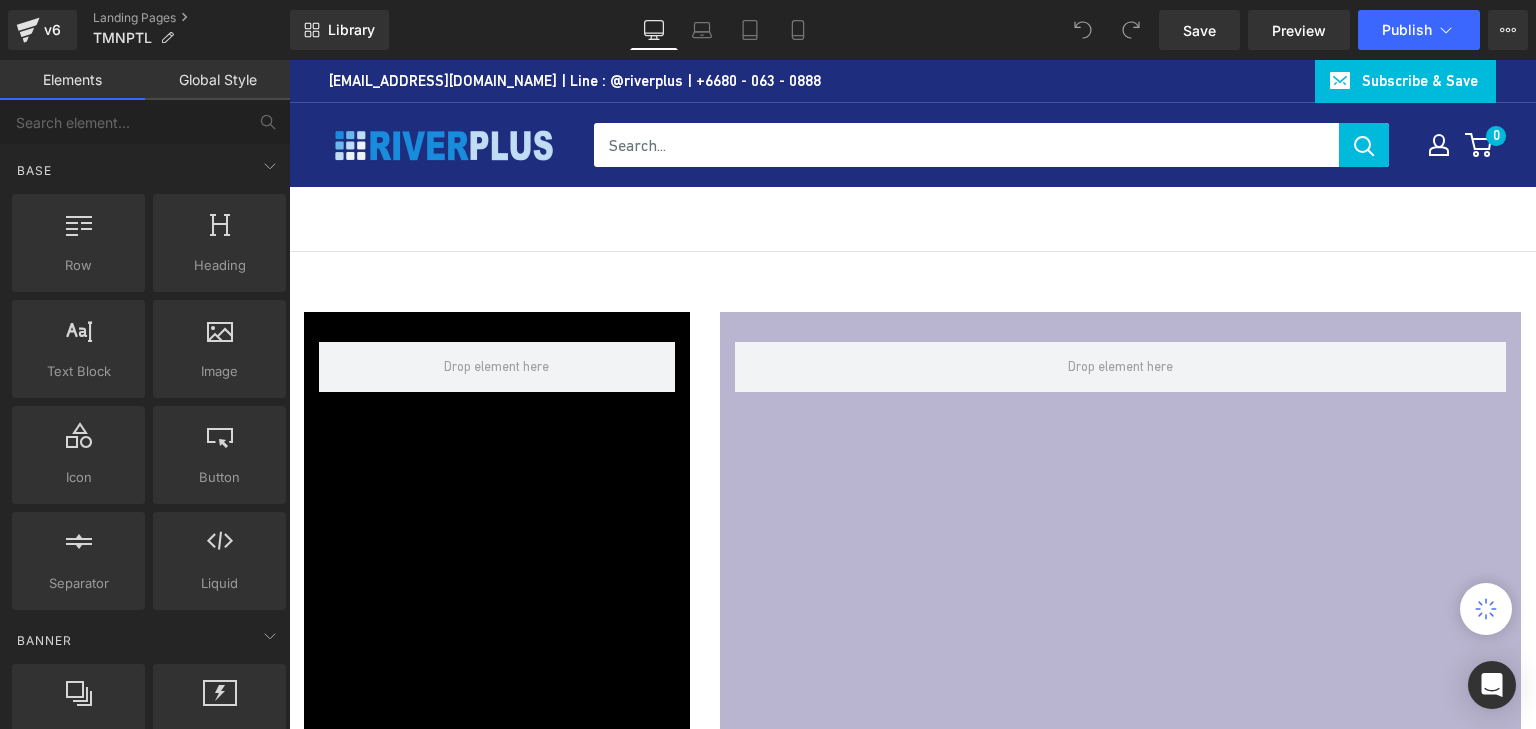 scroll, scrollTop: 0, scrollLeft: 0, axis: both 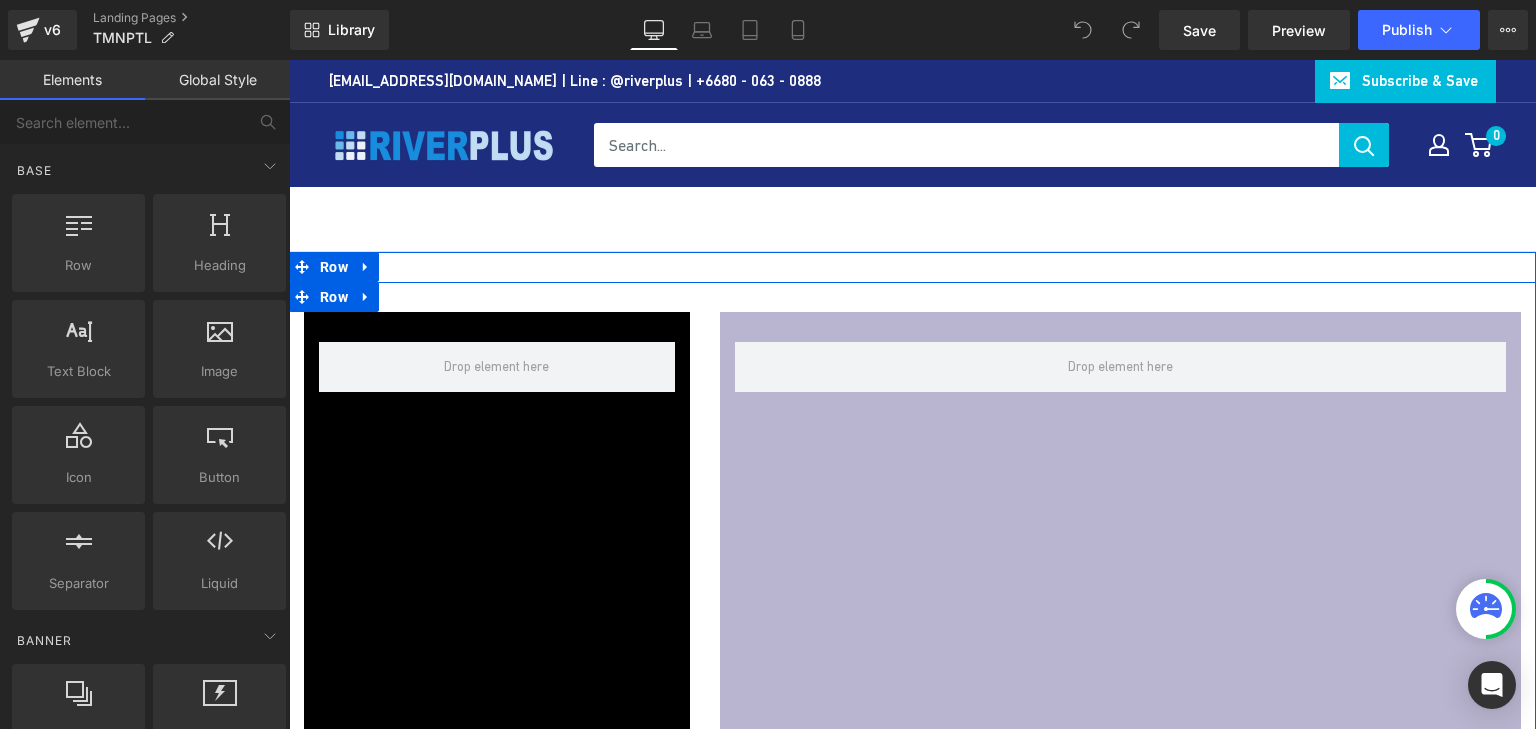 click 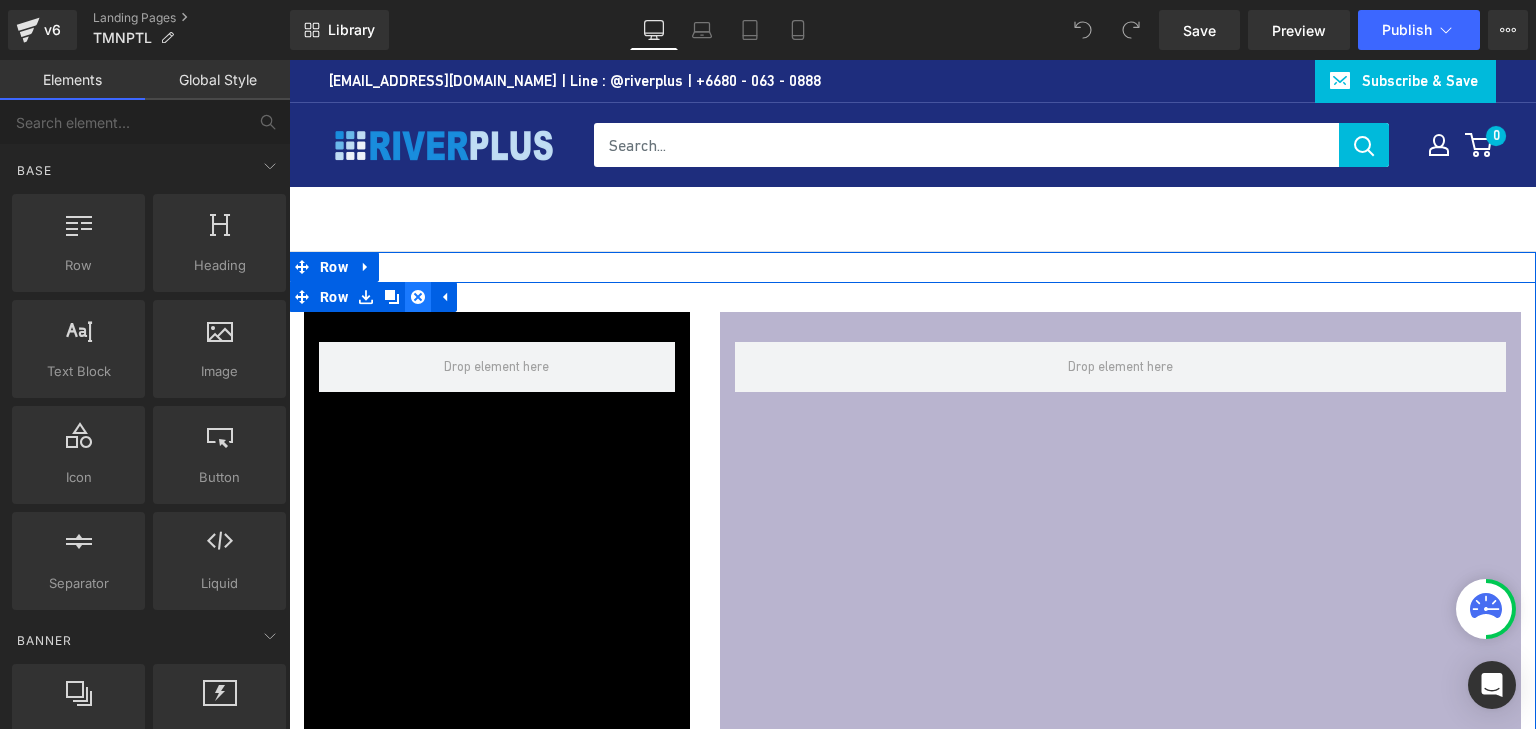 click 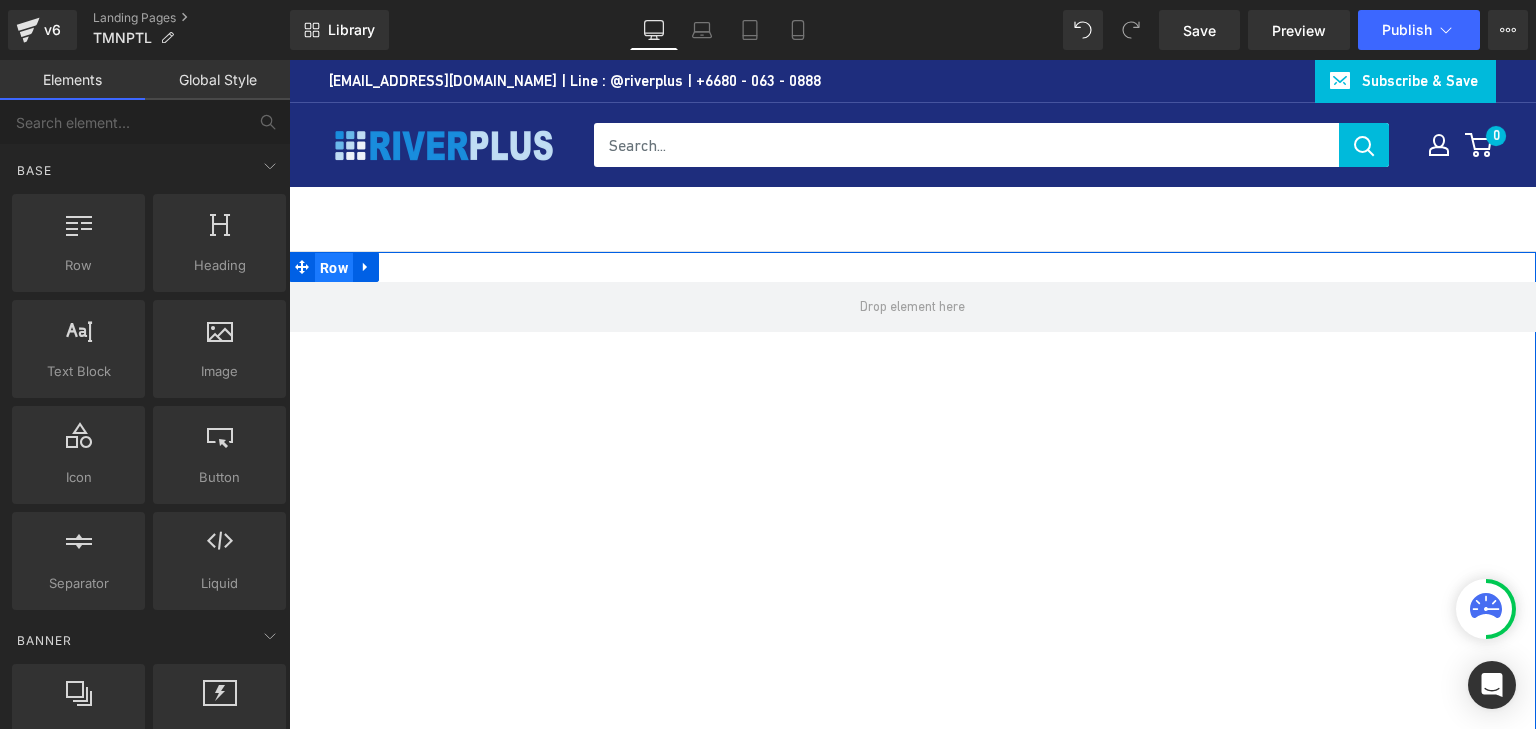 click on "Row" at bounding box center [334, 268] 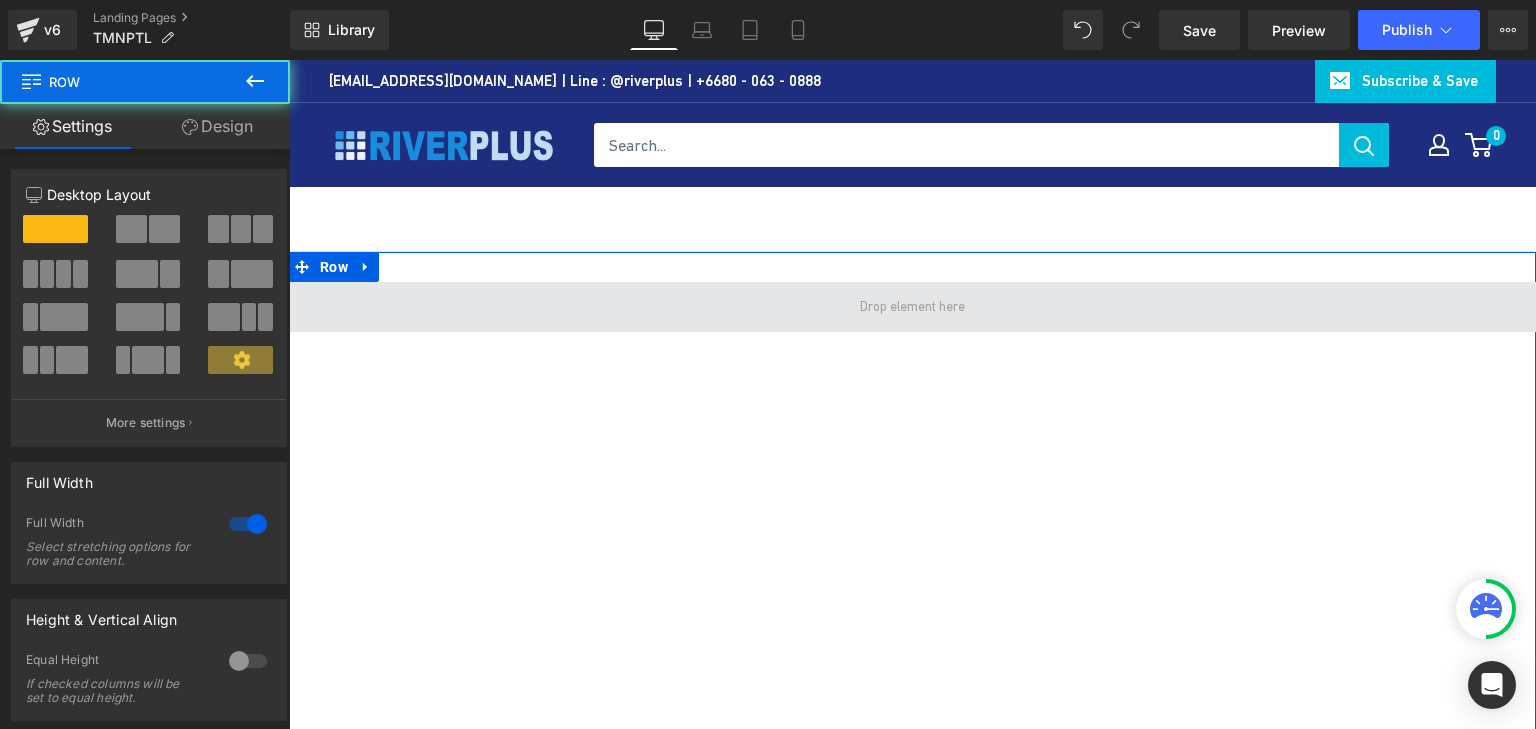 click at bounding box center (912, 307) 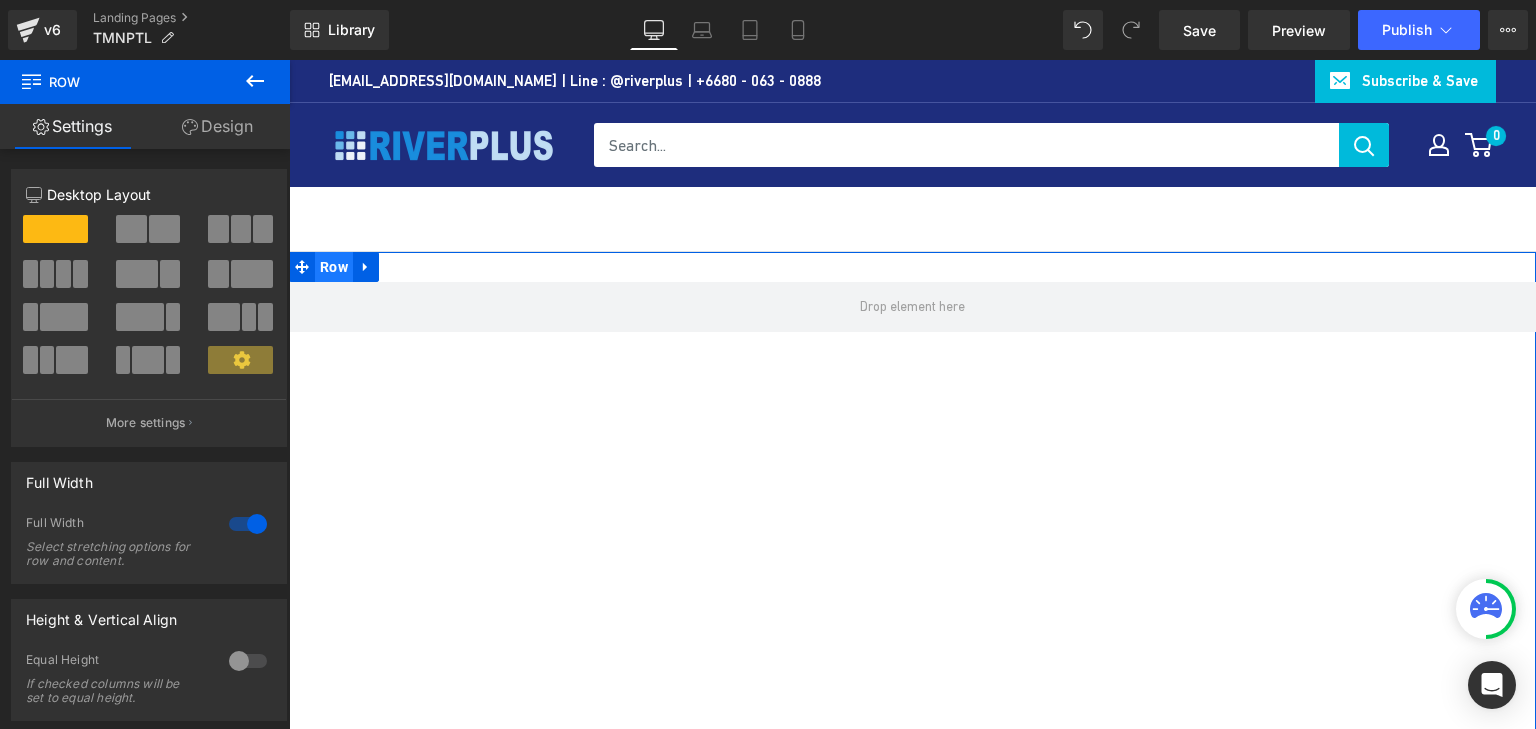 click on "Row" at bounding box center [334, 267] 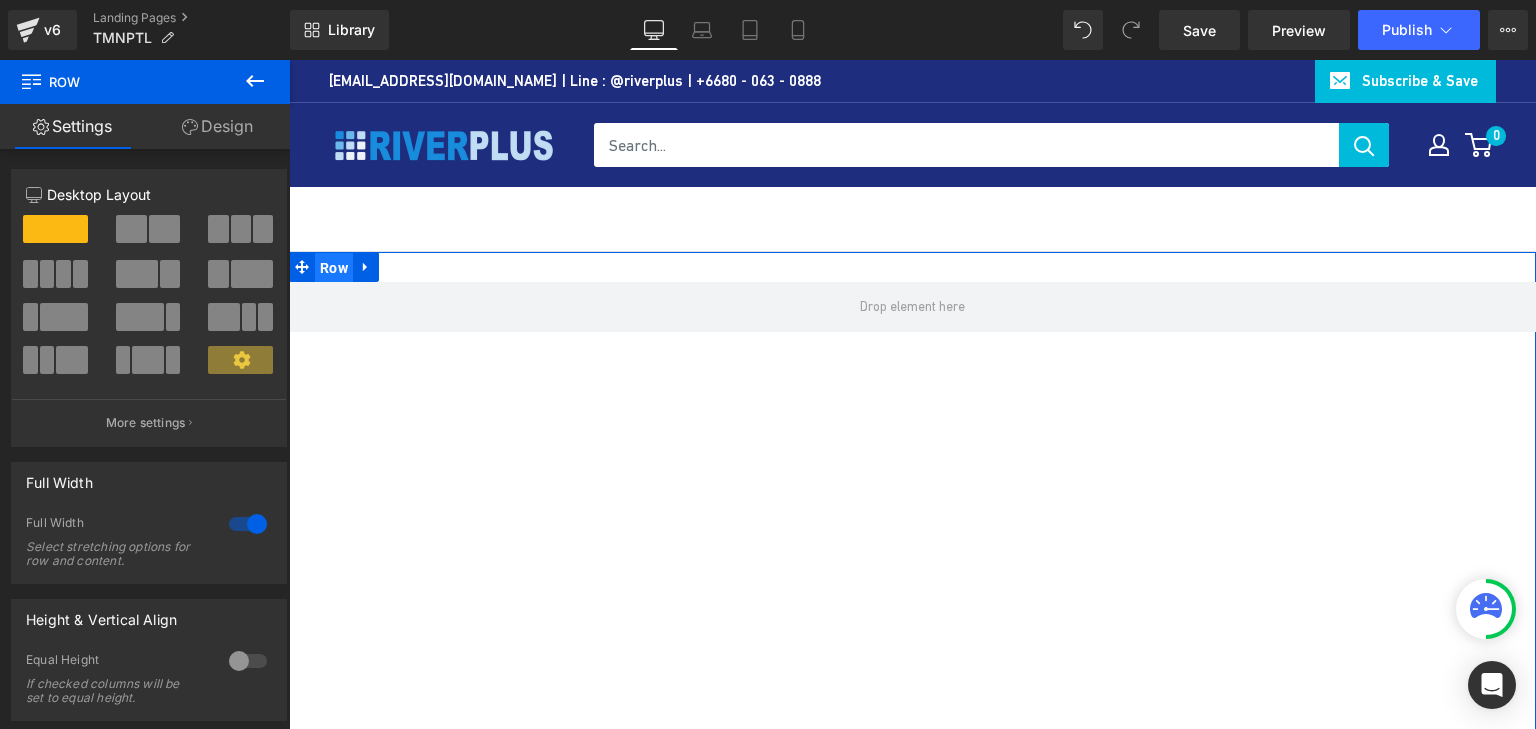 click on "Row" at bounding box center (334, 268) 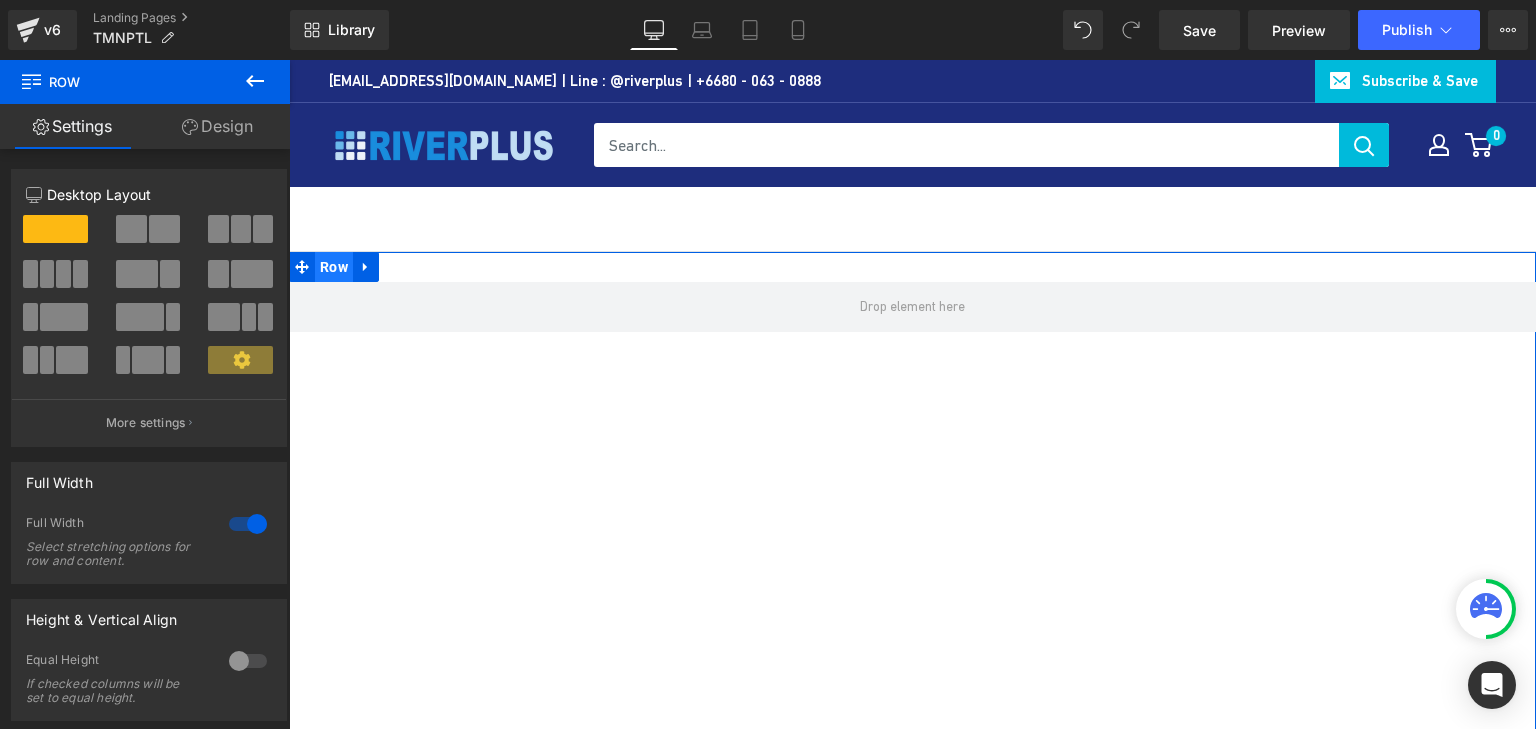click on "Row" at bounding box center (334, 267) 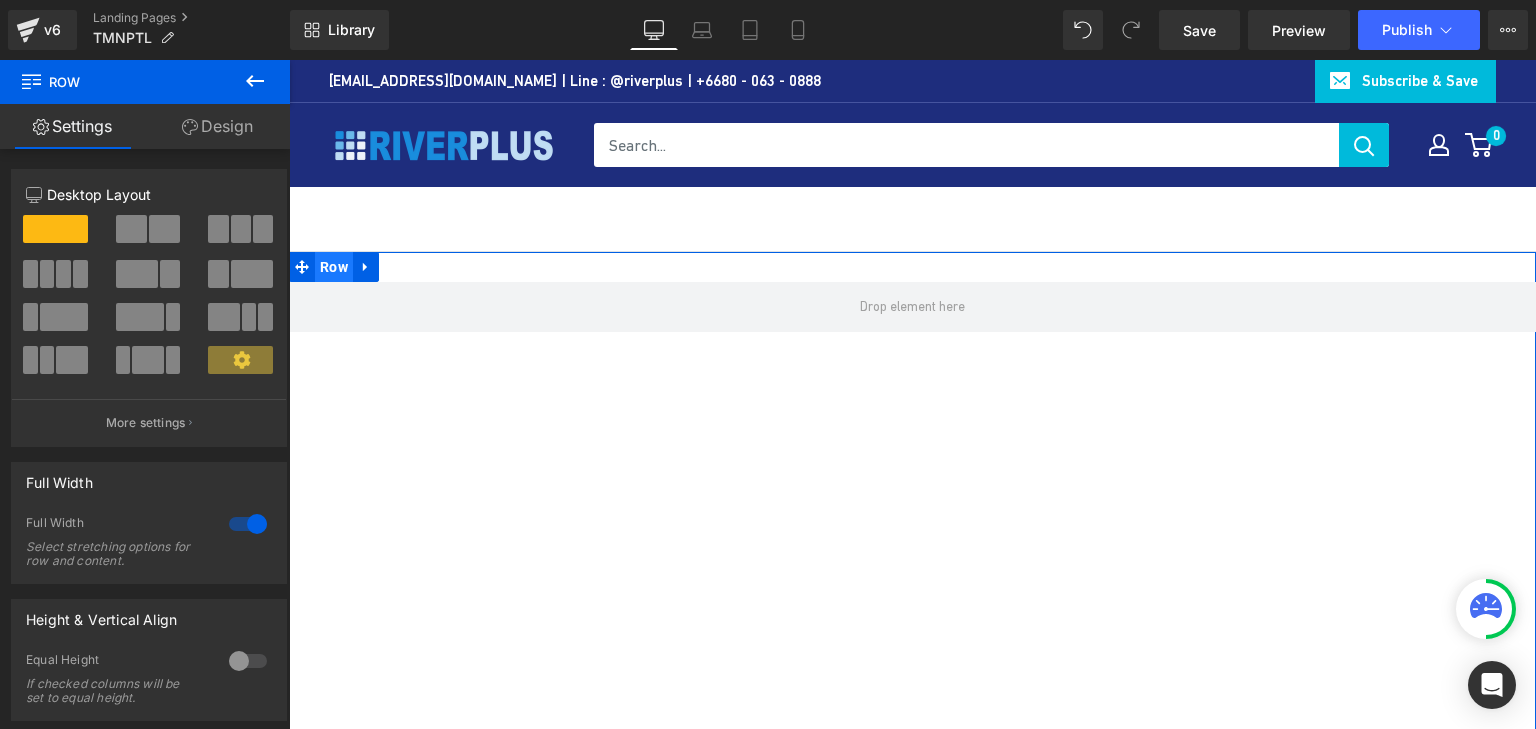click on "Row" at bounding box center (334, 267) 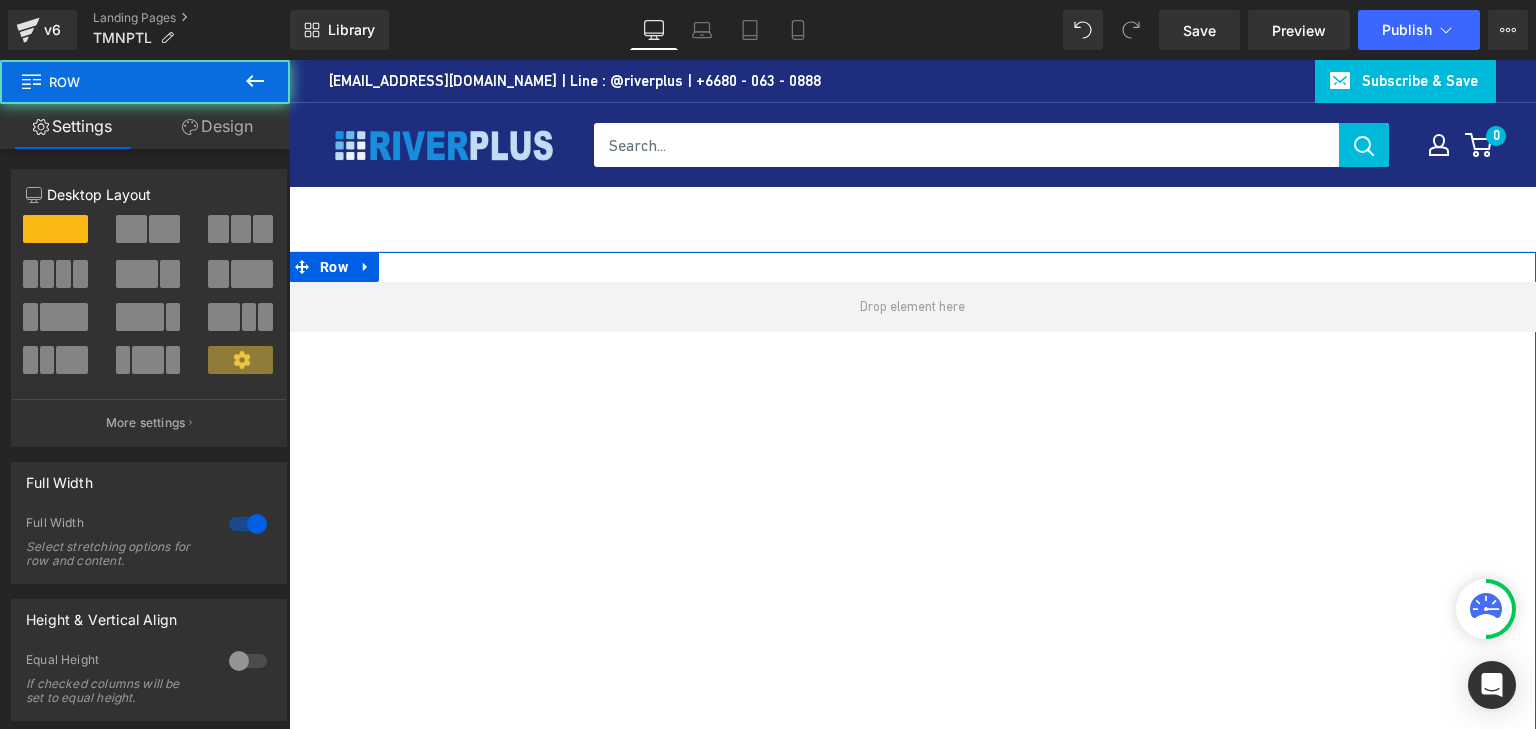click on "Design" at bounding box center (217, 126) 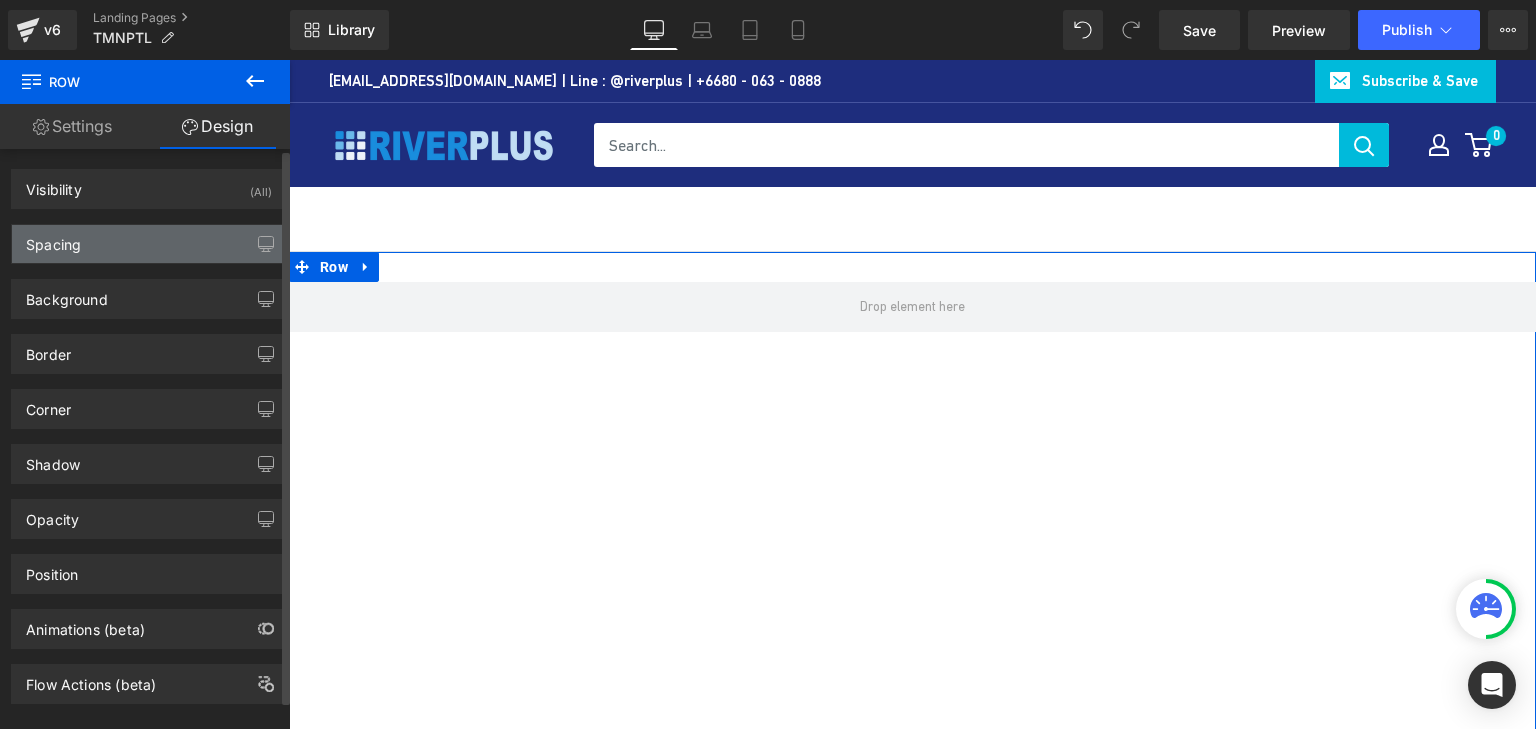 click on "Spacing" at bounding box center (149, 244) 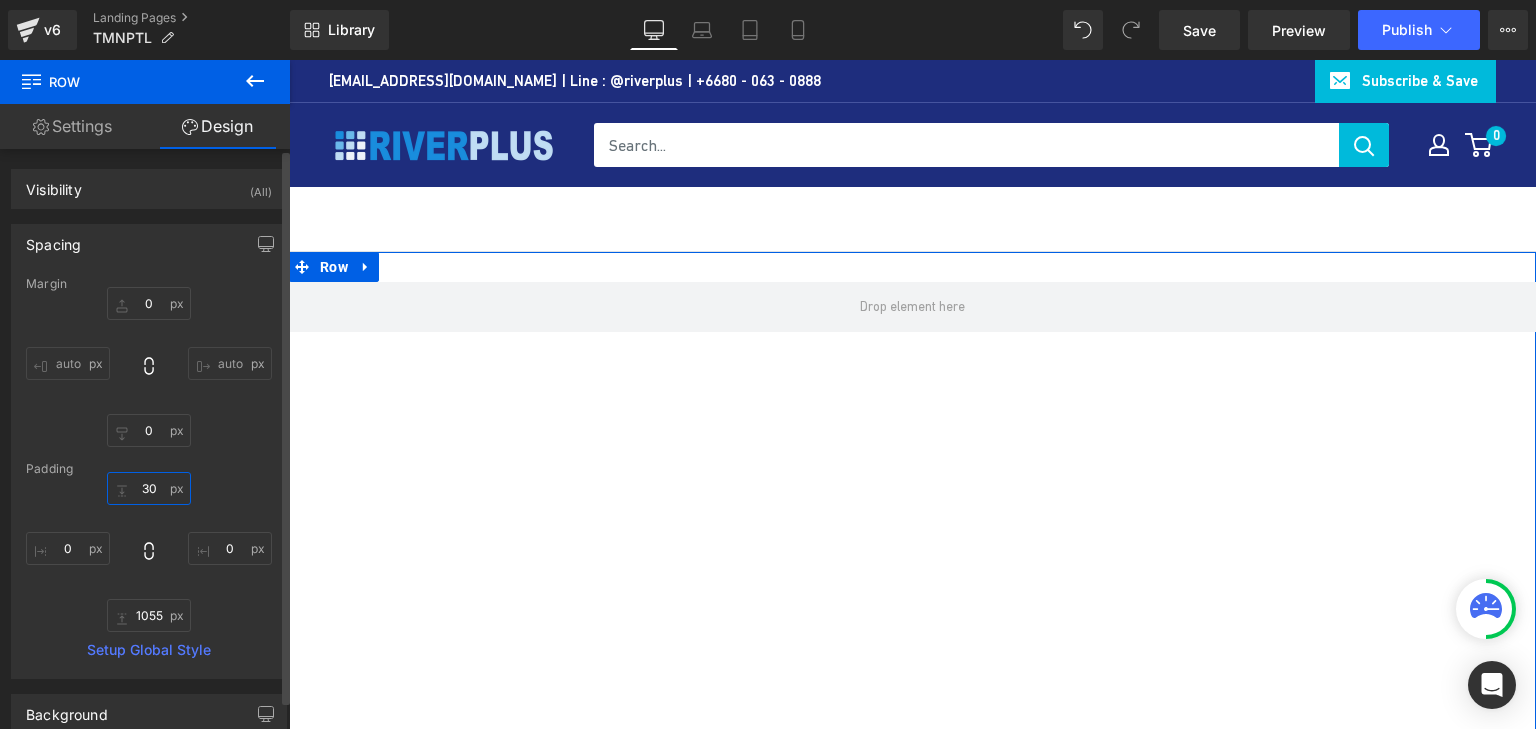 click on "30" at bounding box center [149, 488] 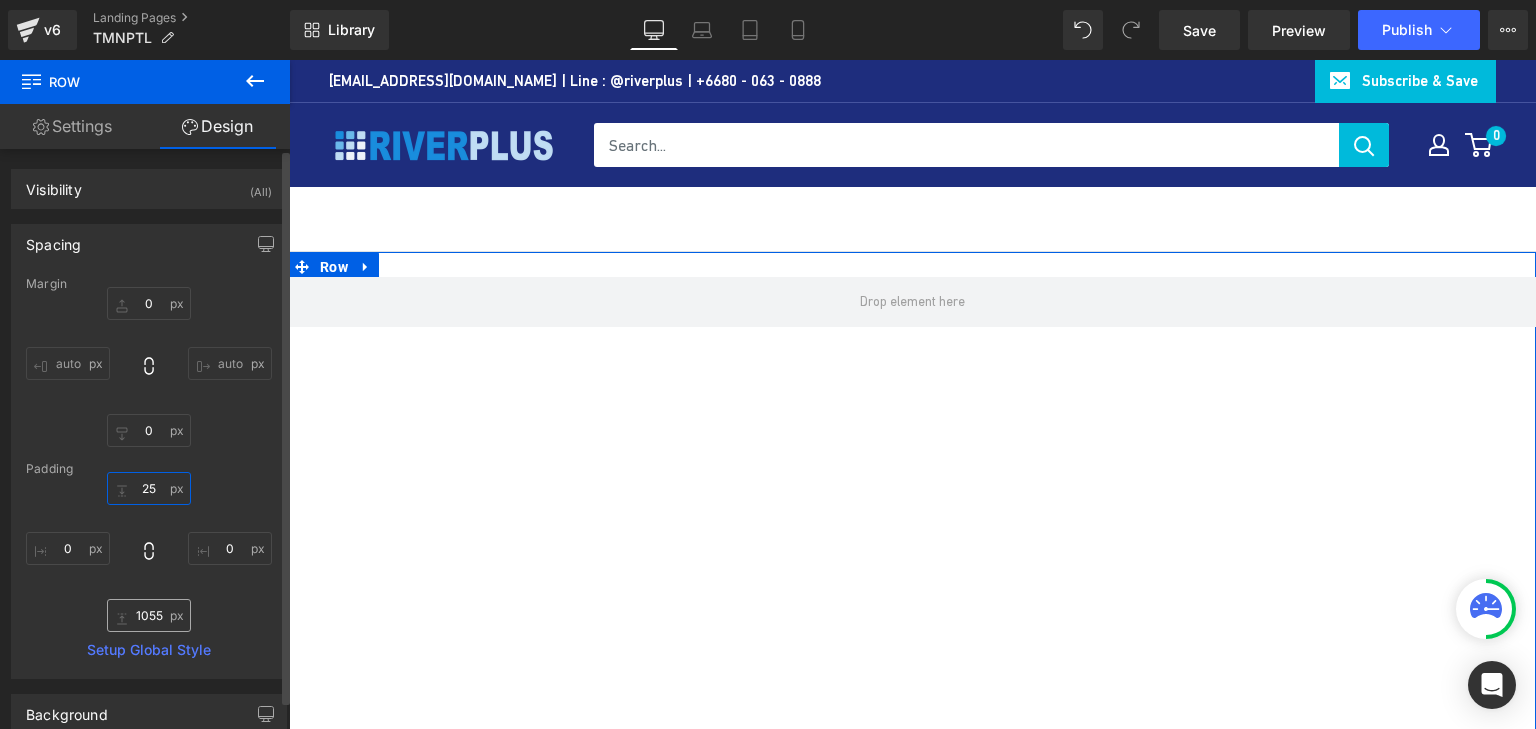 type on "25" 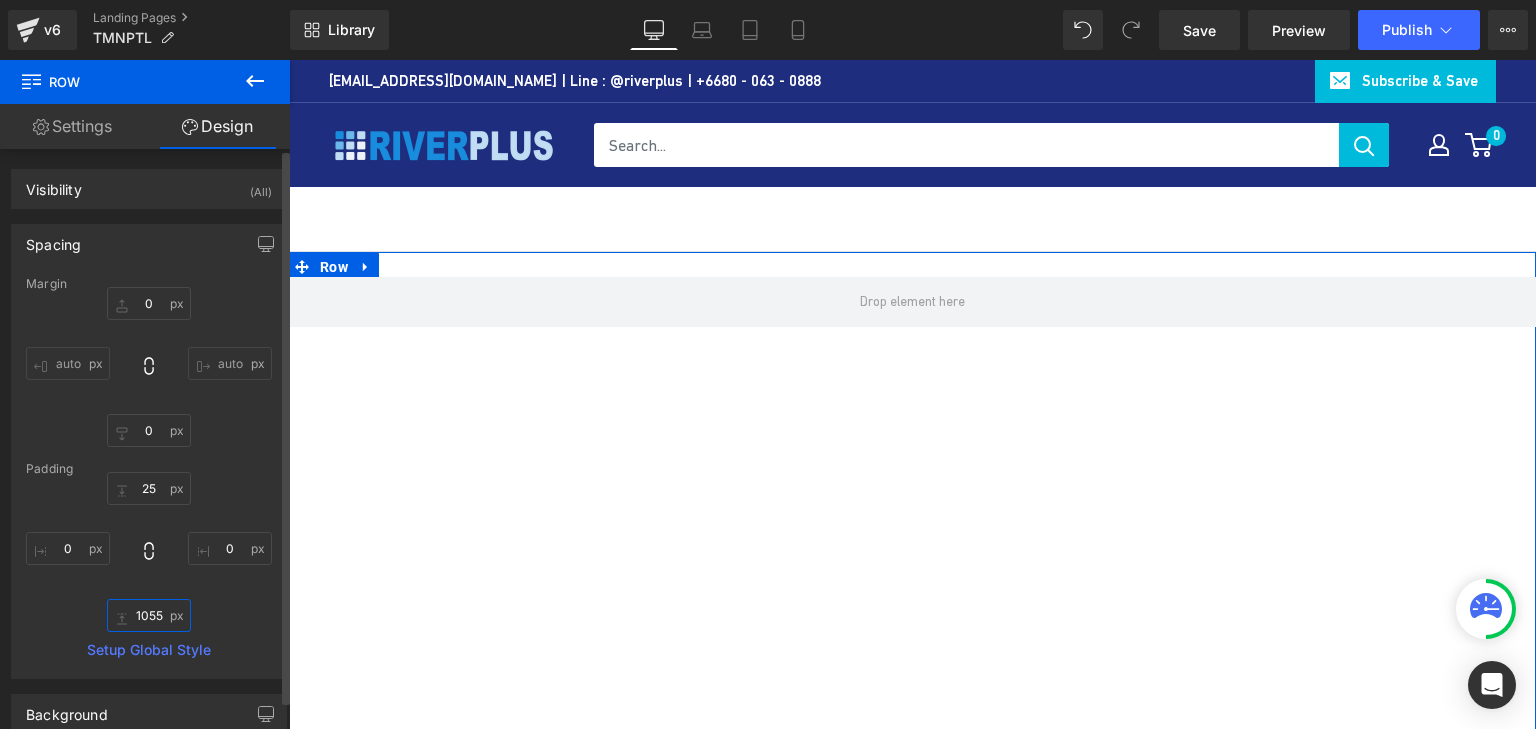 click on "1055" at bounding box center [149, 615] 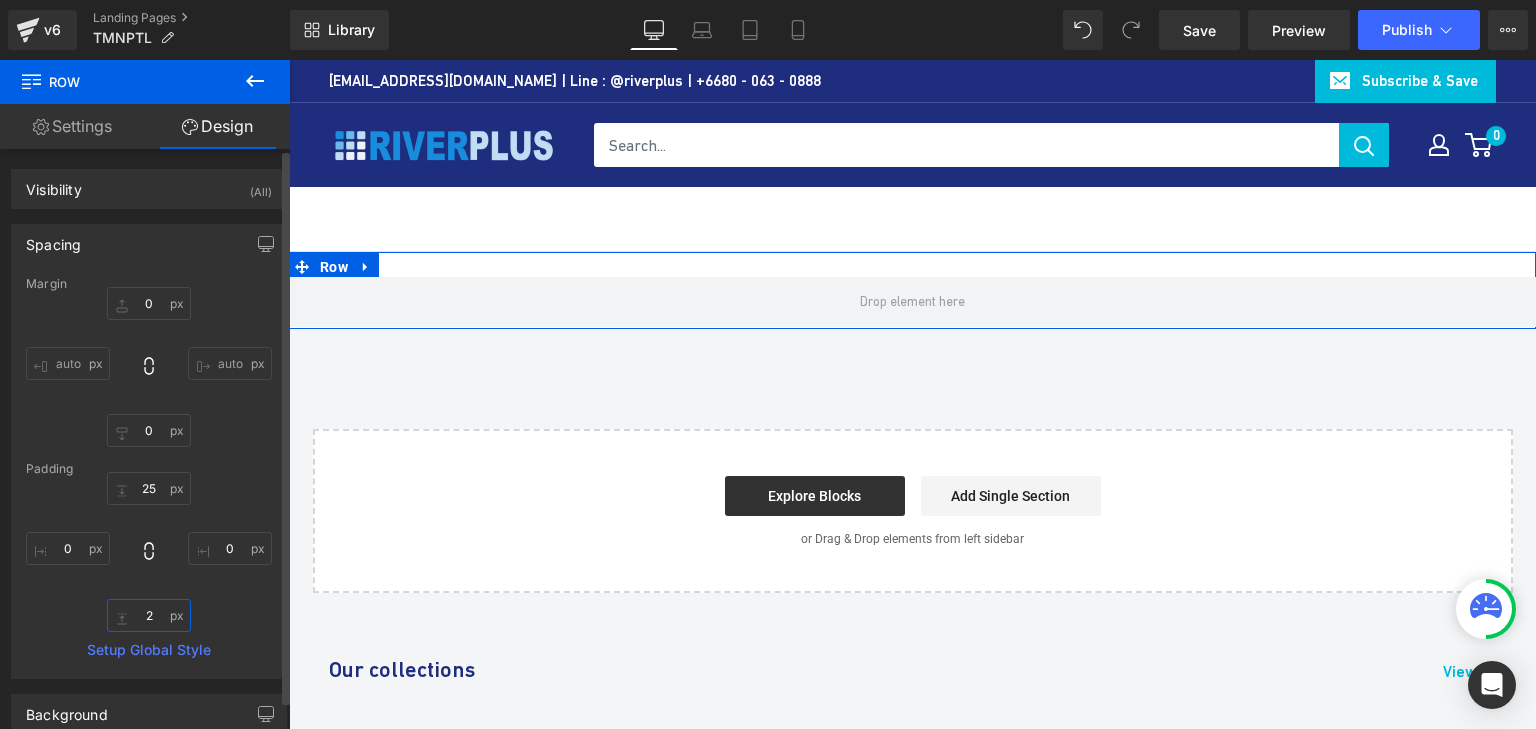 type on "25" 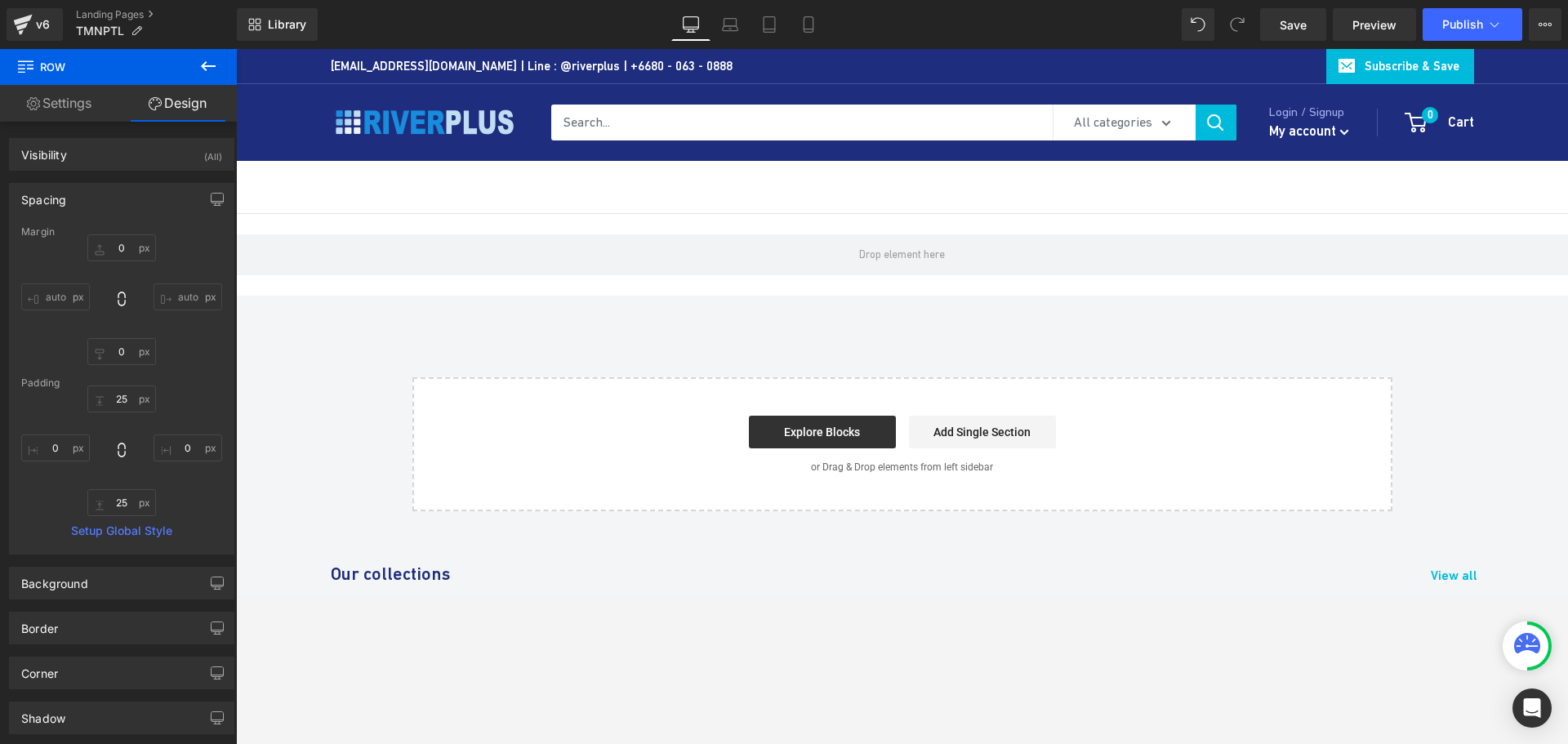 drag, startPoint x: 1475, startPoint y: 49, endPoint x: 1049, endPoint y: 564, distance: 668.35694 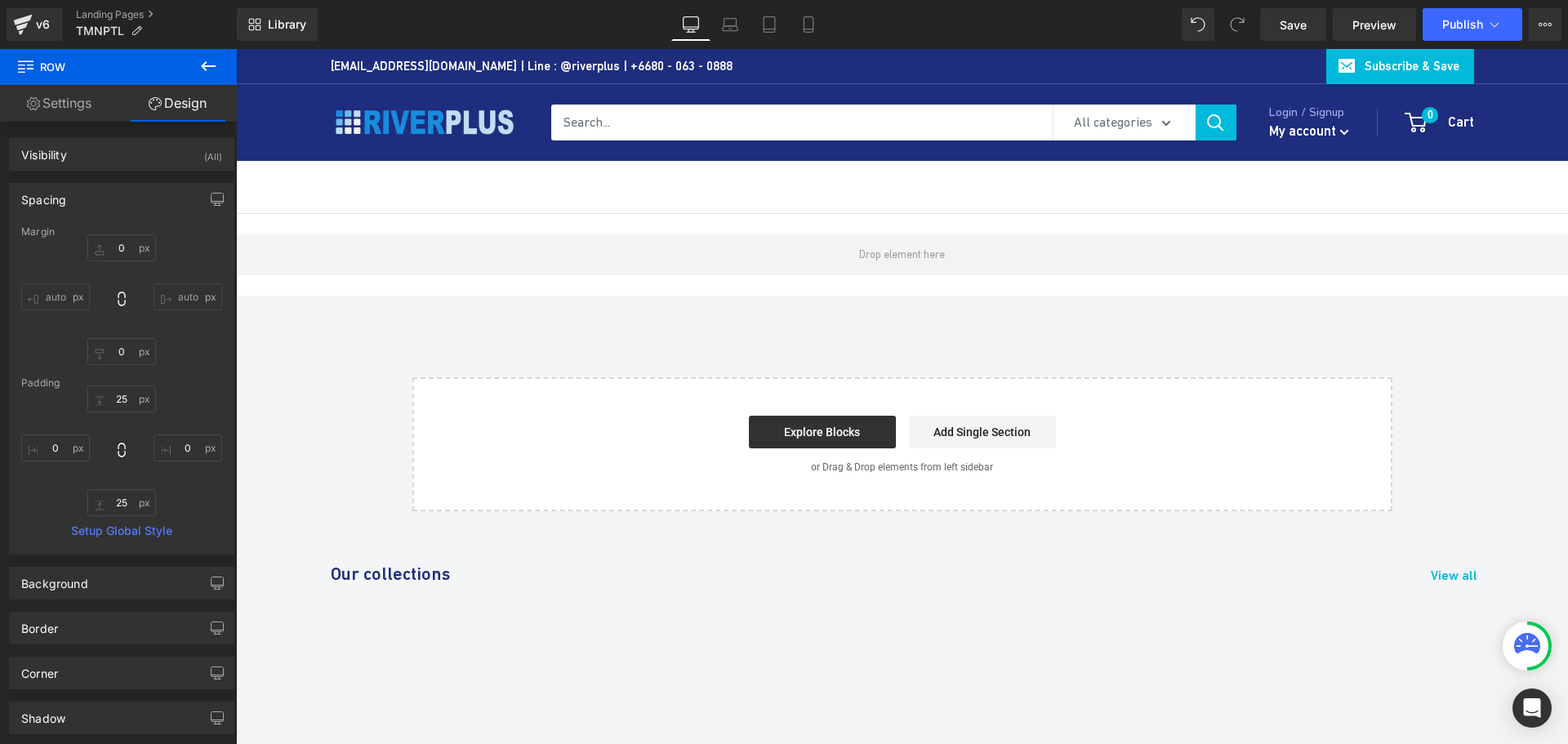 click on "Our collections View all" at bounding box center (902, 574) 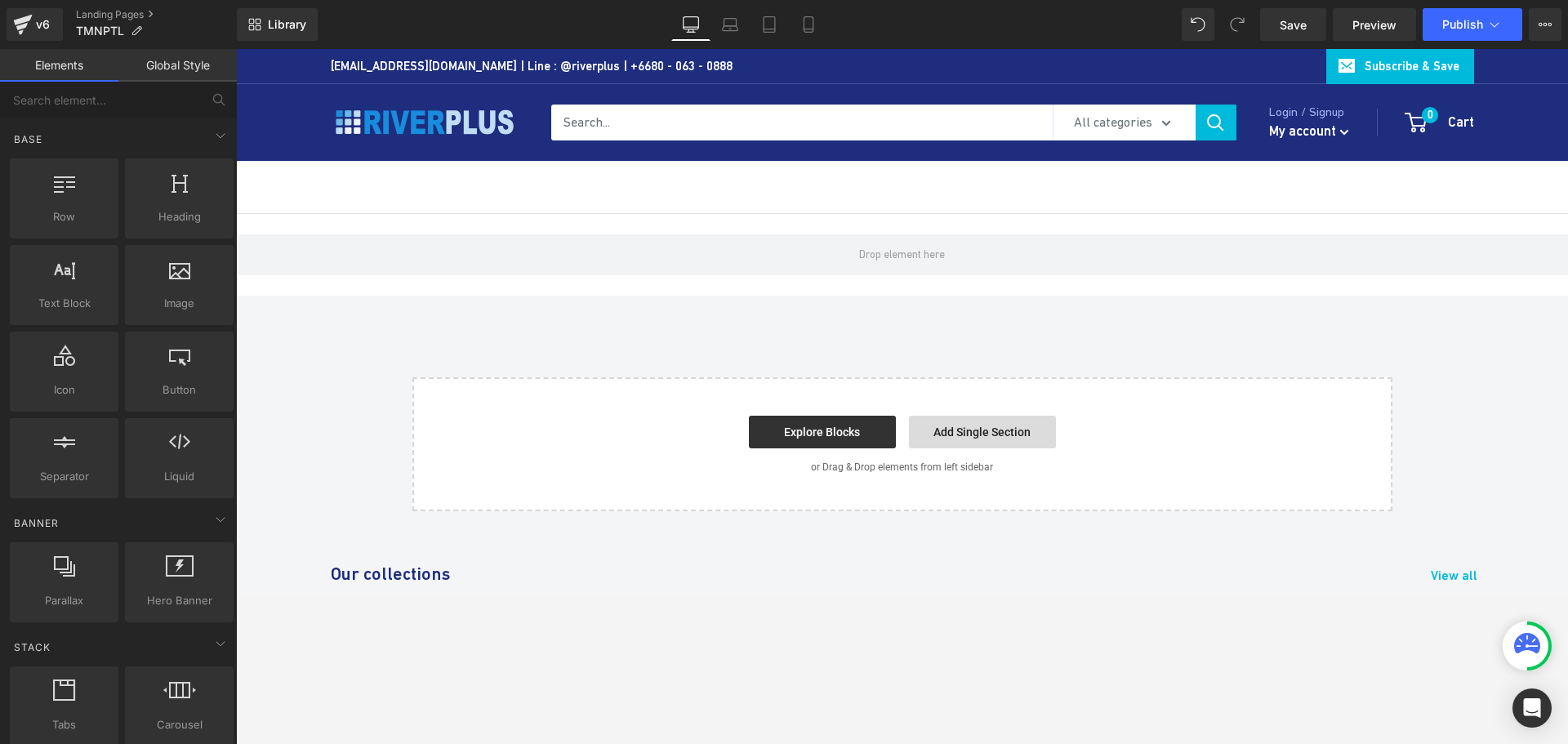 click on "Add Single Section" at bounding box center (982, 432) 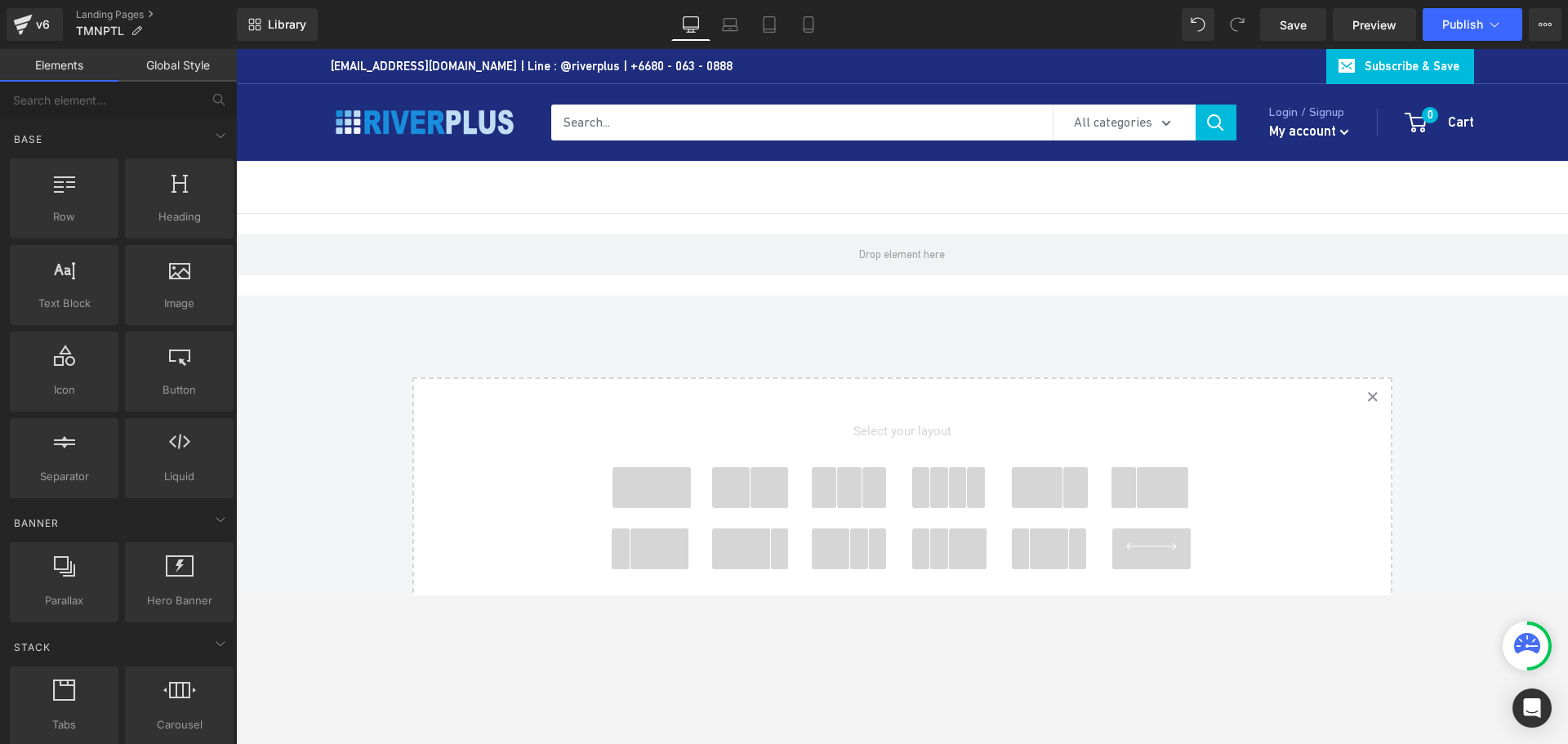 click at bounding box center [731, 488] 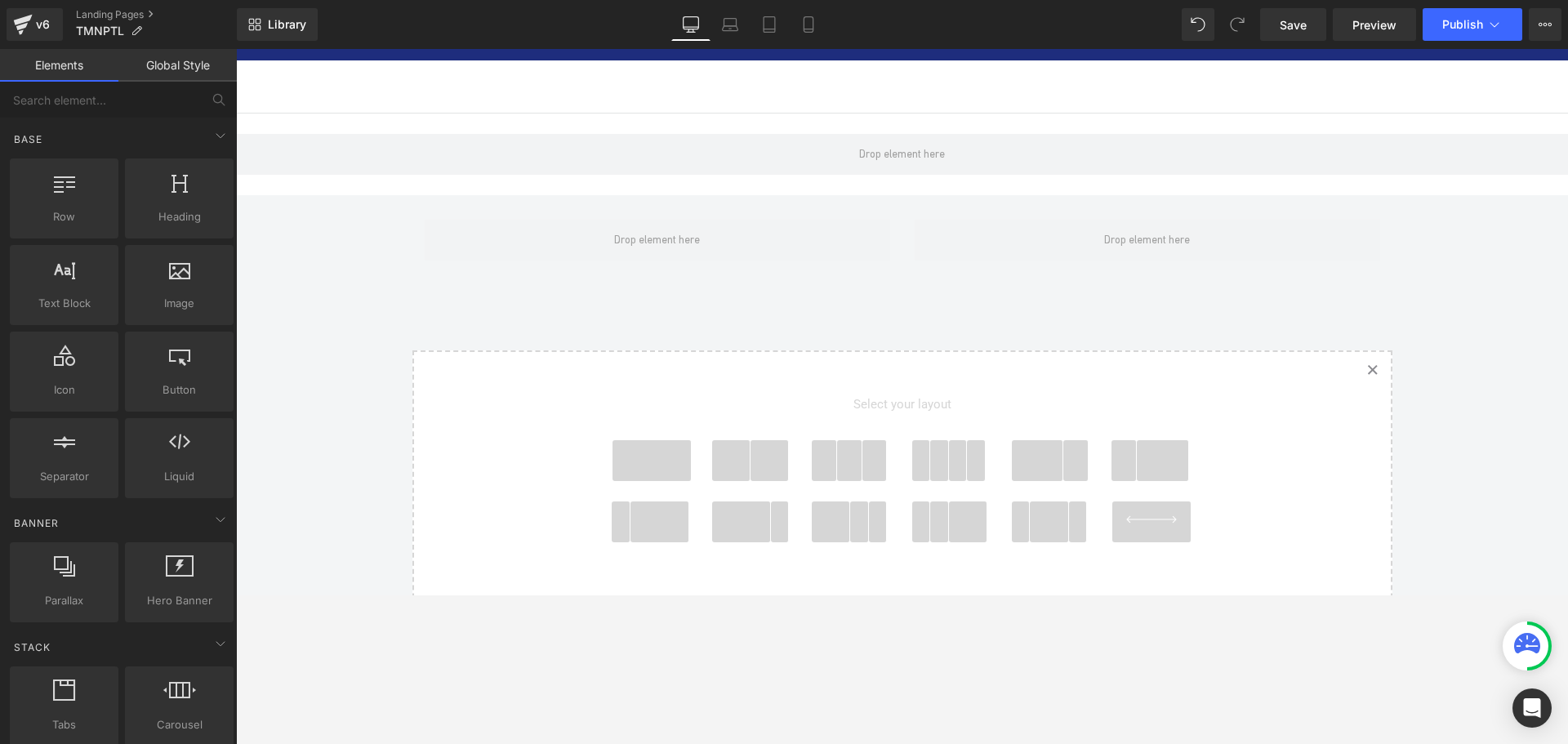 scroll, scrollTop: 0, scrollLeft: 0, axis: both 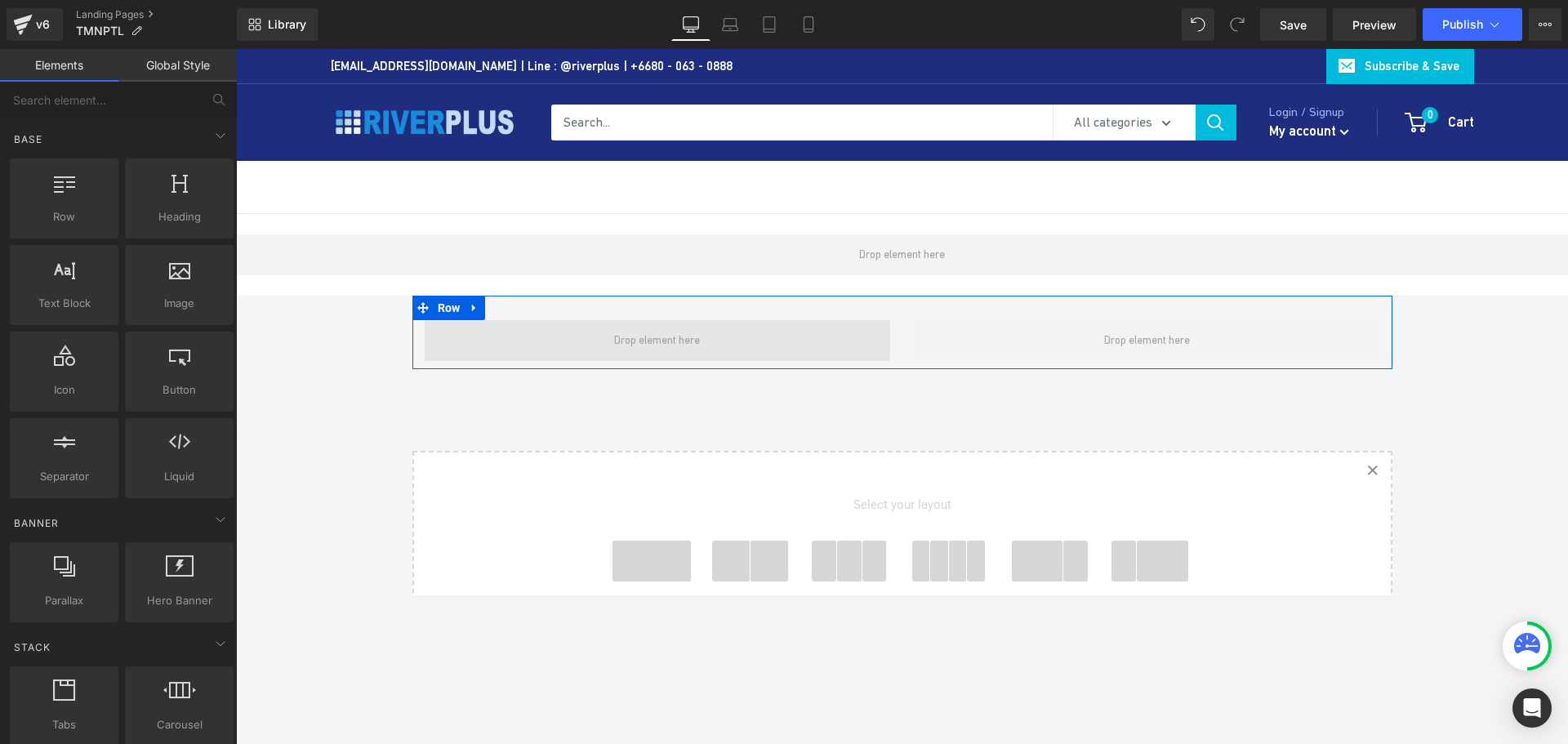 click at bounding box center [657, 341] 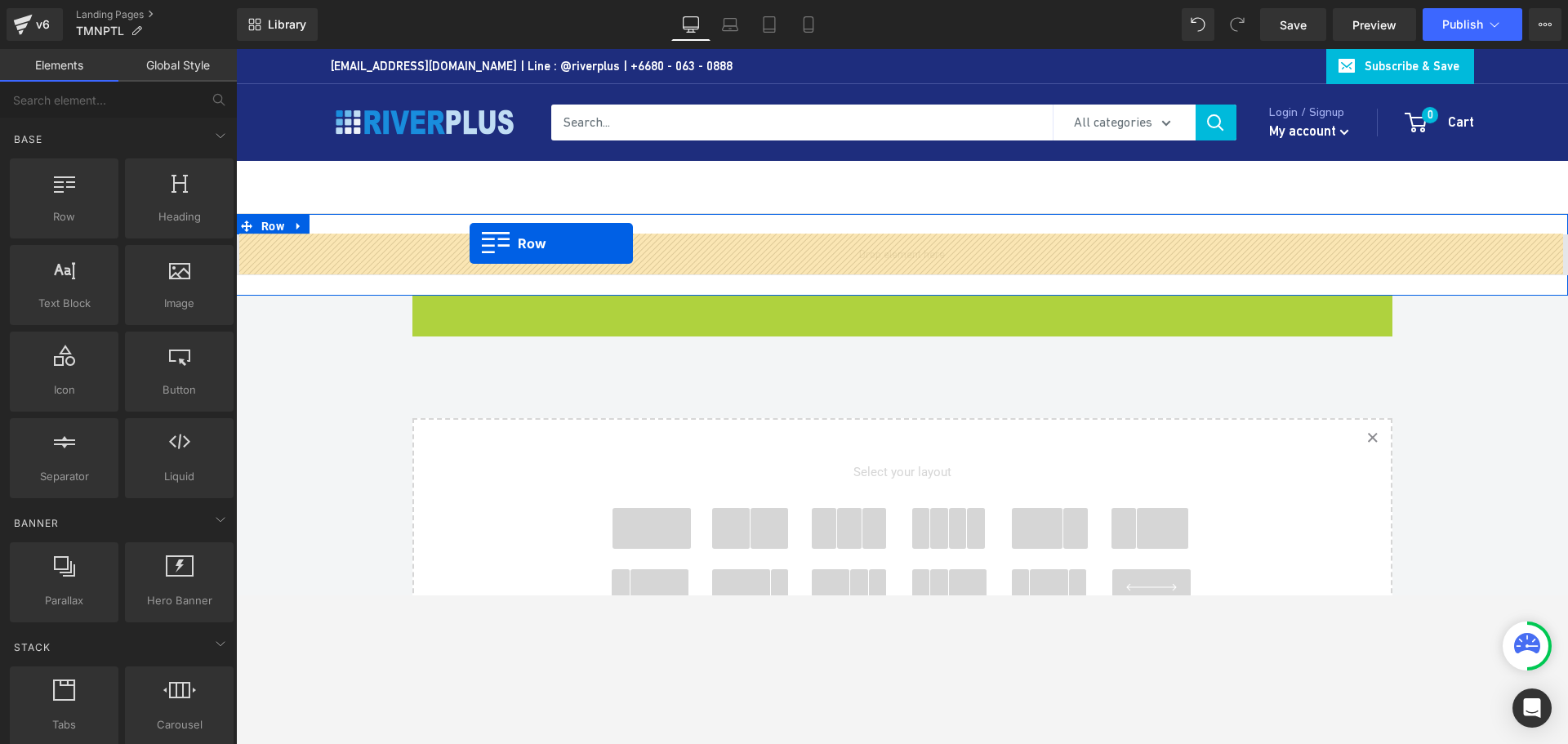 drag, startPoint x: 428, startPoint y: 301, endPoint x: 470, endPoint y: 243, distance: 71.610055 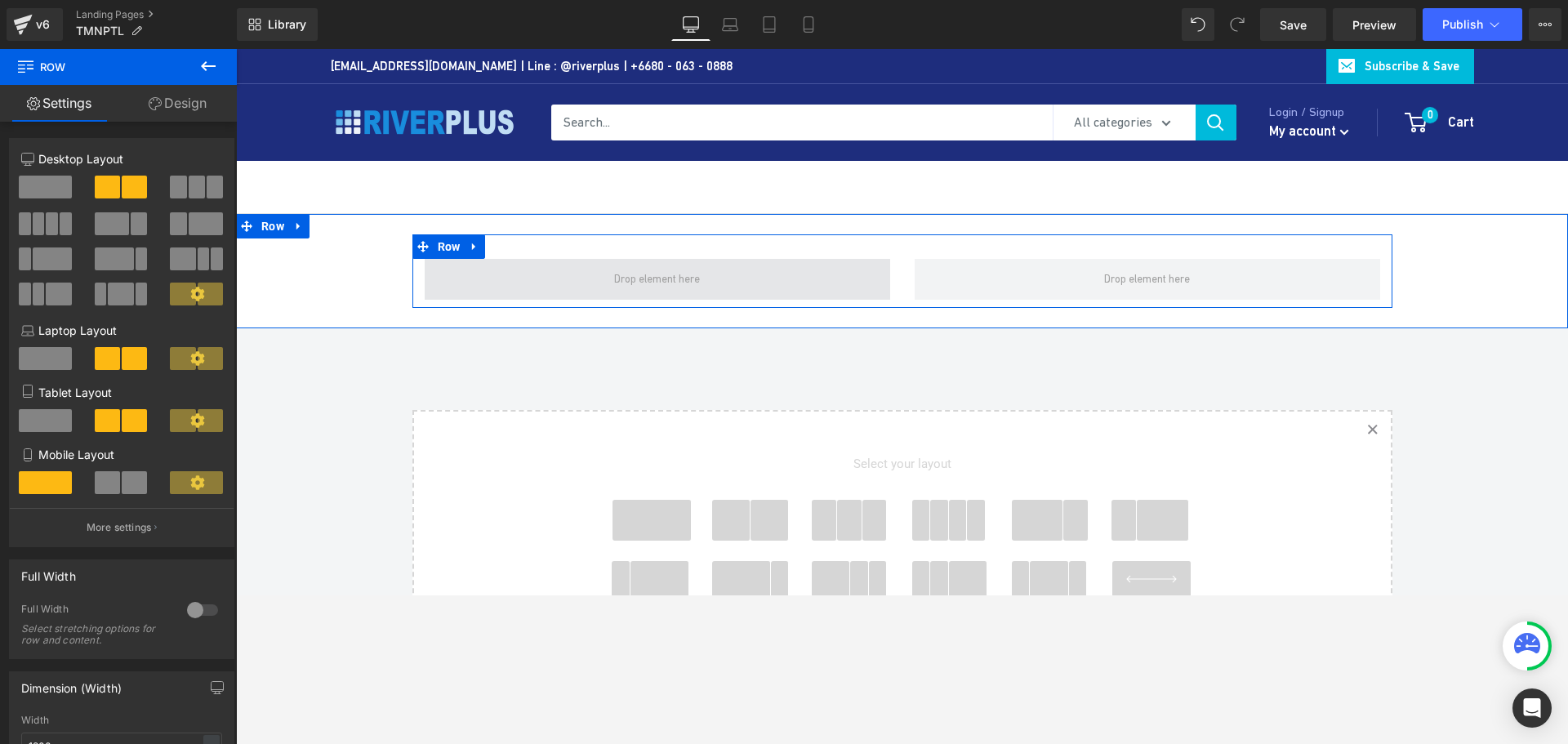 click at bounding box center (657, 279) 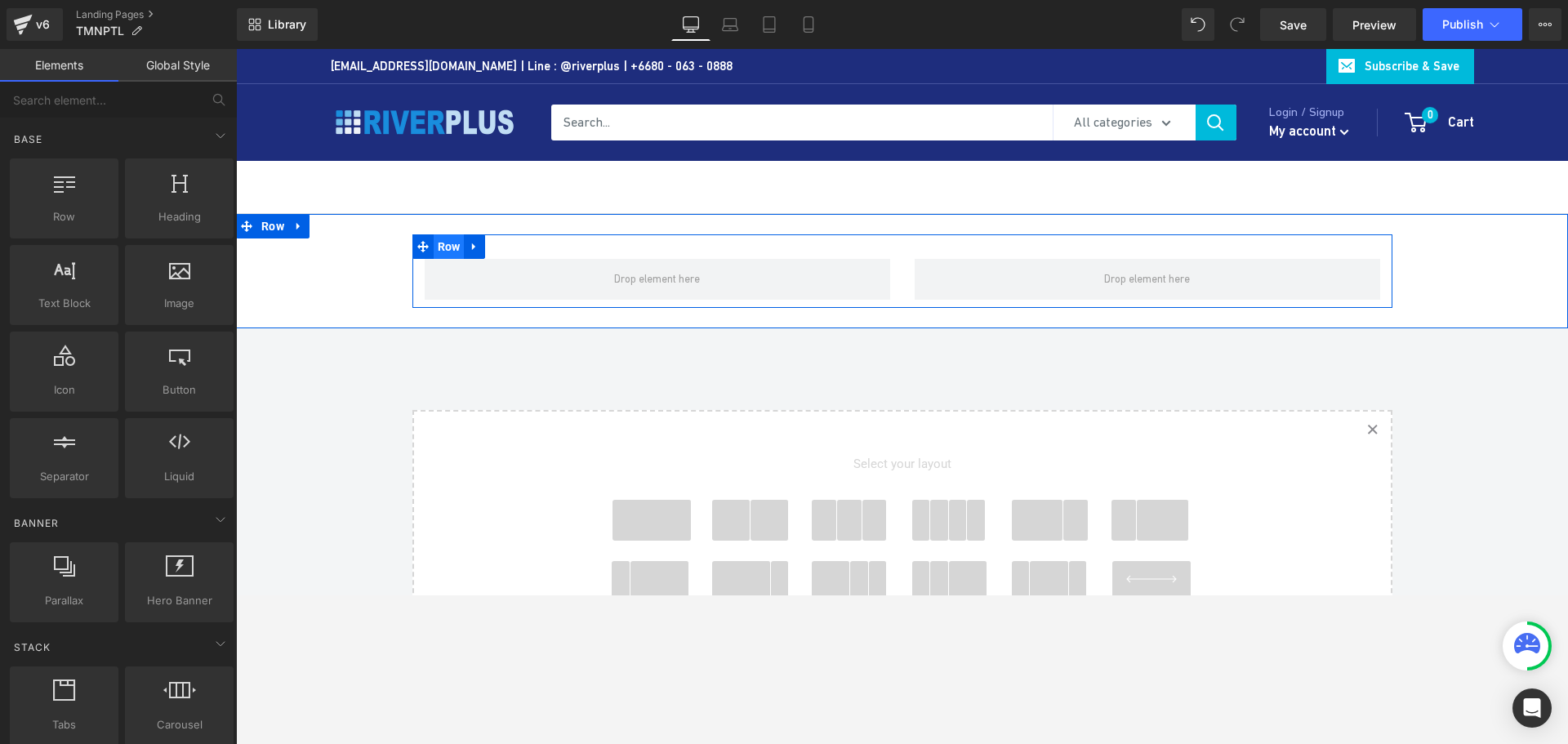 click on "Row" at bounding box center (449, 247) 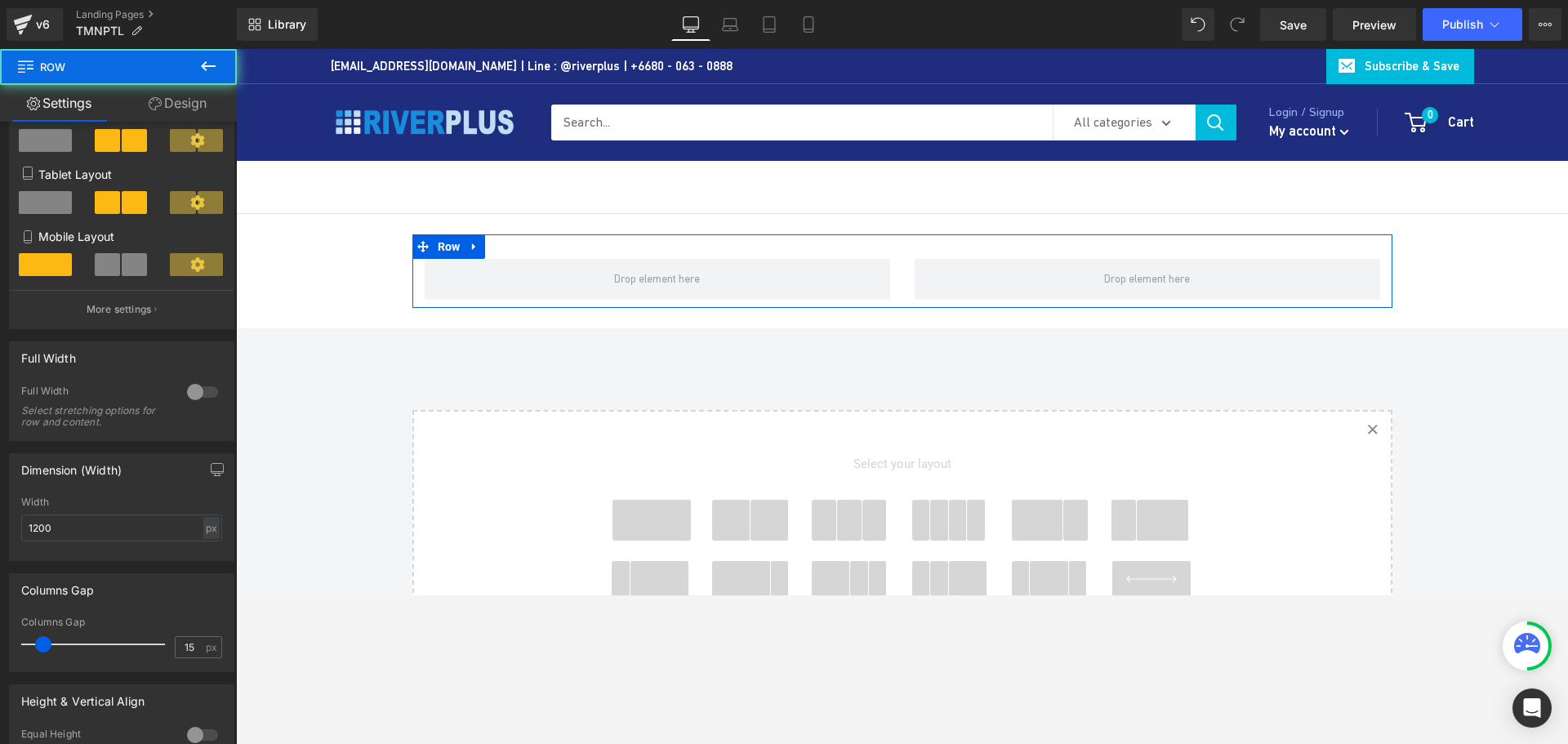 scroll, scrollTop: 245, scrollLeft: 0, axis: vertical 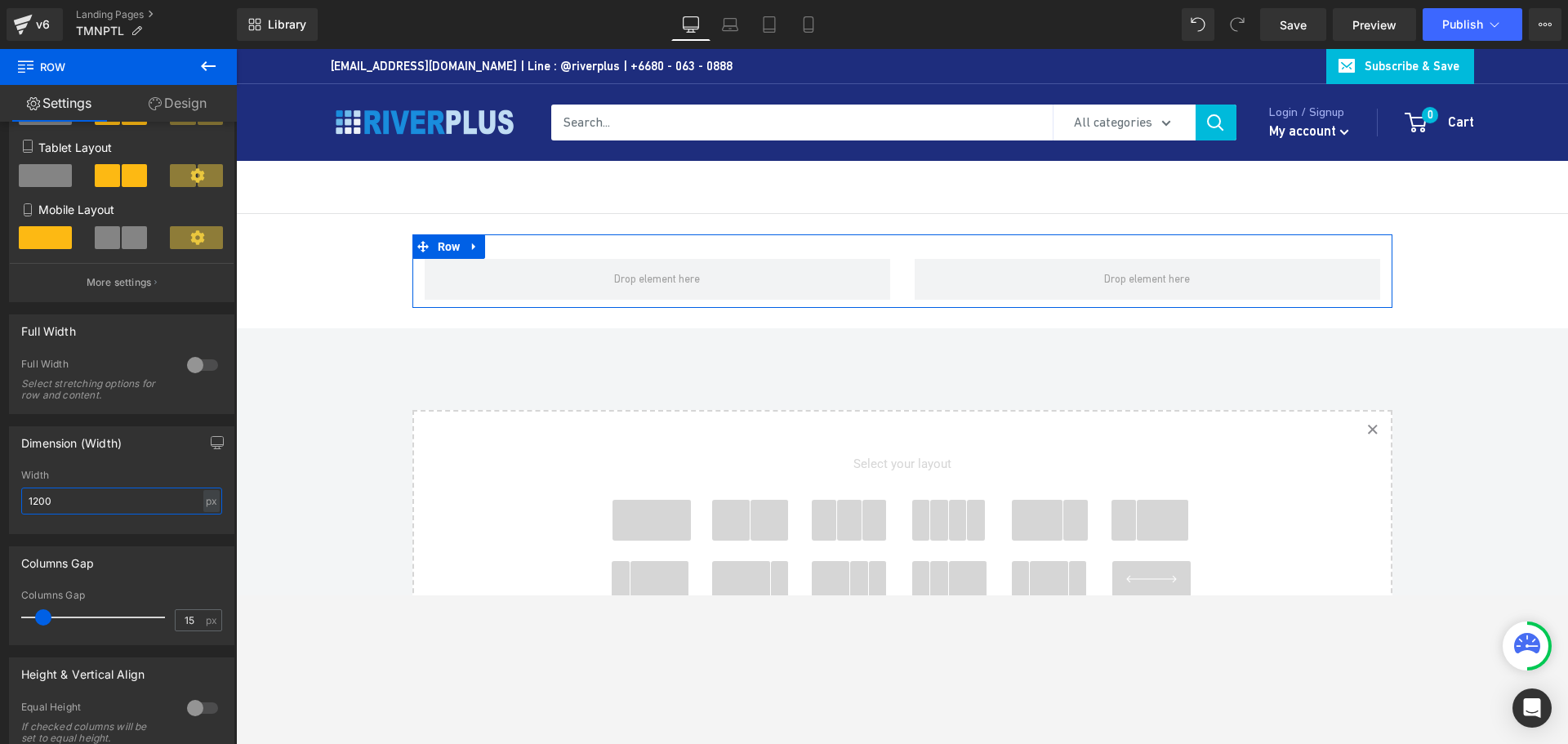 drag, startPoint x: 69, startPoint y: 501, endPoint x: -11, endPoint y: 499, distance: 80.025 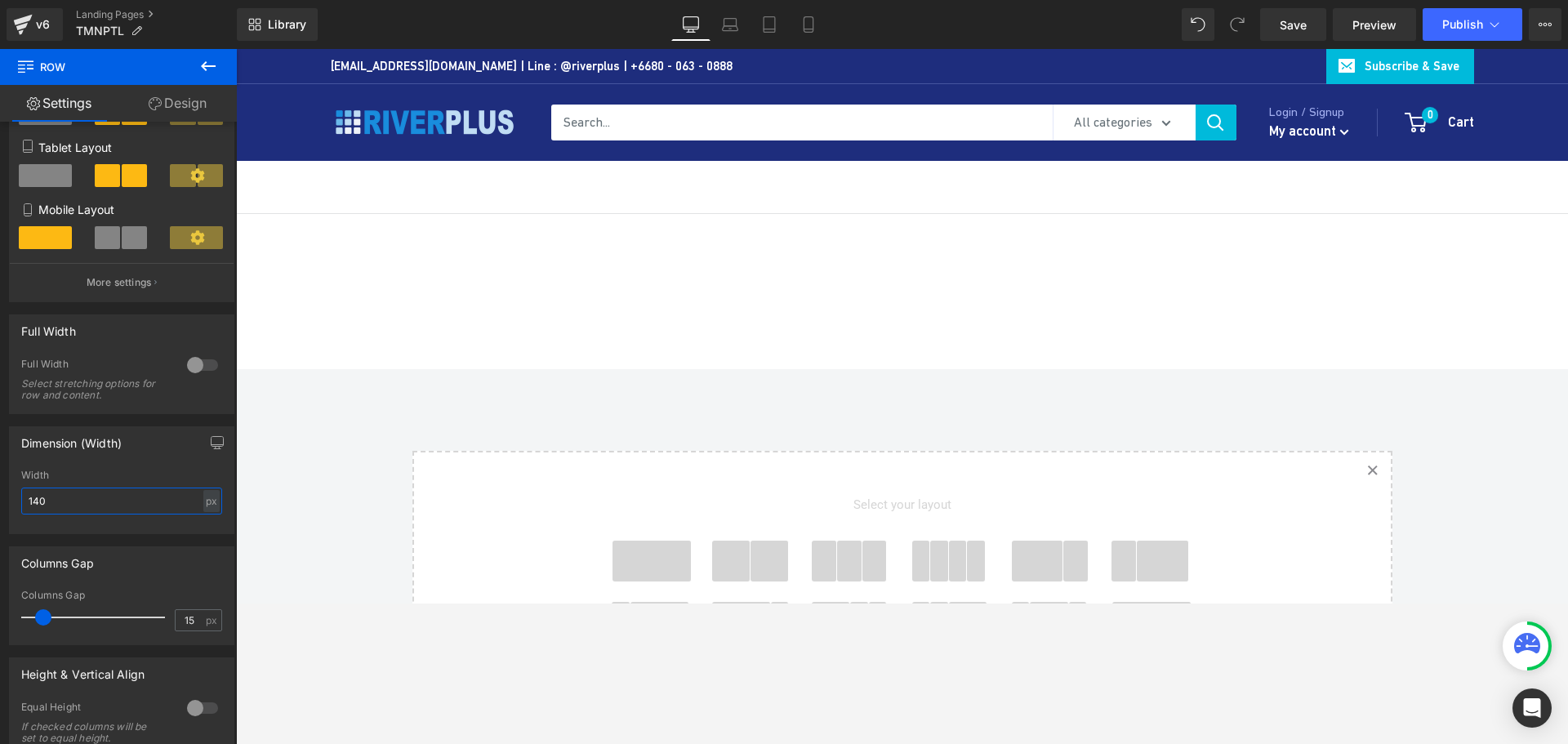 type on "1400" 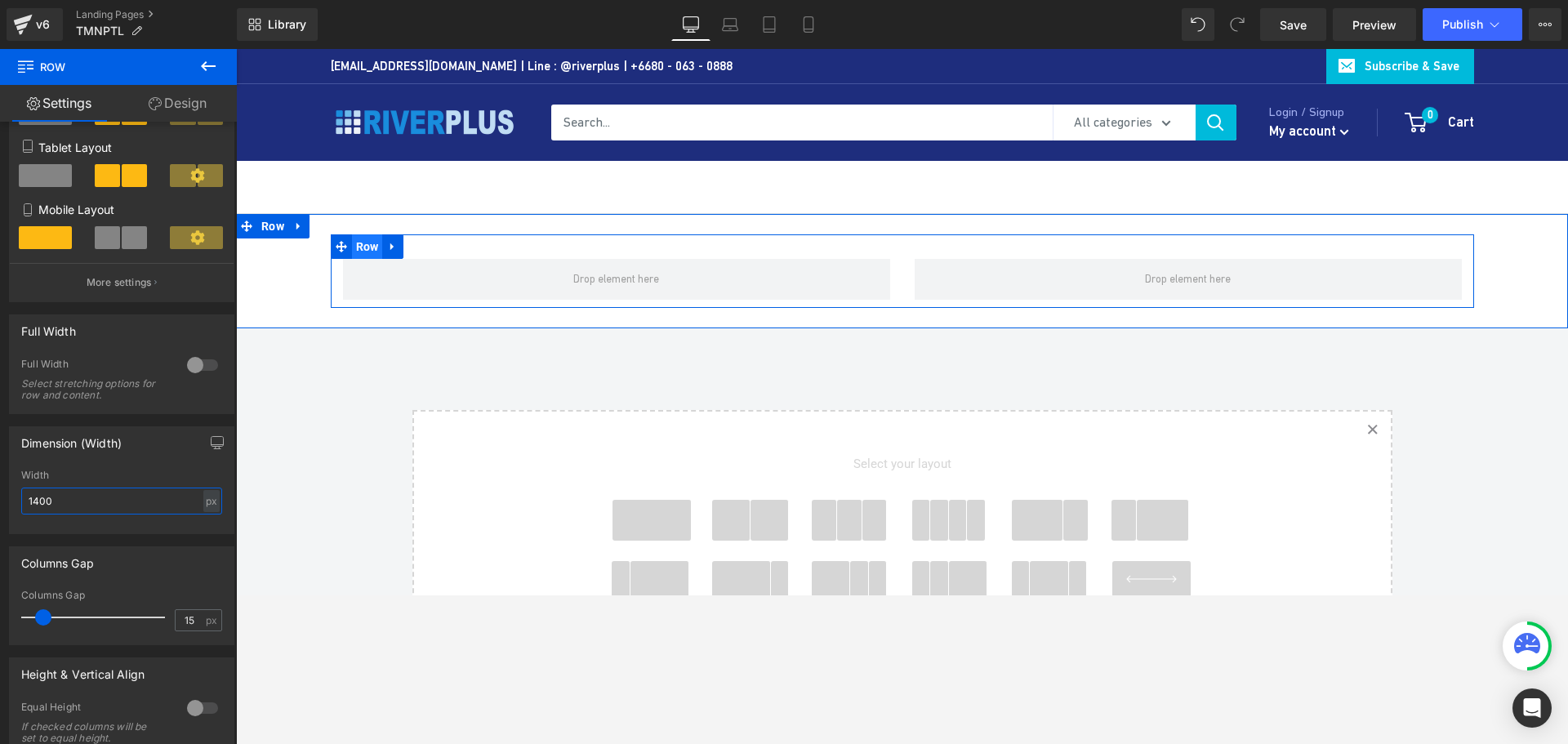 click on "Row" at bounding box center [368, 247] 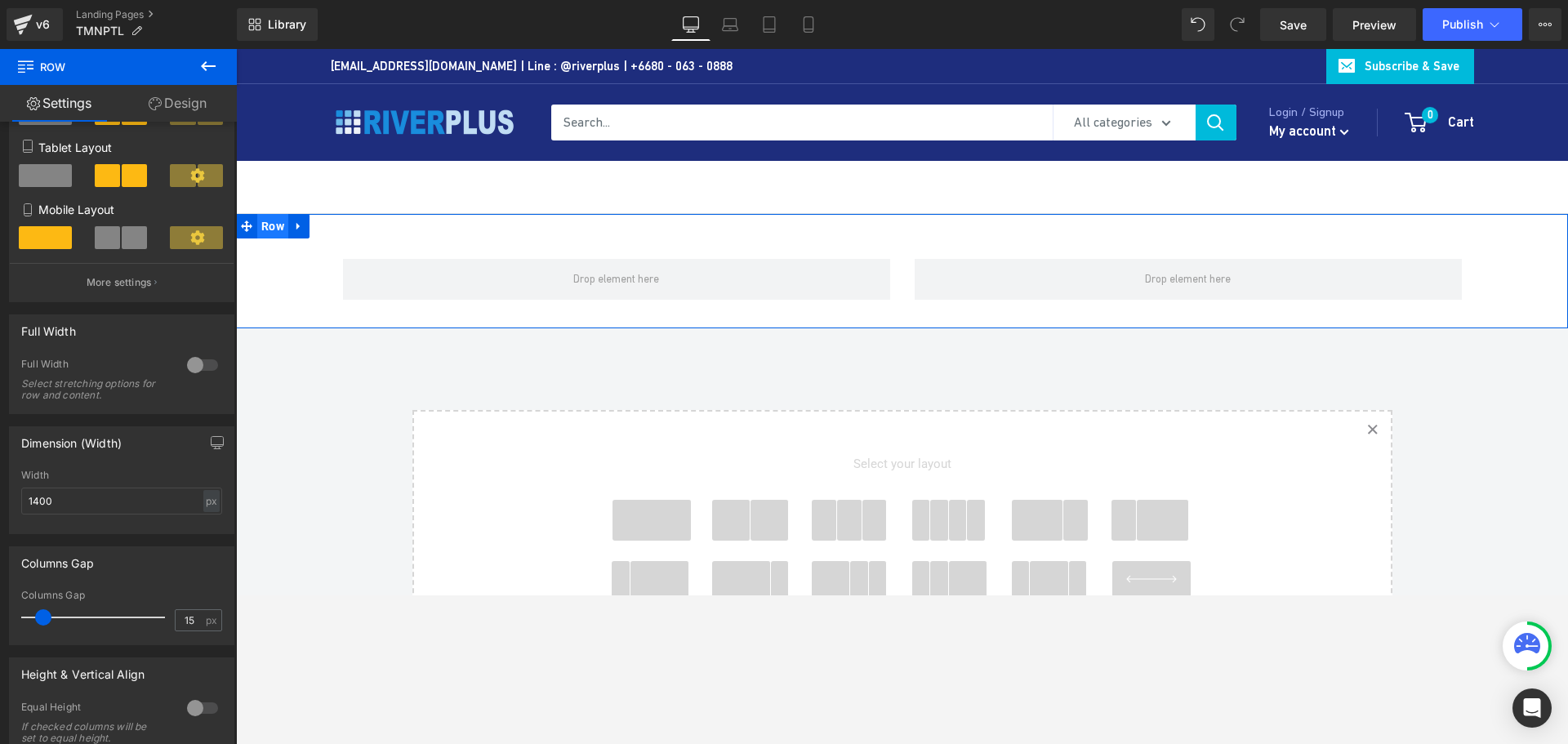 click on "Row" at bounding box center [273, 226] 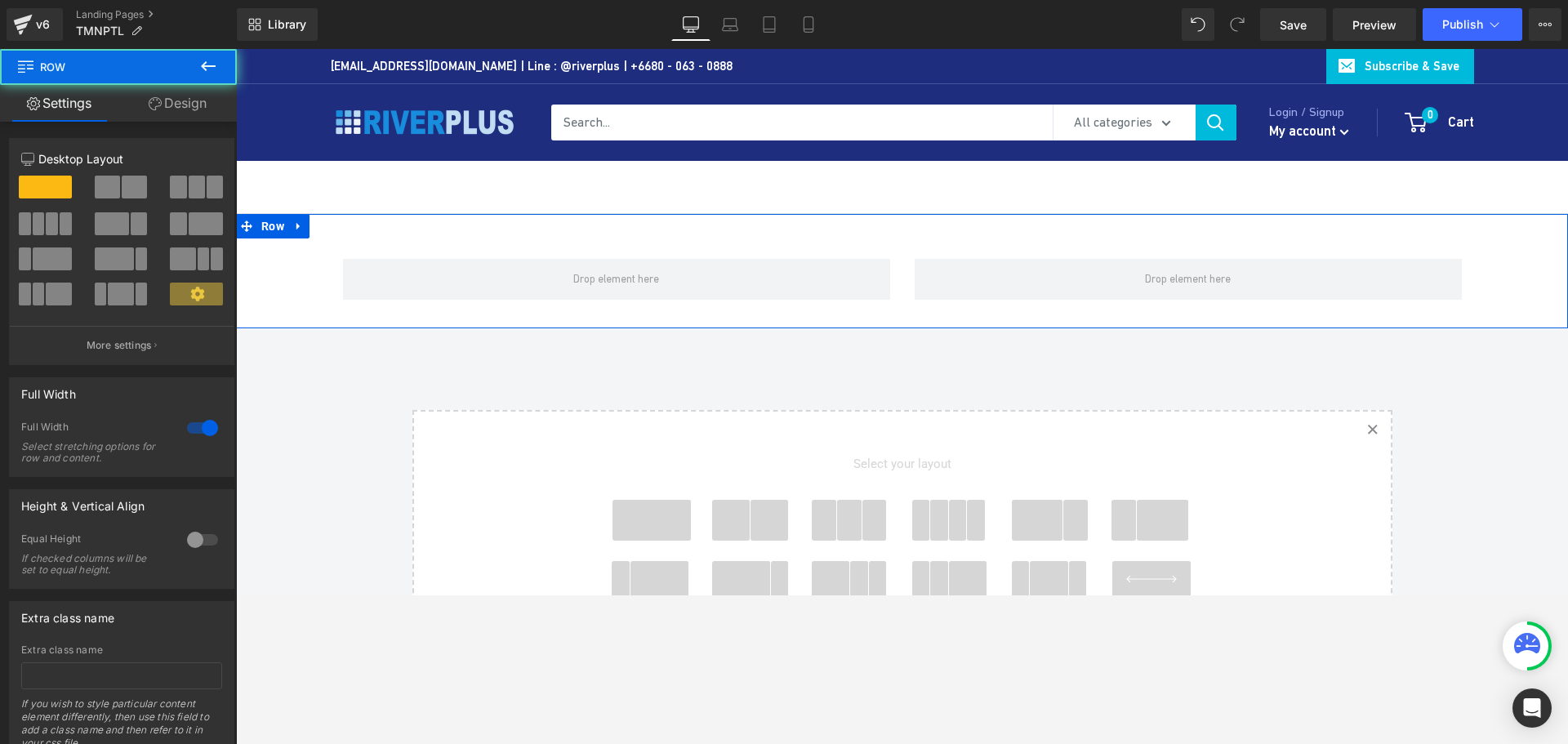 click on "Design" at bounding box center [177, 103] 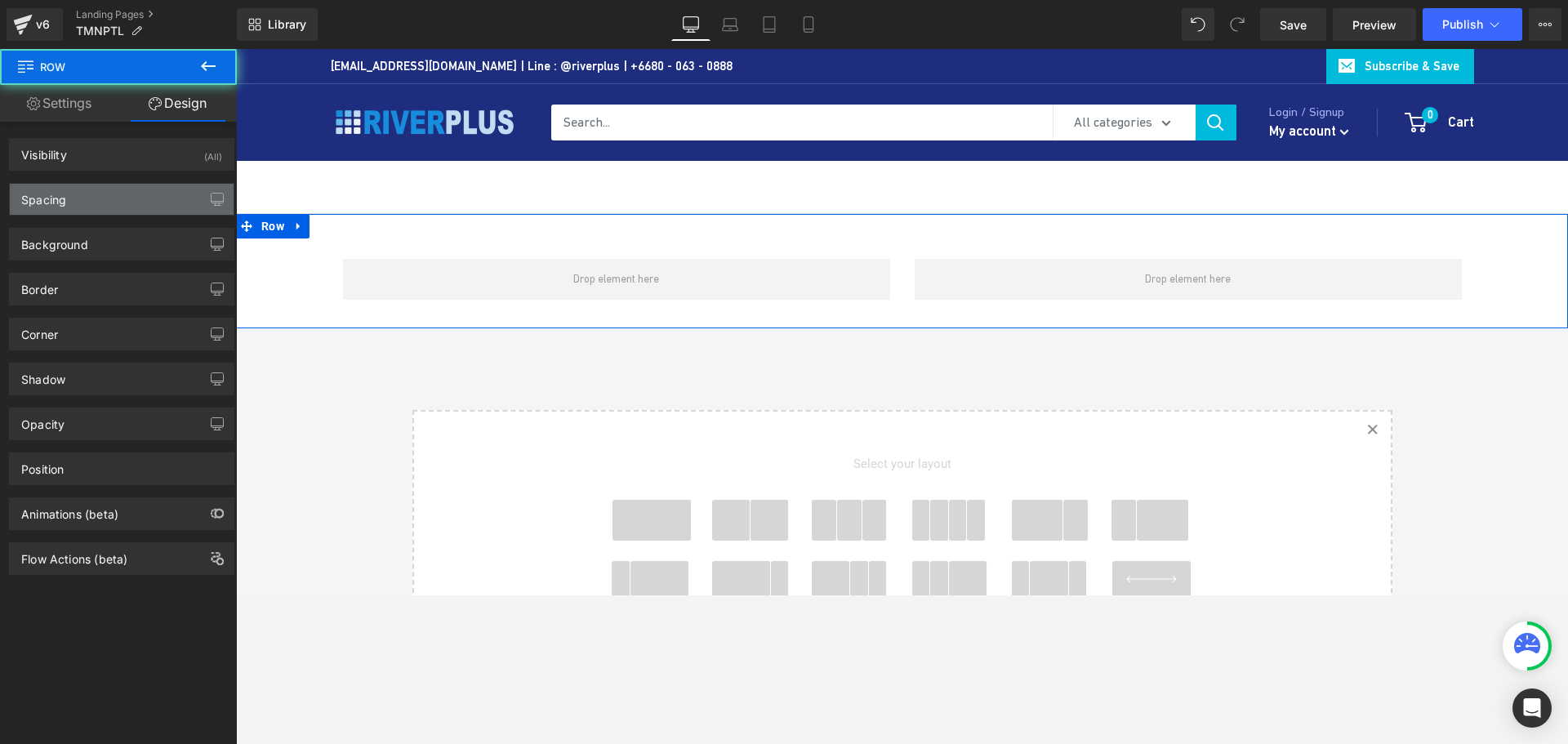 type on "0" 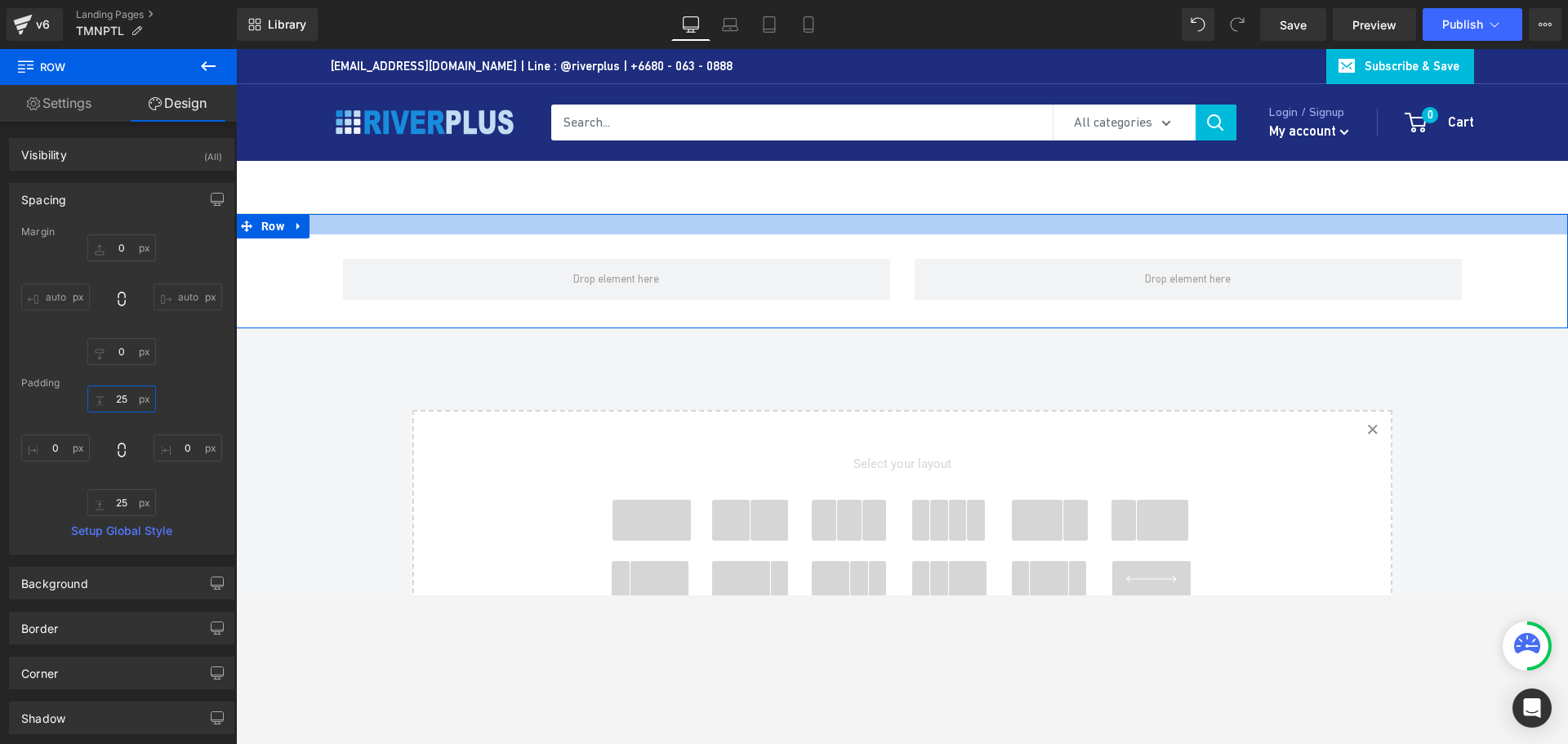 click on "25" at bounding box center (122, 399) 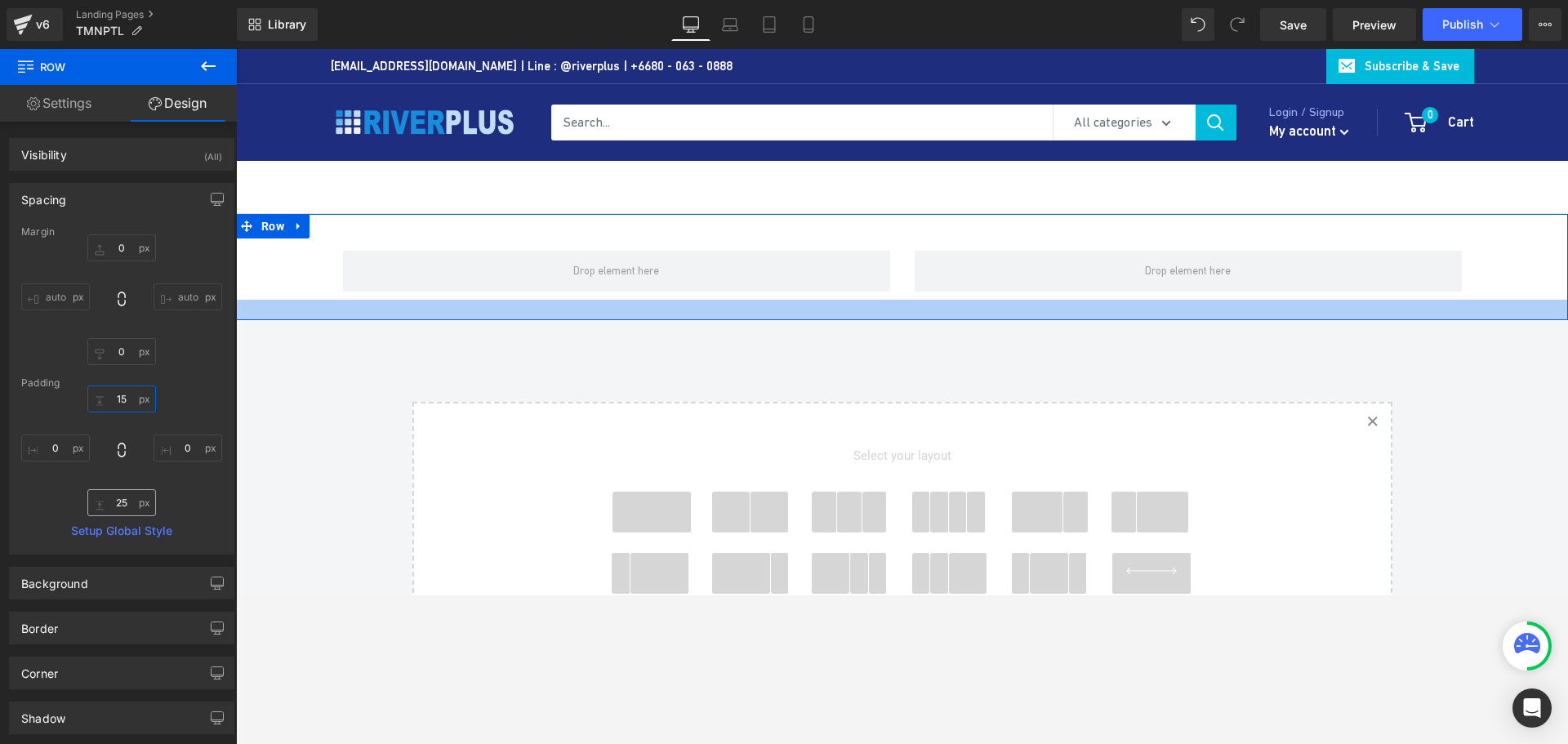 type on "15" 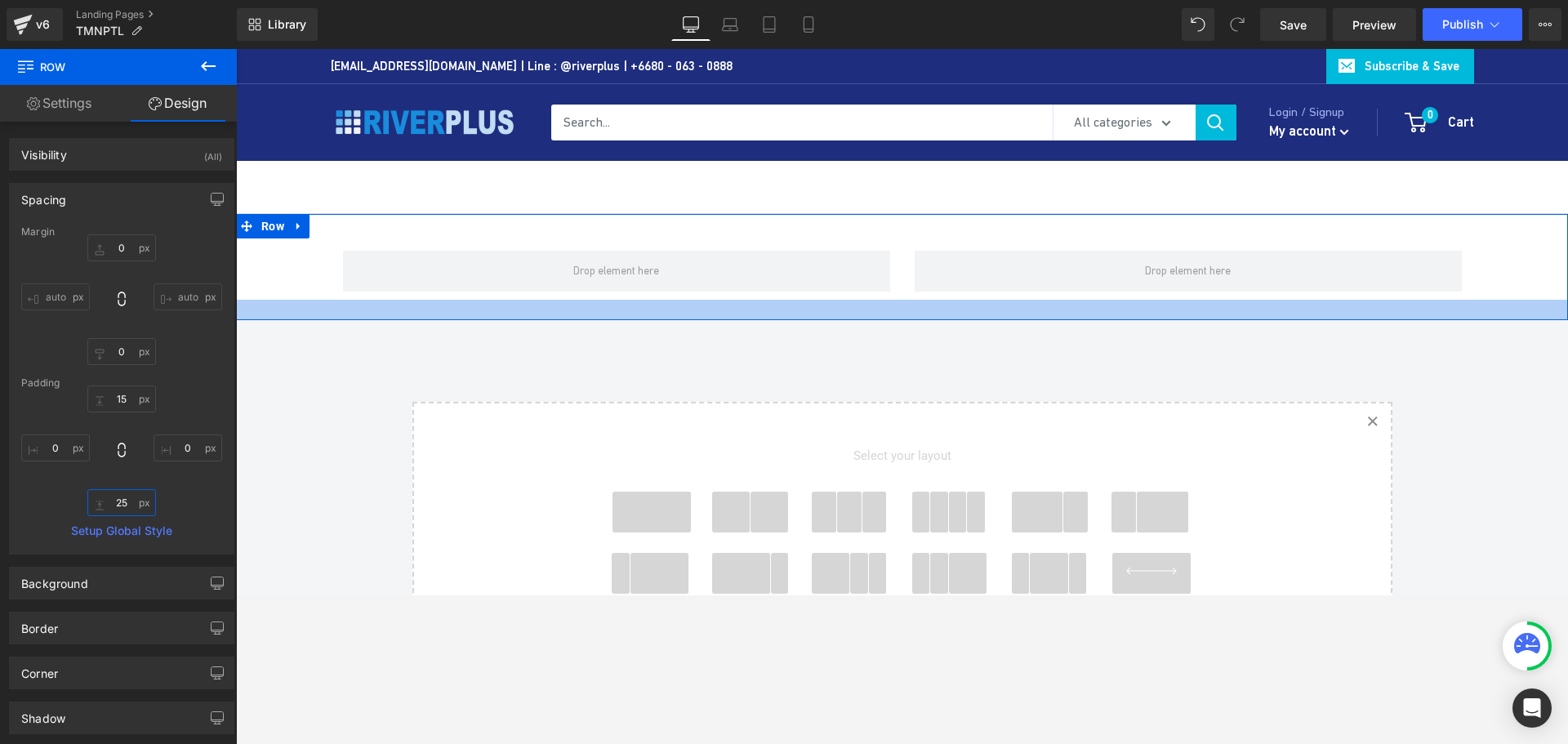 click on "25" at bounding box center [122, 502] 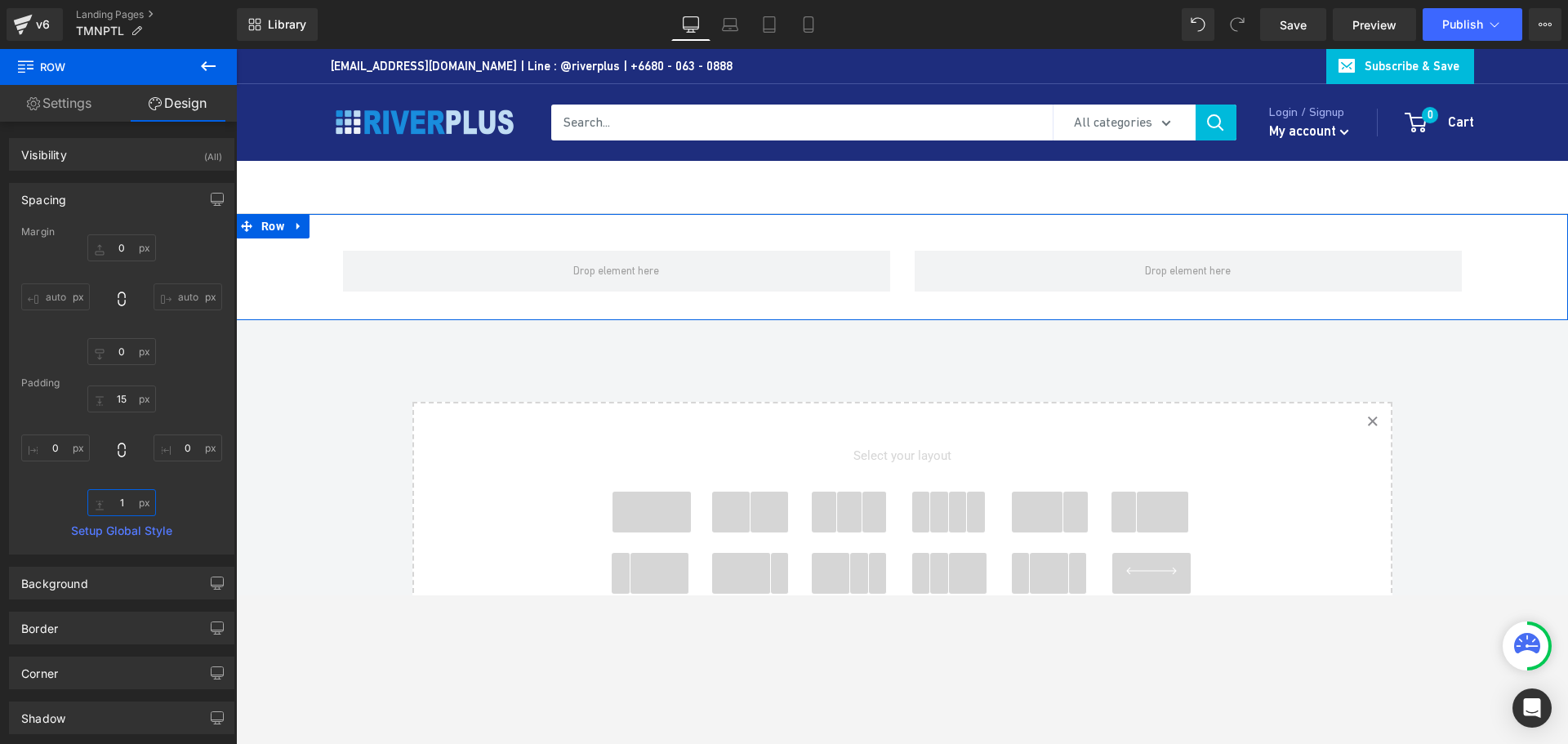 type on "15" 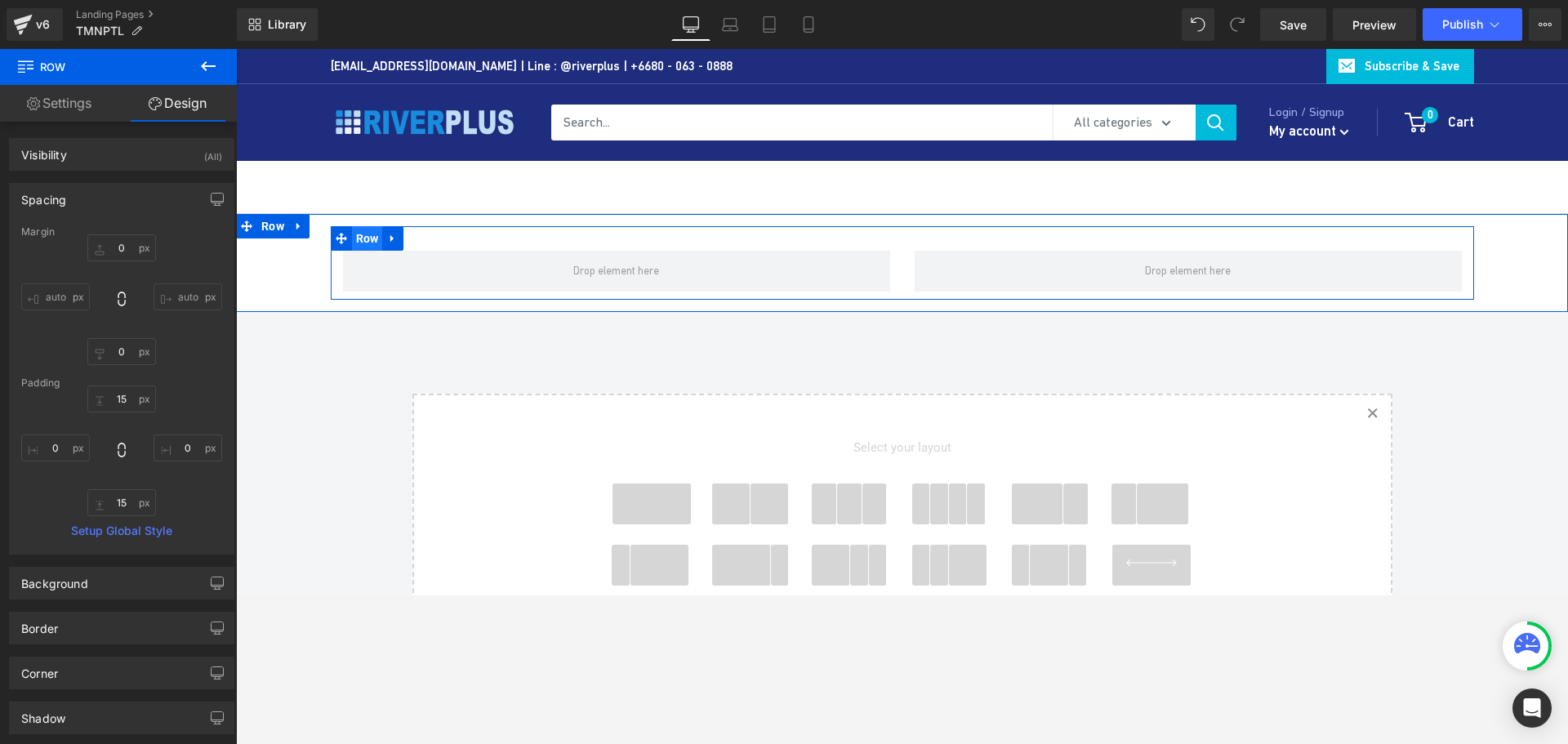 click on "Row" at bounding box center [368, 238] 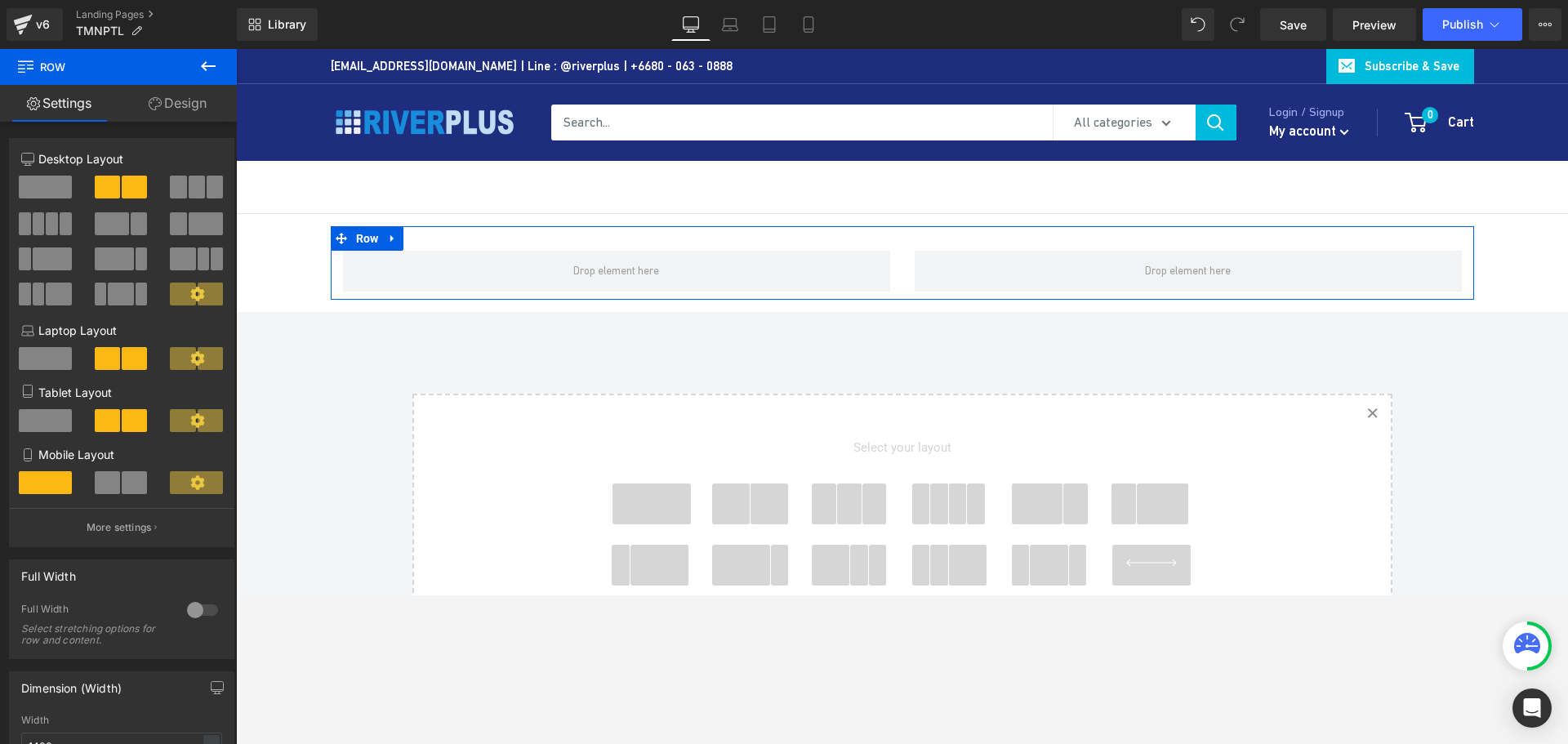 click on "Design" at bounding box center (177, 103) 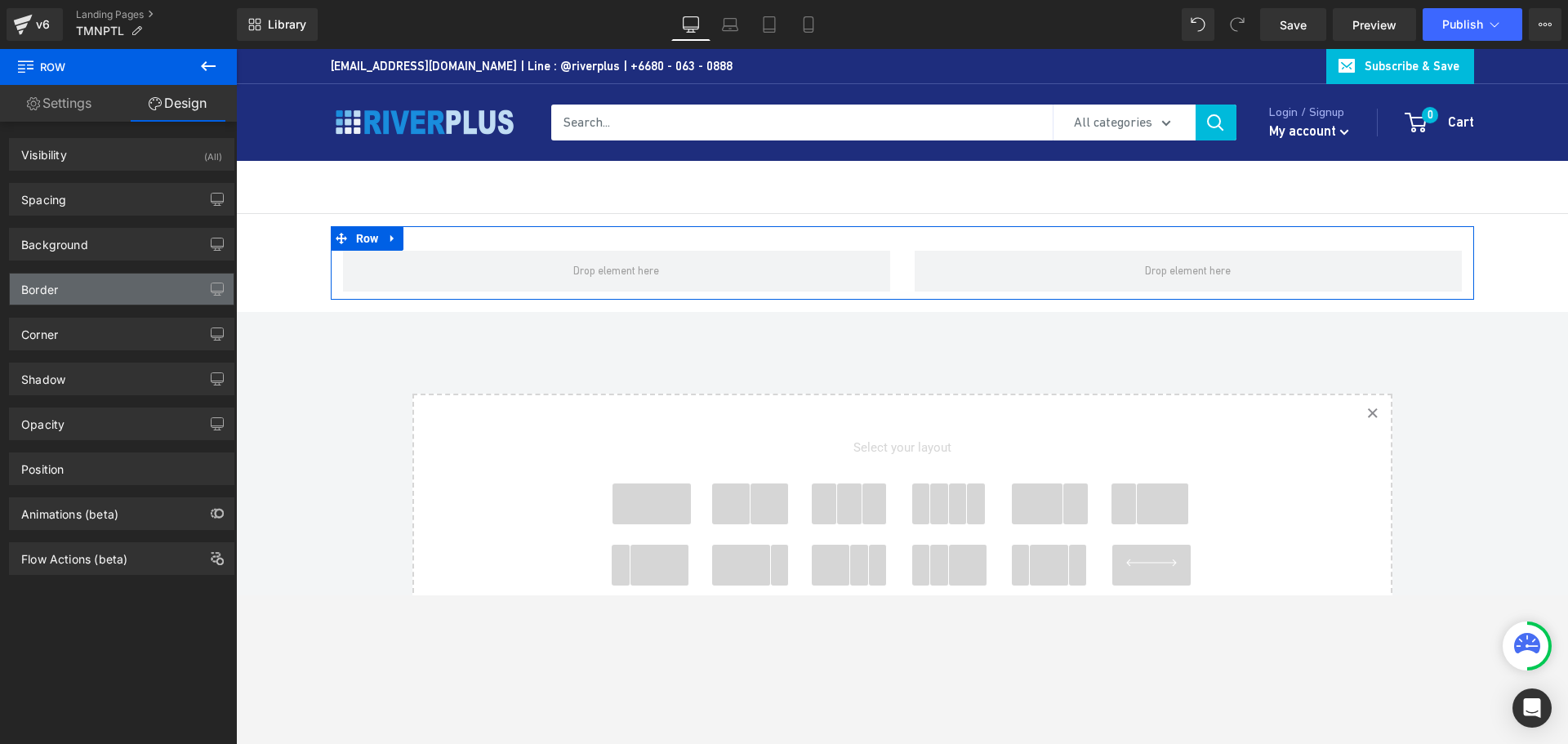 click on "Border" at bounding box center [39, 285] 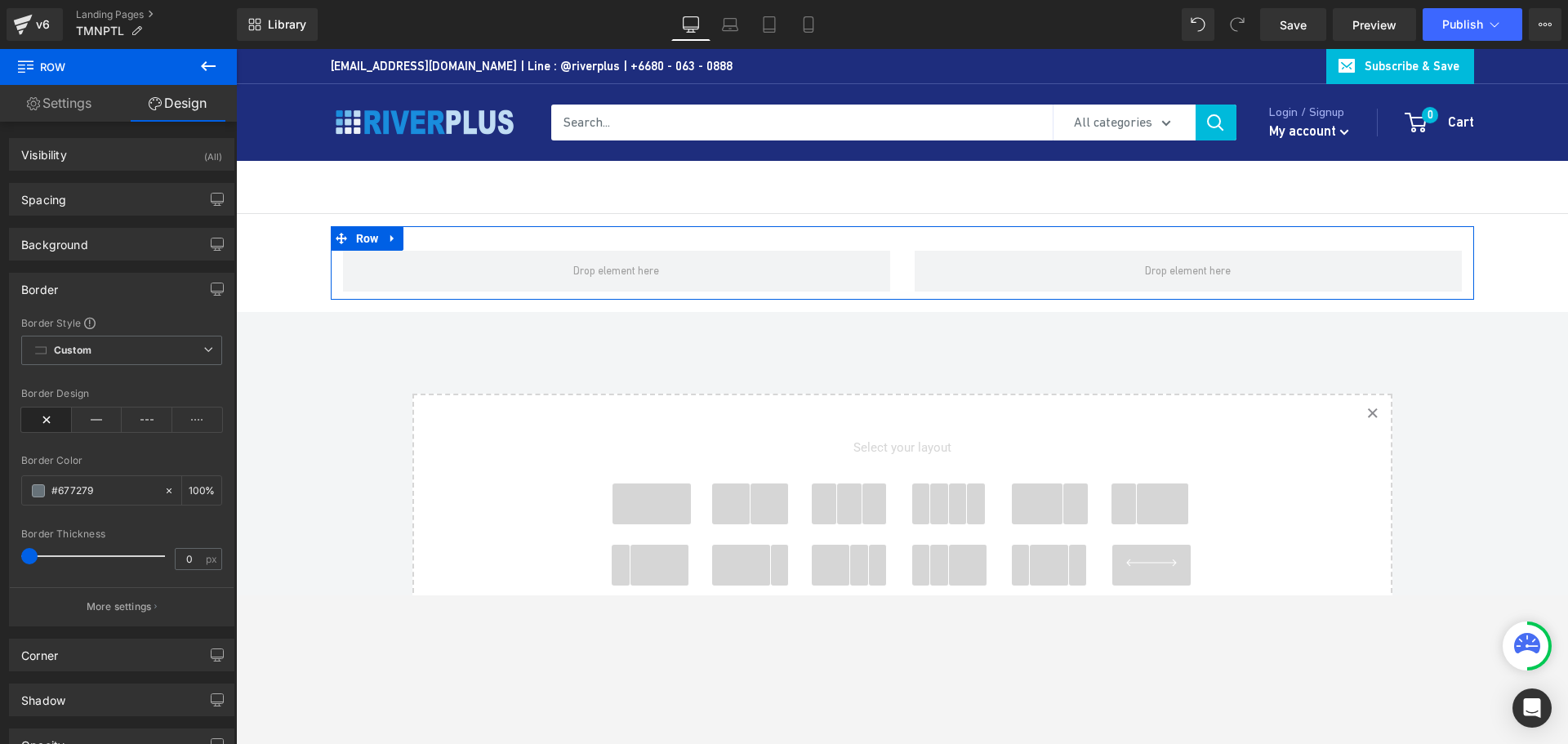 click on "Border" at bounding box center (39, 285) 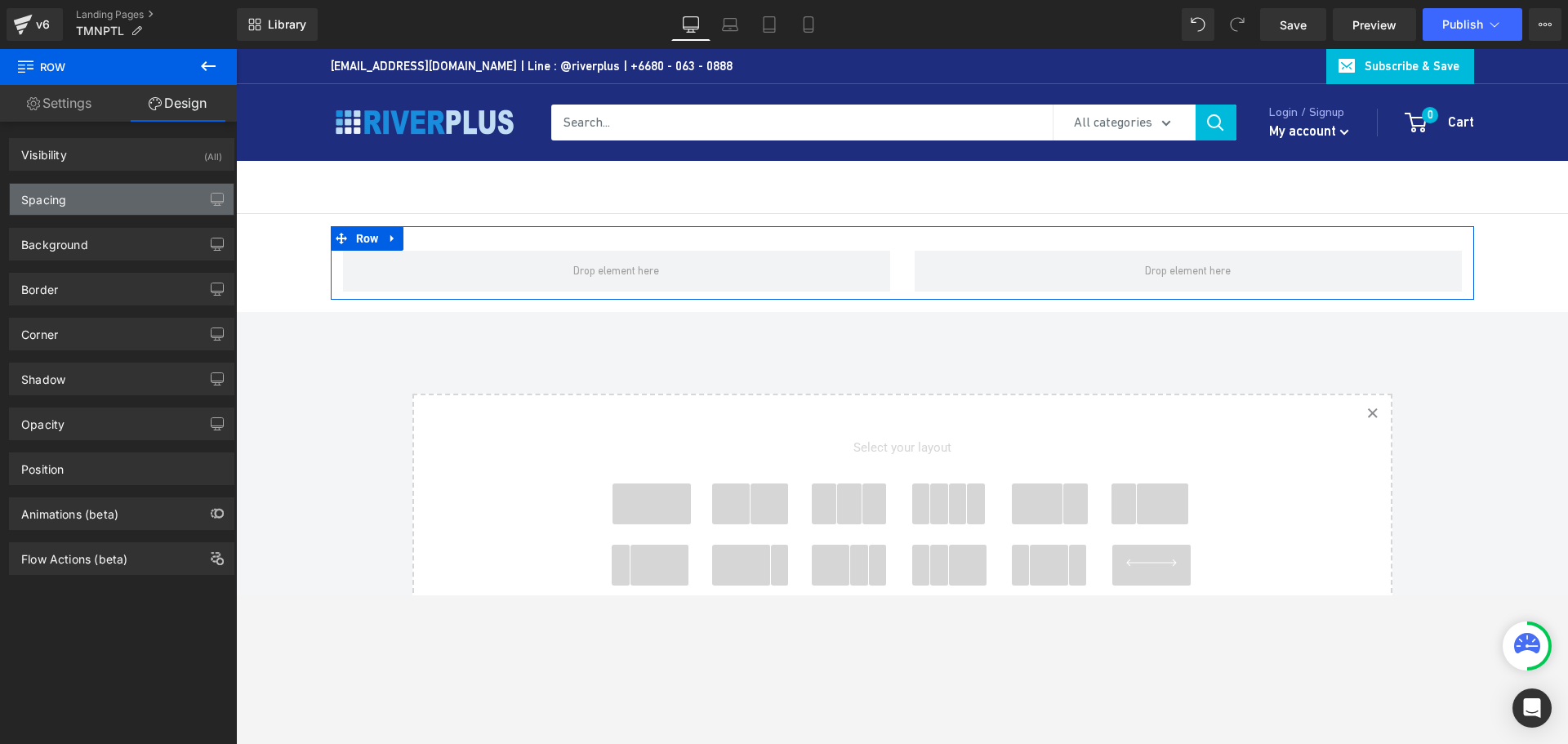 click on "Spacing" at bounding box center [122, 199] 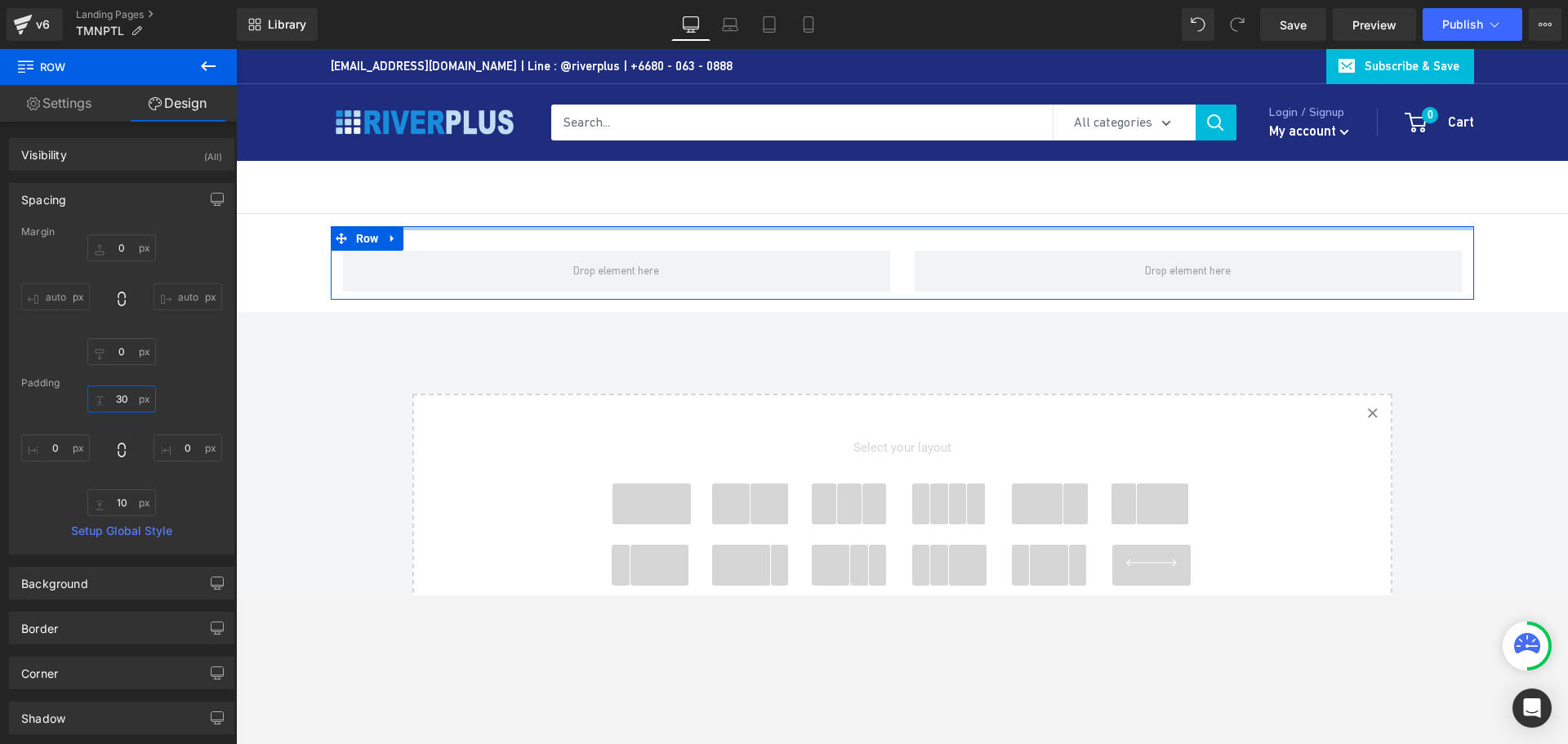 click on "30" at bounding box center (122, 399) 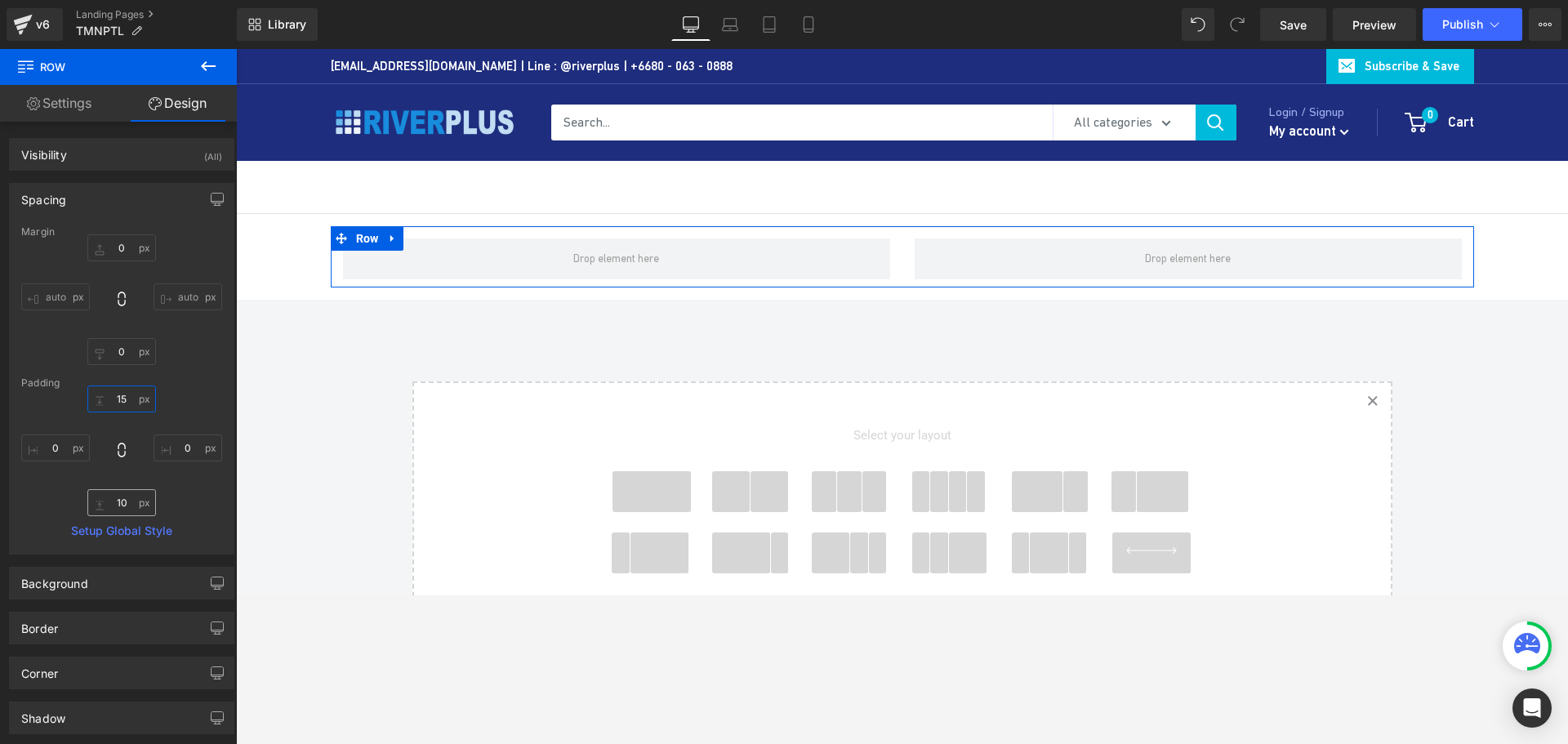 type on "15" 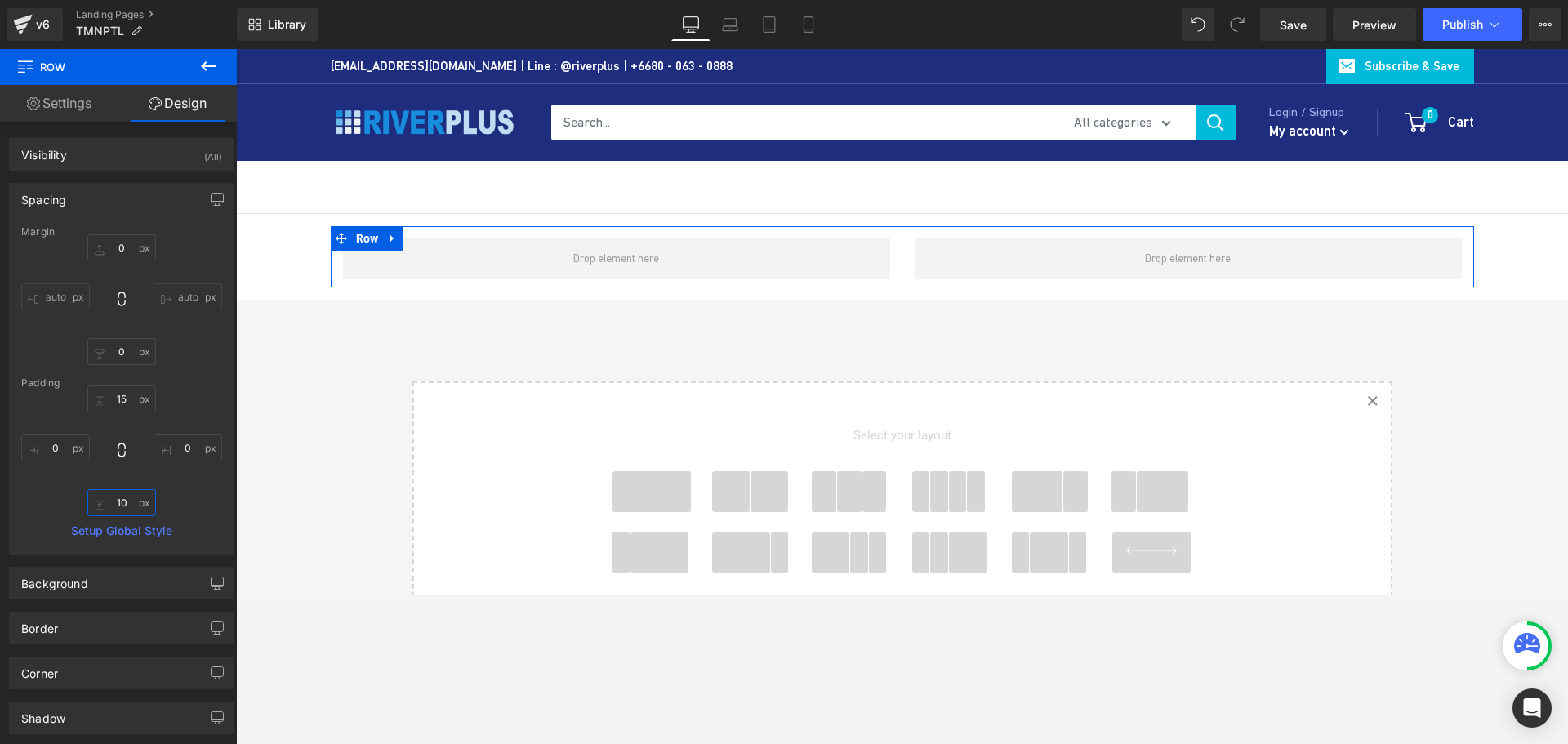 click on "10" at bounding box center [122, 502] 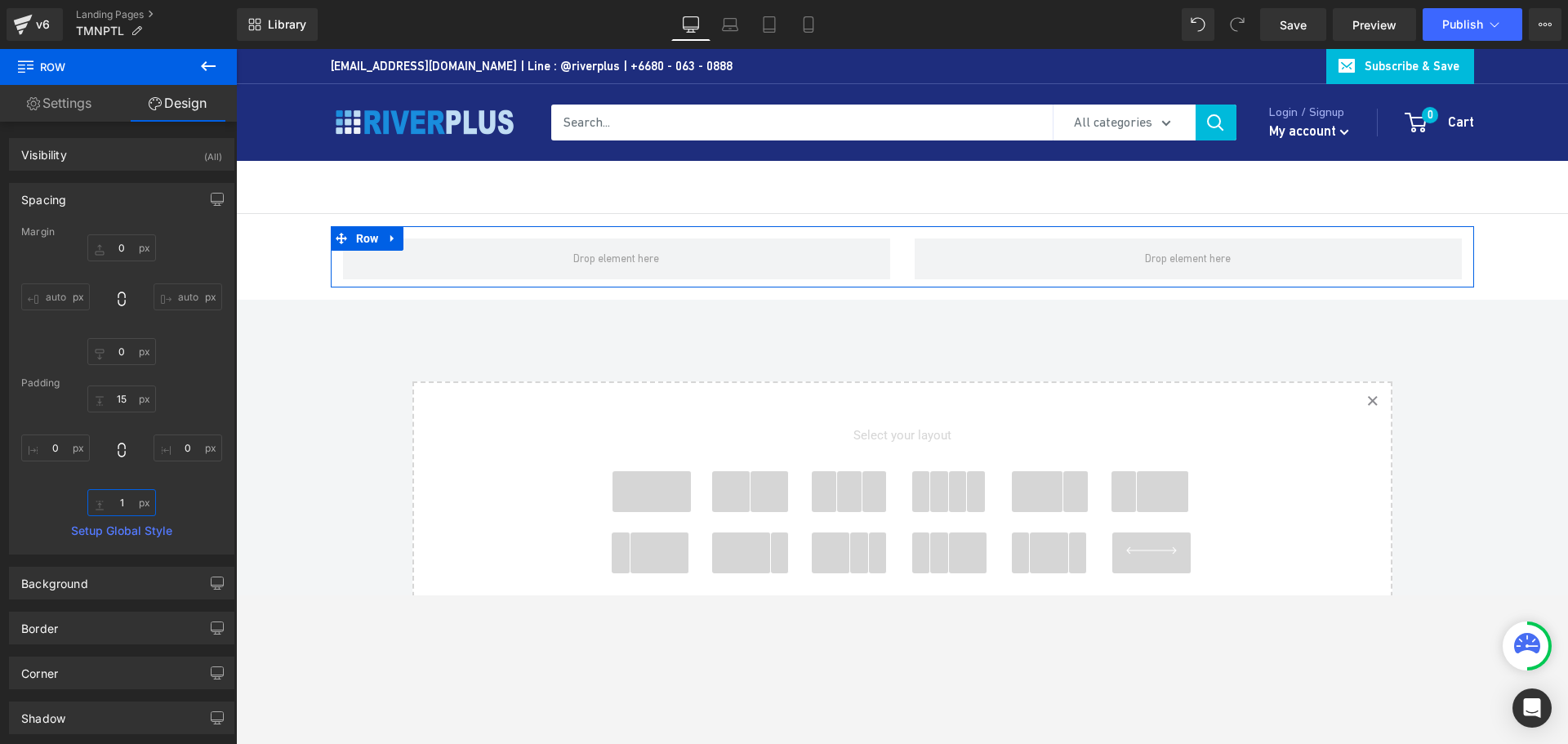 type on "15" 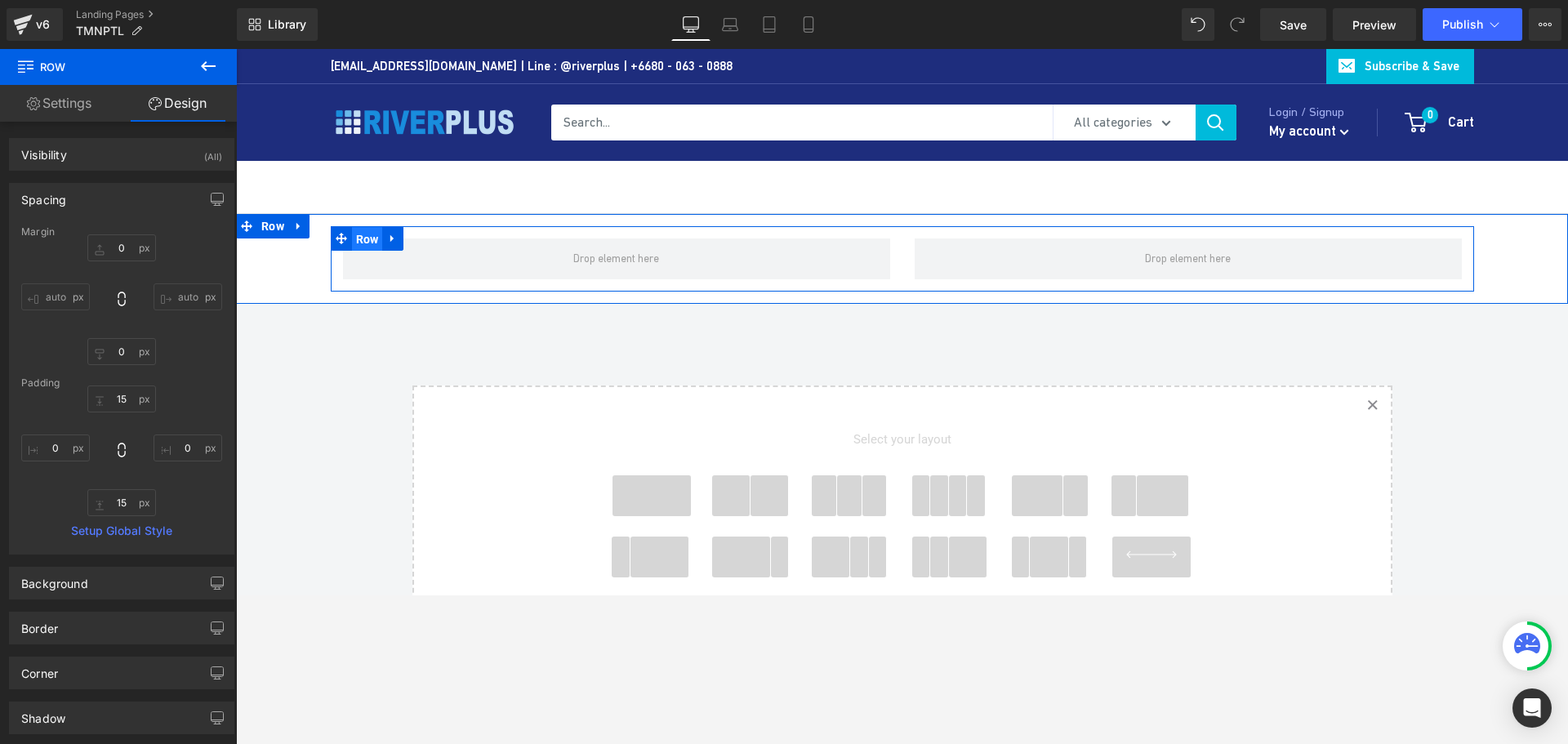 click on "Row" at bounding box center (368, 239) 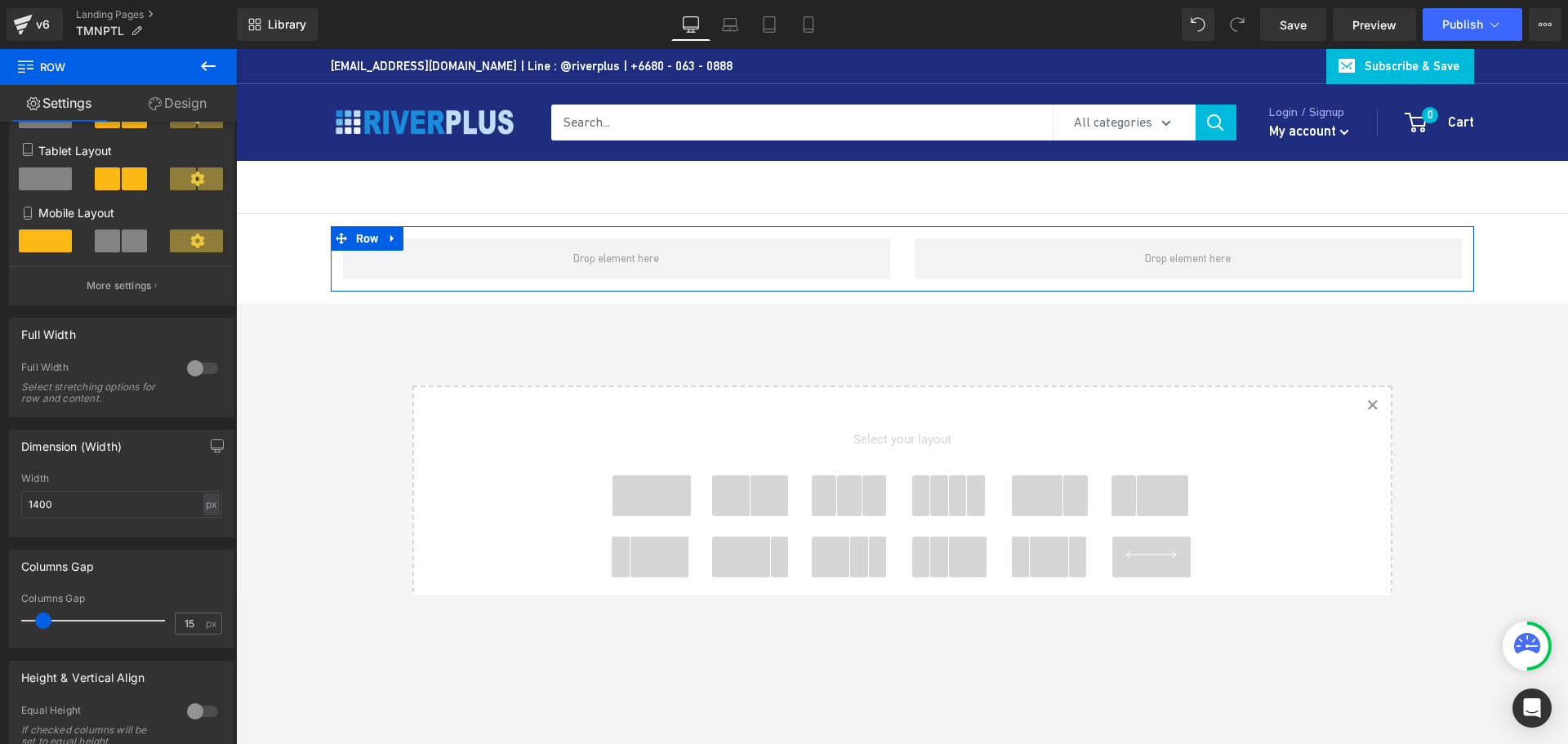 scroll, scrollTop: 245, scrollLeft: 0, axis: vertical 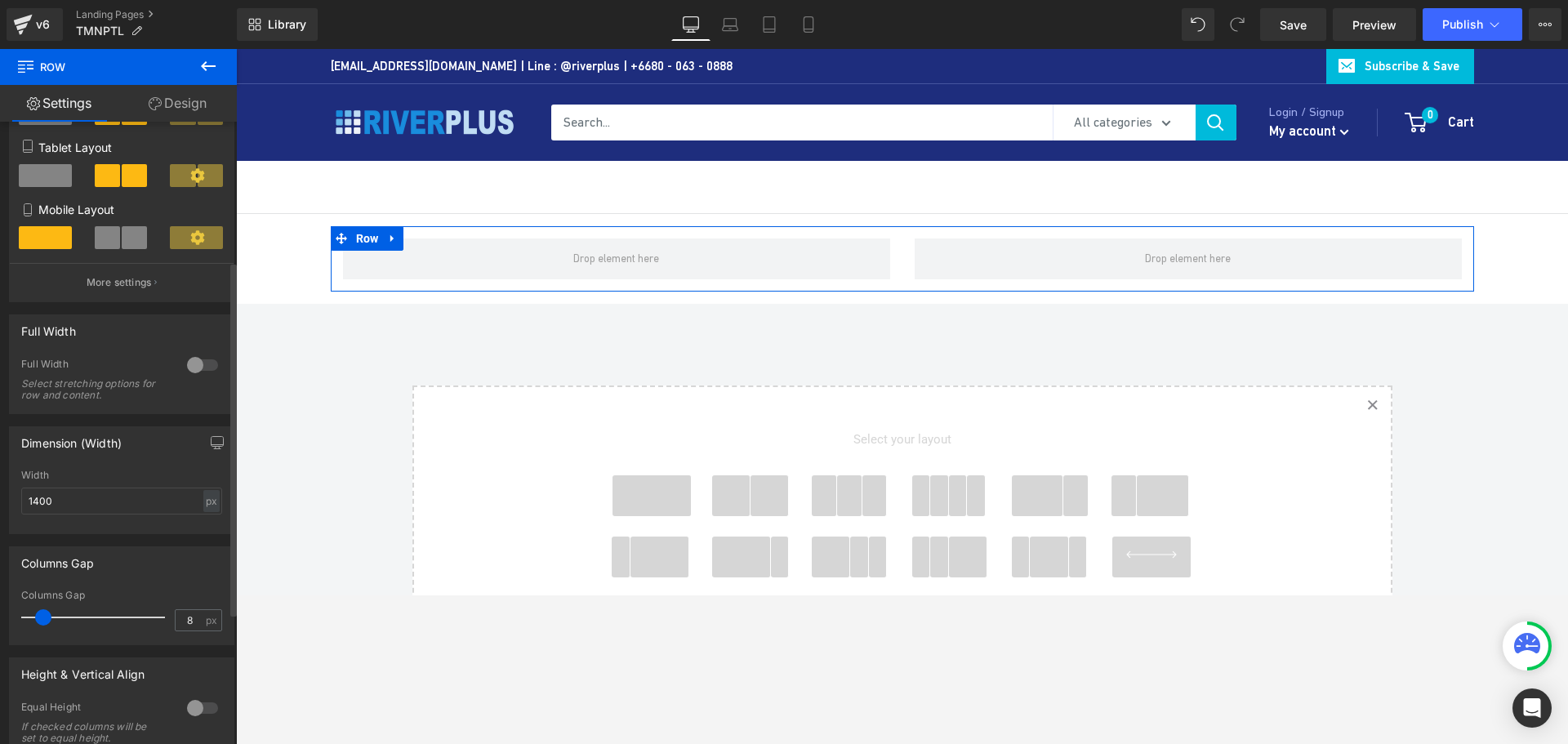 type on "0" 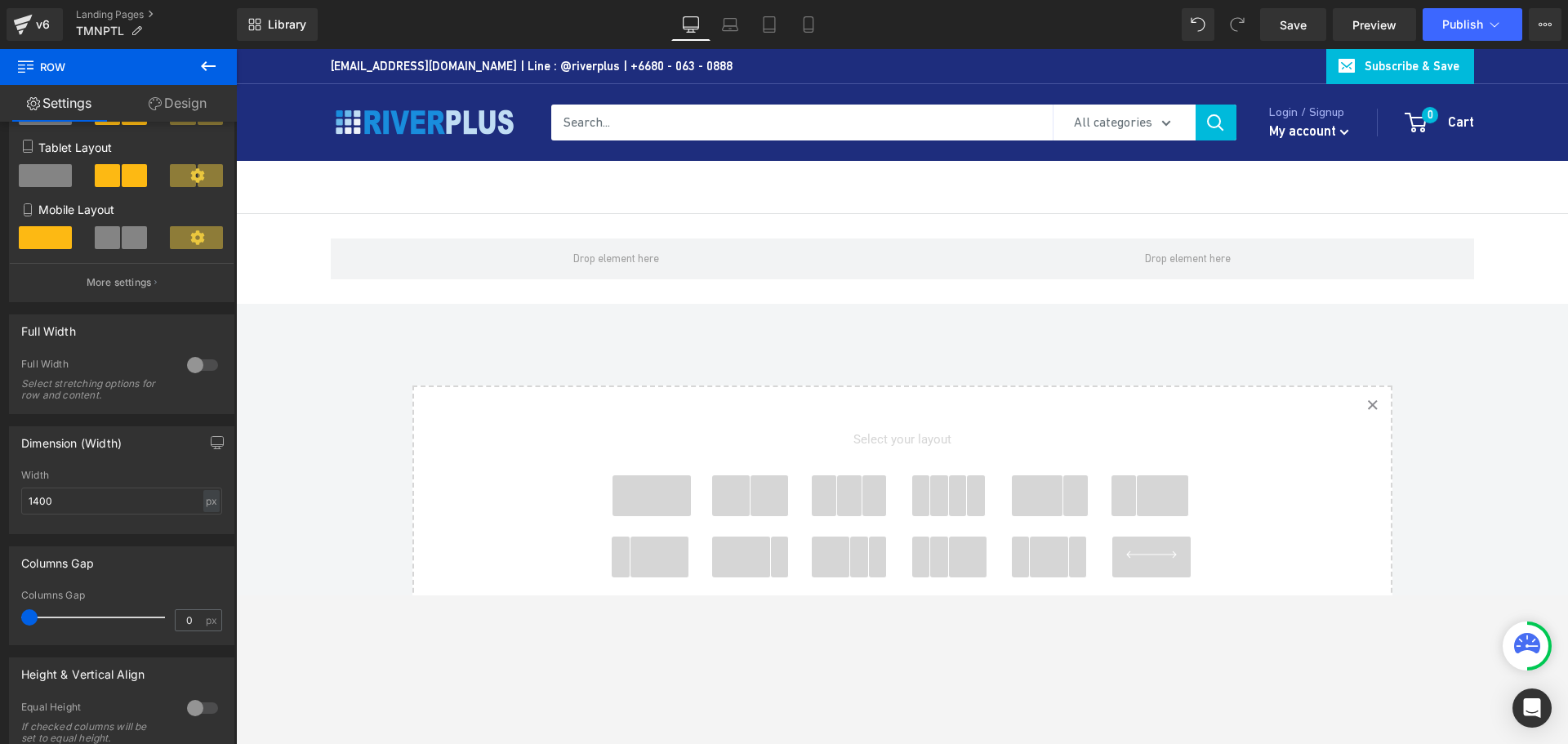 drag, startPoint x: 44, startPoint y: 618, endPoint x: -30, endPoint y: 606, distance: 74.96666 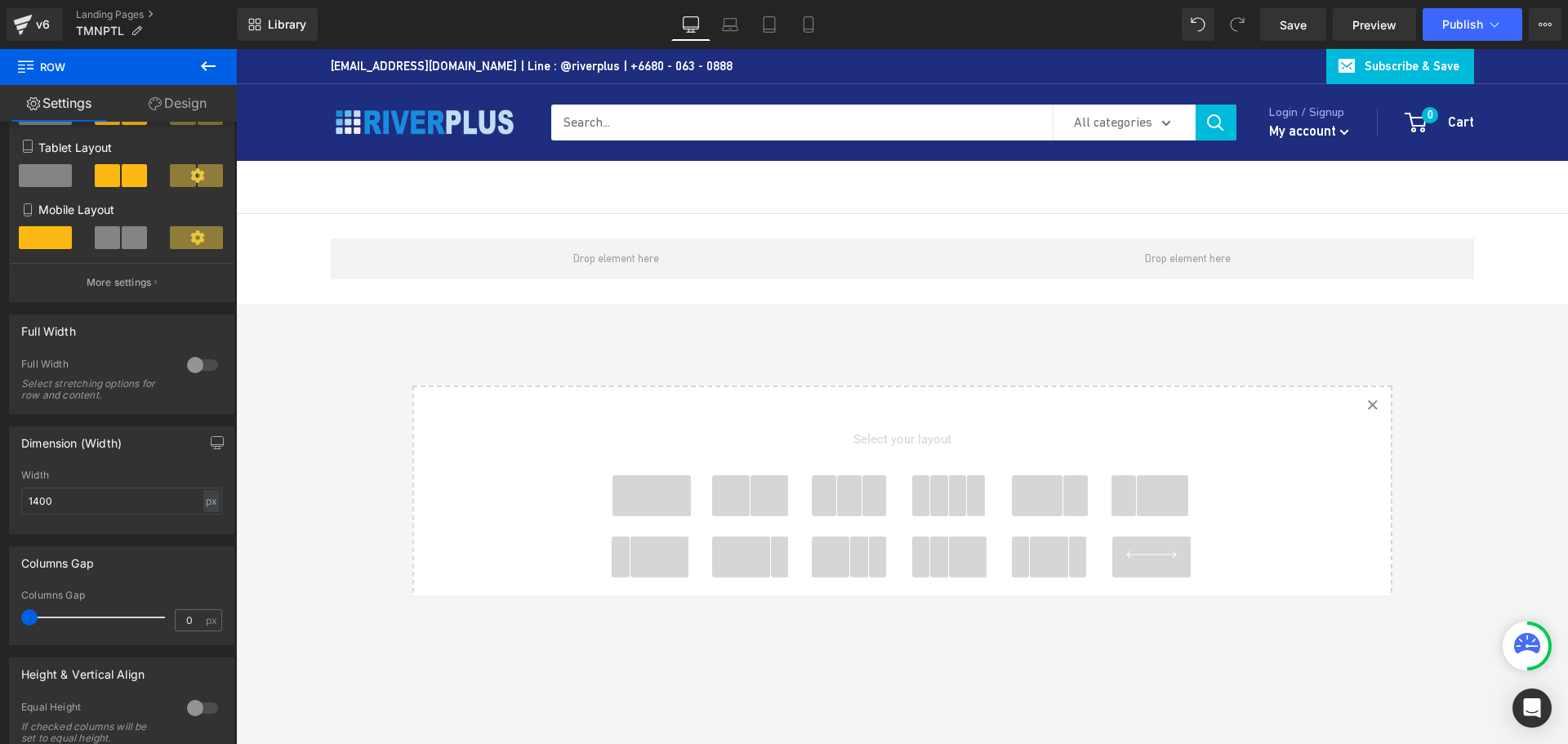 click on "Row  You are previewing how the   will restyle your page. You can not edit Elements in Preset Preview Mode.  v6 Landing Pages TMNPTL Library Desktop Desktop Laptop Tablet Mobile Save Preview Publish Scheduled View Live Page View with current Template Save Template to Library Schedule Publish Publish Settings Shortcuts  Your page can’t be published   You've reached the maximum number of published pages on your plan  (0/0).  You need to upgrade your plan or unpublish all your pages to get 1 publish slot.   Unpublish pages   Upgrade plan  Elements Global Style Base Row  rows, columns, layouts, div Heading  headings, titles, h1,h2,h3,h4,h5,h6 Text Block  texts, paragraphs, contents, blocks Image  images, photos, alts, uploads Icon  icons, symbols Button  button, call to action, cta Separator  separators, dividers, horizontal lines Liquid  liquid, custom code, html, javascript, css, reviews, apps, applications, embeded, iframe Banner Parallax  Hero Banner  Stack Tabs  Carousel  Pricing  List" at bounding box center [784, 372] 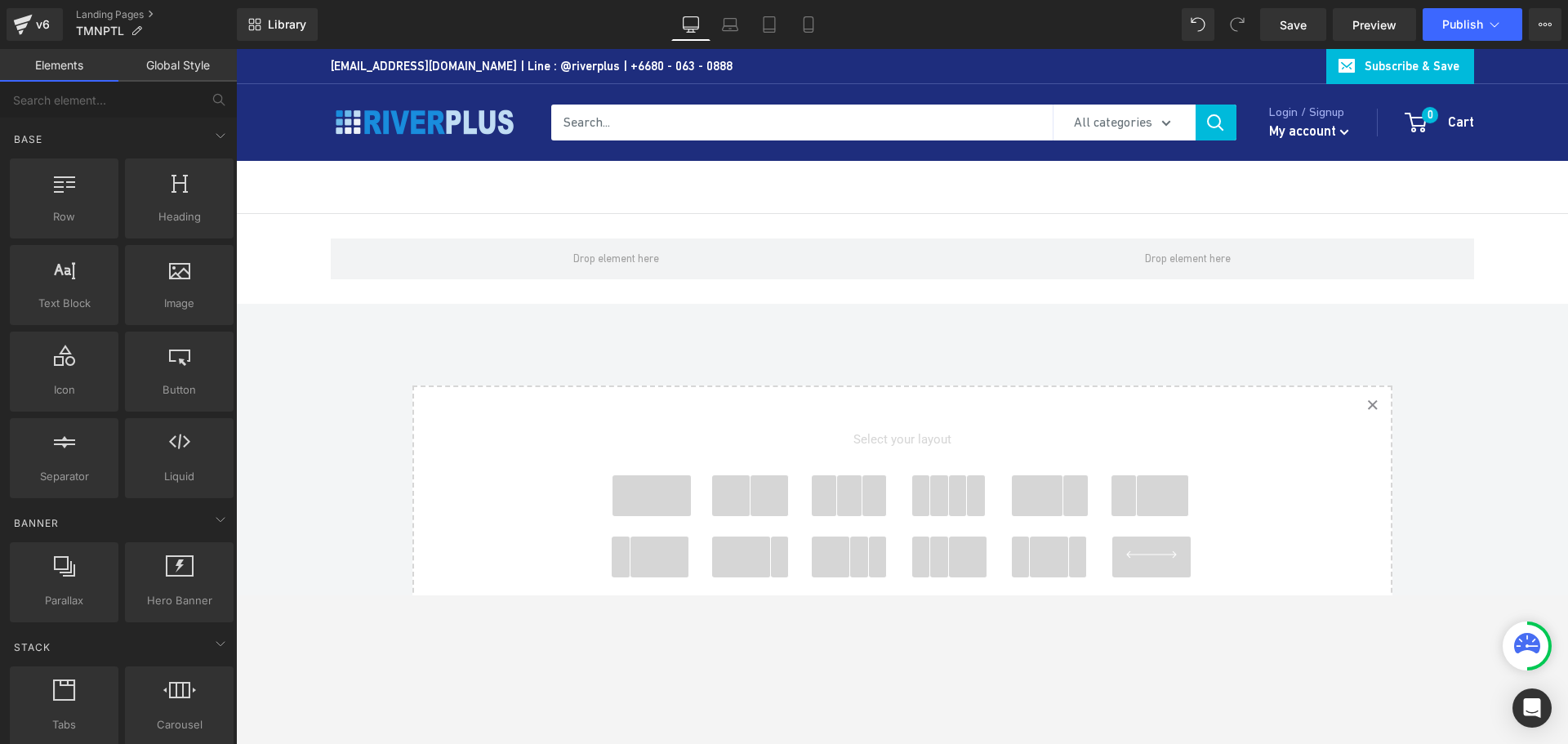 click at bounding box center (849, 496) 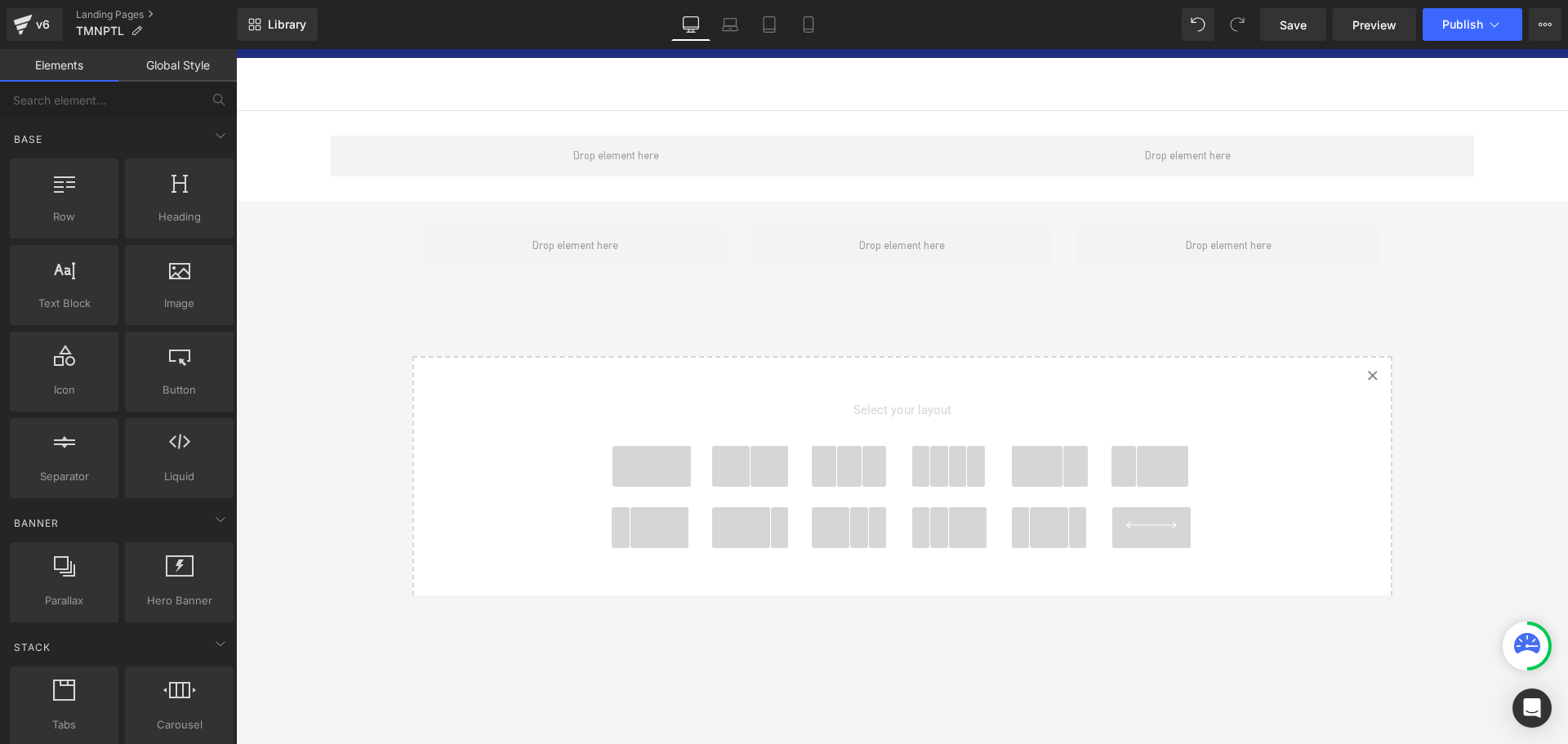 scroll, scrollTop: 0, scrollLeft: 0, axis: both 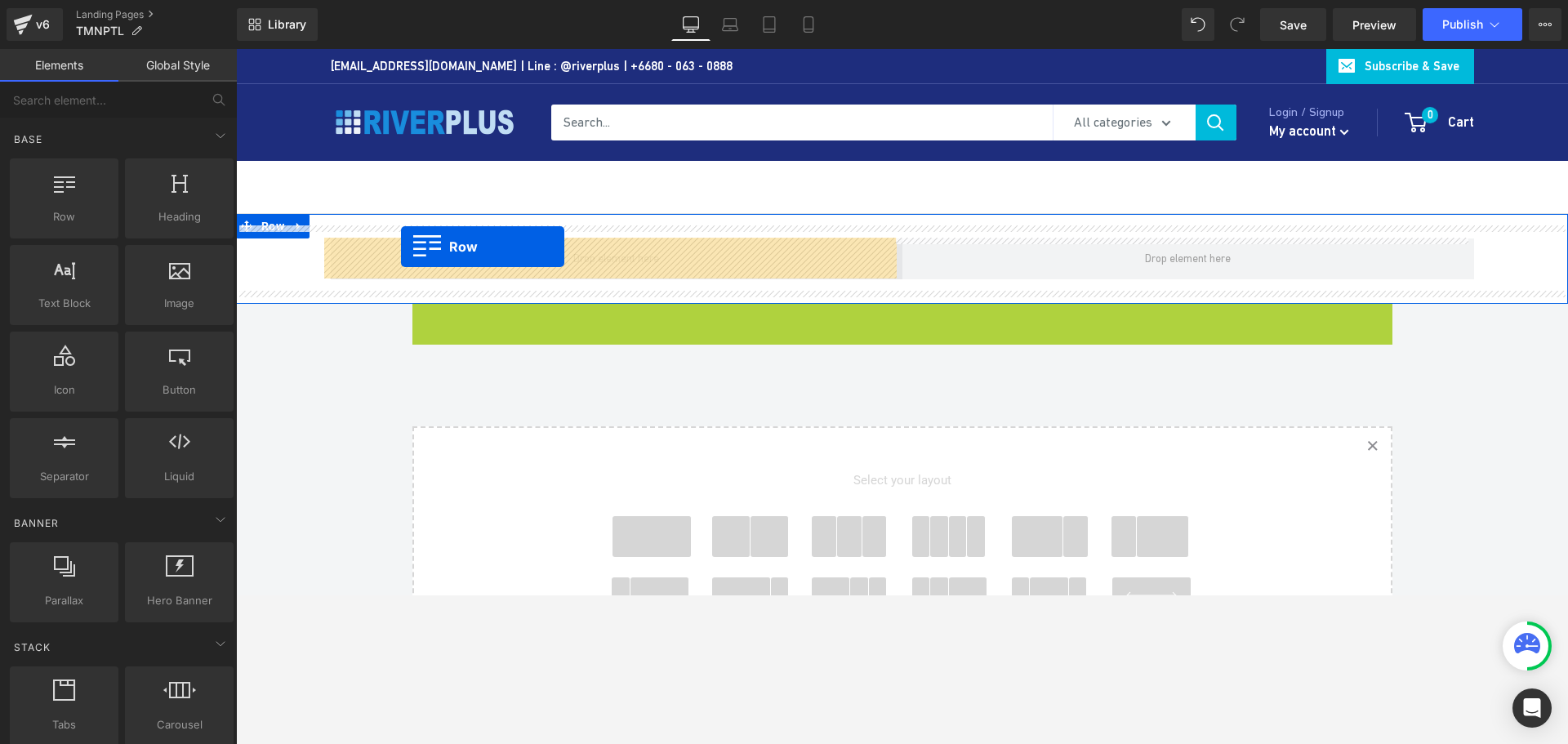 drag, startPoint x: 449, startPoint y: 318, endPoint x: 401, endPoint y: 247, distance: 85.70298 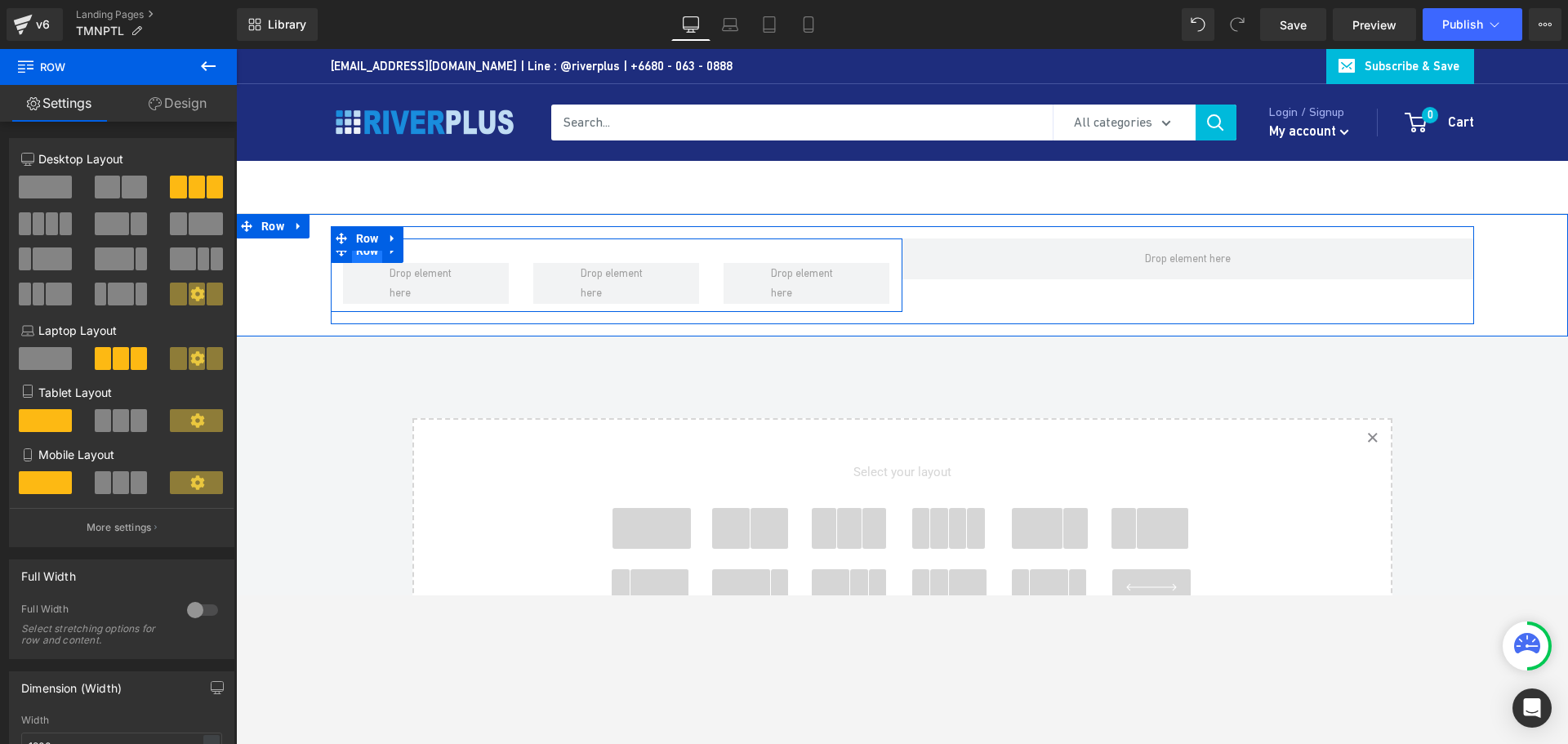 click on "Row" at bounding box center [368, 251] 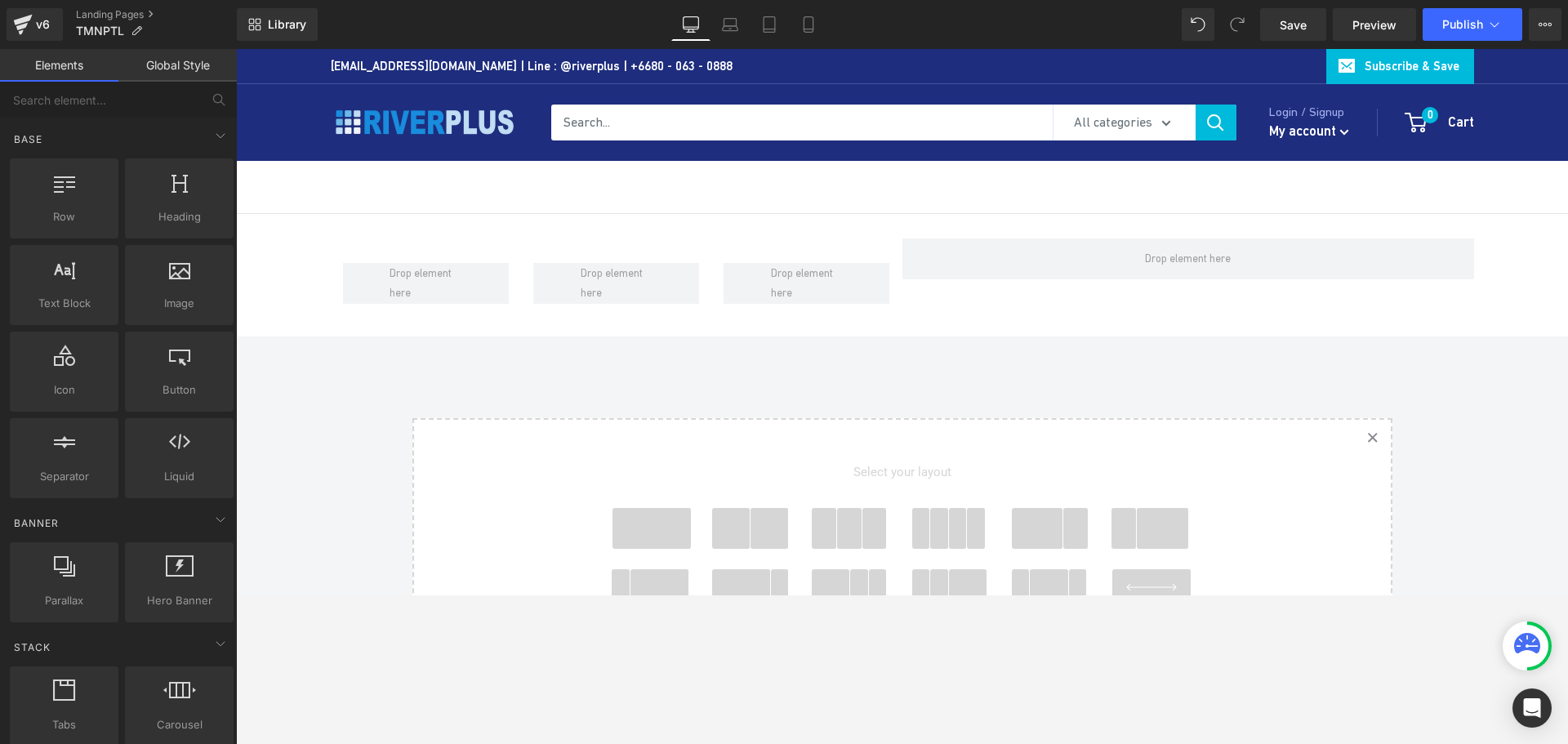 click on "Row
Row         Row
Select your layout" at bounding box center [902, 509] 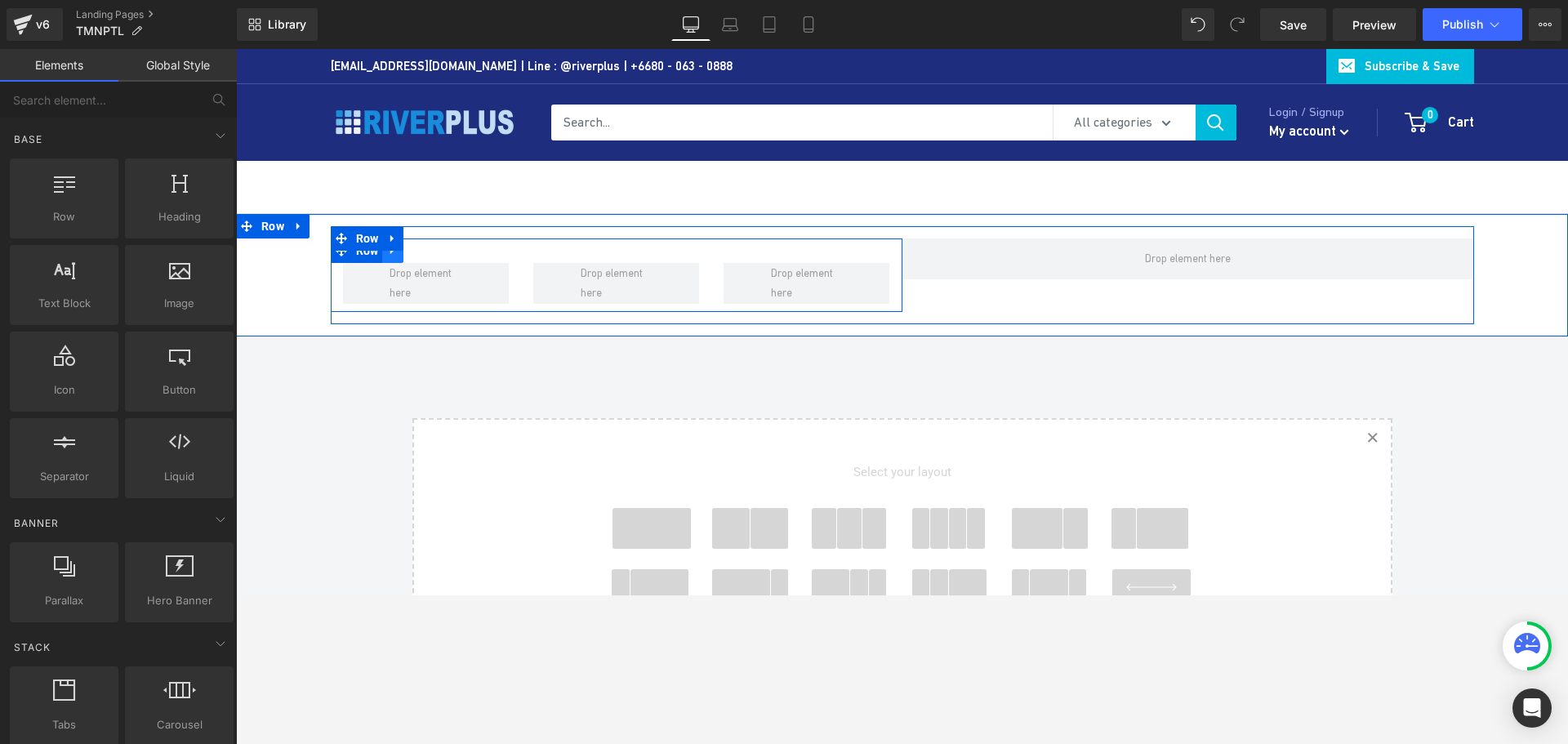 click 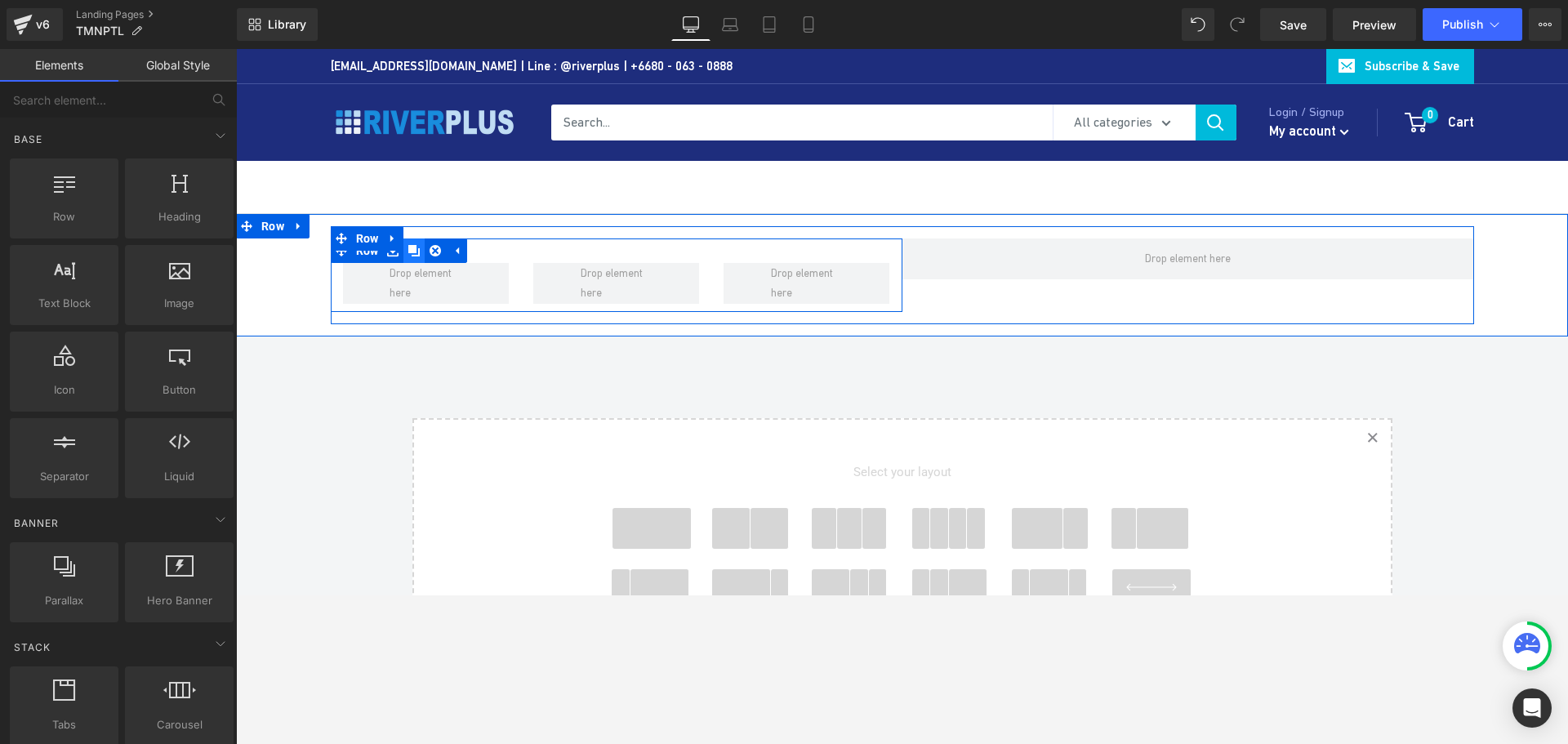 click 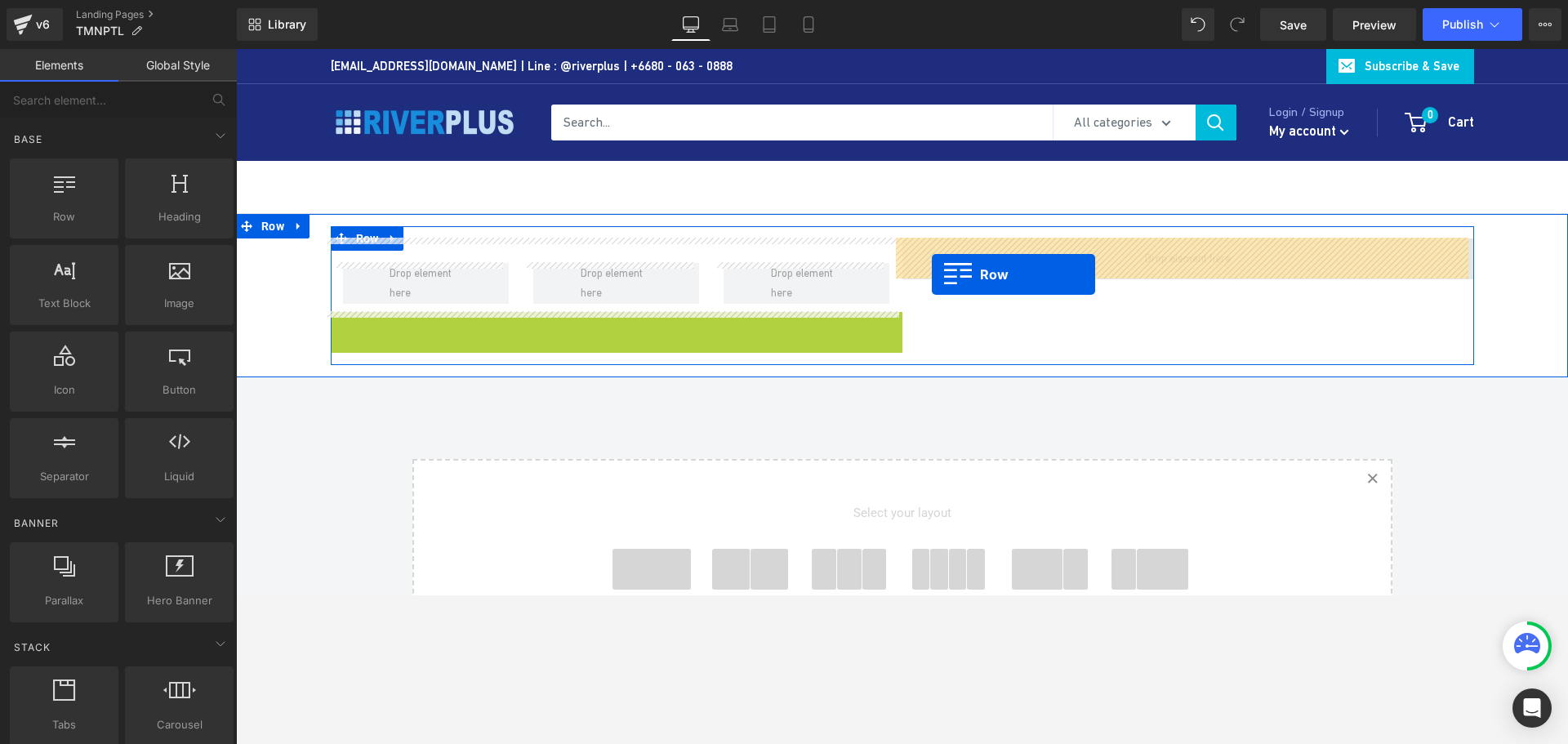 drag, startPoint x: 360, startPoint y: 323, endPoint x: 932, endPoint y: 274, distance: 574.09494 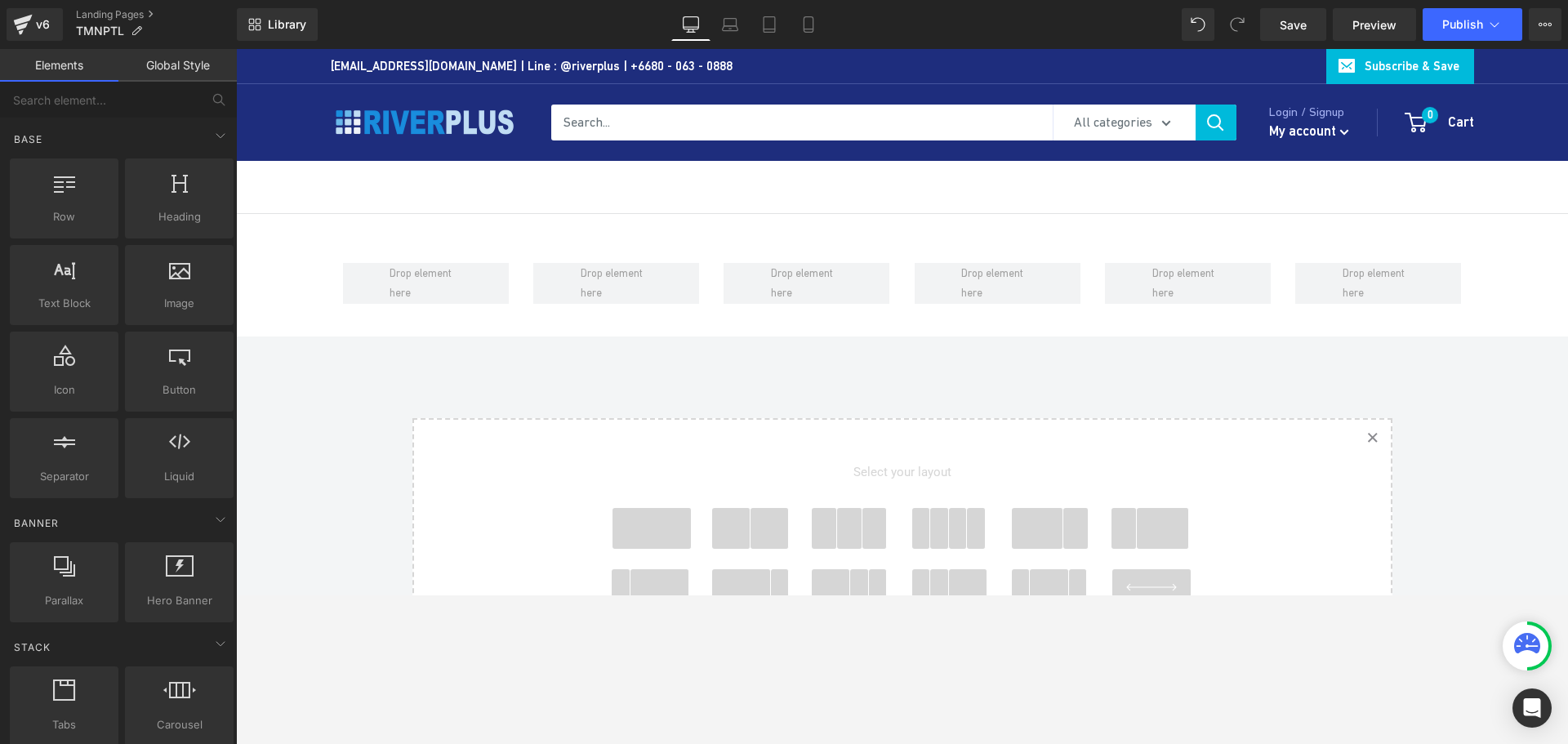 click on "Row         Row
Row         Row
Select your layout" at bounding box center [902, 509] 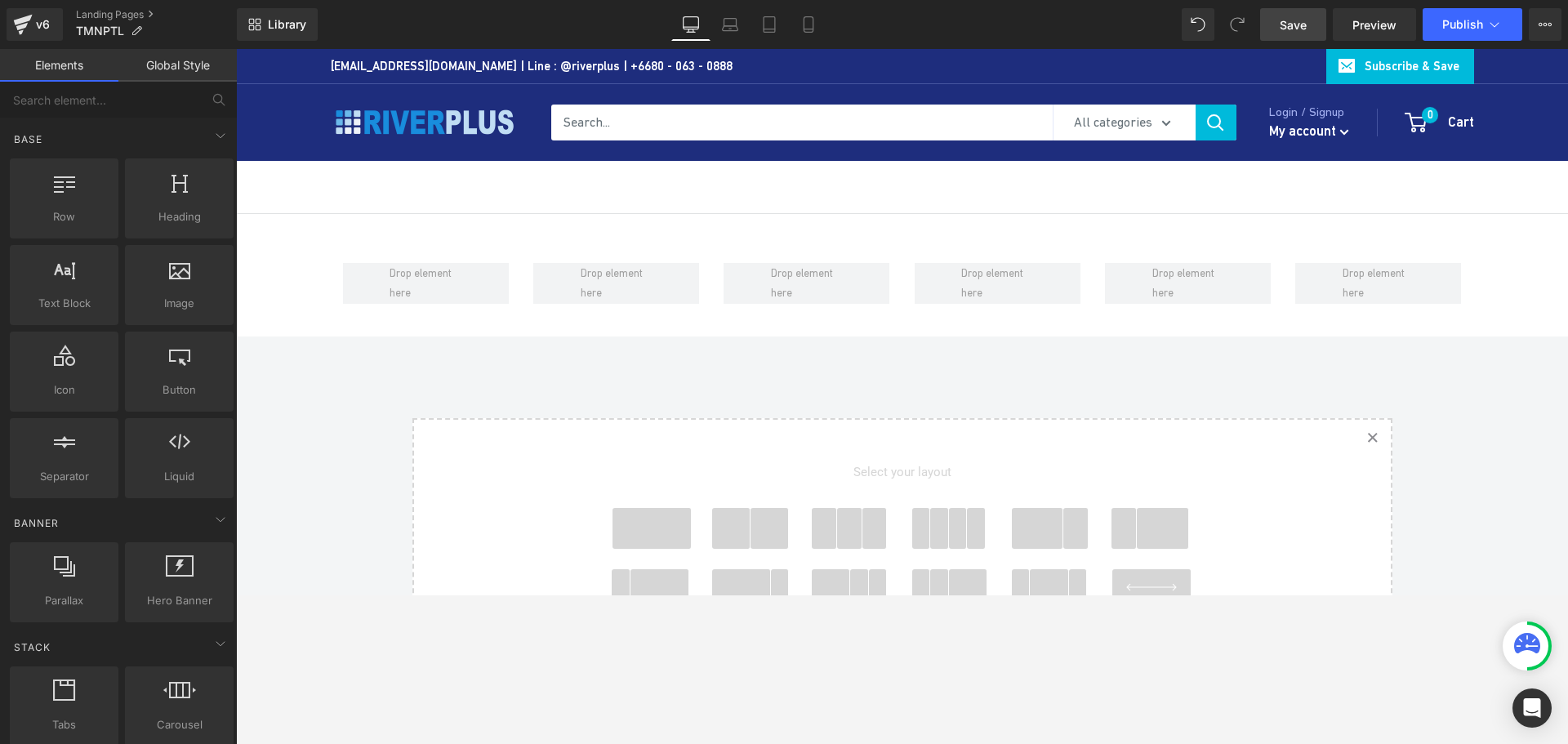 click on "Save" at bounding box center [1293, 25] 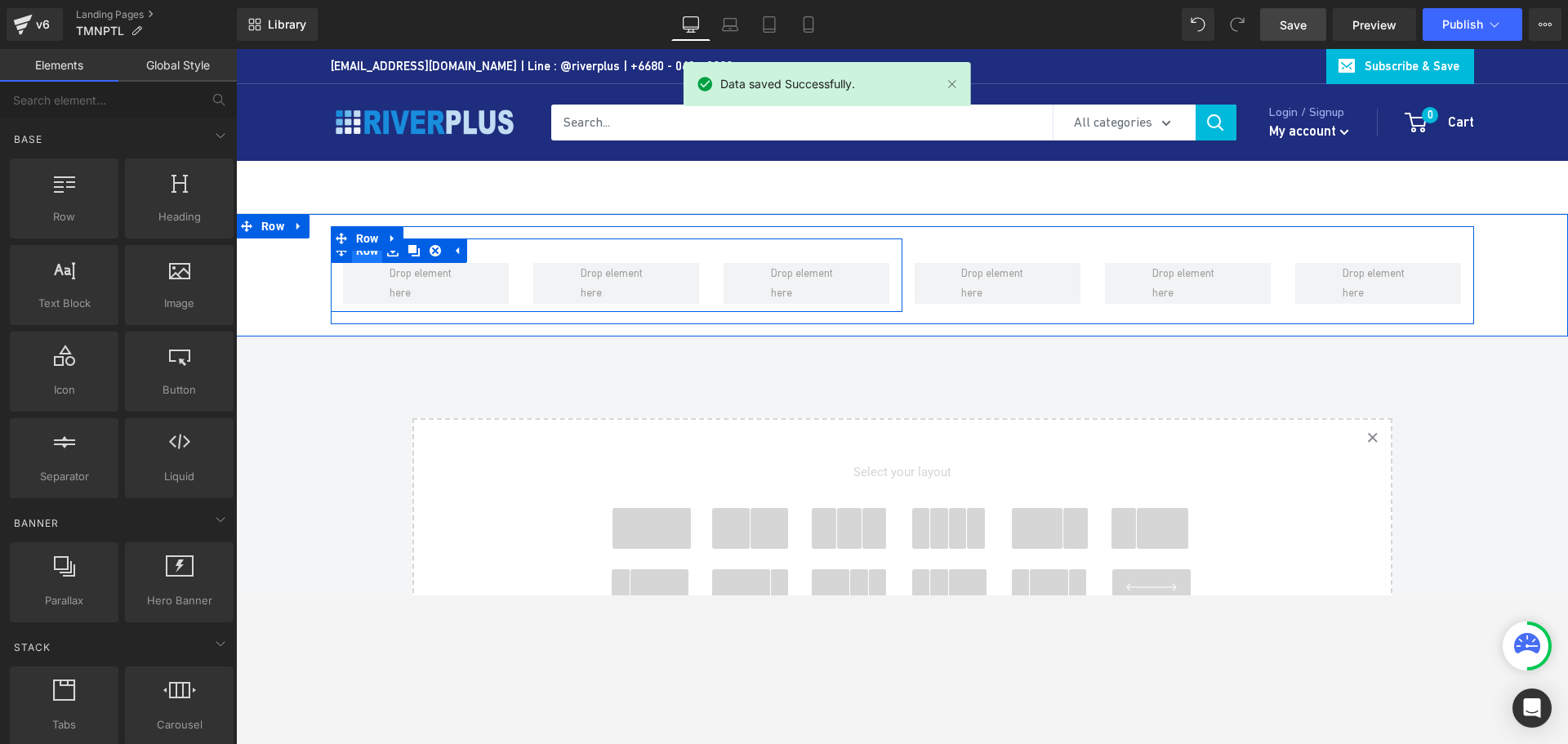 click on "Row" at bounding box center (368, 251) 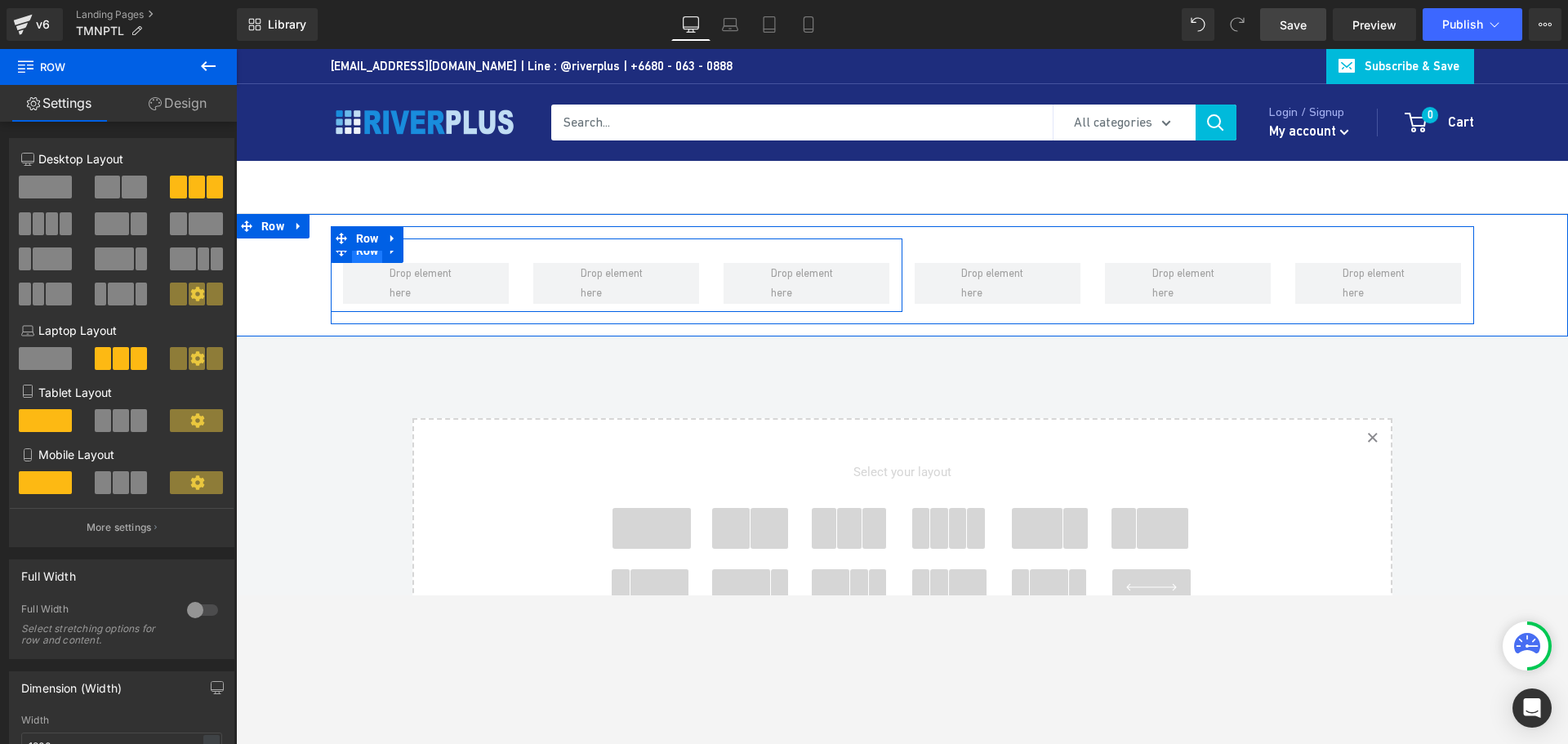 click on "Row" at bounding box center (368, 251) 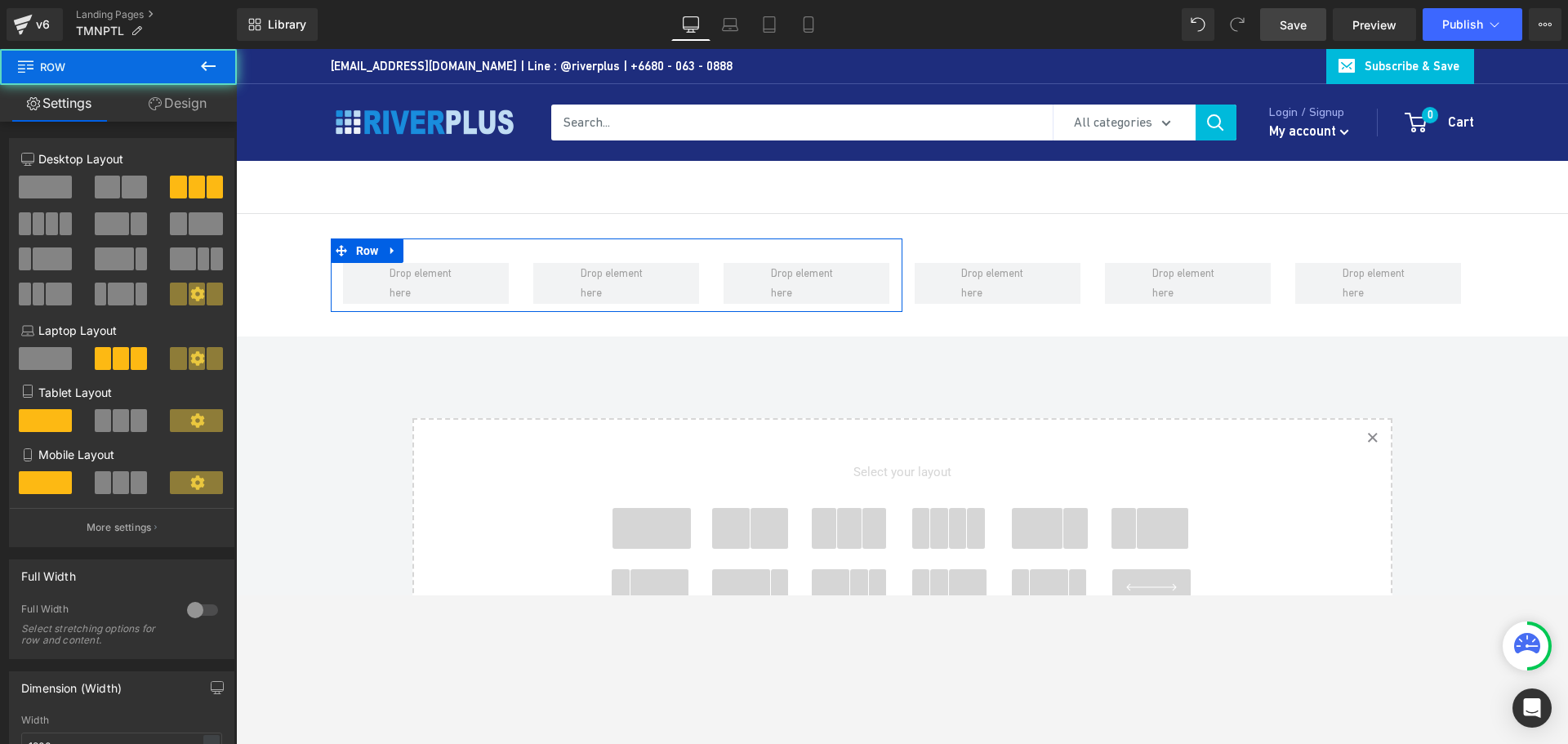 click on "Design" at bounding box center [177, 103] 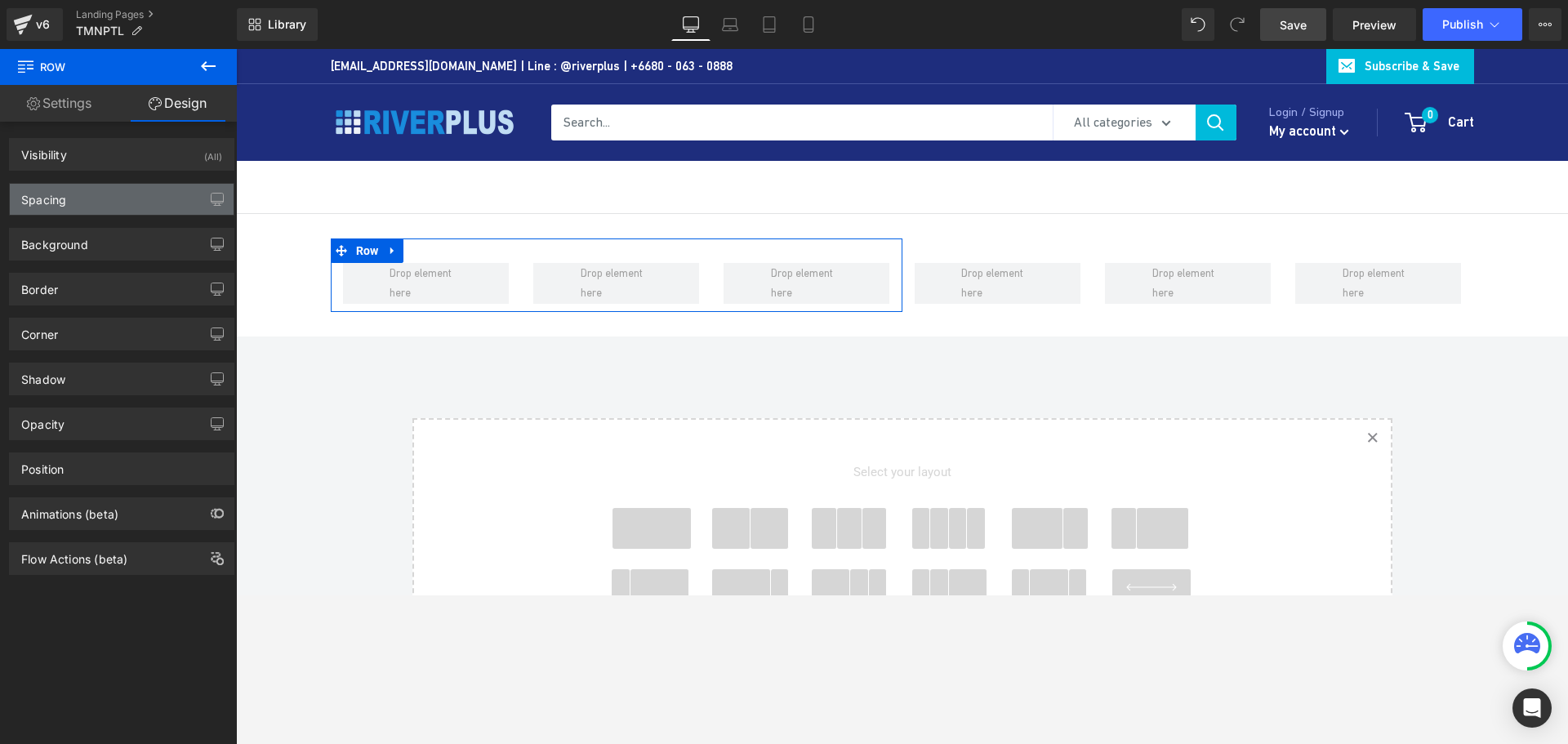 click on "Spacing" at bounding box center (43, 195) 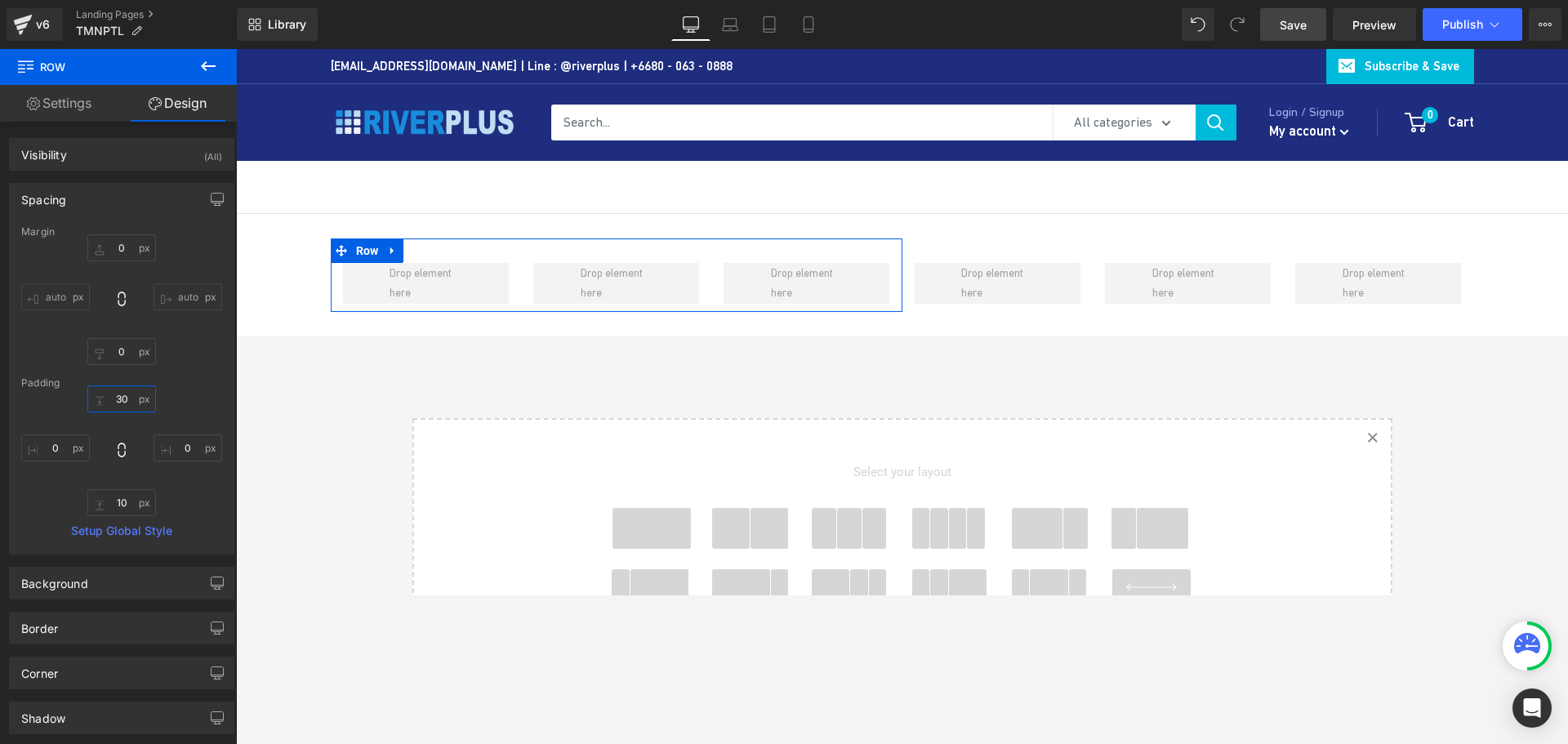 click on "30" at bounding box center (122, 399) 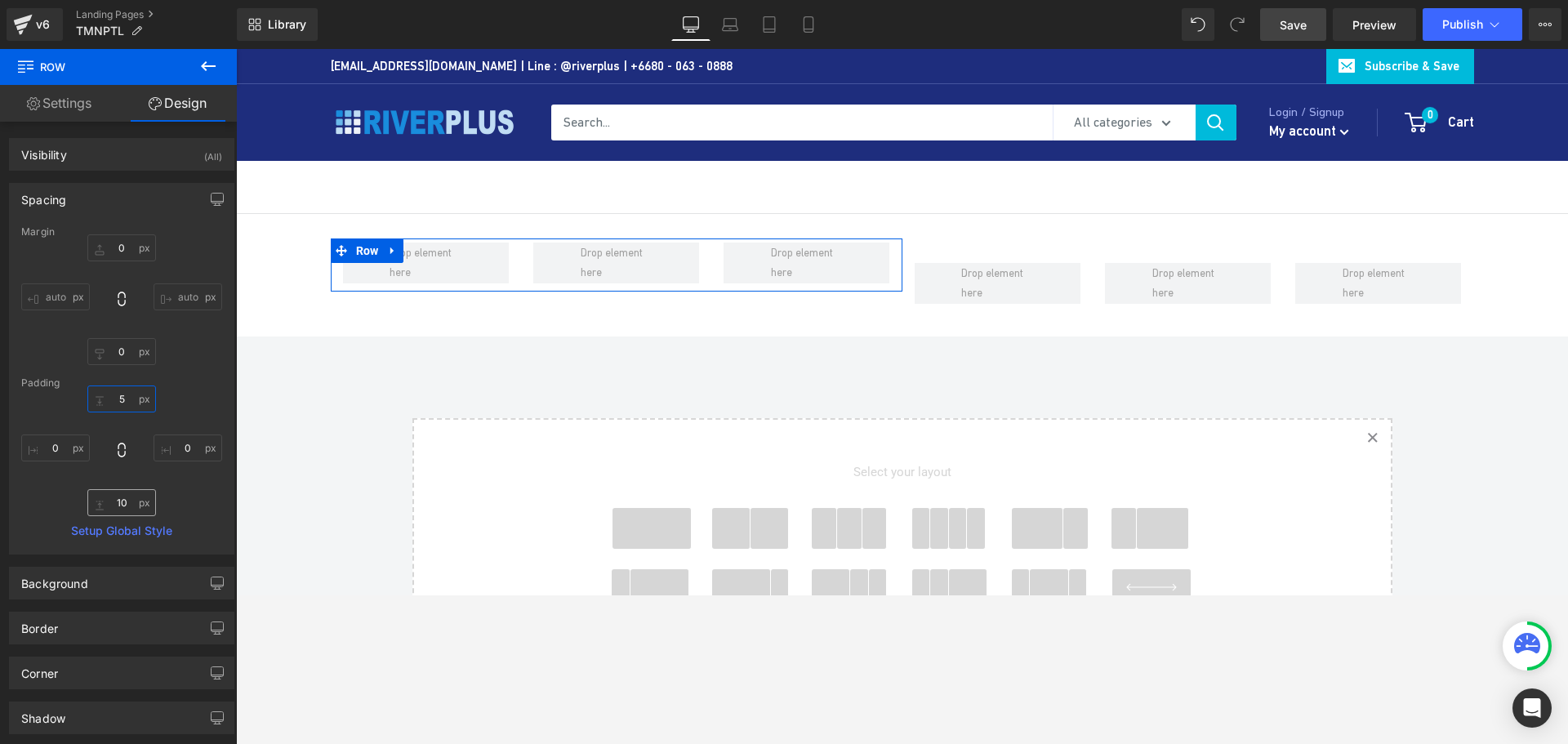 type on "5" 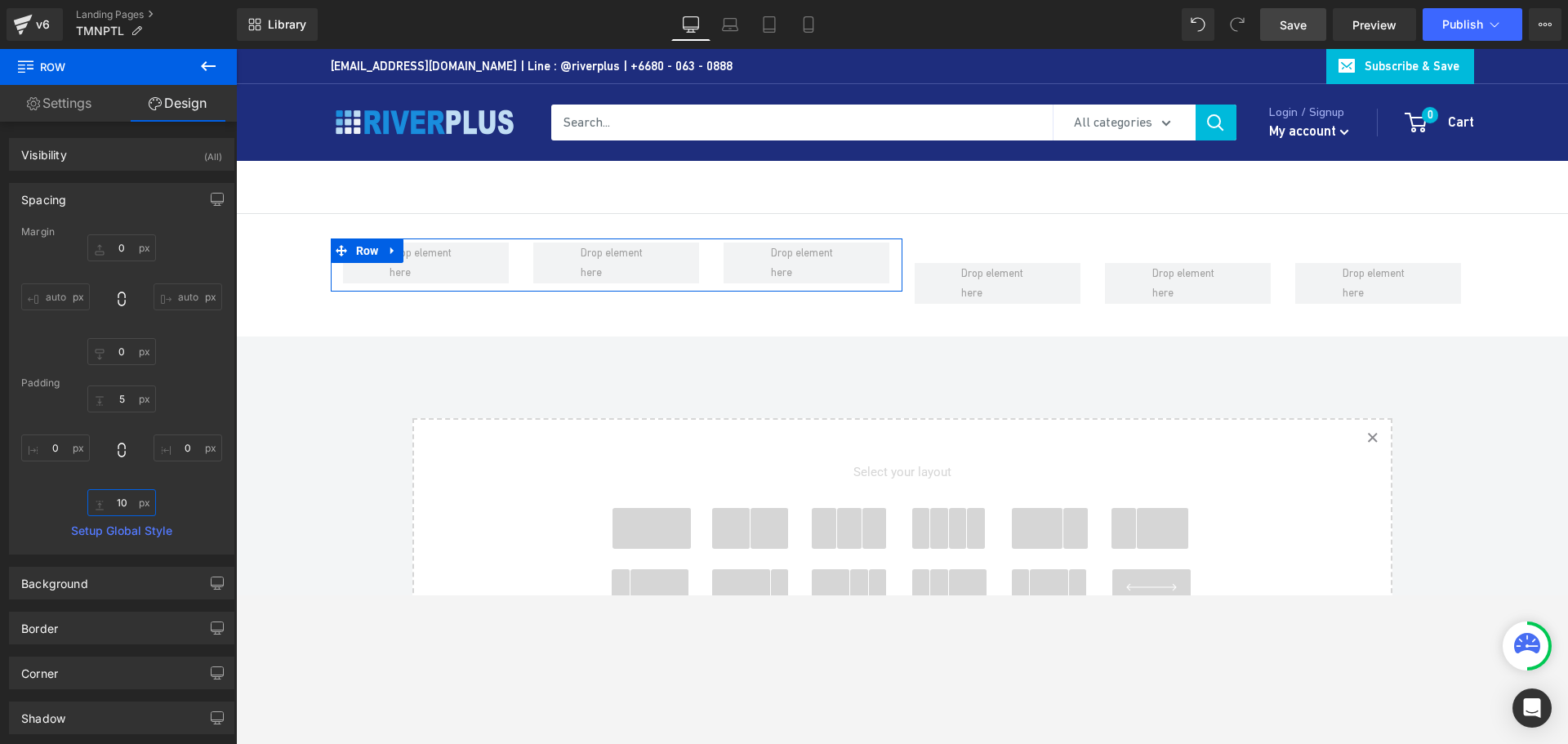 click on "10" at bounding box center [122, 502] 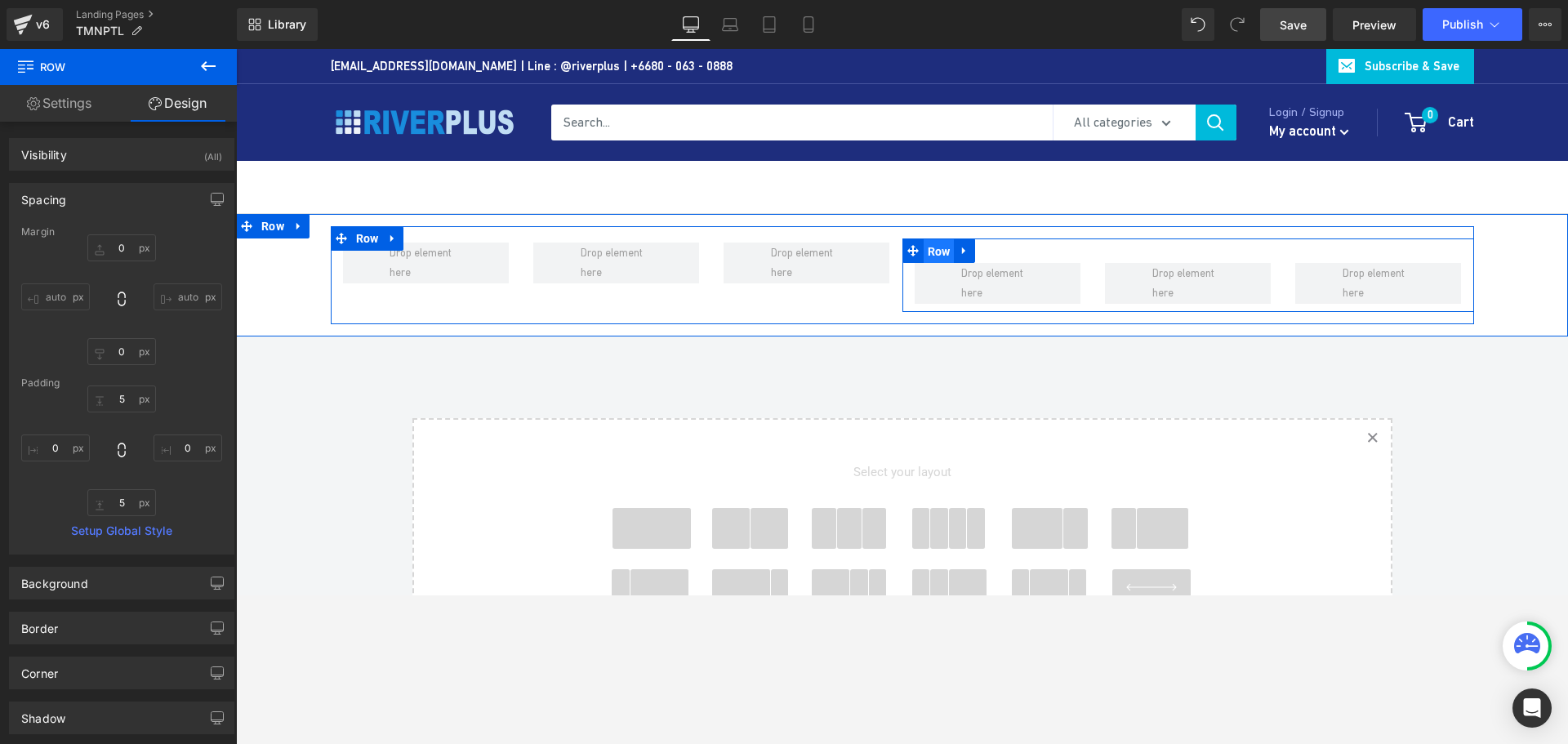 click on "Row" at bounding box center (939, 252) 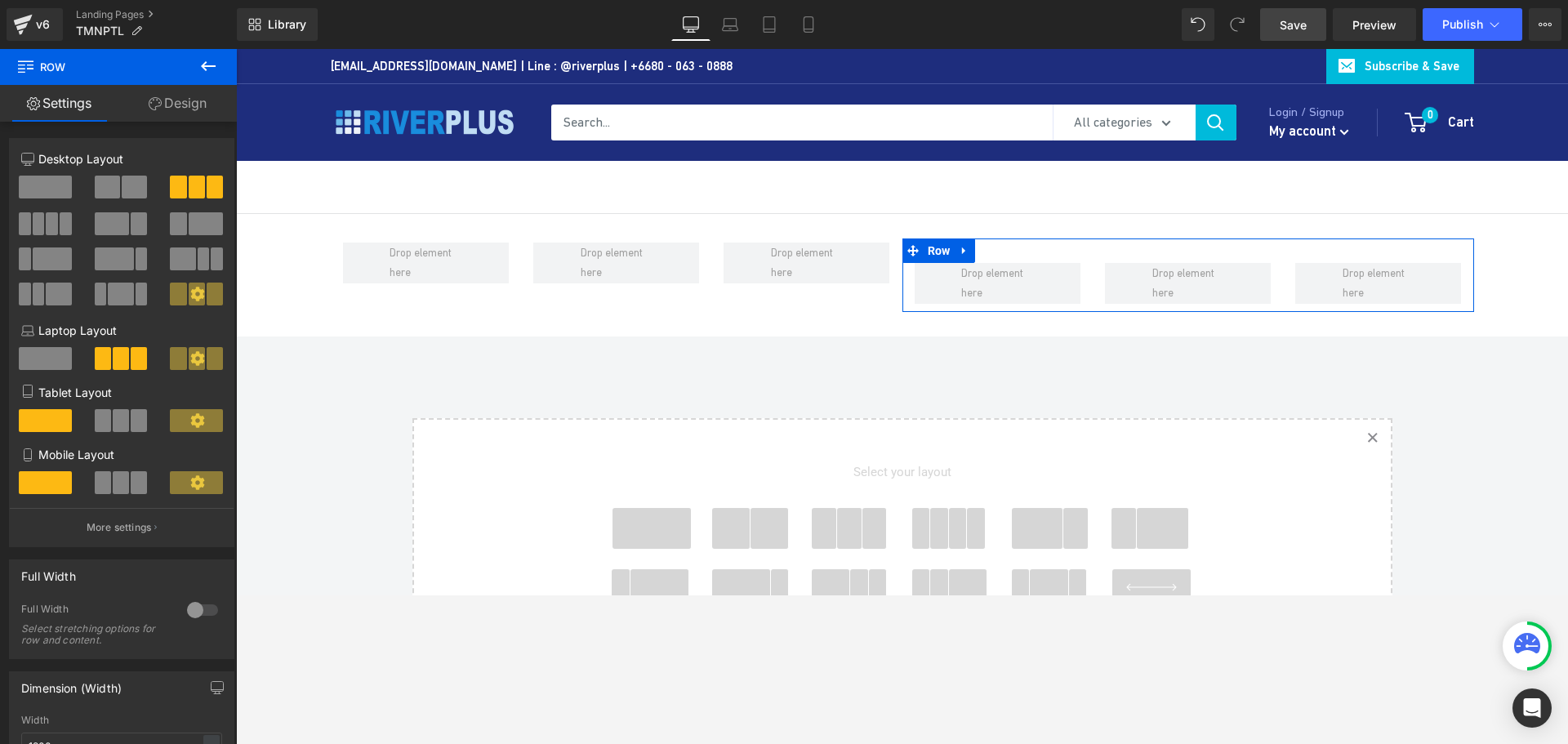 click on "Design" at bounding box center [177, 103] 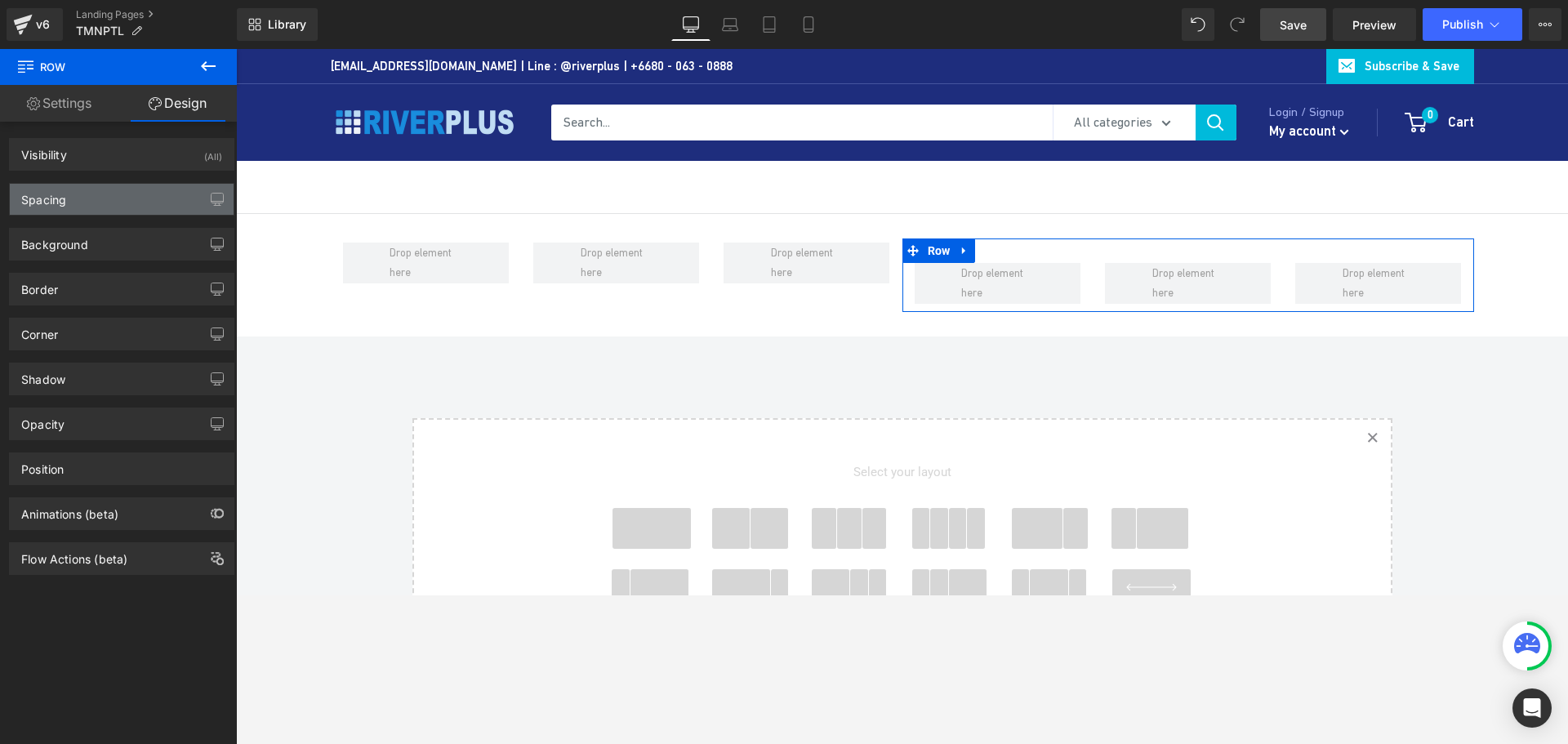 click on "Spacing" at bounding box center [122, 199] 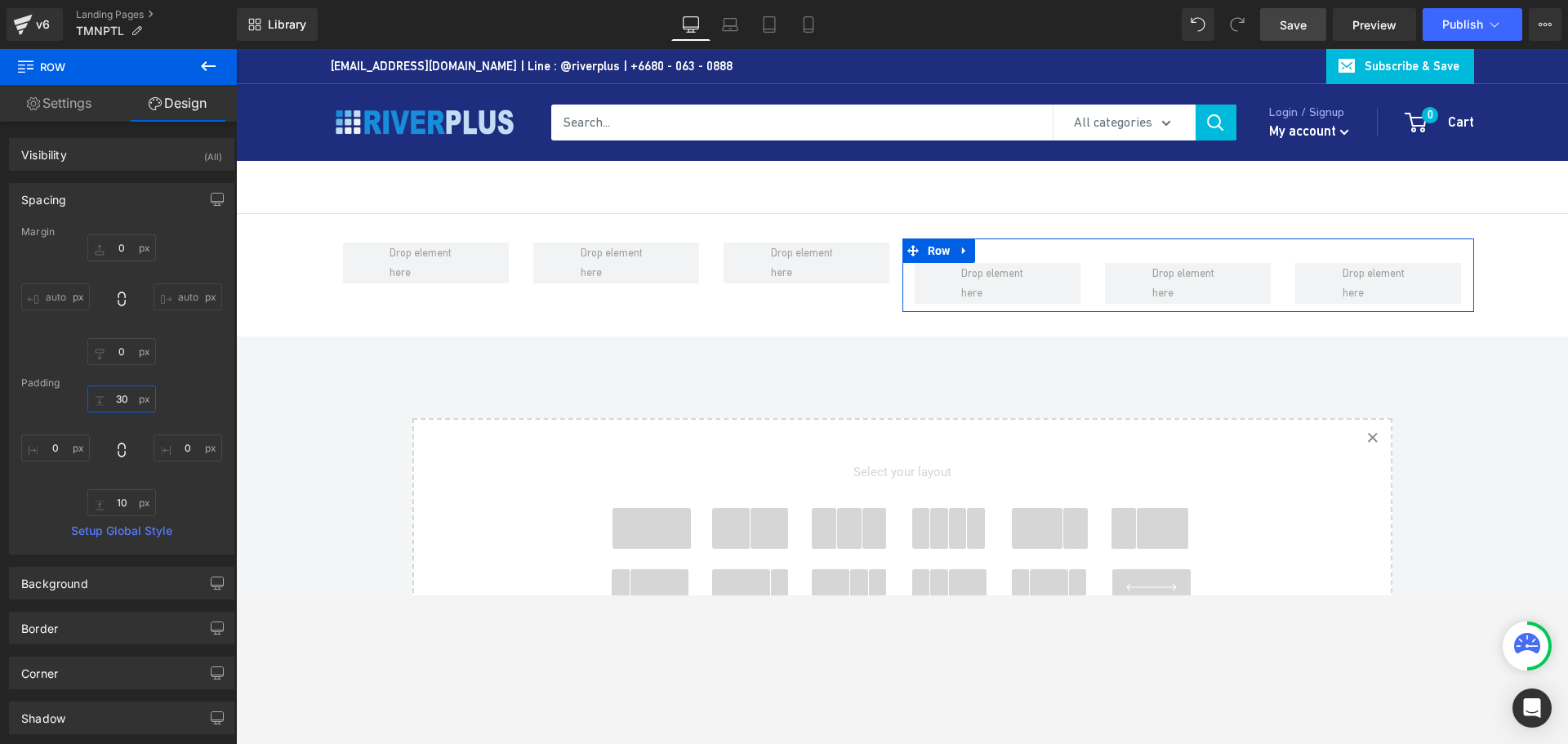 click on "30" at bounding box center (122, 399) 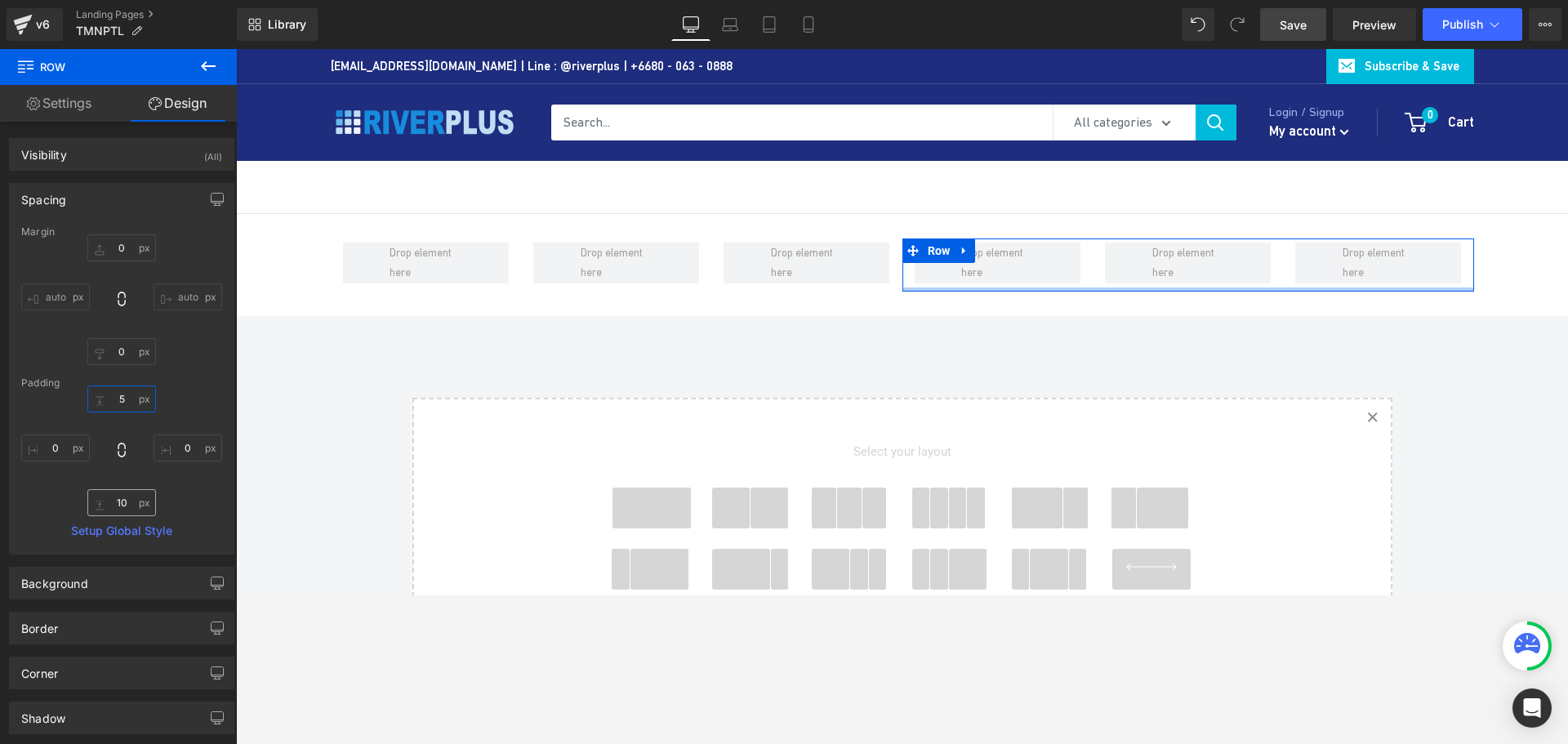 type on "5" 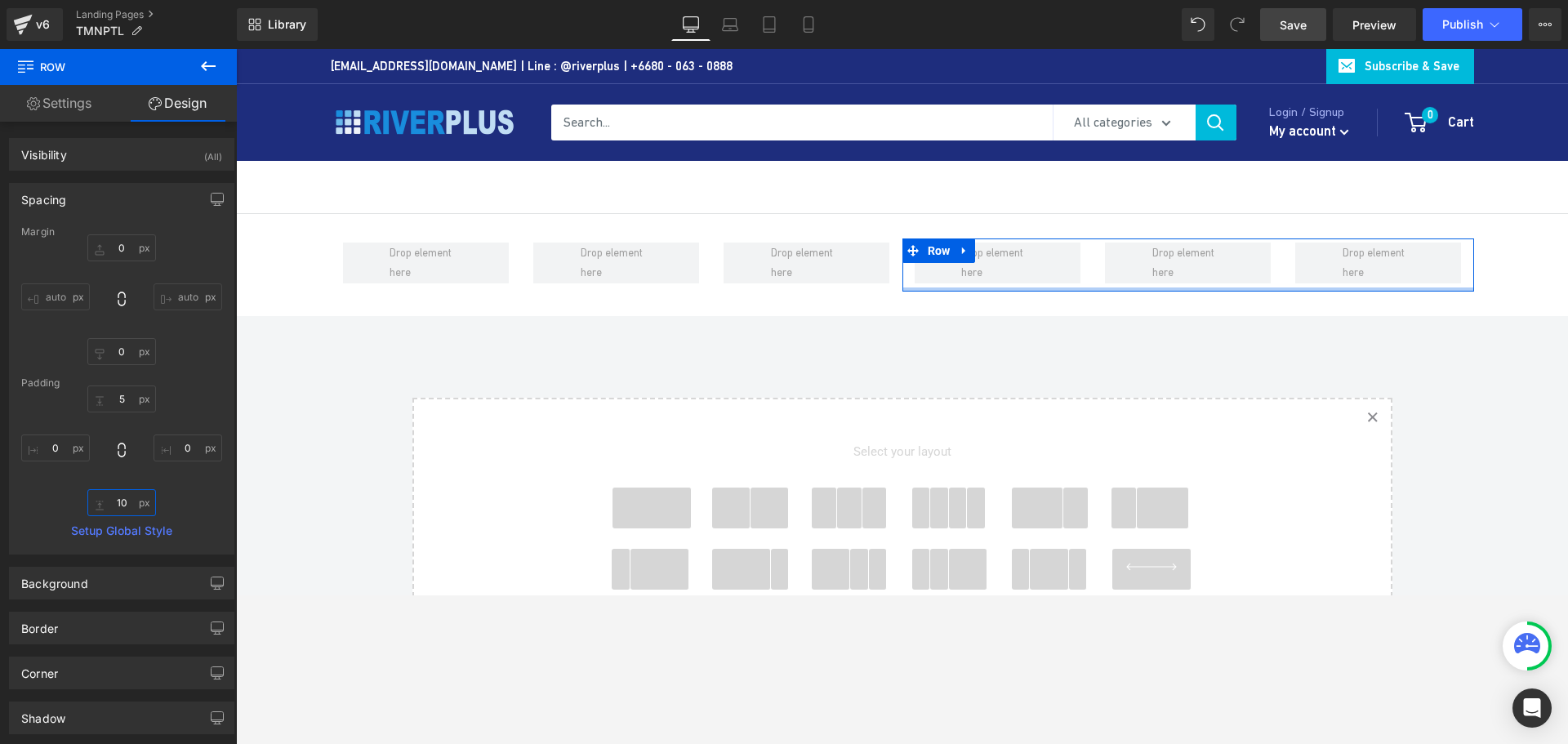 click on "10" at bounding box center [122, 502] 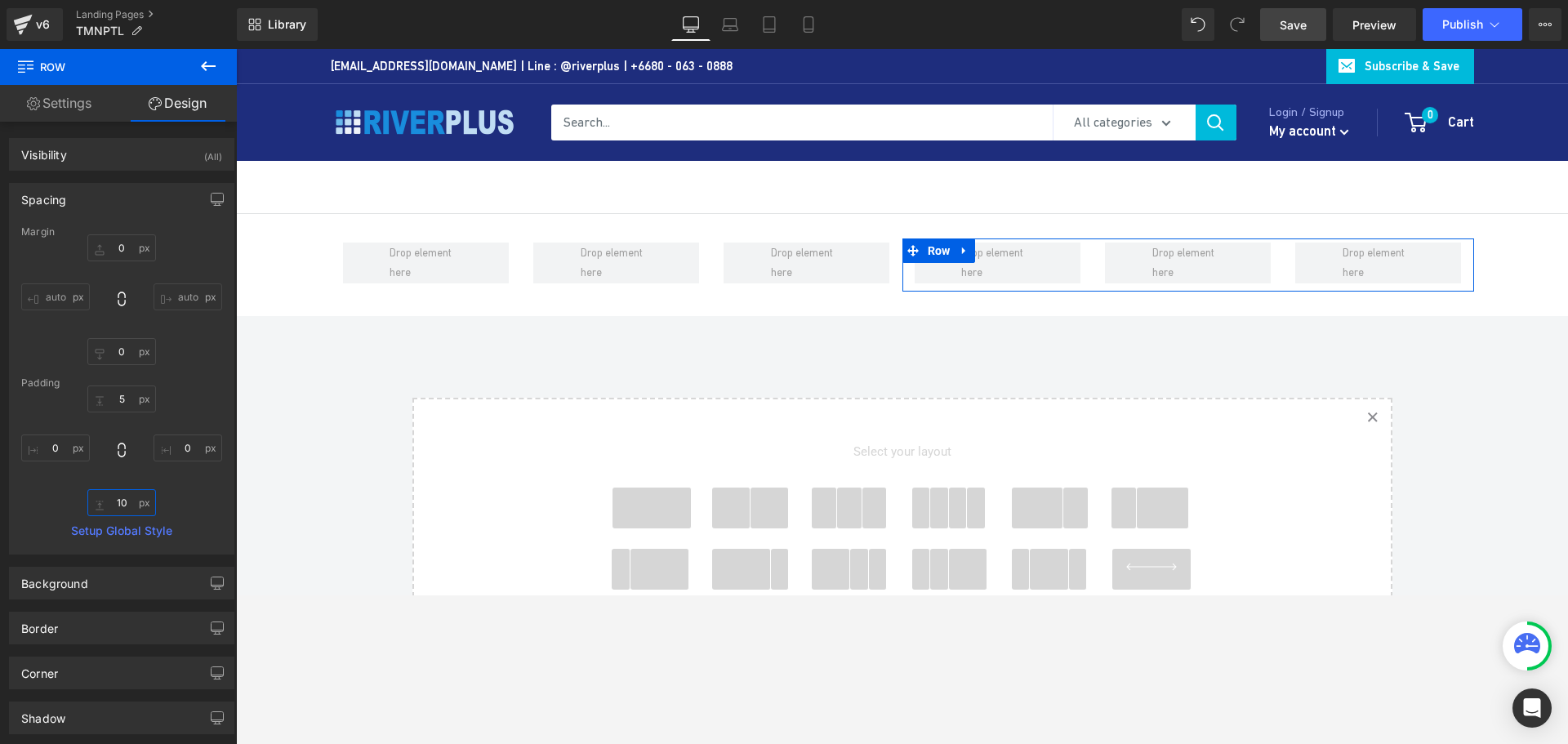 type on "5" 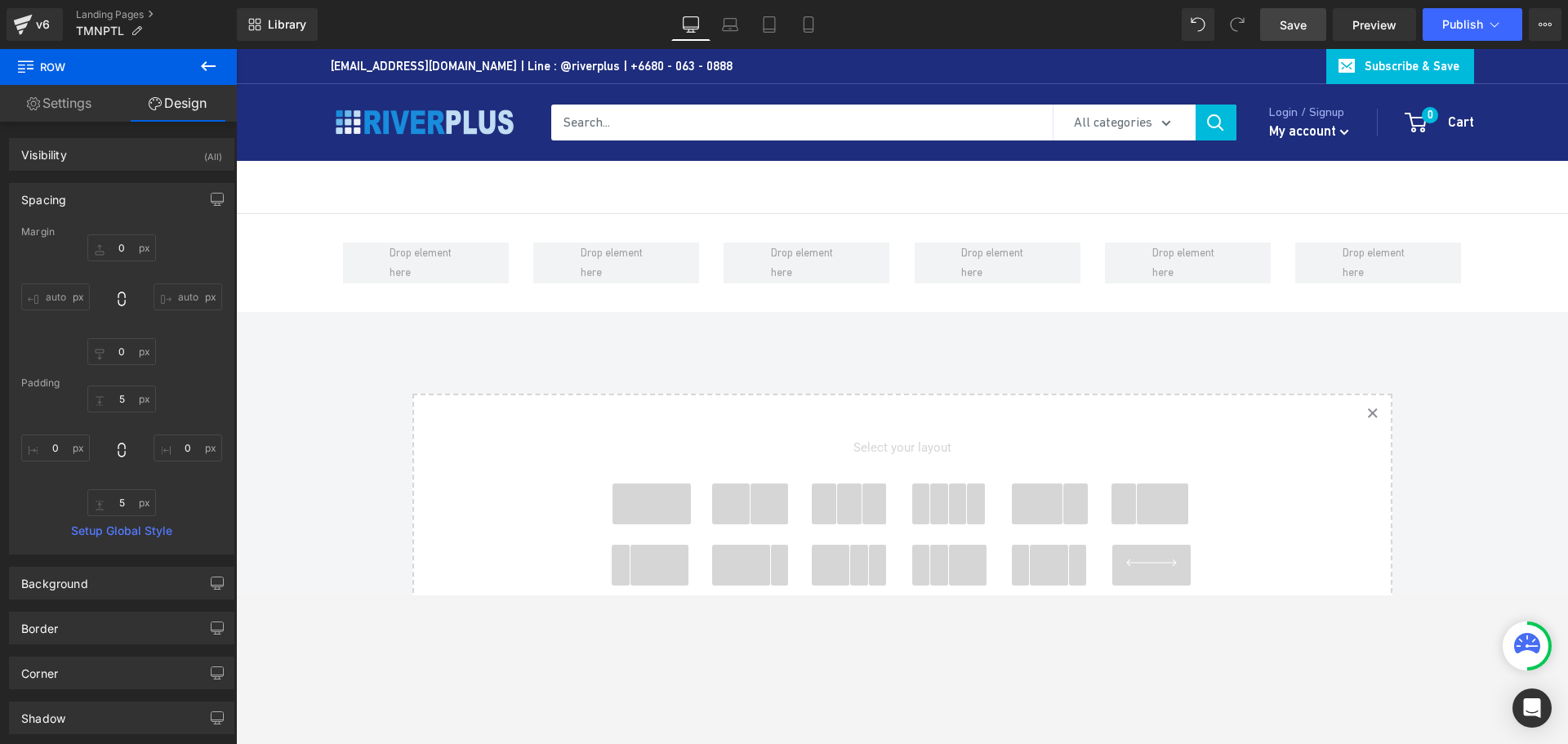 click on "Row         Row
Row         Row
Select your layout" at bounding box center (902, 497) 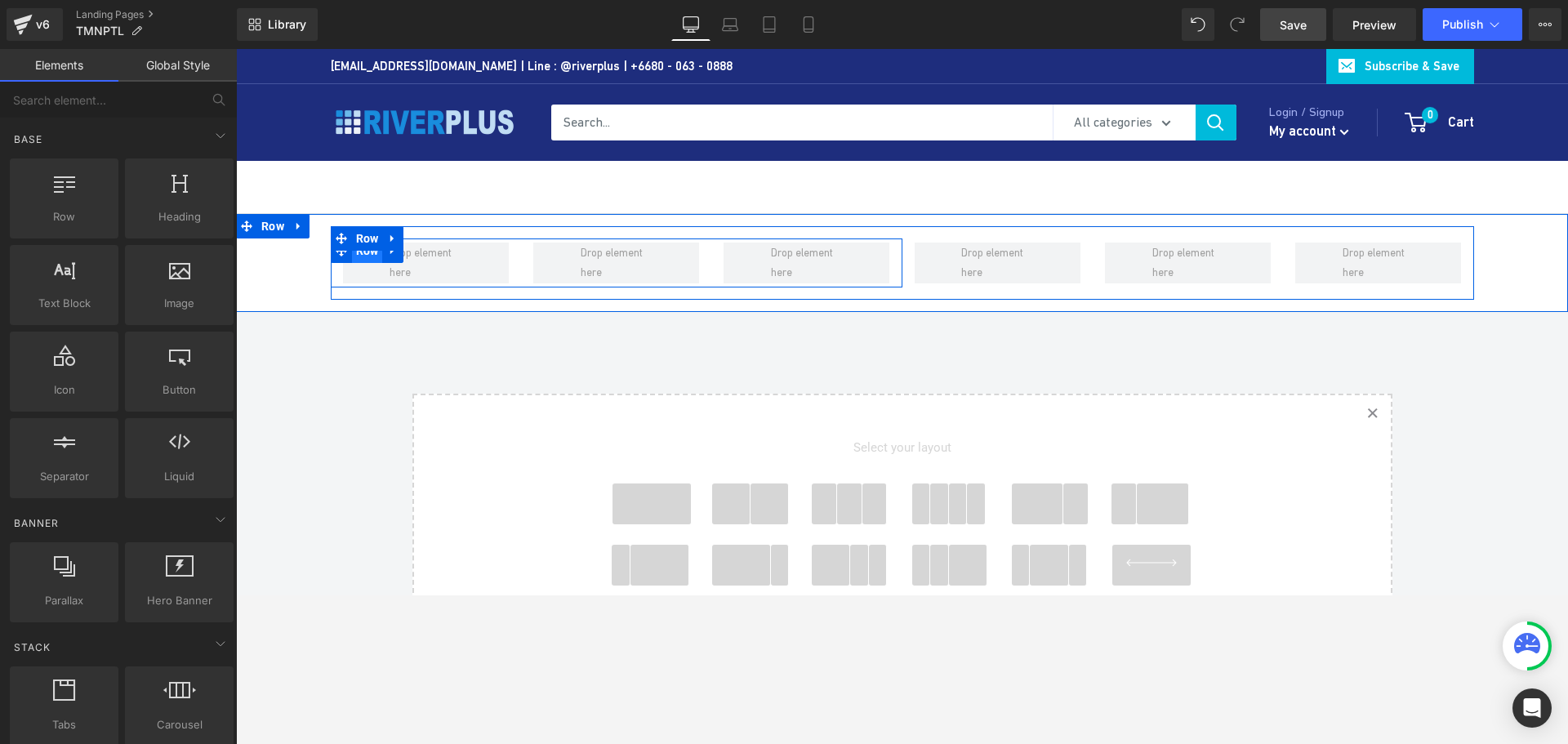click on "Row" at bounding box center (368, 251) 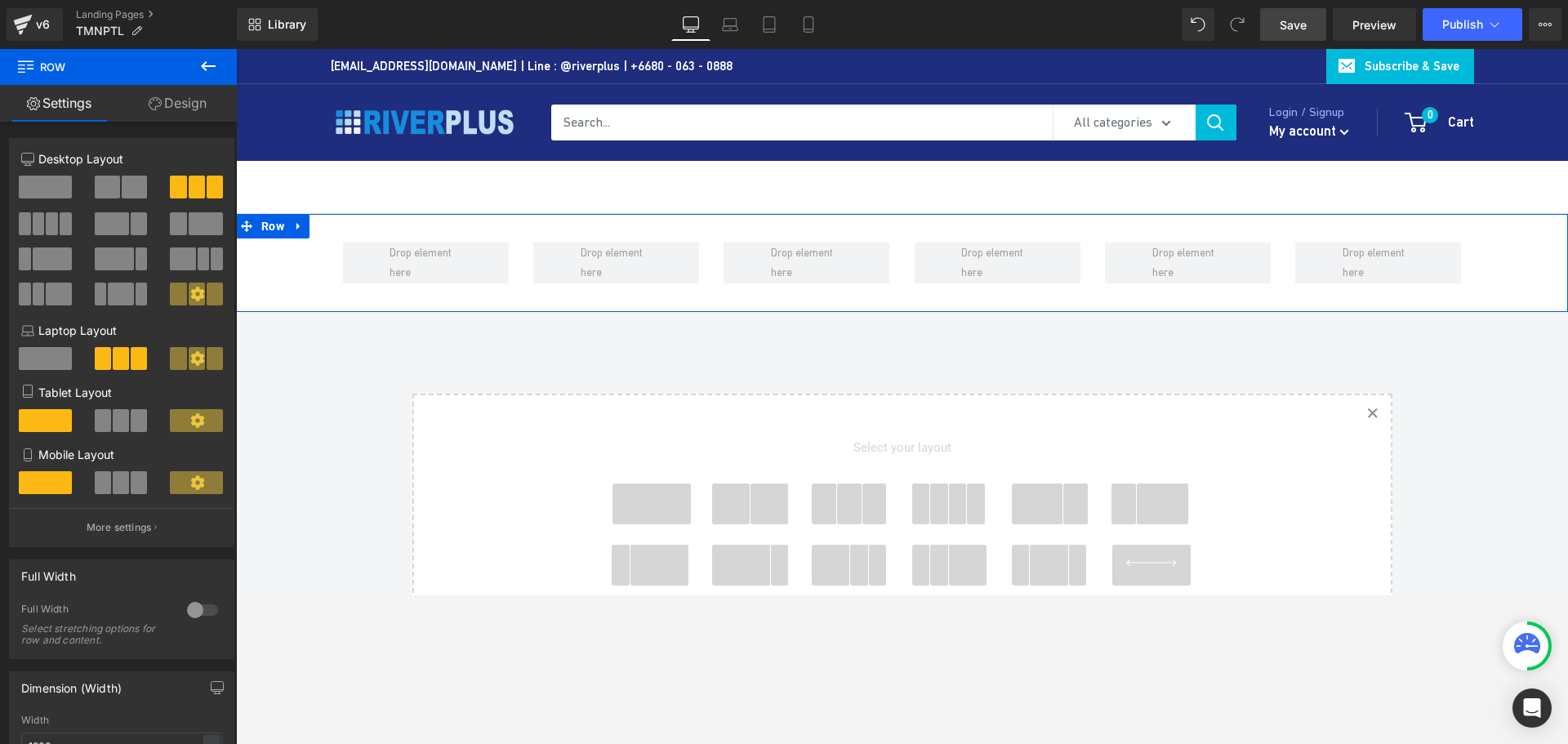 click on "Row         Row
Row" at bounding box center [902, 263] 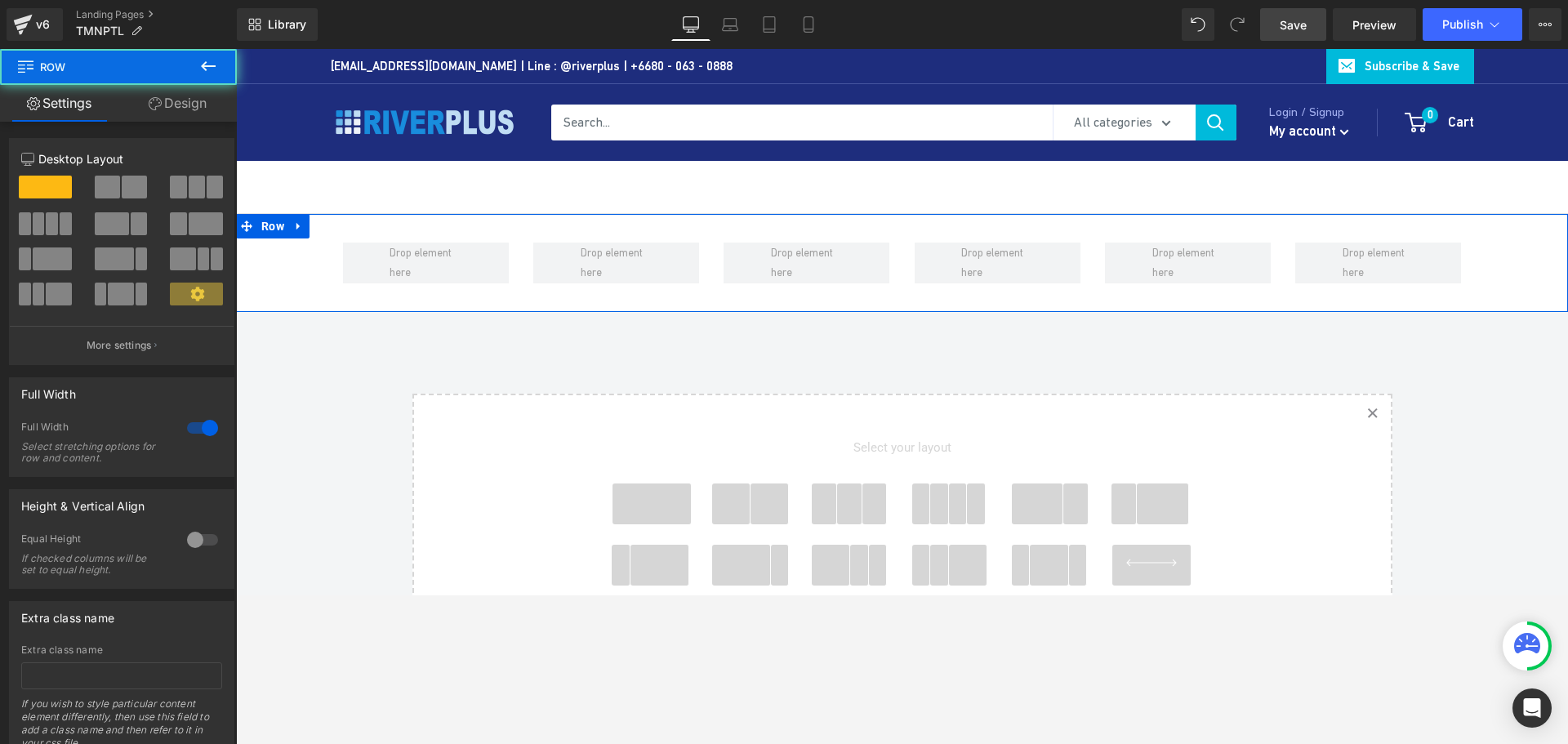 click on "Row         Row
Row" at bounding box center [902, 263] 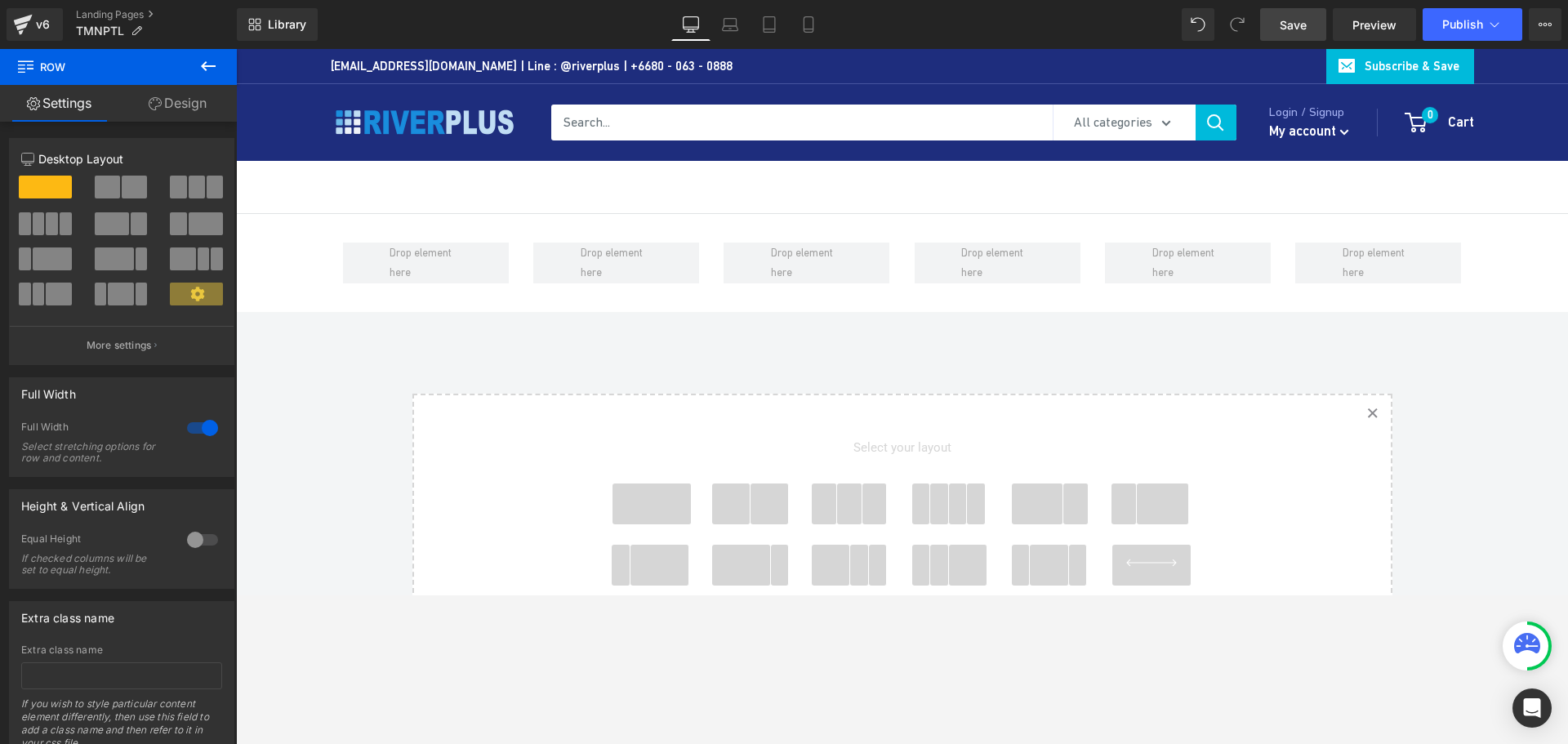 click at bounding box center (208, 67) 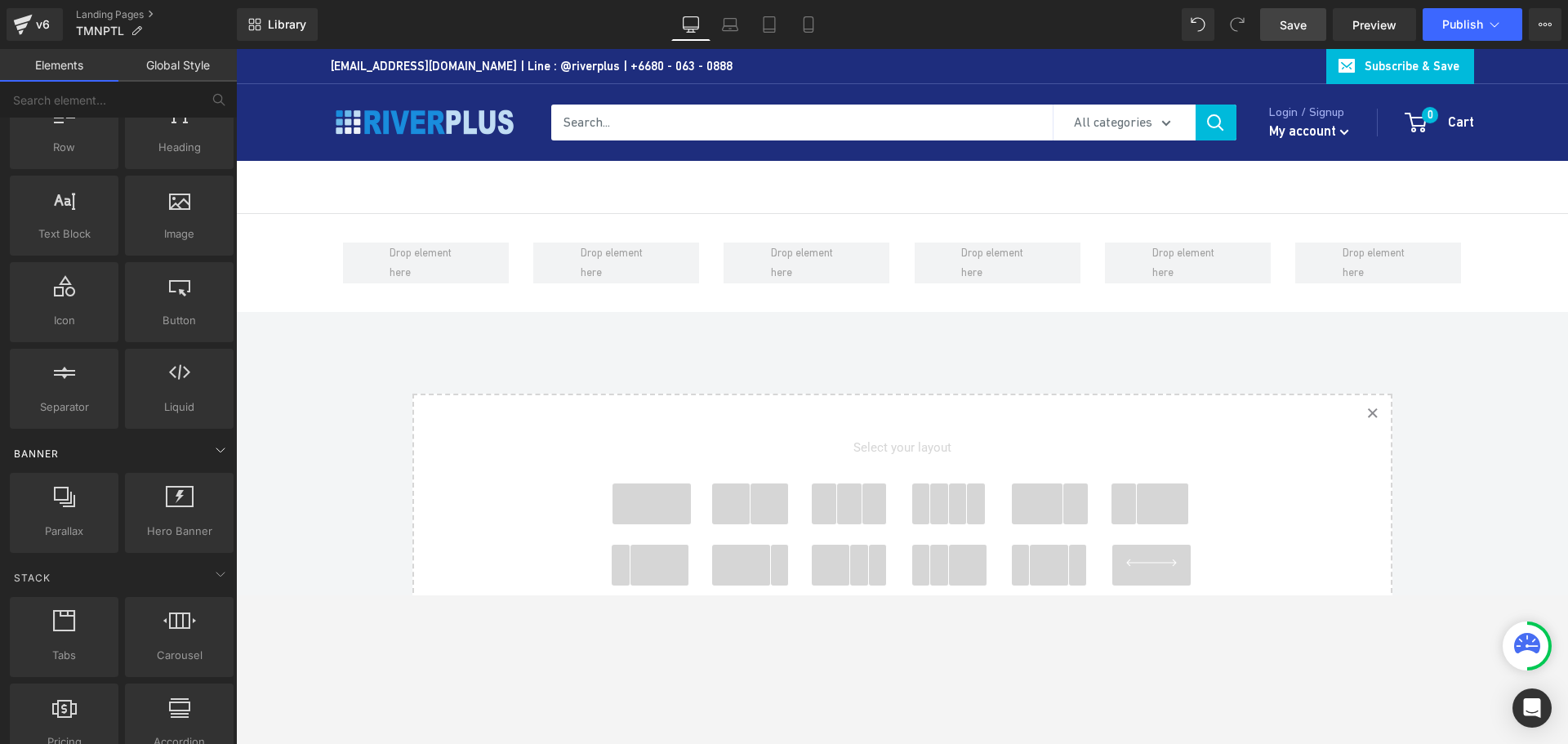 scroll, scrollTop: 0, scrollLeft: 0, axis: both 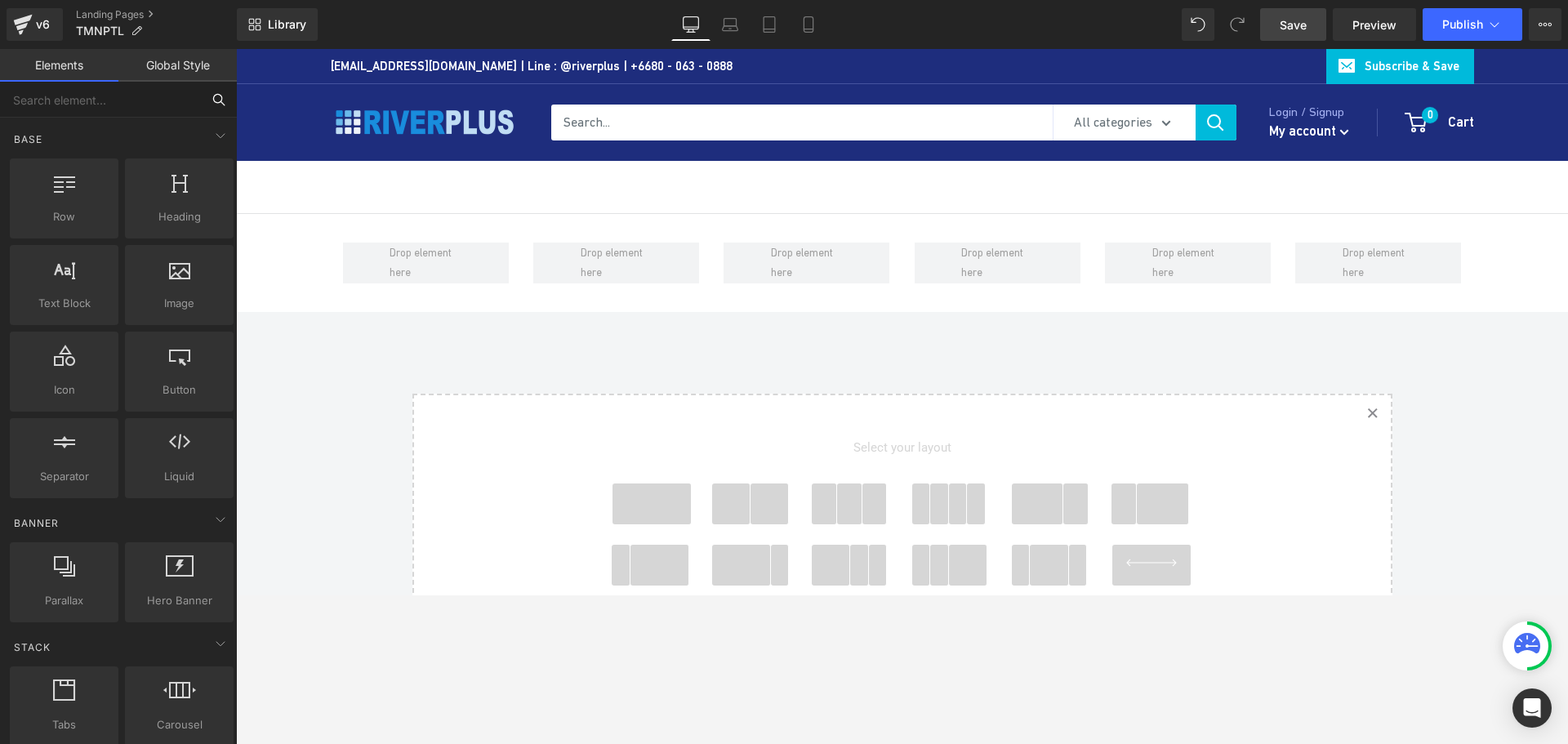click at bounding box center [100, 100] 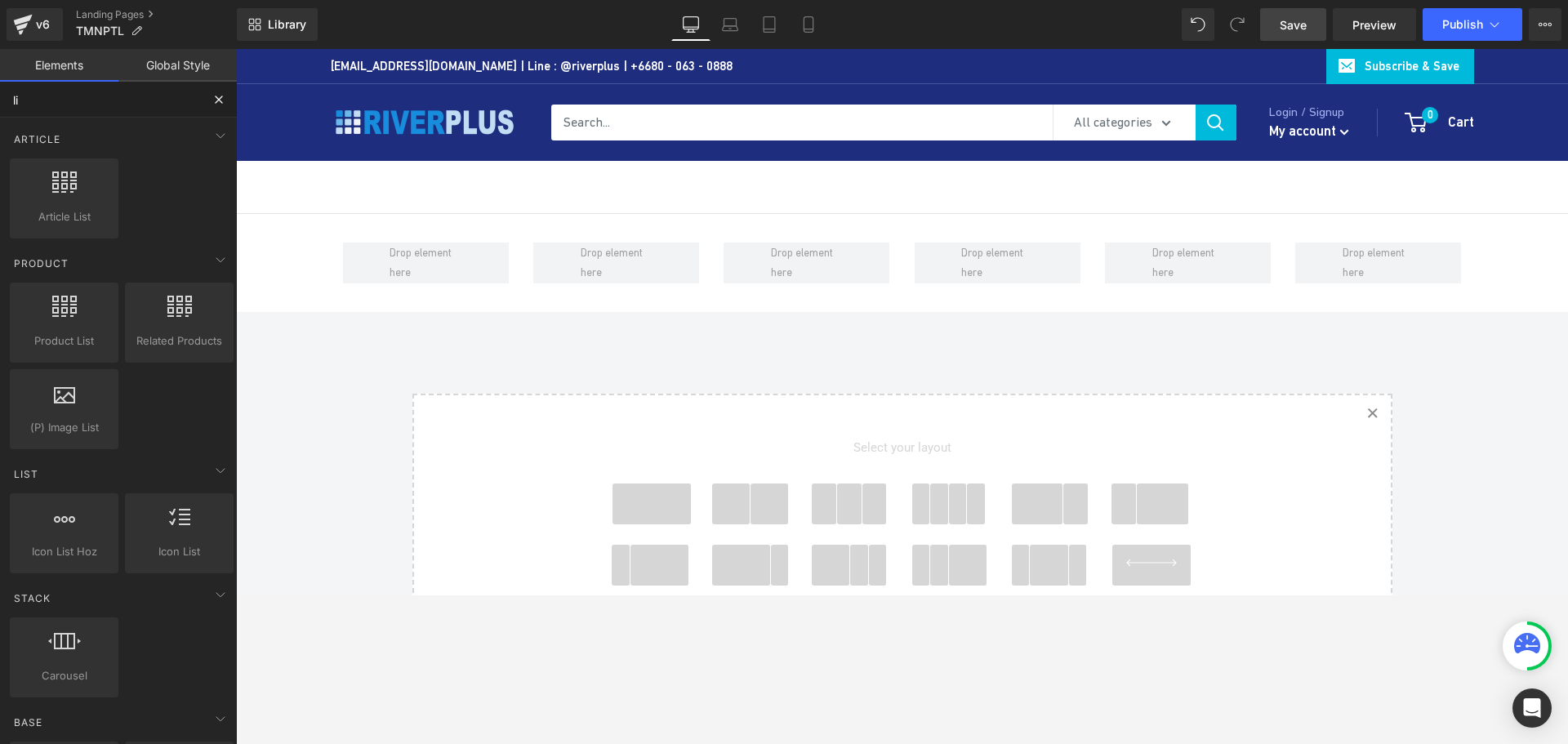 type on "lis" 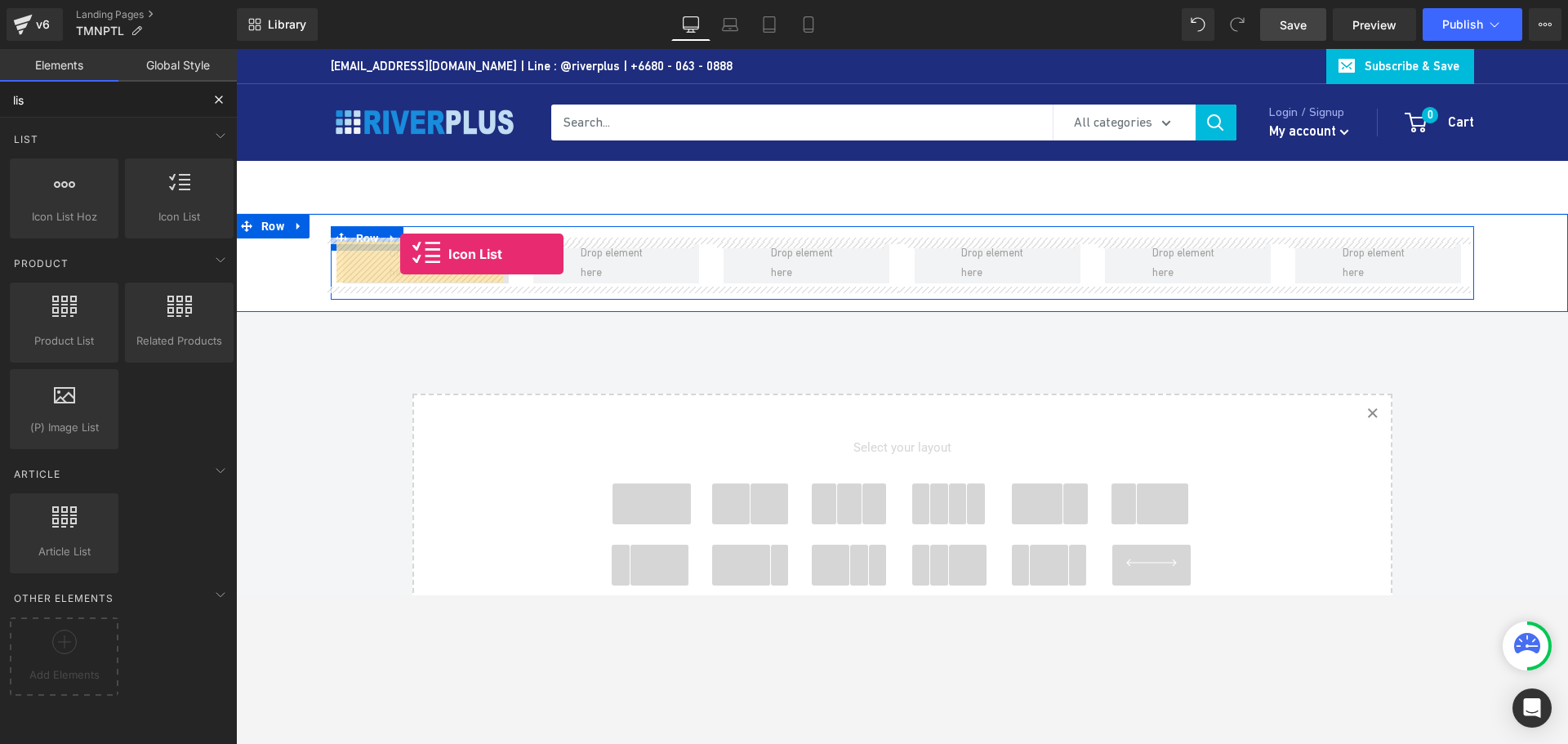 drag, startPoint x: 413, startPoint y: 255, endPoint x: 400, endPoint y: 254, distance: 13.0384 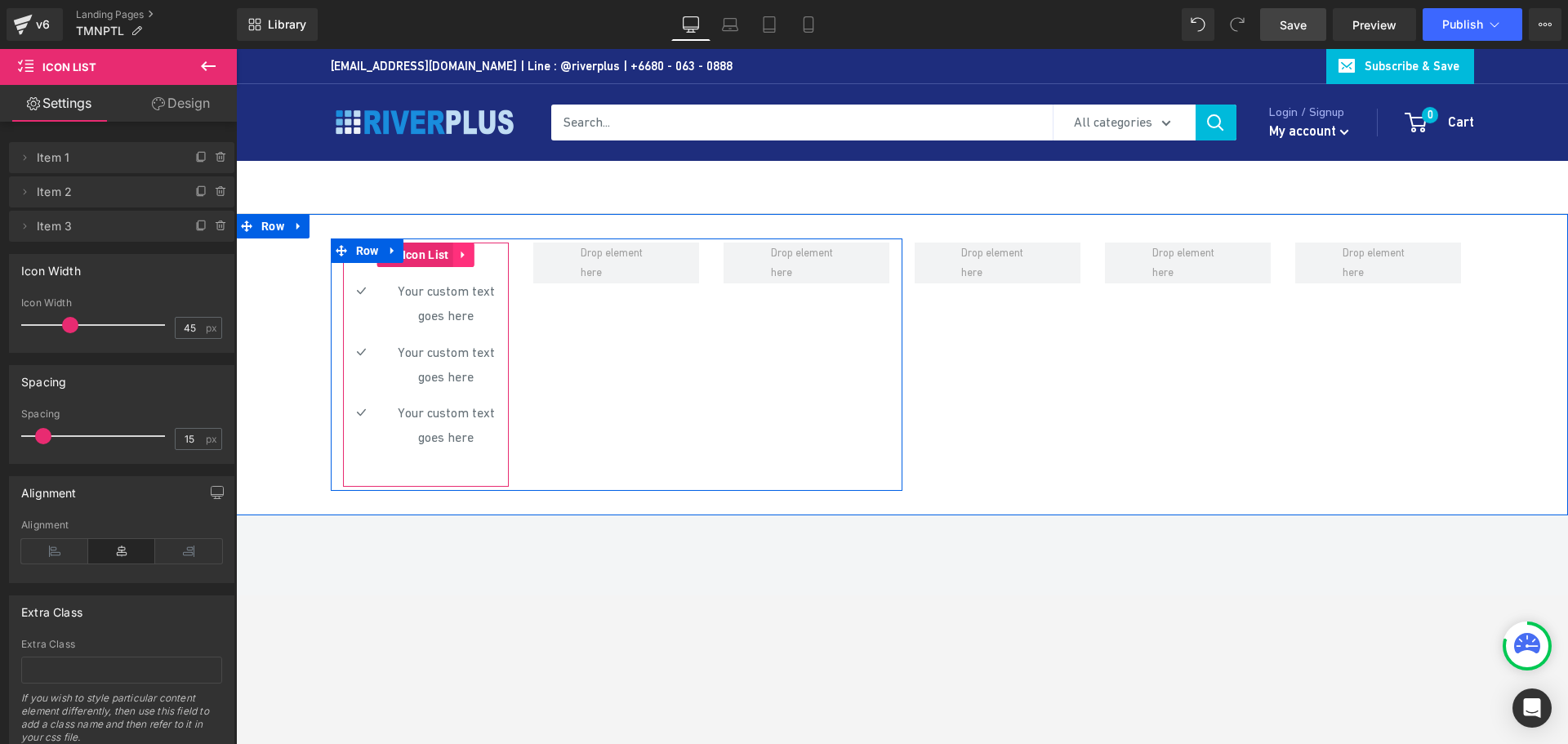 click at bounding box center (464, 255) 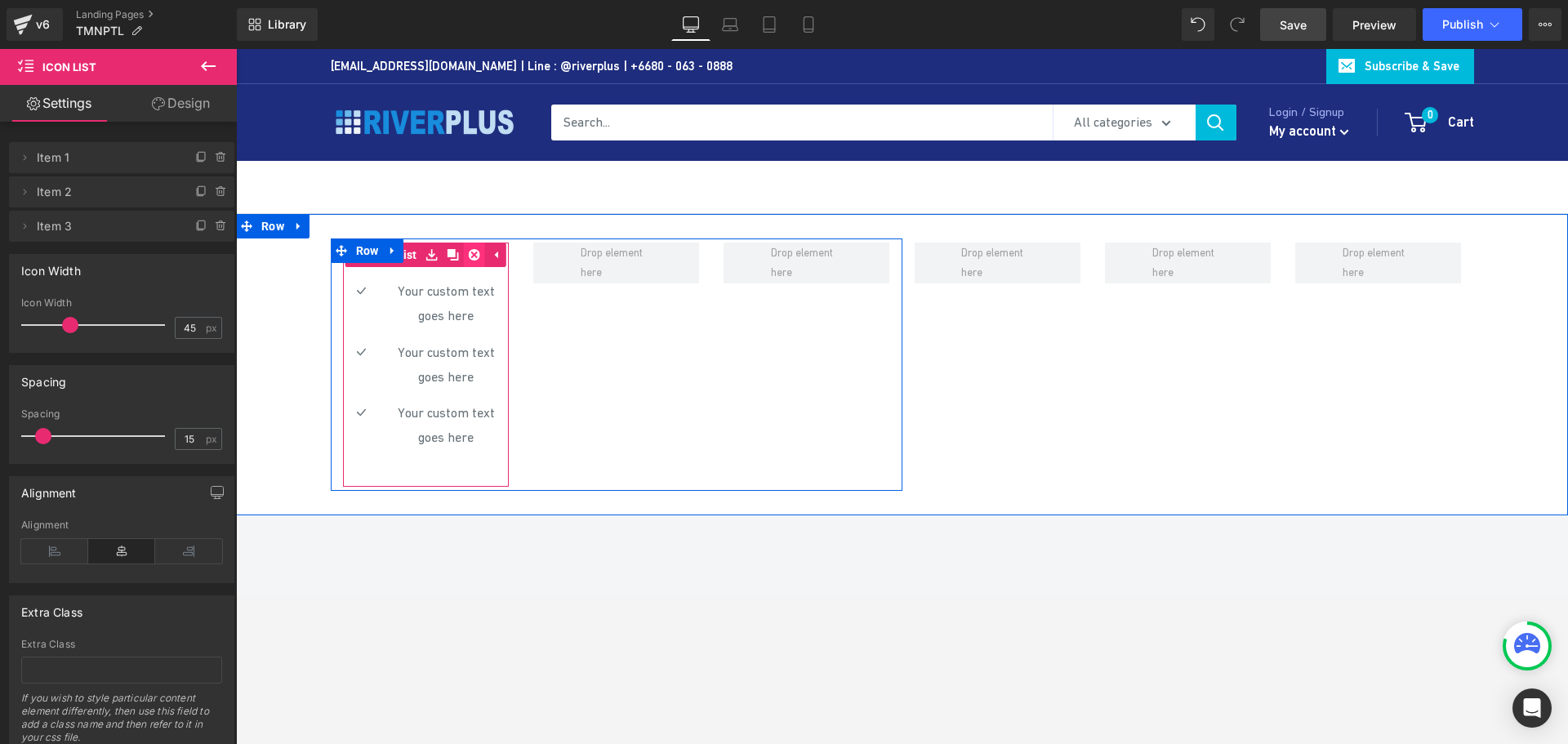 click 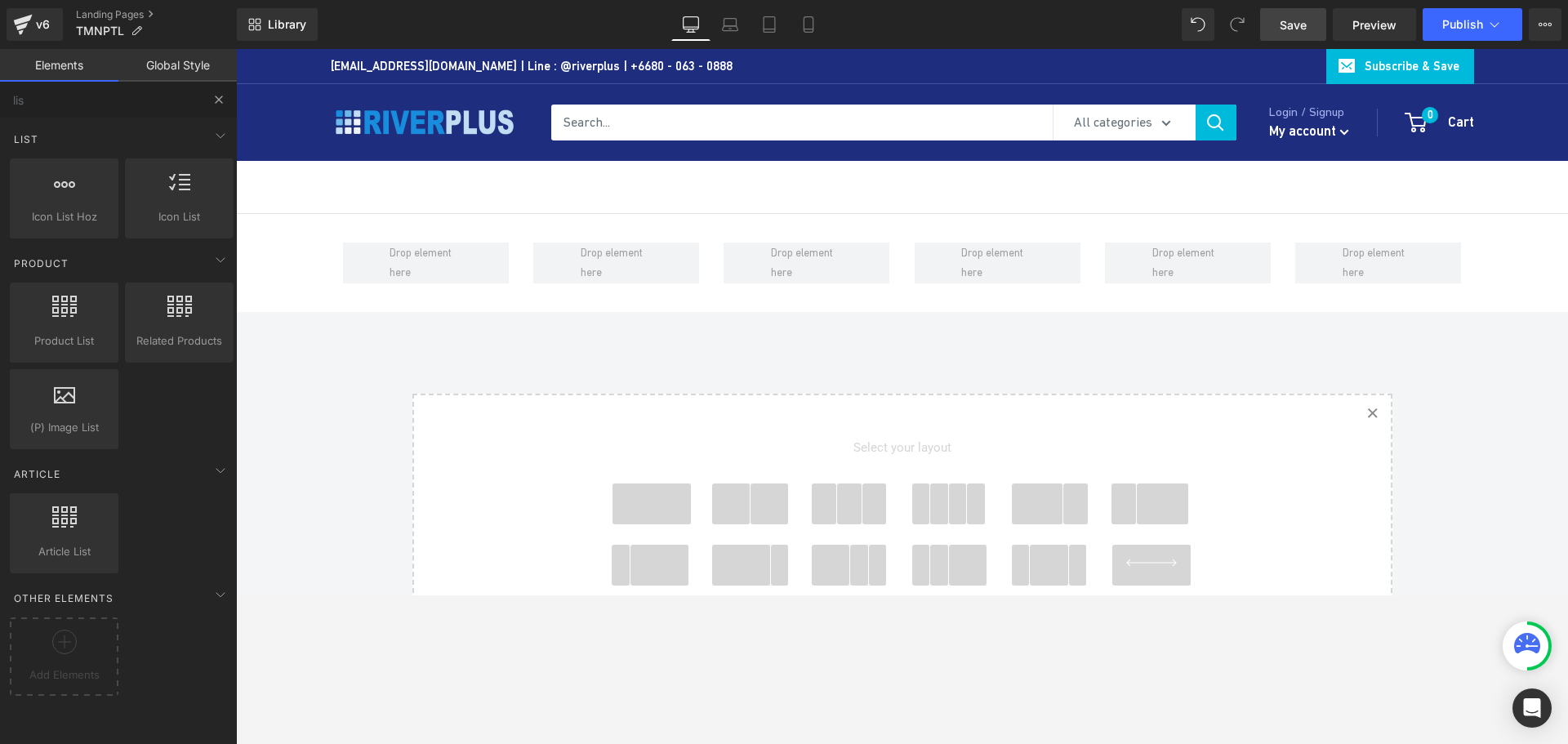 type 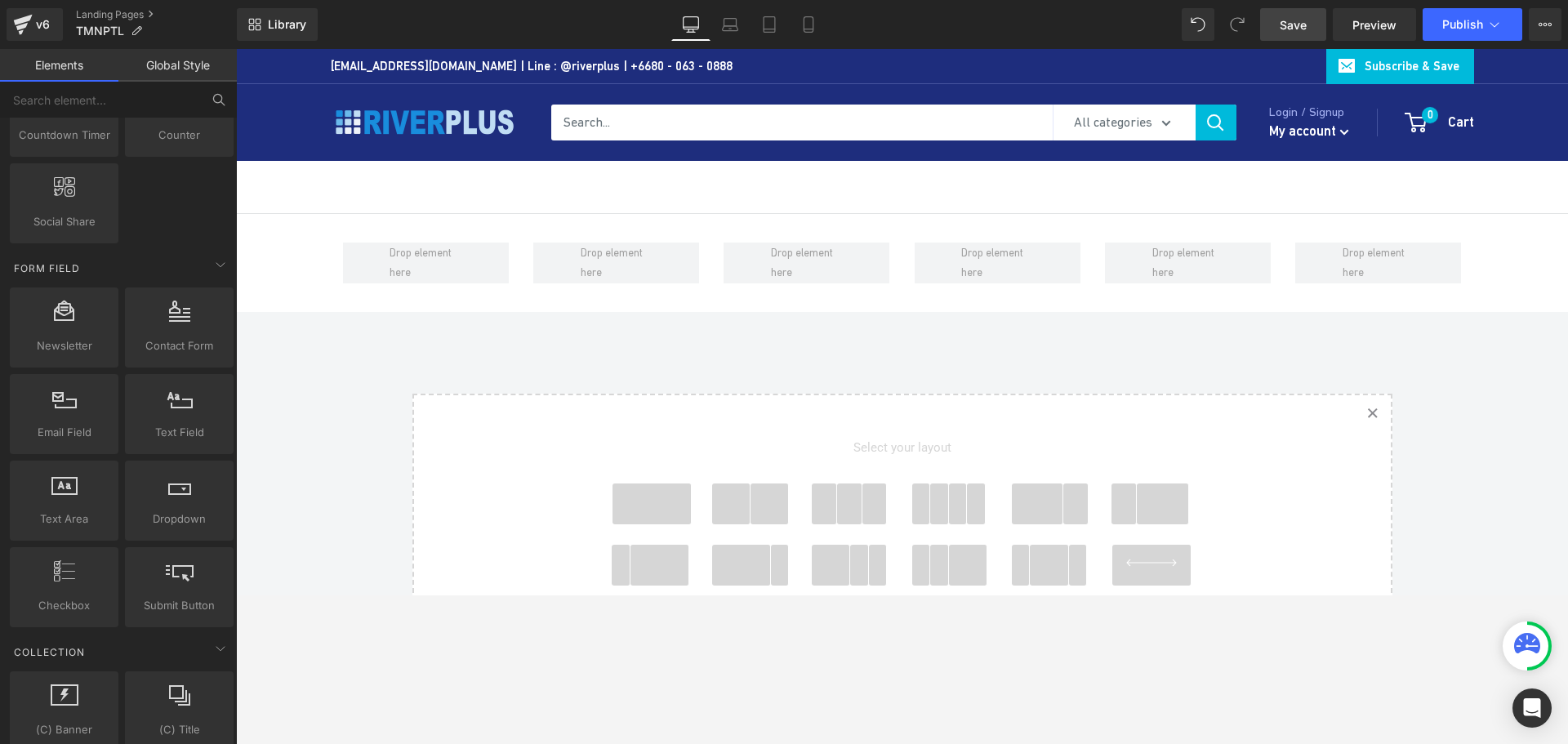 scroll, scrollTop: 2368, scrollLeft: 0, axis: vertical 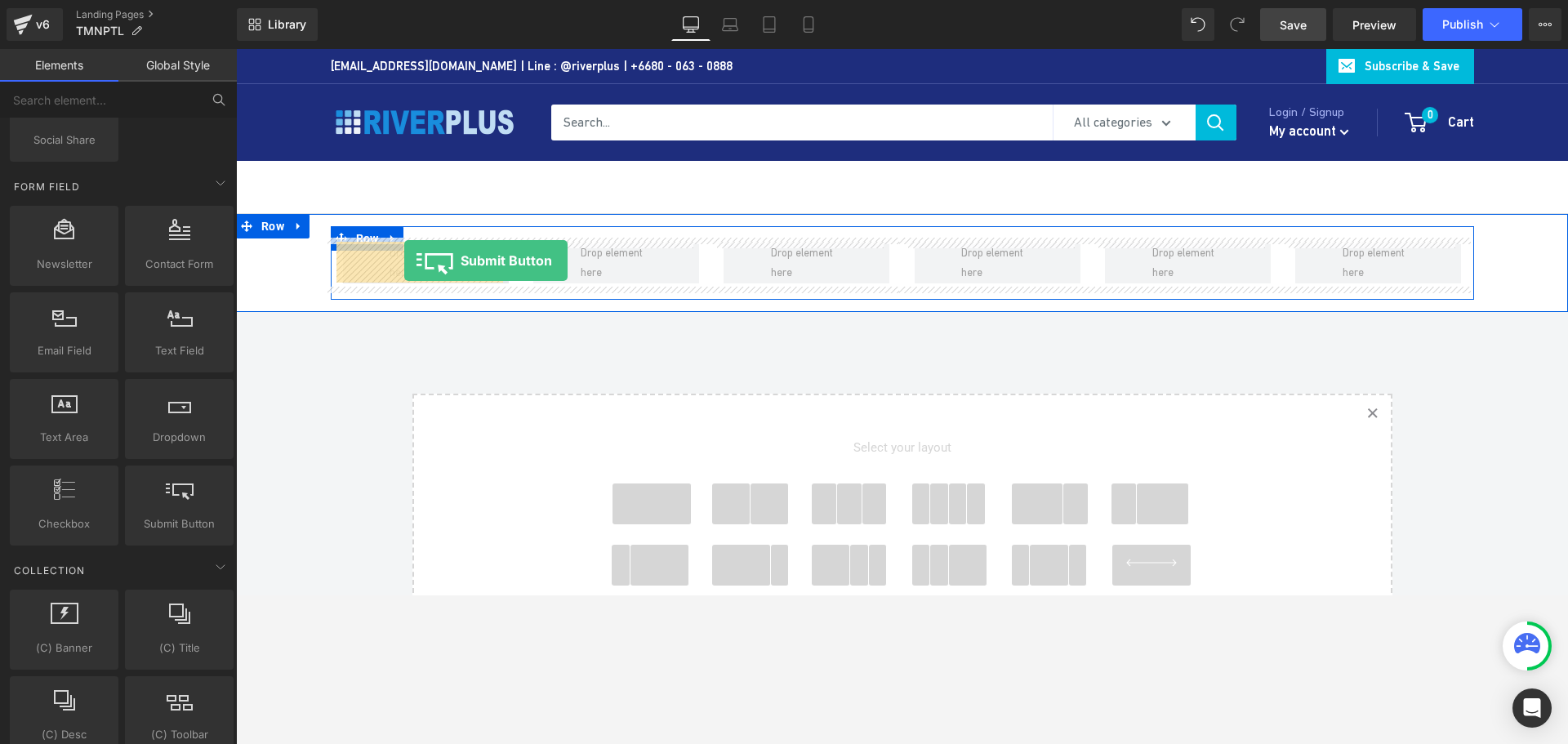 drag, startPoint x: 410, startPoint y: 577, endPoint x: 404, endPoint y: 261, distance: 316.05696 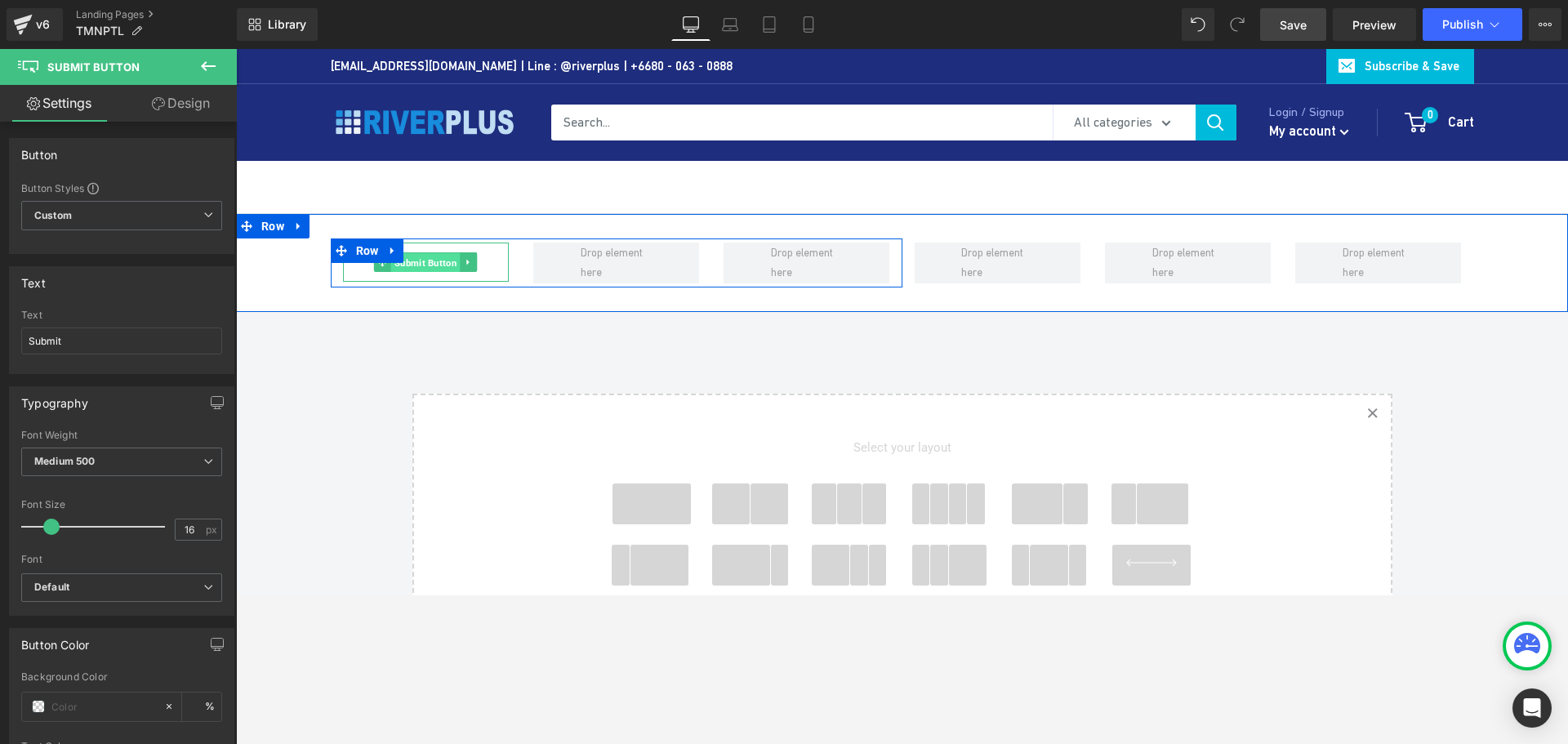 click on "Submit Button" at bounding box center (425, 263) 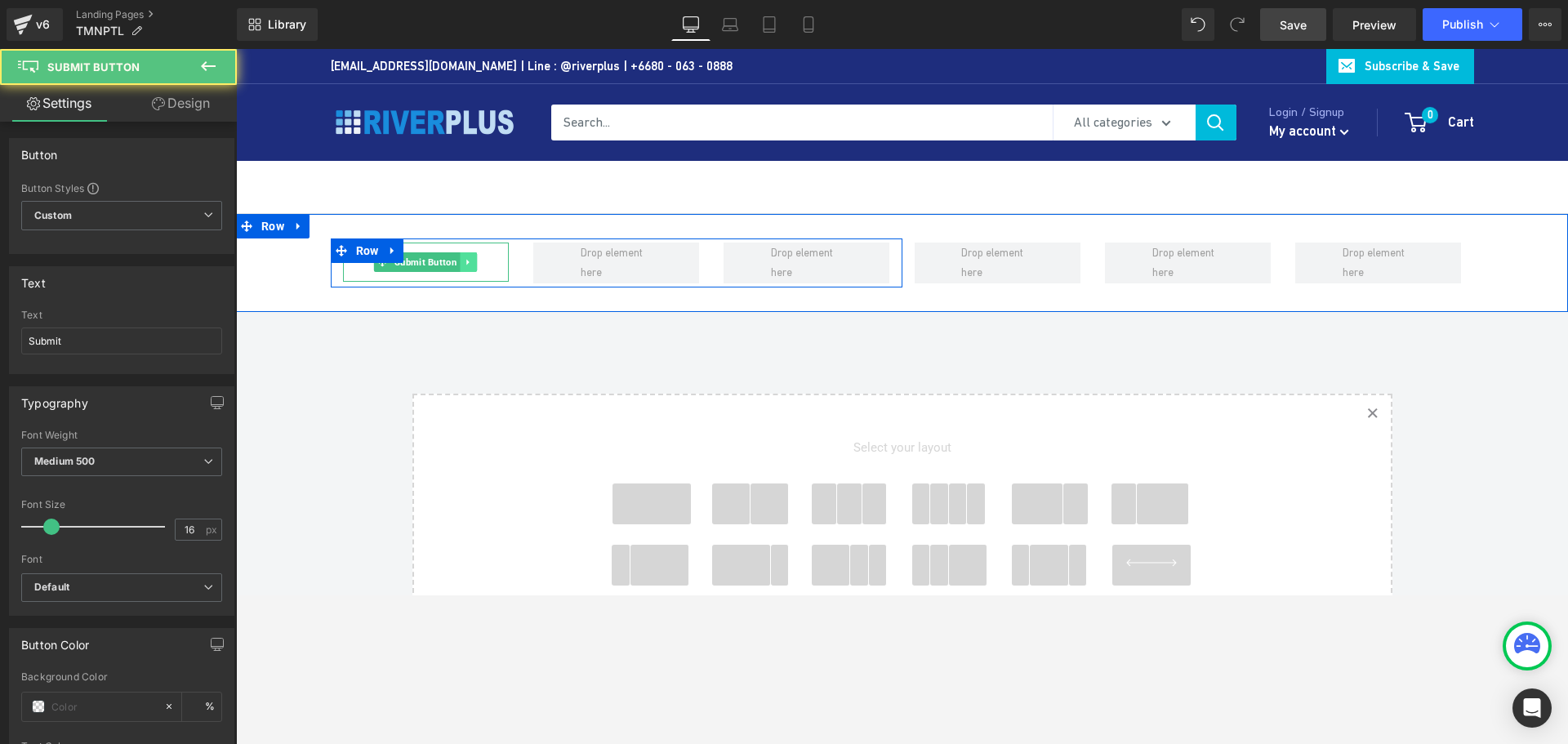 click 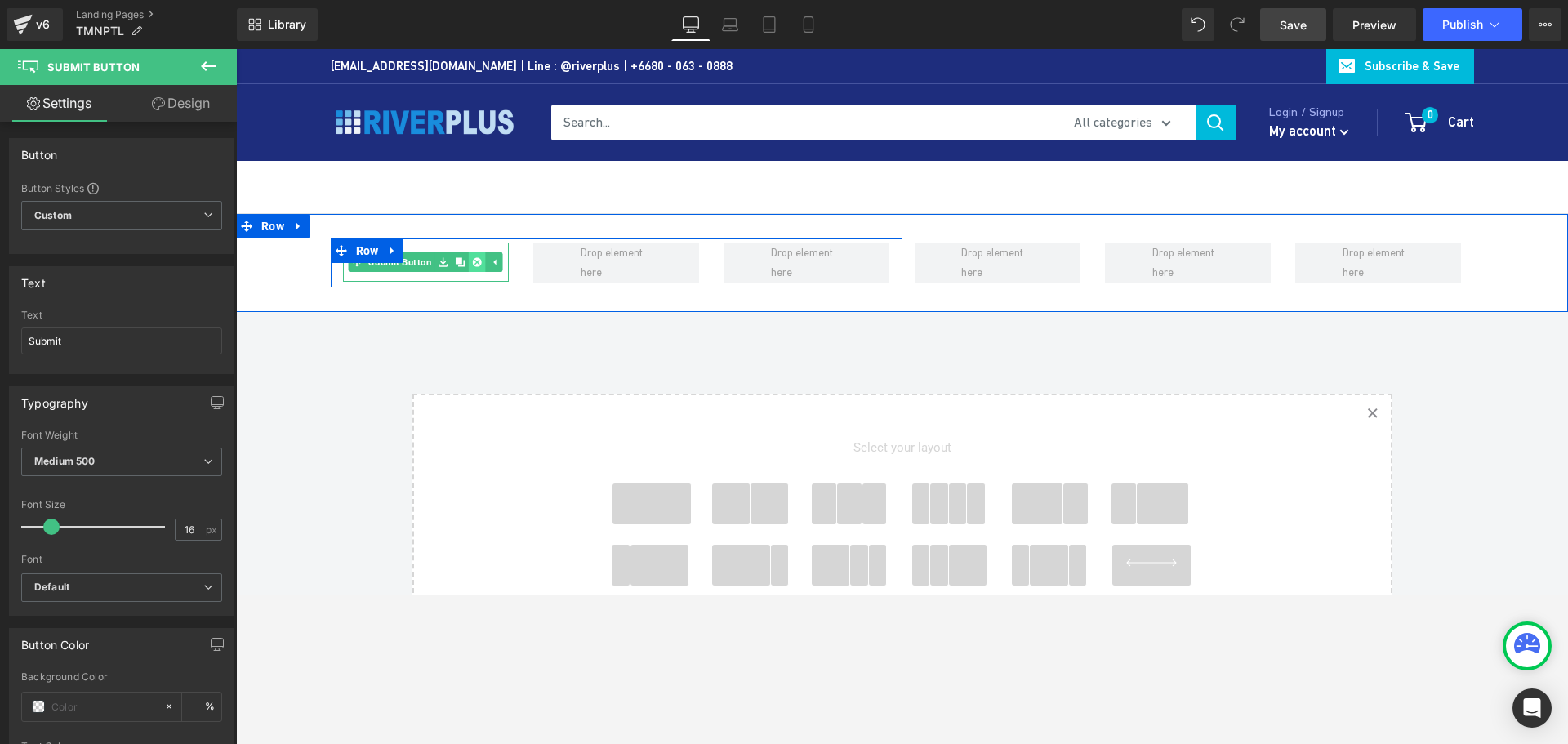 click 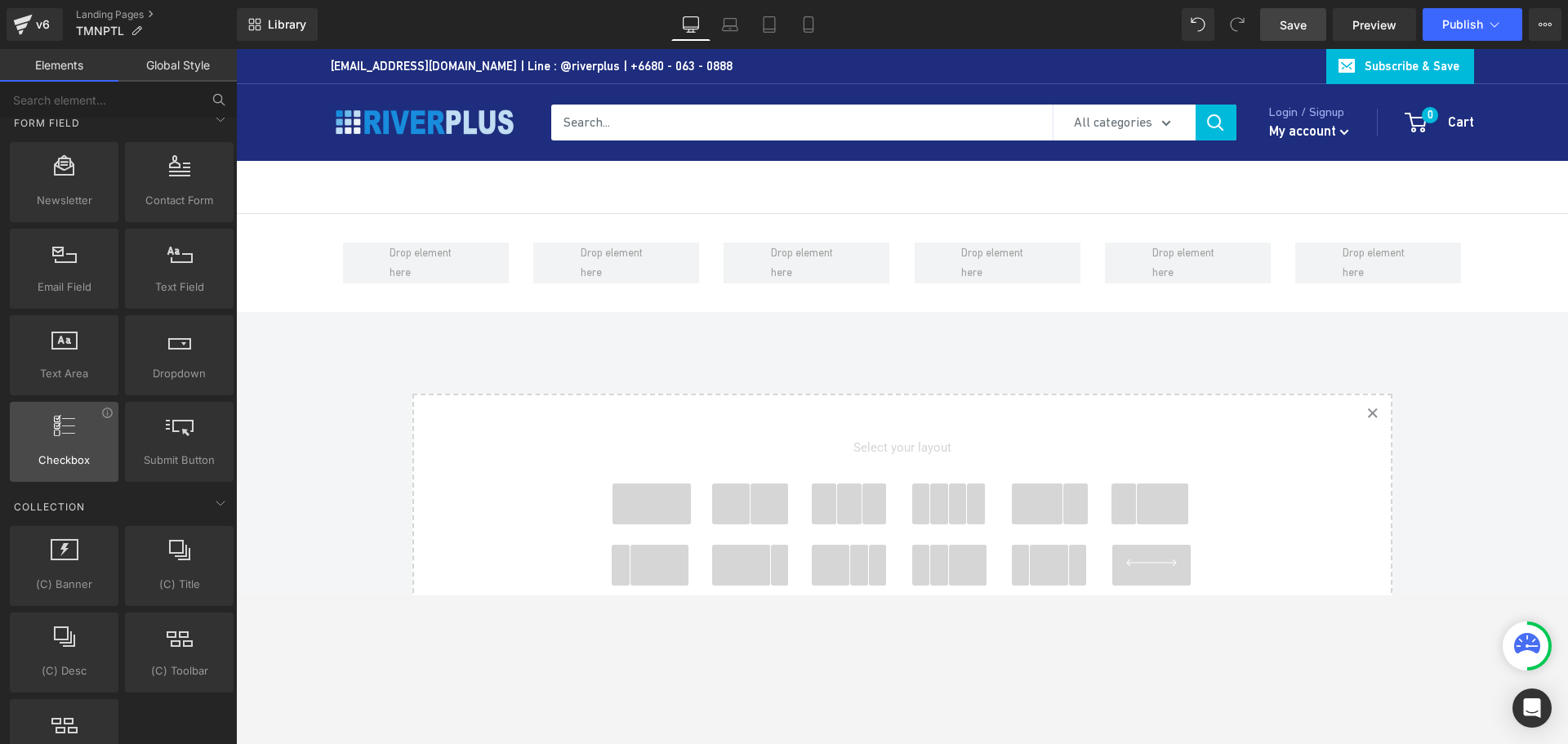 scroll, scrollTop: 2205, scrollLeft: 0, axis: vertical 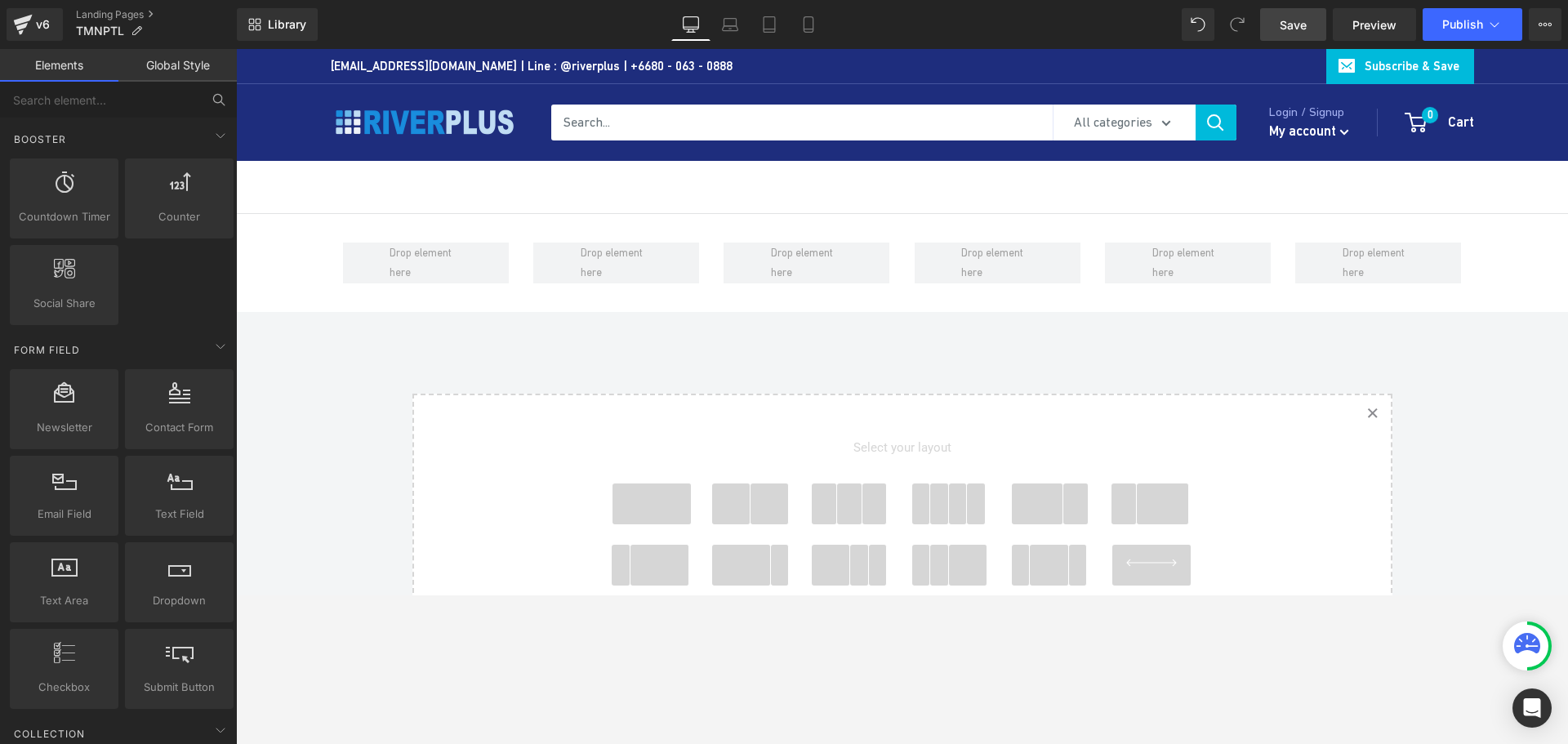 click on "Save" at bounding box center [1293, 25] 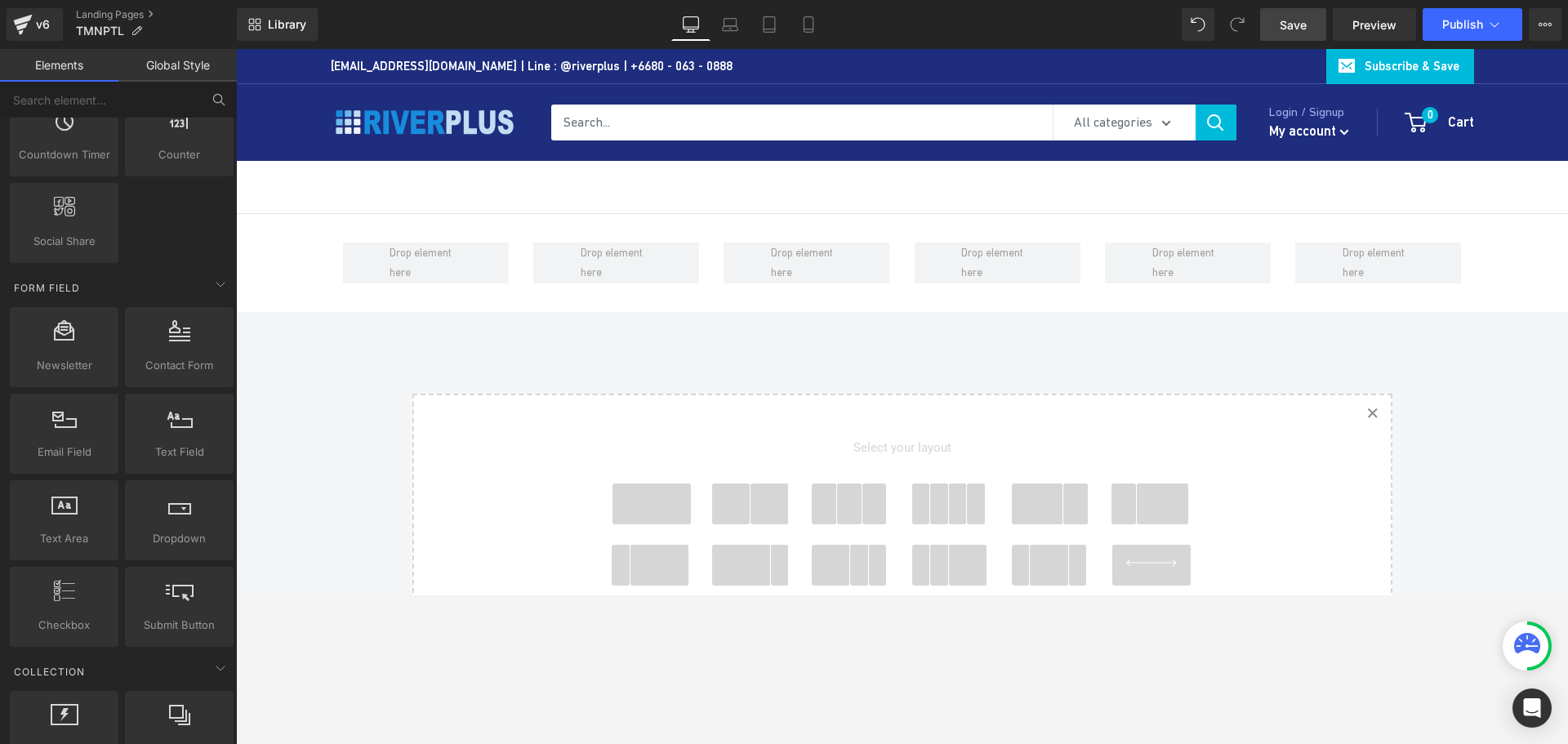 scroll, scrollTop: 2287, scrollLeft: 0, axis: vertical 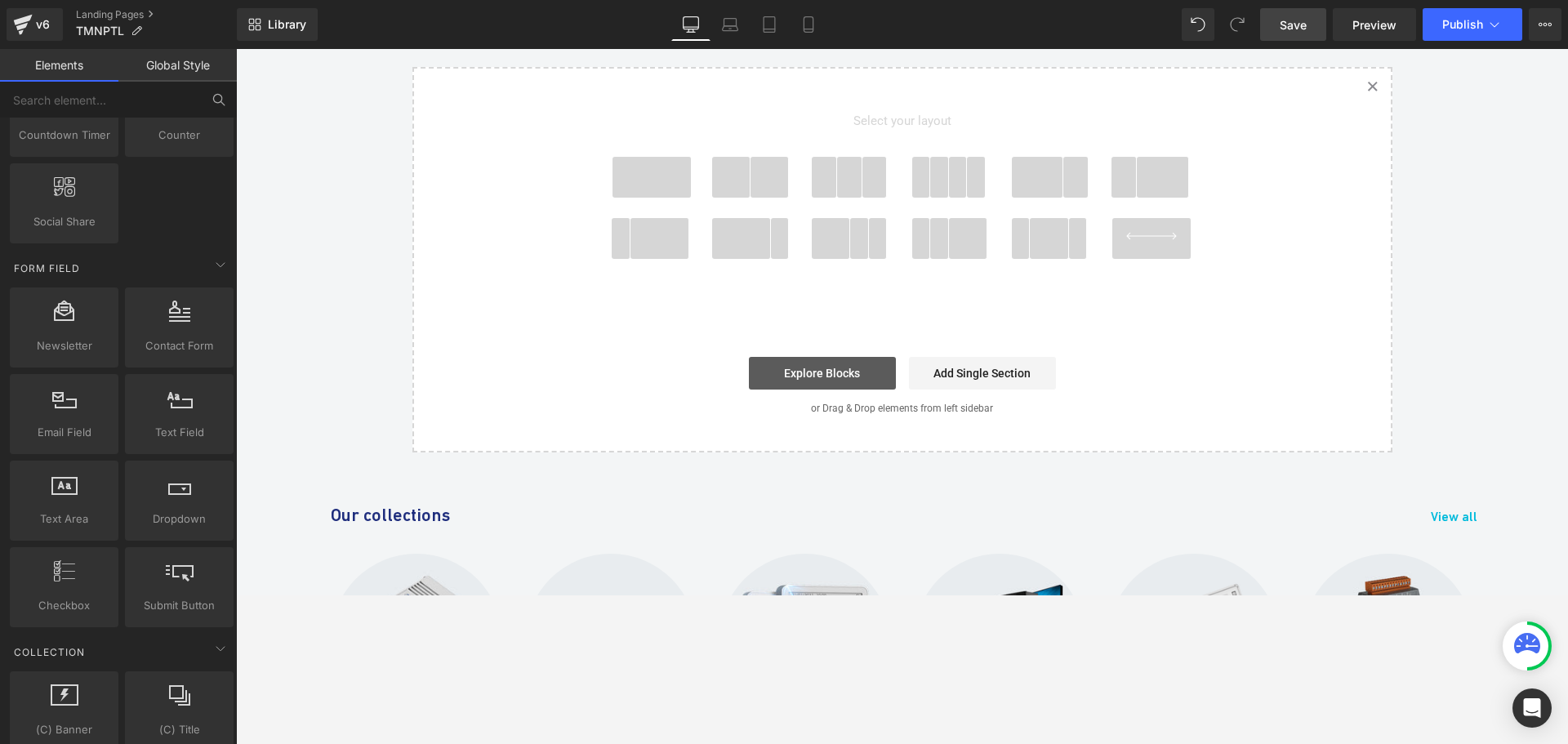 click on "Explore Blocks" at bounding box center (822, 373) 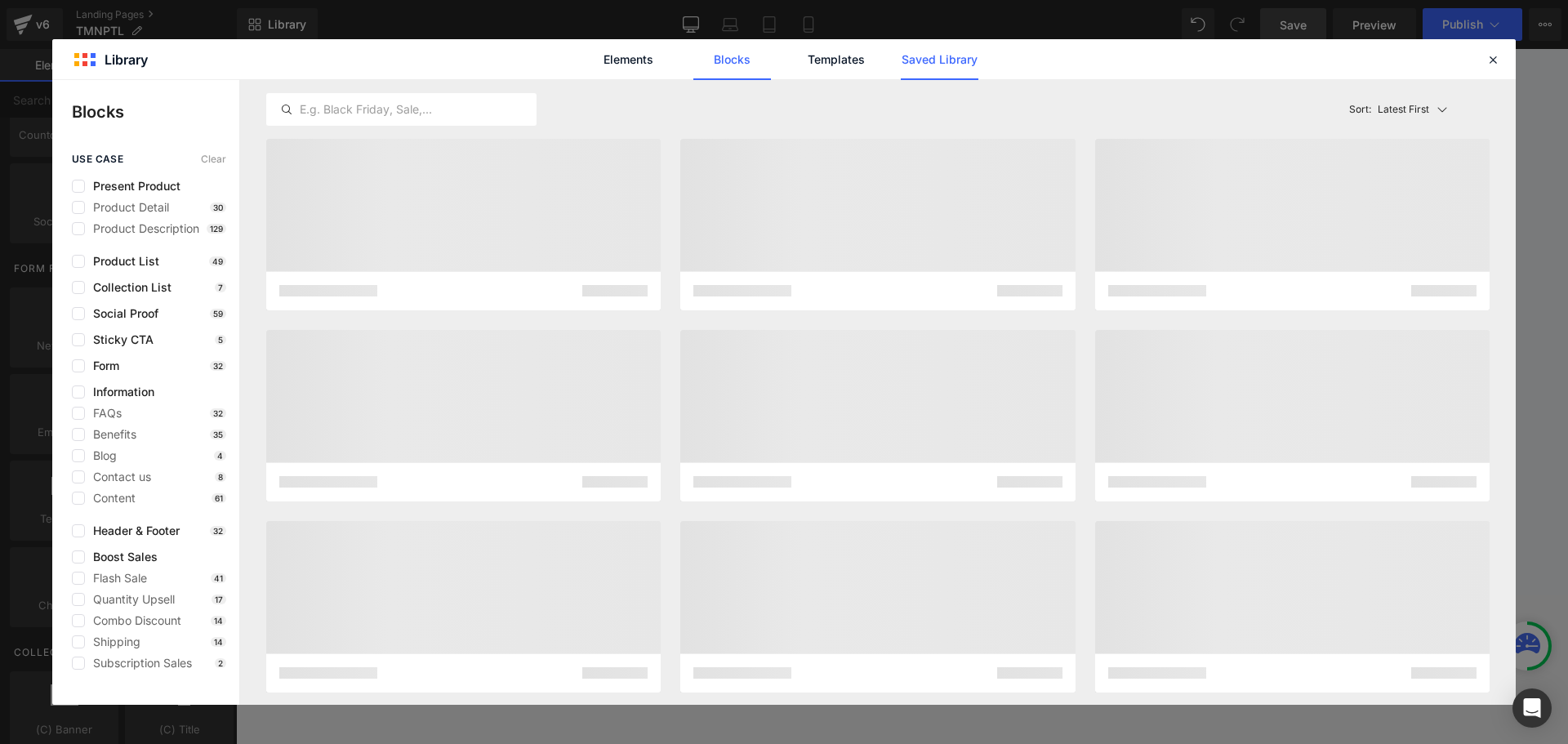 click on "Saved Library" 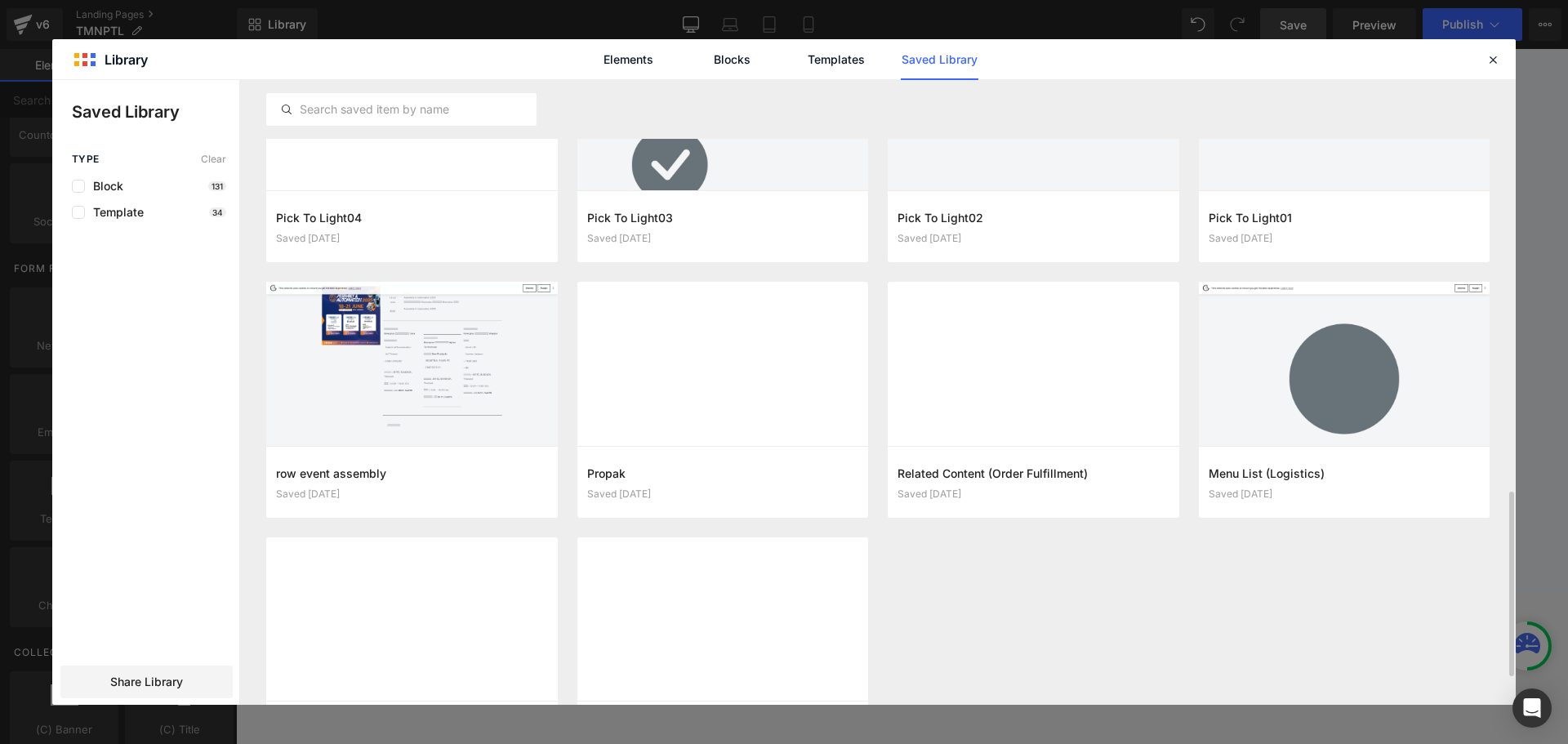 scroll, scrollTop: 1484, scrollLeft: 0, axis: vertical 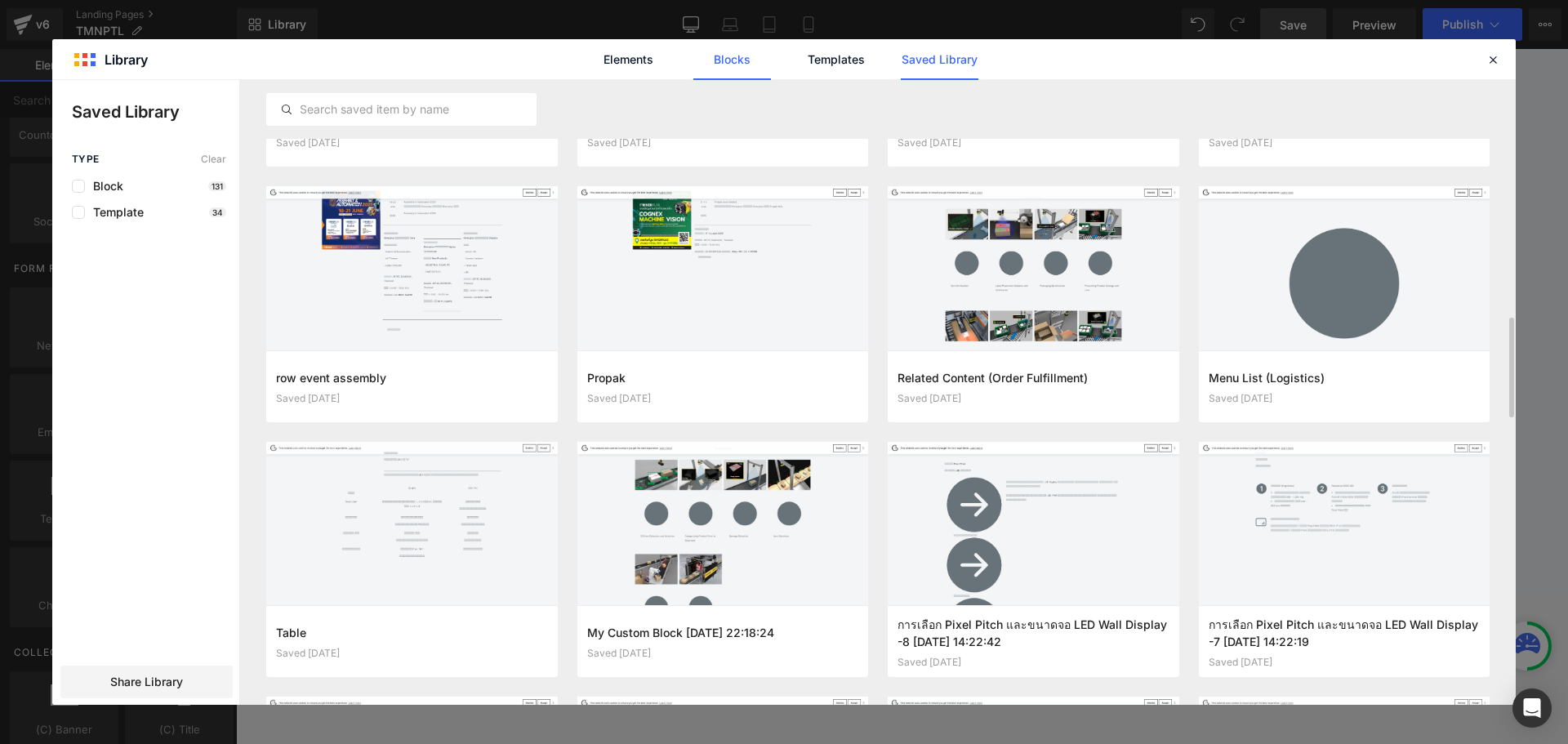click on "Blocks" 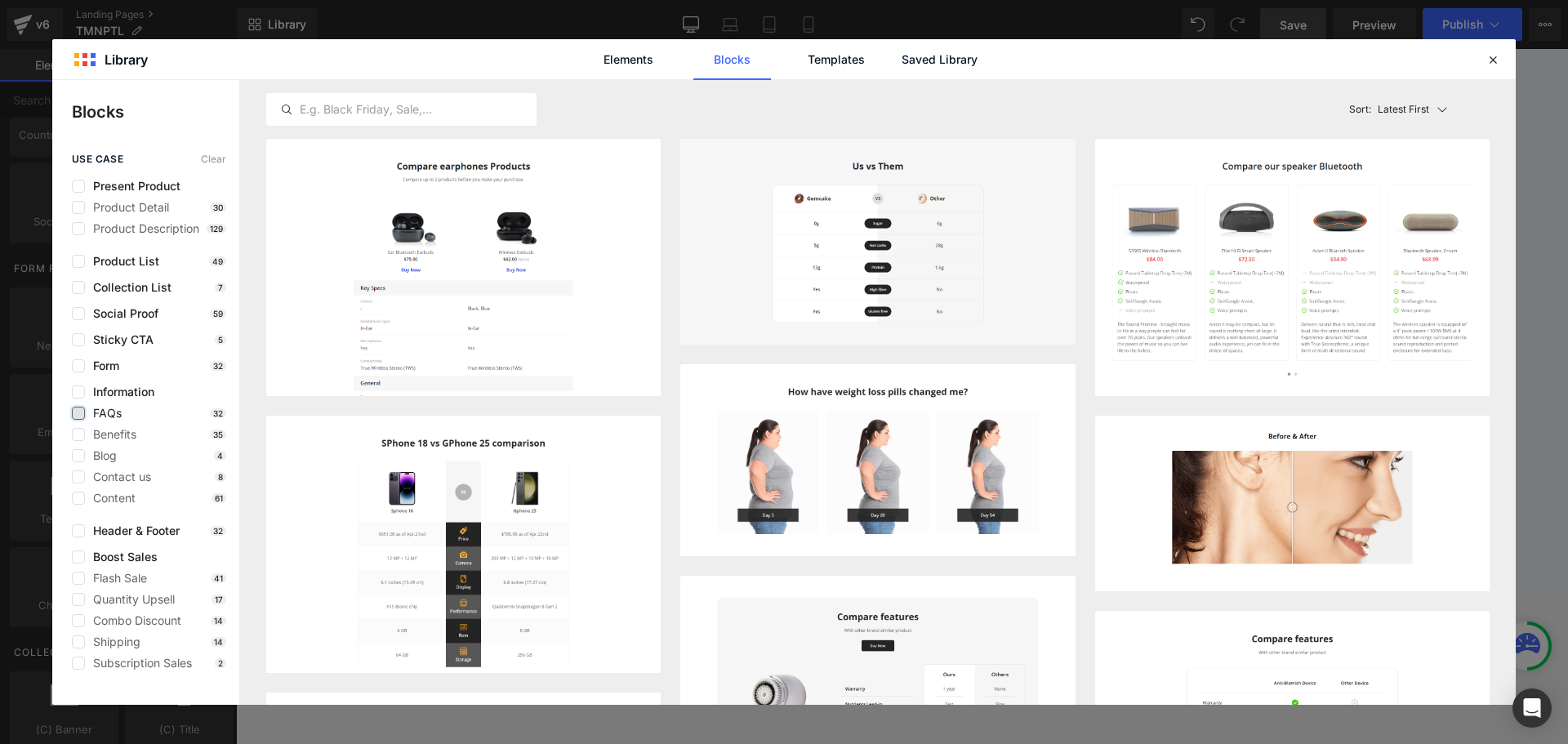 click at bounding box center [78, 413] 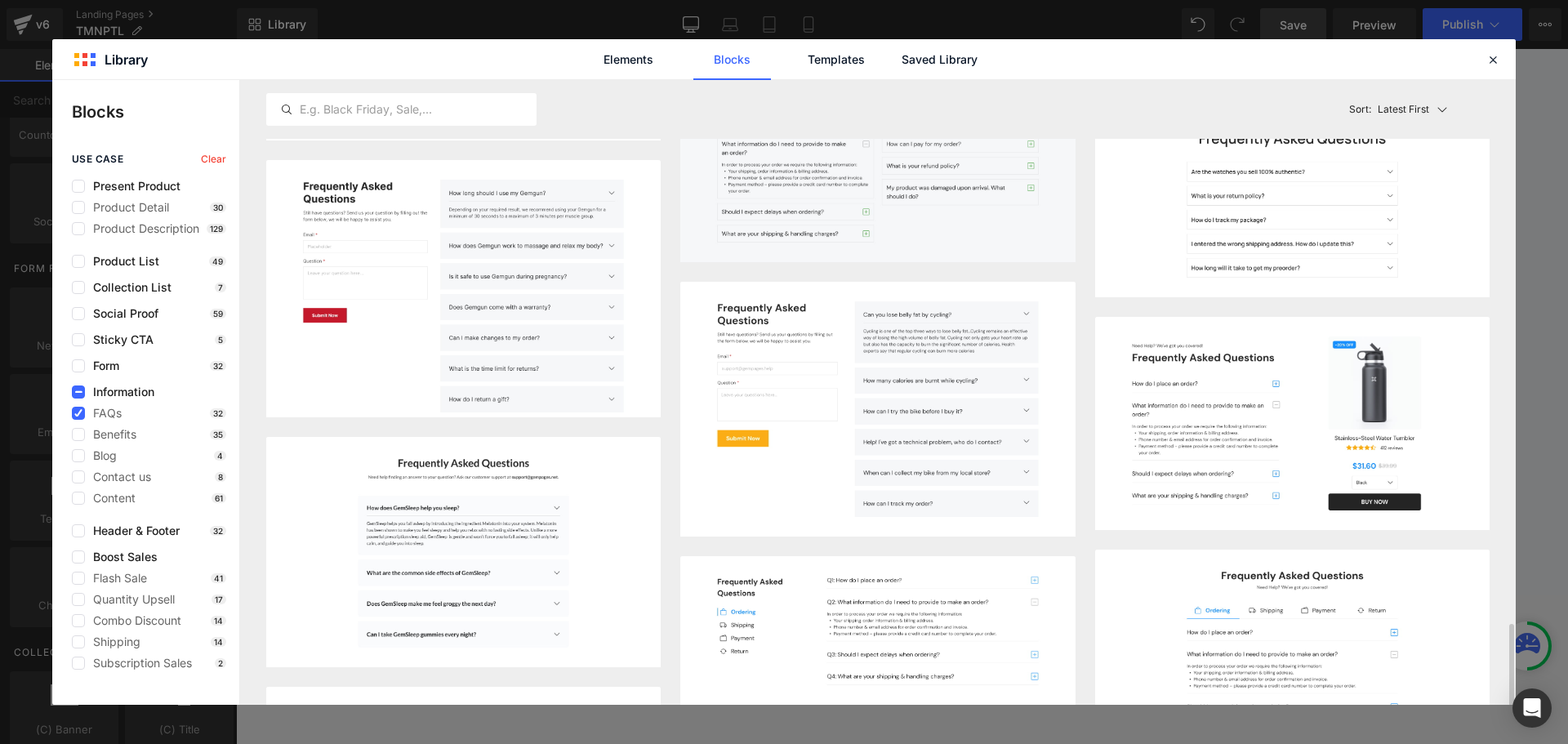 scroll, scrollTop: 1143, scrollLeft: 0, axis: vertical 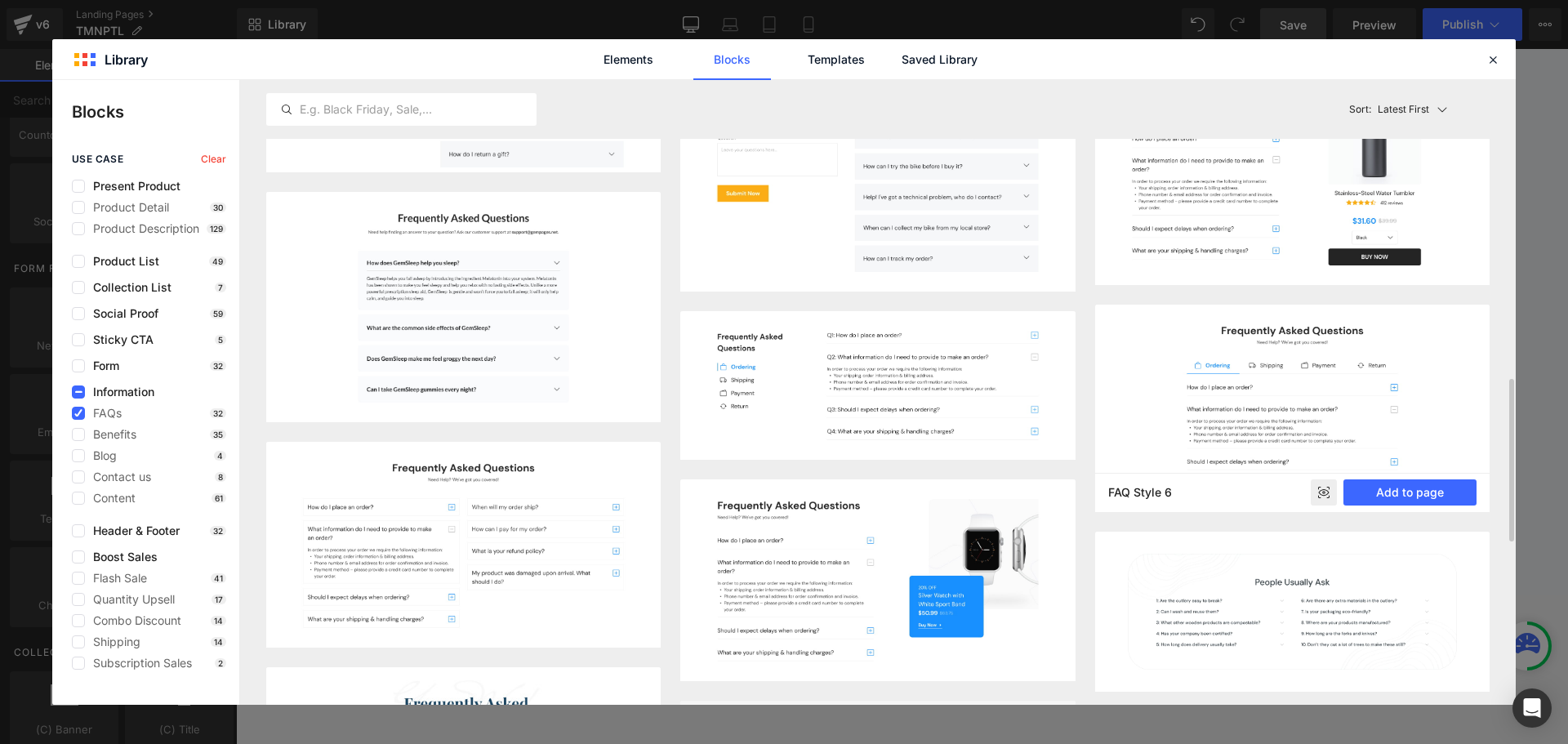 click at bounding box center [1292, 408] 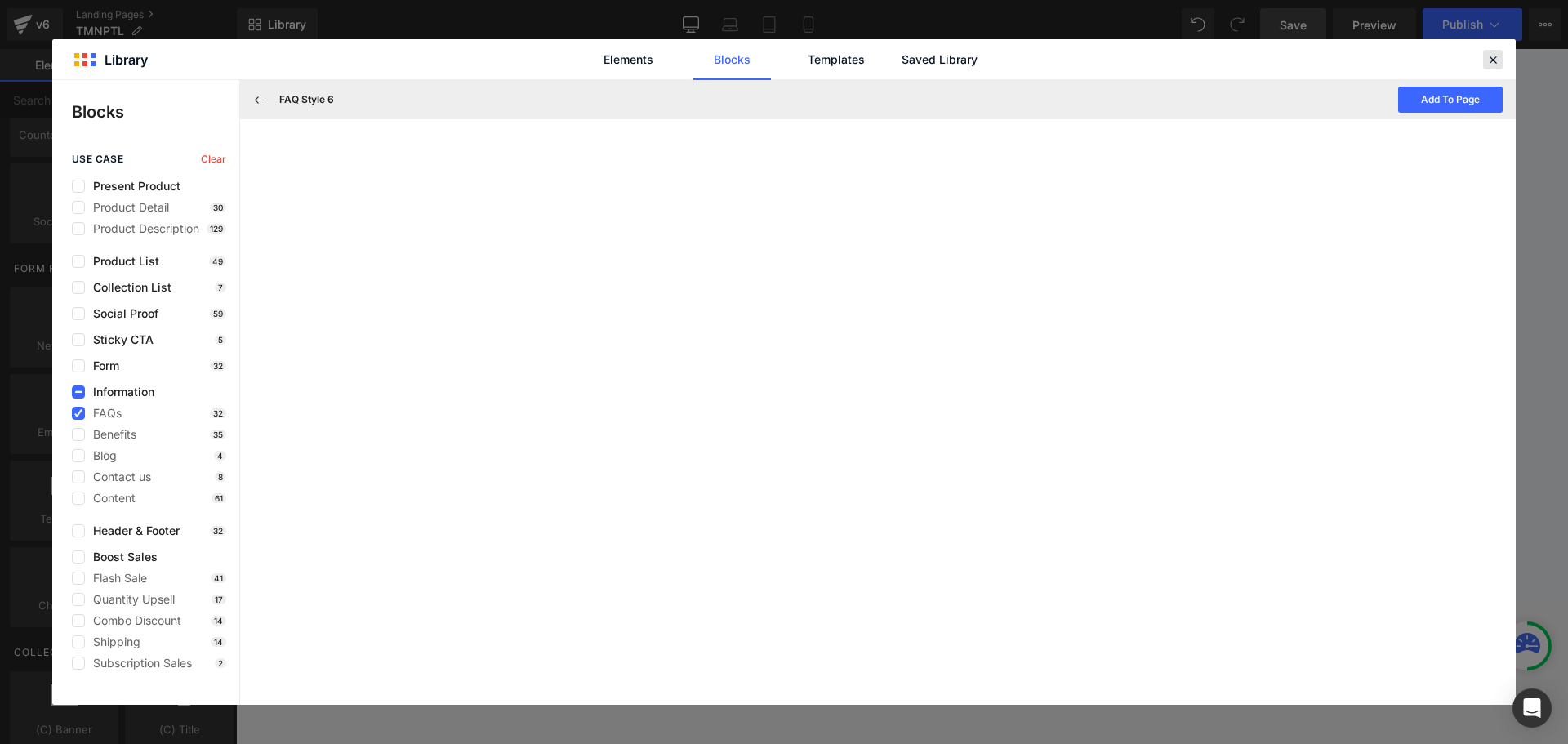 click at bounding box center [1493, 60] 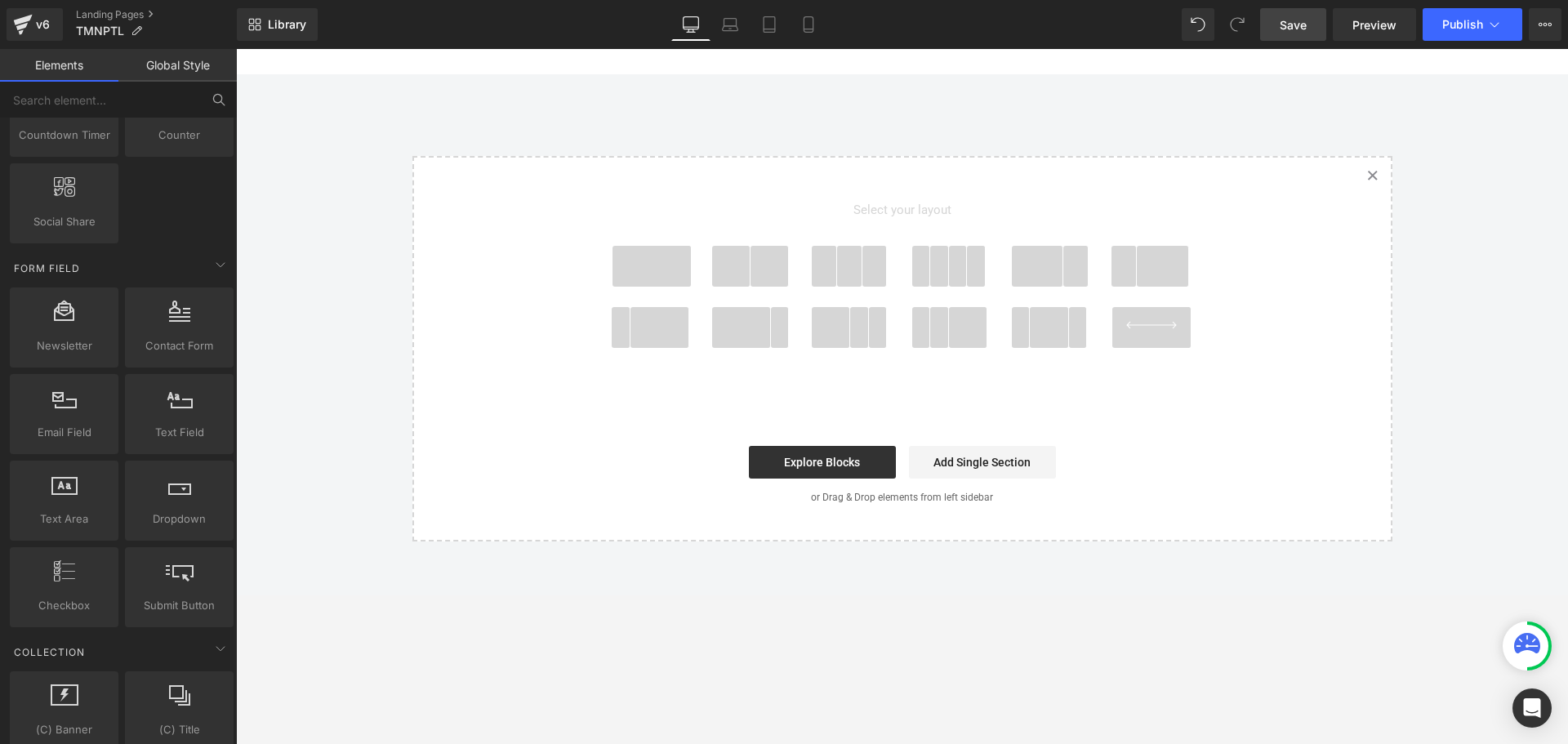 scroll, scrollTop: 408, scrollLeft: 0, axis: vertical 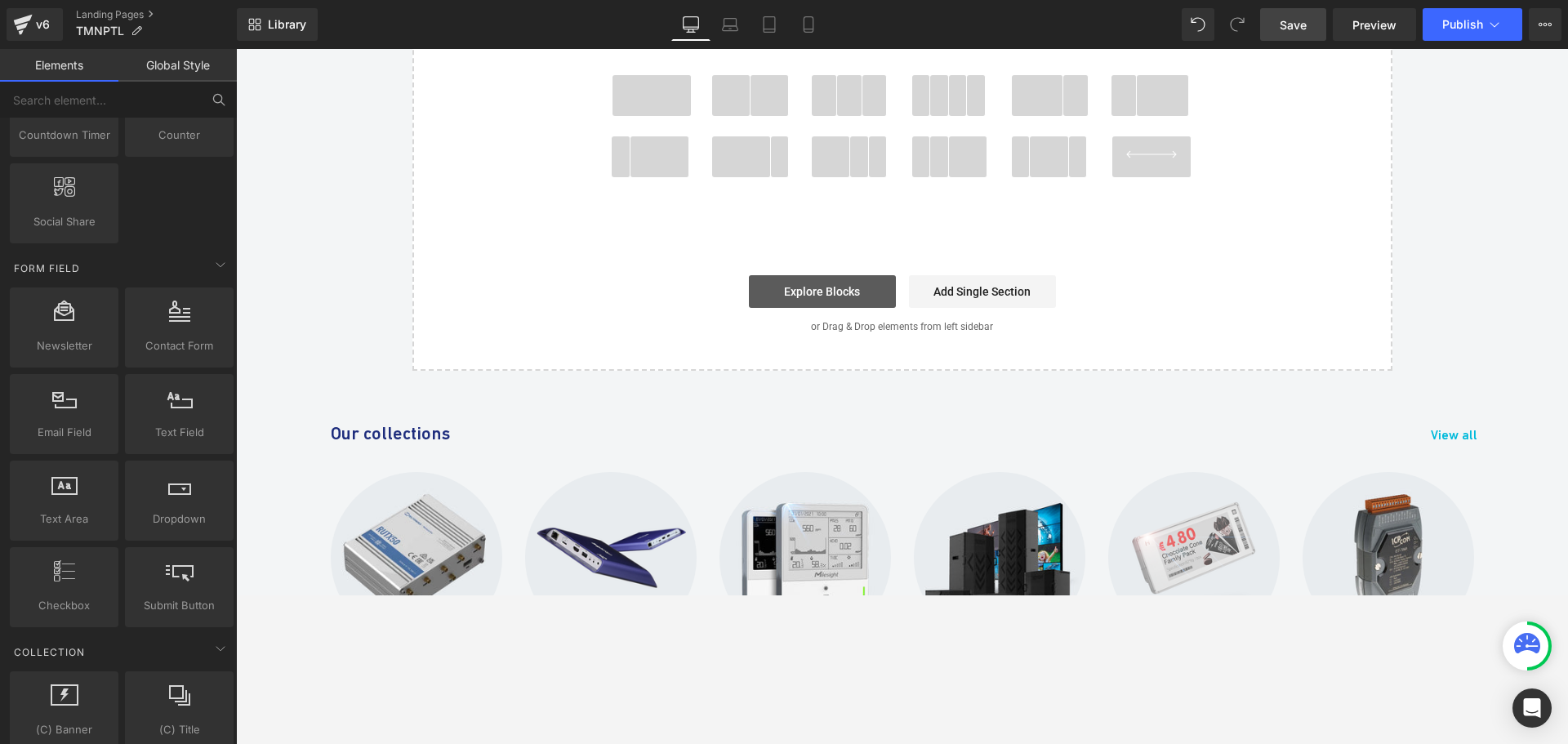 click on "Explore Blocks" at bounding box center [822, 292] 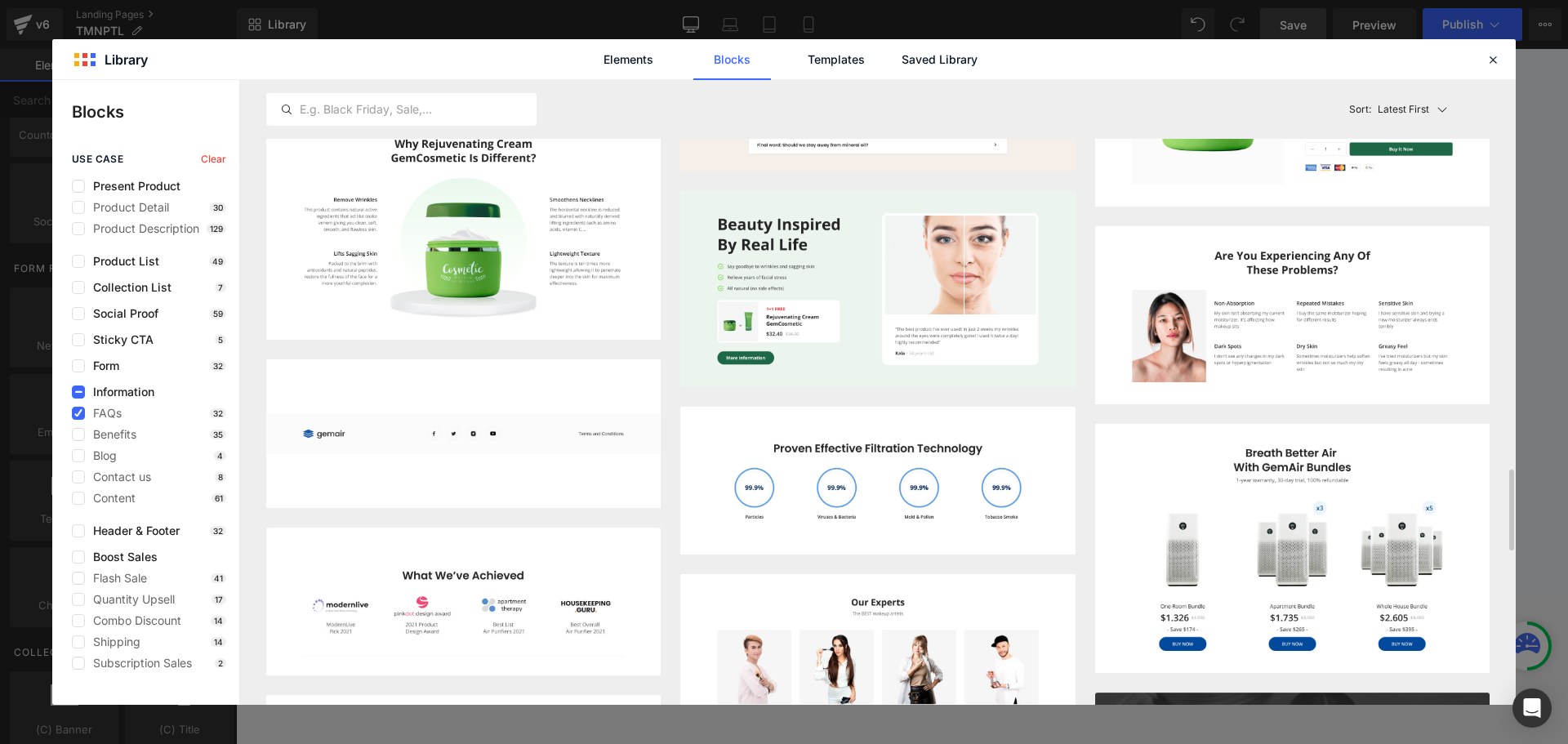 scroll, scrollTop: 2358, scrollLeft: 0, axis: vertical 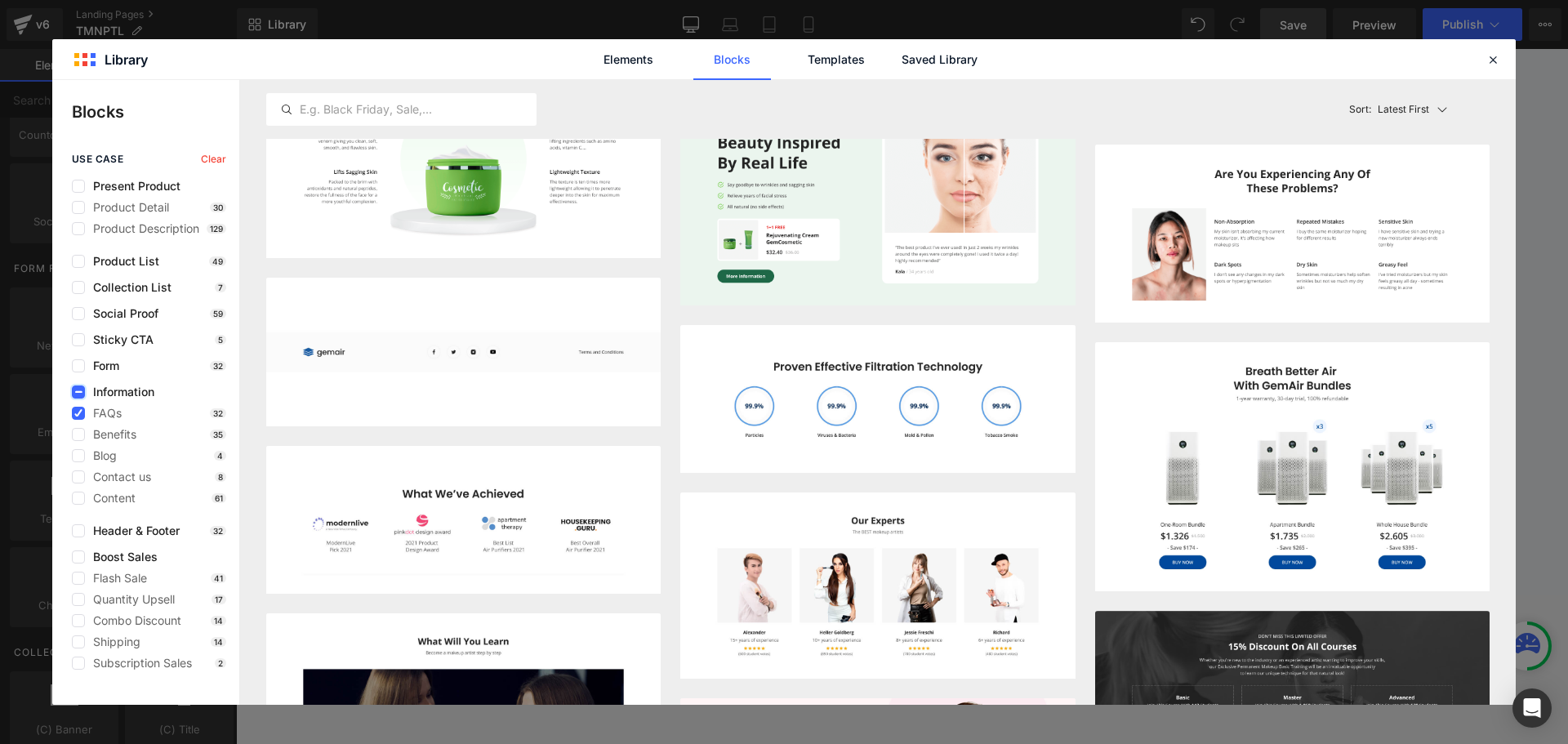 click at bounding box center (78, 392) 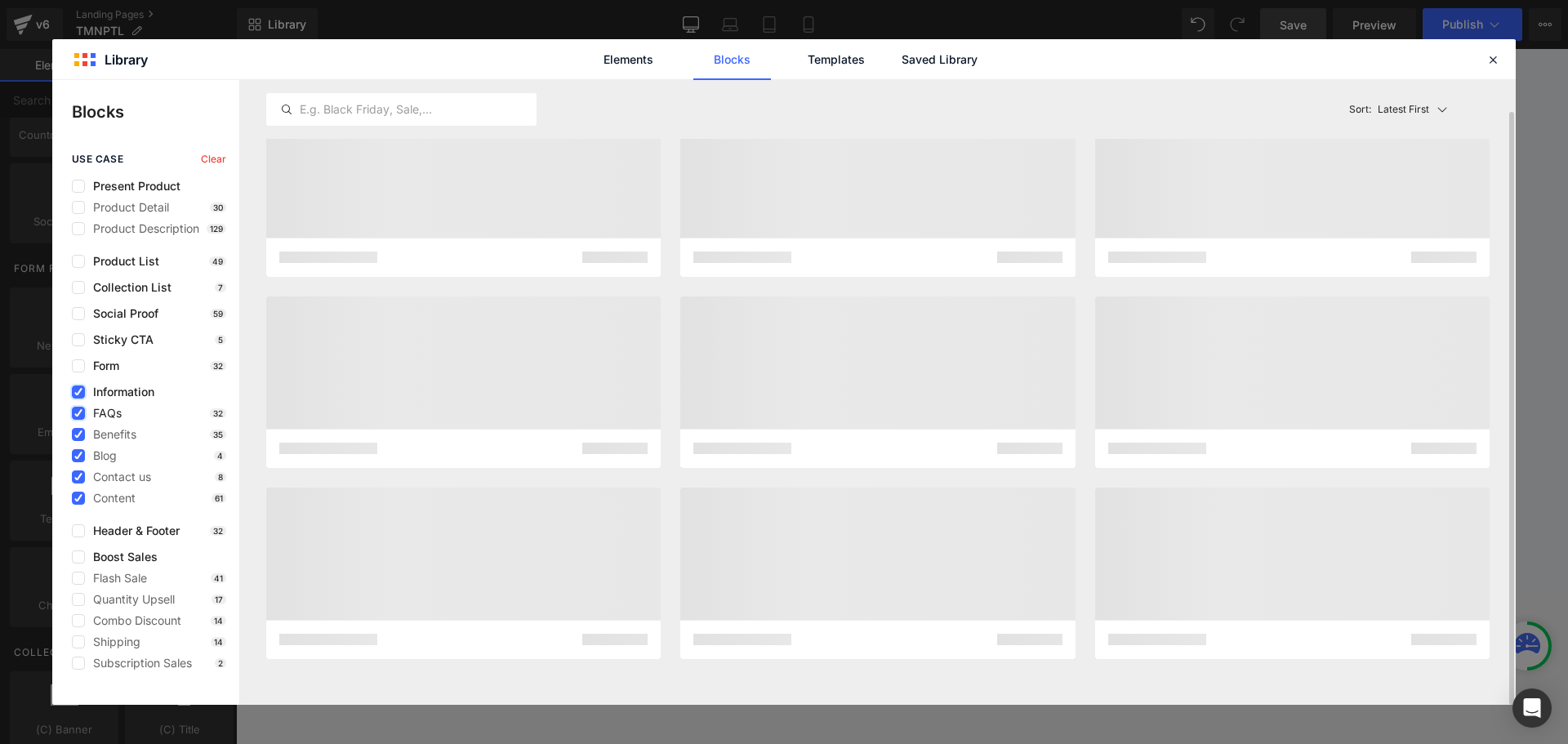 scroll, scrollTop: 33, scrollLeft: 0, axis: vertical 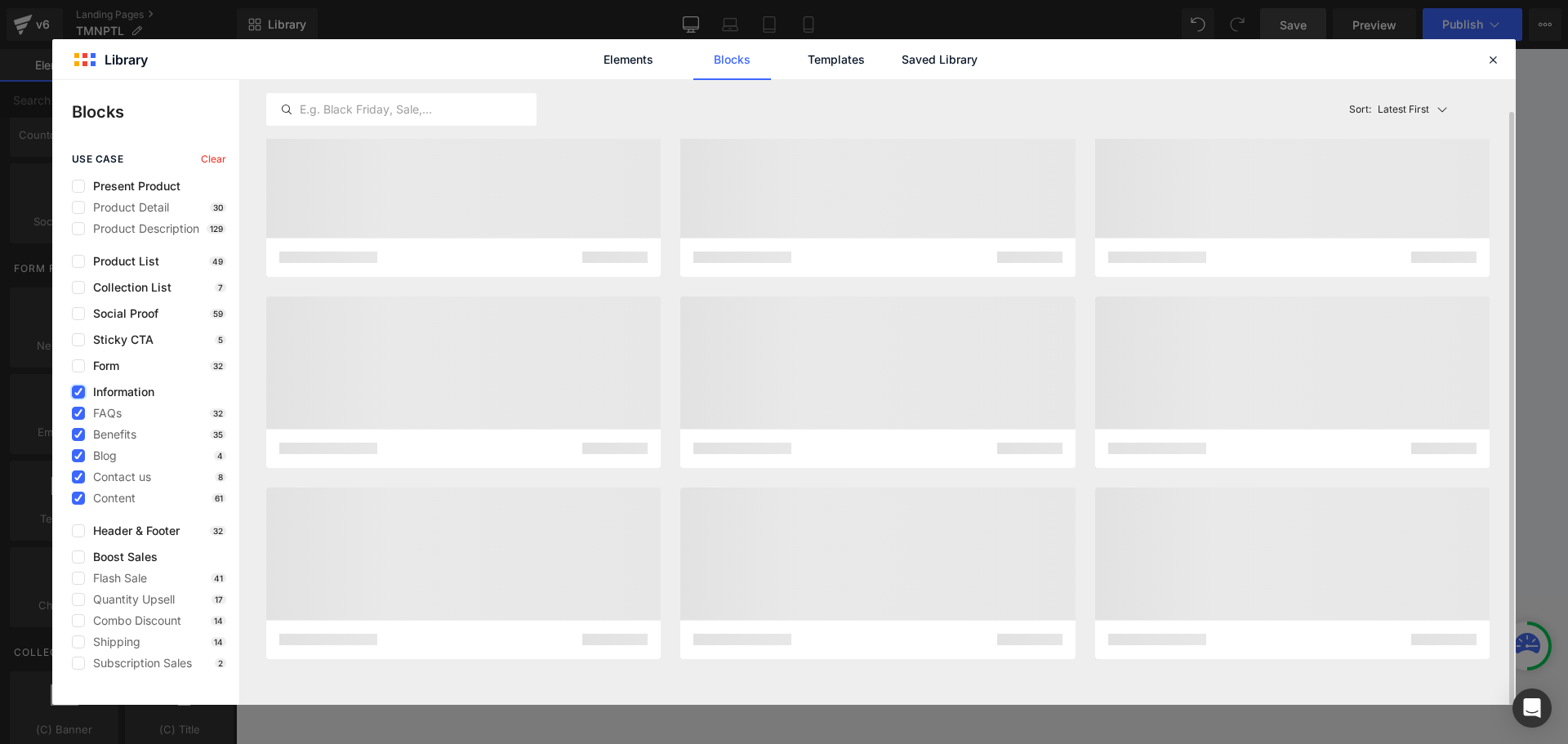 click on "Information FAQs 32 Benefits 35 Blog 4 Contact us 8 Content 61" 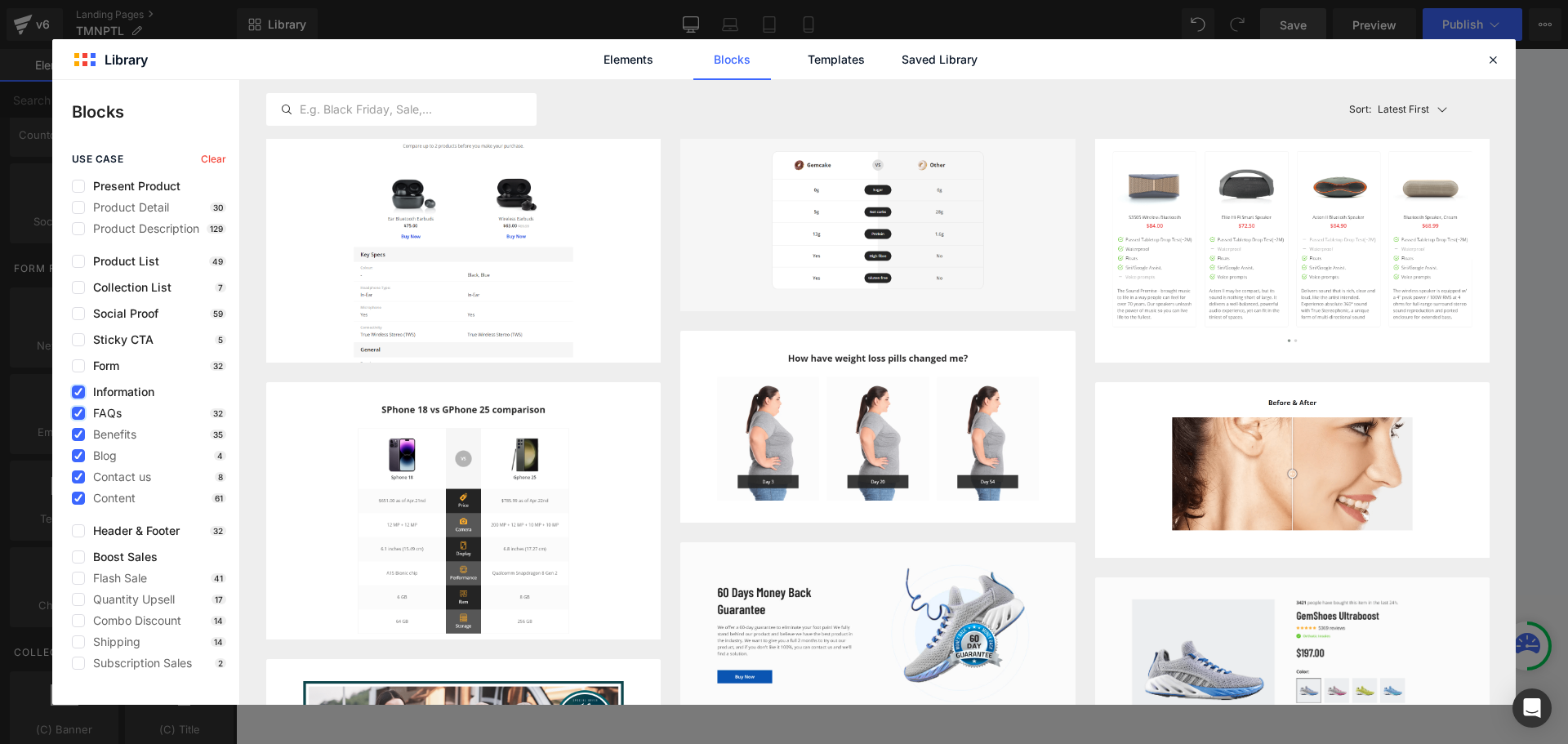click at bounding box center (78, 413) 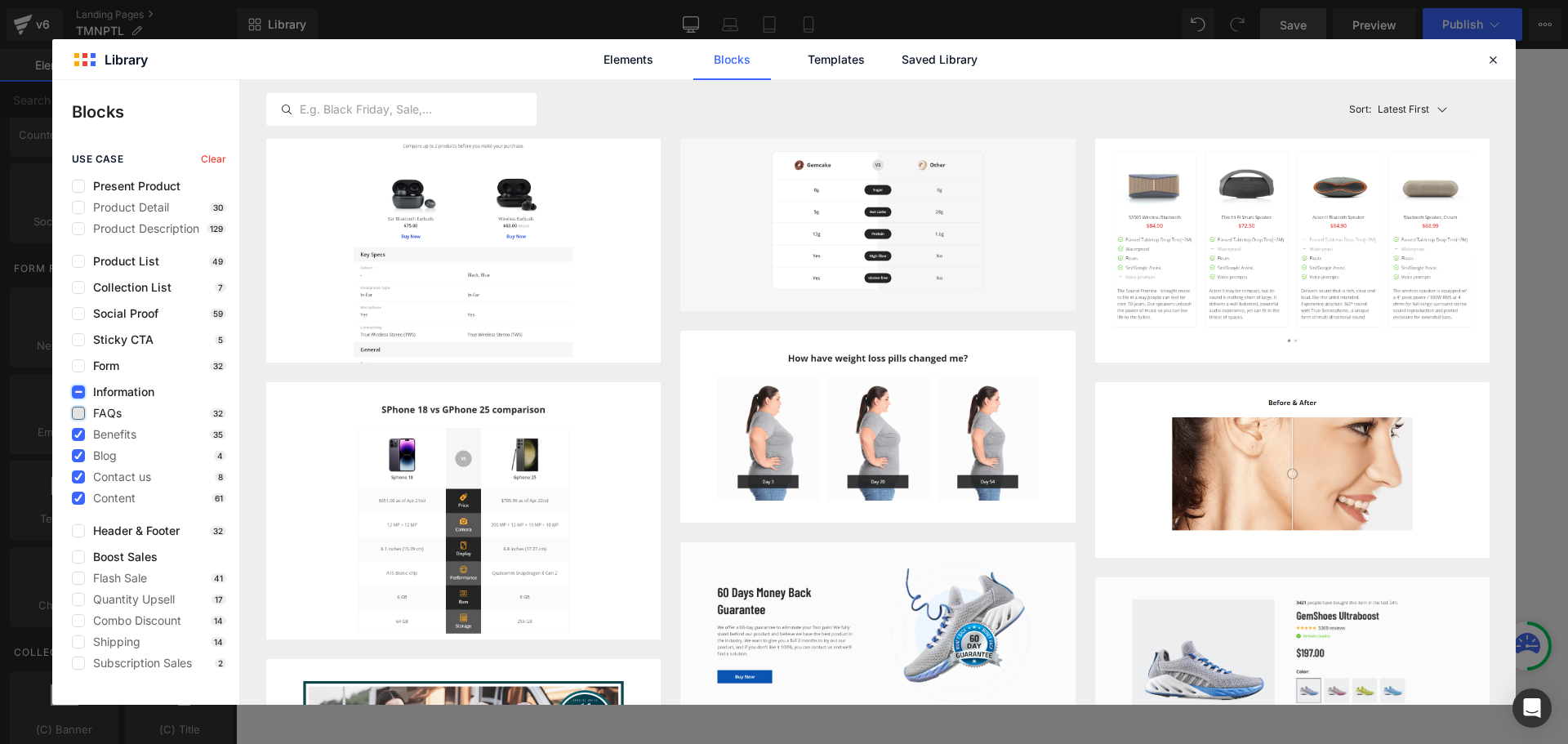 click at bounding box center [78, 392] 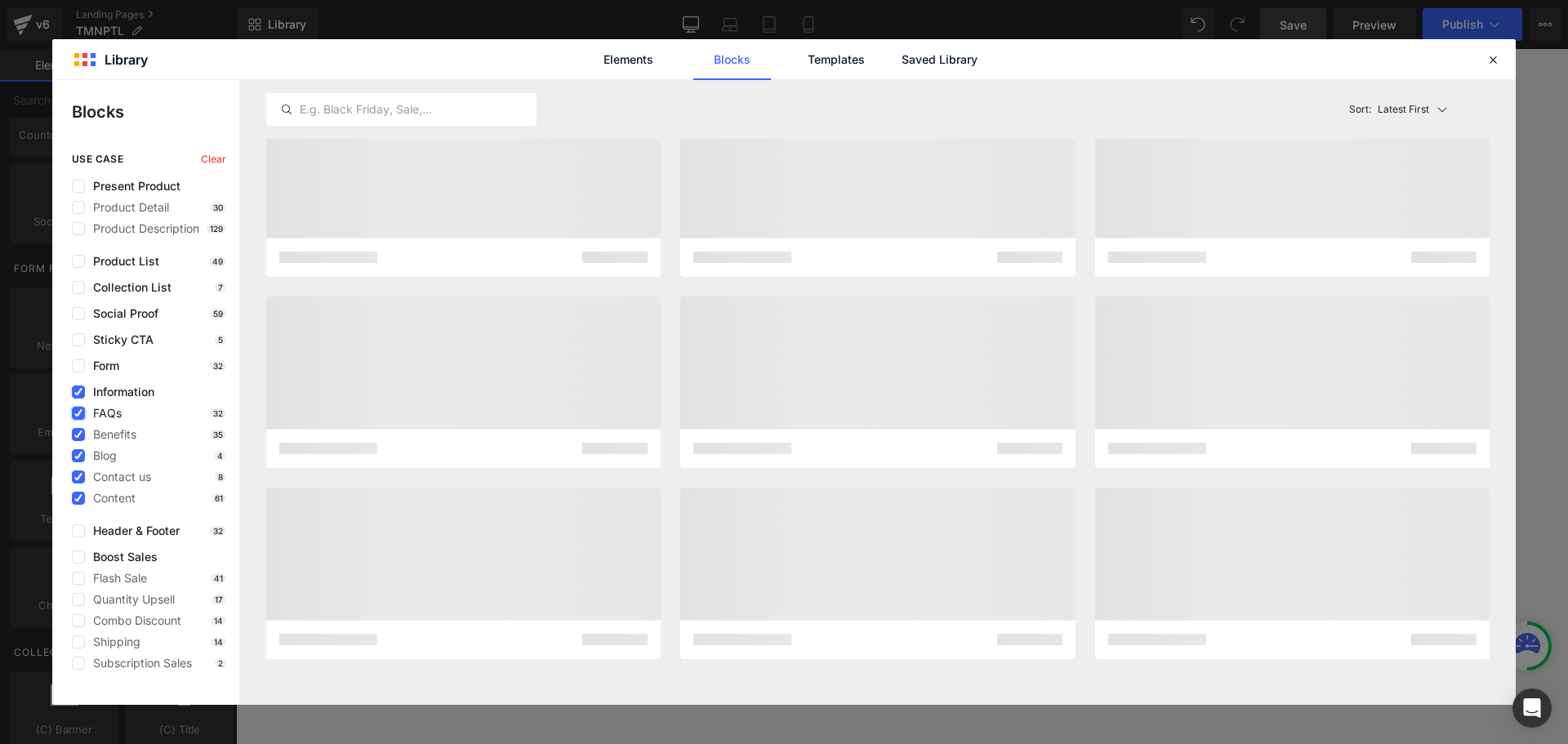 click at bounding box center (78, 413) 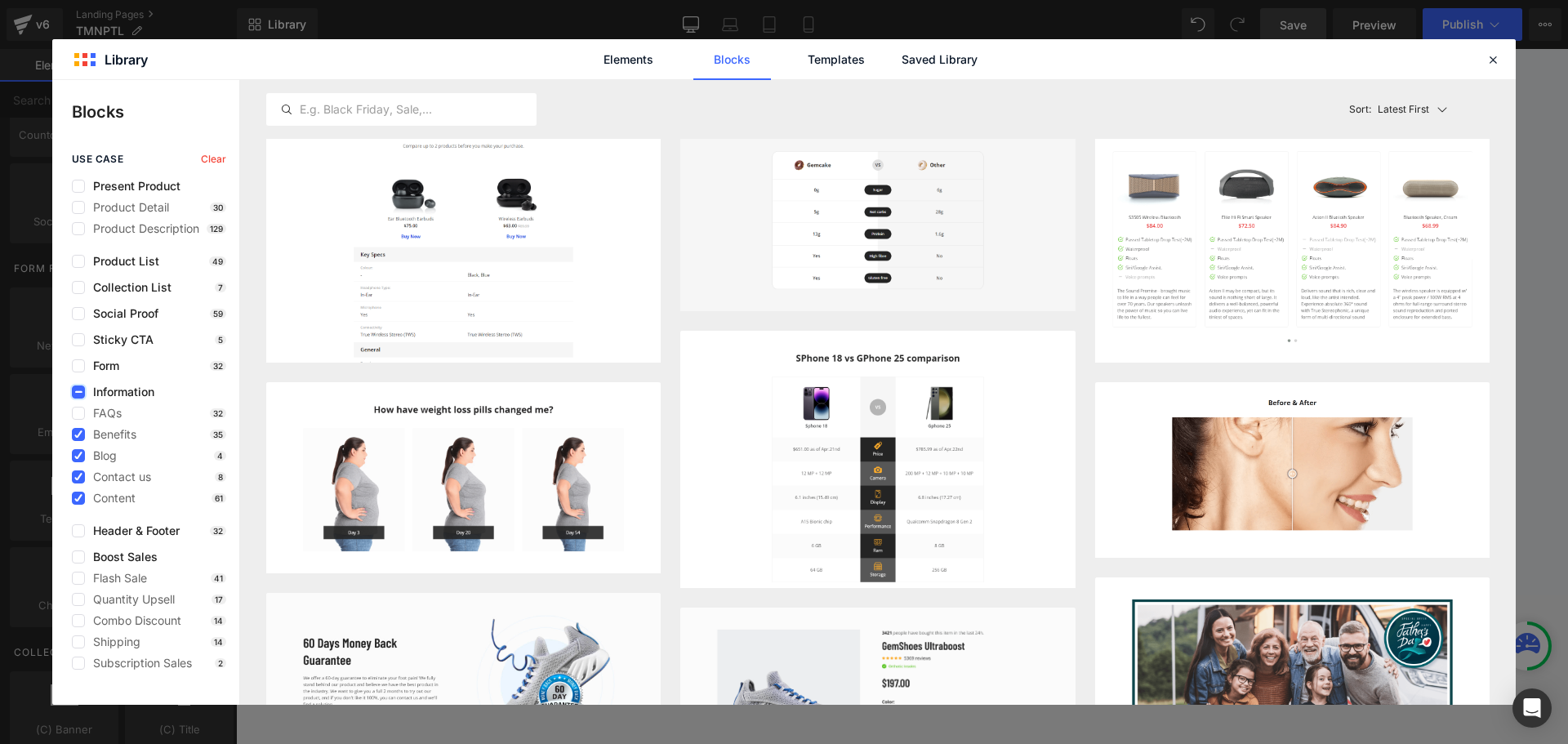 click at bounding box center [78, 392] 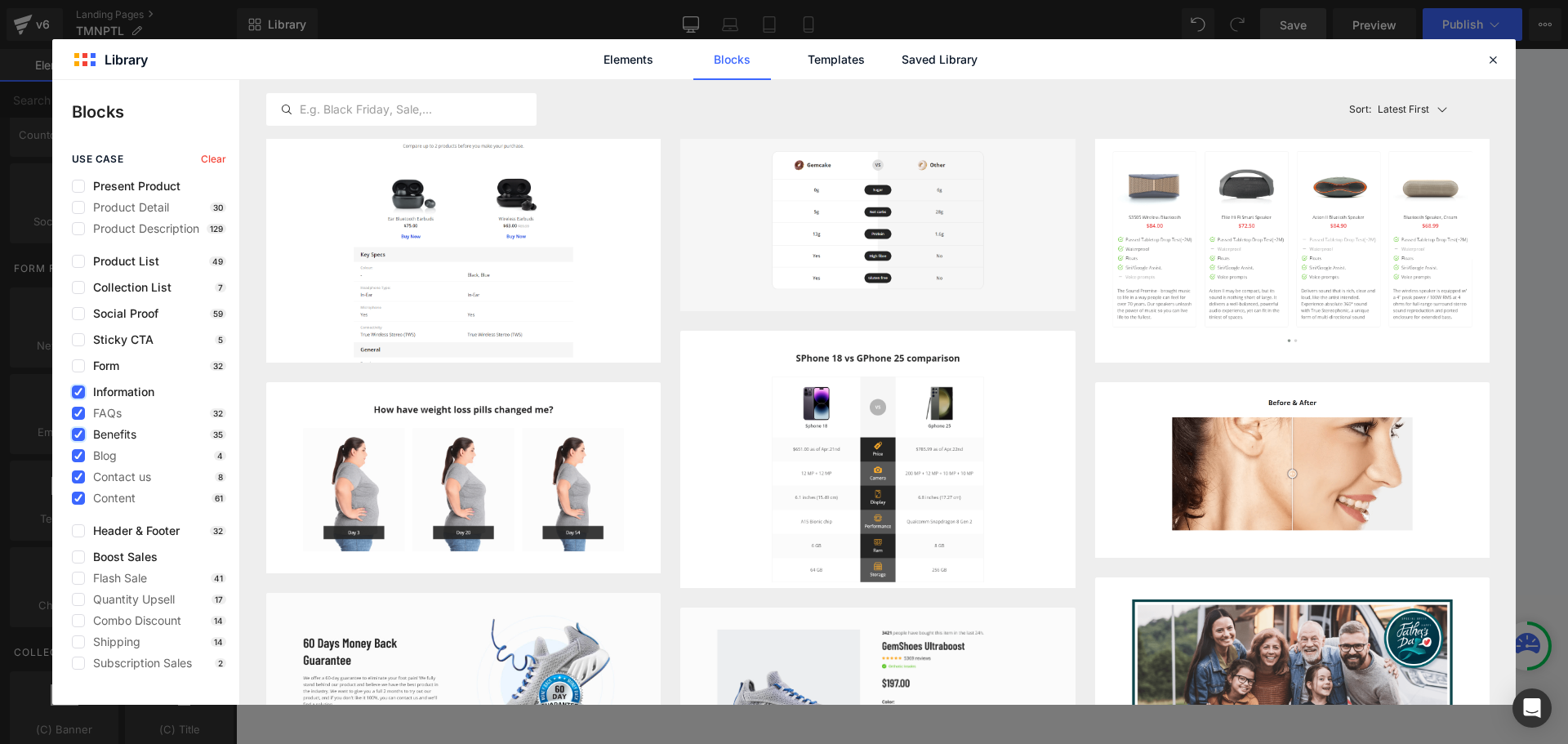 click at bounding box center [78, 434] 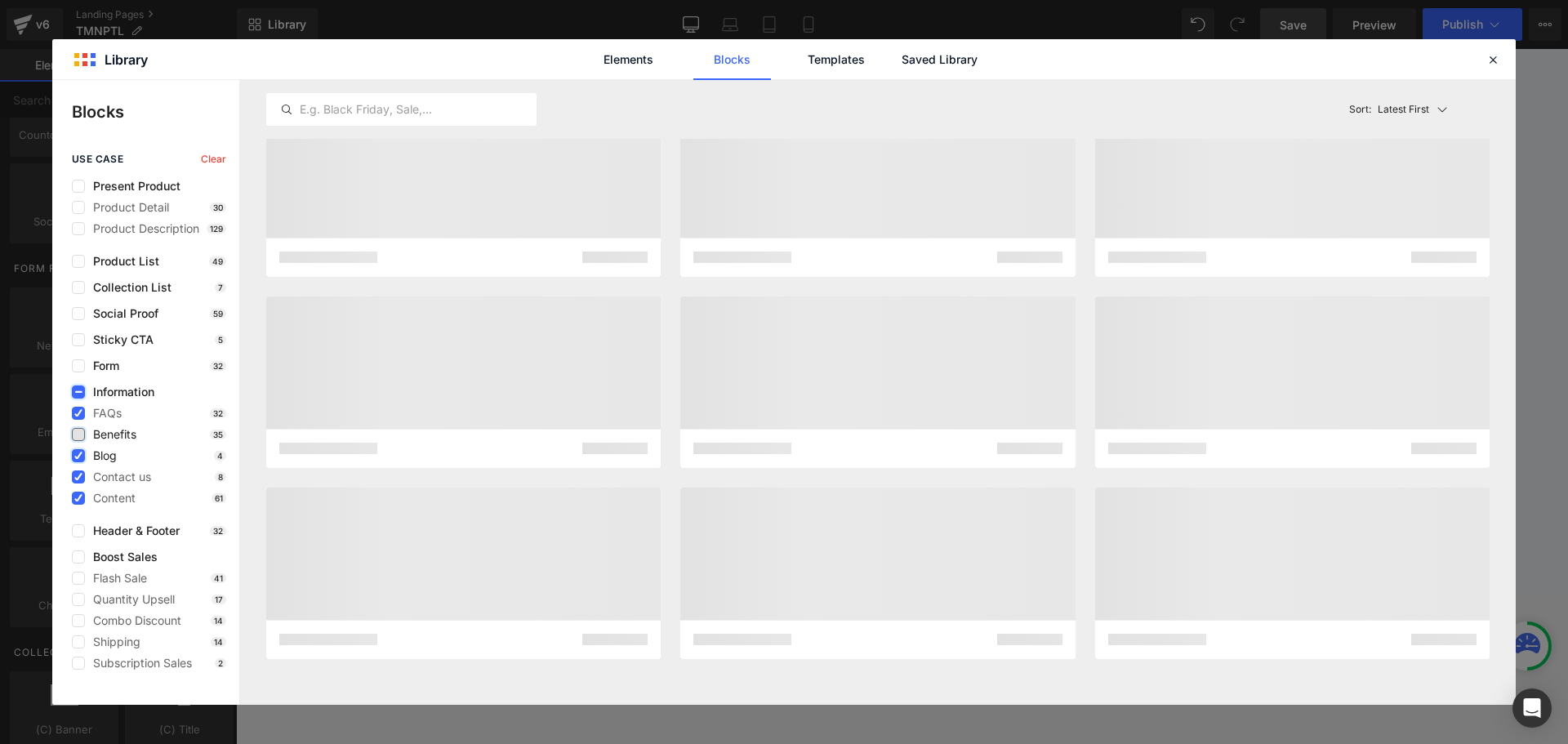 click at bounding box center (78, 456) 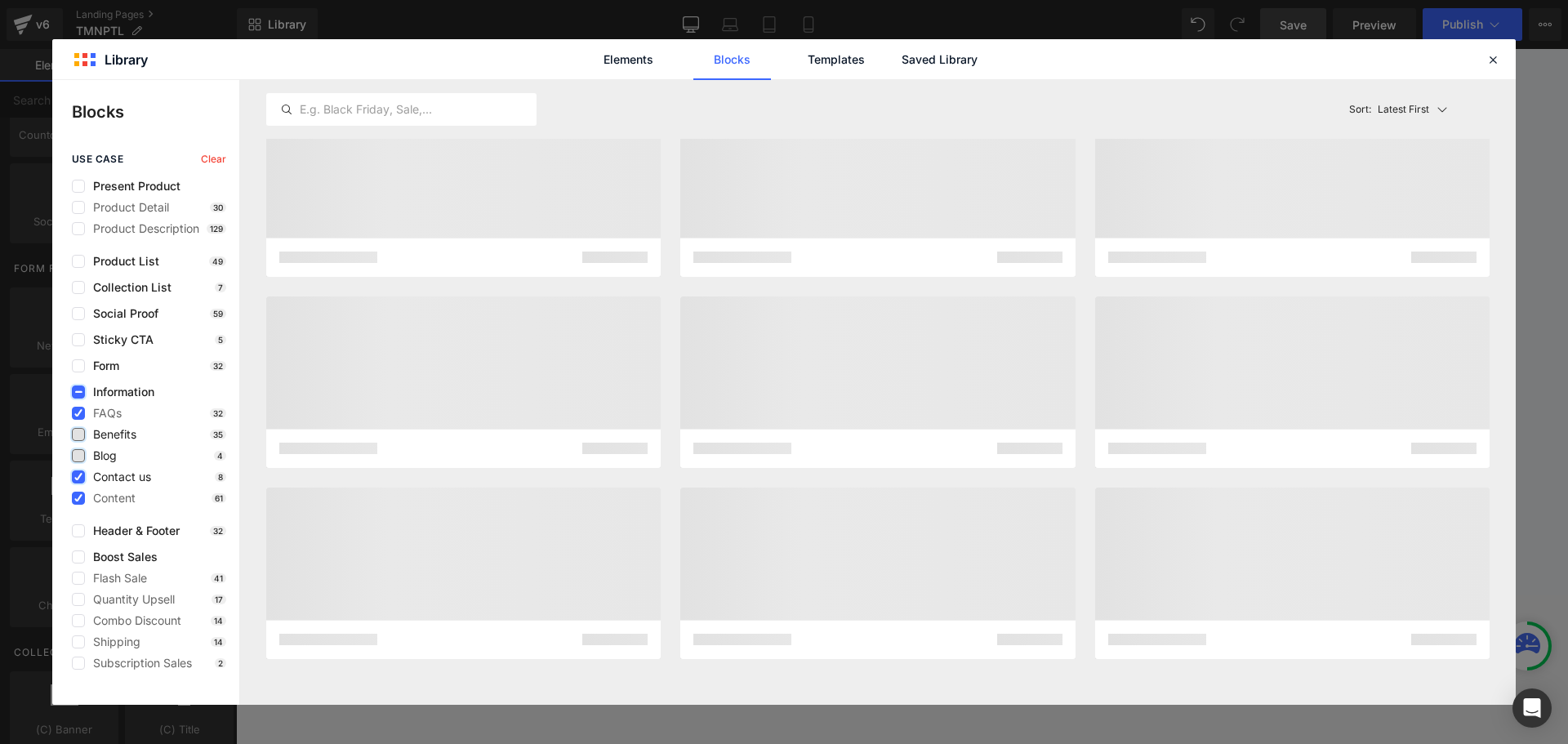 click at bounding box center [78, 477] 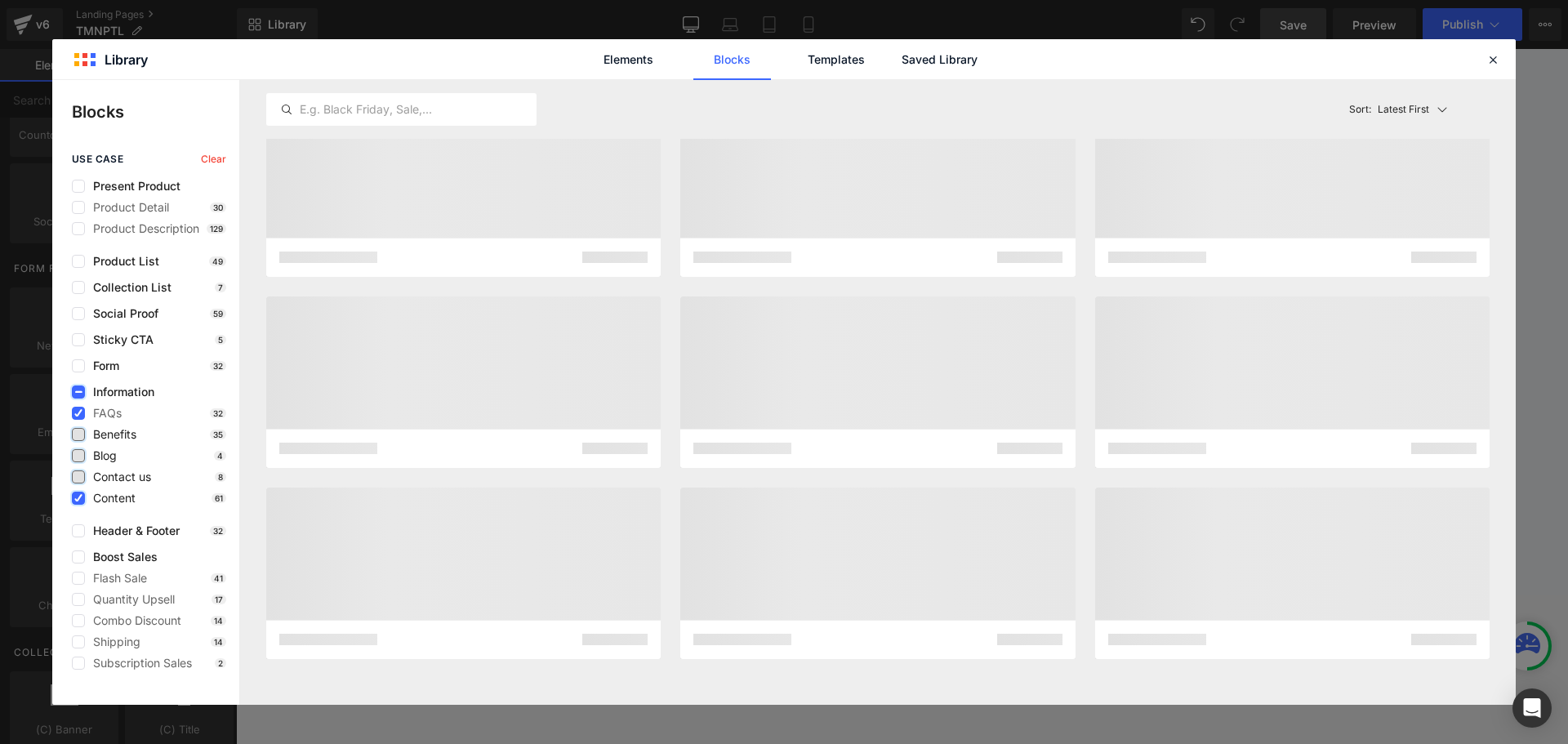 click at bounding box center [78, 498] 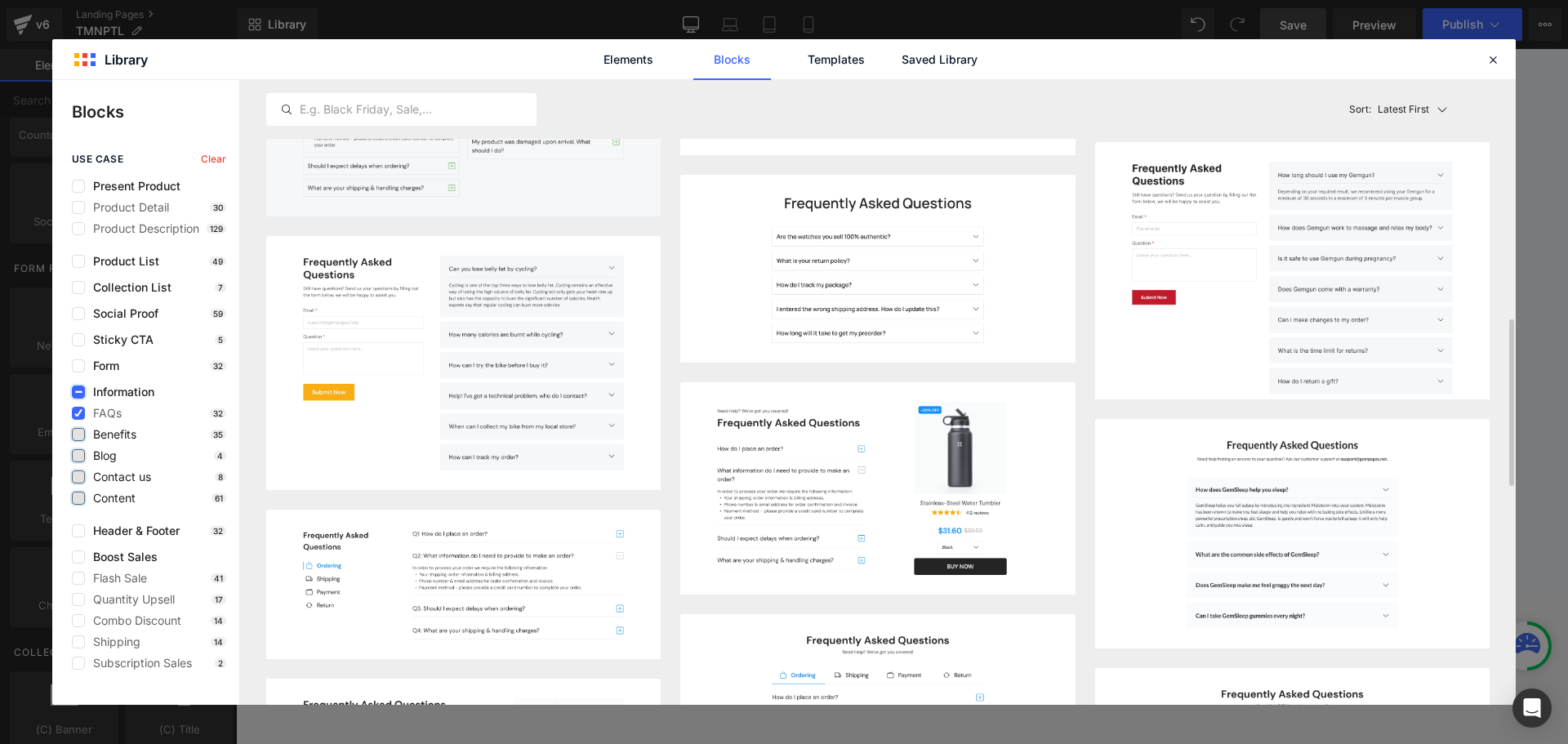 scroll, scrollTop: 1062, scrollLeft: 0, axis: vertical 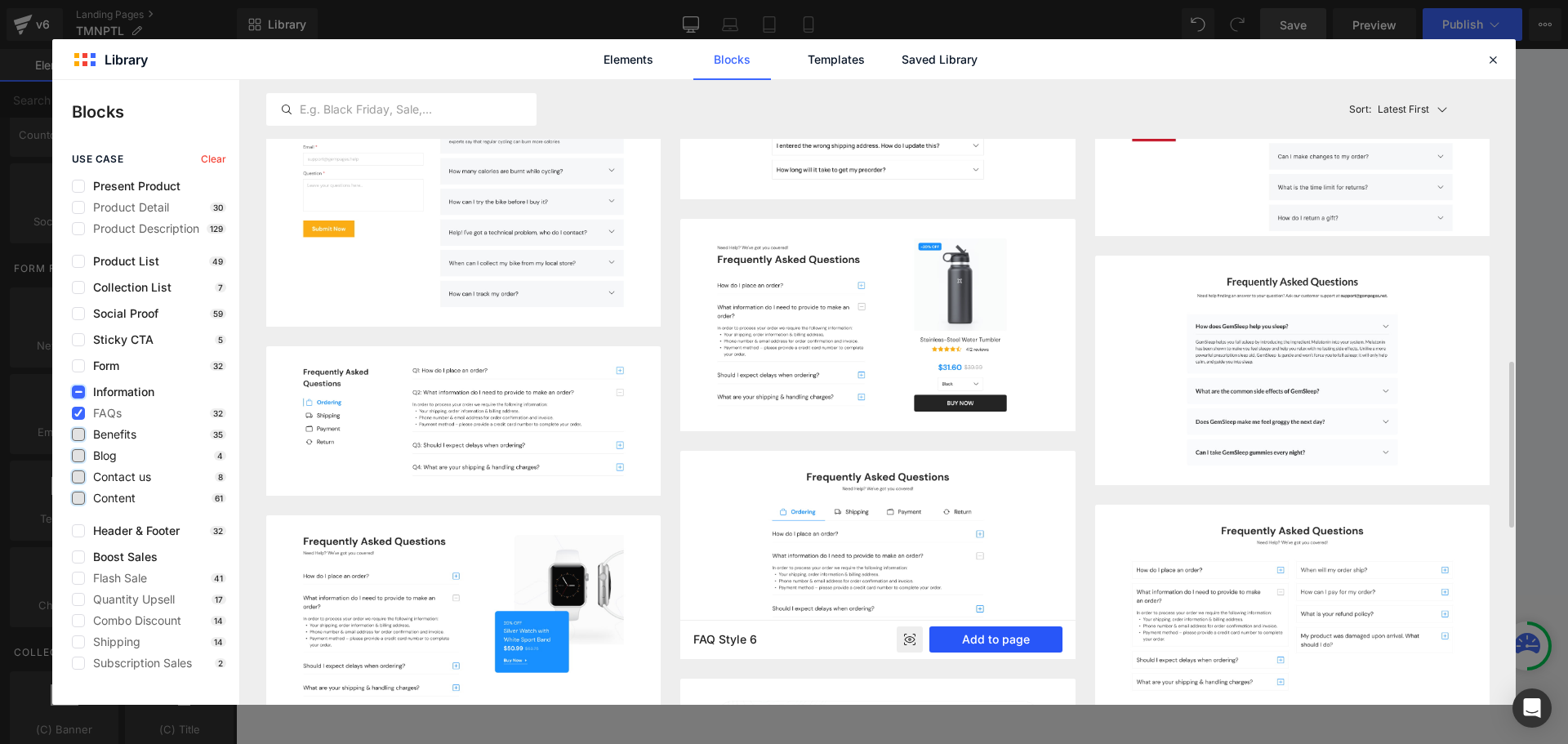 click on "Add to page" at bounding box center [996, 639] 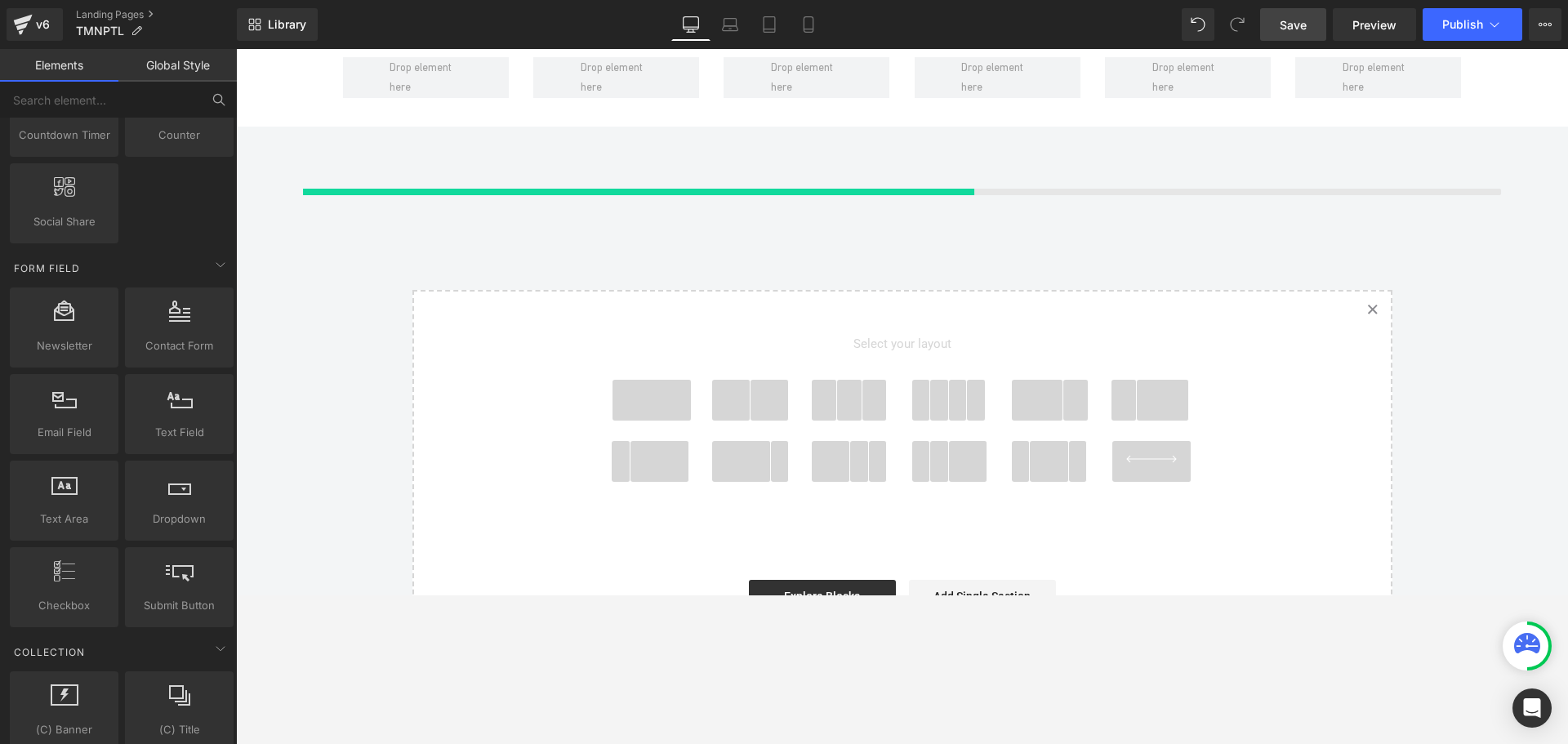 scroll, scrollTop: 181, scrollLeft: 0, axis: vertical 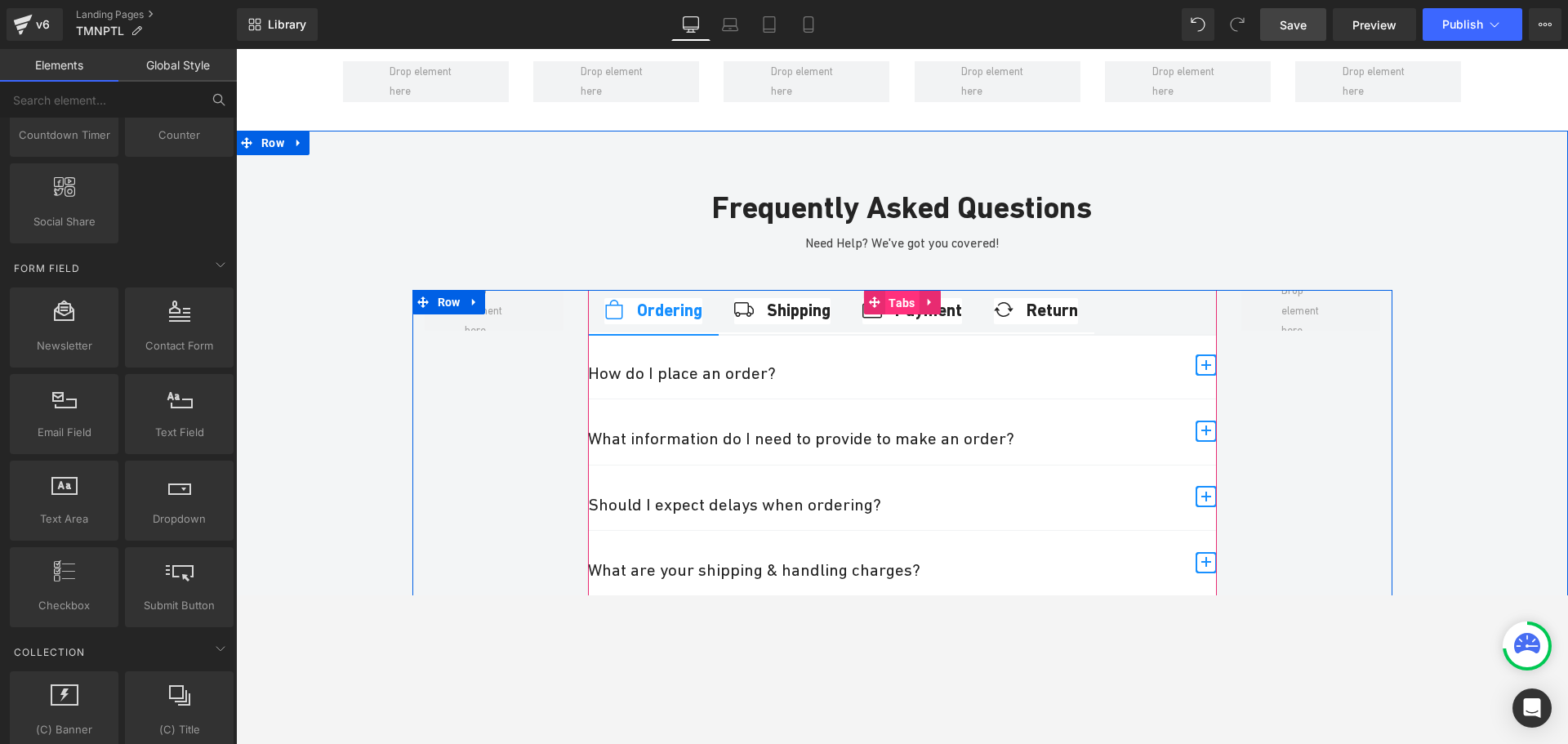 click on "Tabs" at bounding box center (902, 303) 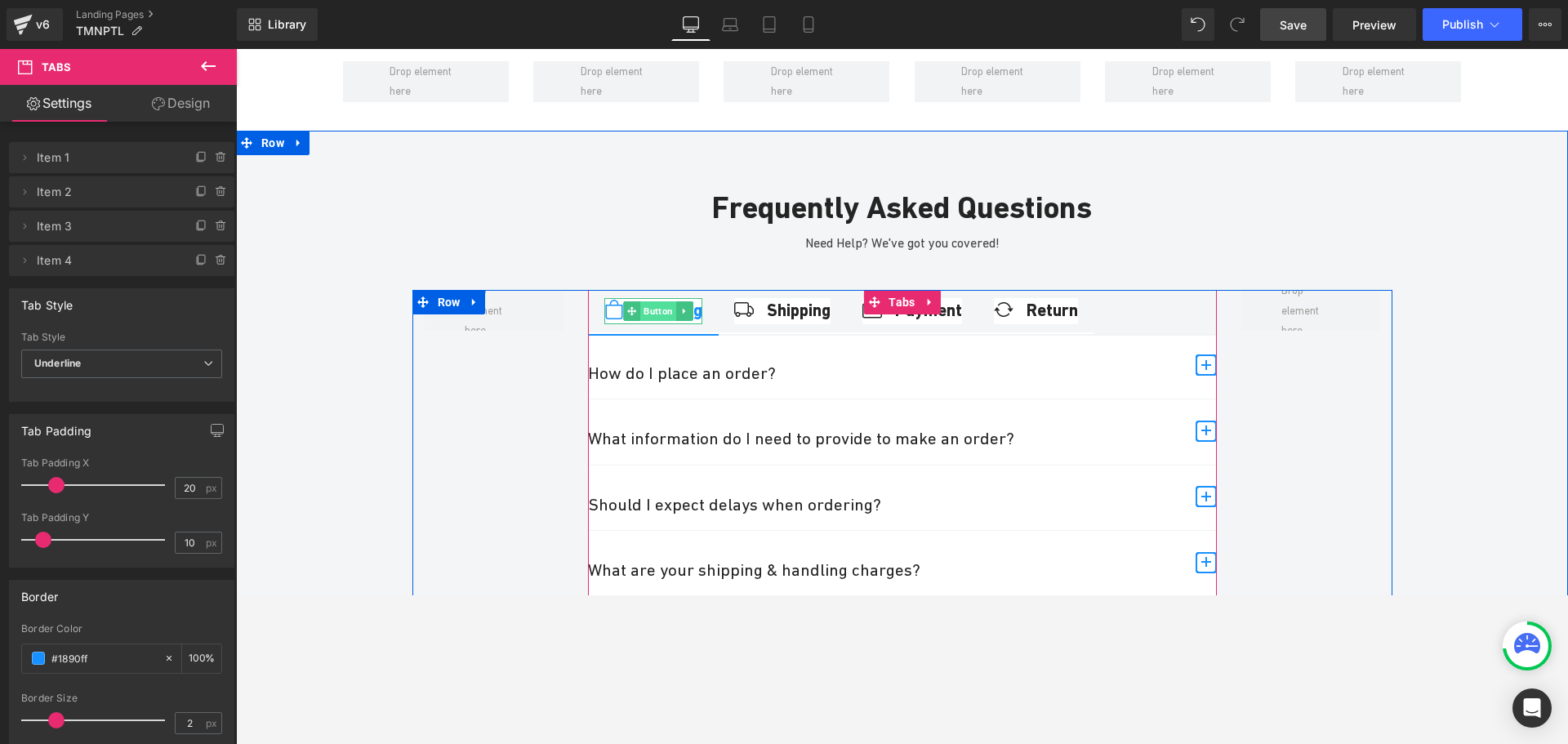 click on "Button" at bounding box center (658, 311) 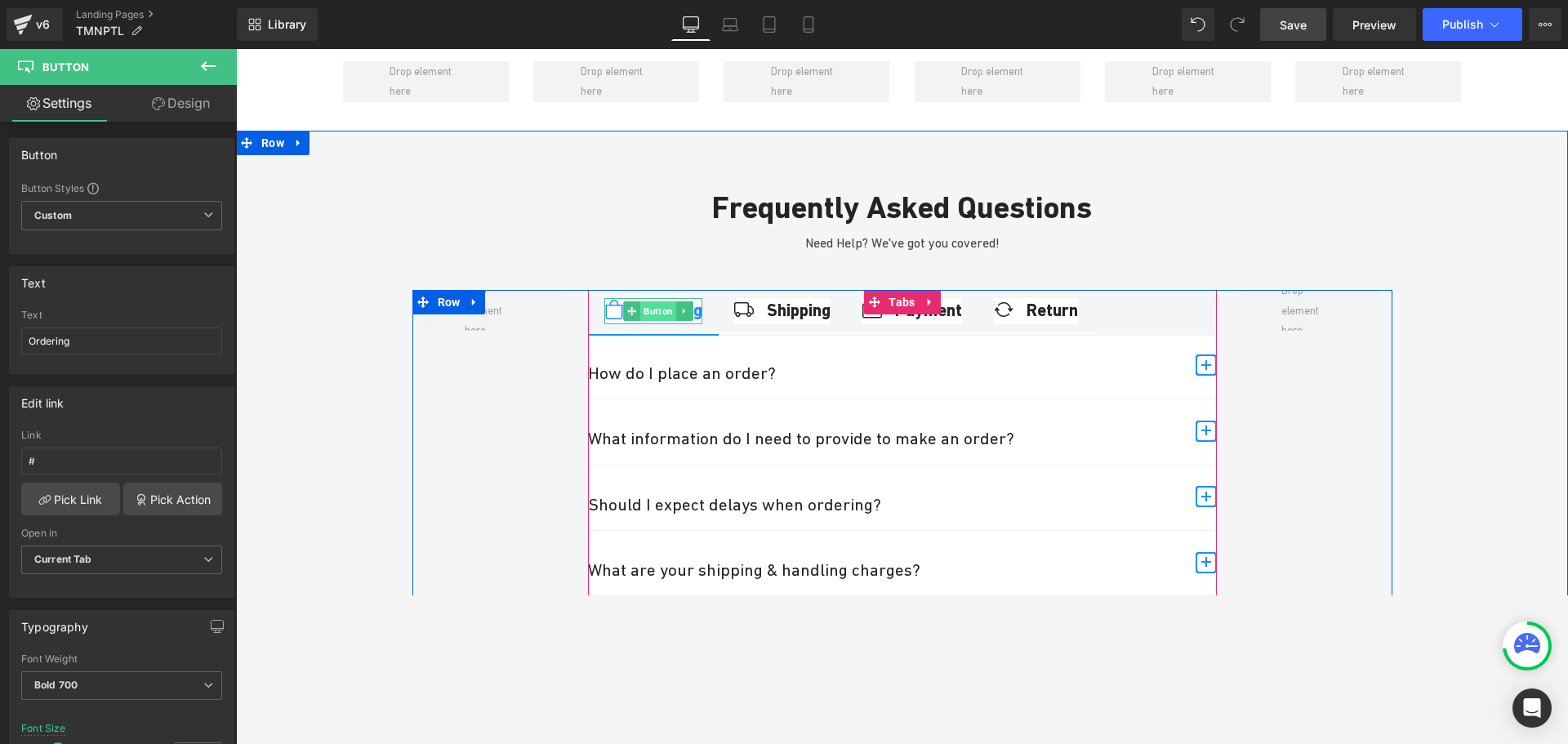 click on "Button" at bounding box center (658, 311) 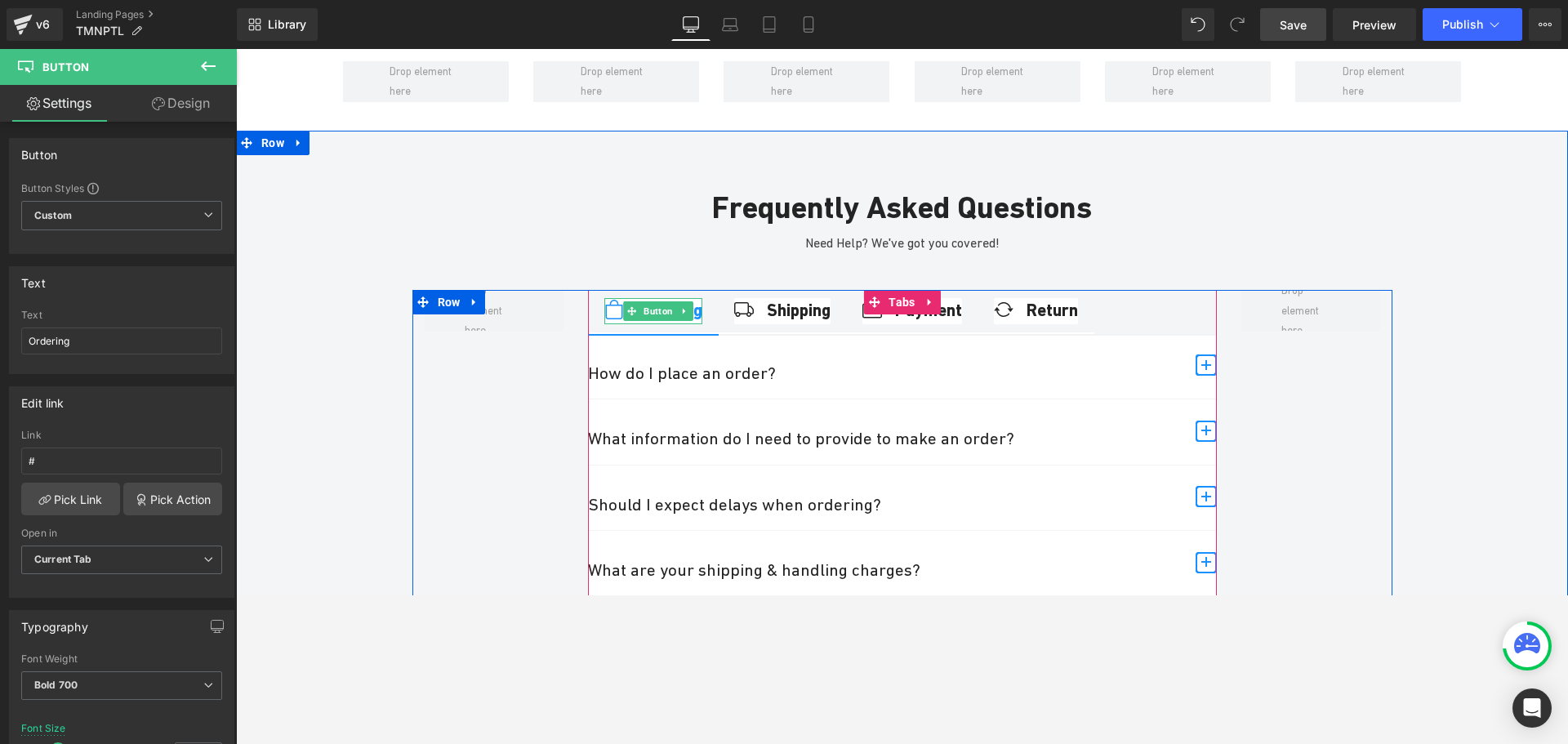 click on "Ordering" at bounding box center (653, 311) 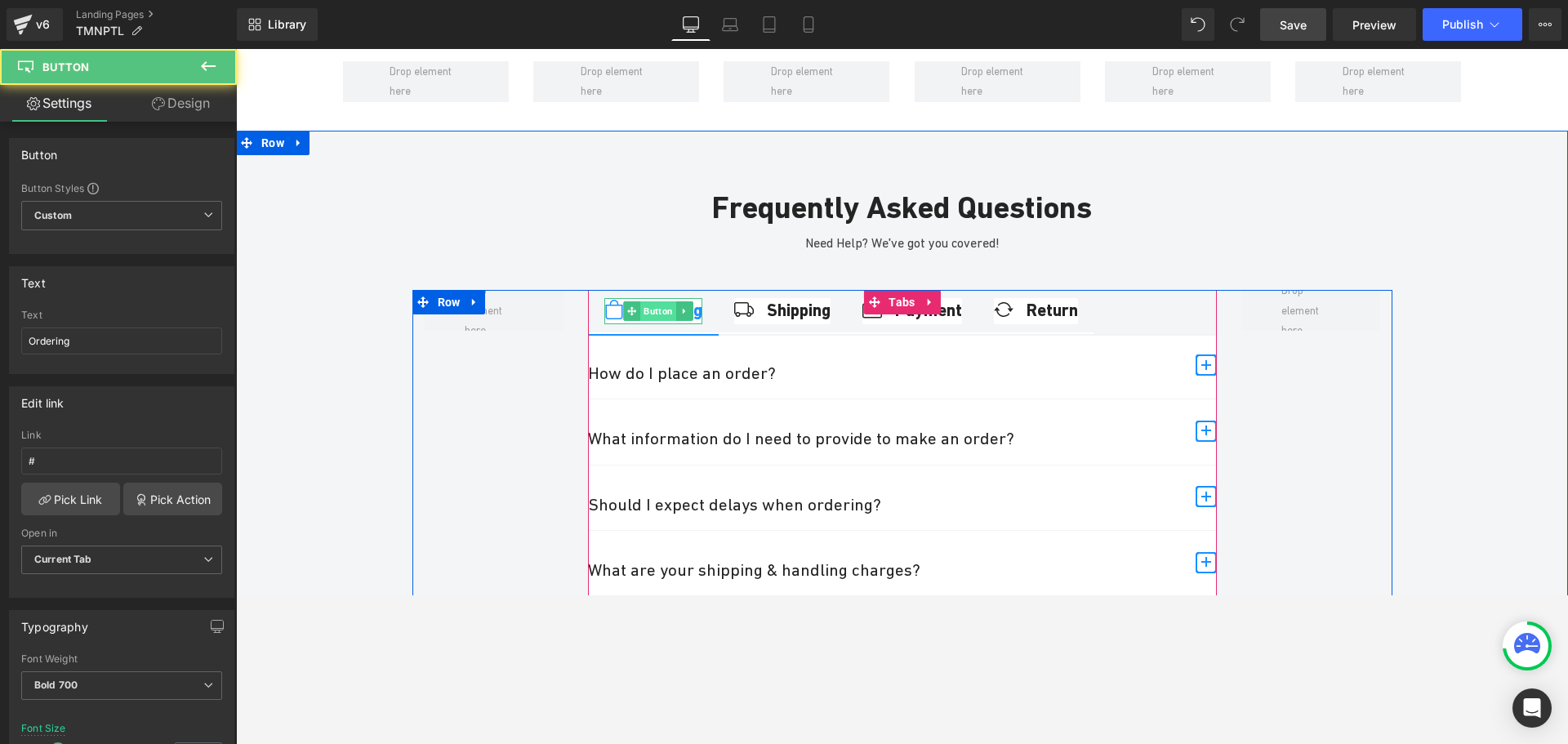 click on "Button" at bounding box center [658, 311] 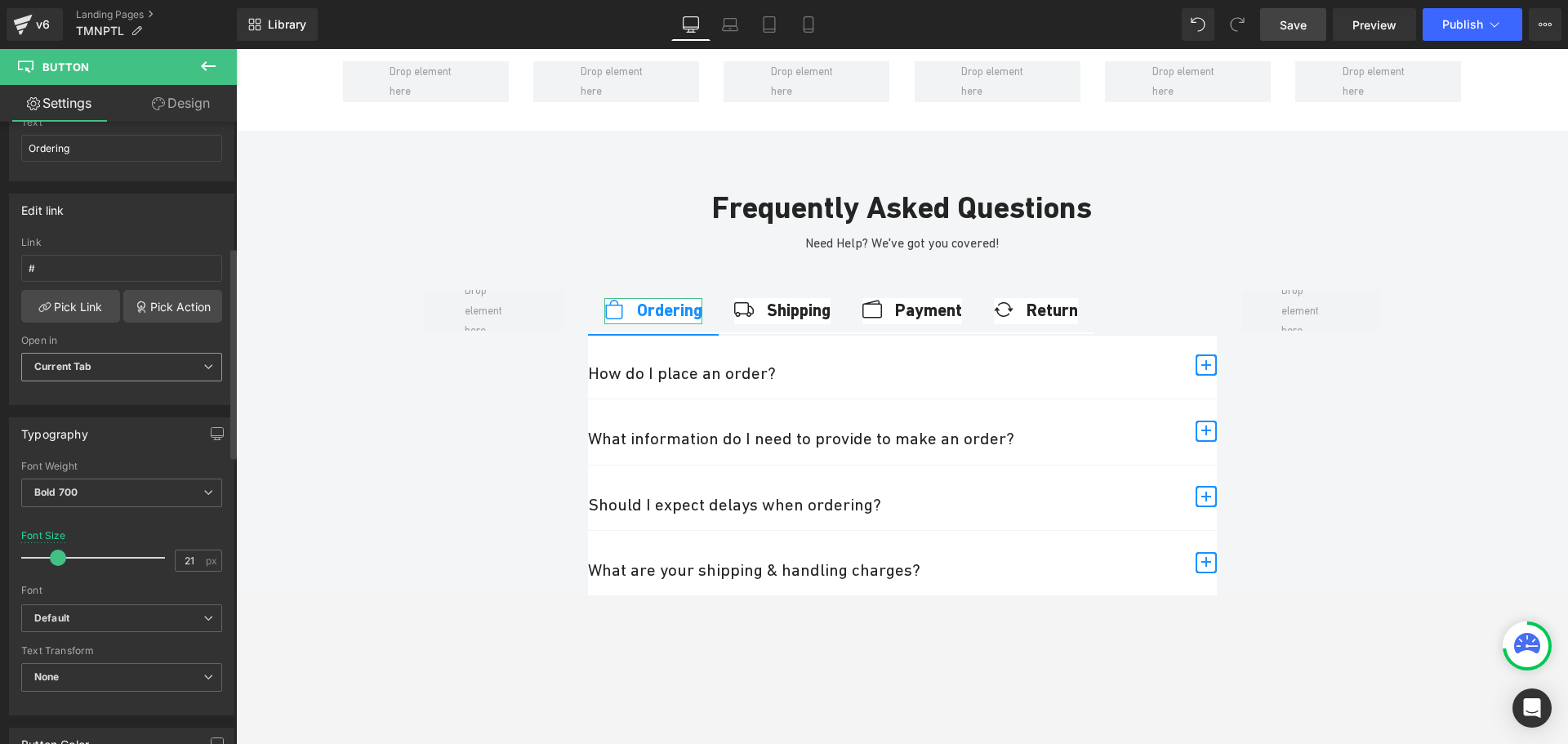 scroll, scrollTop: 0, scrollLeft: 0, axis: both 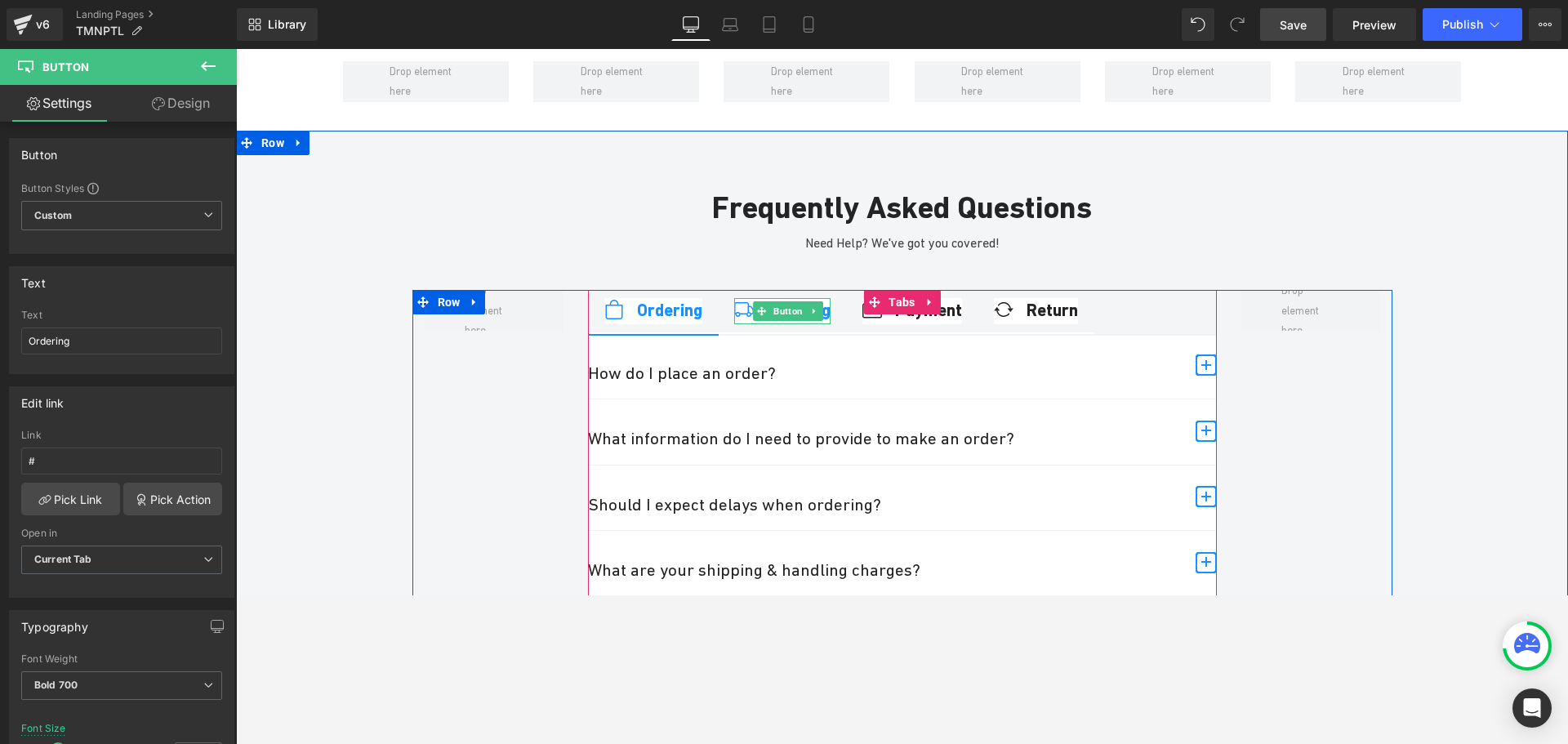 click on "Shipping" at bounding box center [782, 311] 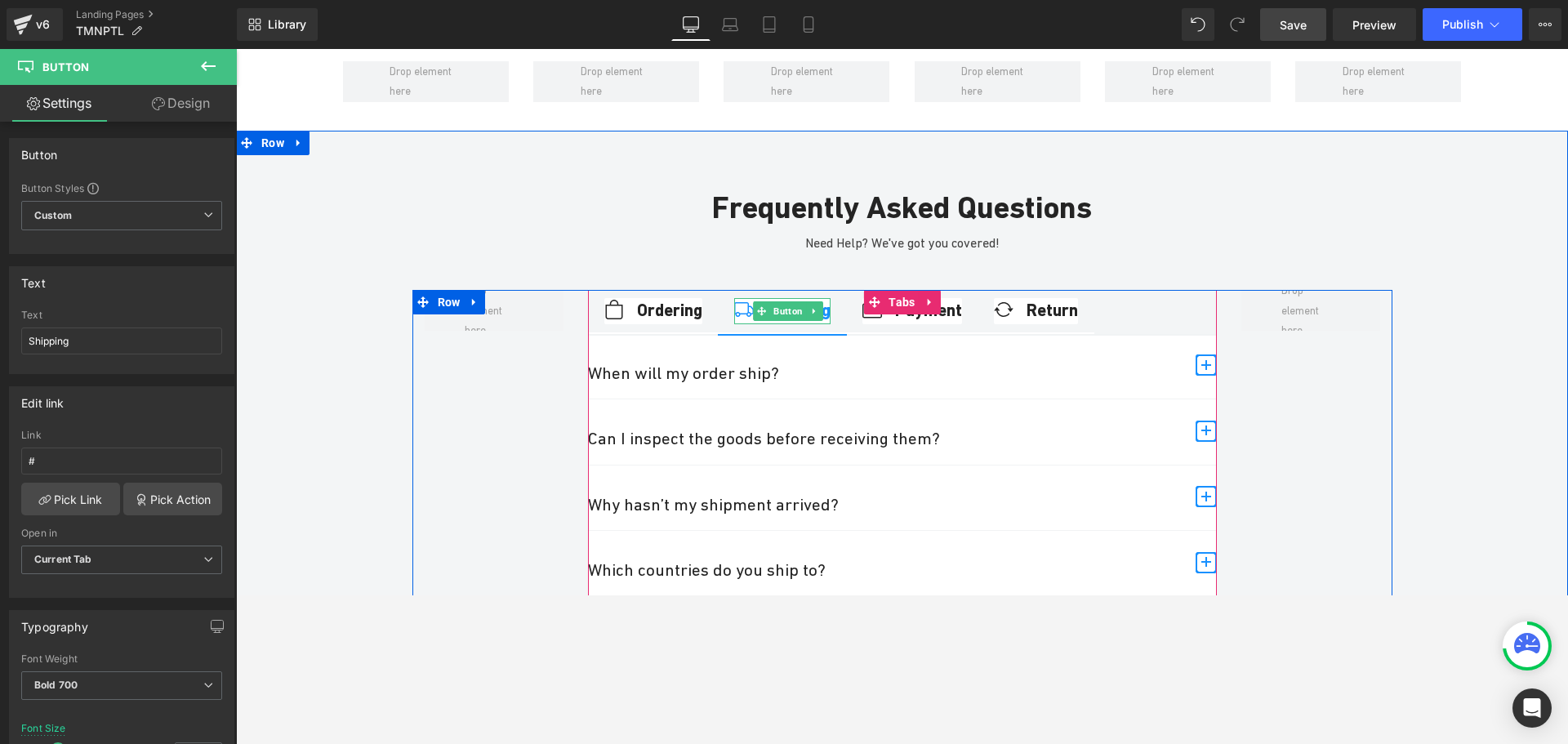 click on "Button" at bounding box center (788, 311) 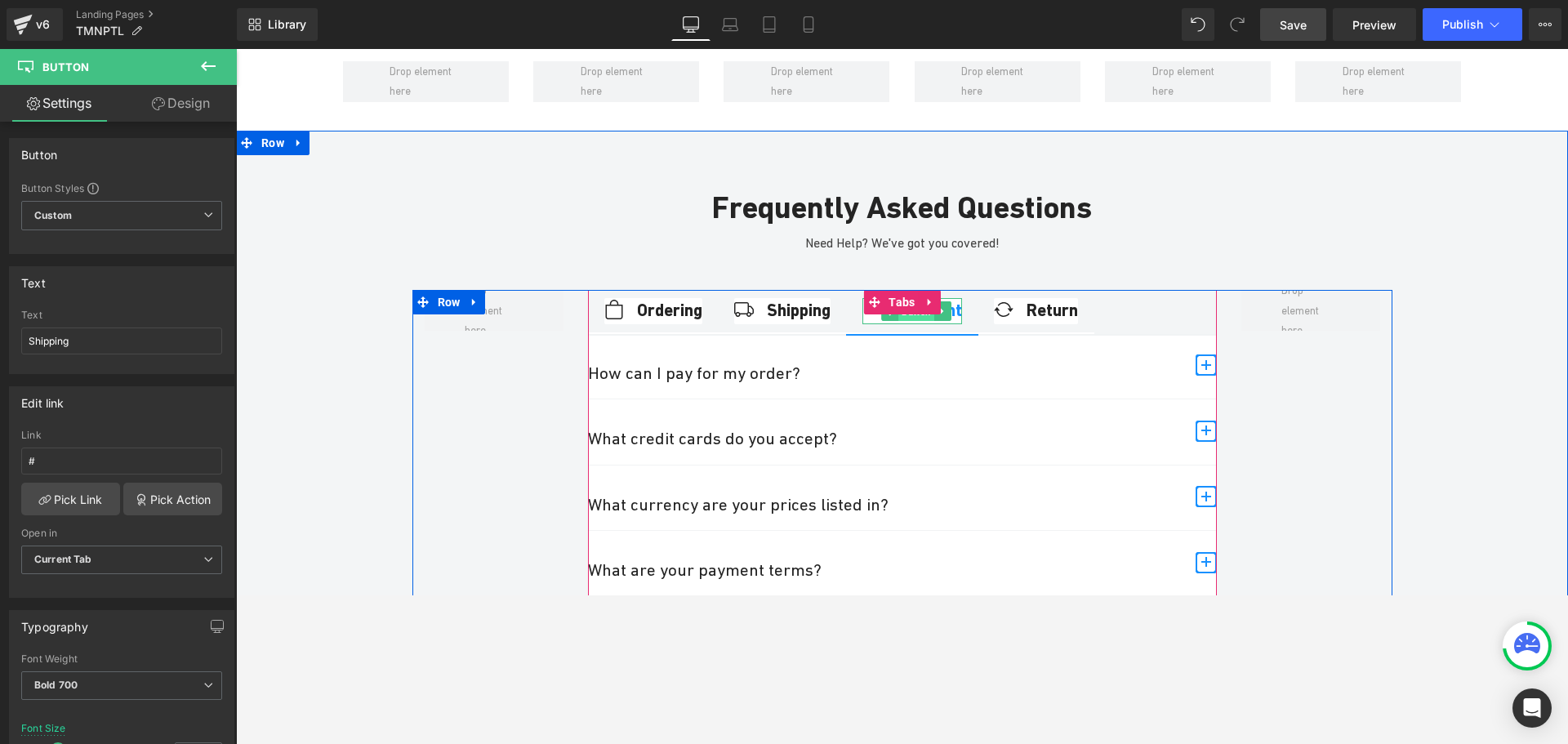 click on "Button" at bounding box center [916, 312] 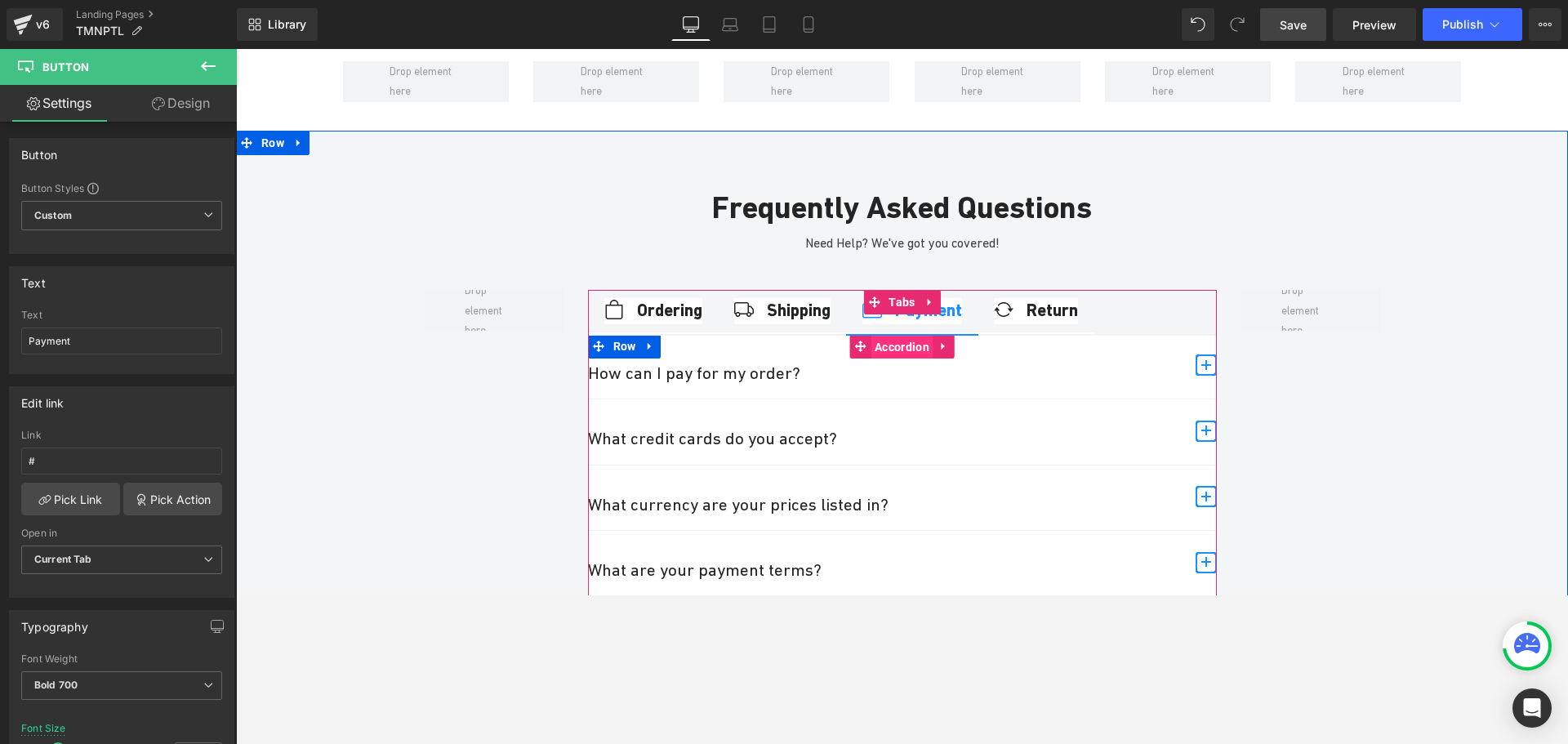 click on "Accordion" at bounding box center (902, 347) 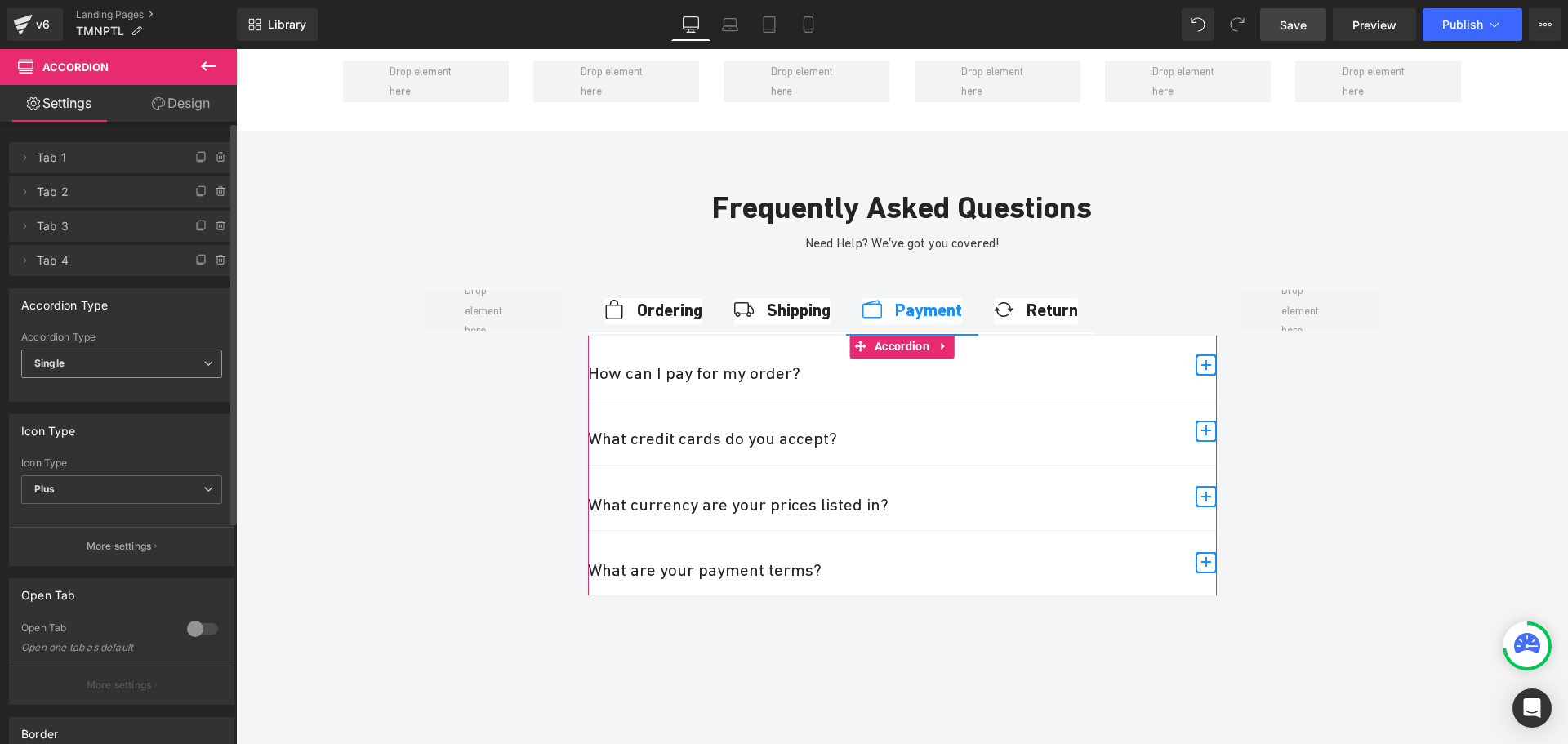 click on "Single" at bounding box center [122, 363] 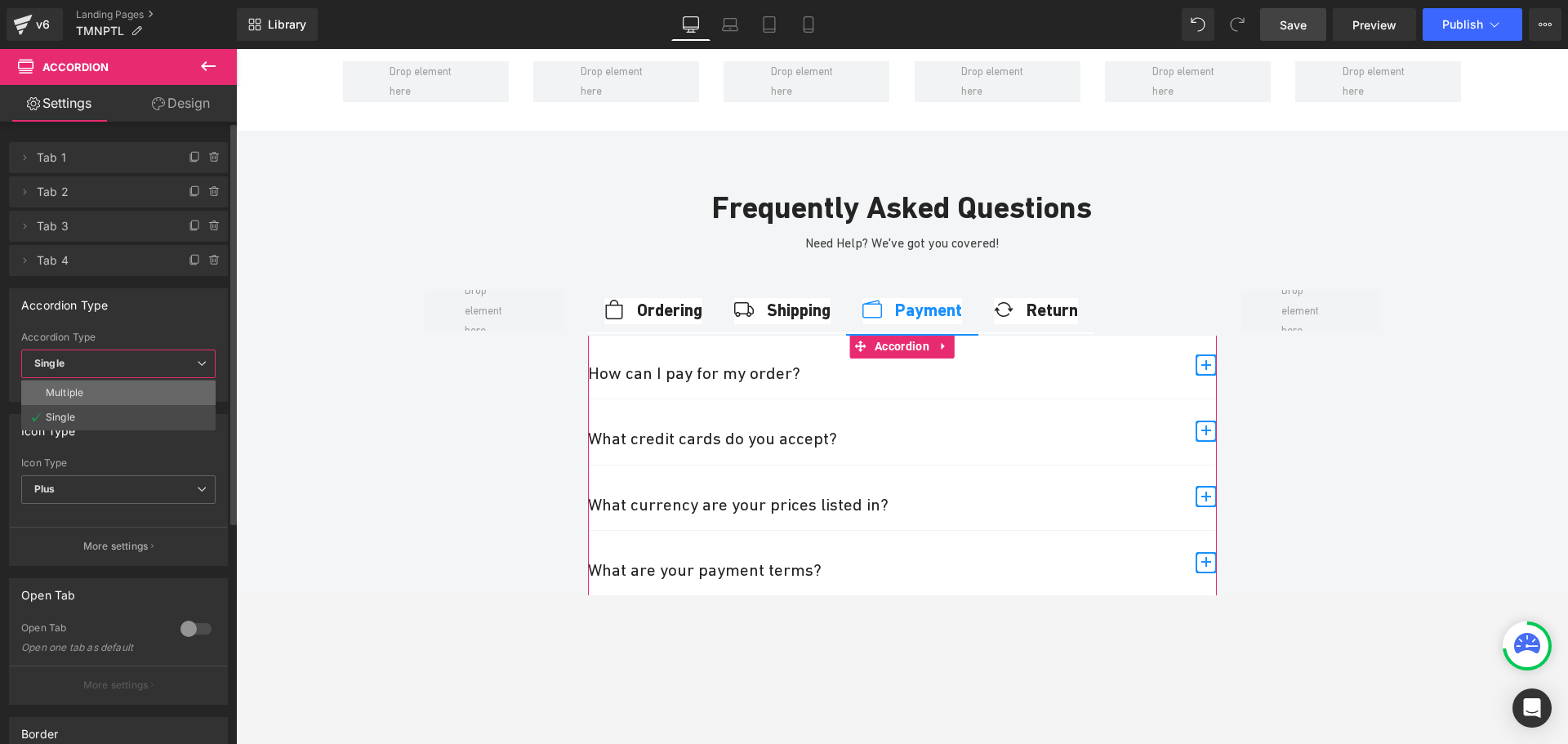 click on "Multiple" at bounding box center [118, 393] 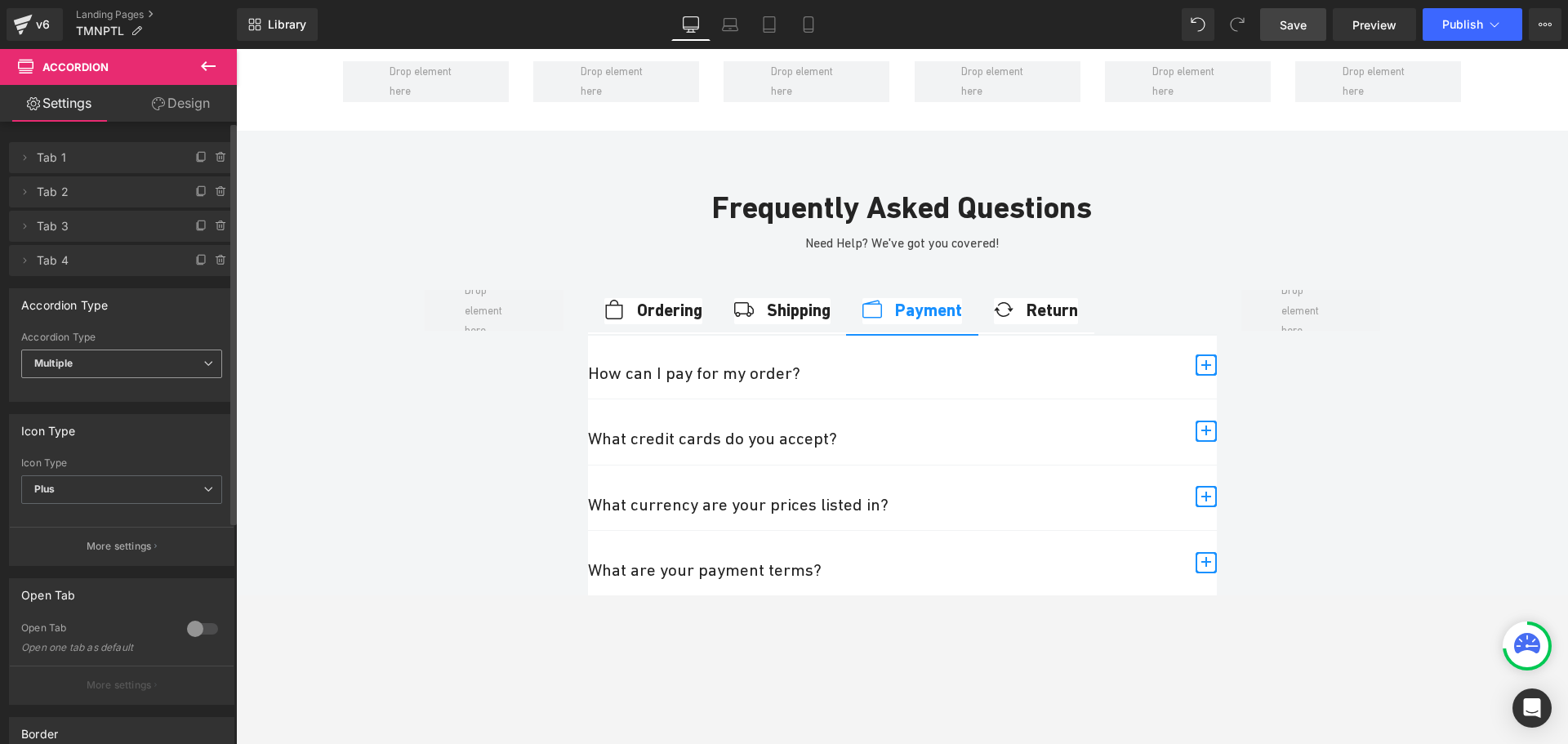 click on "Multiple" at bounding box center (122, 363) 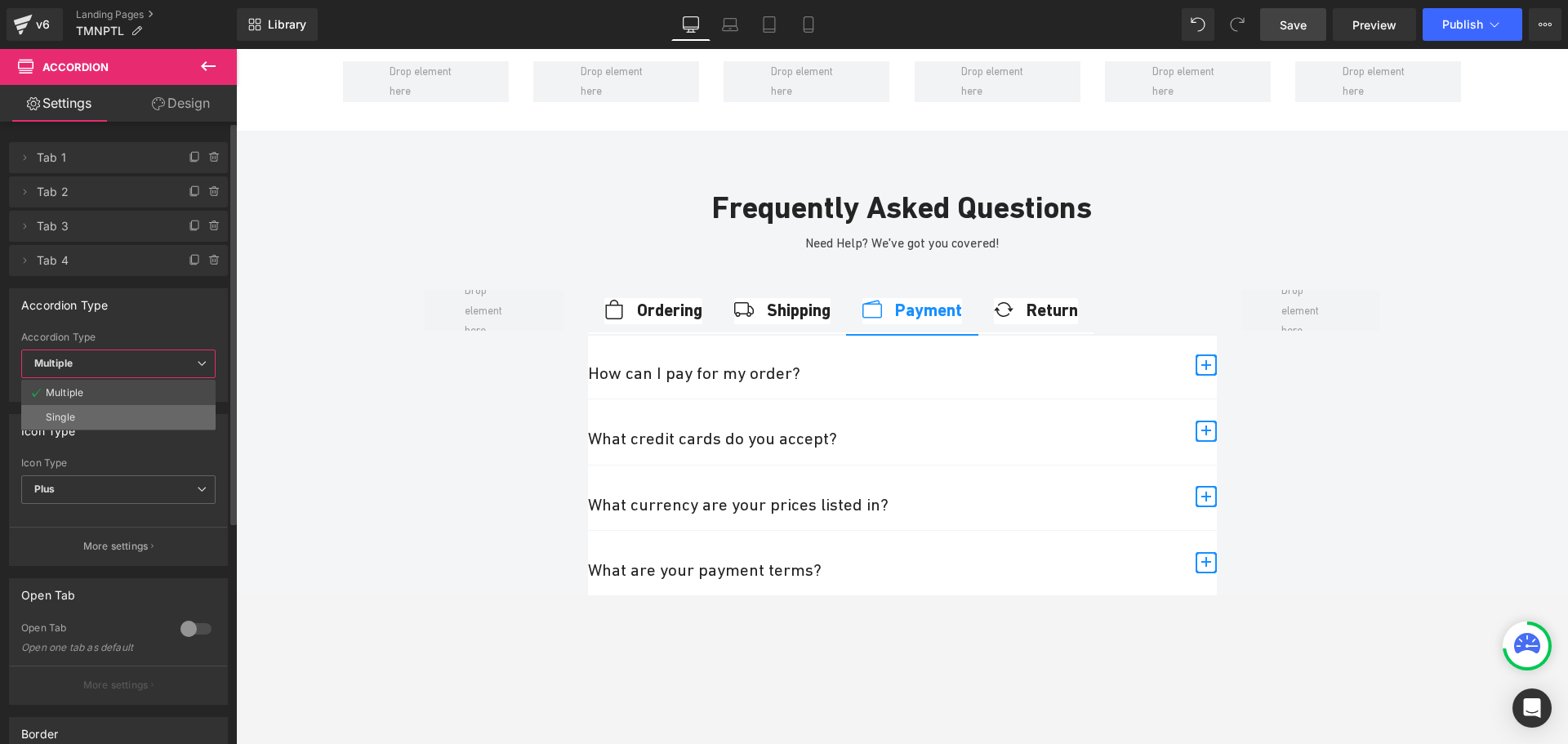 click on "Single" at bounding box center (118, 417) 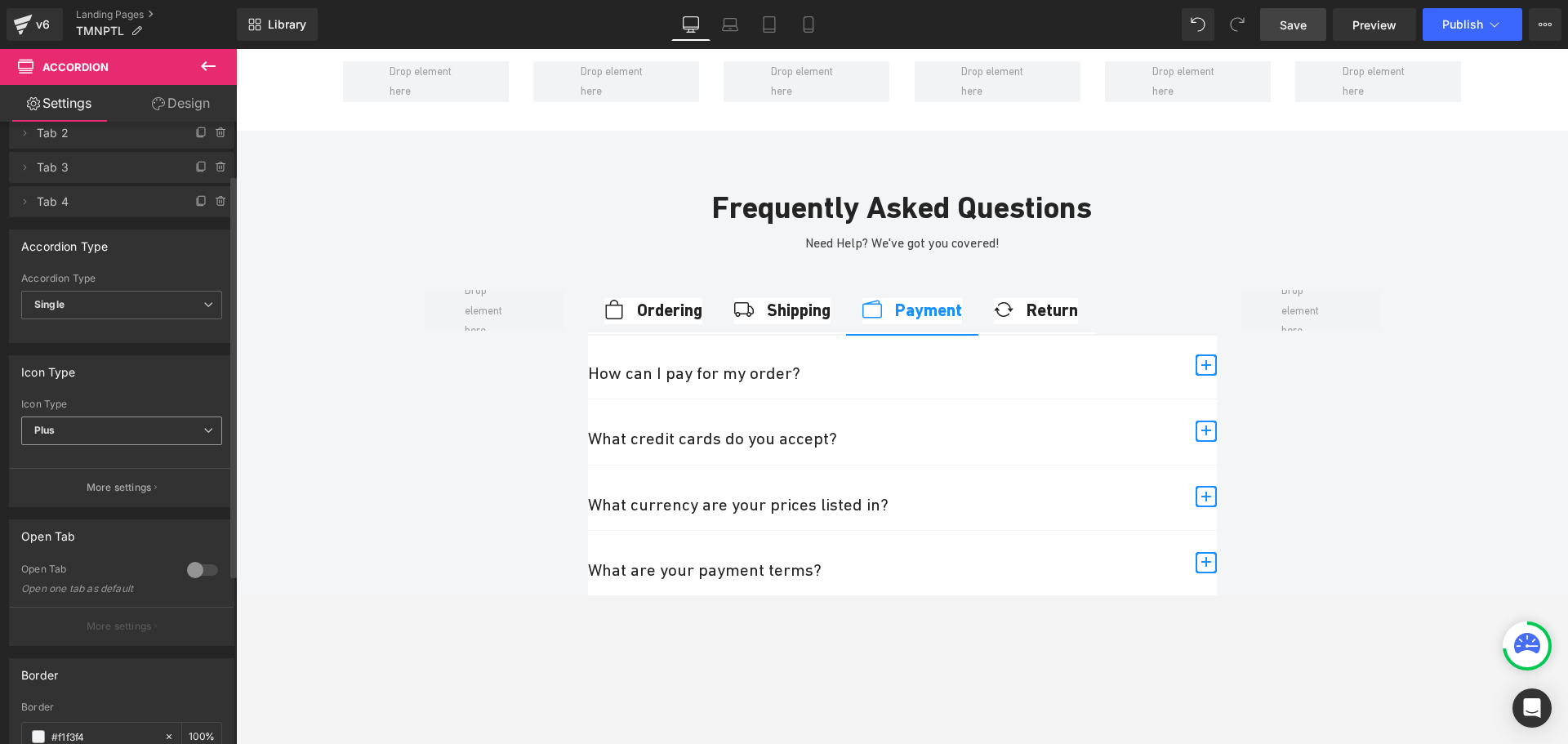 scroll, scrollTop: 82, scrollLeft: 0, axis: vertical 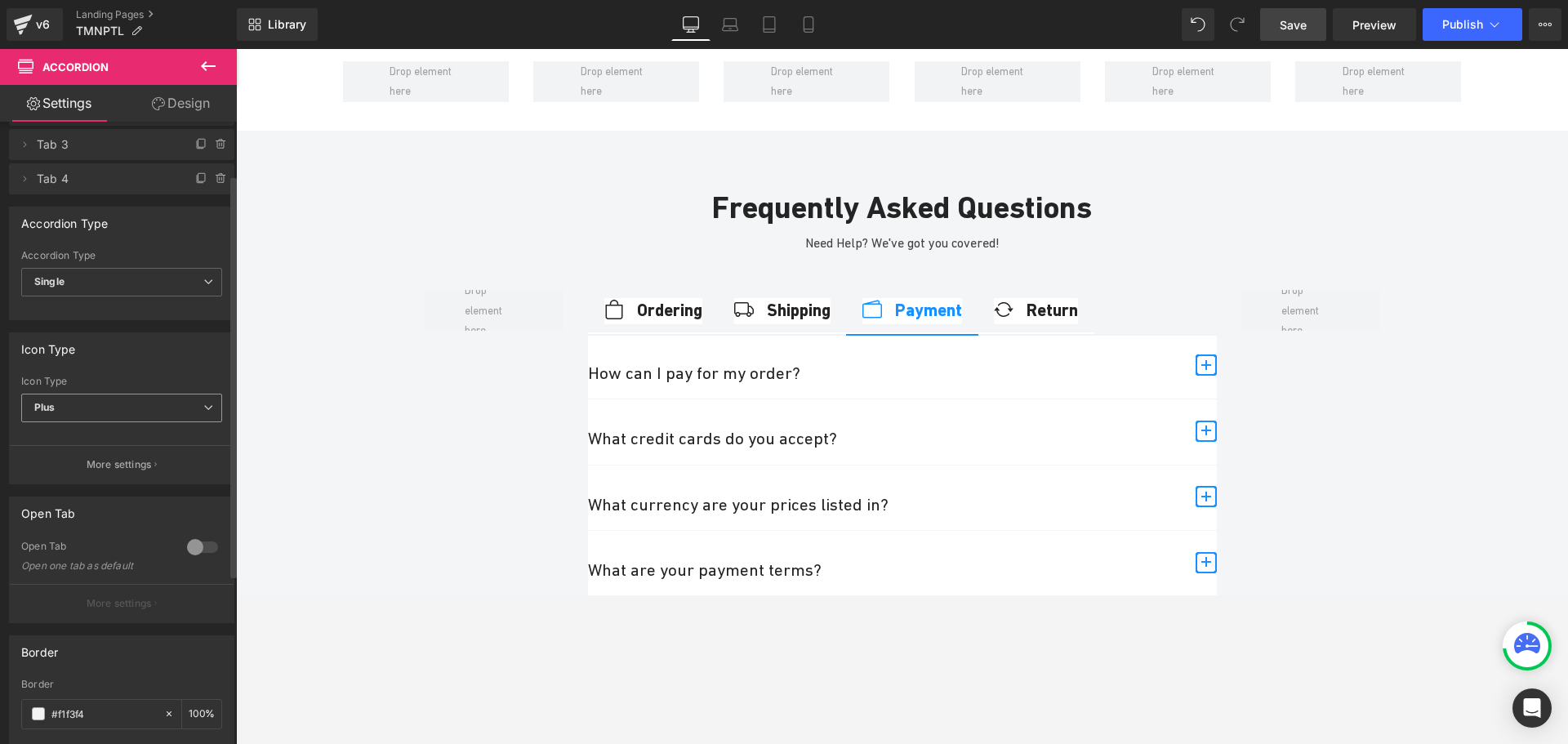 click on "Plus" at bounding box center (122, 408) 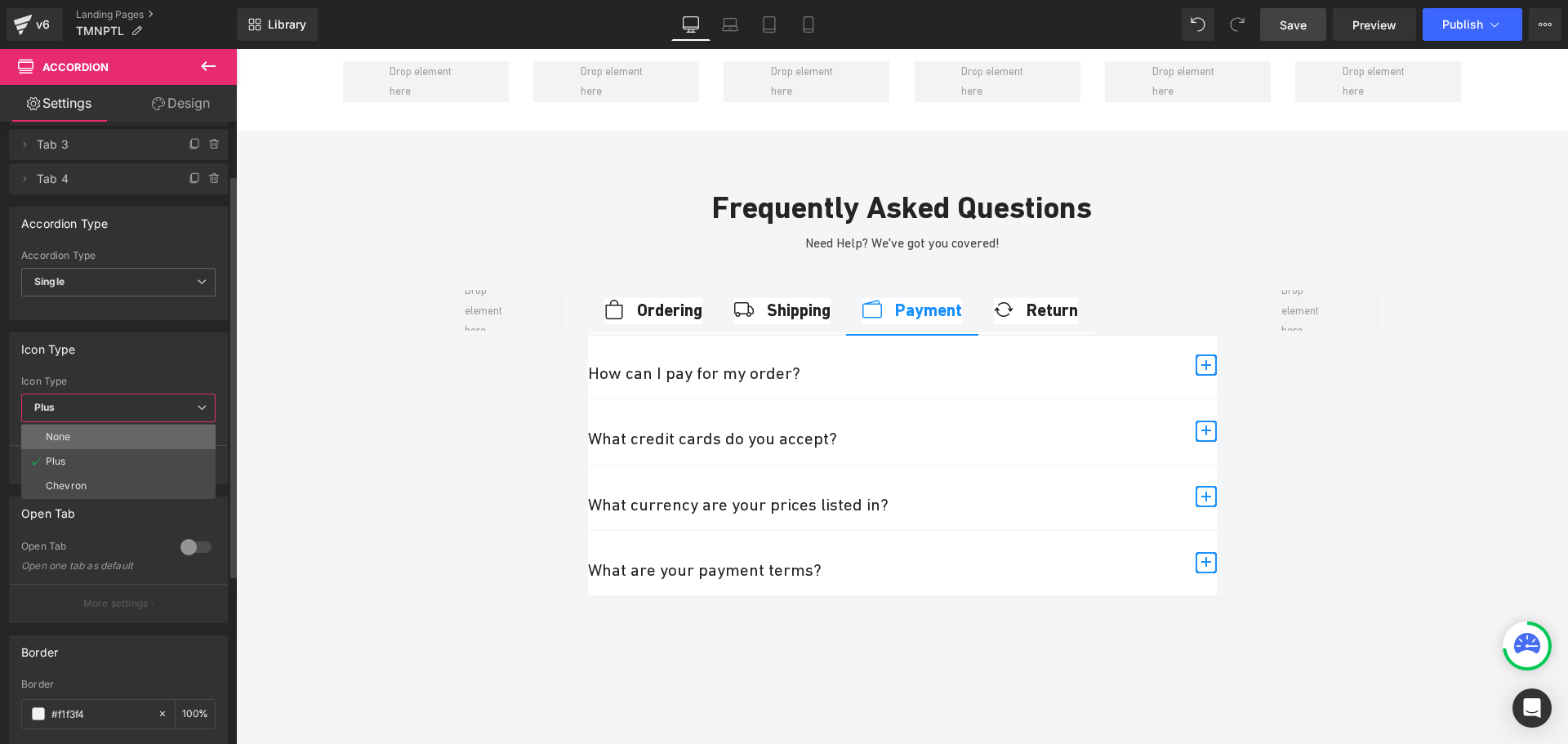 click on "None" at bounding box center [118, 437] 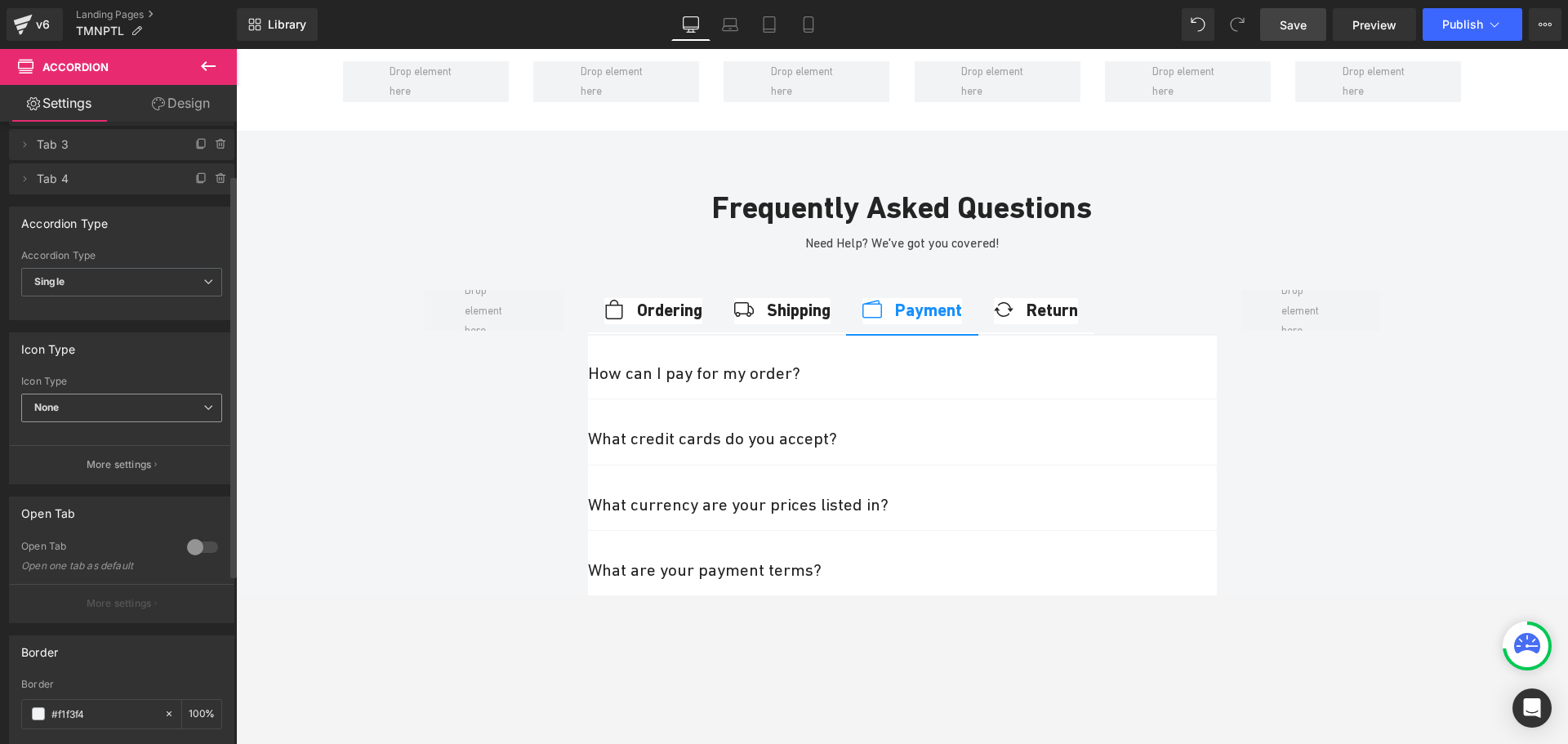 click on "None" at bounding box center (122, 408) 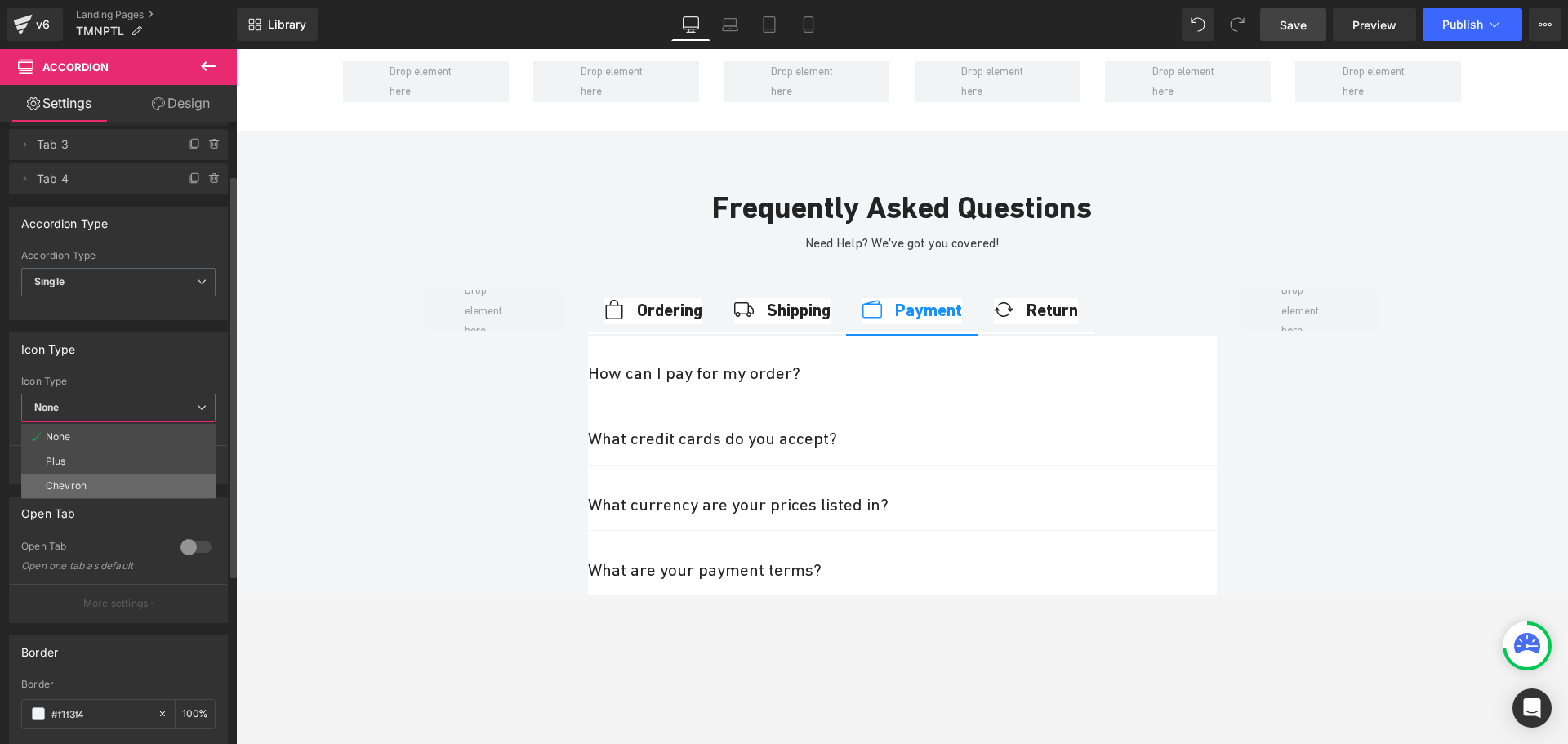 click on "Chevron" at bounding box center (66, 486) 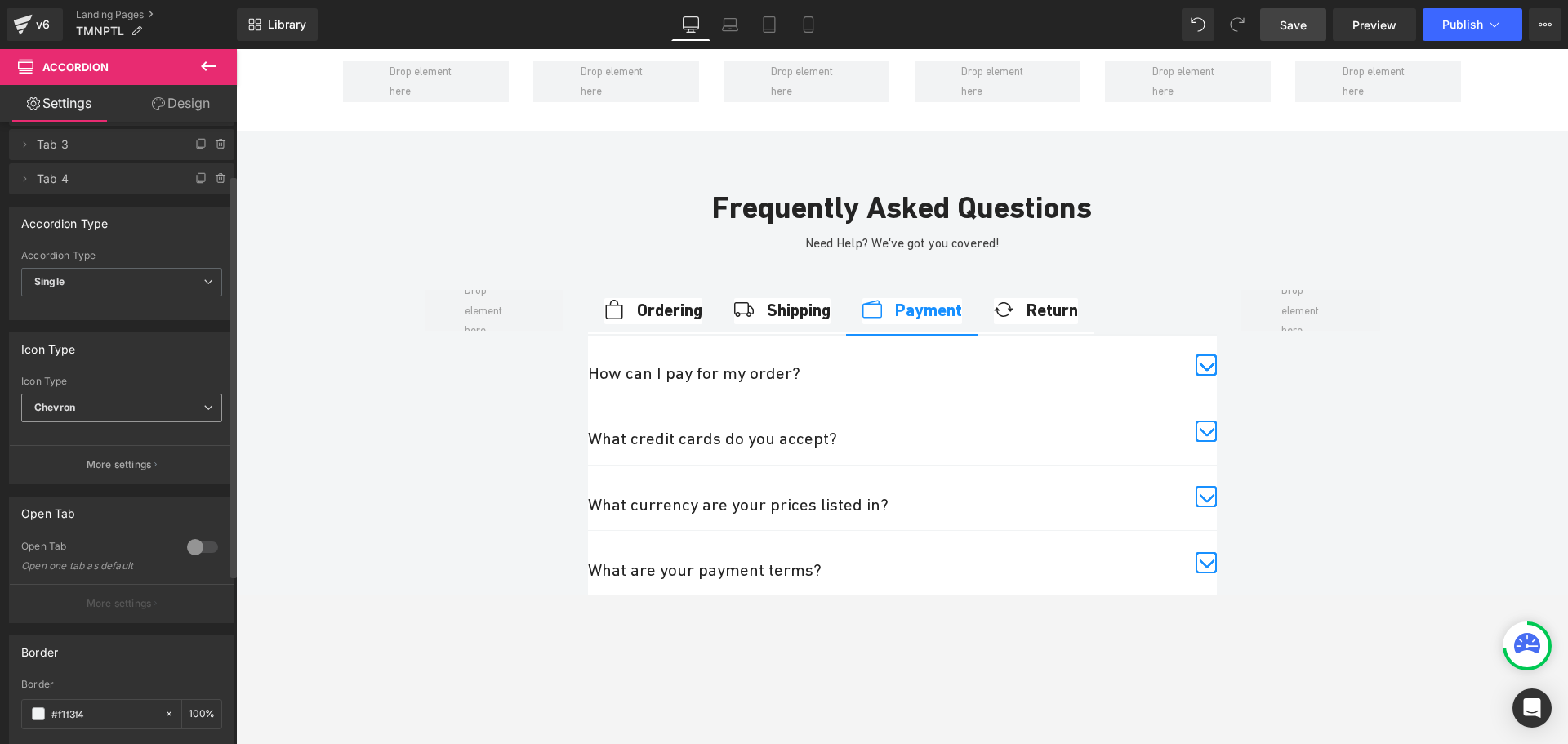click on "Chevron" at bounding box center [122, 408] 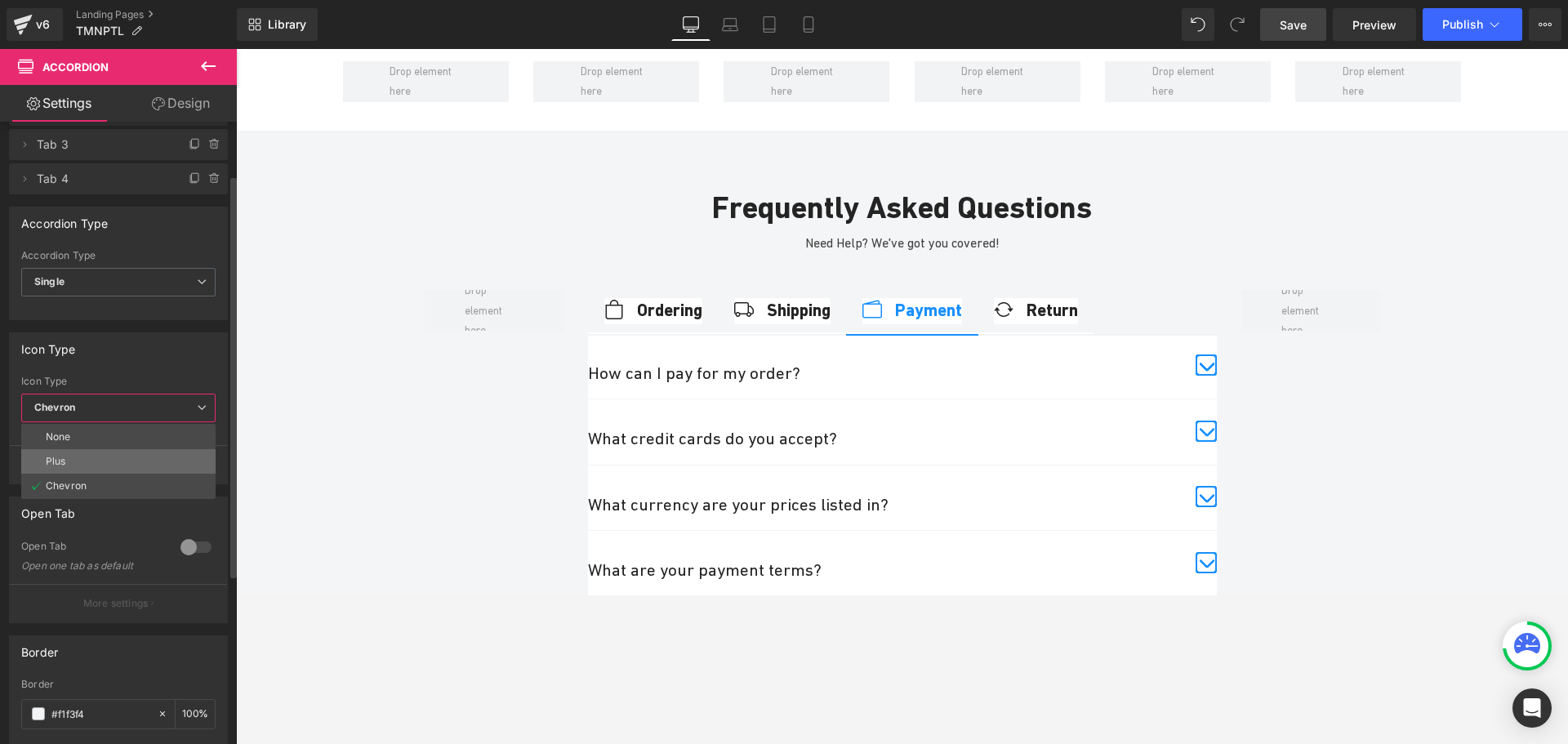 click on "Plus" at bounding box center (118, 461) 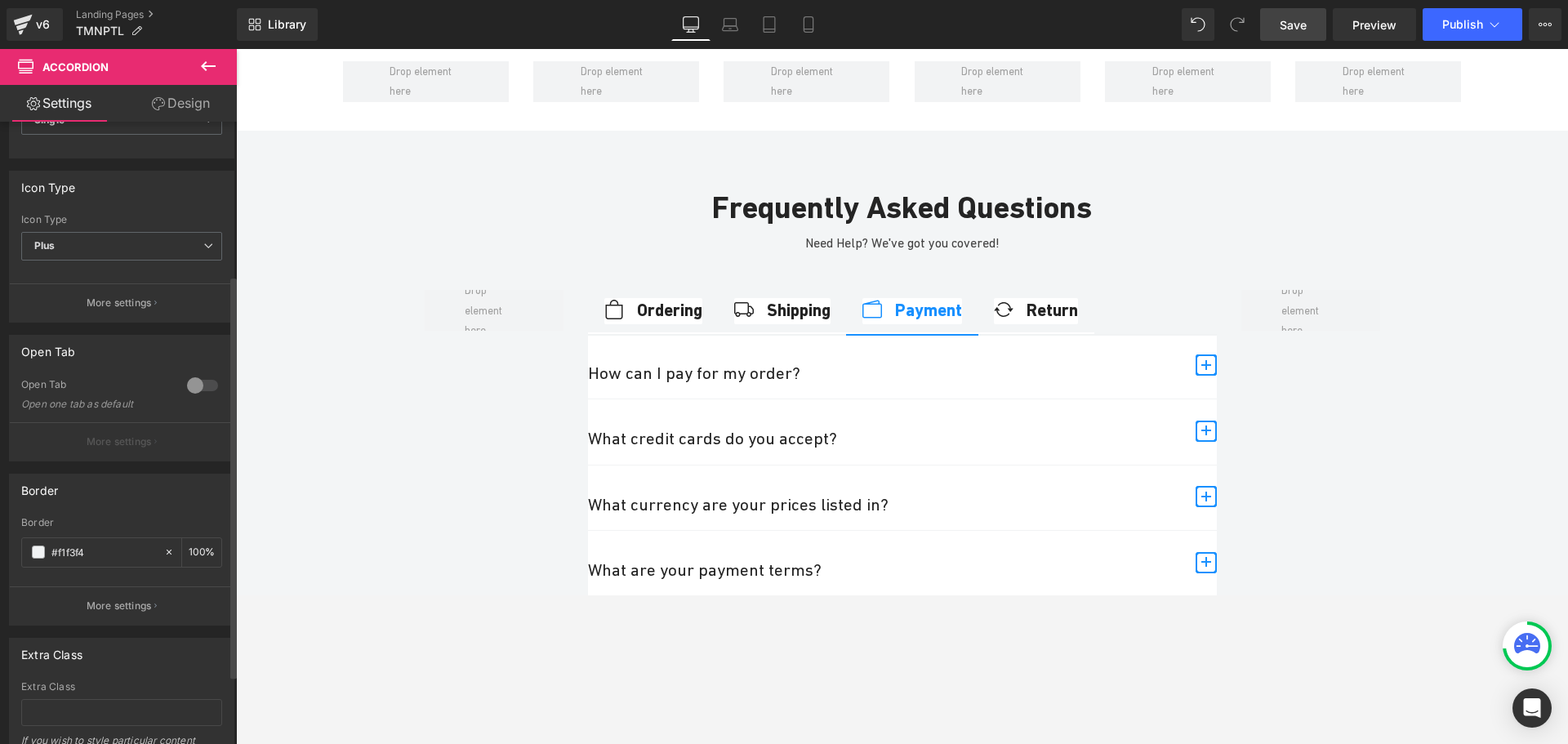 scroll, scrollTop: 245, scrollLeft: 0, axis: vertical 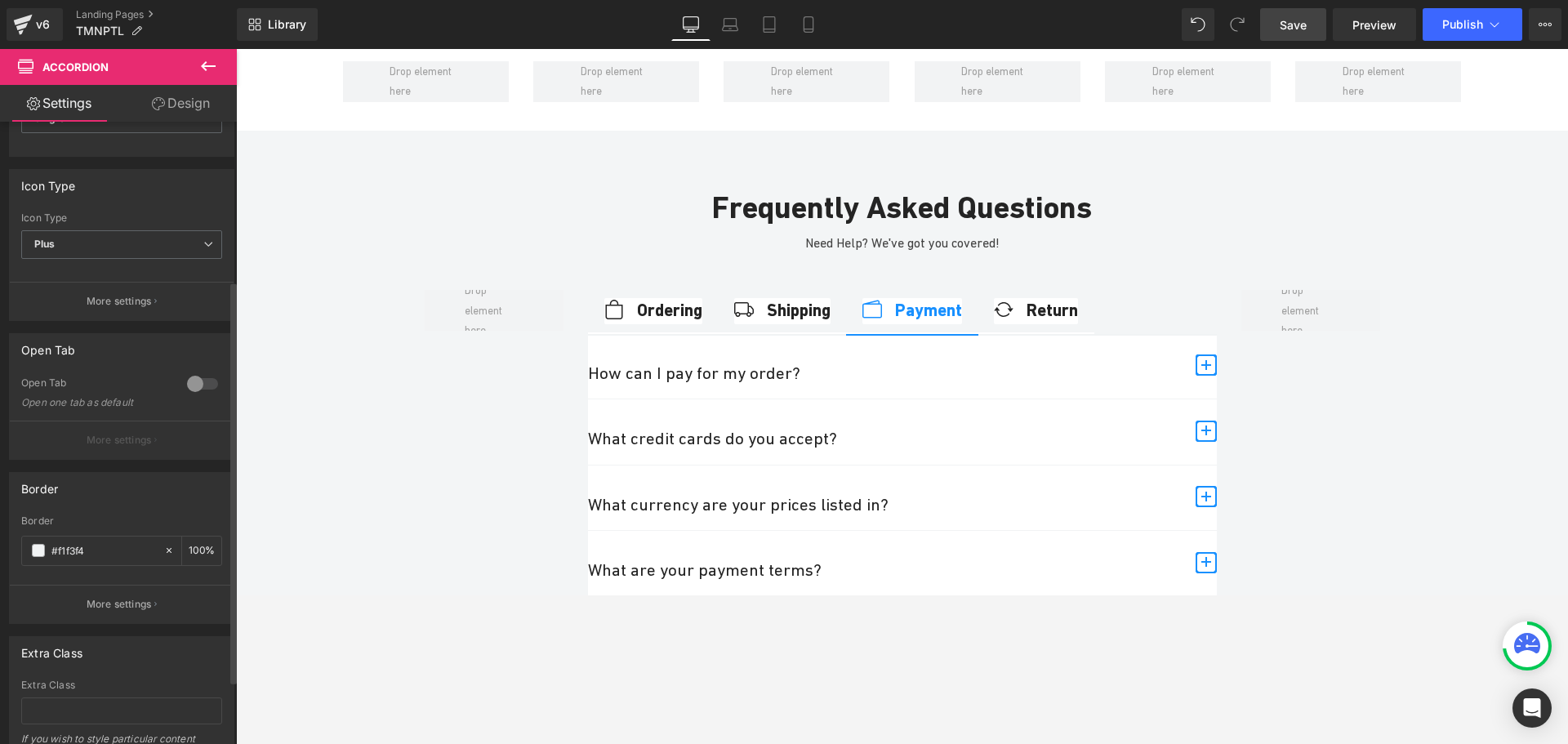 click at bounding box center (203, 384) 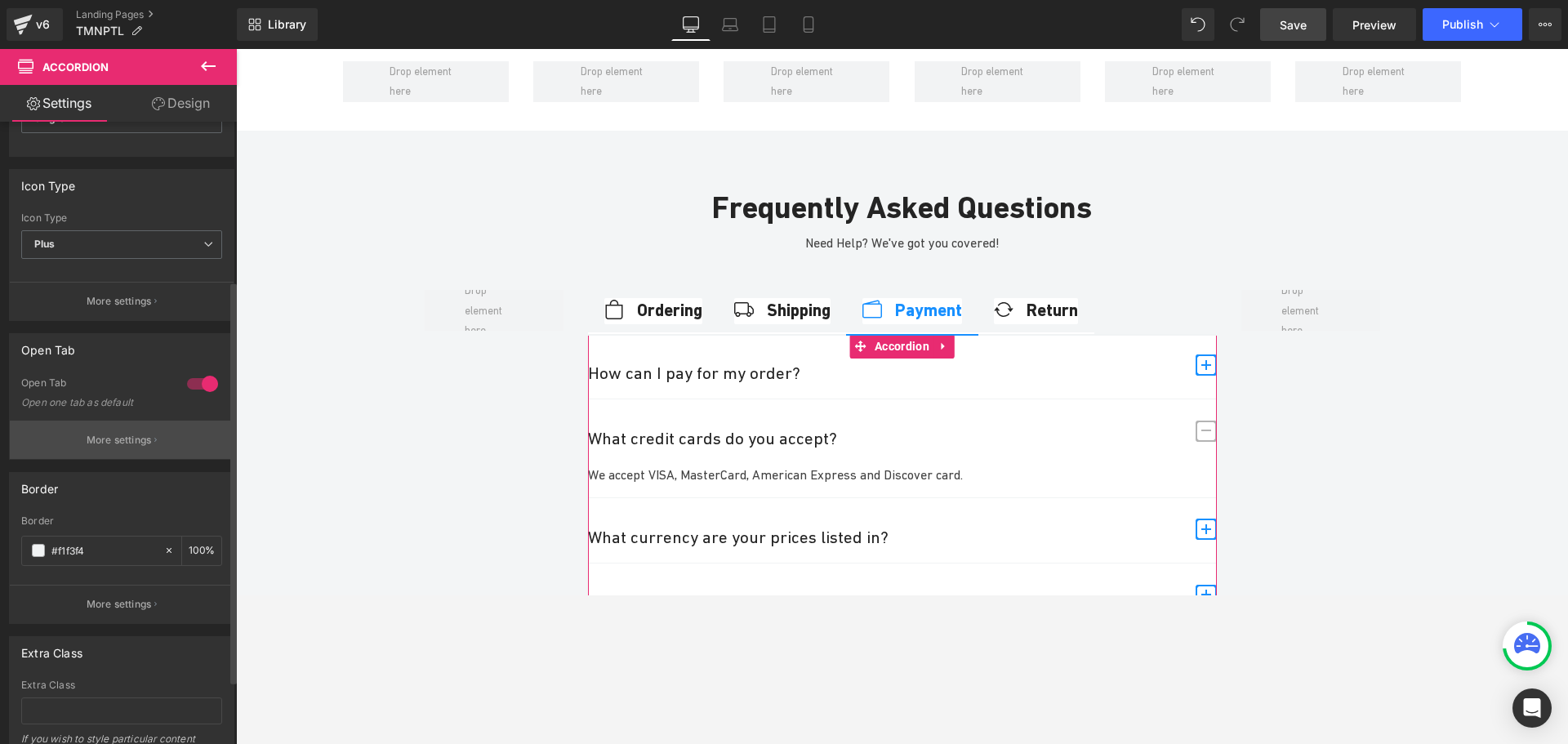click on "More settings" at bounding box center (119, 440) 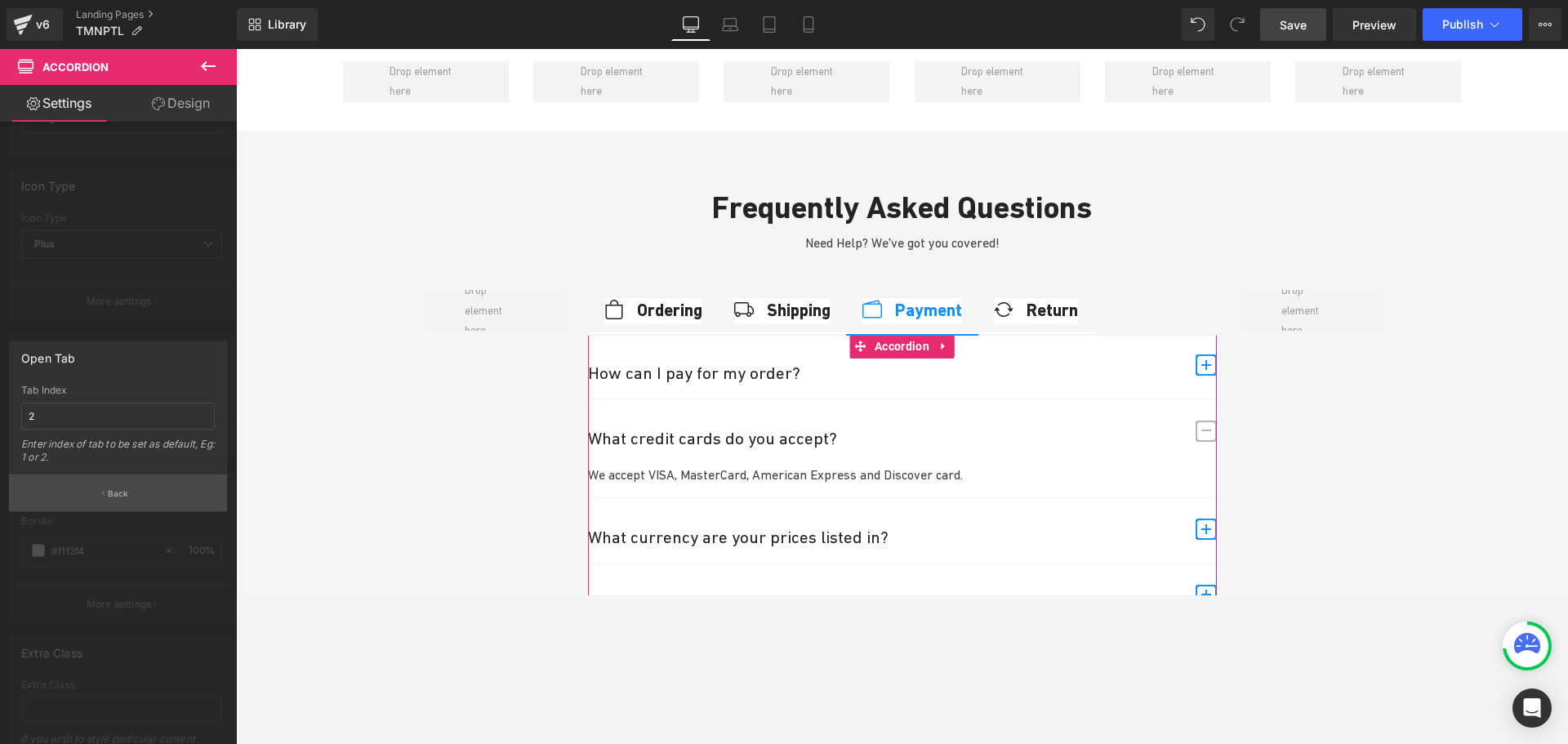 click on "Back" at bounding box center (118, 493) 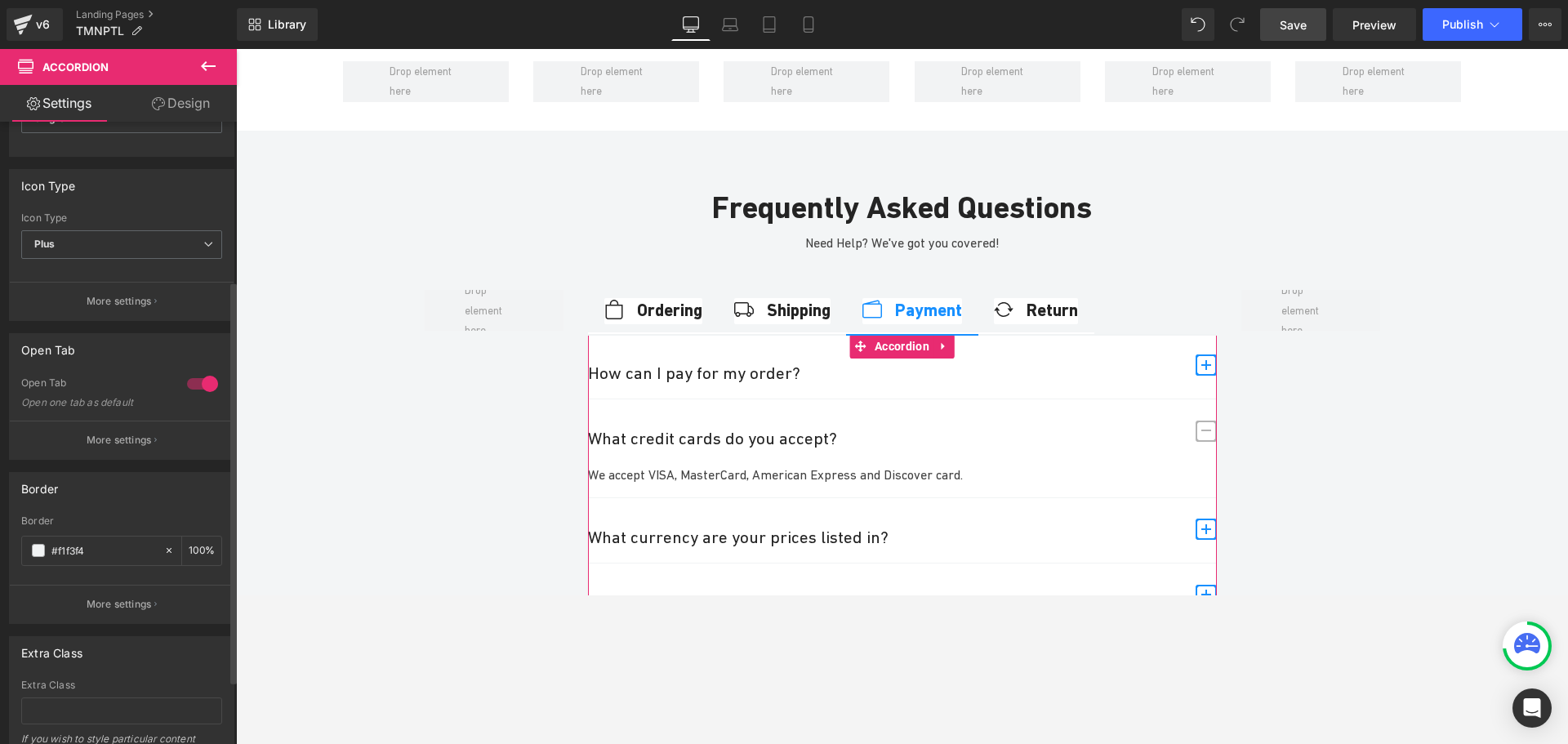 click at bounding box center [203, 384] 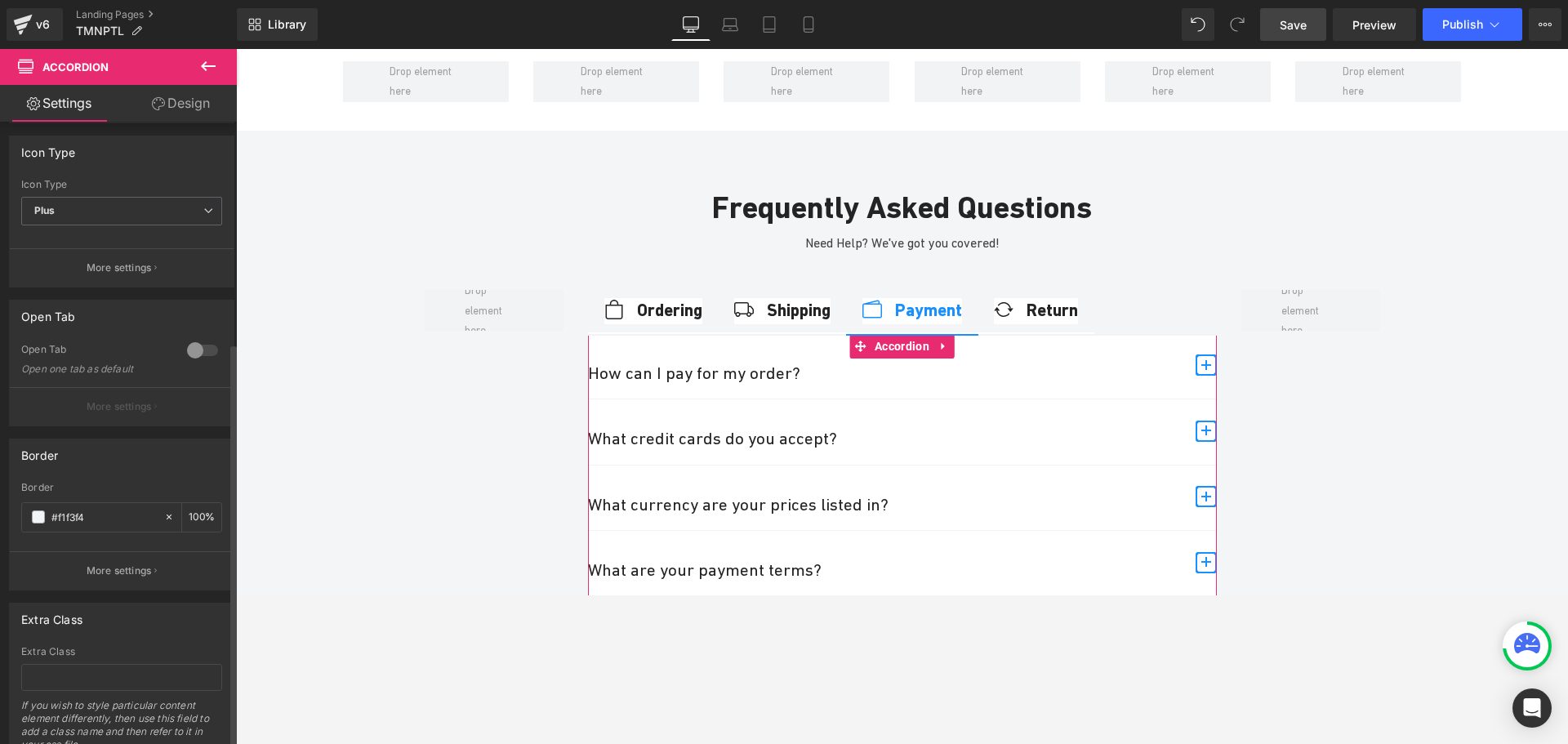 scroll, scrollTop: 0, scrollLeft: 0, axis: both 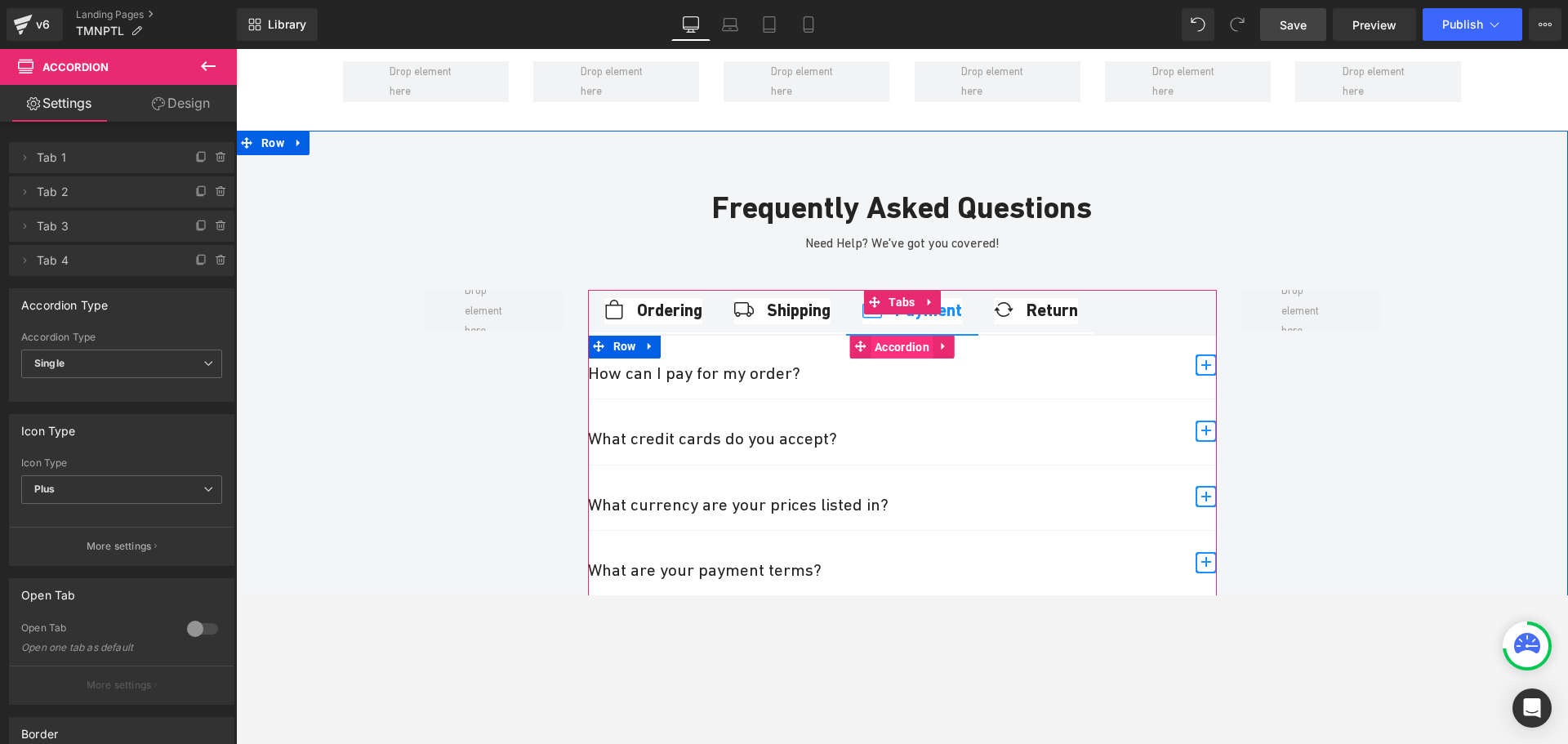 click on "Accordion" at bounding box center (902, 347) 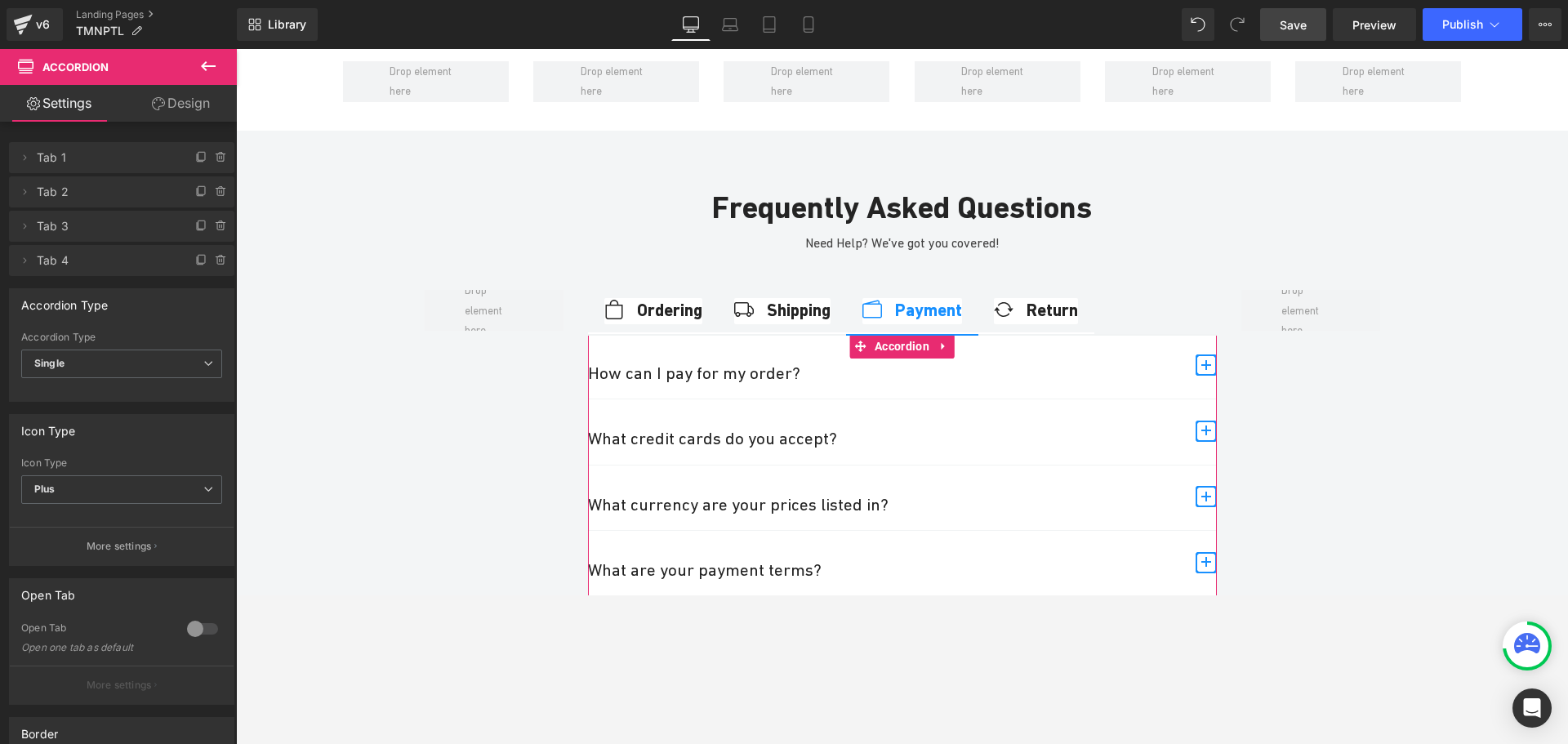 click on "Design" at bounding box center (180, 103) 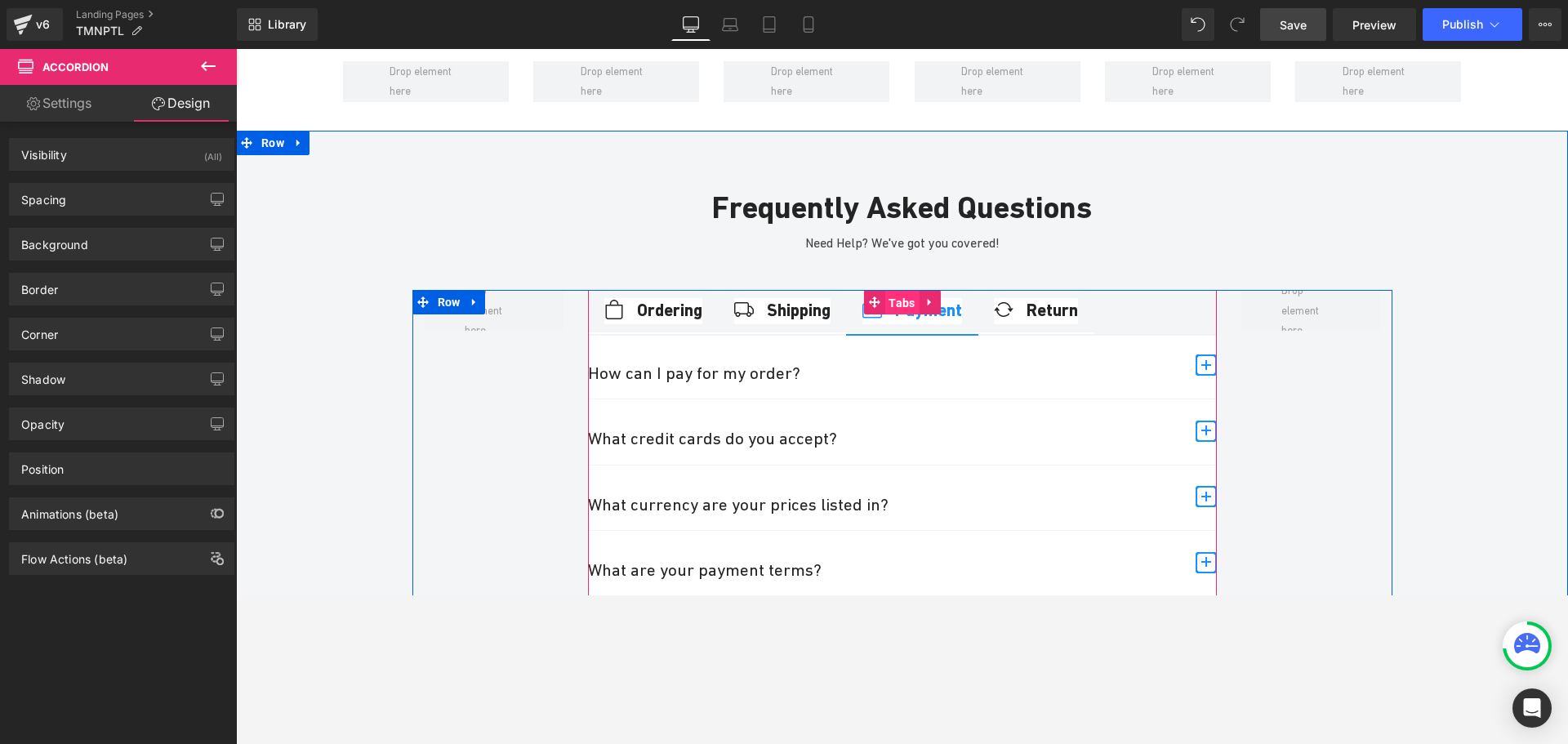click on "Tabs" at bounding box center [902, 303] 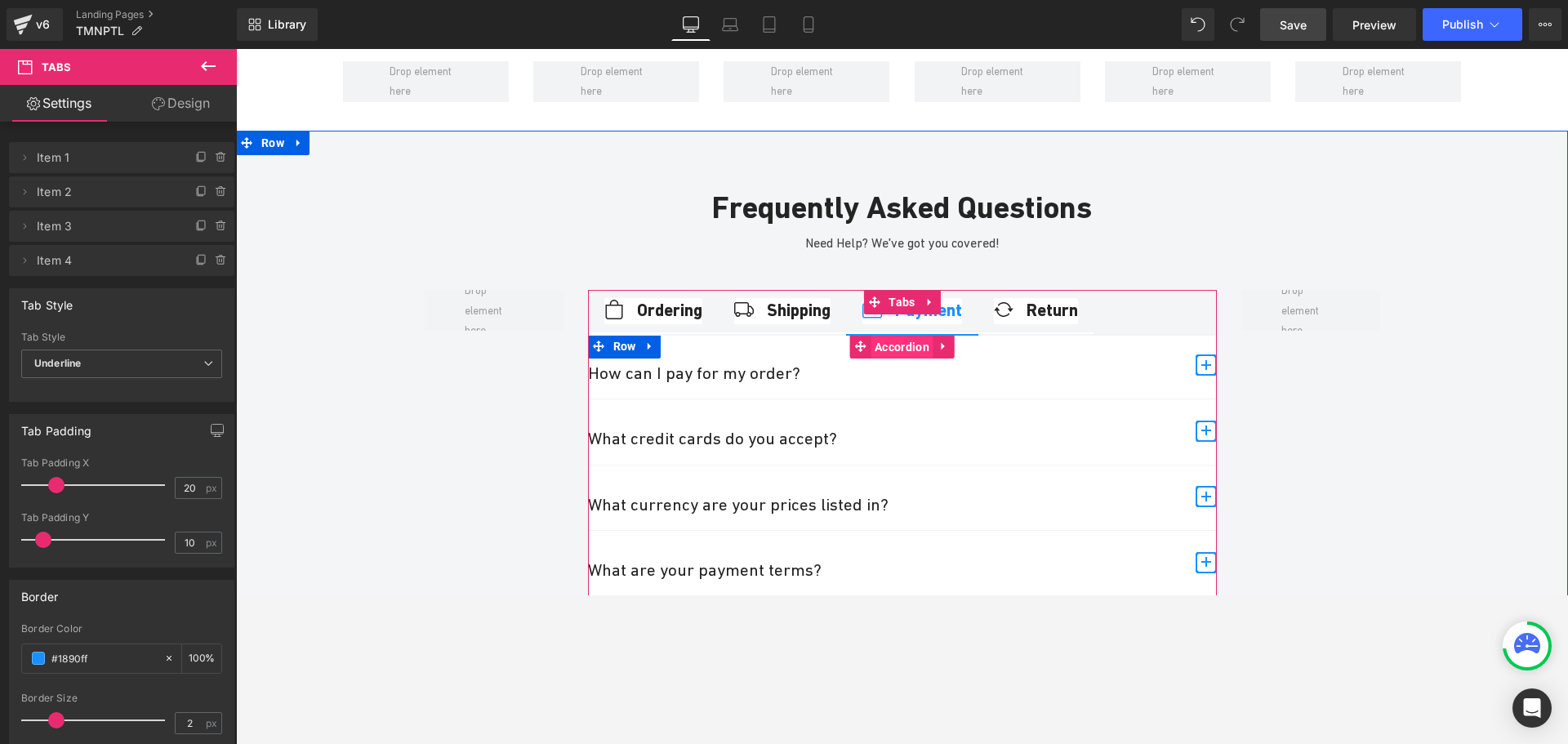 click on "Accordion" at bounding box center [902, 347] 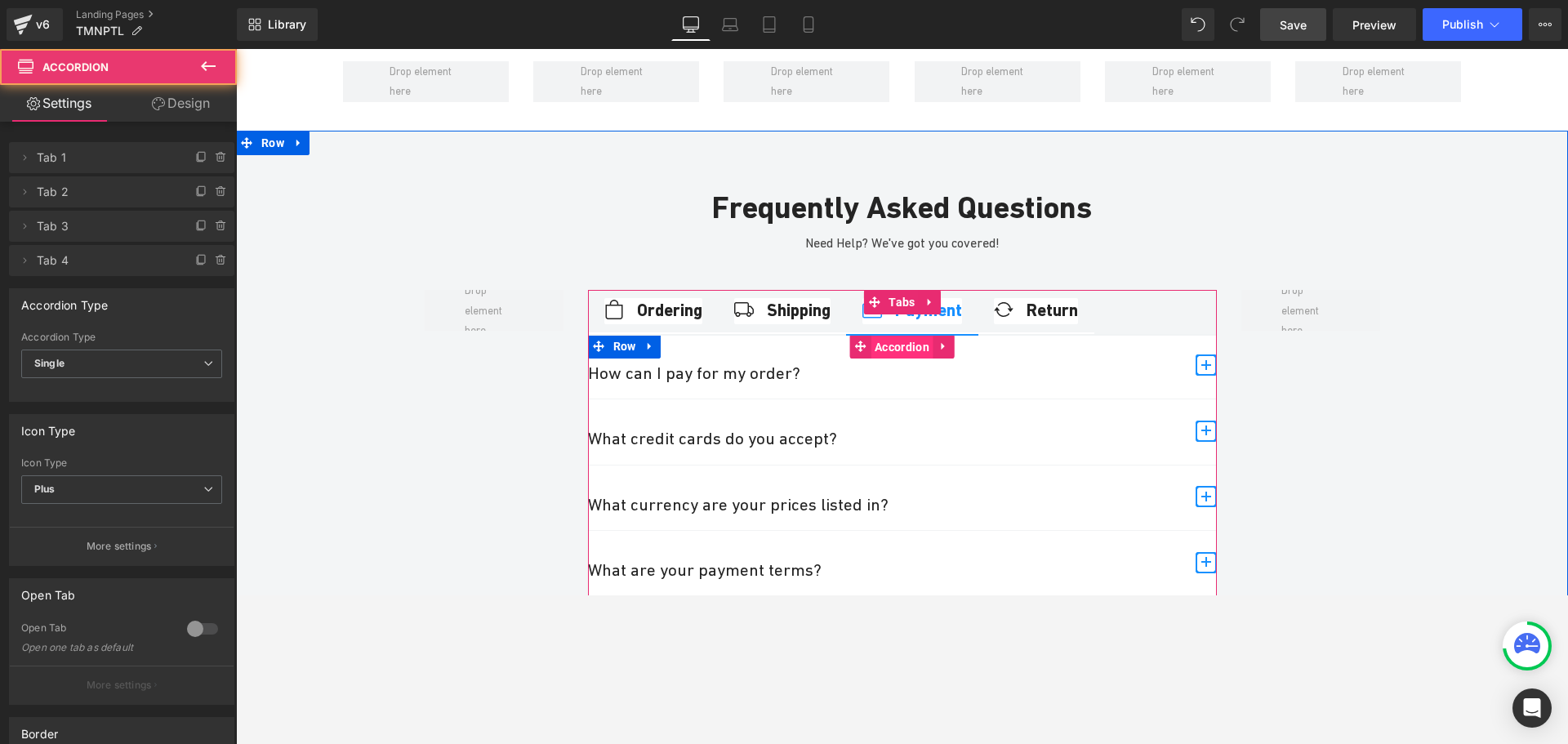 click on "Accordion" at bounding box center [902, 347] 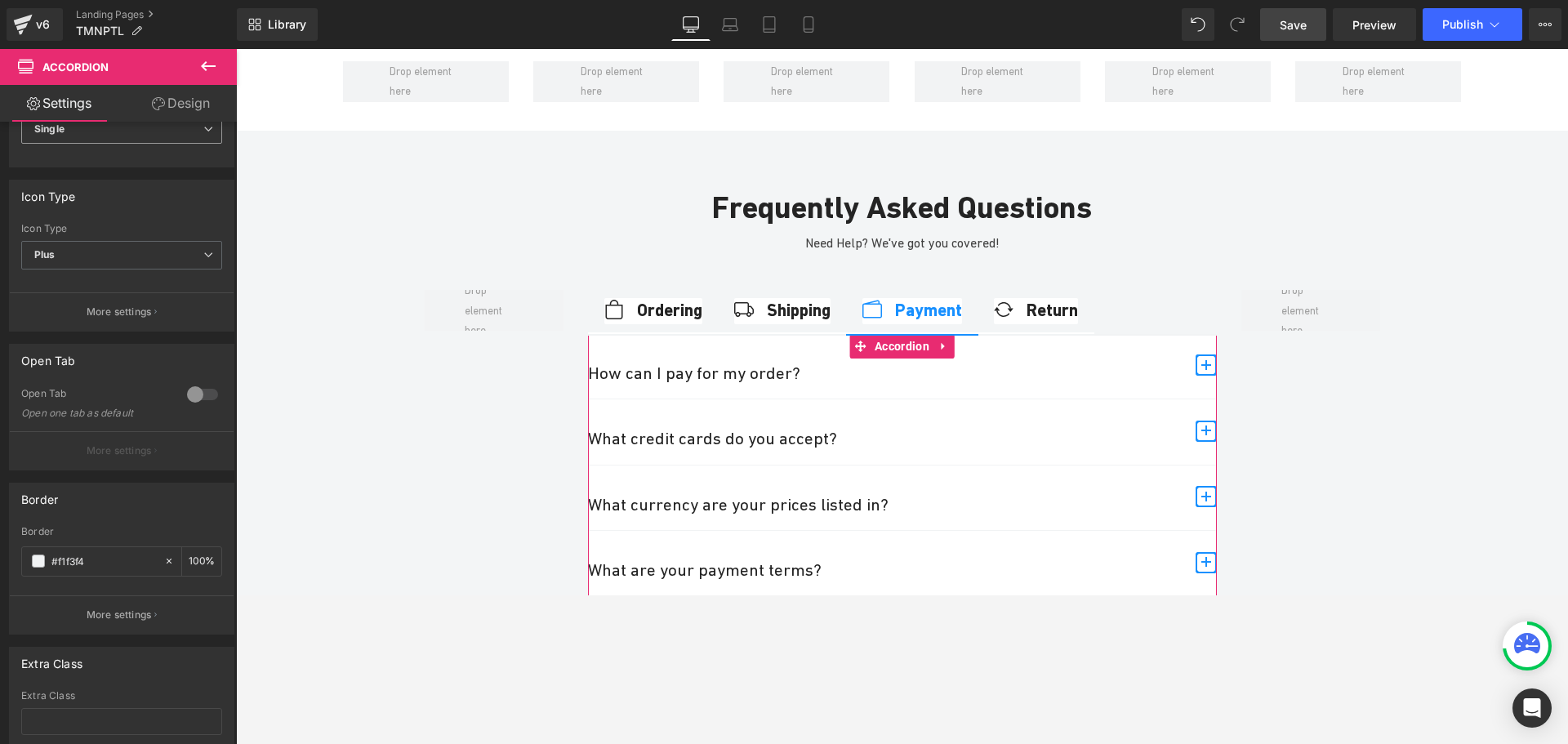 scroll, scrollTop: 327, scrollLeft: 0, axis: vertical 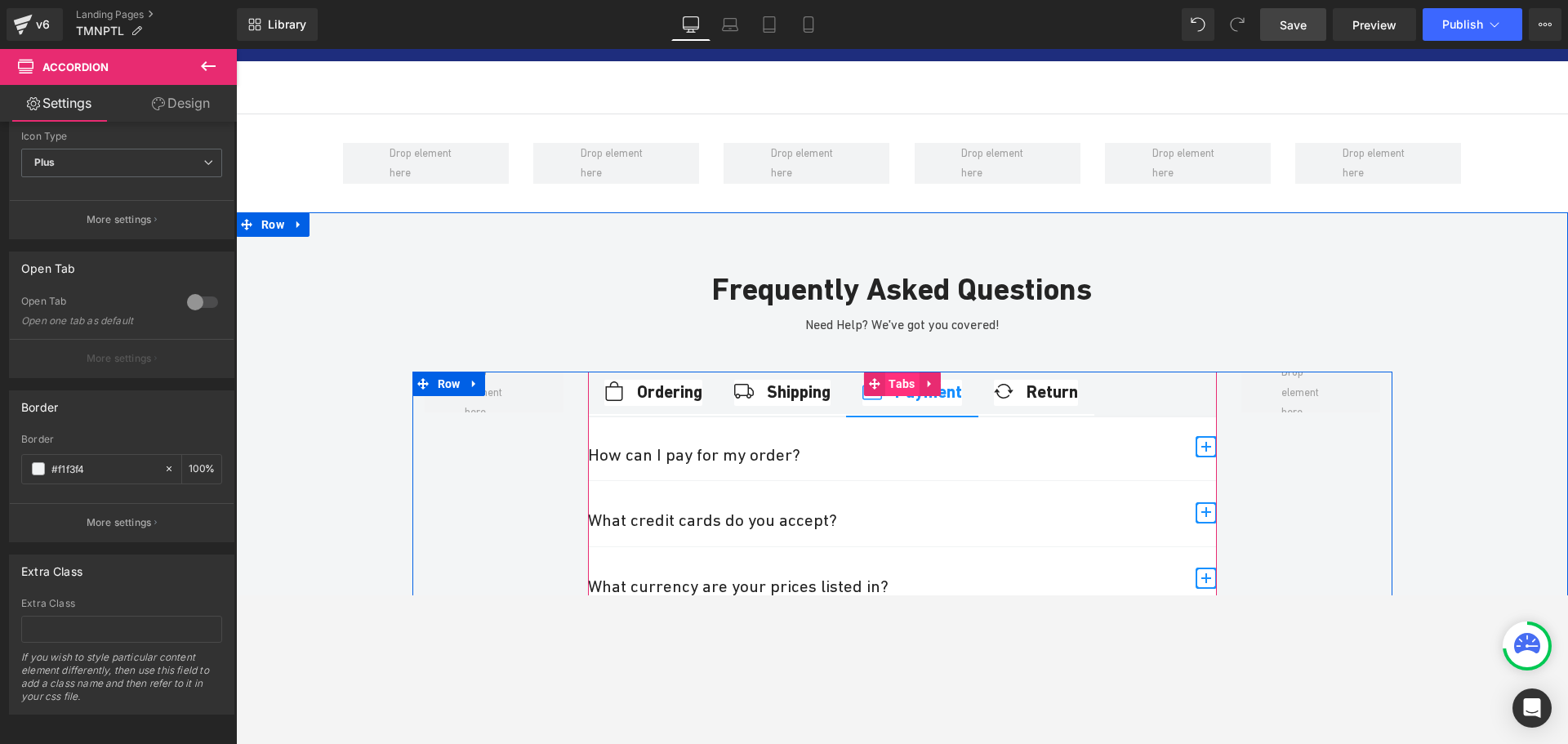 click on "Tabs" at bounding box center (902, 384) 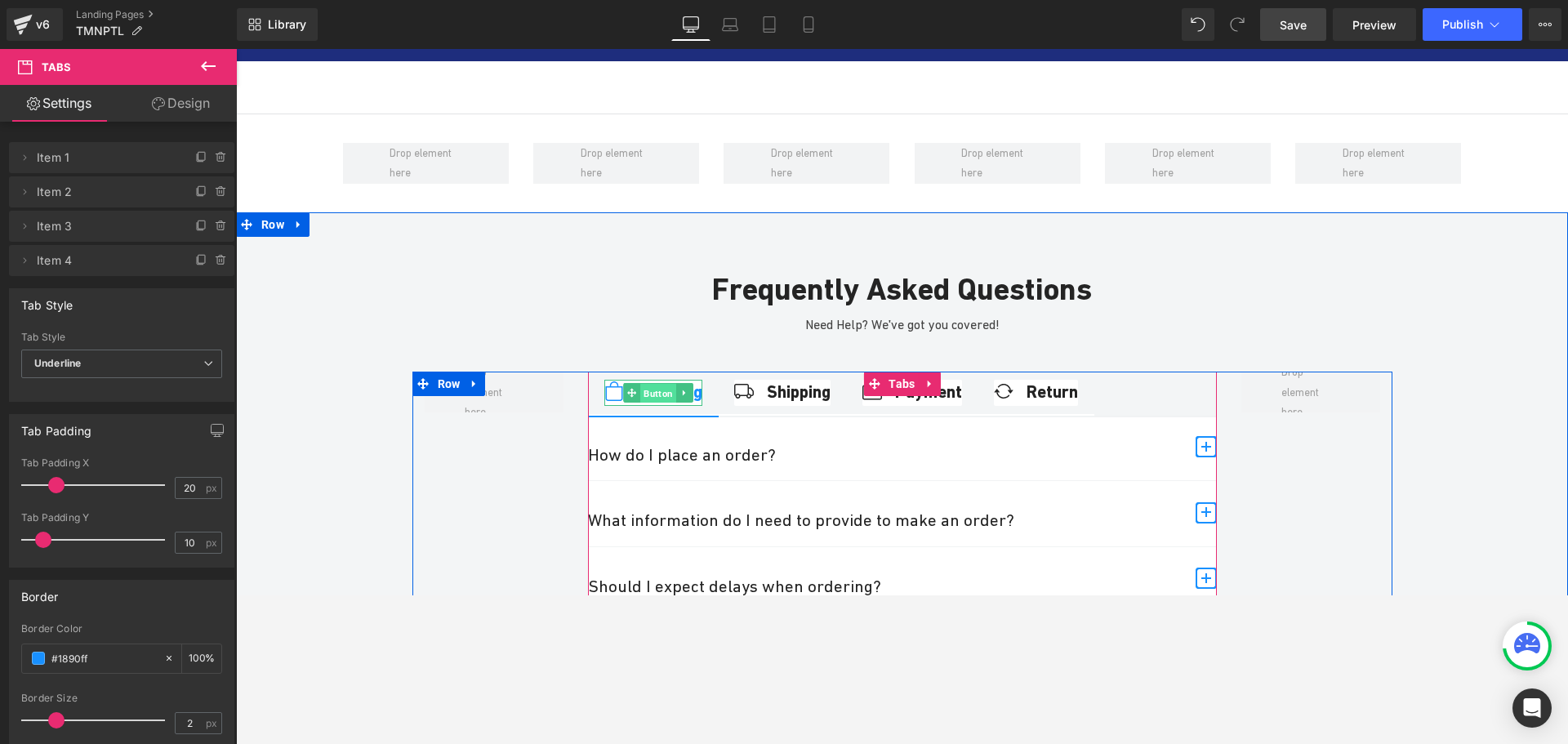 click on "Button" at bounding box center (658, 394) 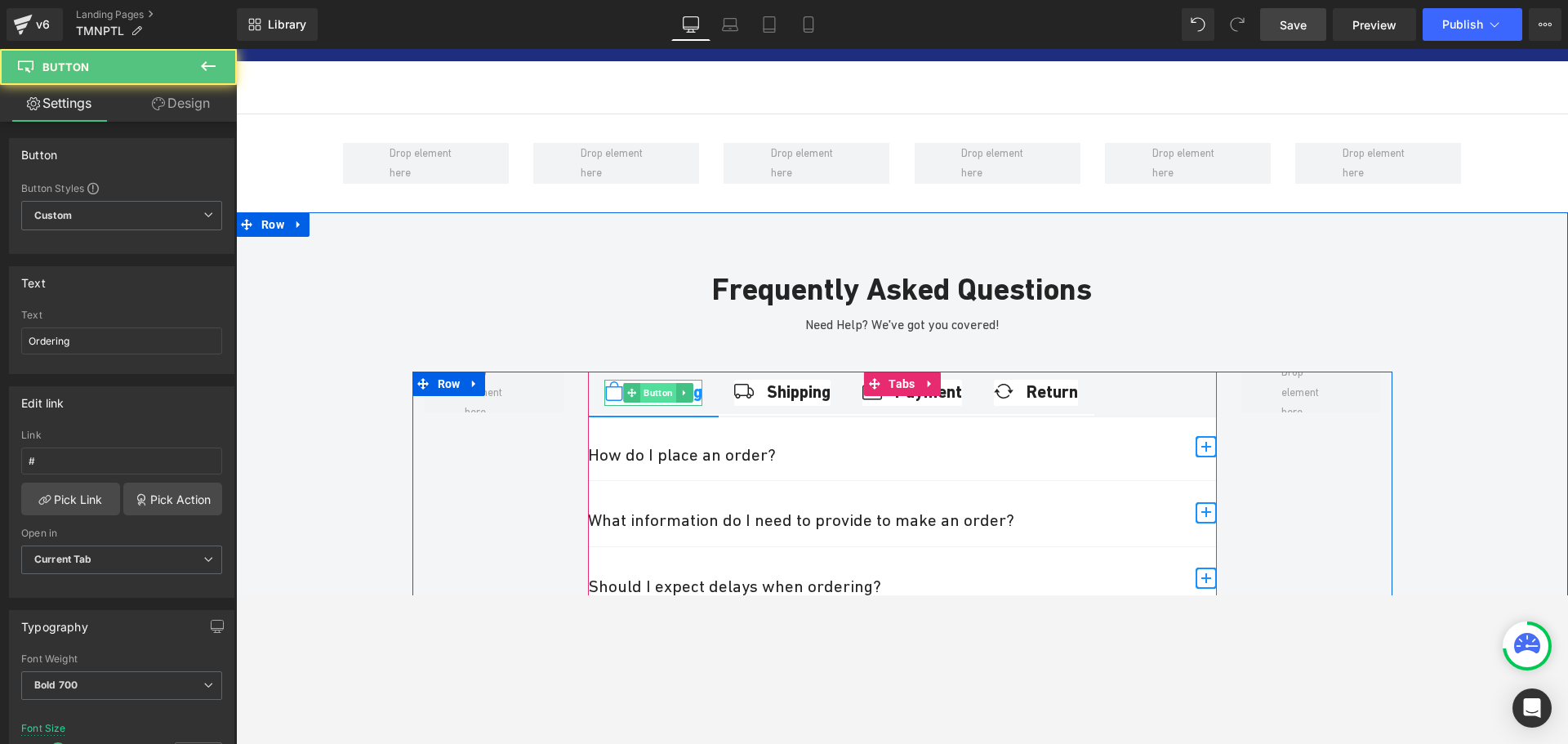 click on "Button" at bounding box center [658, 393] 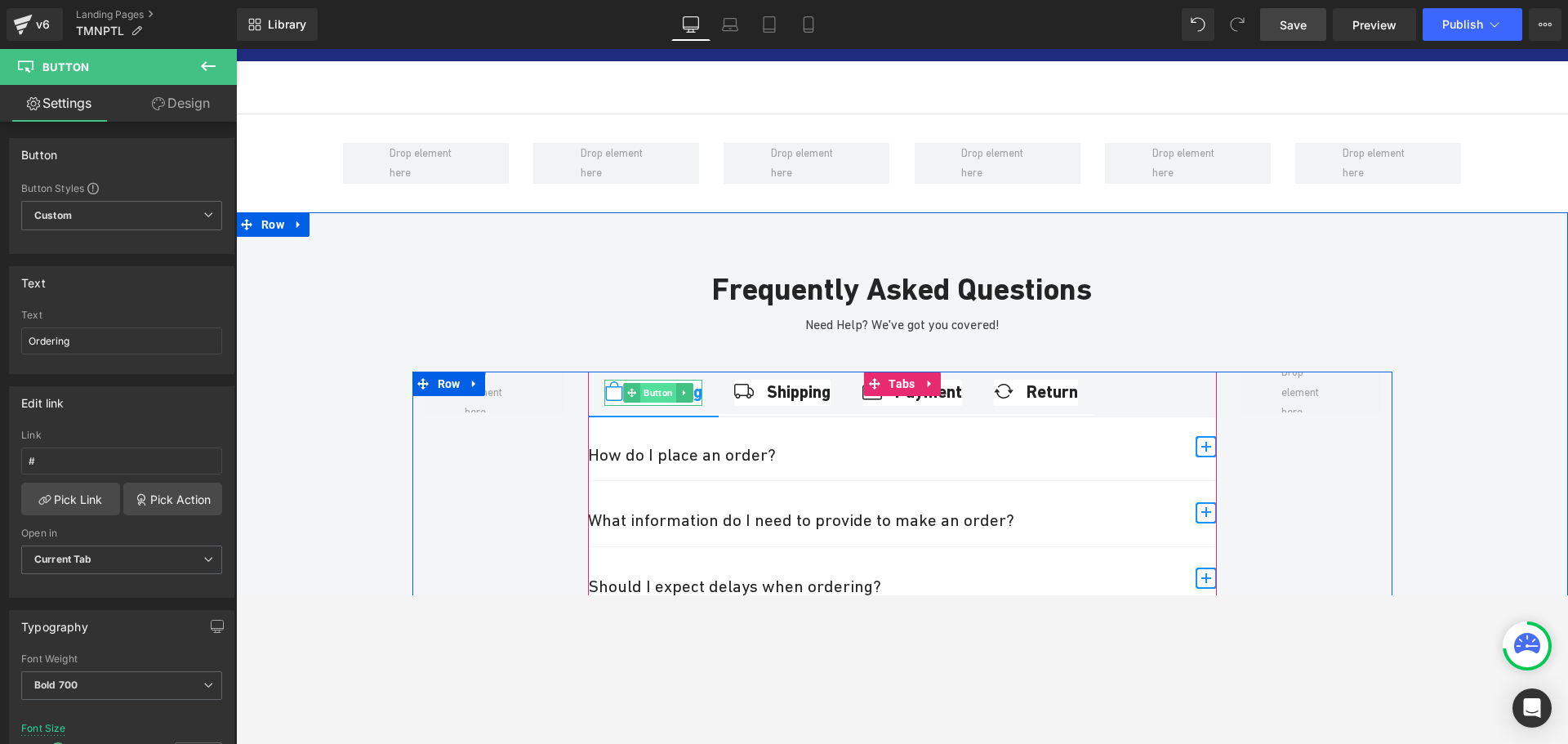 click on "Button" at bounding box center [658, 393] 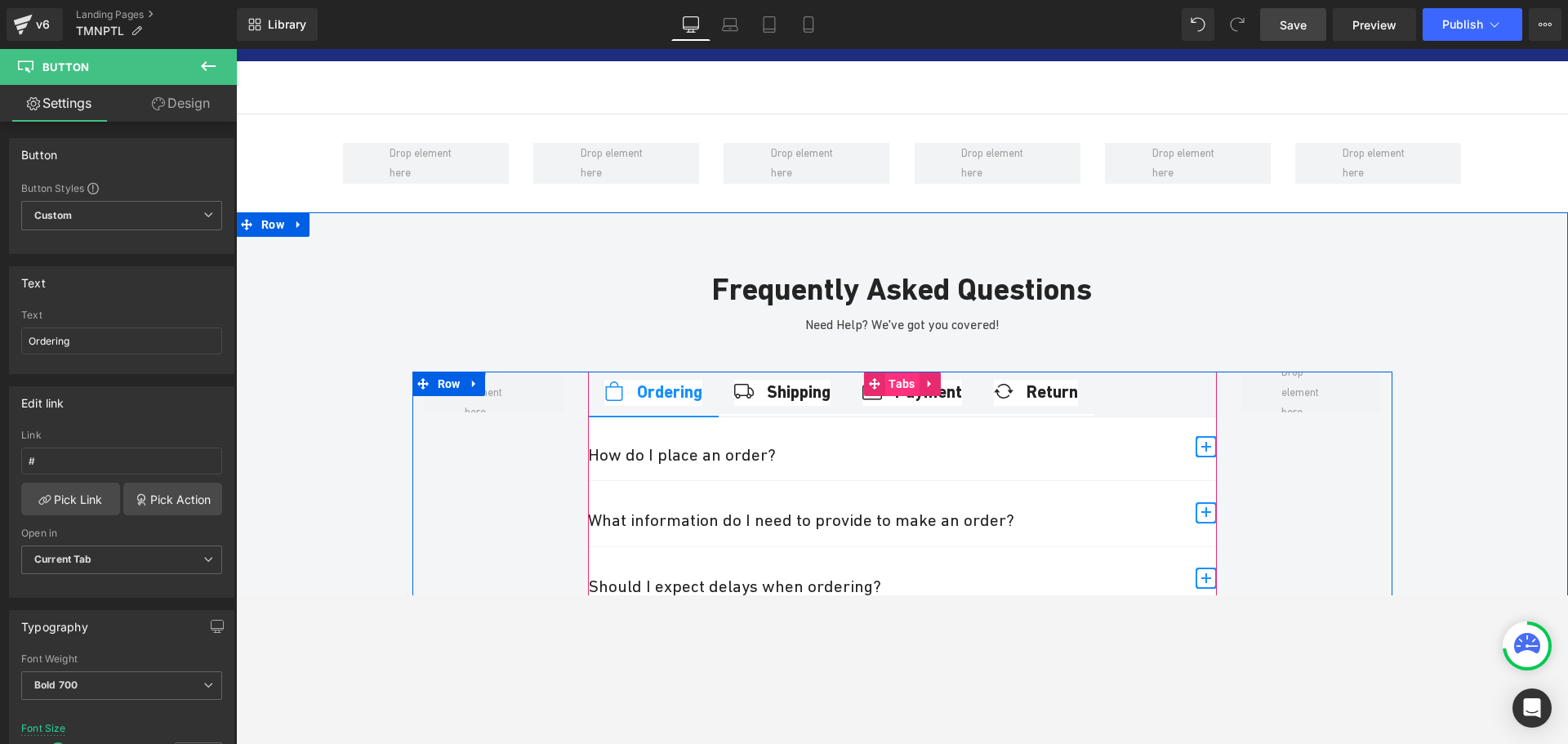 click on "Tabs" at bounding box center (902, 384) 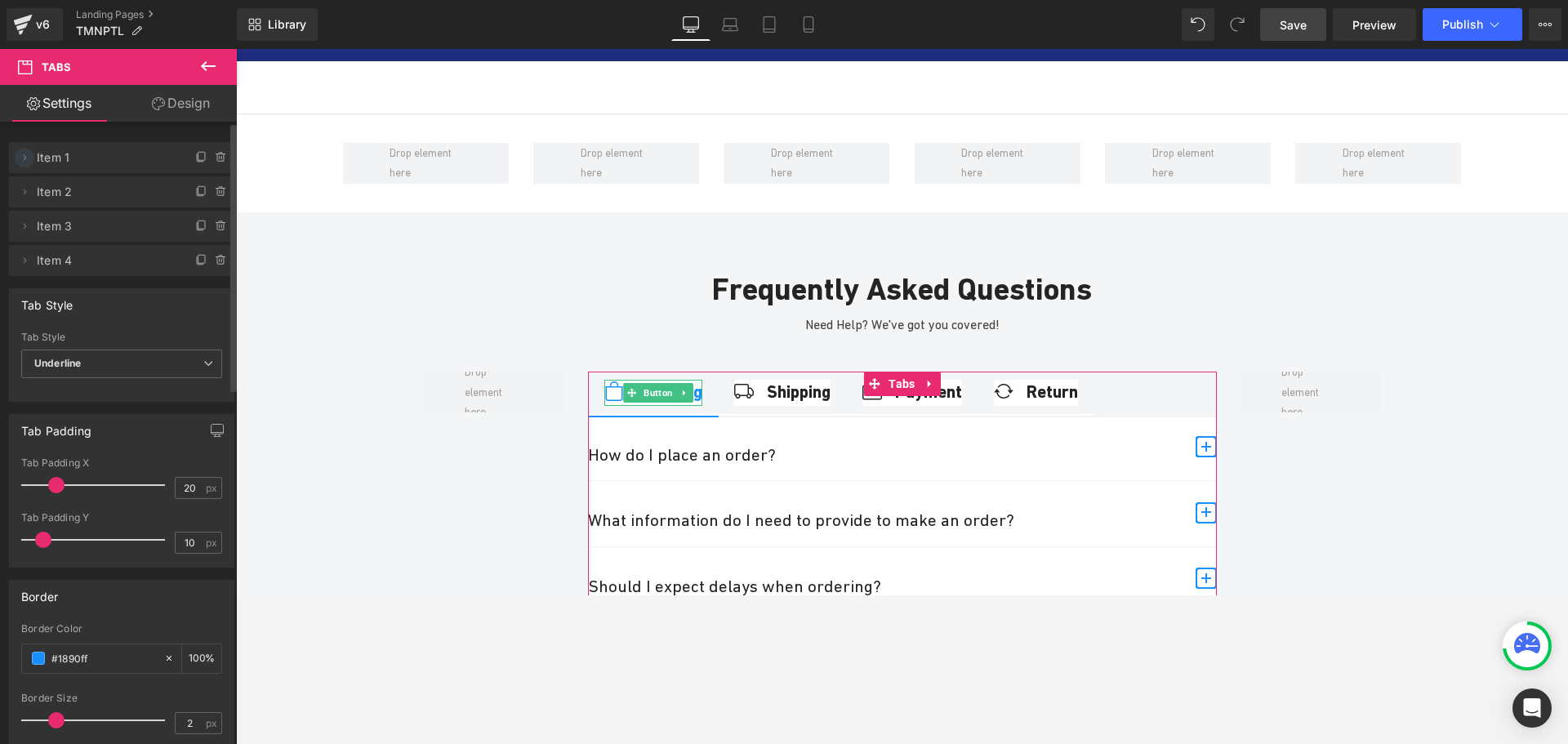 click 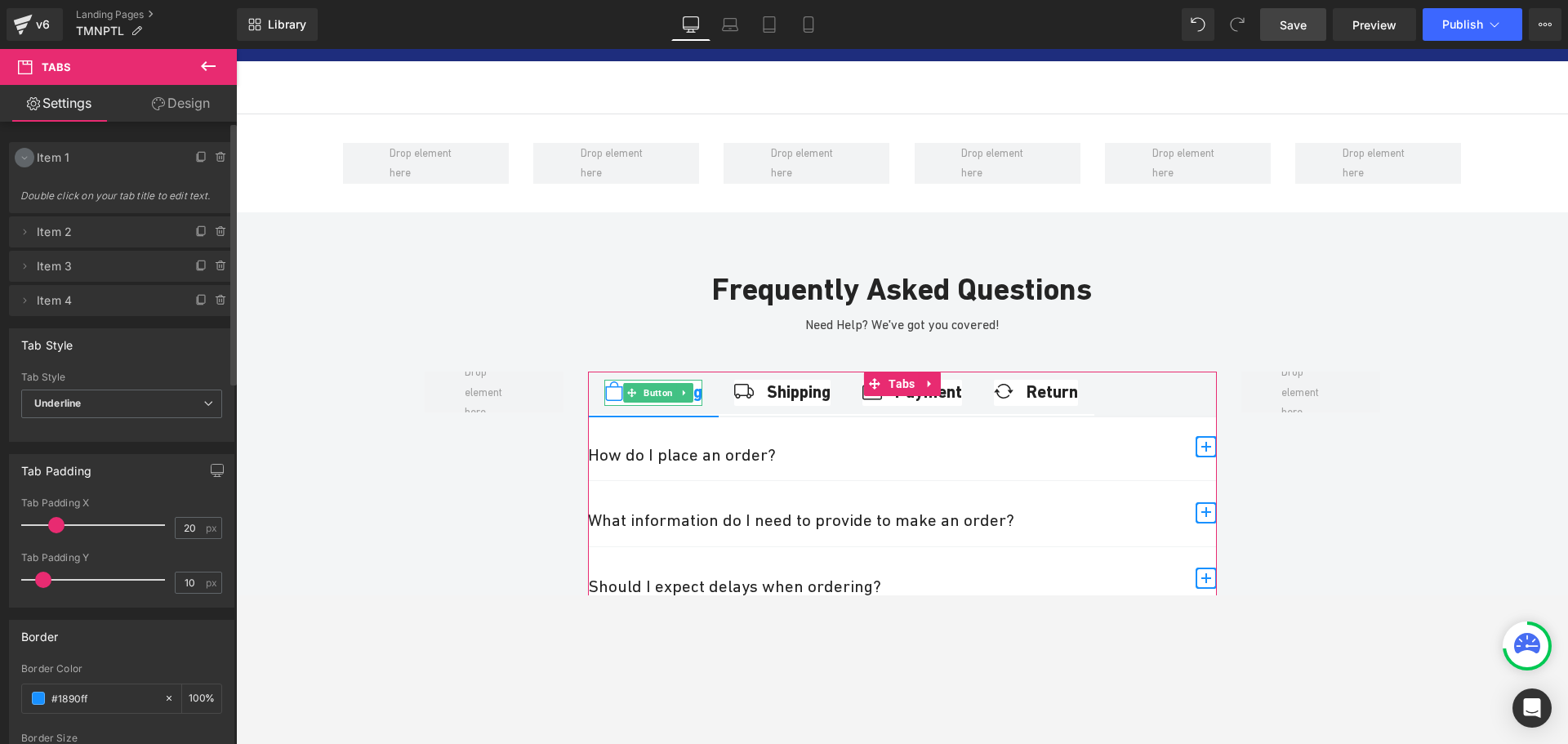 click 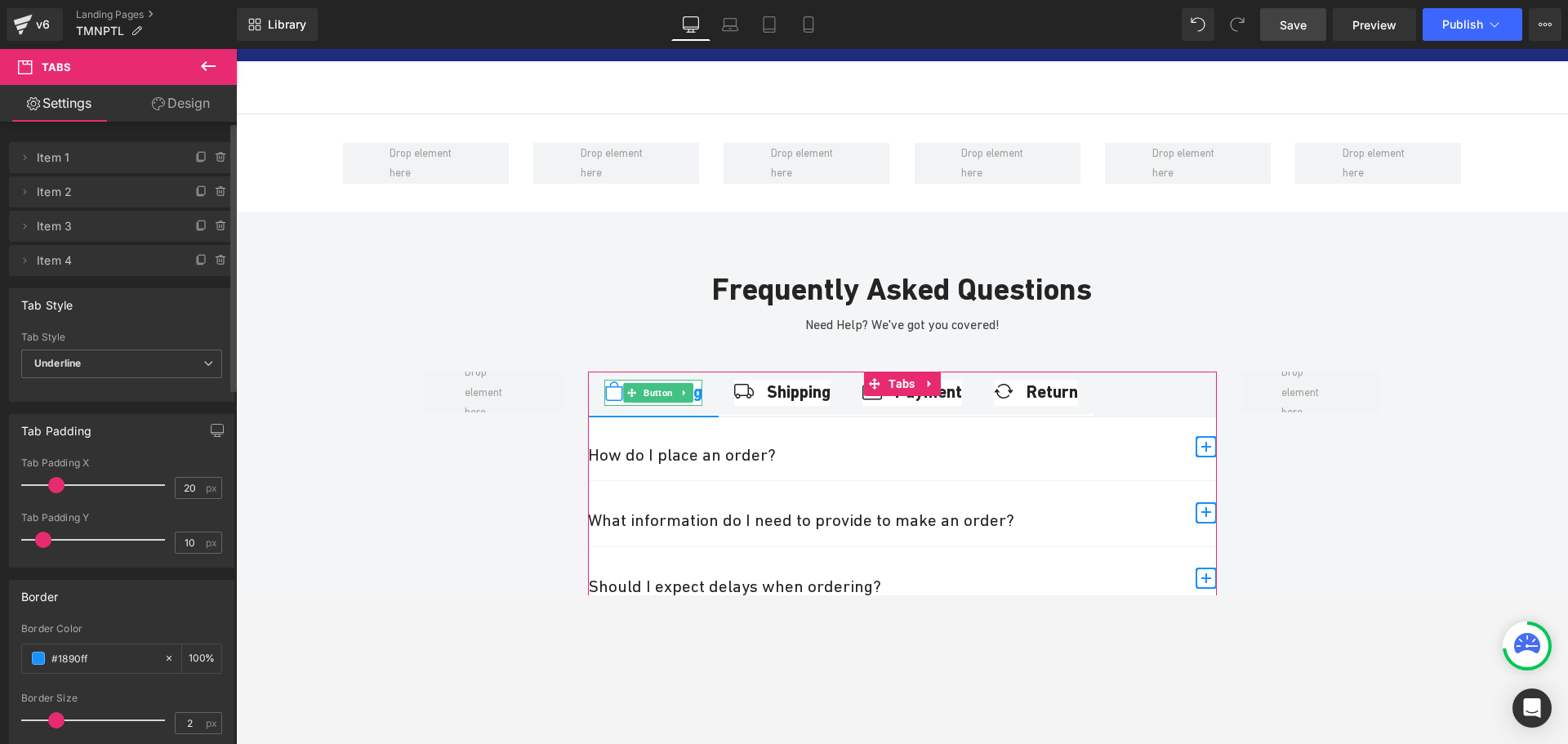 click on "Item 1" at bounding box center (105, 158) 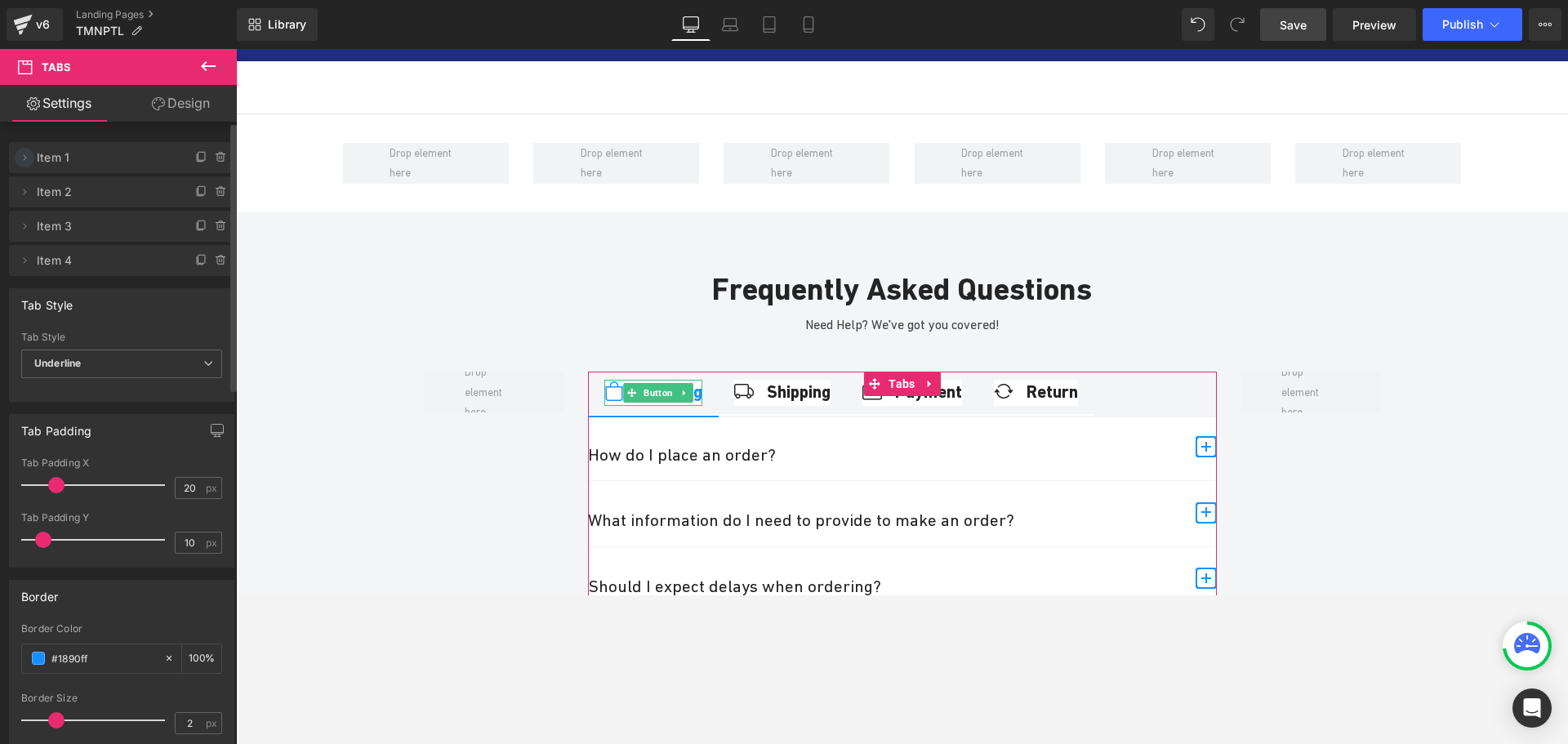 click 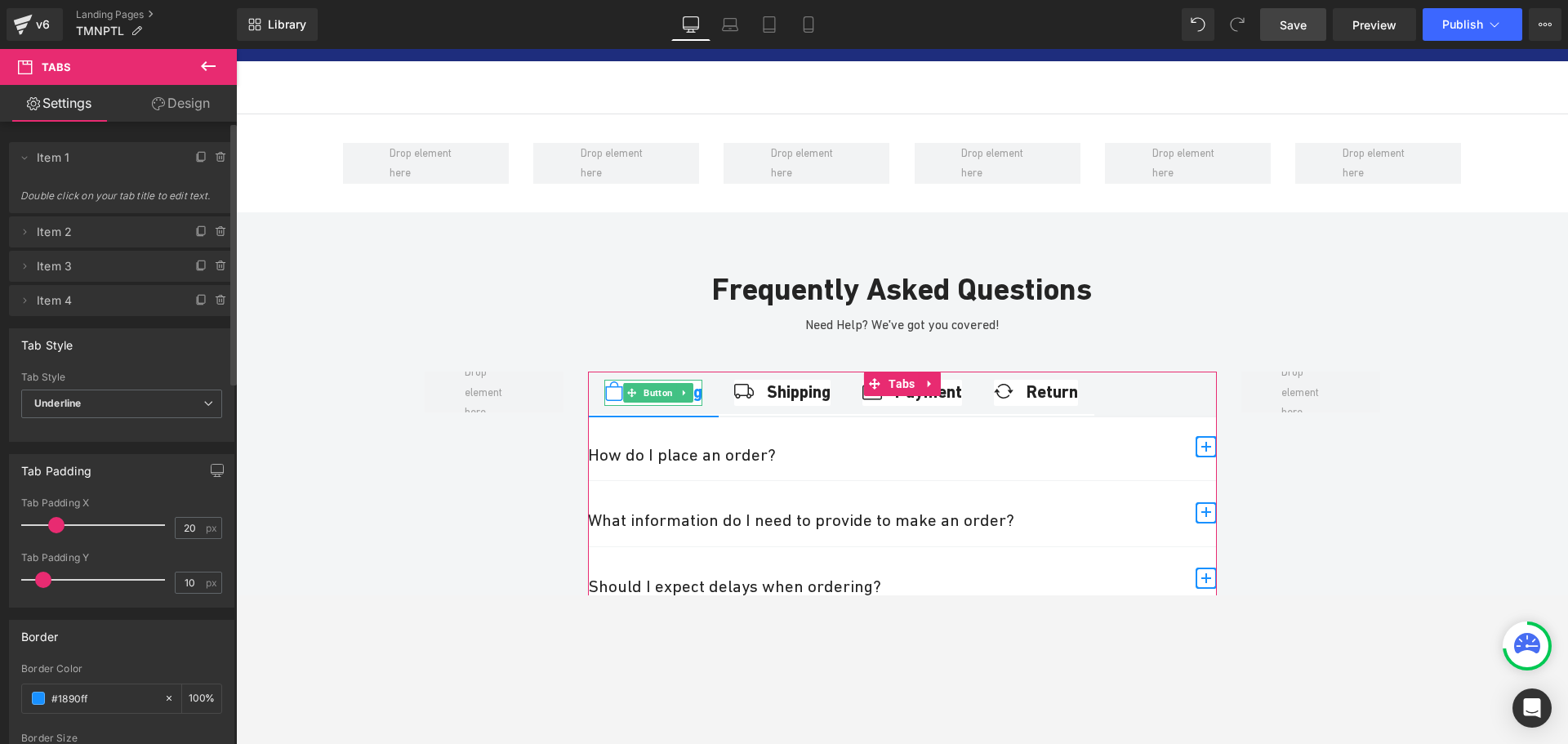 click on "Double click on your tab title to edit text." at bounding box center (122, 201) 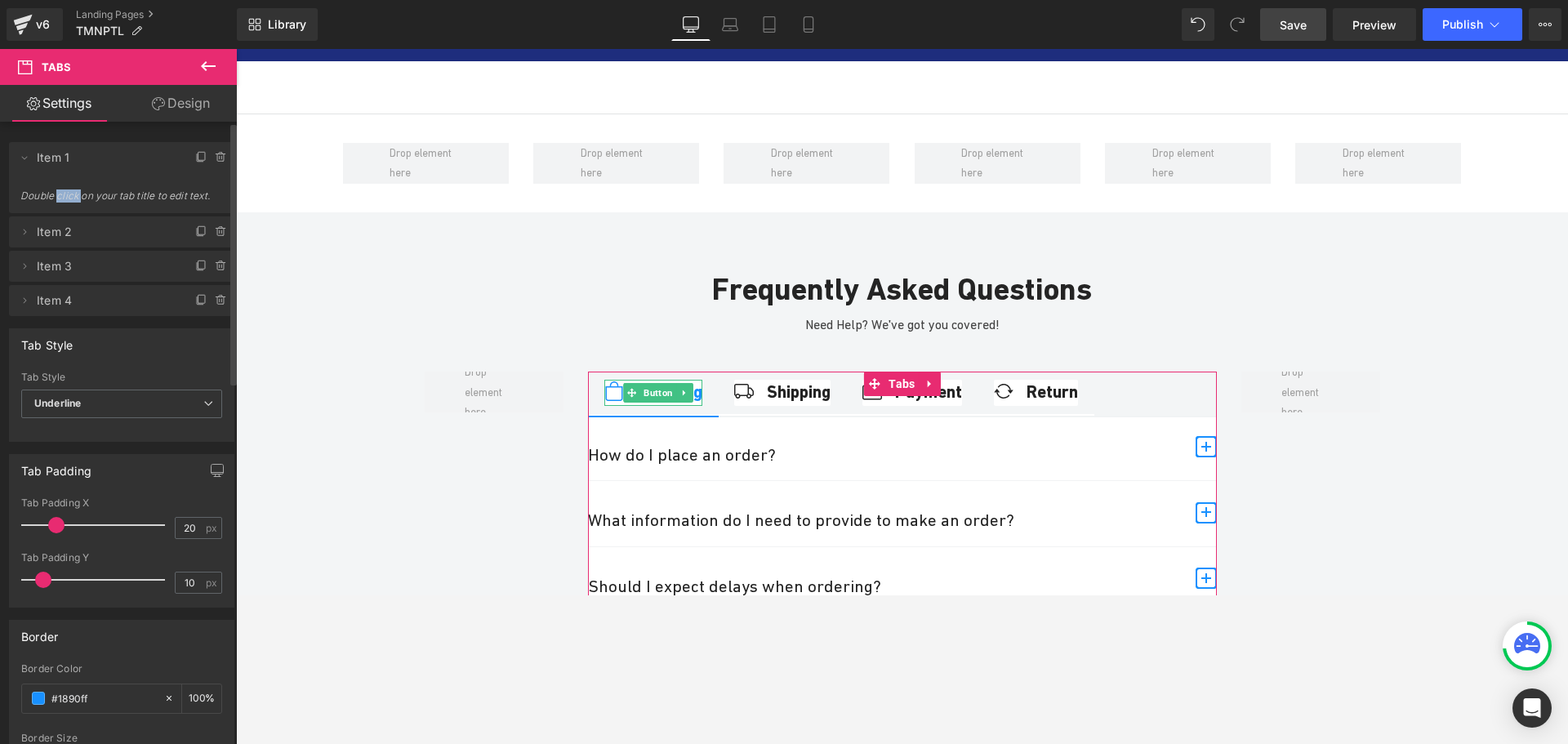 click on "Double click on your tab title to edit text." at bounding box center [122, 201] 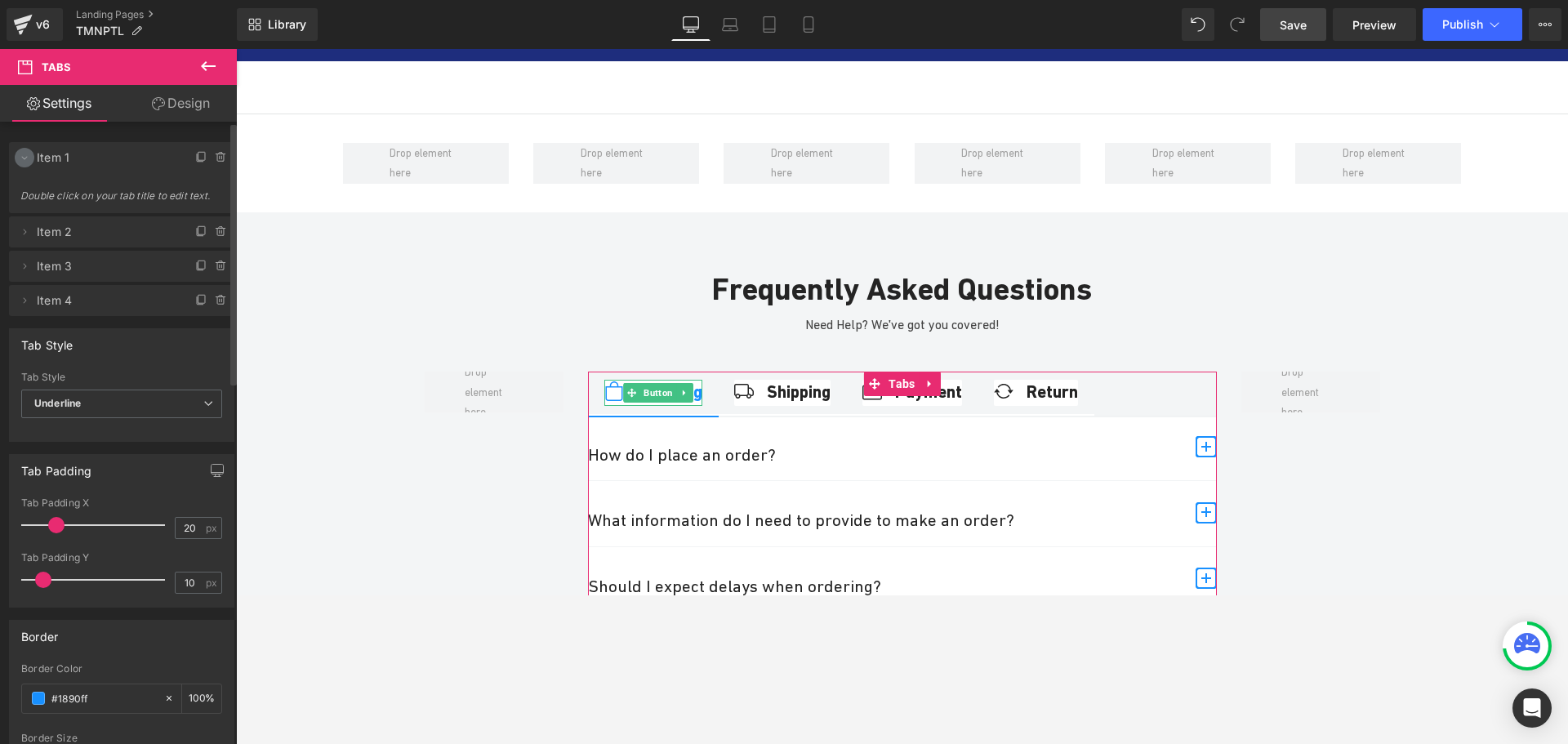 click 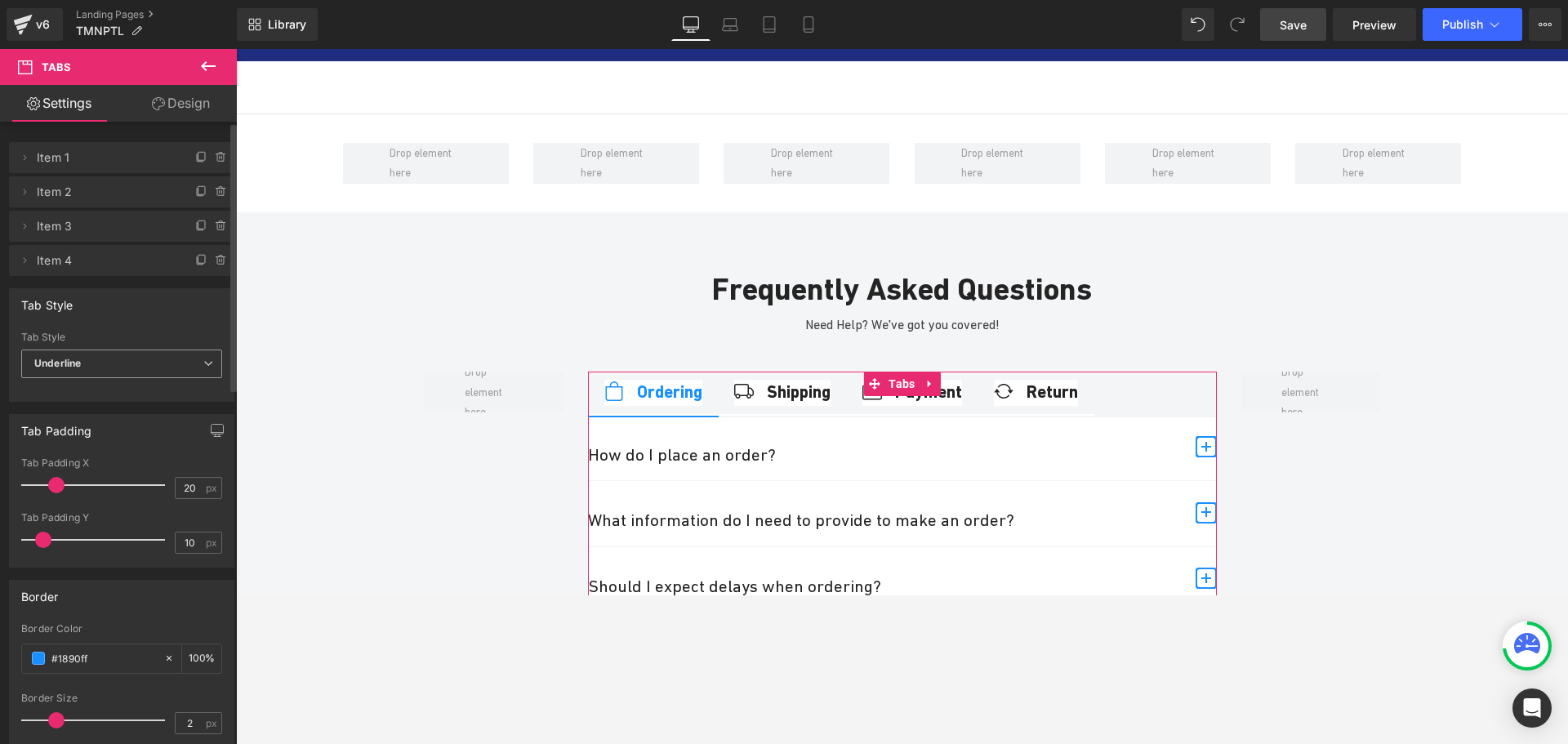 click on "Underline" at bounding box center [122, 363] 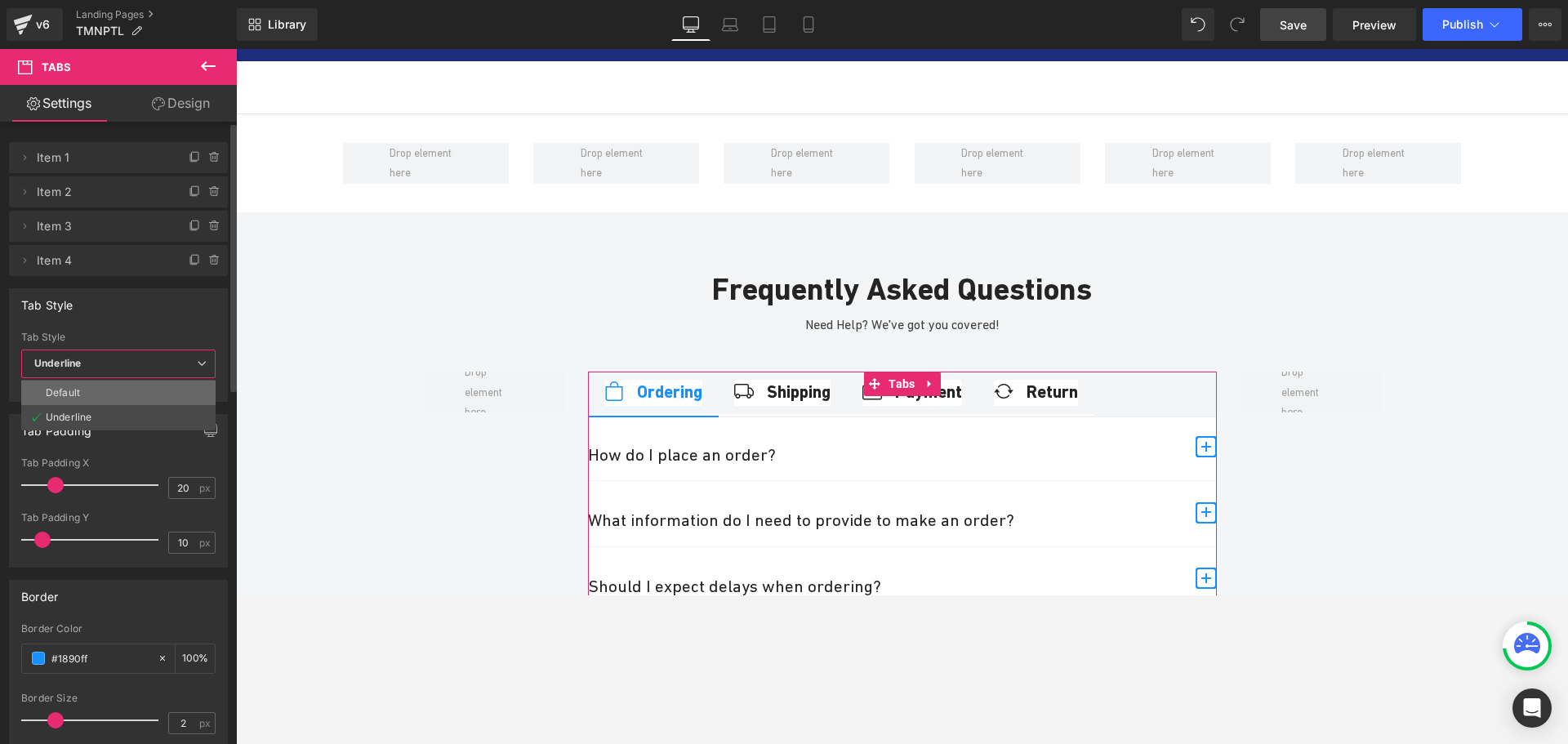 click on "Default" at bounding box center [118, 393] 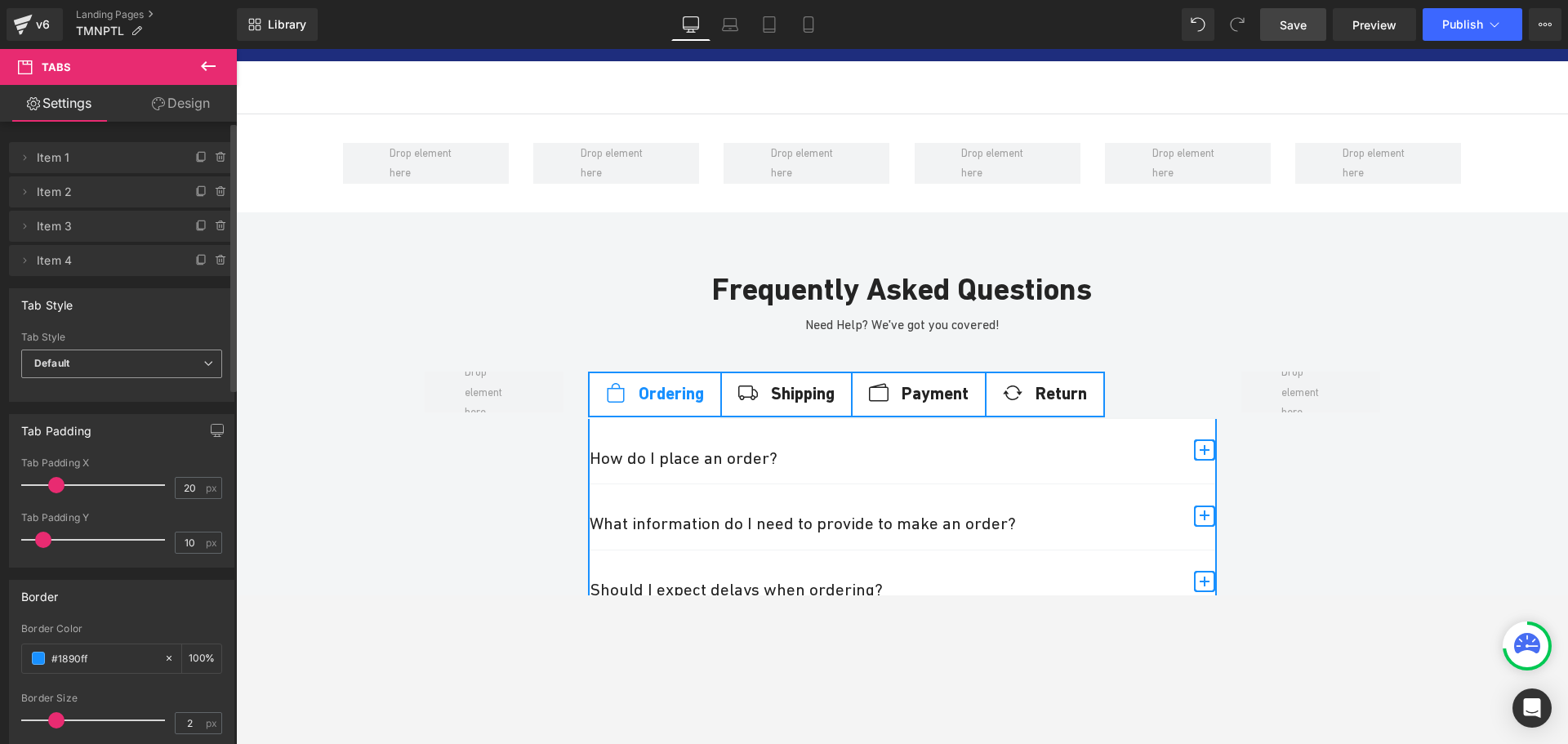 click on "Default" at bounding box center (122, 363) 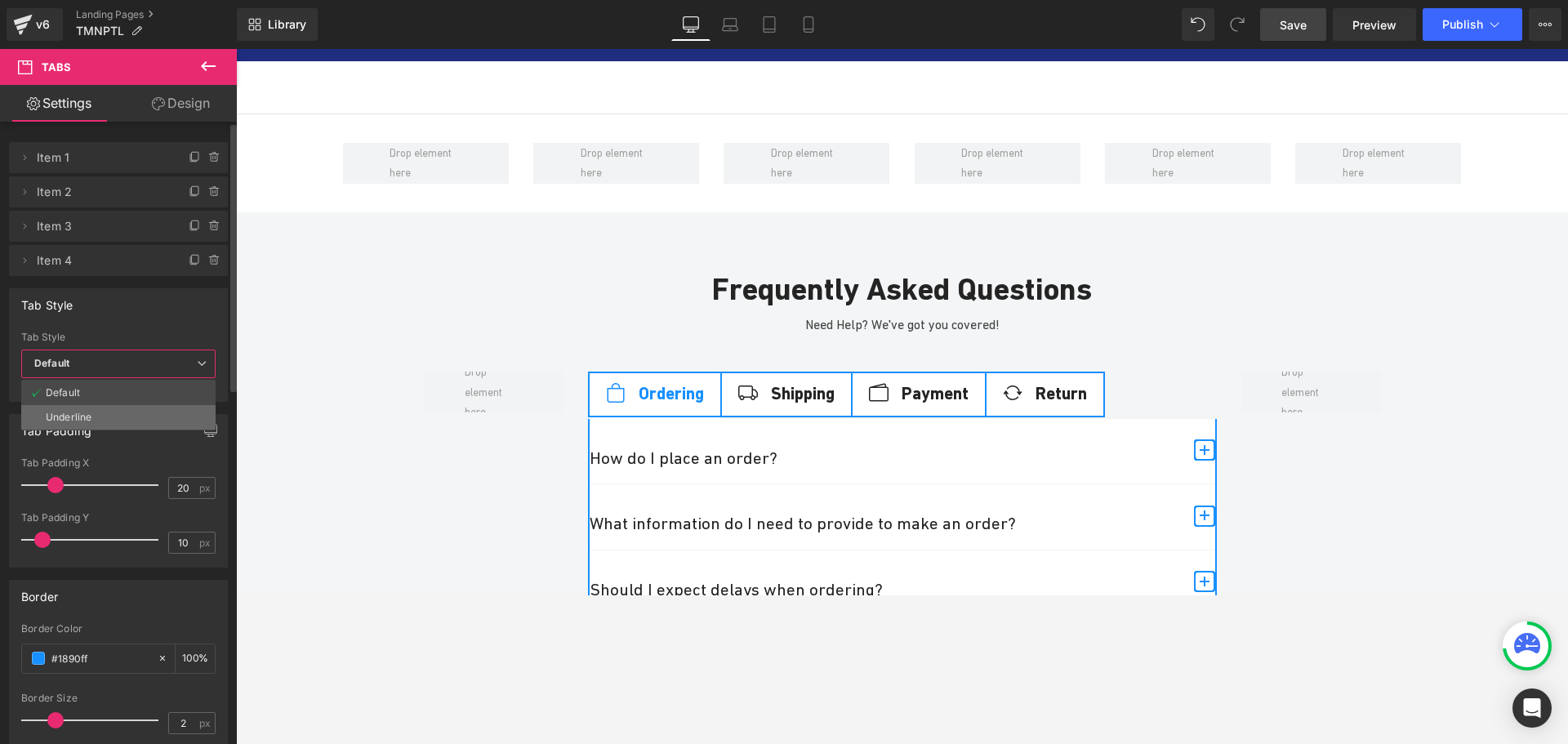 click on "Underline" at bounding box center (118, 417) 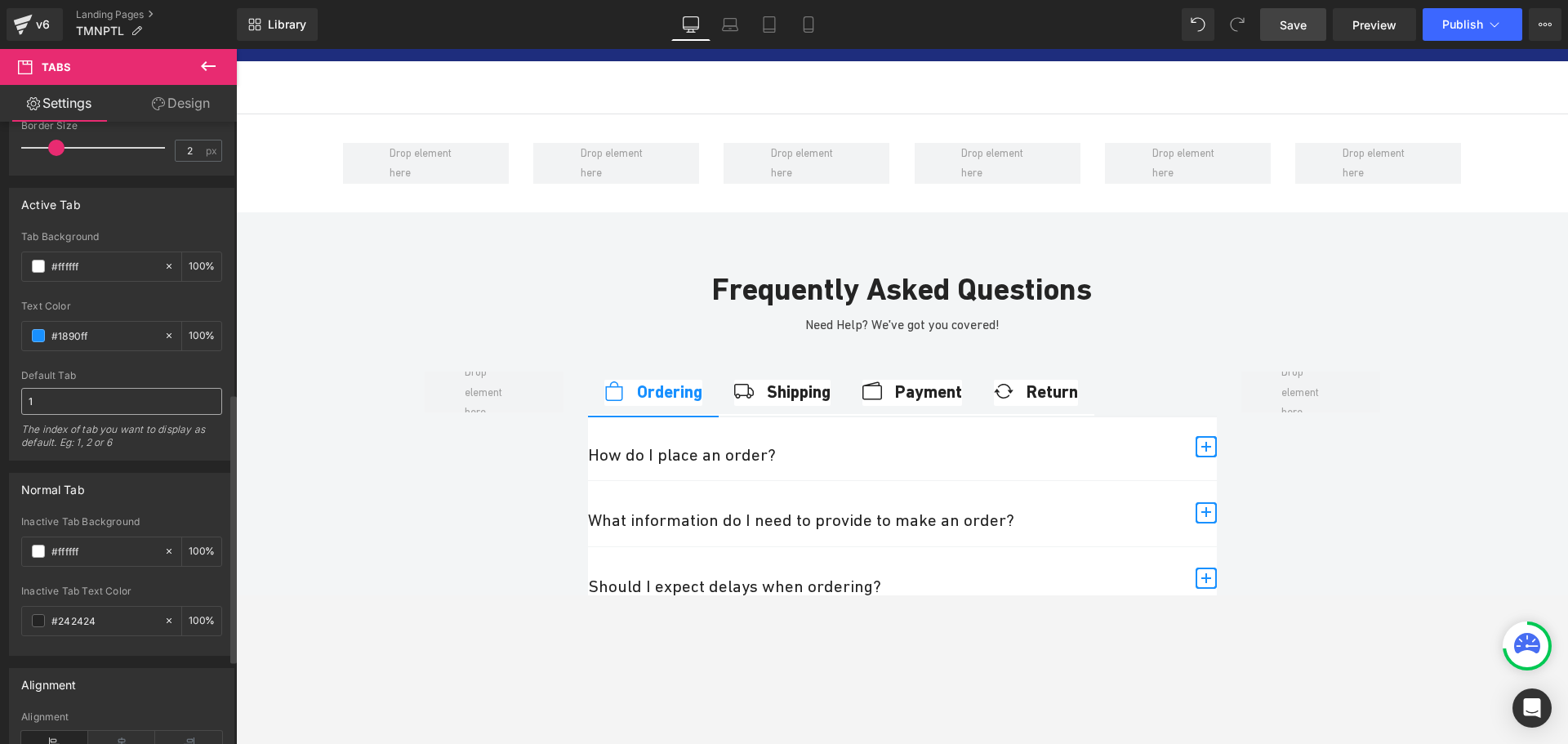 scroll, scrollTop: 572, scrollLeft: 0, axis: vertical 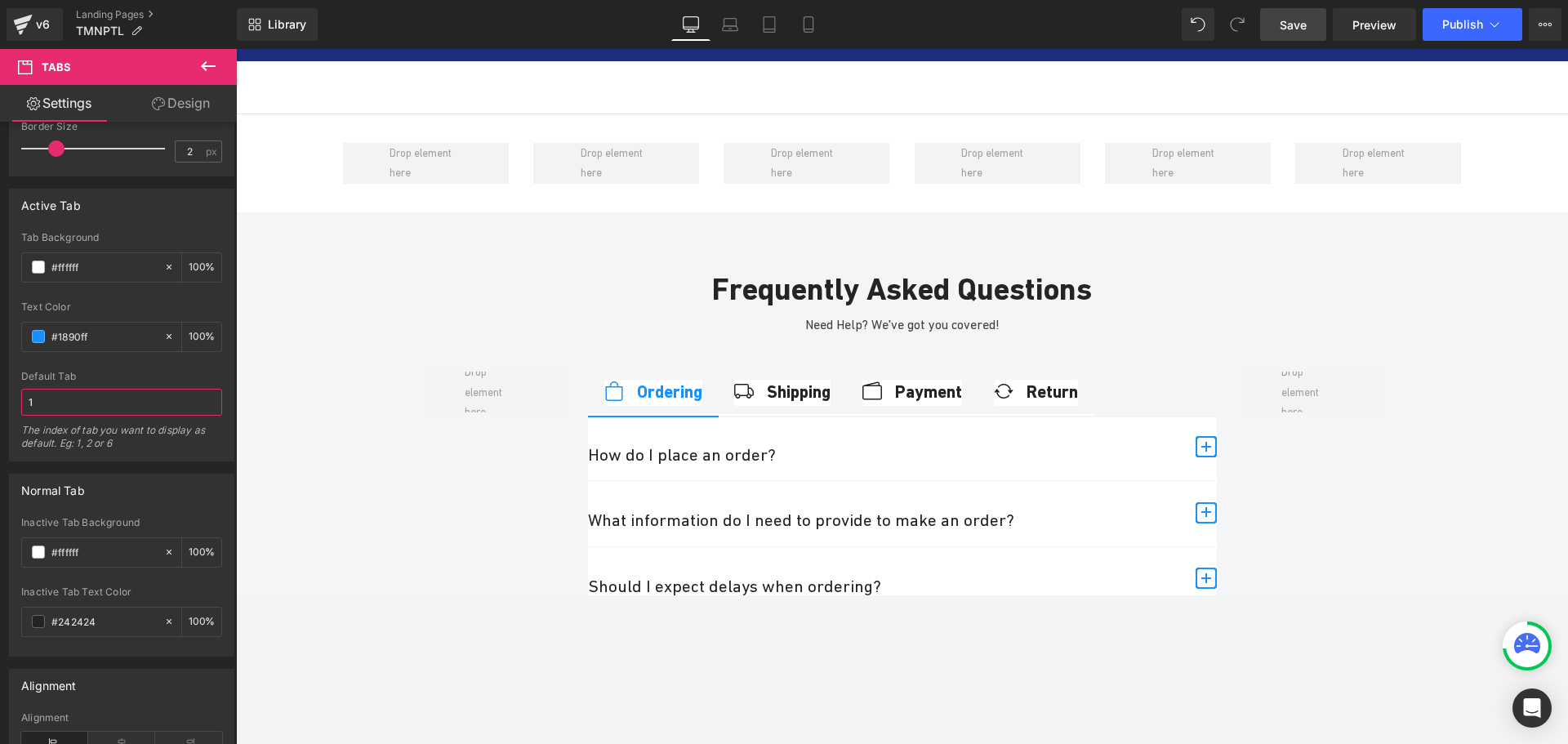 drag, startPoint x: 87, startPoint y: 403, endPoint x: -46, endPoint y: 403, distance: 133 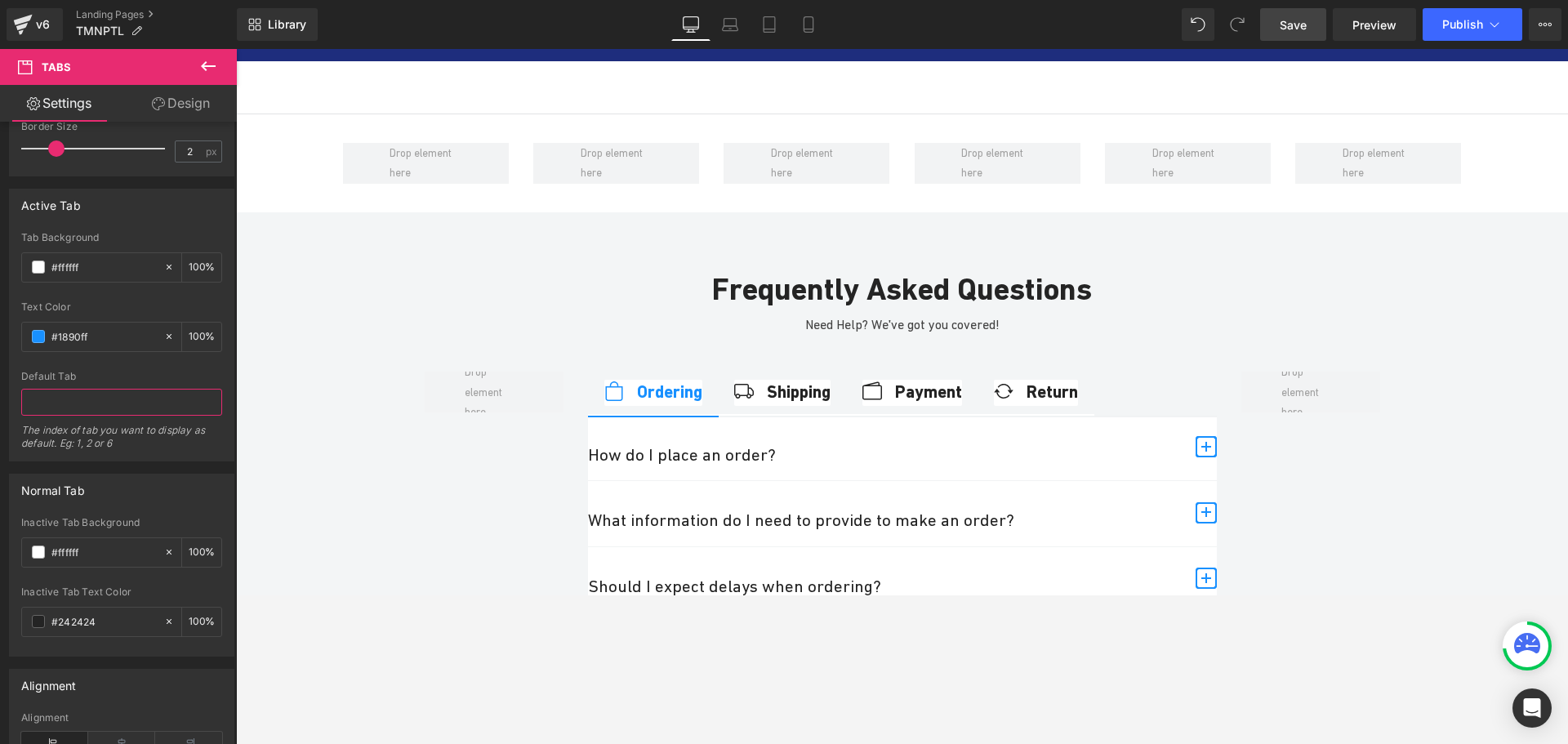 type 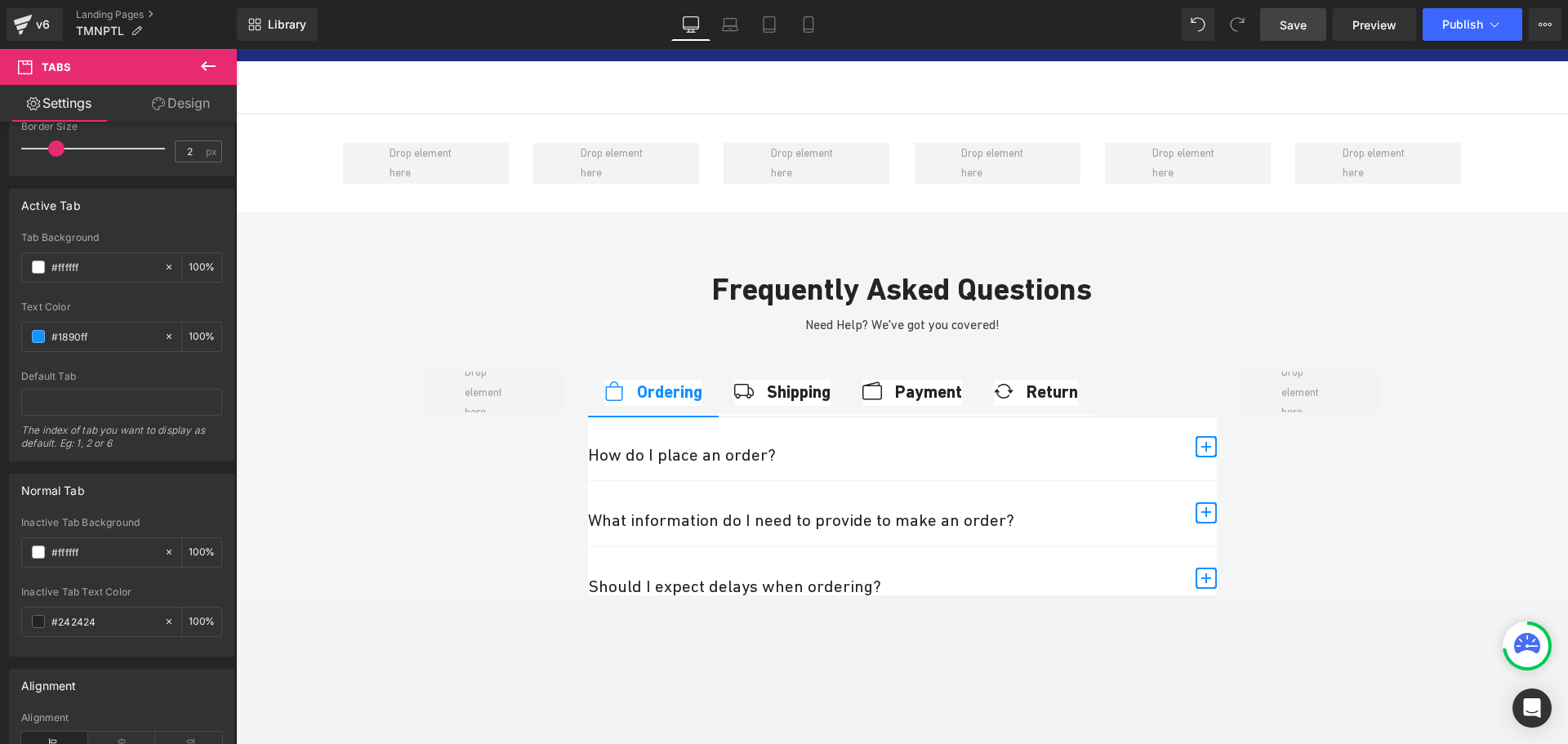 click on "Save" at bounding box center (1293, 25) 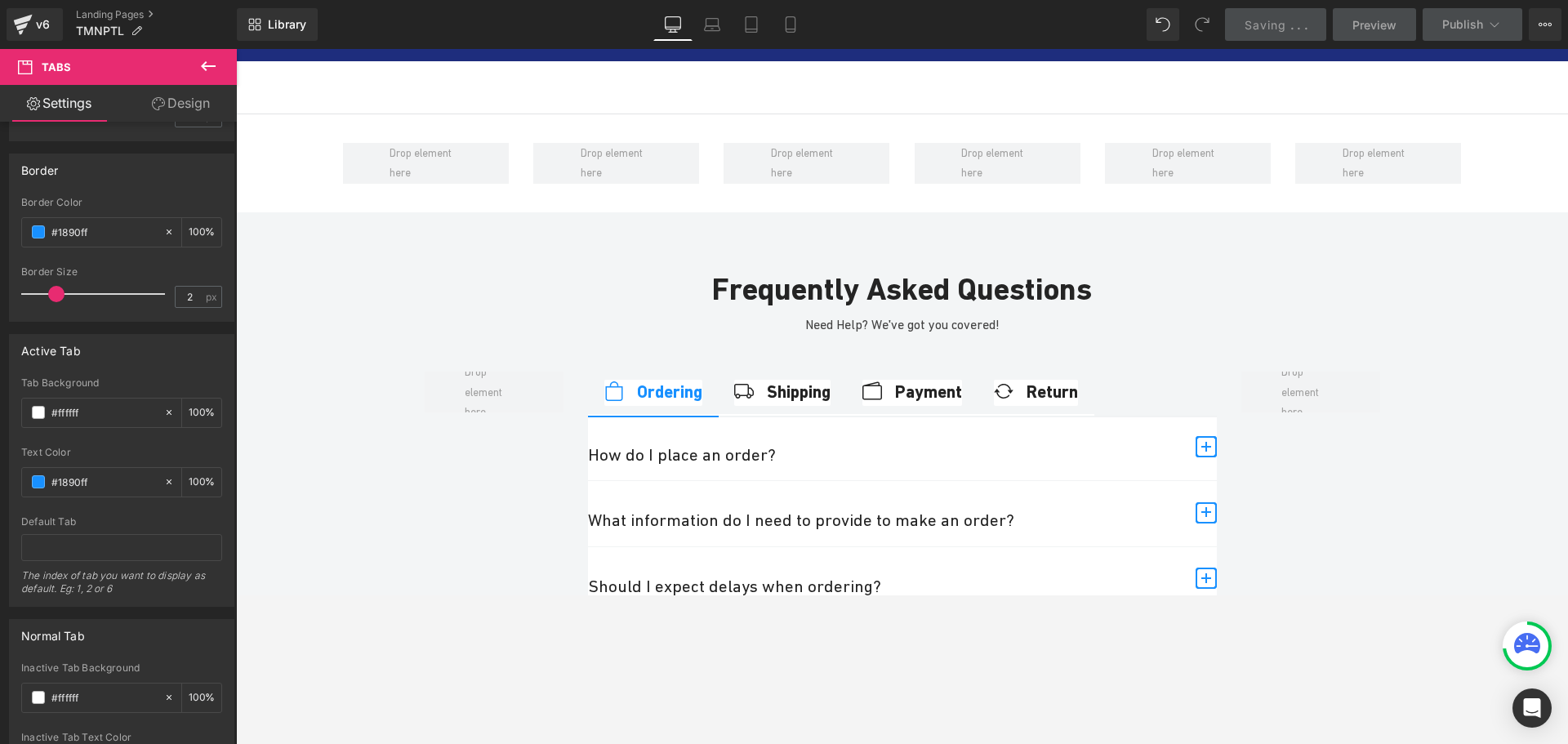 scroll, scrollTop: 413, scrollLeft: 0, axis: vertical 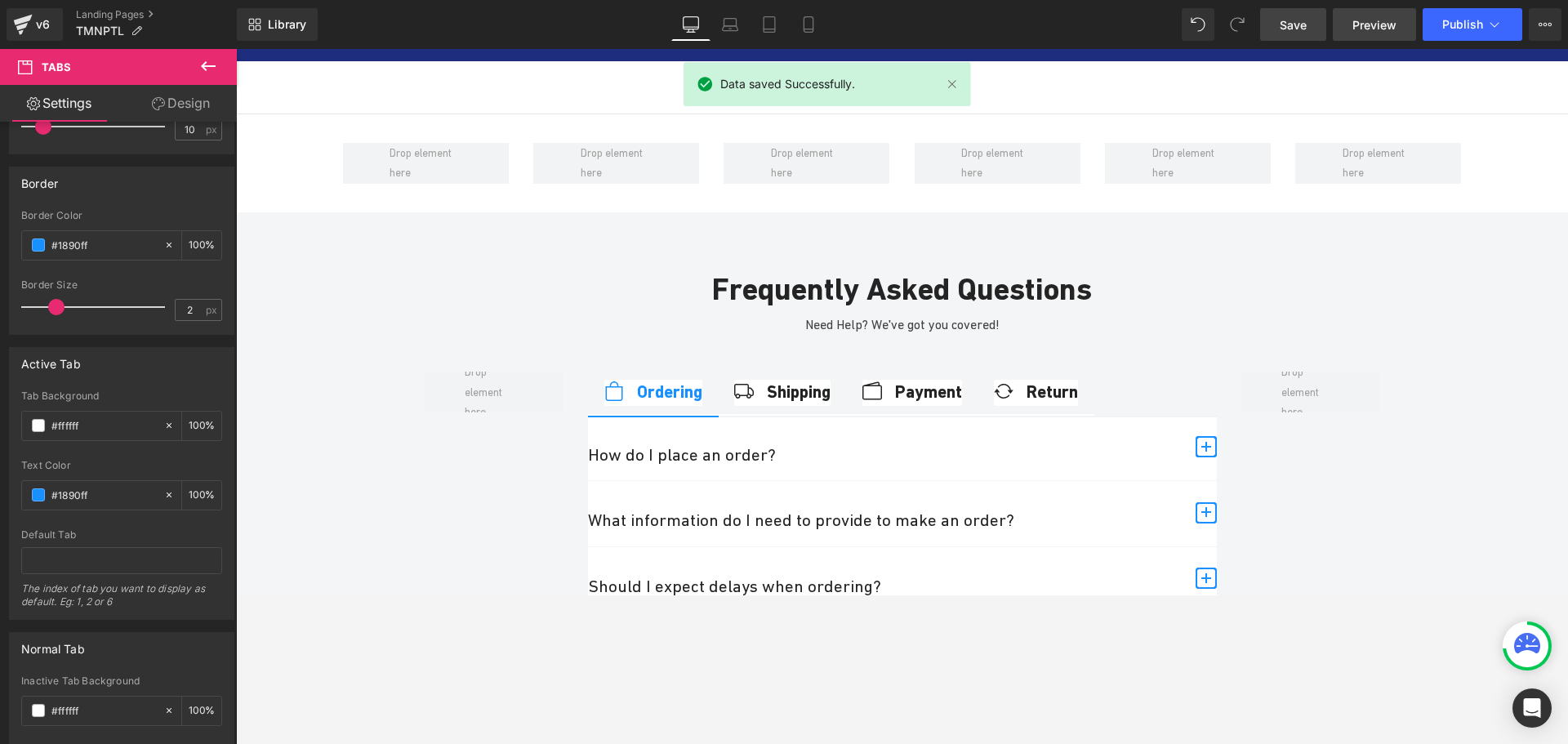 click on "Preview" at bounding box center [1374, 25] 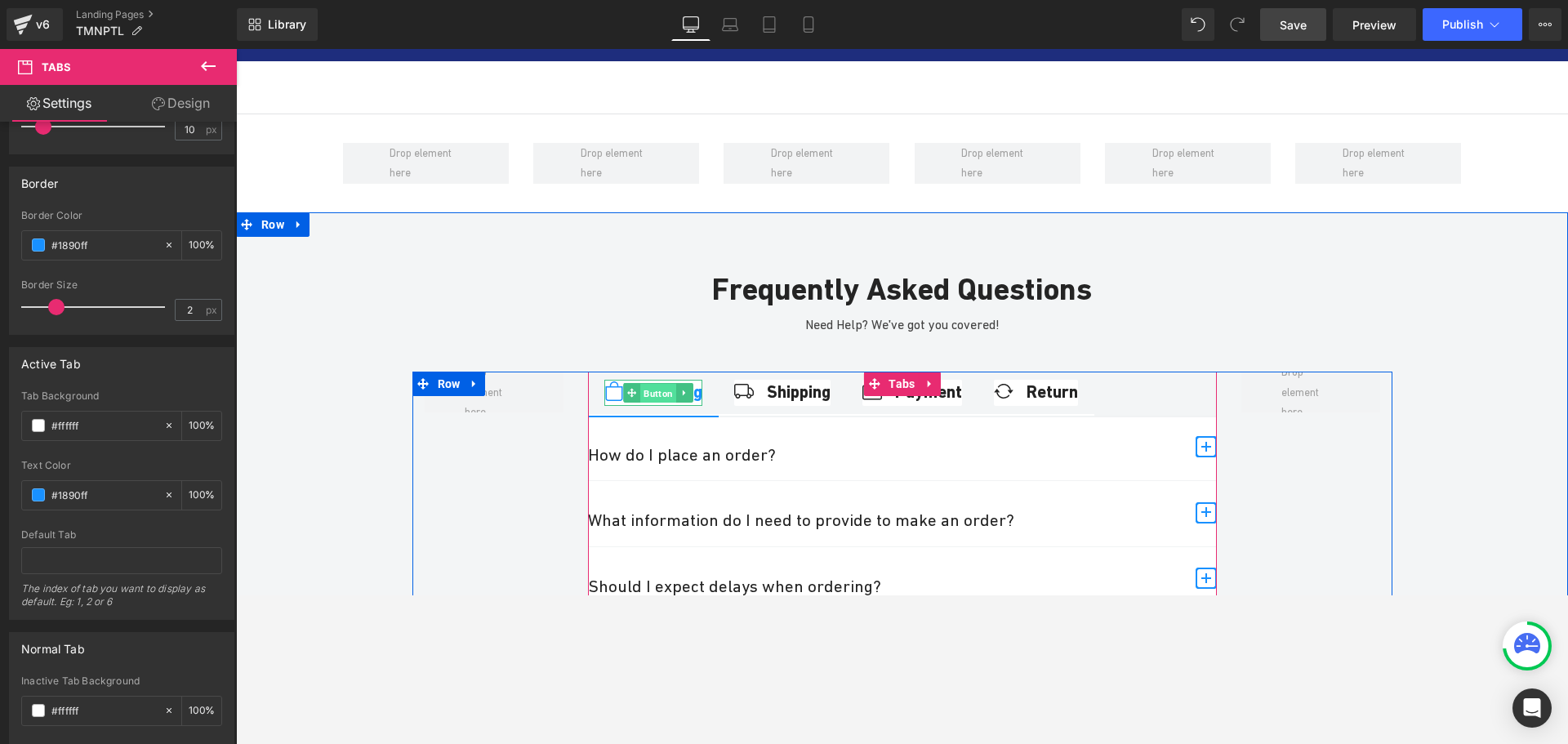 click on "Button" at bounding box center (658, 394) 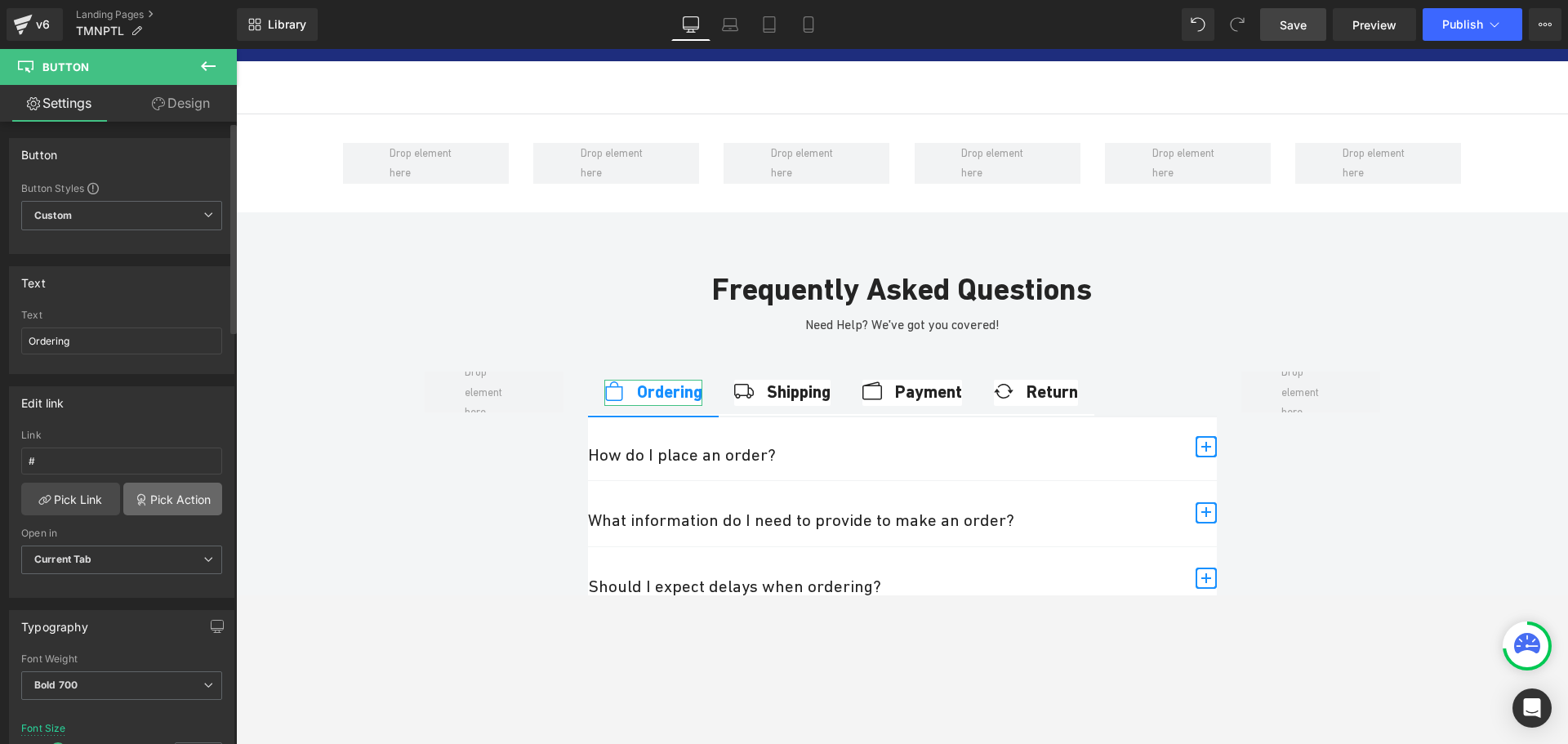 click on "Pick Action" at bounding box center [172, 499] 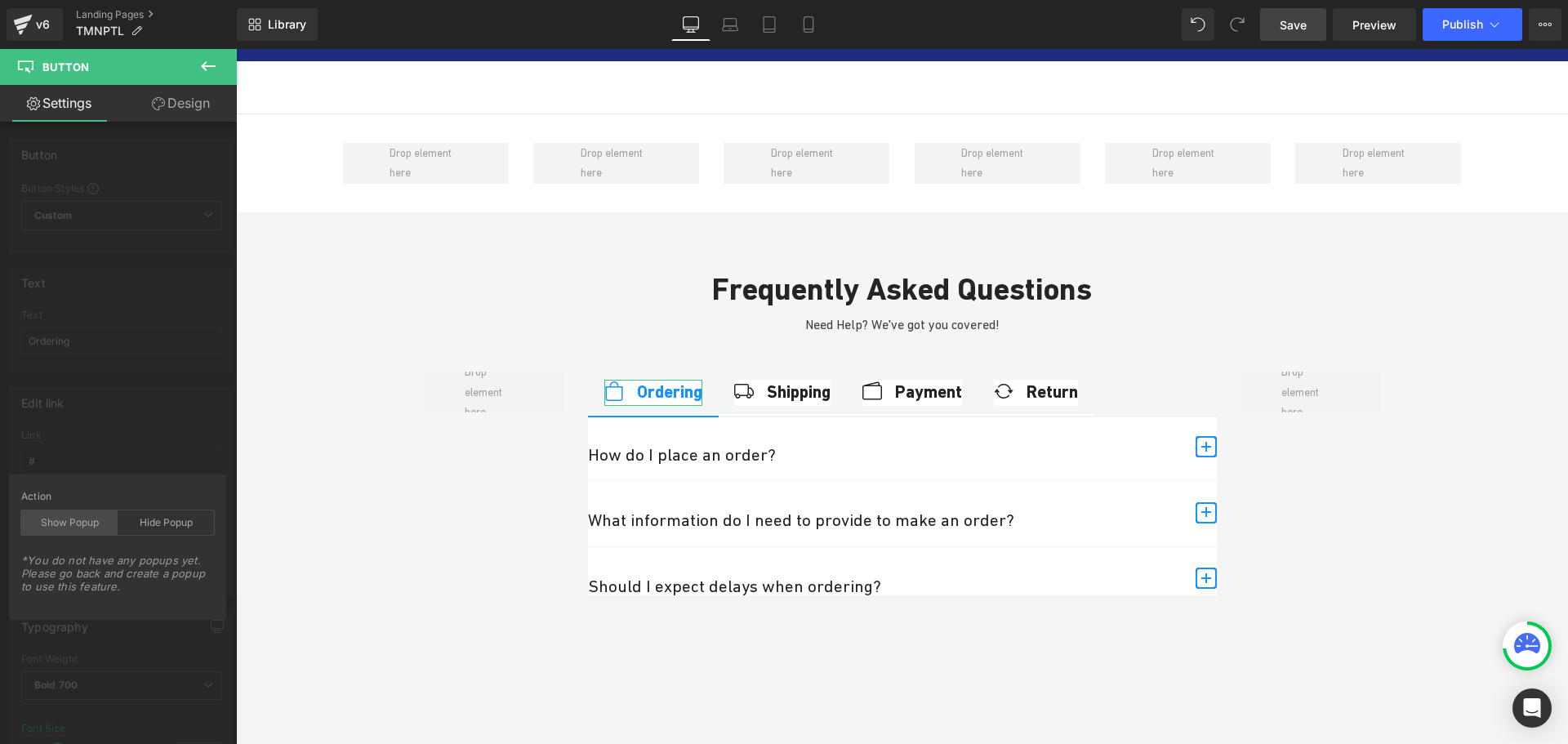 click on "Show Popup" at bounding box center (69, 523) 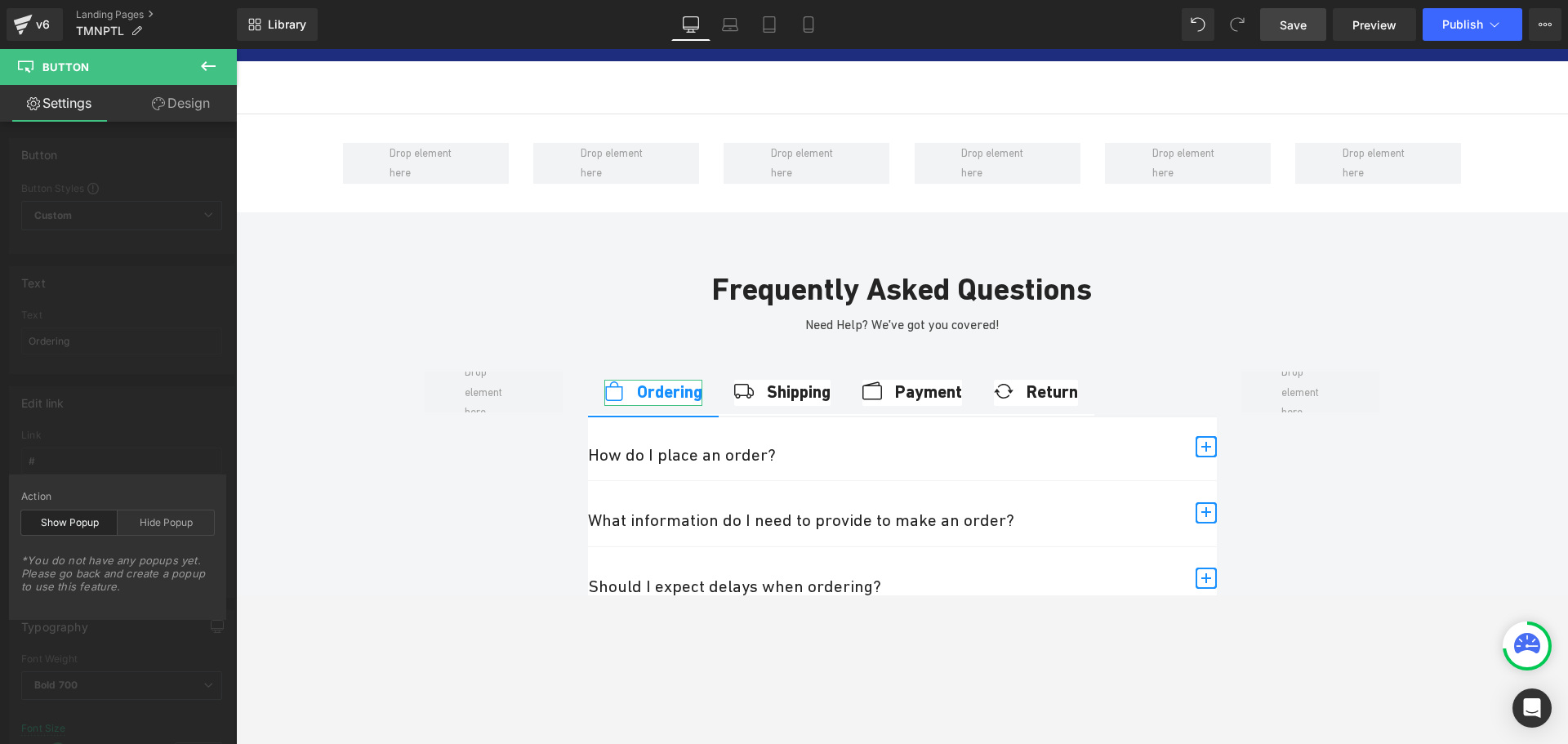 click on "Edit link # Link #  Pick Link  Pick Action Current Tab New Tab Open in
Current Tab
Current Tab New Tab Action Show Popup Hide Popup *You do not have any popups yet. Please go back and create a popup to use this feature. *Will work with popup windows that contain this button" at bounding box center (122, 486) 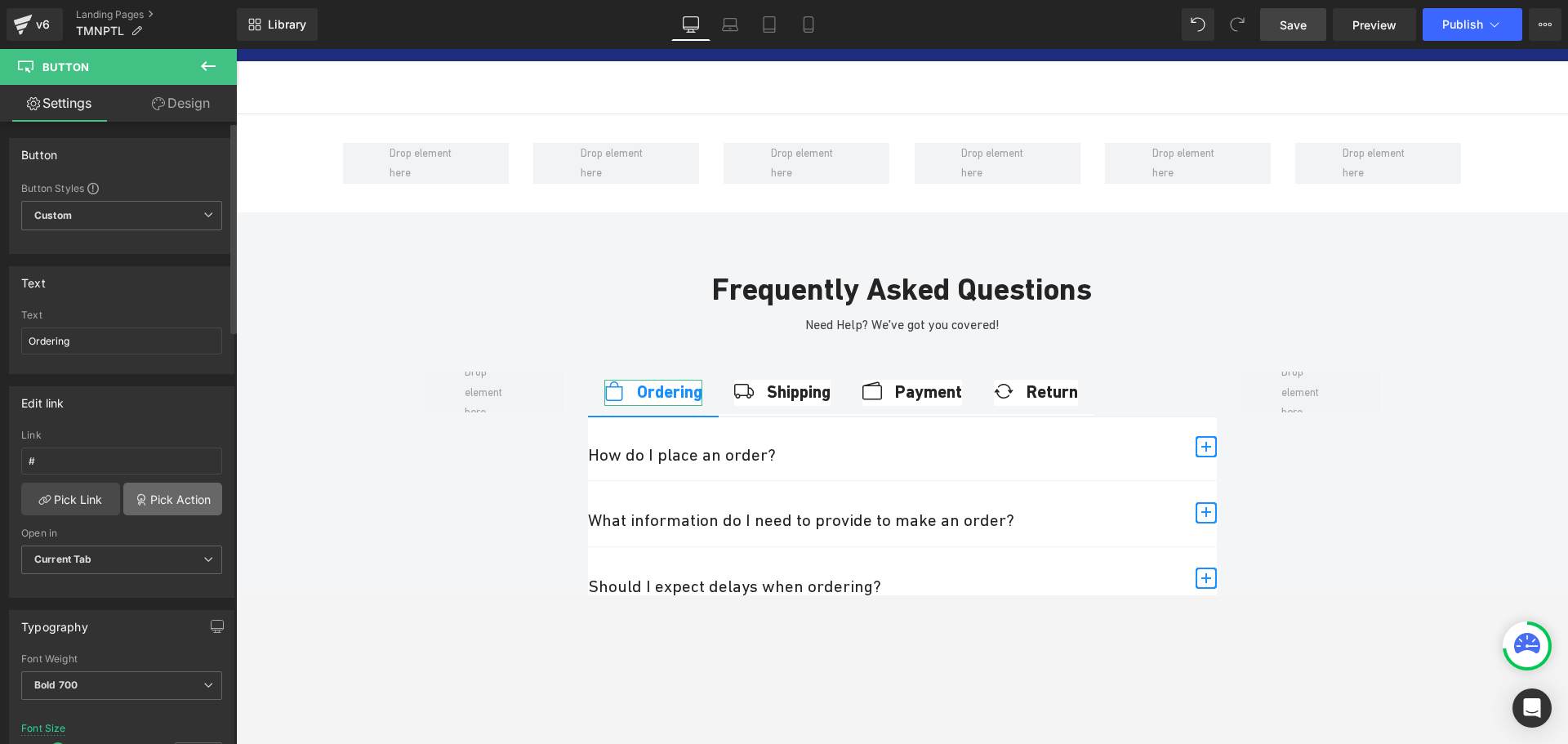 click on "Pick Action" at bounding box center [172, 499] 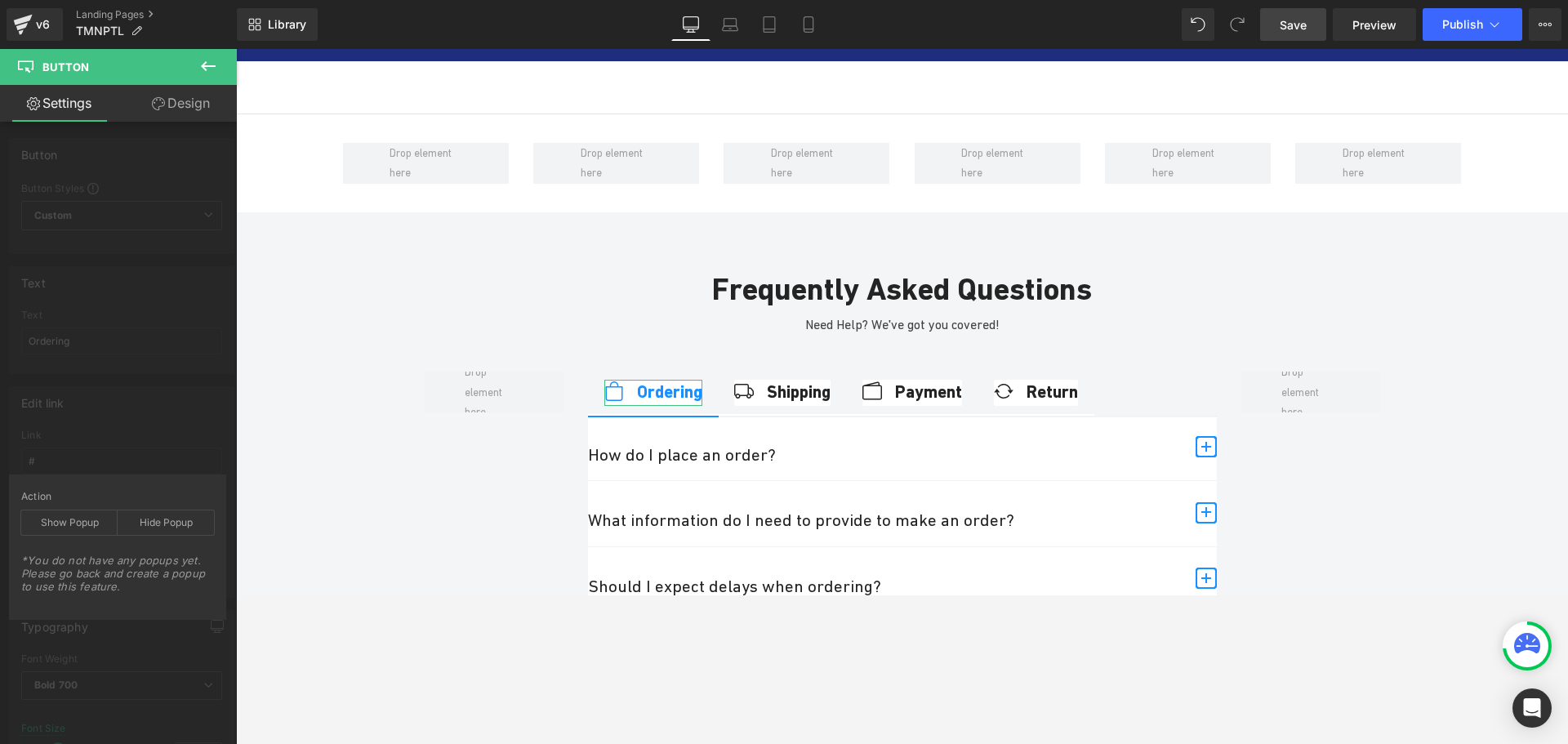 click on "Edit link # Link #  Pick Link  Pick Action Current Tab New Tab Open in
Current Tab
Current Tab New Tab Action Show Popup Hide Popup *You do not have any popups yet. Please go back and create a popup to use this feature. *Will work with popup windows that contain this button" at bounding box center (122, 486) 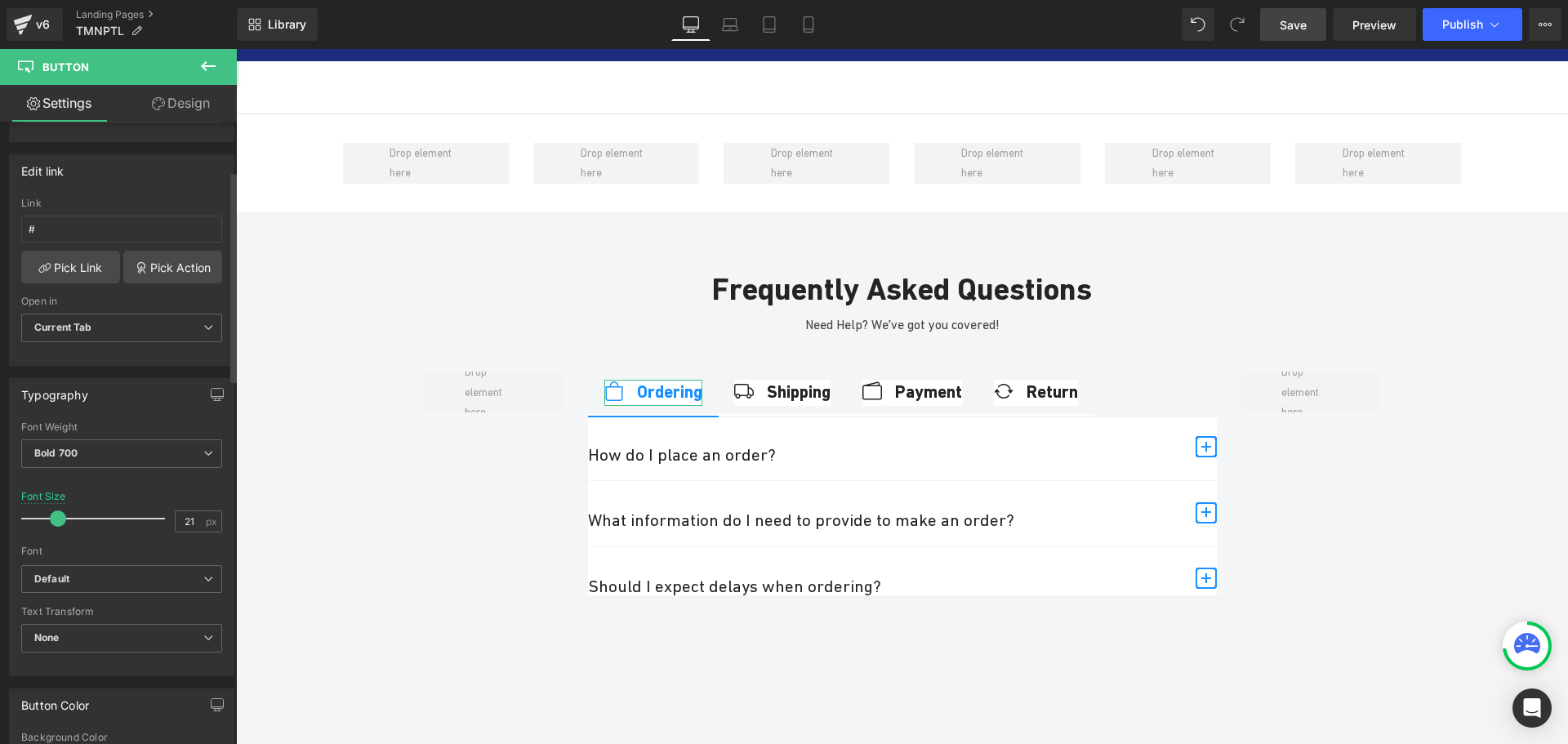 scroll, scrollTop: 245, scrollLeft: 0, axis: vertical 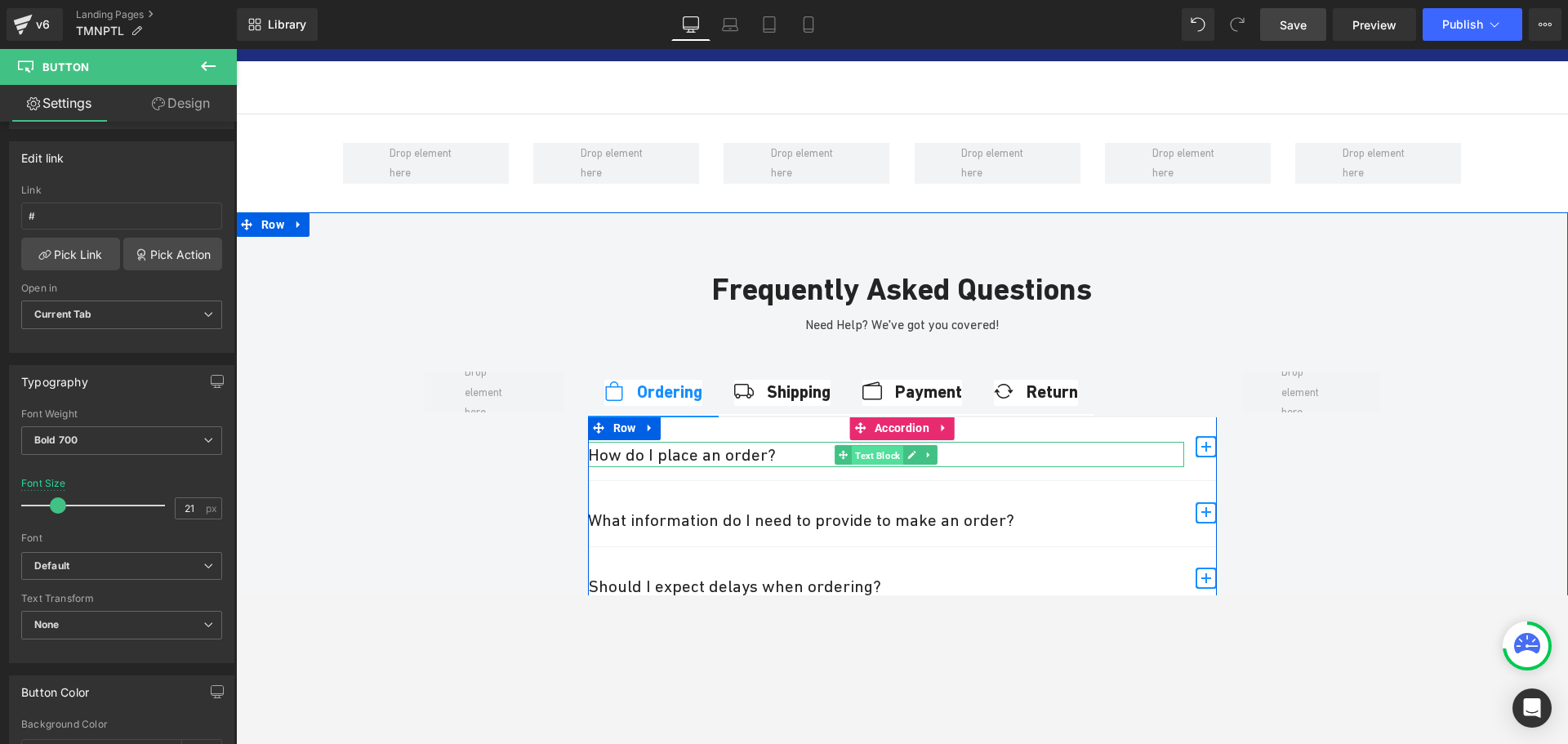 click on "Text Block" at bounding box center [877, 455] 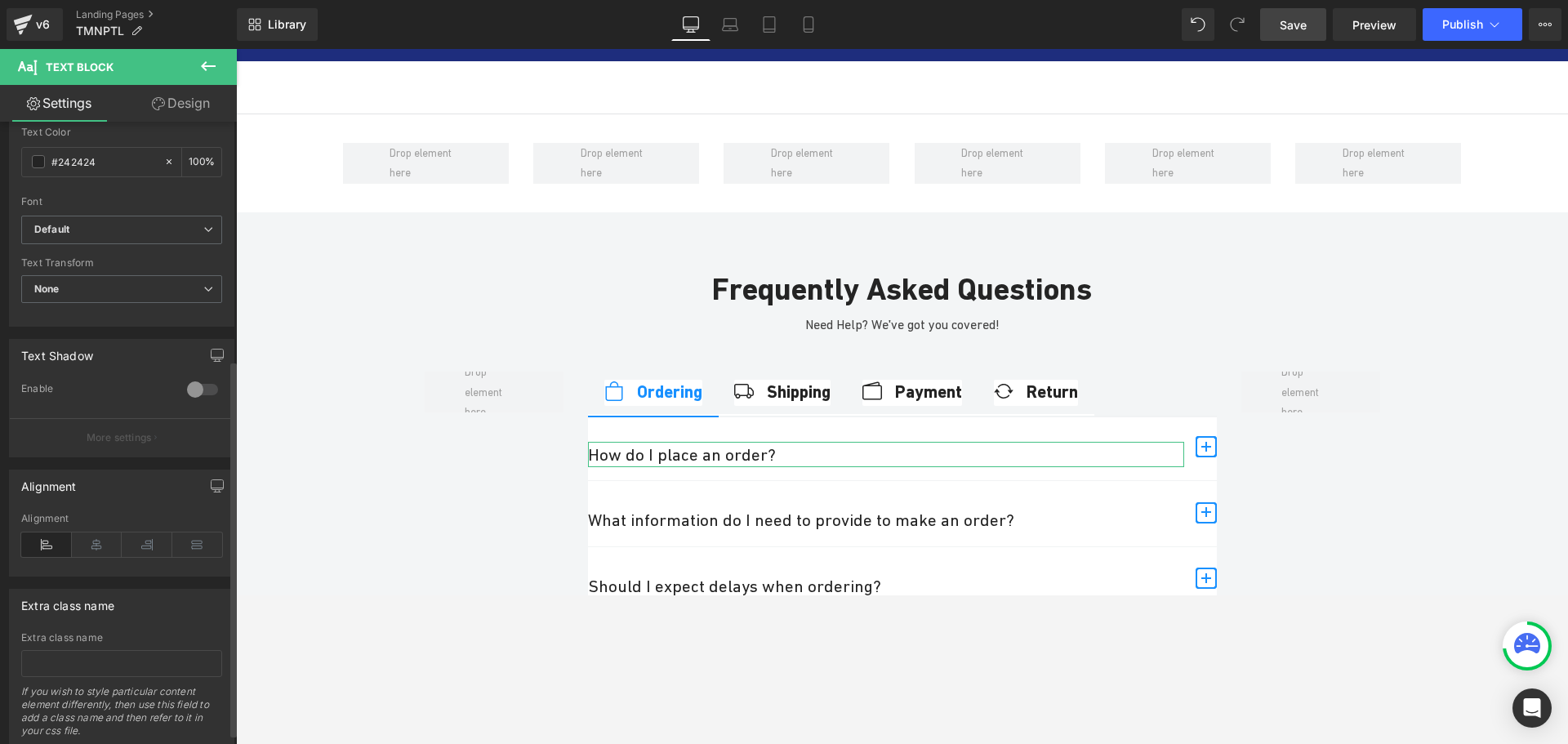 scroll, scrollTop: 411, scrollLeft: 0, axis: vertical 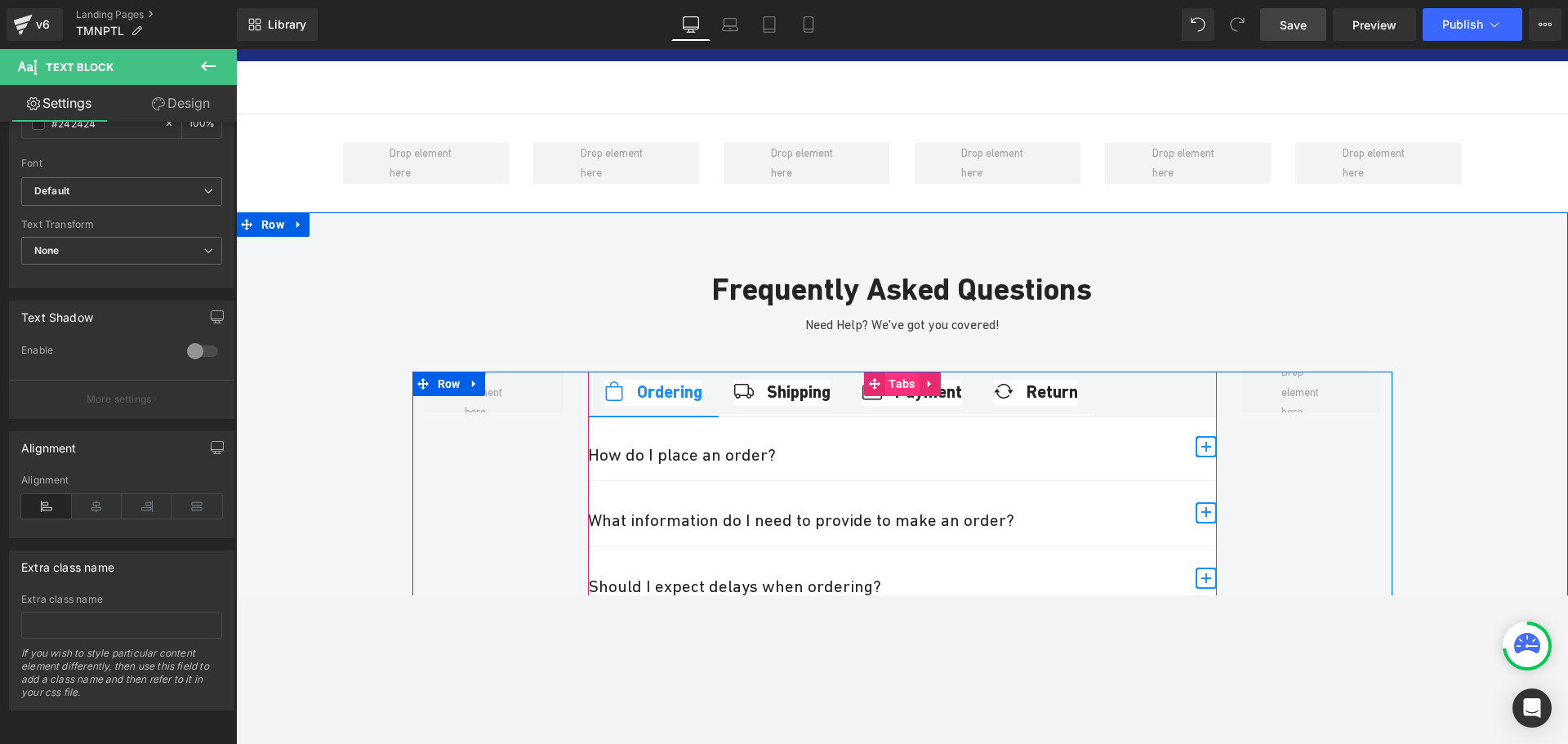 click on "Tabs" at bounding box center (902, 384) 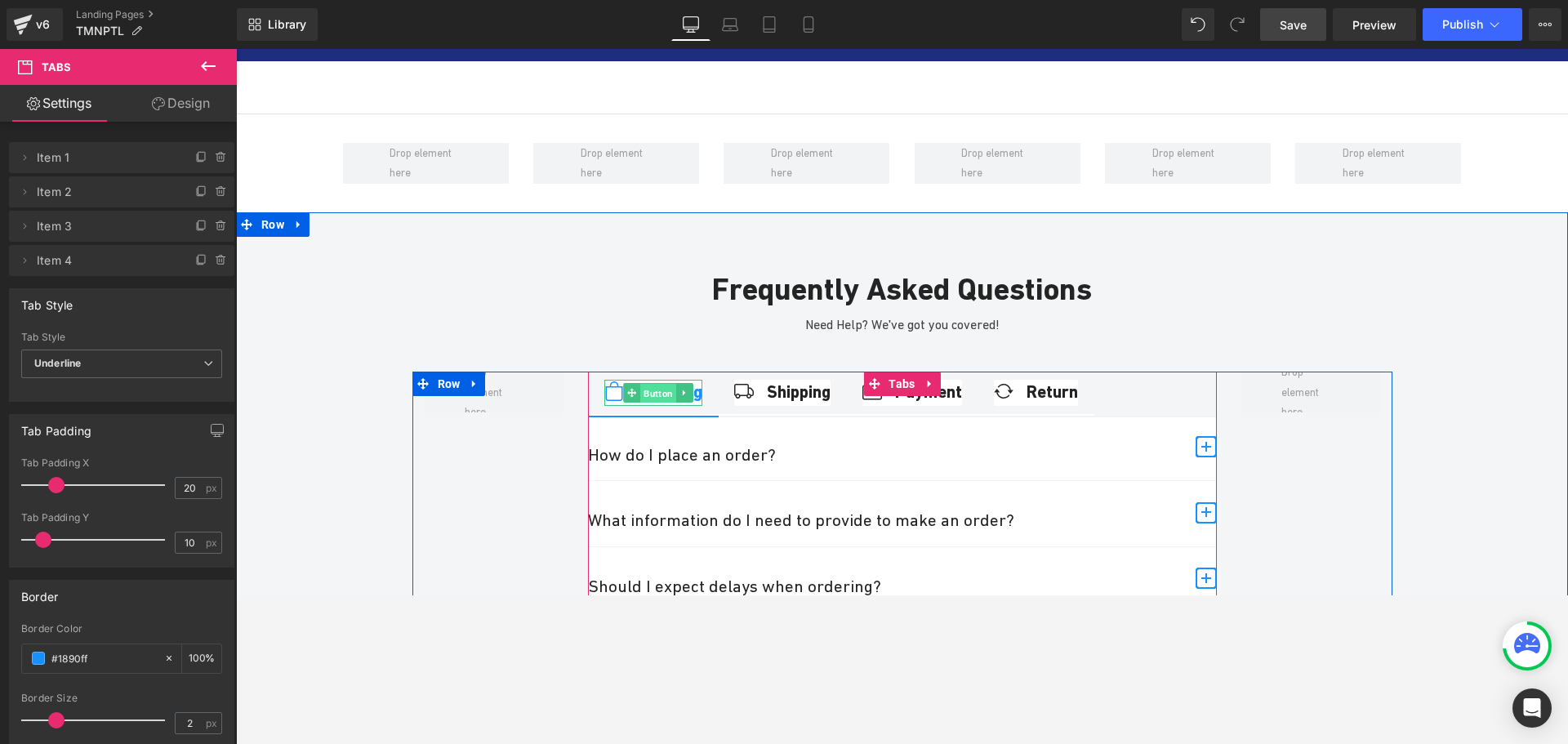 click on "Button" at bounding box center (658, 394) 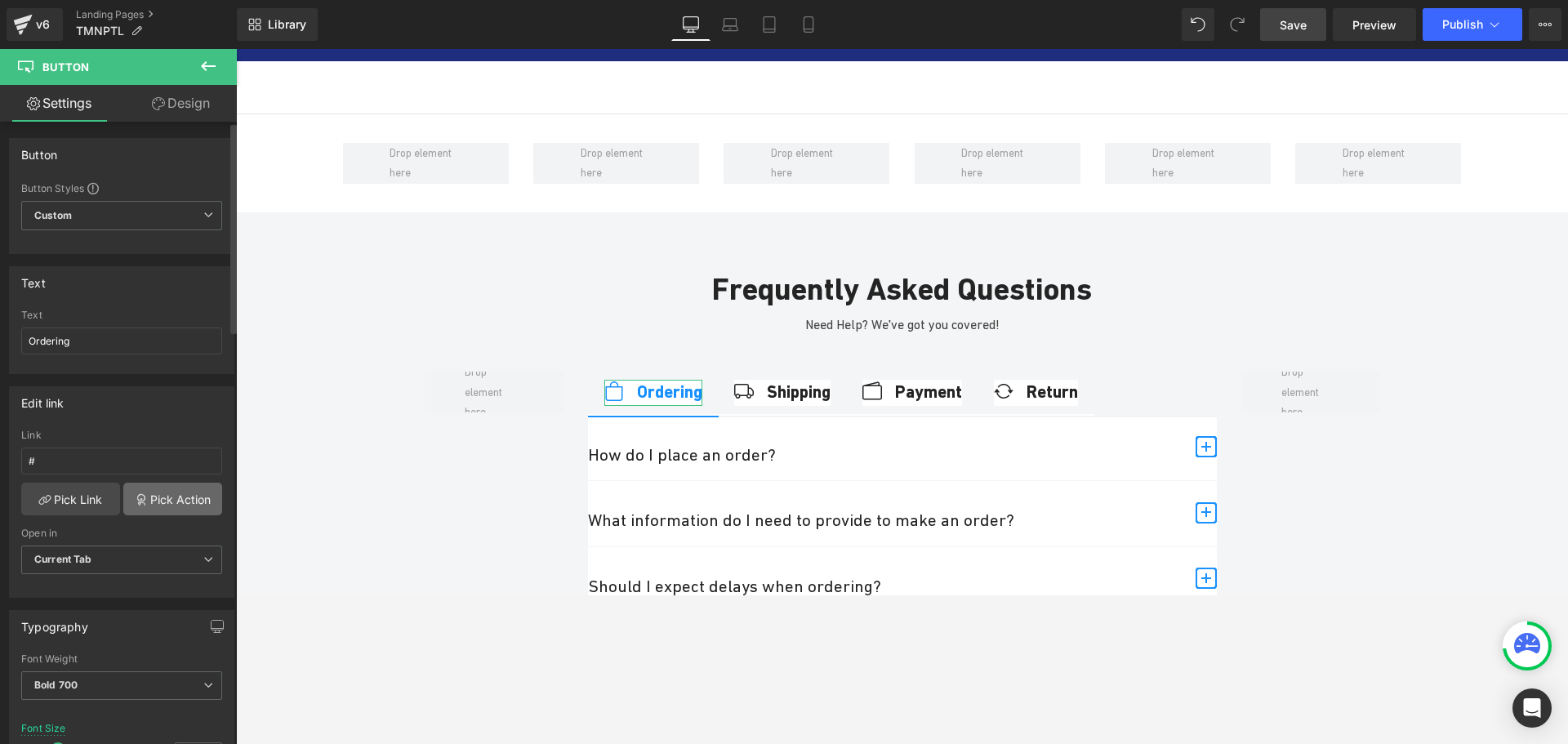 click on "Pick Action" at bounding box center [172, 499] 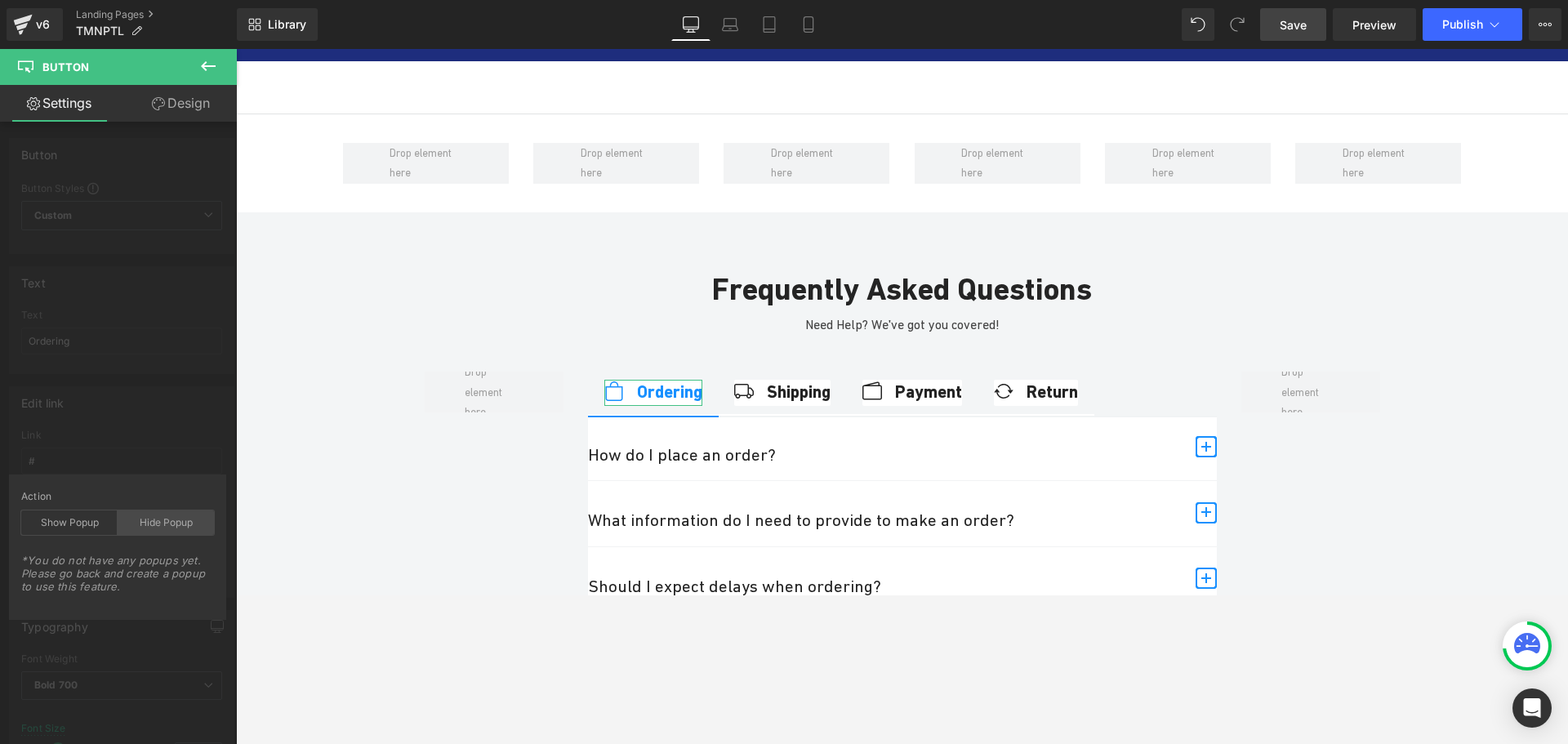 click on "Hide Popup" at bounding box center [166, 523] 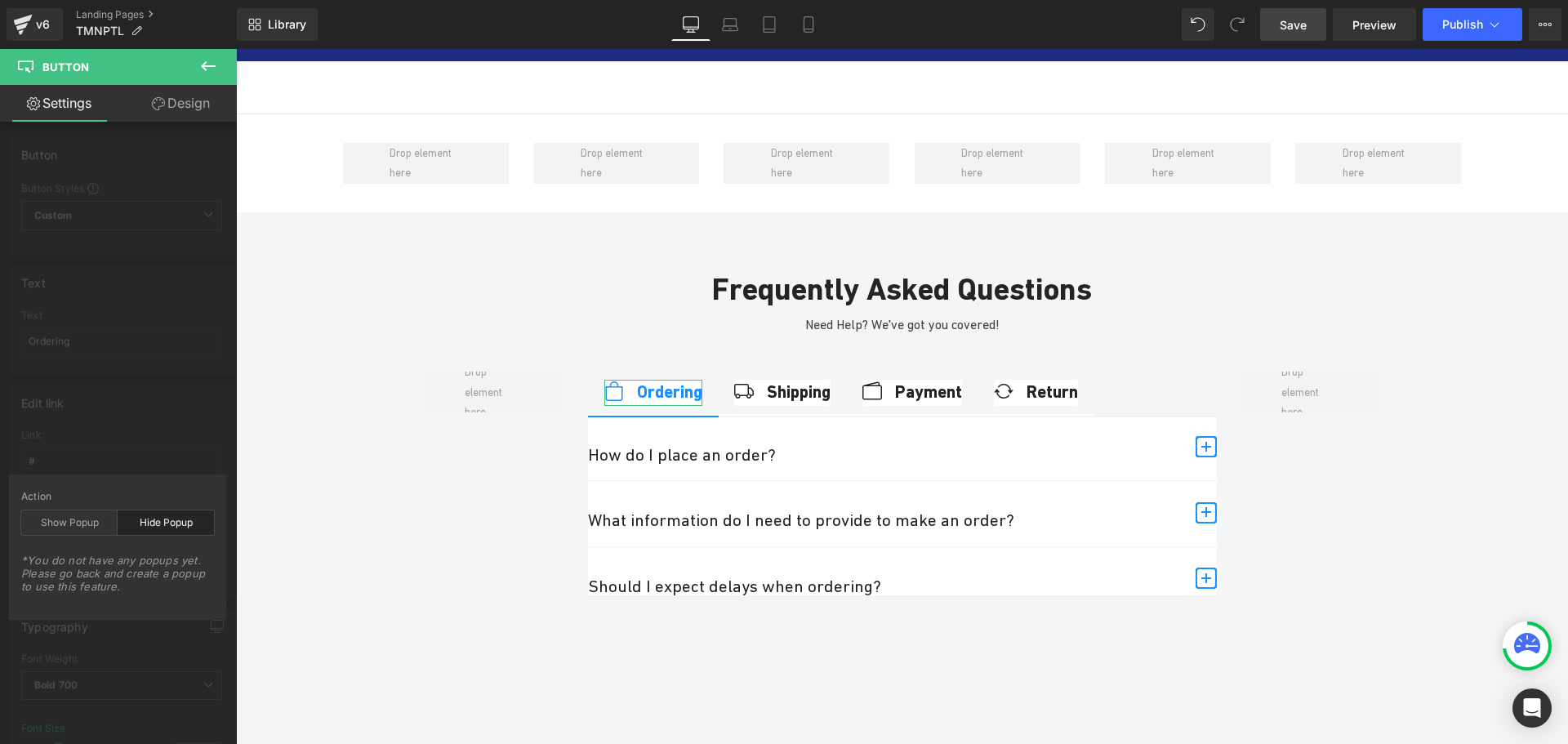 click on "Hide Popup" at bounding box center (166, 523) 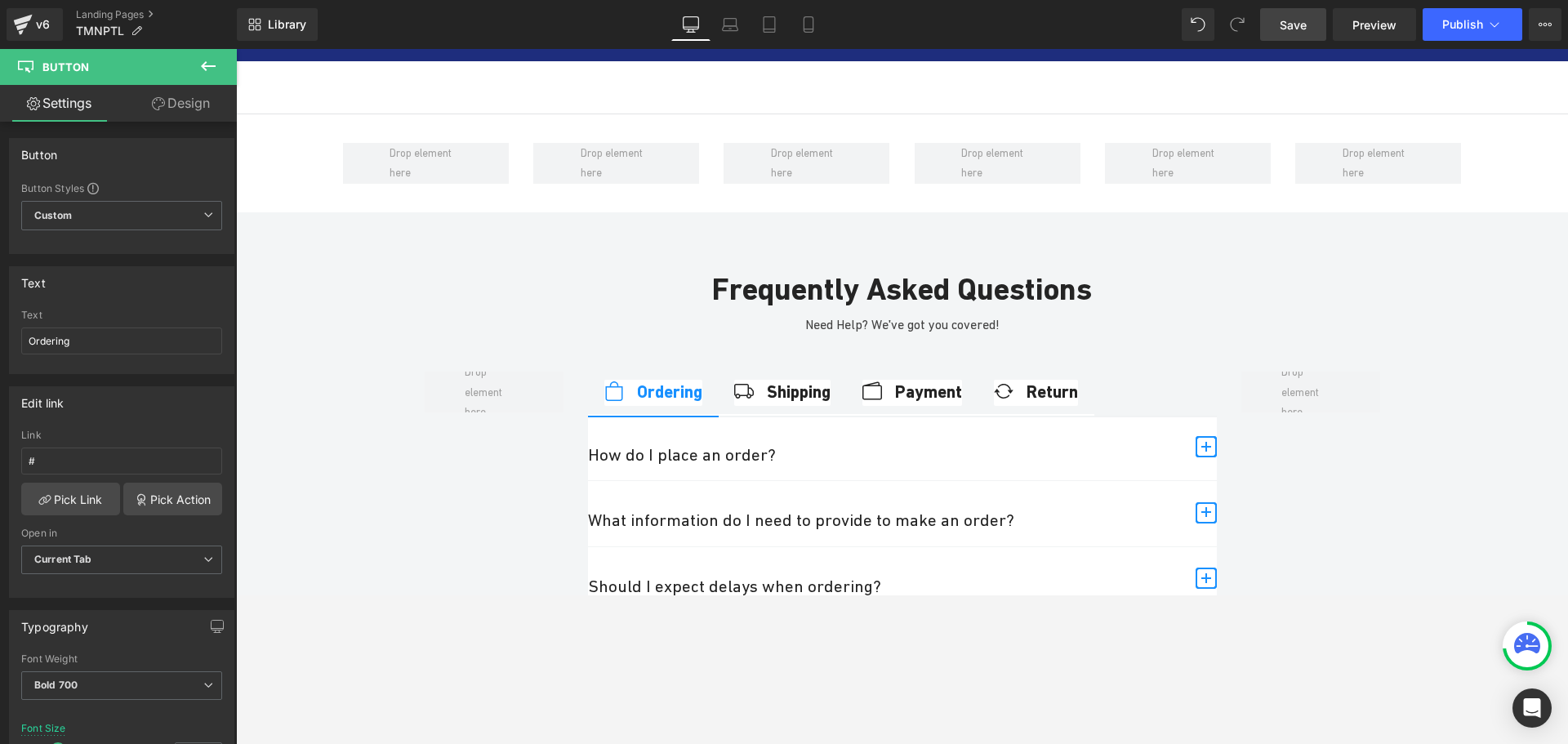 click on "Skip to content
Close
Newsletter
ต้องการรับอีเมลจาก  River Plus Co., Ltd. พร้อมข้อมูลอัปเดตที่เกี่ยวกับข่าวสารผลิตภัณฑ์
Your email
Subscribe
sales@riverplus.com | Line : @riverplus | +6680 - 063 - 0888
Subscribe & Save
Need help?
0" at bounding box center [902, 1309] 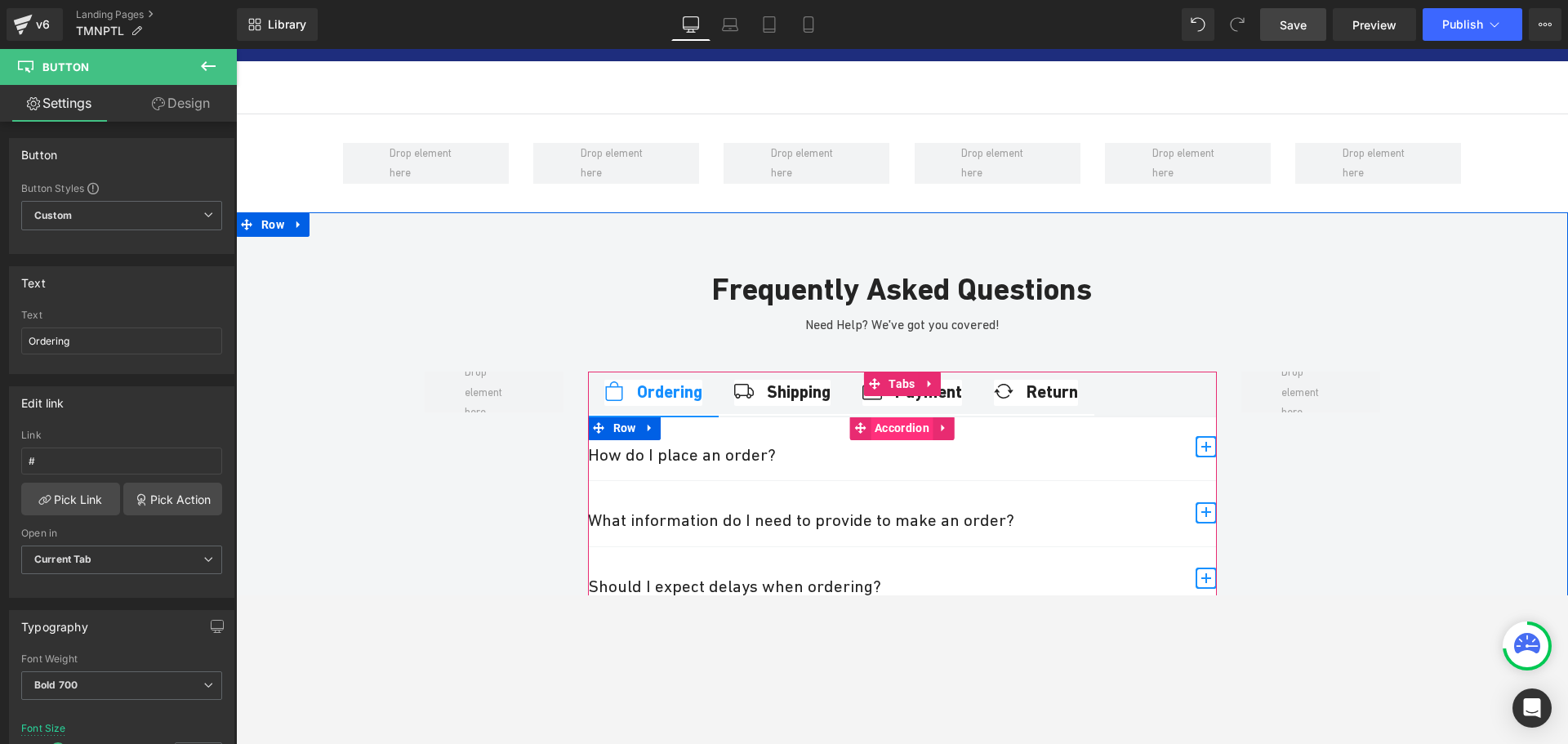click on "Accordion" at bounding box center (902, 428) 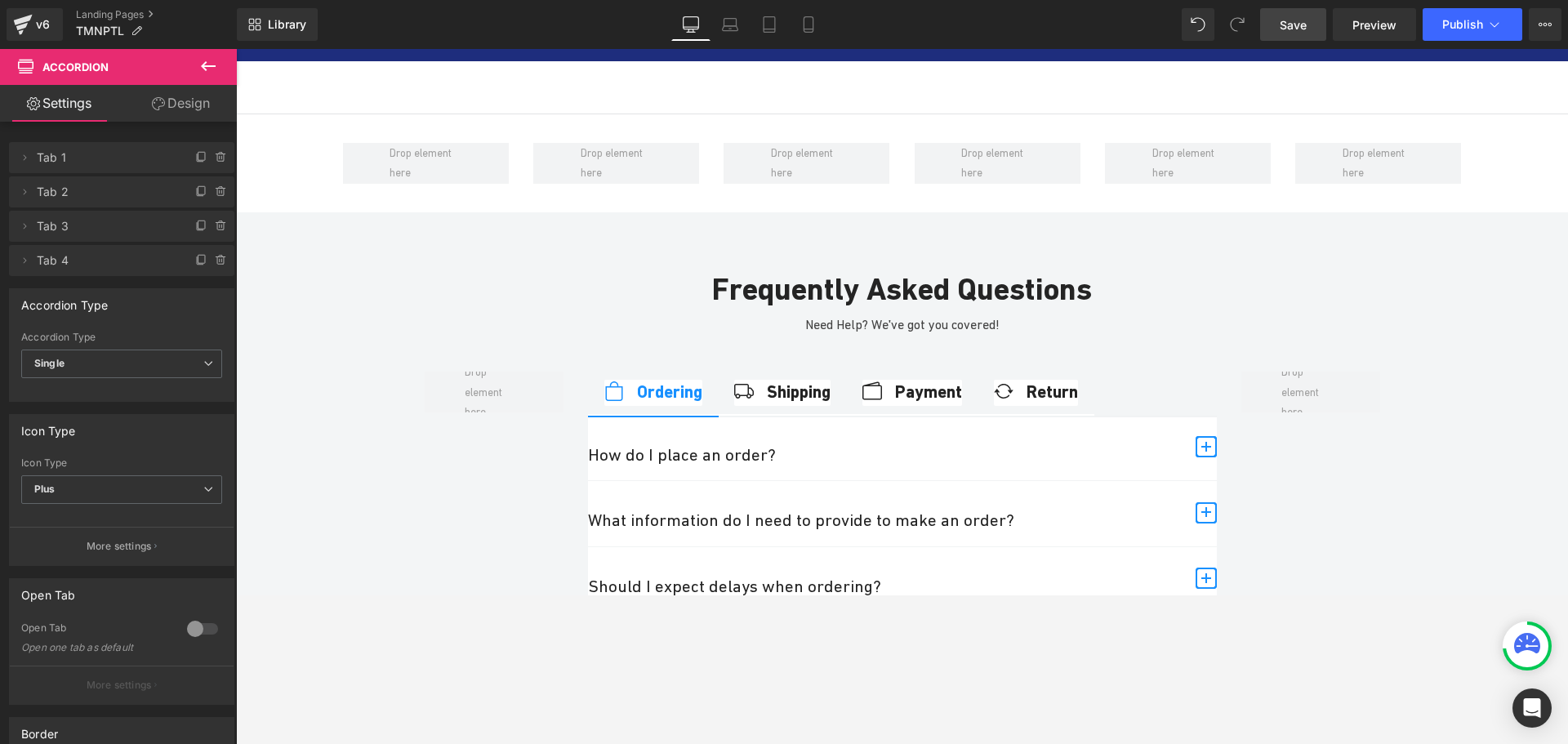 click 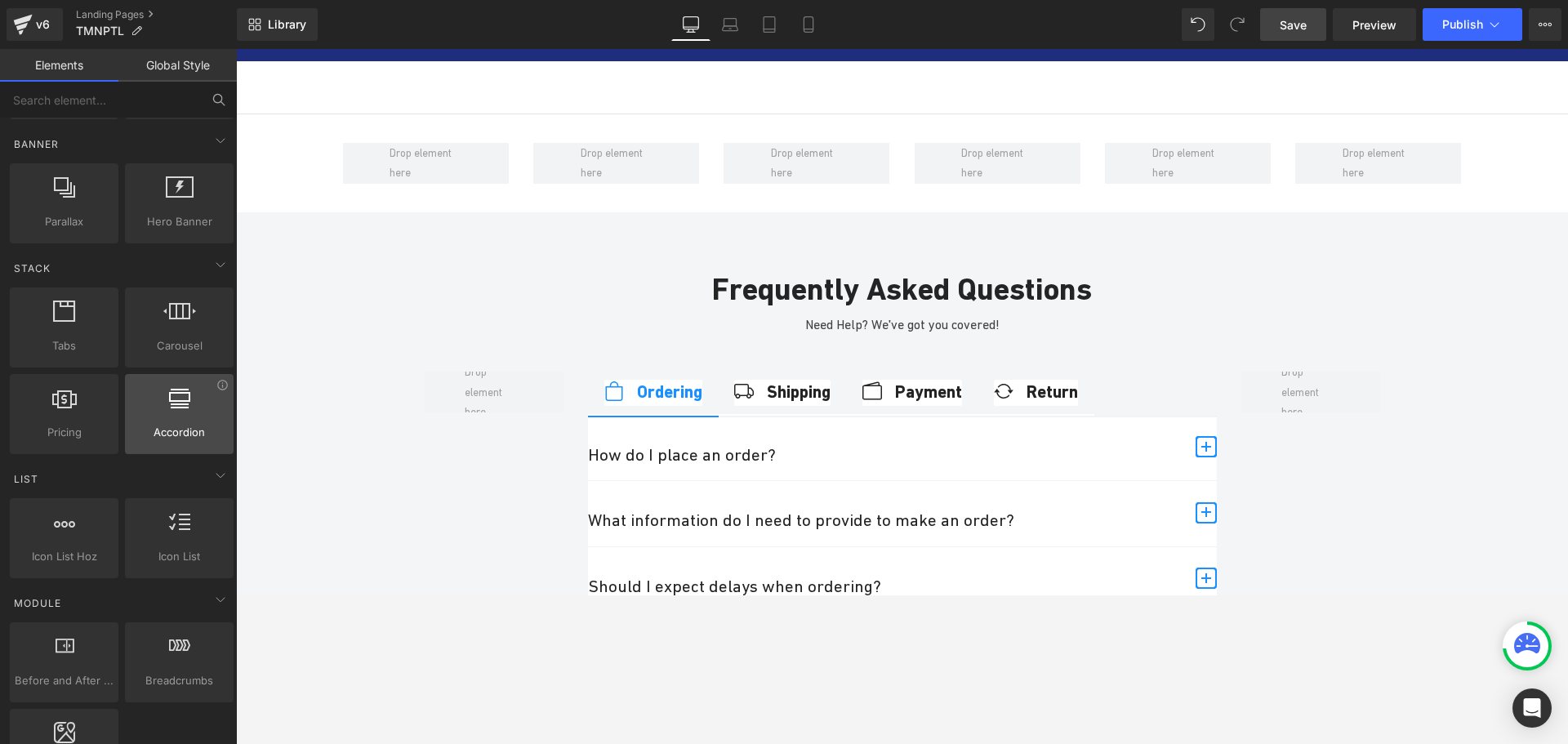 scroll, scrollTop: 368, scrollLeft: 0, axis: vertical 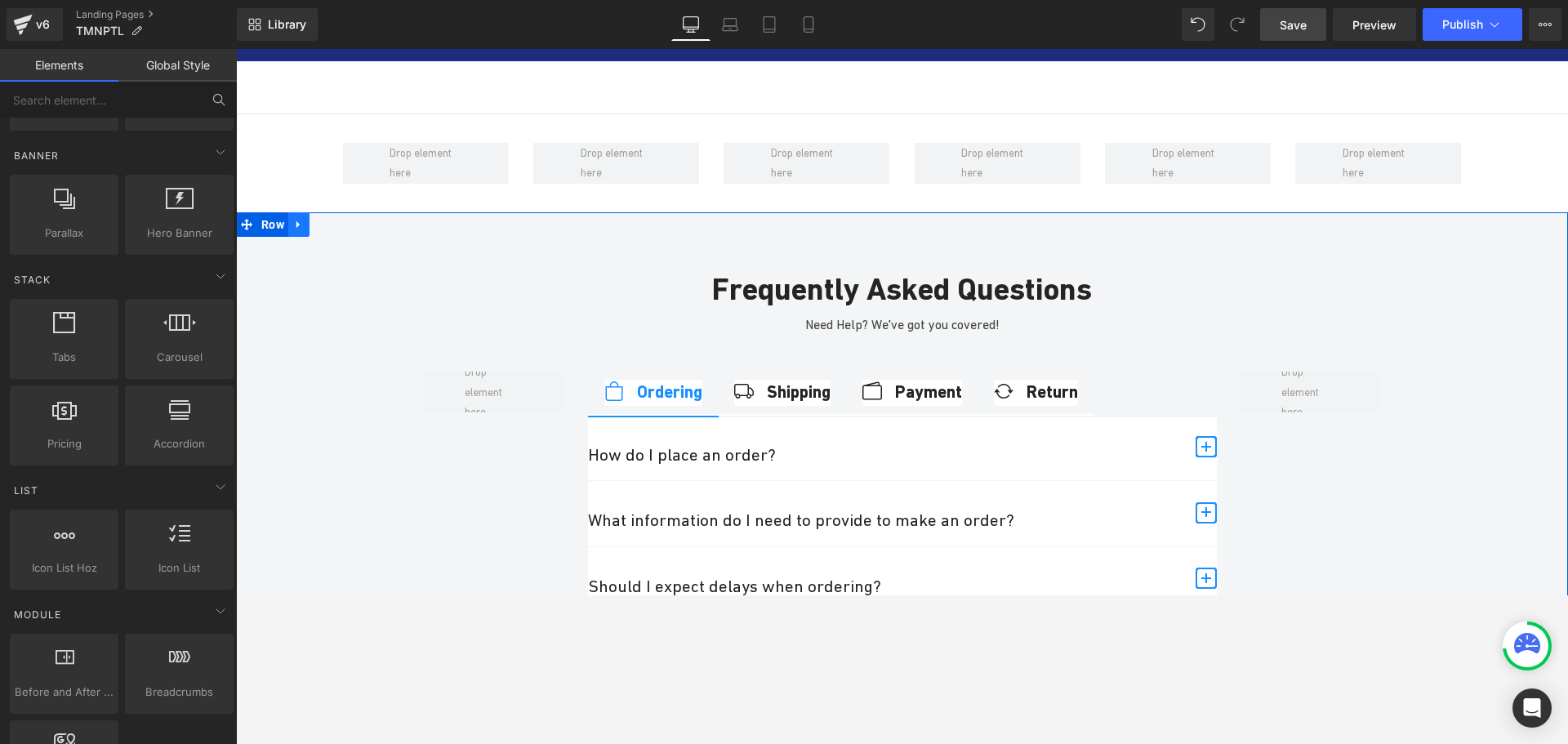 click 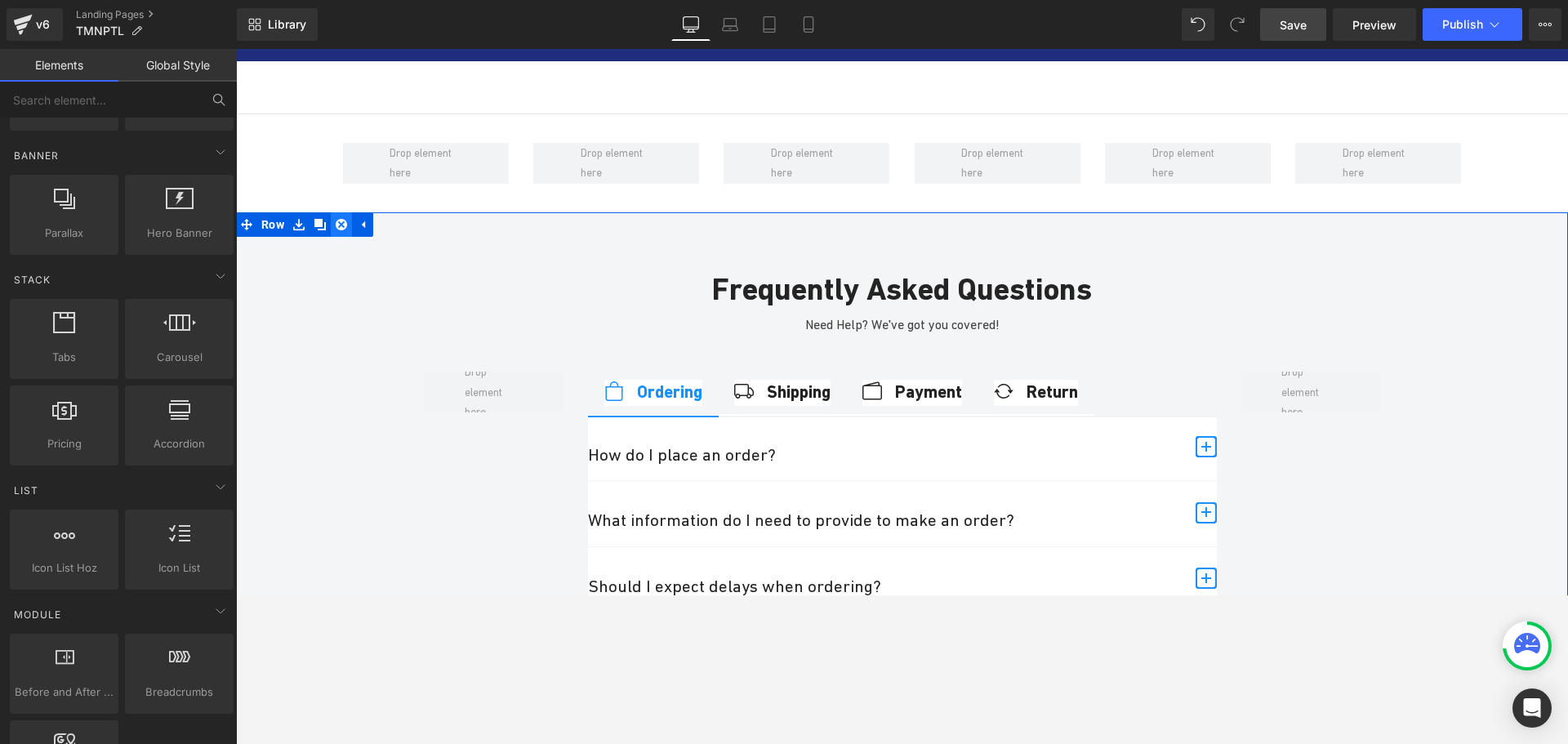 click 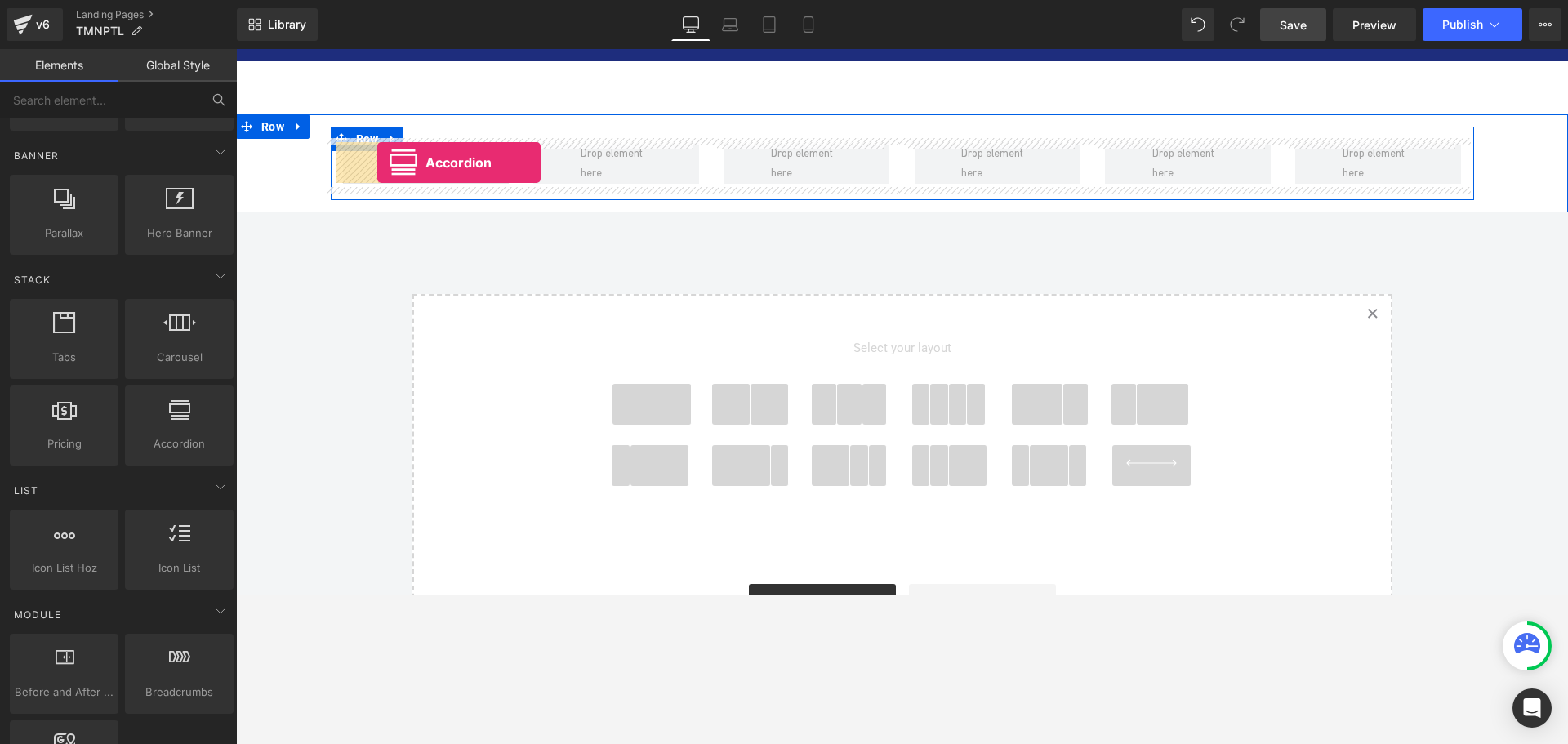 drag, startPoint x: 398, startPoint y: 471, endPoint x: 377, endPoint y: 163, distance: 308.7151 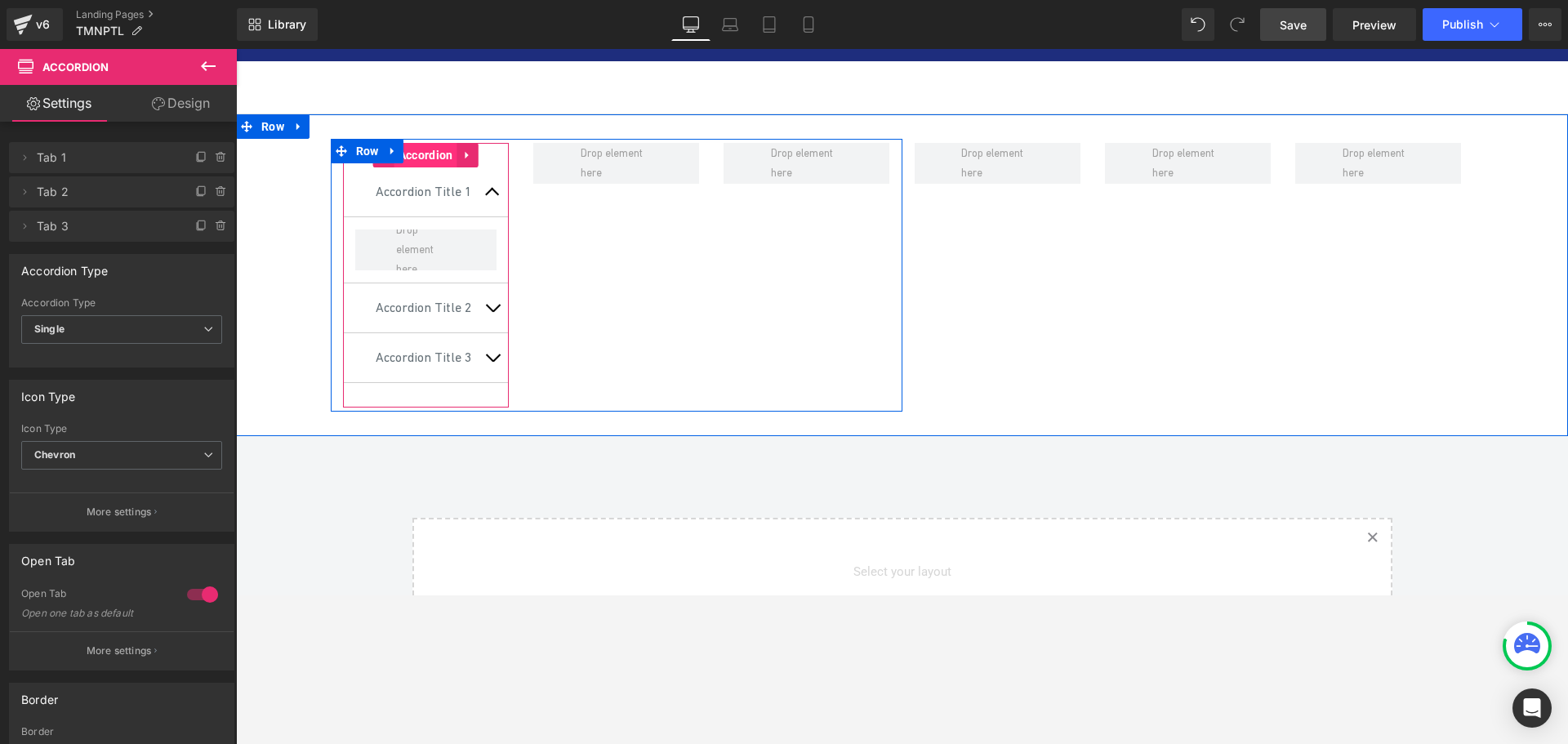 click on "Accordion" at bounding box center [425, 155] 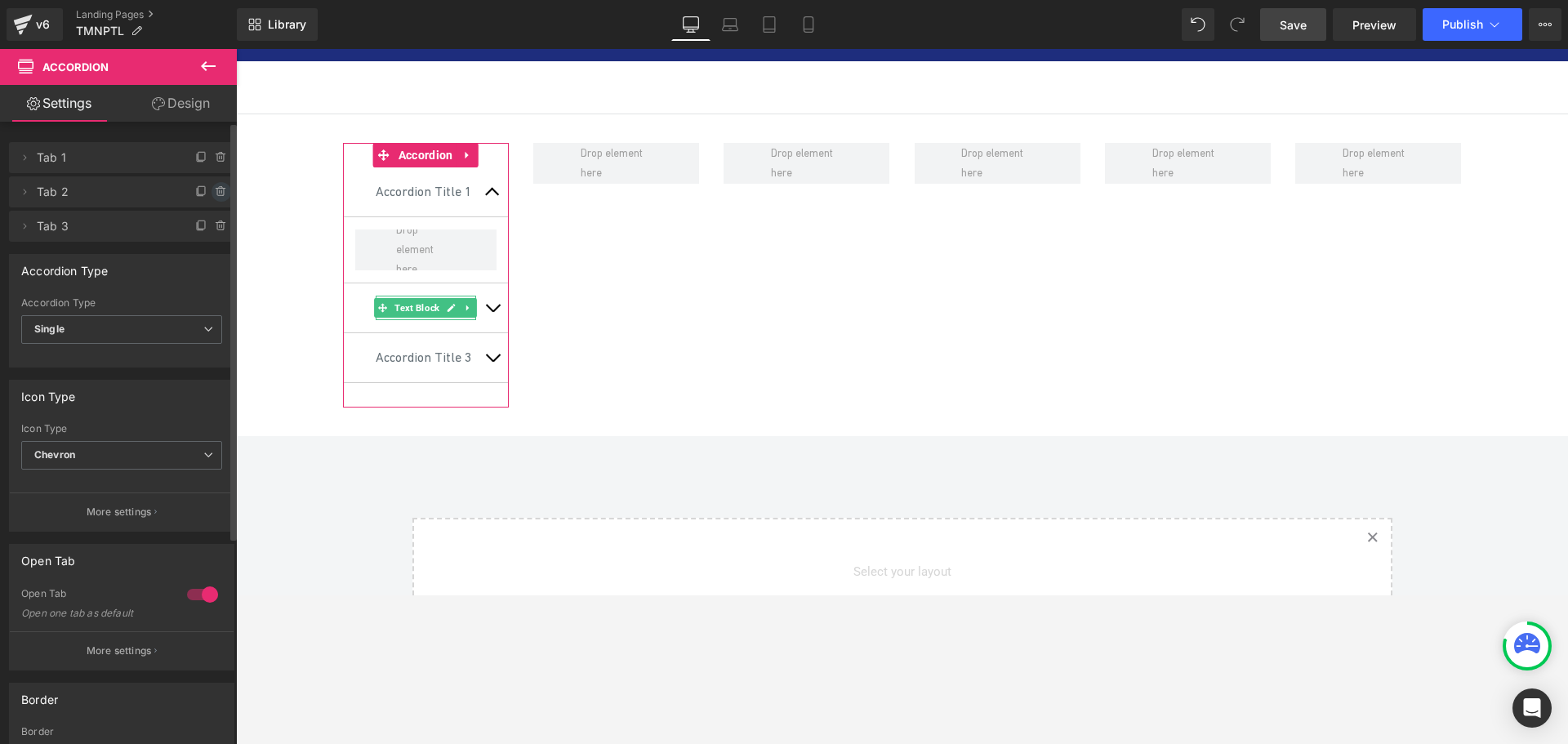 click 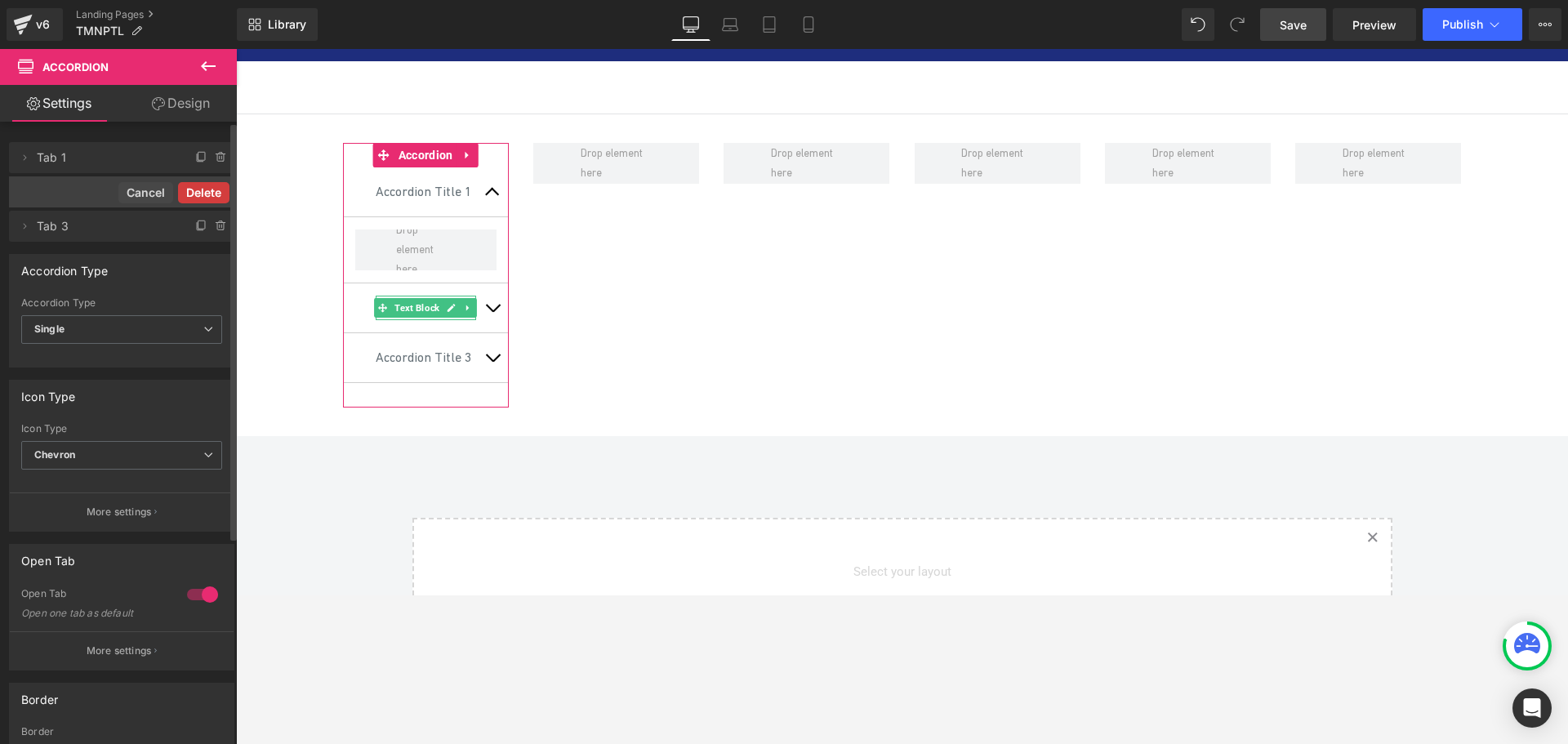 click on "Delete" at bounding box center [203, 193] 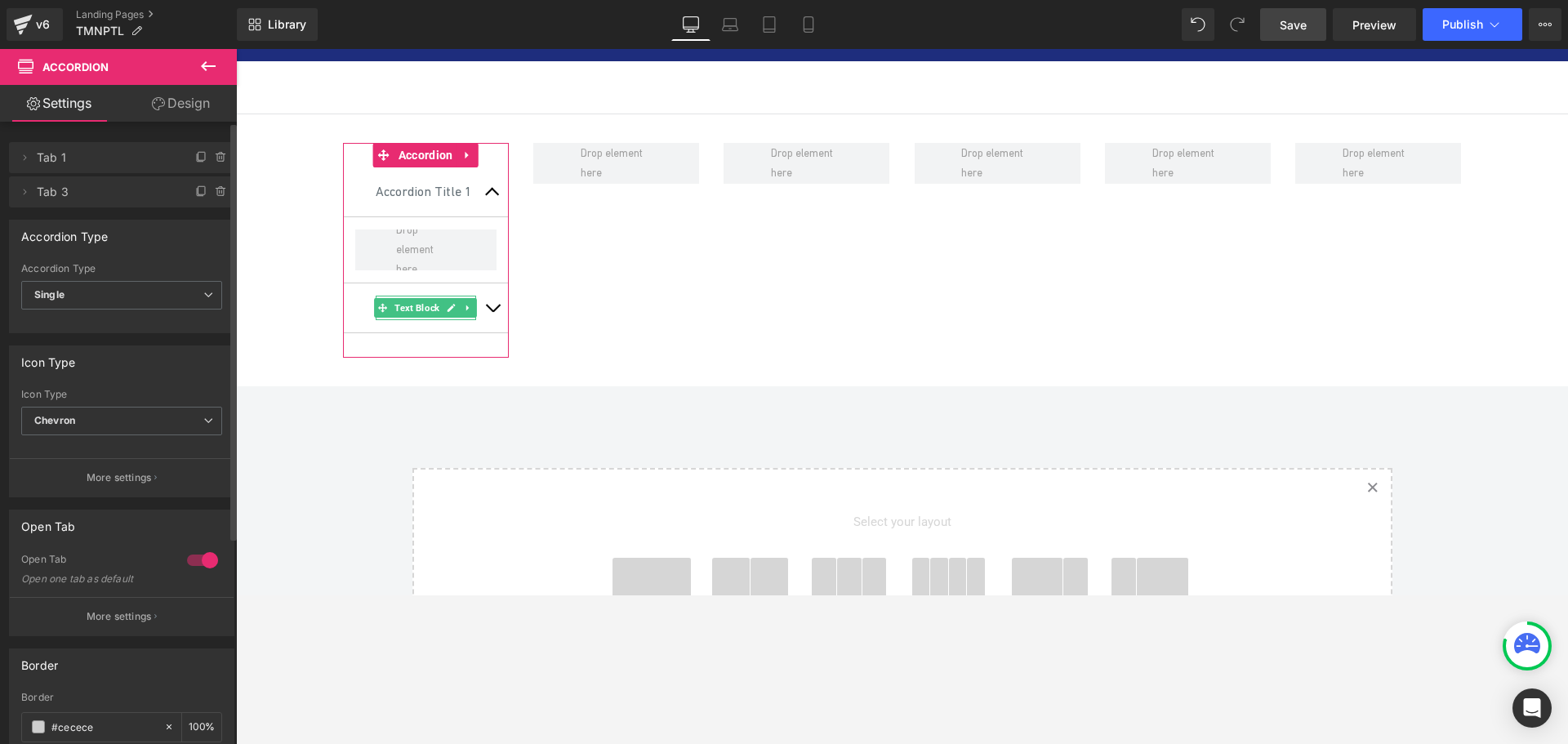 click 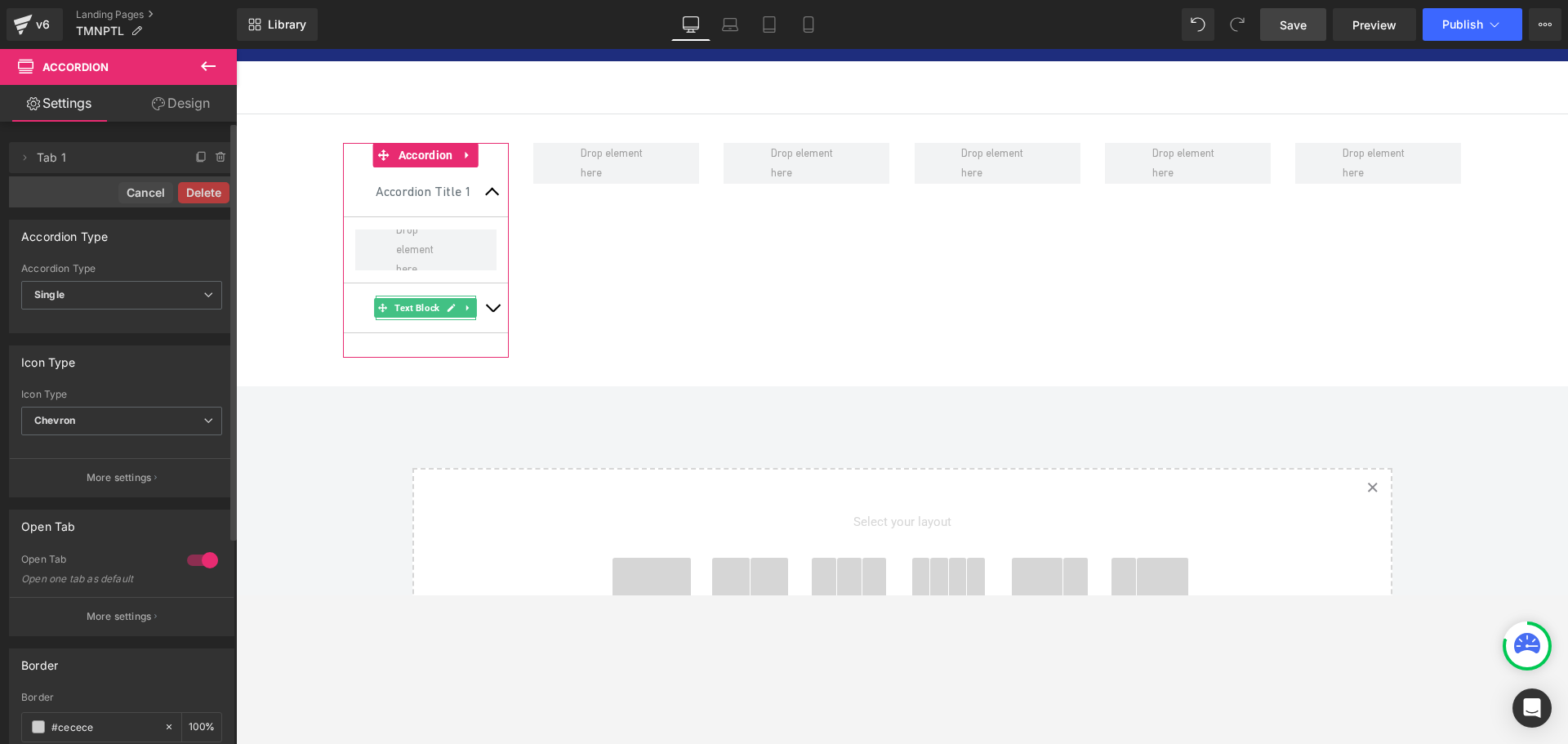 click on "Delete" at bounding box center [203, 193] 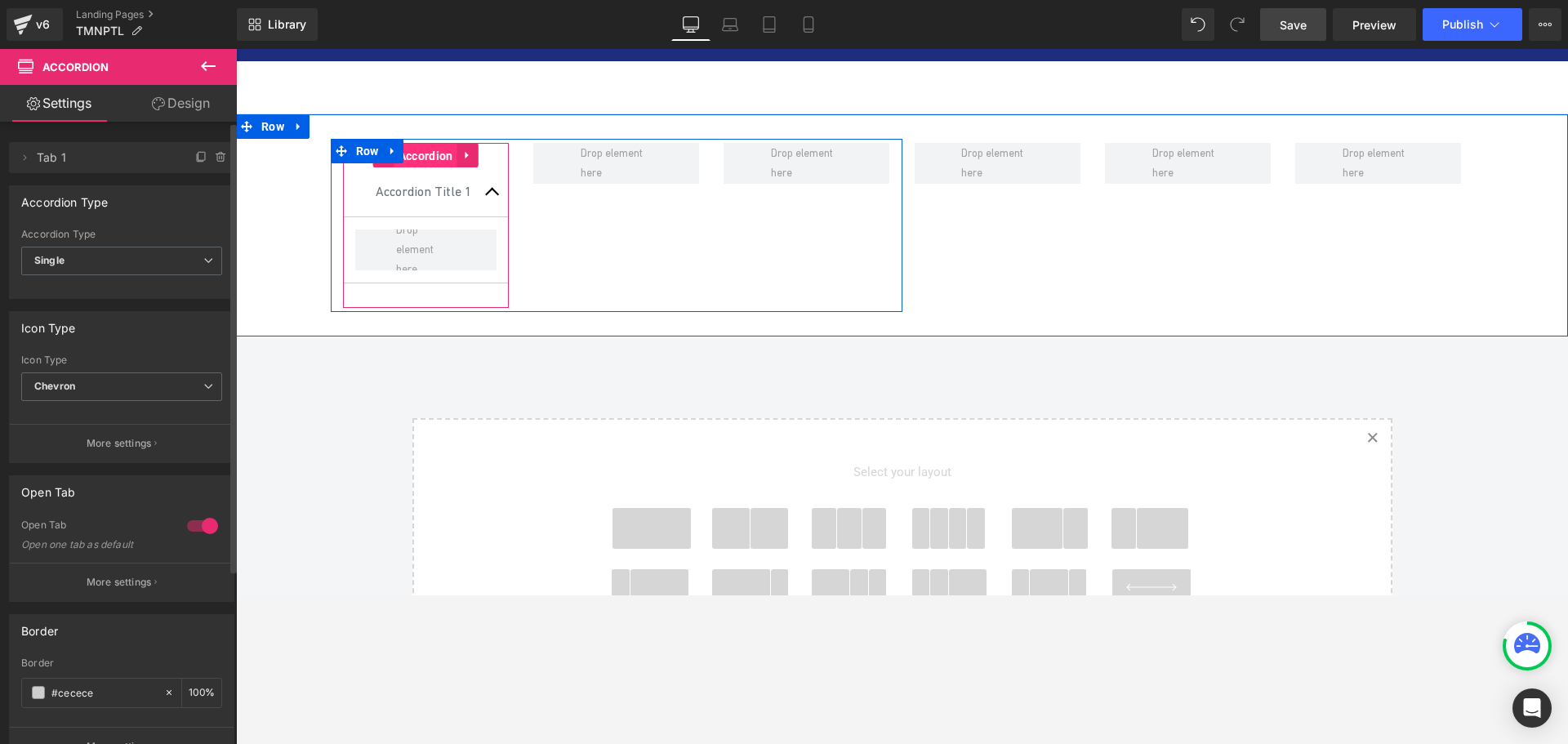 click on "Accordion" at bounding box center [425, 156] 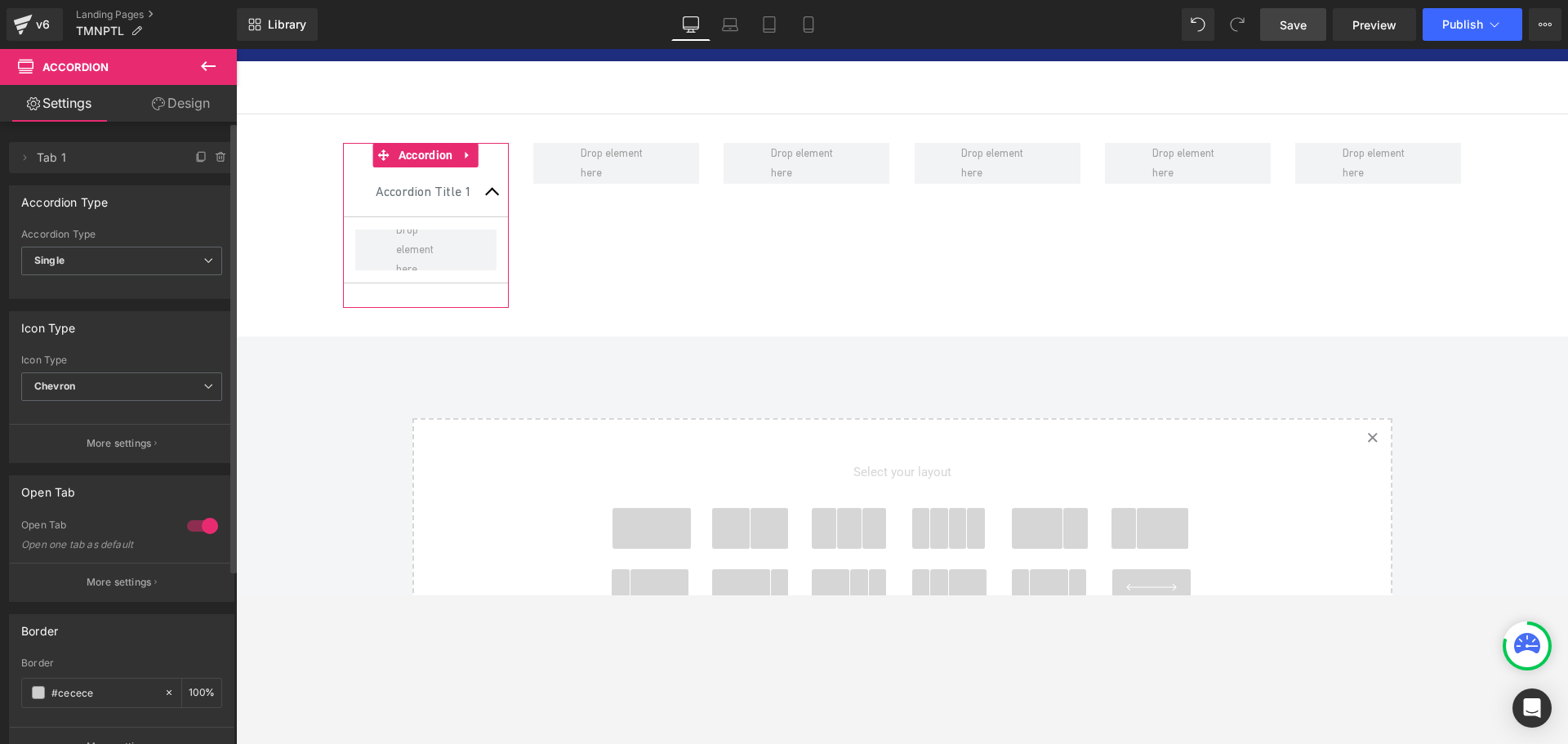 click on "Design" at bounding box center (180, 103) 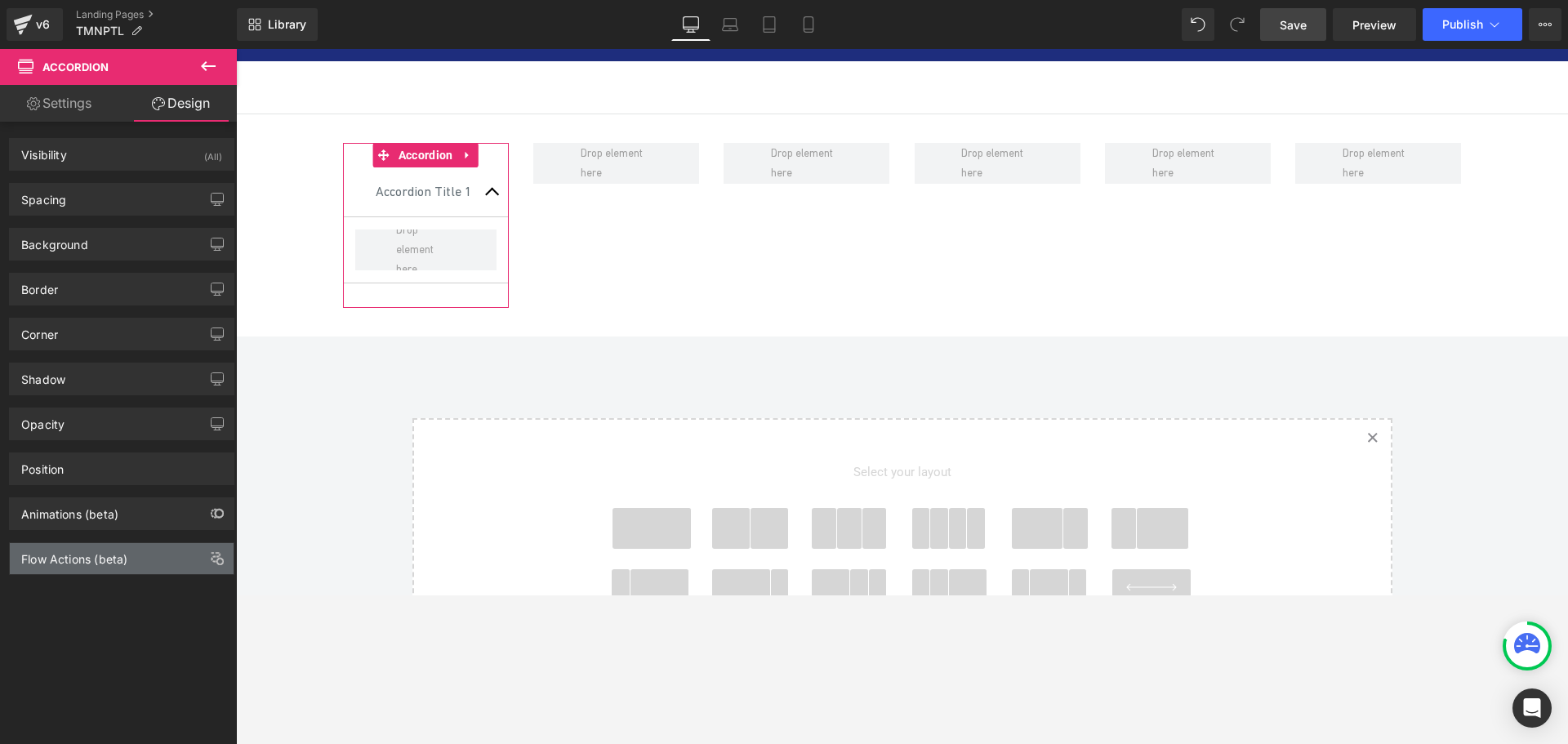 click on "Flow Actions (beta)" at bounding box center (74, 555) 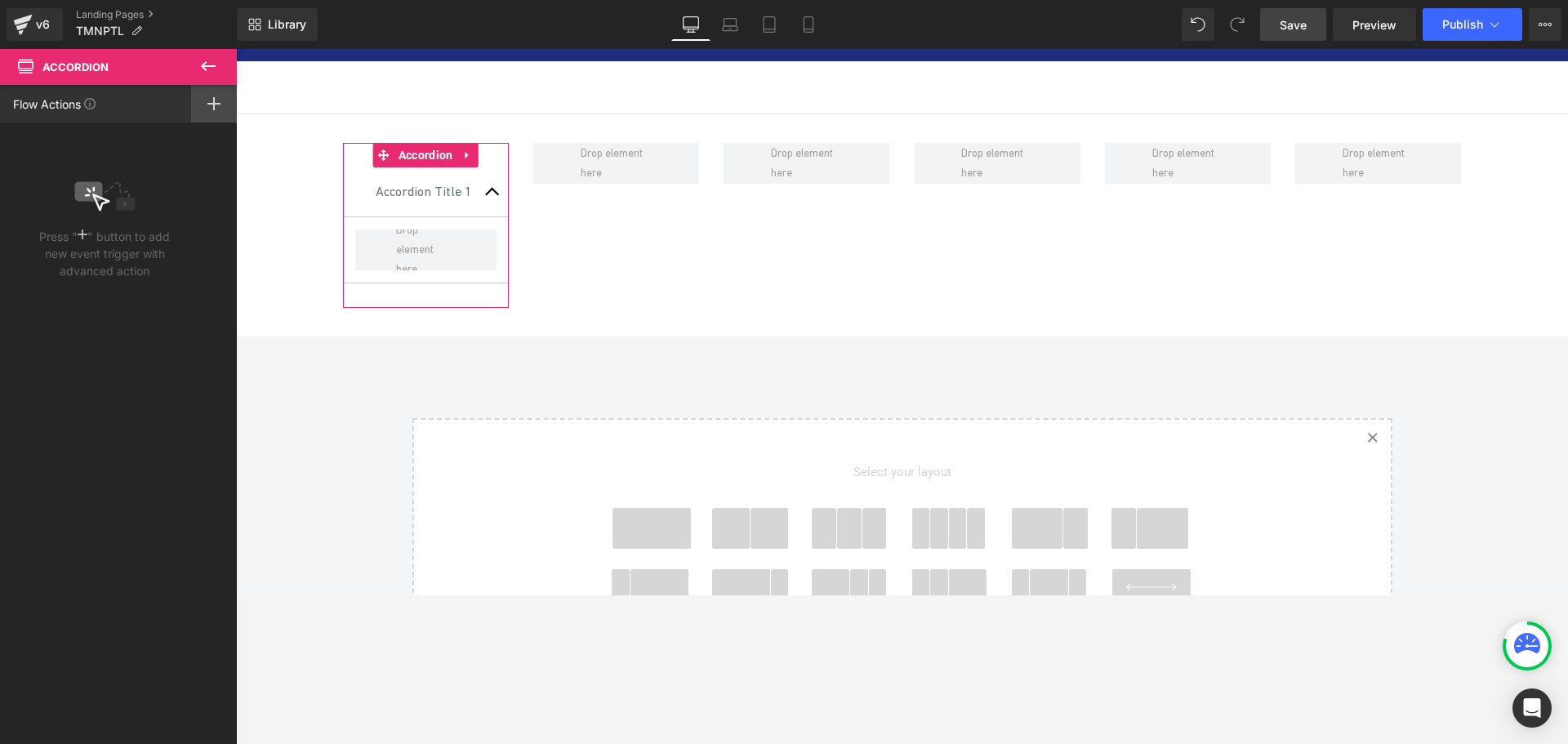 click at bounding box center [214, 104] 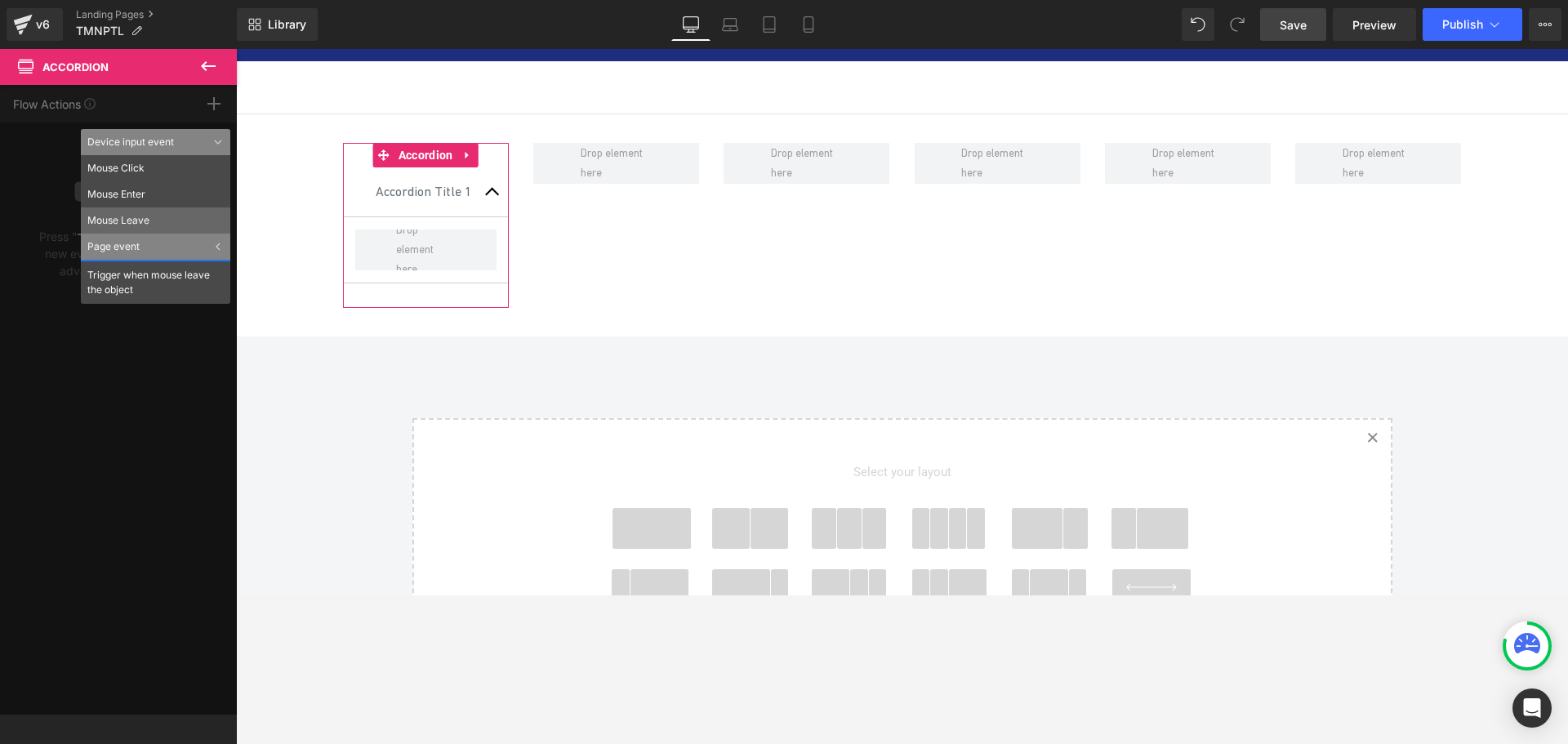 click on "Mouse Leave" at bounding box center [155, 221] 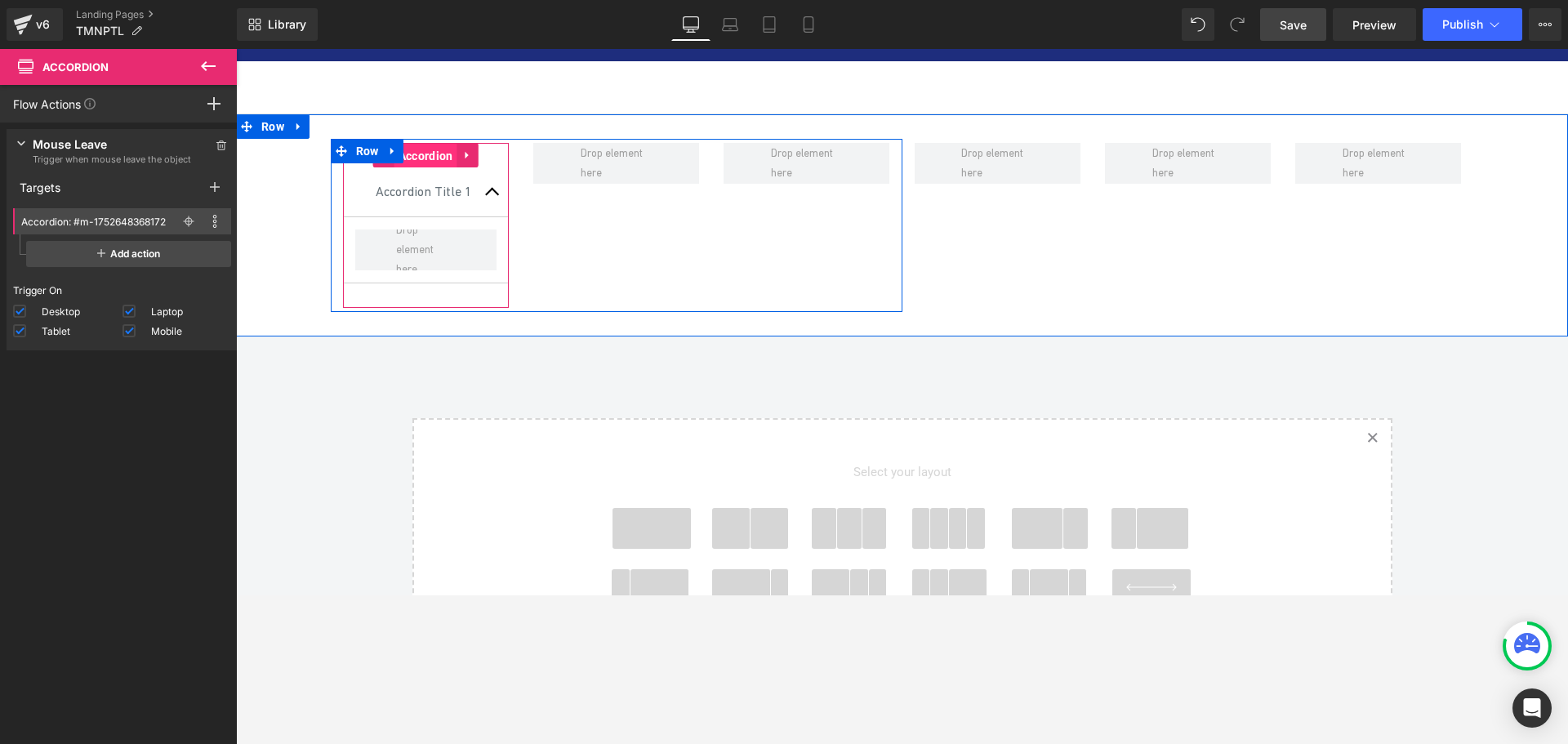 click on "Accordion" at bounding box center (425, 156) 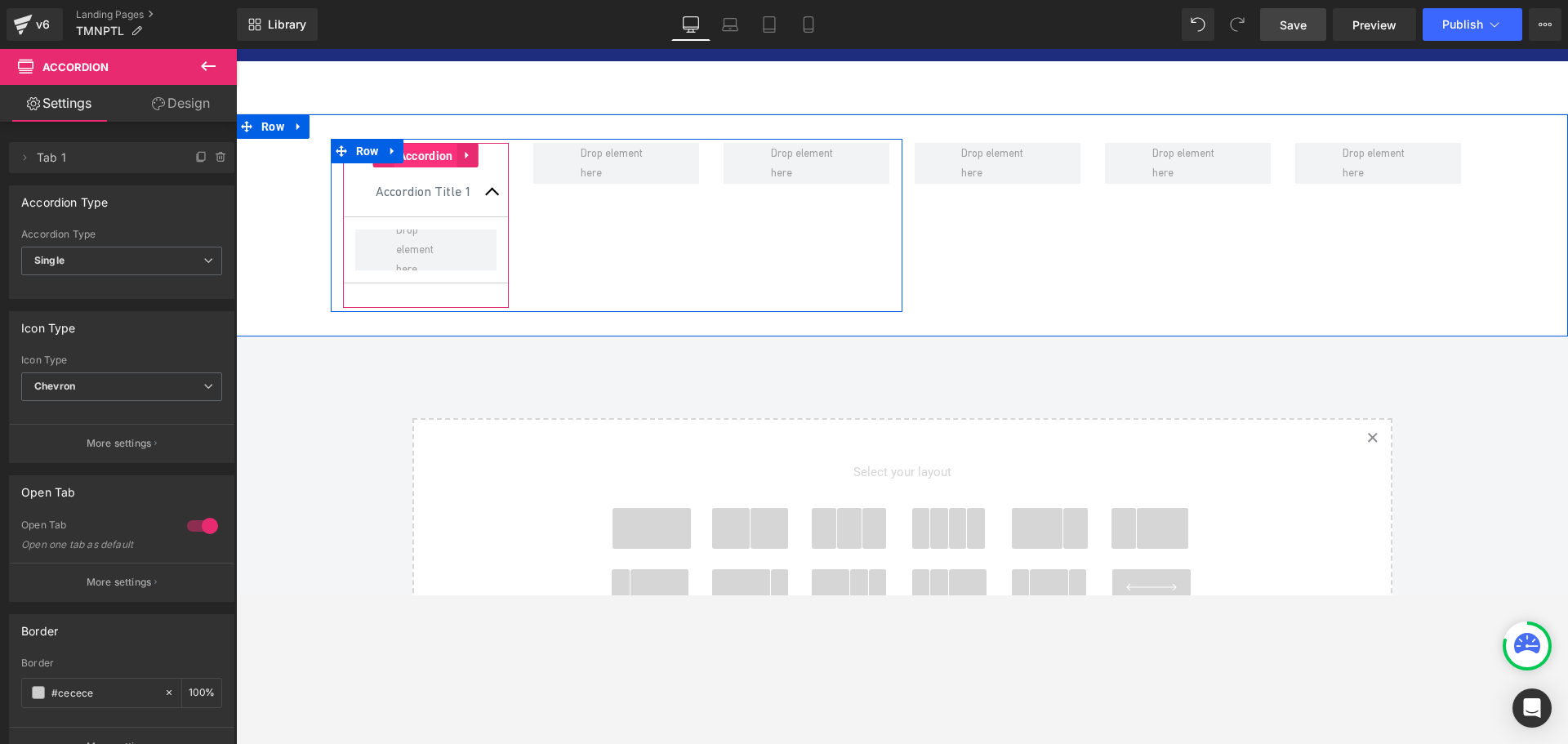click on "Accordion" at bounding box center (425, 156) 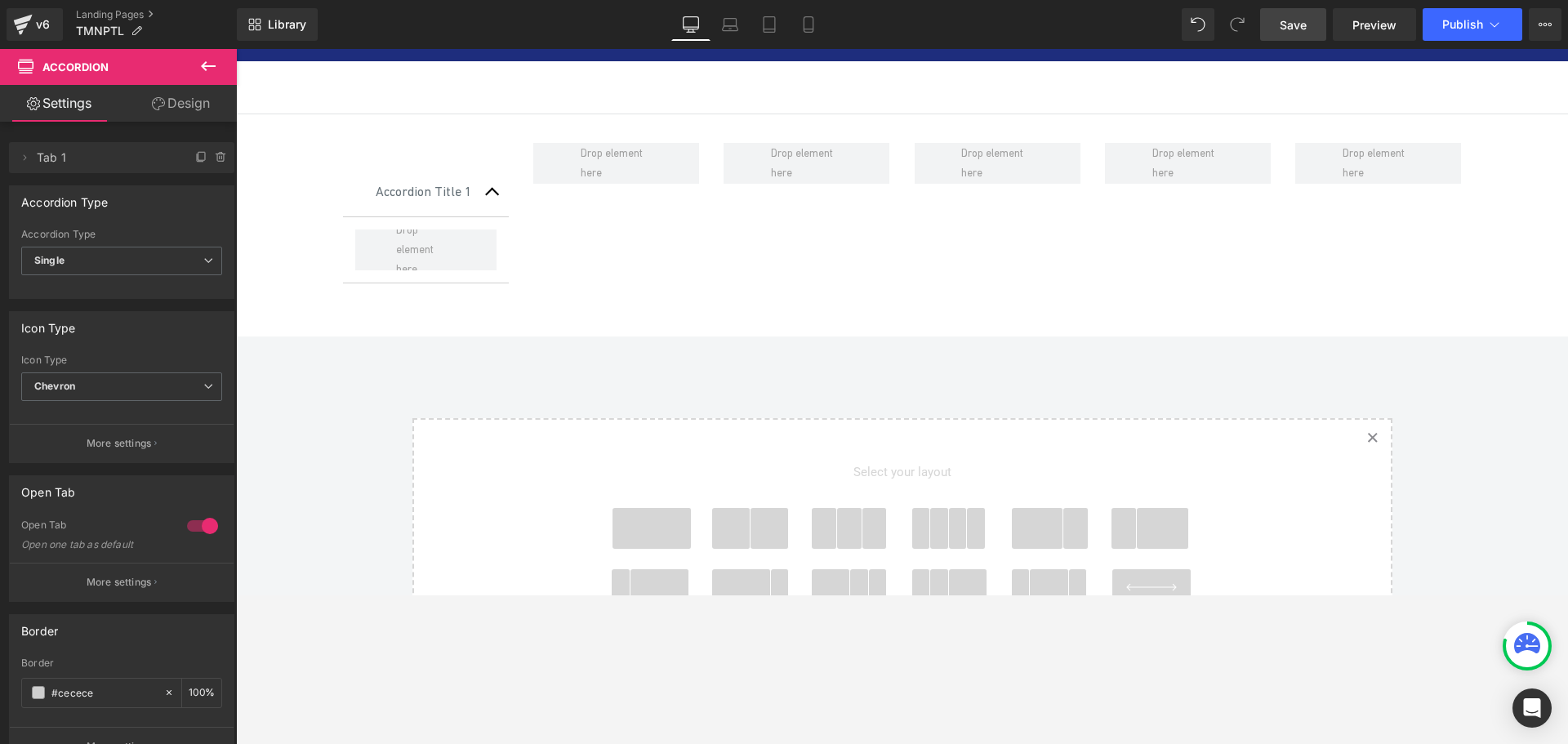 click on "Save" at bounding box center [1293, 25] 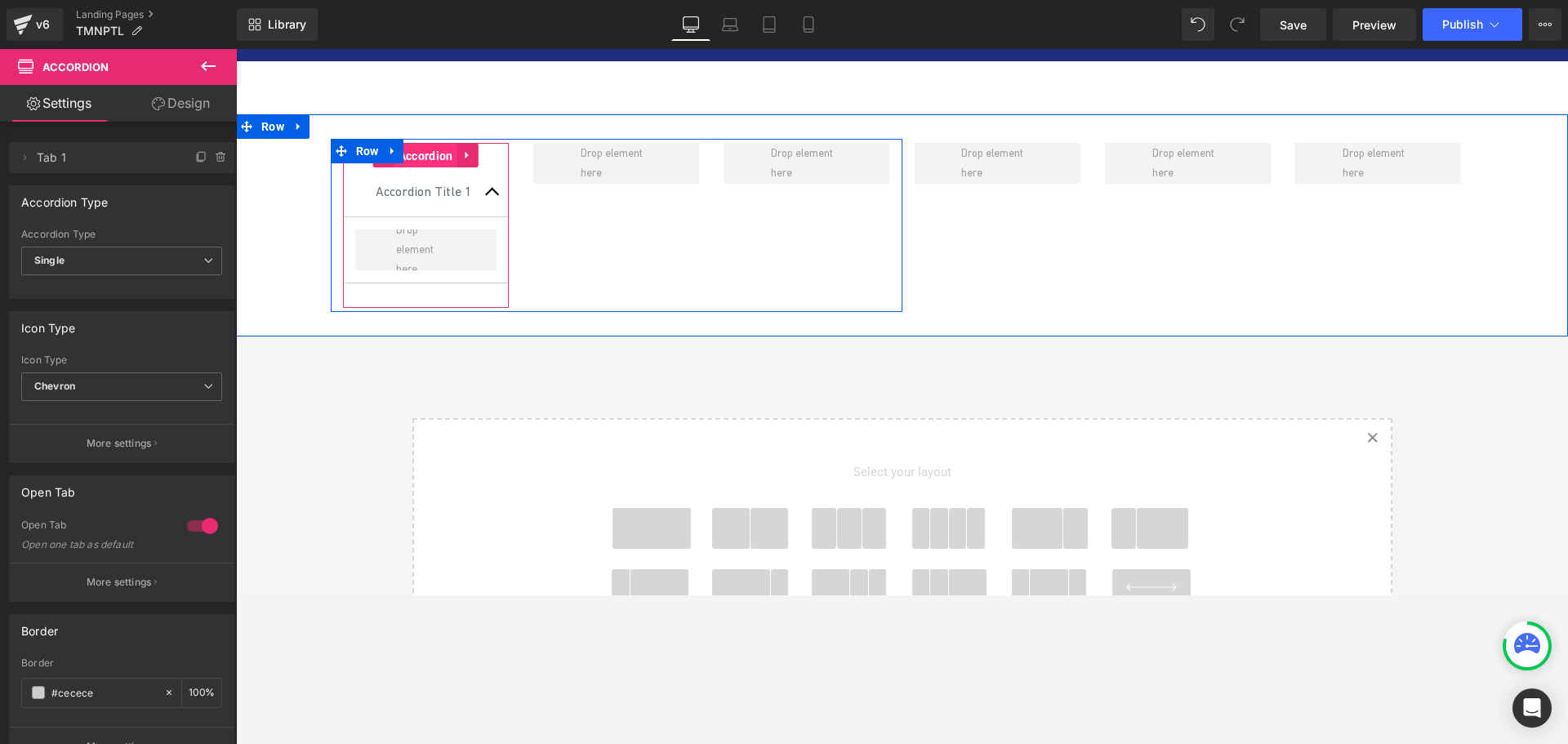 click on "Accordion" at bounding box center (425, 156) 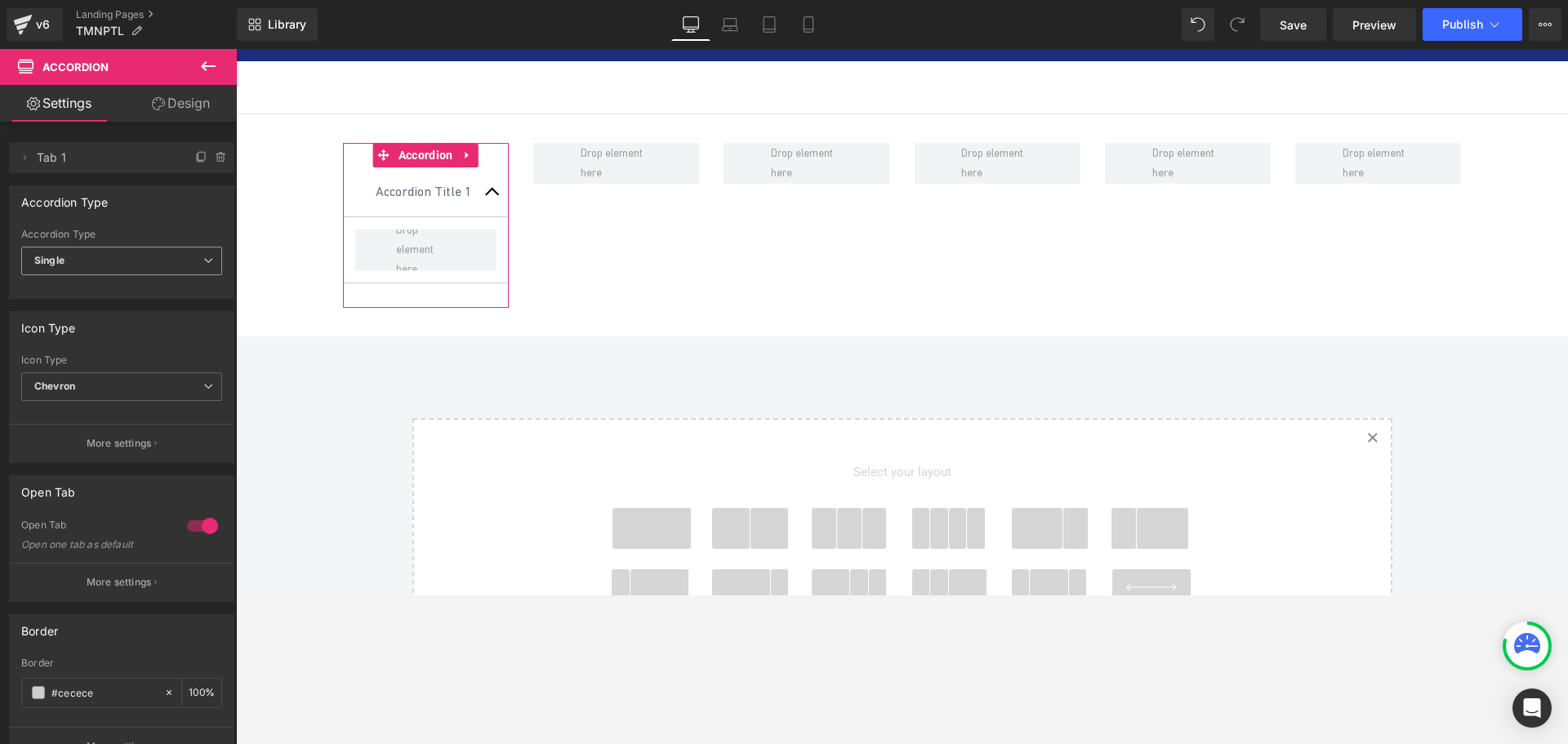 click on "Single" at bounding box center [122, 261] 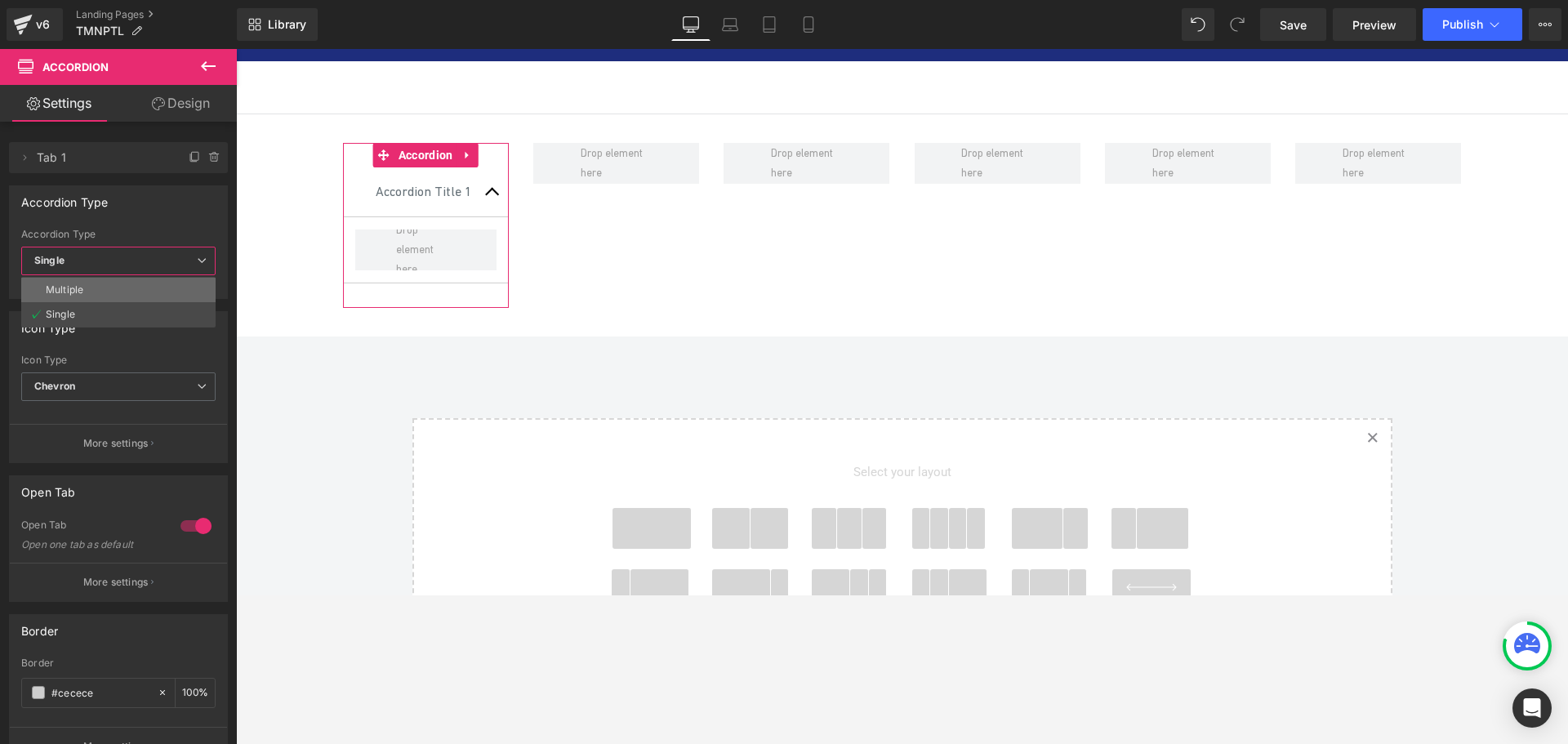 click on "Multiple" at bounding box center [118, 290] 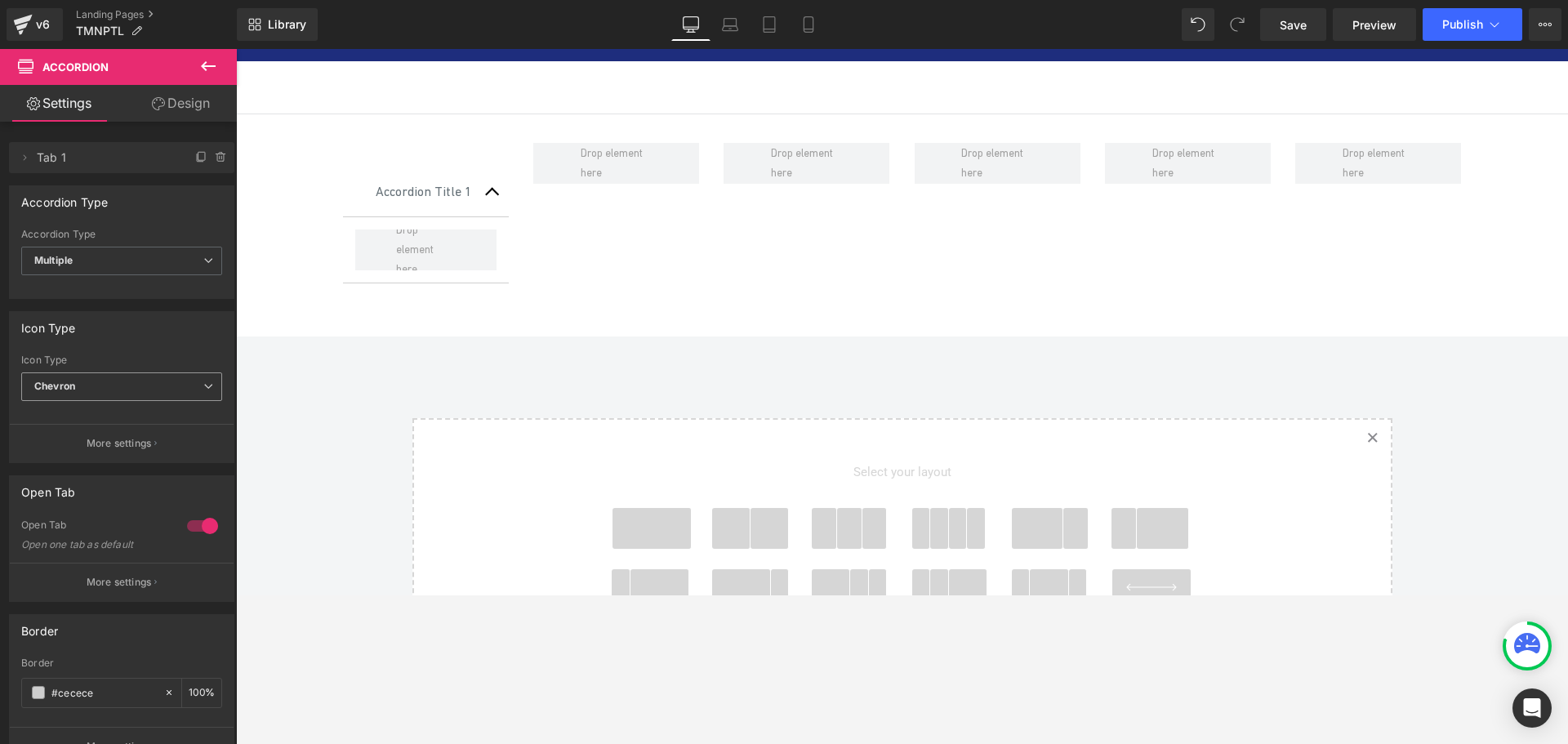 click on "Chevron" at bounding box center [122, 386] 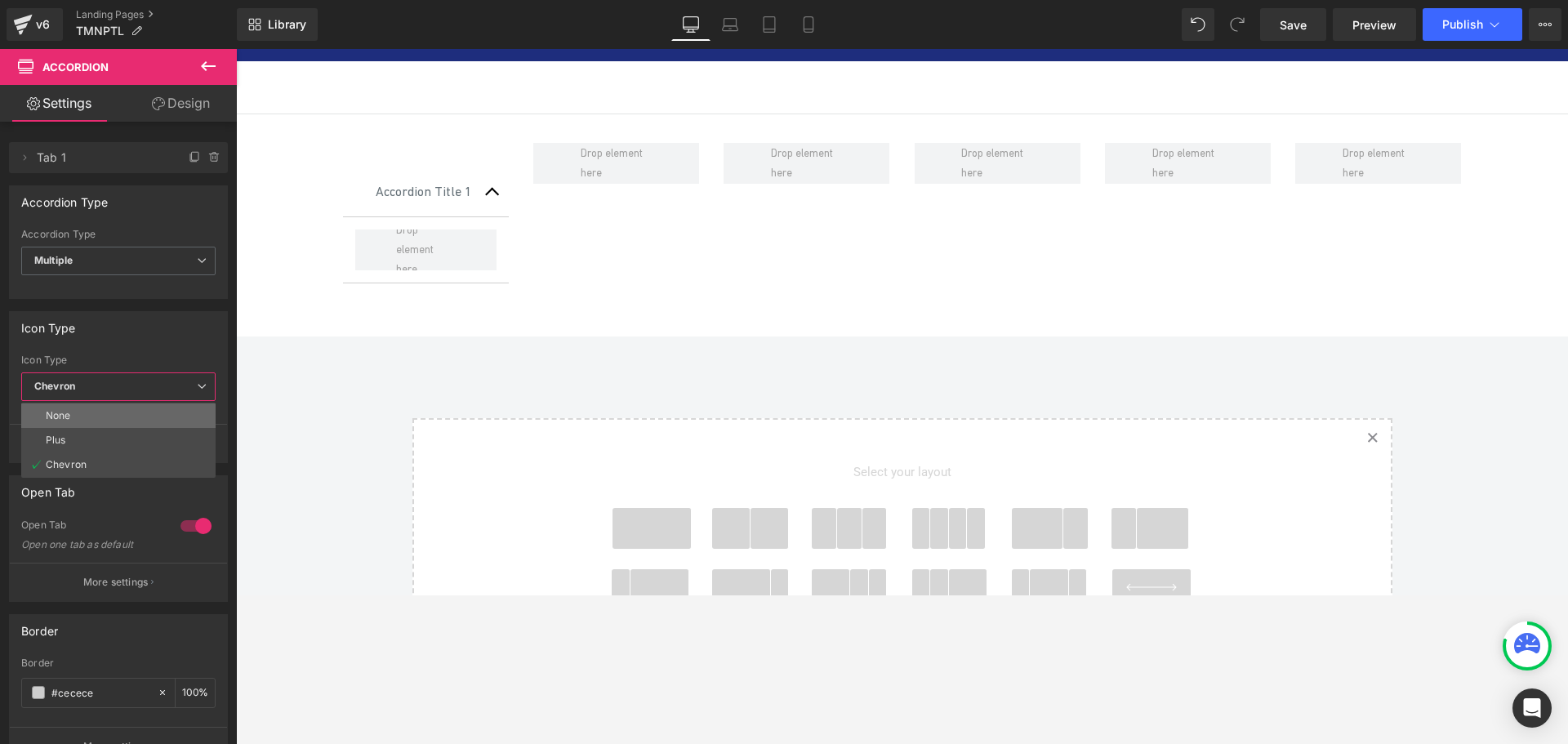 click on "None" at bounding box center [118, 416] 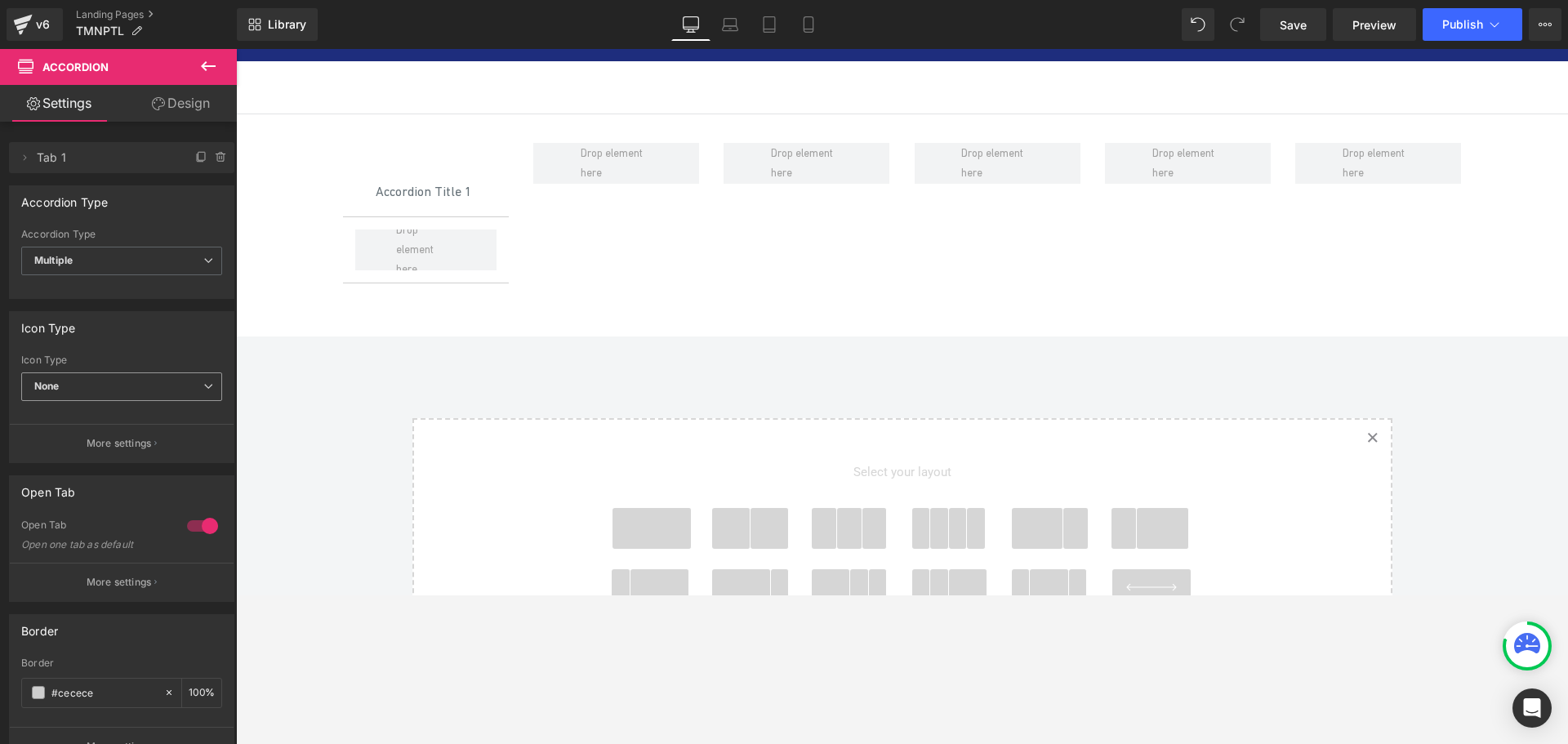 click on "None" at bounding box center (122, 386) 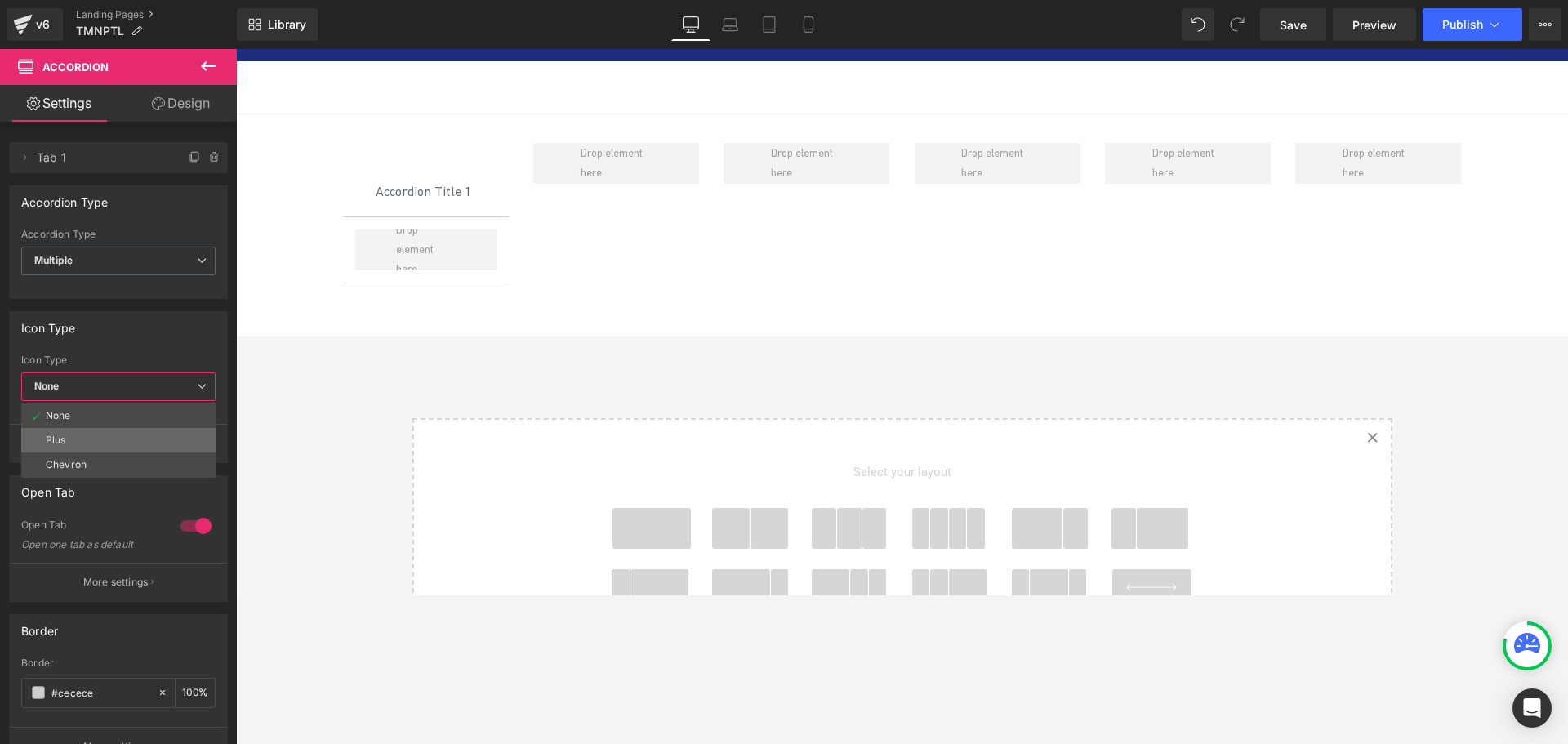 click on "Plus" at bounding box center (118, 440) 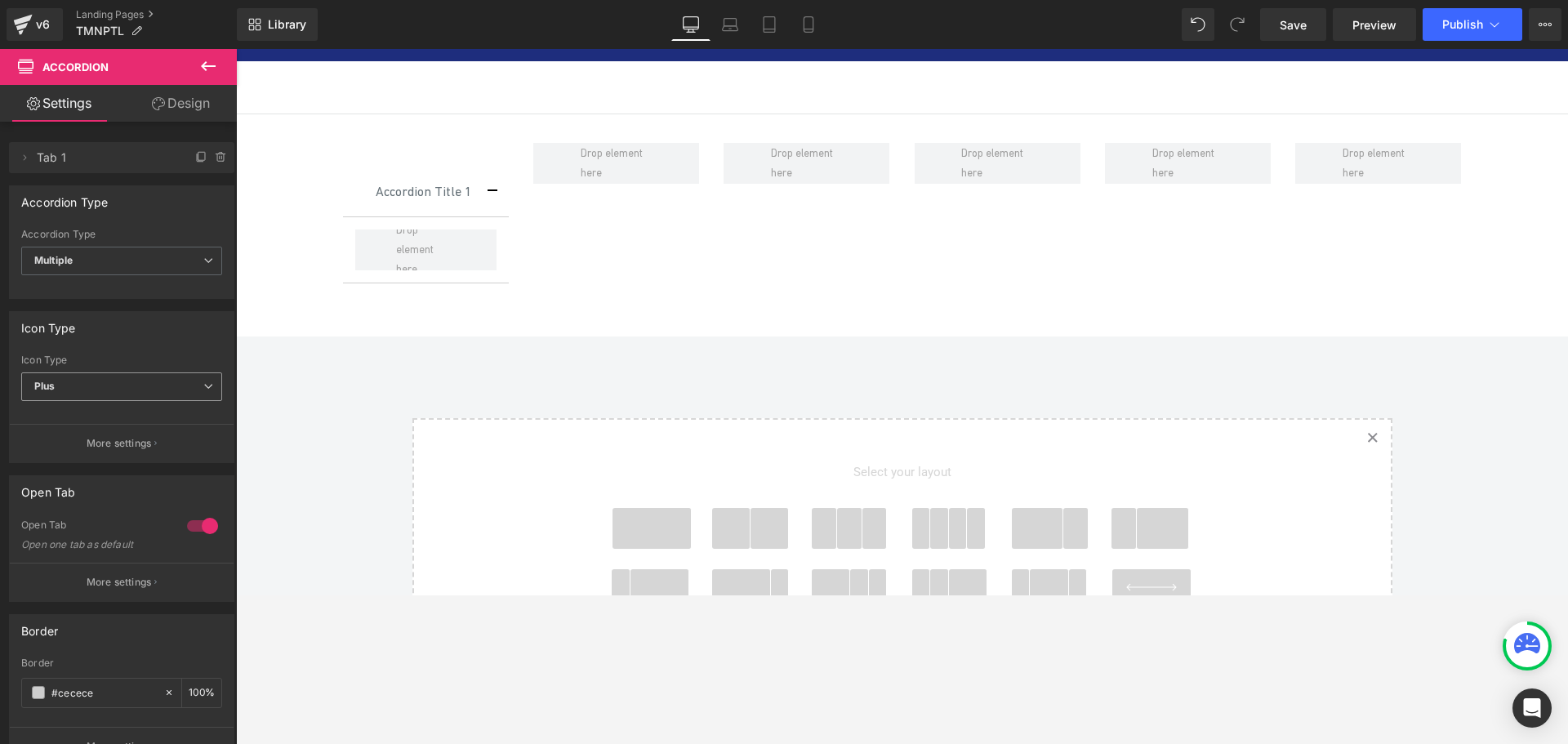 click on "Plus" at bounding box center [122, 386] 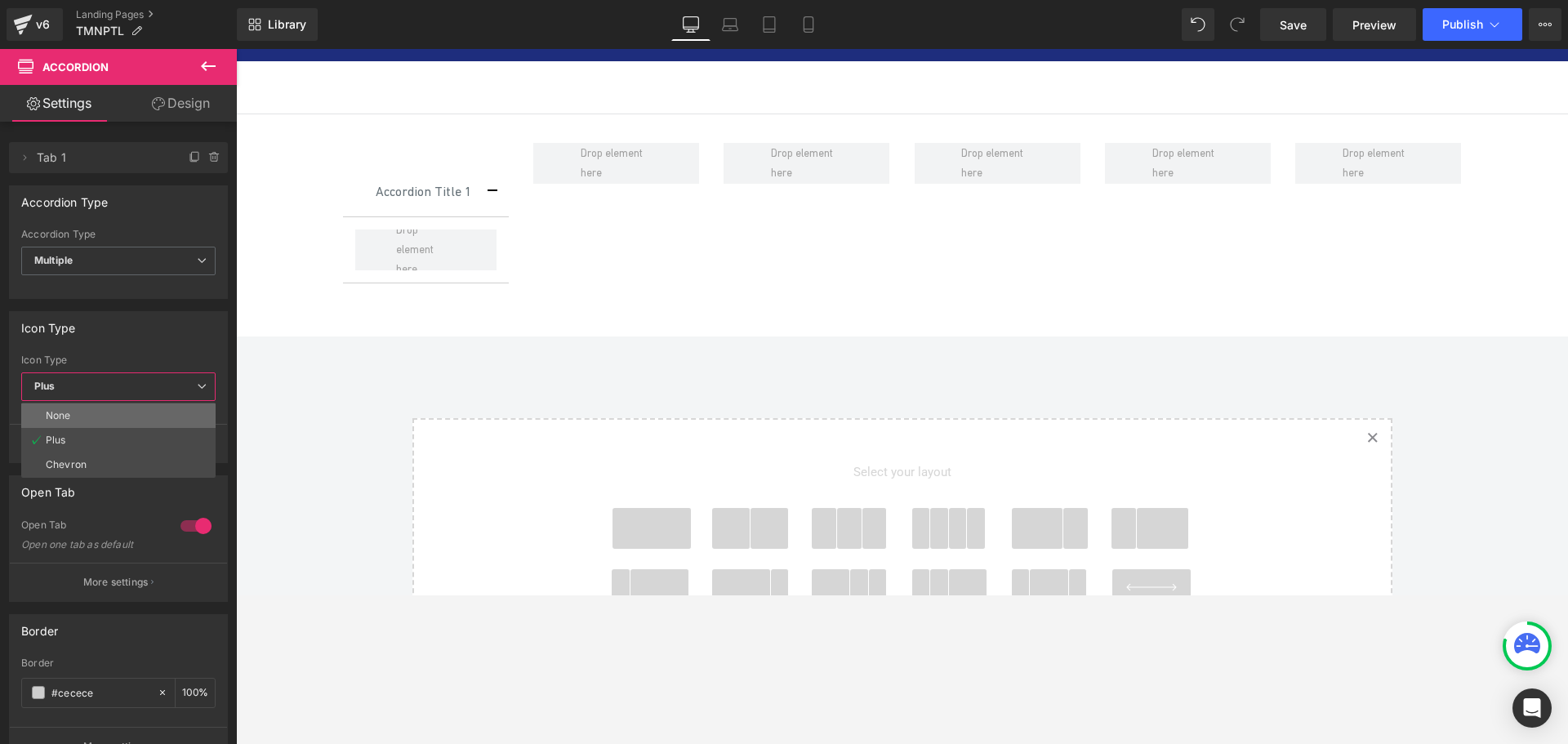 click on "None" at bounding box center (118, 416) 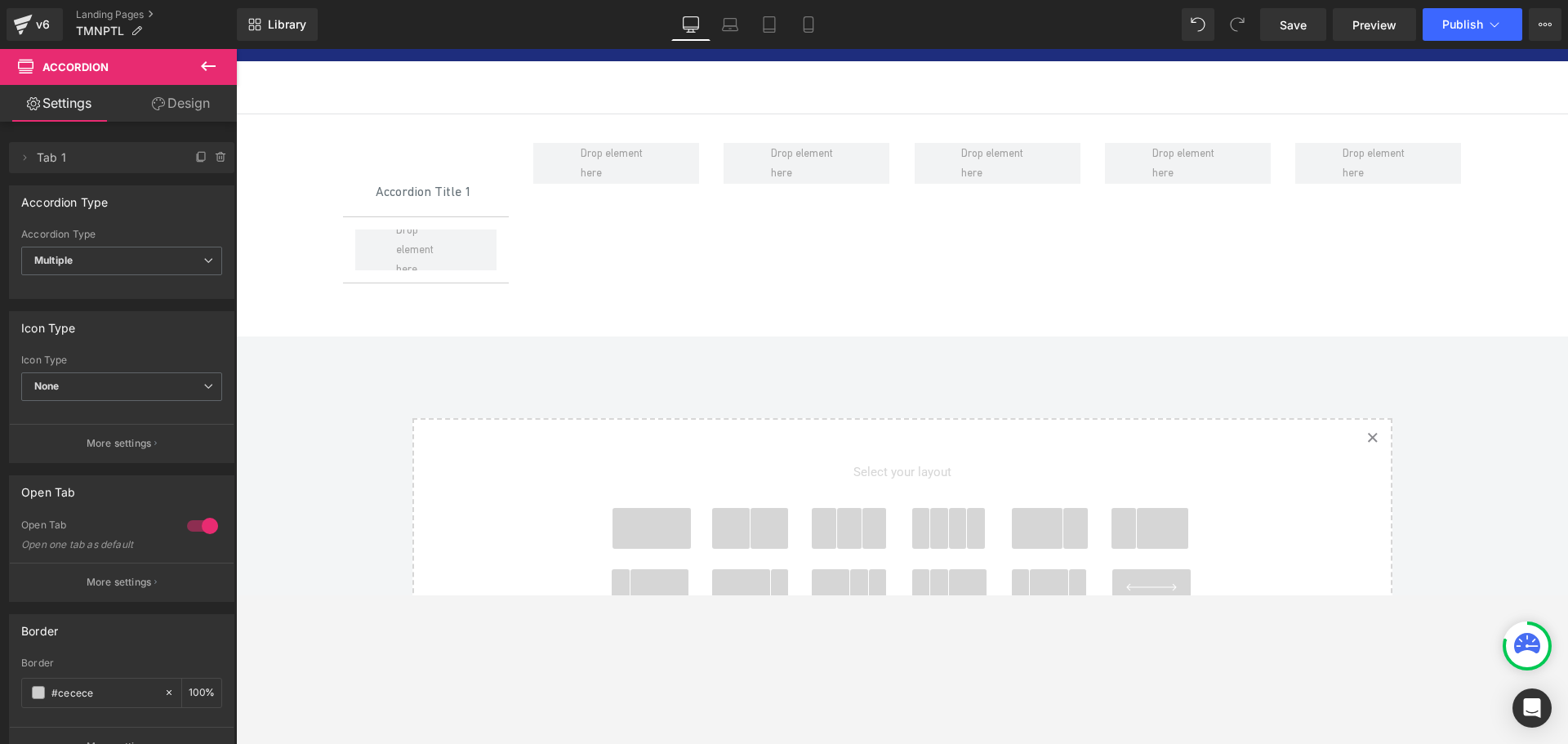 click on "Icon Type None Plus Chevron Icon Type
None
None Plus Chevron More settings" at bounding box center [122, 387] 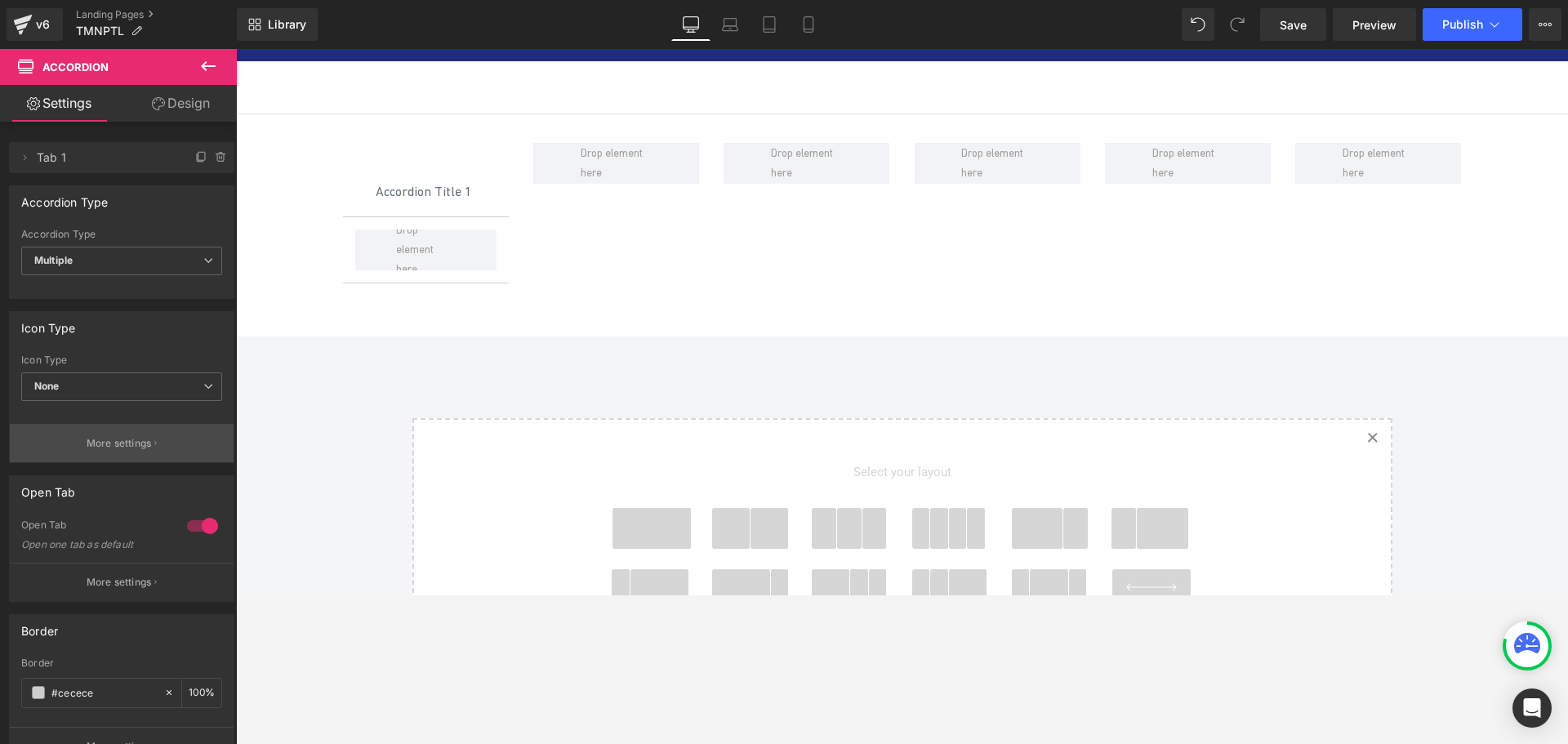 click on "More settings" at bounding box center [119, 443] 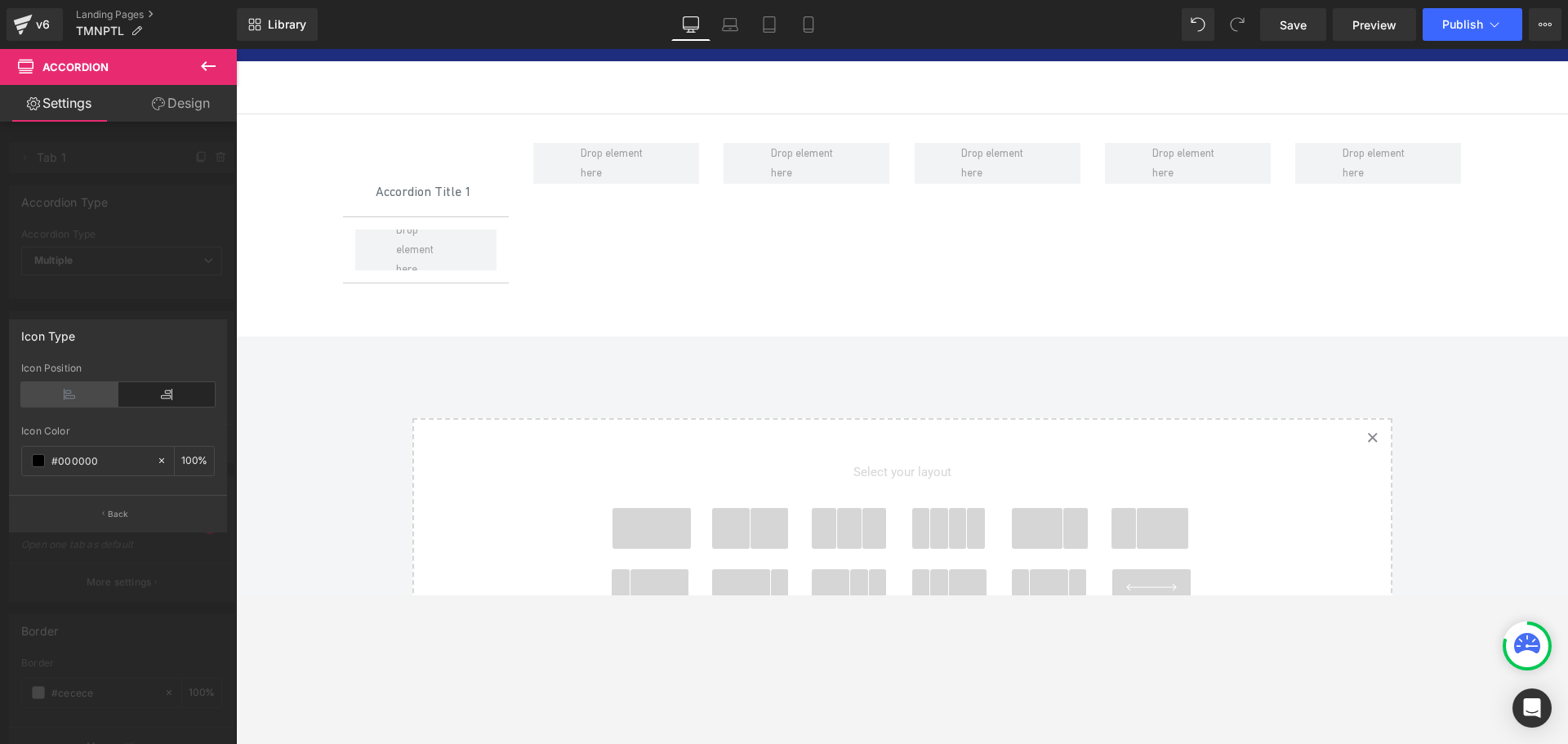 click at bounding box center (69, 394) 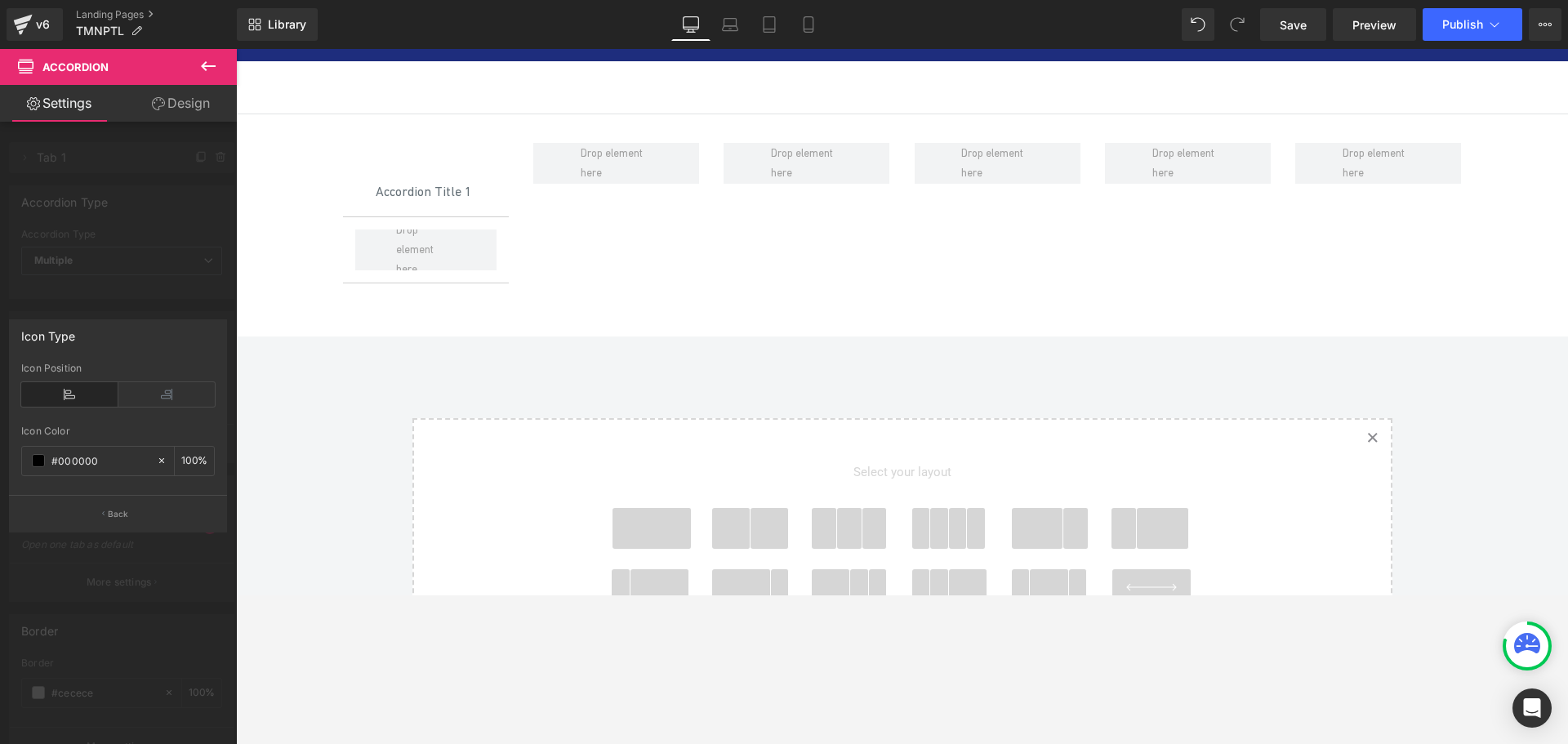 click on "Icon Type" at bounding box center (118, 336) 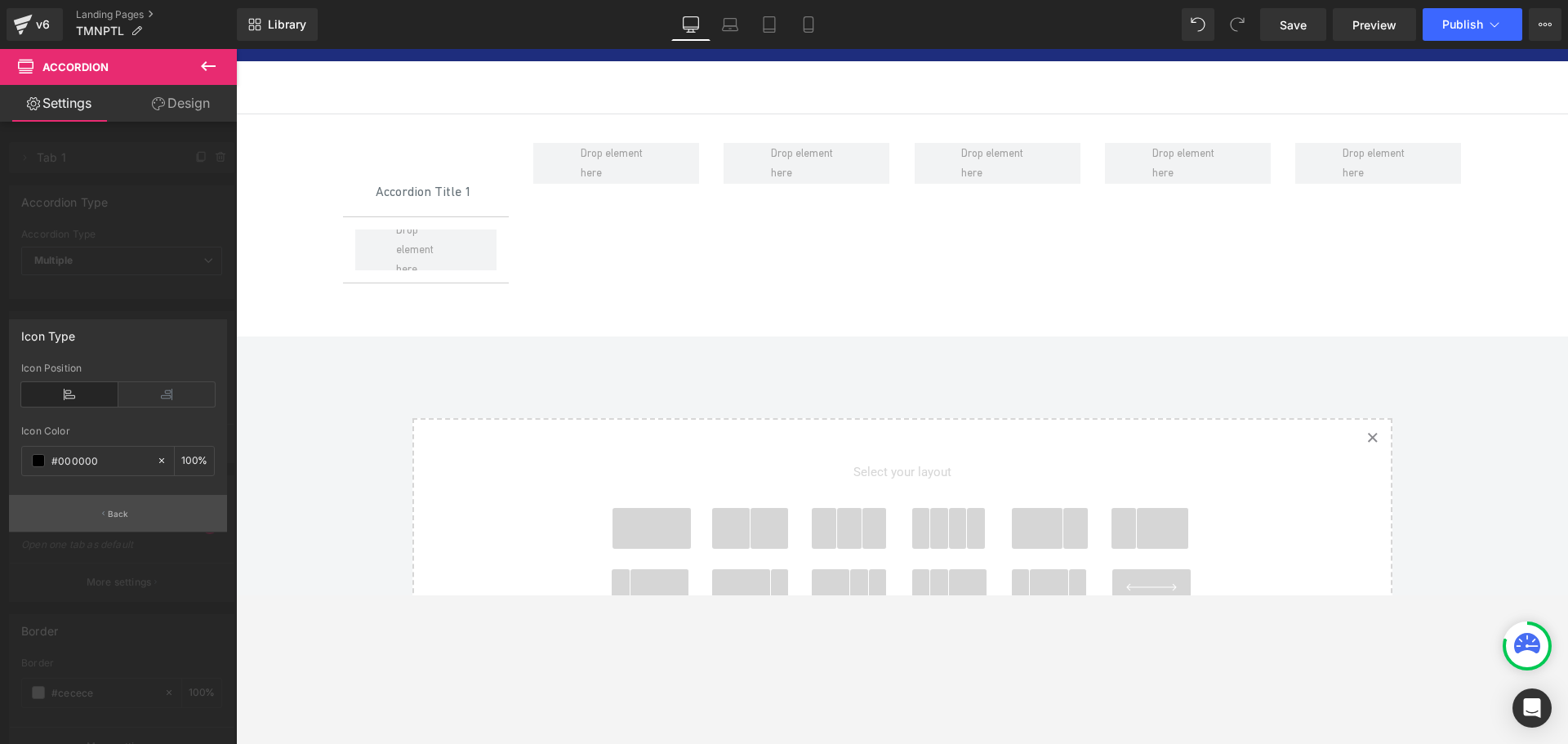 click on "Back" at bounding box center (118, 513) 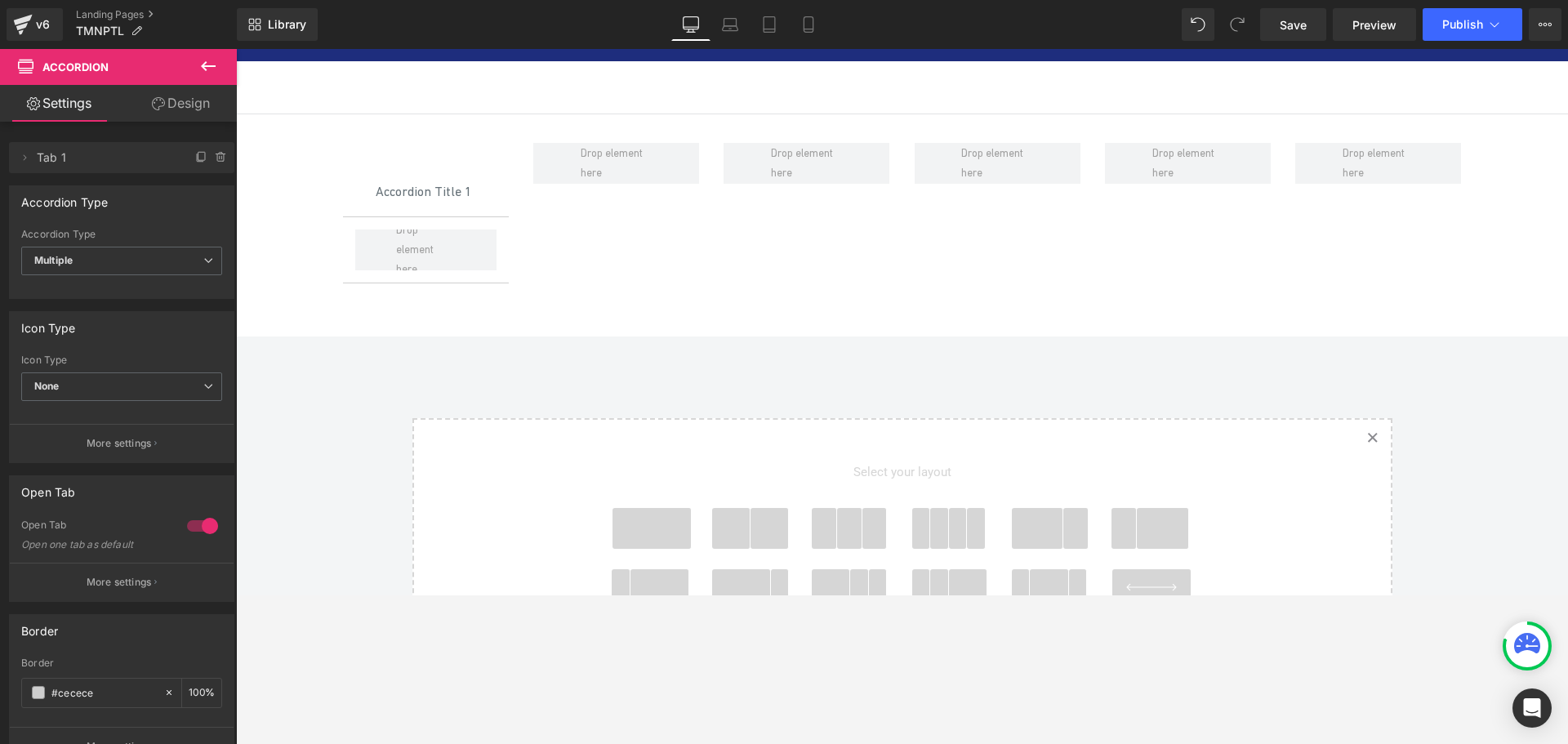 click at bounding box center [203, 526] 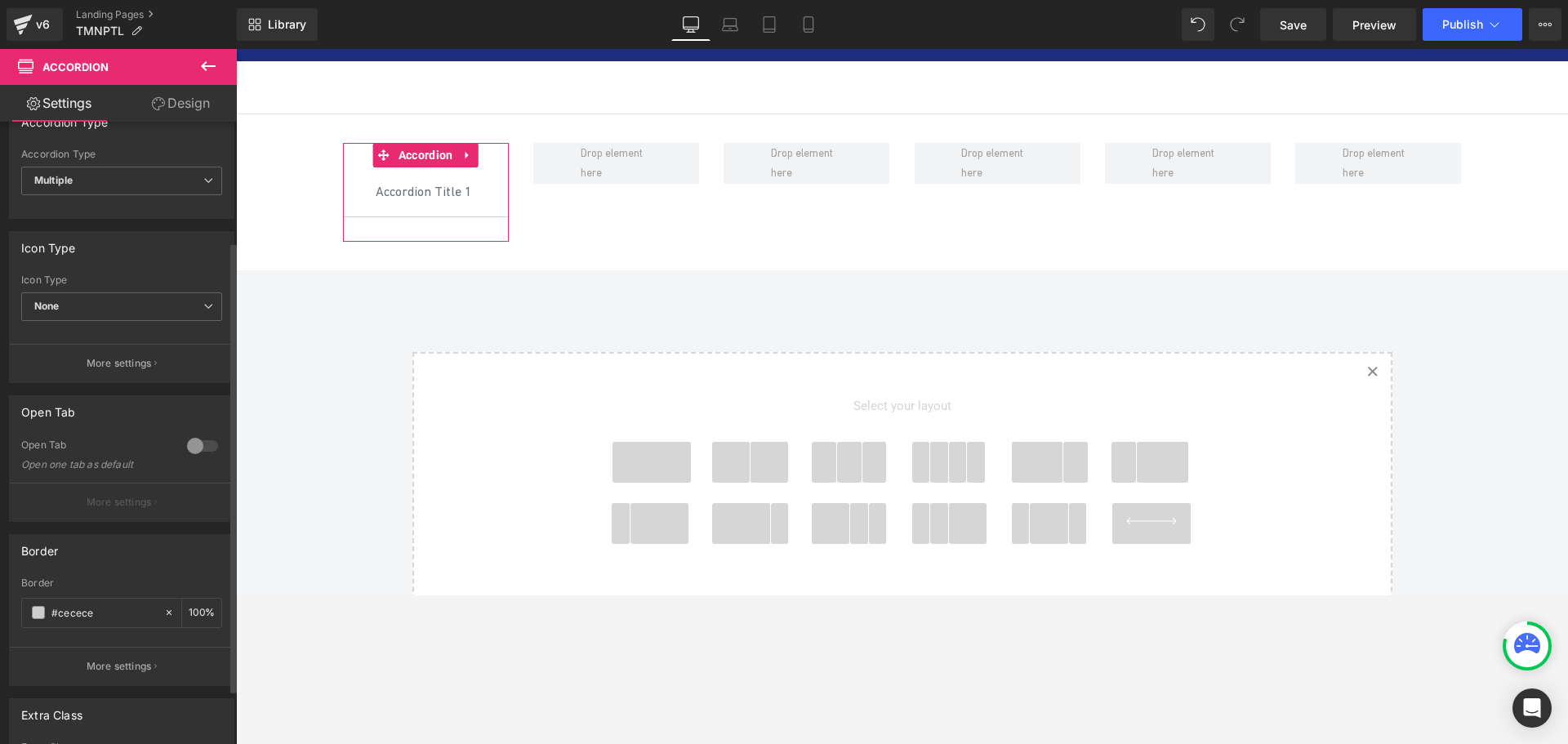 scroll, scrollTop: 0, scrollLeft: 0, axis: both 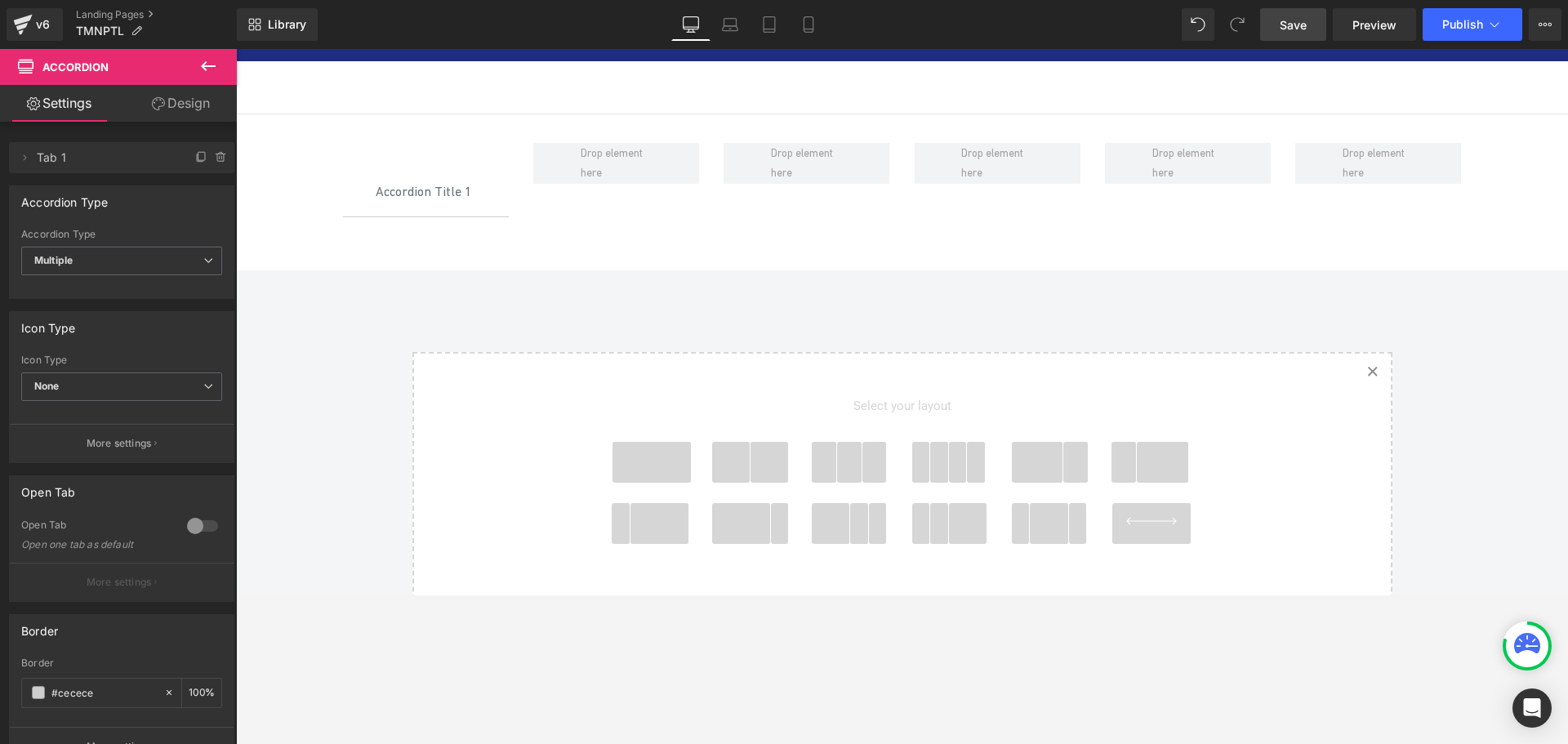 click on "Save" at bounding box center [1293, 25] 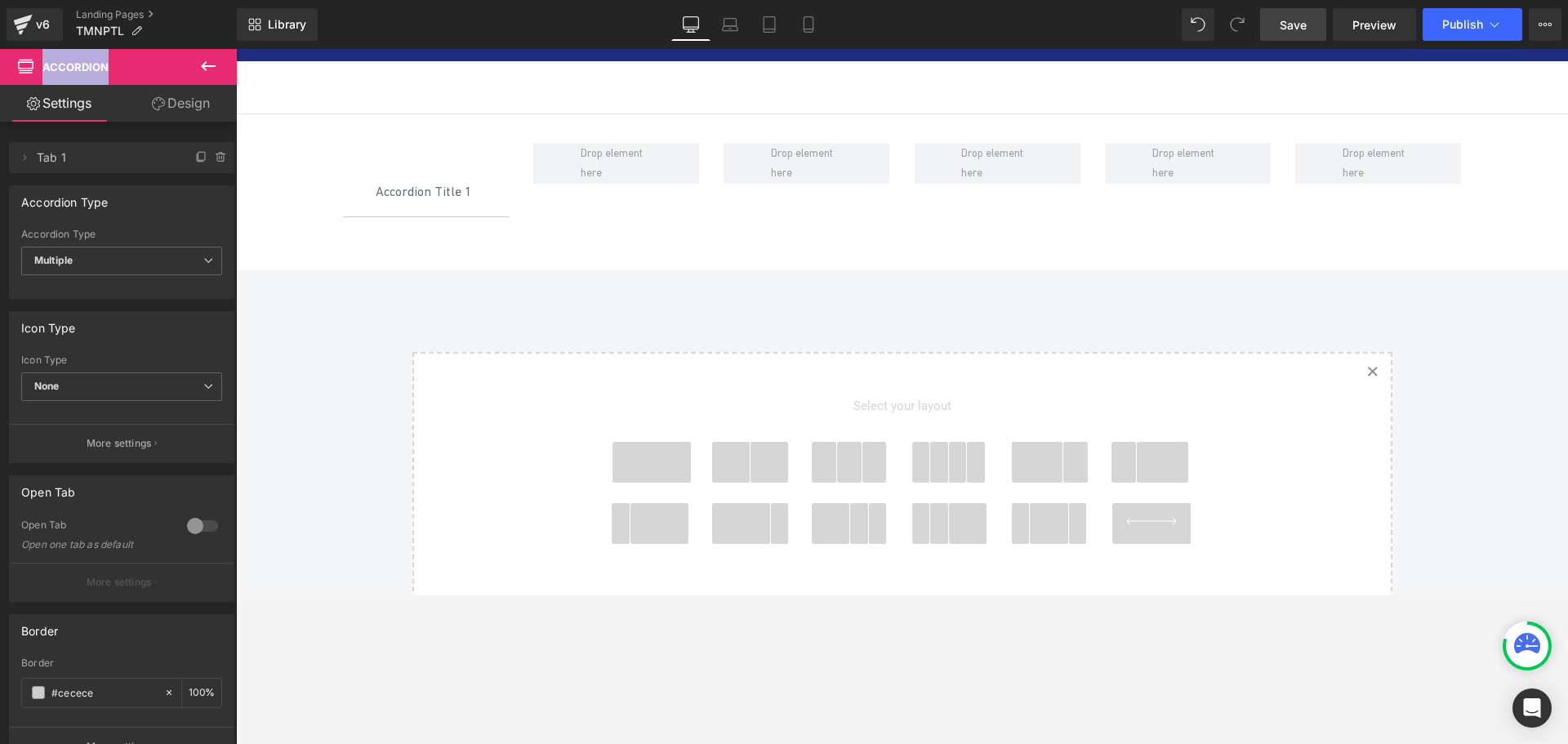 drag, startPoint x: 125, startPoint y: 69, endPoint x: 46, endPoint y: 67, distance: 79.025312 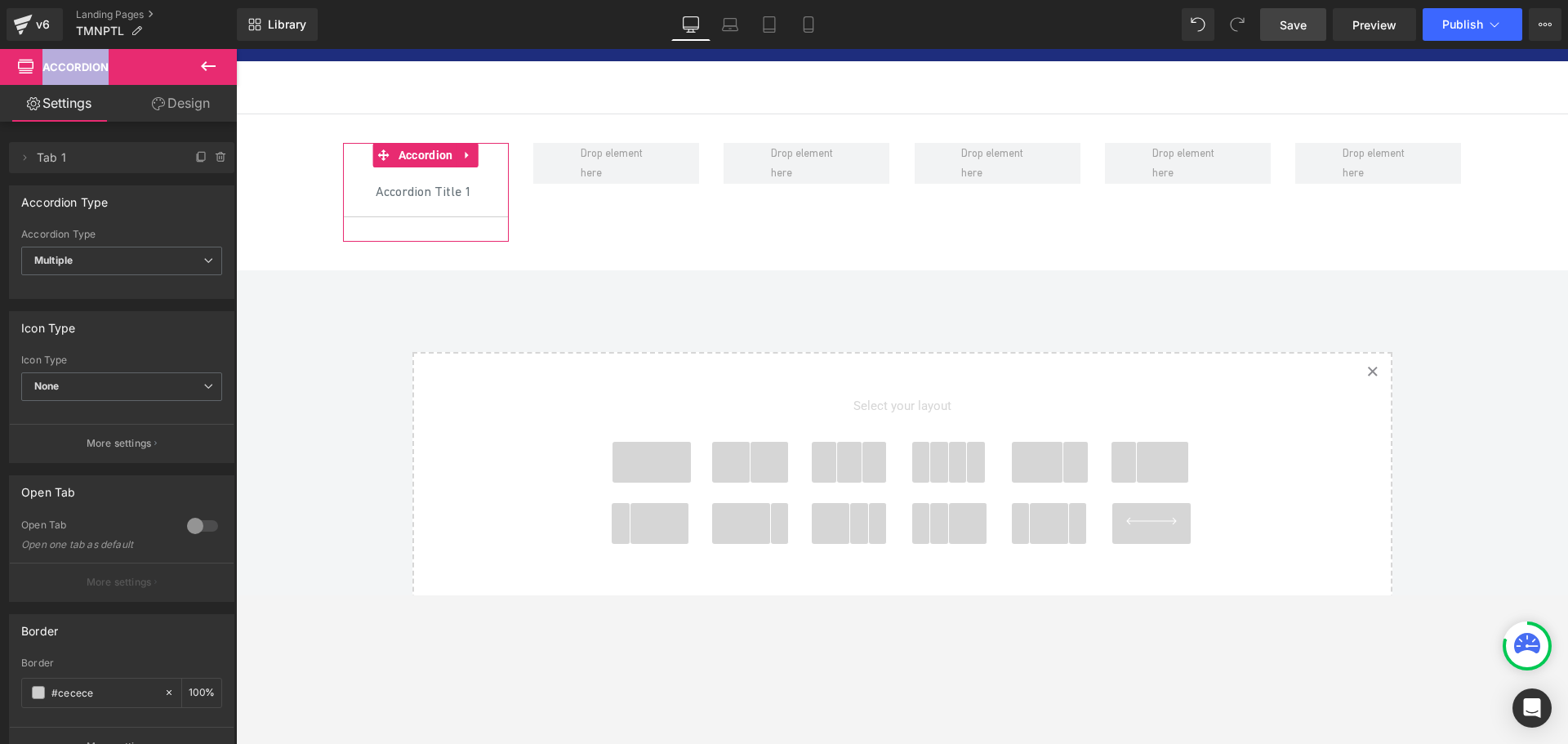 click on "Design" at bounding box center [180, 103] 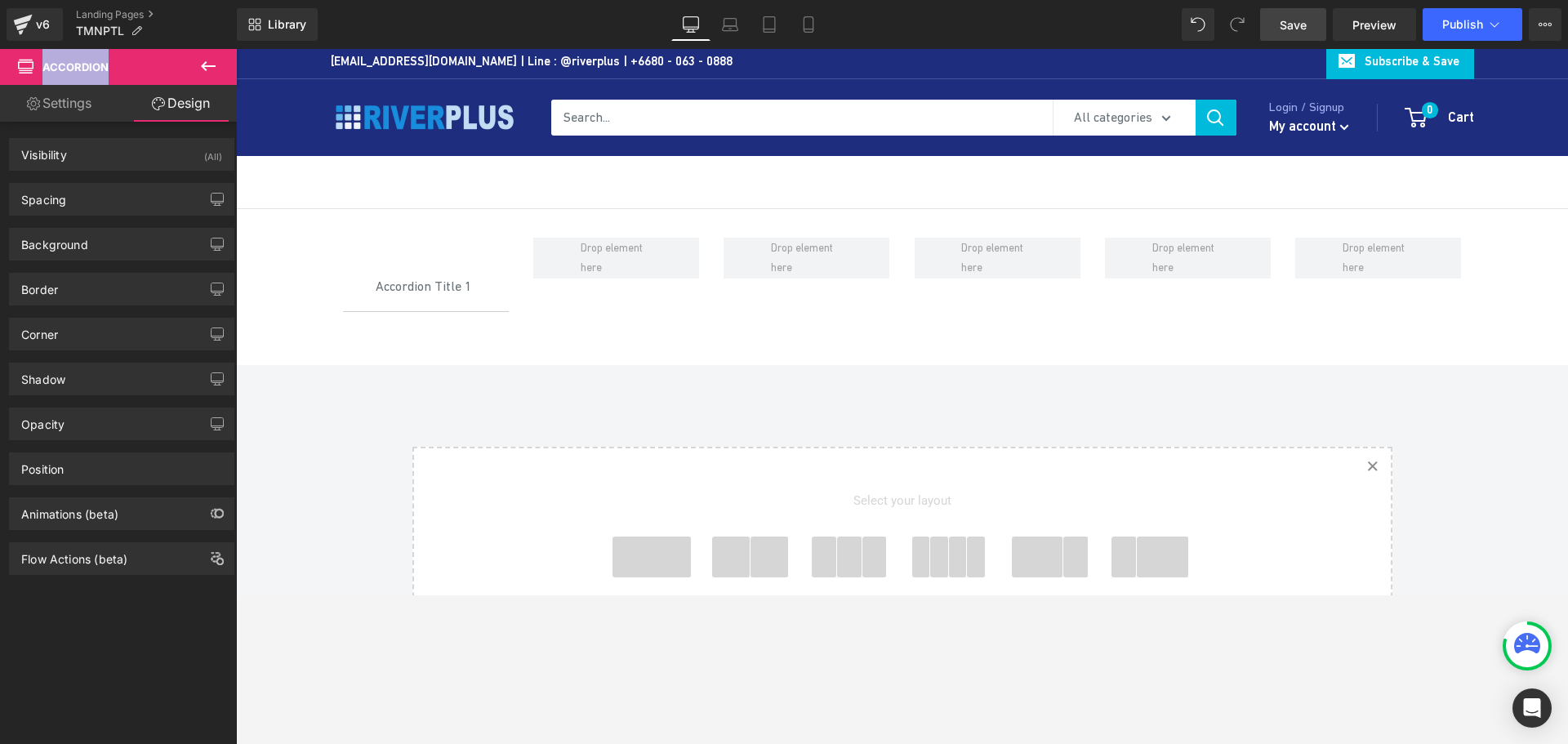 scroll, scrollTop: 0, scrollLeft: 0, axis: both 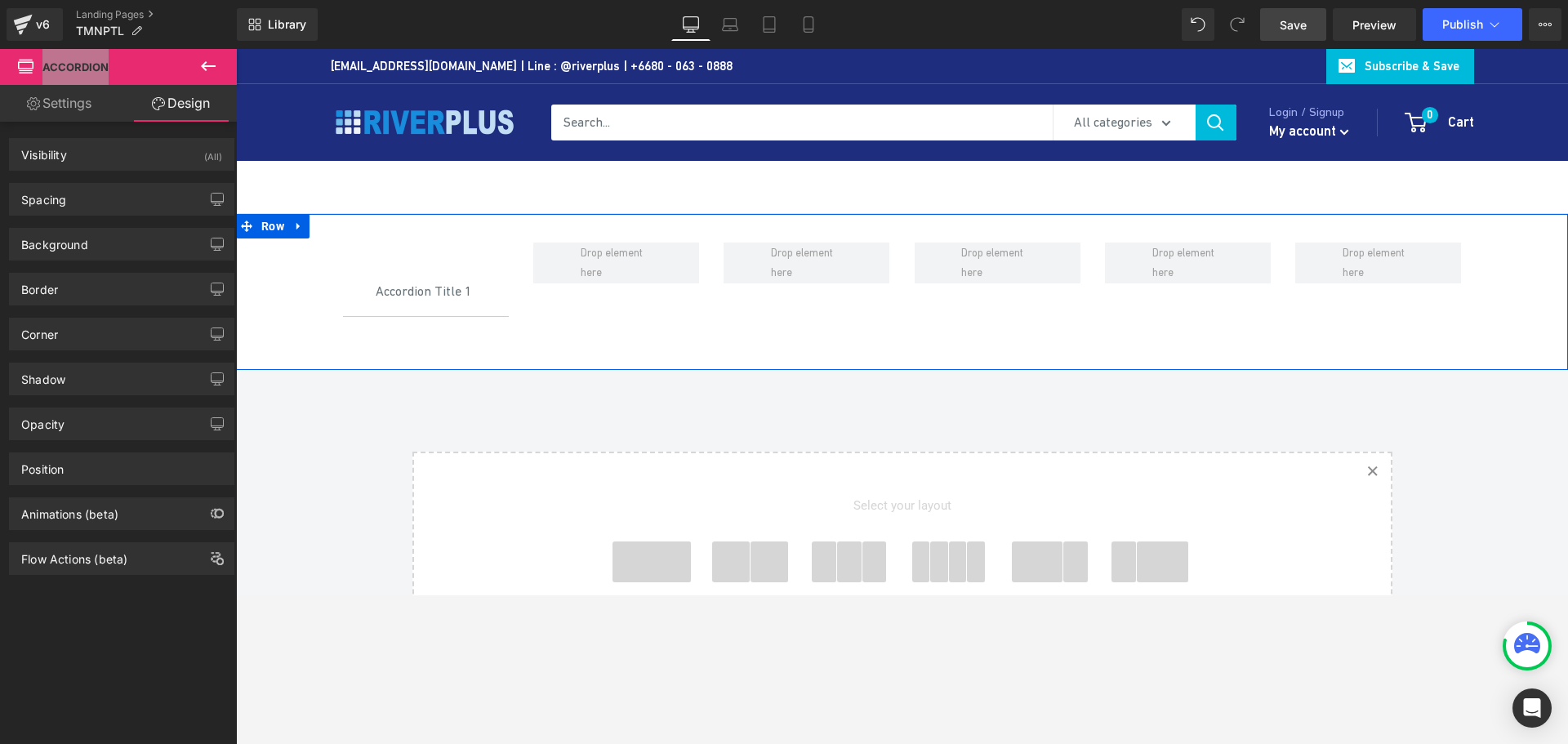 click on "Accordion Title 1
Text Block
Accordion
Row         Row
Row" at bounding box center [902, 292] 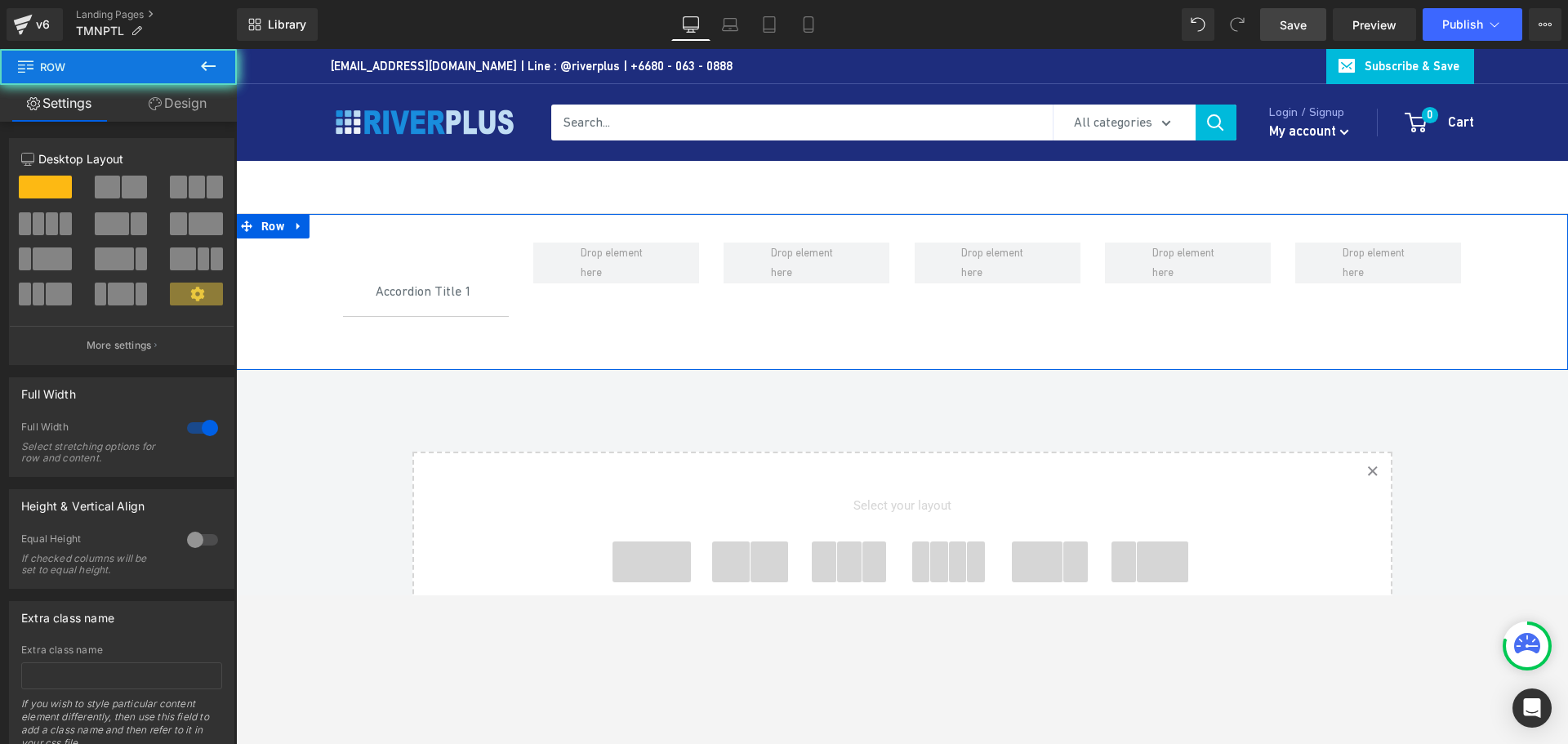 click on "Accordion Title 1
Text Block
Accordion
Row         Row
Row" at bounding box center [902, 292] 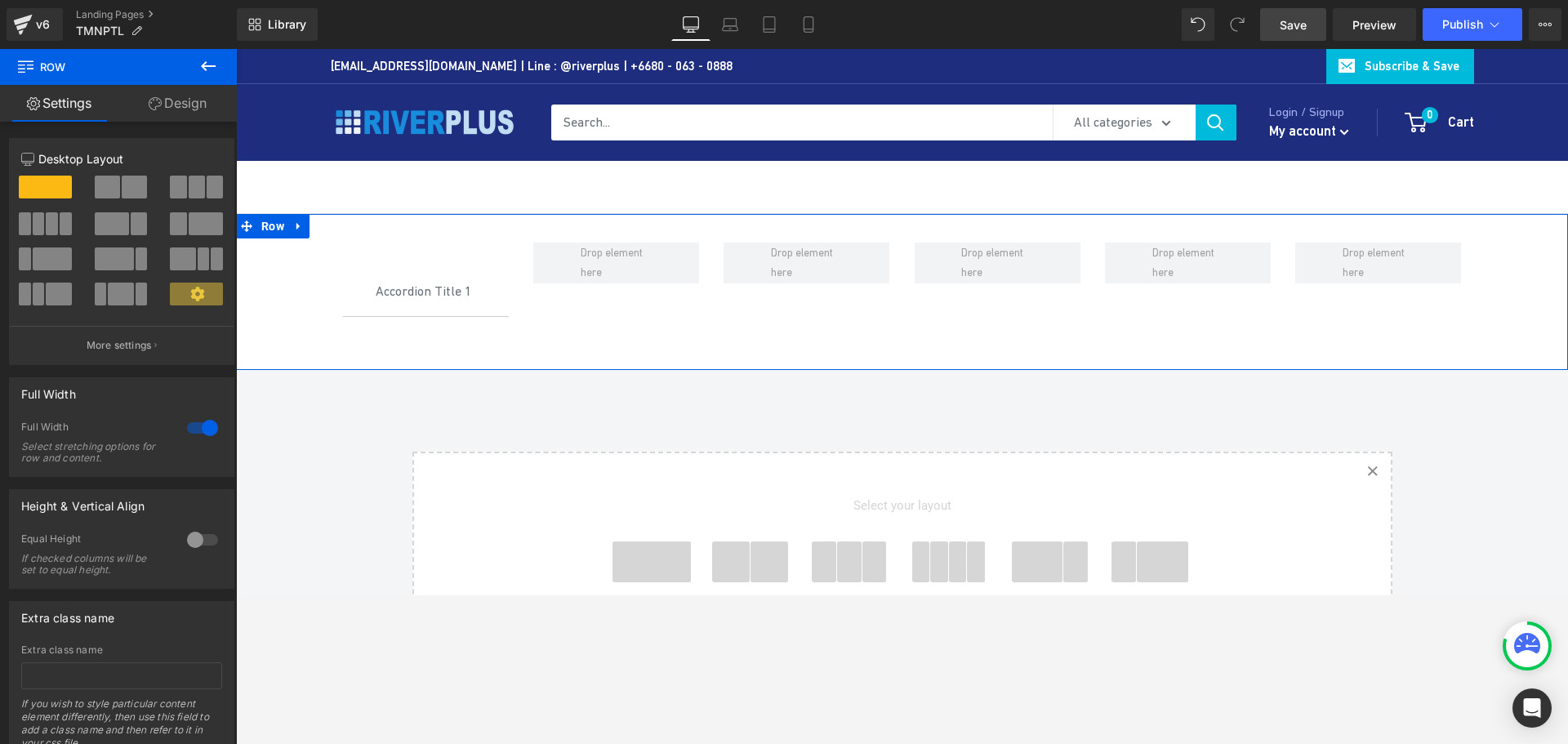 click on "Accordion Title 1
Text Block
Accordion
Row         Row
Row" at bounding box center [902, 292] 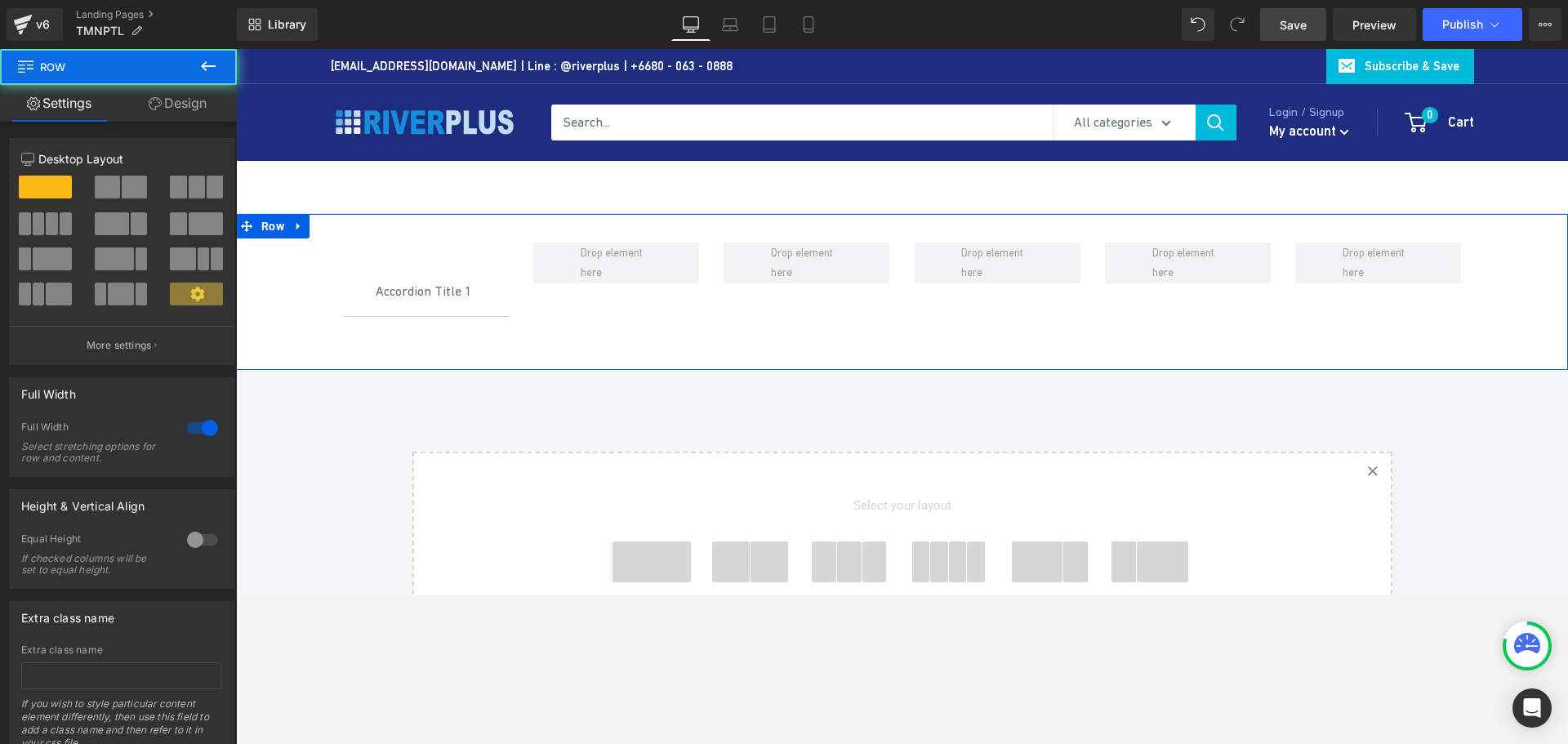 click on "Accordion Title 1
Text Block
Accordion
Row         Row
Row" at bounding box center (902, 292) 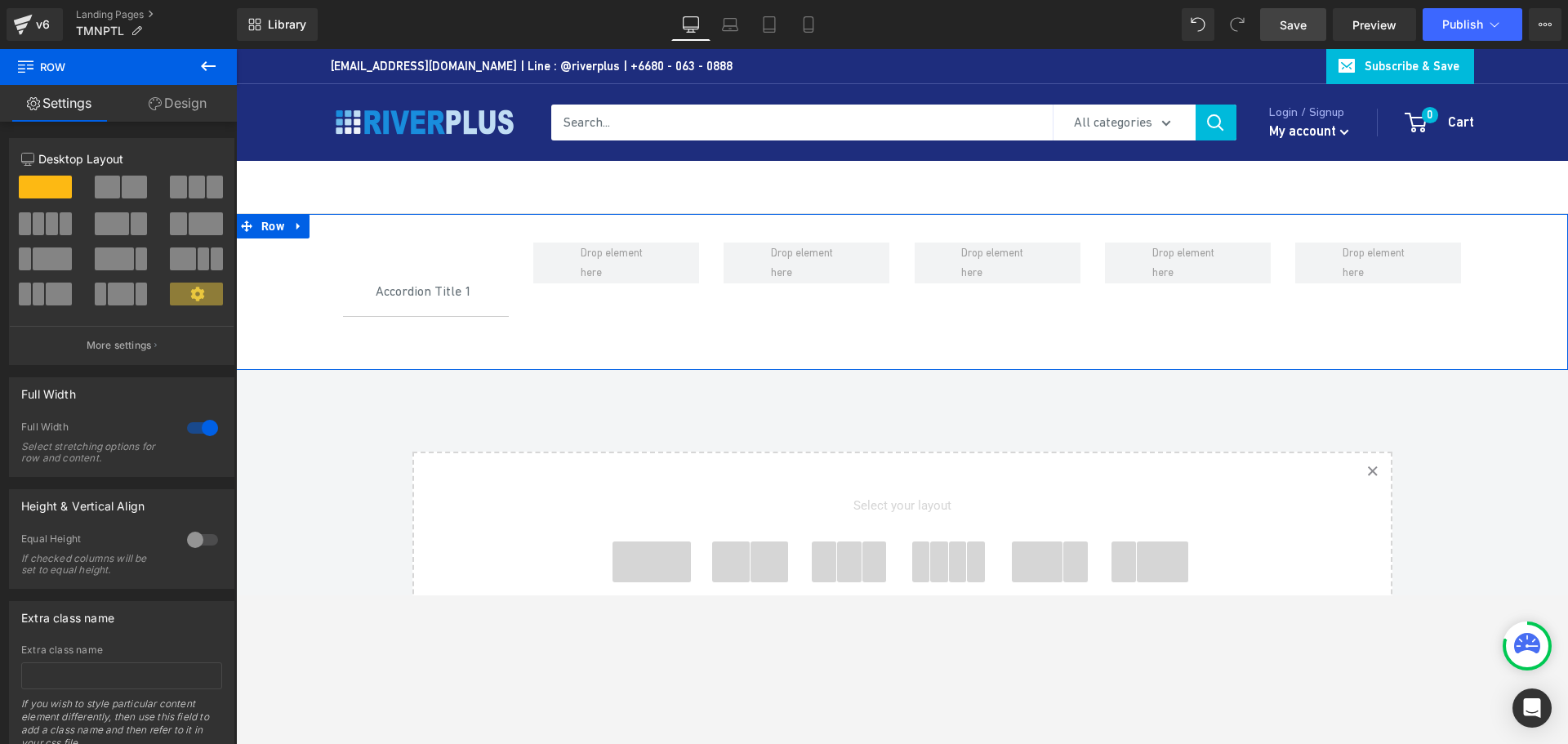 click on "Design" at bounding box center [177, 103] 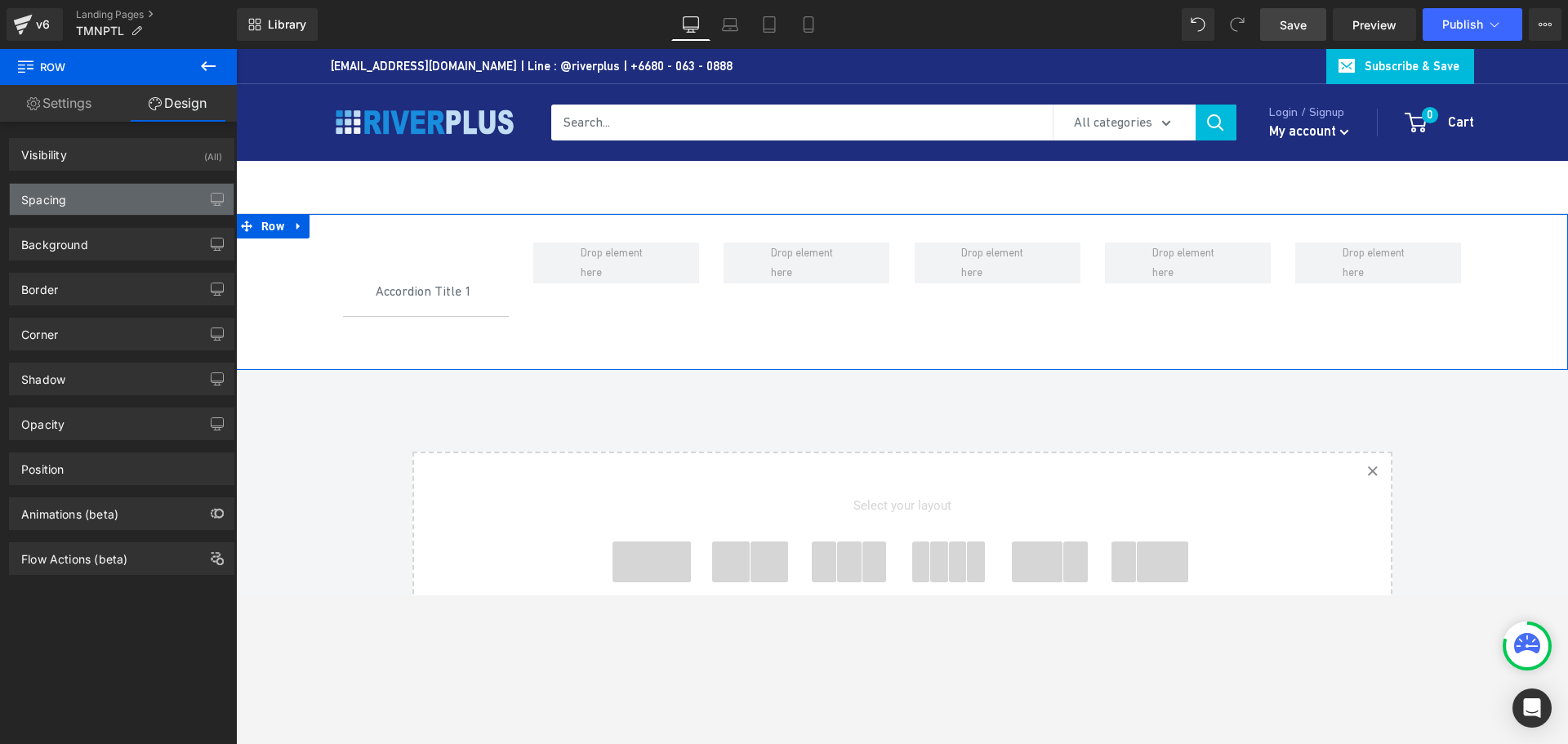 click on "Spacing" at bounding box center [122, 199] 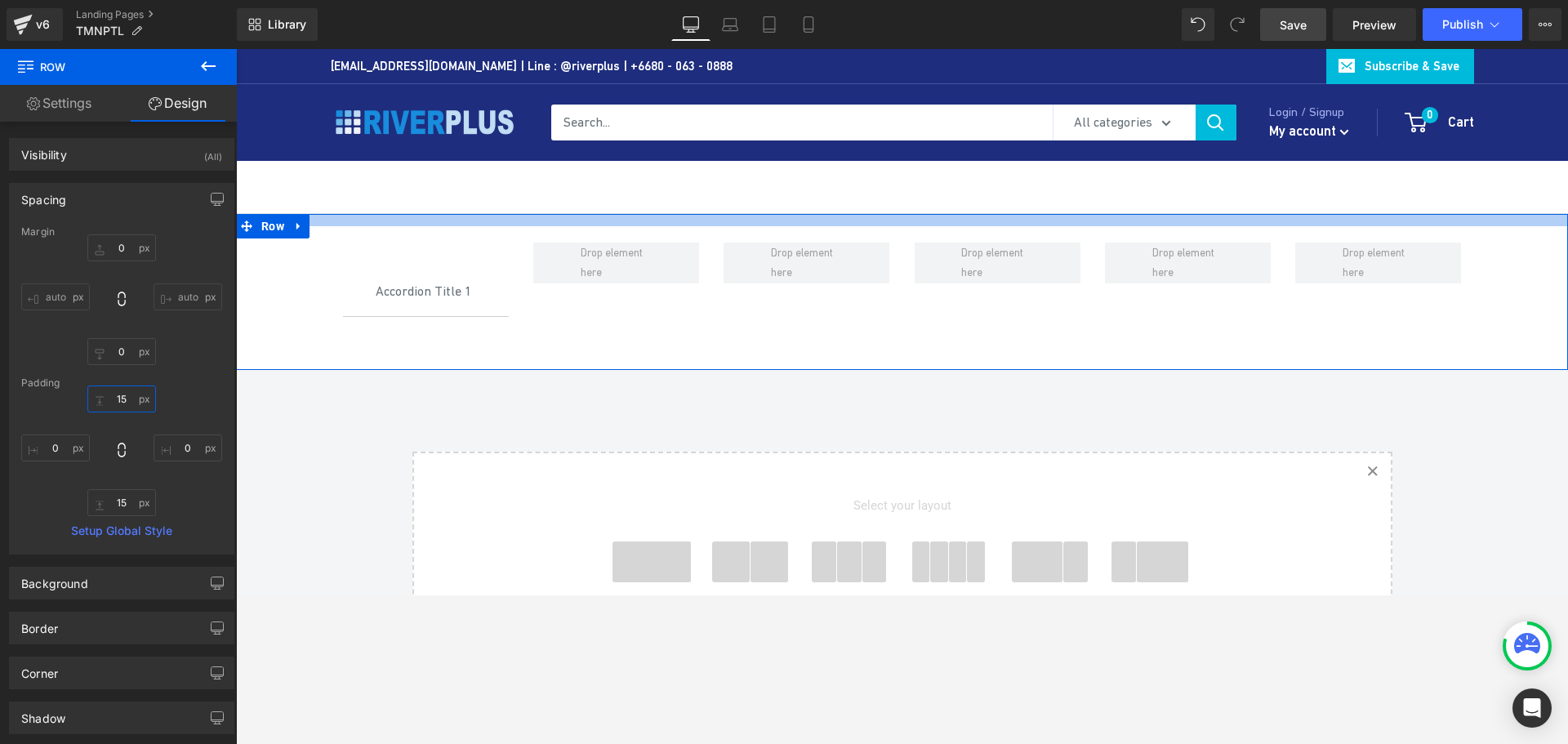 click on "15" at bounding box center [122, 399] 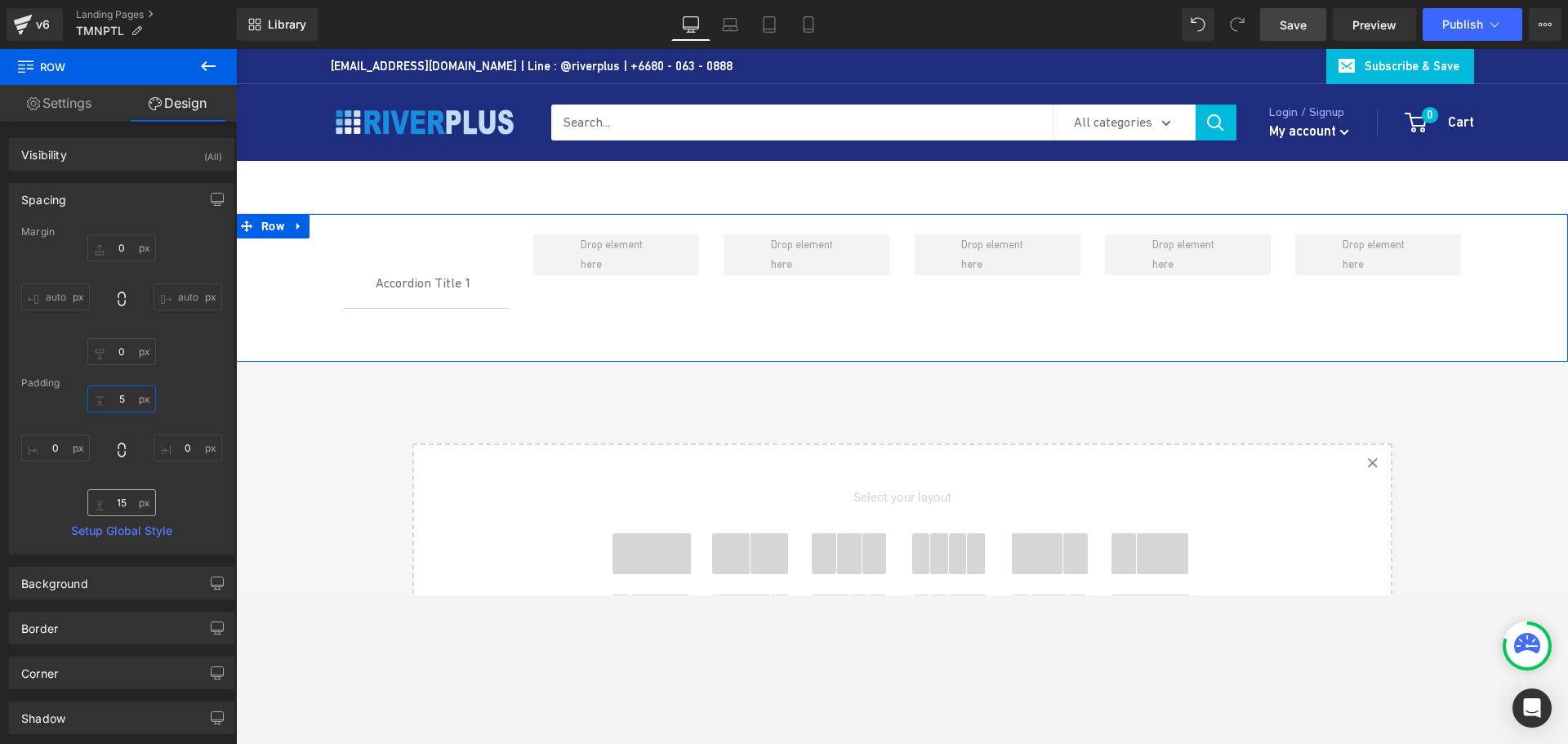 type on "5" 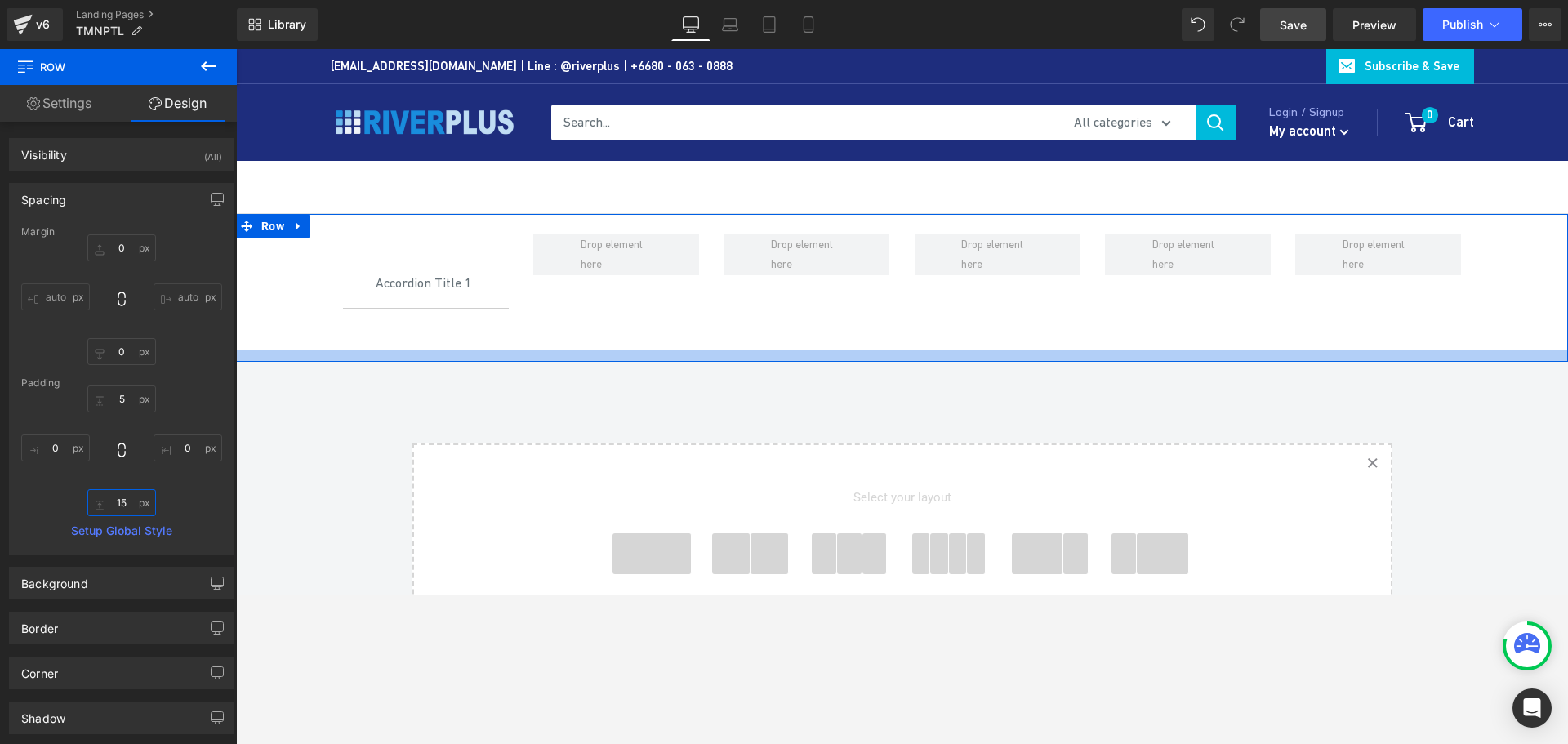 click on "15" at bounding box center [122, 502] 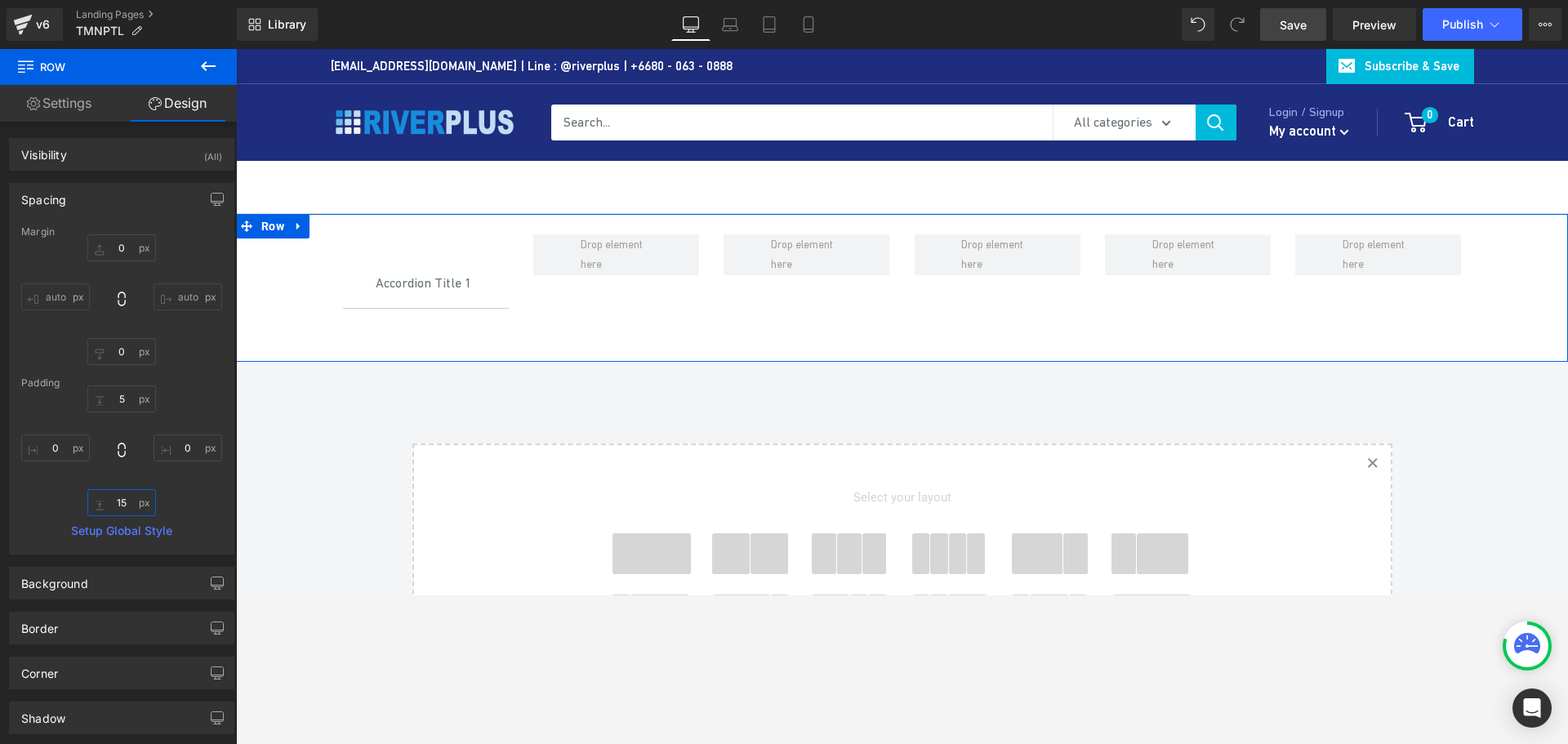 type on "5" 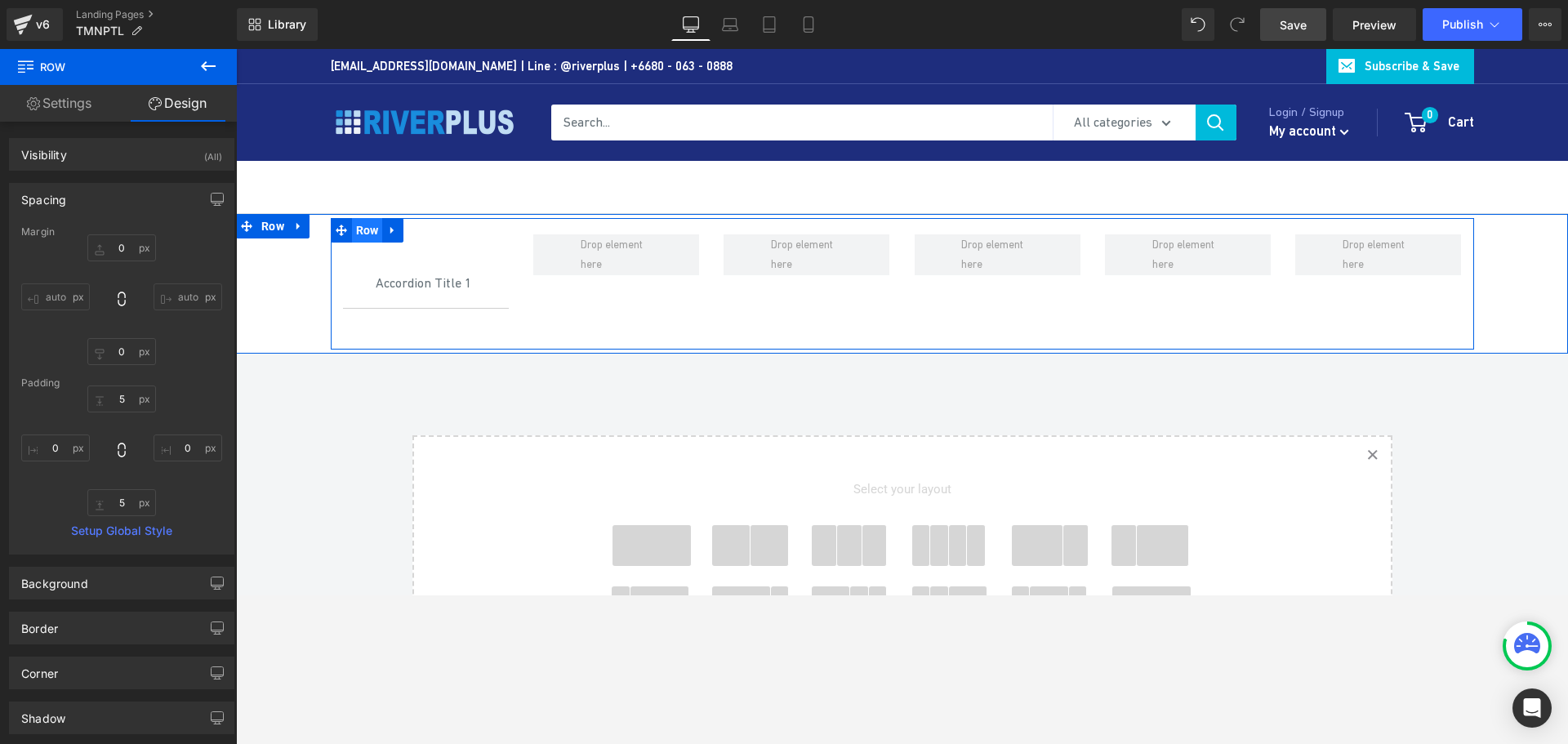 click on "Row" at bounding box center (368, 230) 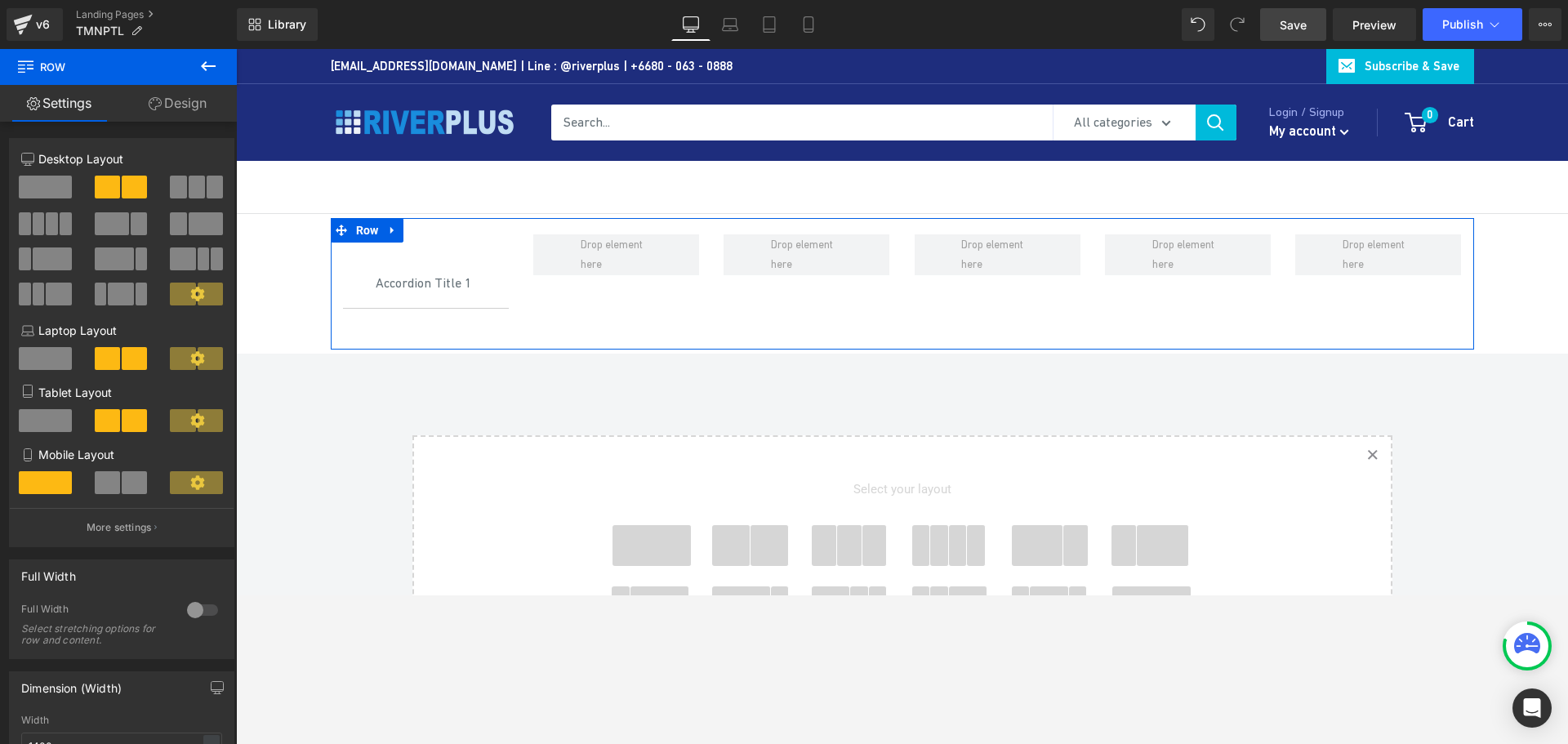 click on "Design" at bounding box center (177, 103) 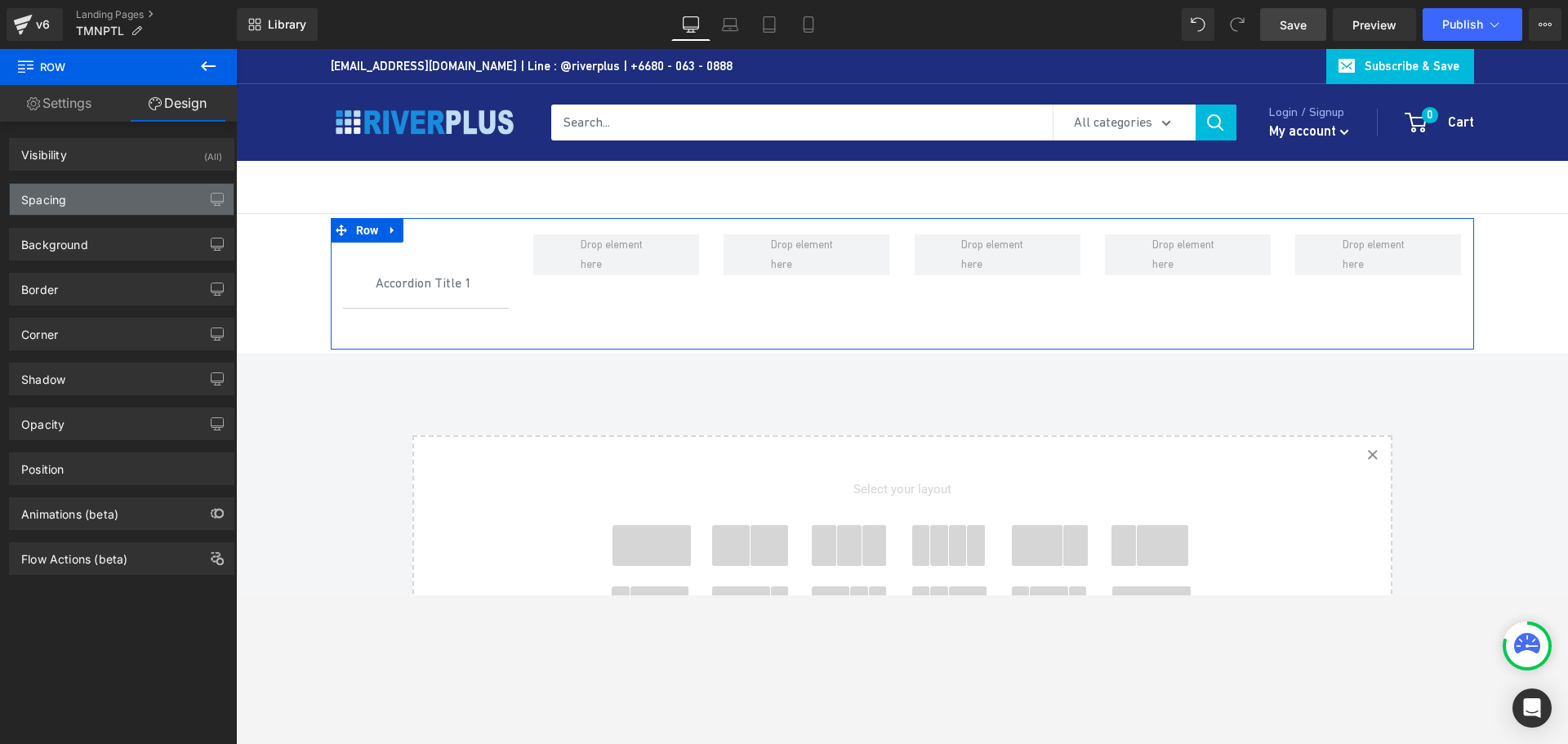 click on "Spacing" at bounding box center [122, 199] 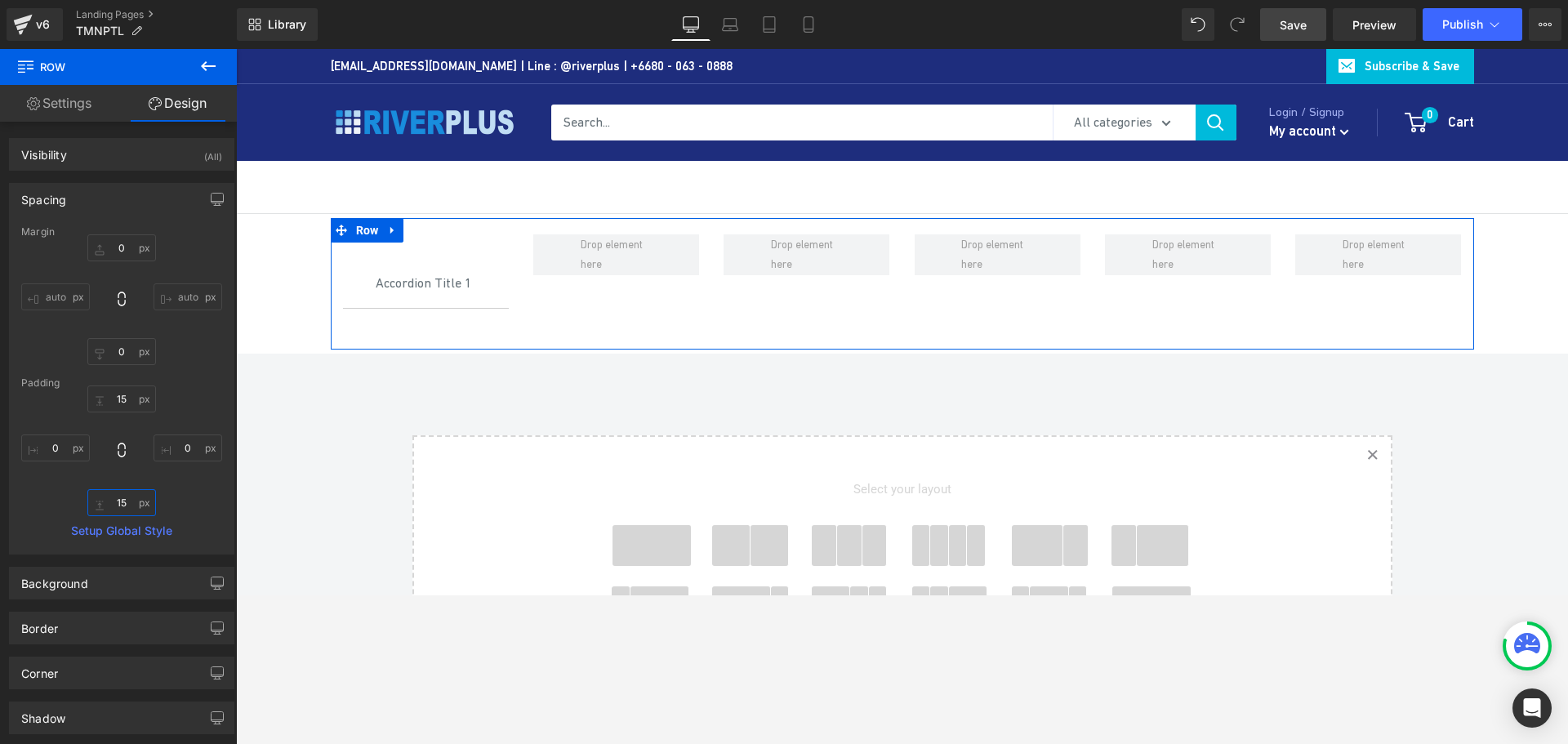 click on "15" at bounding box center [122, 502] 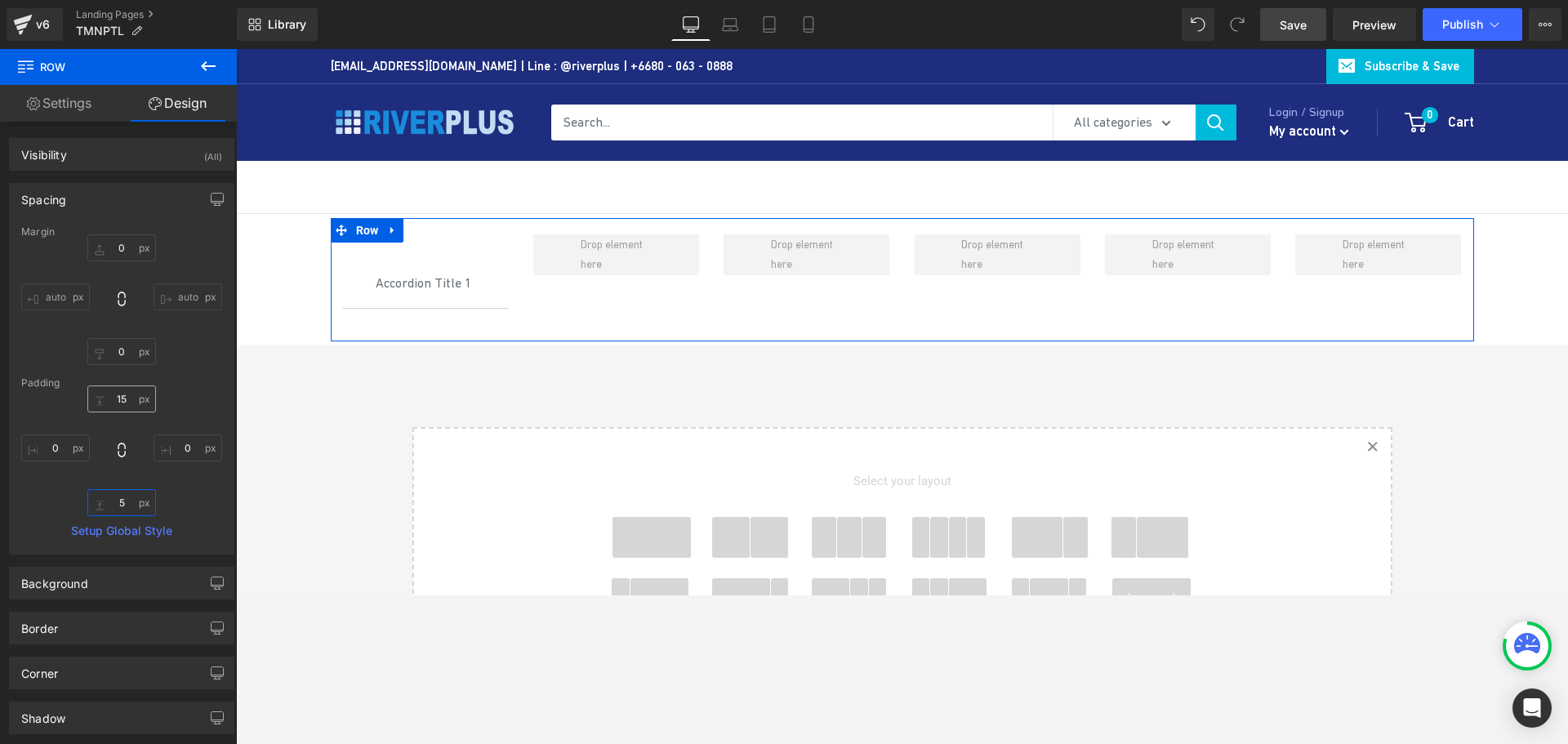 type on "5" 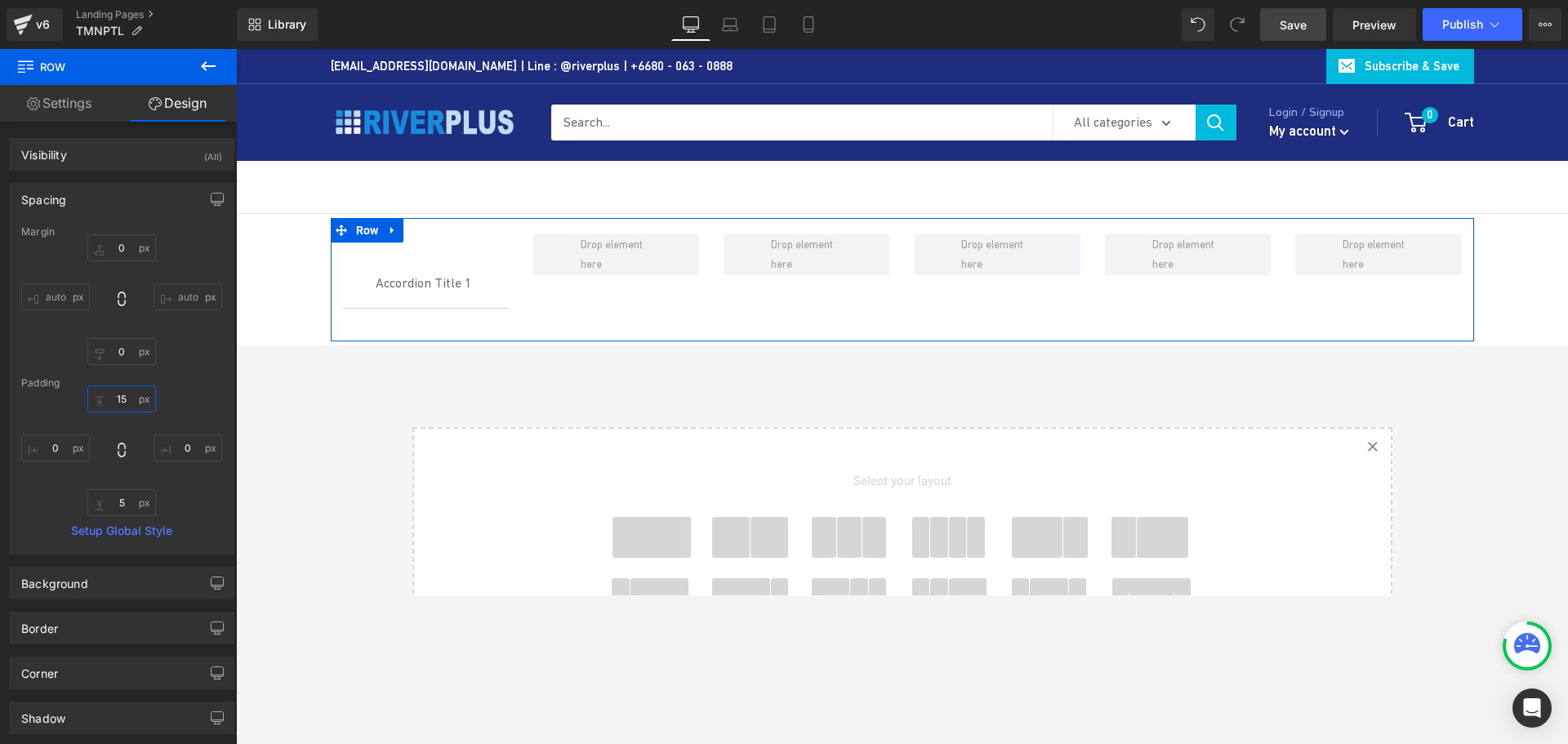 click on "15" at bounding box center [122, 399] 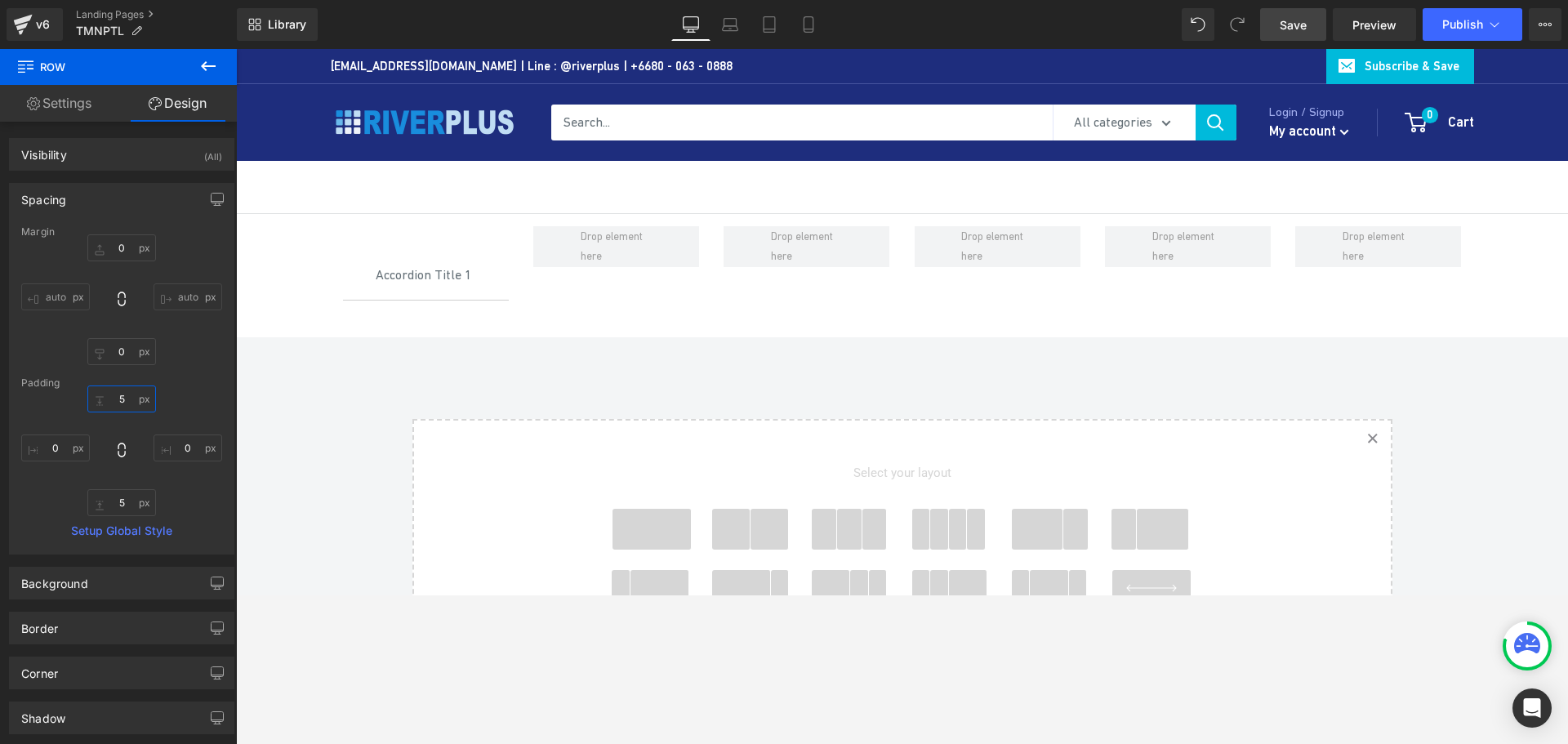 type on "5" 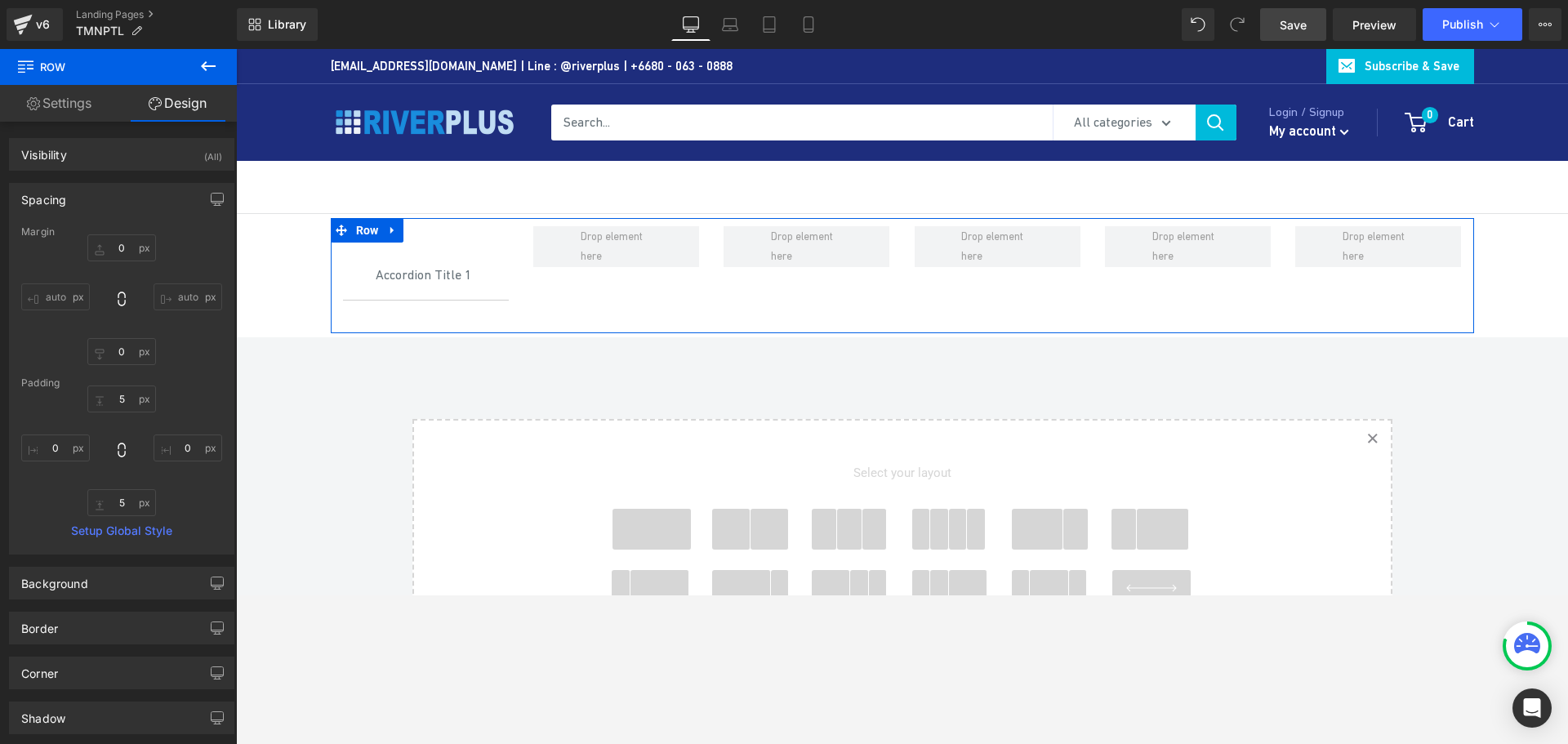 click on "Spacing" at bounding box center [122, 199] 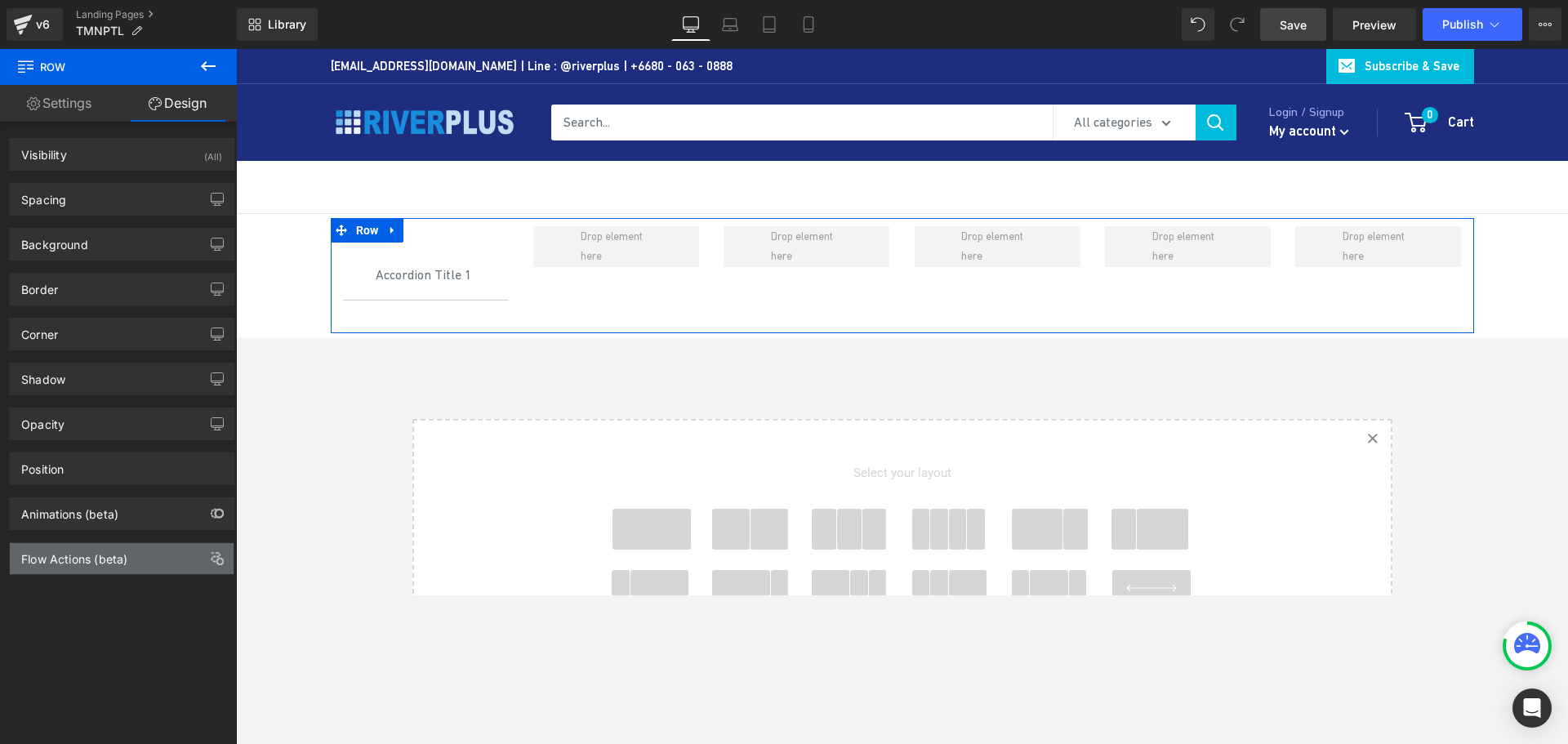 click on "Flow Actions (beta)" at bounding box center [74, 555] 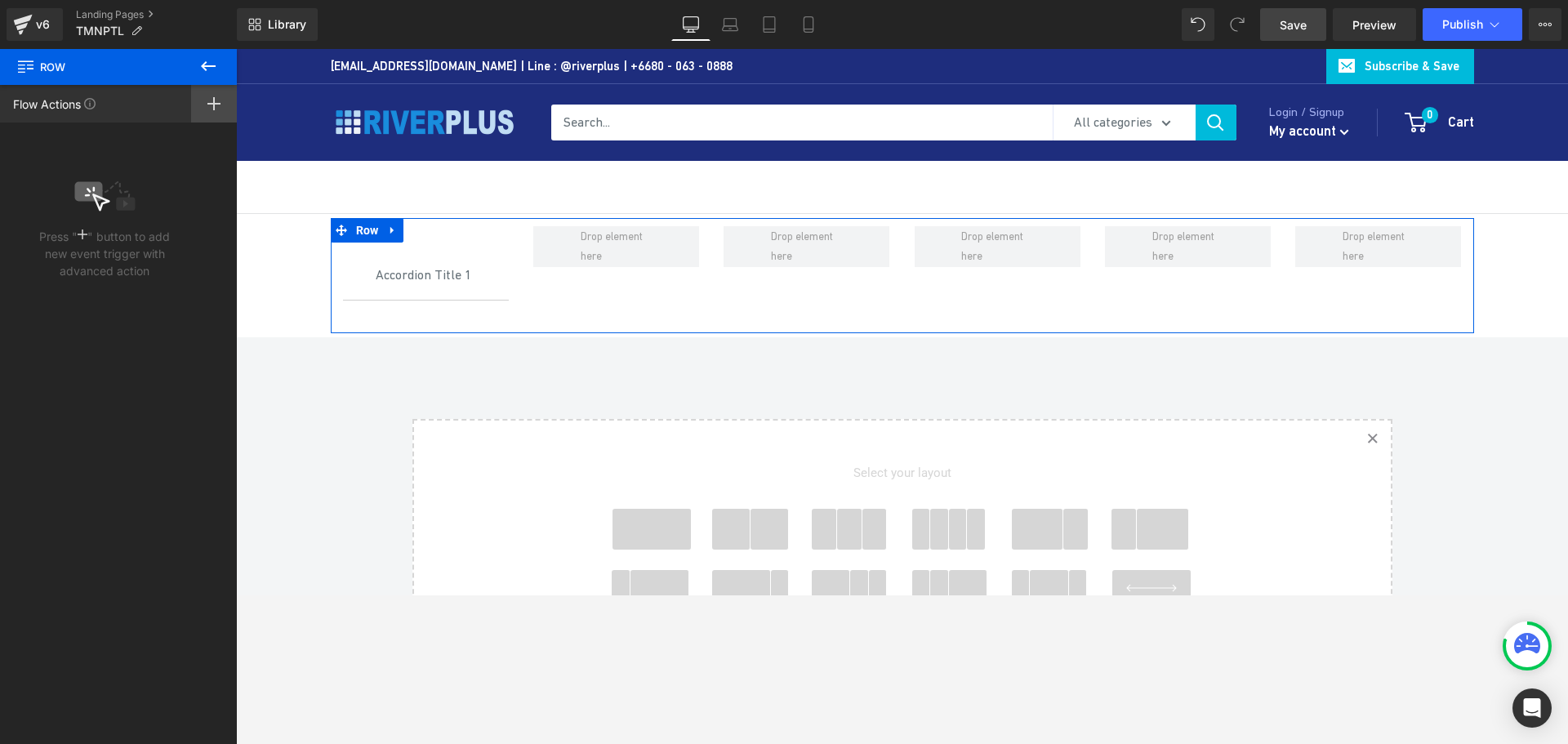 click at bounding box center [214, 104] 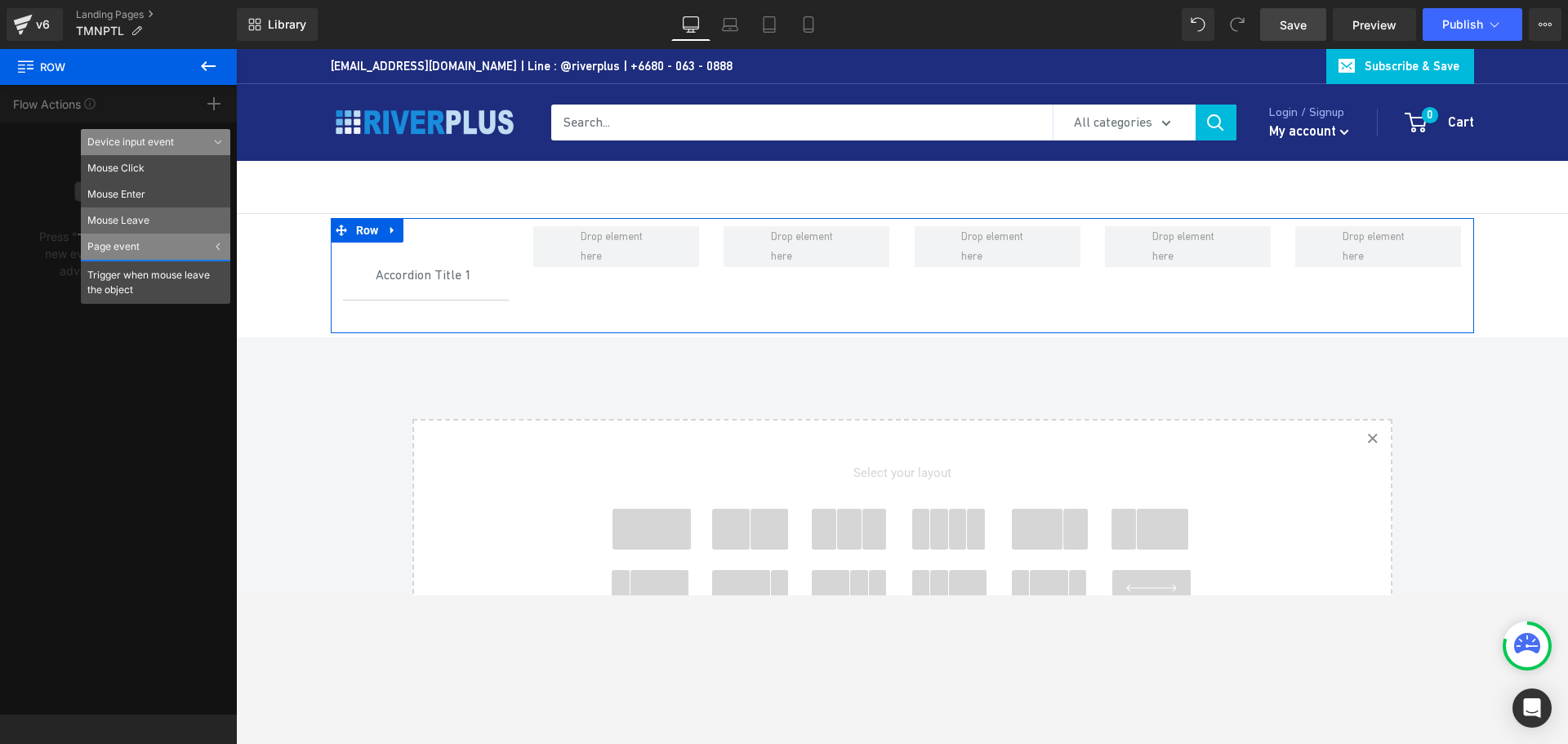 click on "Mouse Leave" at bounding box center (155, 221) 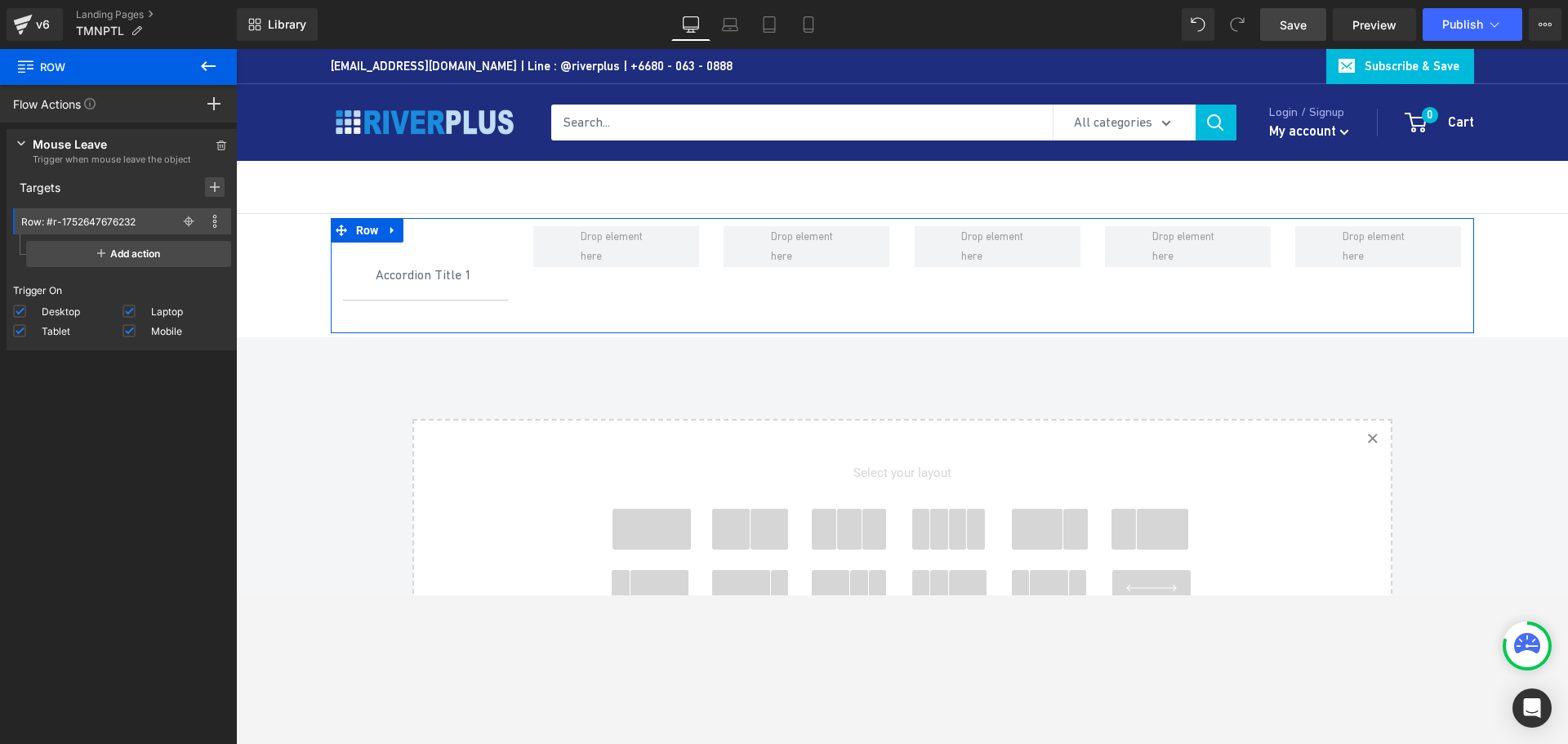 click 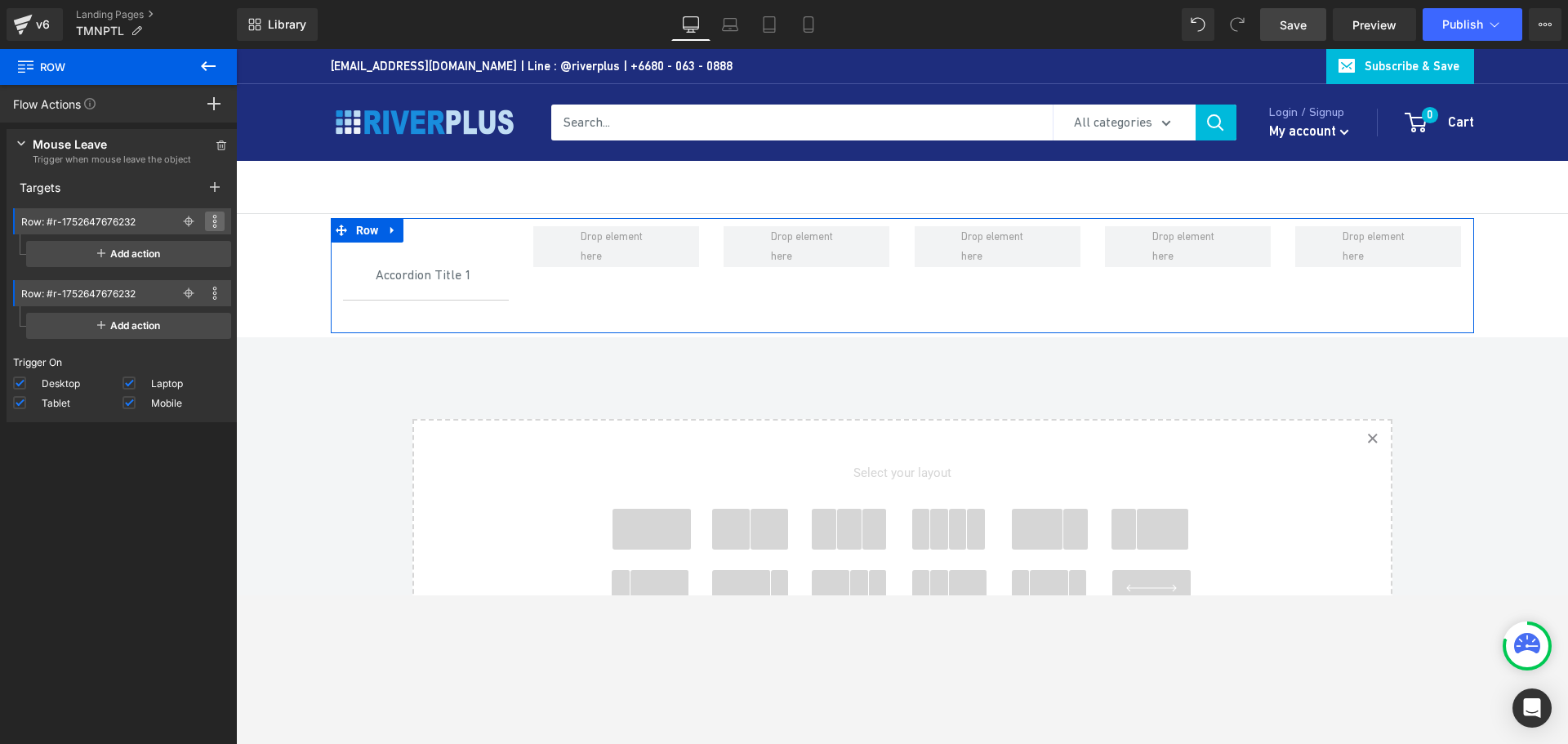 click at bounding box center [215, 221] 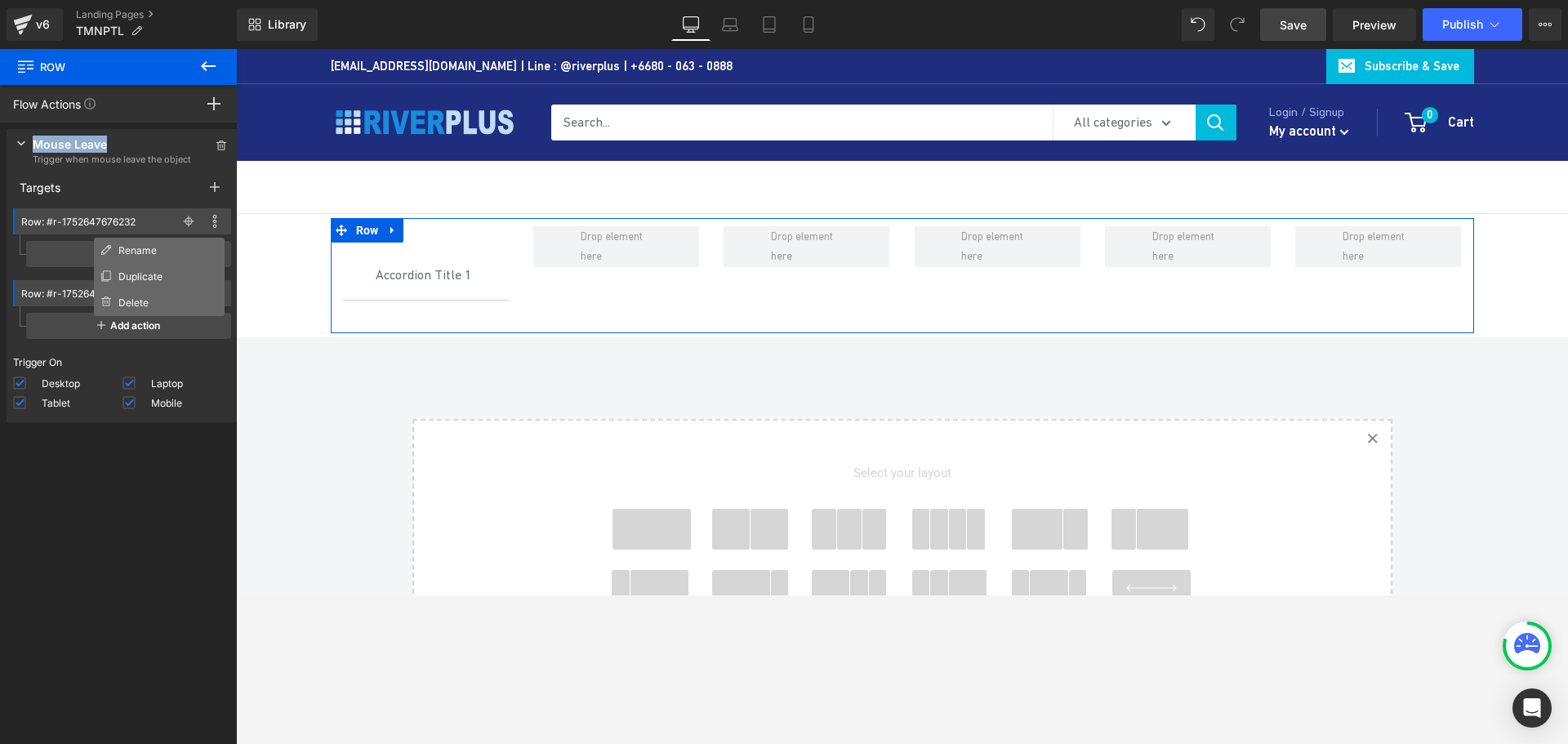 drag, startPoint x: 110, startPoint y: 141, endPoint x: 35, endPoint y: 145, distance: 75.10659 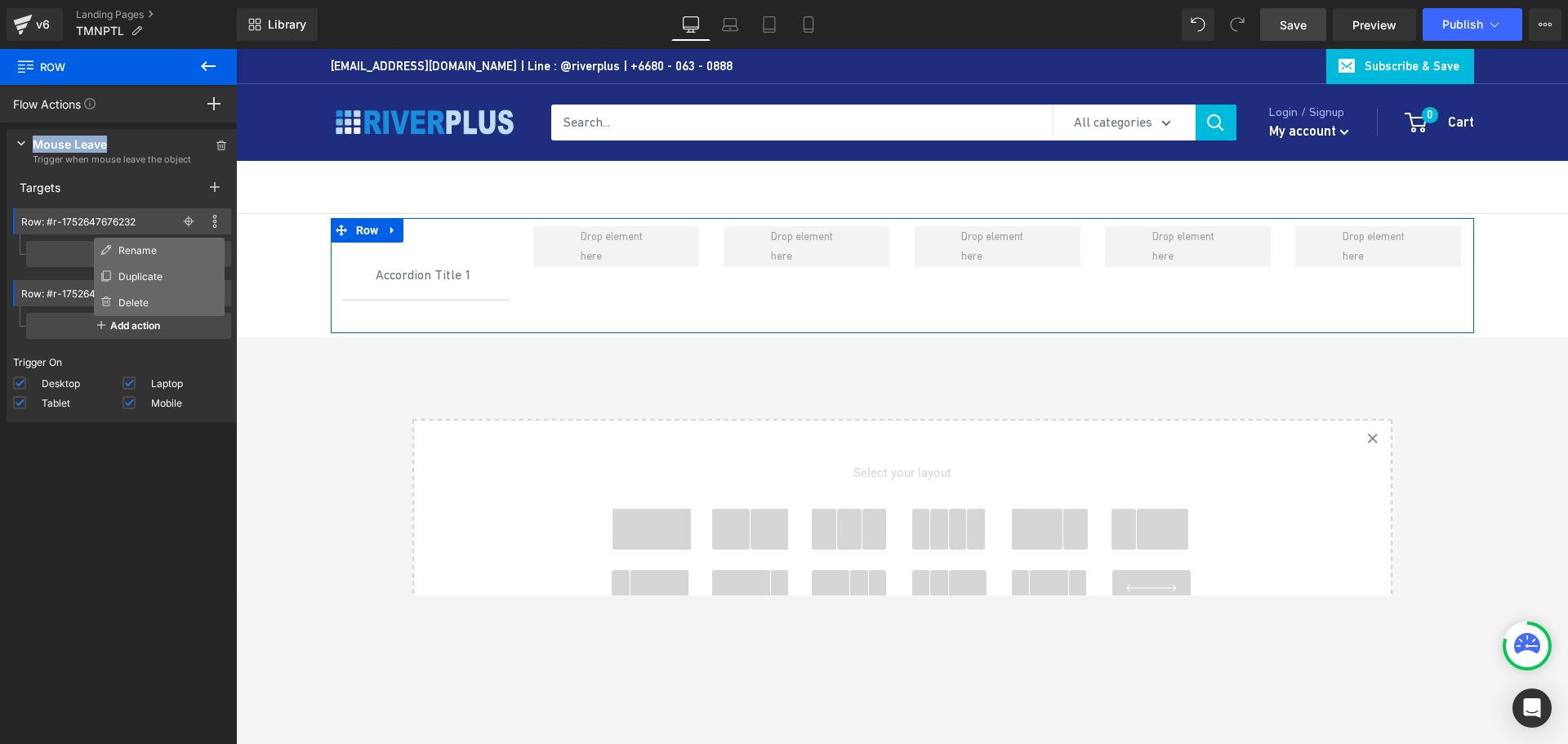 click on "Mouse Leave" at bounding box center [122, 144] 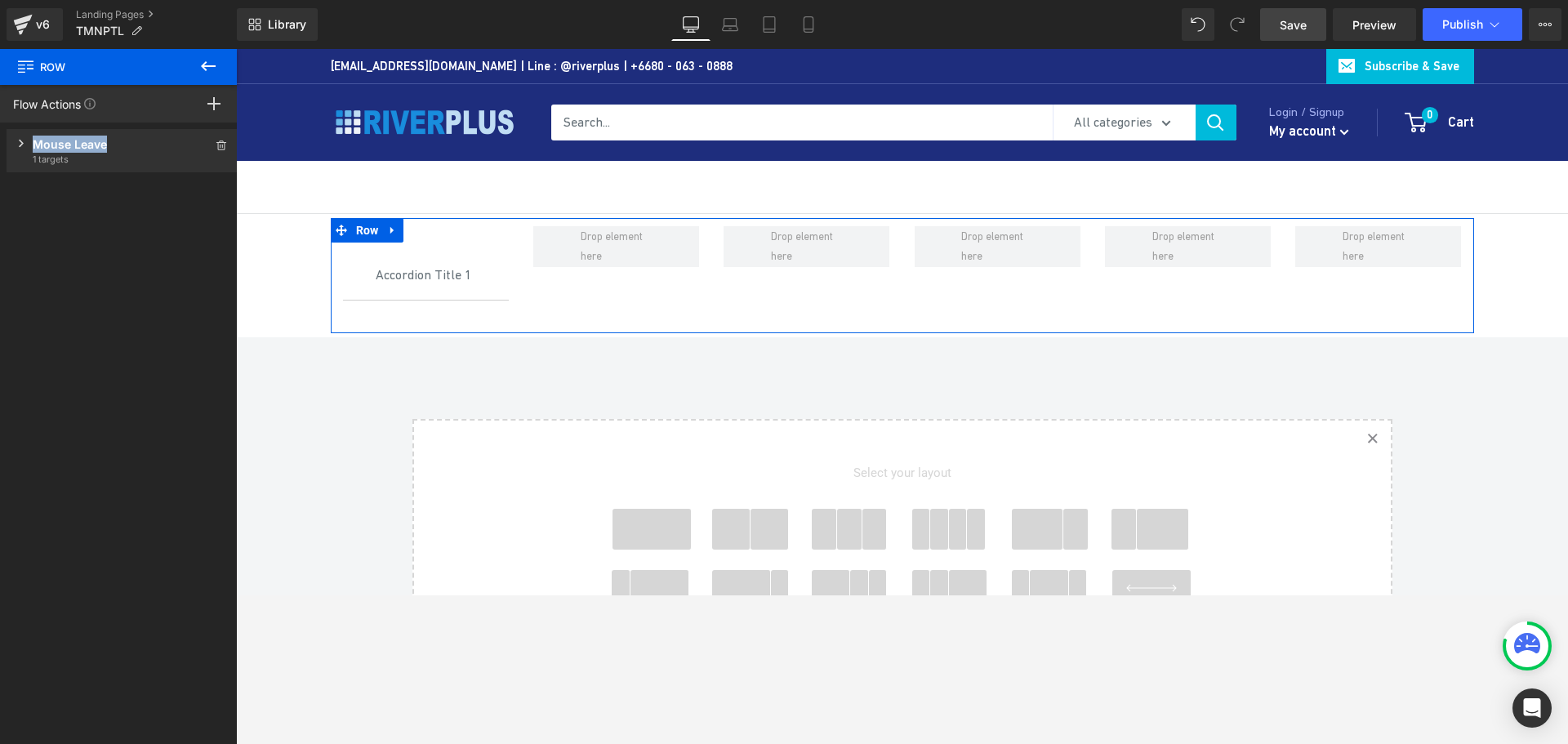 copy on "Mouse Leave" 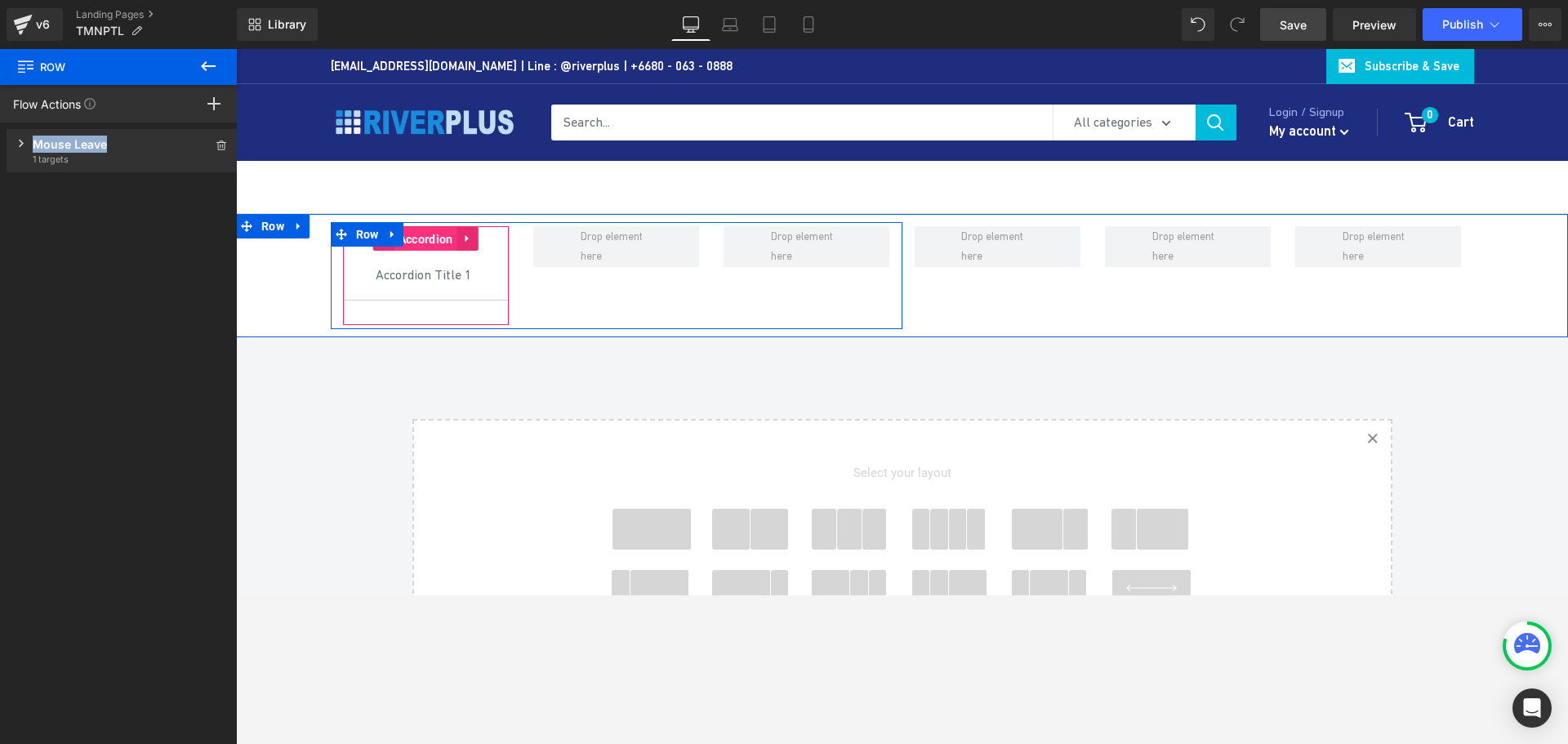 click on "Accordion" at bounding box center [425, 239] 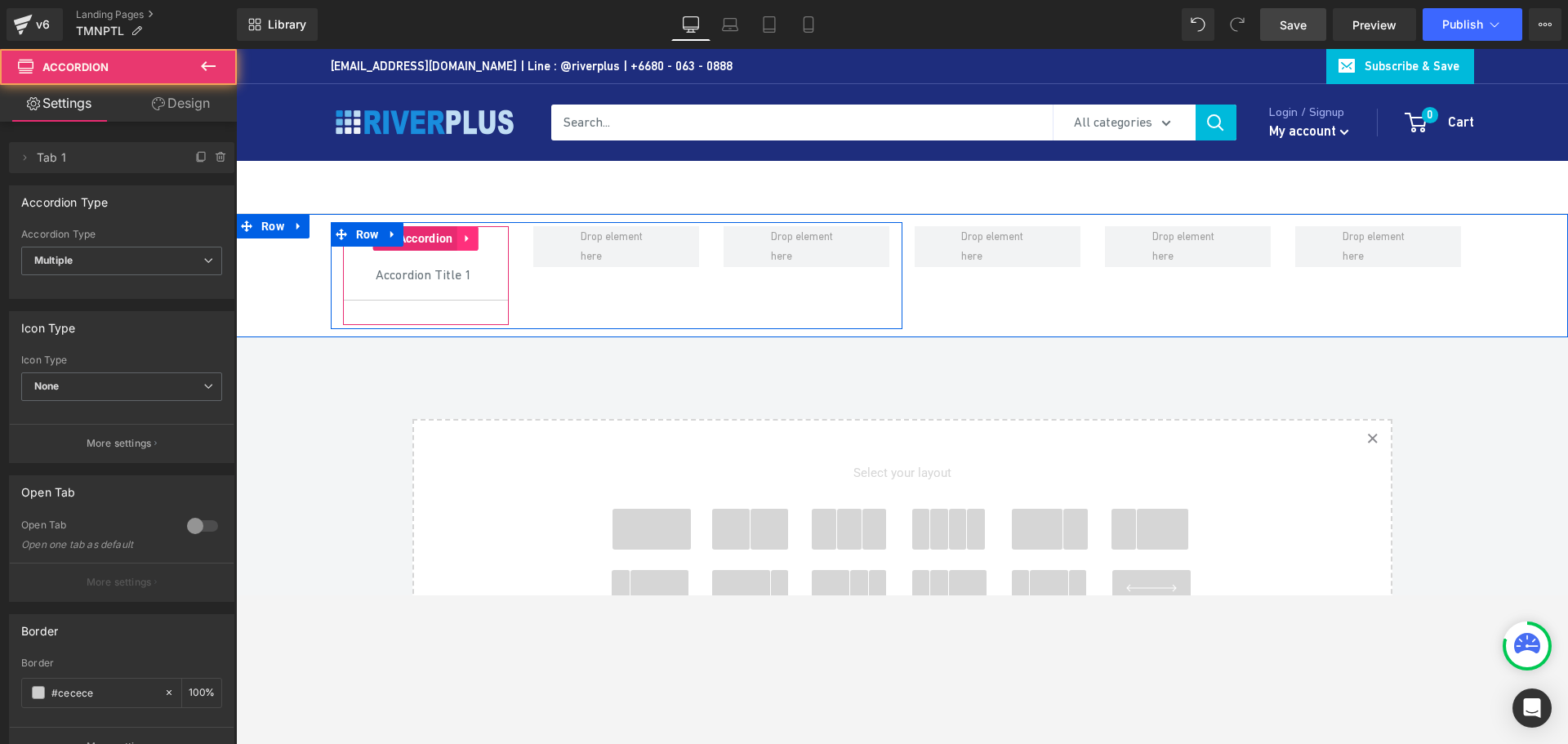 click at bounding box center [468, 238] 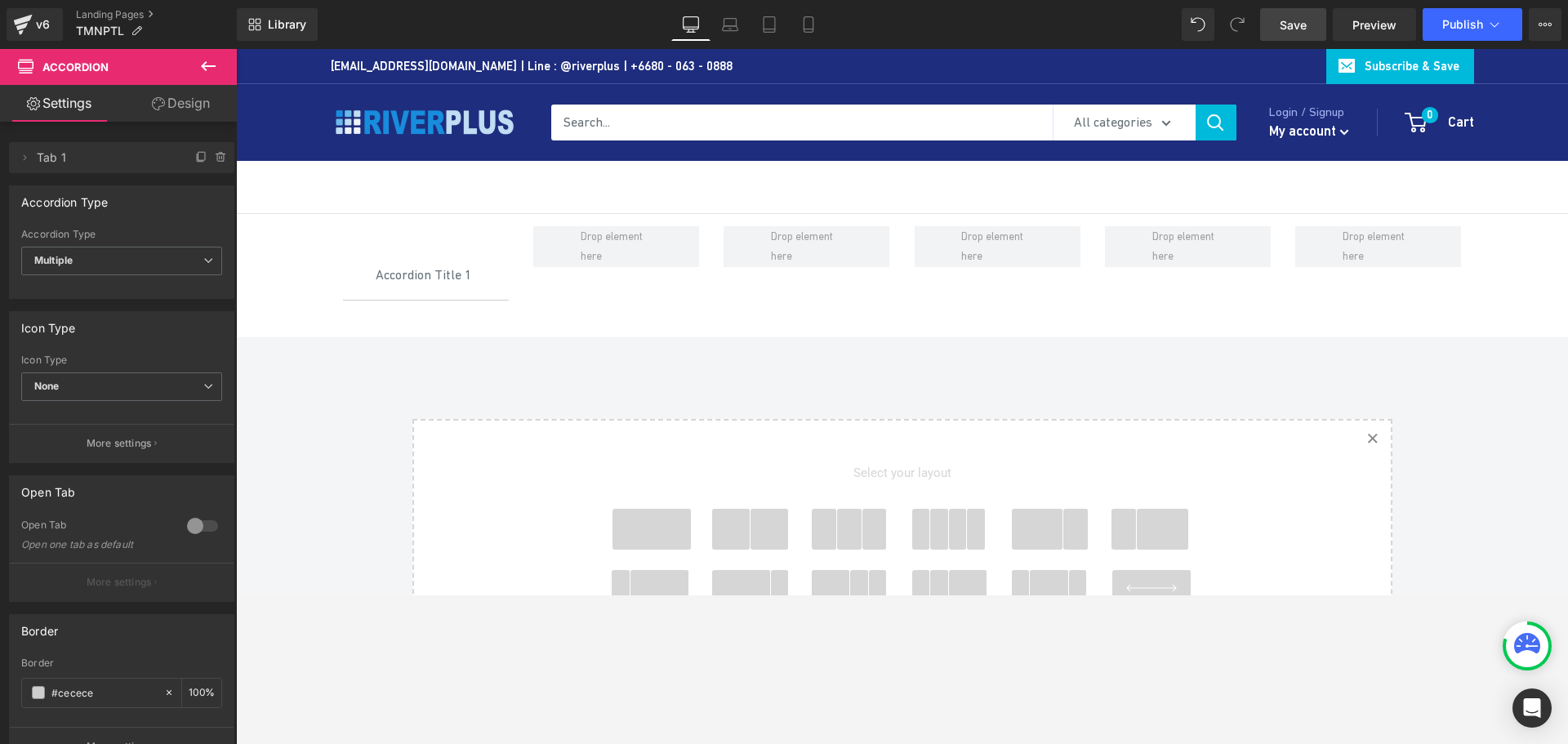 click on "Accordion Title 1
Text Block
Accordion
Row         Row
Row         Row
Select your layout" at bounding box center [902, 509] 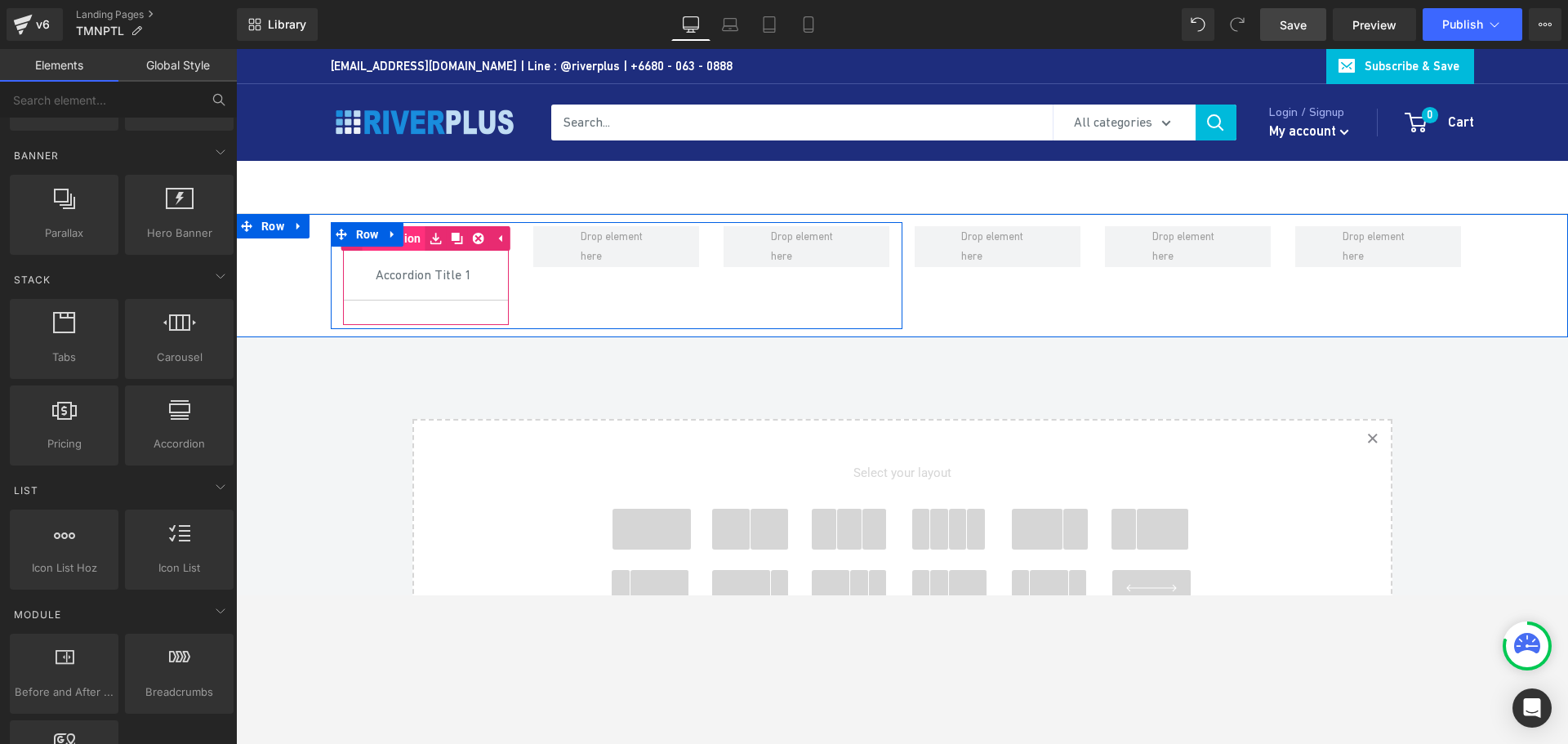 click on "Accordion" at bounding box center (394, 238) 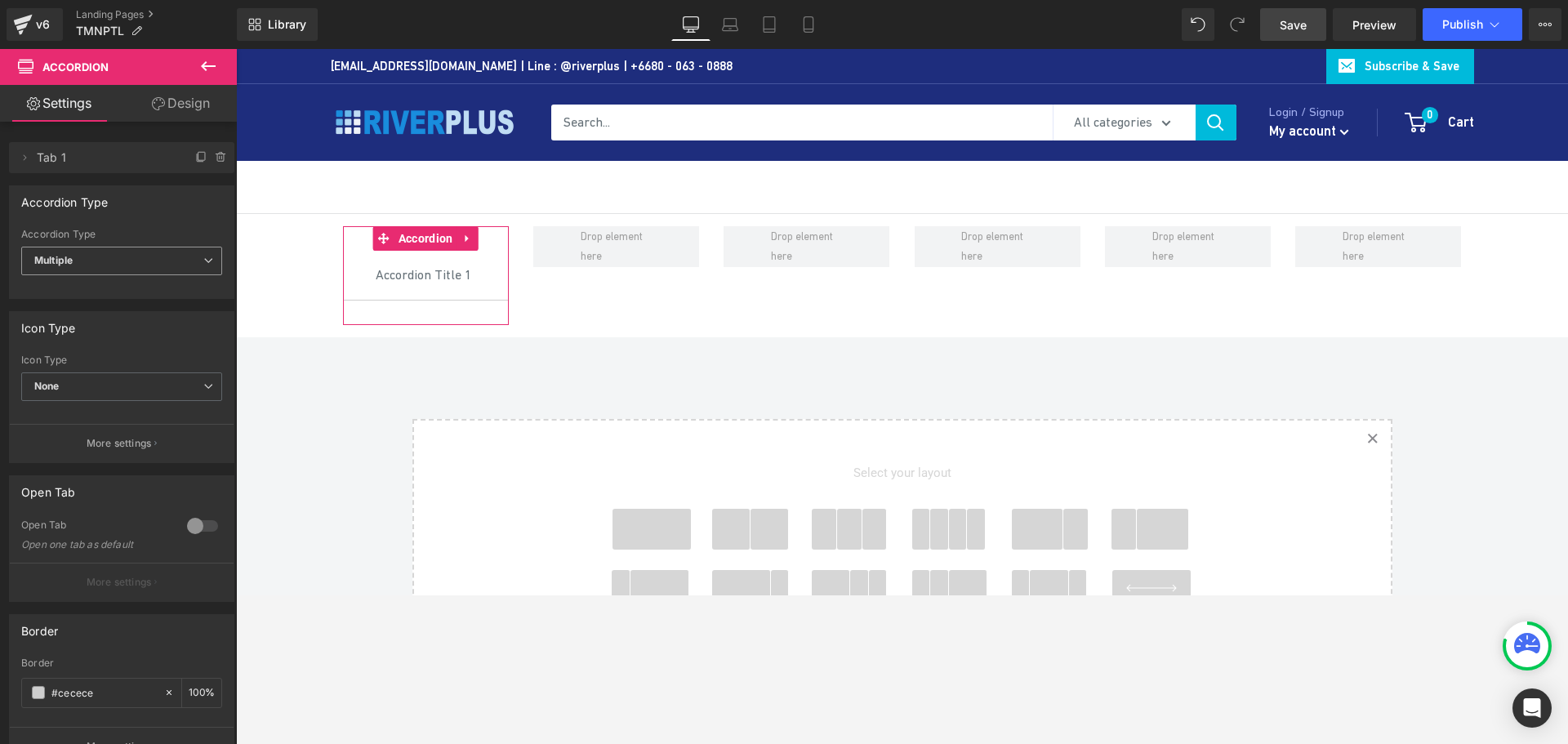 click on "Multiple" at bounding box center [122, 261] 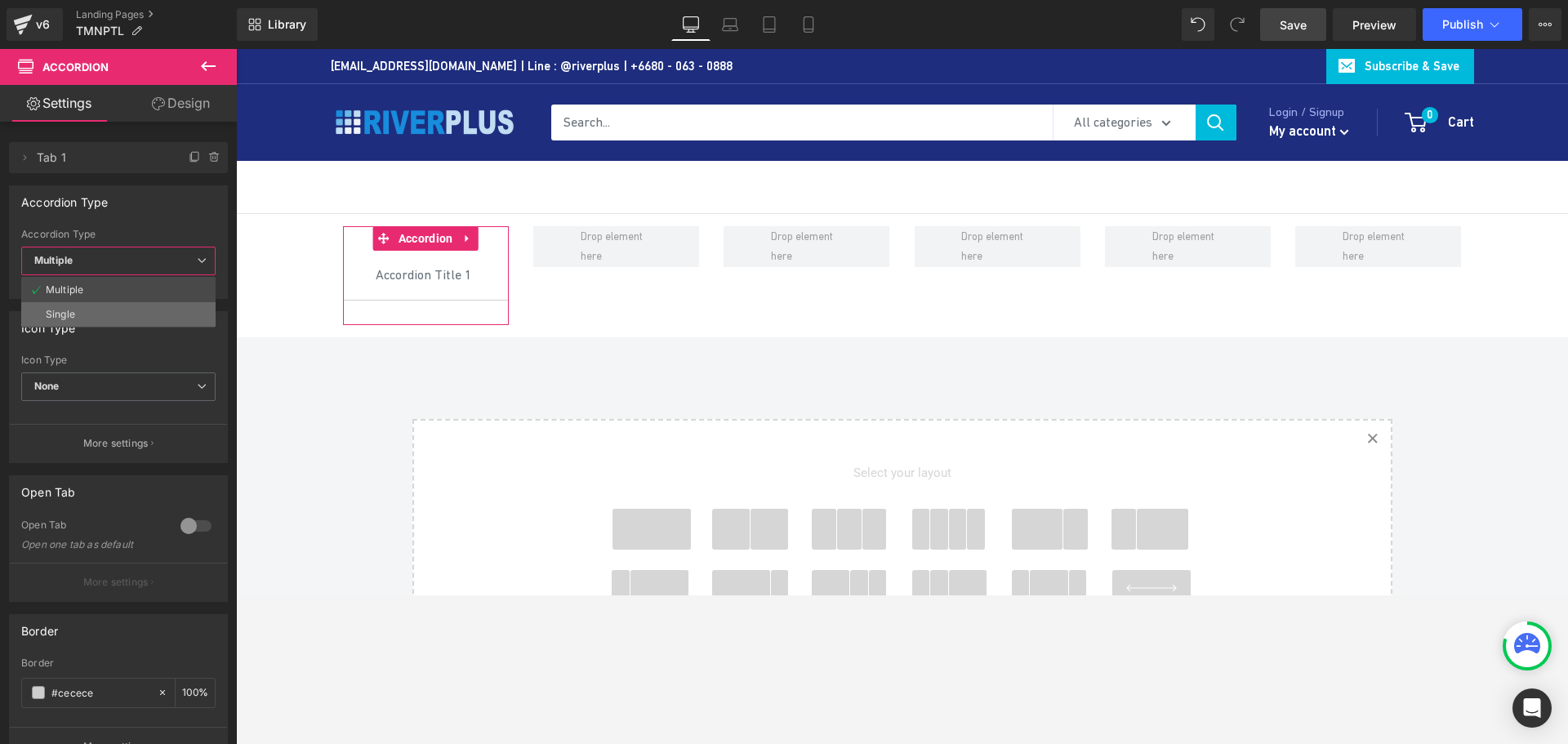 click on "Single" at bounding box center [118, 314] 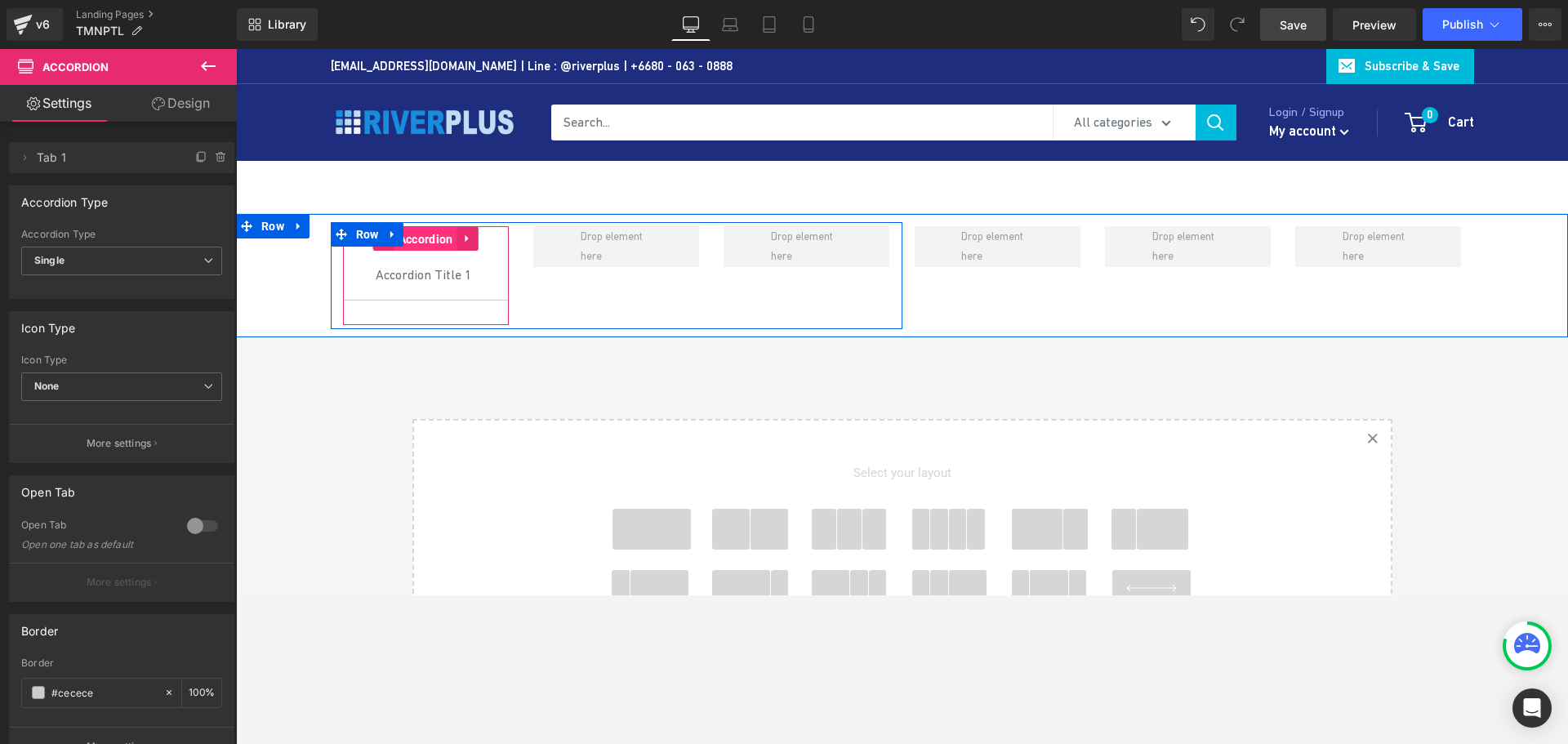 click on "Accordion" at bounding box center [425, 239] 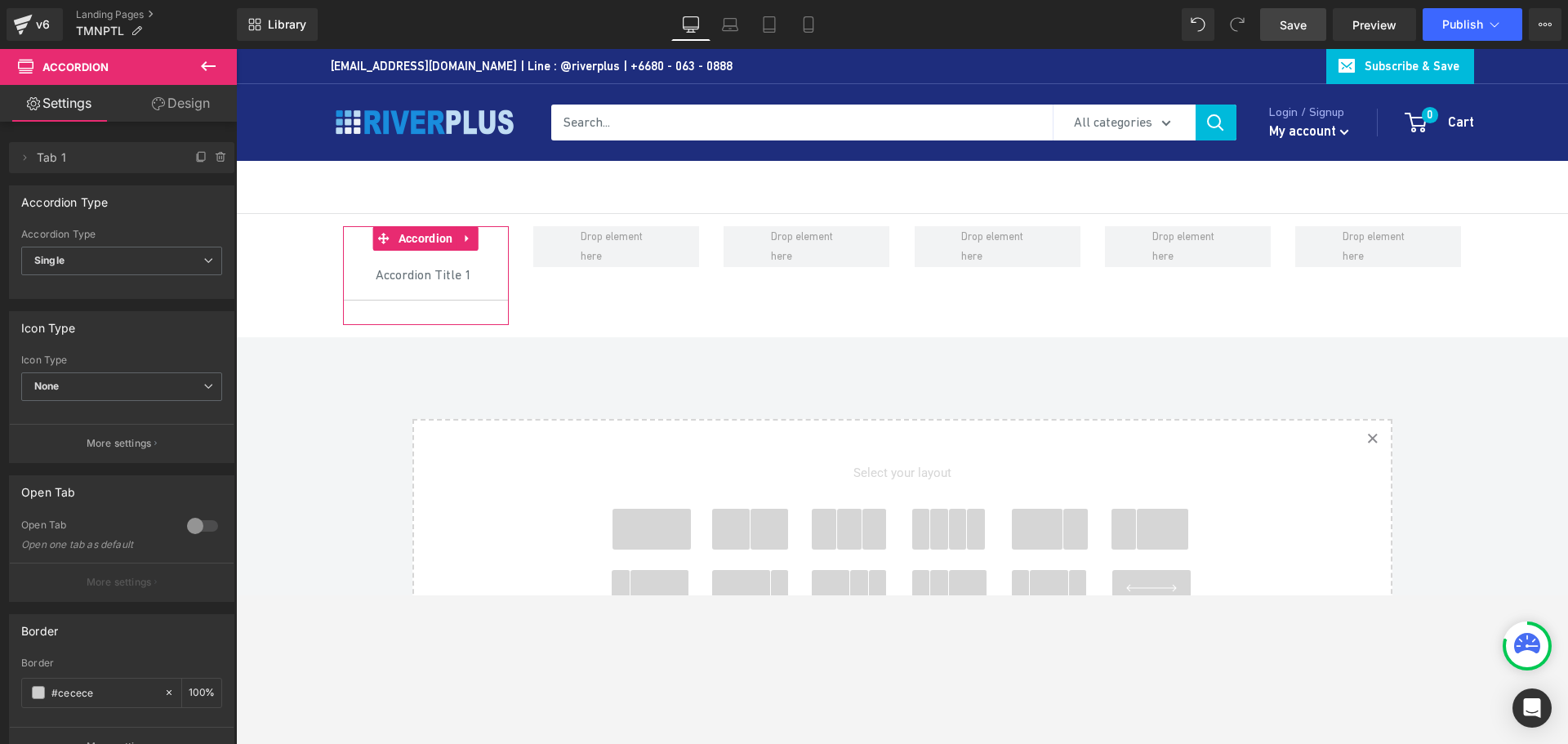 click on "Open Tab 0 Open Tab Open one tab as default More settings" at bounding box center (122, 532) 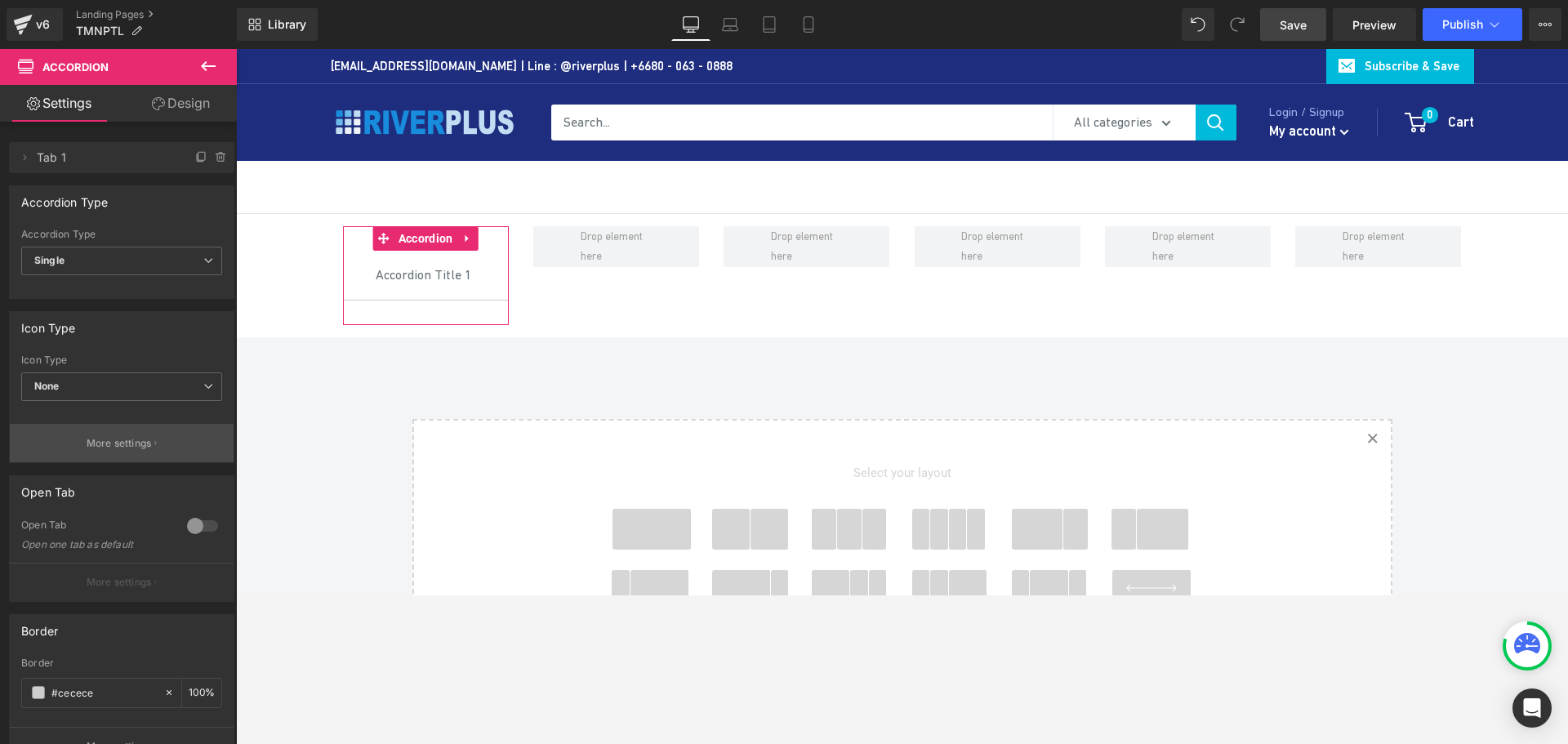 click on "More settings" at bounding box center (119, 443) 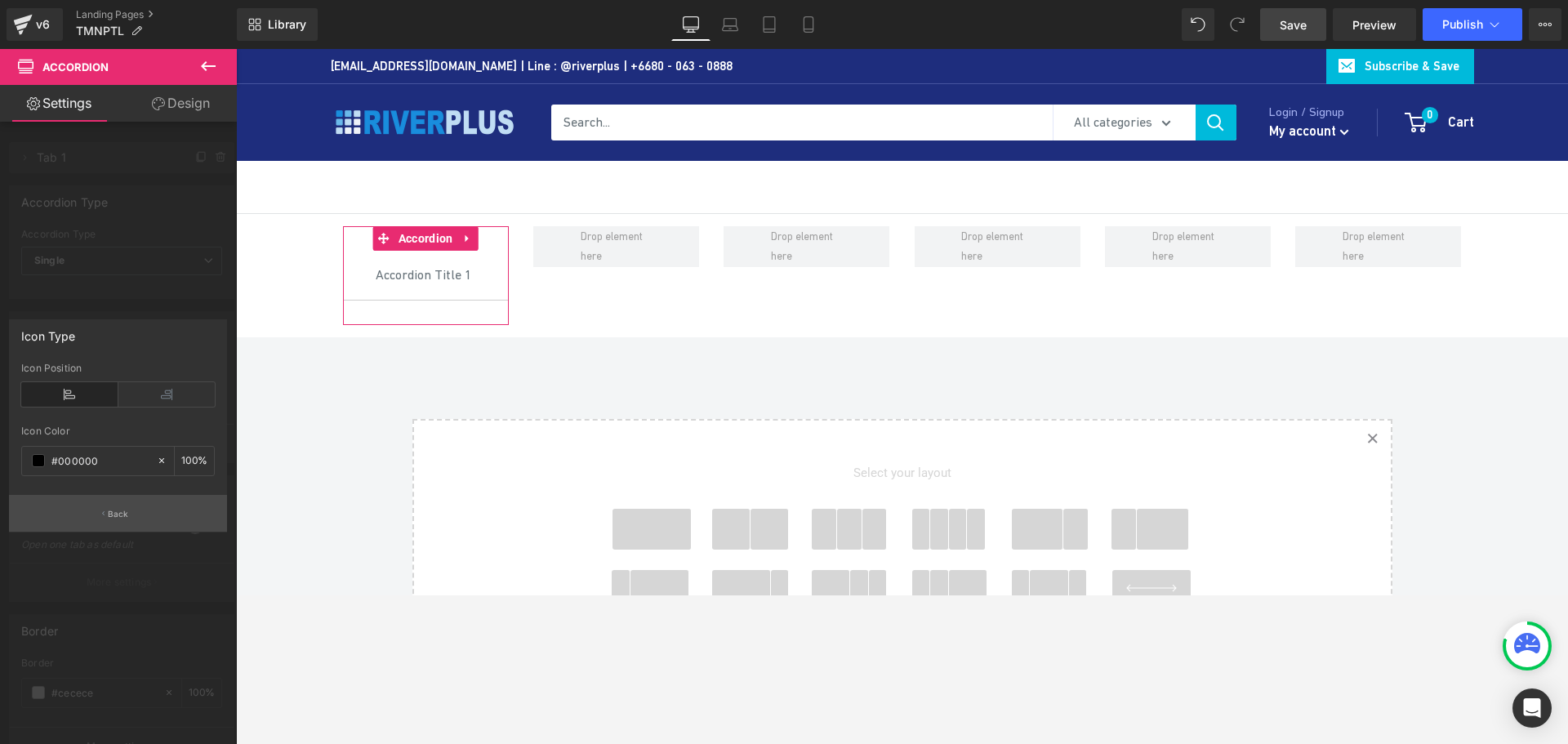 click on "Back" at bounding box center [118, 514] 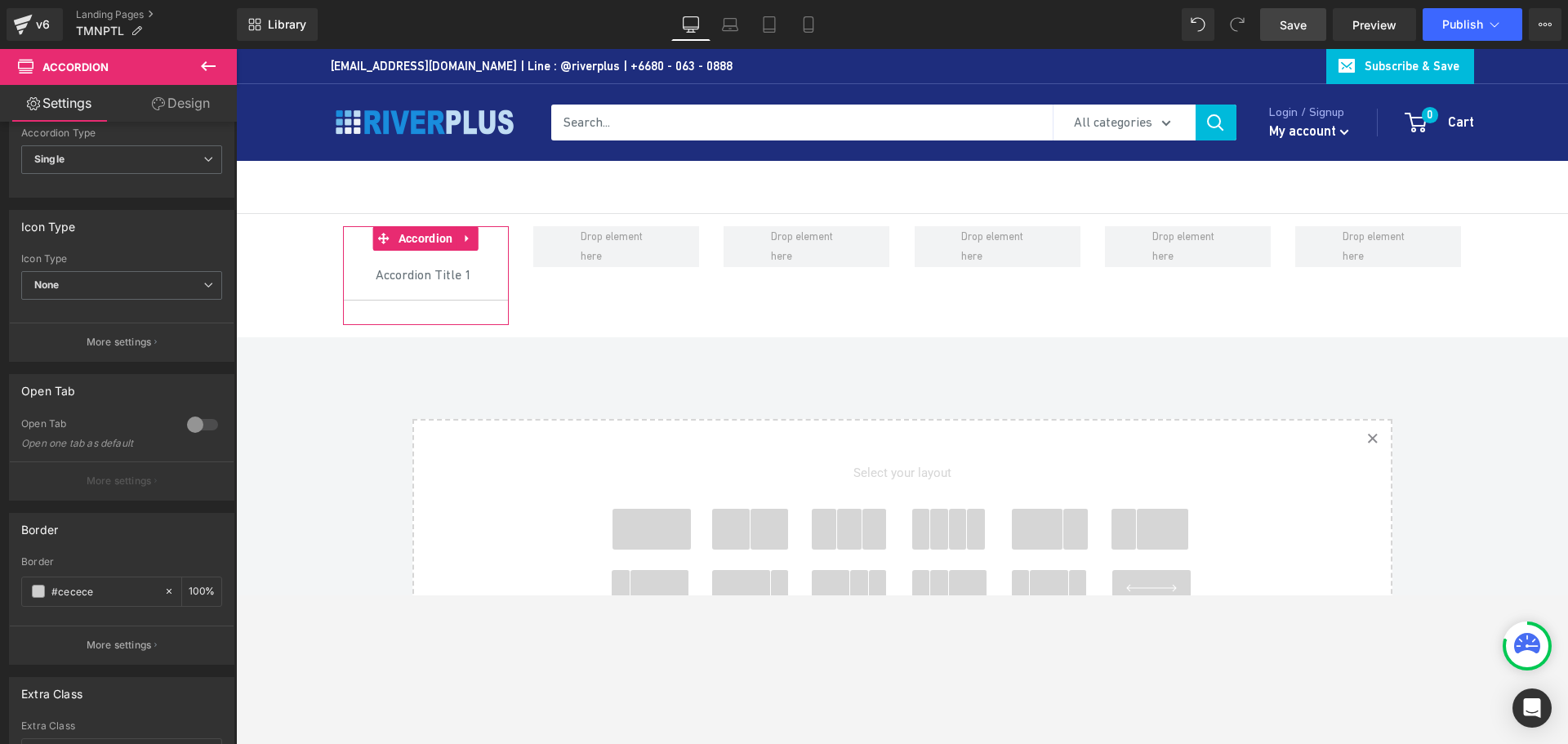 scroll, scrollTop: 0, scrollLeft: 0, axis: both 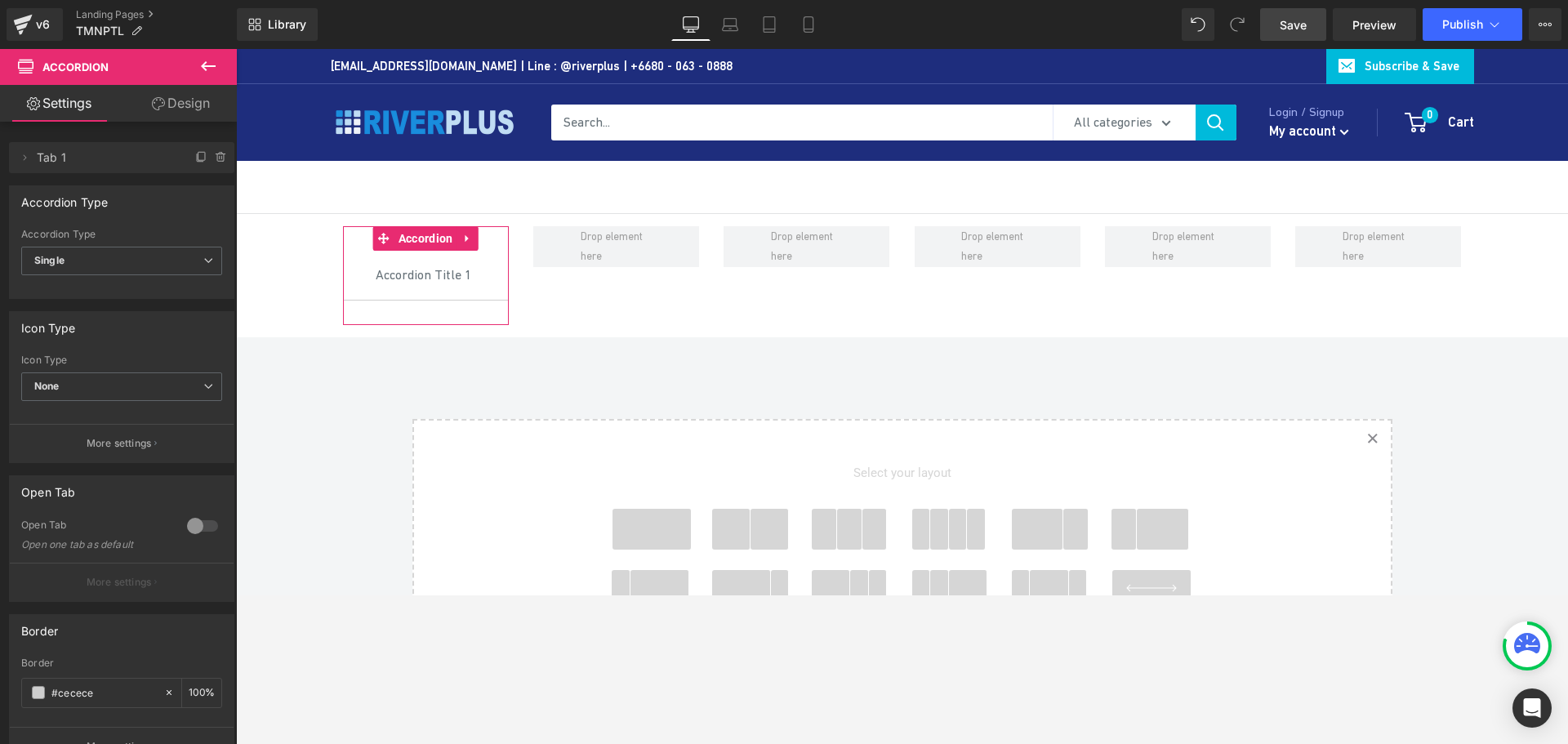 click on "Design" at bounding box center [180, 103] 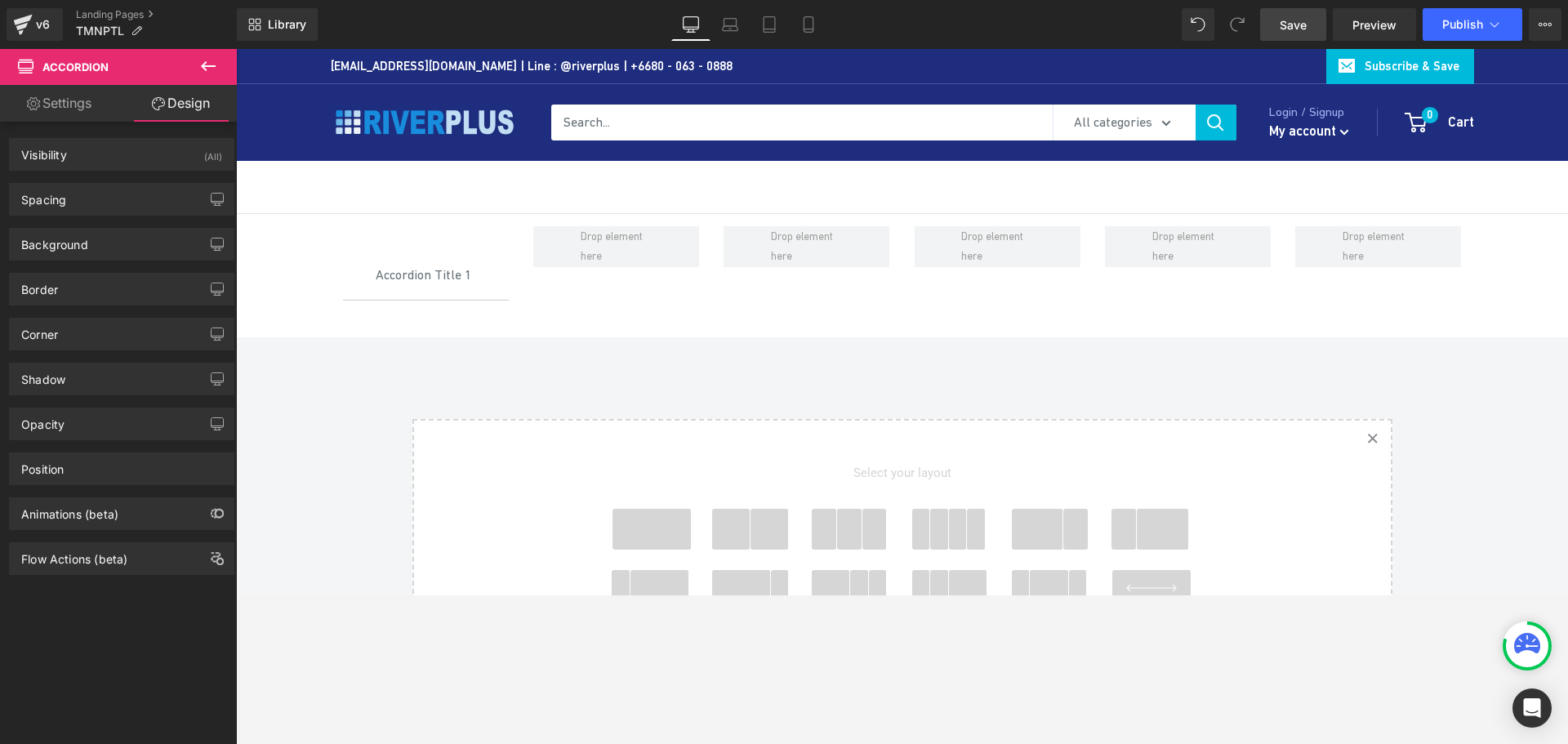 click on "Save" at bounding box center (1293, 25) 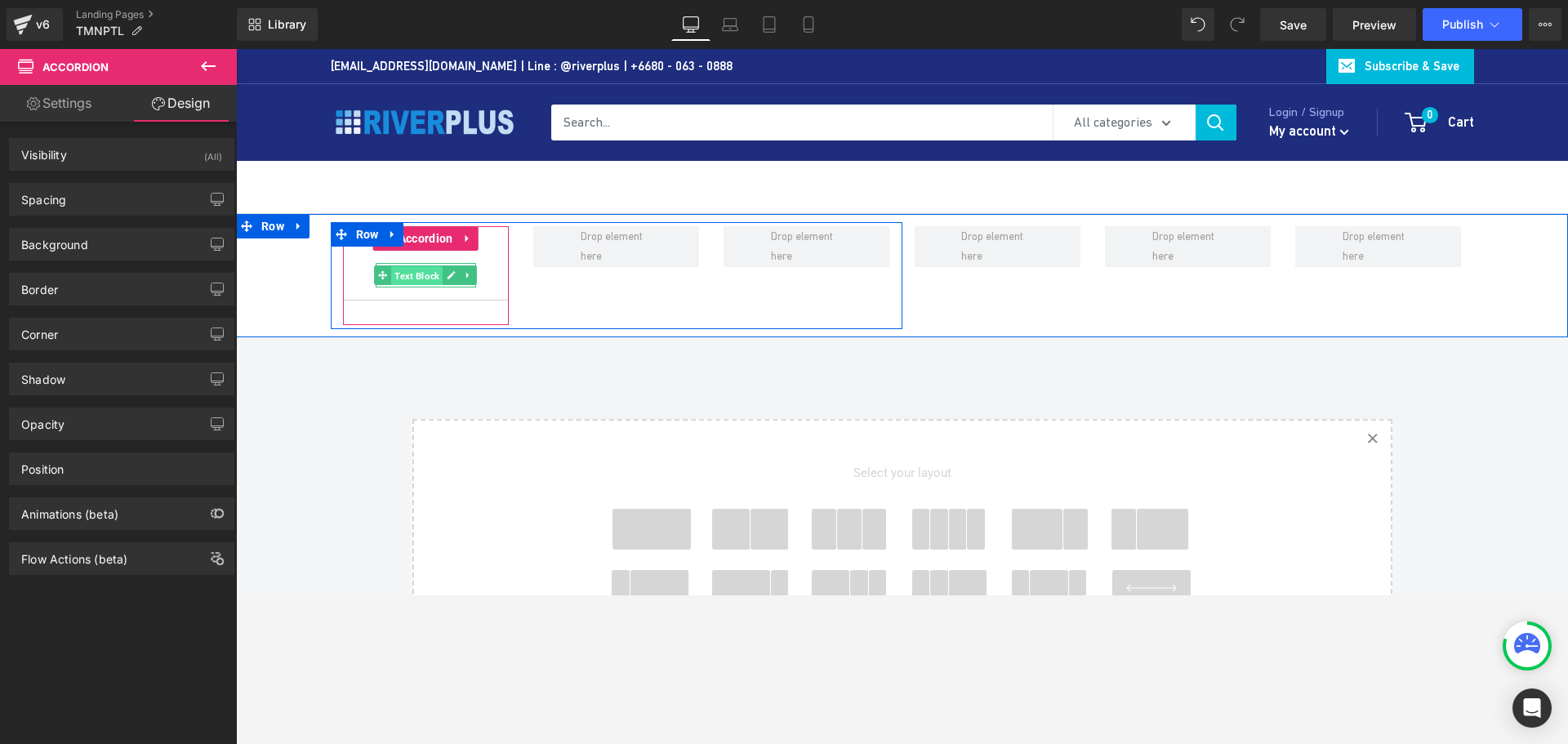 click on "Text Block" at bounding box center (416, 276) 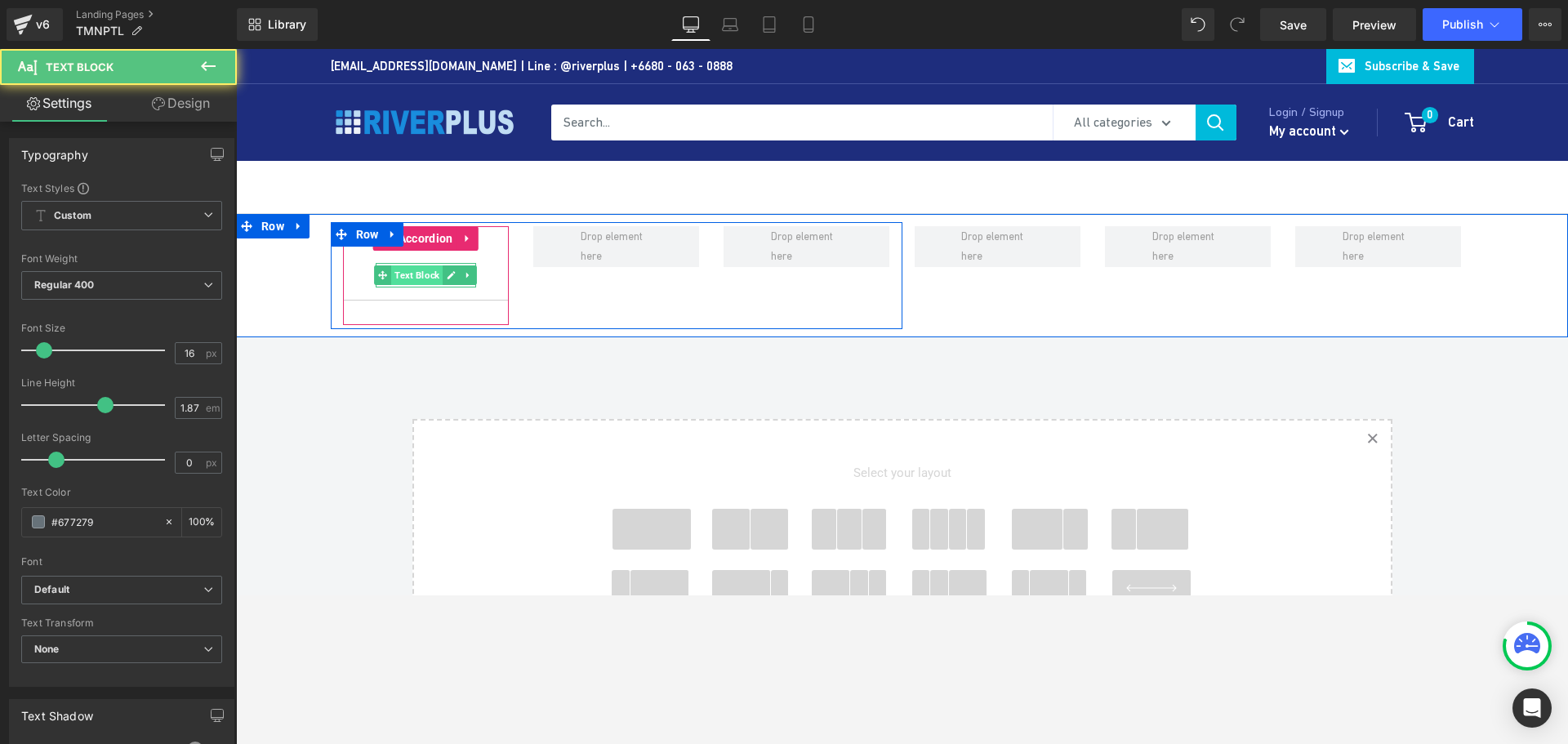 click on "Text Block" at bounding box center [416, 275] 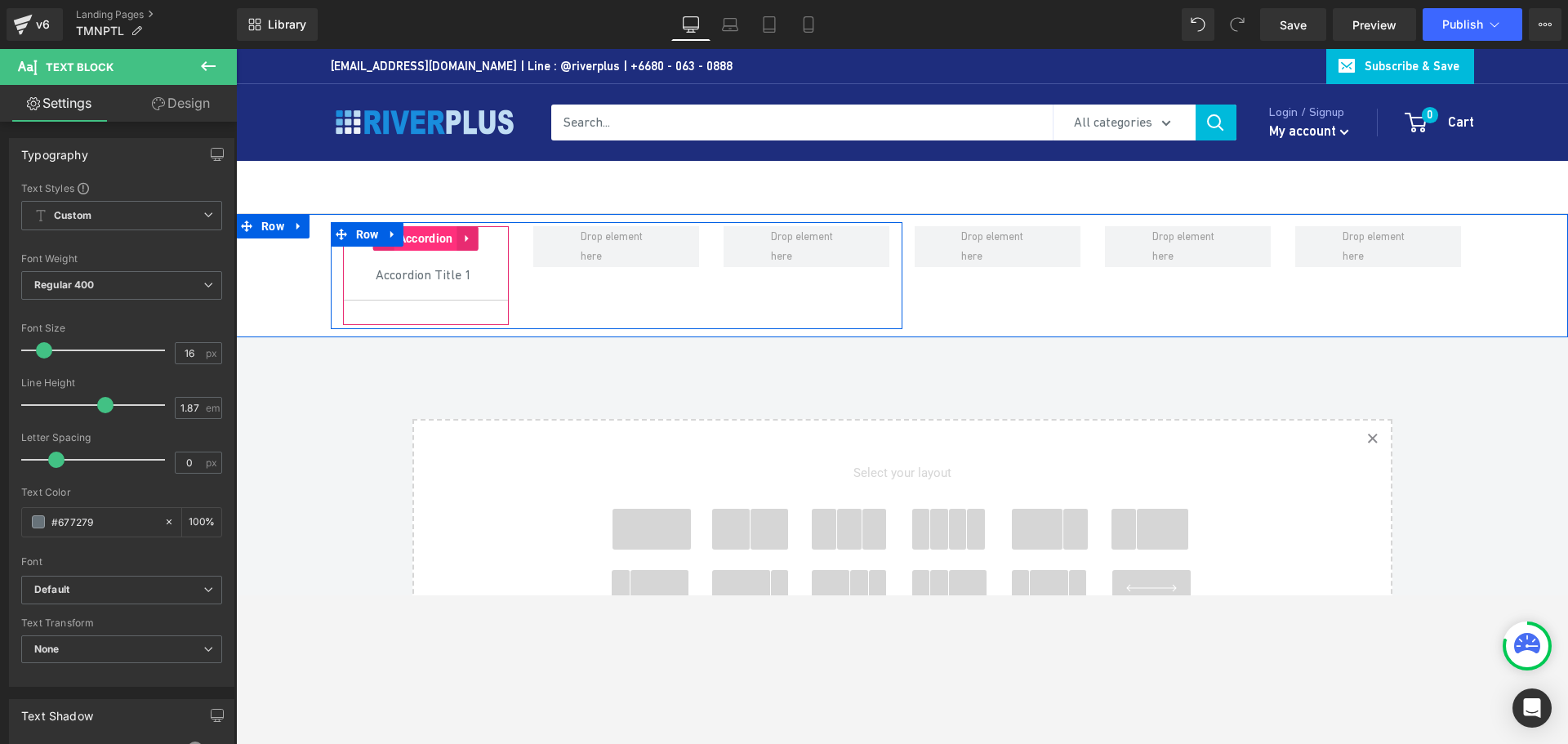 click on "Accordion" at bounding box center [425, 238] 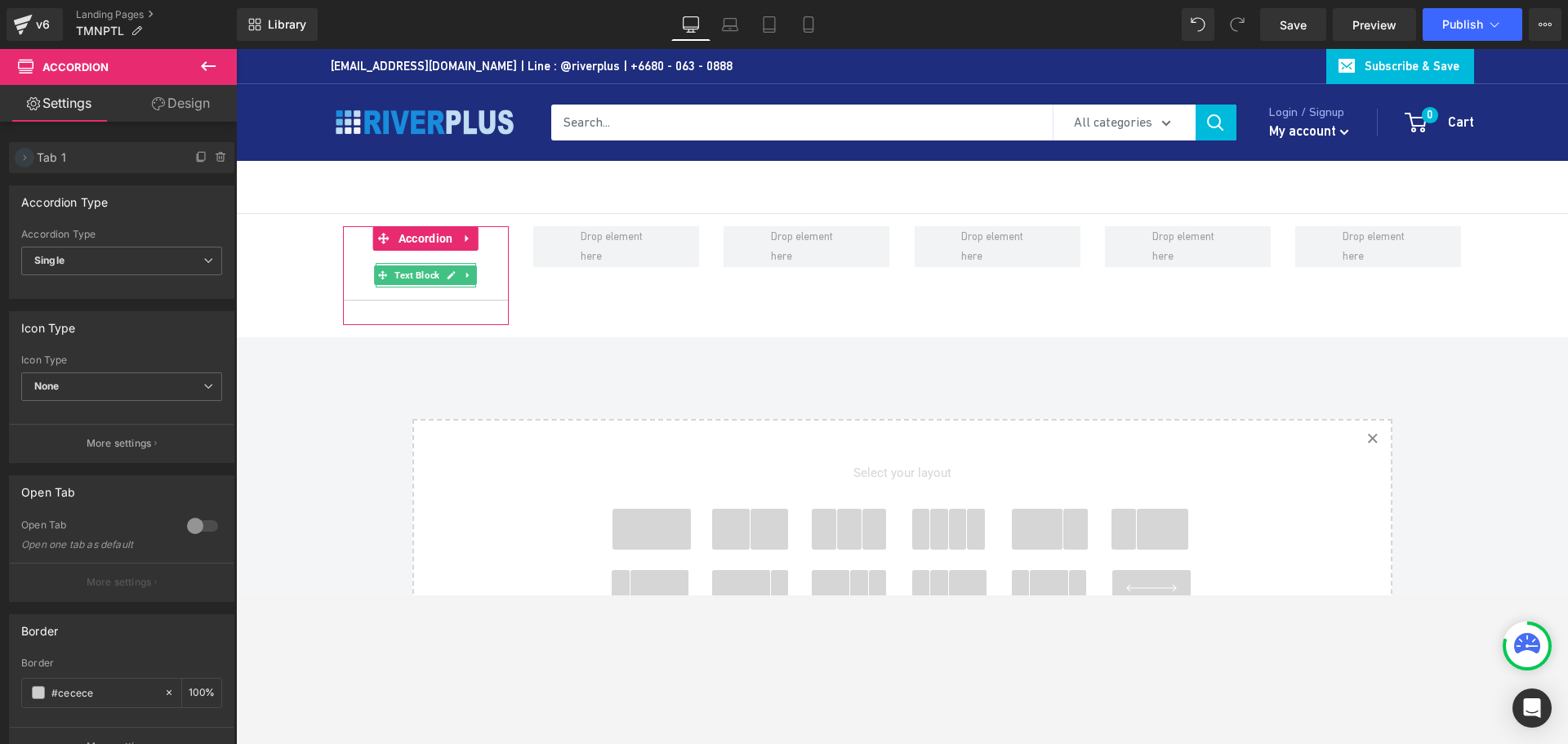 click 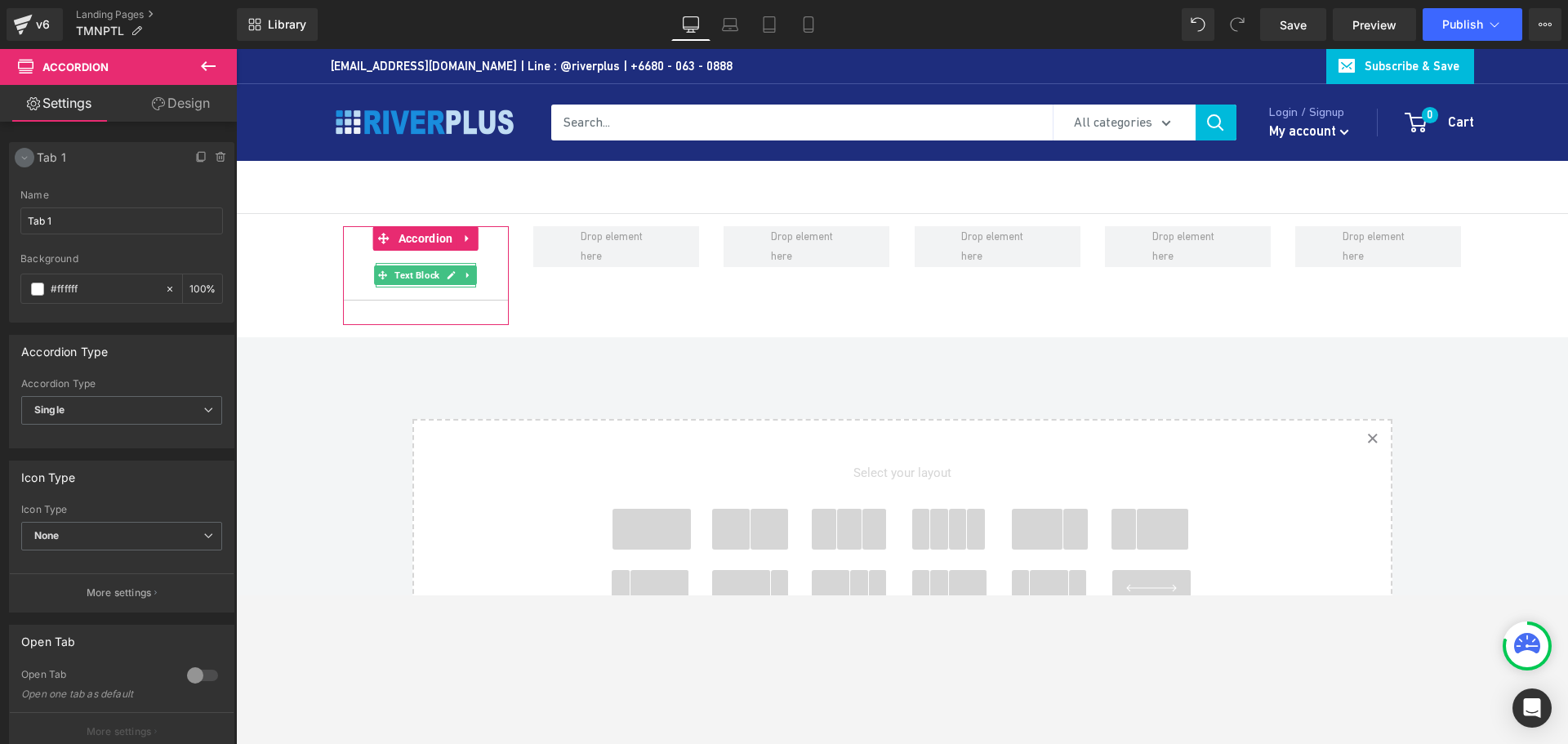 click 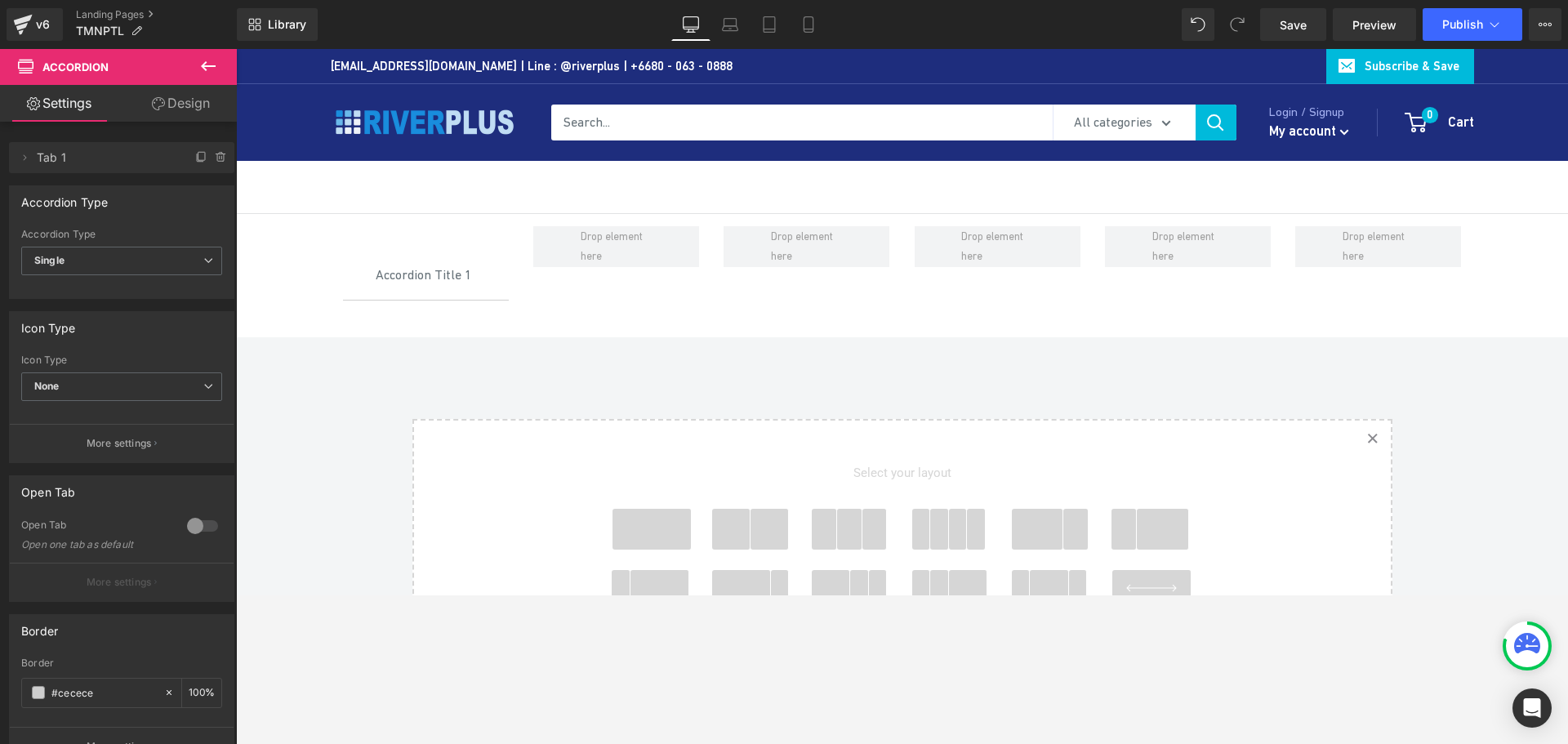 click on "Accordion Title 1
Text Block
Accordion
Row         Row
Row         Row
Select your layout" at bounding box center (902, 509) 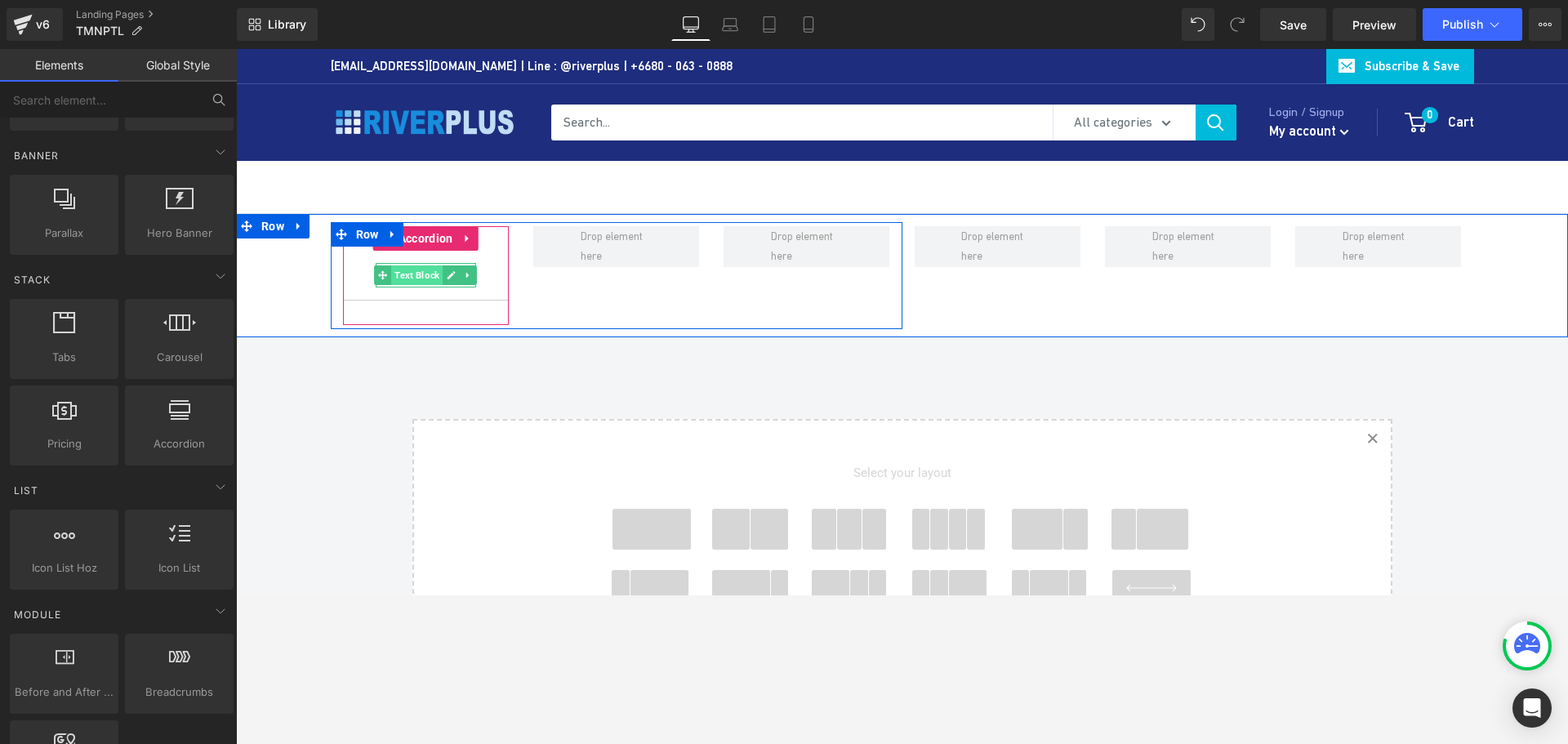 click on "Text Block" at bounding box center [416, 275] 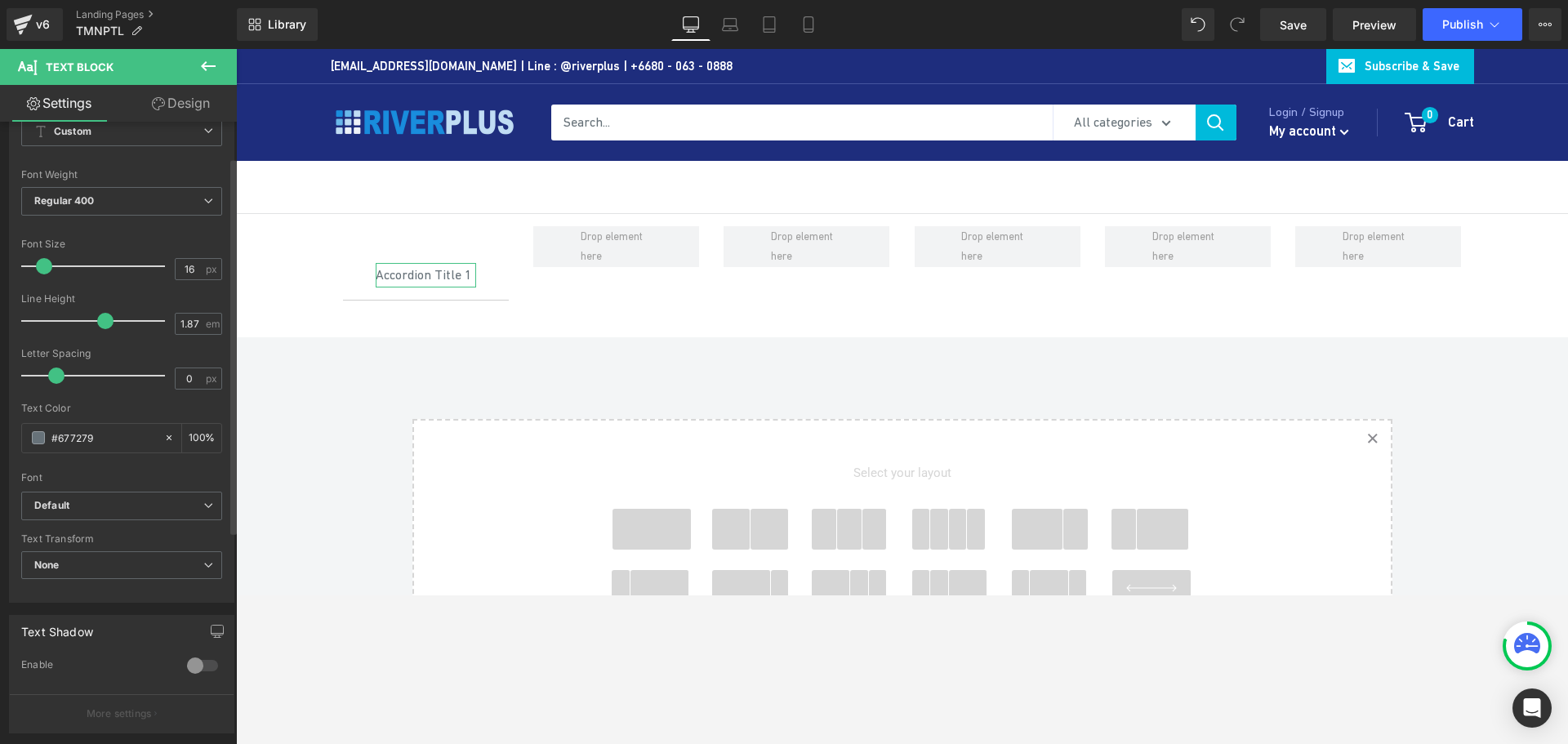 scroll, scrollTop: 0, scrollLeft: 0, axis: both 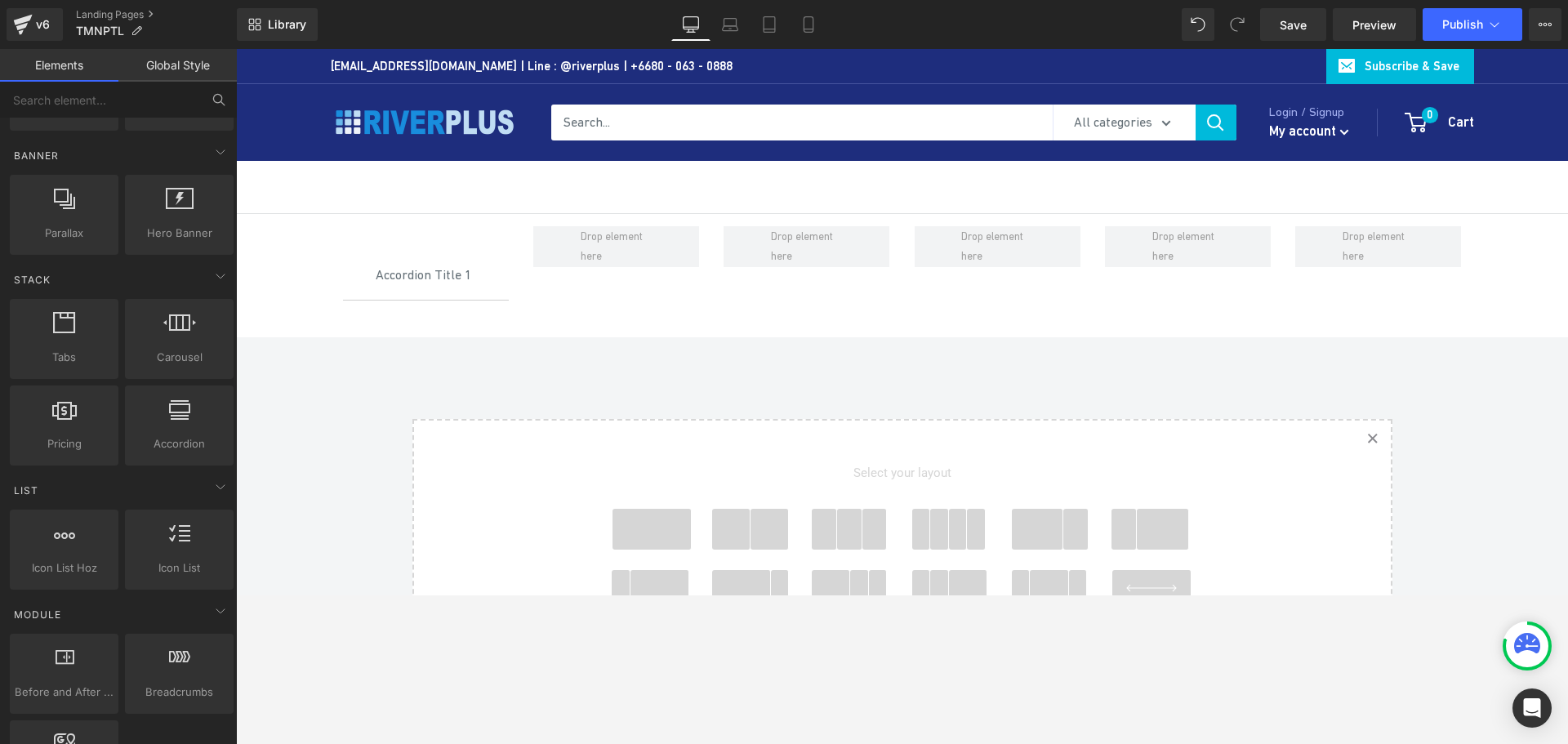 click on "Accordion Title 1
Text Block
Accordion
Row         Row
Row         Row
Select your layout" at bounding box center (902, 509) 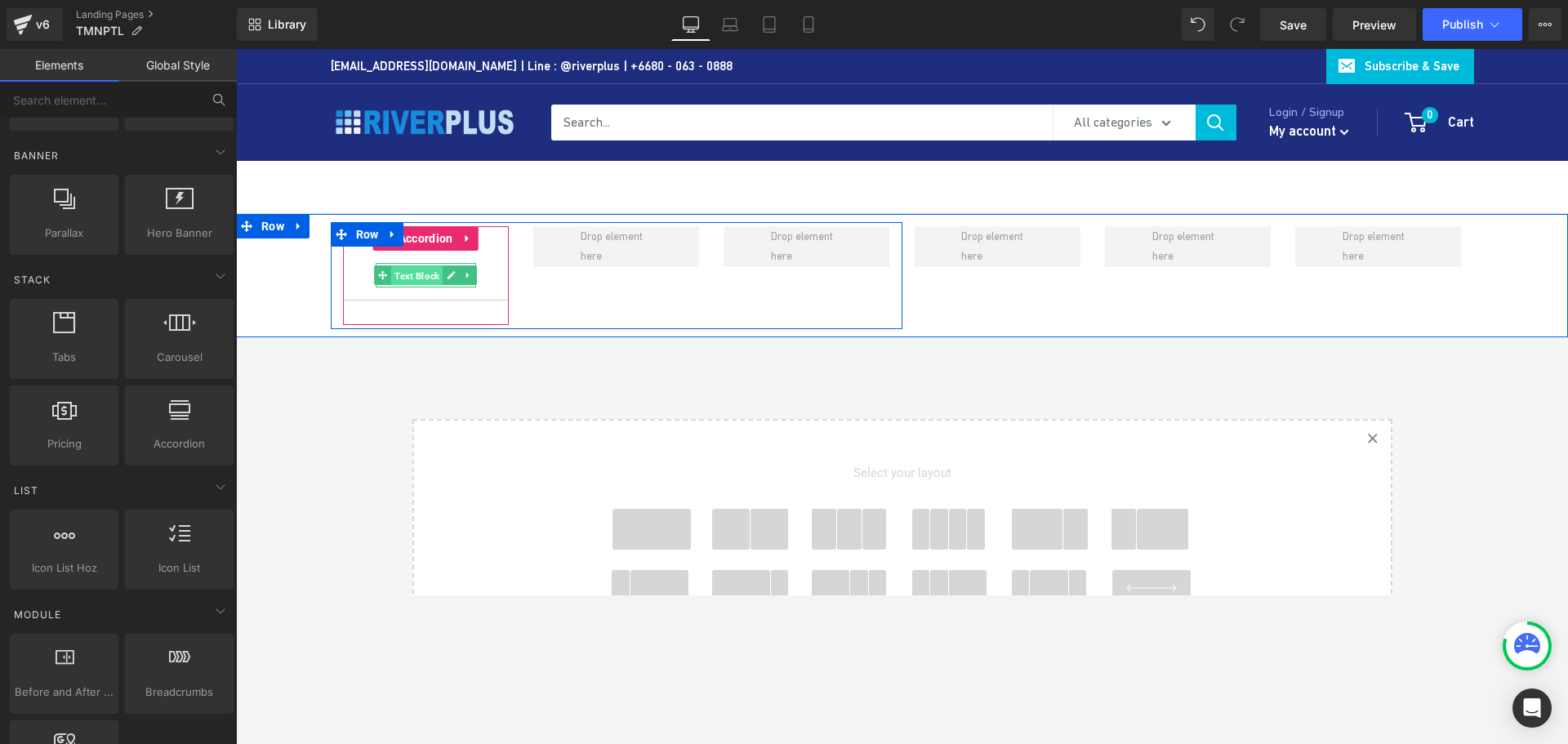 click on "Text Block" at bounding box center [416, 276] 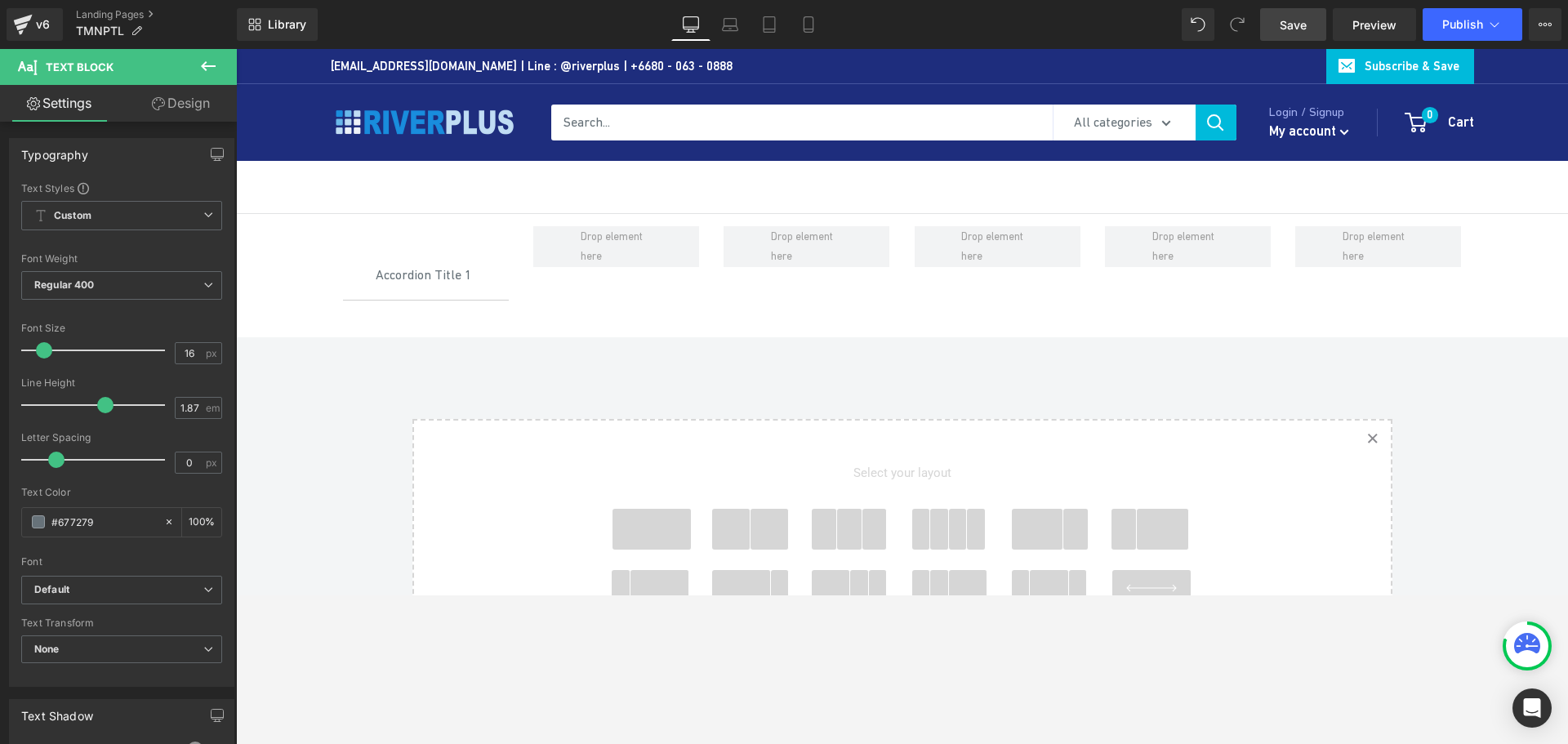 click on "Save" at bounding box center (1293, 25) 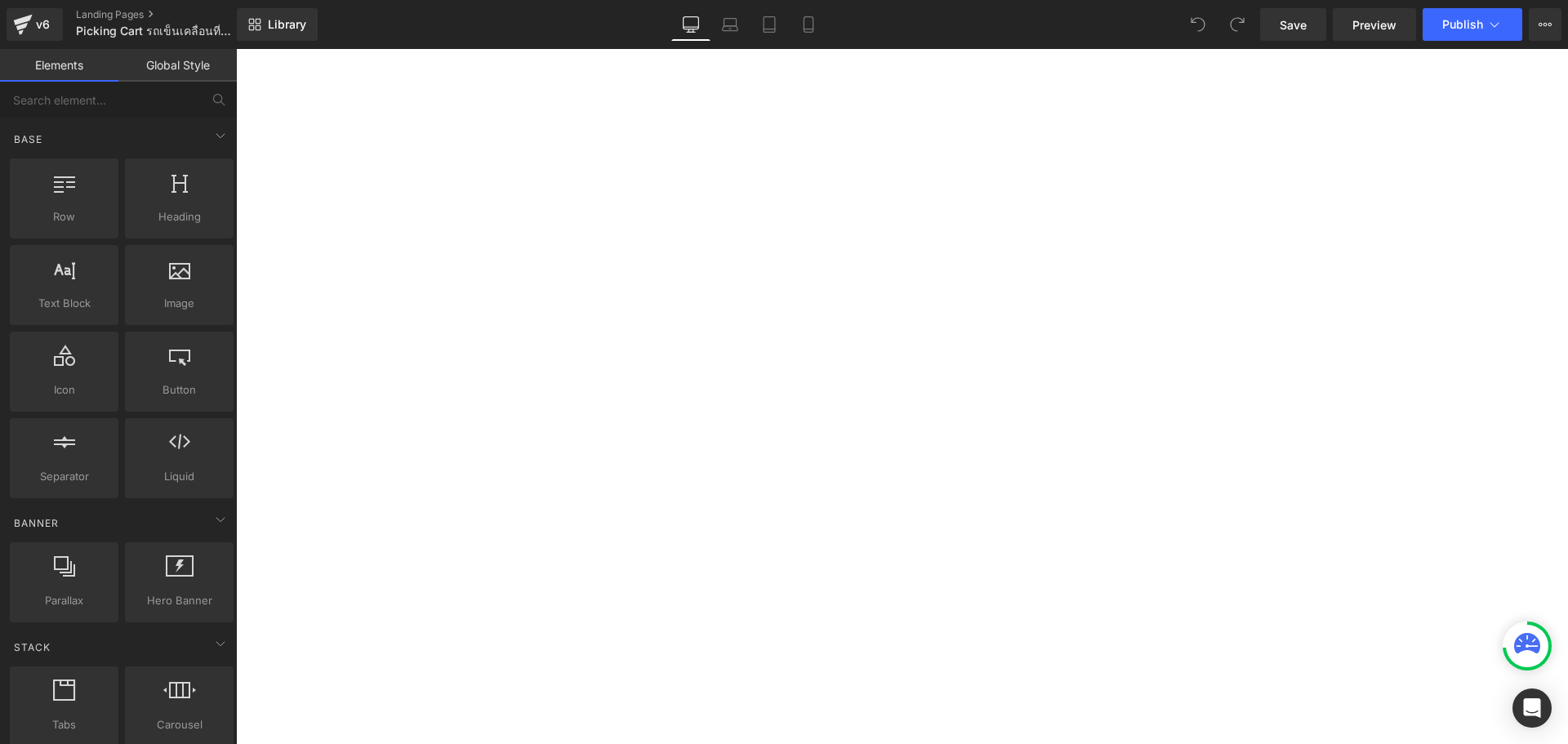 scroll, scrollTop: 0, scrollLeft: 0, axis: both 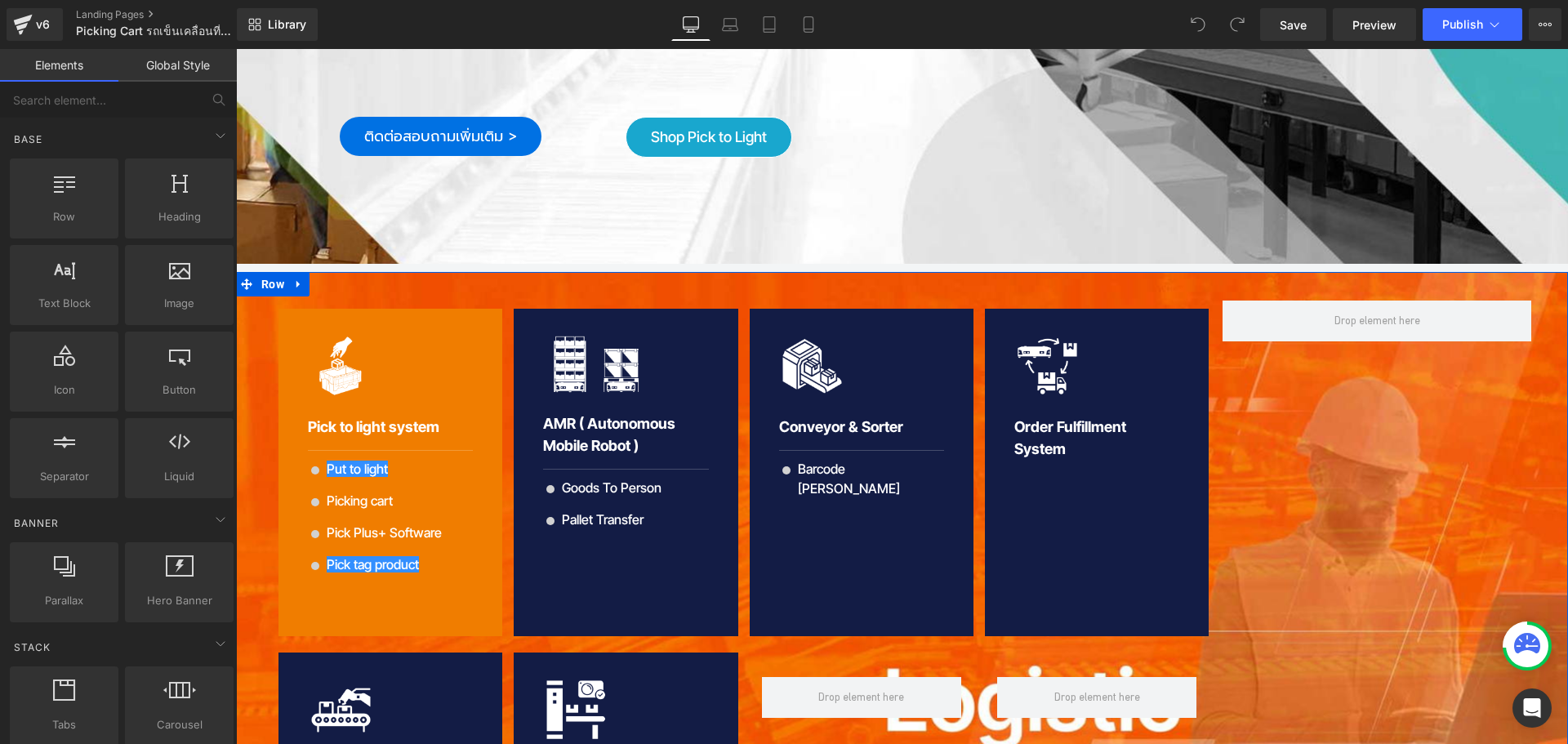 click on "Image         Pick to light system Heading         Separator
Icon
Put to light Text Block
Icon
Picking cart Text Block
Icon
Pick Plus+ Software Text Block
Icon
Pick tag product Text Block
Icon List         Row         Image         Heading         Separator" at bounding box center (902, 578) 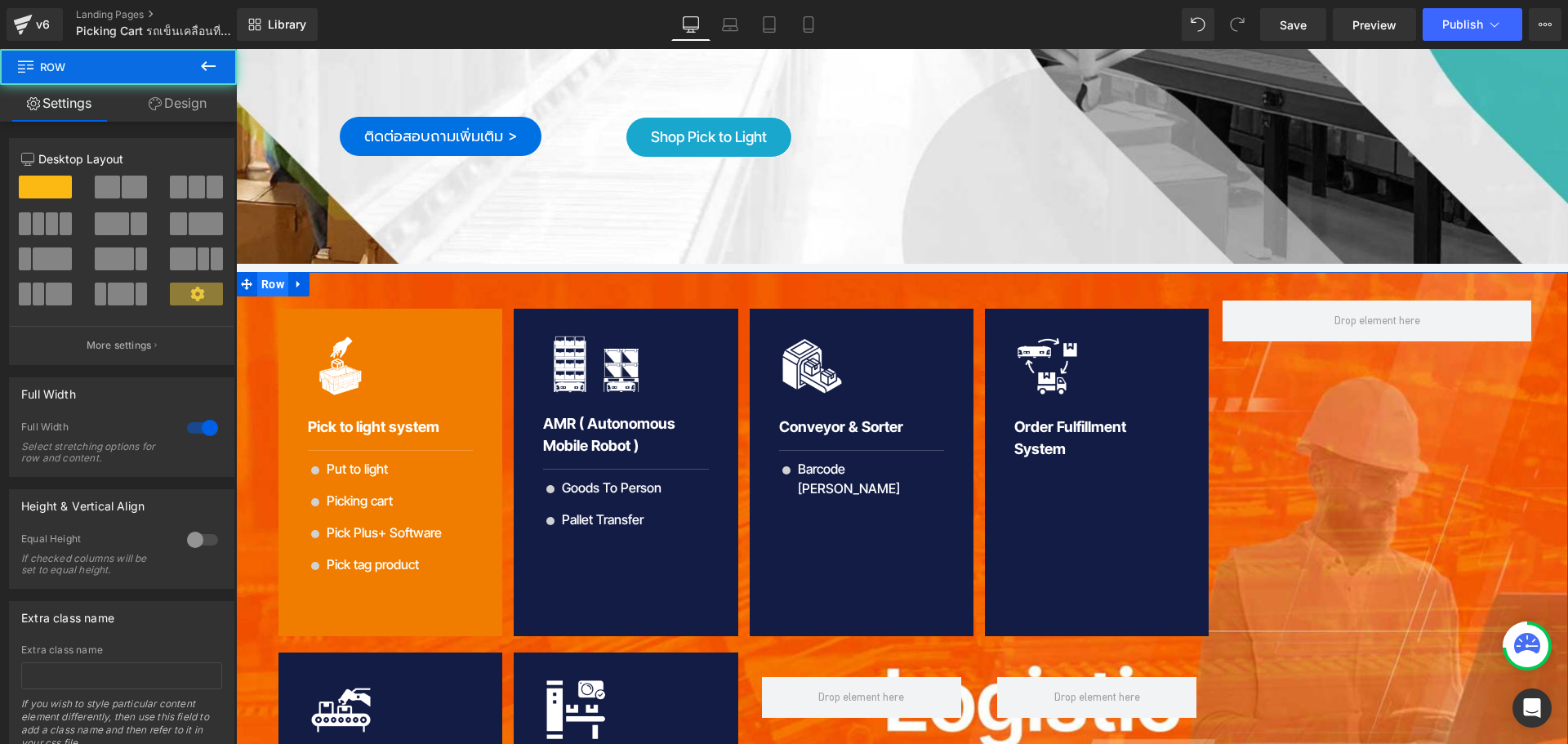click on "Row" at bounding box center (273, 284) 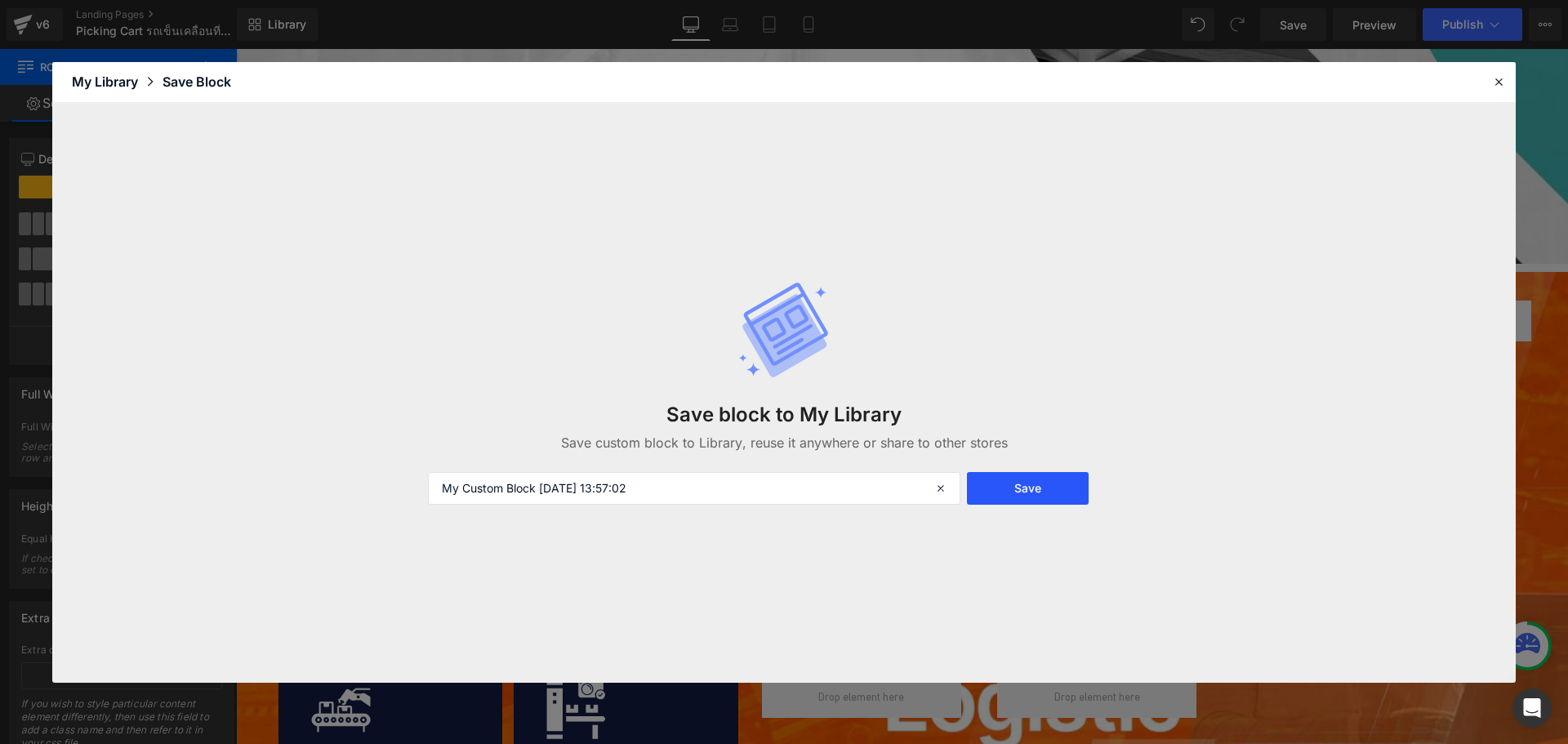 click on "Save" at bounding box center (1027, 488) 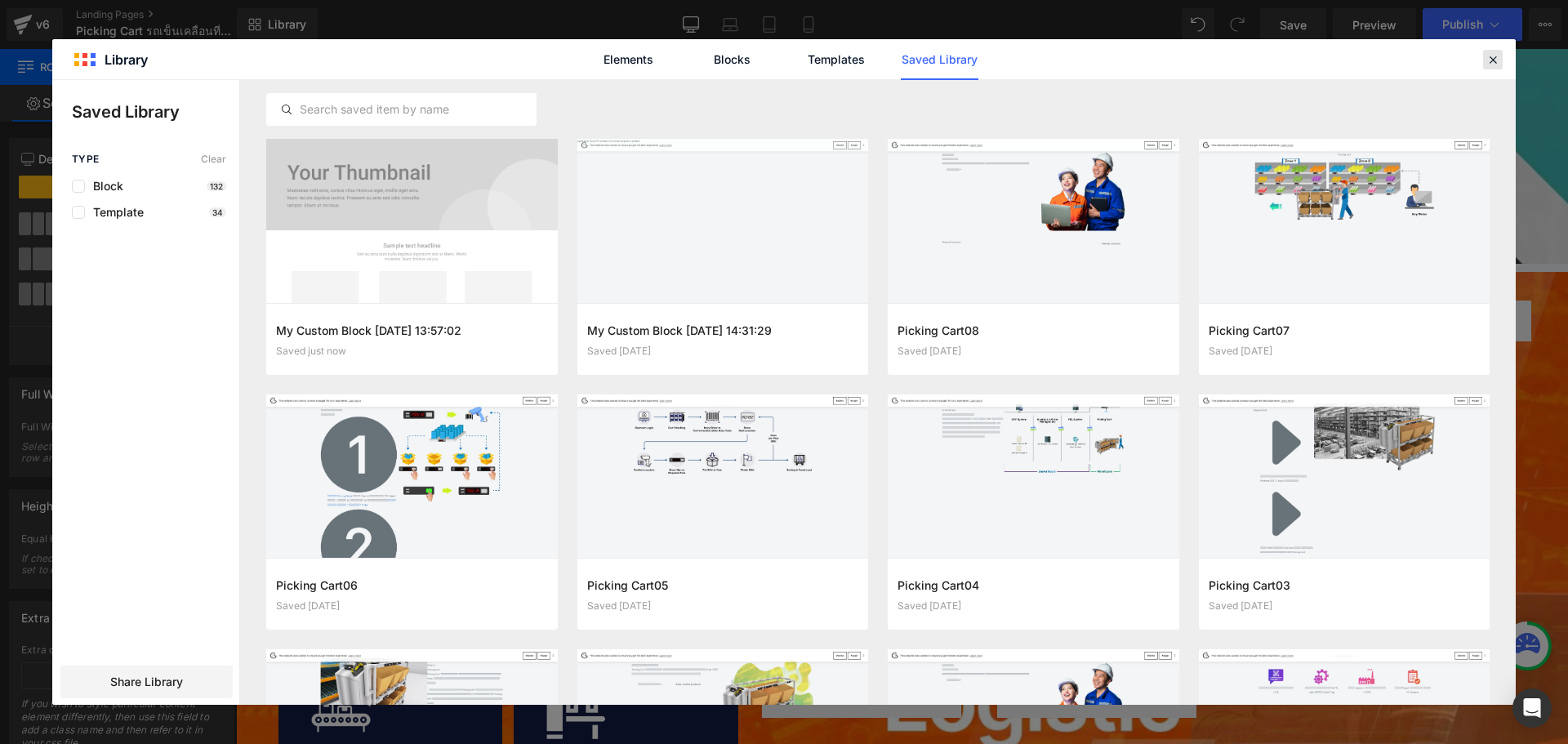 click at bounding box center (1493, 60) 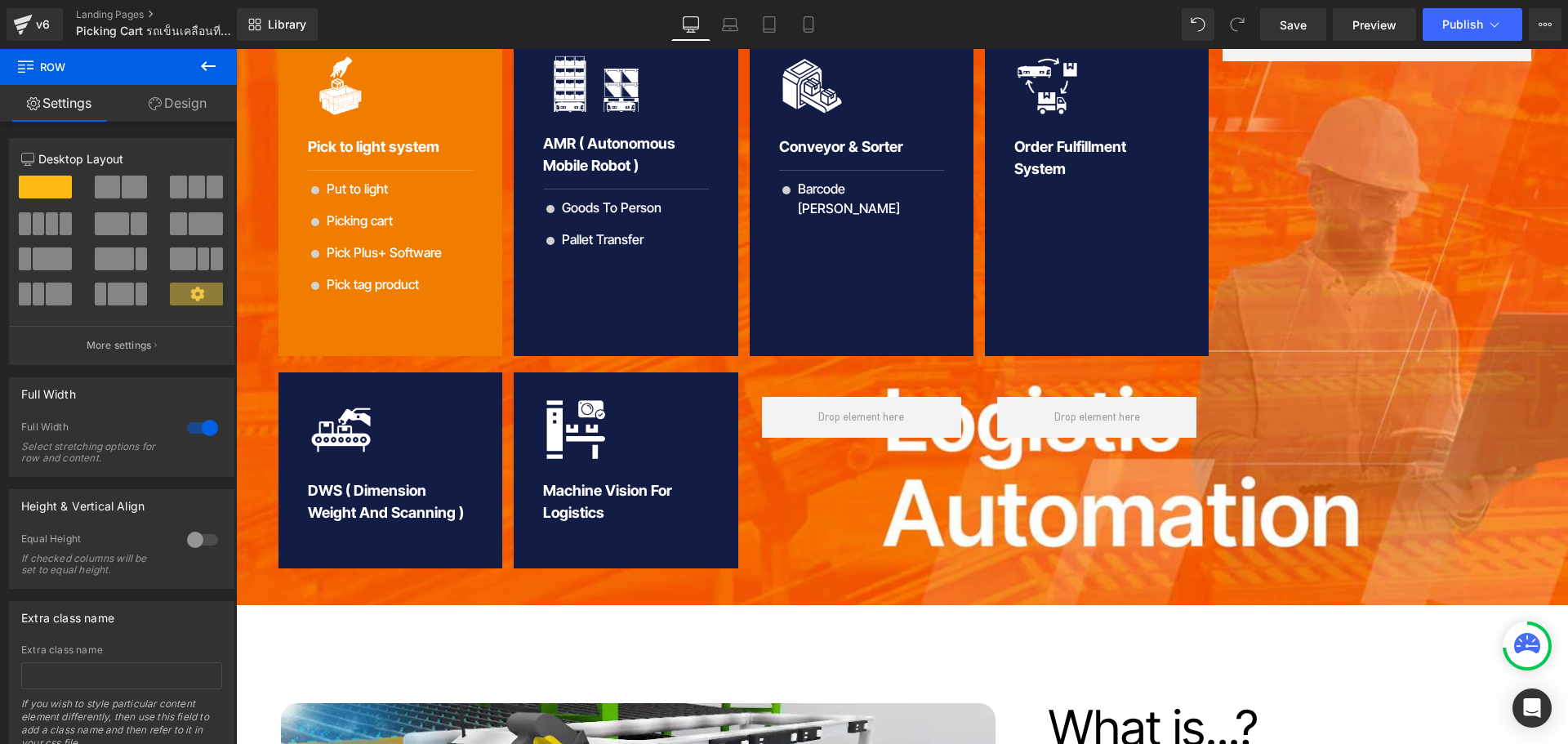 scroll, scrollTop: 1062, scrollLeft: 0, axis: vertical 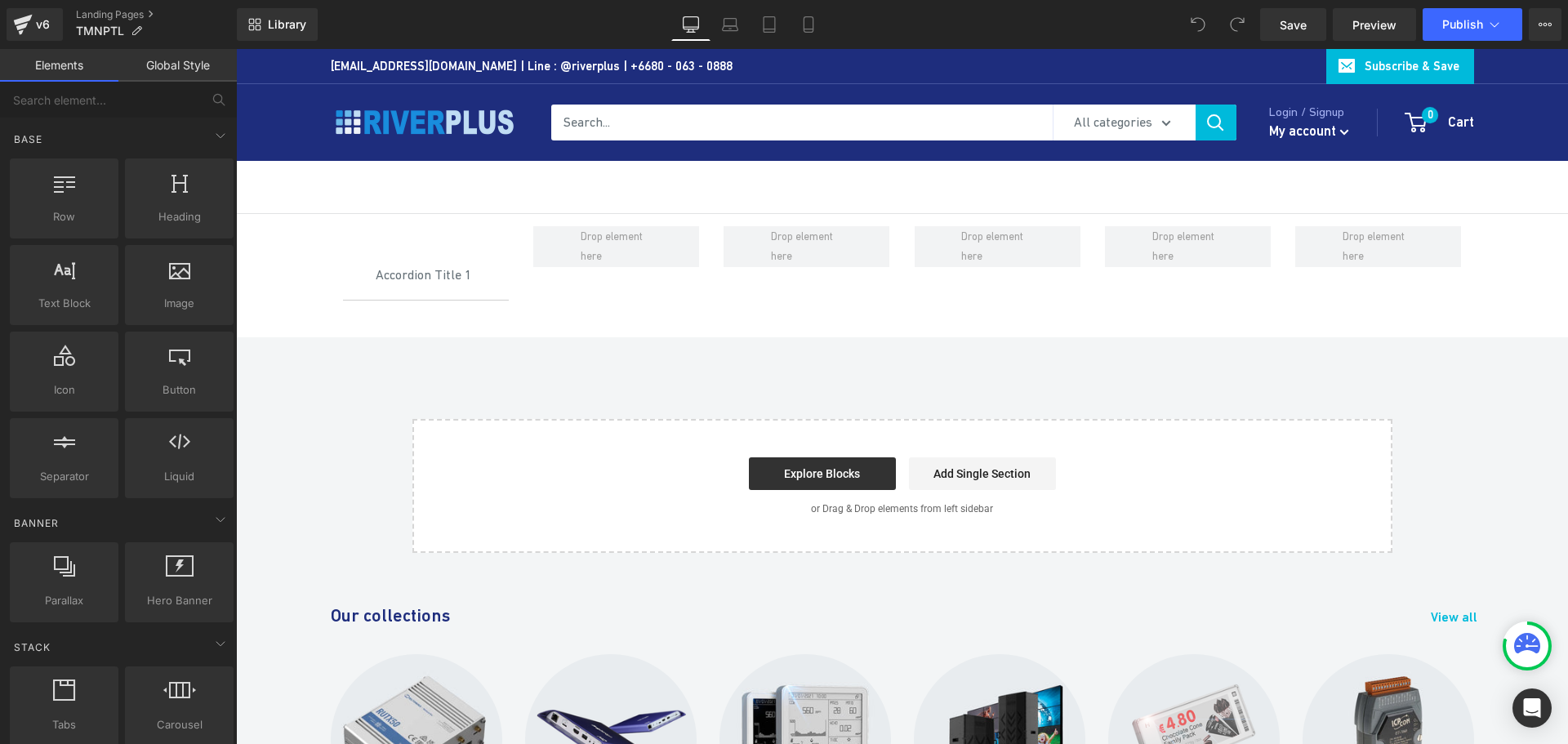 click on "Accordion Title 1
Text Block
Accordion         [GEOGRAPHIC_DATA]
Select your layout" at bounding box center (902, 383) 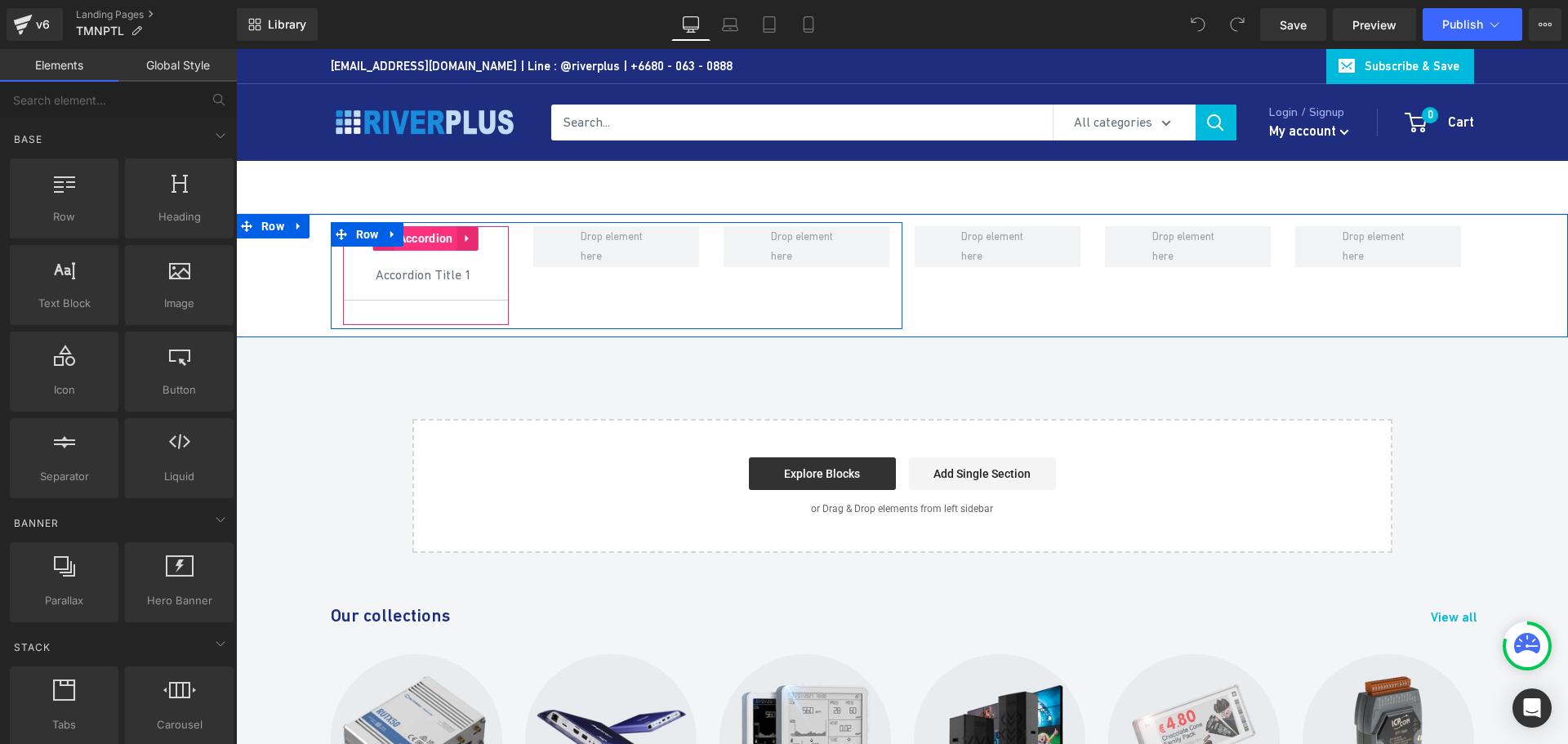 click on "Accordion" at bounding box center (425, 238) 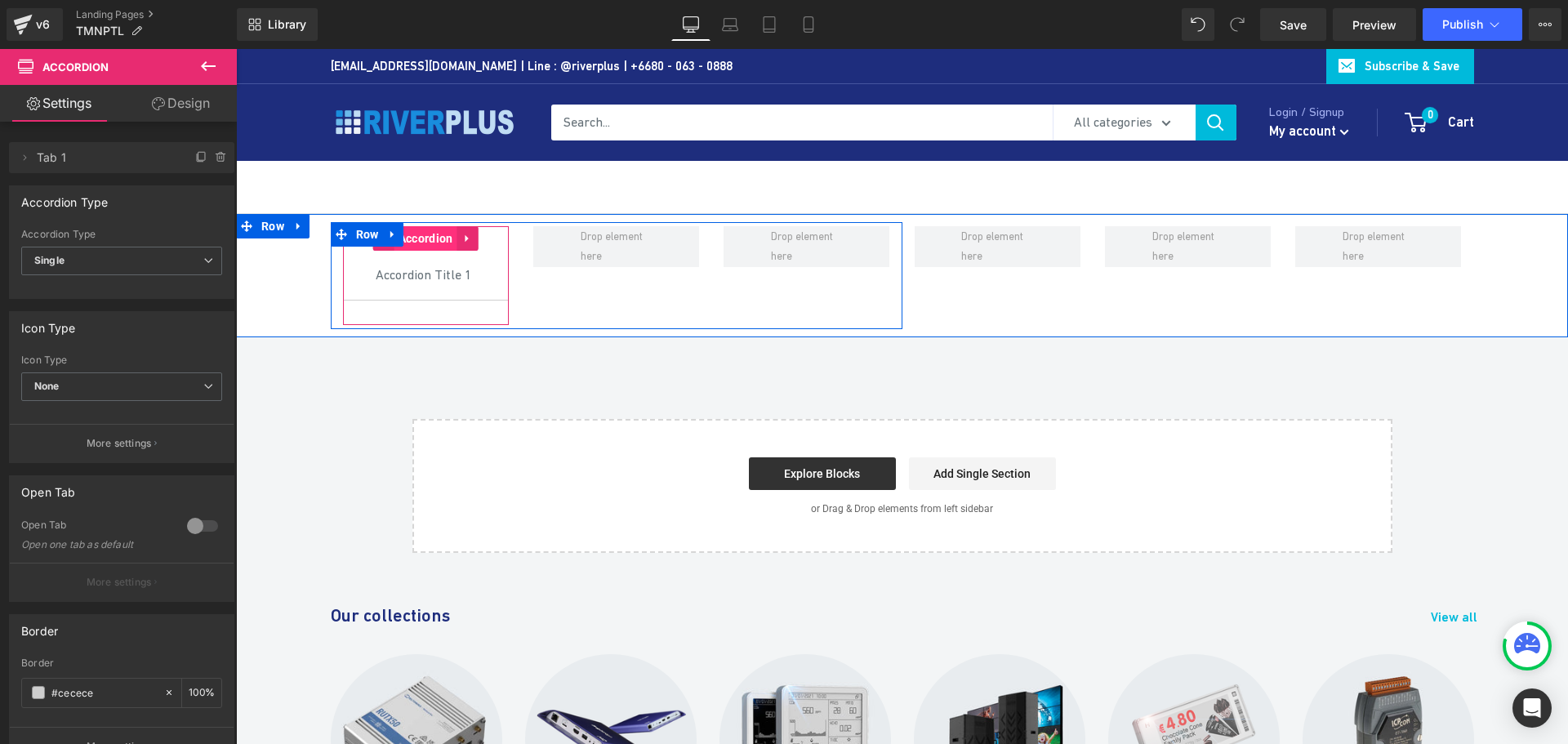click on "Accordion" at bounding box center [425, 238] 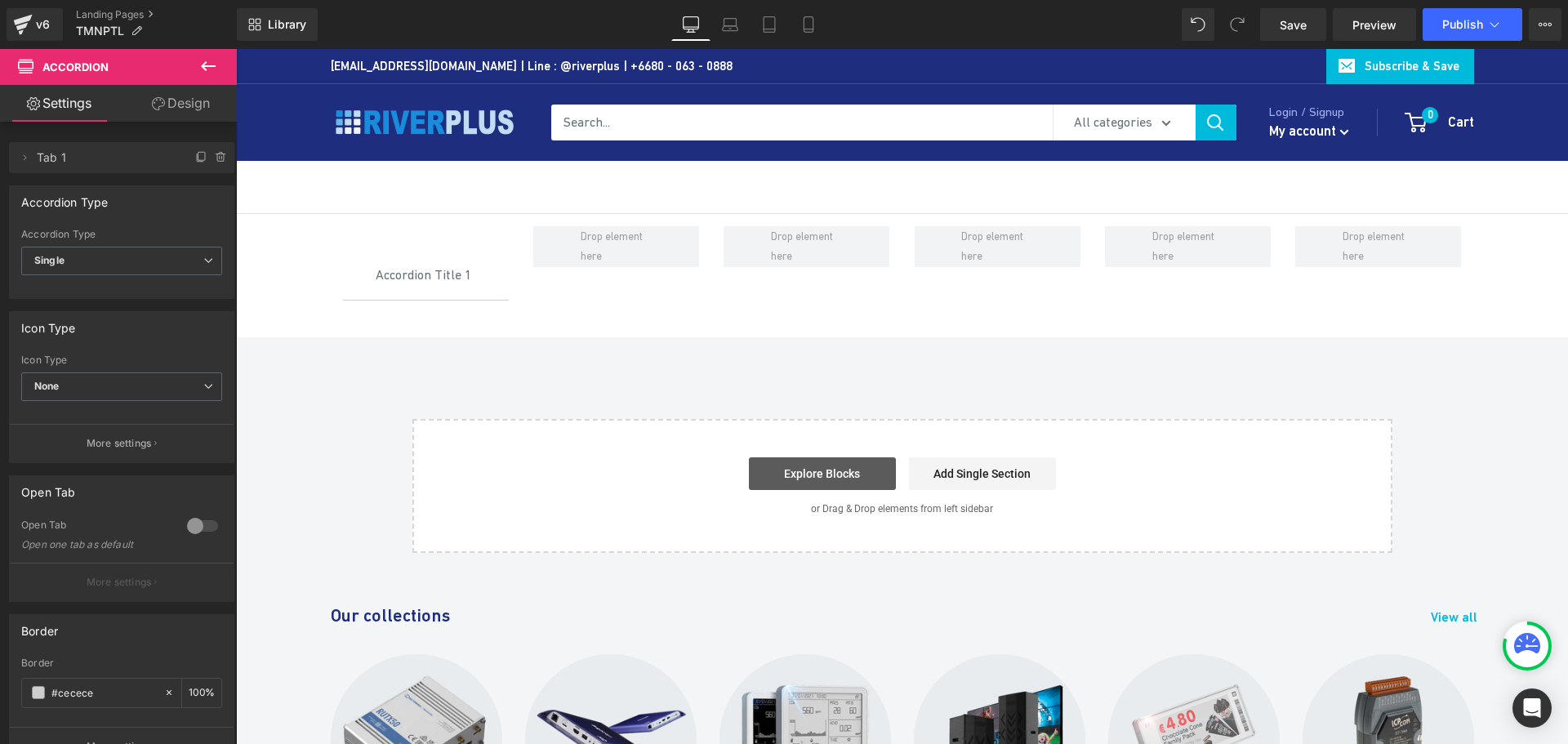 click on "Explore Blocks" at bounding box center (822, 474) 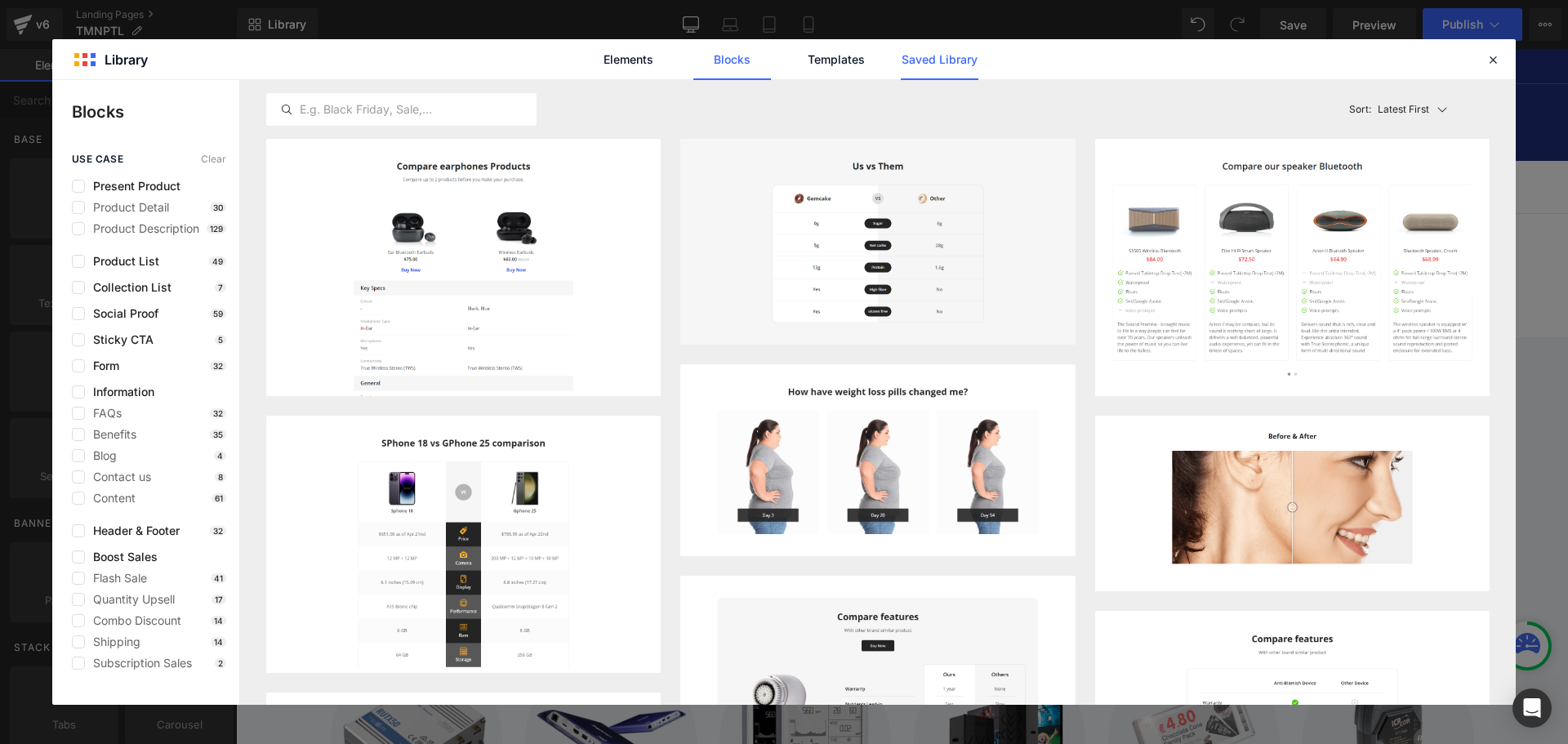 click on "Saved Library" 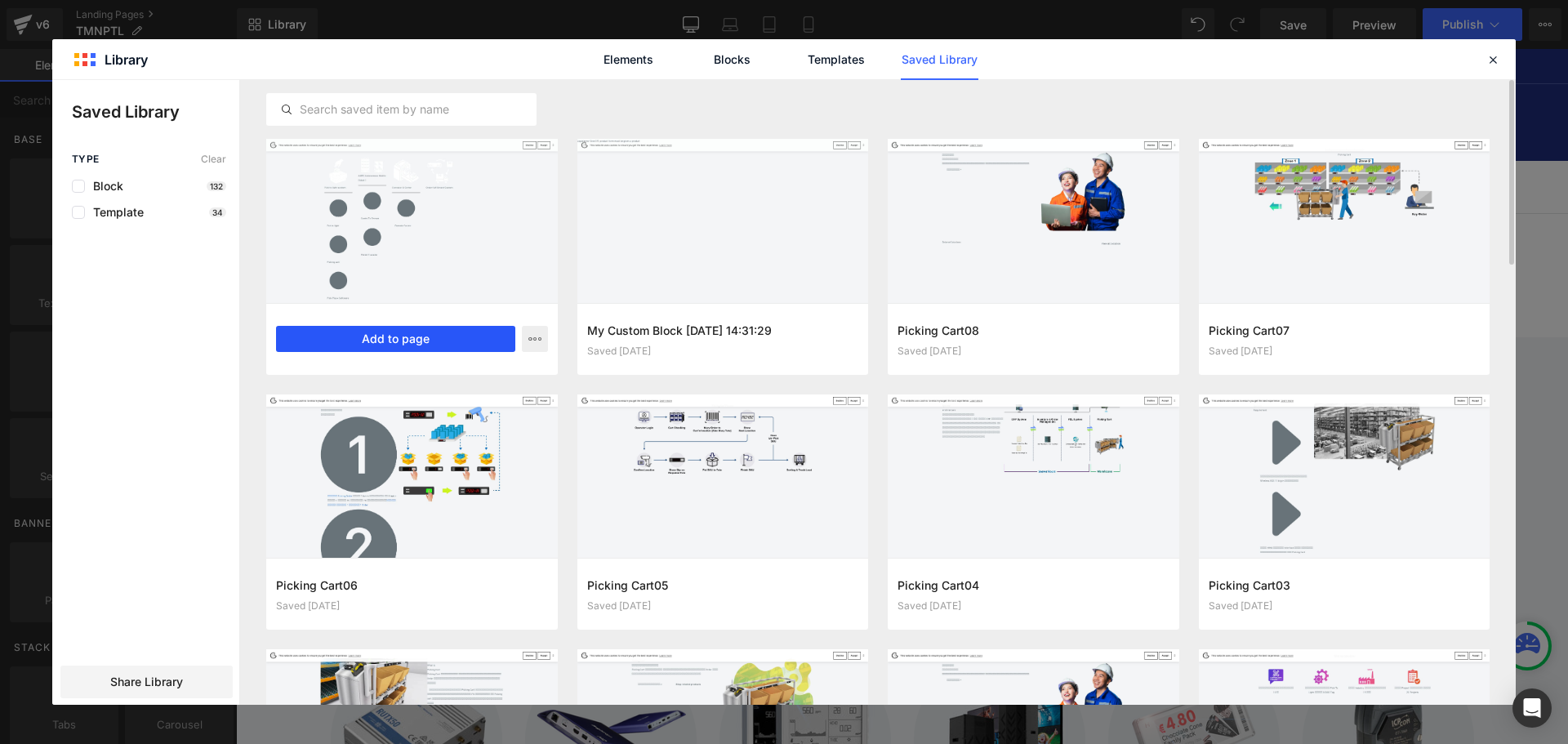click on "Add to page" at bounding box center [395, 339] 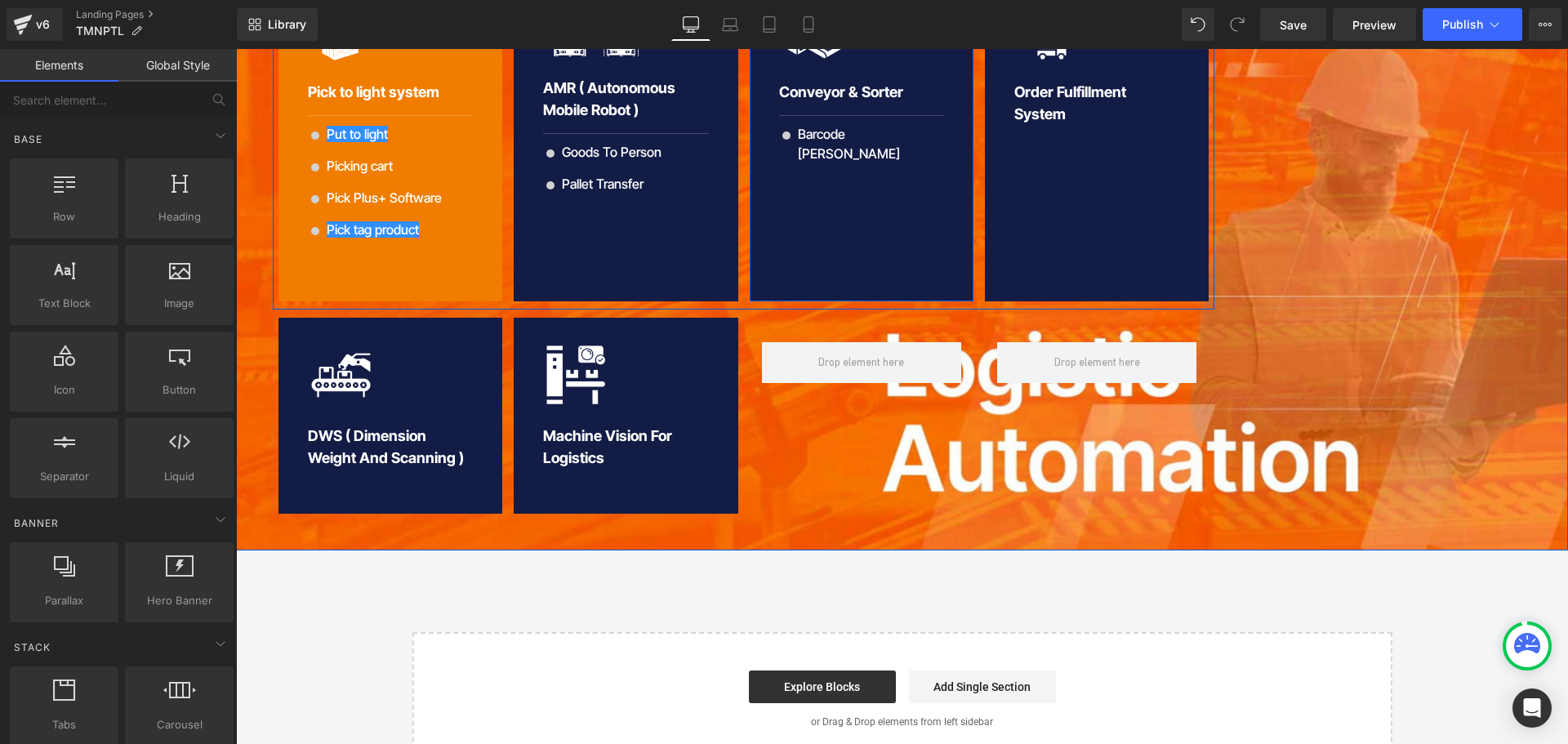 scroll, scrollTop: 697, scrollLeft: 0, axis: vertical 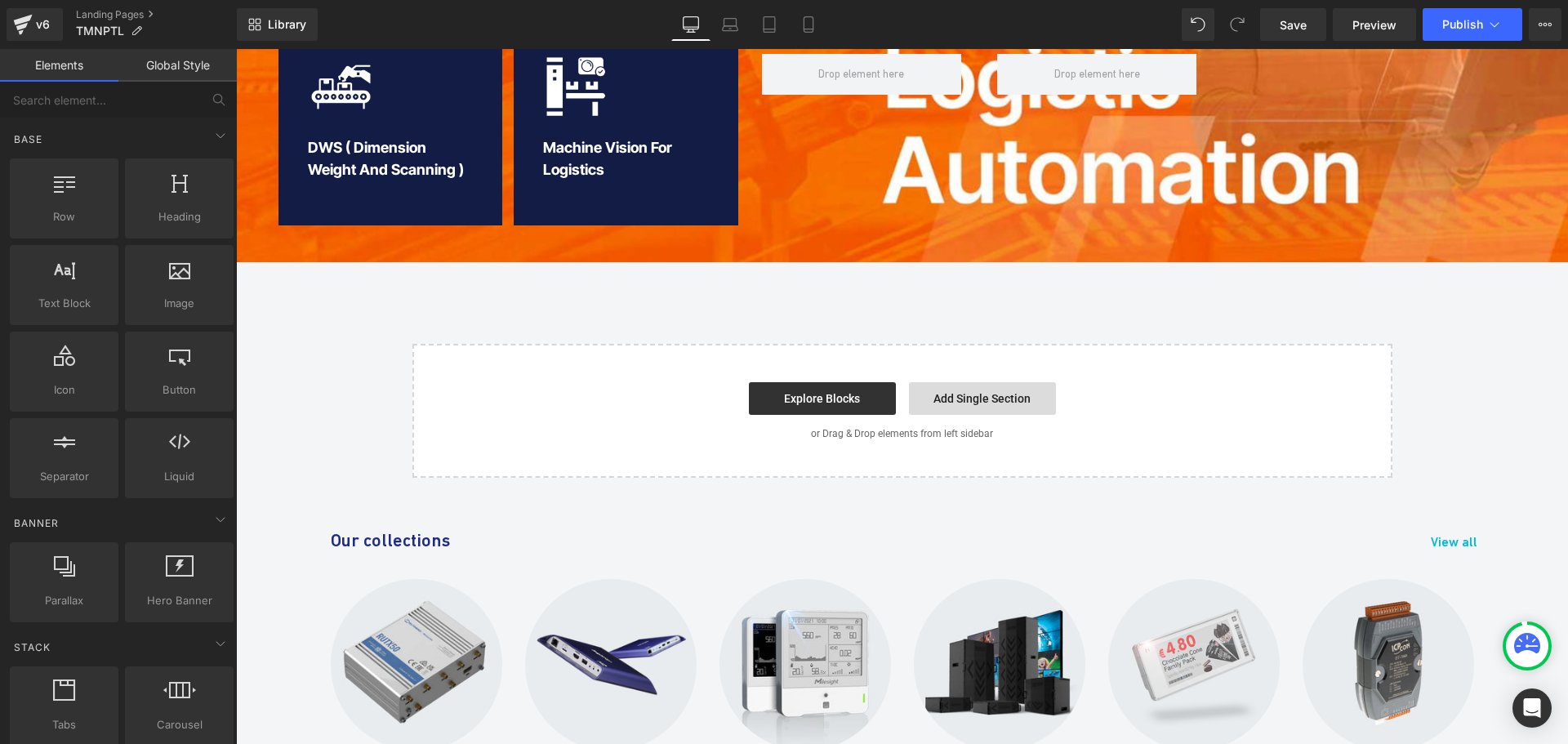 click on "Add Single Section" at bounding box center [982, 399] 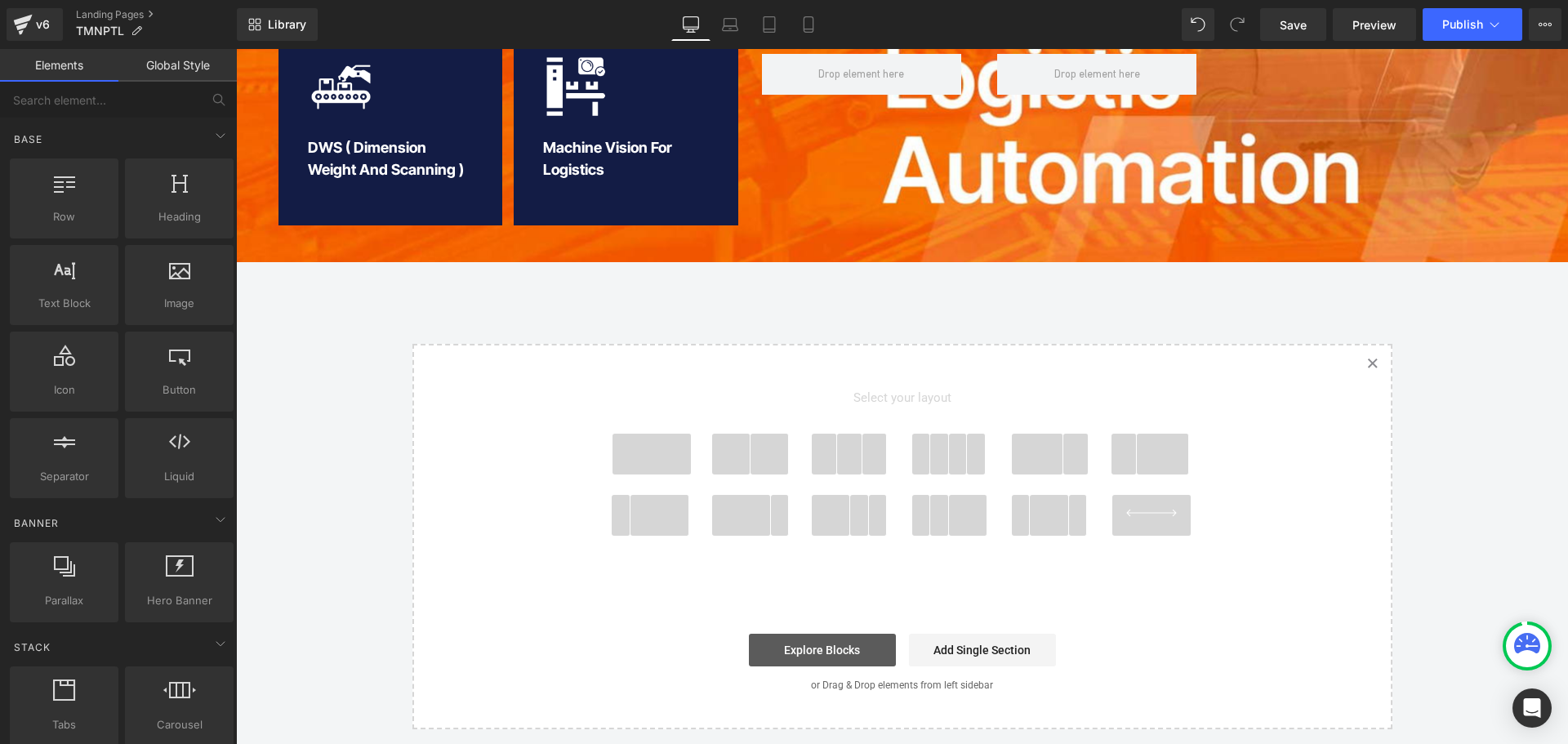 click on "Explore Blocks" at bounding box center [822, 650] 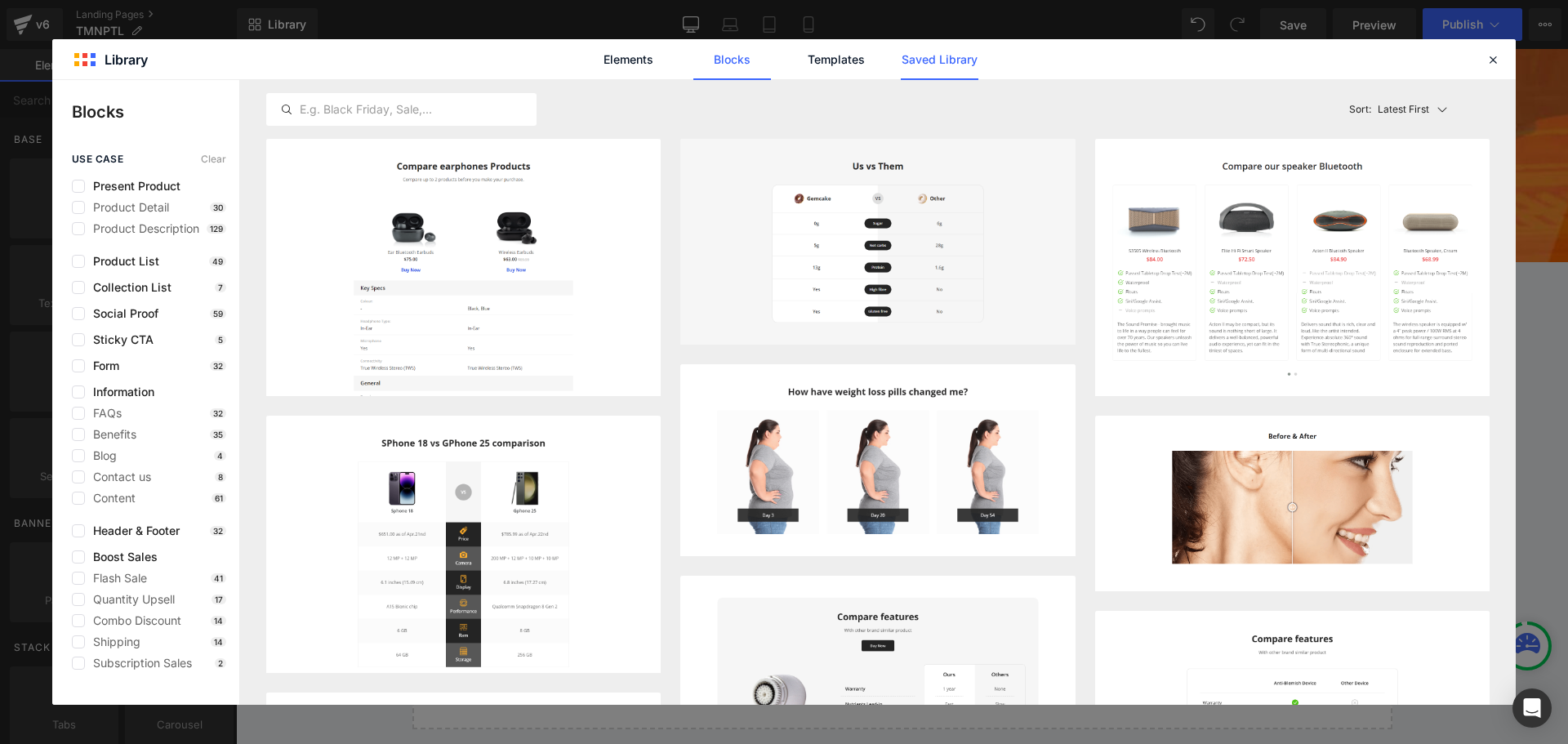 click on "Saved Library" 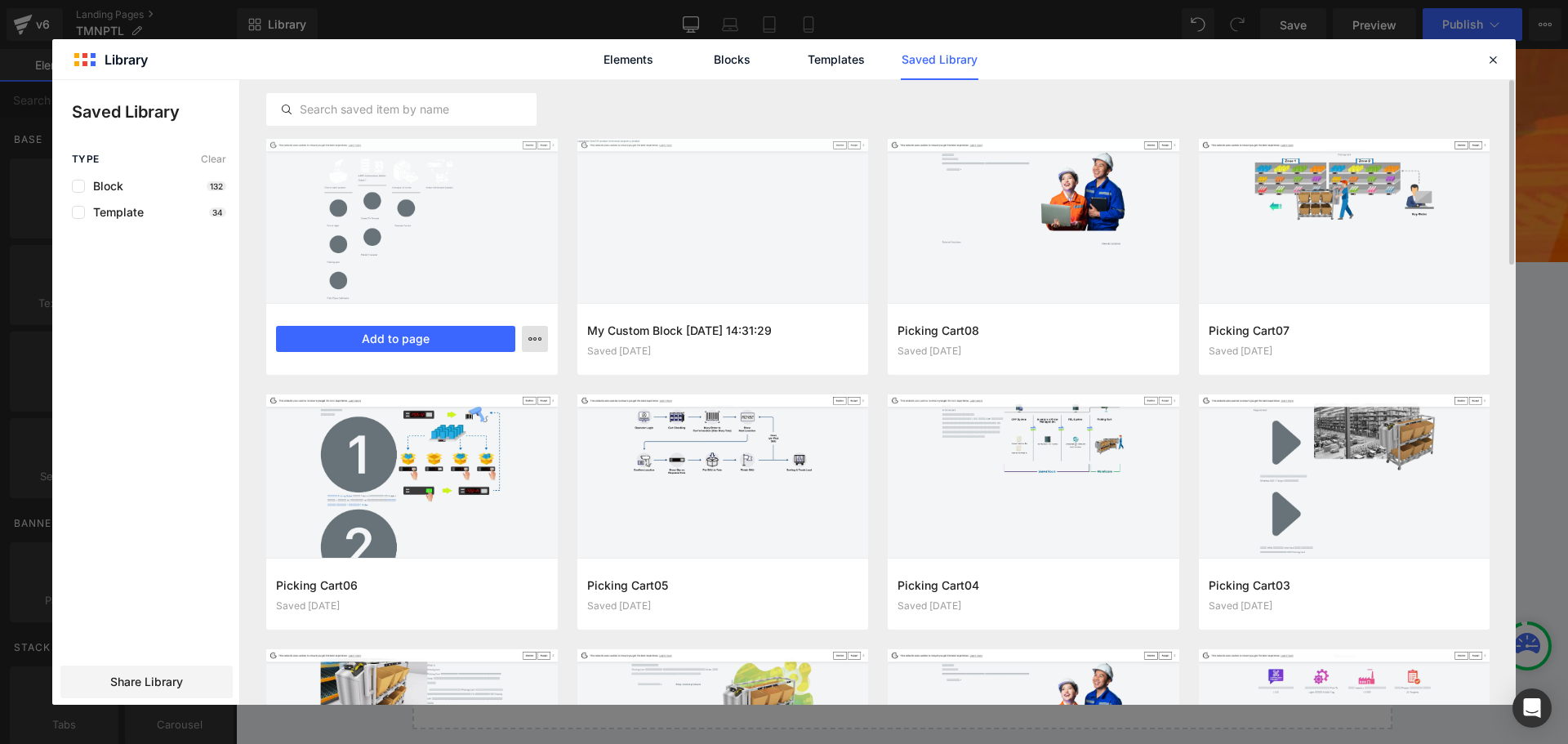 click at bounding box center (535, 339) 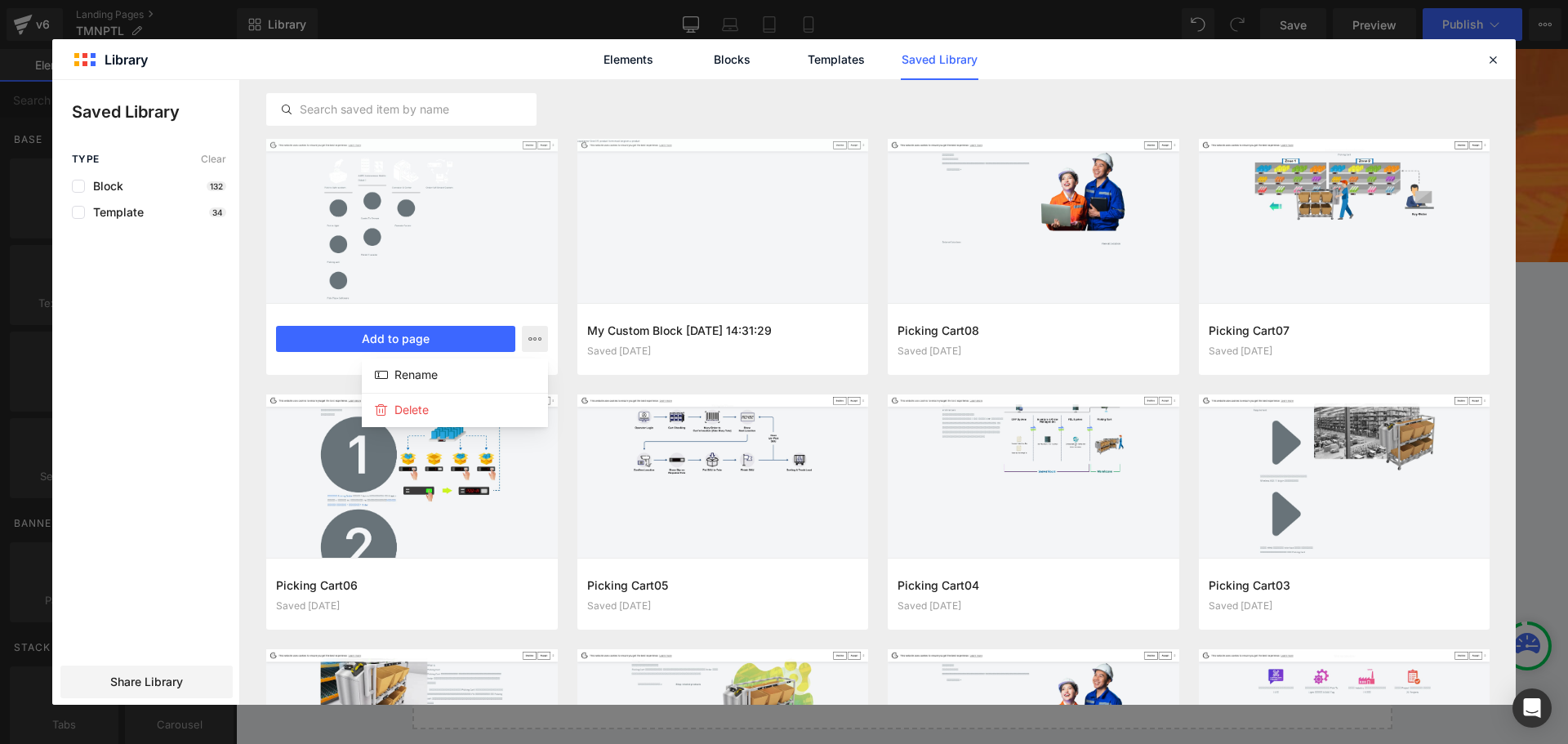 click at bounding box center (784, 392) 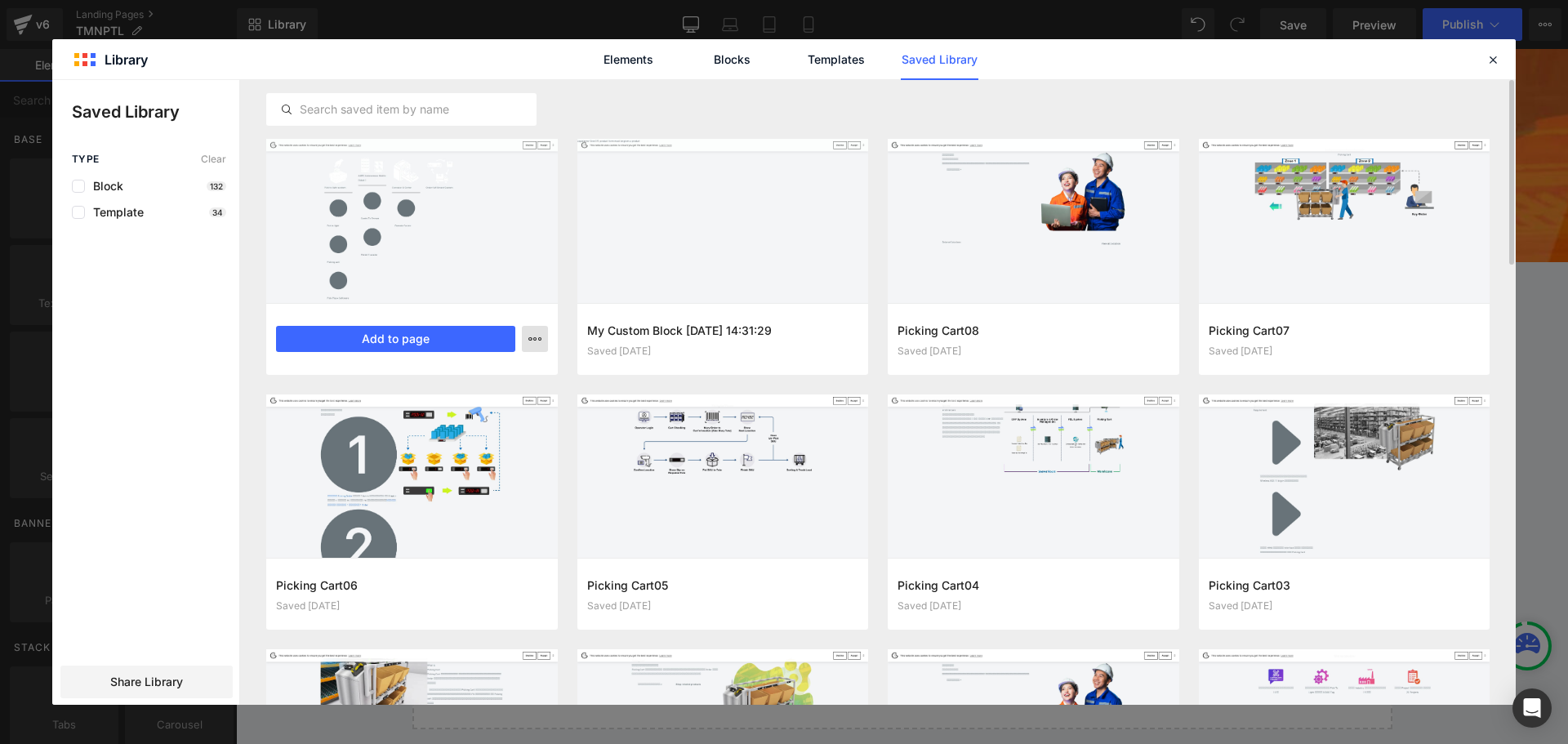 click 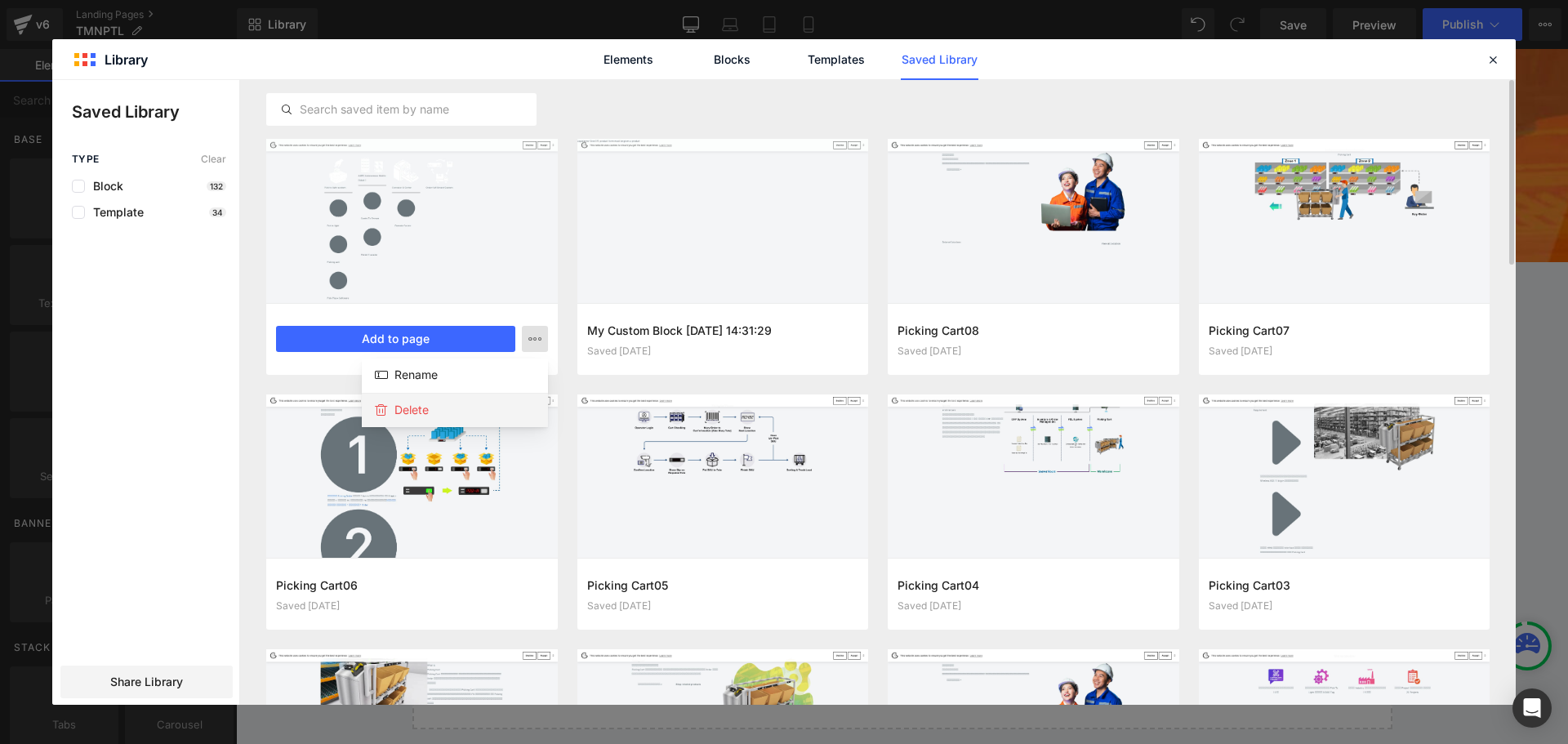 click on "Delete" at bounding box center (412, 410) 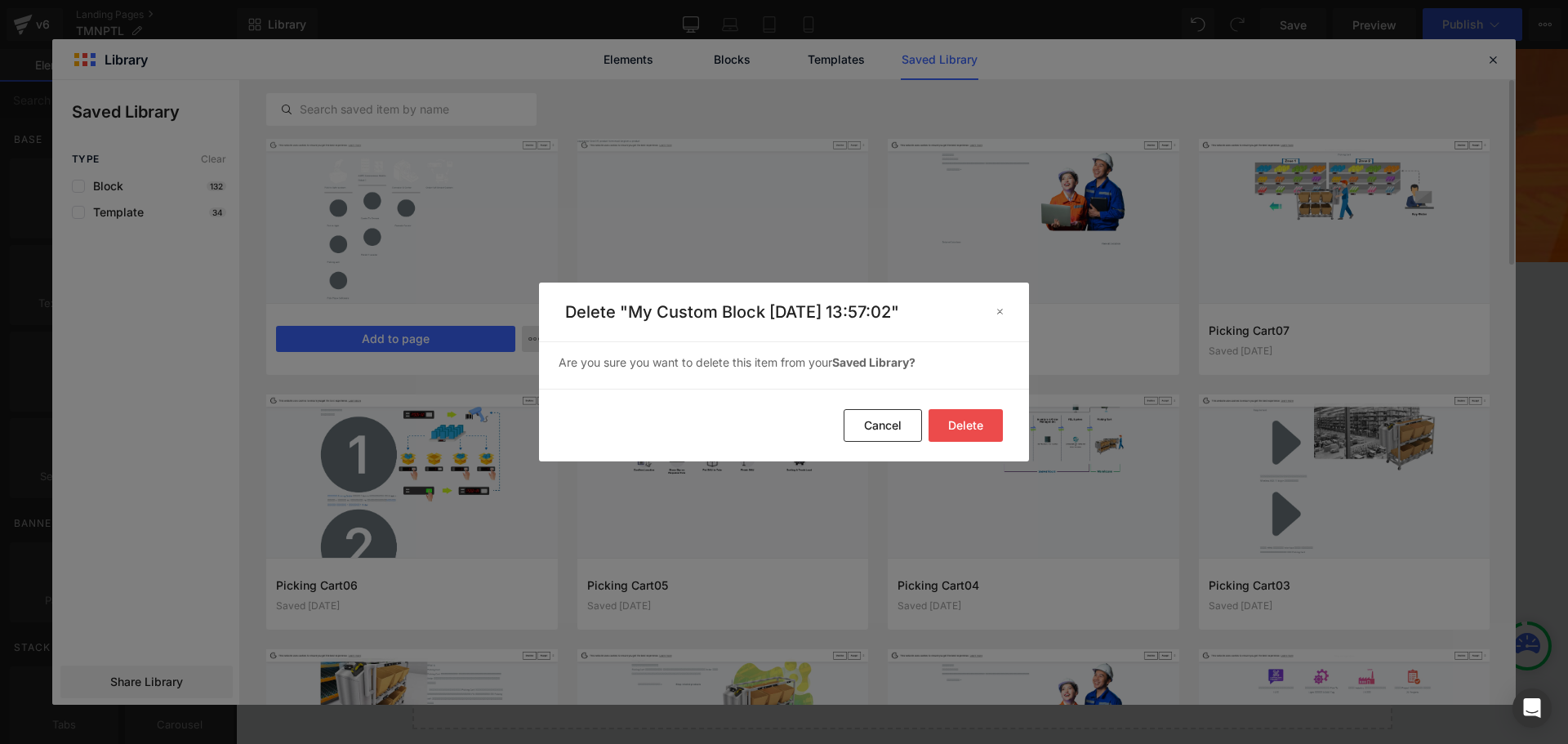 click on "Delete" 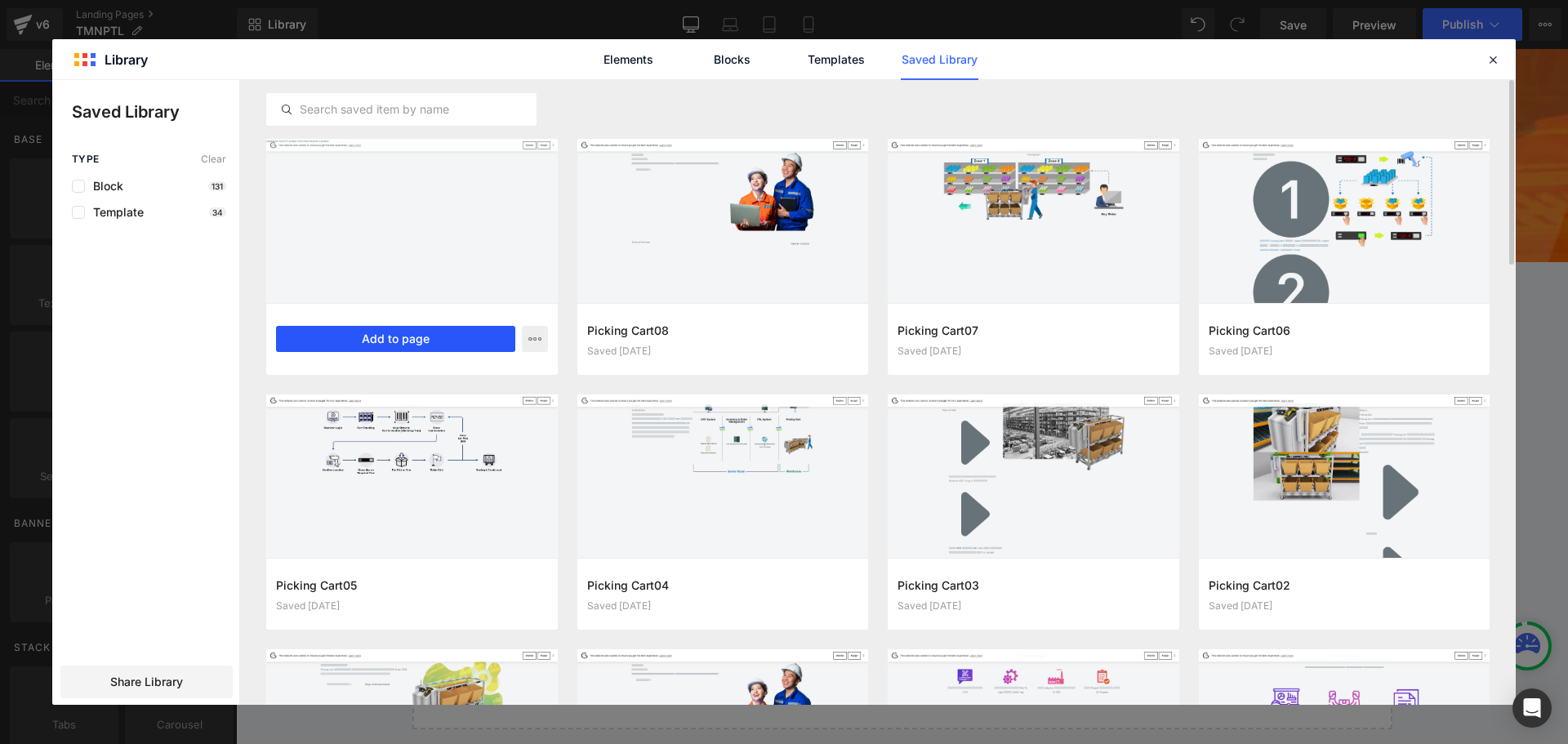 click on "Add to page" at bounding box center [395, 339] 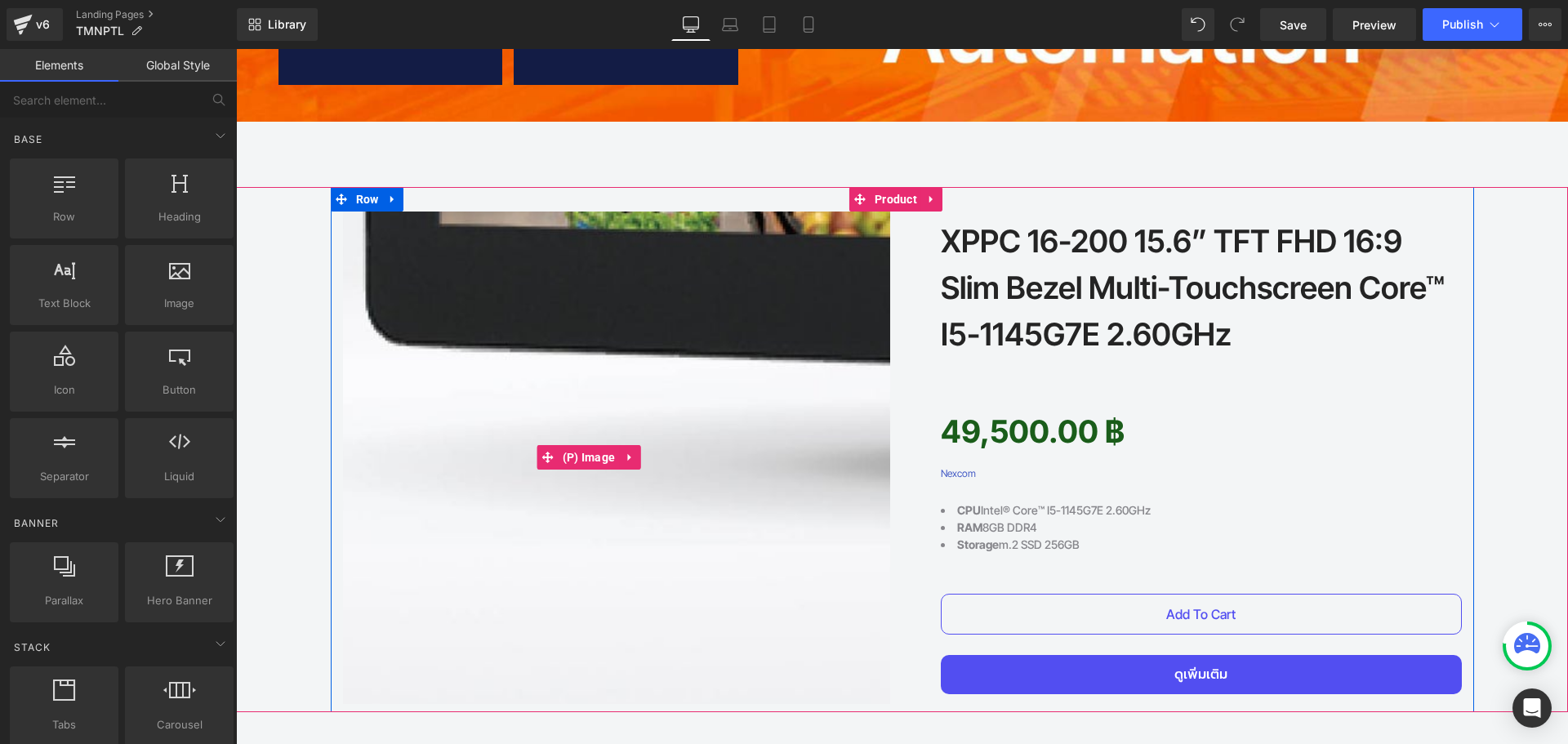 scroll, scrollTop: 828, scrollLeft: 0, axis: vertical 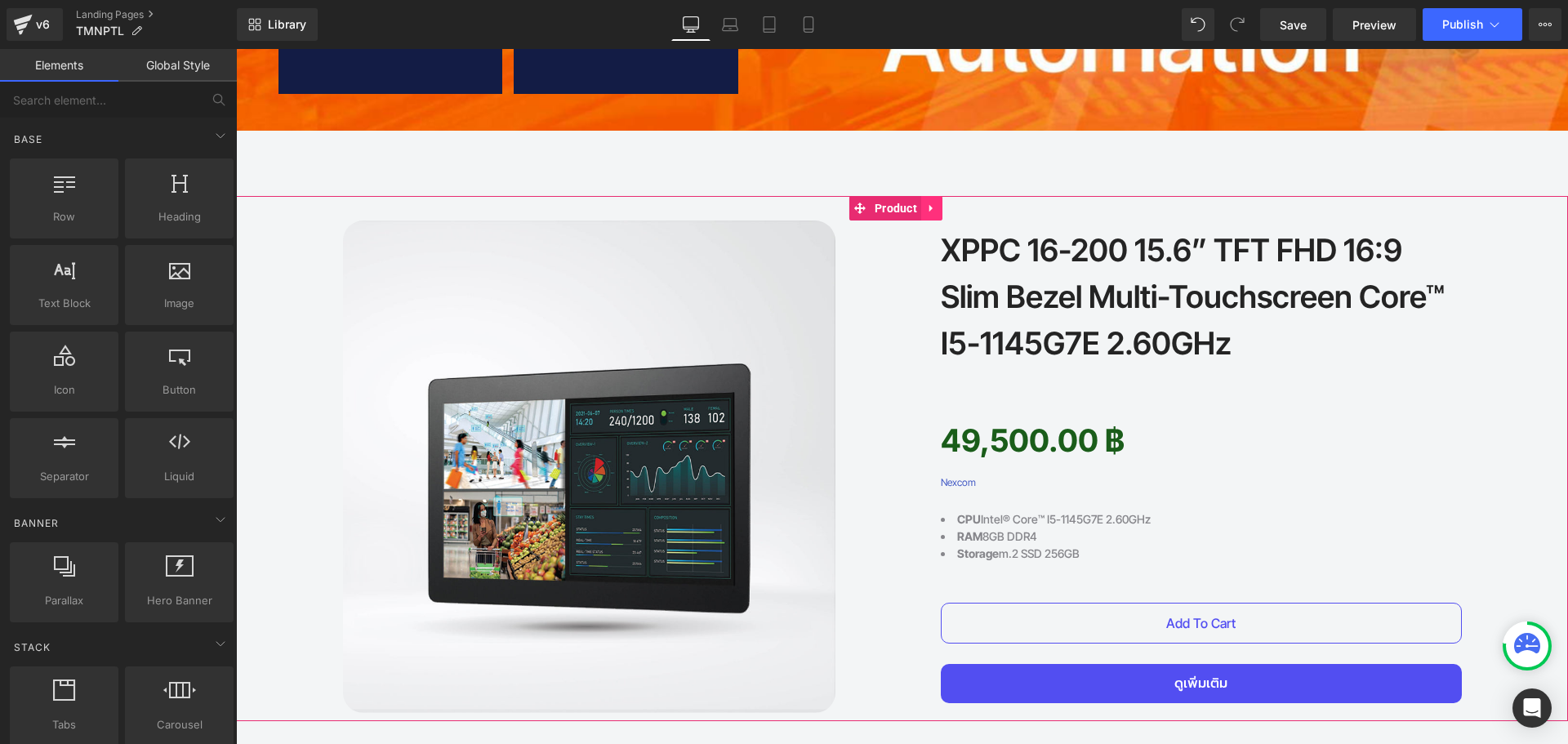 click at bounding box center (932, 208) 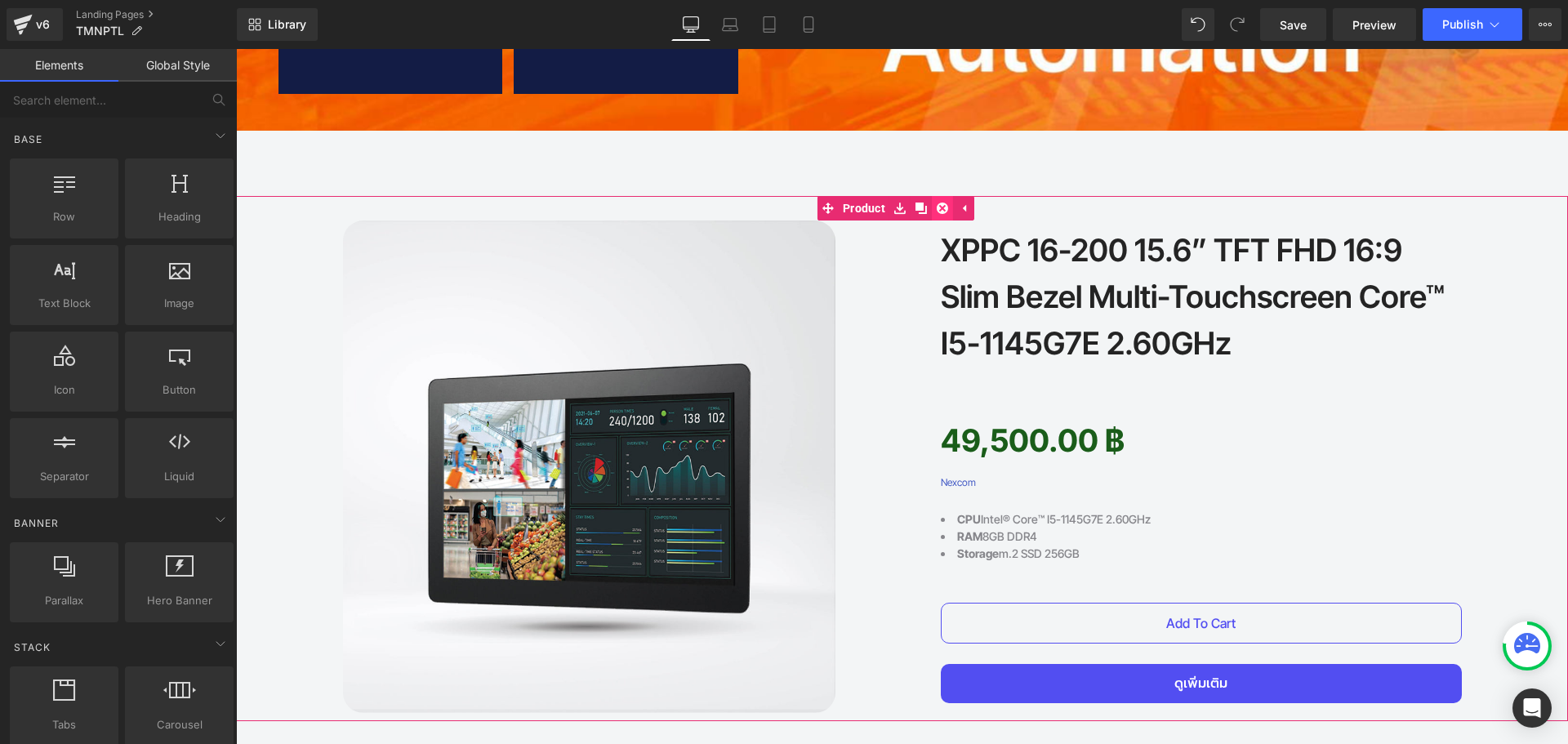 click 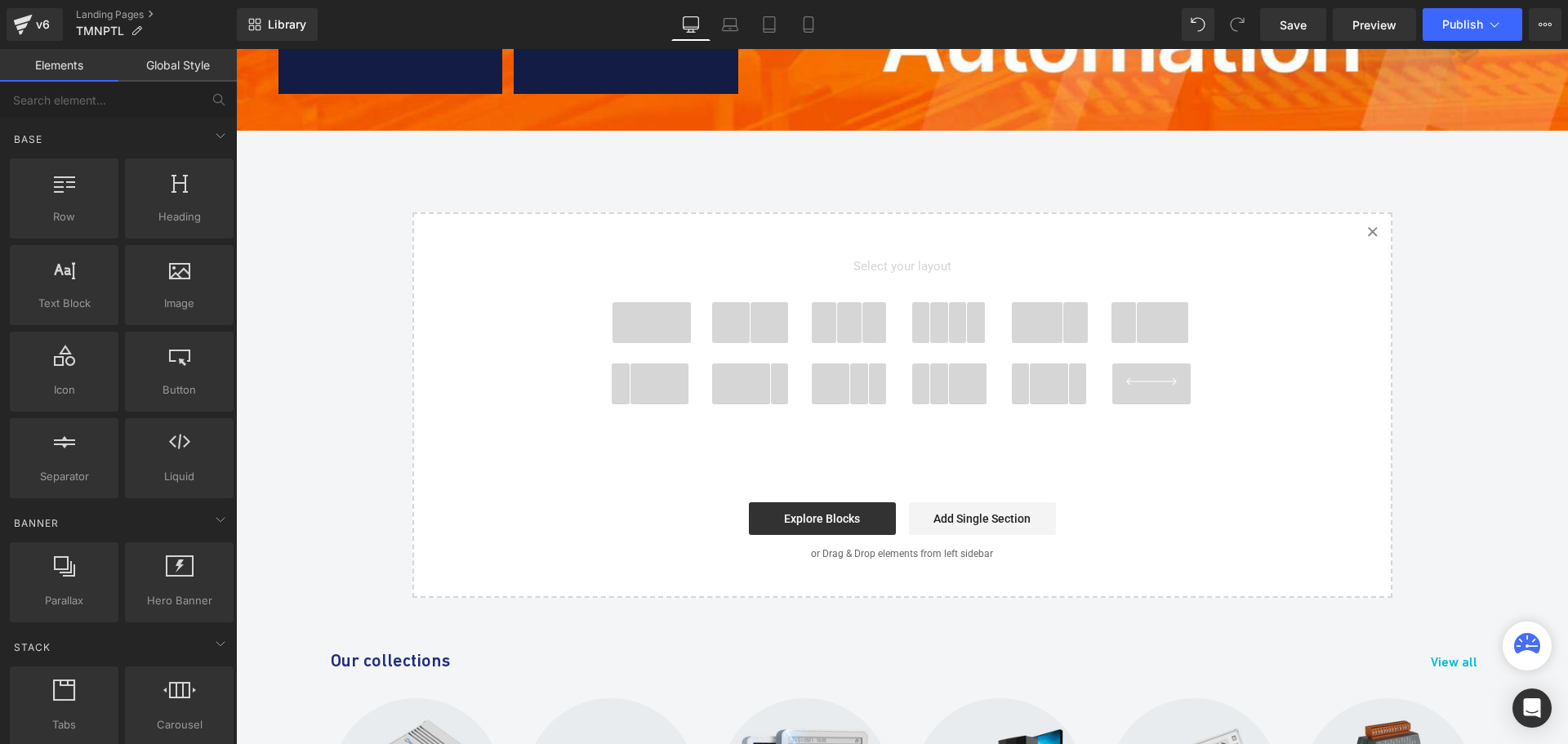 scroll, scrollTop: 791, scrollLeft: 0, axis: vertical 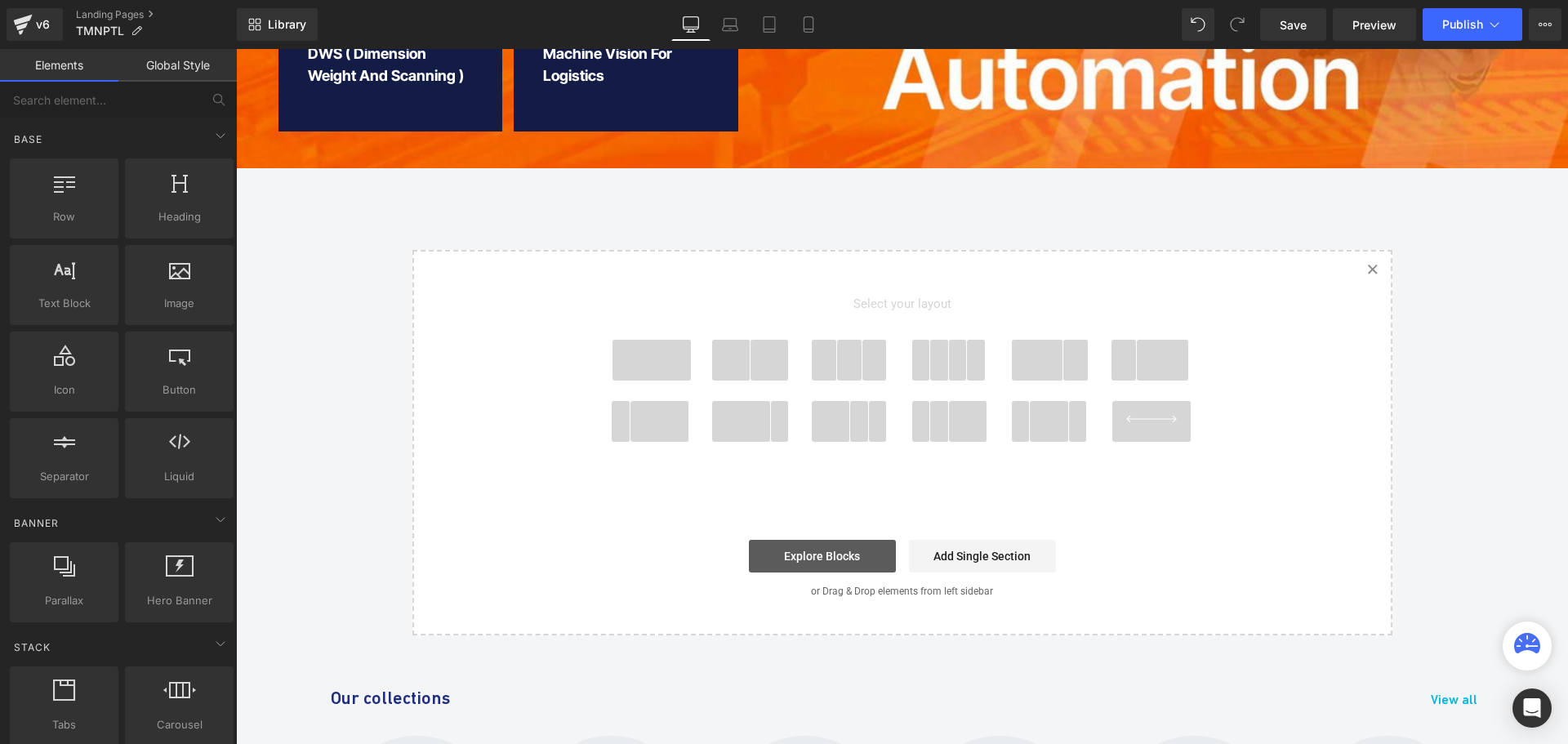 click on "Explore Blocks" at bounding box center [822, 556] 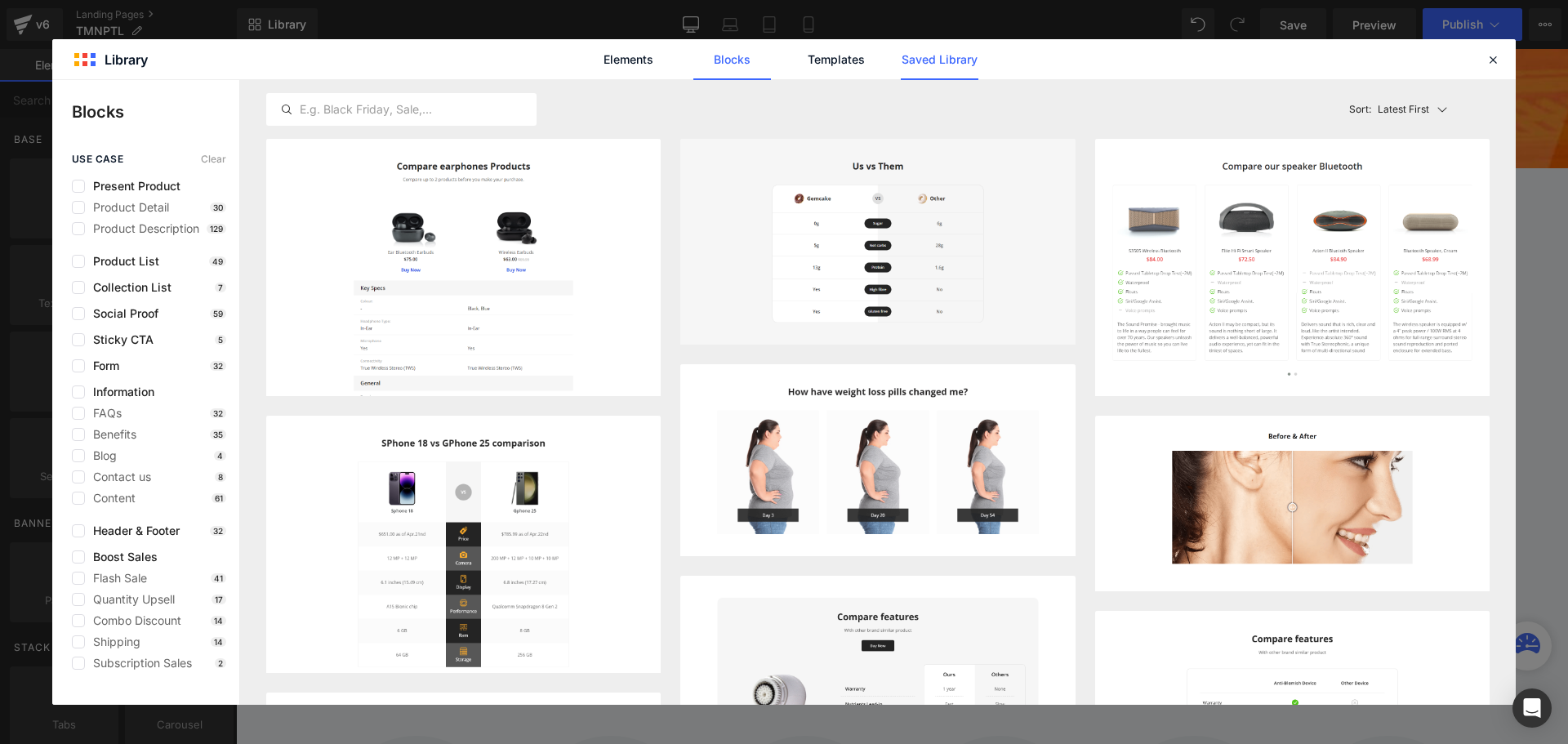 click on "Saved Library" 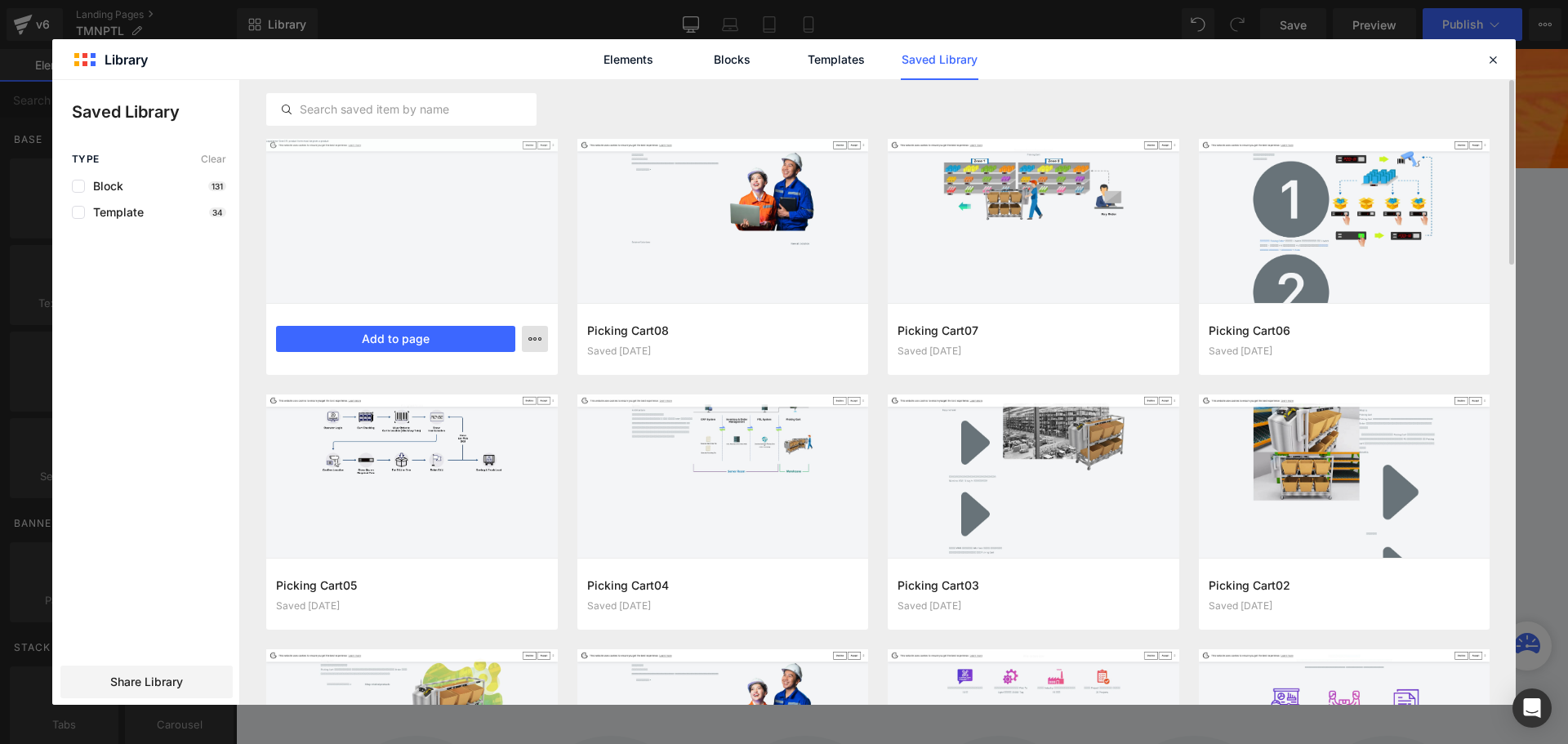 click 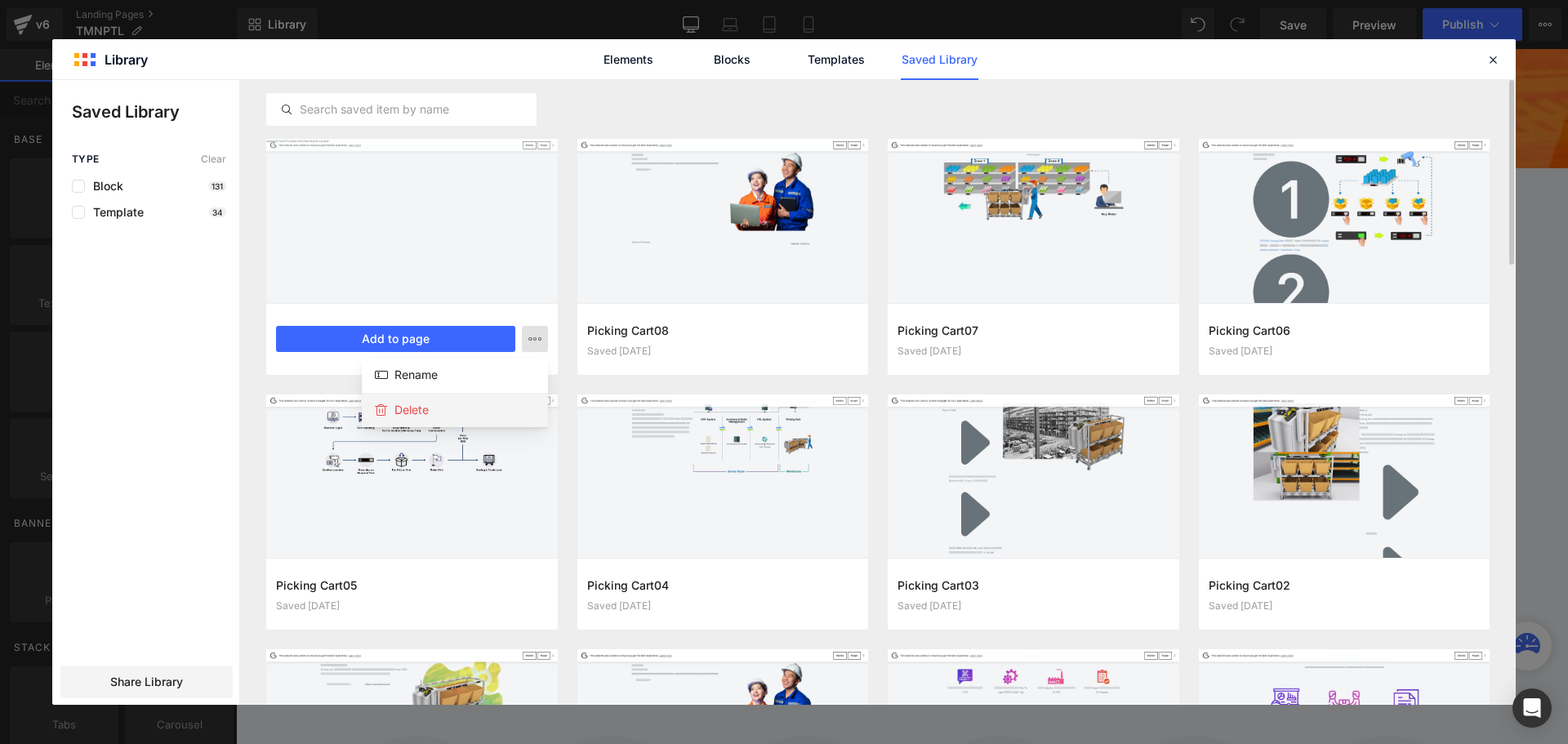 click on "Delete" 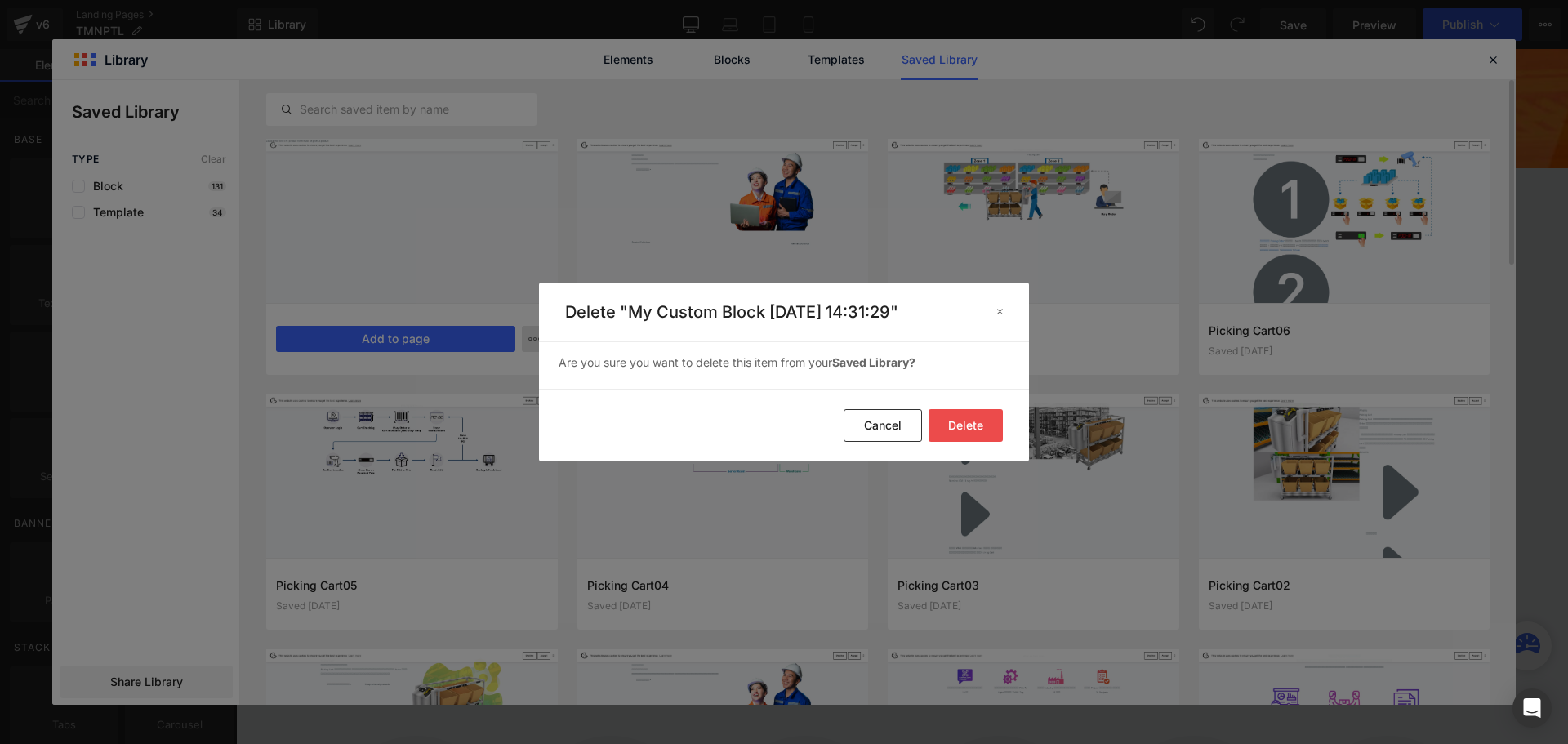 click on "Delete" 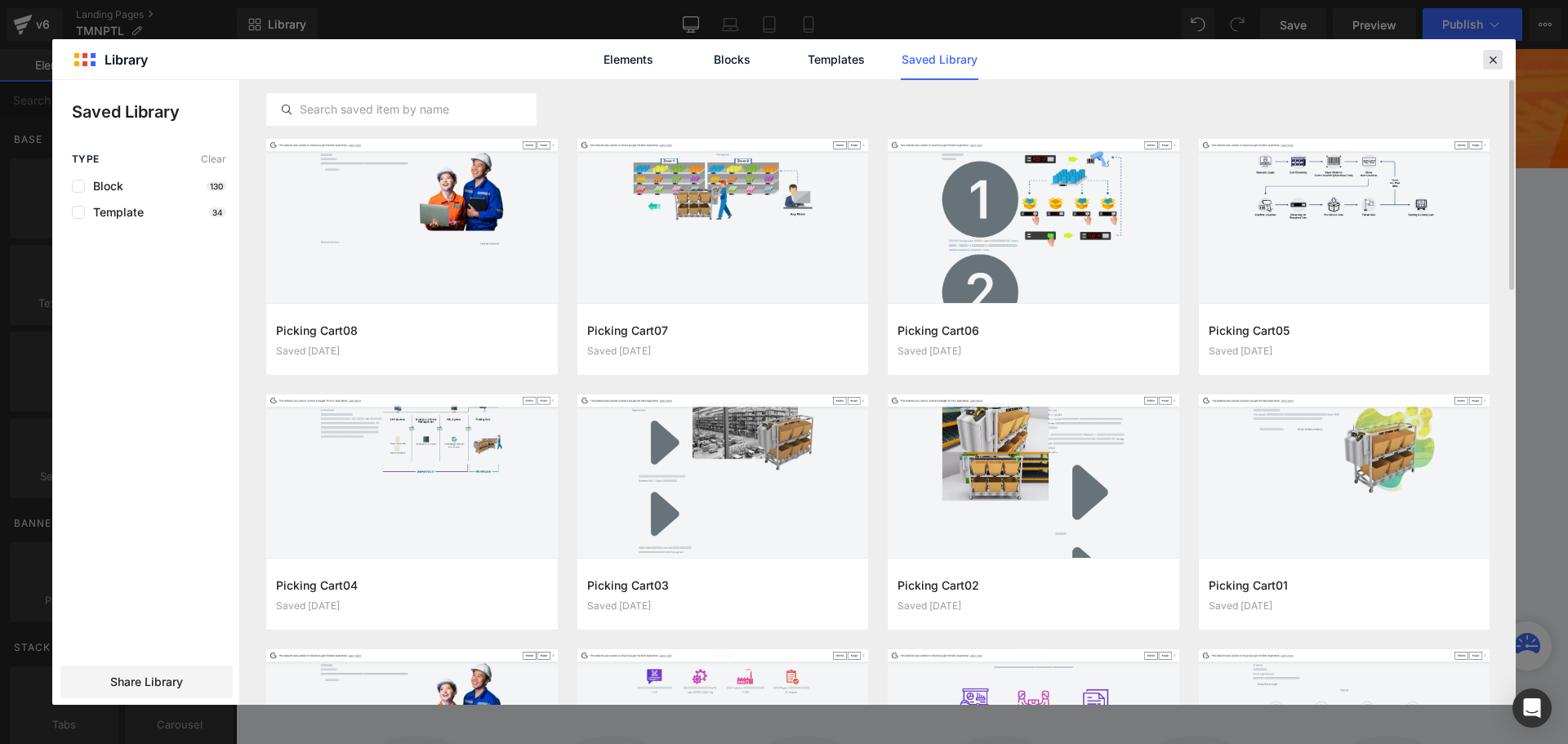click 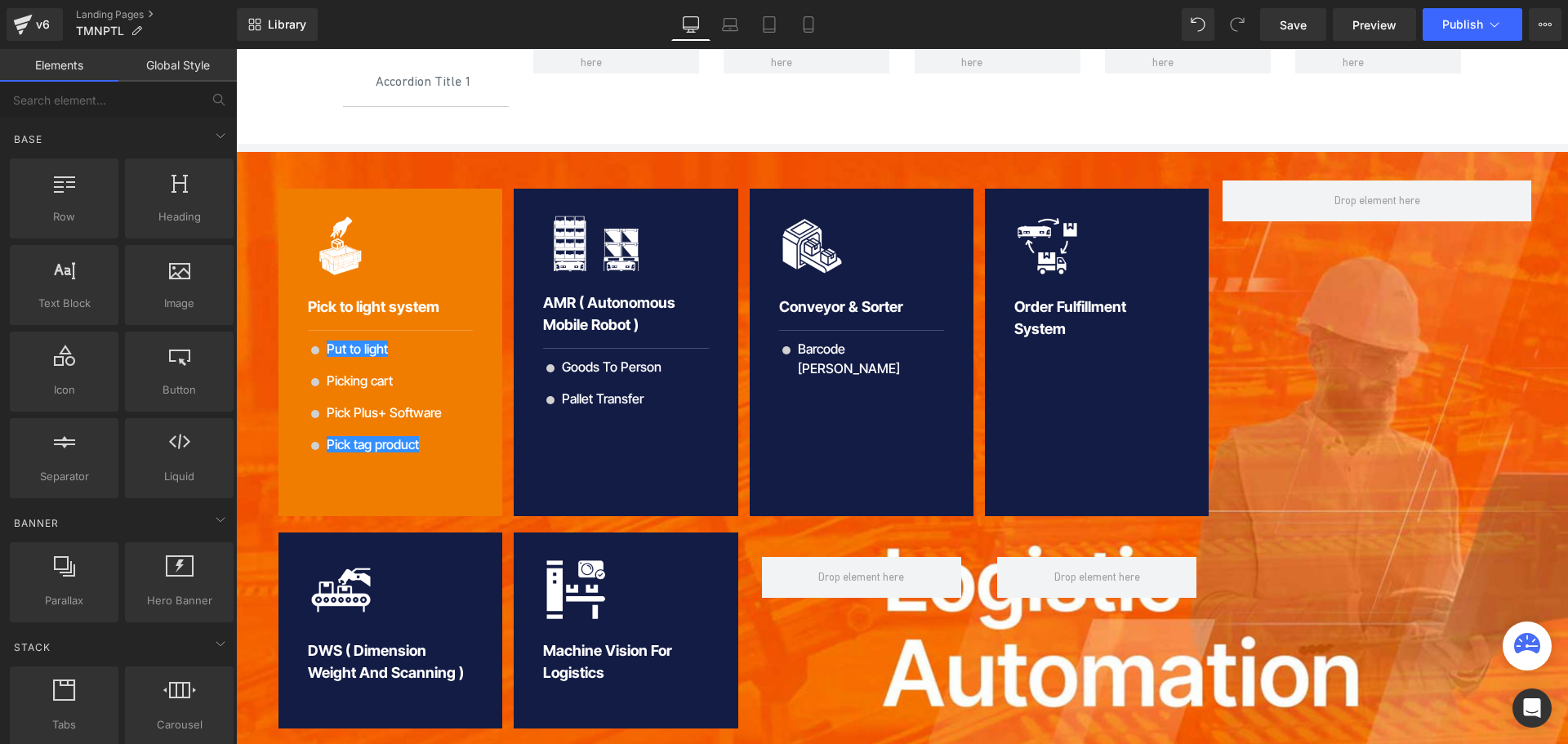 scroll, scrollTop: 0, scrollLeft: 0, axis: both 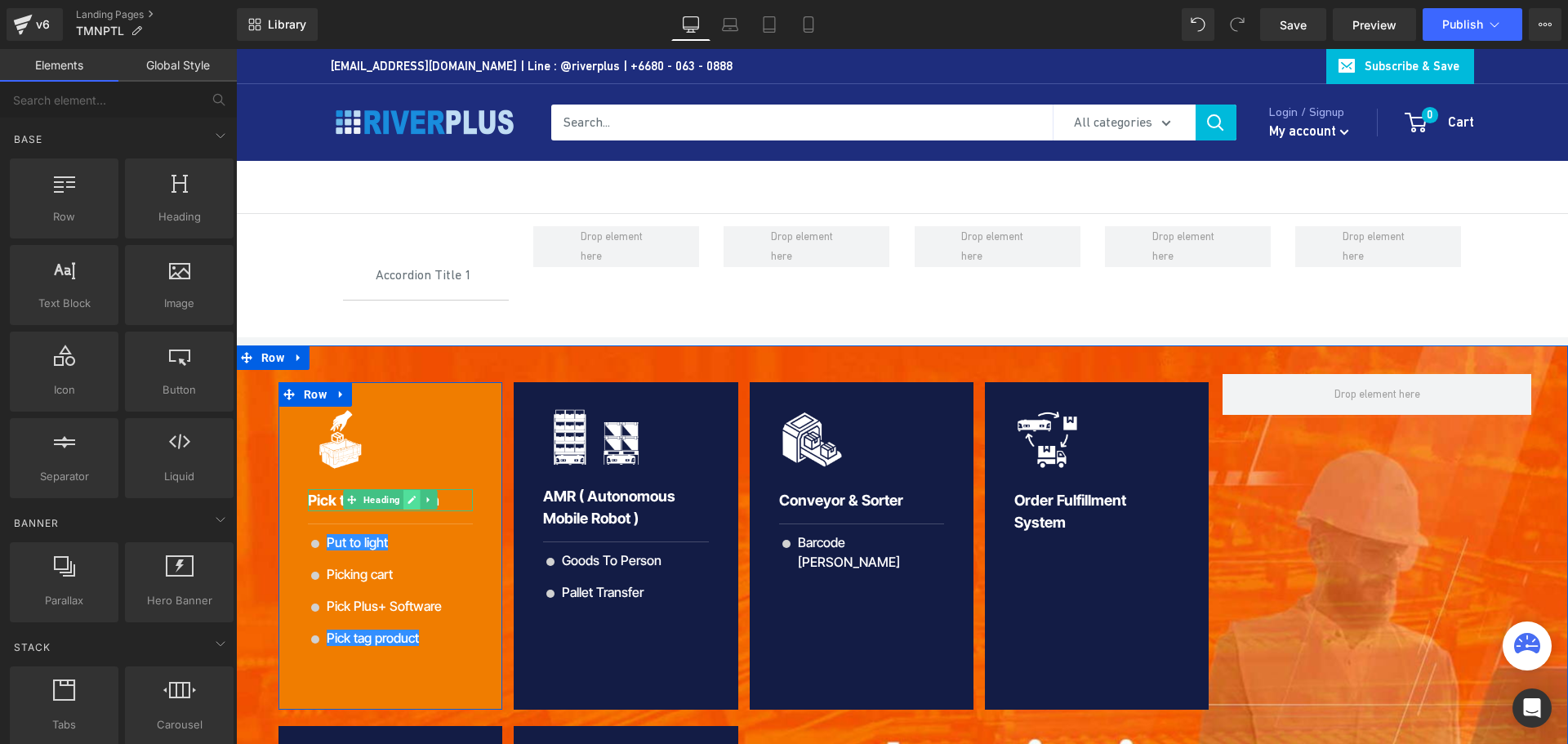 click at bounding box center (412, 500) 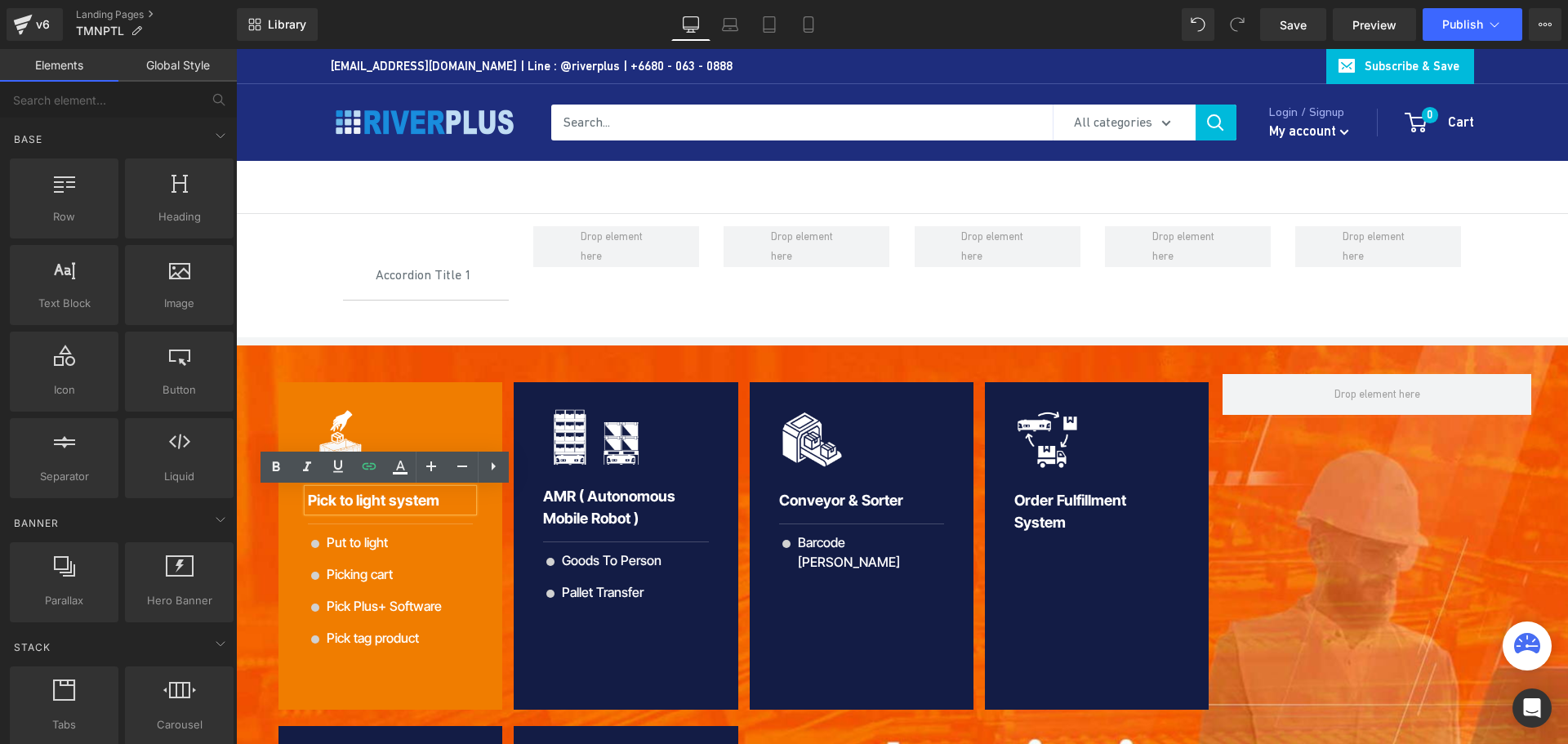 click on "Image         Pick to light system Heading         Separator
Icon
Put to light Text Block
Icon
Picking cart Text Block
Icon
Pick Plus+ Software Text Block
Icon
Pick tag product Text Block
Icon List         Row         Image         Heading         Separator" at bounding box center (902, 652) 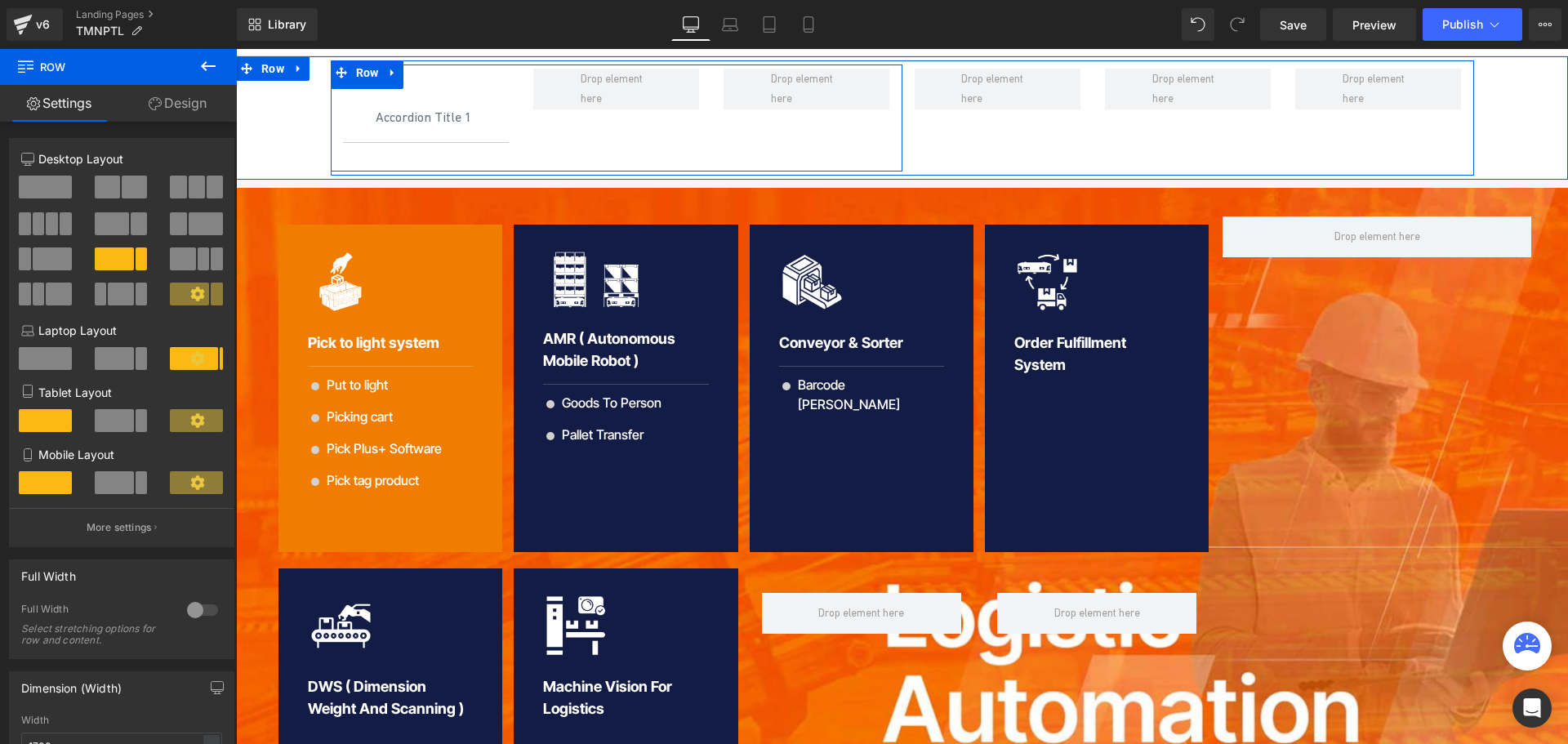 scroll, scrollTop: 163, scrollLeft: 0, axis: vertical 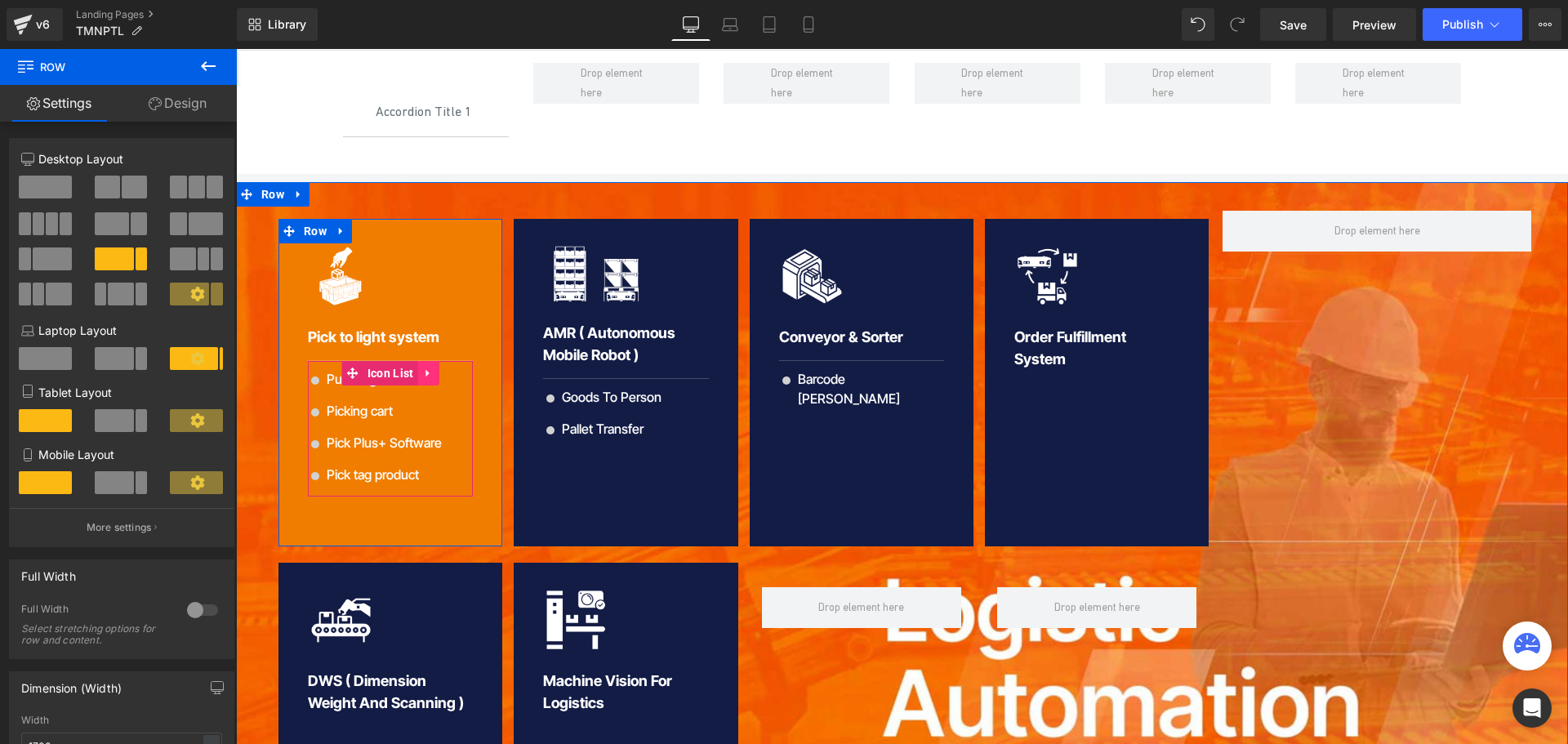 click 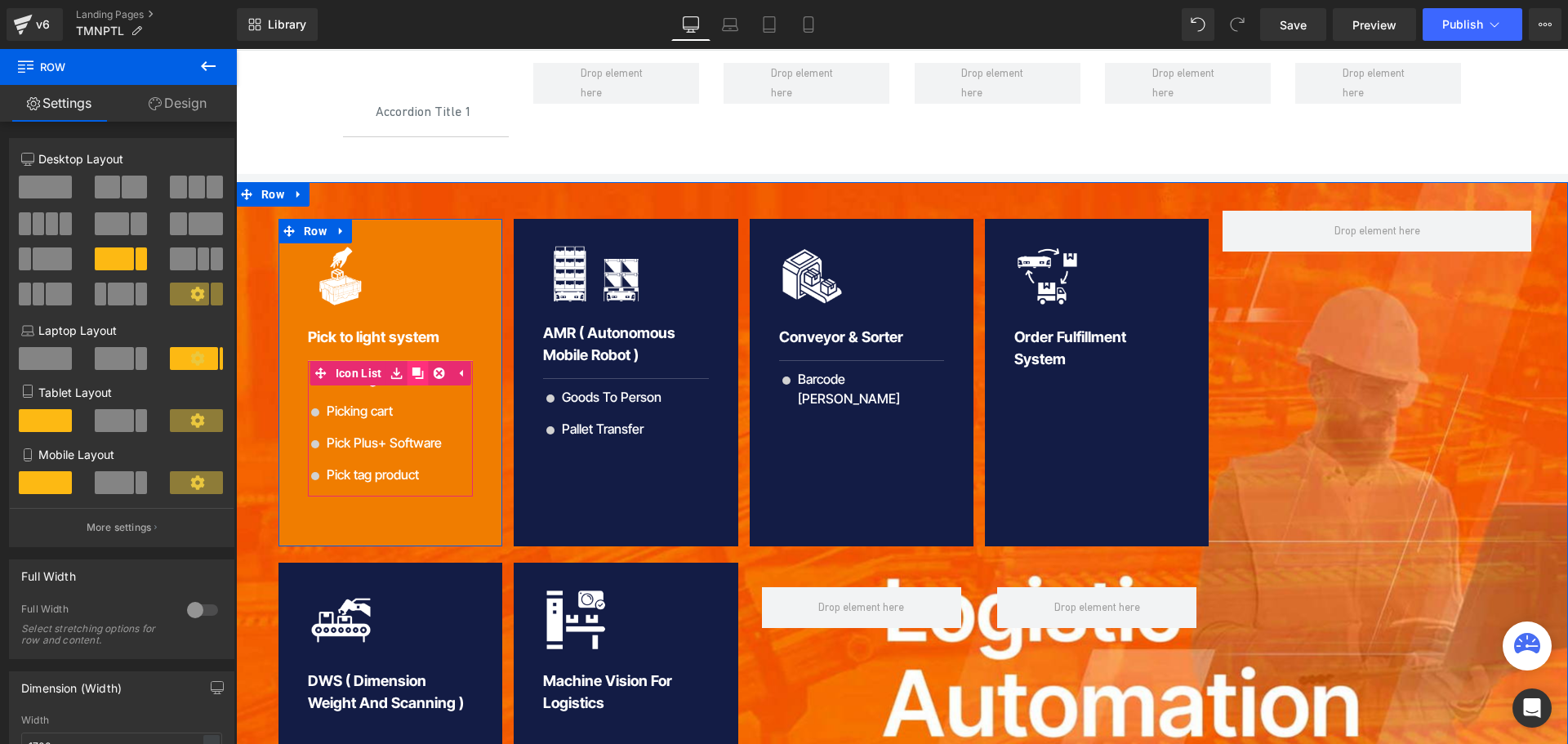 click 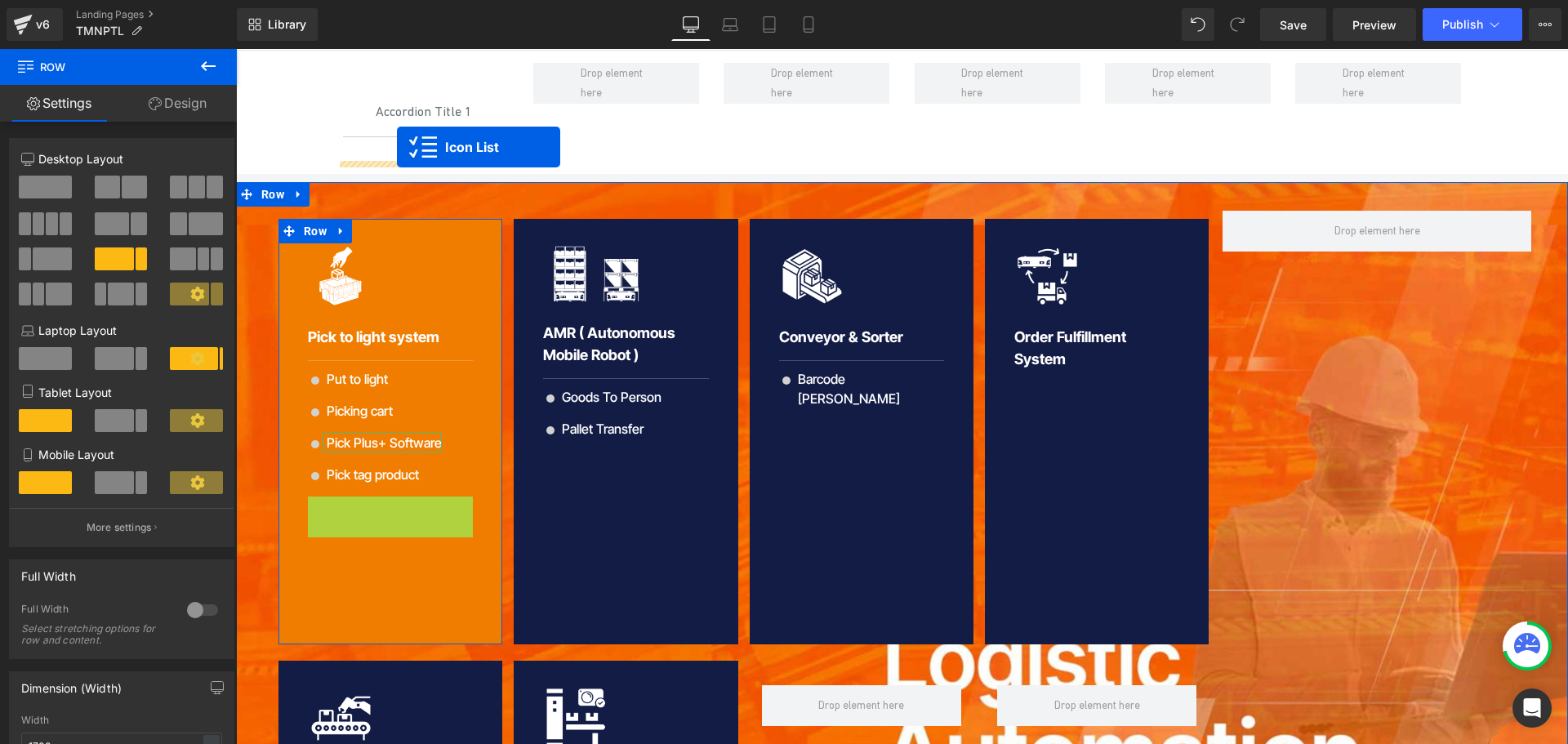 drag, startPoint x: 381, startPoint y: 506, endPoint x: 397, endPoint y: 147, distance: 359.35637 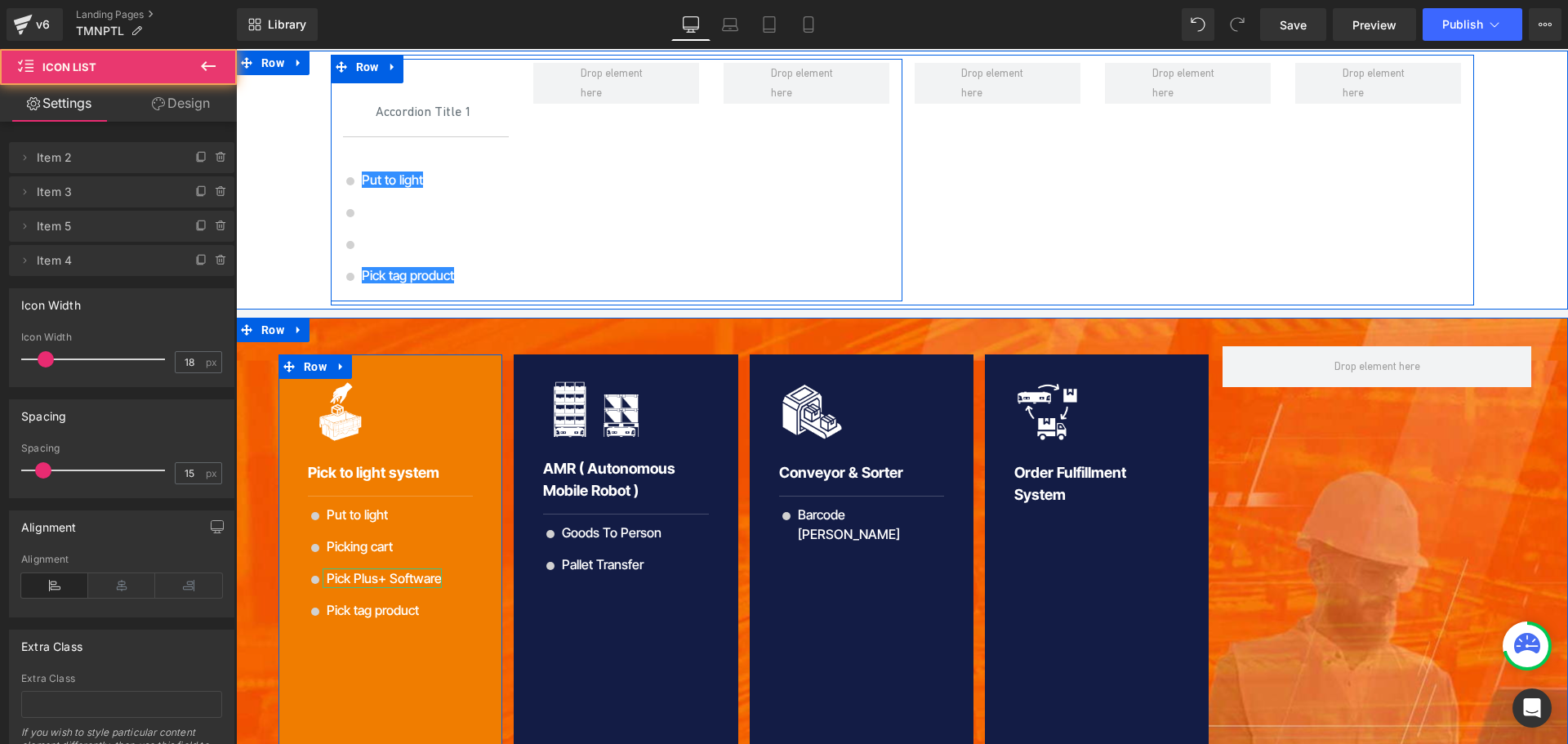 scroll, scrollTop: 0, scrollLeft: 0, axis: both 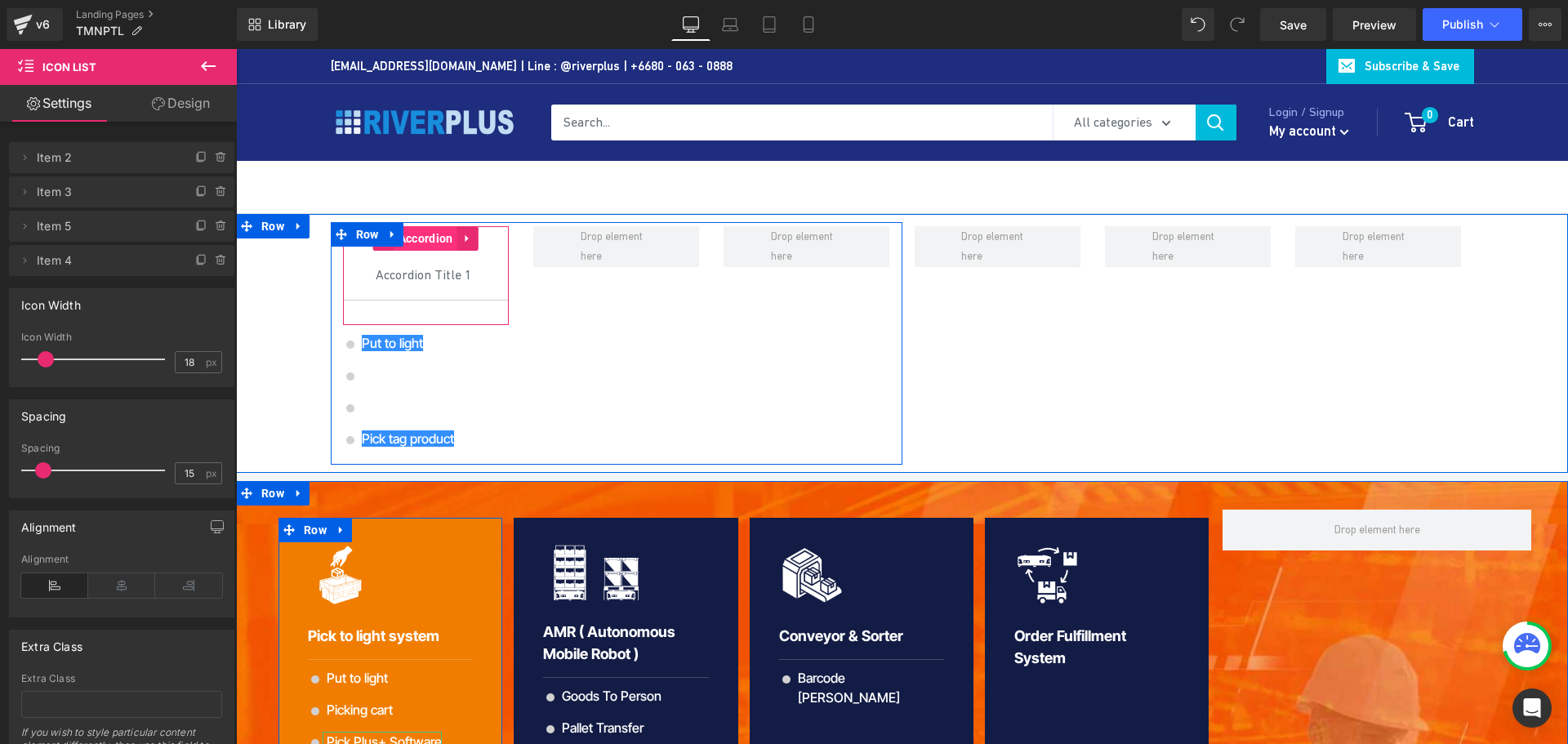 click on "Accordion" at bounding box center (425, 238) 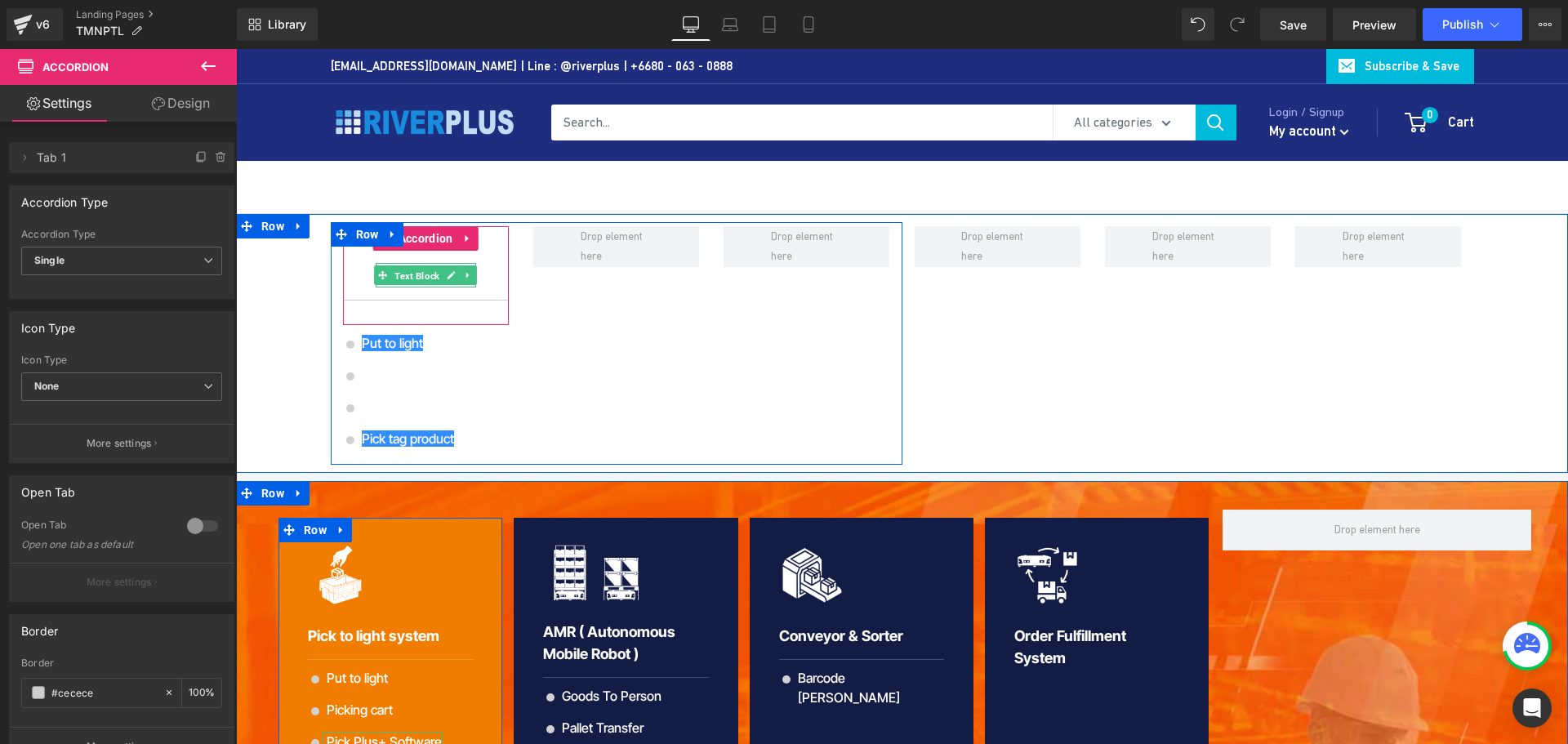 click on "Text Block" at bounding box center [416, 276] 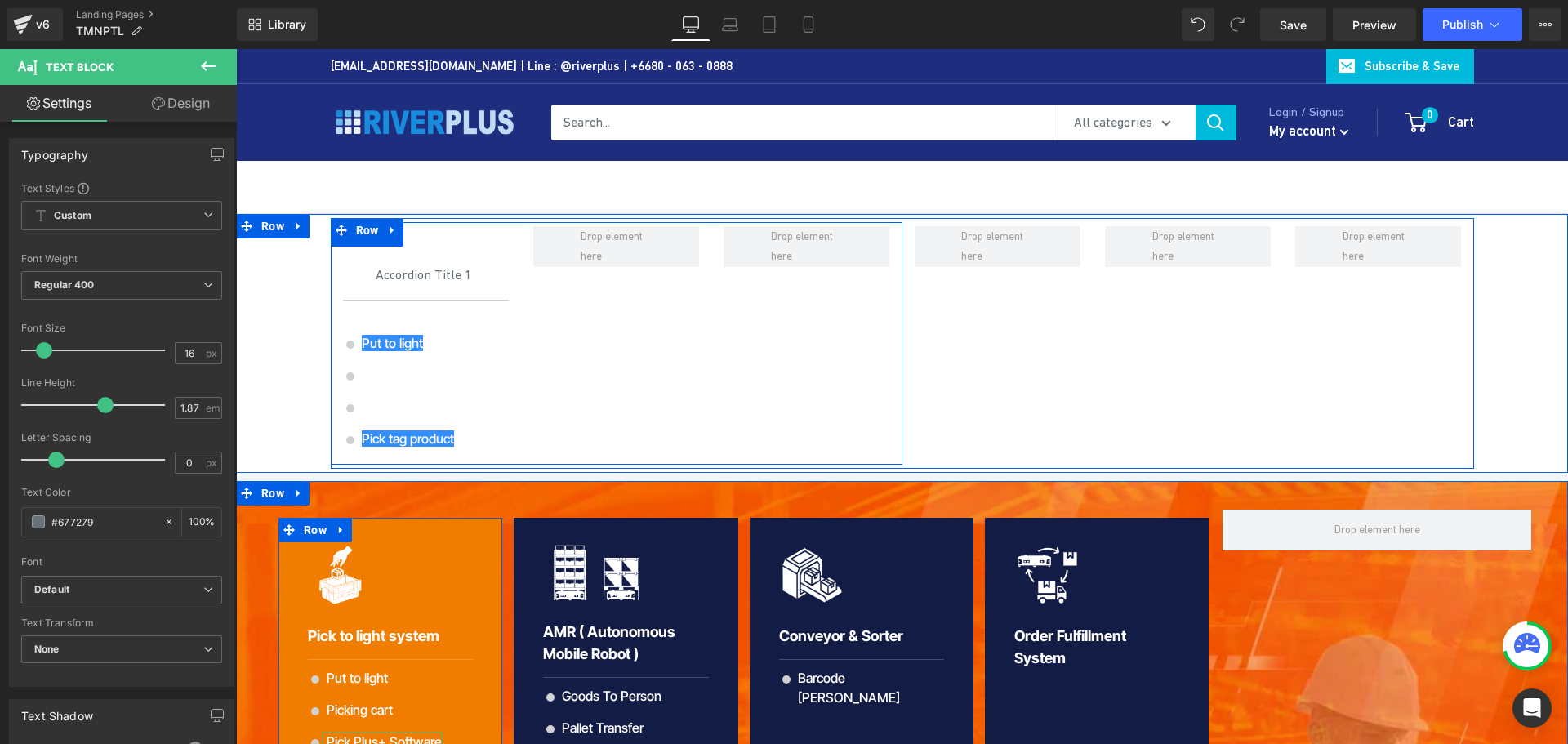 click on "Accordion Title 1
Text Block
Accordion
Icon
Put to light Text Block
Icon
Picking cart Text Block
Icon
Pick Plus+ Software Text Block
Icon
Pick tag product Text Block" at bounding box center (617, 343) 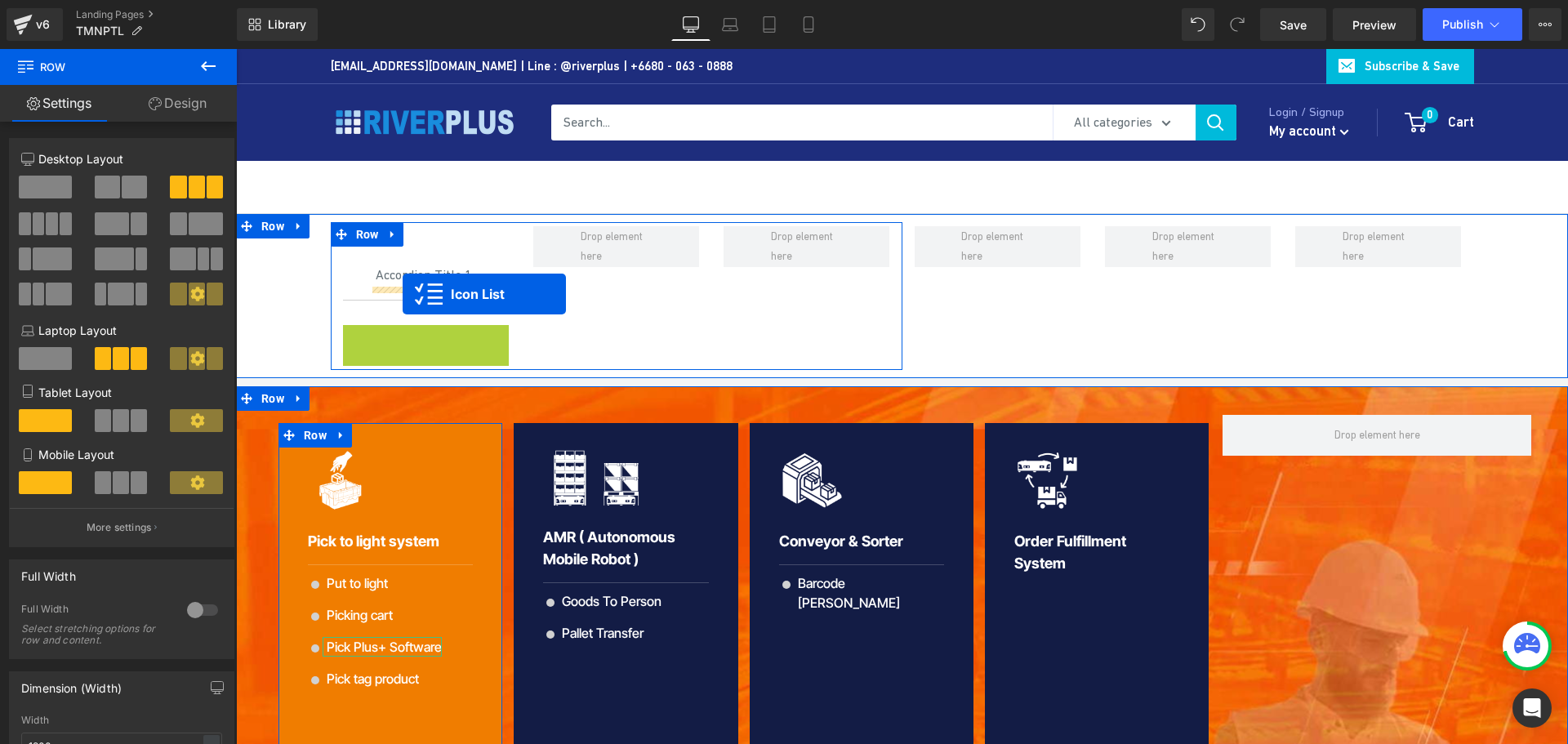 drag, startPoint x: 412, startPoint y: 327, endPoint x: 403, endPoint y: 294, distance: 34.20526 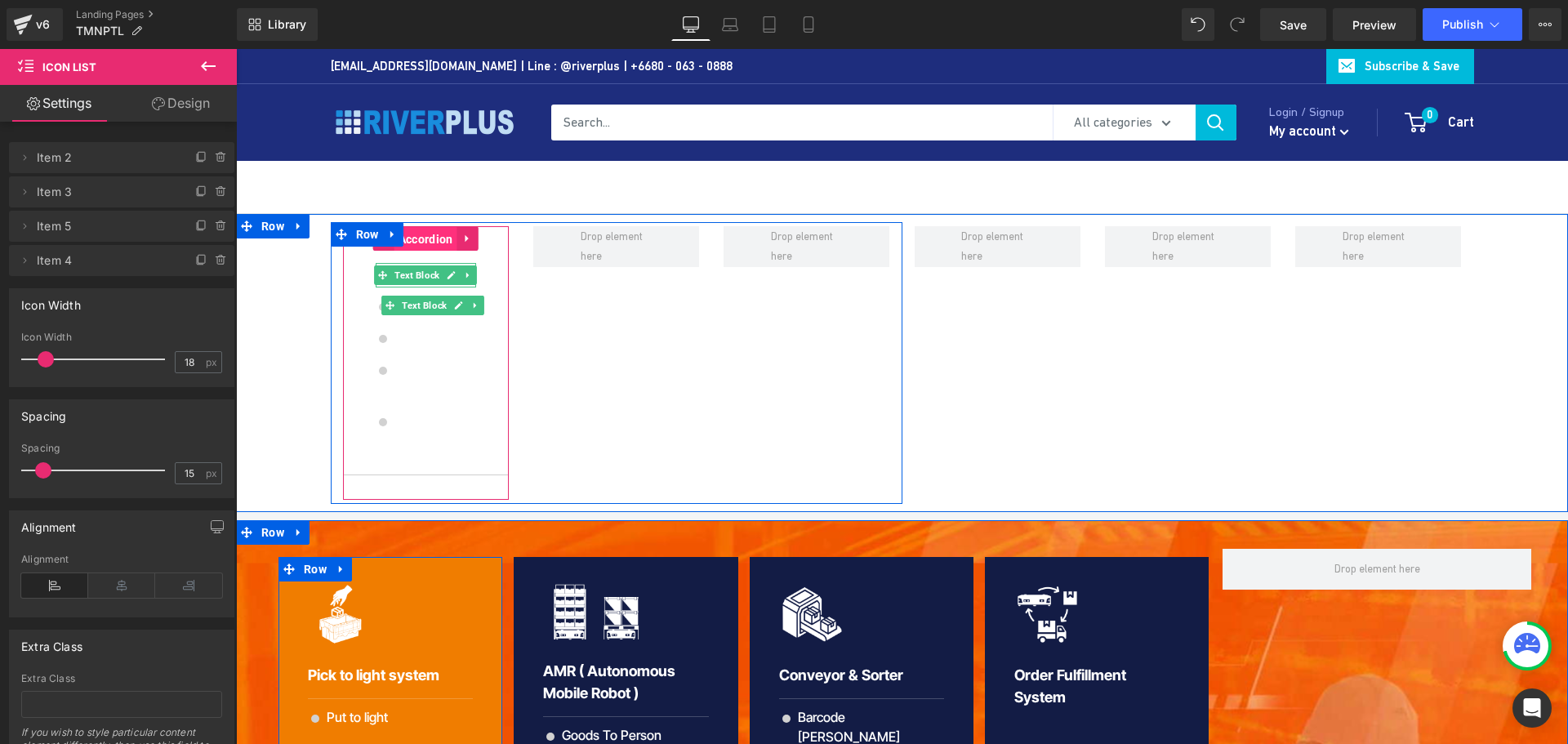 click on "Accordion" at bounding box center [425, 239] 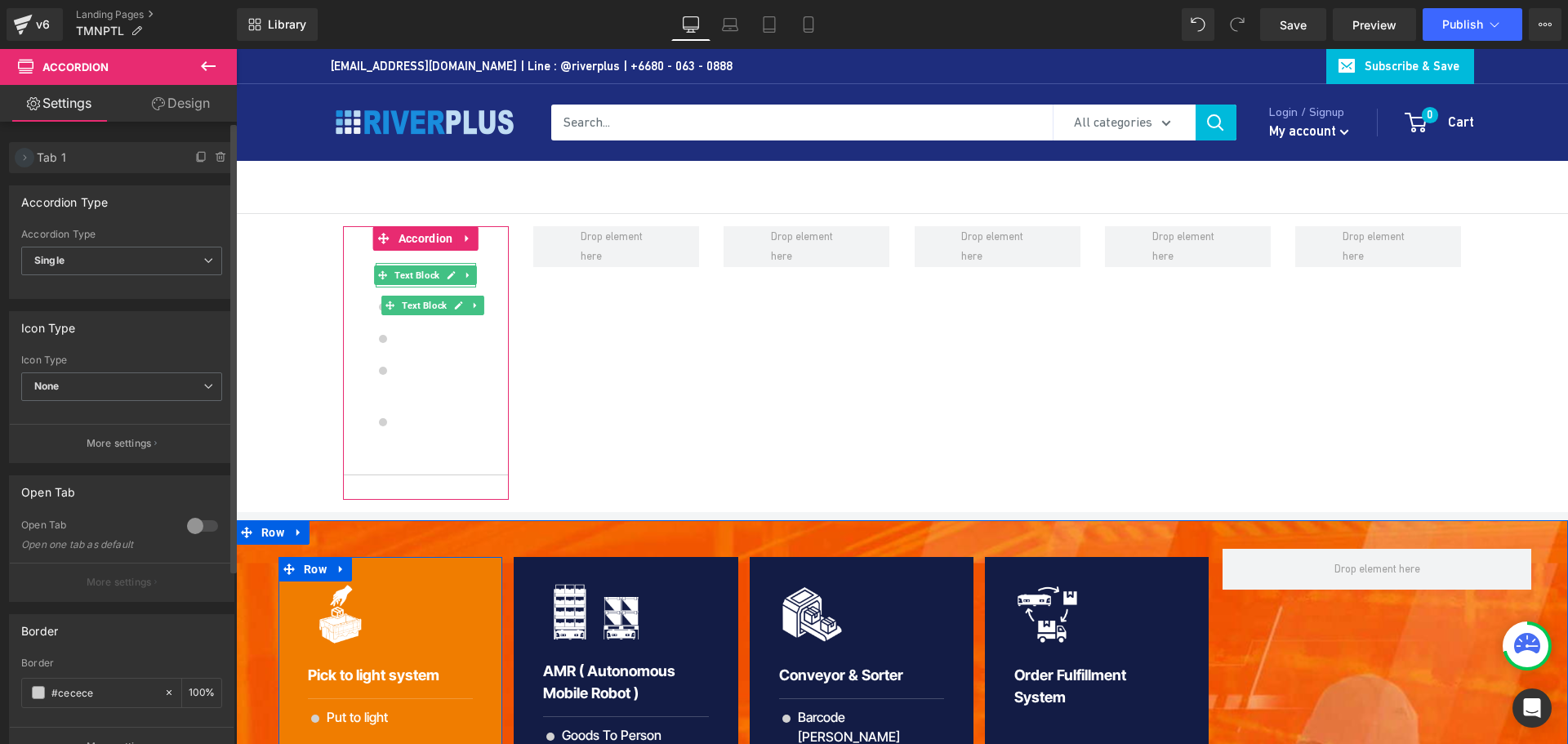 click 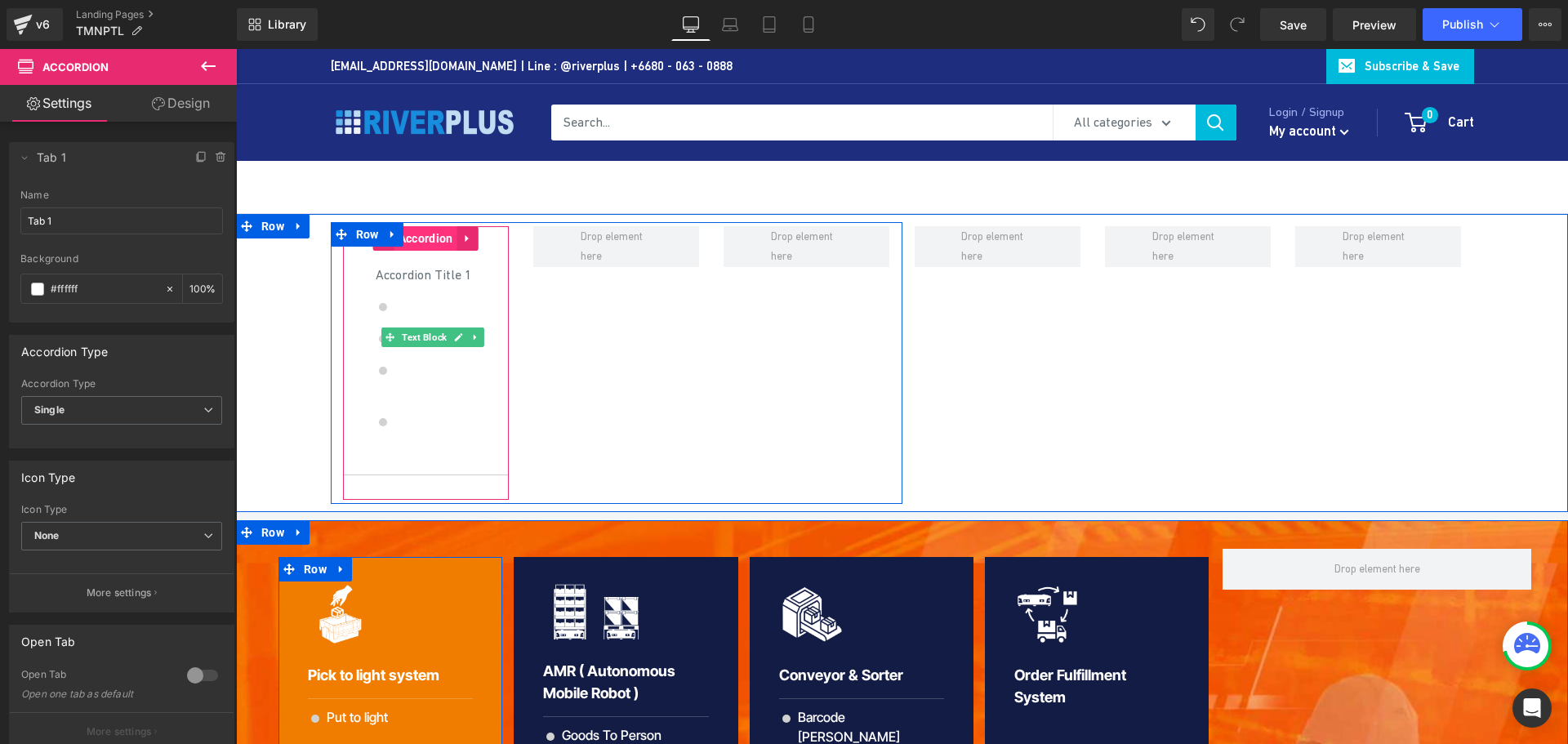 click on "Accordion" at bounding box center [425, 238] 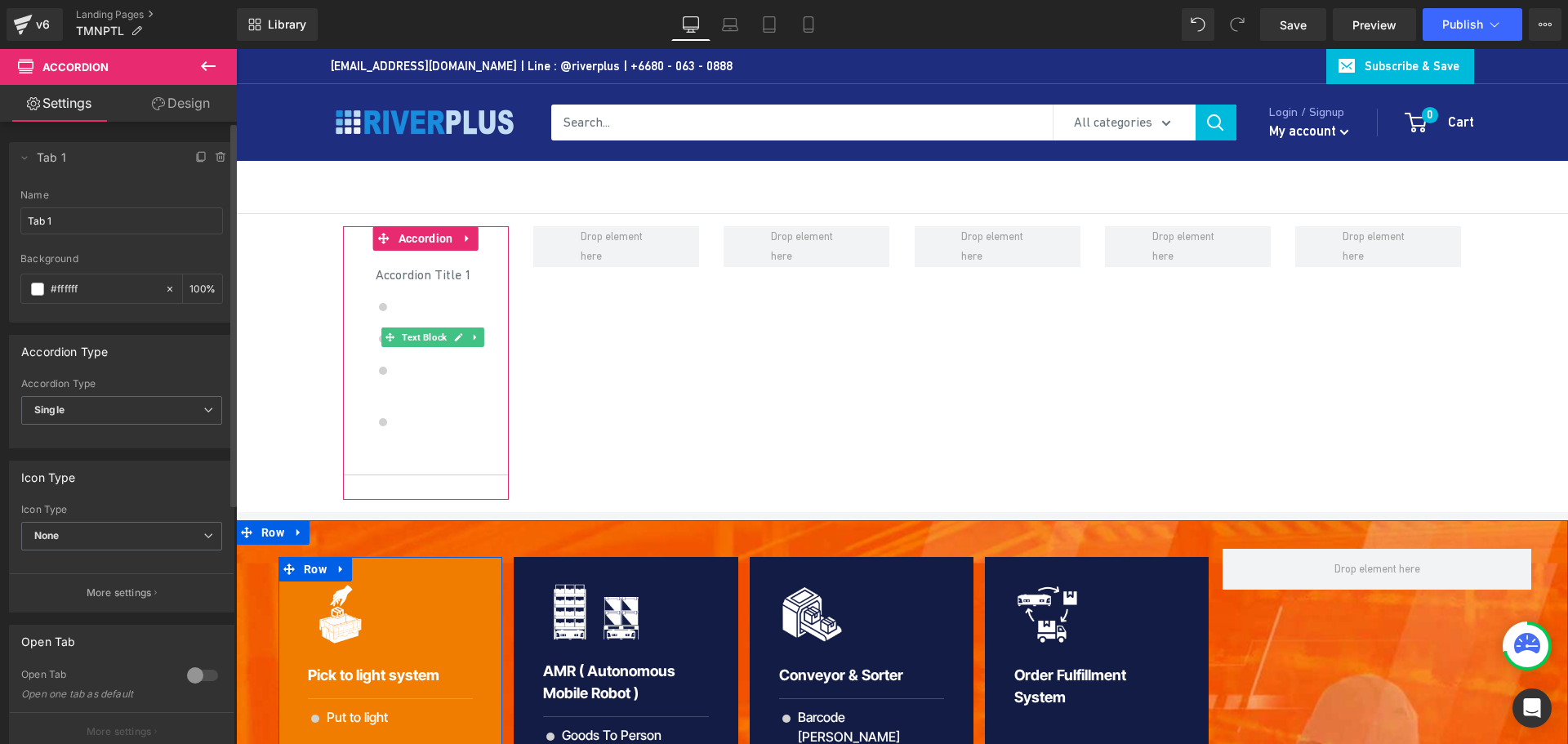 click at bounding box center [203, 675] 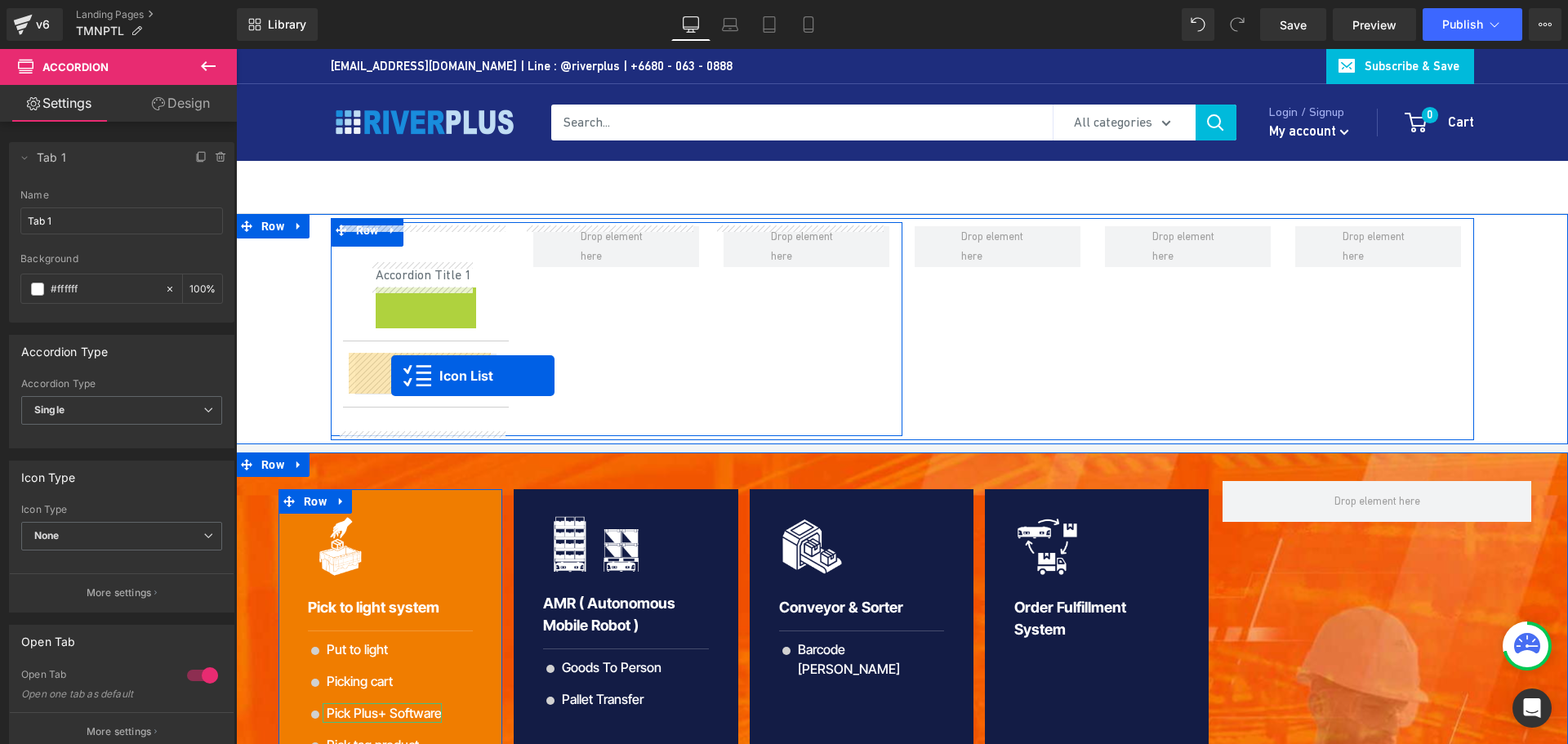 drag, startPoint x: 418, startPoint y: 301, endPoint x: 391, endPoint y: 376, distance: 79.71198 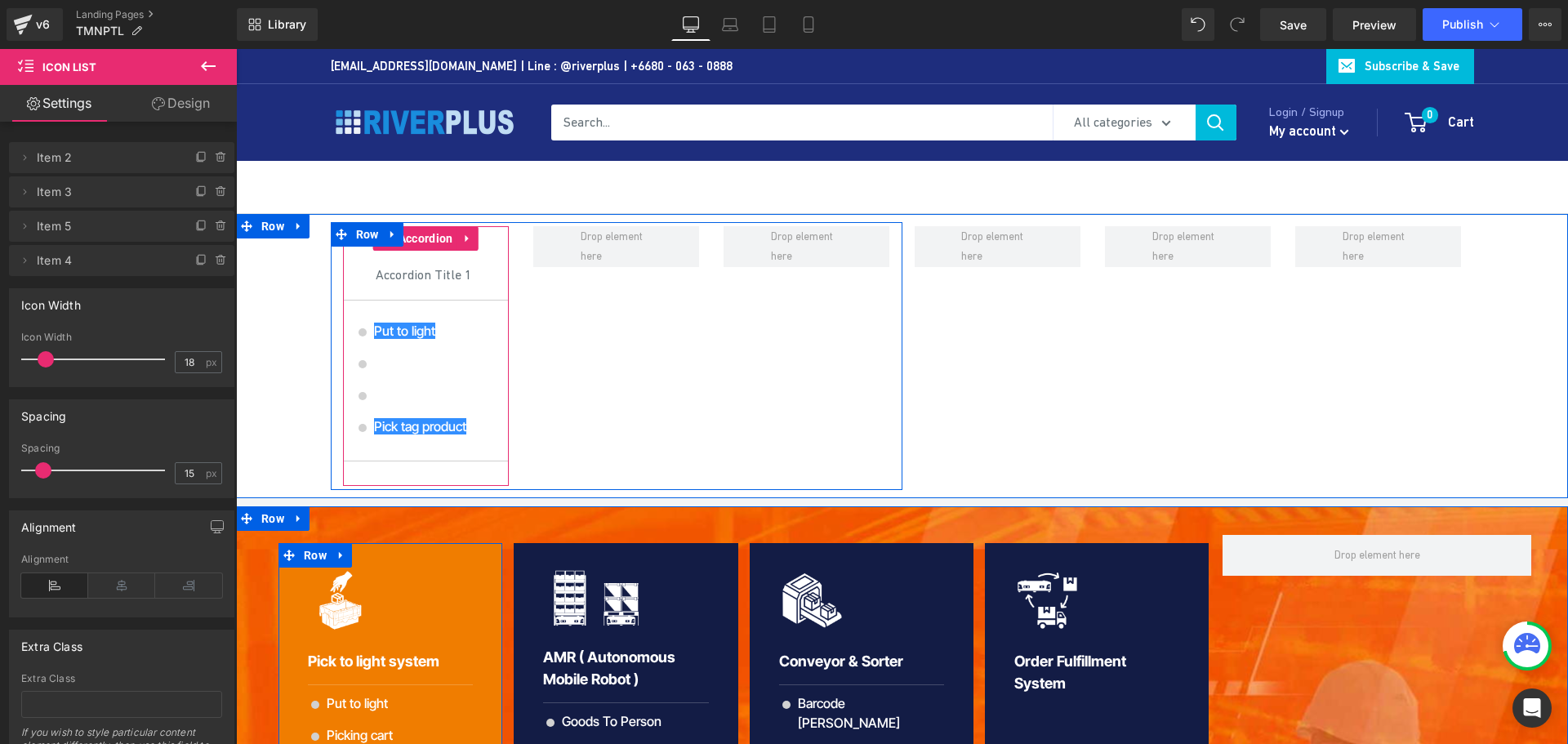 click on "Accordion Title 1
Text Block" at bounding box center [425, 275] 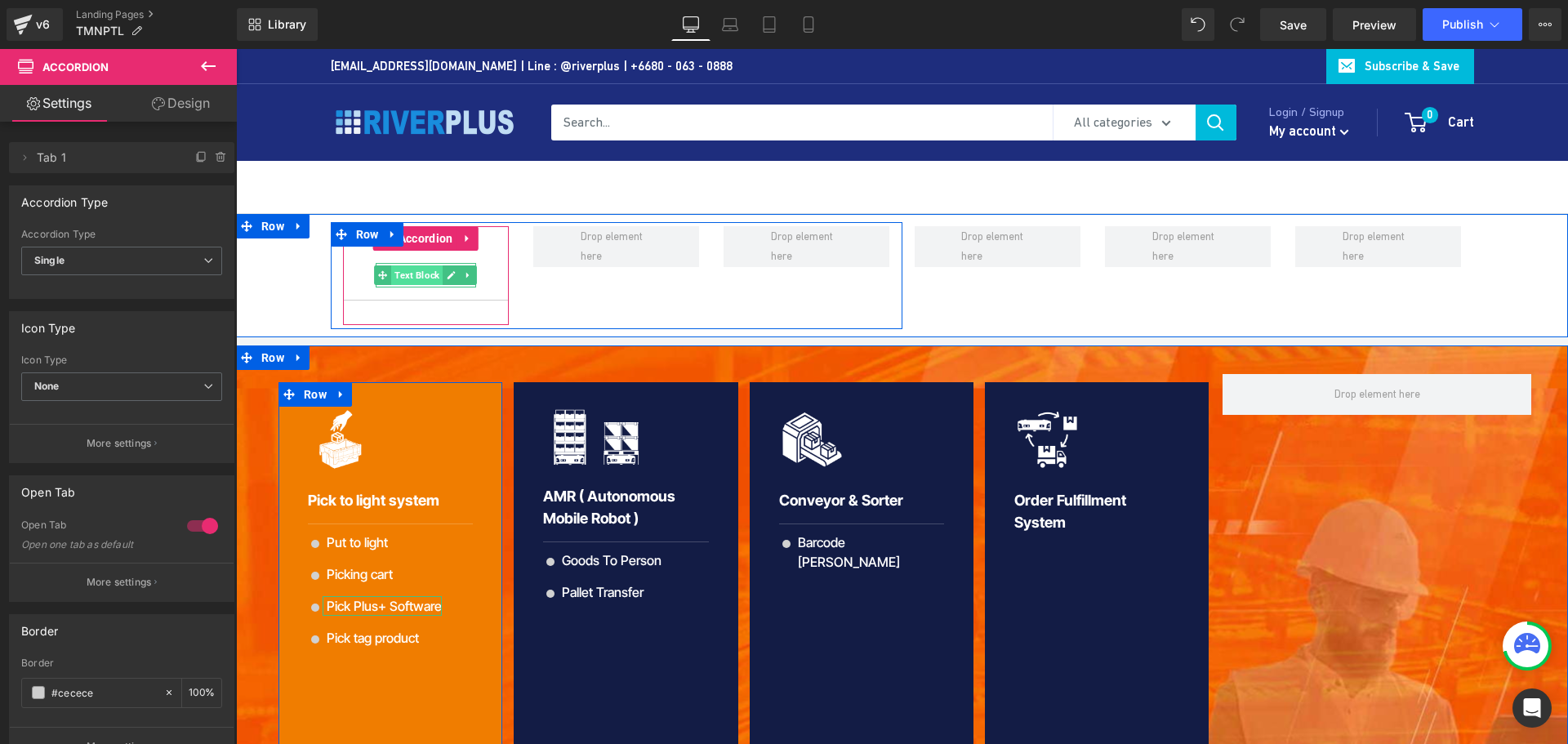 click on "Text Block" at bounding box center [416, 275] 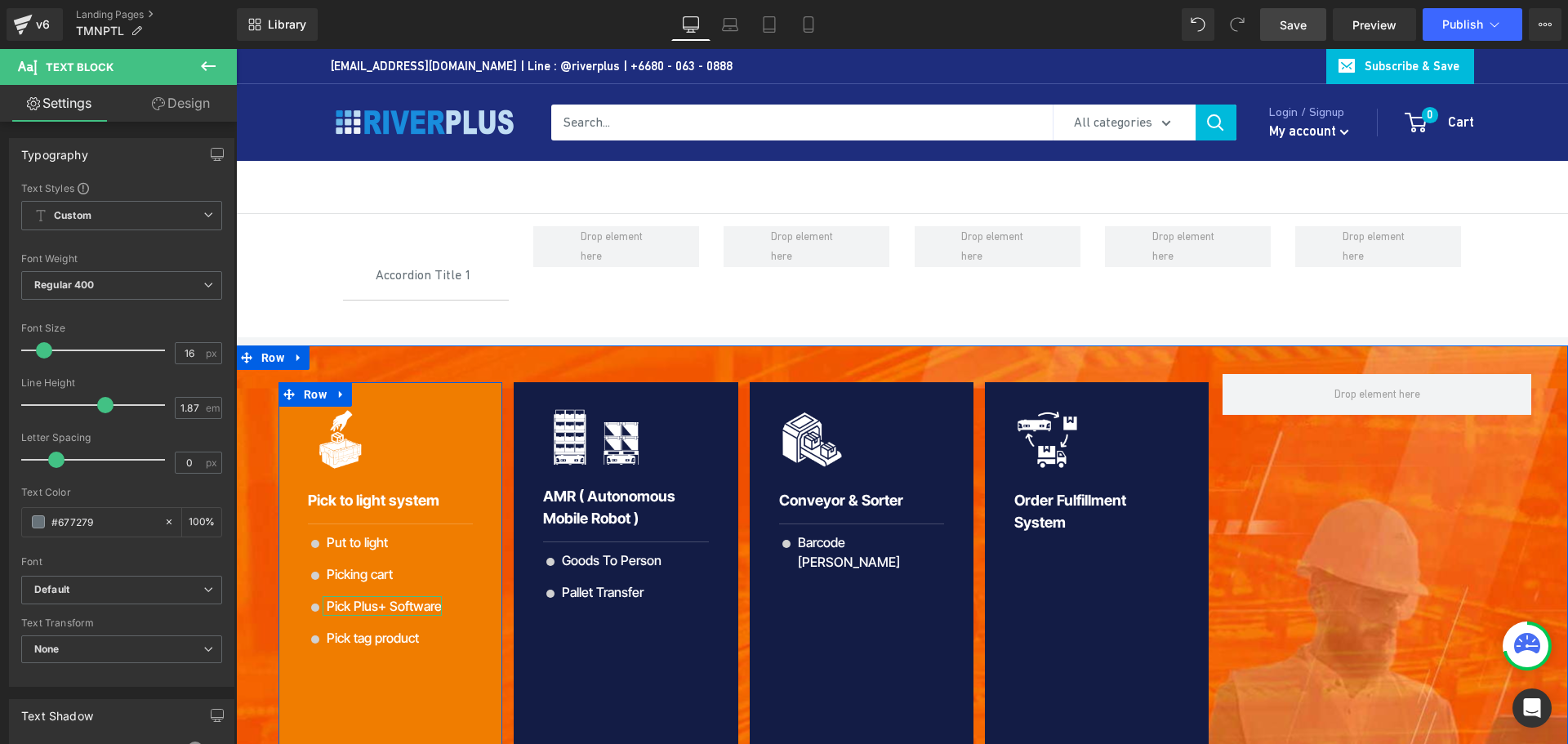 click on "Save" at bounding box center [1293, 25] 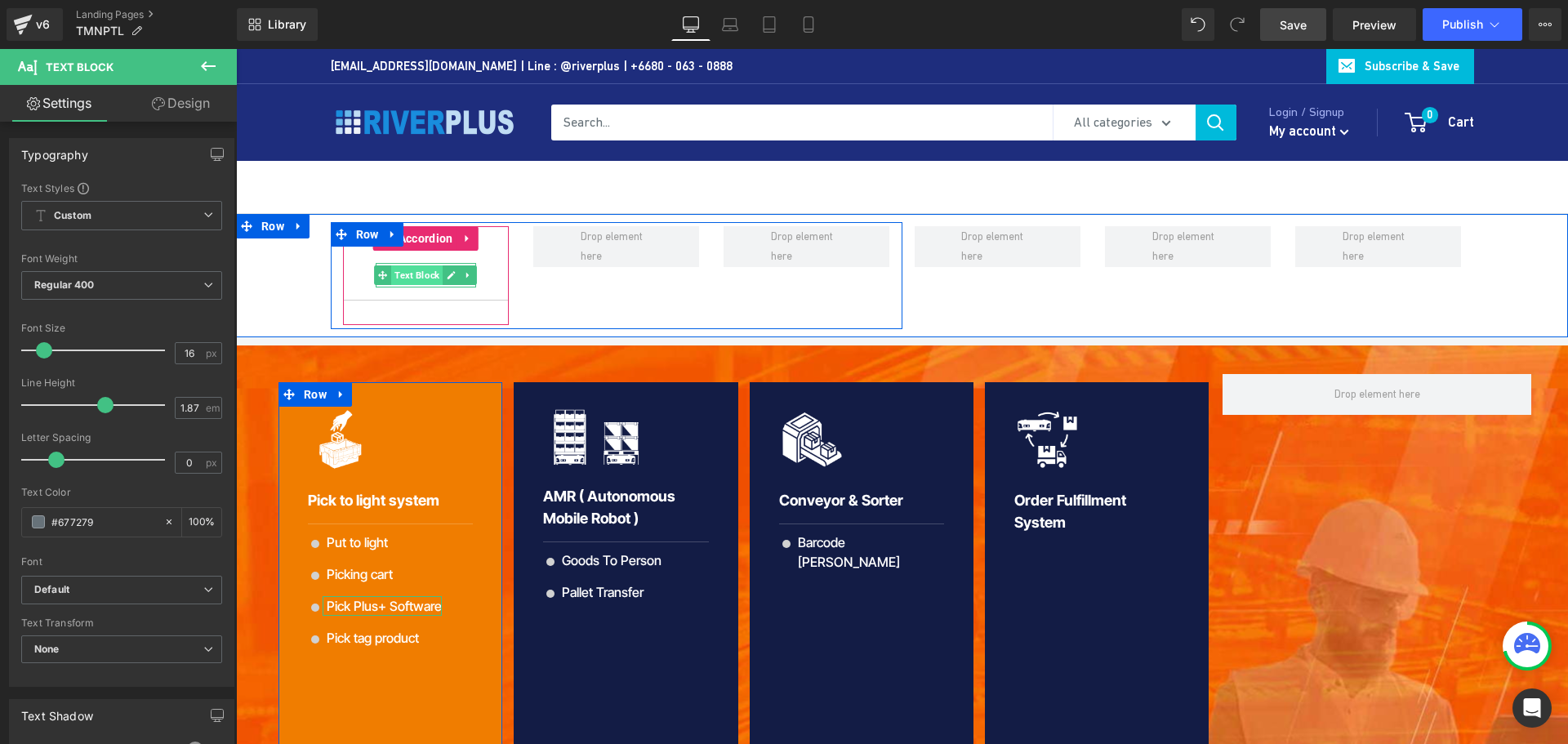 click on "Text Block" at bounding box center (416, 275) 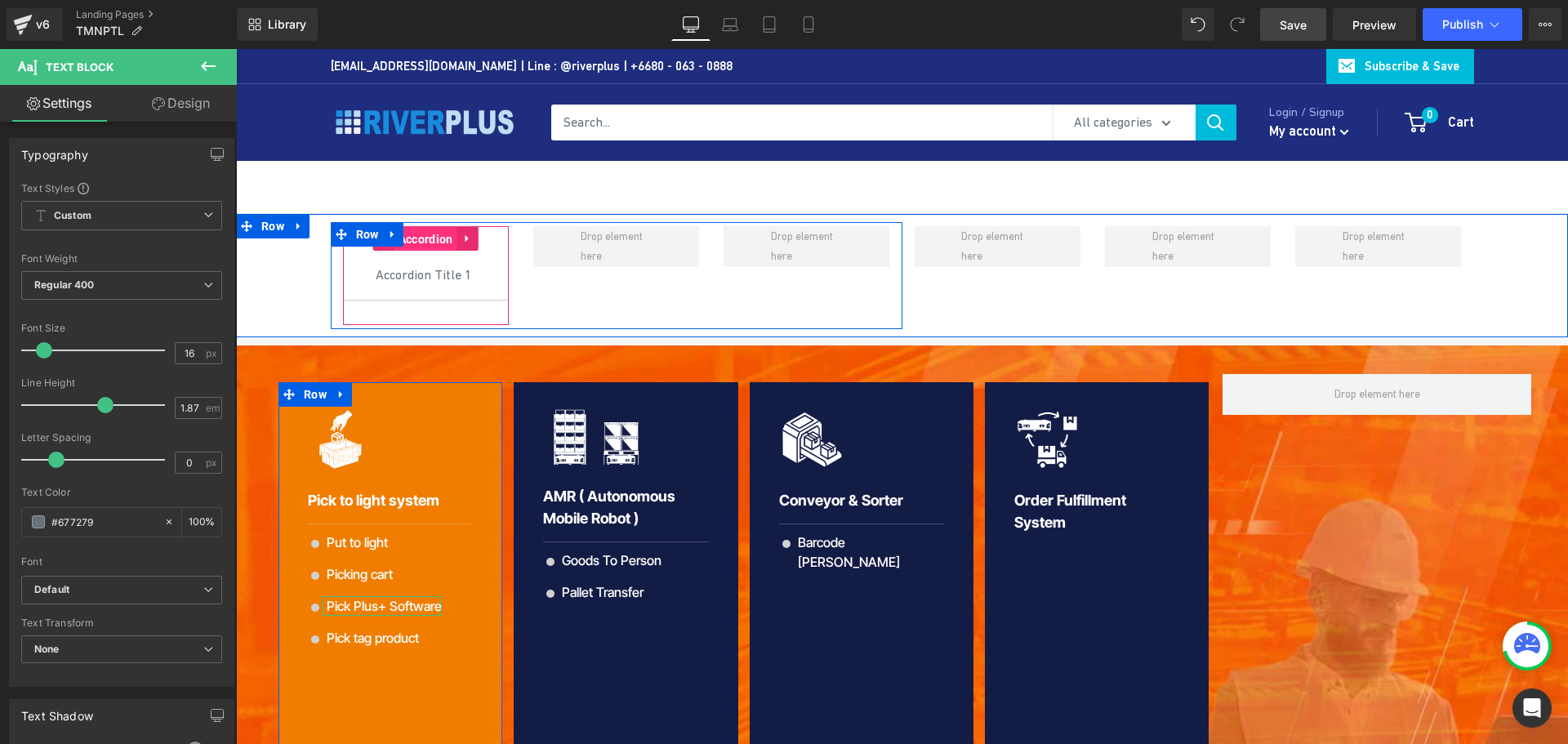 click on "Accordion" at bounding box center (425, 239) 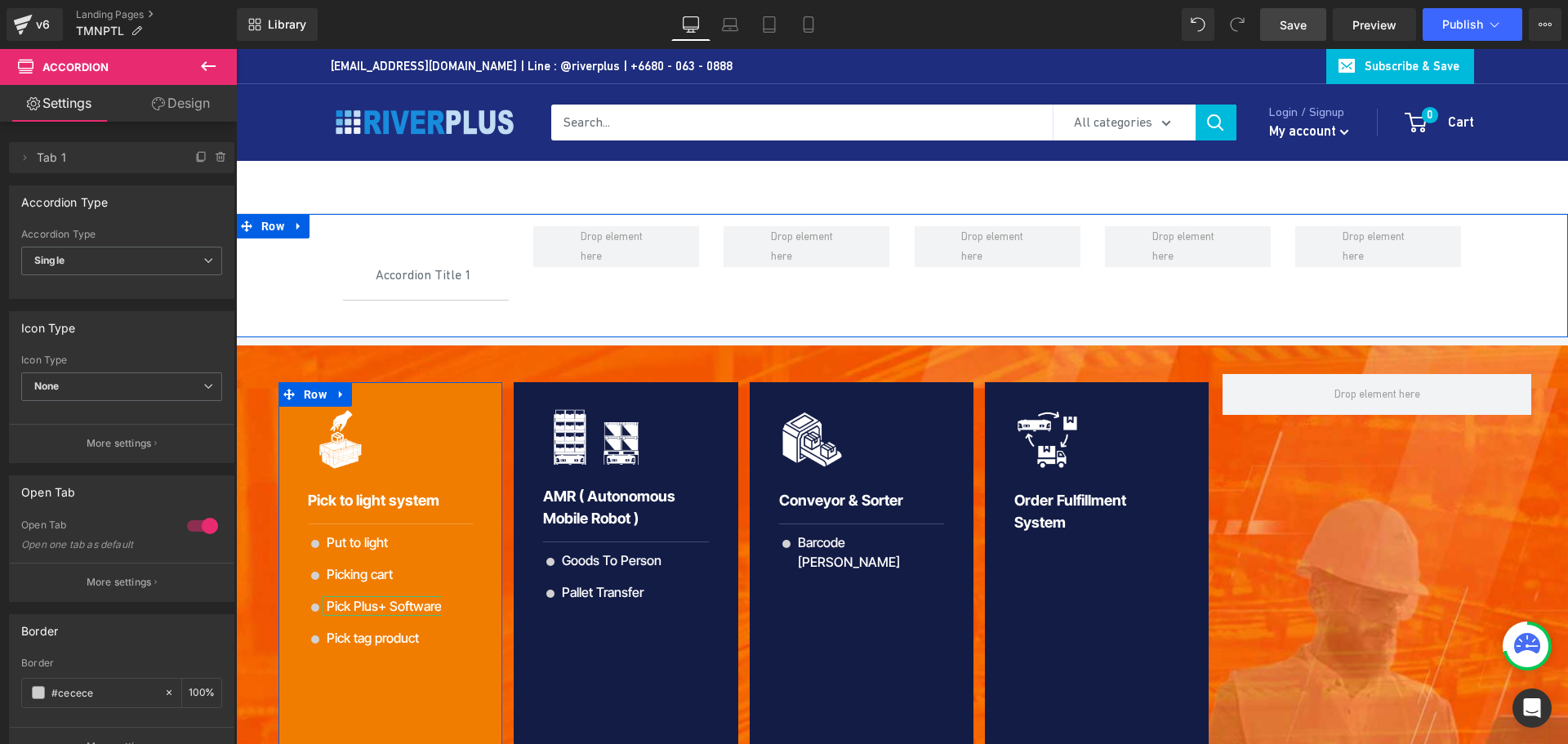 click on "Accordion Title 1
Text Block
Icon
Put to light Text Block
Icon
Picking cart Text Block
Icon
Pick Plus+ Software Text Block
Icon
Pick tag product Text Block" at bounding box center (902, 275) 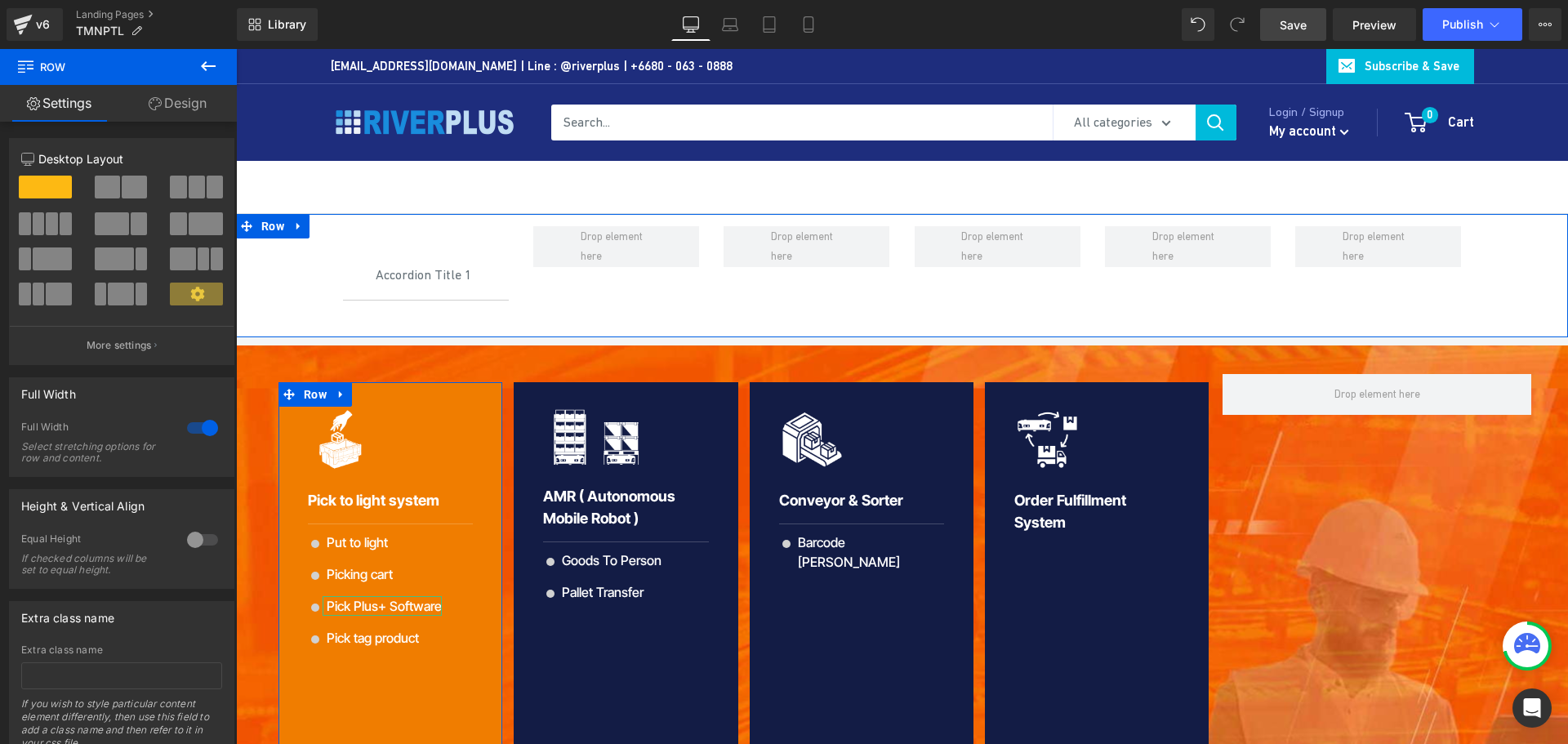 click on "Design" at bounding box center [177, 103] 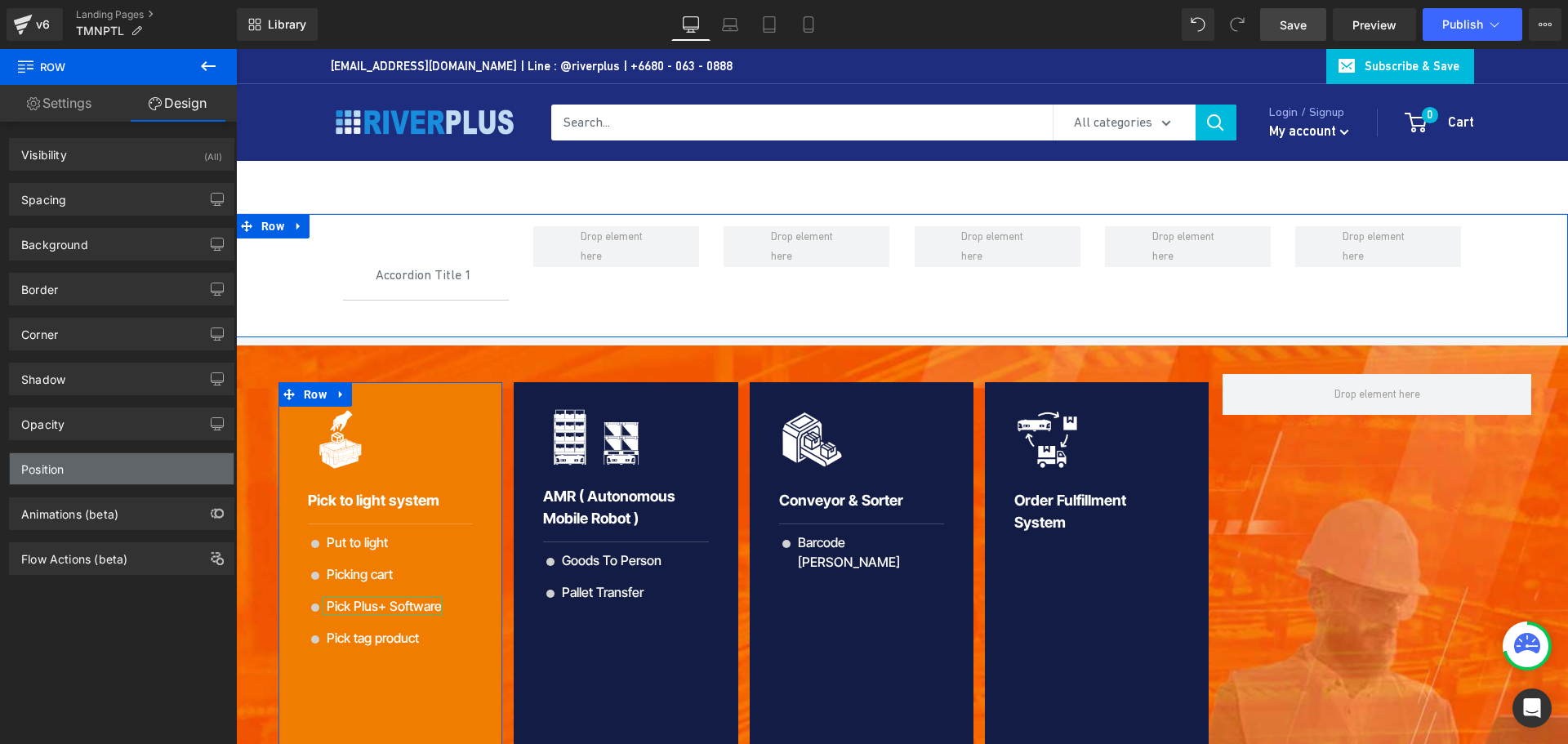click on "Position" at bounding box center (122, 469) 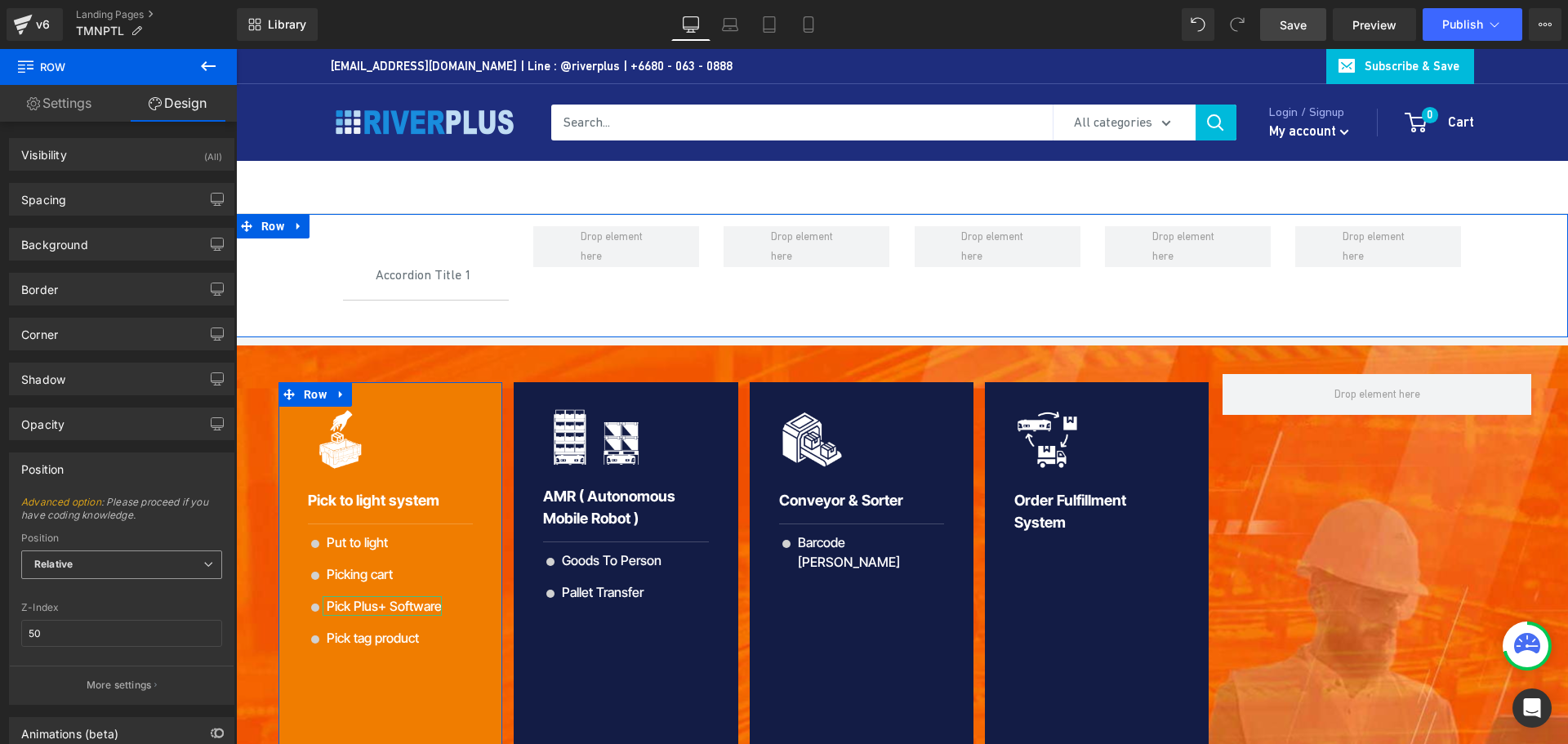 click on "Relative" at bounding box center [122, 564] 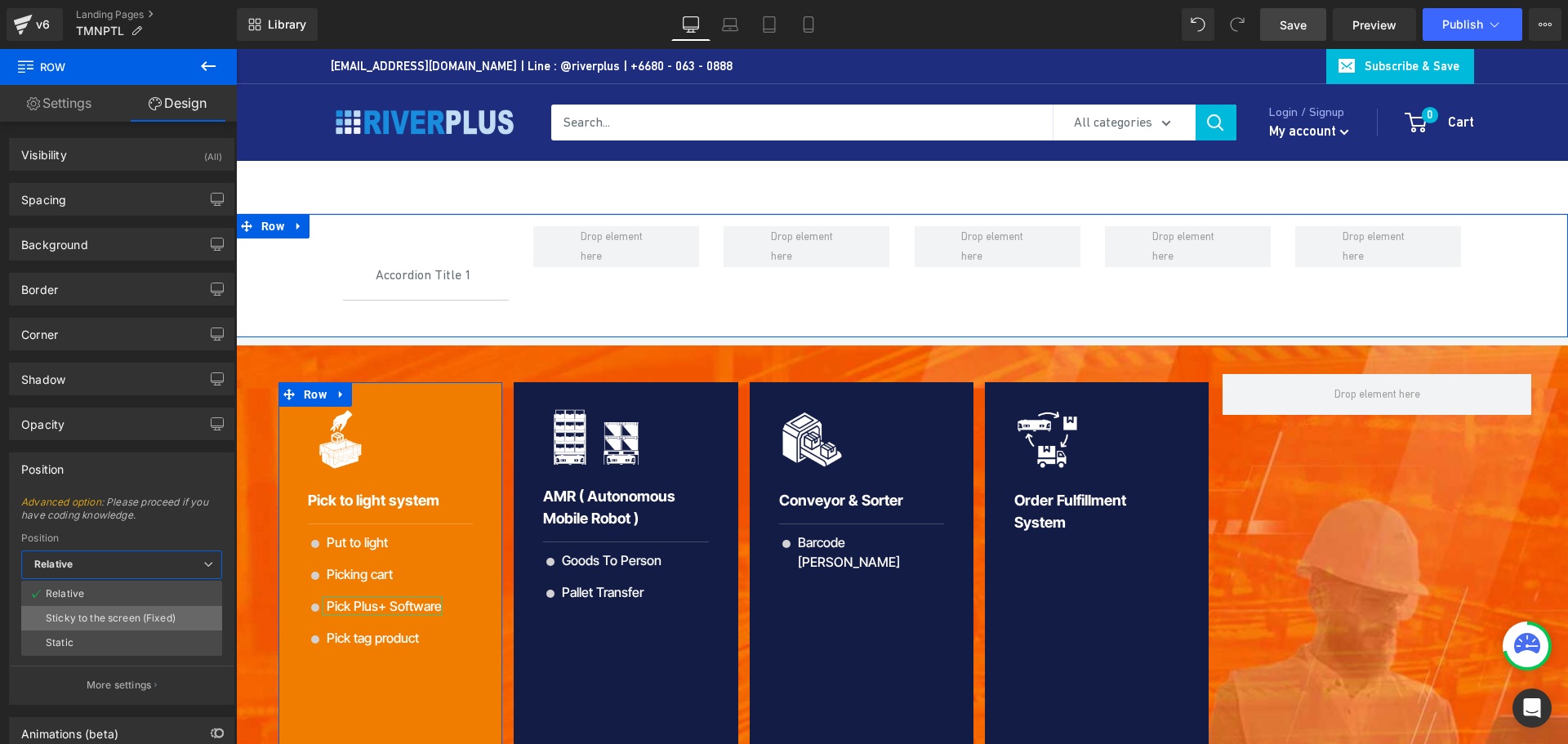 click on "Sticky to the screen (Fixed)" at bounding box center [110, 618] 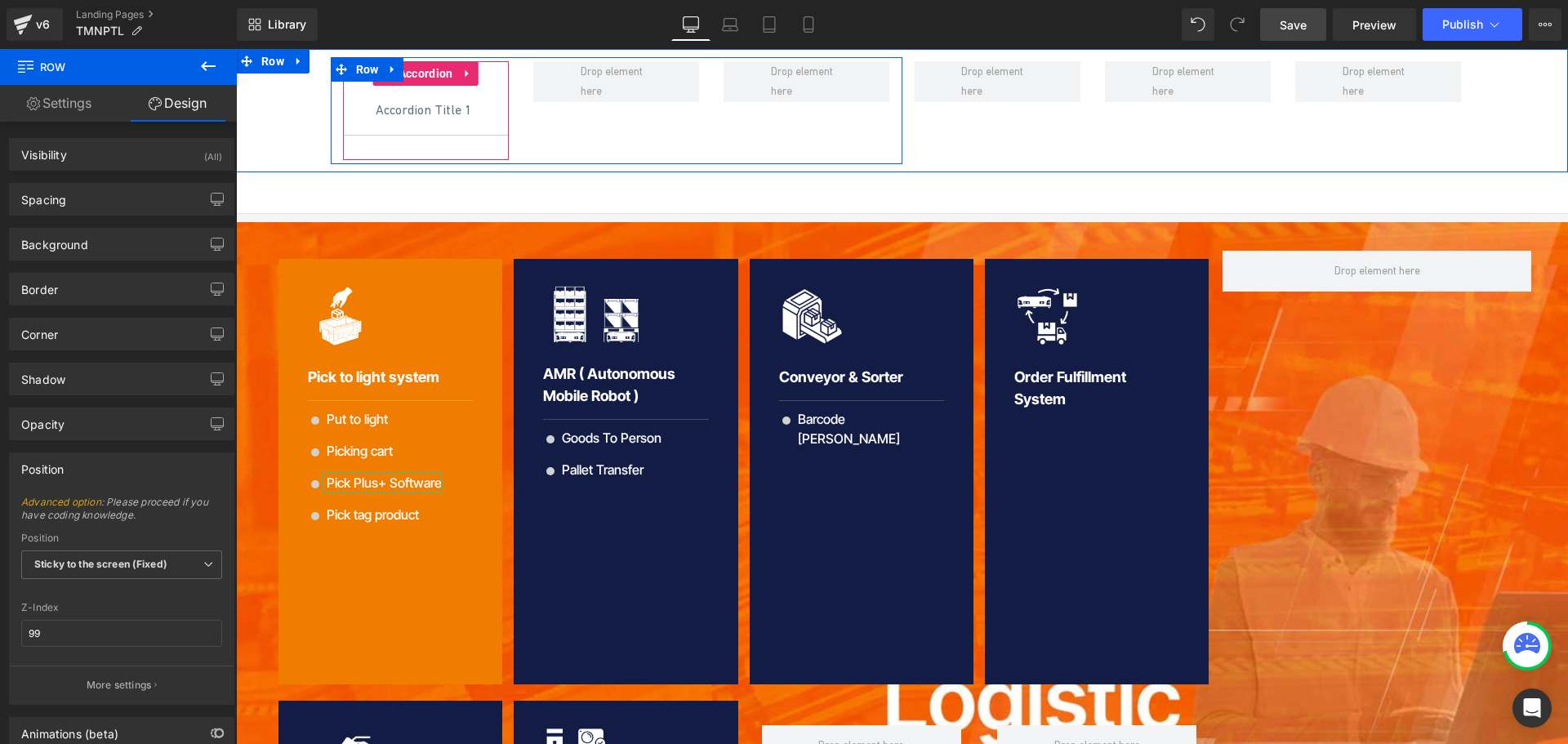 click on "Accordion Title 1
Text Block" at bounding box center (425, 110) 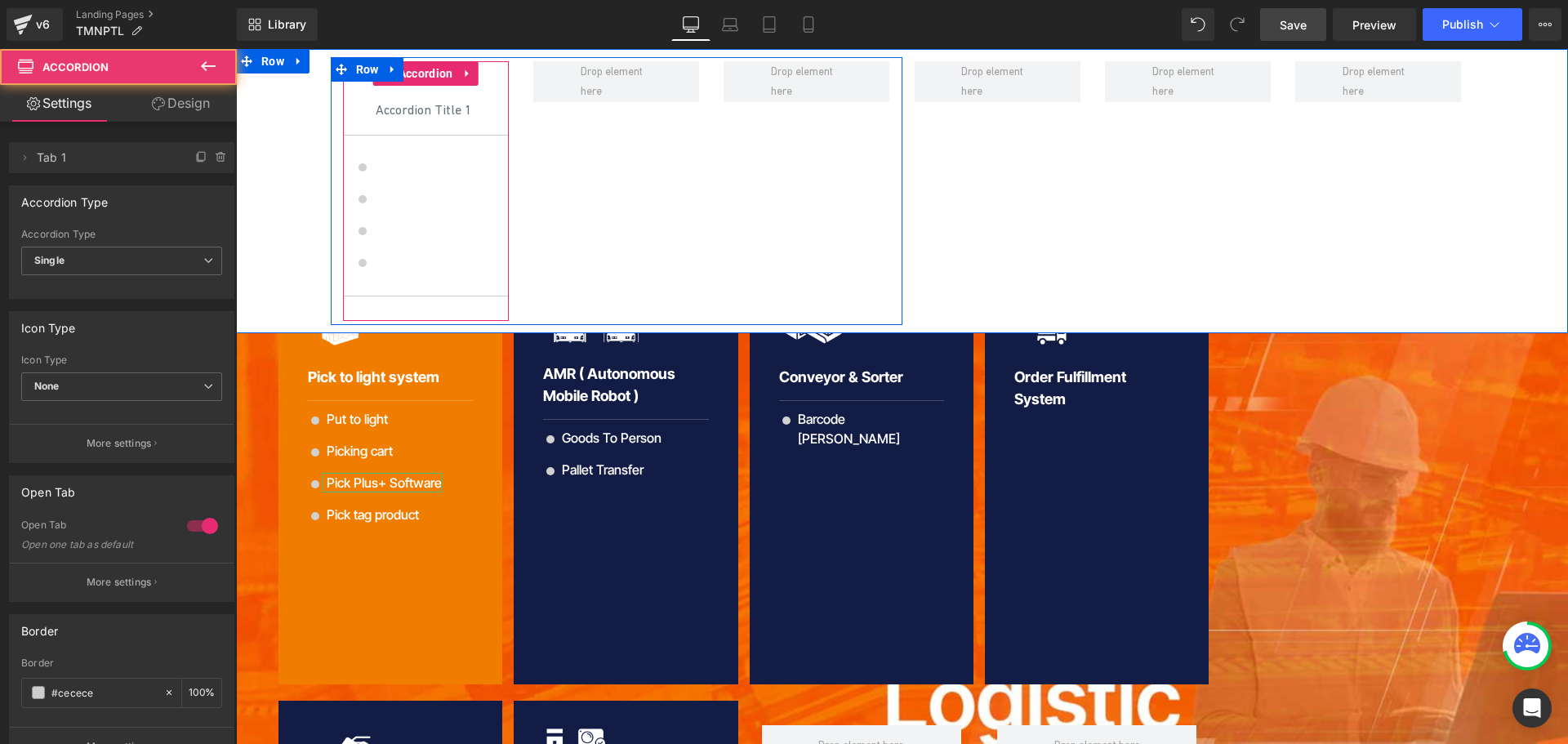 click on "Accordion Title 1
Text Block" at bounding box center (425, 110) 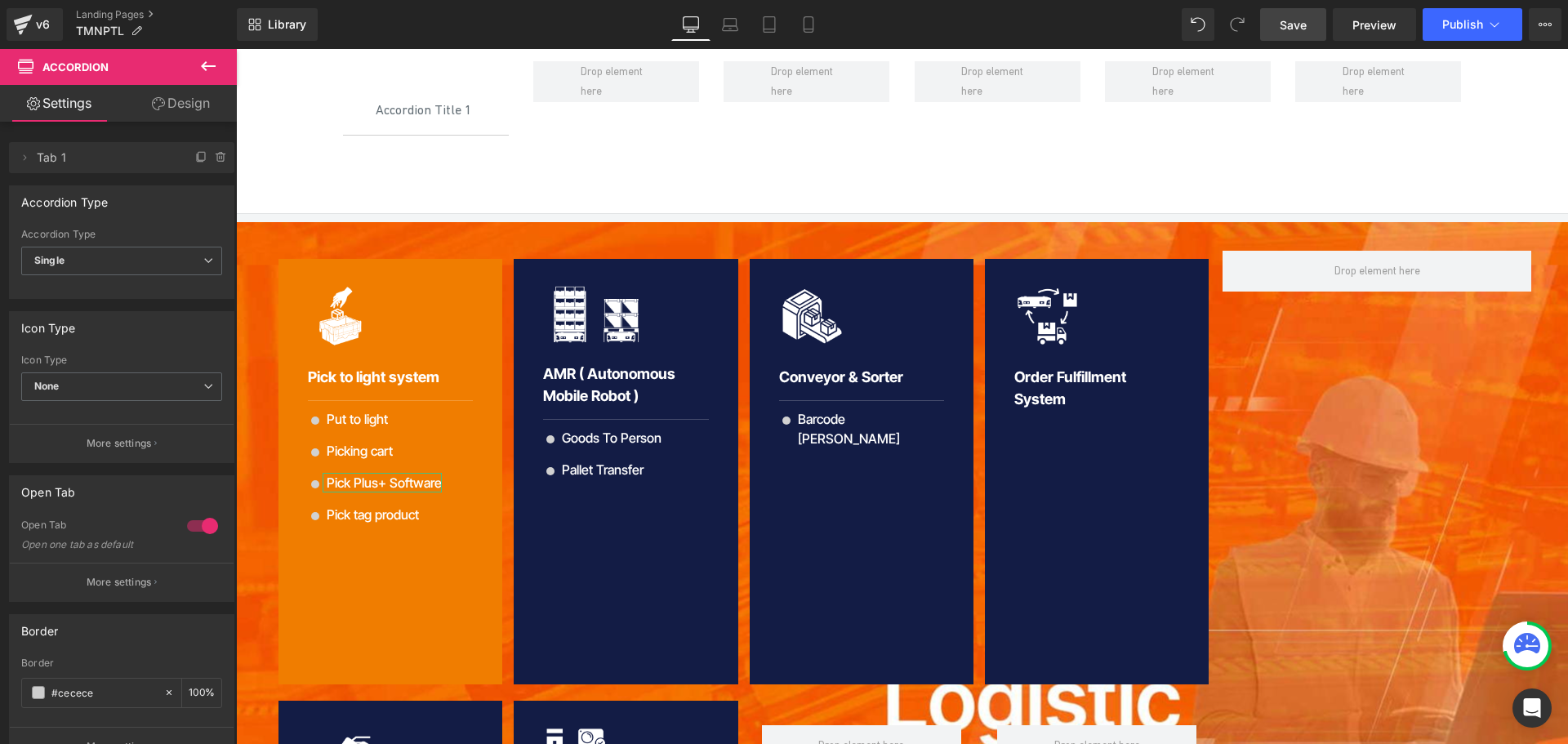 click at bounding box center (236, 49) 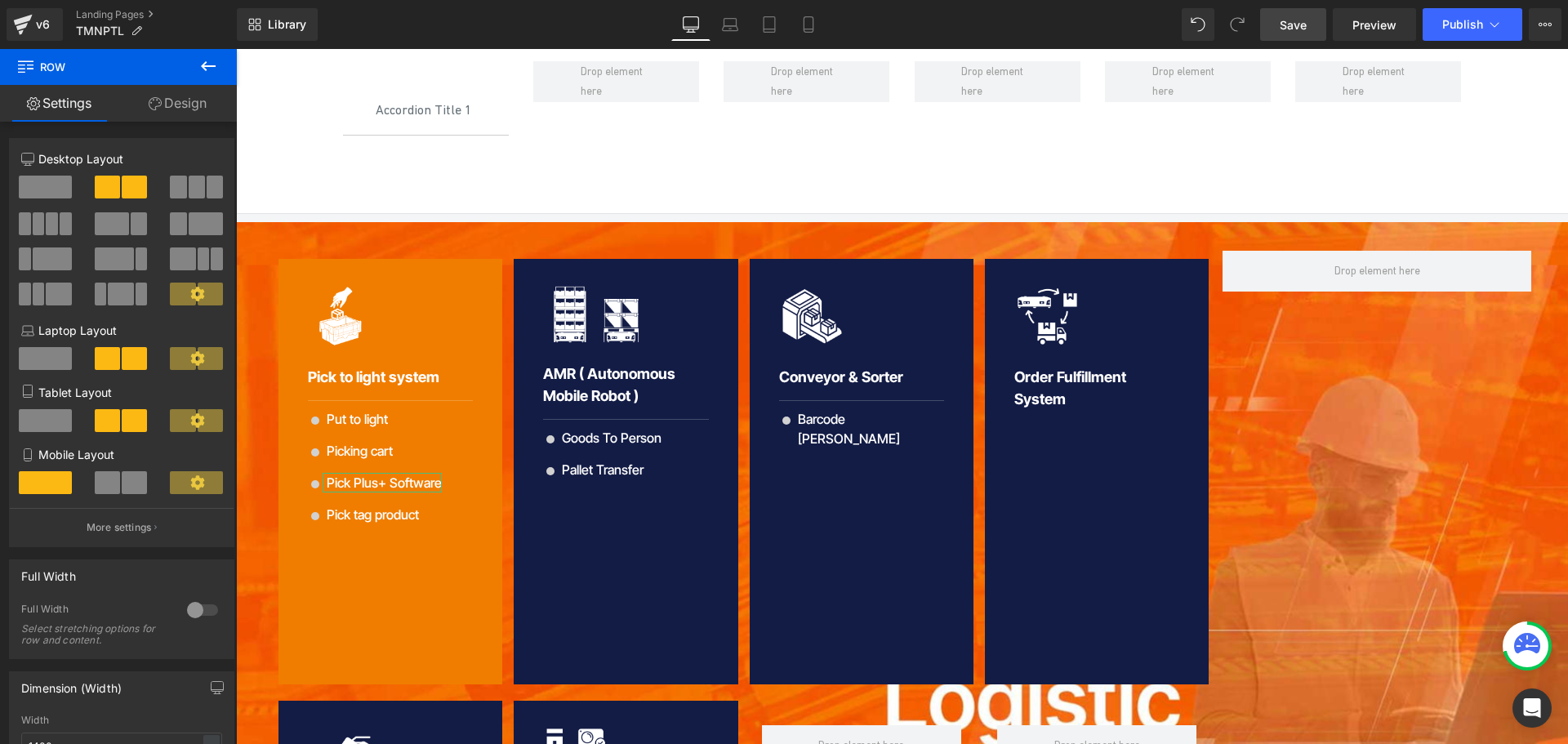 click on "Accordion Title 1
Text Block
Icon
Put to light Text Block
Icon
Picking cart Text Block
Icon
Pick Plus+ Software Text Block
Icon
Pick tag product Text Block" at bounding box center (902, 110) 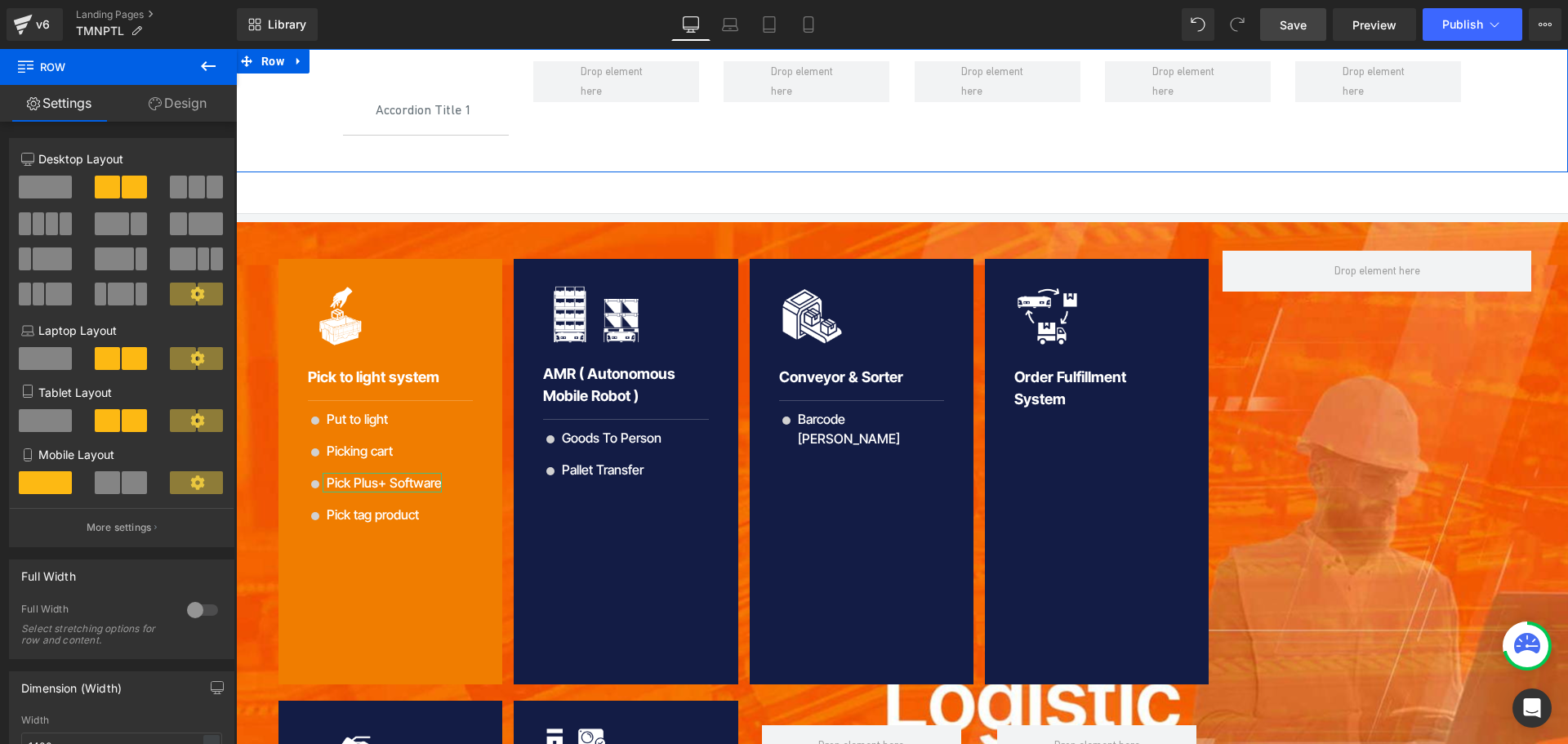 click on "Accordion Title 1
Text Block
Icon
Put to light Text Block
Icon
Picking cart Text Block
Icon
Pick Plus+ Software Text Block
Icon
Pick tag product Text Block" at bounding box center [902, 110] 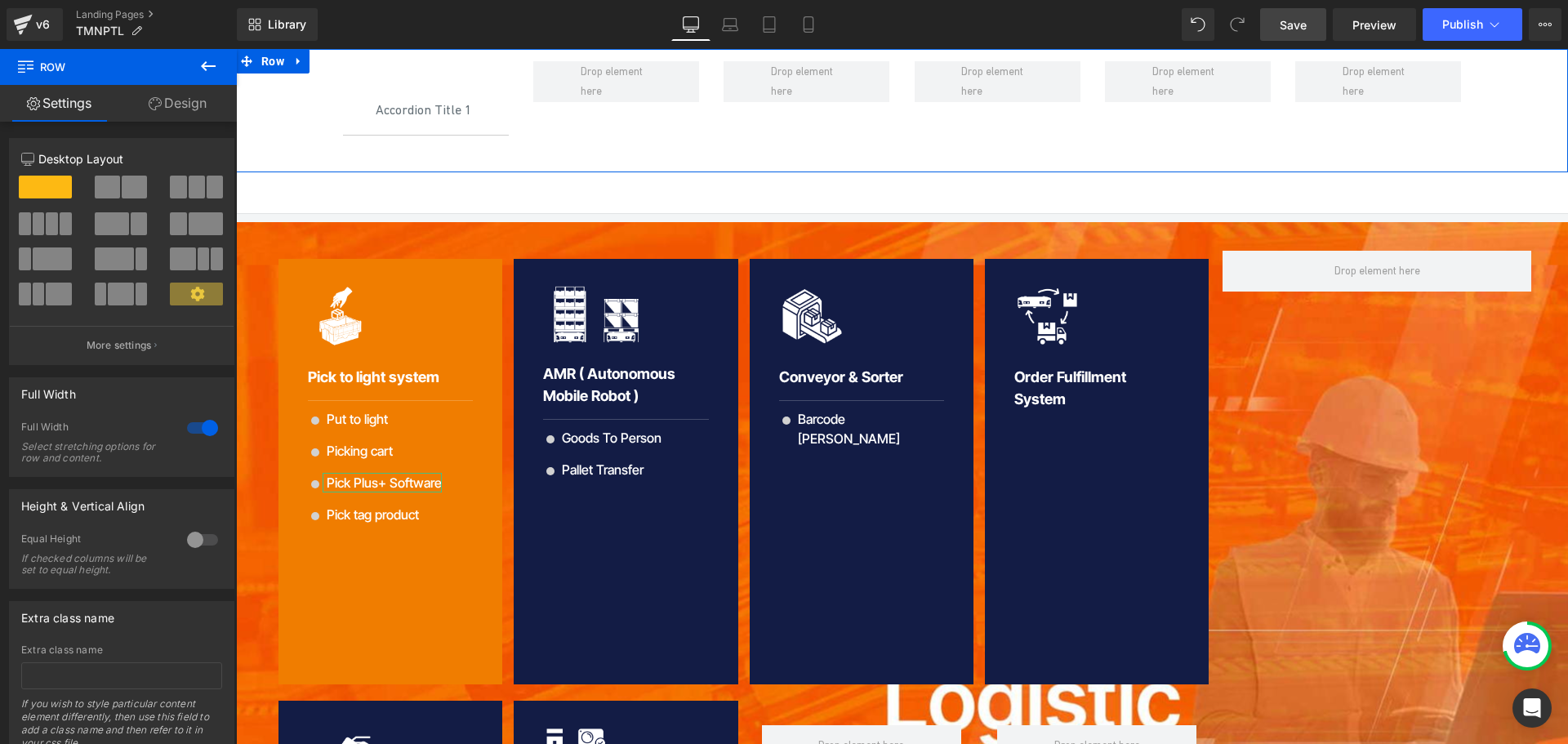 click on "Accordion Title 1
Text Block
Icon
Put to light Text Block
Icon
Picking cart Text Block
Icon
Pick Plus+ Software Text Block
Icon
Pick tag product Text Block" at bounding box center [902, 110] 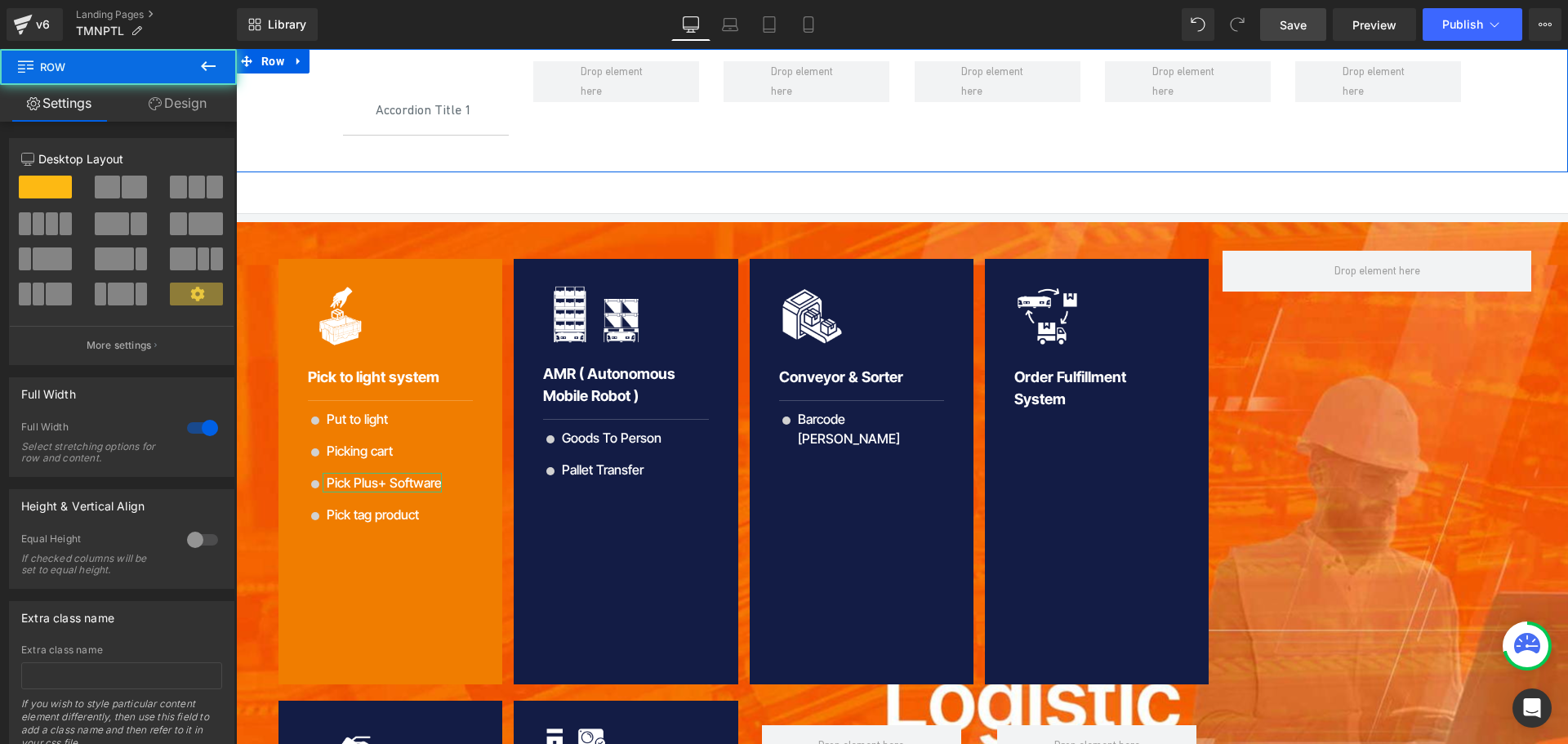 click on "Accordion Title 1
Text Block
Icon
Put to light Text Block
Icon
Picking cart Text Block
Icon
Pick Plus+ Software Text Block
Icon
Pick tag product Text Block" at bounding box center (902, 110) 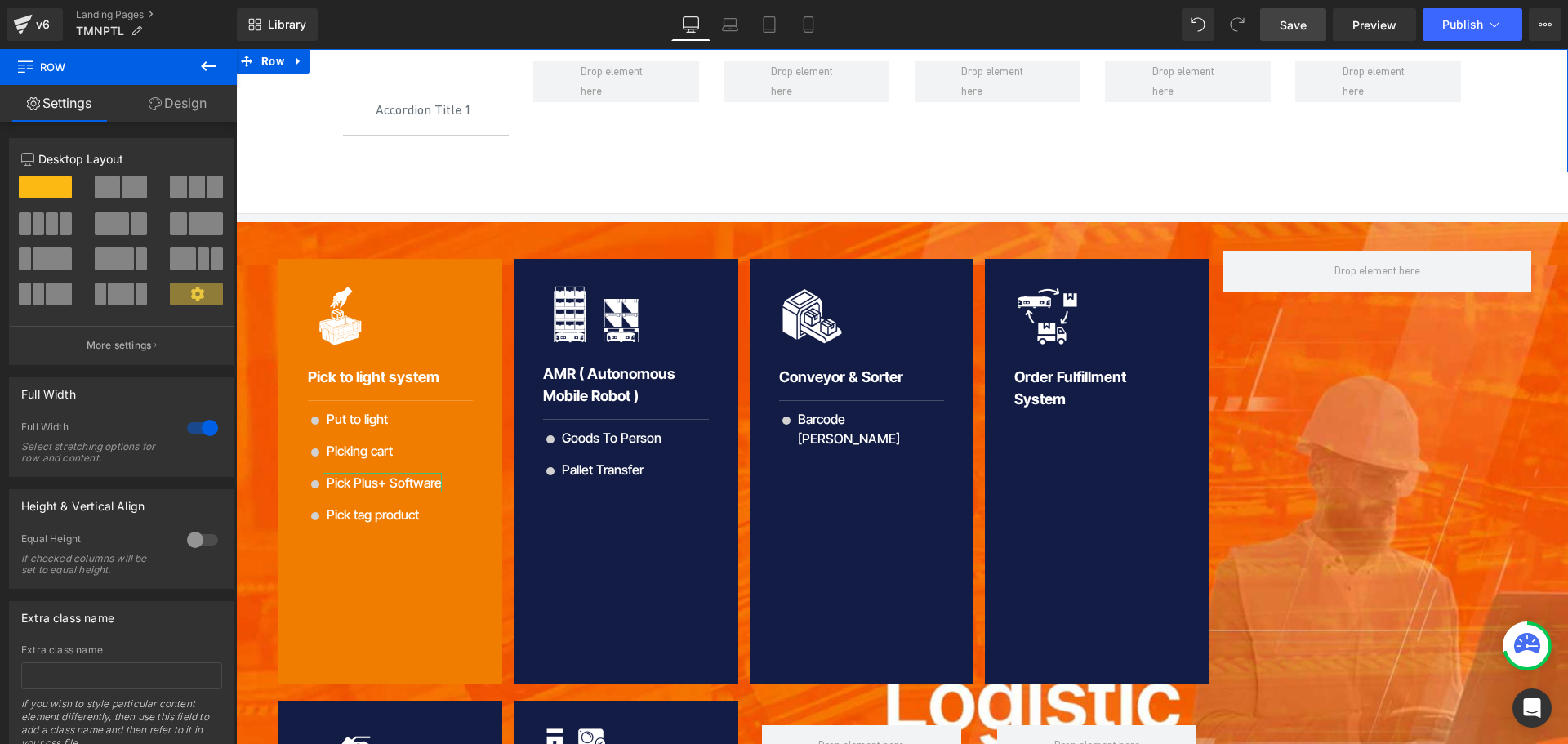click on "Design" at bounding box center [177, 103] 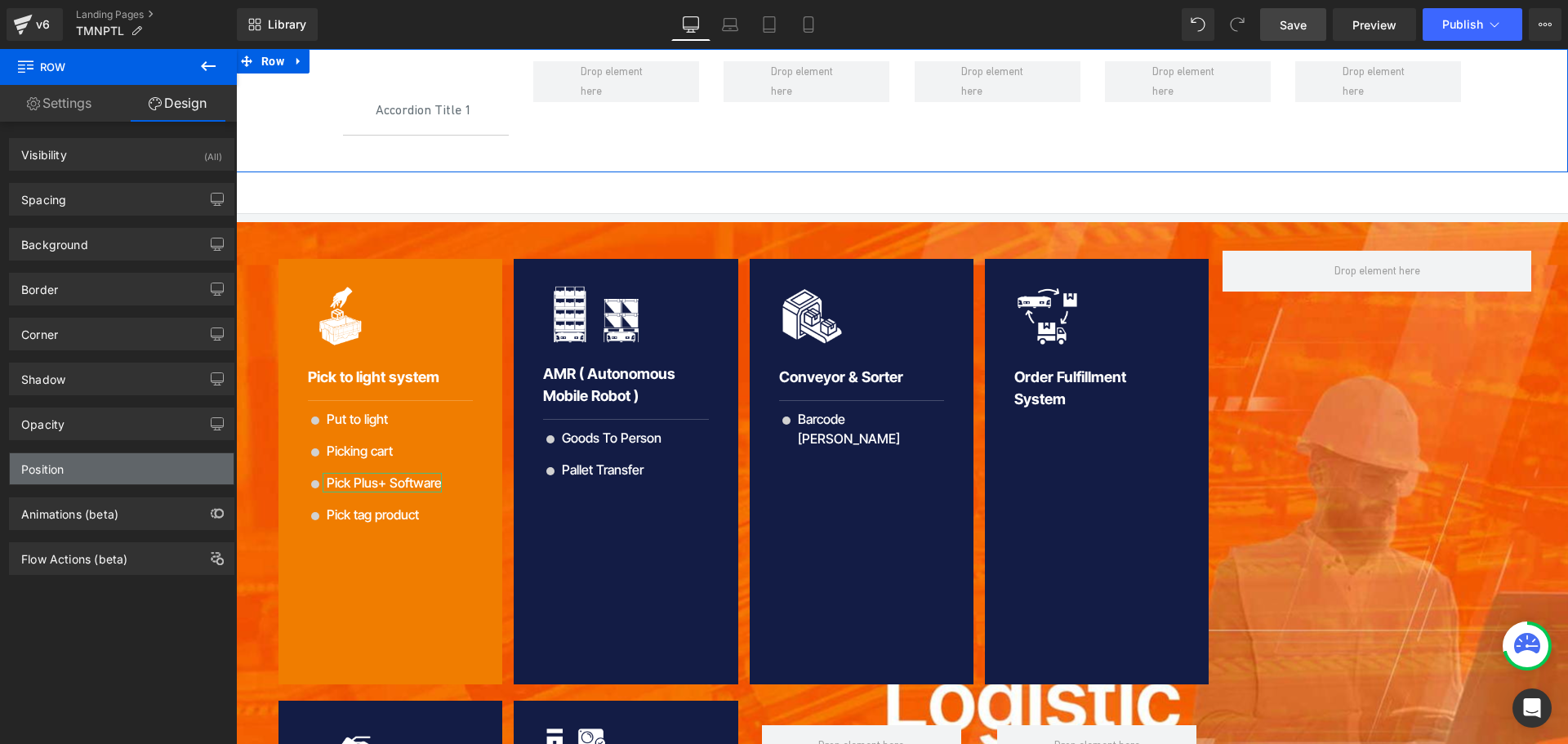 click on "Position" at bounding box center (122, 469) 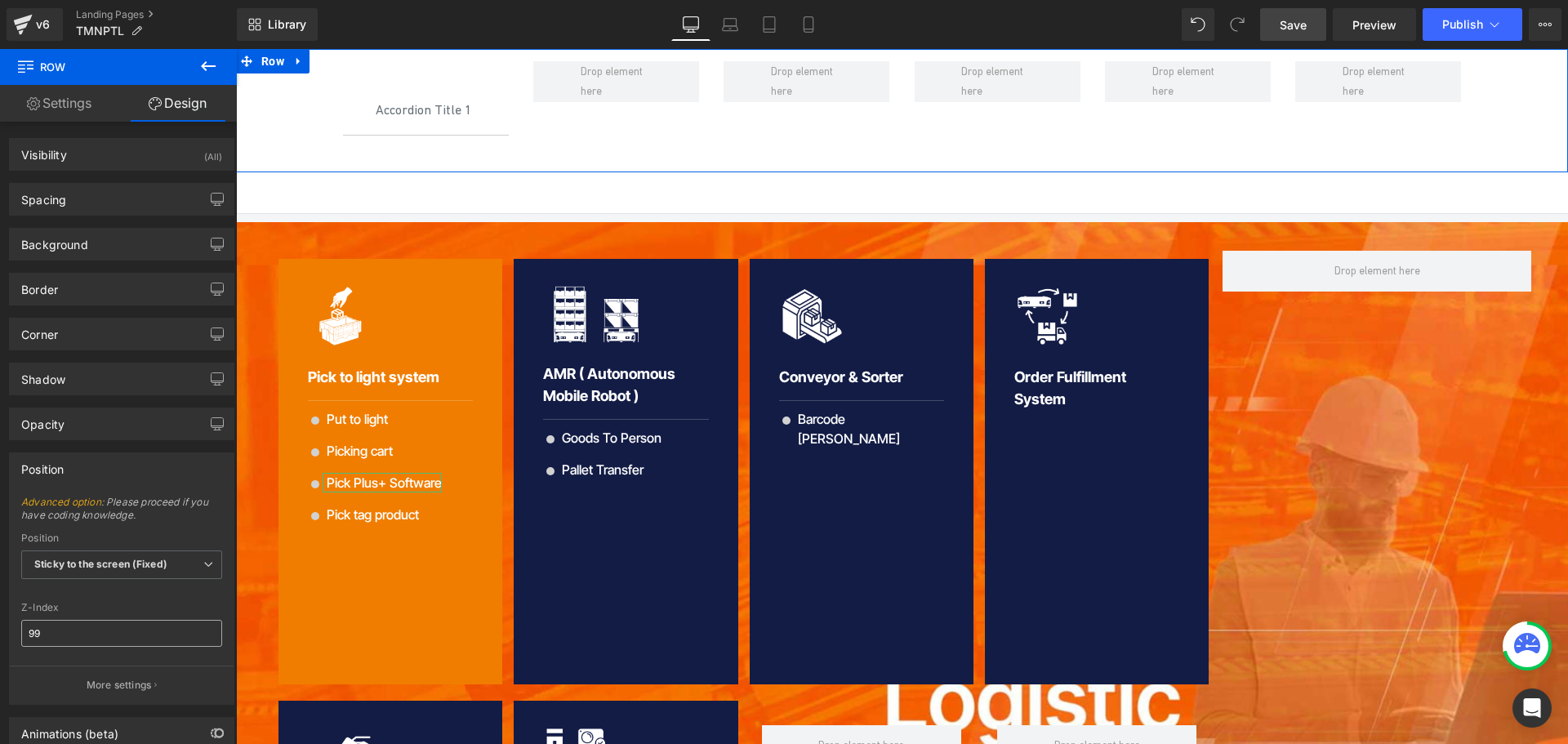 scroll, scrollTop: 96, scrollLeft: 0, axis: vertical 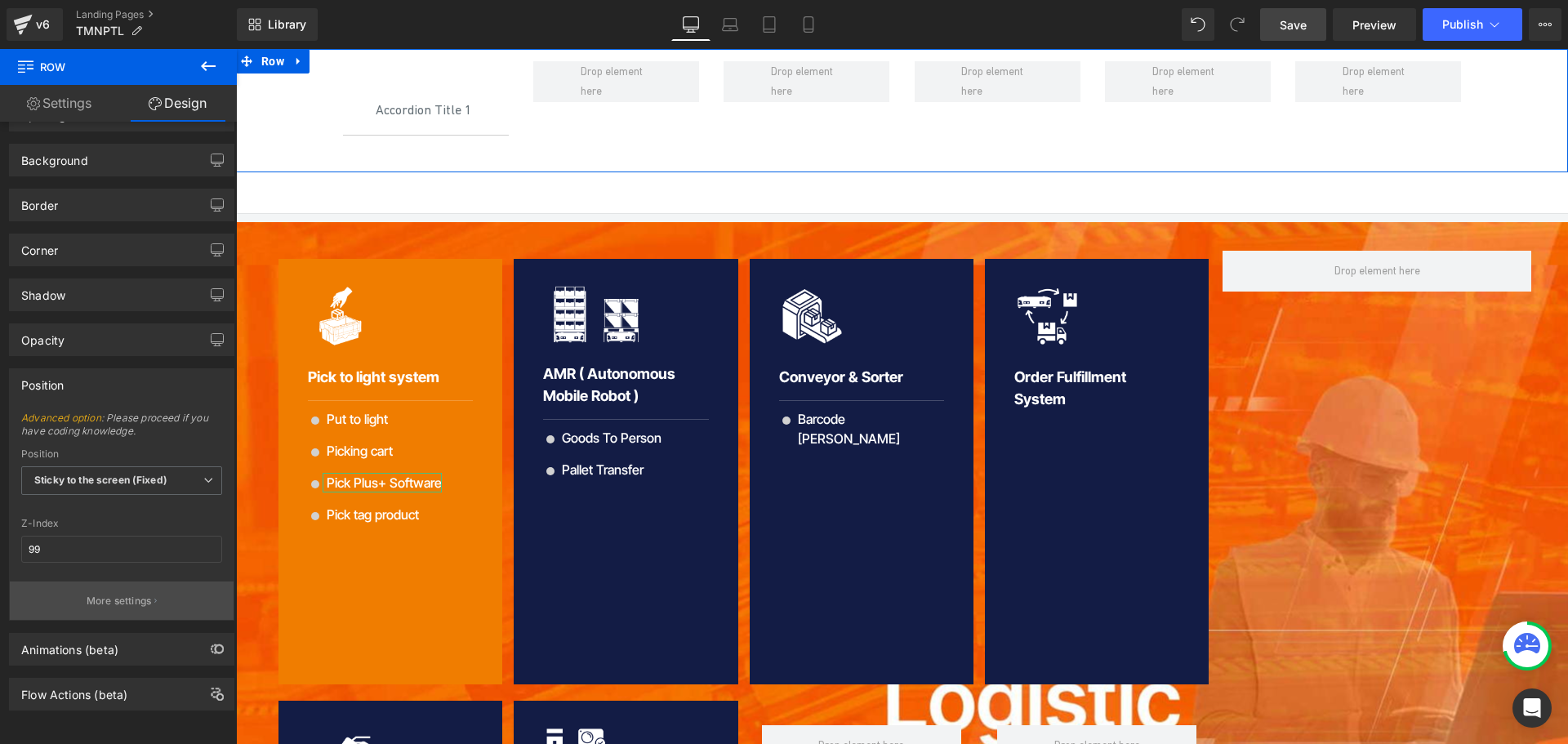 click on "More settings" at bounding box center [119, 601] 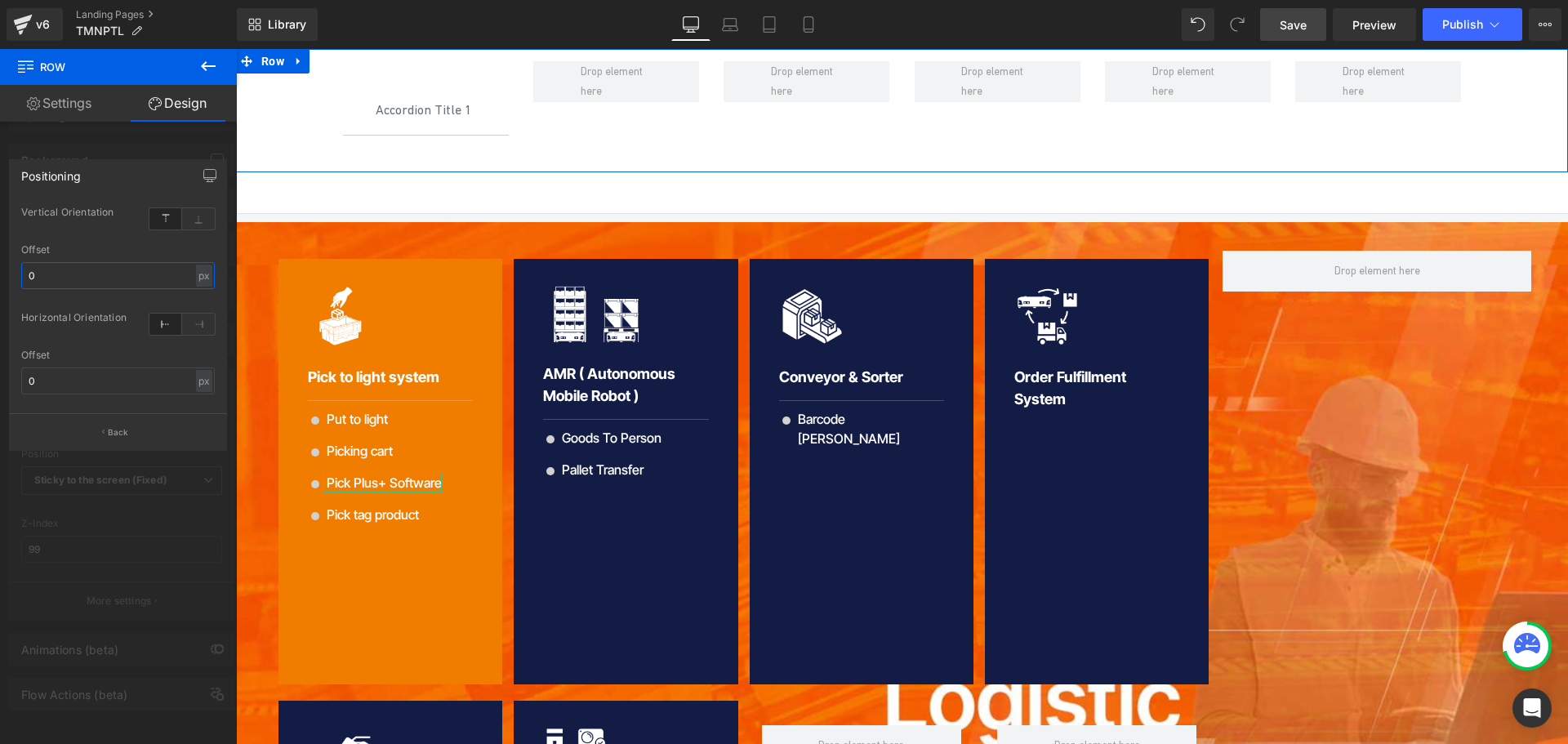 click on "0" at bounding box center [118, 275] 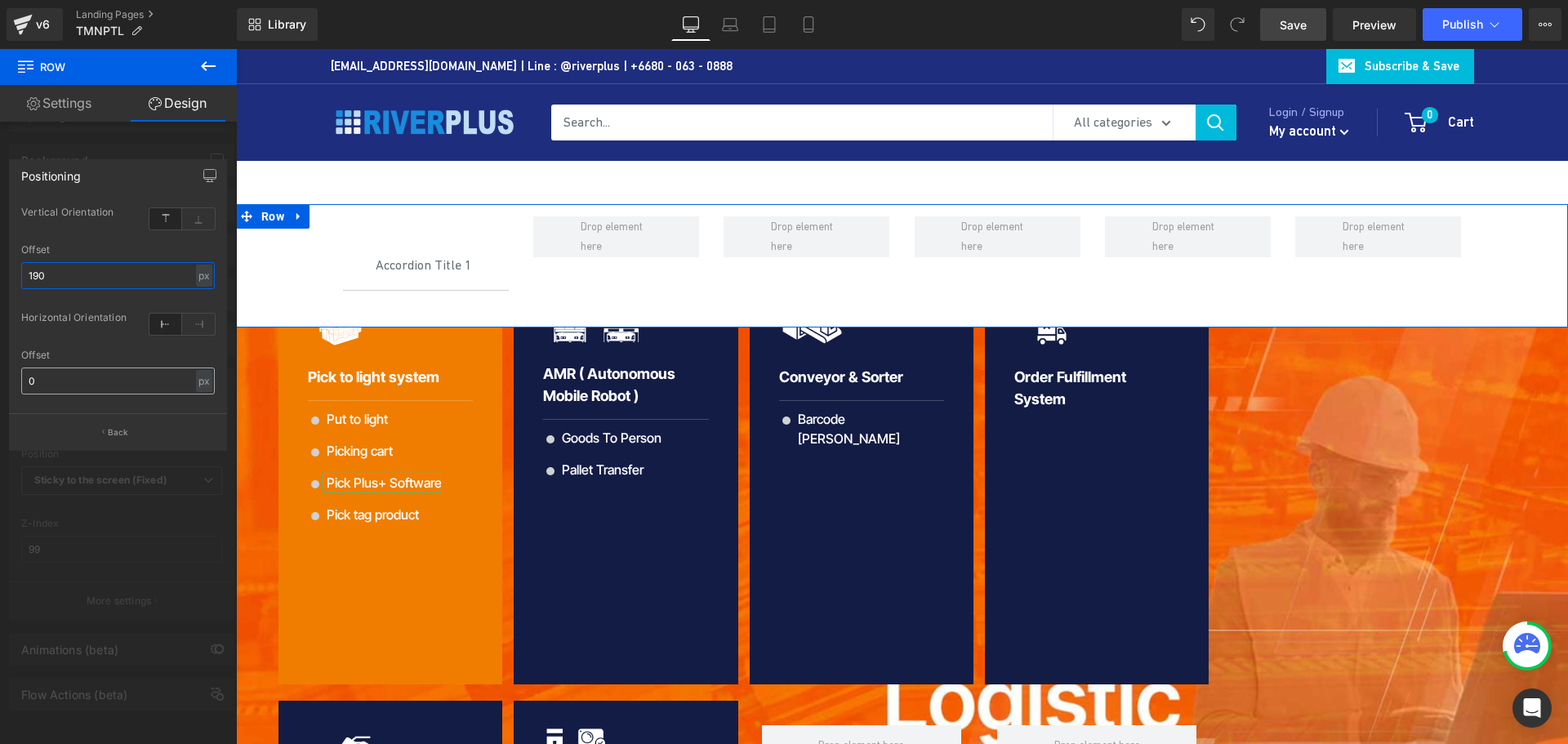 type on "190" 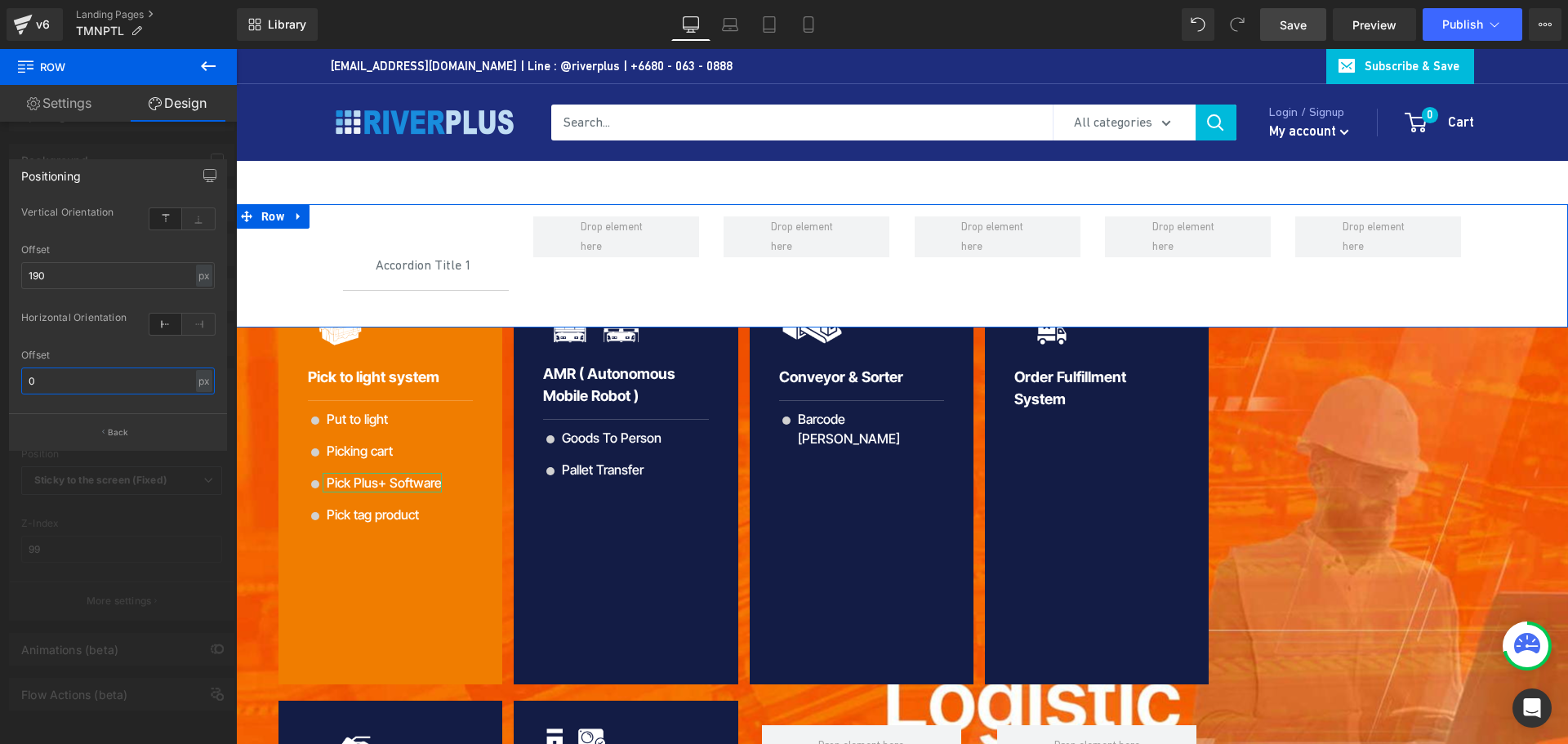 click on "0" at bounding box center (118, 381) 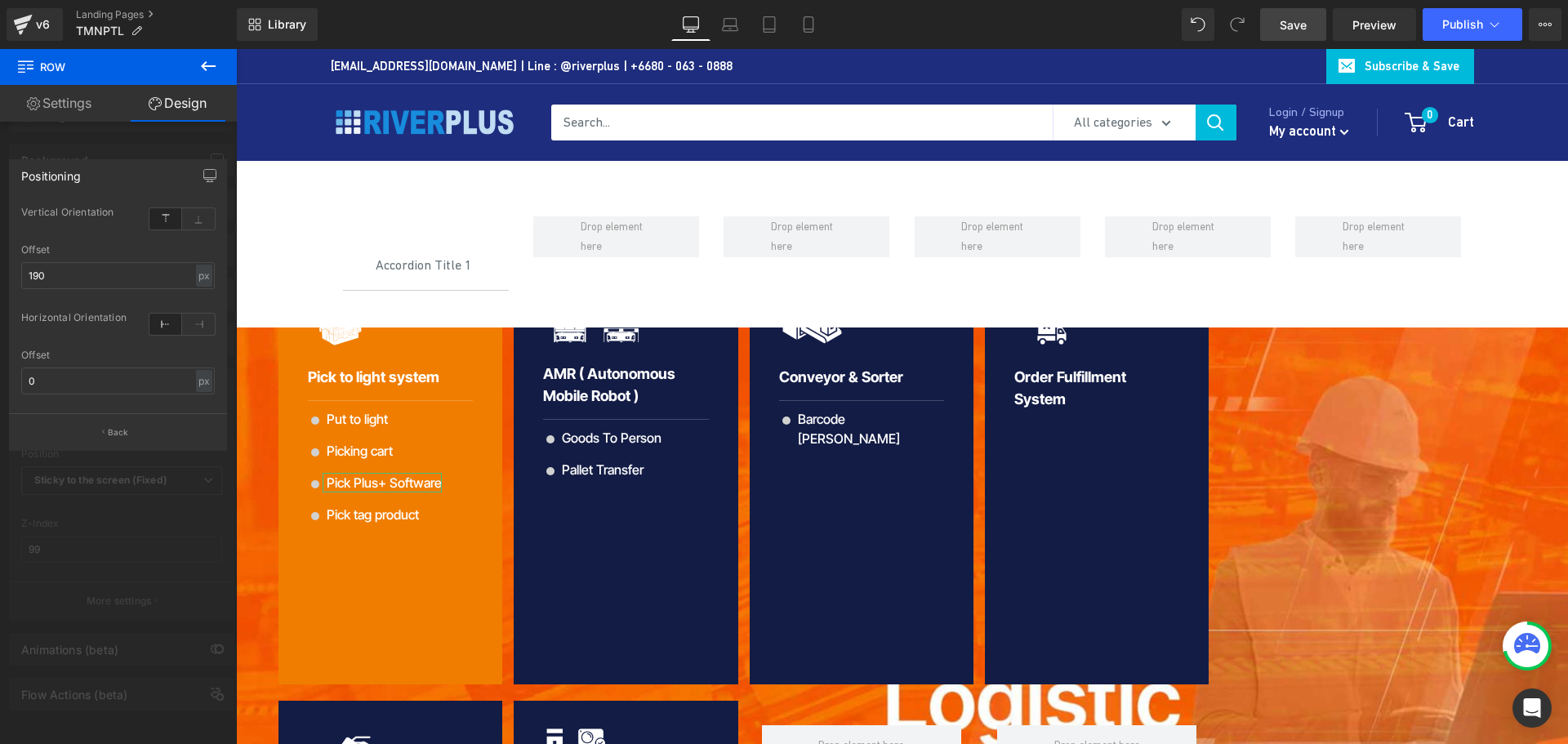 click on "Skip to content
Close
Newsletter
ต้องการรับอีเมลจาก  River Plus Co., Ltd. พร้อมข้อมูลอัปเดตที่เกี่ยวกับข่าวสารผลิตภัณฑ์
Your email
Subscribe
sales@riverplus.com | Line : @riverplus | +6680 - 063 - 0888
Subscribe & Save
Need help?
0" at bounding box center [902, 1456] 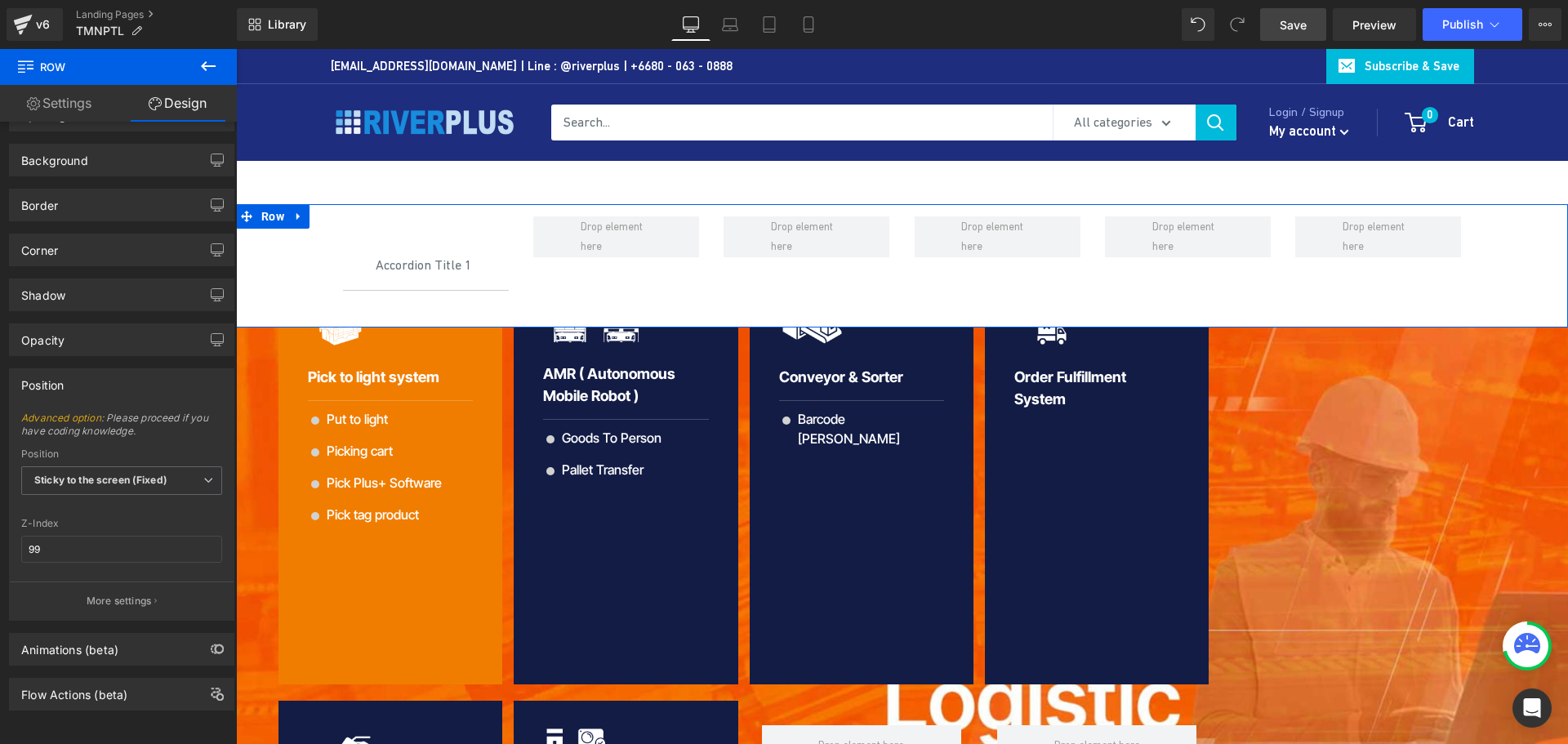click on "Accordion Title 1
Text Block
Icon
Put to light Text Block
Icon
Picking cart Text Block
Icon
Pick Plus+ Software Text Block
Icon
Pick tag product Text Block" at bounding box center [902, 265] 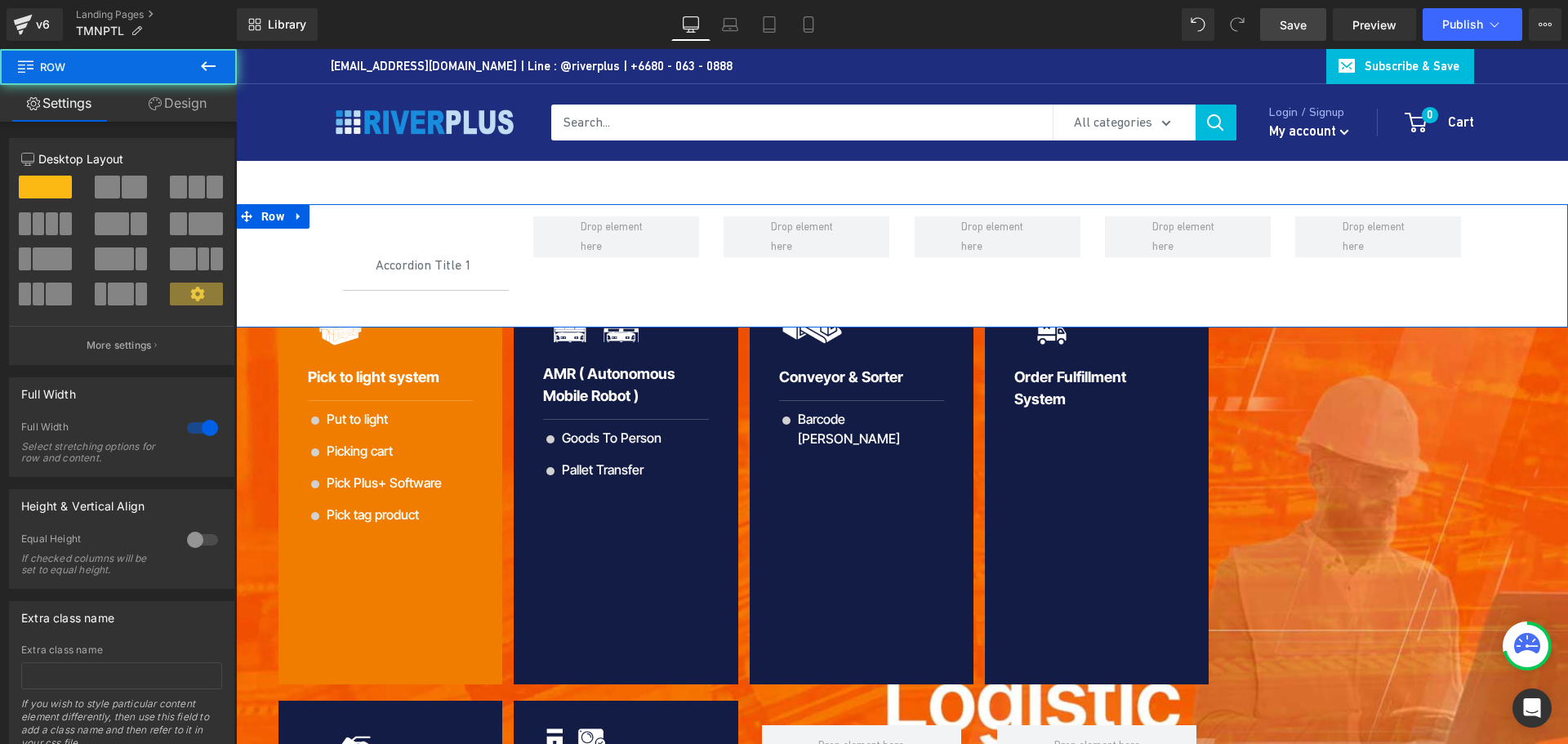 click on "Accordion Title 1
Text Block
Icon
Put to light Text Block
Icon
Picking cart Text Block
Icon
Pick Plus+ Software Text Block
Icon
Pick tag product Text Block" at bounding box center [902, 265] 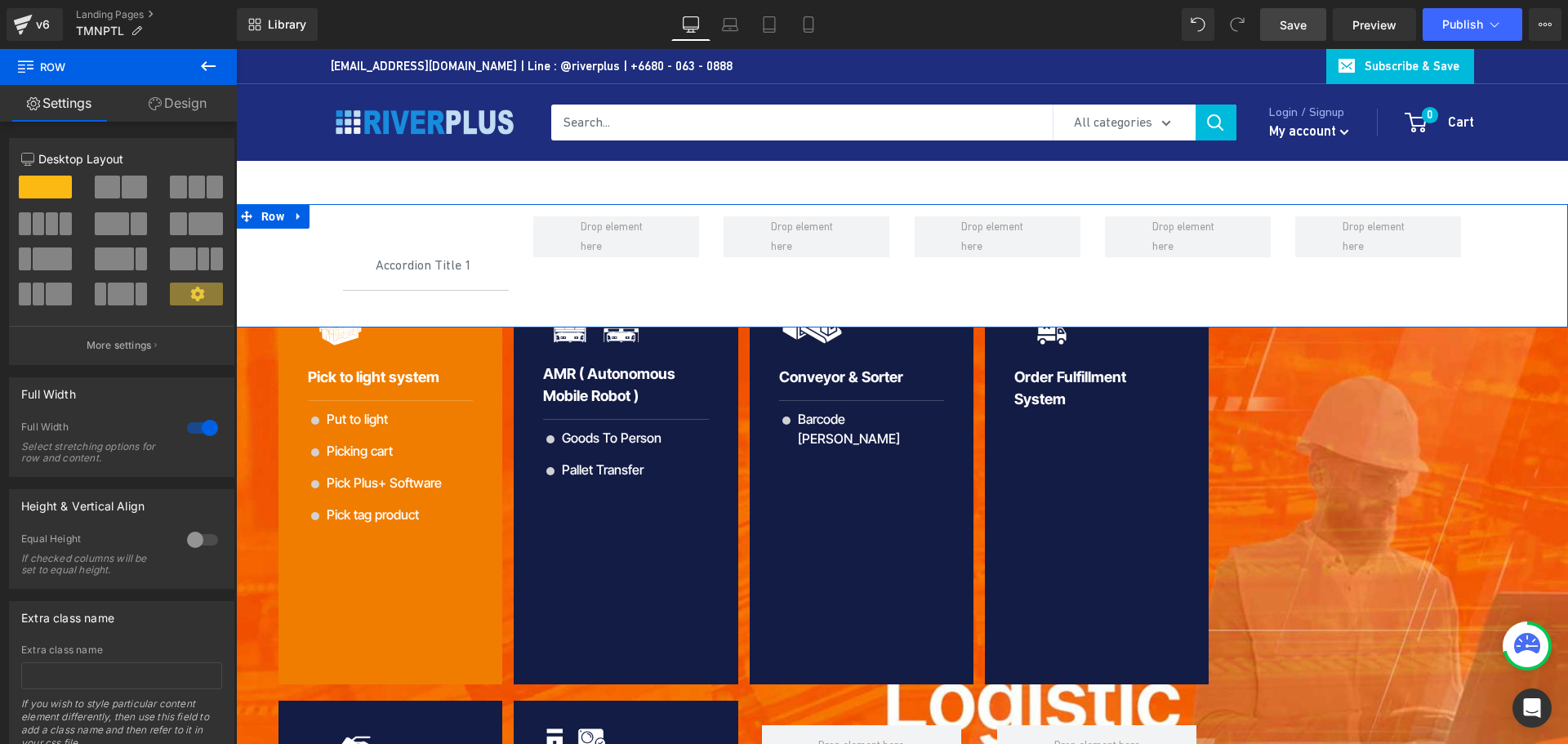 click on "Design" at bounding box center [177, 103] 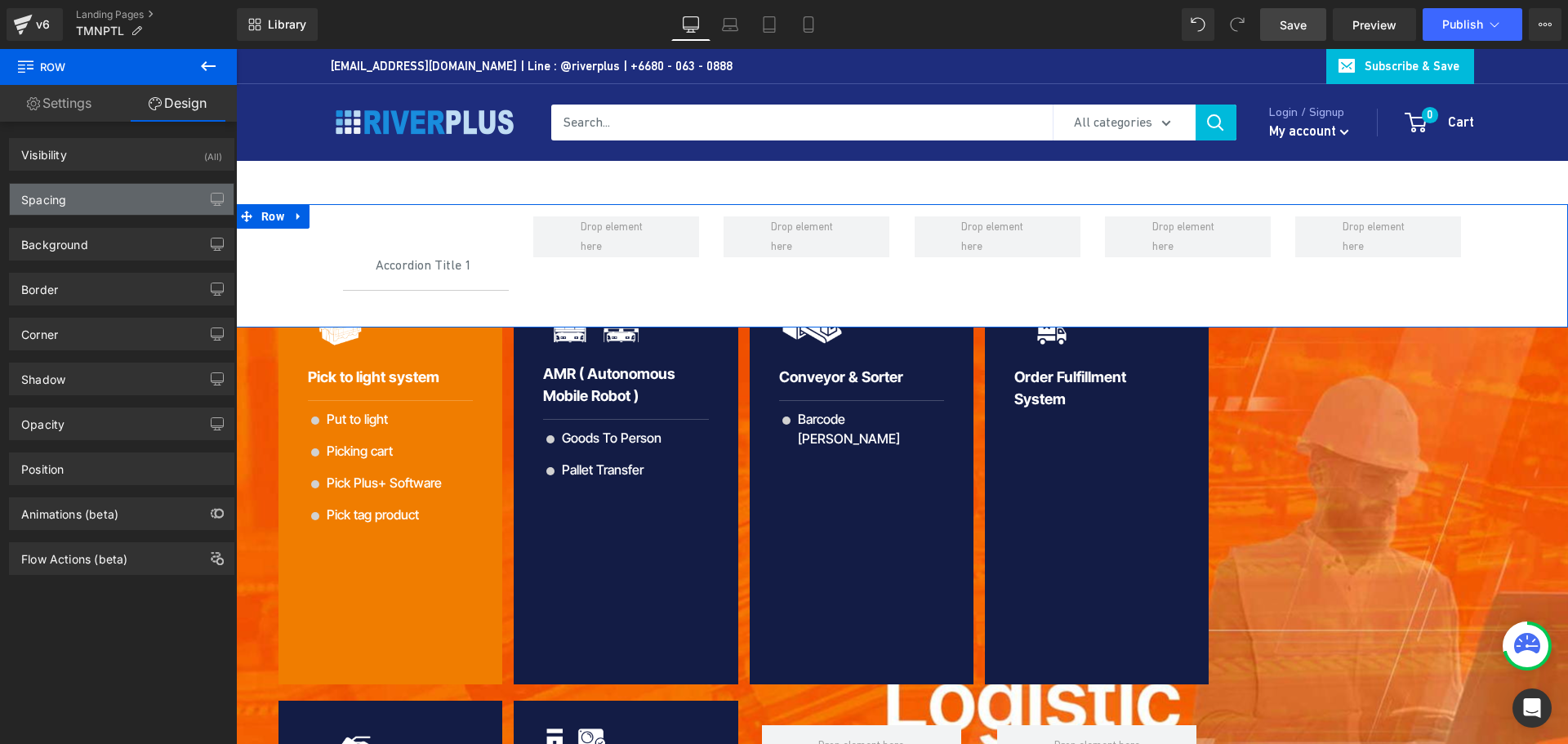 click on "Spacing" at bounding box center [122, 199] 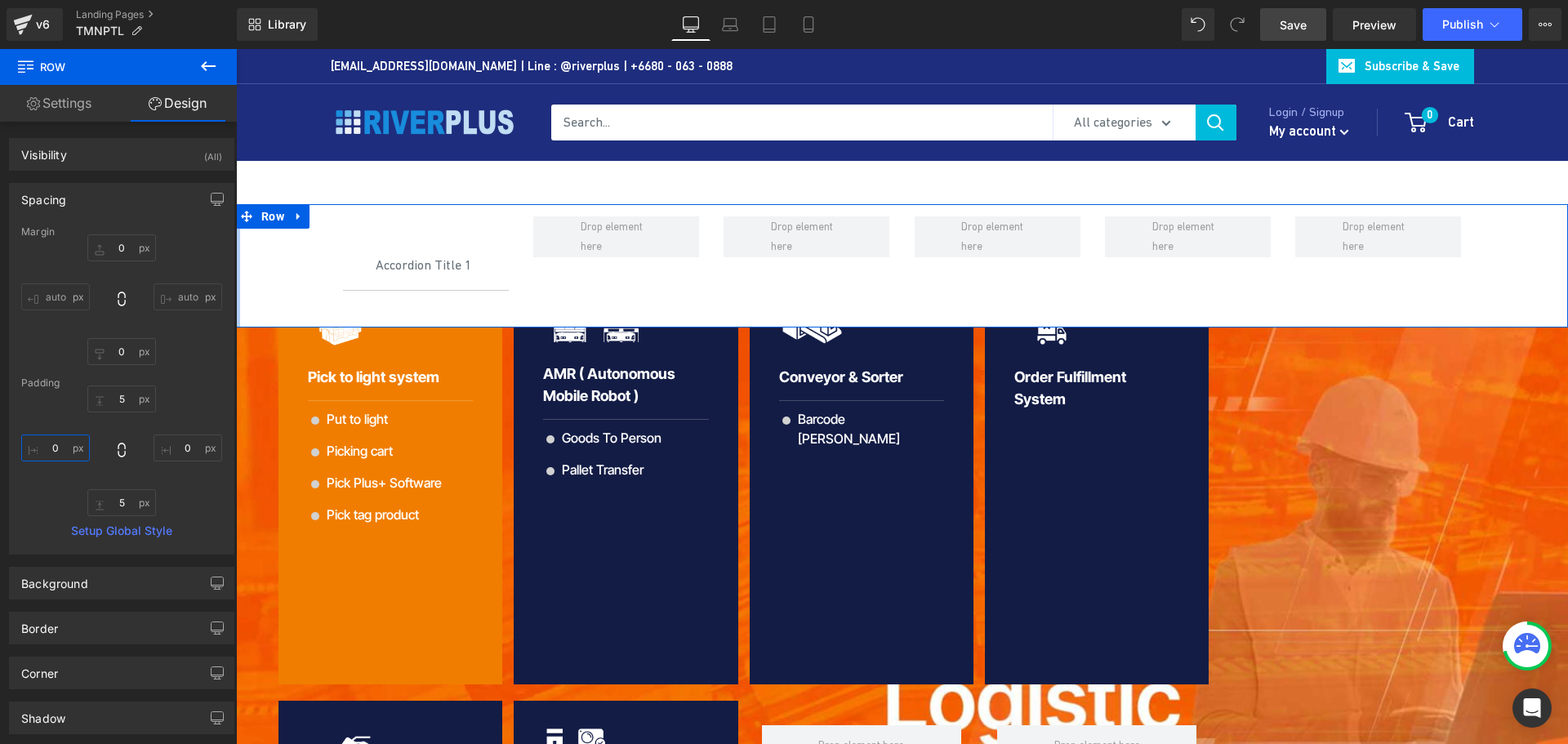 click on "0" at bounding box center [56, 448] 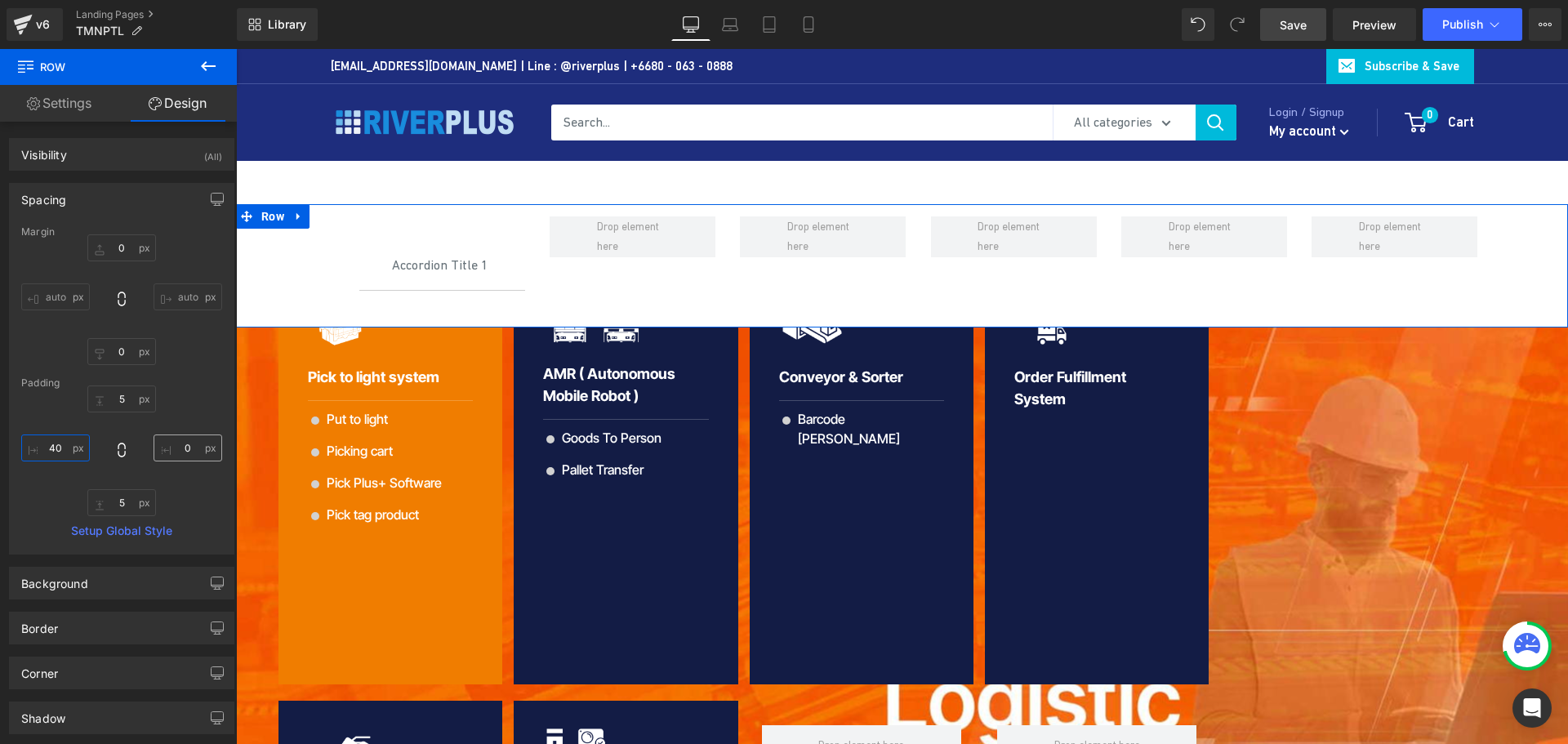 type on "40" 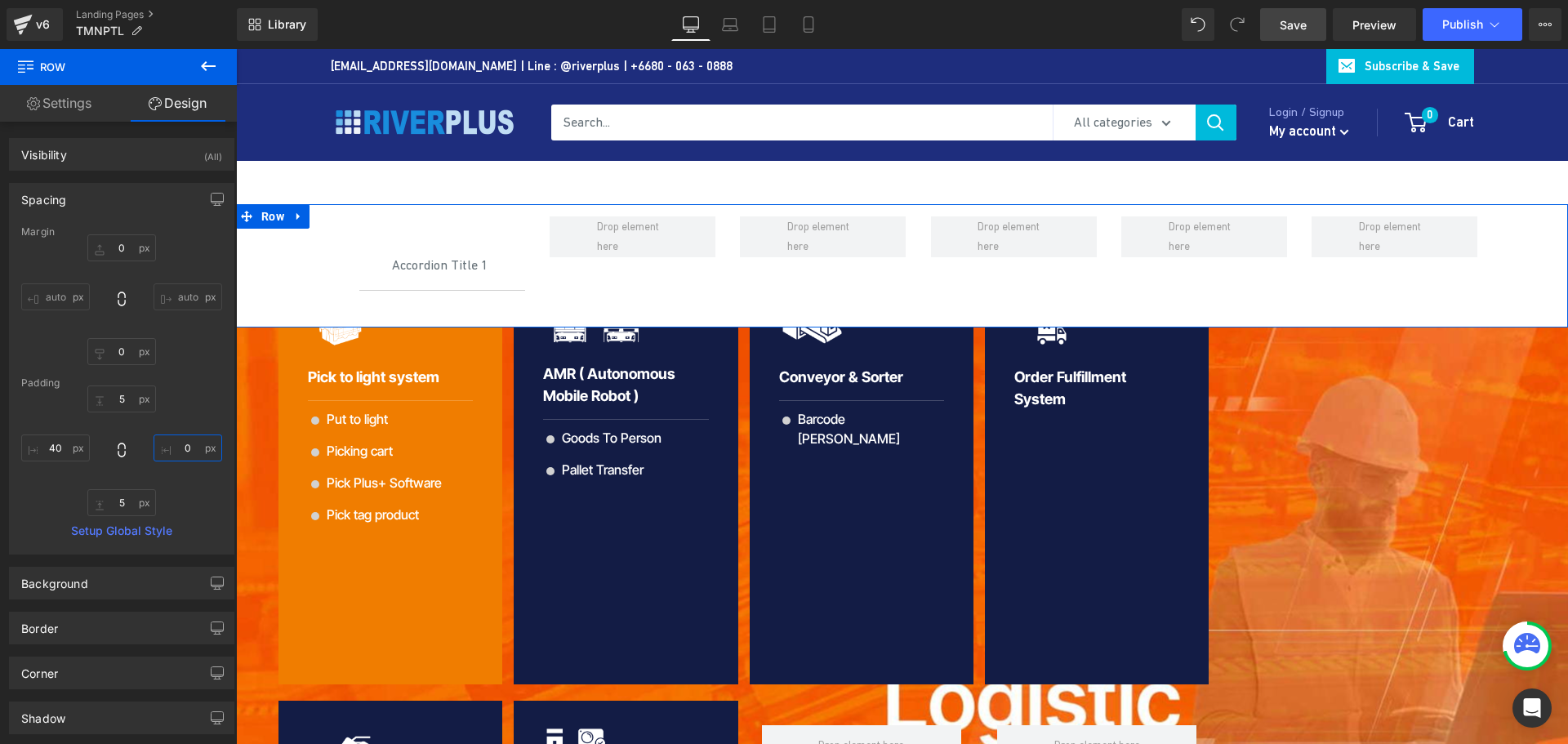 click on "0" at bounding box center (188, 448) 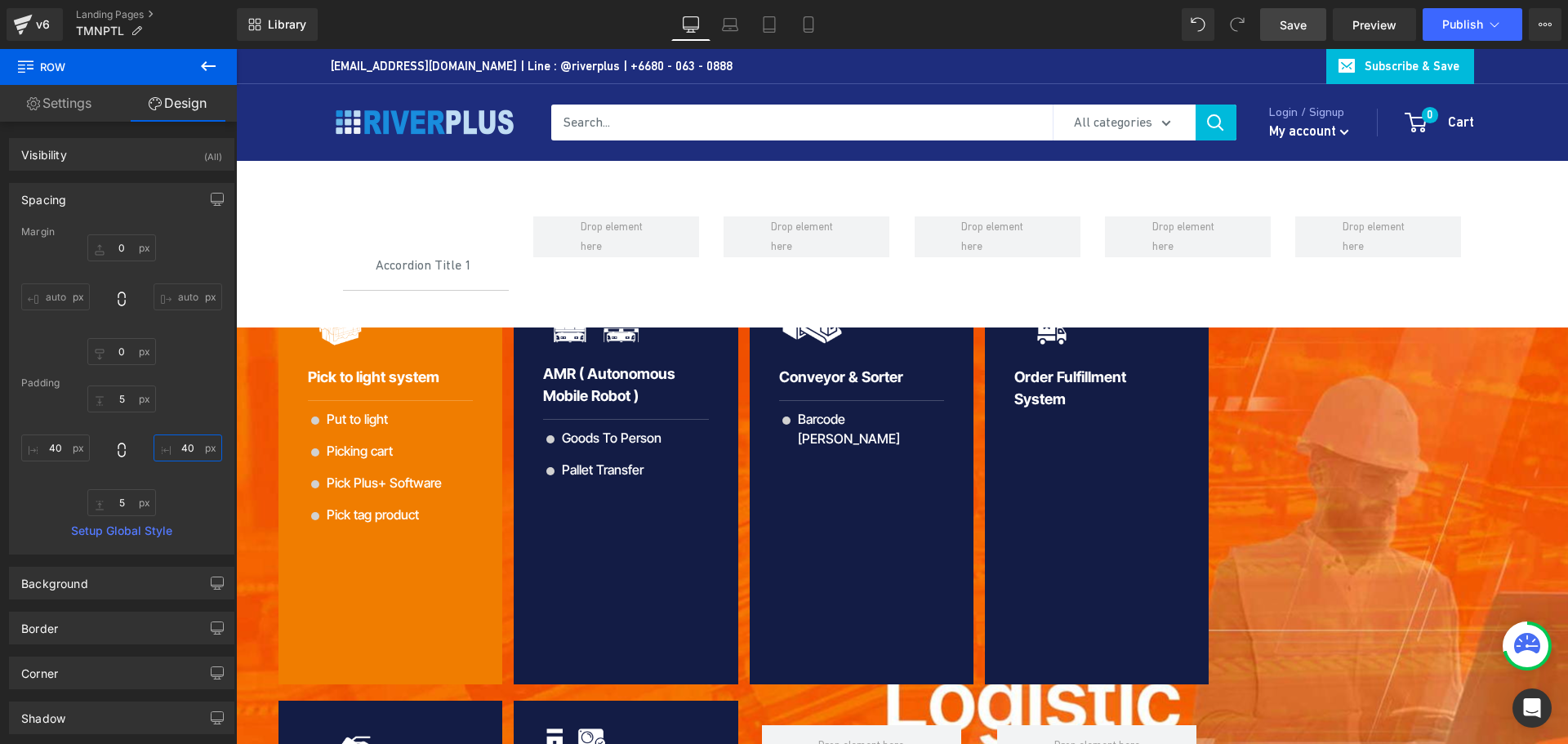 type on "40" 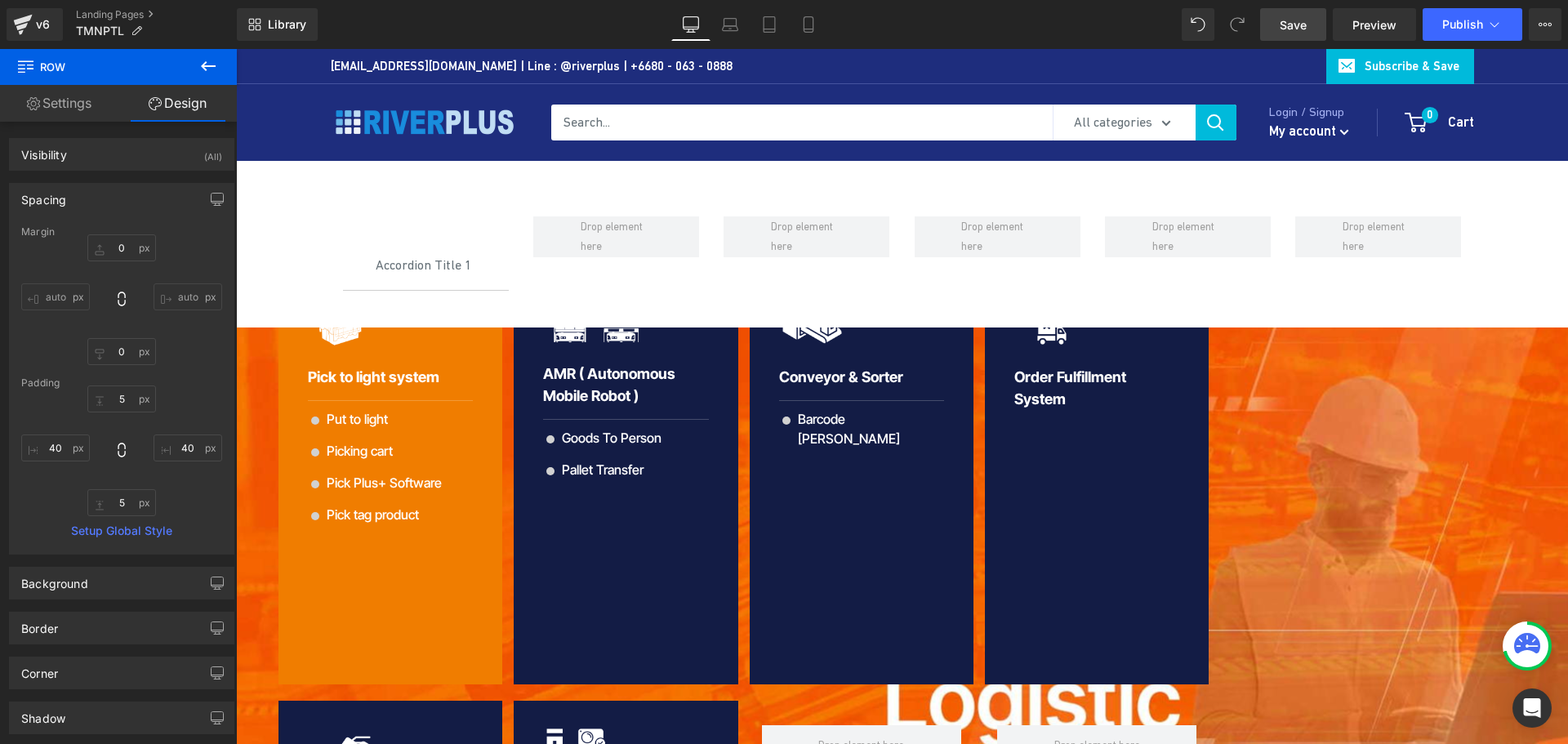 click on "Save" at bounding box center [1293, 25] 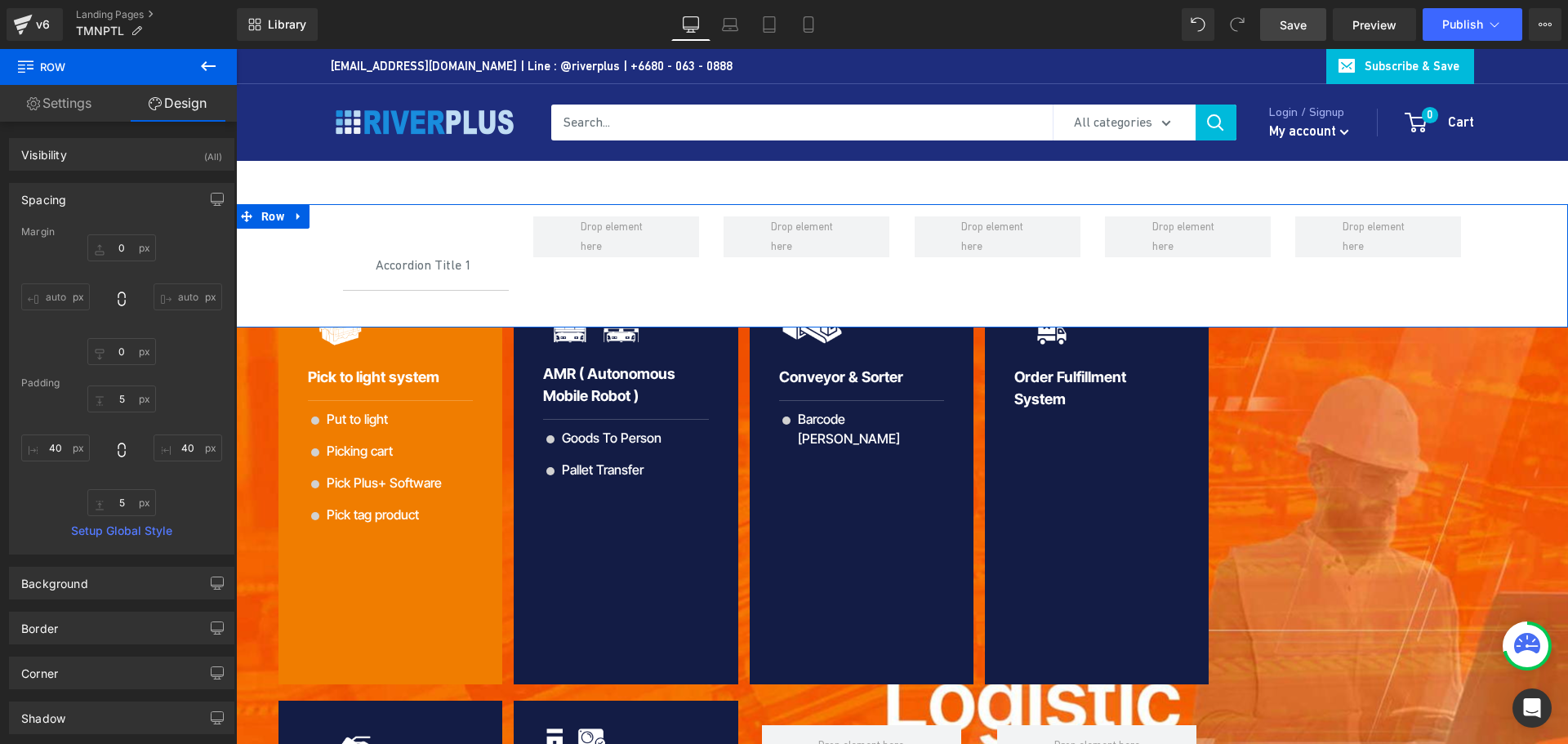 click on "Accordion Title 1
Text Block
Icon
Put to light Text Block
Icon
Picking cart Text Block
Icon
Pick Plus+ Software Text Block
Icon
Pick tag product Text Block" at bounding box center [902, 265] 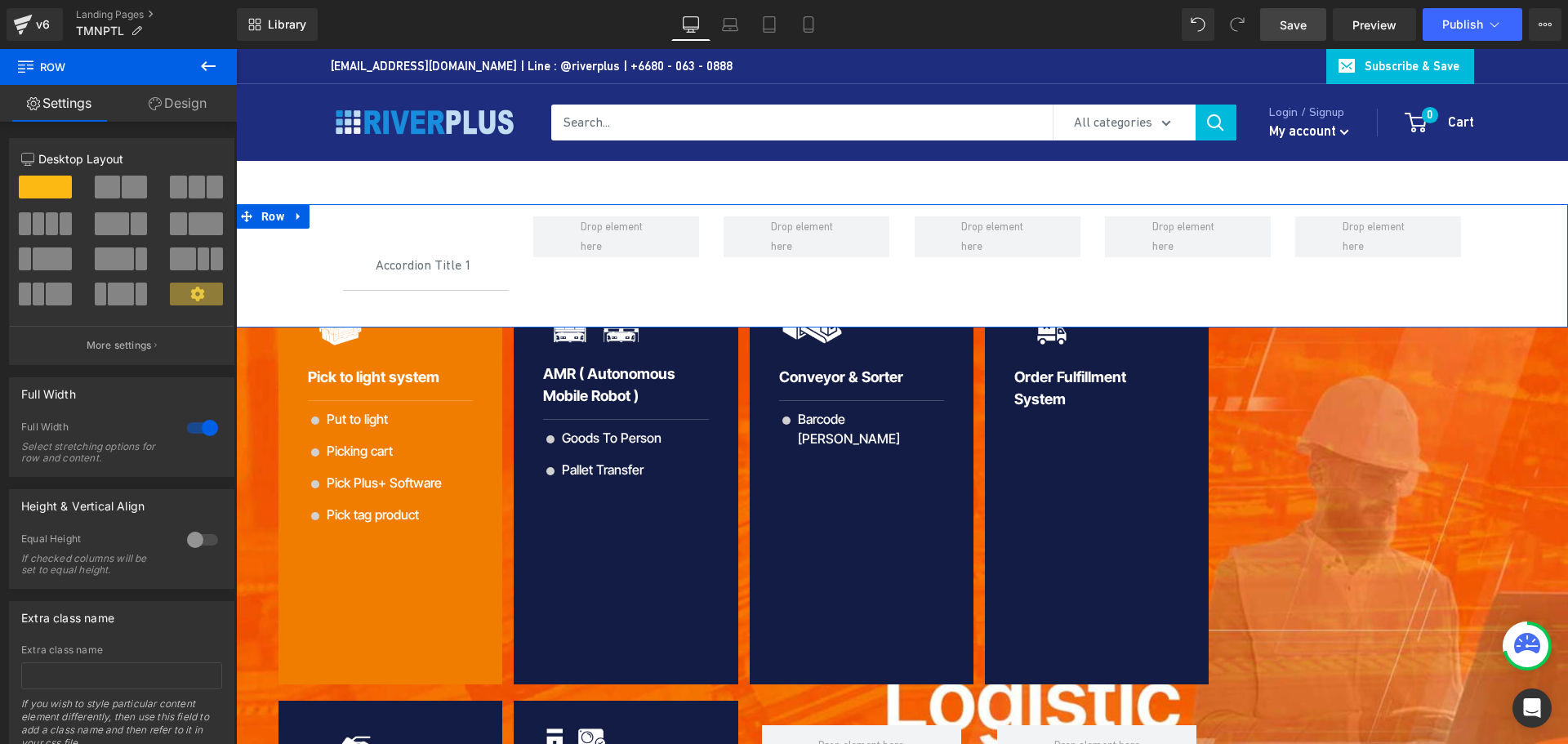click on "Design" at bounding box center (177, 103) 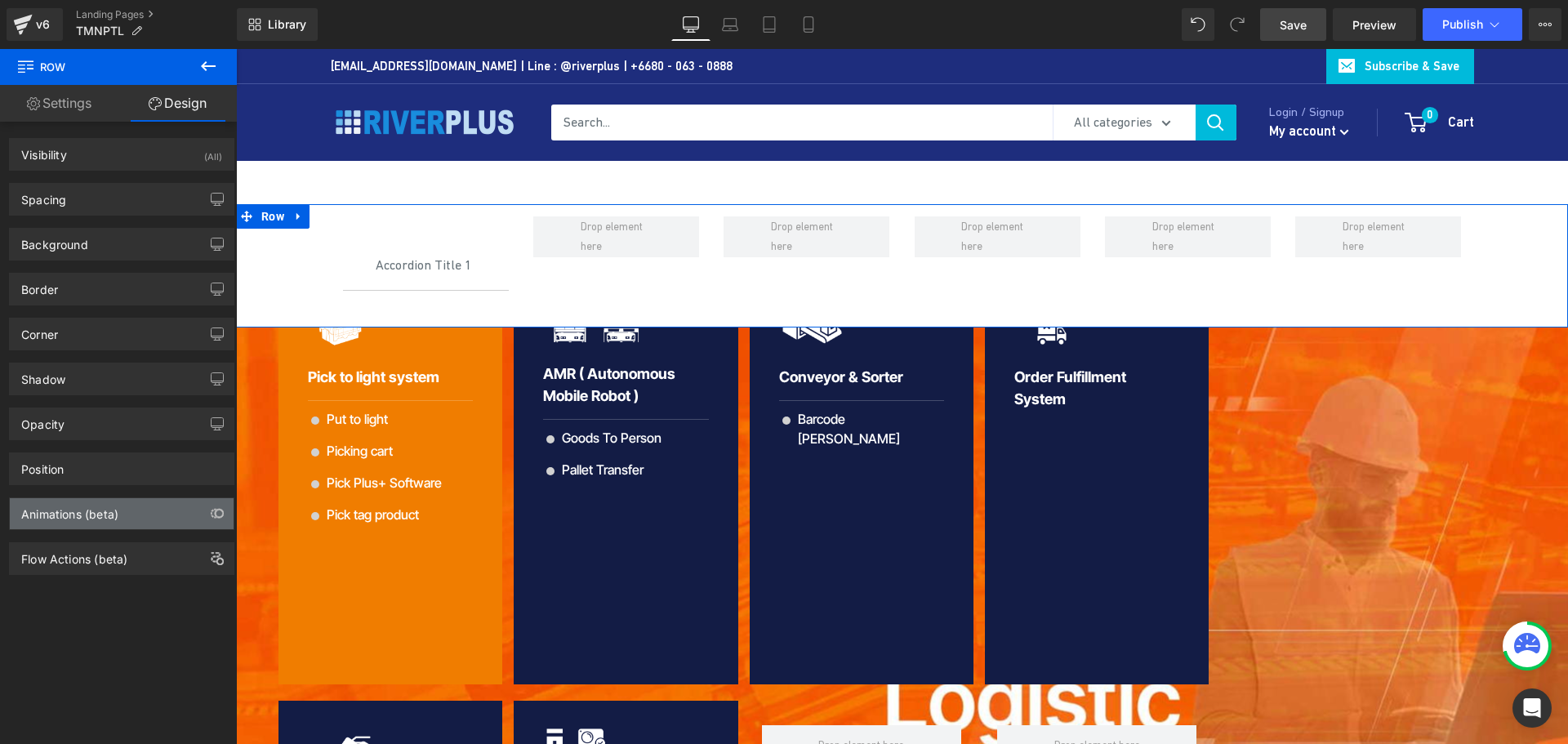 click on "Animations (beta)" at bounding box center [122, 514] 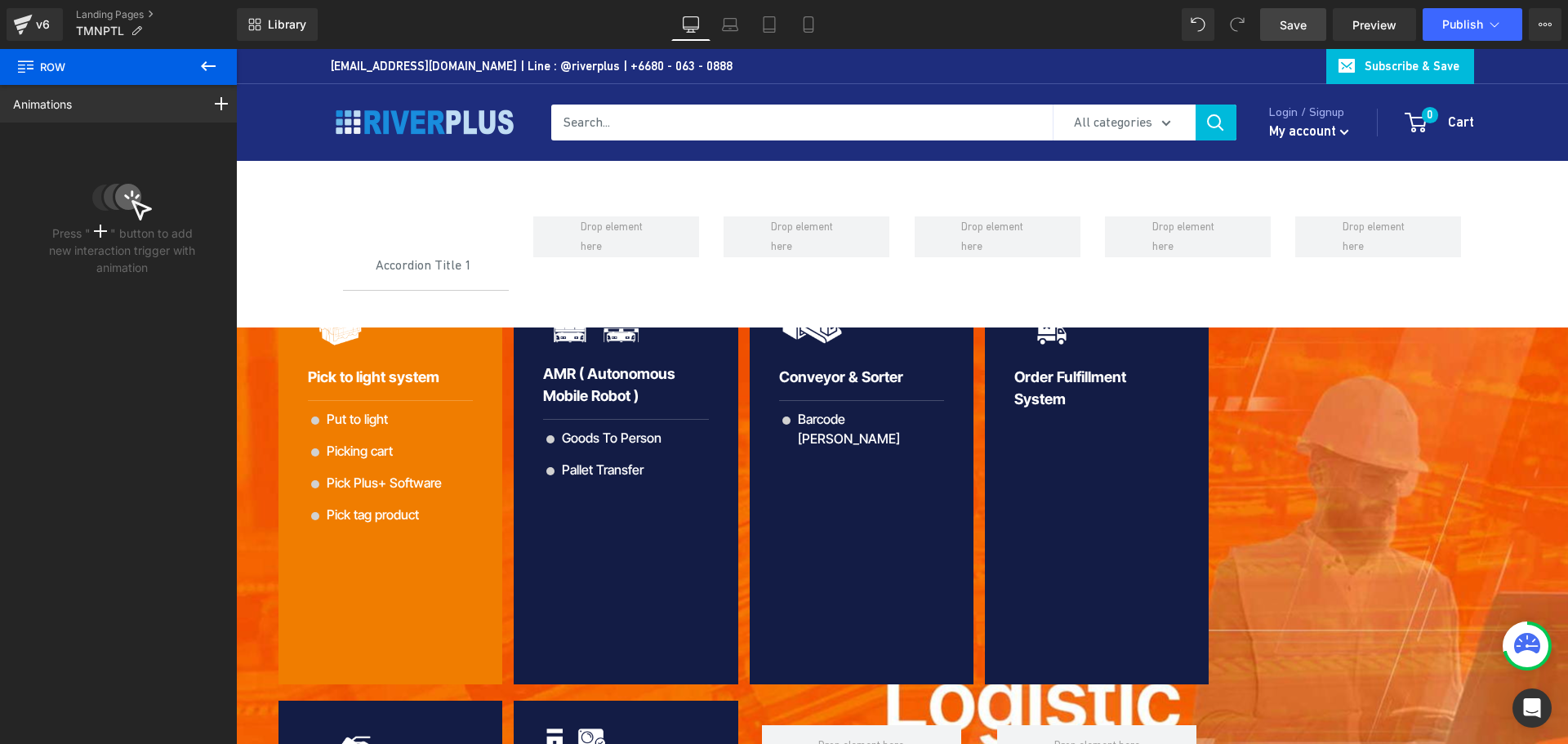 click 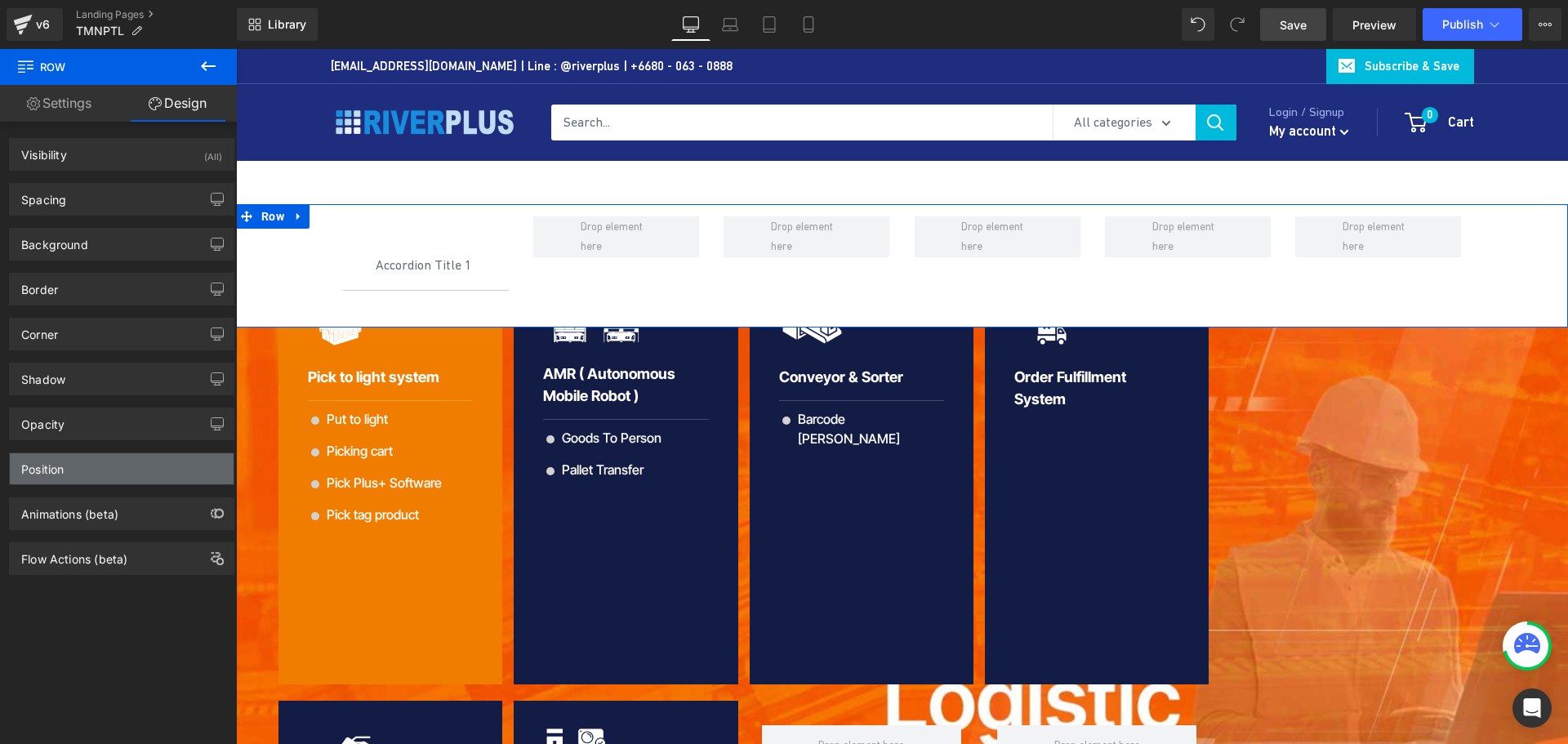 click on "Position" at bounding box center [122, 469] 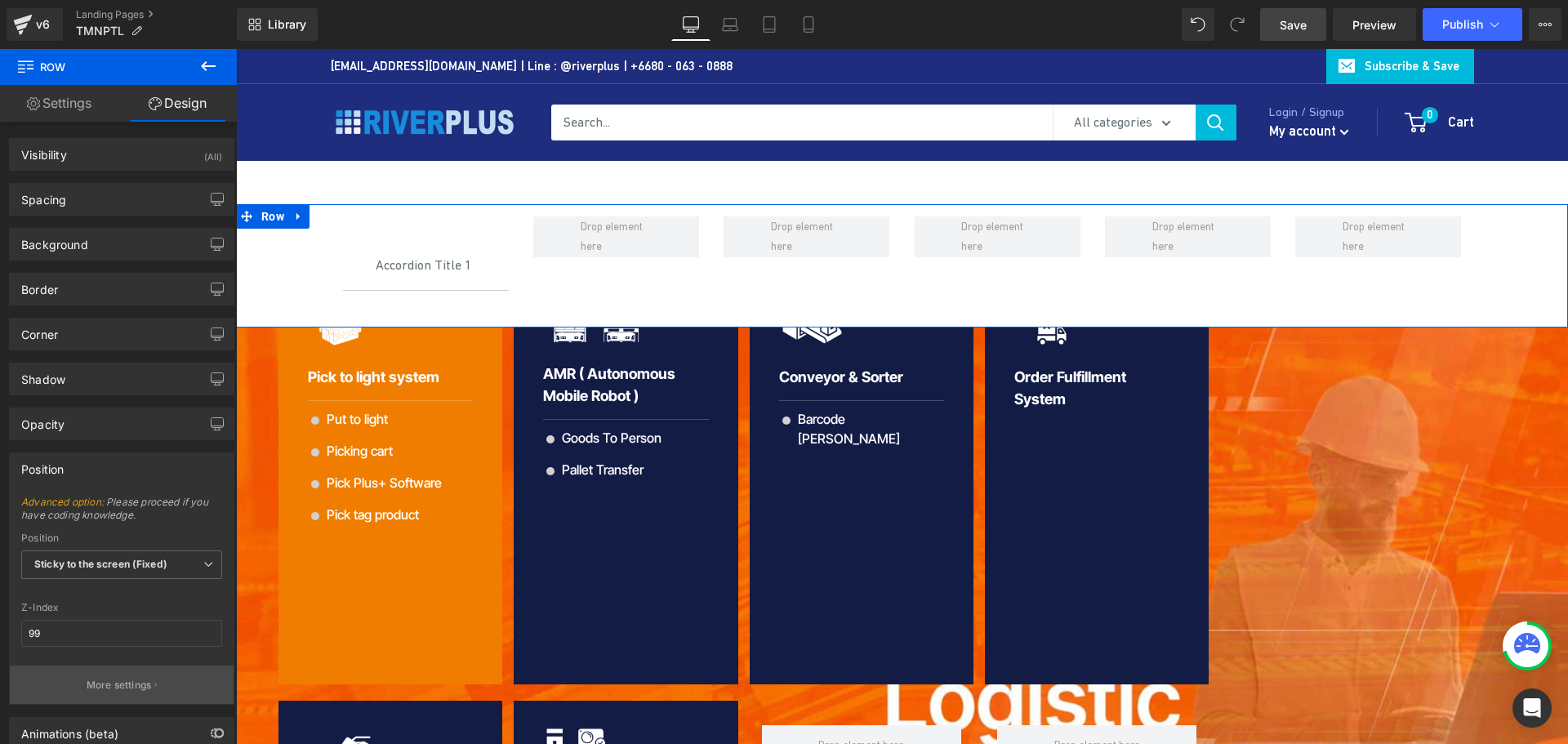 click on "More settings" at bounding box center [119, 685] 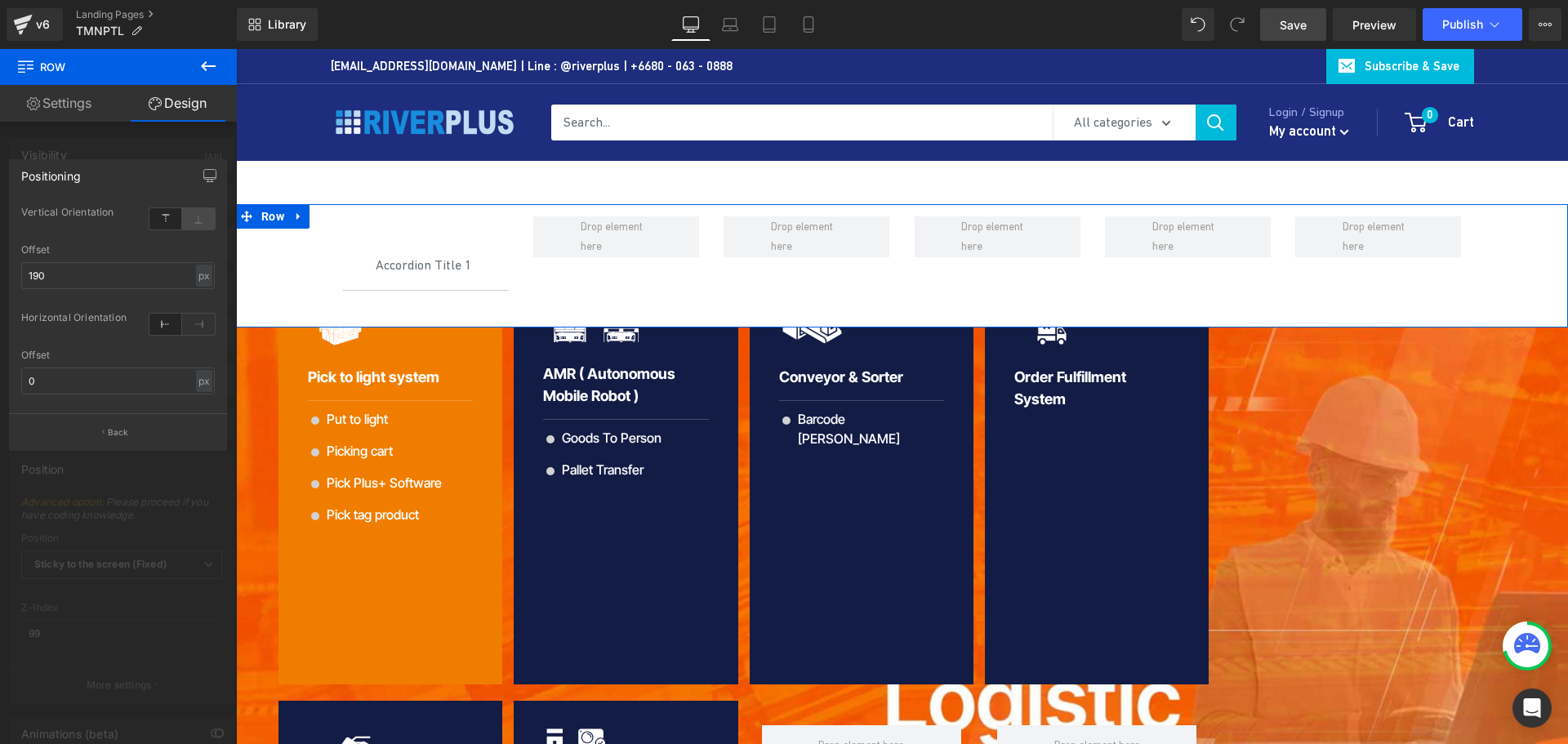 click at bounding box center (198, 219) 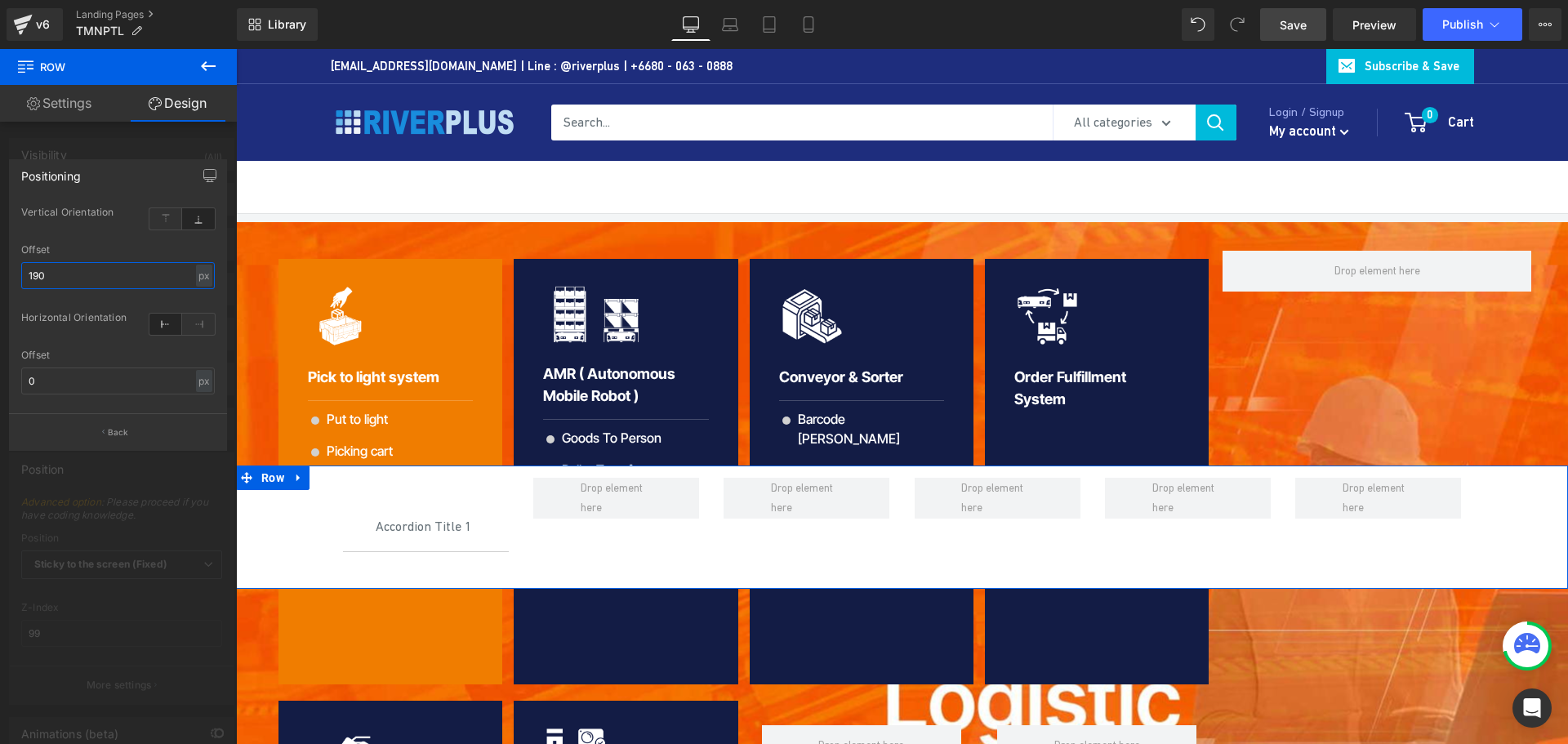 click on "190" at bounding box center (118, 275) 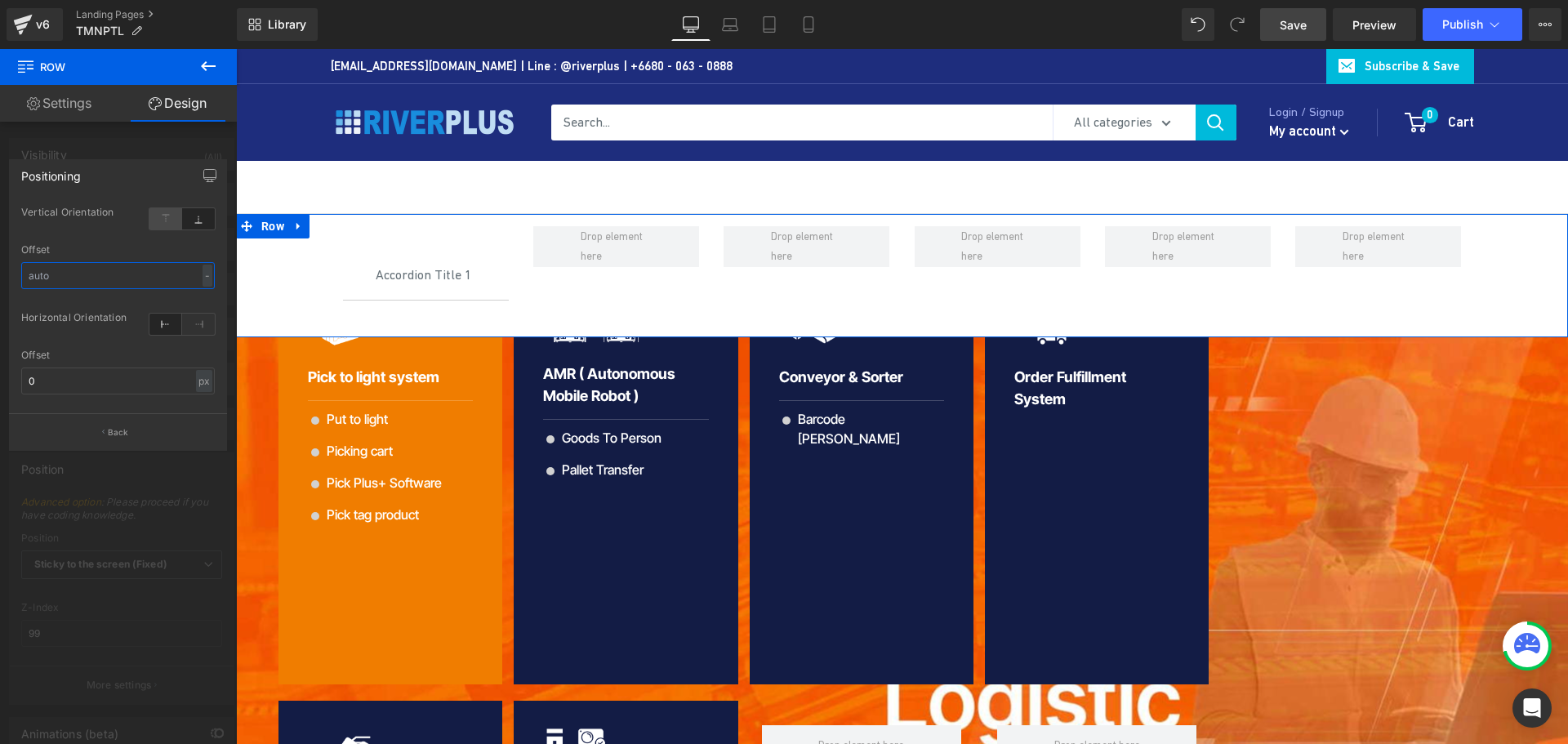 type 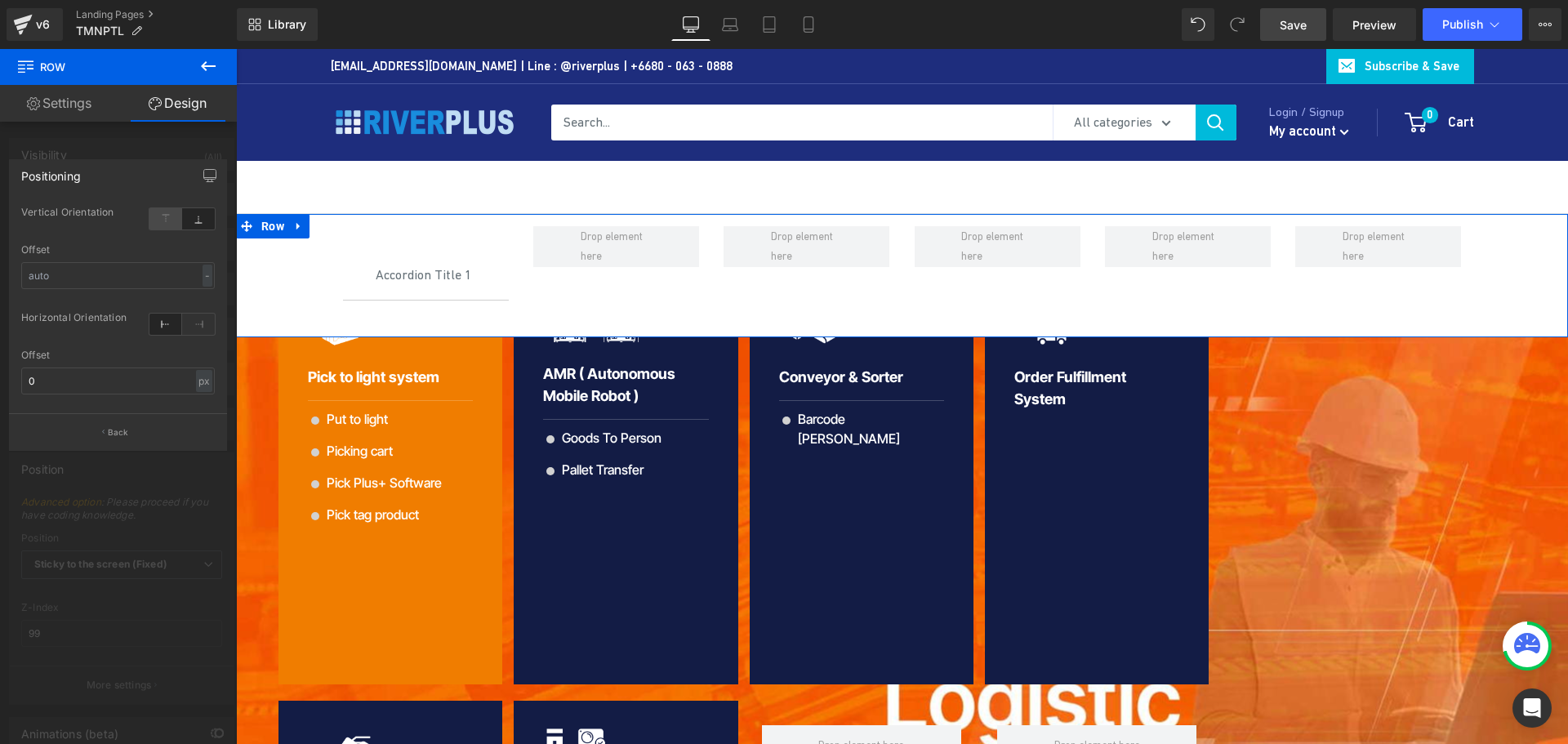 click at bounding box center (166, 219) 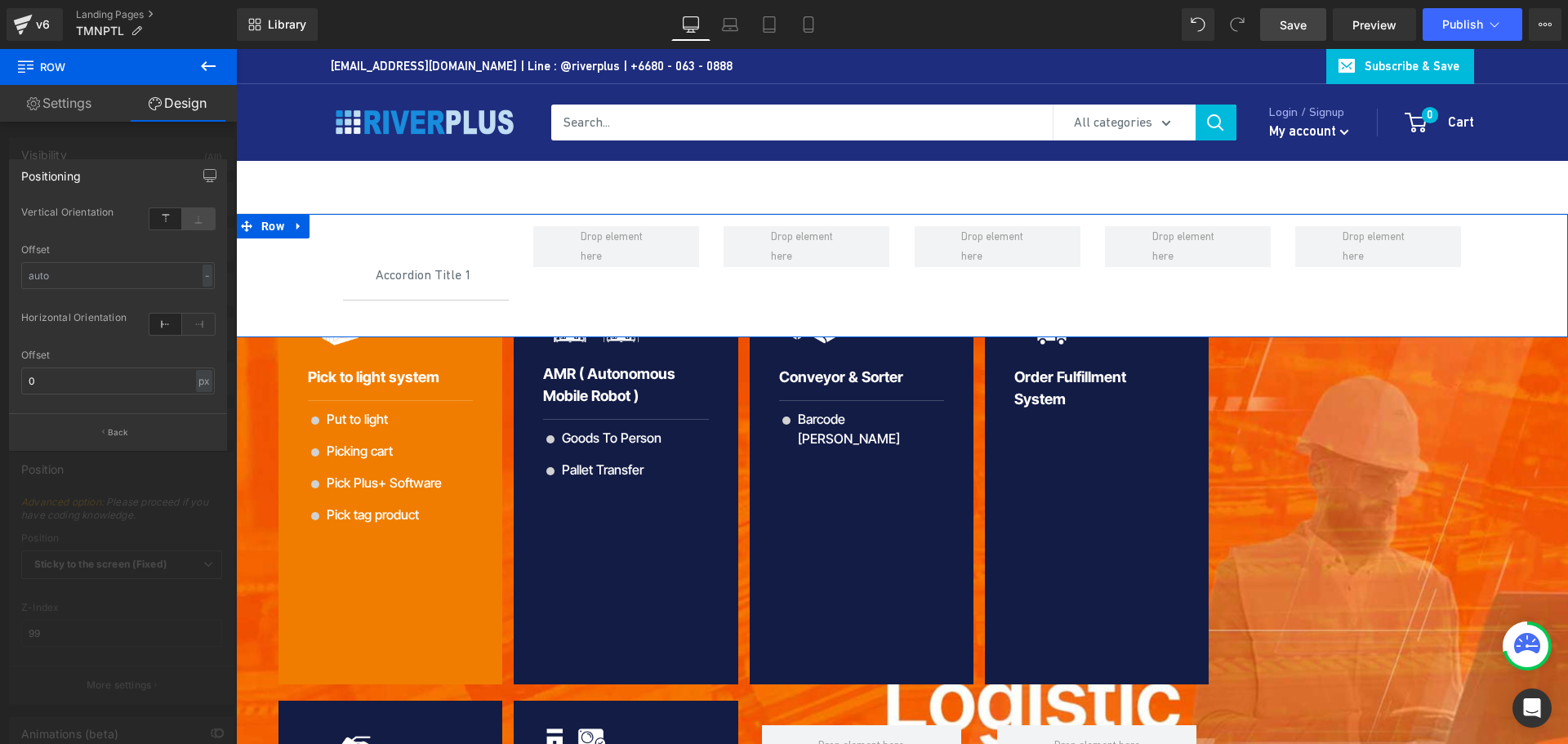click at bounding box center [198, 219] 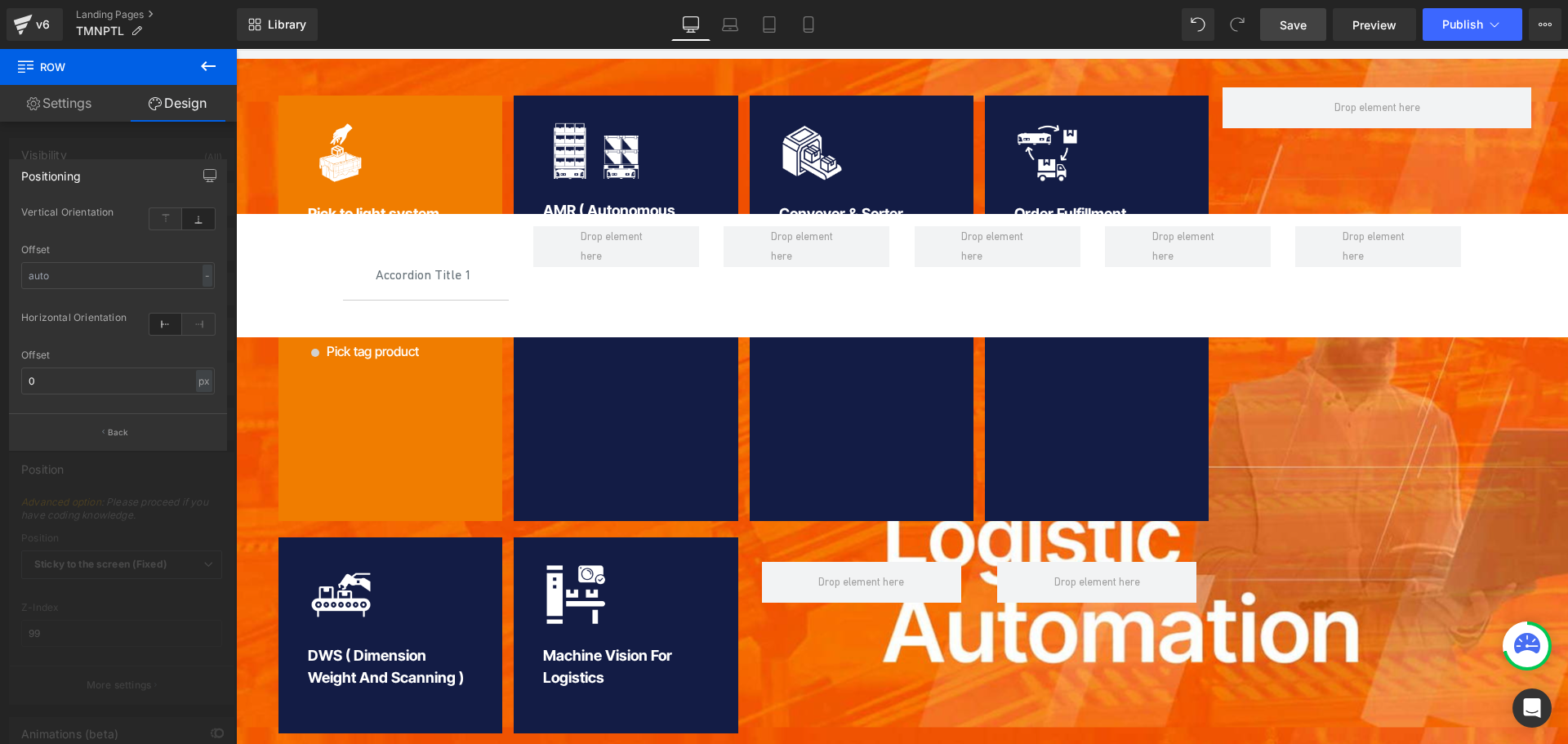 scroll, scrollTop: 572, scrollLeft: 0, axis: vertical 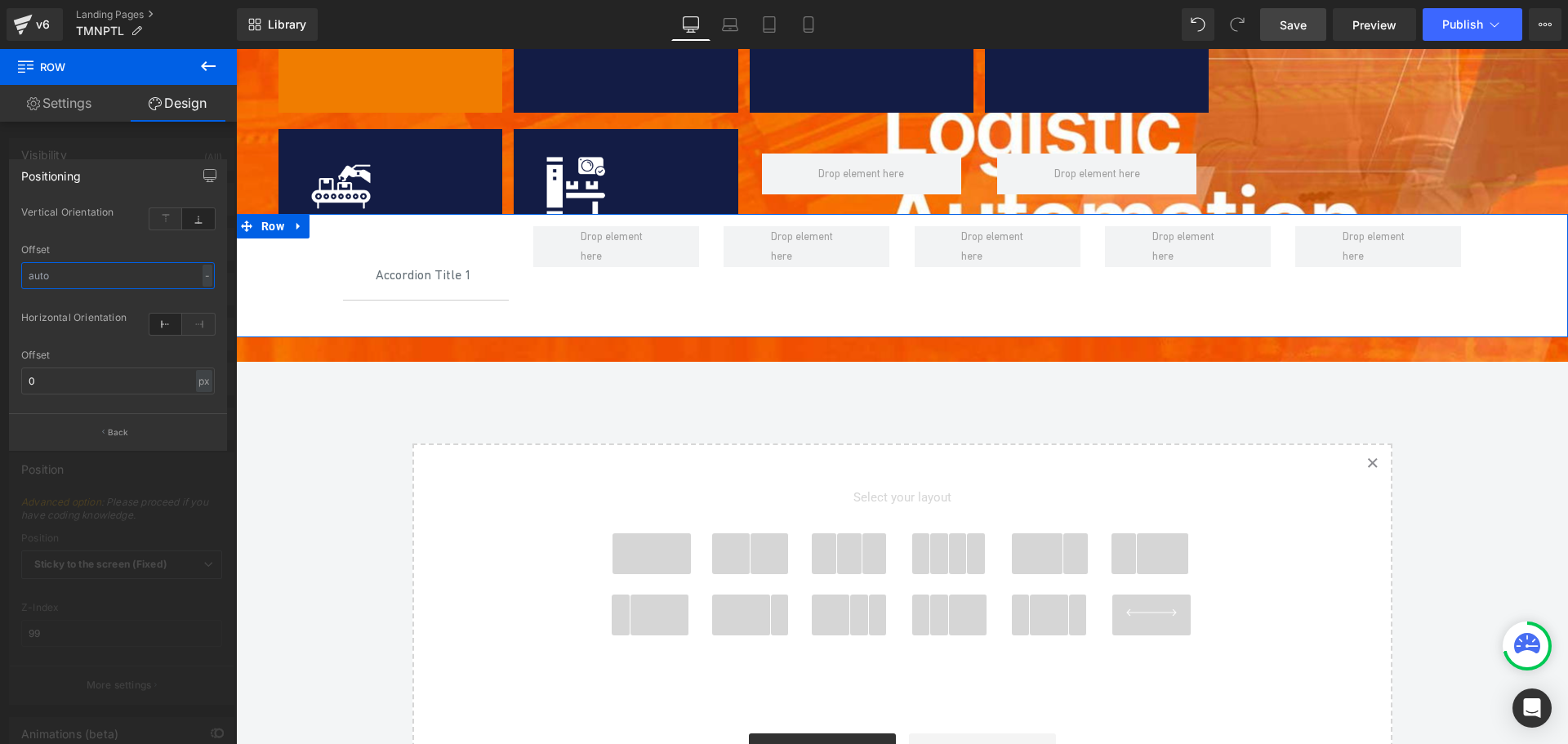 click at bounding box center (118, 275) 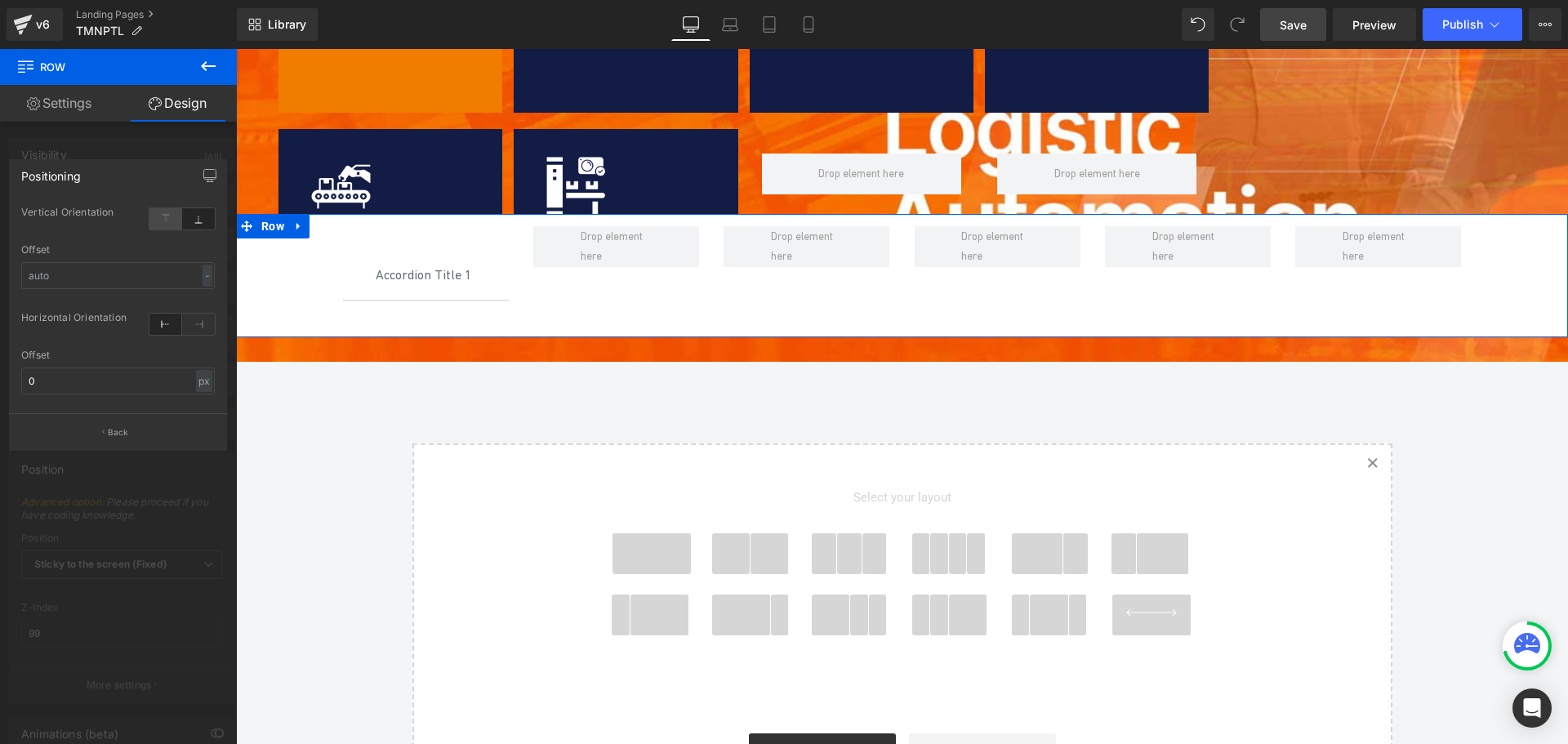 click at bounding box center (166, 219) 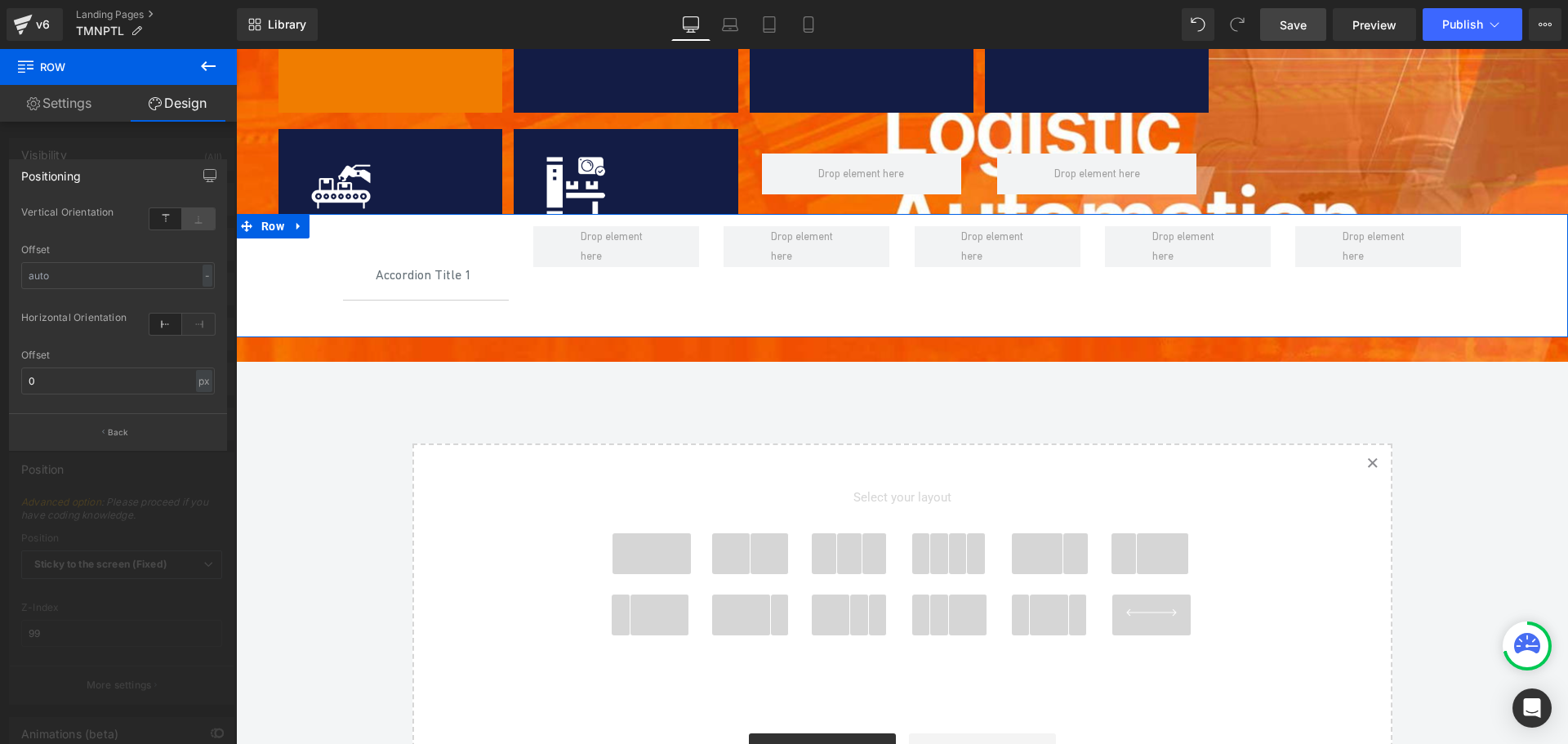 click at bounding box center (198, 219) 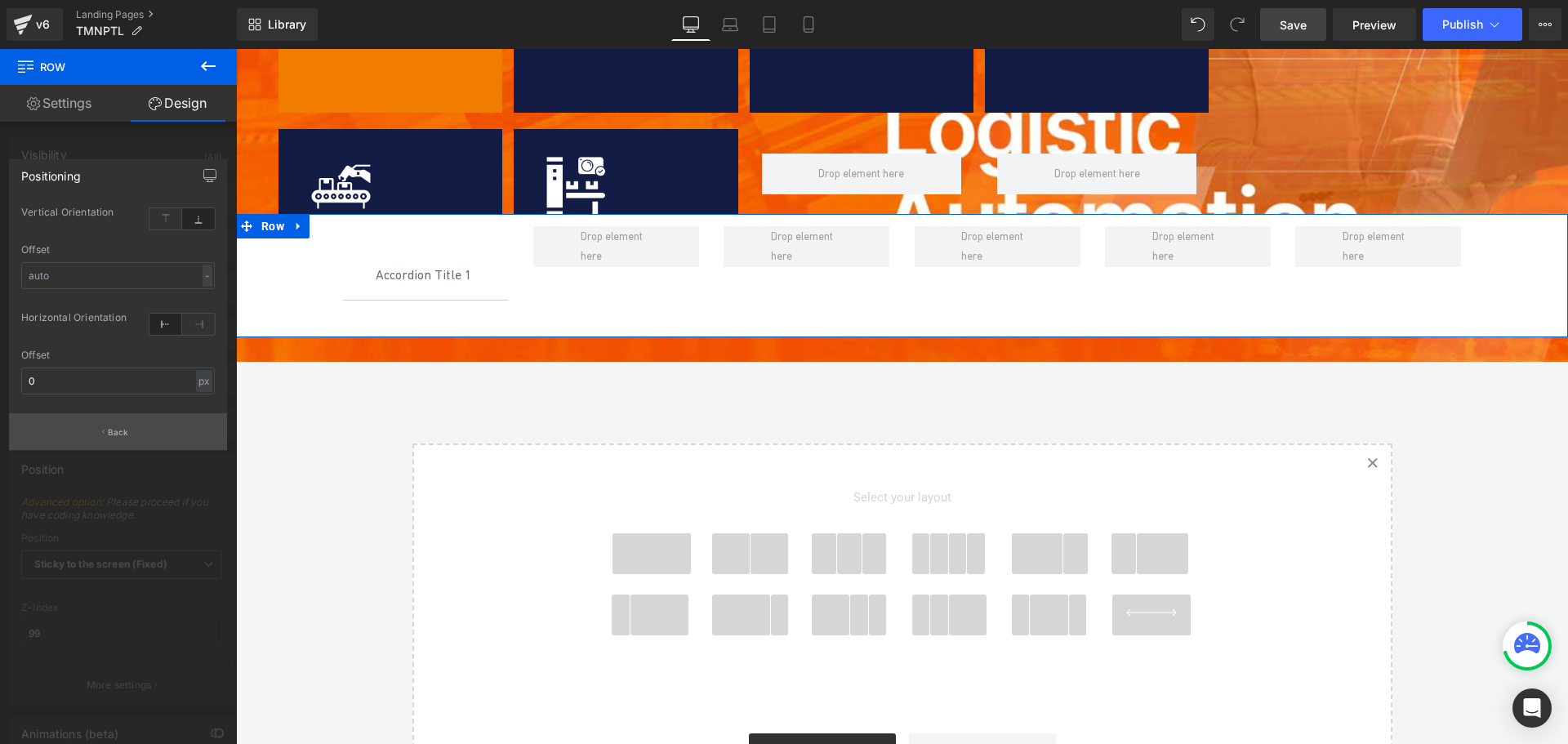 click on "Back" at bounding box center (118, 431) 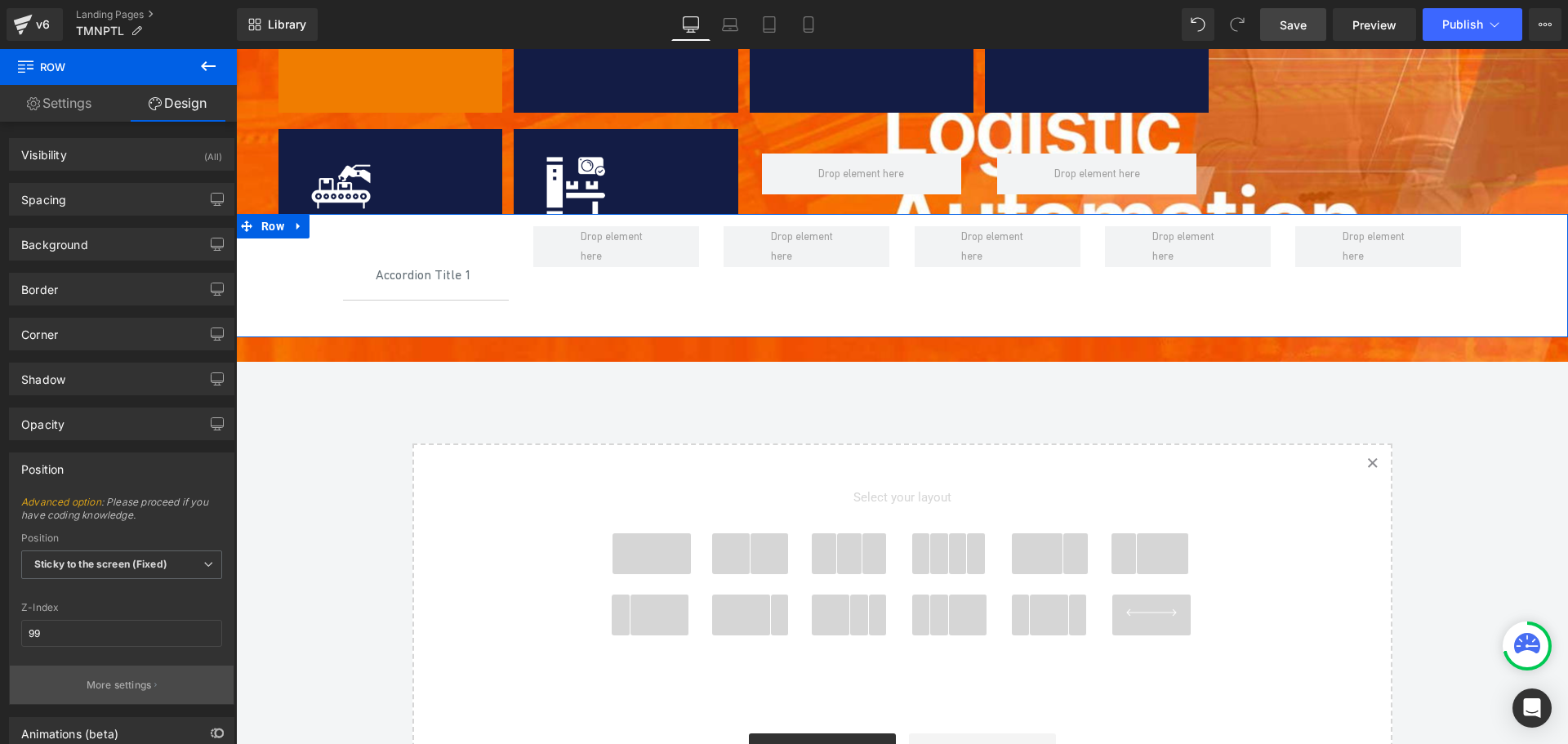 click on "More settings" at bounding box center (119, 685) 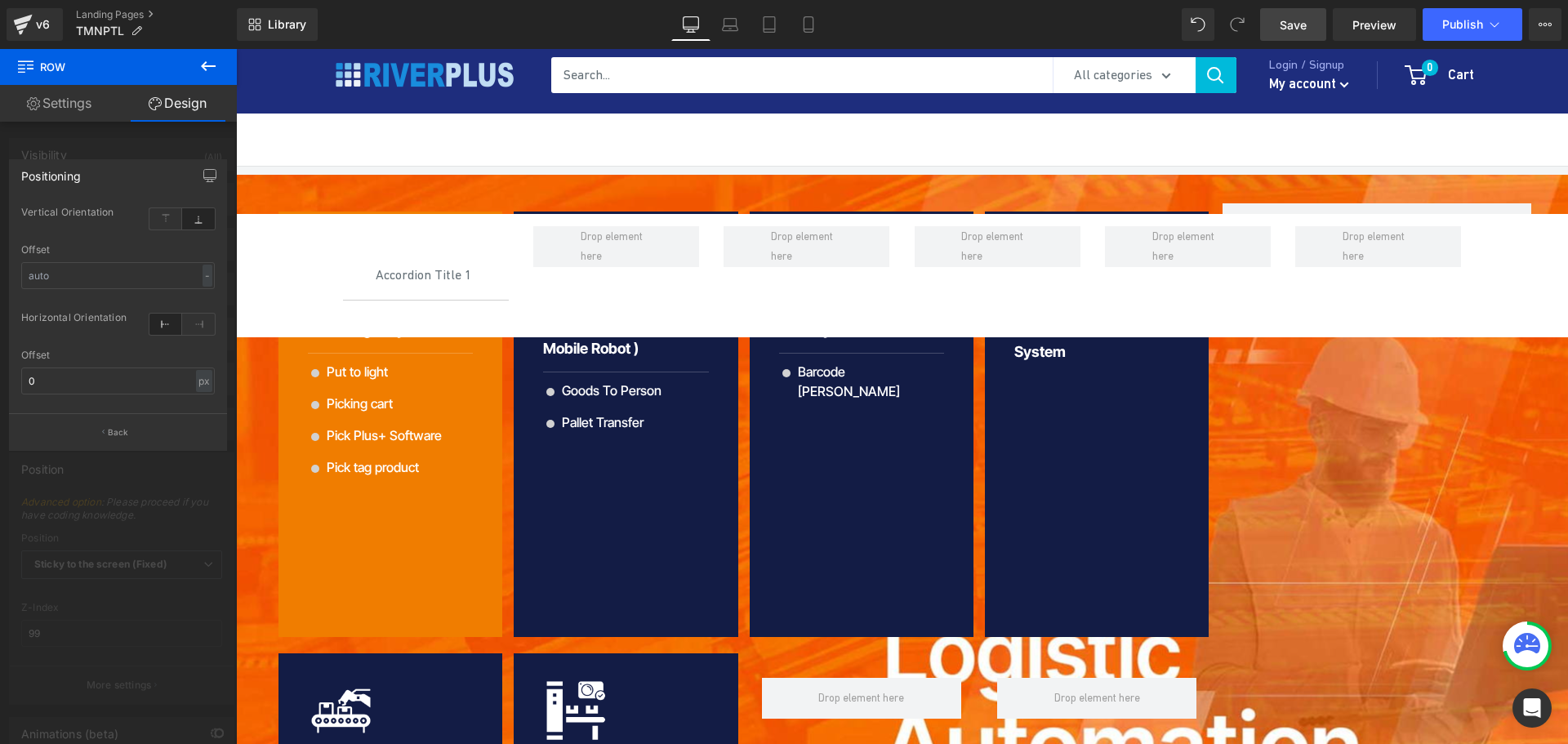 scroll, scrollTop: 0, scrollLeft: 0, axis: both 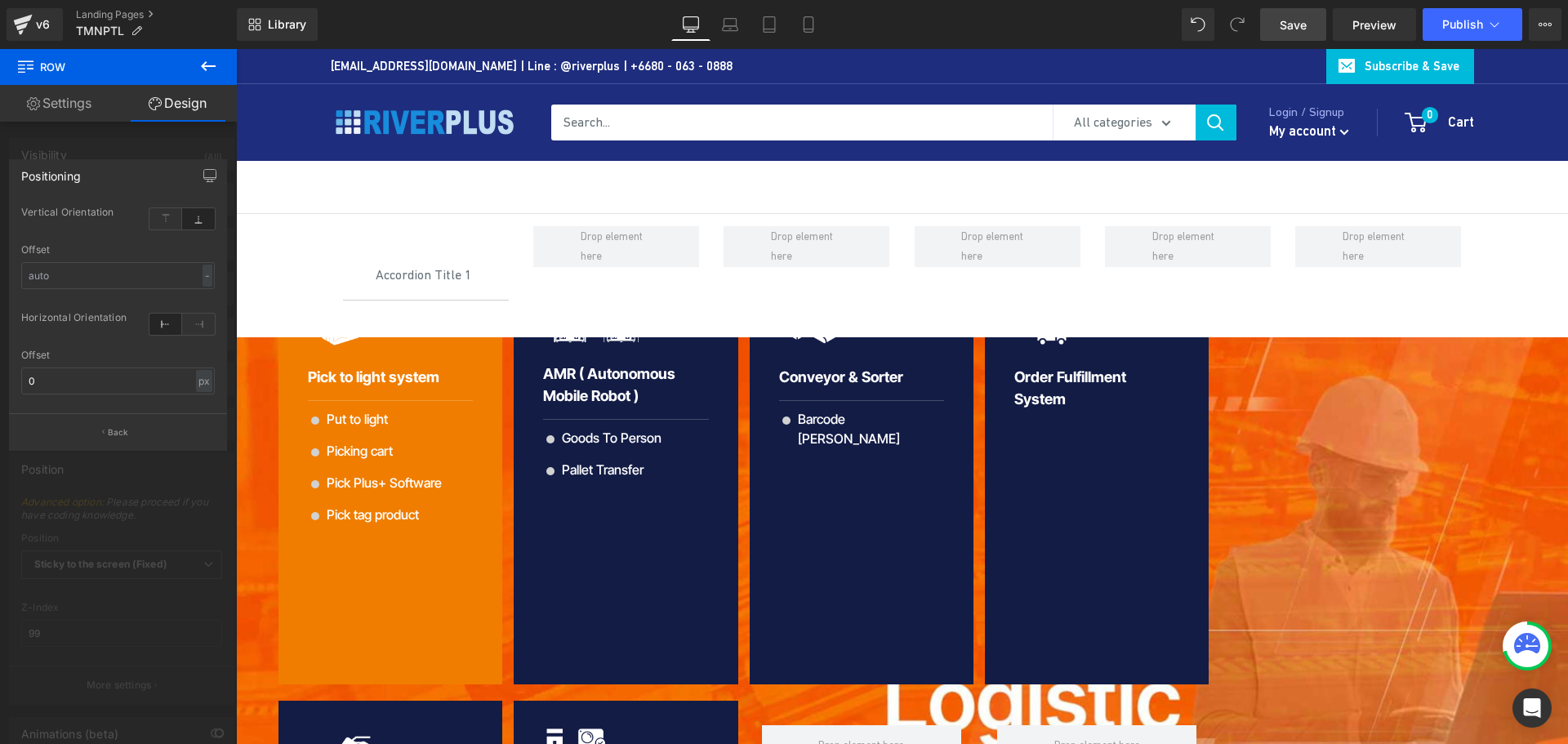 click on "Save" at bounding box center [1293, 25] 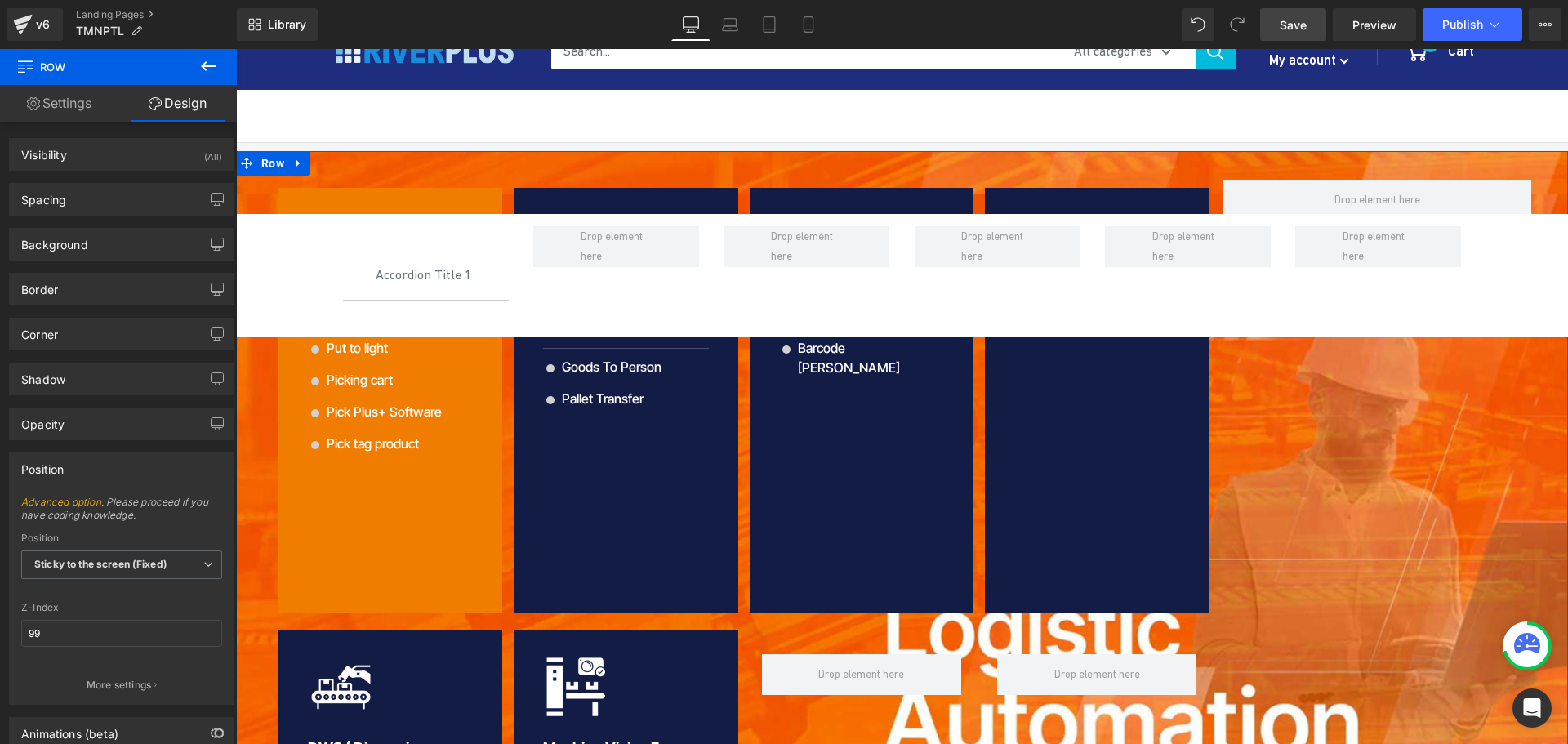 scroll, scrollTop: 0, scrollLeft: 0, axis: both 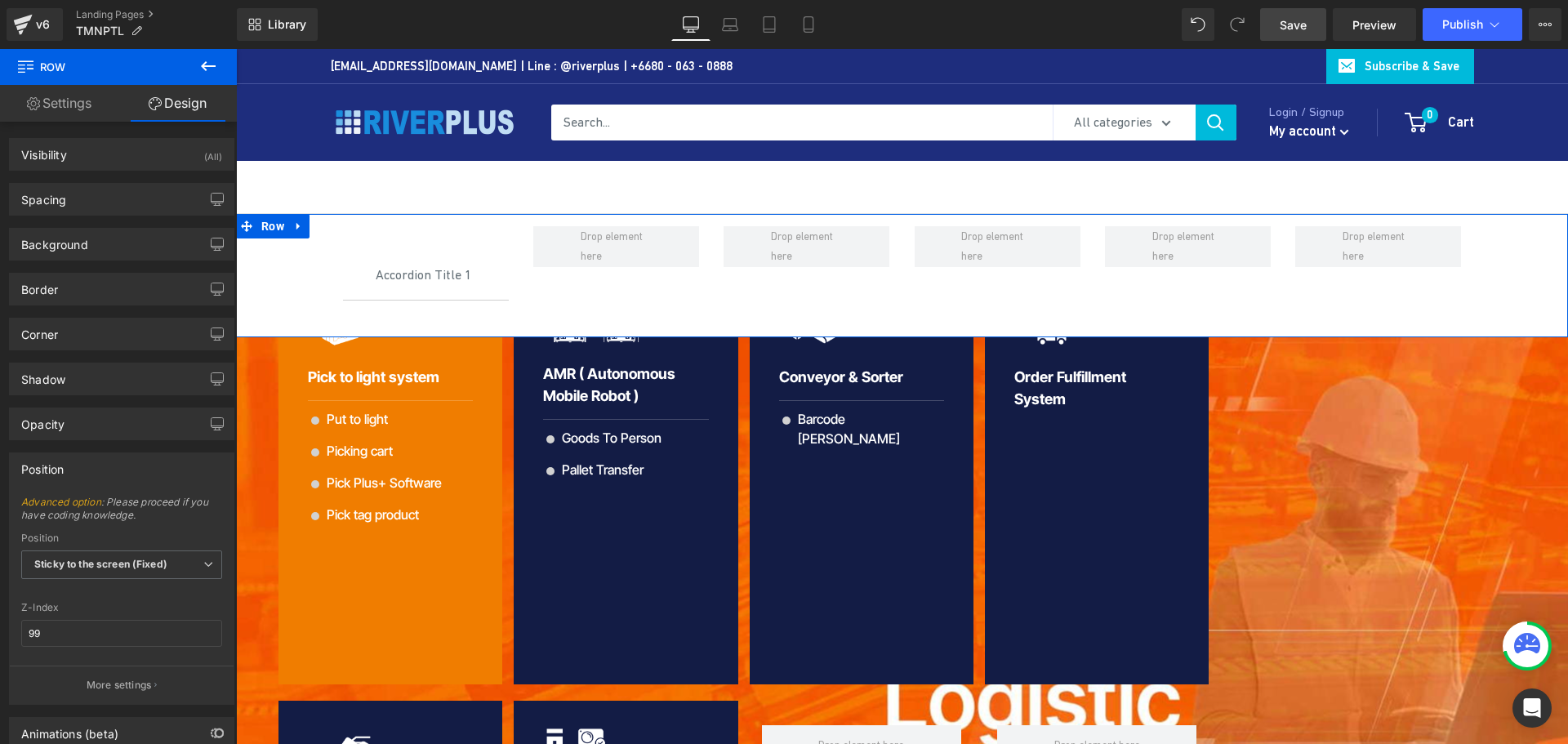 click on "Accordion Title 1
Text Block
Icon
Put to light Text Block
Icon
Picking cart Text Block
Icon
Pick Plus+ Software Text Block
Icon
Pick tag product Text Block" at bounding box center (902, 275) 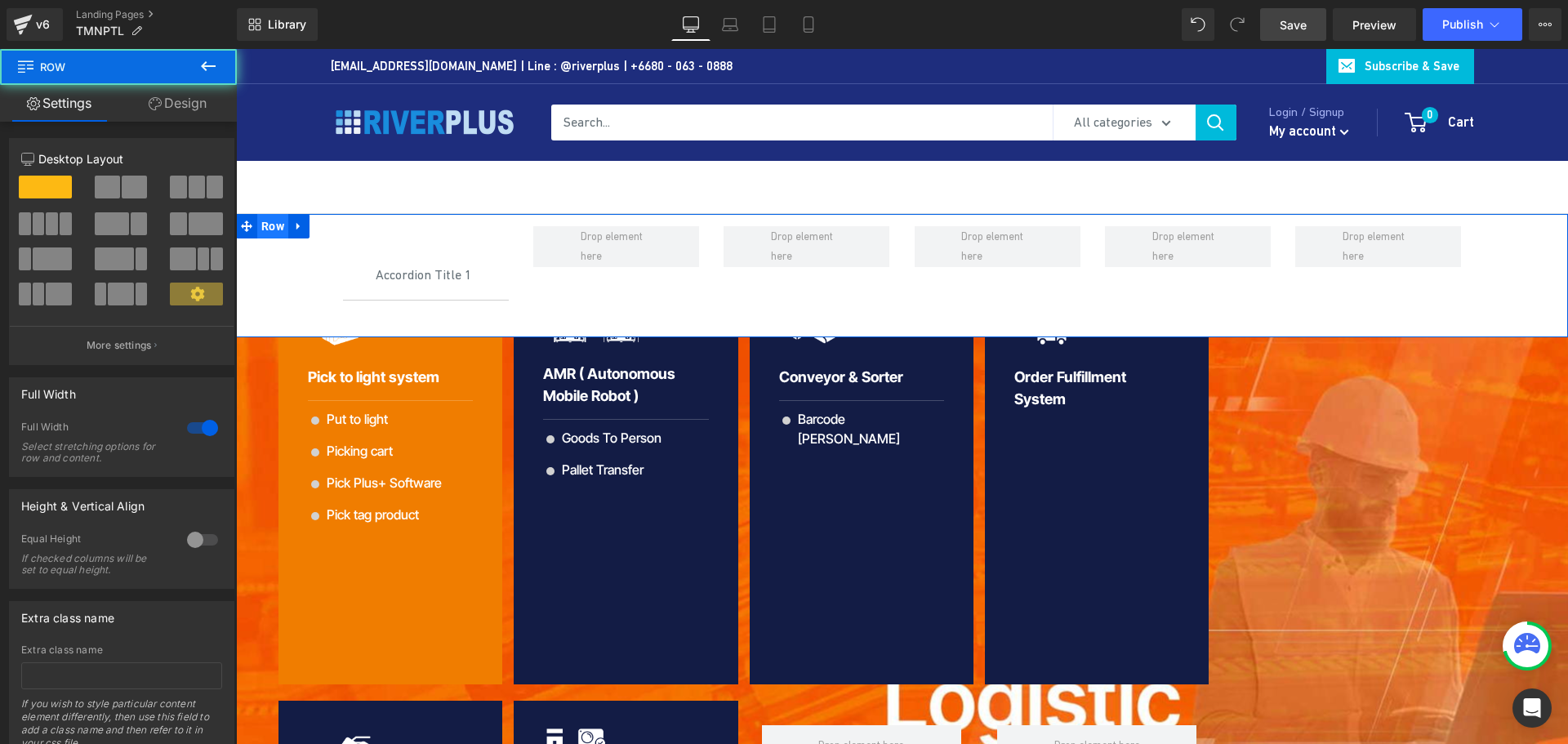 click on "Row" at bounding box center [273, 226] 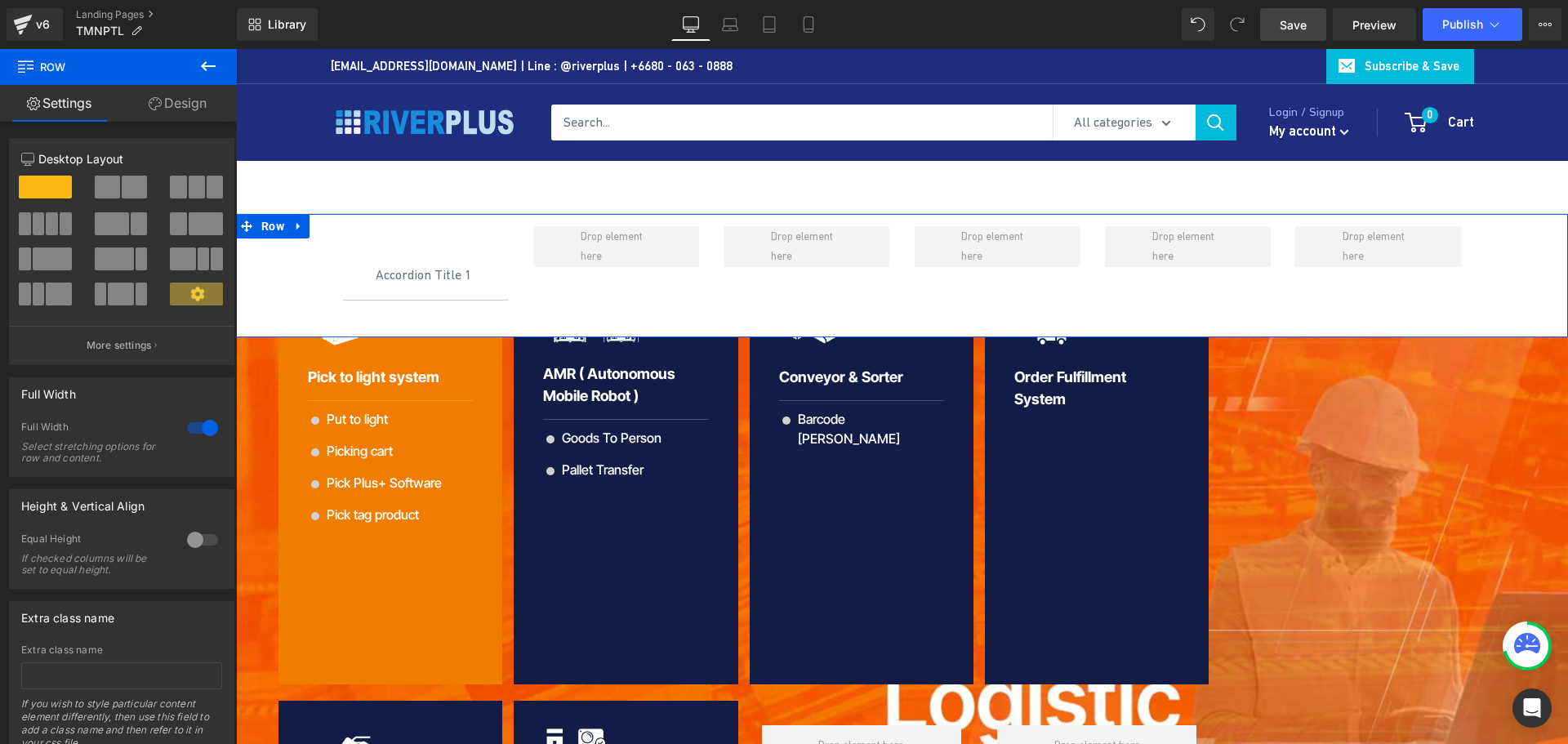 click on "Design" at bounding box center [177, 103] 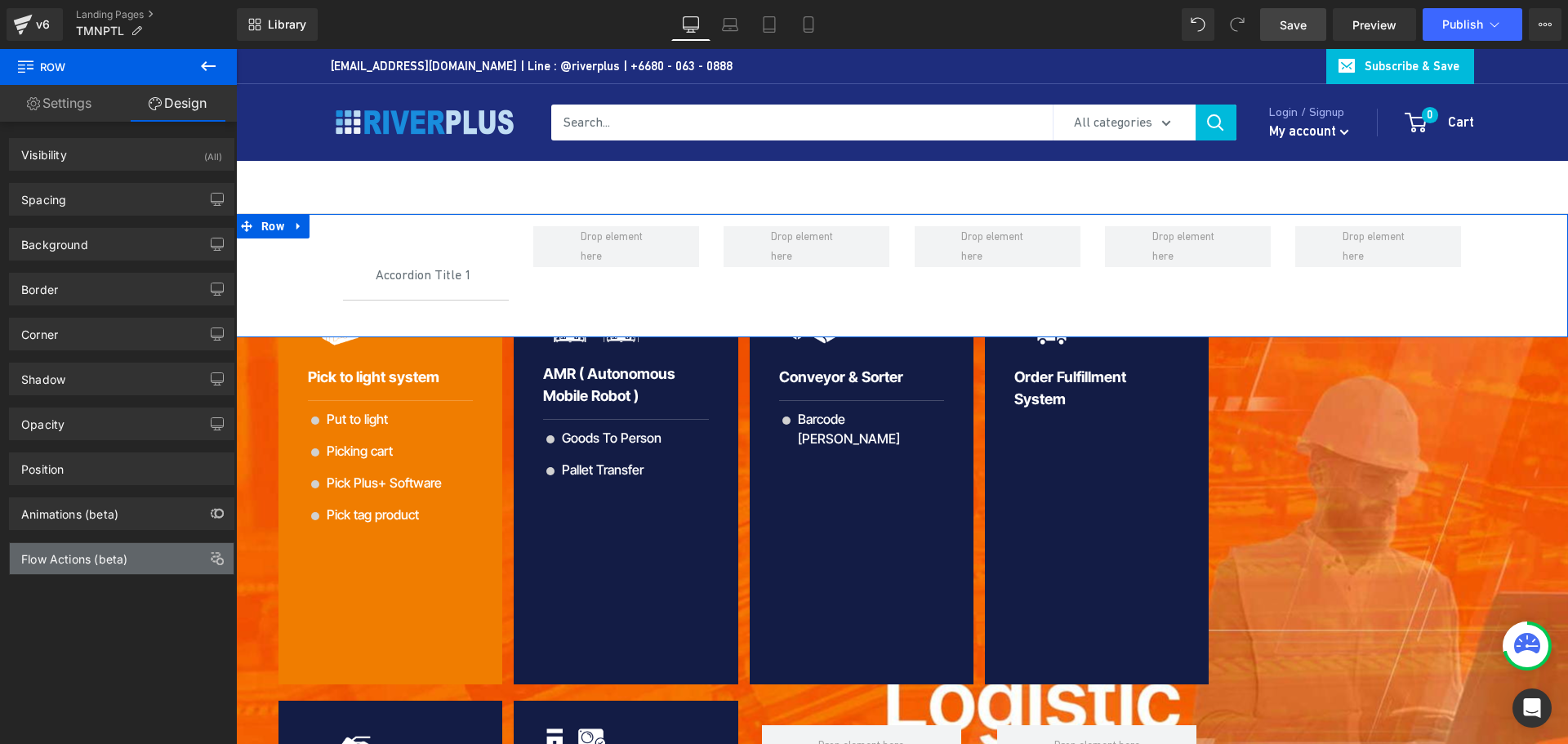 click on "Flow Actions (beta)" at bounding box center [74, 555] 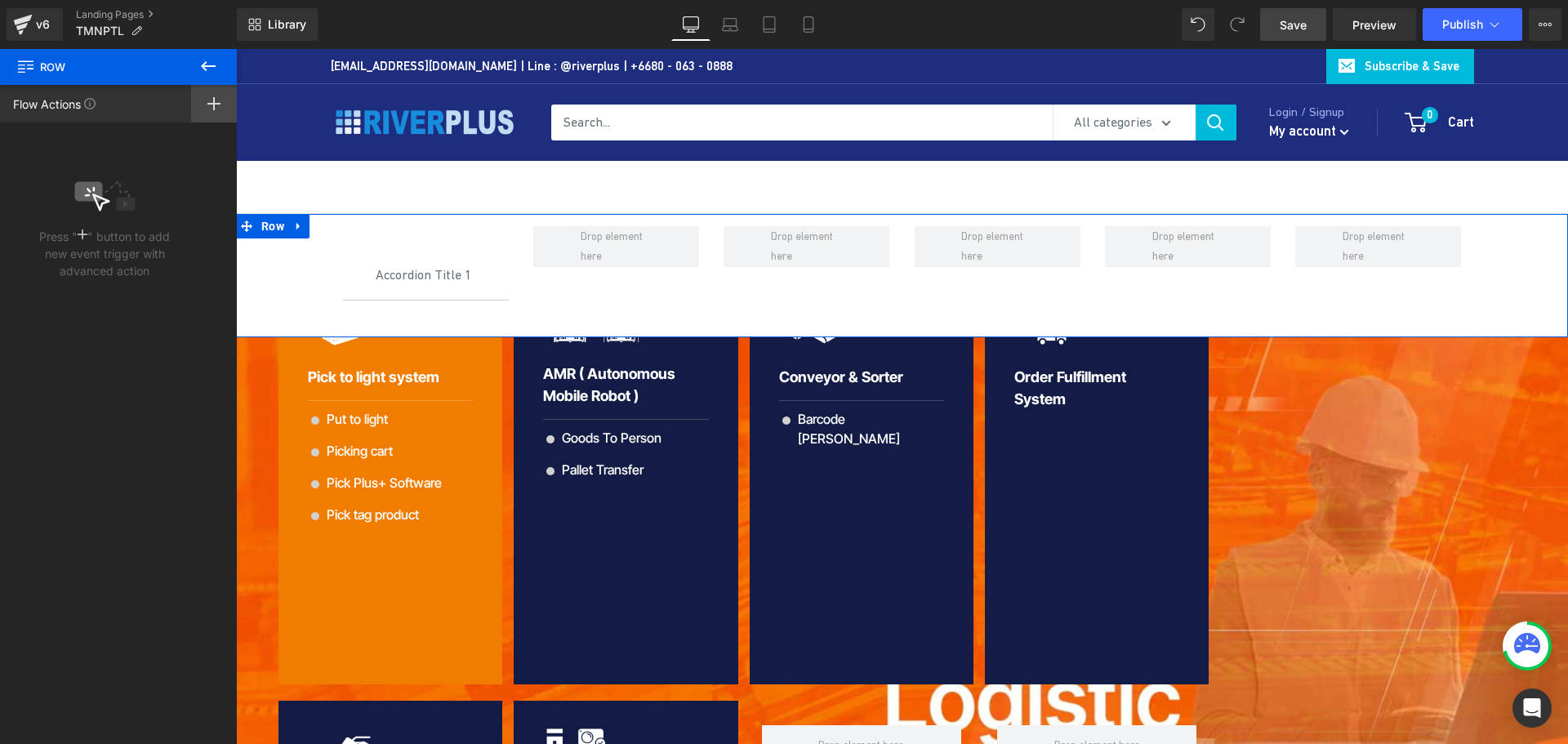 click 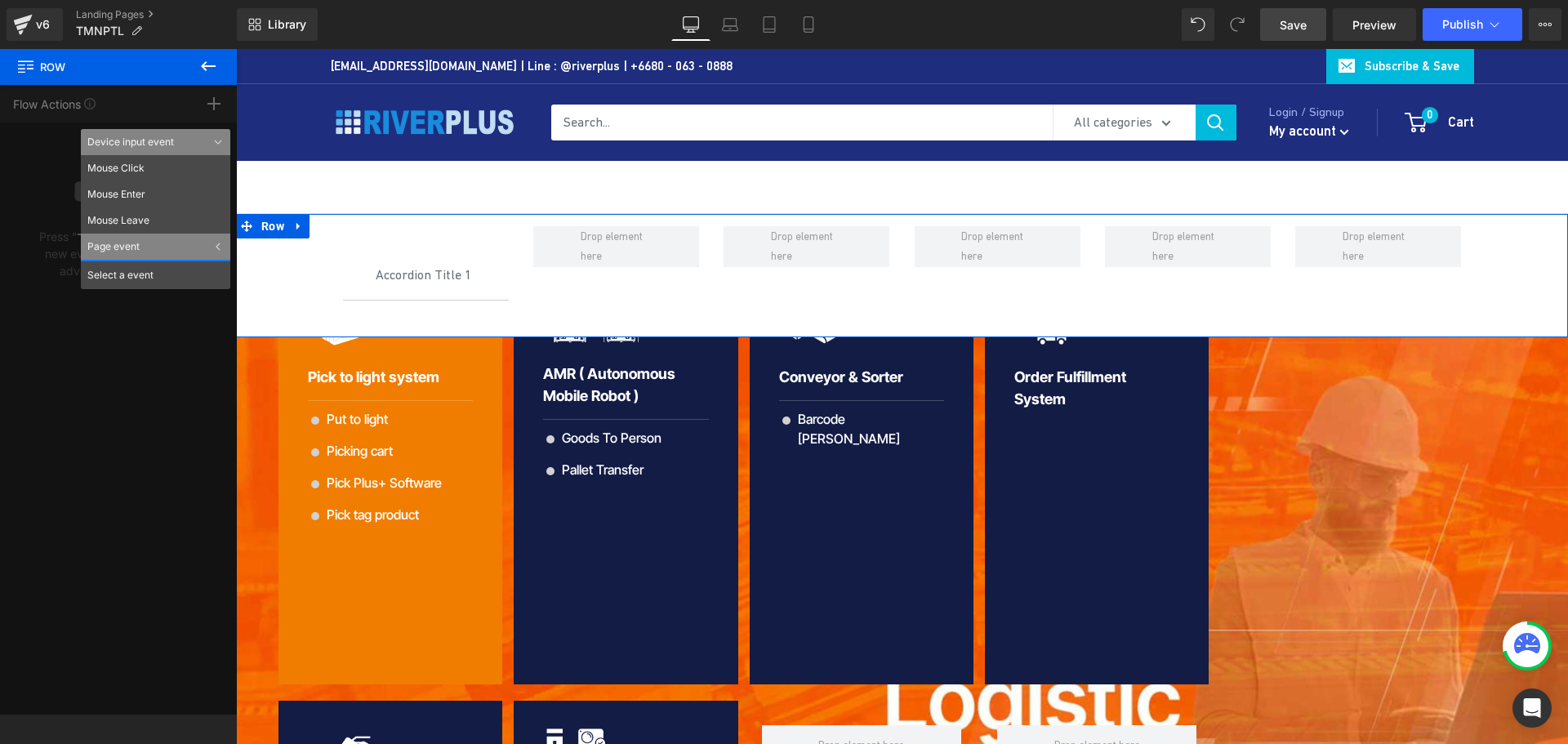 click on "Page event" at bounding box center (155, 247) 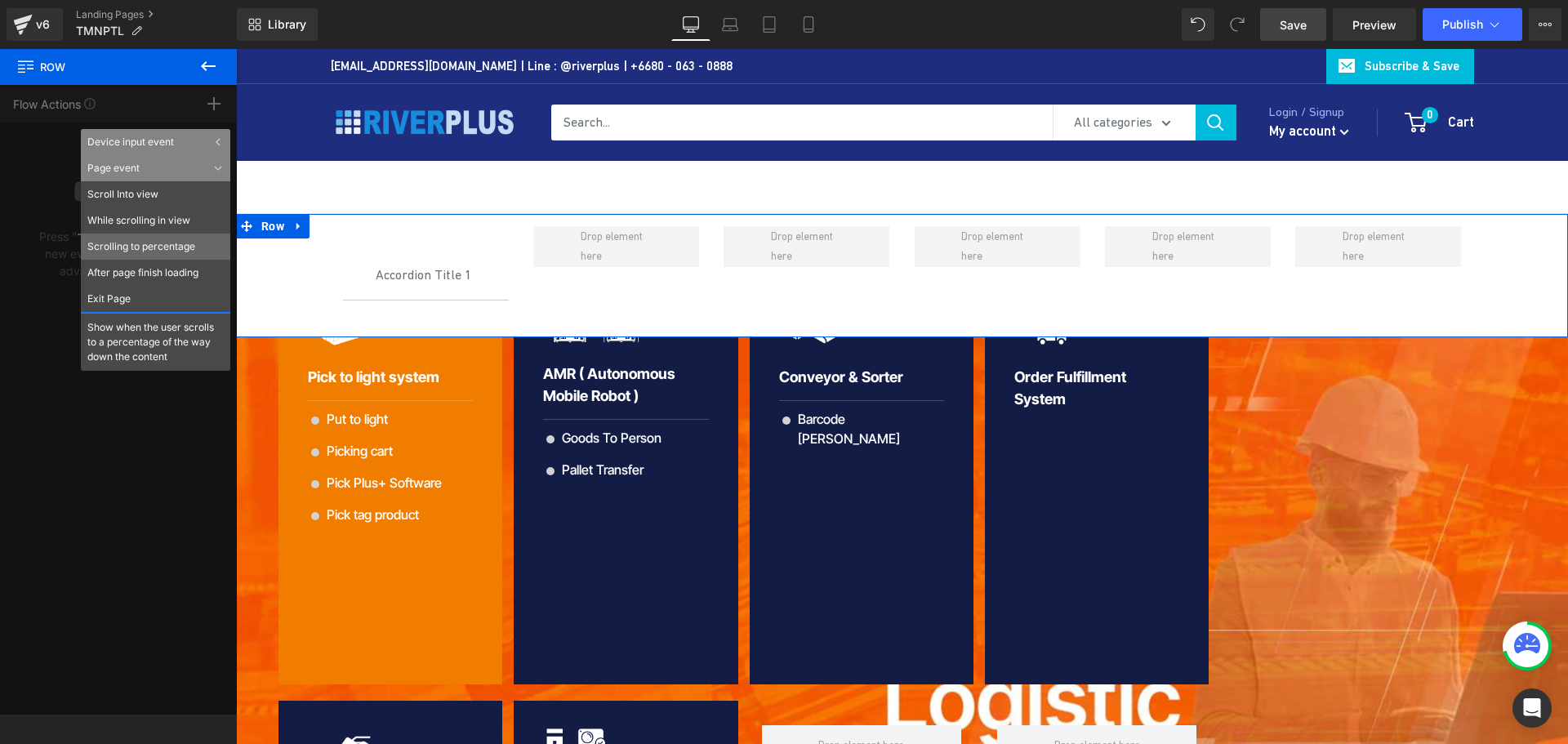 click on "Scrolling to percentage" at bounding box center (155, 247) 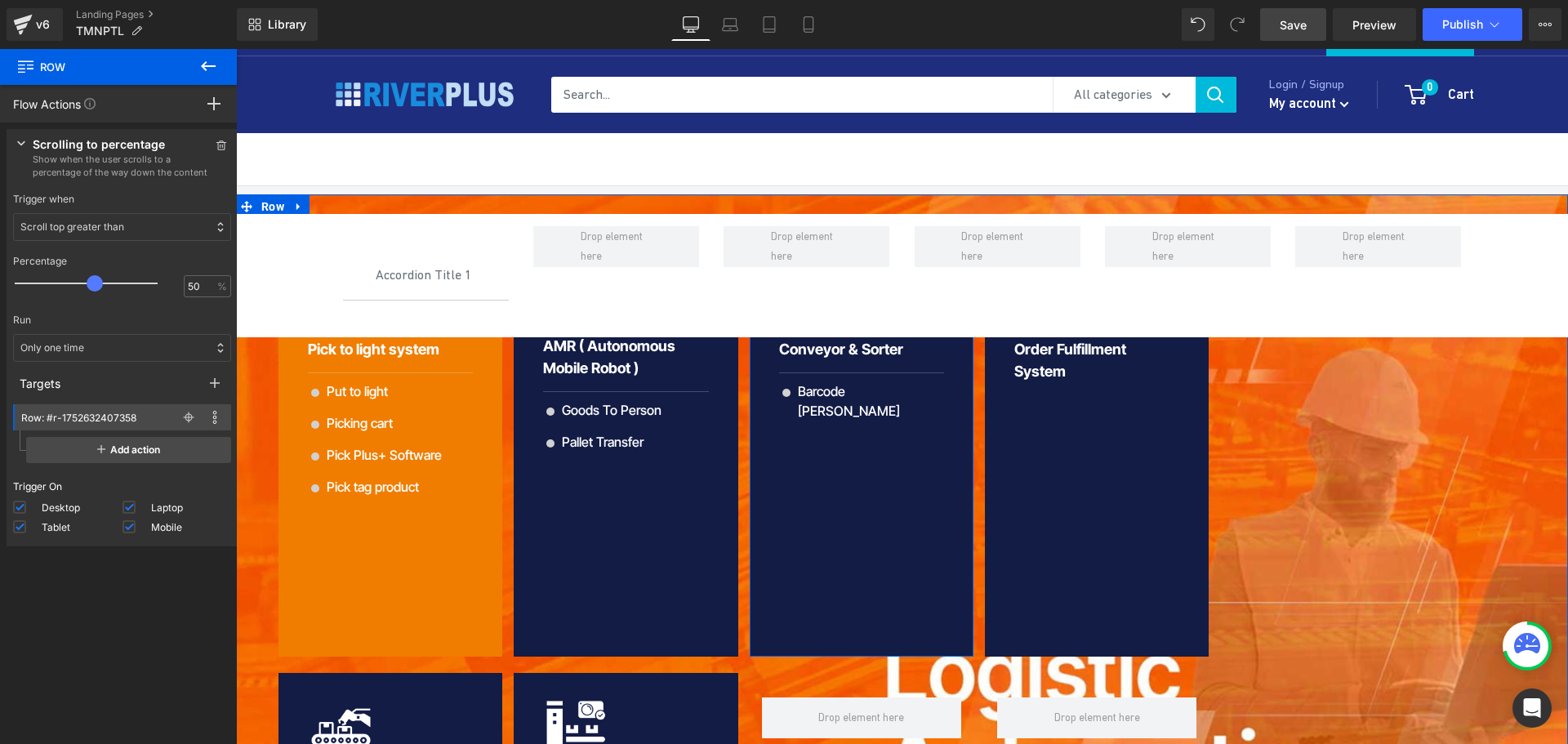 scroll, scrollTop: 0, scrollLeft: 0, axis: both 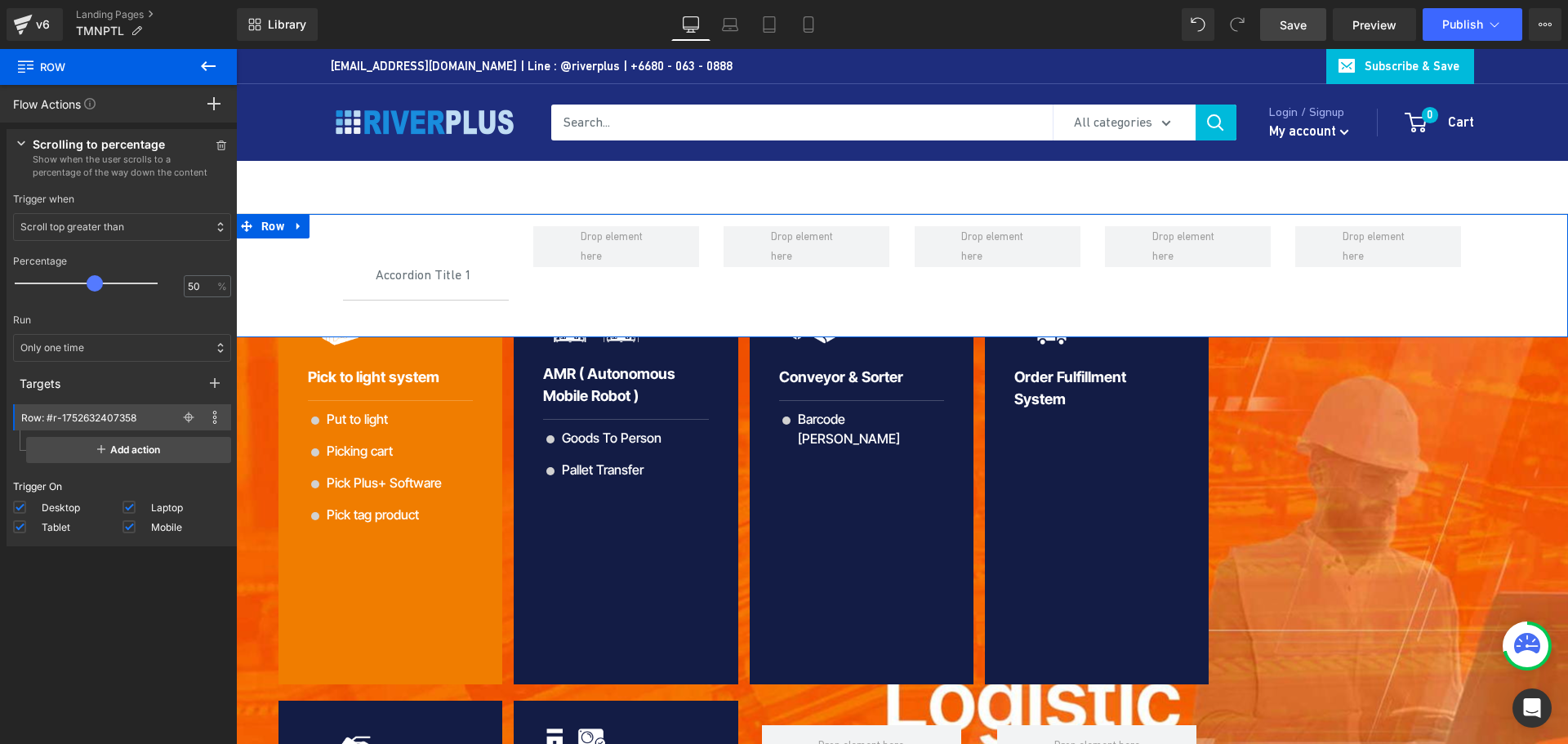 click on "Scroll top greater than" at bounding box center [72, 227] 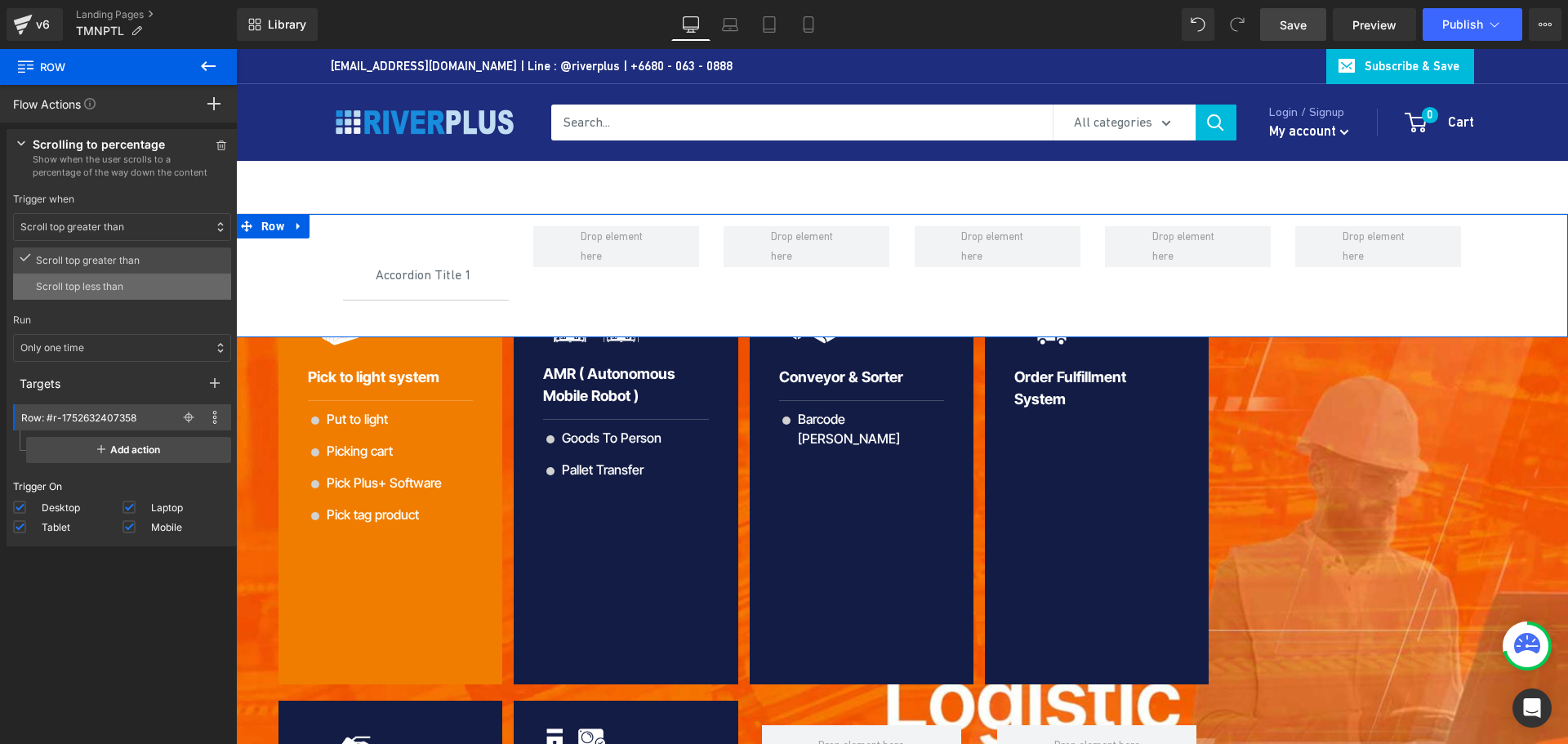 click on "Scroll top less than" at bounding box center (122, 287) 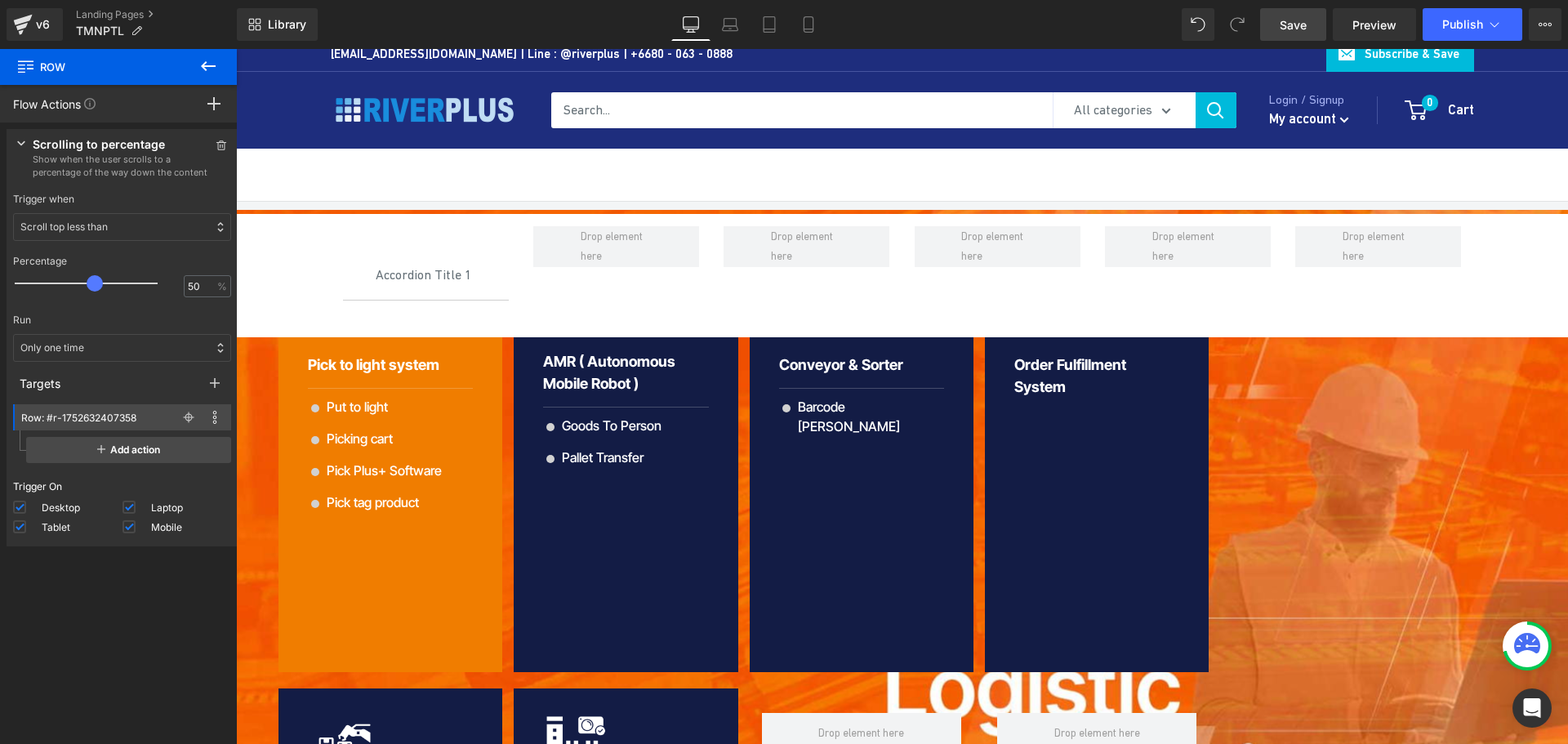 scroll, scrollTop: 0, scrollLeft: 0, axis: both 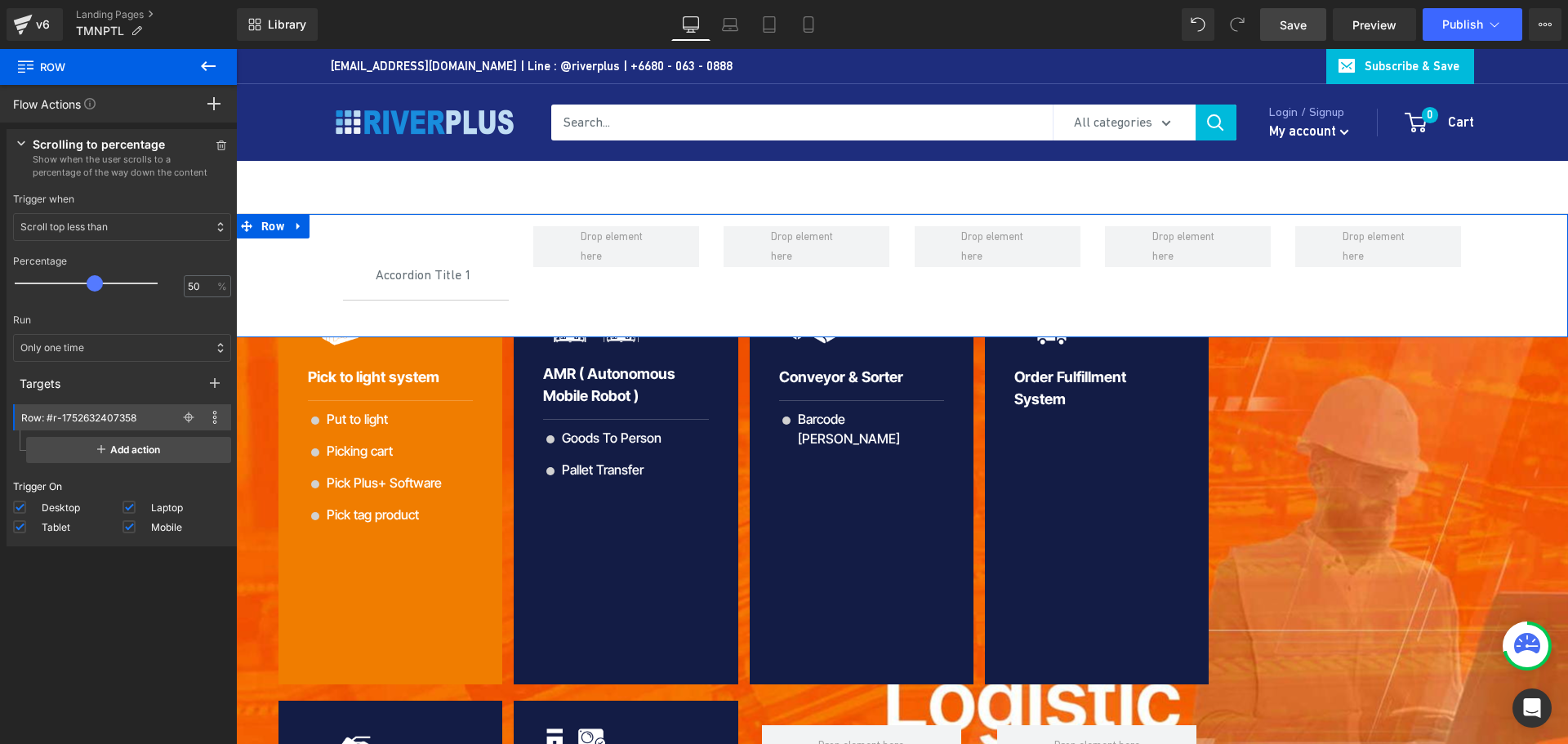 click on "Only one time" at bounding box center (122, 348) 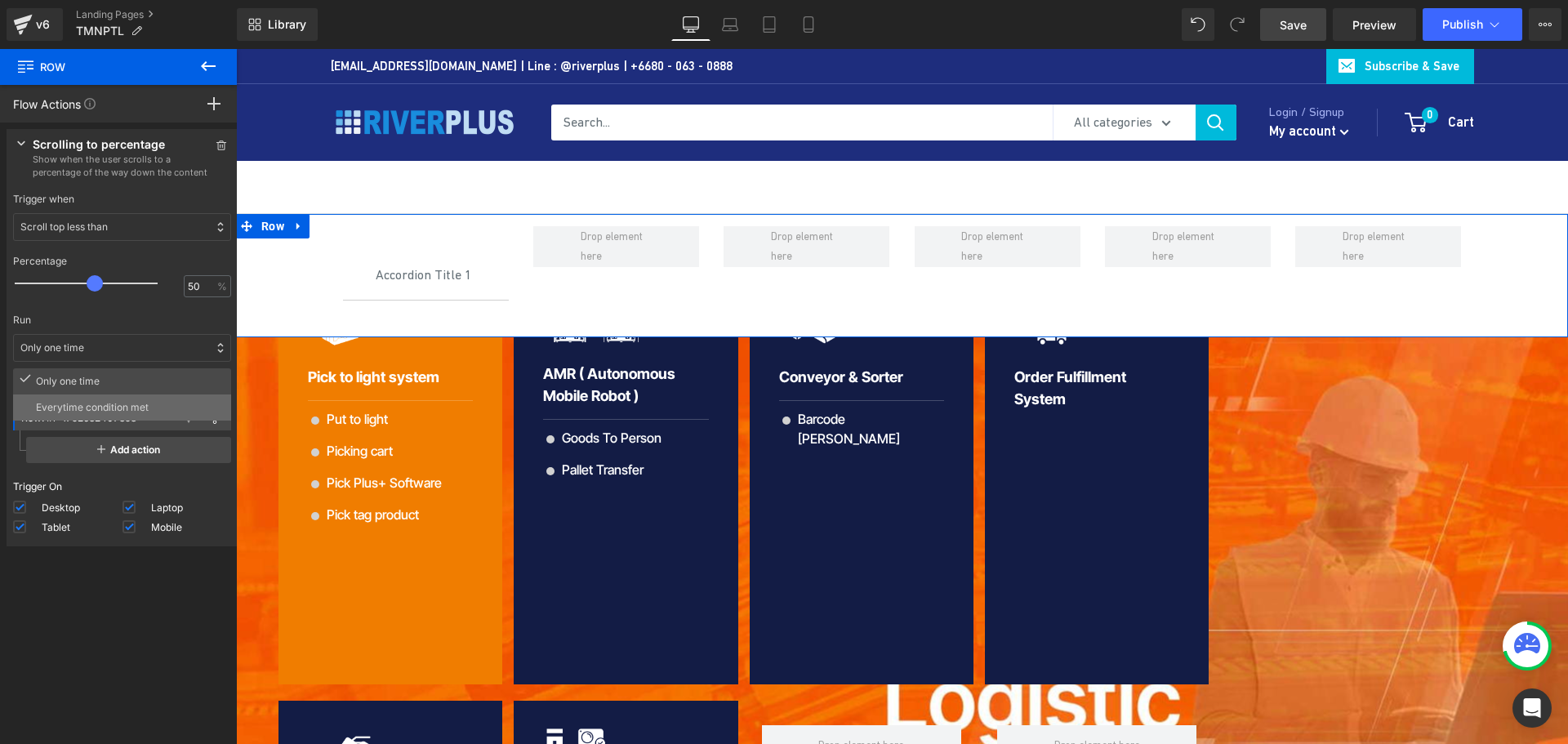 click on "Everytime condition met" at bounding box center (130, 408) 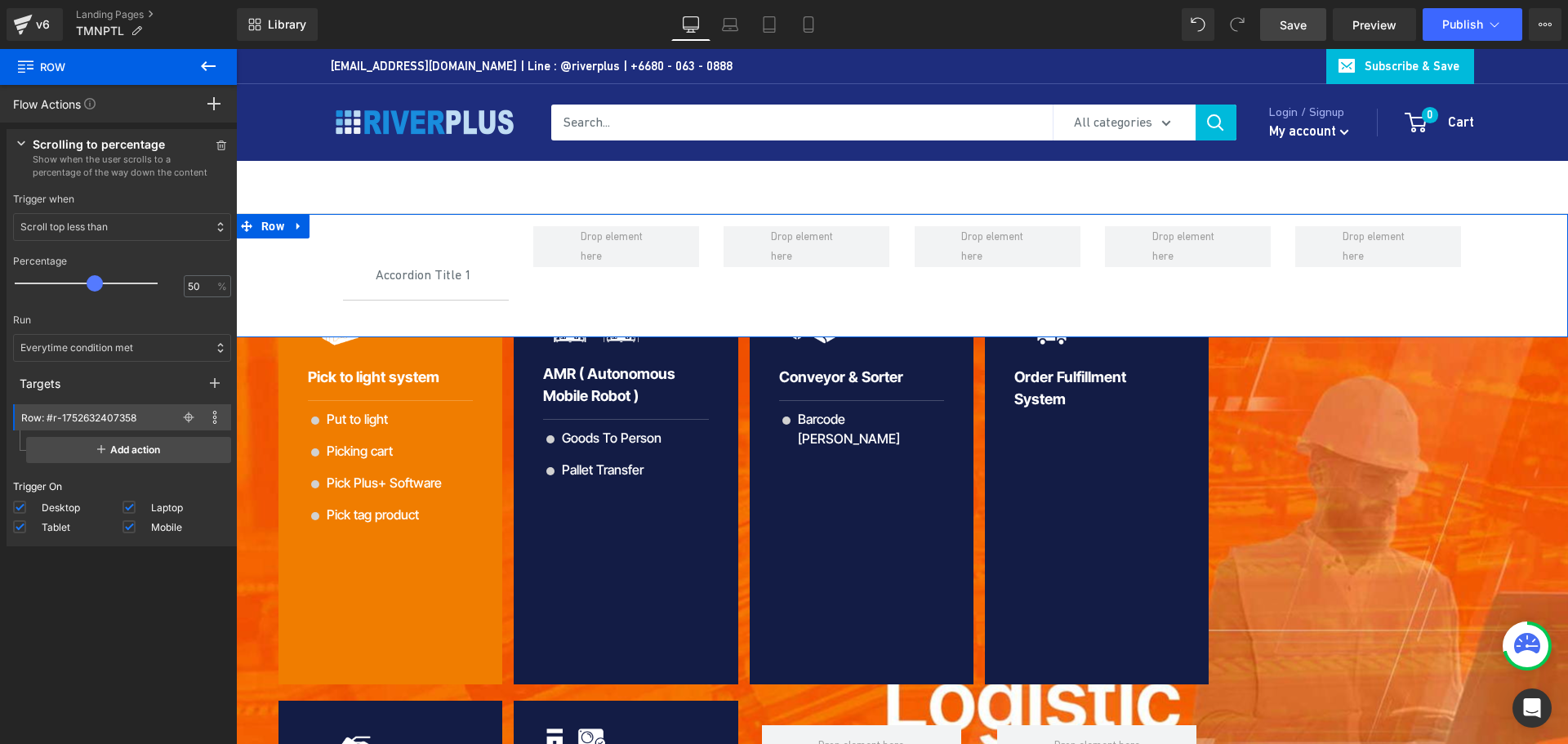 click on "Scroll top less than" at bounding box center [122, 227] 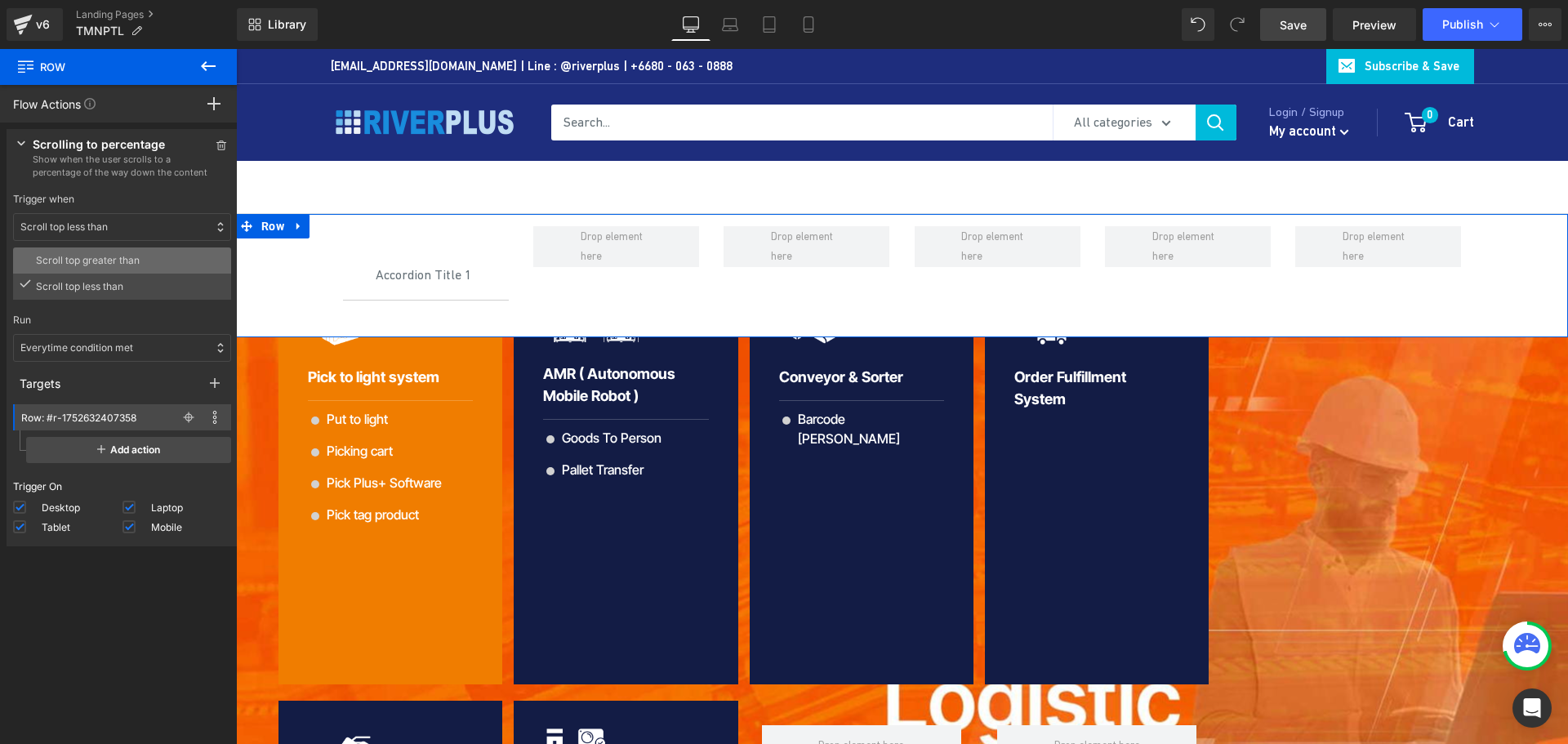 click on "Scroll top greater than" at bounding box center (130, 261) 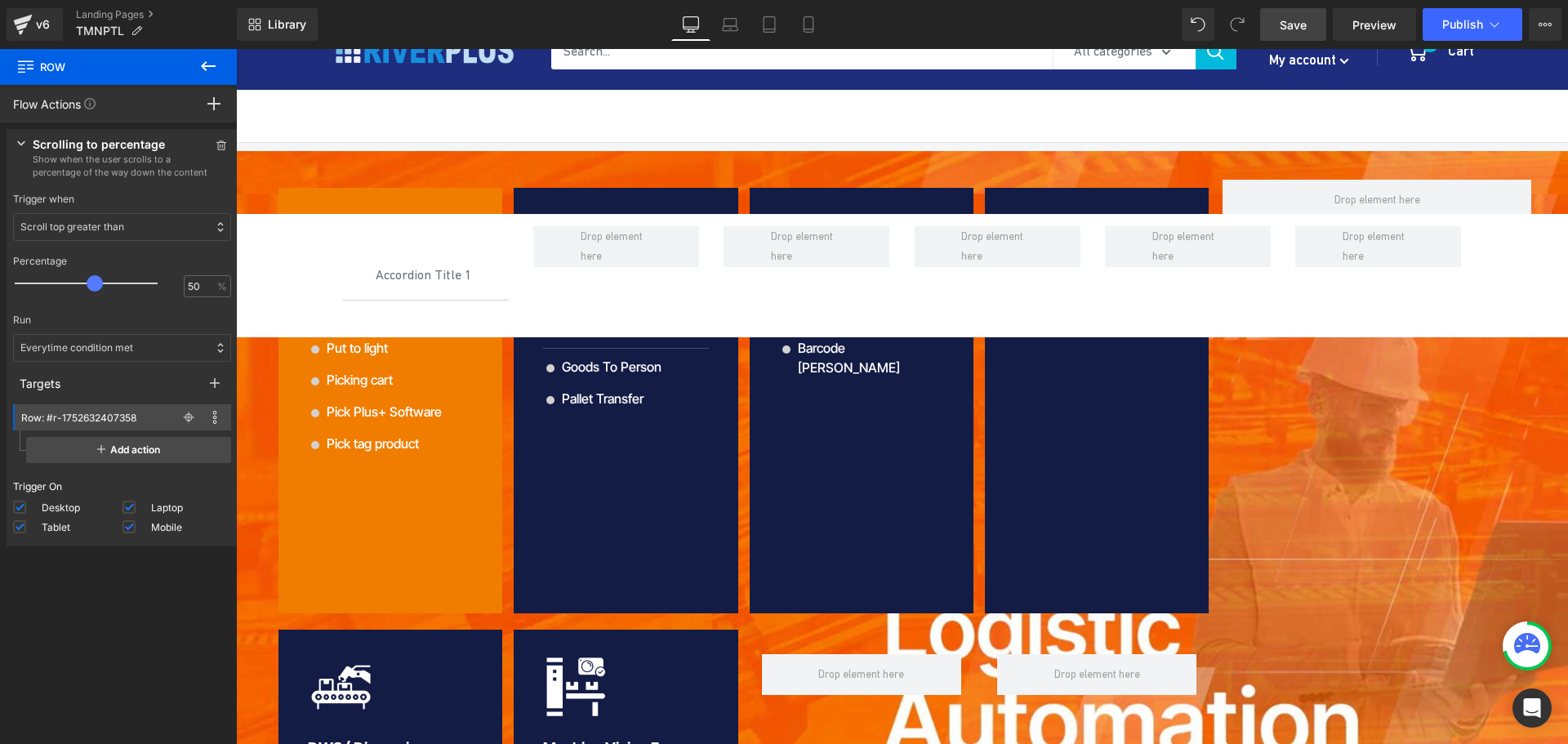 scroll, scrollTop: 0, scrollLeft: 0, axis: both 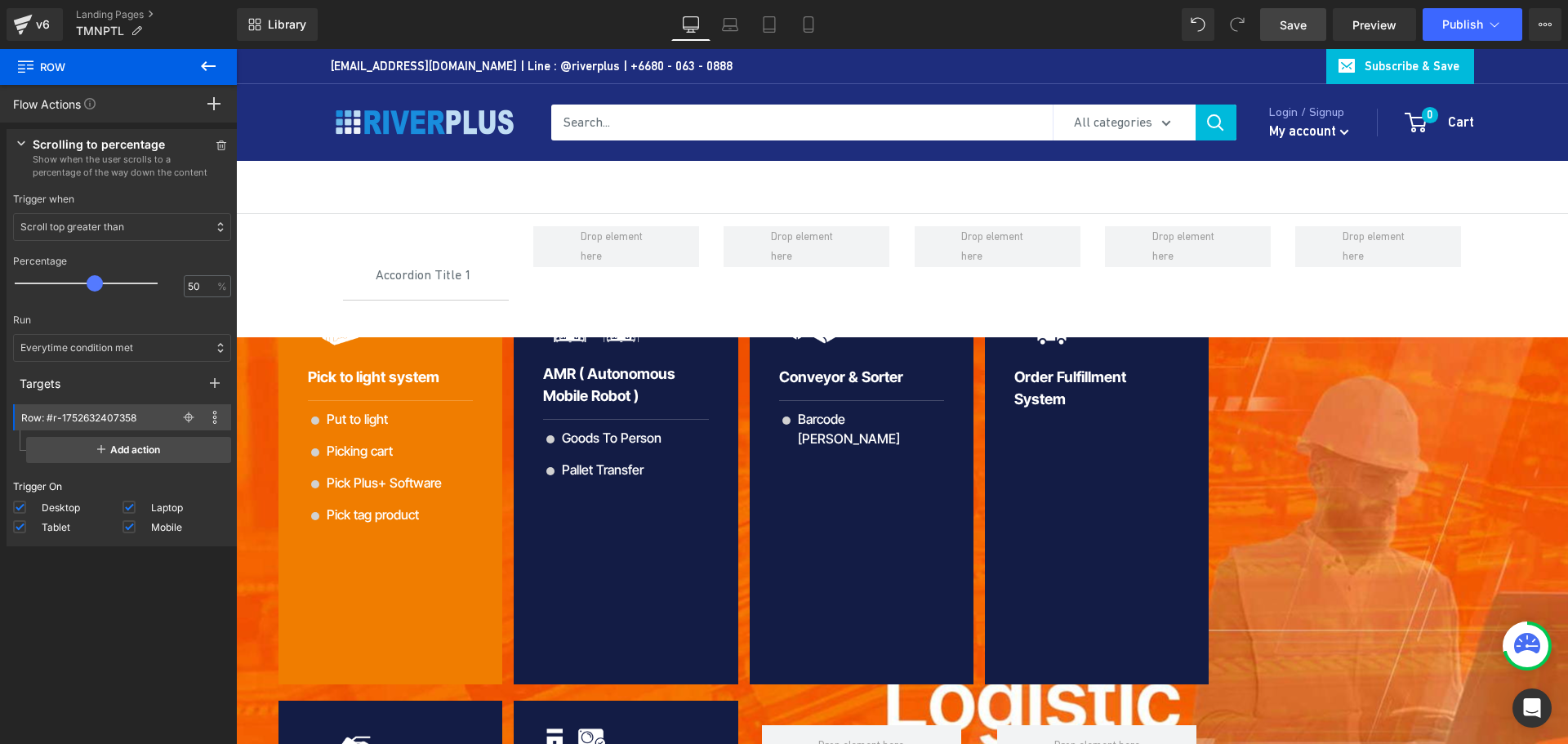 click on "Save" at bounding box center [1293, 25] 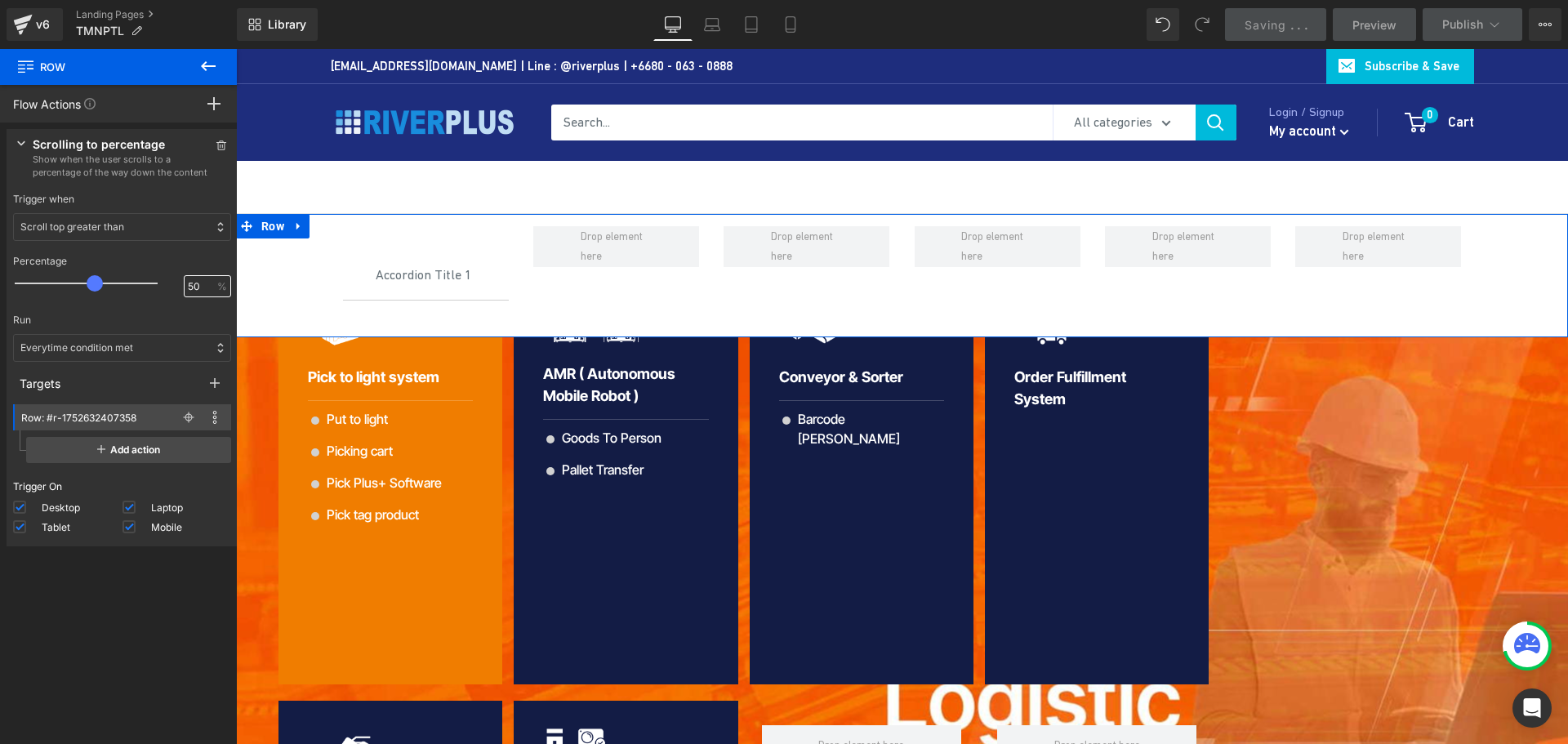 click on "50" at bounding box center [198, 287] 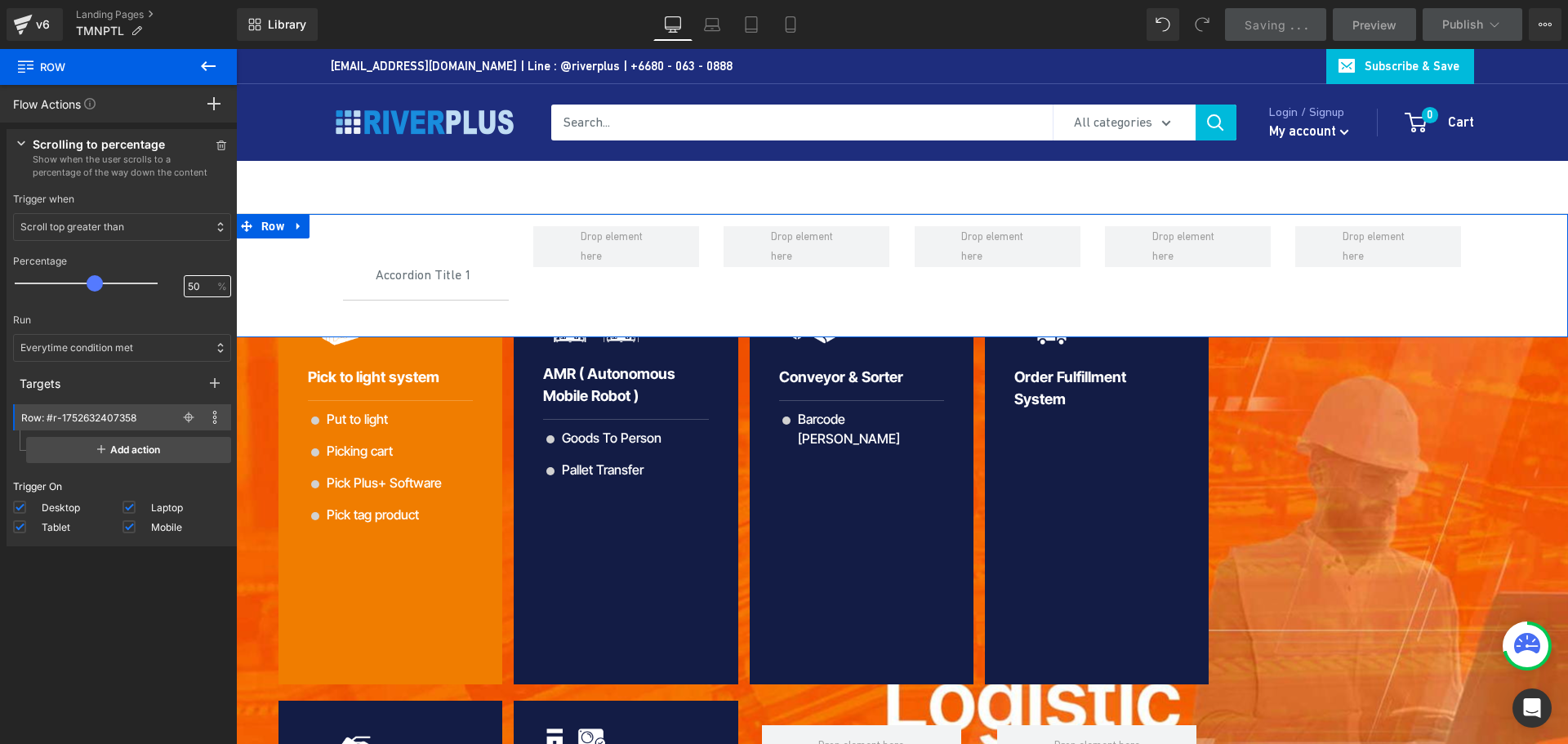 click on "50" at bounding box center (198, 287) 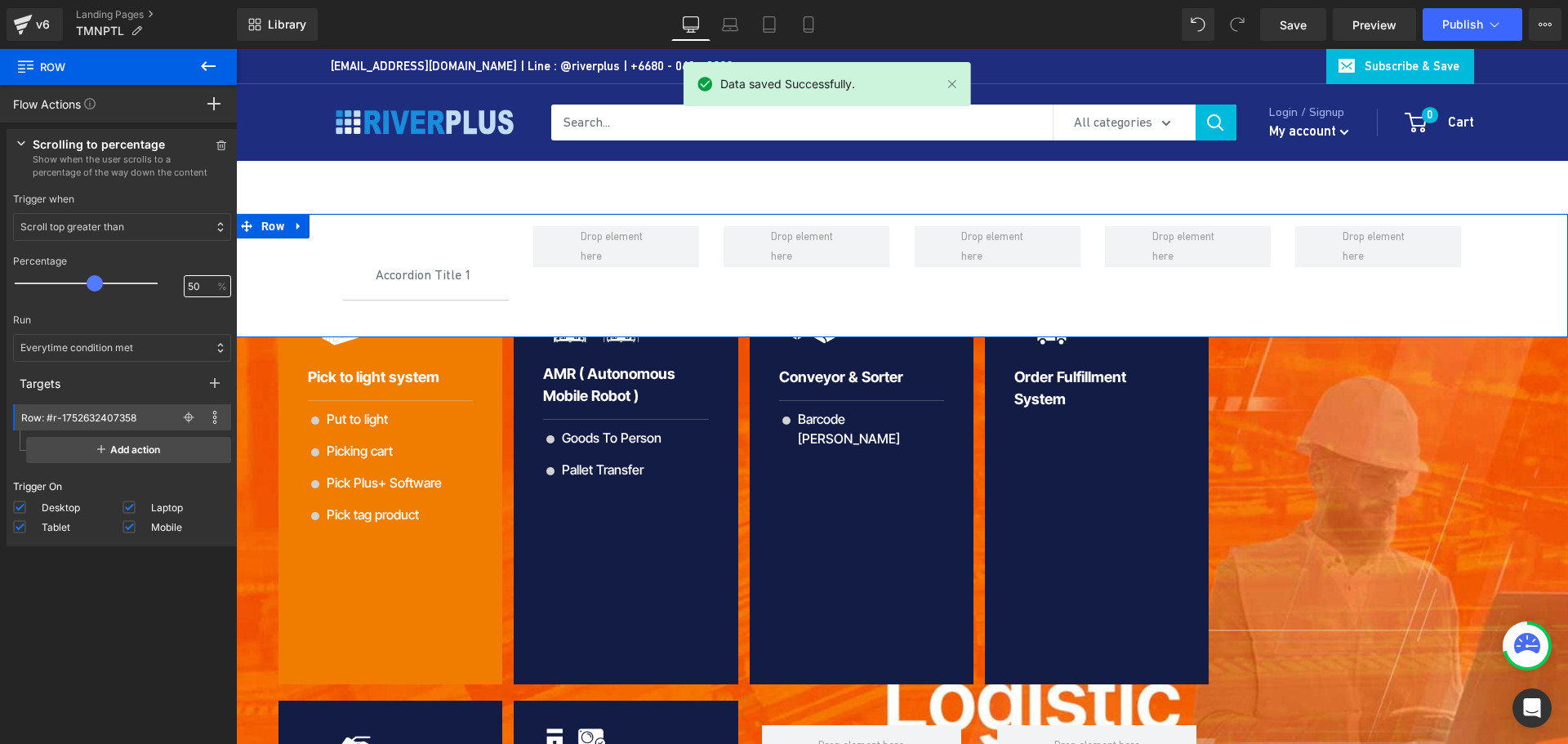 type on "5" 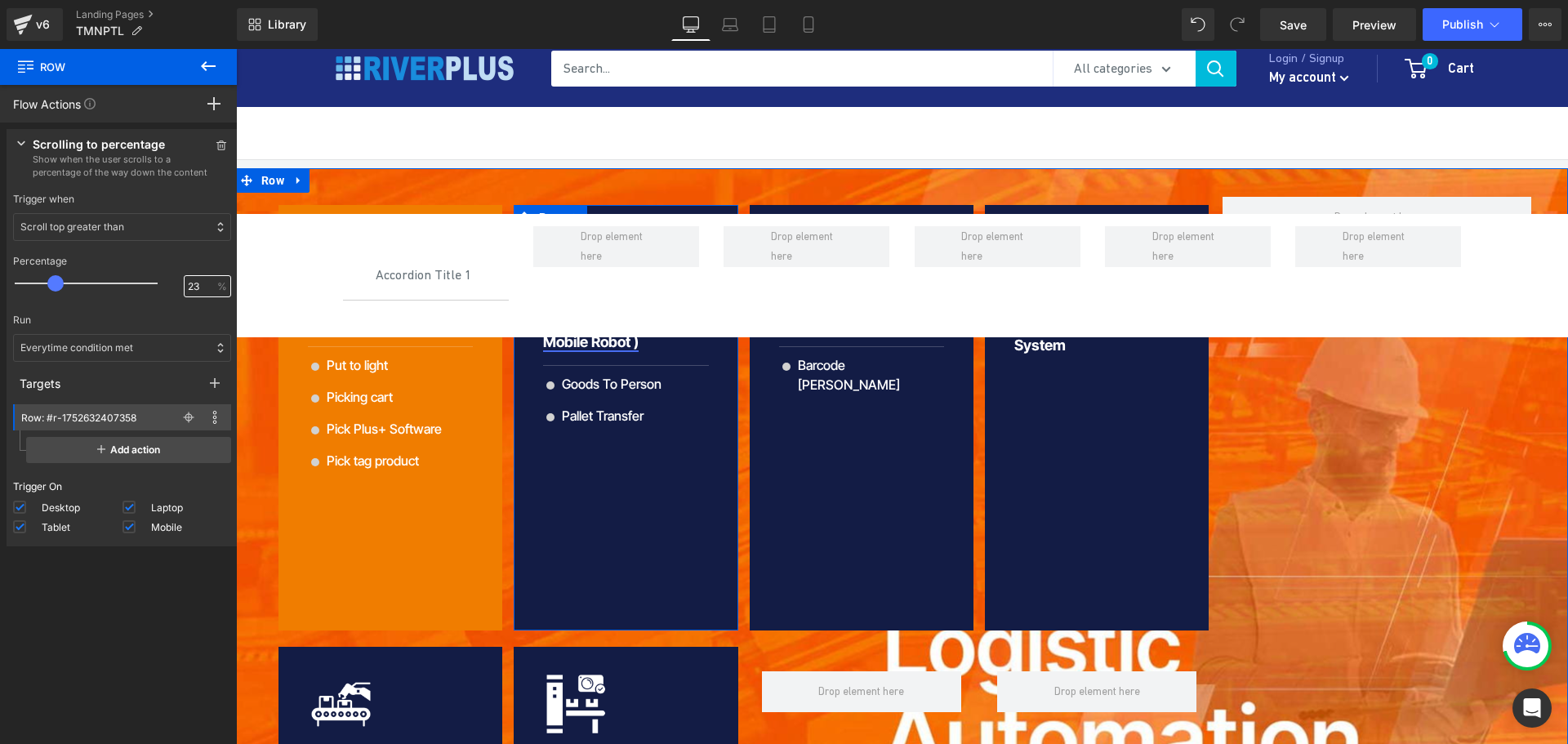 scroll, scrollTop: 0, scrollLeft: 0, axis: both 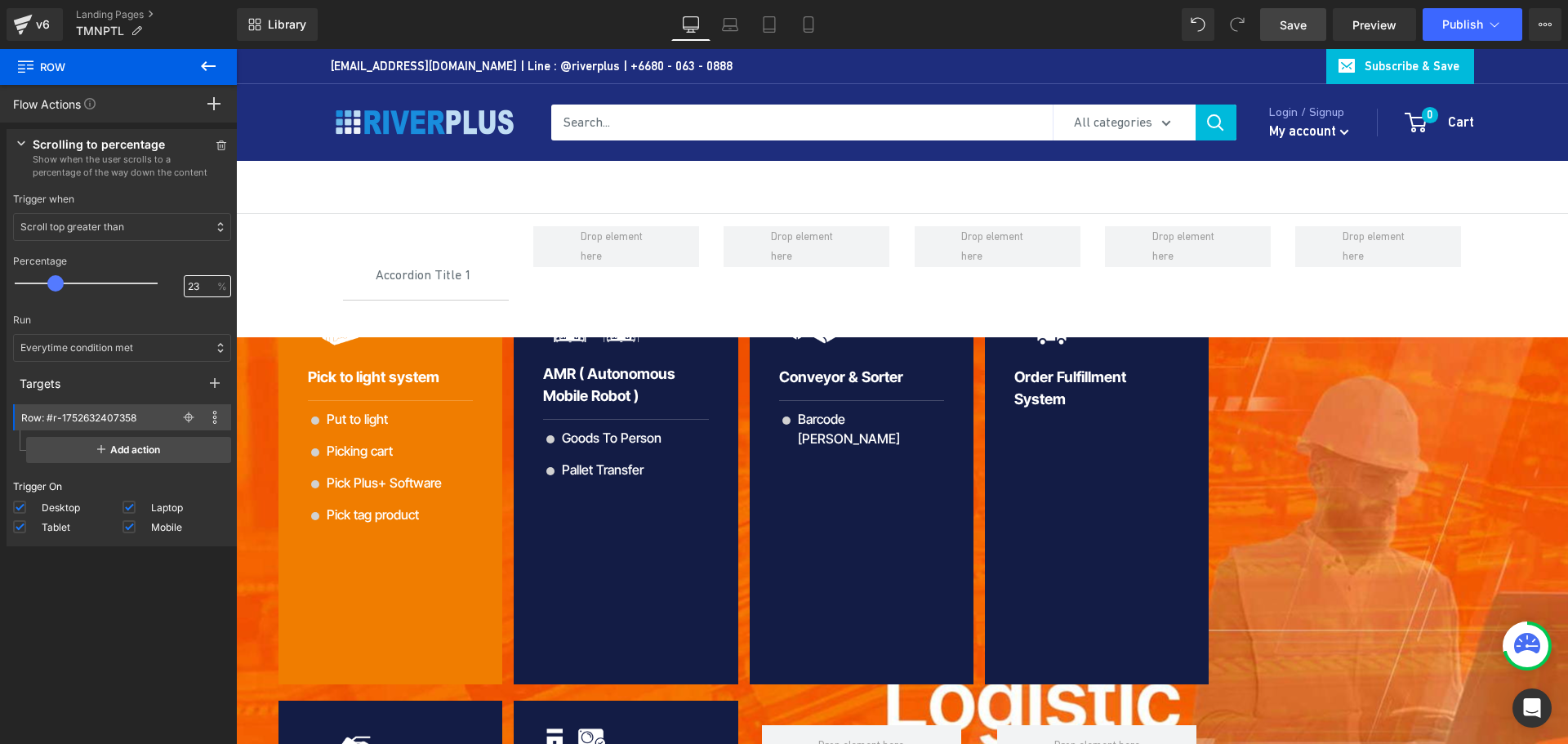 type on "23" 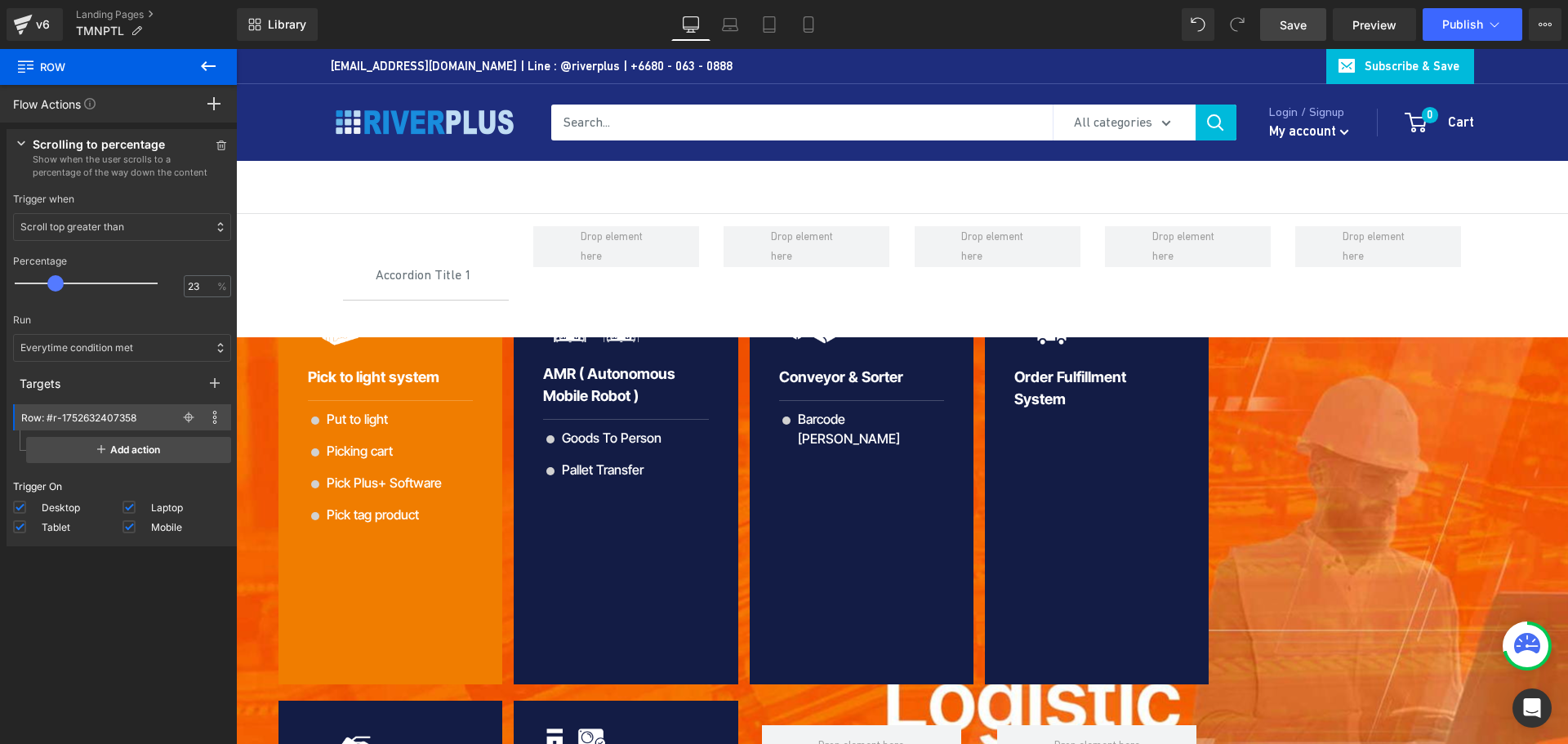 click on "Save" at bounding box center [1293, 25] 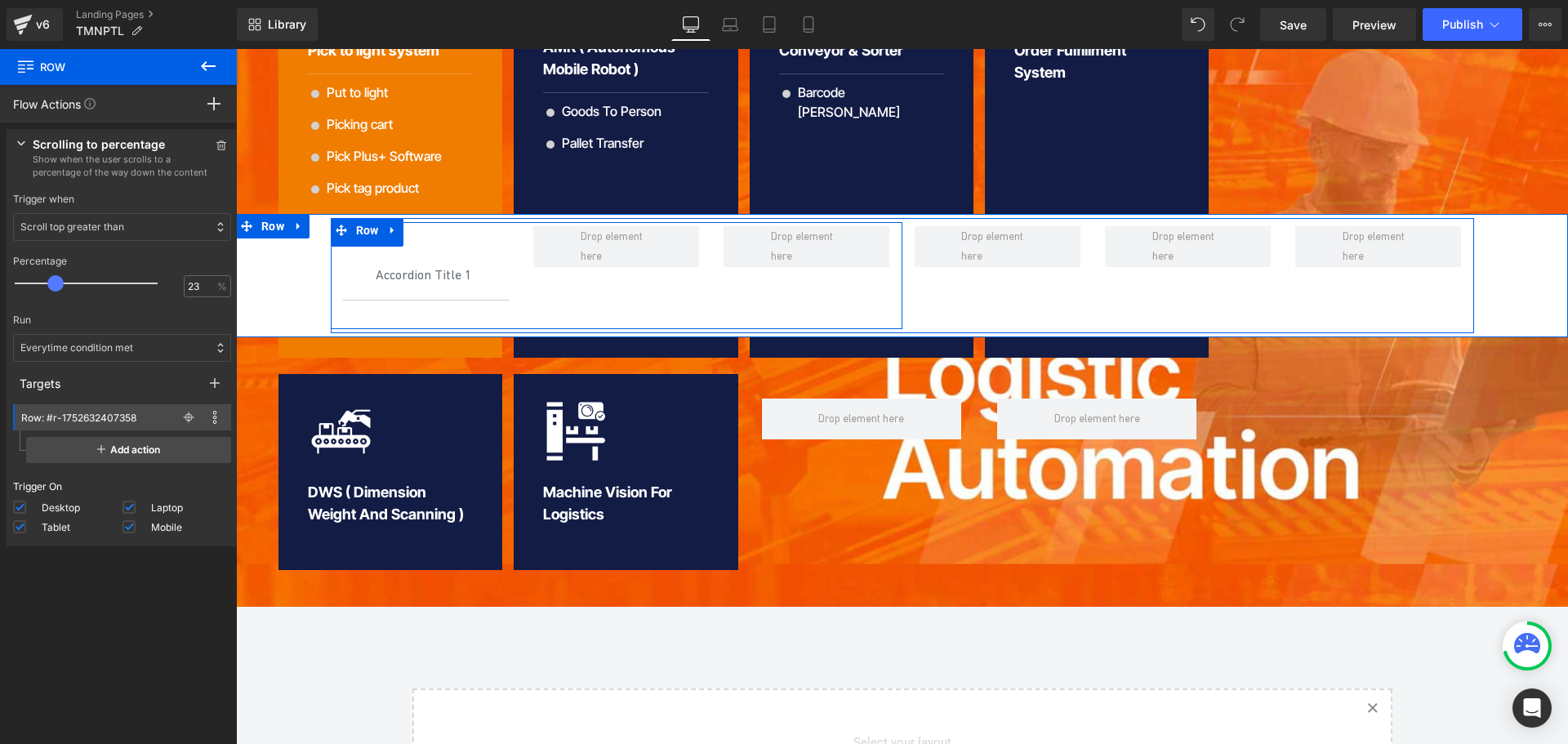 scroll, scrollTop: 0, scrollLeft: 0, axis: both 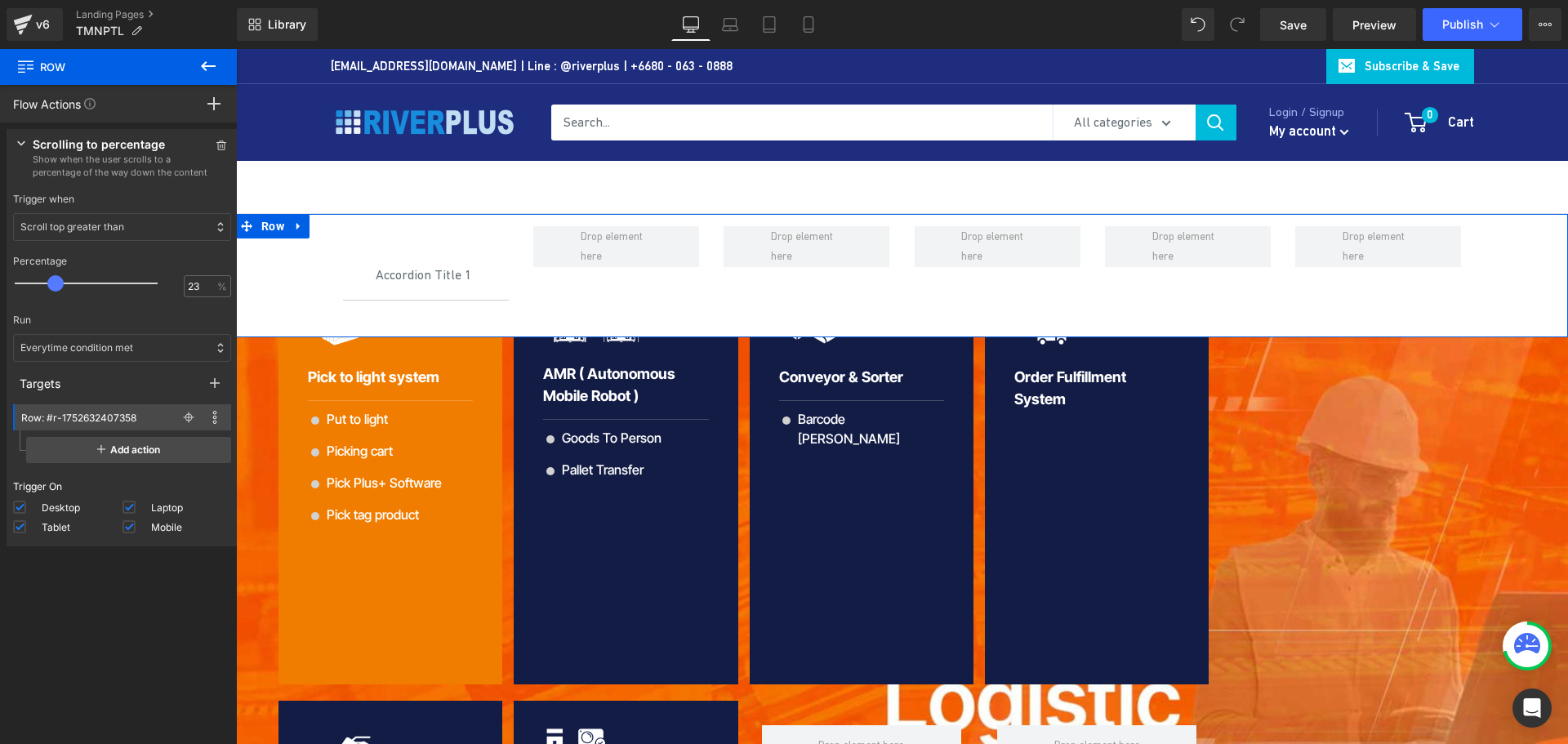 click on "Everytime condition met" at bounding box center (77, 348) 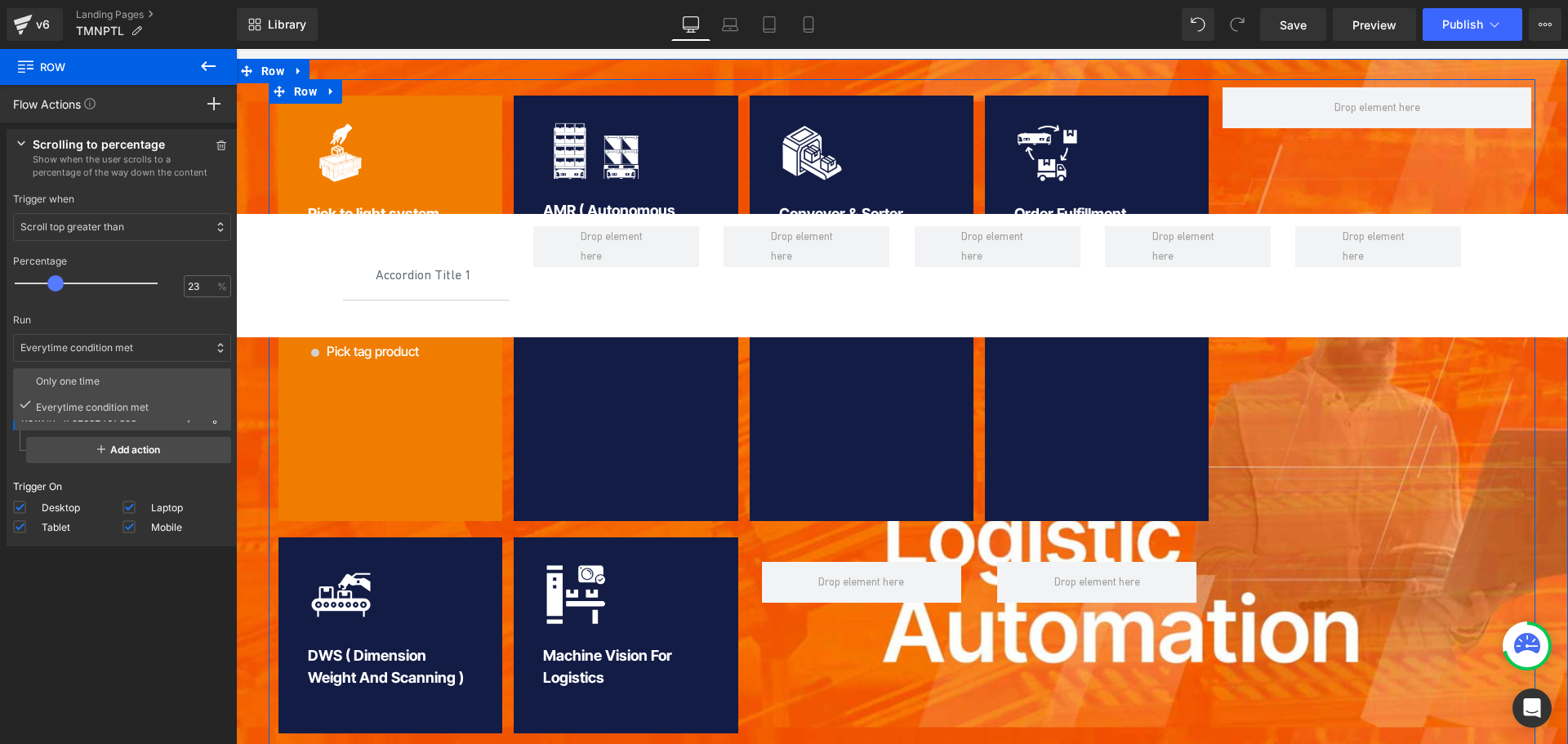 scroll, scrollTop: 0, scrollLeft: 0, axis: both 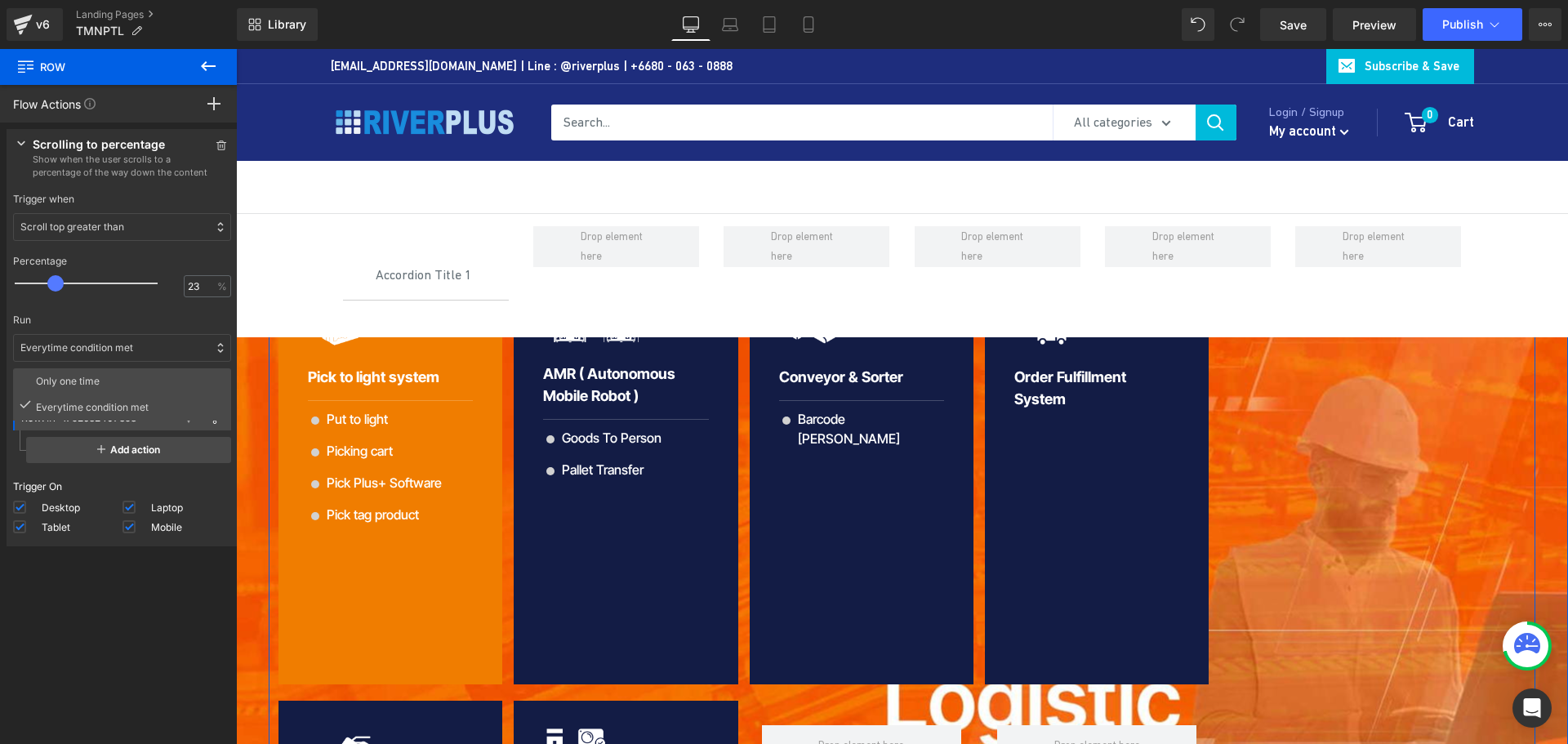 click on "Image         Pick to light system Heading         Separator
Icon
Put to light Text Block
Icon
Picking cart Text Block
Icon
Pick Plus+ Software Text Block
Icon
Pick tag product Text Block
Icon List         Row         Image         Heading         Separator" at bounding box center [902, 577] 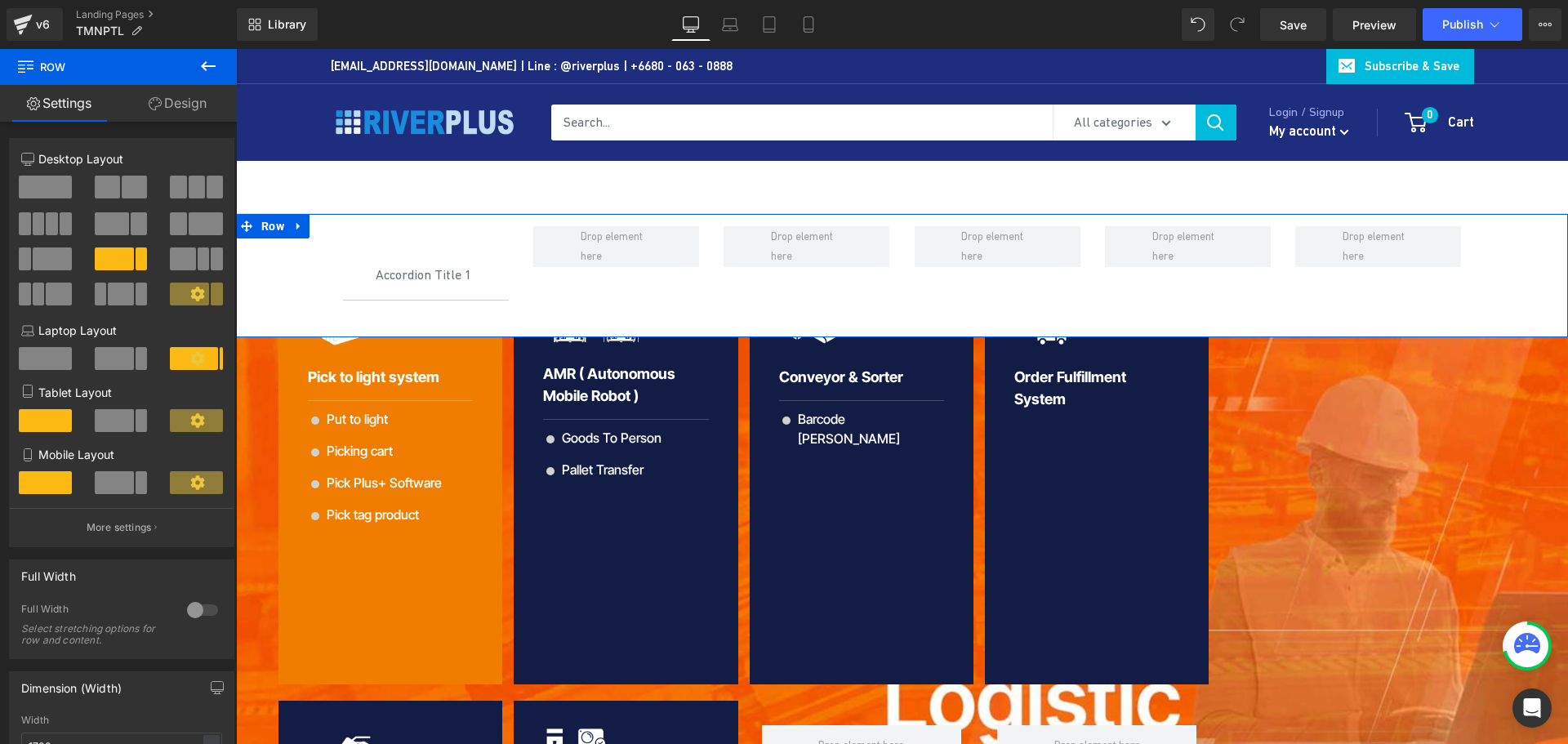 click on "Accordion Title 1
Text Block
Icon
Put to light Text Block
Icon
Picking cart Text Block
Icon
Pick Plus+ Software Text Block
Icon
Pick tag product Text Block" at bounding box center (902, 275) 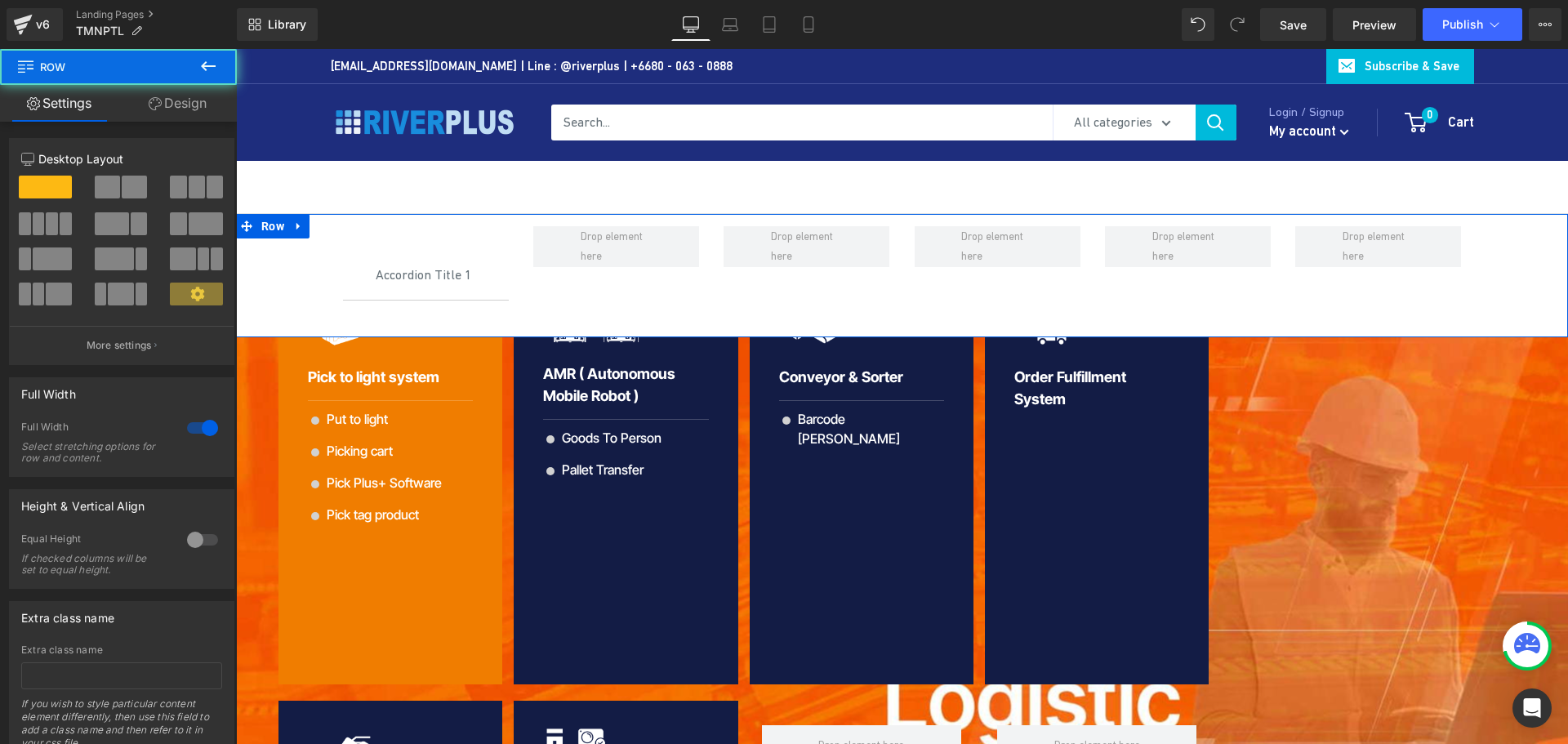 click on "Design" at bounding box center [177, 103] 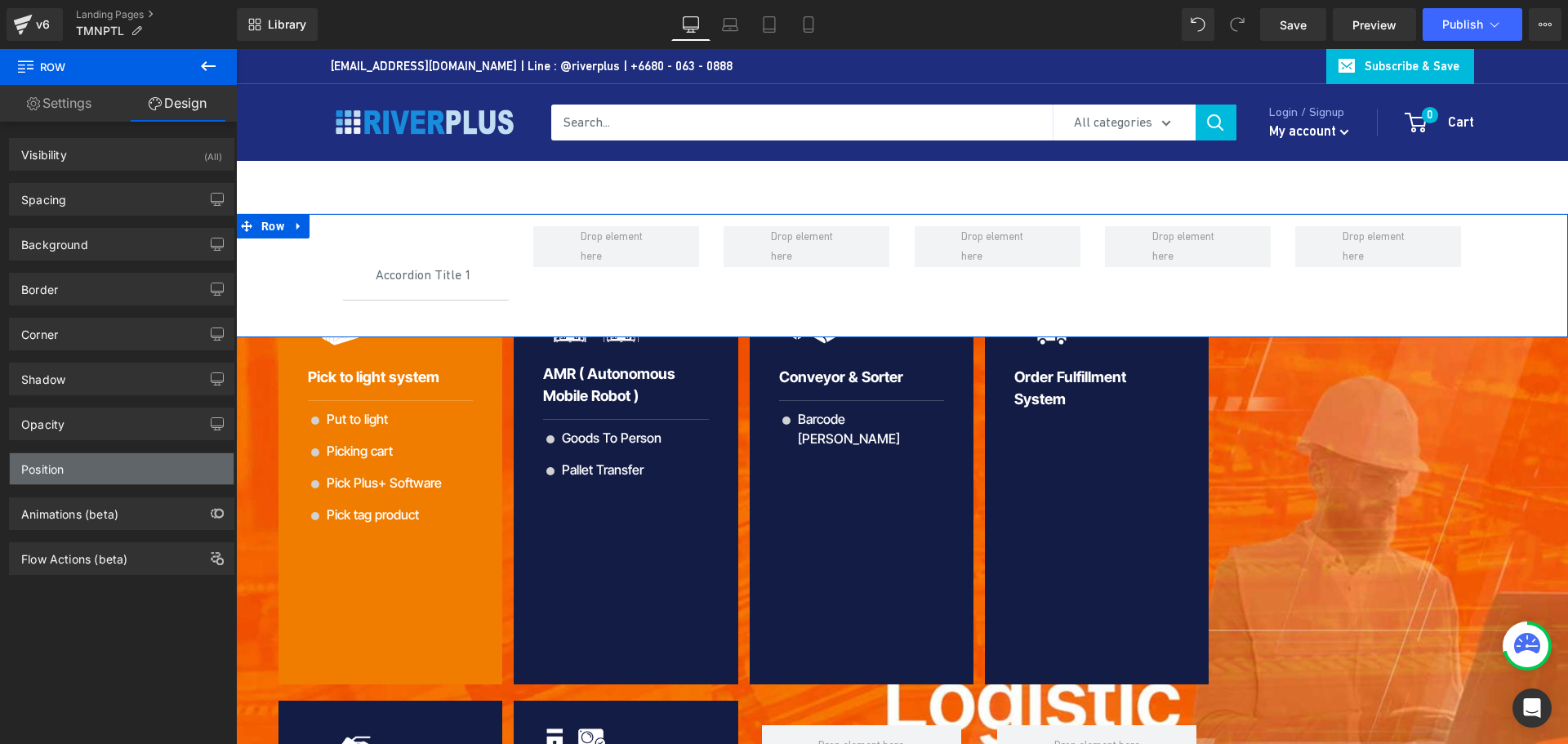 click on "Position" at bounding box center (122, 469) 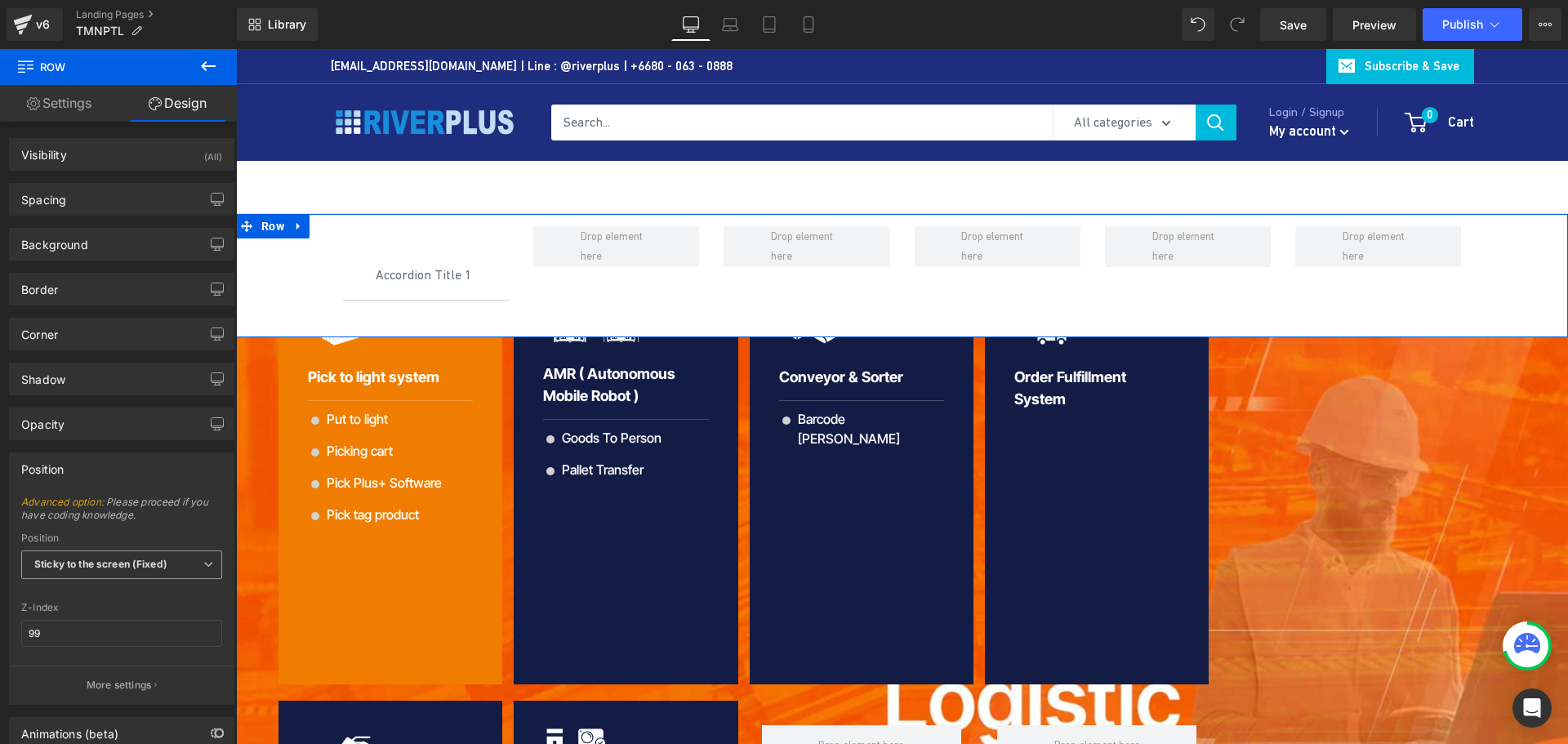 click on "Sticky to the screen (Fixed)" at bounding box center [122, 564] 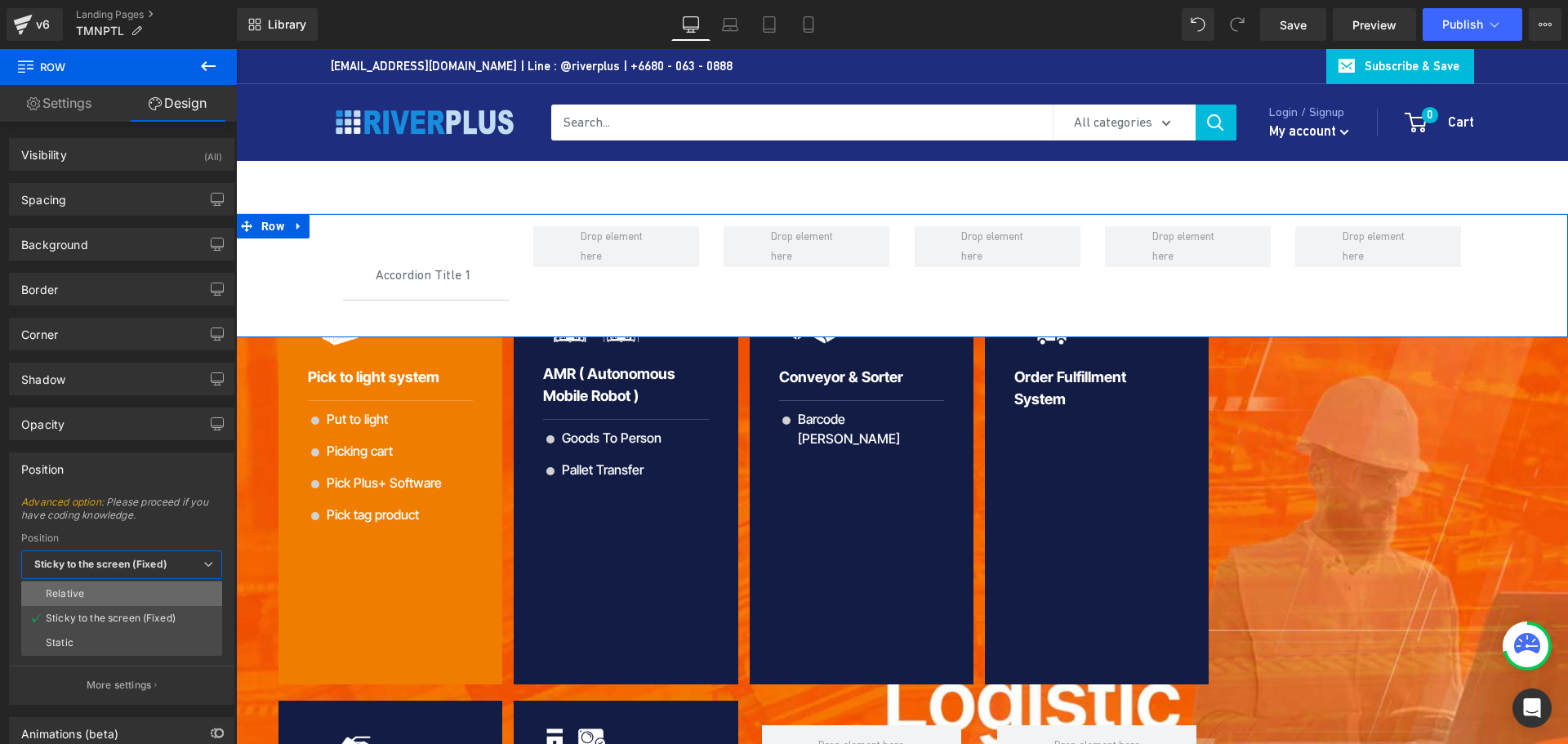 click on "Relative" at bounding box center (65, 594) 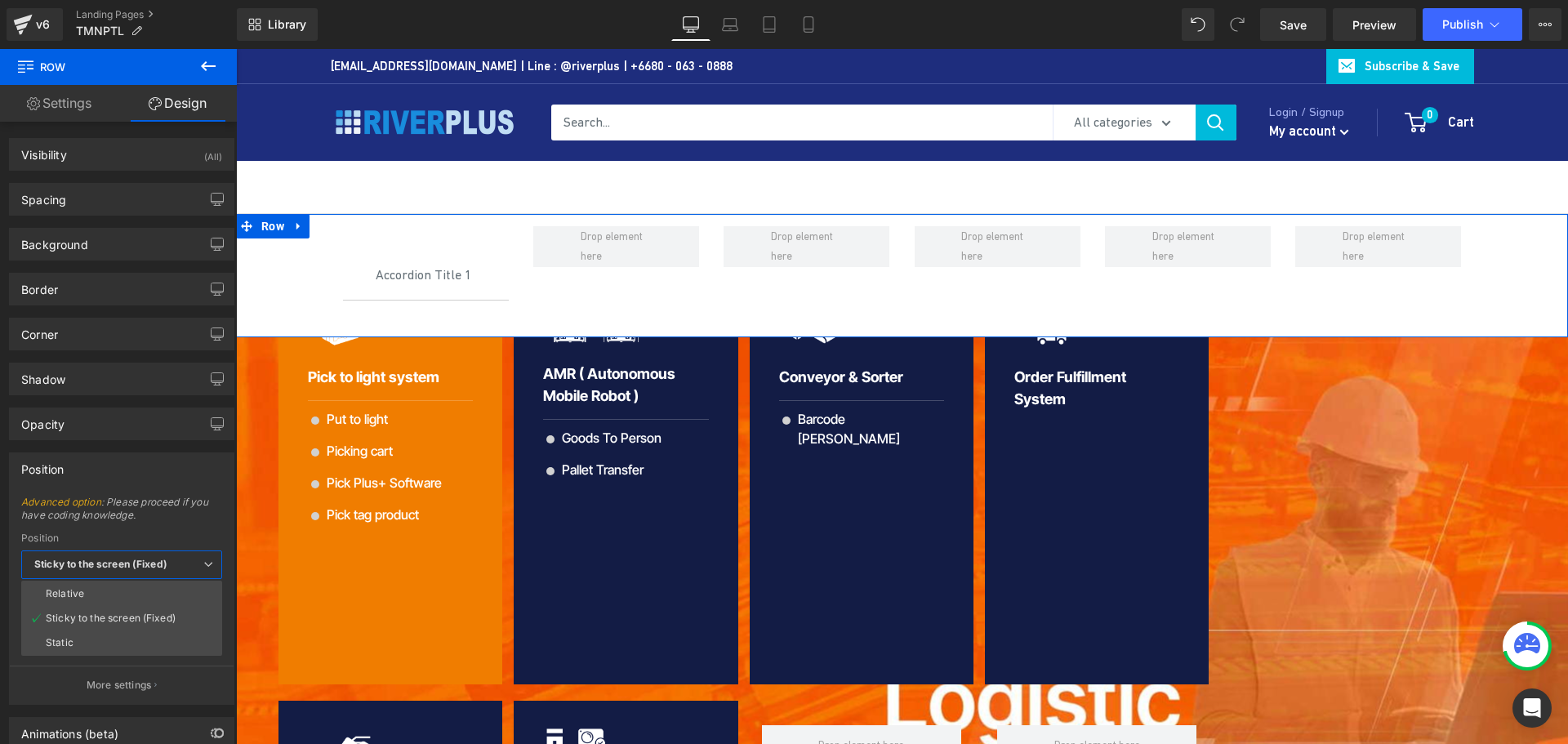 type on "1" 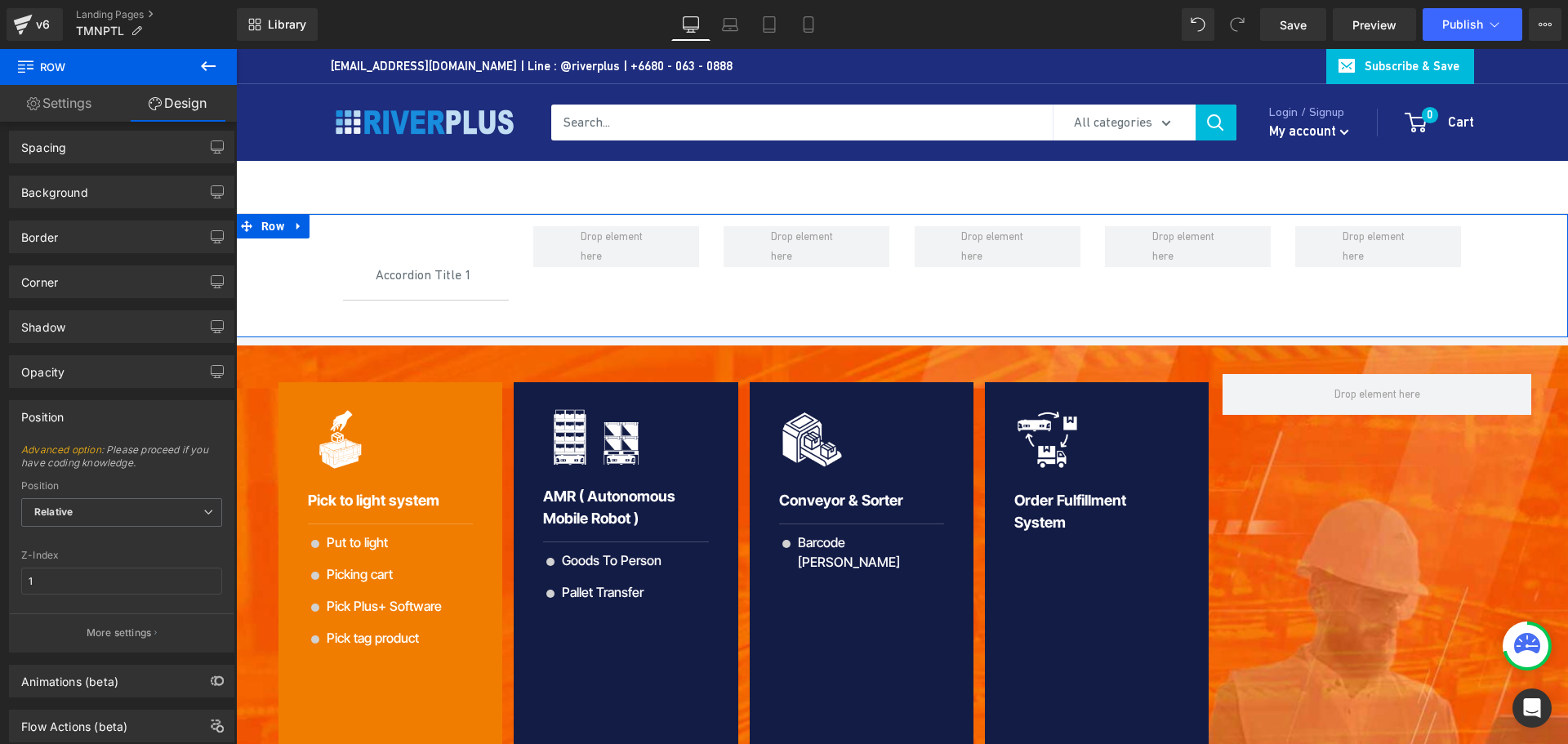 scroll, scrollTop: 96, scrollLeft: 0, axis: vertical 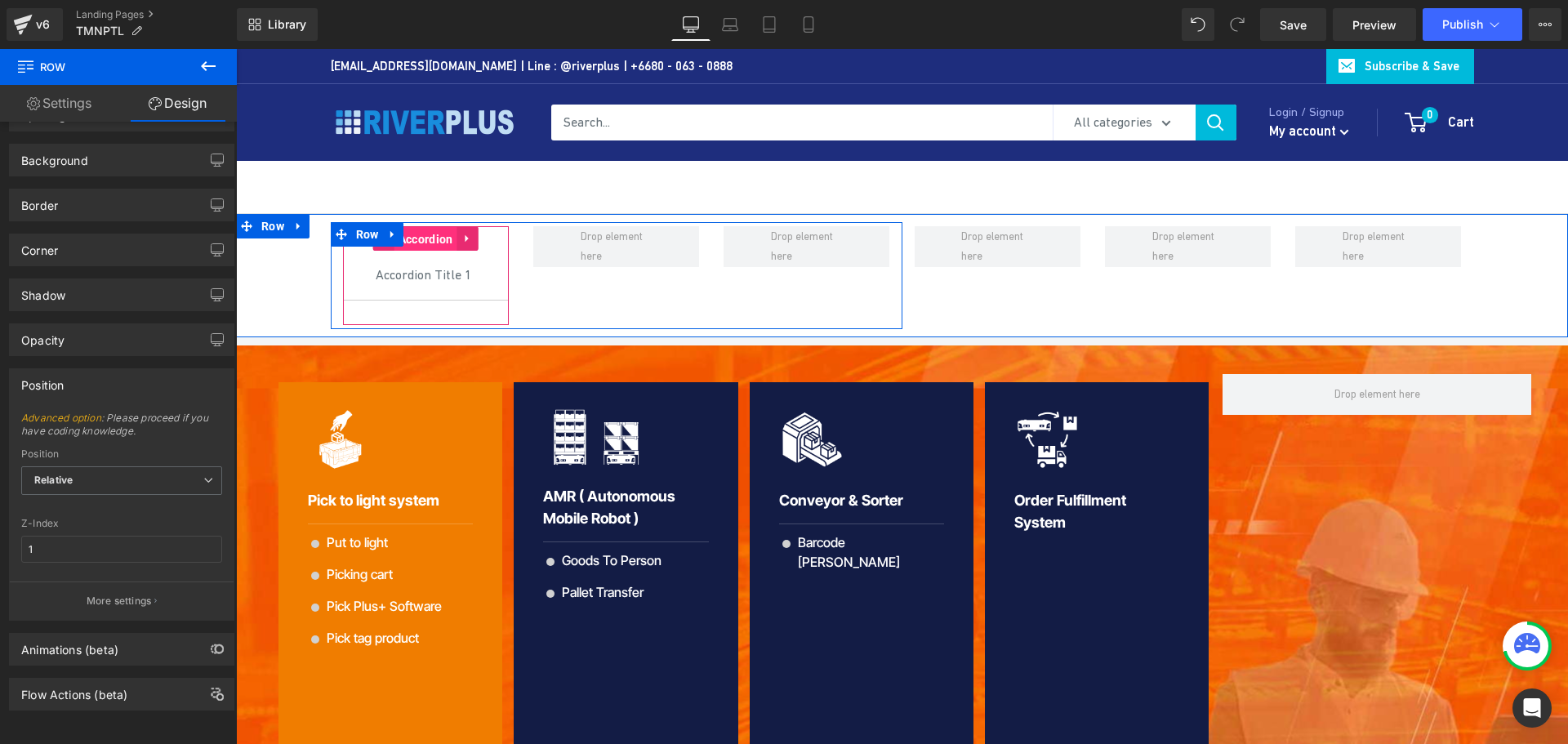 click on "Accordion" at bounding box center [425, 239] 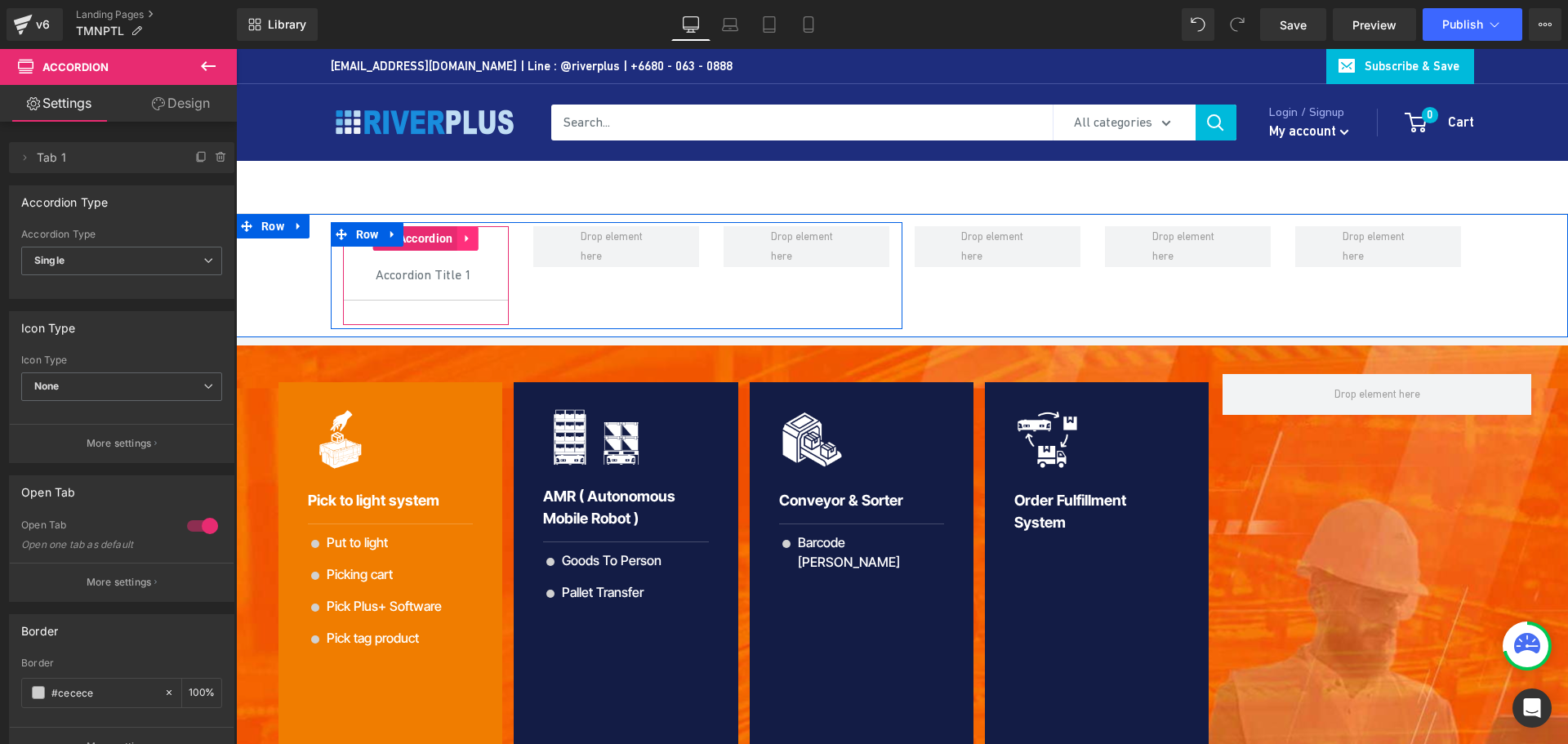 click 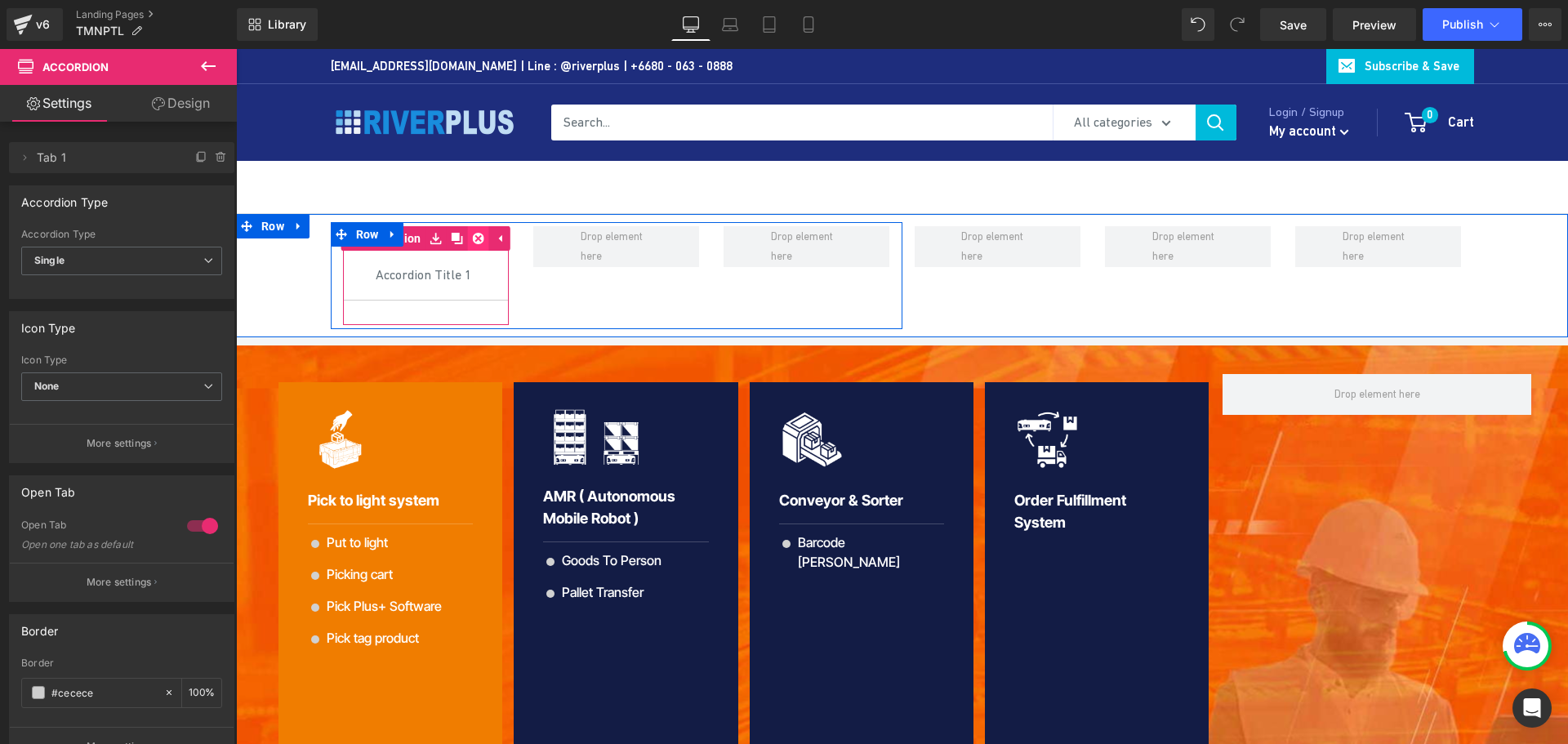 click 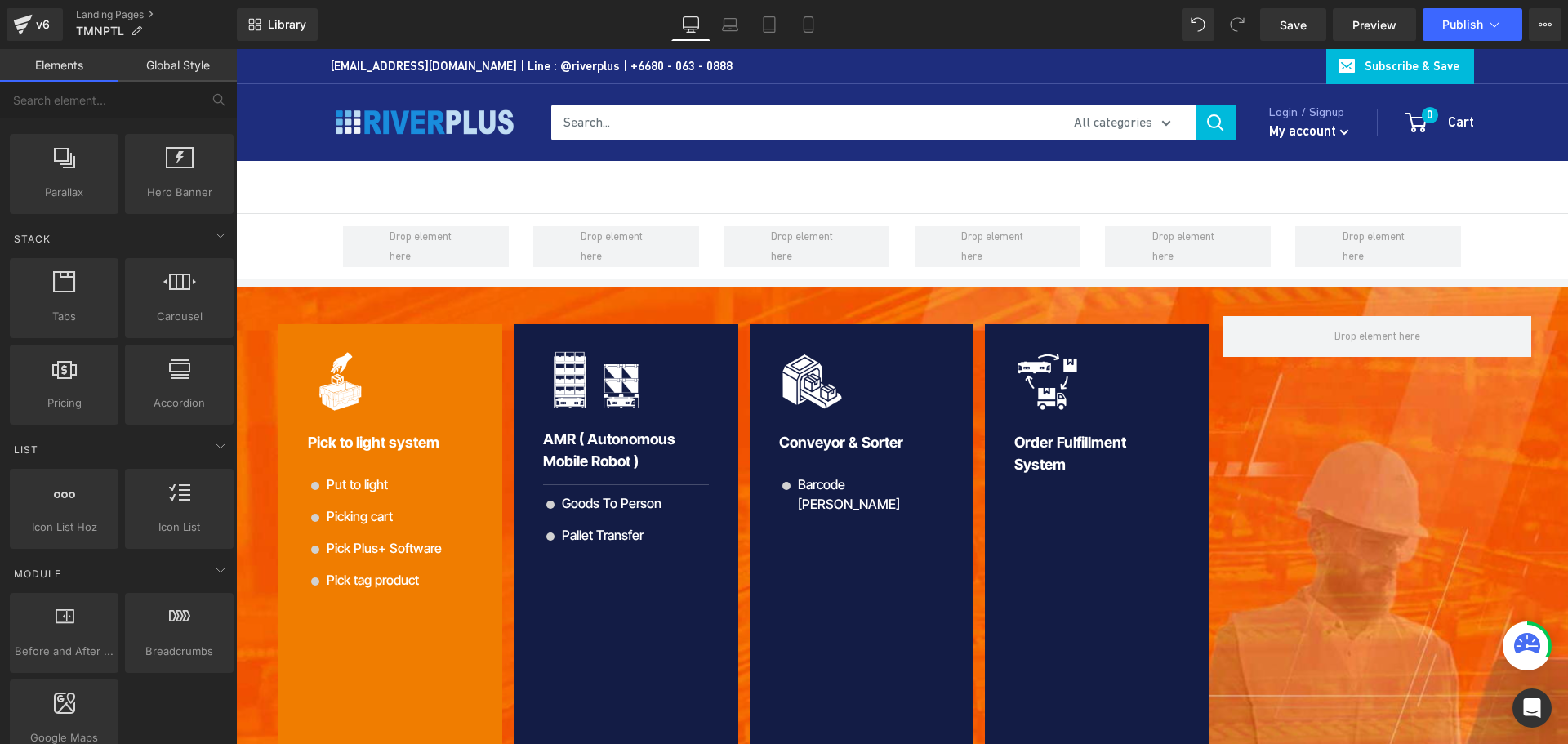scroll, scrollTop: 572, scrollLeft: 0, axis: vertical 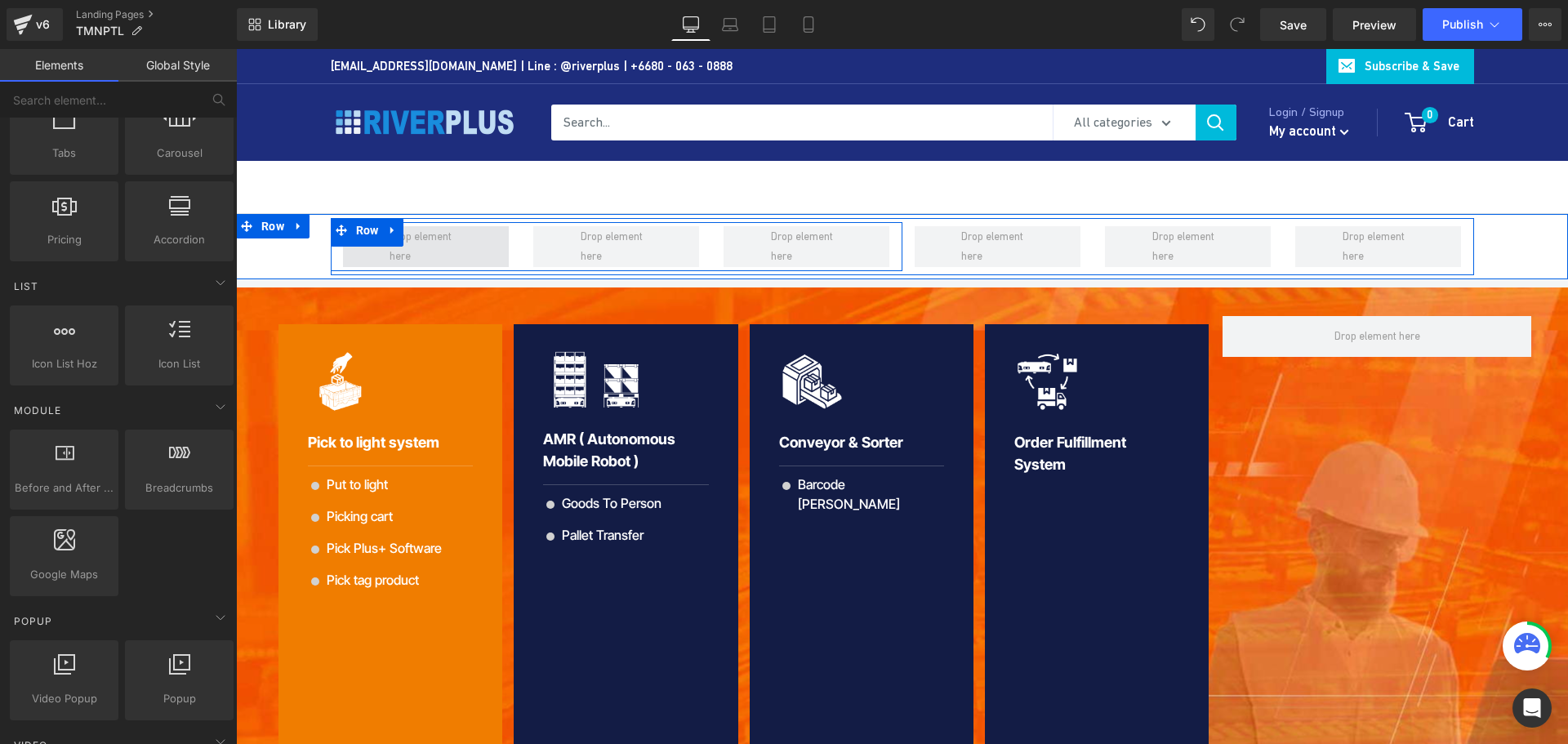 click at bounding box center [425, 246] 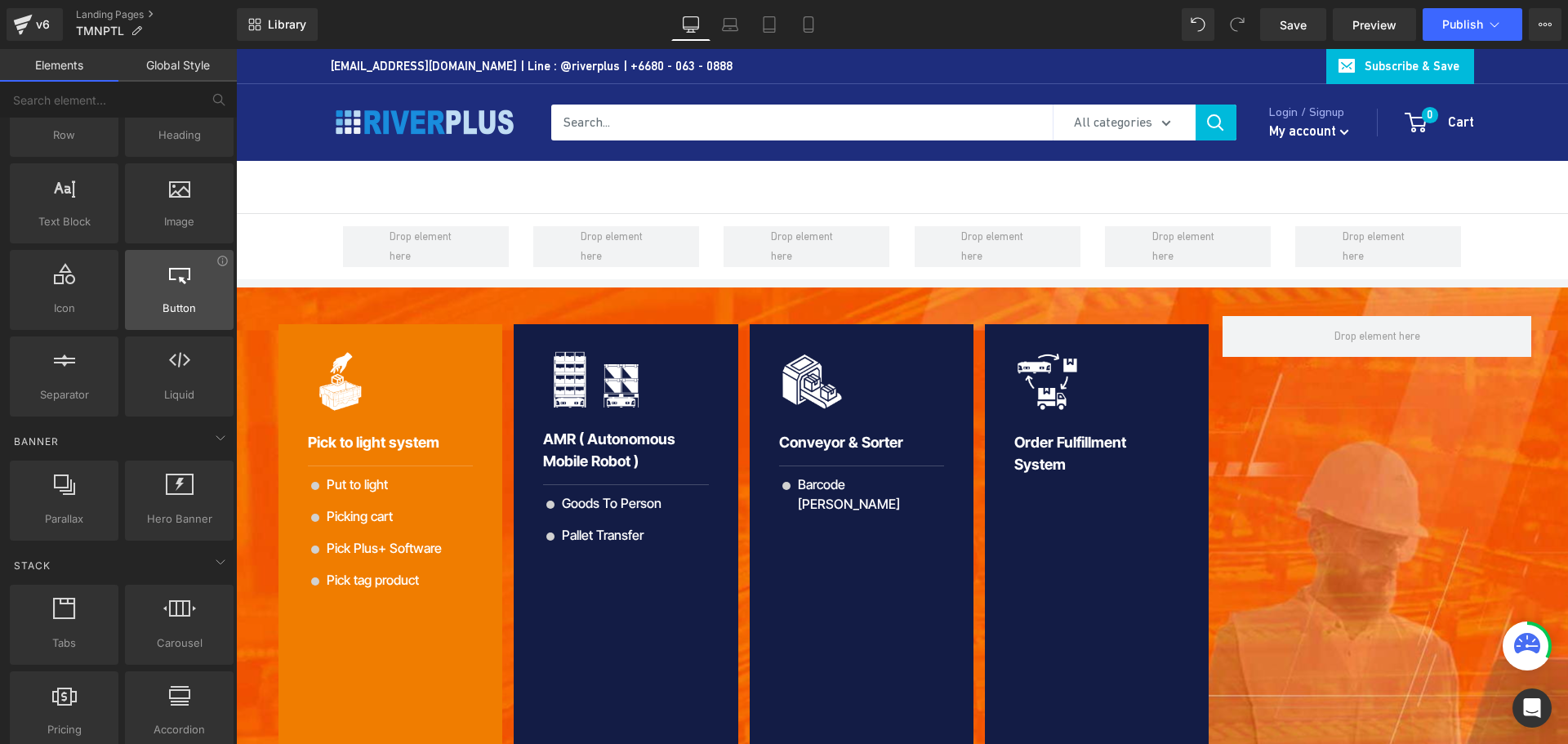 scroll, scrollTop: 0, scrollLeft: 0, axis: both 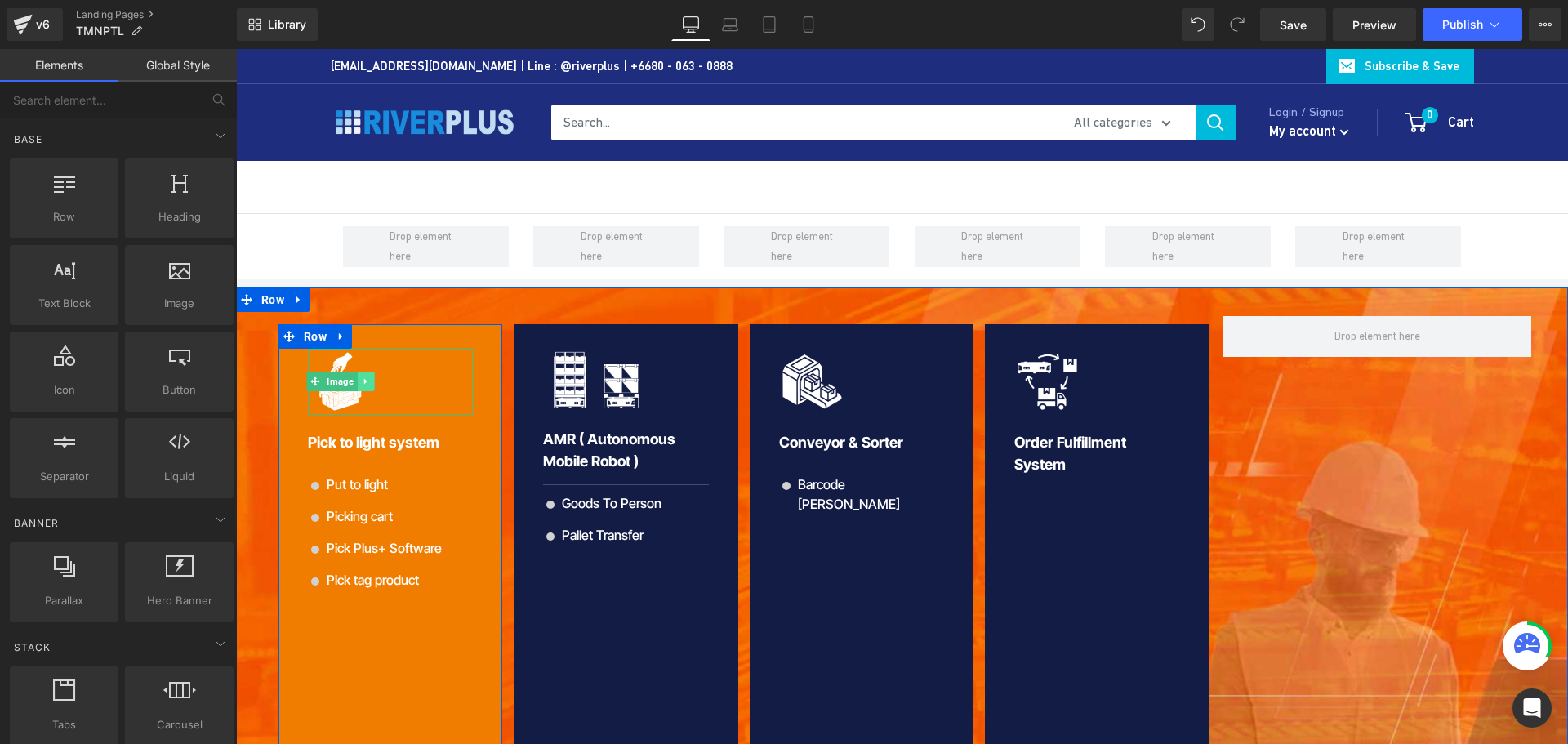 click 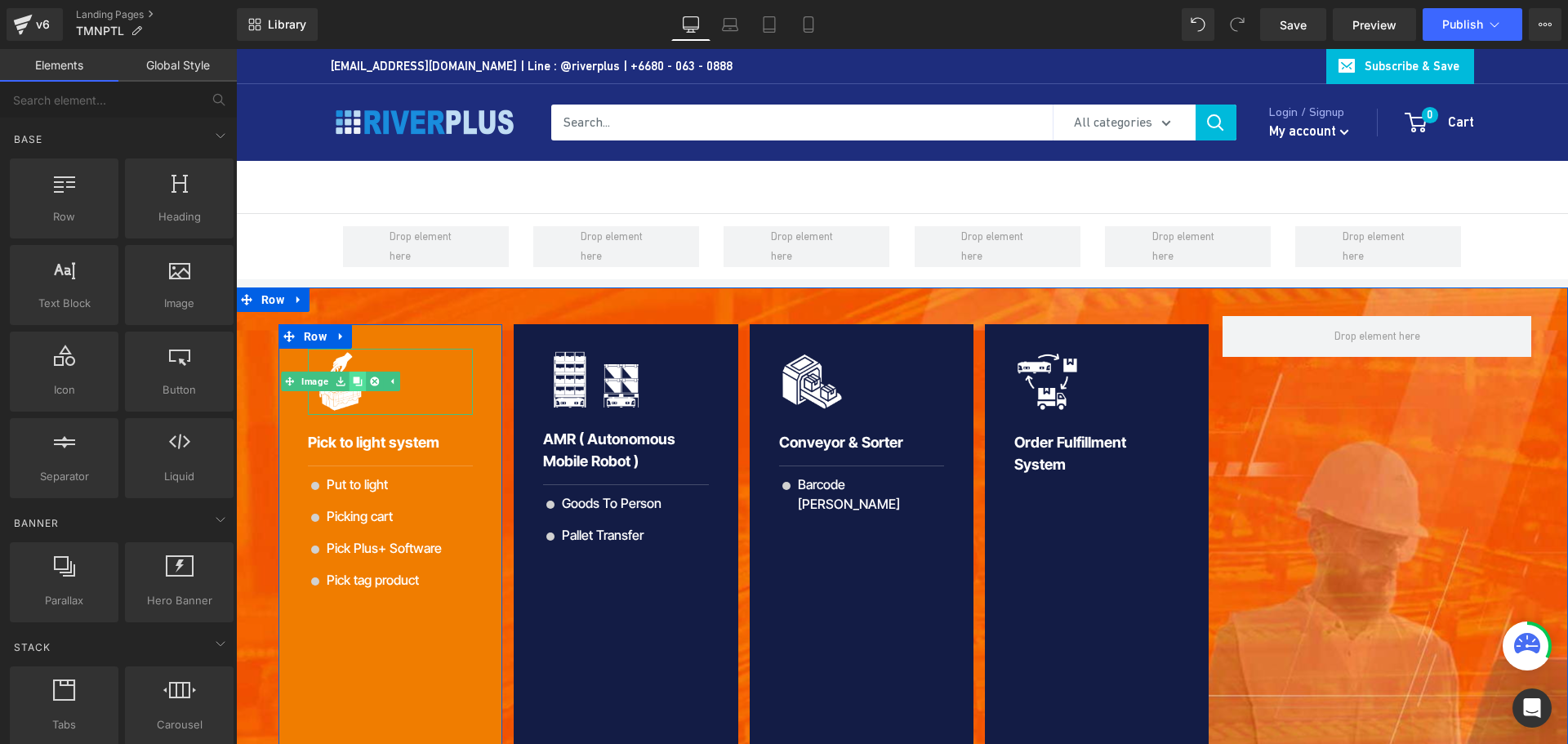 click 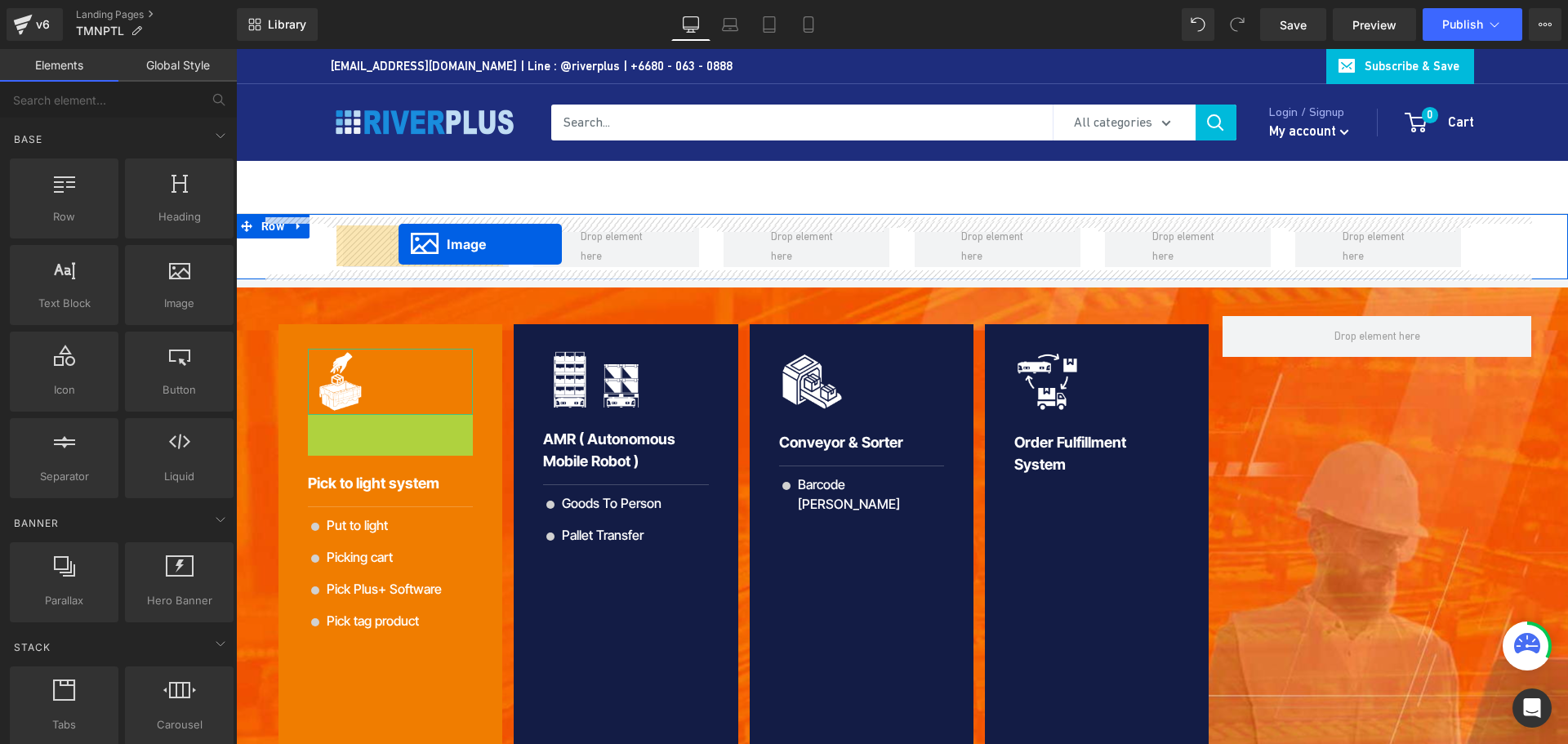 drag, startPoint x: 335, startPoint y: 447, endPoint x: 399, endPoint y: 244, distance: 212.84971 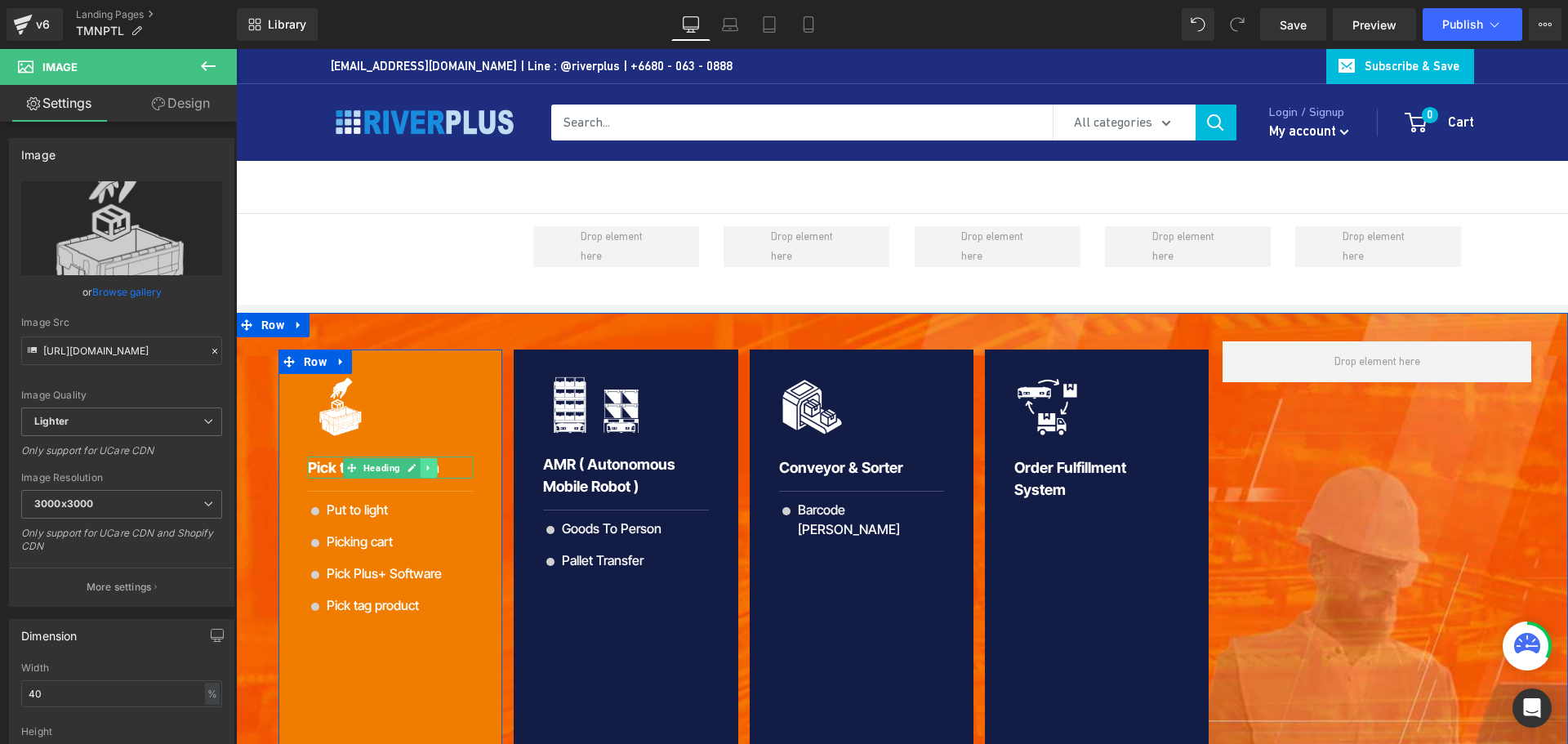 click at bounding box center [429, 468] 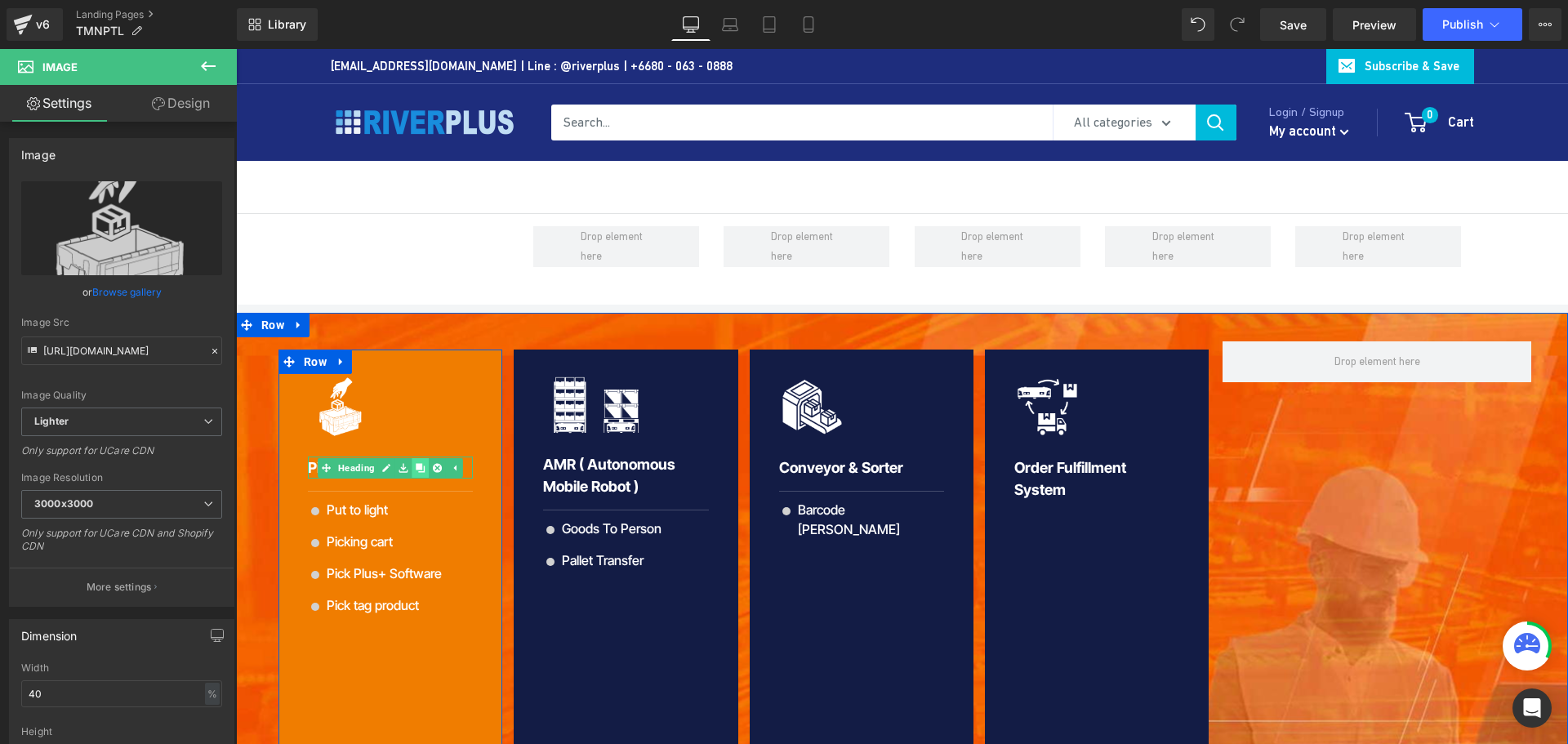 click 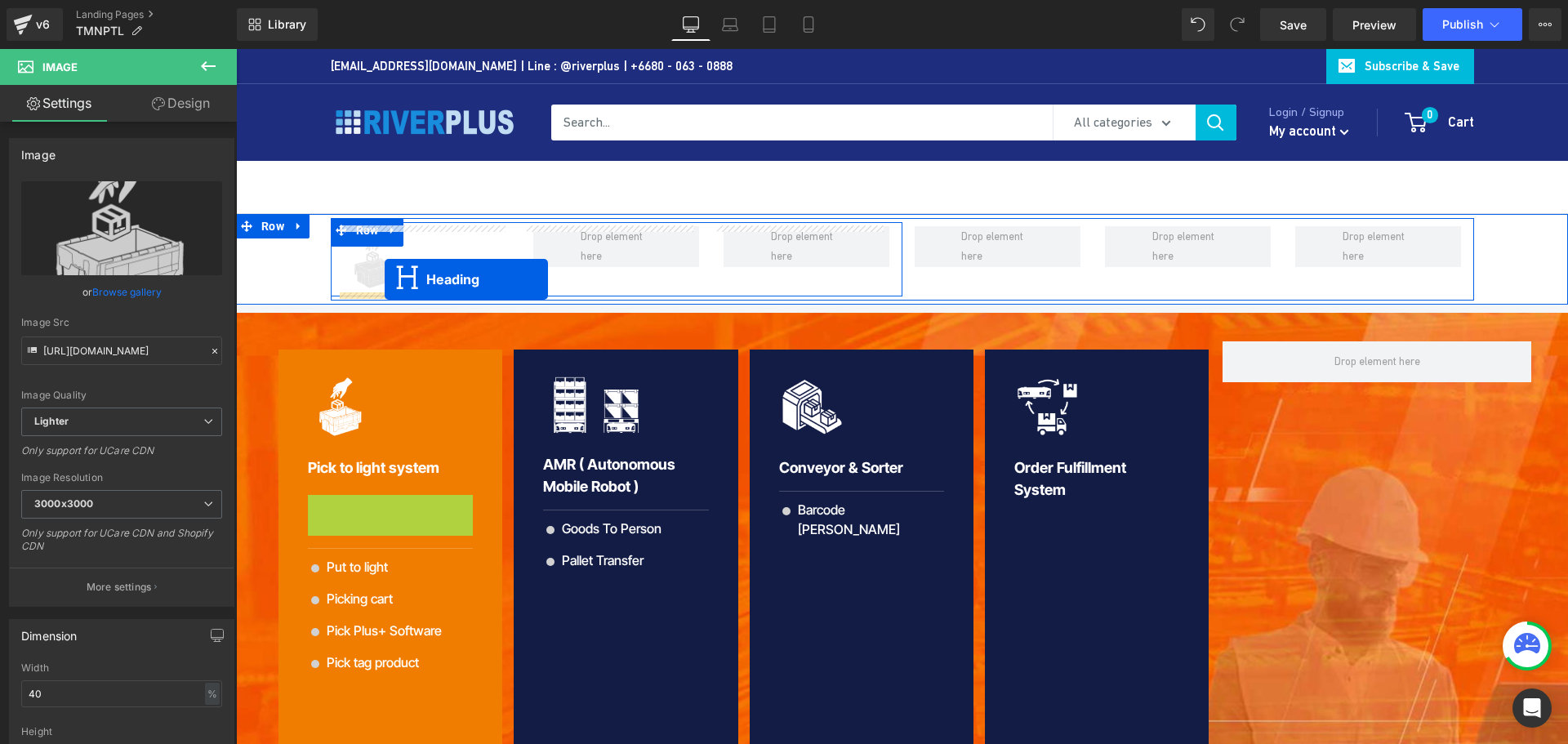 drag, startPoint x: 373, startPoint y: 507, endPoint x: 385, endPoint y: 279, distance: 228.31557 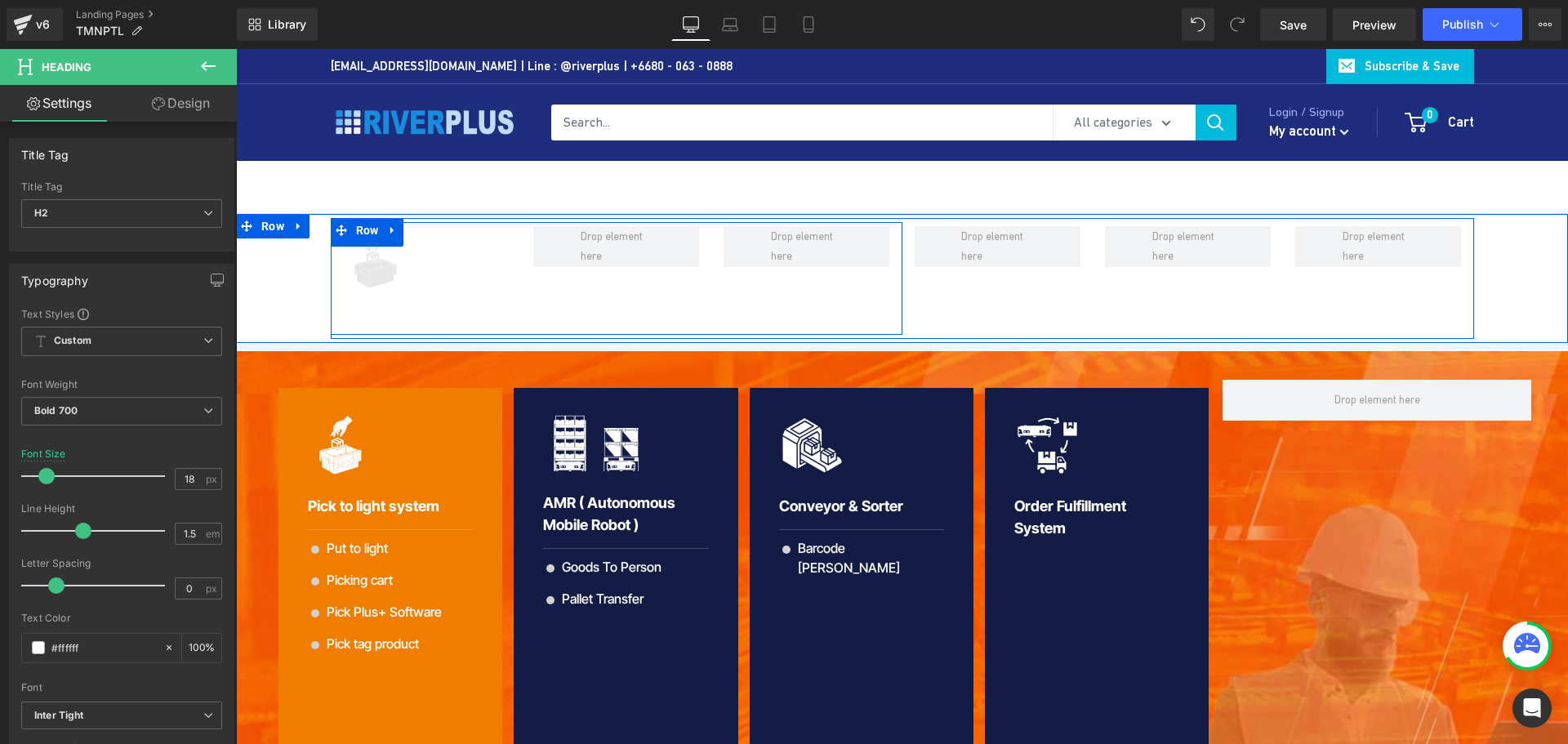 click at bounding box center [376, 259] 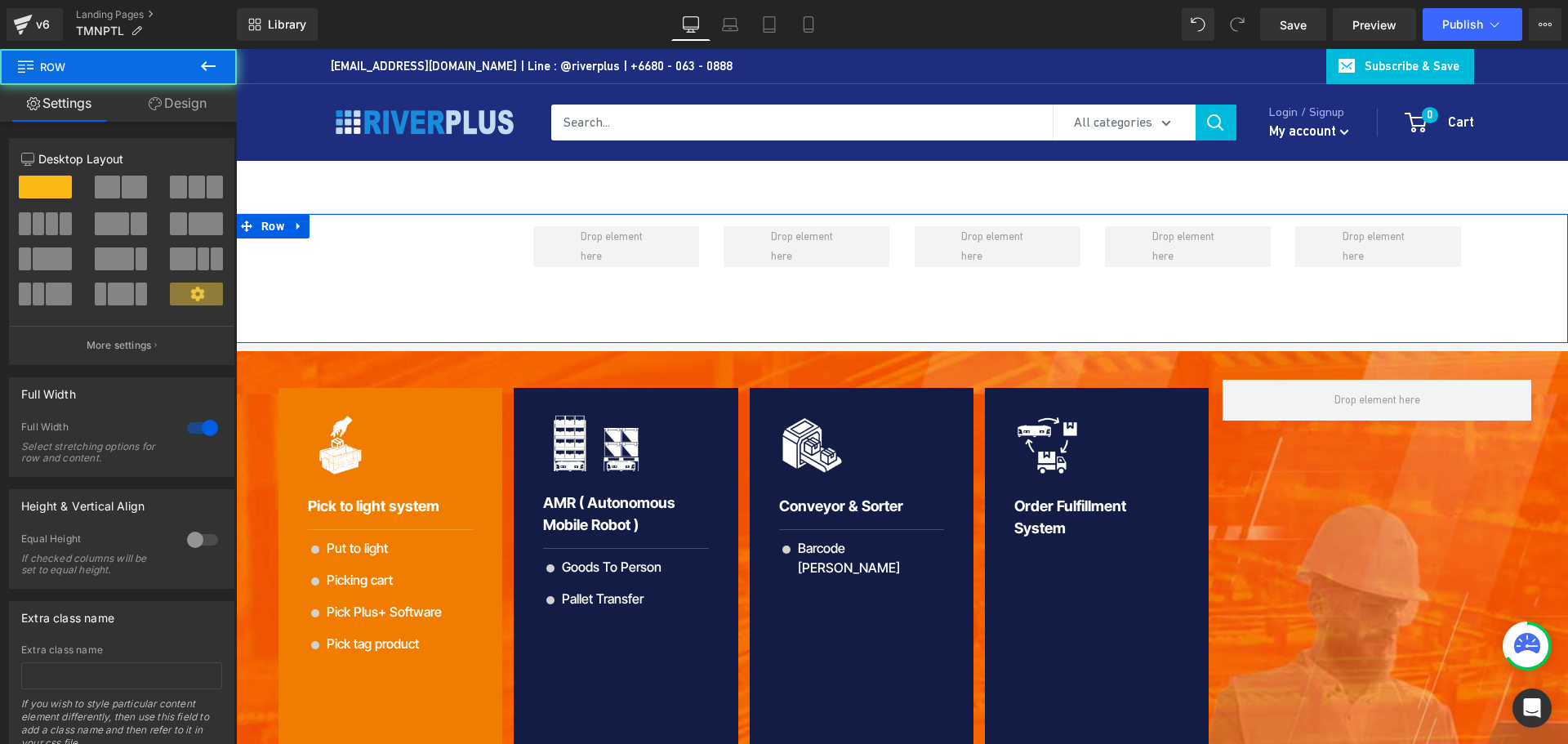 click on "Image         Pick to light system Heading         Row         Row         Row" at bounding box center [902, 278] 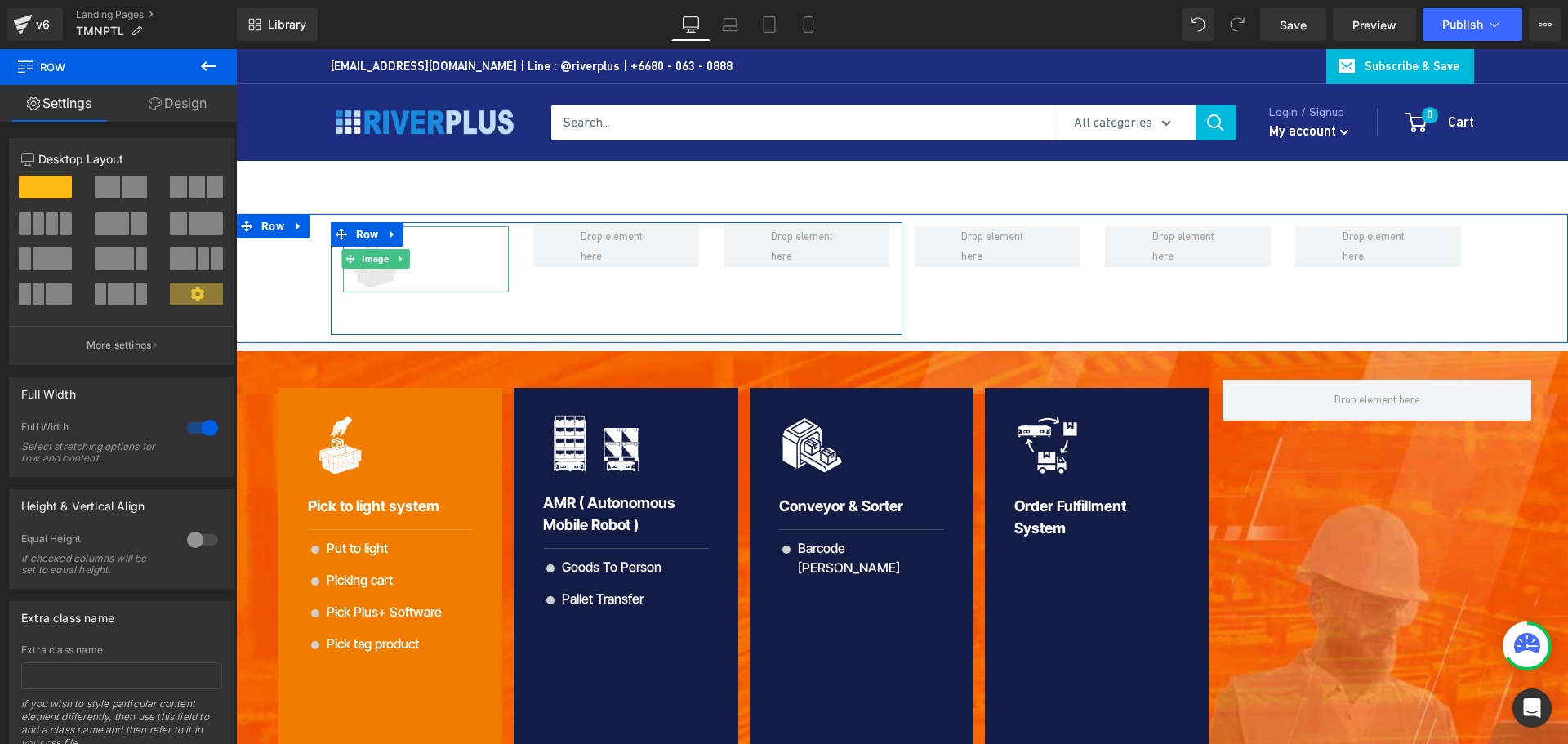 click at bounding box center (376, 259) 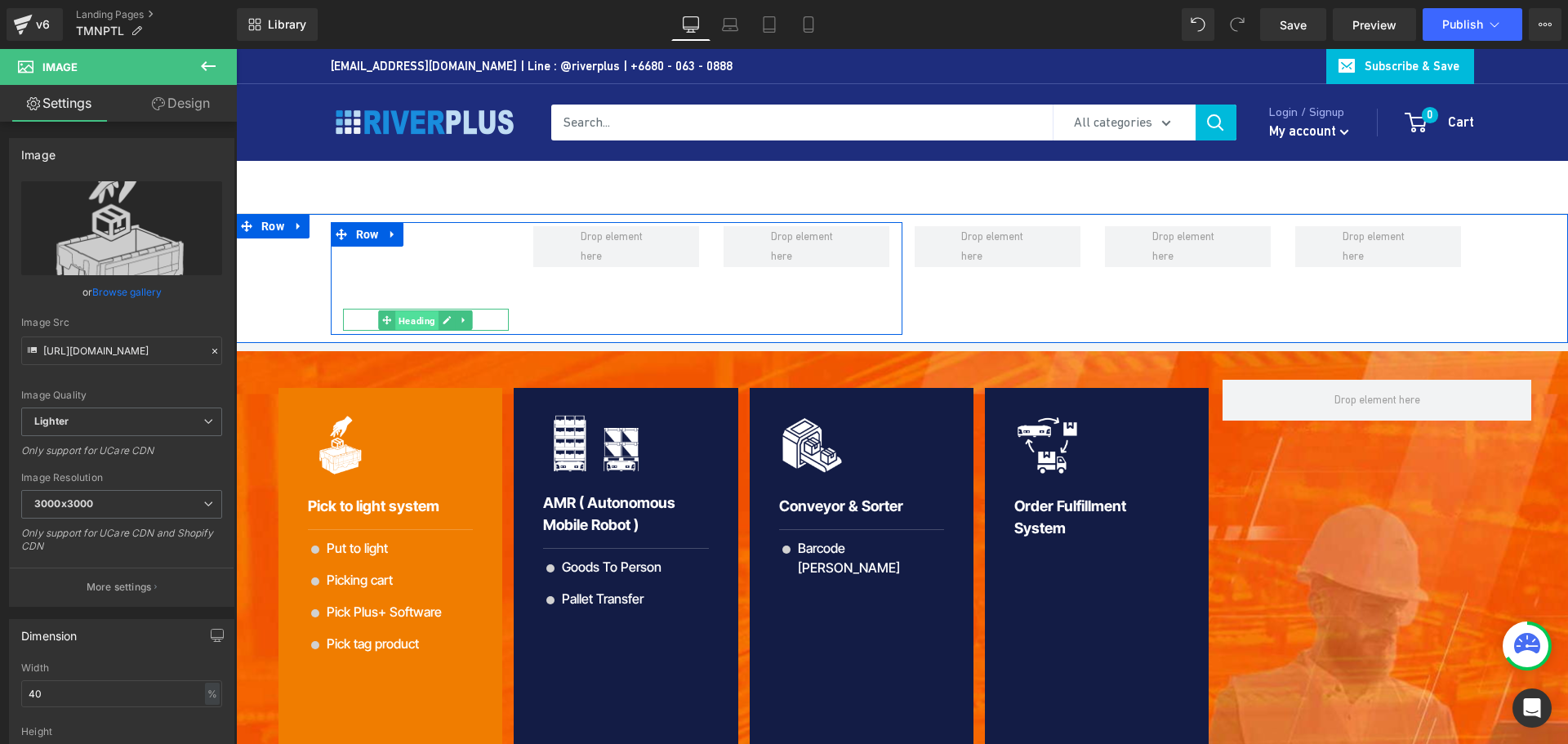 click on "Heading" at bounding box center [416, 320] 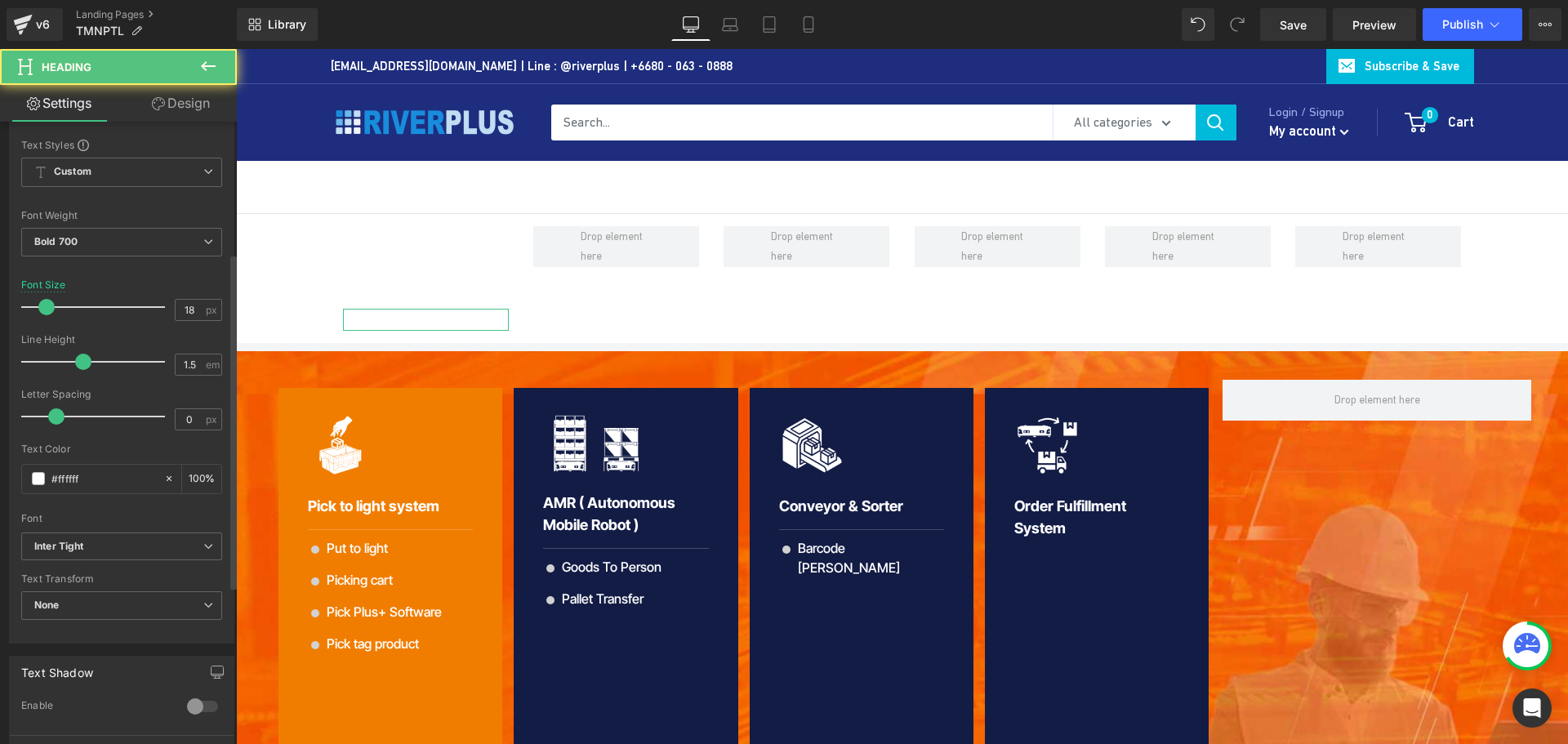 scroll, scrollTop: 245, scrollLeft: 0, axis: vertical 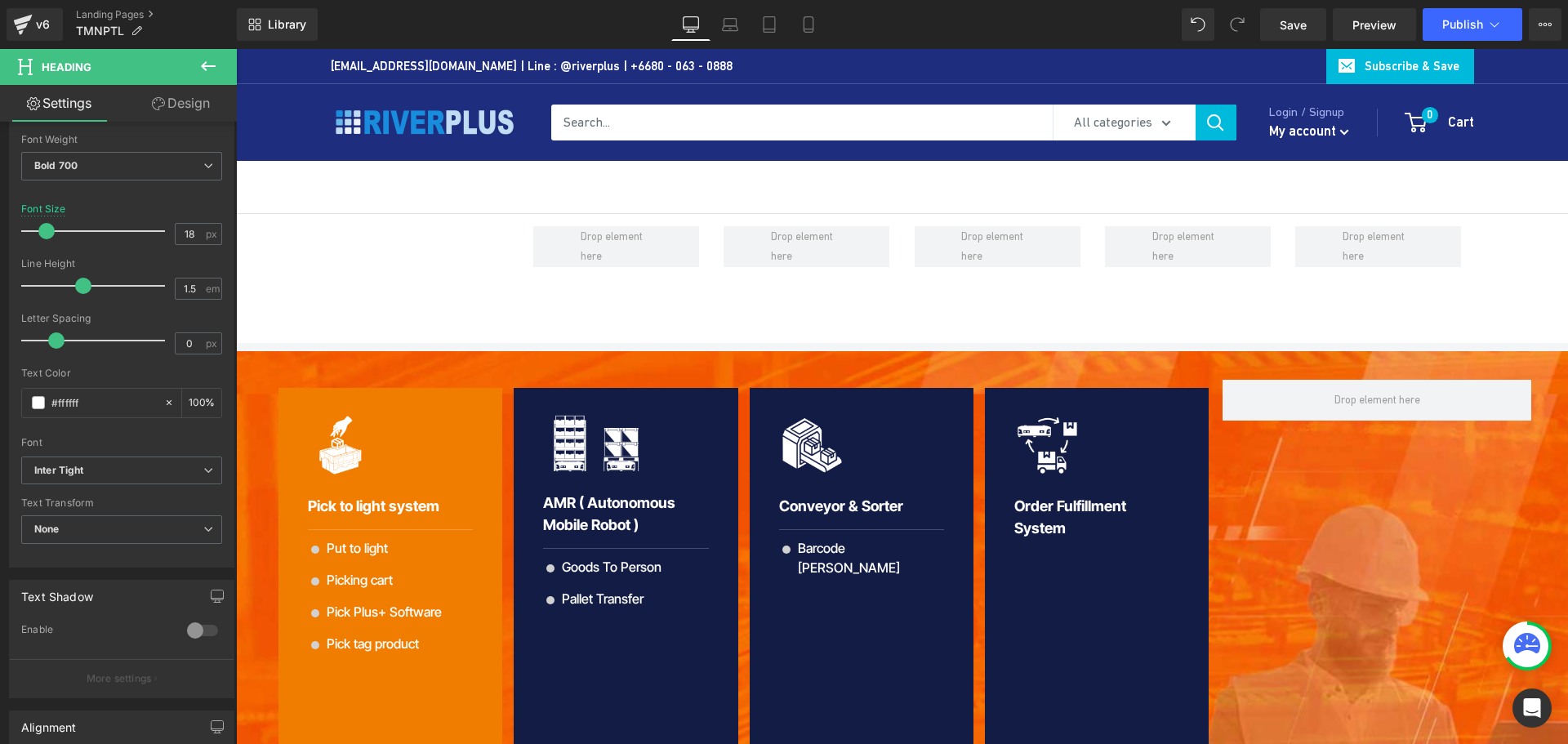 drag, startPoint x: 98, startPoint y: 410, endPoint x: -18, endPoint y: 408, distance: 116.01724 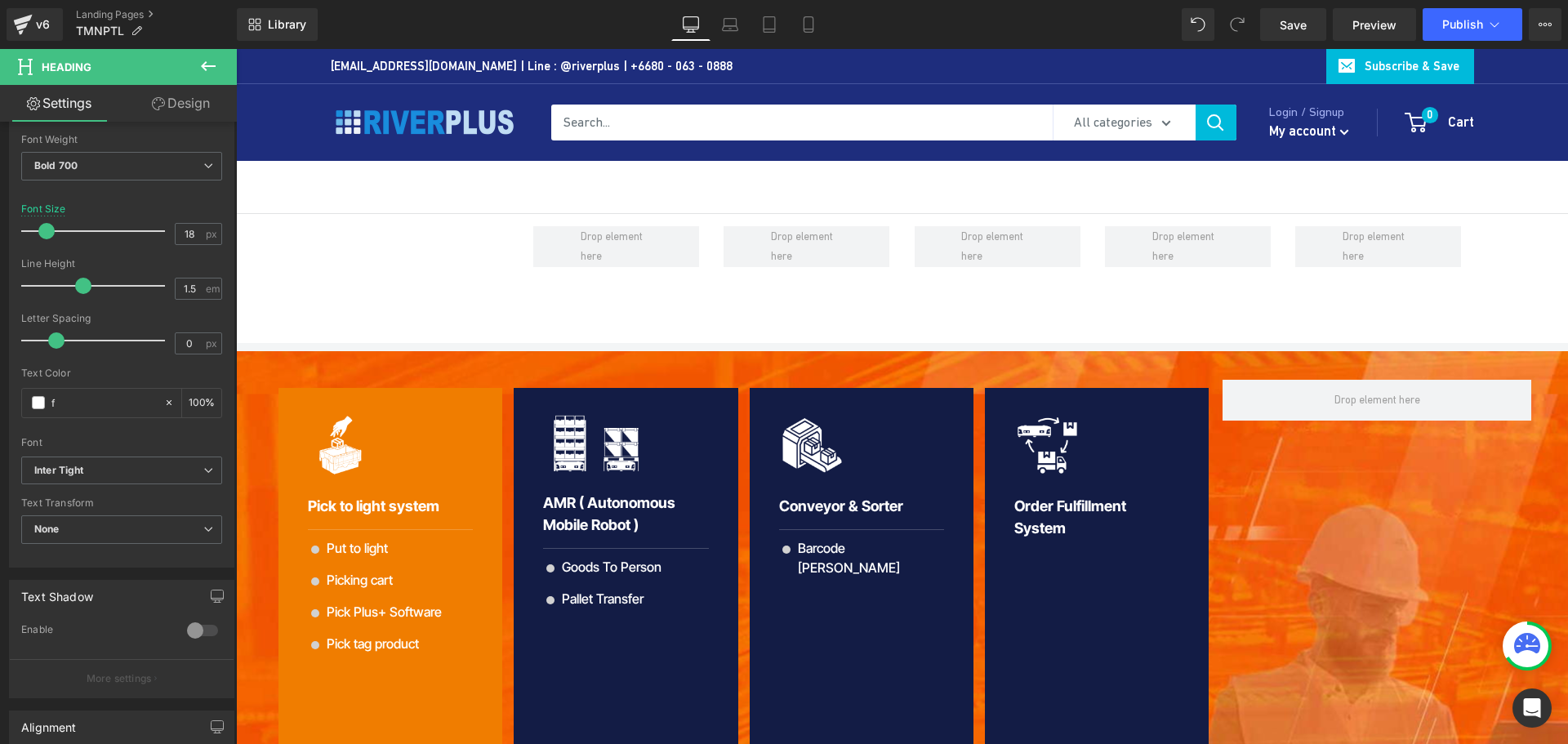 type on "ff" 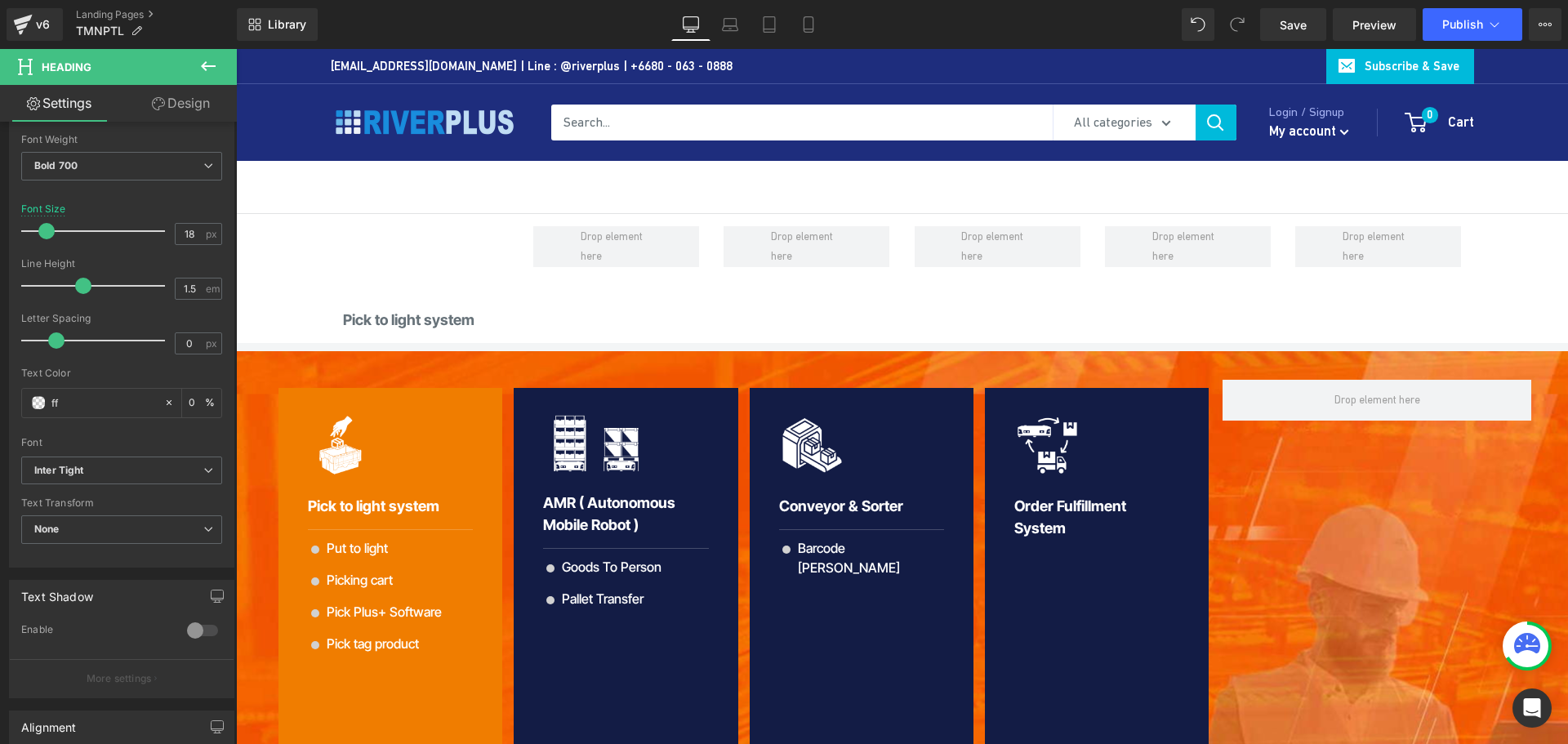 type on "fff" 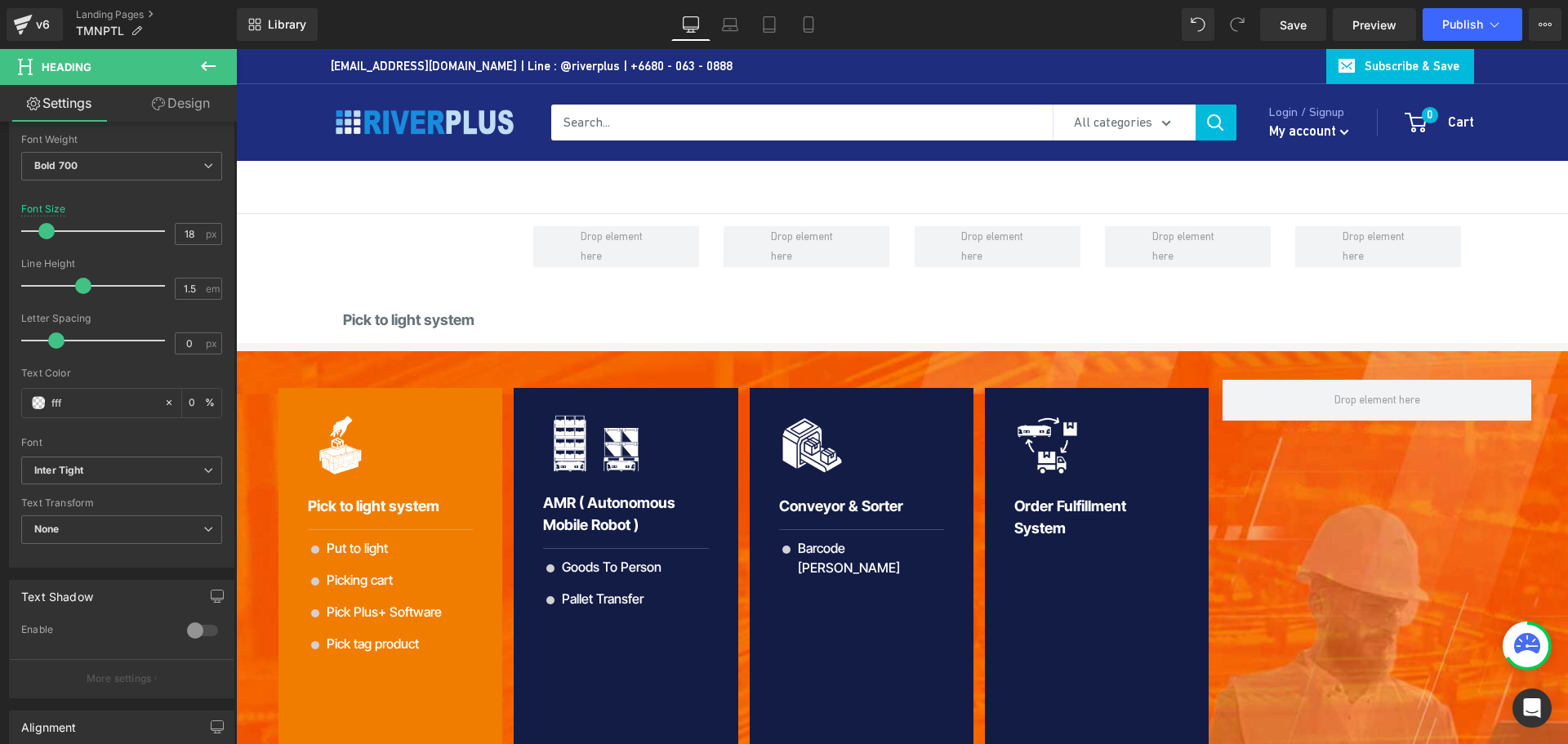 type on "100" 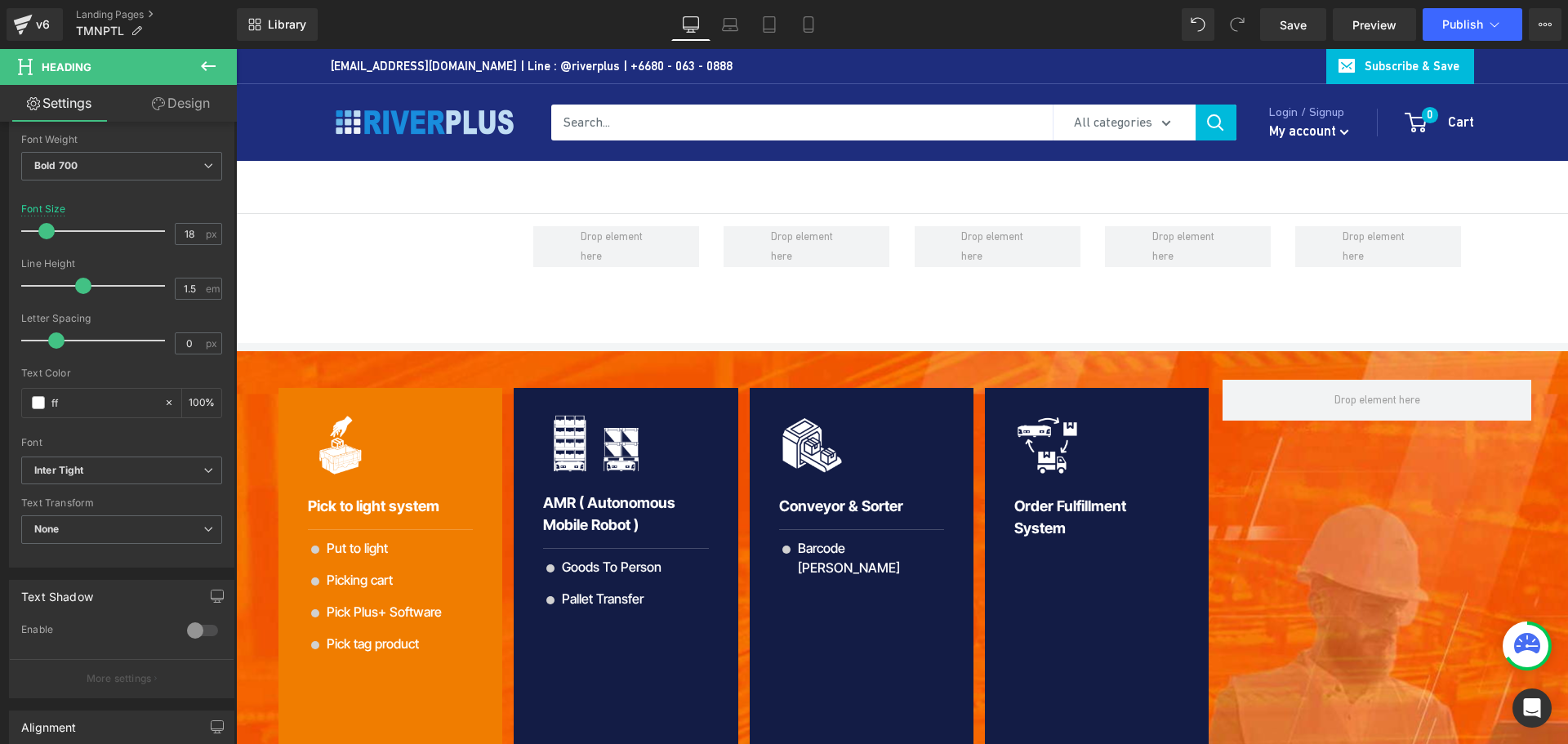 type on "f" 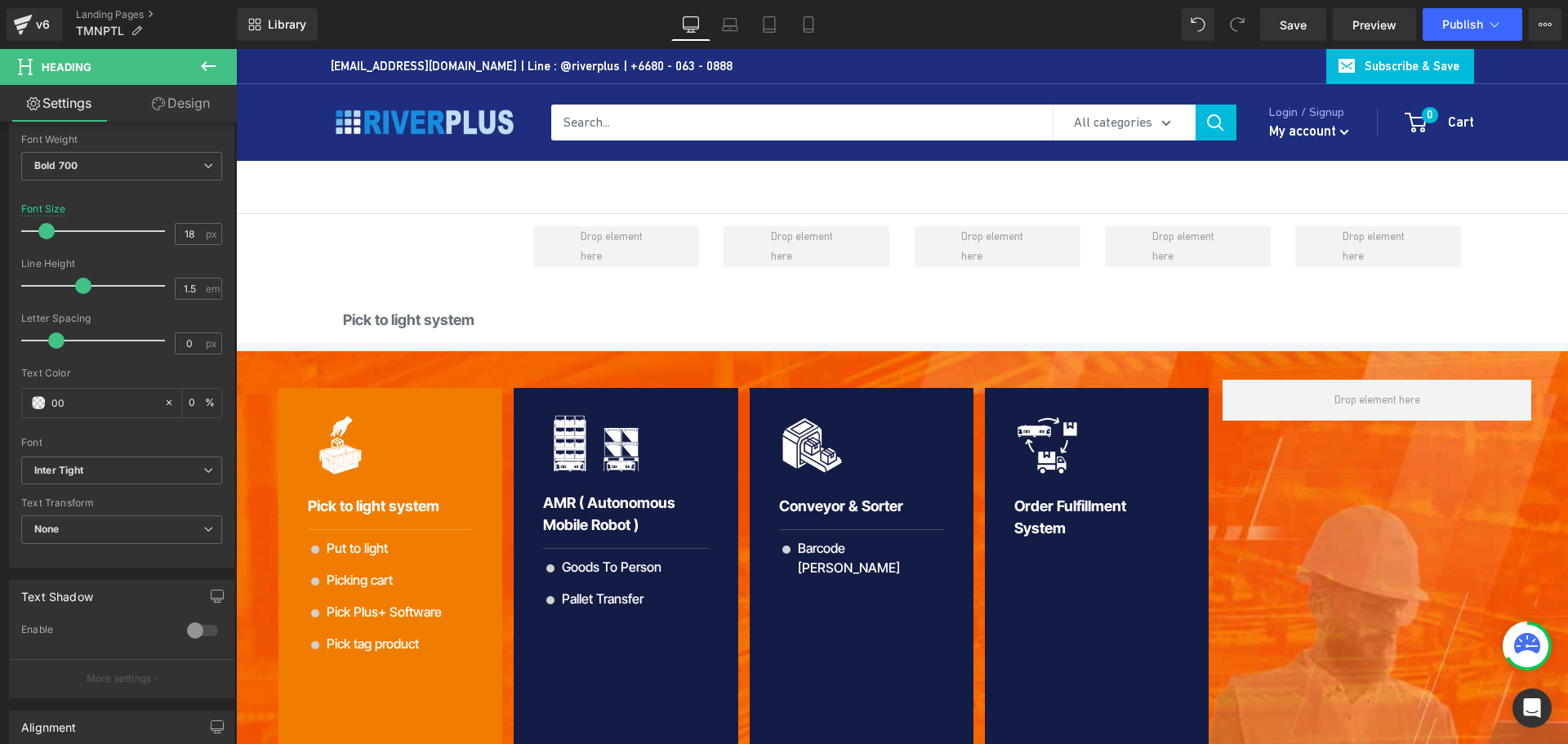 type on "000" 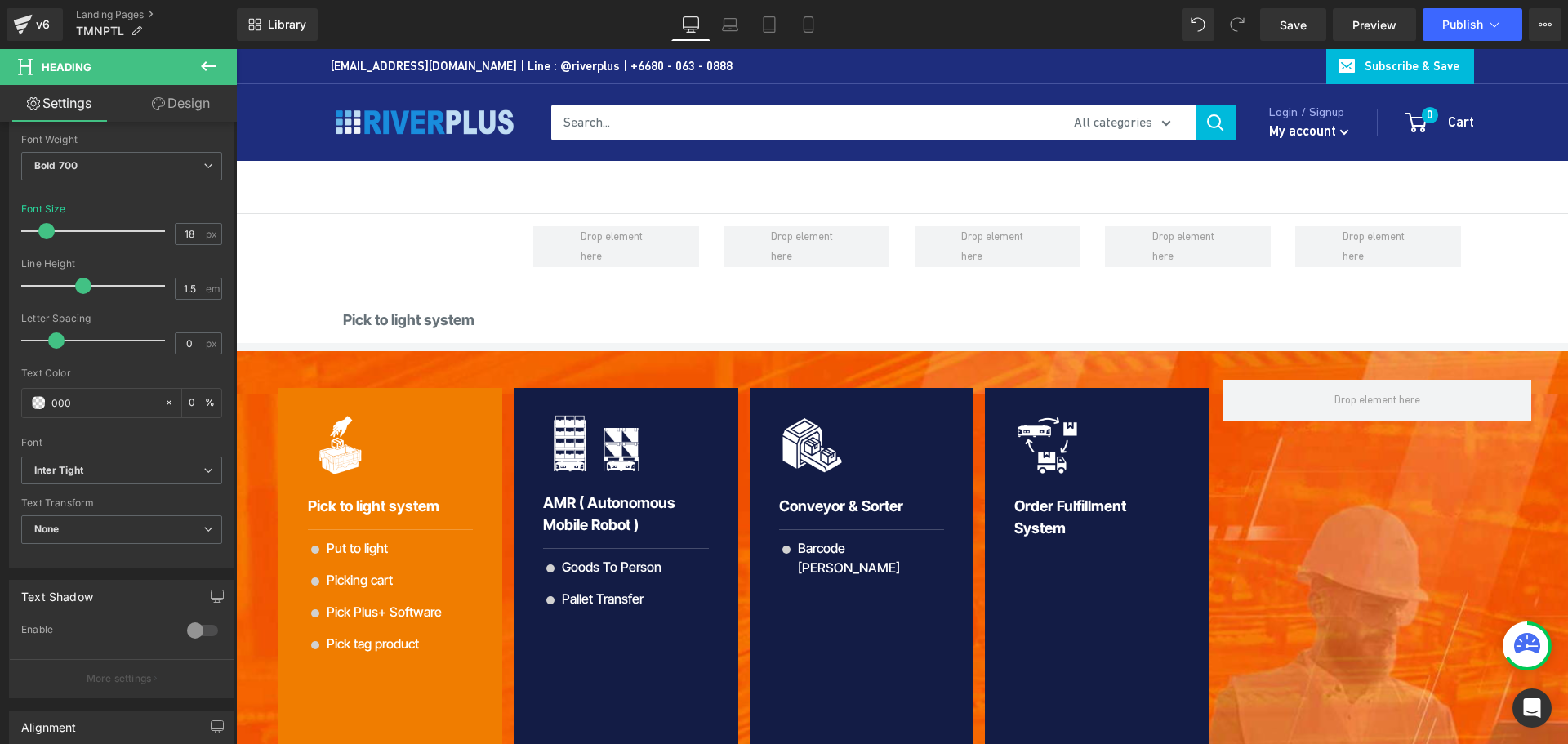 type on "100" 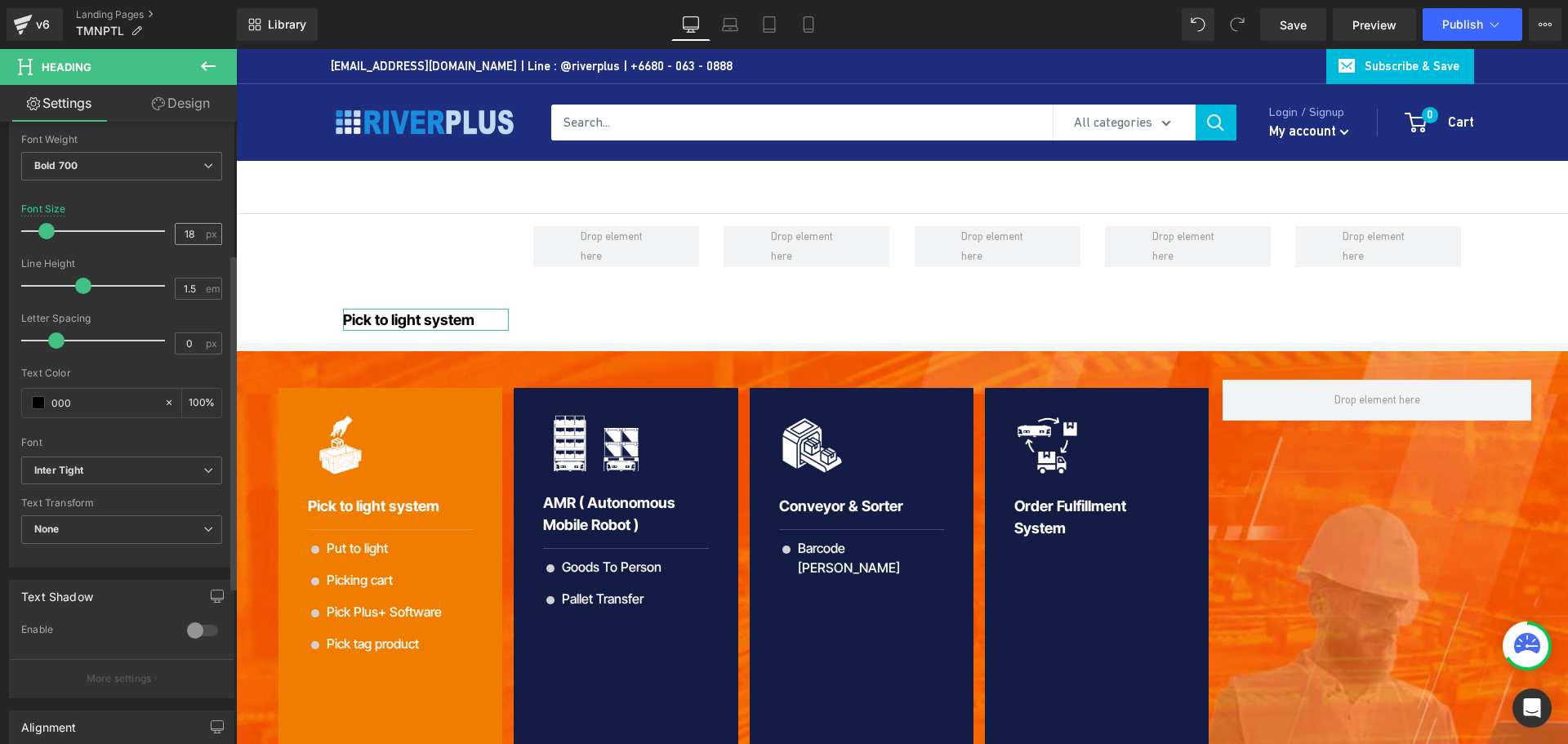 type on "000" 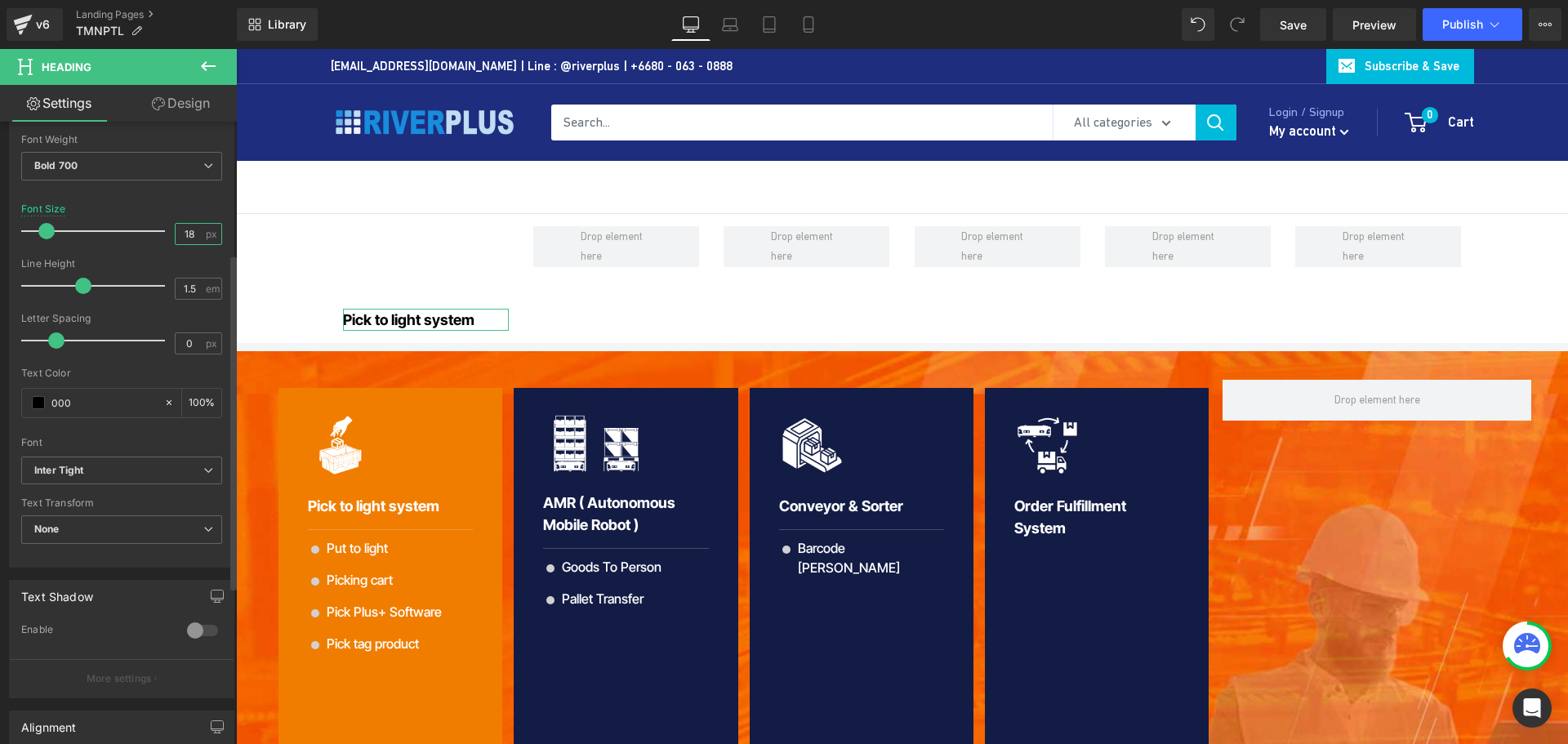 drag, startPoint x: 195, startPoint y: 234, endPoint x: 162, endPoint y: 234, distance: 33 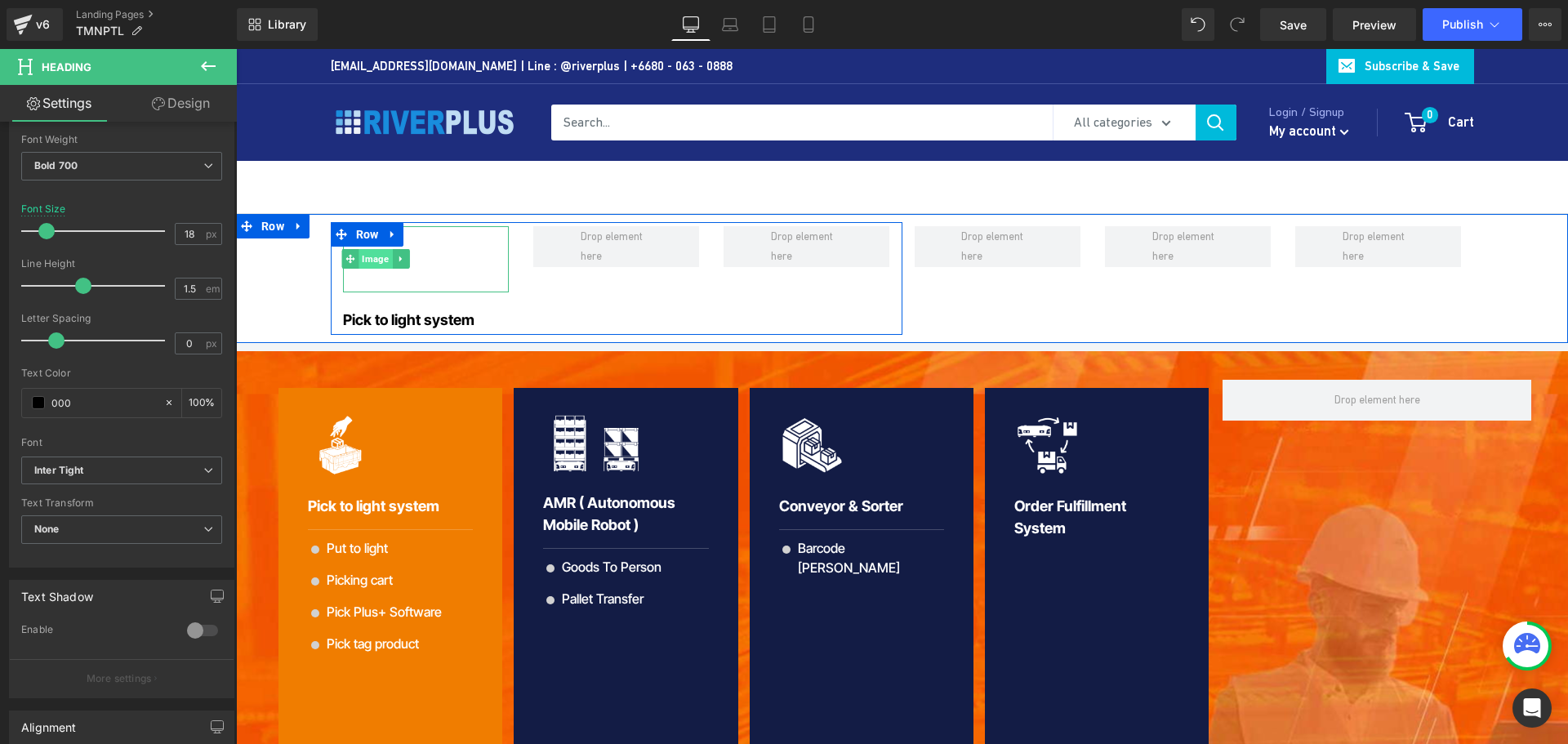 click on "Image" at bounding box center (376, 259) 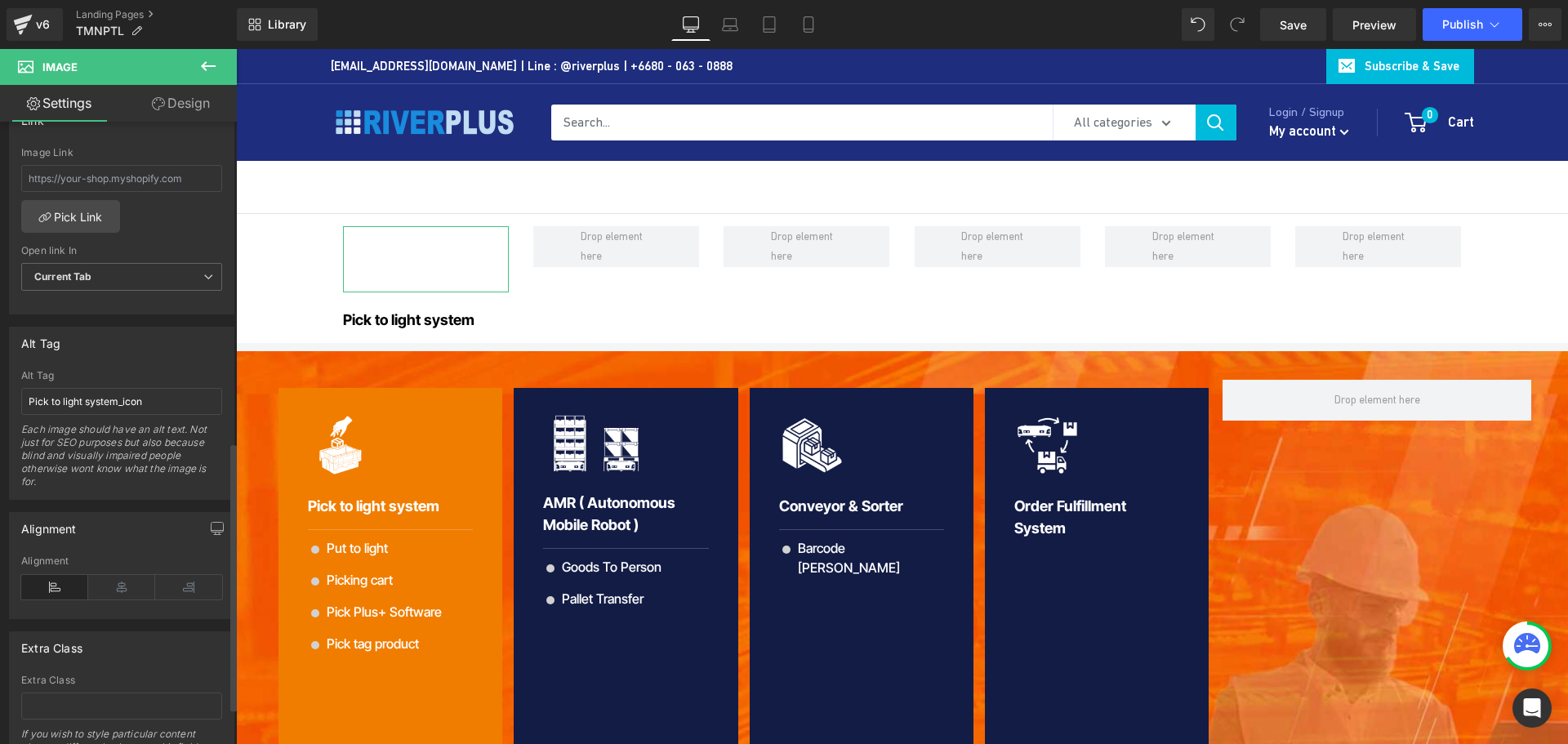 scroll, scrollTop: 828, scrollLeft: 0, axis: vertical 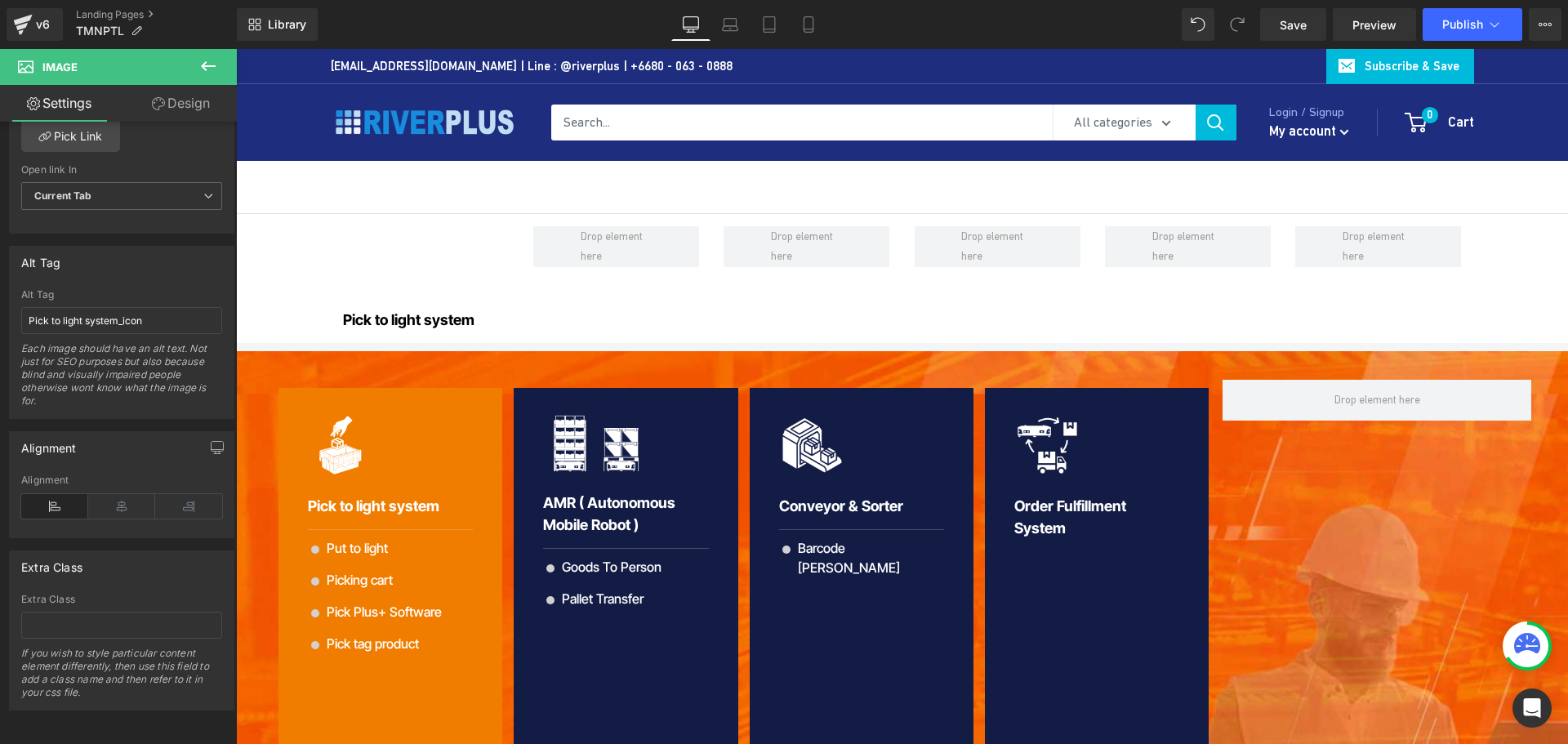 click 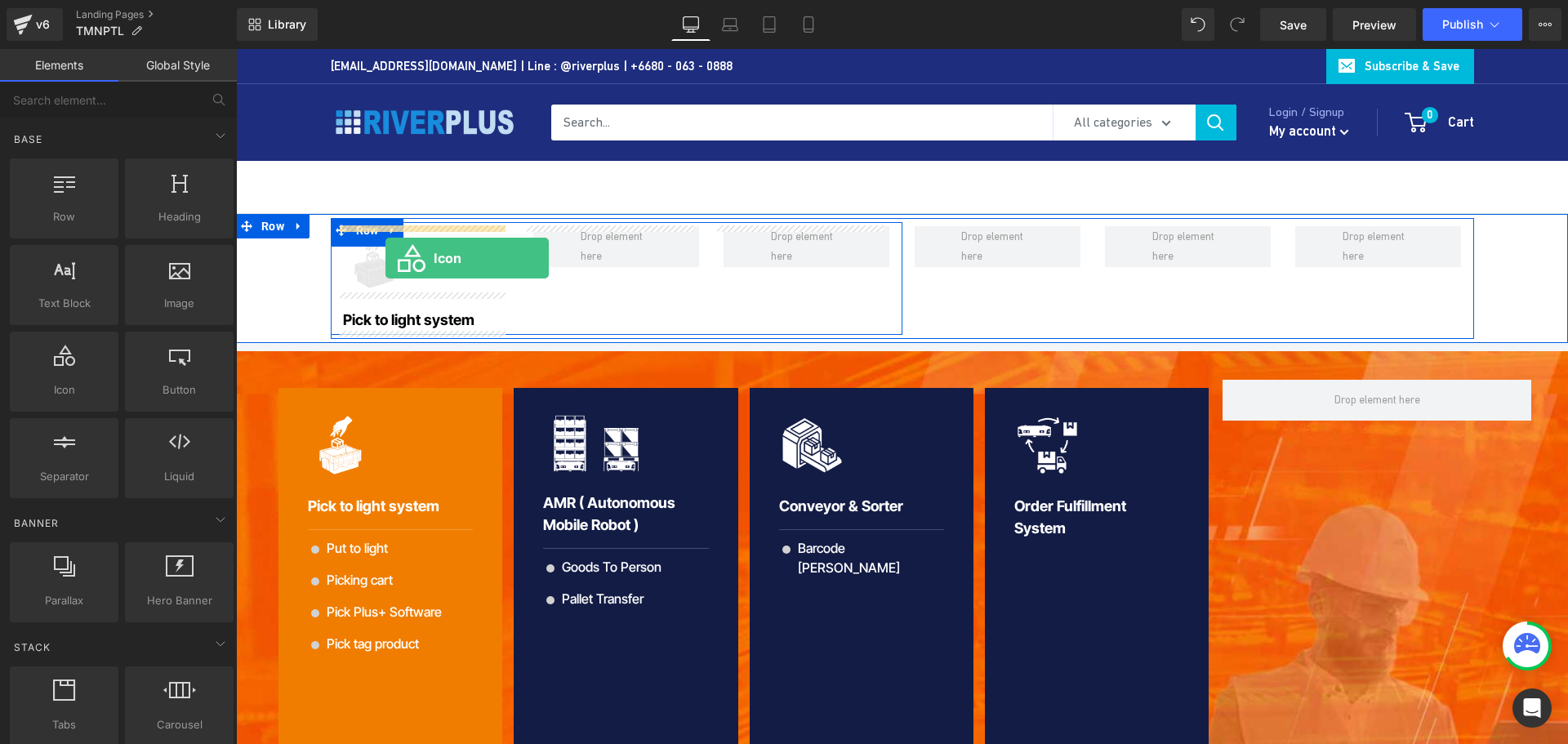 drag, startPoint x: 301, startPoint y: 429, endPoint x: 385, endPoint y: 258, distance: 190.51772 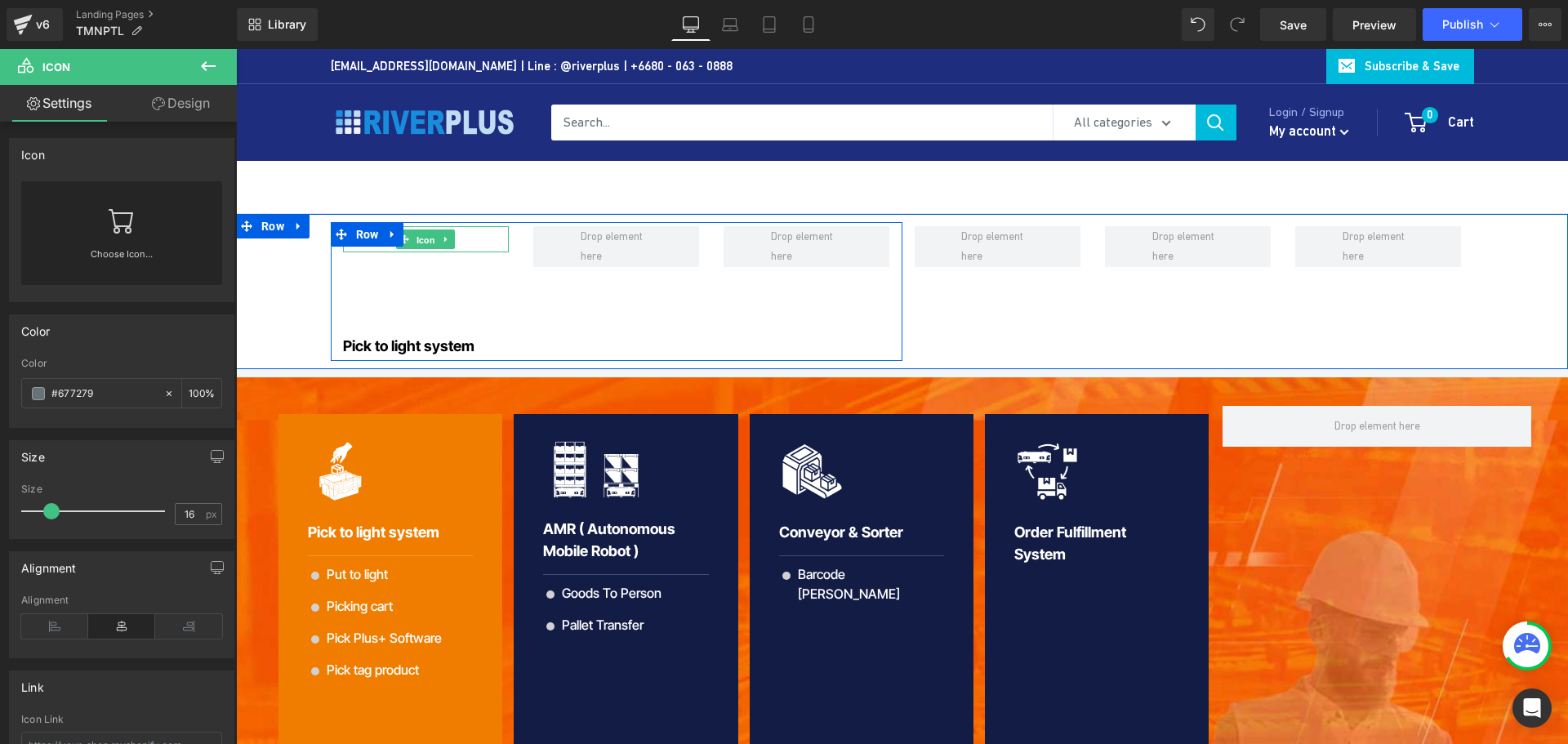 click on "Icon" at bounding box center [425, 240] 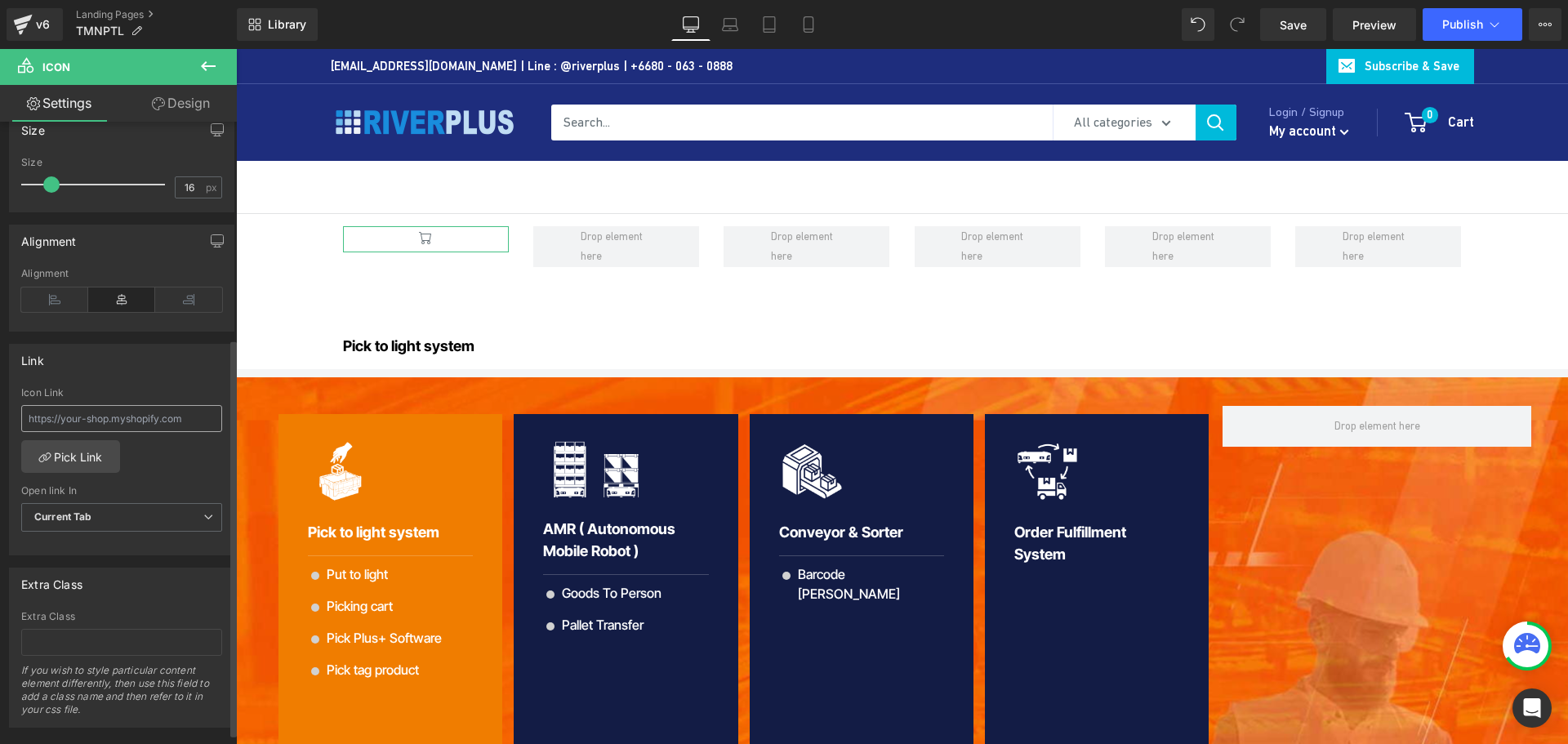 scroll, scrollTop: 356, scrollLeft: 0, axis: vertical 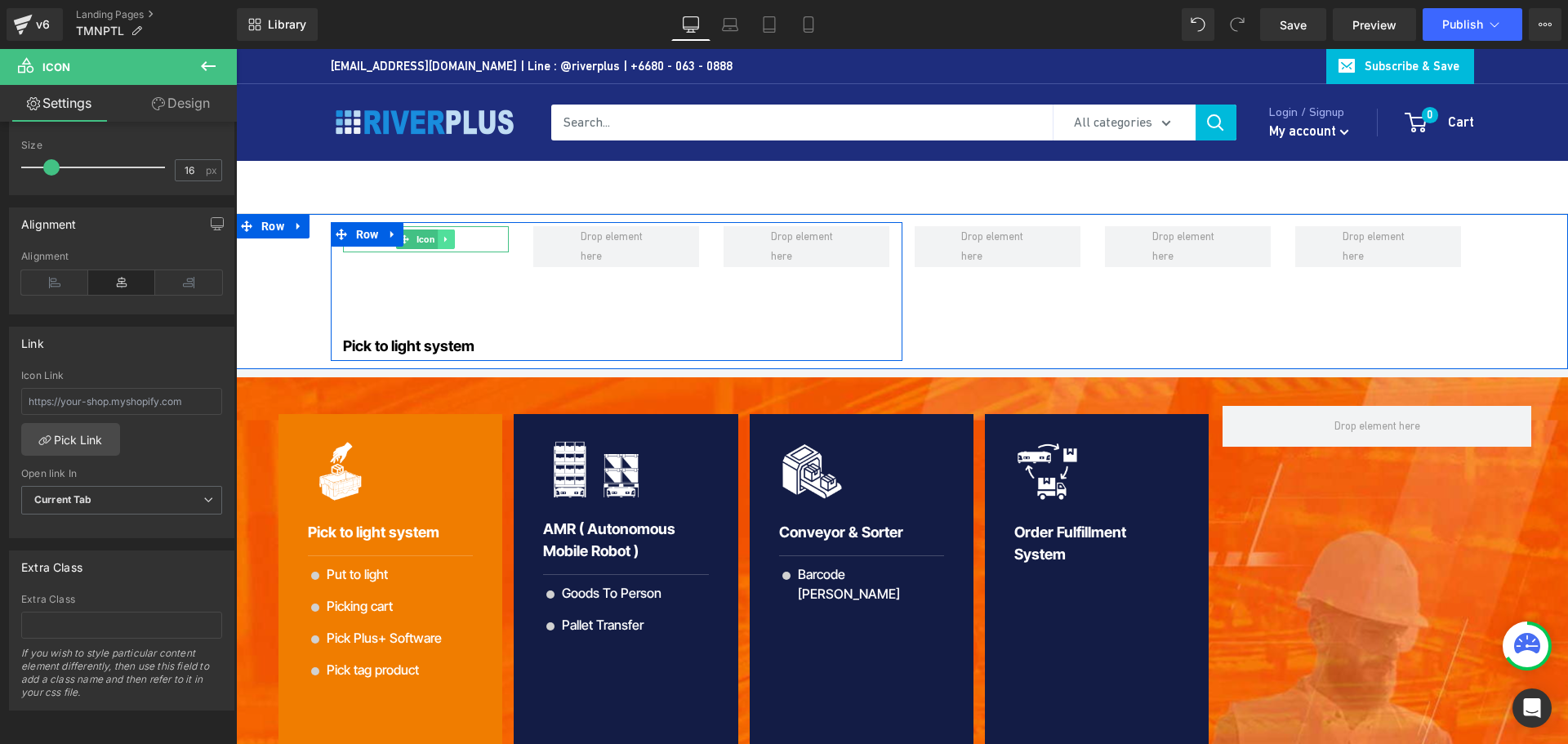 click 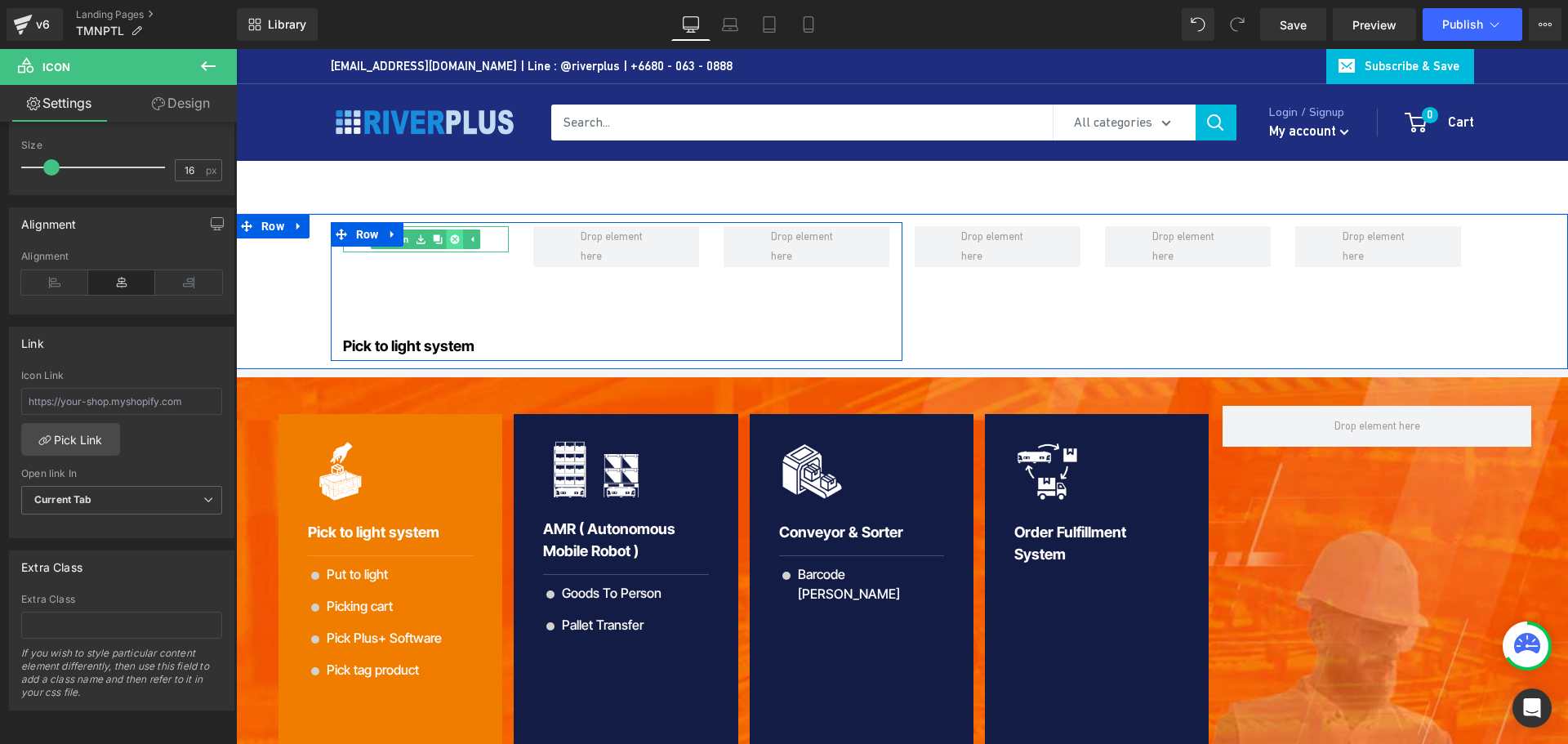 click 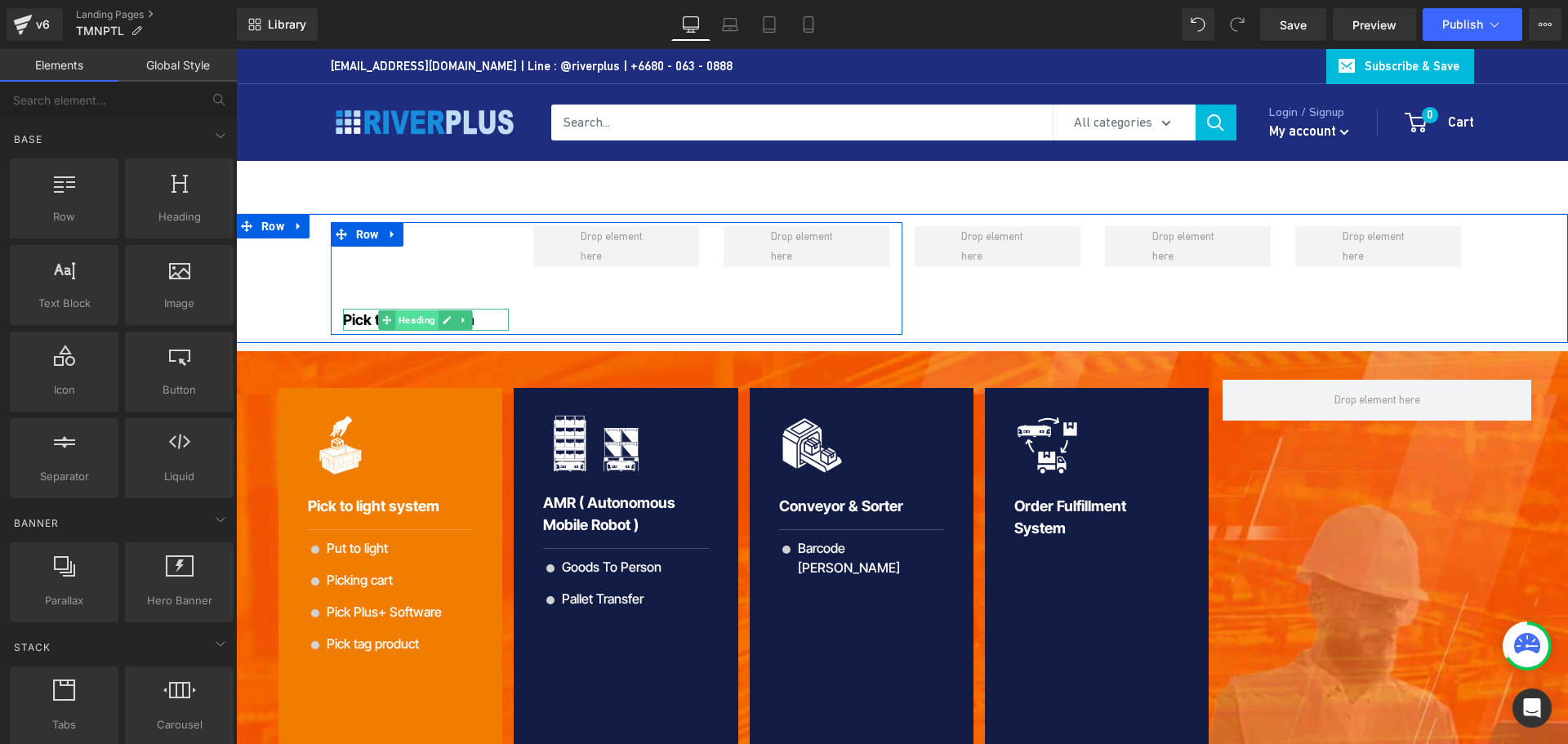 click on "Heading" at bounding box center (416, 320) 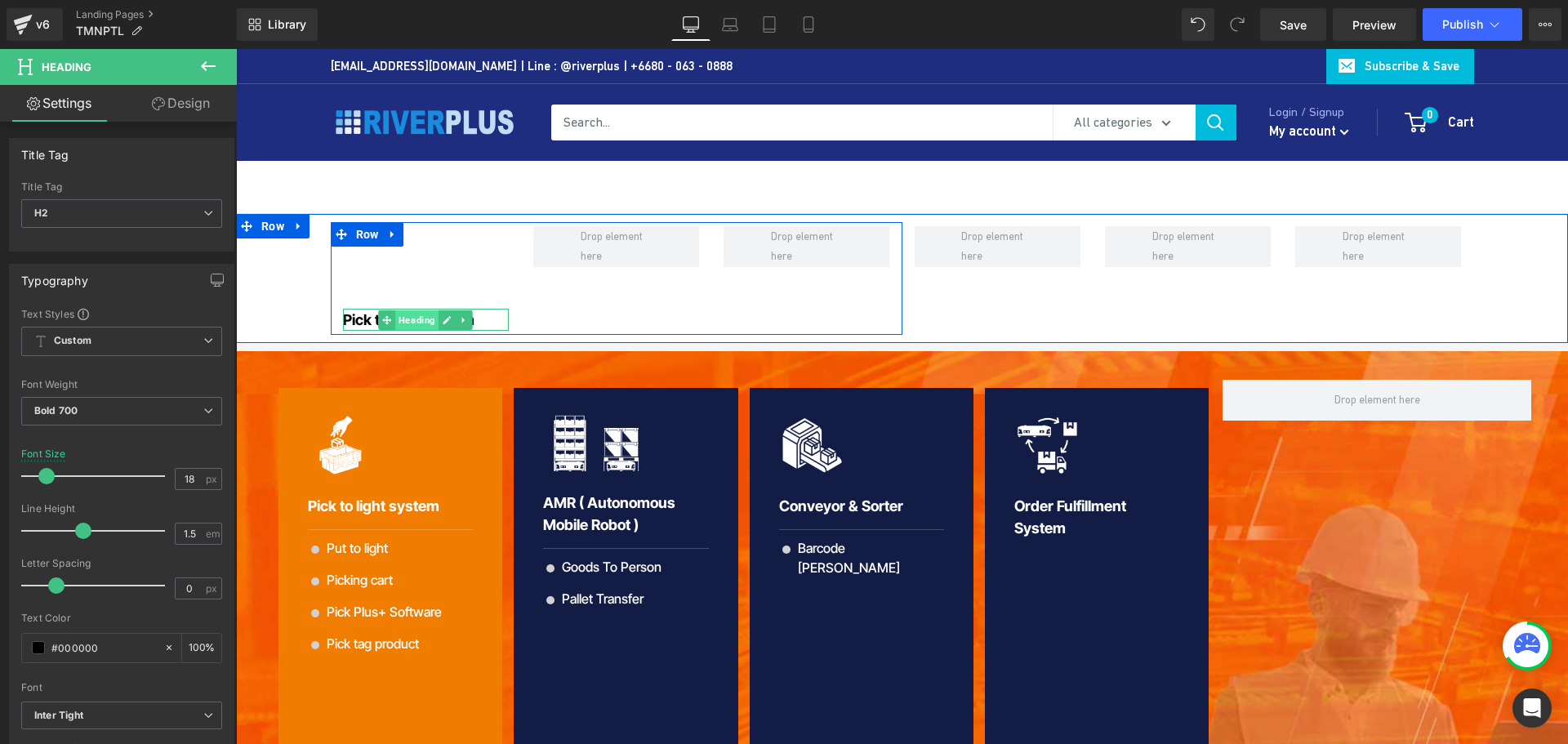 click on "Heading" at bounding box center [416, 320] 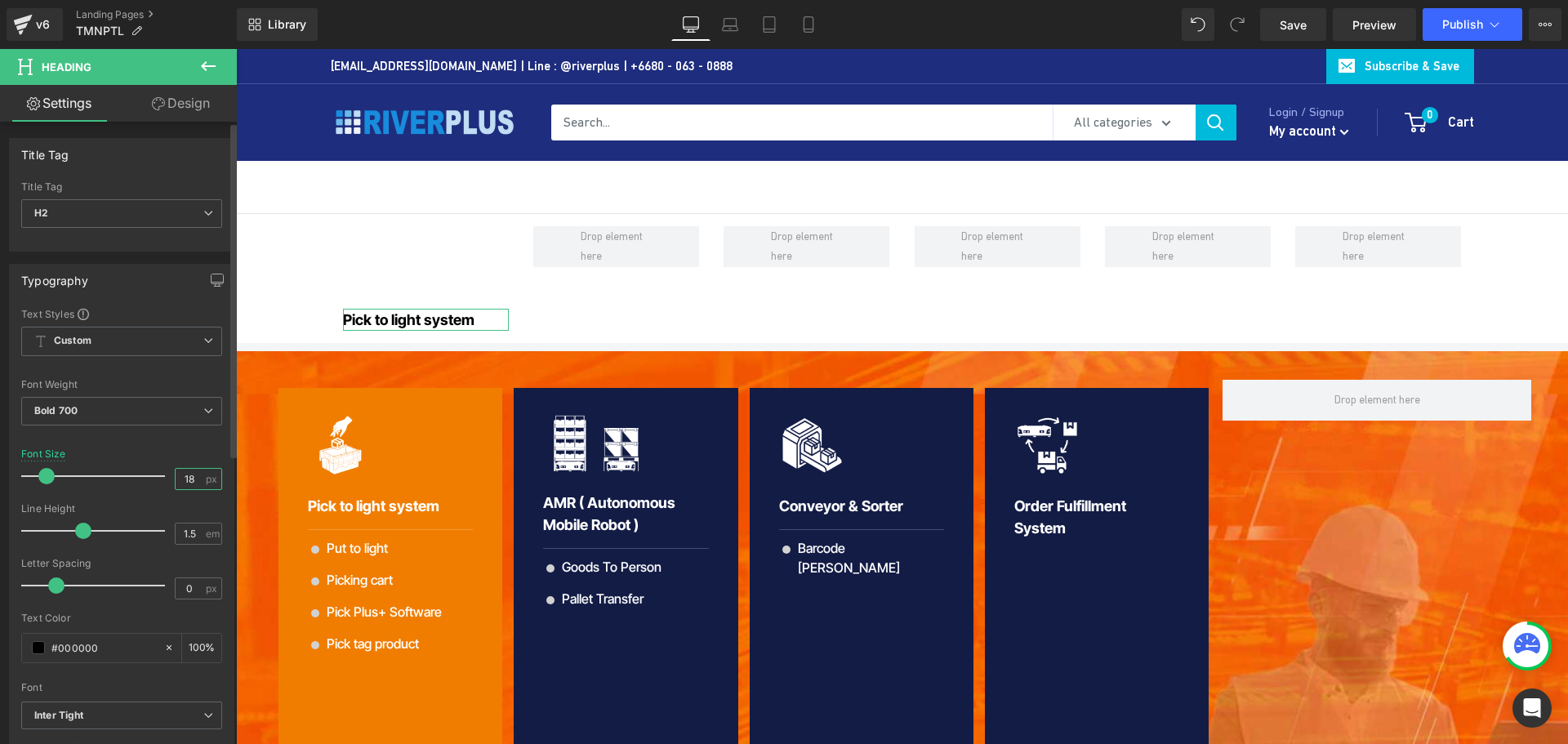 drag, startPoint x: 190, startPoint y: 476, endPoint x: 127, endPoint y: 476, distance: 63 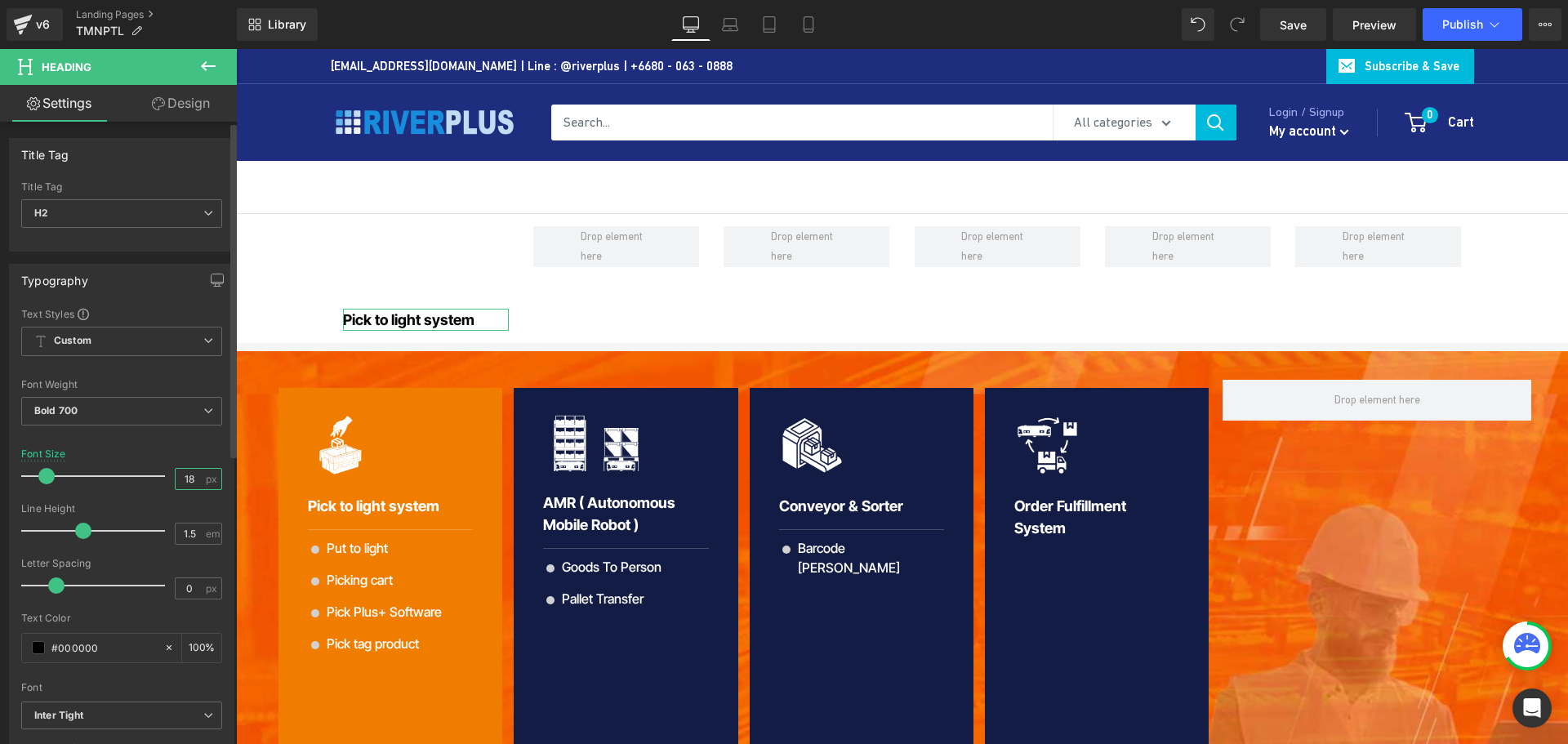 click on "Font Size 18 px" at bounding box center [122, 475] 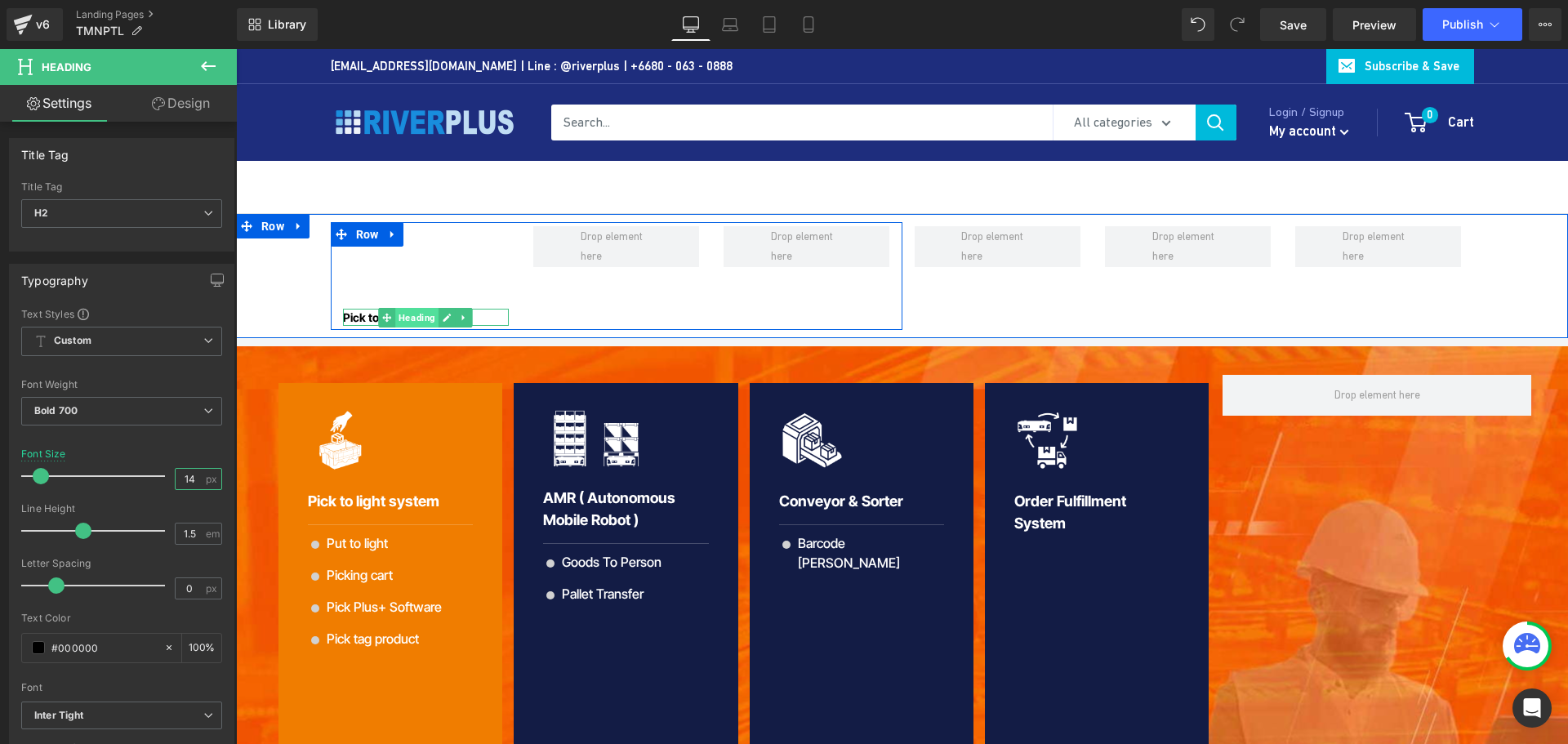 click on "Heading" at bounding box center [416, 318] 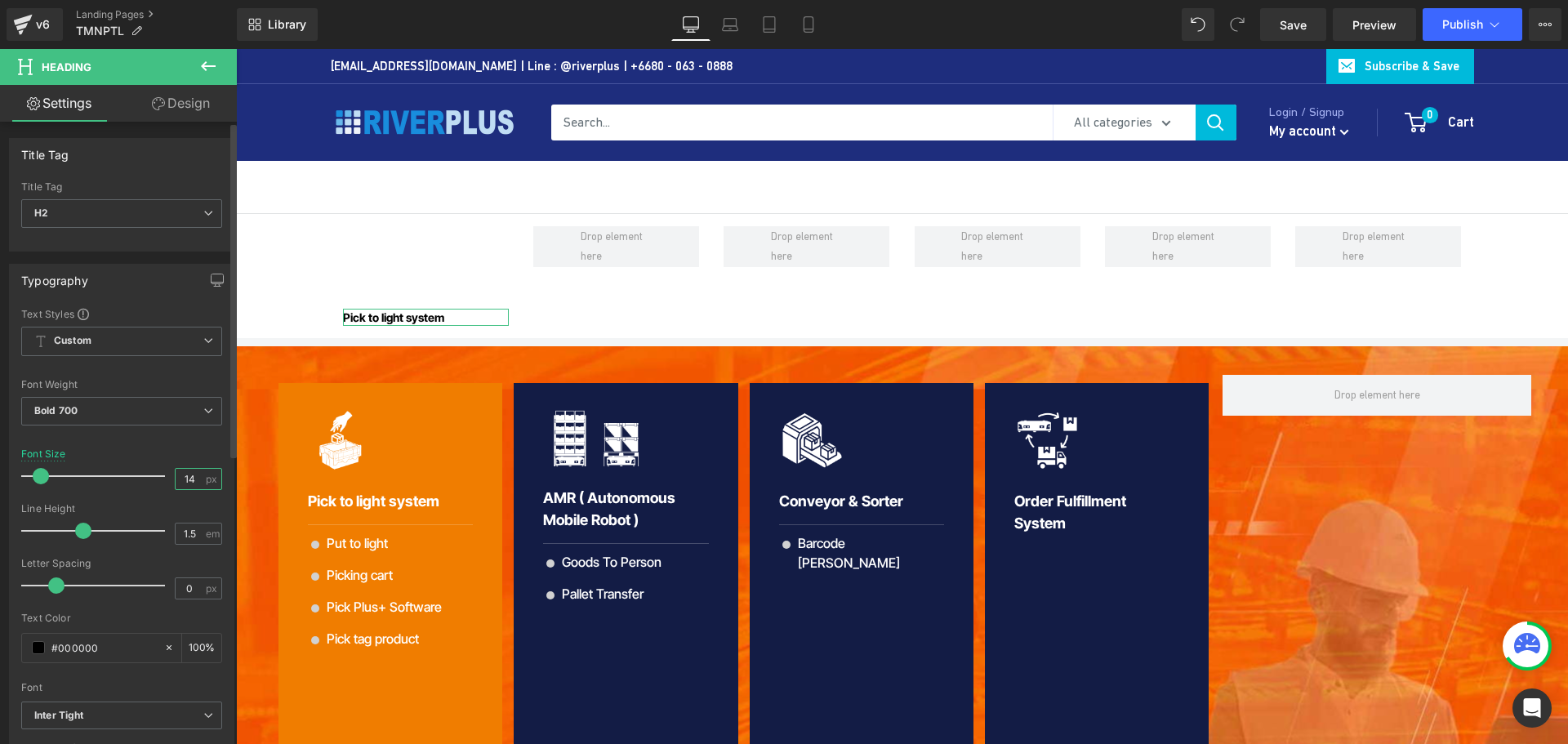 drag, startPoint x: 192, startPoint y: 484, endPoint x: 145, endPoint y: 484, distance: 47 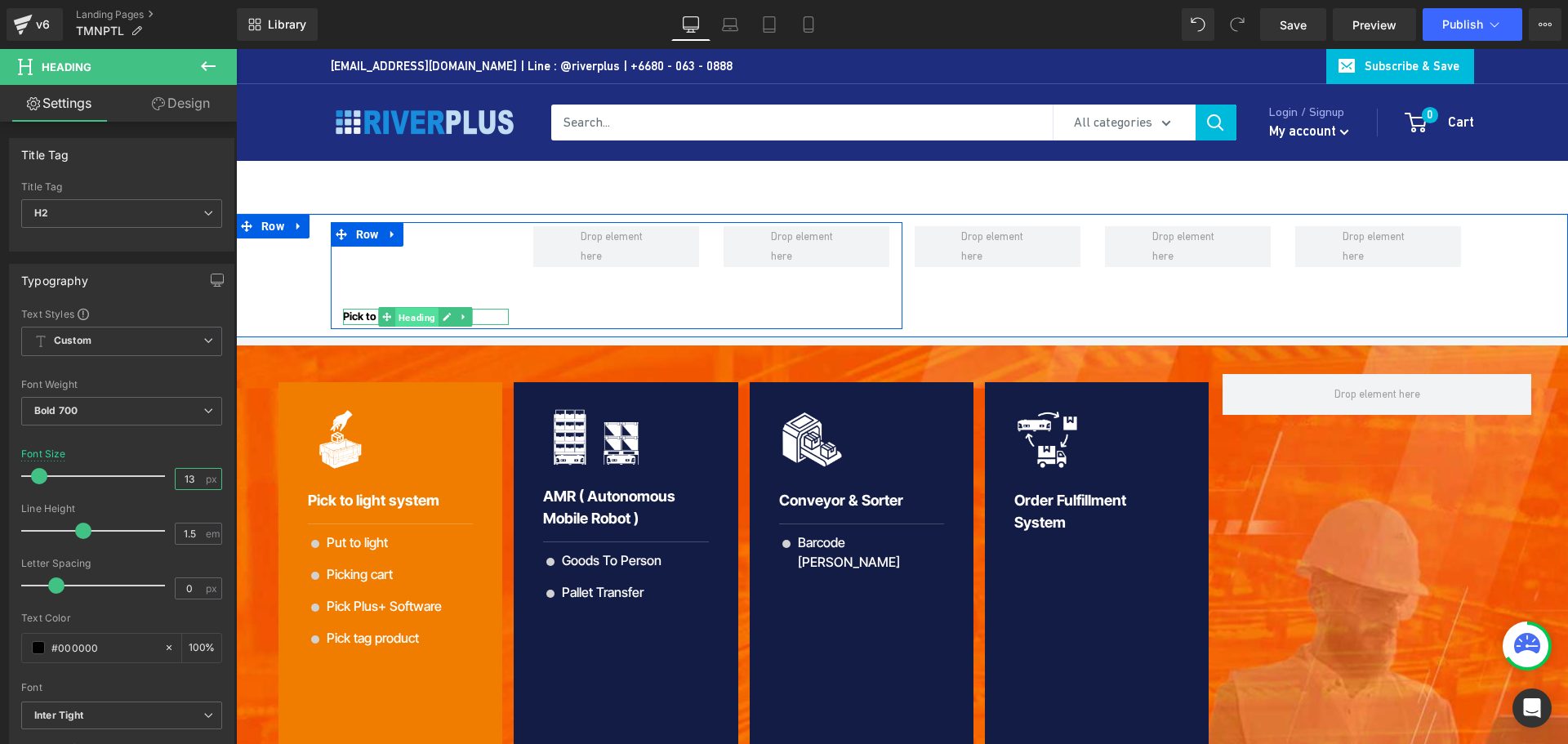 click on "Heading" at bounding box center [416, 318] 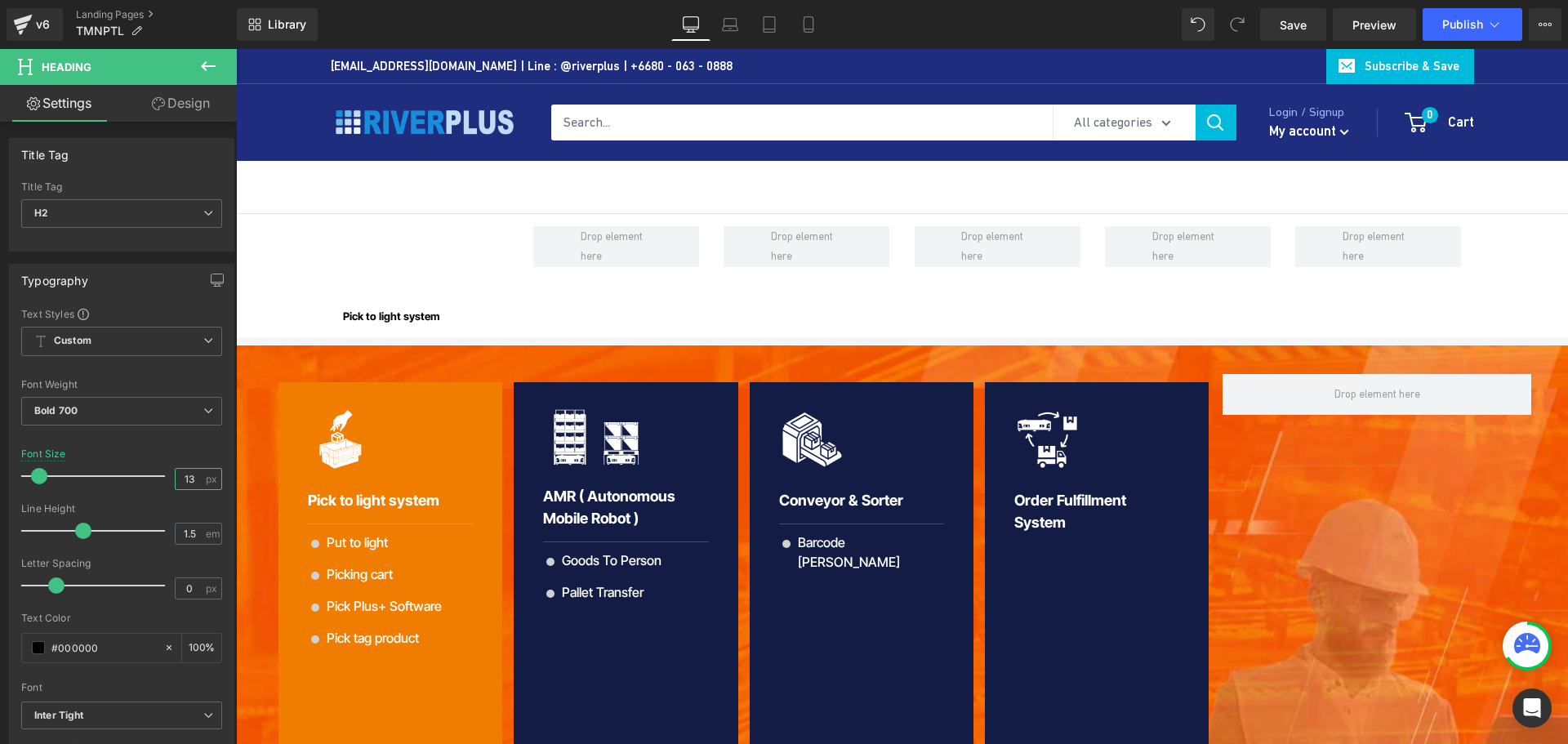 type on "13" 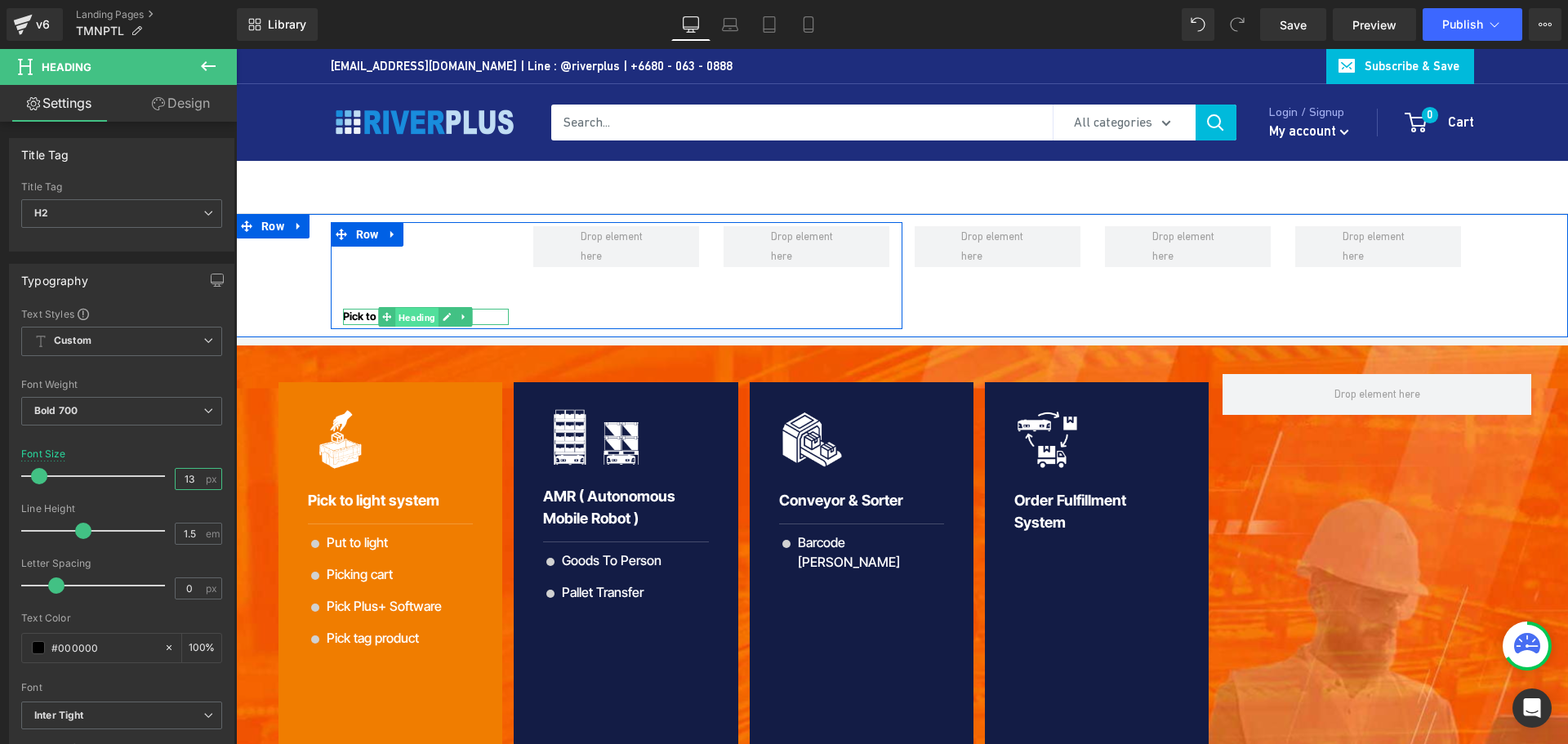 click on "Heading" at bounding box center (416, 318) 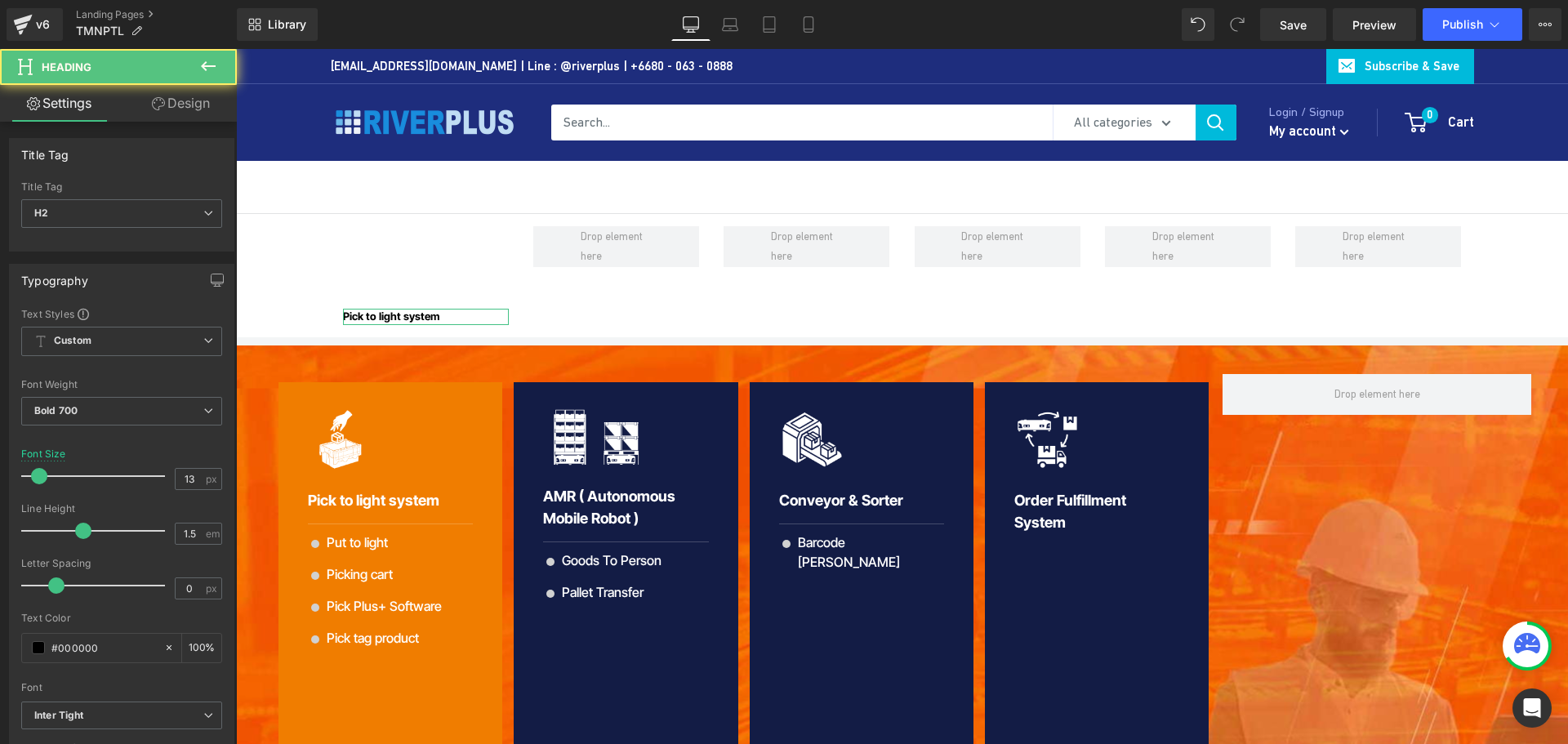 click on "Design" at bounding box center (180, 103) 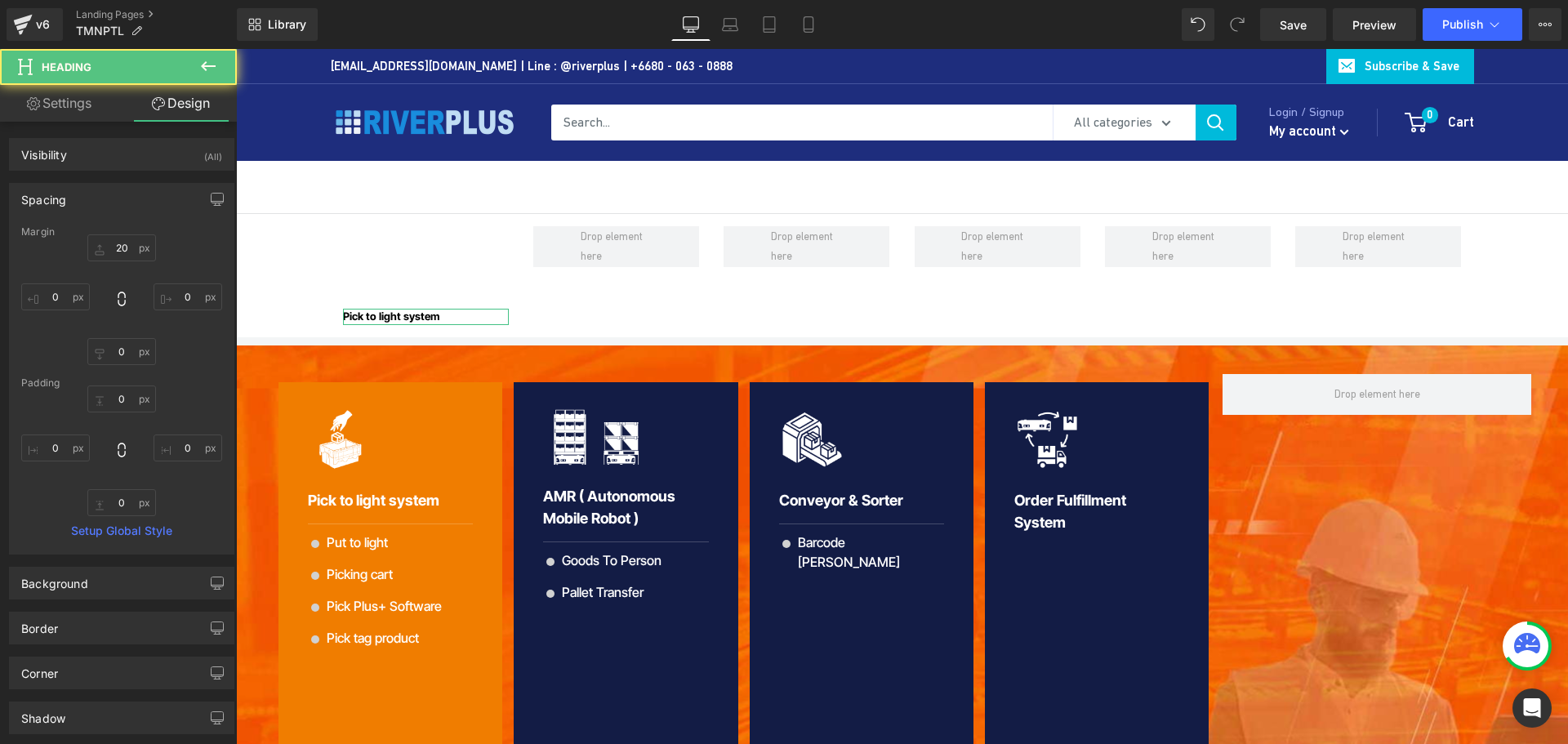 type on "20" 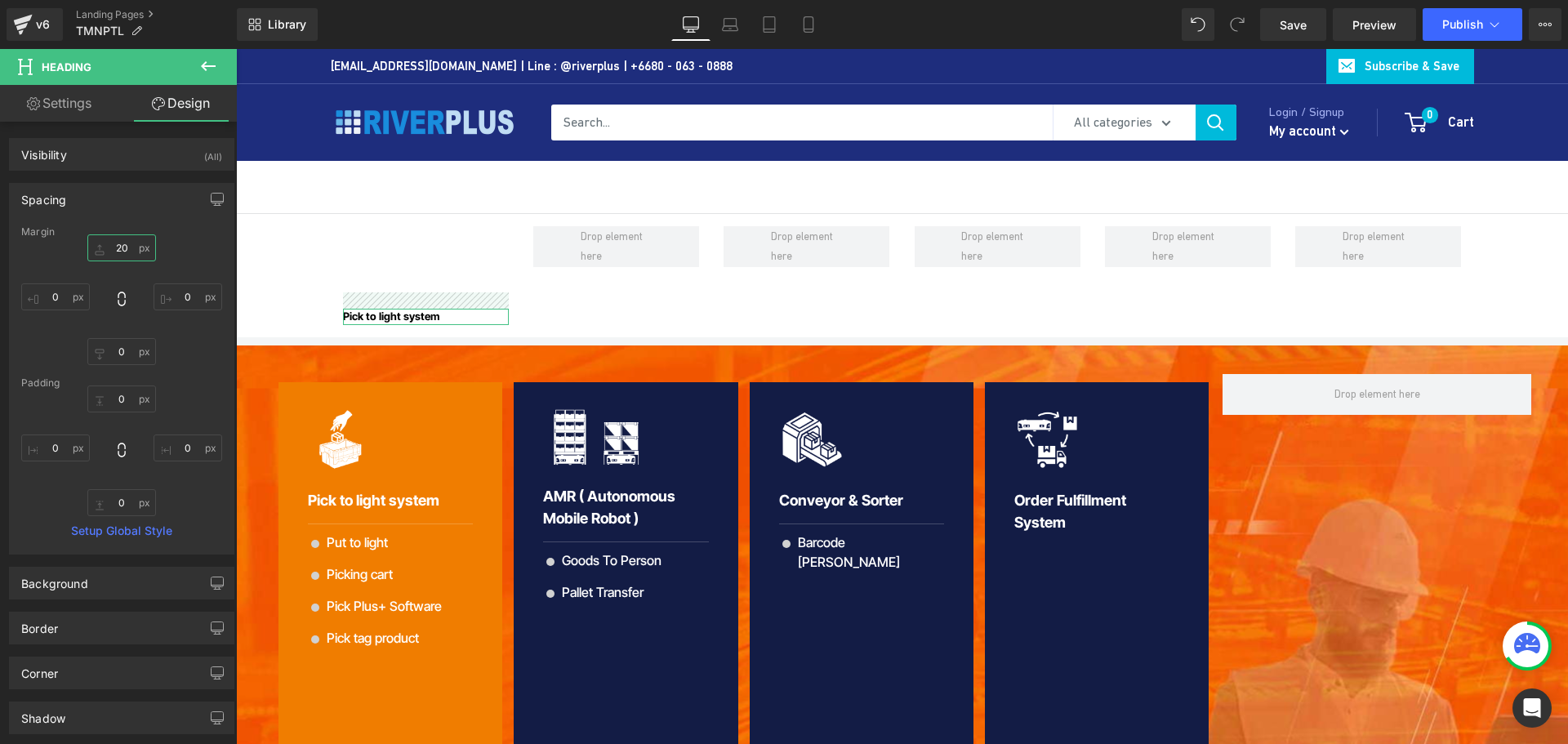 click on "20" at bounding box center (122, 247) 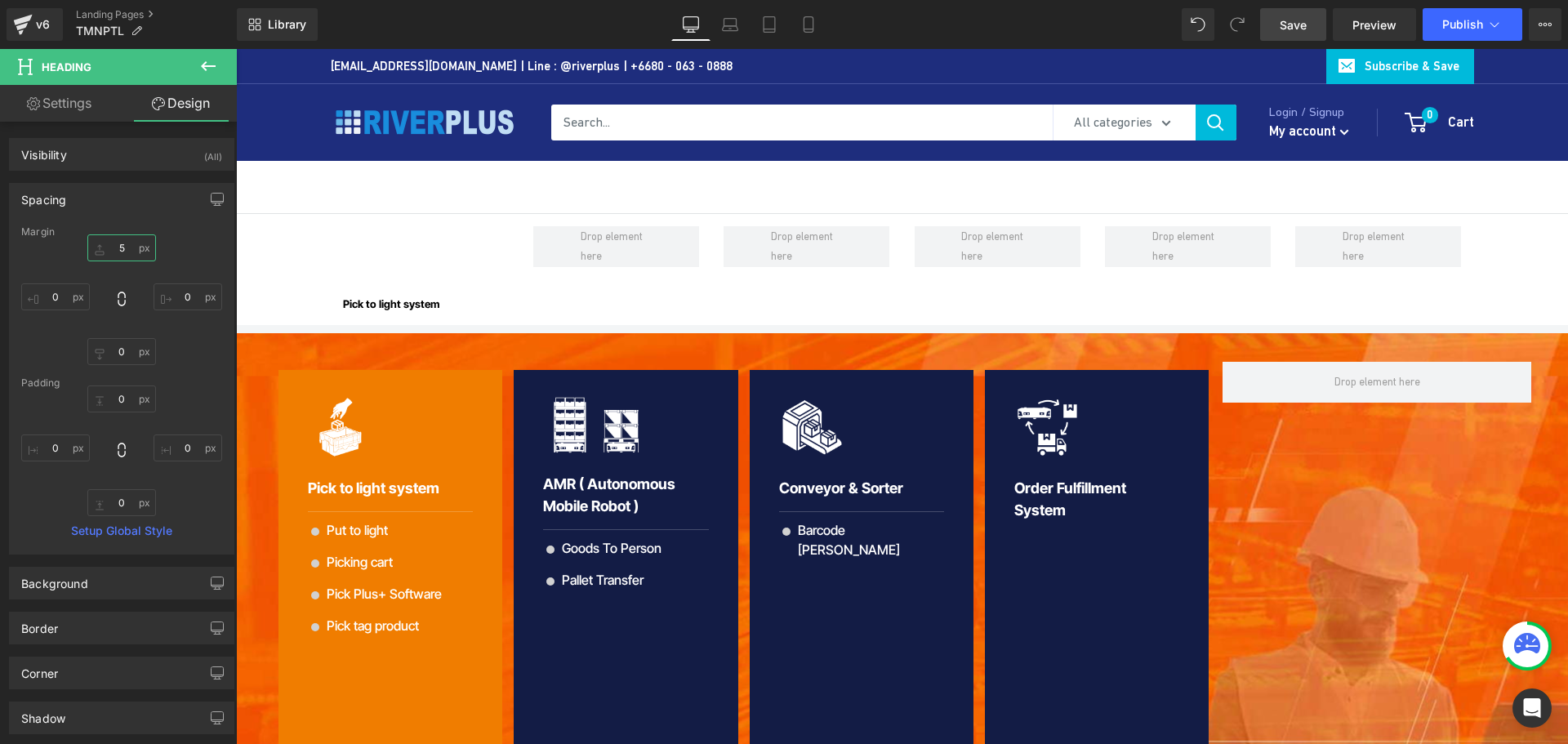 type on "5" 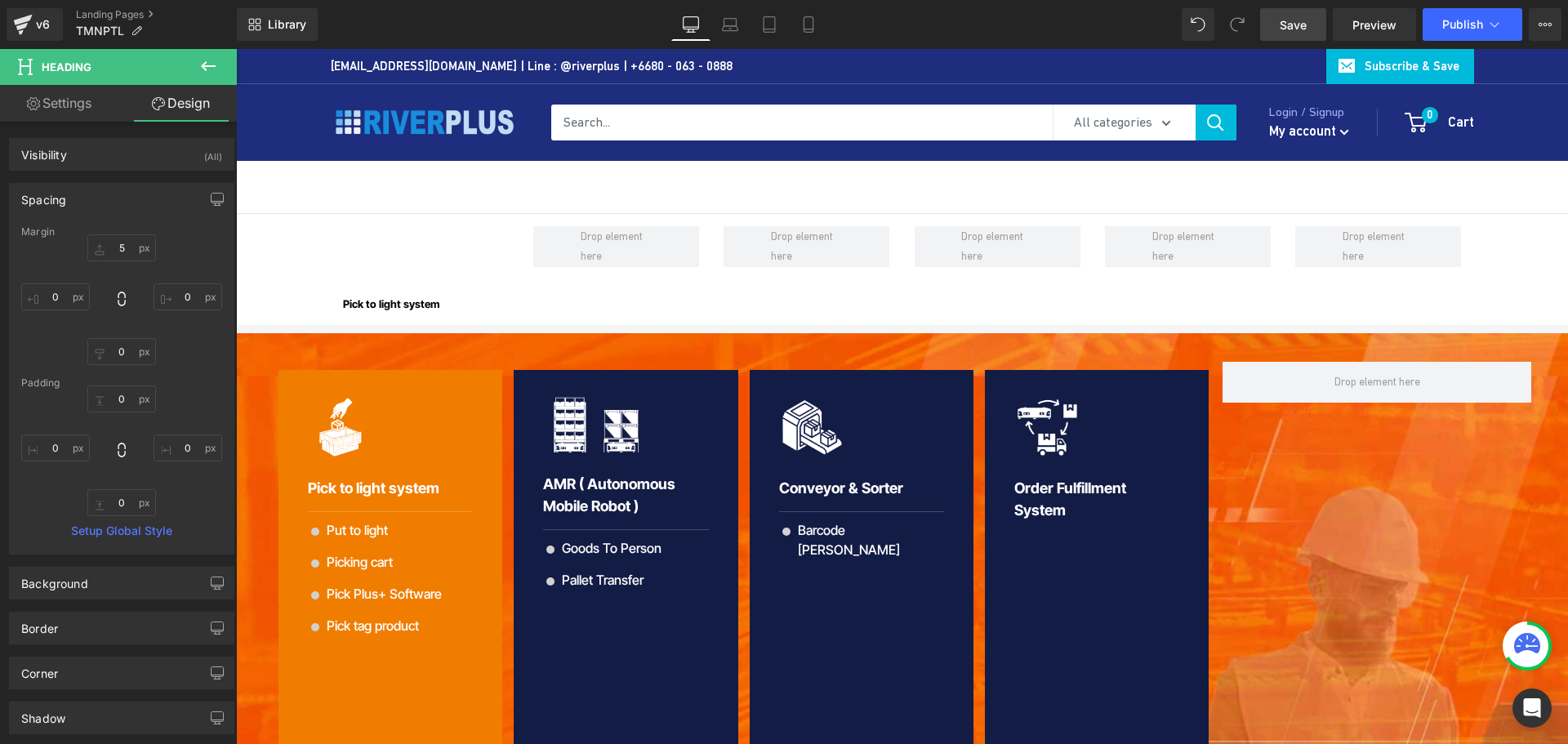 click on "Save" at bounding box center [1293, 25] 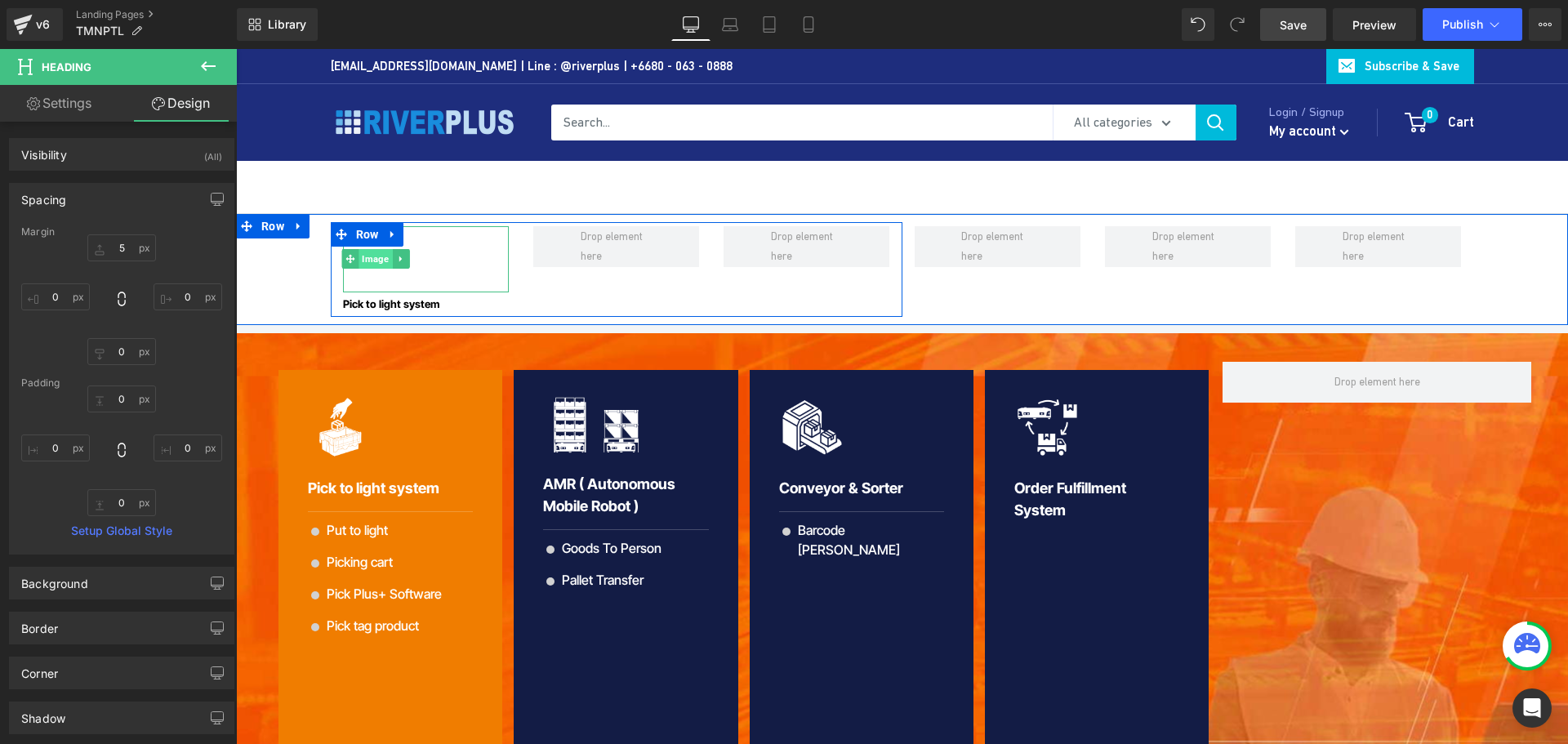click on "Image" at bounding box center [376, 259] 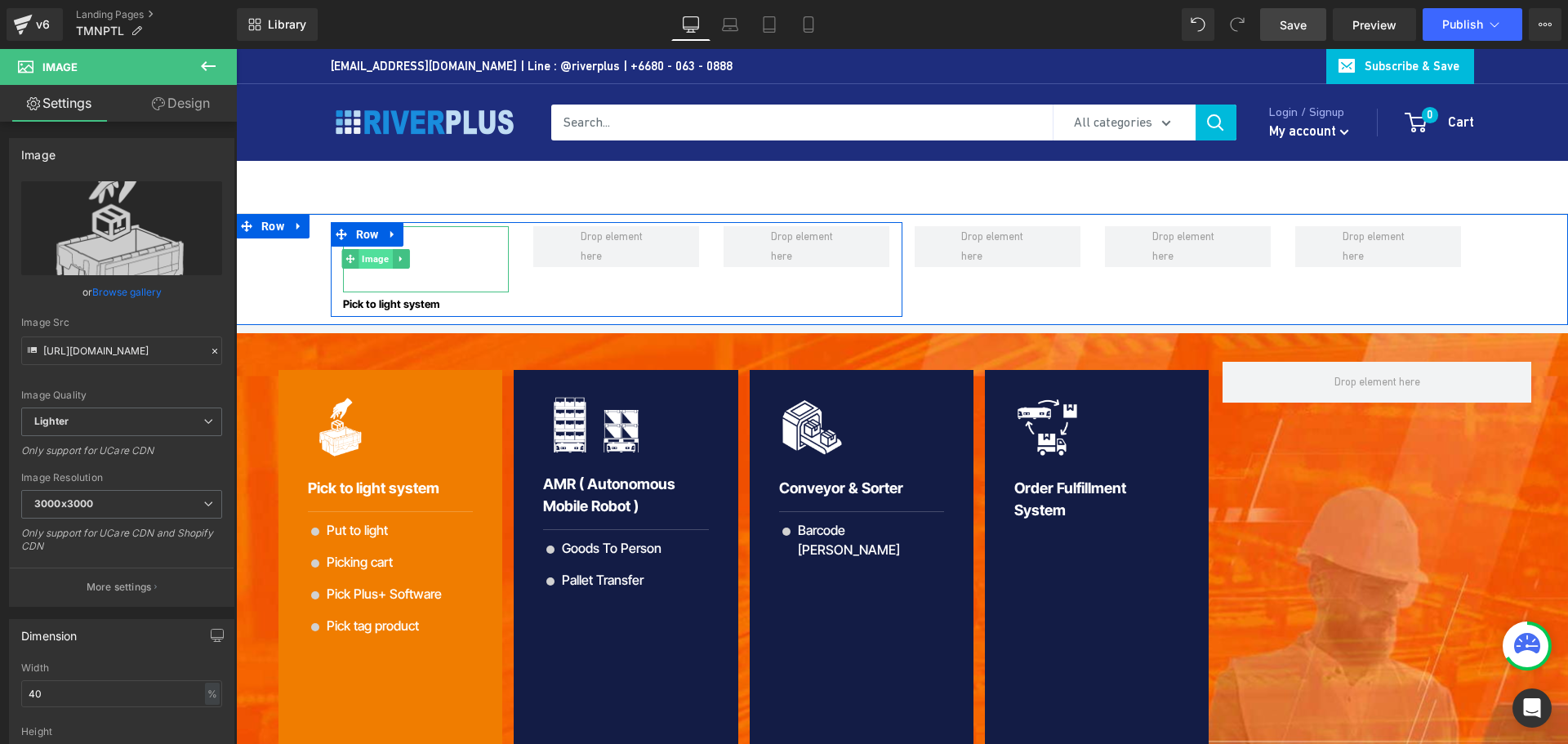 click on "Image" at bounding box center [376, 259] 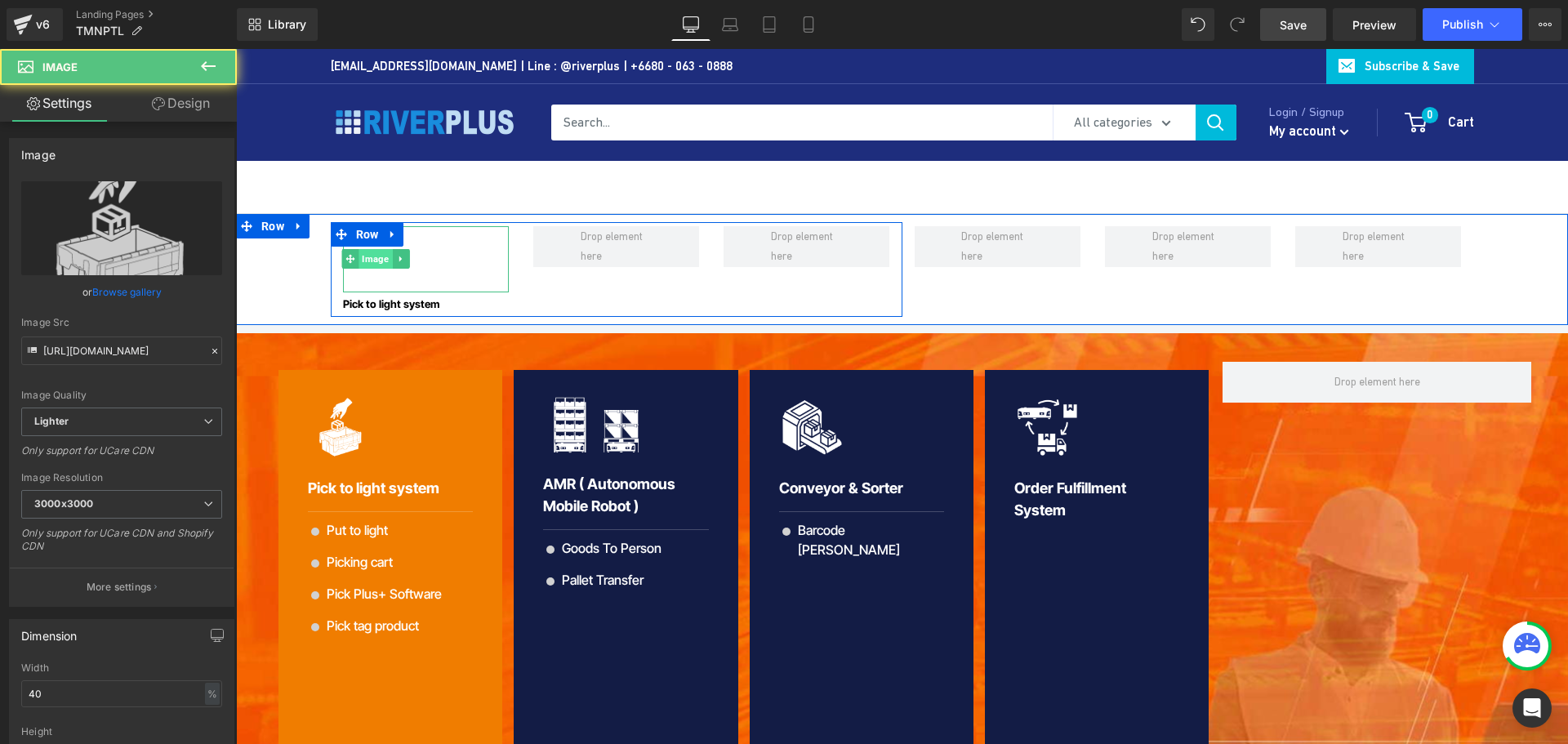 click on "Image" at bounding box center (376, 259) 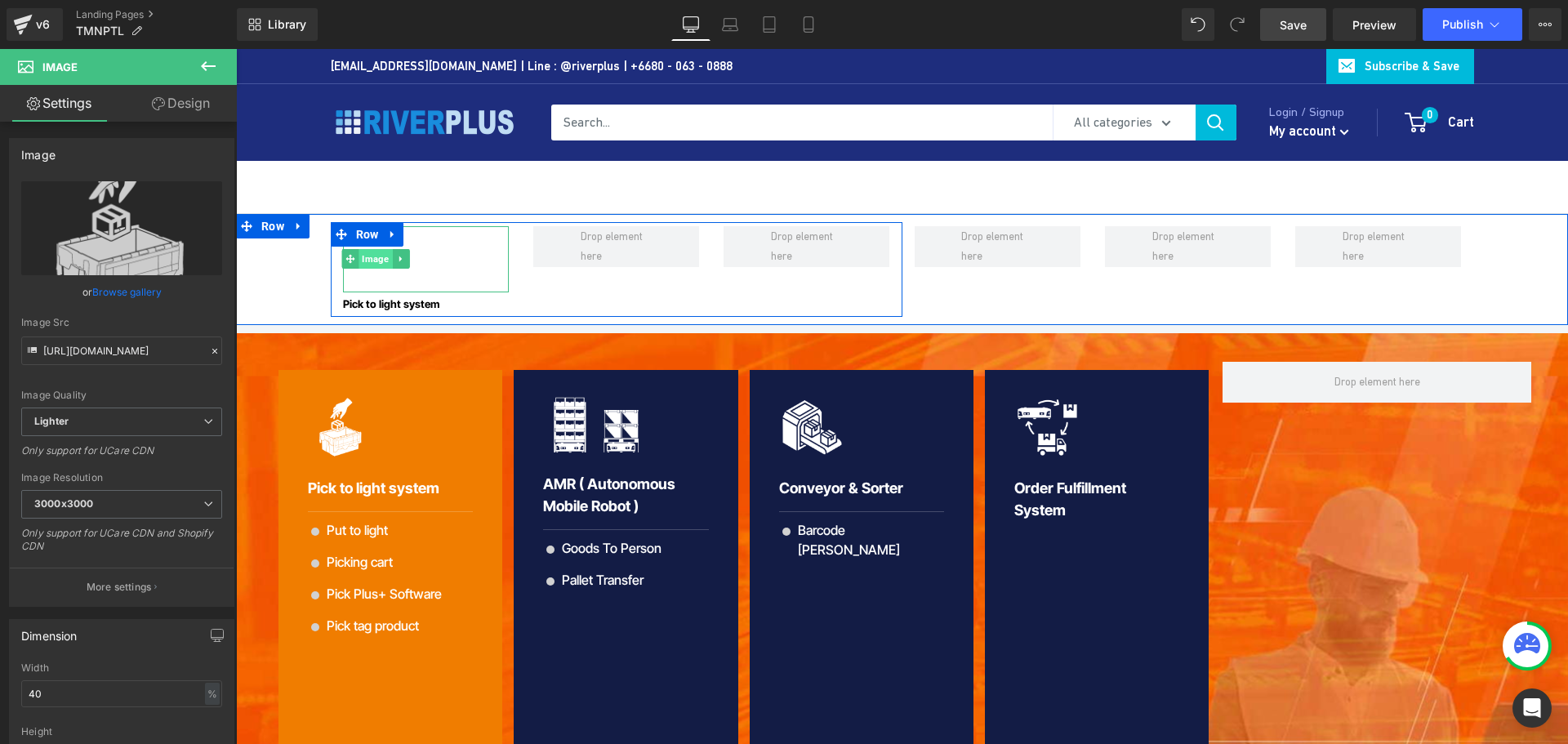 click on "Image" at bounding box center [376, 259] 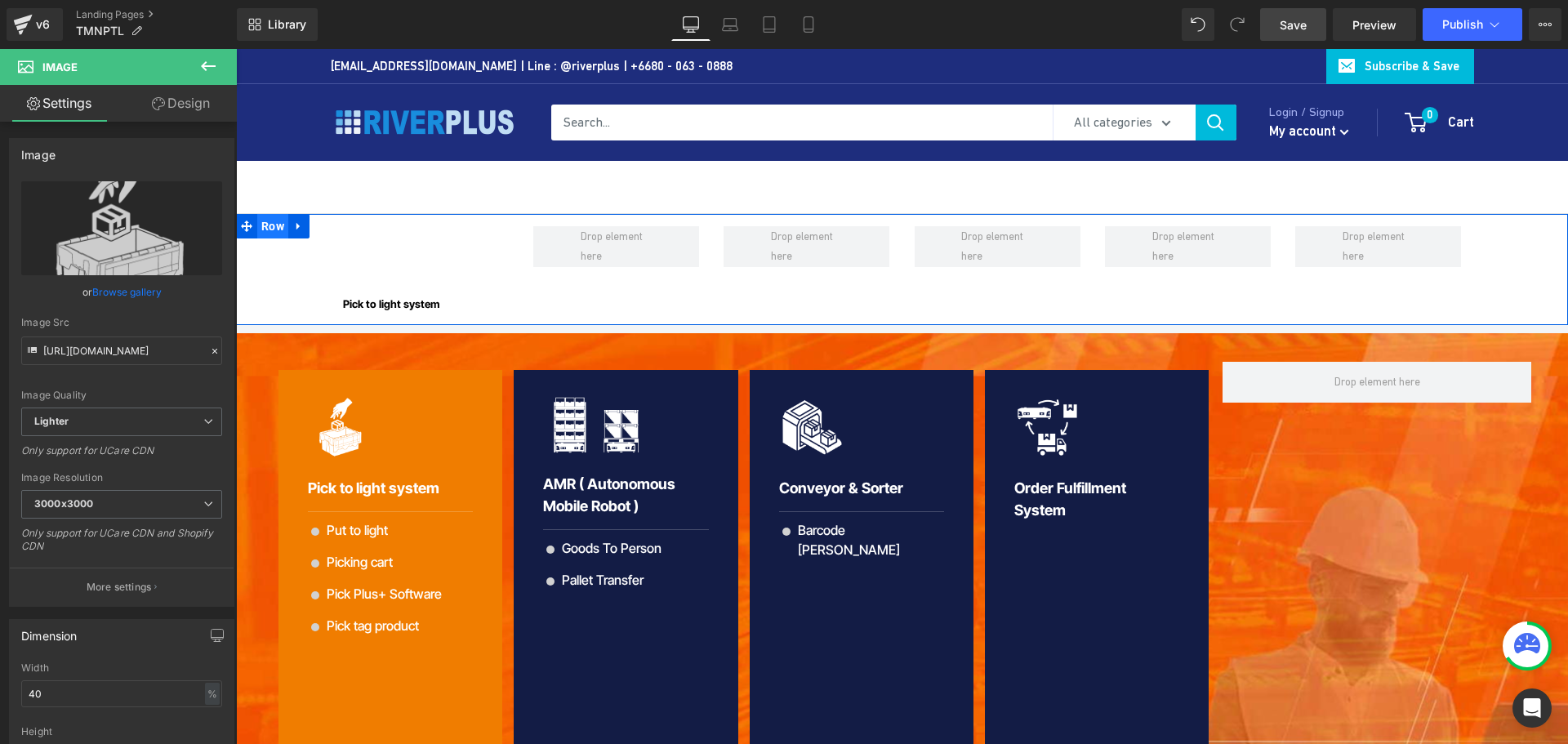 click on "Row" at bounding box center (273, 226) 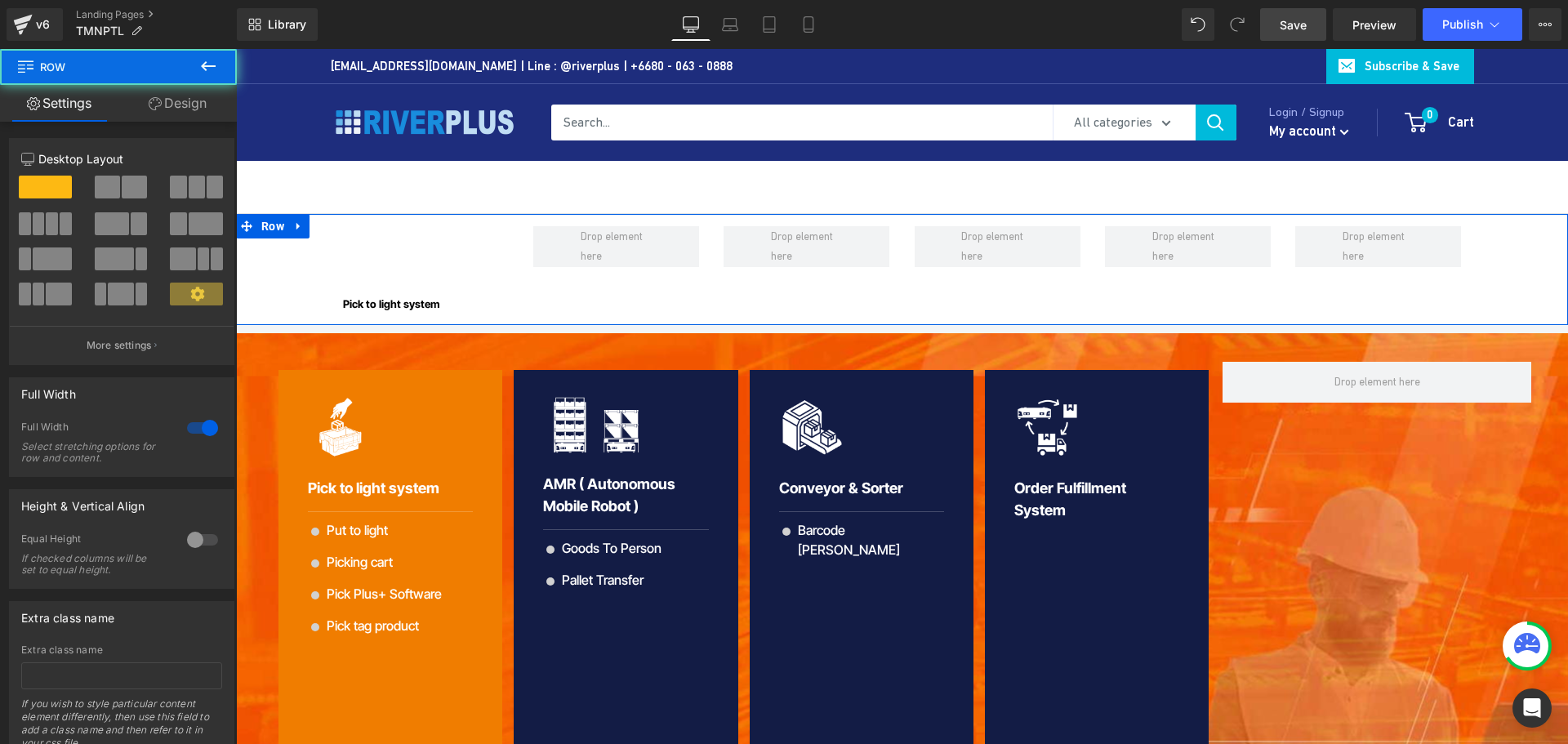 click on "Image         Pick to light system Heading         Row         Row         Row" at bounding box center (902, 270) 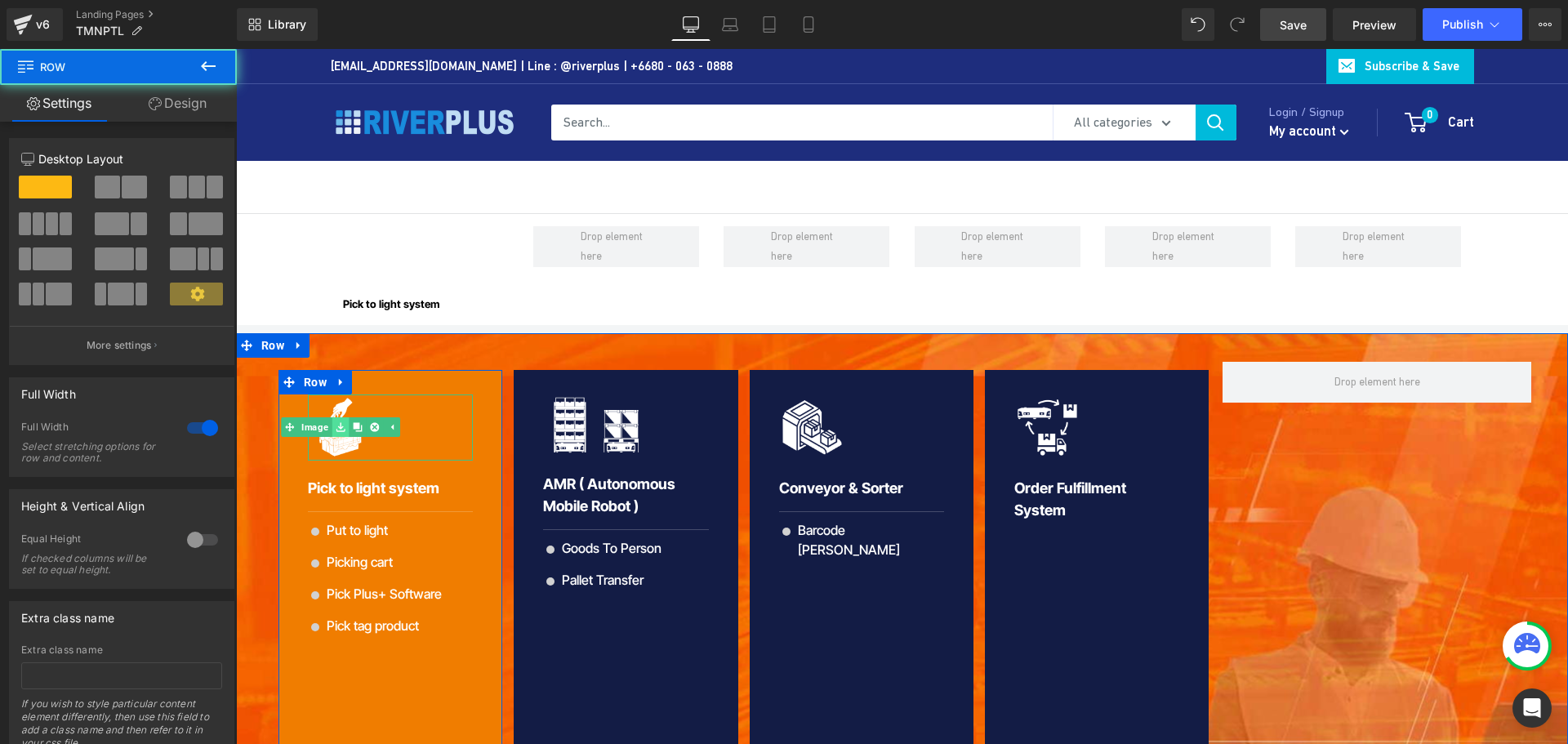 click 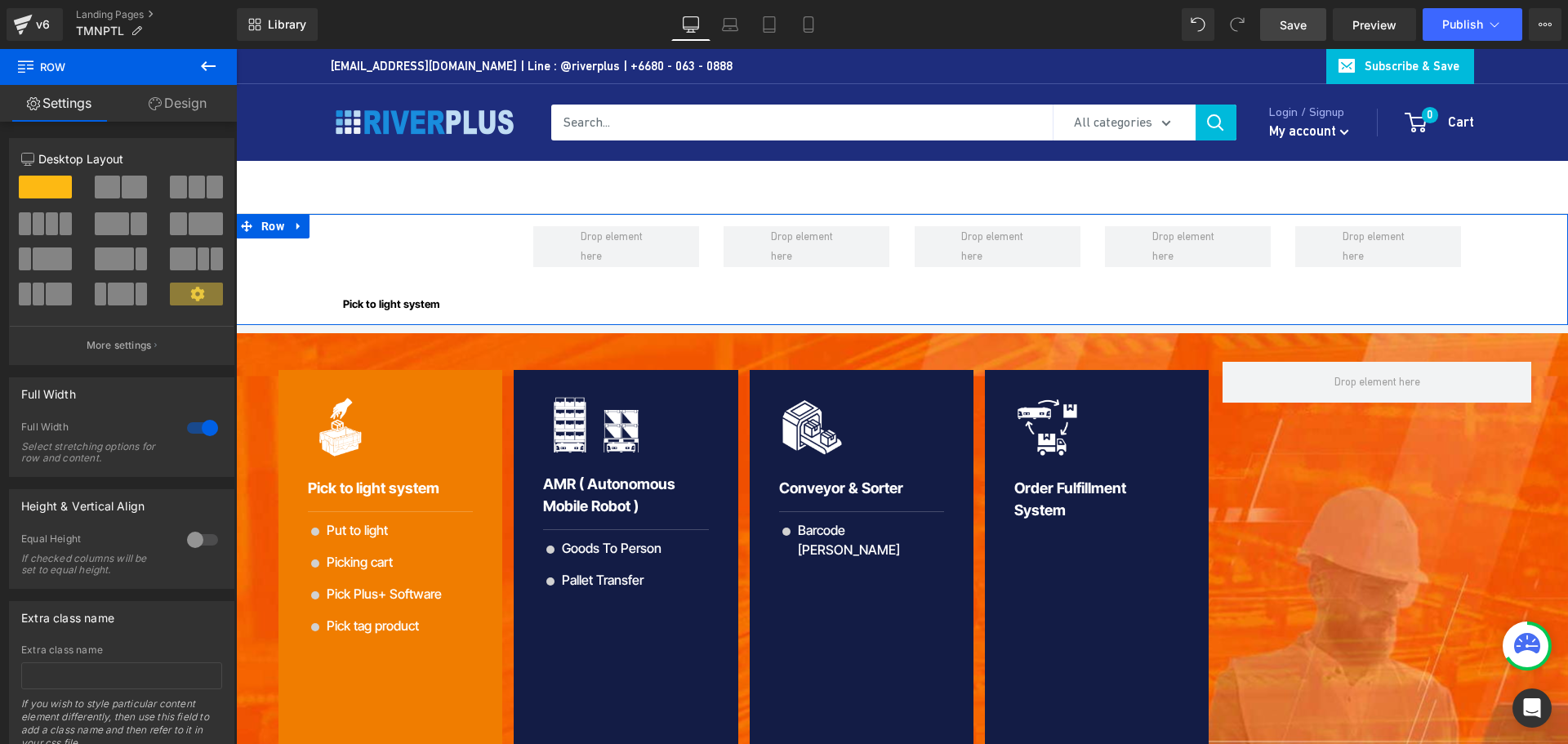 click on "Image         Pick to light system Heading         Row         Row         Row" at bounding box center (902, 270) 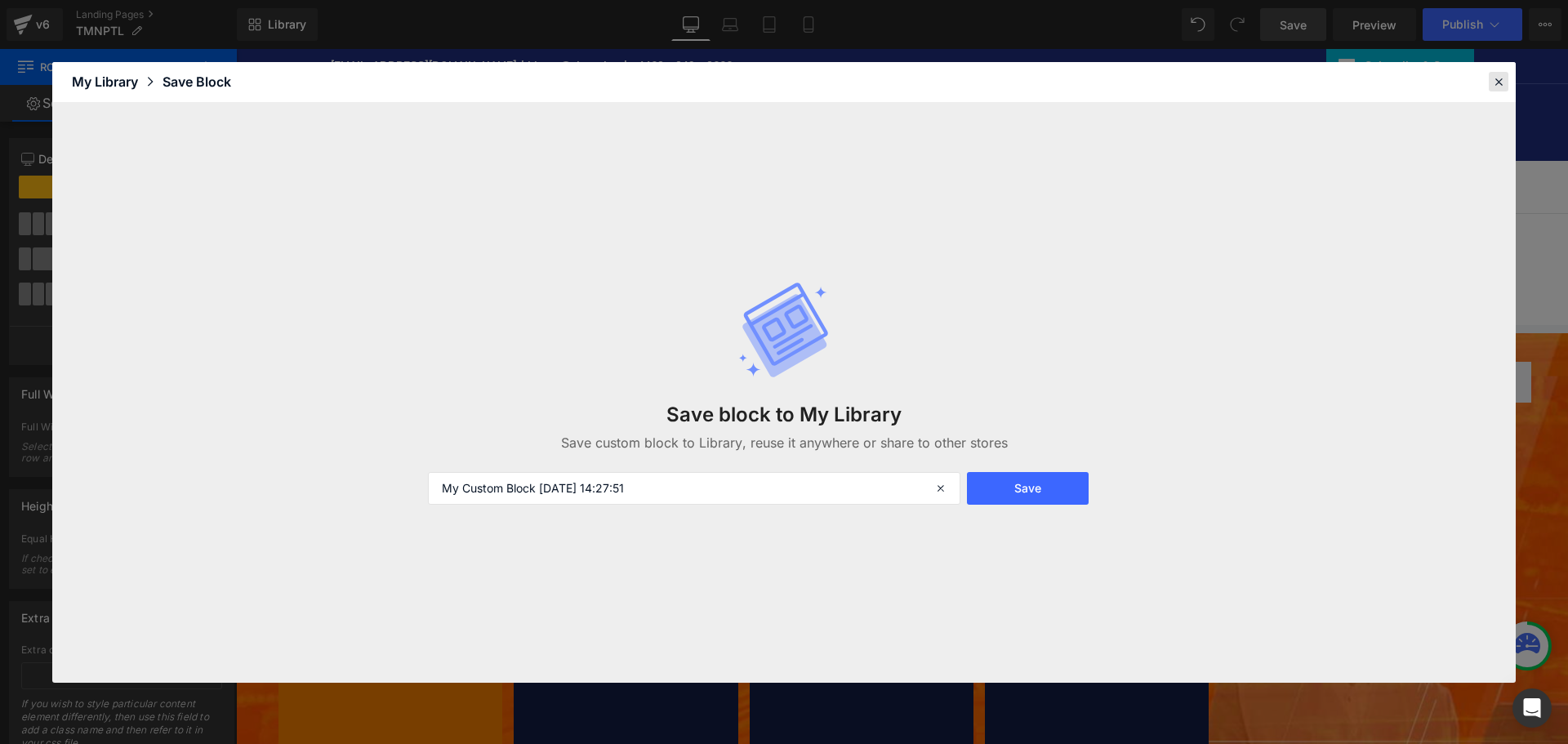 click at bounding box center (1499, 82) 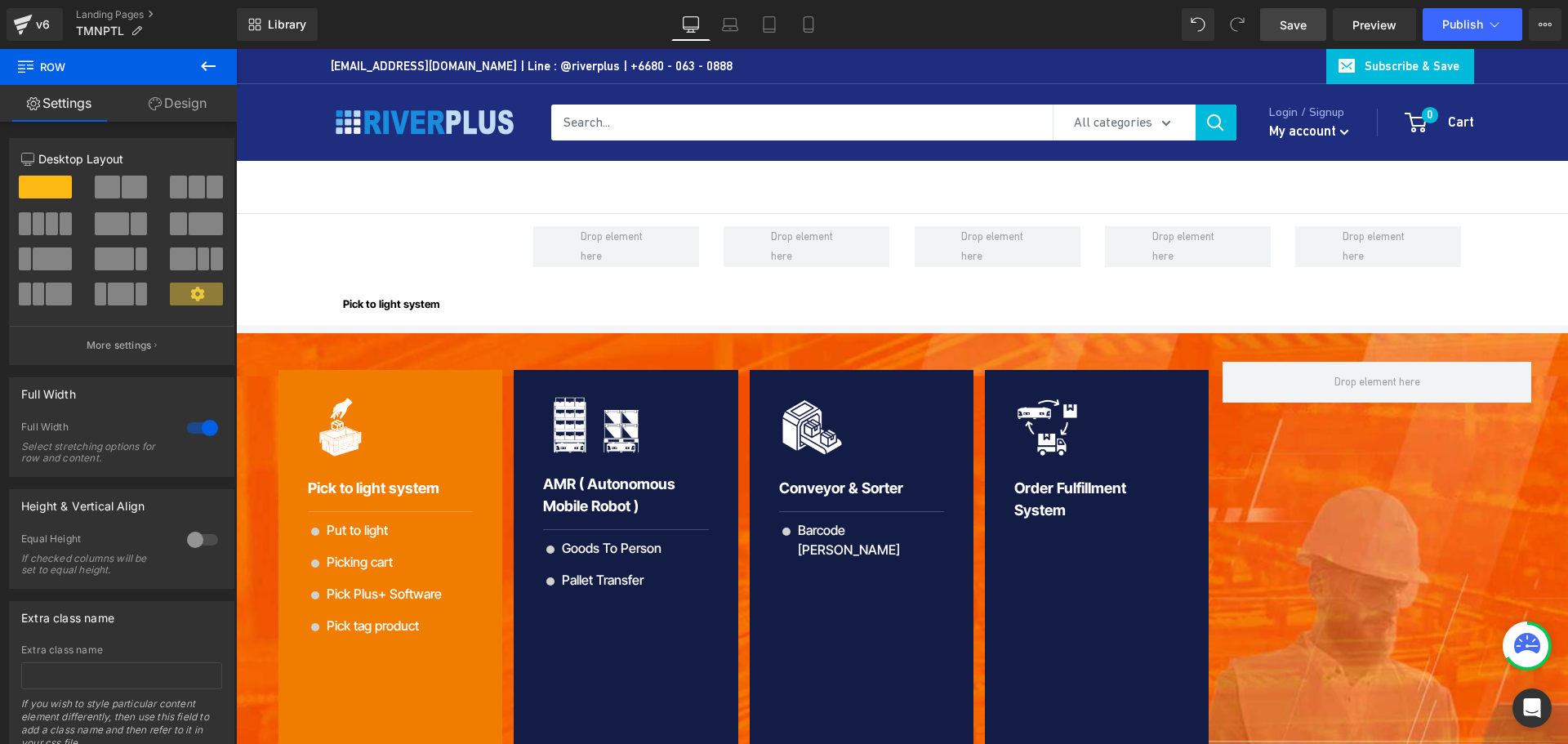 click on "Save" at bounding box center (1293, 25) 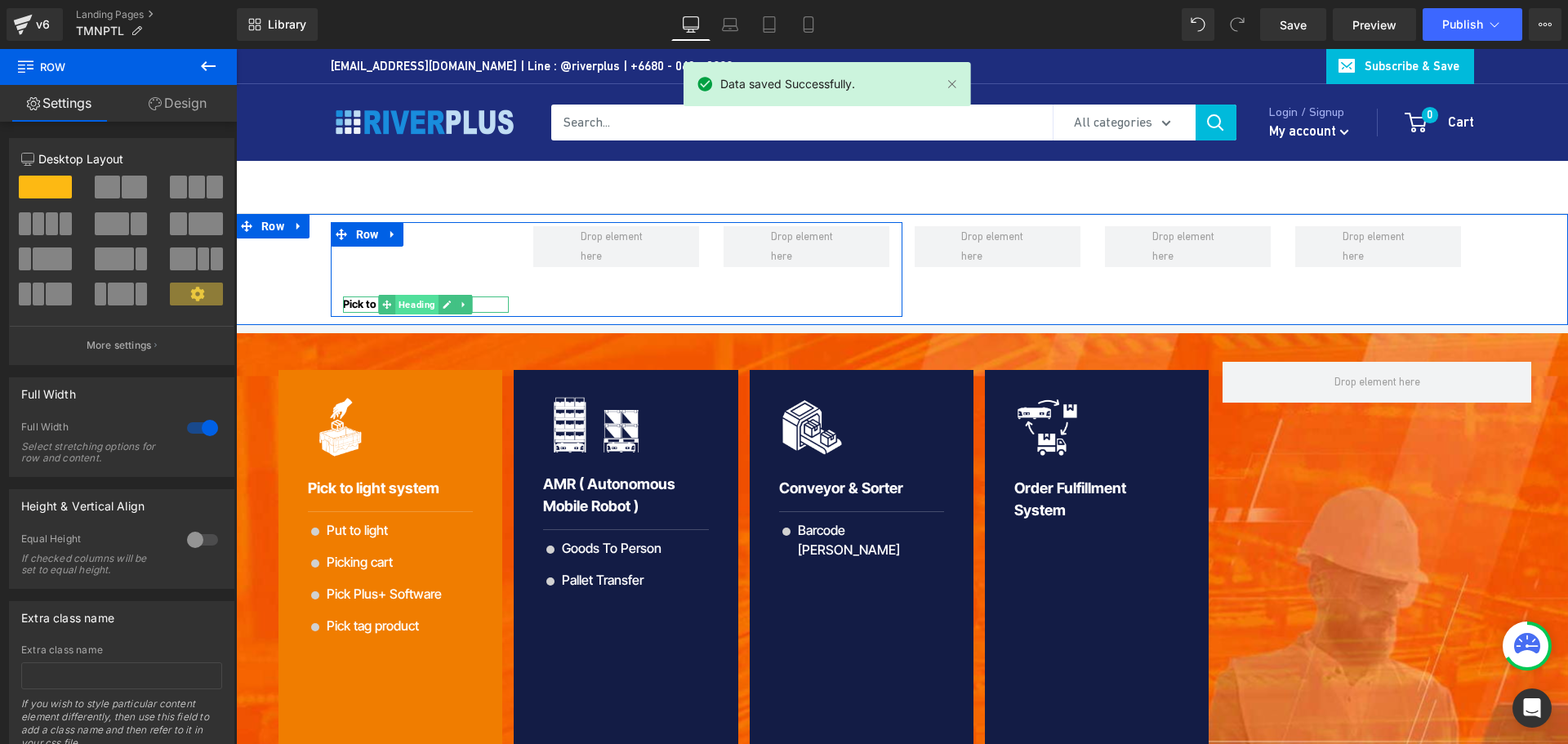 click on "Heading" at bounding box center [416, 305] 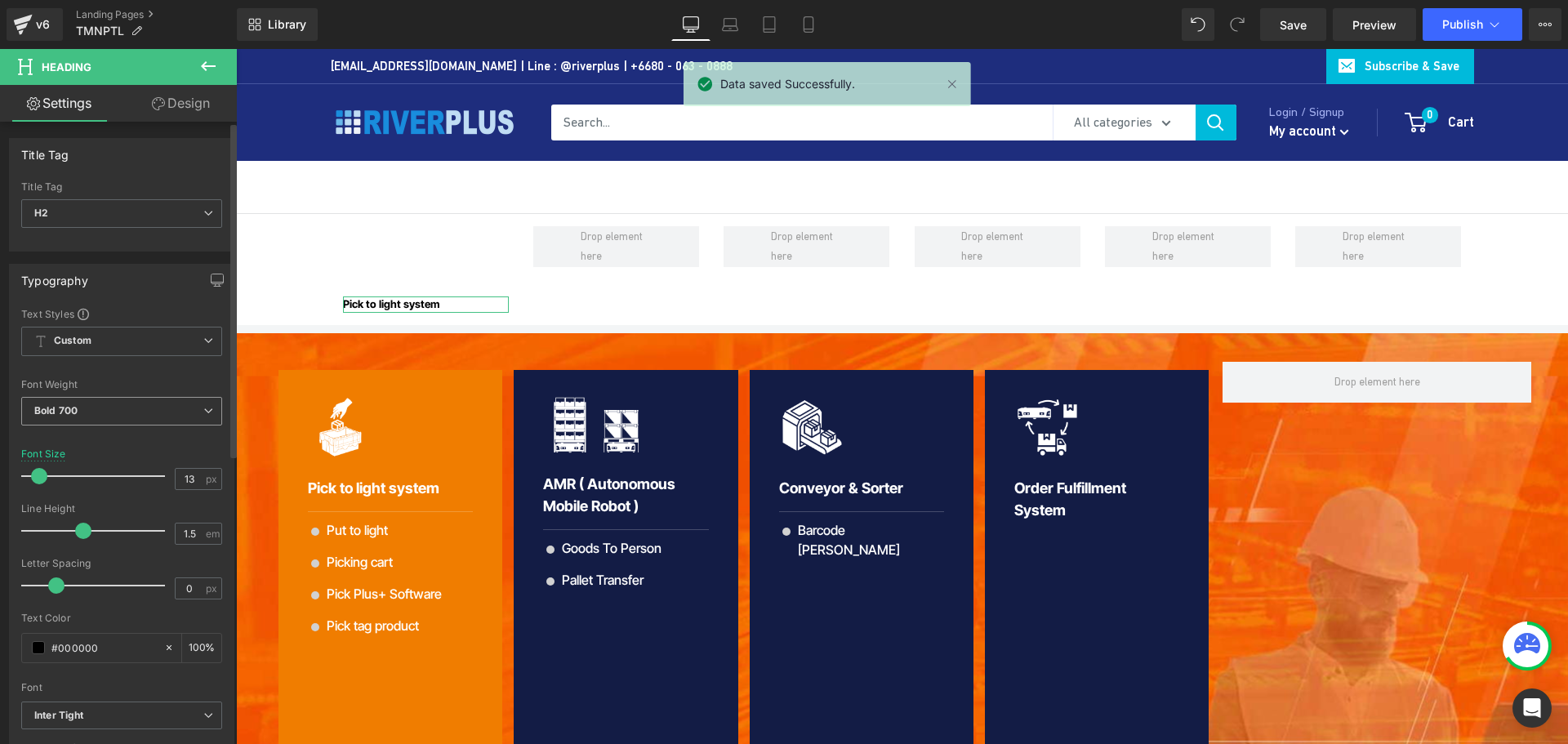 click on "Bold 700" at bounding box center [122, 411] 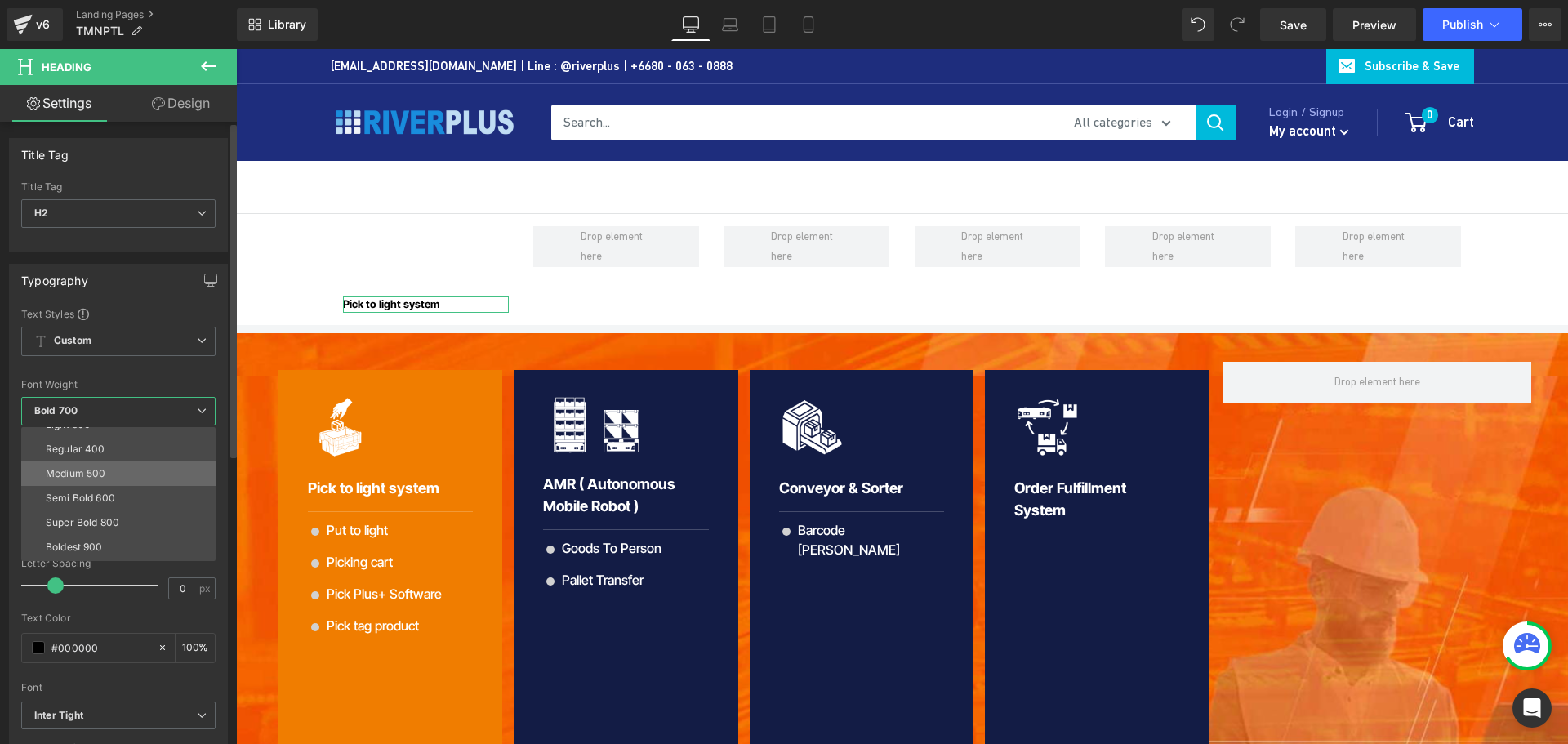 scroll, scrollTop: 82, scrollLeft: 0, axis: vertical 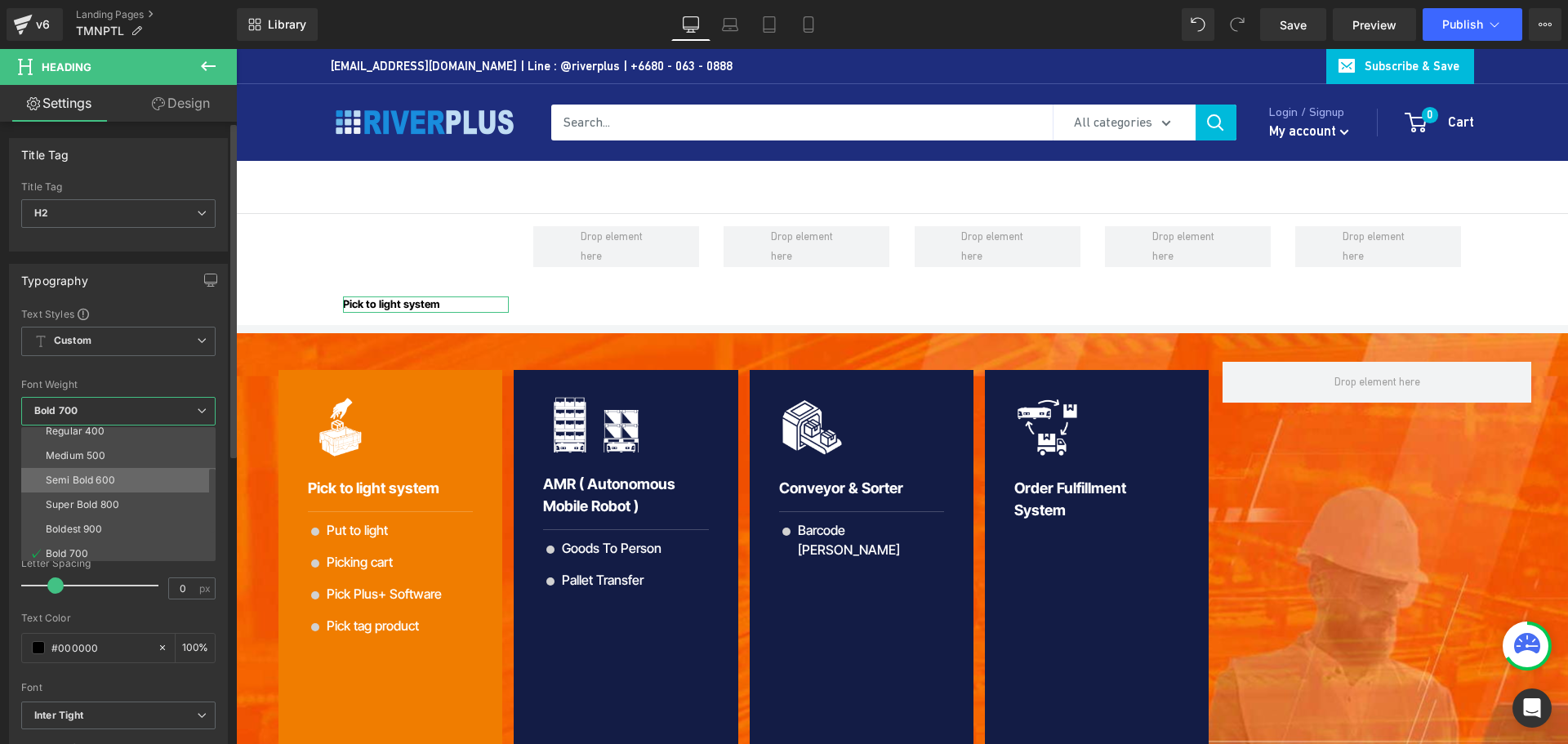 click on "Semi Bold 600" at bounding box center (80, 480) 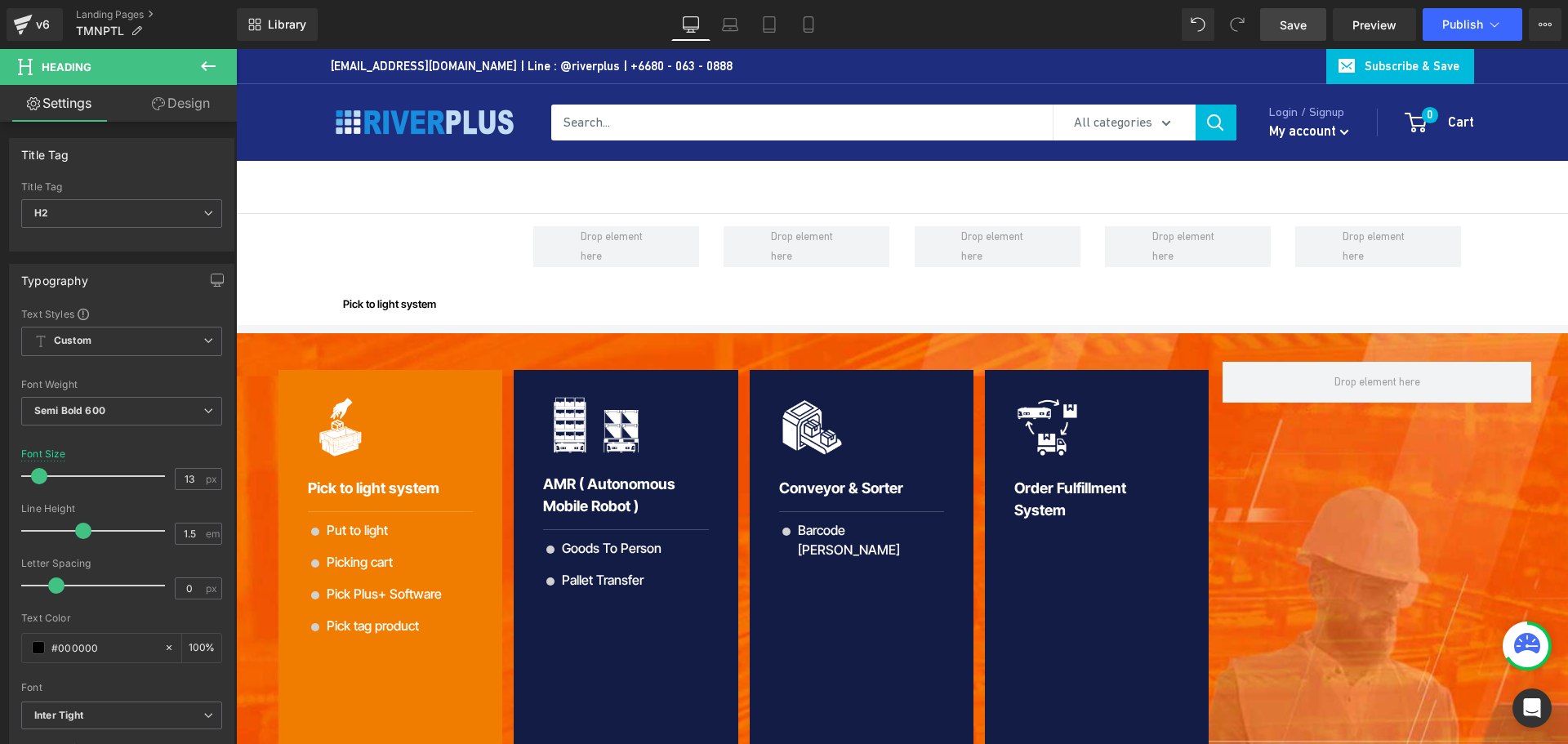 click on "Save" at bounding box center [1293, 25] 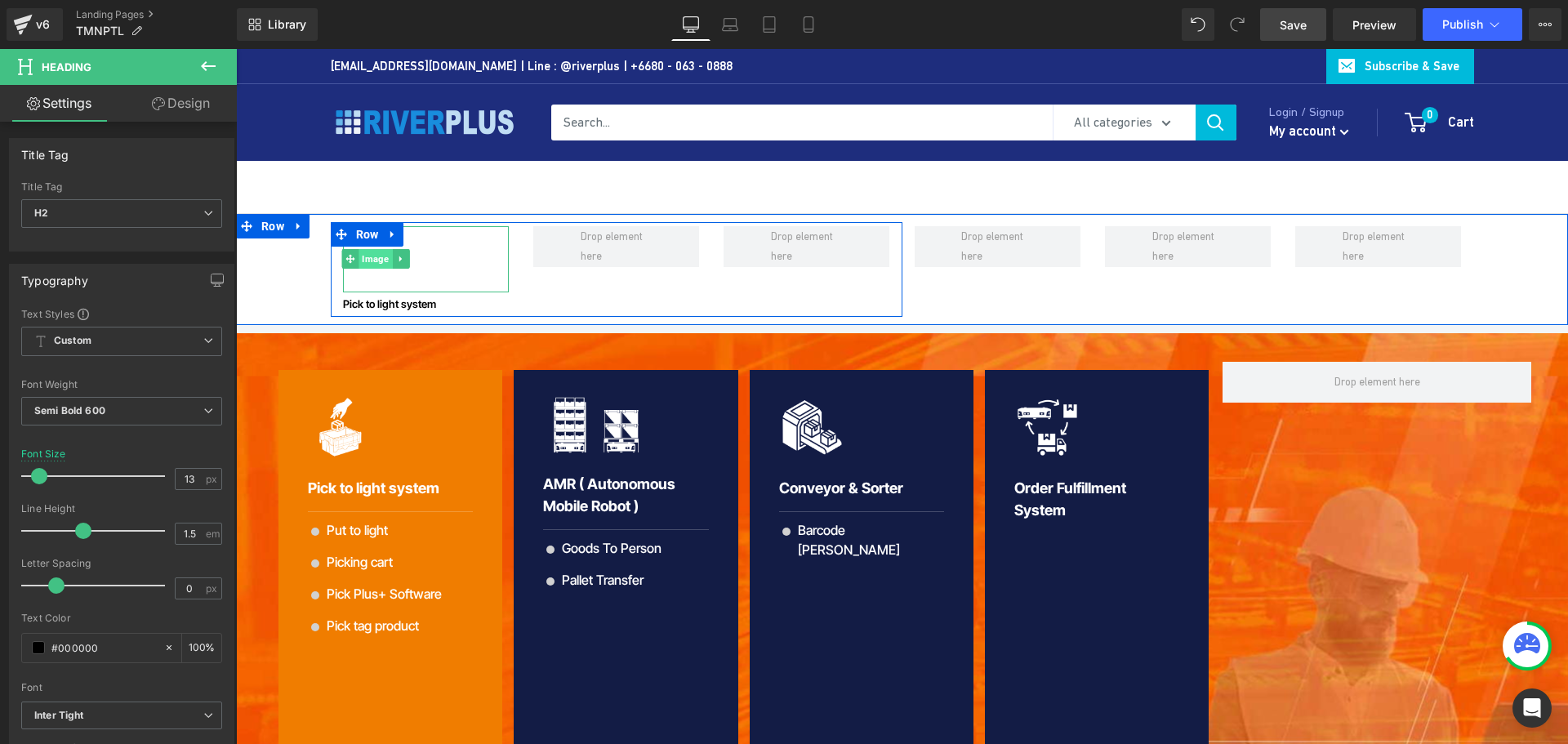 click on "Image" at bounding box center (376, 259) 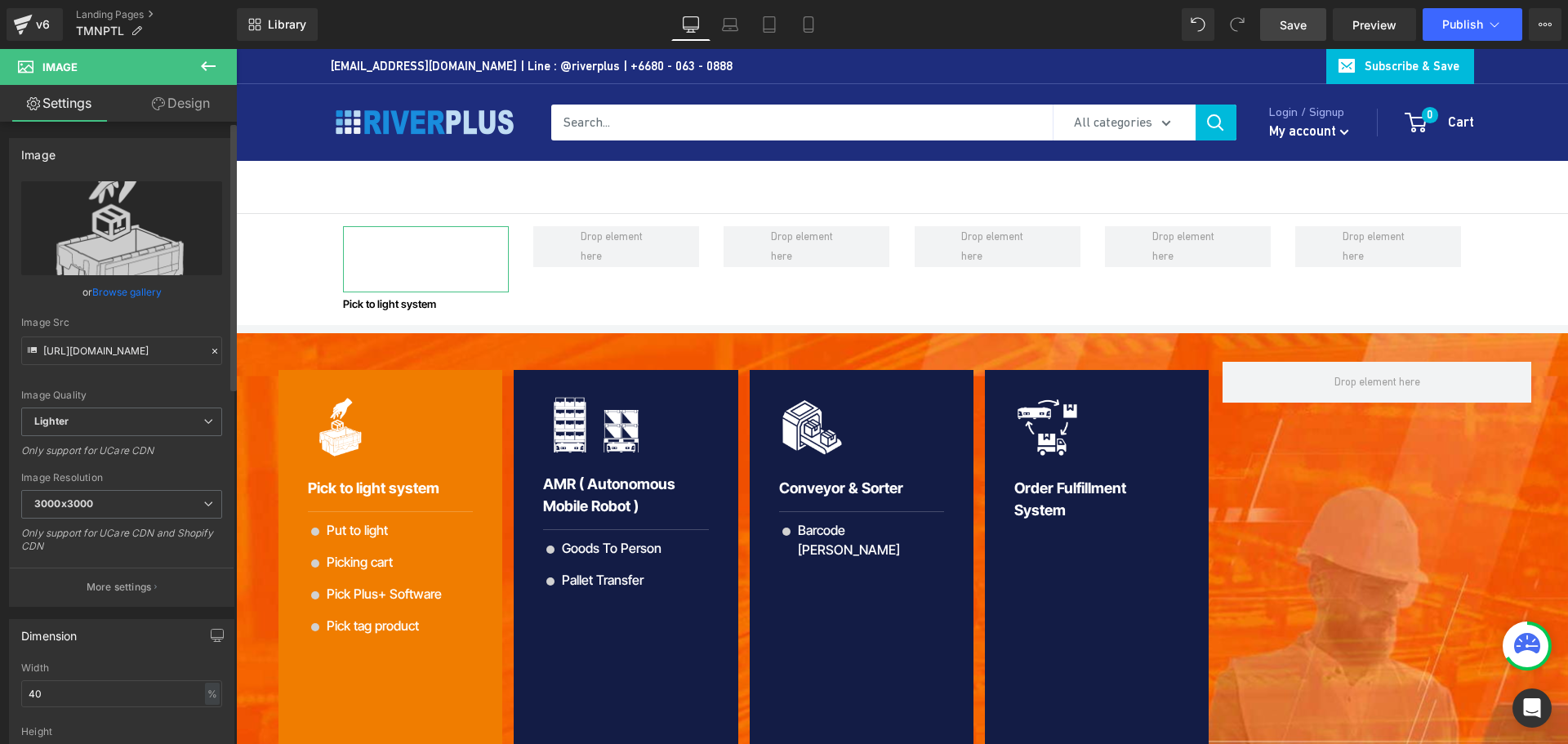click on "Browse gallery" at bounding box center [127, 292] 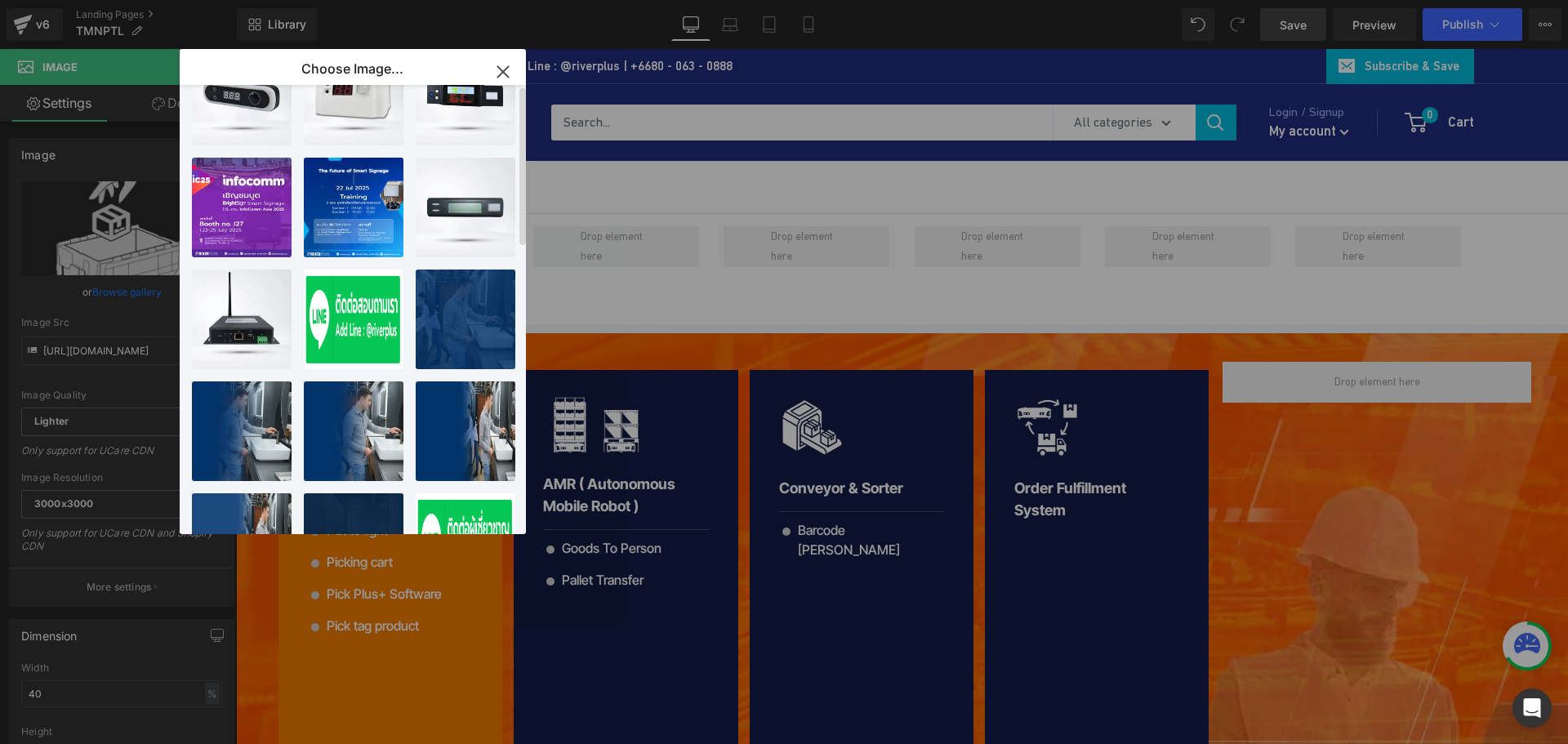 scroll, scrollTop: 0, scrollLeft: 0, axis: both 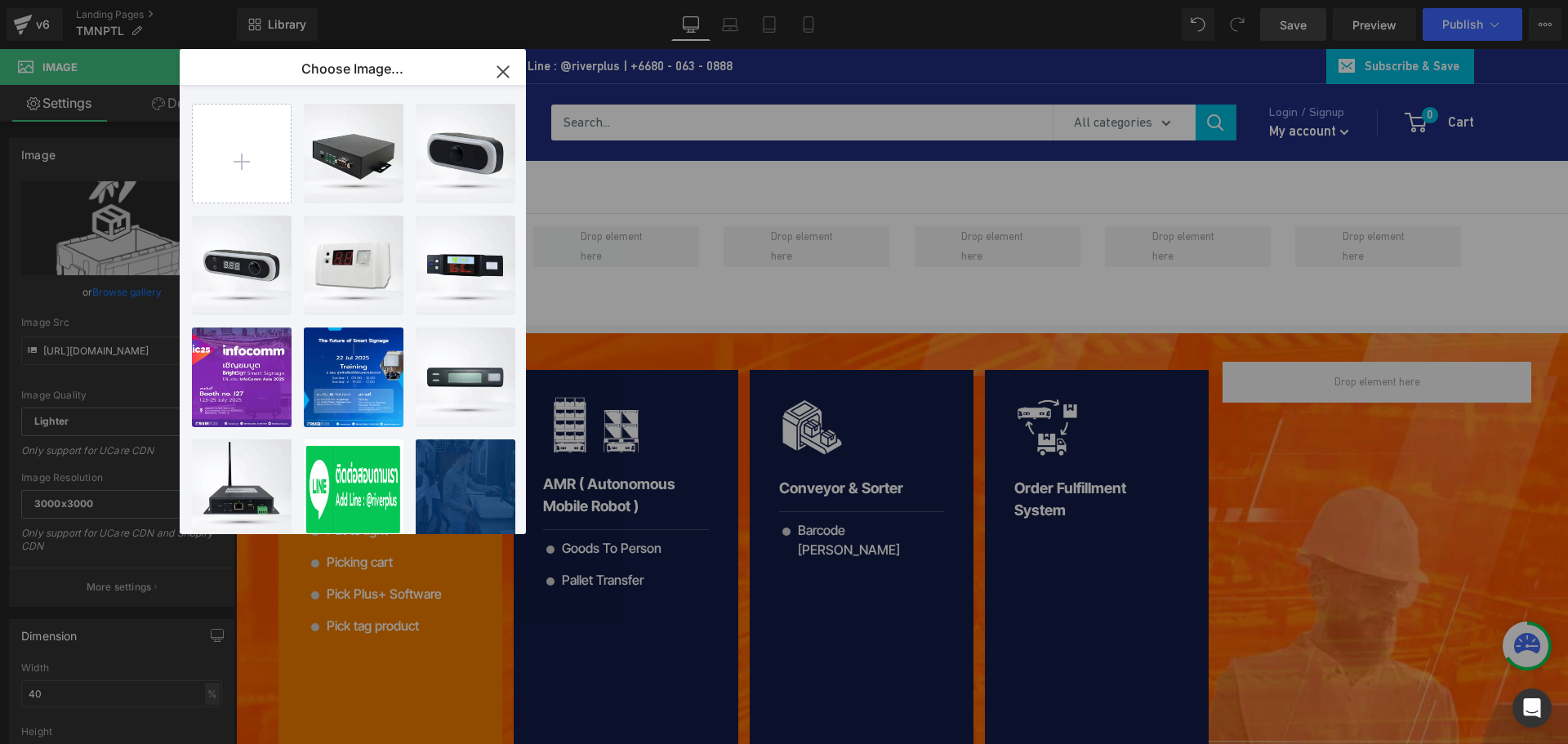click 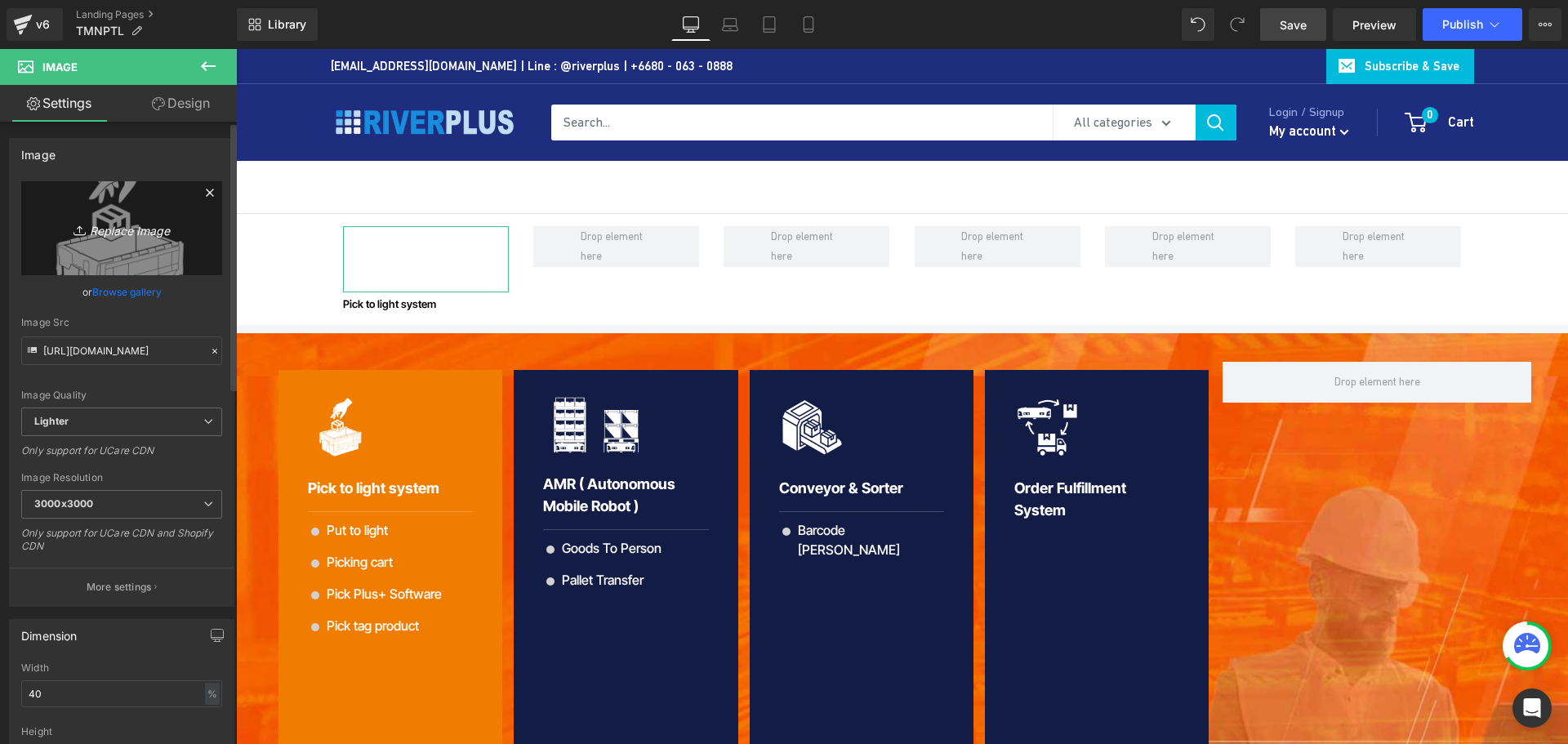 click on "Replace Image" at bounding box center [122, 228] 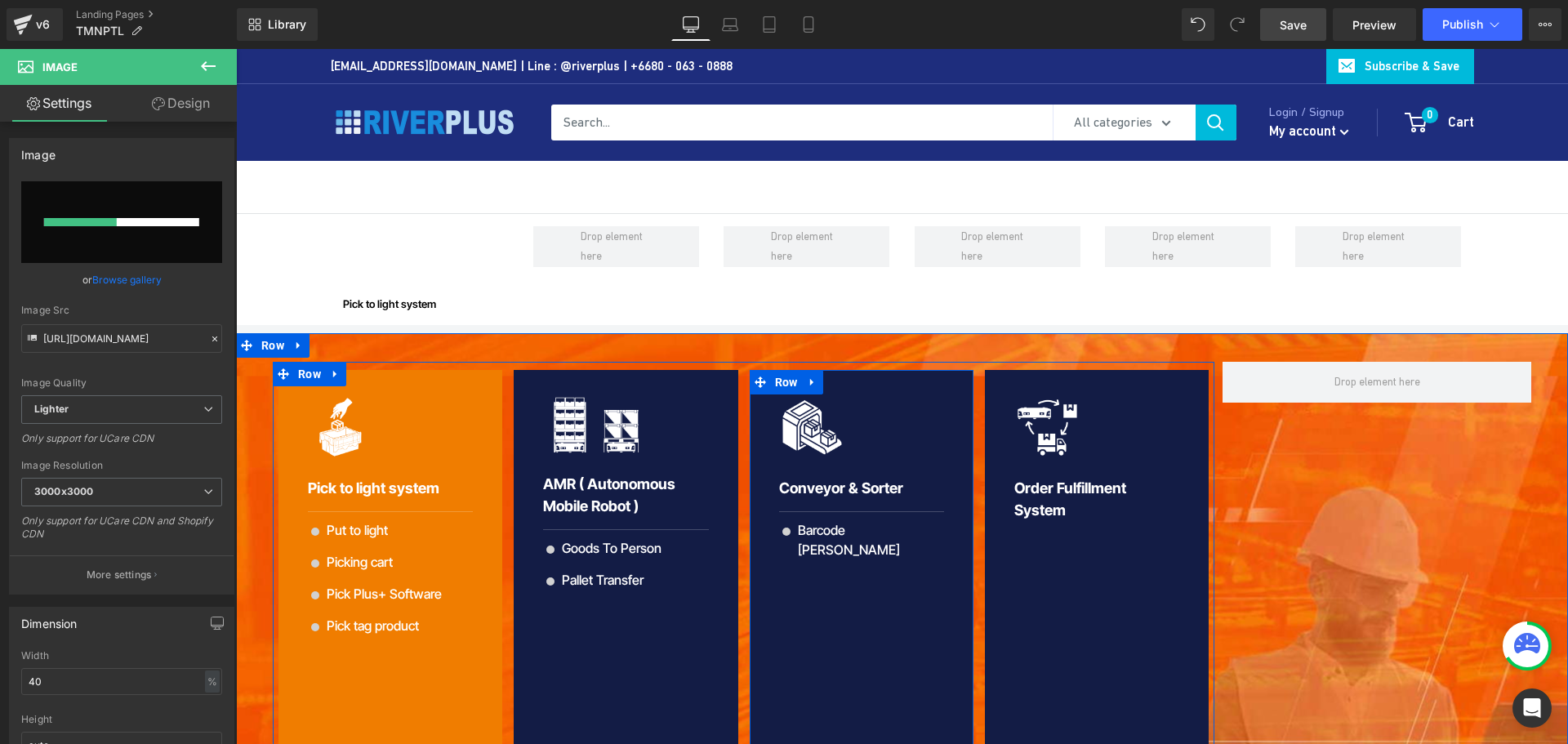 type 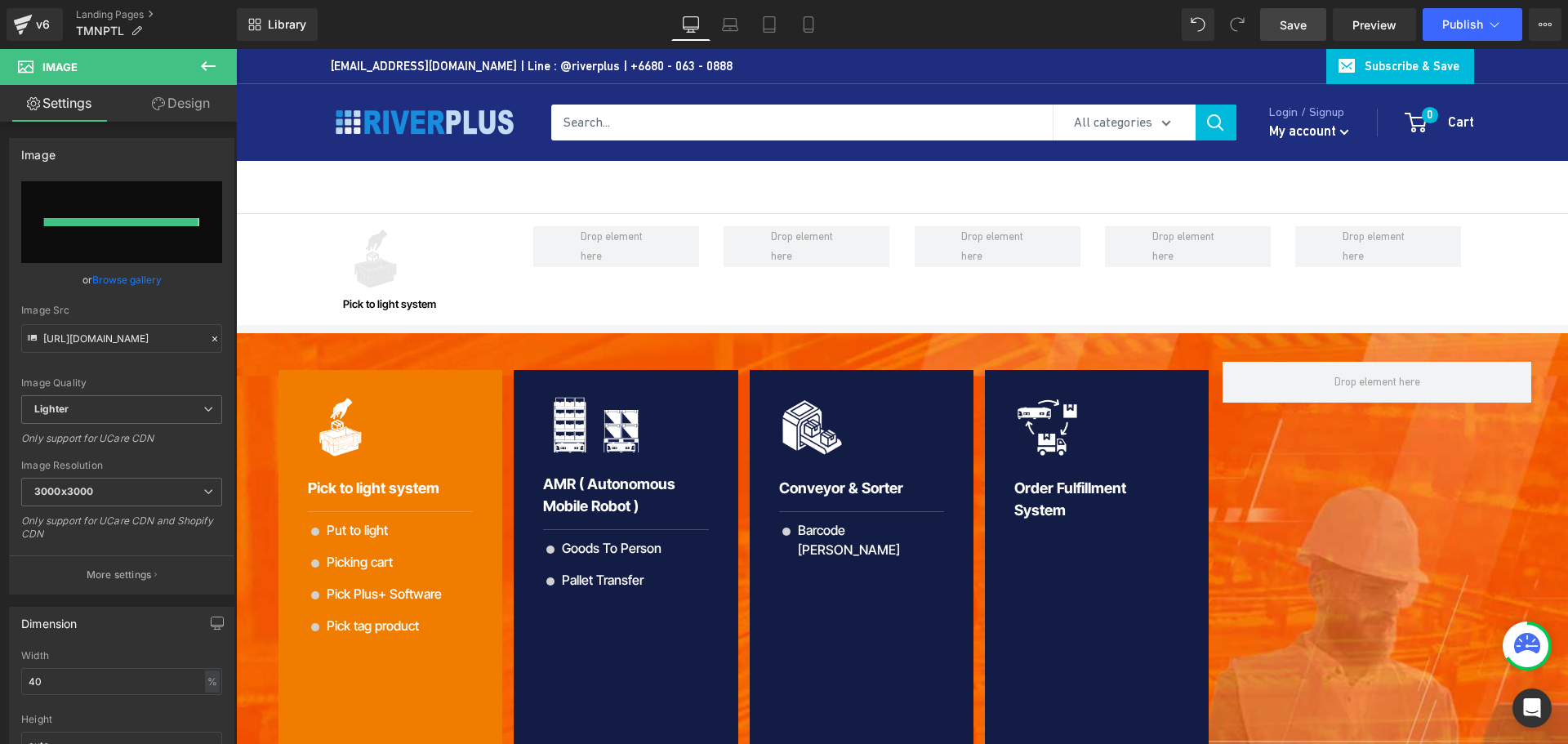 type on "https://ucarecdn.com/a09cc1f1-c5f2-4e23-a1b5-37a795e119aa/-/format/auto/-/preview/3000x3000/-/quality/lighter/icon_Pick-to-lightNew.png" 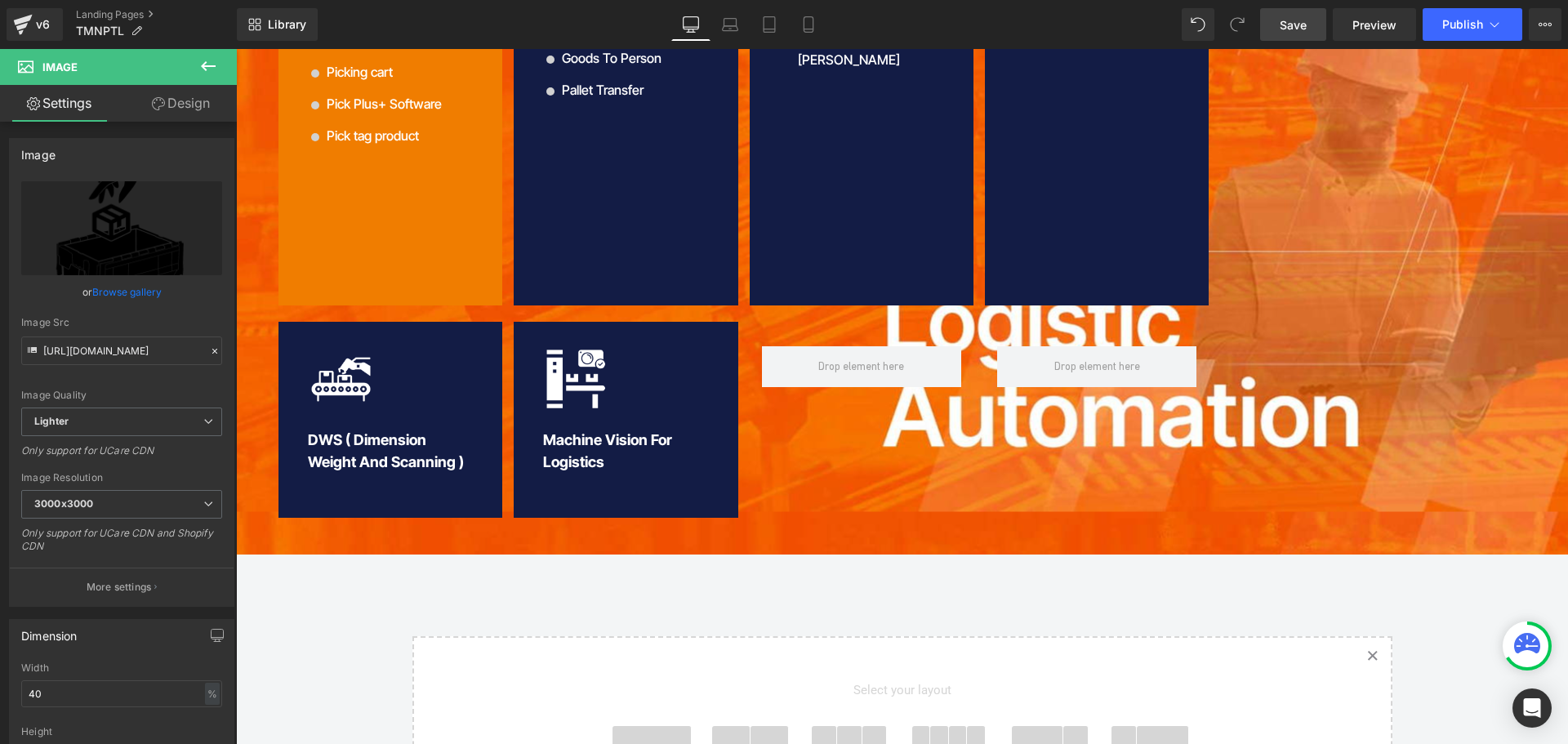 scroll, scrollTop: 898, scrollLeft: 0, axis: vertical 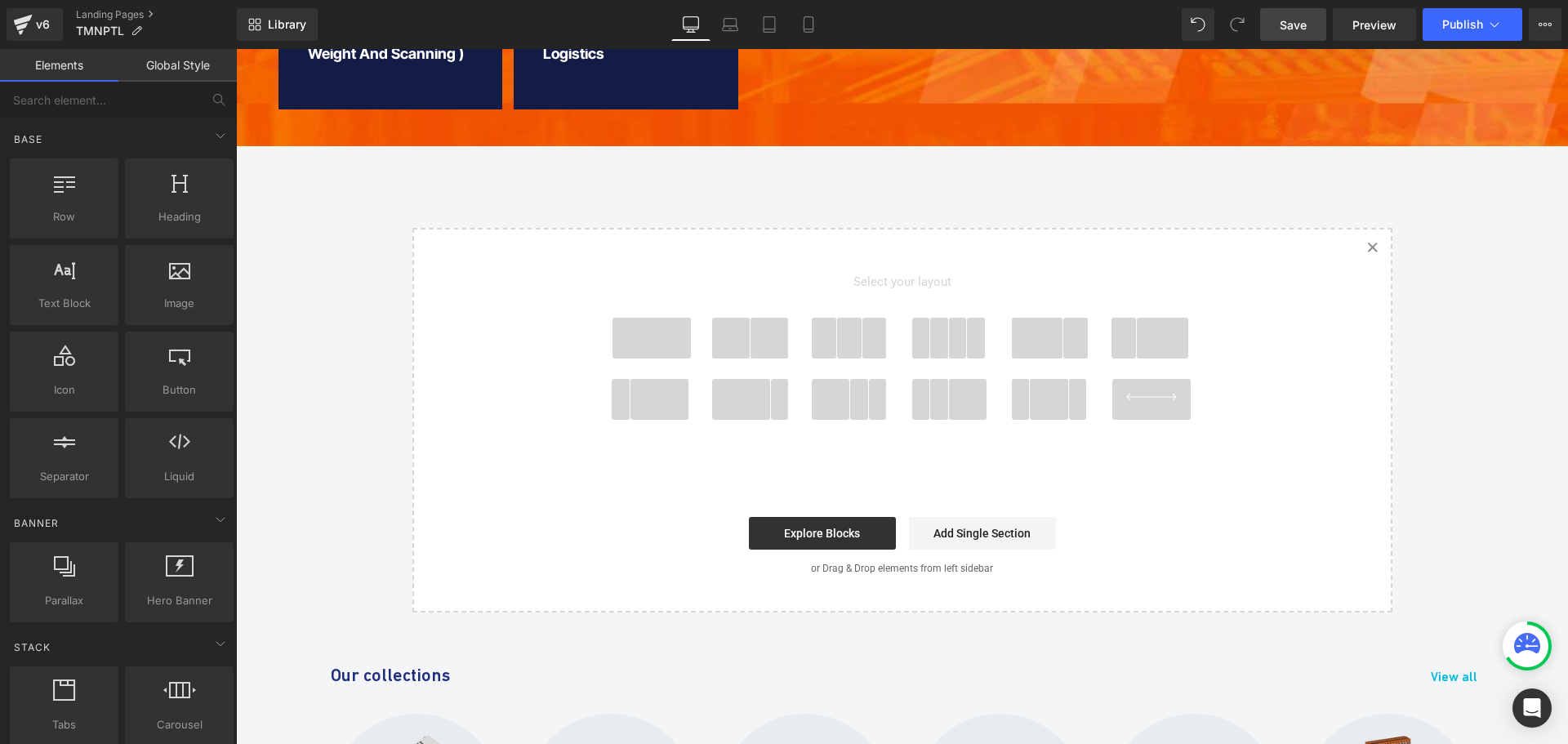 click at bounding box center (849, 338) 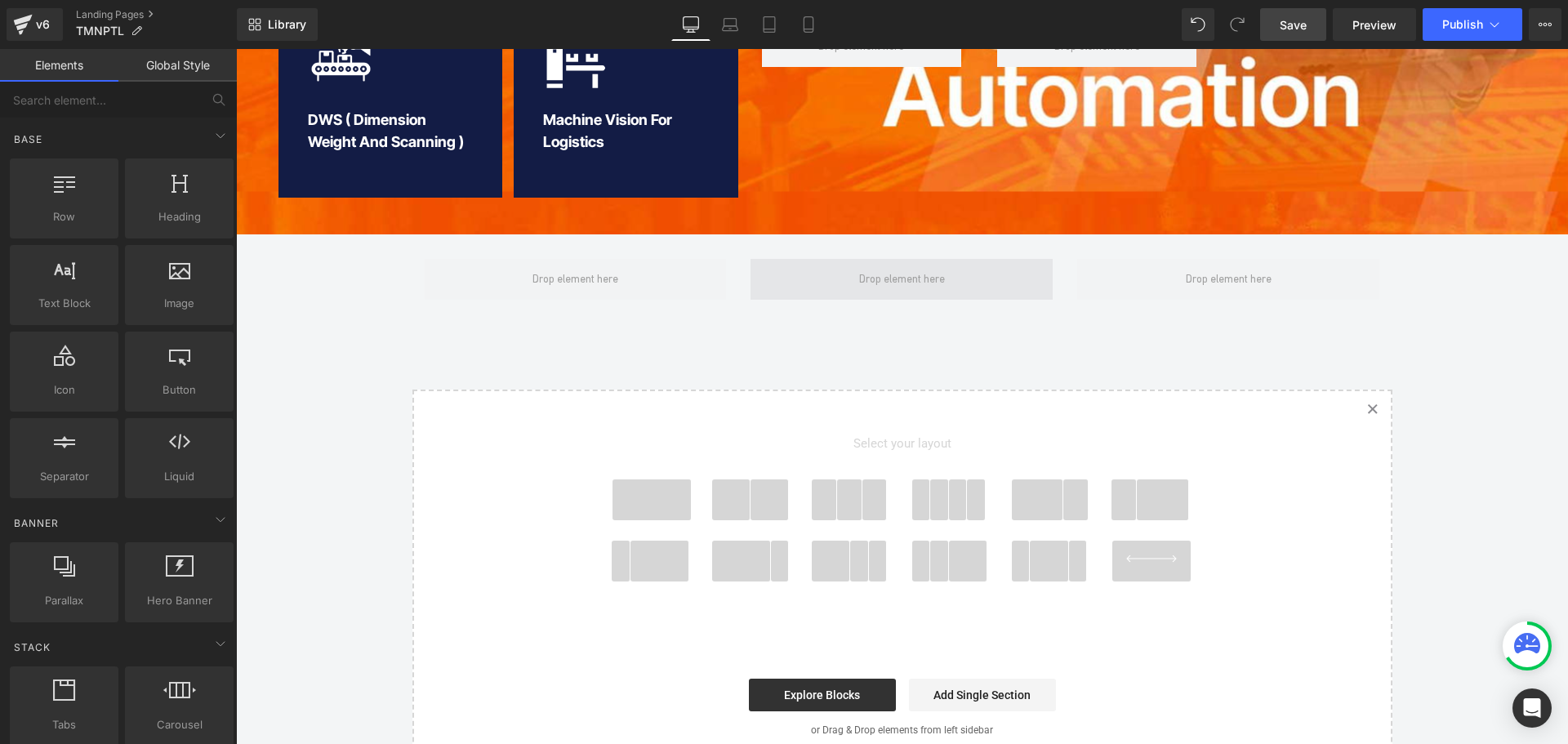 scroll, scrollTop: 685, scrollLeft: 0, axis: vertical 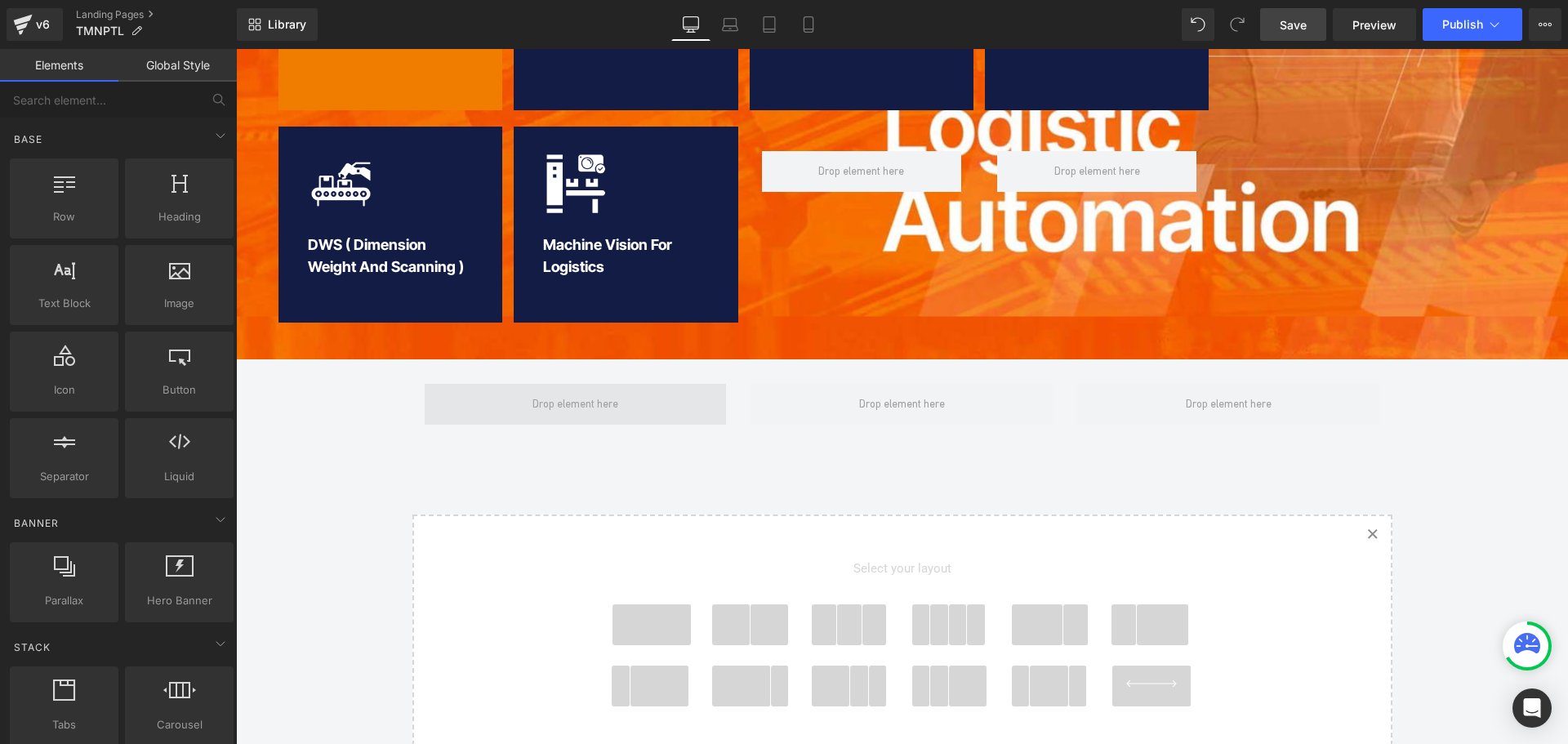 click at bounding box center [576, 404] 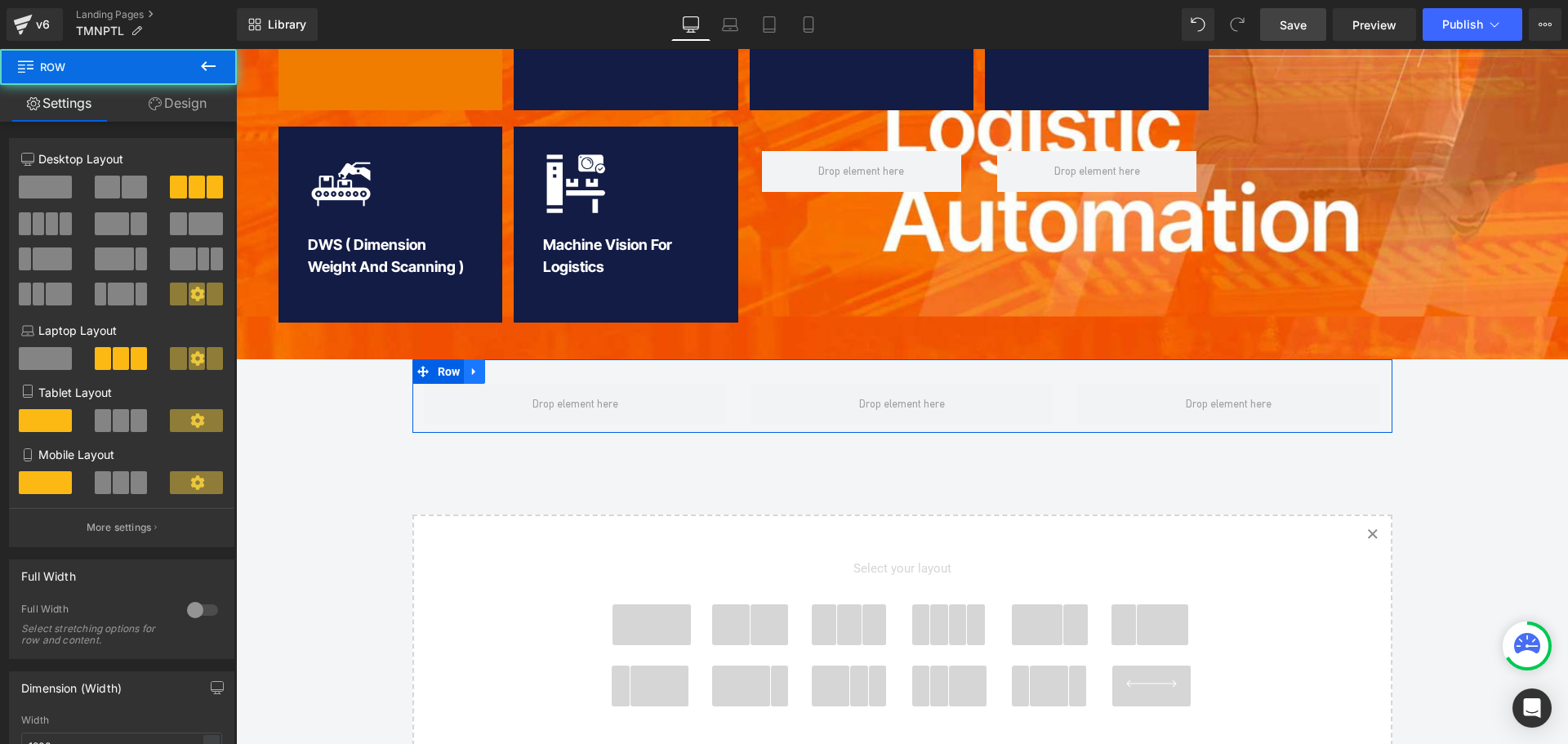 click 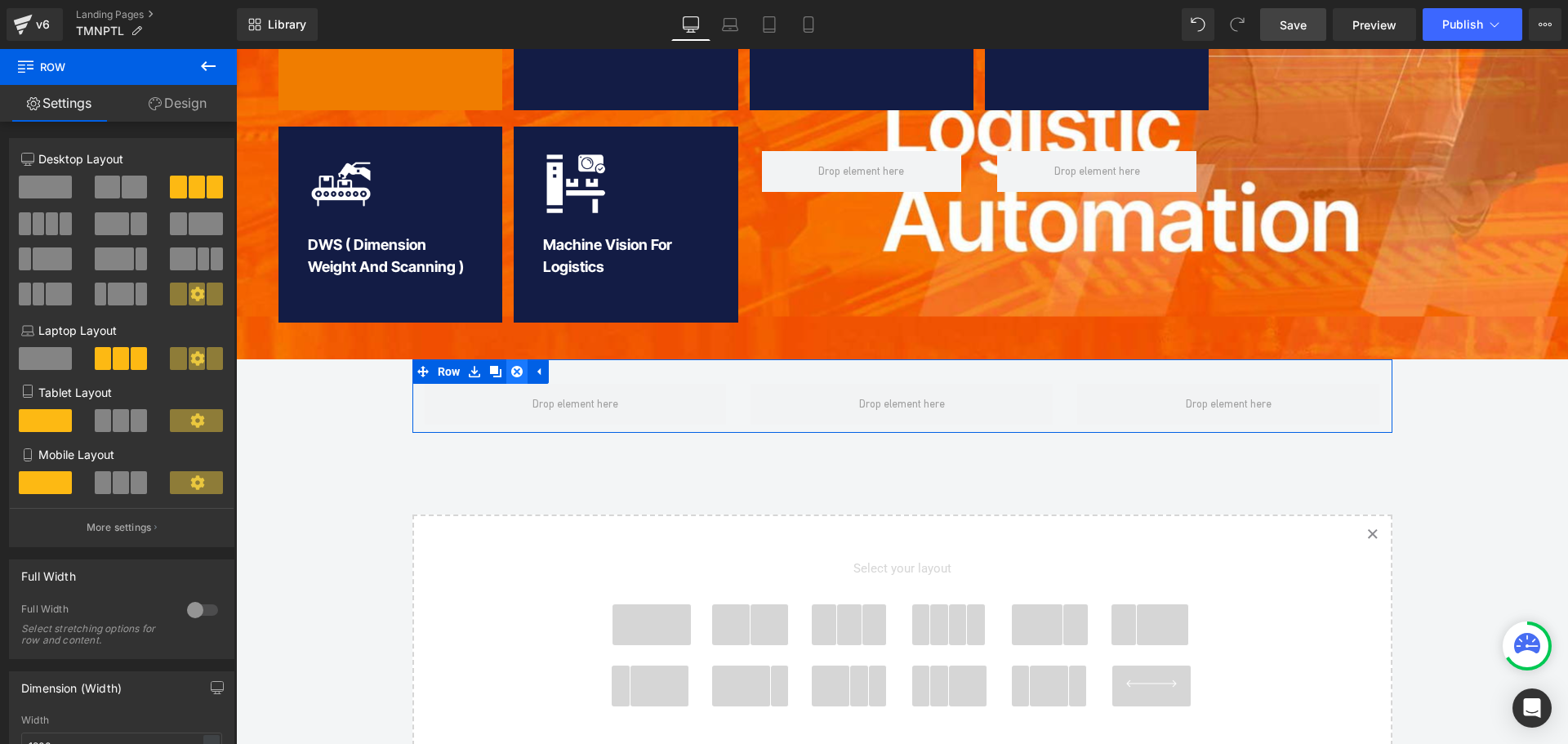 click 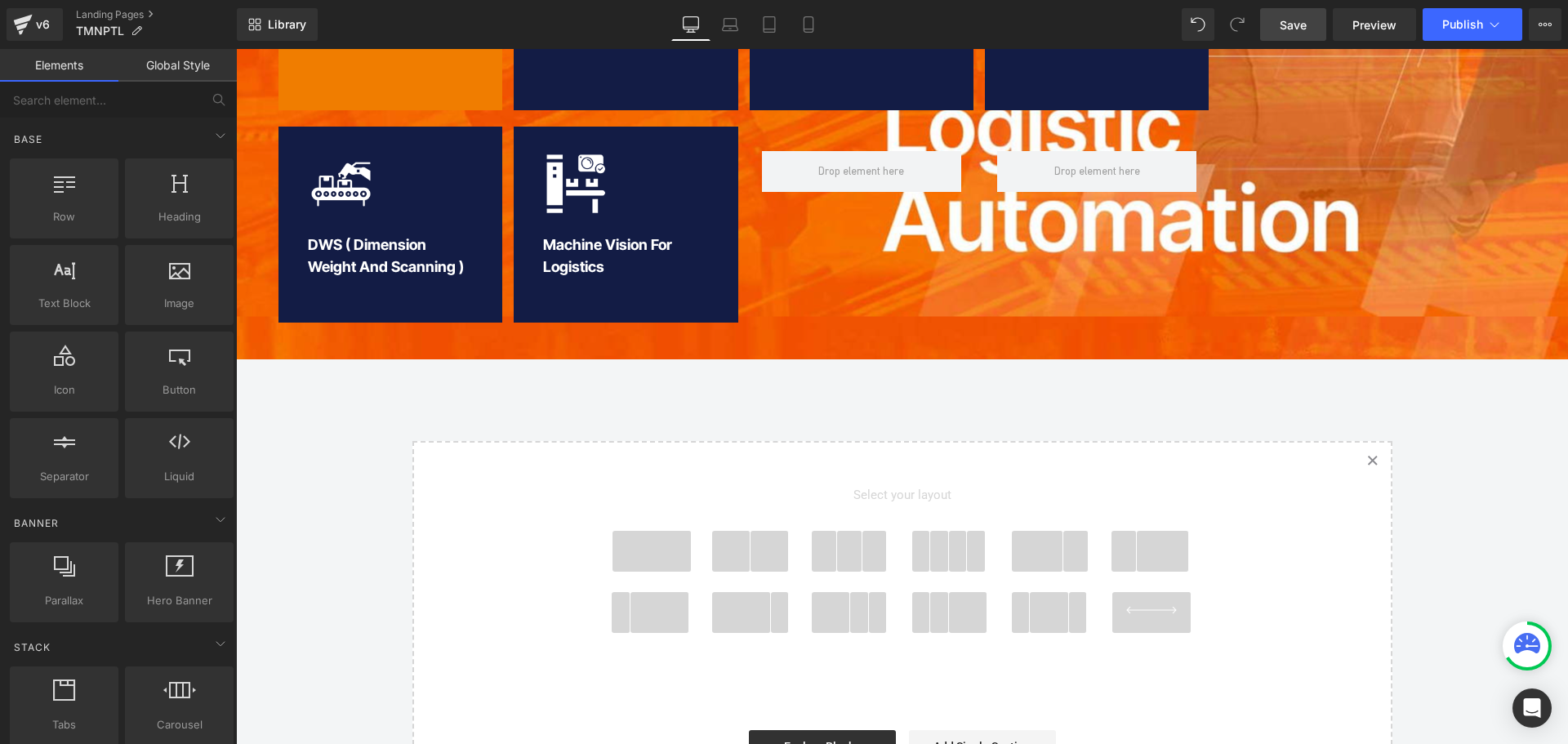 click at bounding box center (958, 551) 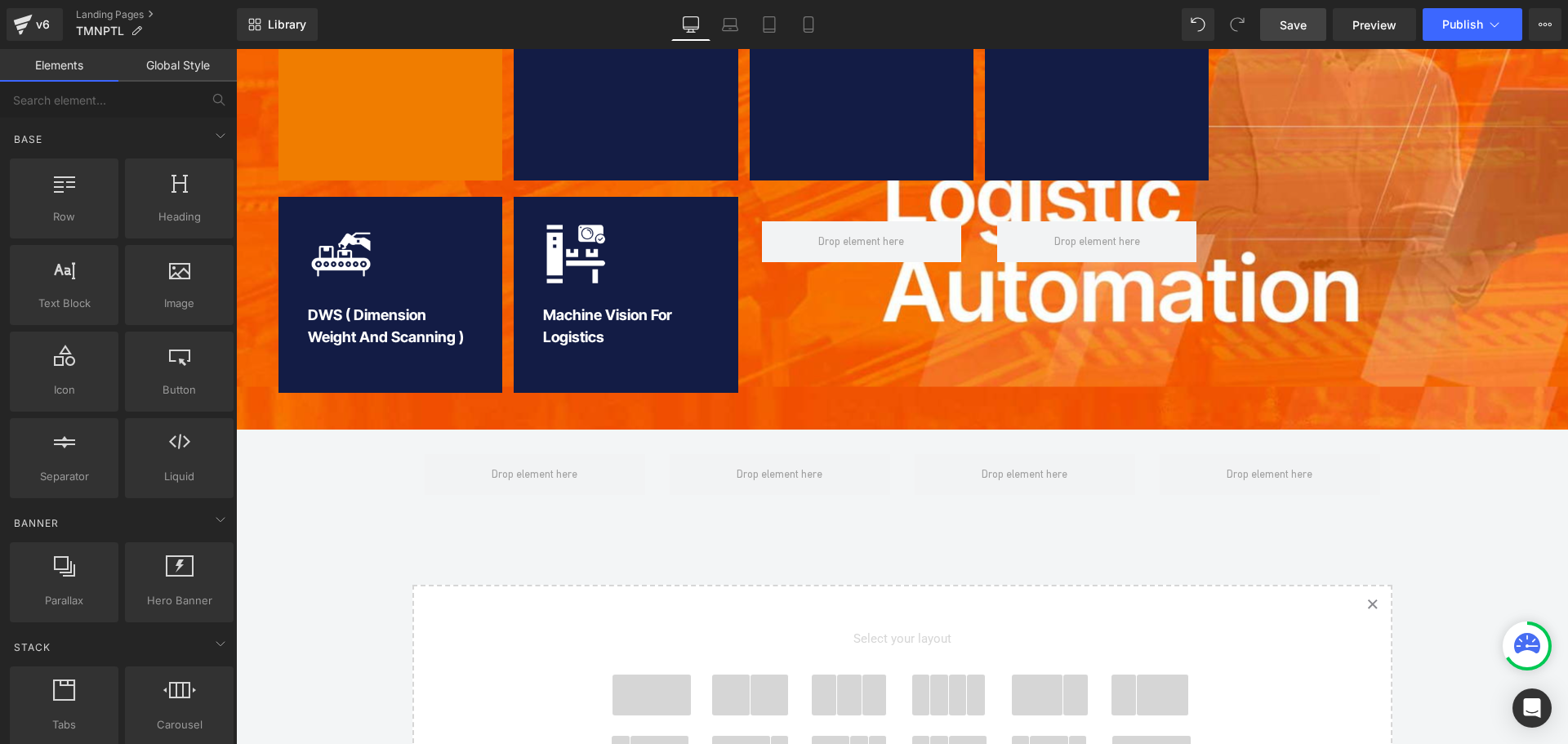 scroll, scrollTop: 605, scrollLeft: 0, axis: vertical 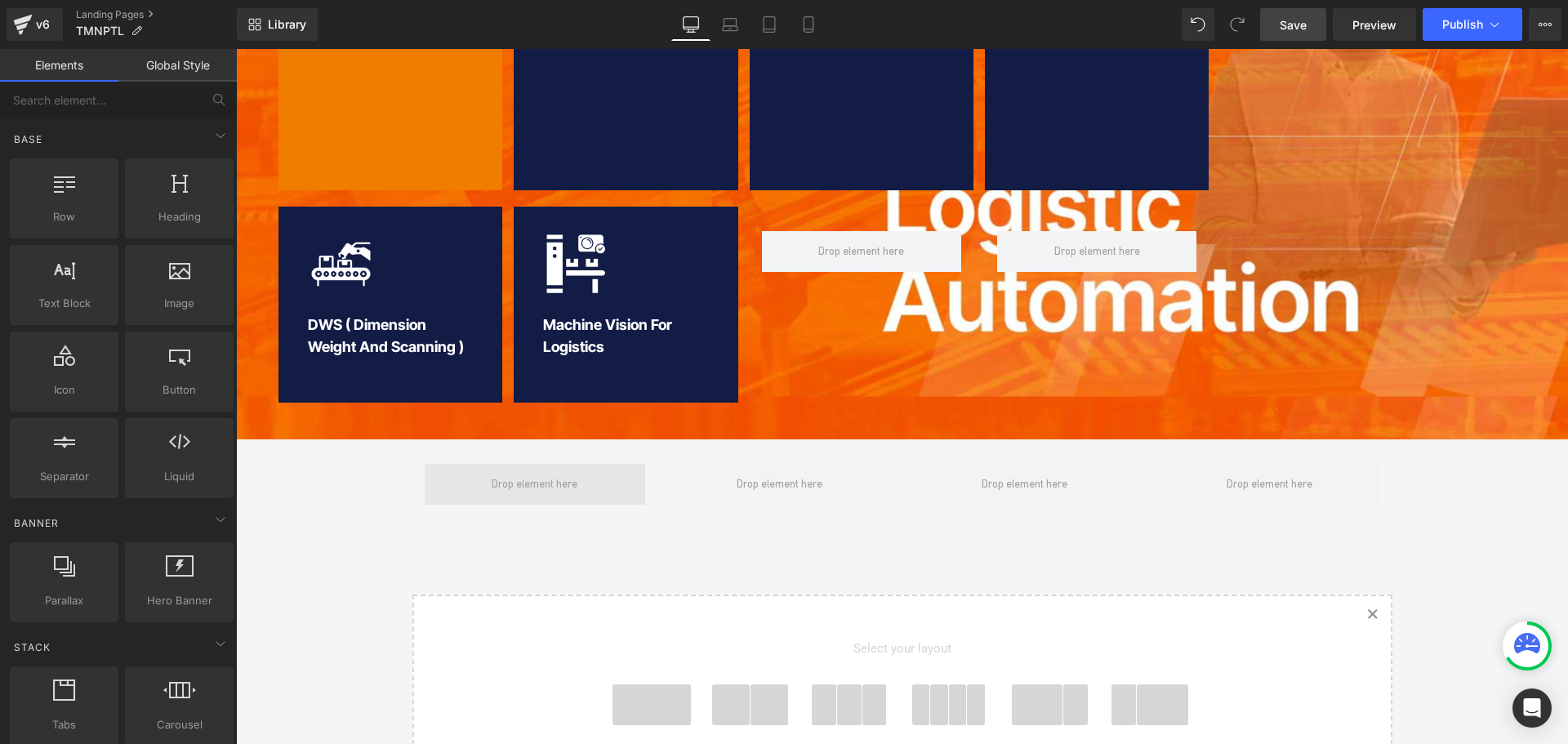 click at bounding box center [535, 484] 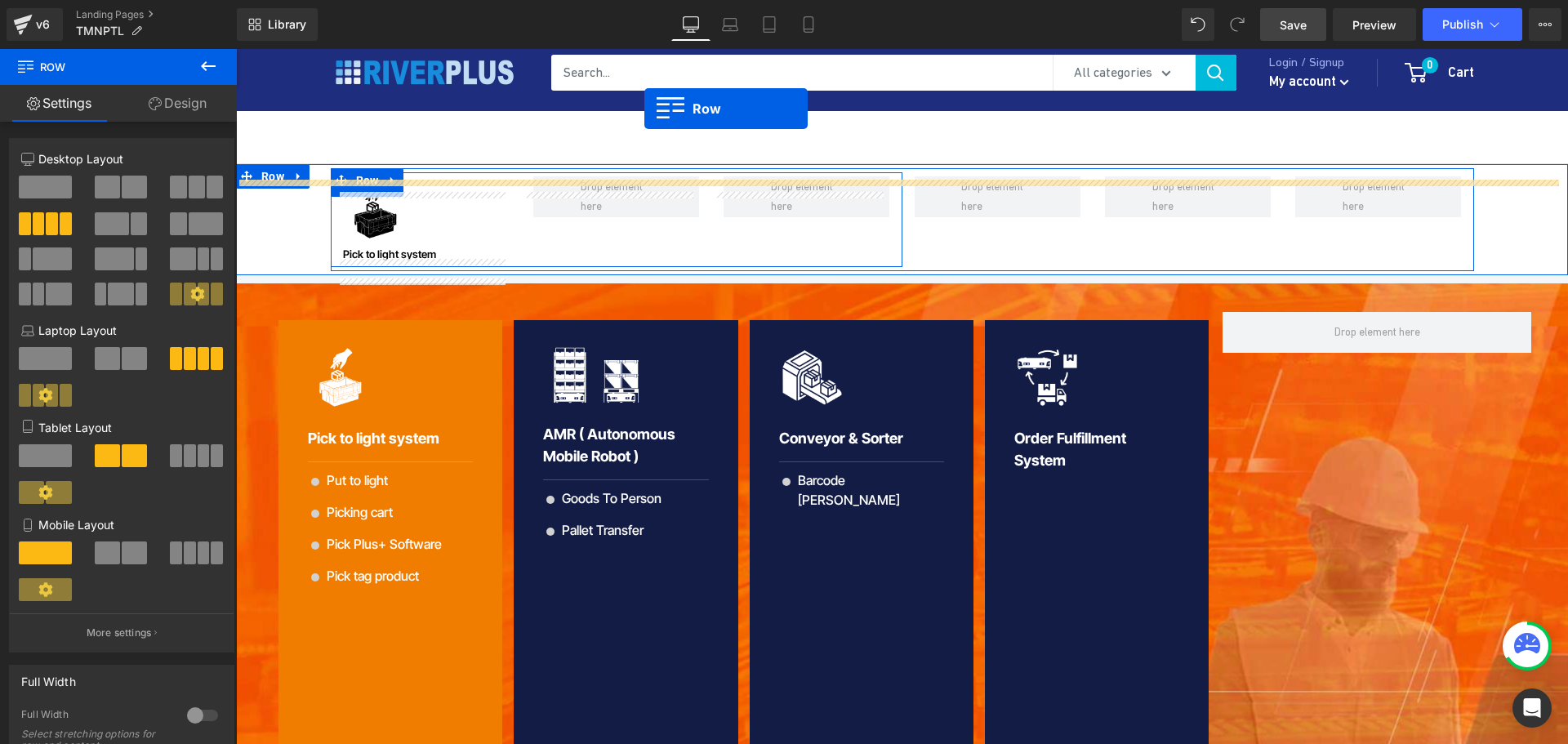 scroll, scrollTop: 0, scrollLeft: 0, axis: both 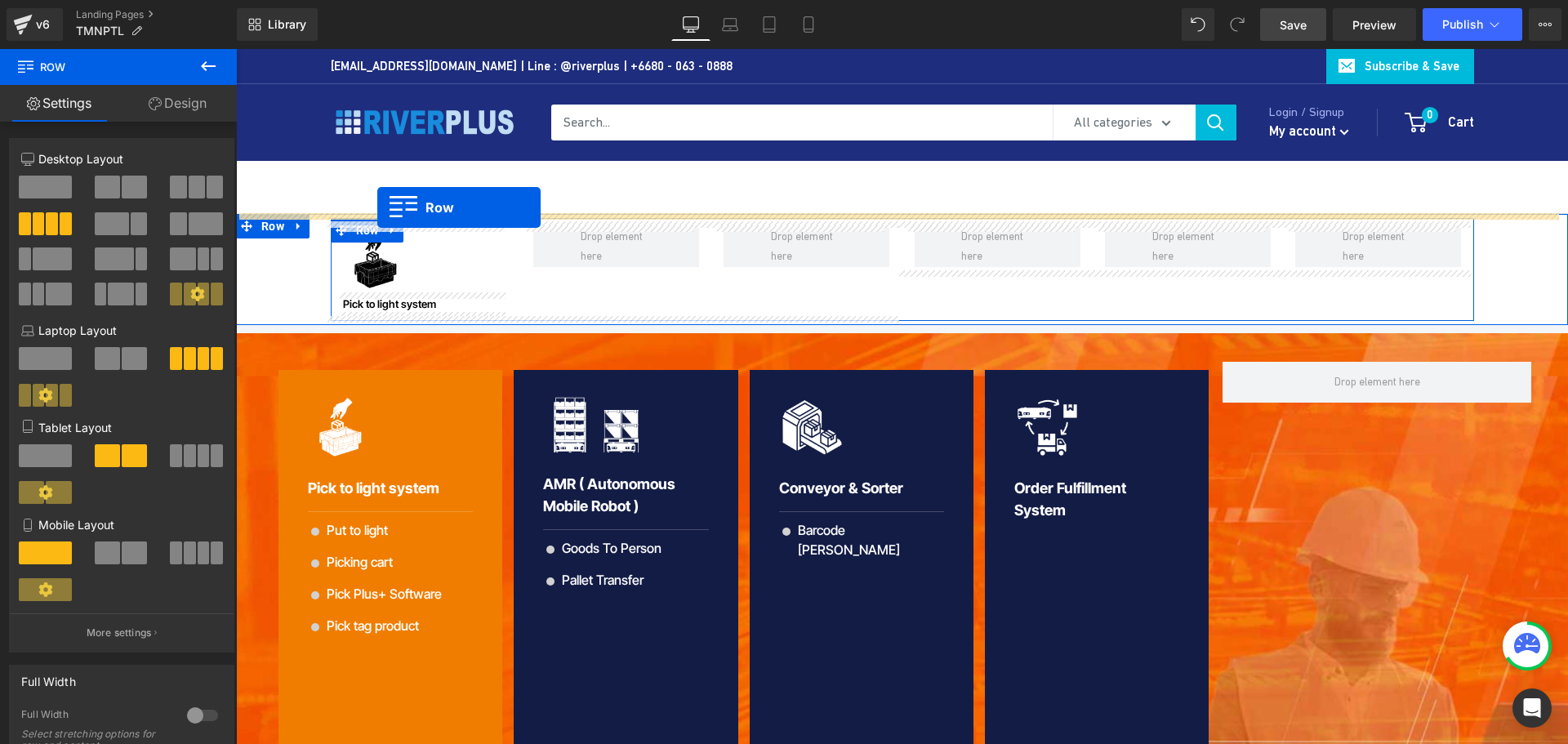 drag, startPoint x: 436, startPoint y: 448, endPoint x: 377, endPoint y: 207, distance: 248.11691 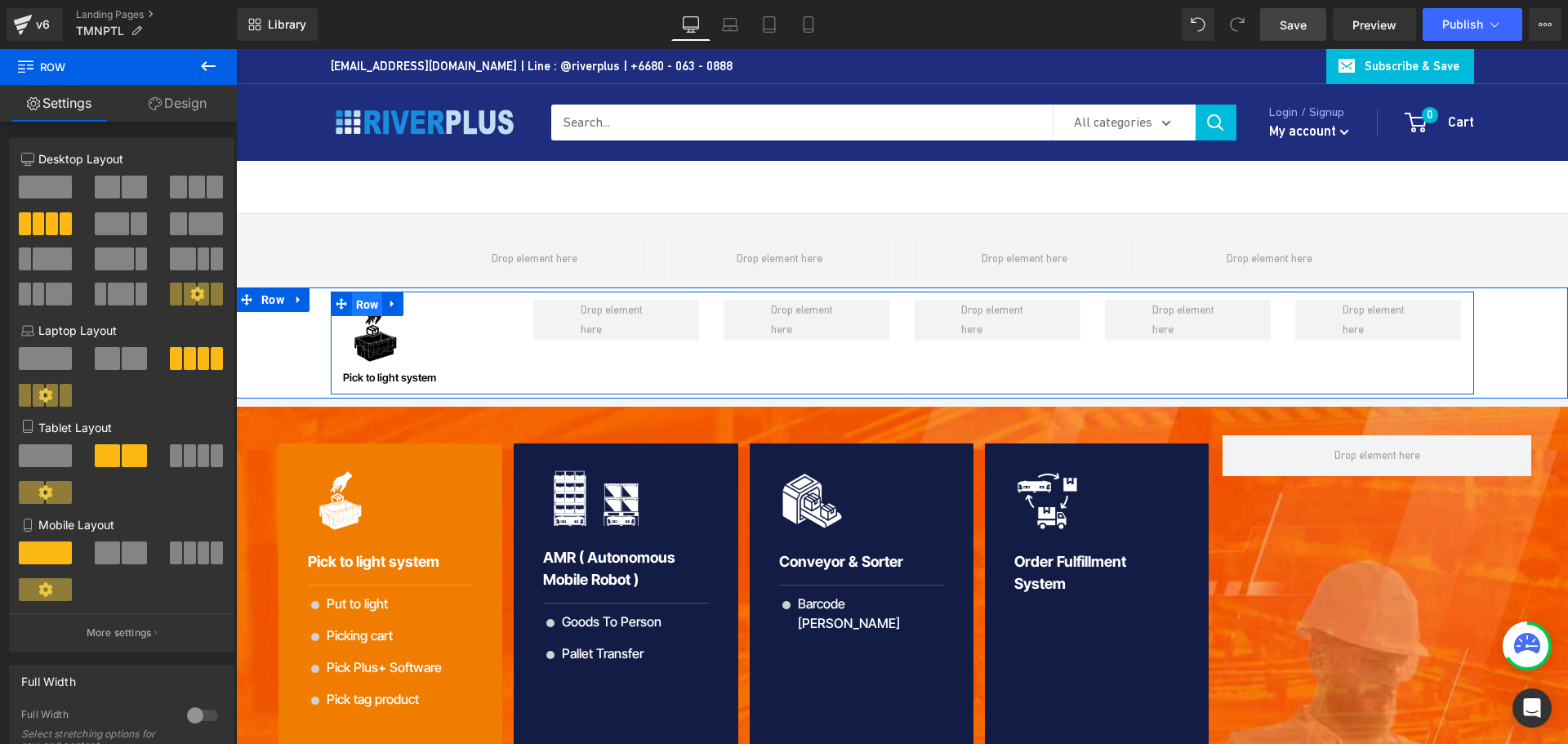 click on "Row" at bounding box center [368, 305] 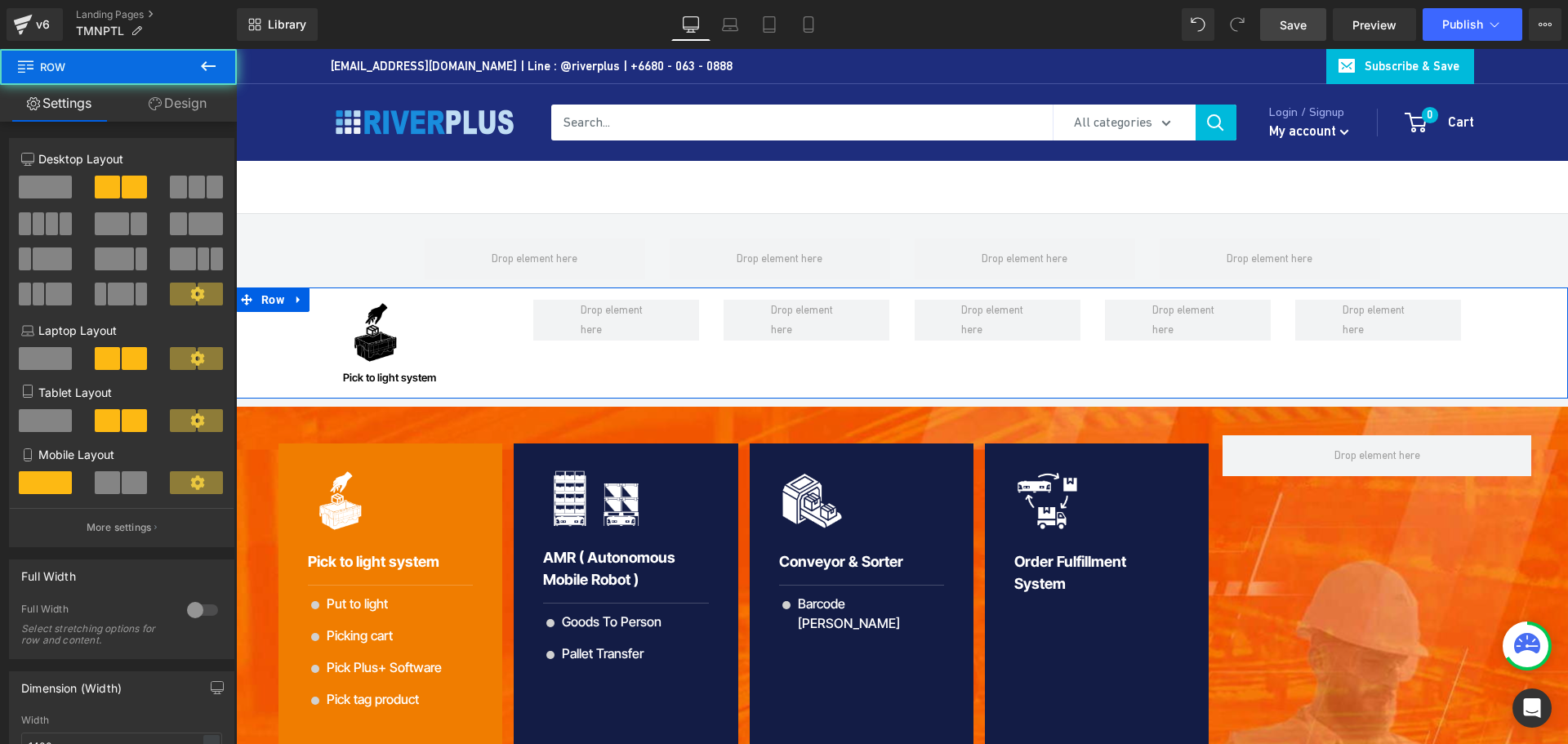 click on "Image         Pick to light system Heading         Row         Row         Row" at bounding box center (902, 343) 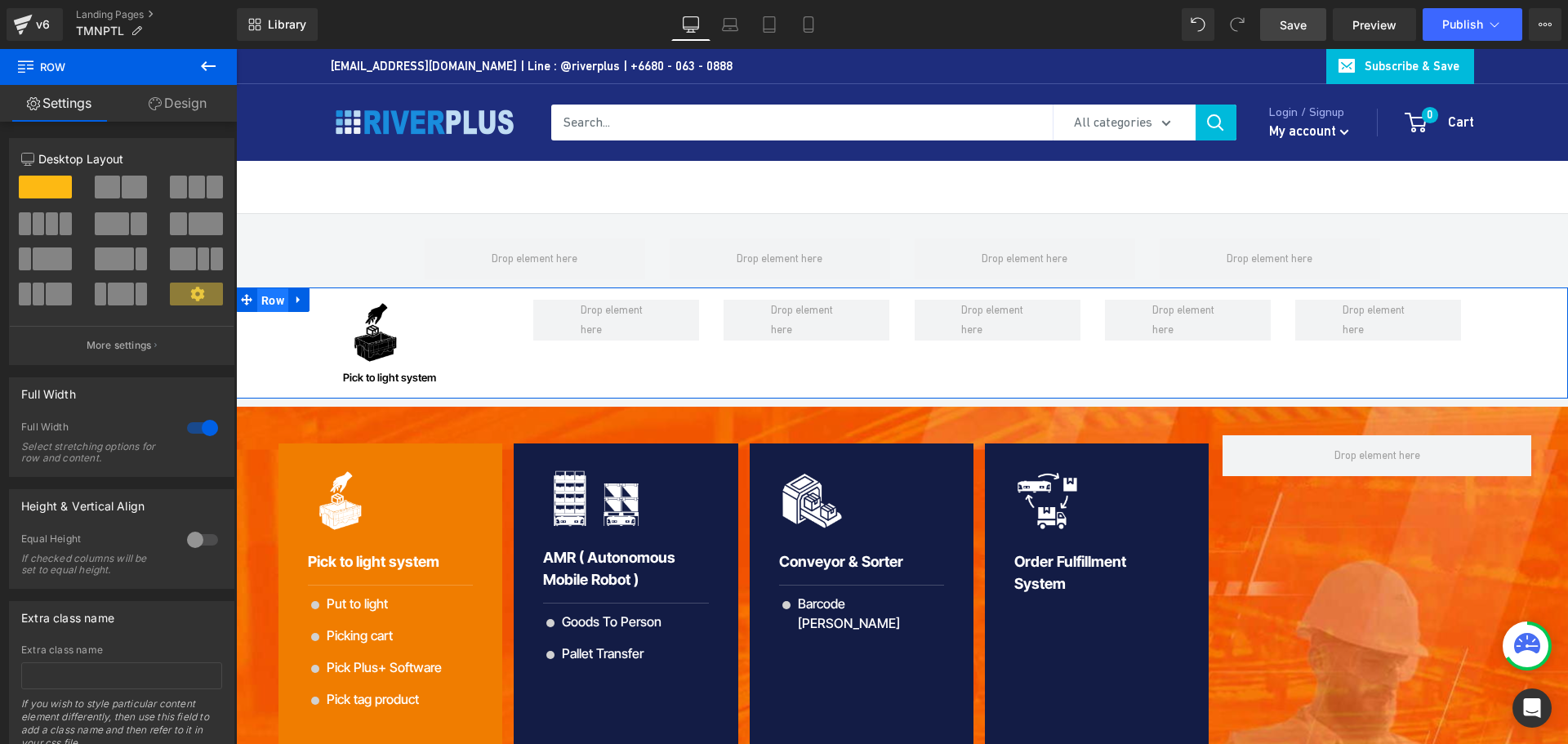 click on "Row" at bounding box center (273, 301) 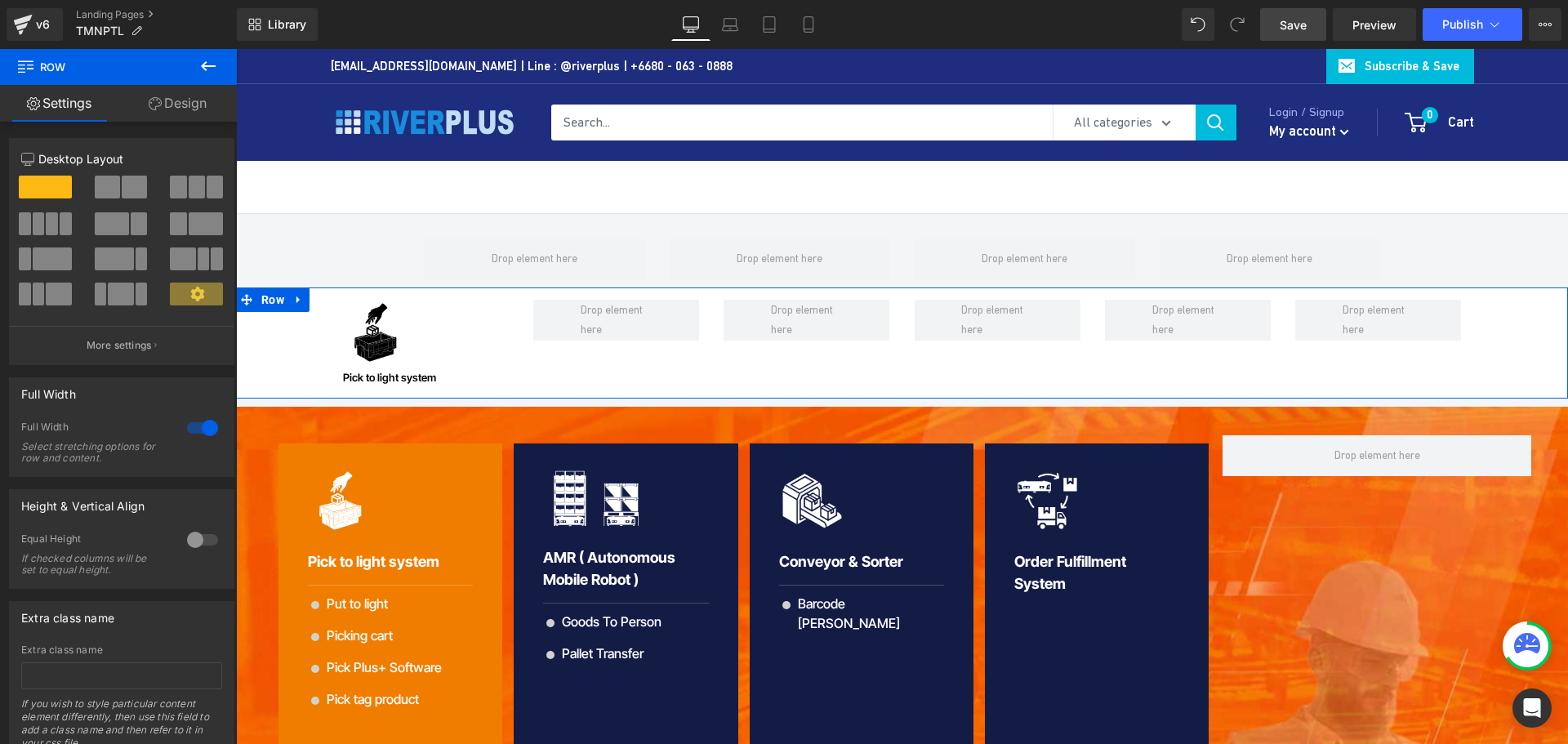 click on "Design" at bounding box center [177, 103] 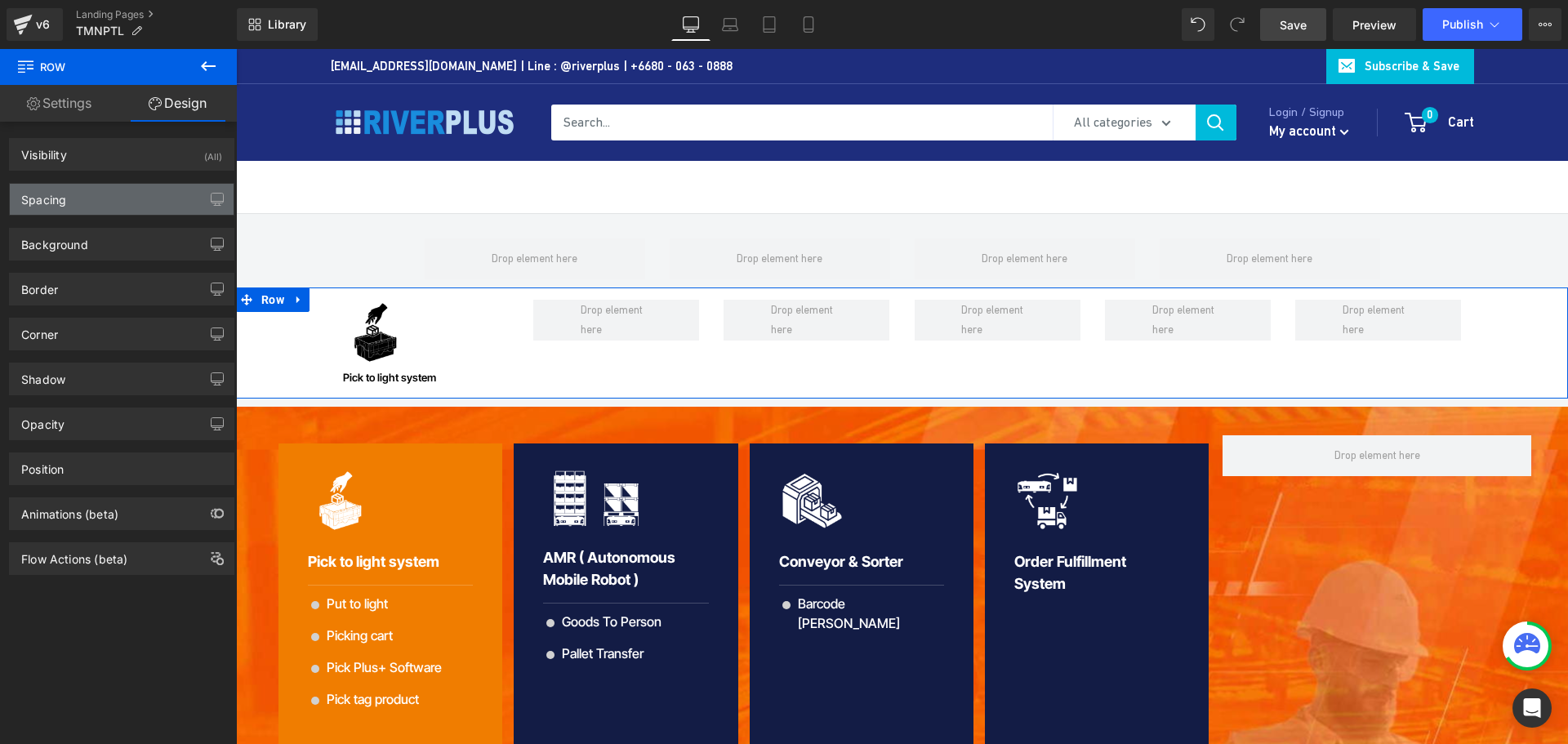 click on "Spacing" at bounding box center [122, 199] 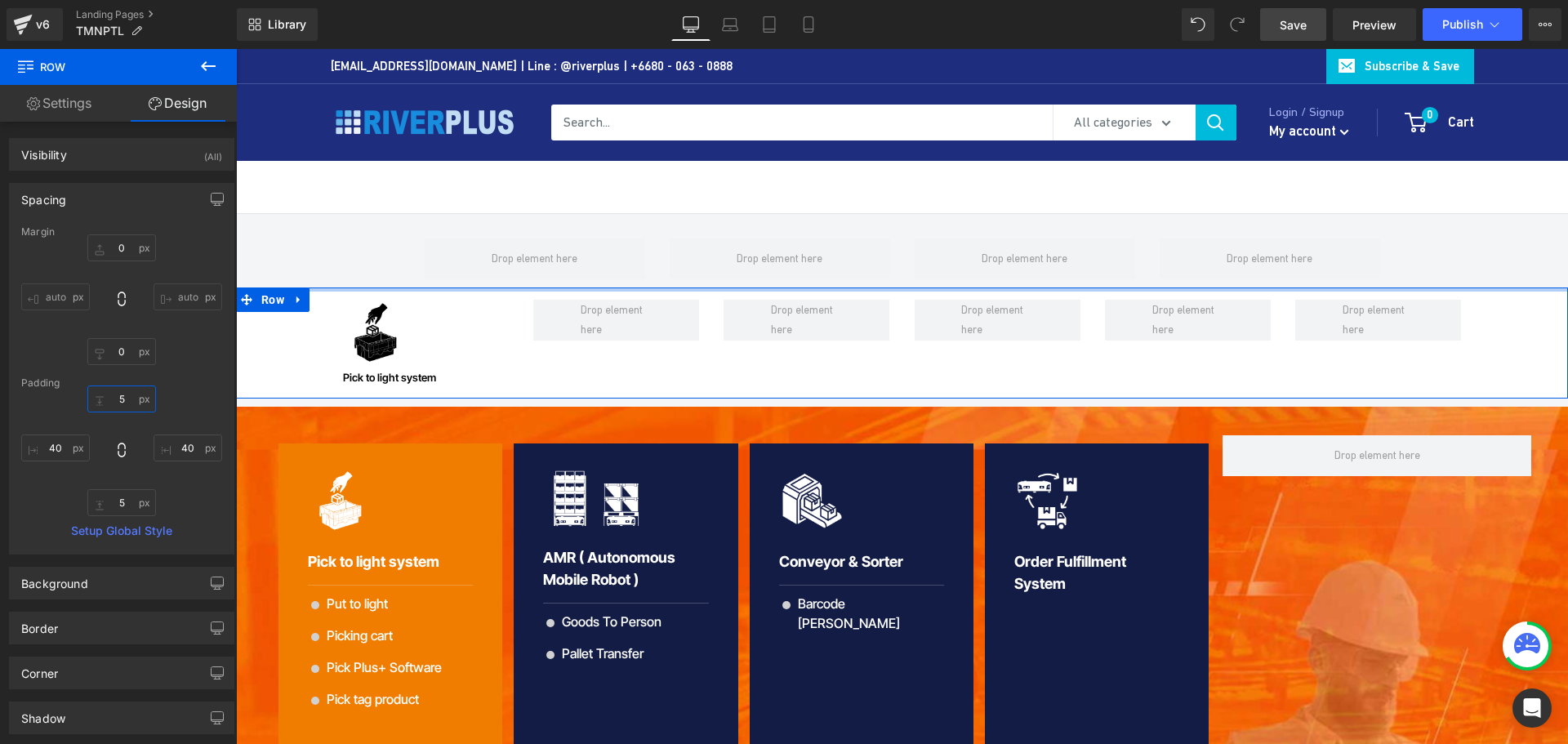 click on "5" at bounding box center [122, 399] 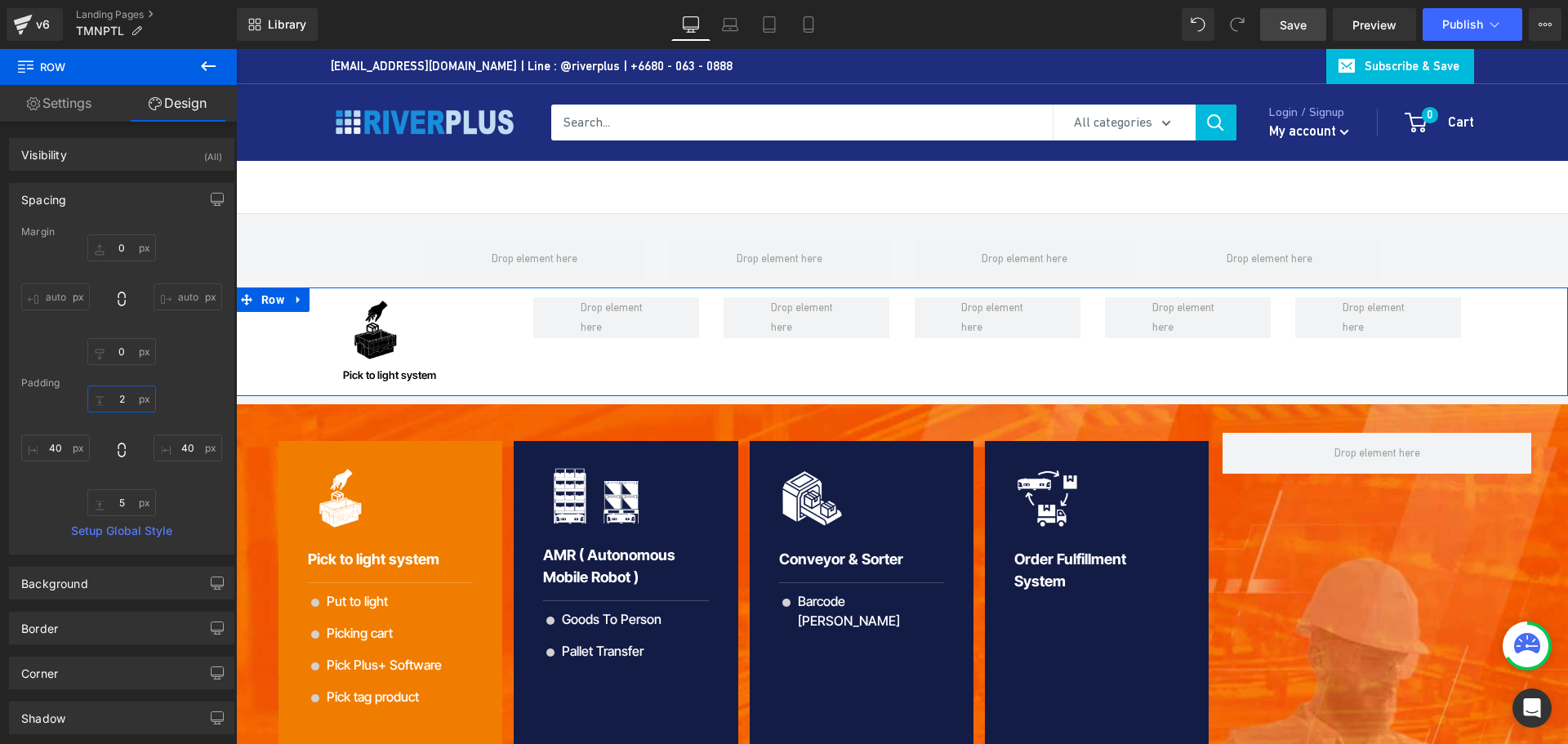 type on "25" 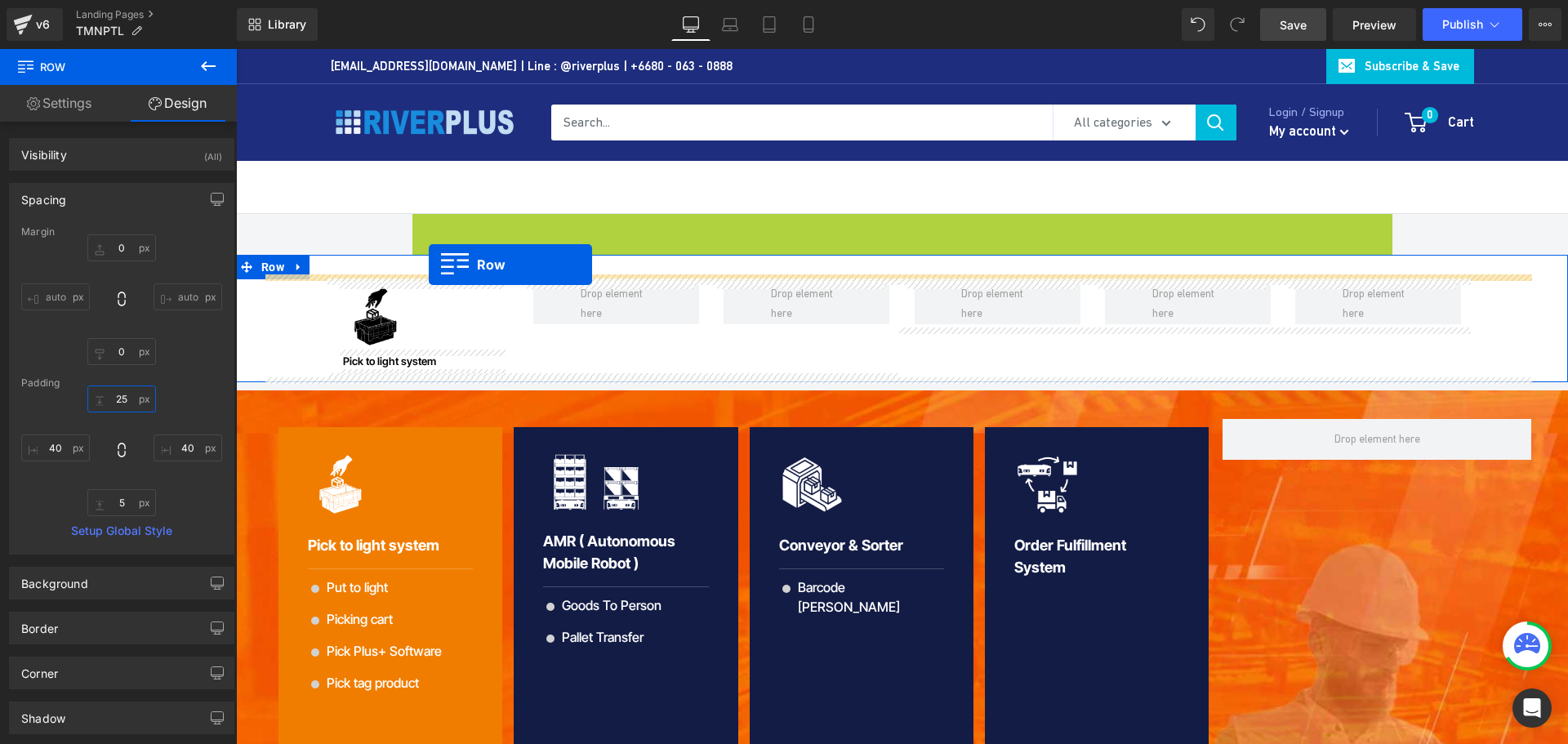 drag, startPoint x: 439, startPoint y: 224, endPoint x: 429, endPoint y: 265, distance: 42.2019 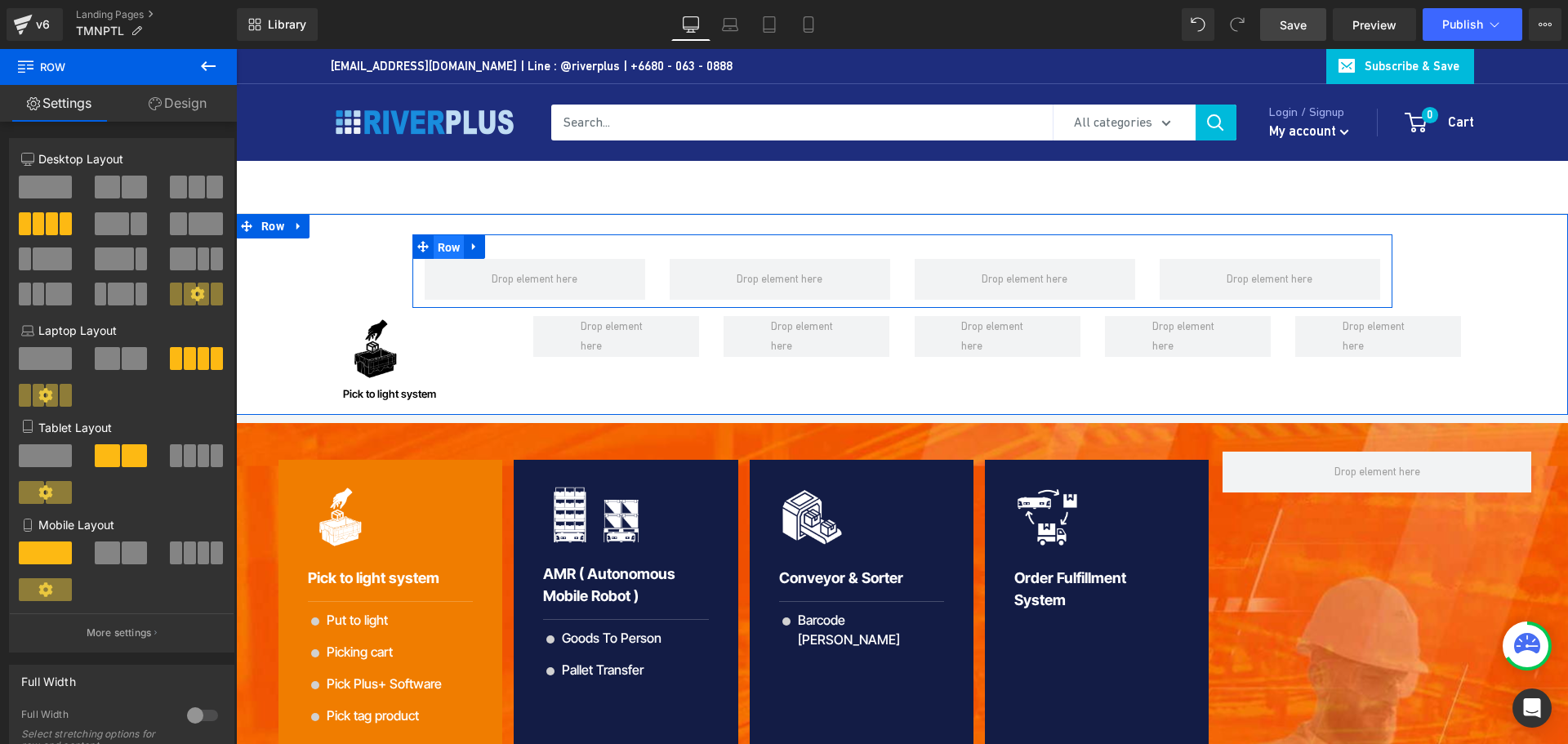 click on "Row" at bounding box center (449, 247) 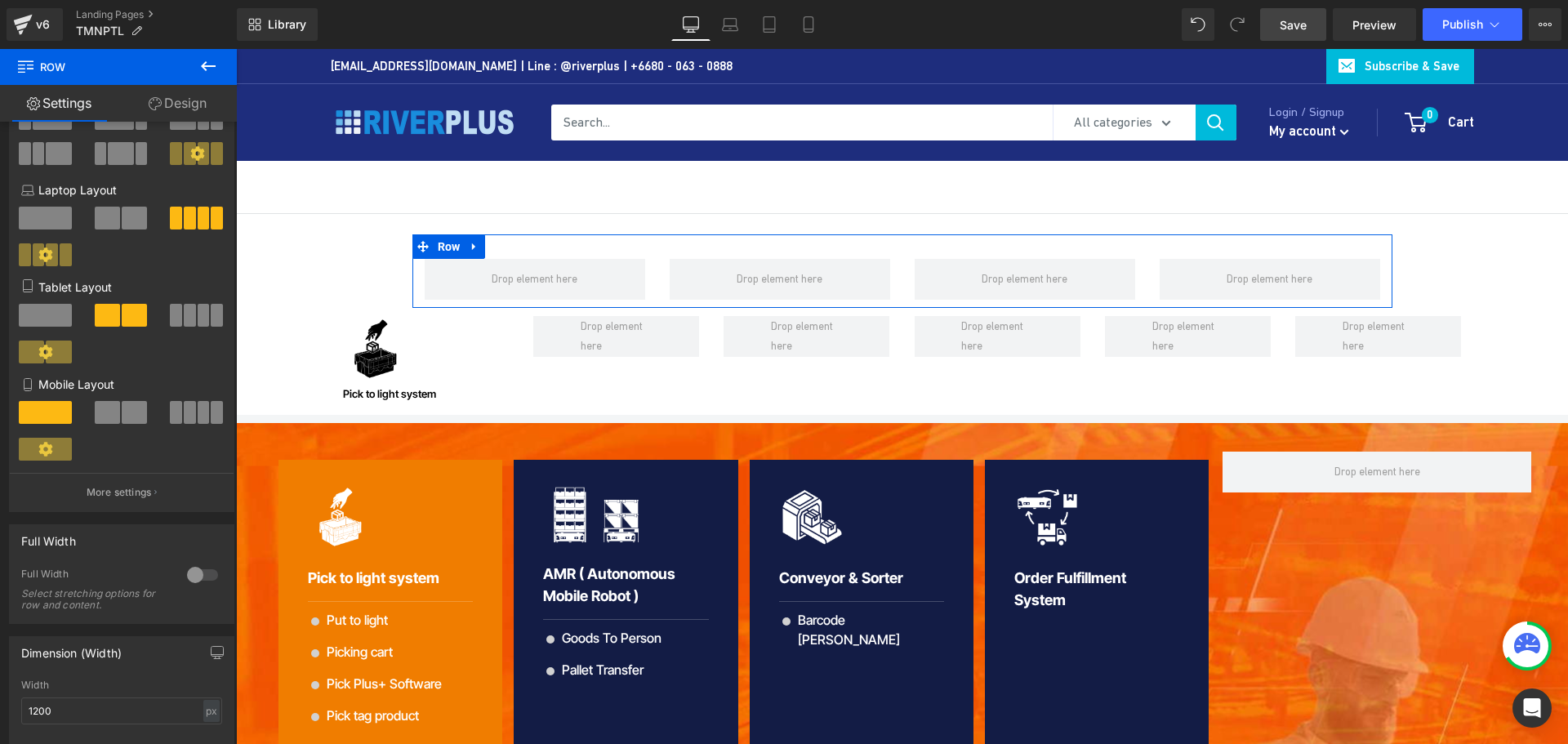 scroll, scrollTop: 327, scrollLeft: 0, axis: vertical 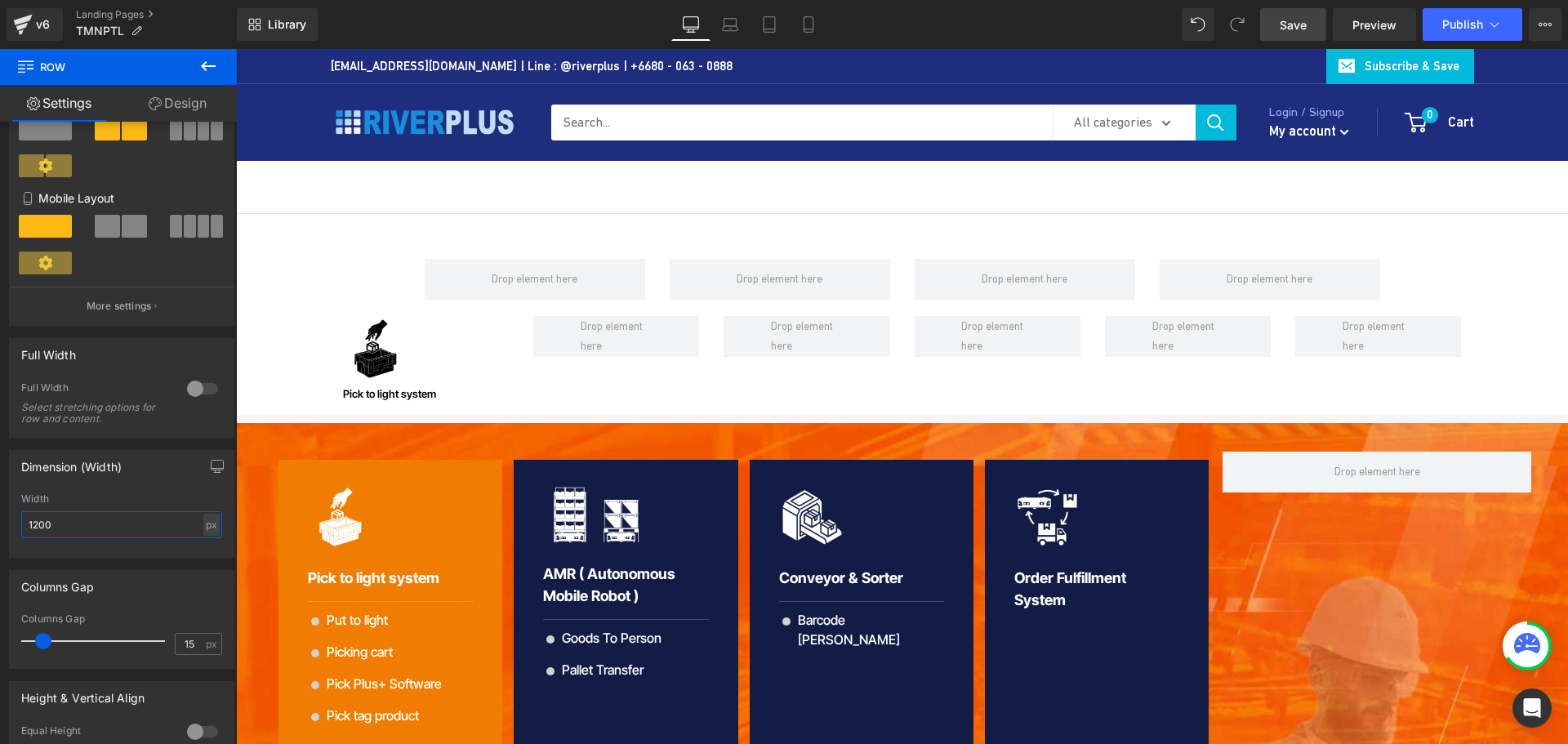 drag, startPoint x: 68, startPoint y: 522, endPoint x: -7, endPoint y: 523, distance: 75.00667 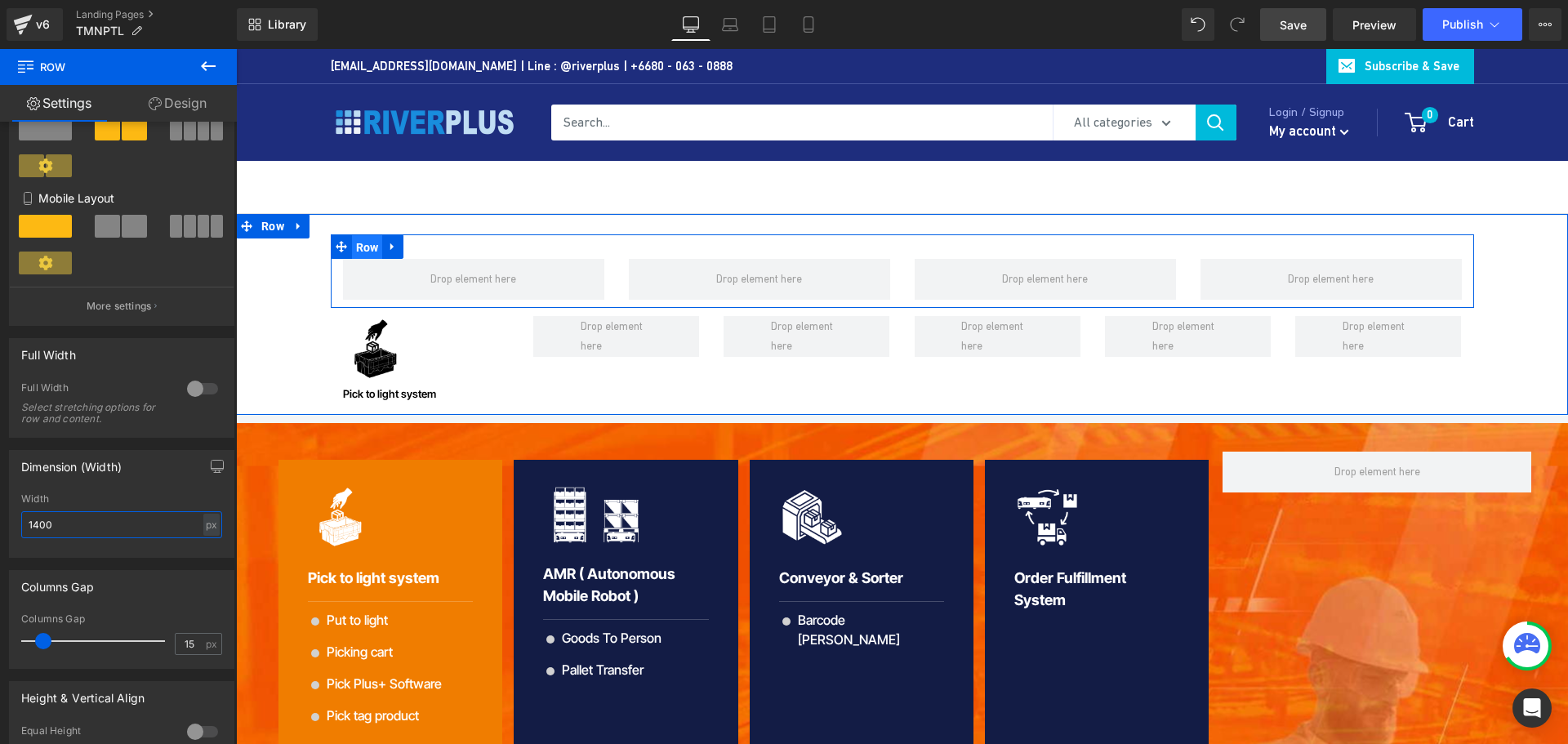 click on "Row" at bounding box center [368, 247] 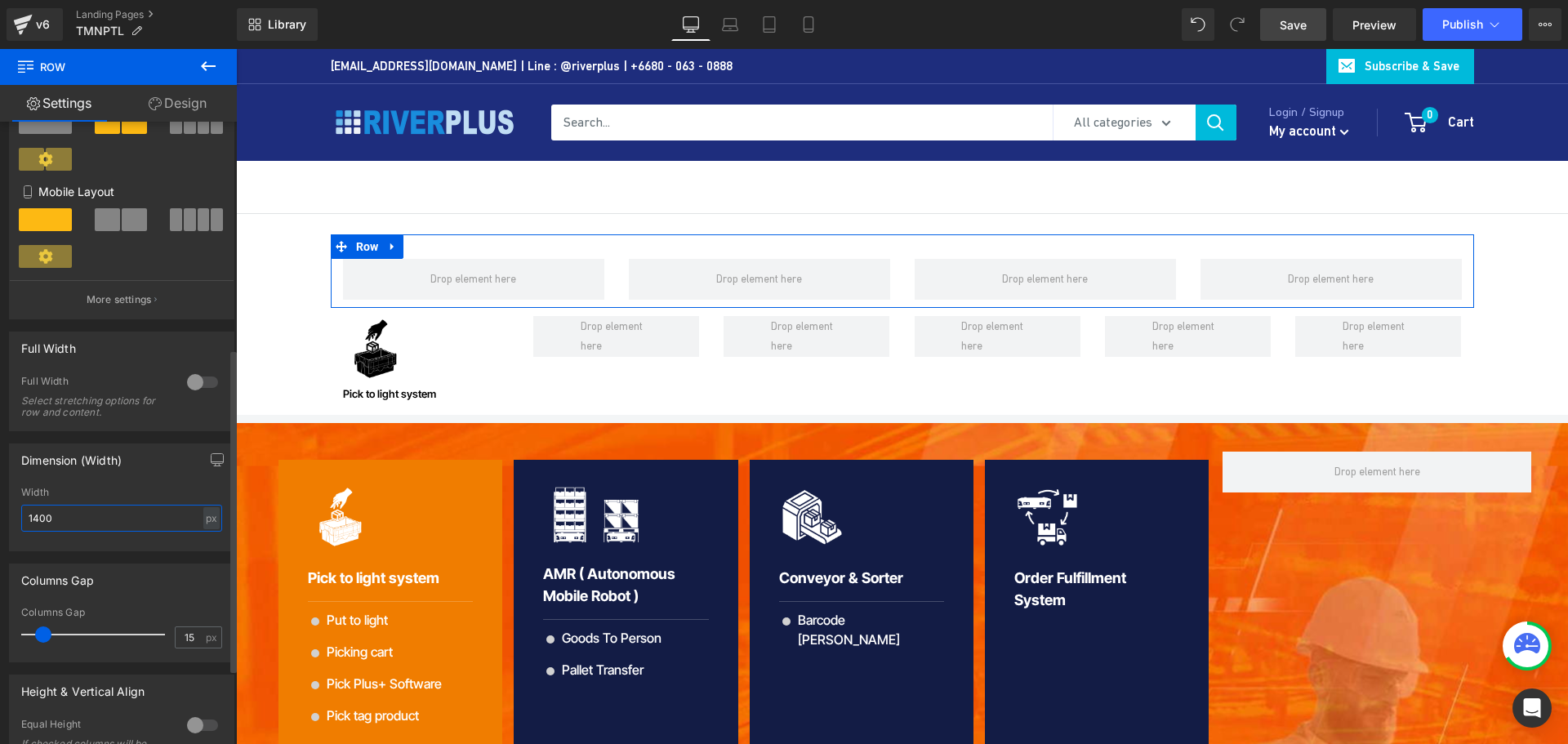 scroll, scrollTop: 163, scrollLeft: 0, axis: vertical 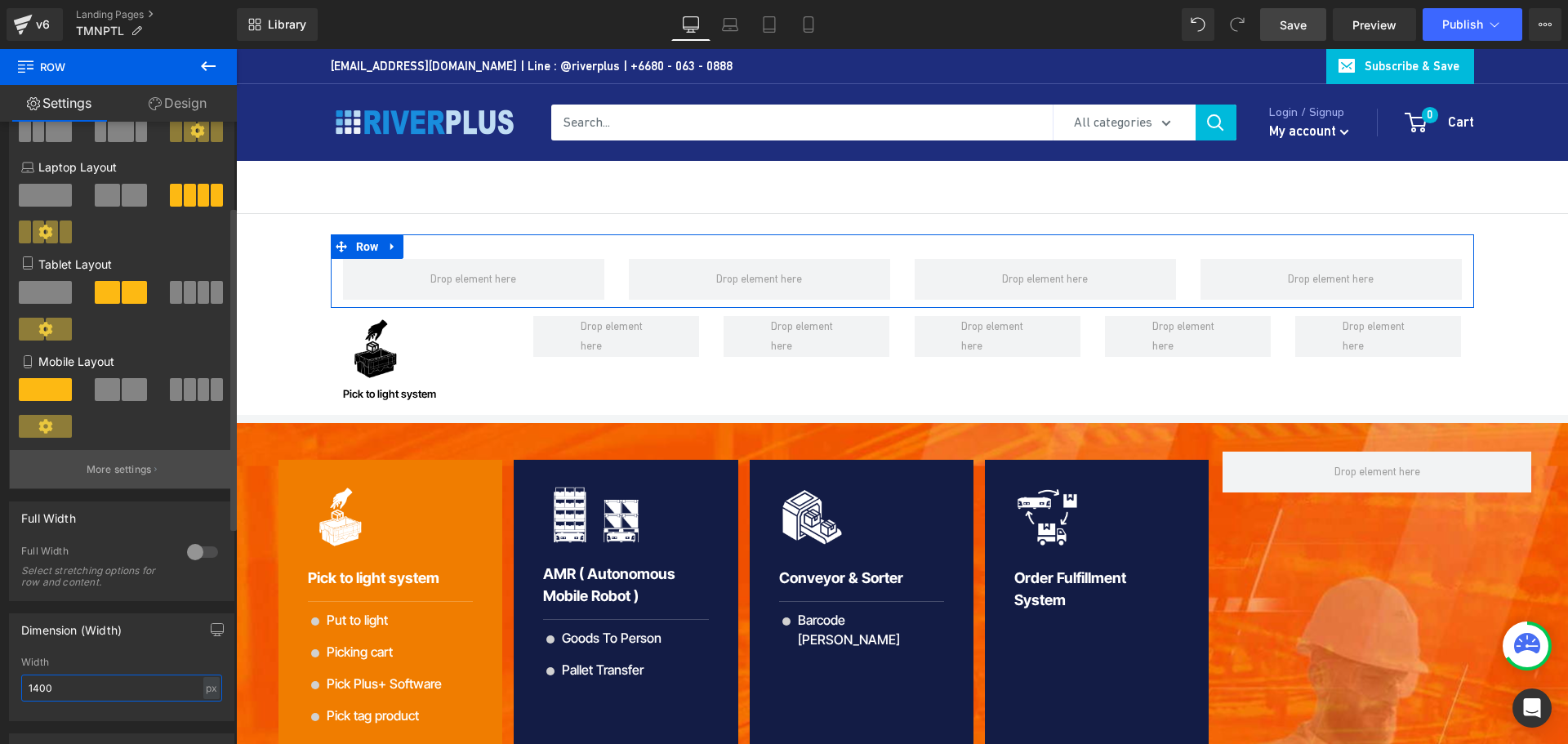 type on "1400" 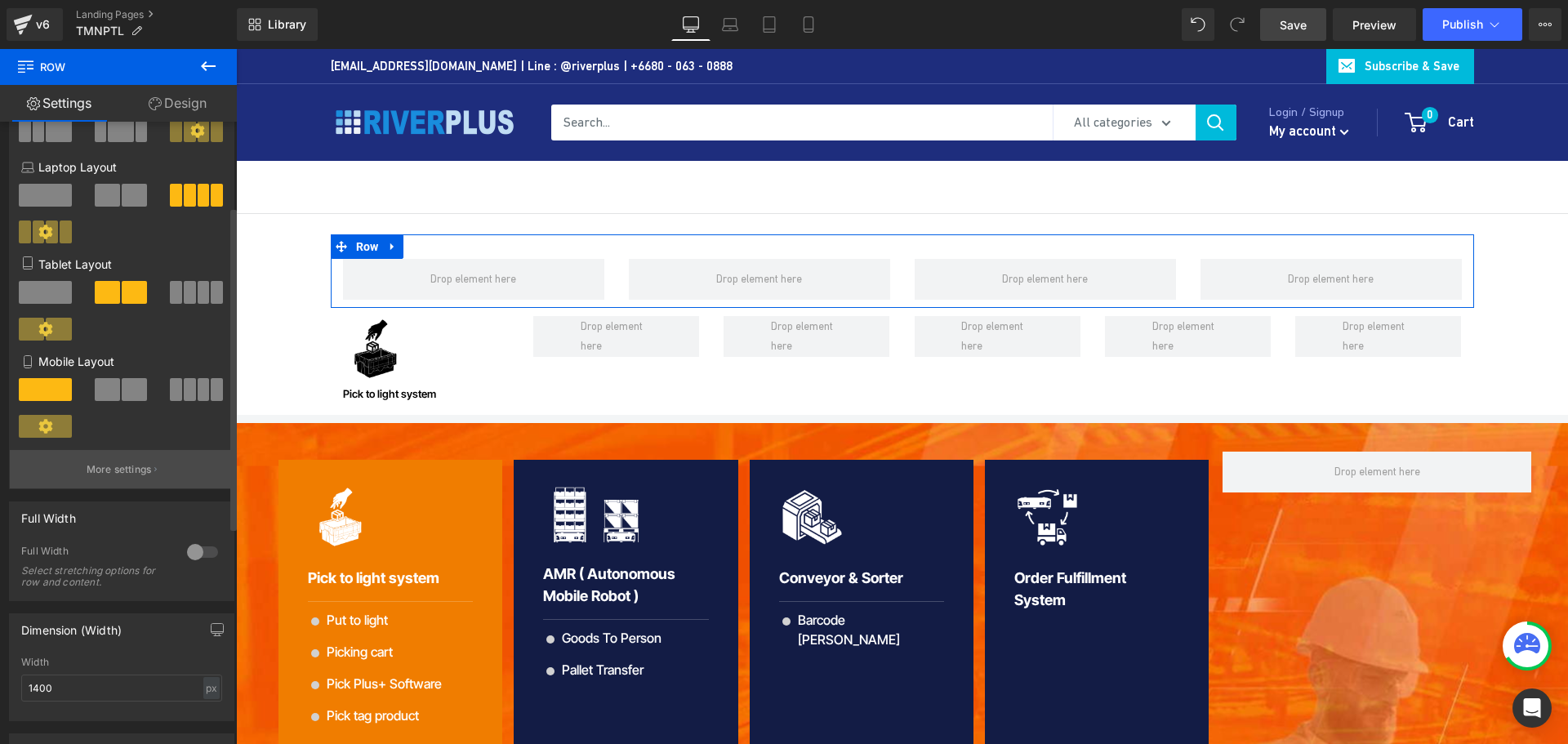 click on "More settings" at bounding box center (122, 469) 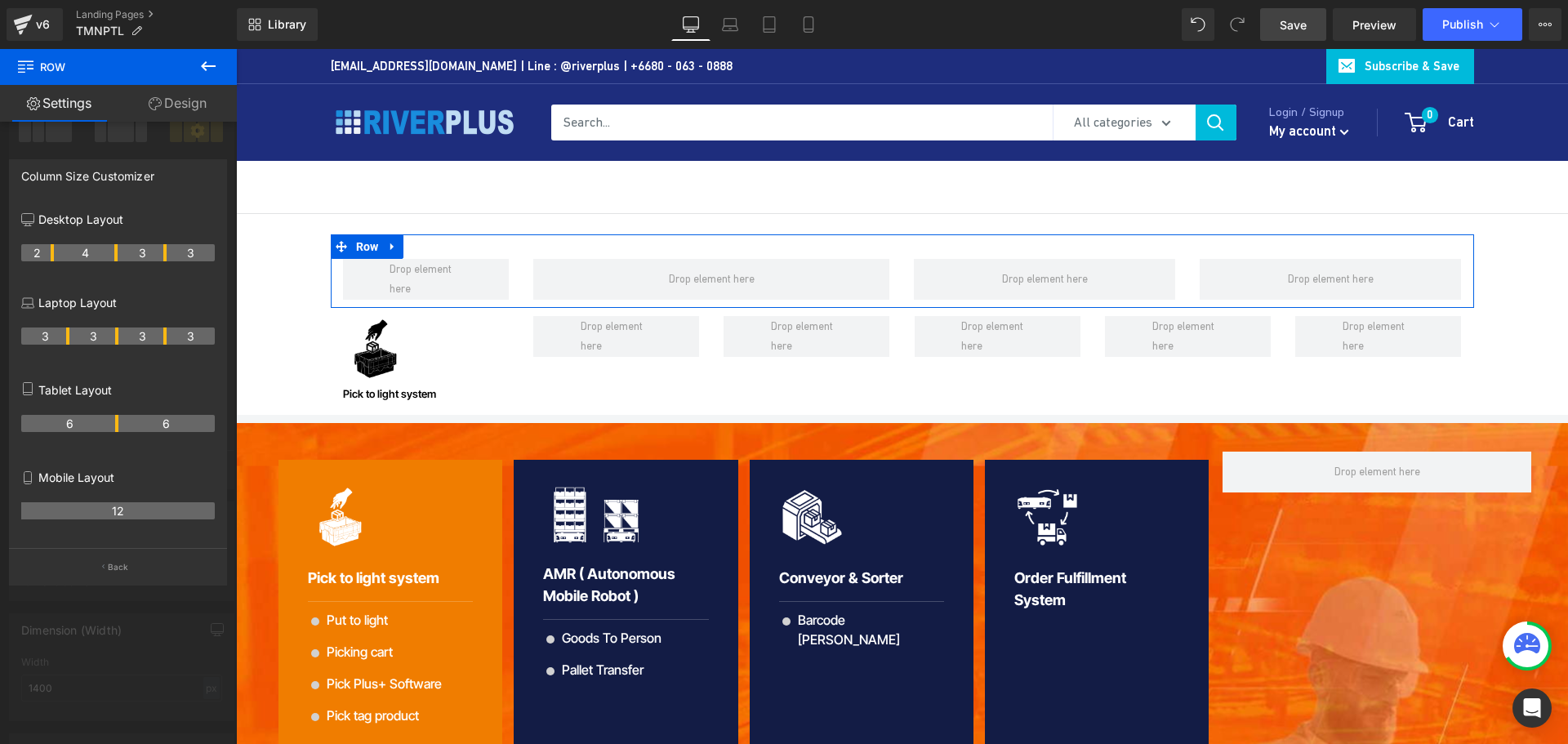 drag, startPoint x: 66, startPoint y: 251, endPoint x: 50, endPoint y: 253, distance: 16.12452 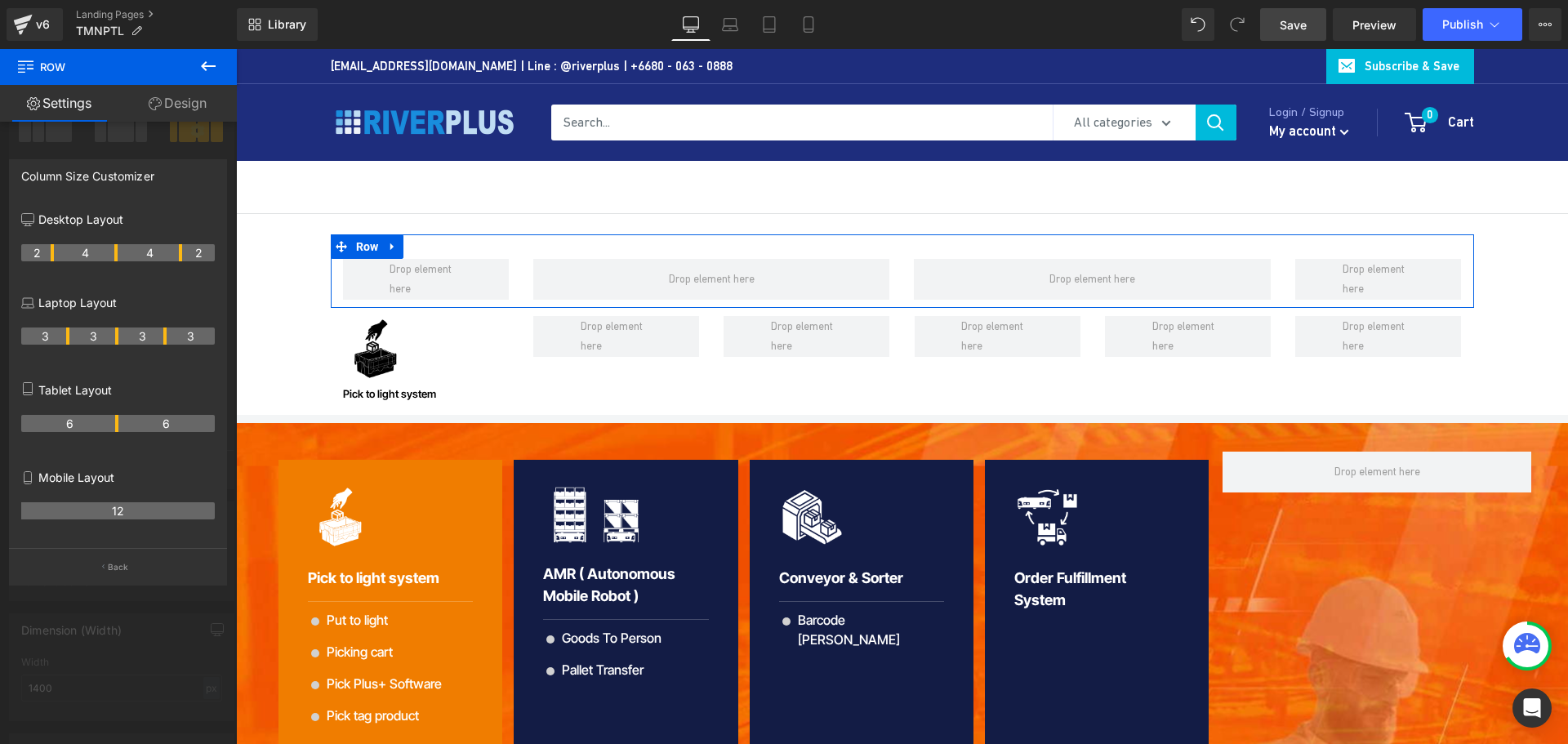 drag, startPoint x: 163, startPoint y: 253, endPoint x: 178, endPoint y: 252, distance: 15.033296 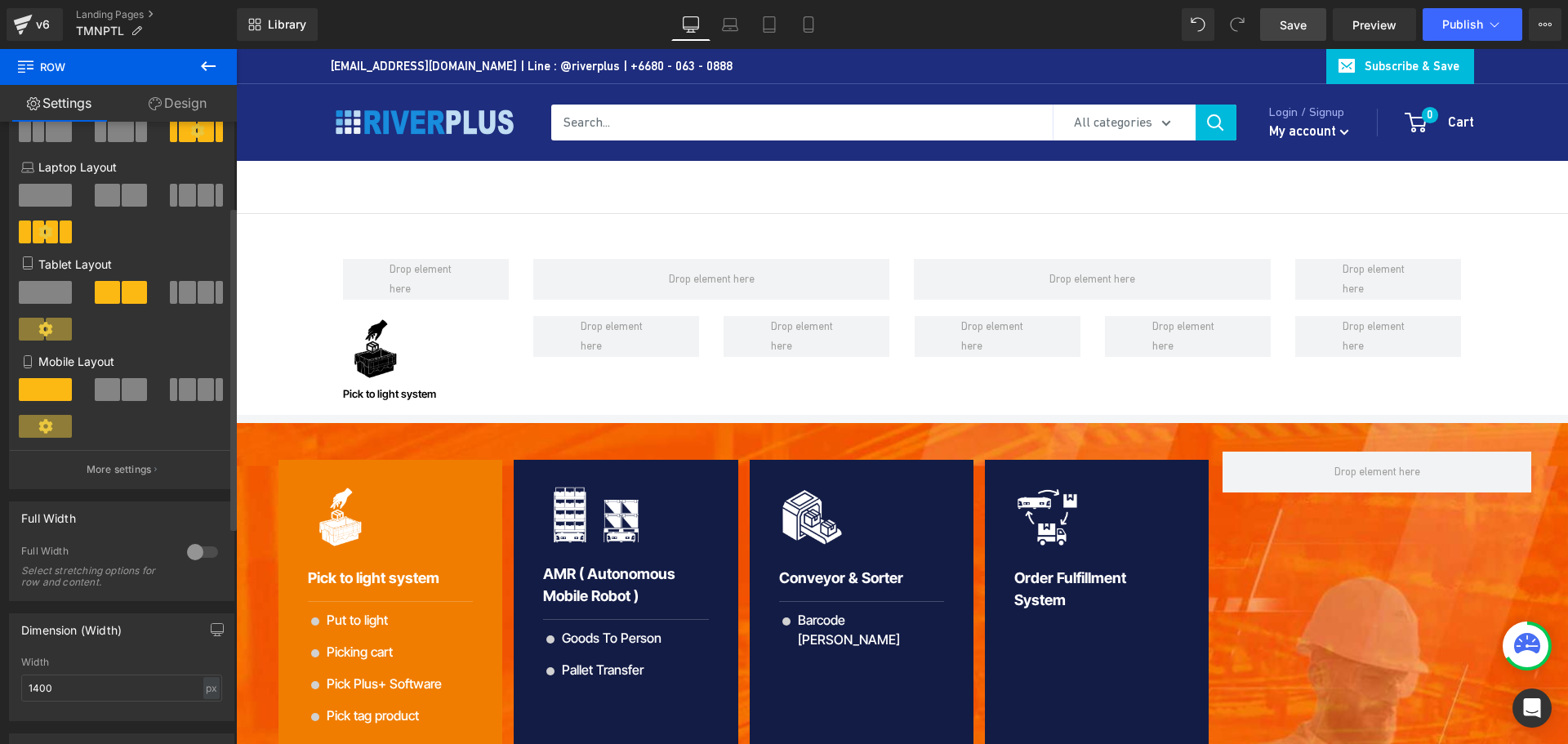 click on "Skip to content
Close
Newsletter
ต้องการรับอีเมลจาก  River Plus Co., Ltd. พร้อมข้อมูลอัปเดตที่เกี่ยวกับข่าวสารผลิตภัณฑ์
Your email
Subscribe
sales@riverplus.com | Line : @riverplus | +6680 - 063 - 0888
Subscribe & Save
Need help?
0" at bounding box center [902, 1557] 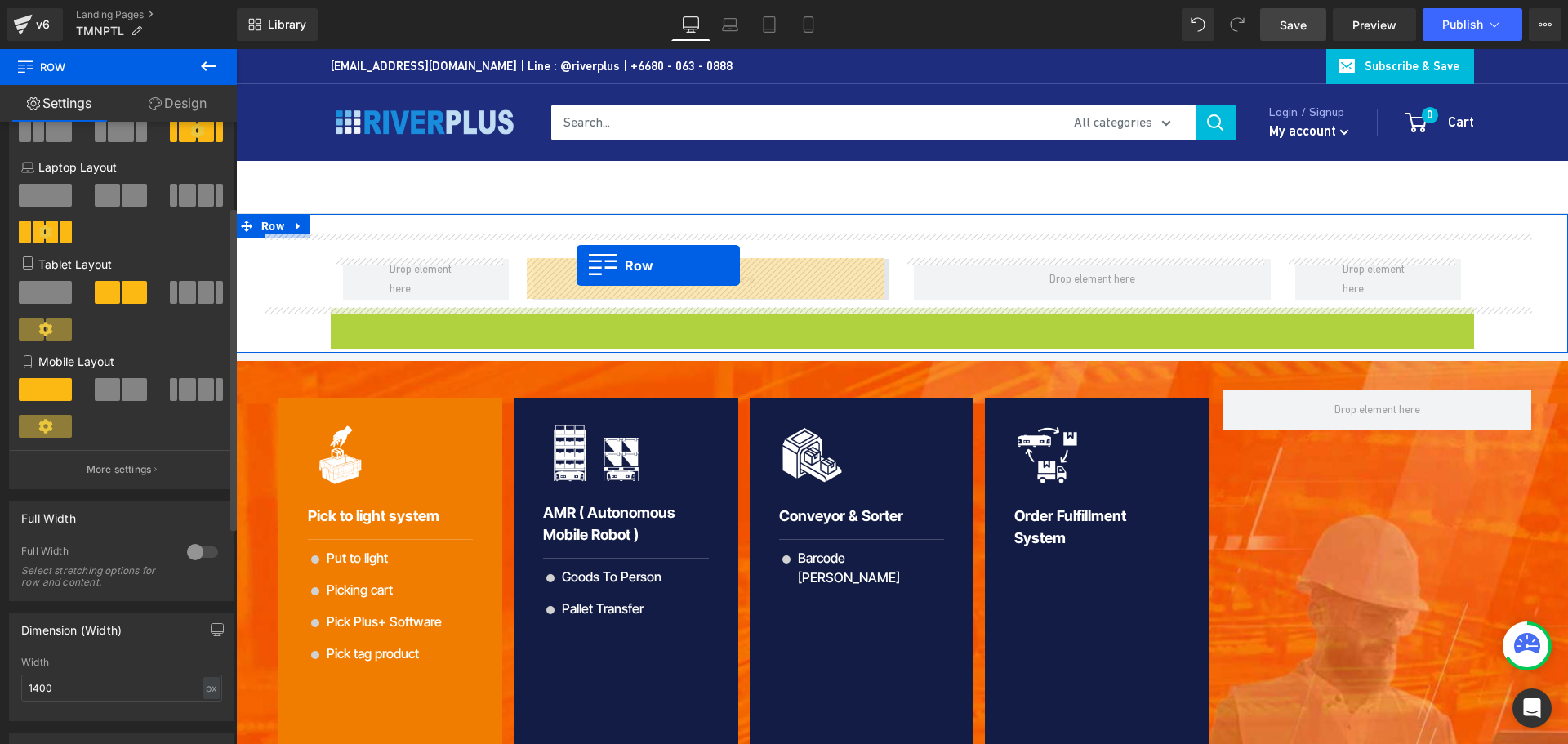 drag, startPoint x: 359, startPoint y: 322, endPoint x: 577, endPoint y: 265, distance: 225.32865 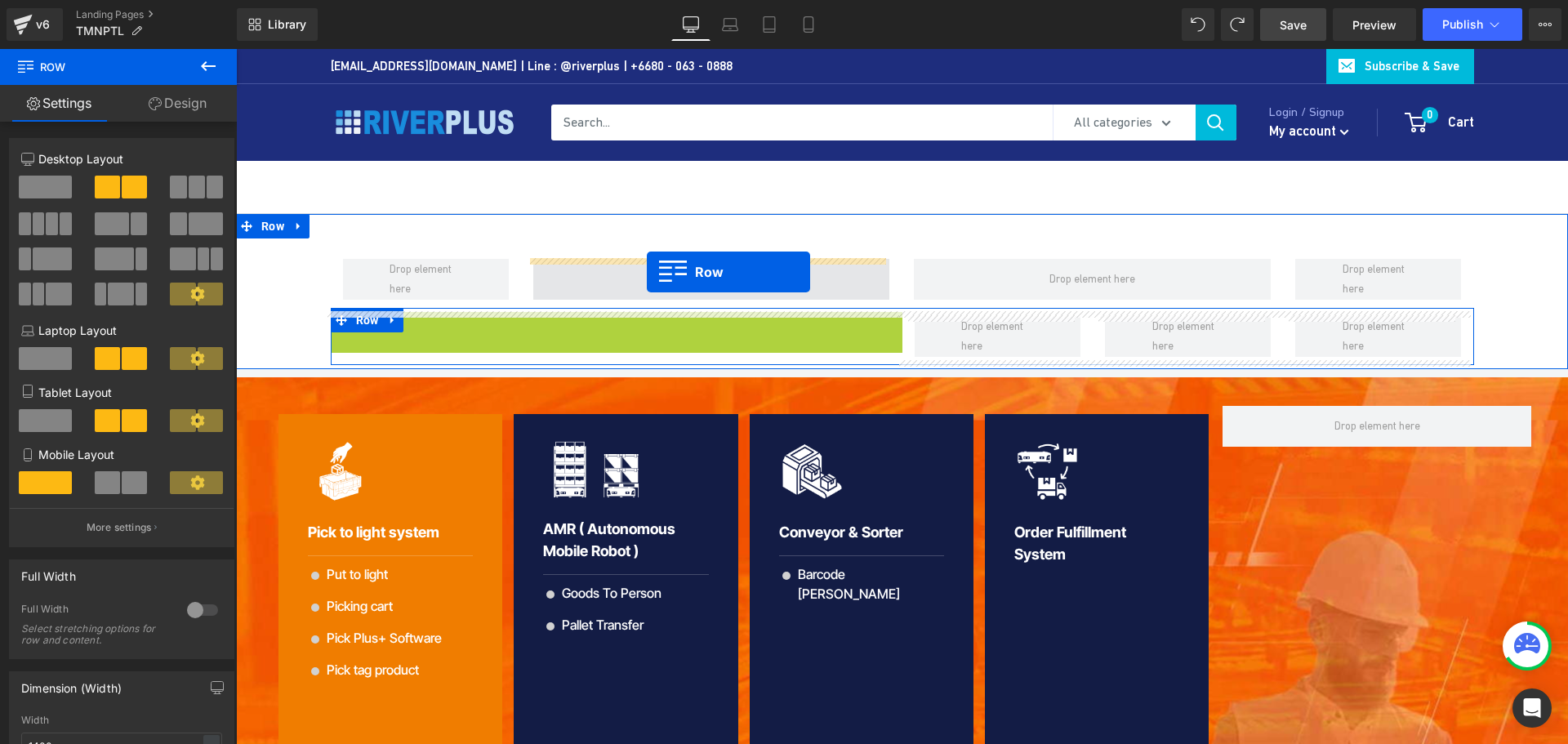 drag, startPoint x: 368, startPoint y: 333, endPoint x: 647, endPoint y: 272, distance: 285.5906 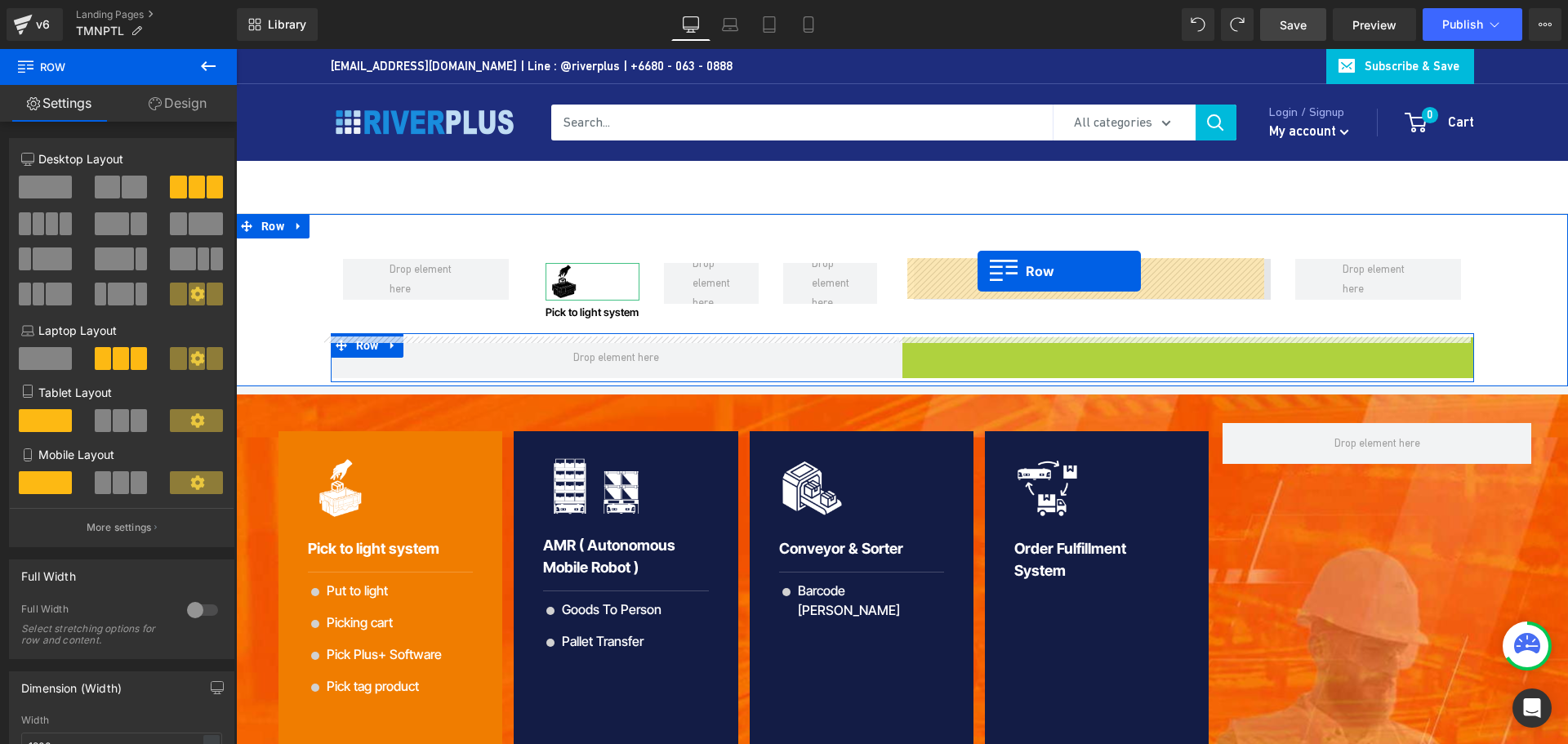 drag, startPoint x: 930, startPoint y: 348, endPoint x: 978, endPoint y: 271, distance: 90.73588 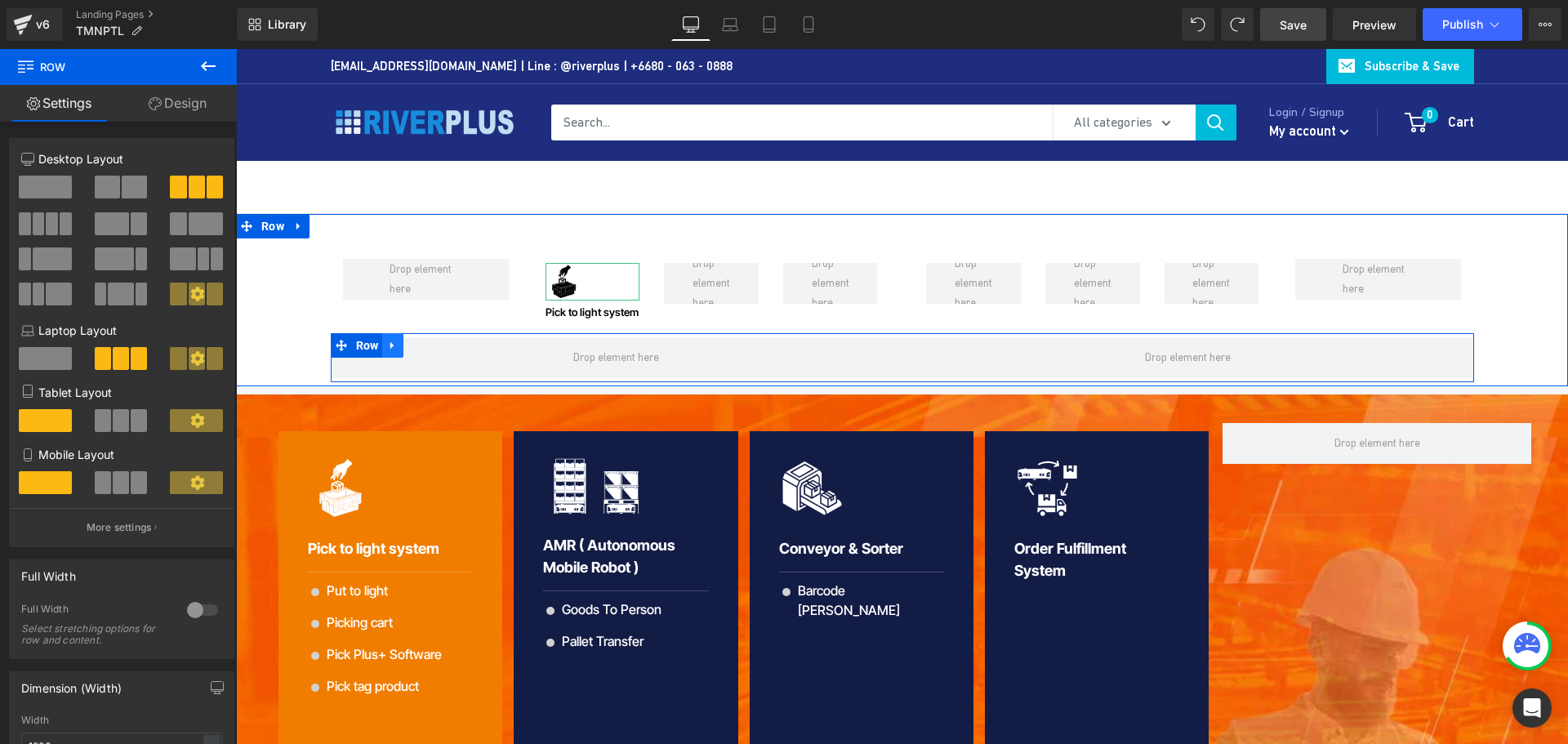 click 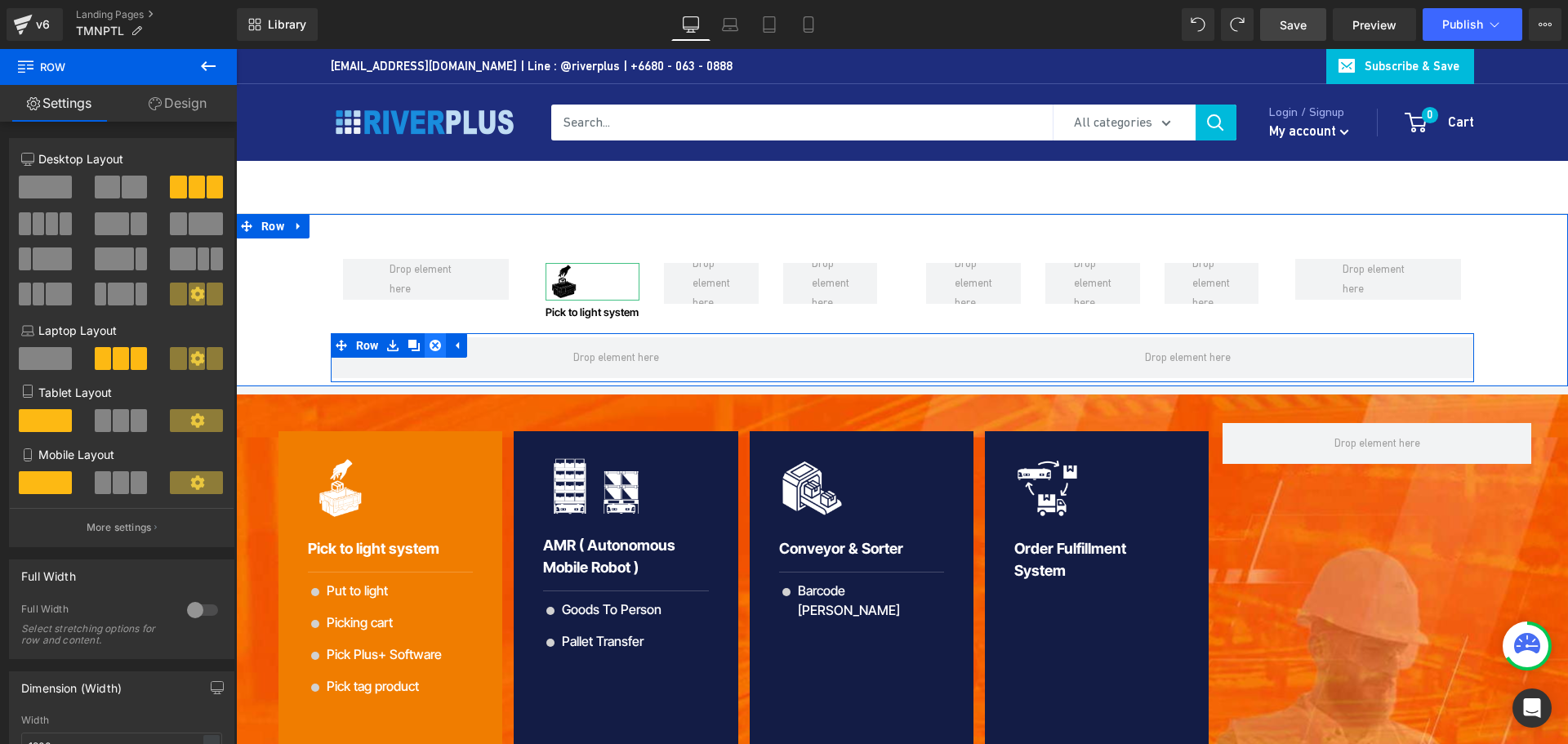 click 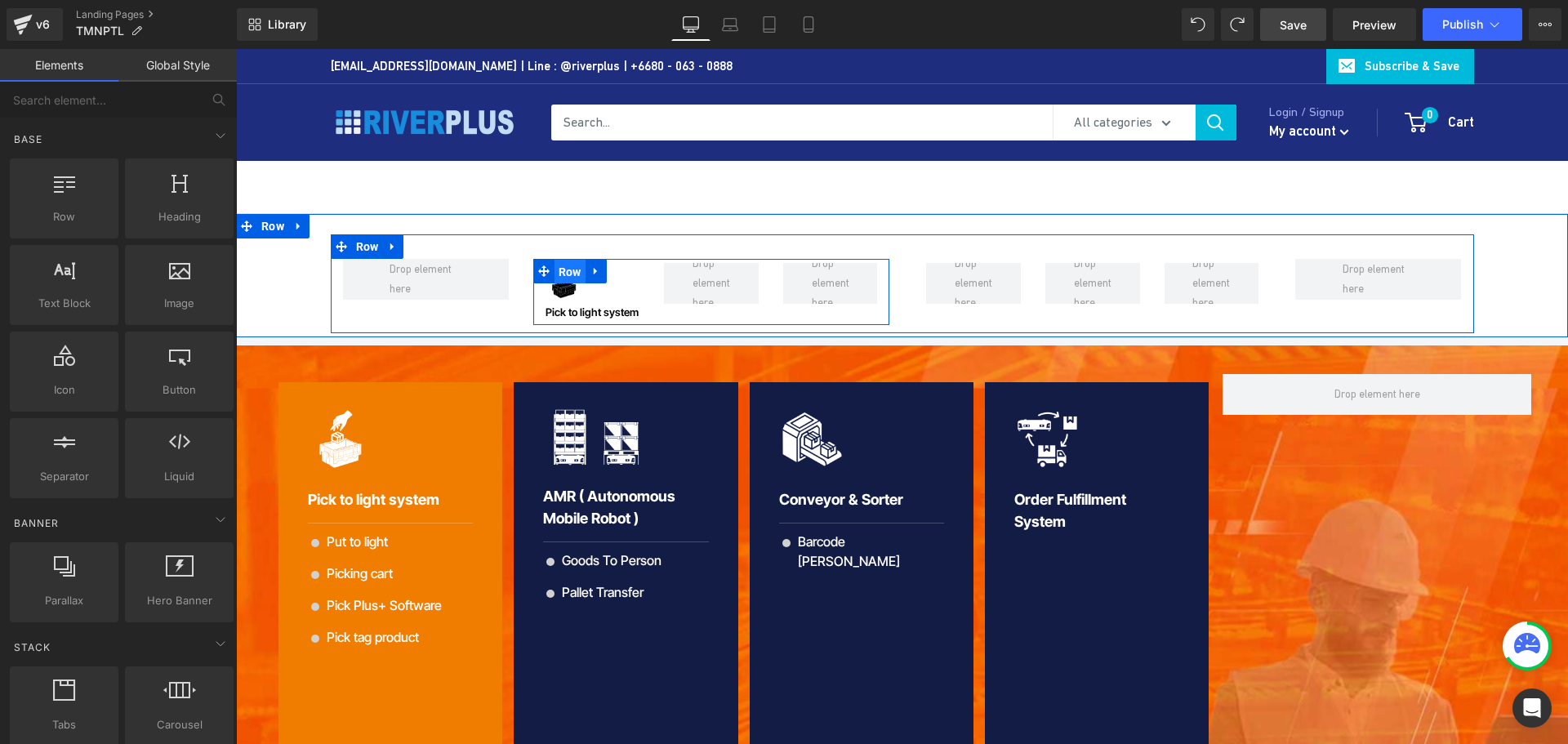 click on "Row" at bounding box center (570, 272) 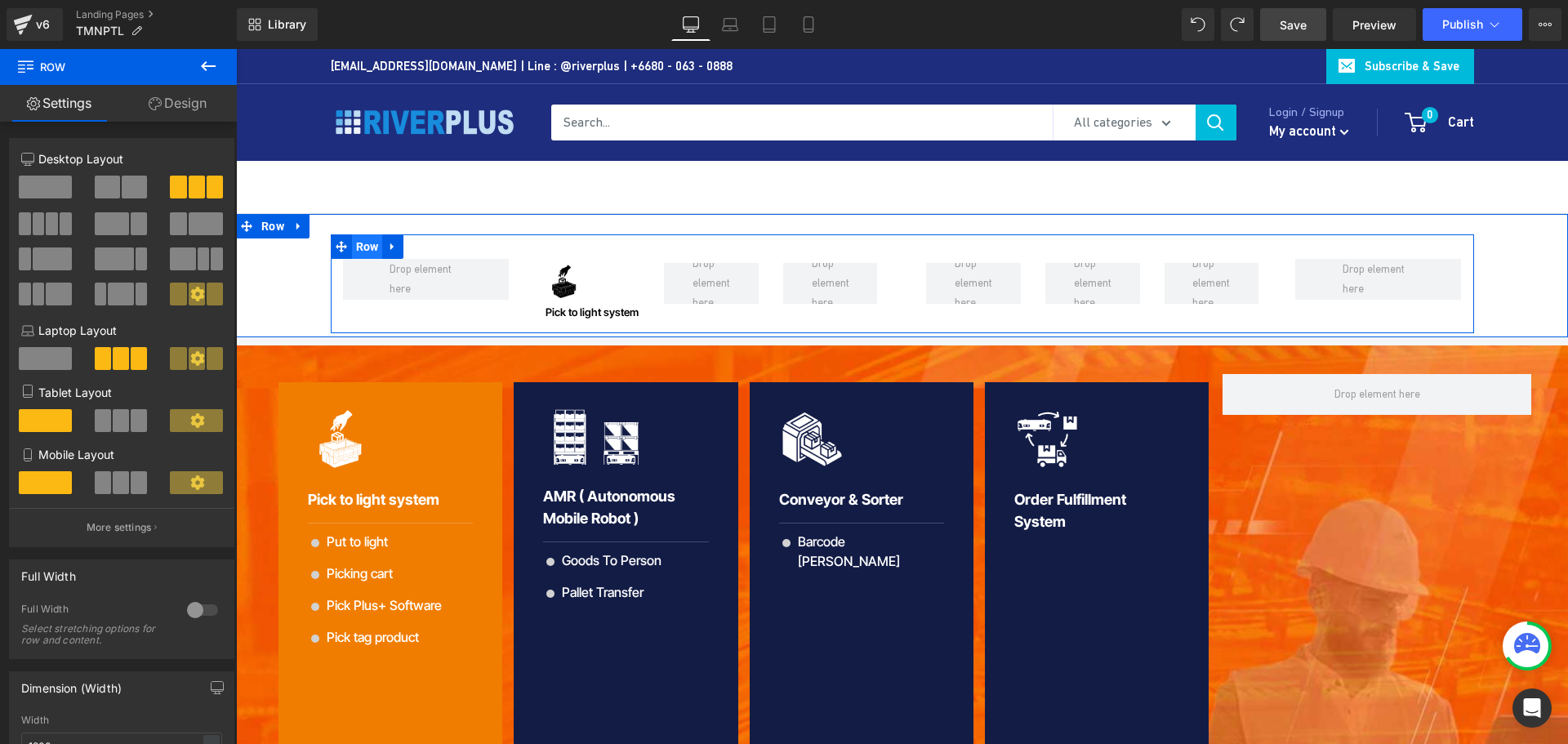 click on "Row" at bounding box center (368, 247) 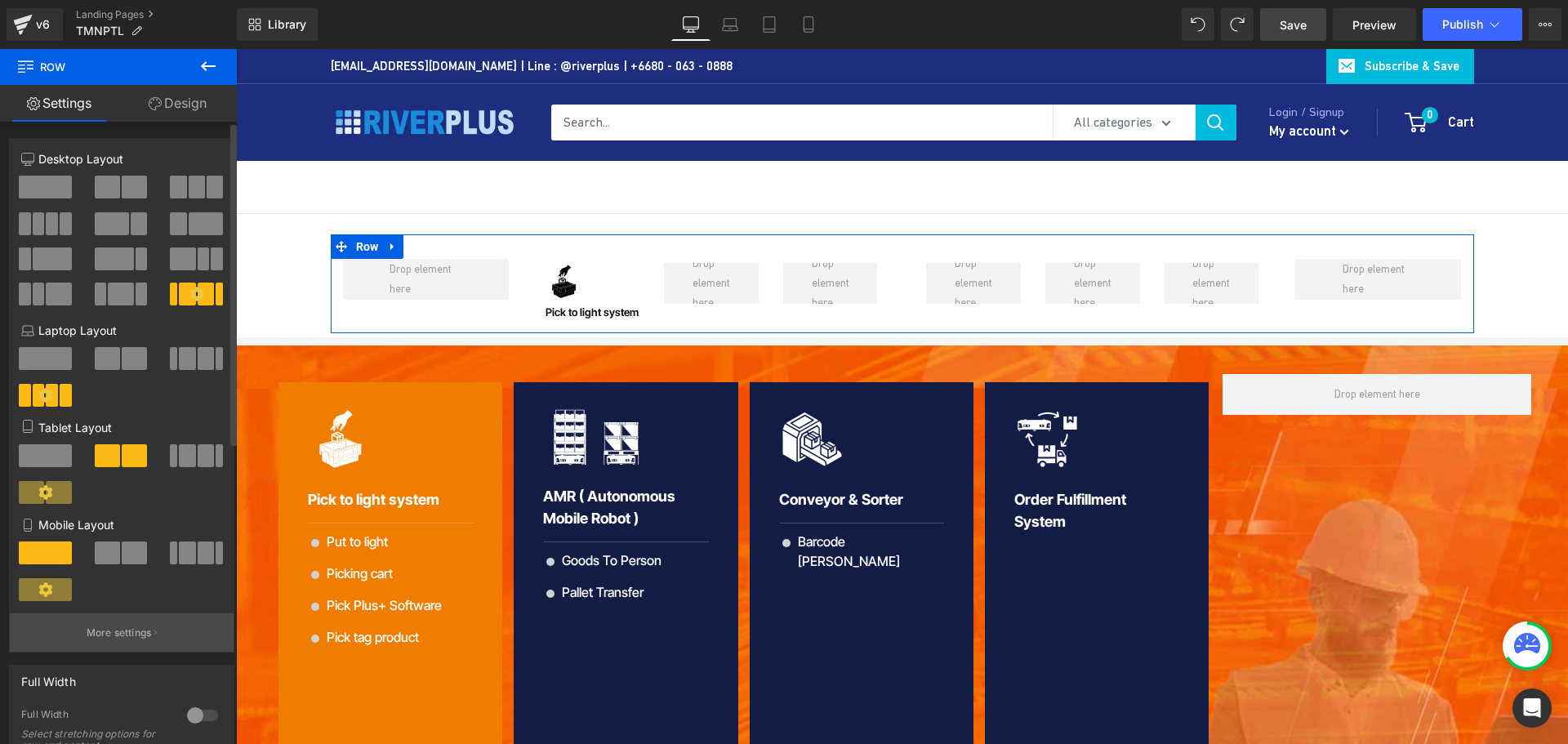 click on "More settings" at bounding box center [119, 633] 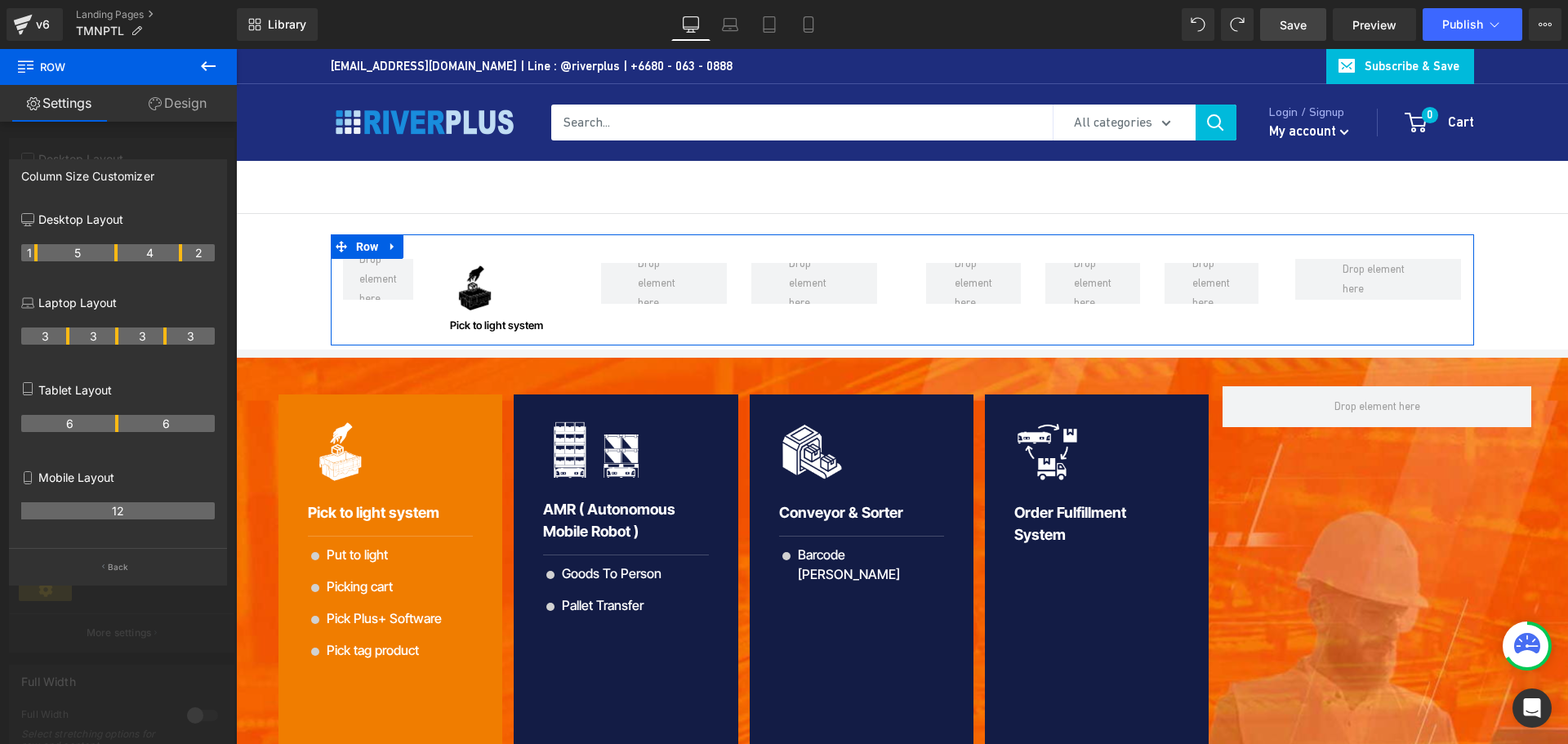 drag, startPoint x: 50, startPoint y: 253, endPoint x: 41, endPoint y: 253, distance: 9 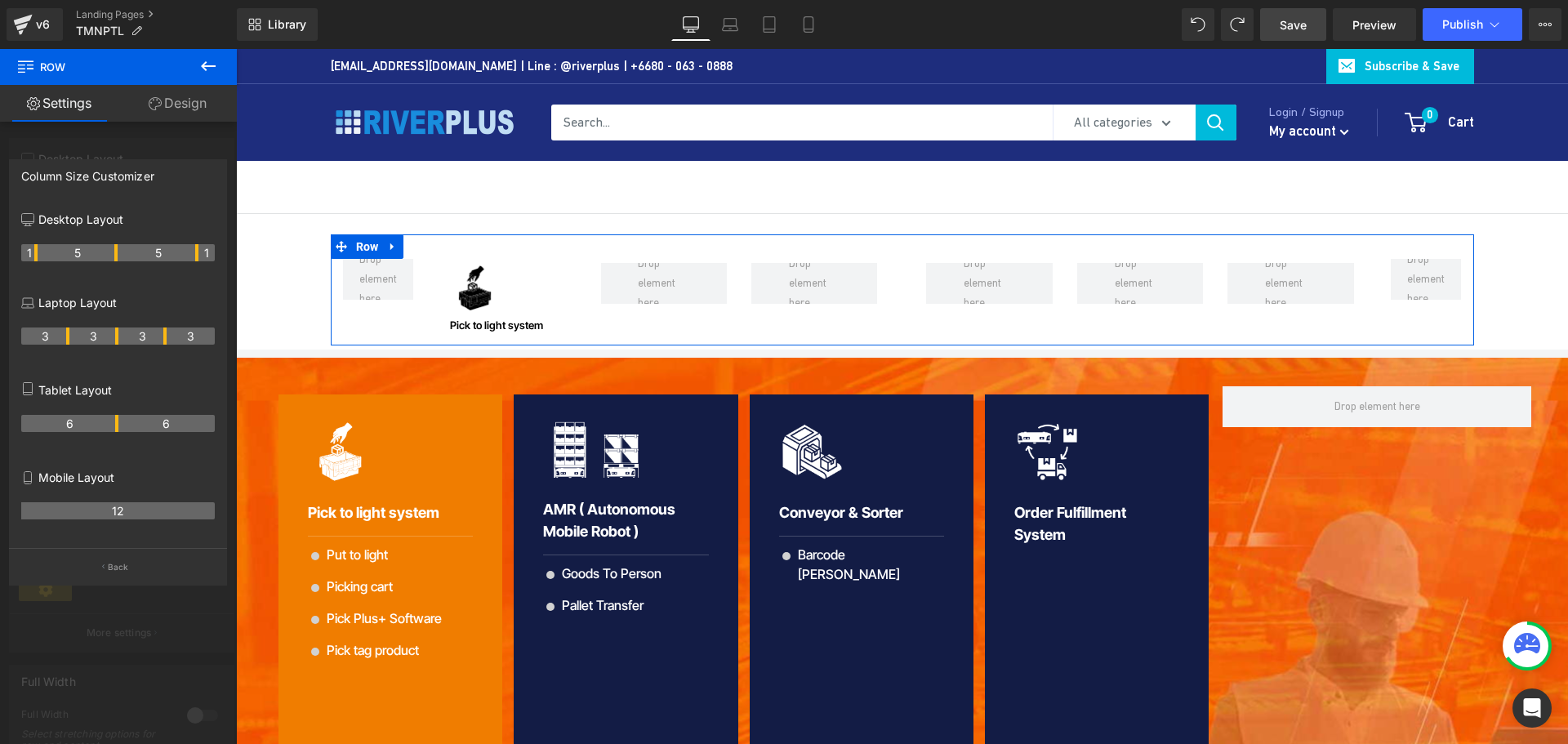 drag, startPoint x: 180, startPoint y: 254, endPoint x: 192, endPoint y: 254, distance: 12 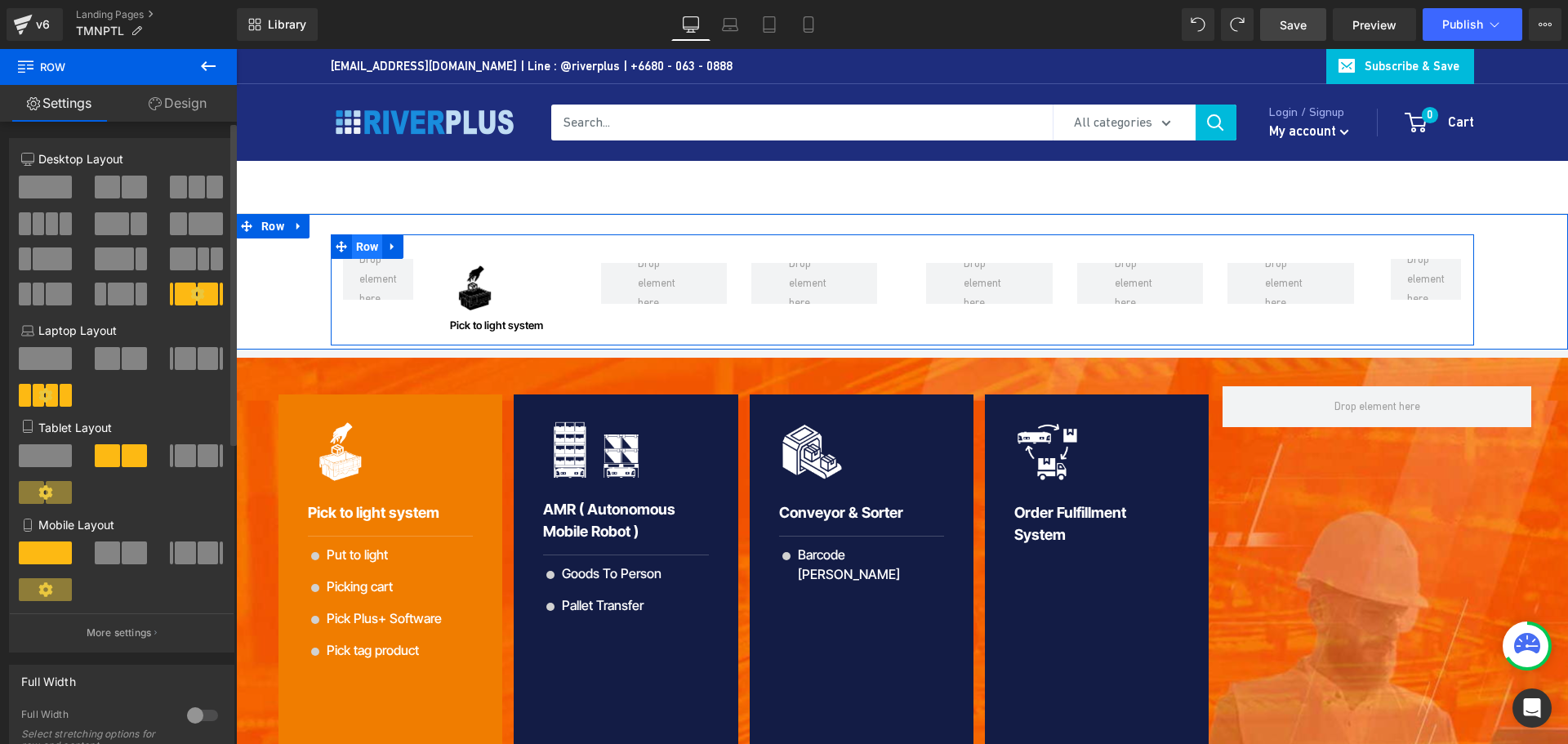 click on "Row" at bounding box center [368, 247] 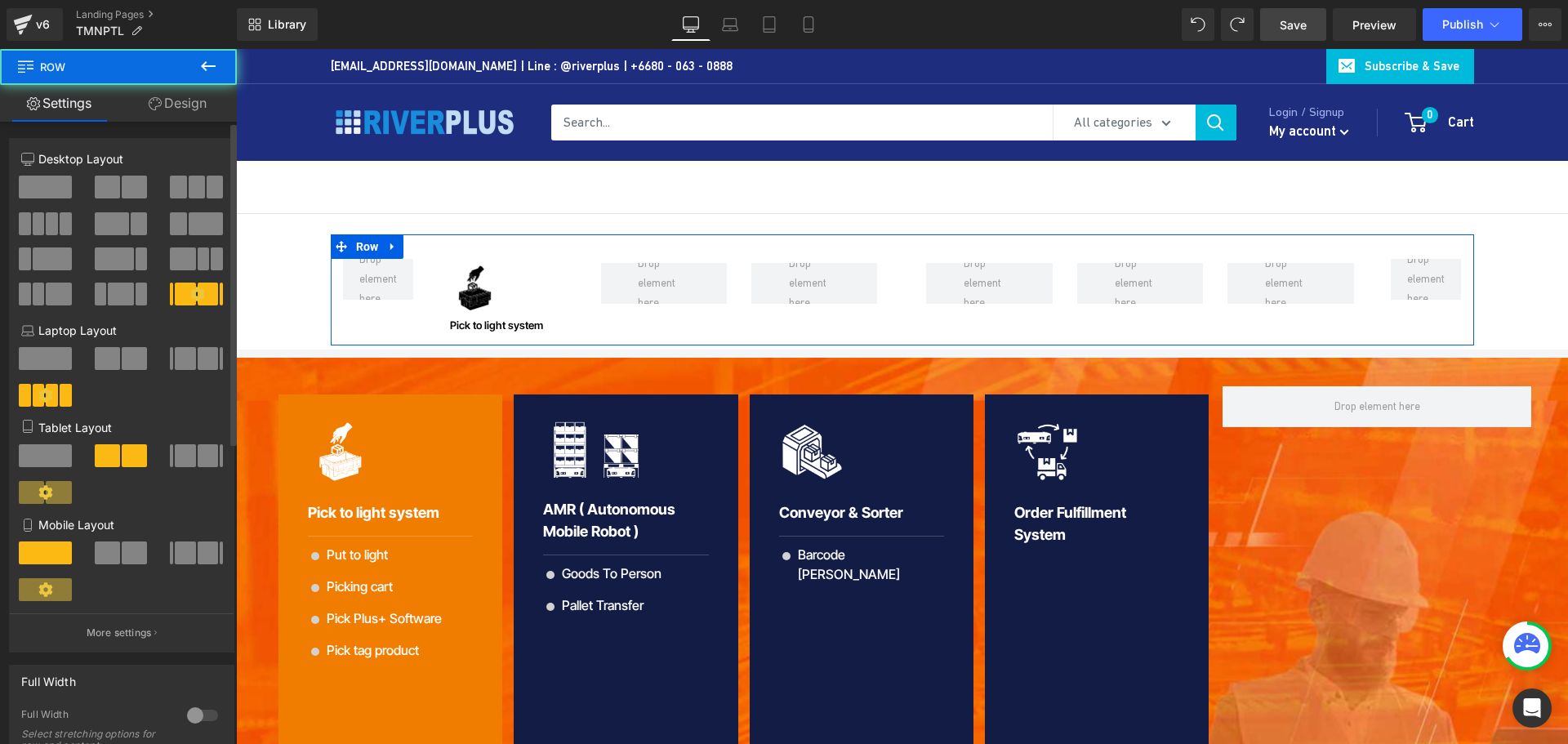 click on "Design" at bounding box center (177, 103) 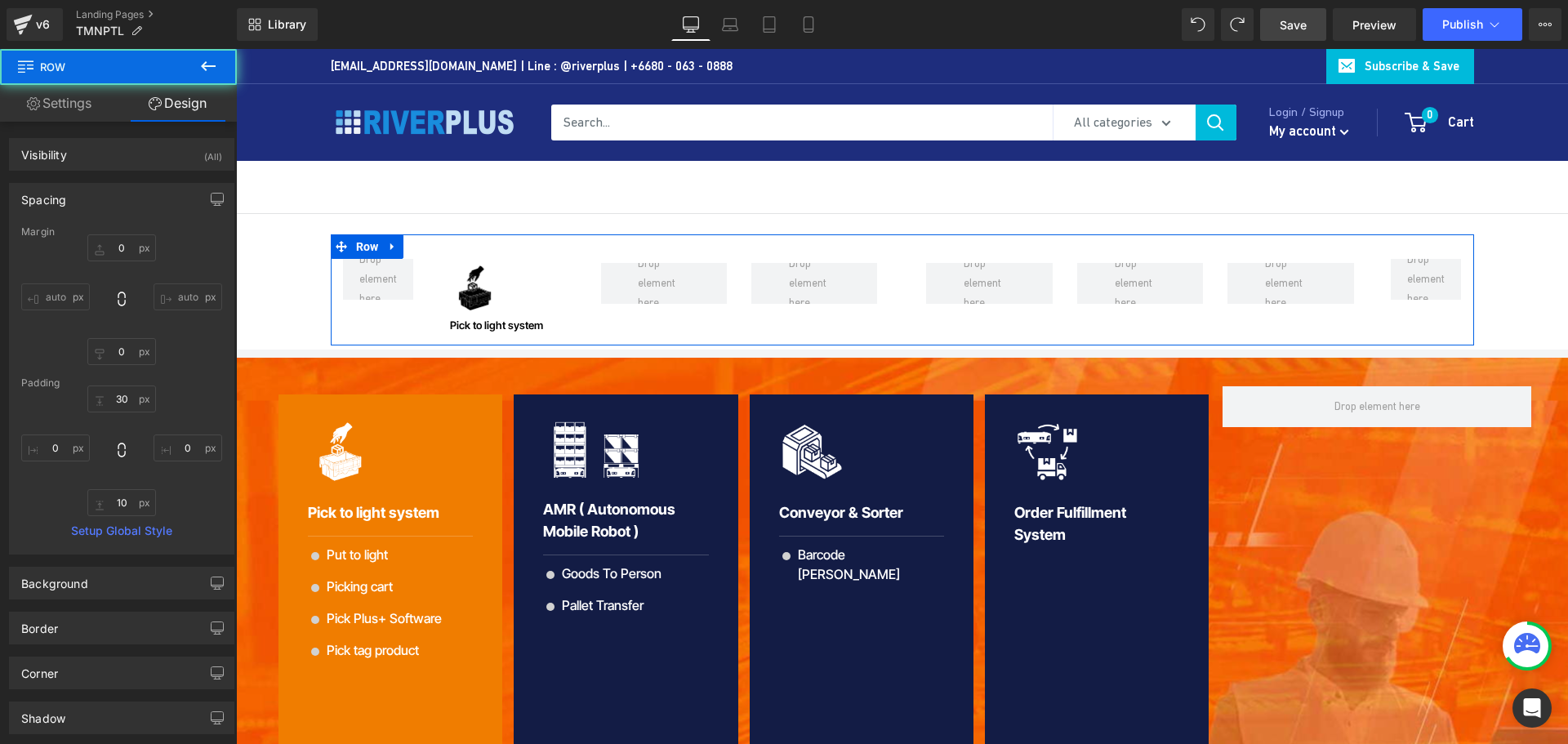 type on "0" 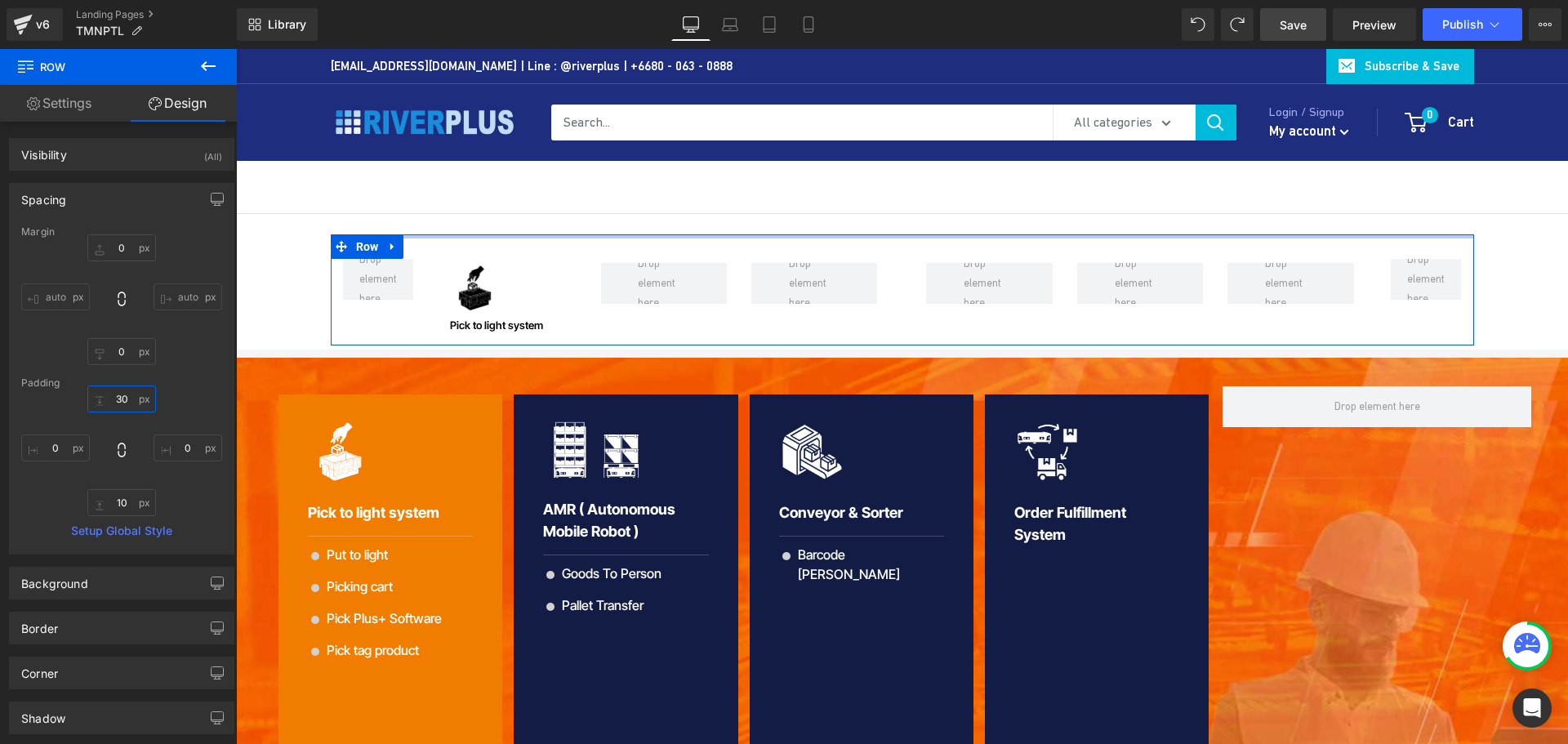 click on "30" at bounding box center (122, 399) 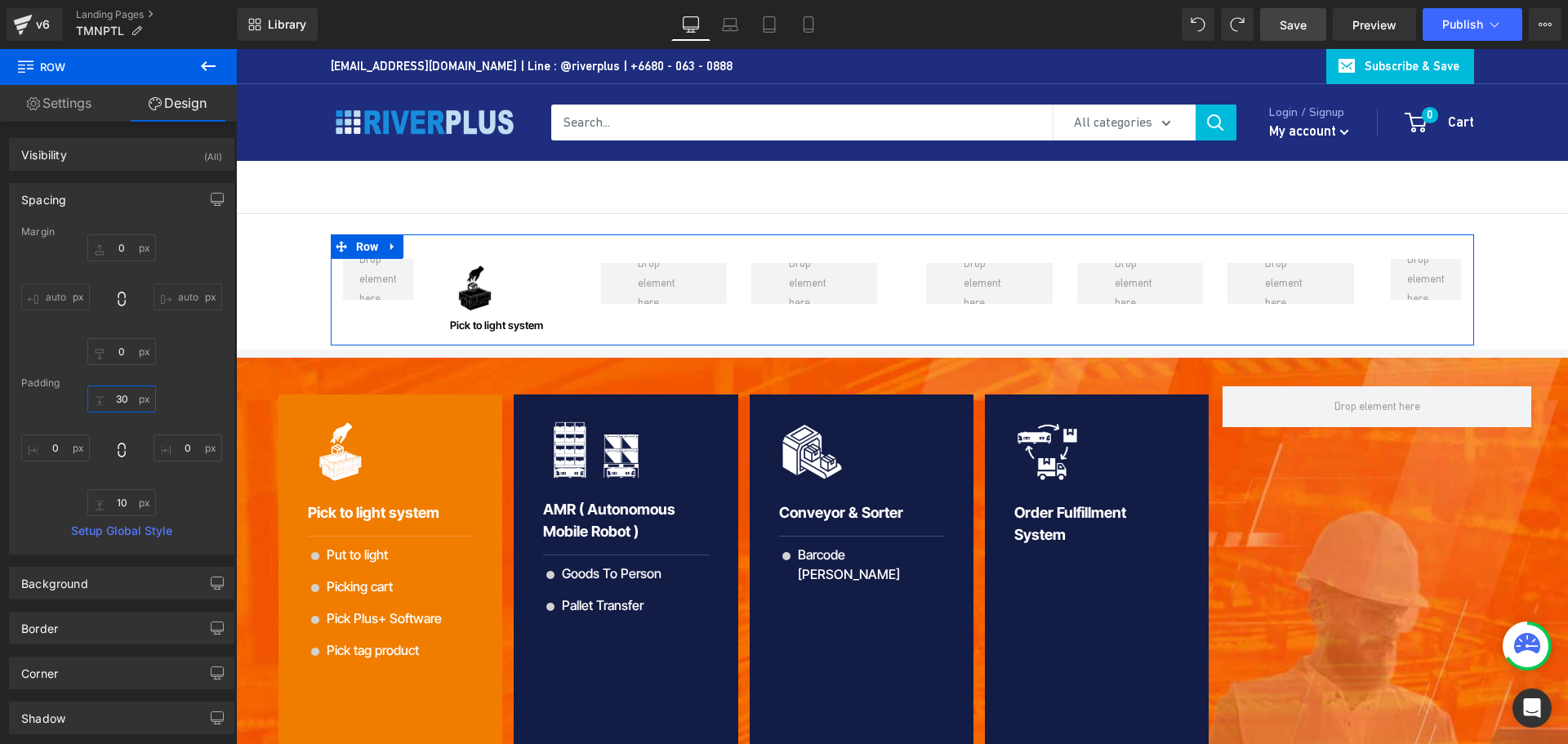 type on "0" 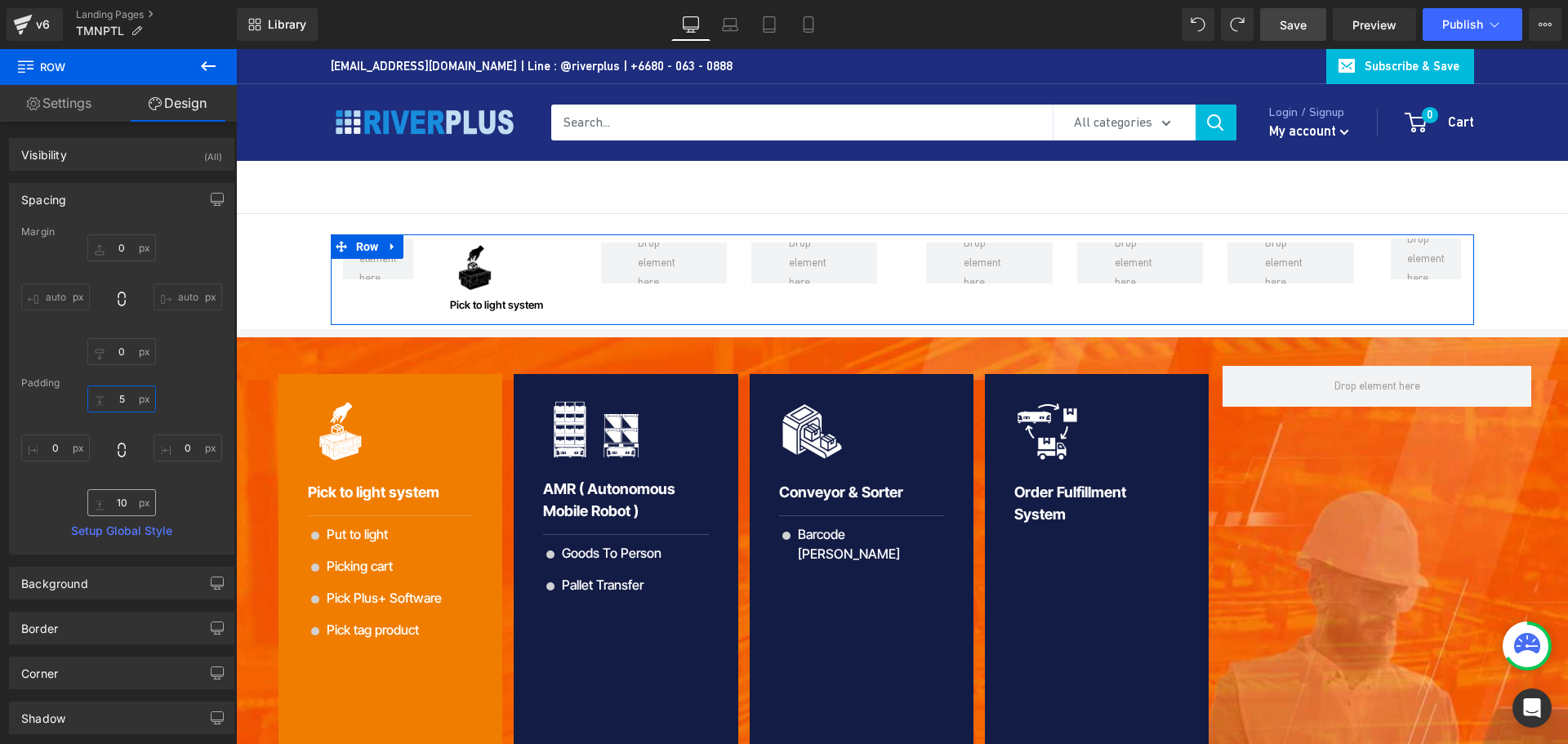 type on "5" 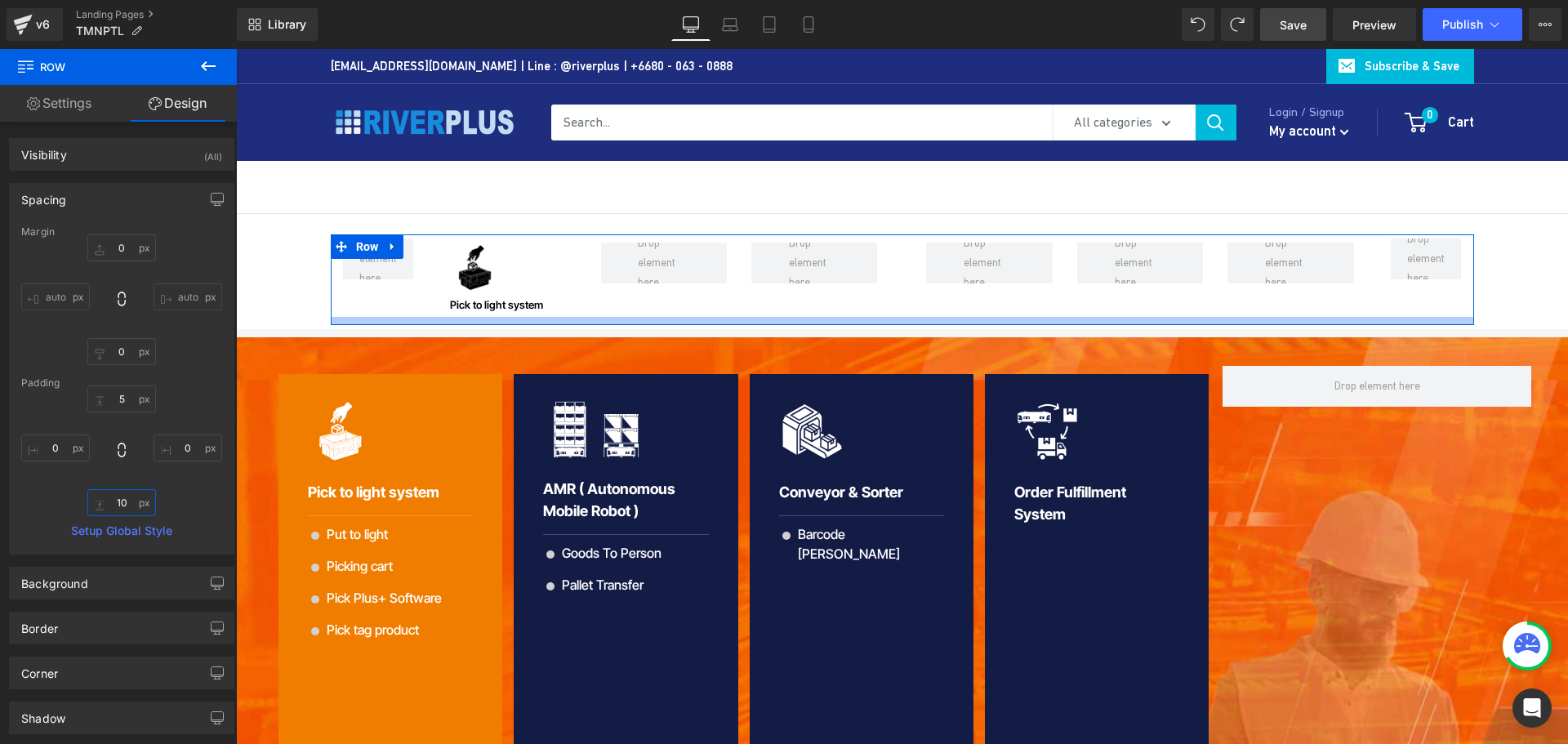 click on "10" at bounding box center [122, 502] 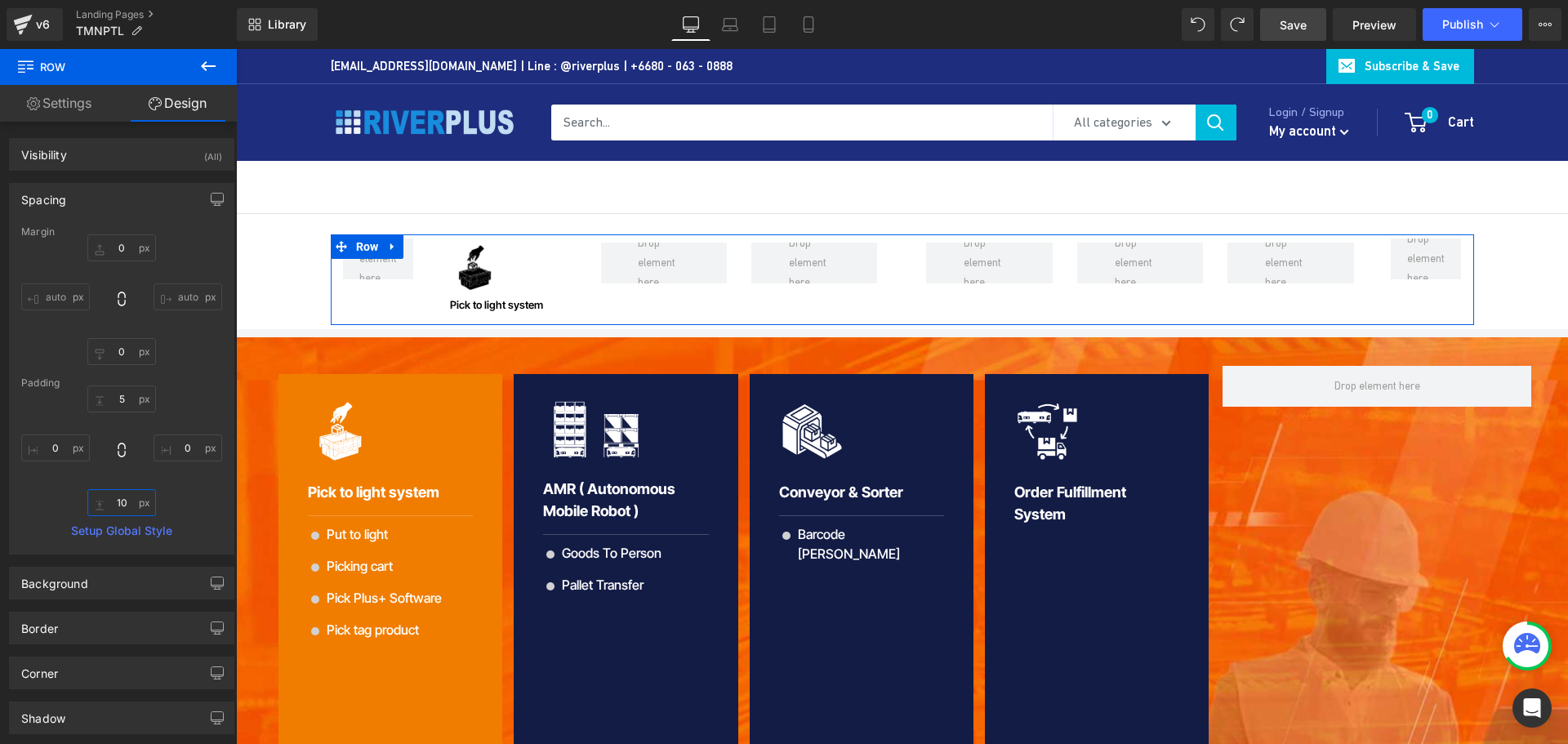 type on "5" 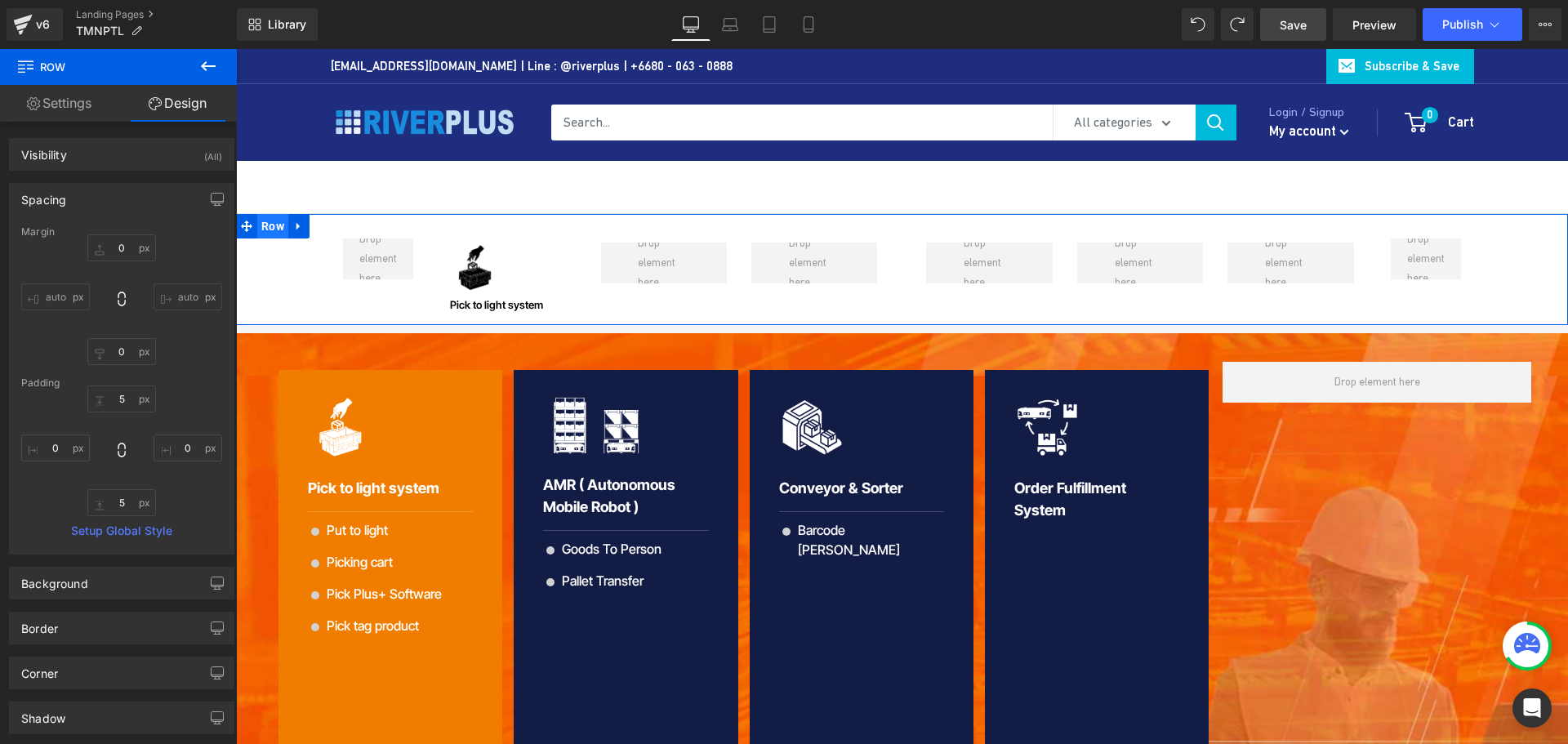 click on "Row" at bounding box center (273, 226) 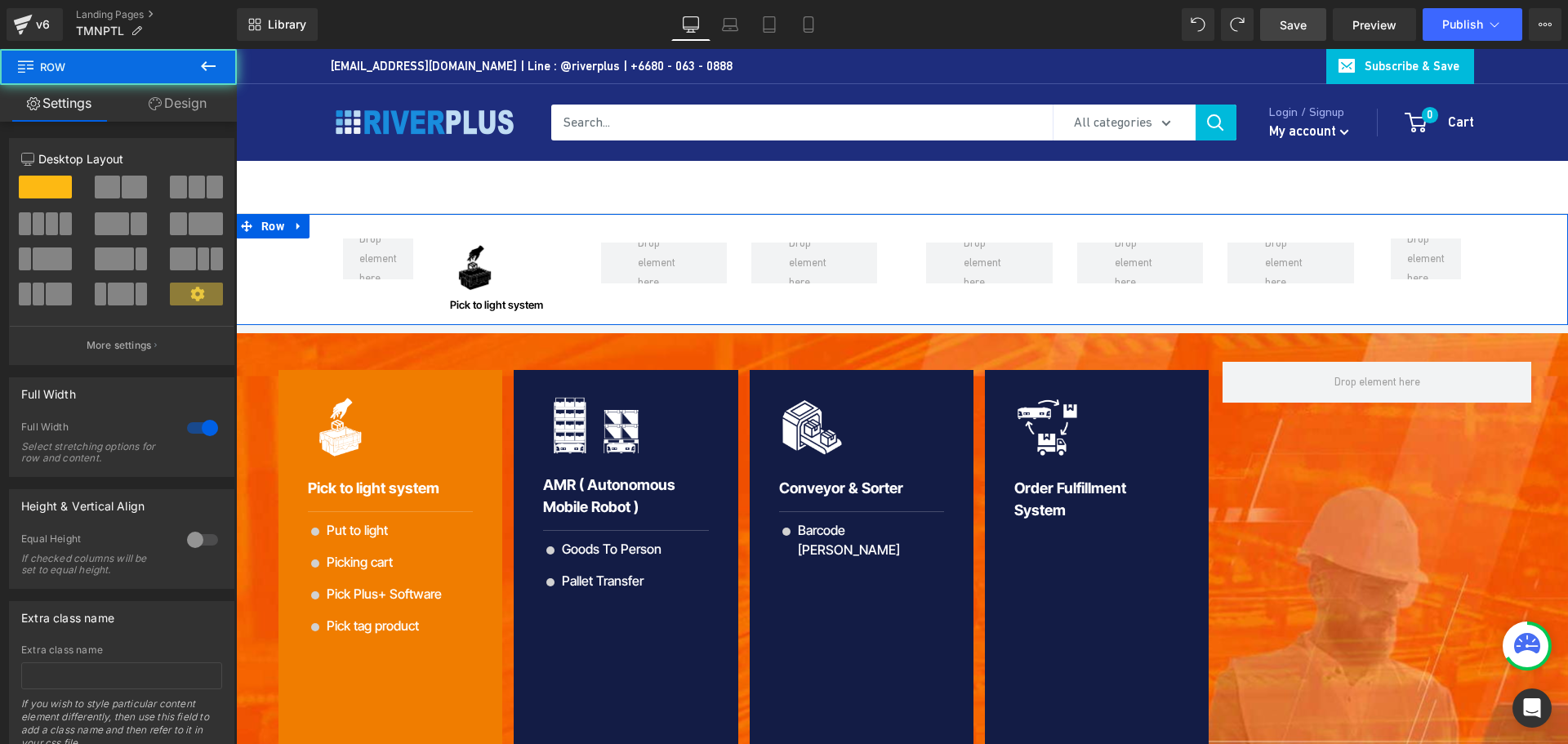 click on "Design" at bounding box center [177, 103] 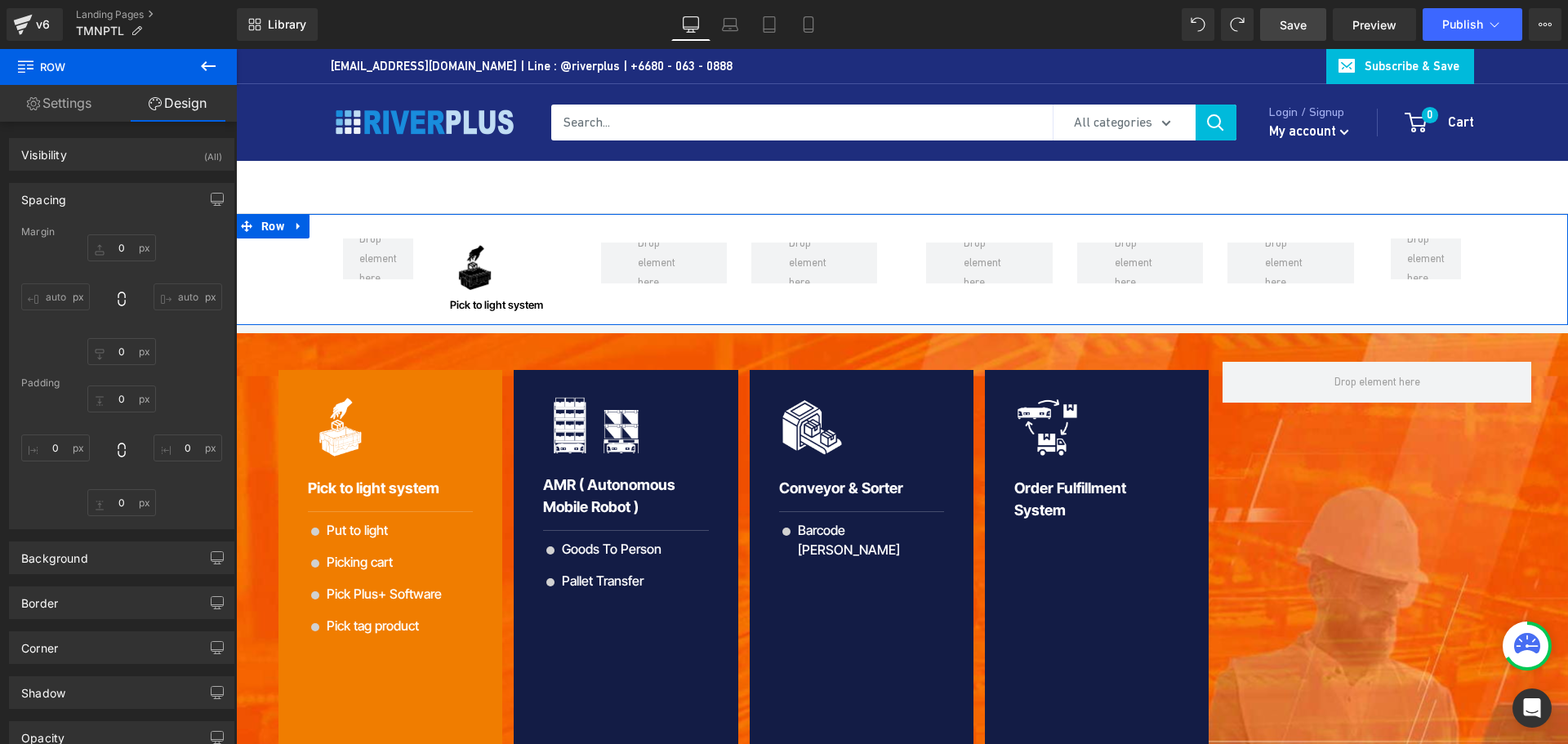 type on "0" 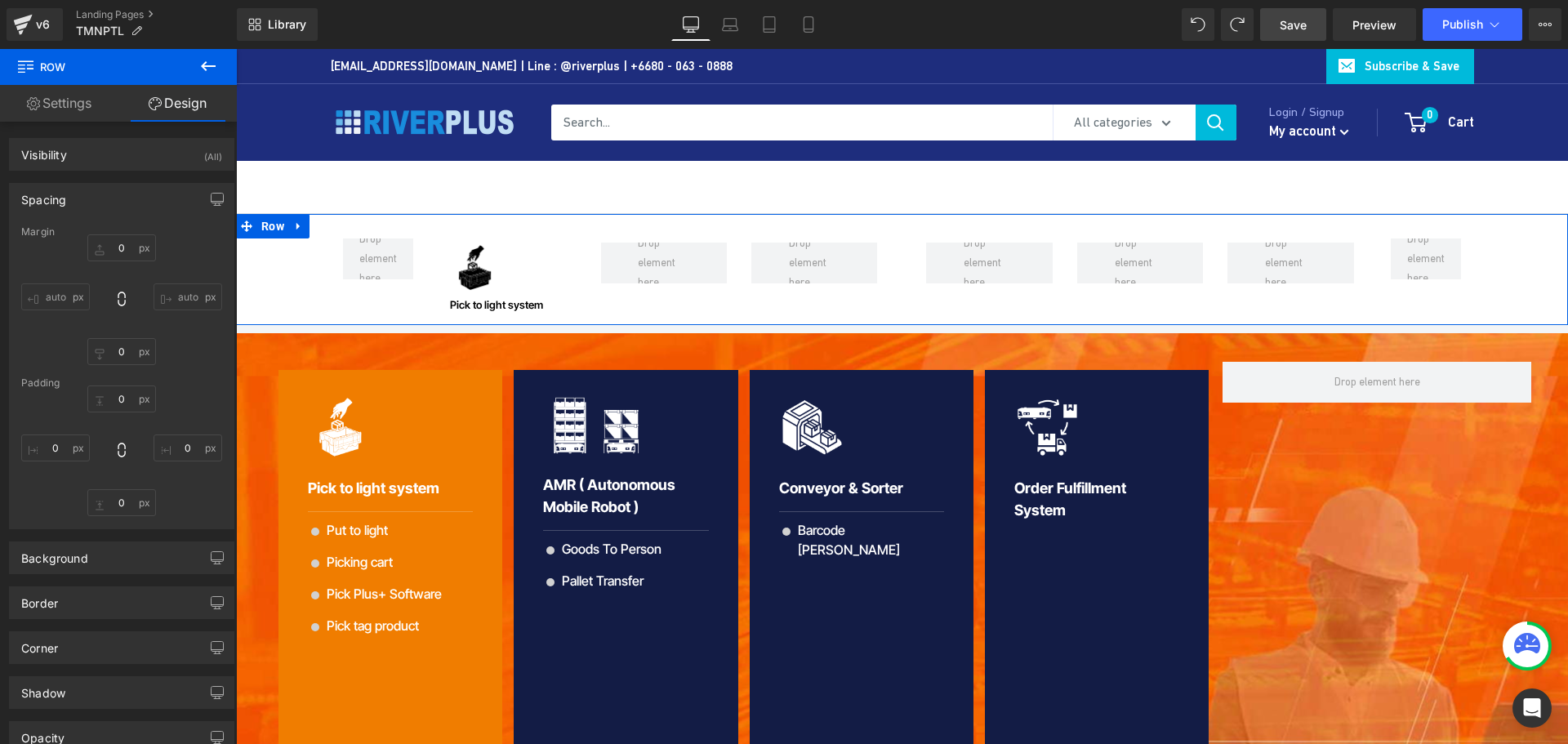 type on "0" 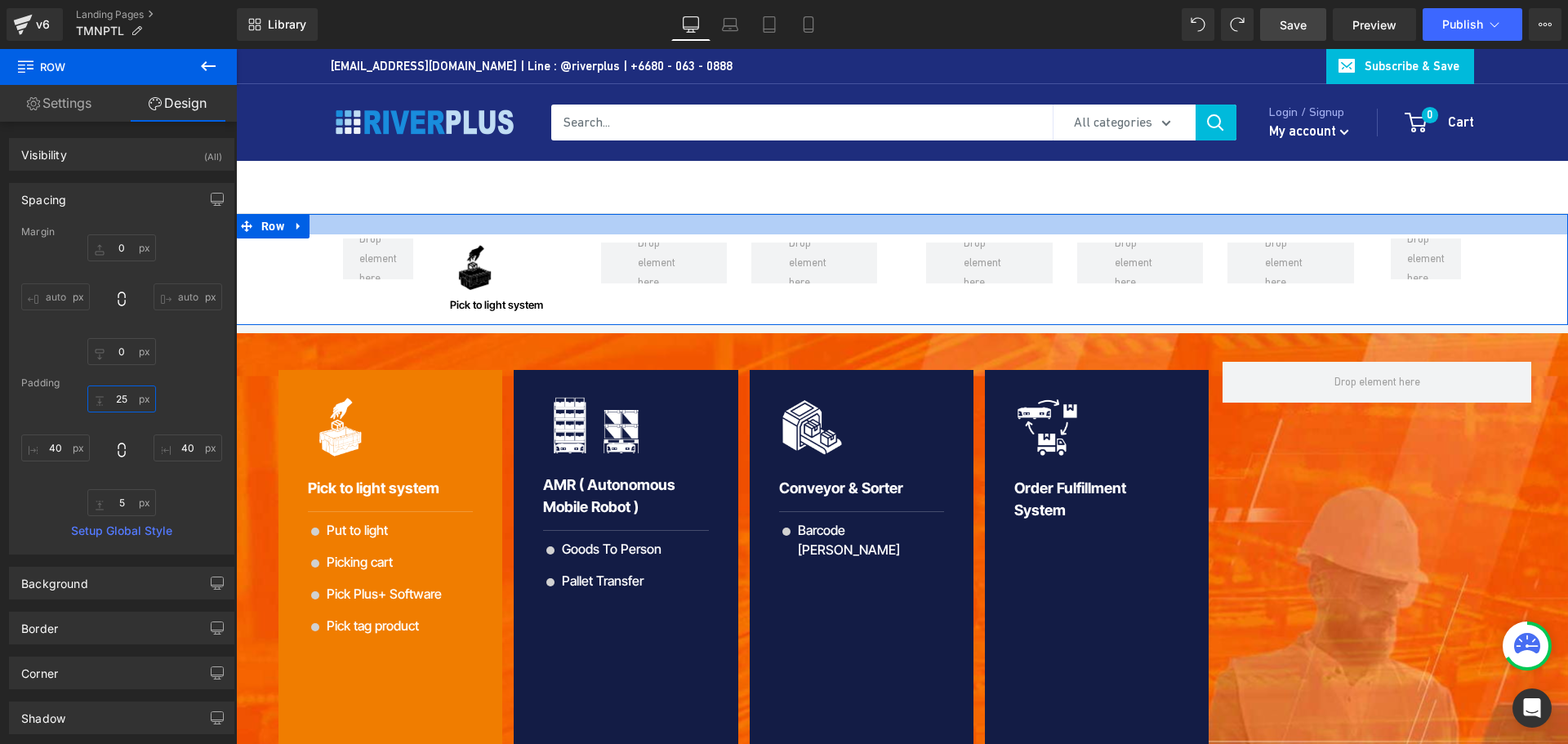click on "25" at bounding box center [122, 399] 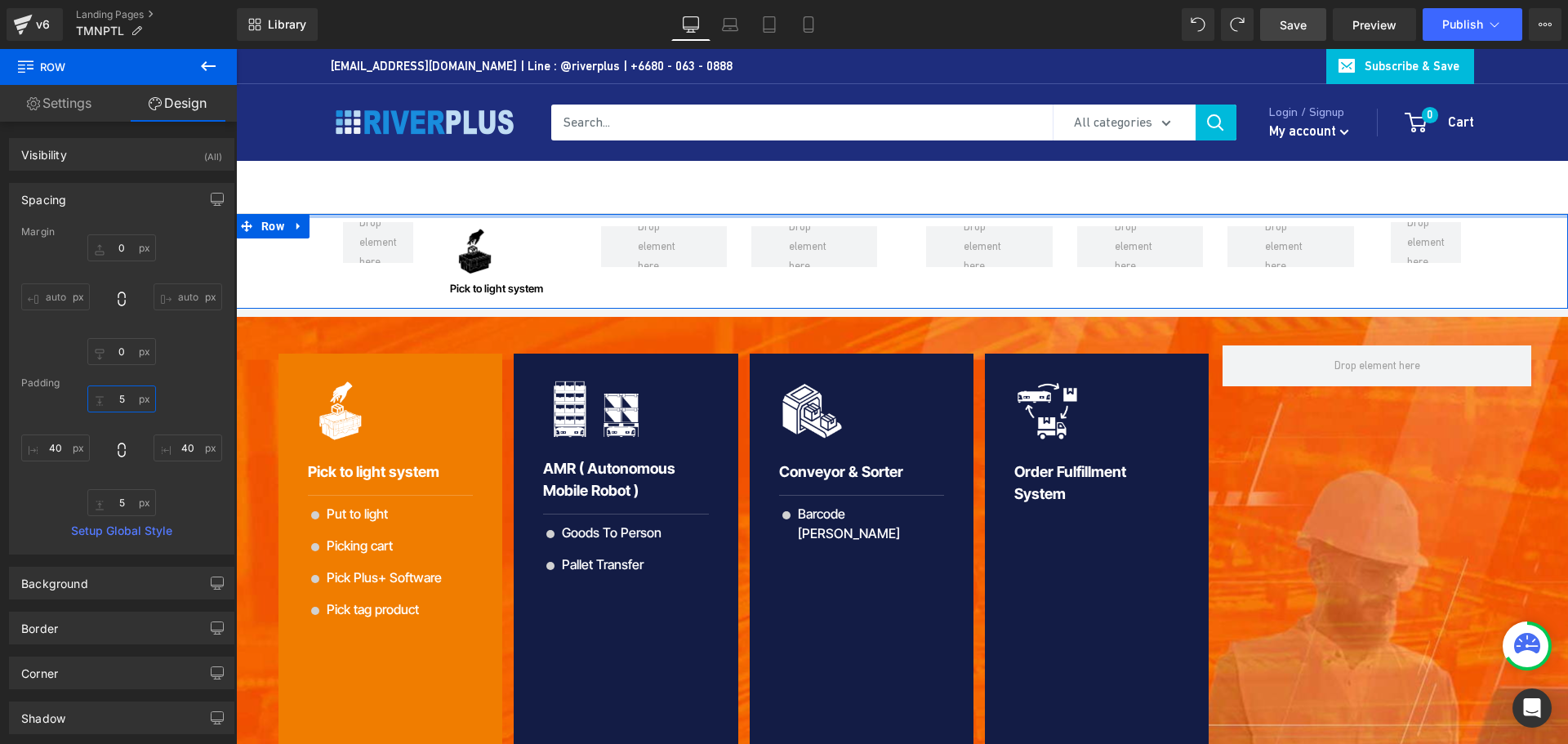 click on "5" at bounding box center (122, 399) 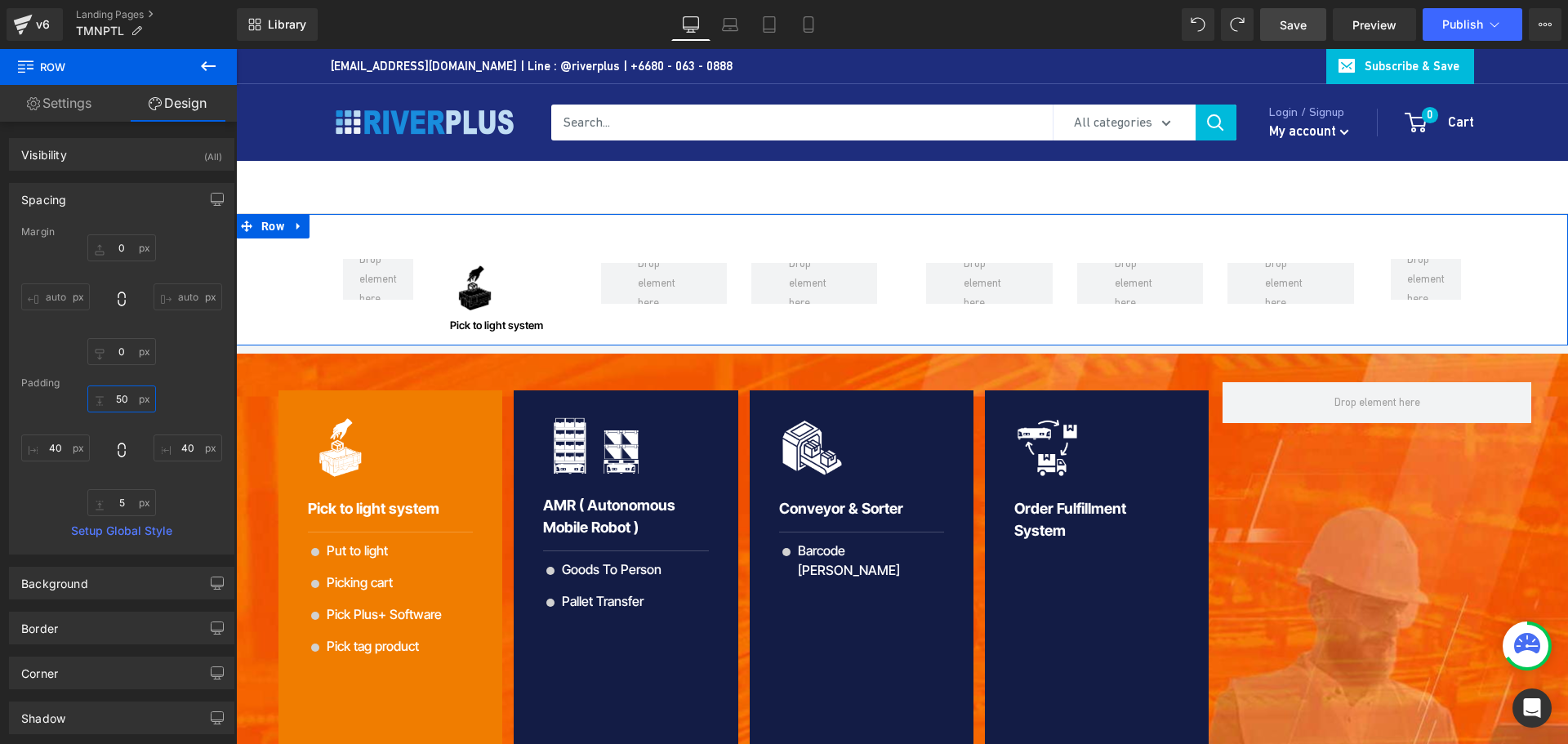 type on "5" 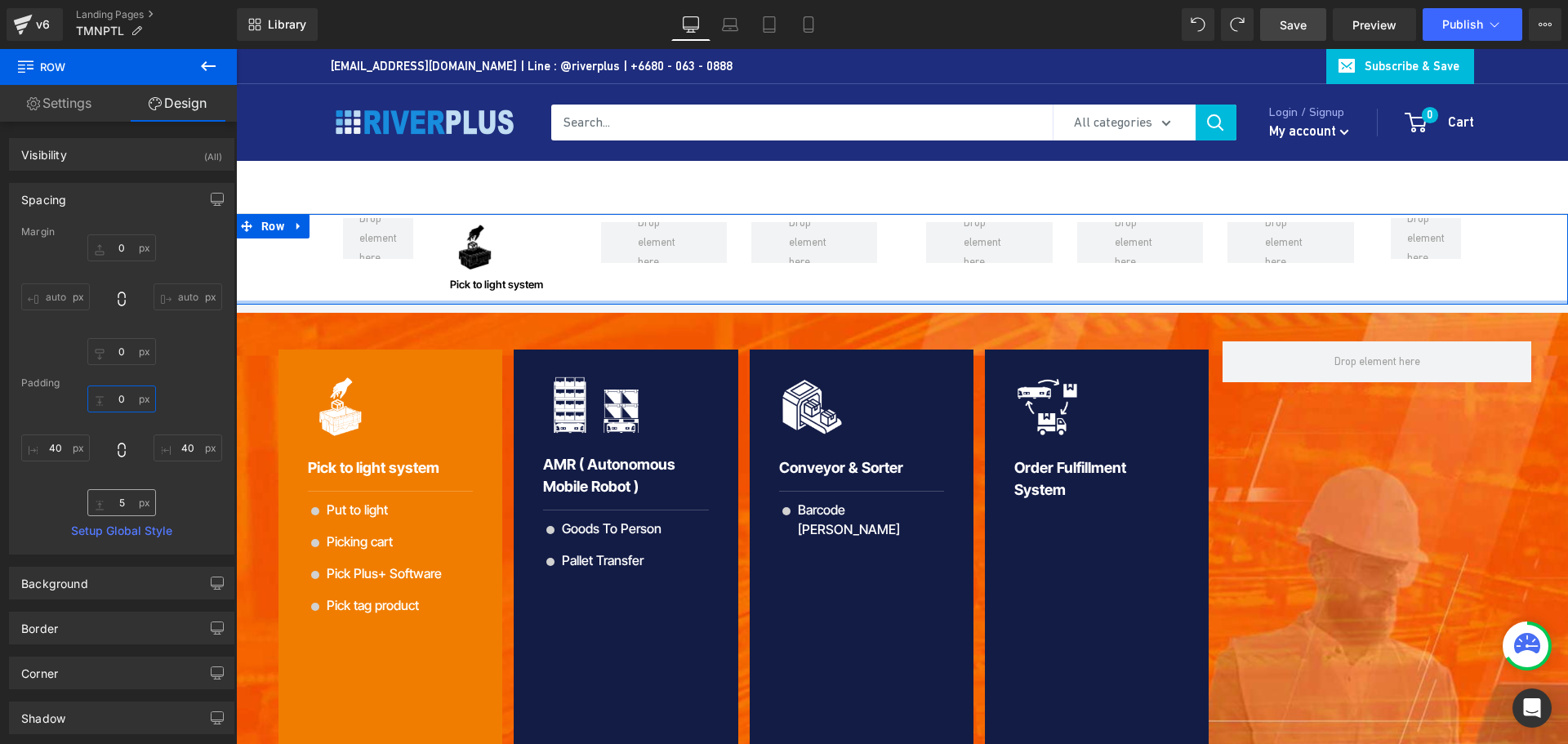 type on "0" 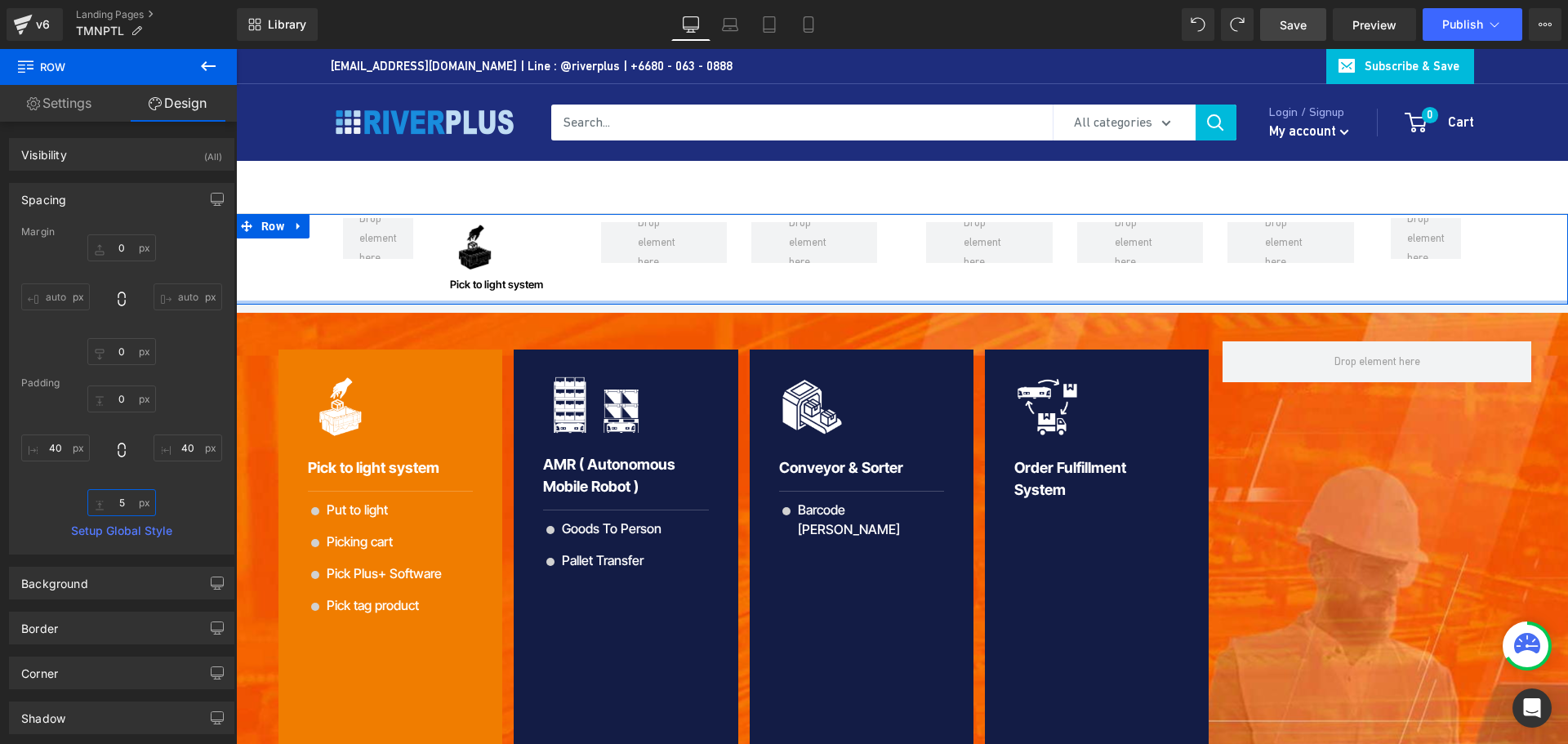 click on "5" at bounding box center (122, 502) 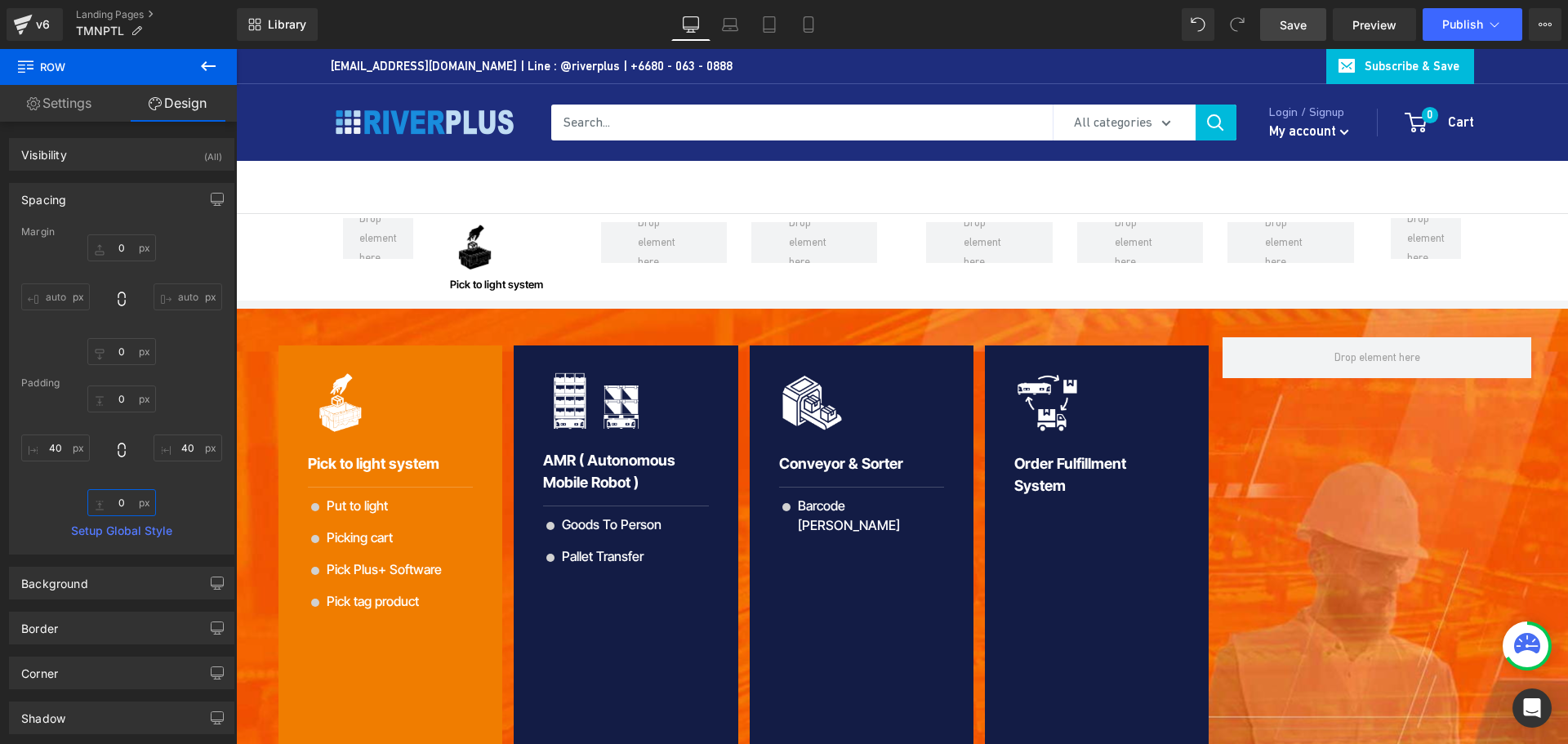 type on "0" 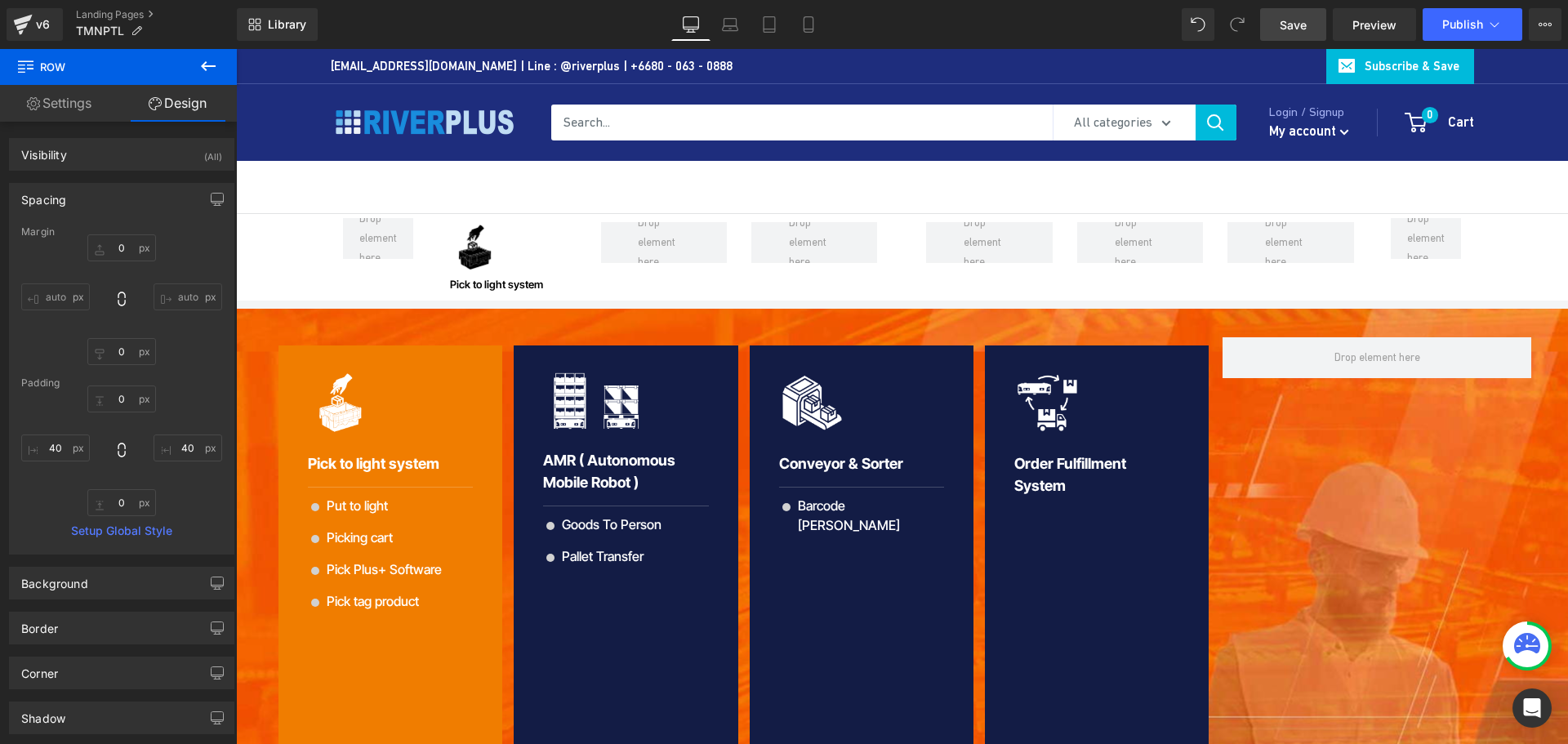 click on "Save" at bounding box center [1293, 25] 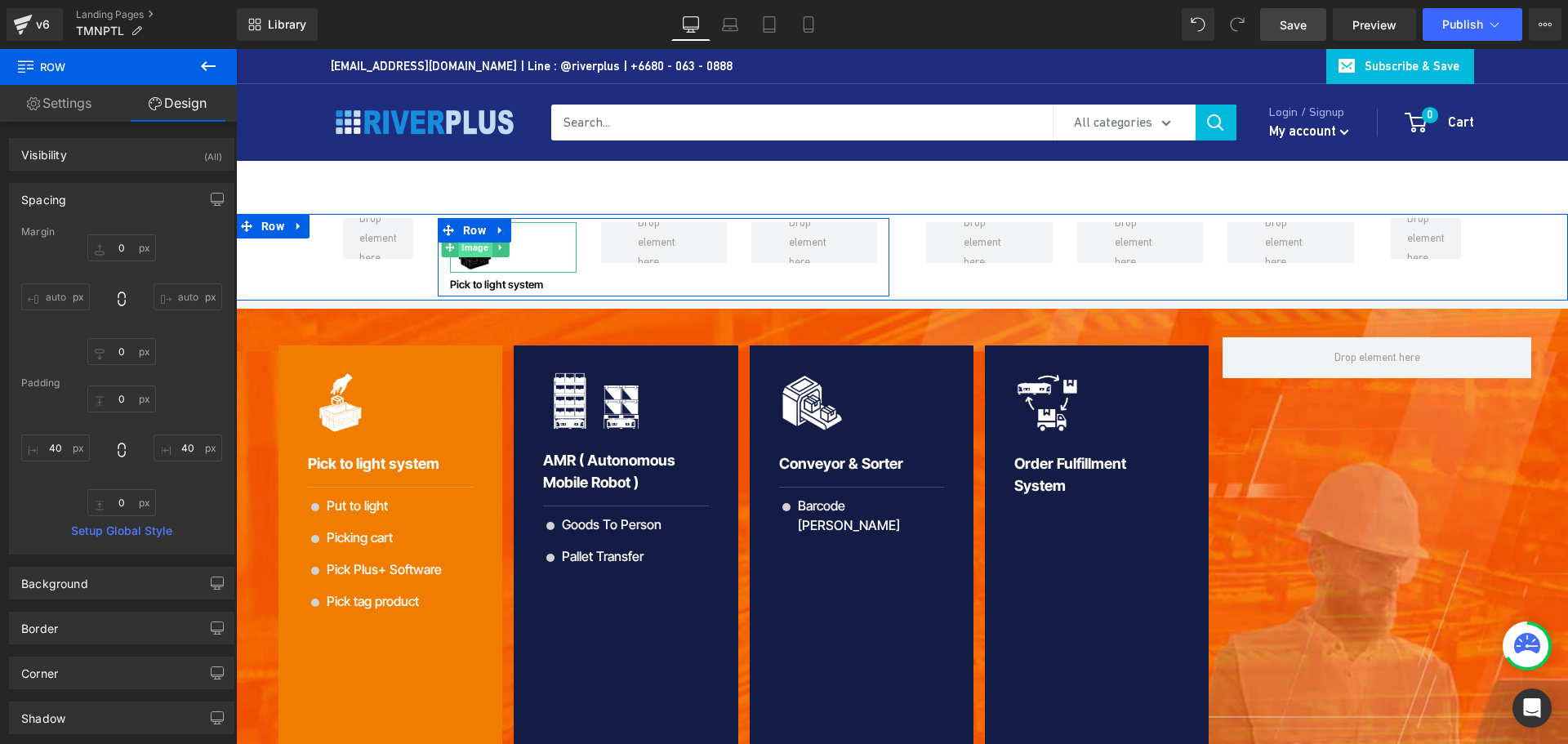 click on "Image" at bounding box center [474, 247] 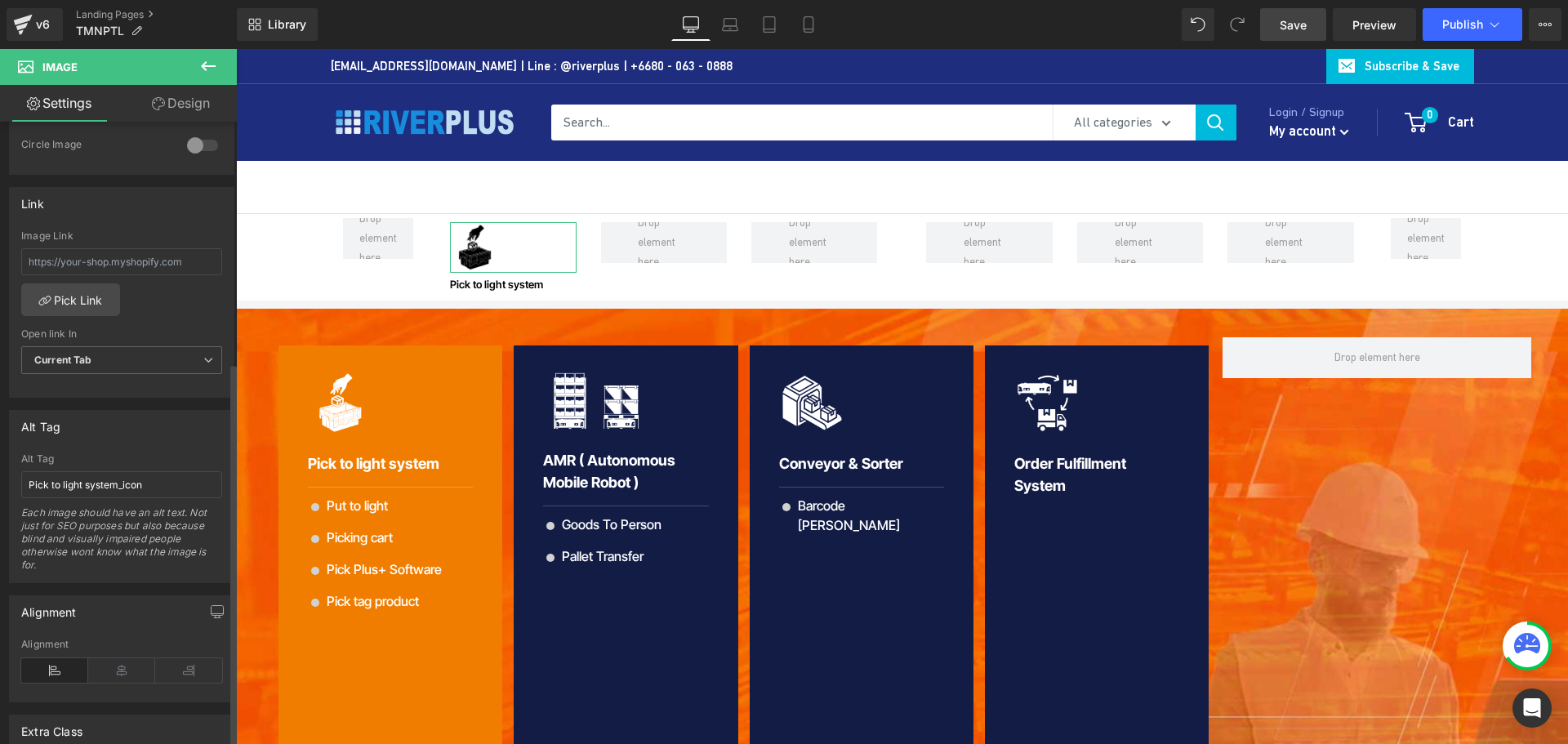scroll, scrollTop: 653, scrollLeft: 0, axis: vertical 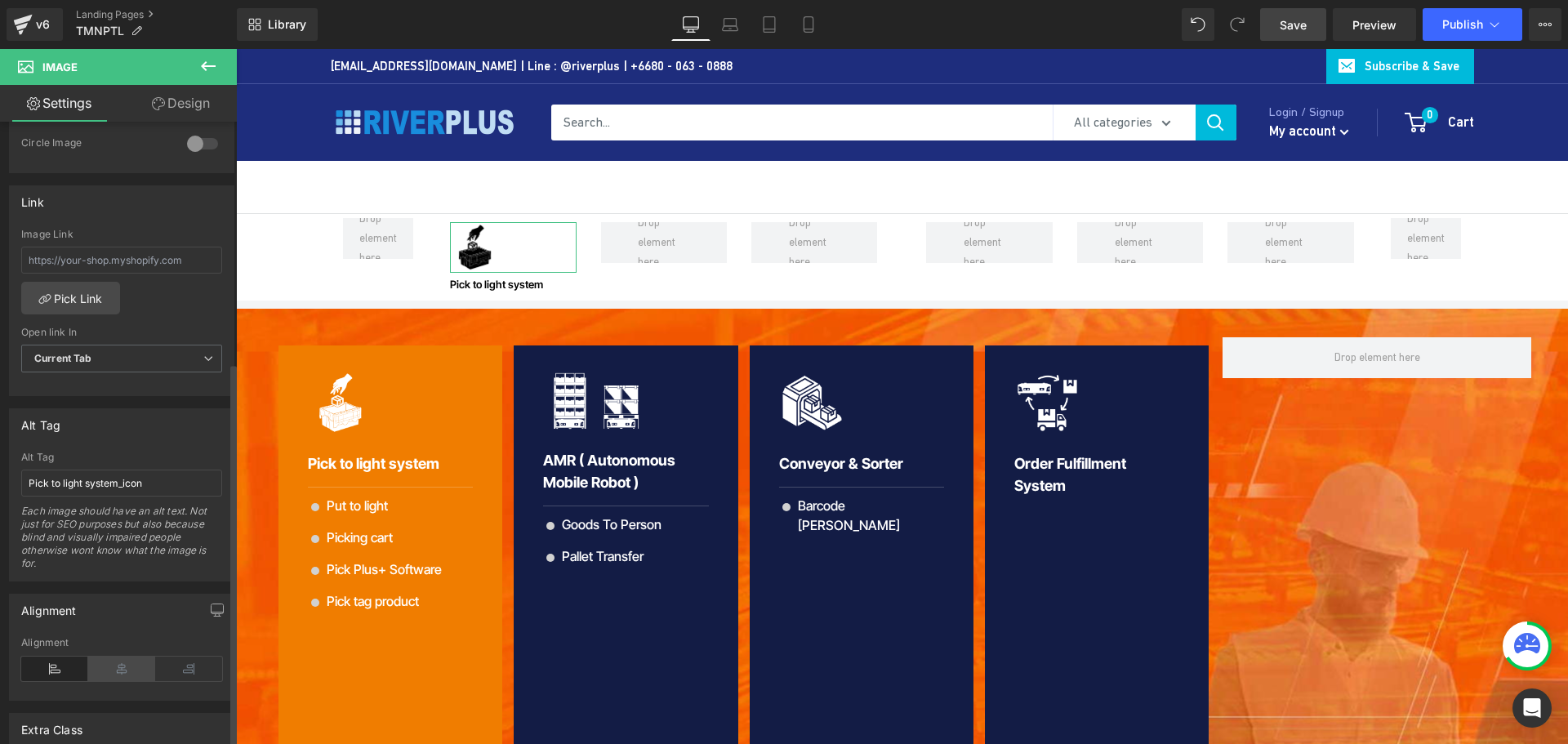click at bounding box center [122, 669] 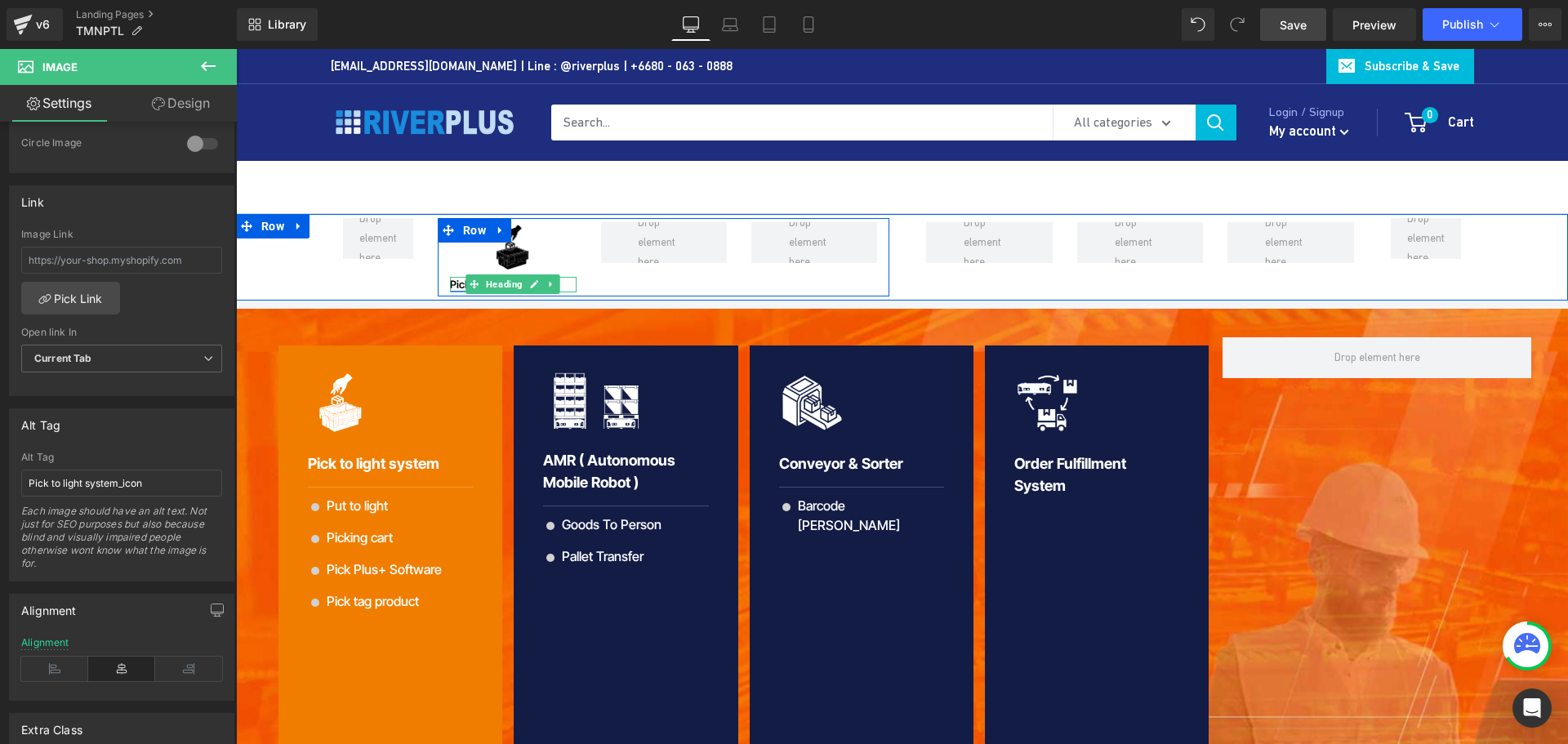click on "Heading" at bounding box center (505, 284) 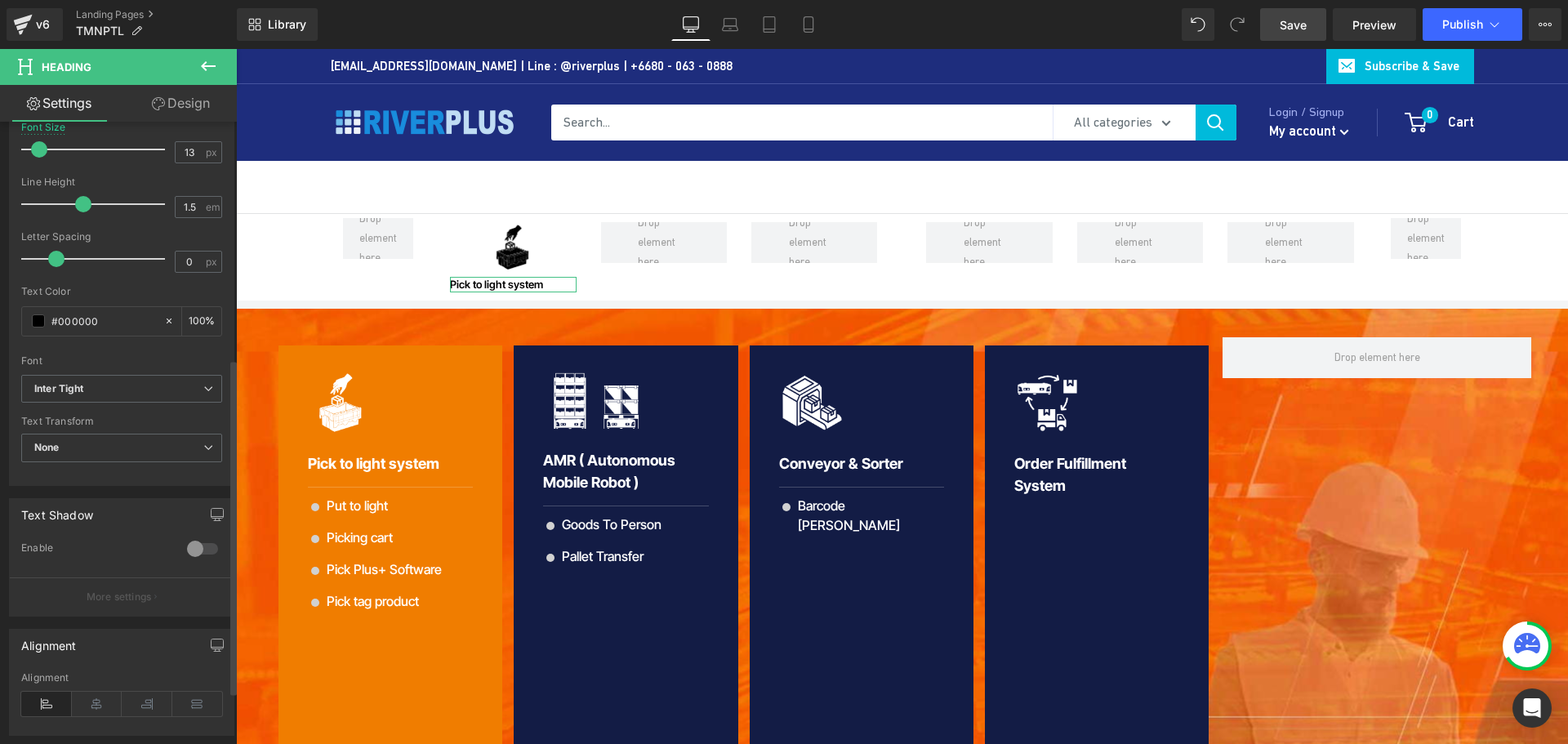 scroll, scrollTop: 537, scrollLeft: 0, axis: vertical 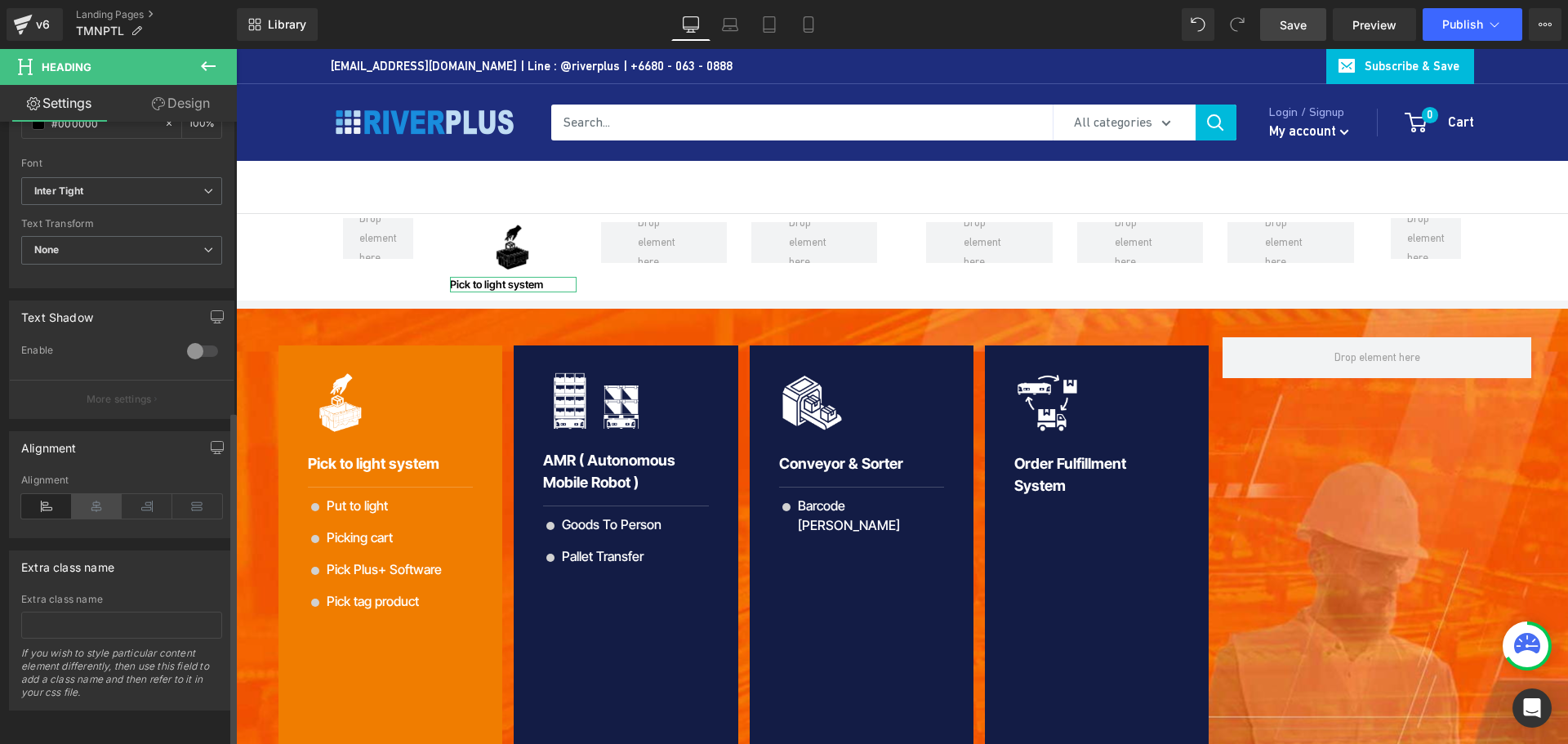 click at bounding box center [97, 506] 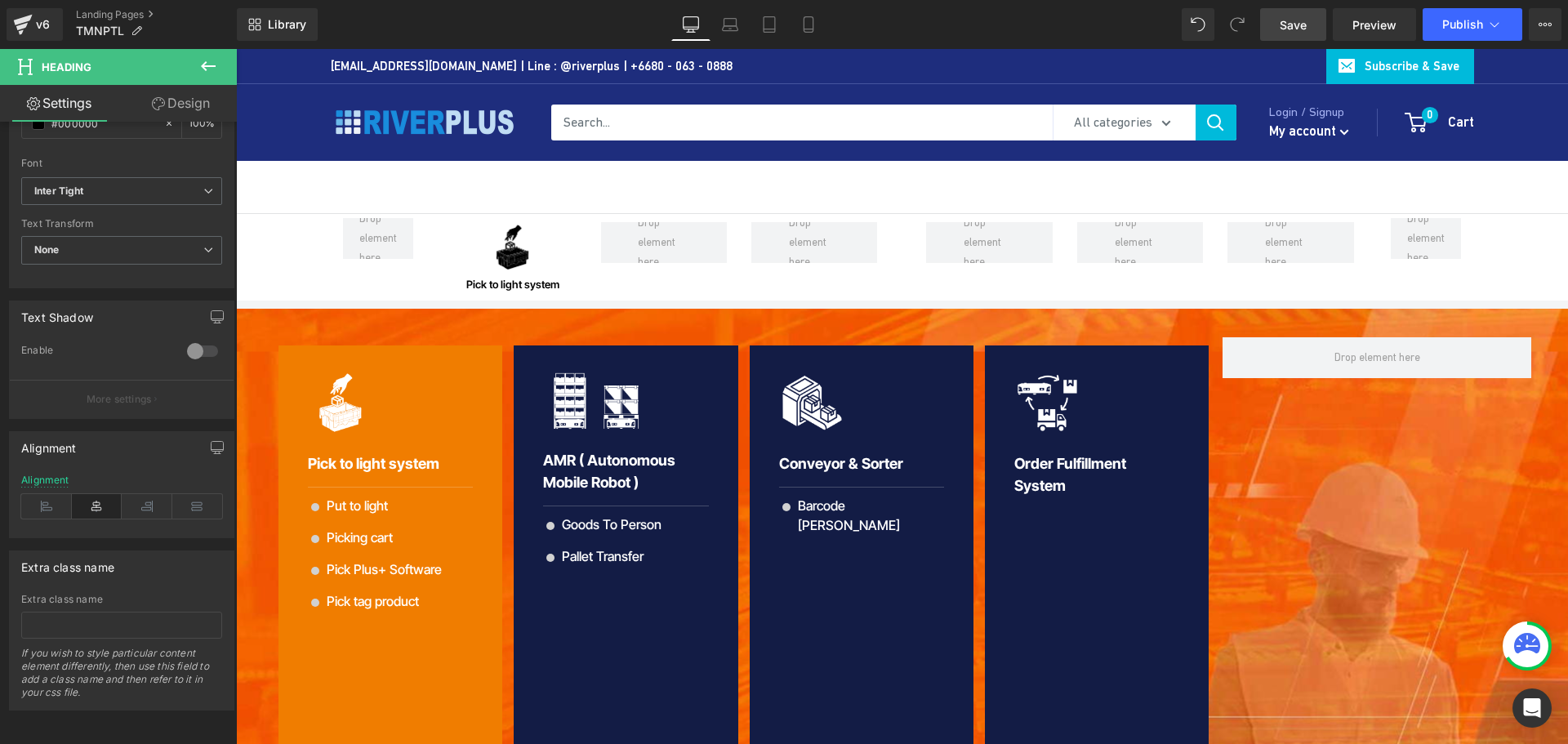 click on "Save" at bounding box center (1293, 25) 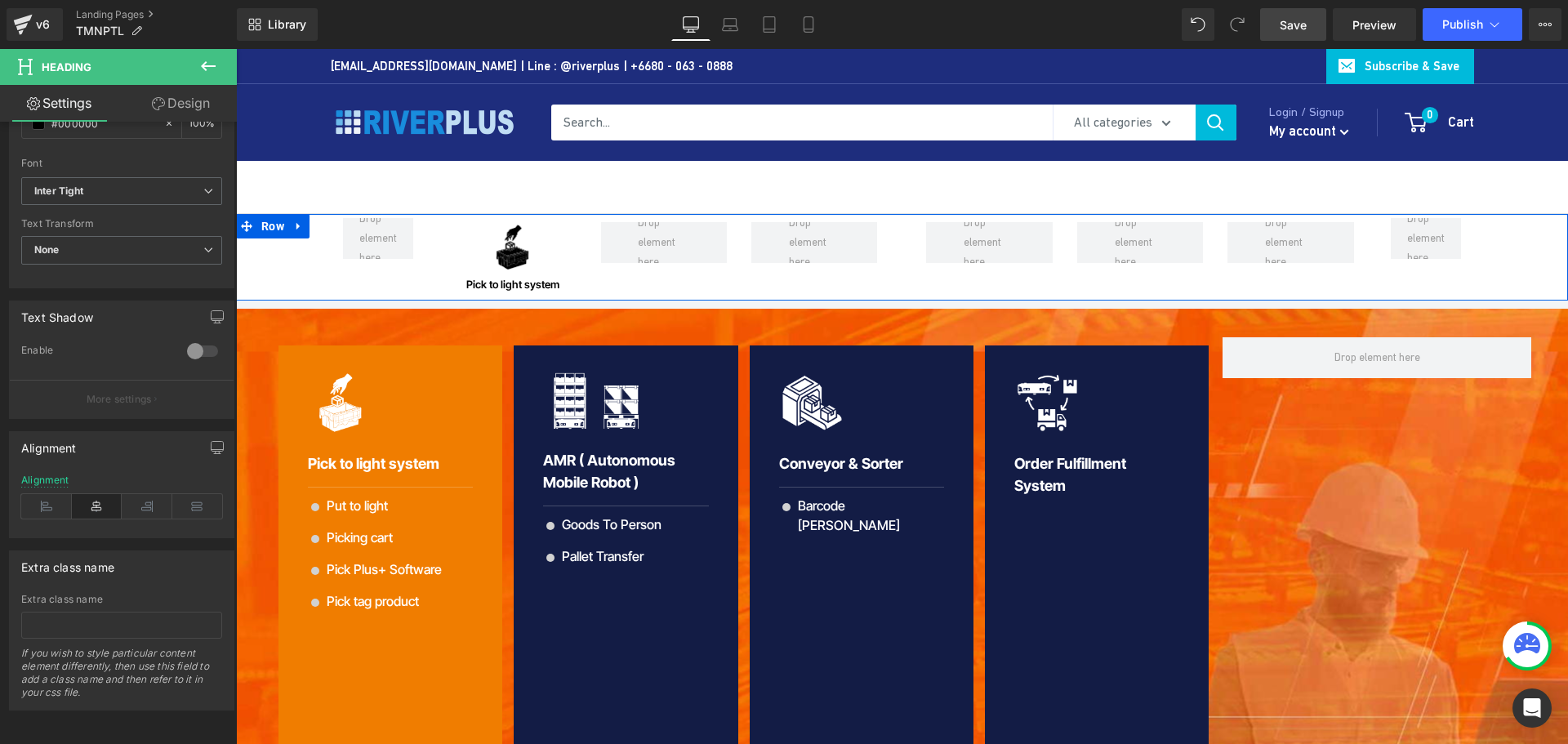 click on "Image         Pick to light system Heading         Row         Row
Row" at bounding box center (902, 257) 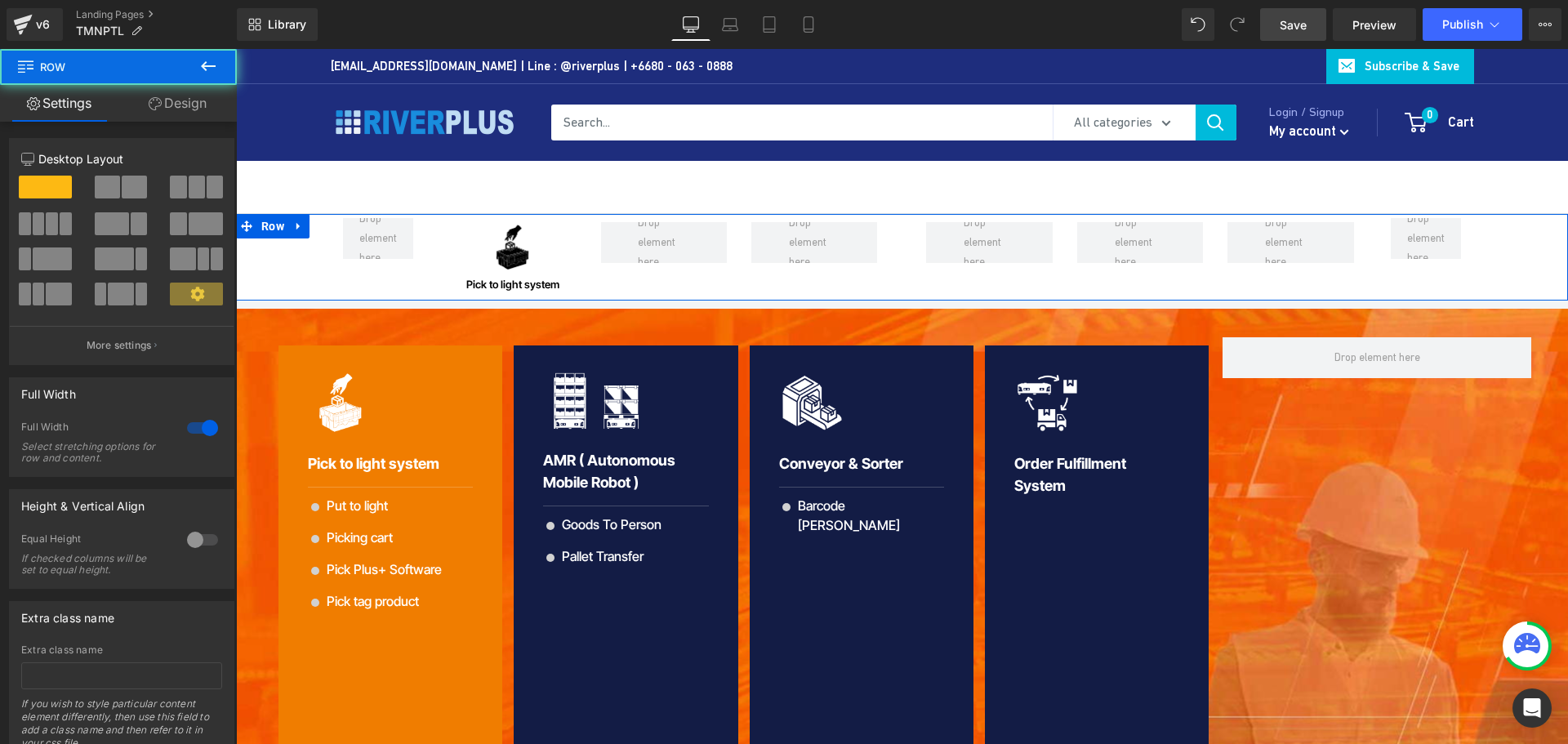 click on "Image         Pick to light system Heading         Row         Row
Row" at bounding box center [902, 257] 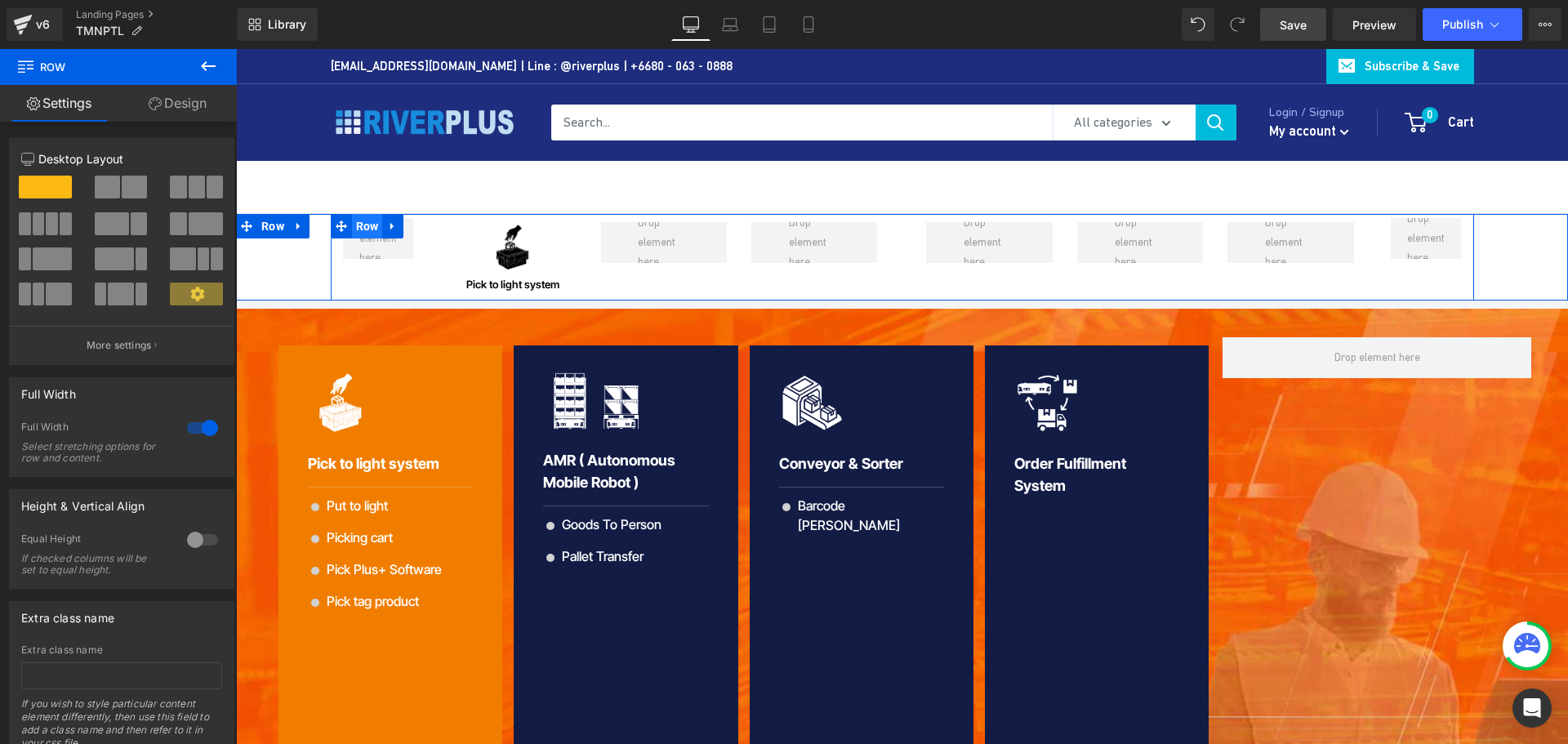 click on "Row" at bounding box center (368, 226) 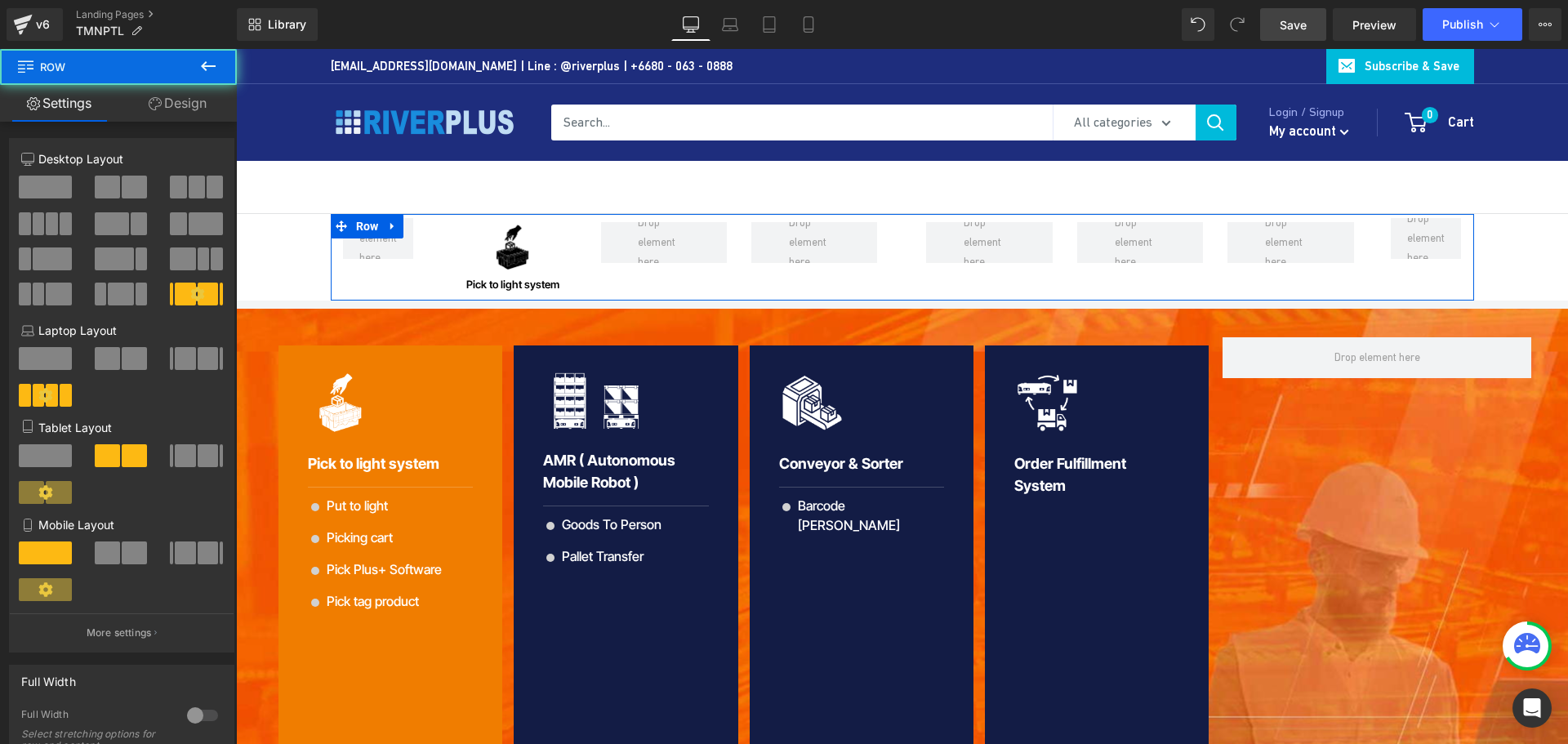 click on "Design" at bounding box center (177, 103) 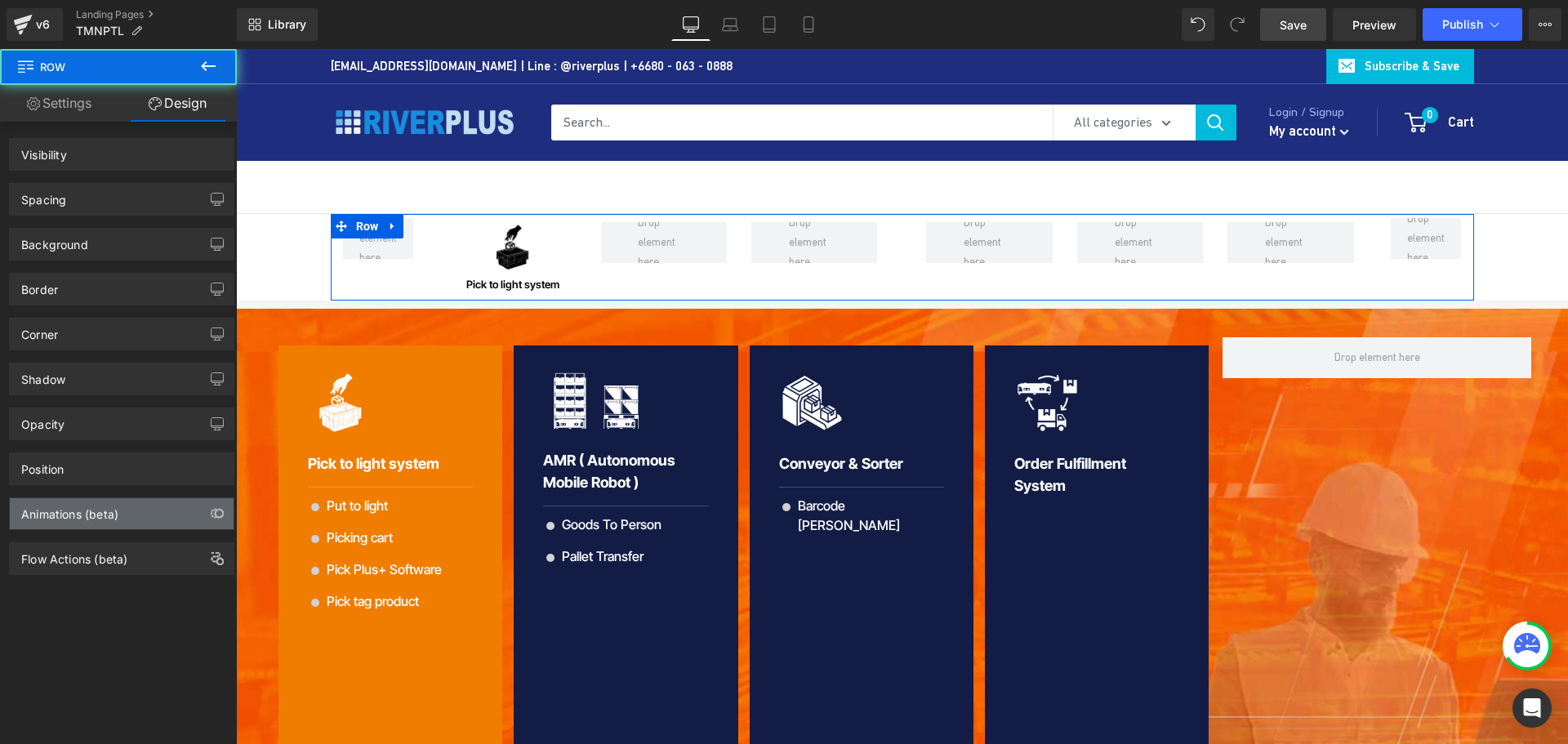 click on "Animations (beta)" at bounding box center (69, 510) 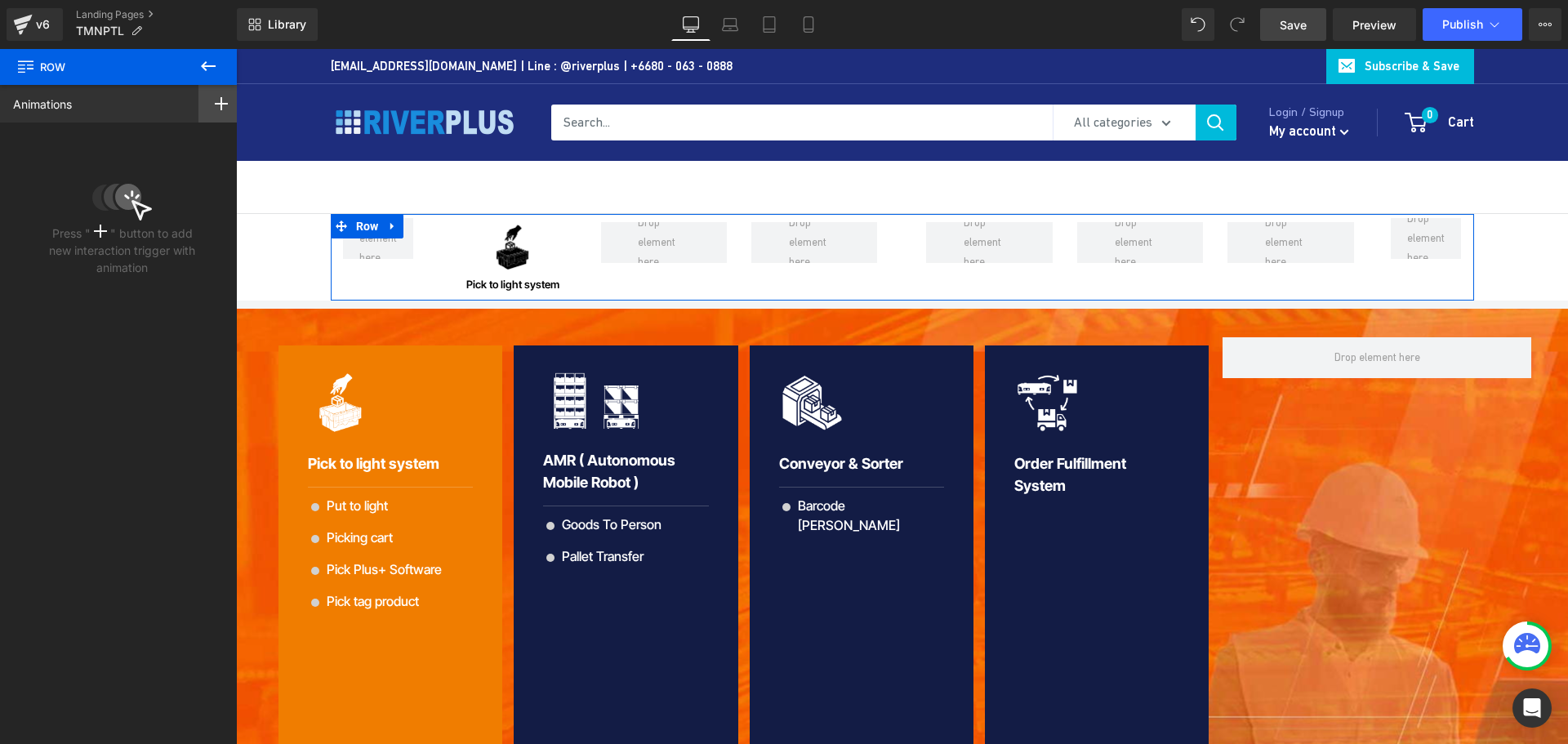 click 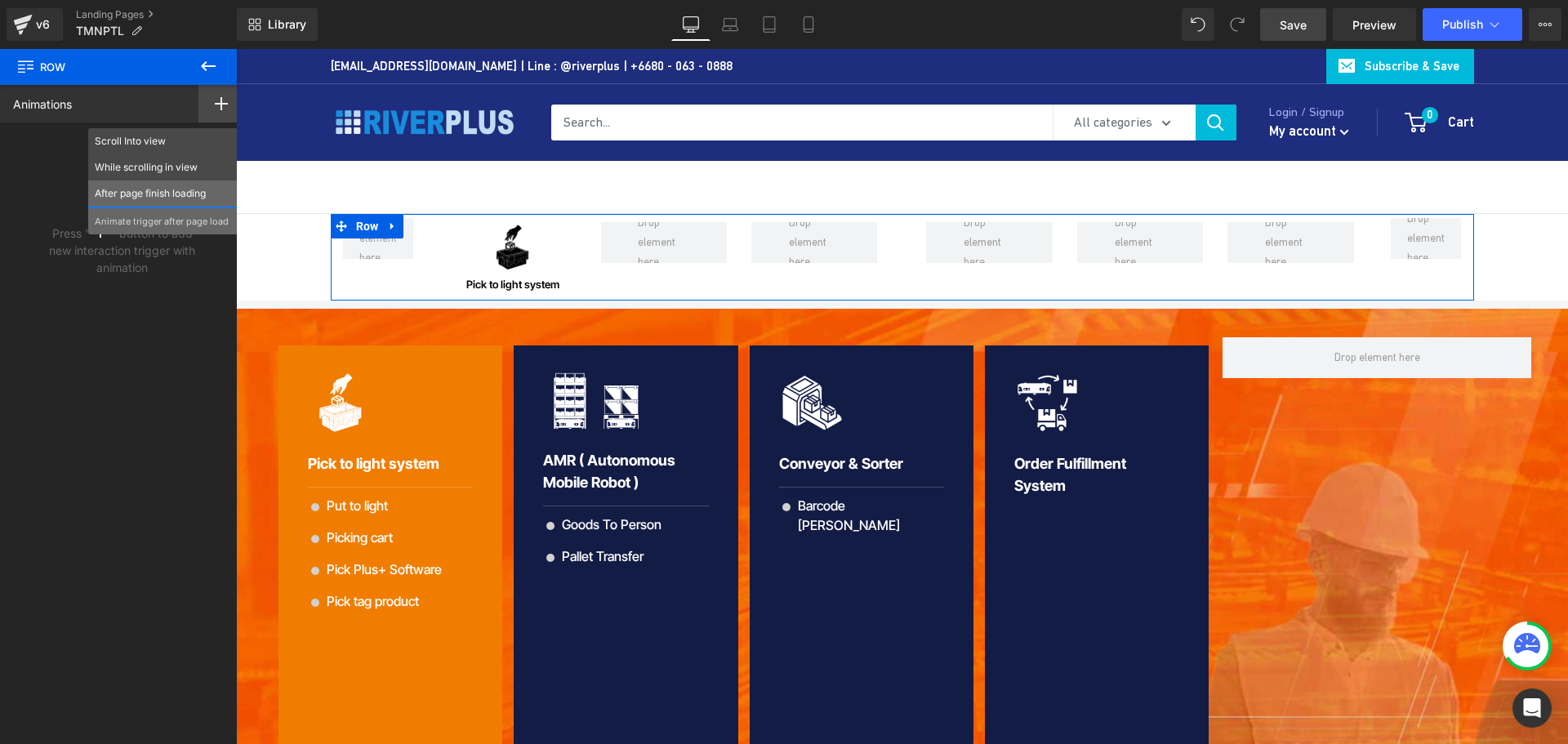 click on "After page finish loading" at bounding box center [163, 194] 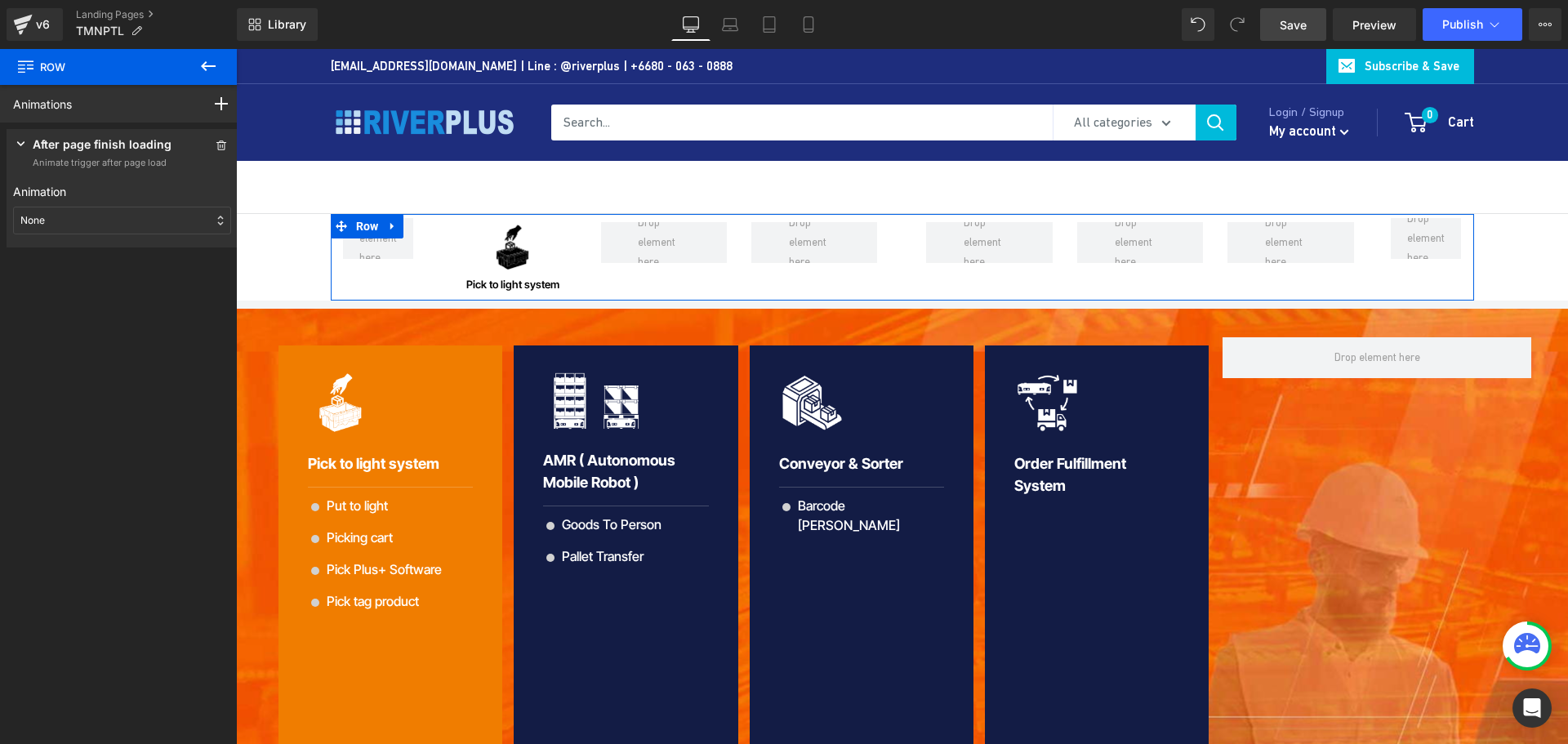 click on "None" at bounding box center [122, 221] 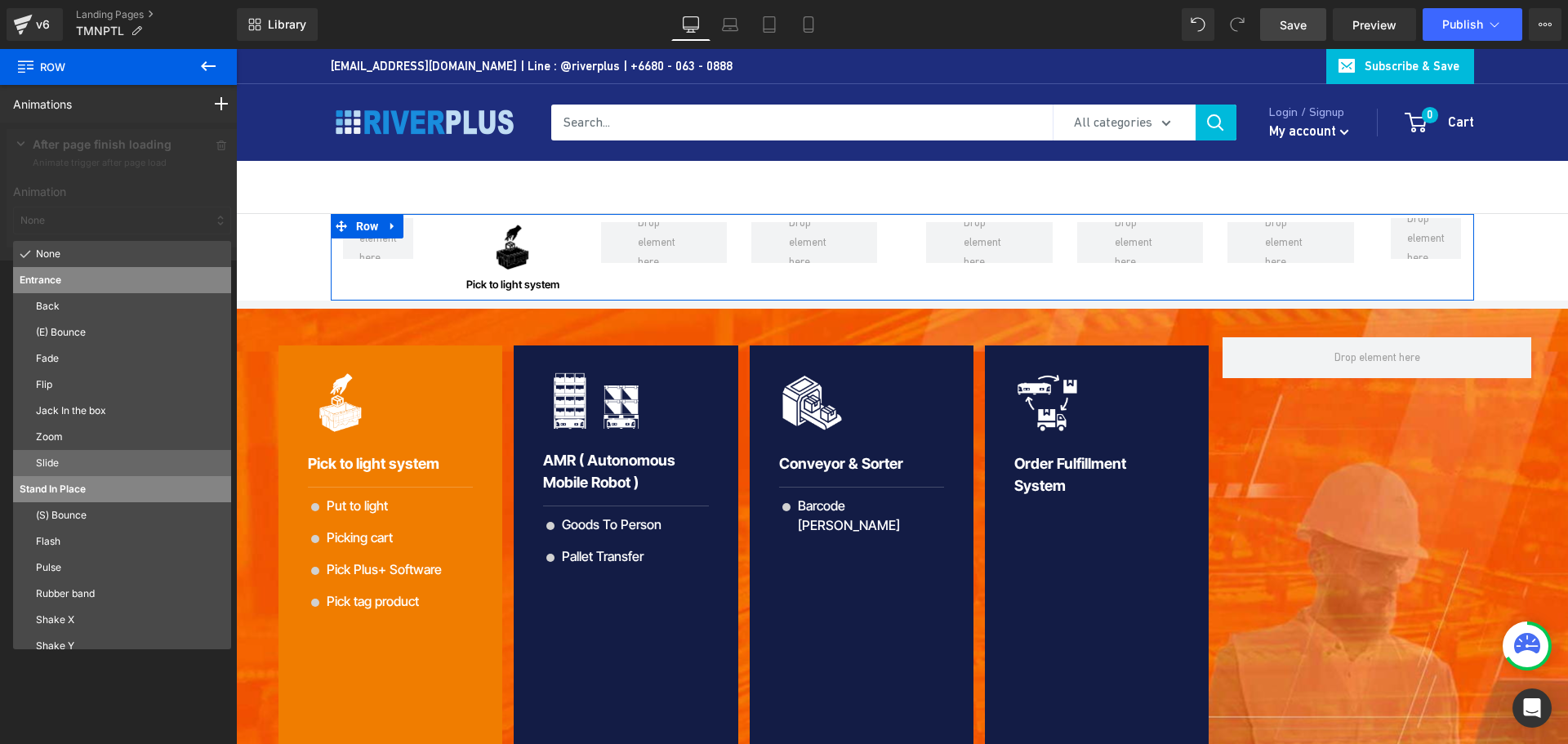 click on "Slide" at bounding box center [130, 463] 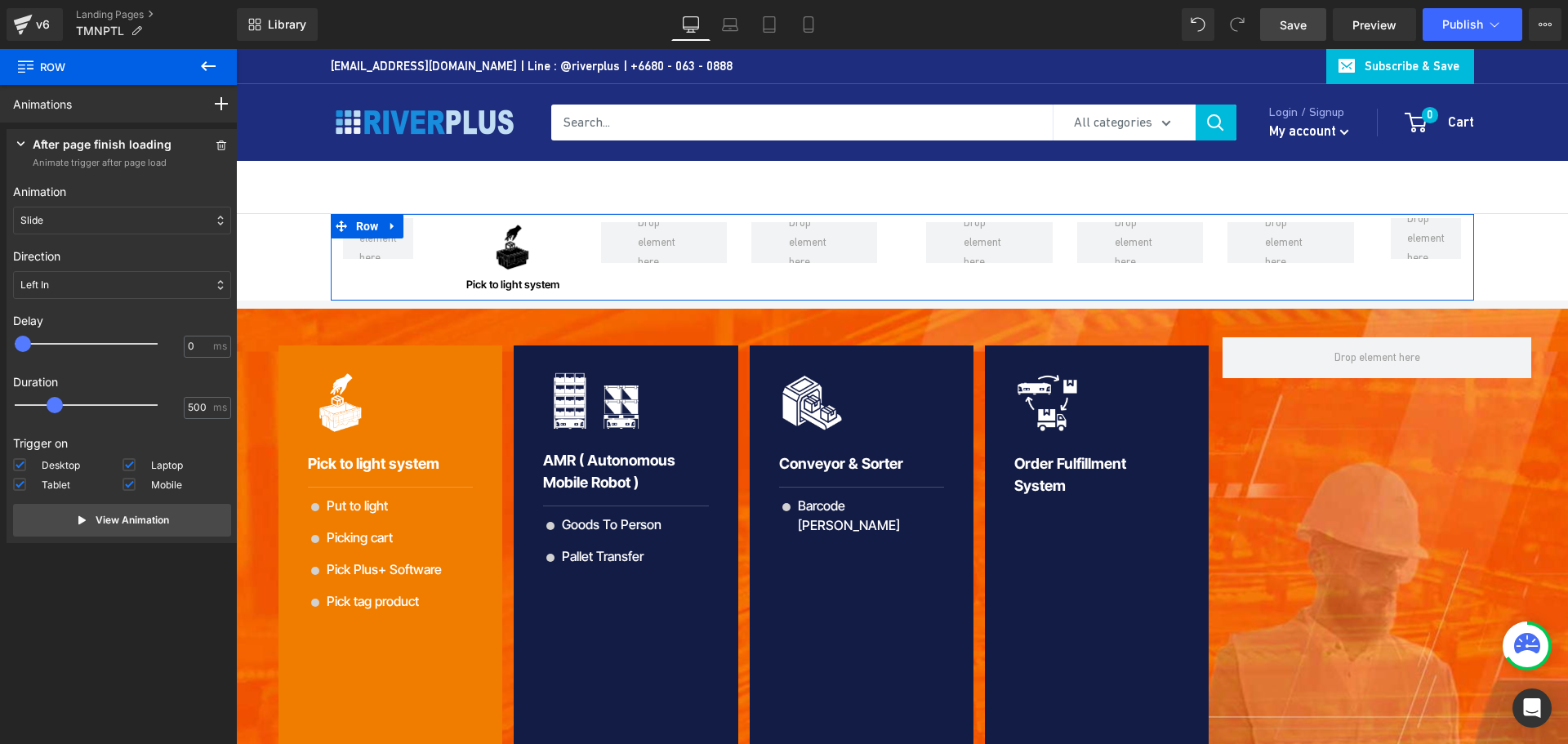 click on "Left In" at bounding box center (122, 285) 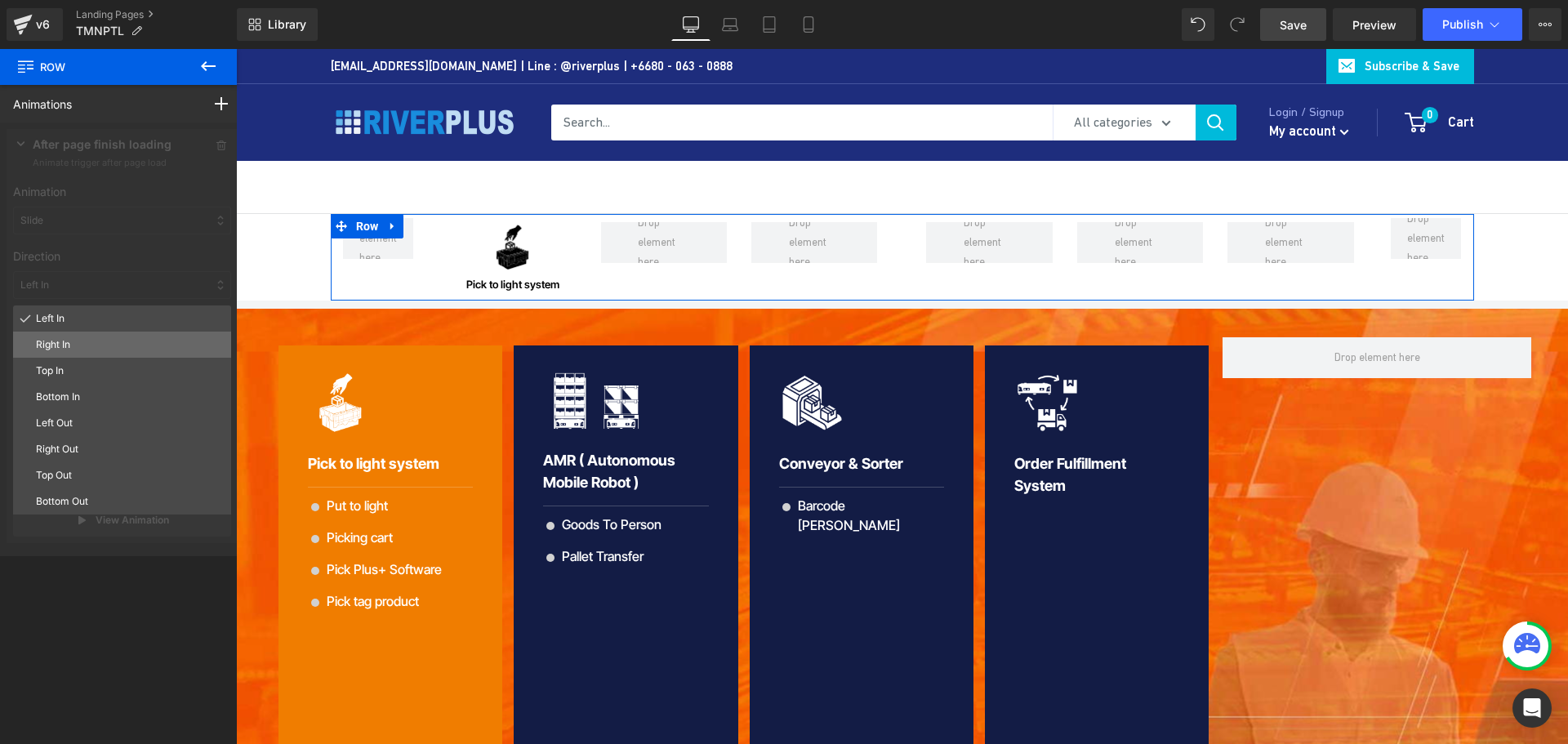 click on "Right In" at bounding box center (130, 345) 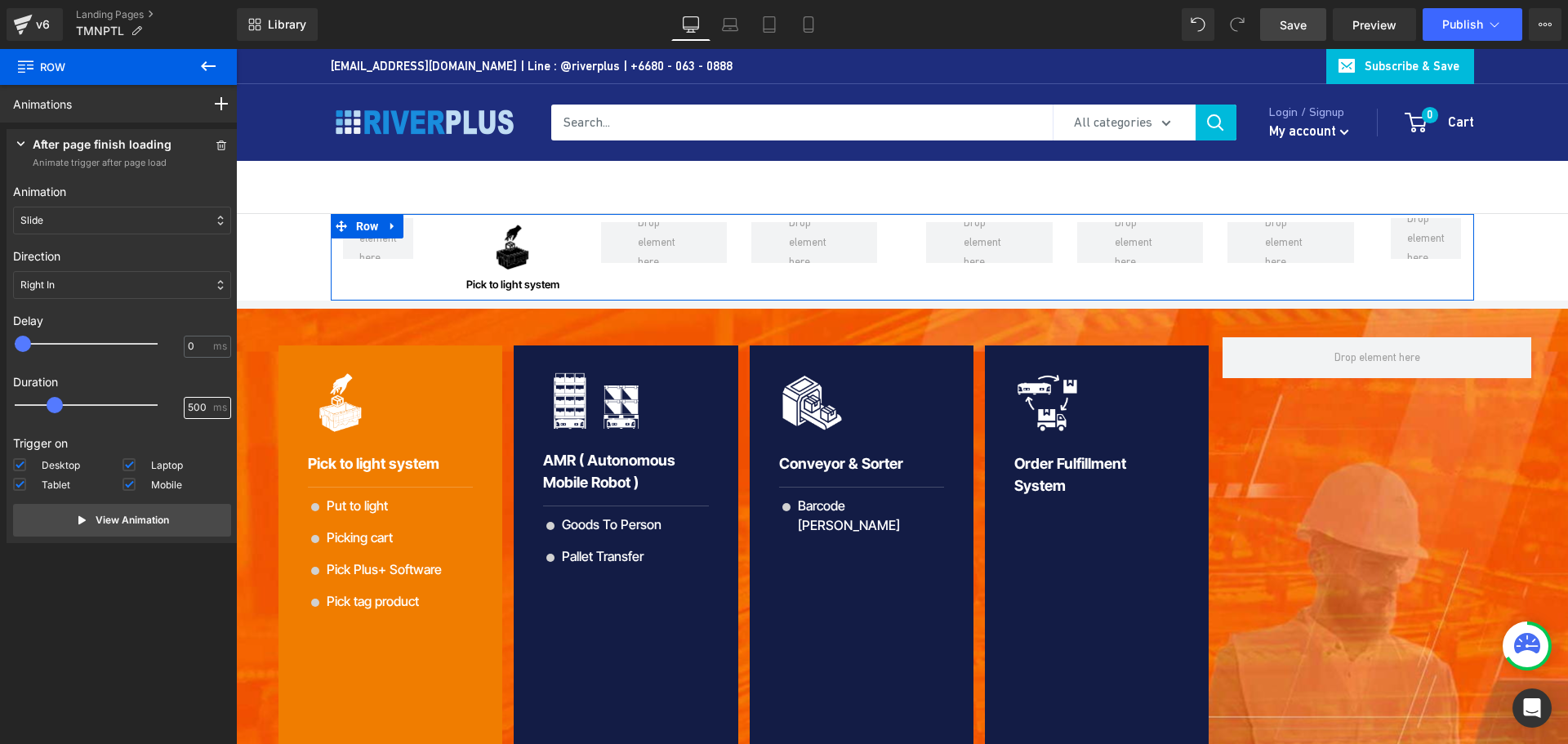 drag, startPoint x: 200, startPoint y: 406, endPoint x: 150, endPoint y: 397, distance: 50.803543 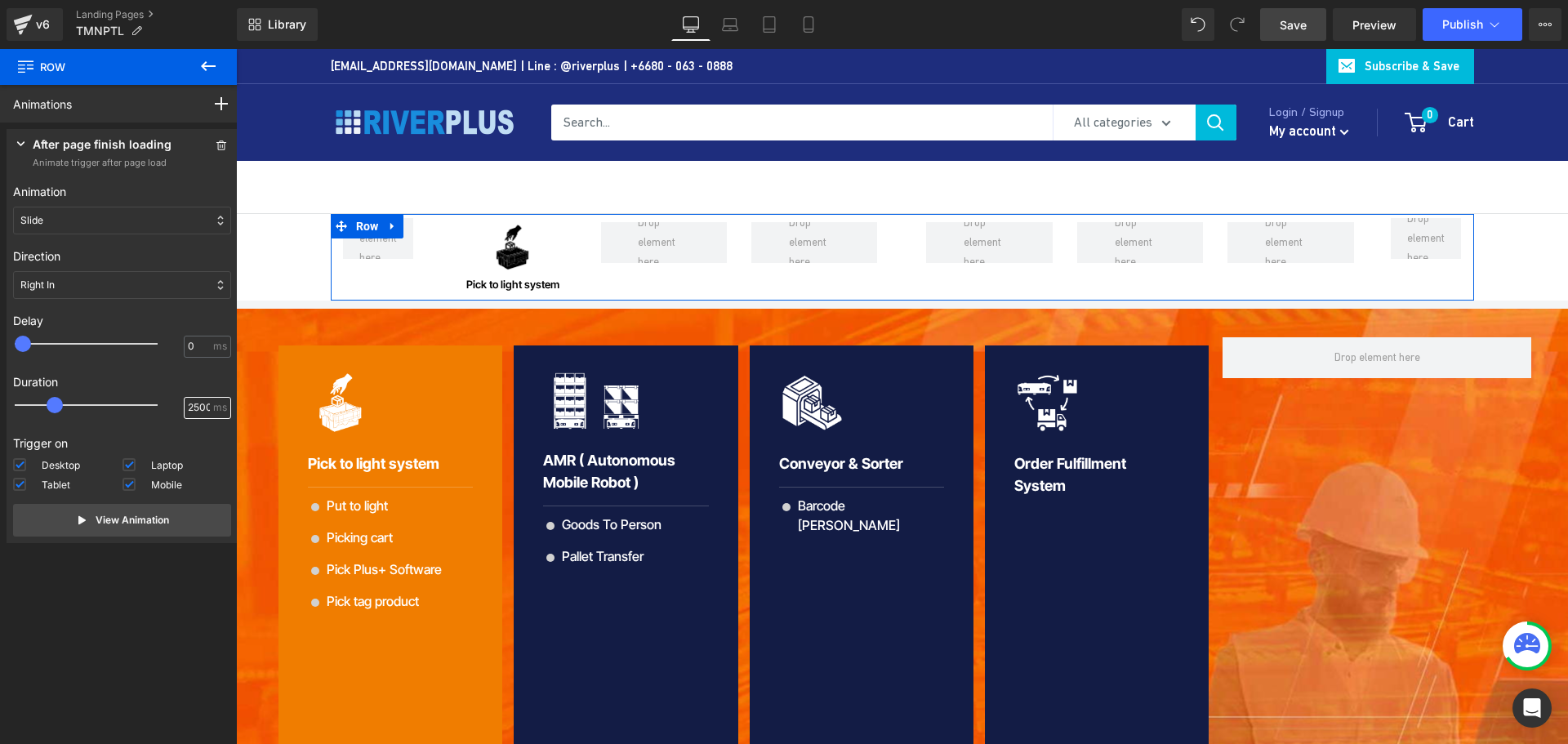 scroll, scrollTop: 0, scrollLeft: 2, axis: horizontal 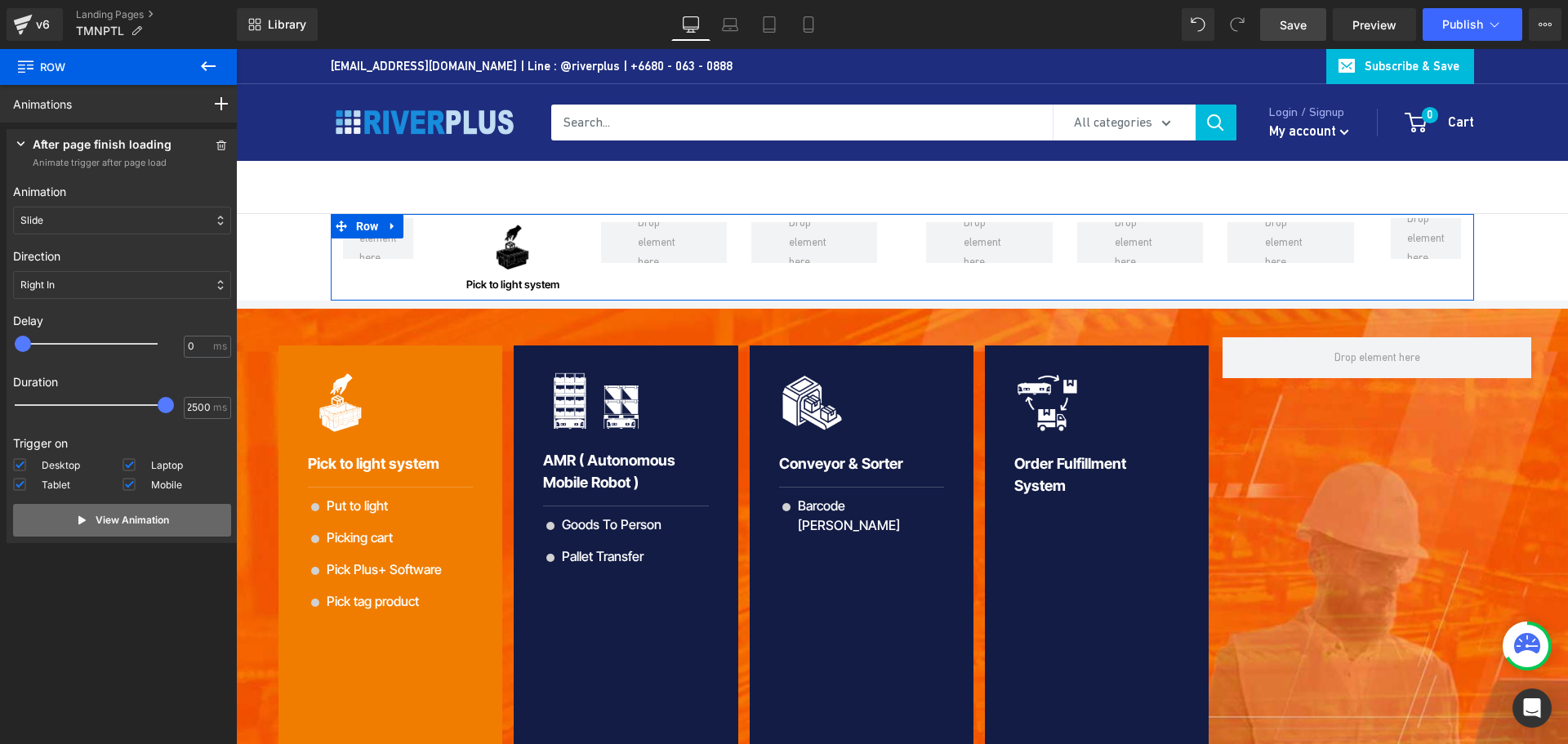 click on "View Animation" at bounding box center [132, 520] 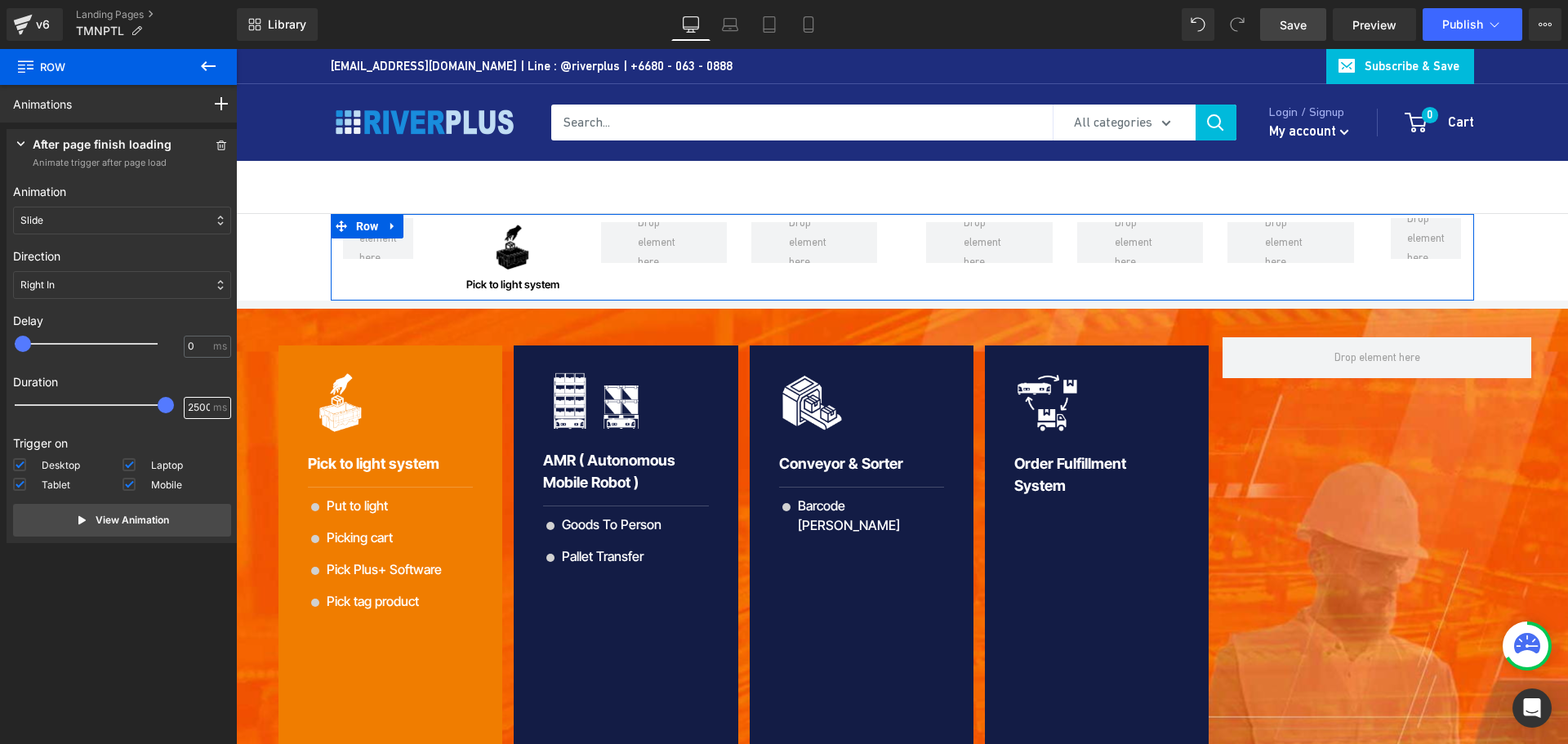 click on "2500" at bounding box center (198, 408) 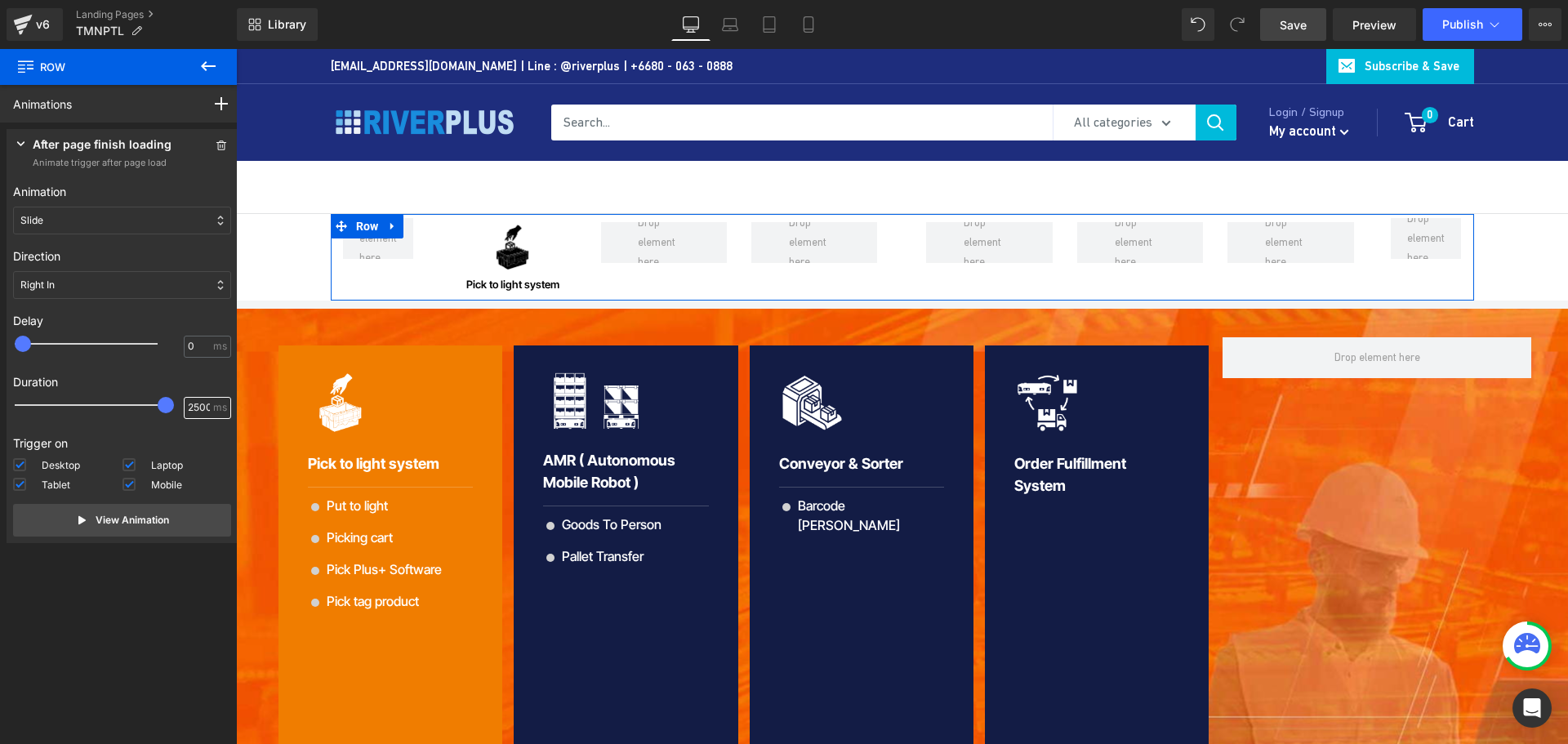 scroll, scrollTop: 0, scrollLeft: 2, axis: horizontal 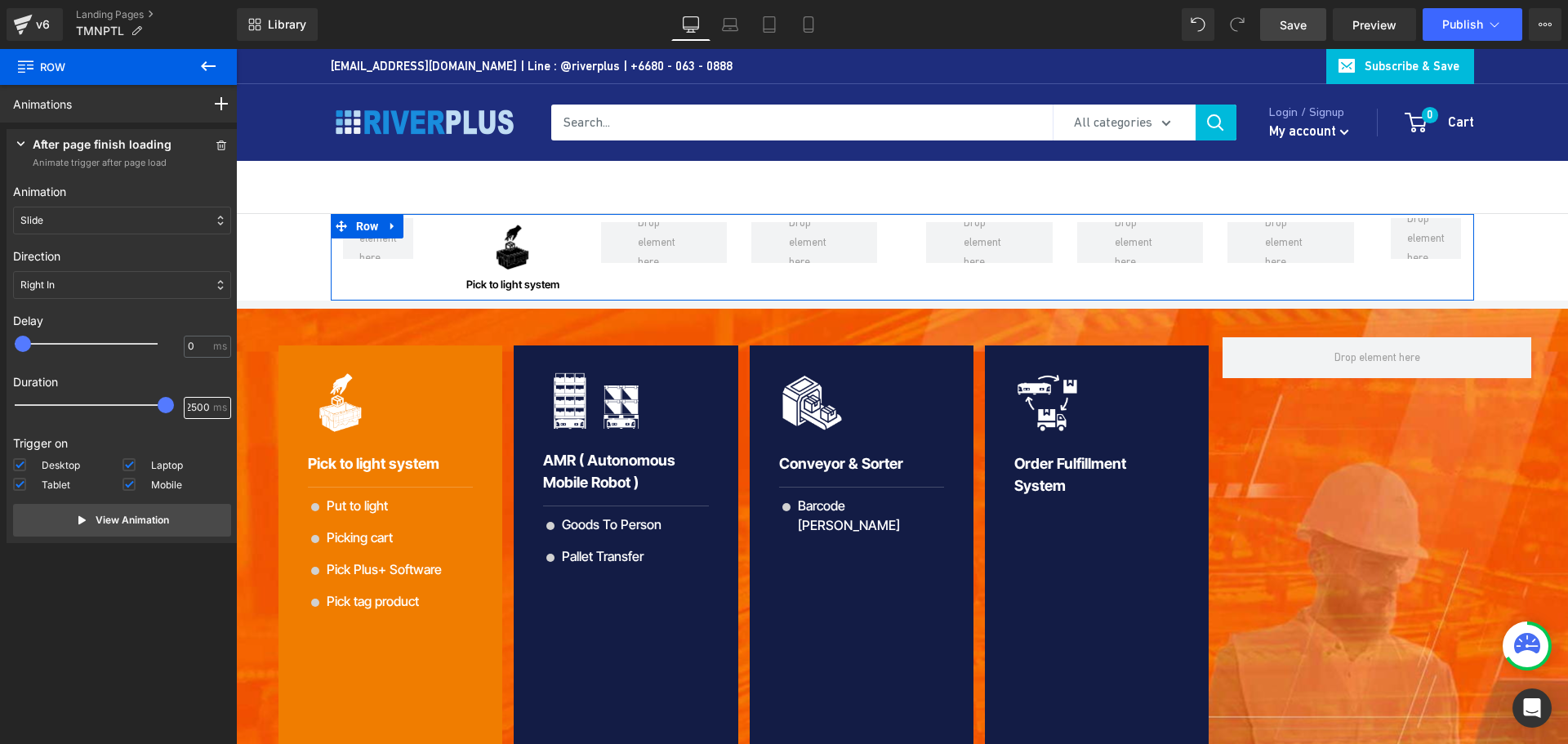 drag, startPoint x: 181, startPoint y: 403, endPoint x: 207, endPoint y: 403, distance: 26 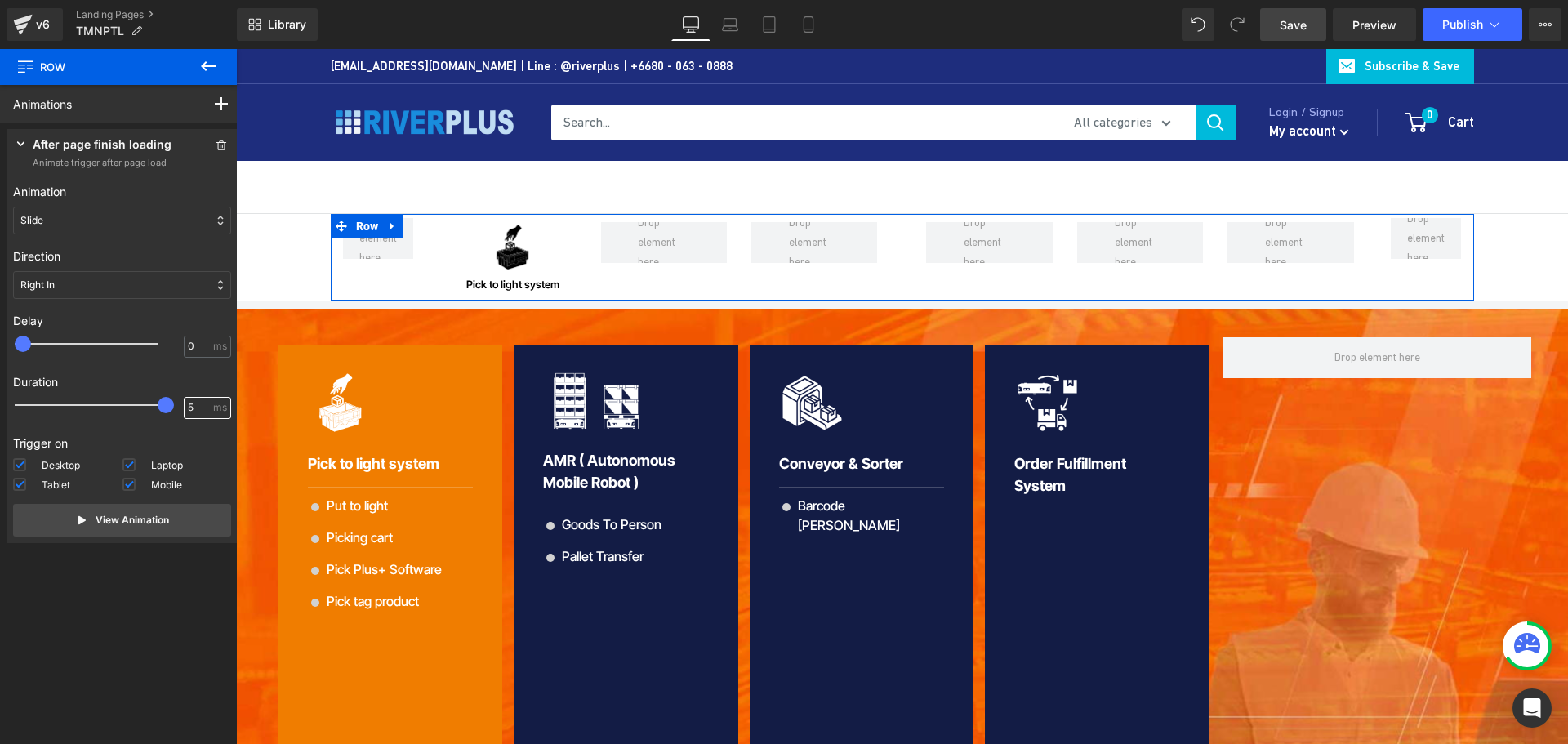 scroll, scrollTop: 0, scrollLeft: 0, axis: both 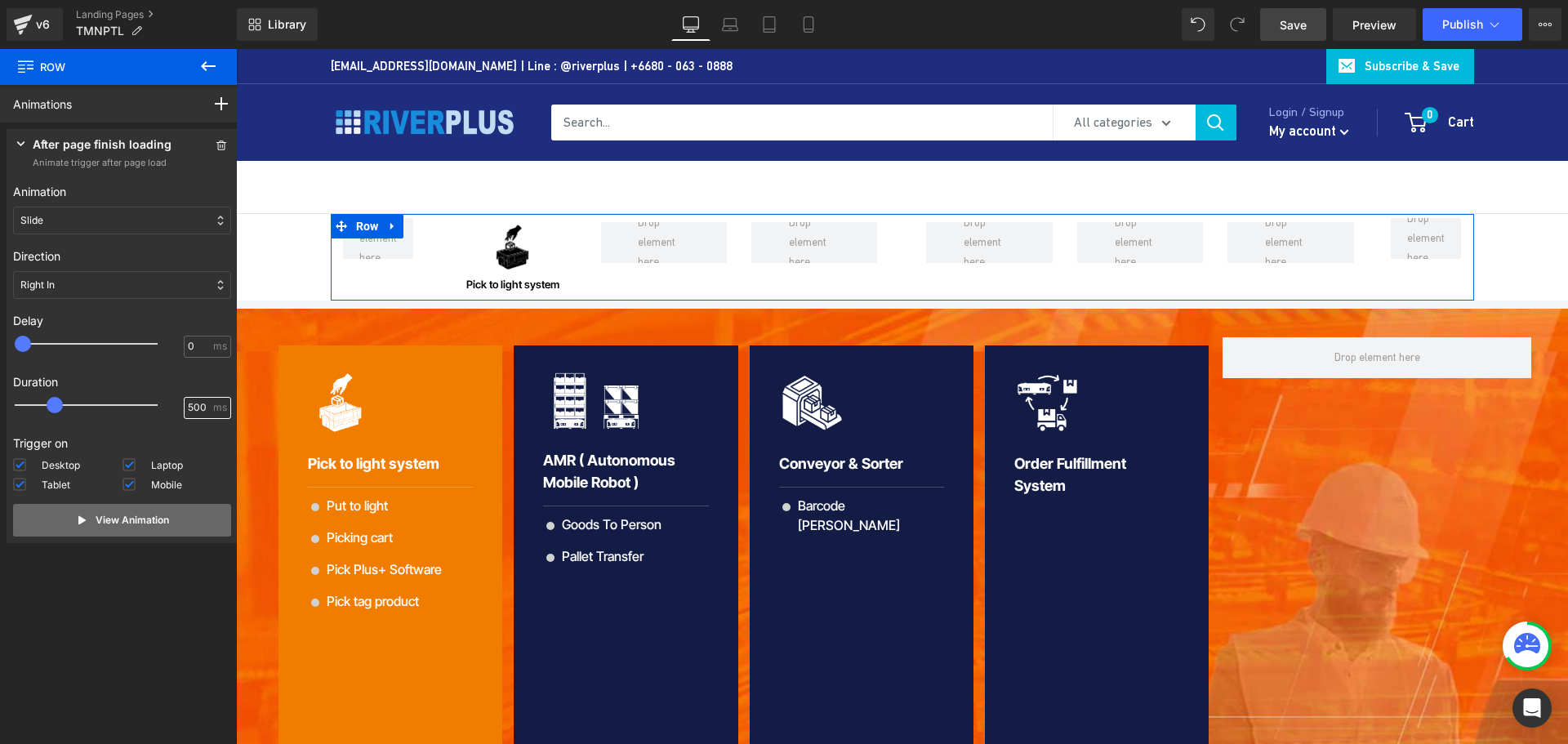 type on "500" 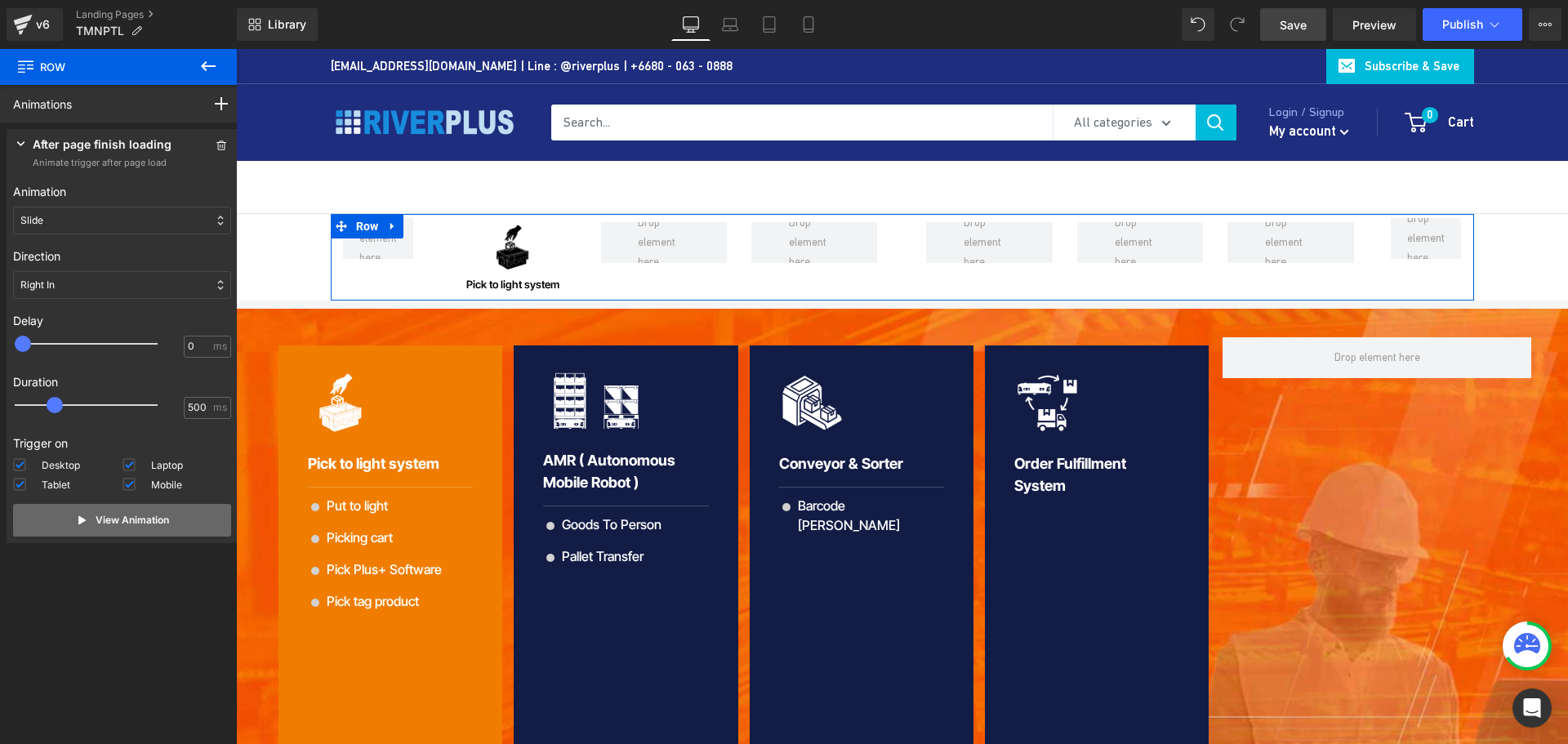 click on "View Animation" at bounding box center (132, 520) 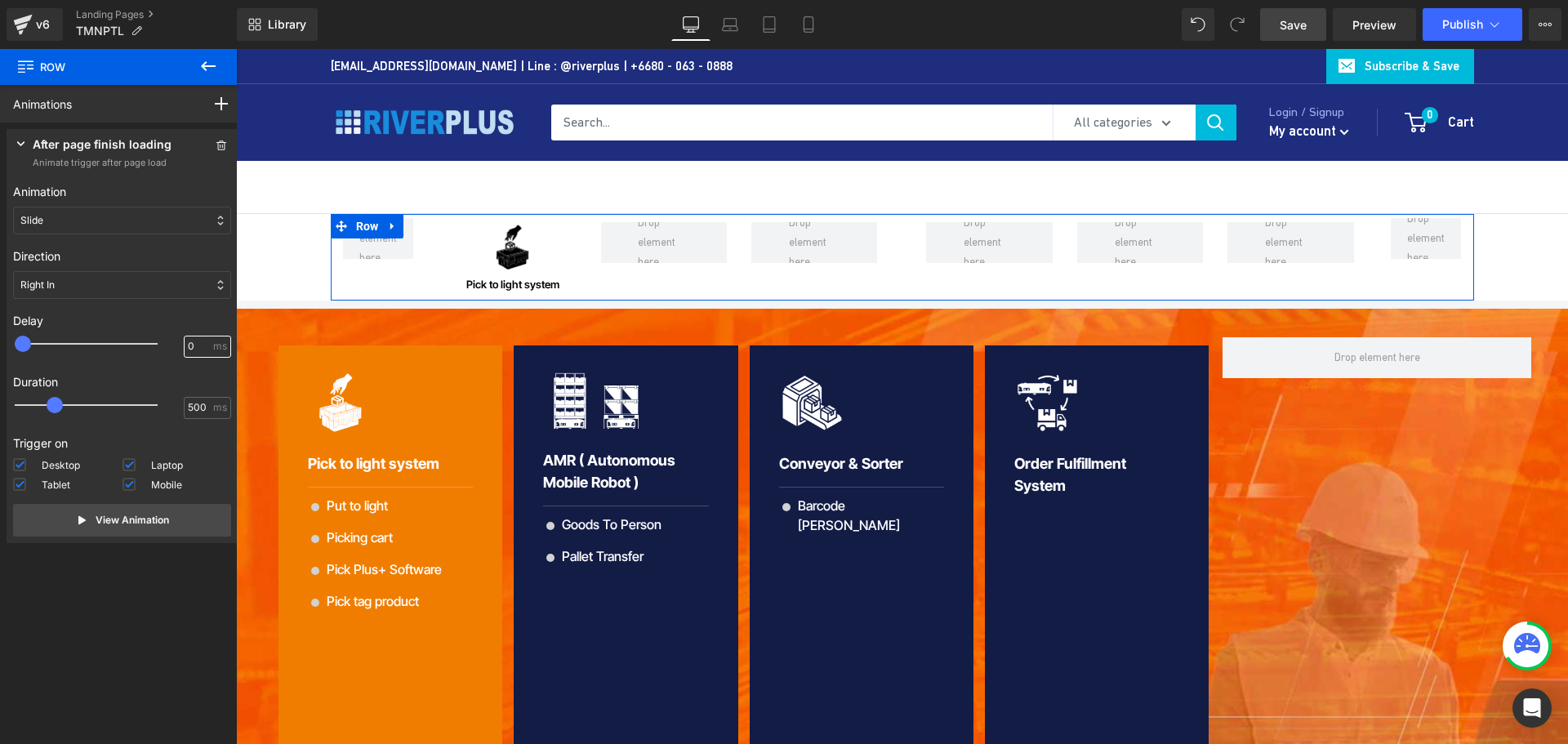 drag, startPoint x: 193, startPoint y: 344, endPoint x: 149, endPoint y: 344, distance: 44 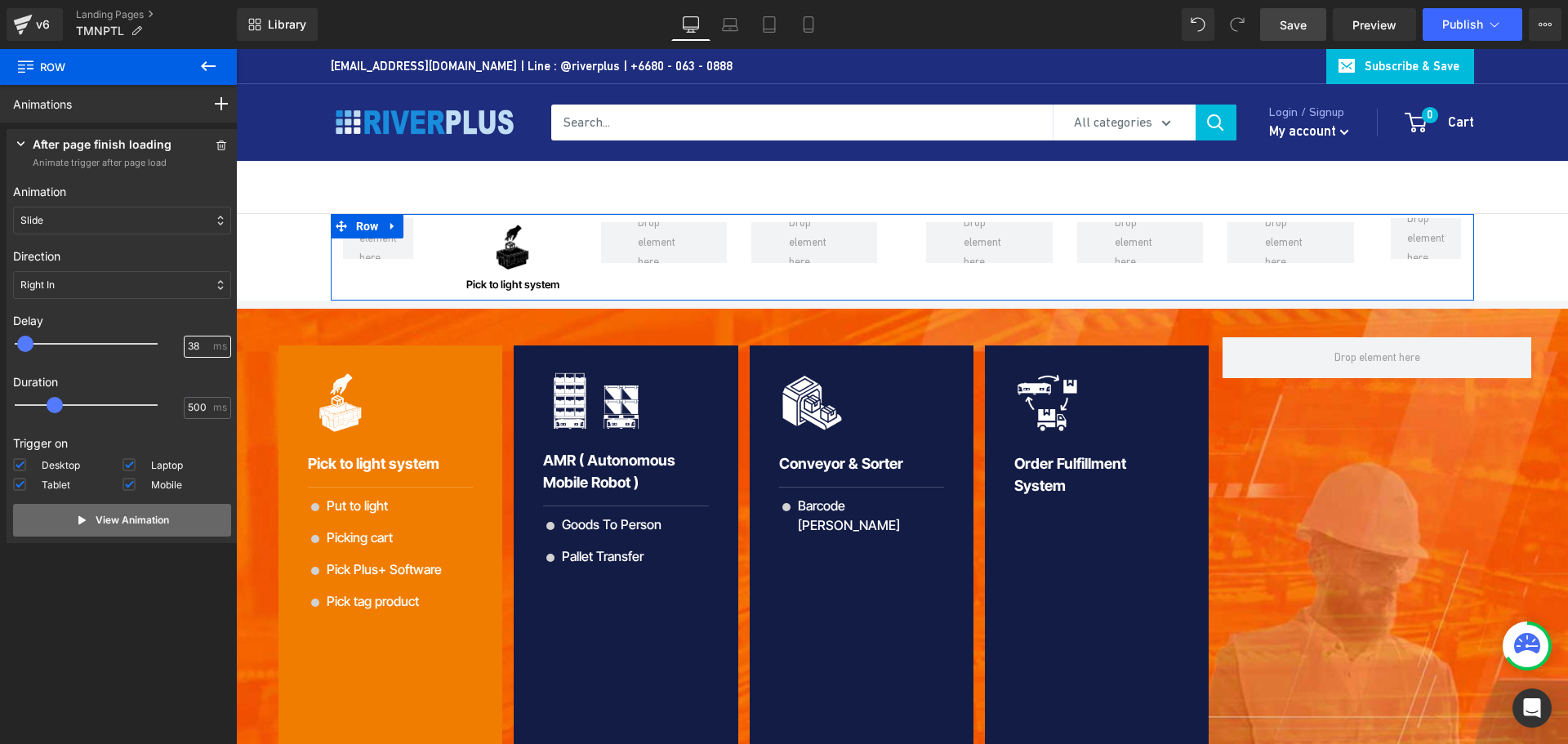 type on "38" 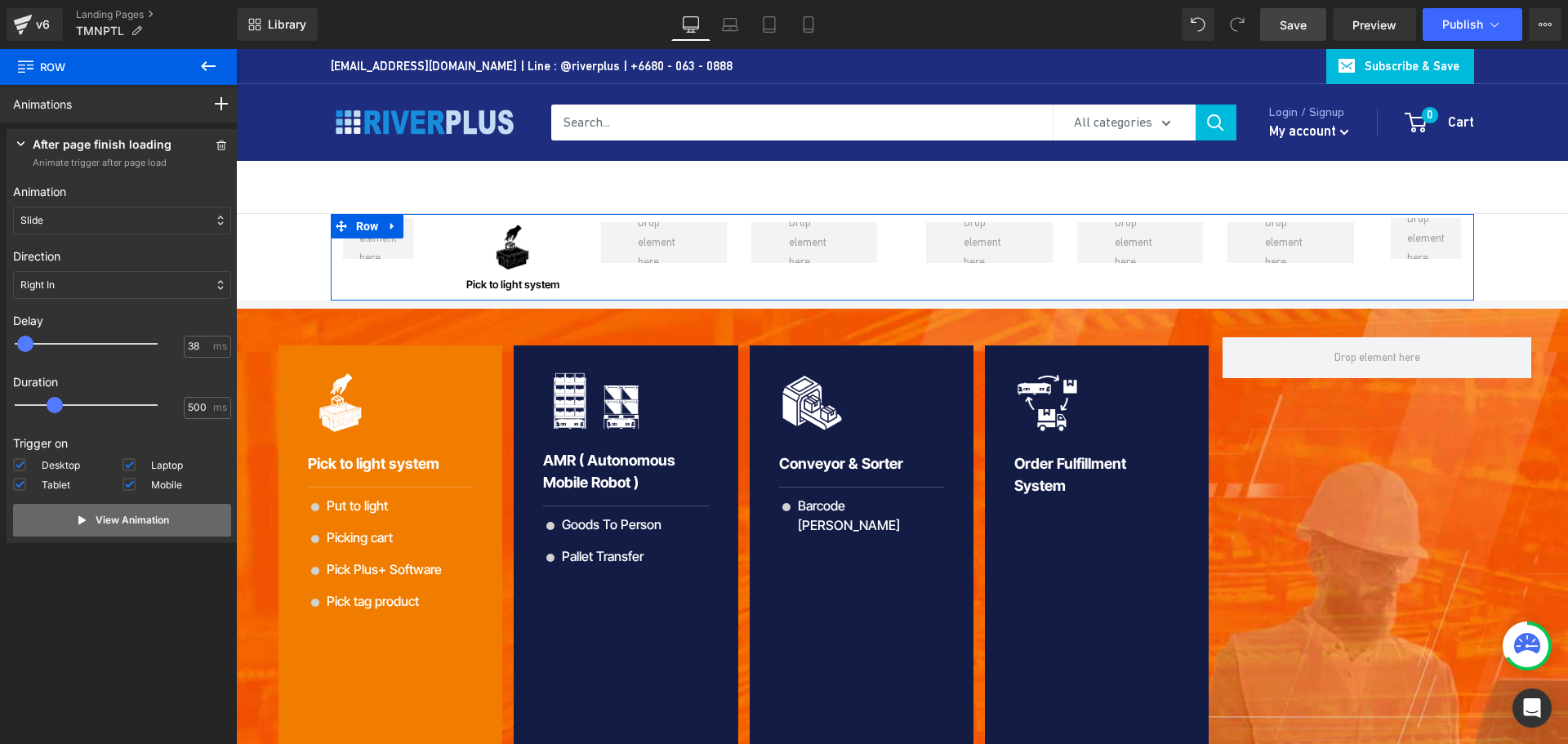 click on "View Animation" at bounding box center [122, 520] 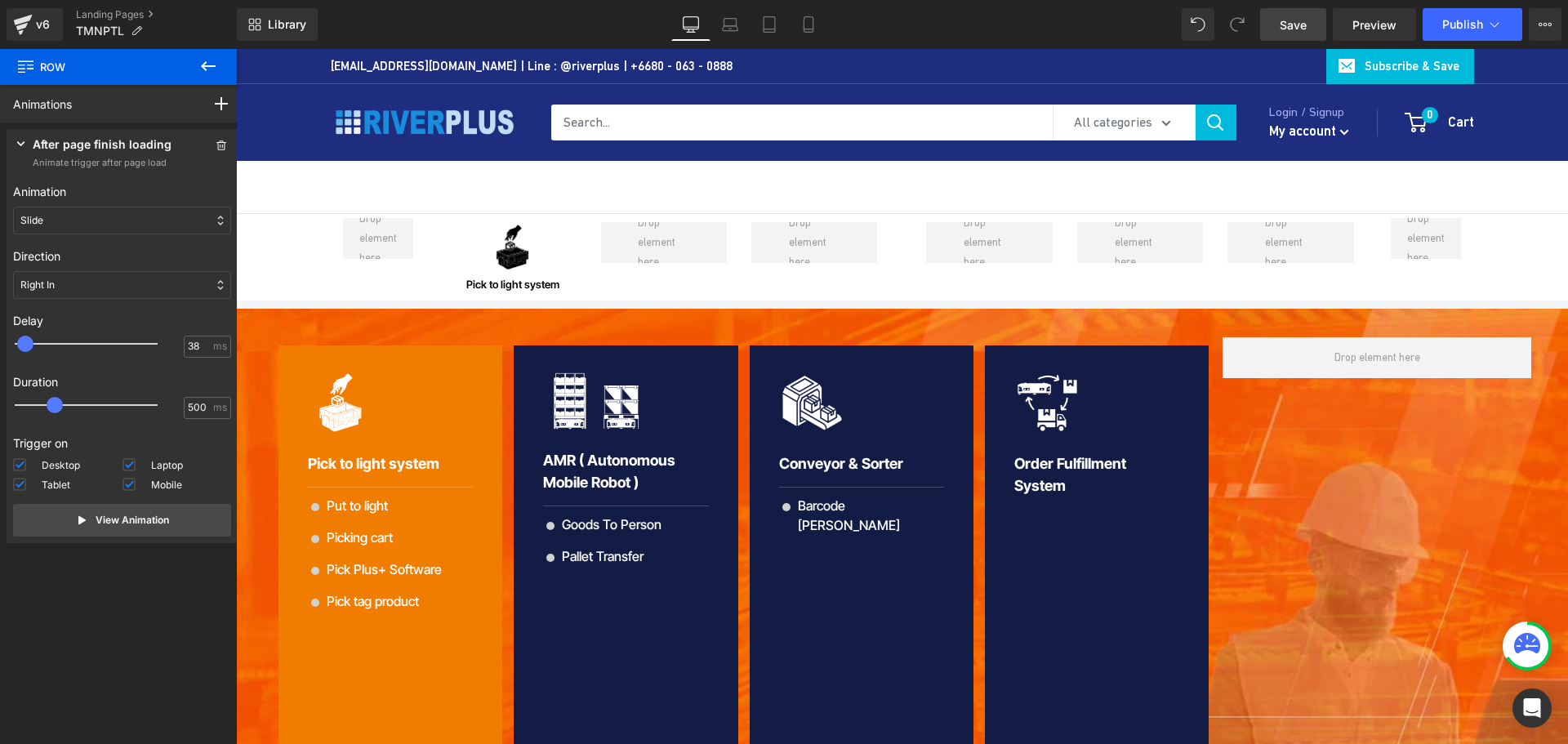 click on "Save" at bounding box center (1293, 25) 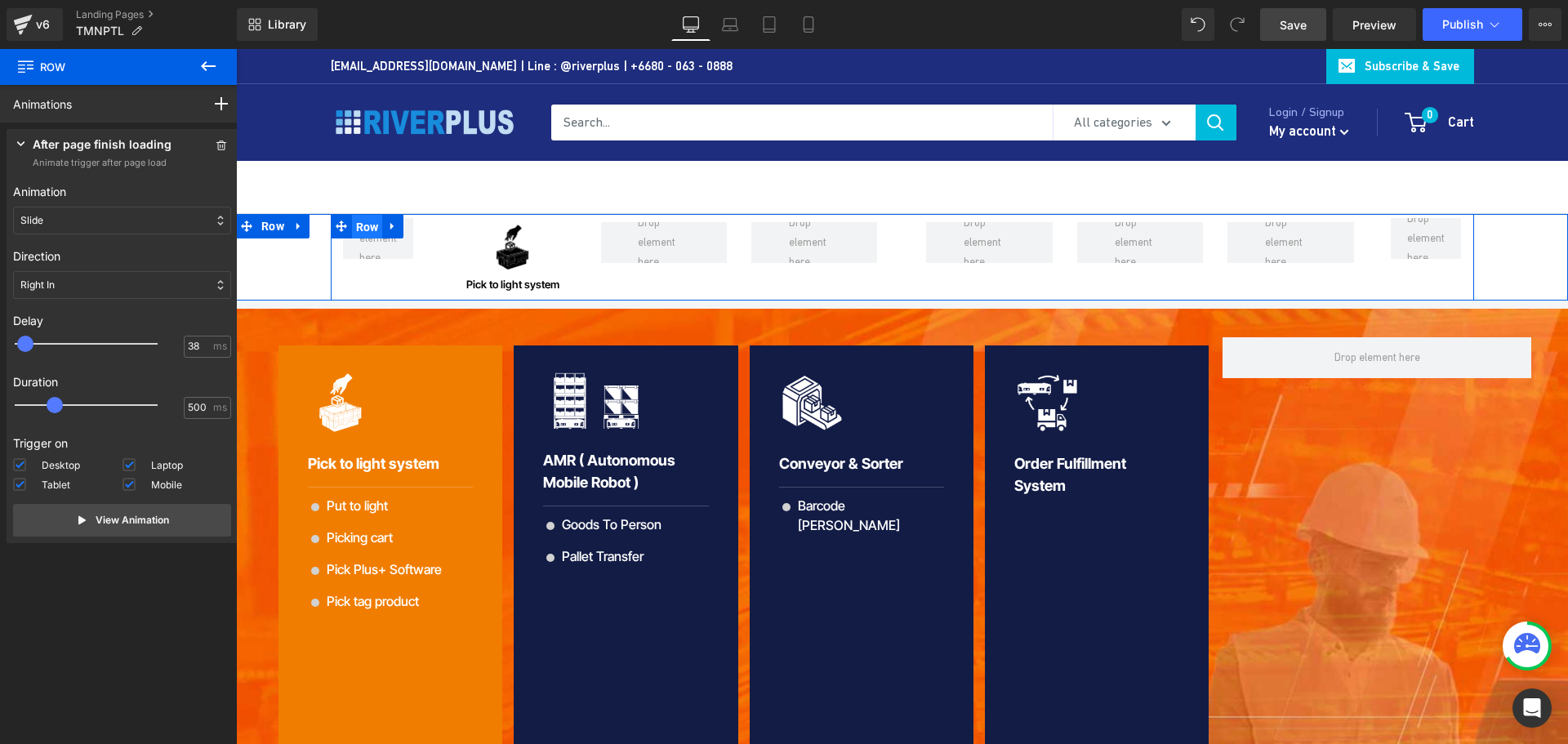 click on "Row" at bounding box center [368, 227] 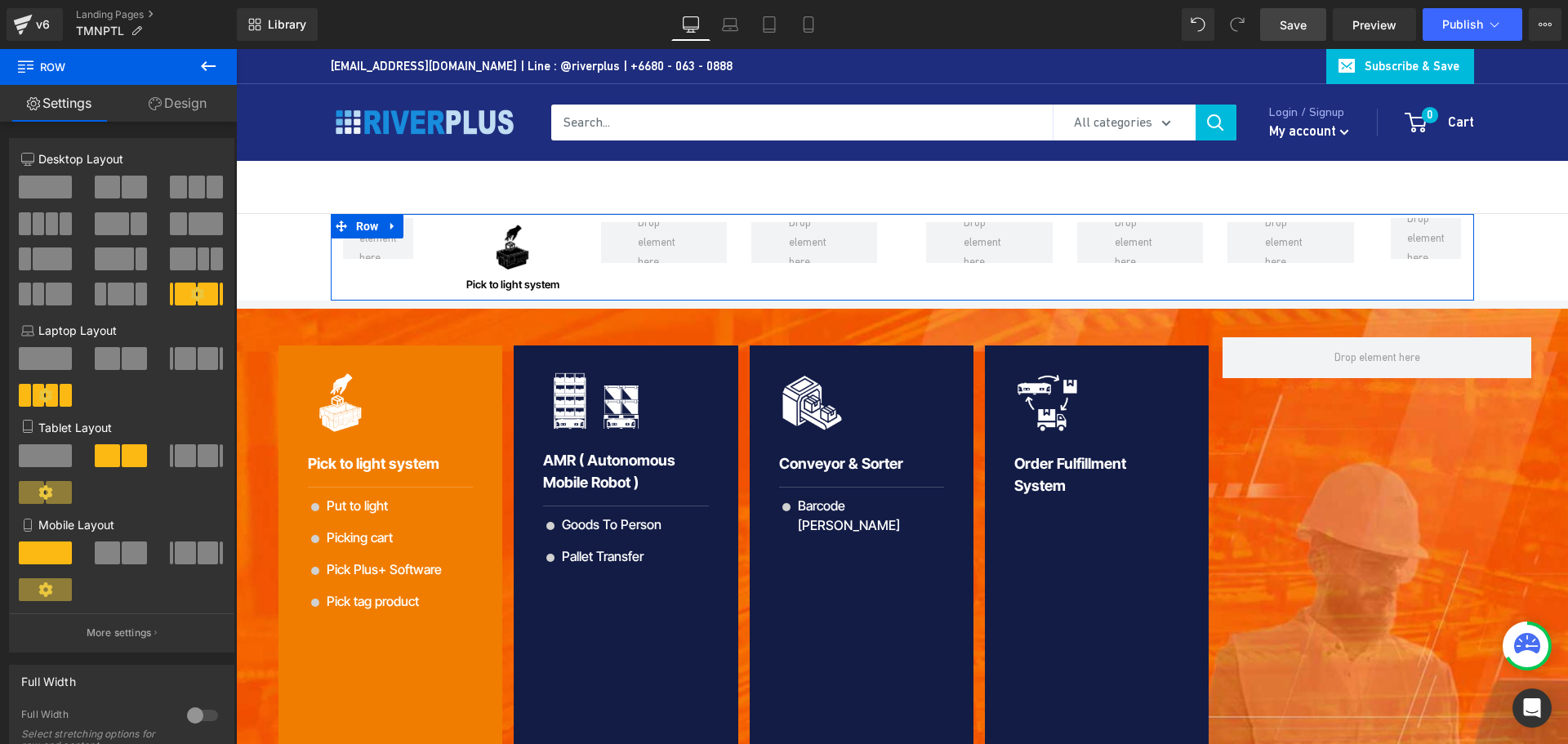 click on "Design" at bounding box center [177, 103] 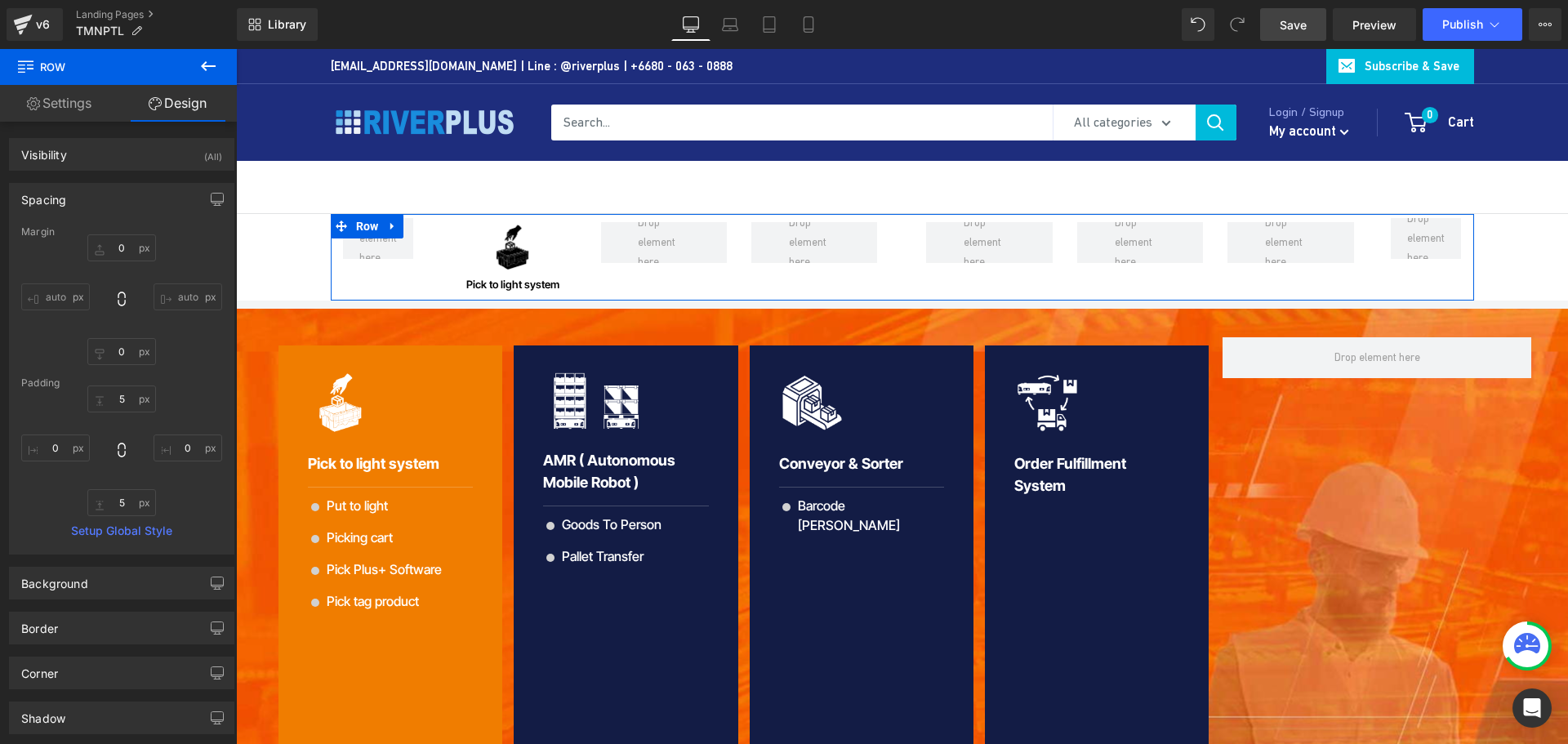 type on "0" 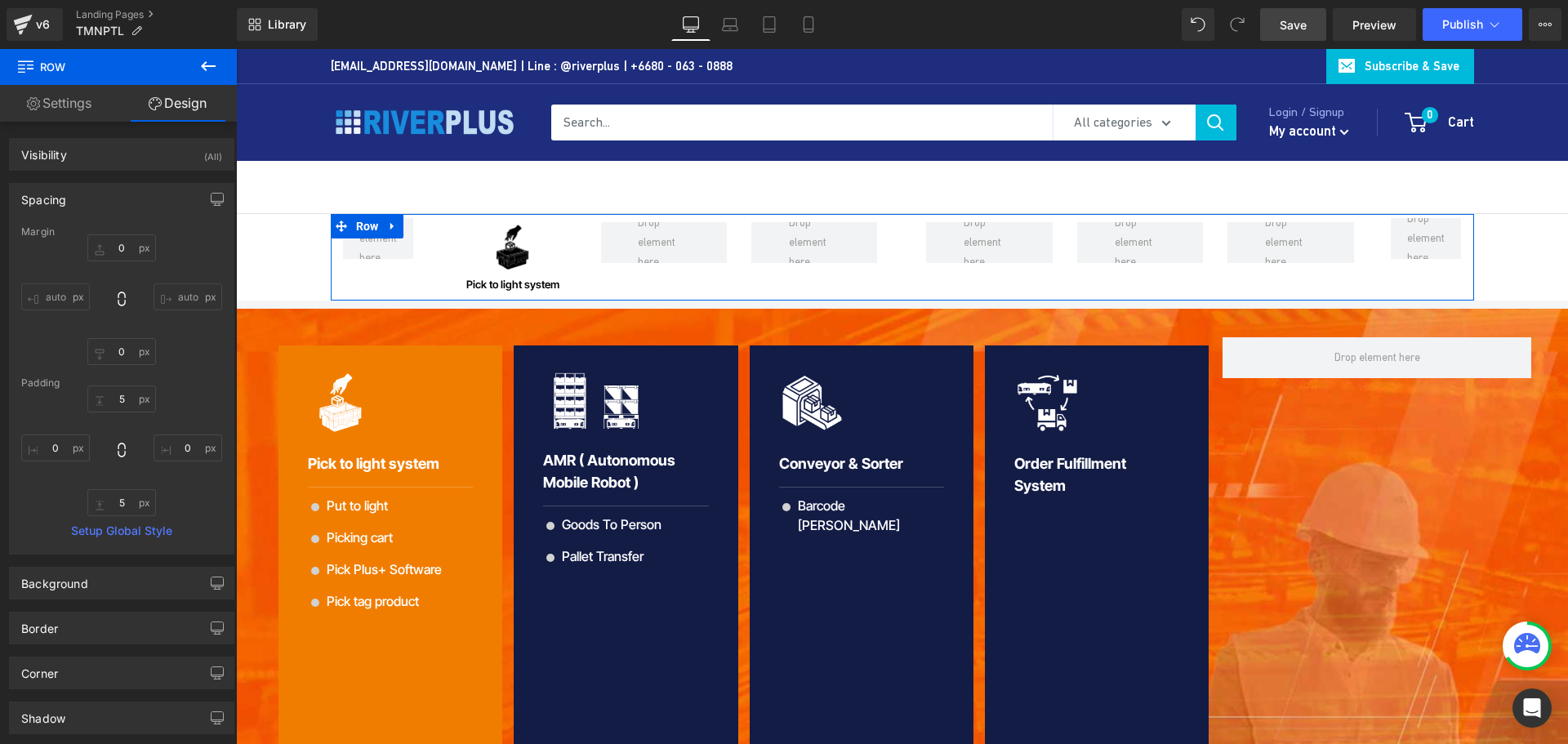 type on "0" 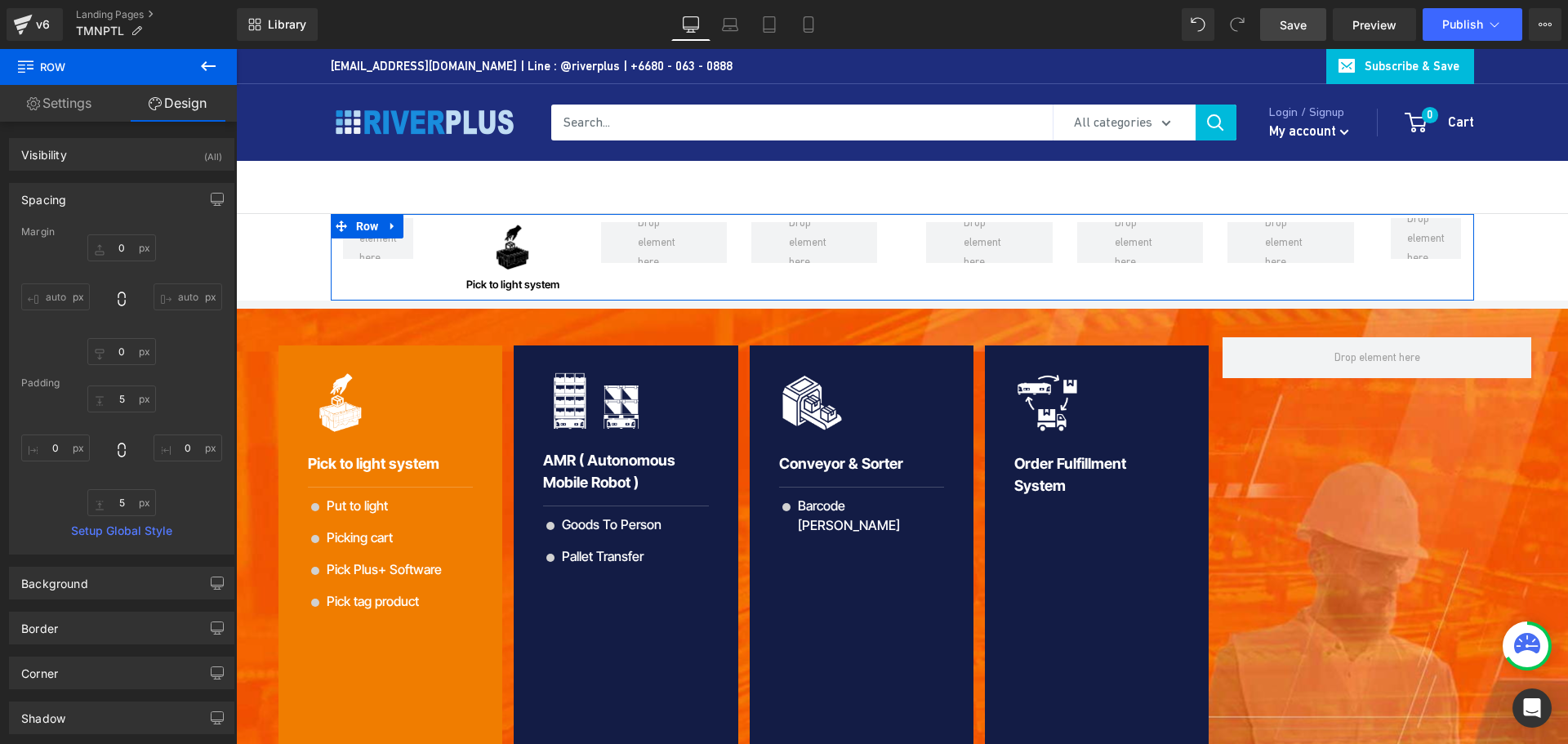 click on "Spacing" at bounding box center (122, 199) 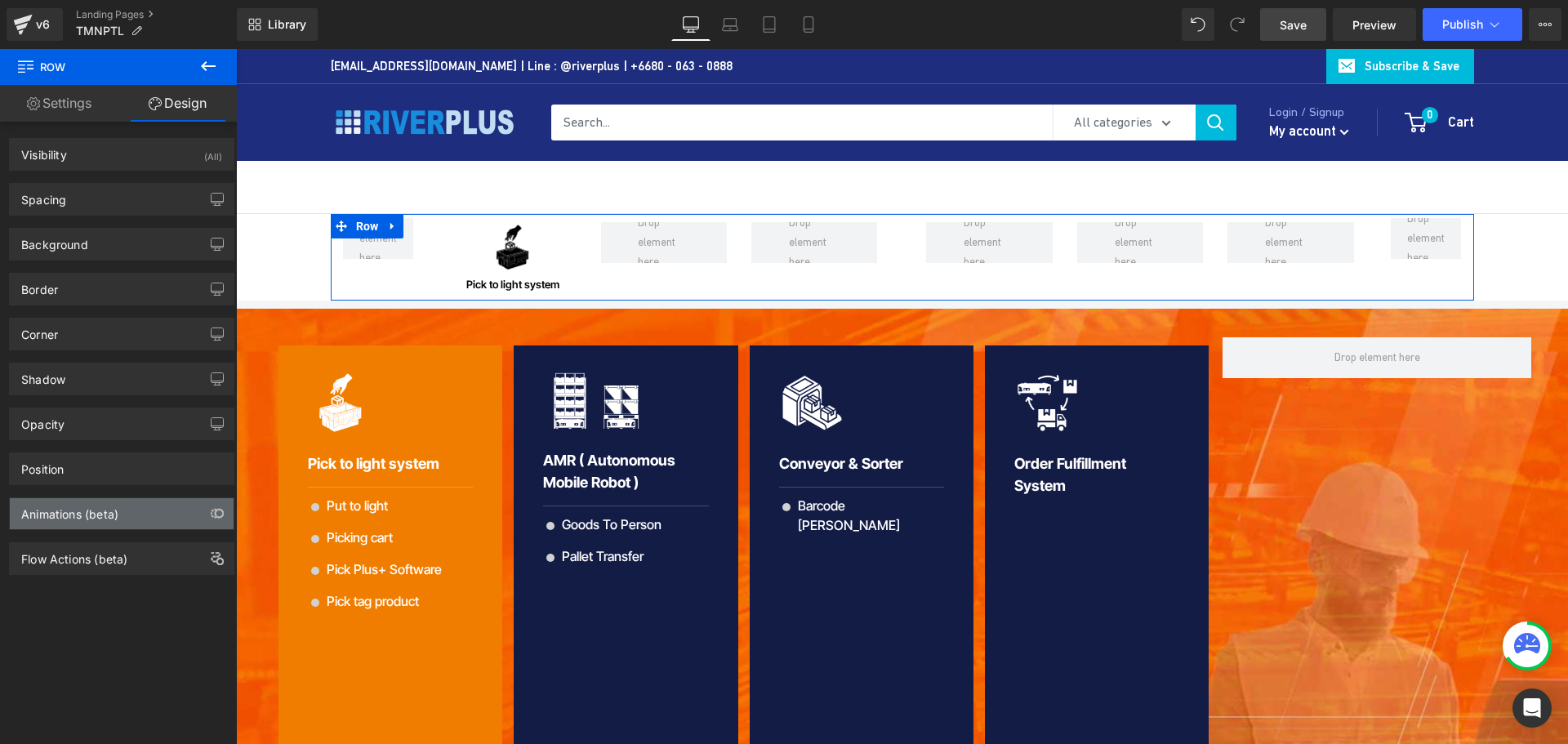 click on "Animations (beta)" at bounding box center (69, 510) 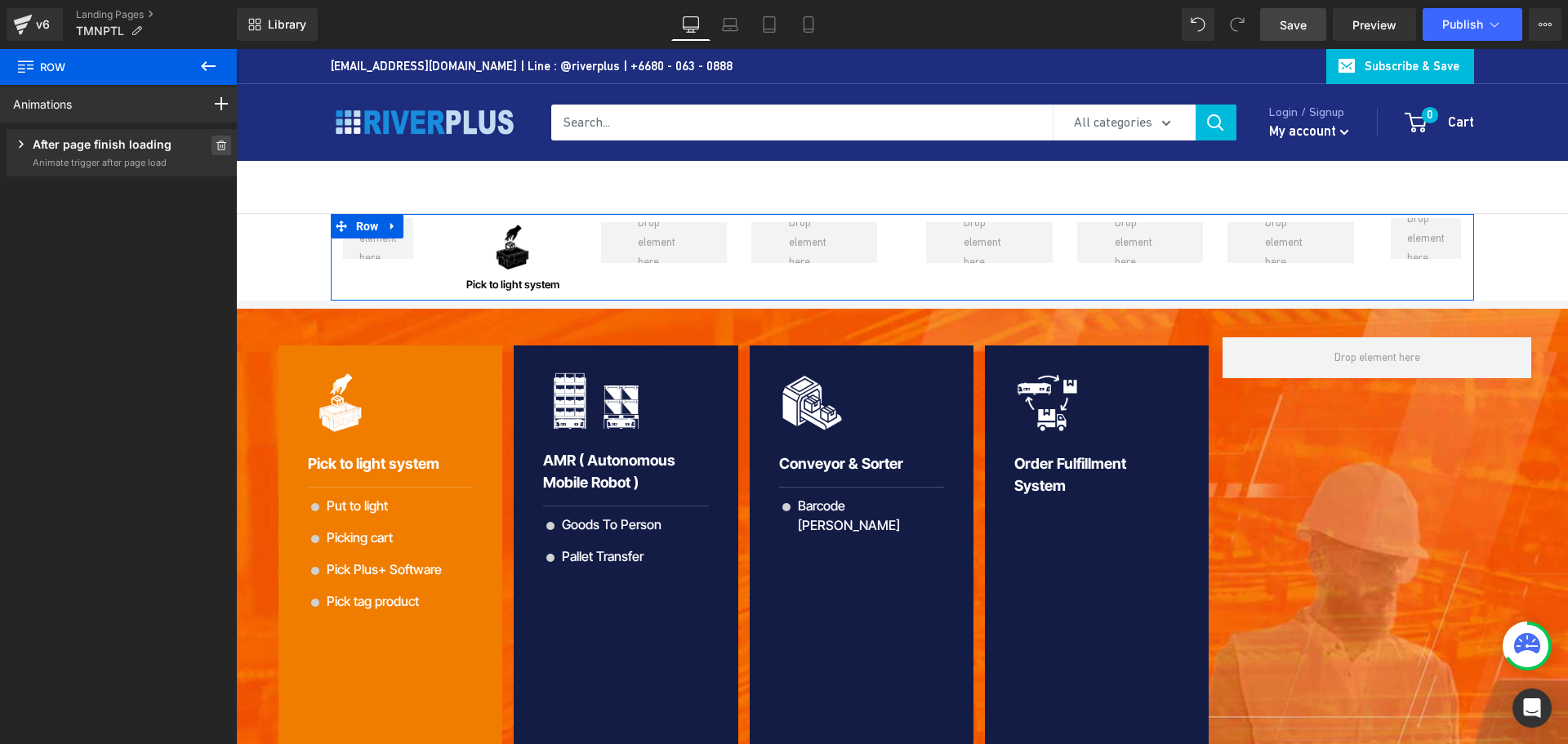 click 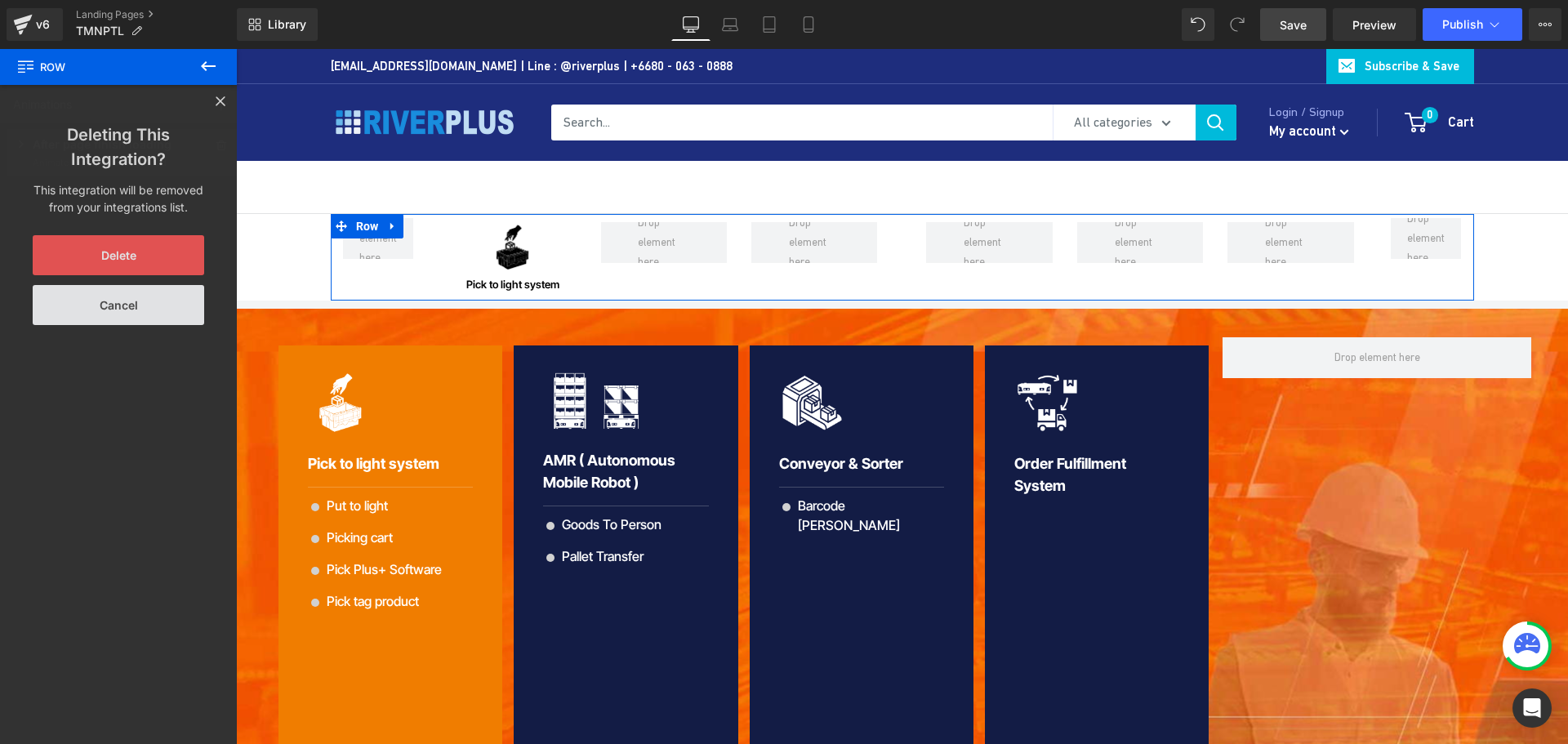 click on "Delete" at bounding box center (118, 255) 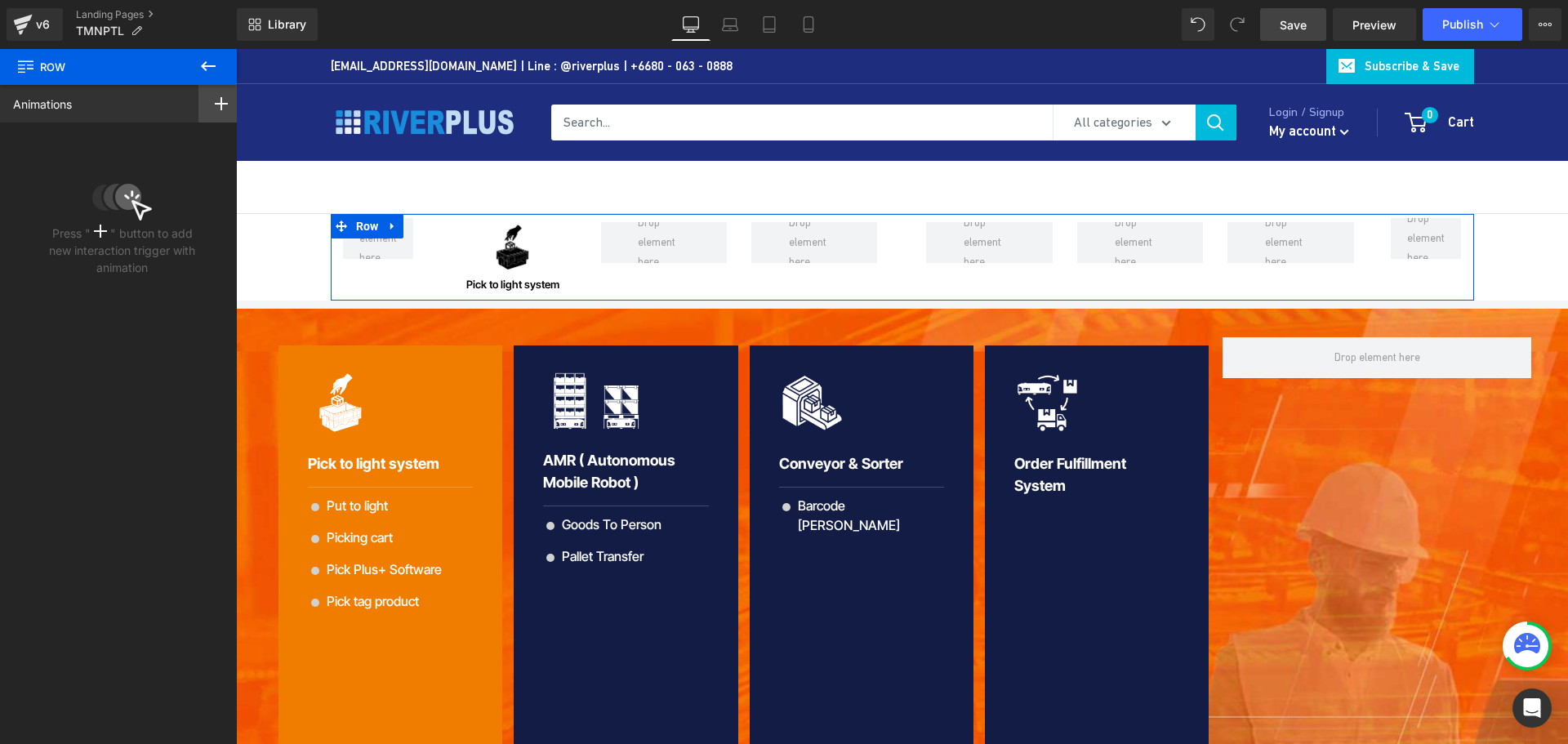 click 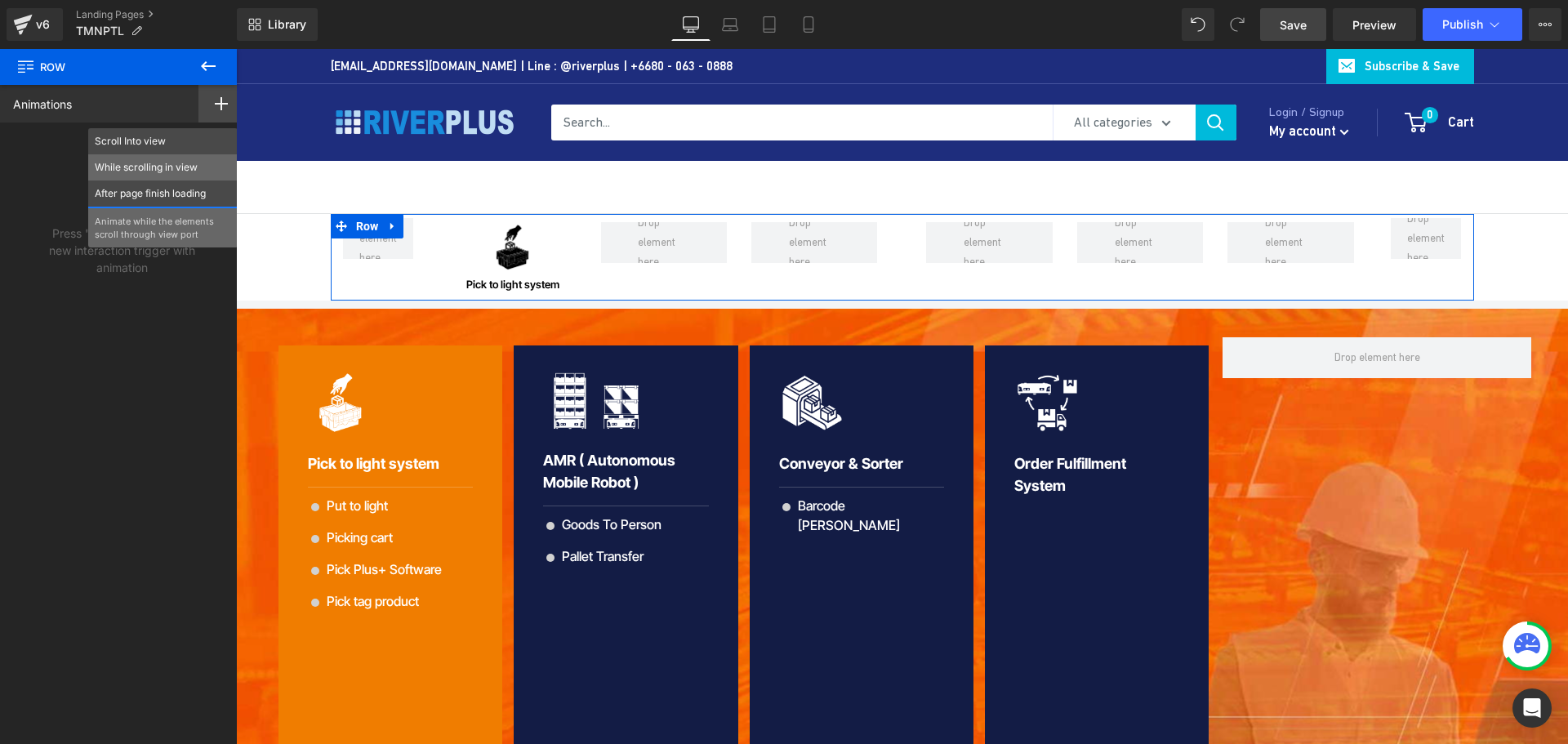click on "While scrolling in view" at bounding box center [163, 167] 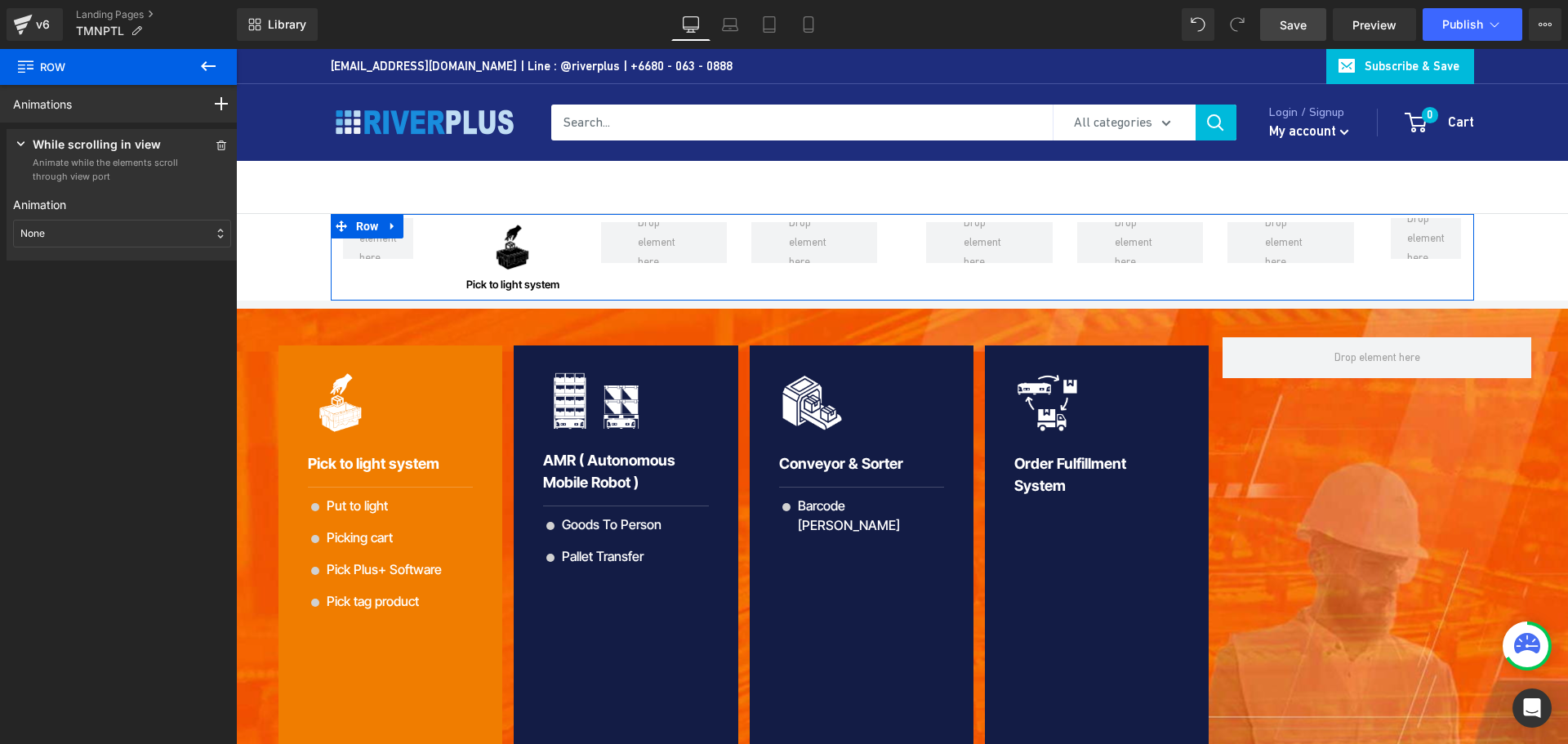click on "None" at bounding box center [122, 234] 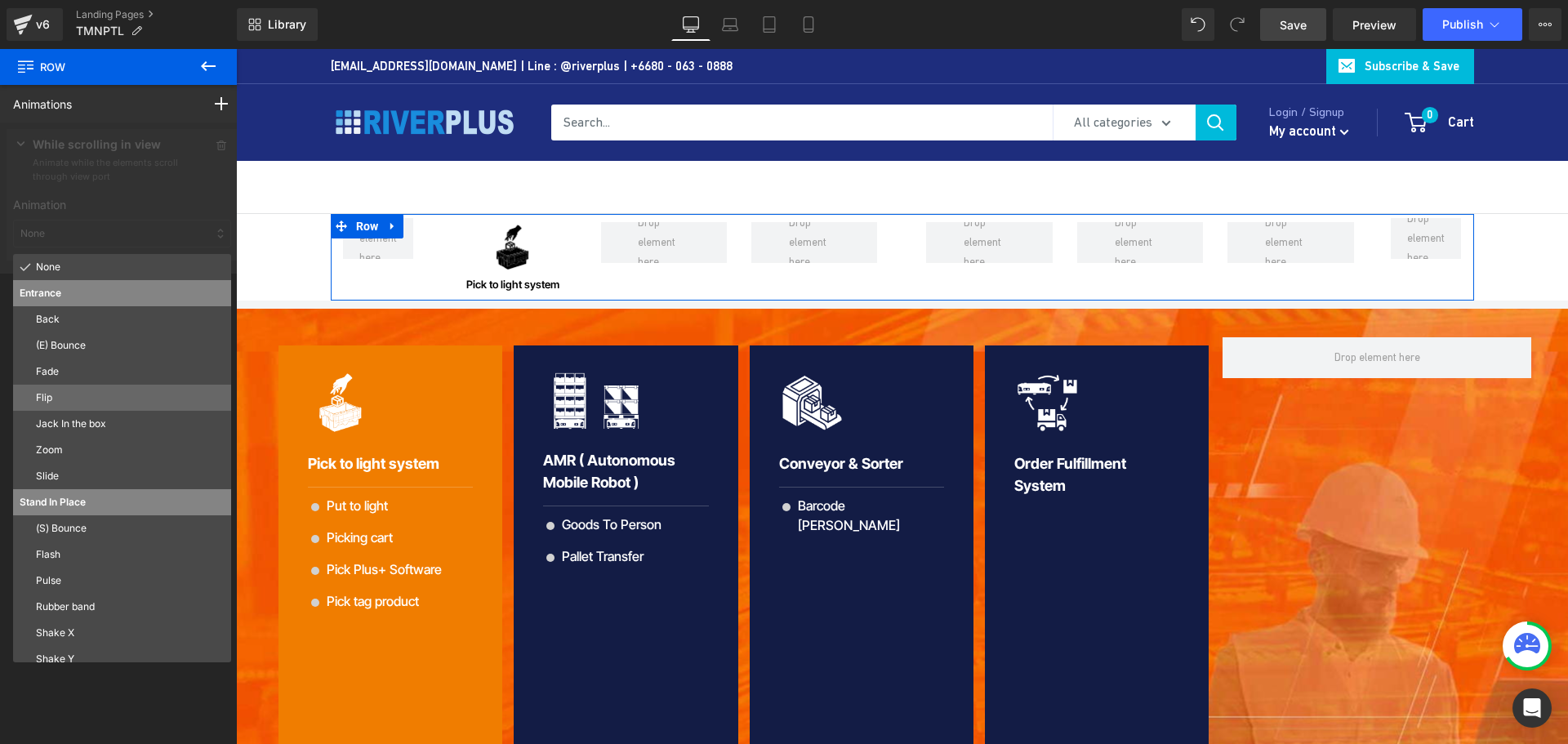 click on "Flip" at bounding box center [130, 398] 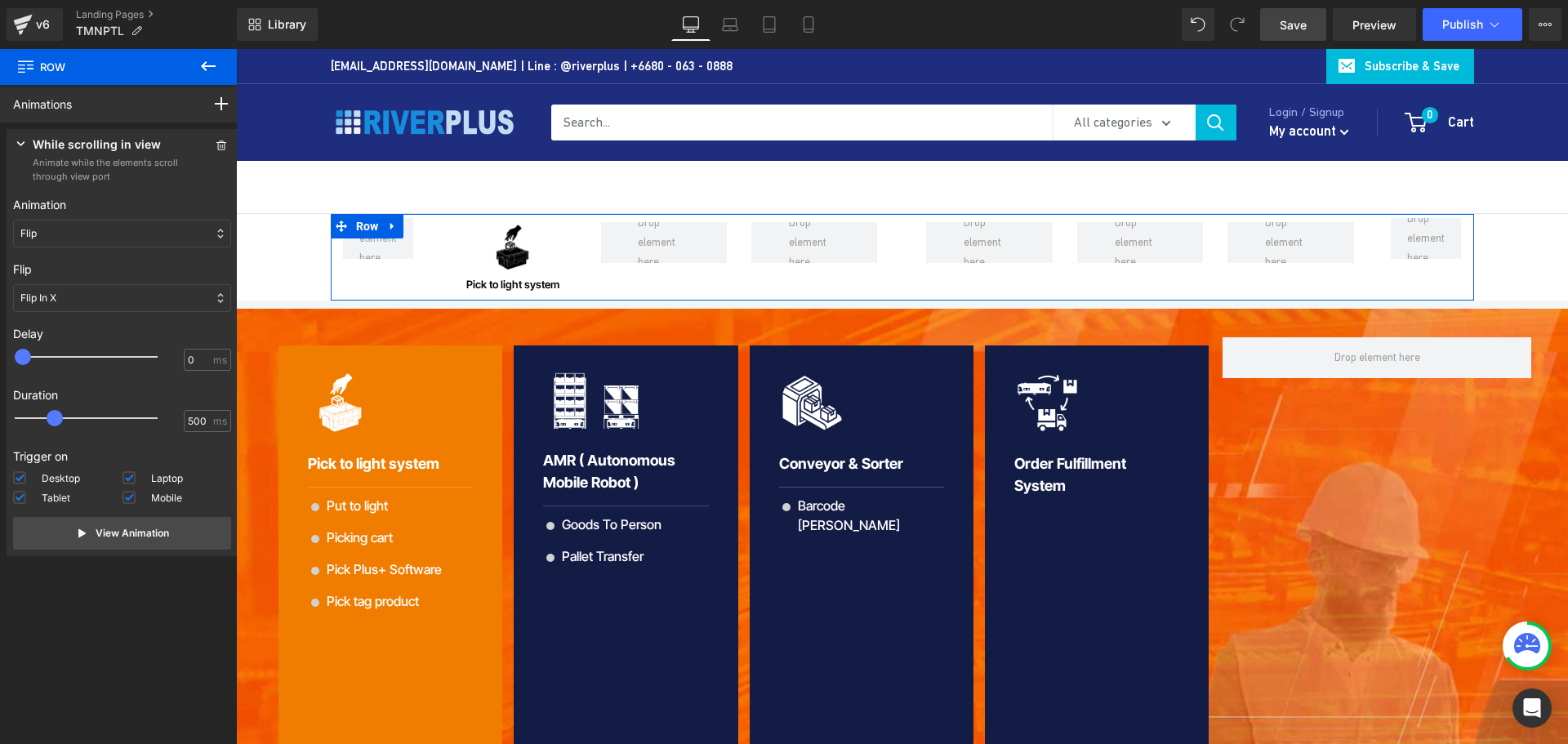 click on "Flip" at bounding box center [122, 234] 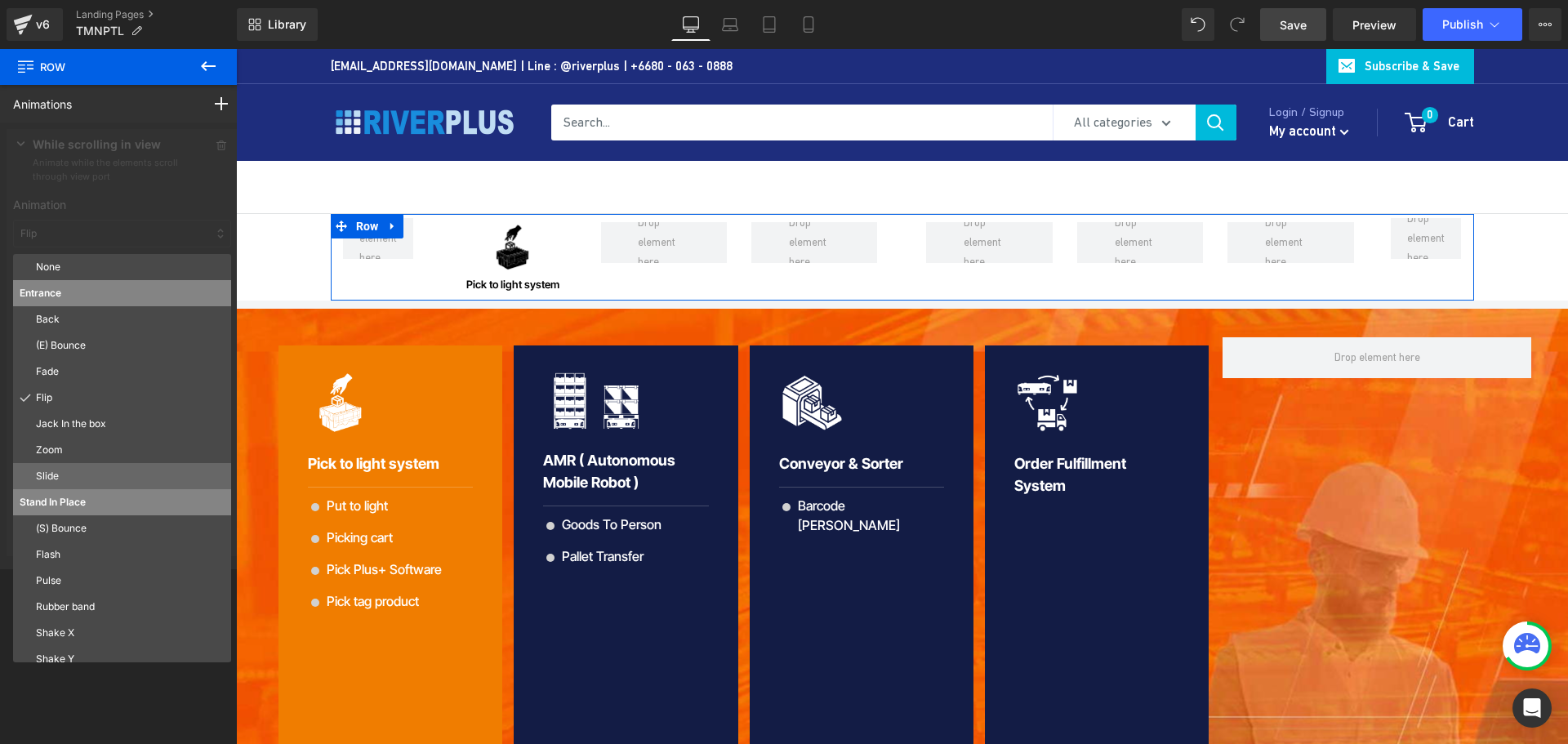 click on "Slide" at bounding box center [130, 476] 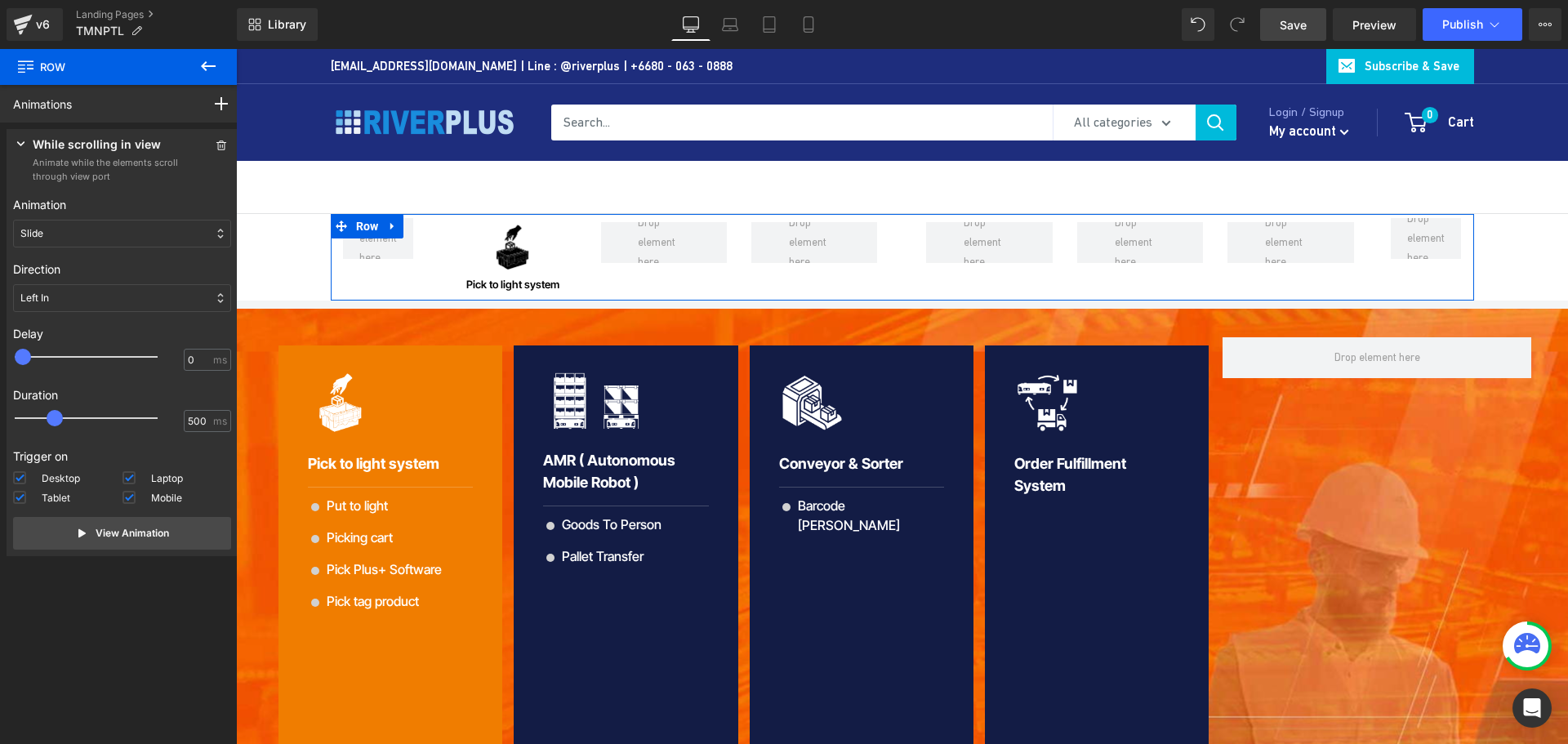 click on "Left In" at bounding box center (122, 298) 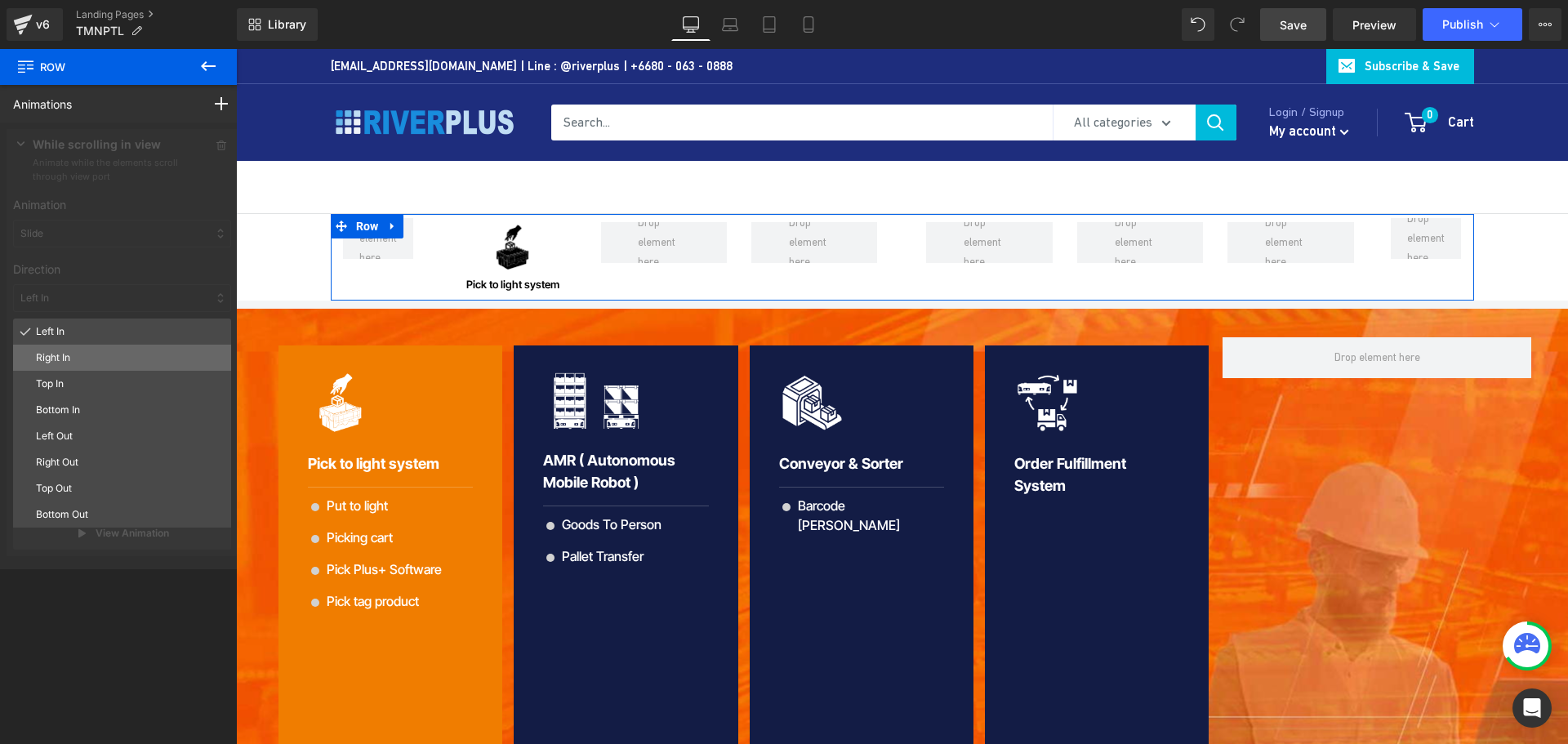 click on "Right In" at bounding box center (130, 358) 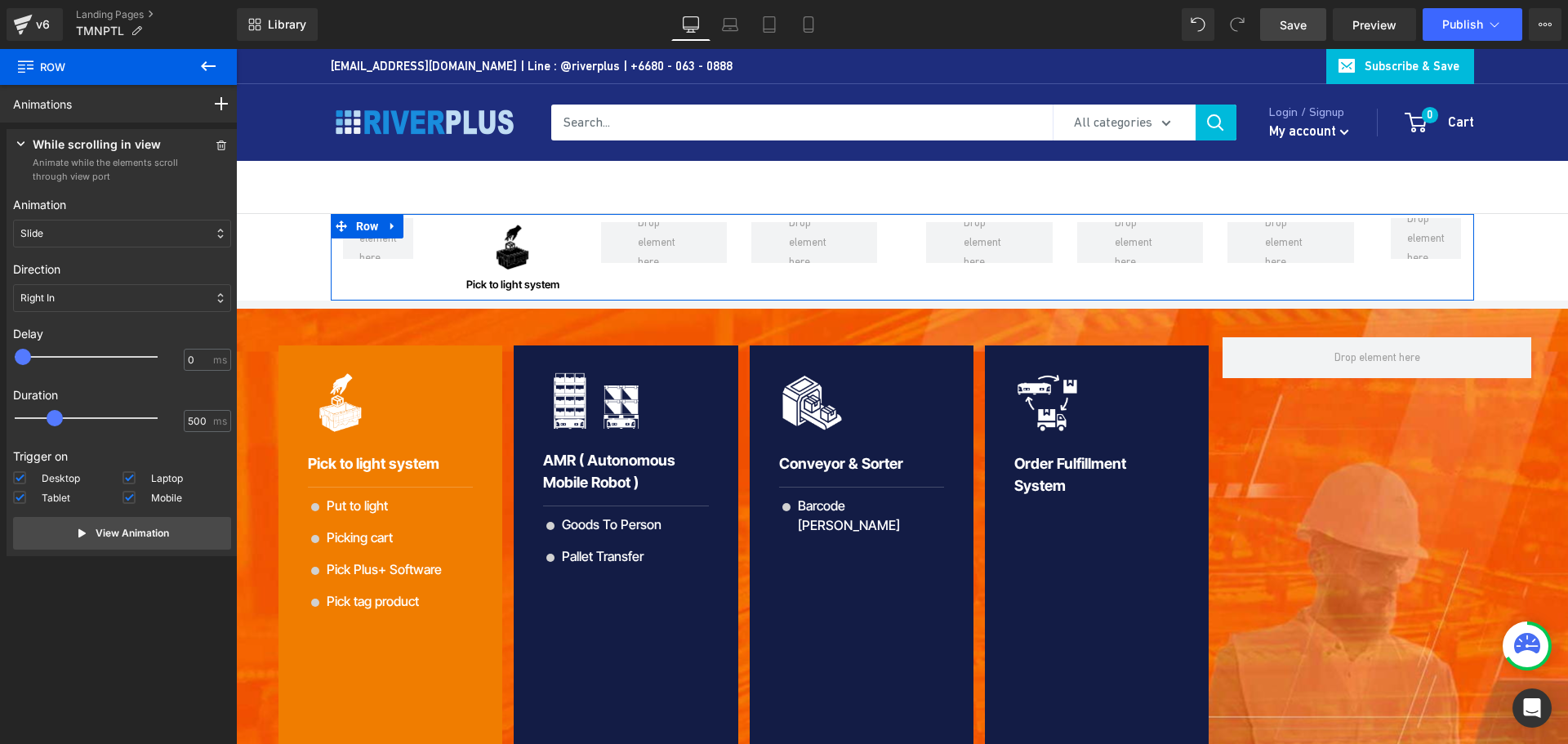 click on "Right In" at bounding box center [122, 298] 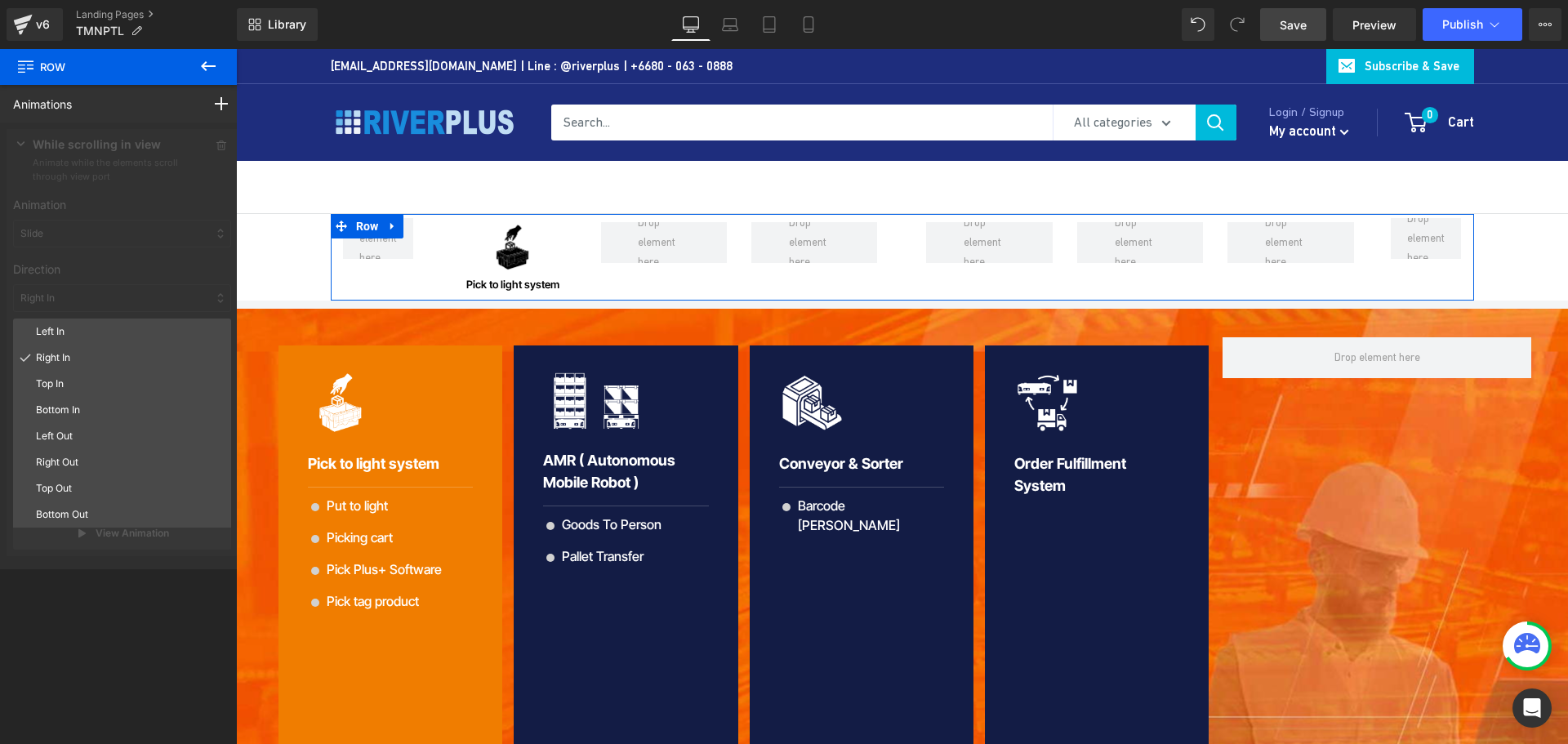 click at bounding box center (122, 345) 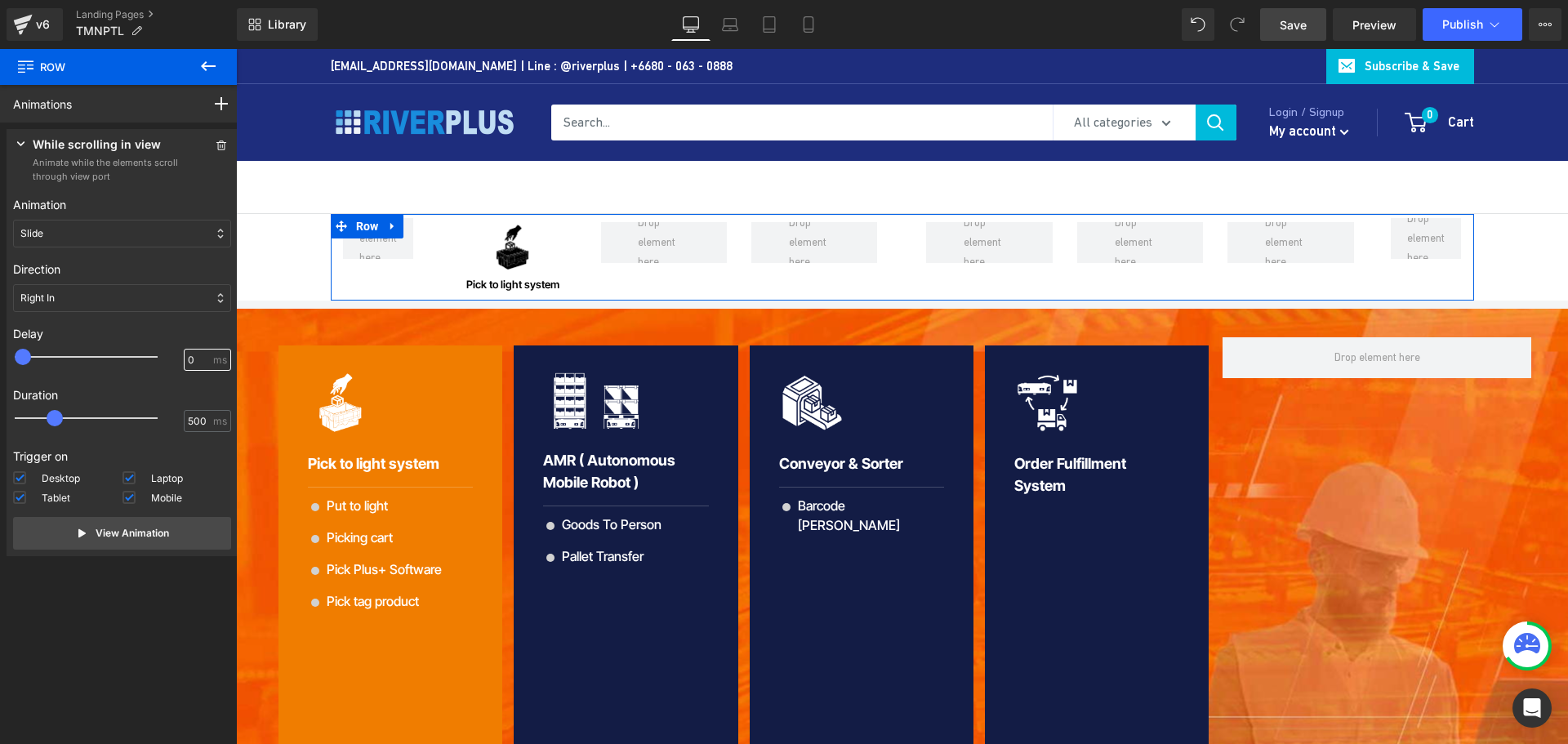 drag, startPoint x: 190, startPoint y: 357, endPoint x: 164, endPoint y: 353, distance: 26.30589 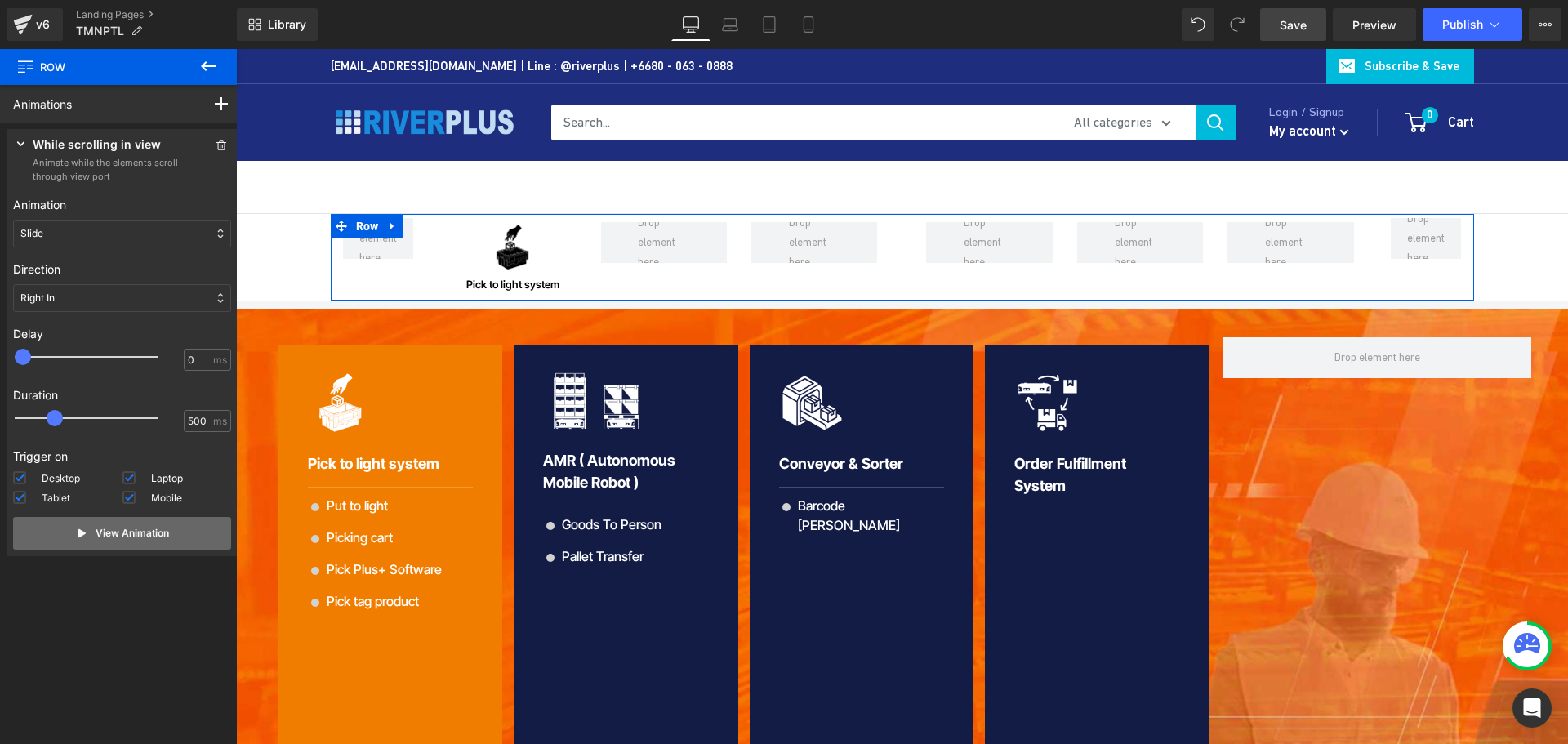 click on "View Animation" at bounding box center [122, 533] 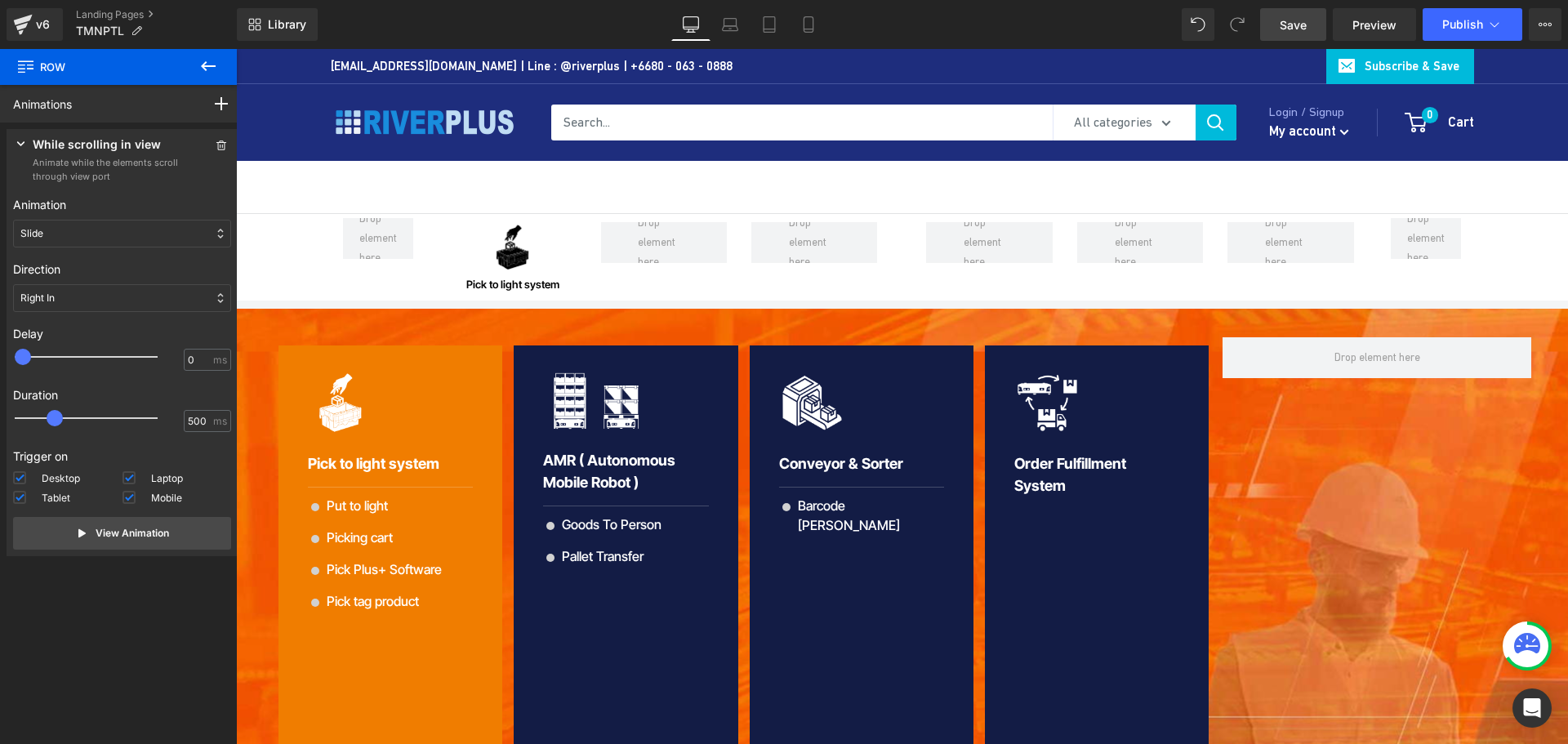 drag, startPoint x: 1303, startPoint y: 26, endPoint x: 441, endPoint y: 223, distance: 884.2245 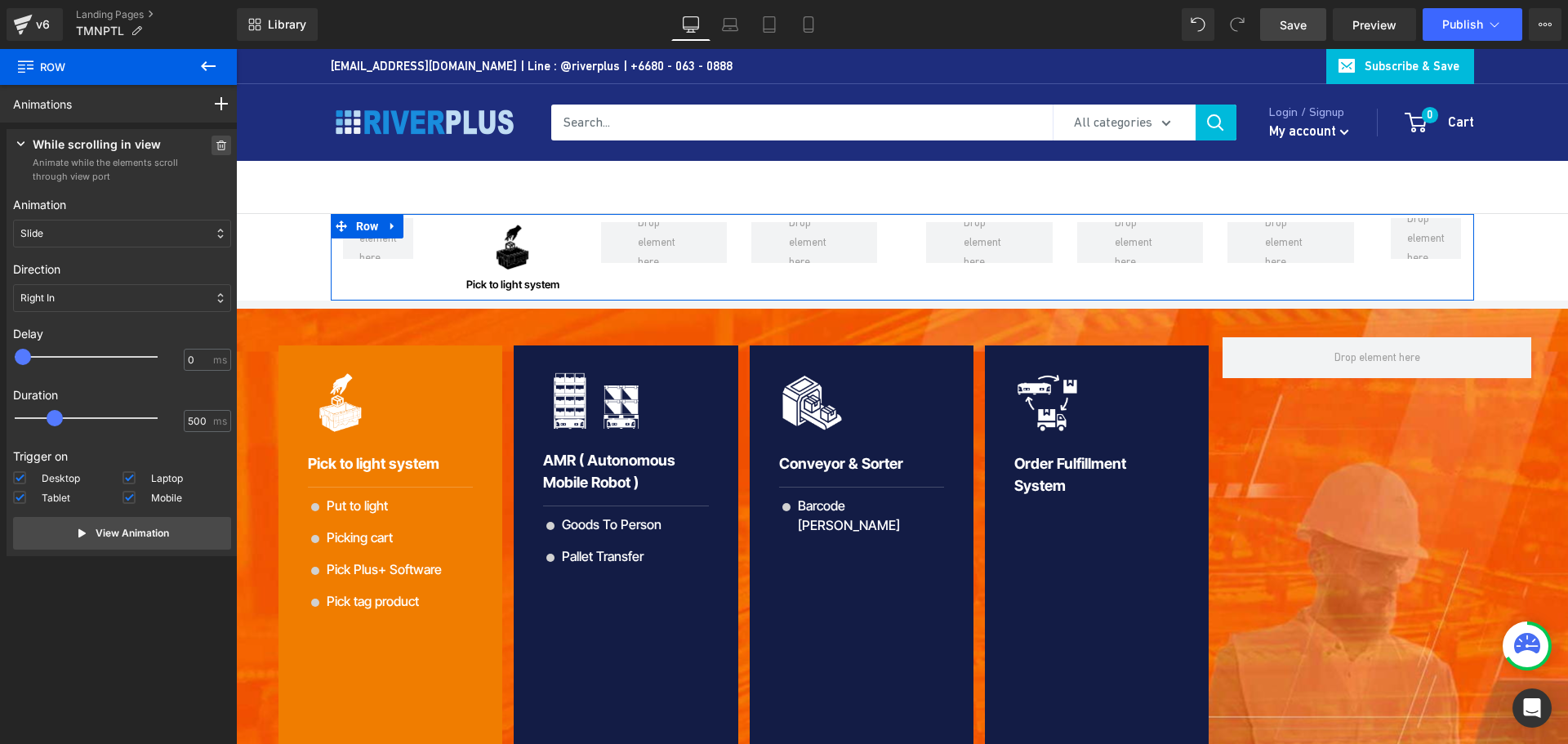click 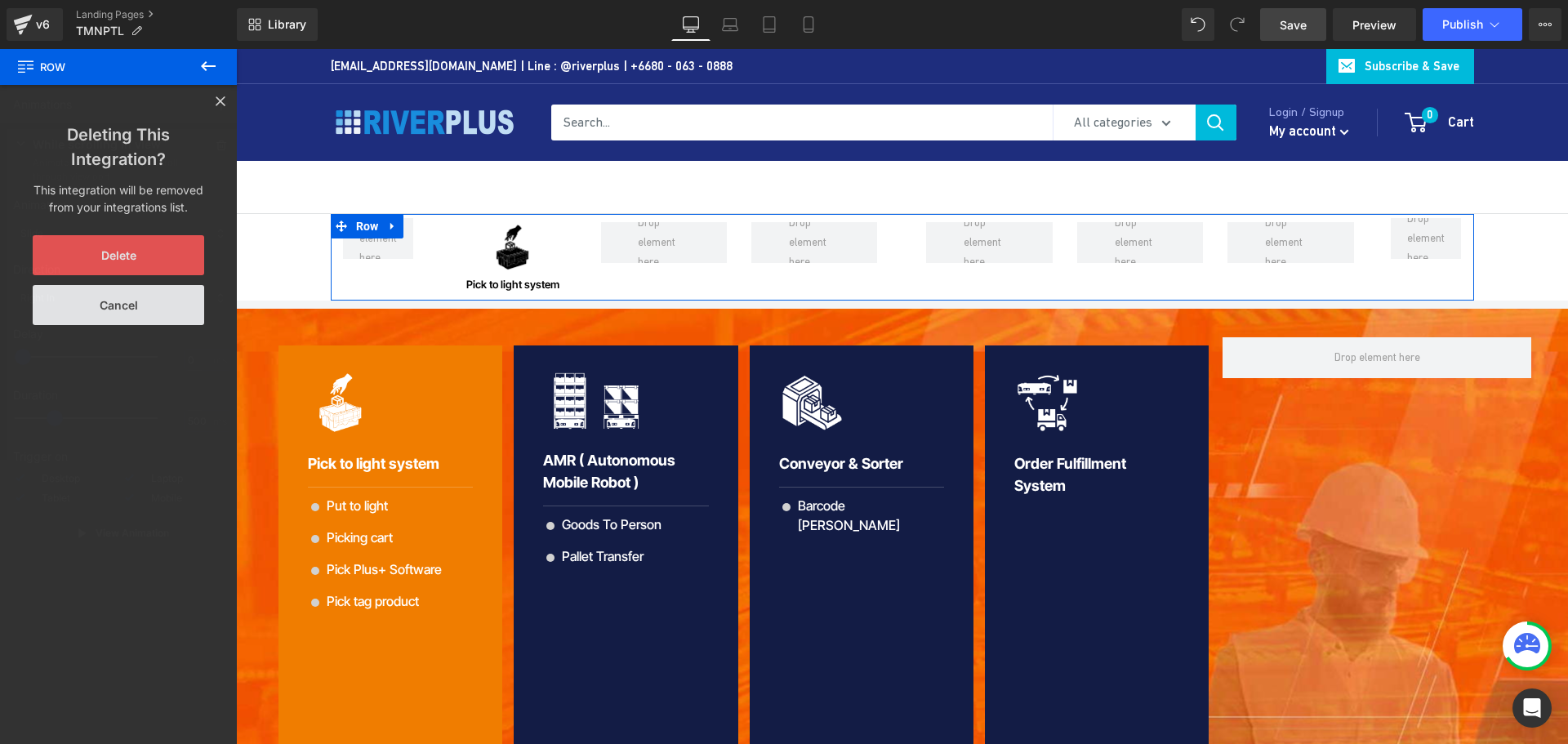 click on "Delete" at bounding box center [118, 255] 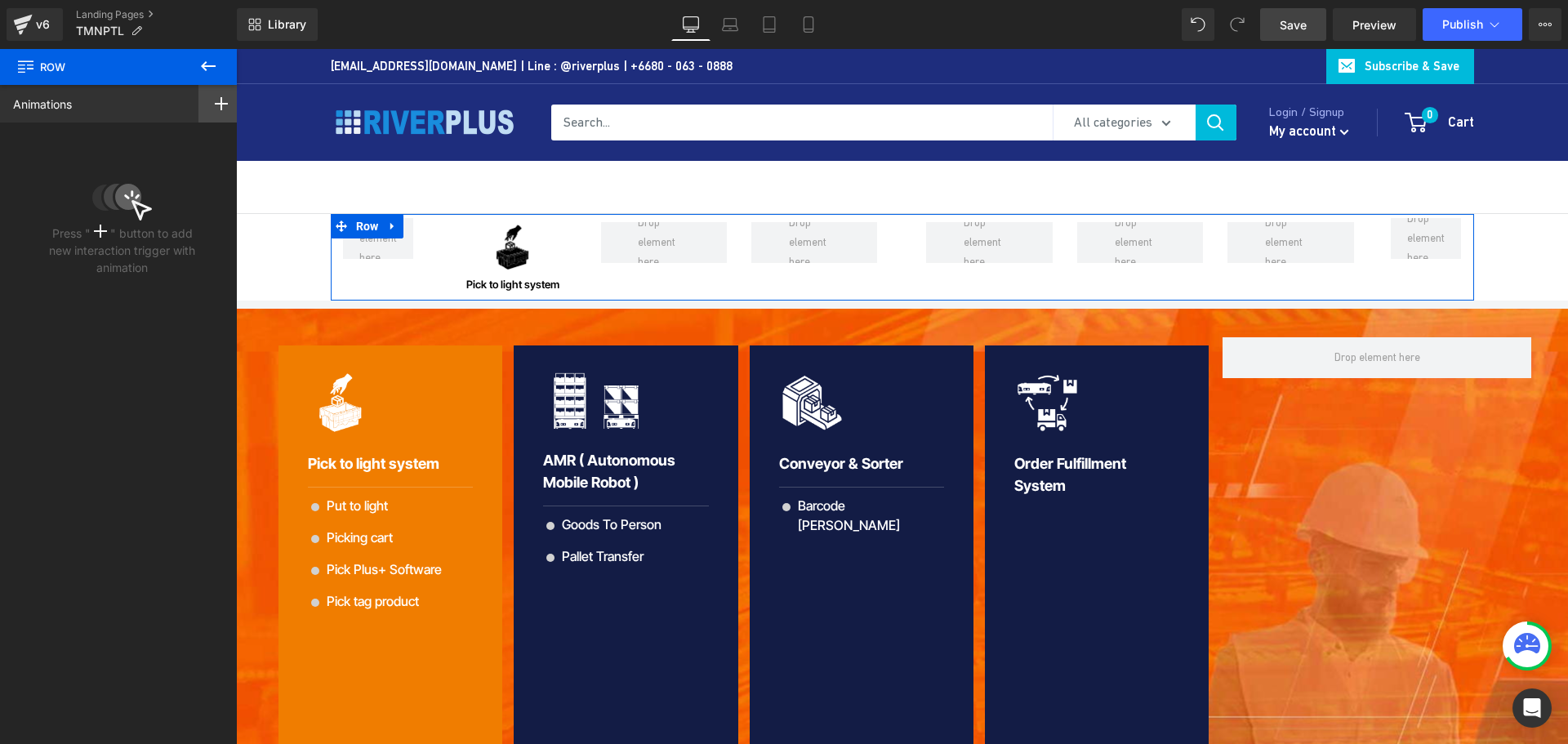 click at bounding box center (221, 104) 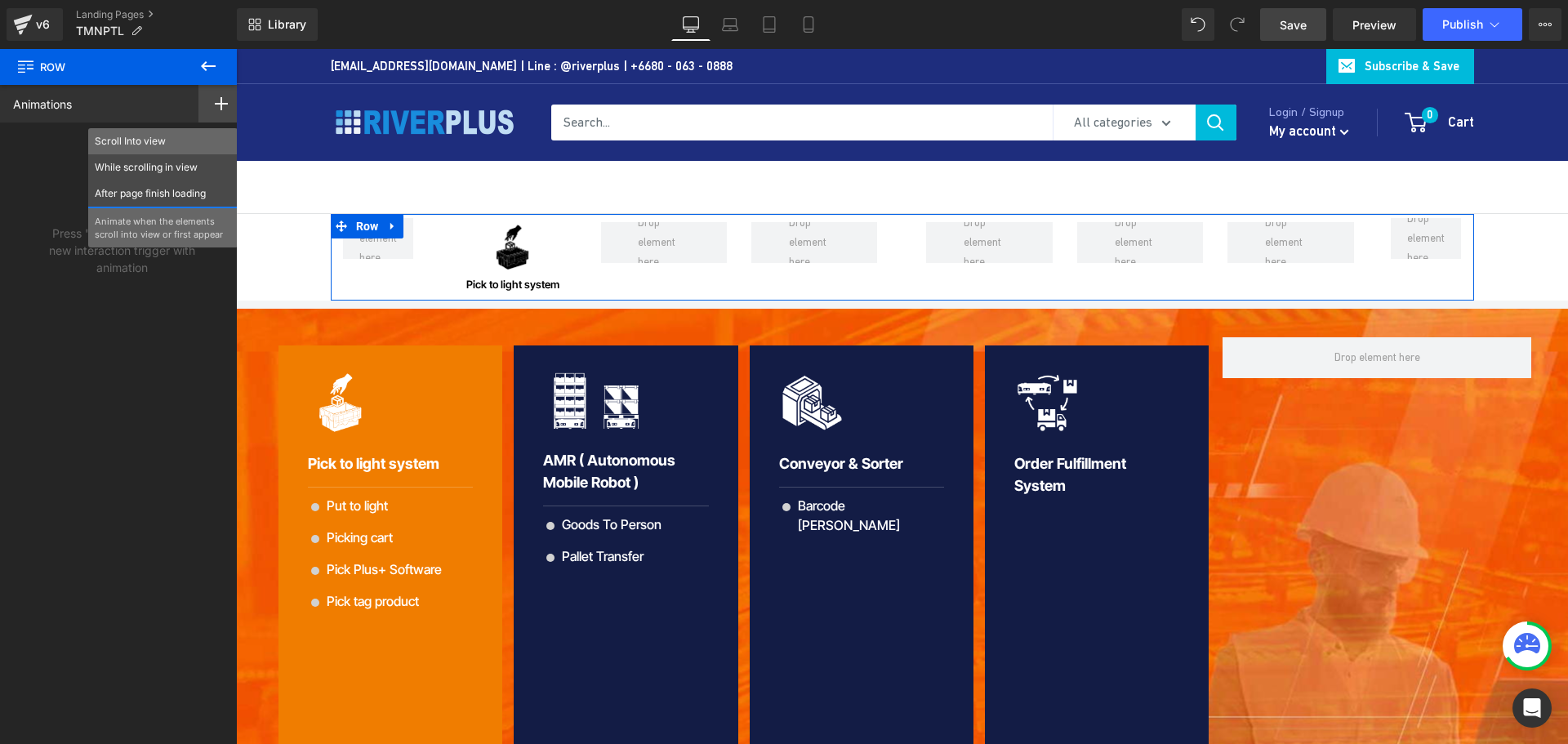 click on "Scroll Into view" at bounding box center (163, 141) 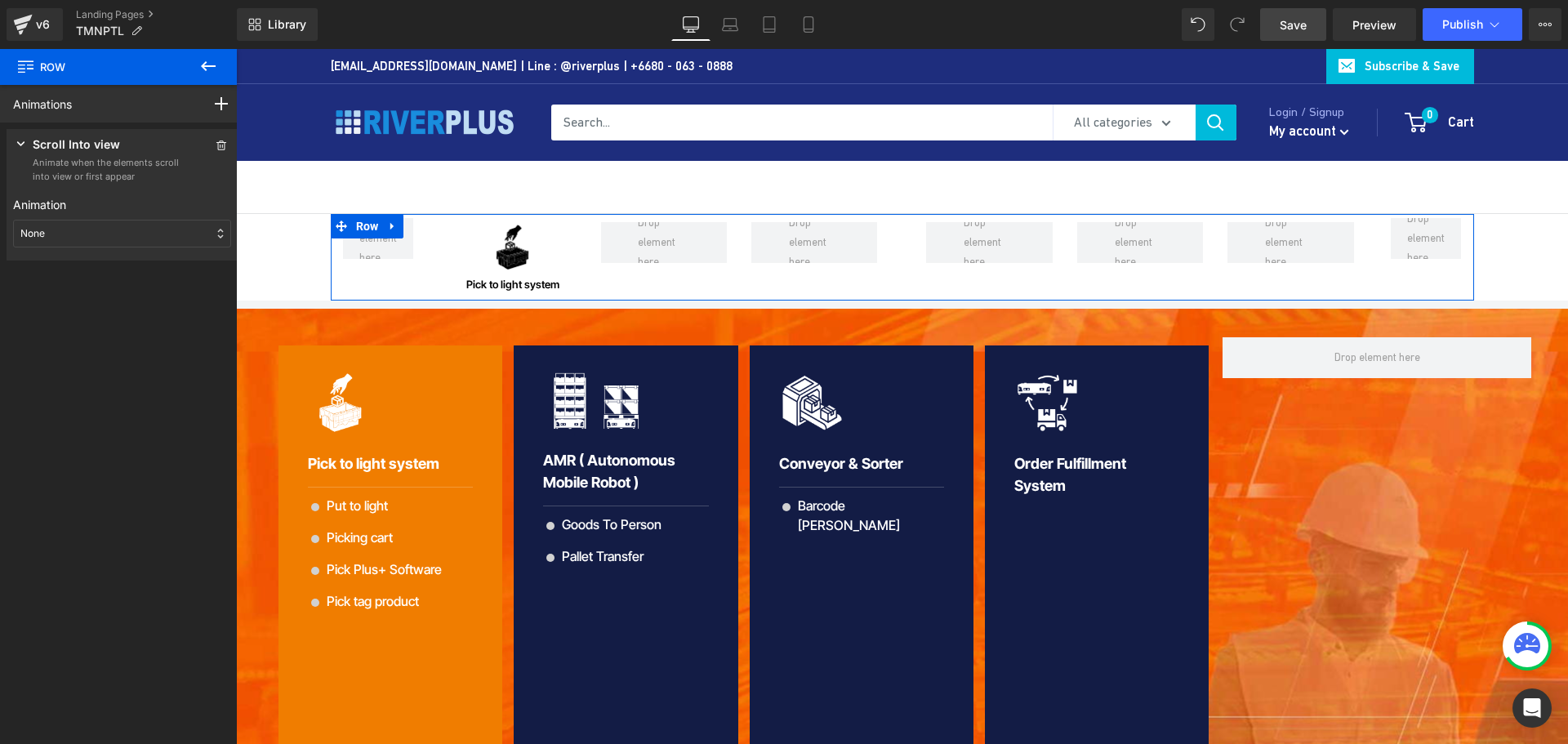 click on "None" at bounding box center [122, 234] 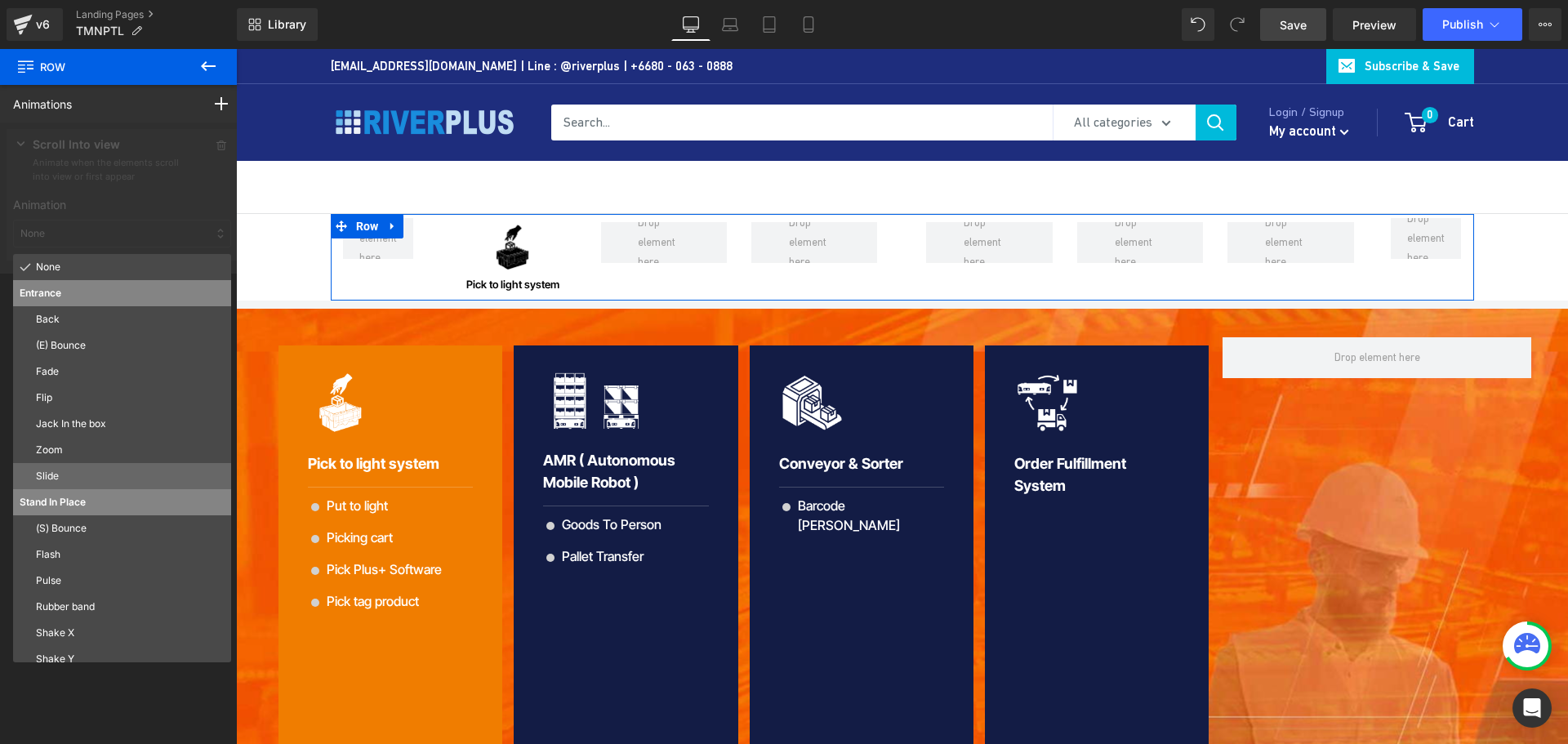 click on "Slide" at bounding box center (130, 476) 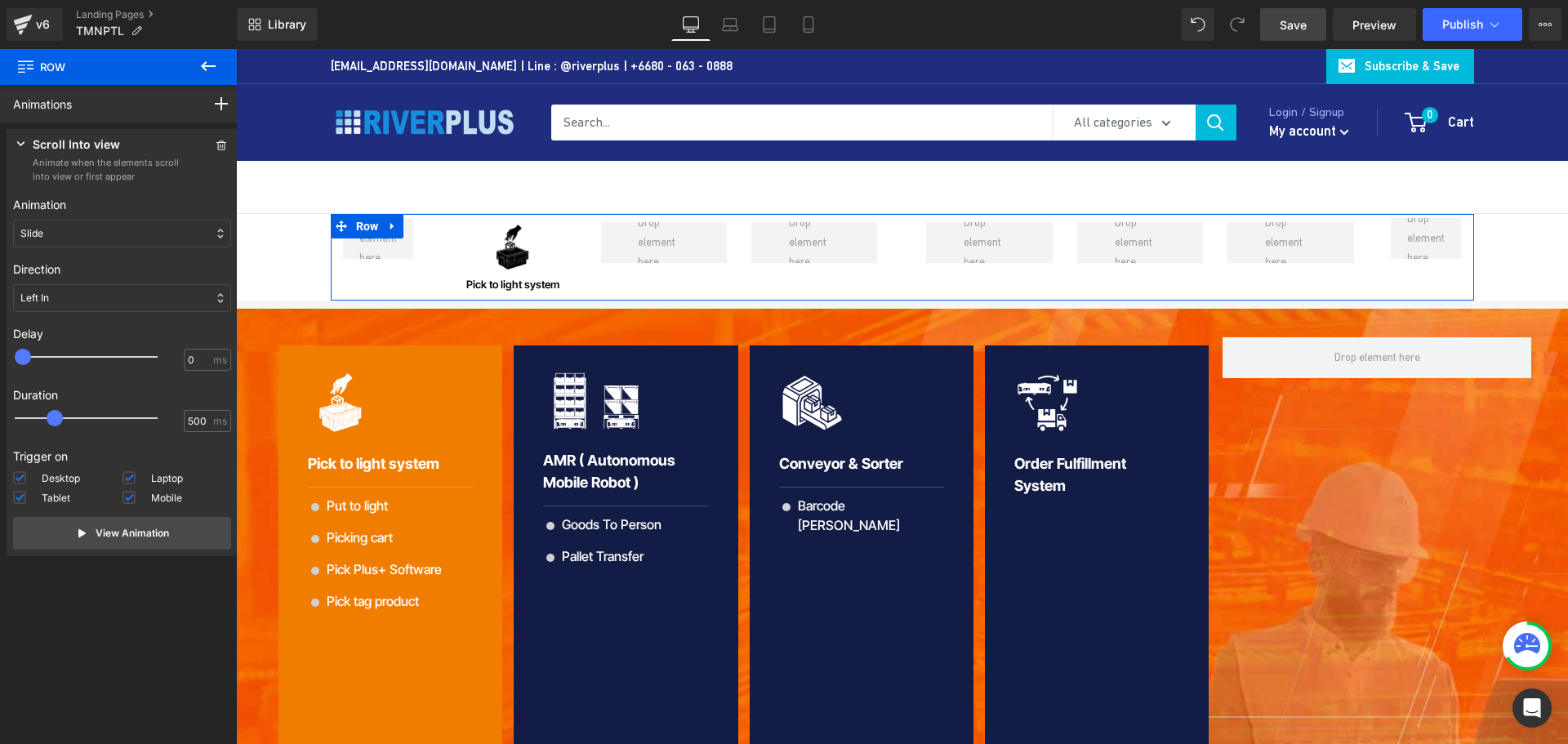 click on "Left In" at bounding box center [122, 298] 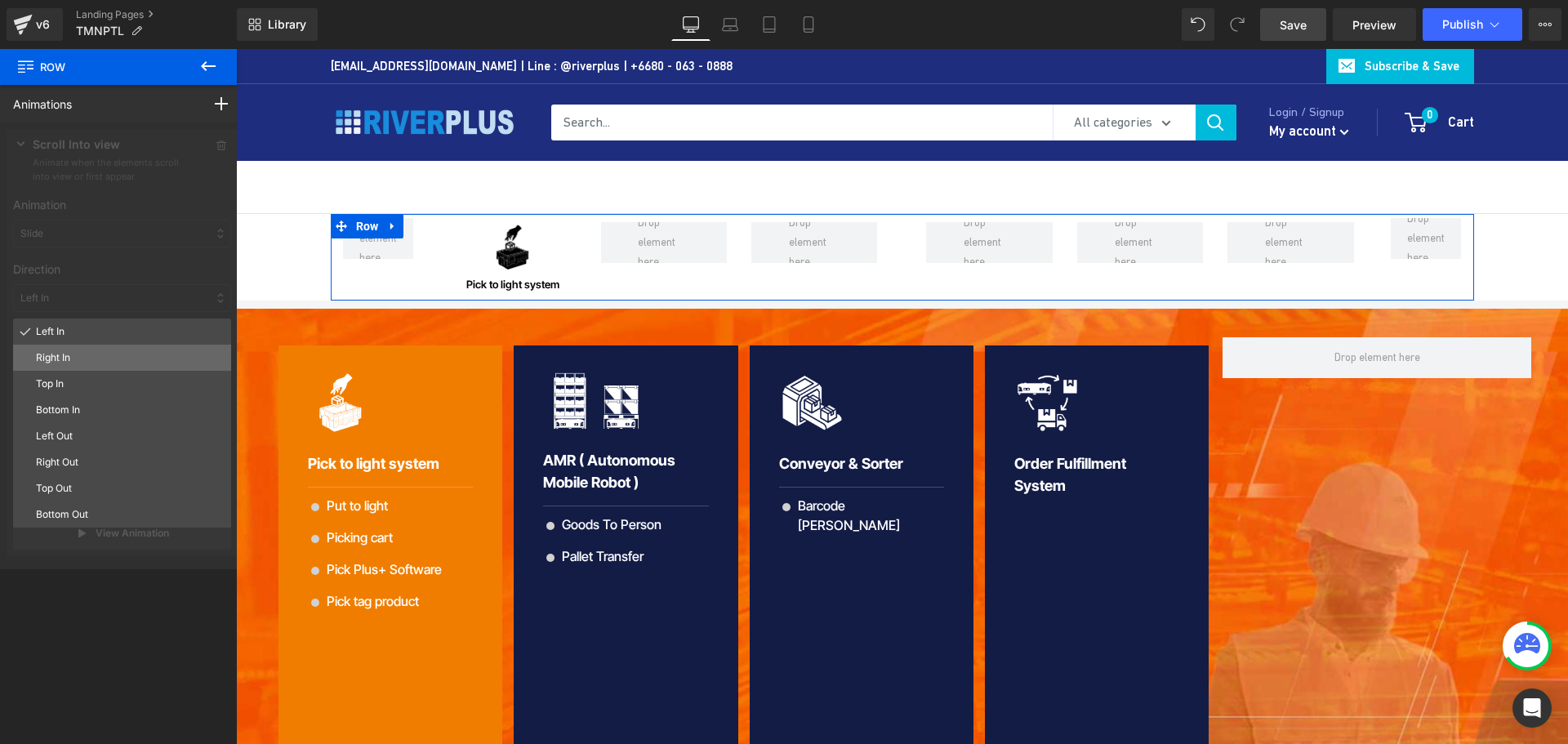 click on "Right In" at bounding box center [130, 358] 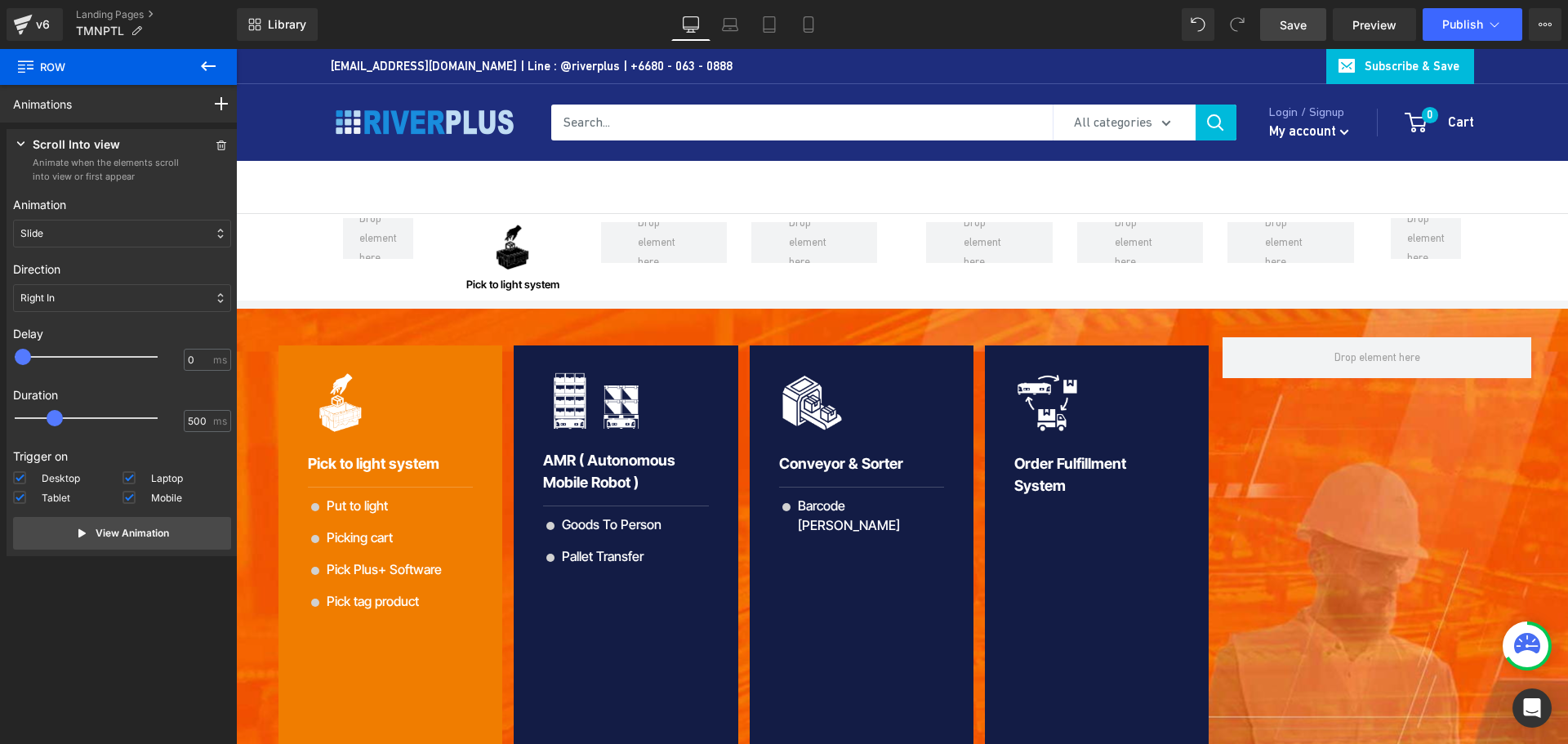 click on "Save" at bounding box center (1293, 25) 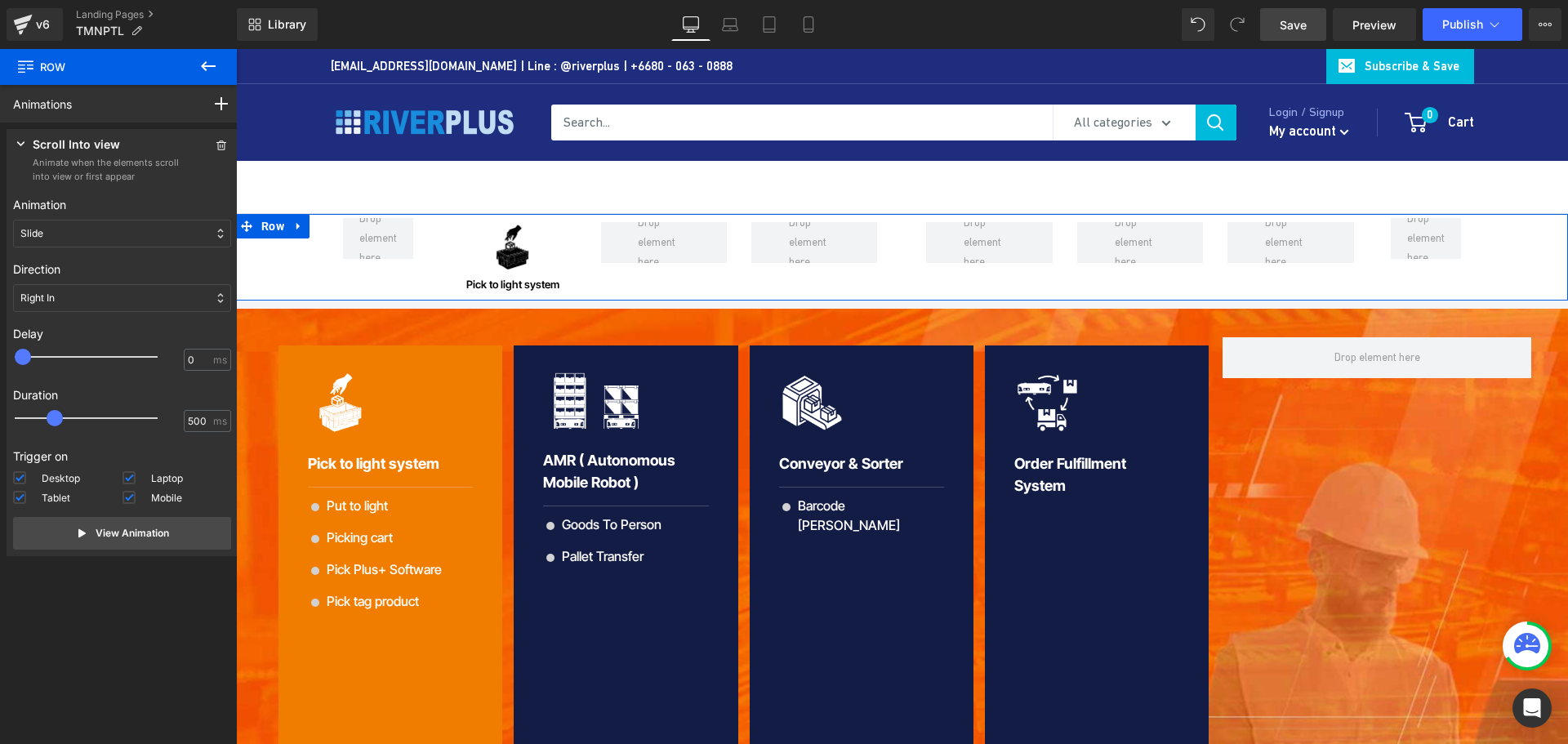 click on "Image         Pick to light system Heading         Row         Row
Row" at bounding box center (902, 257) 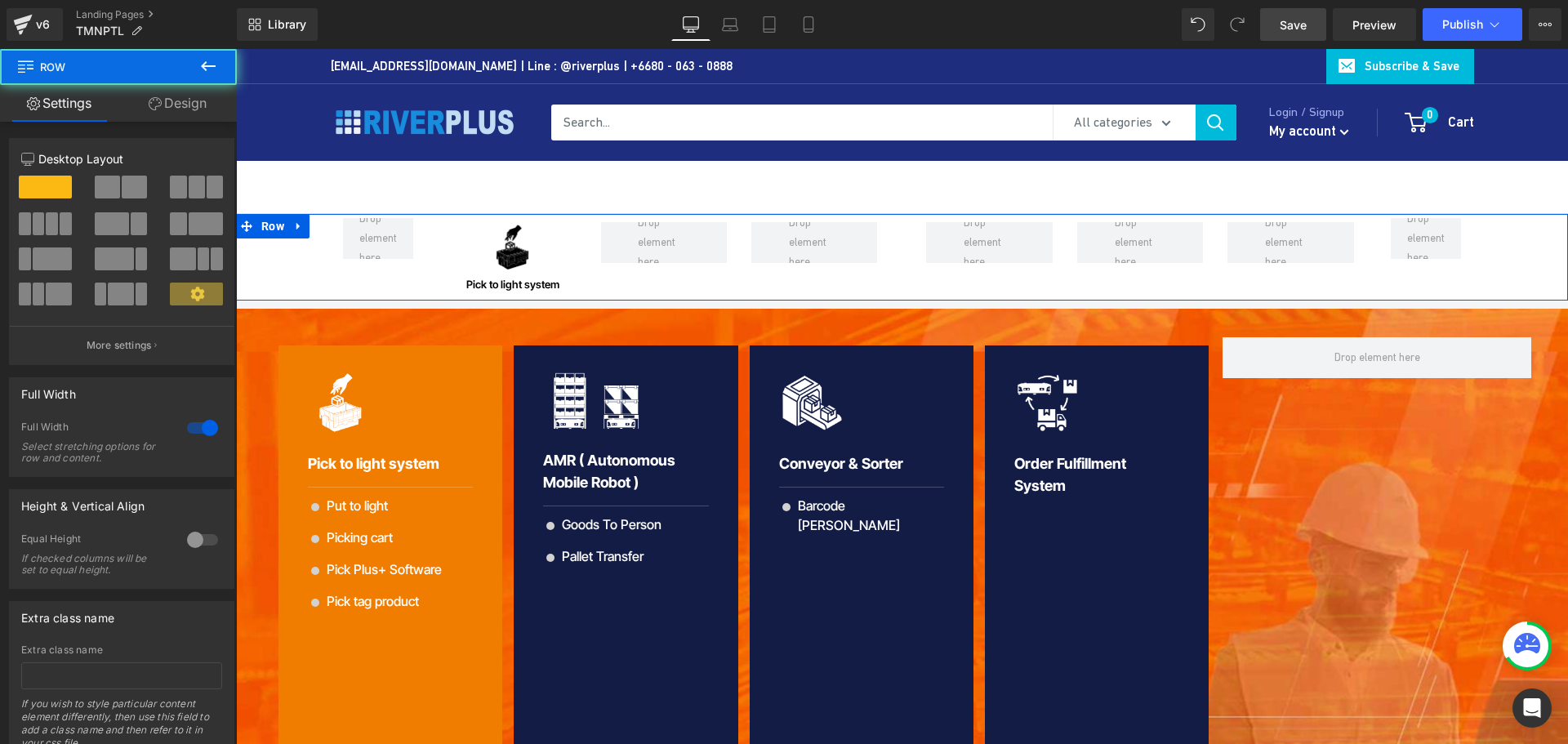 click on "Image         Pick to light system Heading         Row         Row
Row" at bounding box center (902, 257) 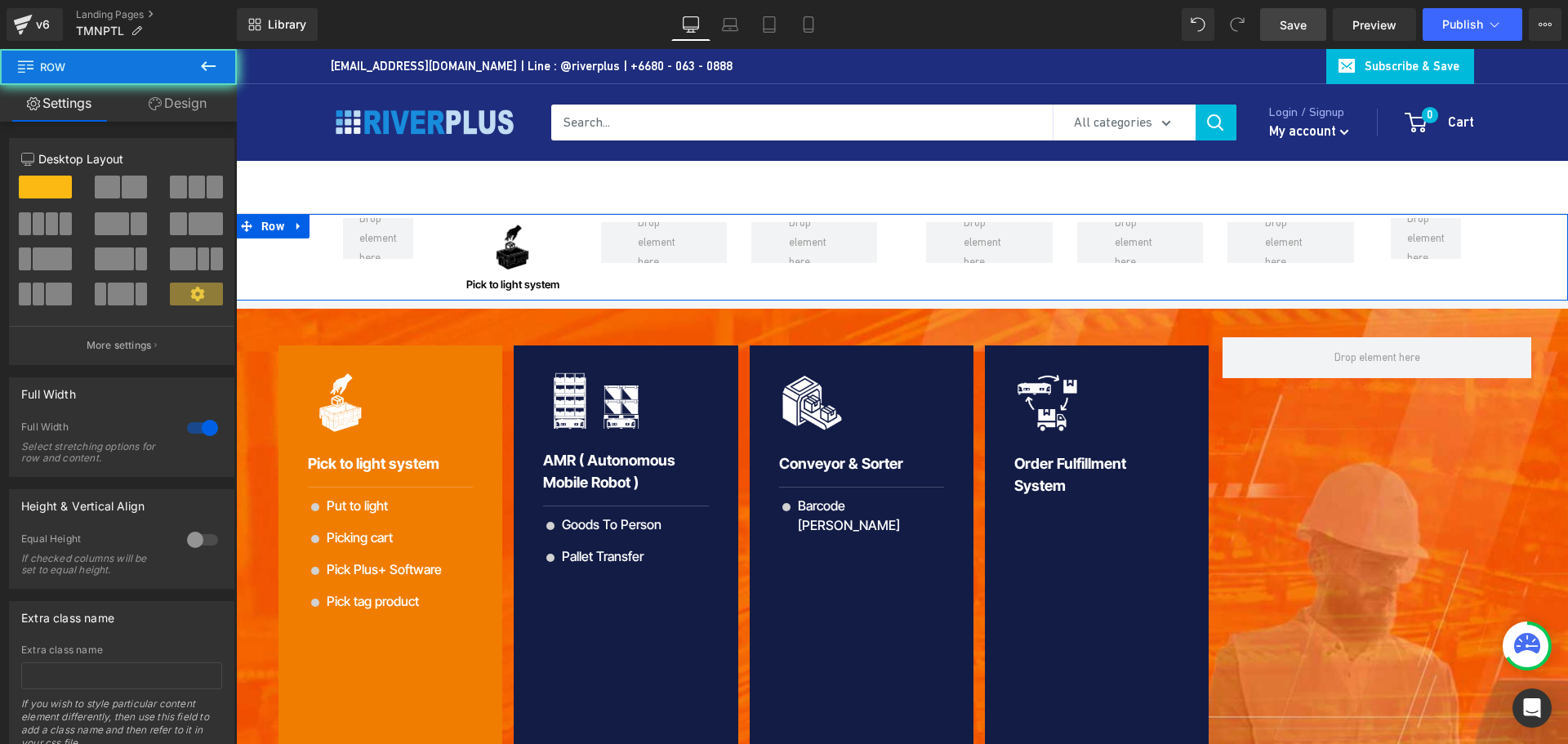click on "Image         Pick to light system Heading         Row         Row
Row" at bounding box center (902, 257) 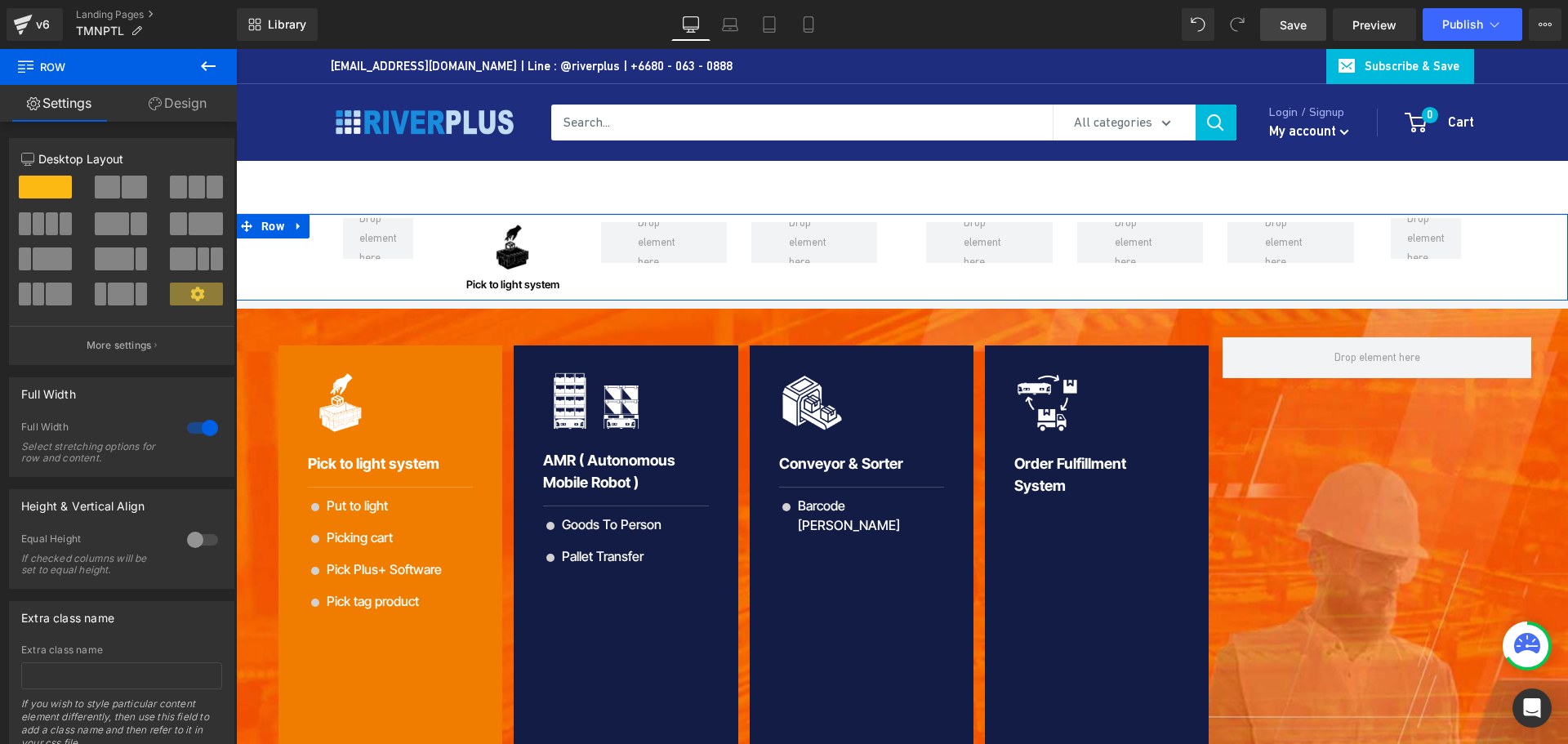 click on "Image         Pick to light system Heading         Row         Row
Row" at bounding box center [902, 257] 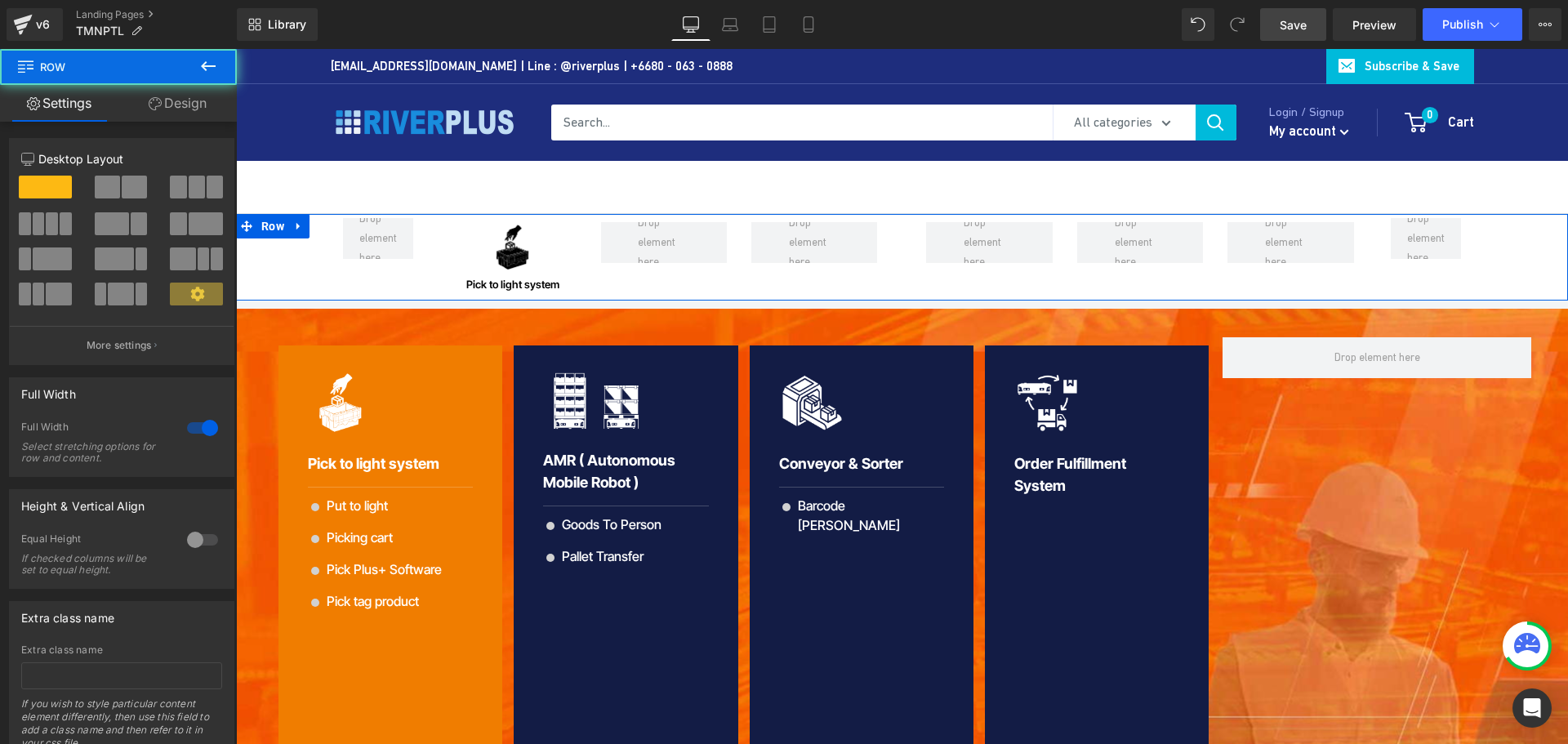 click on "Image         Pick to light system Heading         Row         Row
Row" at bounding box center [902, 257] 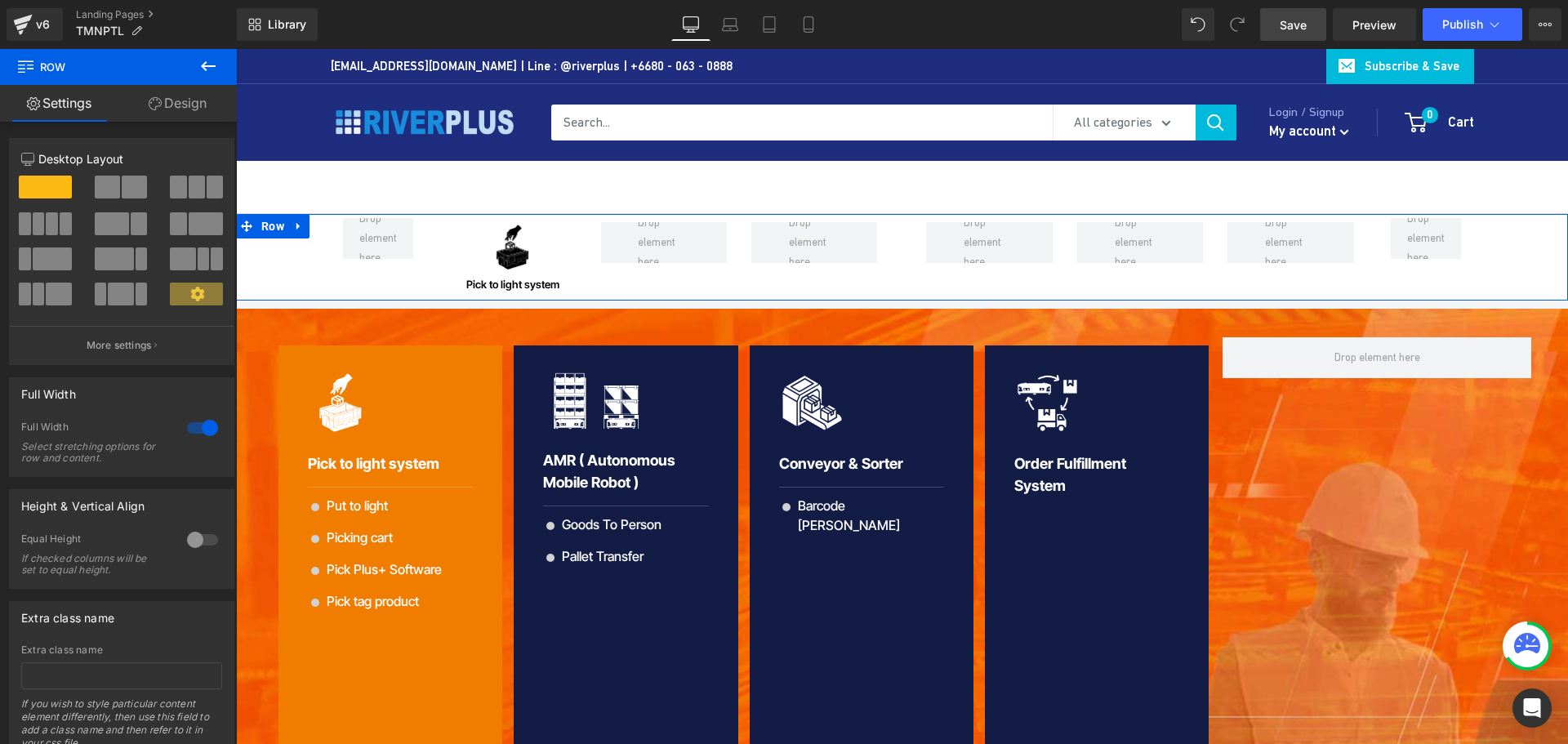click on "Design" at bounding box center (177, 103) 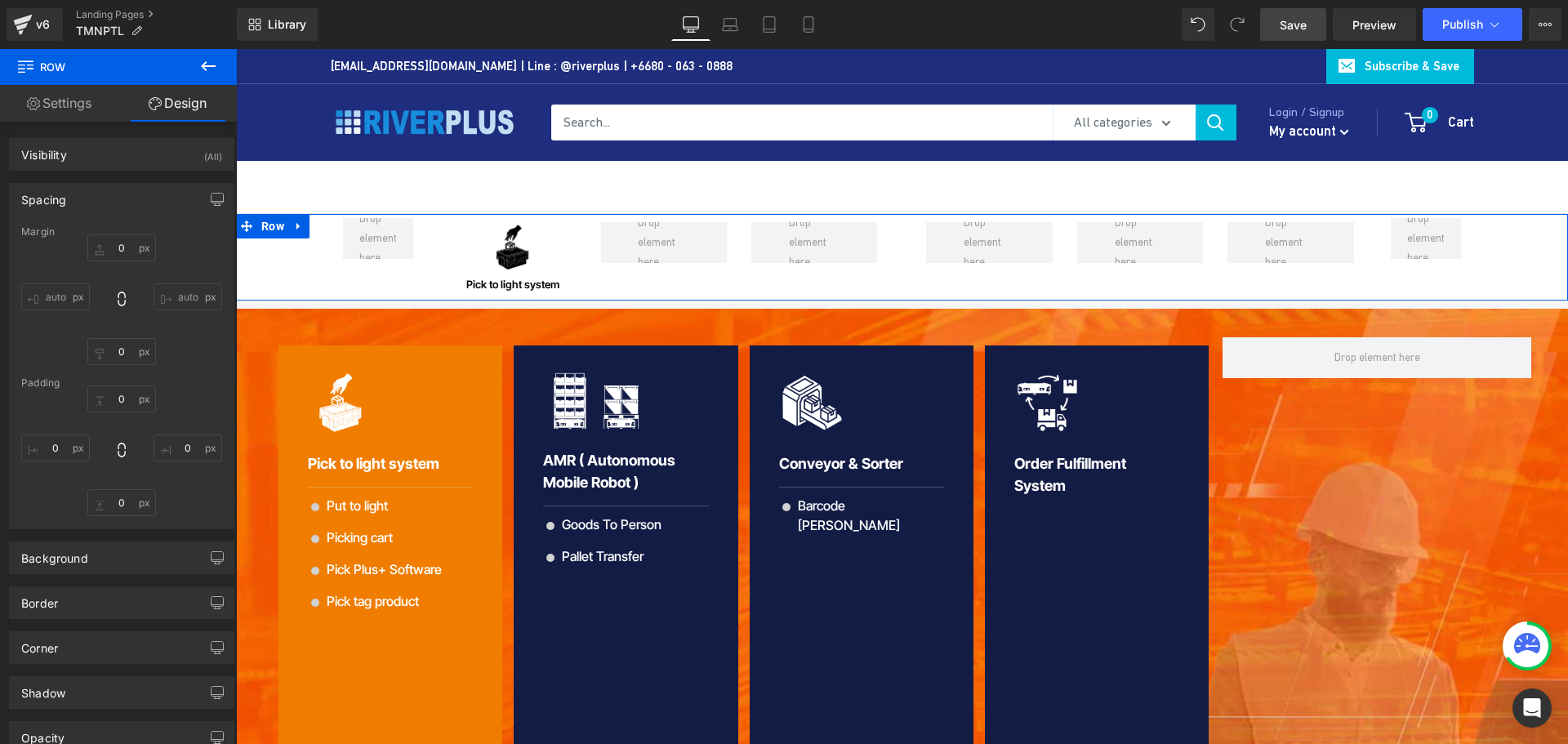 type on "0" 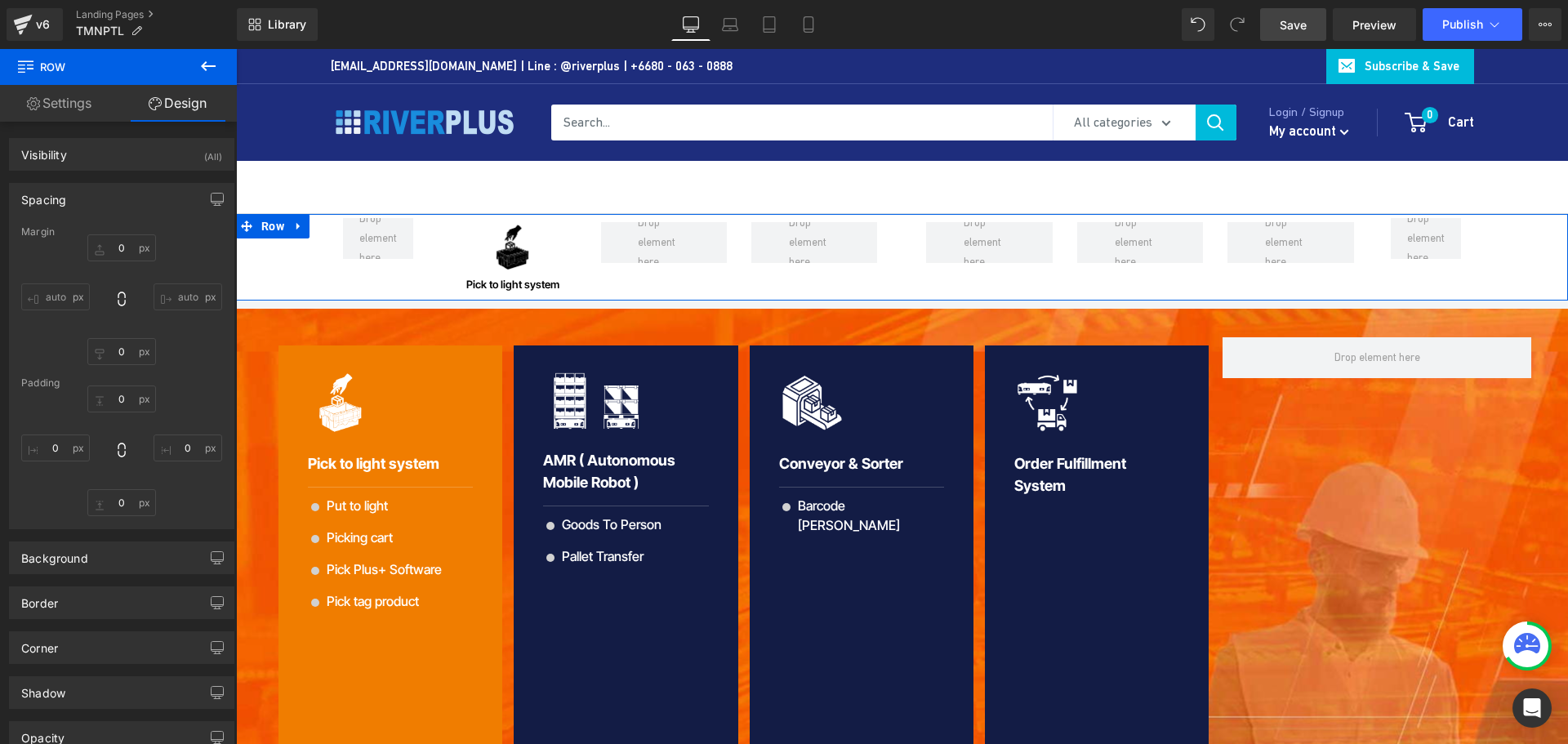 type on "0" 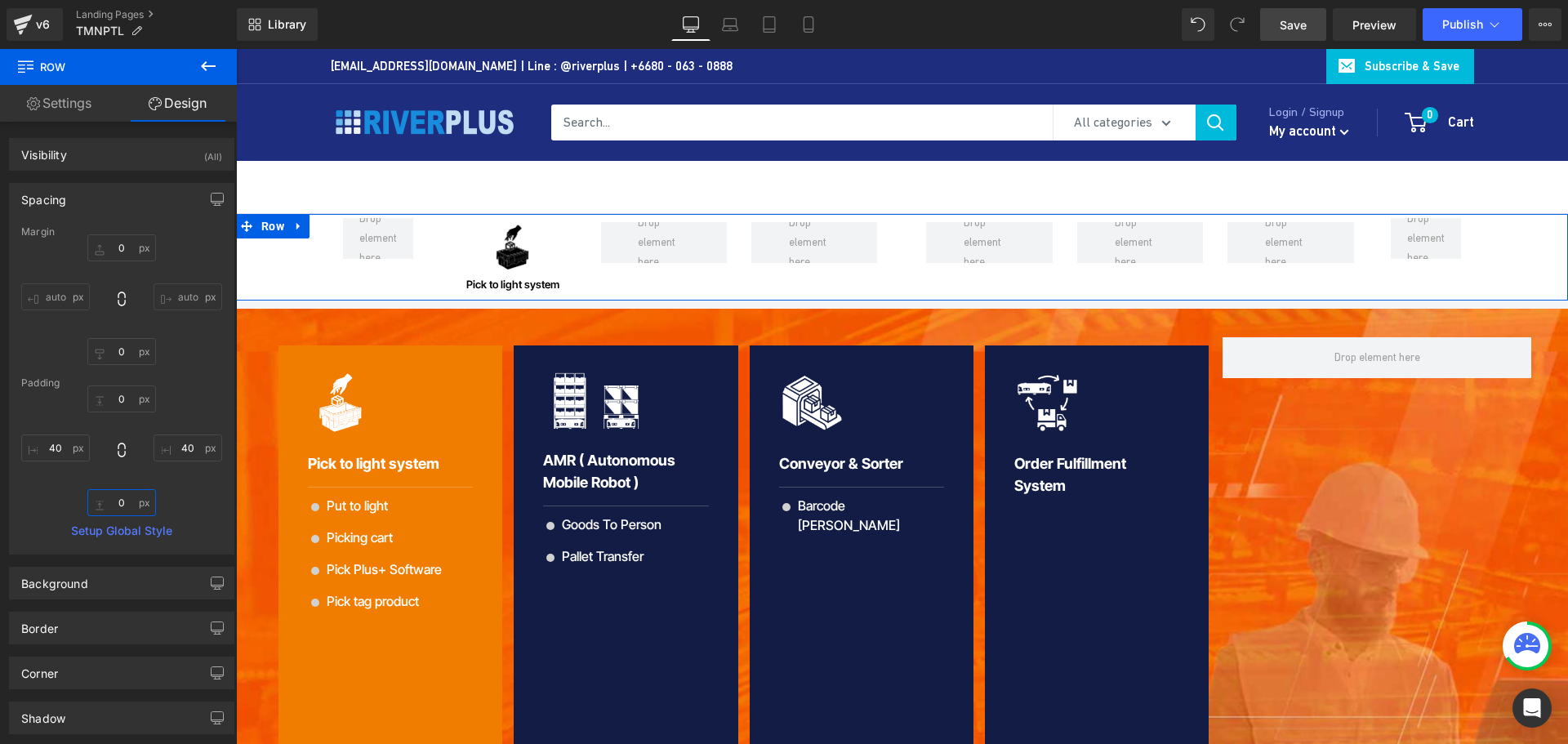 click on "0" at bounding box center [122, 502] 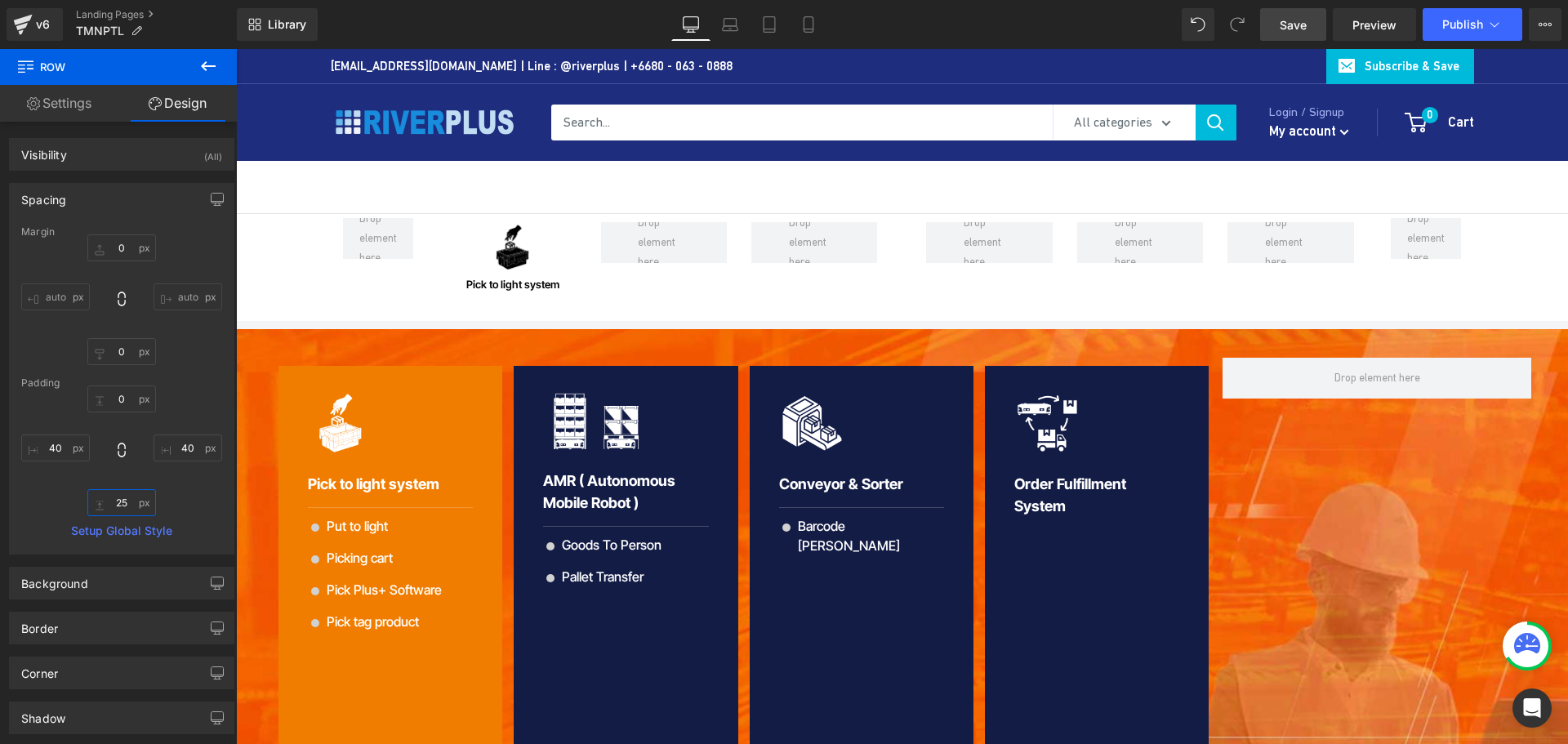 type on "25" 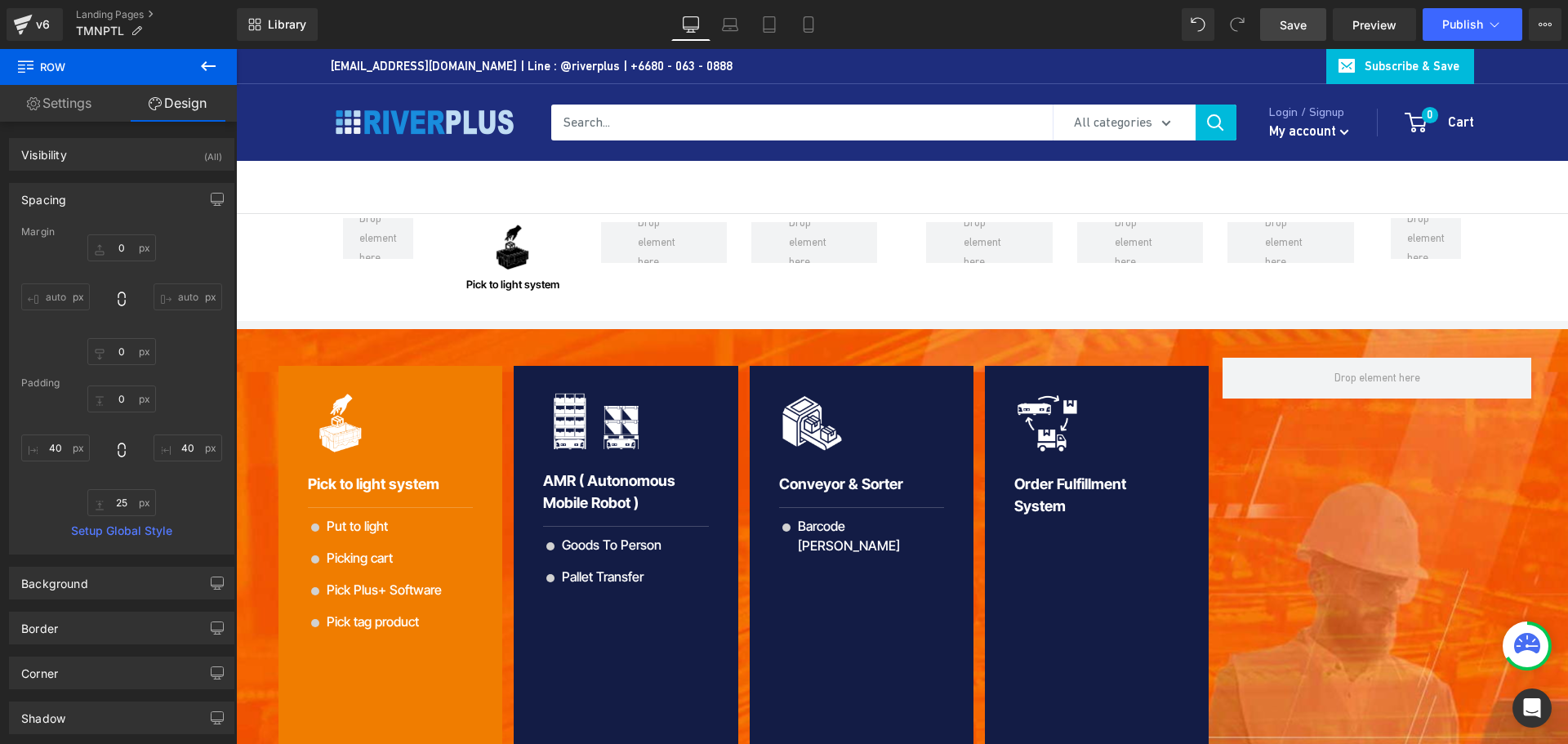 click 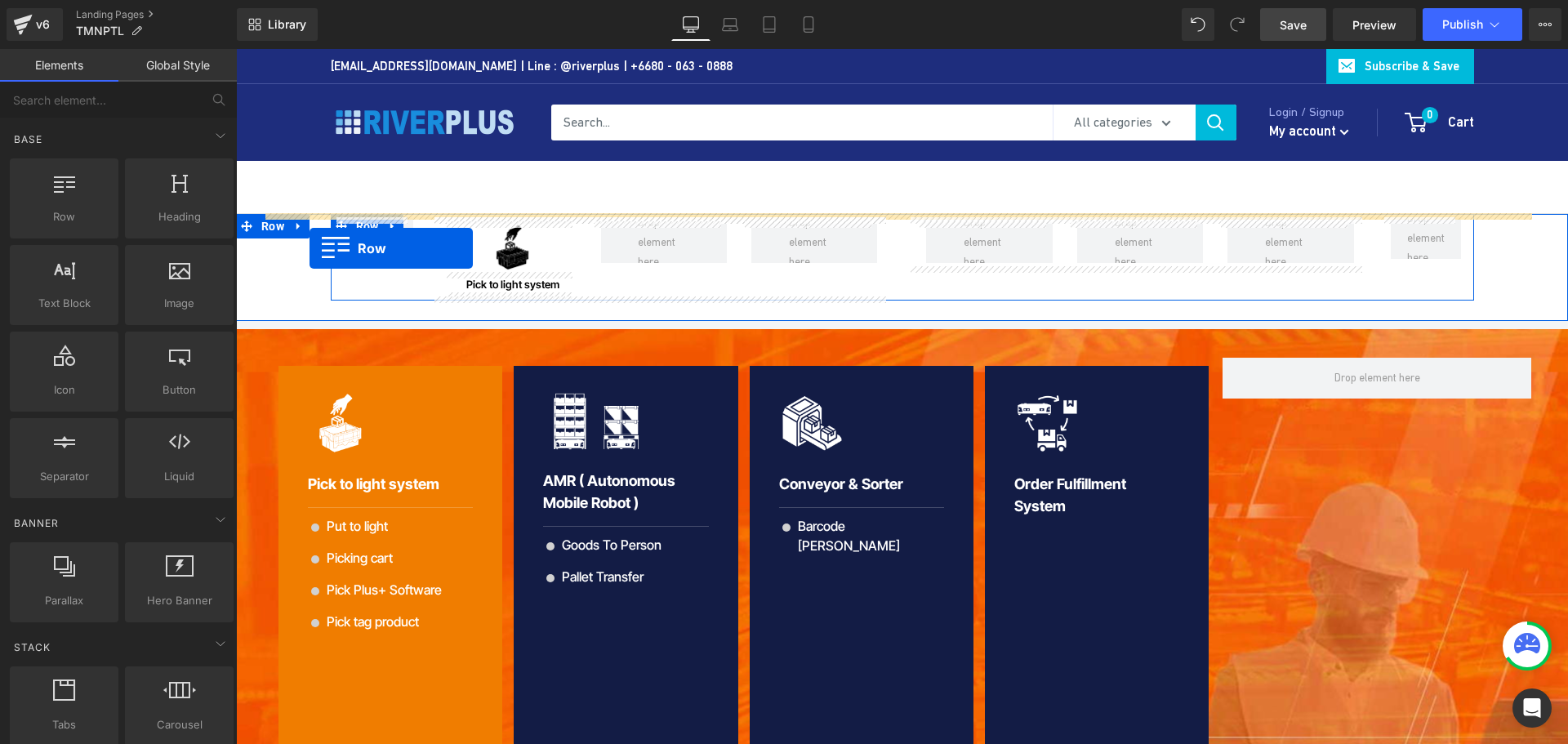 drag, startPoint x: 308, startPoint y: 265, endPoint x: 310, endPoint y: 248, distance: 17.117243 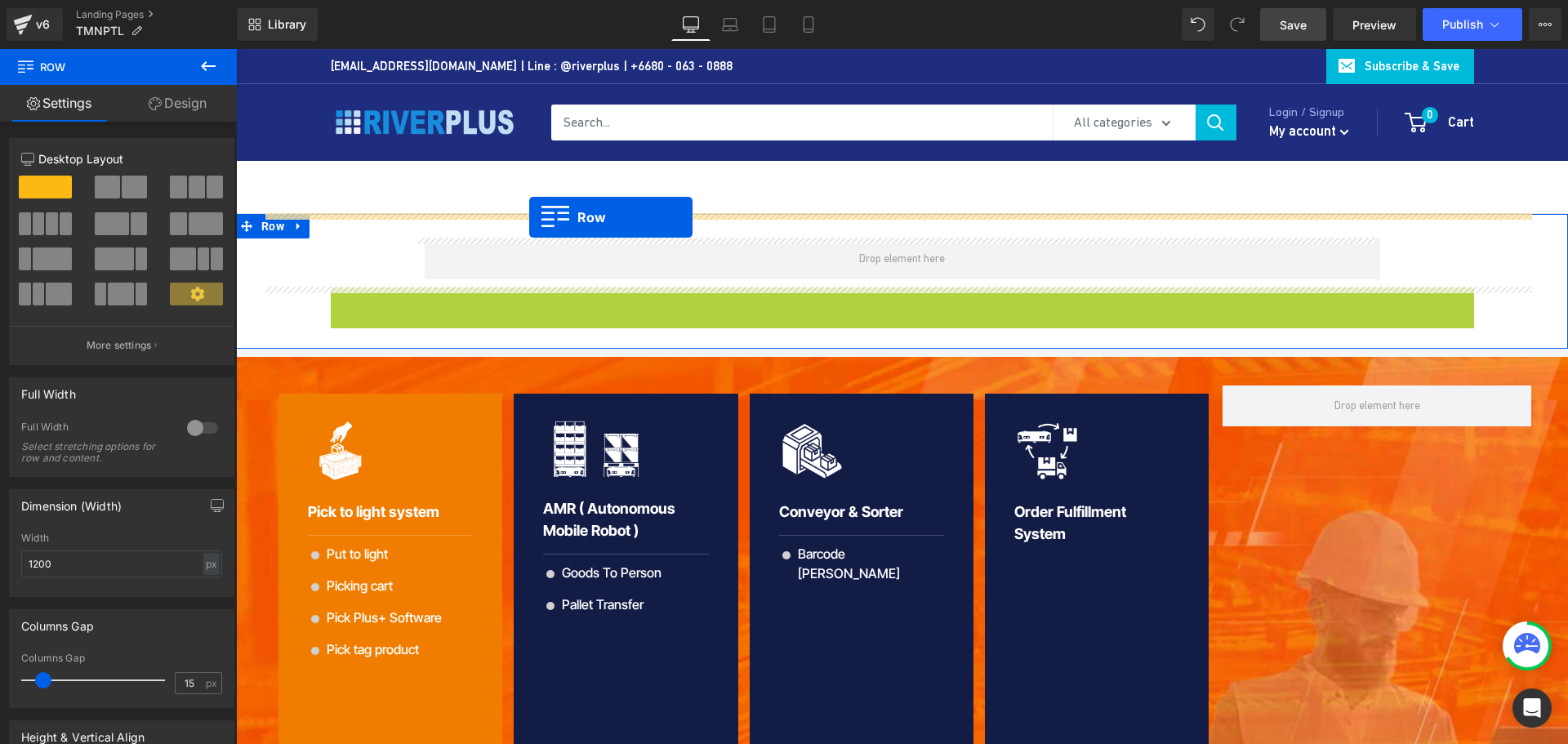 drag, startPoint x: 355, startPoint y: 294, endPoint x: 529, endPoint y: 217, distance: 190.27612 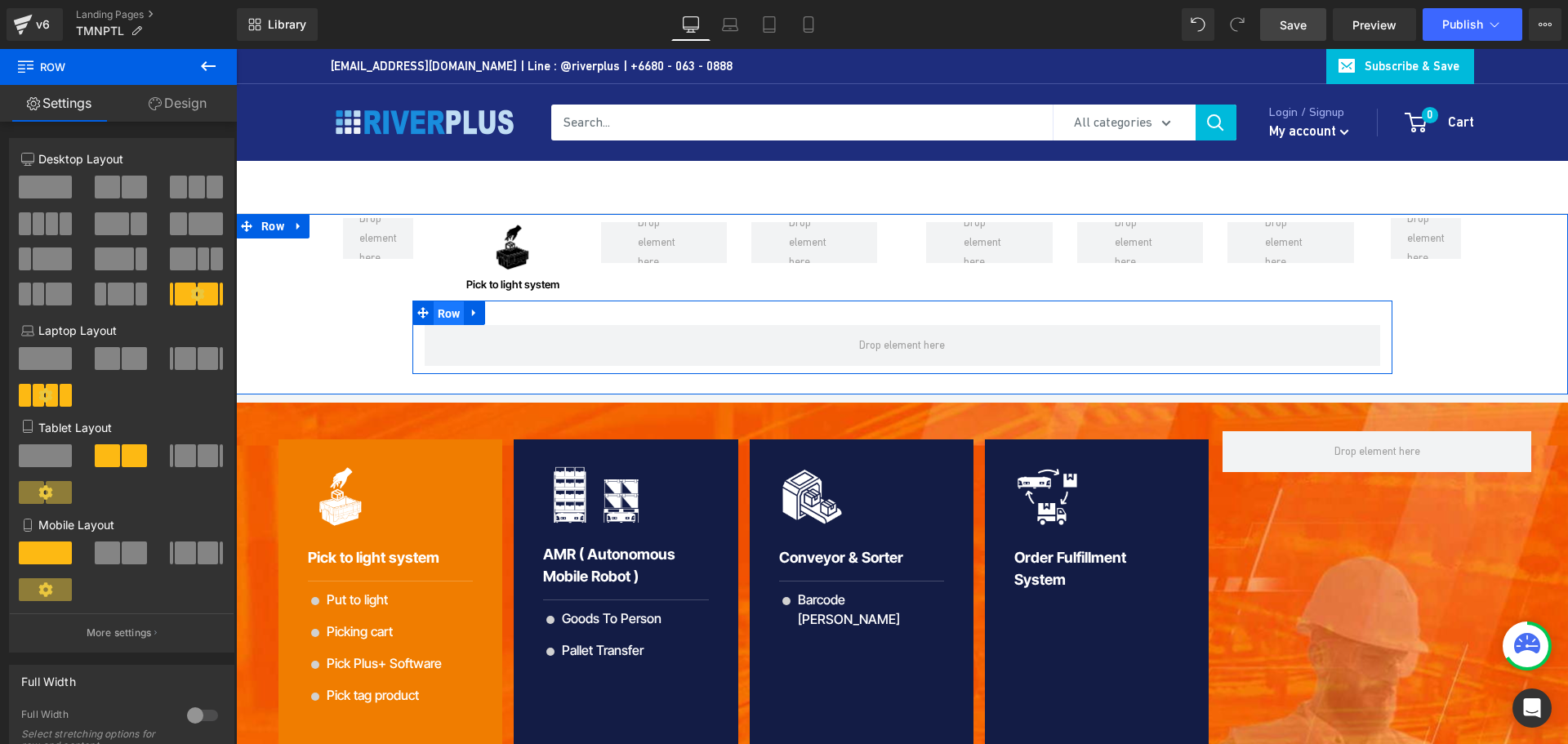 click on "Row" at bounding box center [449, 314] 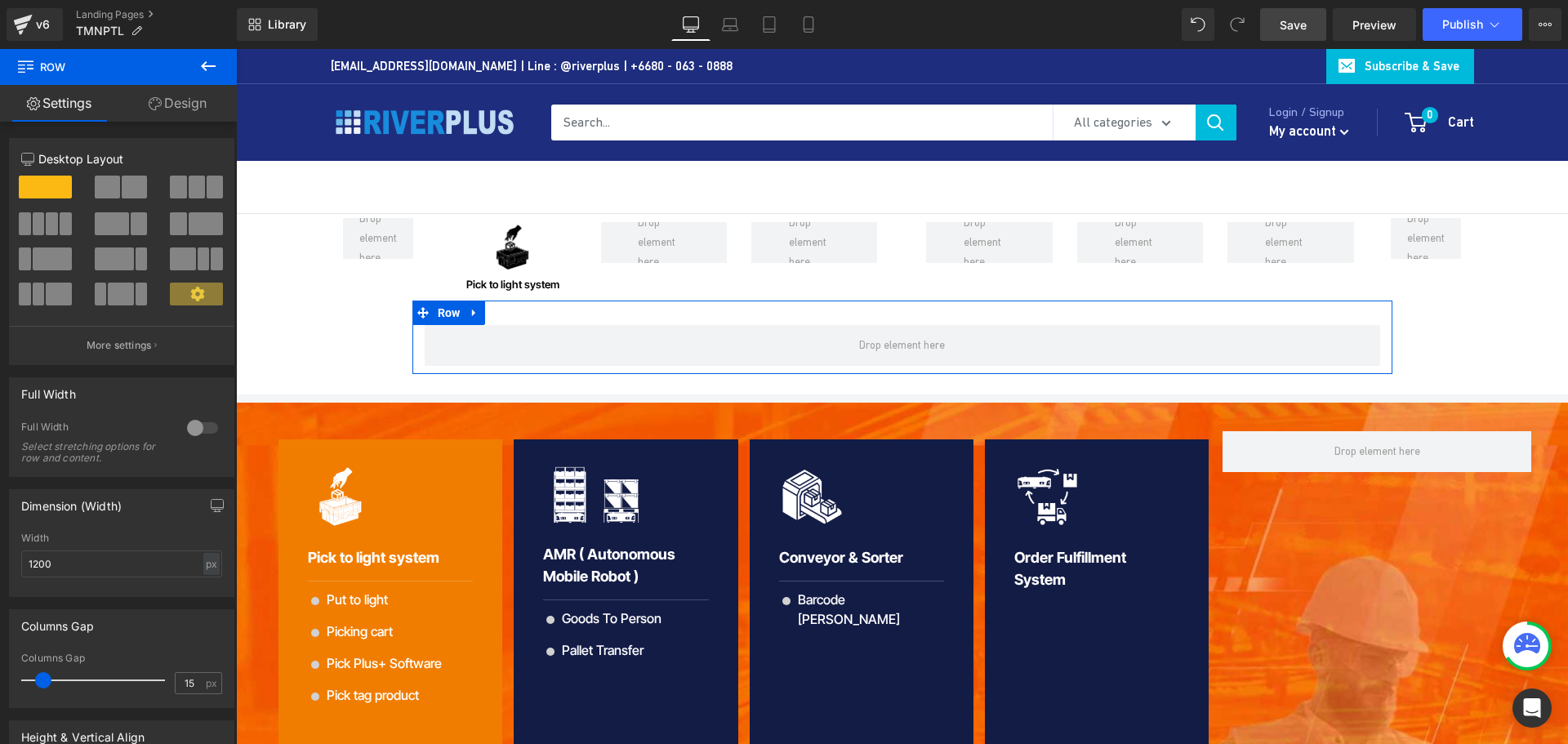click at bounding box center [203, 428] 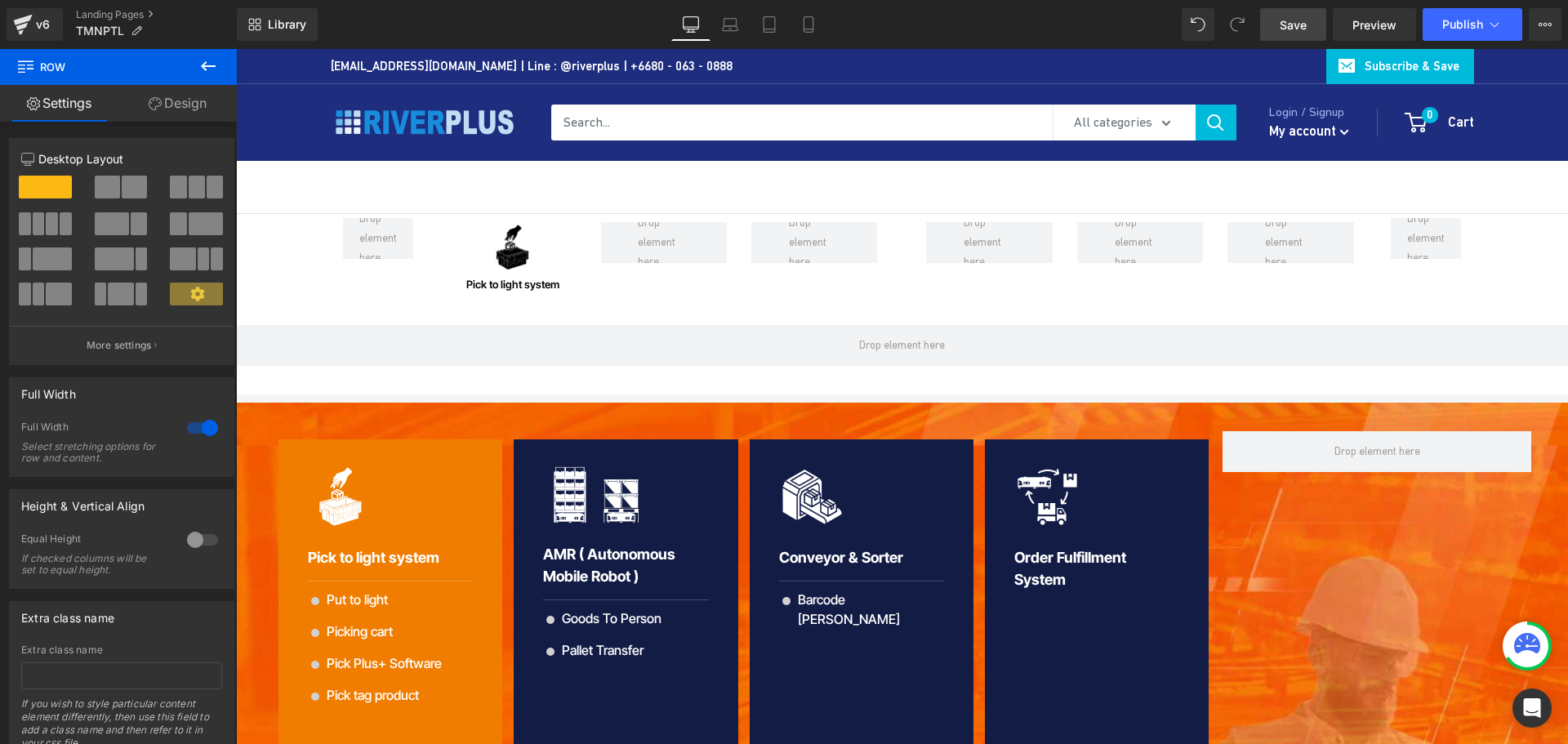 click at bounding box center (902, 187) 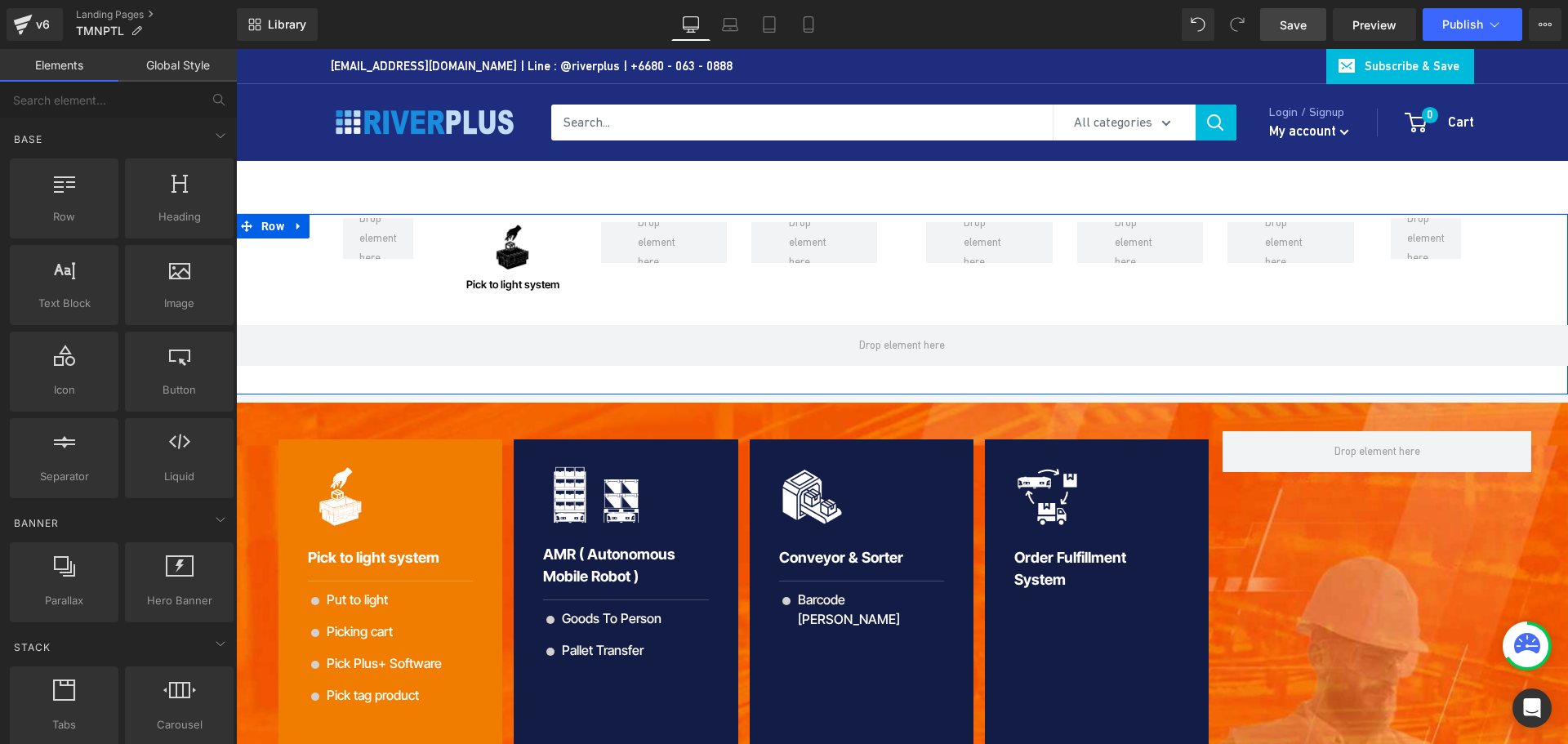 click on "Image         Pick to light system Heading         Row         Row
Row
Row" at bounding box center (902, 294) 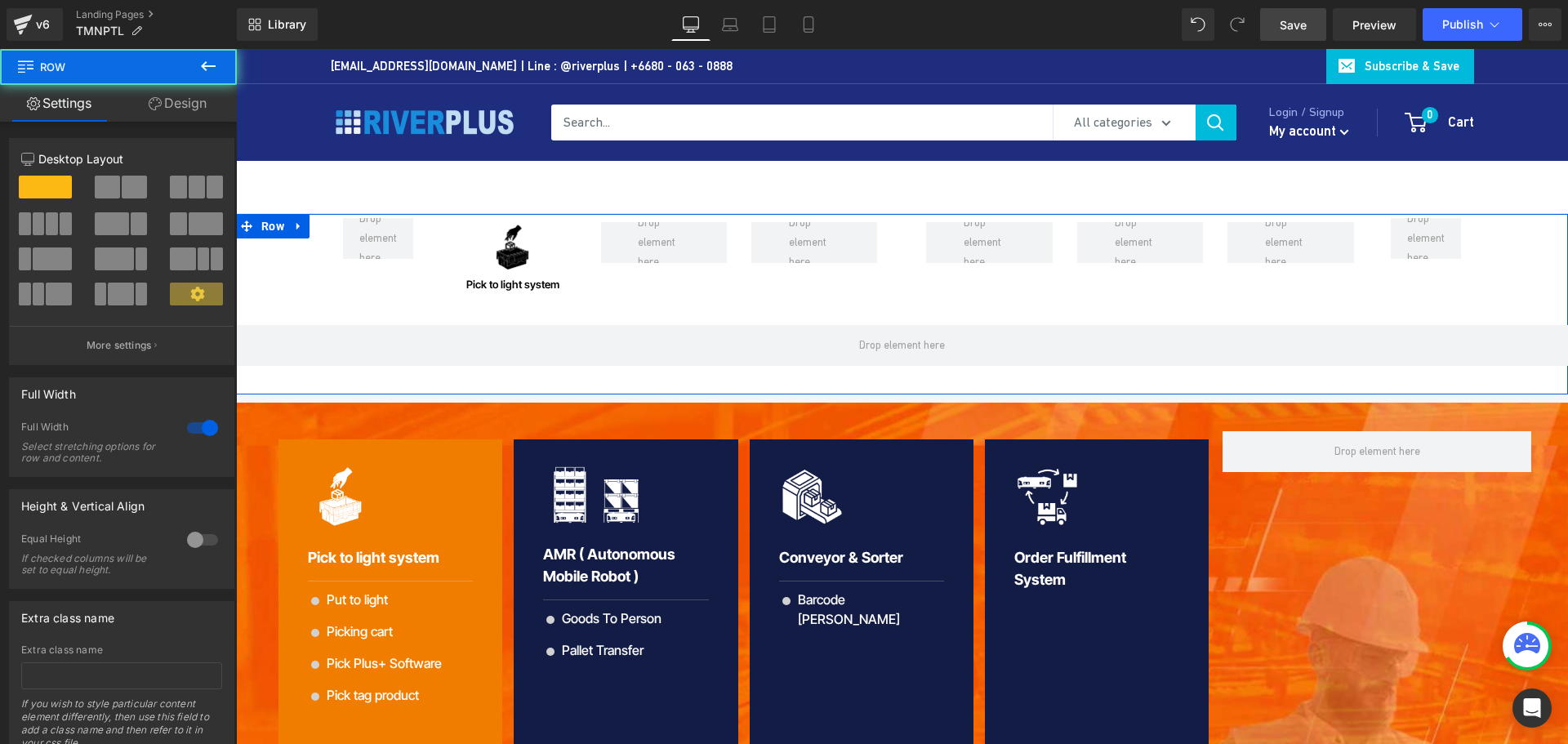 click on "Design" at bounding box center (177, 103) 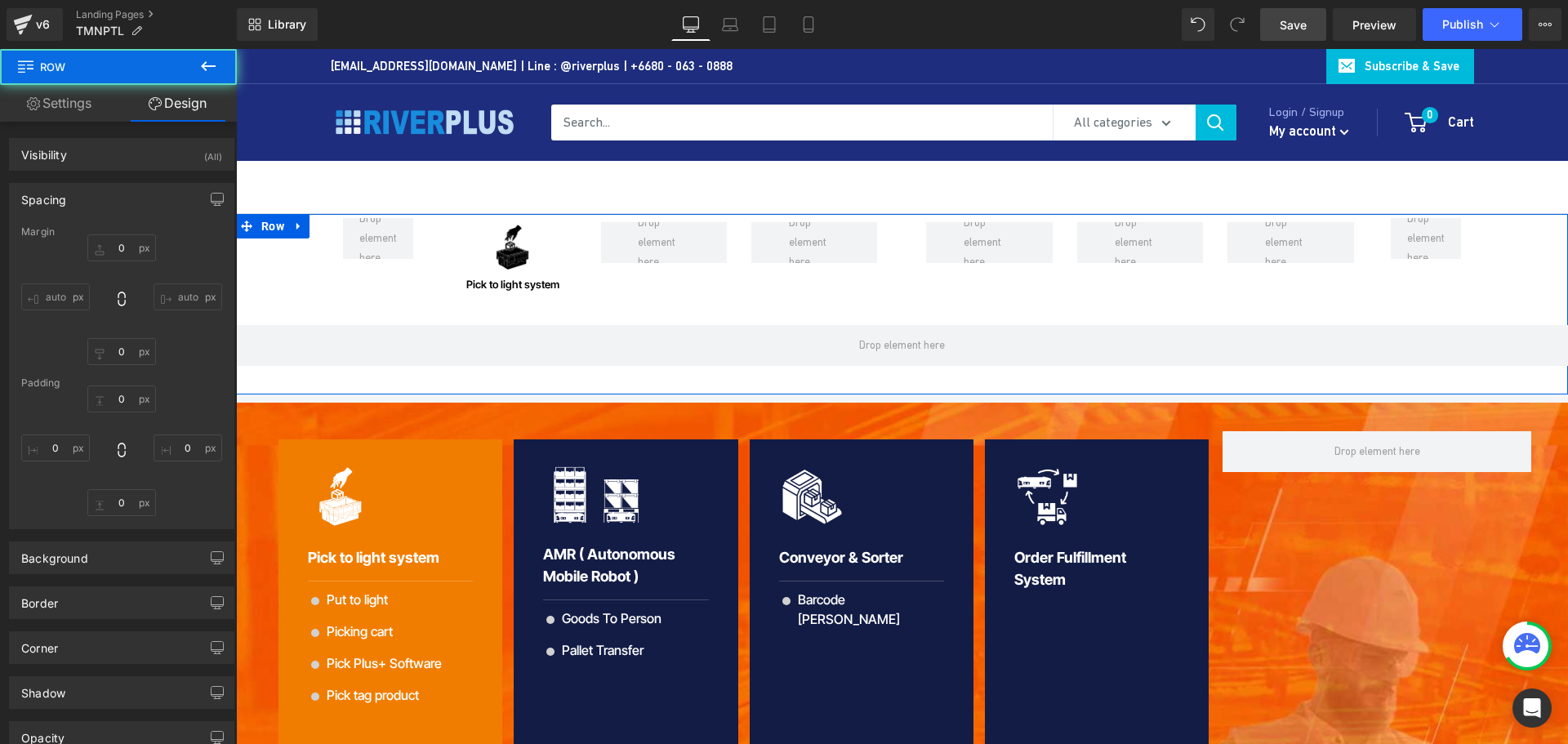 type on "0" 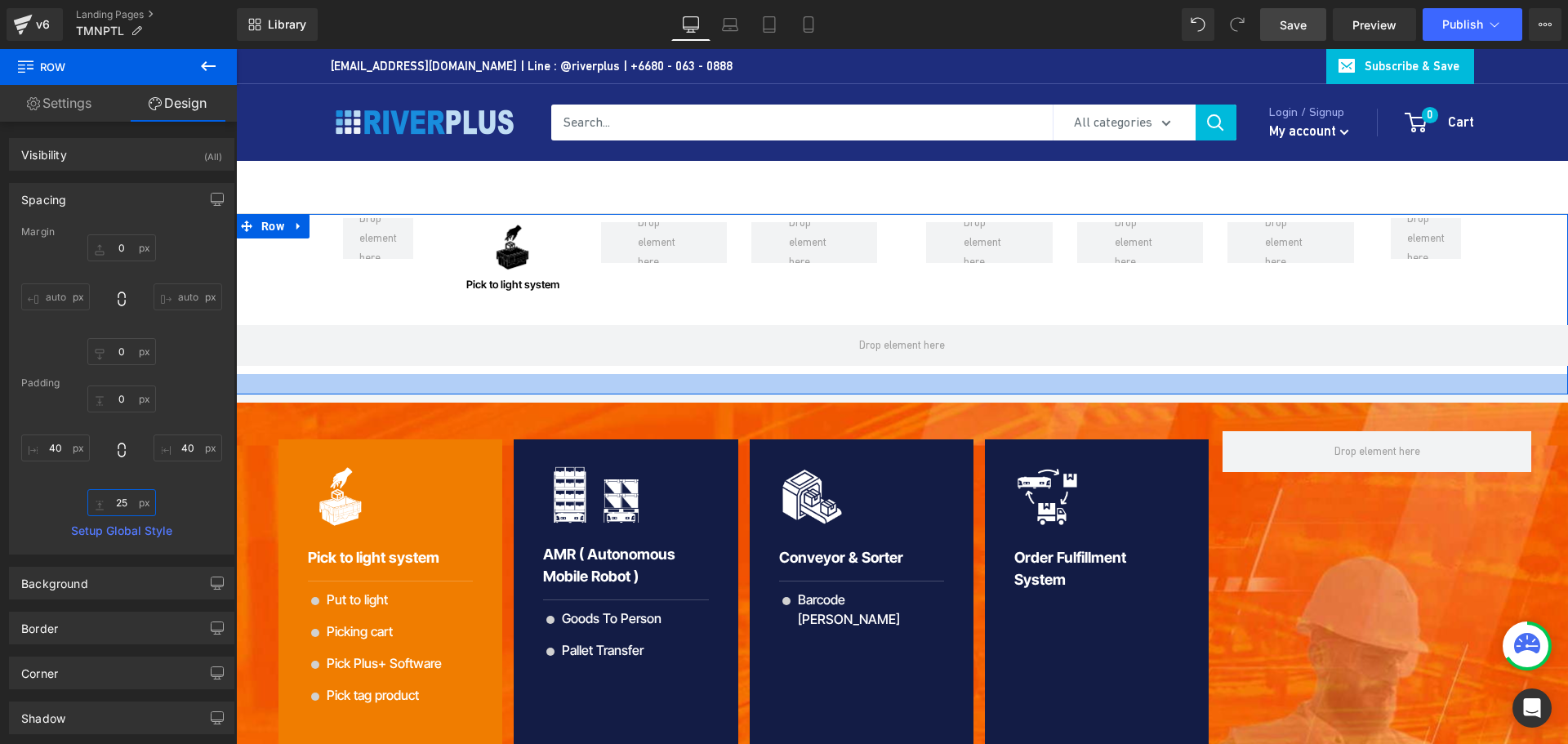 click on "25" at bounding box center (122, 502) 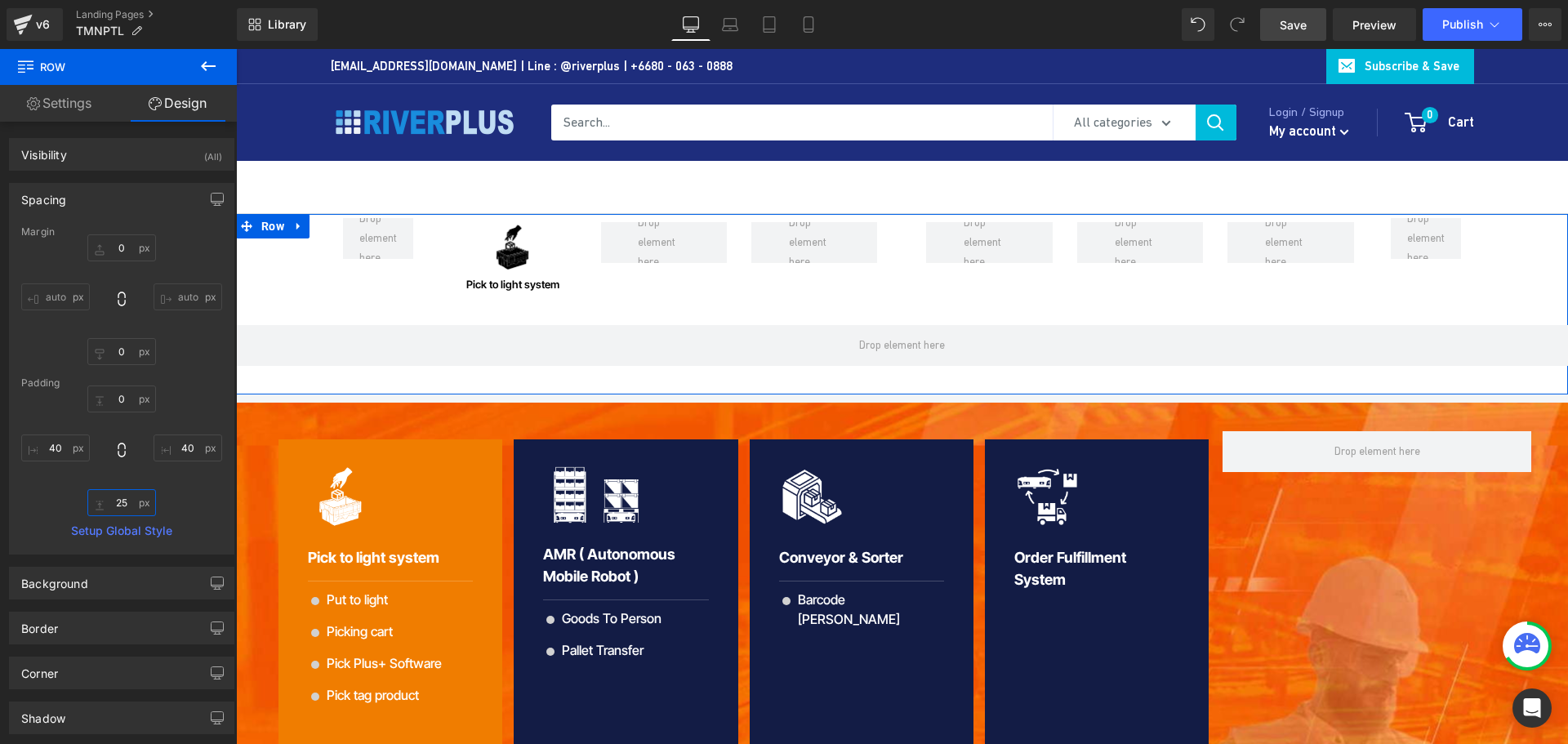 type on "0" 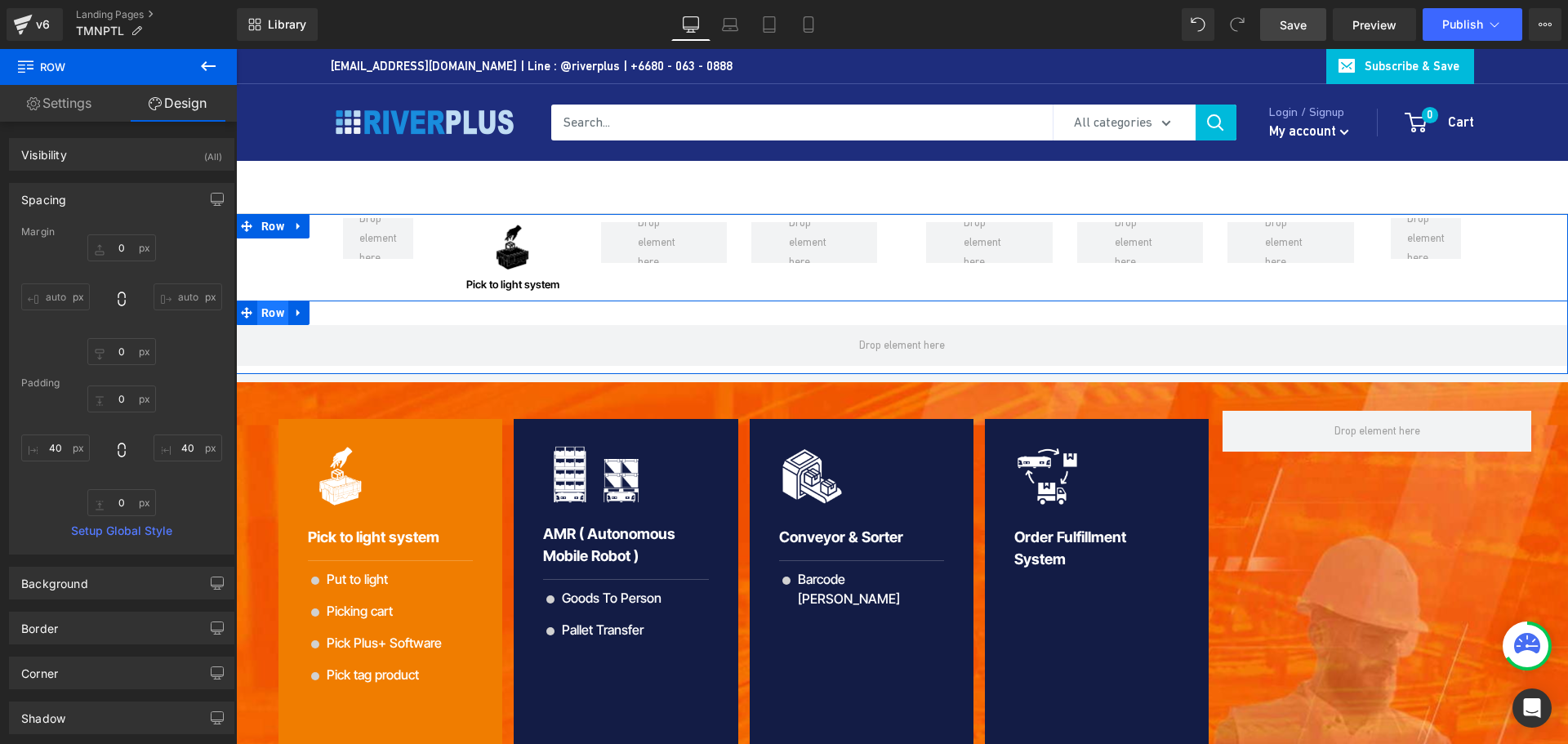click on "Row" at bounding box center (273, 313) 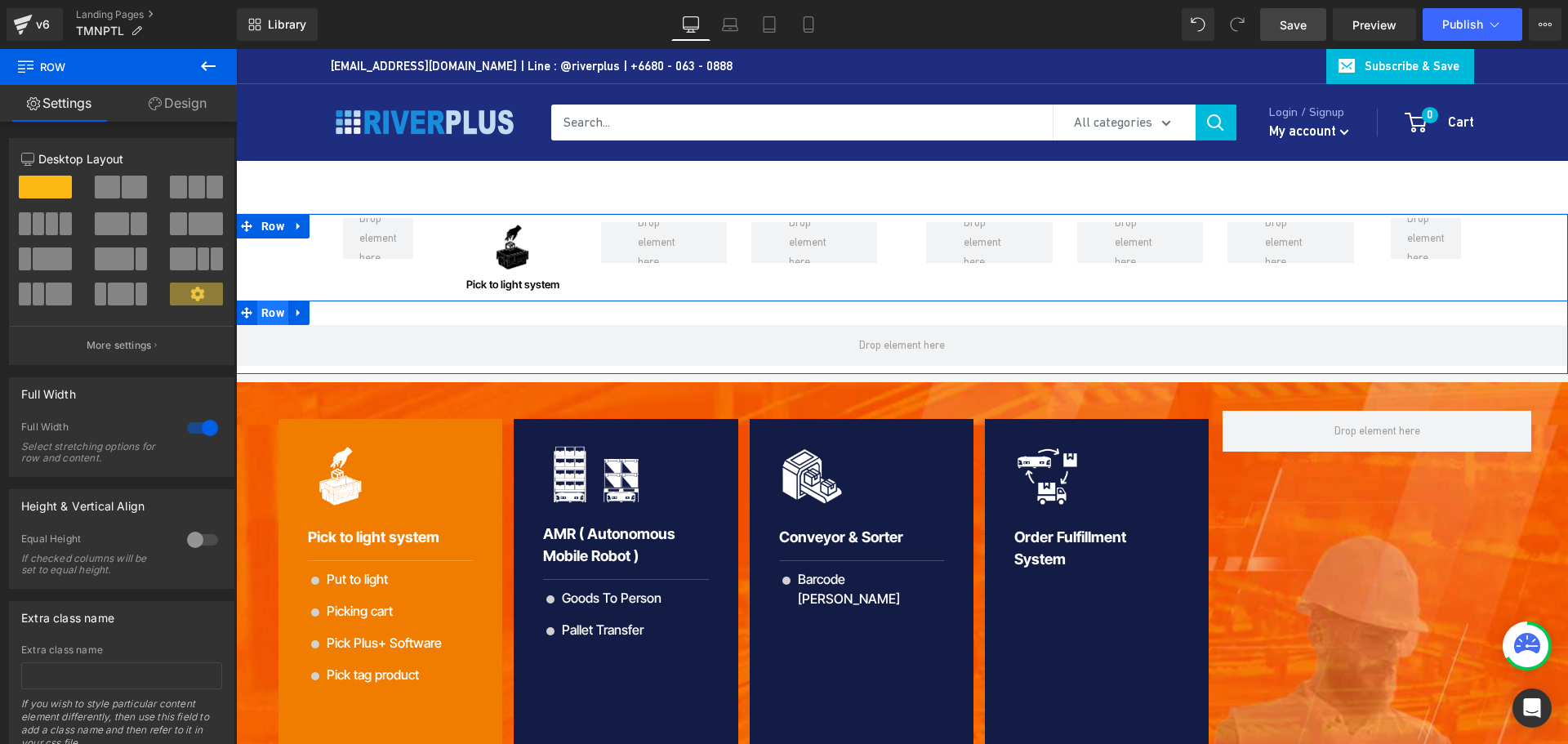 click on "Row" at bounding box center [273, 313] 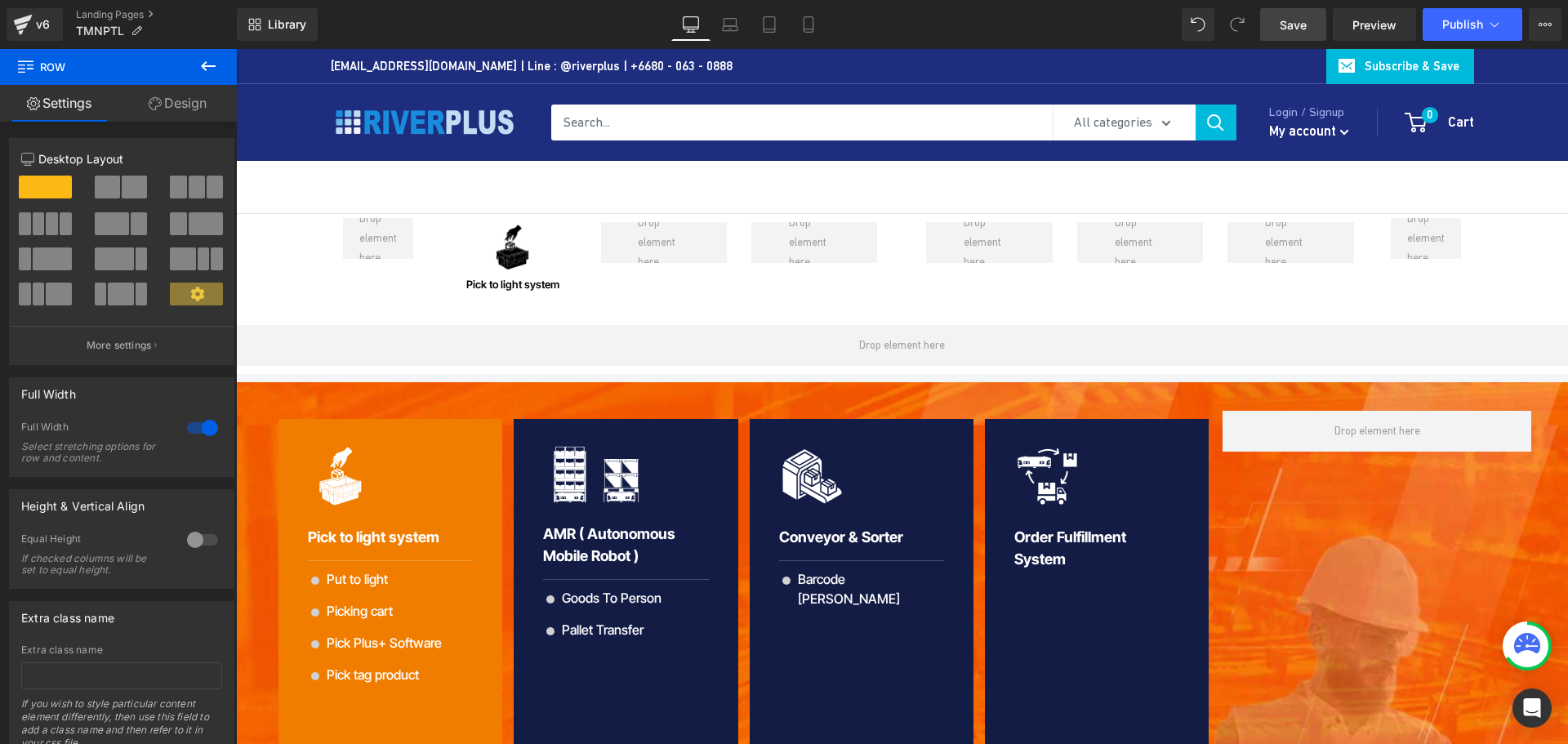 click 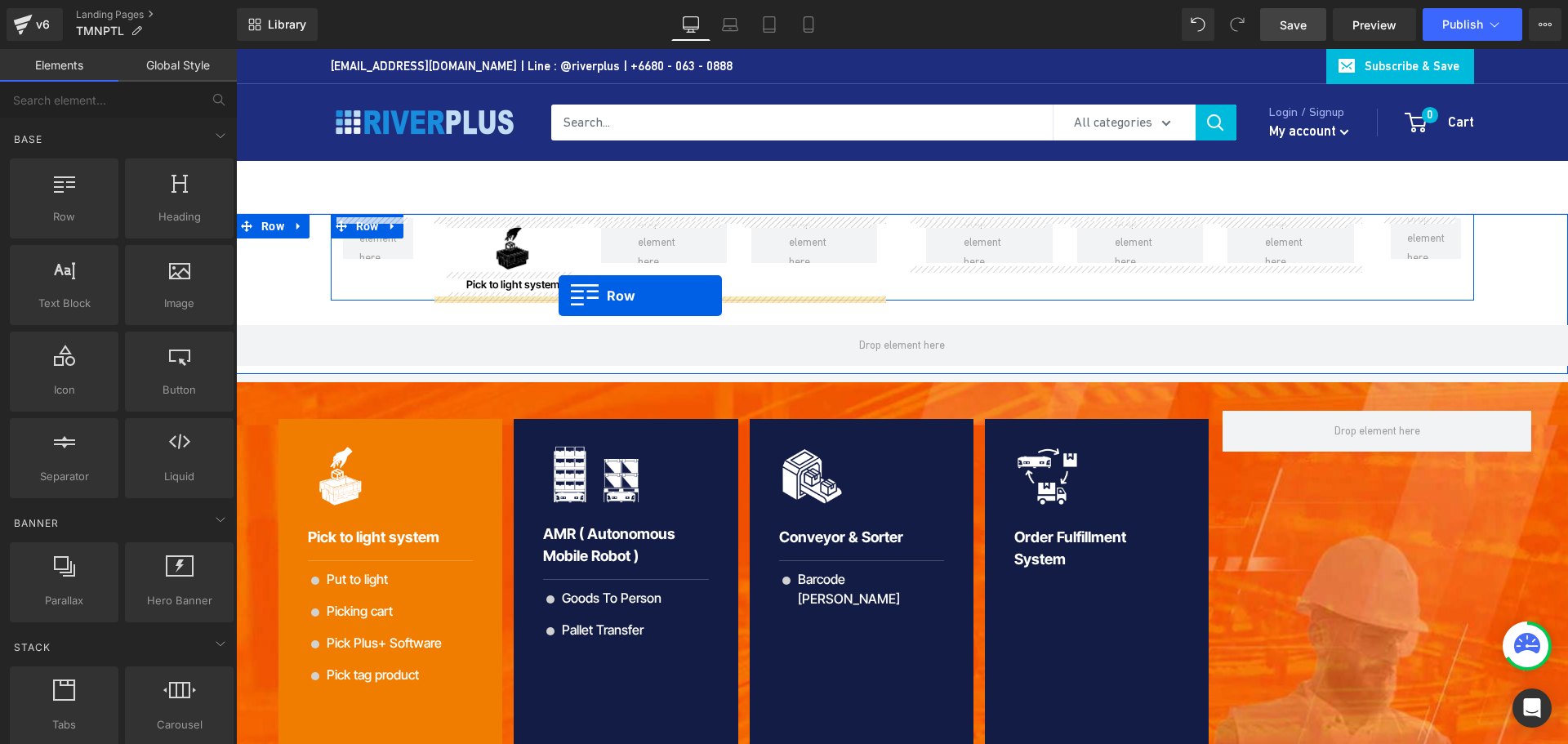 drag, startPoint x: 300, startPoint y: 270, endPoint x: 559, endPoint y: 296, distance: 260.30175 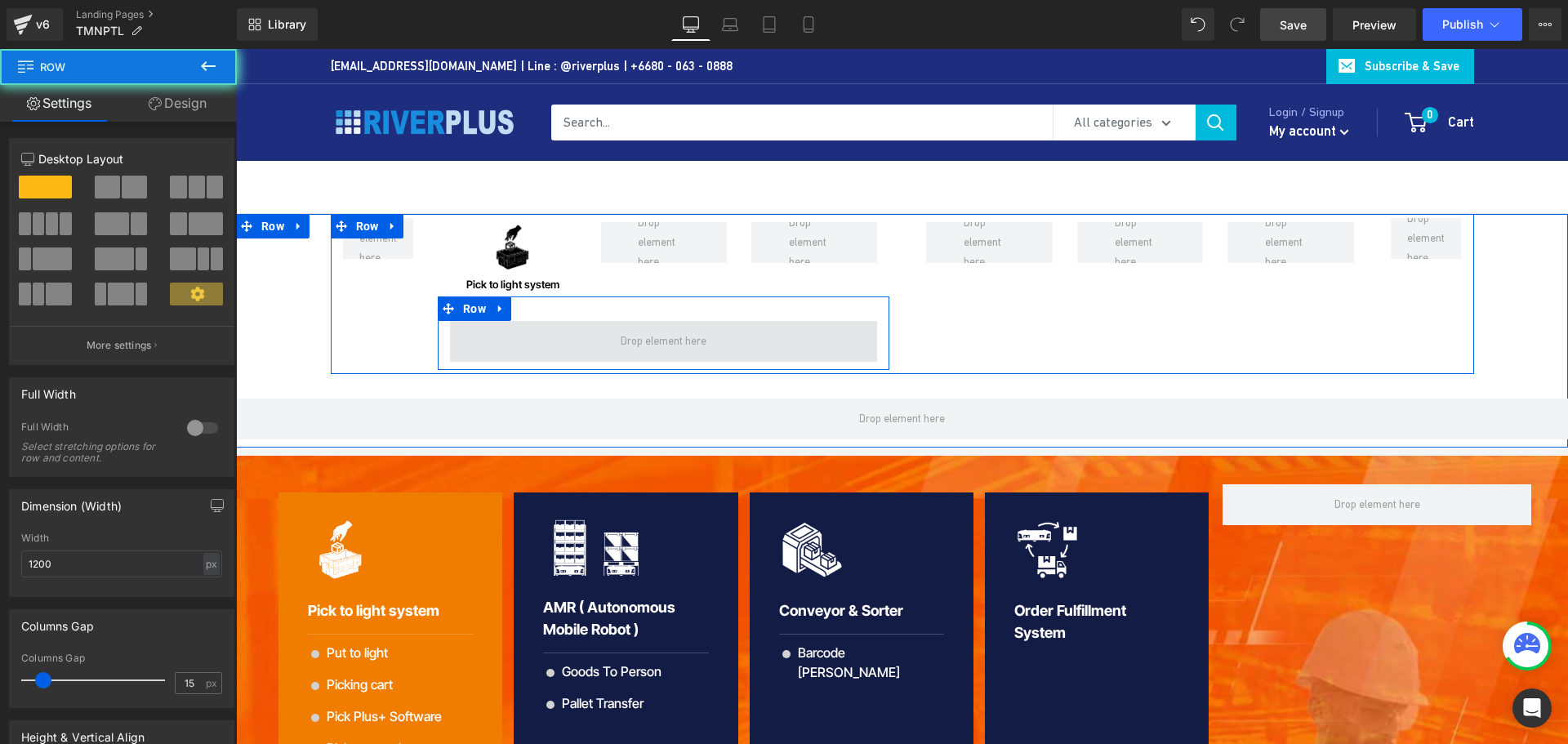 click at bounding box center (663, 341) 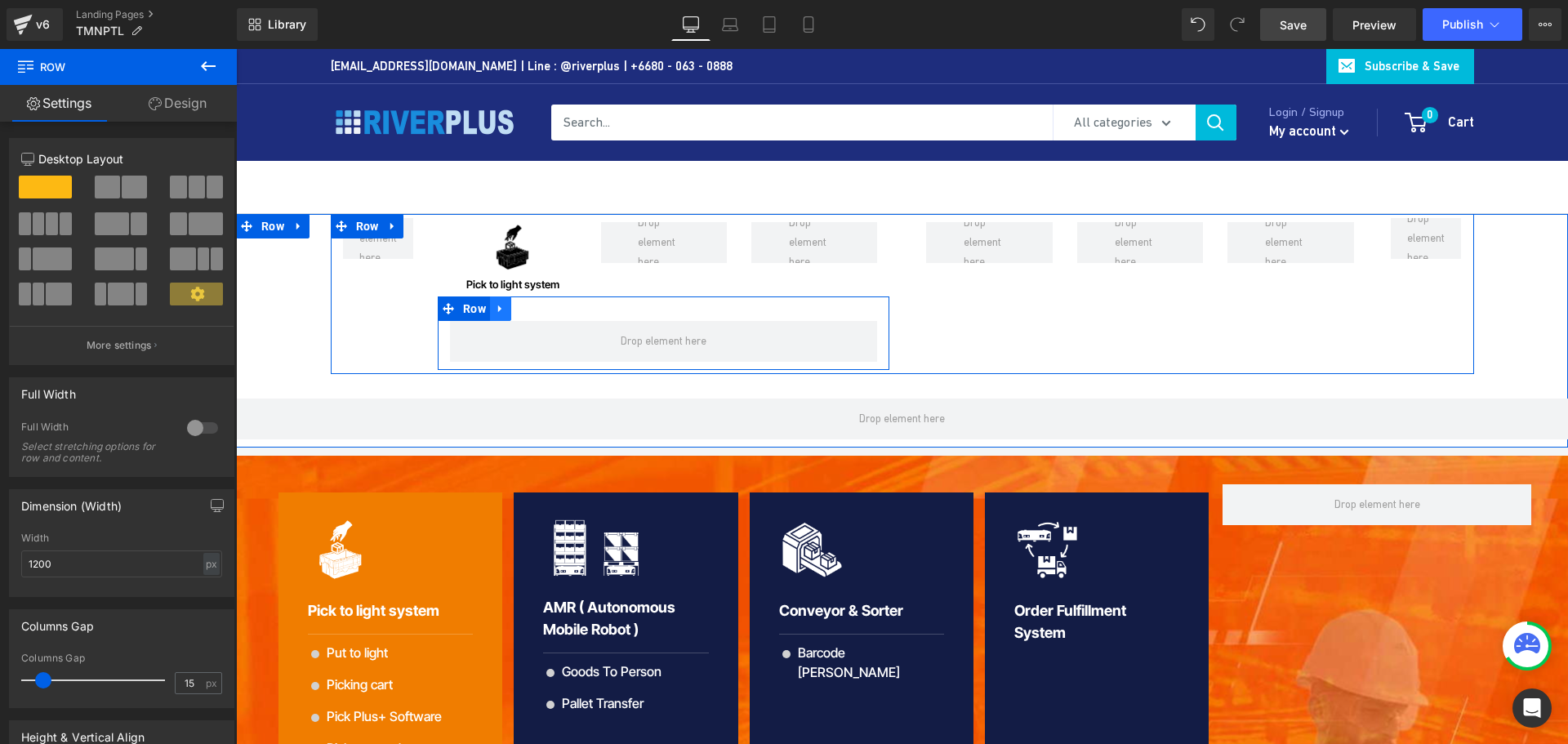 click at bounding box center [501, 309] 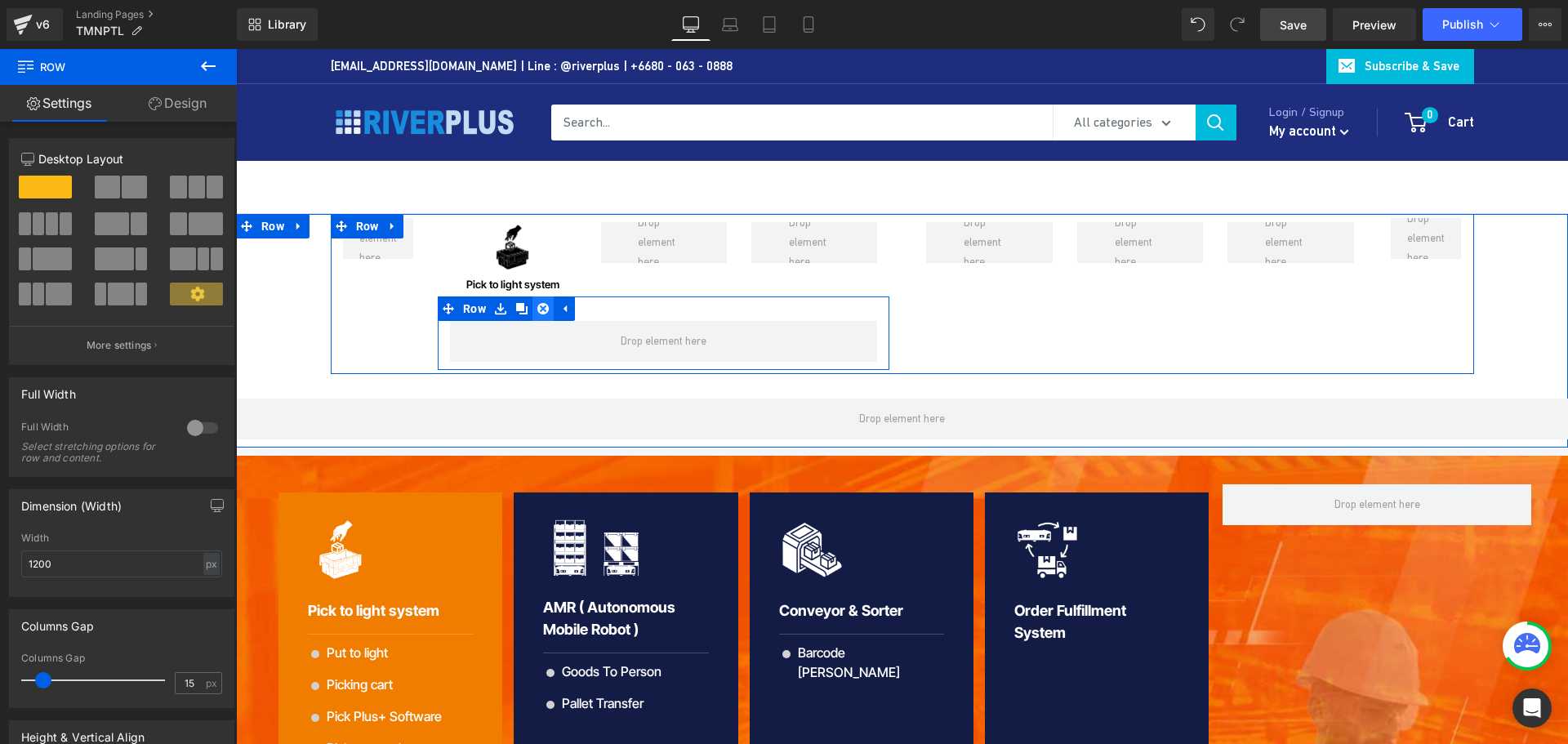 click at bounding box center (543, 309) 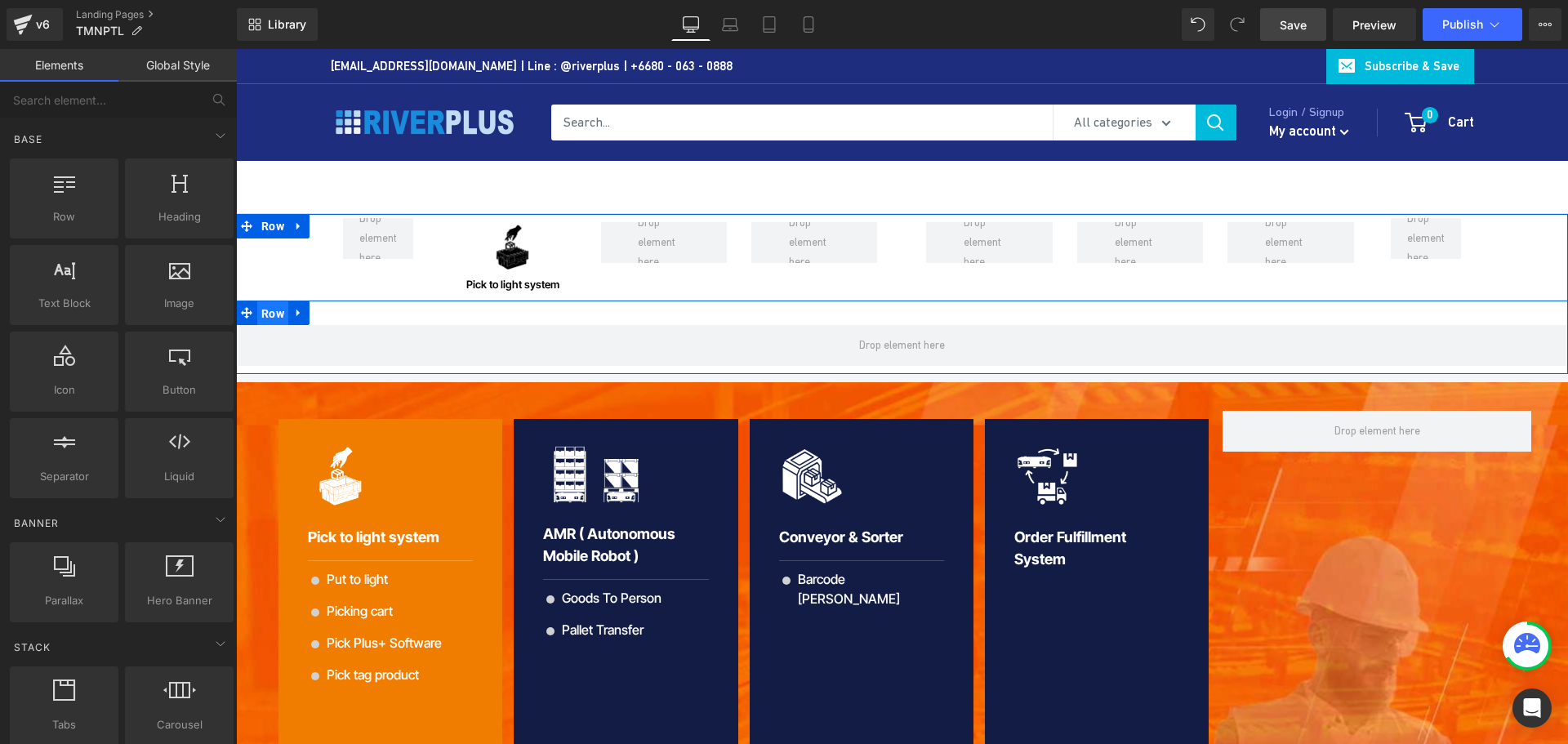 click on "Row" at bounding box center (273, 314) 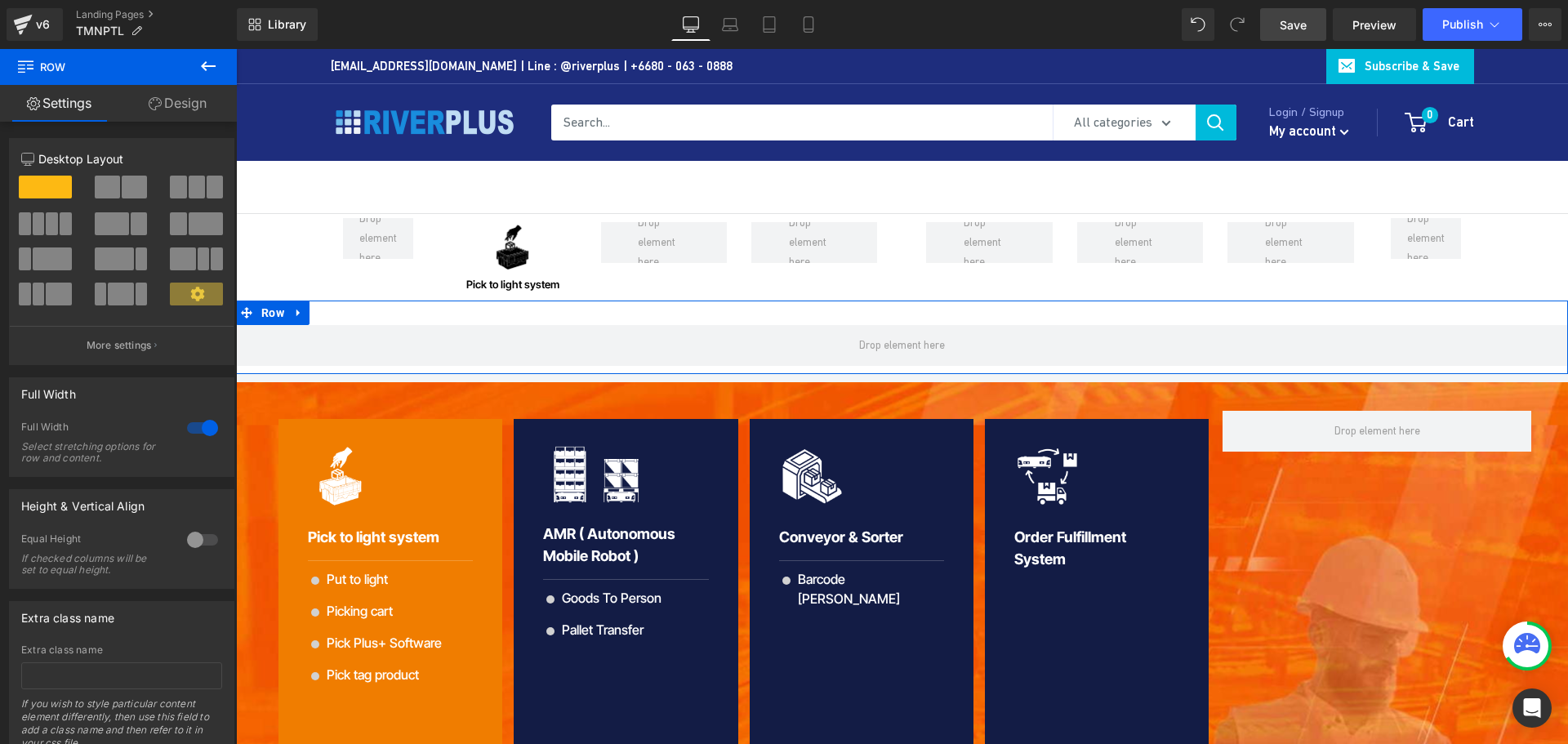 click on "Design" at bounding box center [177, 103] 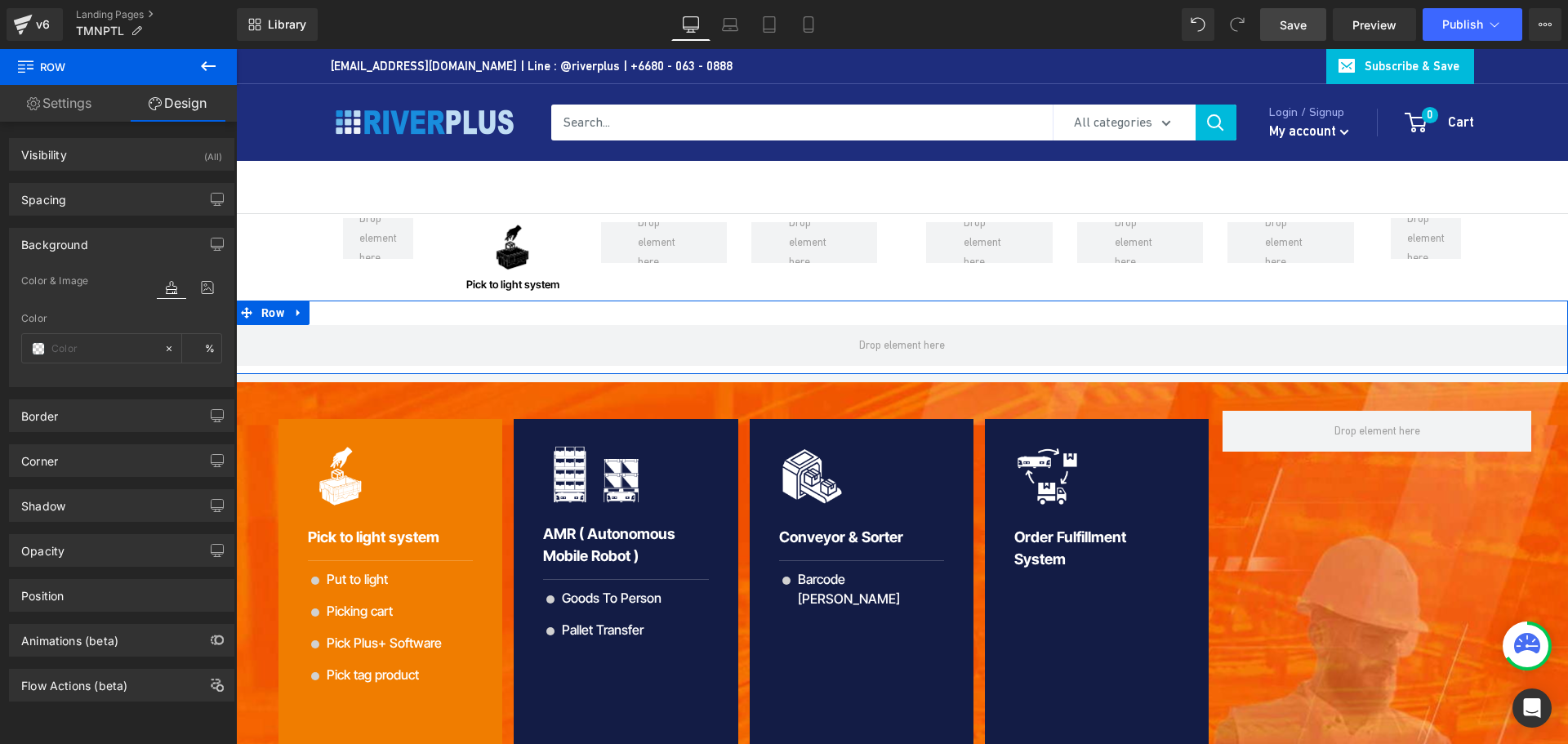 type on "transparent" 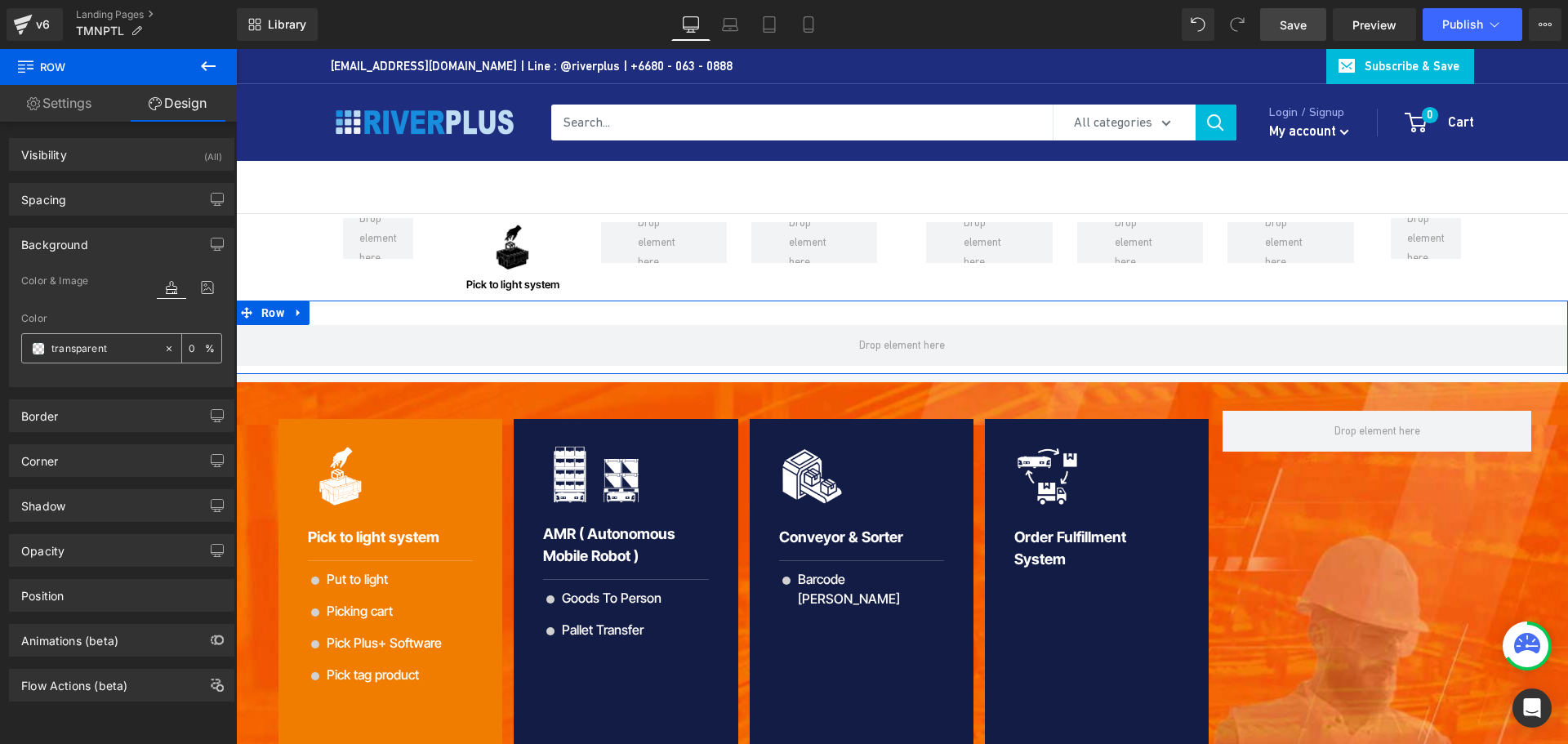 click on "transparent" at bounding box center (104, 349) 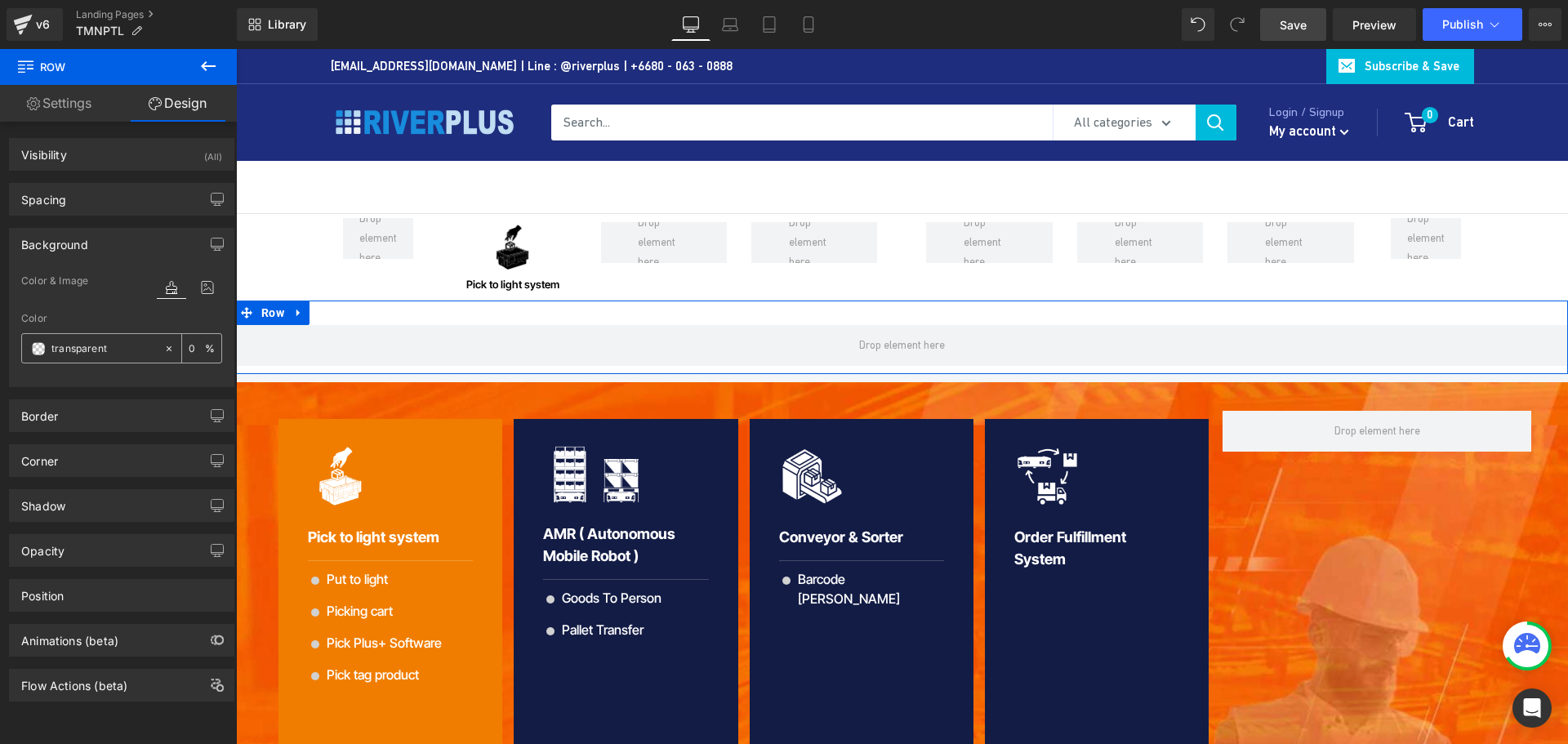 paste on "#f5f5f7" 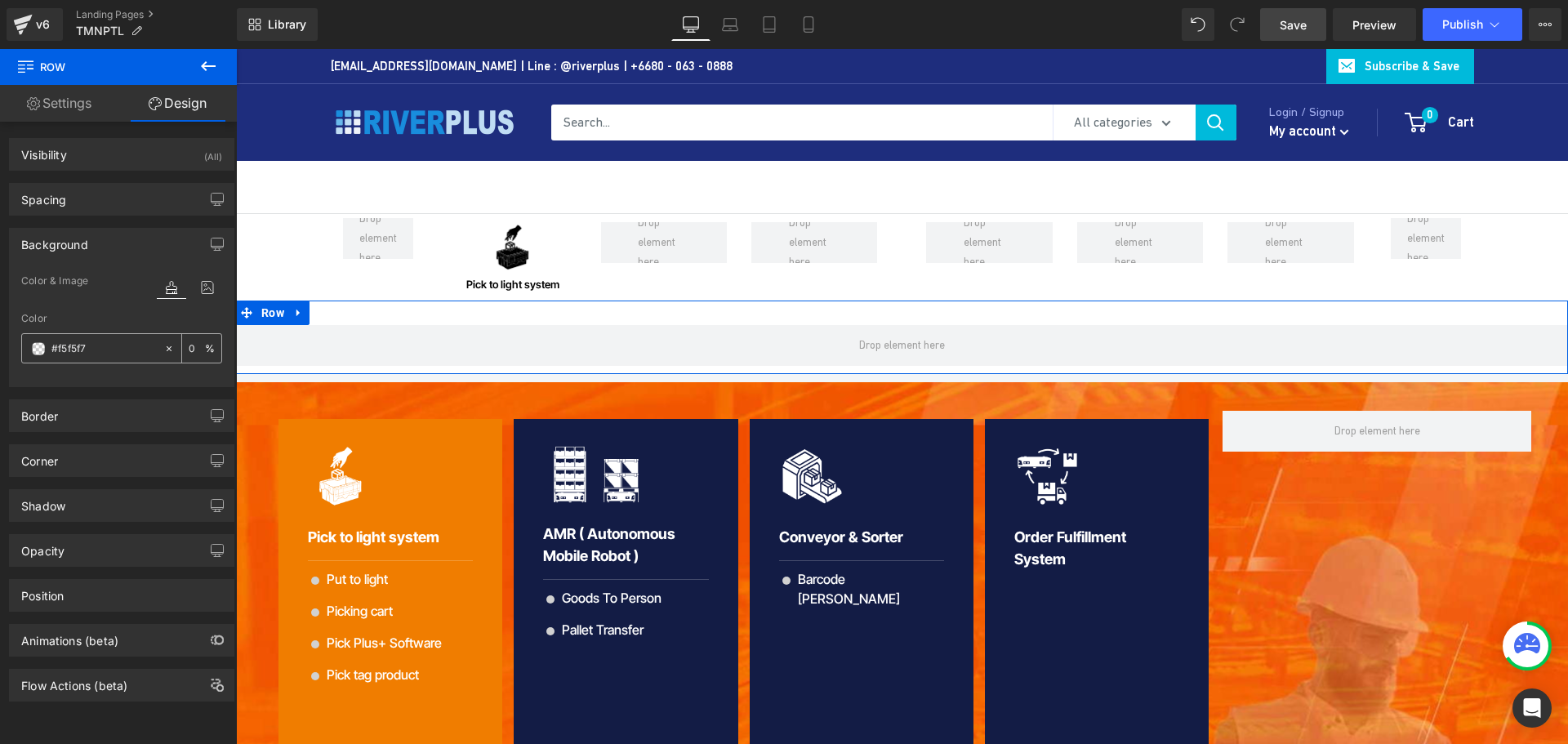 type on "100" 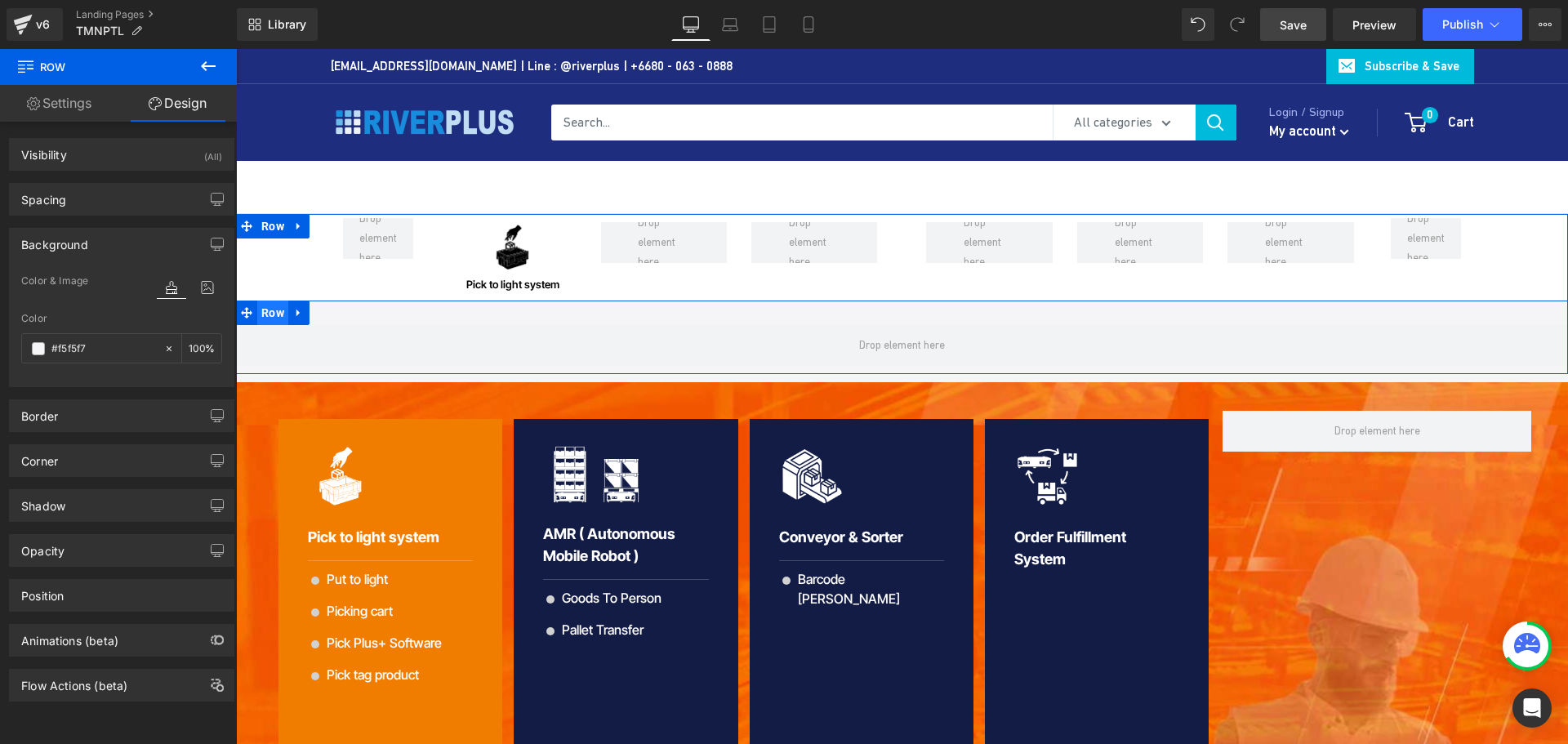 click on "Row" at bounding box center [273, 313] 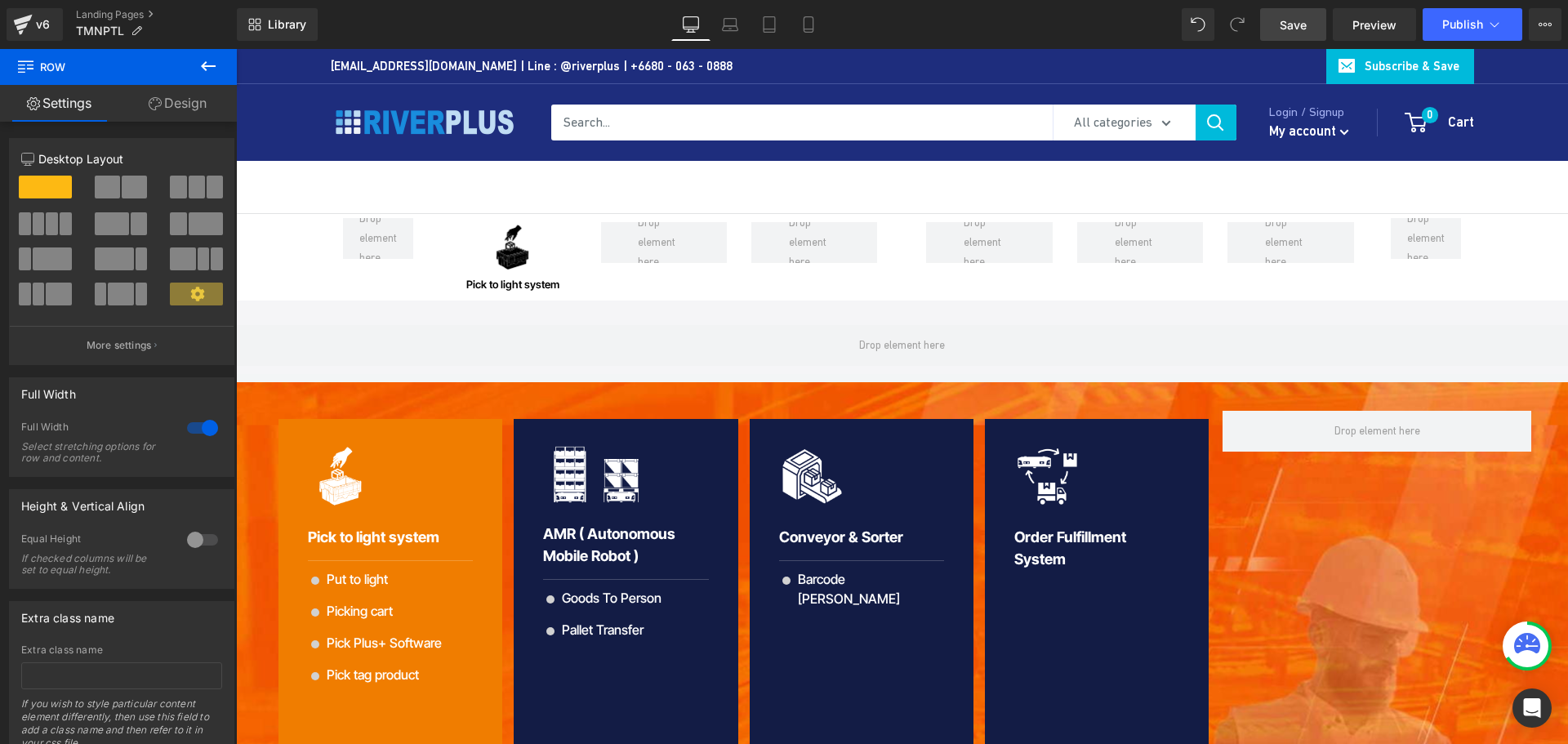 click on "Save" at bounding box center (1293, 25) 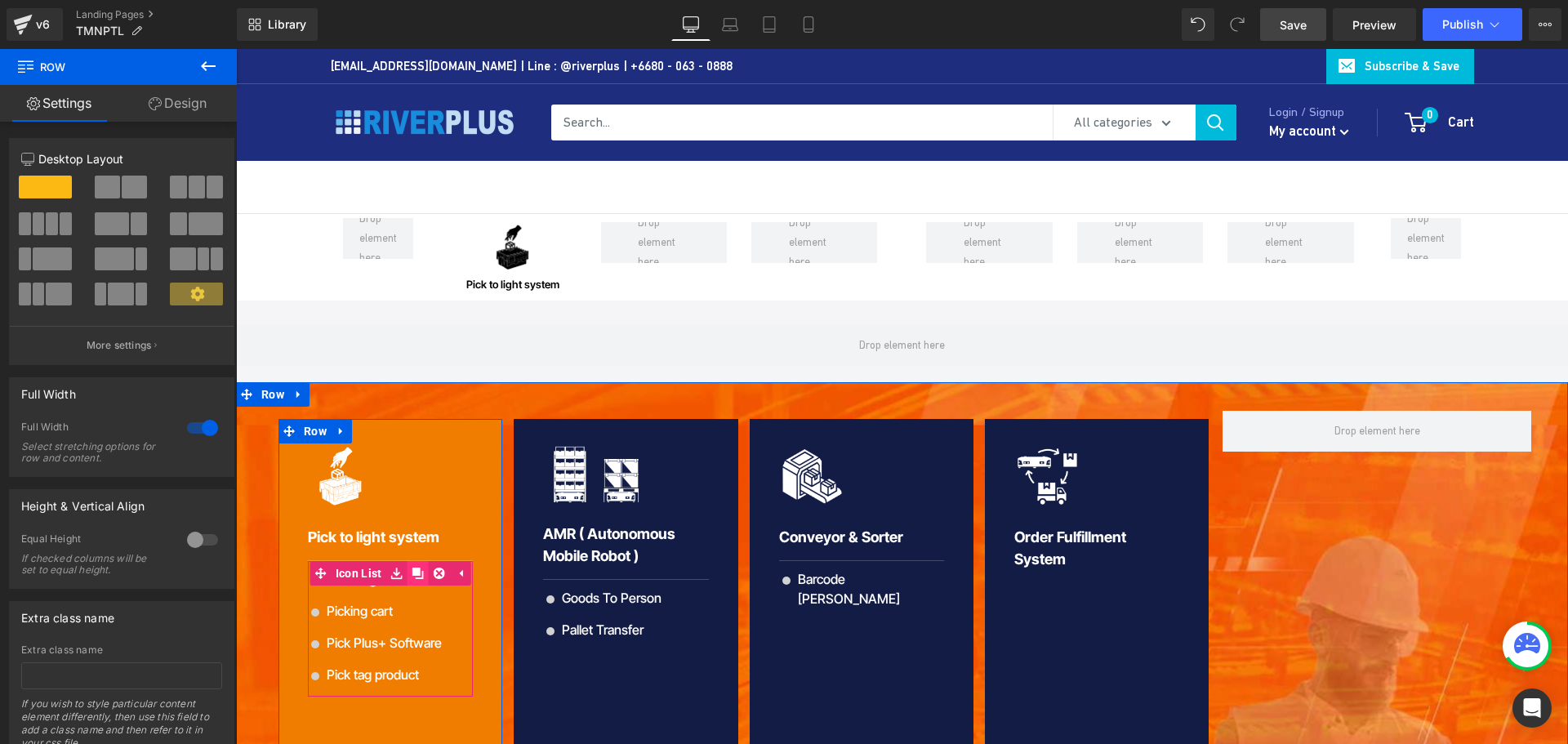 click 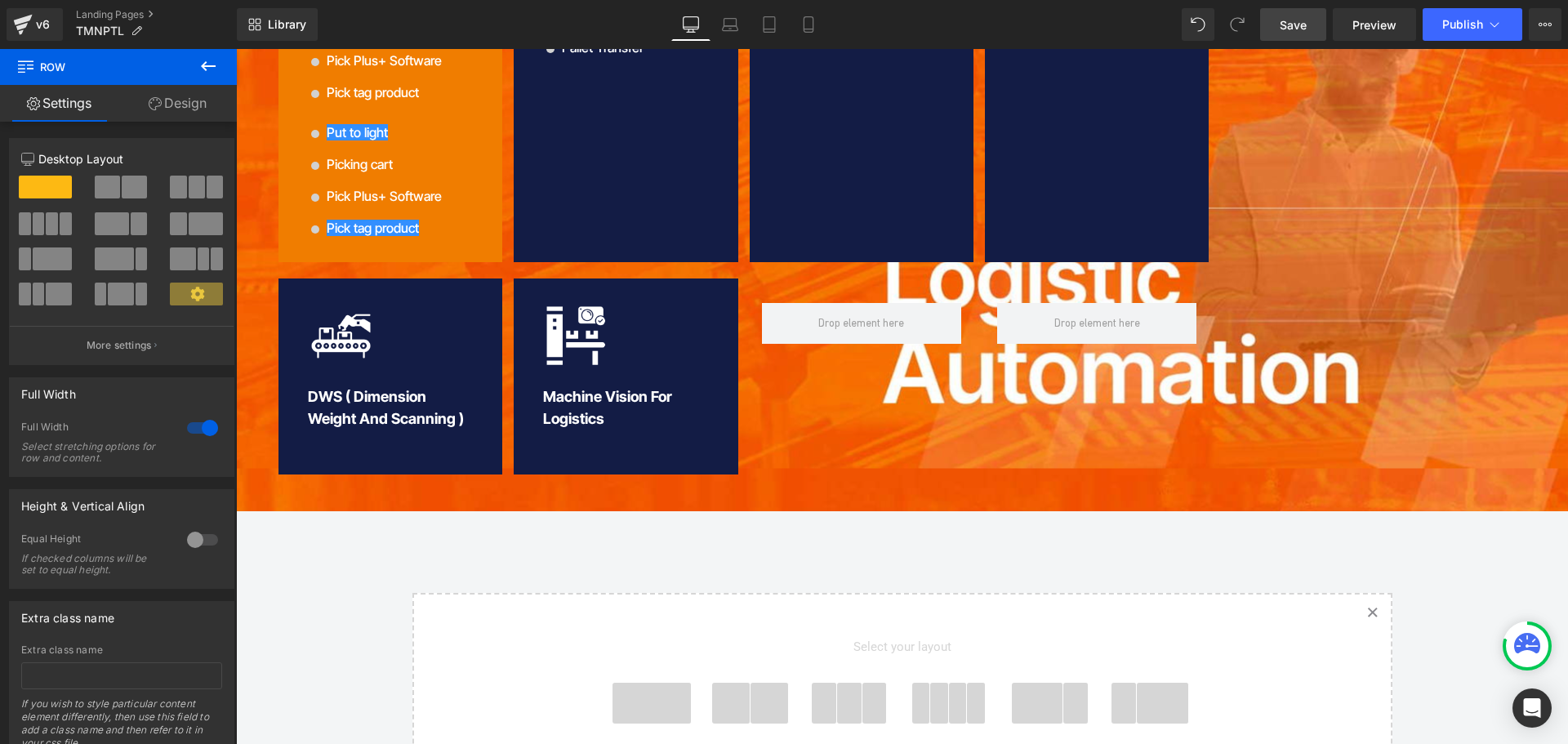 scroll, scrollTop: 256, scrollLeft: 0, axis: vertical 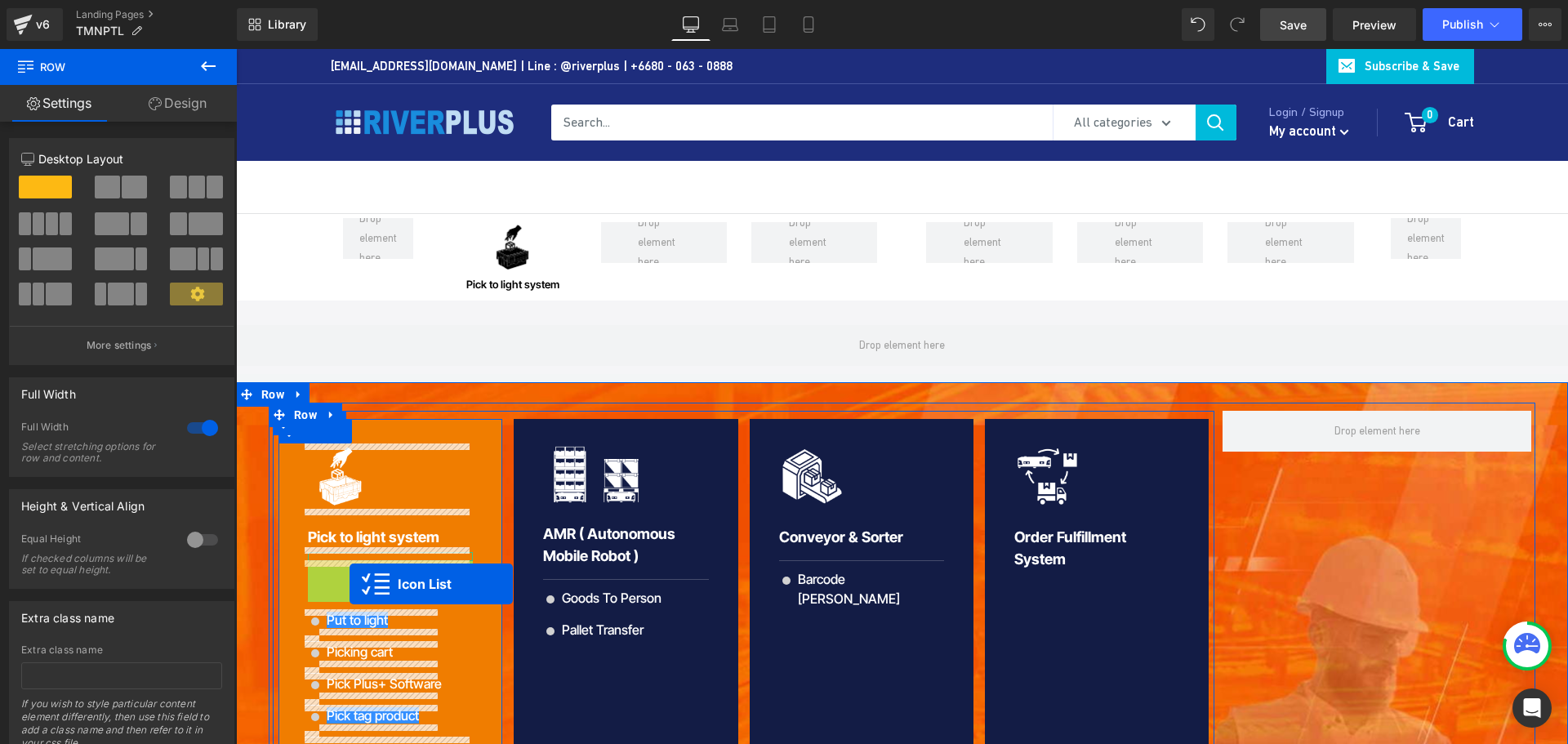 drag, startPoint x: 350, startPoint y: 314, endPoint x: 350, endPoint y: 584, distance: 270 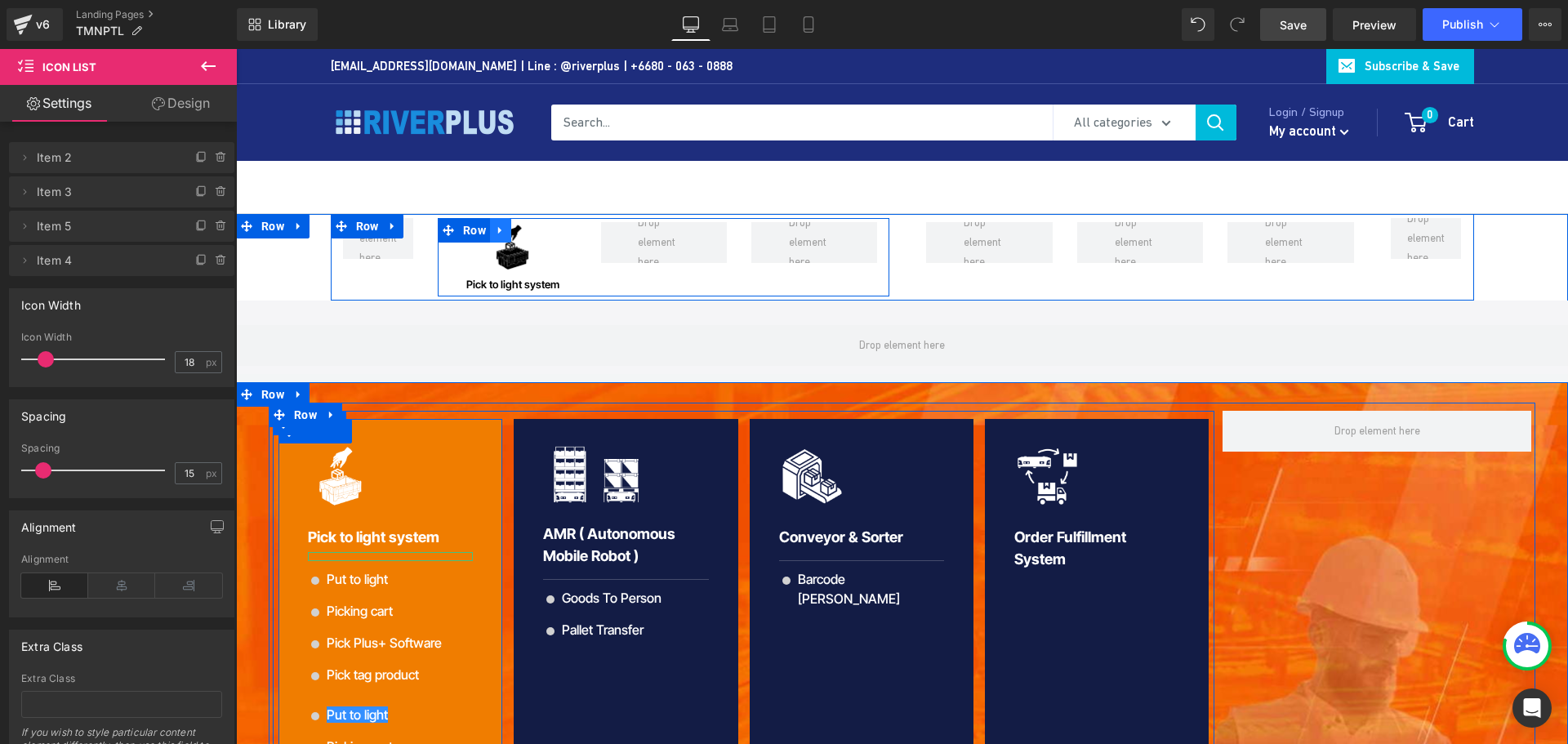 click 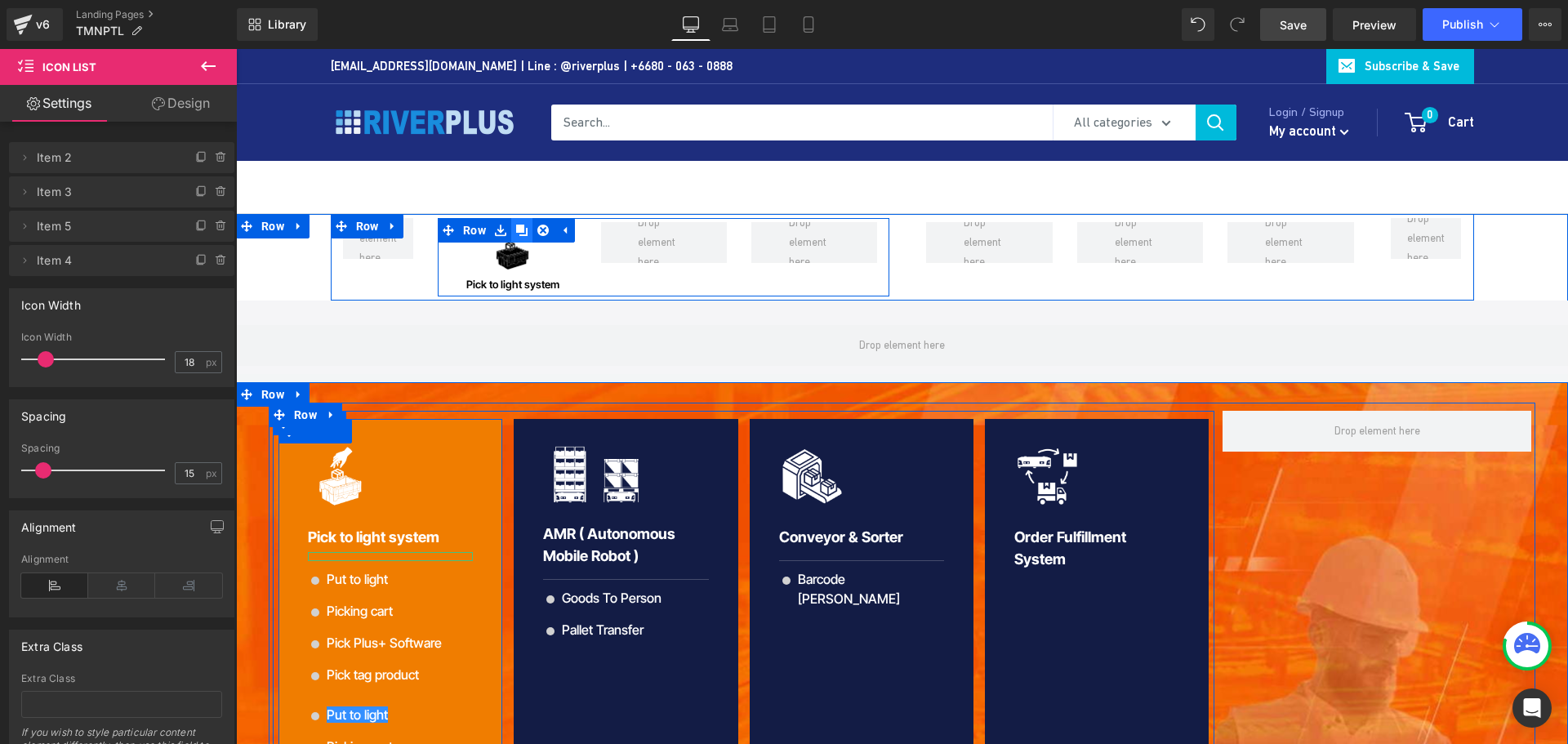 click 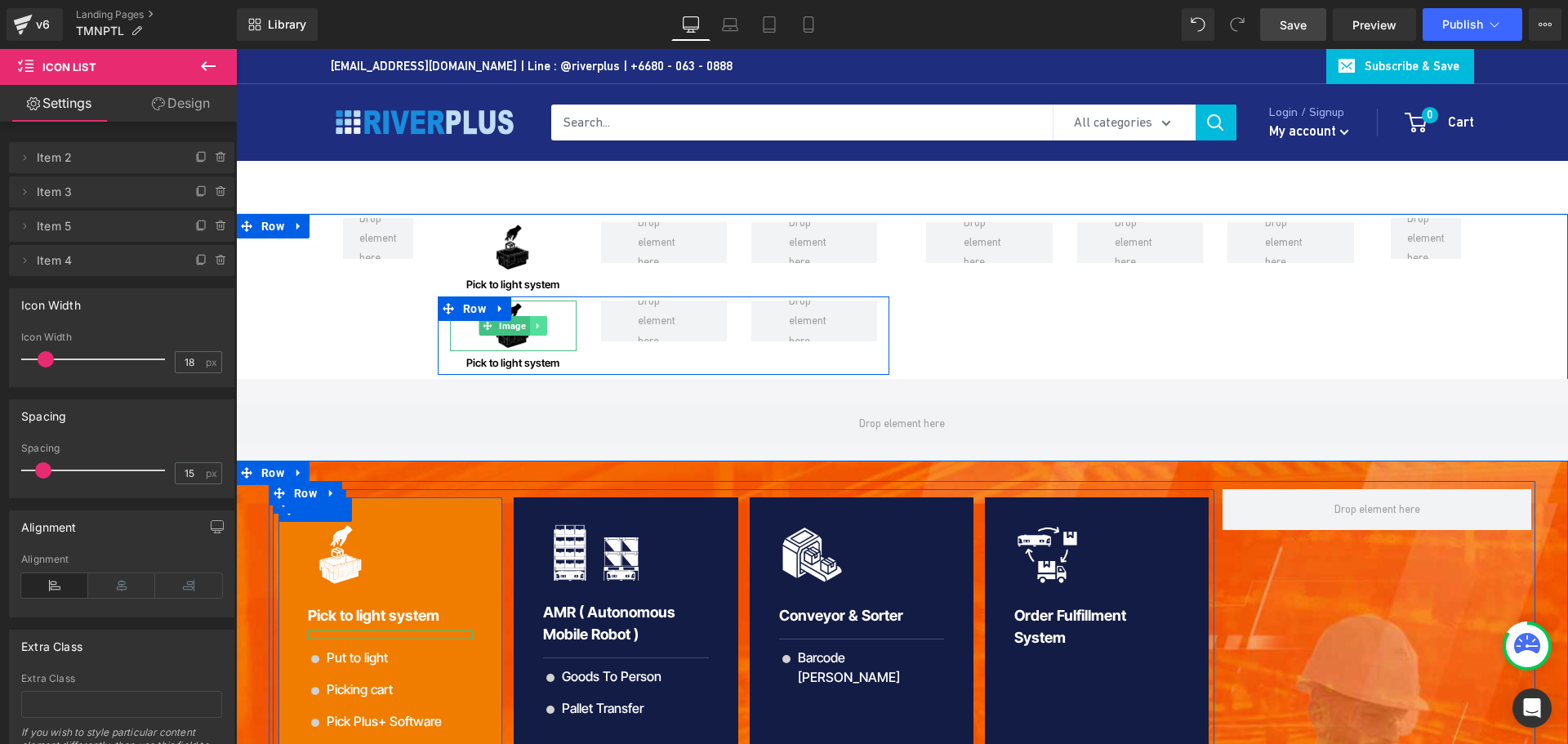 click at bounding box center (538, 326) 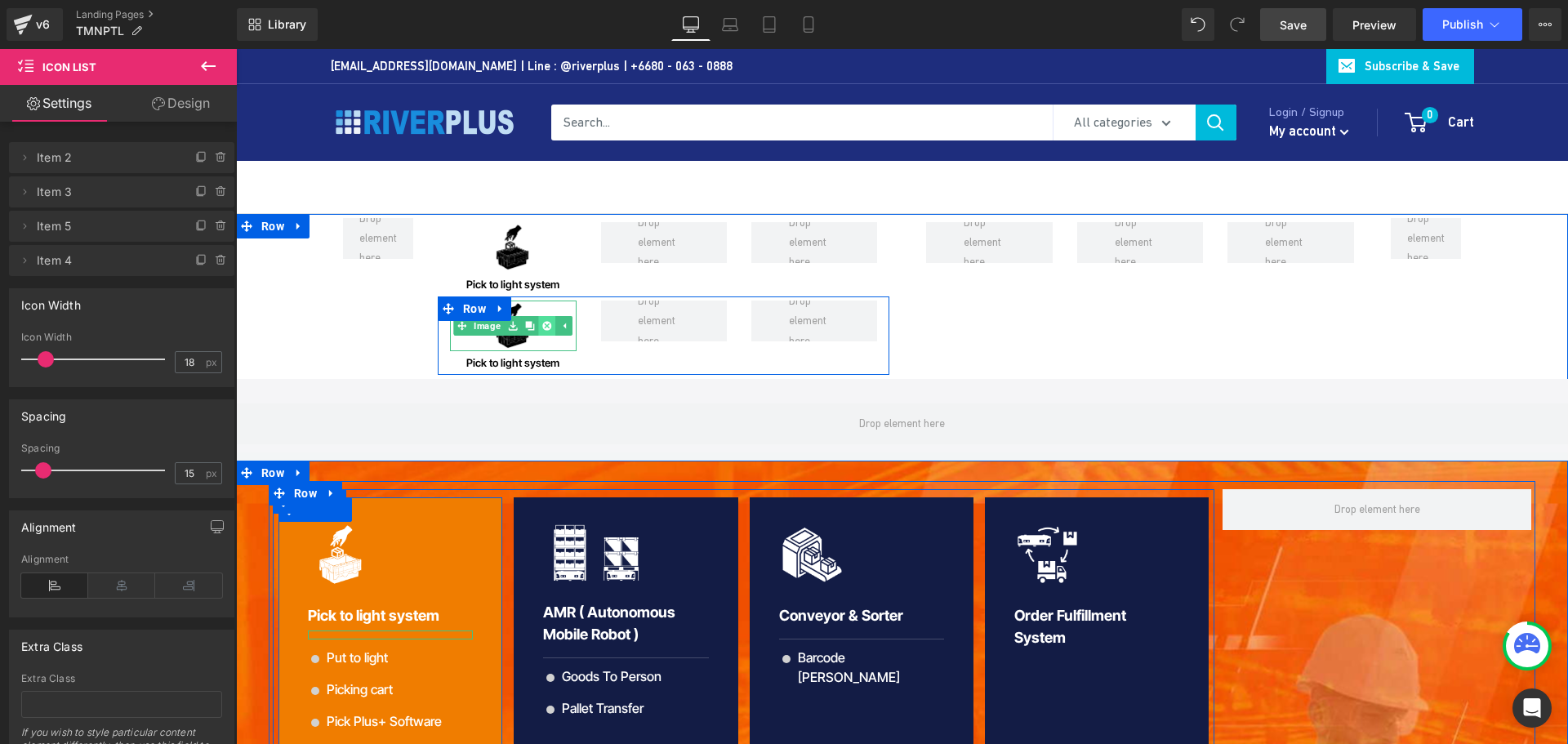 click 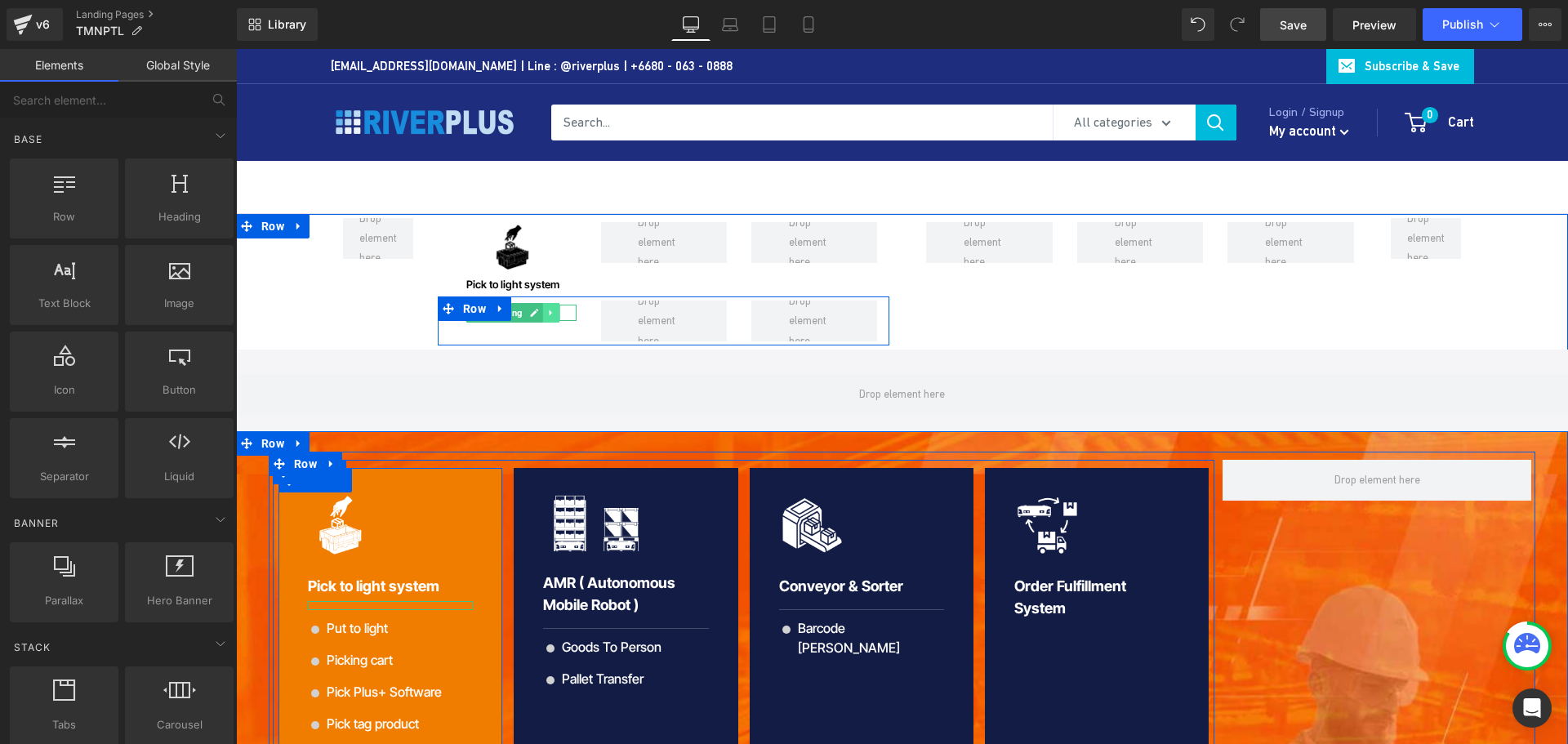 click 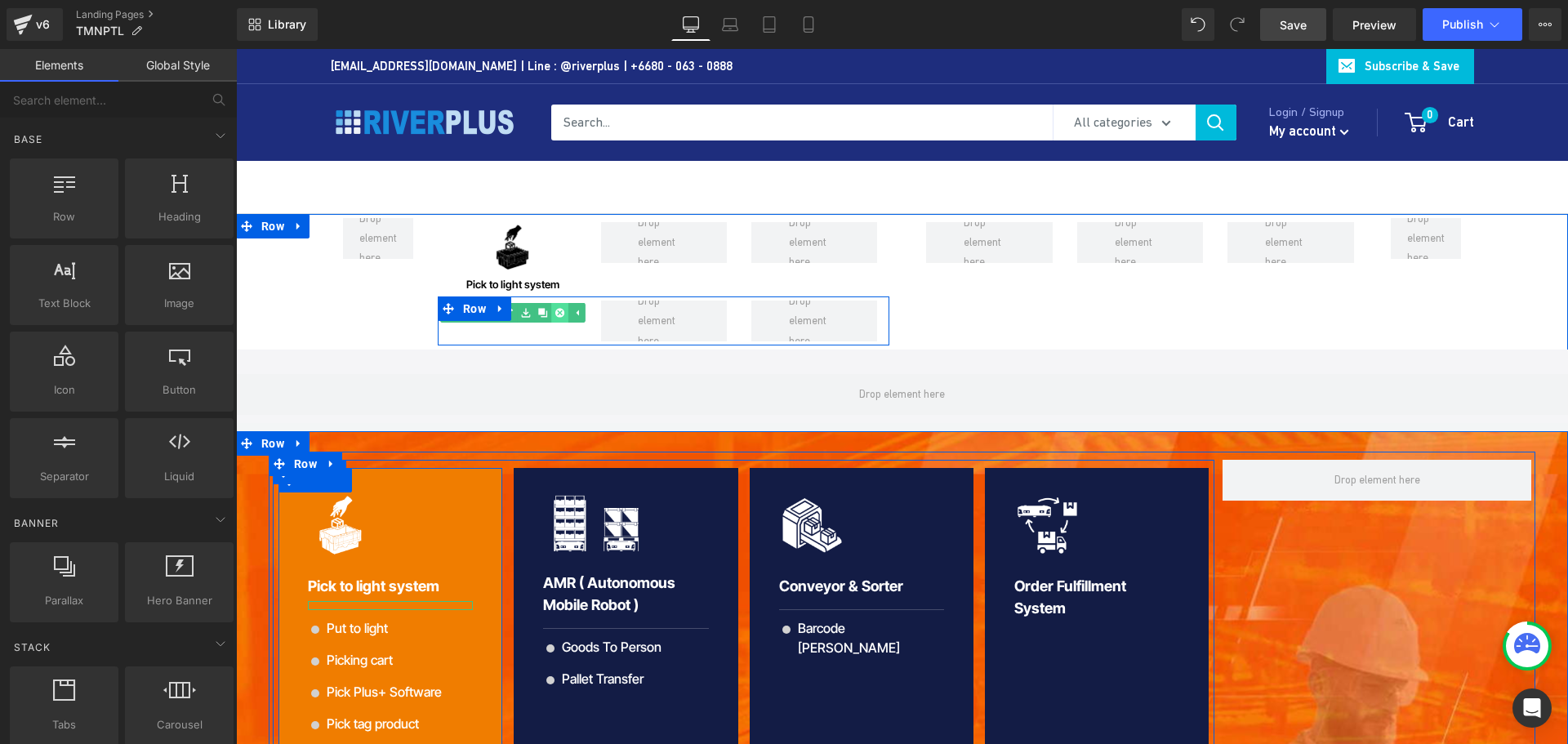 click at bounding box center [560, 313] 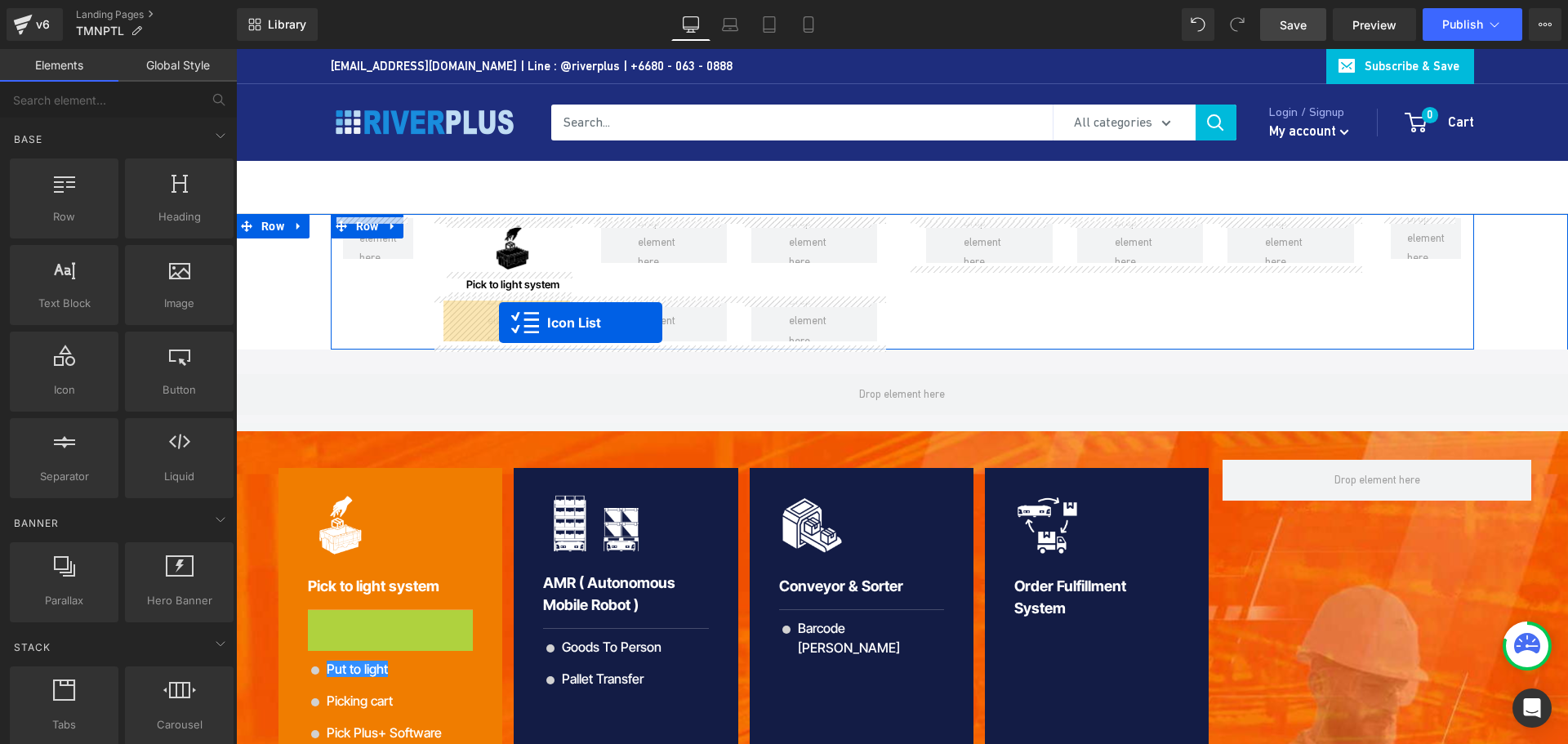 drag, startPoint x: 375, startPoint y: 621, endPoint x: 499, endPoint y: 323, distance: 322.7693 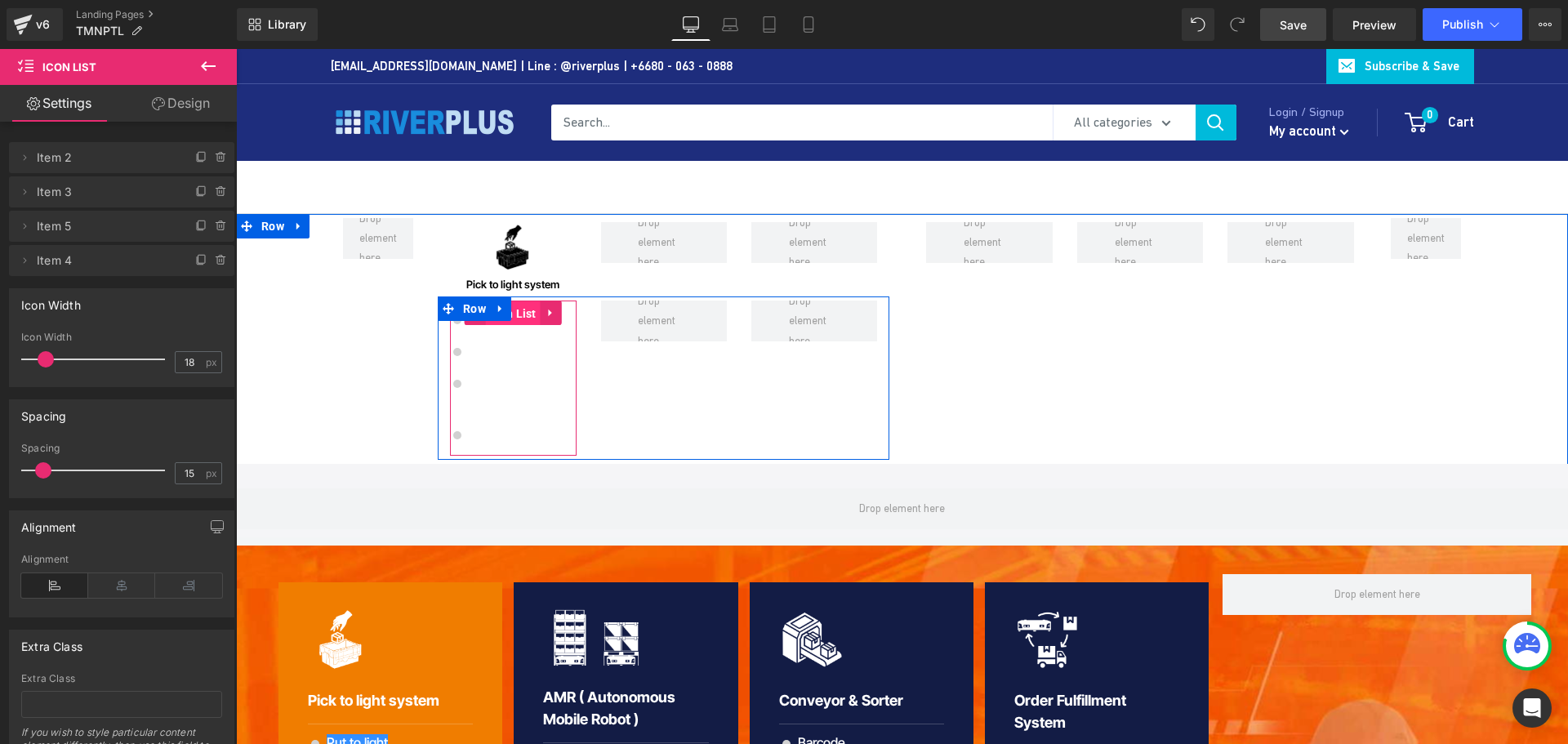 click on "Icon List" at bounding box center [513, 314] 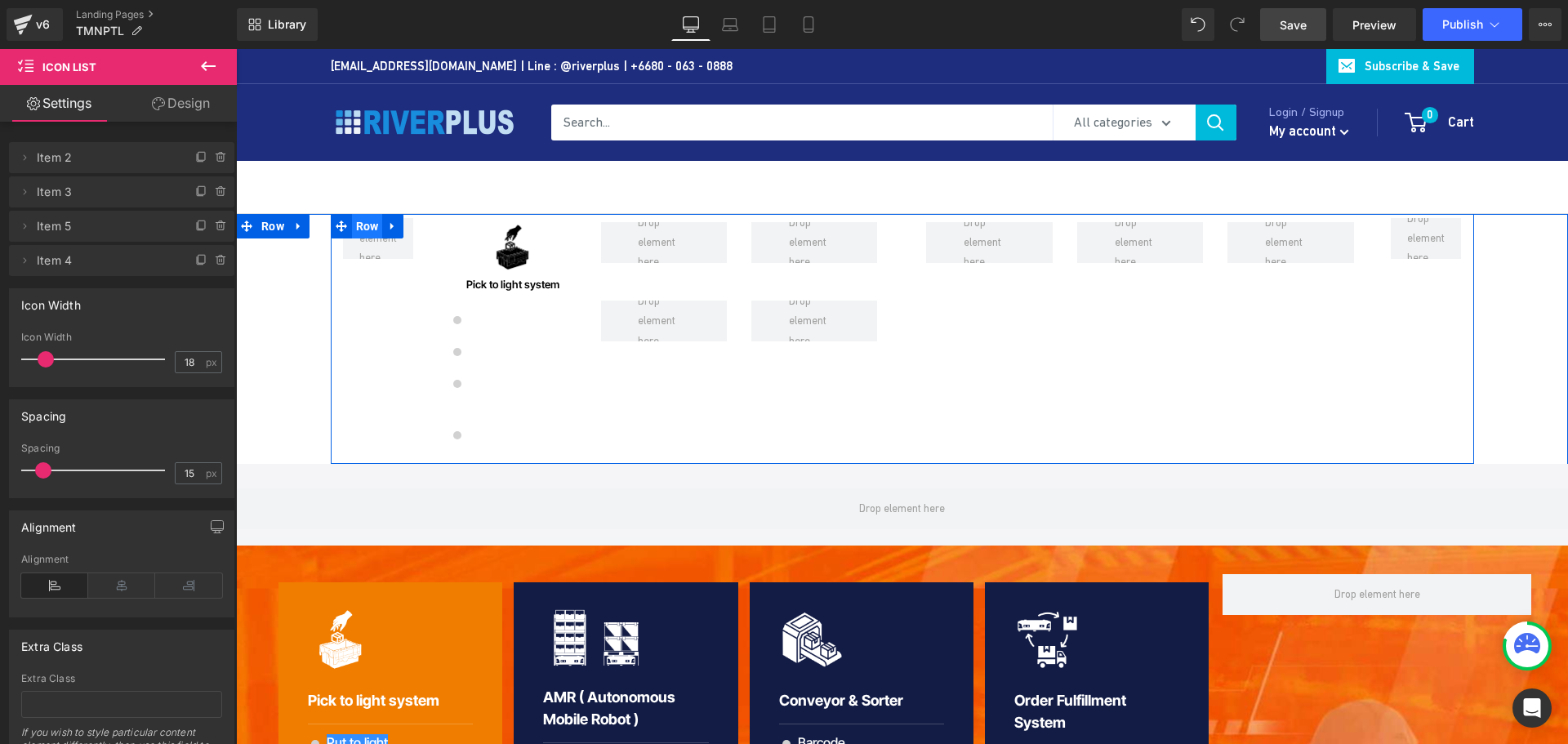 click on "Row" at bounding box center (368, 226) 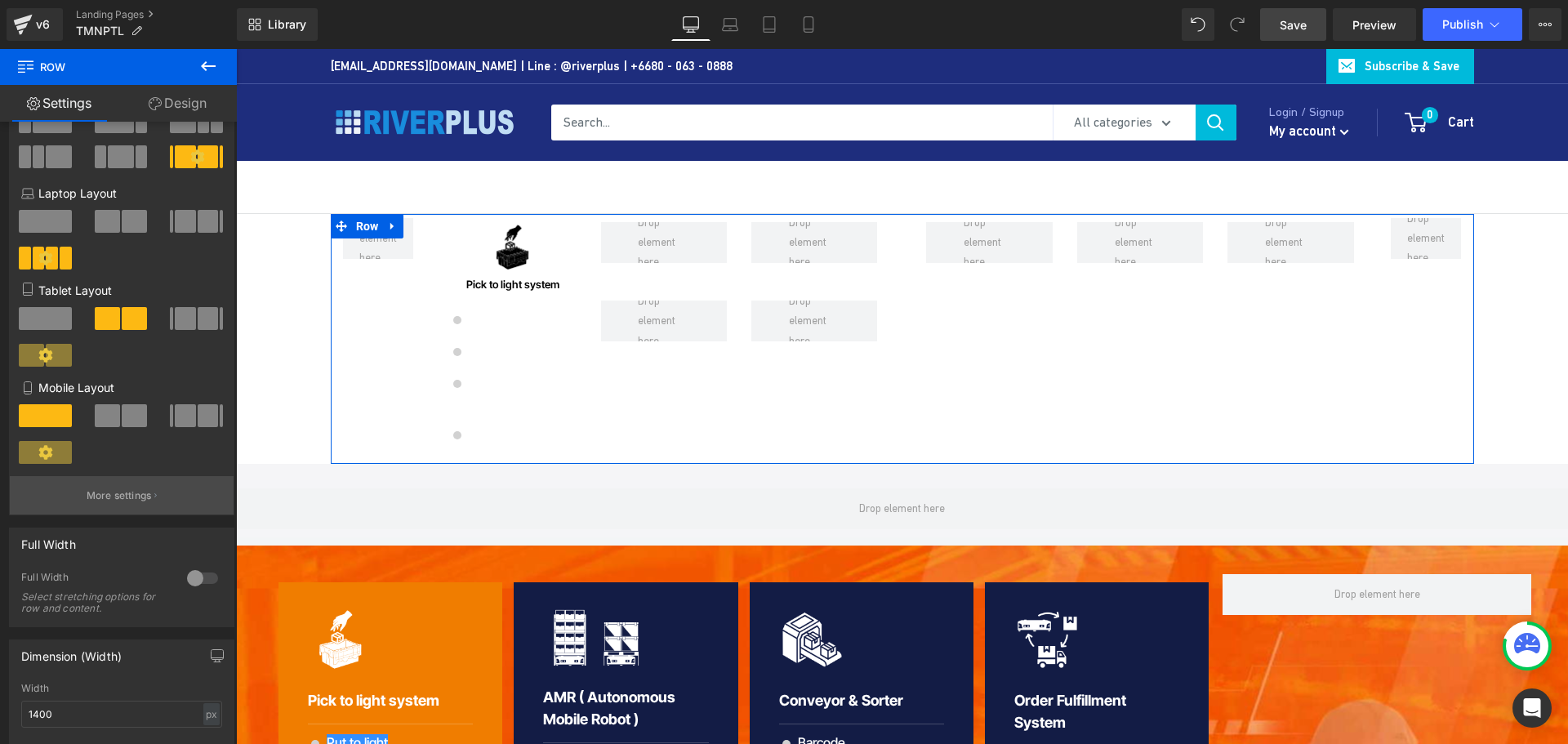 scroll, scrollTop: 327, scrollLeft: 0, axis: vertical 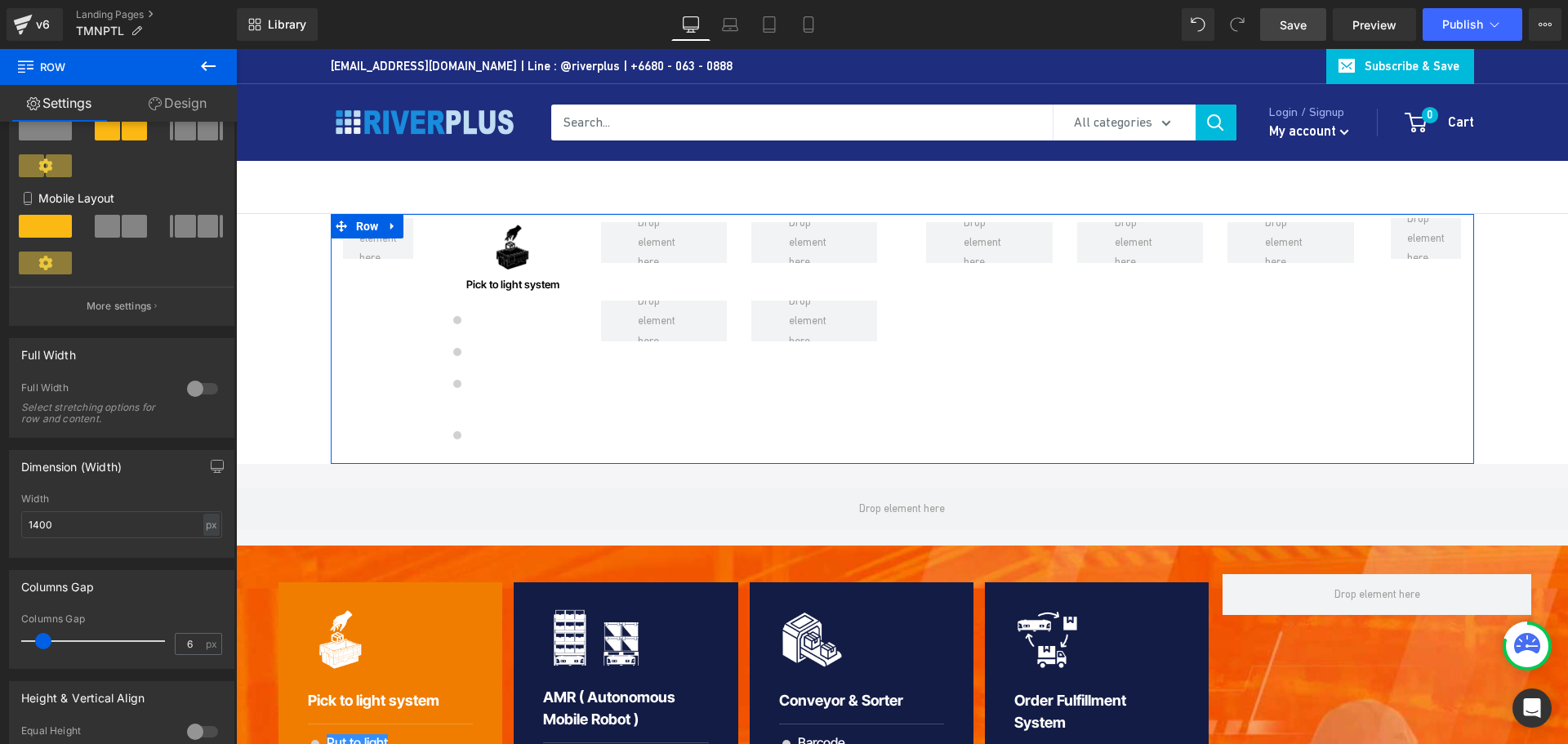 type on "0" 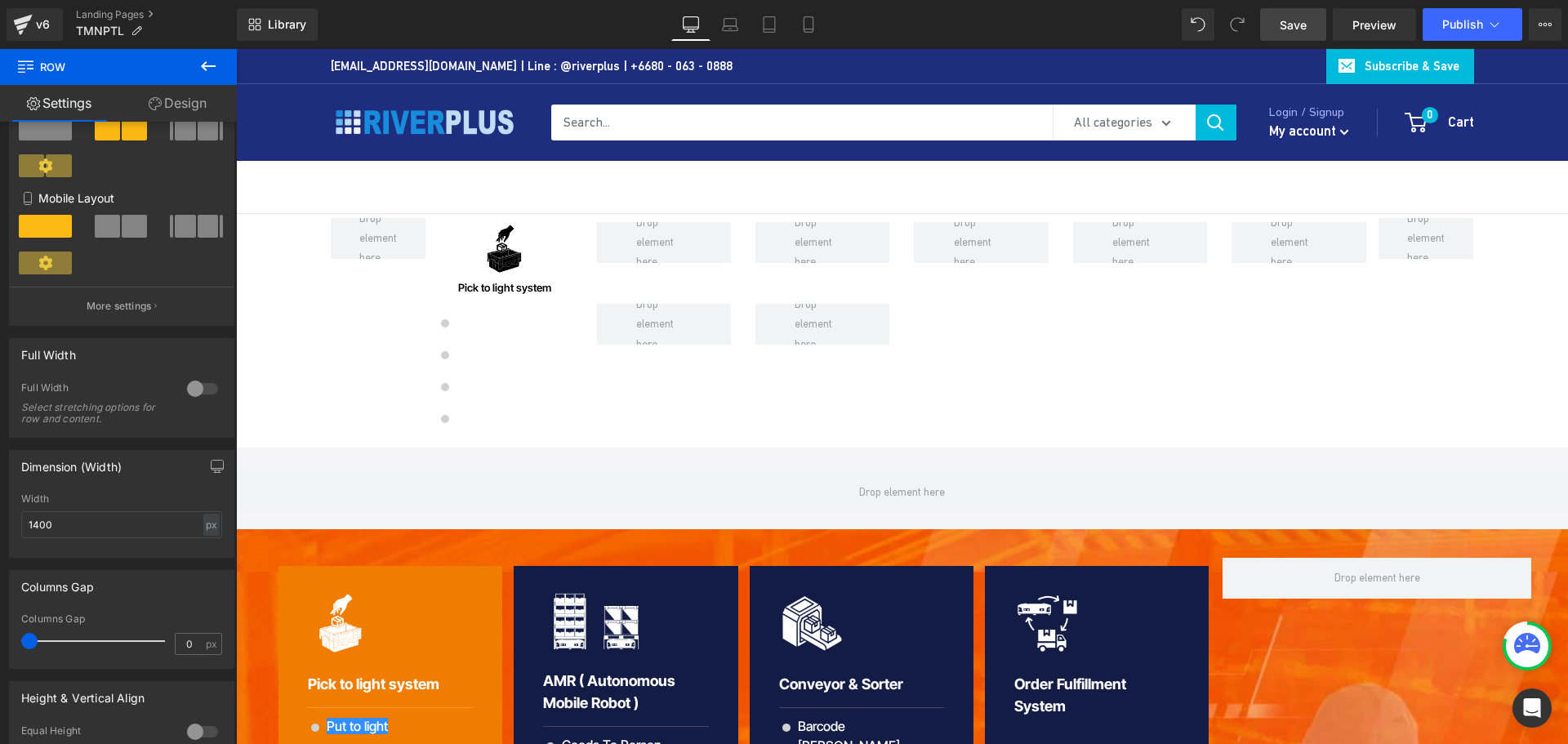 drag, startPoint x: 41, startPoint y: 639, endPoint x: -40, endPoint y: 626, distance: 82.03658 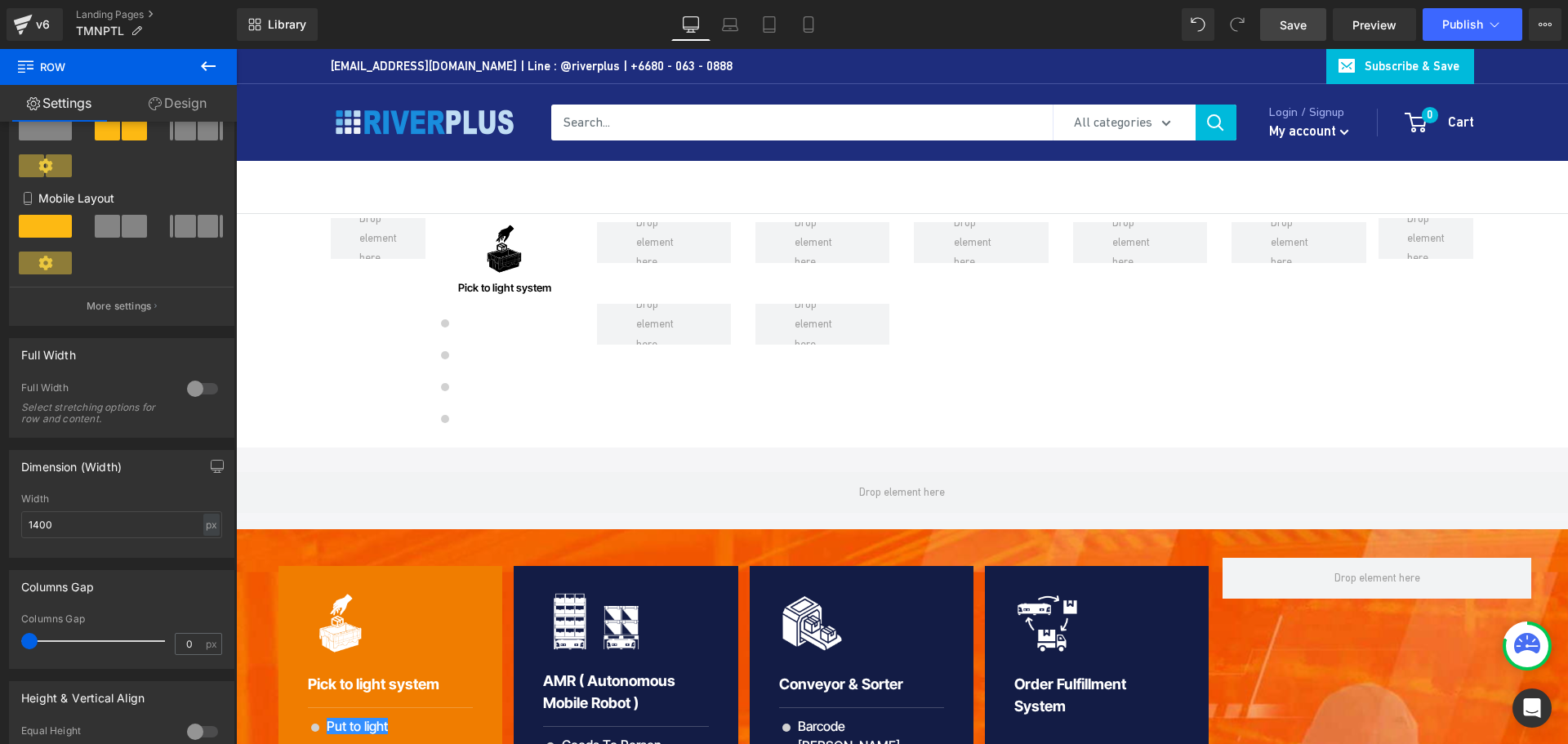 click on "Row  You are previewing how the   will restyle your page. You can not edit Elements in Preset Preview Mode.  v6 Landing Pages TMNPTL Library Desktop Desktop Laptop Tablet Mobile Save Preview Publish Scheduled View Live Page View with current Template Save Template to Library Schedule Publish Publish Settings Shortcuts  Your page can’t be published   You've reached the maximum number of published pages on your plan  (0/0).  You need to upgrade your plan or unpublish all your pages to get 1 publish slot.   Unpublish pages   Upgrade plan  Elements Global Style Base Row  rows, columns, layouts, div Heading  headings, titles, h1,h2,h3,h4,h5,h6 Text Block  texts, paragraphs, contents, blocks Image  images, photos, alts, uploads Icon  icons, symbols Button  button, call to action, cta Separator  separators, dividers, horizontal lines Liquid  liquid, custom code, html, javascript, css, reviews, apps, applications, embeded, iframe Banner Parallax  Hero Banner  Stack Tabs  Carousel  Pricing  List" at bounding box center [784, 372] 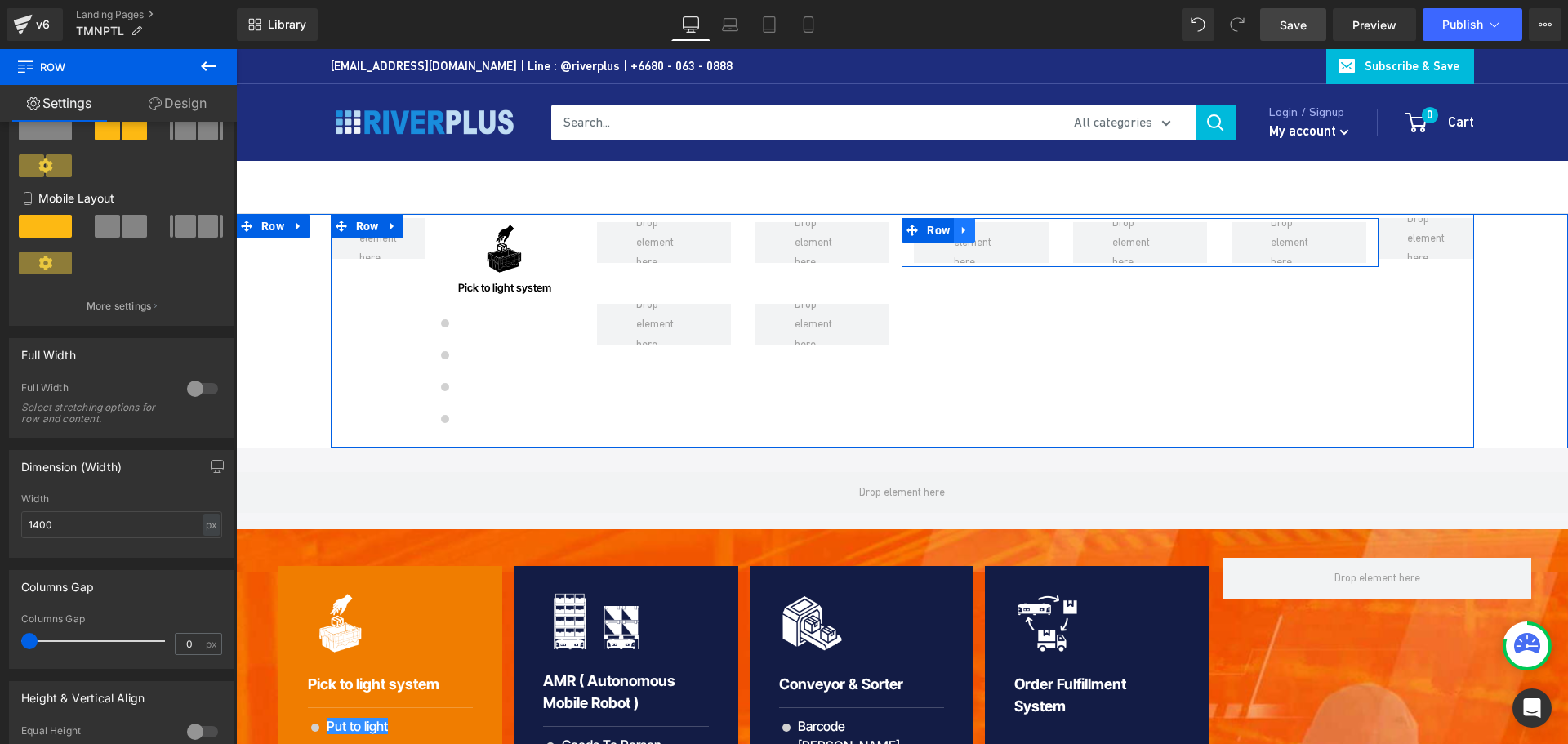 click 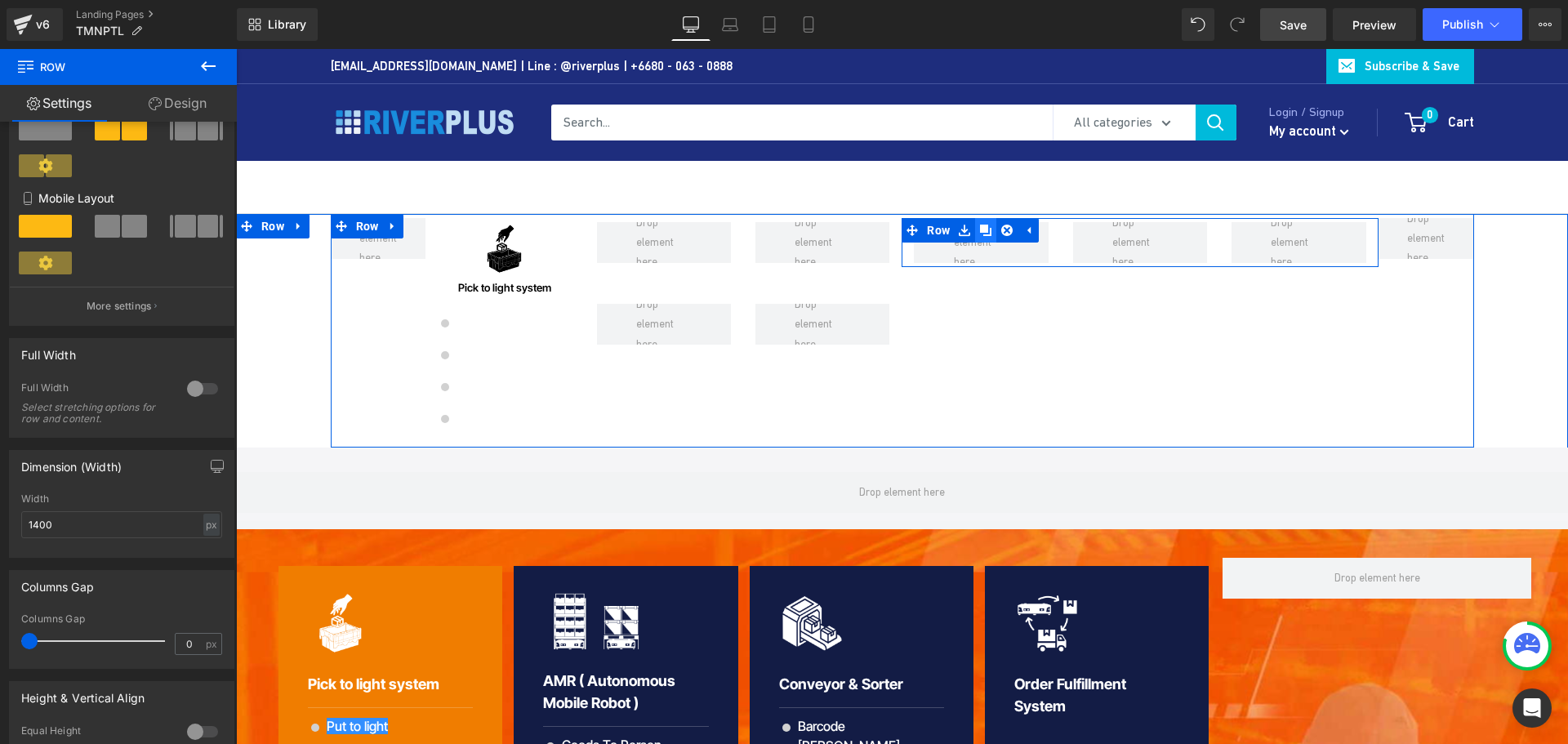 click 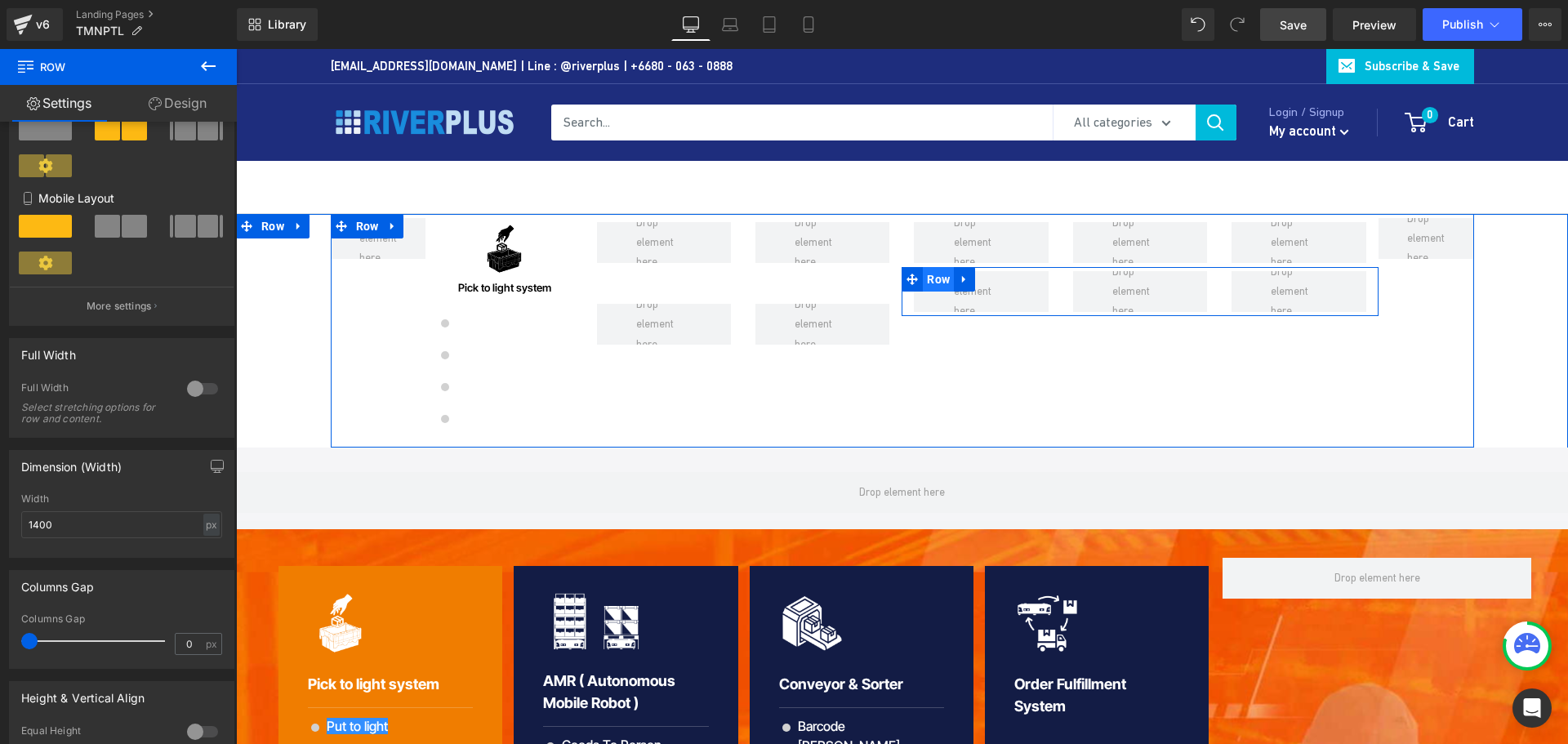 click on "Row" at bounding box center [938, 279] 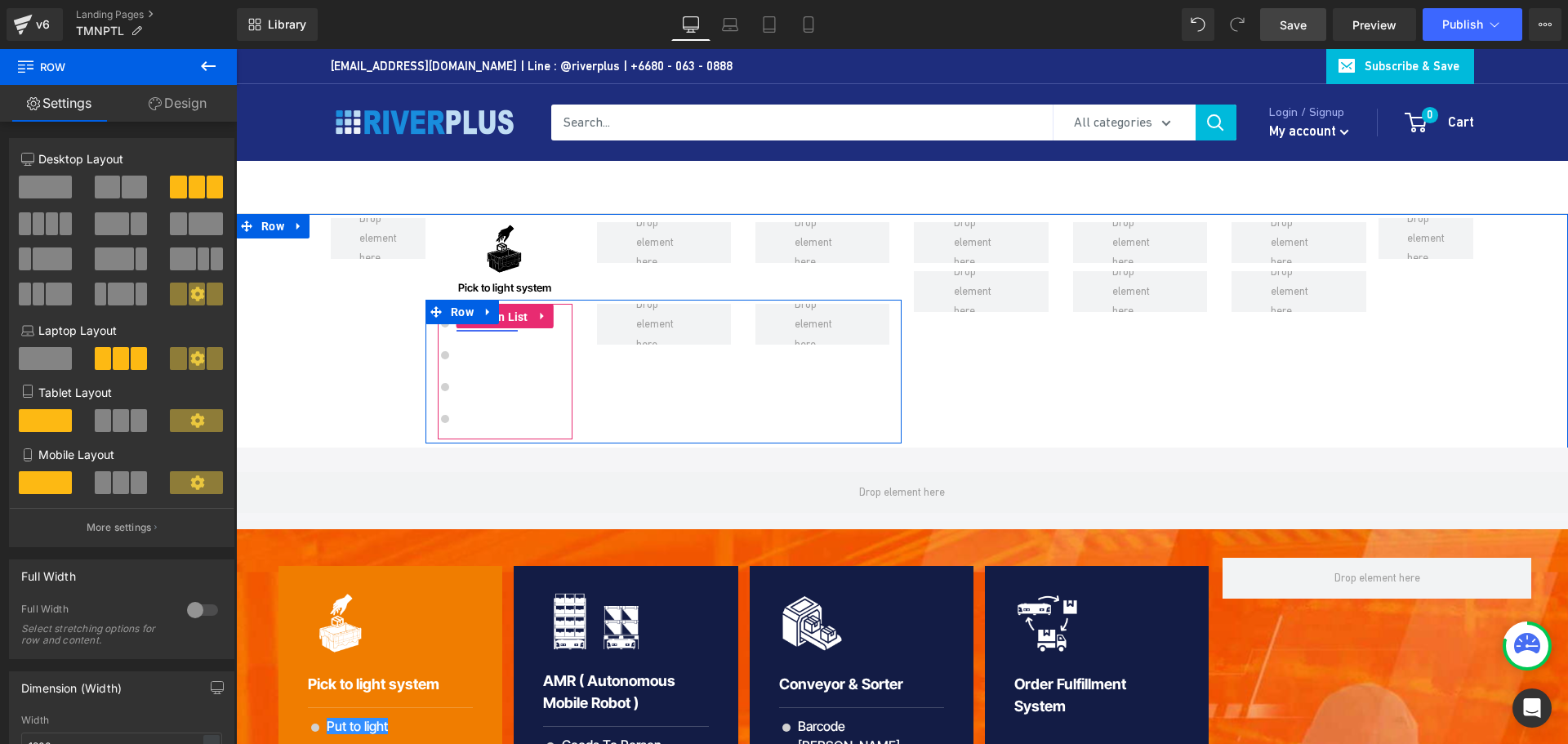 click on "Icon List" at bounding box center [505, 317] 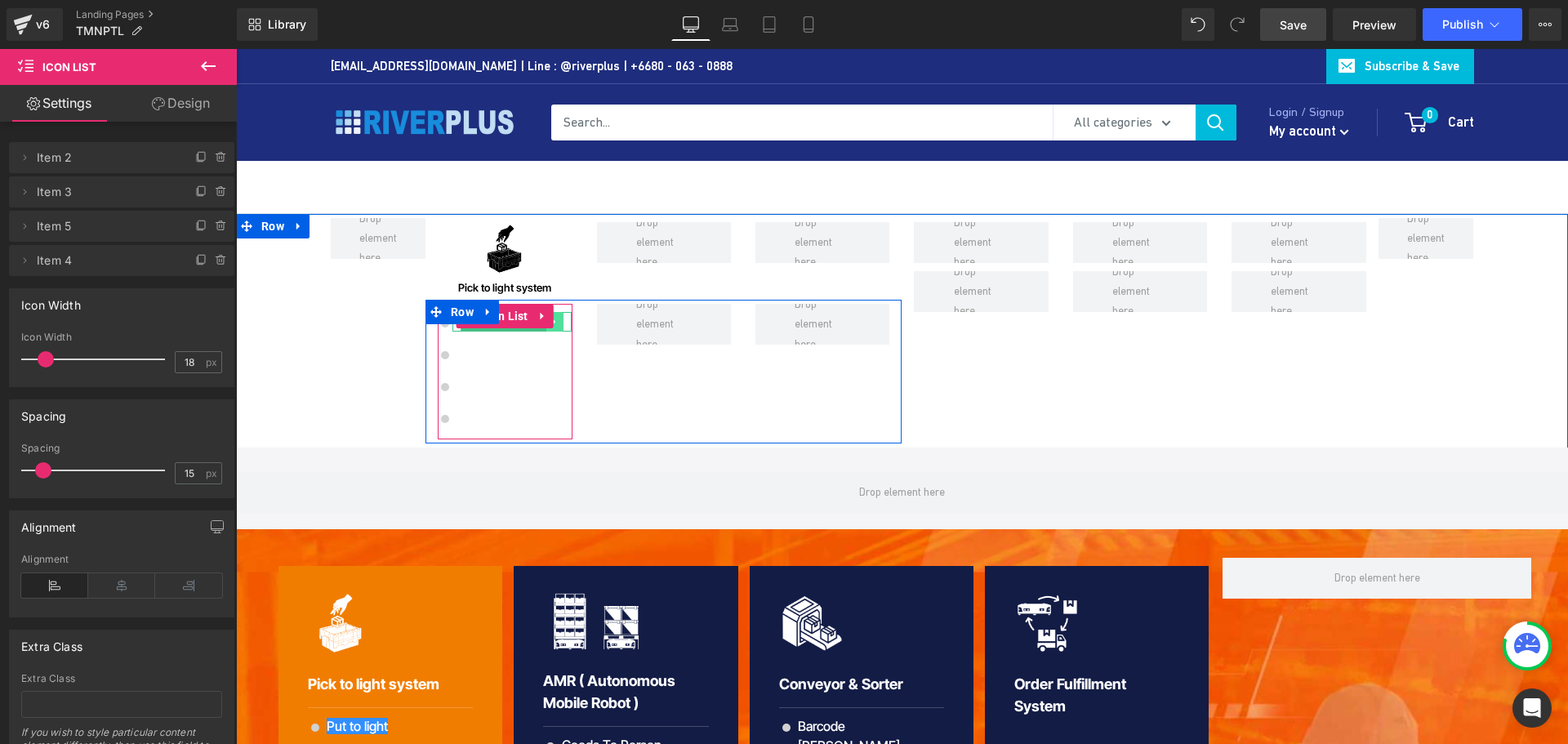click 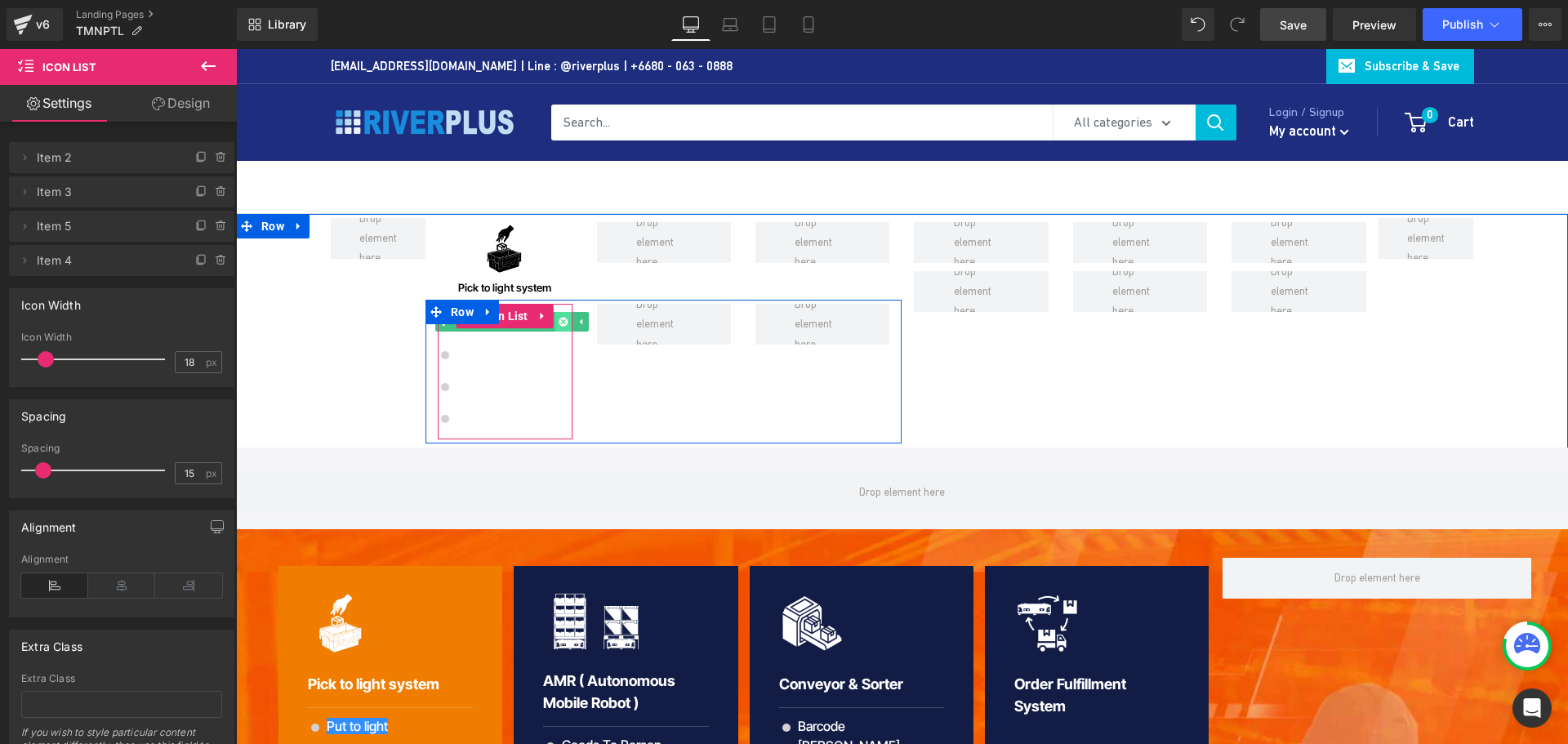 click 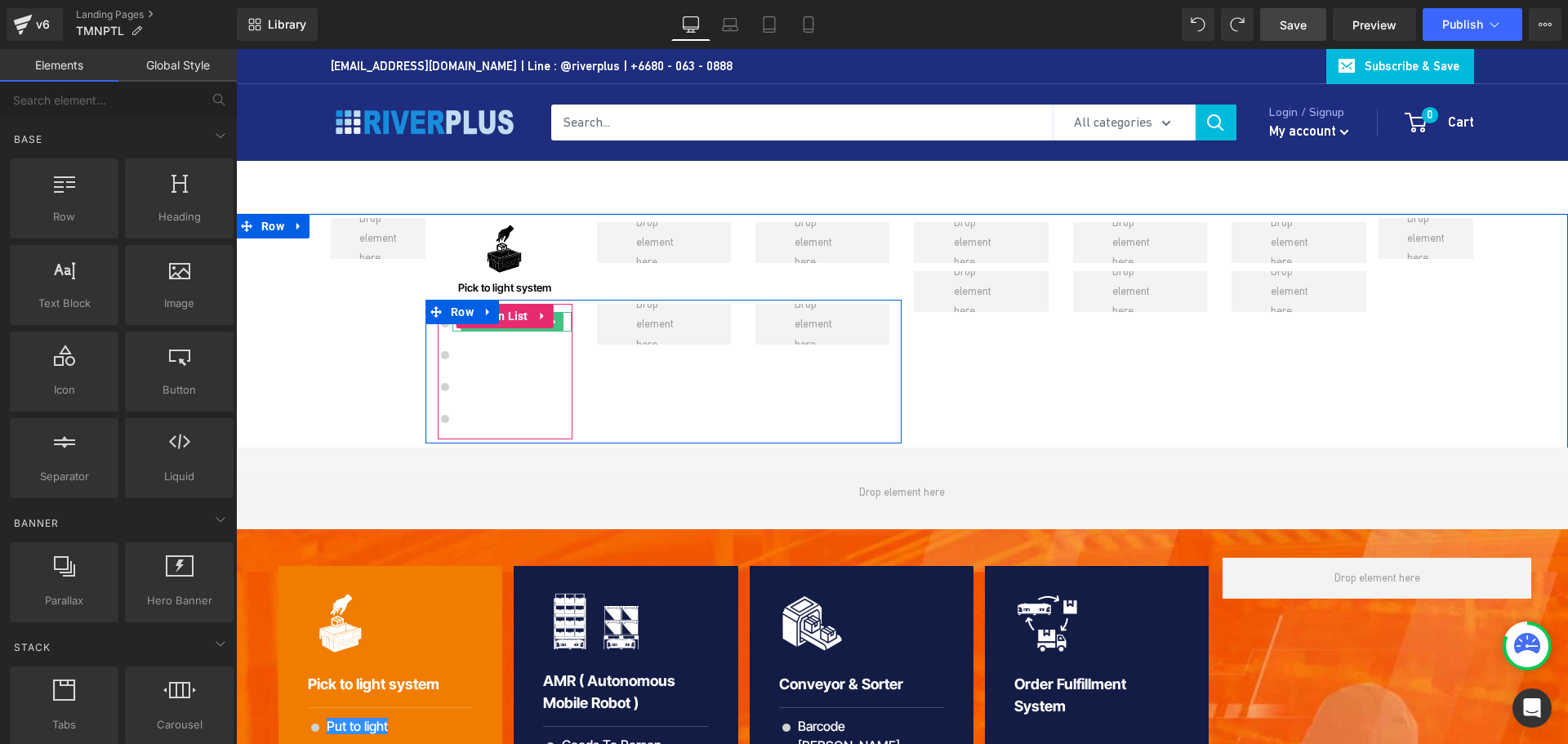 click at bounding box center (537, 322) 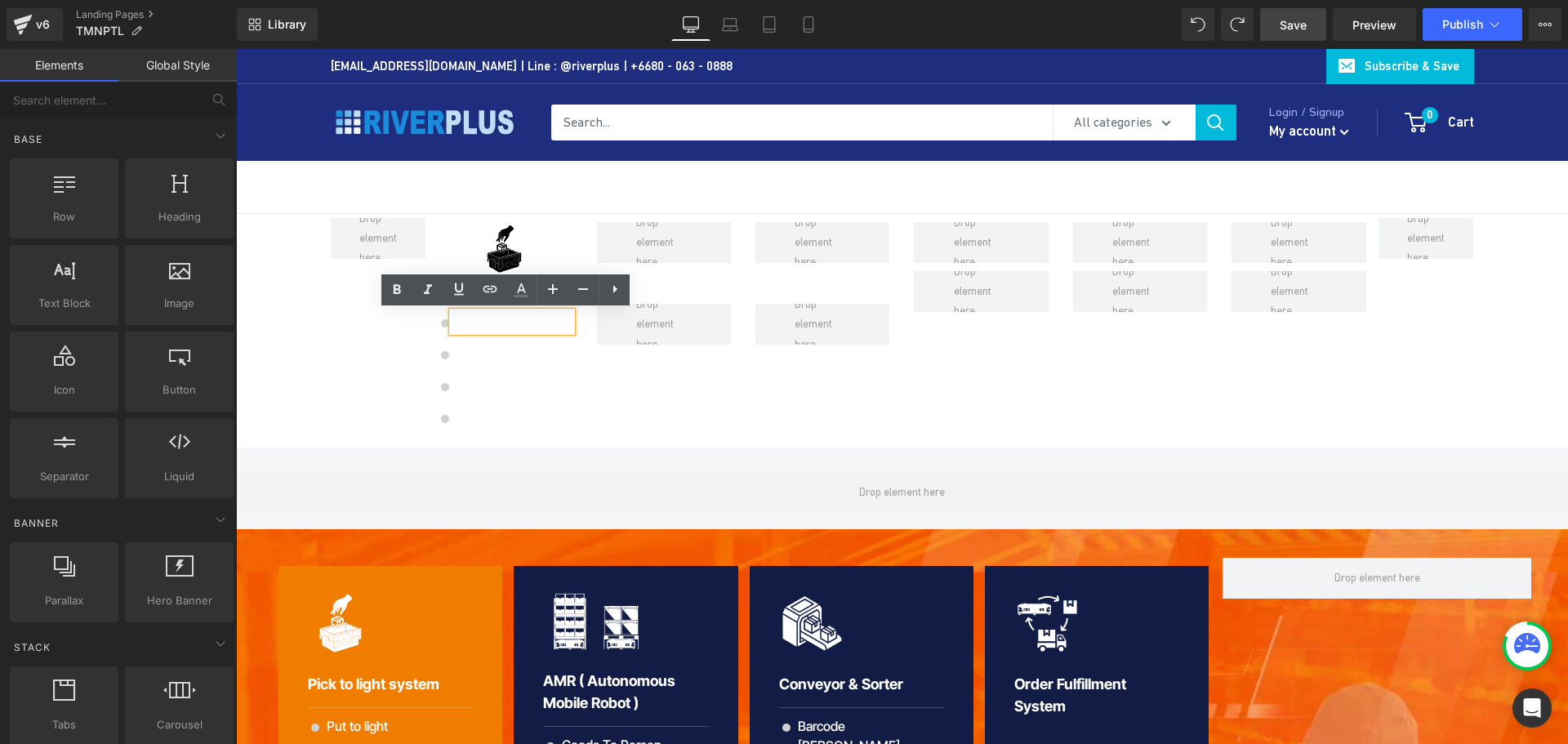 click on "Put to light" at bounding box center (514, 322) 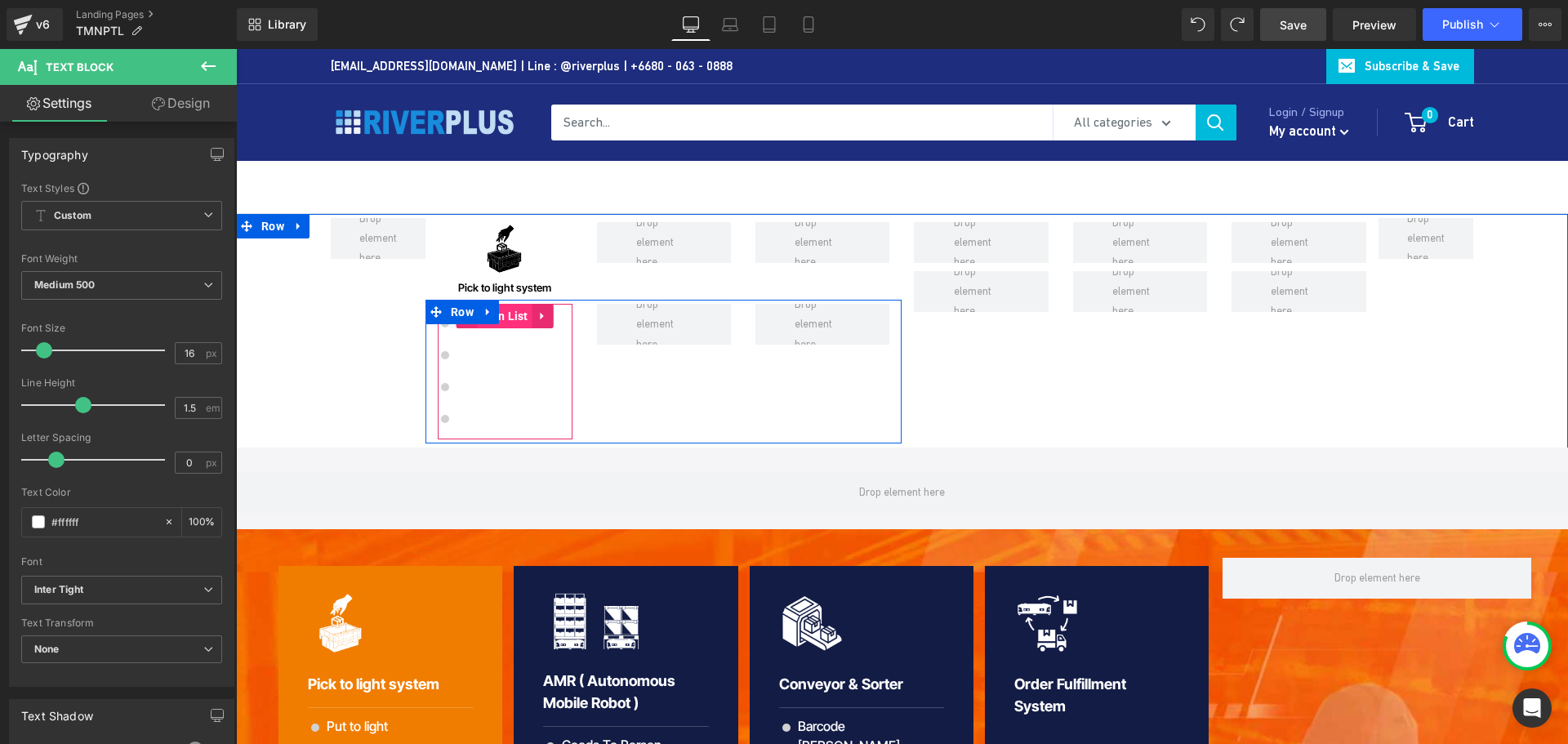click on "Icon List" at bounding box center (505, 316) 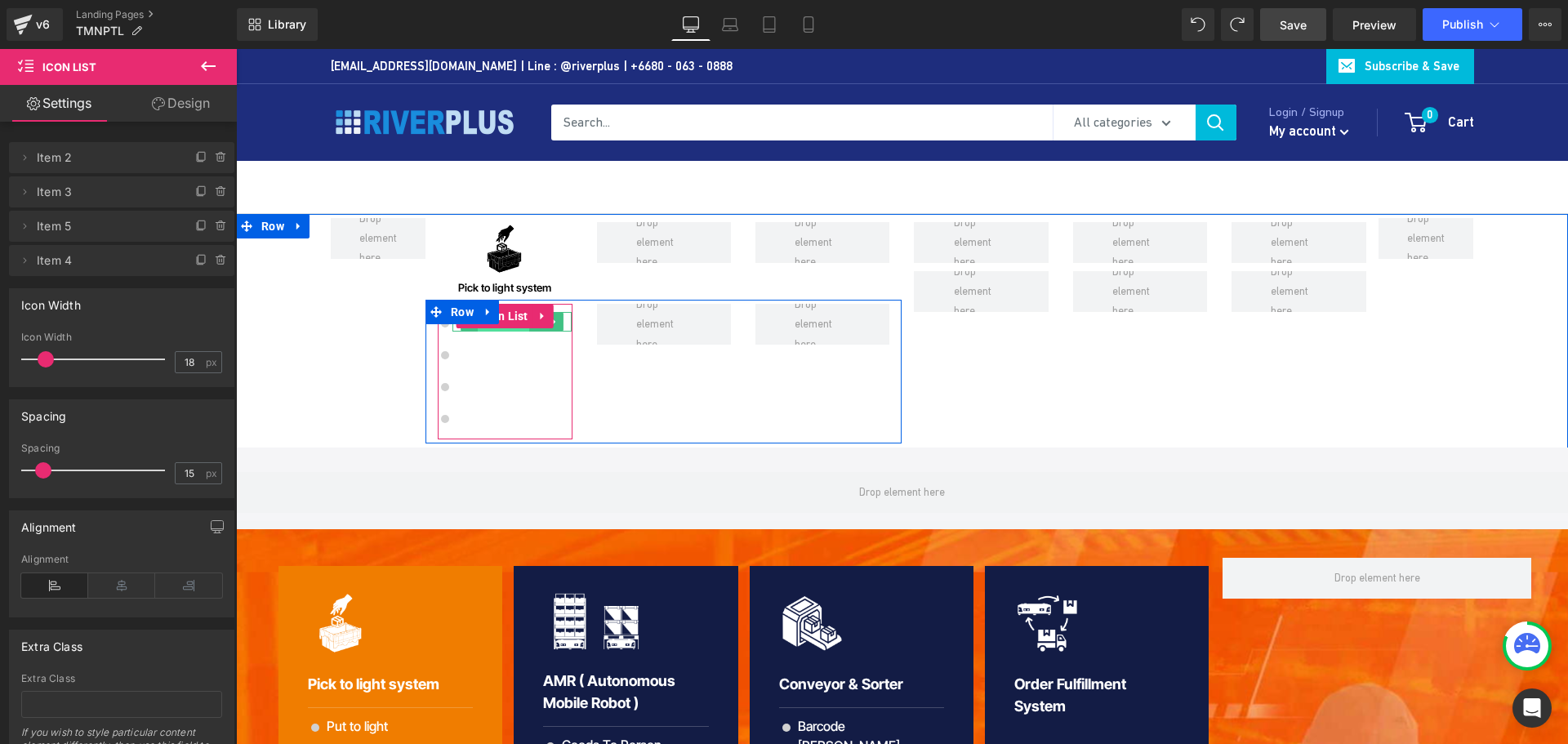 click on "Text Block" at bounding box center [503, 322] 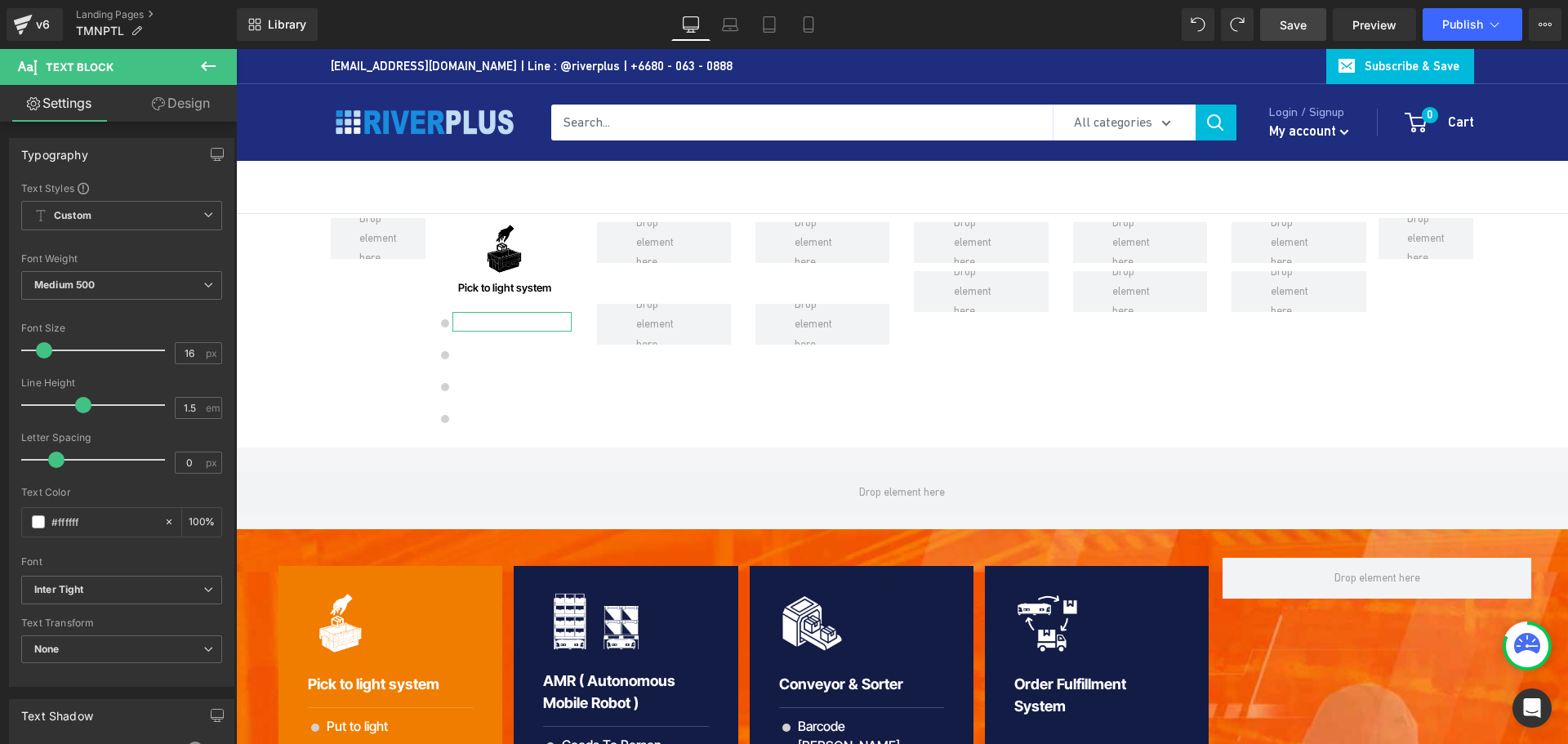 drag, startPoint x: 103, startPoint y: 516, endPoint x: -15, endPoint y: 515, distance: 118.00424 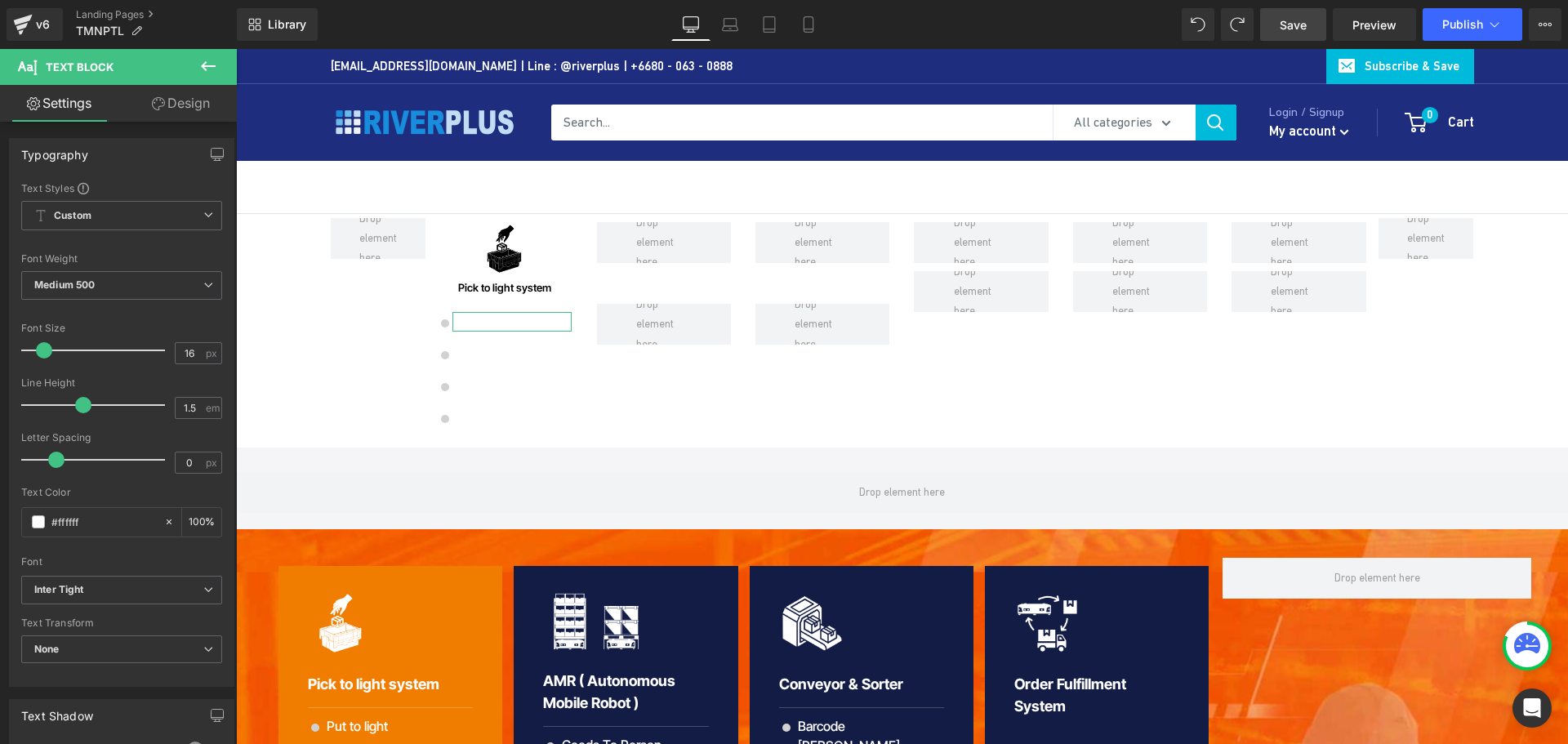 click on "Text Block  You are previewing how the   will restyle your page. You can not edit Elements in Preset Preview Mode.  v6 Landing Pages TMNPTL Library Desktop Desktop Laptop Tablet Mobile Save Preview Publish Scheduled View Live Page View with current Template Save Template to Library Schedule Publish Publish Settings Shortcuts  Your page can’t be published   You've reached the maximum number of published pages on your plan  (0/0).  You need to upgrade your plan or unpublish all your pages to get 1 publish slot.   Unpublish pages   Upgrade plan  Elements Global Style Base Row  rows, columns, layouts, div Heading  headings, titles, h1,h2,h3,h4,h5,h6 Text Block  texts, paragraphs, contents, blocks Image  images, photos, alts, uploads Icon  icons, symbols Button  button, call to action, cta Separator  separators, dividers, horizontal lines Liquid  liquid, custom code, html, javascript, css, reviews, apps, applications, embeded, iframe Banner Parallax  Hero Banner  Stack Tabs  Carousel  Pricing" at bounding box center (784, 372) 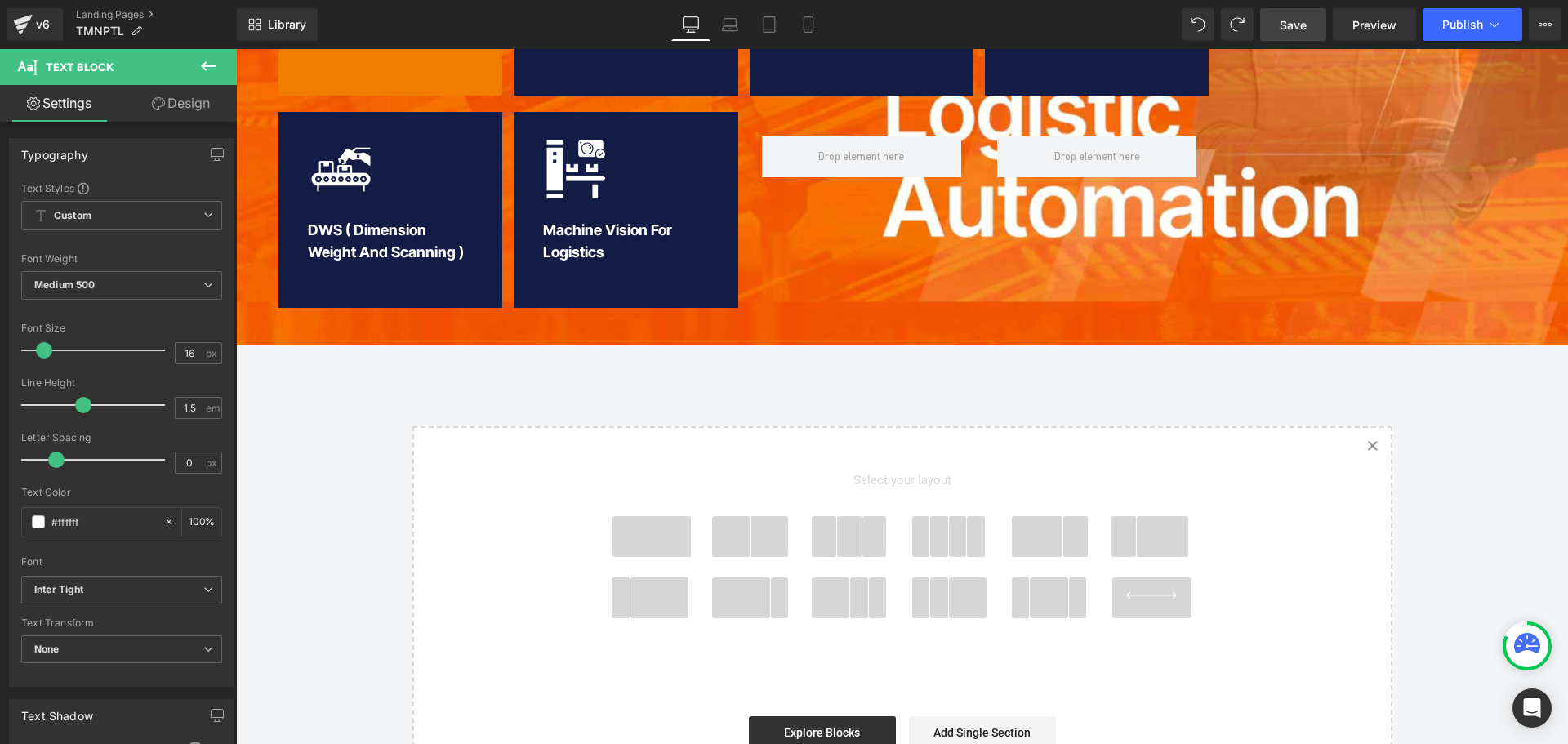 scroll, scrollTop: 898, scrollLeft: 0, axis: vertical 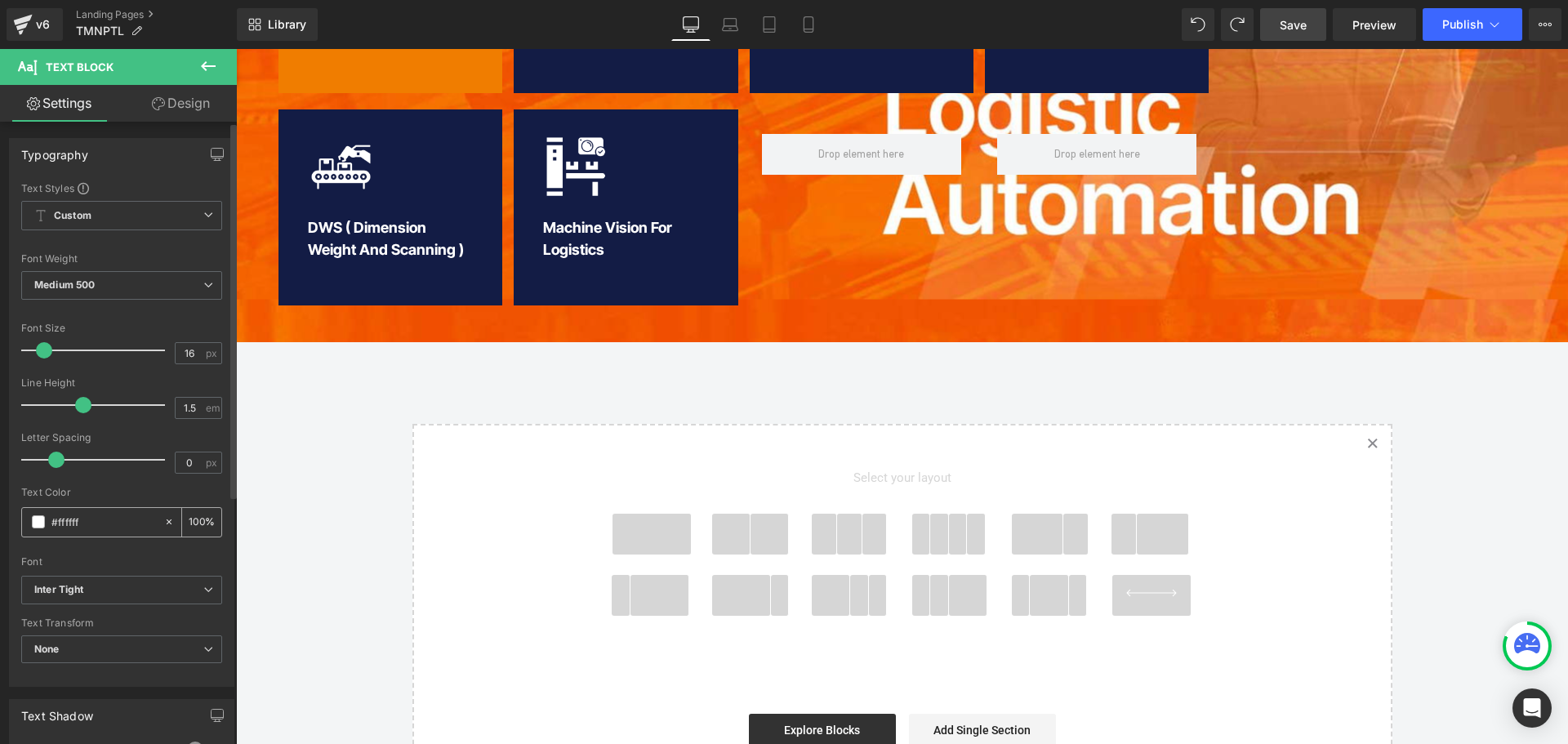 click on "#ffffff" at bounding box center (104, 522) 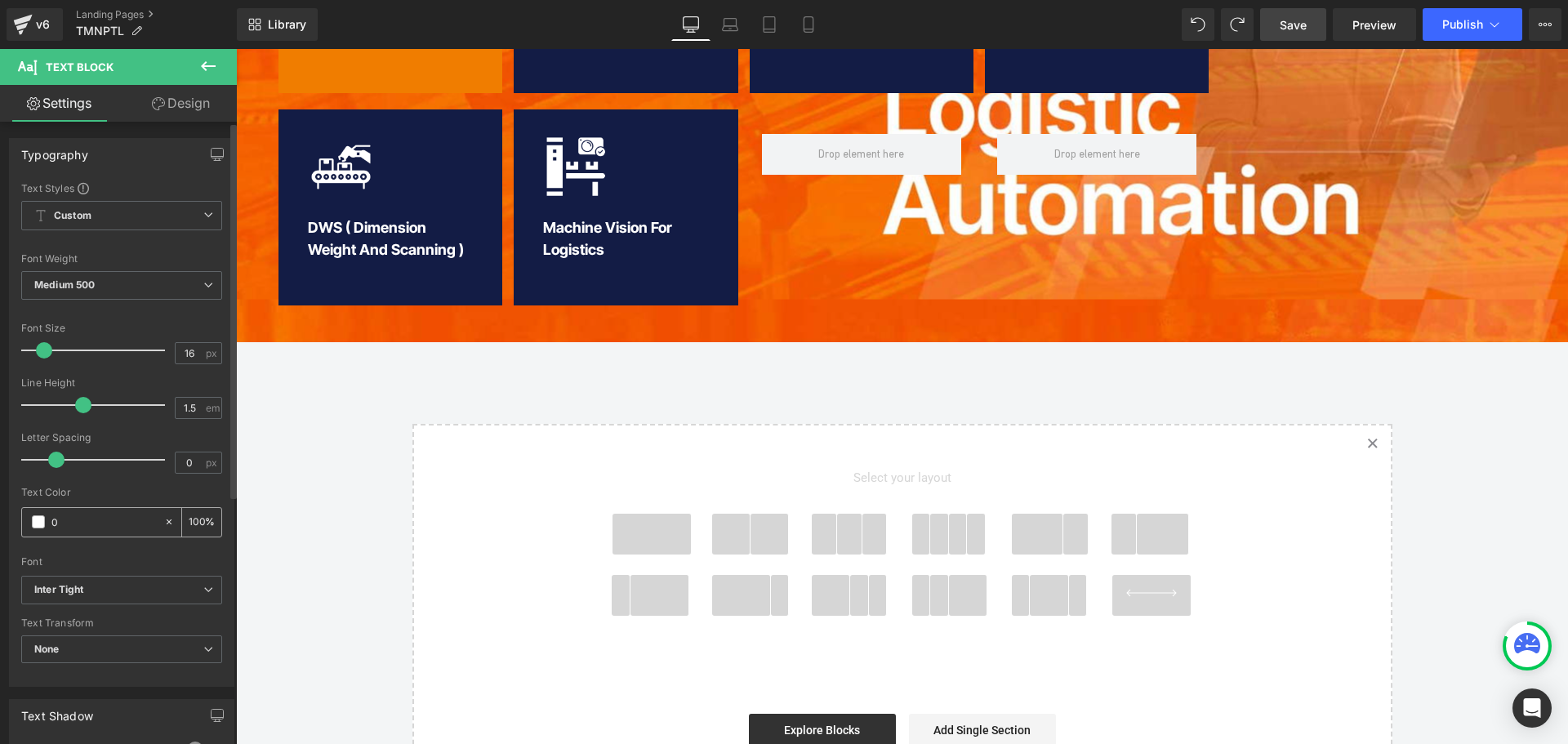 type on "00" 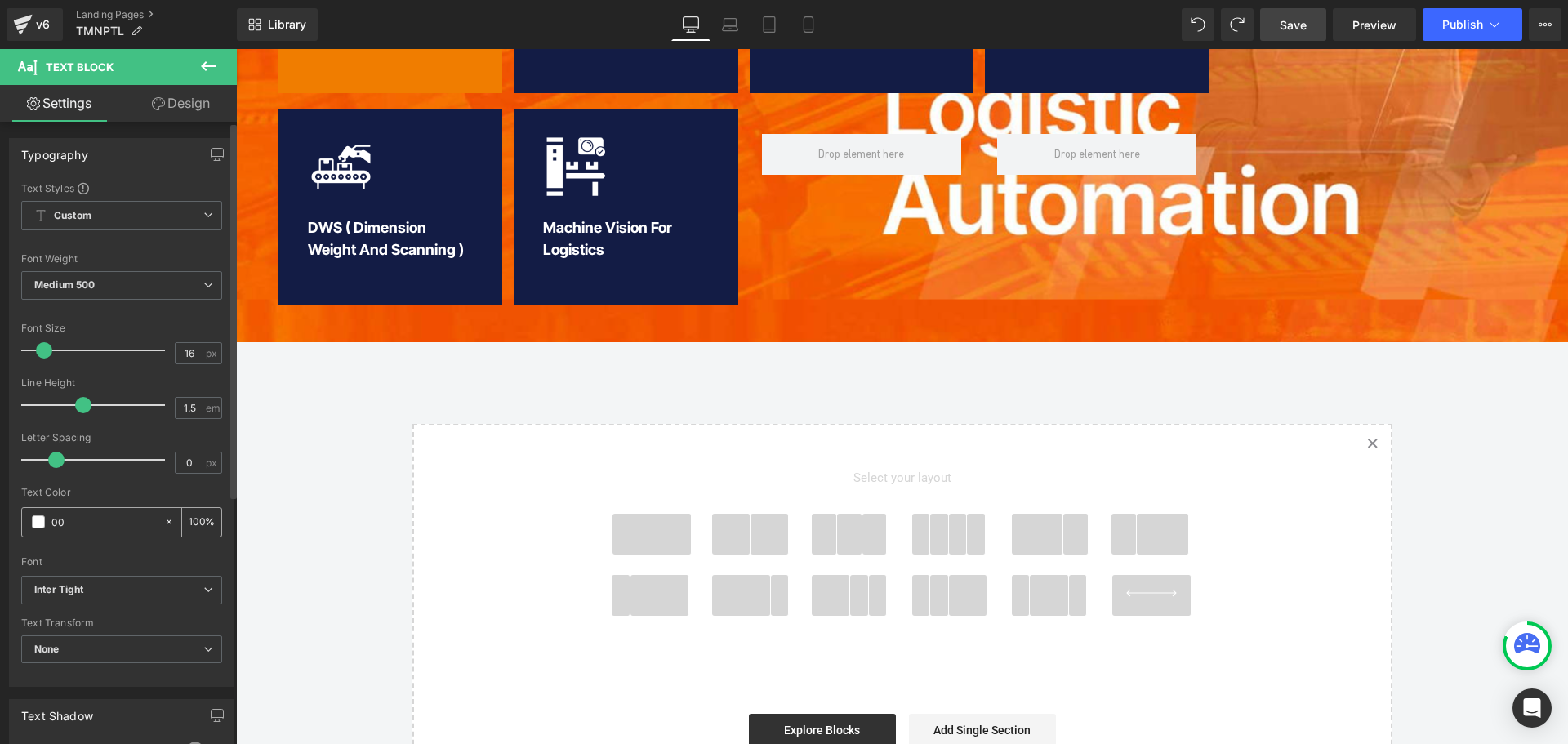 type on "0" 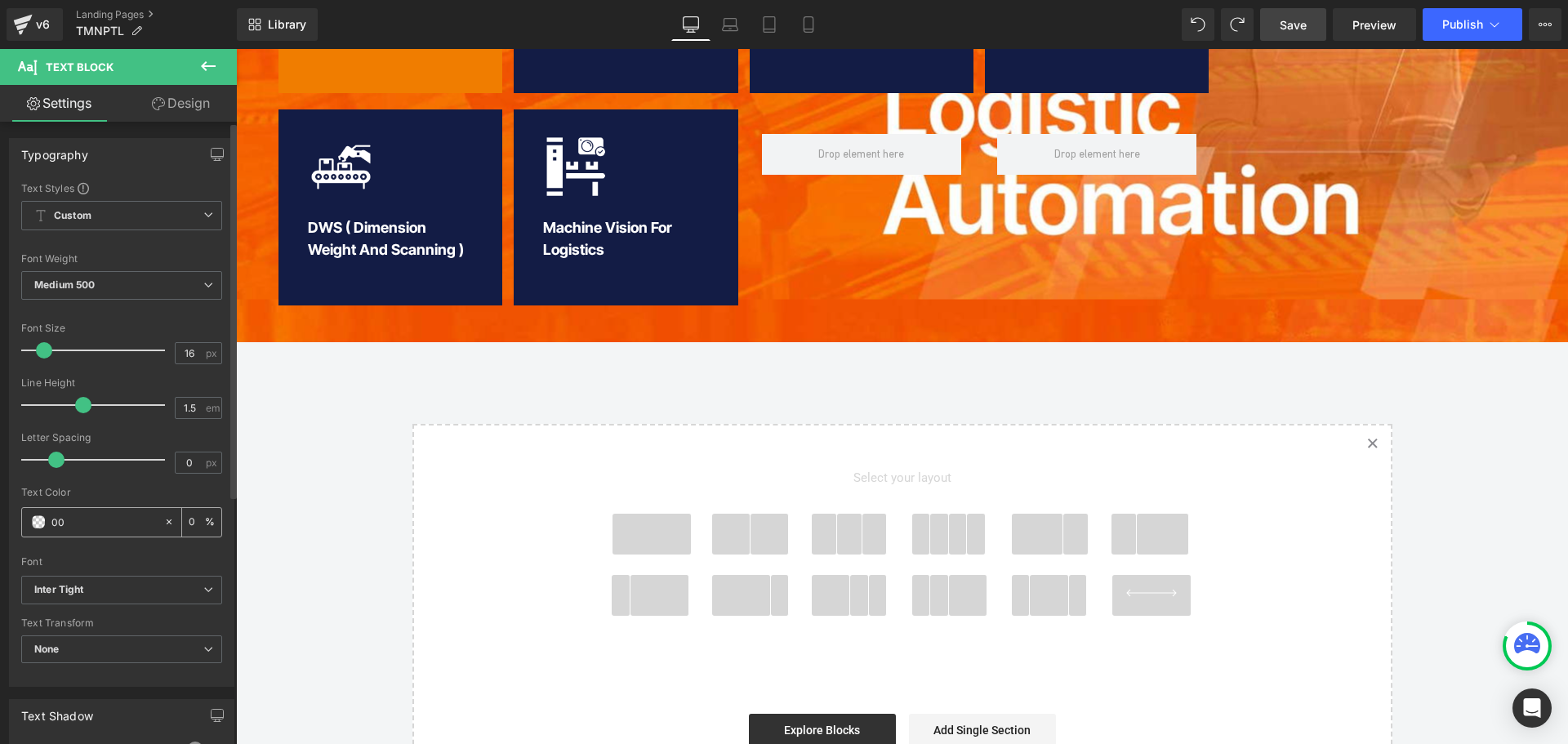 type on "000" 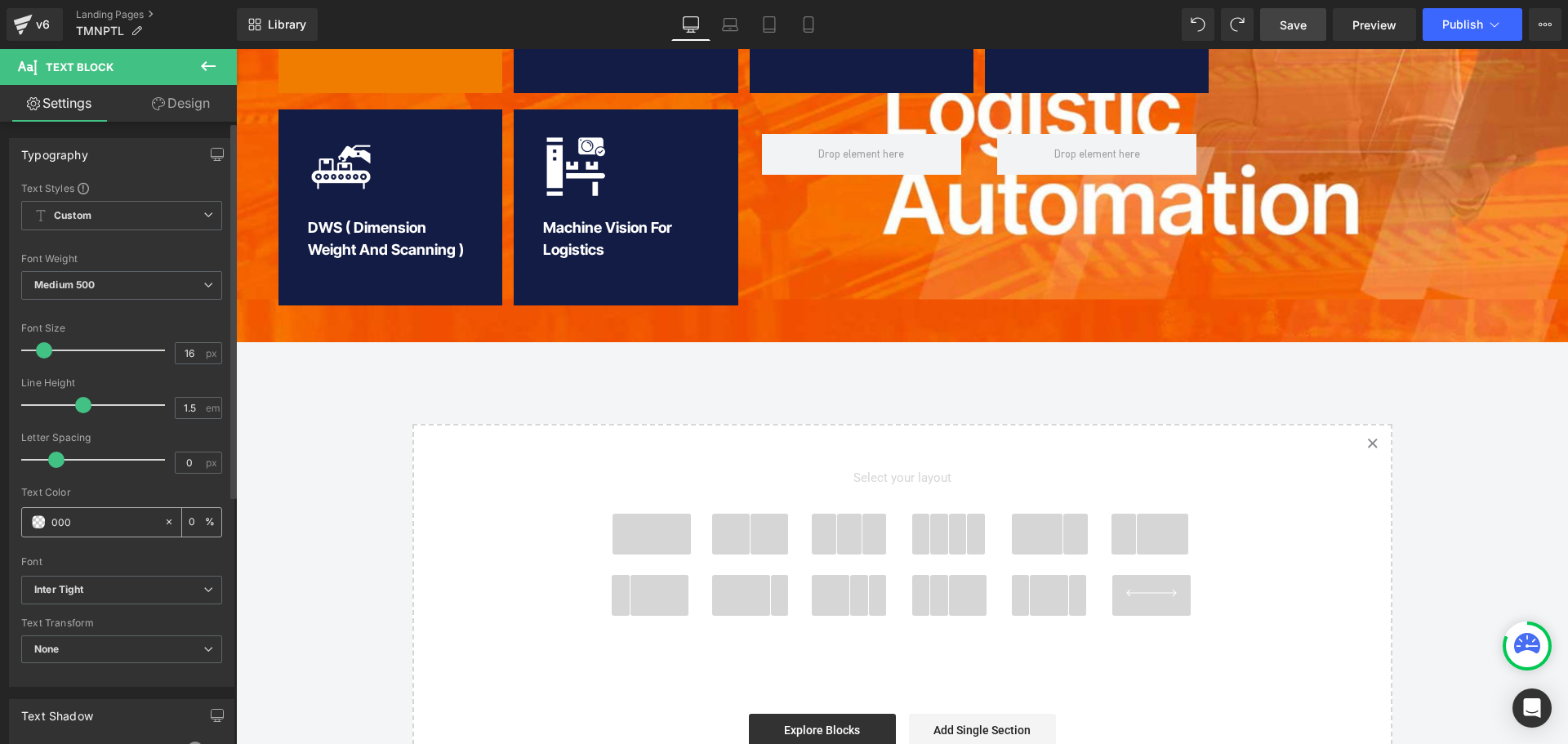 type on "100" 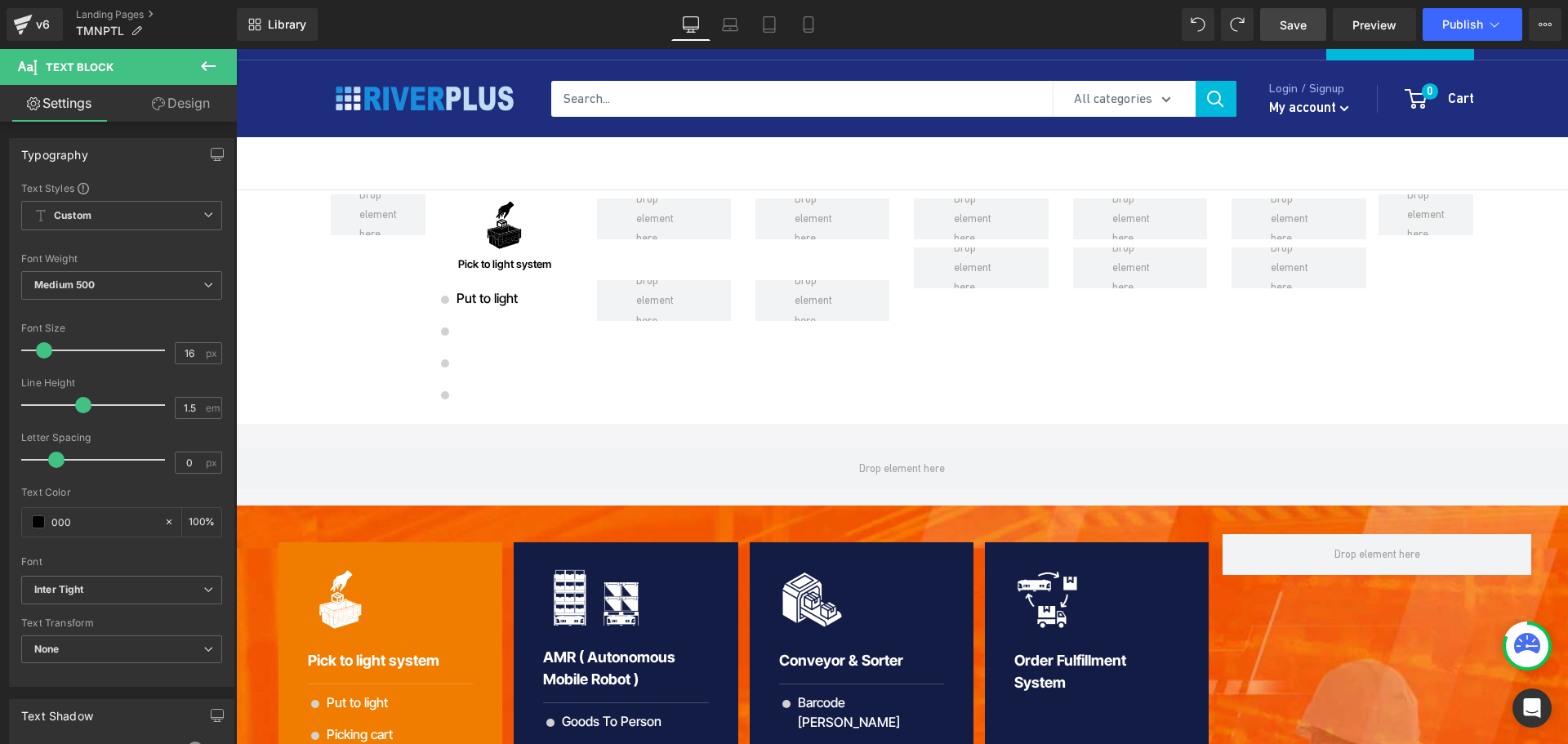 scroll, scrollTop: 0, scrollLeft: 0, axis: both 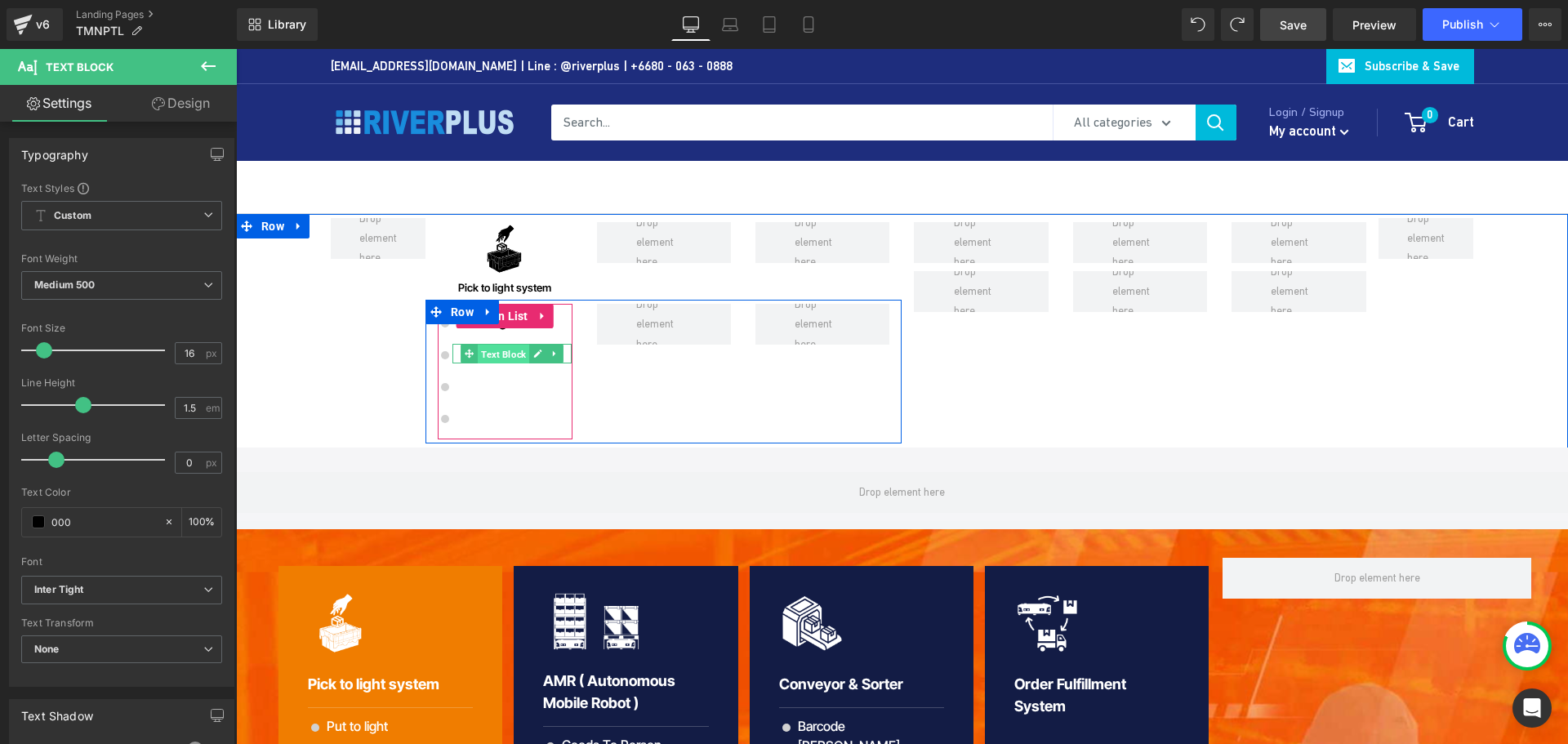 click on "Text Block" at bounding box center [503, 354] 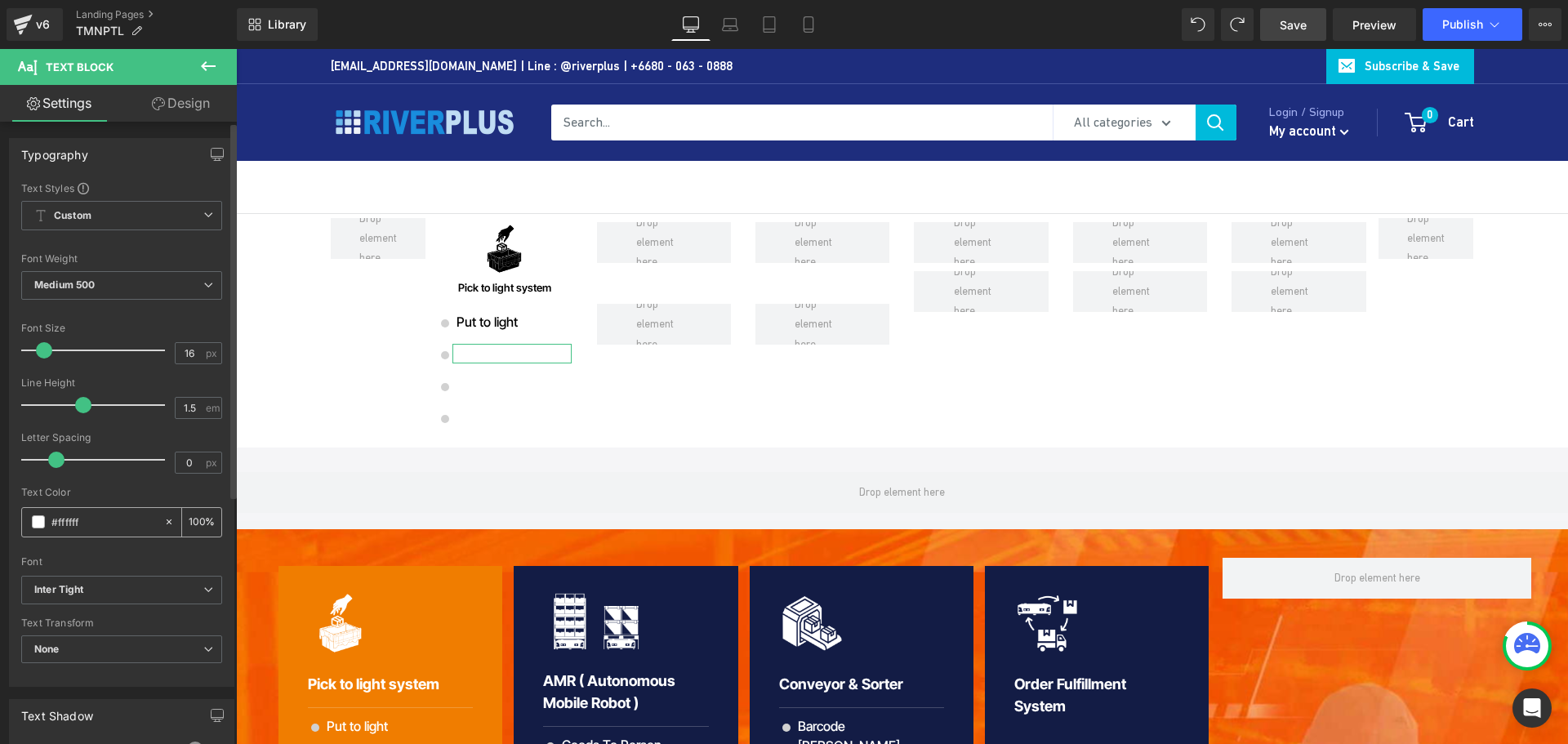 drag, startPoint x: 116, startPoint y: 522, endPoint x: 43, endPoint y: 522, distance: 73 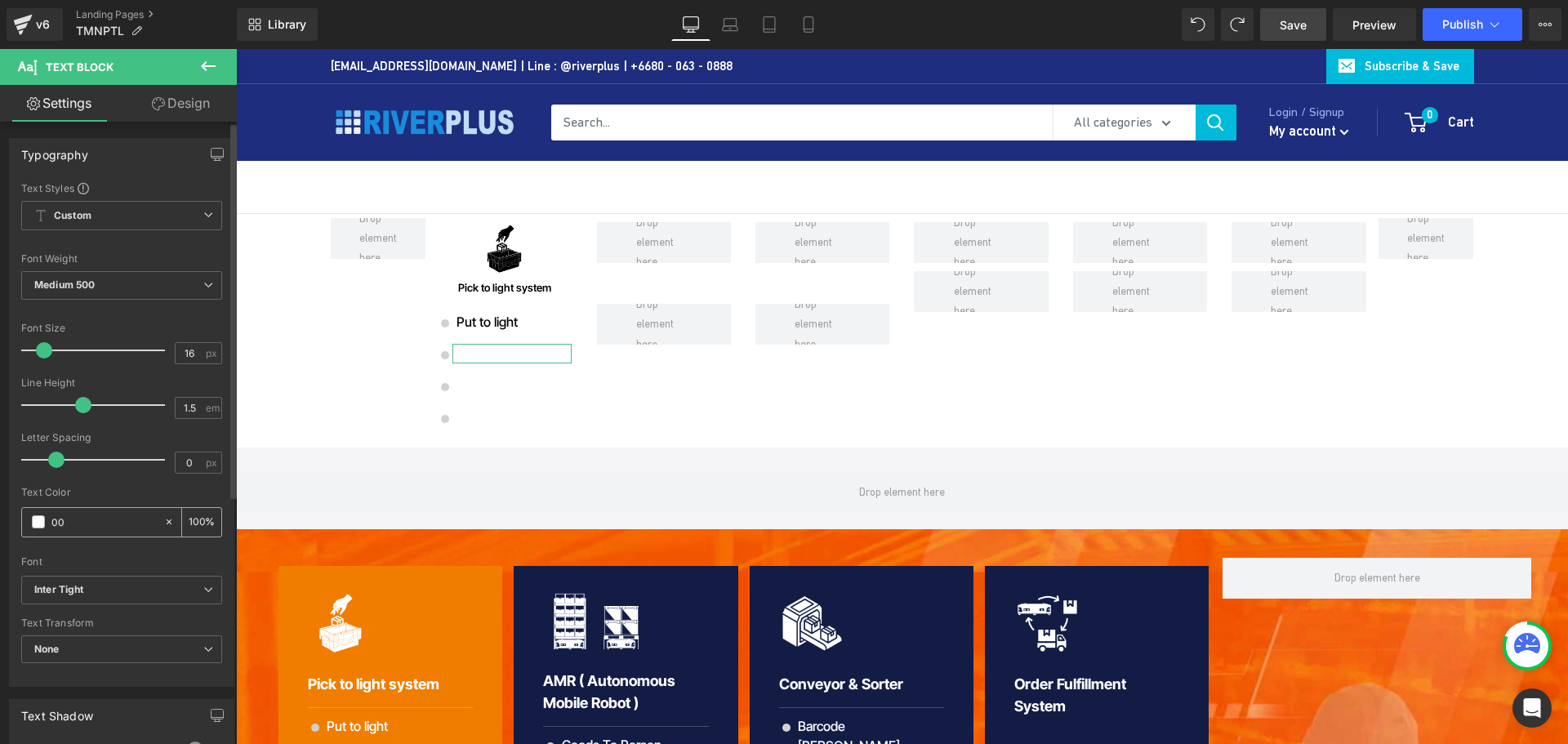 type on "000" 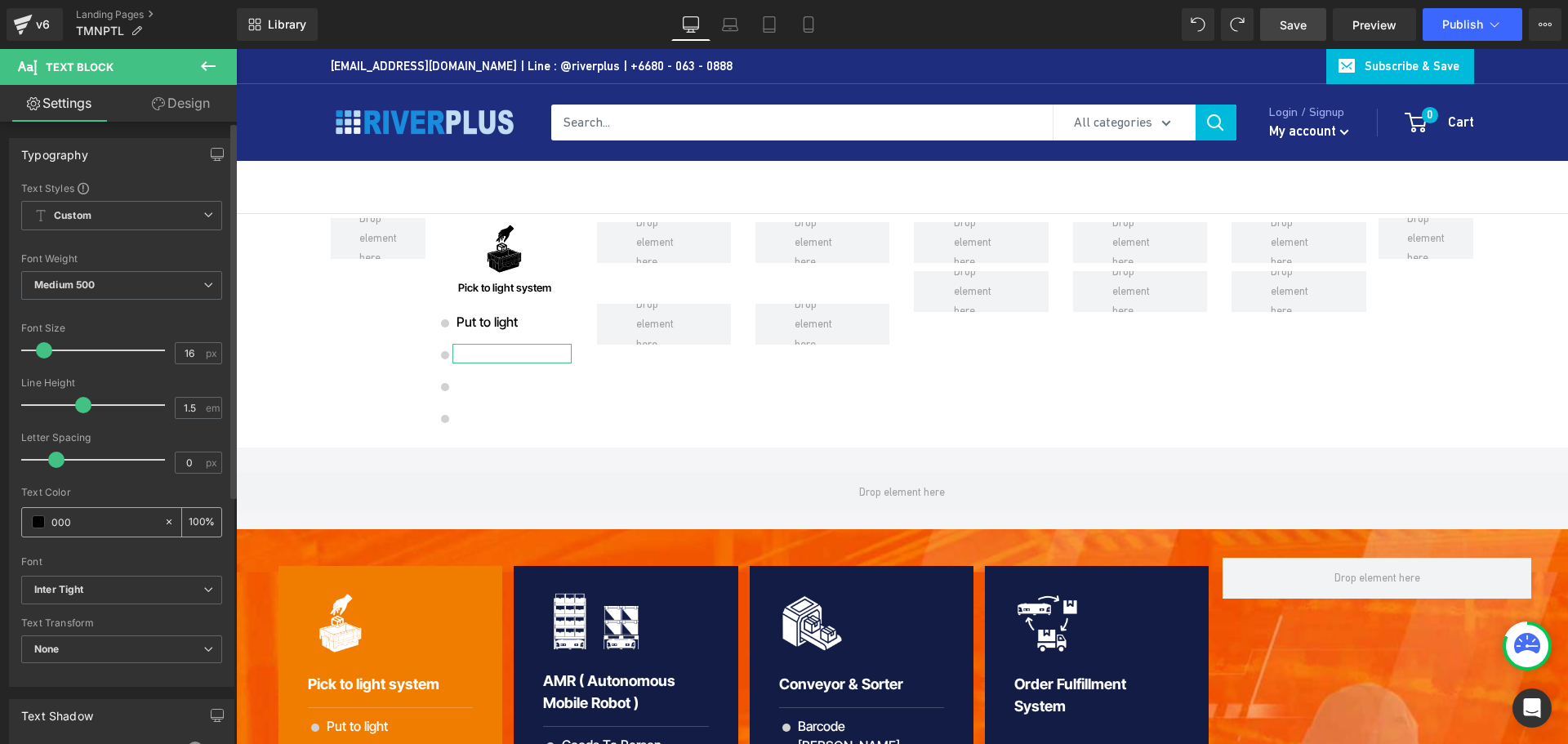 type on "100" 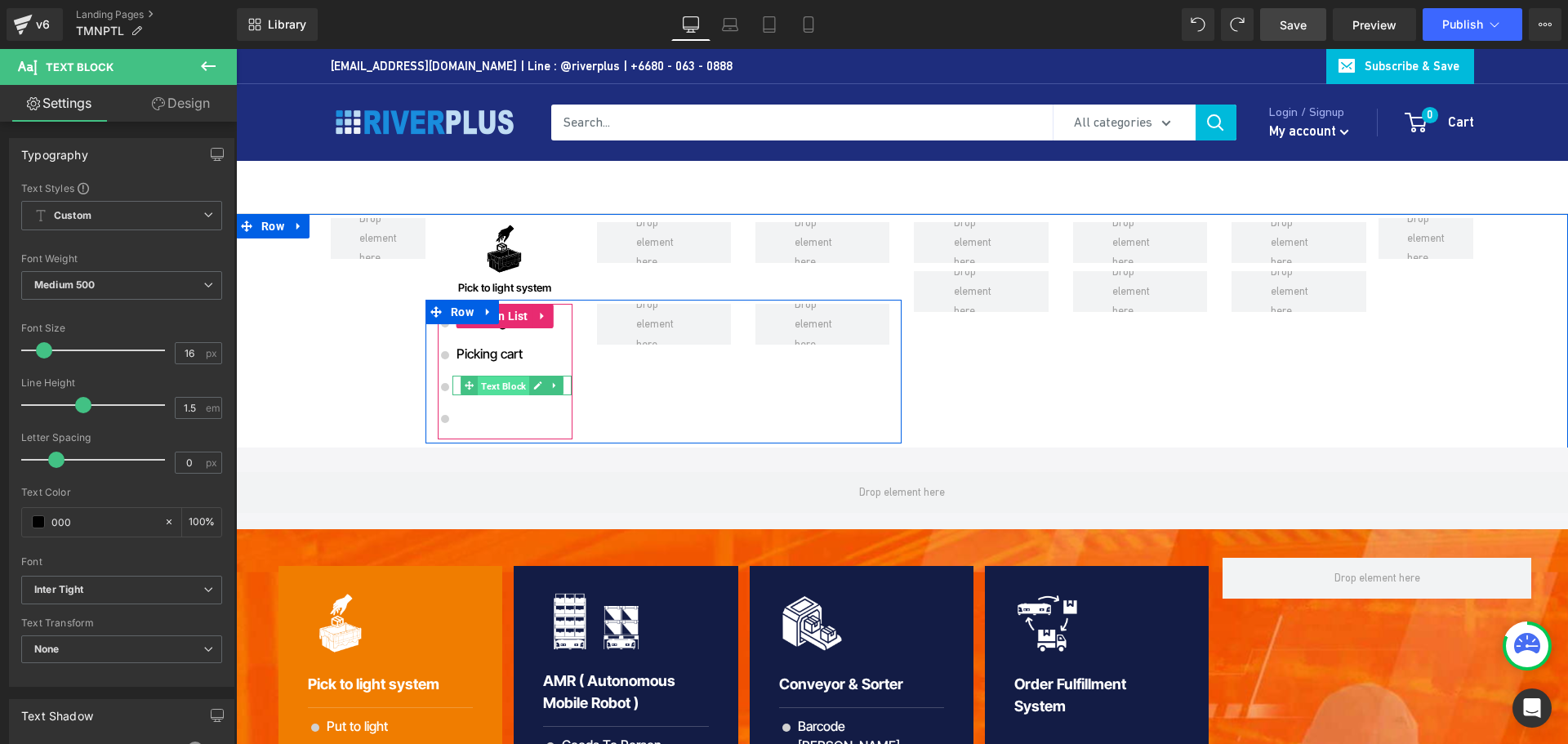 click on "Text Block" at bounding box center [503, 386] 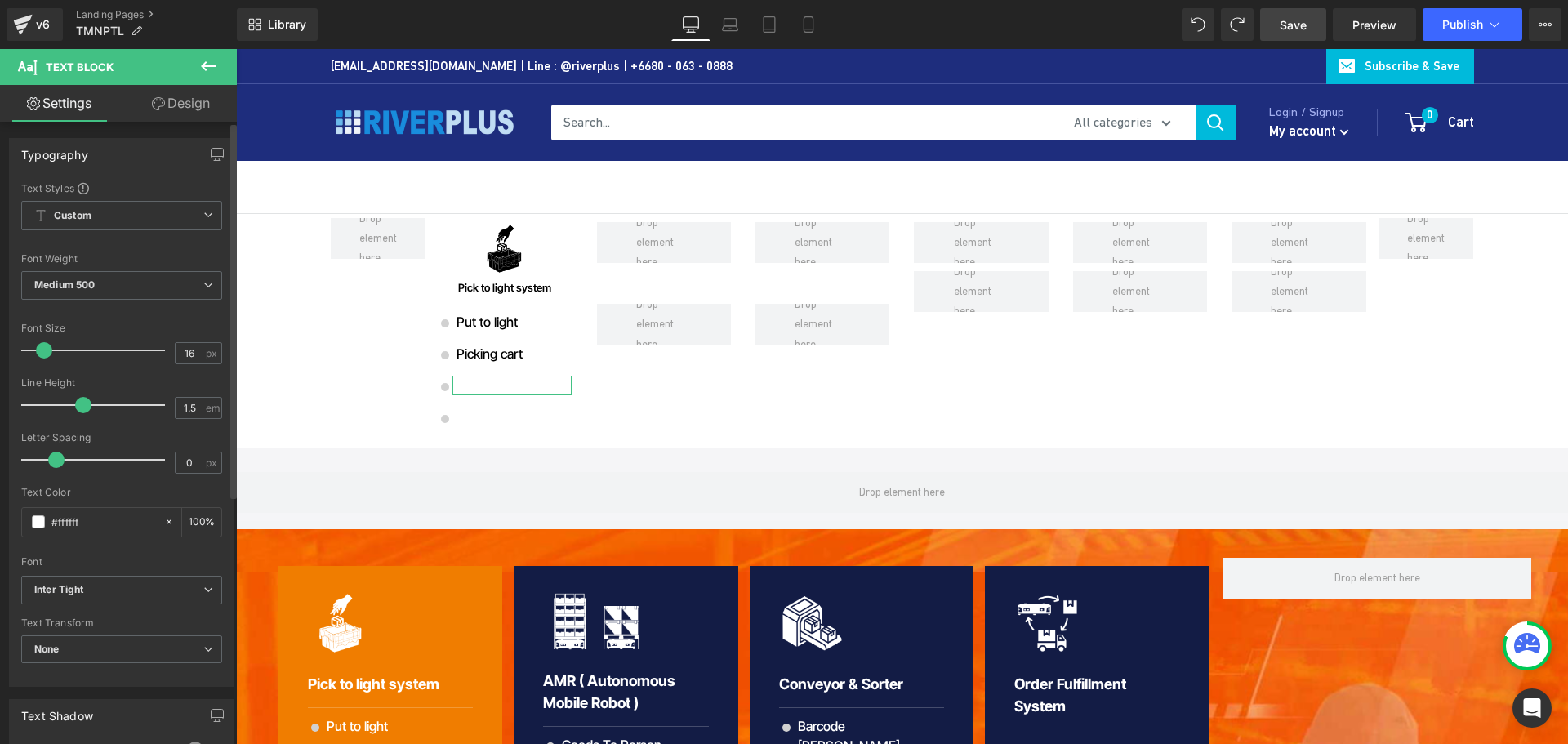 drag, startPoint x: 252, startPoint y: 342, endPoint x: 9, endPoint y: 519, distance: 300.62934 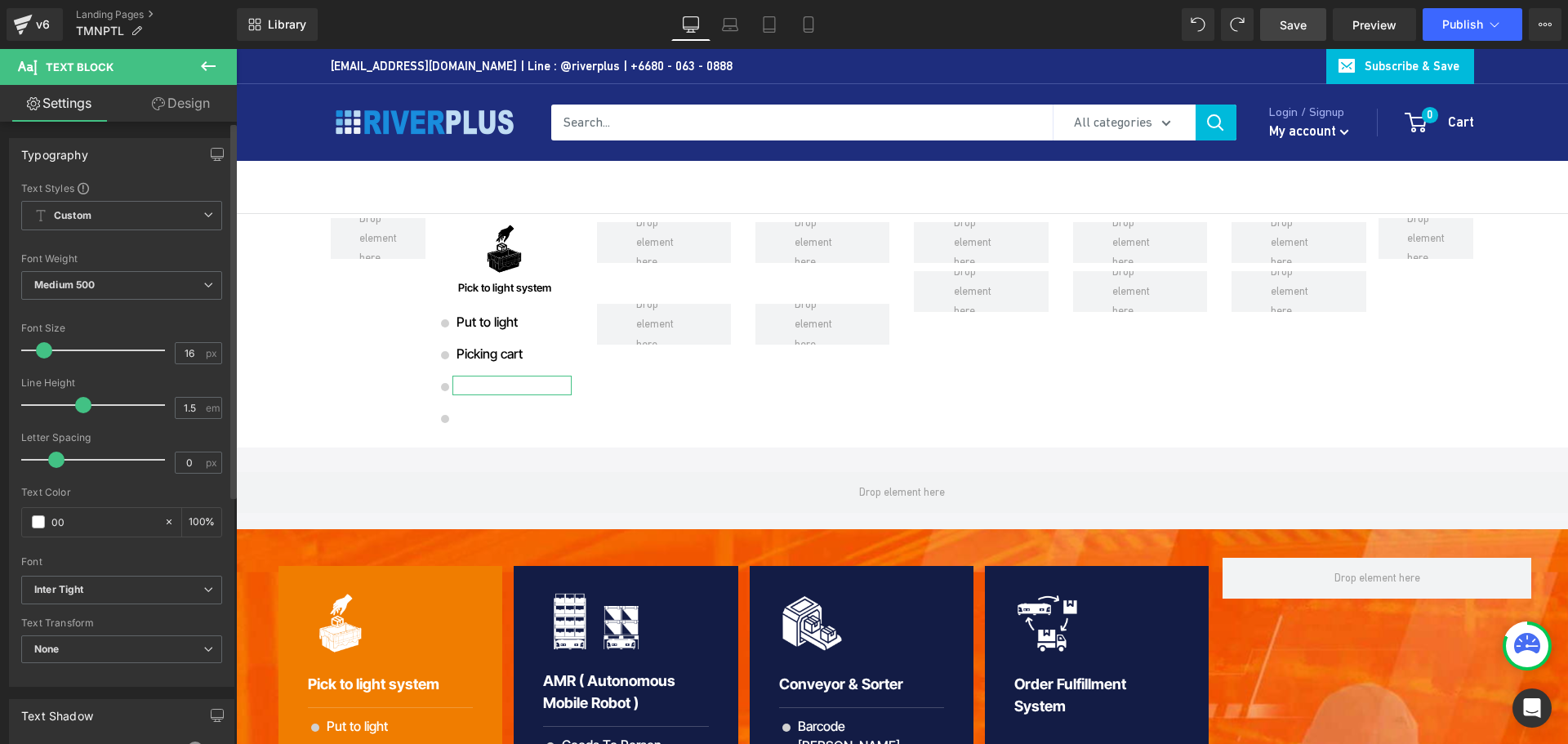 type on "000" 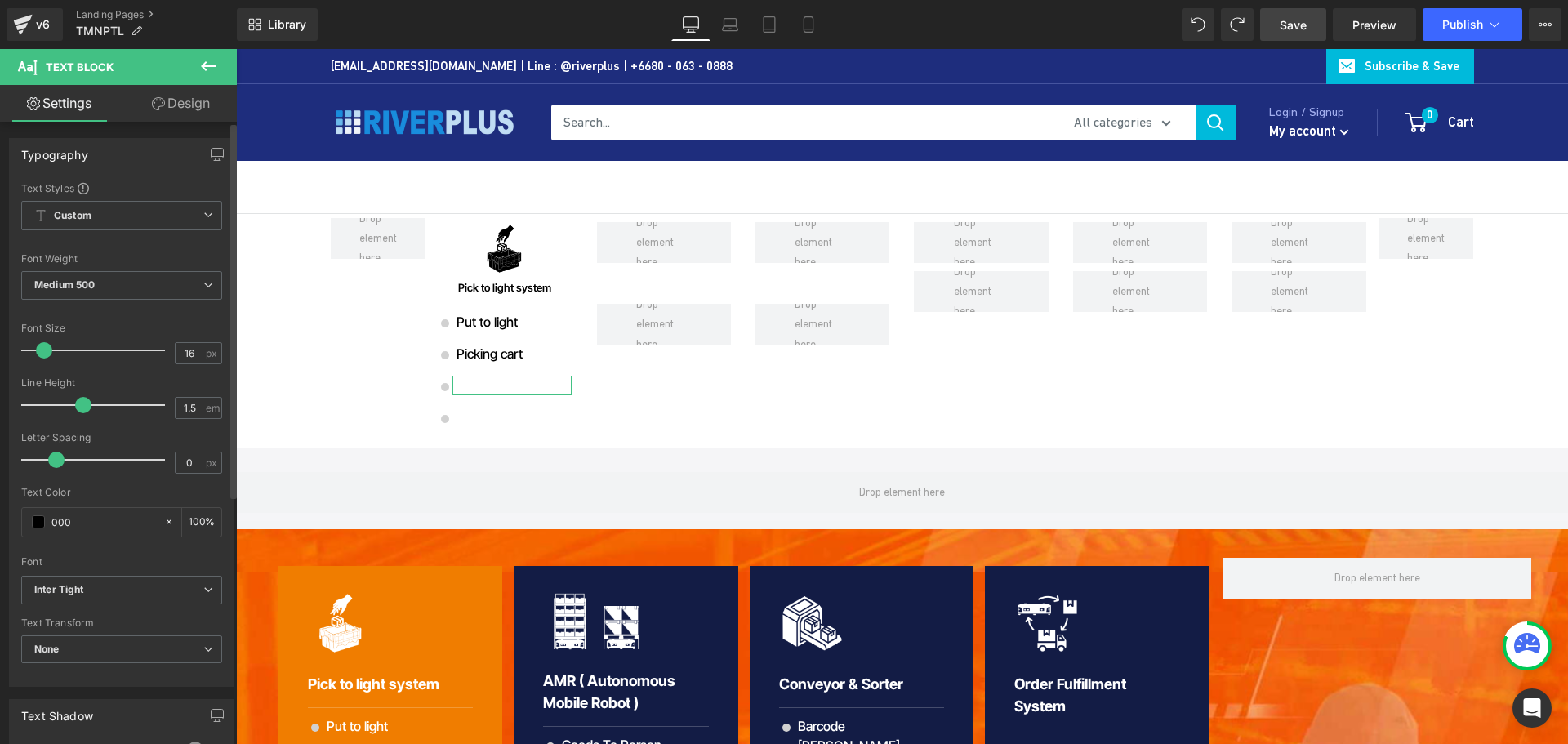 type on "100" 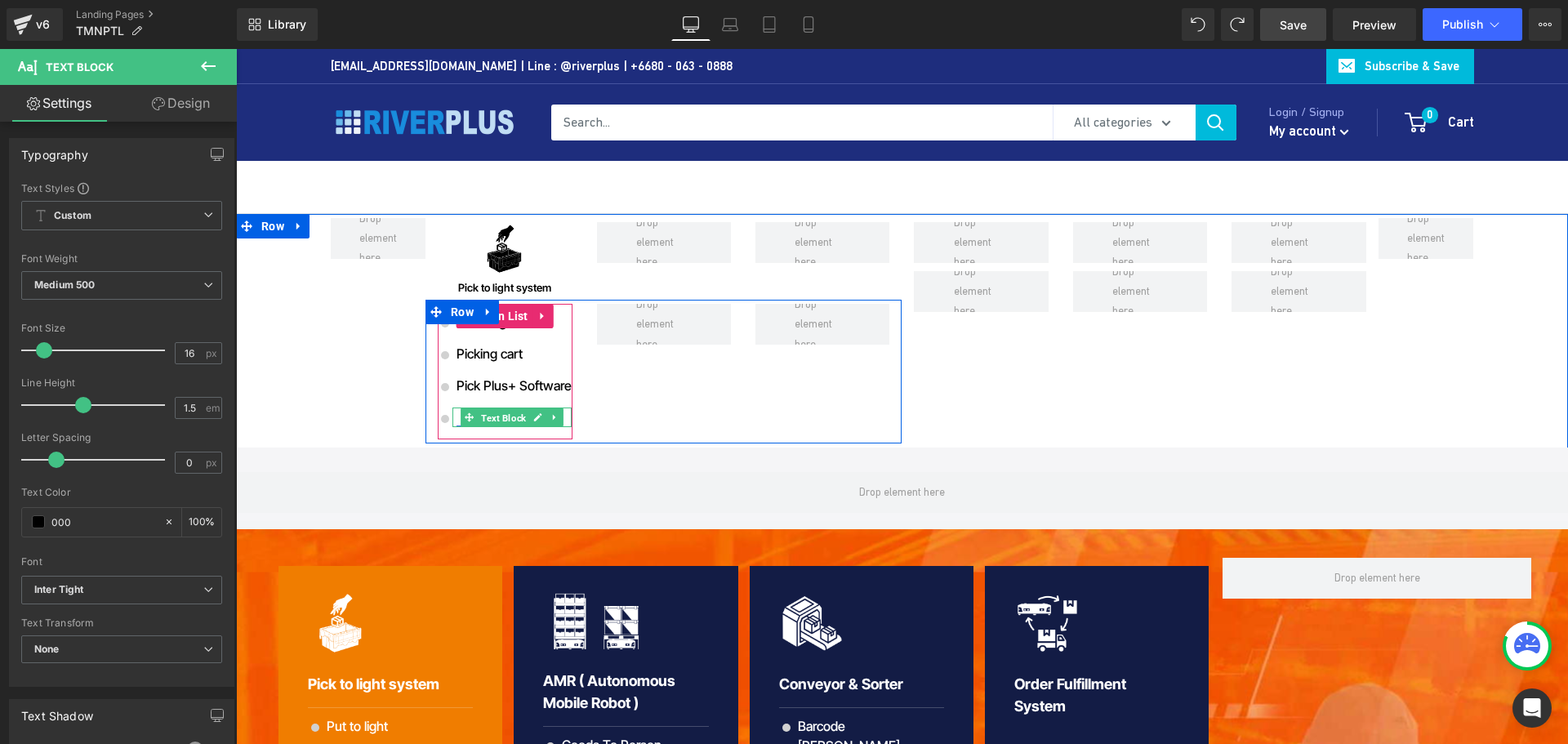 click on "Text Block" at bounding box center [503, 418] 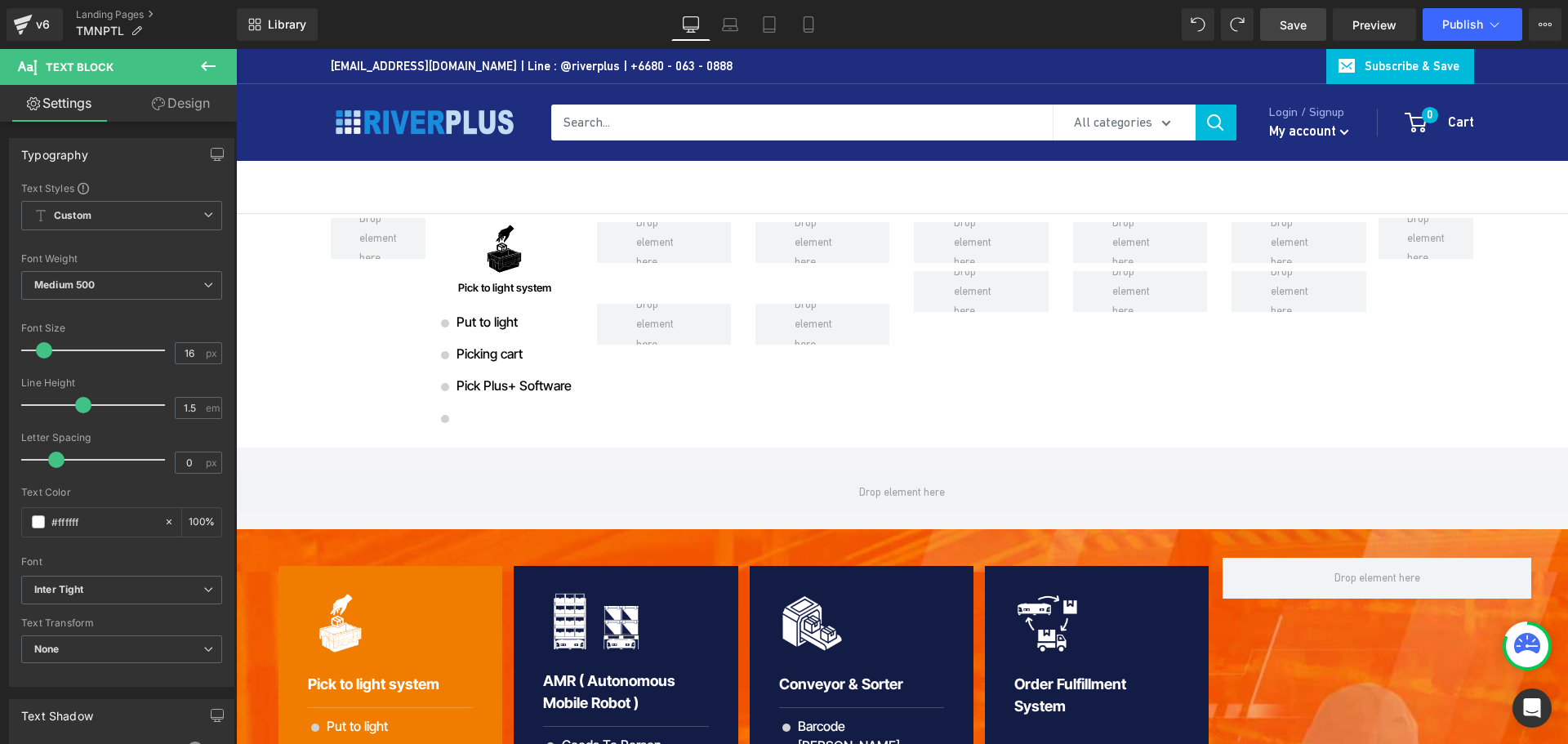 drag, startPoint x: 256, startPoint y: 374, endPoint x: -19, endPoint y: 522, distance: 312.29633 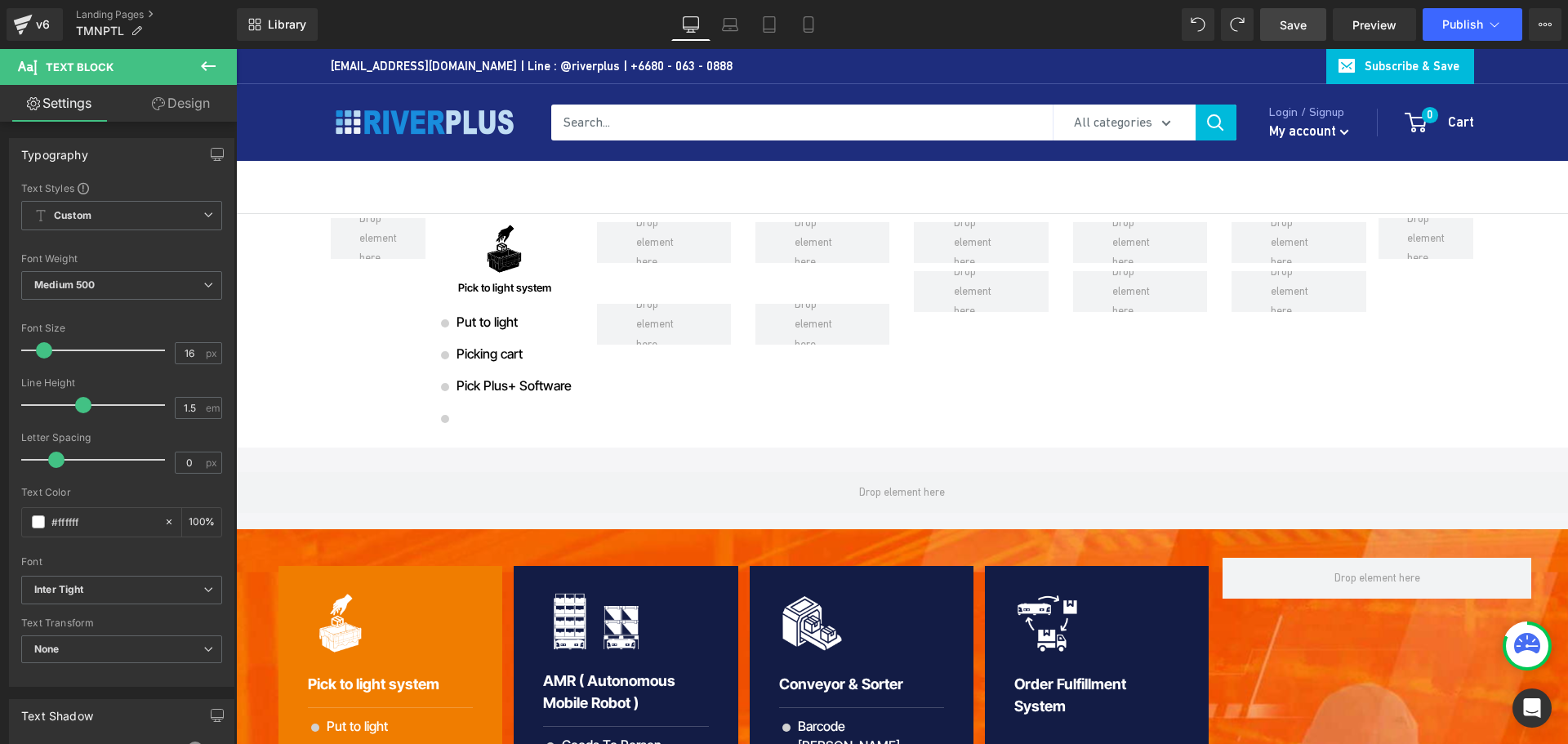 click on "Text Block  You are previewing how the   will restyle your page. You can not edit Elements in Preset Preview Mode.  v6 Landing Pages TMNPTL Library Desktop Desktop Laptop Tablet Mobile Save Preview Publish Scheduled View Live Page View with current Template Save Template to Library Schedule Publish Publish Settings Shortcuts  Your page can’t be published   You've reached the maximum number of published pages on your plan  (0/0).  You need to upgrade your plan or unpublish all your pages to get 1 publish slot.   Unpublish pages   Upgrade plan  Elements Global Style Base Row  rows, columns, layouts, div Heading  headings, titles, h1,h2,h3,h4,h5,h6 Text Block  texts, paragraphs, contents, blocks Image  images, photos, alts, uploads Icon  icons, symbols Button  button, call to action, cta Separator  separators, dividers, horizontal lines Liquid  liquid, custom code, html, javascript, css, reviews, apps, applications, embeded, iframe Banner Parallax  Hero Banner  Stack Tabs  Carousel  Pricing" at bounding box center [784, 372] 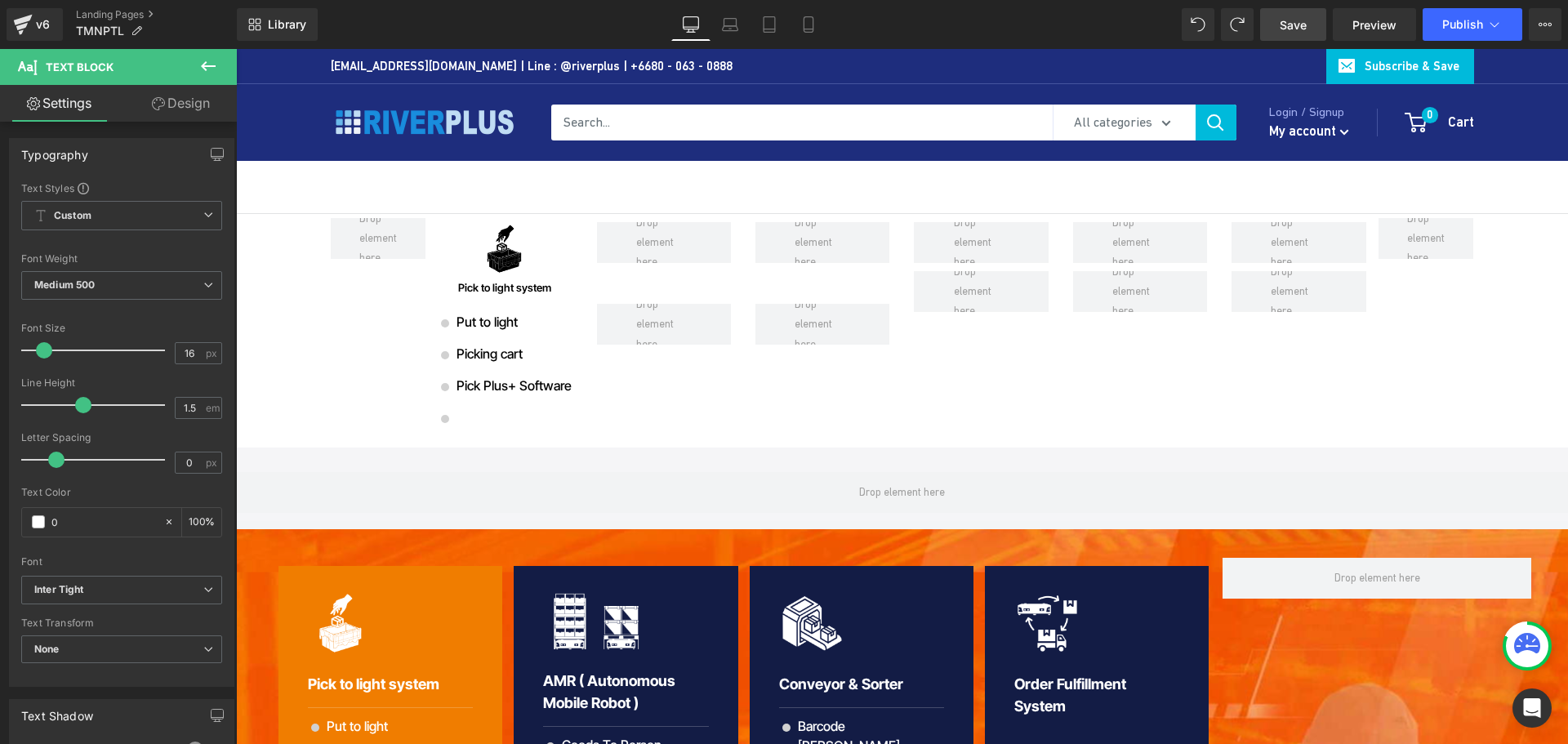 type on "00" 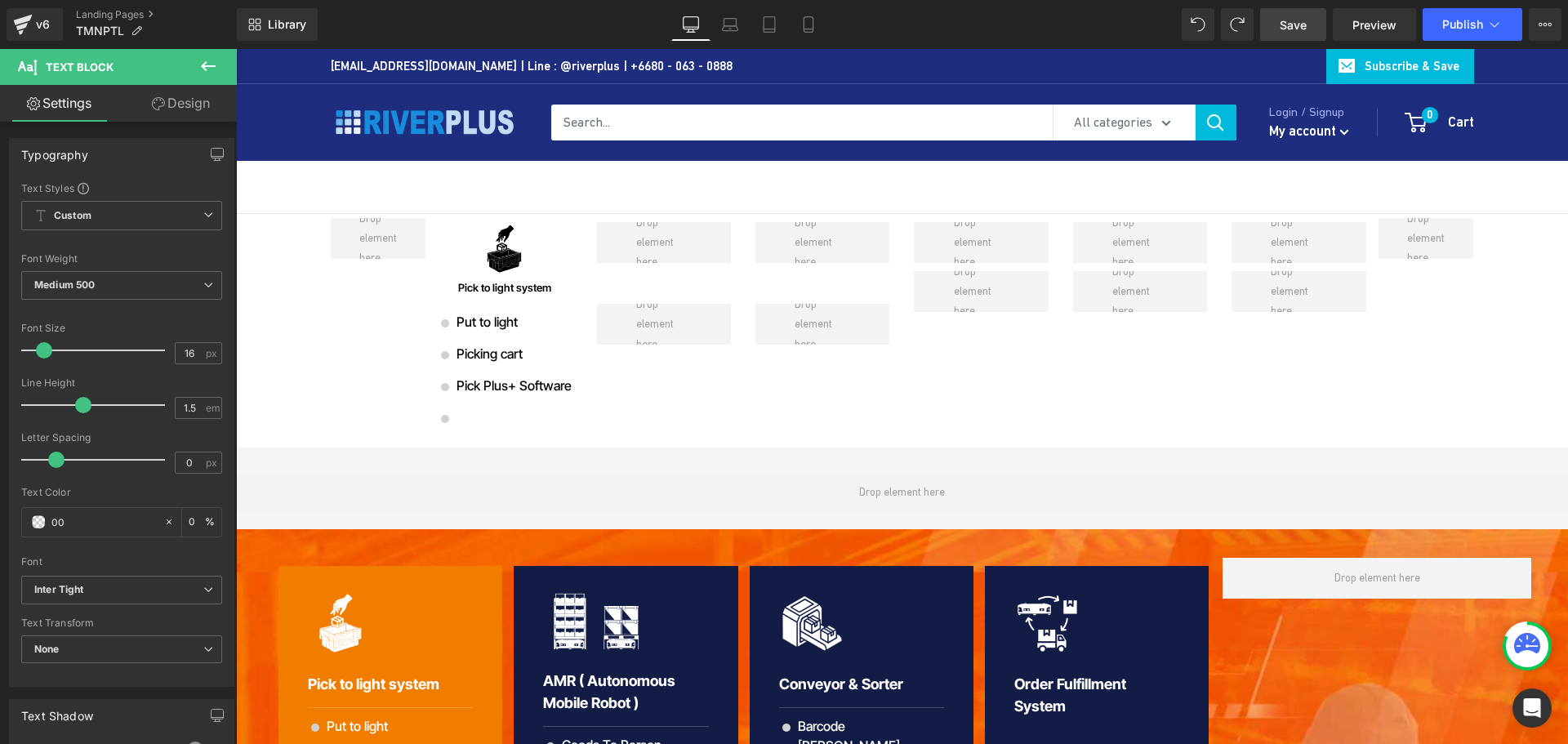 type on "0" 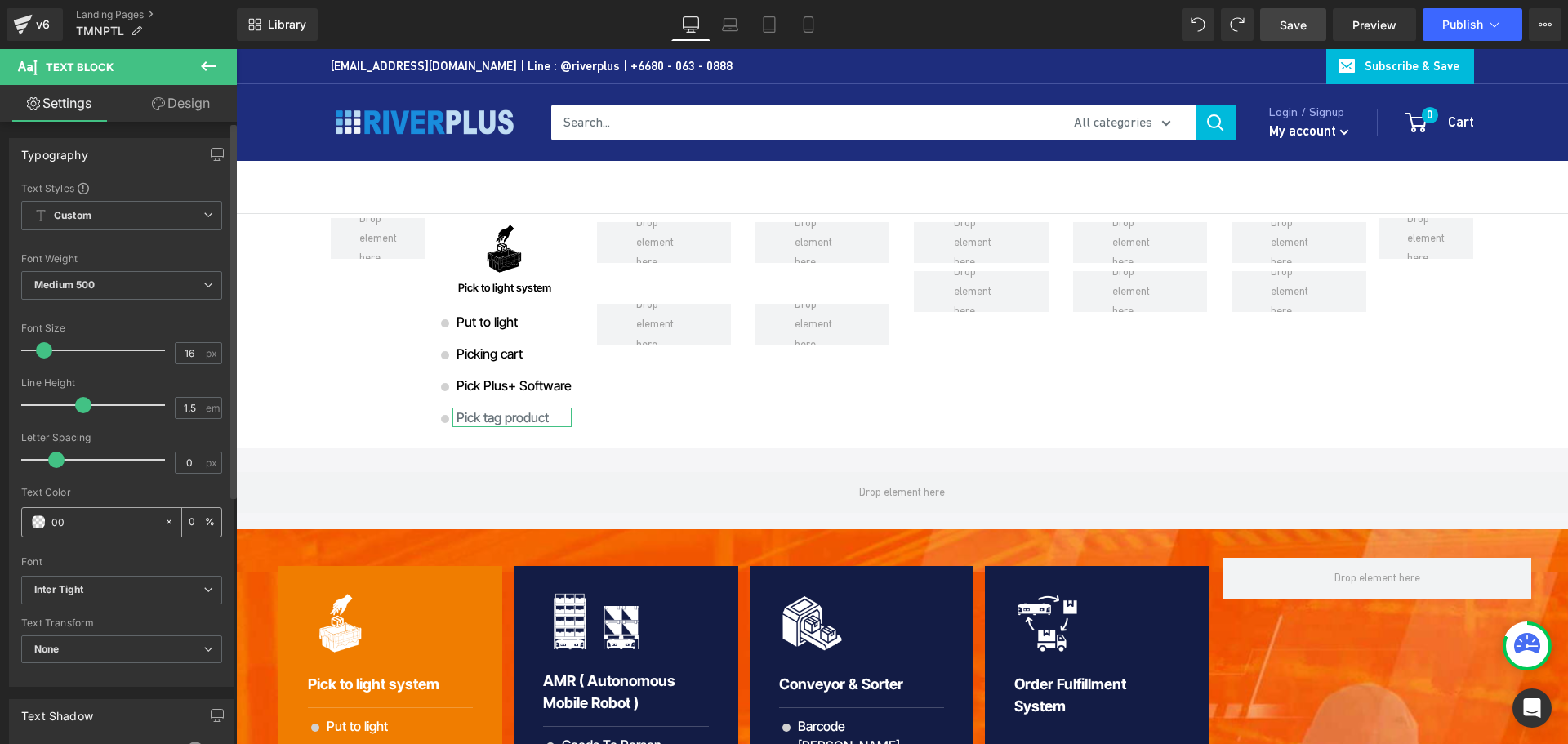 type on "000" 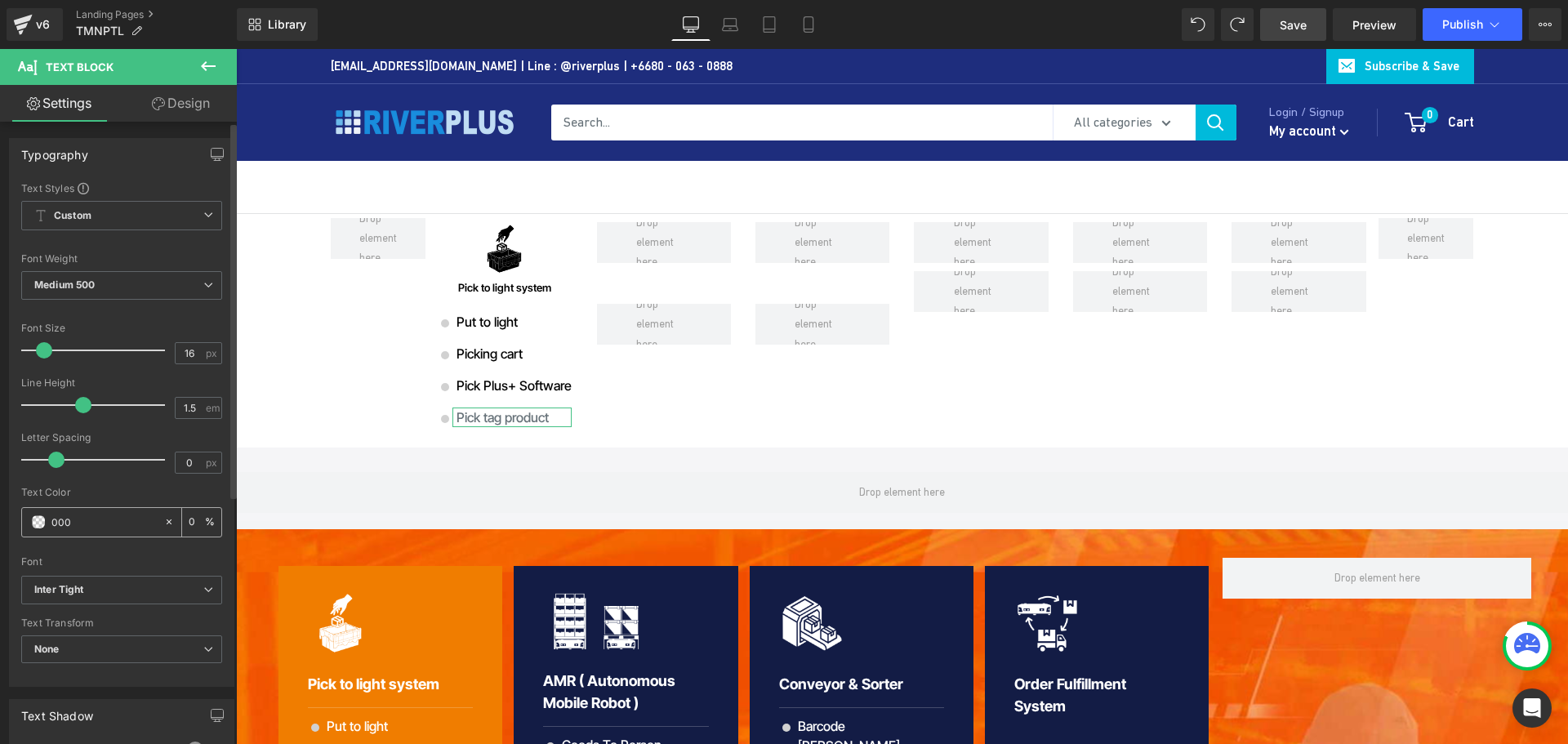 type on "100" 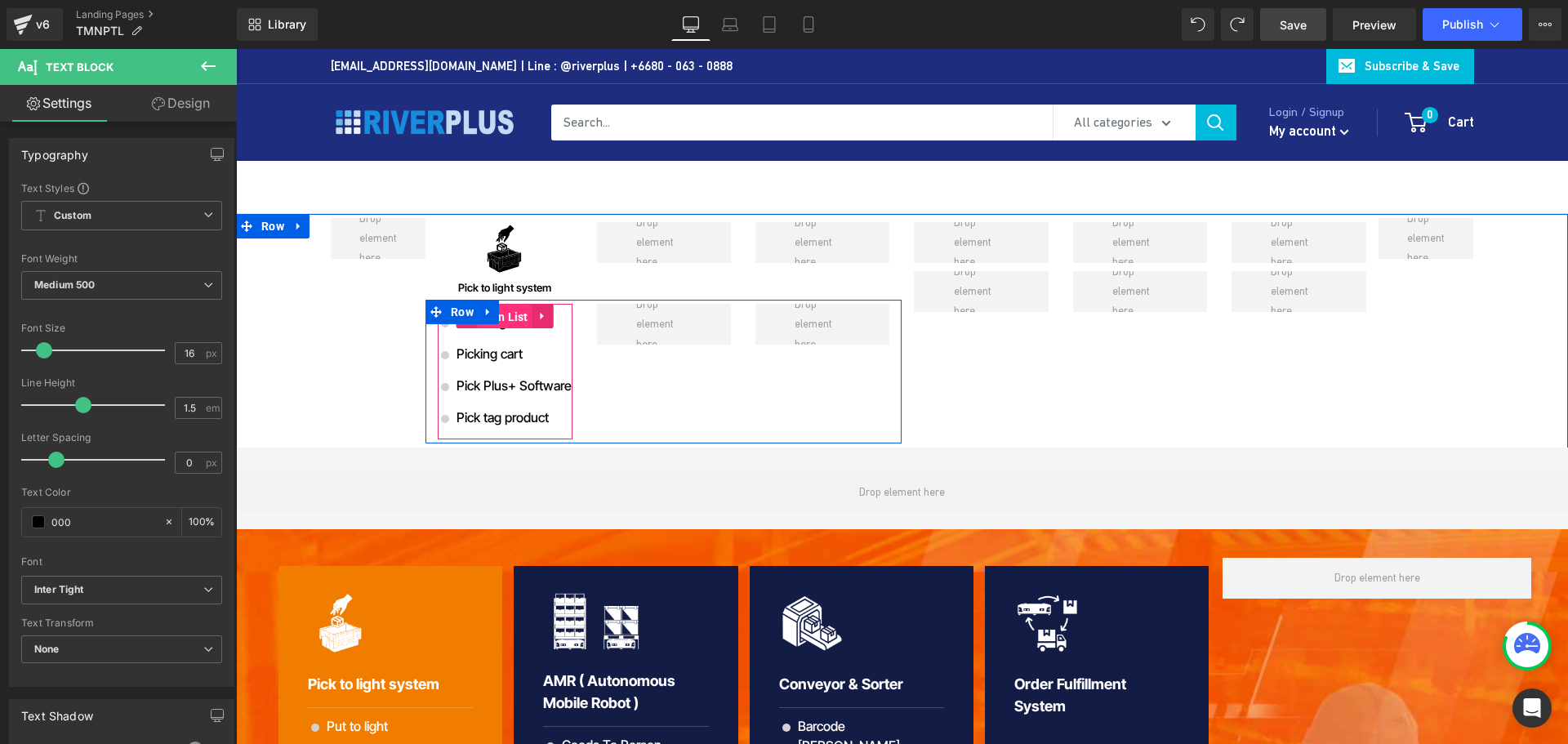 click on "Icon List" at bounding box center (505, 317) 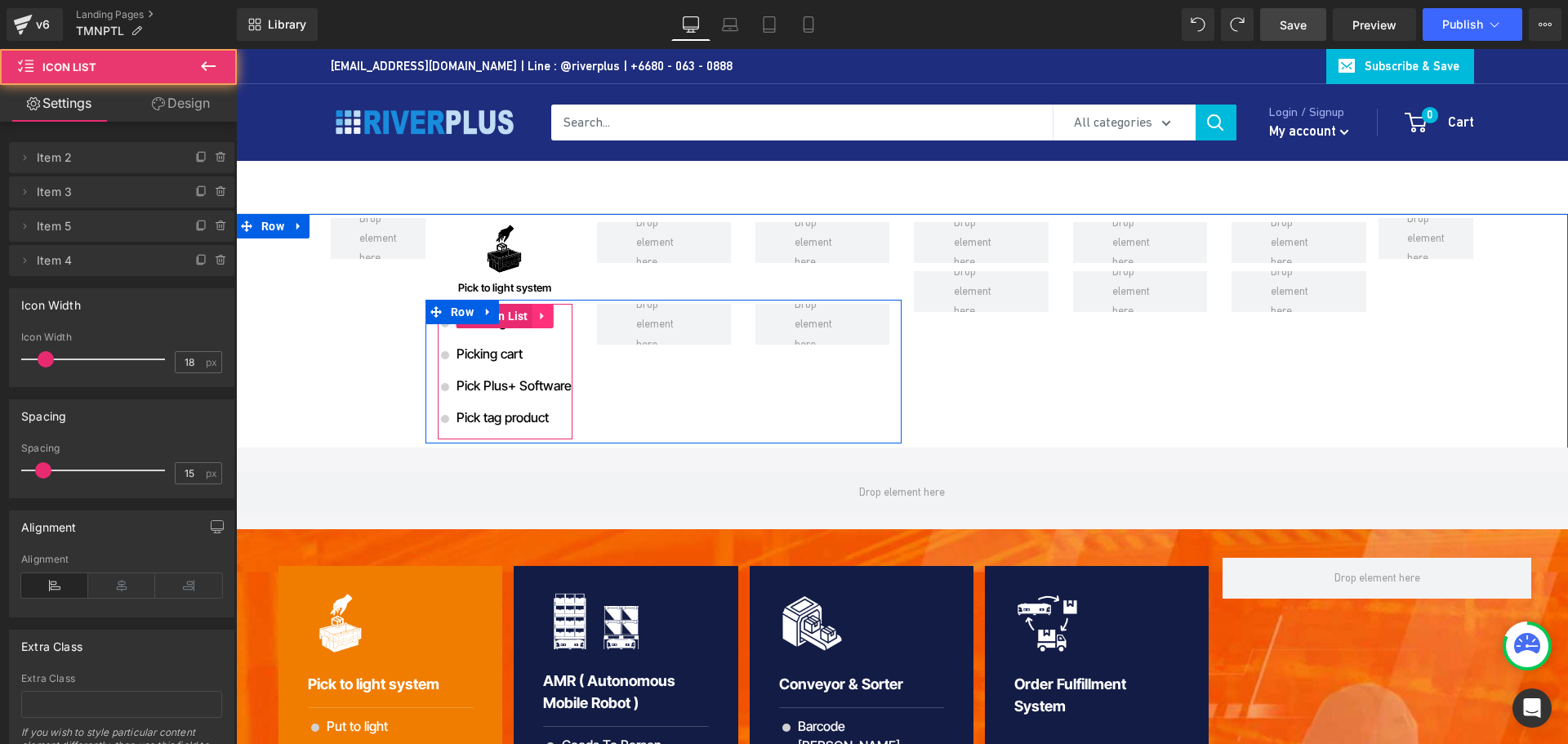 click 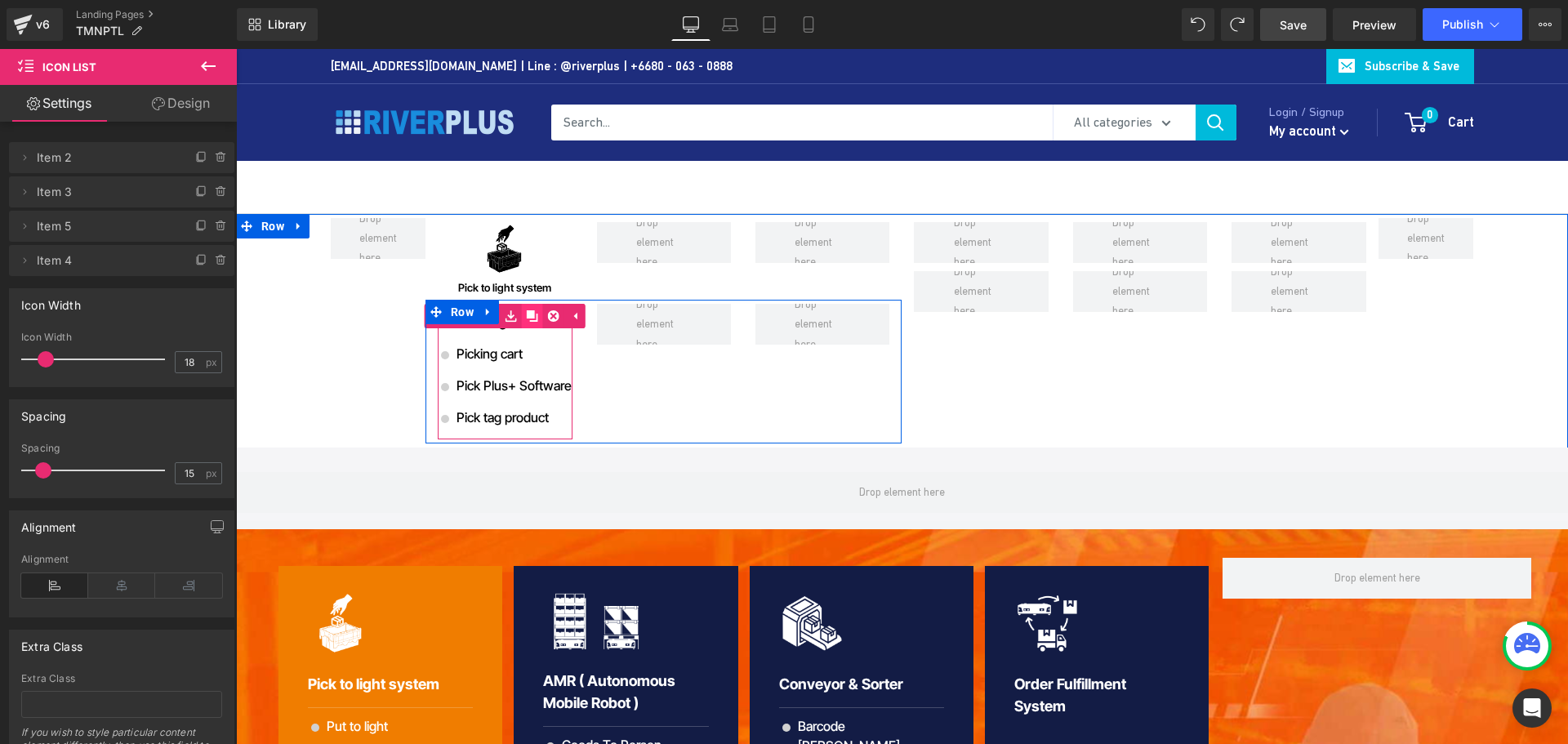click 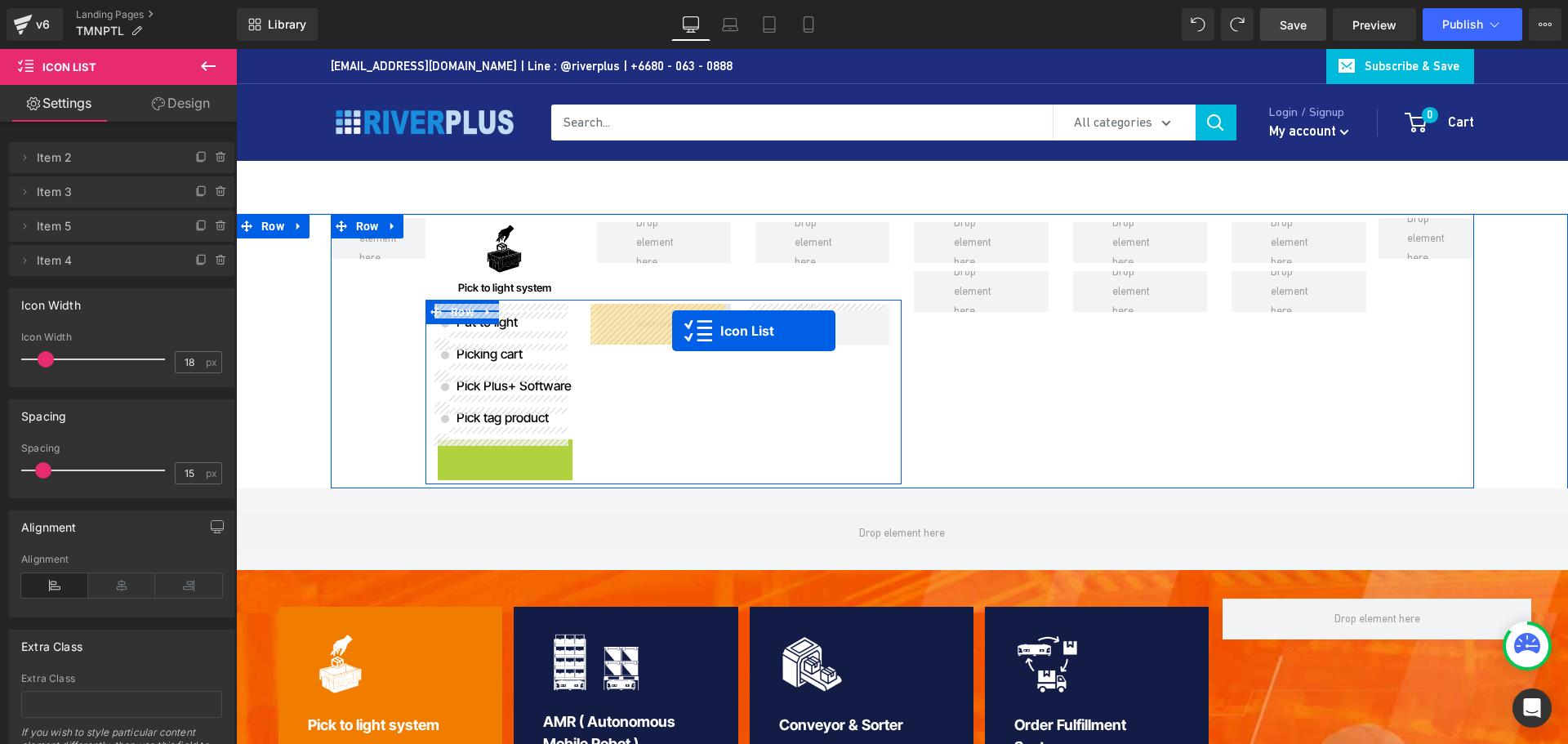 drag, startPoint x: 482, startPoint y: 452, endPoint x: 672, endPoint y: 331, distance: 225.2576 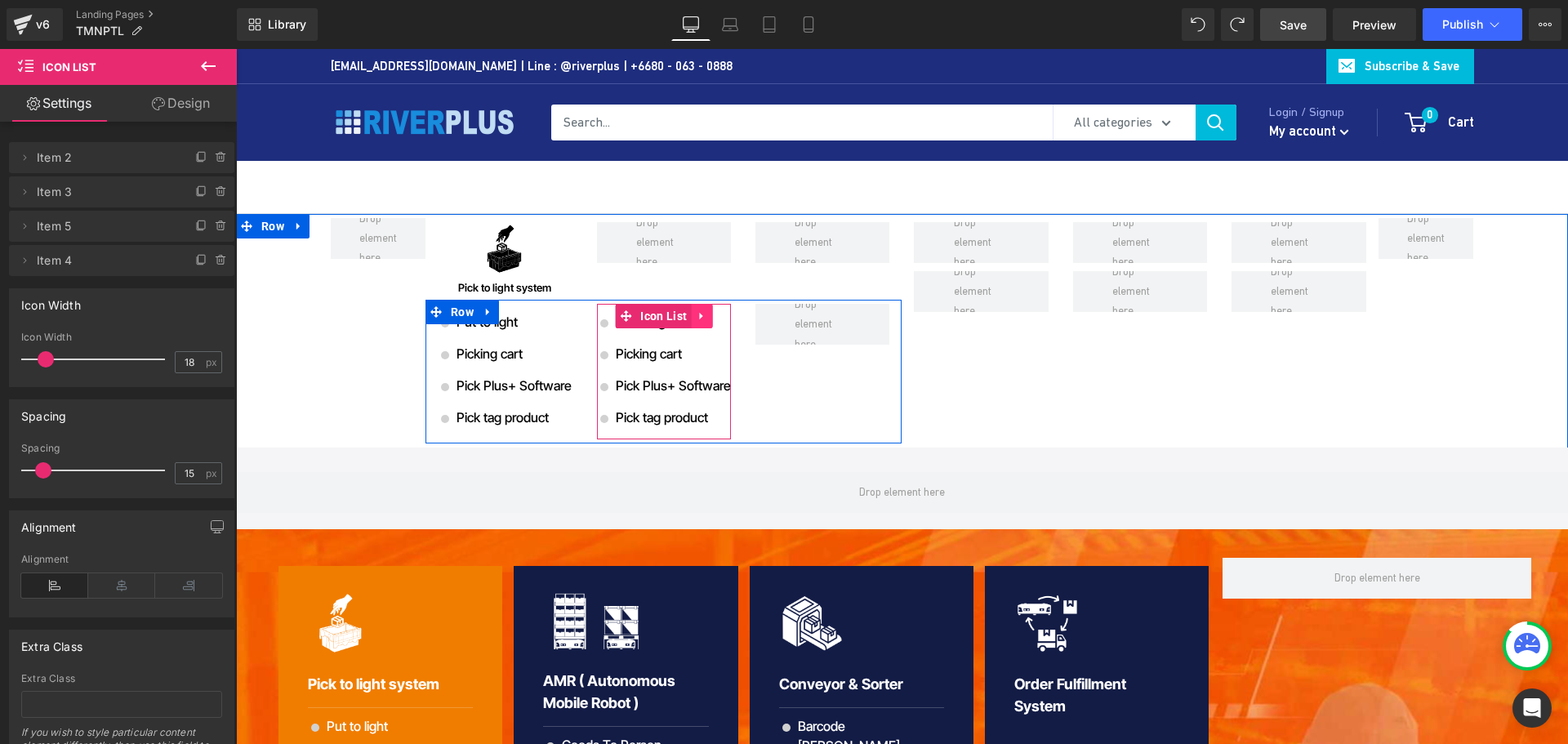 click at bounding box center (702, 316) 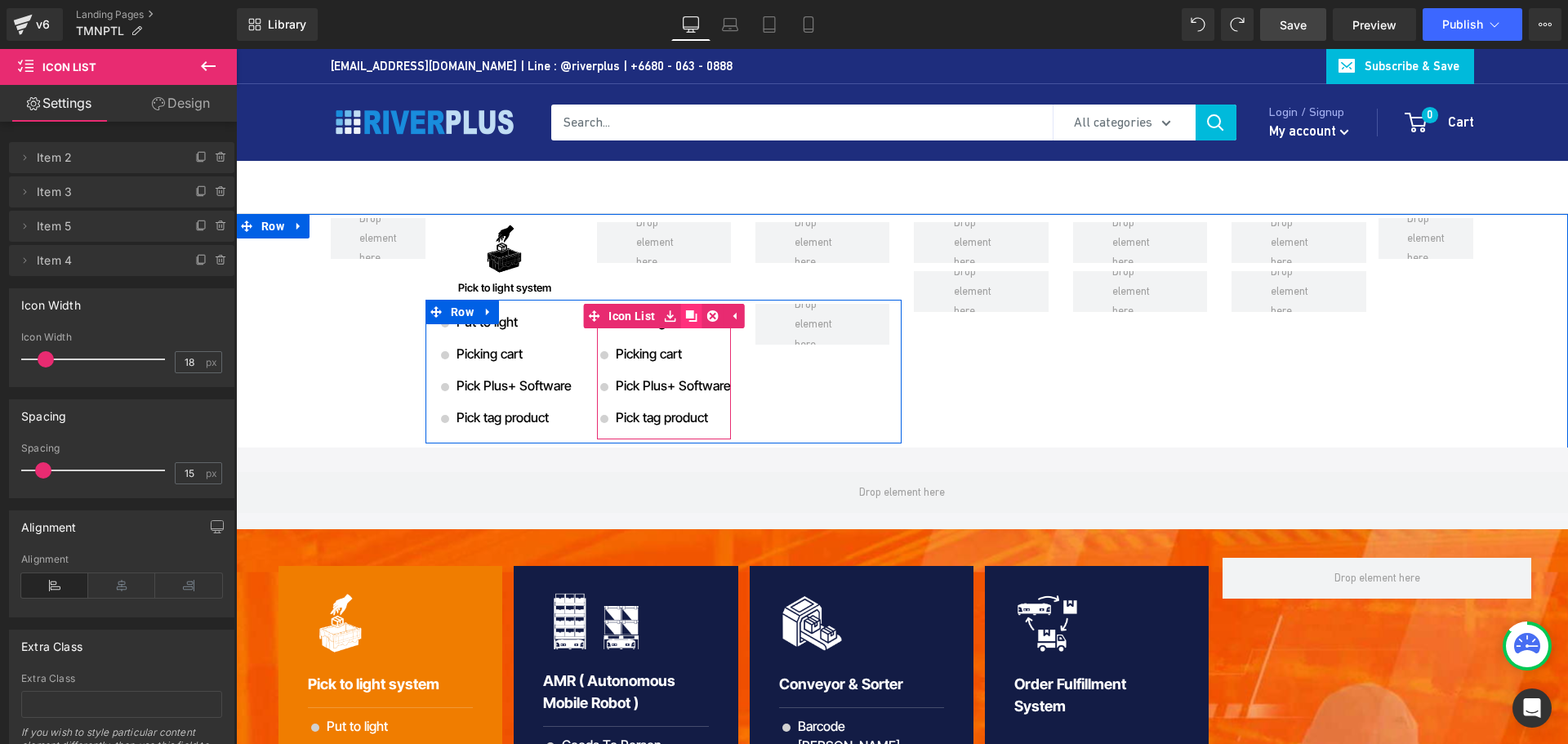 click 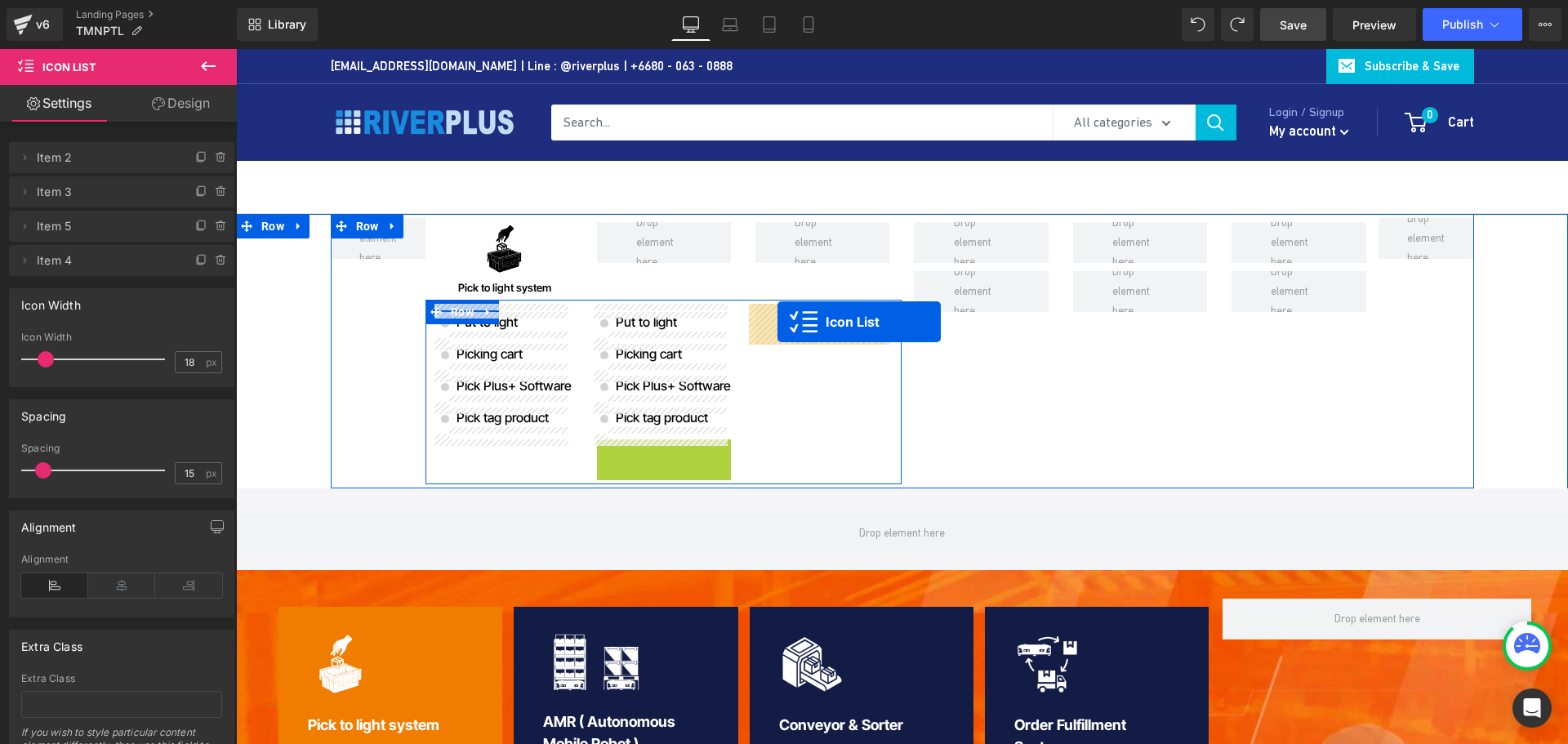 drag, startPoint x: 642, startPoint y: 448, endPoint x: 777, endPoint y: 322, distance: 184.66456 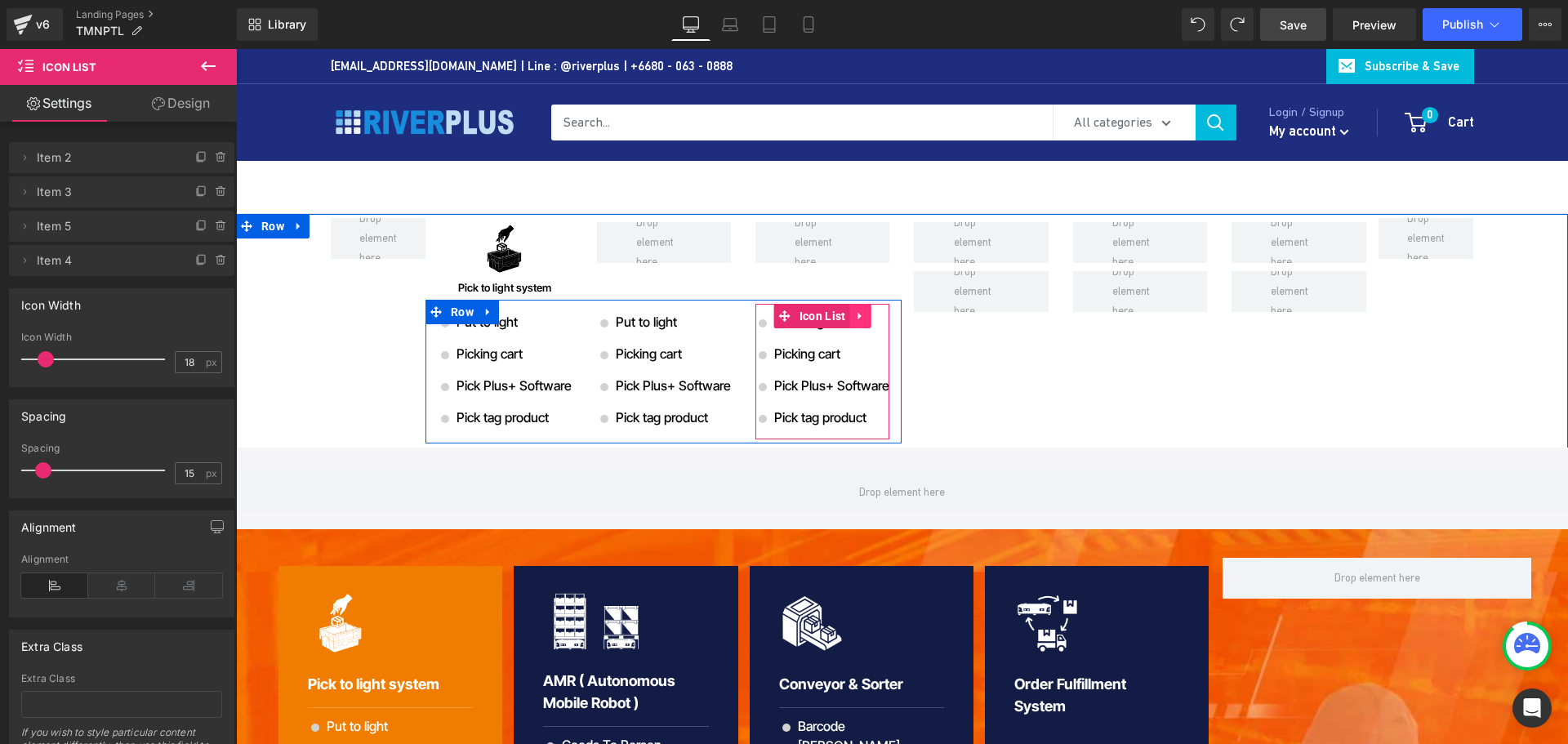 click 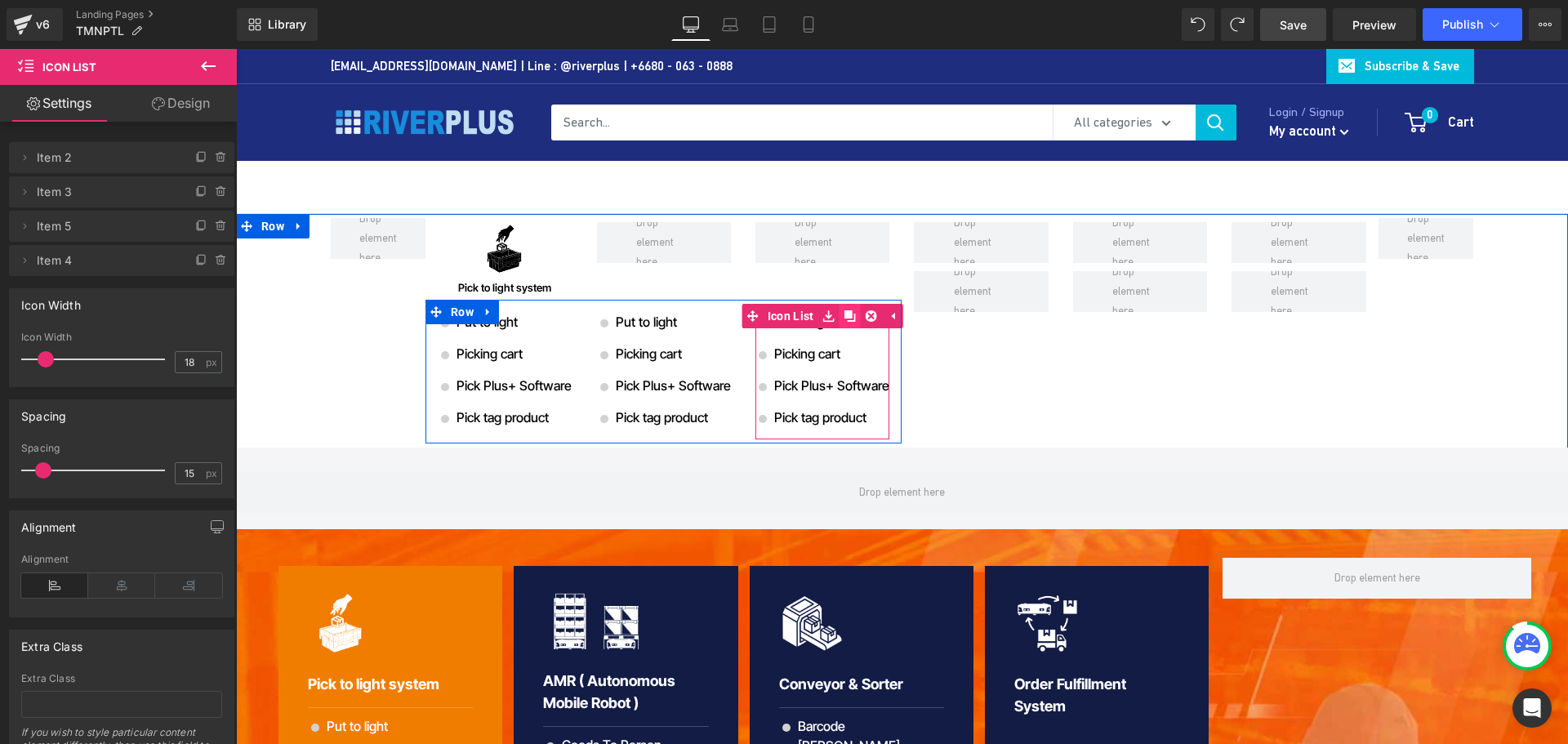click 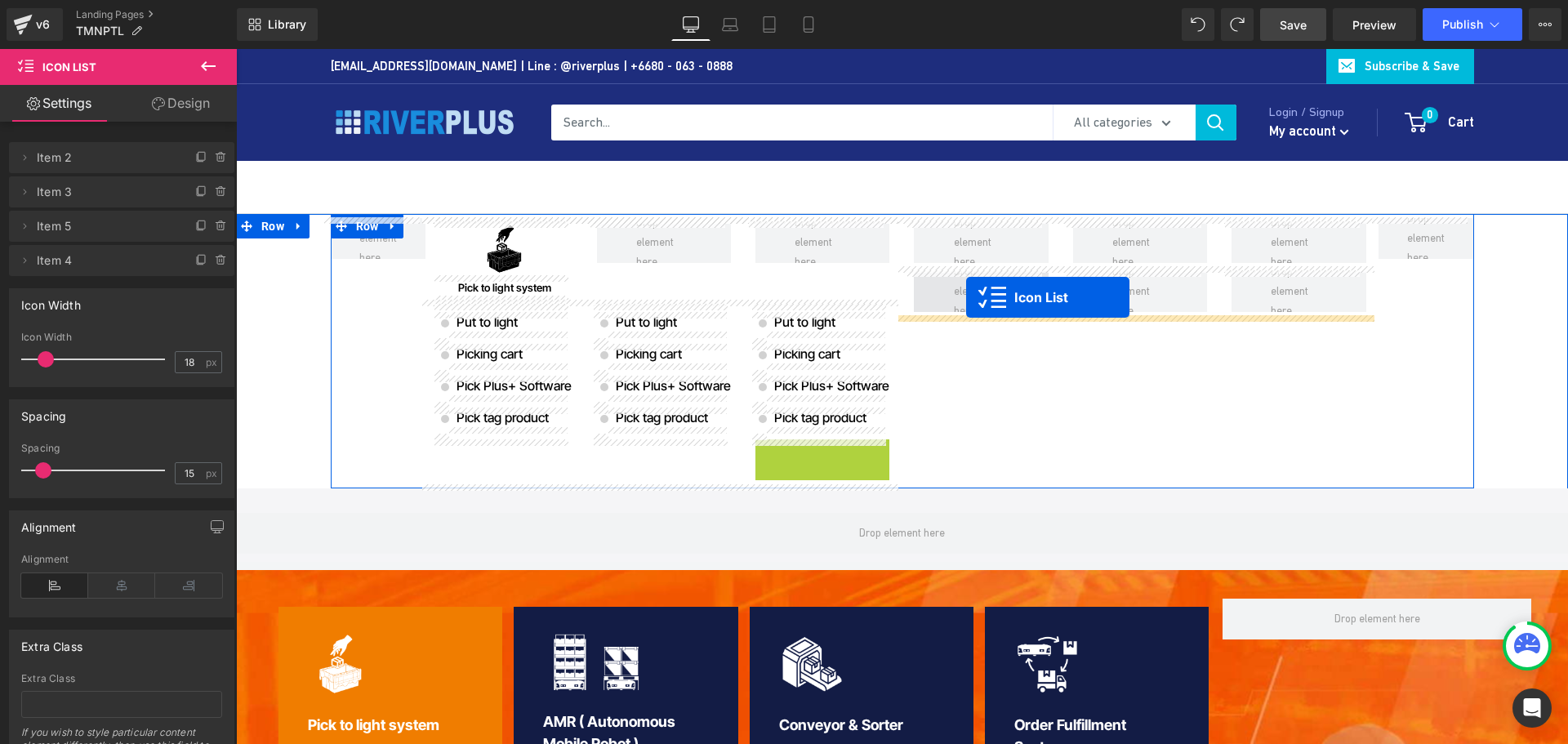 drag, startPoint x: 793, startPoint y: 450, endPoint x: 966, endPoint y: 297, distance: 230.95021 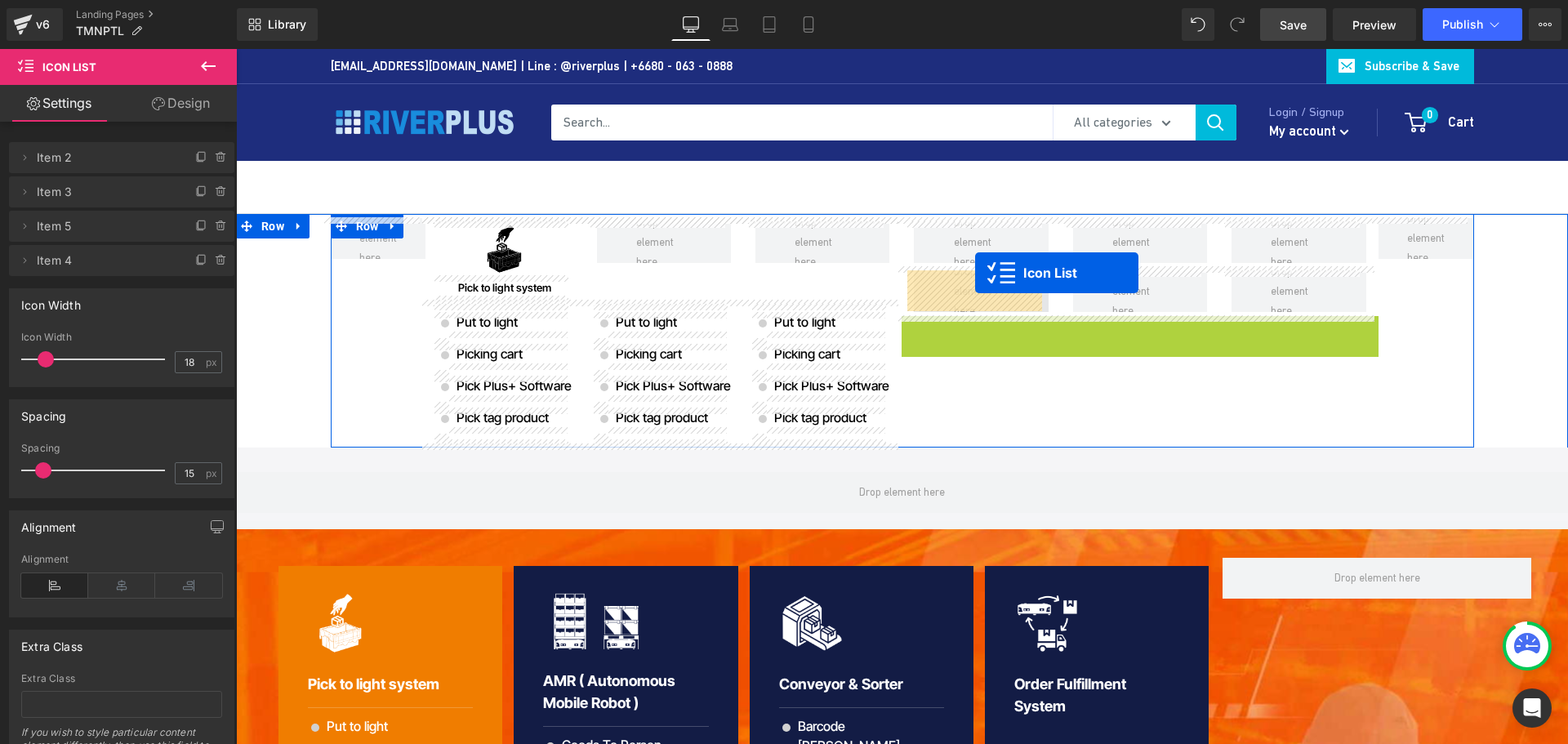 drag, startPoint x: 1125, startPoint y: 326, endPoint x: 975, endPoint y: 273, distance: 159.08803 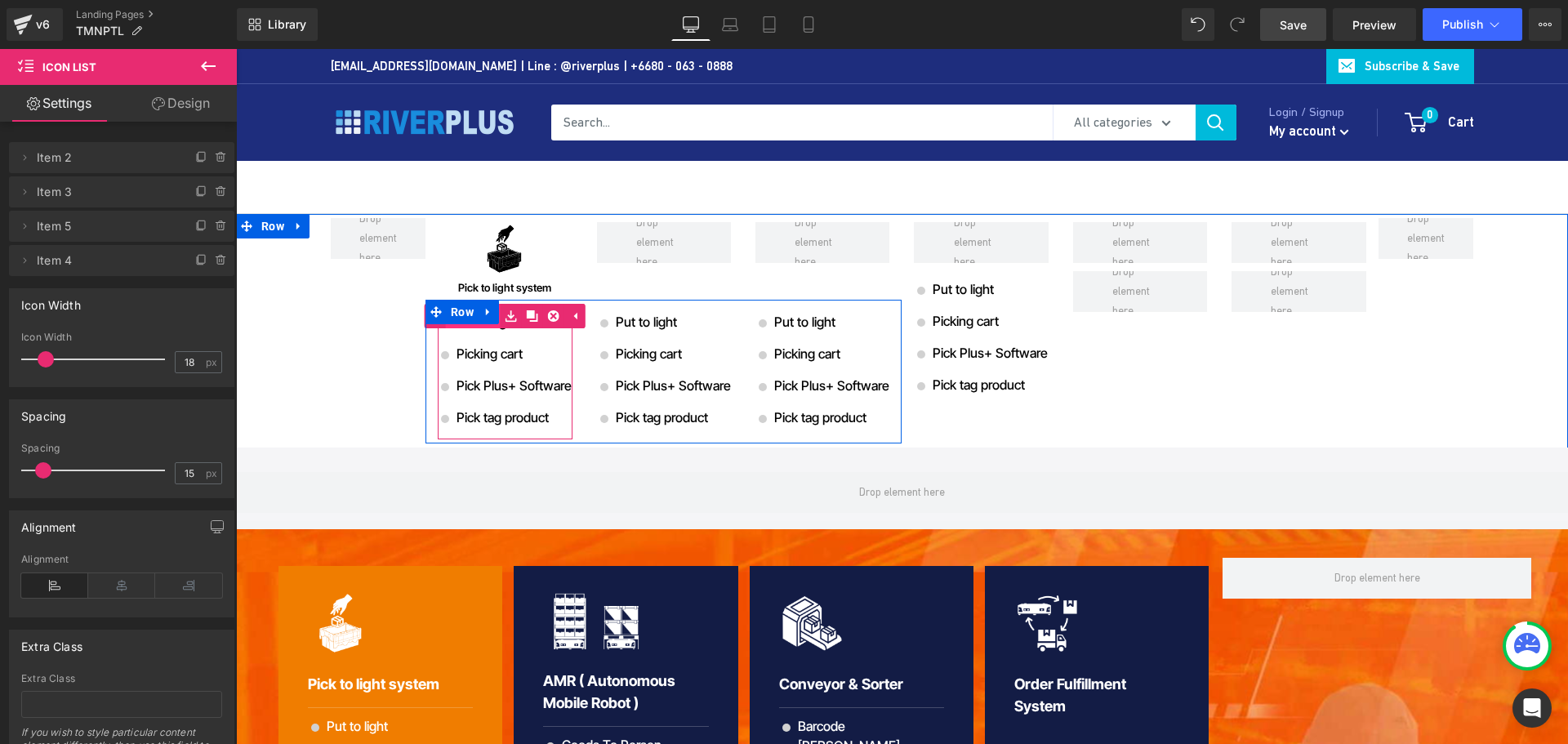 click on "Icon List" at bounding box center (473, 316) 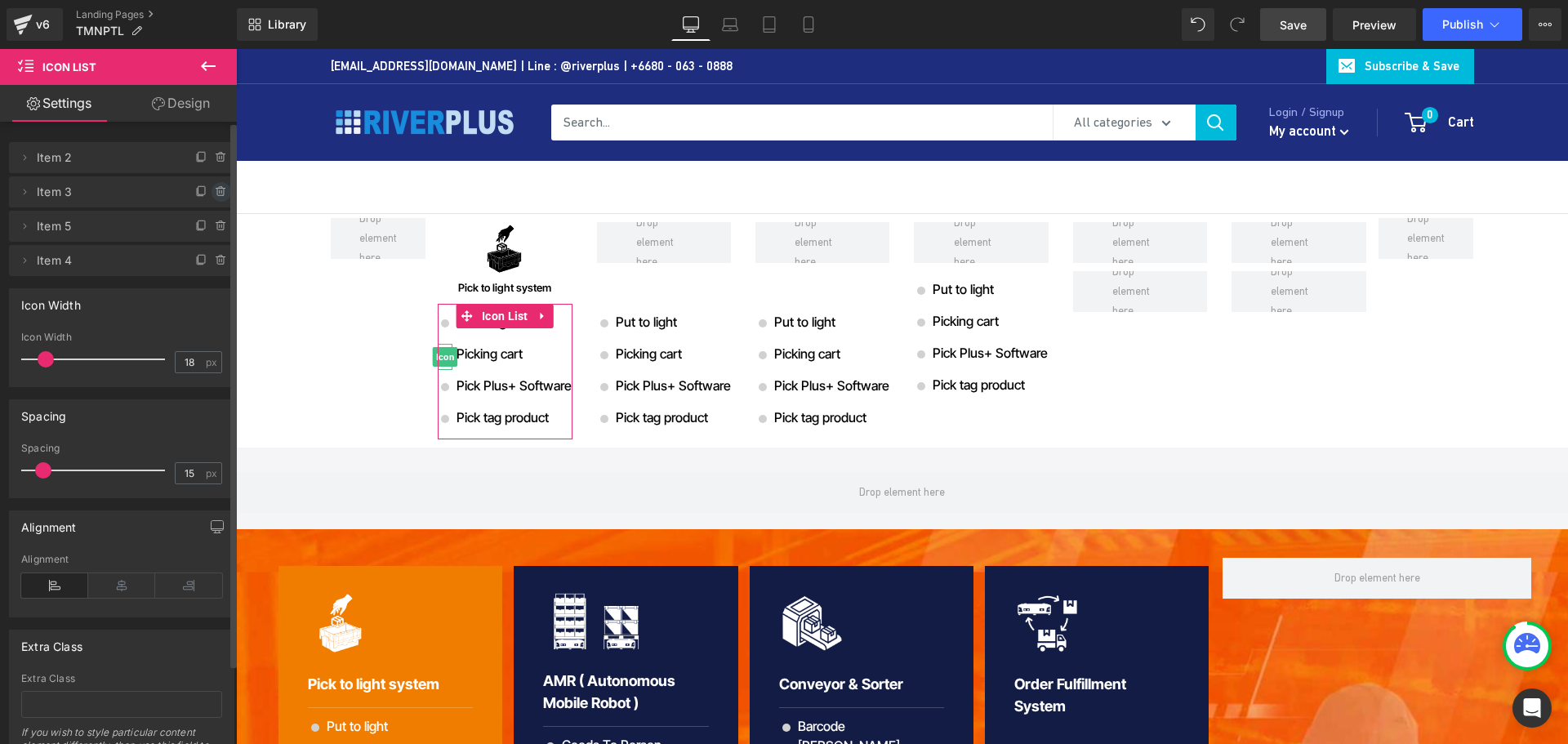 click 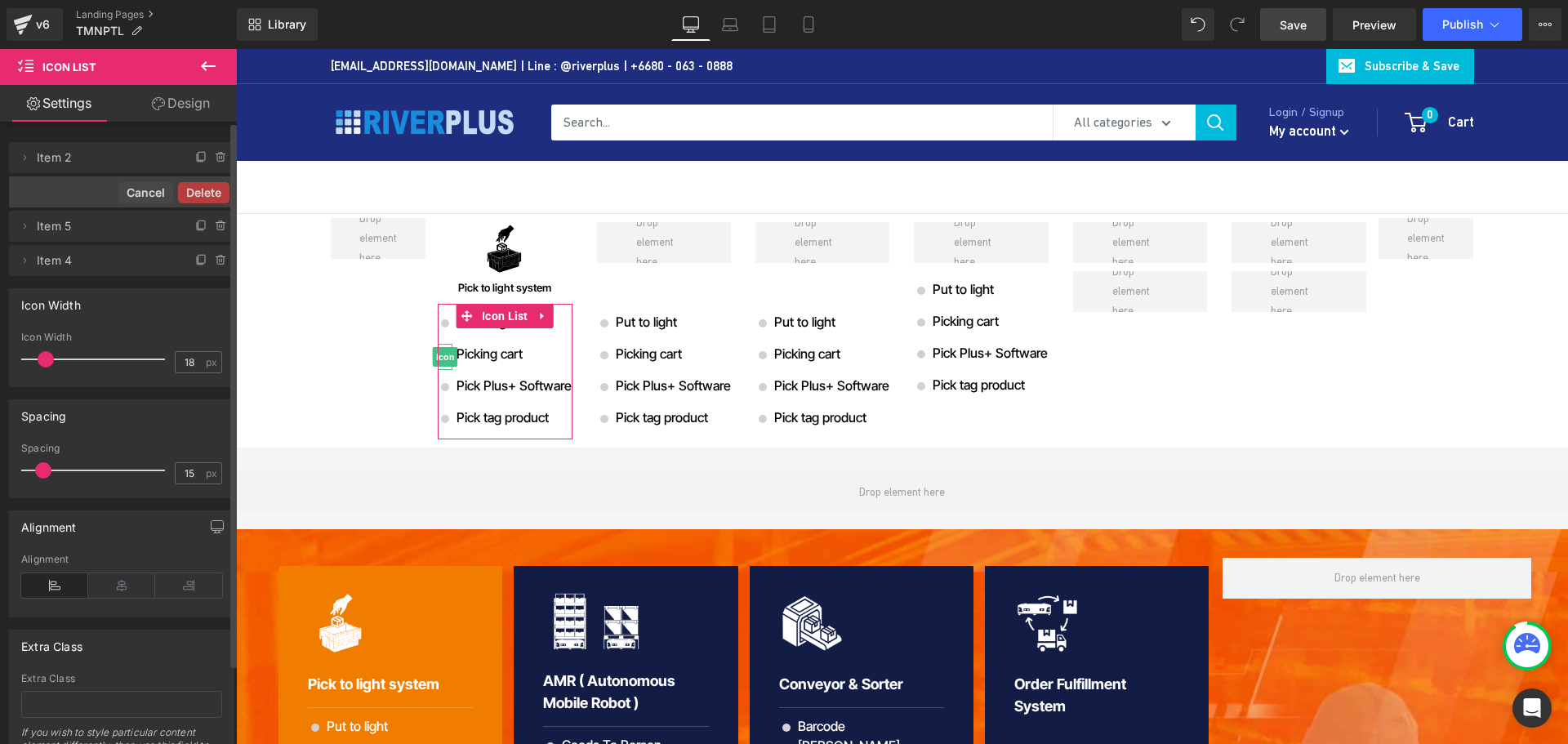 click on "Delete" at bounding box center [203, 193] 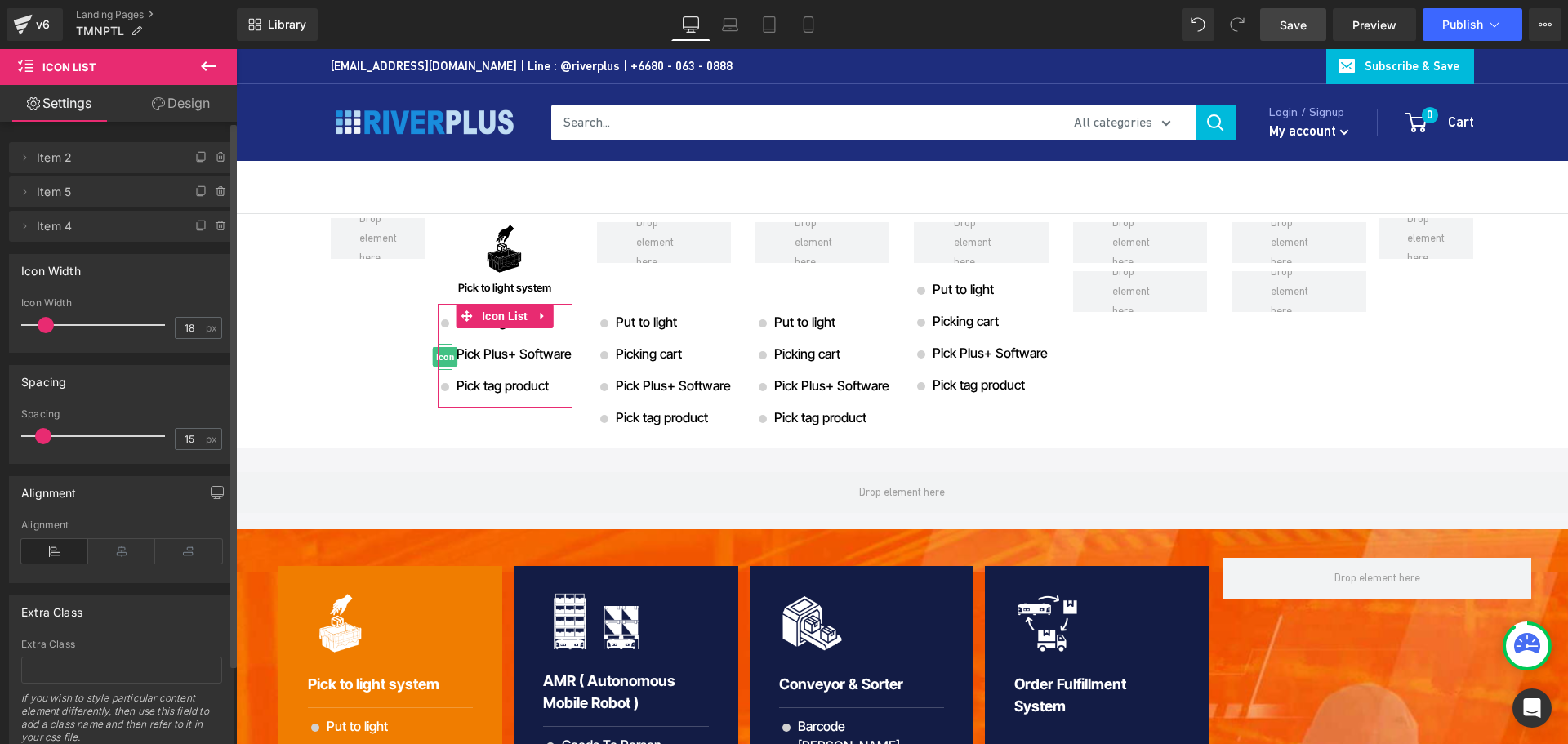 click 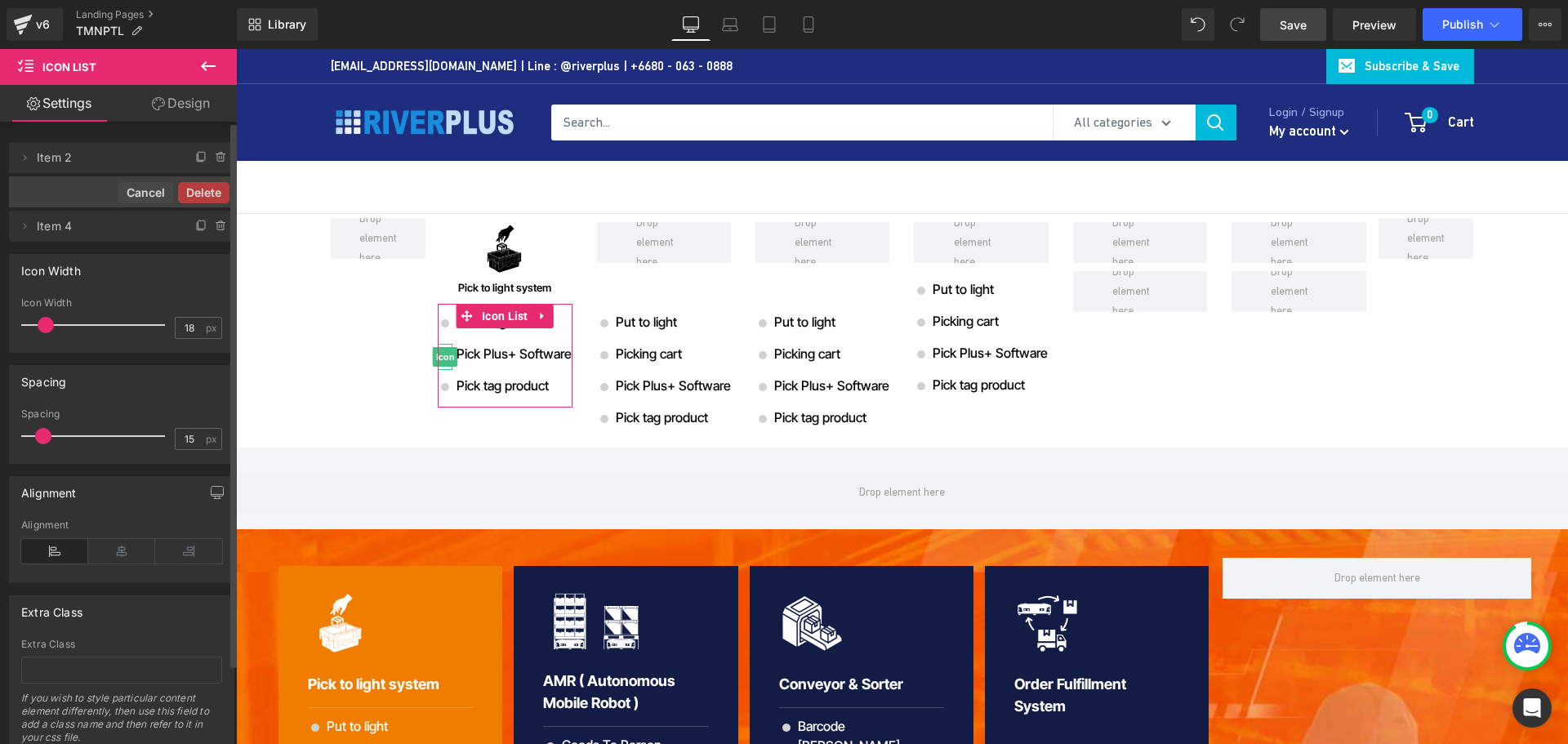 click on "Delete" at bounding box center (203, 193) 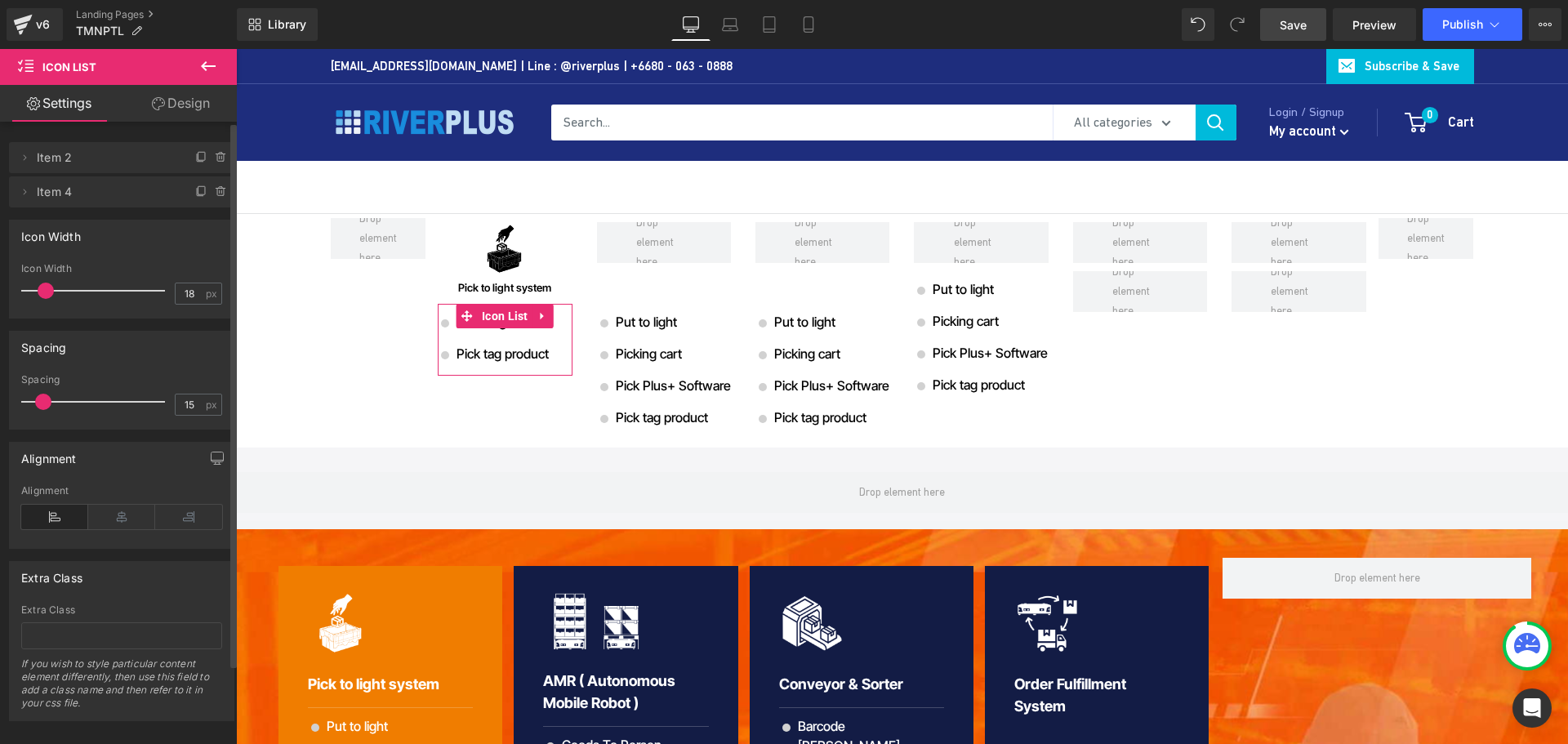 click 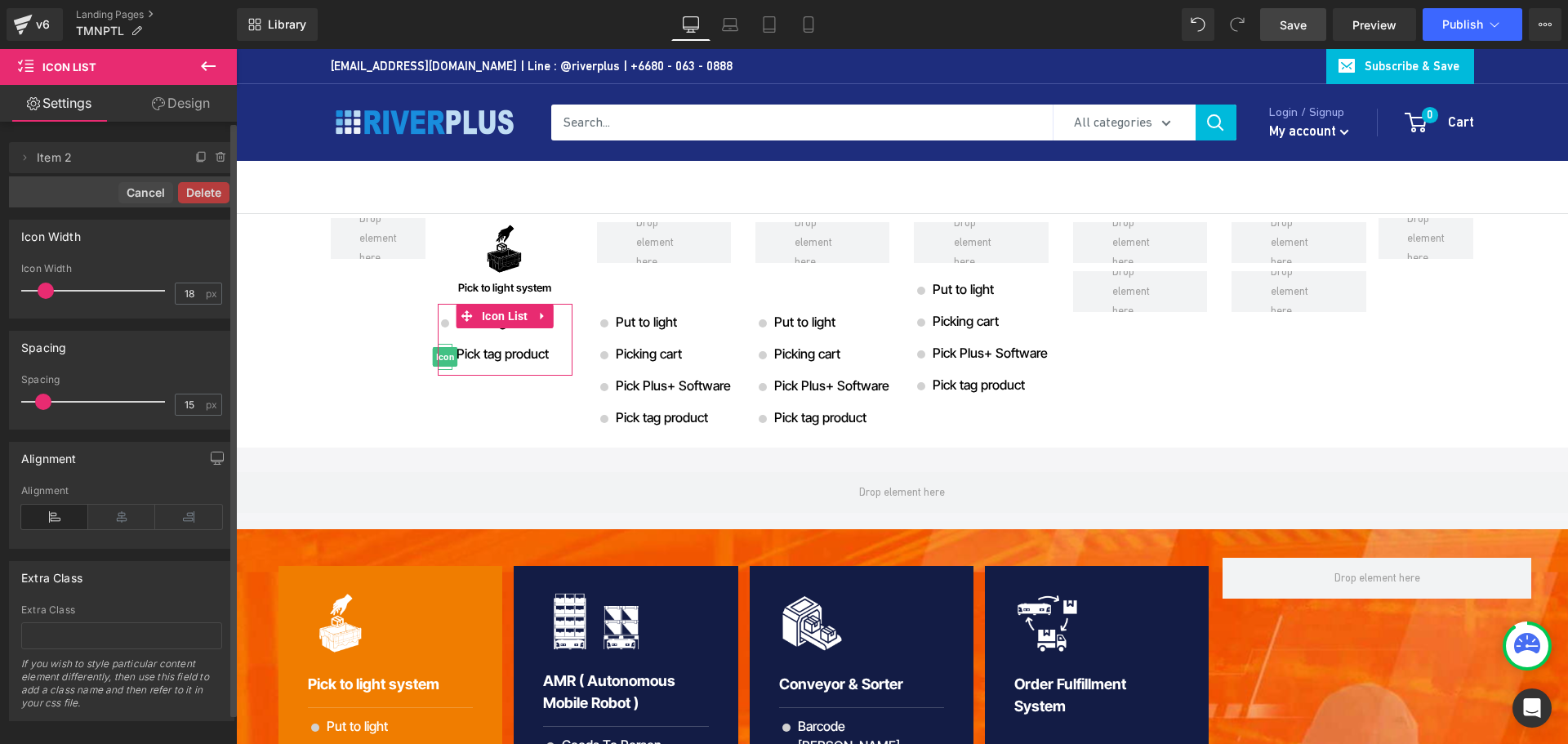 click on "Delete" at bounding box center [203, 193] 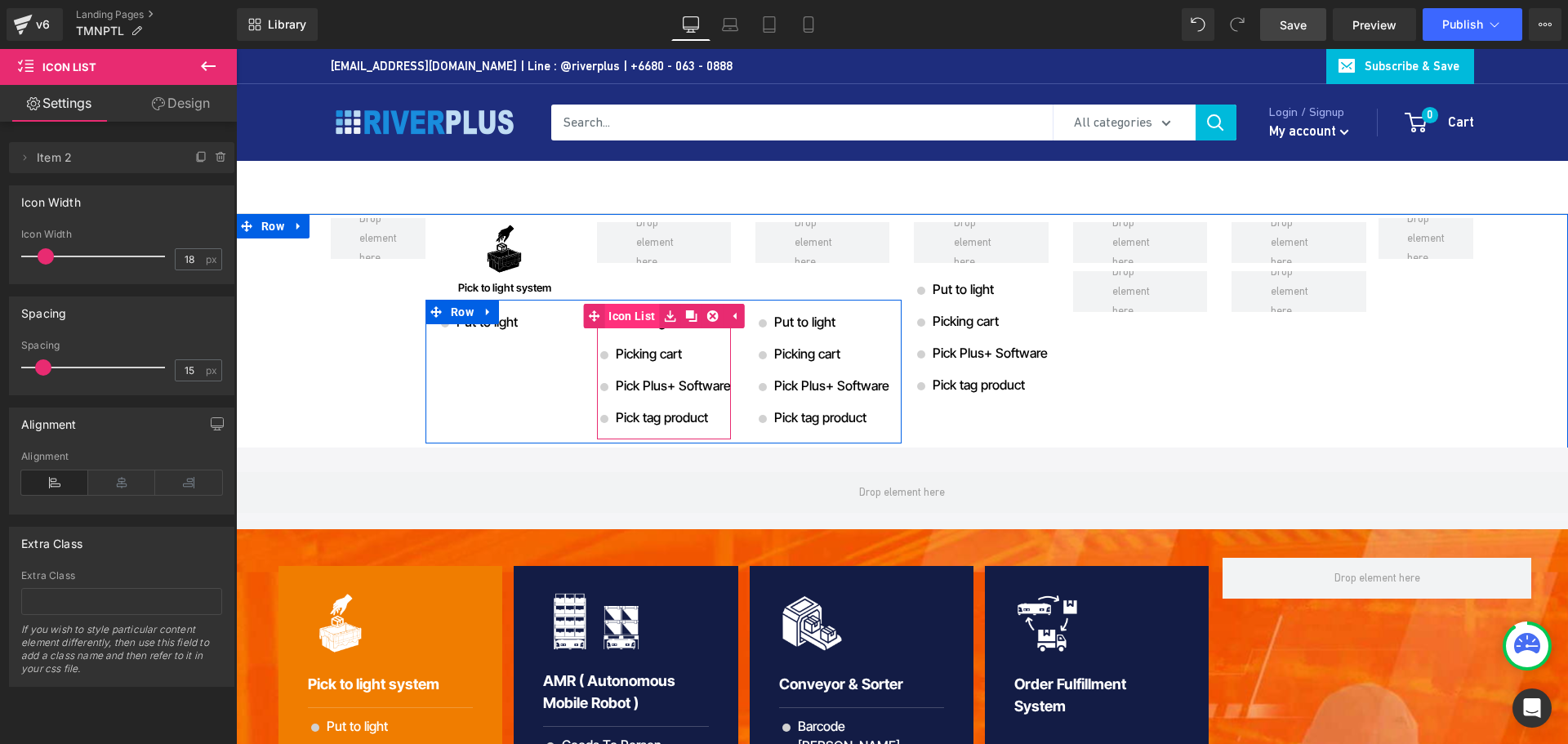 click on "Icon List" at bounding box center [631, 316] 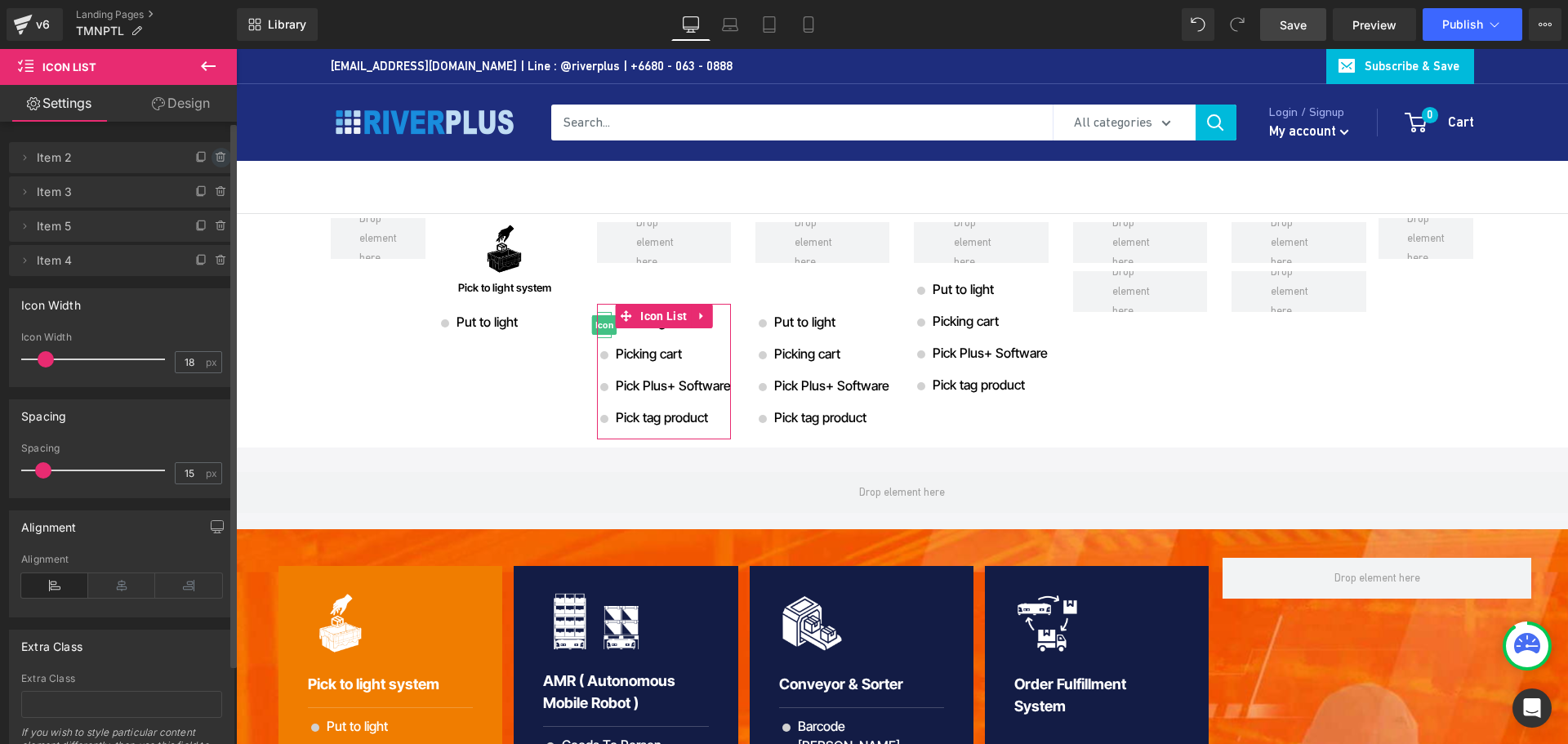 click 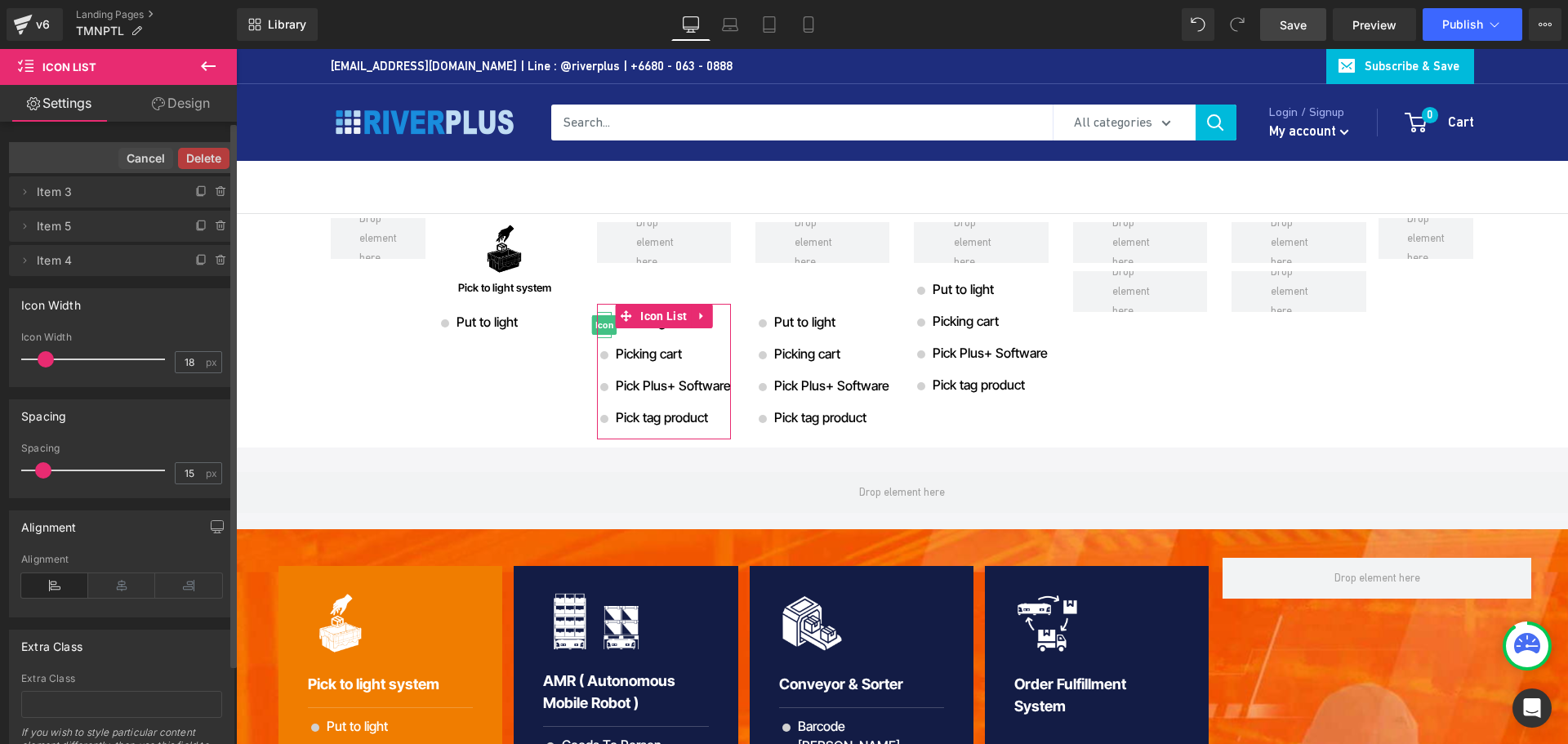 click on "Delete" at bounding box center [203, 158] 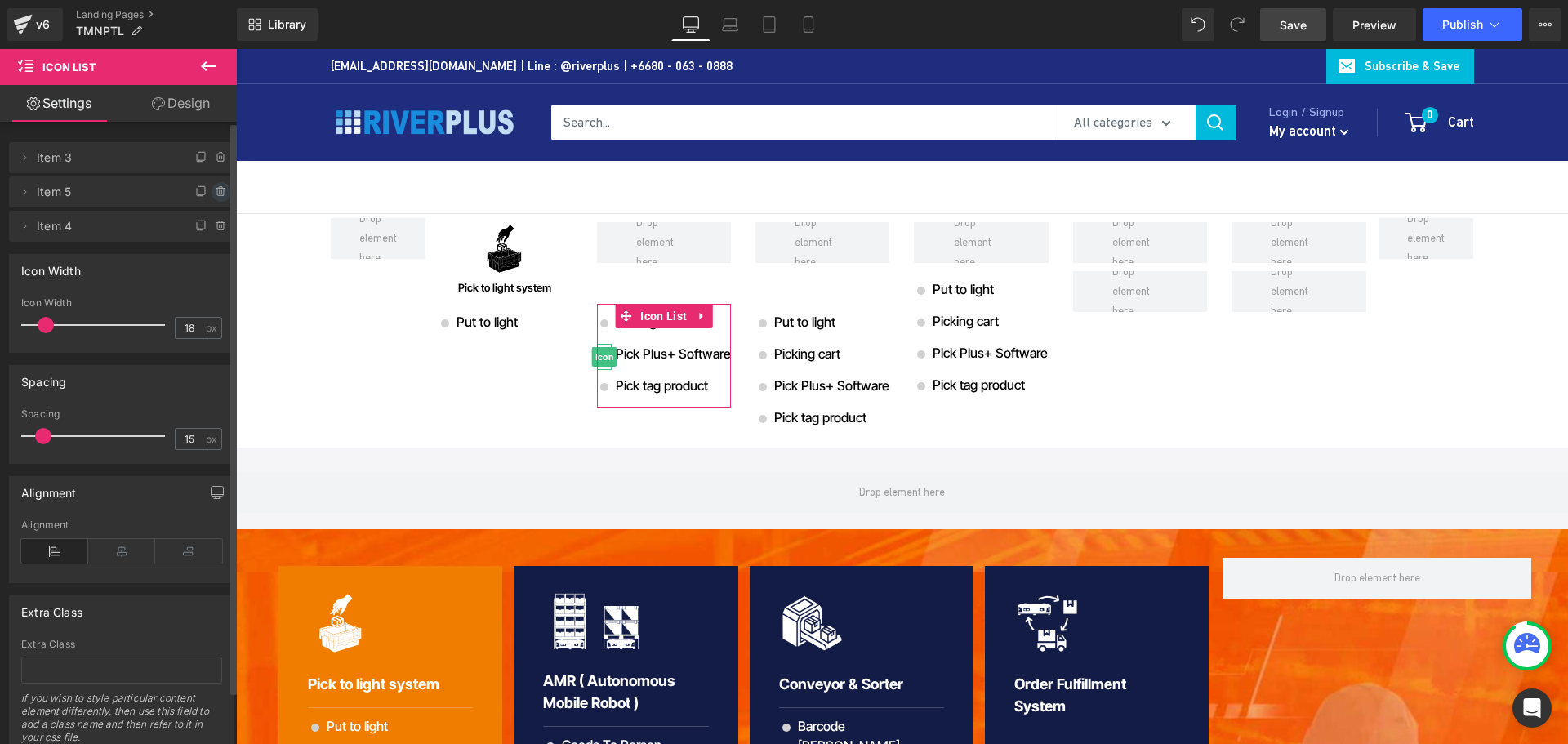 click at bounding box center (221, 192) 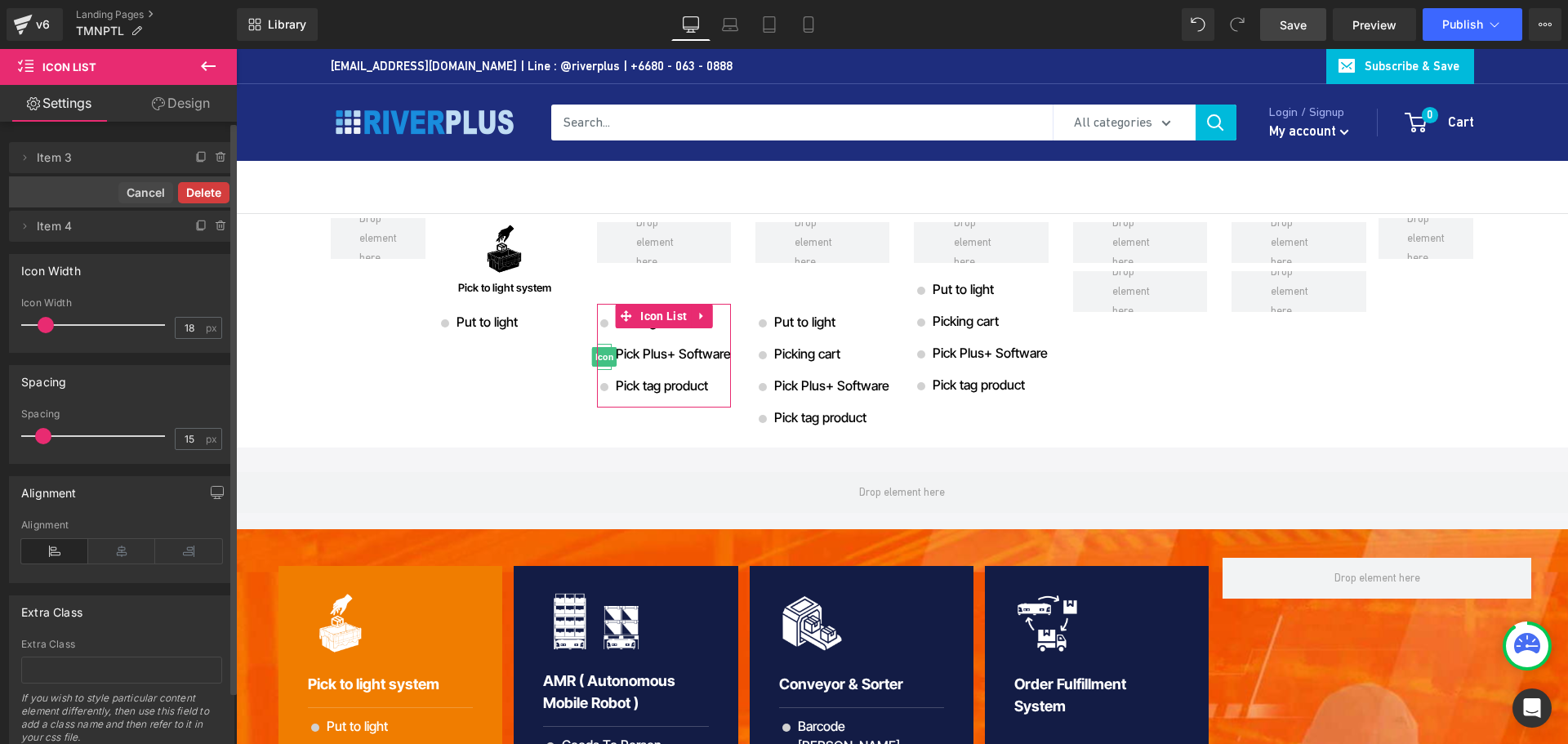 click on "Delete" at bounding box center (203, 193) 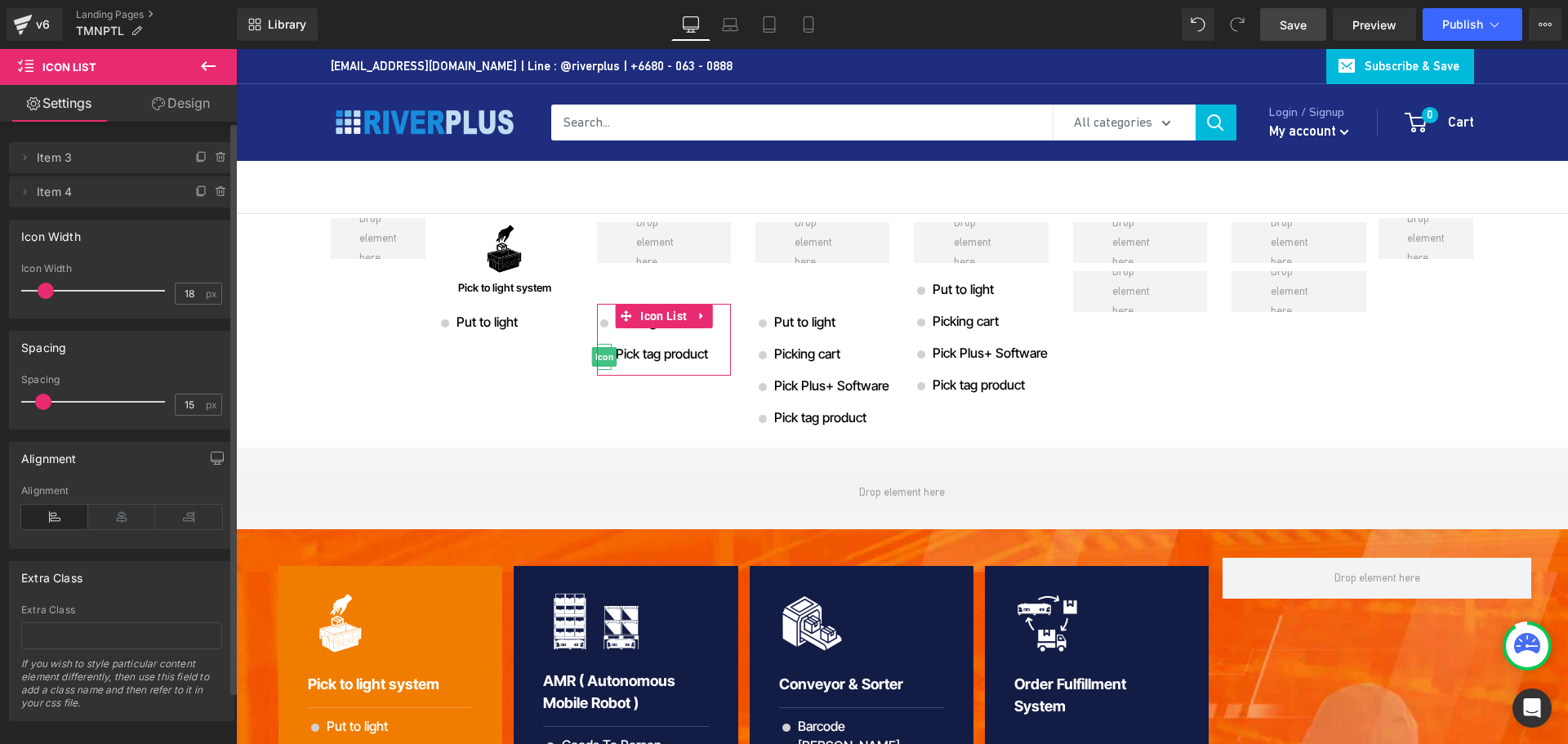 click 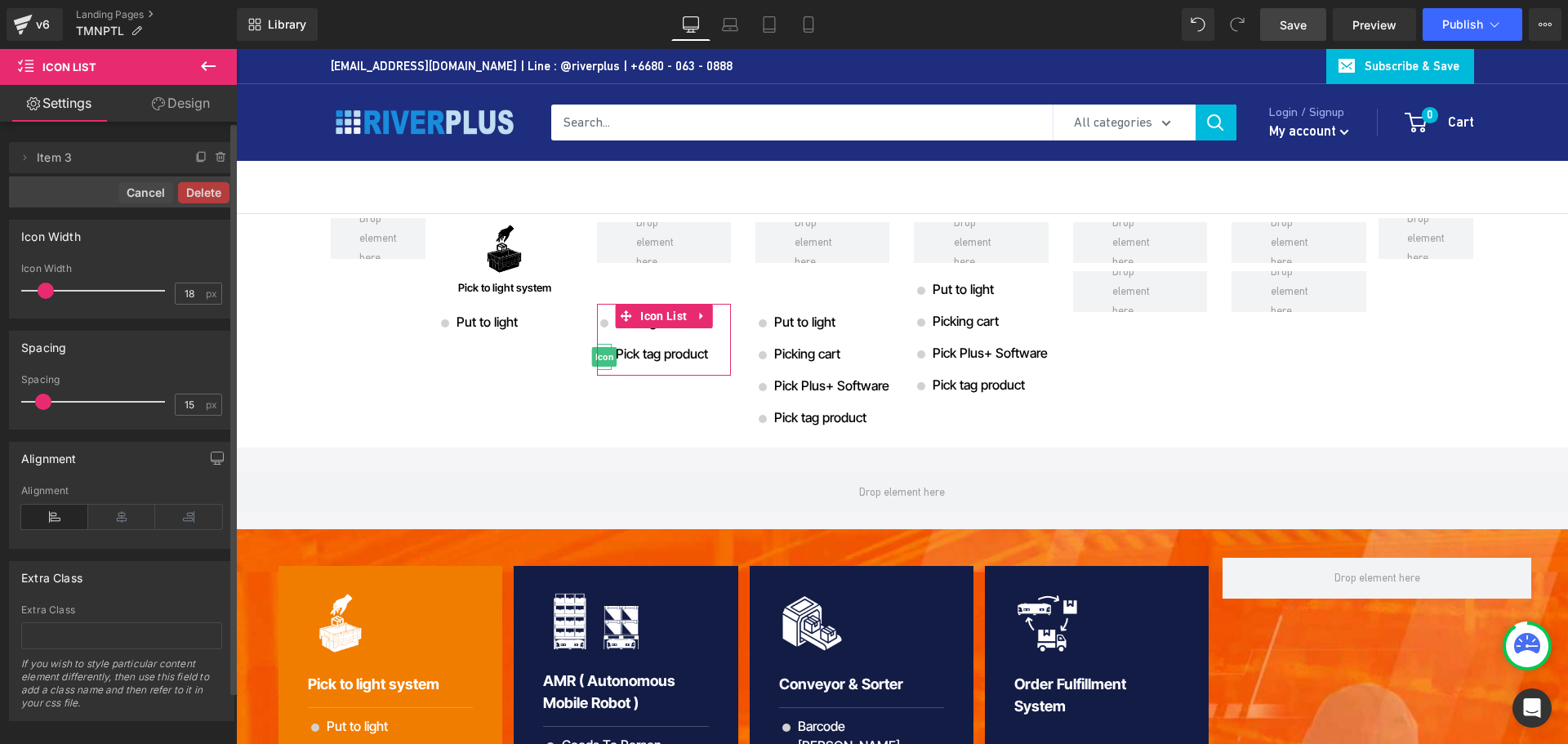 click on "Delete" at bounding box center (203, 193) 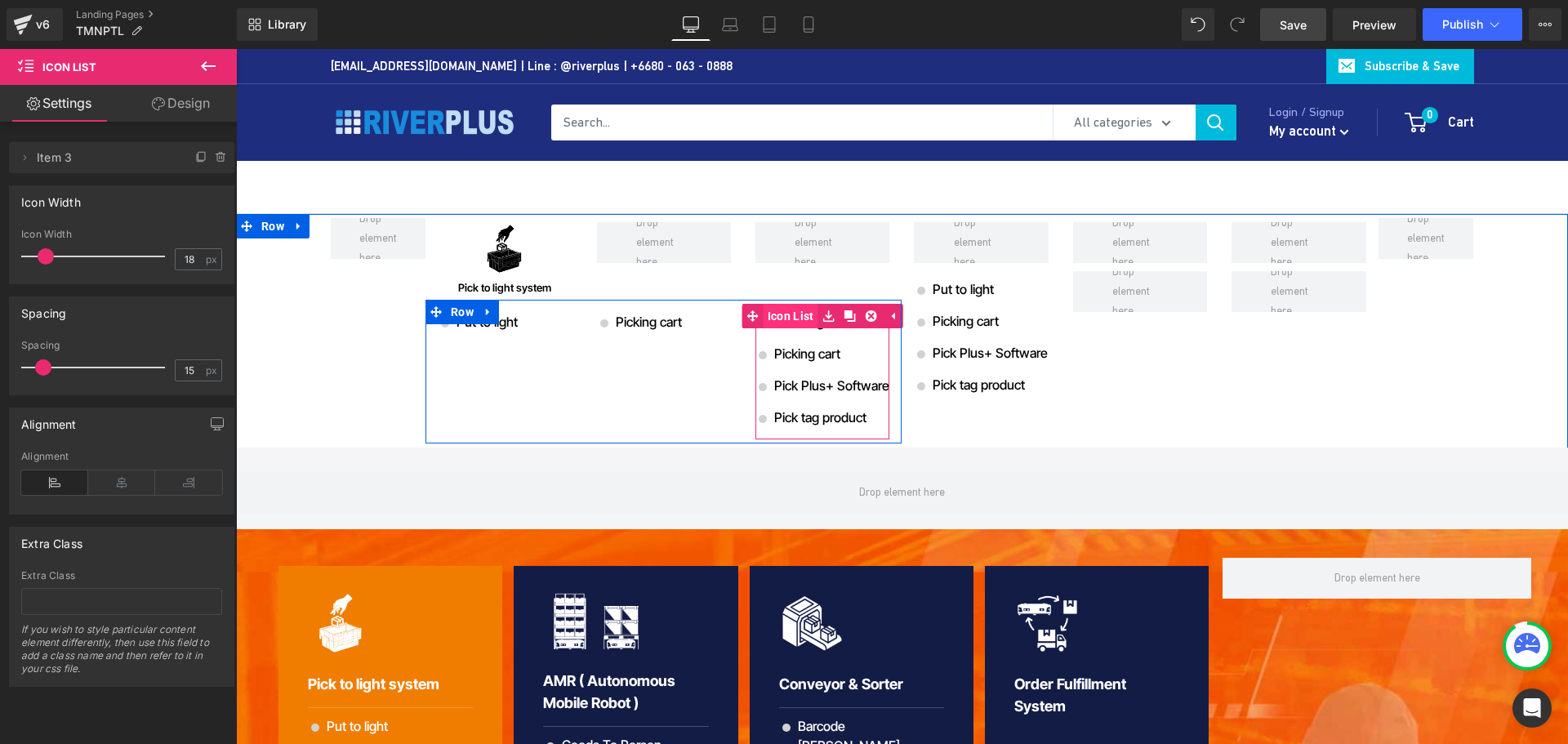 click on "Icon List" at bounding box center (780, 316) 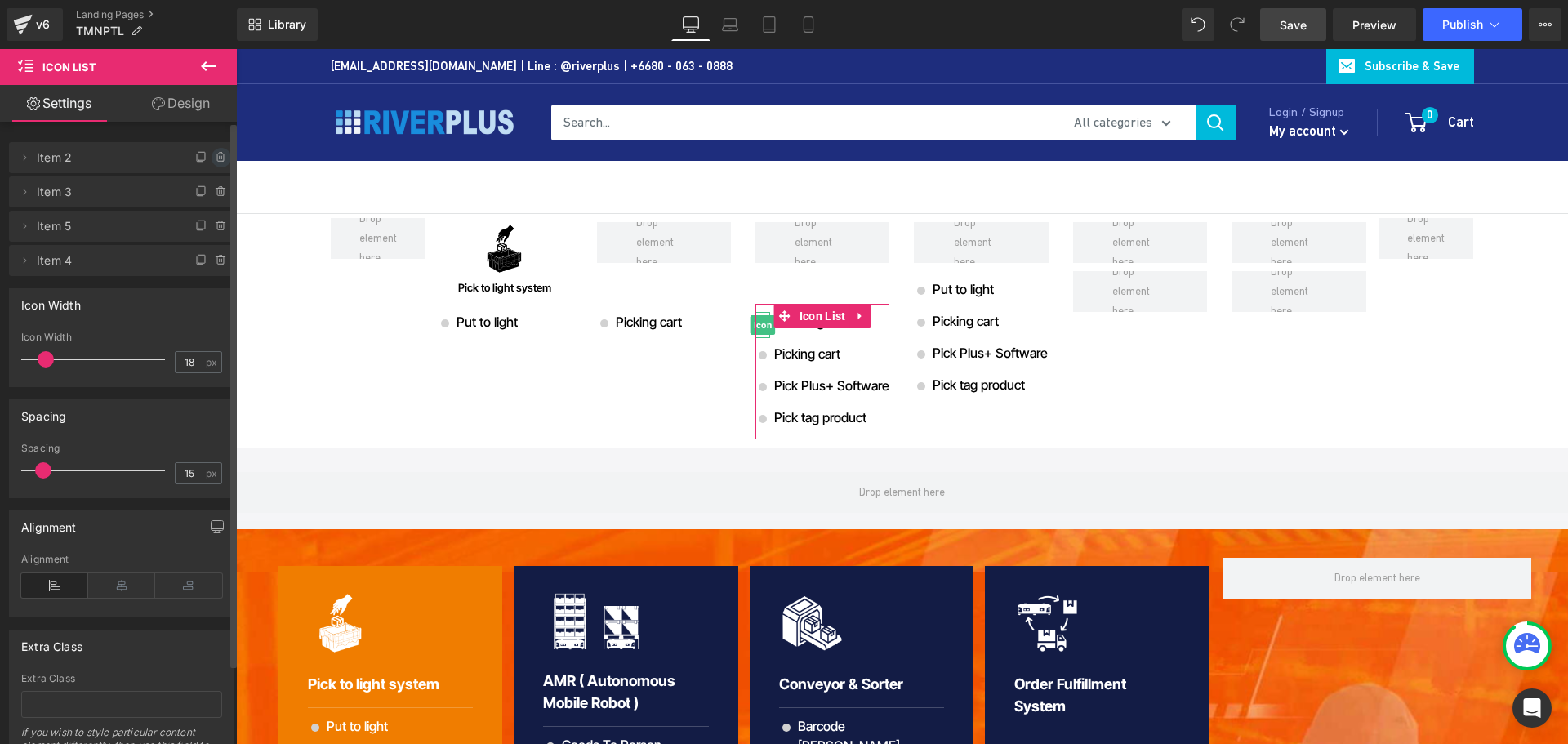click 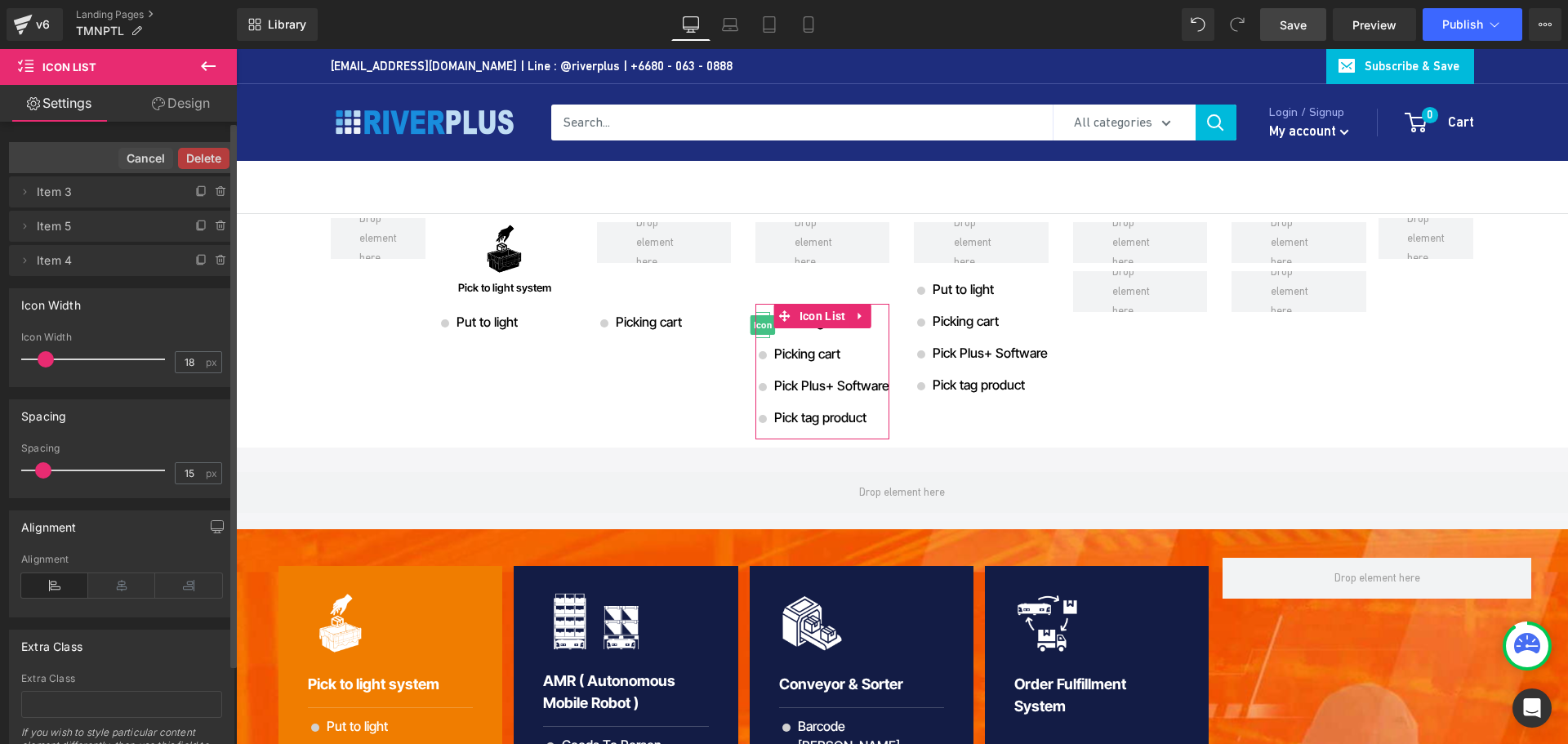 click on "Delete" at bounding box center [203, 158] 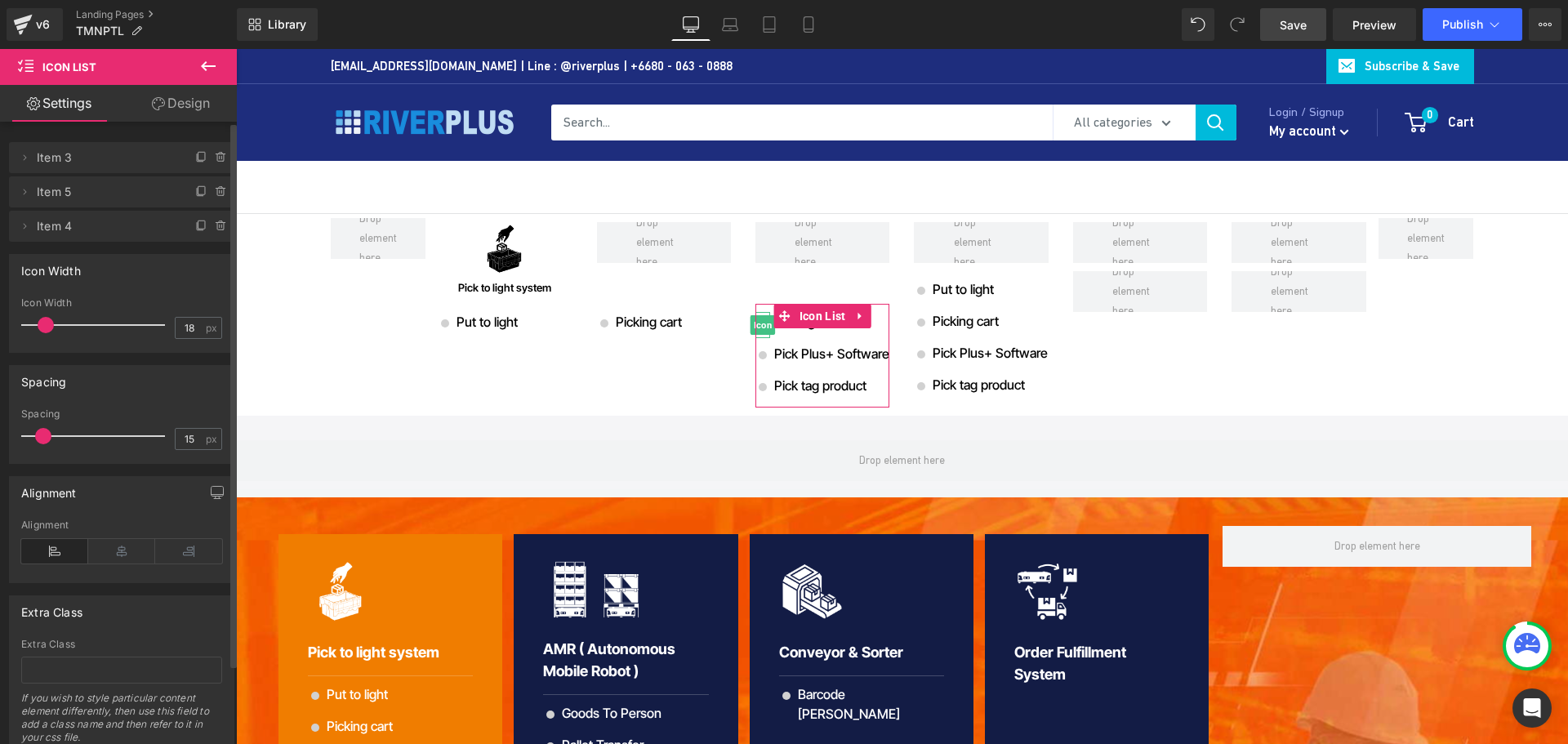 click 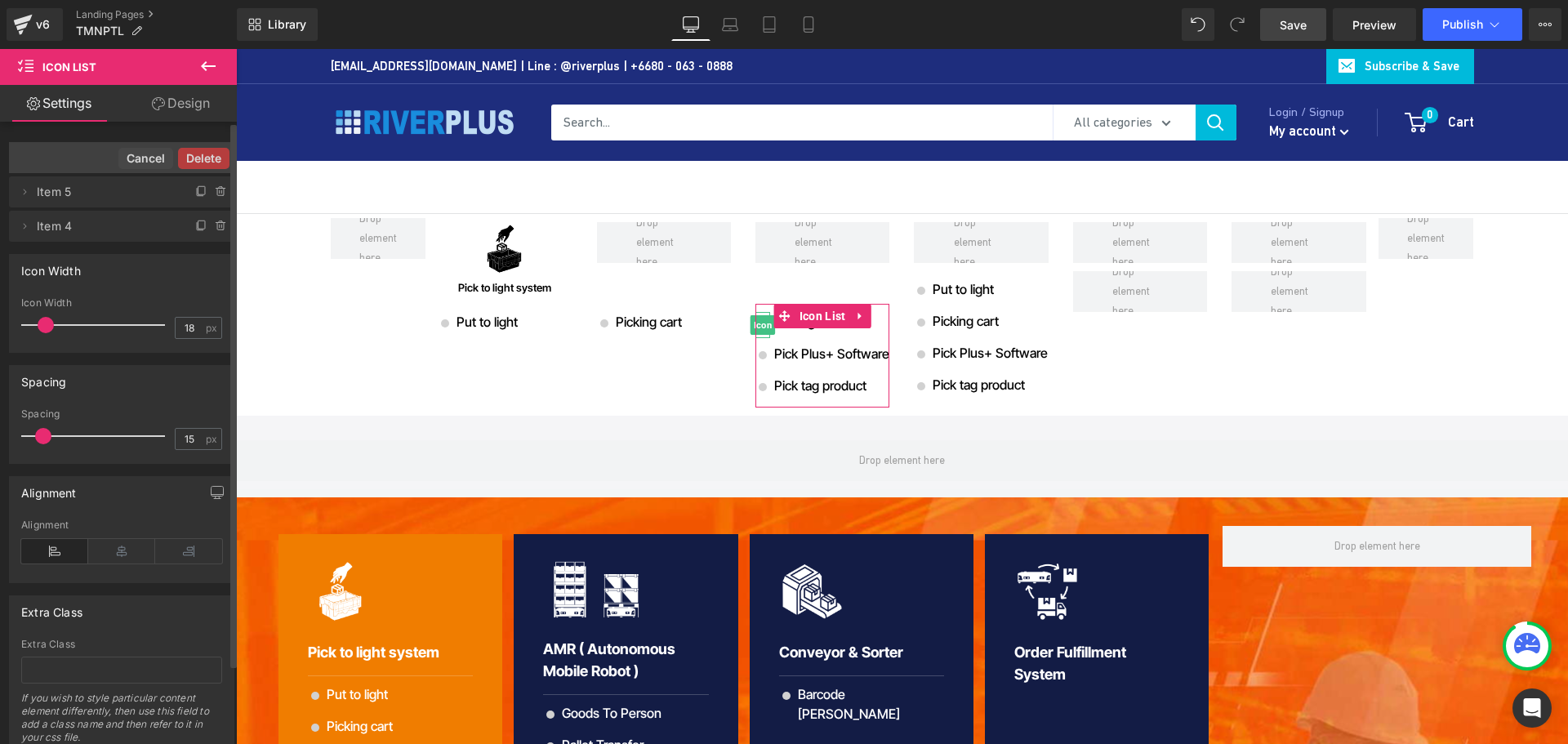 click on "Delete" at bounding box center [203, 158] 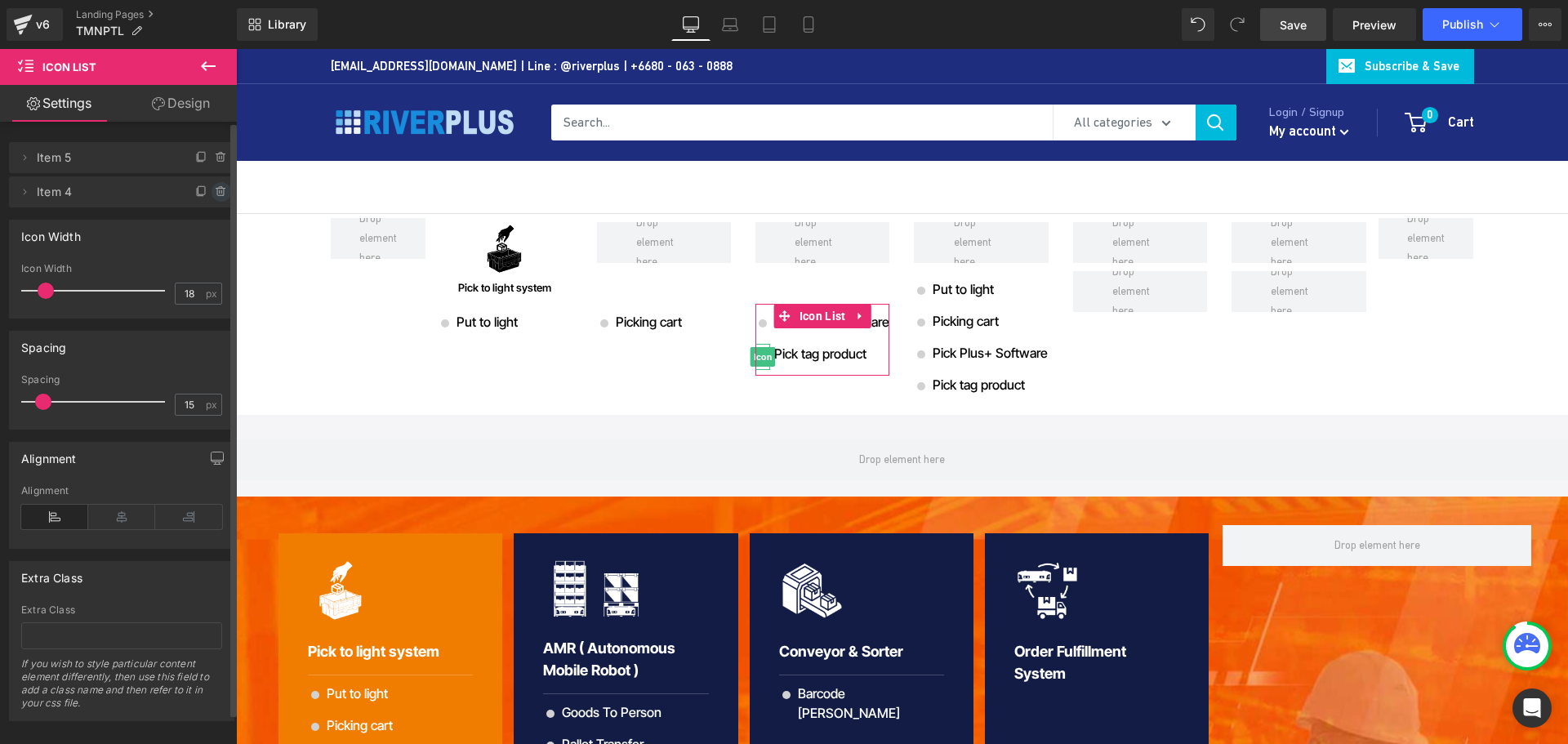 click 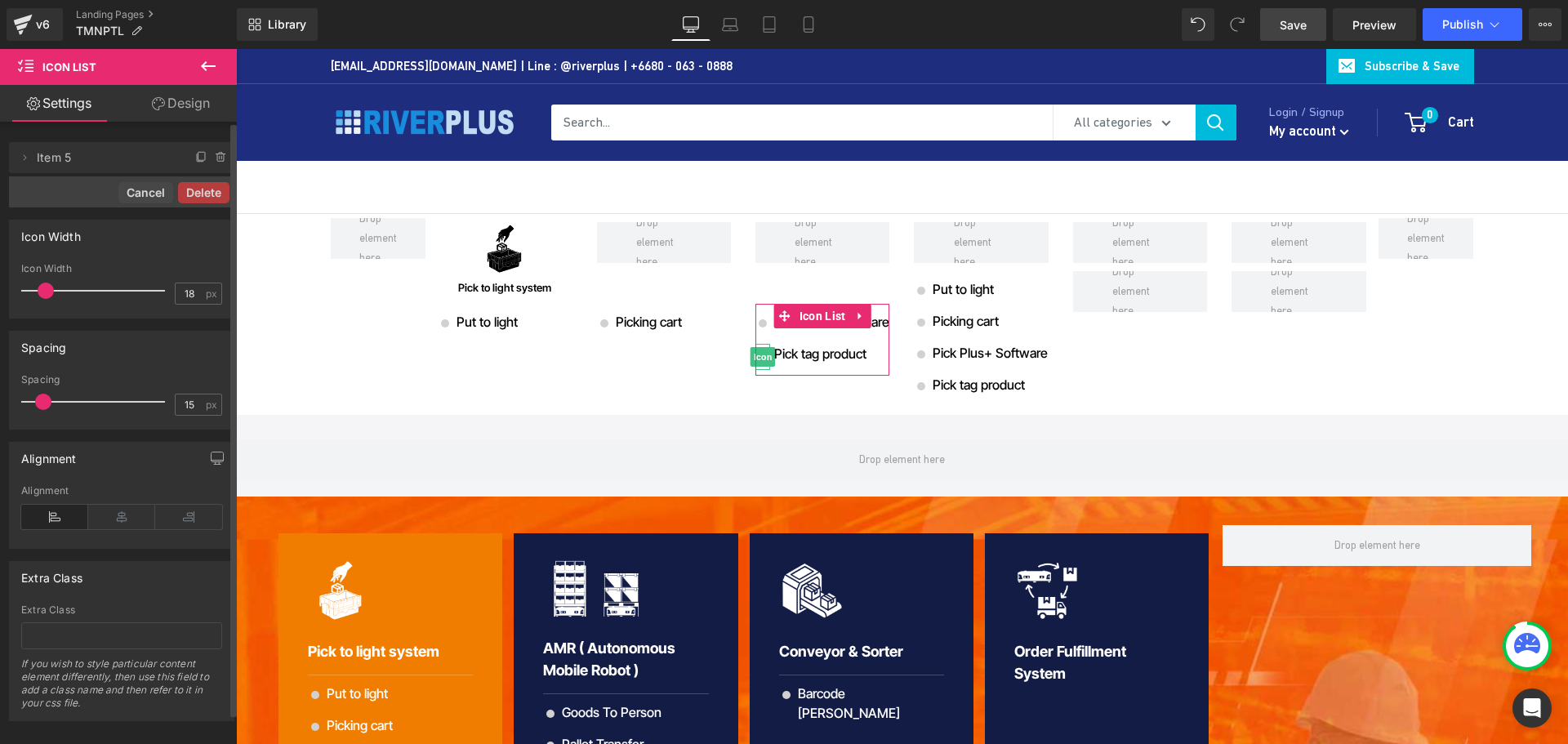 click on "Delete" at bounding box center (203, 193) 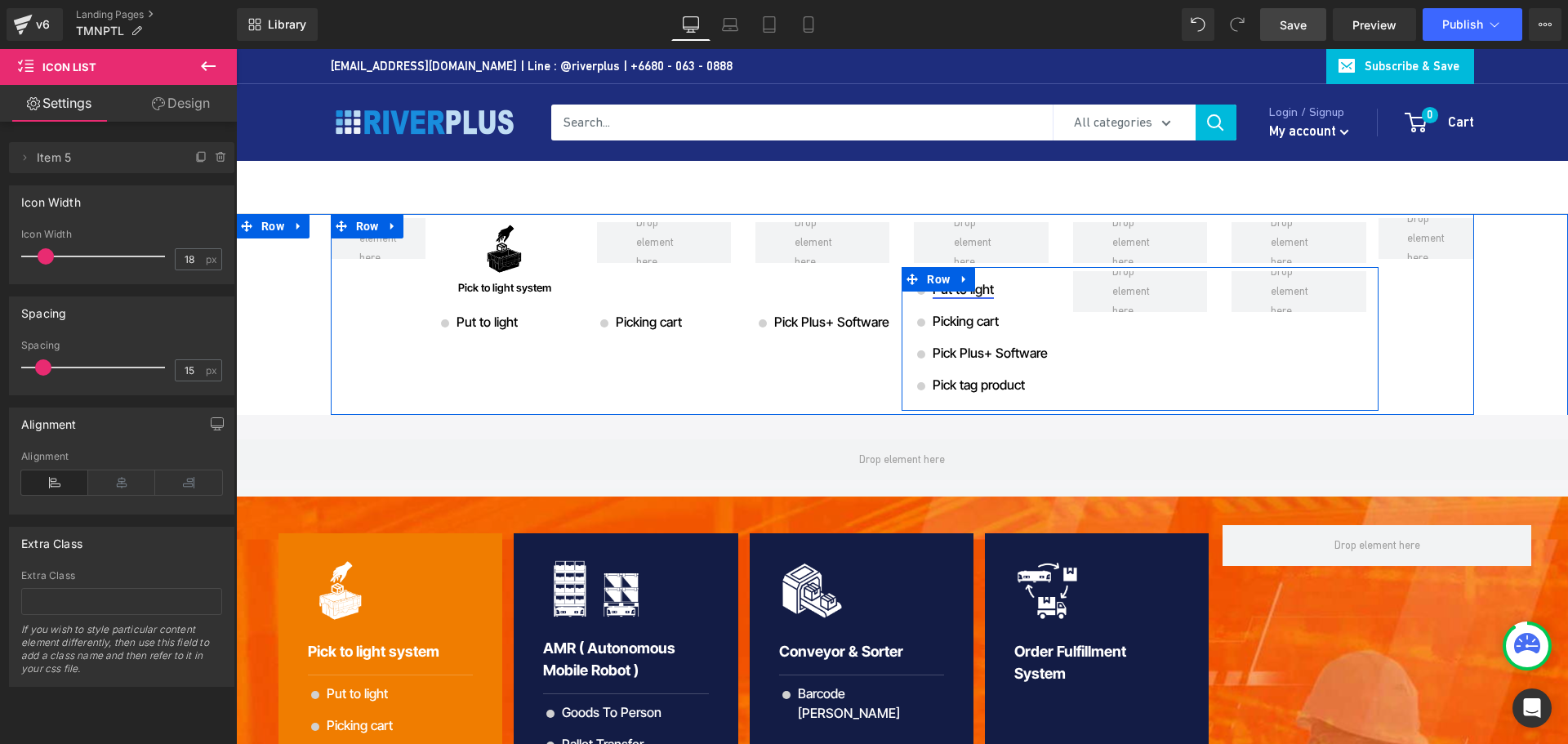 click on "Icon
Put to light Text Block
Icon
Picking cart Text Block
Icon
Pick Plus+ Software Text Block
Icon
Pick tag product Text Block
Icon List" at bounding box center [981, 339] 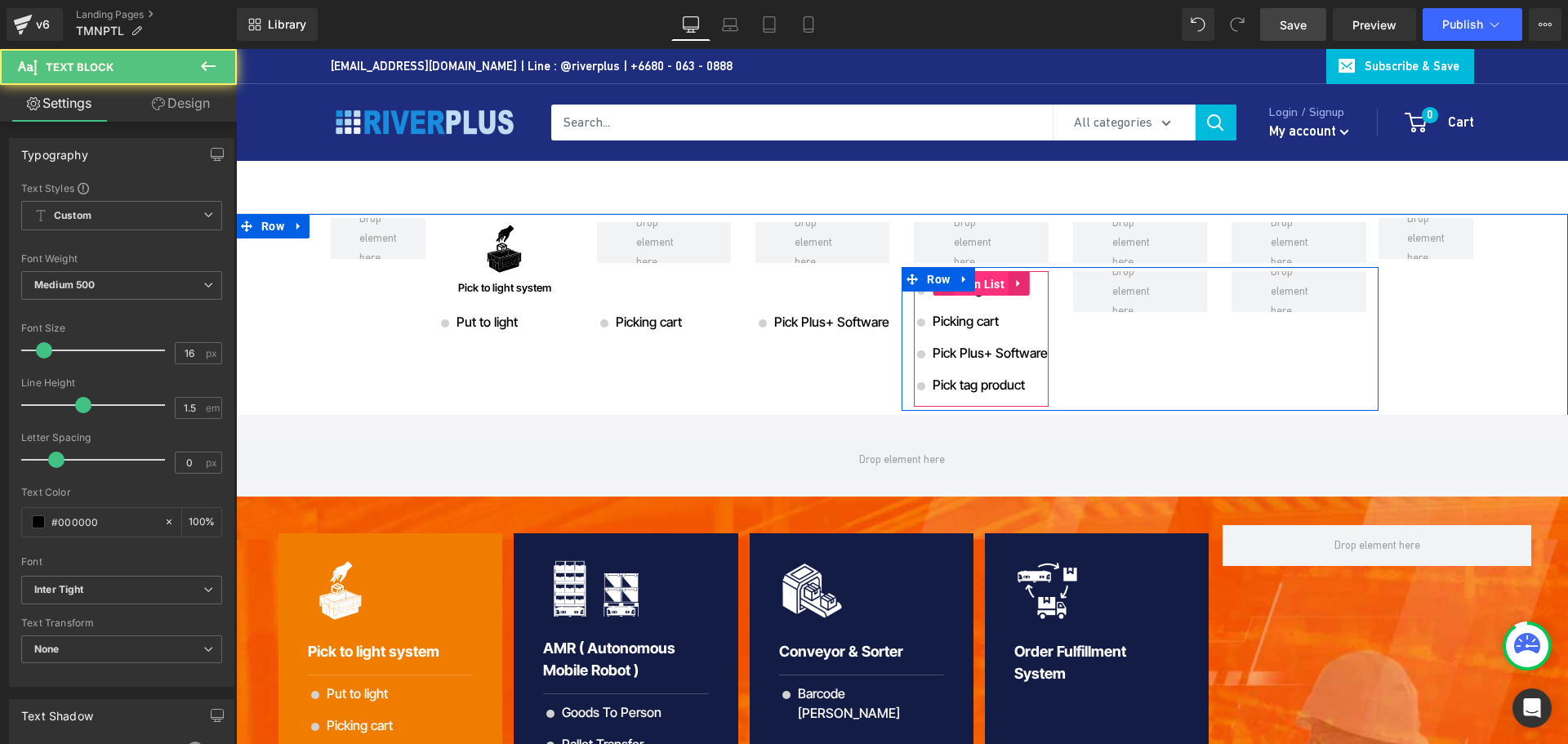 click on "Icon List" at bounding box center [981, 284] 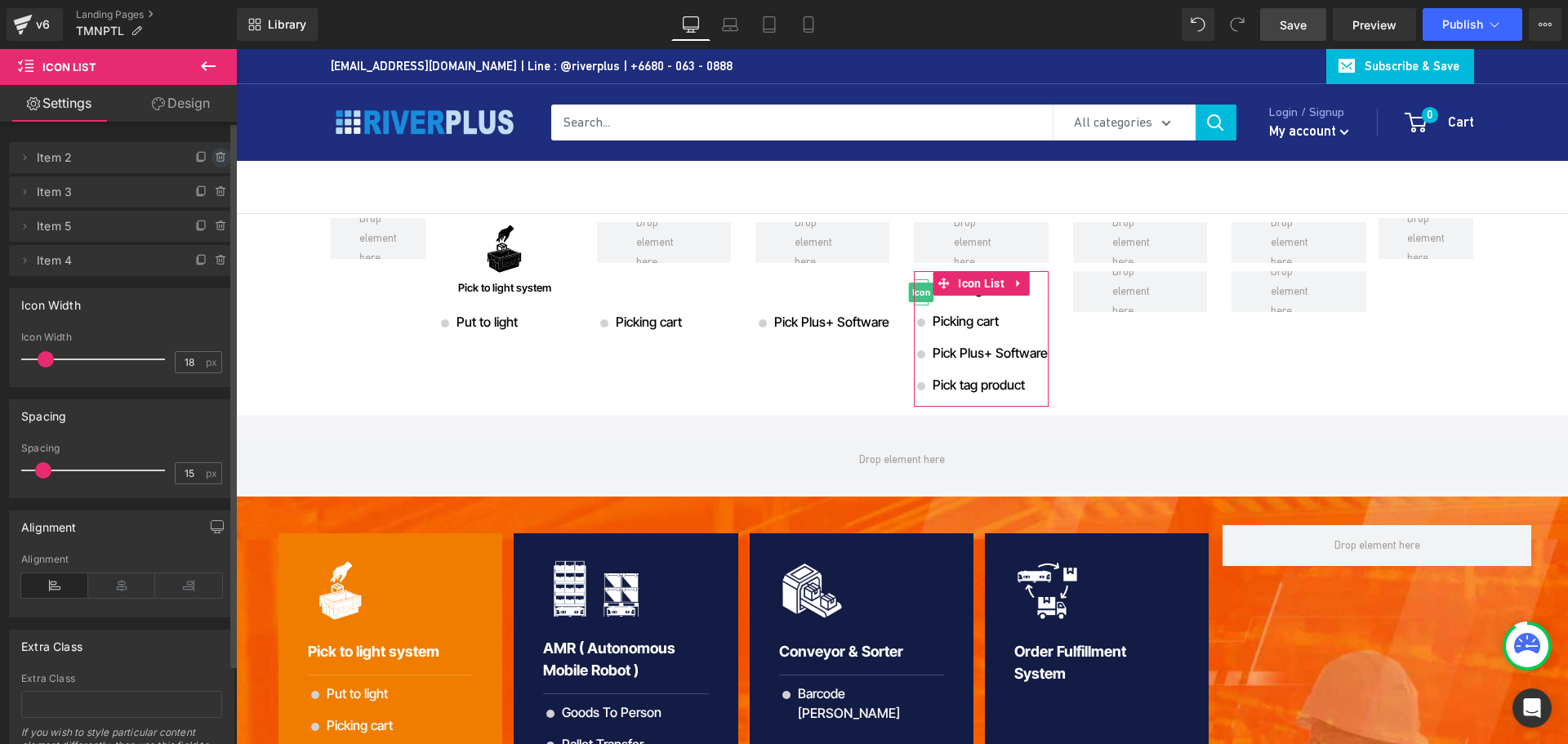 click 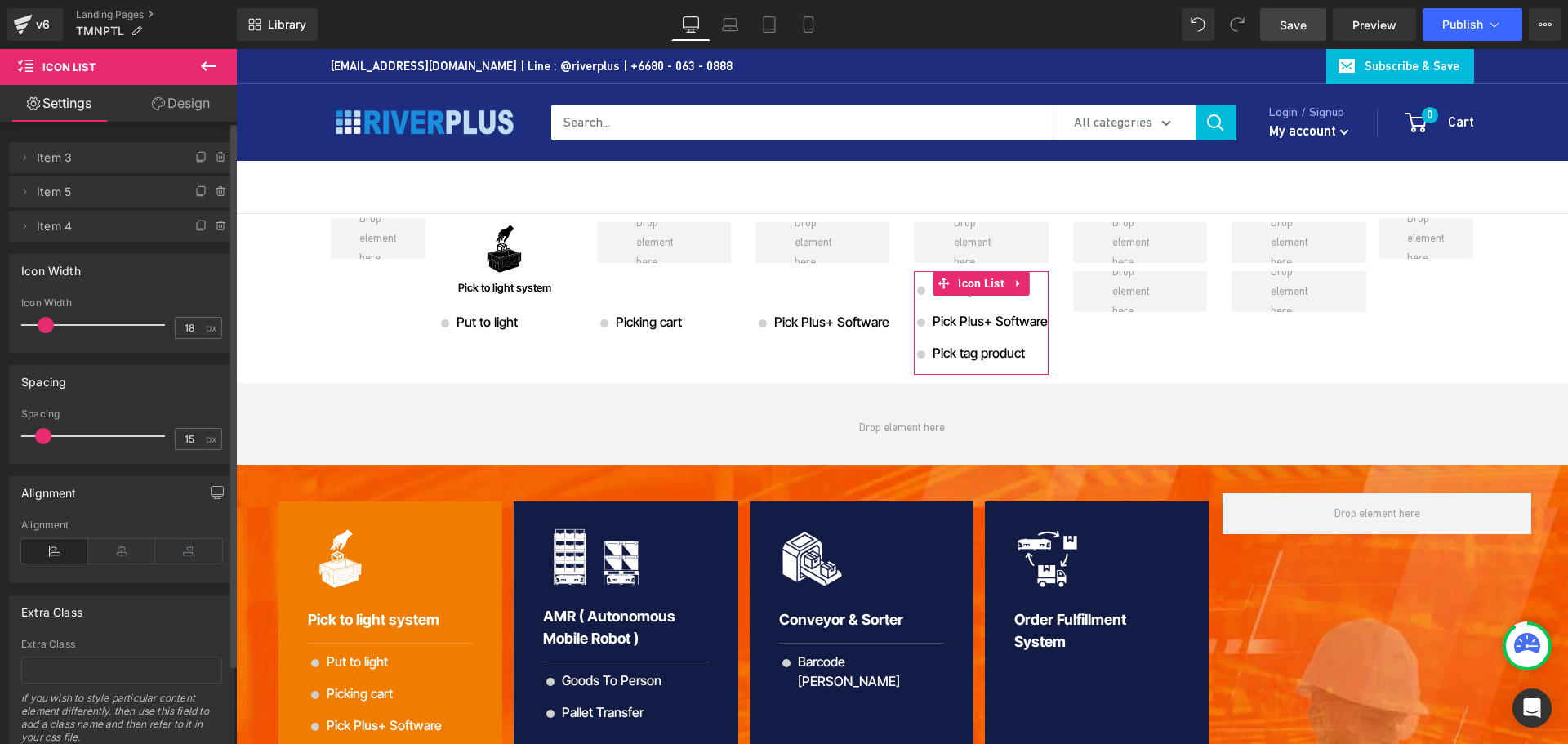 click 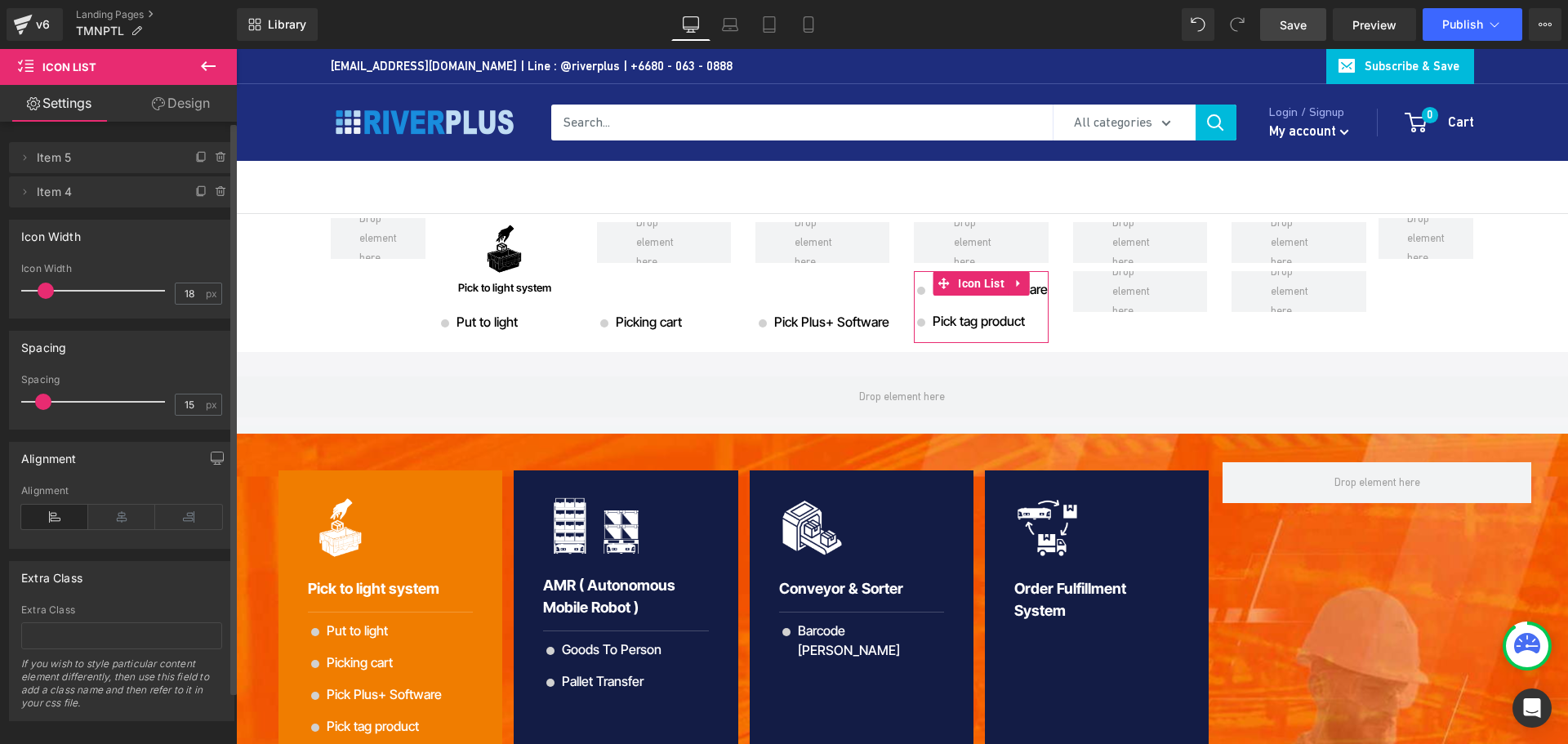 click 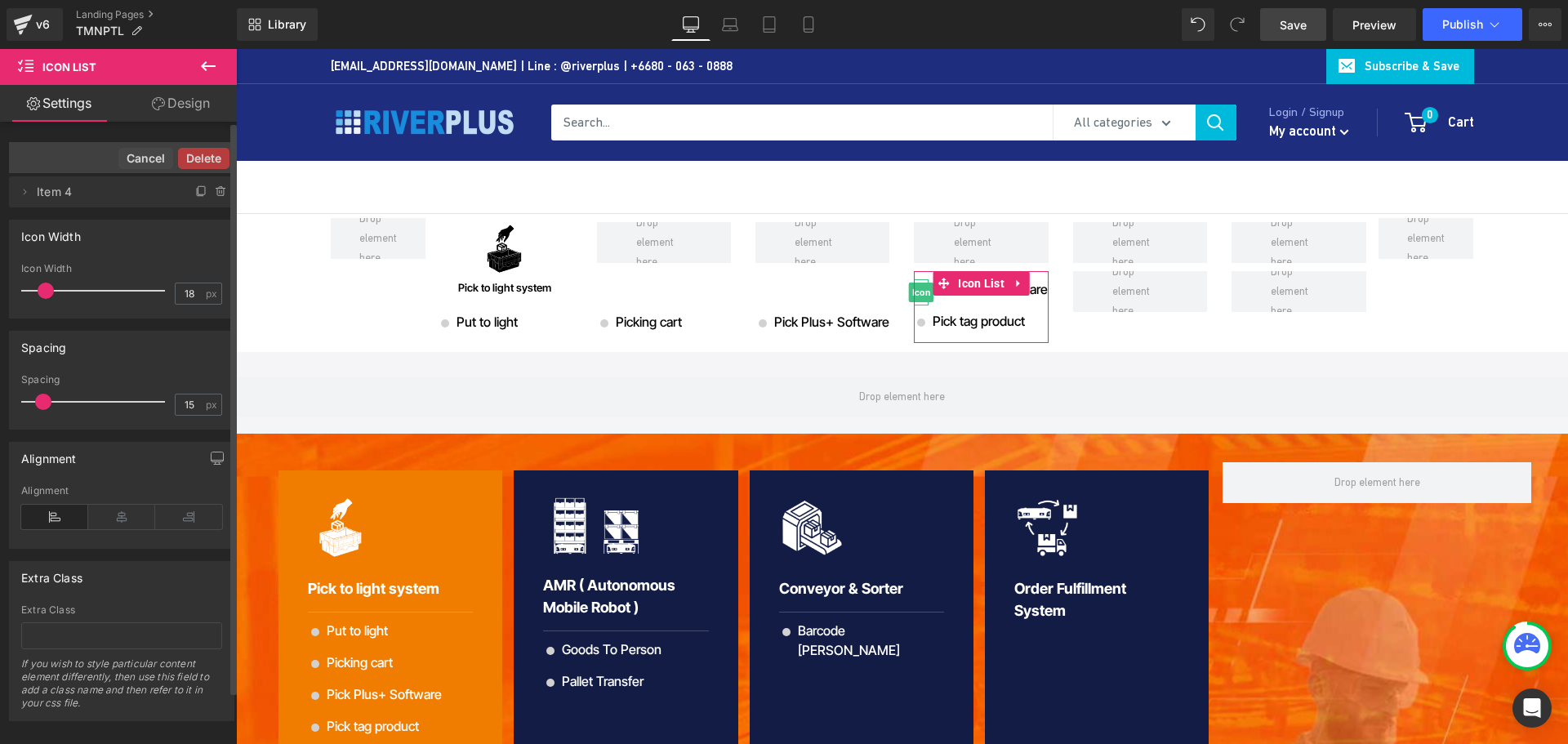click on "Delete" at bounding box center [203, 158] 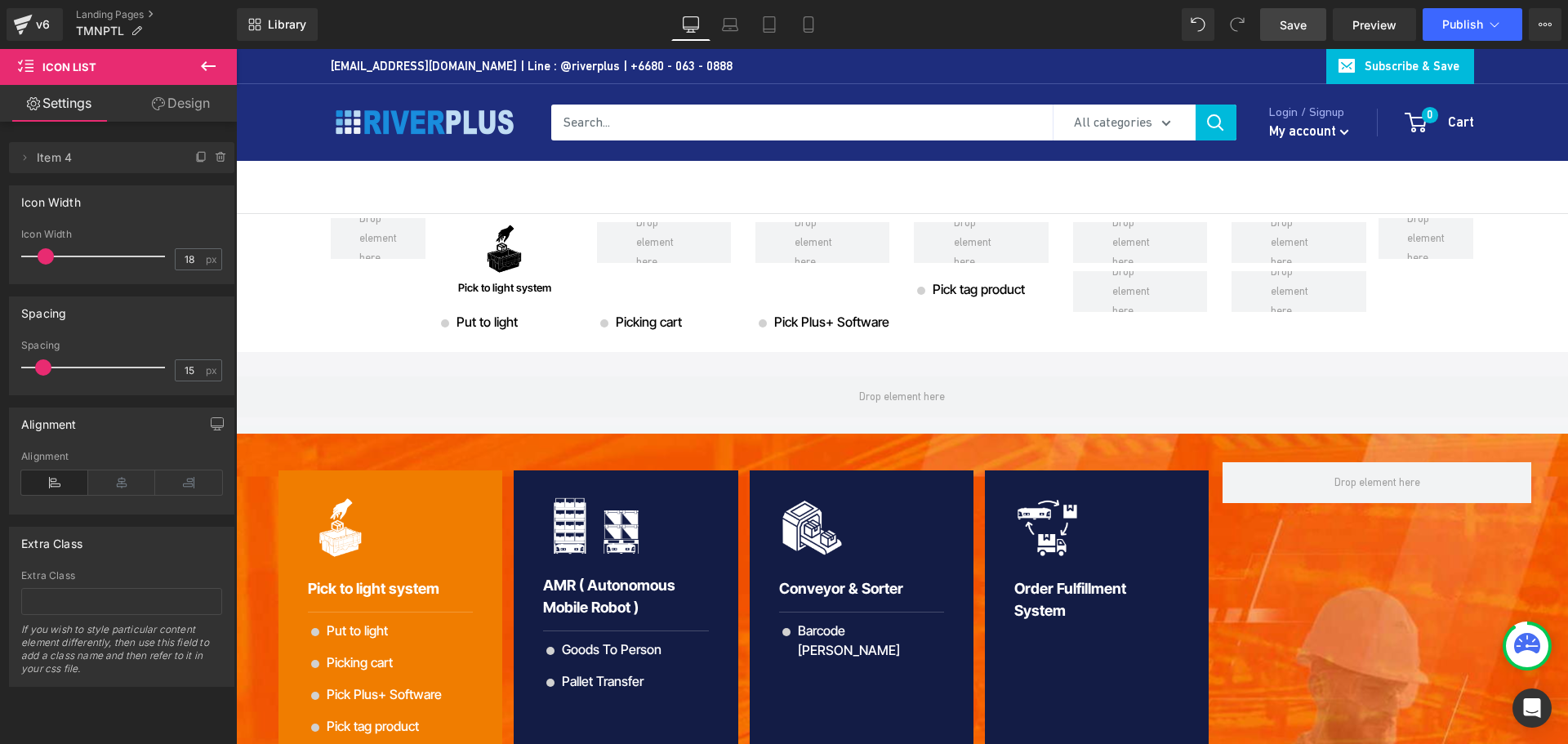 drag, startPoint x: 1292, startPoint y: 22, endPoint x: 1055, endPoint y: 352, distance: 406.28684 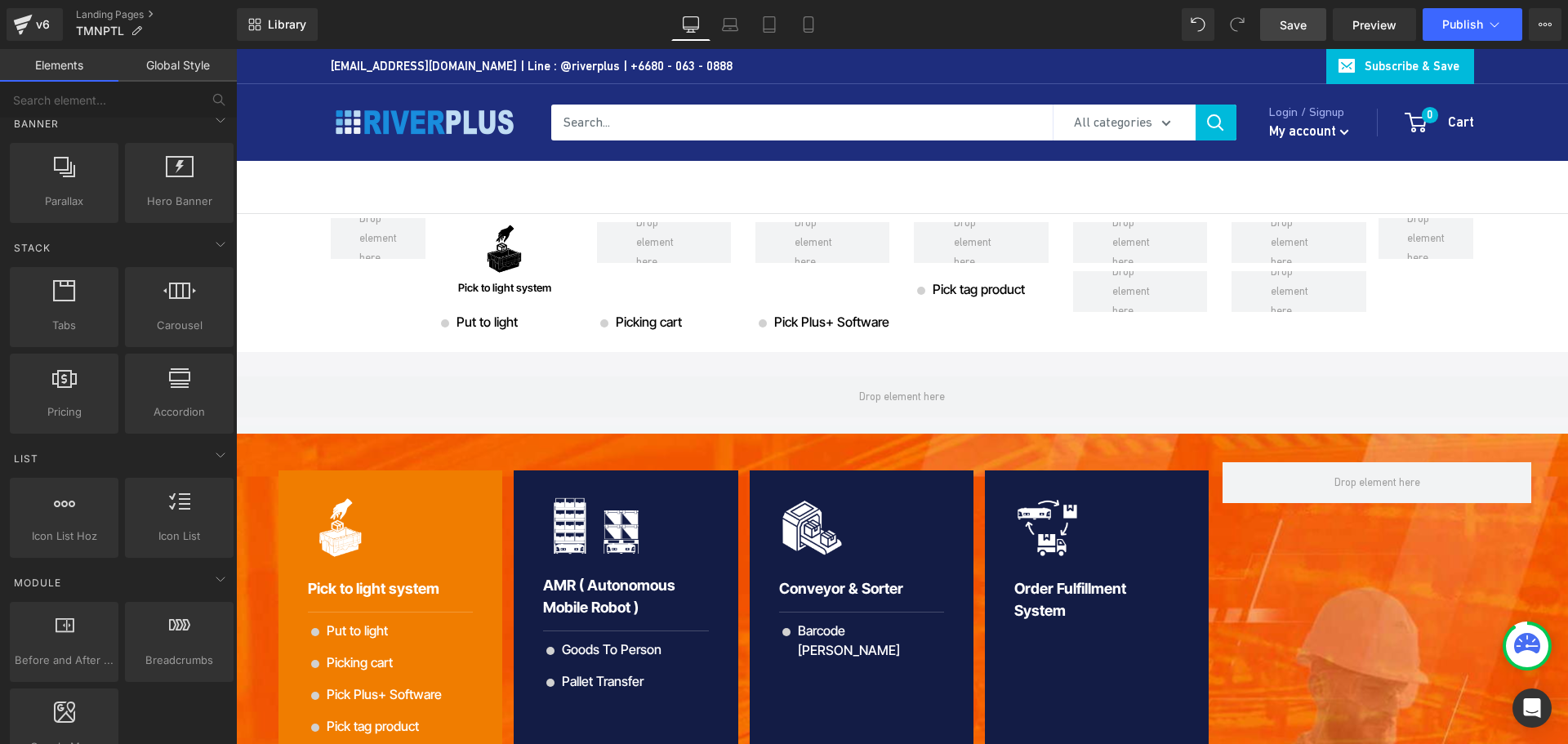 scroll, scrollTop: 490, scrollLeft: 0, axis: vertical 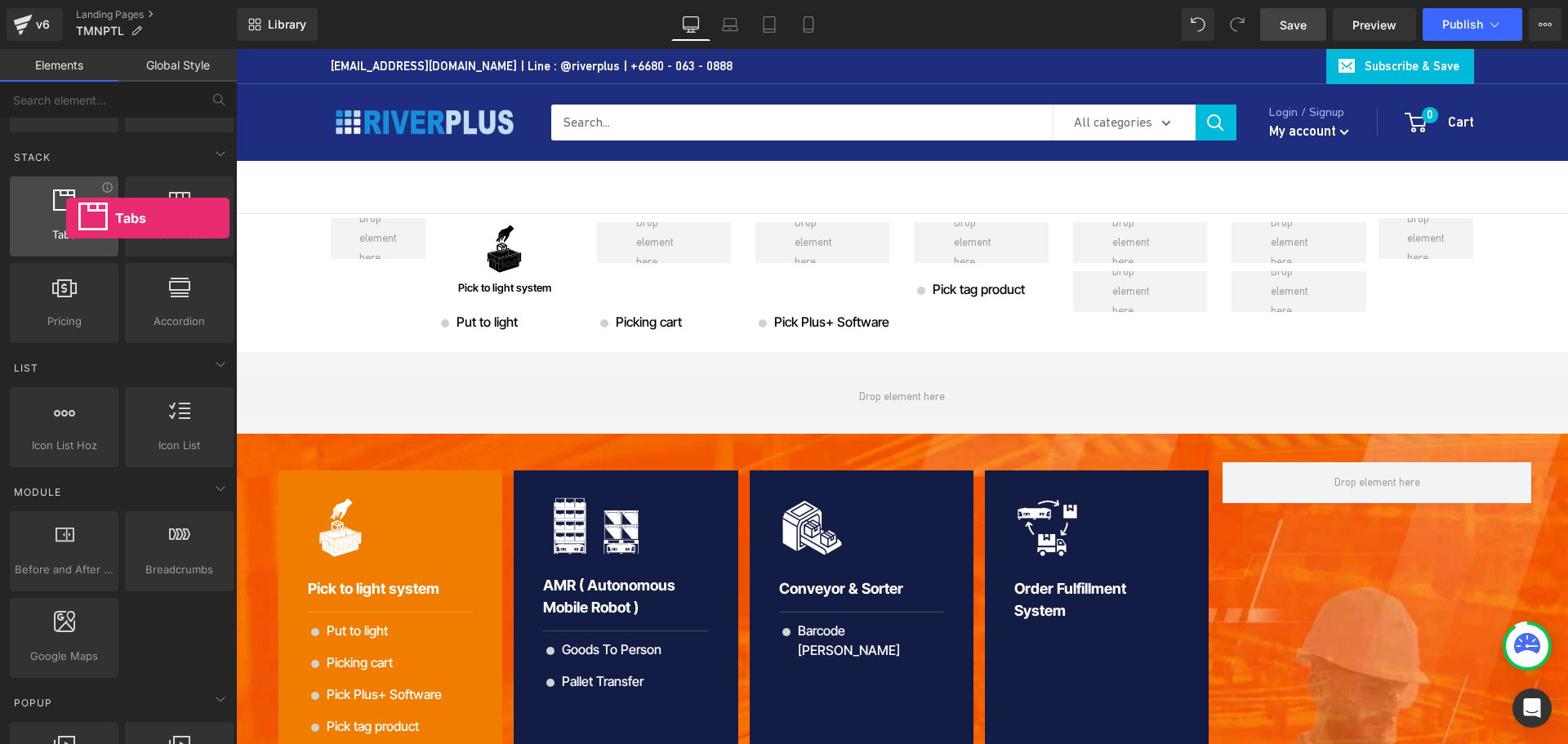 click at bounding box center [64, 207] 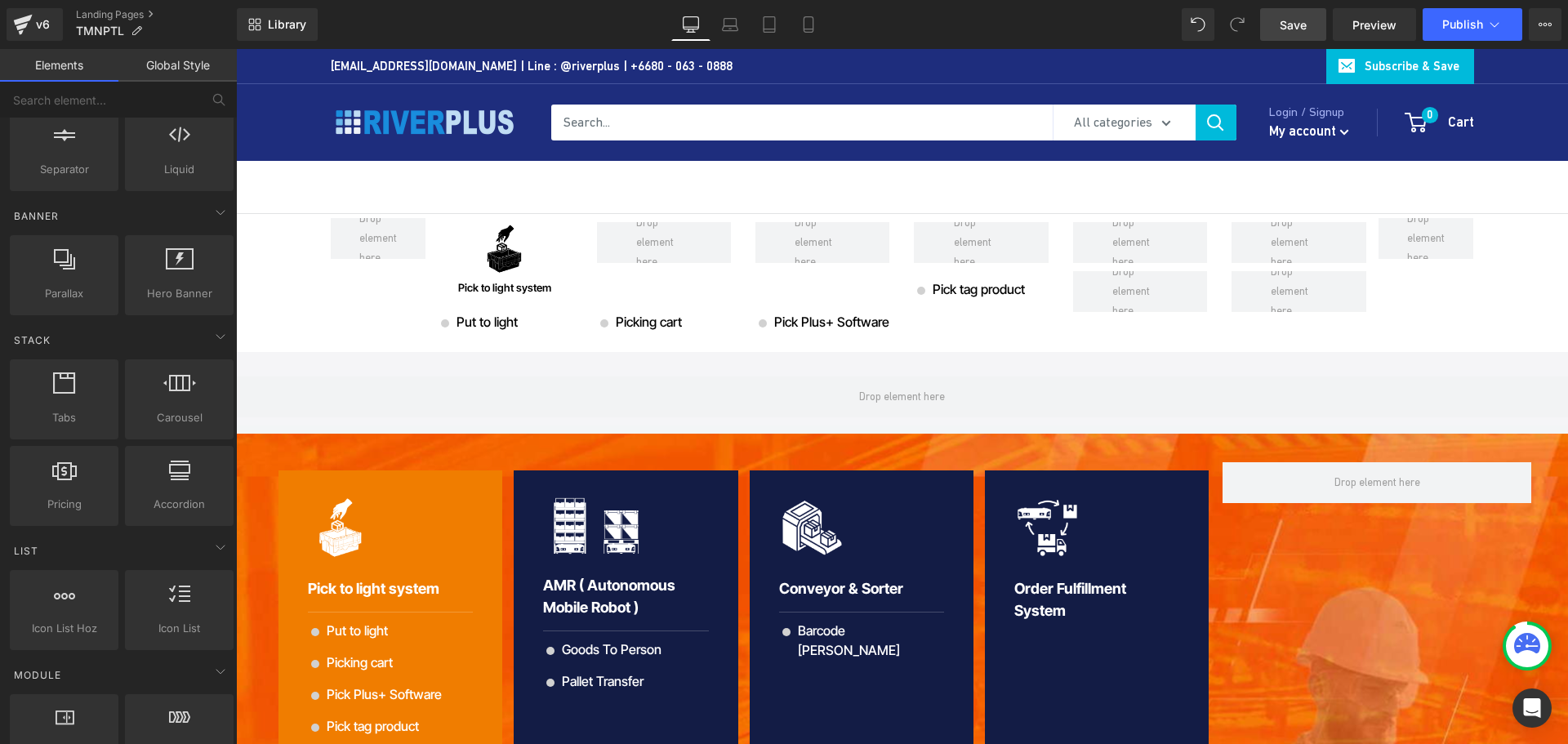 scroll, scrollTop: 327, scrollLeft: 0, axis: vertical 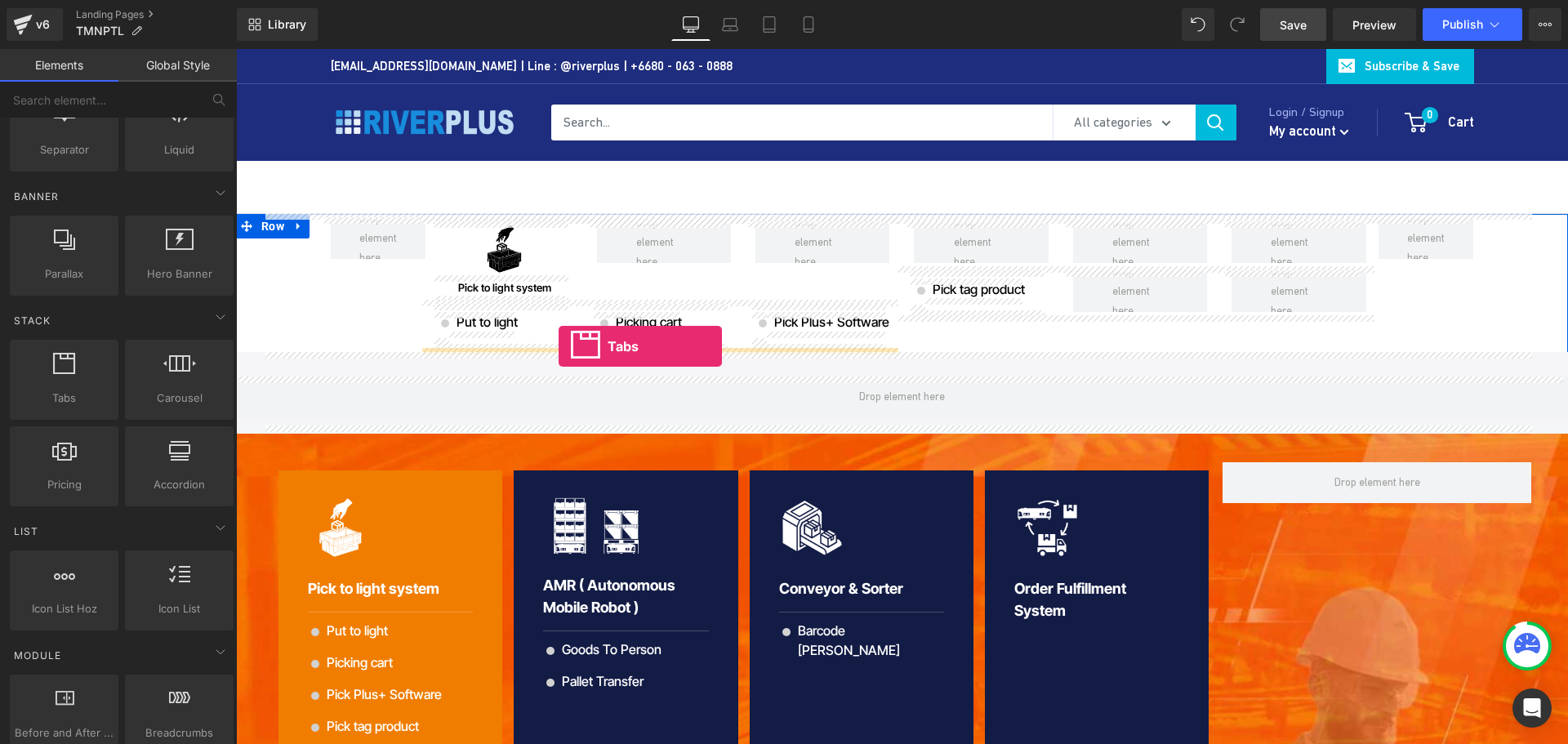 drag, startPoint x: 306, startPoint y: 426, endPoint x: 559, endPoint y: 346, distance: 265.34694 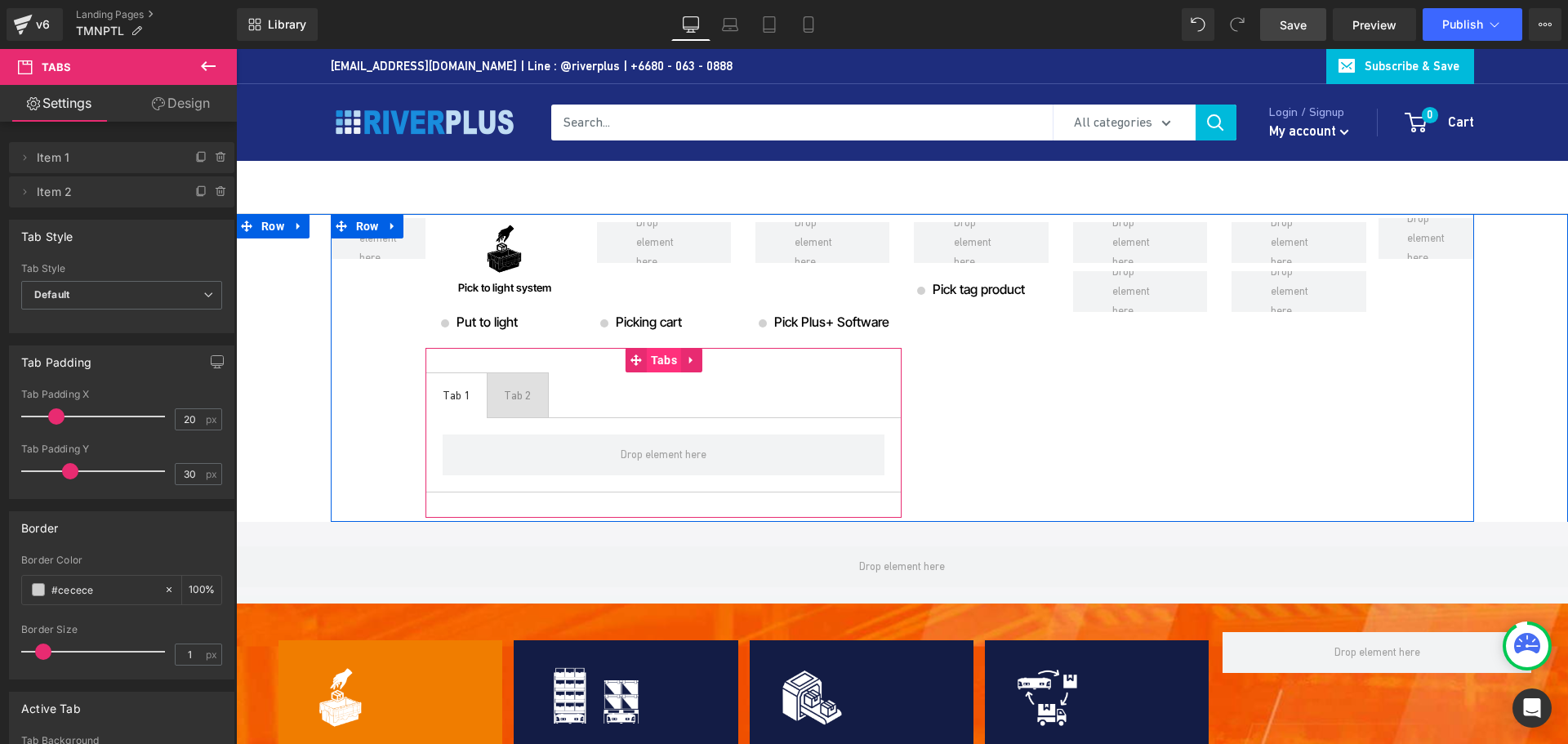click on "Tabs" at bounding box center (664, 360) 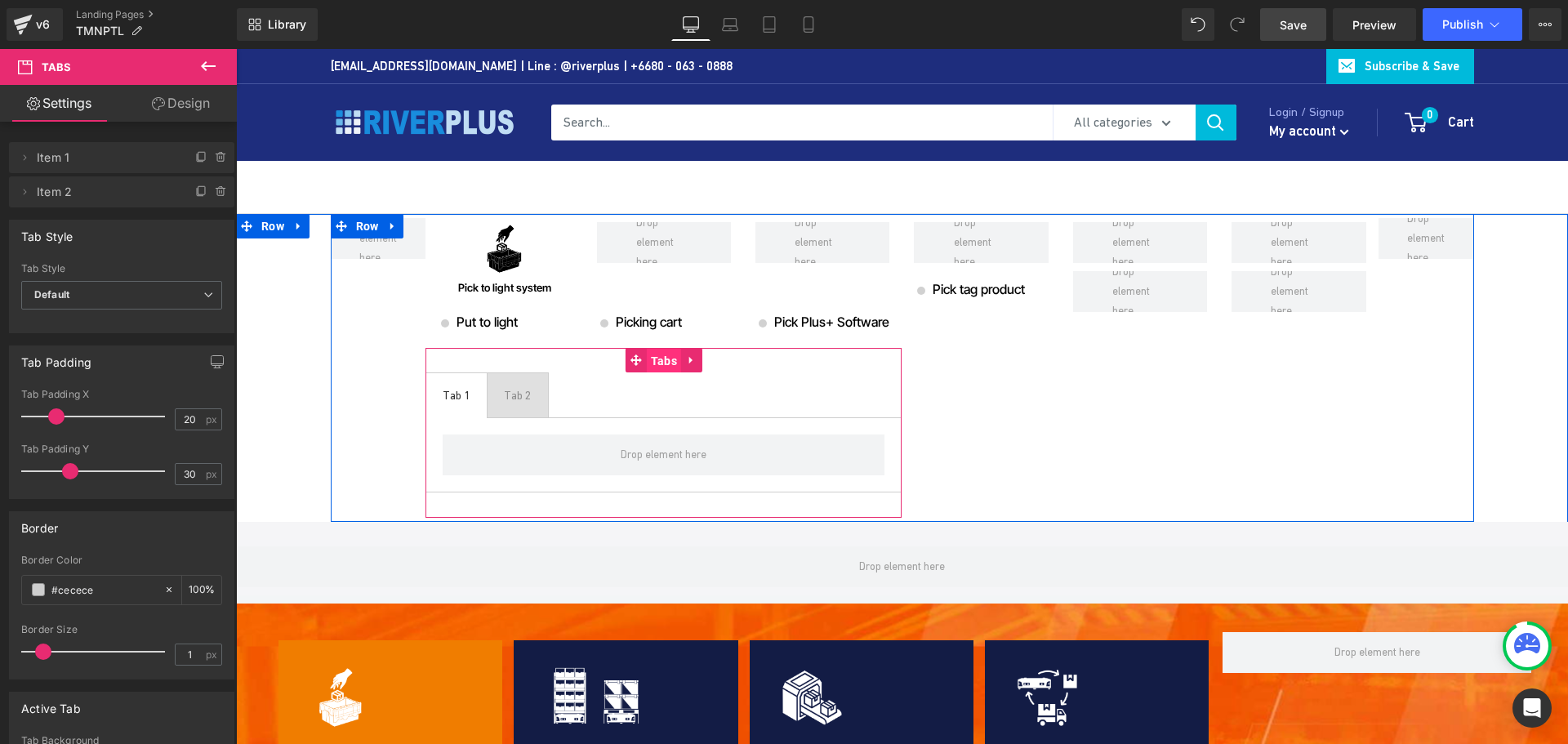 click on "Tabs" at bounding box center (664, 361) 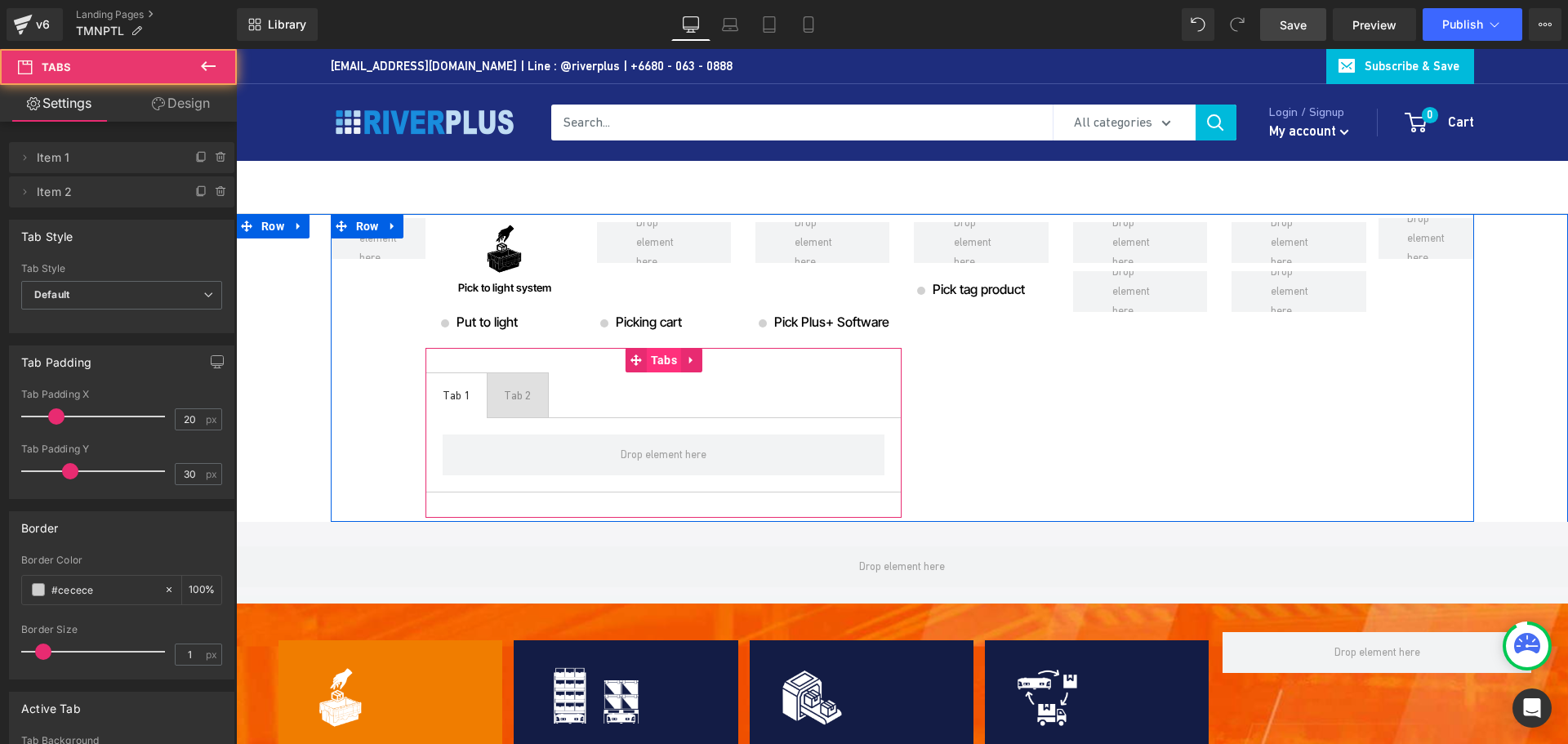 click on "Tabs" at bounding box center (664, 360) 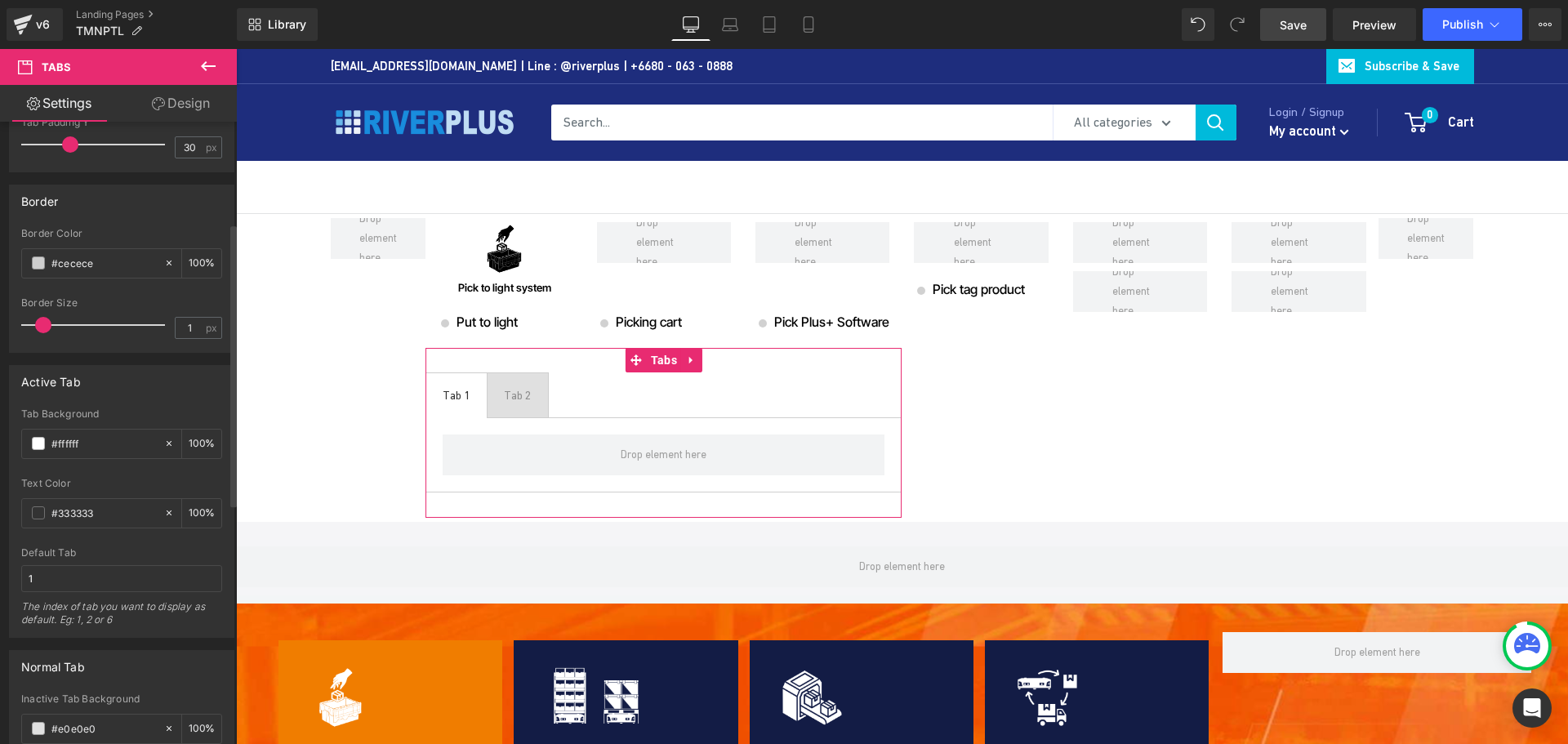 scroll, scrollTop: 0, scrollLeft: 0, axis: both 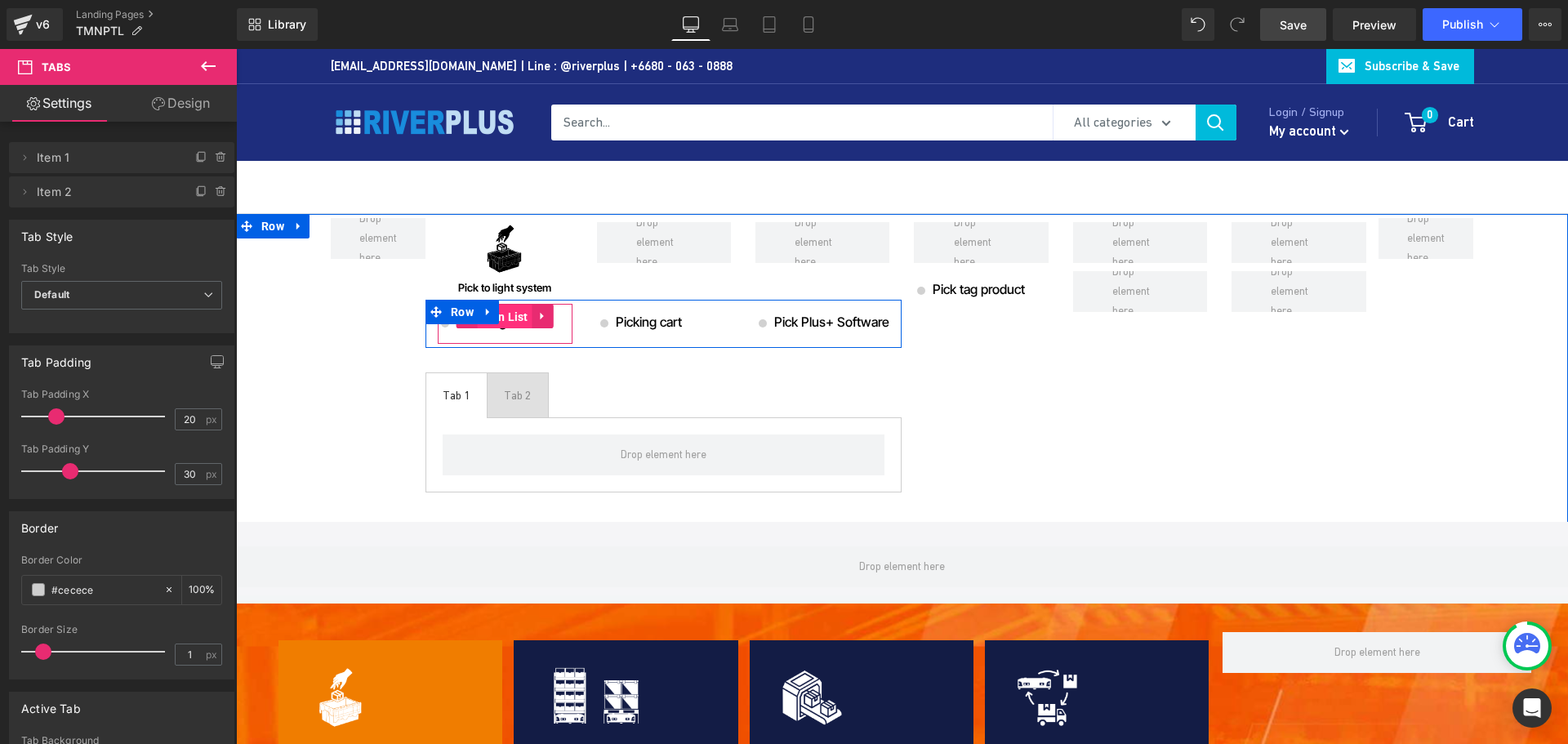 click on "Icon List" at bounding box center [505, 317] 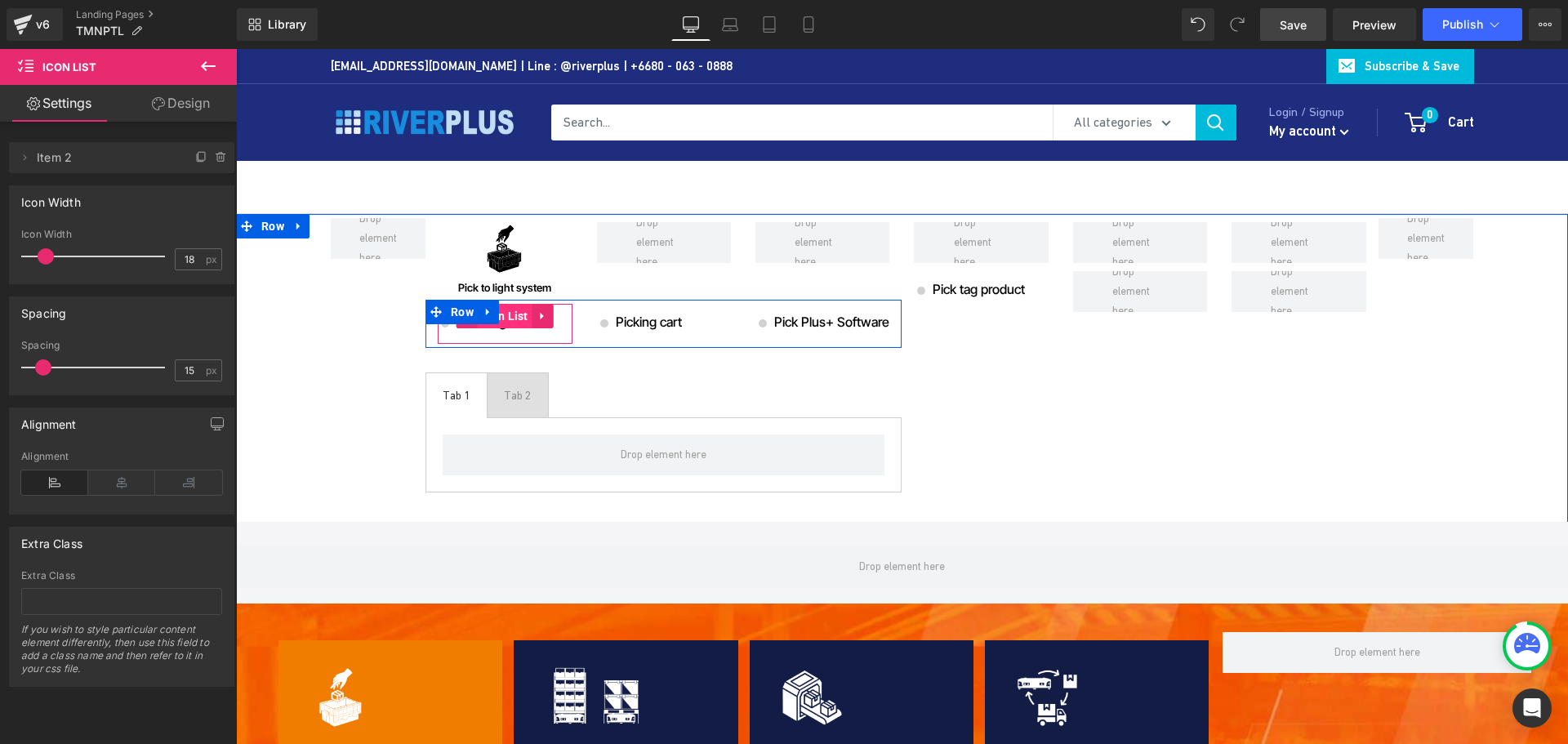click on "Icon List" at bounding box center [505, 316] 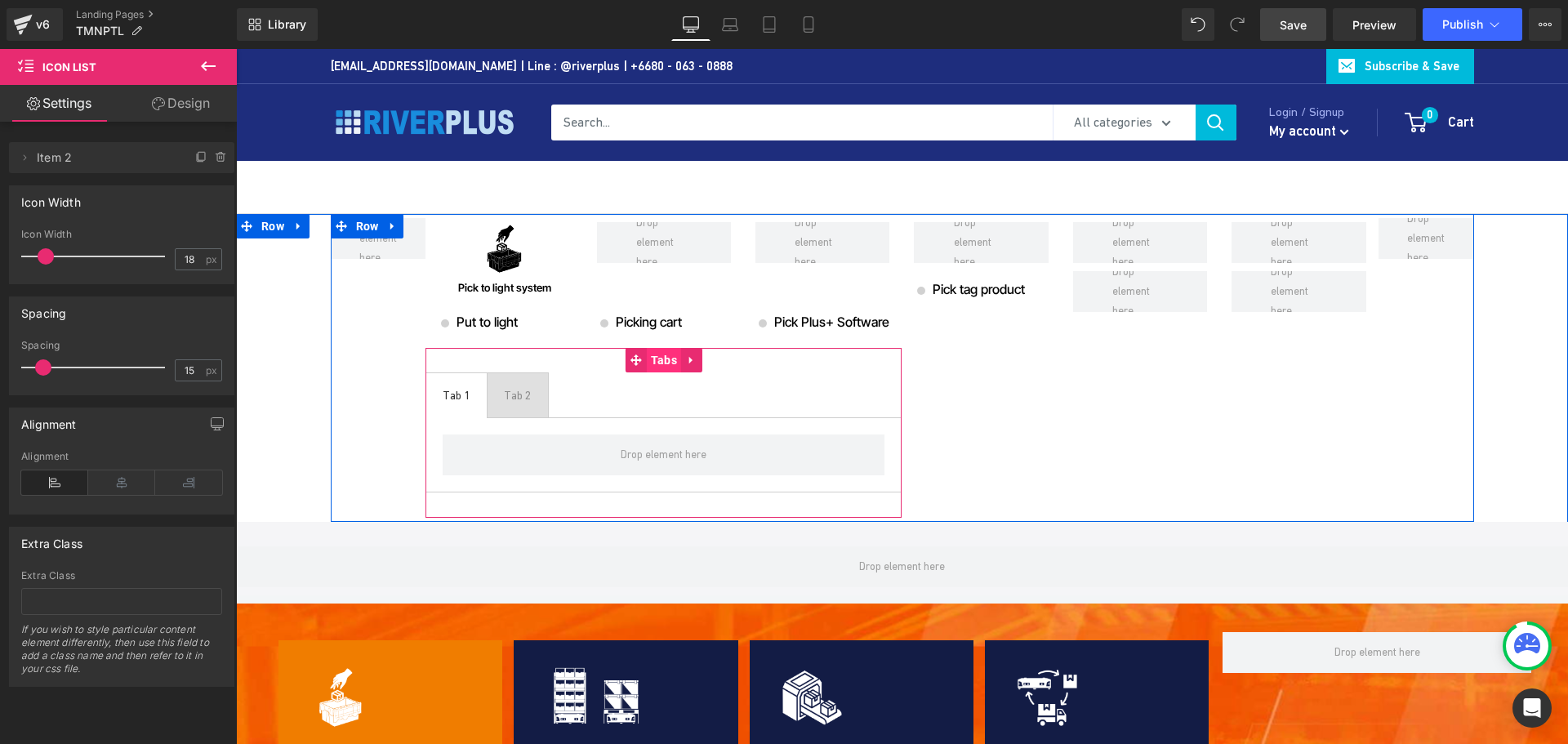 click on "Tabs" at bounding box center [664, 360] 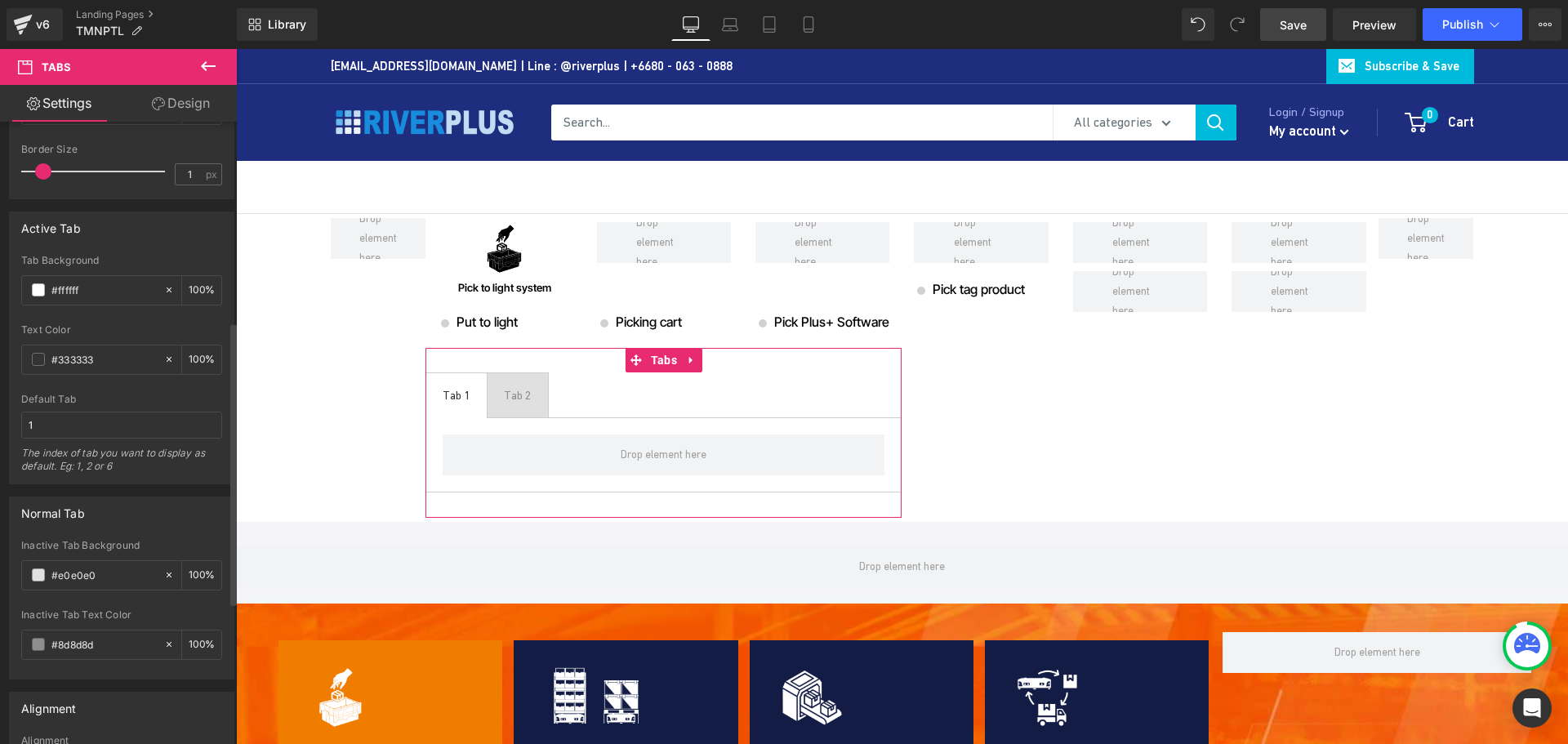 scroll, scrollTop: 490, scrollLeft: 0, axis: vertical 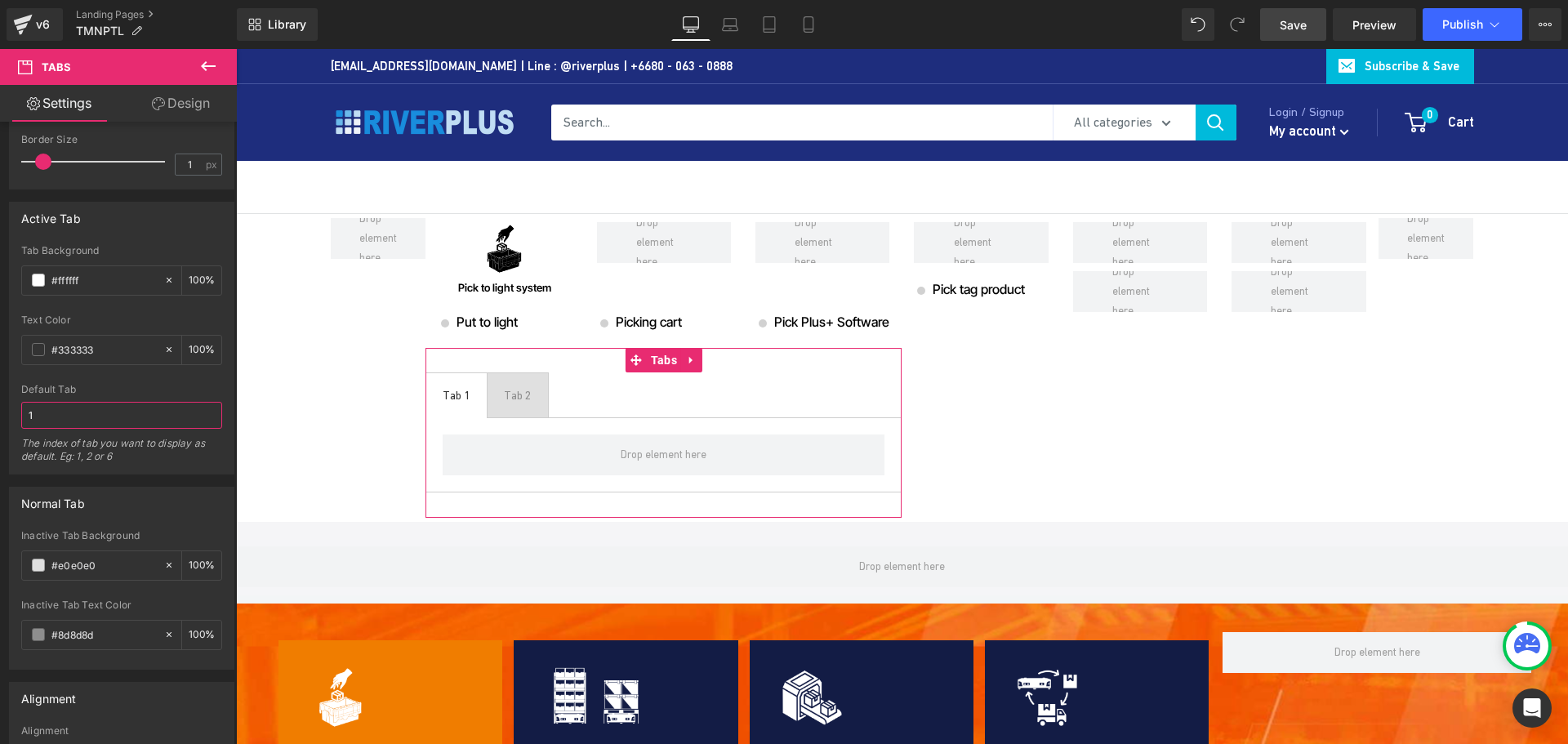 drag, startPoint x: 79, startPoint y: 411, endPoint x: -9, endPoint y: 415, distance: 88.09086 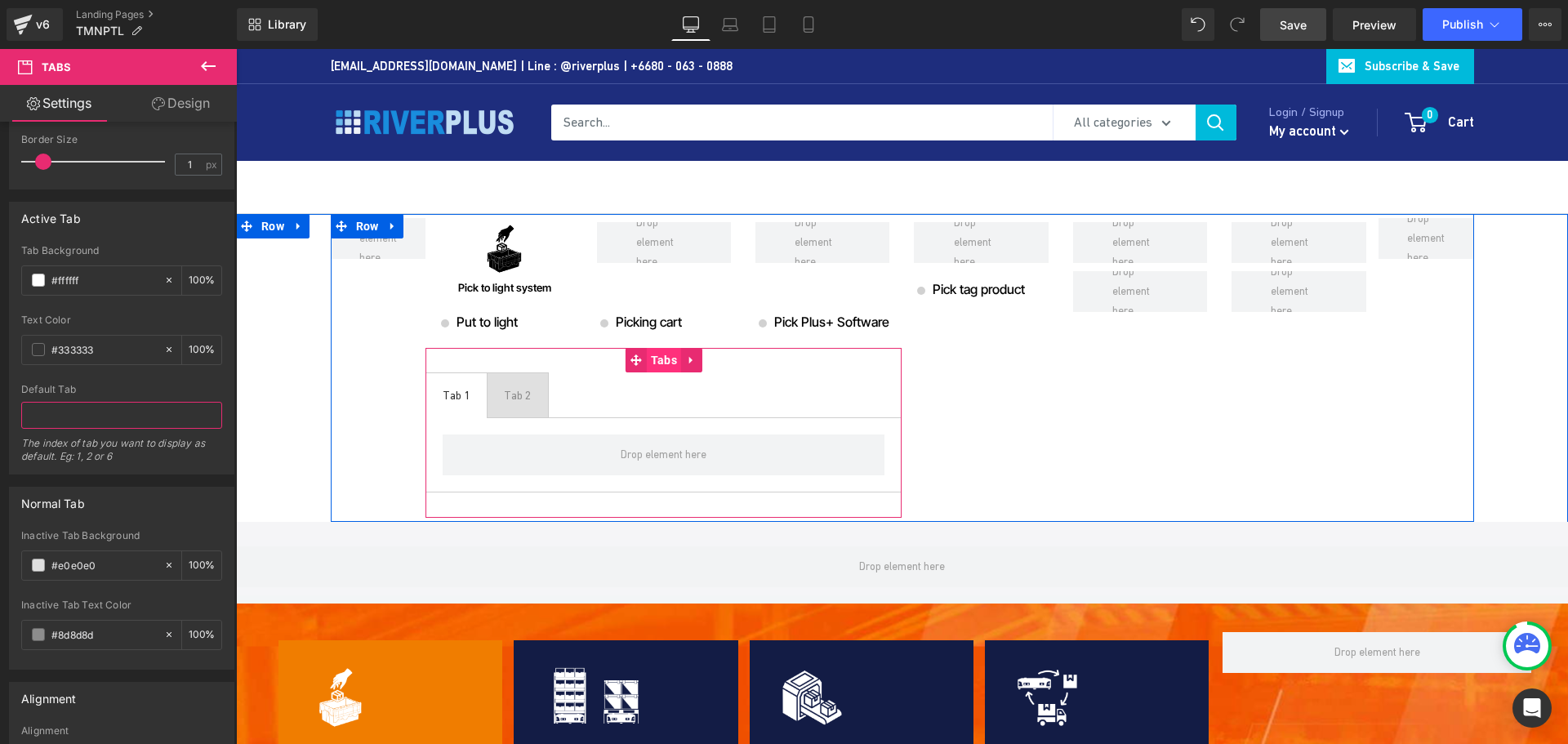 click on "Tabs" at bounding box center [664, 360] 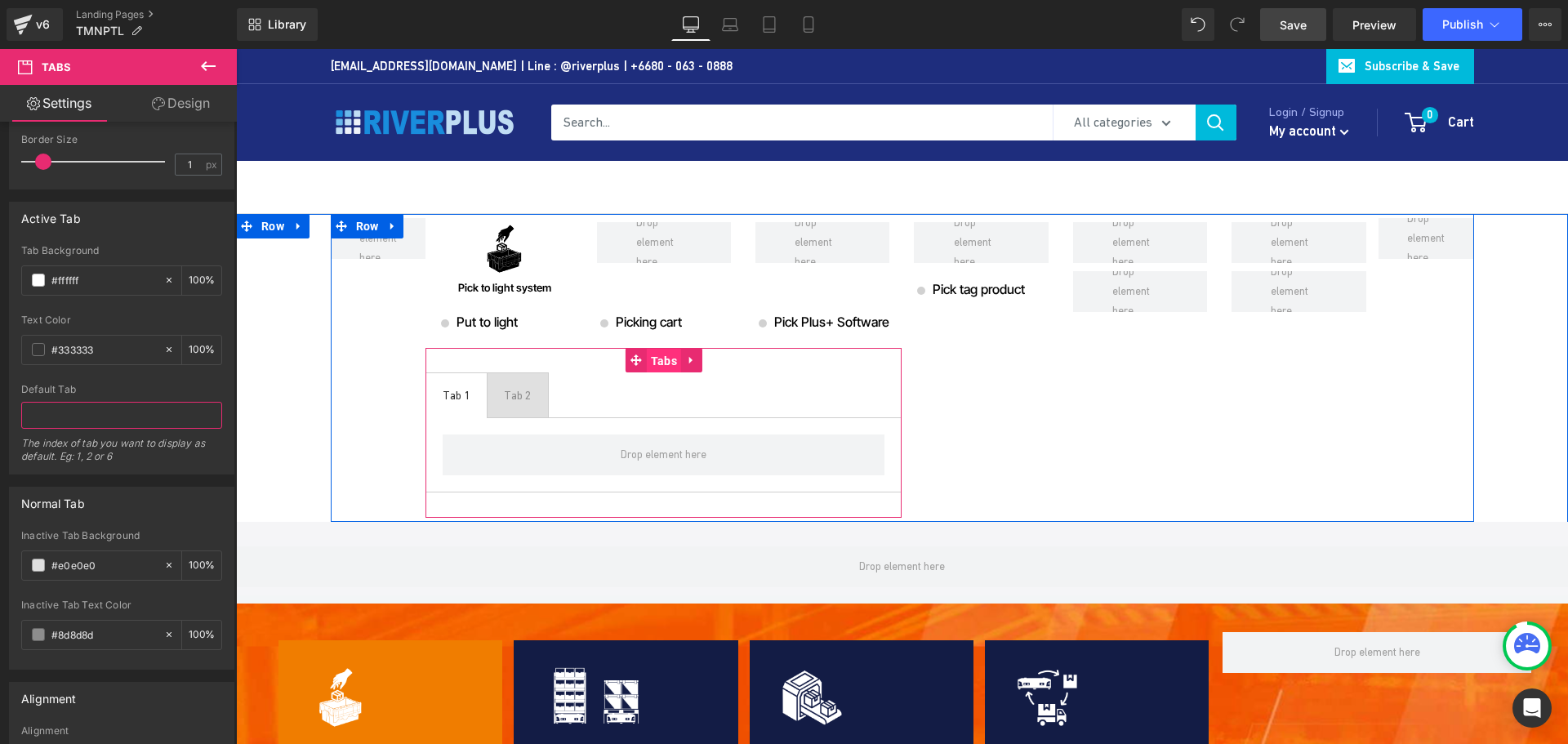 click on "Tabs" at bounding box center [664, 361] 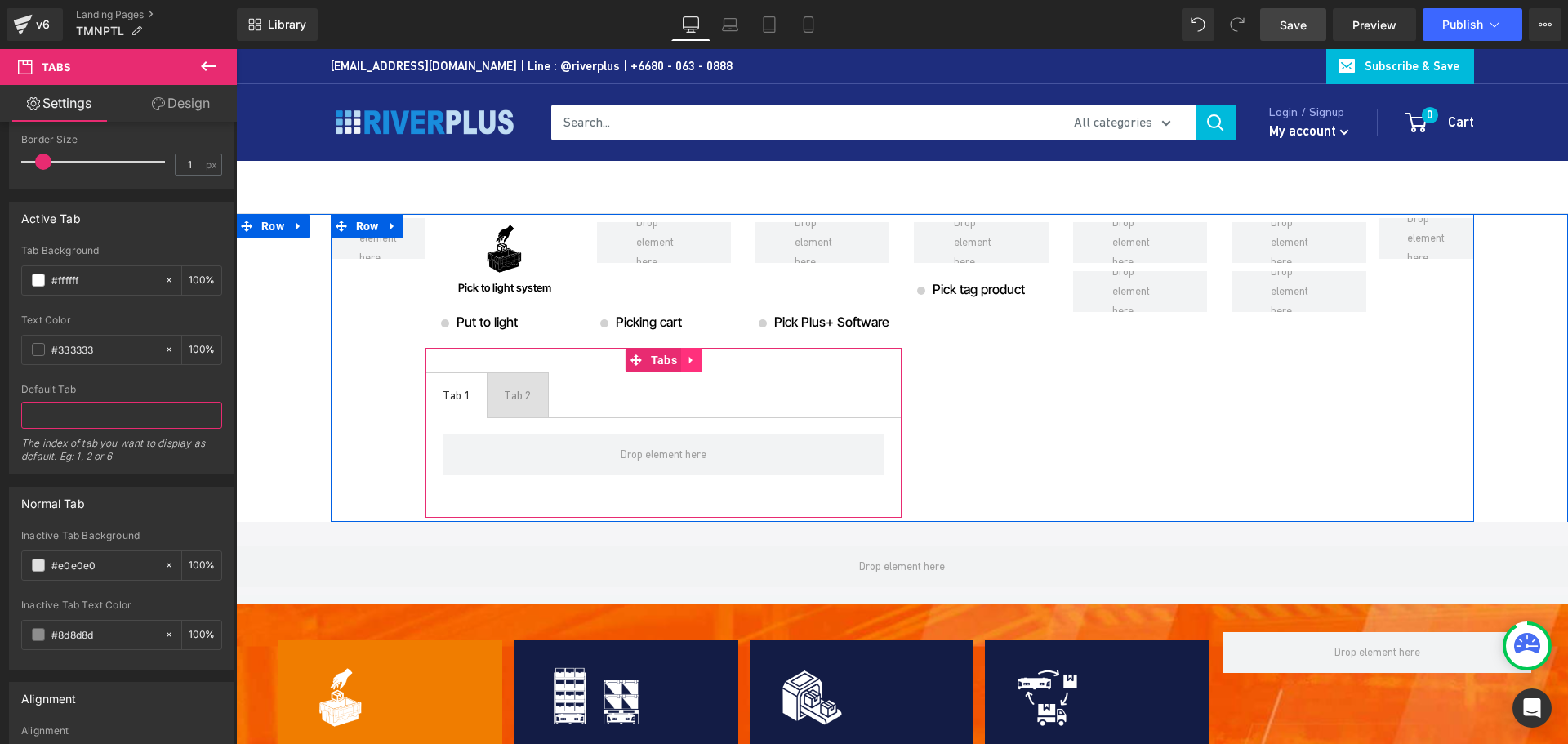 type 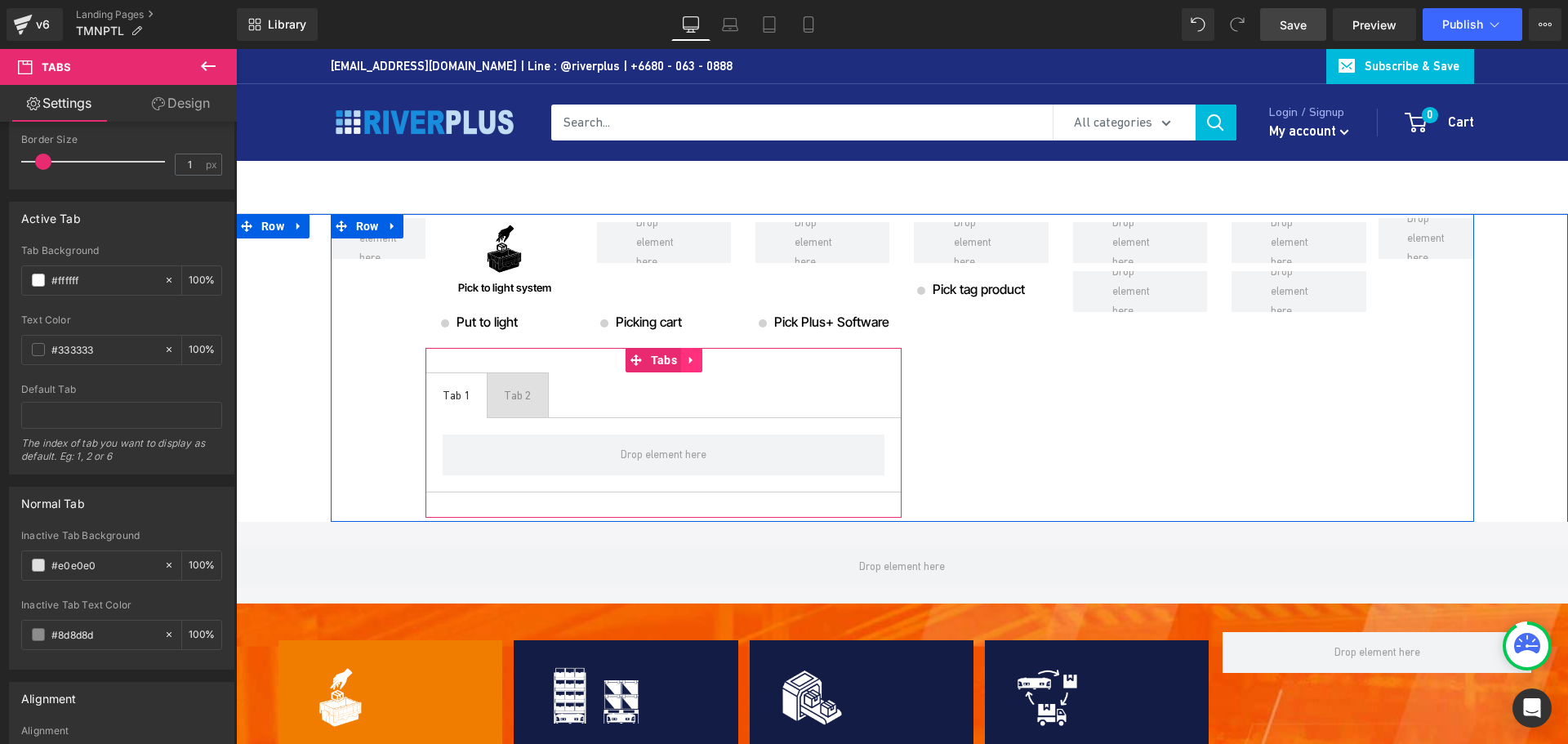 click 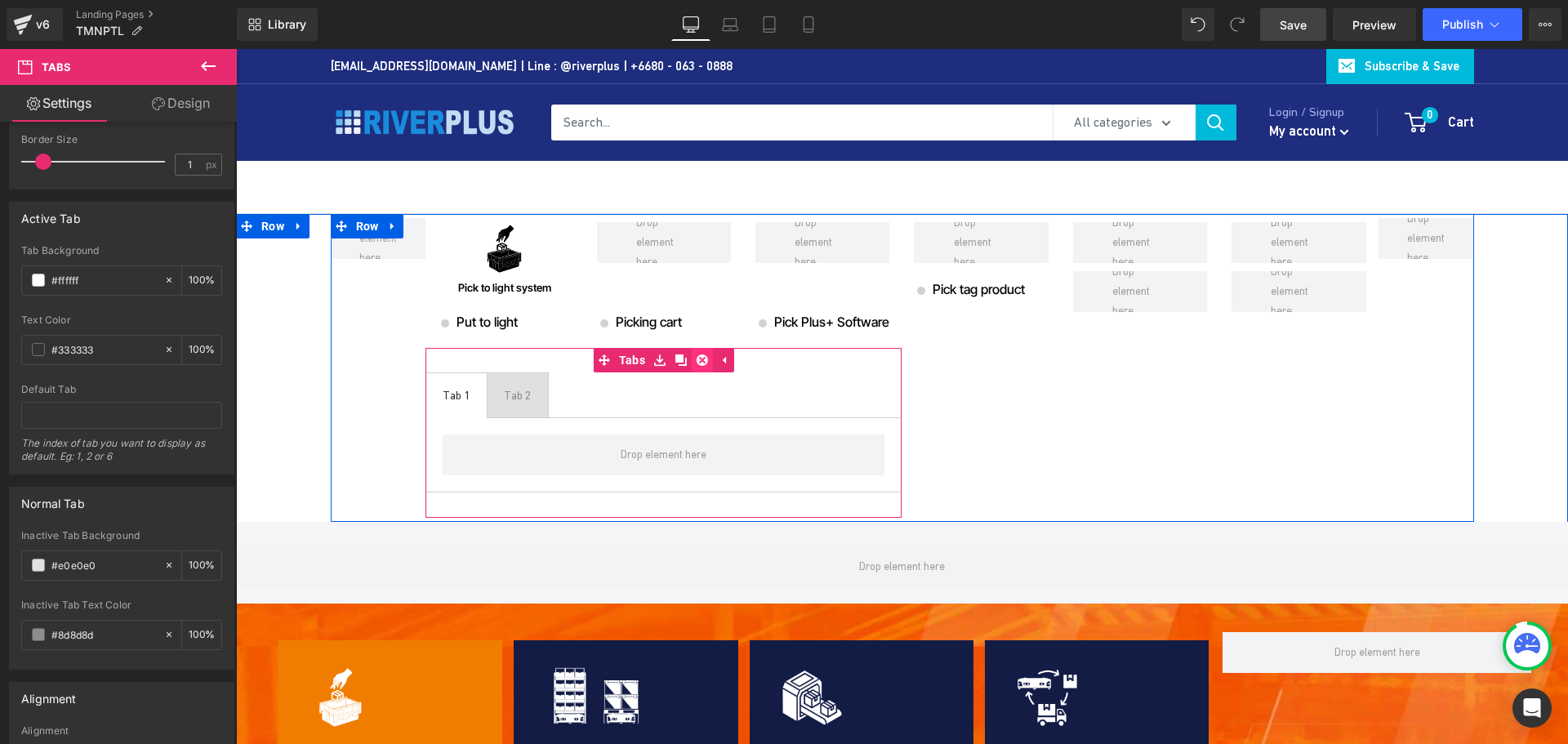 click 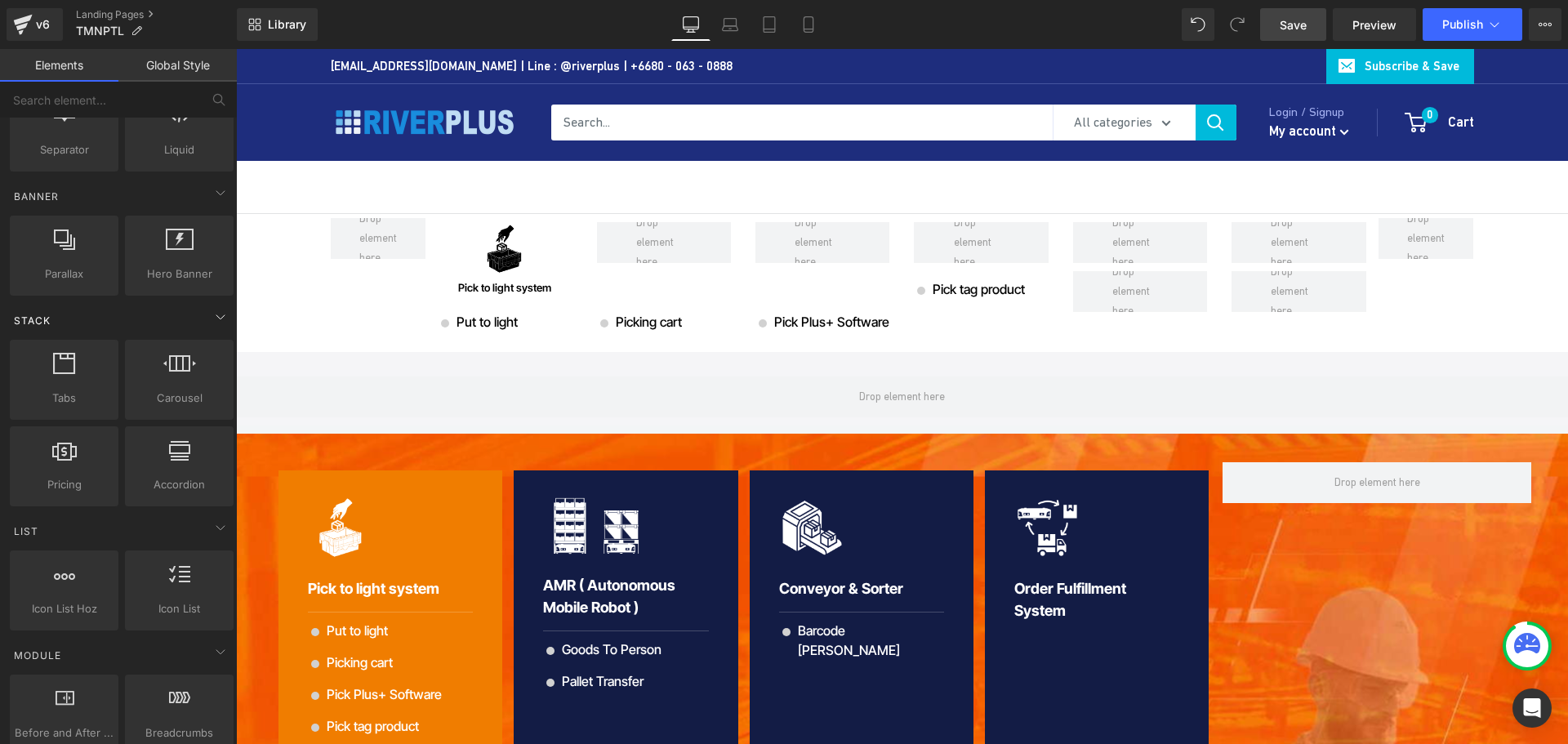 scroll, scrollTop: 0, scrollLeft: 0, axis: both 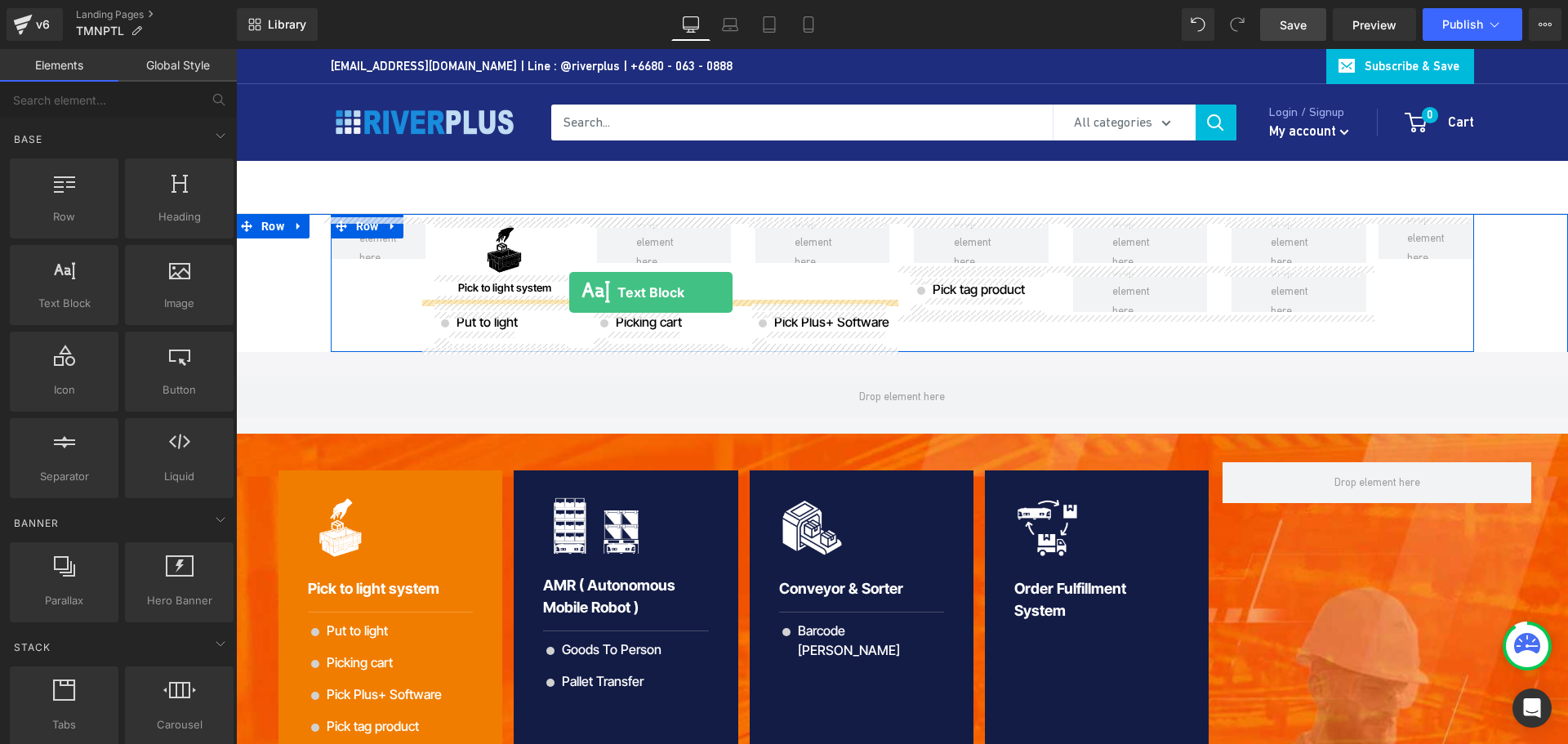 drag, startPoint x: 304, startPoint y: 346, endPoint x: 569, endPoint y: 292, distance: 270.44593 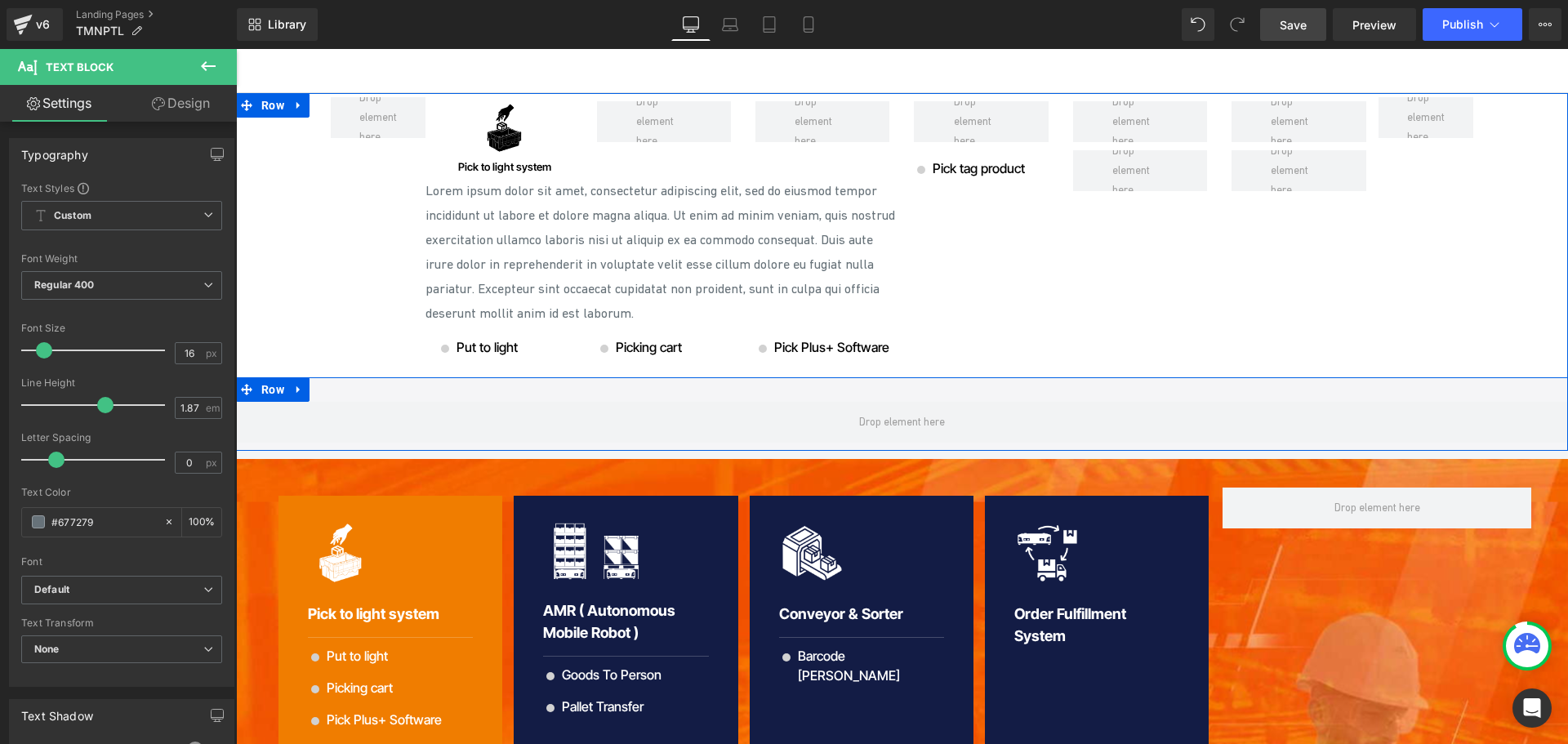 scroll, scrollTop: 327, scrollLeft: 0, axis: vertical 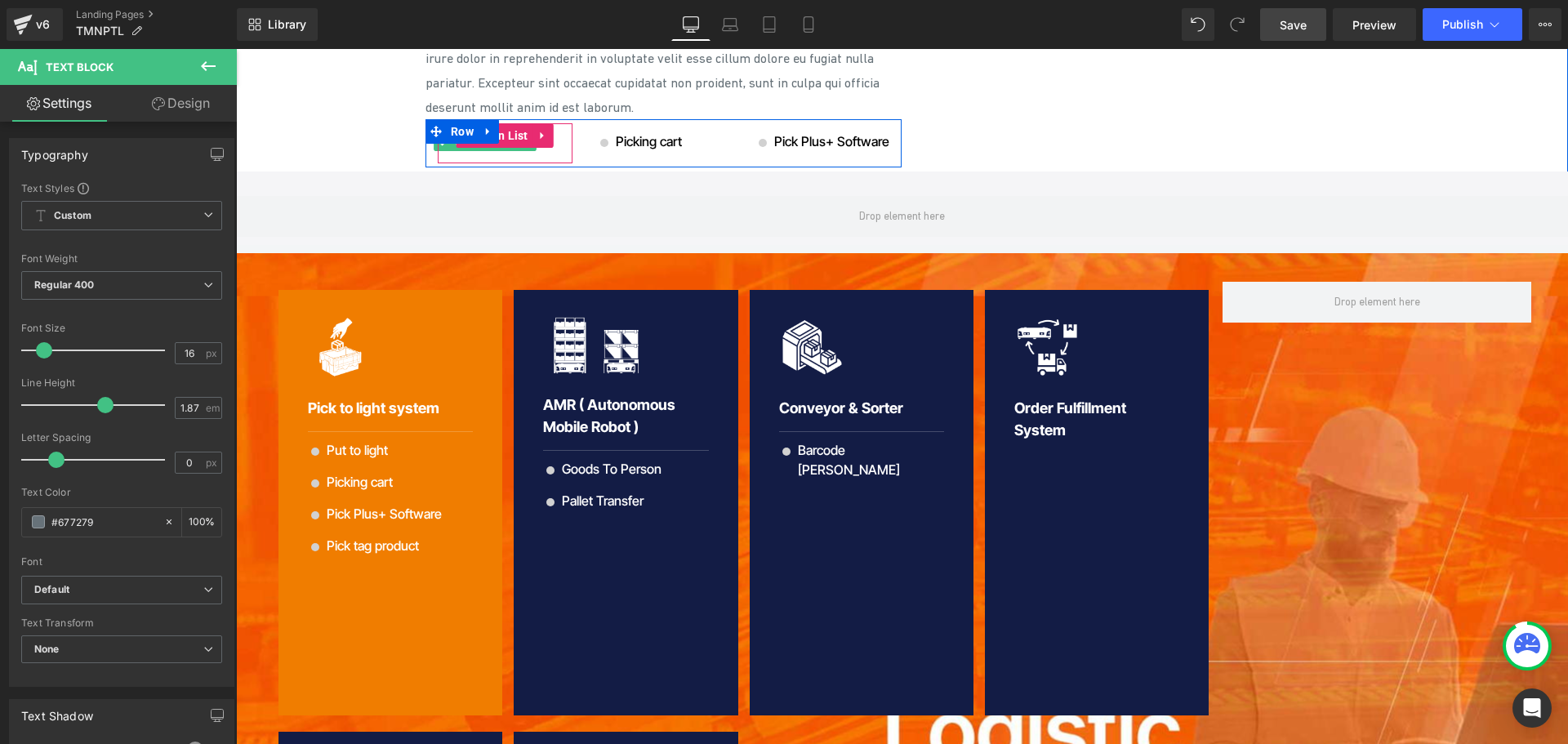 click on "Text Block" at bounding box center [476, 142] 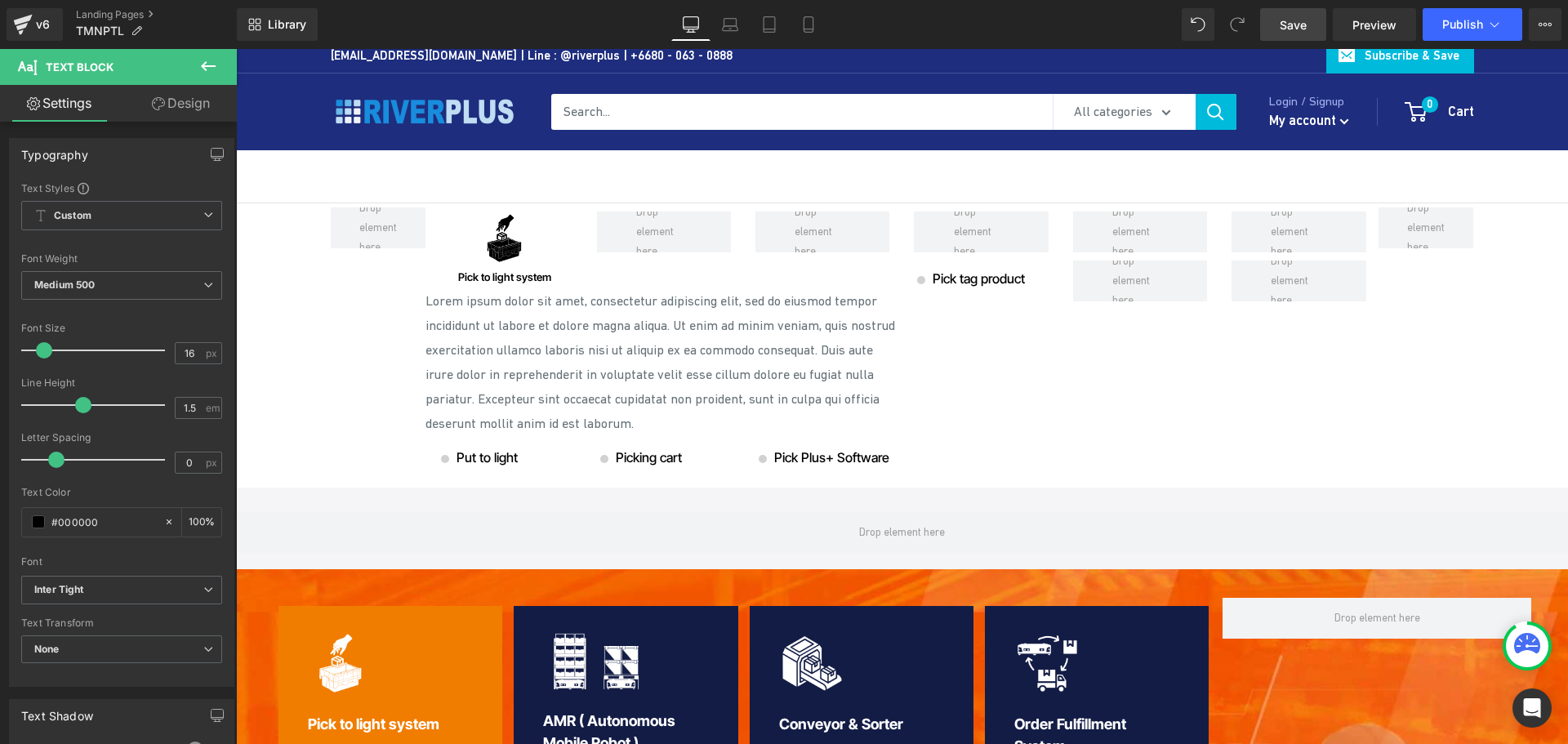 scroll, scrollTop: 0, scrollLeft: 0, axis: both 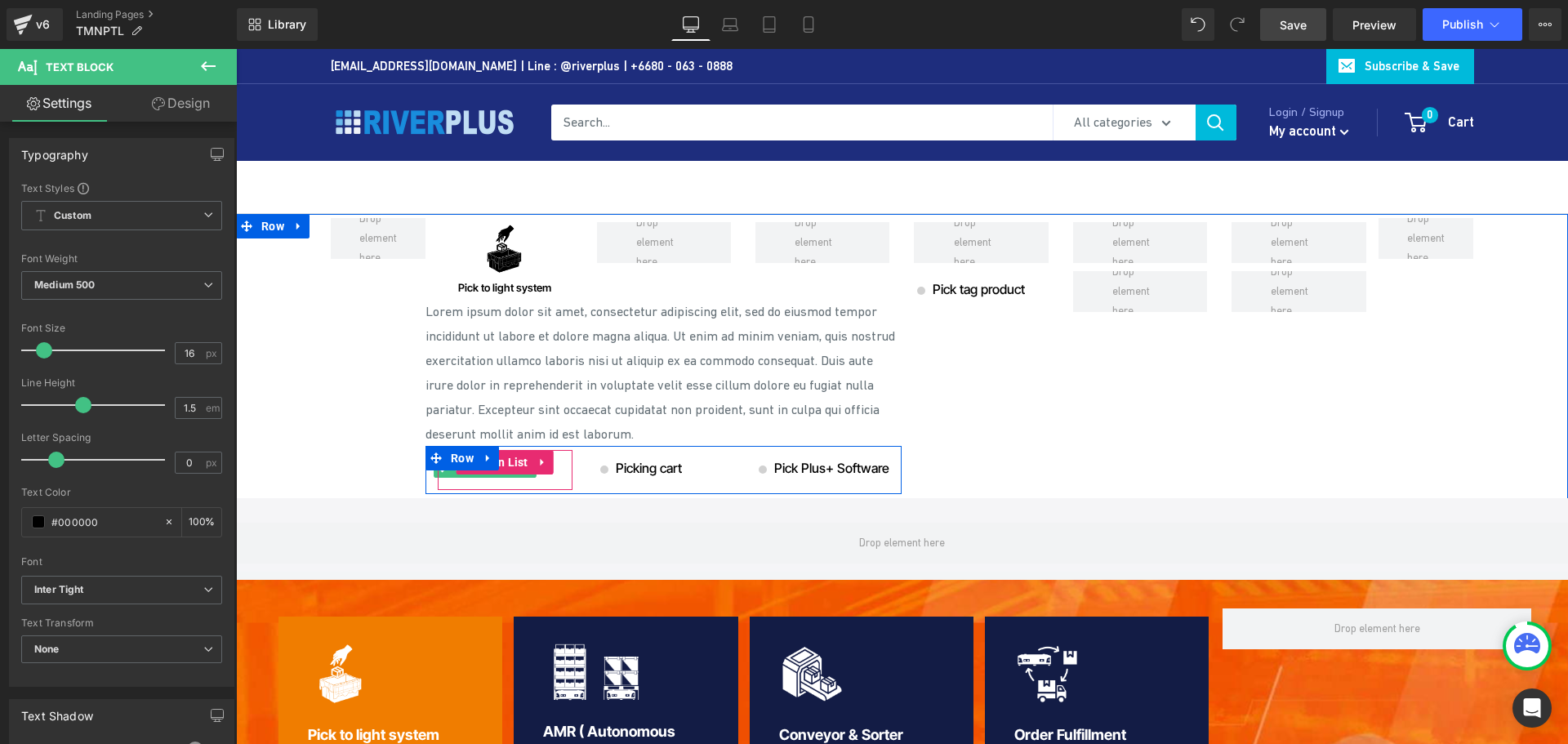 click on "Text Block" at bounding box center (476, 468) 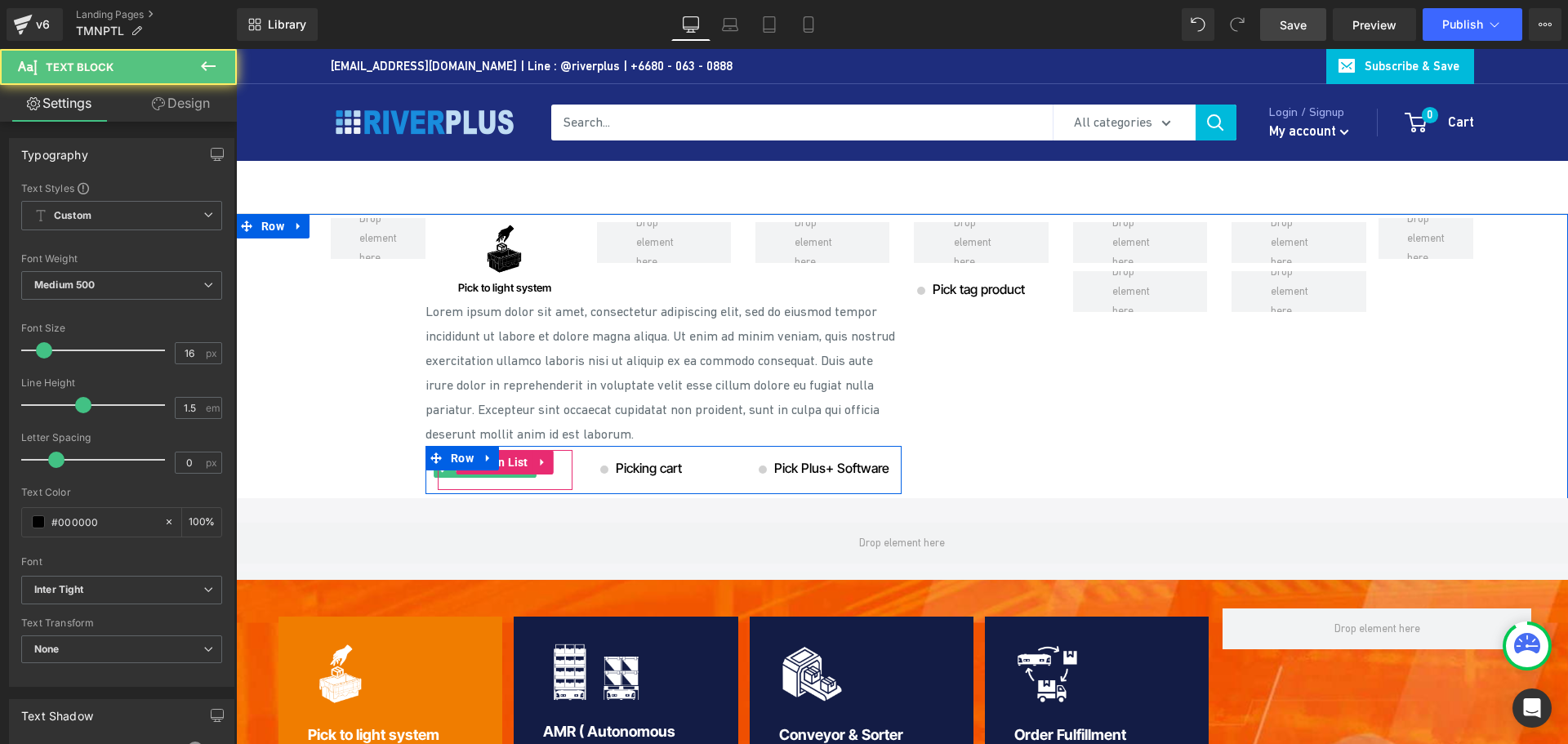 click on "Text Block" at bounding box center [476, 469] 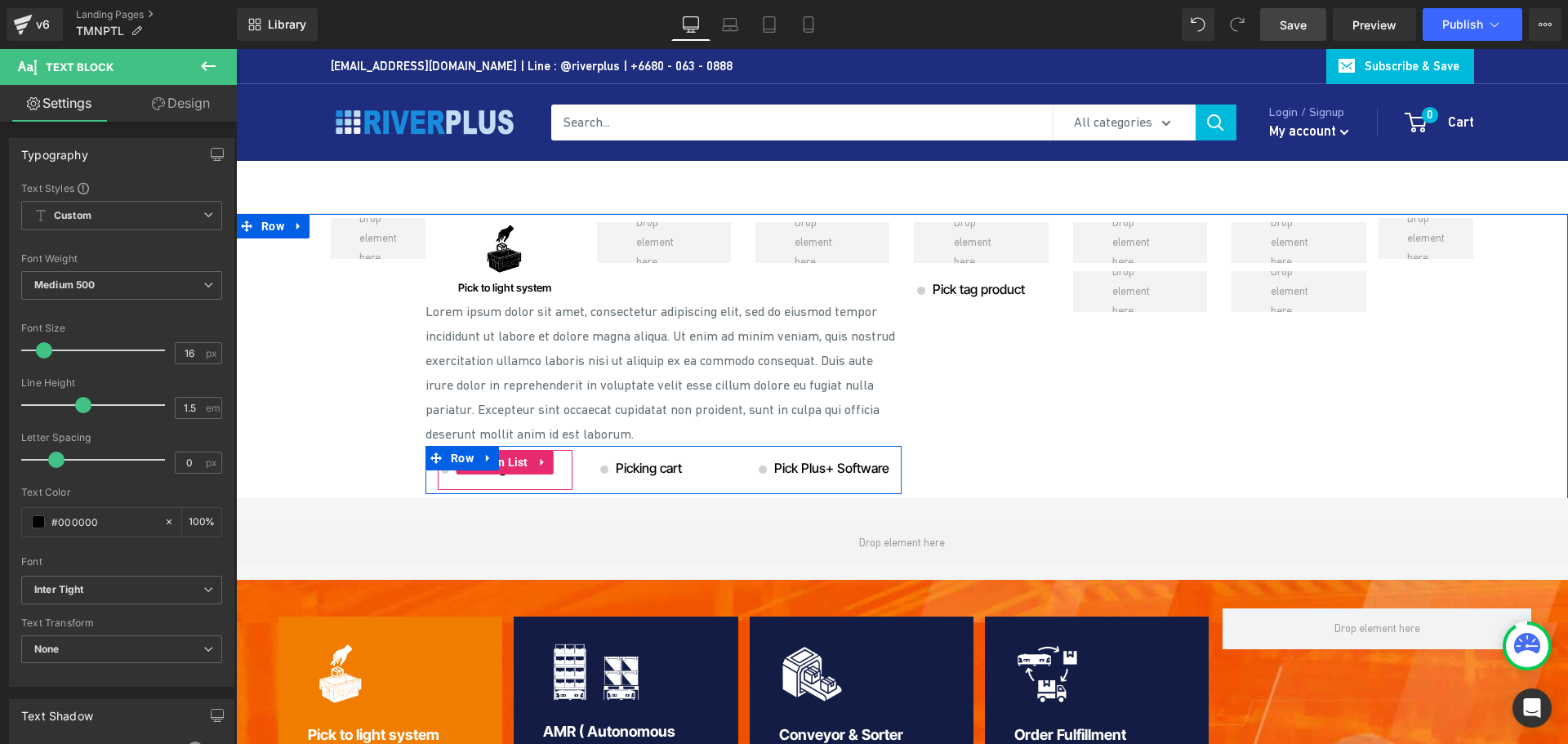 click on "Icon
Put to light Text Block" at bounding box center (478, 474) 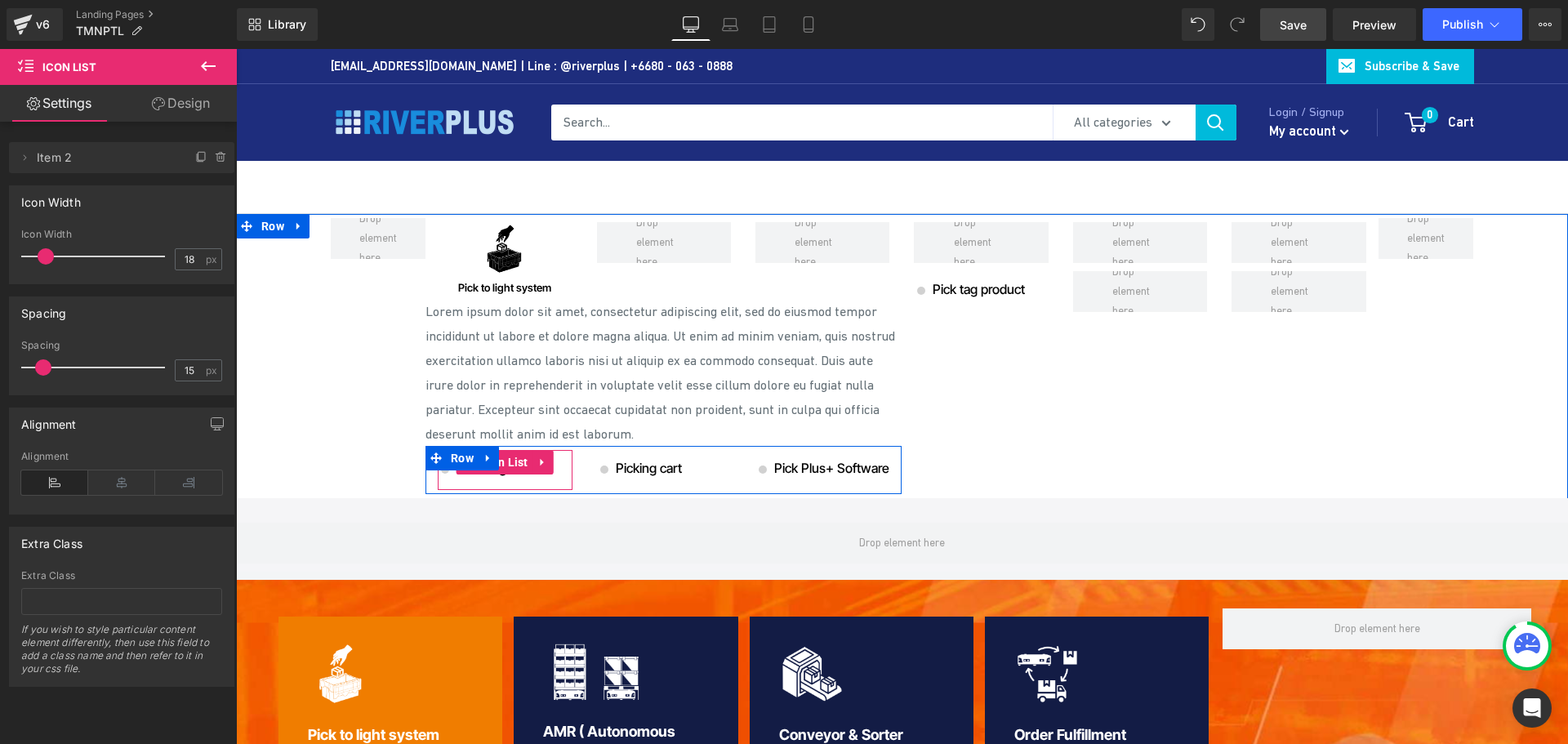 click on "Icon
Put to light Text Block" at bounding box center [478, 474] 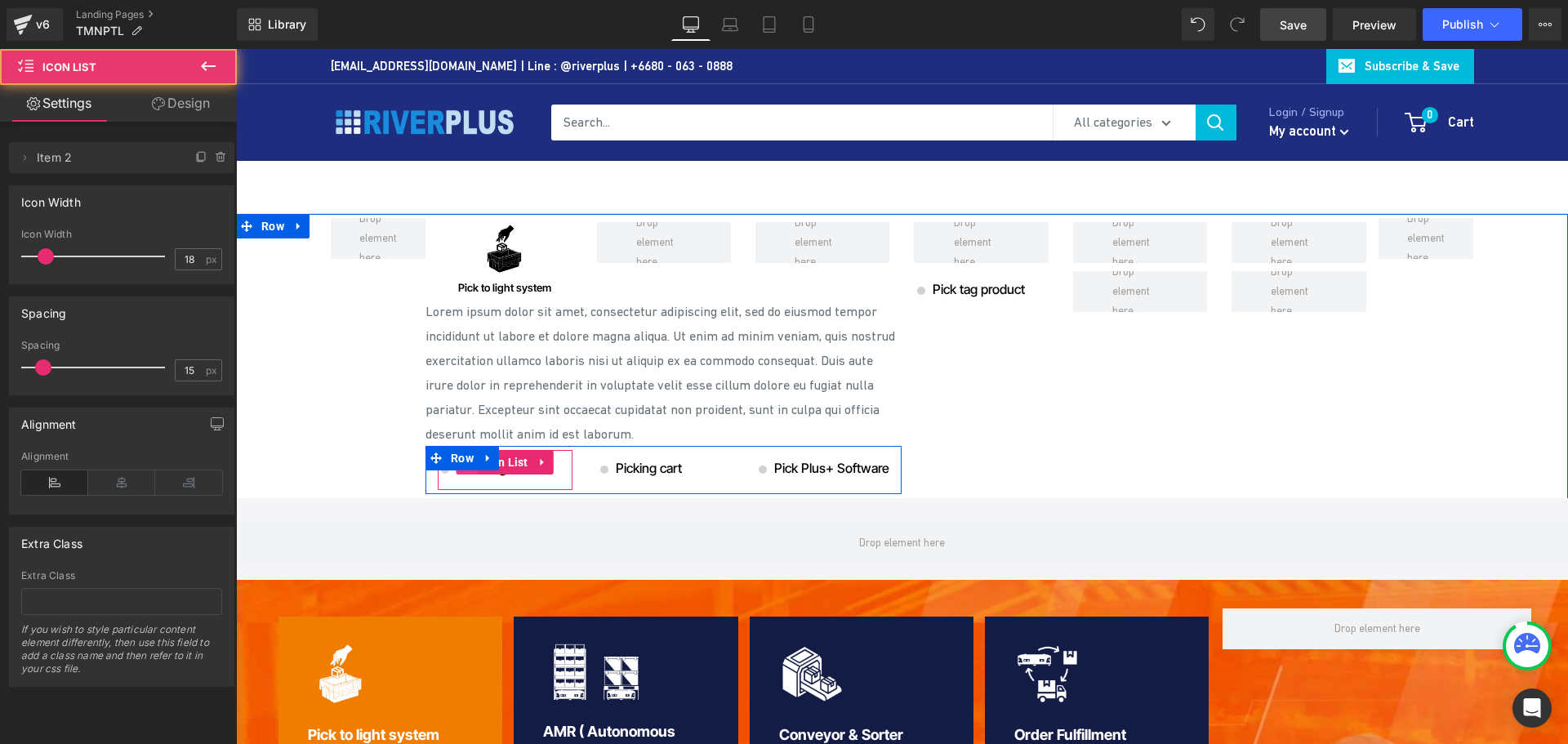 click at bounding box center (467, 462) 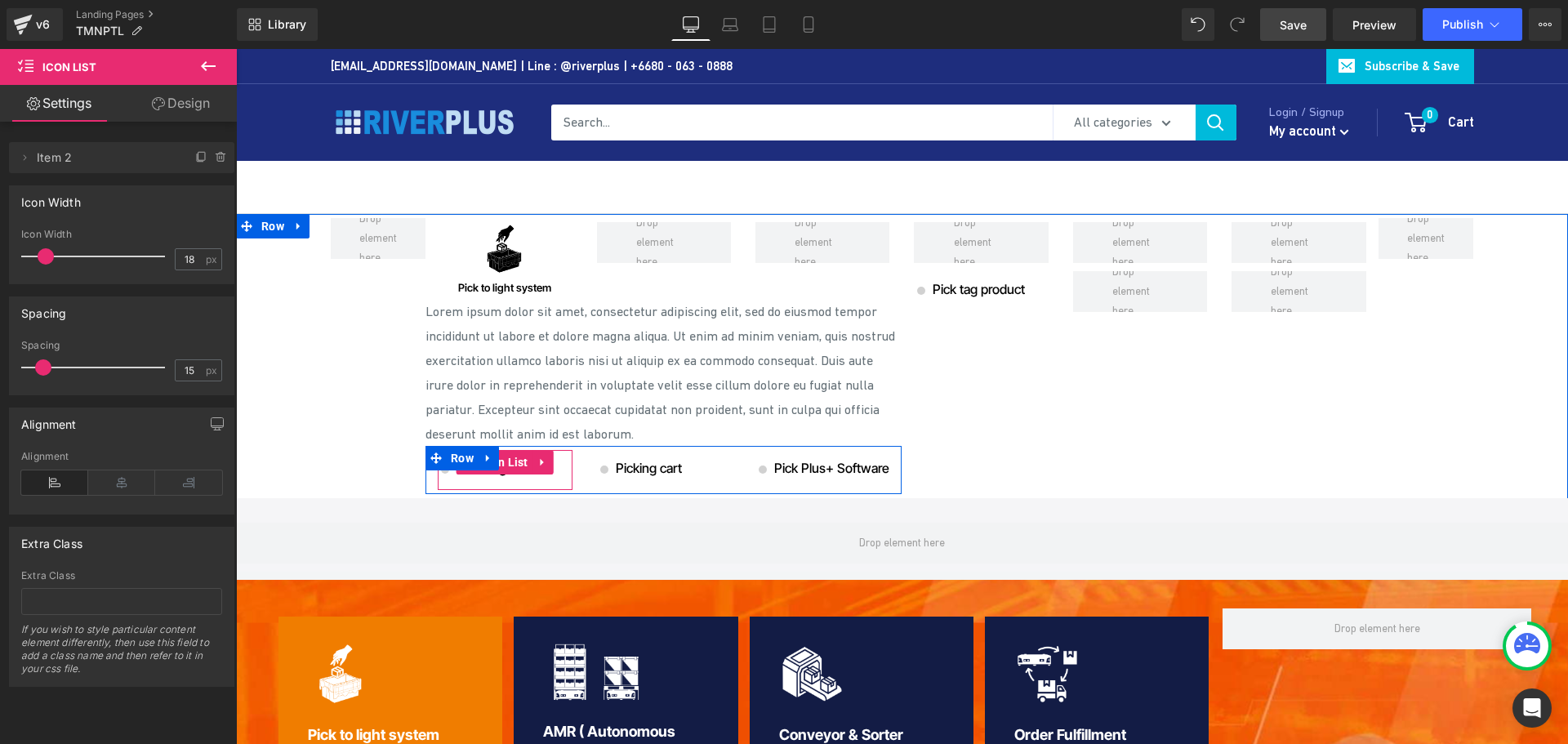 click at bounding box center [236, 49] 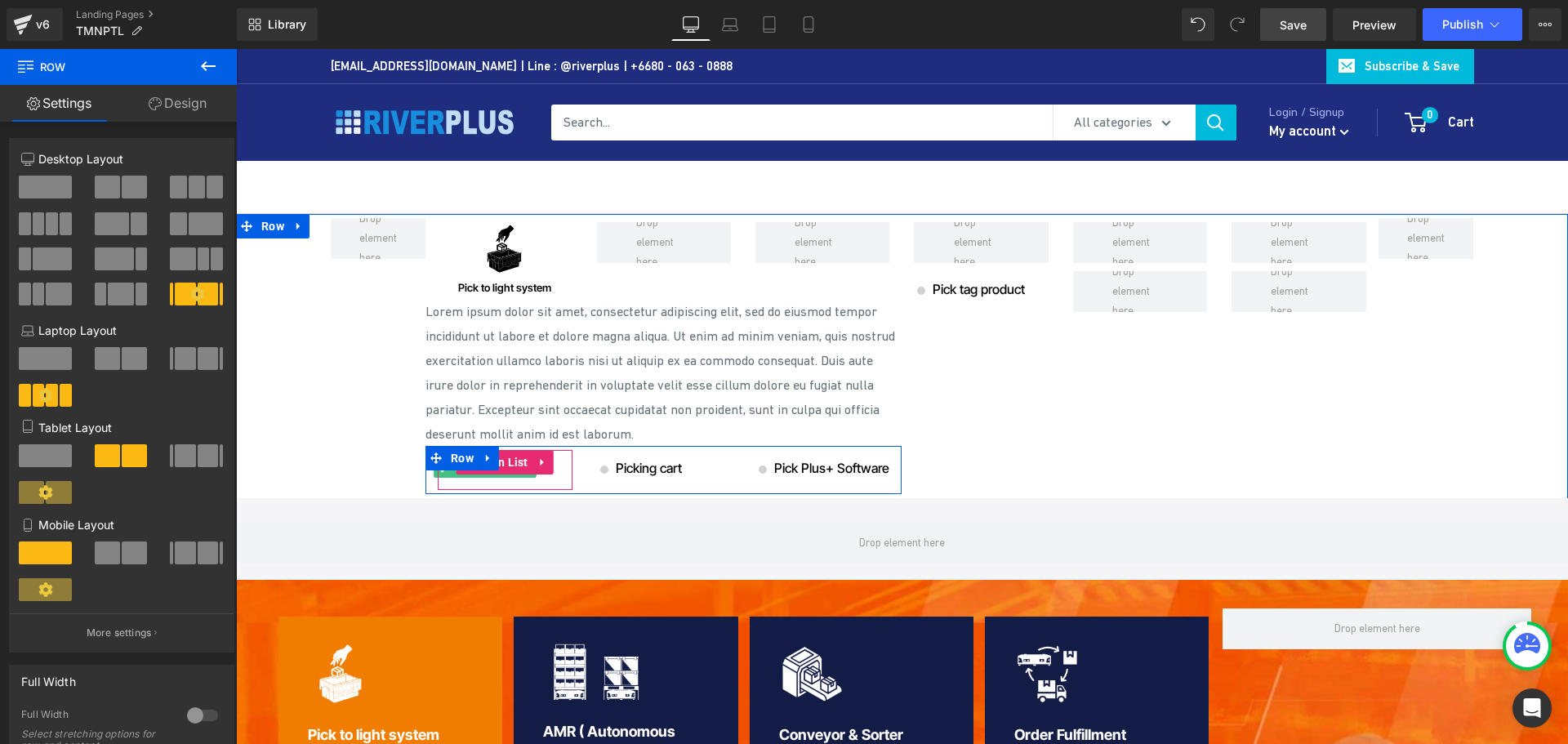 click at bounding box center (485, 475) 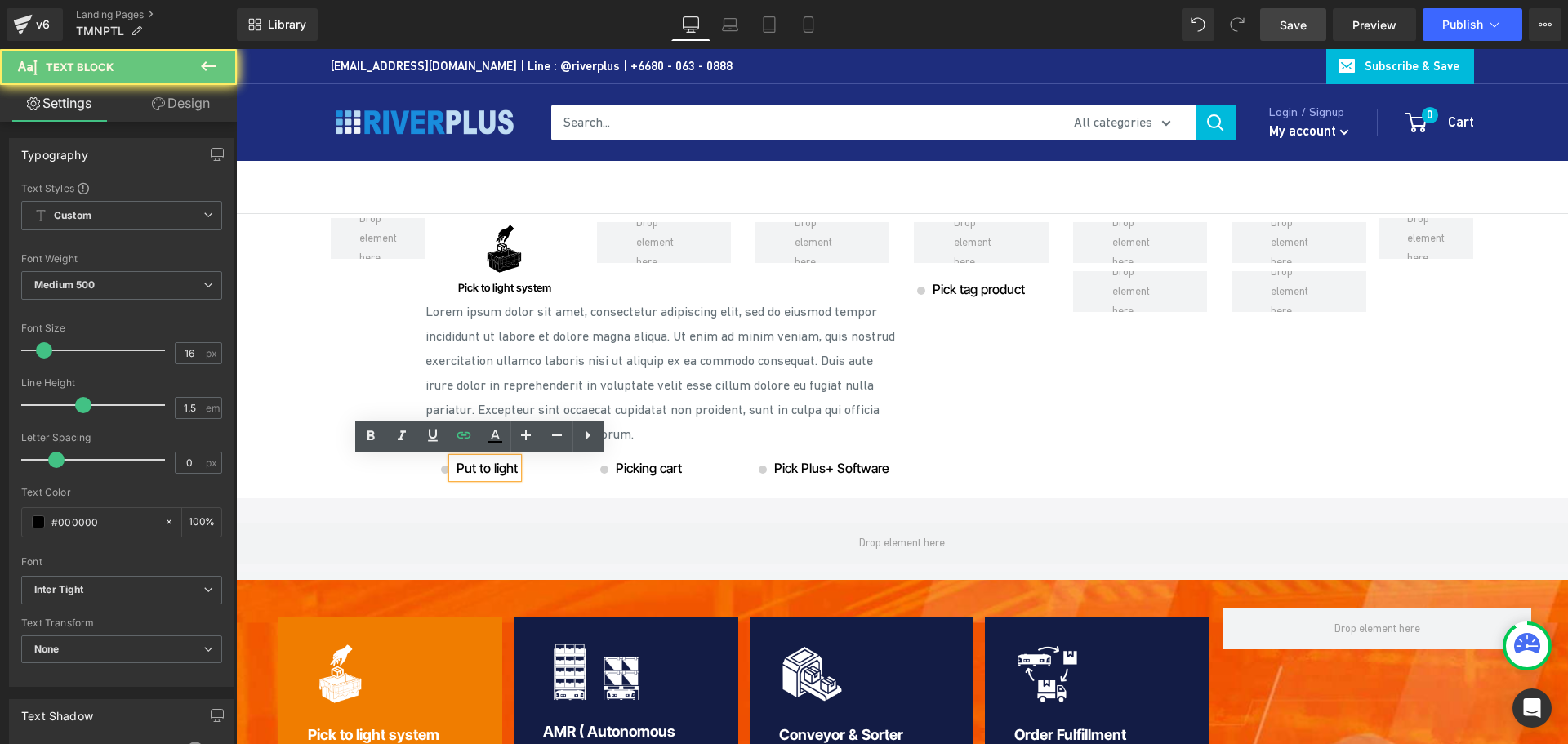 click on "Put to light" at bounding box center (487, 468) 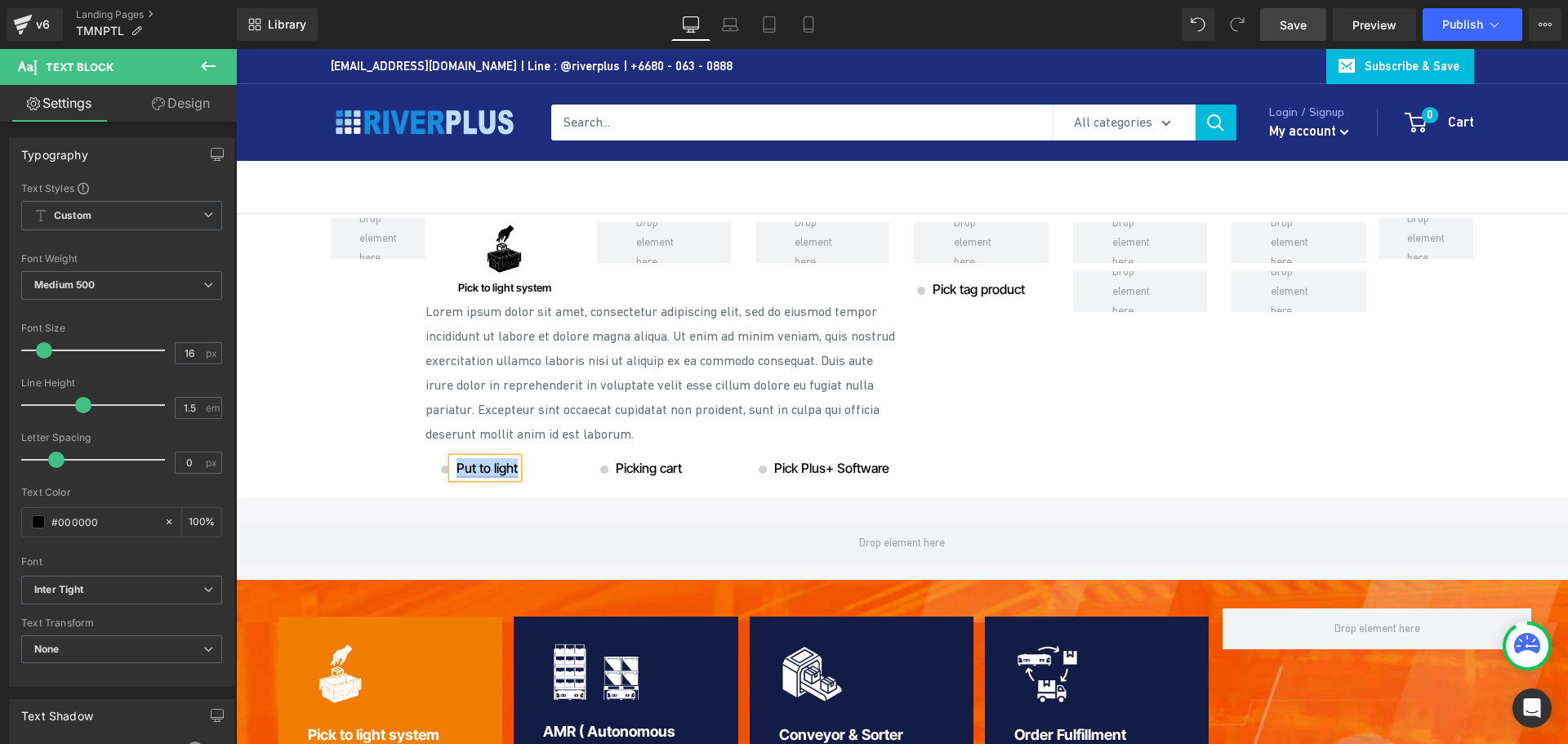 copy on "Put to light" 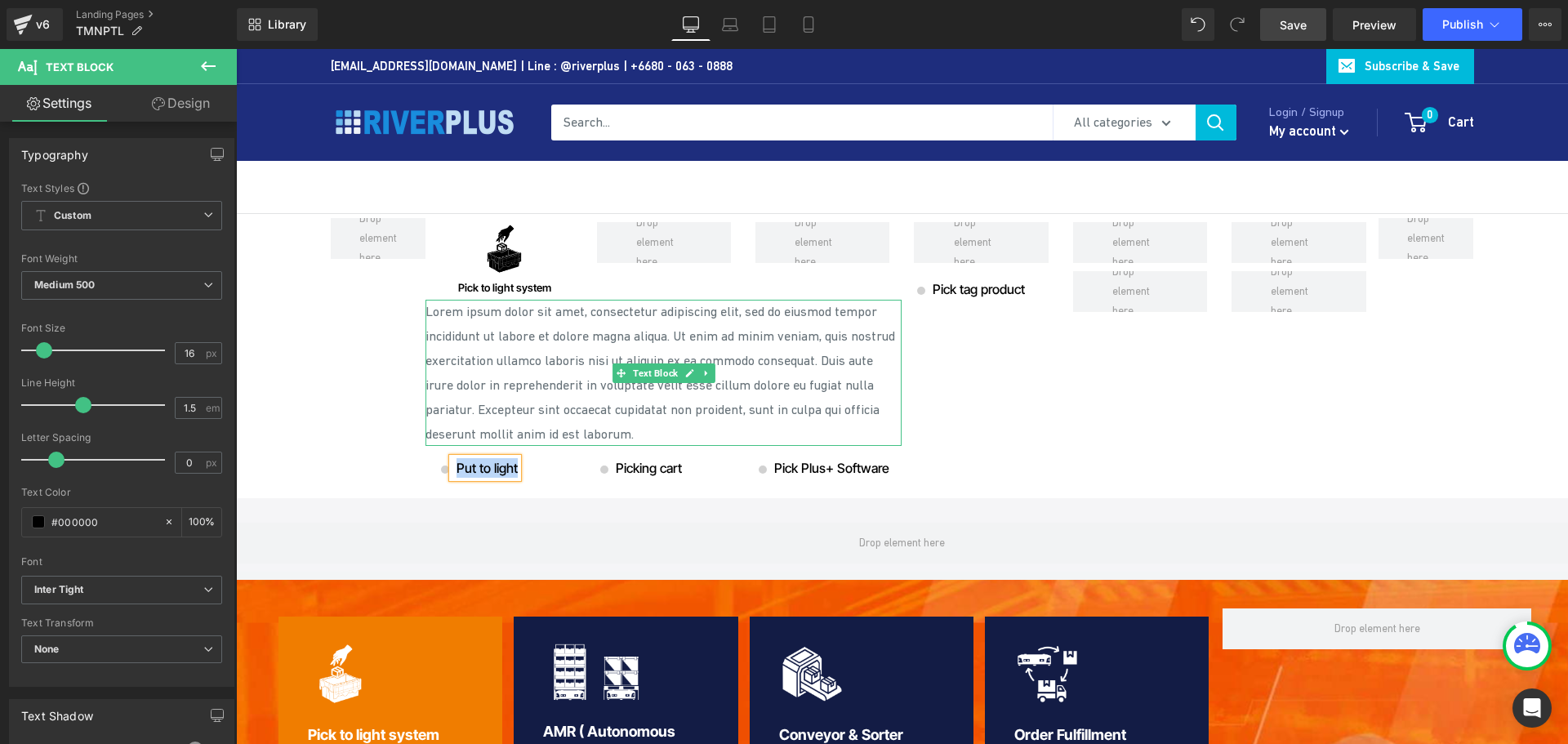 click on "Lorem ipsum dolor sit amet, consectetur adipiscing elit, sed do eiusmod tempor incididunt ut labore et dolore magna aliqua. Ut enim ad minim veniam, quis nostrud exercitation ullamco laboris nisi ut aliquip ex ea commodo consequat. Duis aute irure dolor in reprehenderit in voluptate velit esse cillum dolore eu fugiat nulla pariatur. Excepteur sint occaecat cupidatat non proident, sunt in culpa qui officia deserunt mollit anim id est laborum." at bounding box center [663, 372] 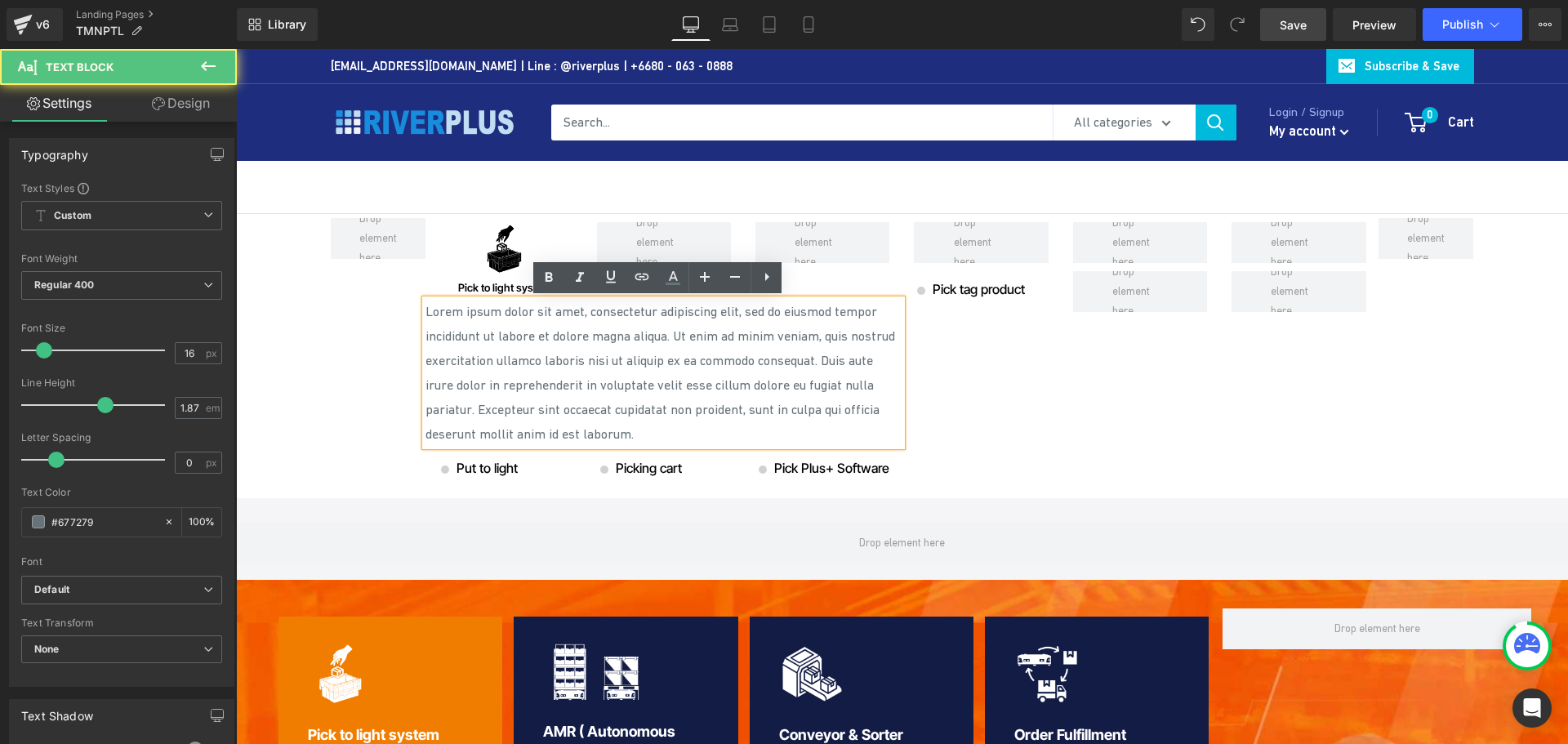 click on "Lorem ipsum dolor sit amet, consectetur adipiscing elit, sed do eiusmod tempor incididunt ut labore et dolore magna aliqua. Ut enim ad minim veniam, quis nostrud exercitation ullamco laboris nisi ut aliquip ex ea commodo consequat. Duis aute irure dolor in reprehenderit in voluptate velit esse cillum dolore eu fugiat nulla pariatur. Excepteur sint occaecat cupidatat non proident, sunt in culpa qui officia deserunt mollit anim id est laborum." at bounding box center [663, 372] 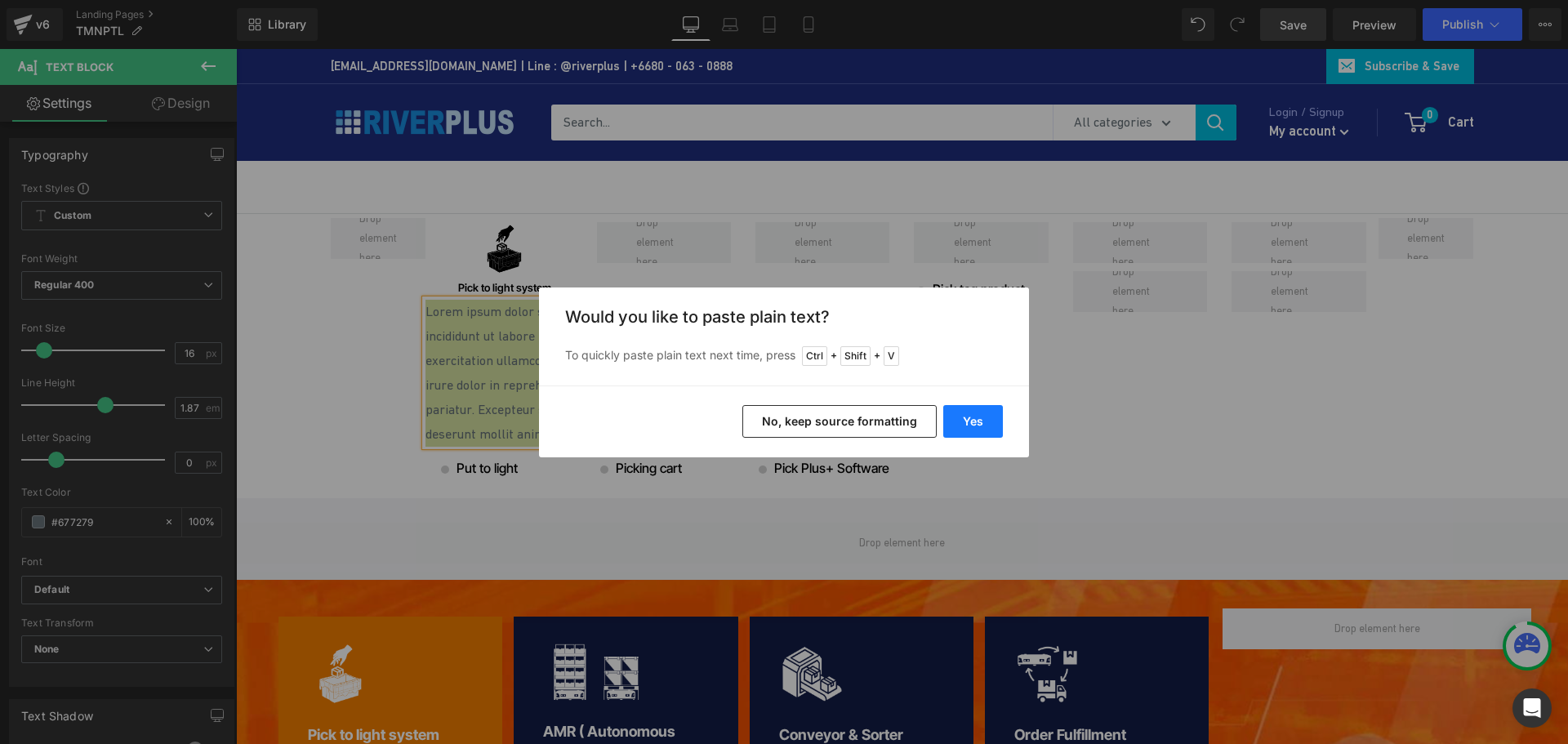 click on "Yes" at bounding box center [973, 421] 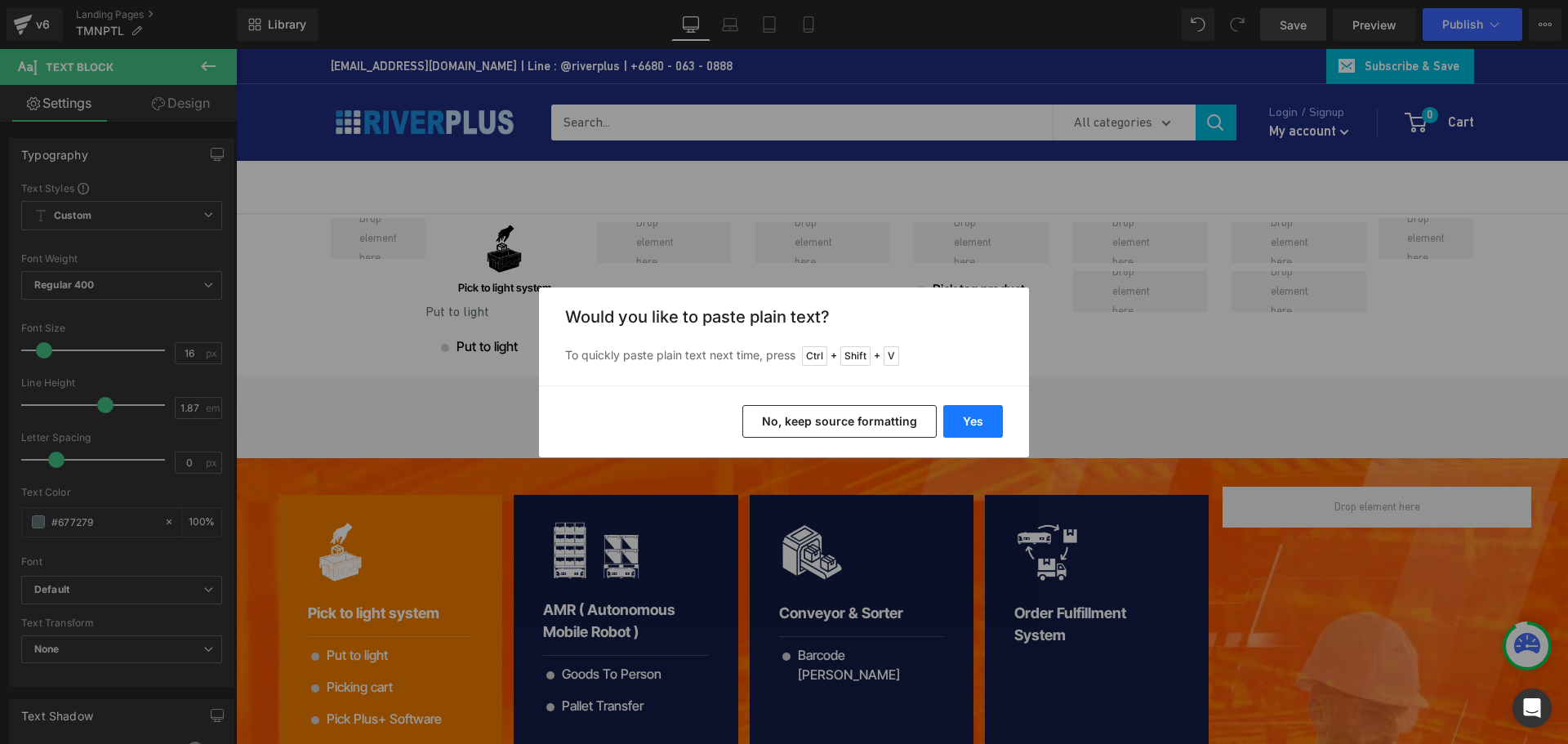 type 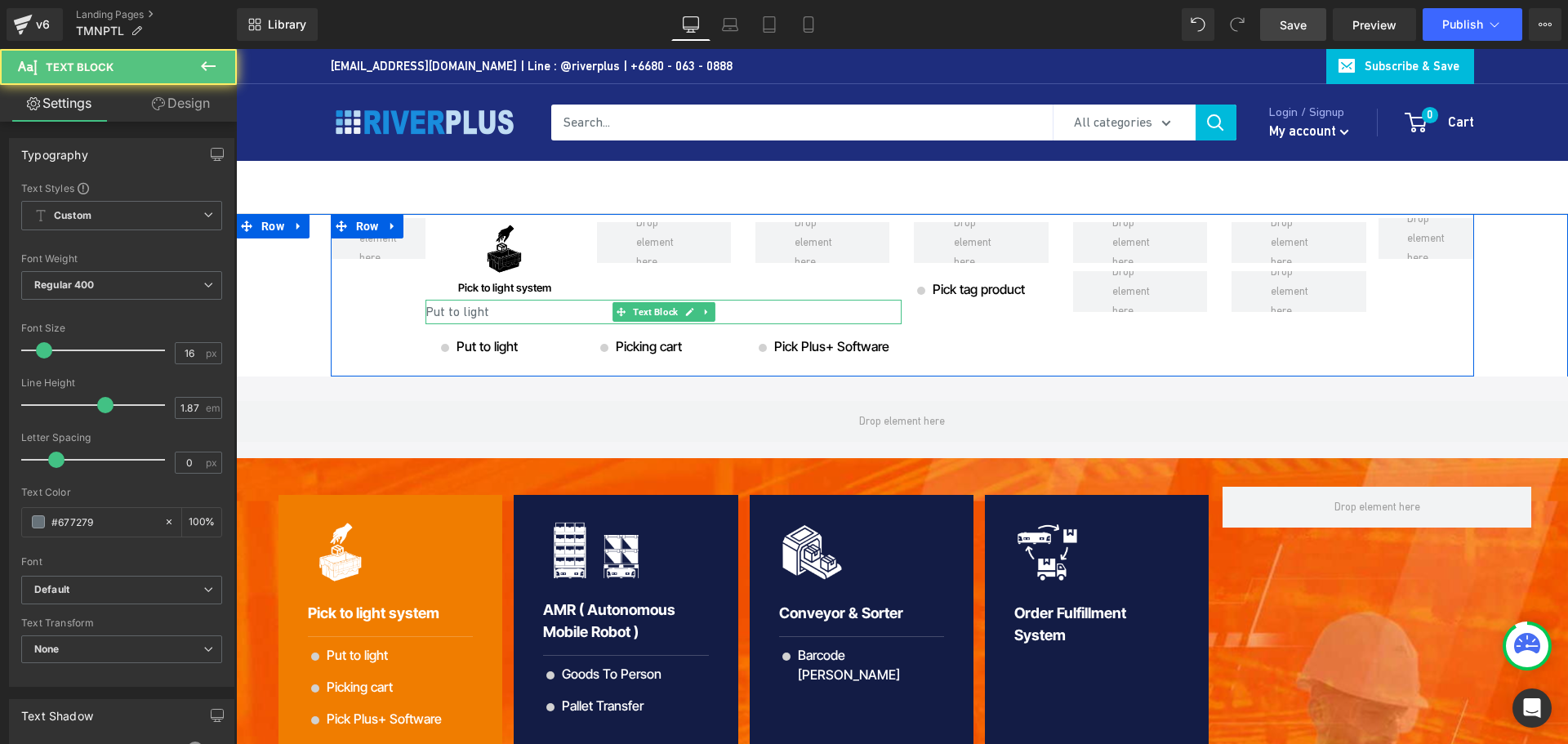 click on "Put to light" at bounding box center (663, 312) 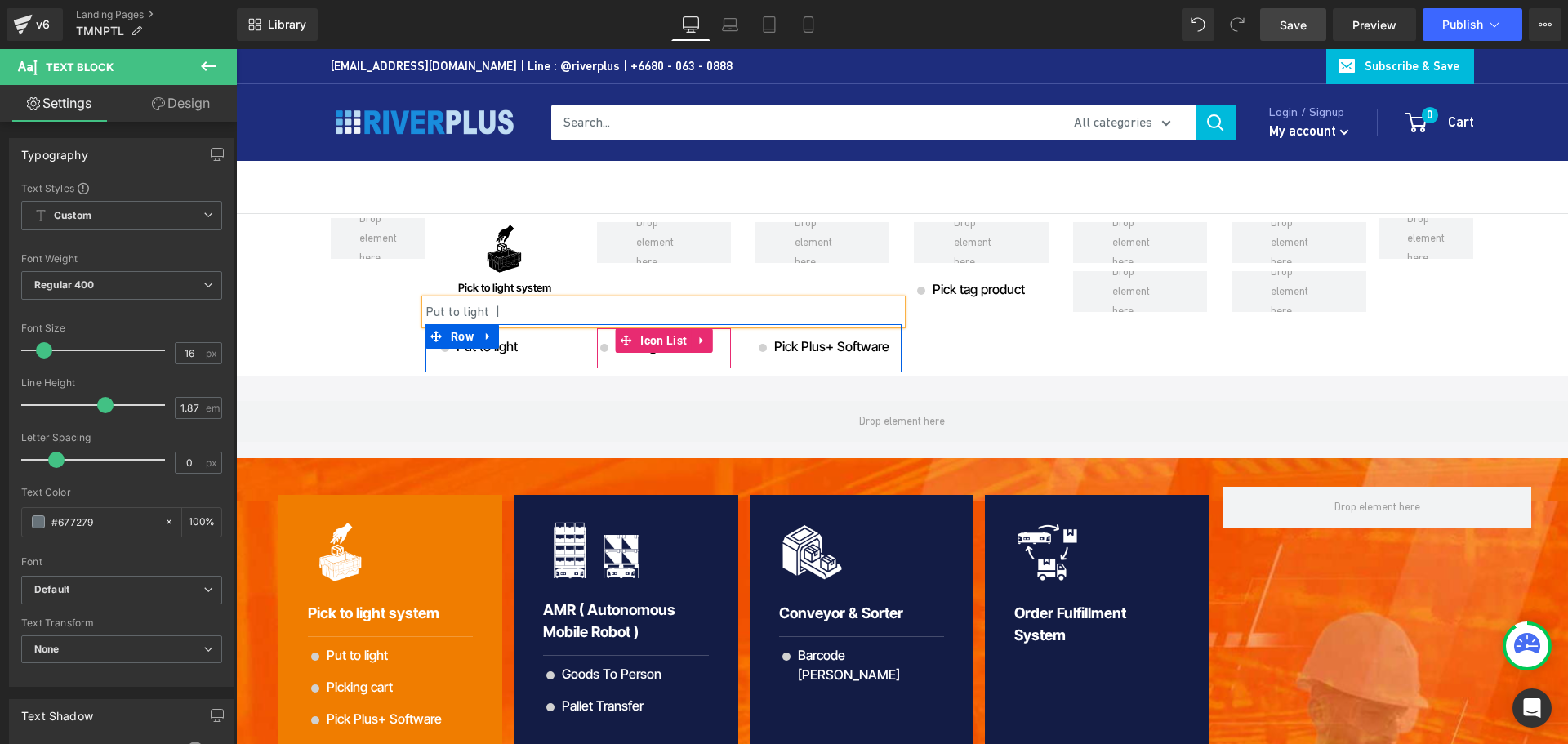 click on "Icon
Picking cart Text Block" at bounding box center [639, 352] 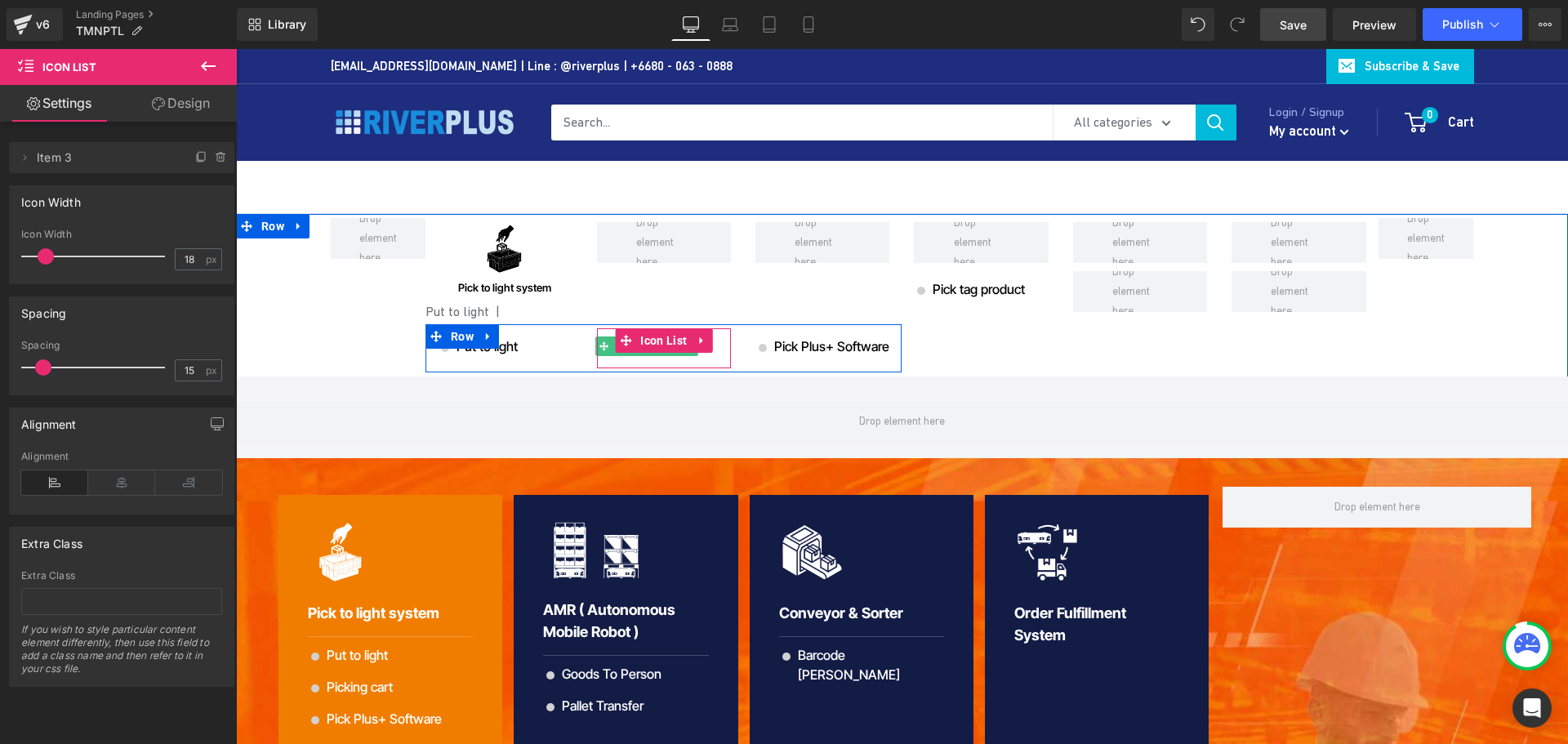 click on "Text Block" at bounding box center [638, 346] 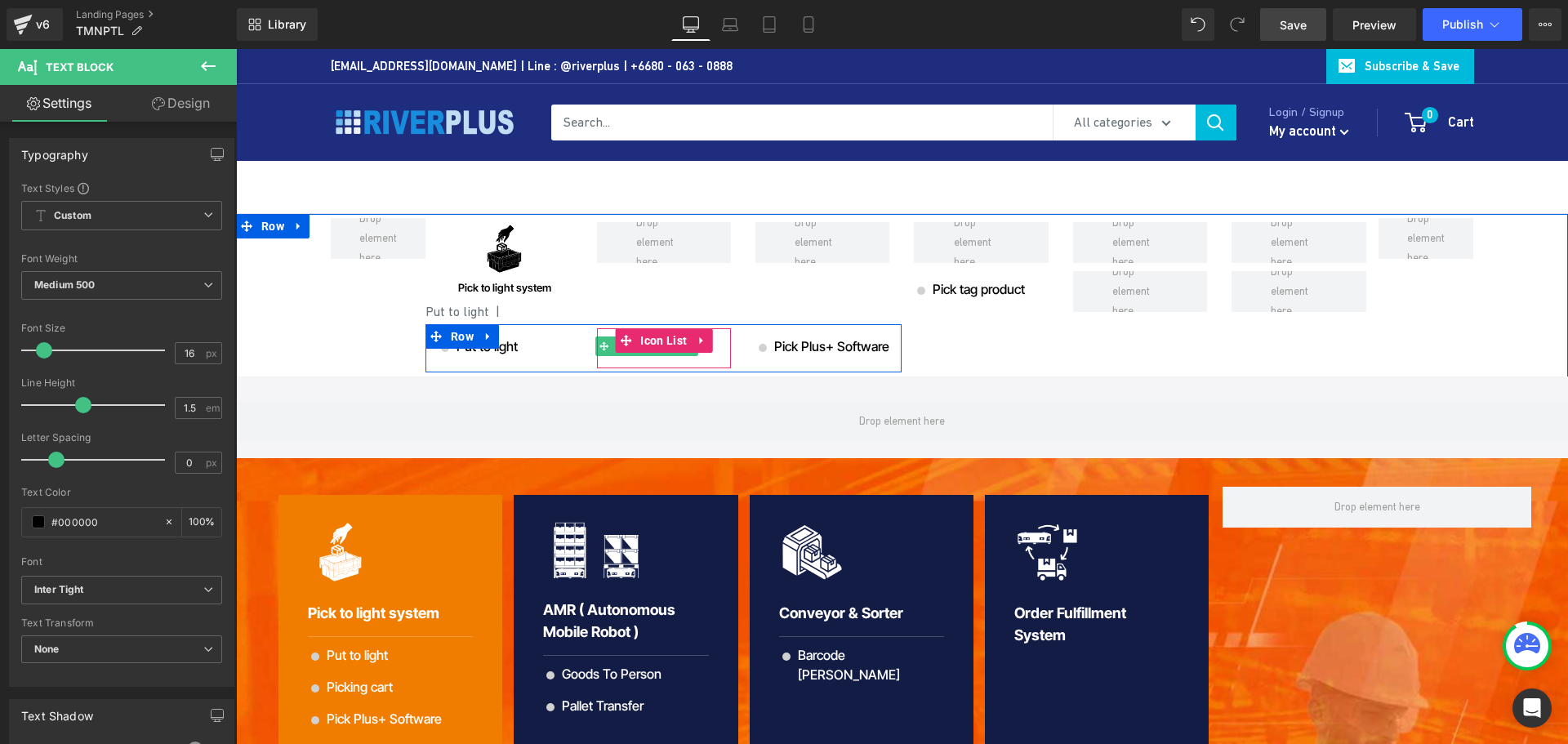 click on "Text Block" at bounding box center (638, 346) 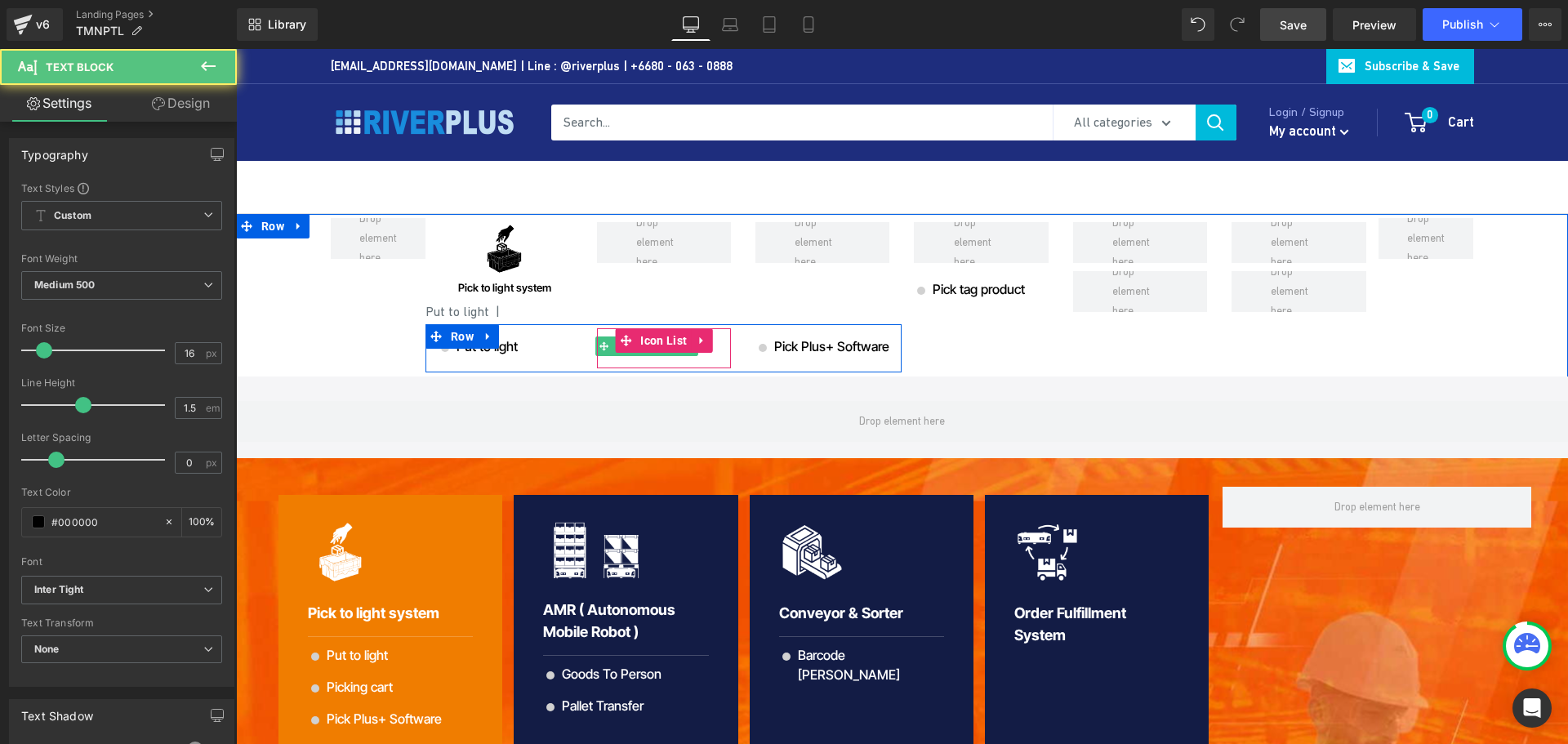 click on "Text Block" at bounding box center [638, 346] 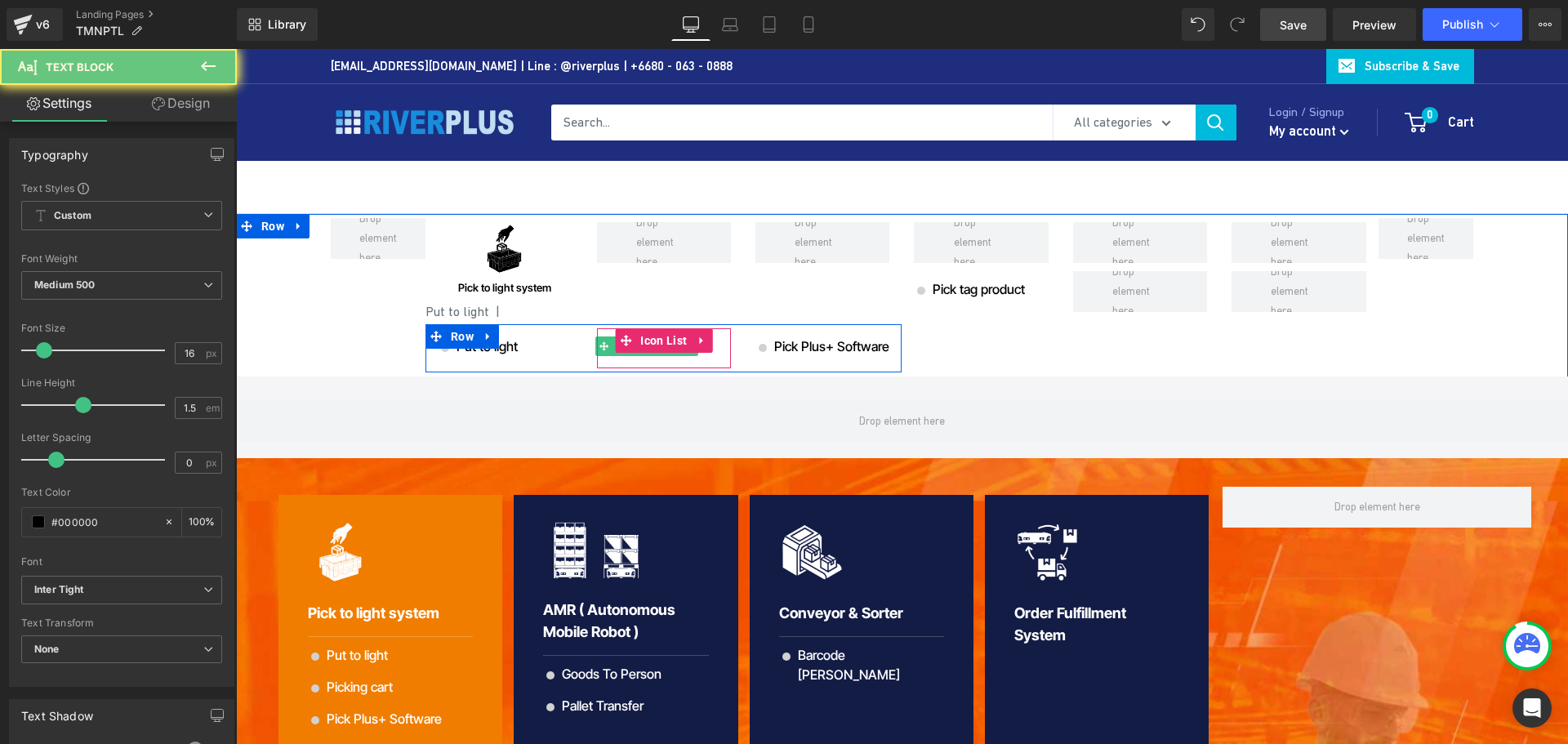 click on "Text Block" at bounding box center (638, 346) 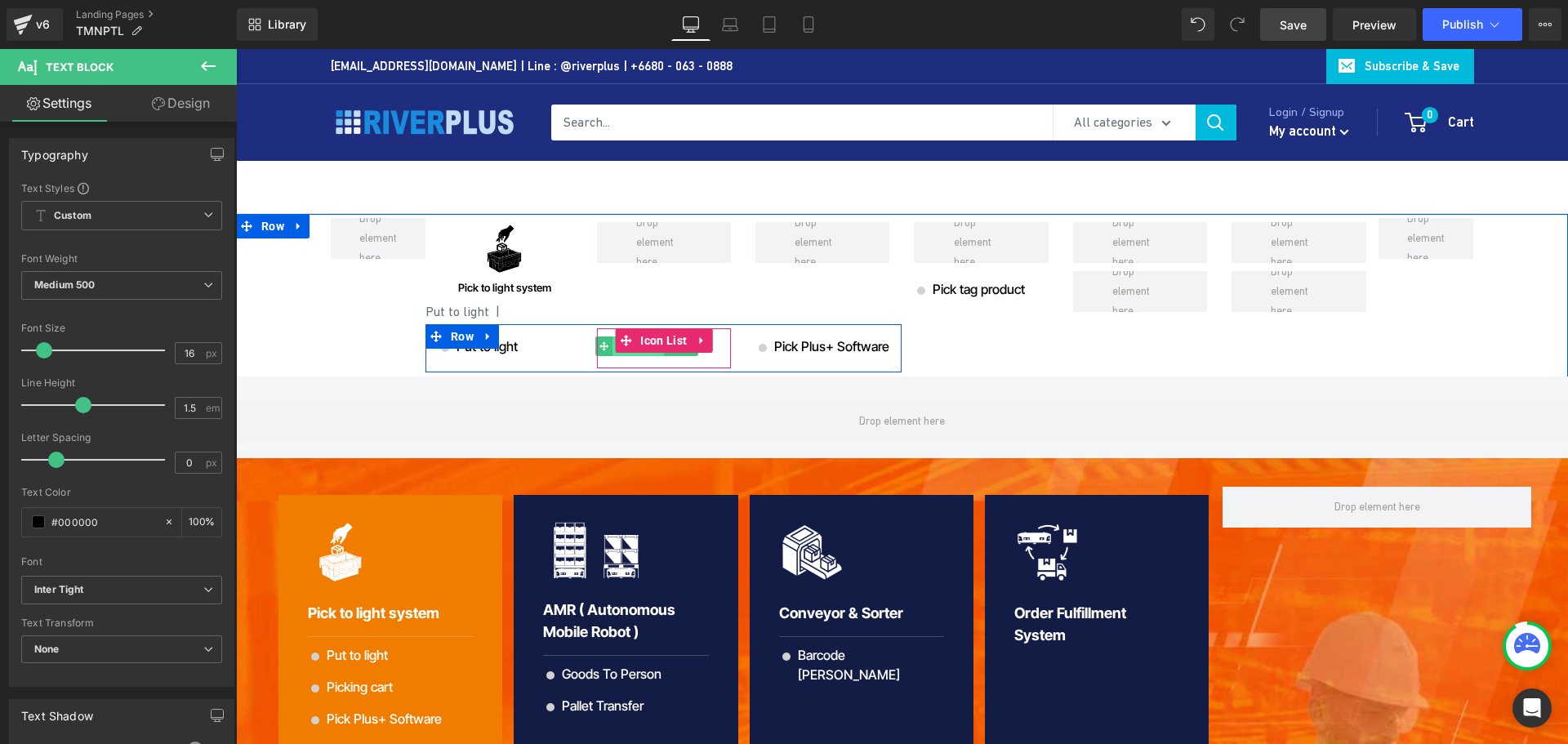 click on "Text Block" at bounding box center [638, 346] 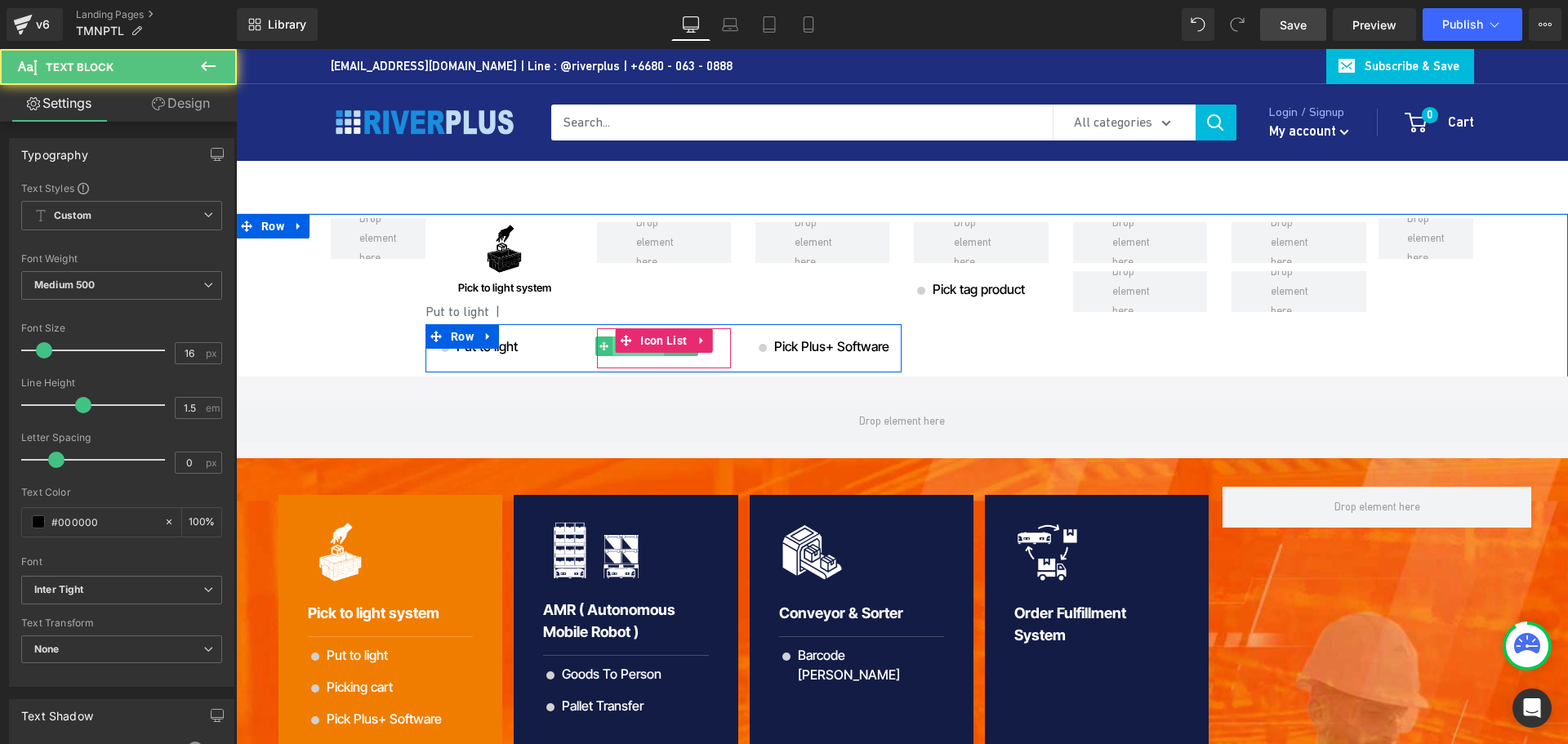 click on "Text Block" at bounding box center (638, 346) 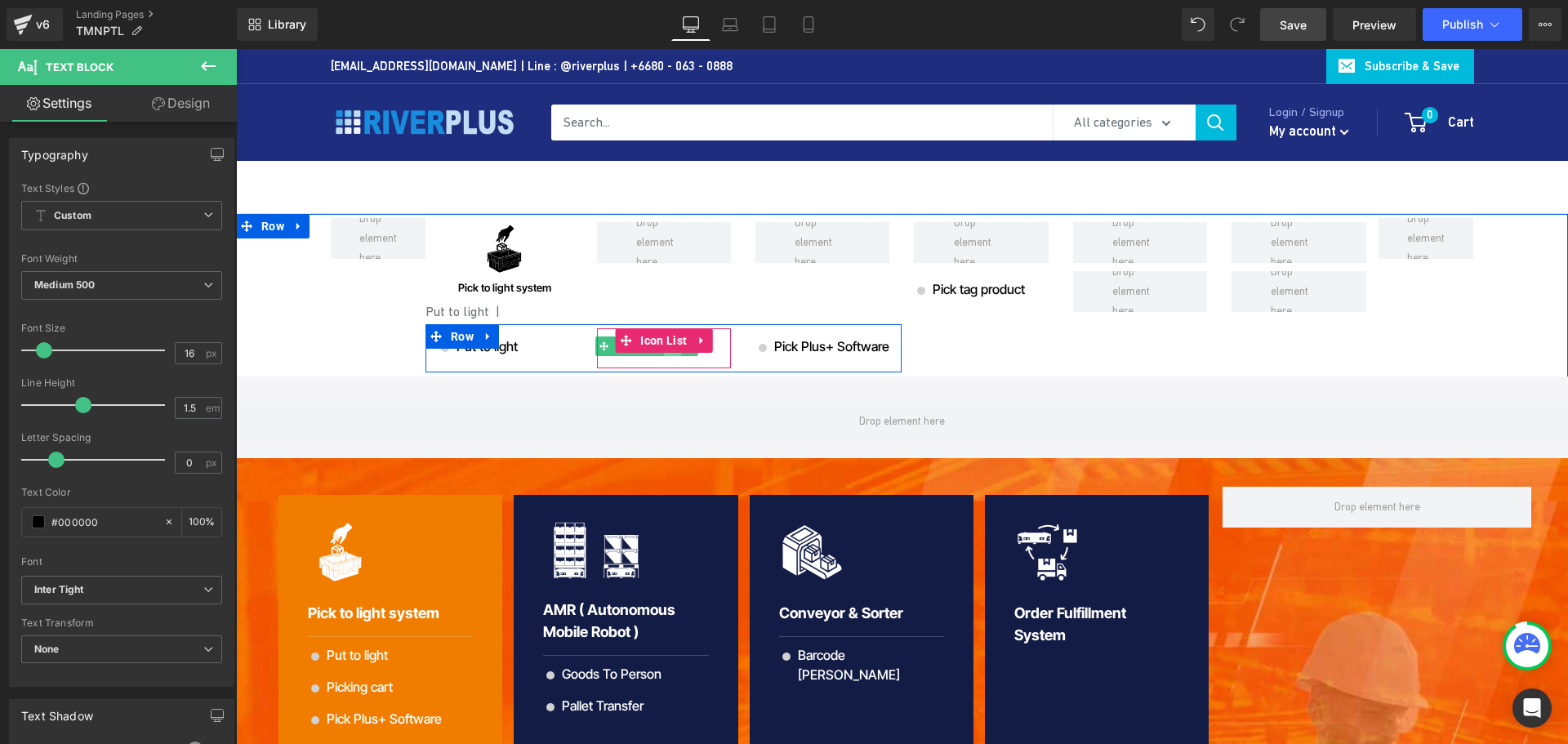 click at bounding box center [673, 346] 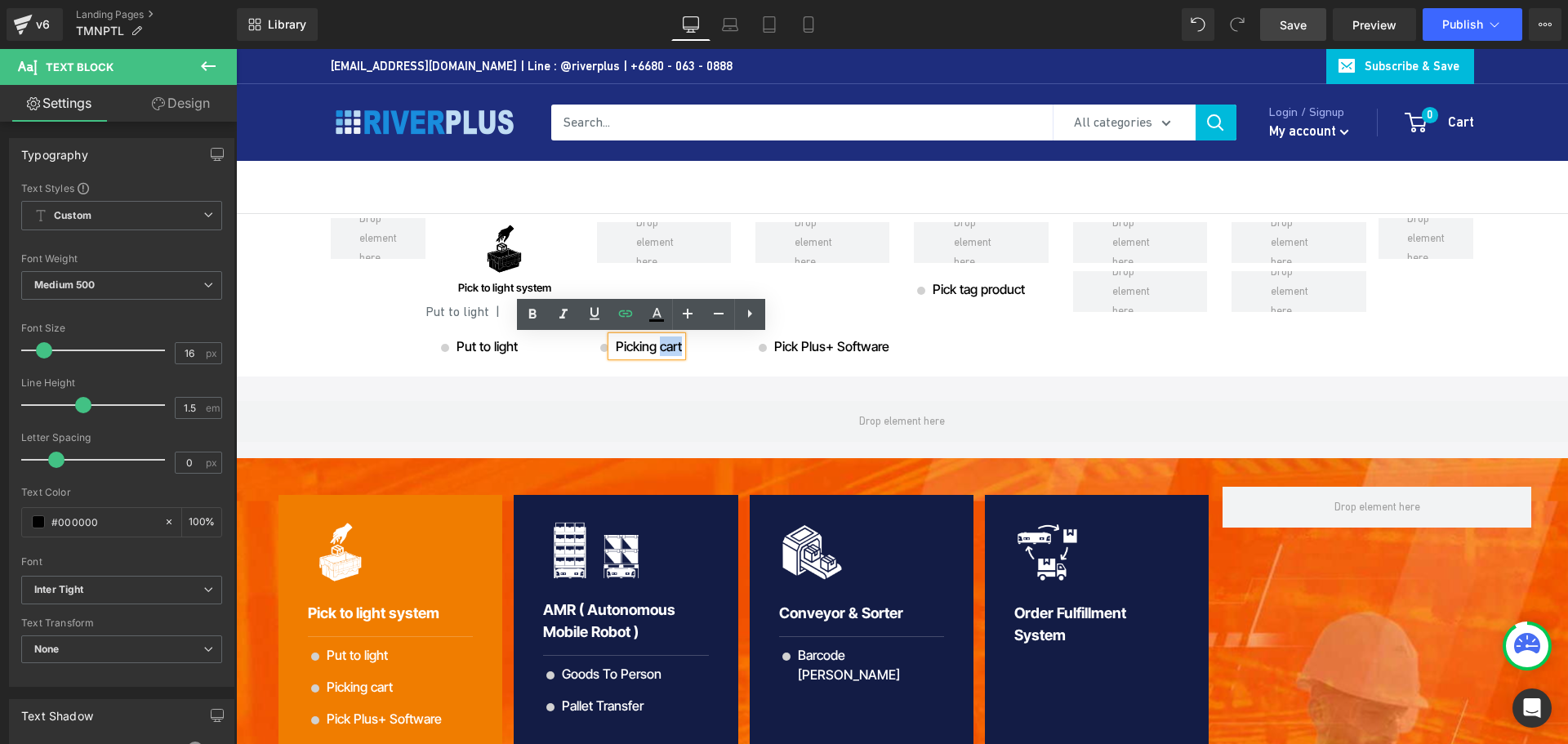 click on "Picking cart" at bounding box center [648, 346] 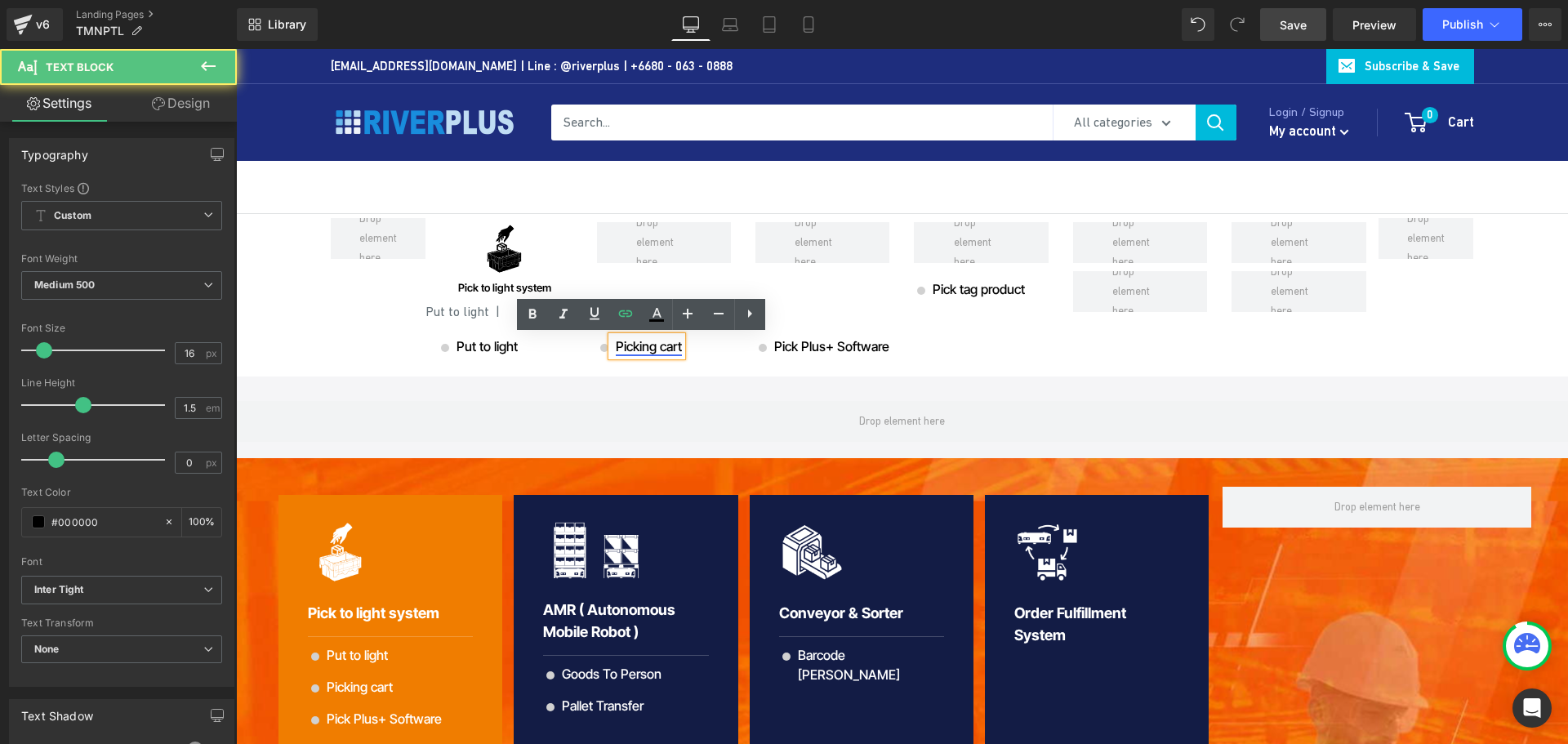 click on "Picking cart" at bounding box center (648, 346) 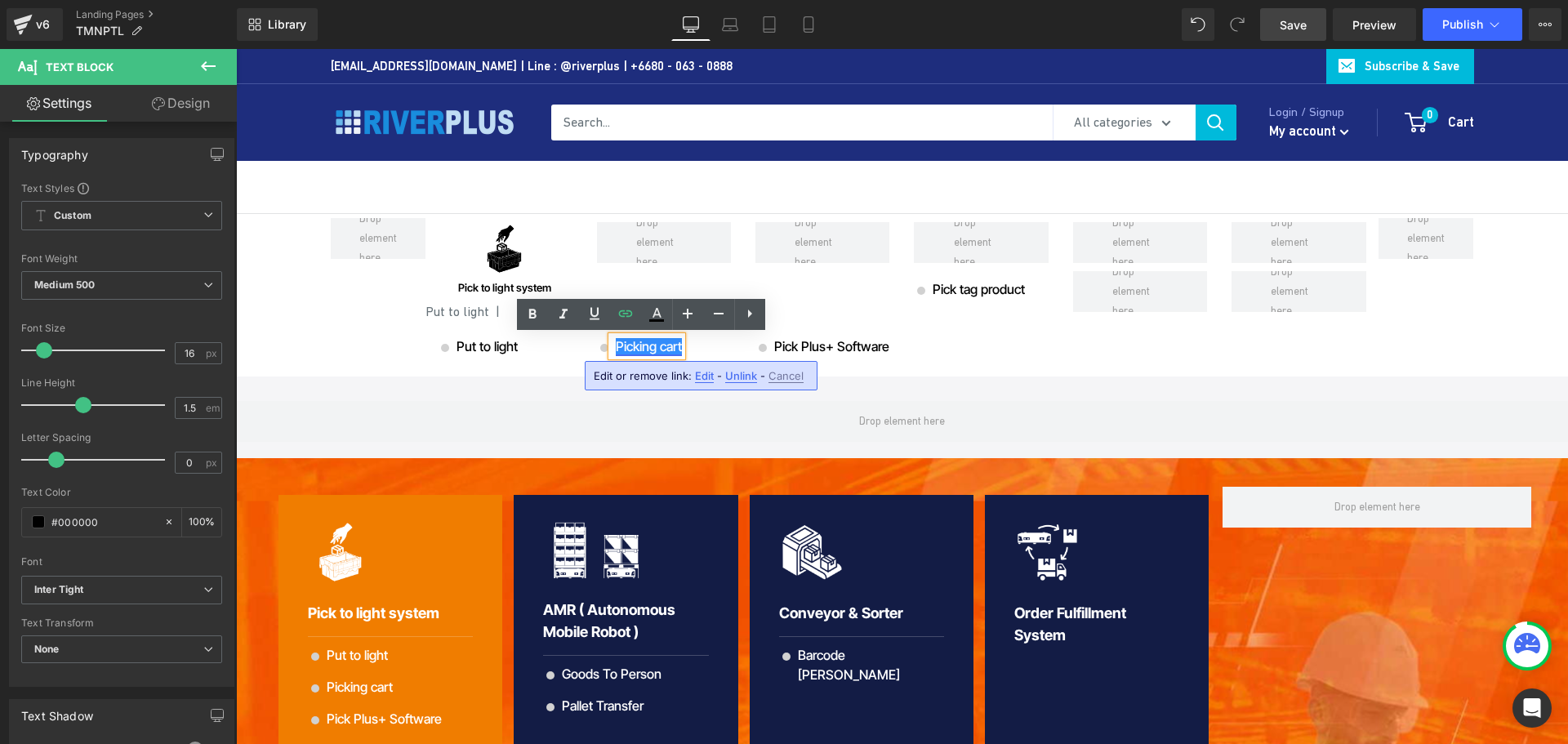 click on "Picking cart" at bounding box center (648, 346) 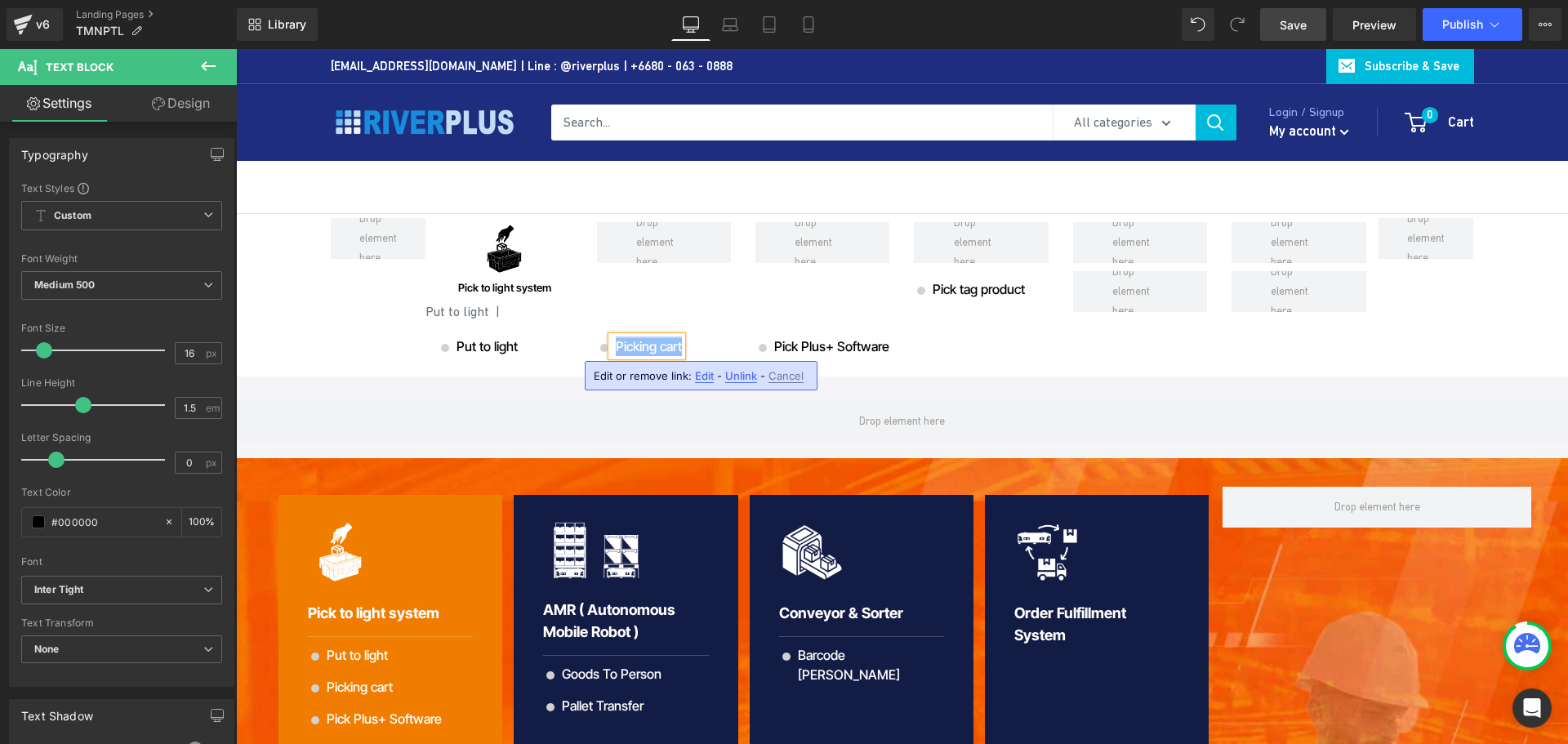 copy on "Picking cart" 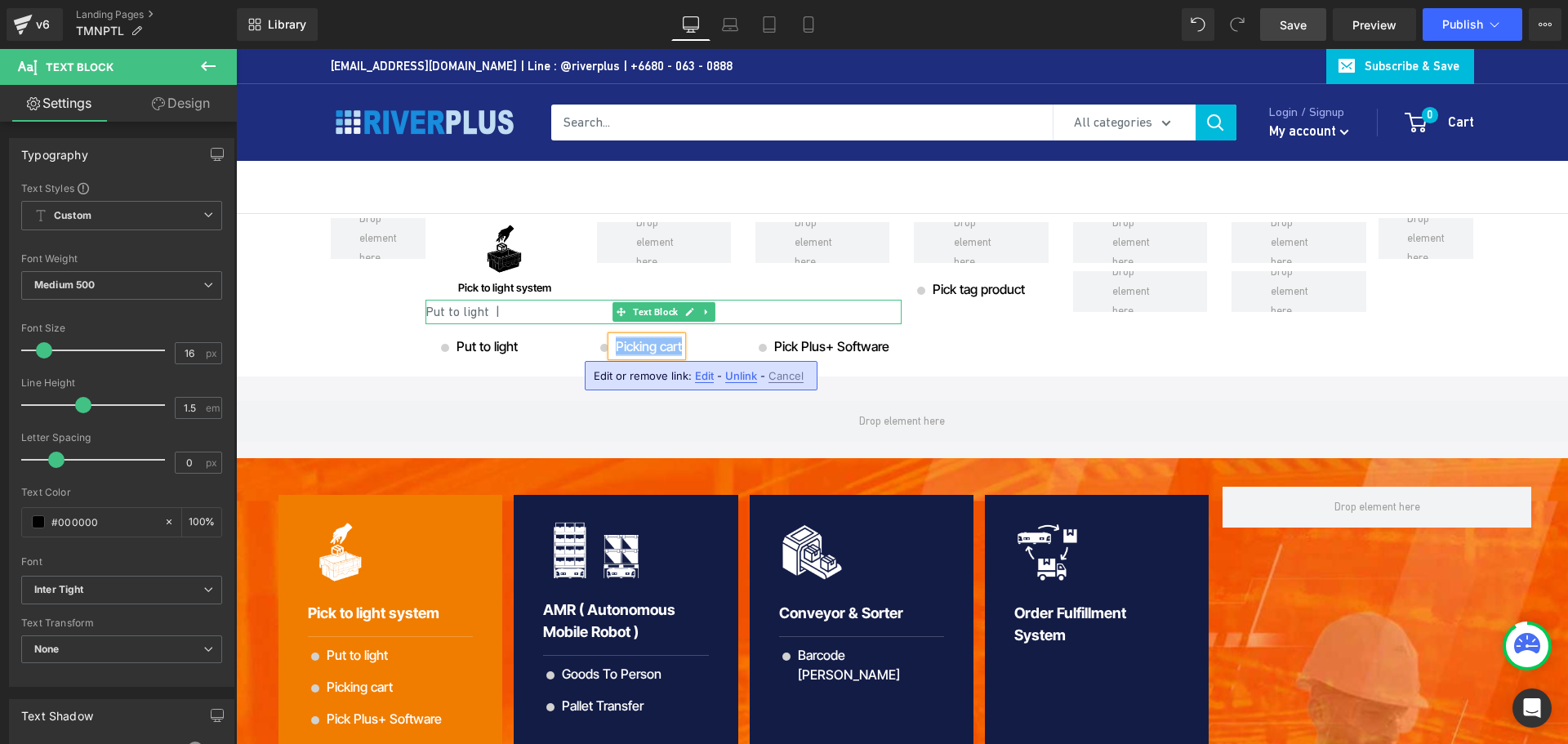 click on "Put to light  |" at bounding box center (663, 312) 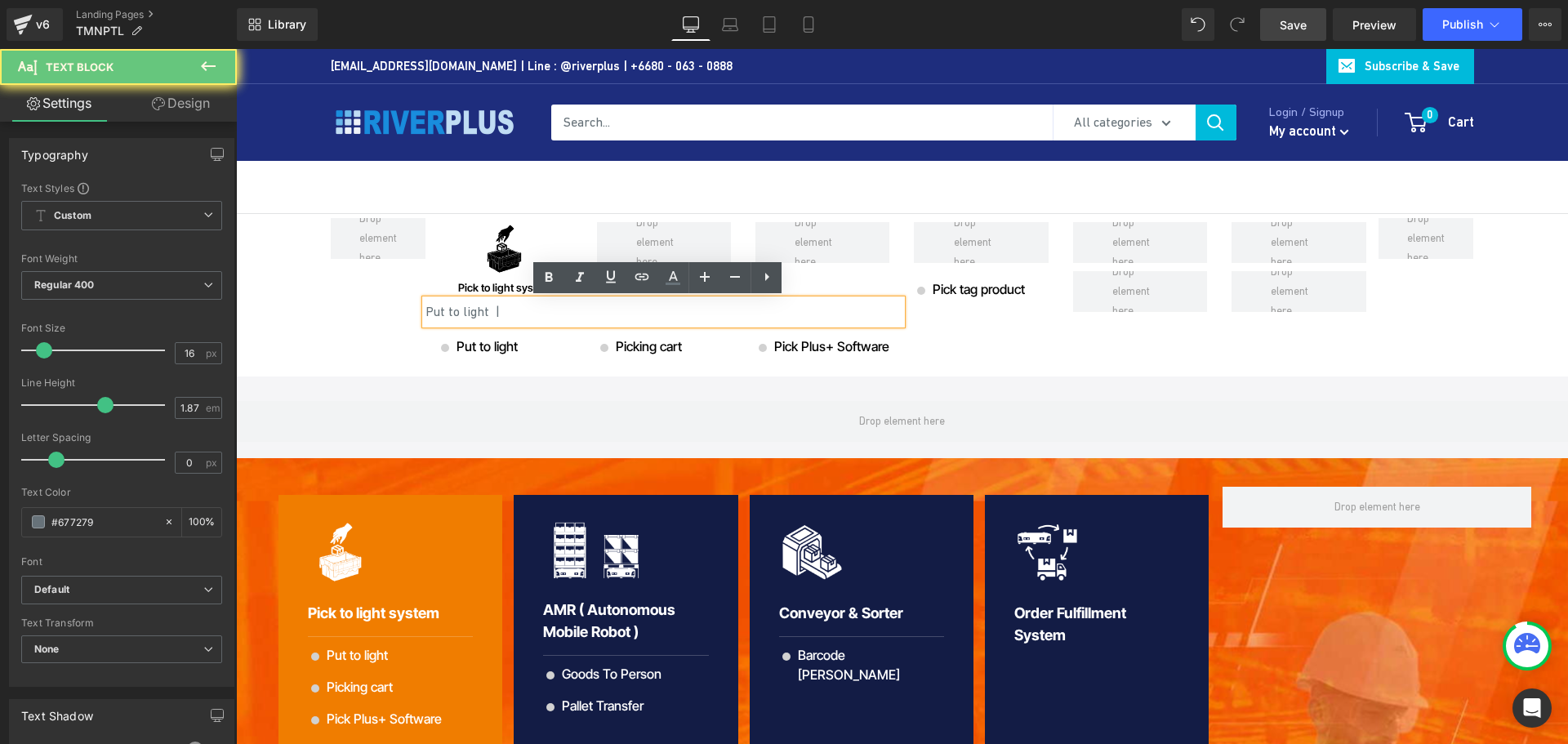 click on "Put to light  |" at bounding box center (663, 312) 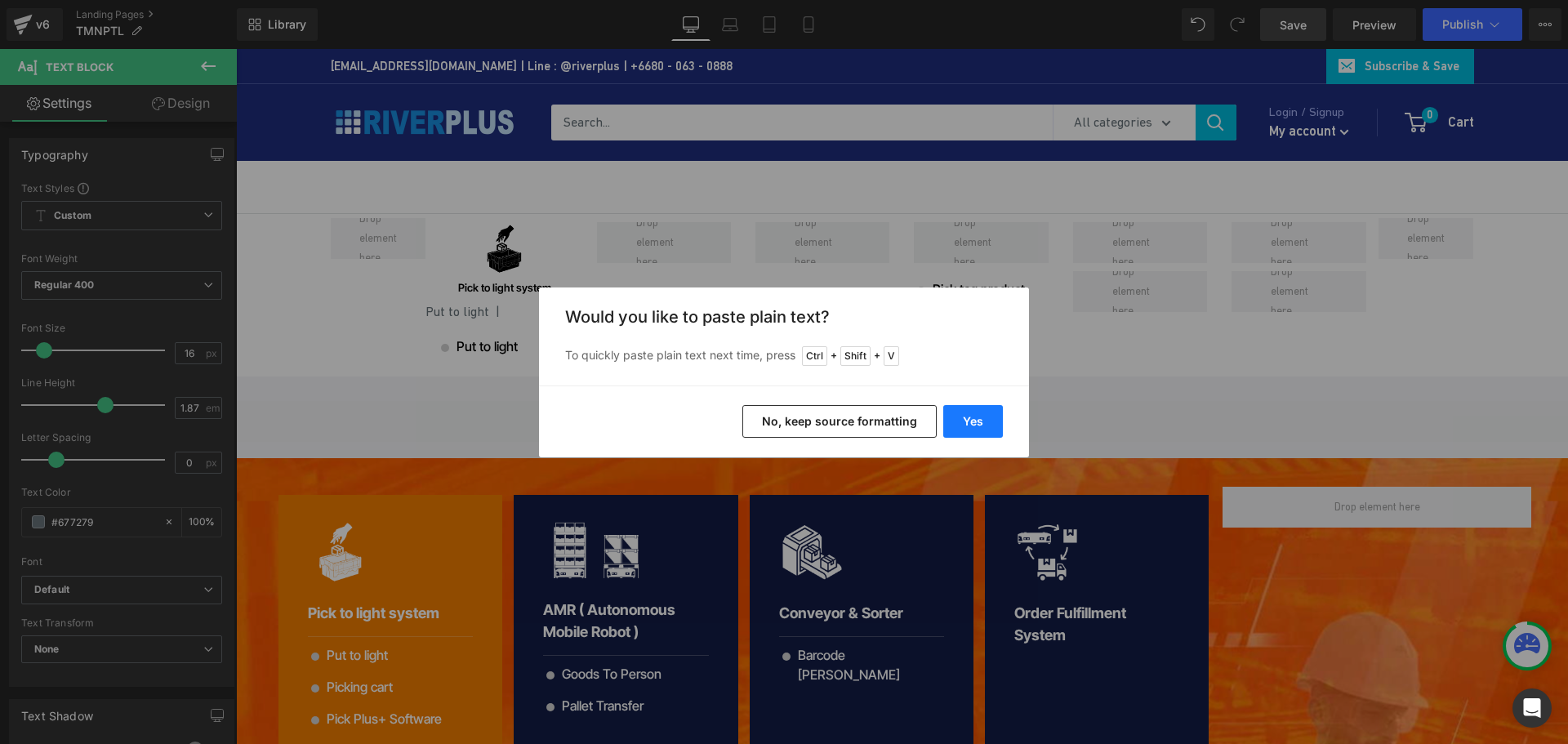 click on "Yes" at bounding box center (973, 421) 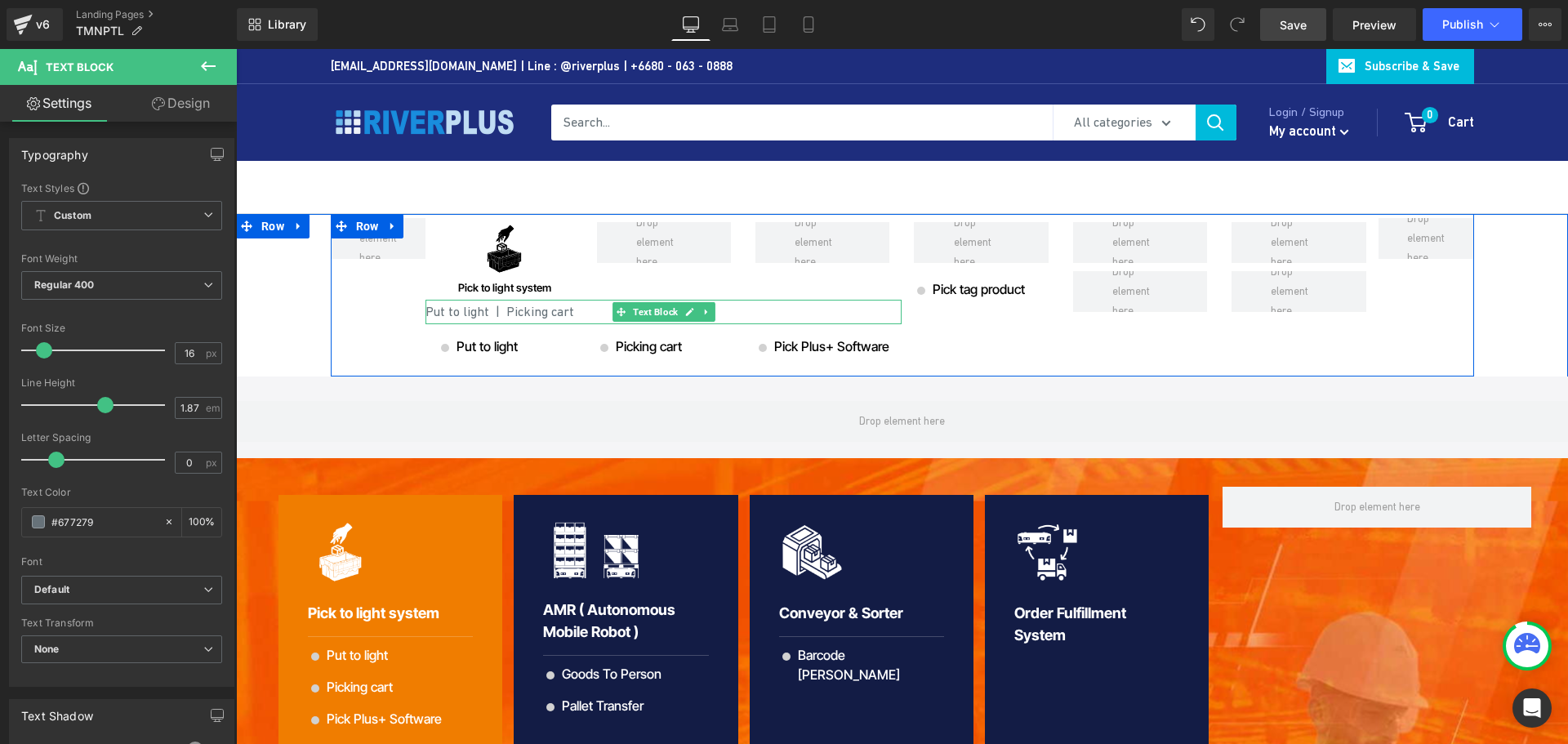 click on "Put to light  |  Picking cart" at bounding box center [663, 312] 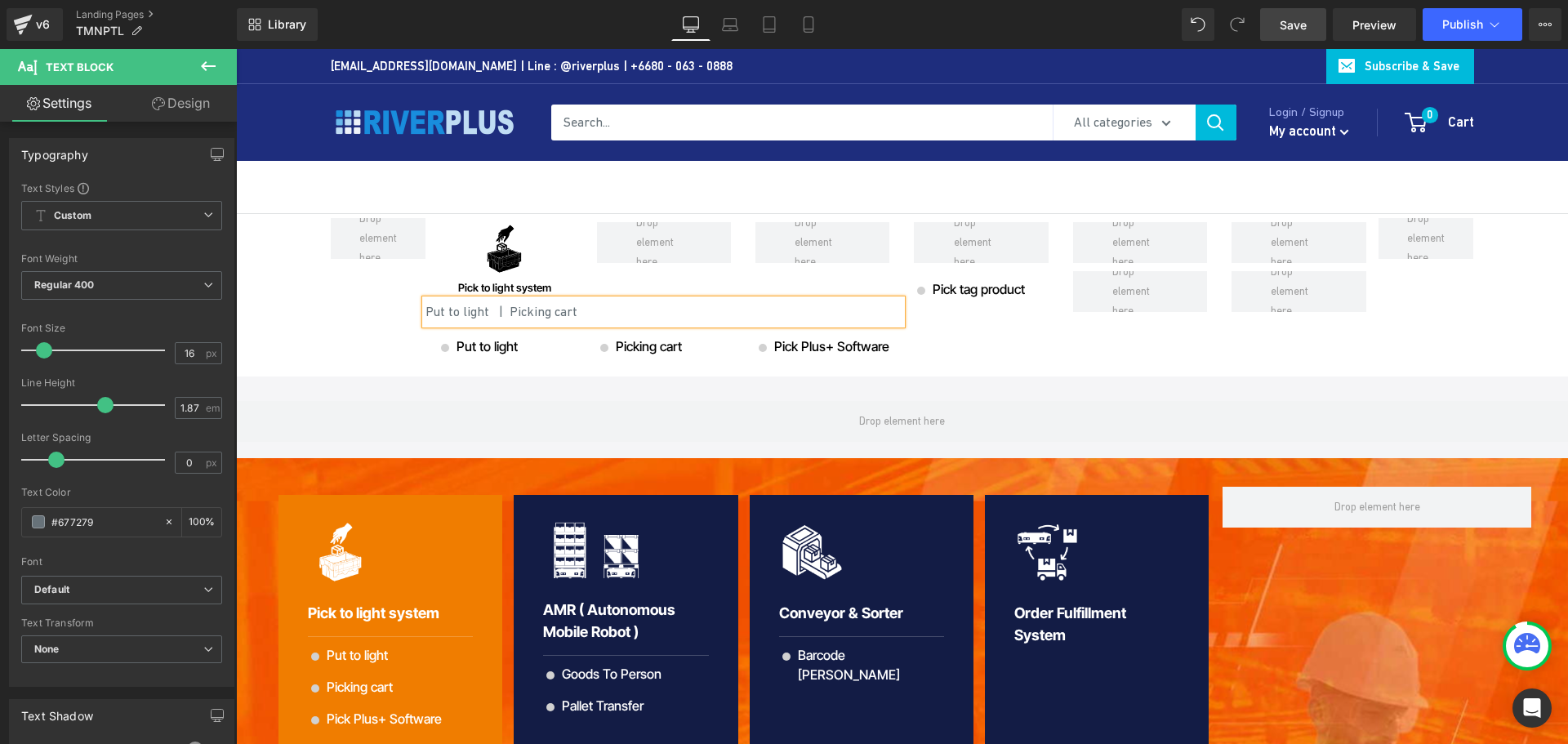 click on "Put to light   |  Picking cart" at bounding box center (663, 312) 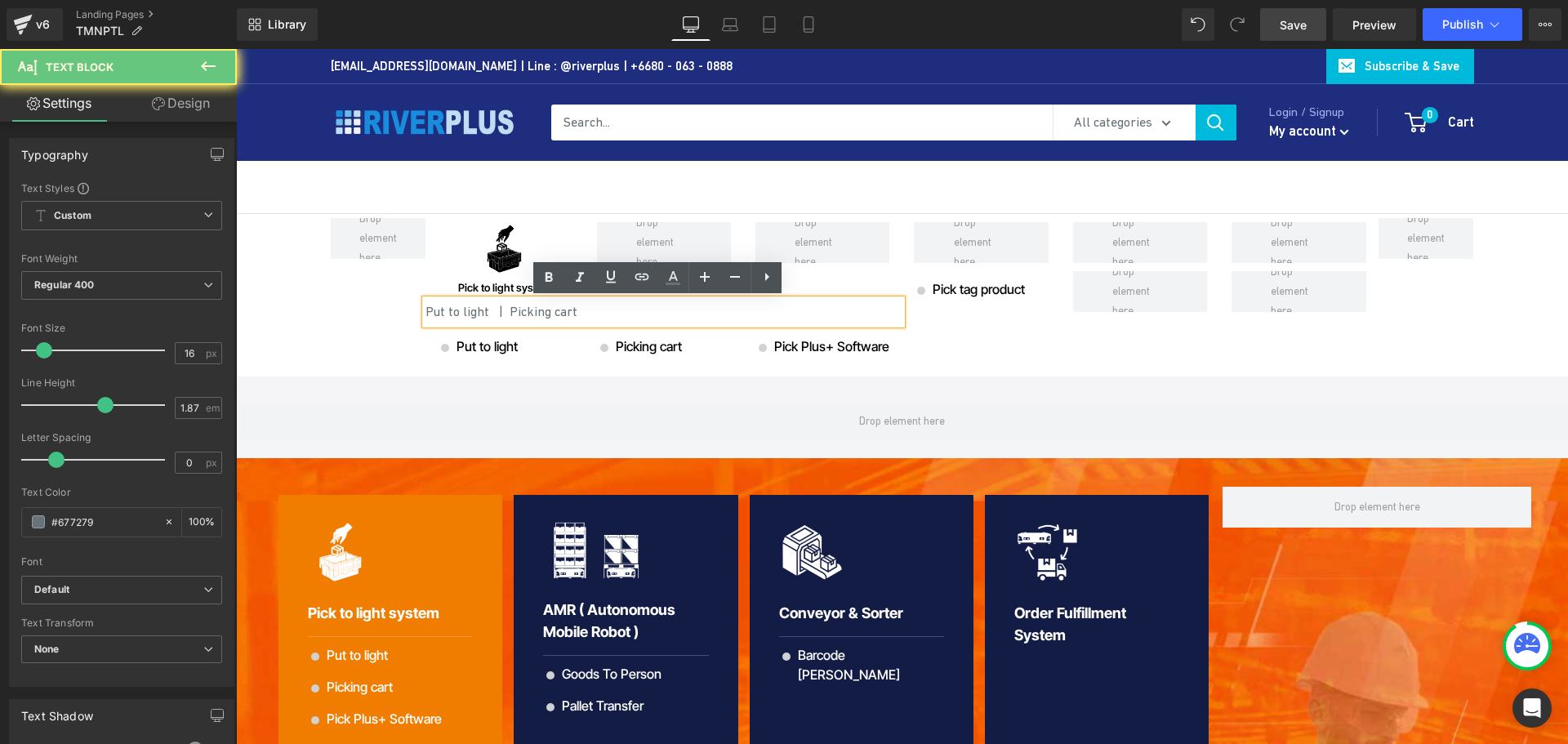 click on "Put to light   |  Picking cart" at bounding box center [663, 312] 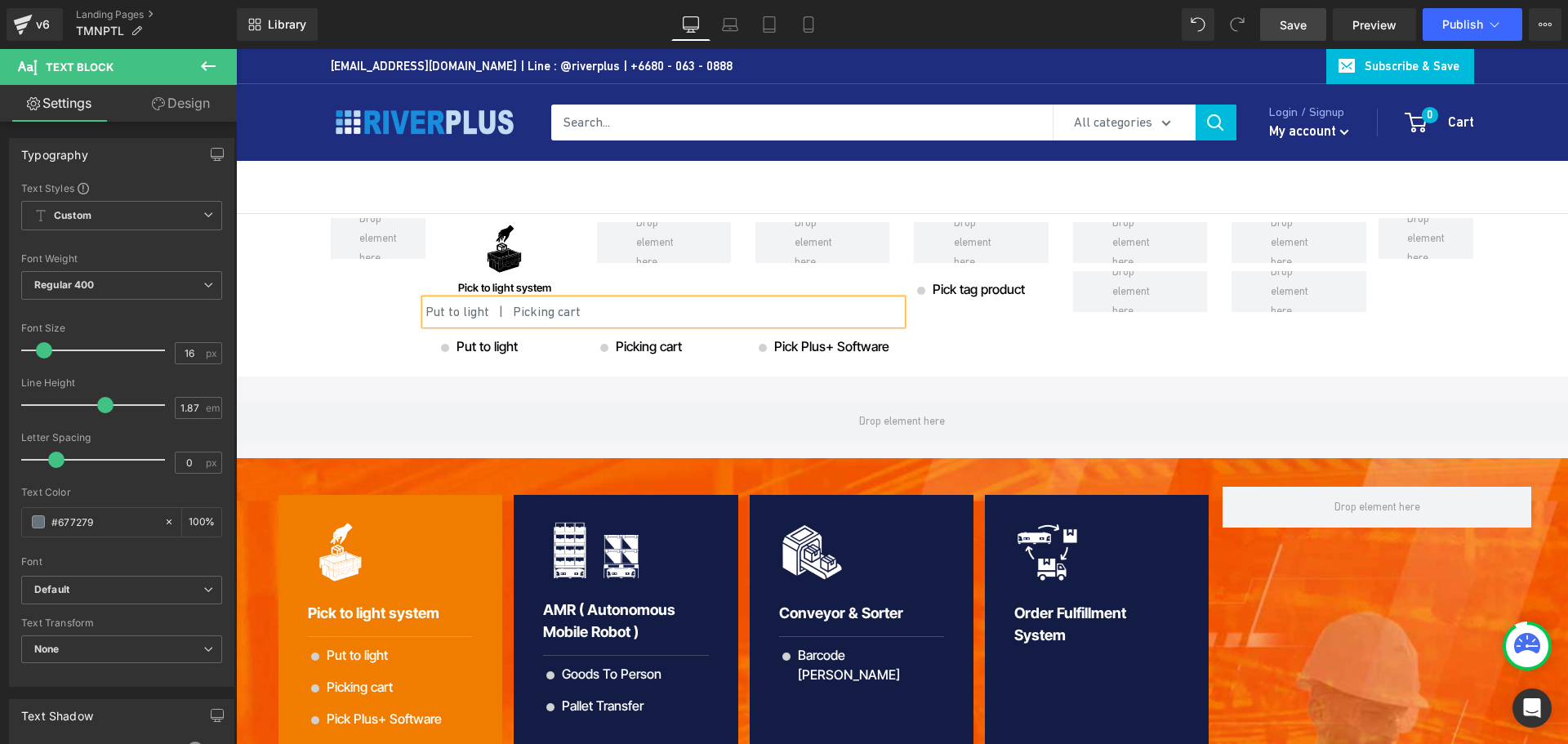 click on "Put to light   |   Picking cart" at bounding box center [663, 312] 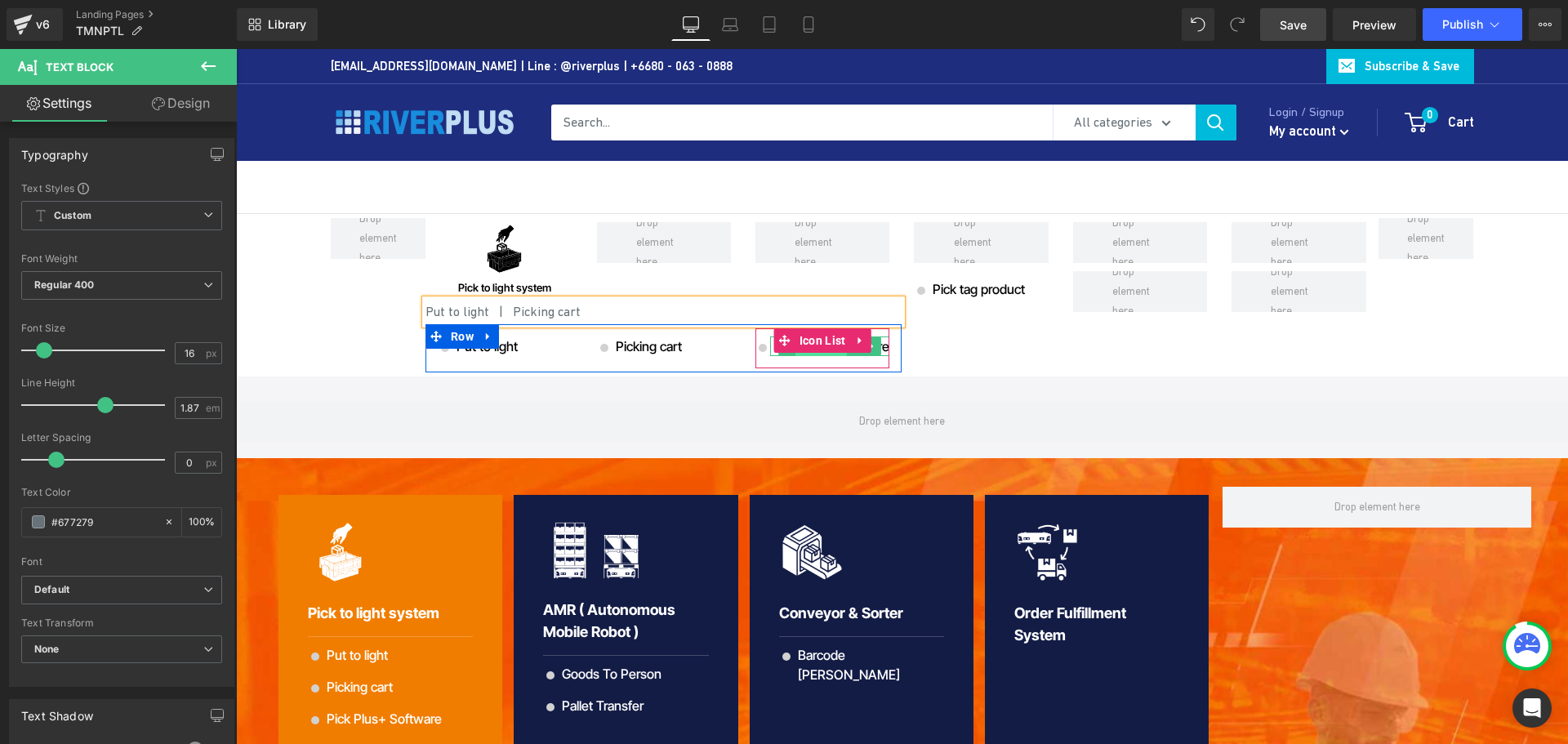 click on "Text Block" at bounding box center [821, 346] 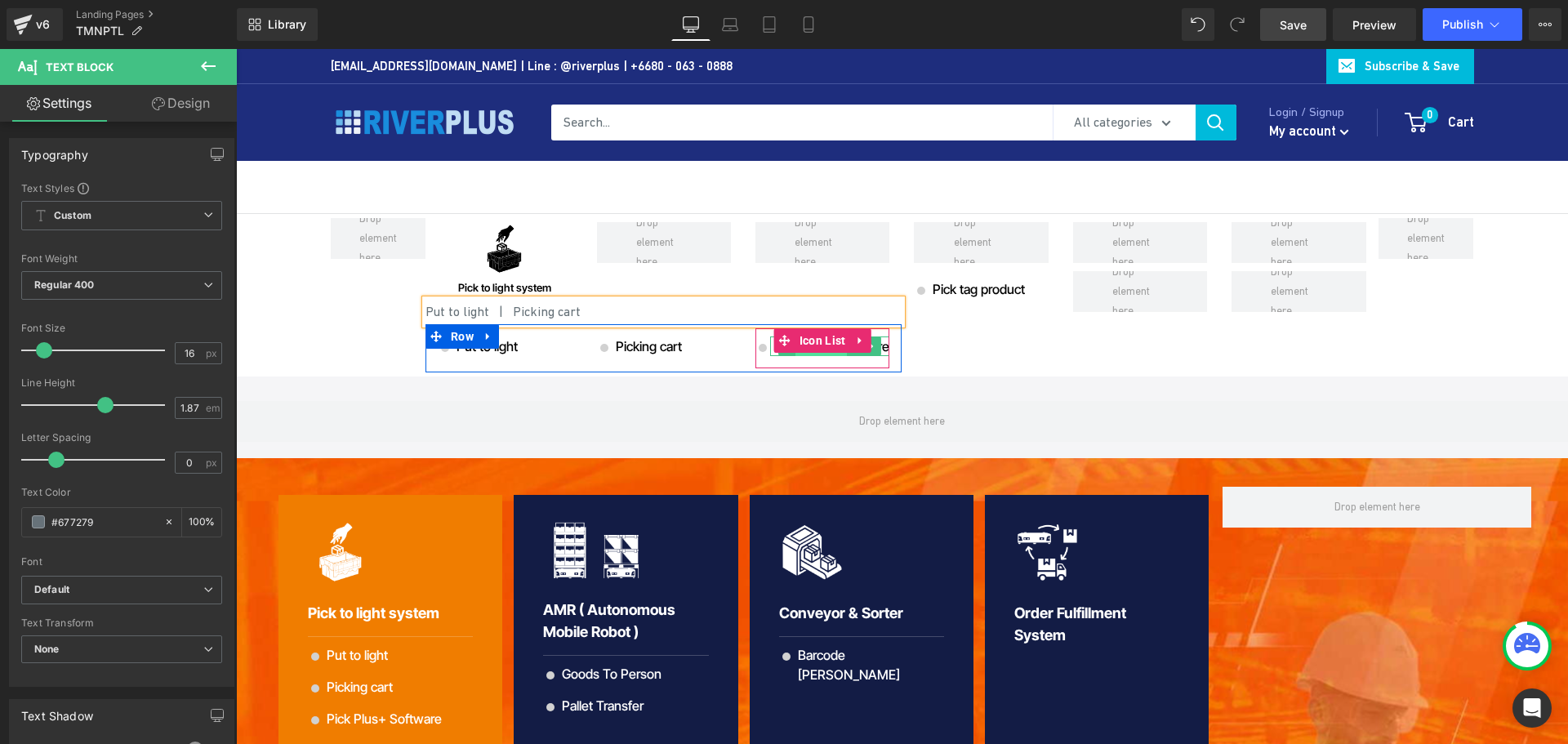 click on "Text Block" at bounding box center [821, 346] 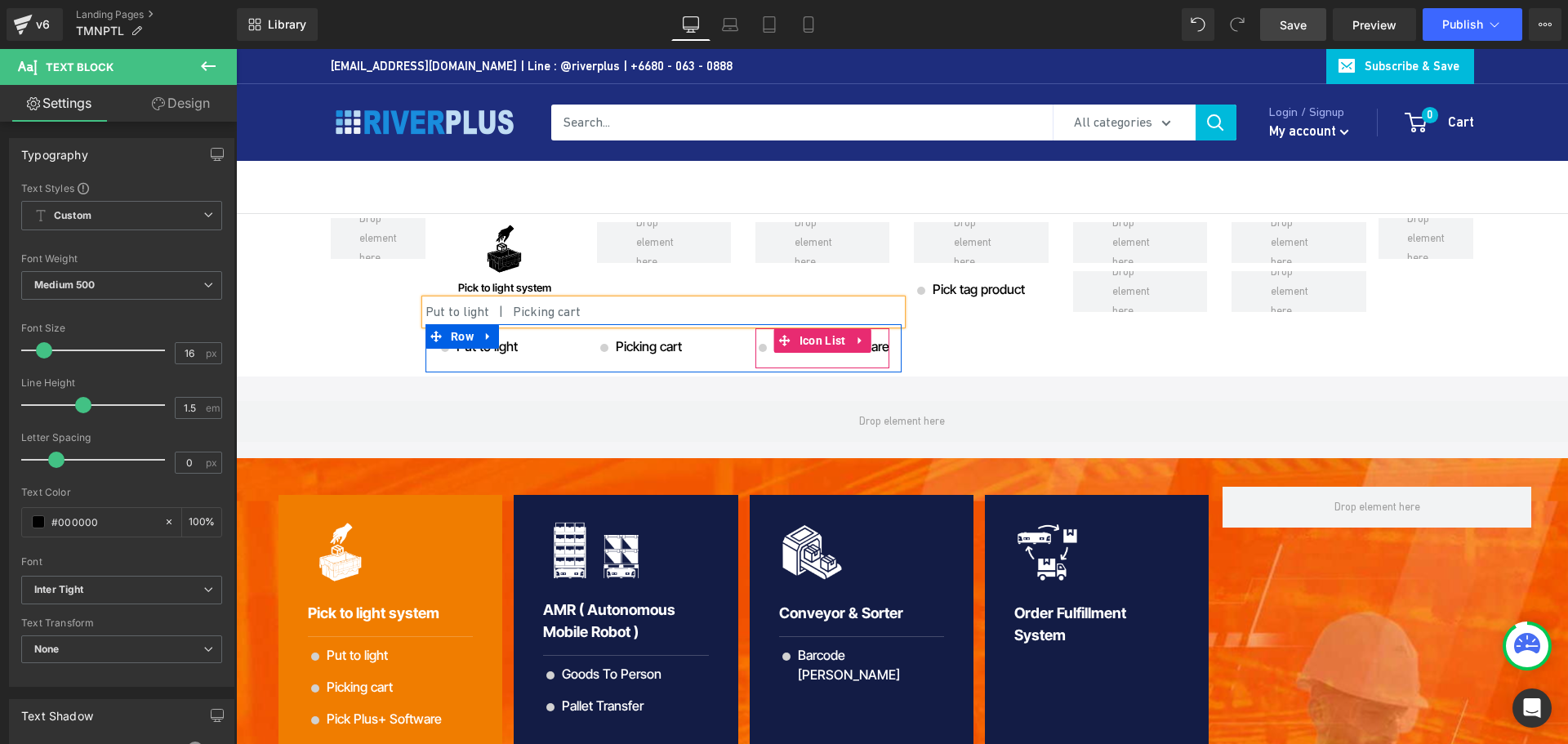 click on "Icon
Pick Plus+ Software Text Block" at bounding box center (822, 352) 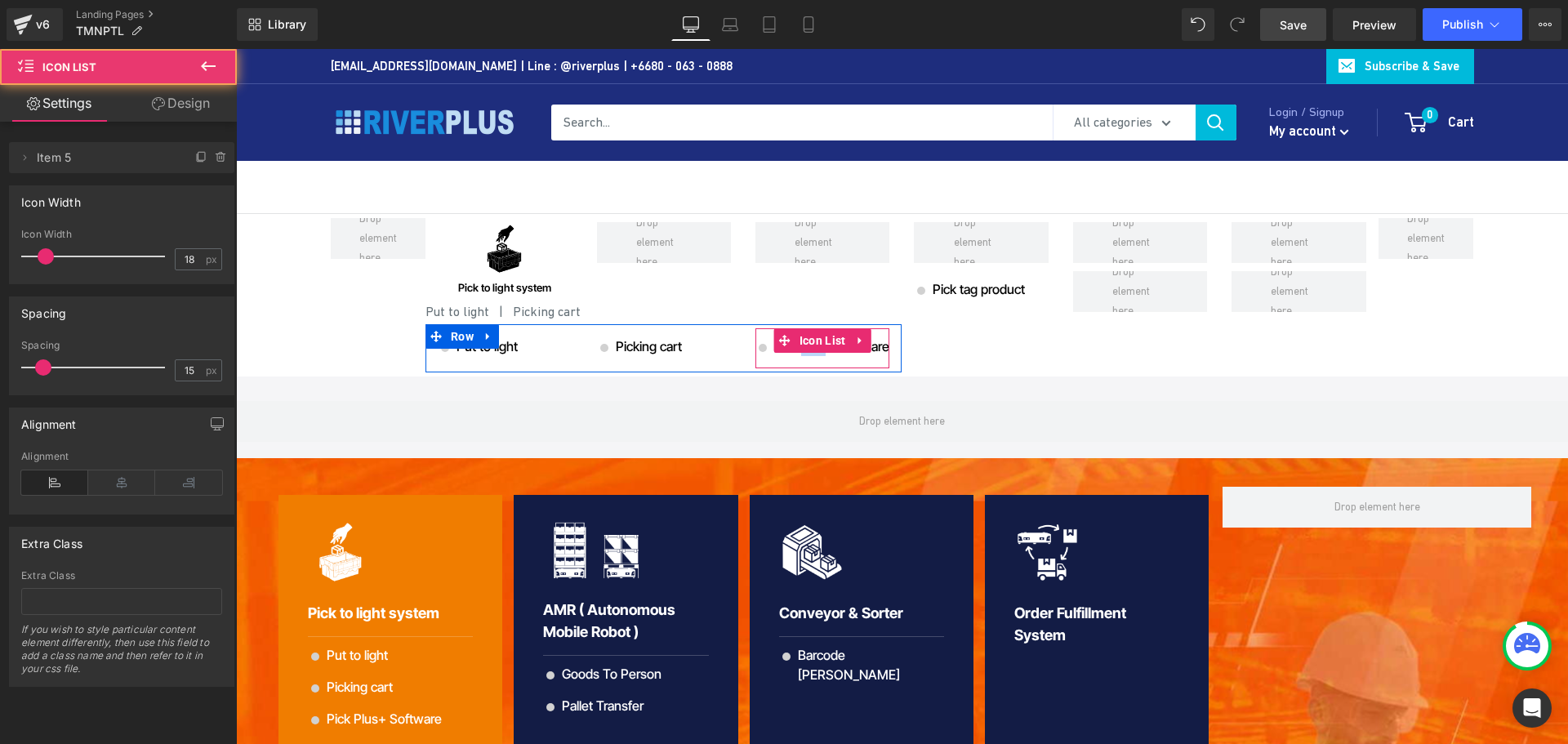 click on "Icon
Pick Plus+ Software Text Block" at bounding box center [822, 352] 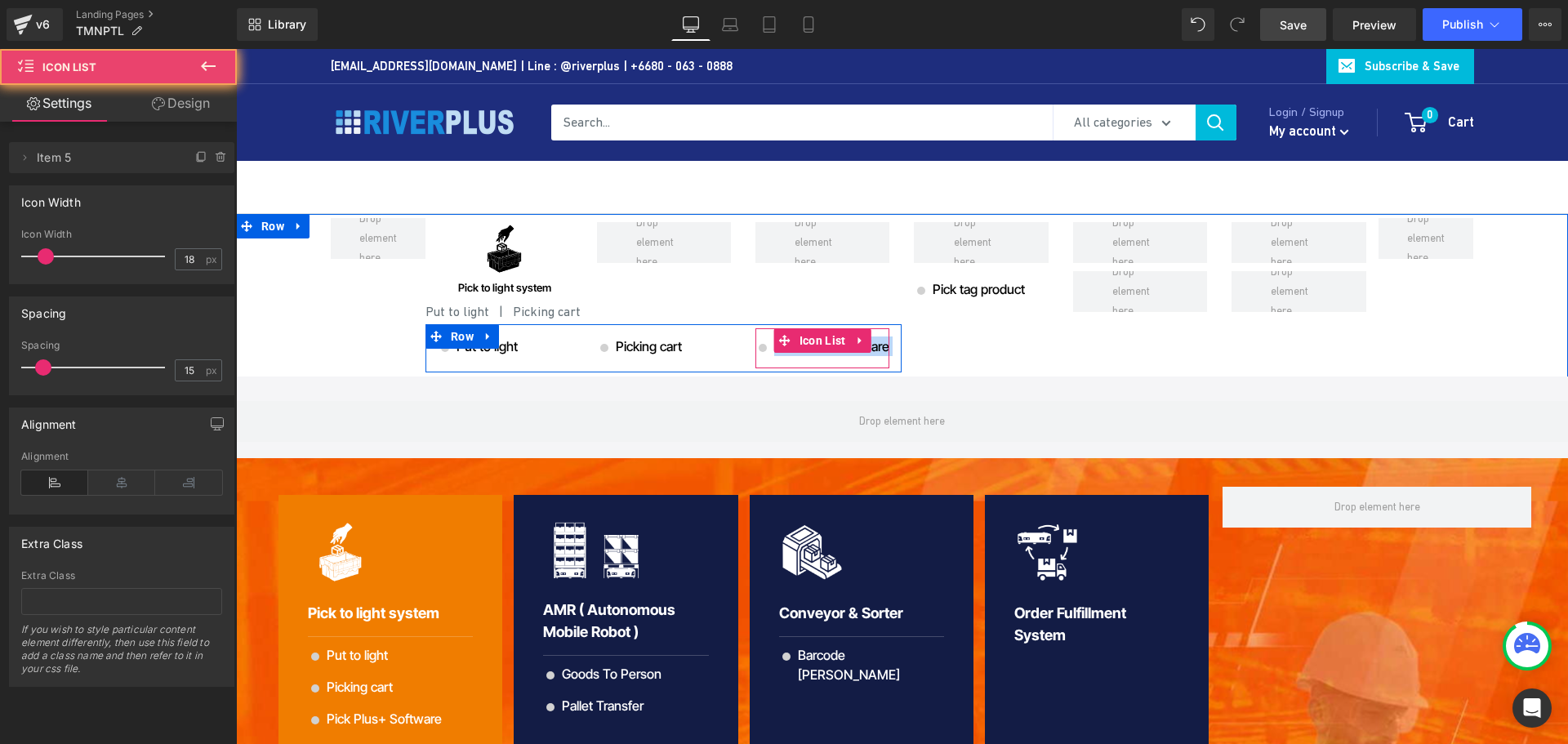 click on "Icon
Pick Plus+ Software Text Block" at bounding box center (822, 352) 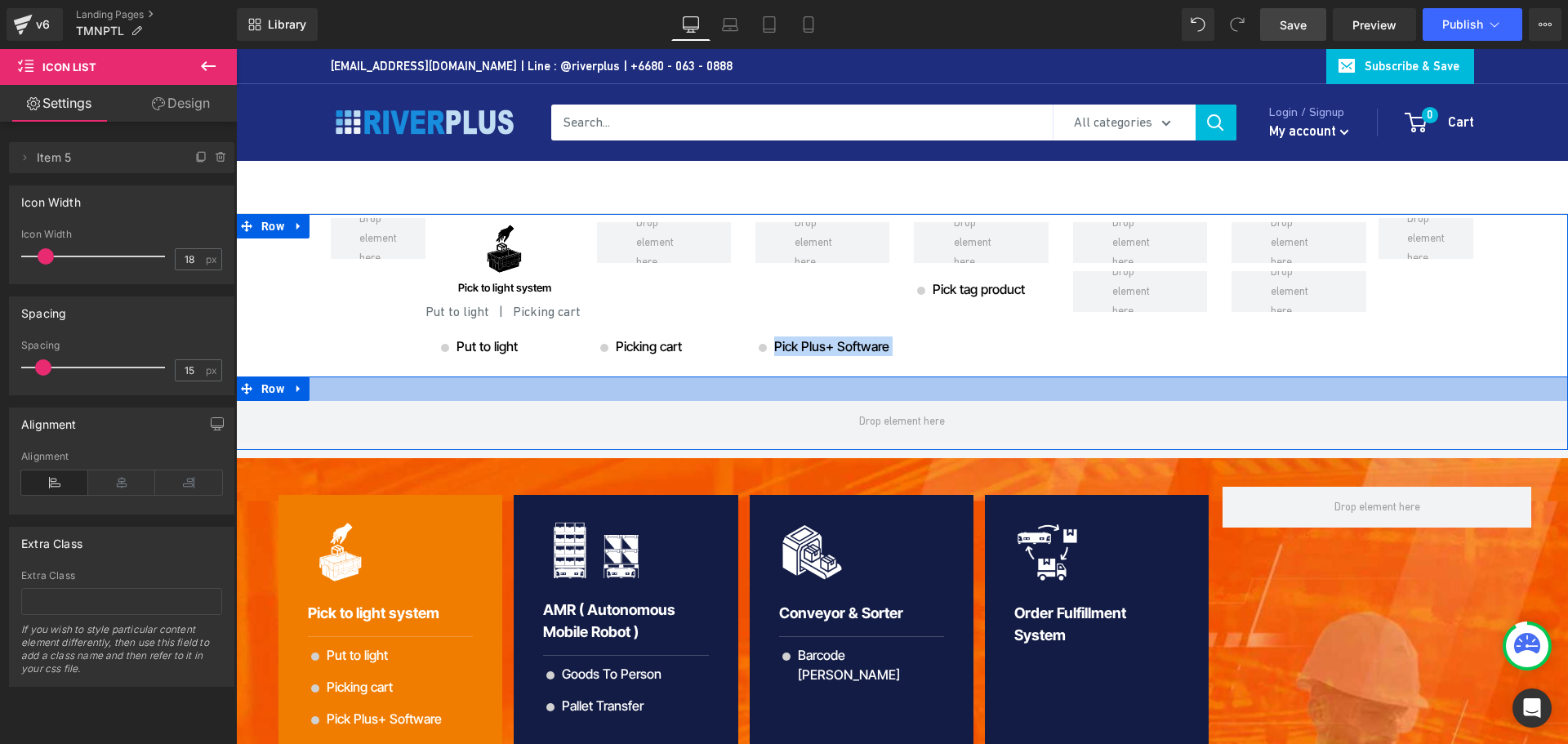 click at bounding box center [902, 389] 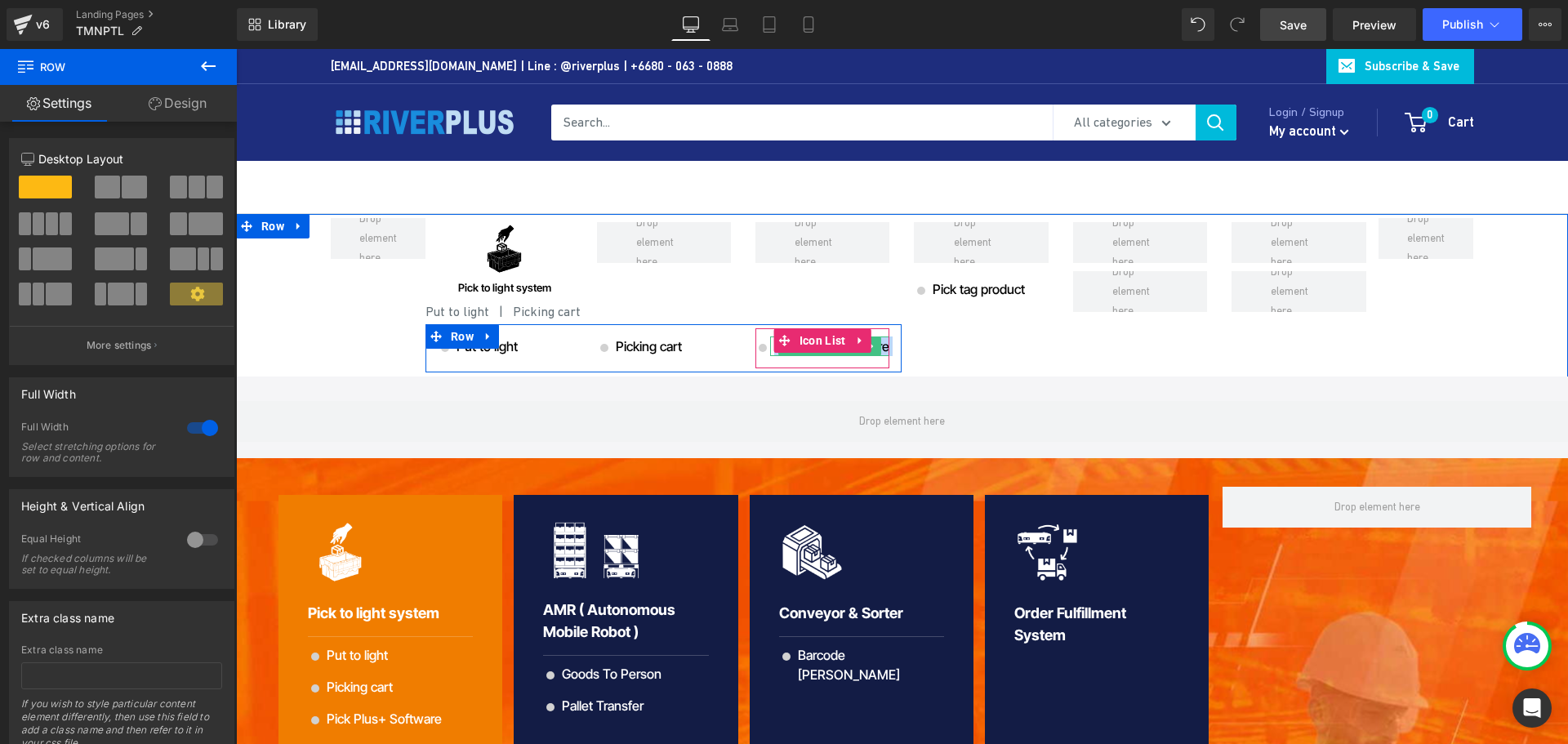 click on "Text Block" at bounding box center [821, 347] 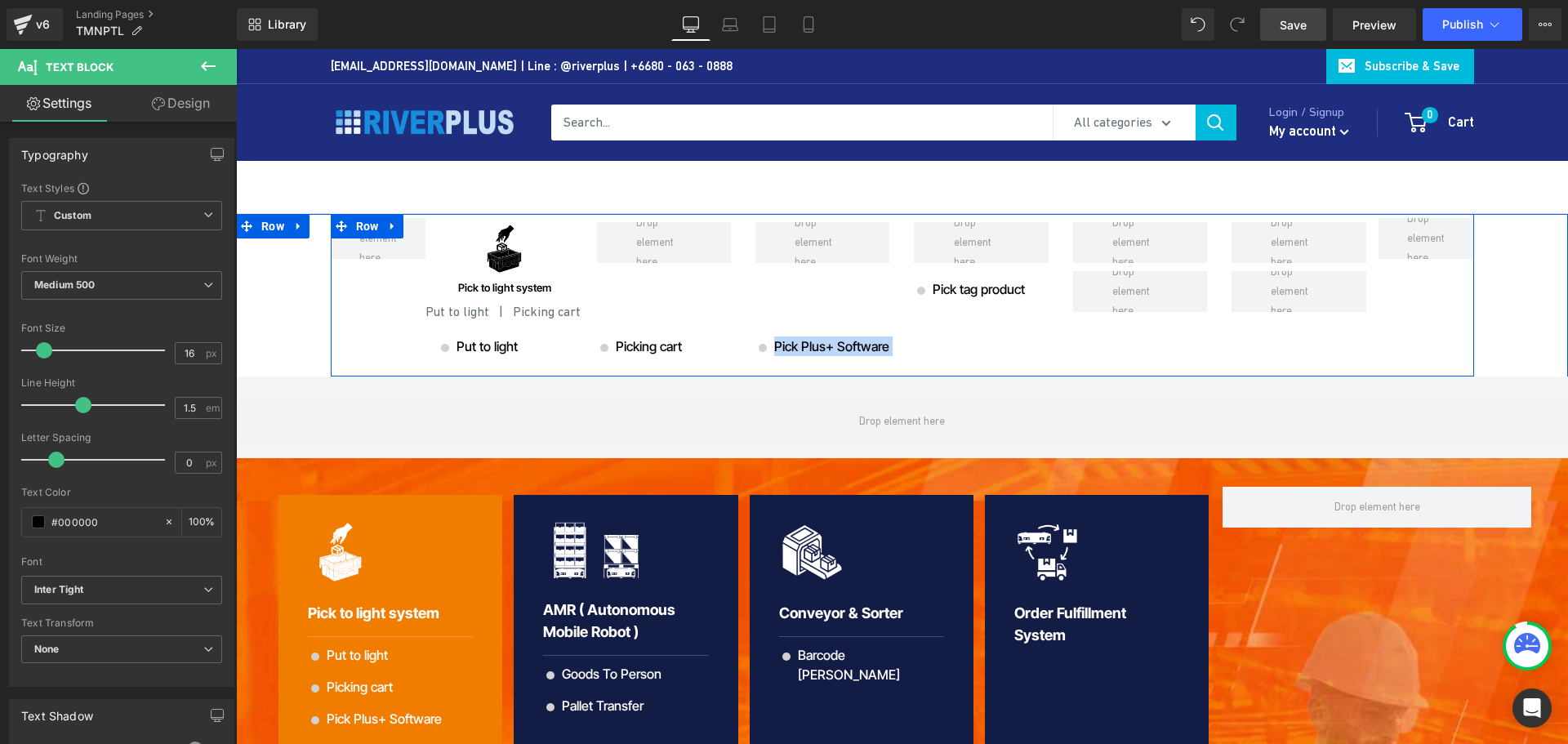 click on "Image         Pick to light system Heading         Row
Put to light   |   Picking cart
Text Block
Icon
Put to light Text Block
Icon List
Icon
Picking cart Text Block
Icon List
Icon
Pick Plus+ Software Text Block
Icon List         Row         Row
Icon" at bounding box center (902, 295) 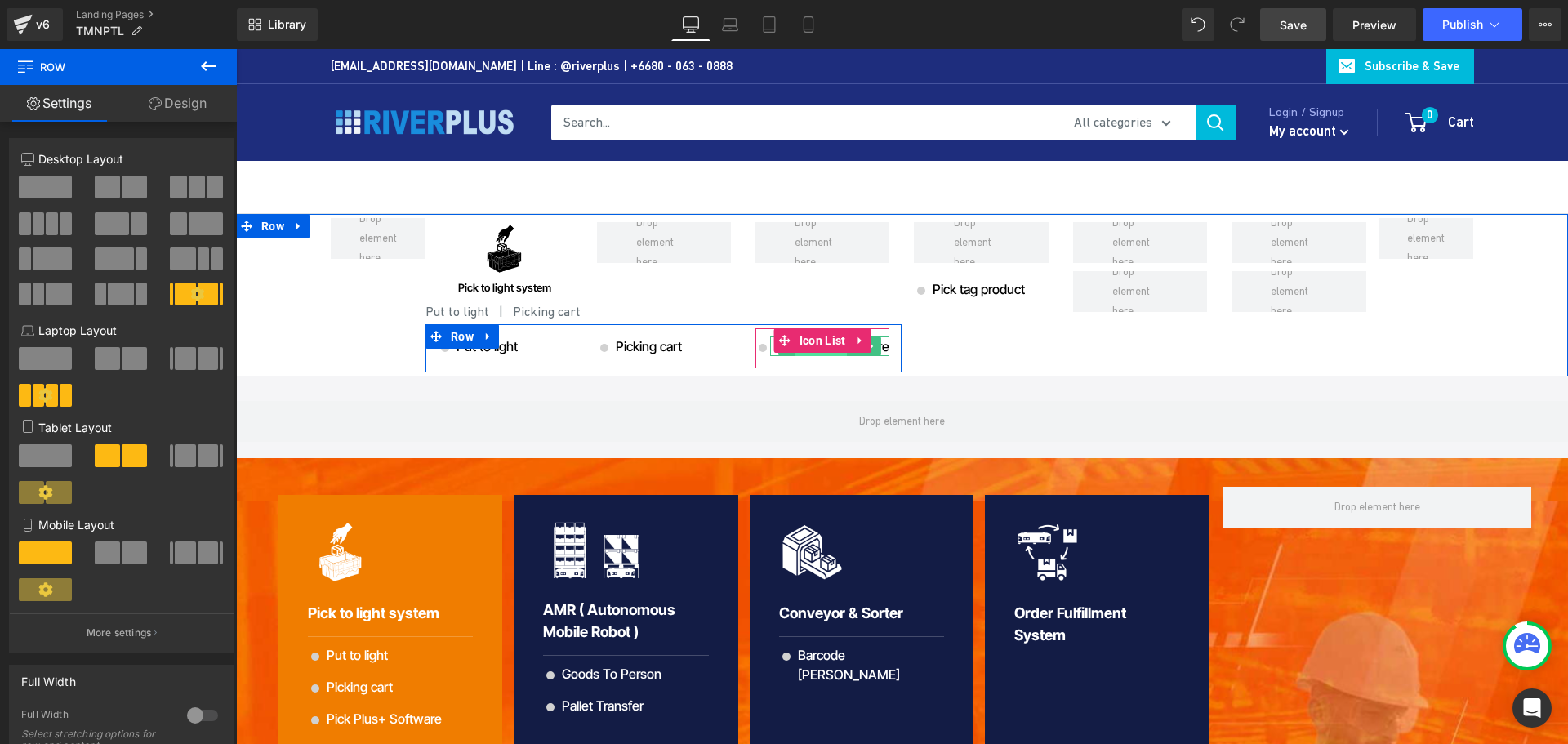 click on "Text Block" at bounding box center [821, 346] 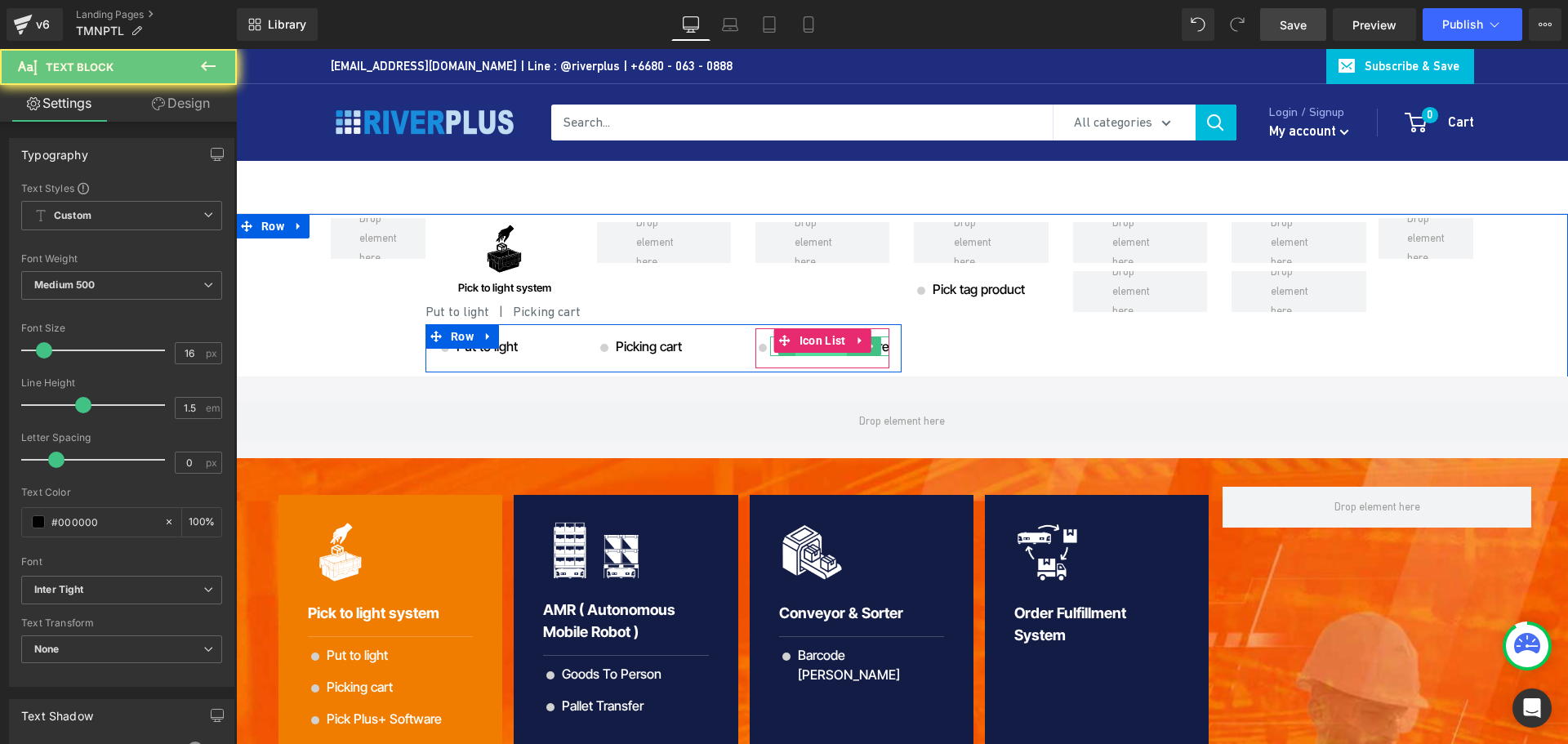 click on "Text Block" at bounding box center [821, 347] 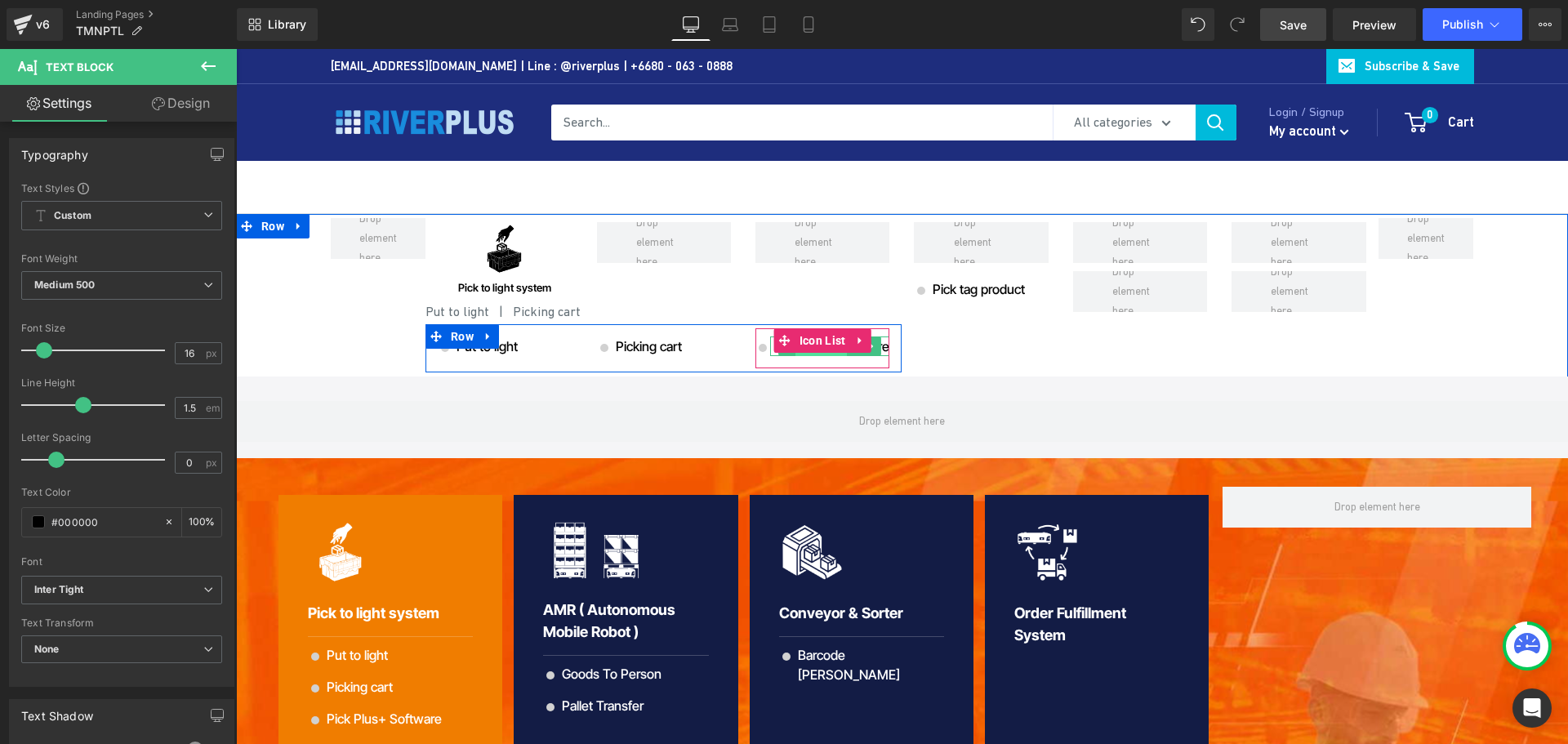 click on "Text Block" at bounding box center [821, 347] 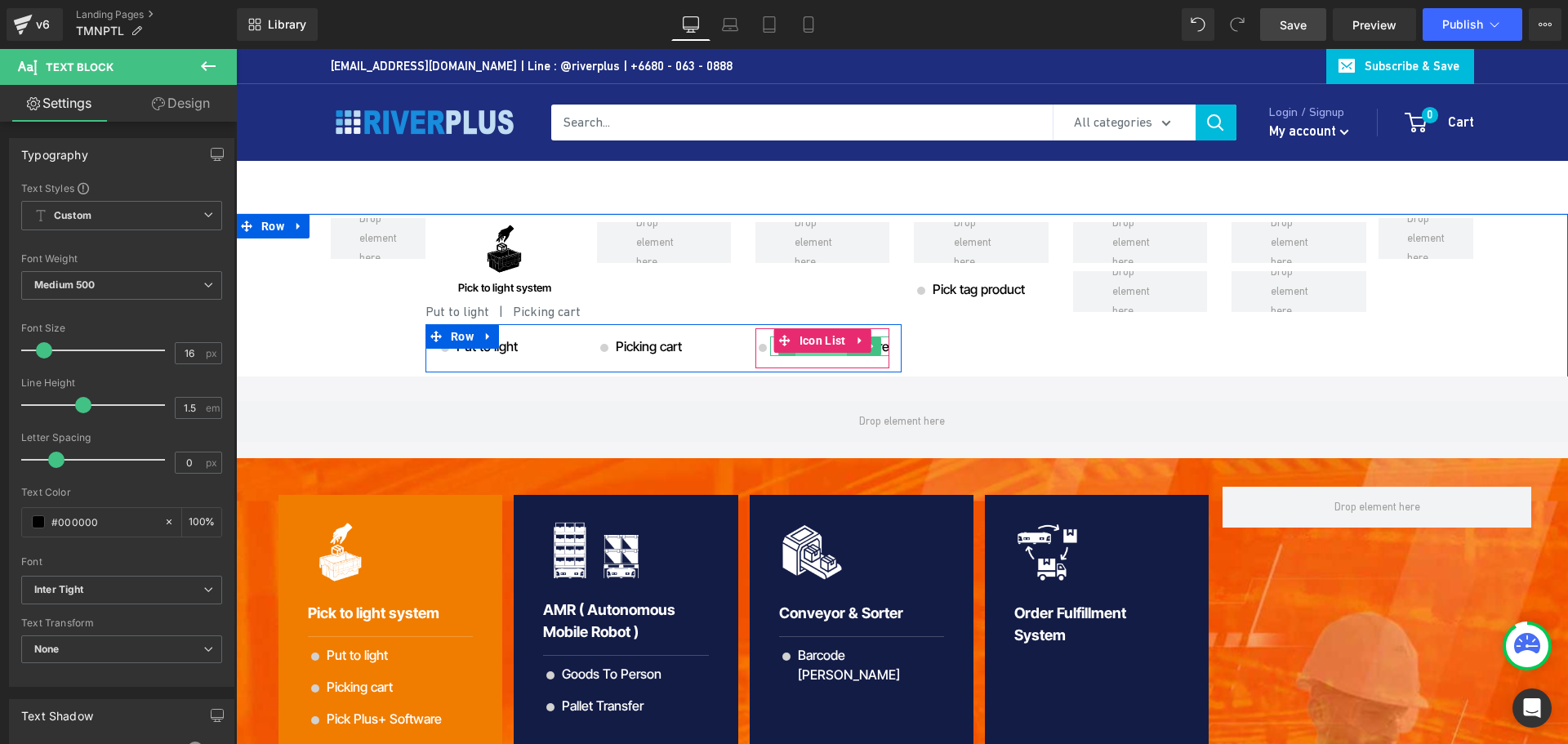 click on "Text Block" at bounding box center [821, 347] 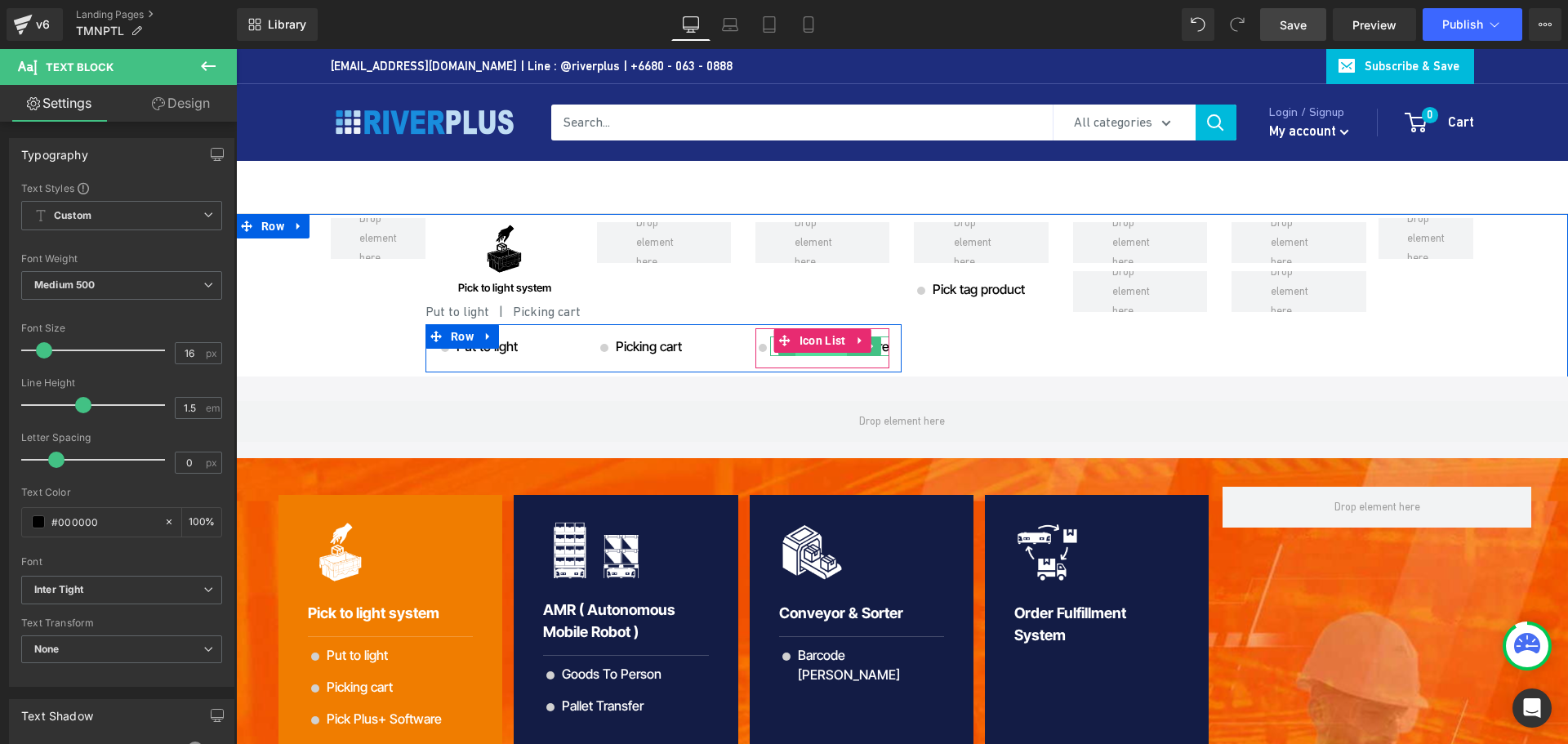 click on "Text Block" at bounding box center (821, 347) 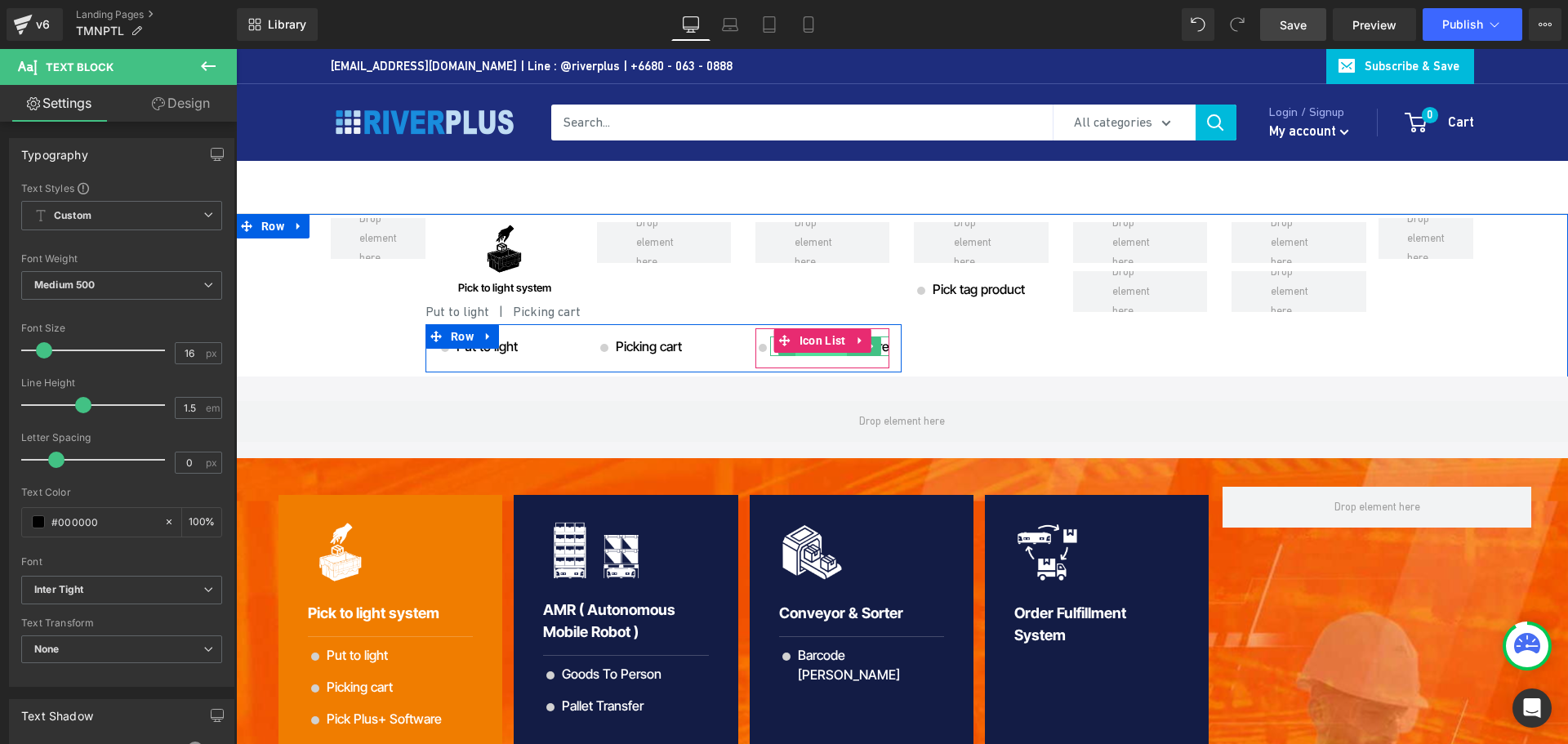 click on "Text Block" at bounding box center (821, 347) 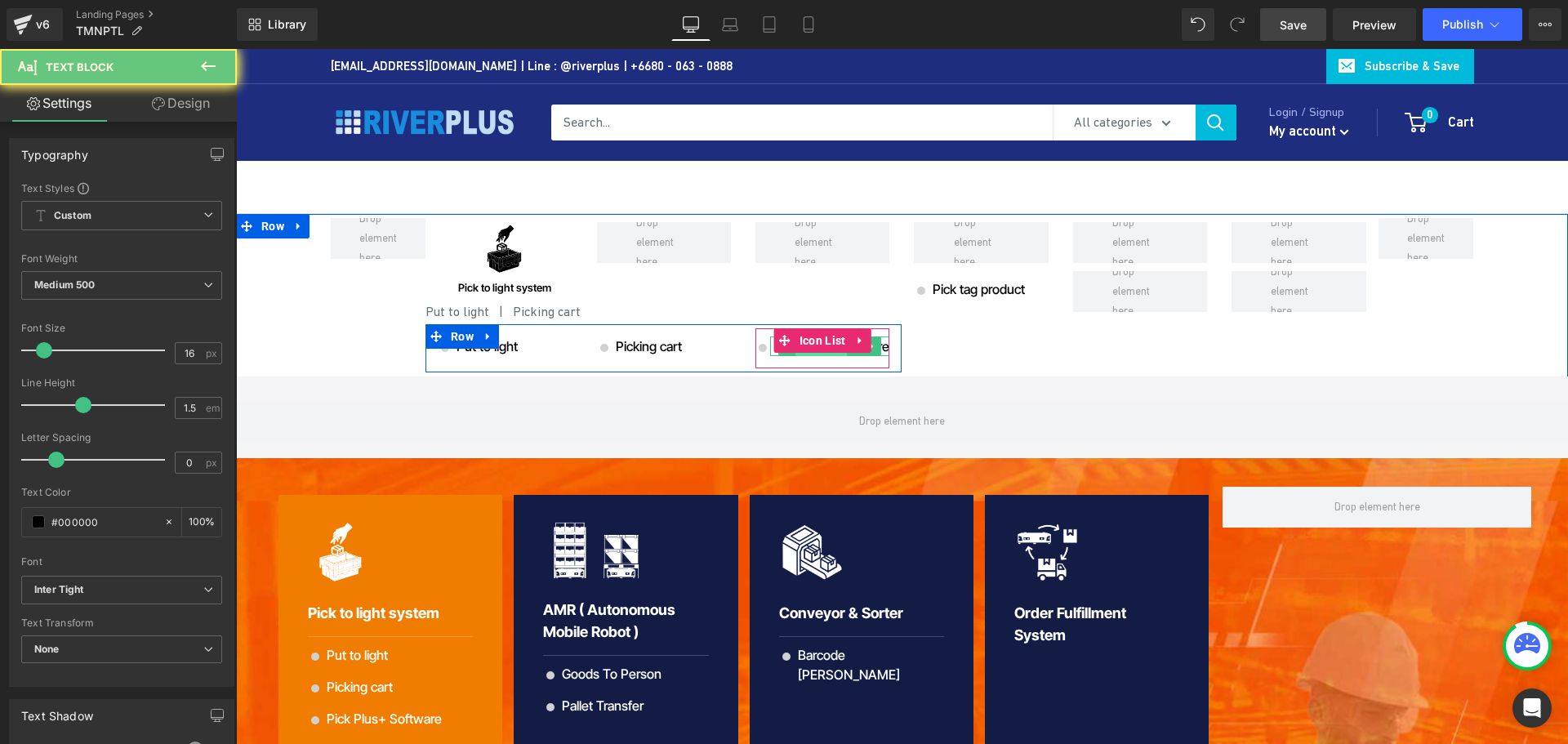 click on "Text Block" at bounding box center [821, 347] 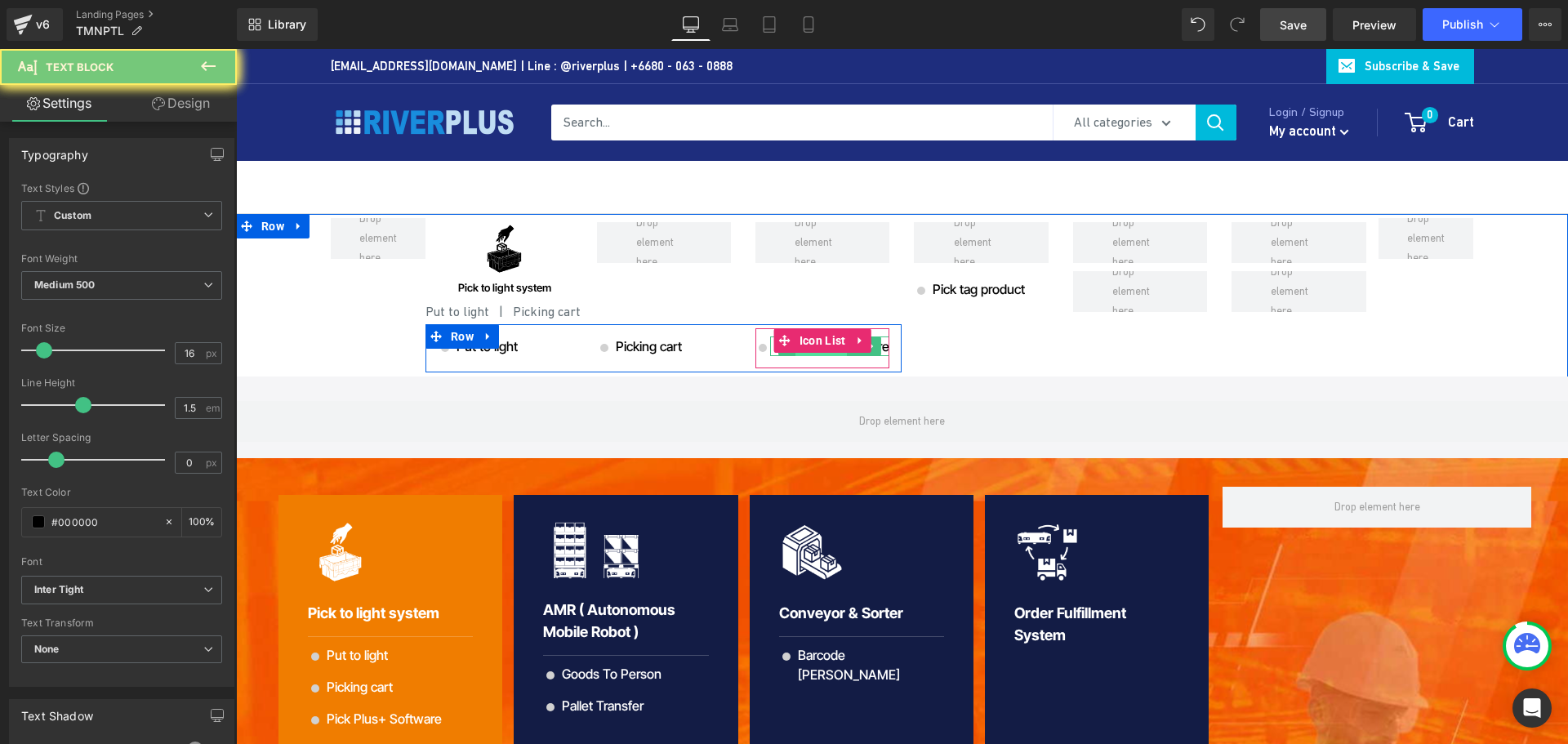 click on "Text Block" at bounding box center (821, 346) 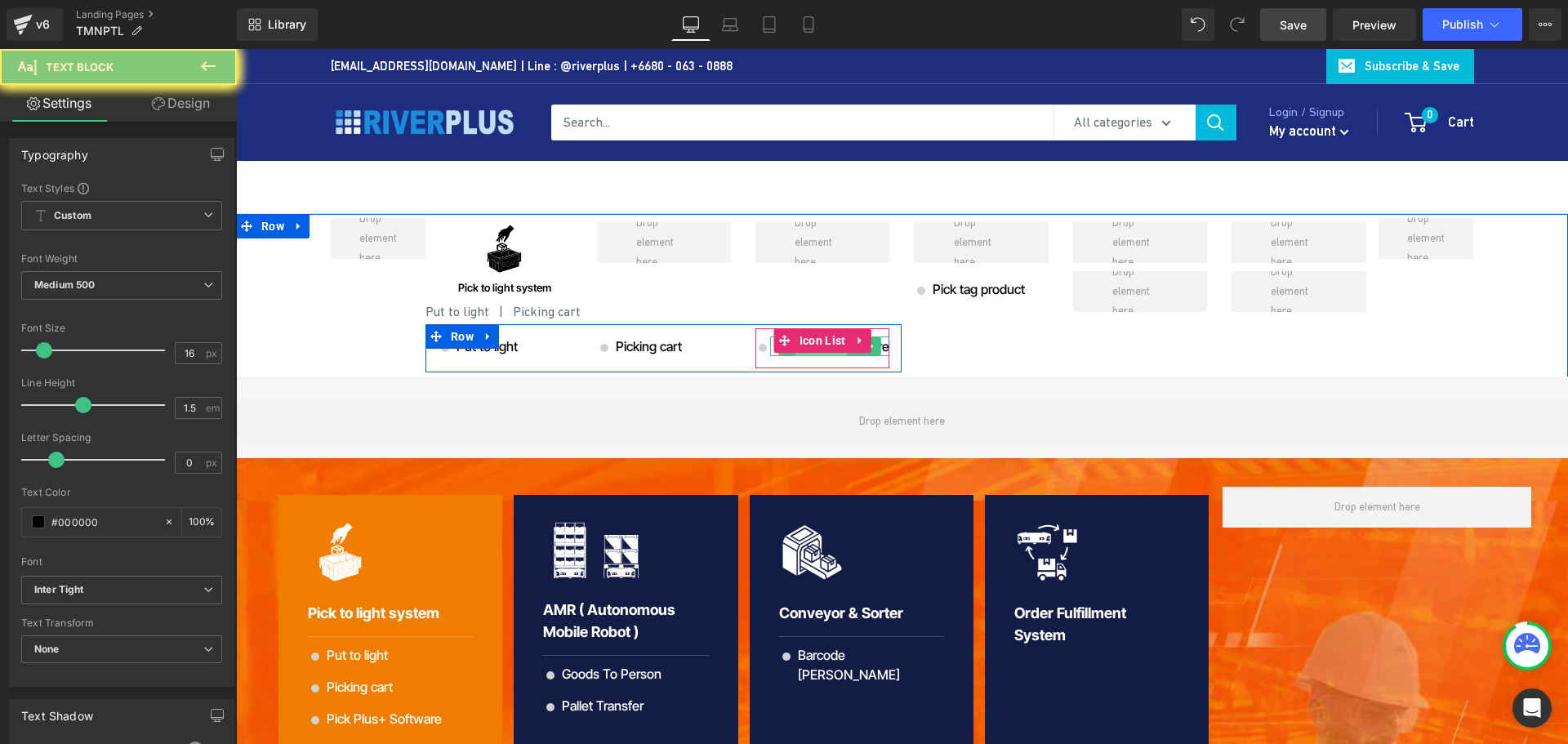 click on "Text Block" at bounding box center [821, 346] 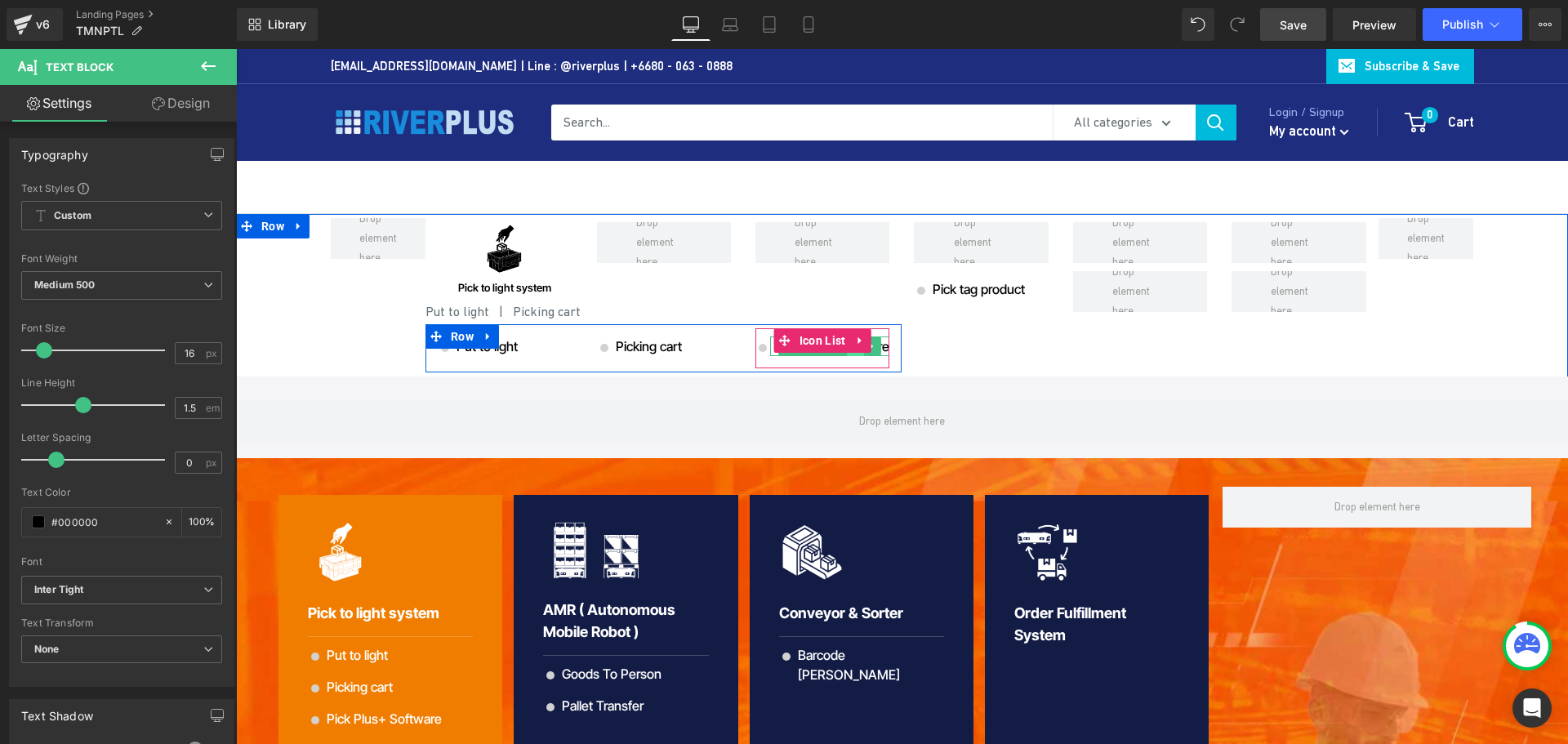 click at bounding box center [855, 346] 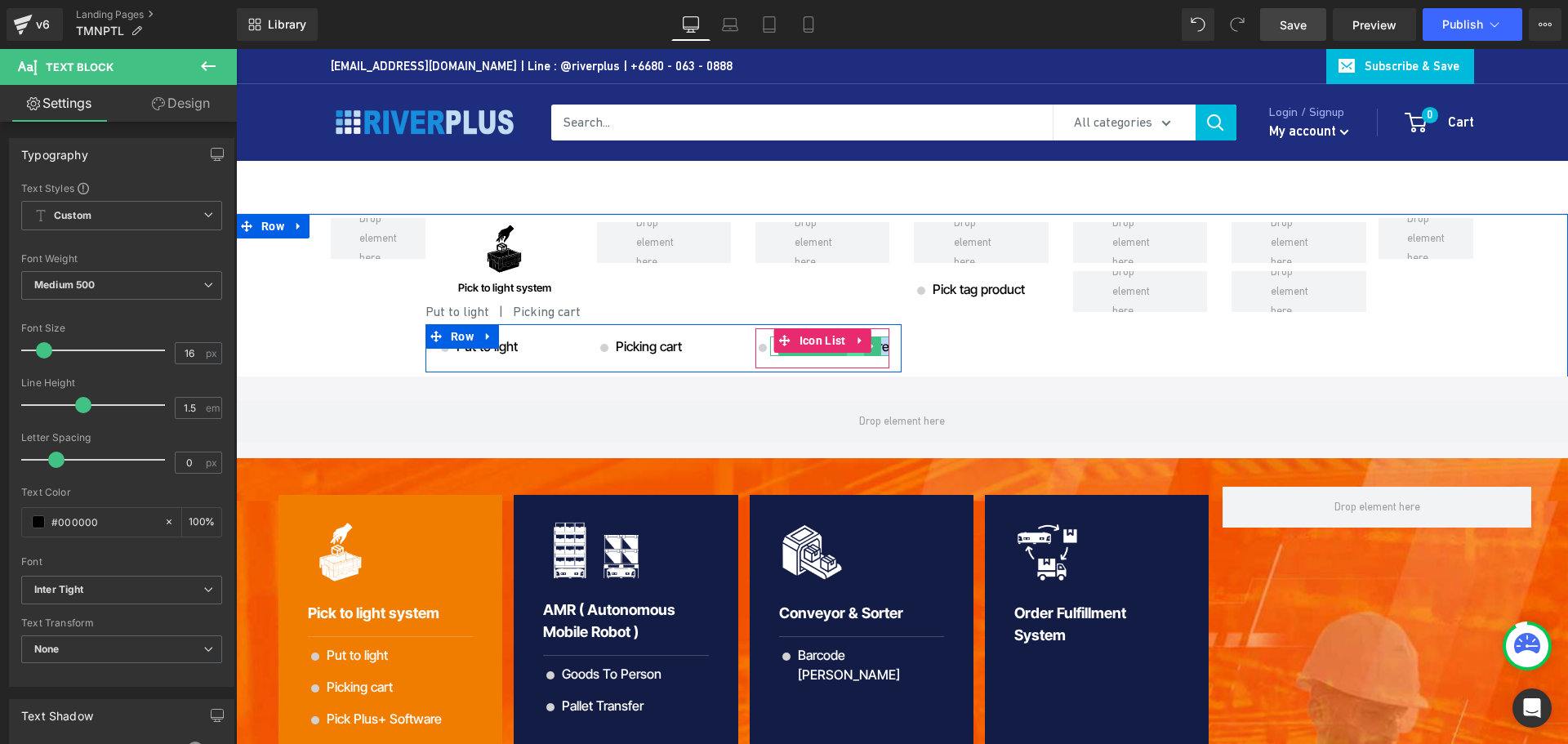 click on "Pick Plus+ Software" at bounding box center [831, 346] 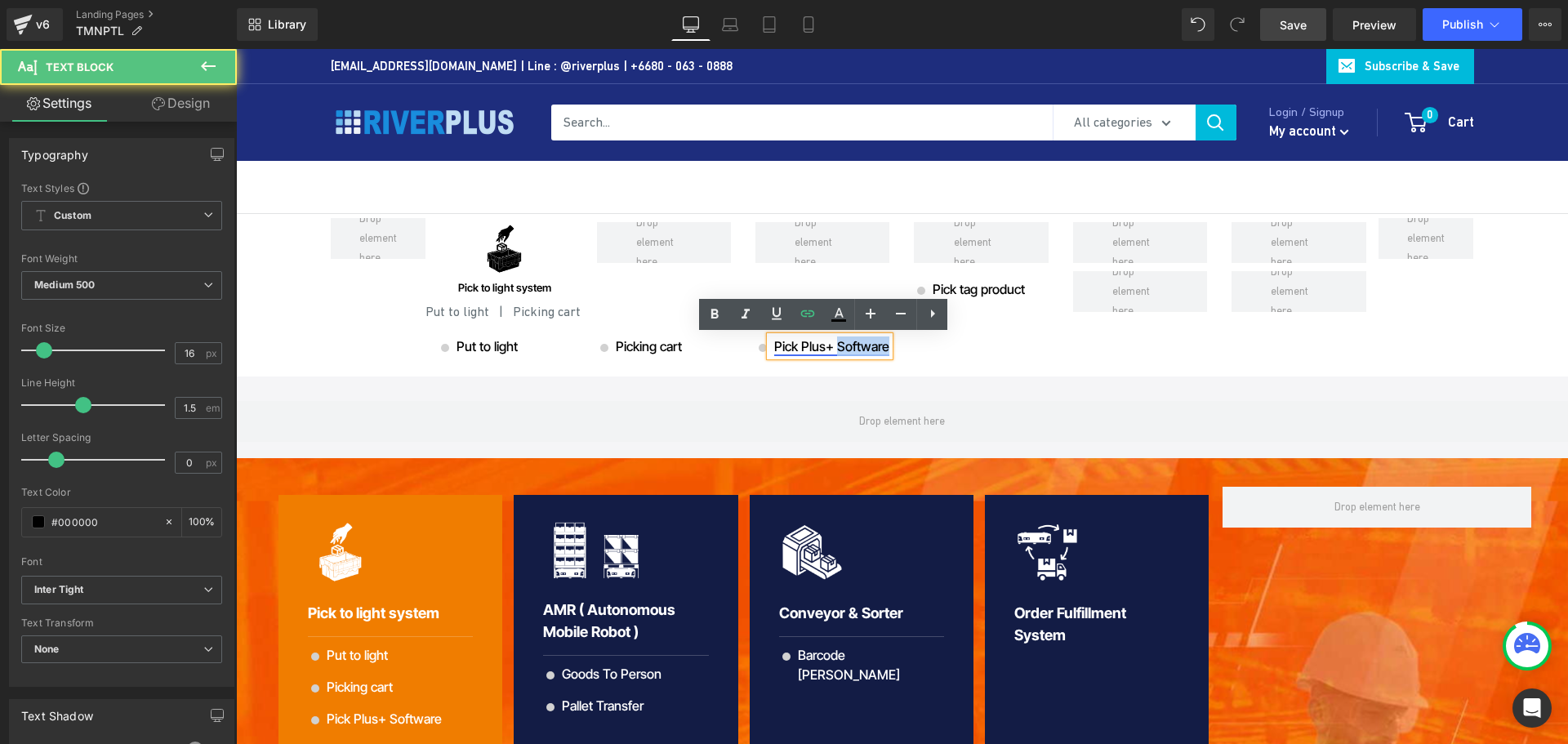 click on "Pick Plus+ Software" at bounding box center [831, 346] 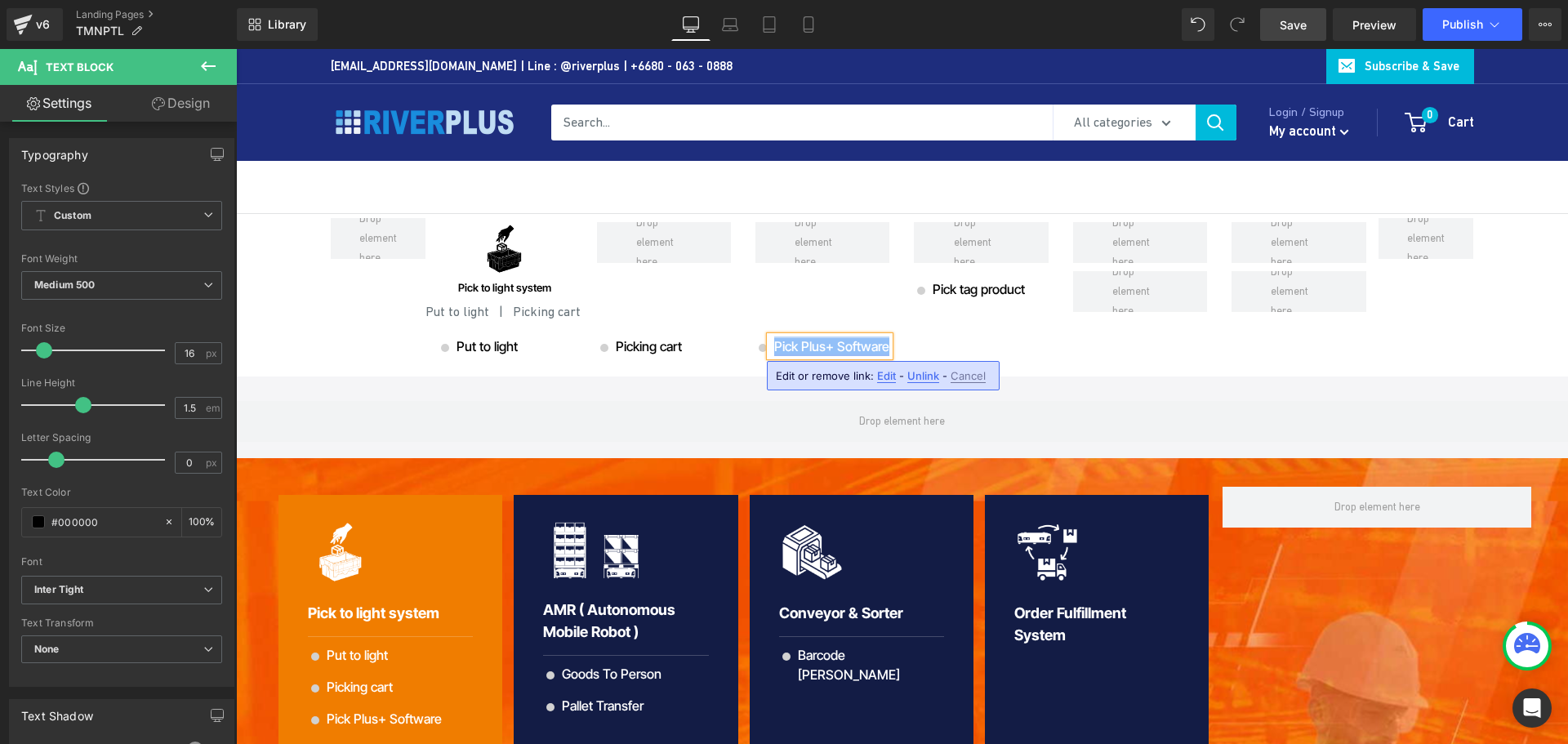 copy on "Pick Plus+ Software" 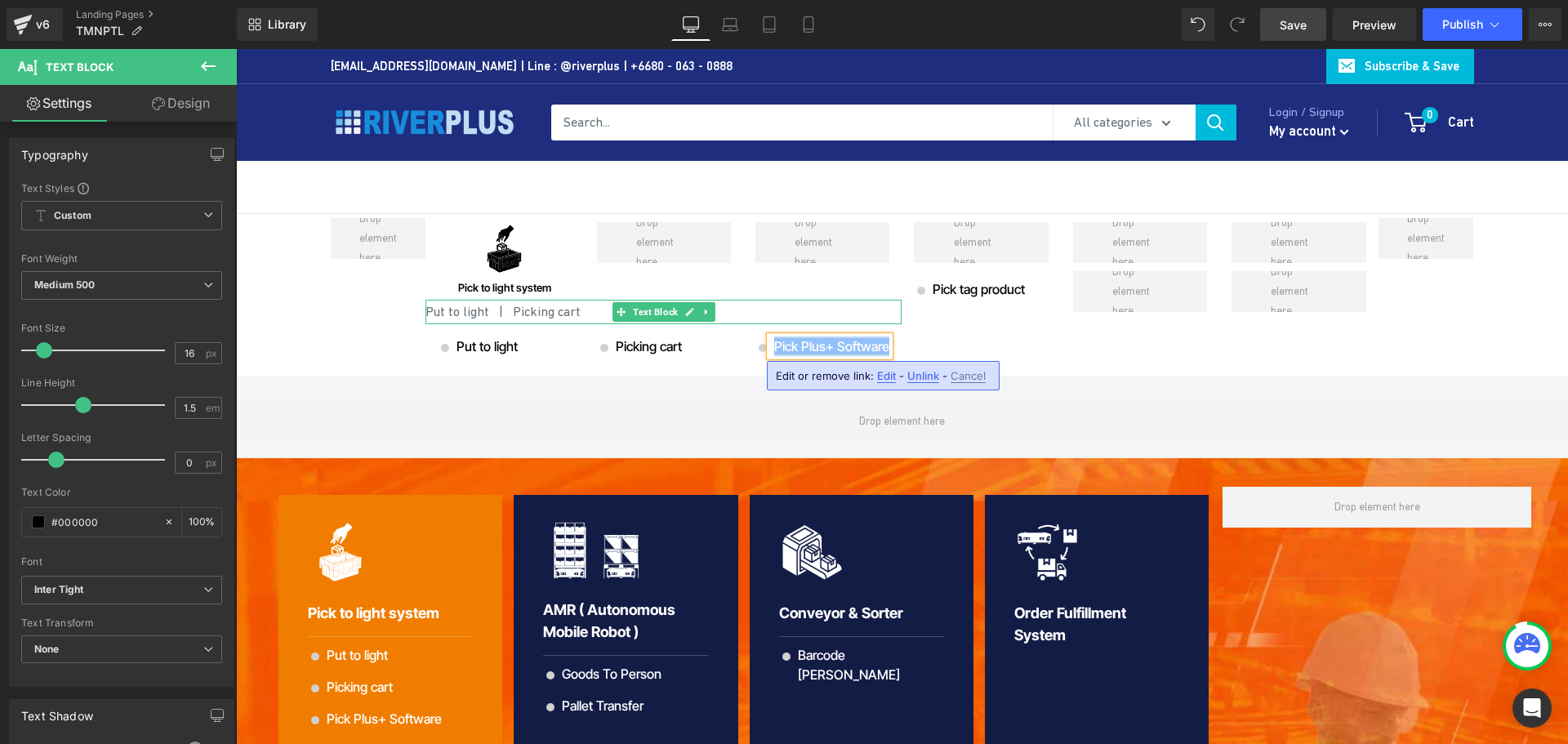 click on "Put to light   |   Picking cart" at bounding box center [663, 312] 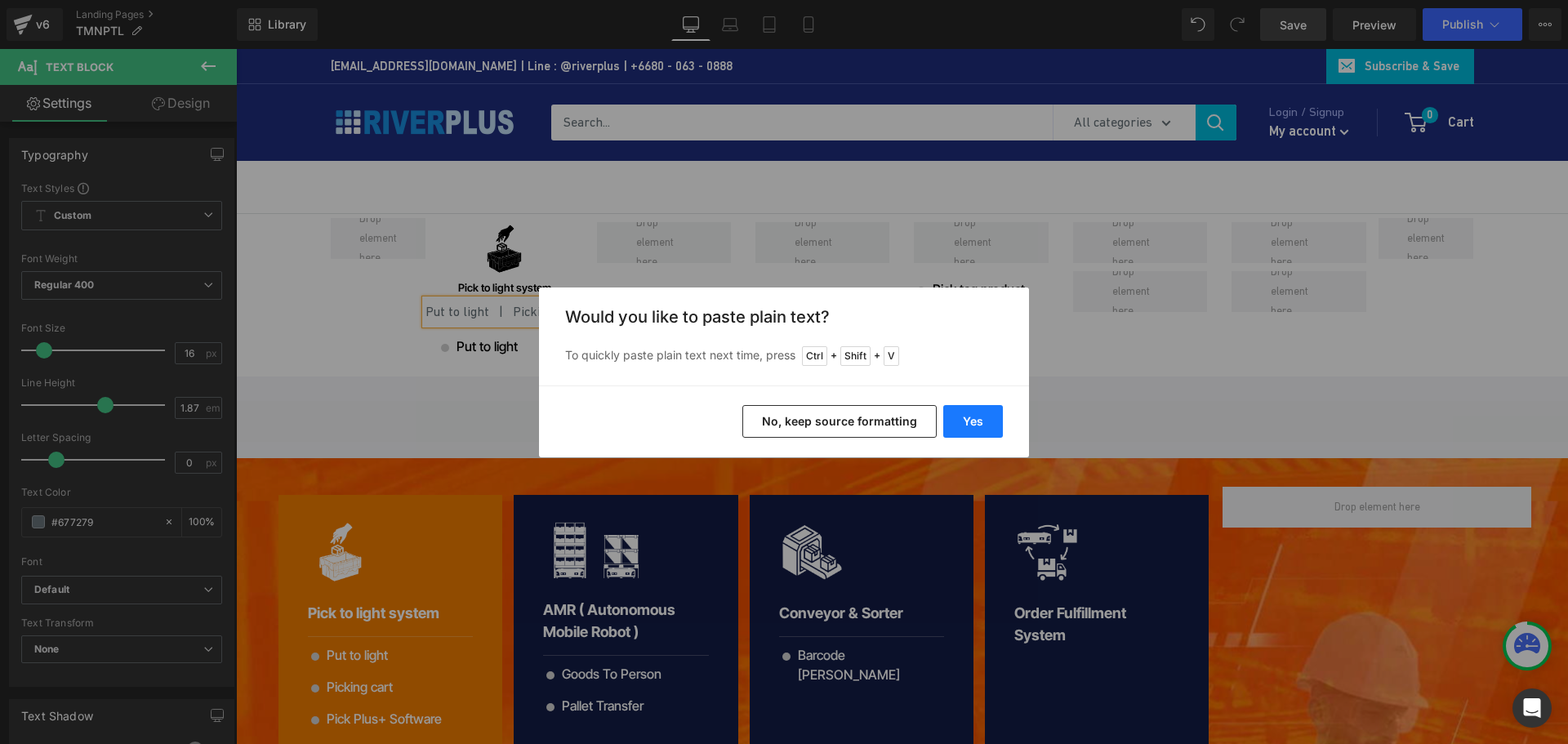 click on "Yes" at bounding box center [973, 421] 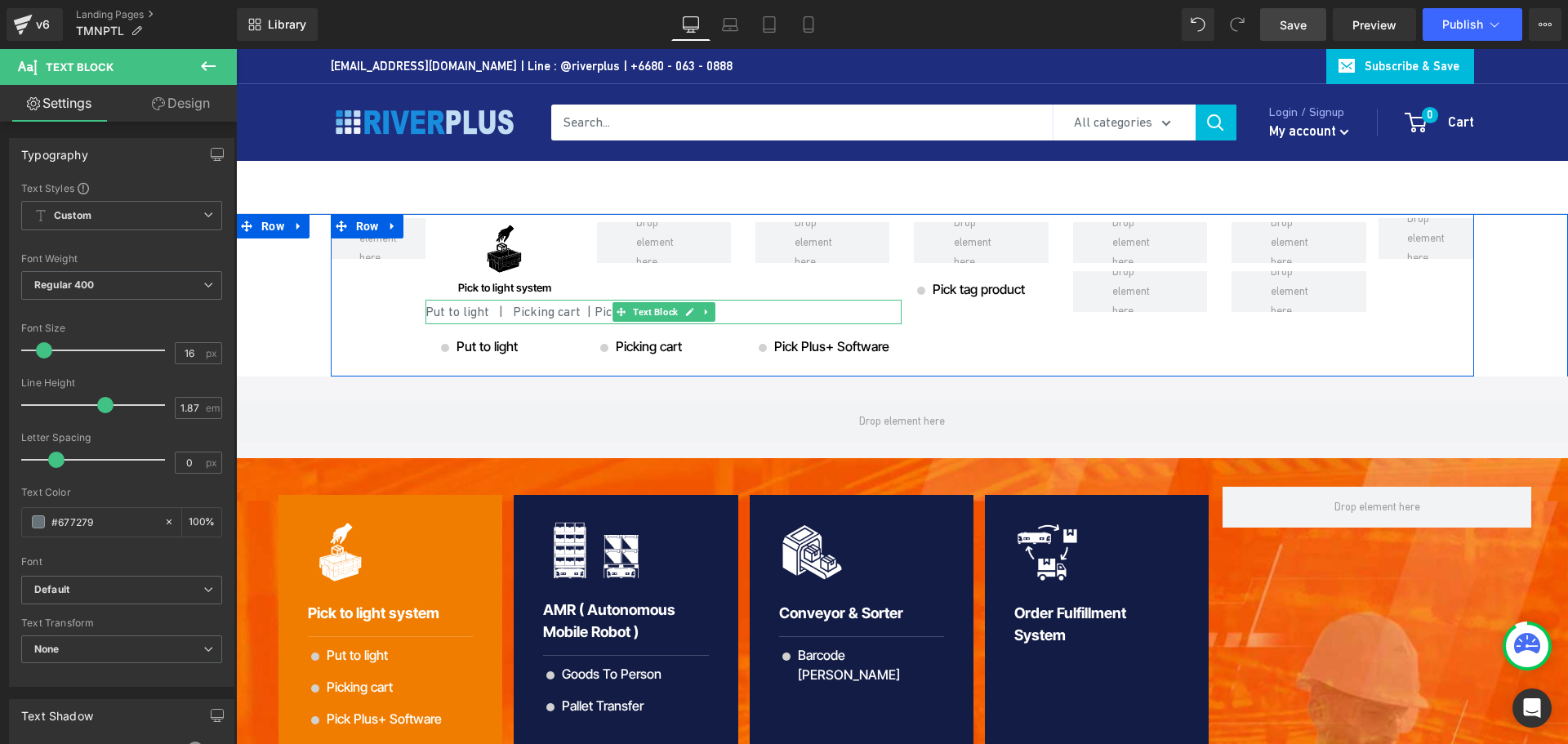 click on "Put to light   |   Picking cart  | Pick Plus+ Software" at bounding box center (663, 312) 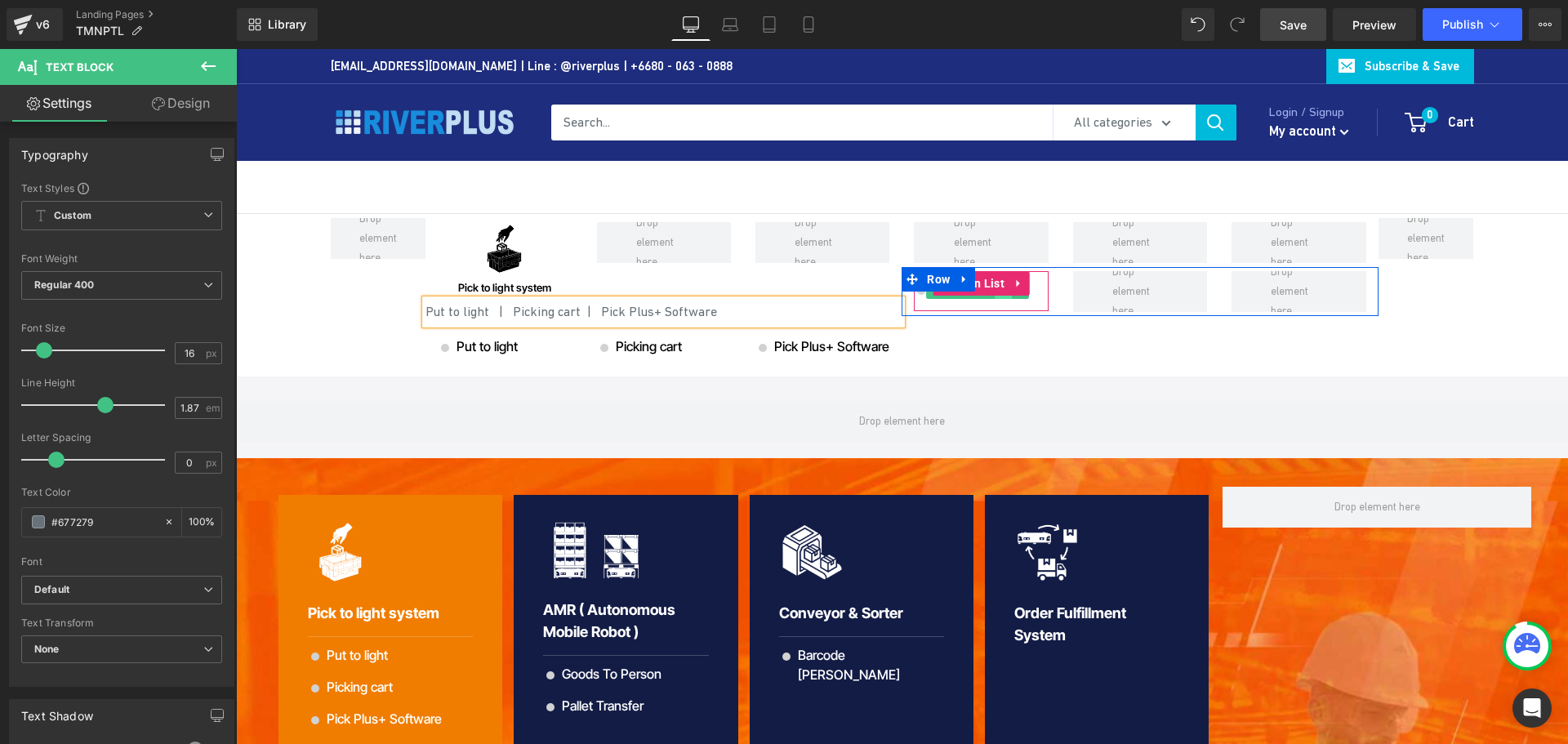 click at bounding box center (1003, 289) 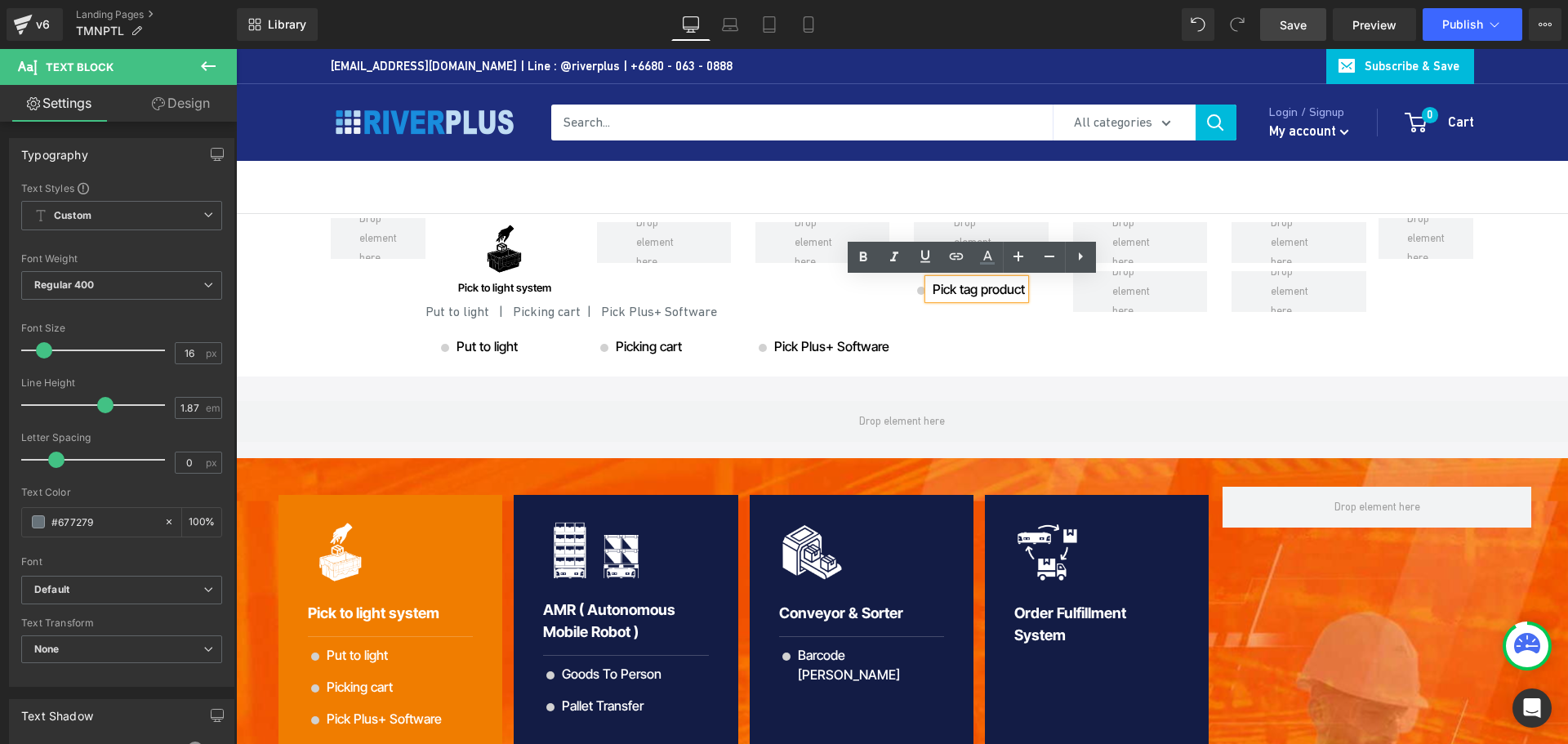click on "Pick tag product" at bounding box center (978, 289) 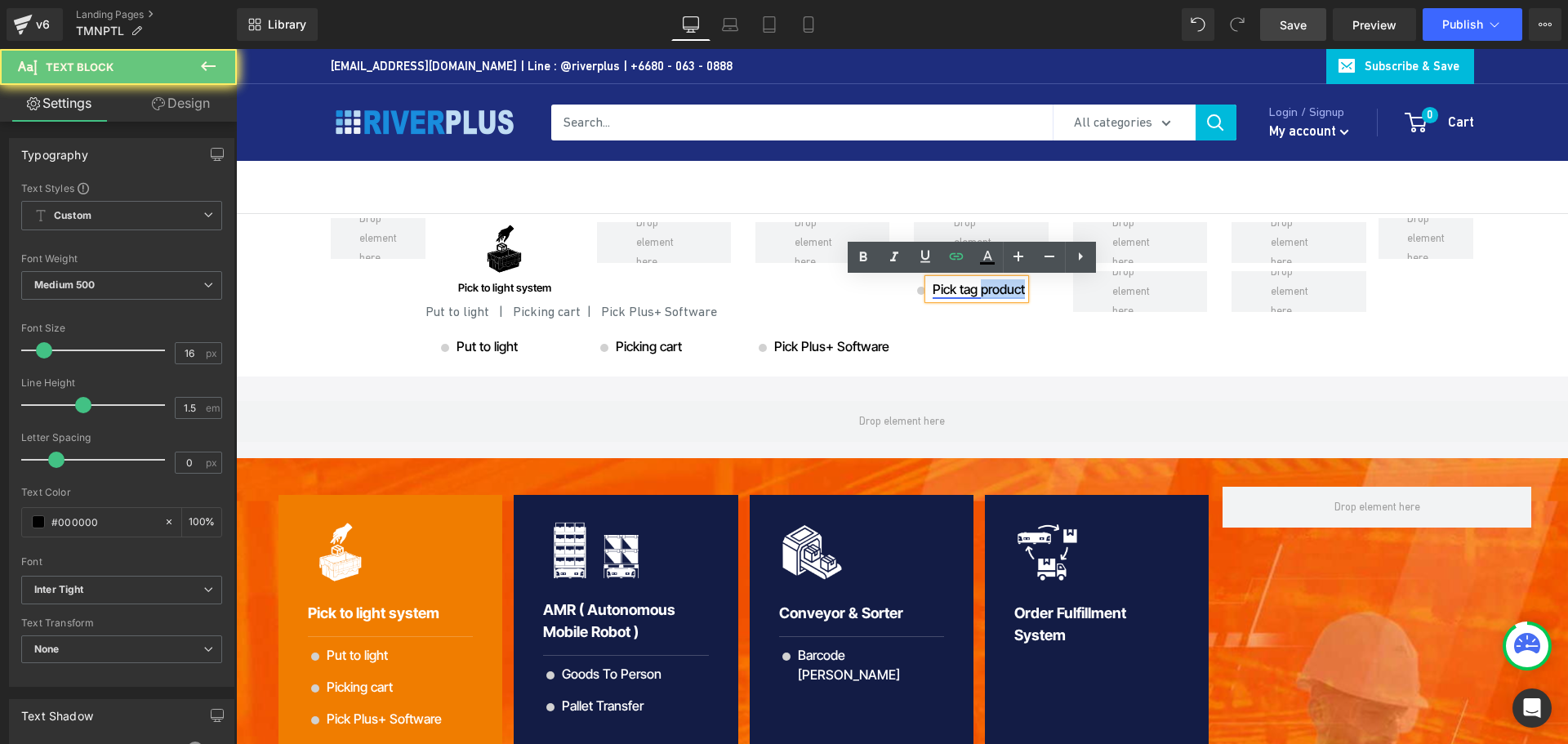 click on "Pick tag product" at bounding box center [978, 289] 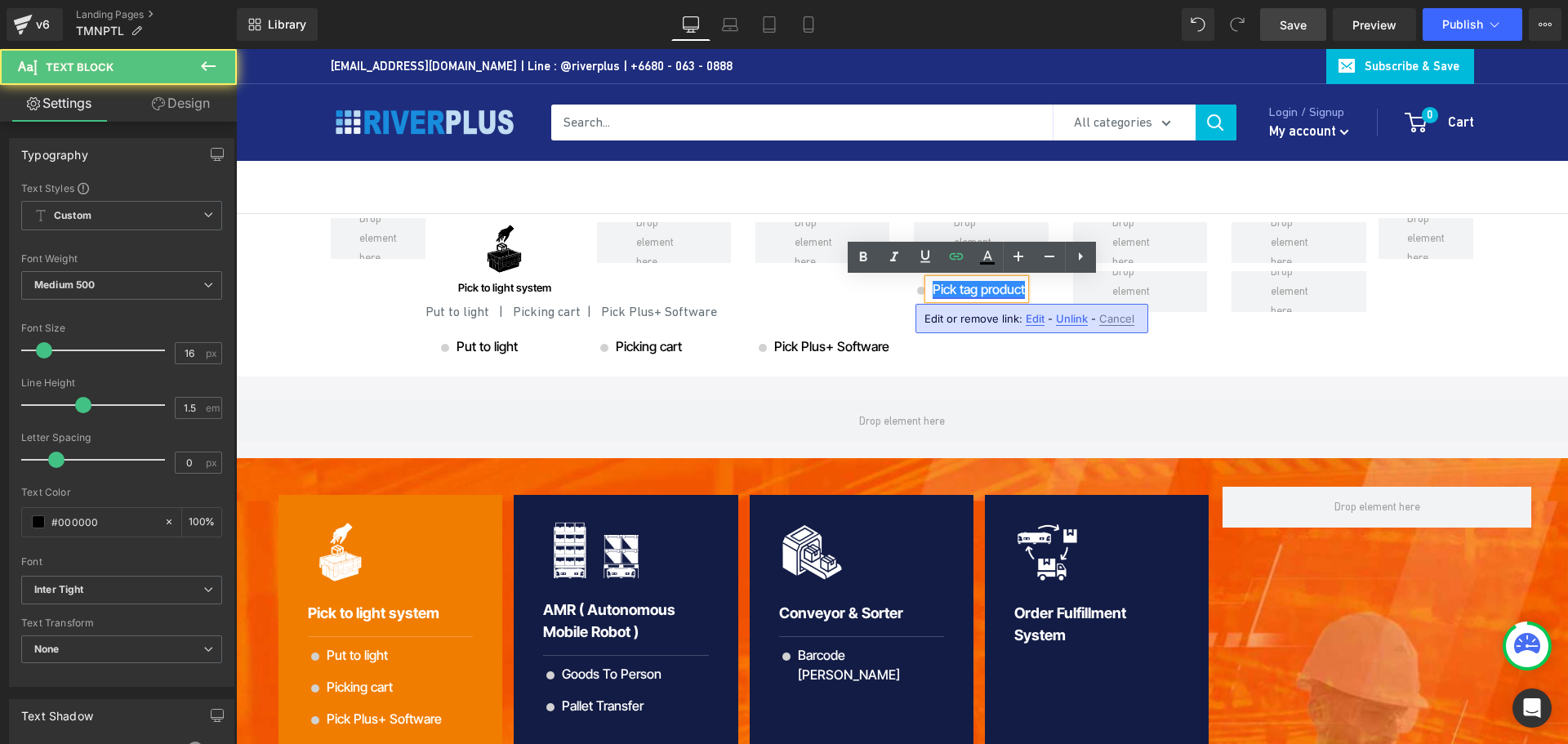 click on "Pick tag product" at bounding box center [978, 289] 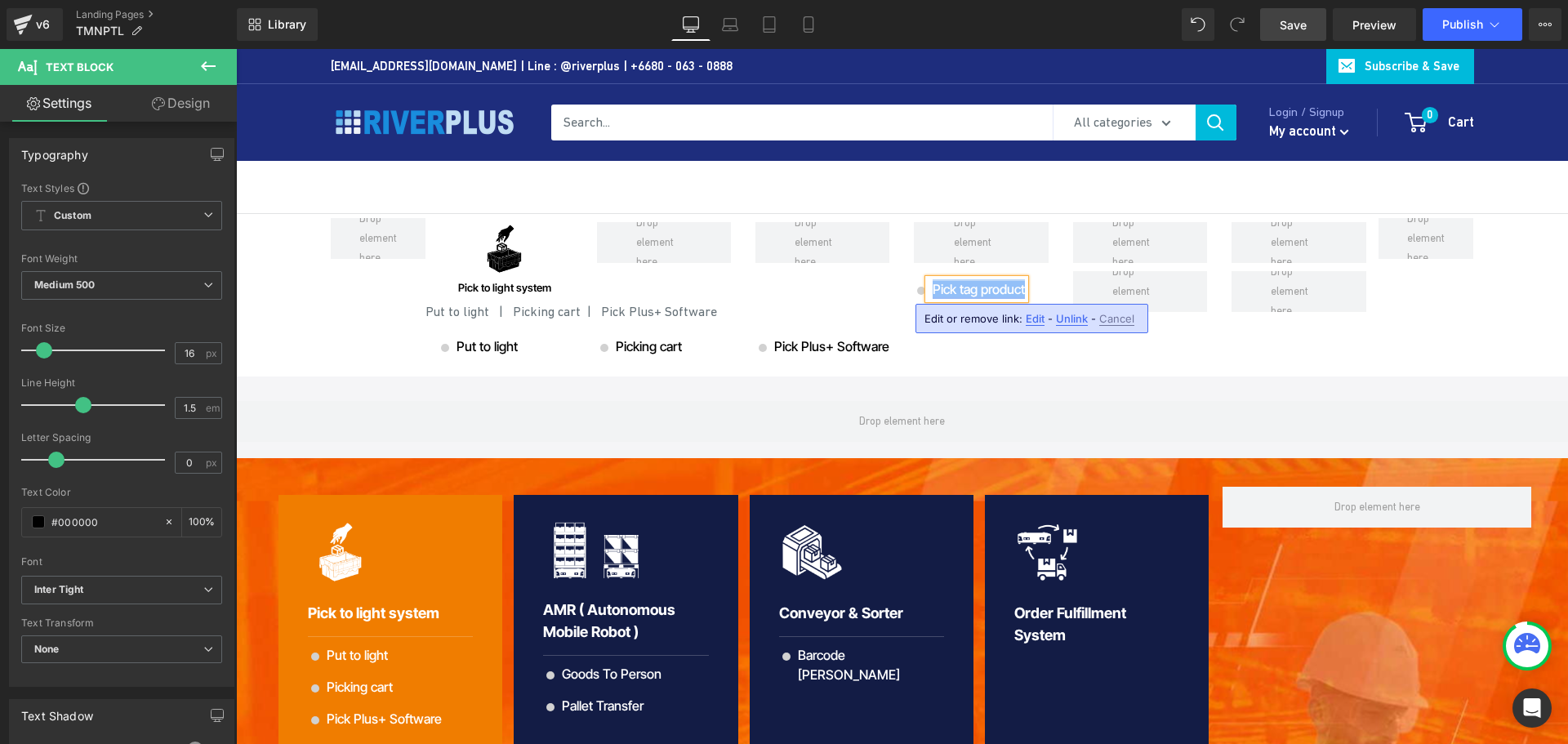 copy on "Pick tag product" 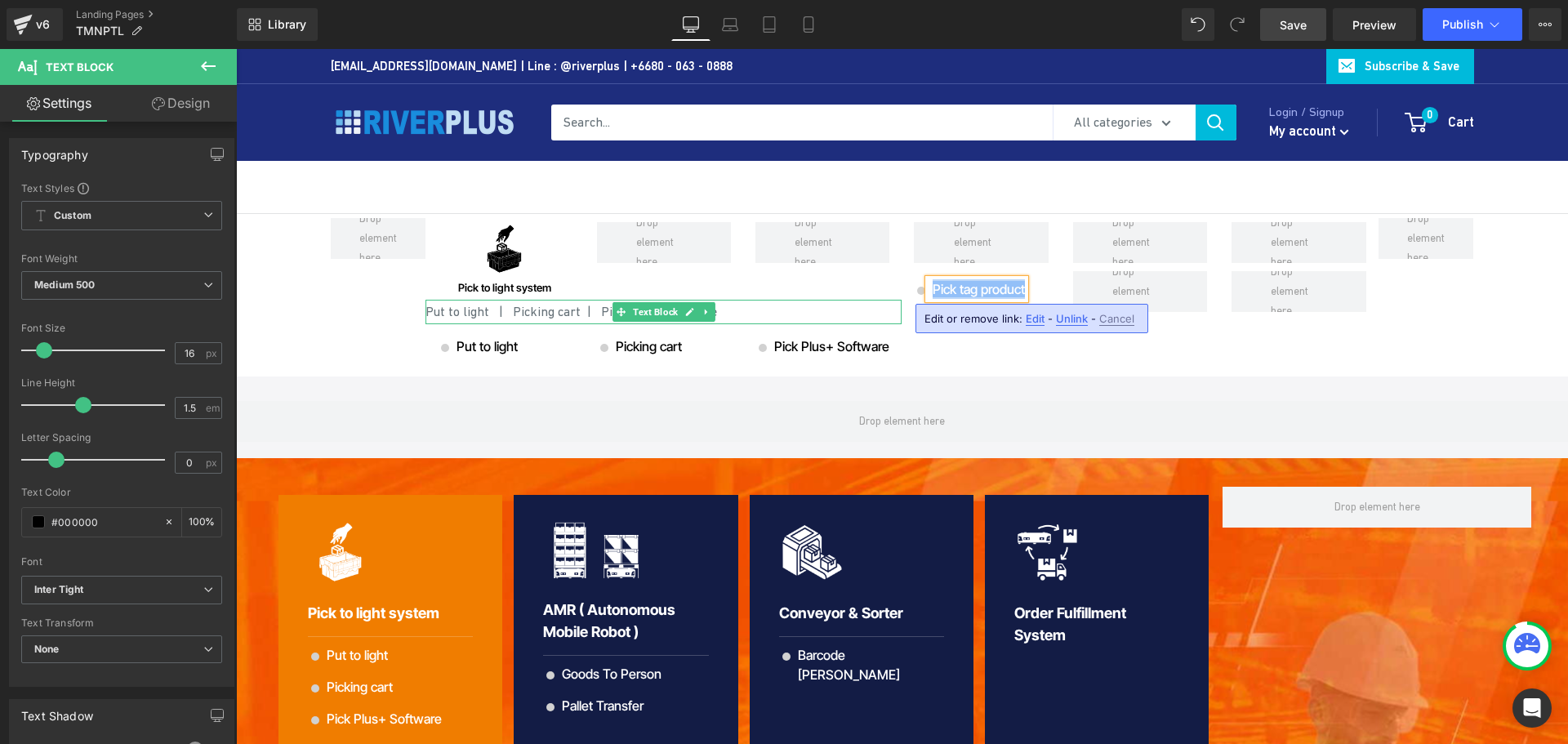 click on "Put to light   |   Picking cart  |   Pick Plus+ Software" at bounding box center [663, 312] 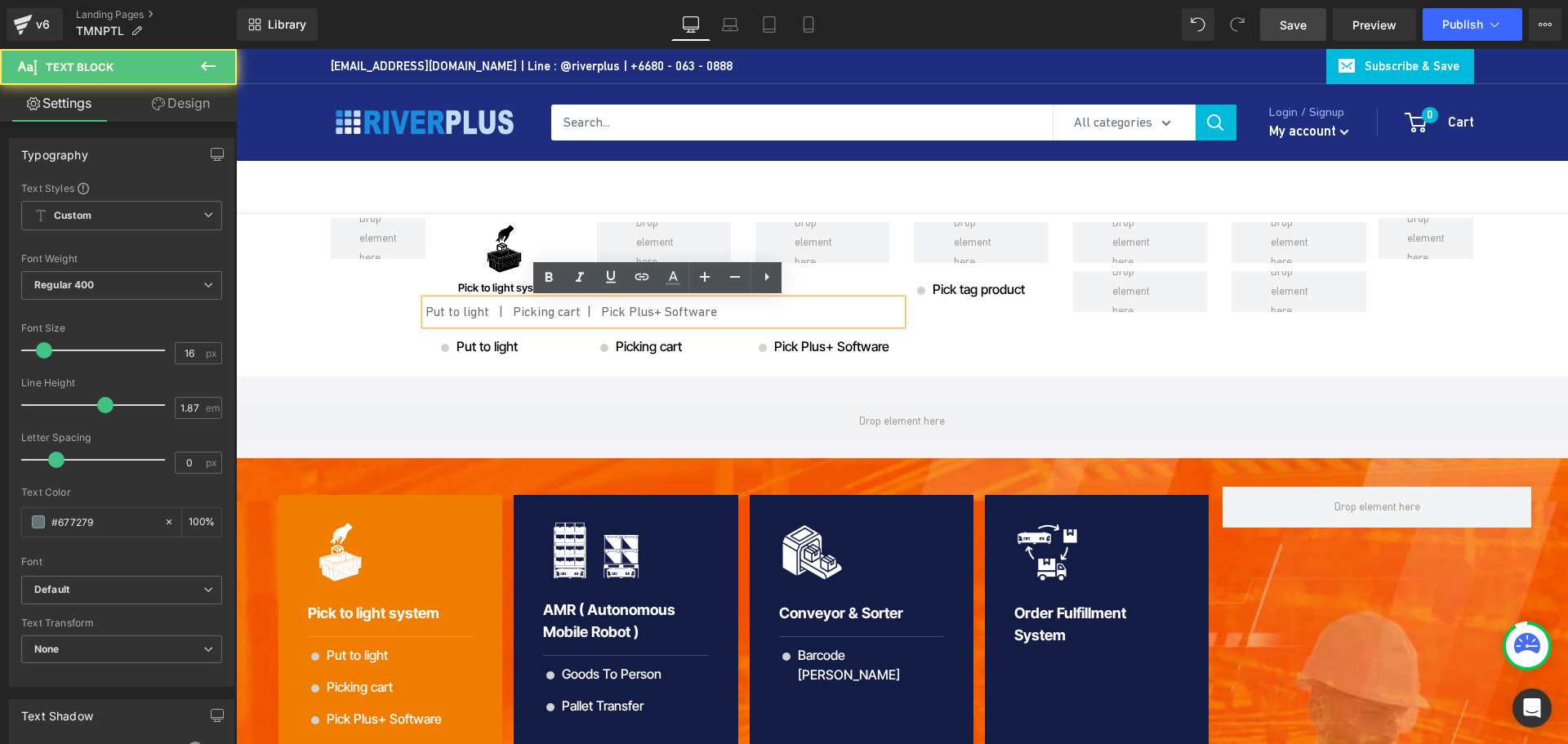 click on "Put to light   |   Picking cart  |   Pick Plus+ Software" at bounding box center (663, 312) 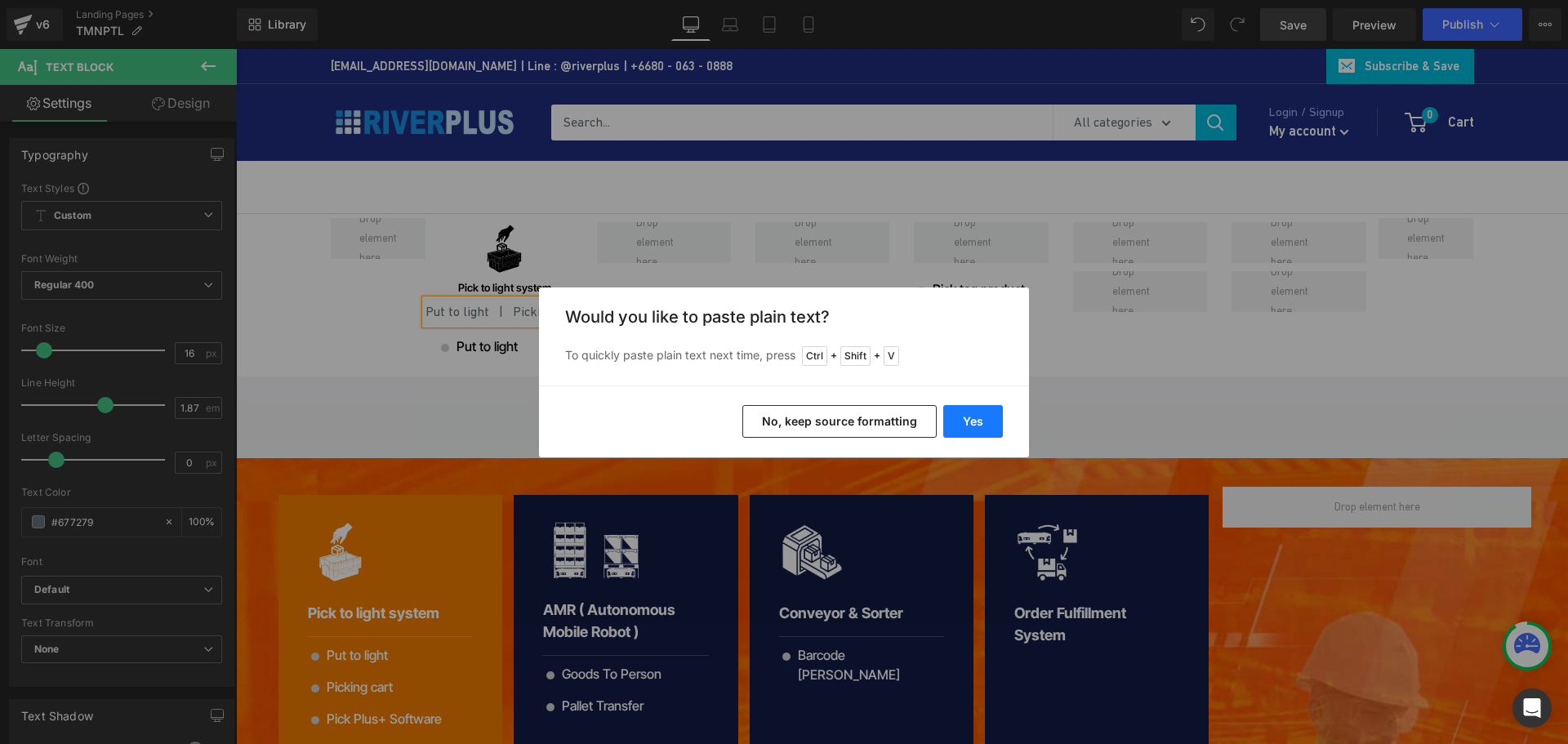 click on "Yes" at bounding box center (973, 421) 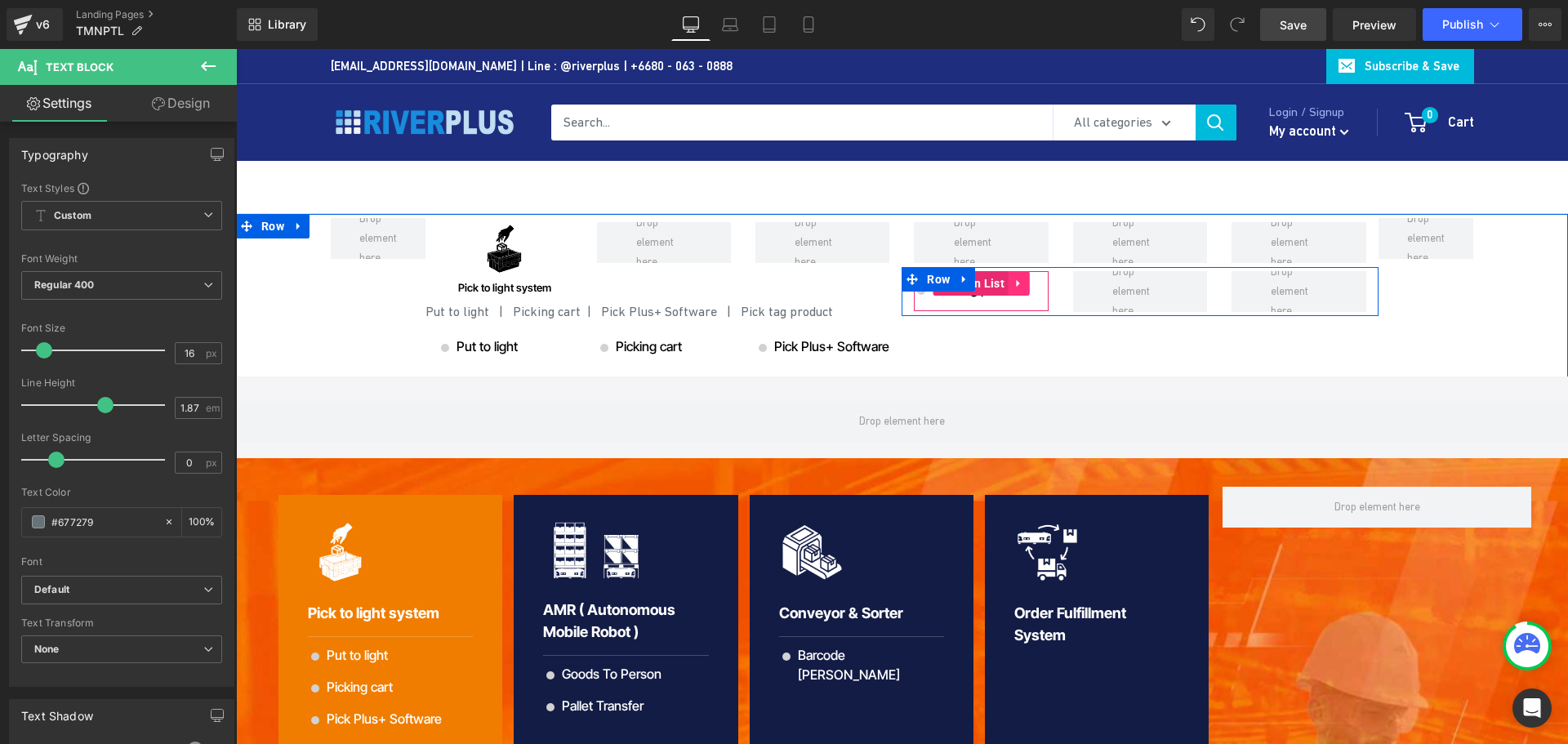 click 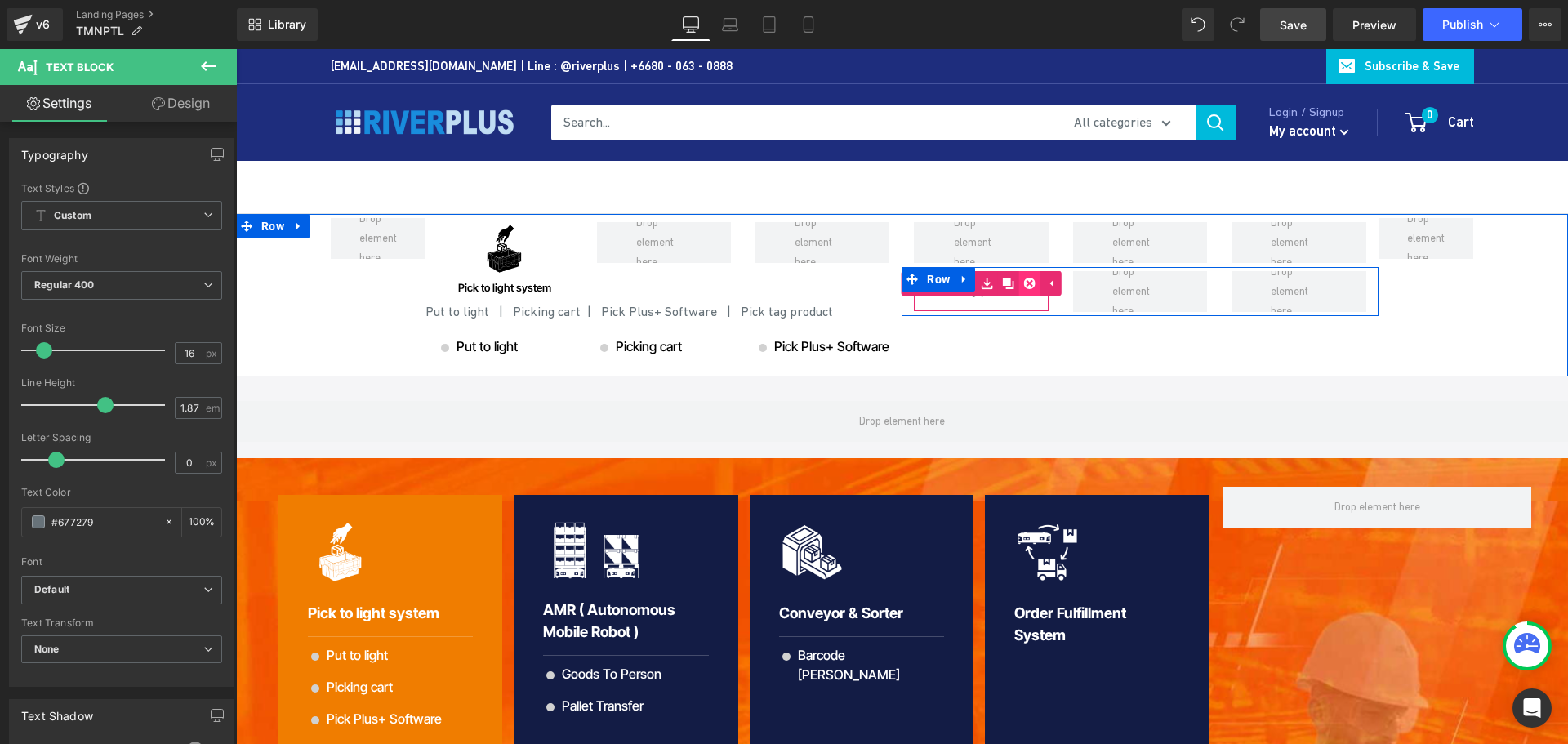 click 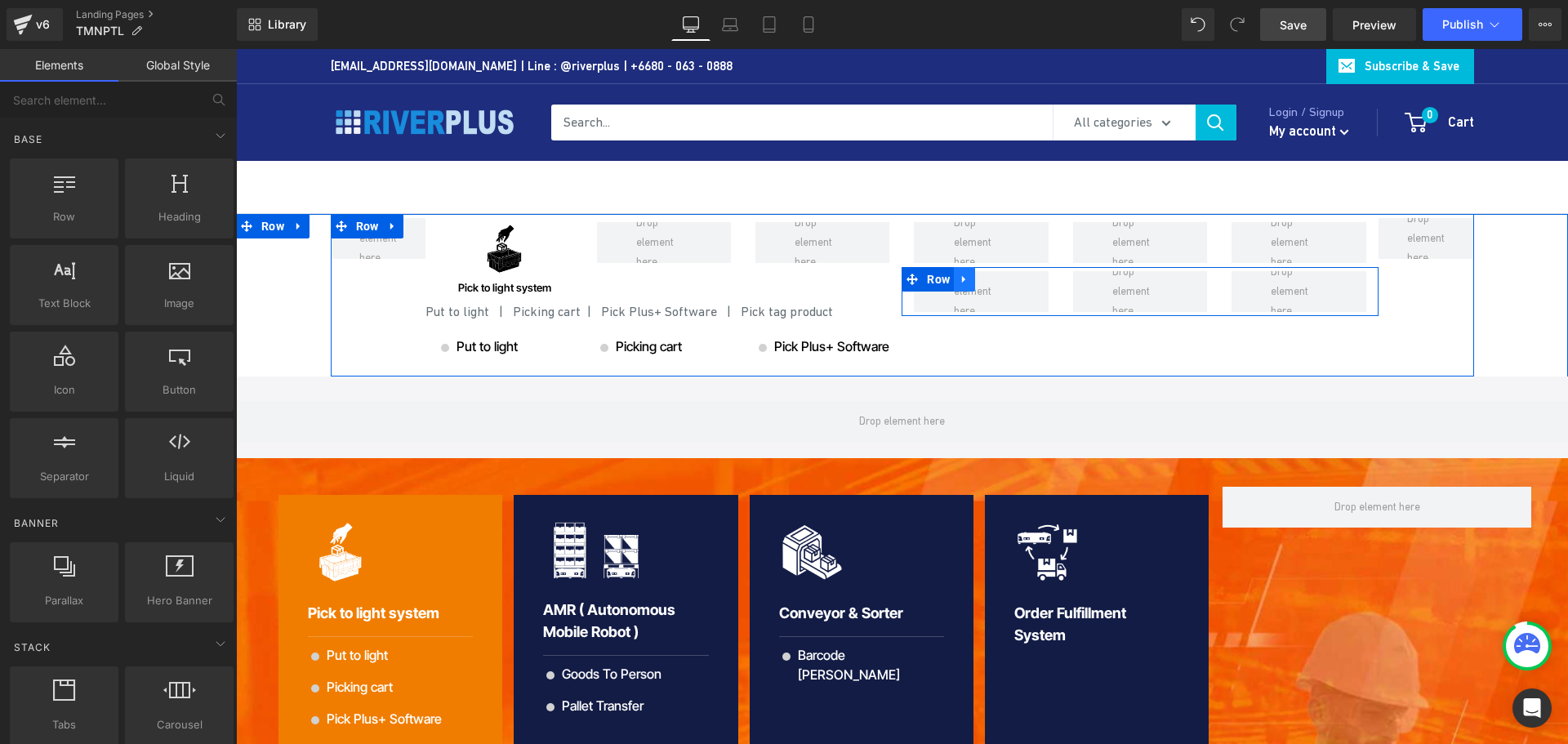 click 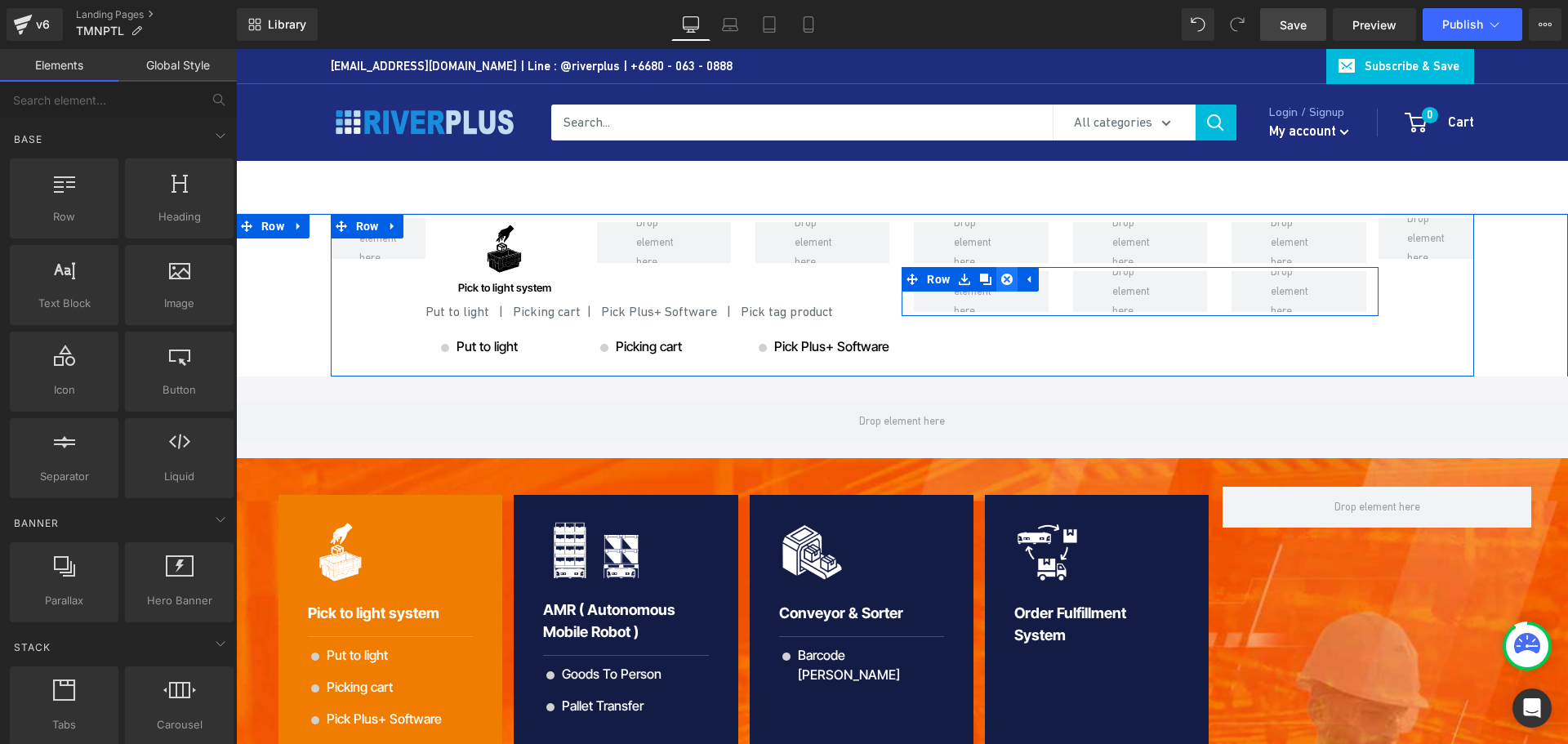 click 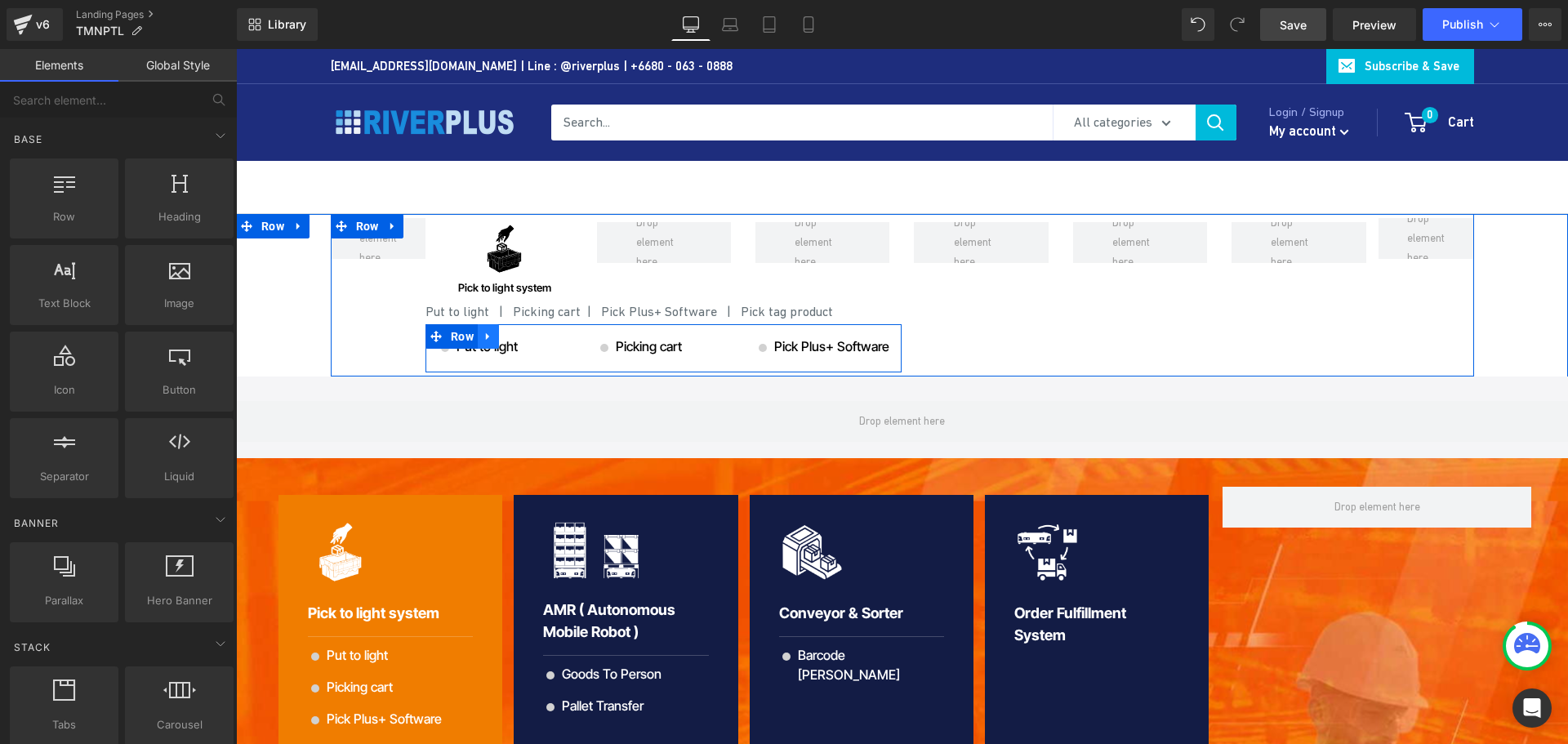 click 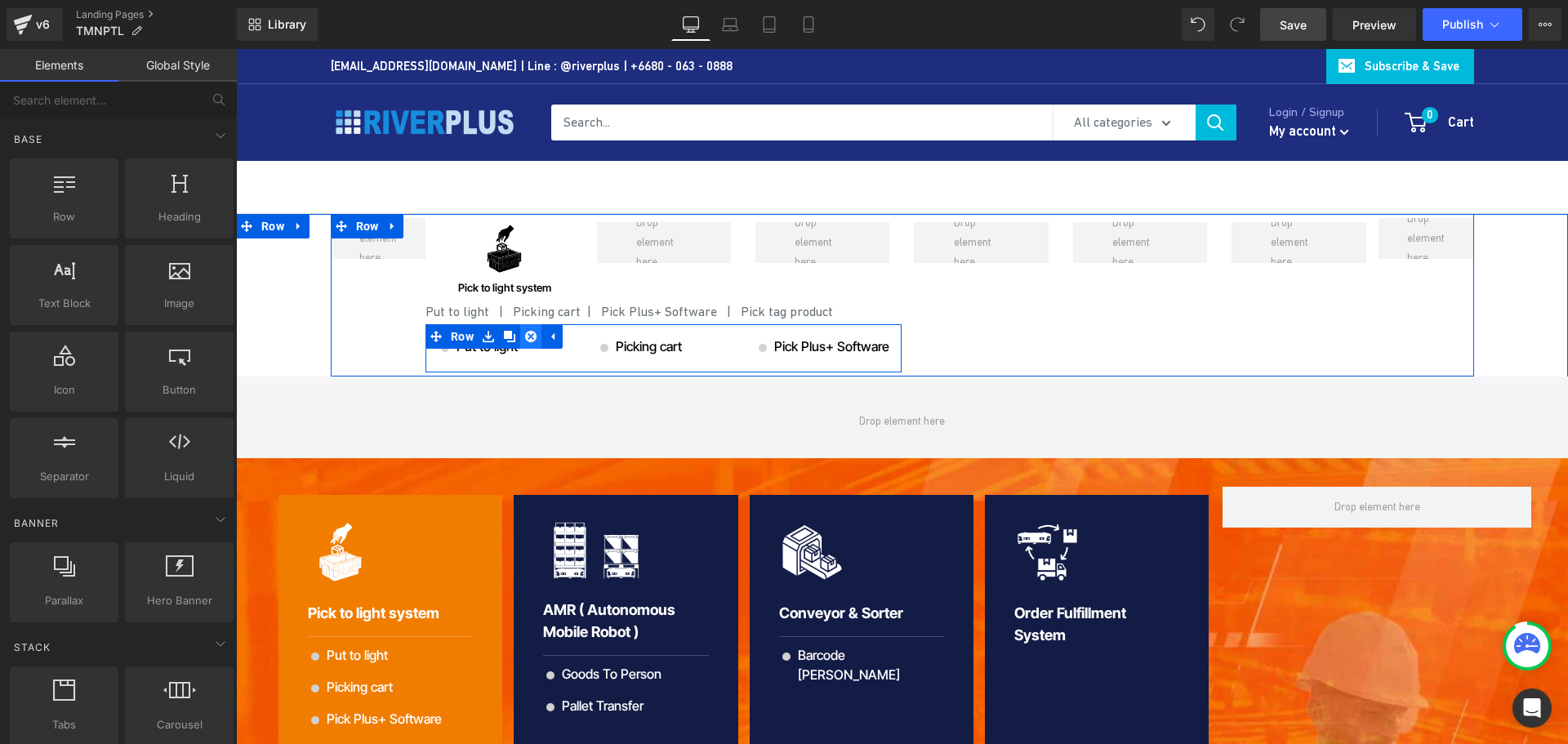 click 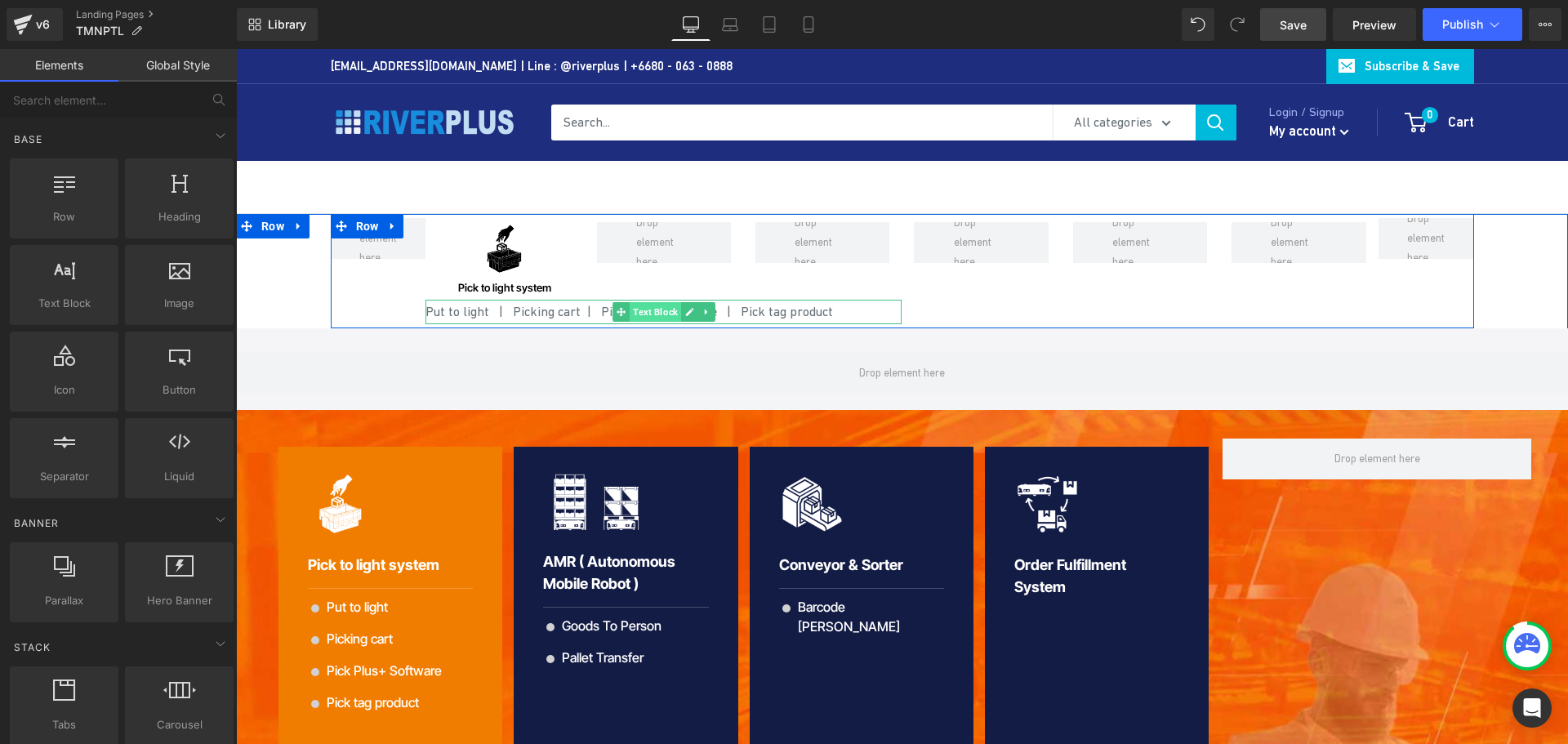 click on "Text Block" at bounding box center (655, 312) 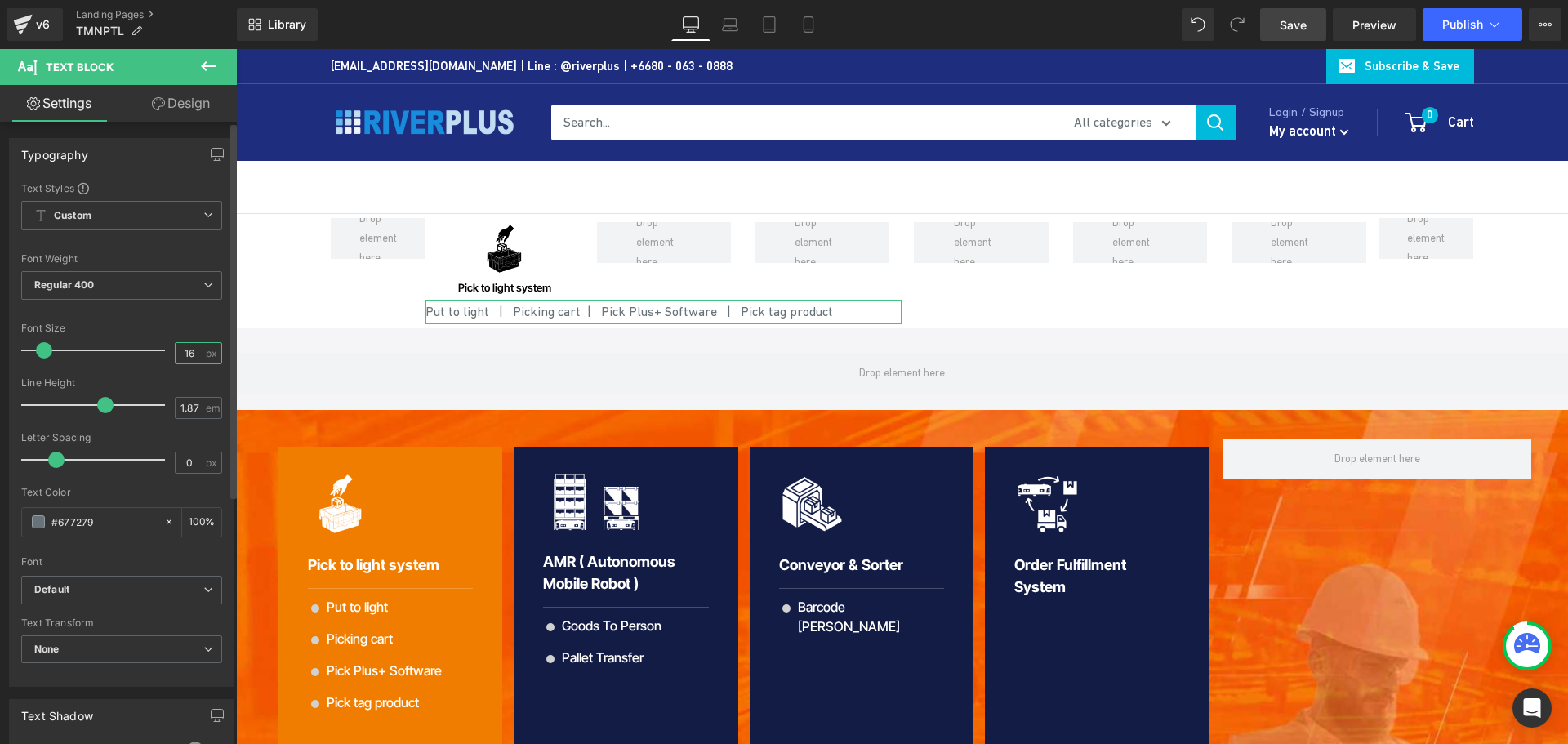 drag, startPoint x: 192, startPoint y: 353, endPoint x: 161, endPoint y: 355, distance: 31.064449 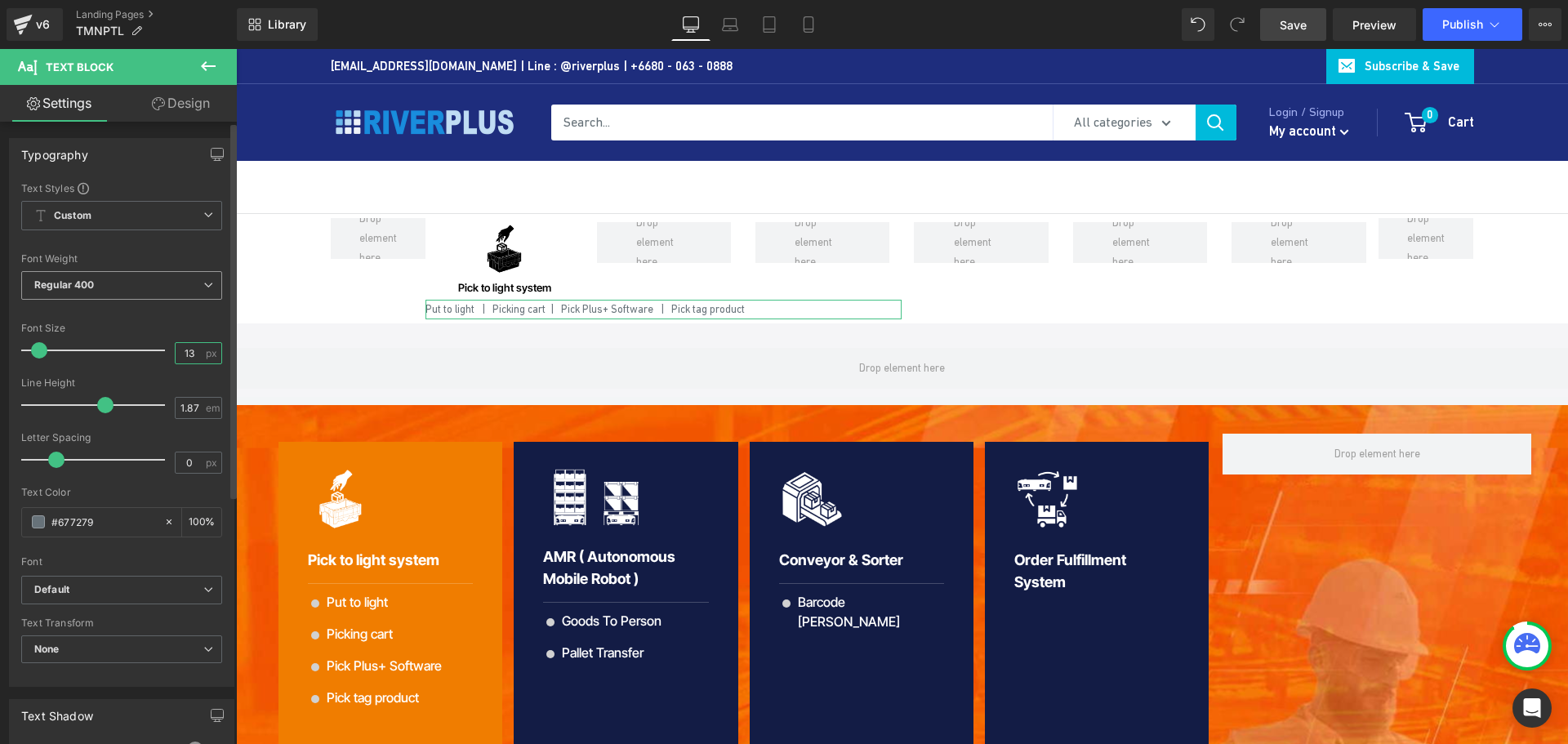 type on "13" 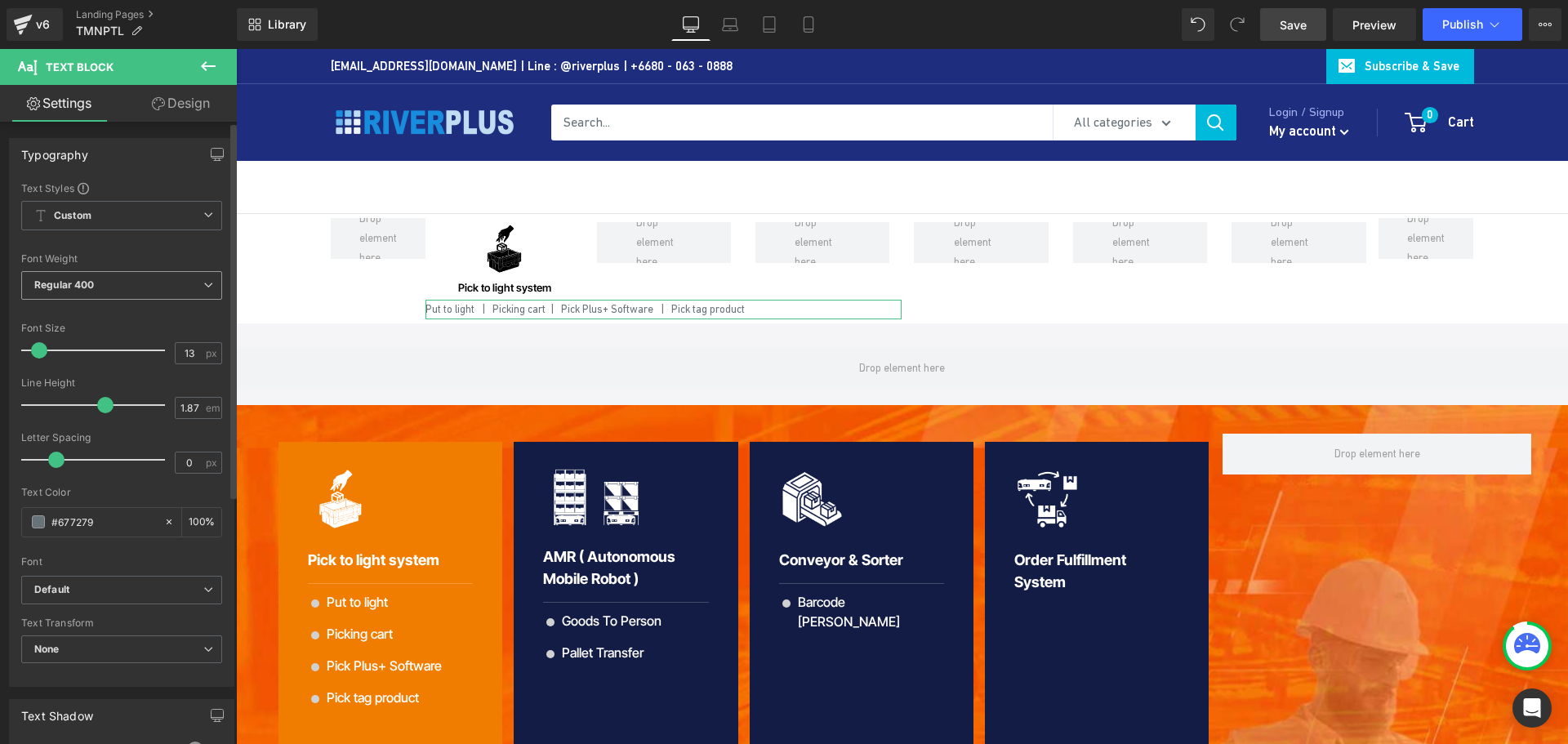 click on "Regular 400" at bounding box center [122, 285] 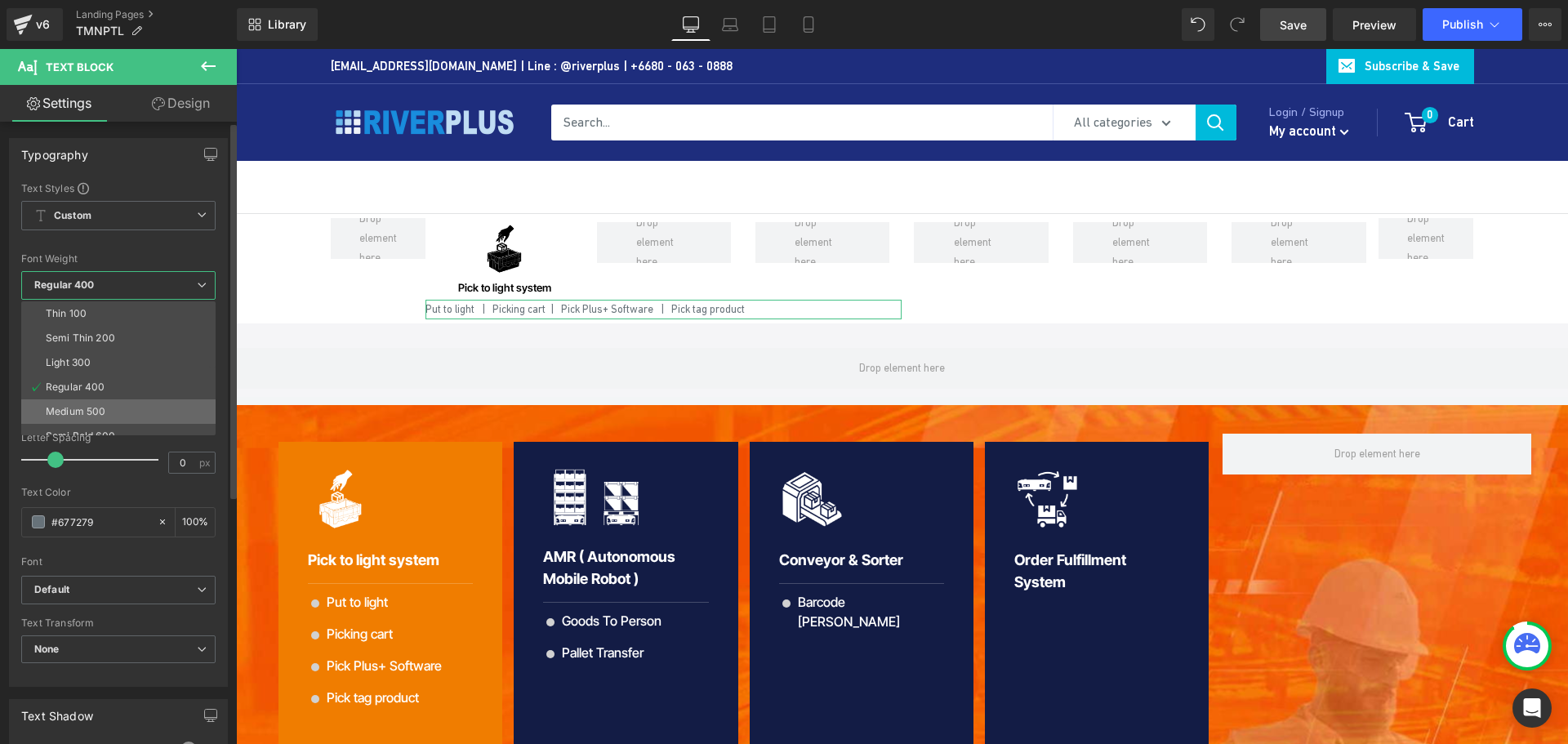 click on "Medium 500" at bounding box center [122, 412] 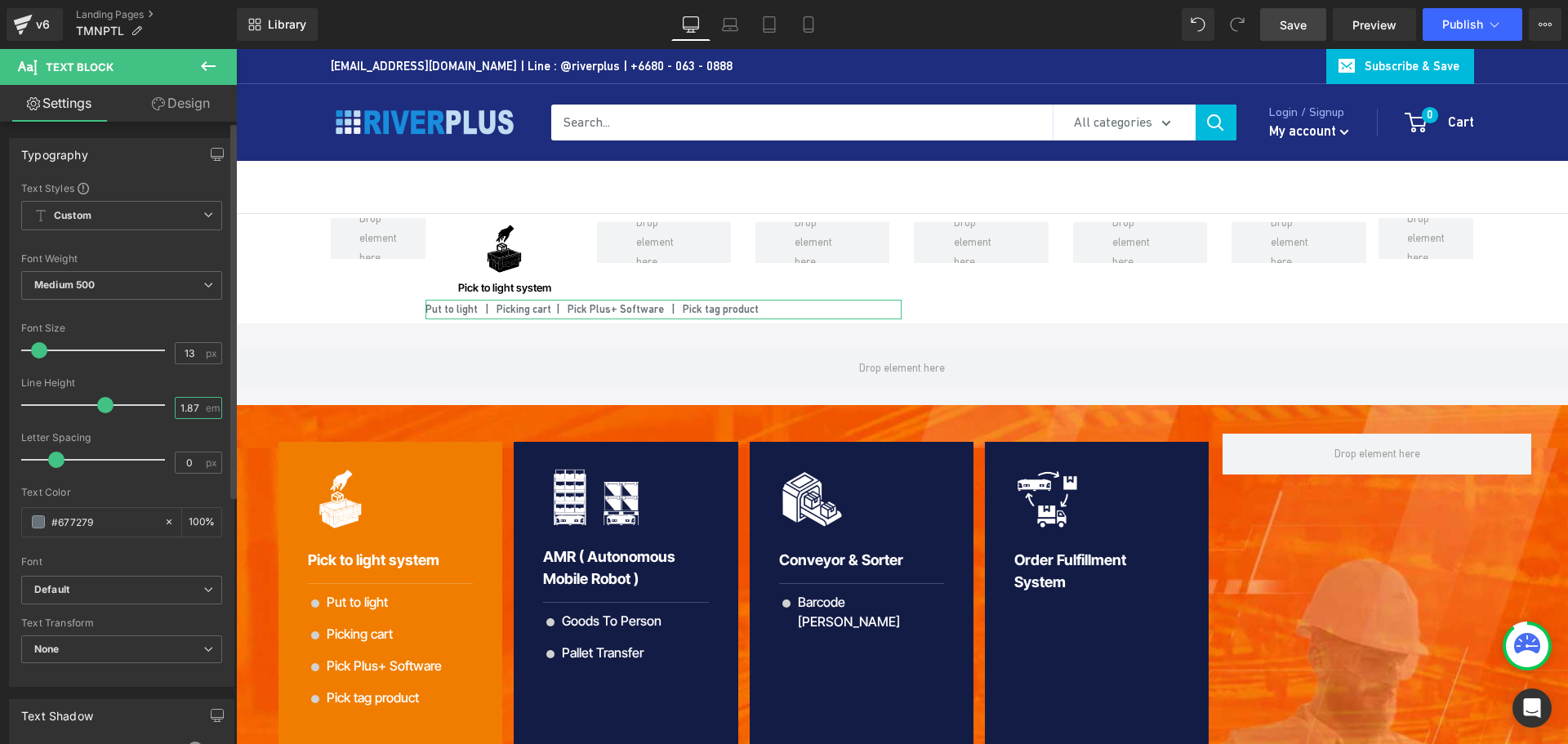click on "1.87" at bounding box center [189, 408] 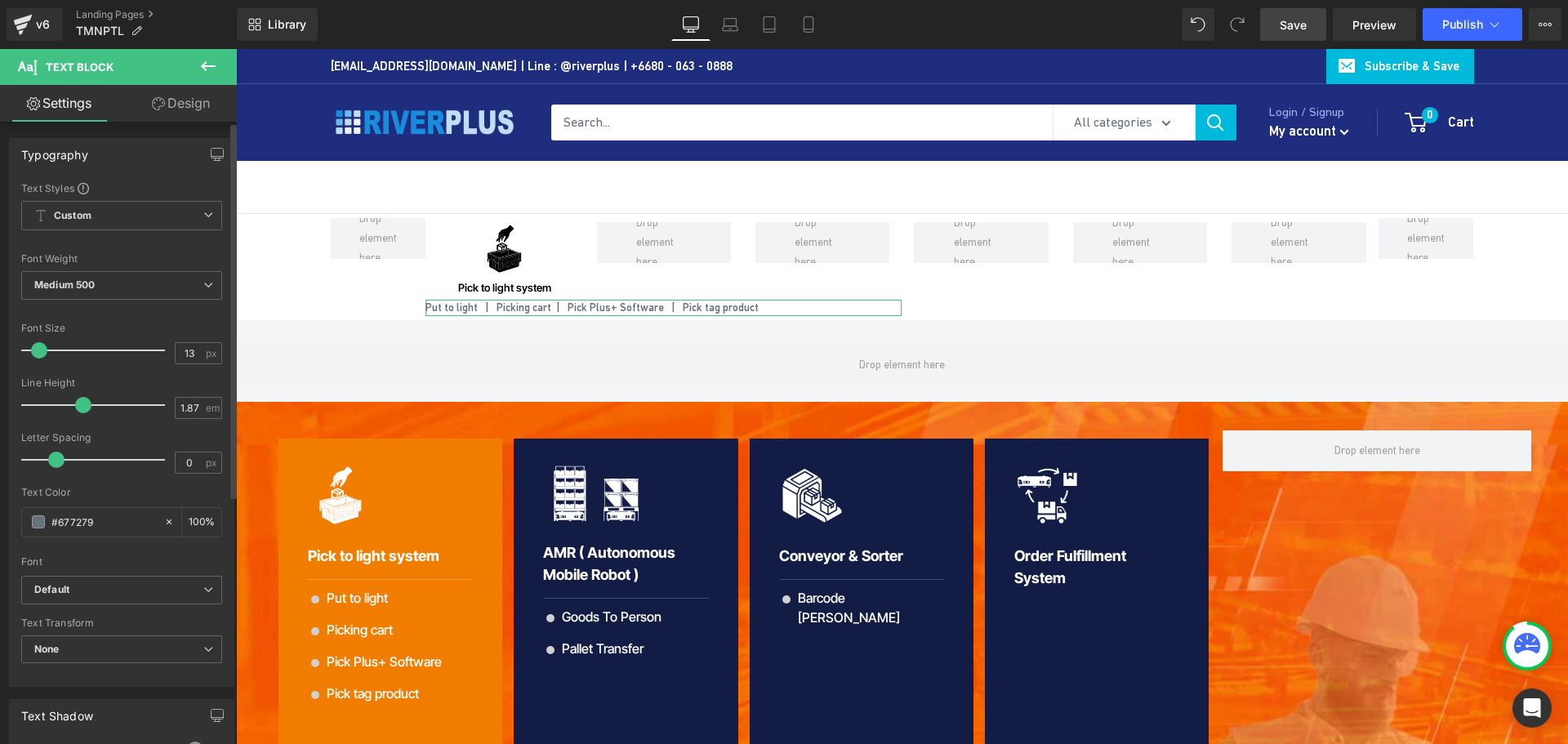 drag, startPoint x: 103, startPoint y: 406, endPoint x: 81, endPoint y: 413, distance: 23.086793 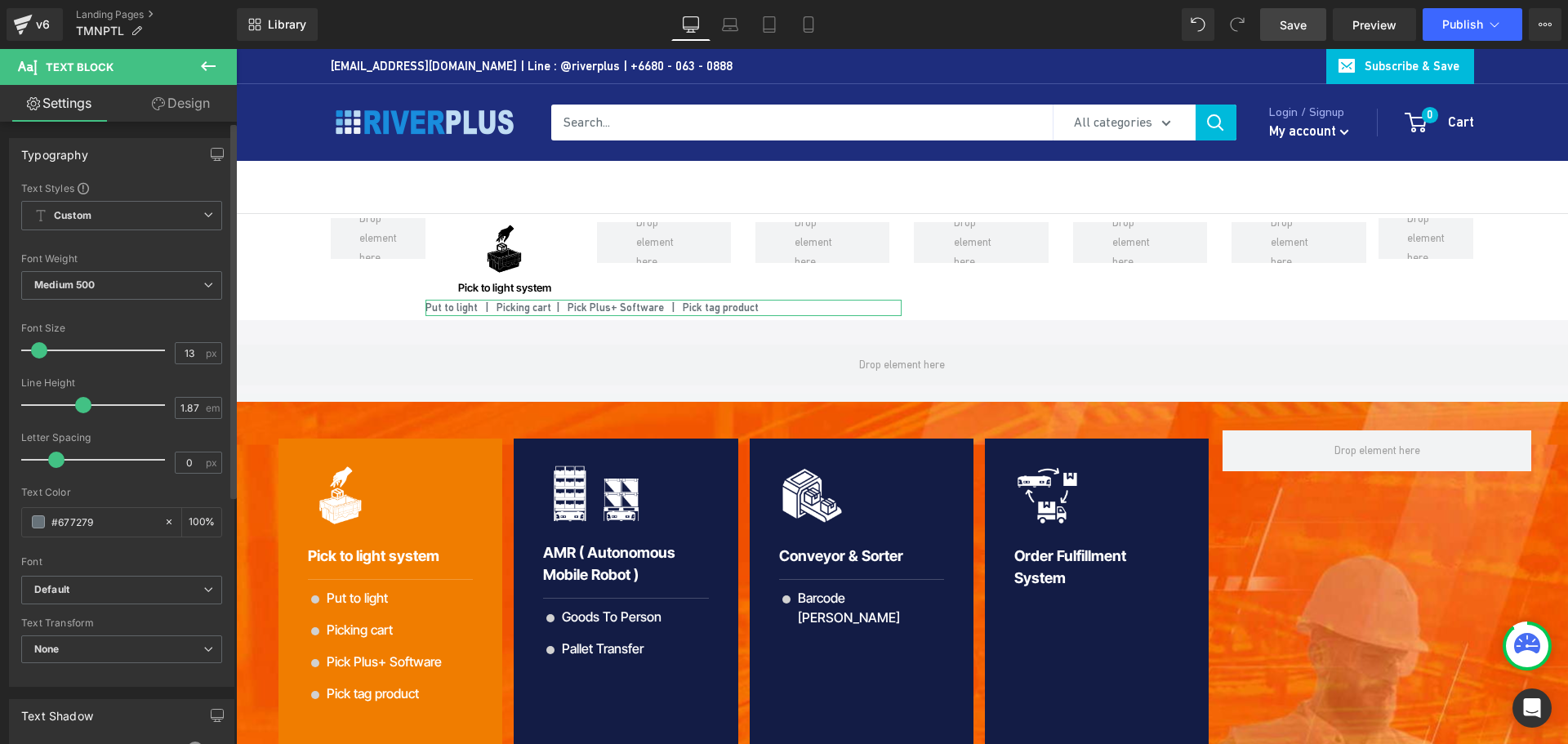 click at bounding box center [97, 405] 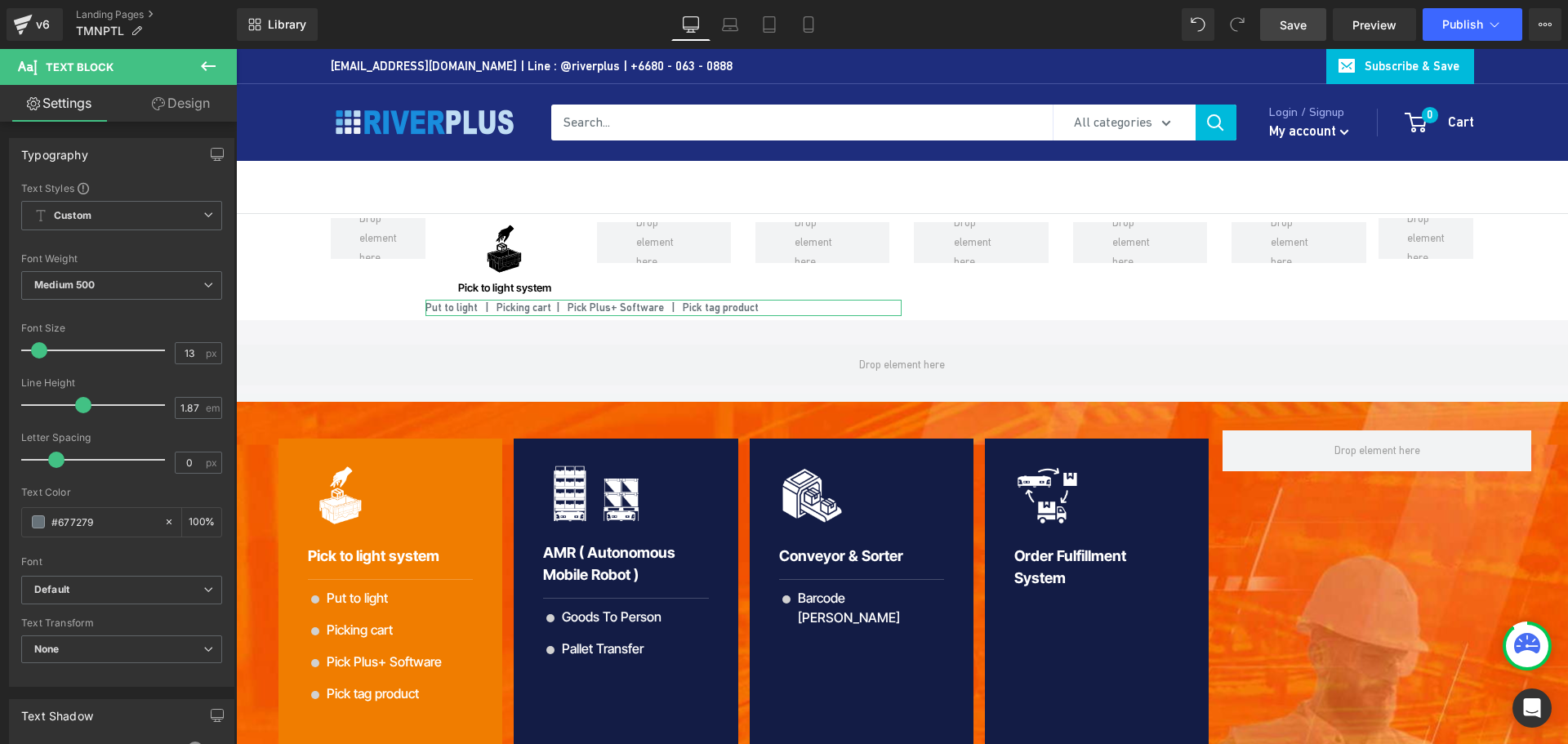 drag, startPoint x: 115, startPoint y: 520, endPoint x: -2, endPoint y: 520, distance: 117 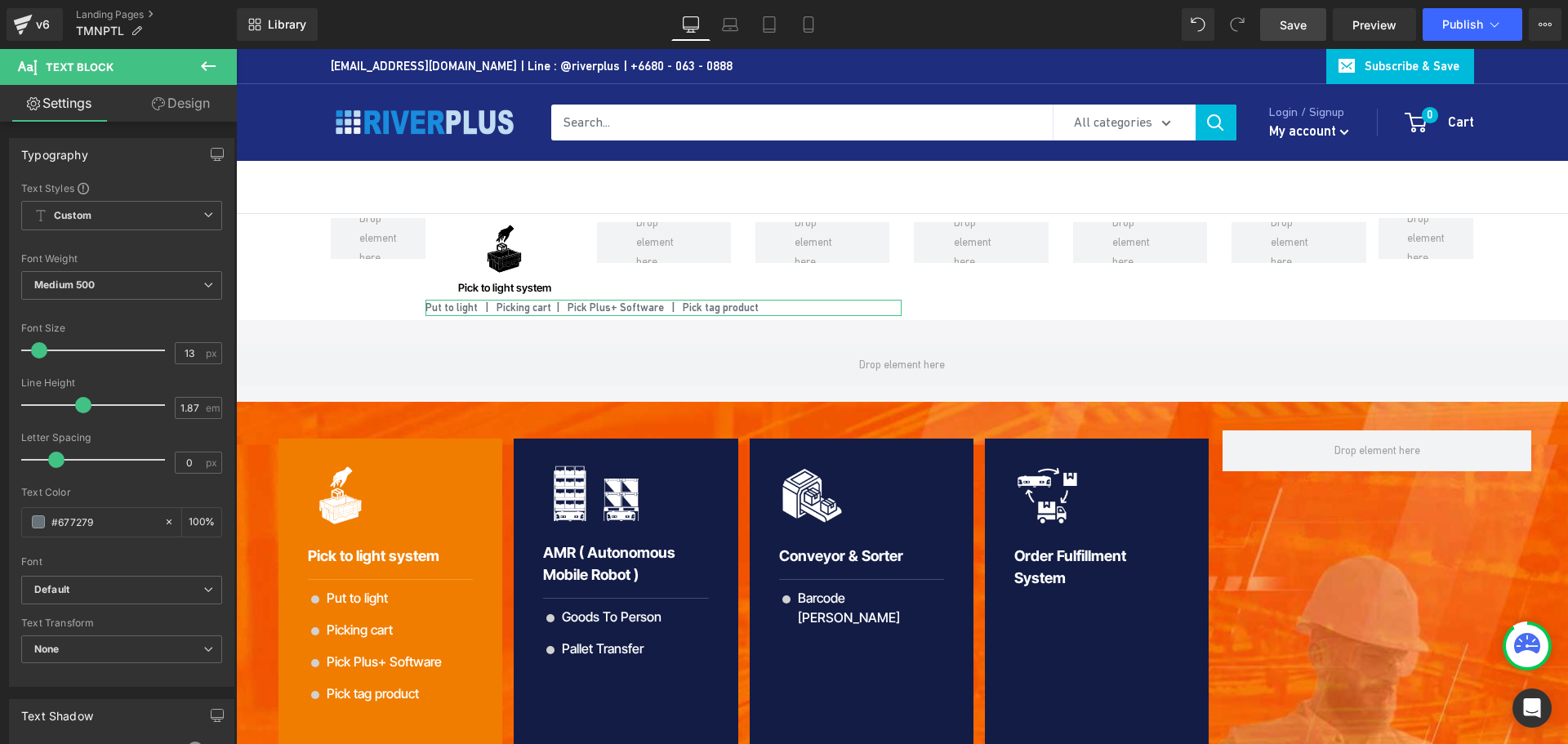 click on "Text Block  You are previewing how the   will restyle your page. You can not edit Elements in Preset Preview Mode.  v6 Landing Pages TMNPTL Library Desktop Desktop Laptop Tablet Mobile Save Preview Publish Scheduled View Live Page View with current Template Save Template to Library Schedule Publish Publish Settings Shortcuts  Your page can’t be published   You've reached the maximum number of published pages on your plan  (0/0).  You need to upgrade your plan or unpublish all your pages to get 1 publish slot.   Unpublish pages   Upgrade plan  Elements Global Style Base Row  rows, columns, layouts, div Heading  headings, titles, h1,h2,h3,h4,h5,h6 Text Block  texts, paragraphs, contents, blocks Image  images, photos, alts, uploads Icon  icons, symbols Button  button, call to action, cta Separator  separators, dividers, horizontal lines Liquid  liquid, custom code, html, javascript, css, reviews, apps, applications, embeded, iframe Banner Parallax  Hero Banner  Stack Tabs  Carousel  Pricing" at bounding box center (784, 372) 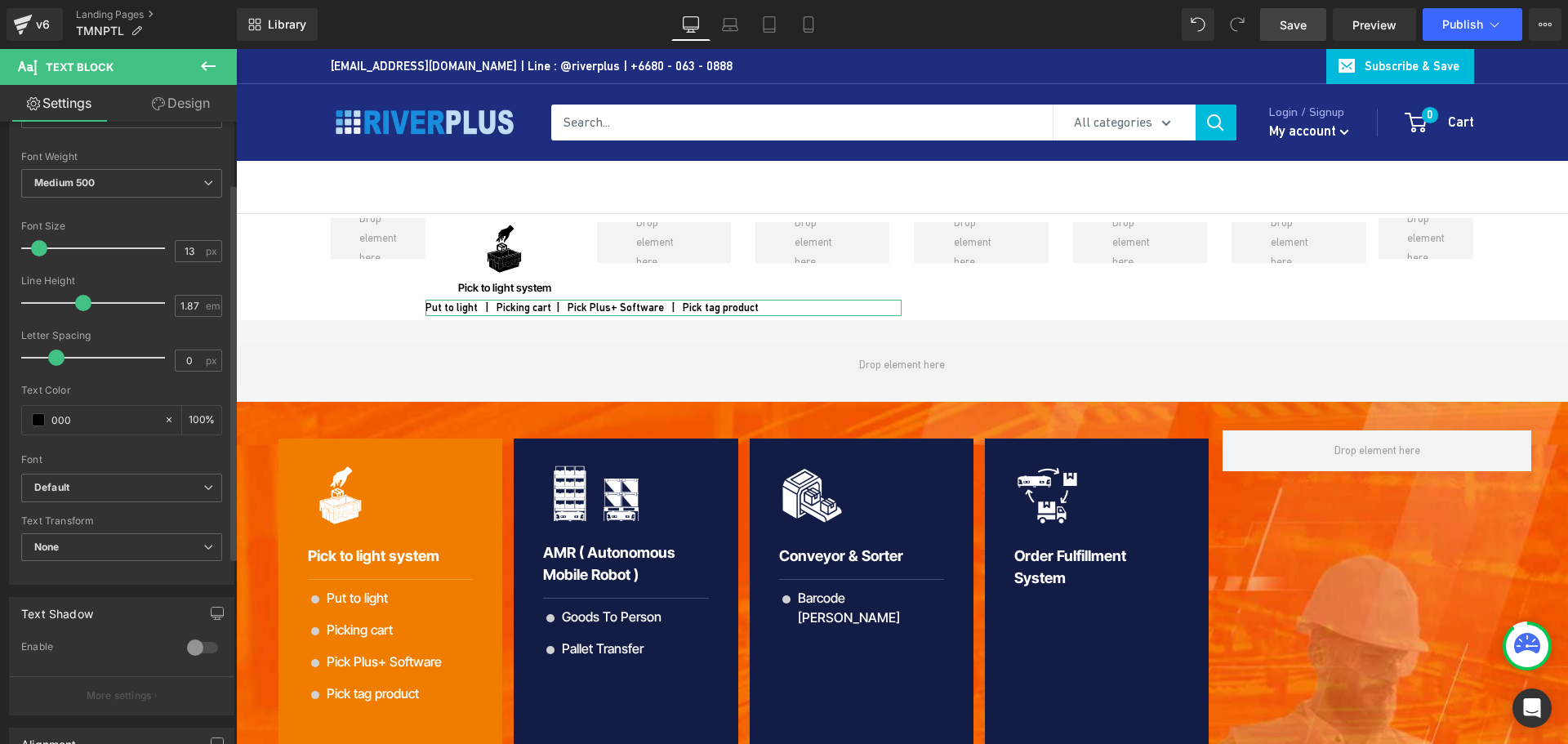 scroll, scrollTop: 163, scrollLeft: 0, axis: vertical 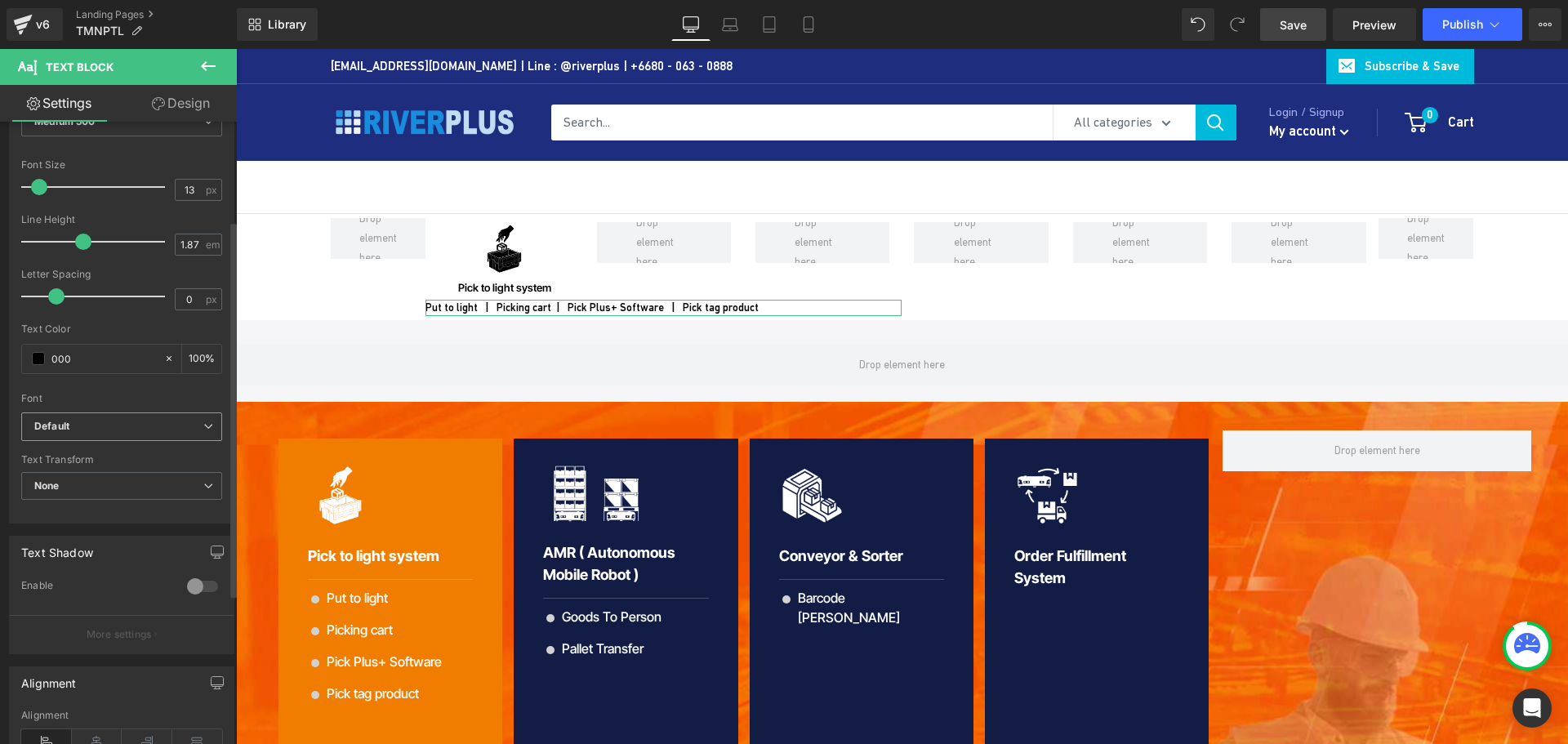 type on "000" 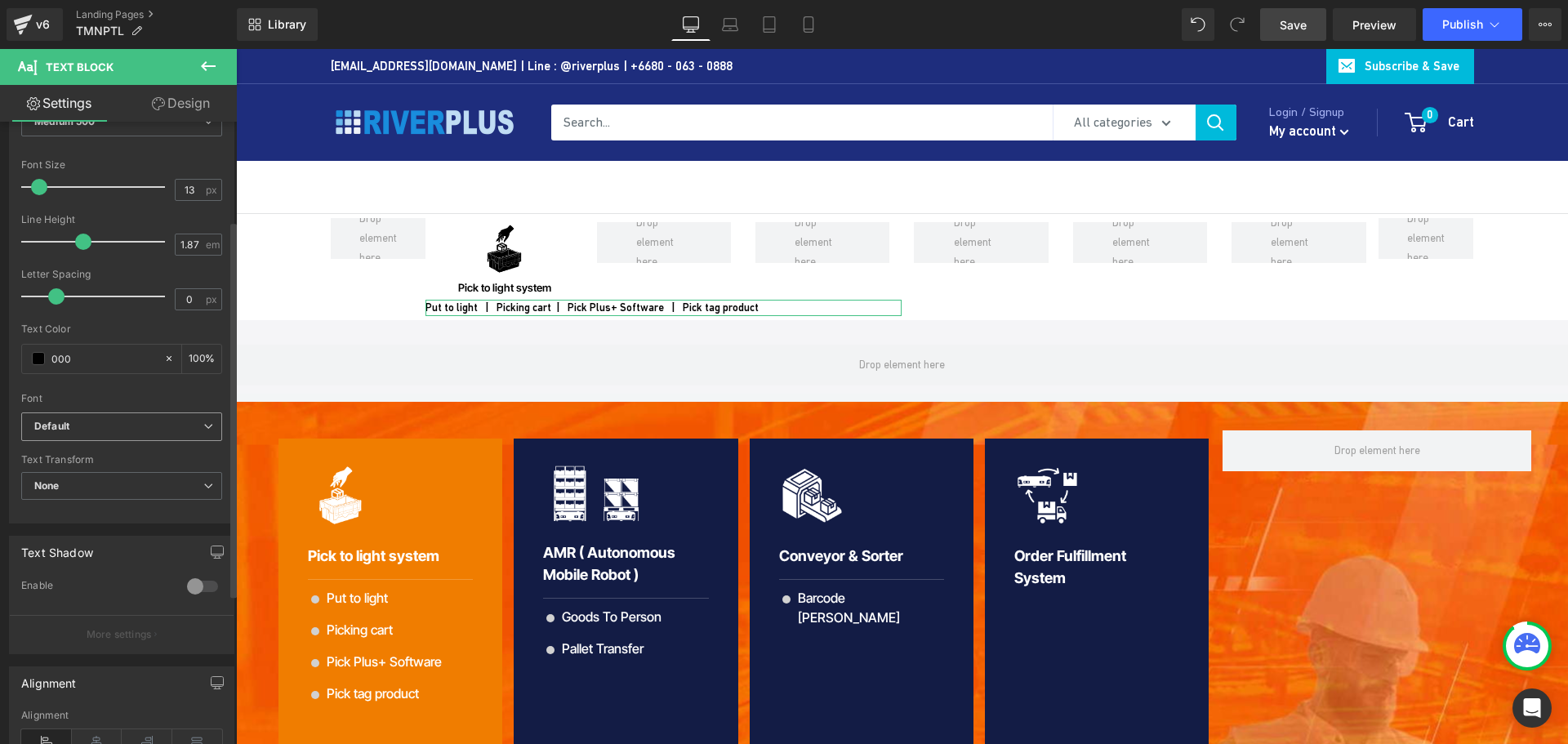click on "Default" at bounding box center (51, 426) 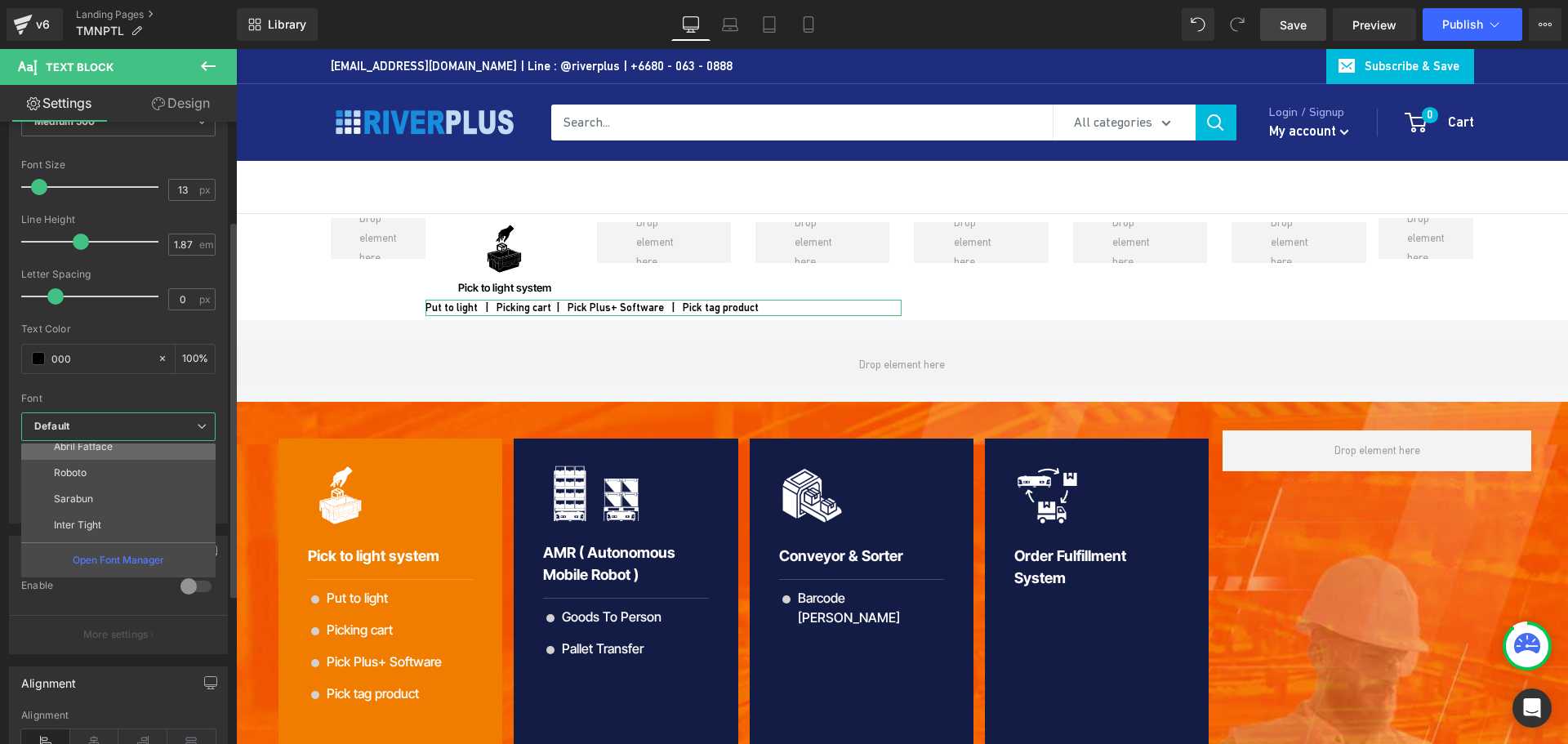scroll, scrollTop: 163, scrollLeft: 0, axis: vertical 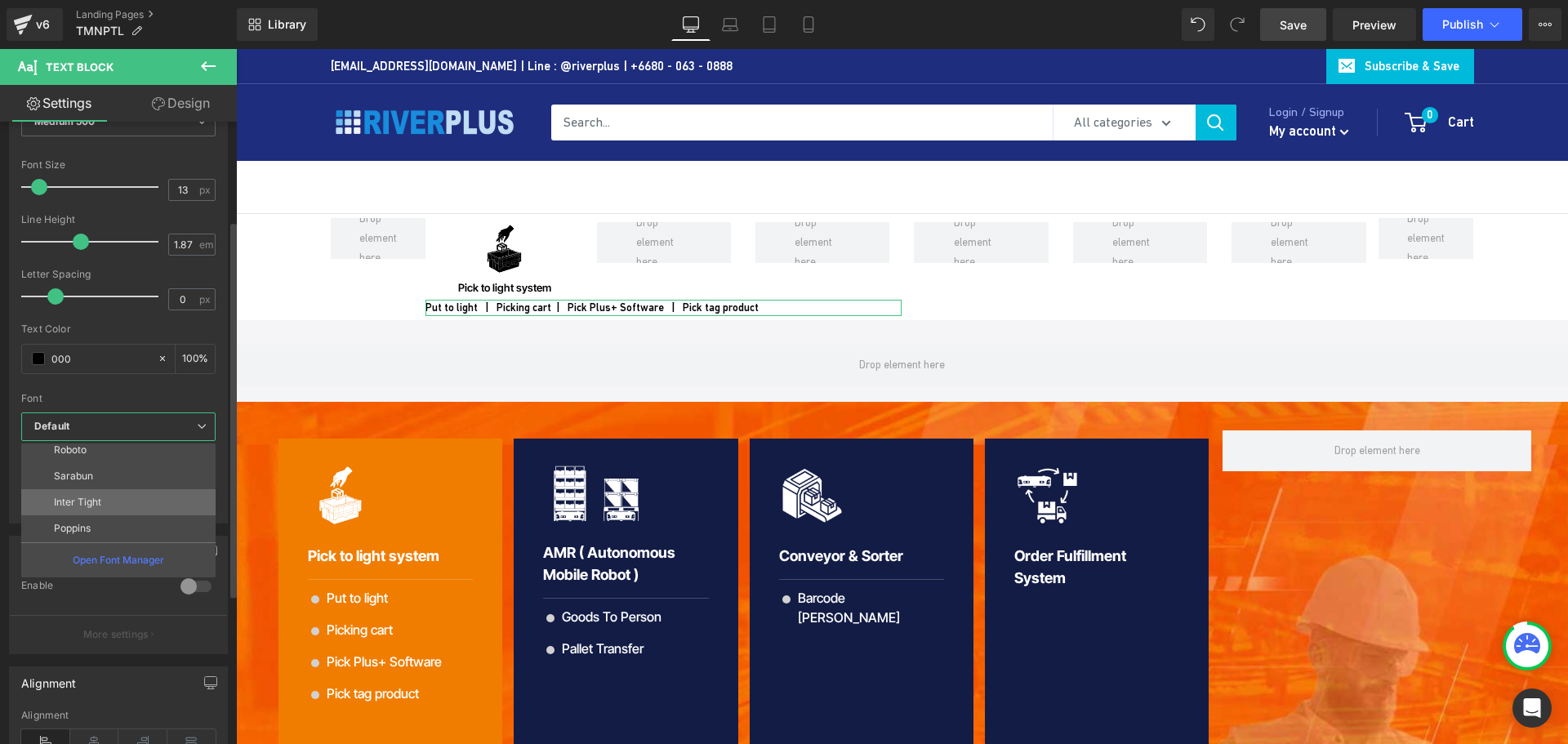 click on "Inter Tight" at bounding box center (78, 502) 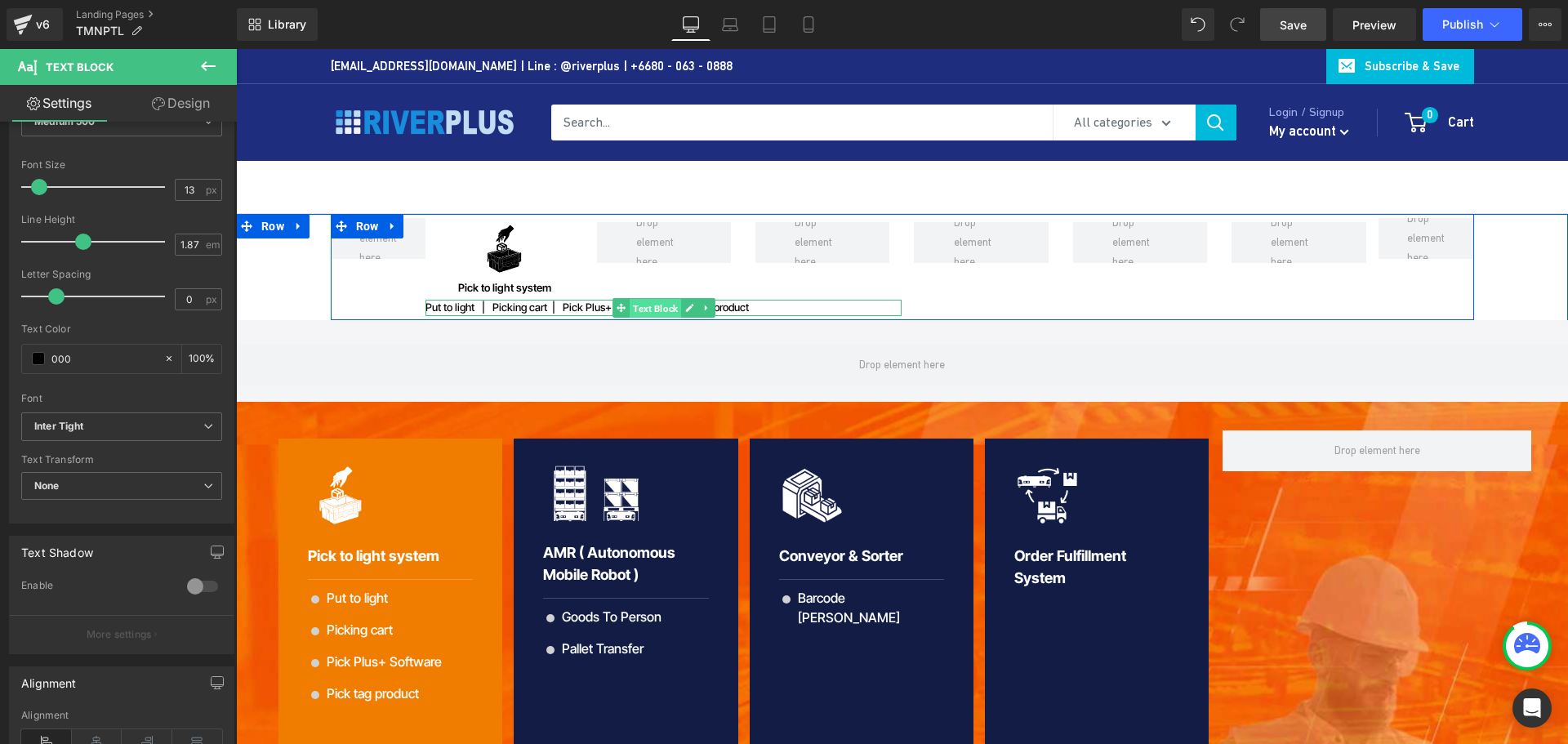 click on "Text Block" at bounding box center [655, 309] 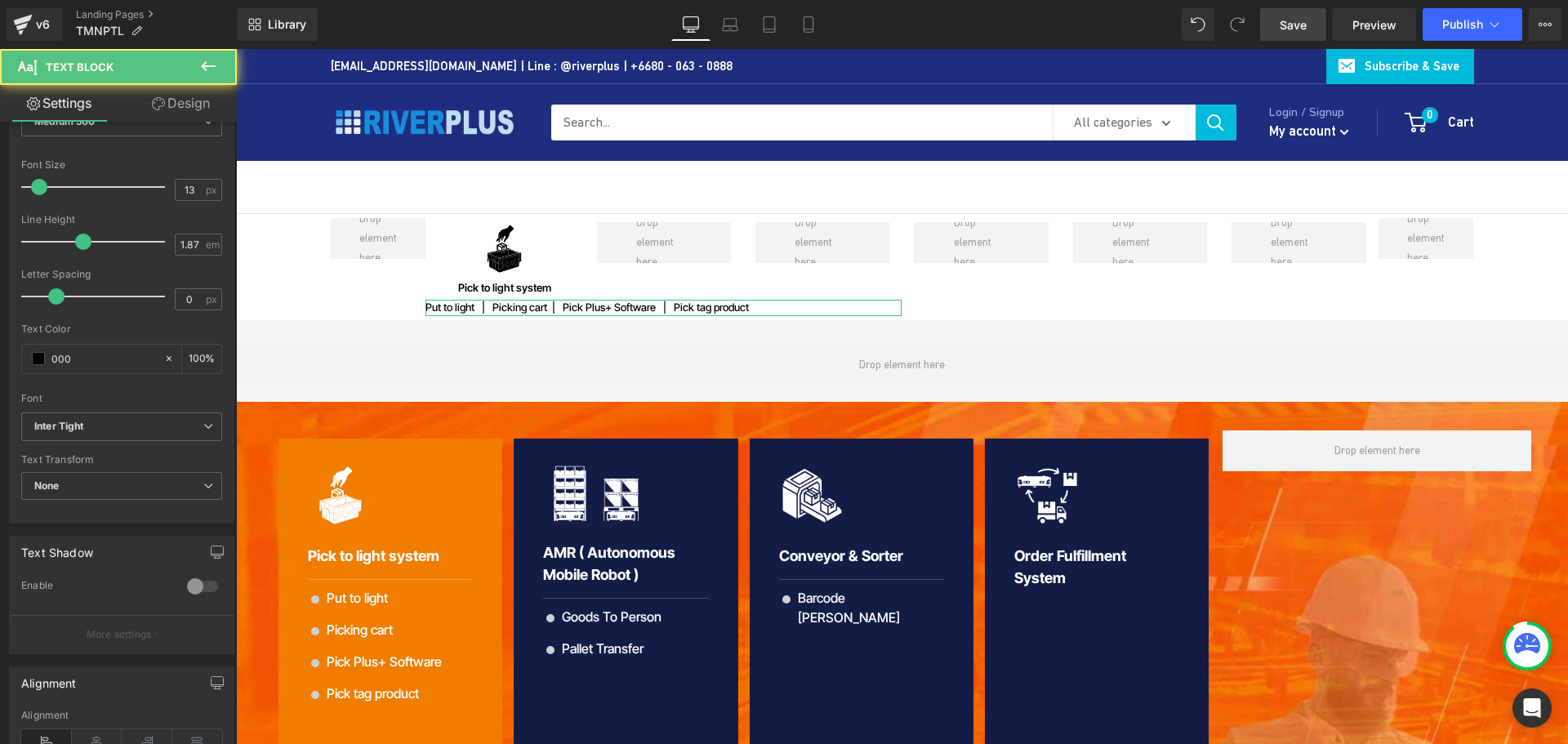 click on "Design" at bounding box center (180, 103) 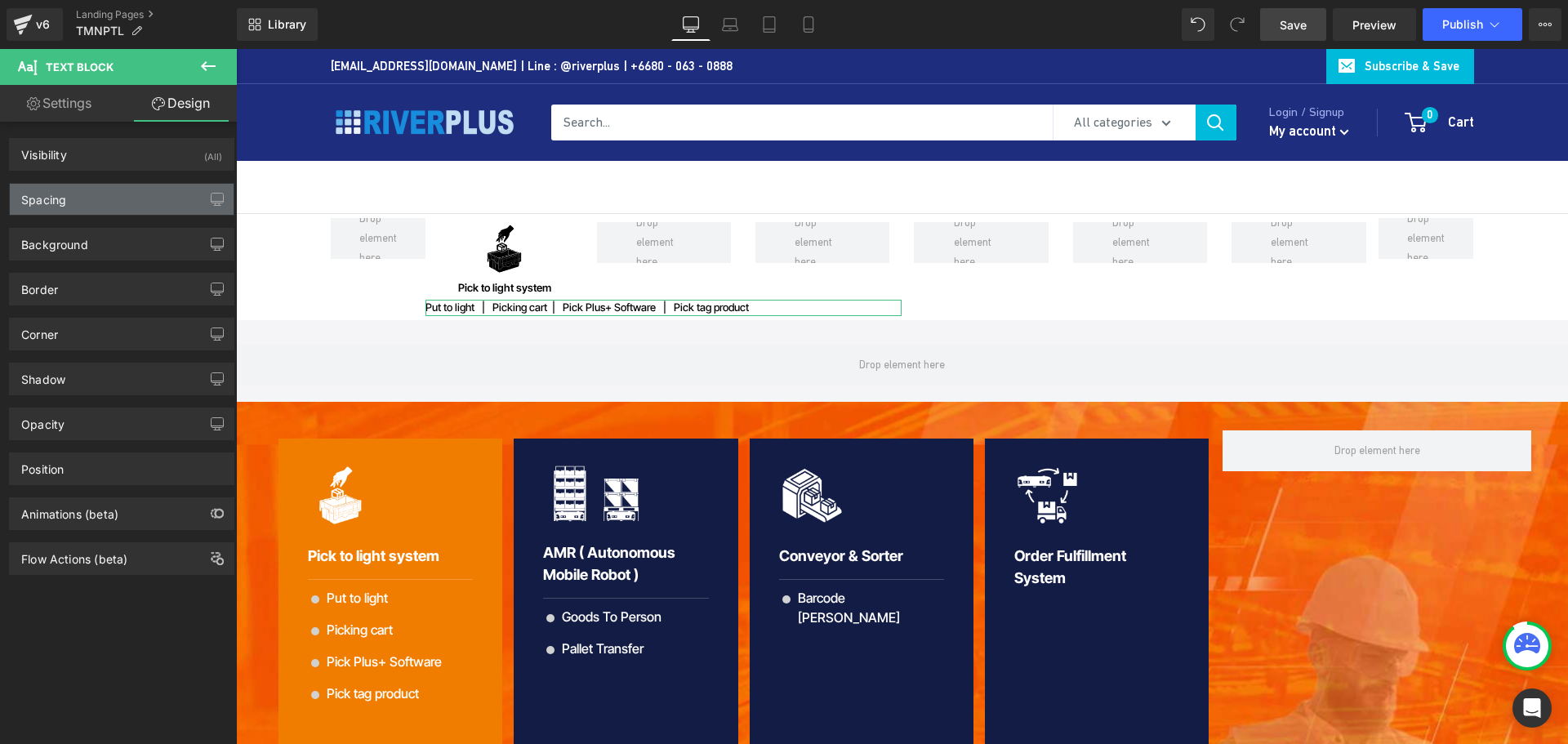 click on "Spacing" at bounding box center (122, 199) 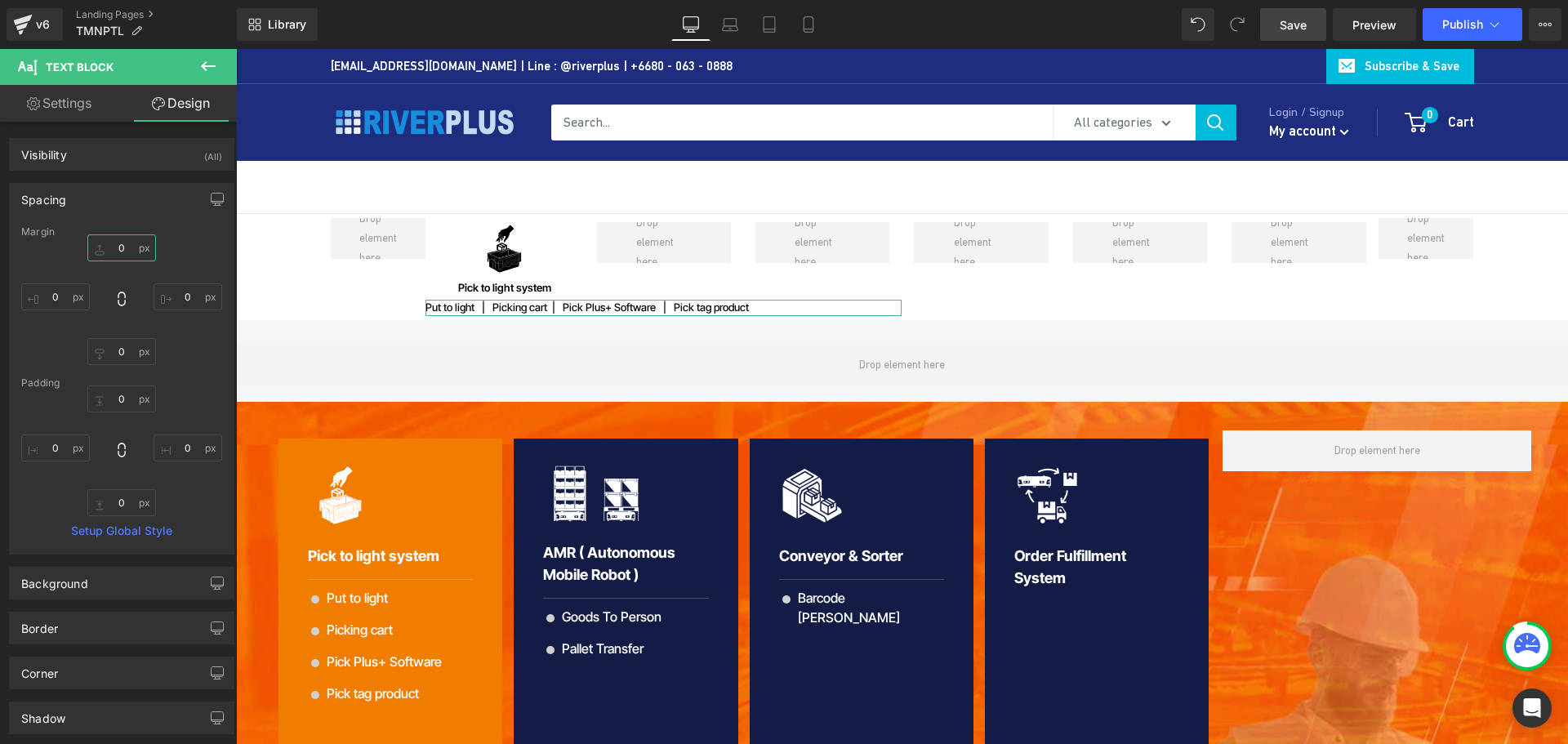 click on "0" at bounding box center [122, 247] 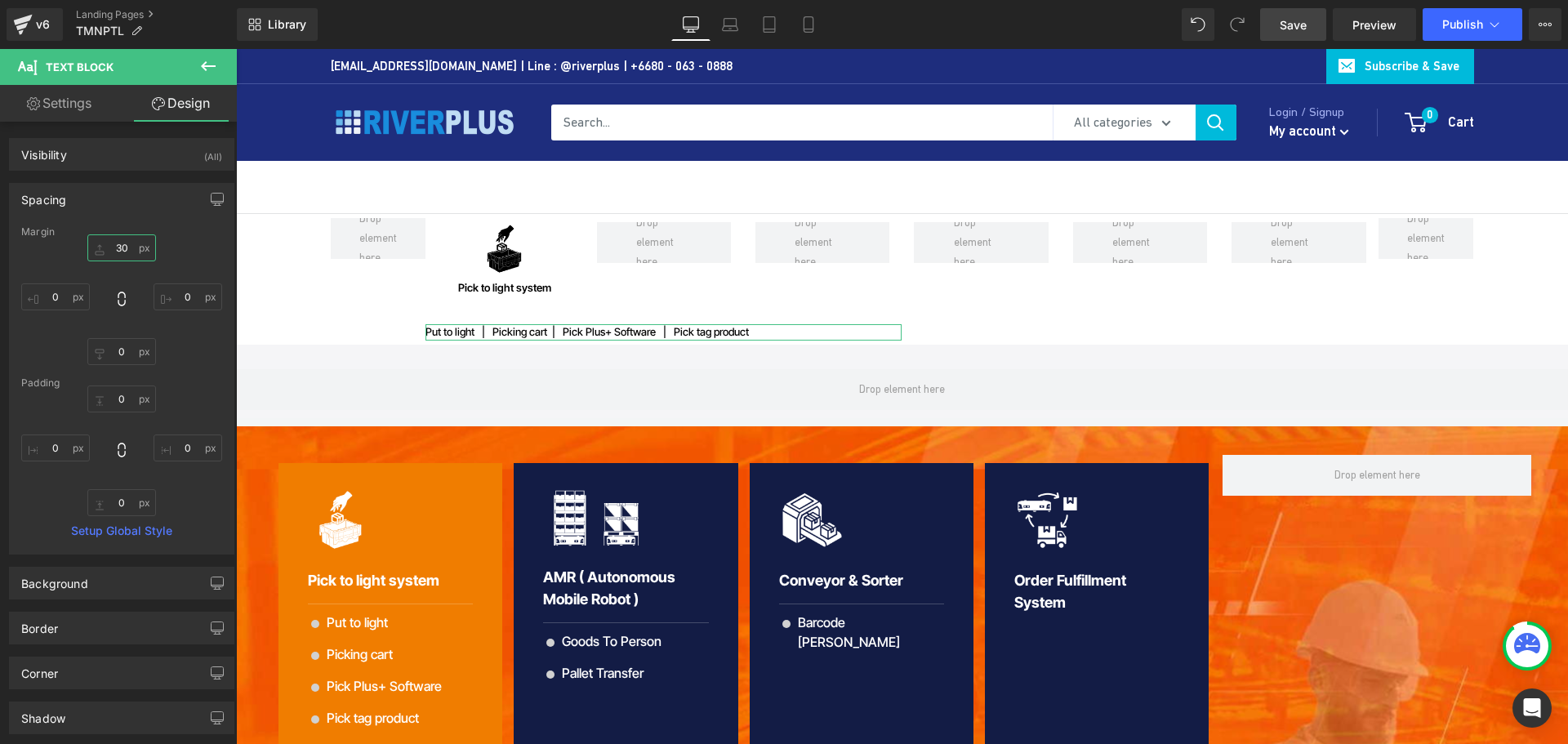 type on "3" 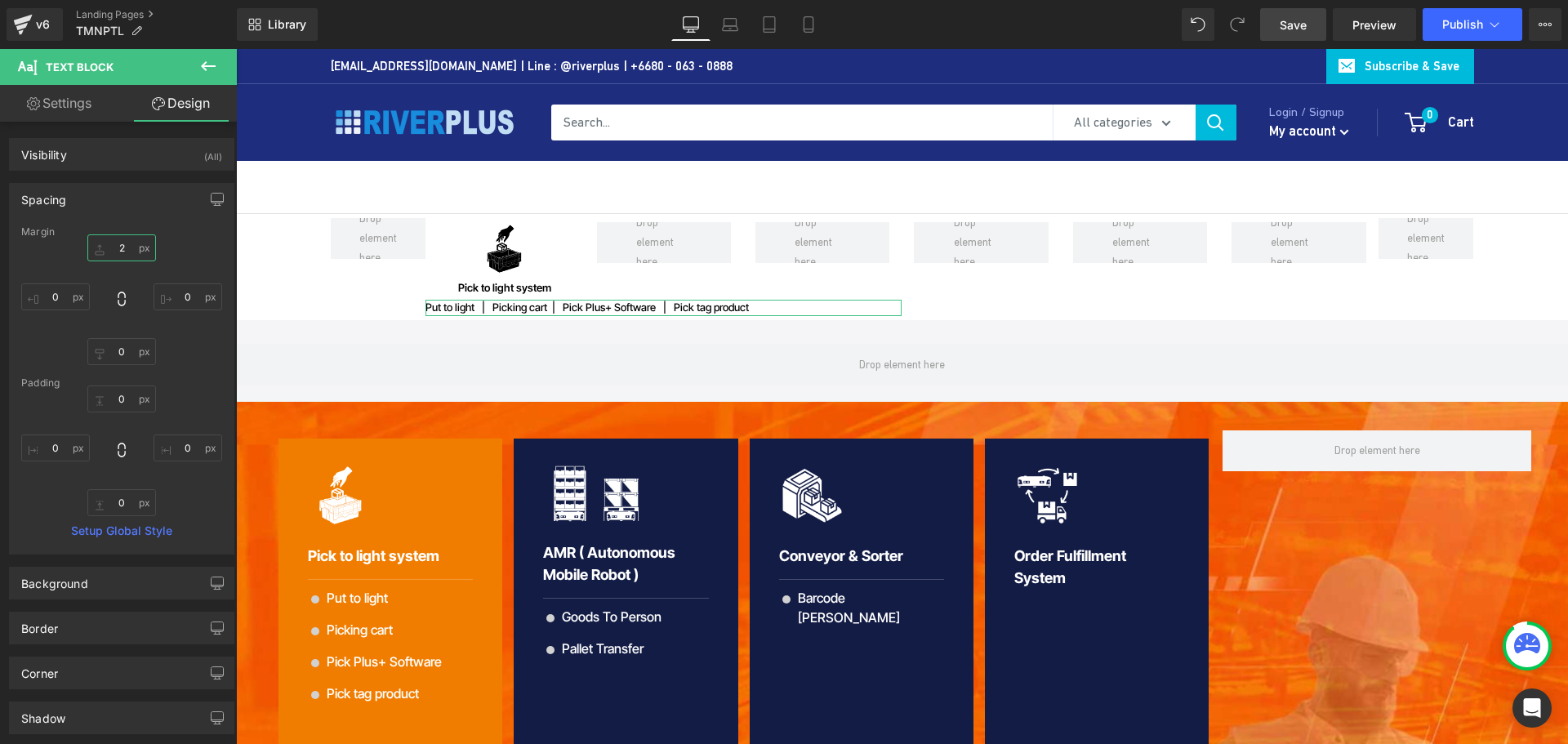 type on "25" 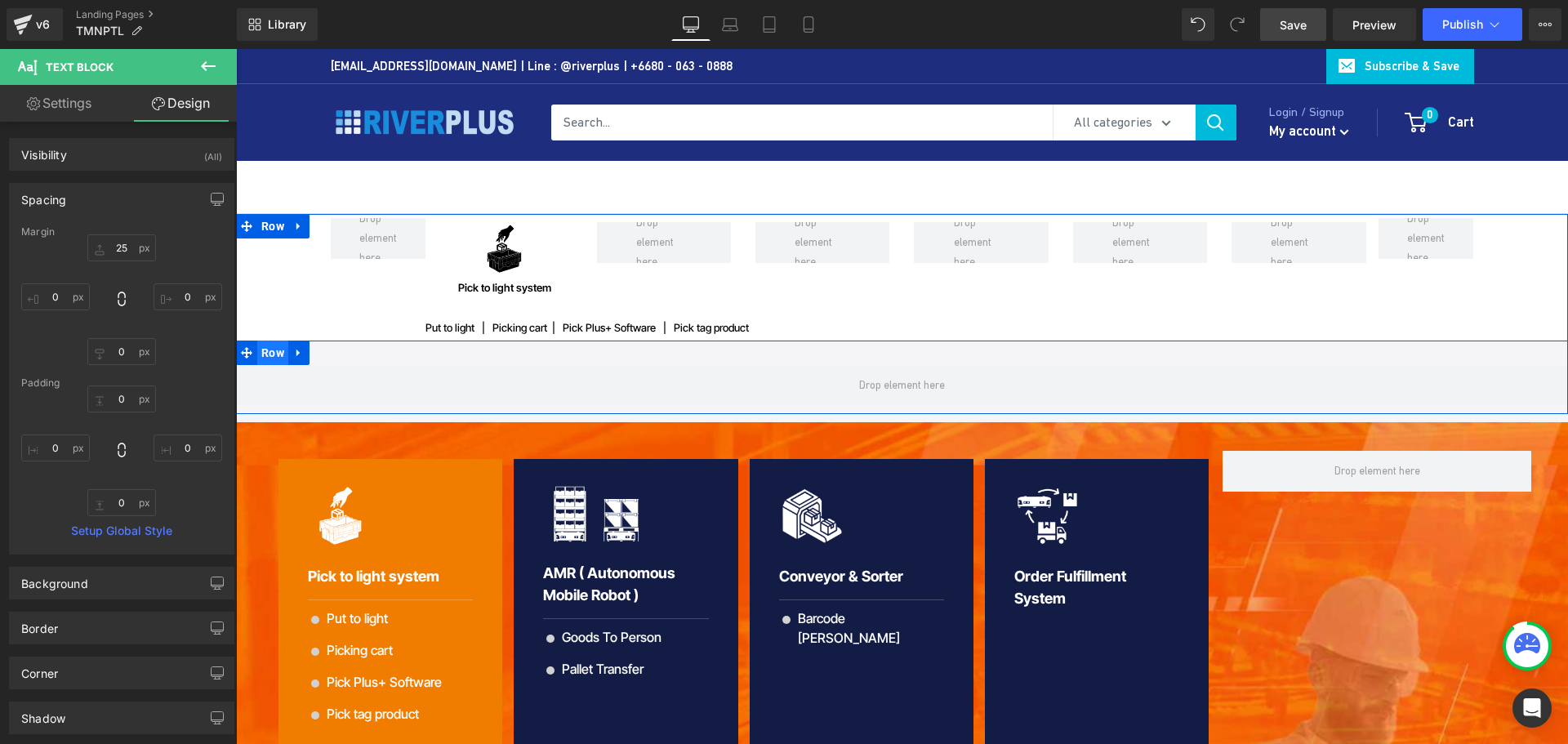 click on "Row" at bounding box center (273, 353) 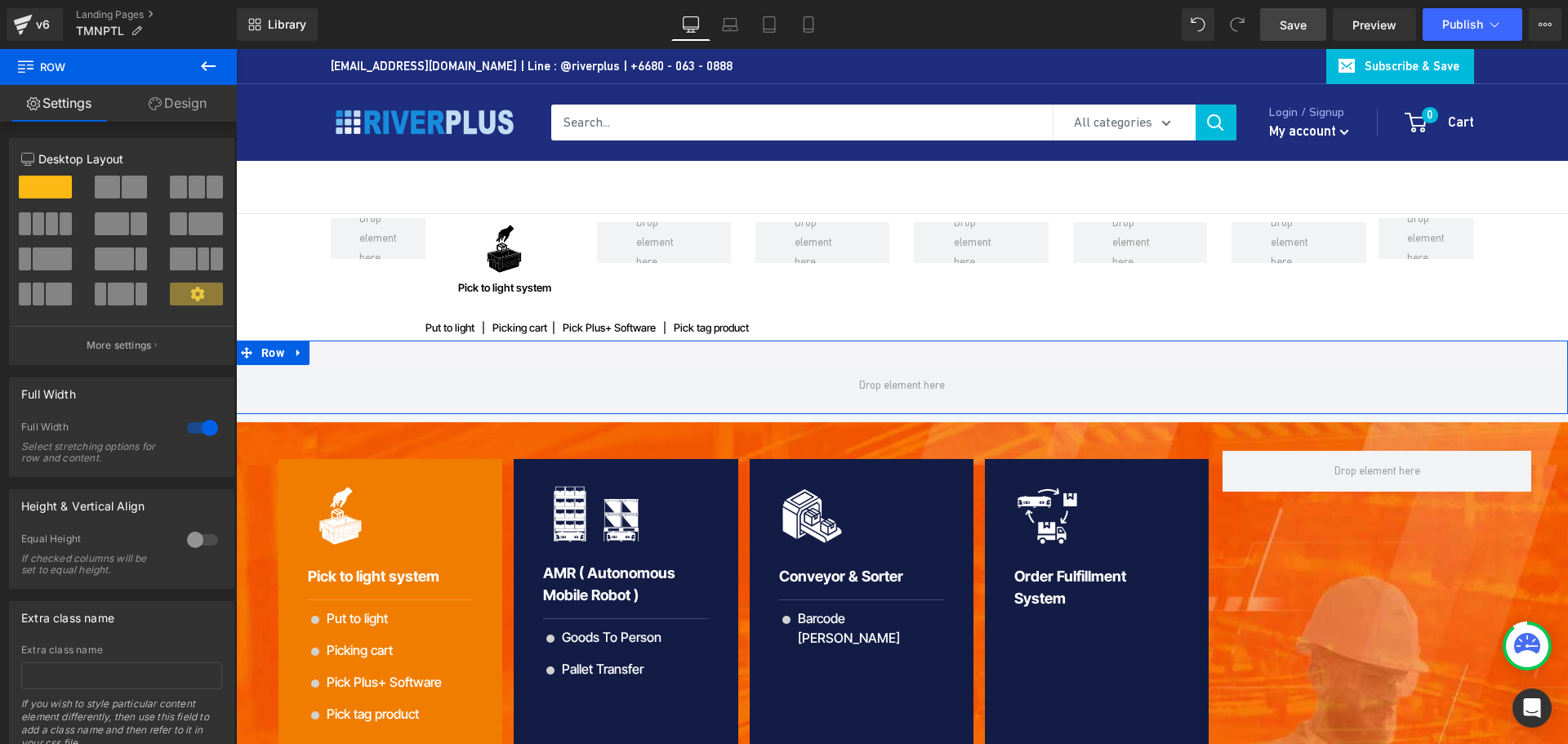 click on "Design" at bounding box center (177, 103) 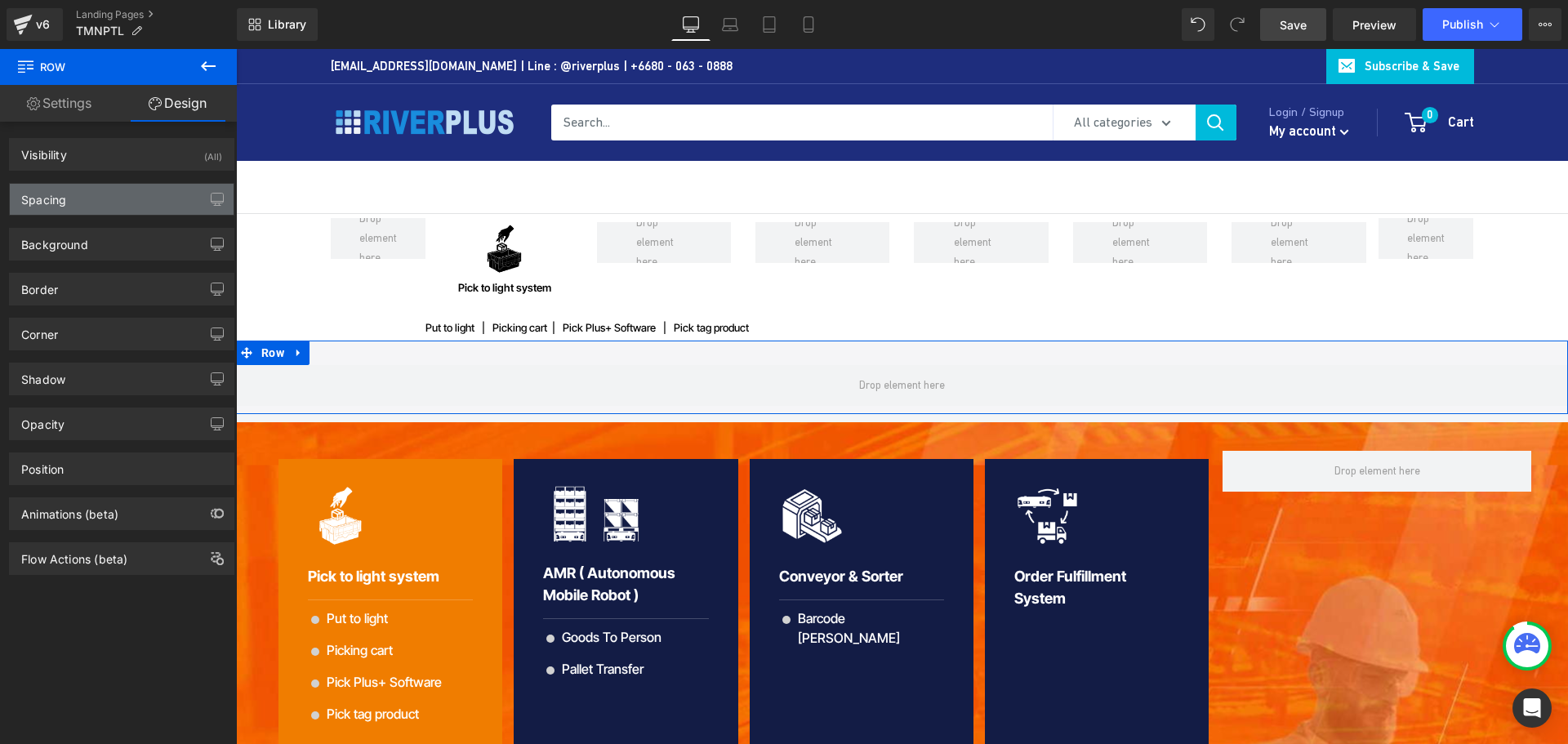 click on "Spacing" at bounding box center (122, 199) 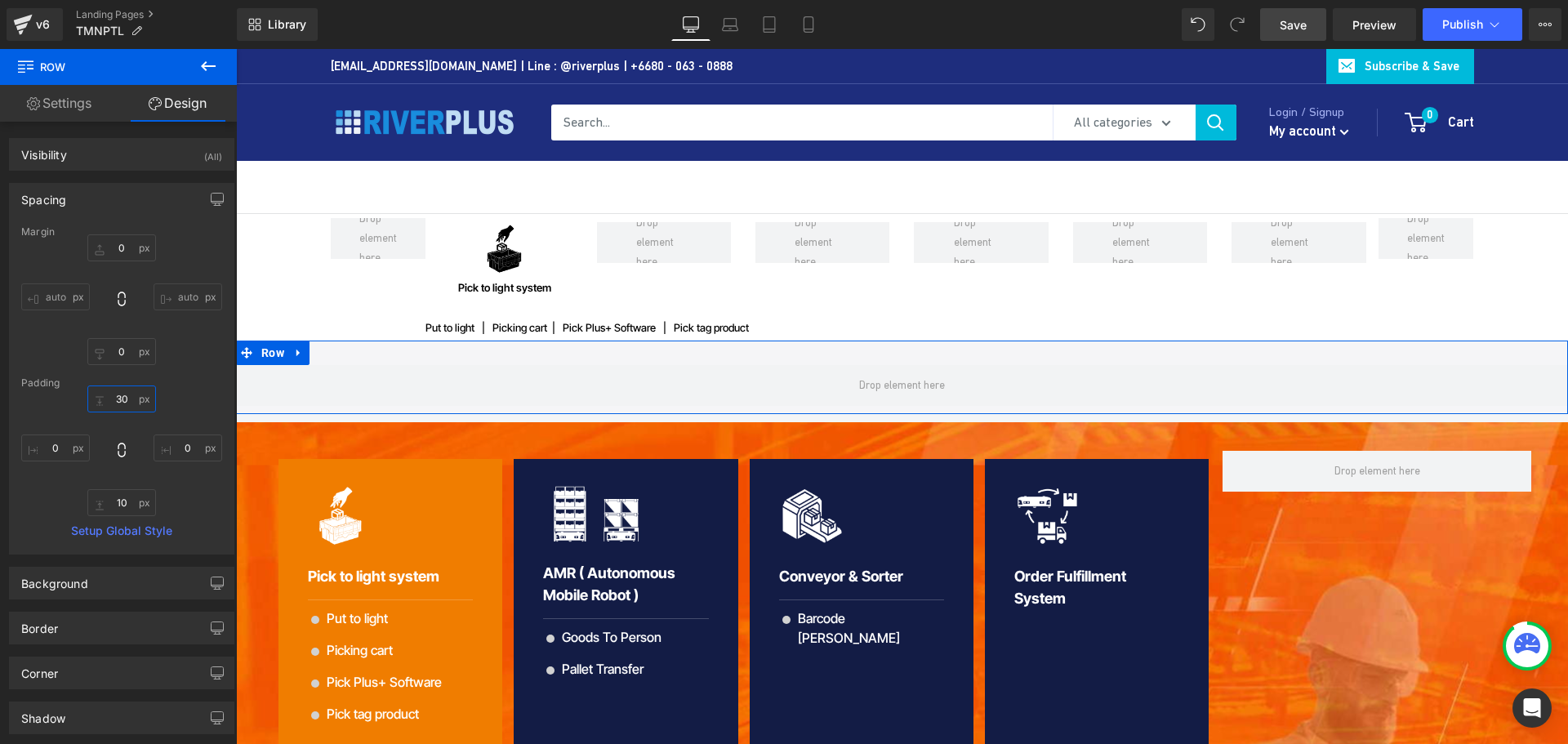 click at bounding box center (122, 399) 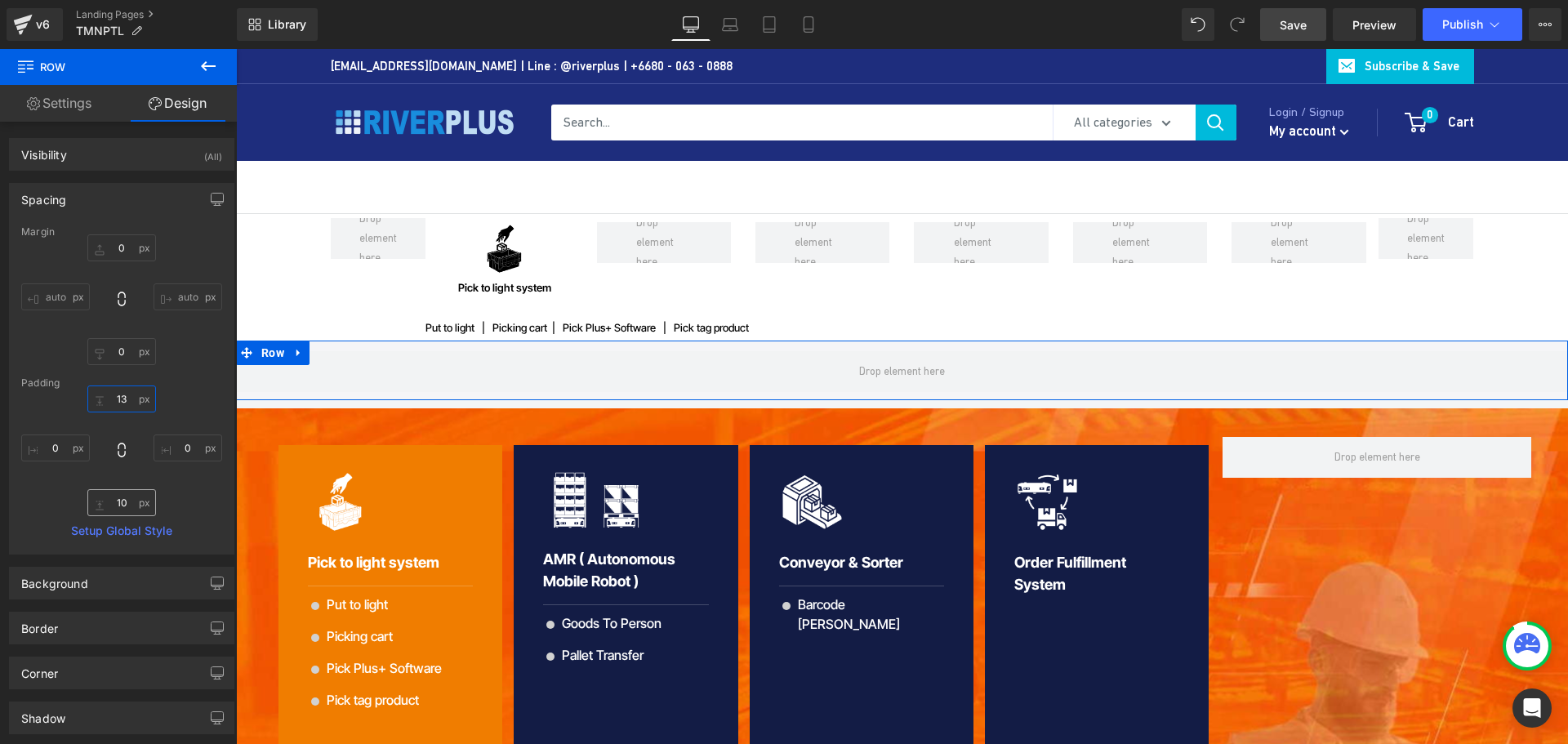 type on "13" 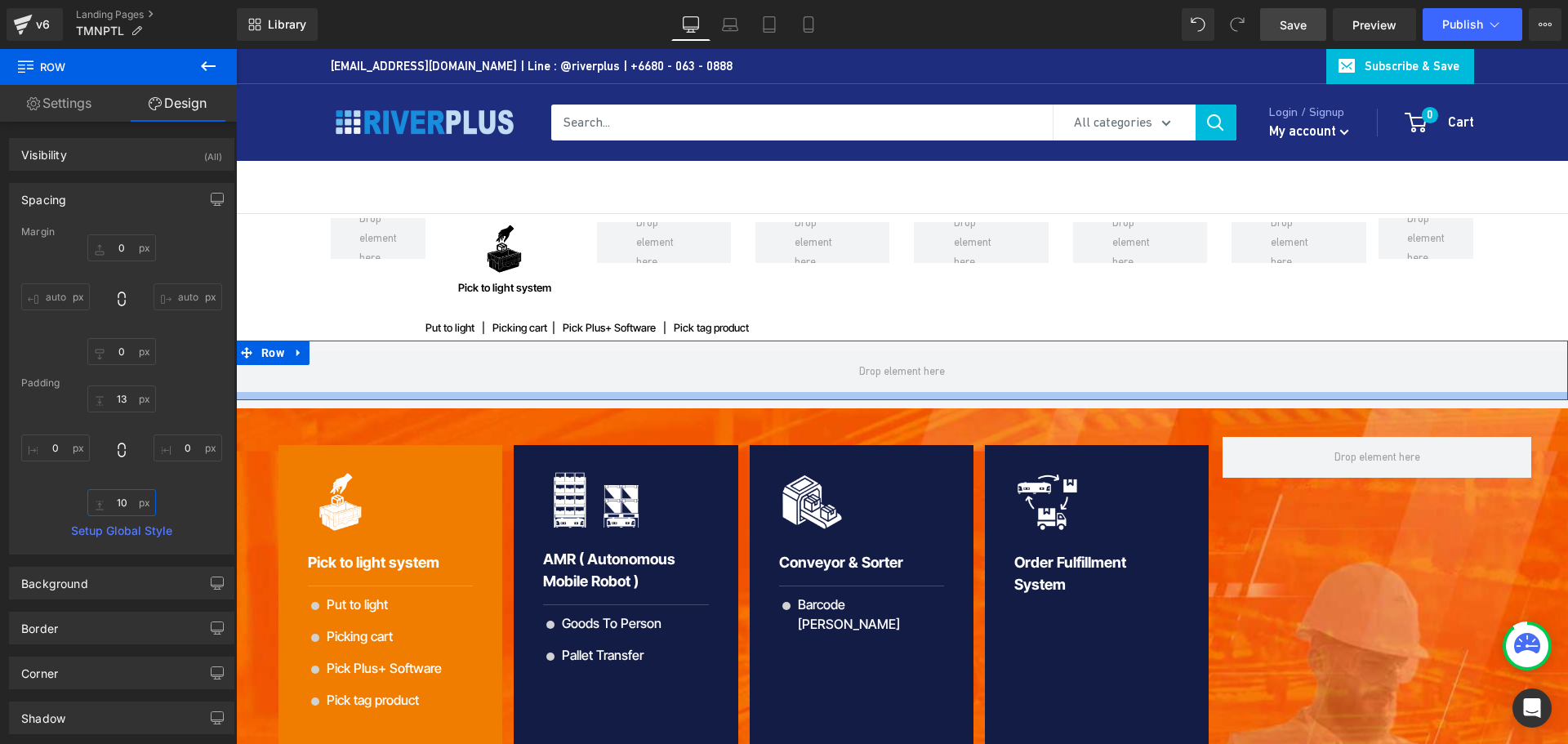 click at bounding box center [122, 502] 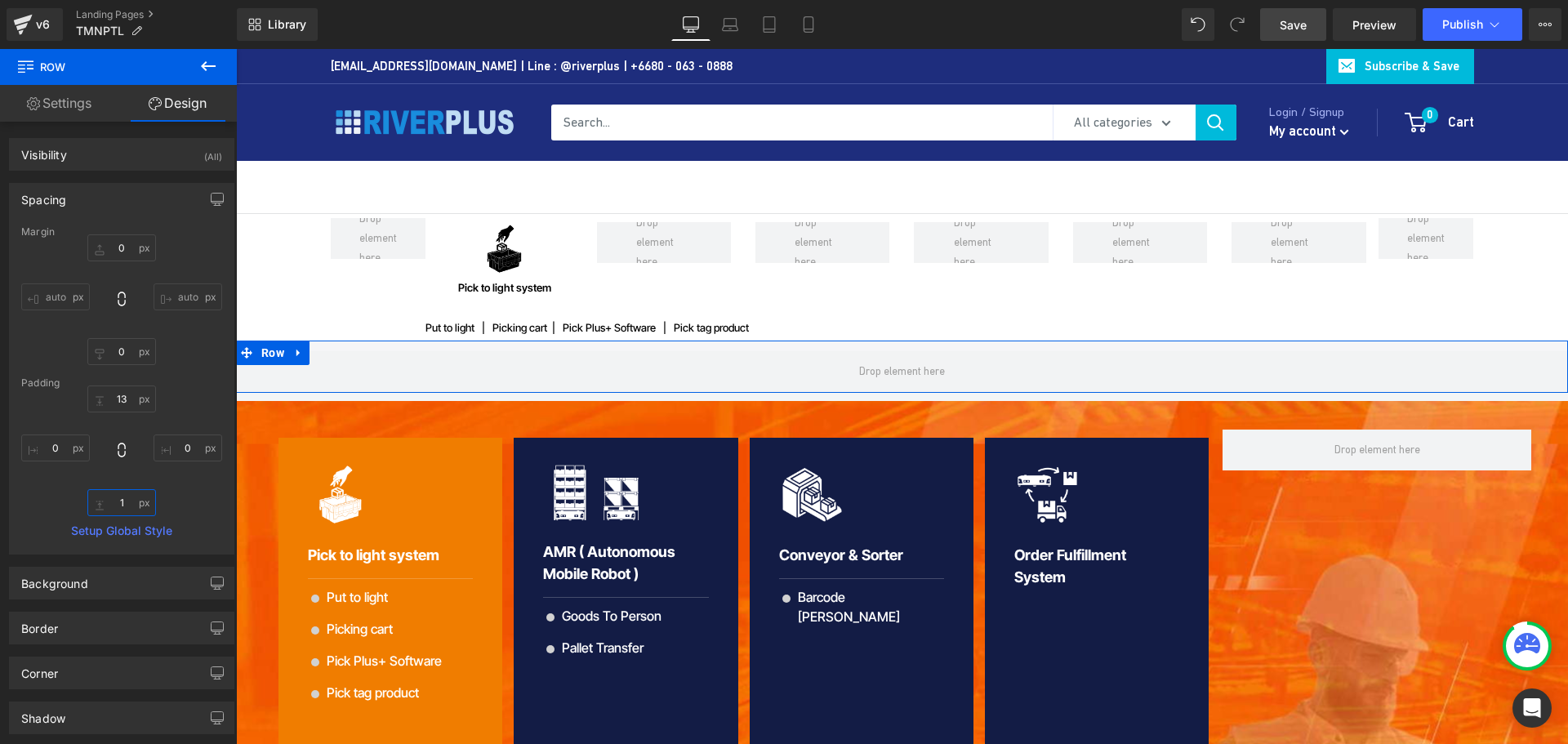 type on "12" 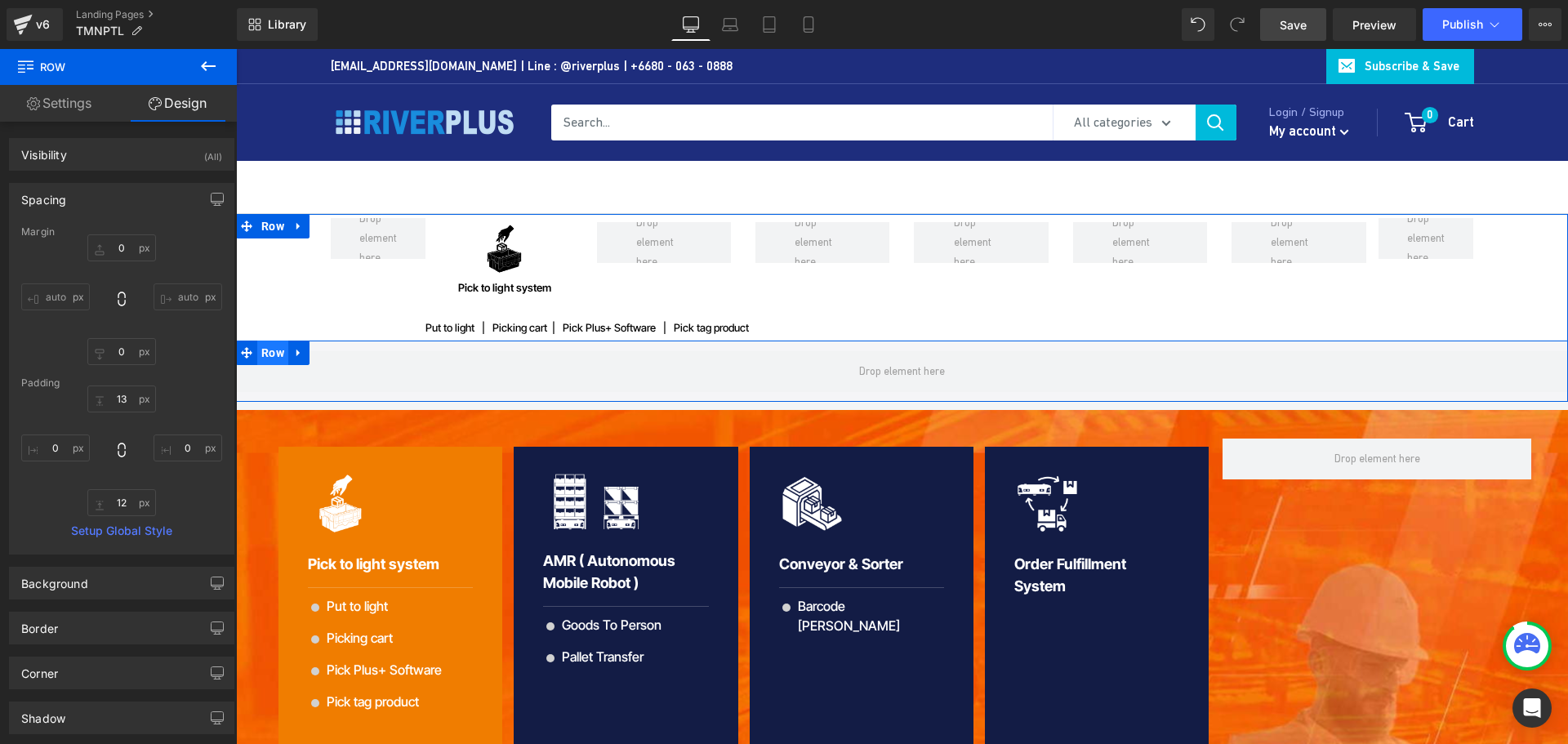 click on "Row" at bounding box center (273, 353) 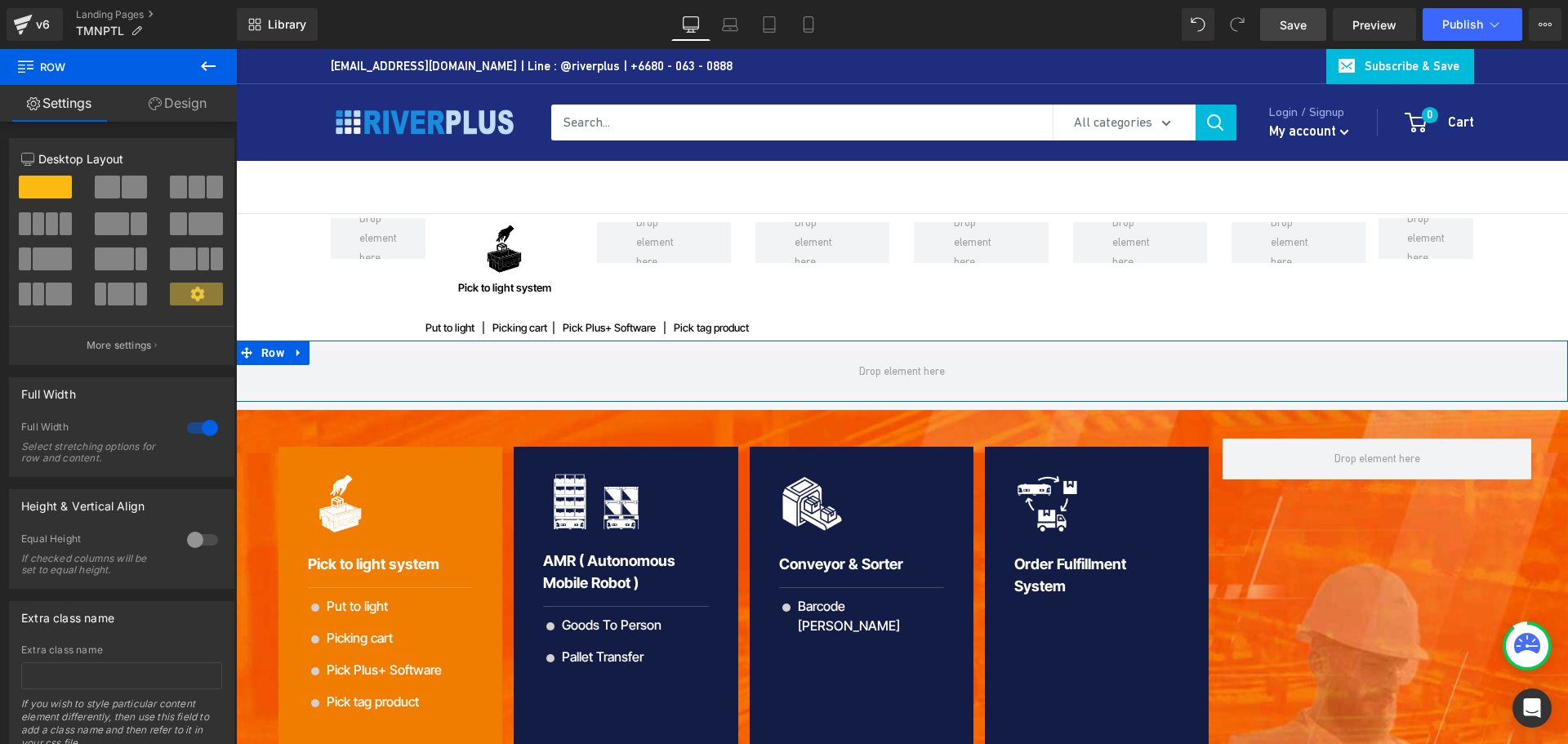 click on "Design" at bounding box center [177, 103] 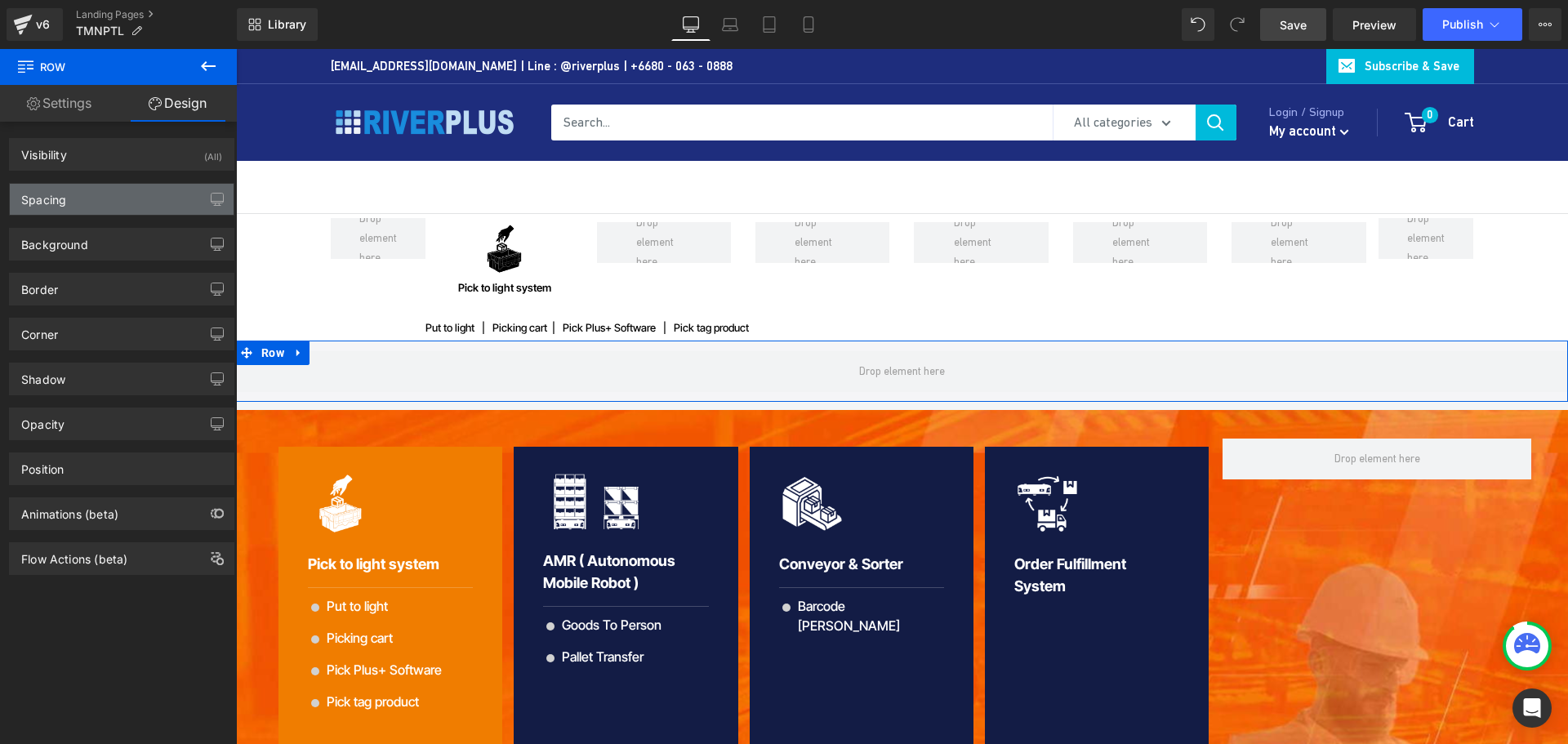 click on "Spacing" at bounding box center [122, 199] 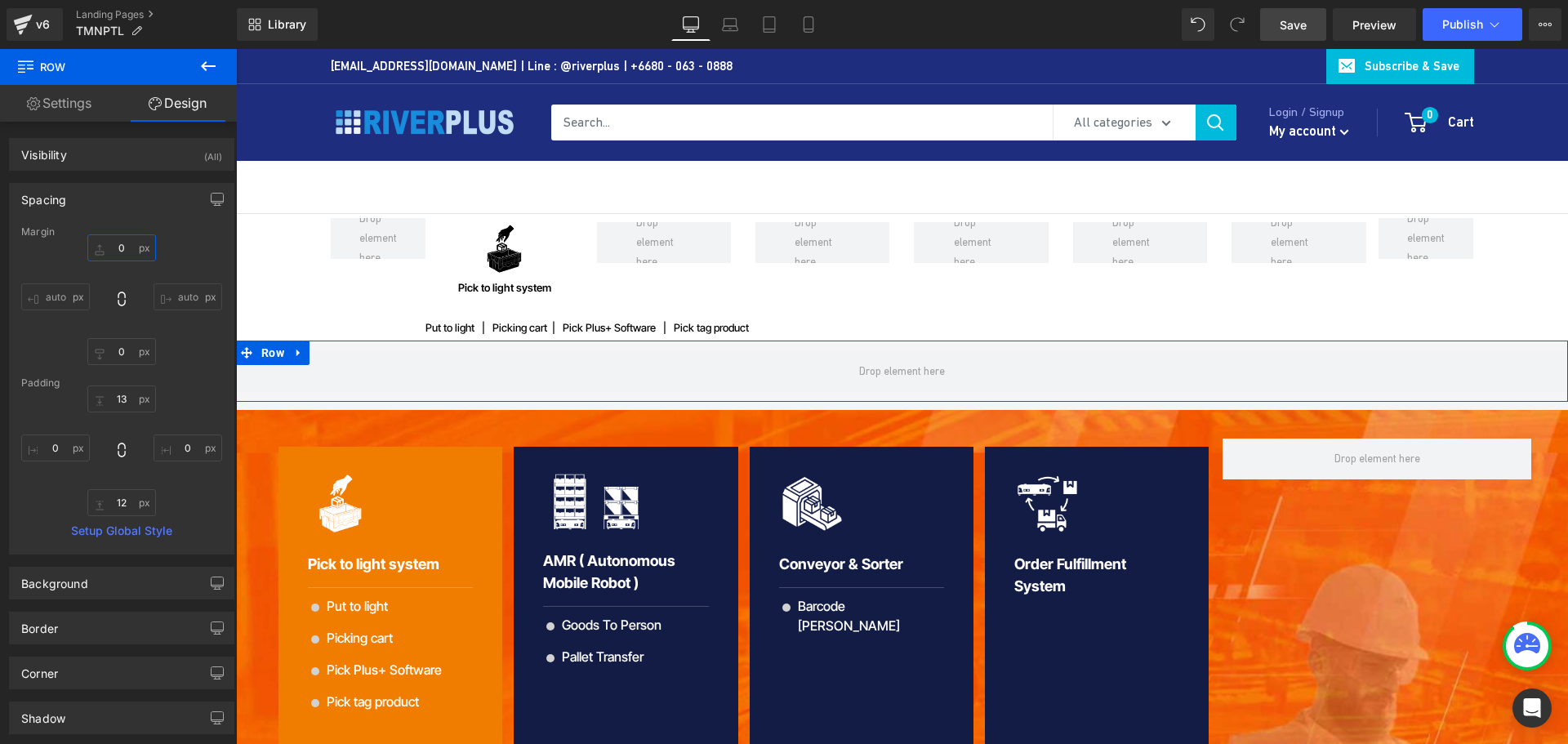 click at bounding box center (122, 247) 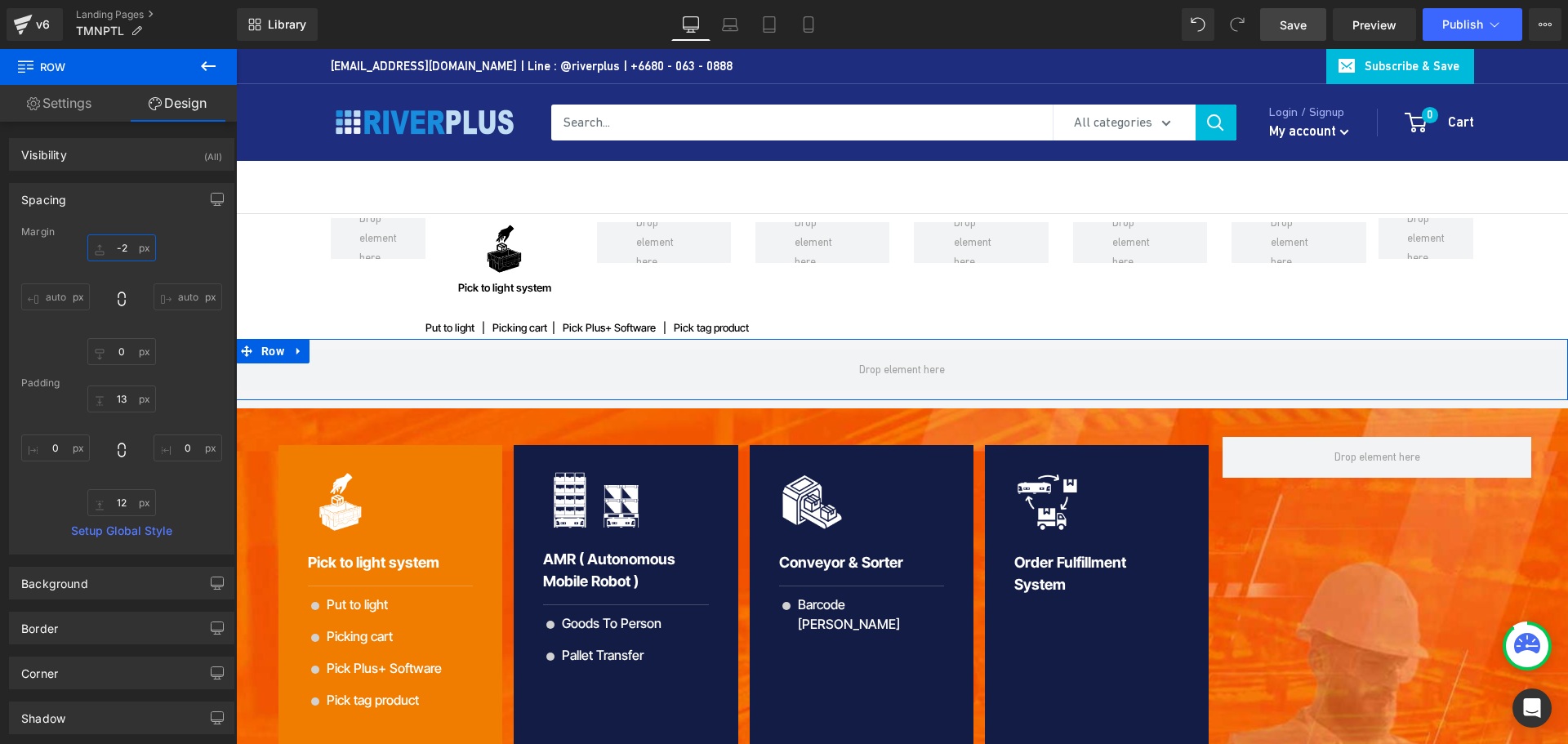 type on "-25" 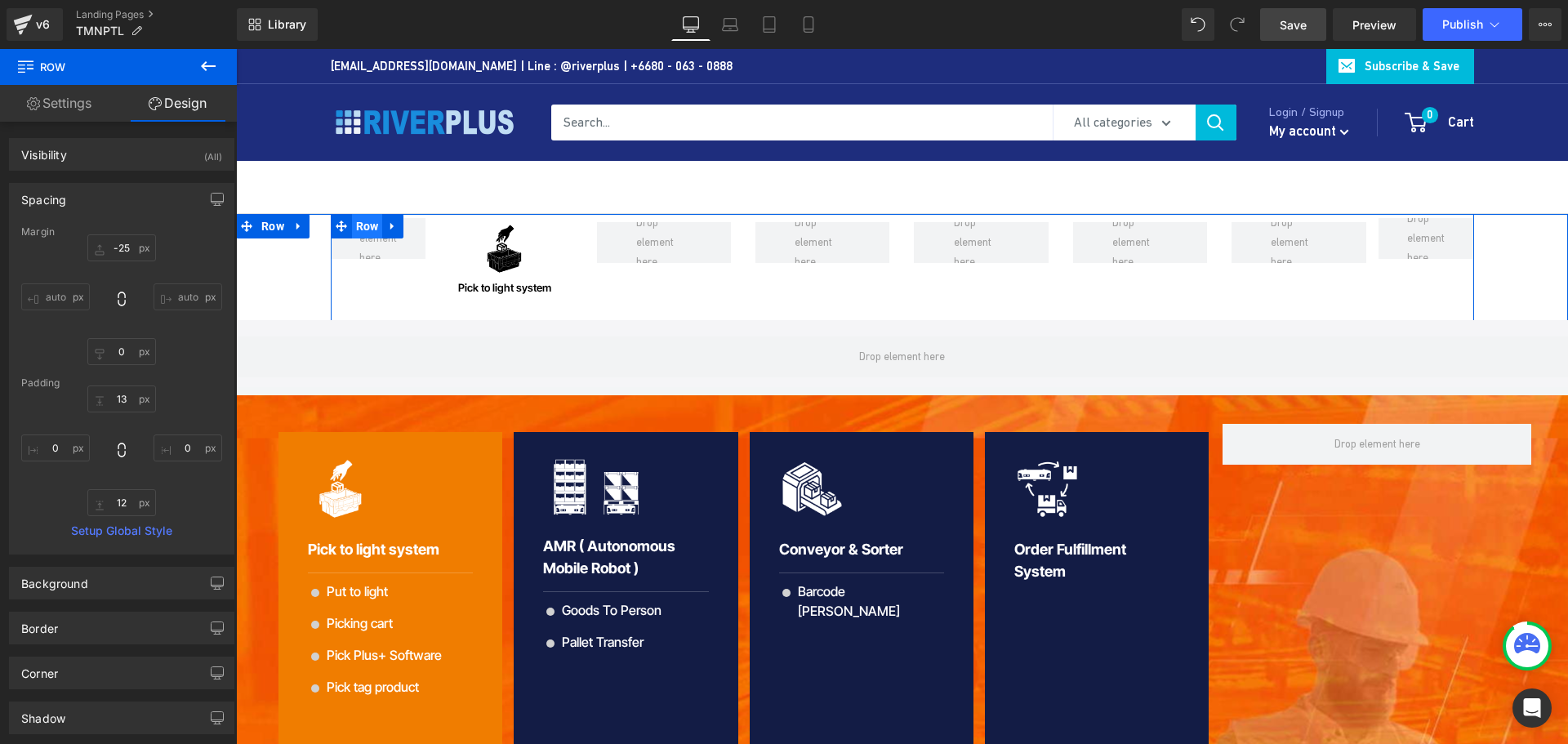 click on "Row" at bounding box center (368, 226) 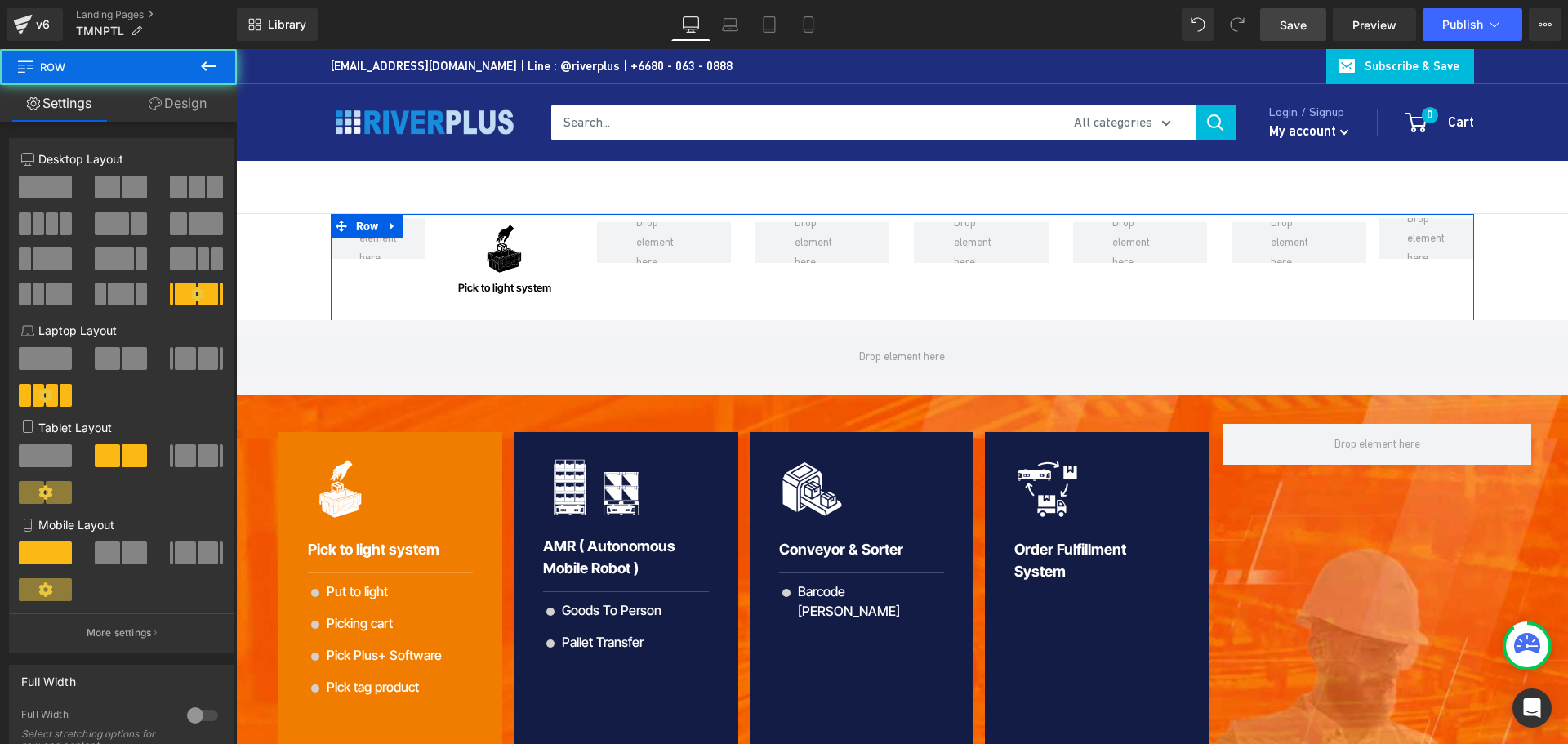 click on "Design" at bounding box center [177, 103] 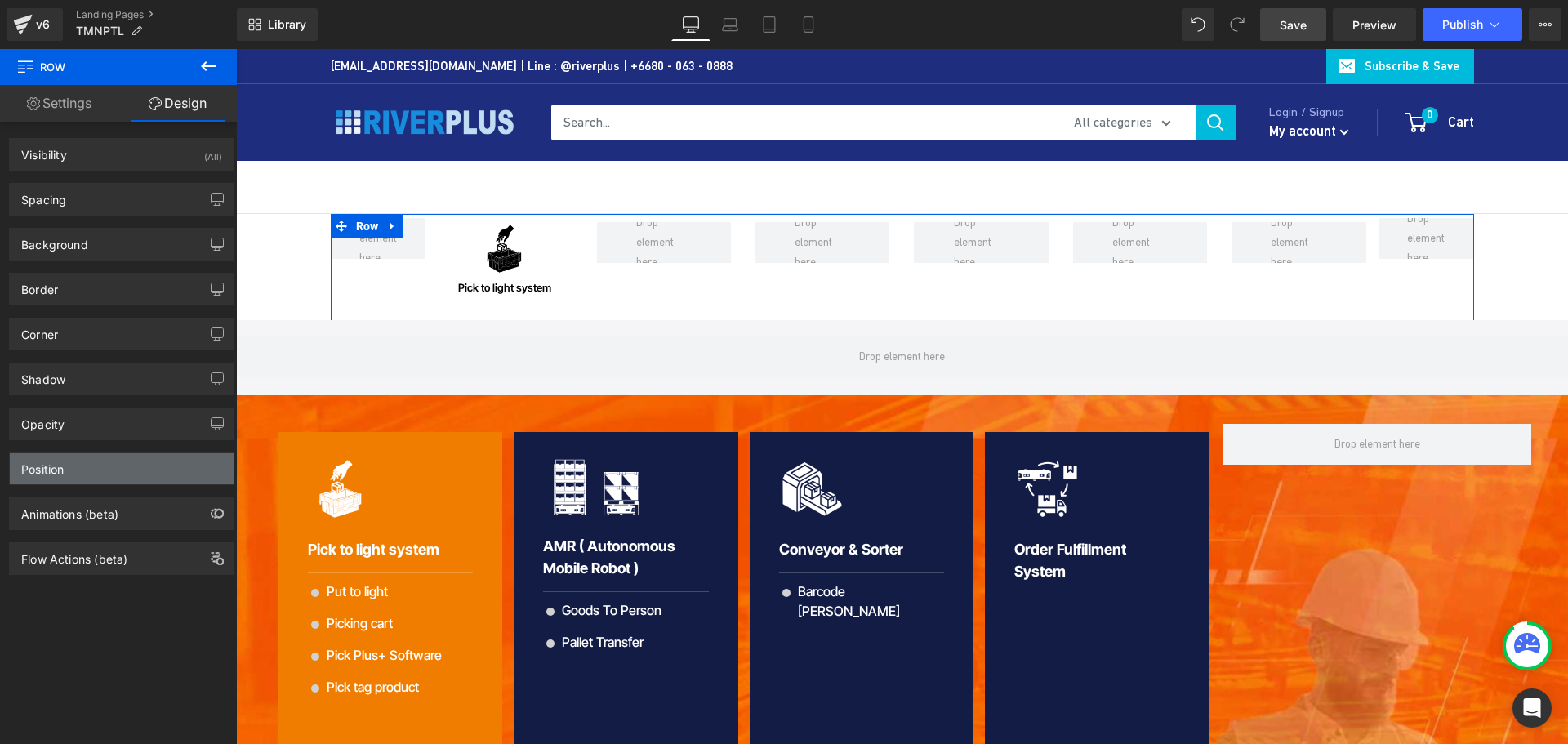 click on "Position" at bounding box center [122, 469] 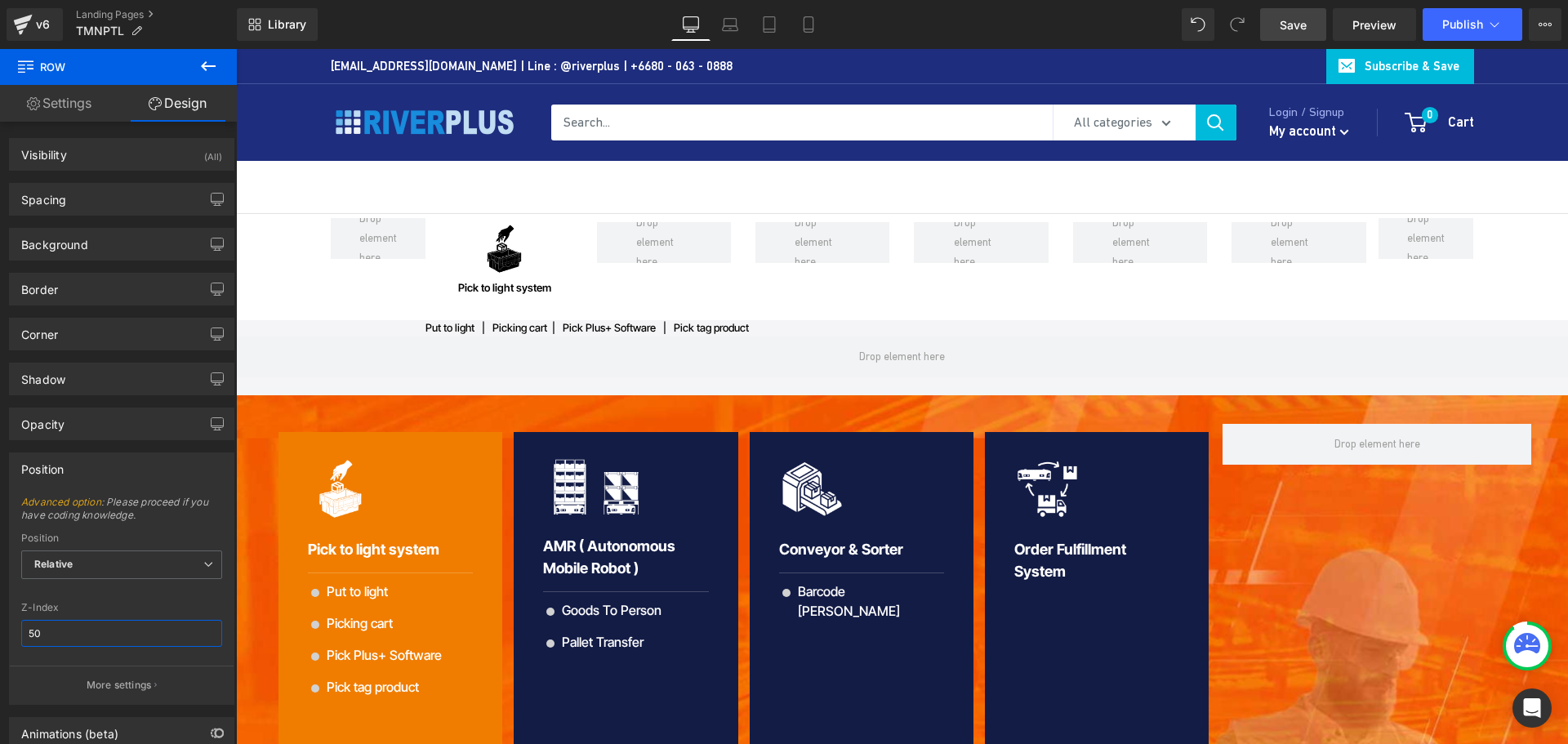 type on "50" 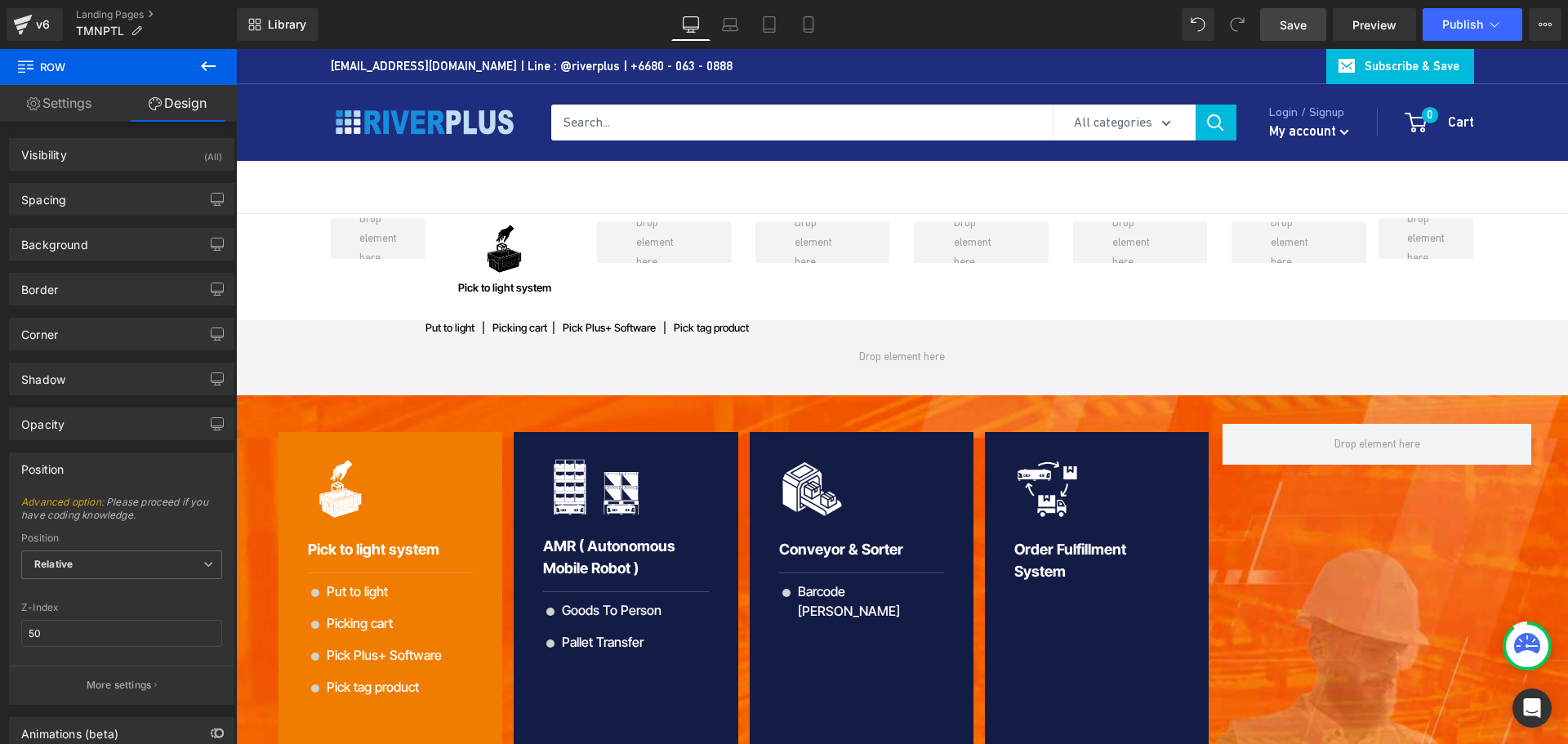 click on "Save" at bounding box center [1293, 25] 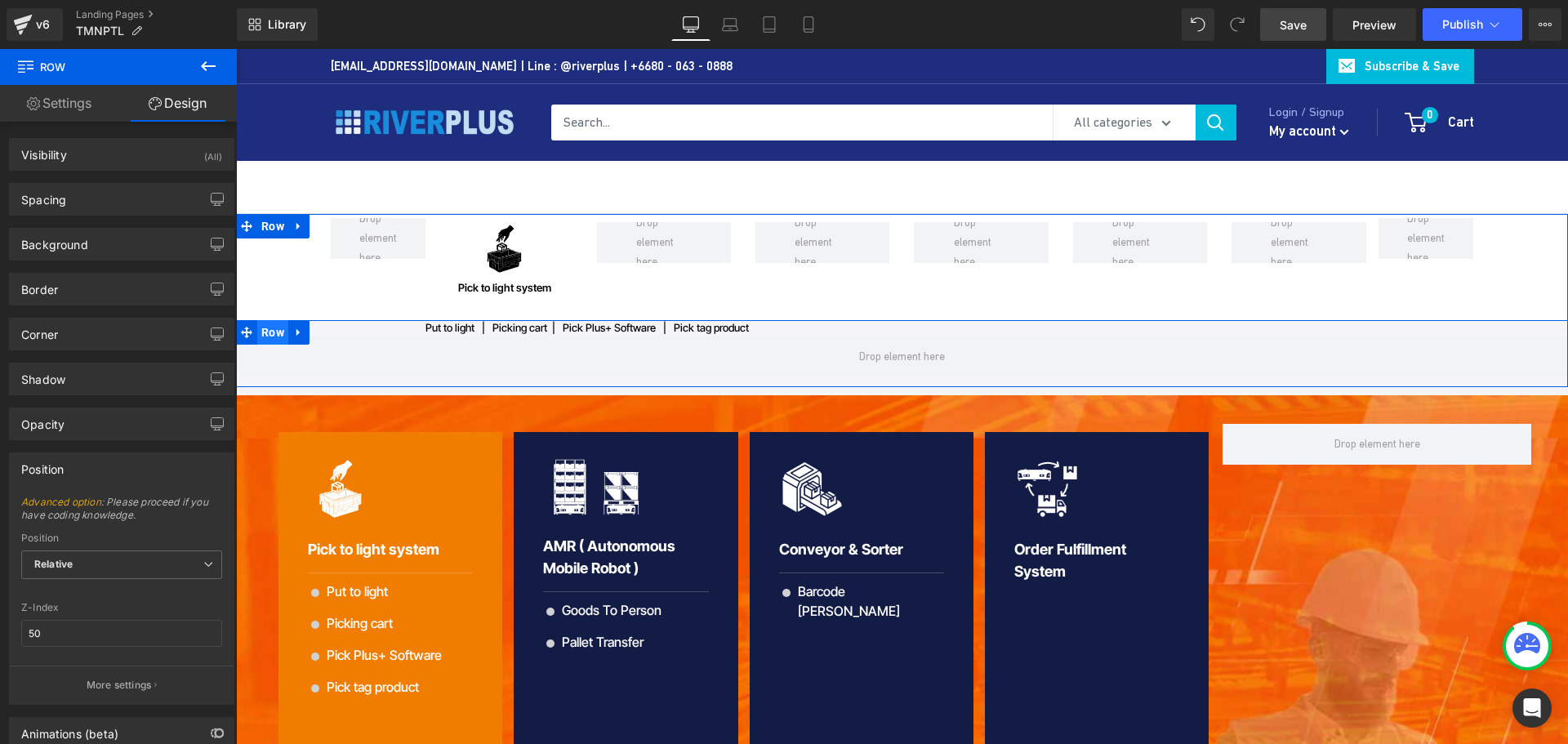 click on "Row" at bounding box center (273, 332) 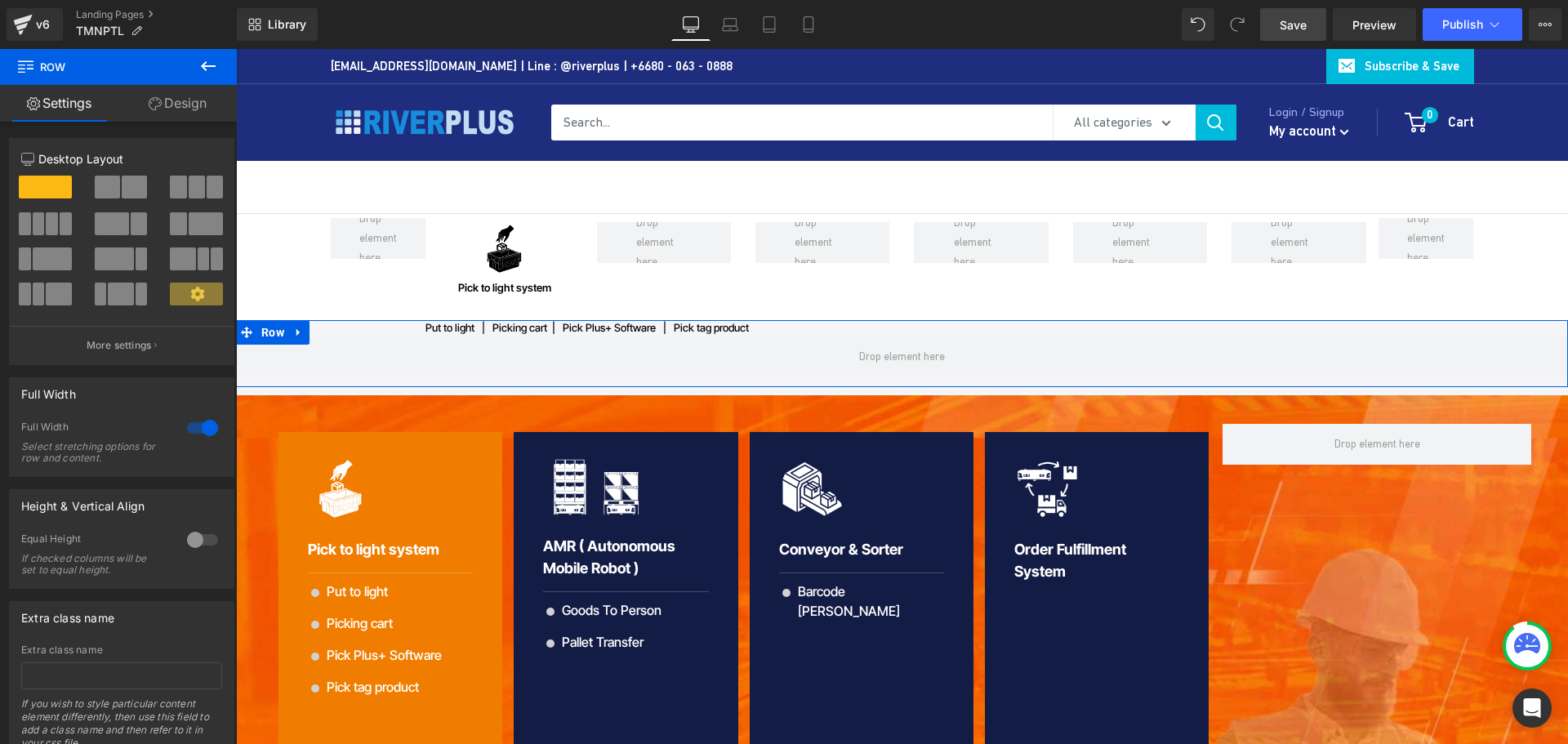click on "Design" at bounding box center (177, 103) 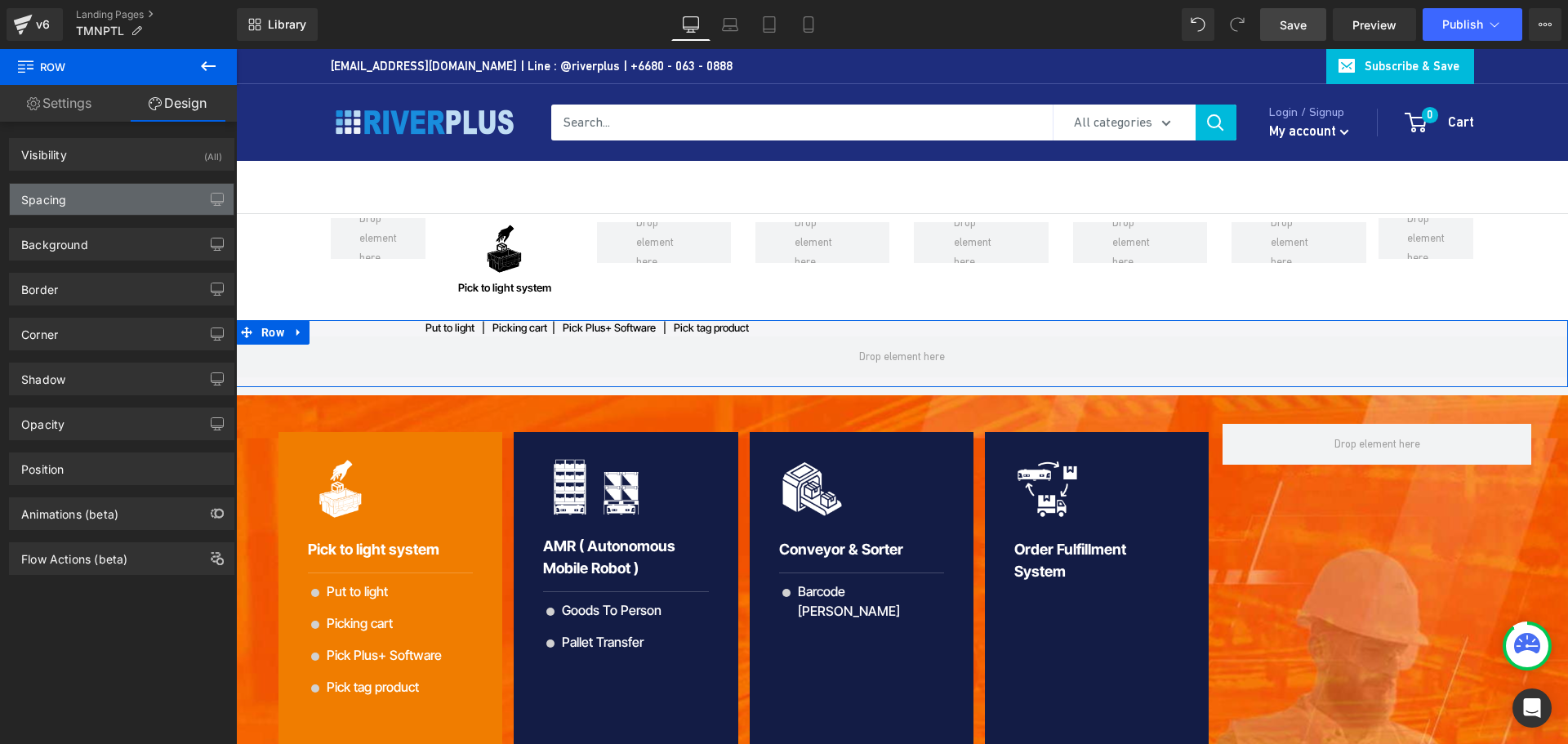 click on "Spacing" at bounding box center [122, 199] 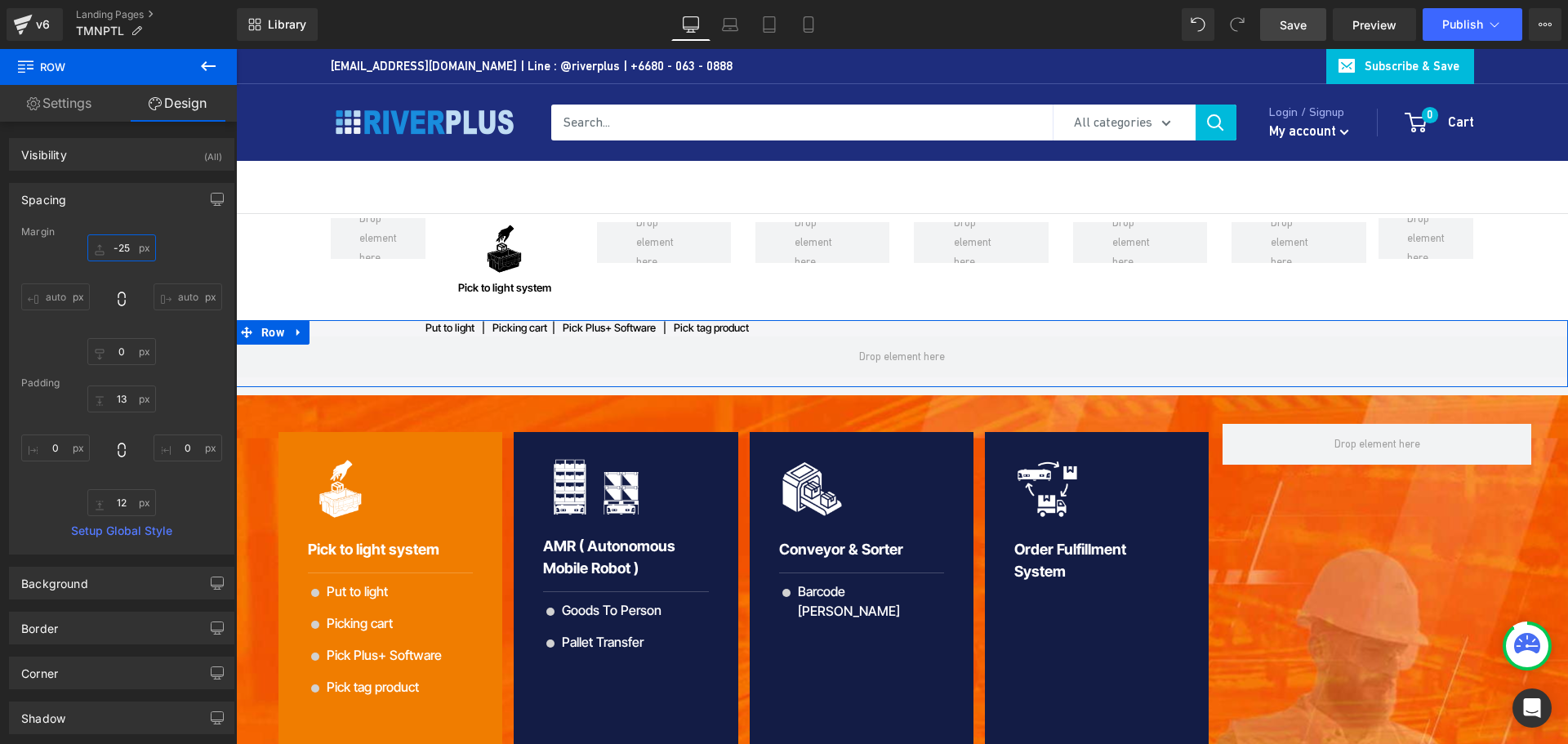 click at bounding box center [122, 247] 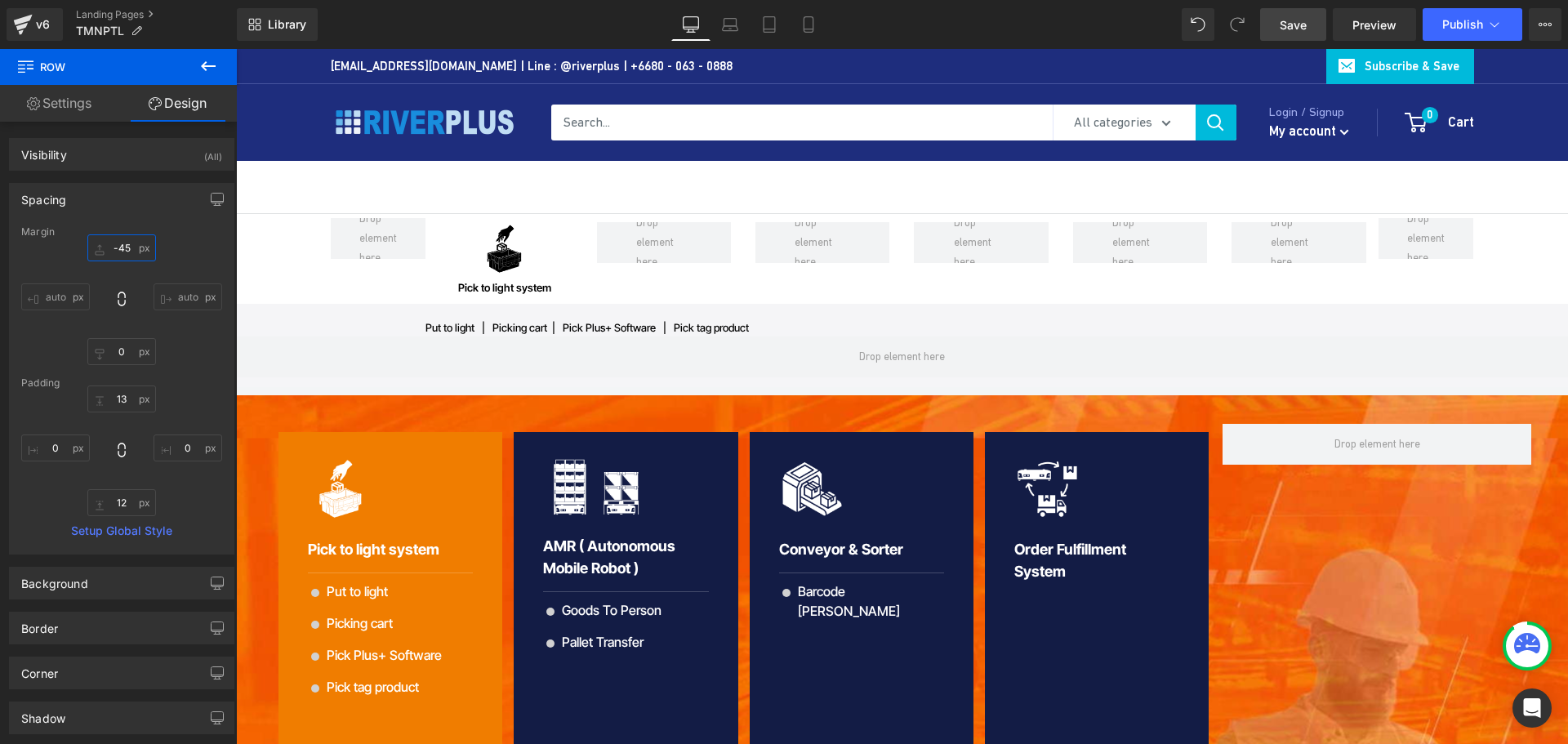type on "-45" 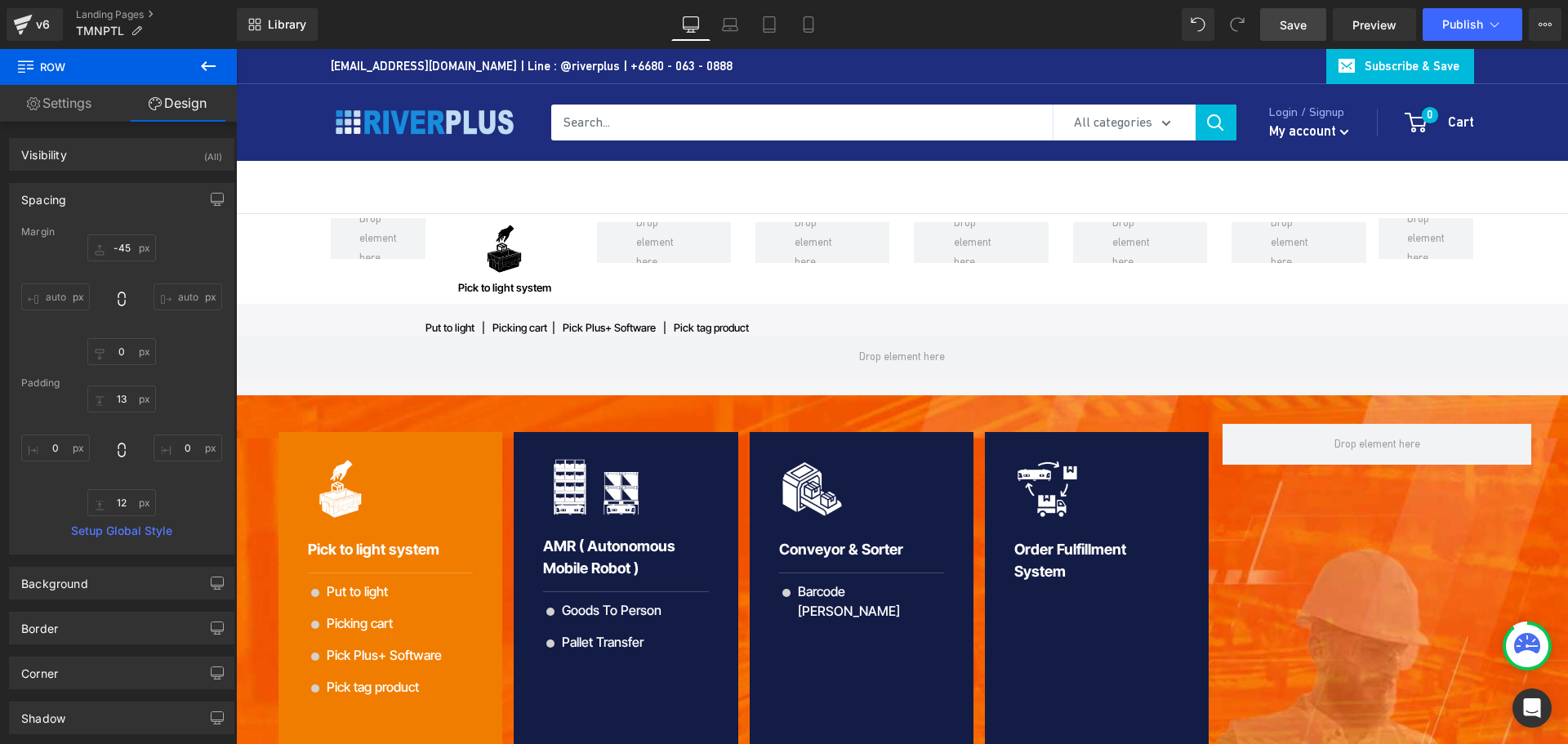 drag, startPoint x: 1289, startPoint y: 29, endPoint x: 399, endPoint y: 452, distance: 985.408 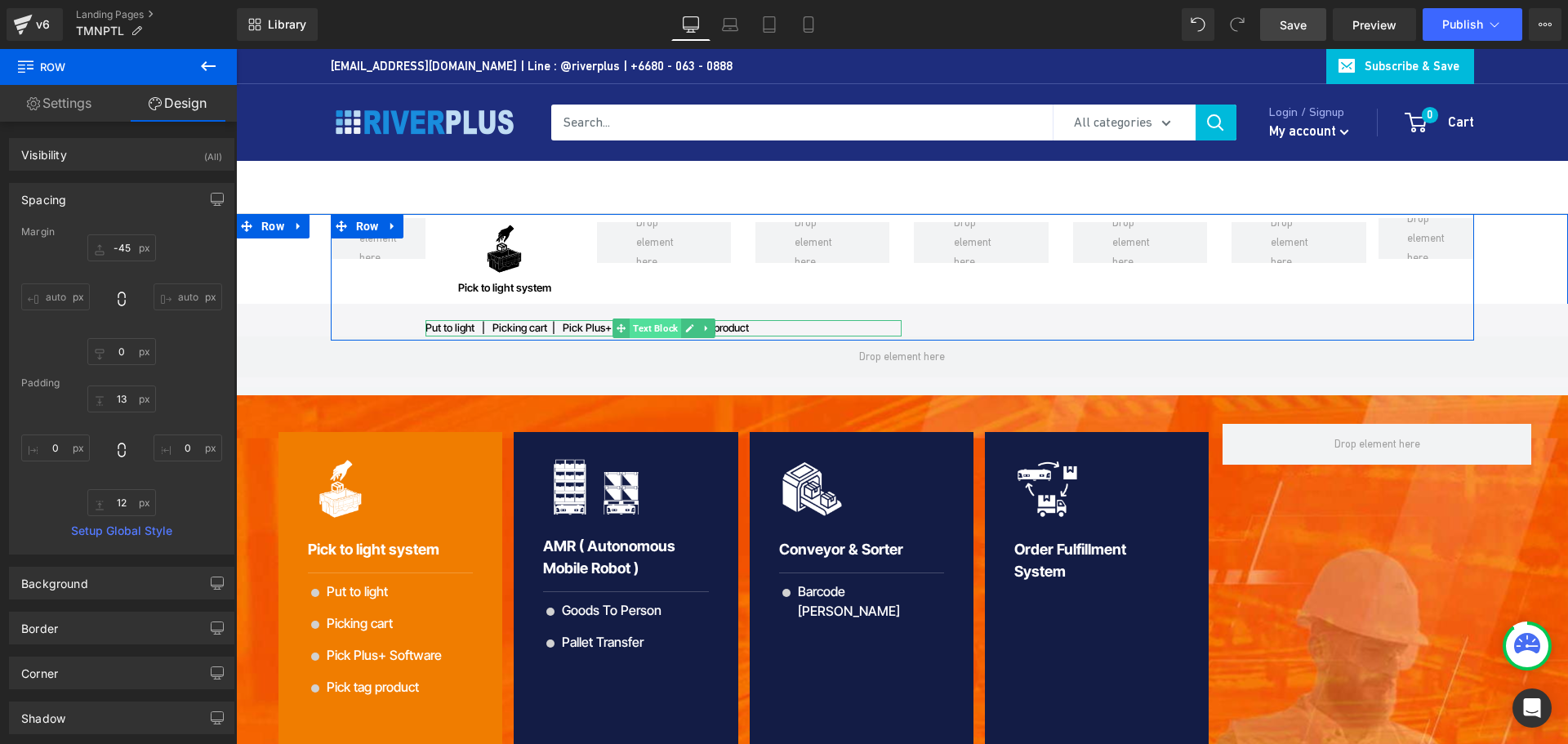 click on "Text Block" at bounding box center (655, 328) 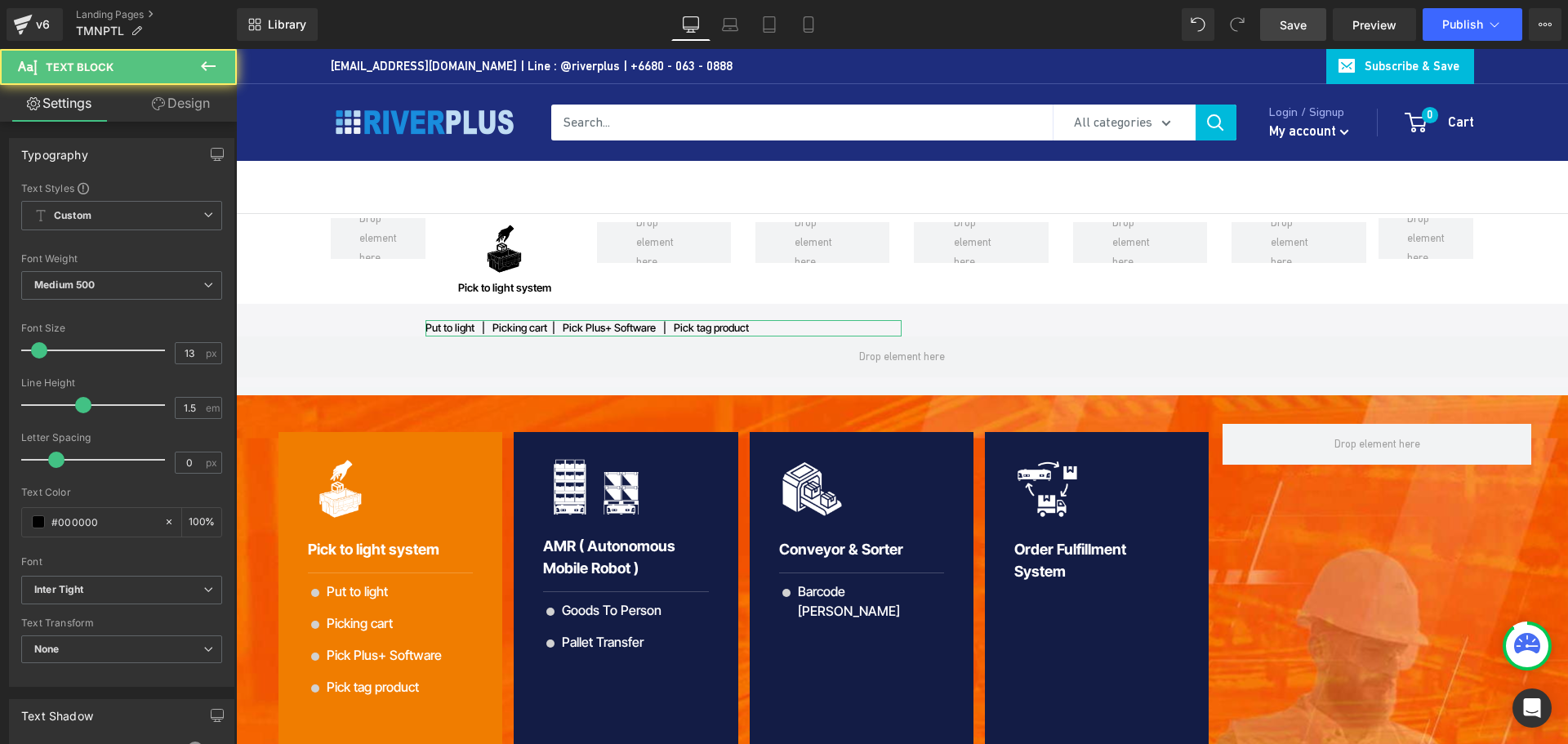 click on "Design" at bounding box center [180, 103] 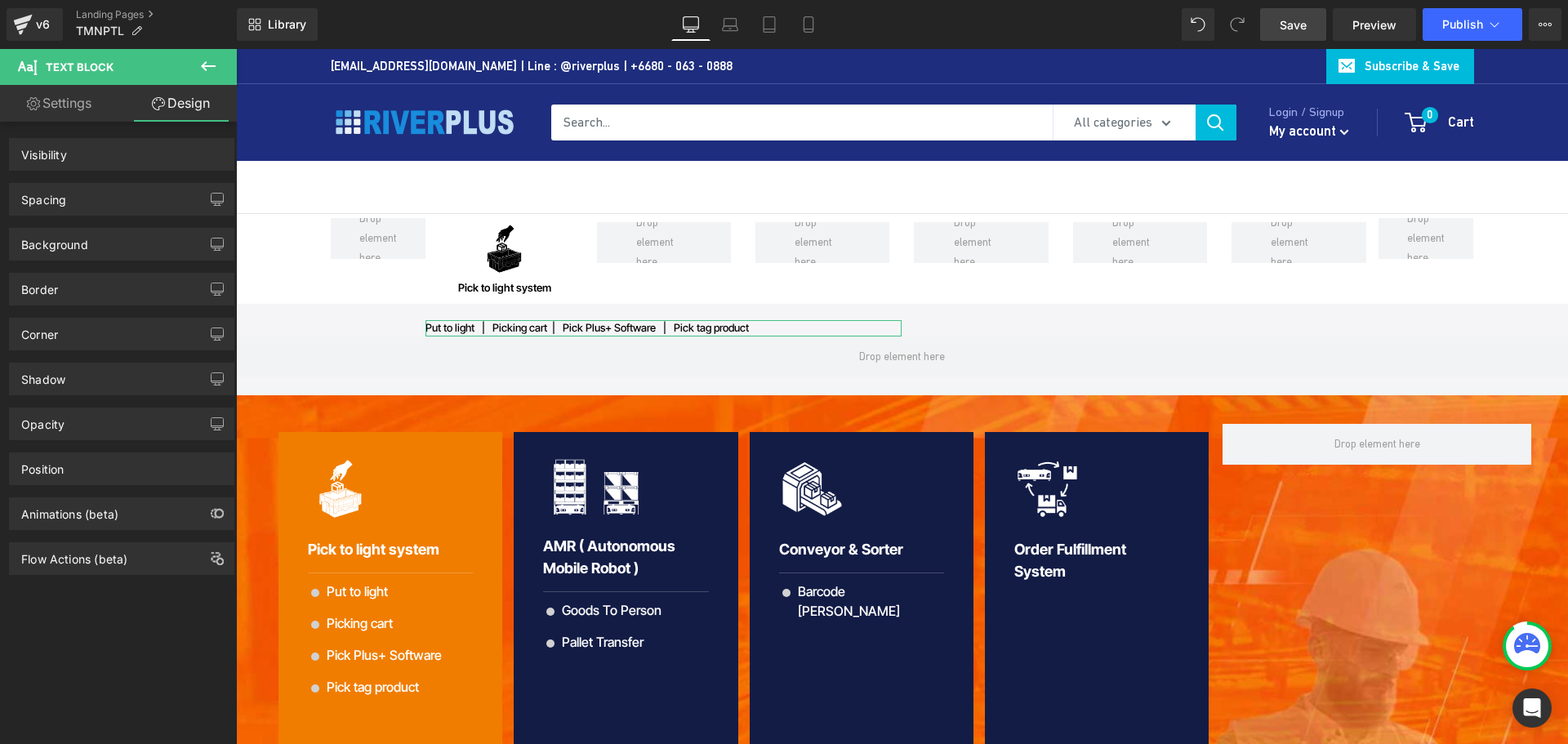 click on "Spacing" at bounding box center [122, 199] 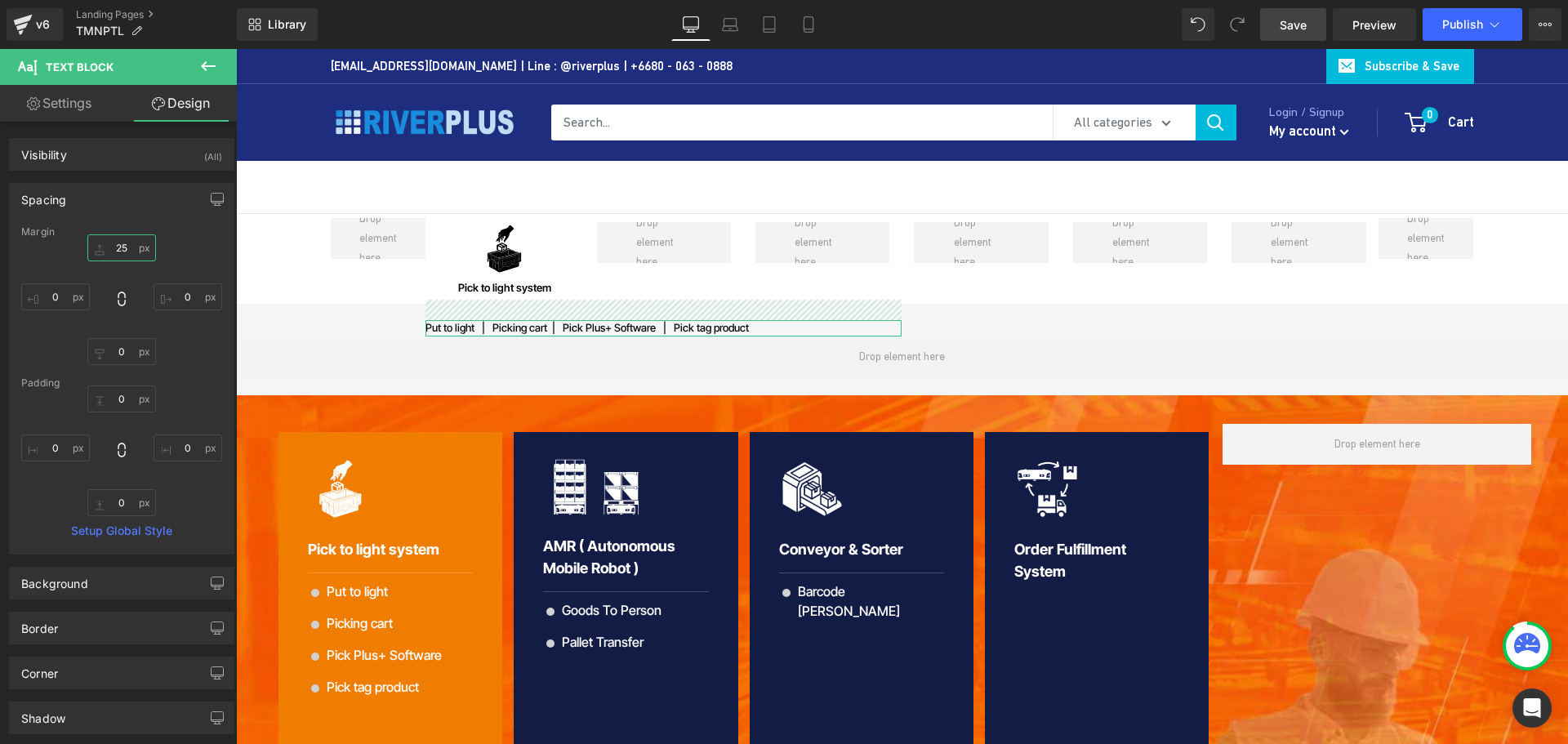 click at bounding box center (122, 247) 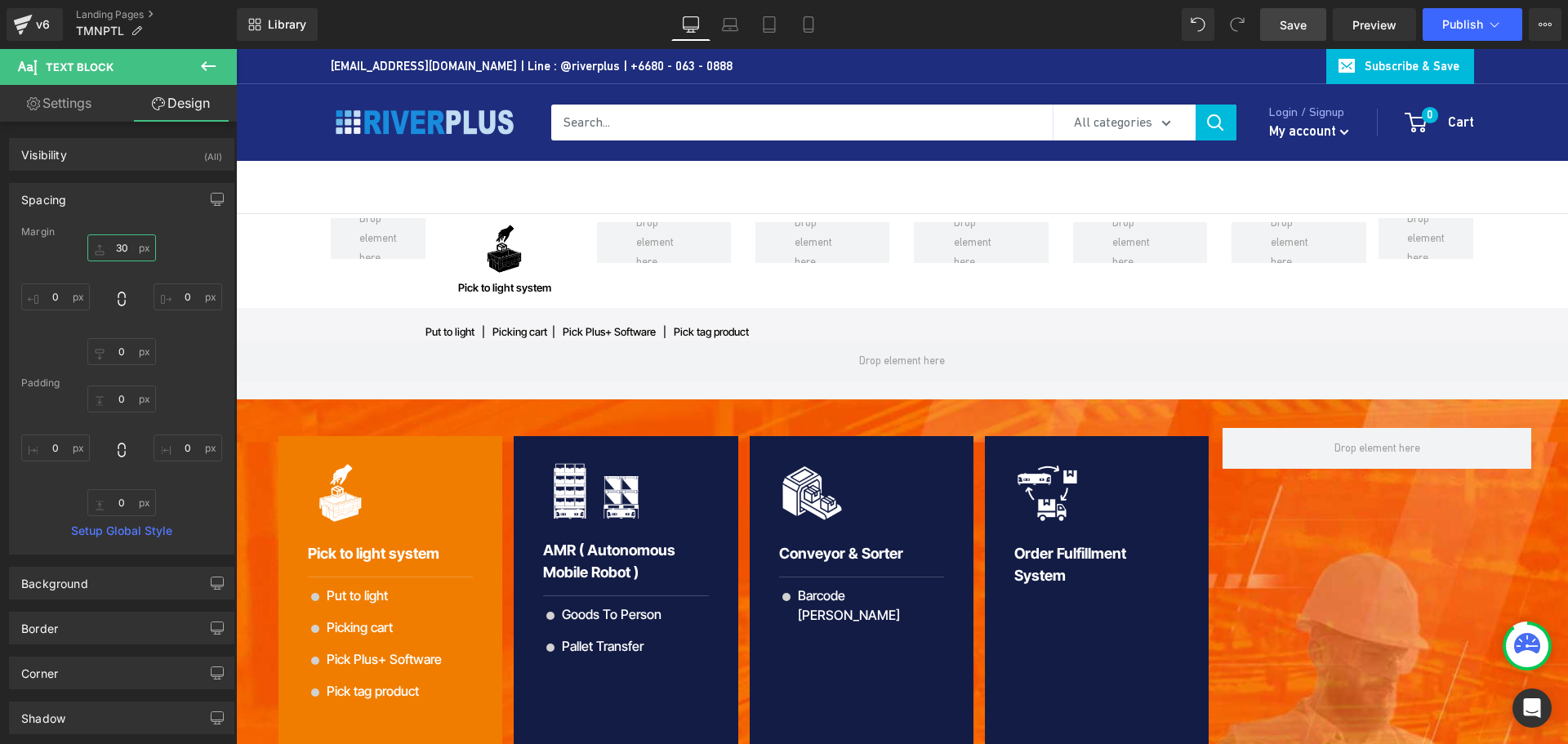 type on "30" 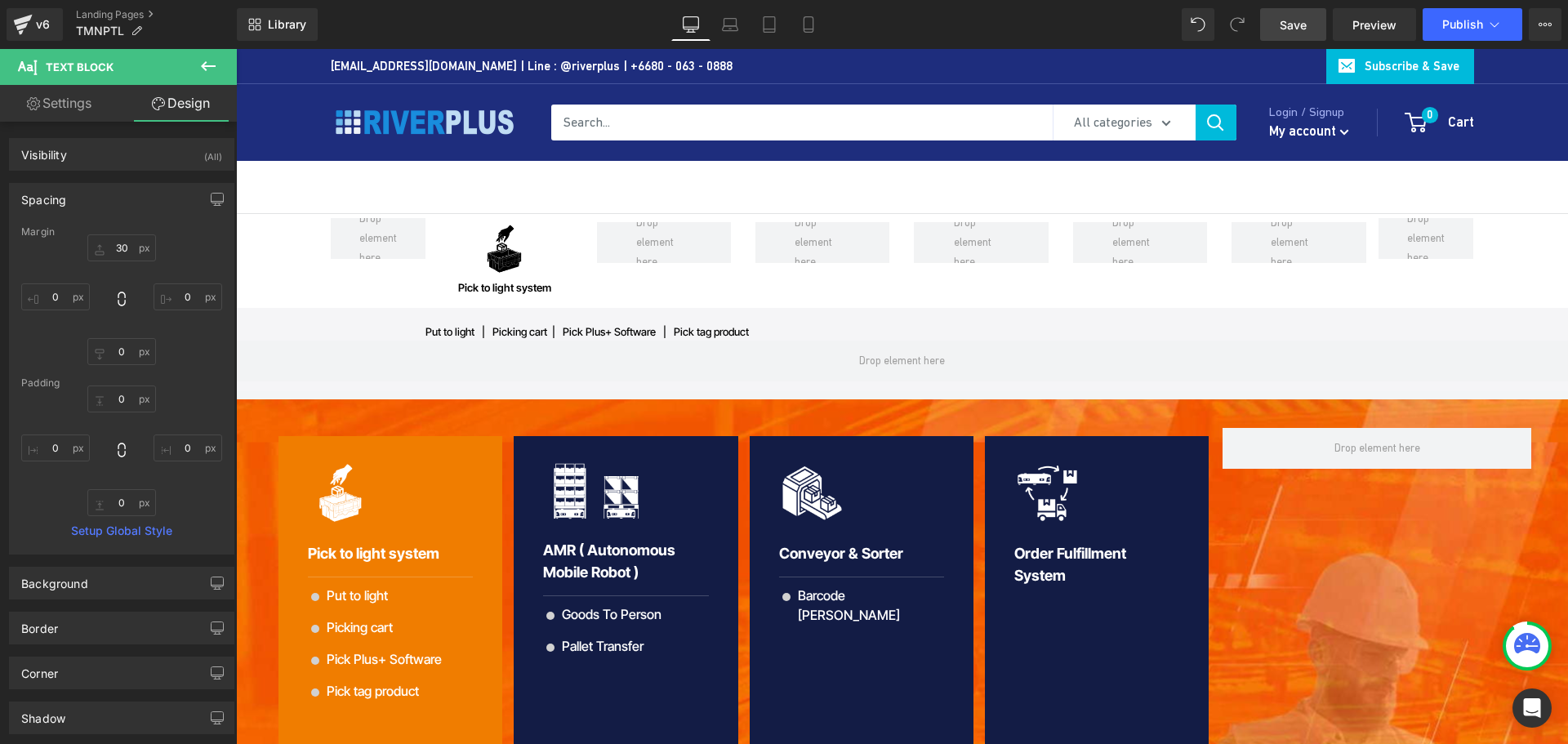 drag, startPoint x: 1301, startPoint y: 29, endPoint x: 676, endPoint y: 286, distance: 675.77659 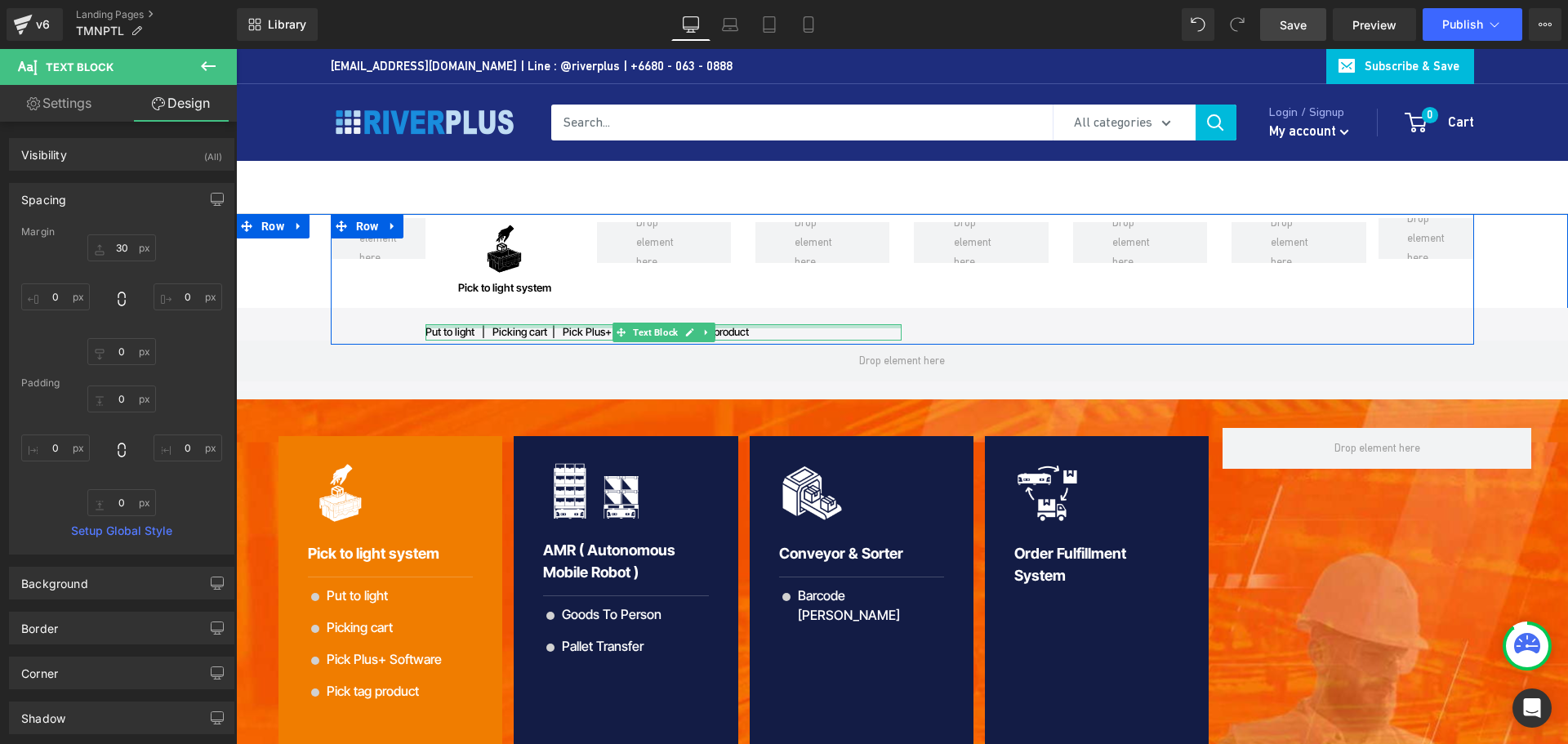 click at bounding box center (663, 326) 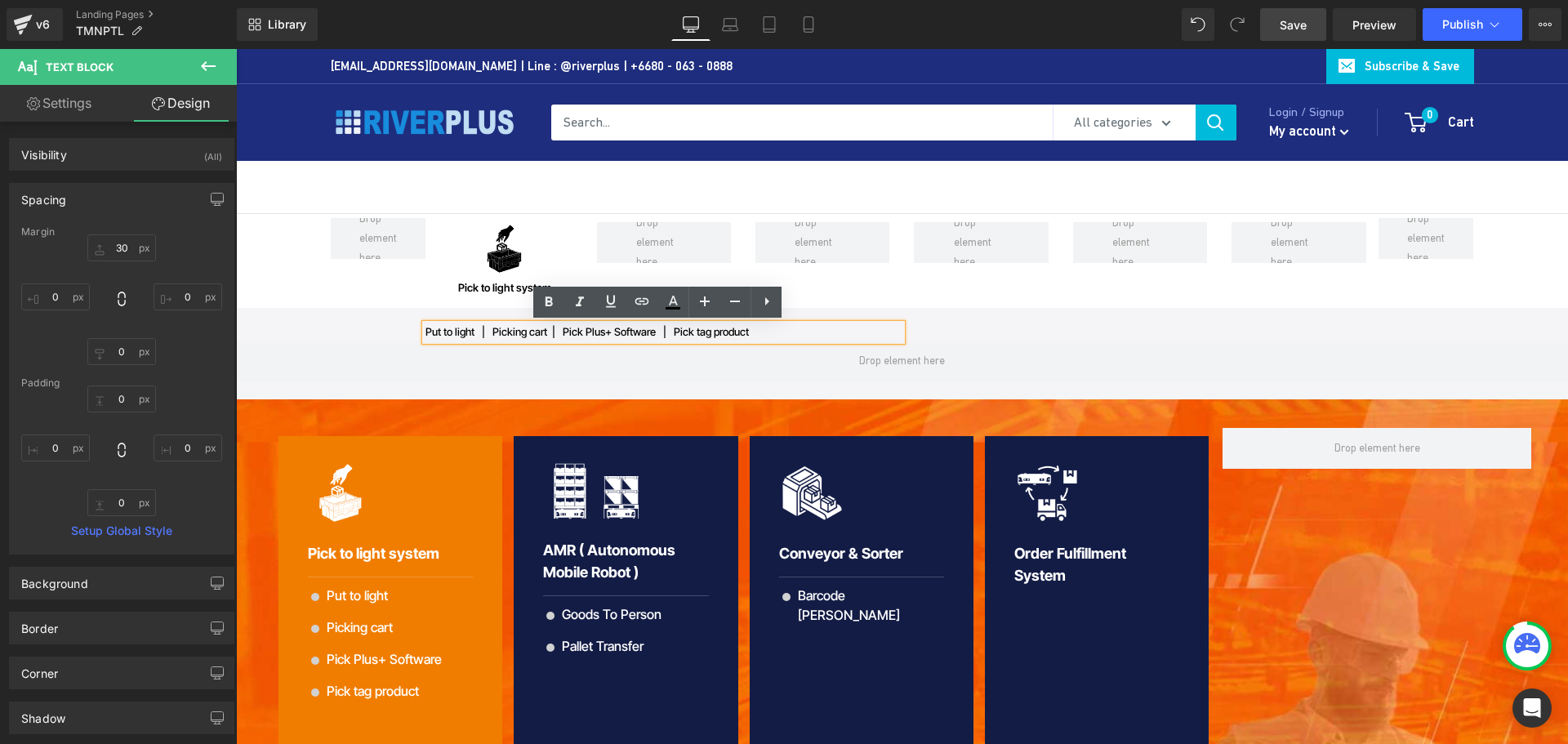 click on "Put to light   |   Picking cart  |   Pick Plus+ Software   |   Pick tag product" at bounding box center [663, 332] 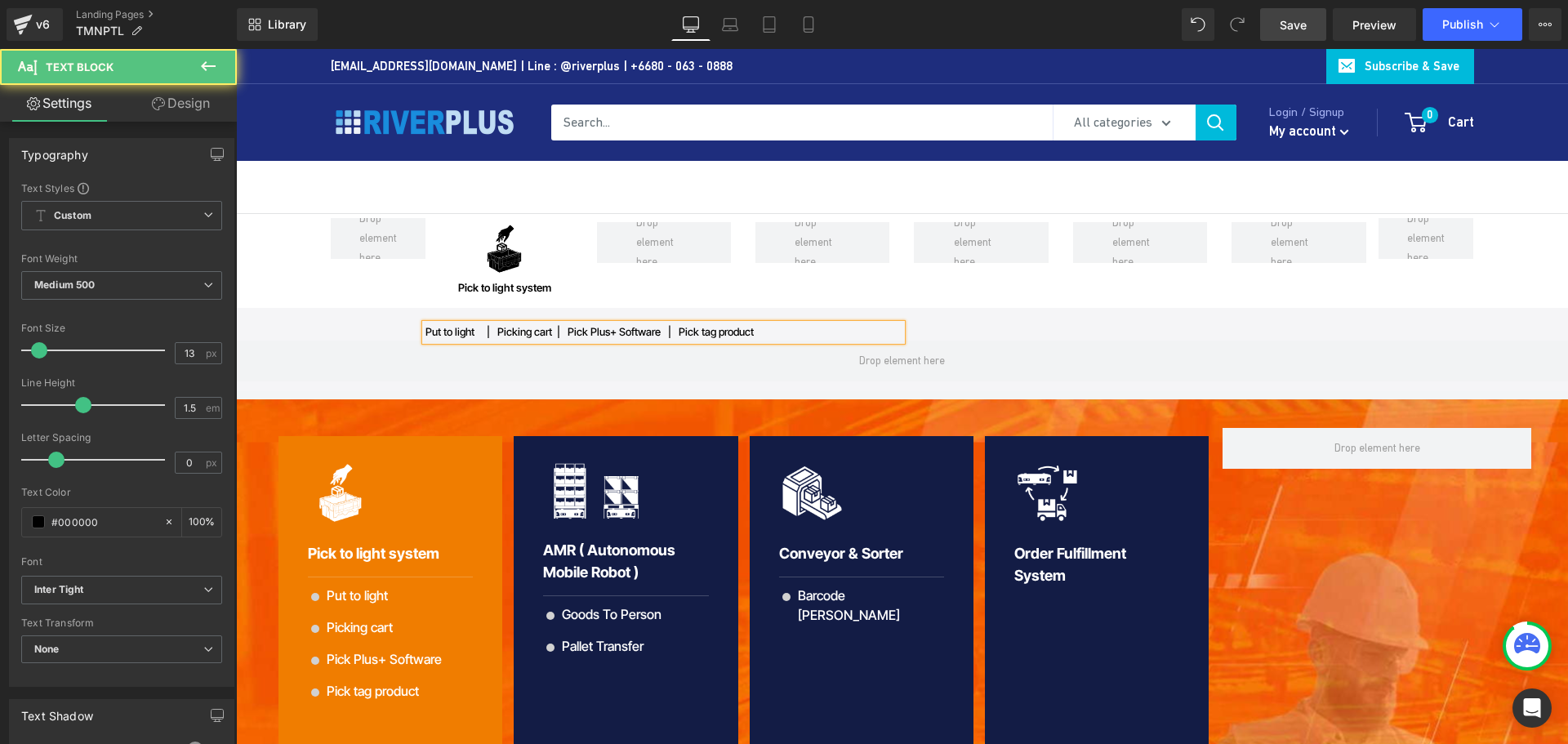 click on "Put to light     |   Picking cart  |   Pick Plus+ Software   |   Pick tag product" at bounding box center (663, 332) 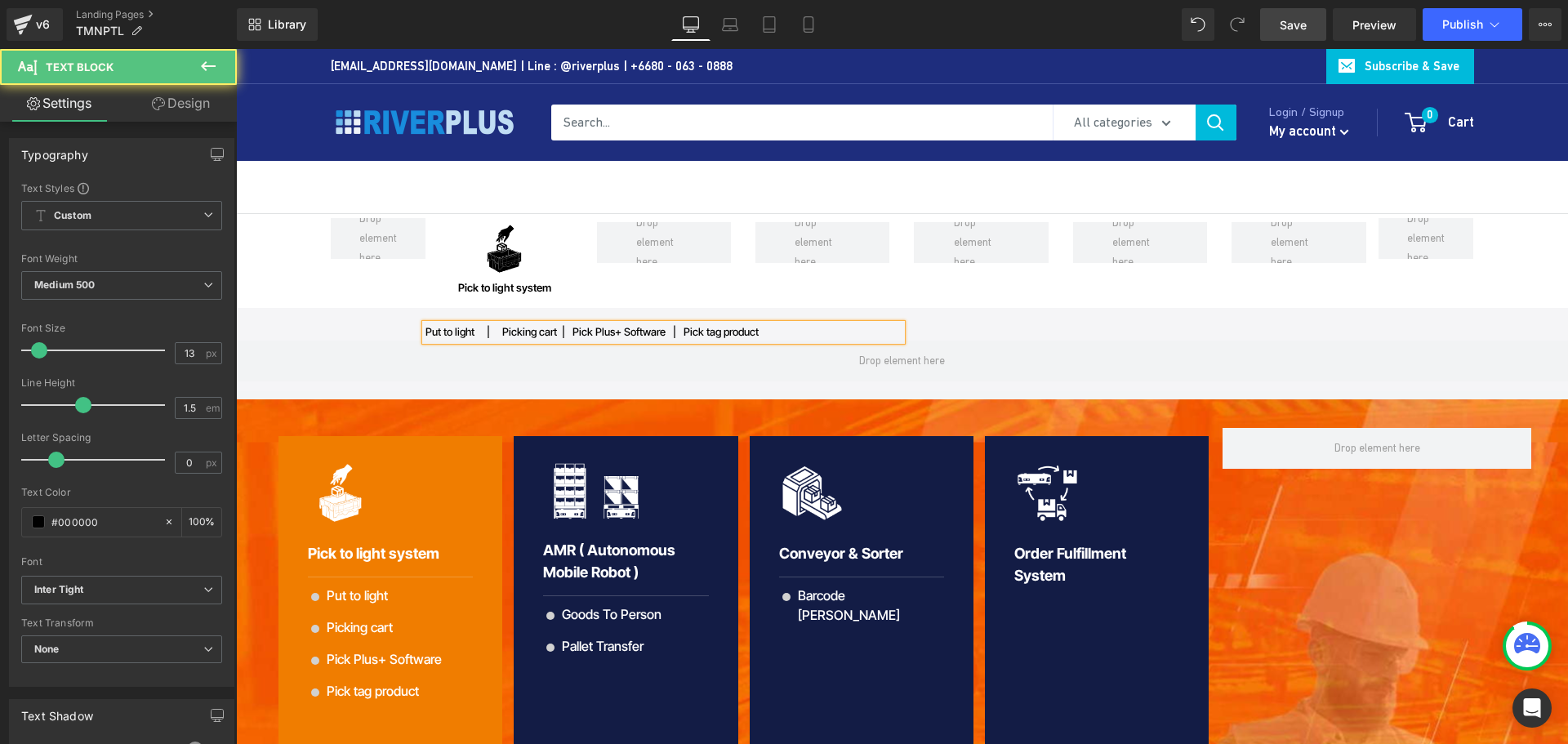 click on "Put to light     |     Picking cart  |   Pick Plus+ Software   |   Pick tag product" at bounding box center (663, 332) 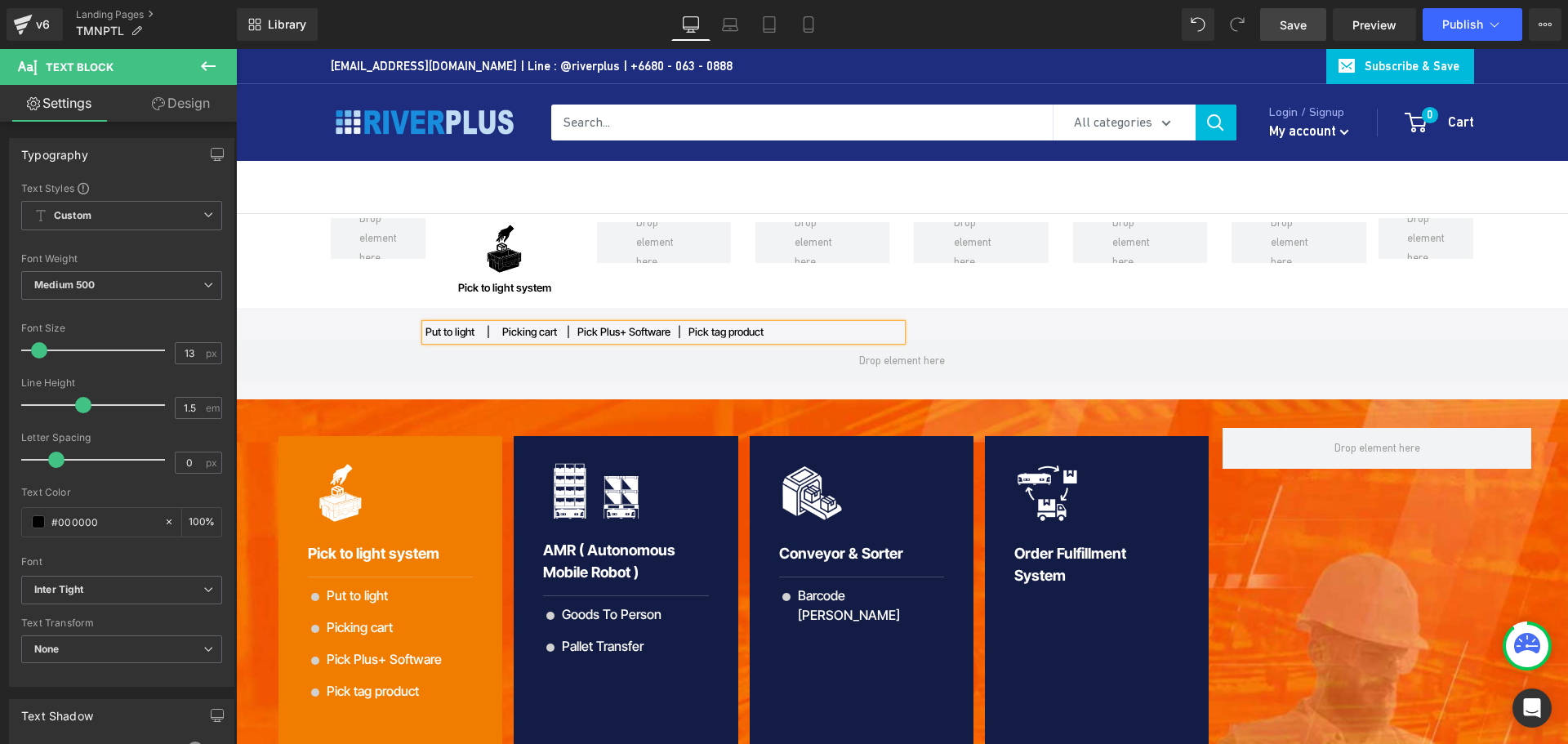 click on "Put to light     |     Picking cart    |   Pick Plus+ Software   |   Pick tag product" at bounding box center [663, 332] 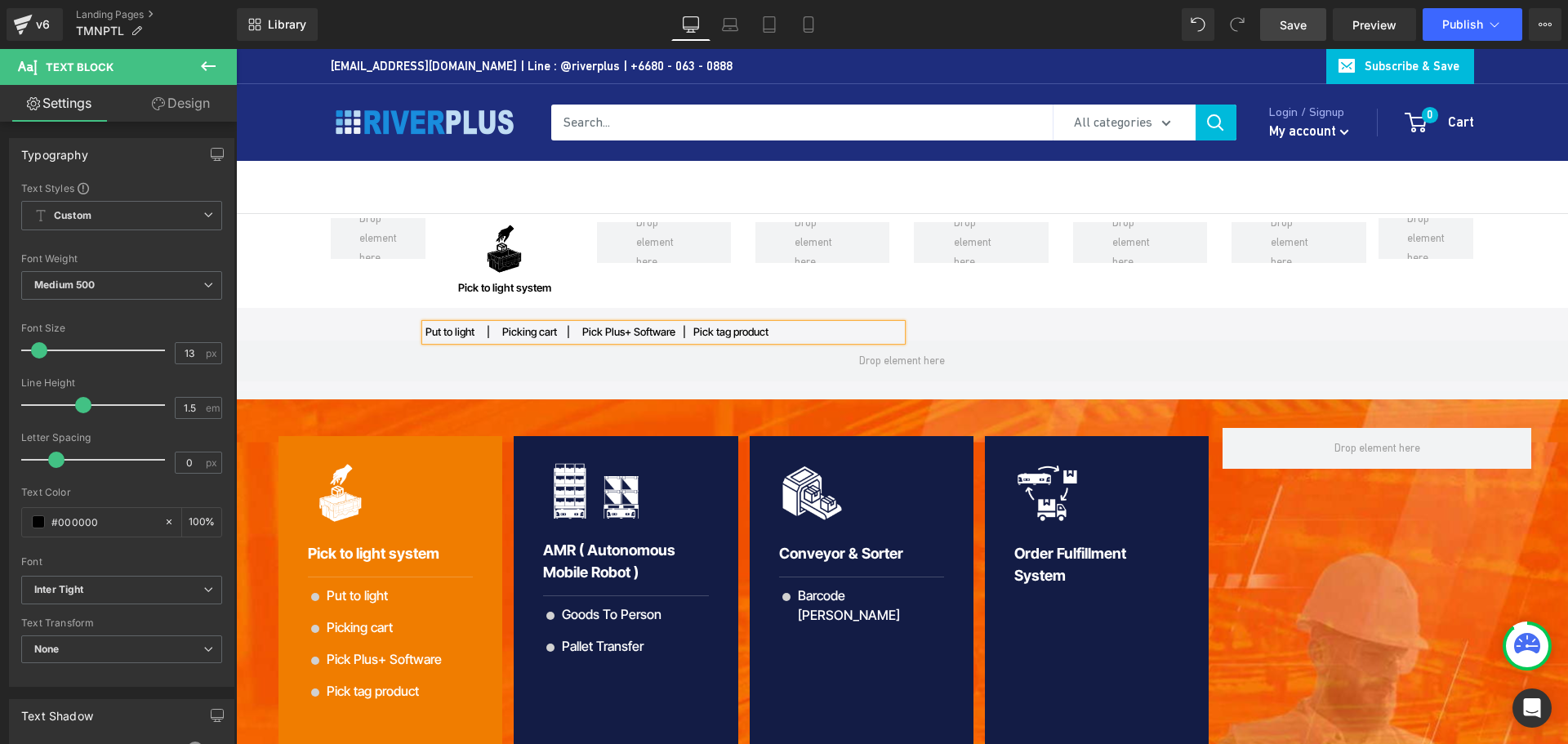 click on "Put to light     |     Picking cart    |     Pick Plus+ Software   |   Pick tag product" at bounding box center [663, 332] 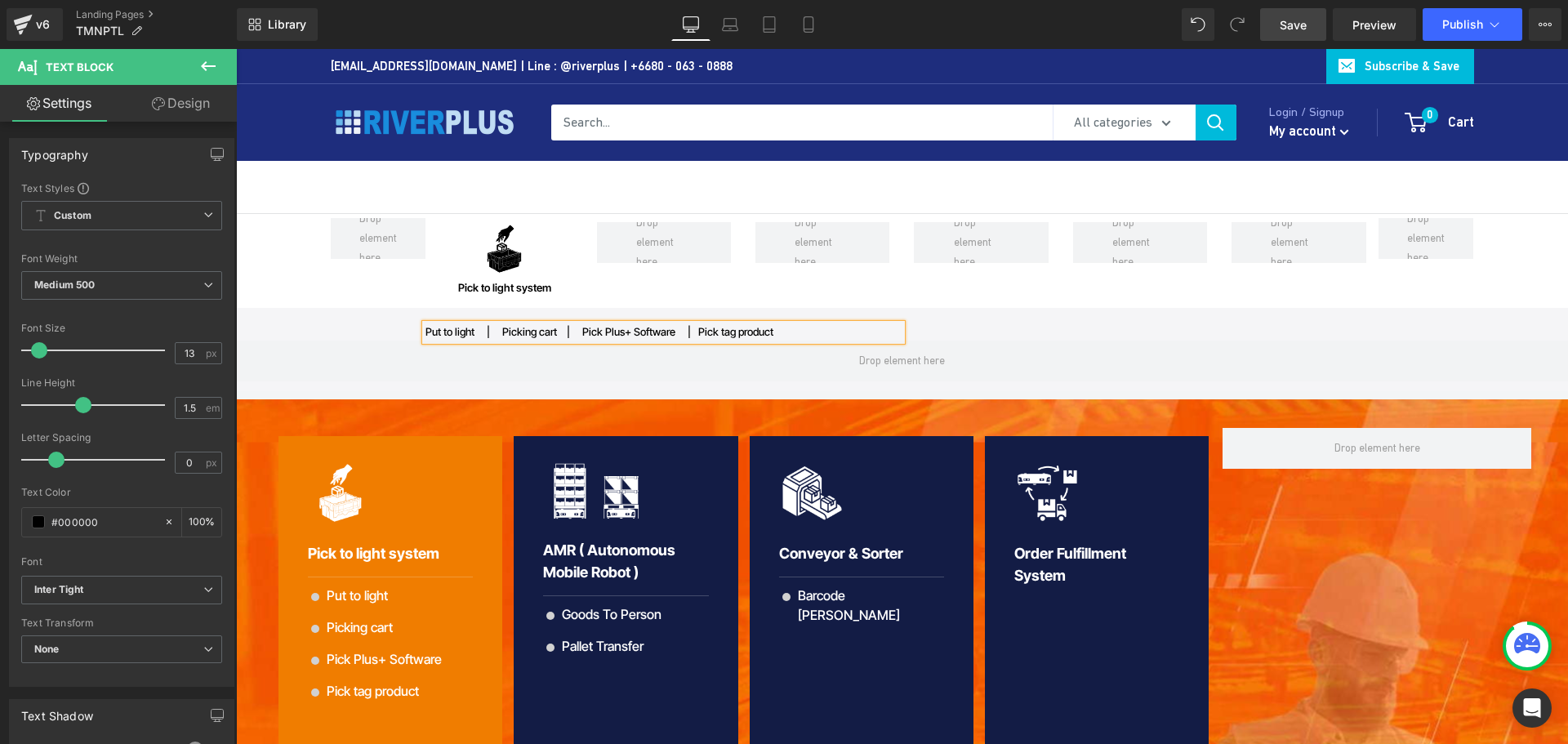 click on "Put to light     |     Picking cart    |     Pick Plus+ Software     |   Pick tag product" at bounding box center [663, 332] 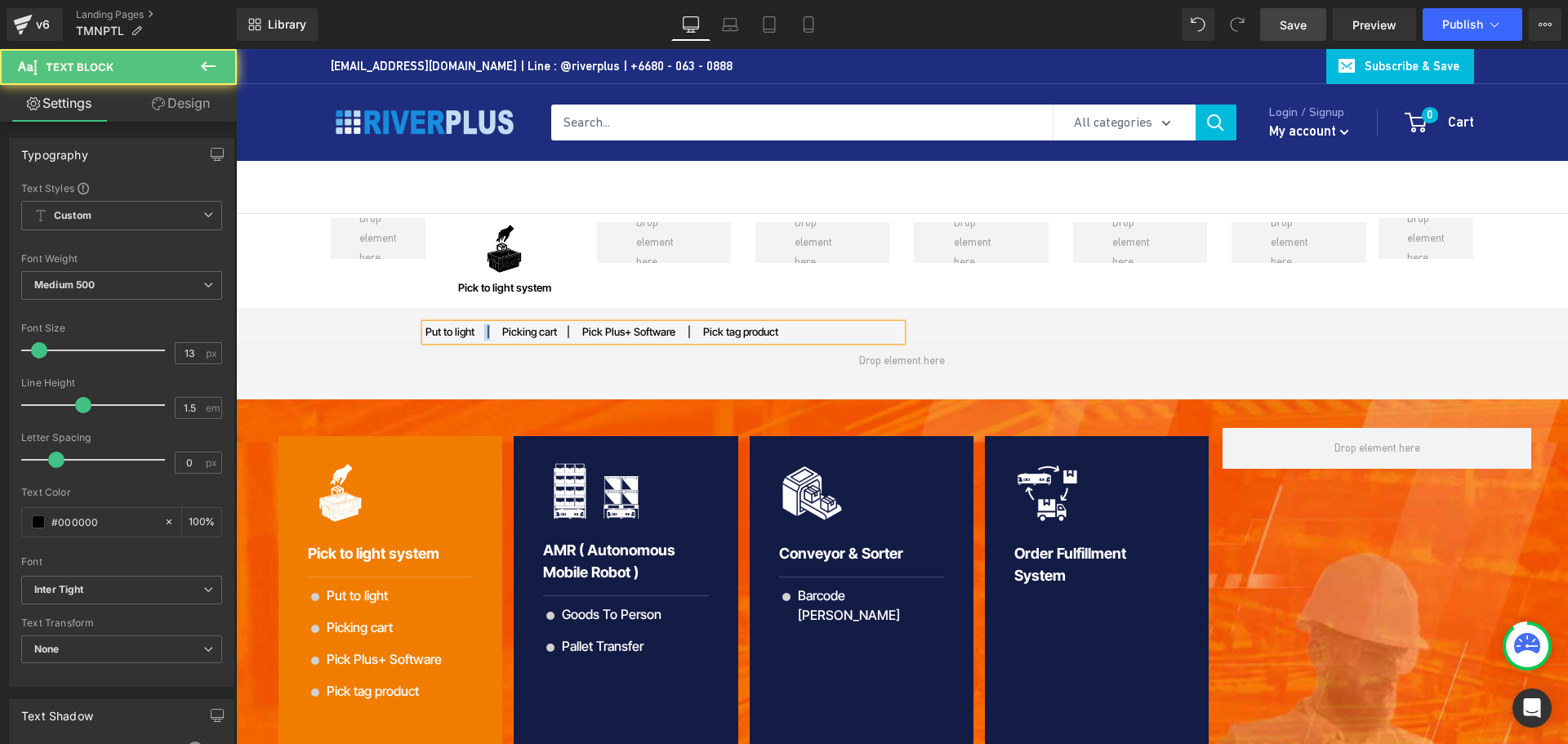 click on "Put to light     |     Picking cart    |     Pick Plus+ Software     |     Pick tag product" at bounding box center (663, 332) 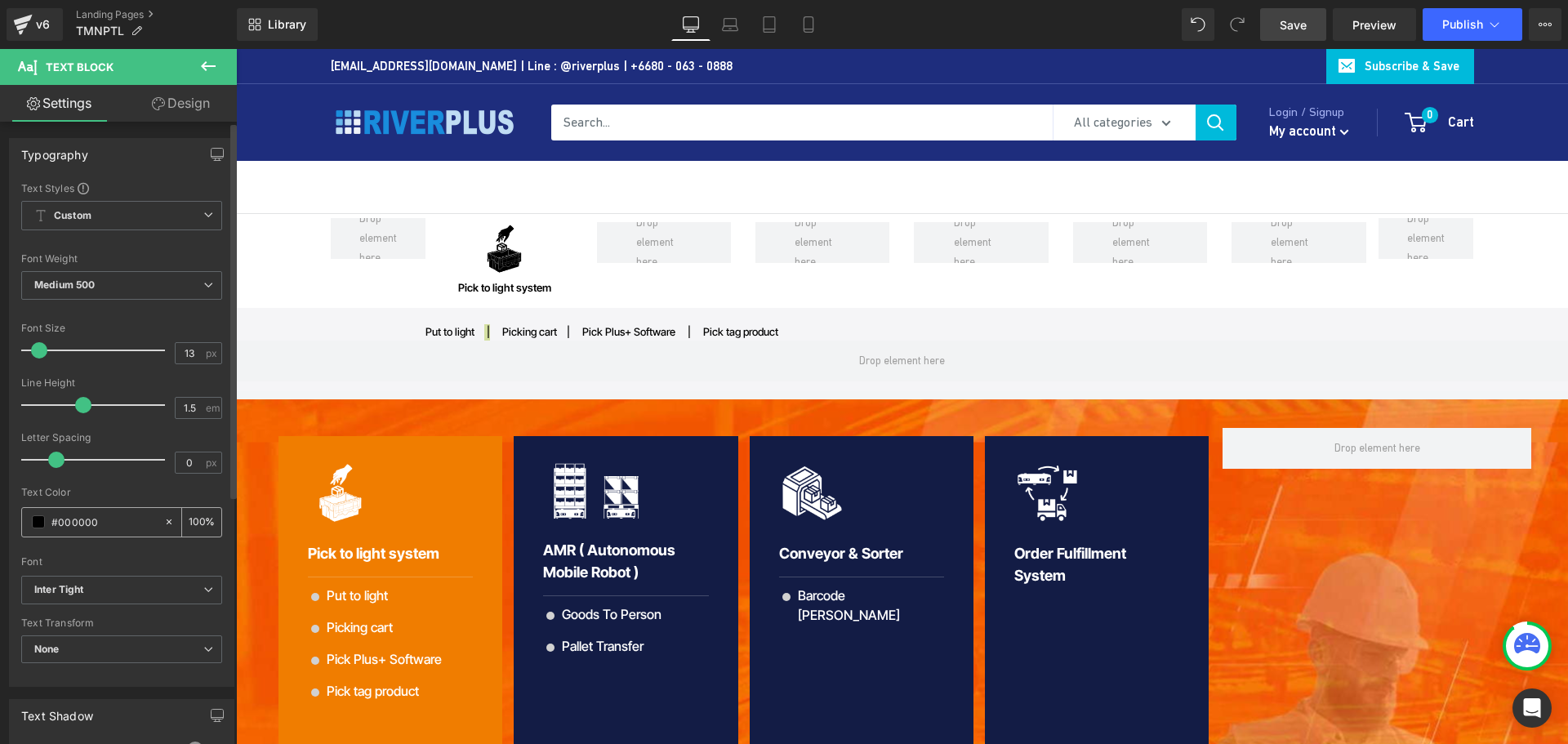 click at bounding box center [38, 522] 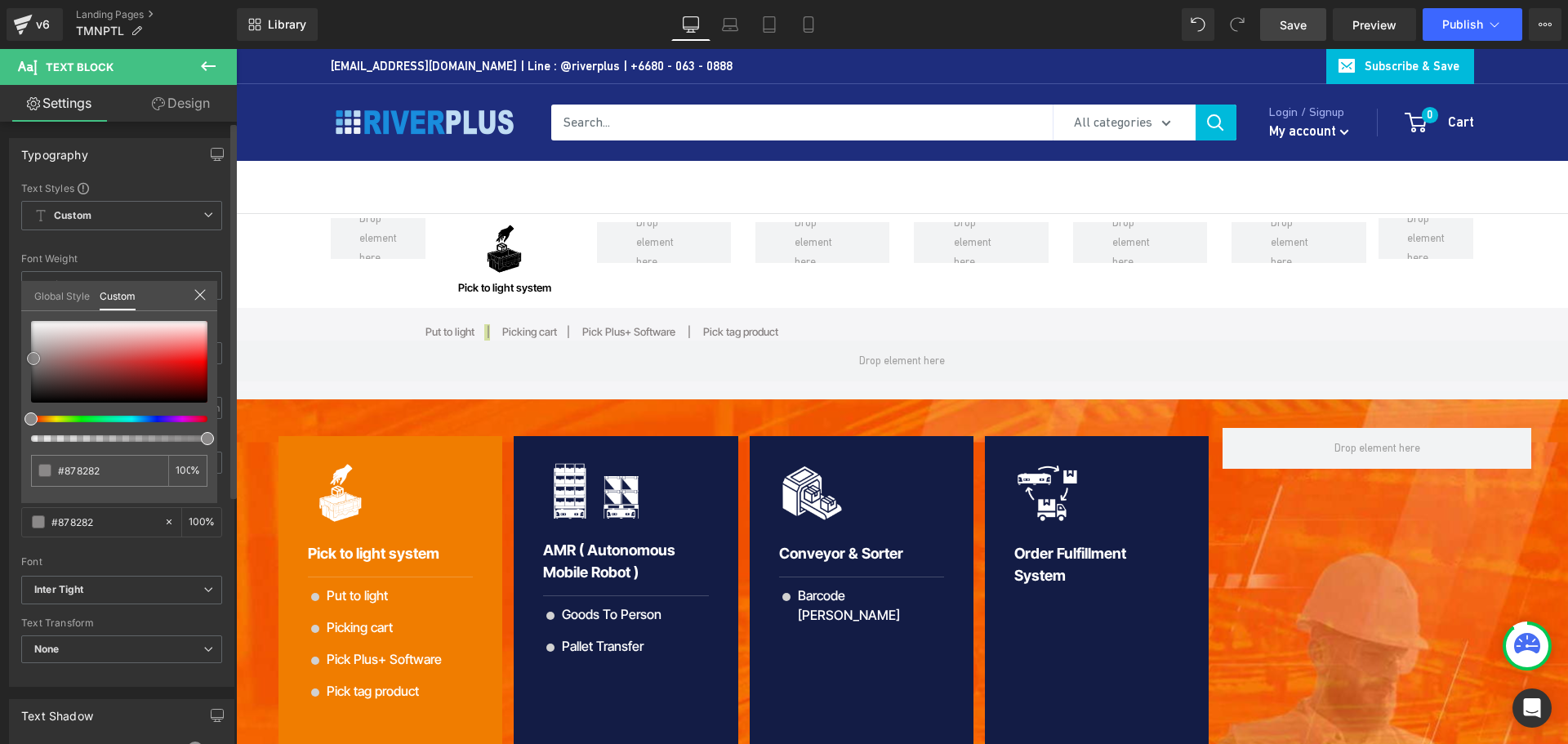 drag, startPoint x: 27, startPoint y: 399, endPoint x: 29, endPoint y: 355, distance: 44.04543 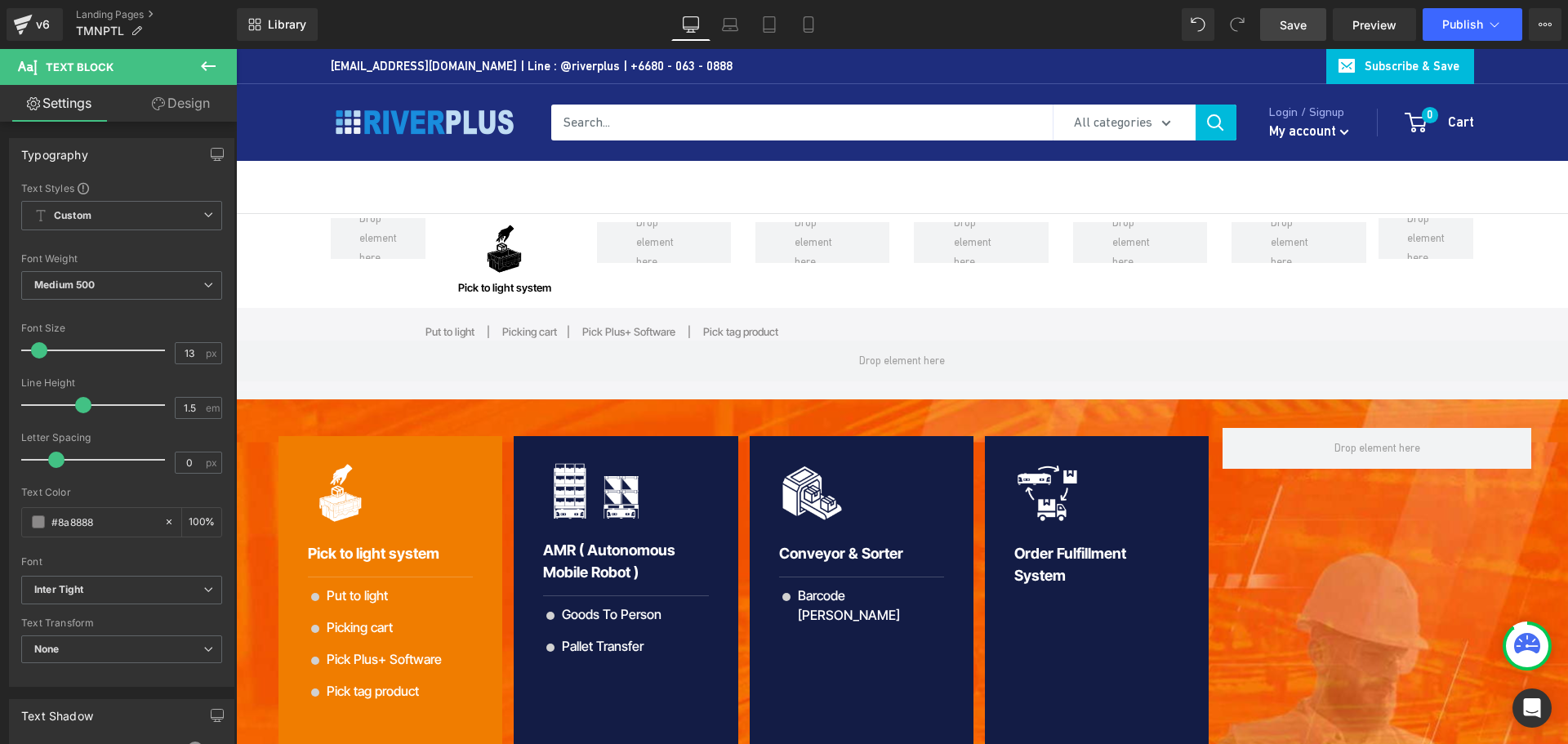click on "Skip to content
Close
Newsletter
ต้องการรับอีเมลจาก  River Plus Co., Ltd. พร้อมข้อมูลอัปเดตที่เกี่ยวกับข่าวสารผลิตภัณฑ์
Your email
Subscribe
sales@riverplus.com | Line : @riverplus | +6680 - 063 - 0888
Subscribe & Save
Need help?
0" at bounding box center [902, 1544] 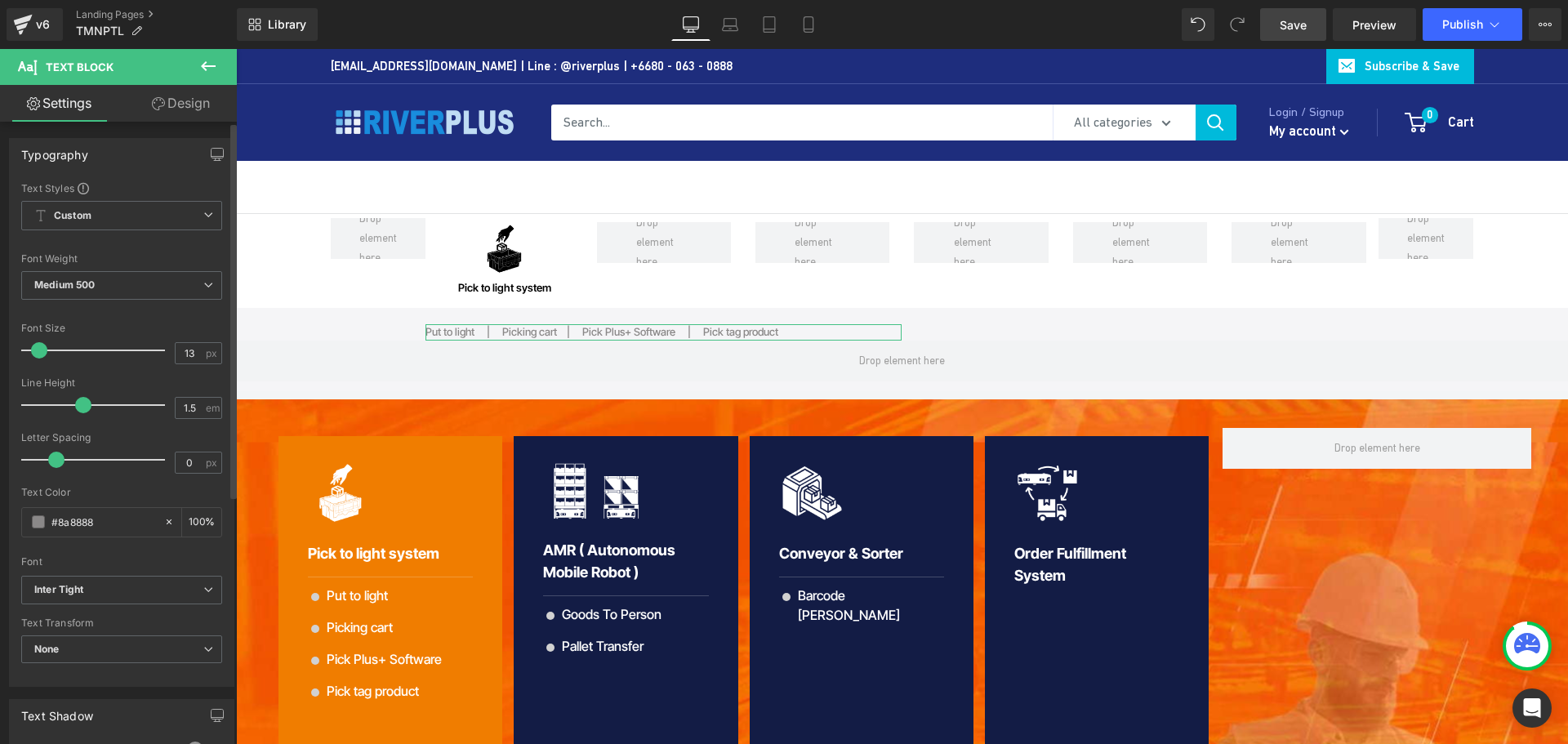 drag, startPoint x: 138, startPoint y: 519, endPoint x: 1, endPoint y: 521, distance: 137.0146 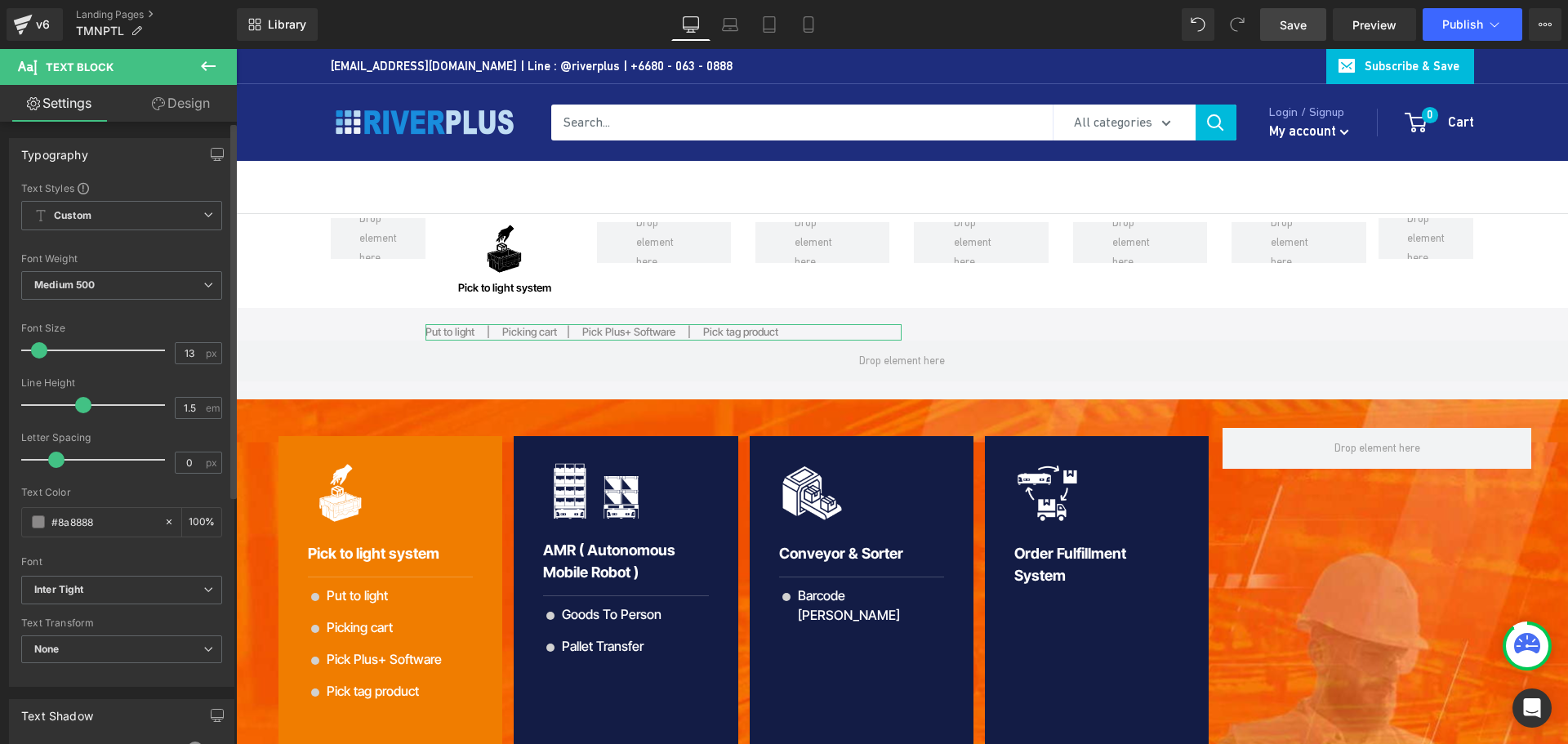 click on "Typography Text Styles Custom
Custom
Setup Global Style
Custom
Setup Global Style
Thin 100 Semi Thin 200 Light 300 Regular 400 Medium 500 Semi Bold 600 Super Bold 800 Boldest 900 Bold 700 Lighter Bolder Font Weight
Medium 500
Thin 100 Semi Thin 200 Light 300 Regular 400 Medium 500 Semi Bold 600 Super Bold 800 Boldest 900 Bold 700 Lighter Bolder 13px Font Size 13 px 1.5em Line Height 1.5 em 0px Letter Spacing 0 px rgb(0, 0, 0) Text Color #000000 100 % Inter Tight
Font
Default
Oswald
Prompt
Open Sans
Kanit" at bounding box center [122, 406] 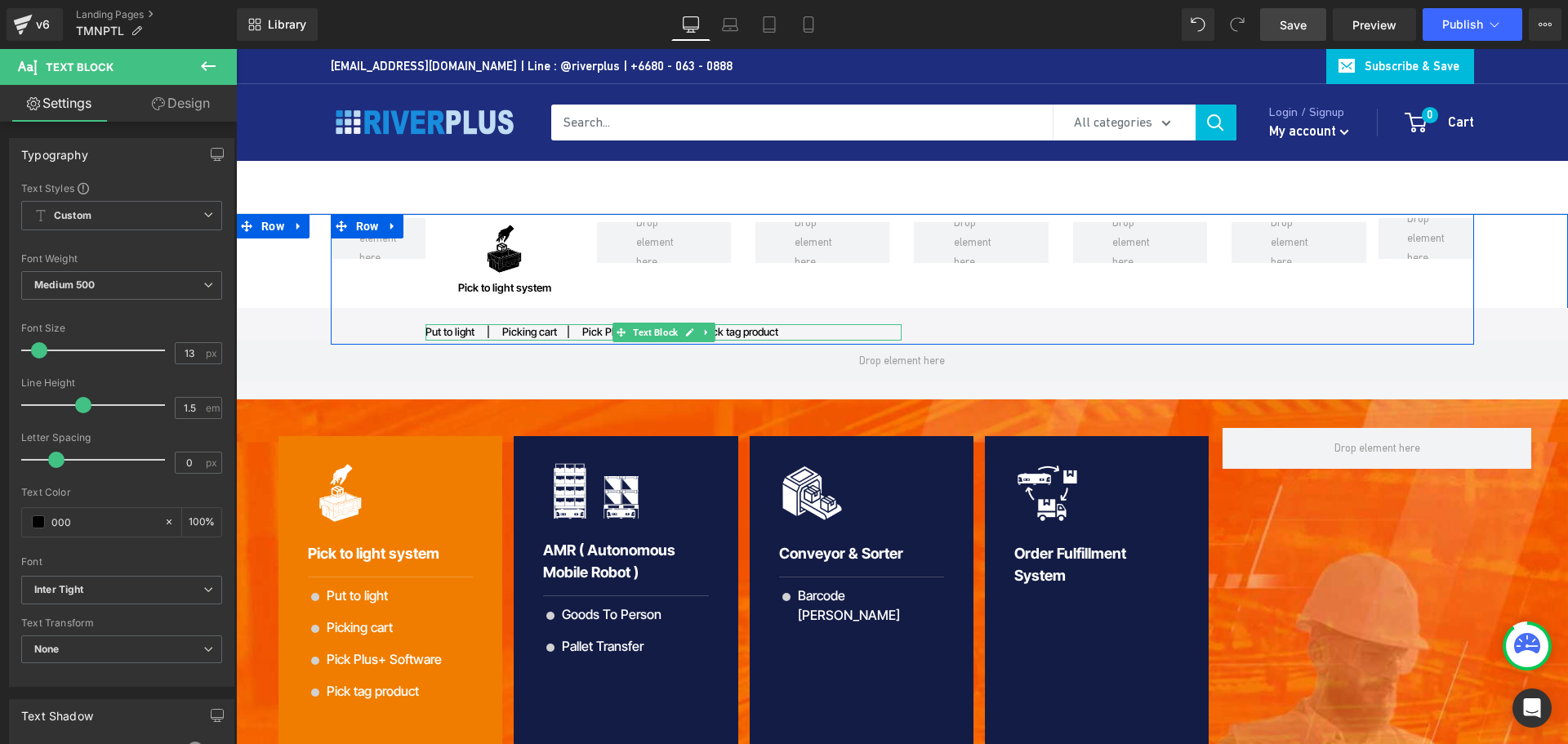type on "000" 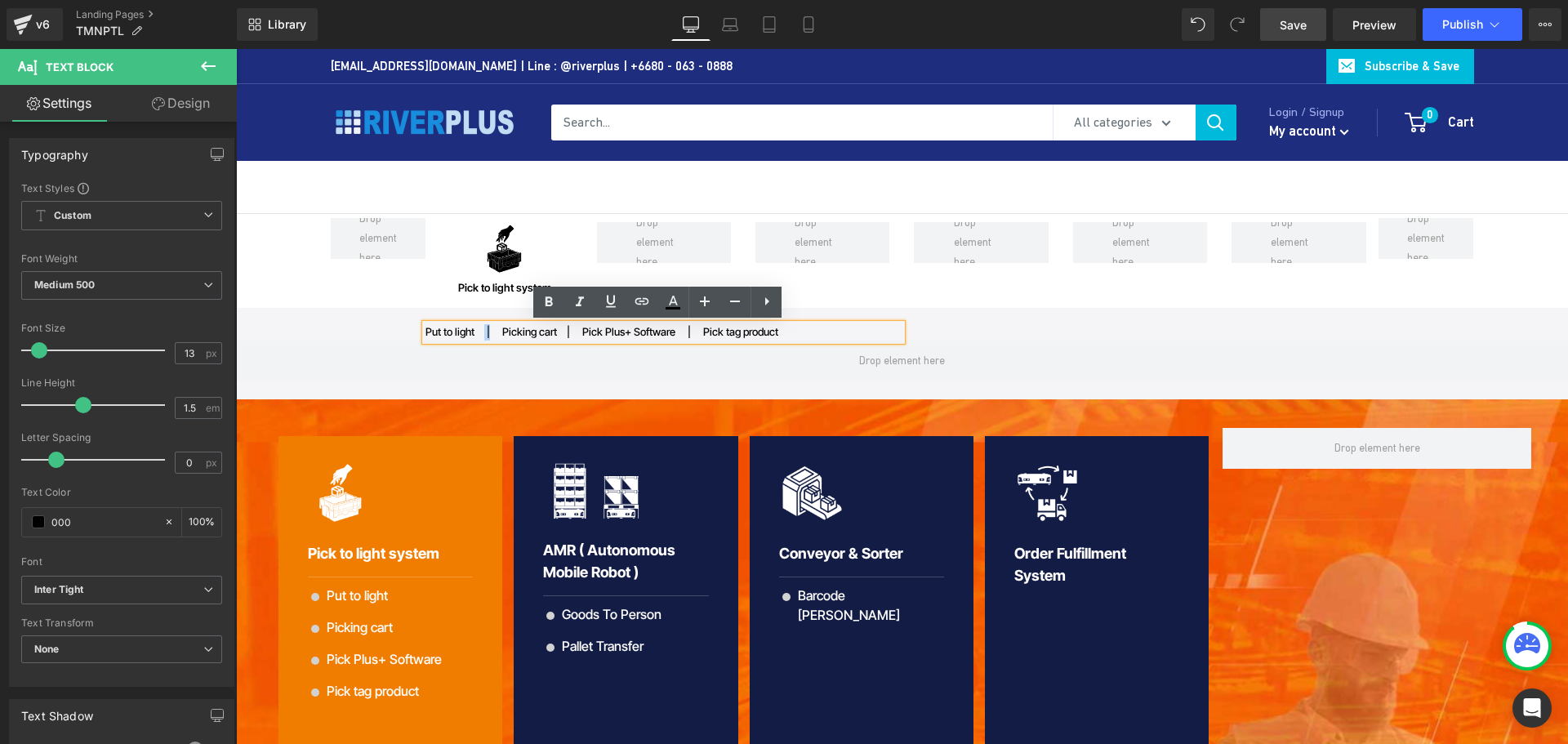 click on "Put to light     |     Picking cart    |     Pick Plus+ Software     |     Pick tag product" at bounding box center [663, 332] 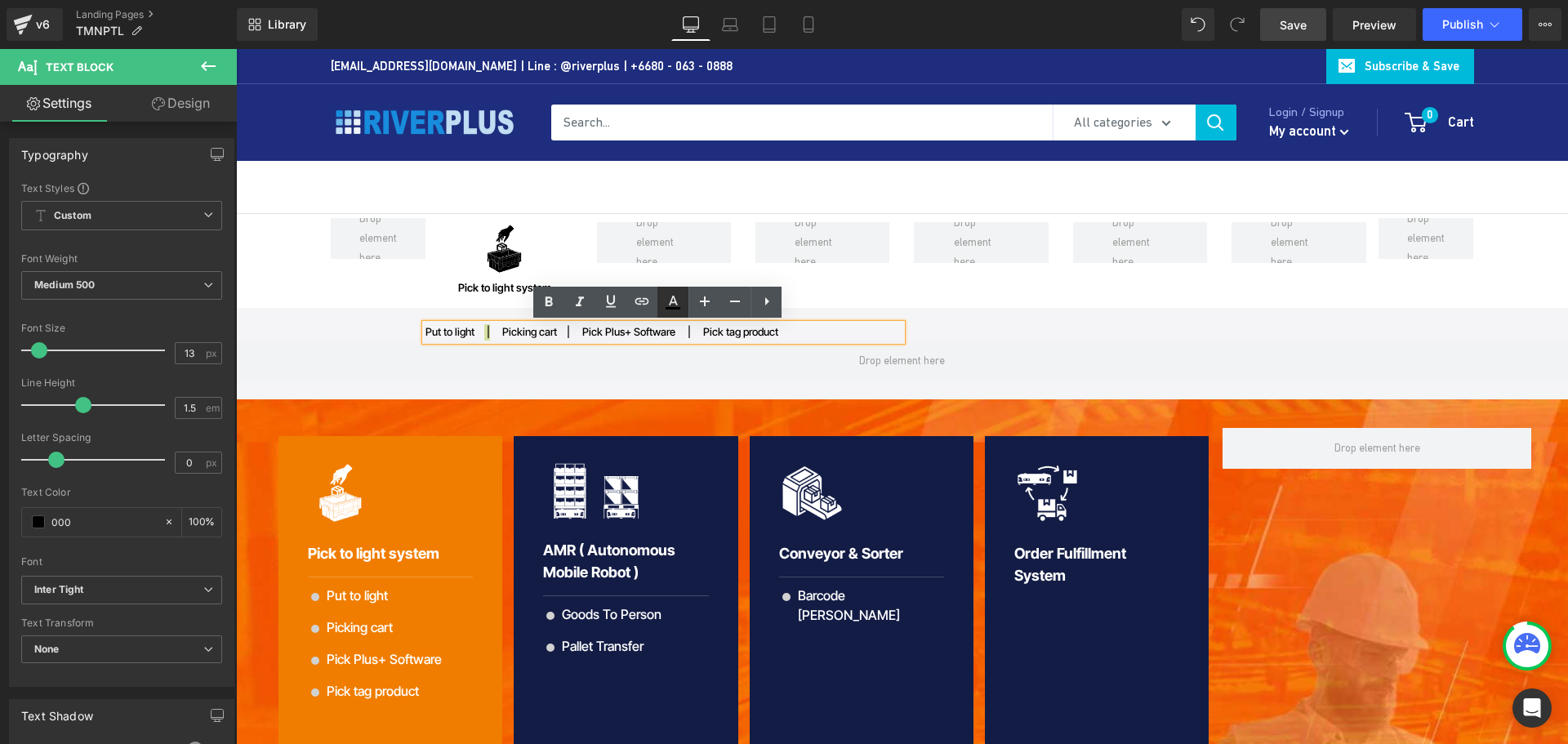 click 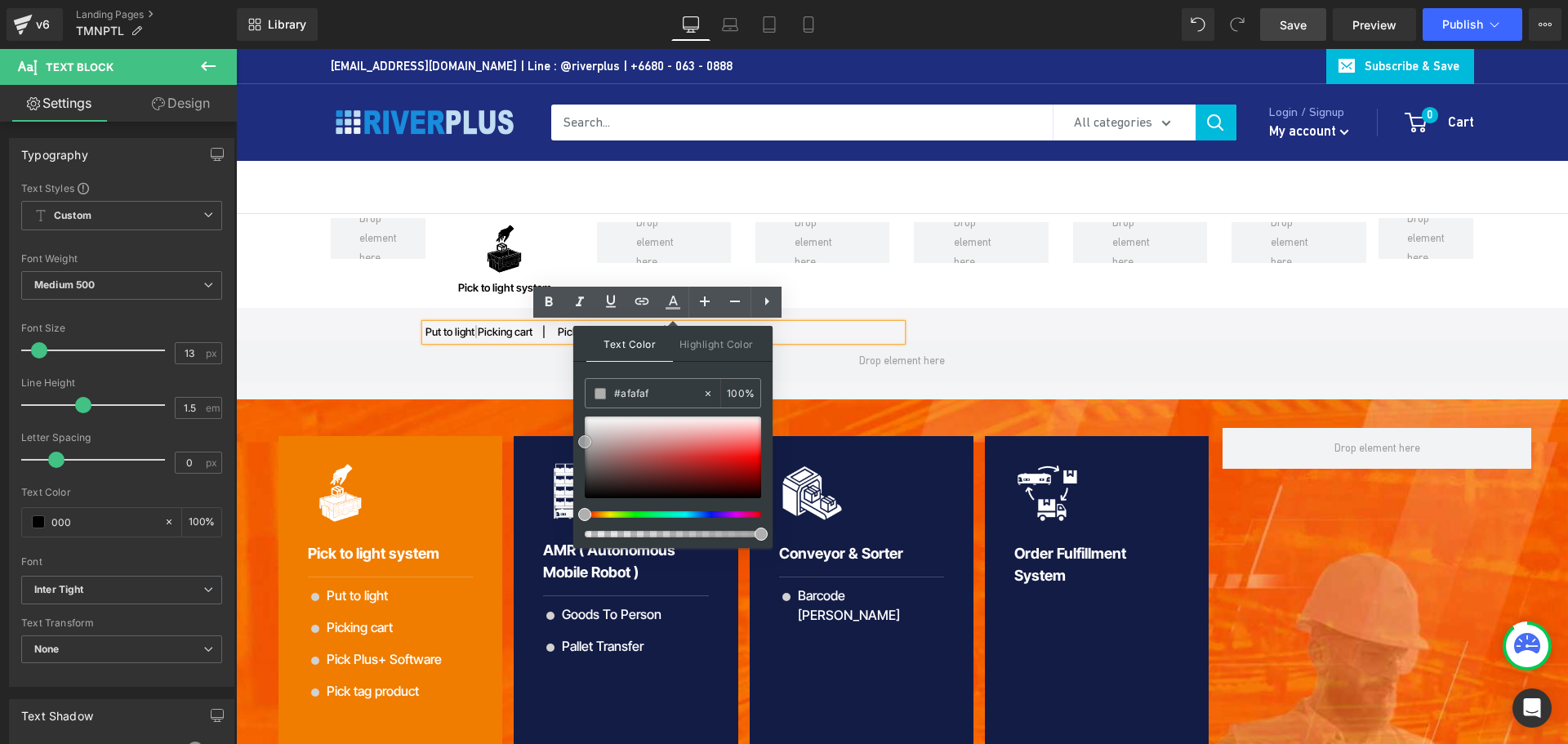 drag, startPoint x: 581, startPoint y: 496, endPoint x: 576, endPoint y: 439, distance: 57.218878 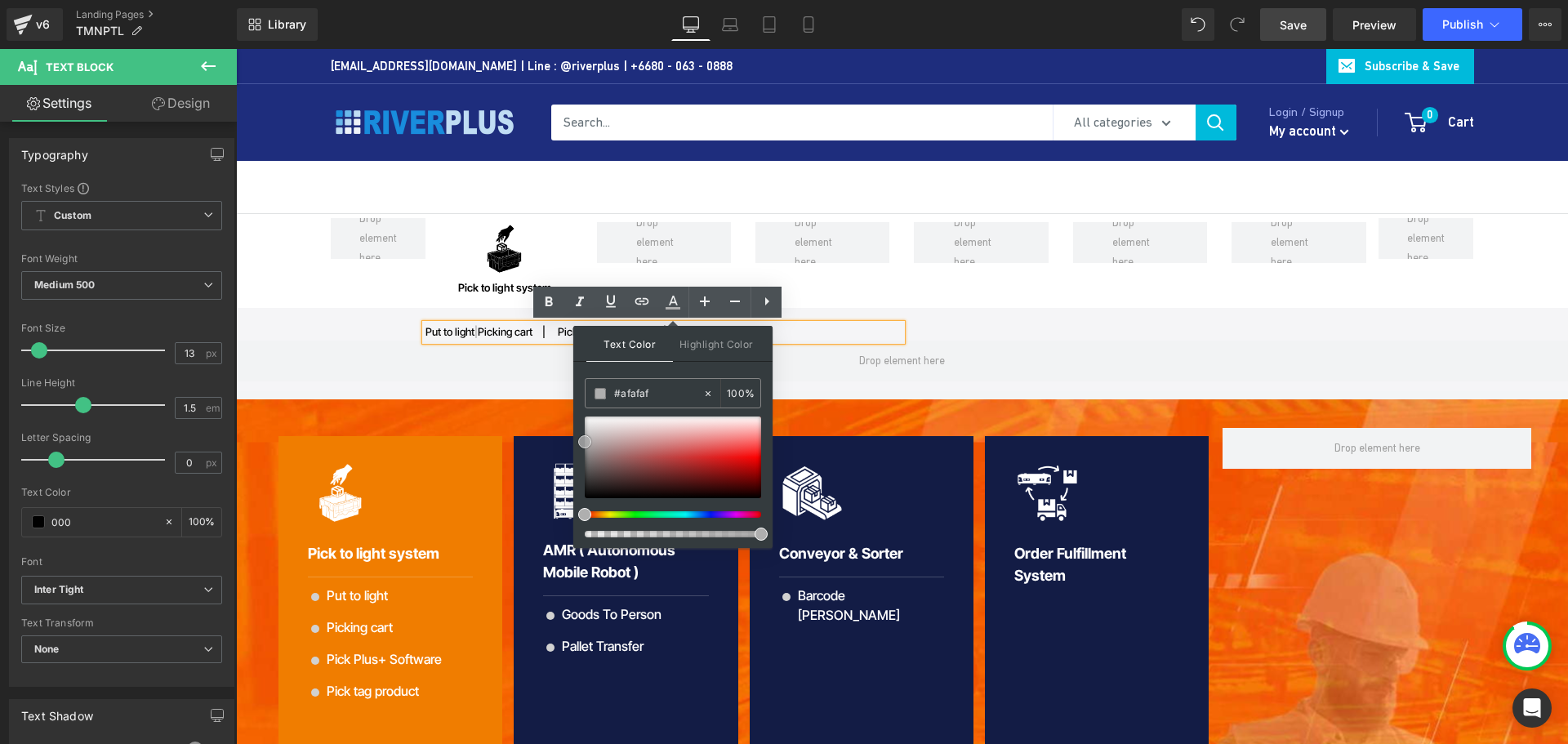 click on "Text Color Highlight Color #333333 #000000 100 % transparent 0 %" at bounding box center (673, 437) 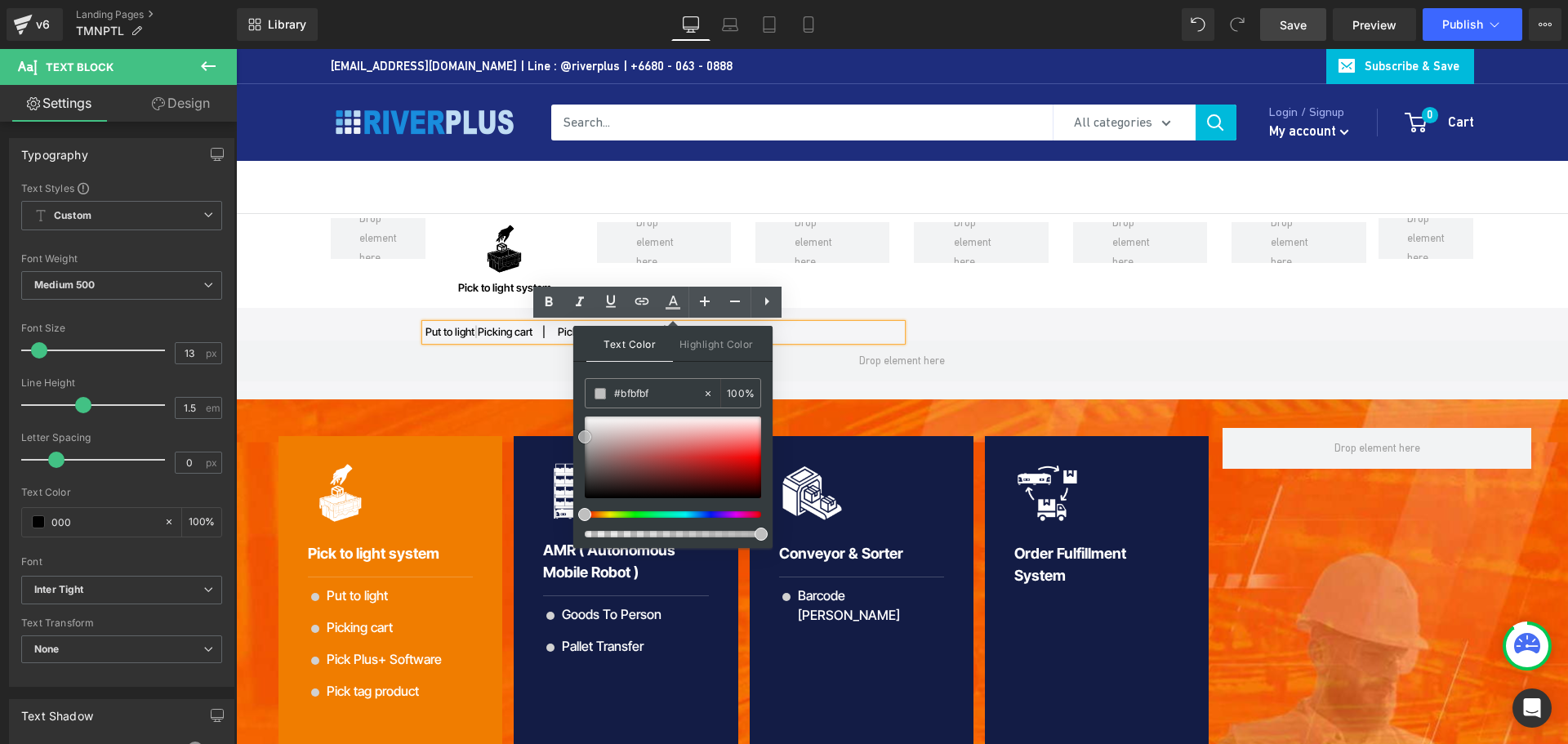 click at bounding box center (585, 437) 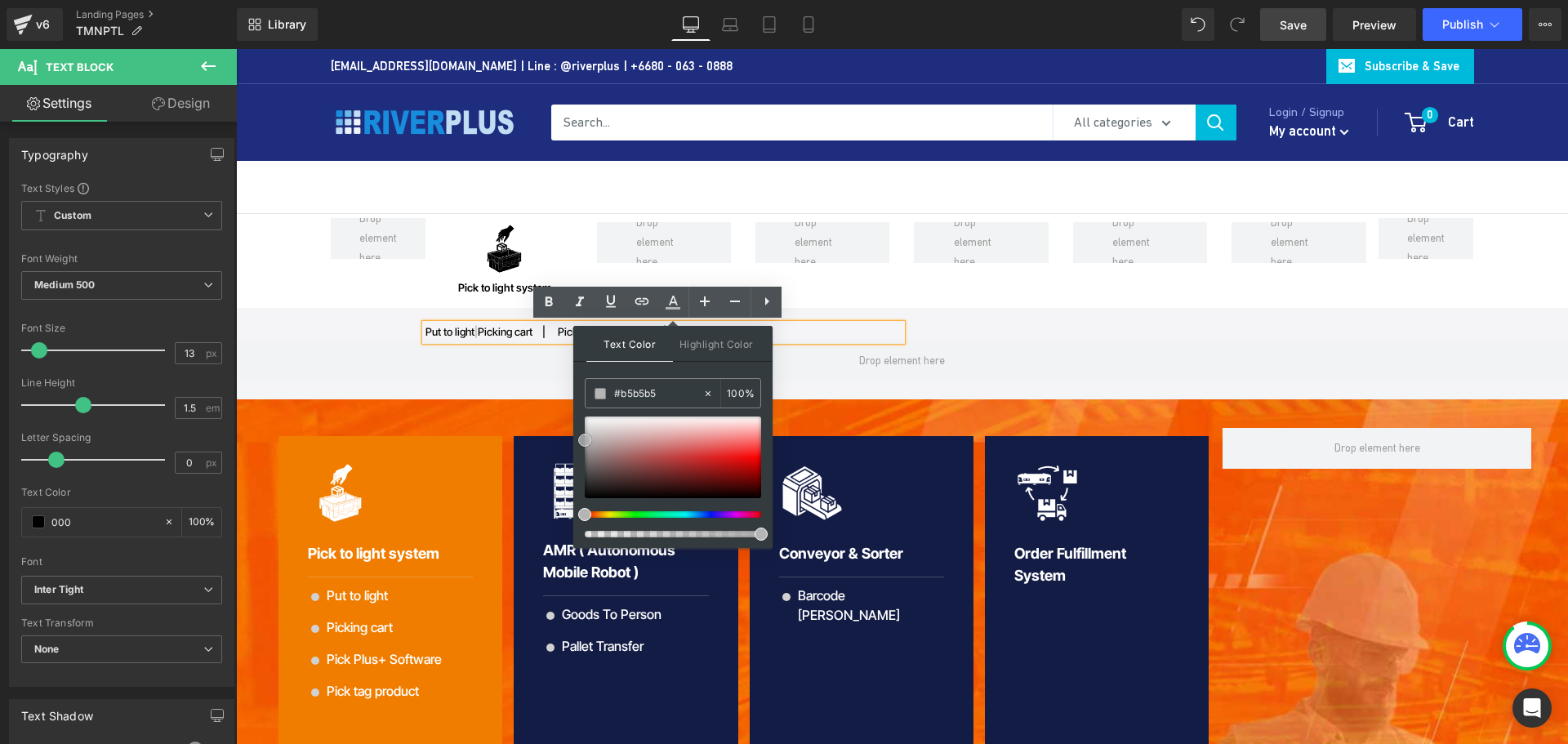 click at bounding box center [585, 440] 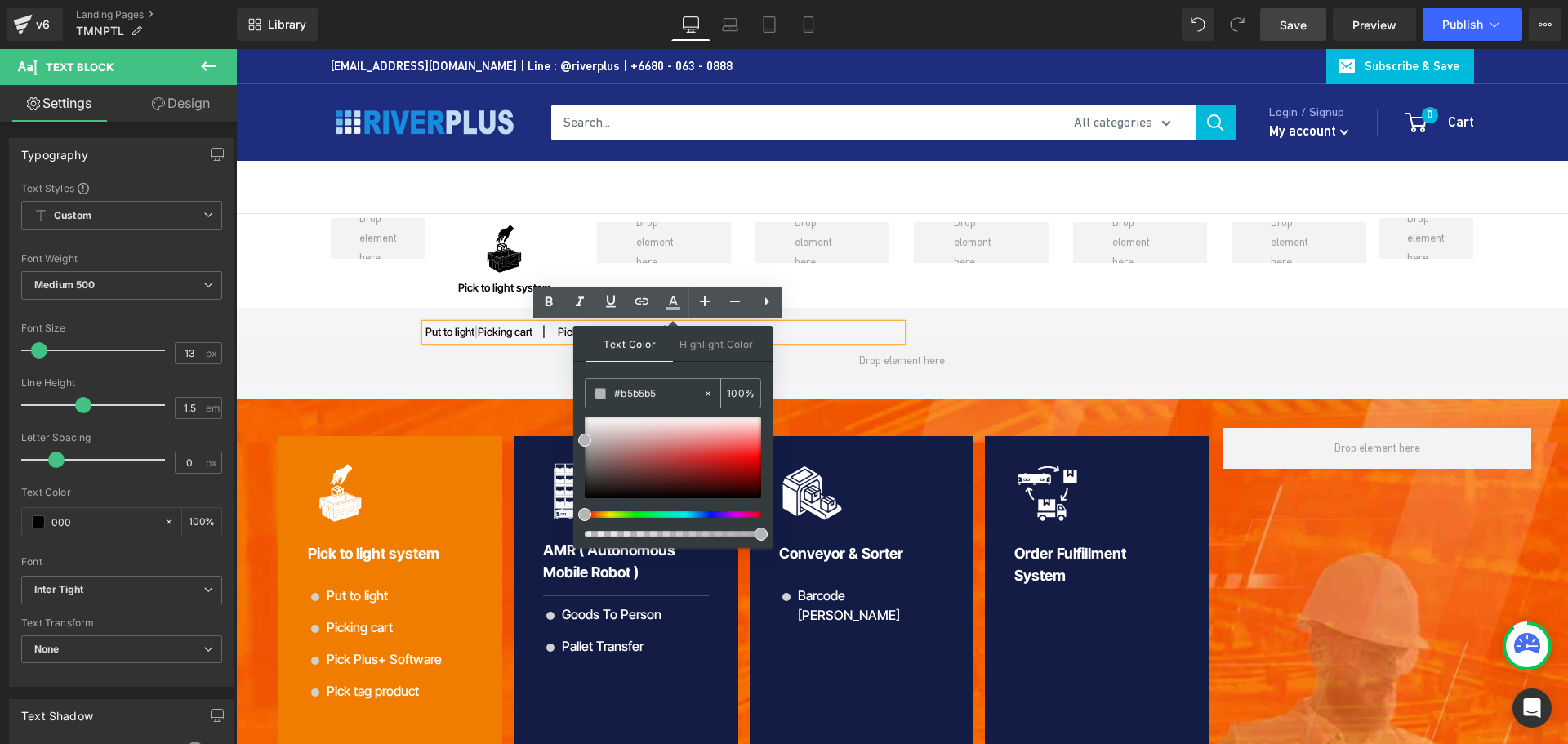 drag, startPoint x: 670, startPoint y: 390, endPoint x: 595, endPoint y: 390, distance: 75 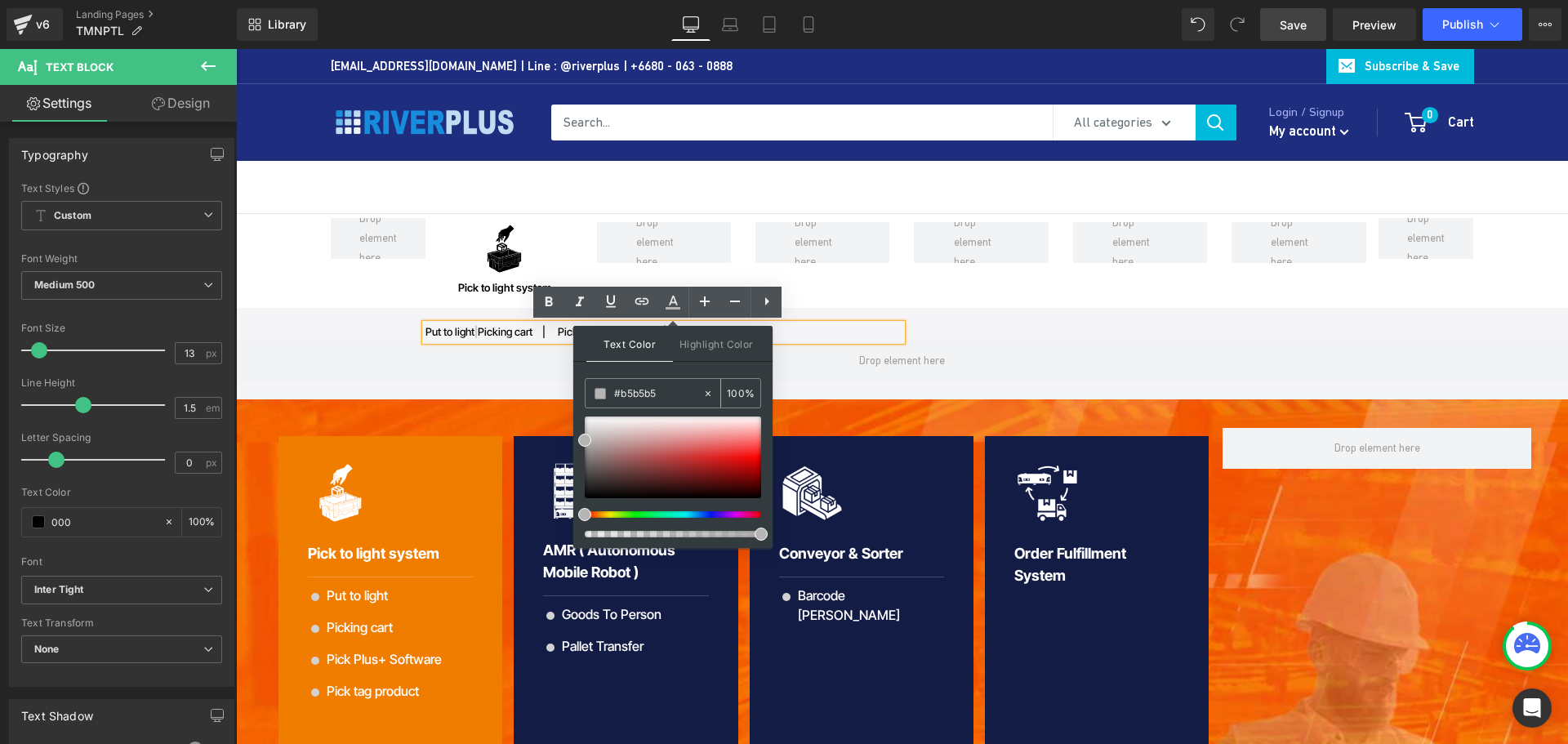 click at bounding box center (600, 394) 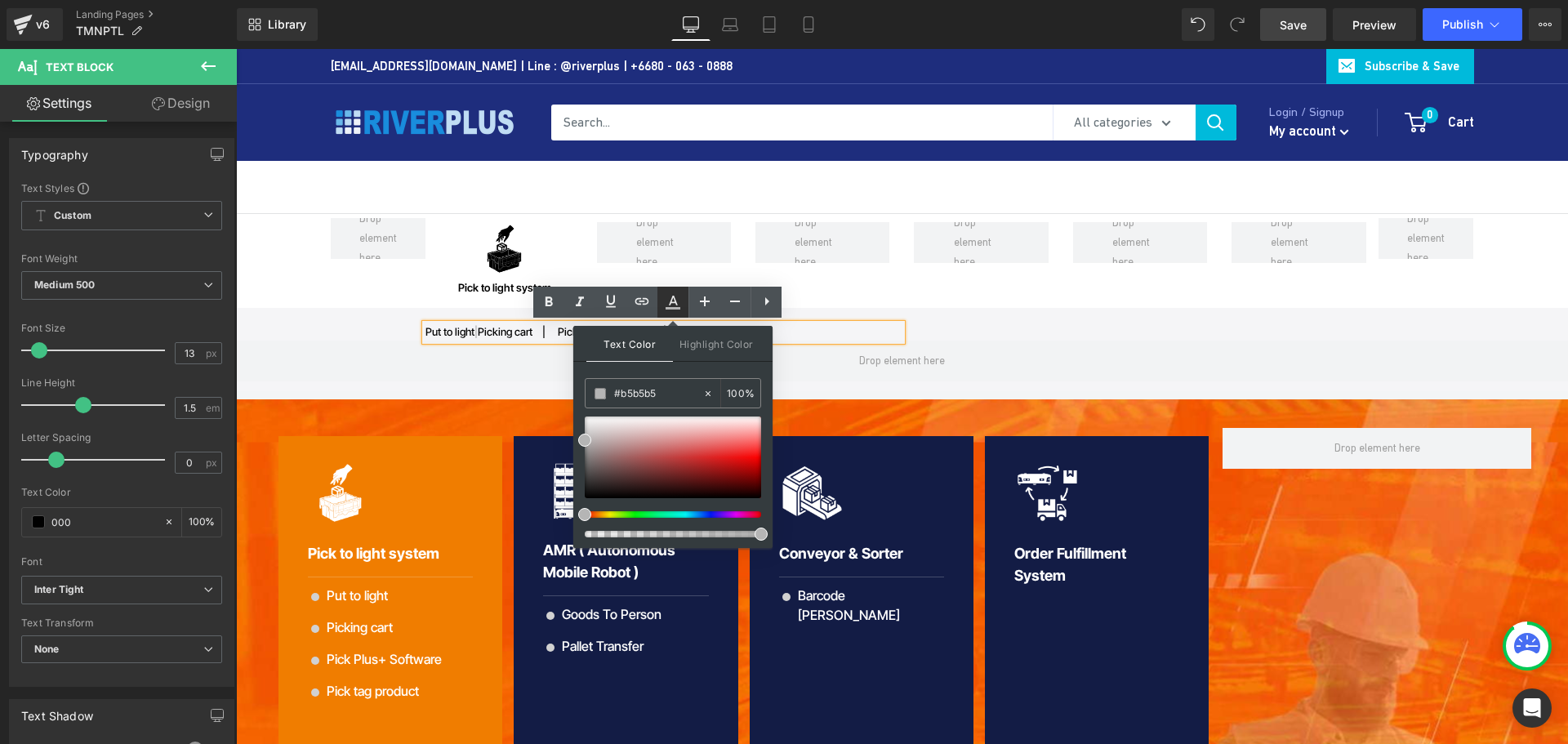 click 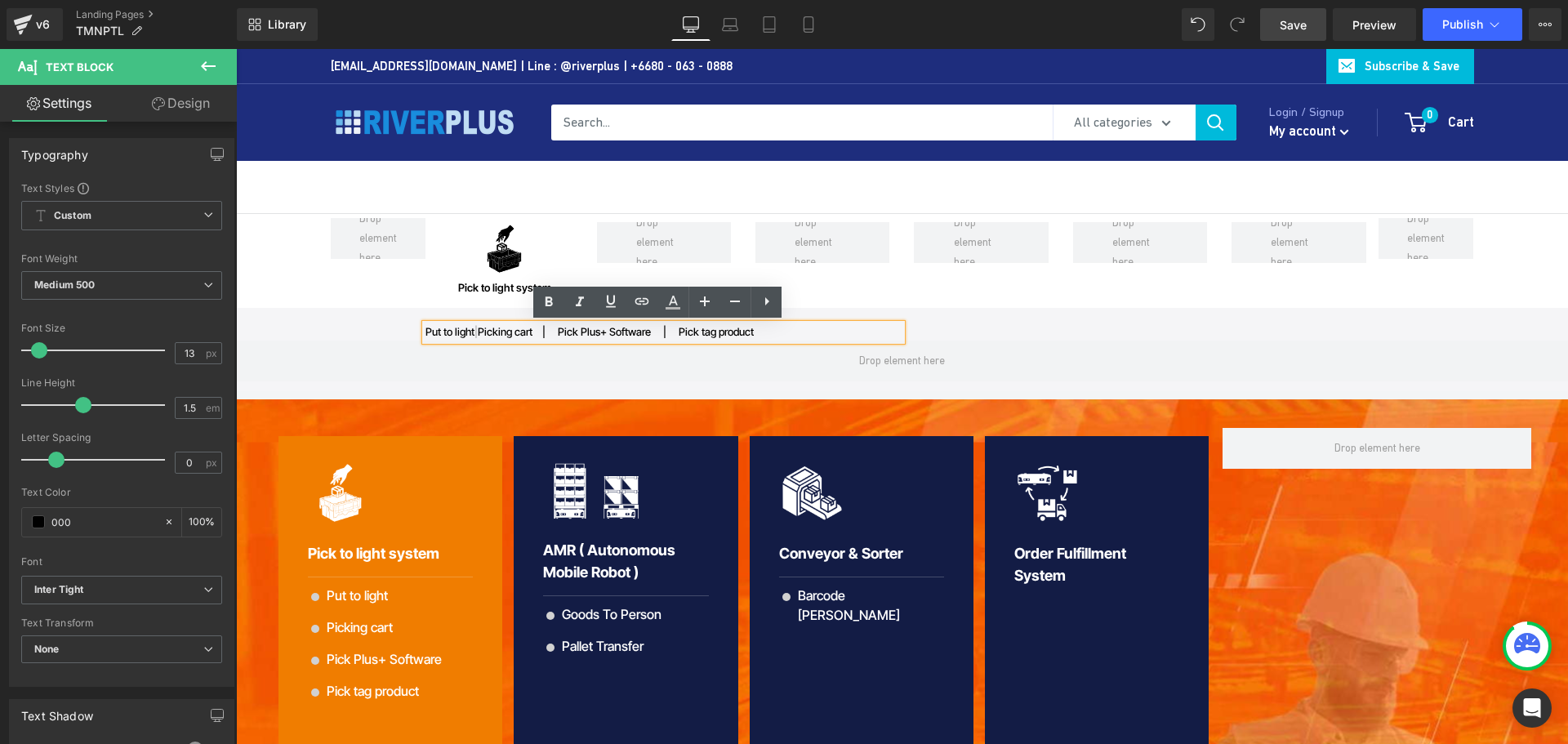 click on "Put to light      |      Picking cart    |     Pick Plus+ Software     |     Pick tag product" at bounding box center (663, 332) 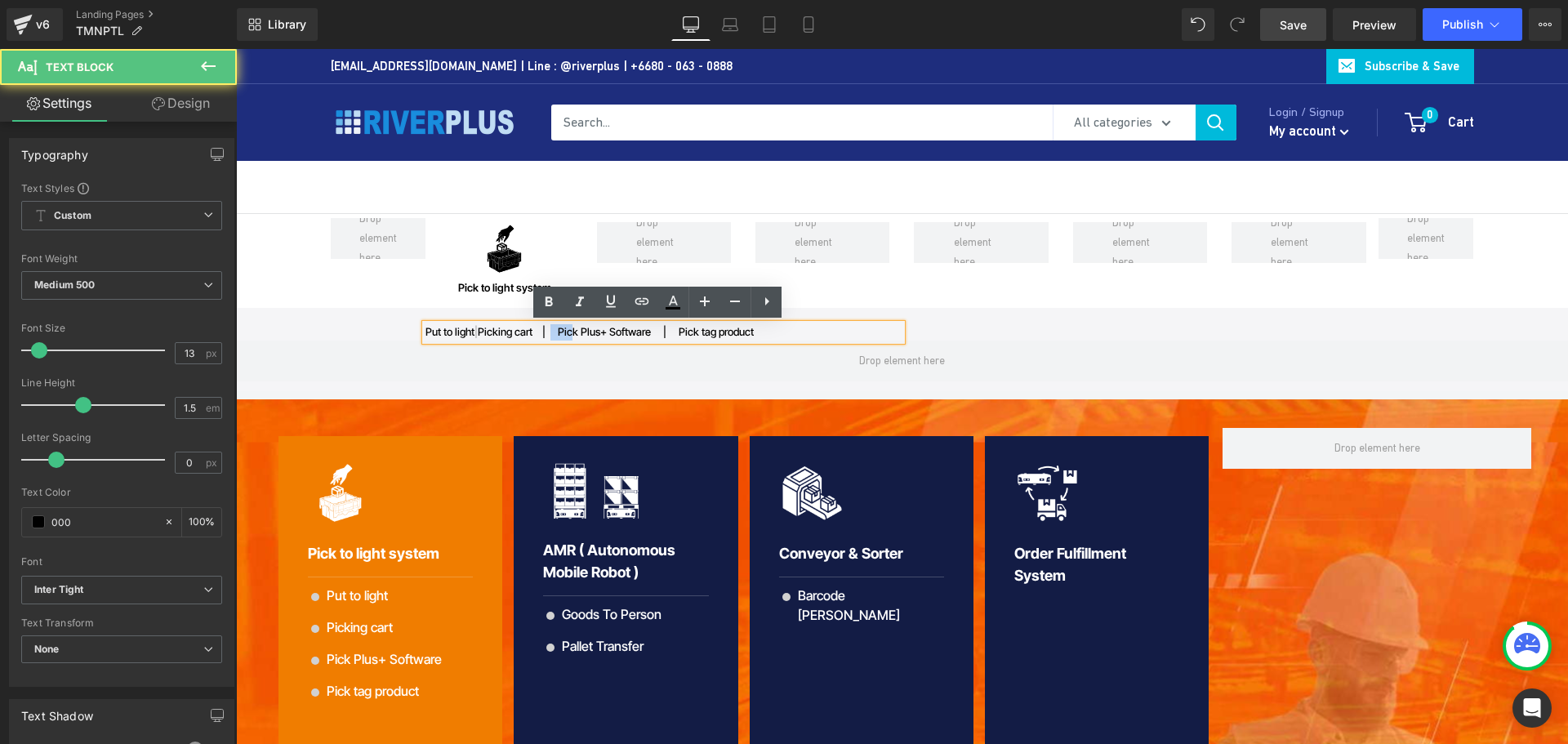 drag, startPoint x: 570, startPoint y: 332, endPoint x: 555, endPoint y: 333, distance: 15.033296 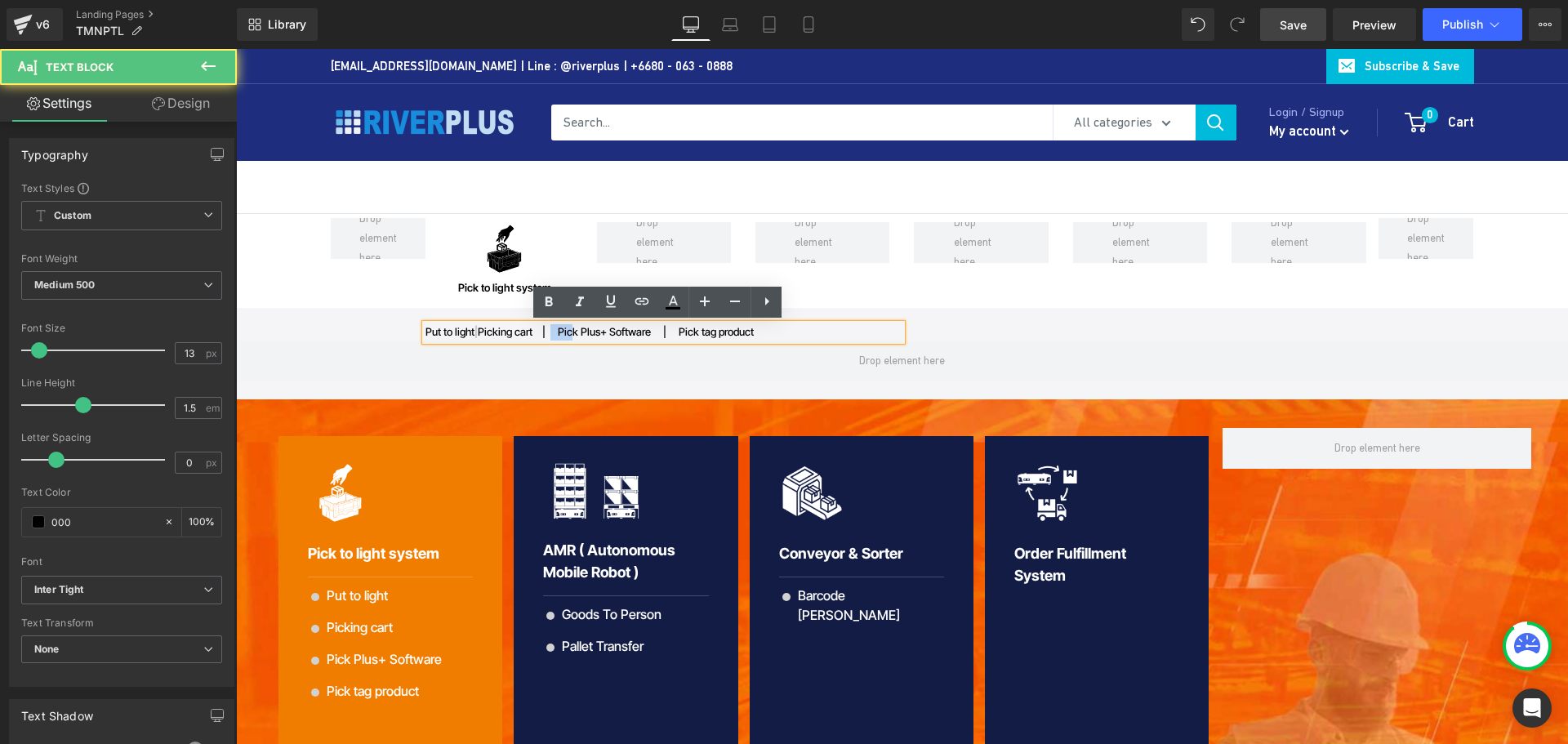 click on "Put to light      |      Picking cart    |     Pick Plus+ Software     |     Pick tag product" at bounding box center (663, 332) 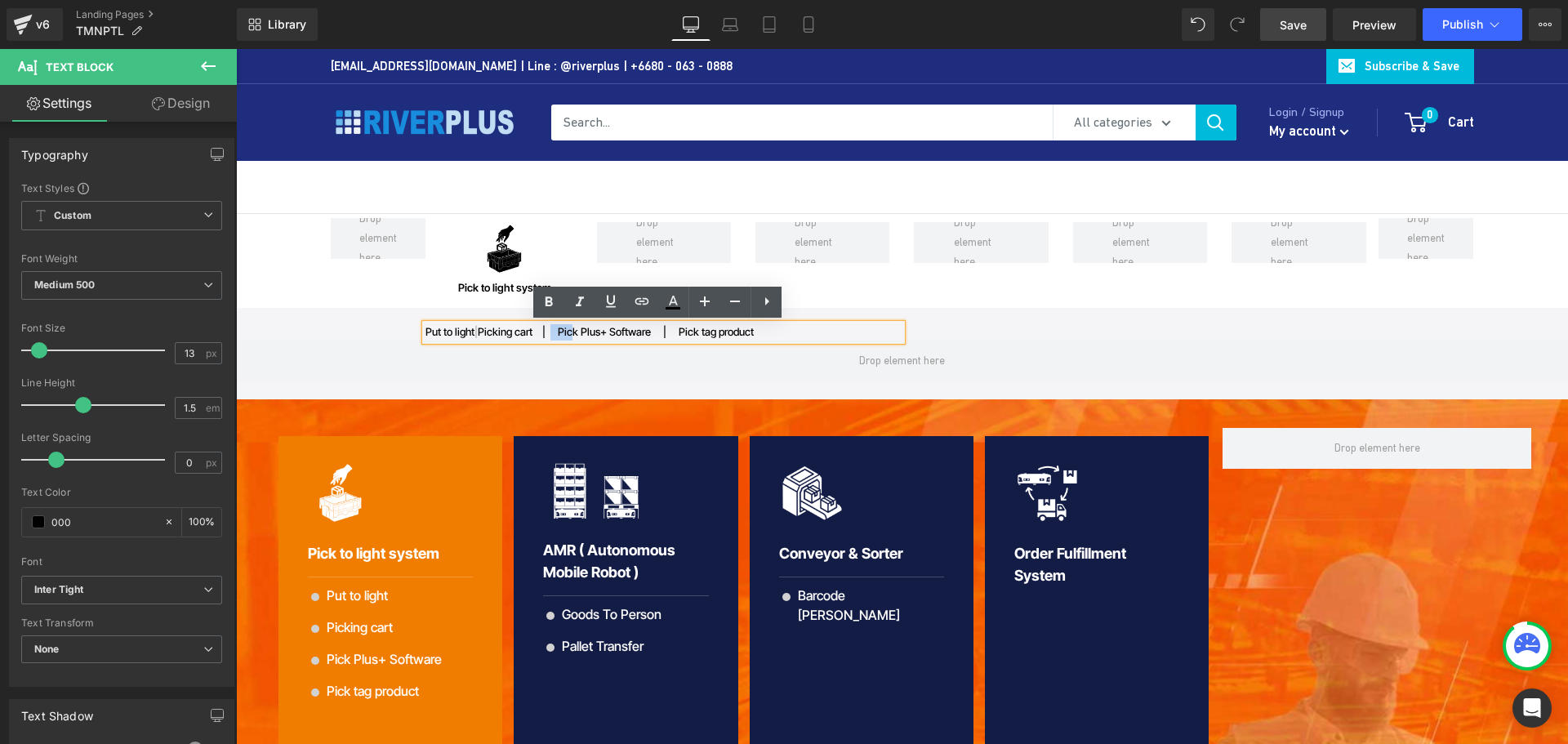 click on "Put to light      |      Picking cart    |     Pick Plus+ Software     |     Pick tag product" at bounding box center (663, 332) 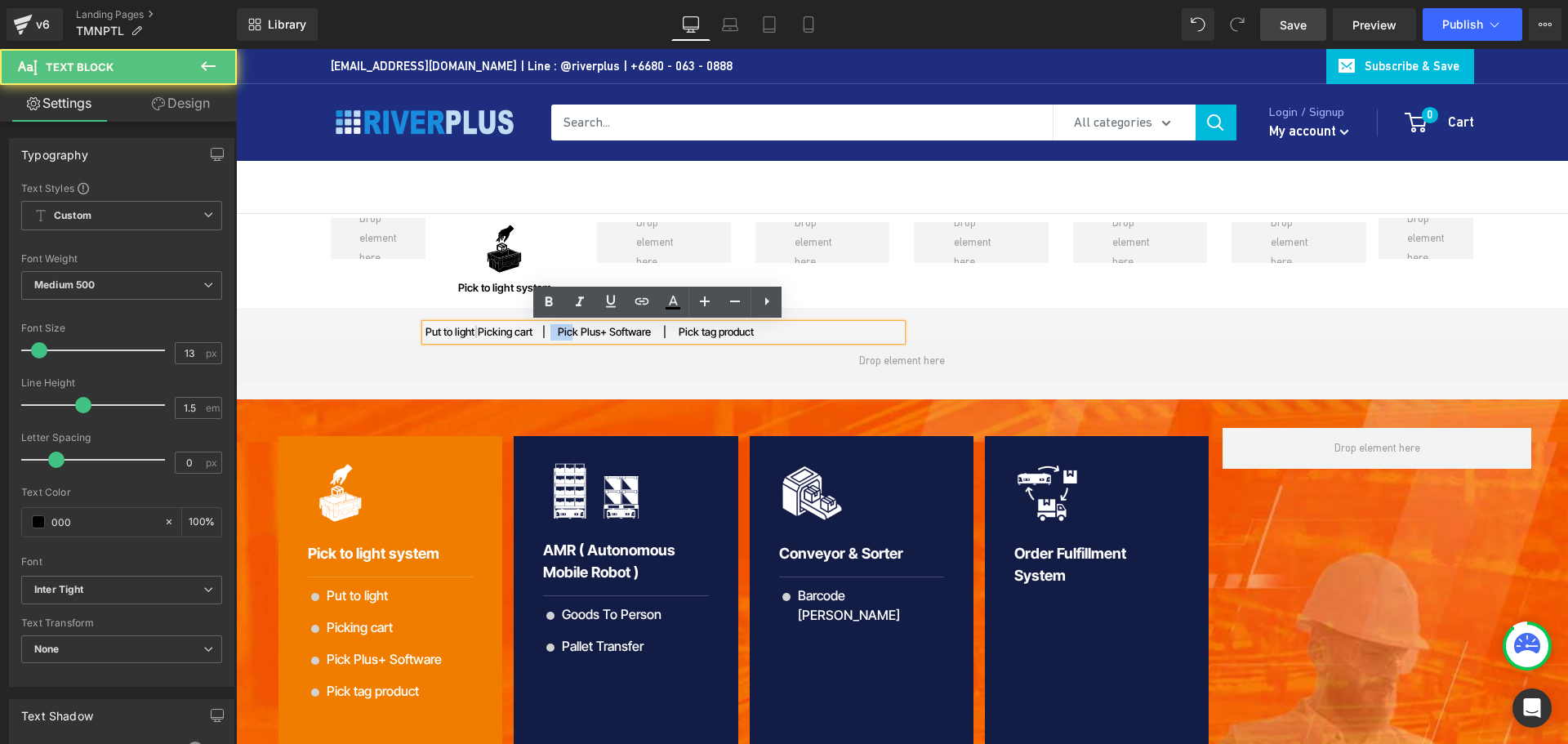 click on "Put to light      |      Picking cart    |     Pick Plus+ Software     |     Pick tag product" at bounding box center [663, 332] 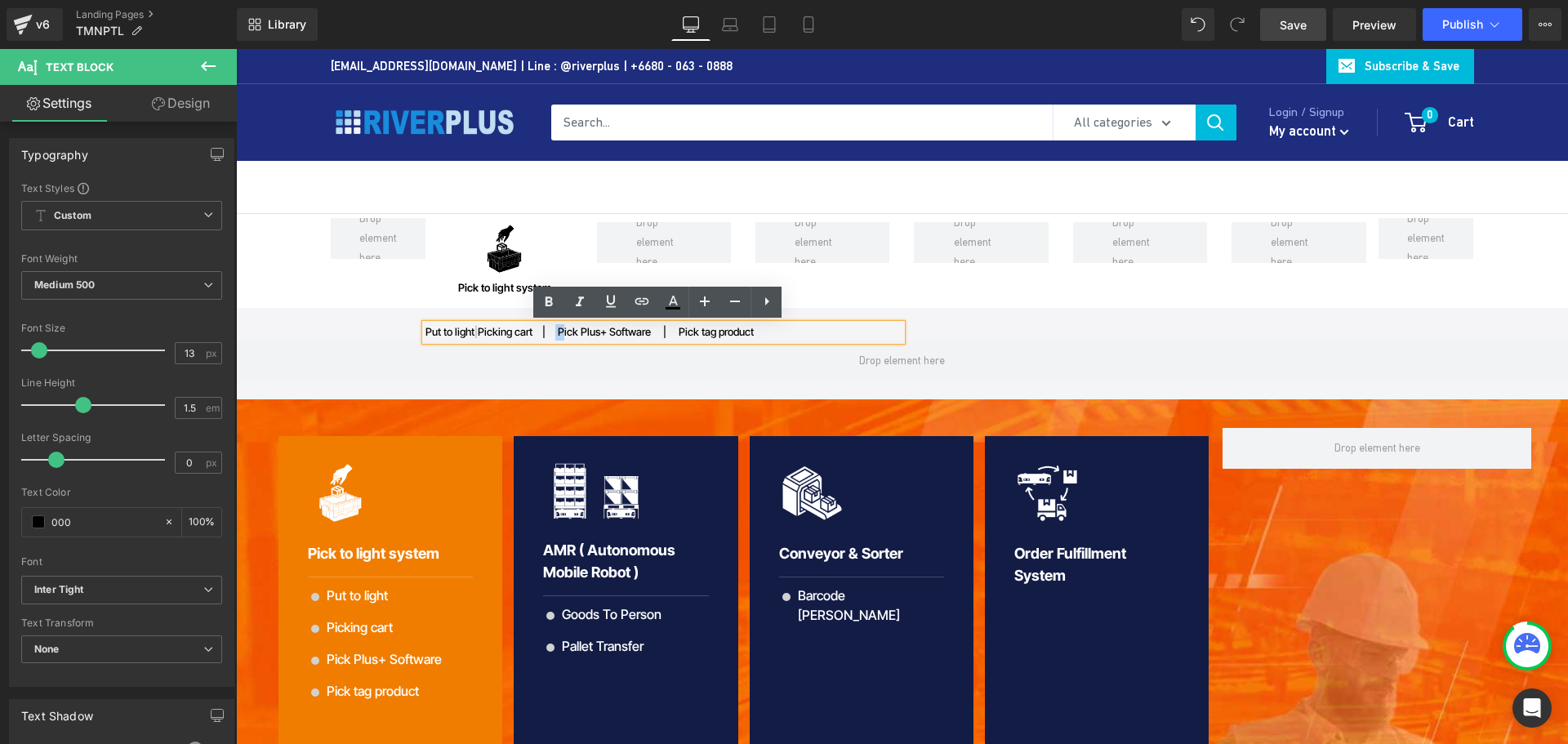 click on "Put to light      |      Picking cart    |     Pick Plus+ Software     |     Pick tag product" at bounding box center (663, 332) 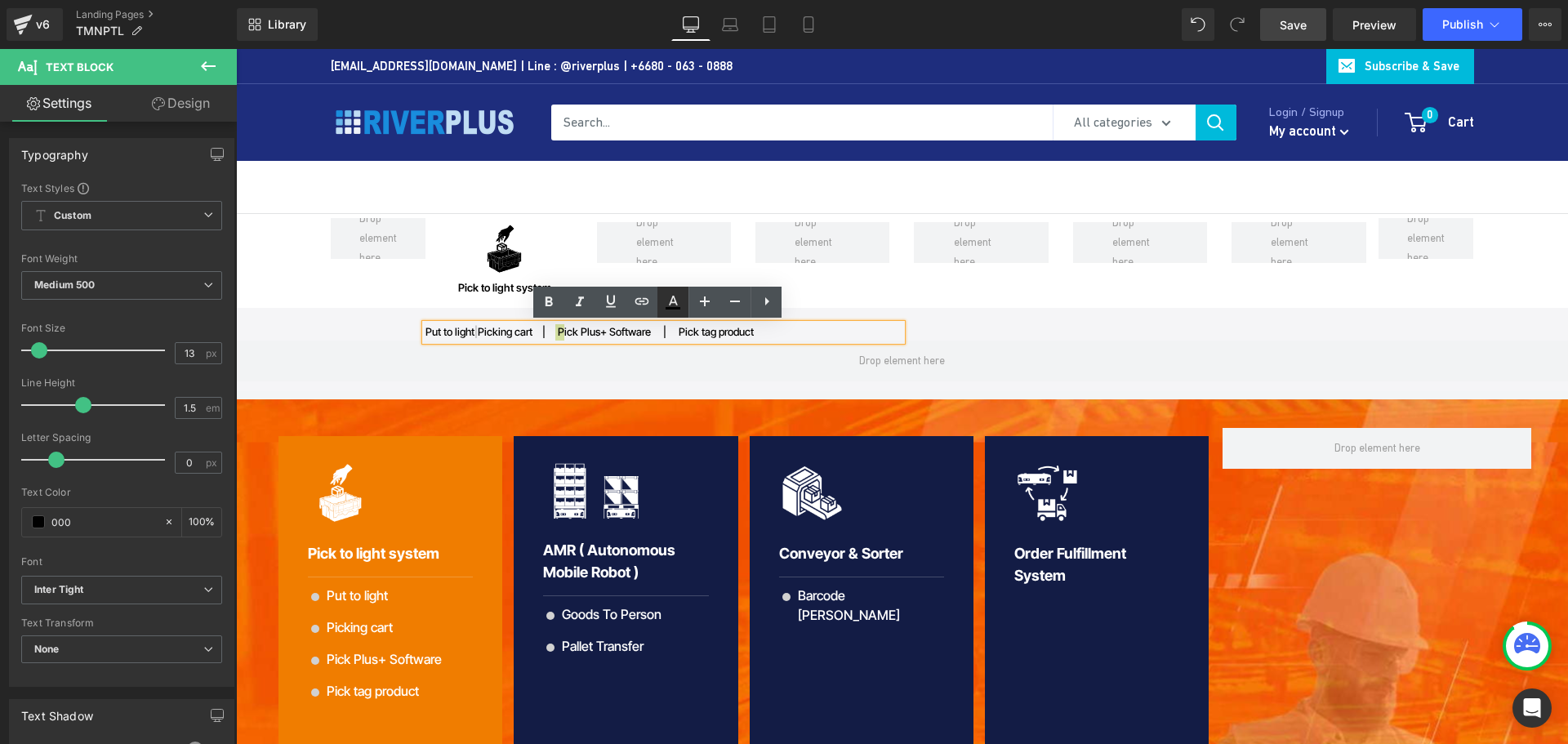 click 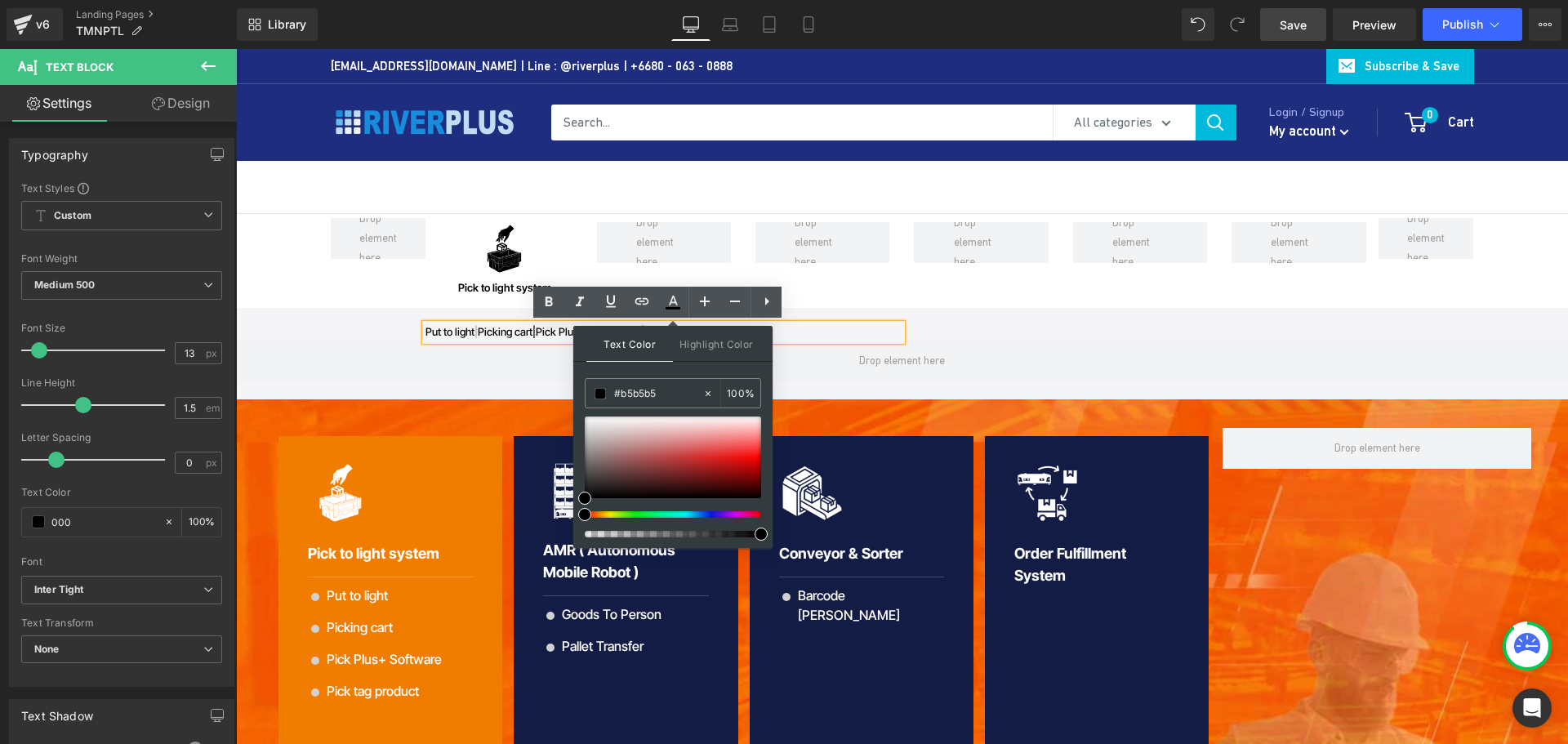 drag, startPoint x: 664, startPoint y: 389, endPoint x: 584, endPoint y: 389, distance: 80 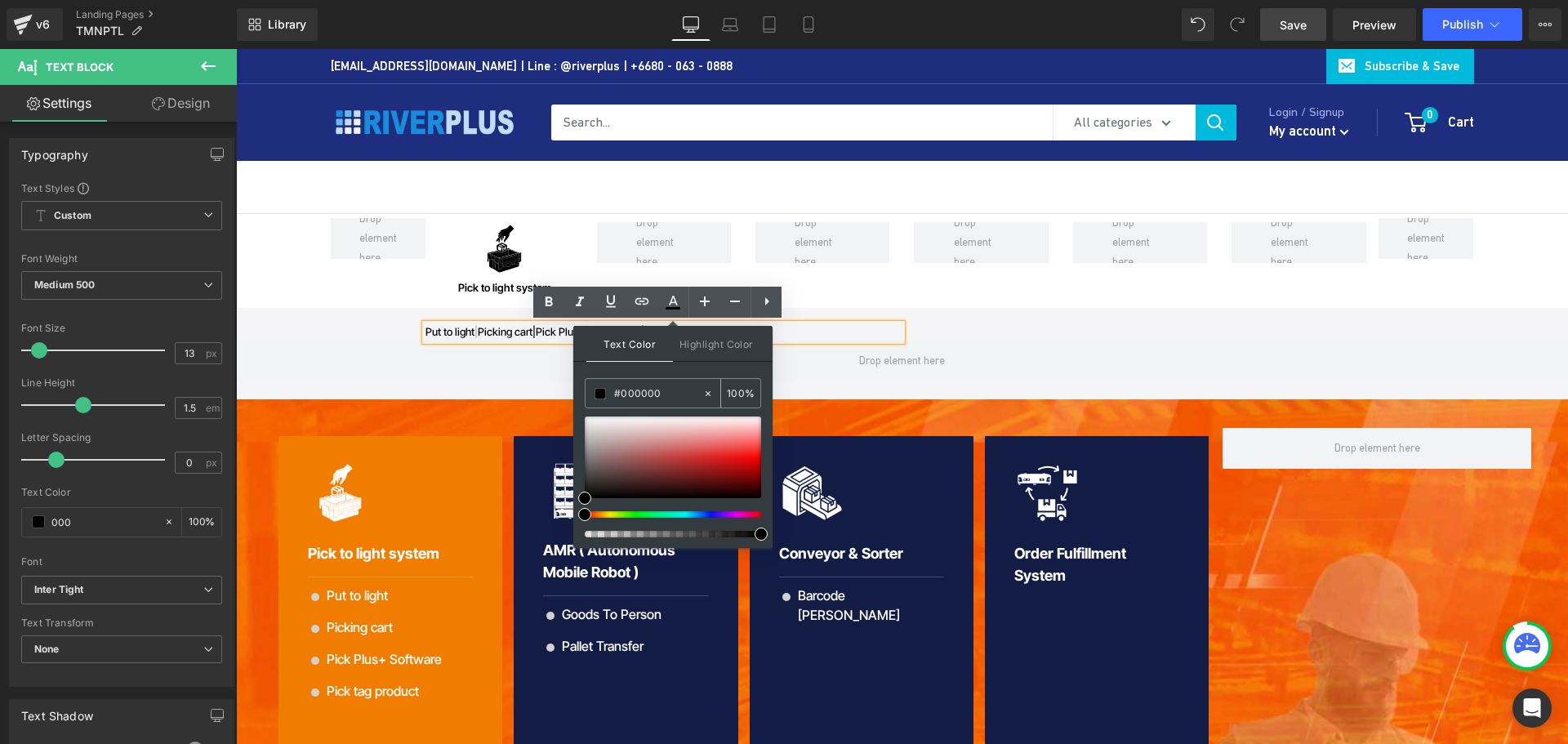 paste on "b5b5b5" 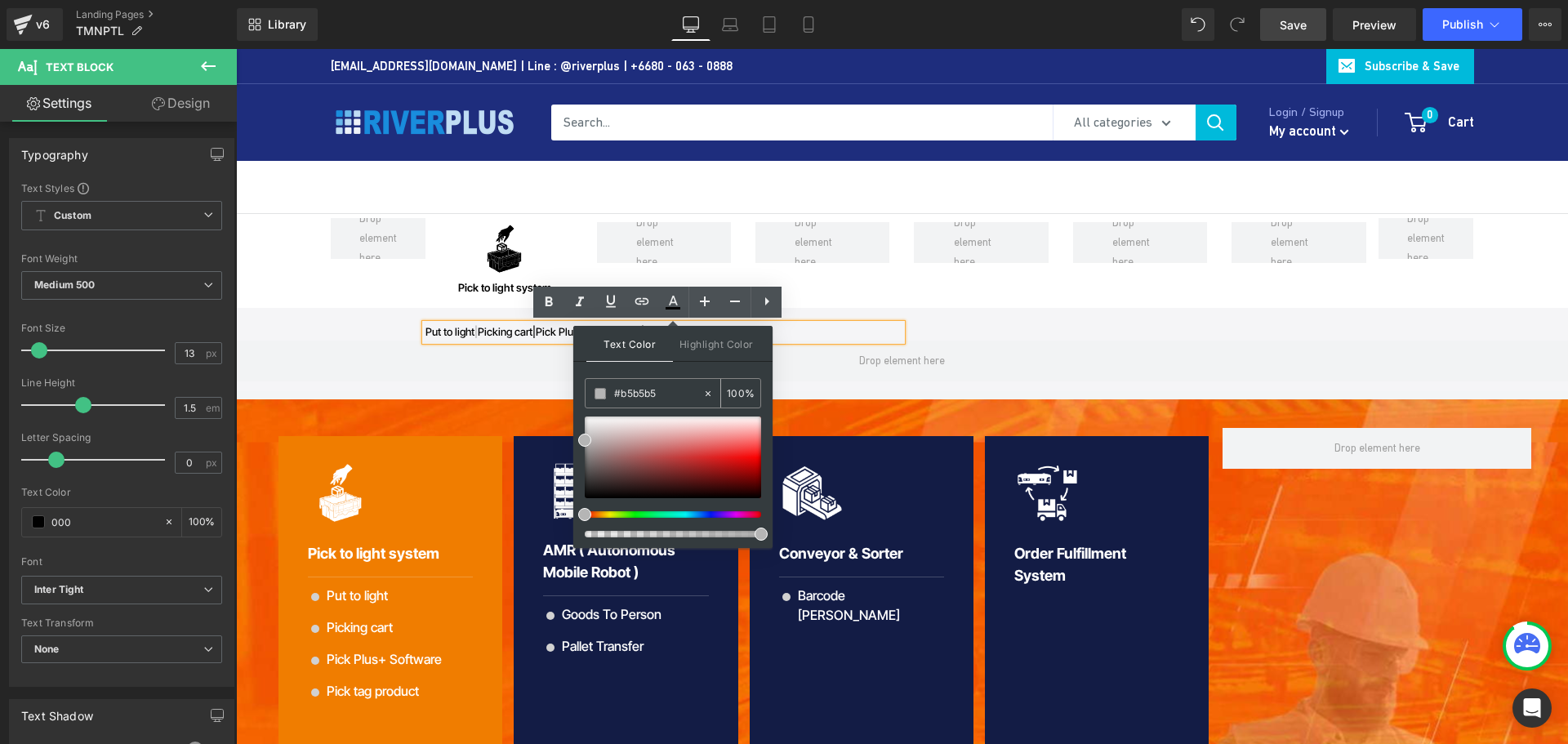 click at bounding box center (600, 394) 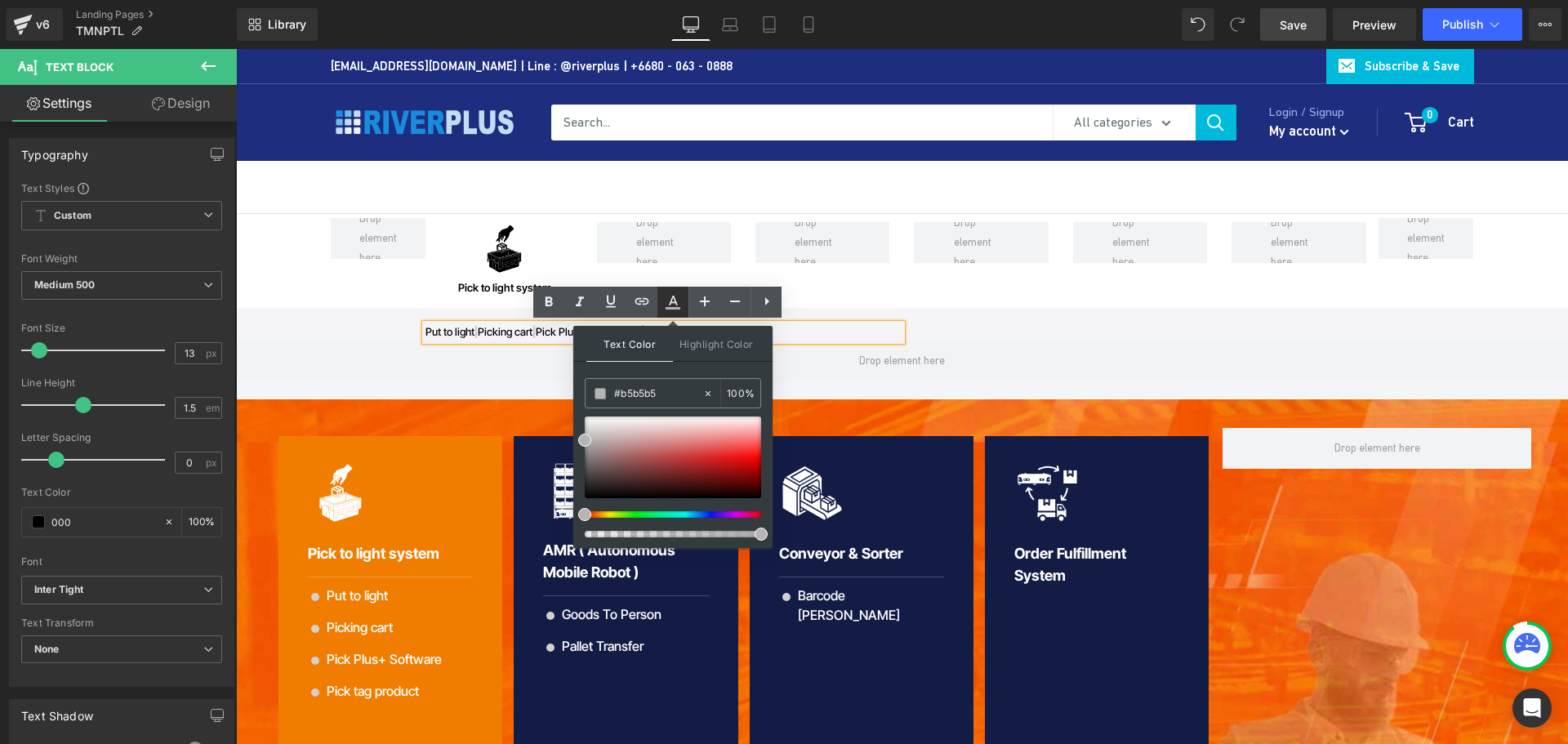 click 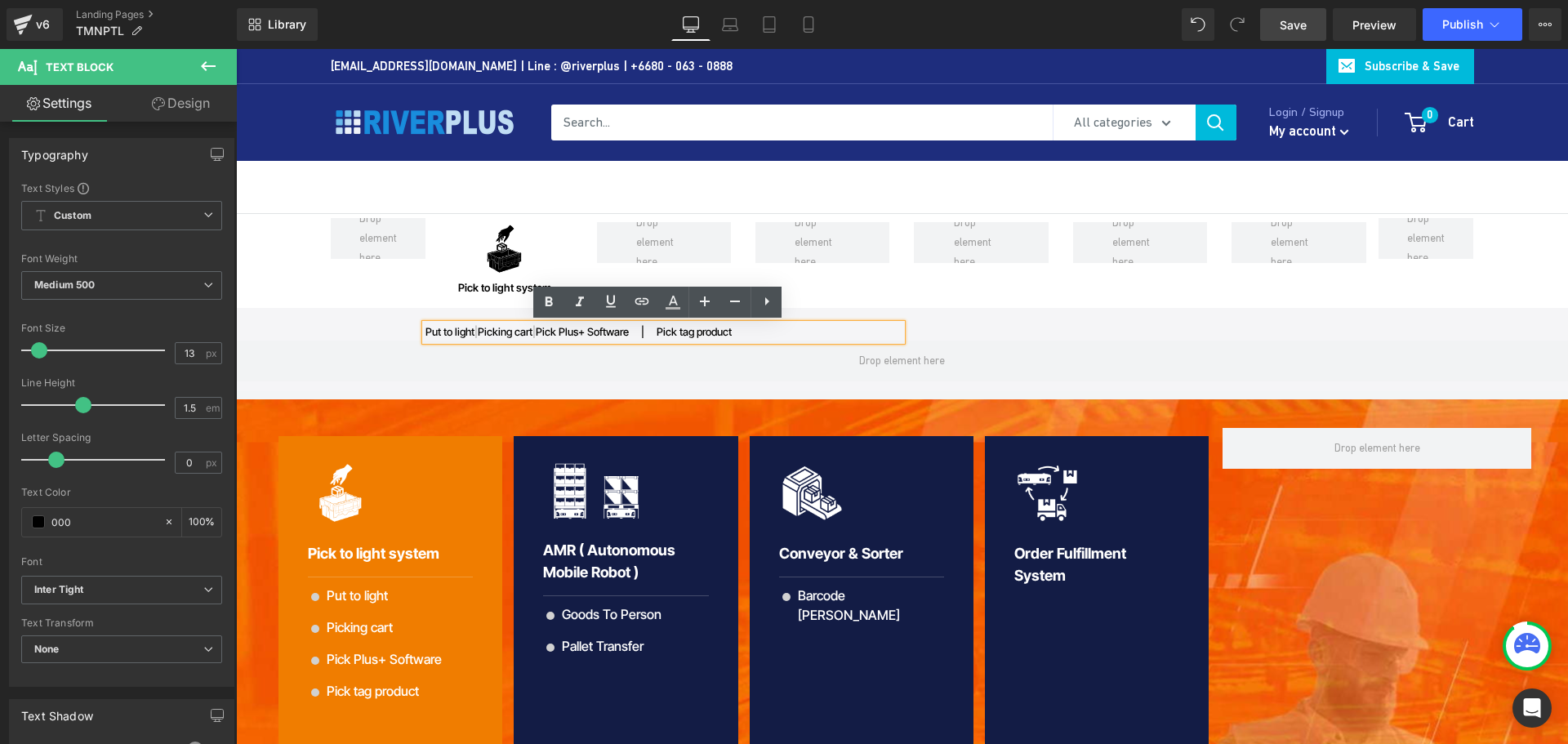 click on "Put to light      |      Picking cart     |      Pick Plus+ Software     |     Pick tag product" at bounding box center [663, 332] 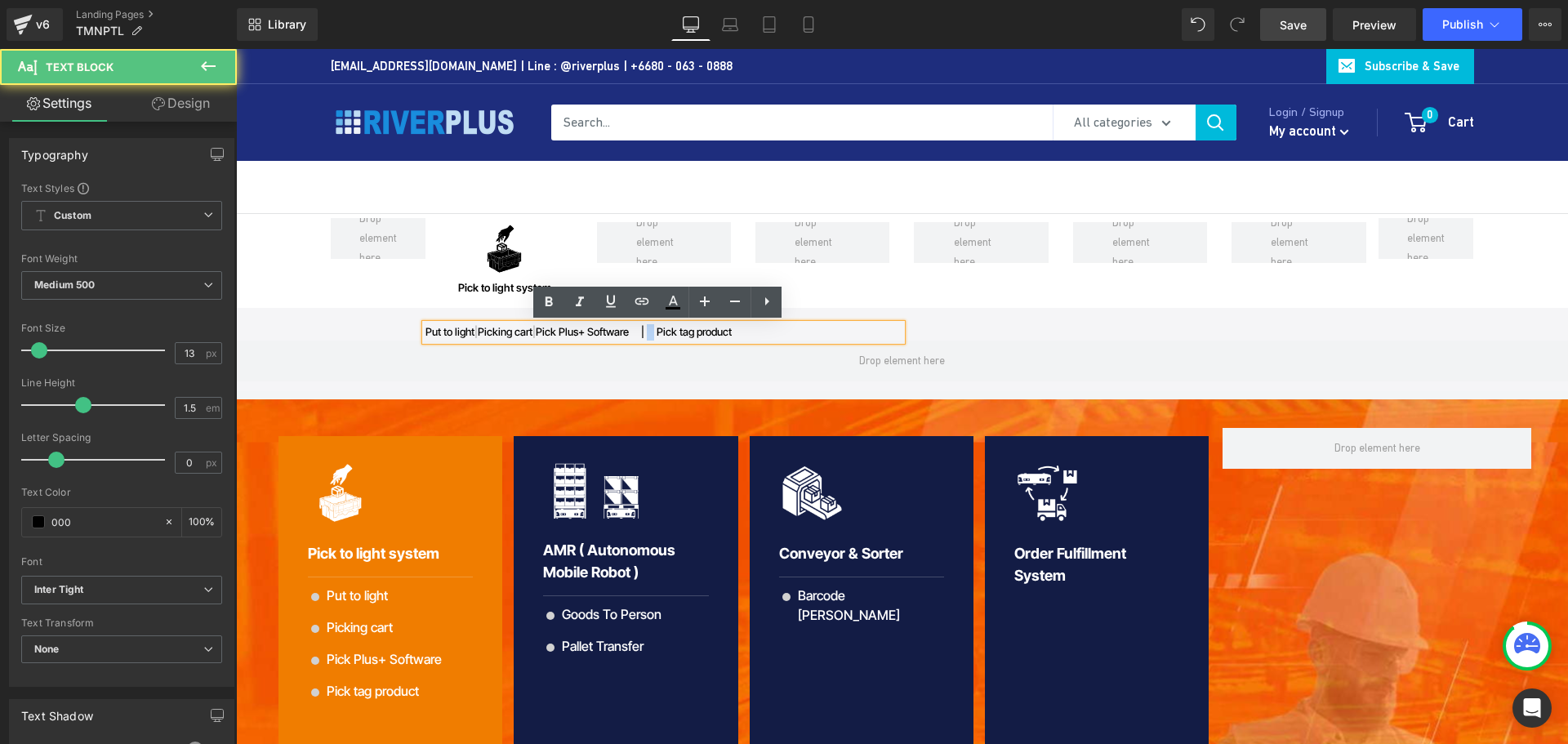 drag, startPoint x: 684, startPoint y: 332, endPoint x: 675, endPoint y: 333, distance: 9.055385 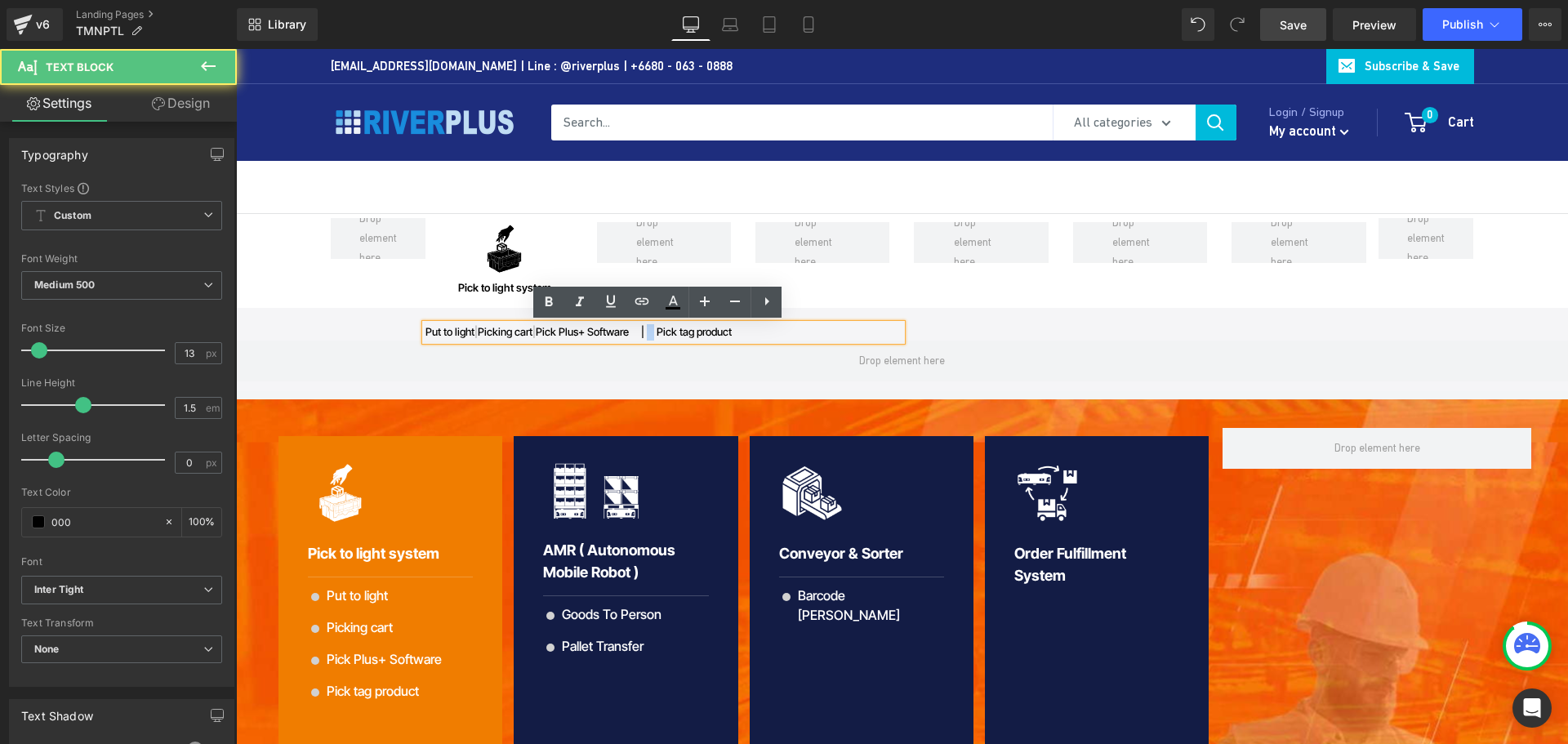 click on "Put to light      |      Picking cart     |      Pick Plus+ Software     |     Pick tag product" at bounding box center [663, 332] 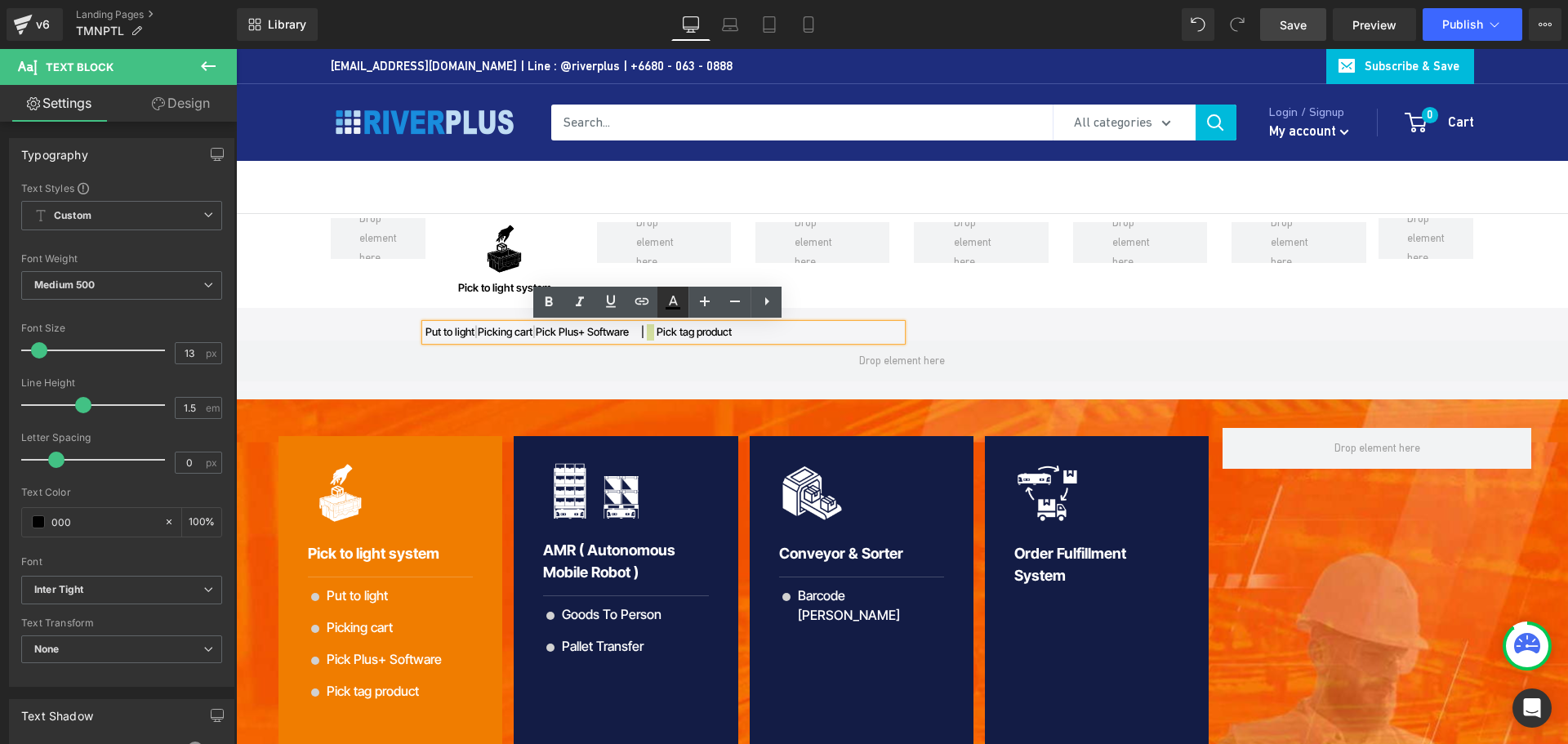 click 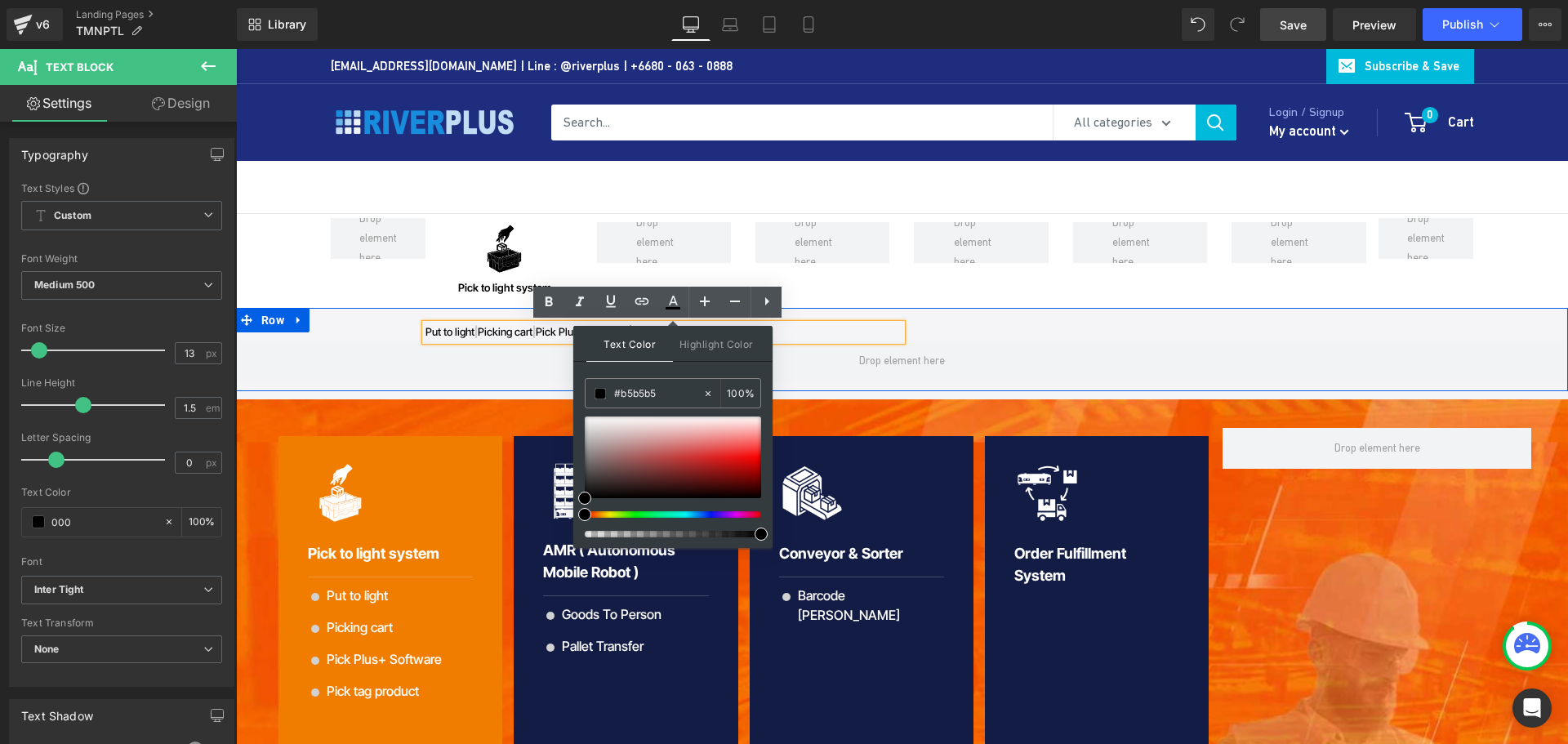 drag, startPoint x: 906, startPoint y: 438, endPoint x: 568, endPoint y: 389, distance: 341.53331 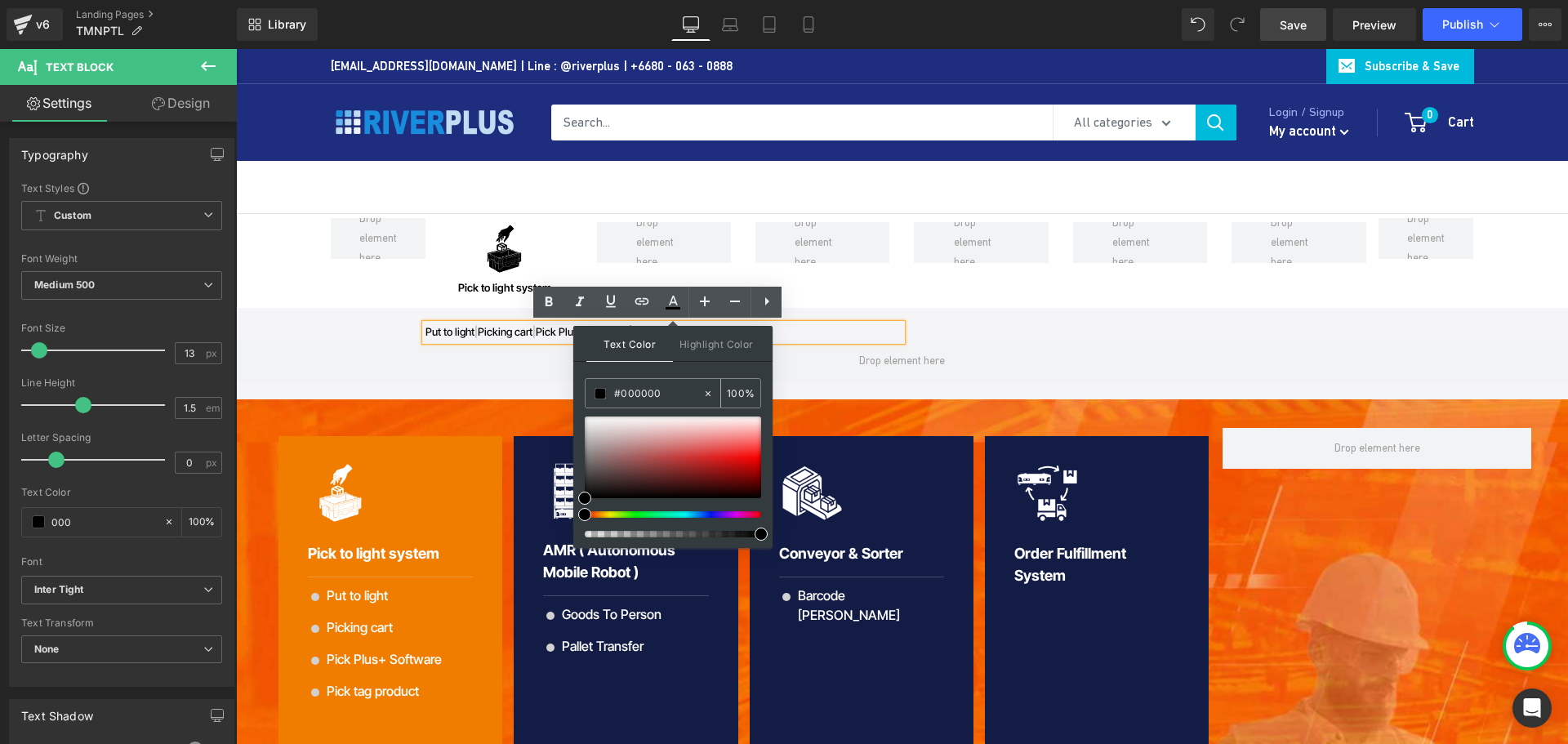 paste on "b5b5b5" 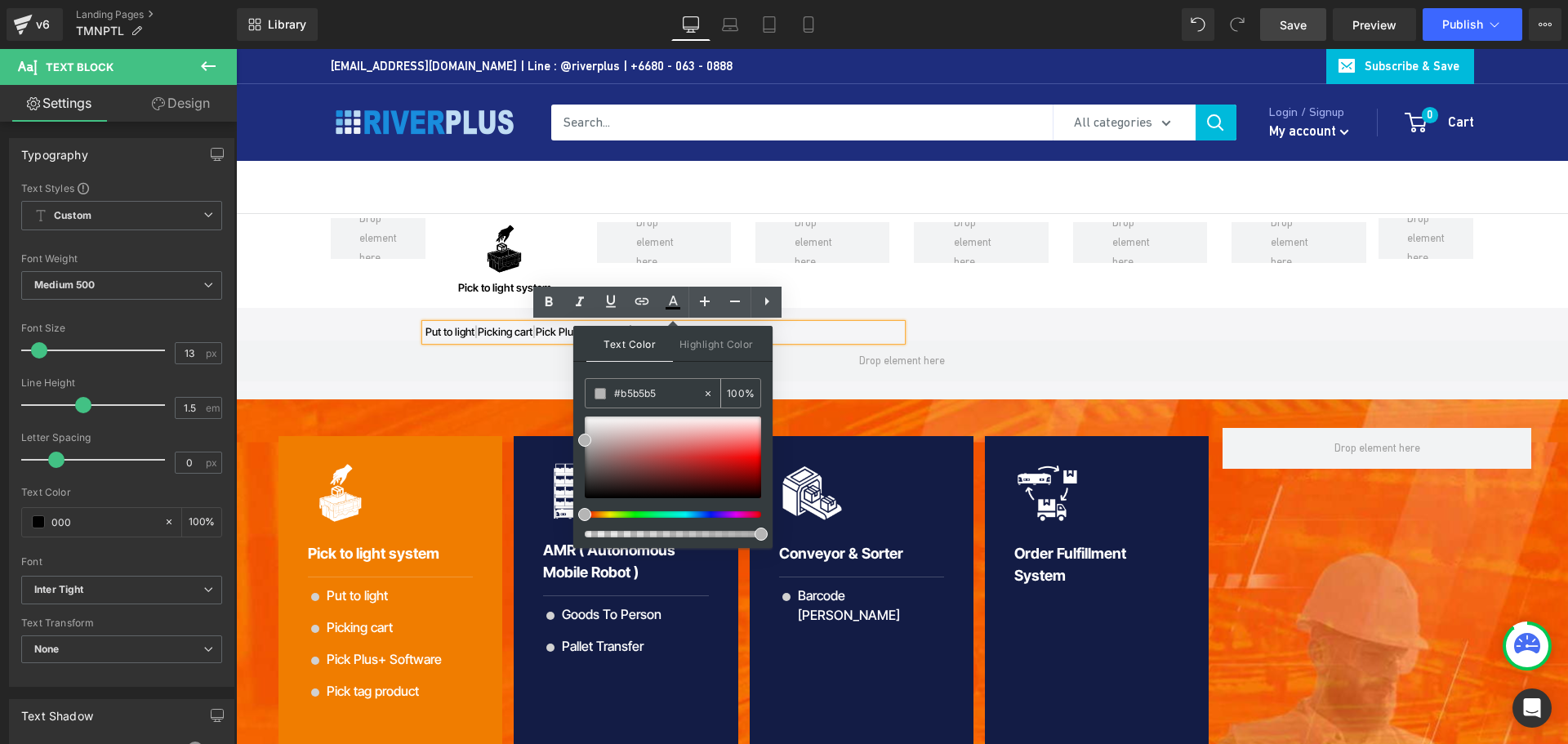 type on "#b5b5b5" 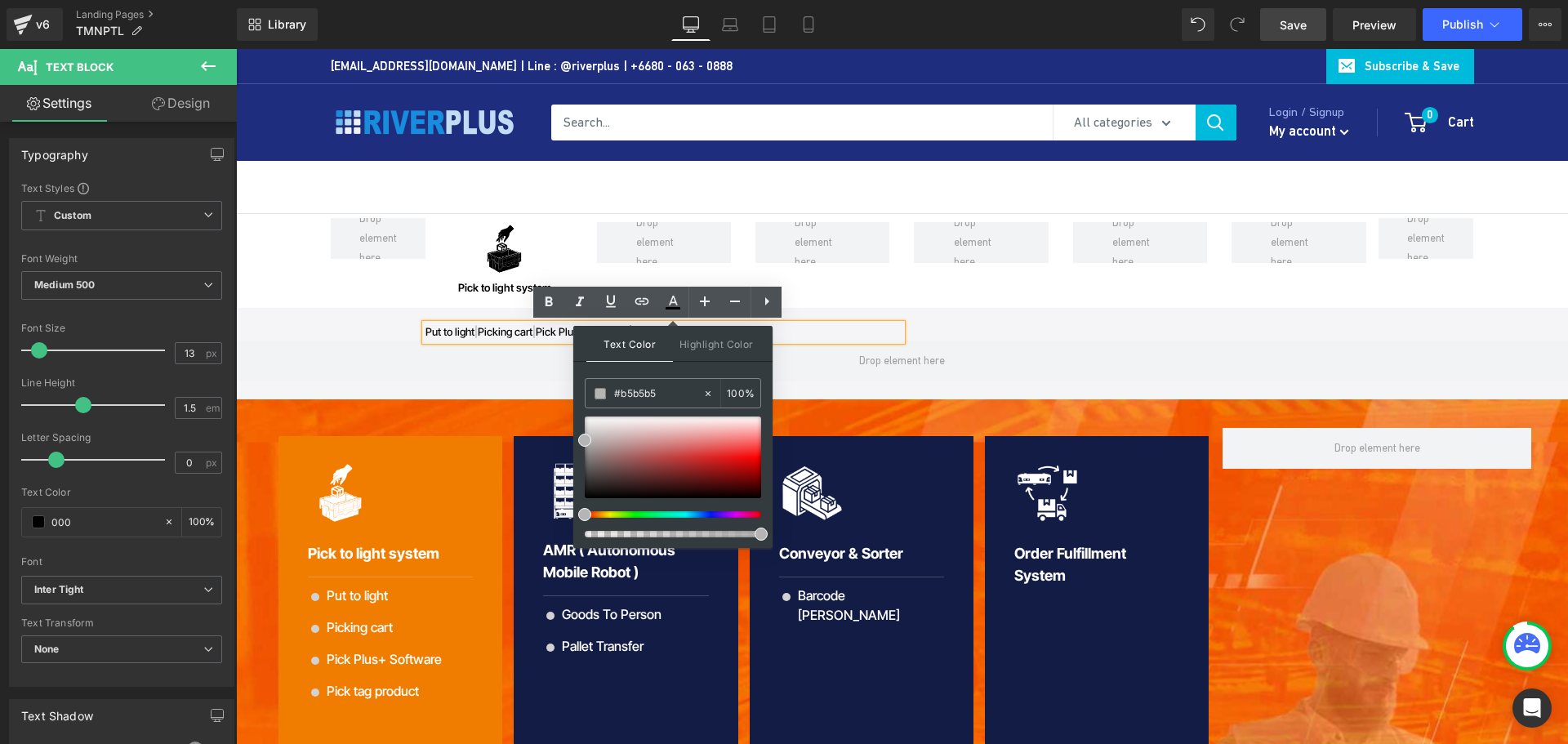 click at bounding box center [600, 394] 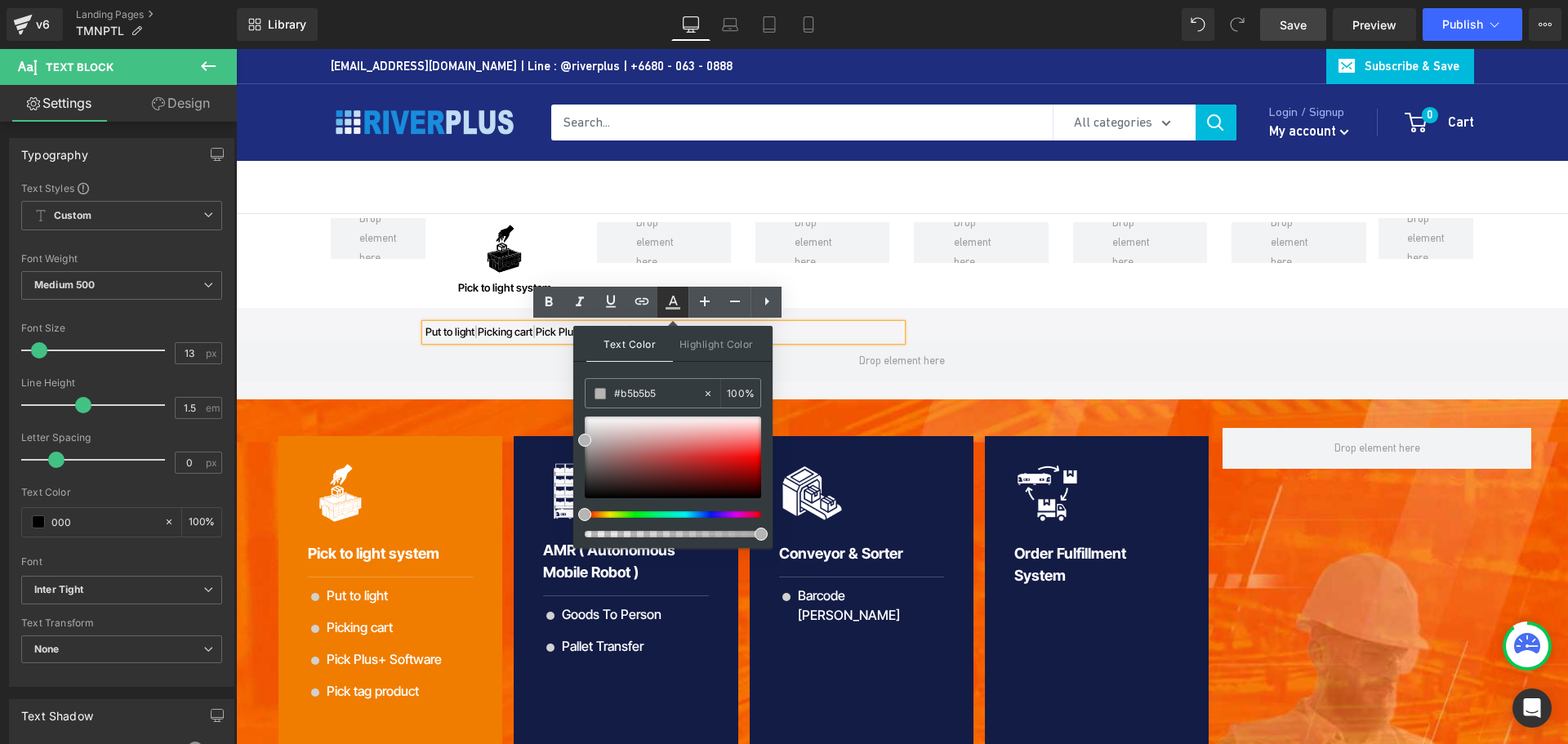 click 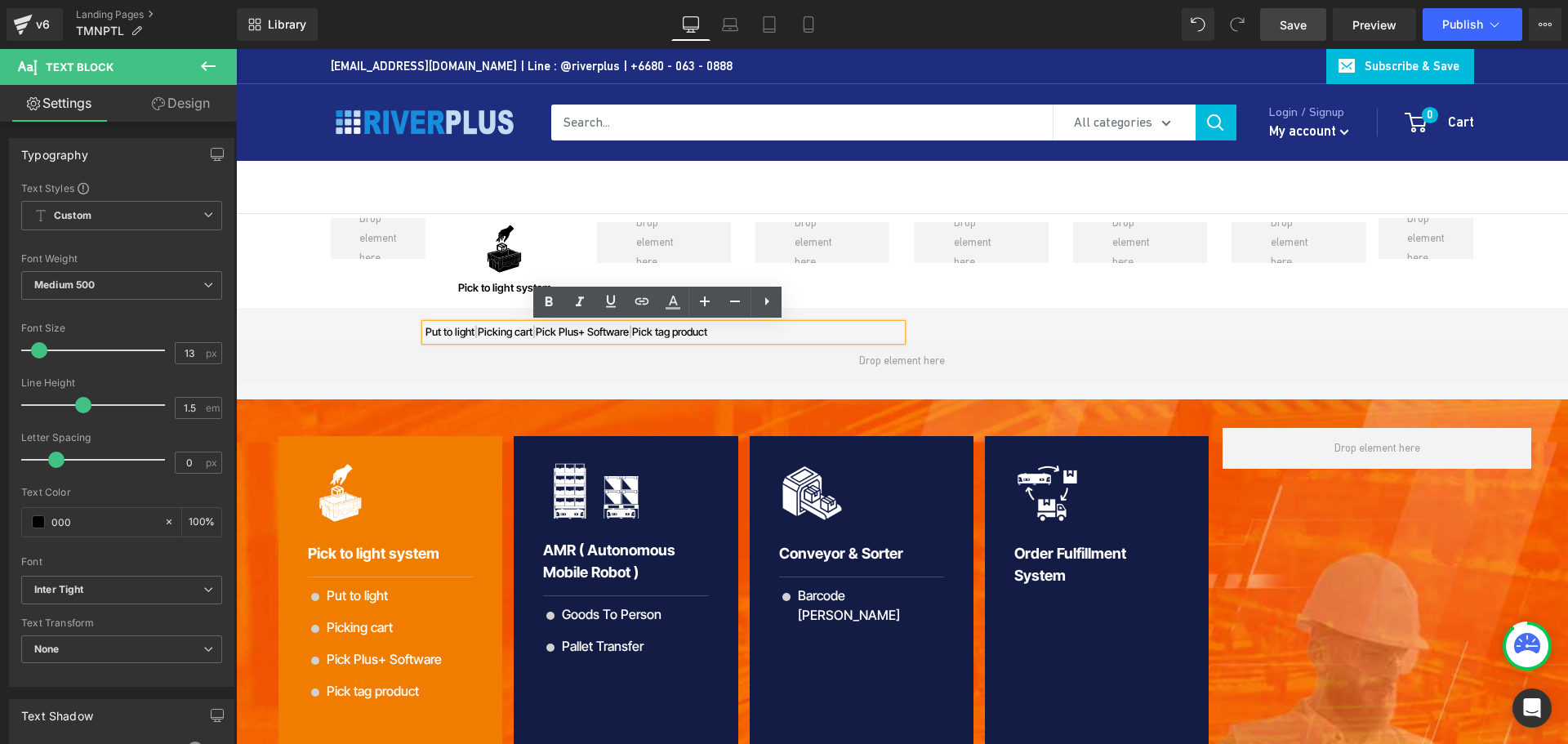 click on "Put to light      |      Picking cart     |      Pick Plus+ Software      |      Pick tag product" at bounding box center [663, 332] 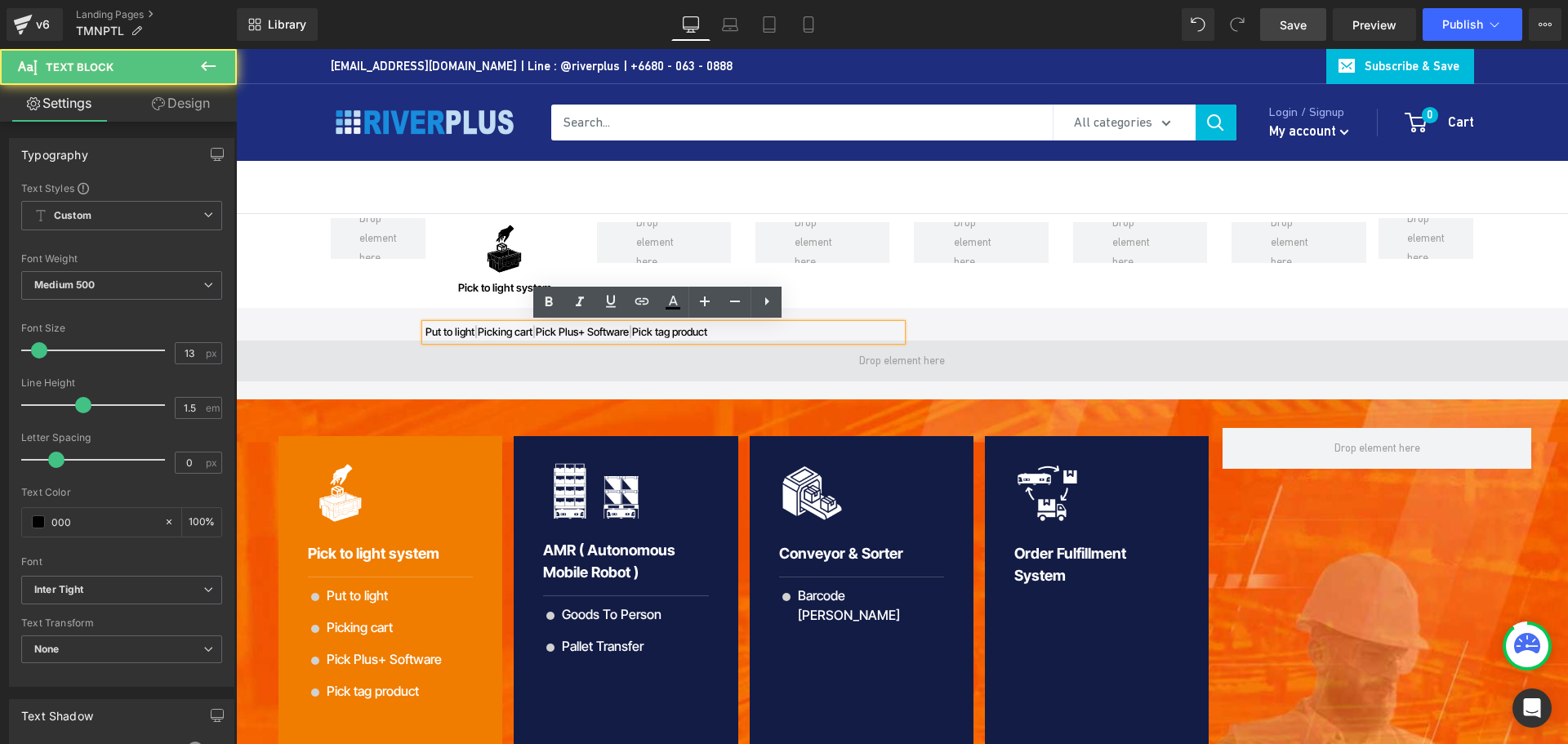 click at bounding box center [902, 361] 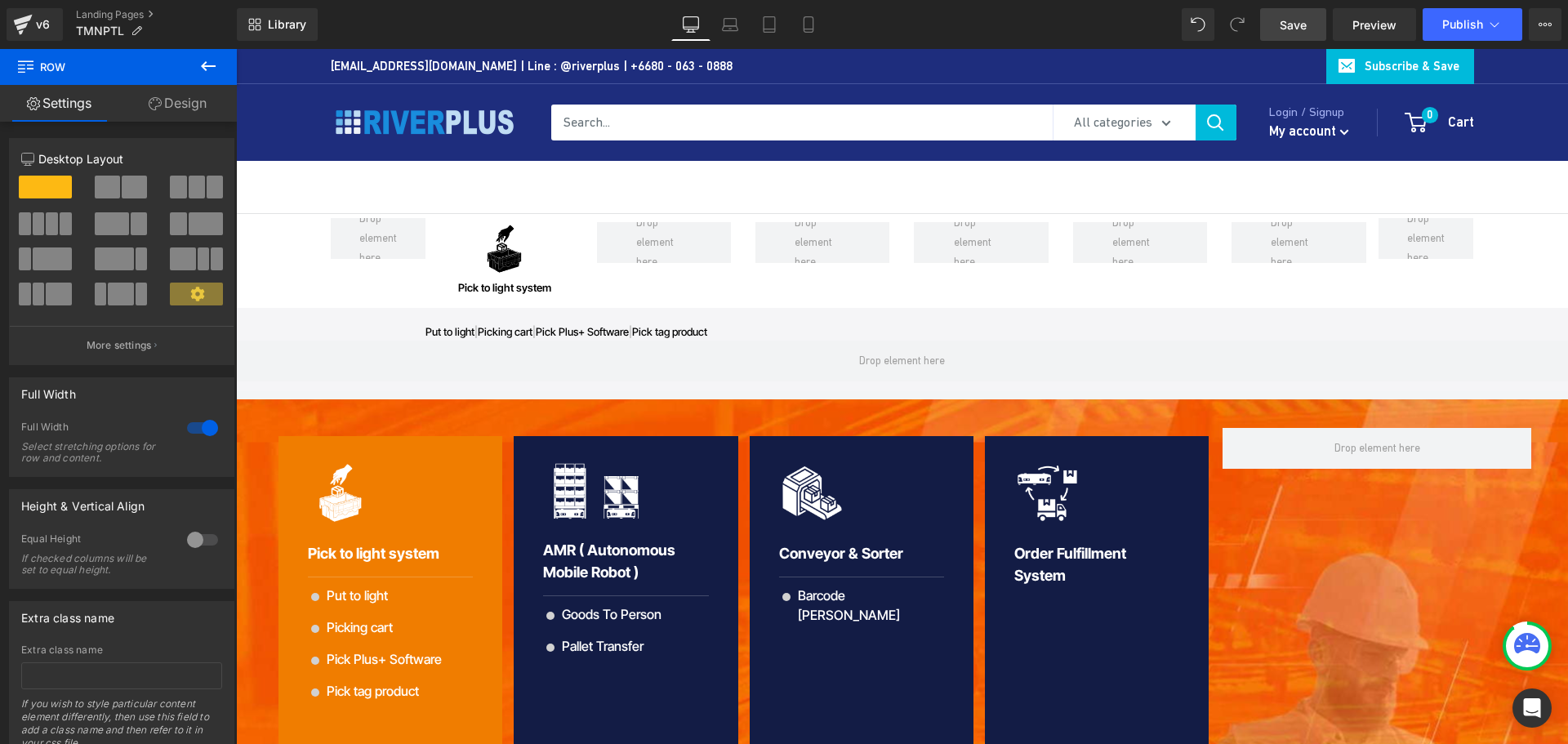 drag, startPoint x: 1295, startPoint y: 33, endPoint x: 451, endPoint y: 345, distance: 899.8222 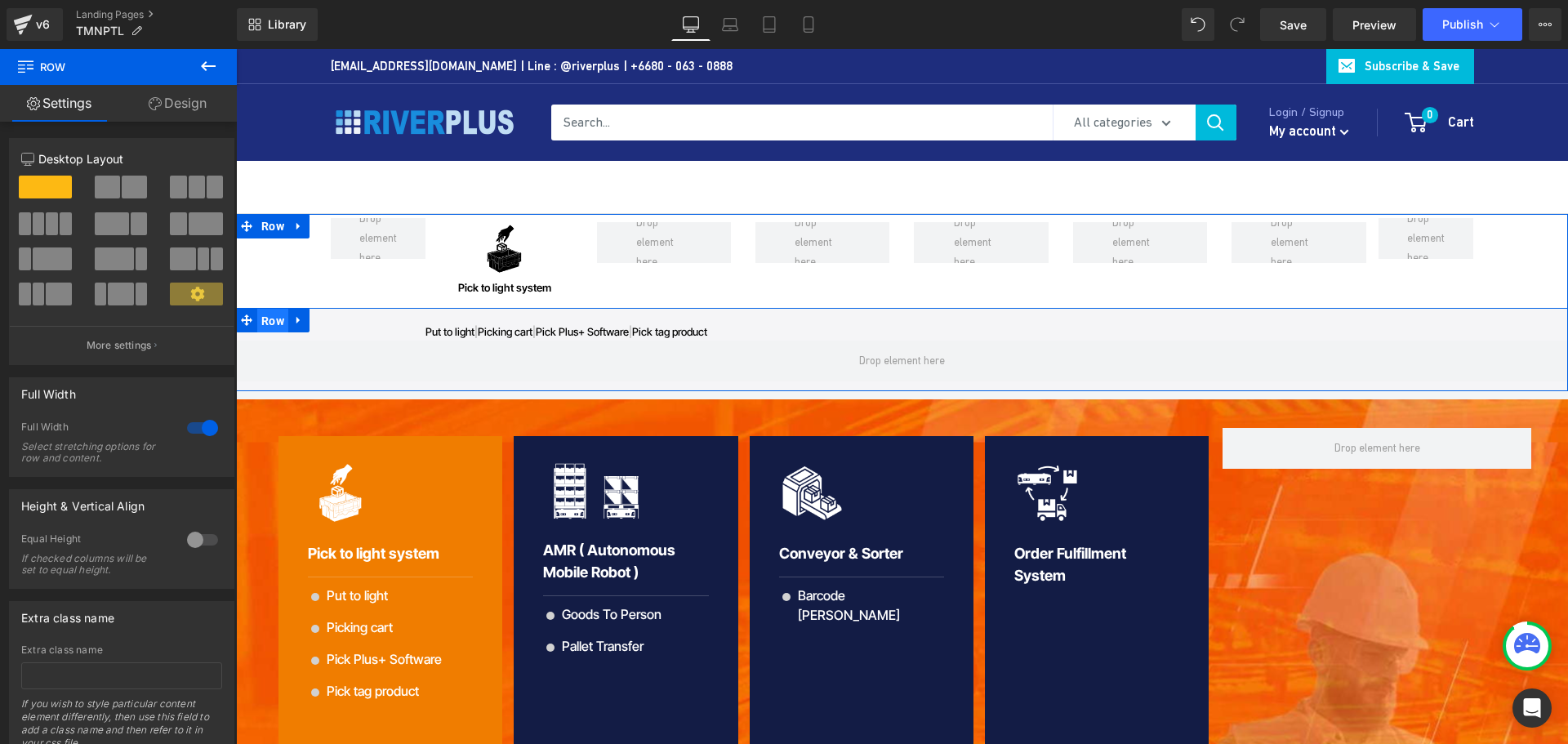 drag, startPoint x: 255, startPoint y: 321, endPoint x: 468, endPoint y: 302, distance: 213.84574 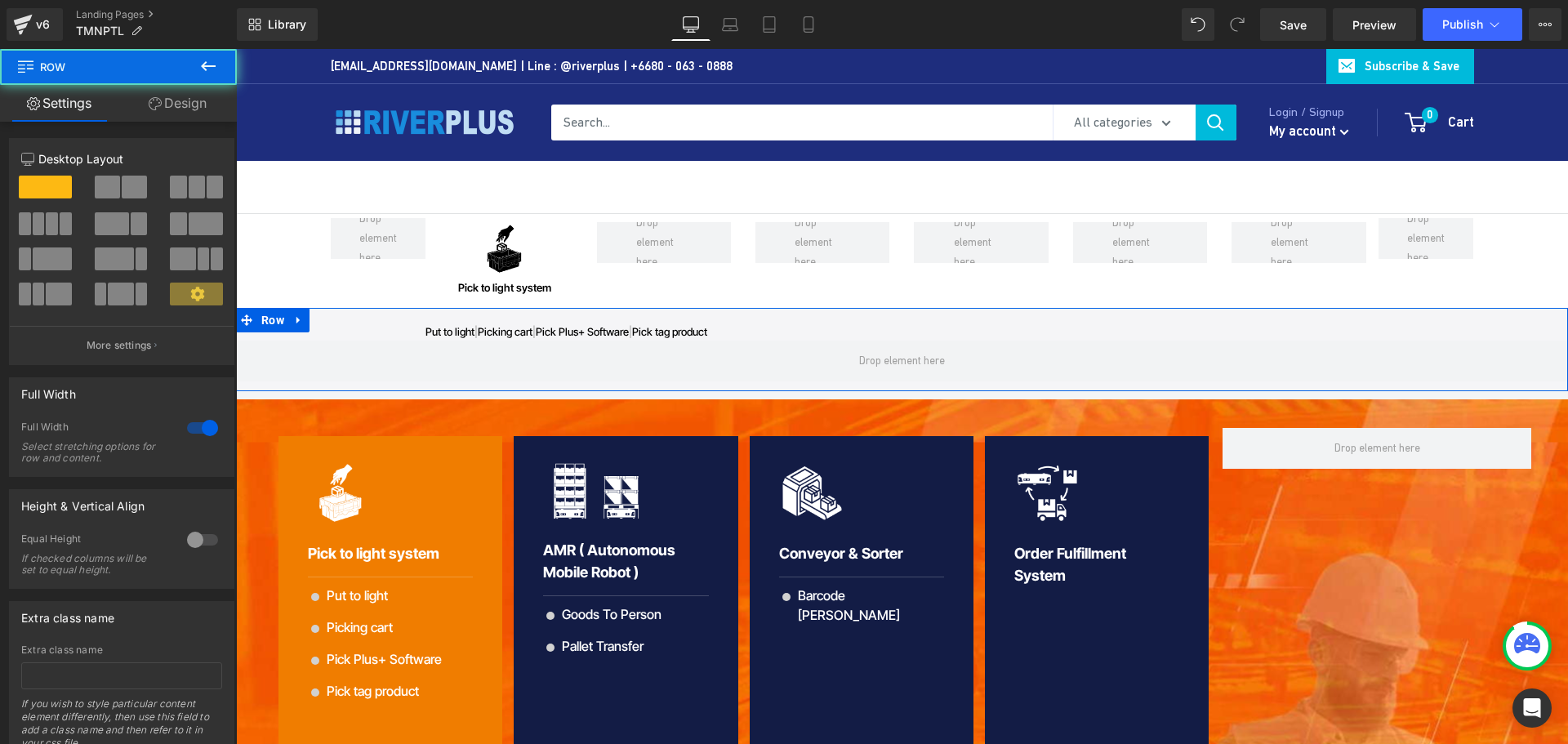 click on "Design" at bounding box center (177, 103) 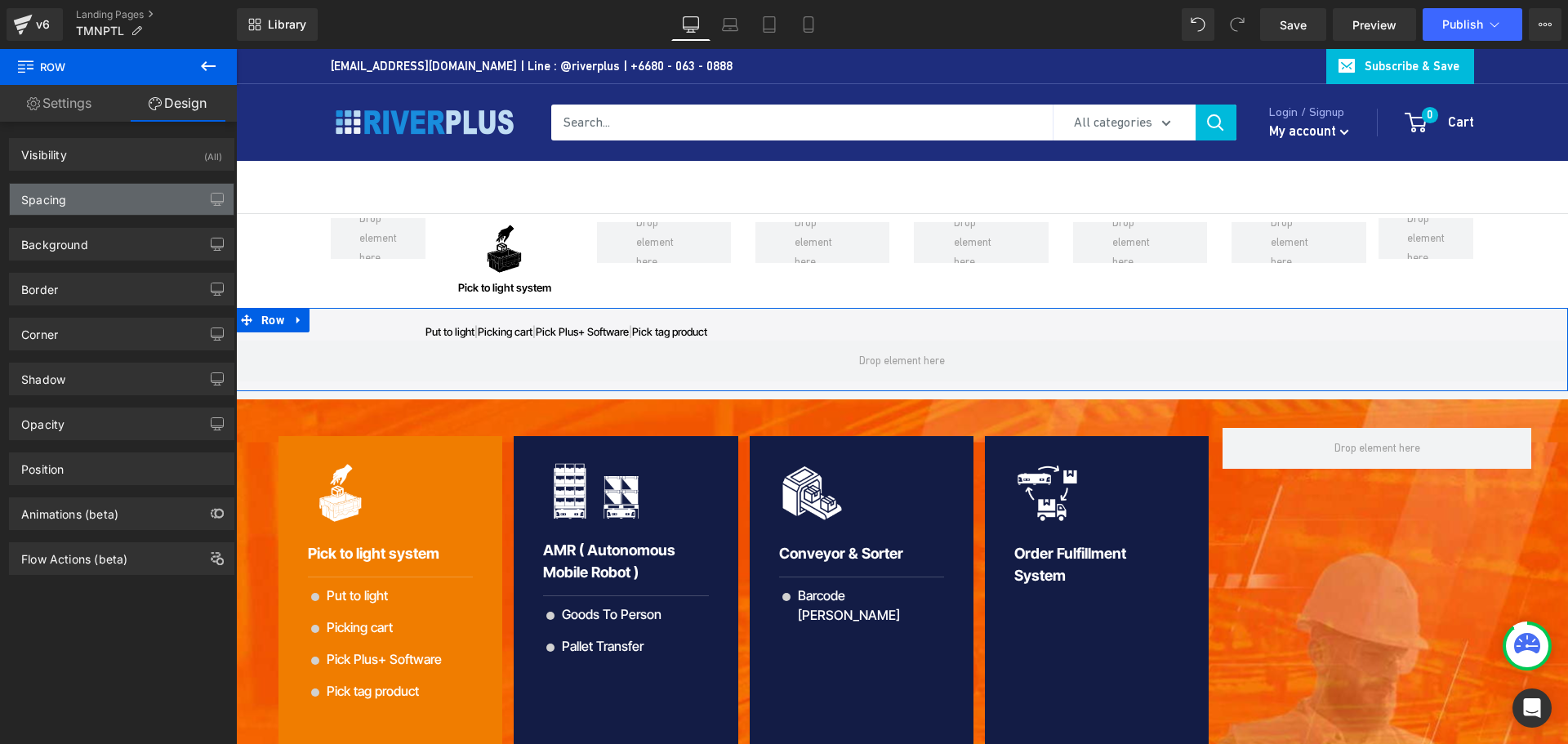 click on "Spacing" at bounding box center [122, 199] 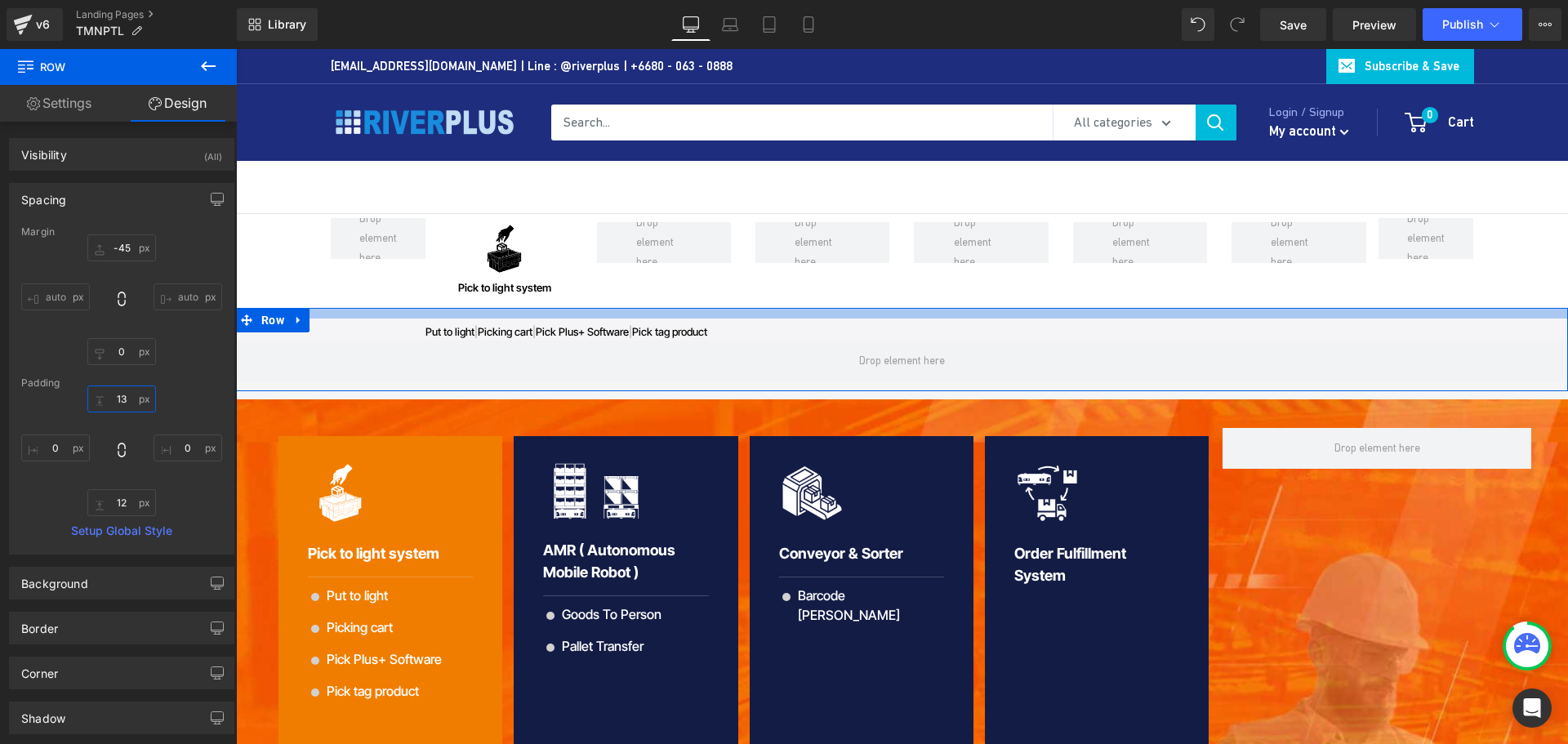 click at bounding box center [122, 399] 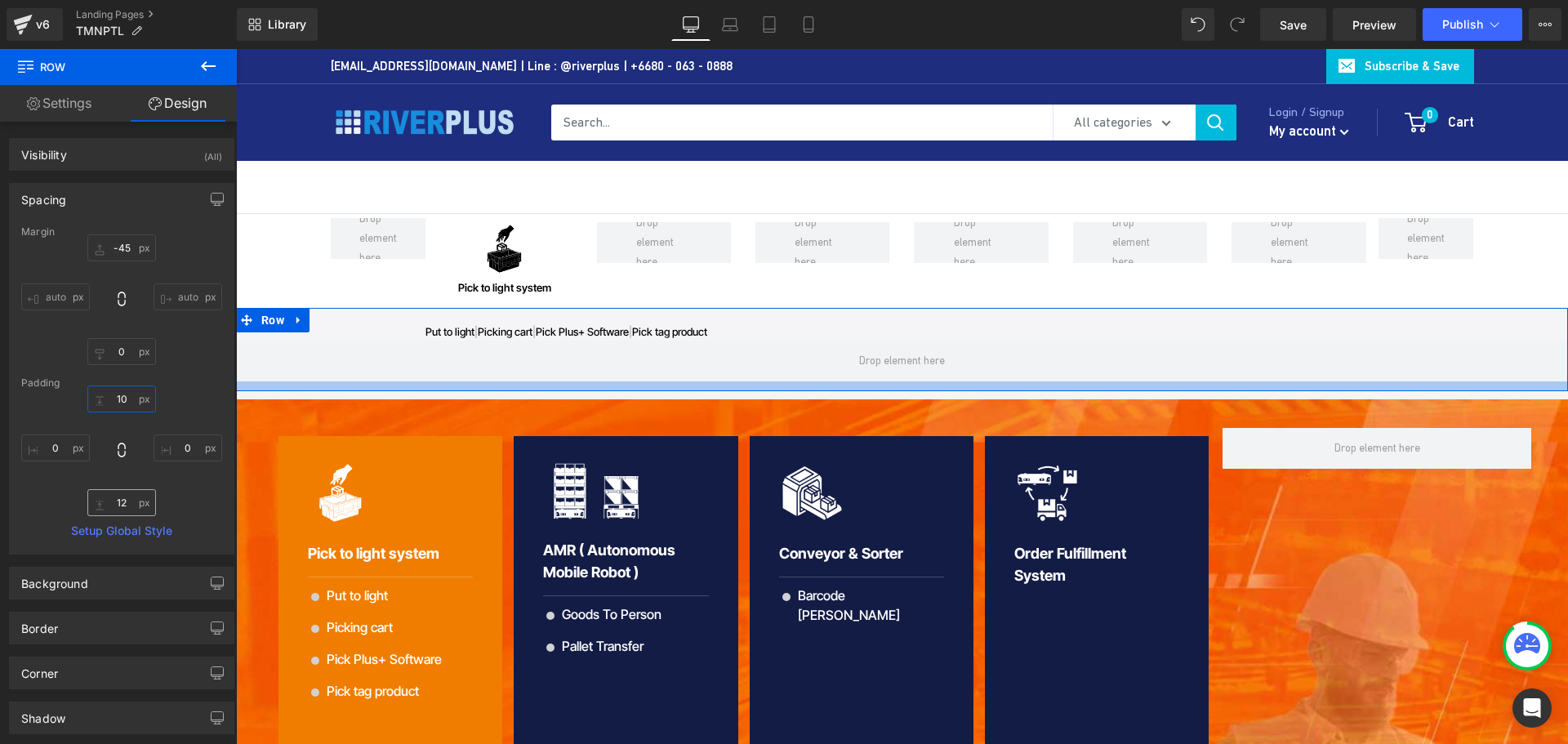 type on "10" 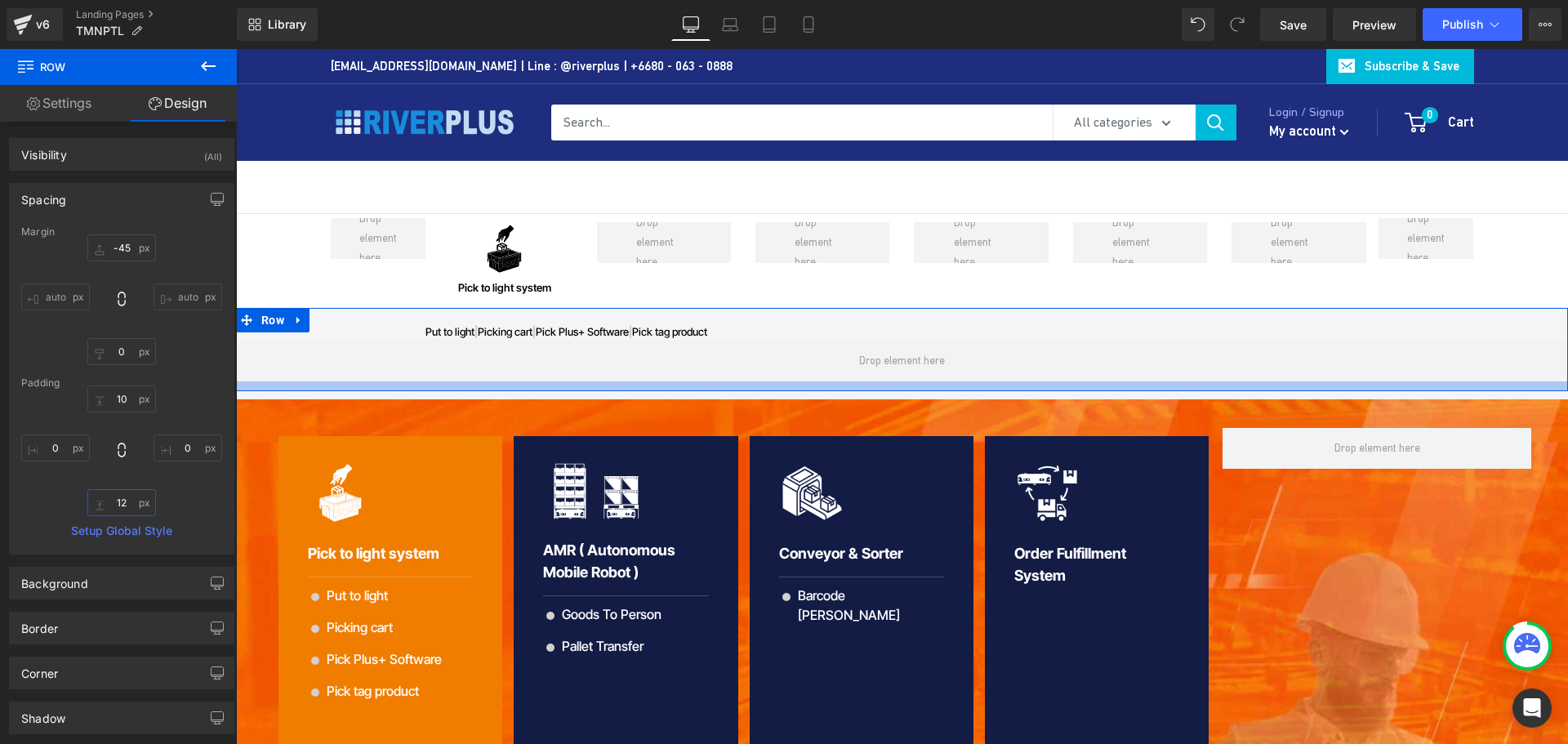 click at bounding box center [122, 502] 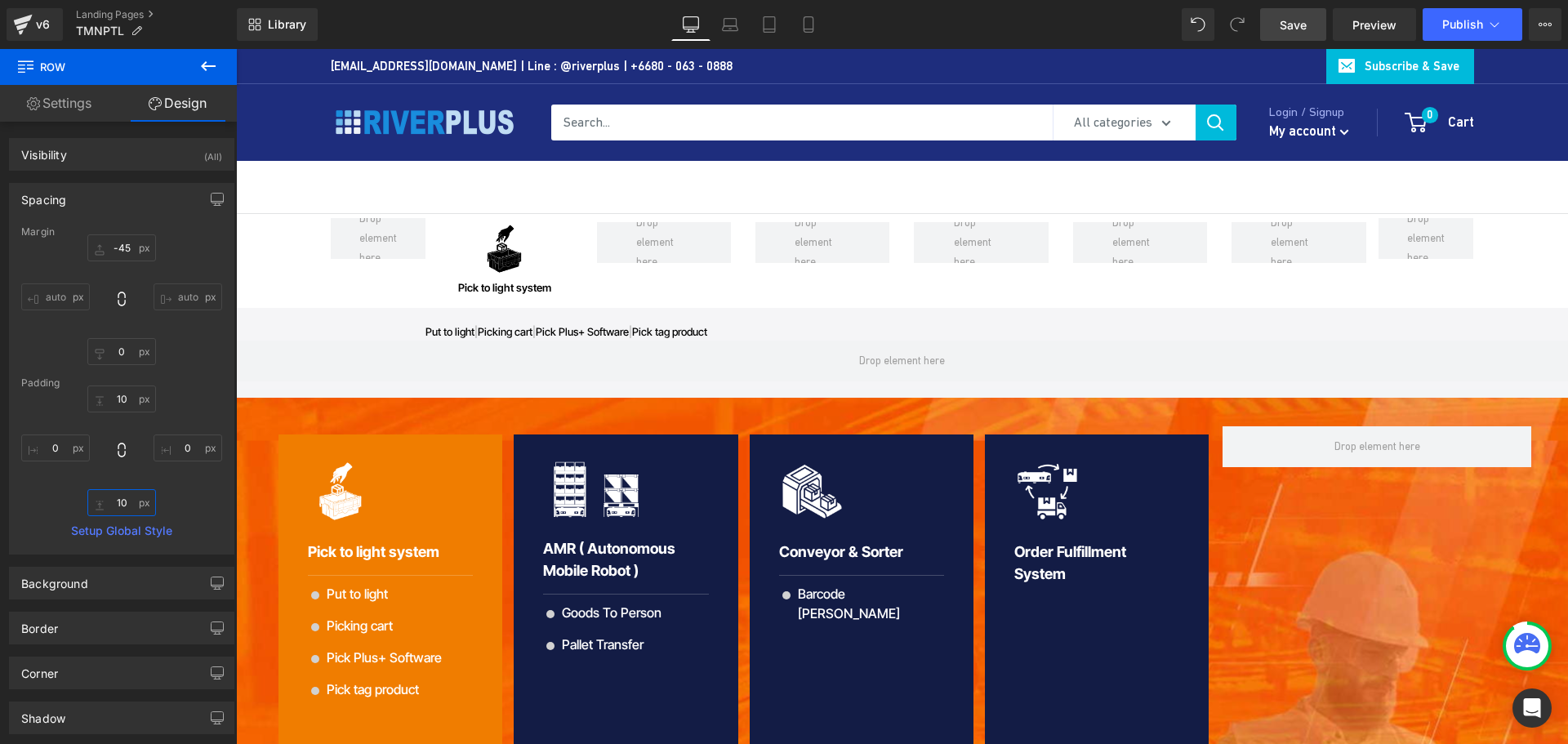 type on "10" 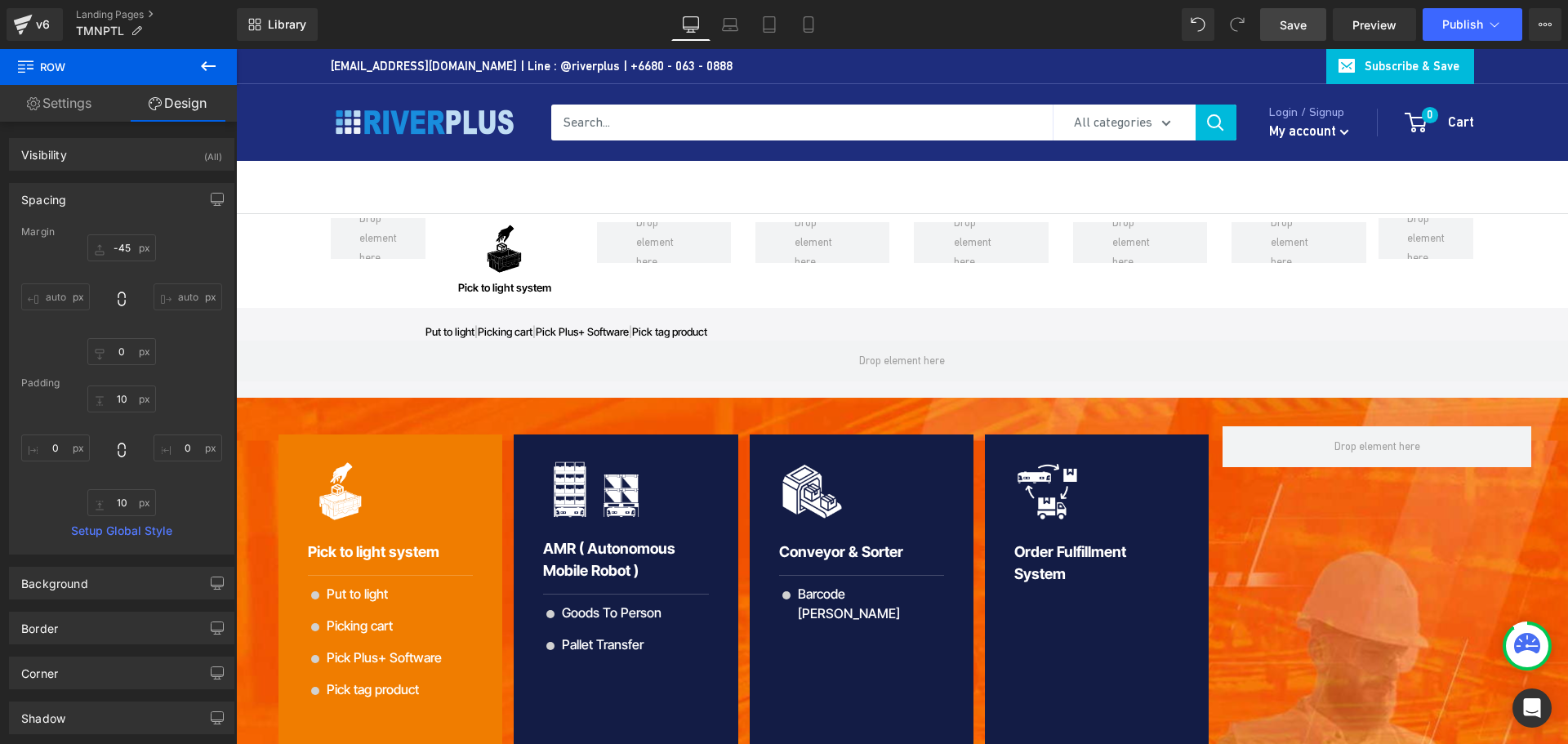 drag, startPoint x: 1299, startPoint y: 24, endPoint x: 519, endPoint y: 378, distance: 856.5722 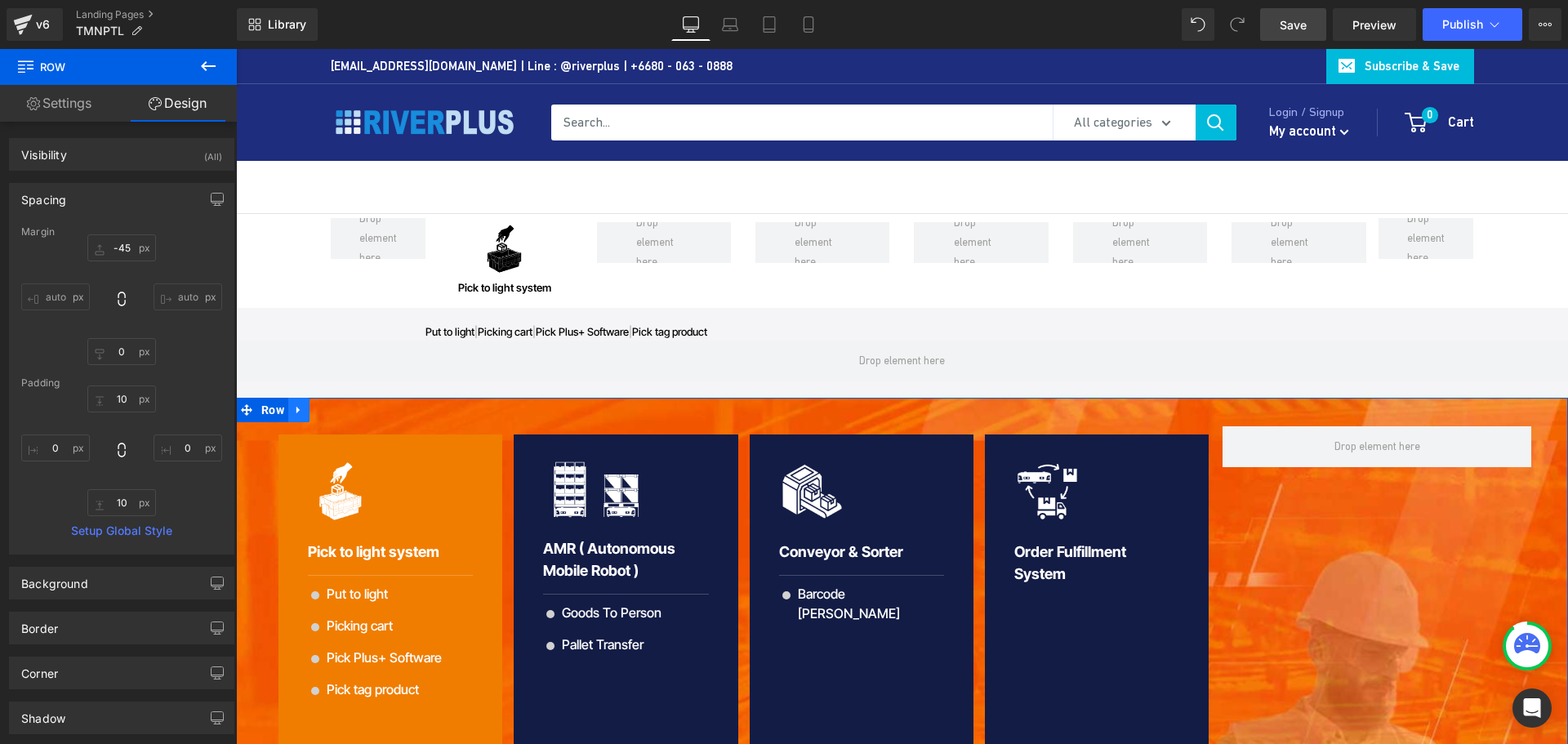click 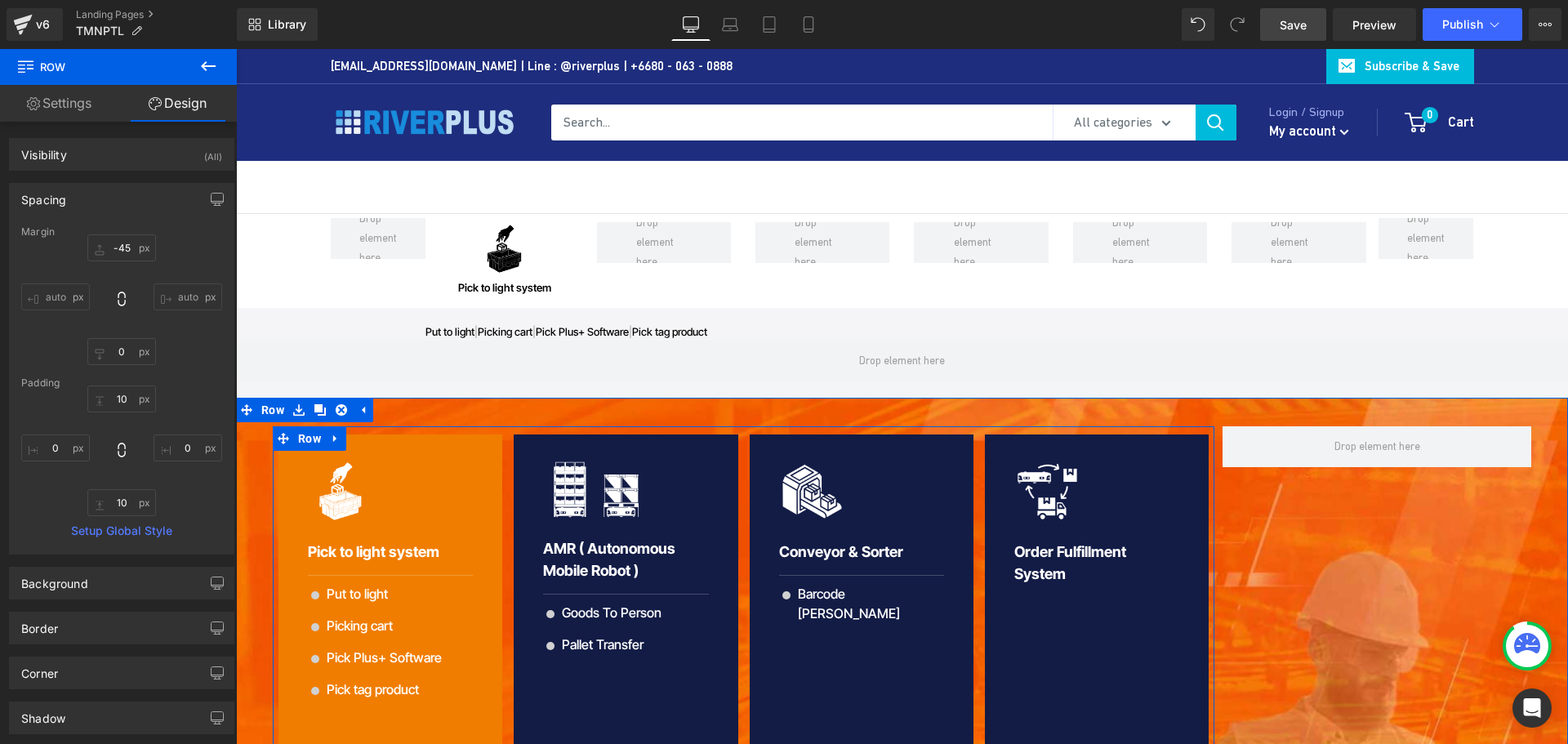 drag, startPoint x: 340, startPoint y: 411, endPoint x: 610, endPoint y: 436, distance: 271.1549 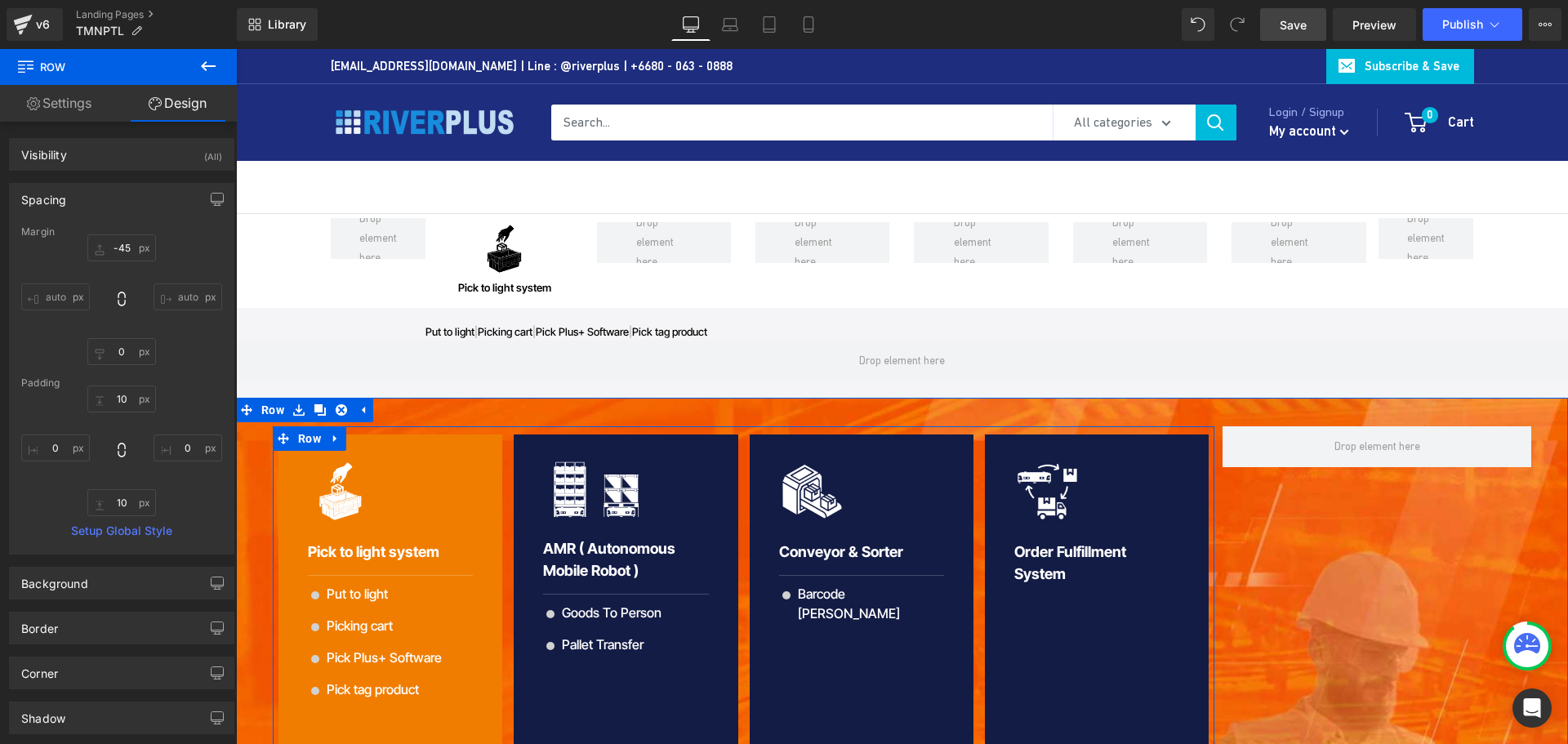 click on "Image         Pick to light system Heading         Separator
Icon
Put to light Text Block
Icon
Picking cart Text Block
Icon
Pick Plus+ Software Text Block
Icon
Pick tag product Text Block
Icon List         Row         Image         Heading         Separator" at bounding box center [902, 753] 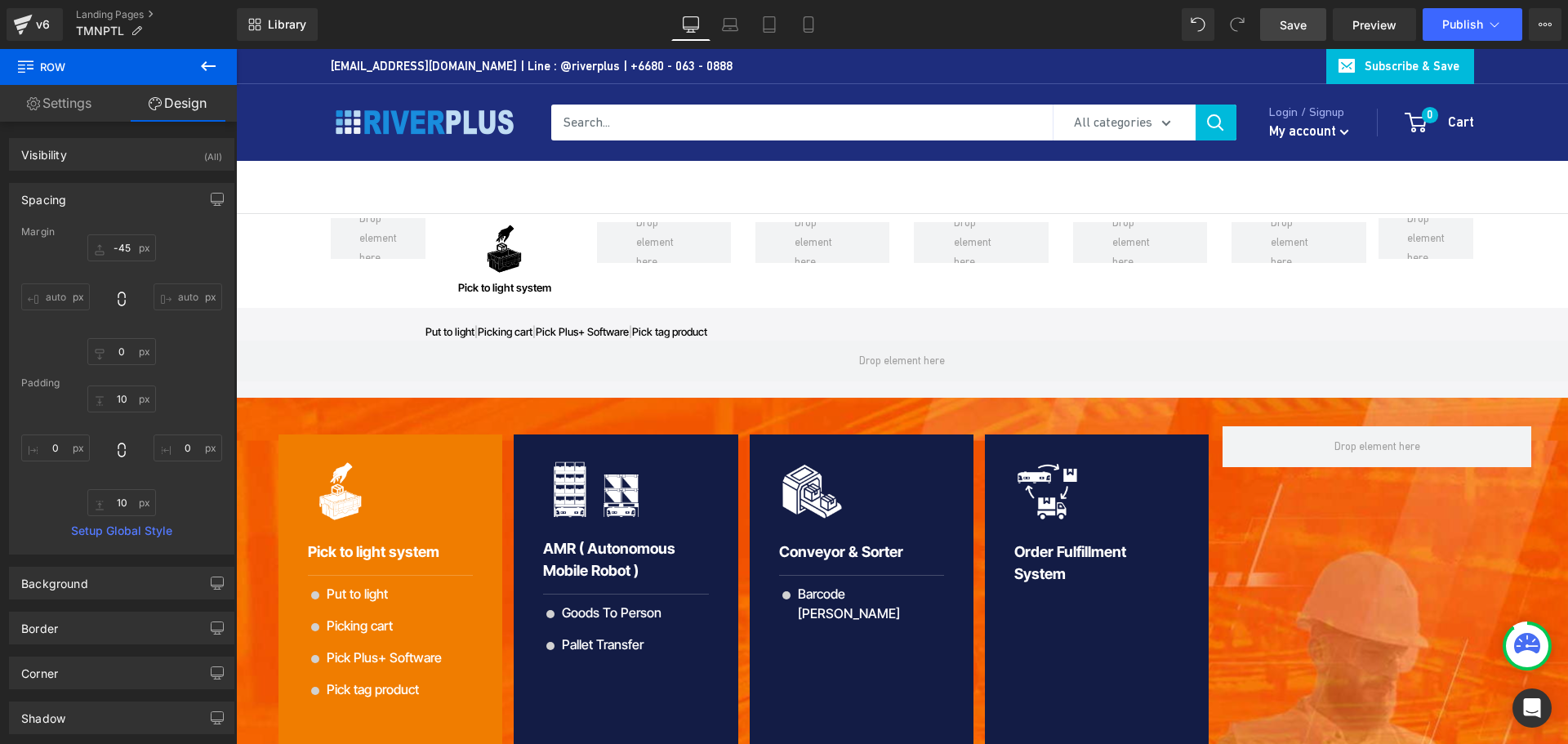 click 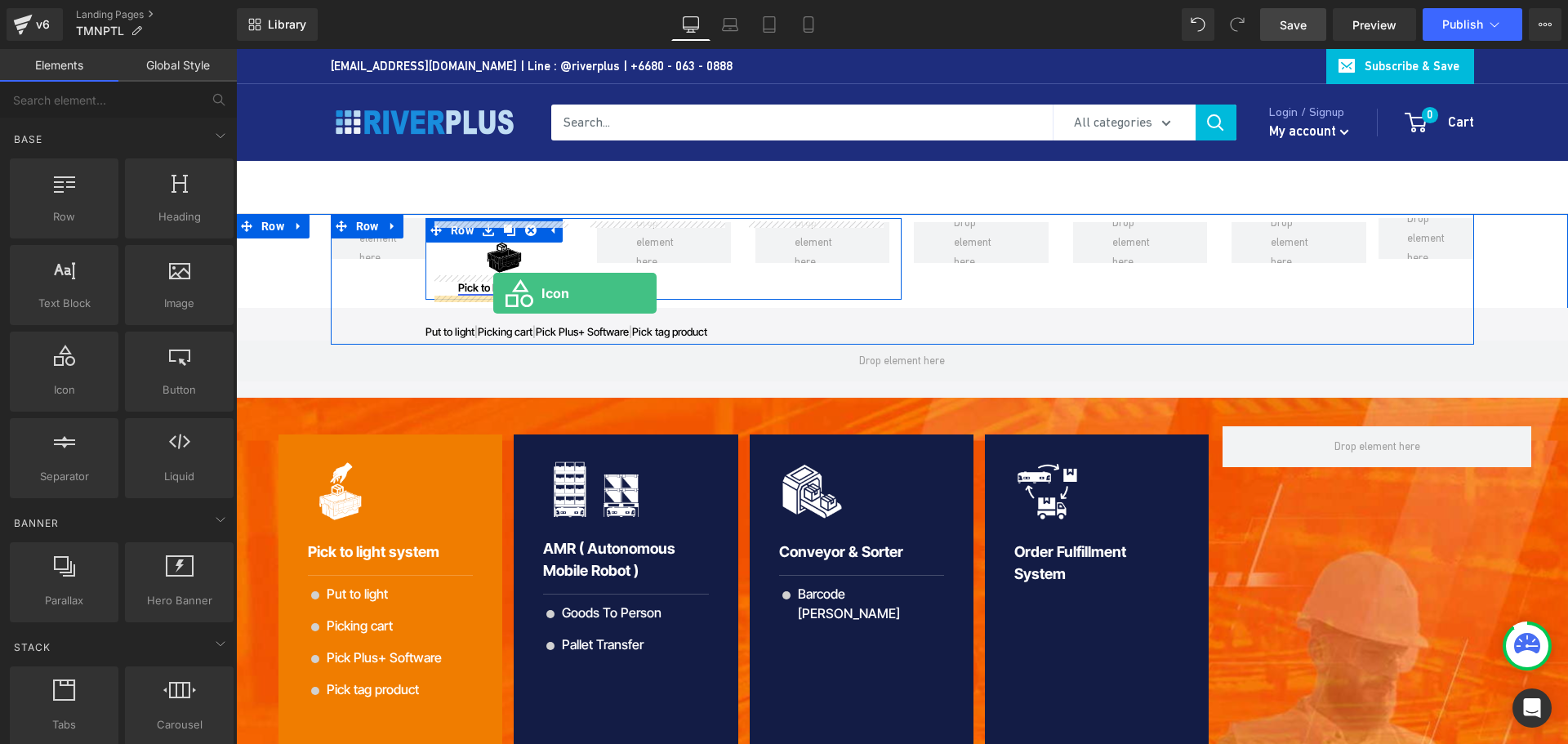 drag, startPoint x: 296, startPoint y: 423, endPoint x: 493, endPoint y: 293, distance: 236.0275 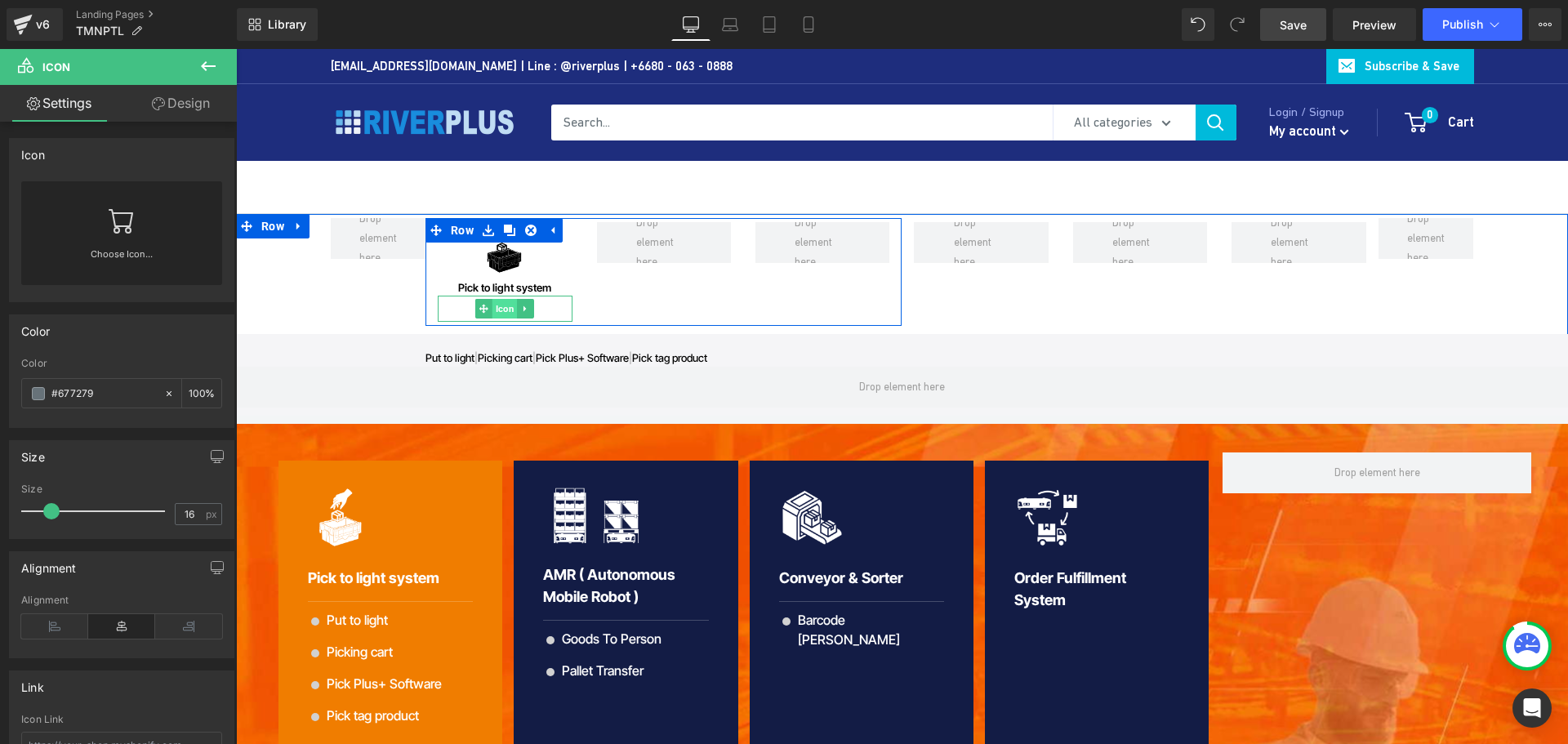 click on "Icon" at bounding box center [505, 309] 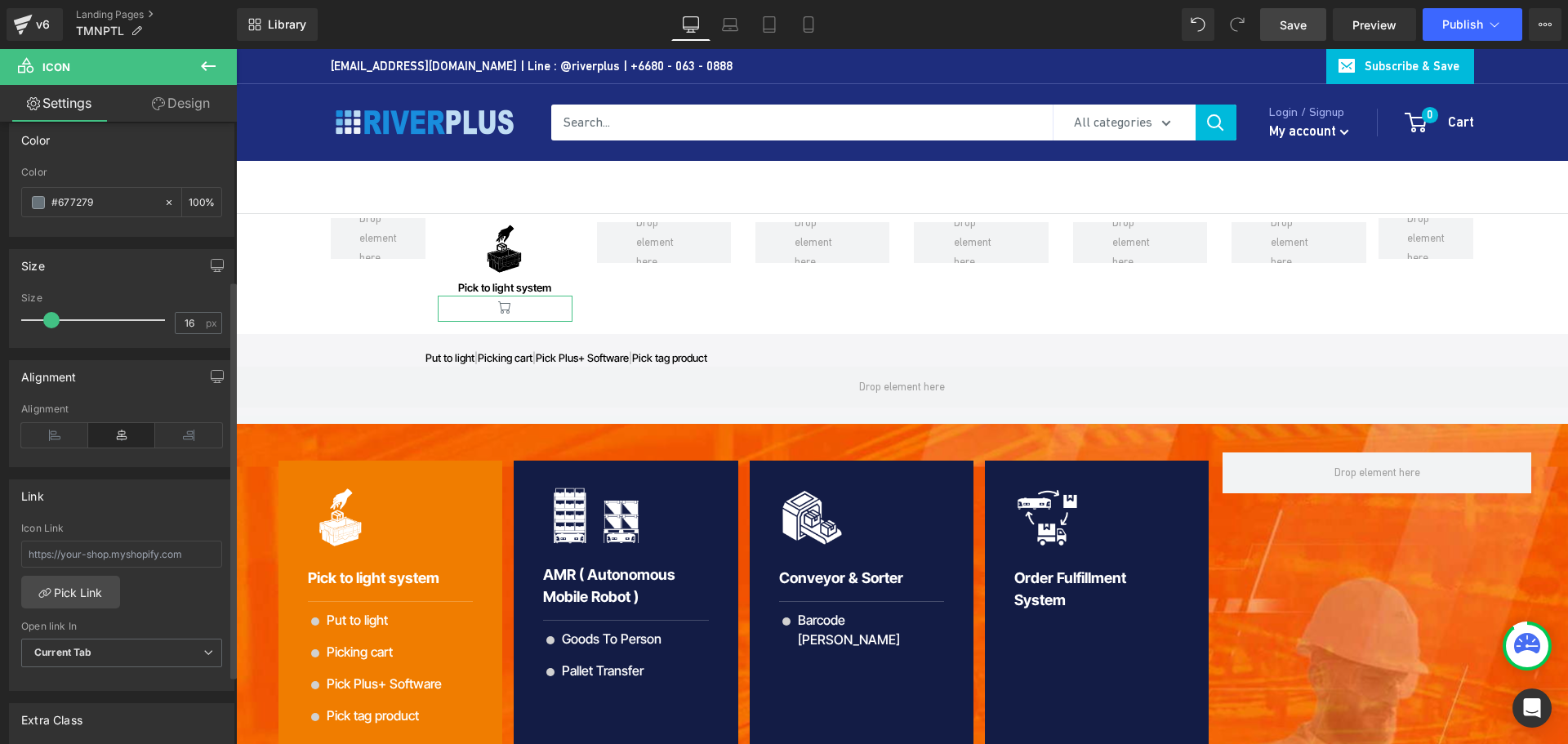 scroll, scrollTop: 29, scrollLeft: 0, axis: vertical 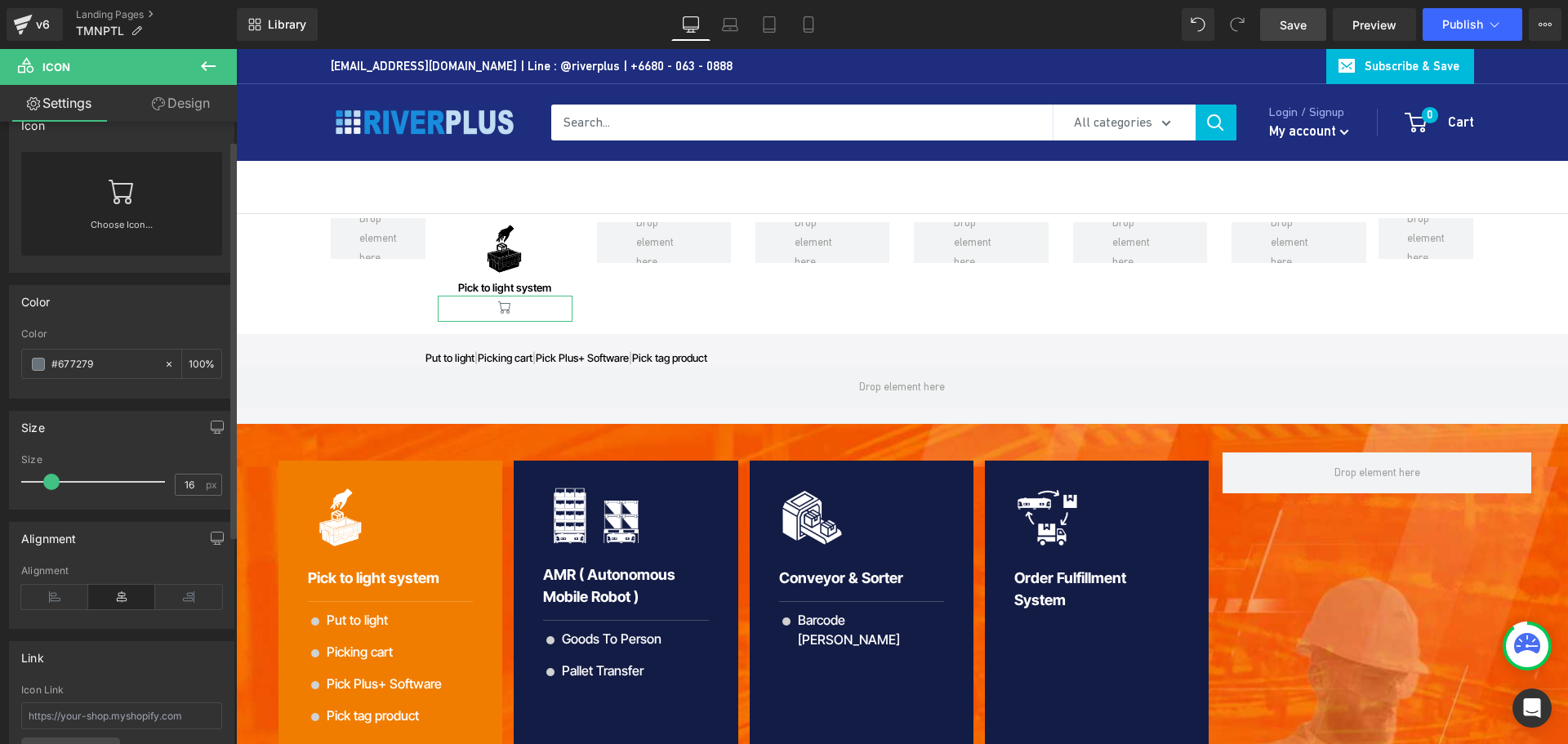 click on "Choose Icon..." at bounding box center [122, 236] 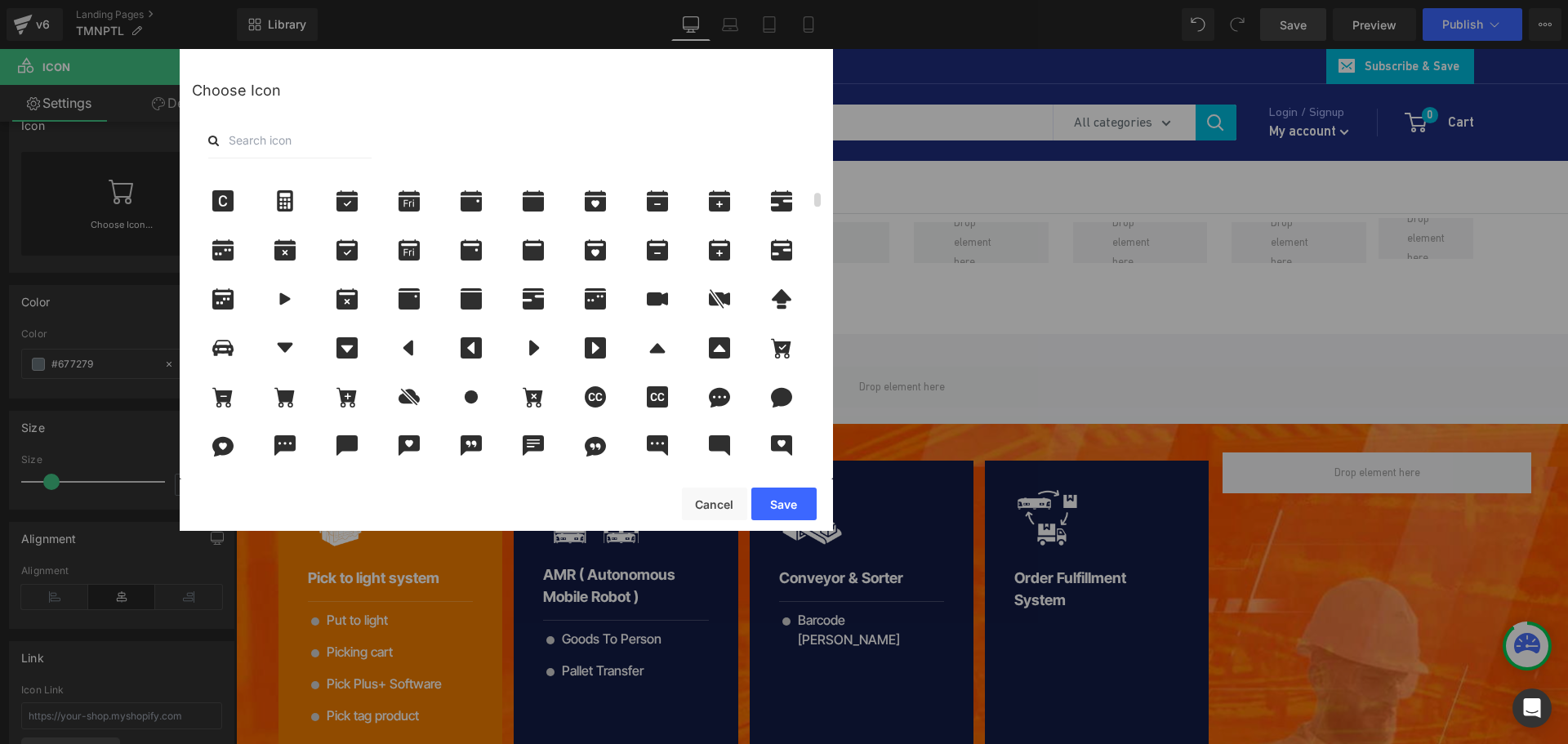 scroll, scrollTop: 408, scrollLeft: 0, axis: vertical 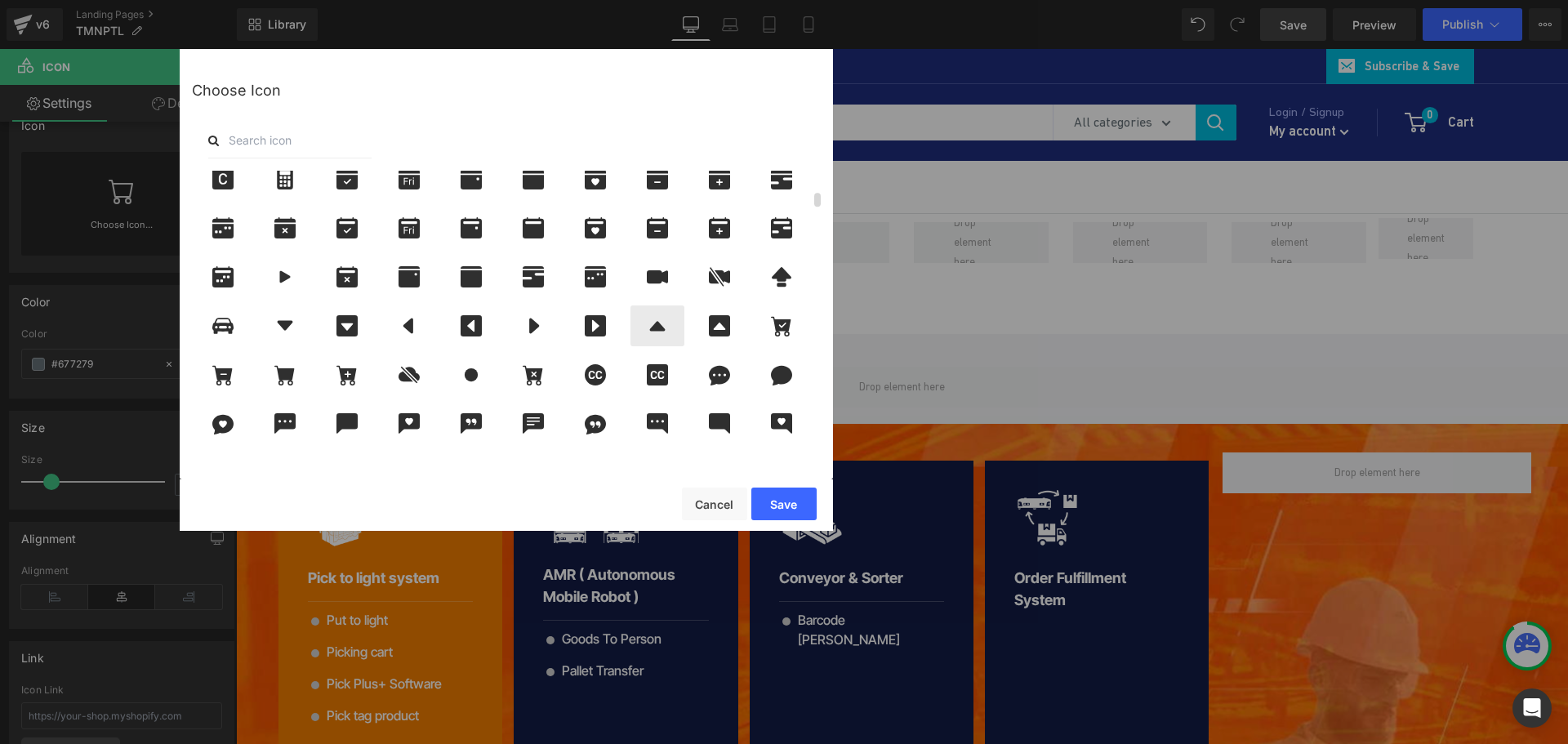 click 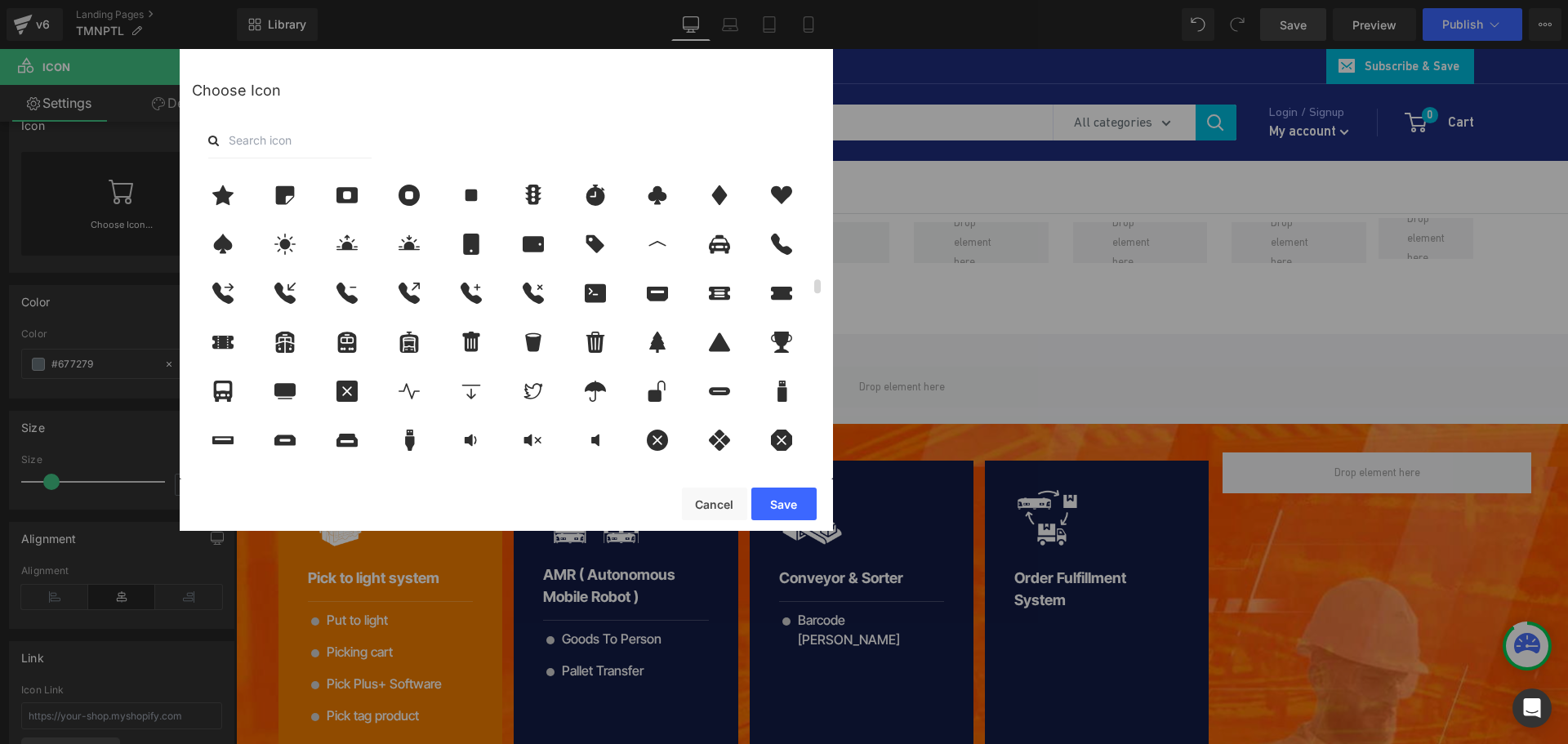 scroll, scrollTop: 2368, scrollLeft: 0, axis: vertical 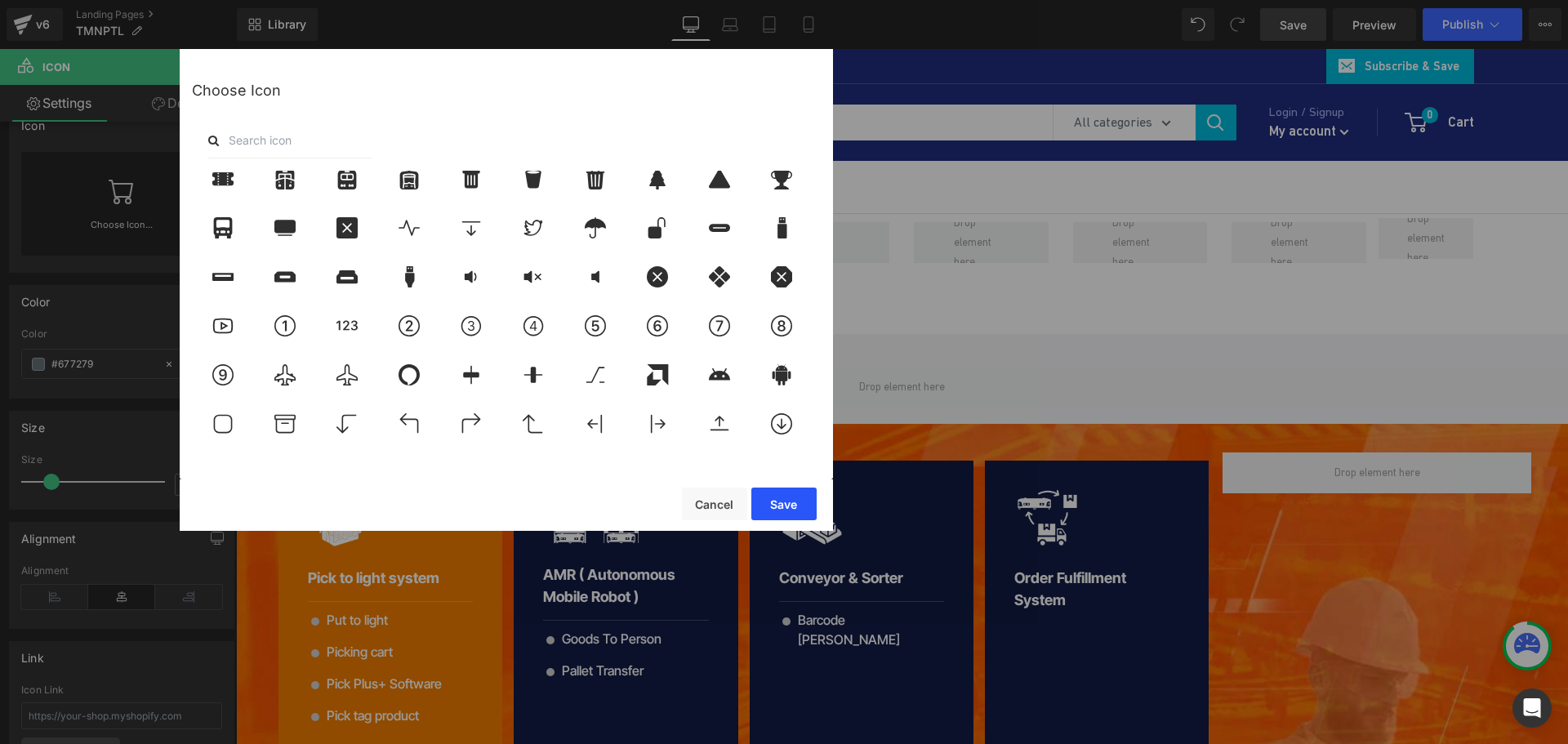 click on "Save" at bounding box center (784, 504) 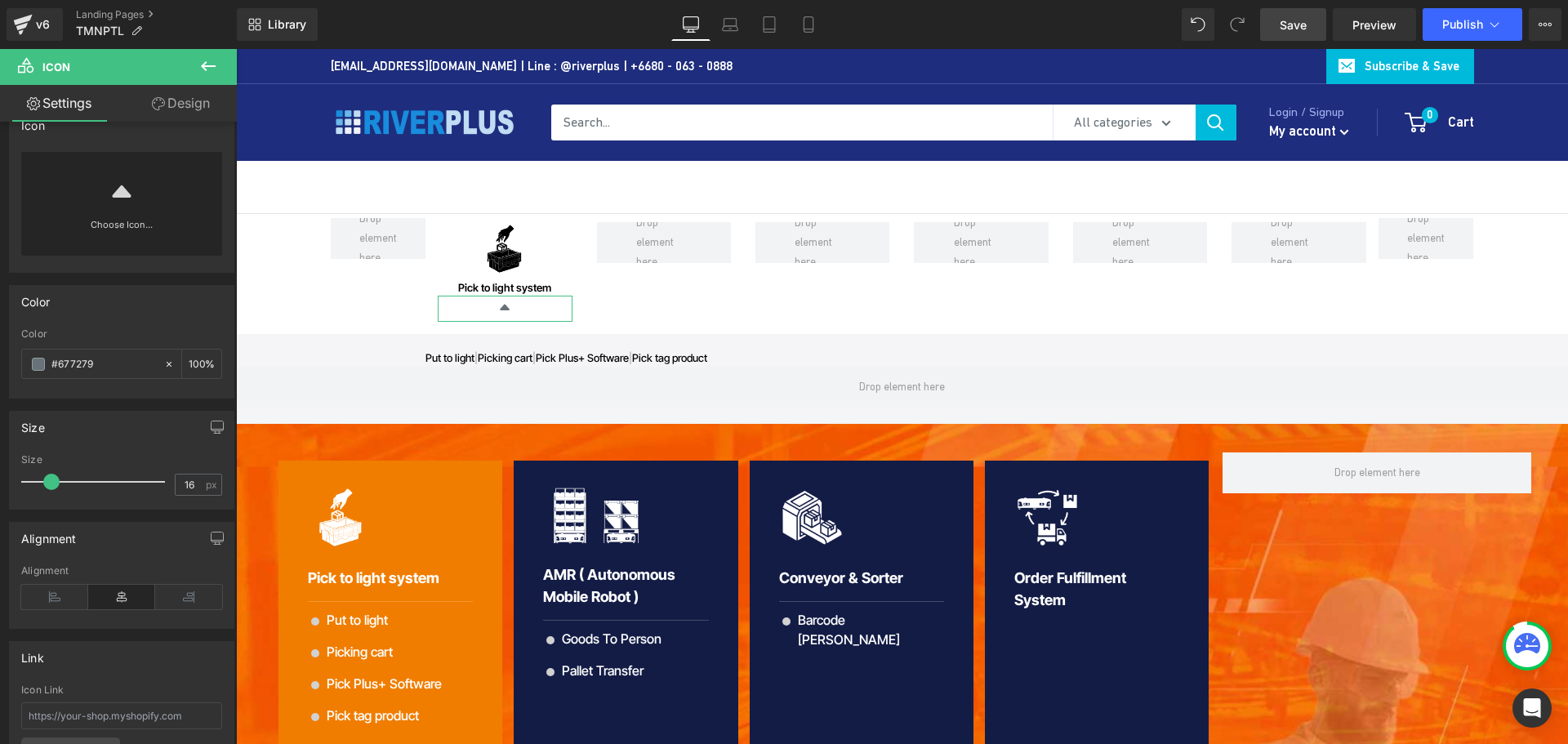 click on "Design" at bounding box center (180, 103) 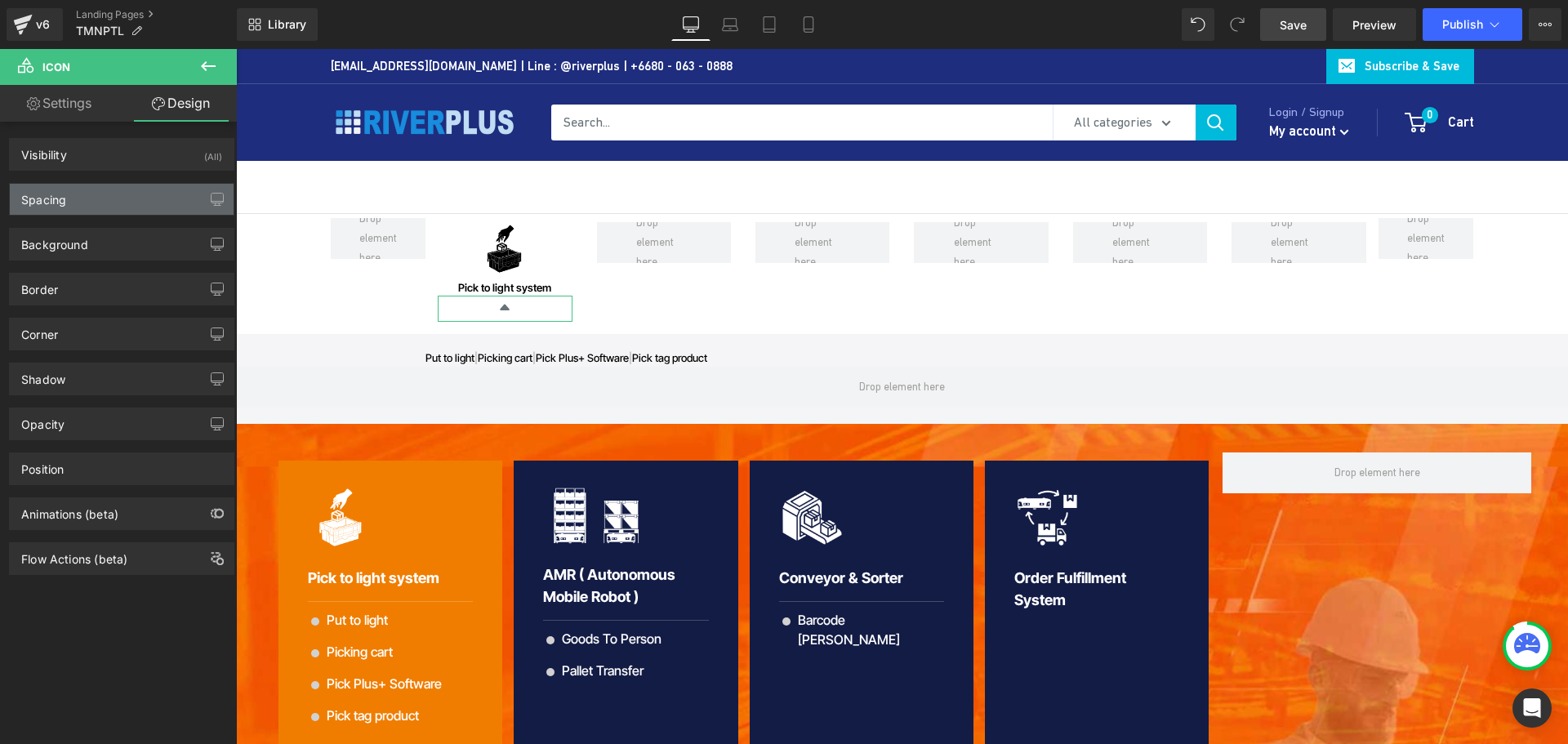 click on "Spacing" at bounding box center [122, 199] 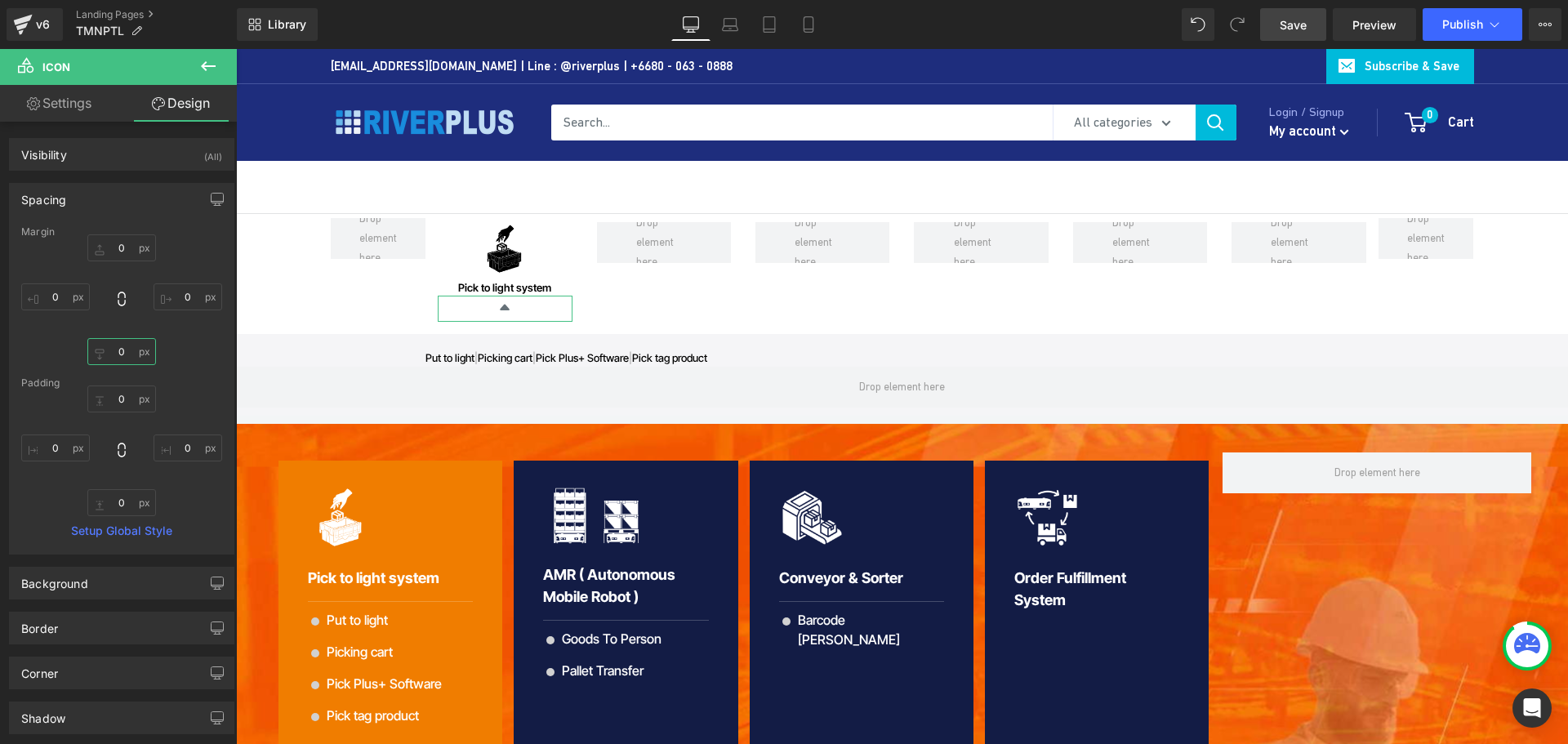 click at bounding box center [122, 351] 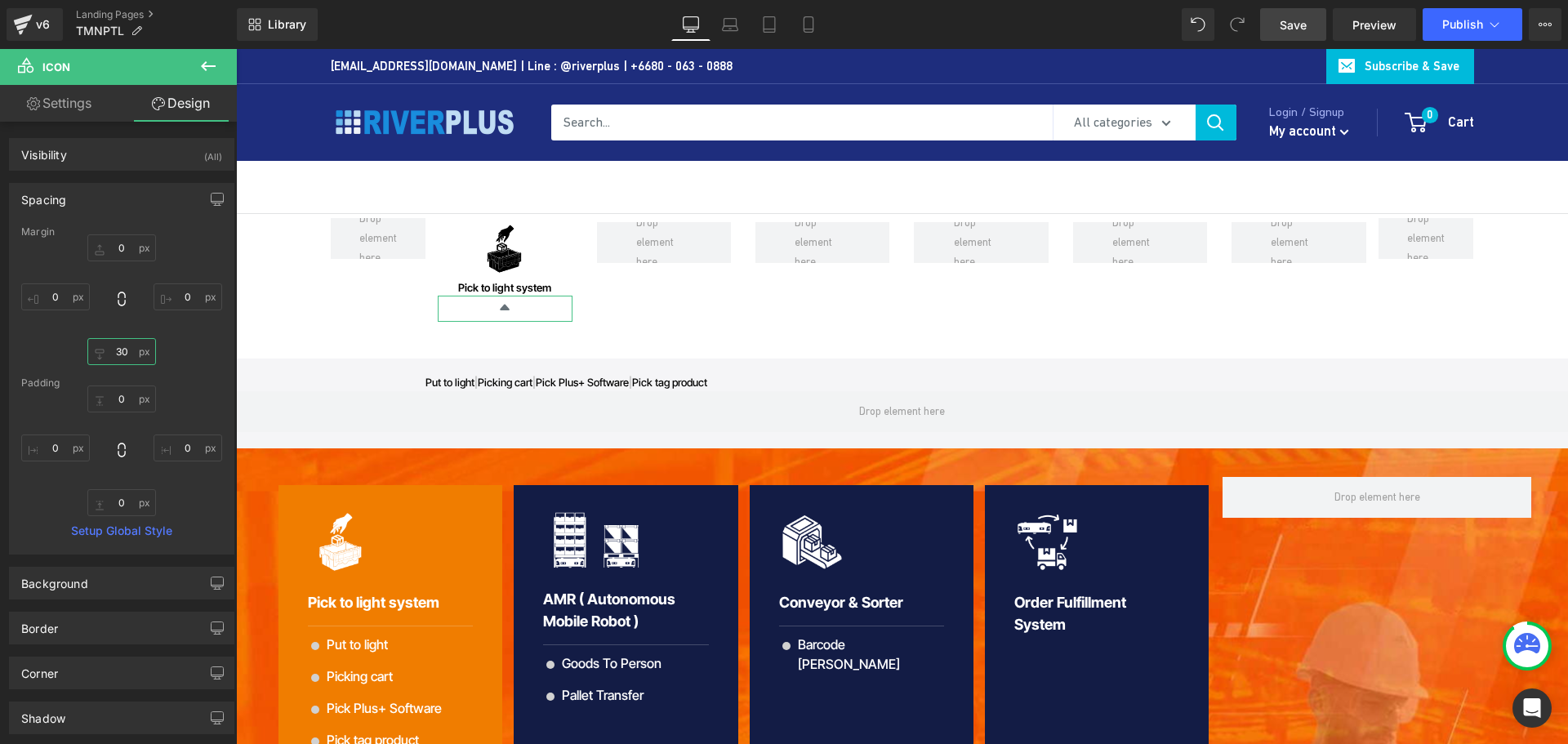 type on "3" 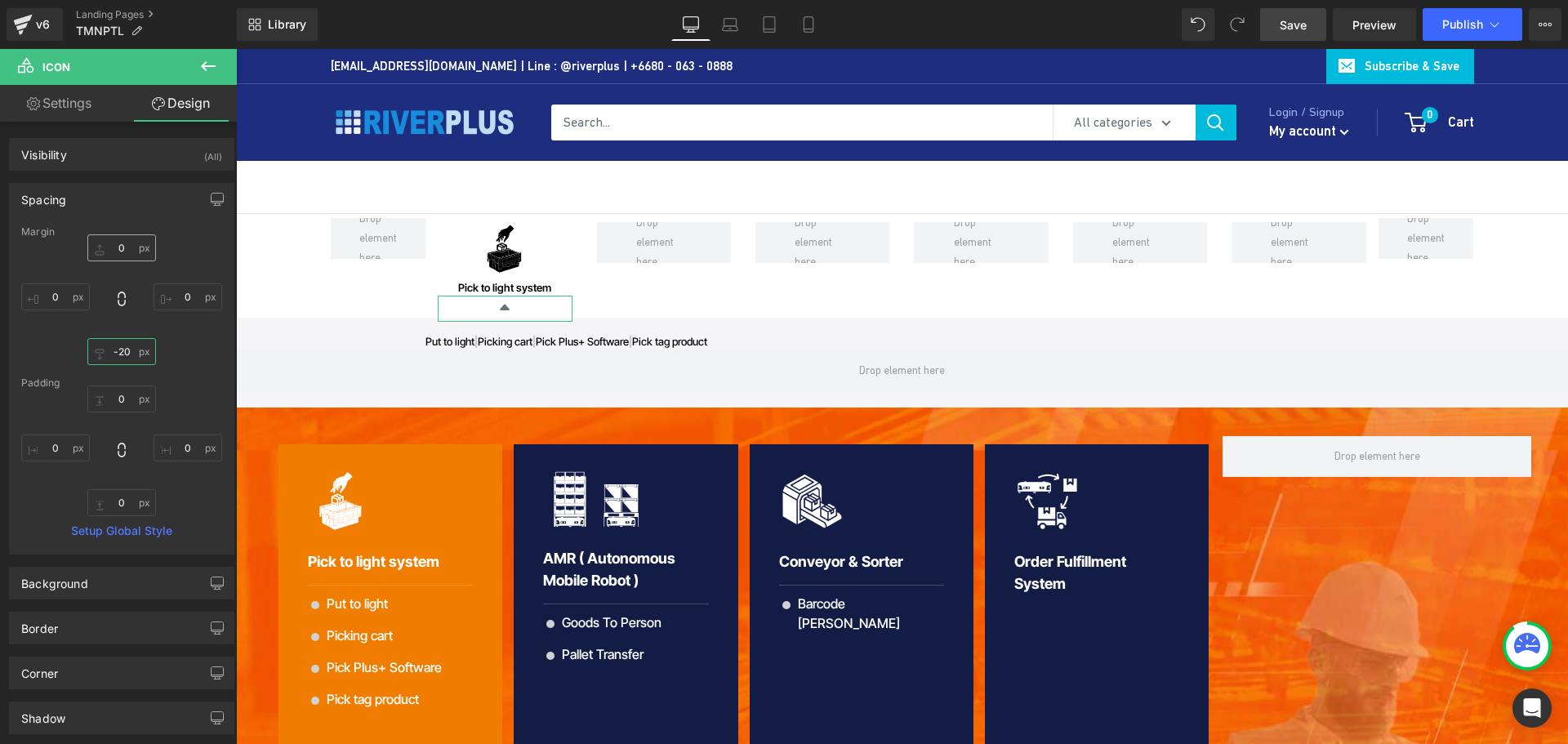 type on "-20" 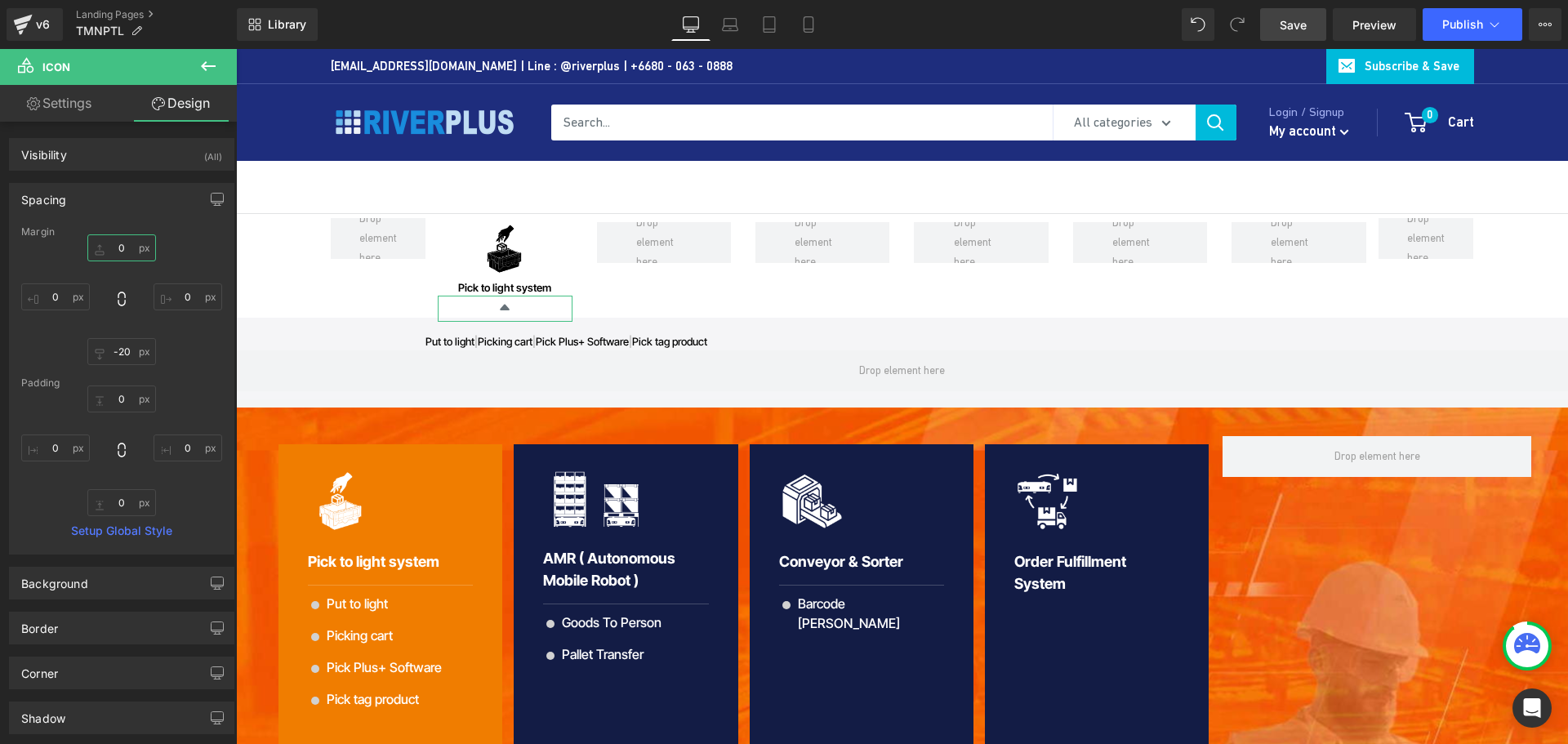 click at bounding box center (122, 247) 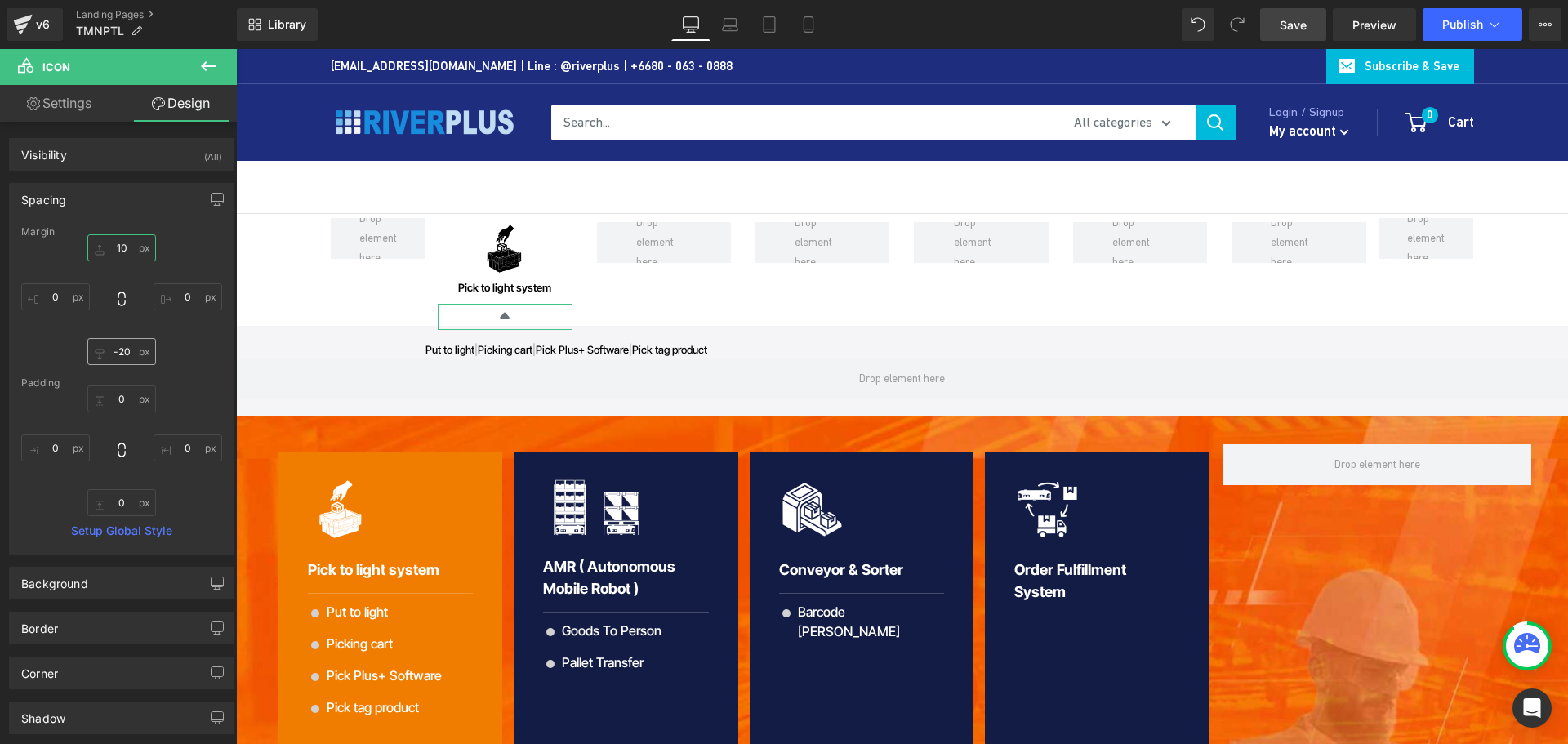 type on "10" 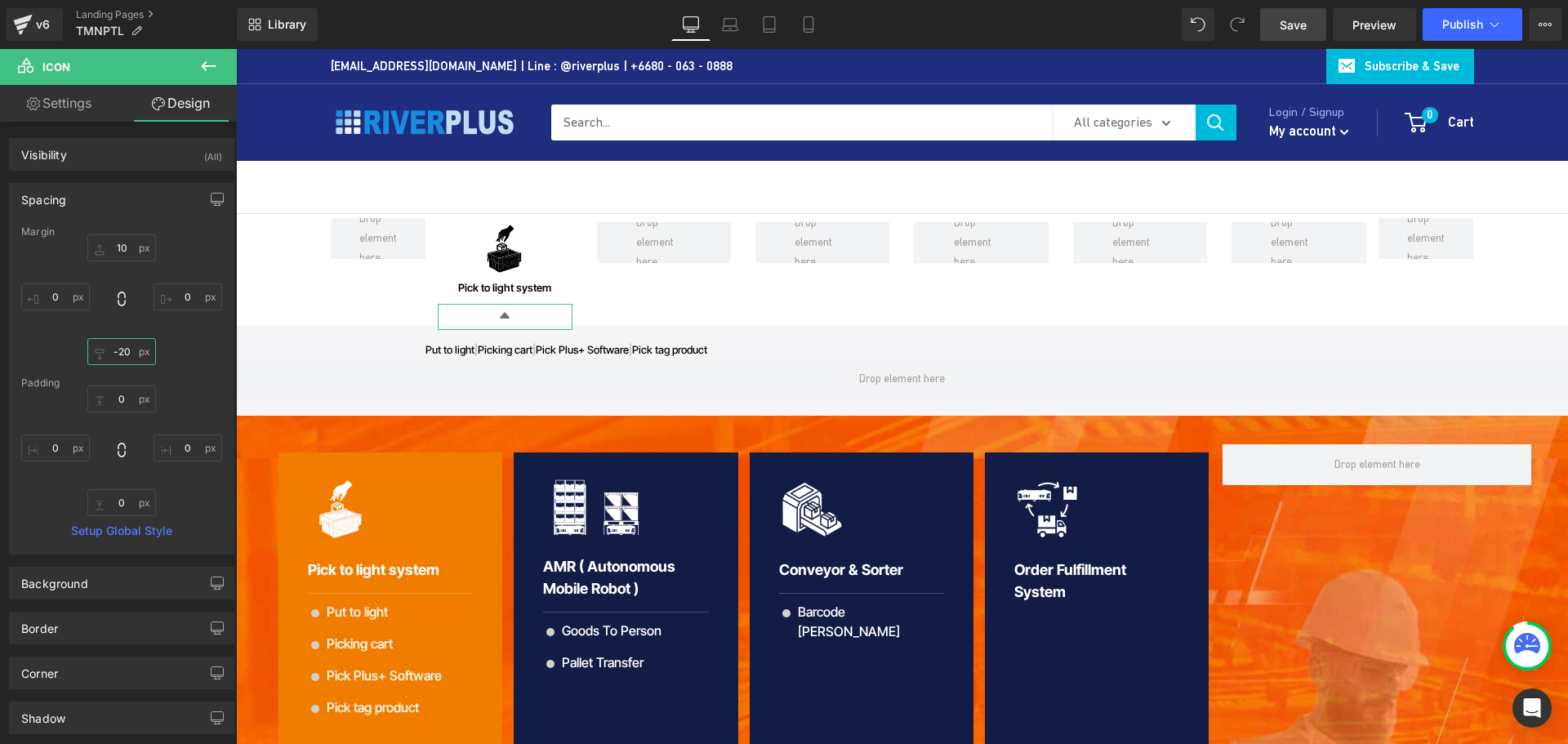 click on "-20" at bounding box center [122, 351] 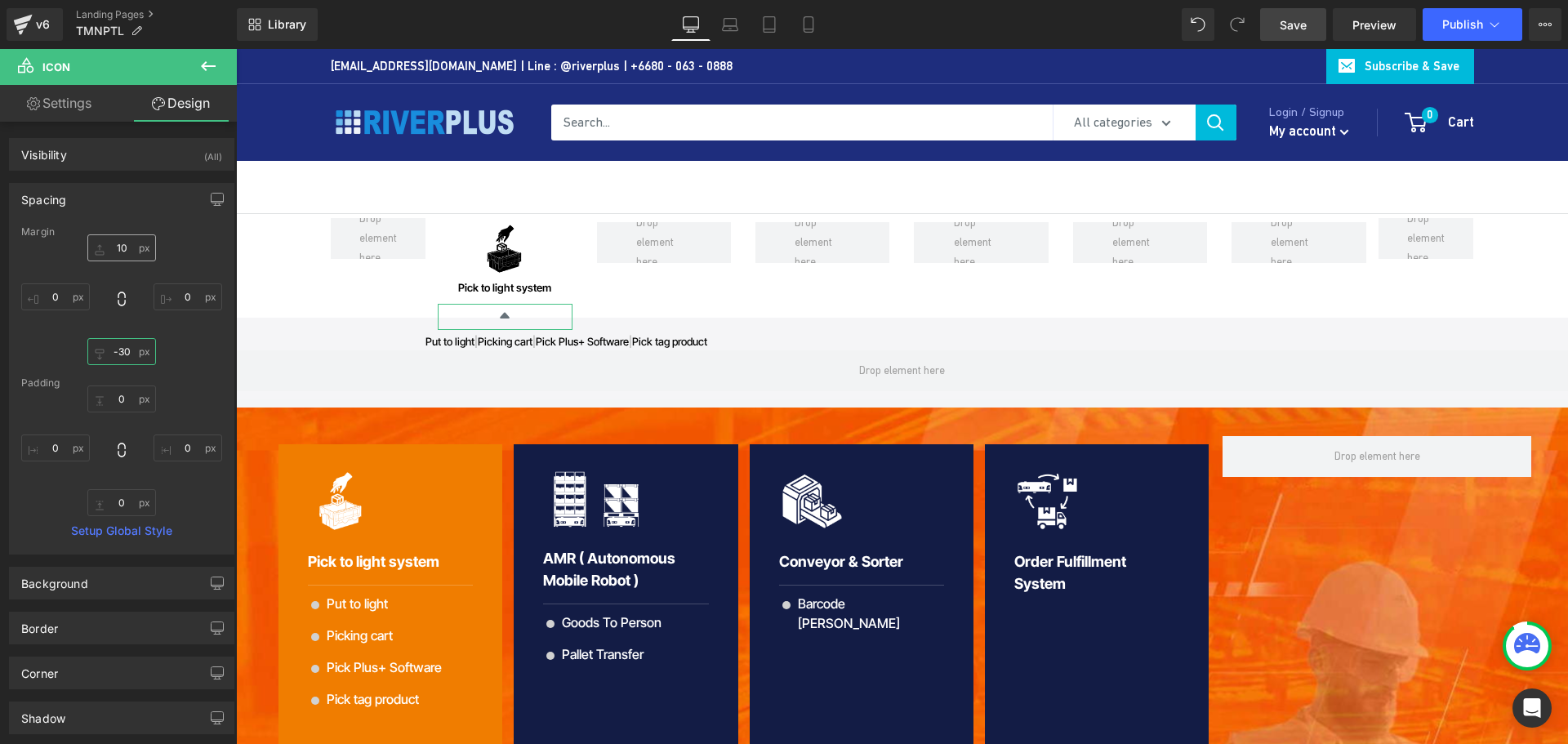 type on "-30" 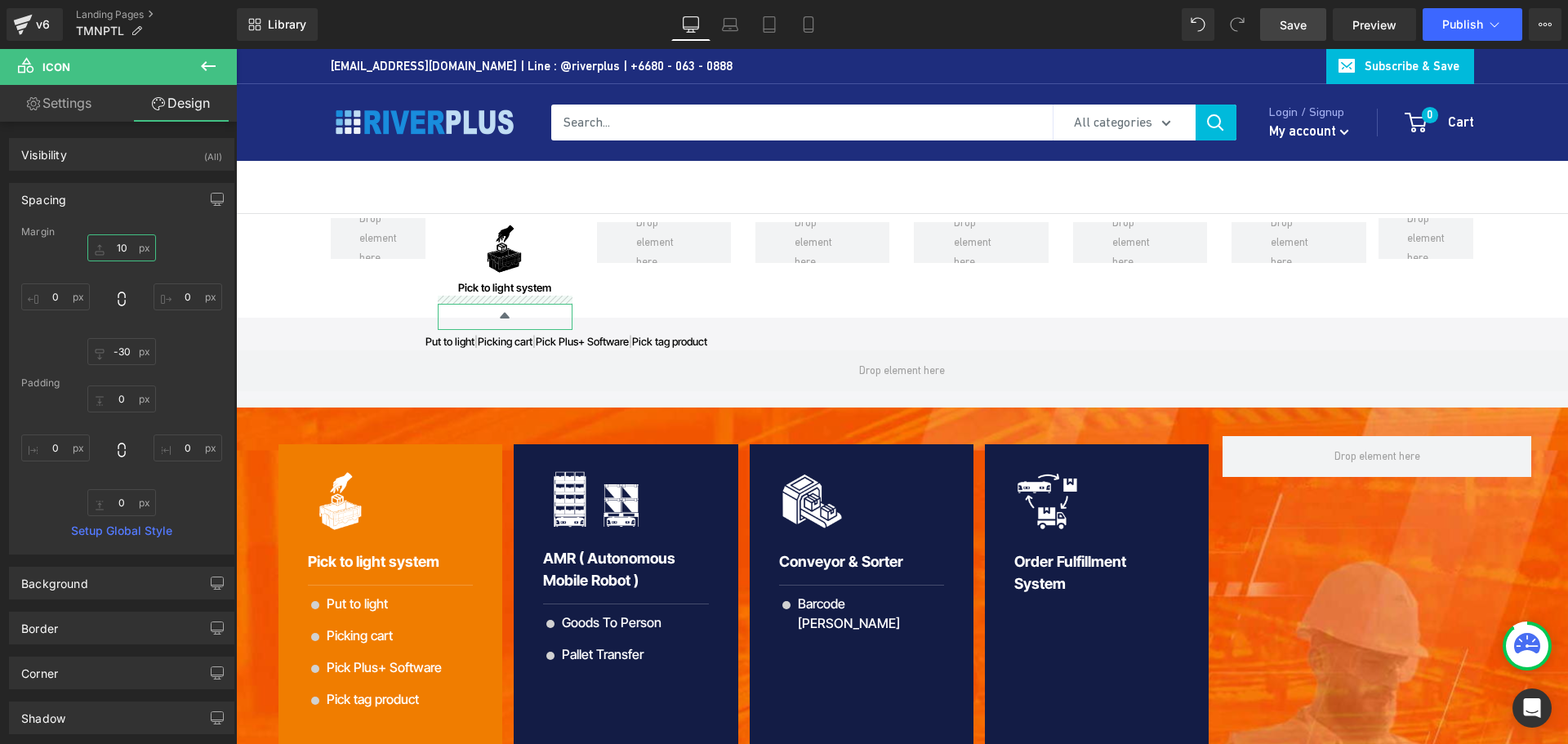click on "10" at bounding box center [122, 247] 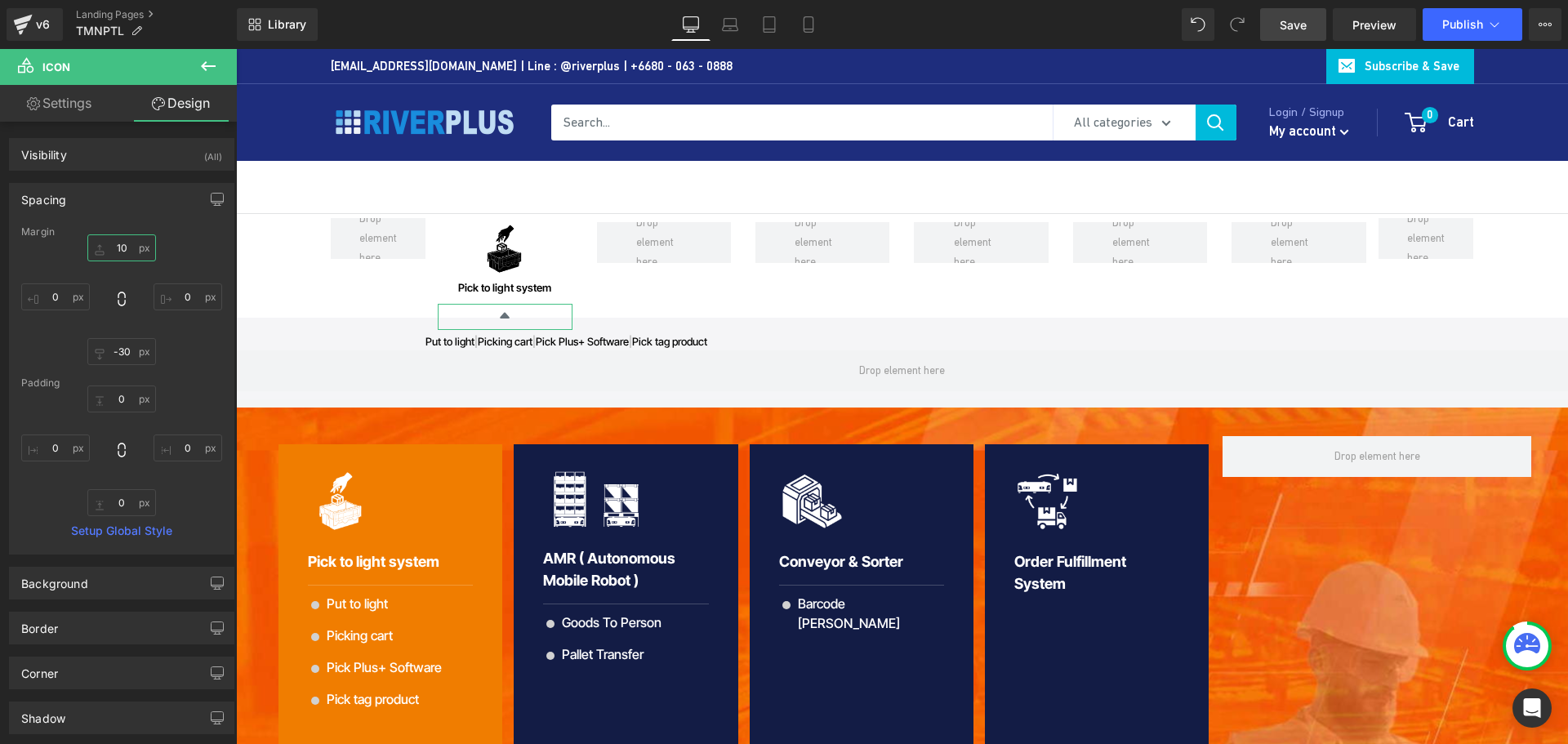 type on "8" 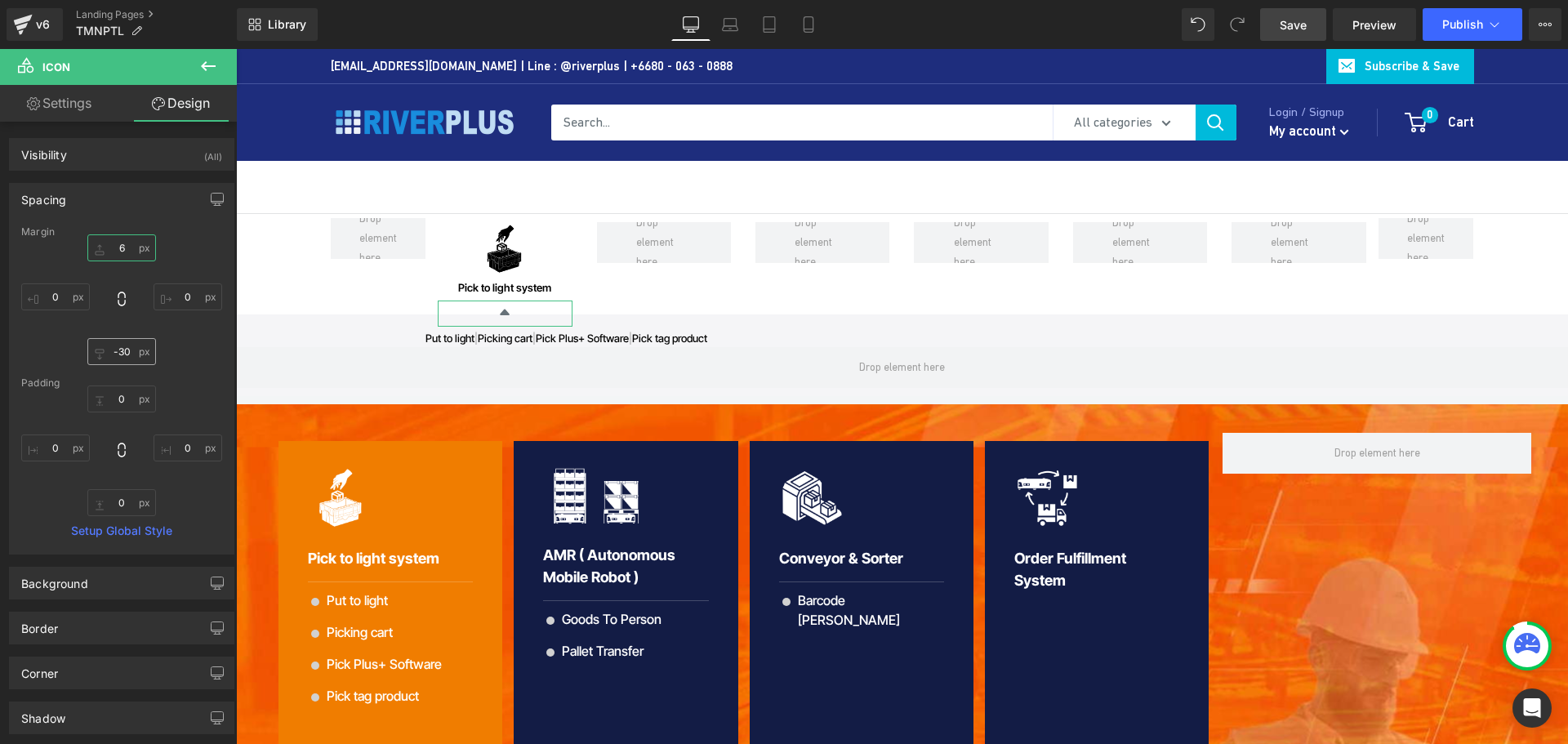 type on "6" 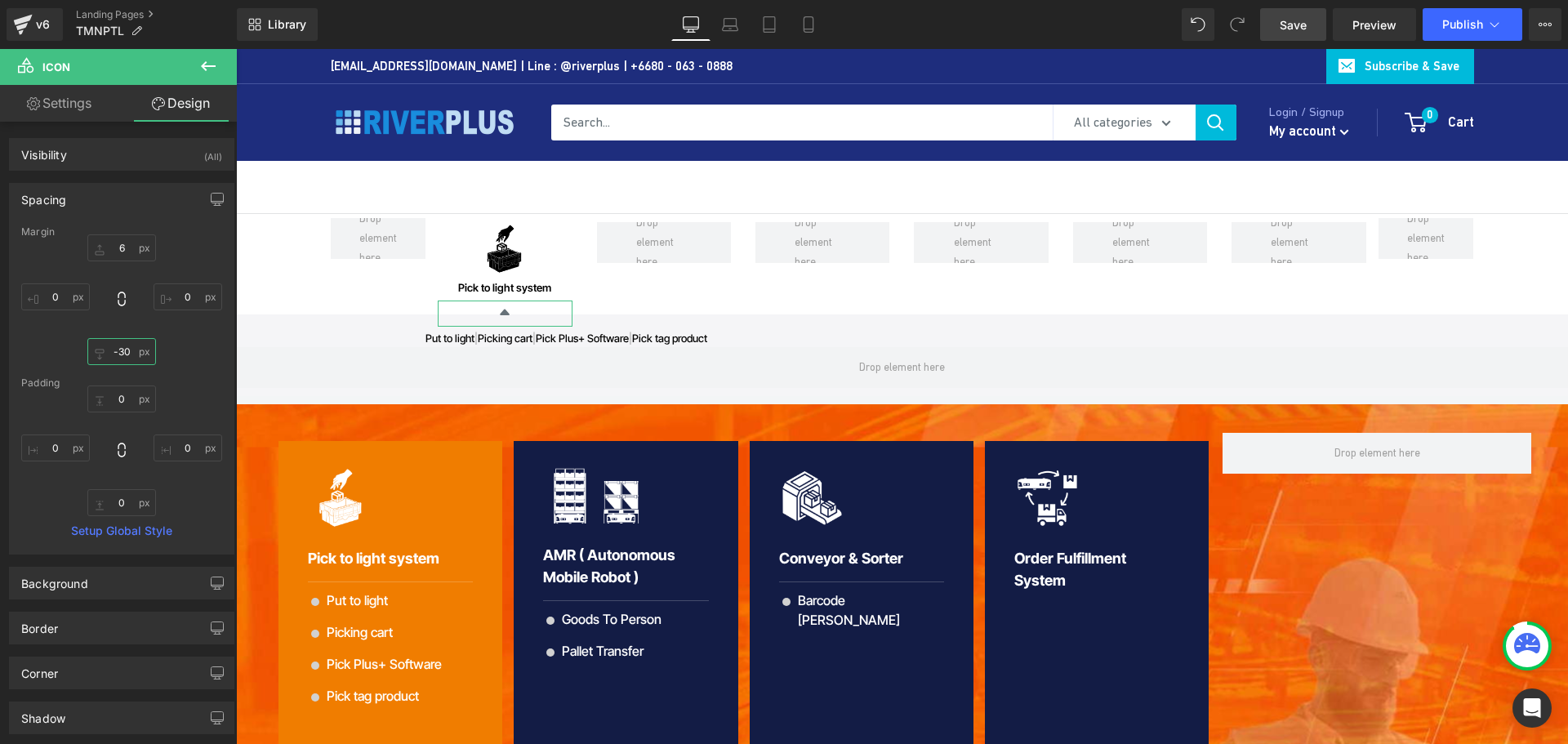 click on "-30" at bounding box center (122, 351) 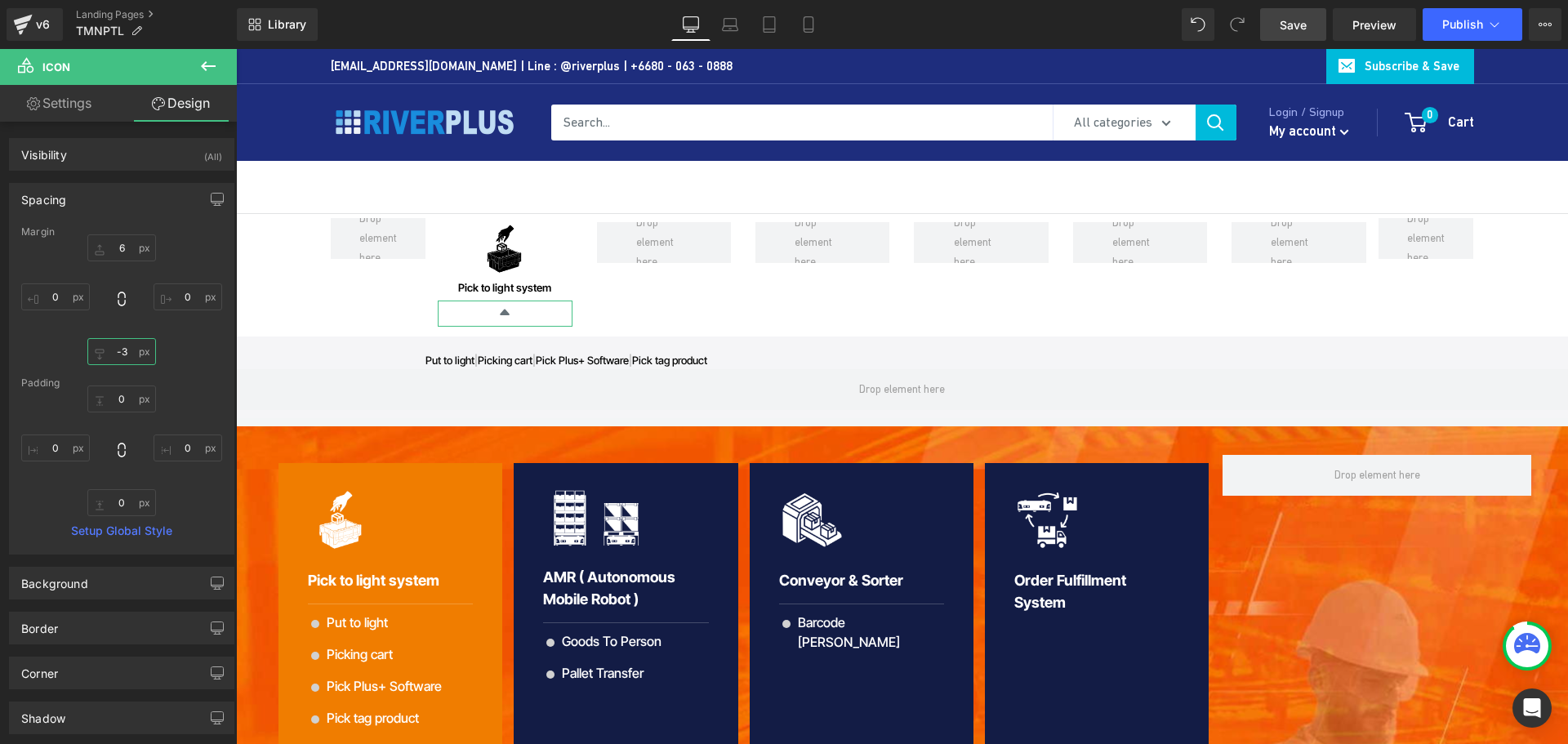 type on "-32" 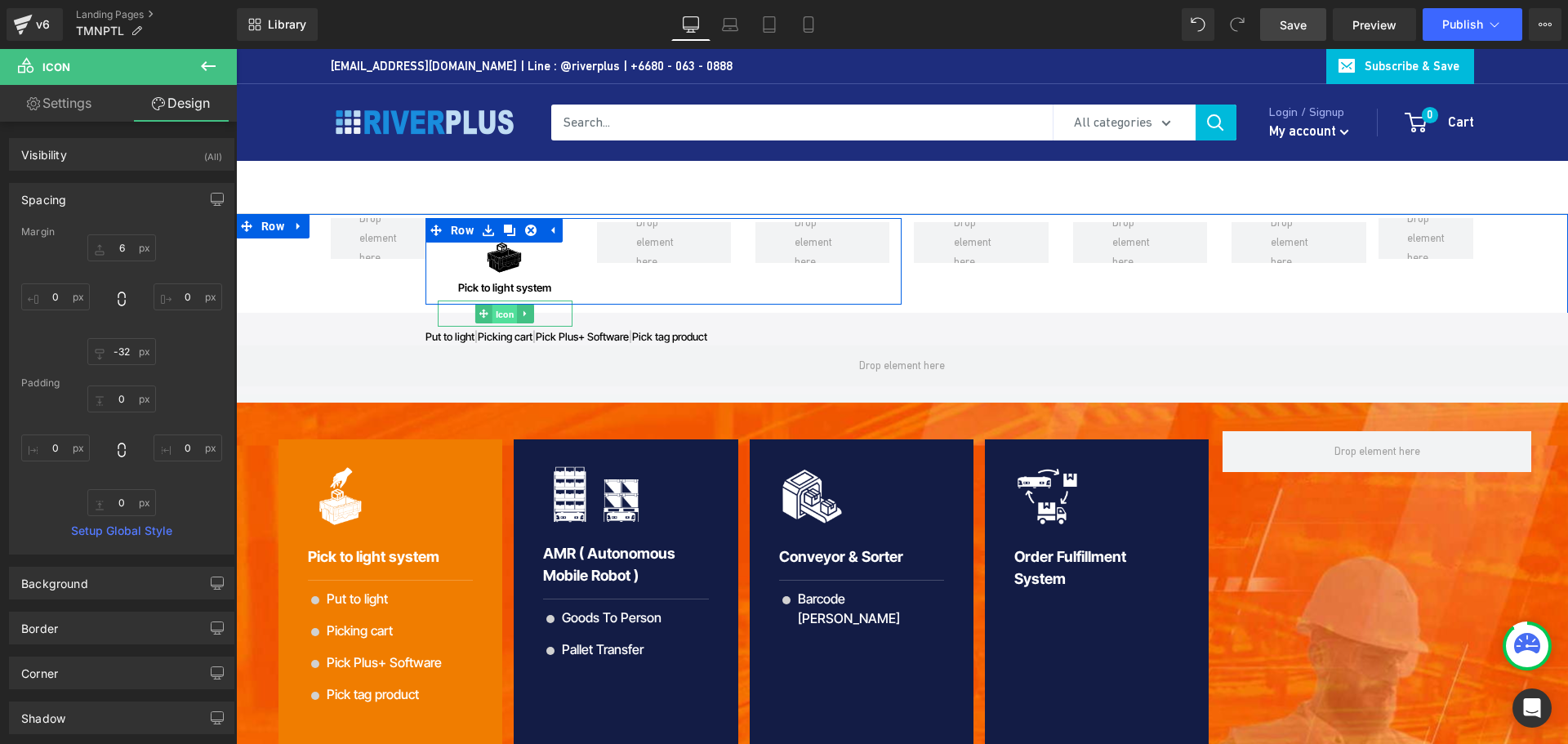 click on "Icon" at bounding box center [505, 314] 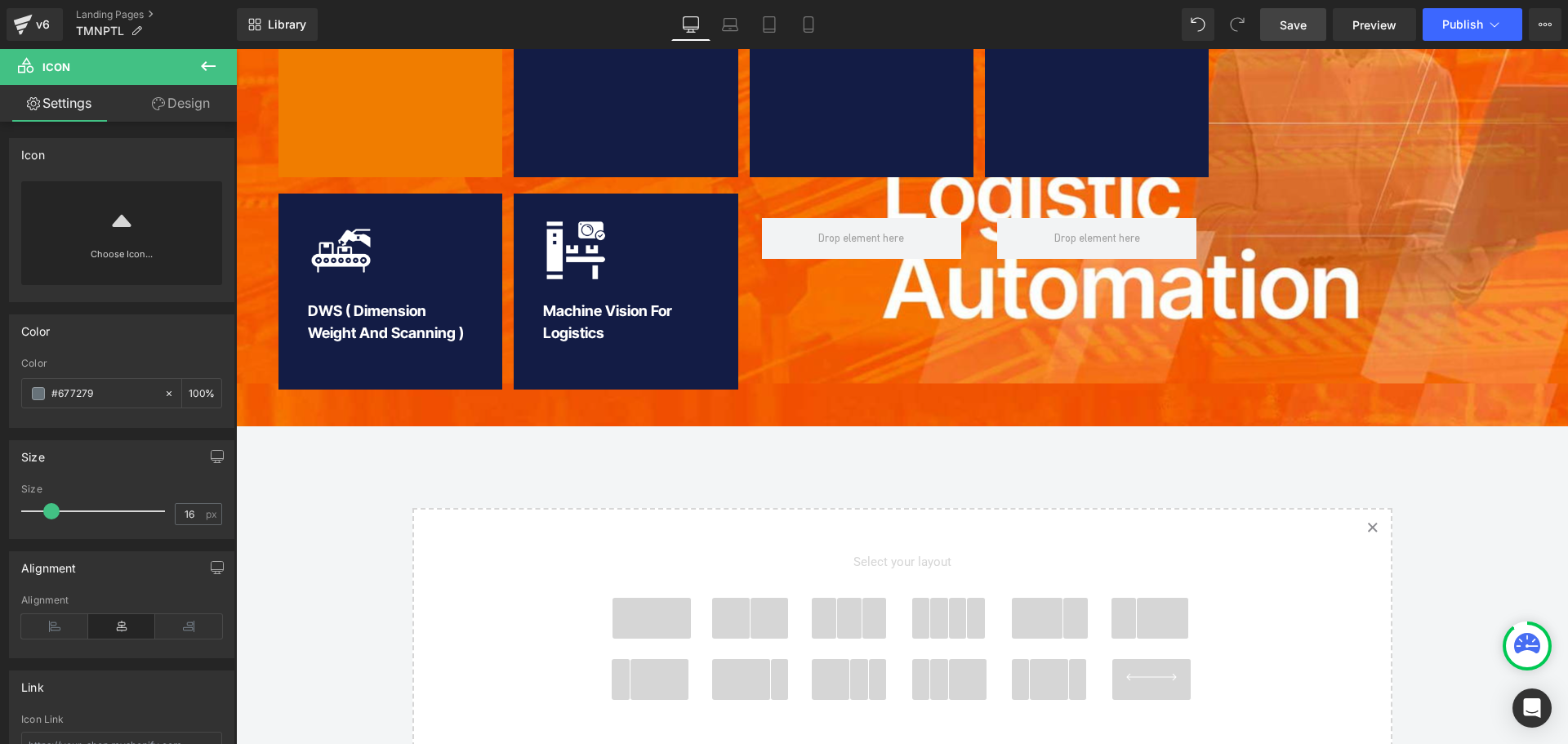 scroll, scrollTop: 817, scrollLeft: 0, axis: vertical 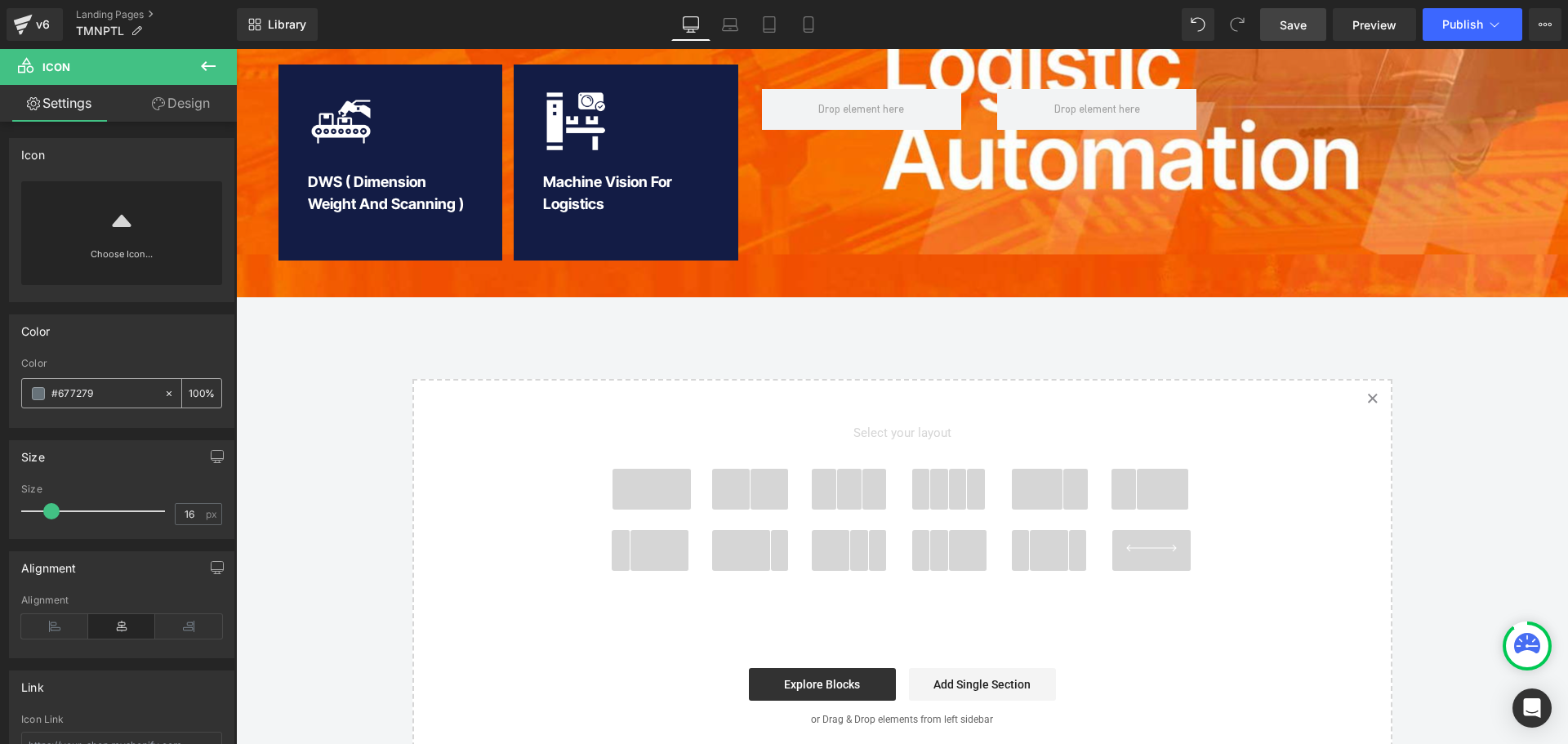 click on "#677279" at bounding box center [104, 394] 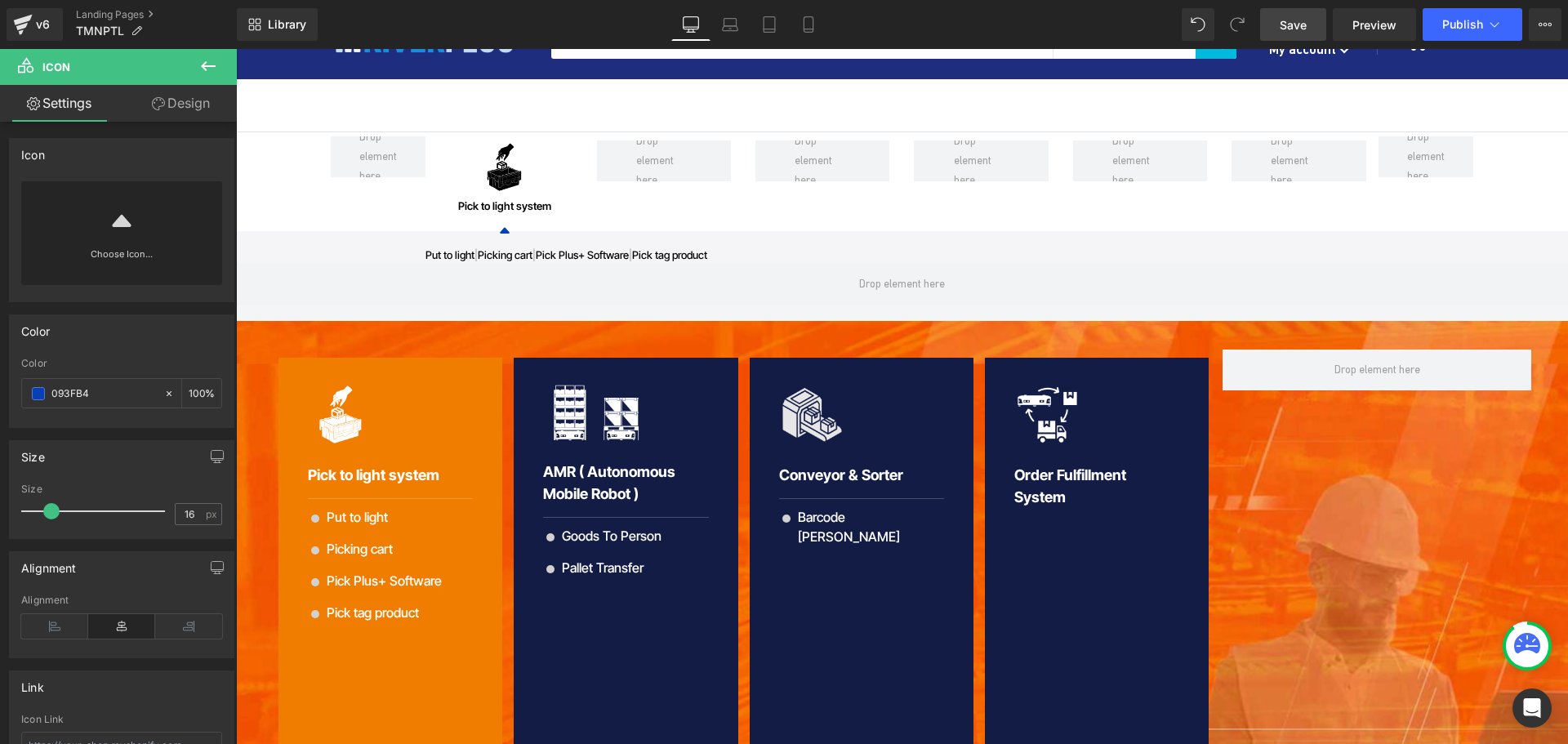 scroll, scrollTop: 0, scrollLeft: 0, axis: both 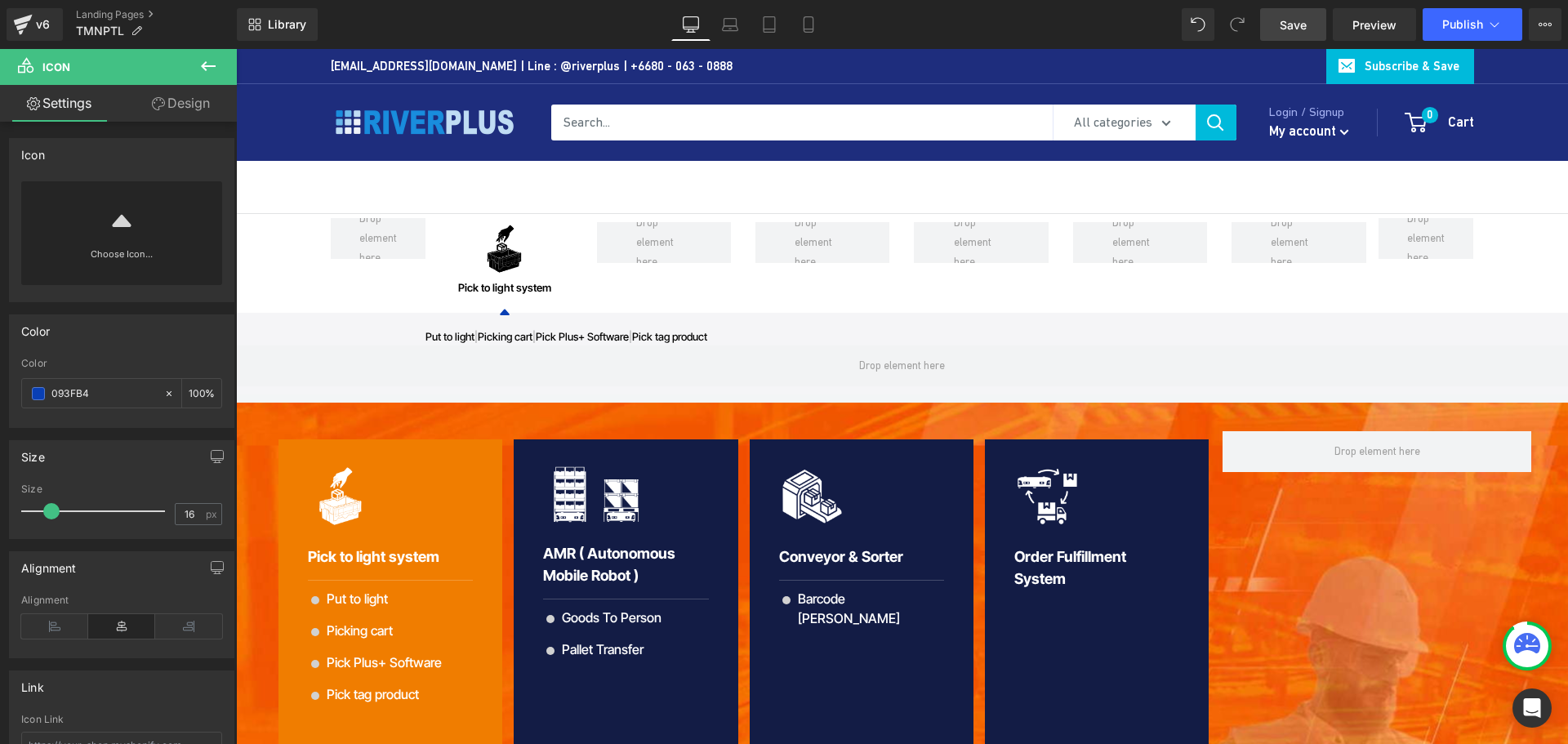 type on "093FB4" 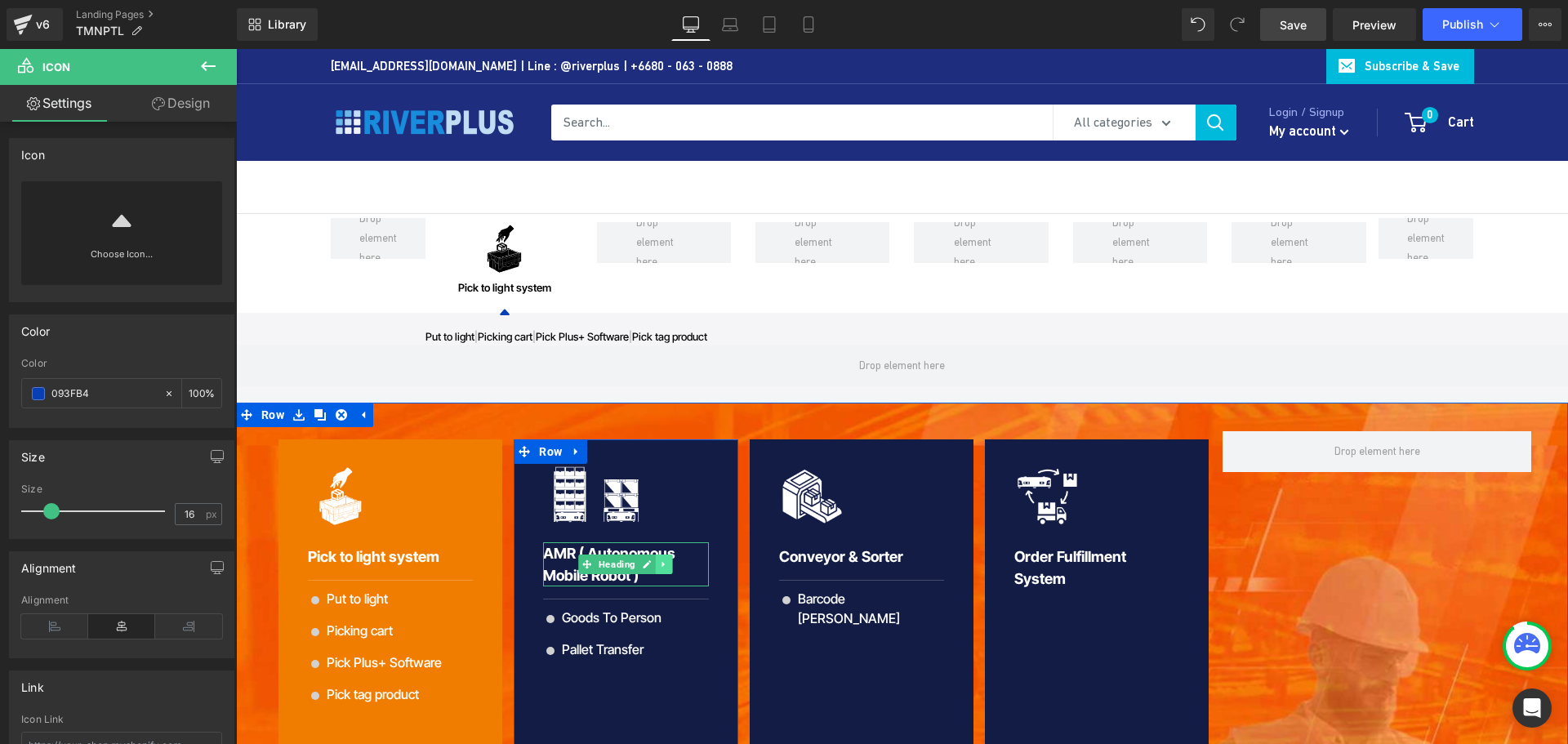 click 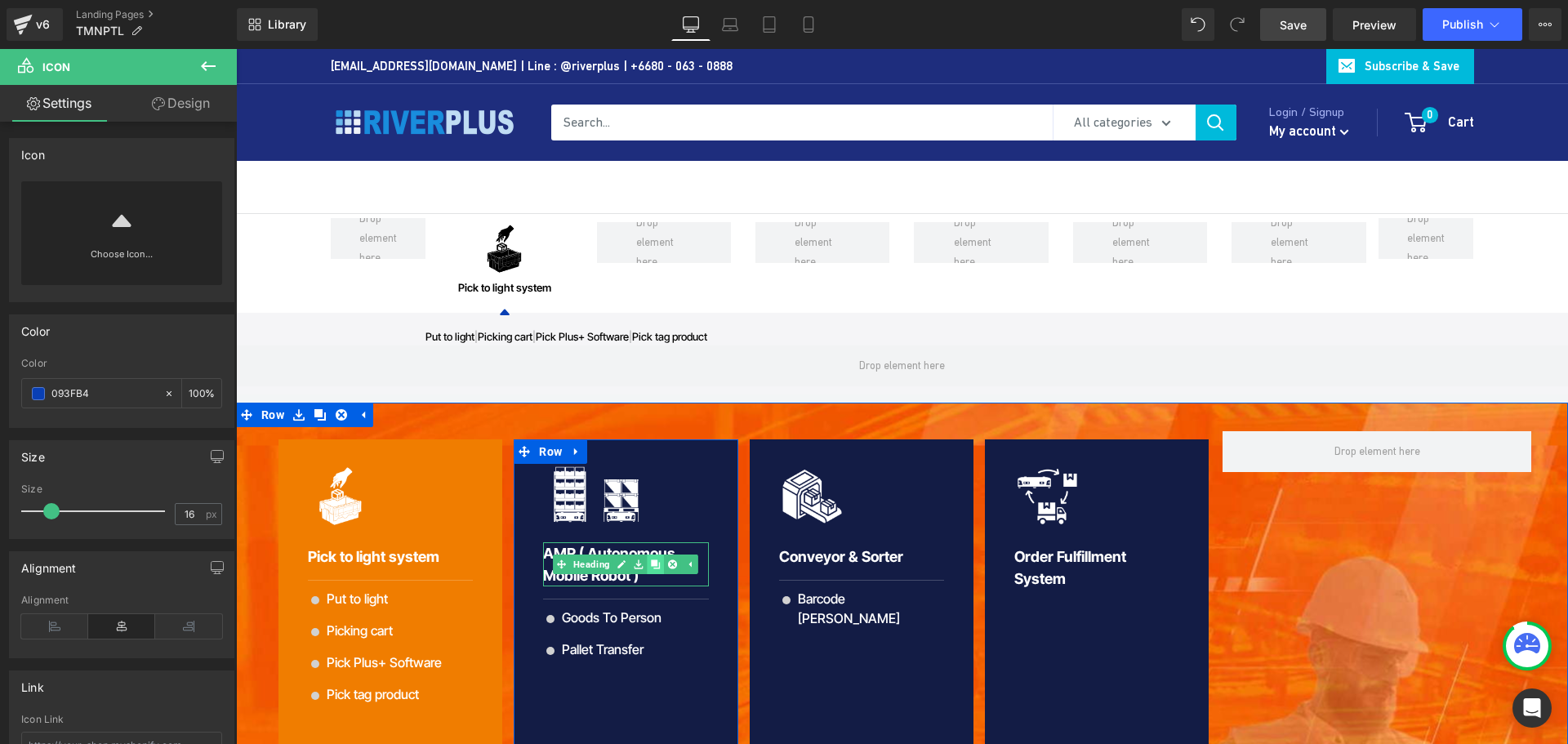 click 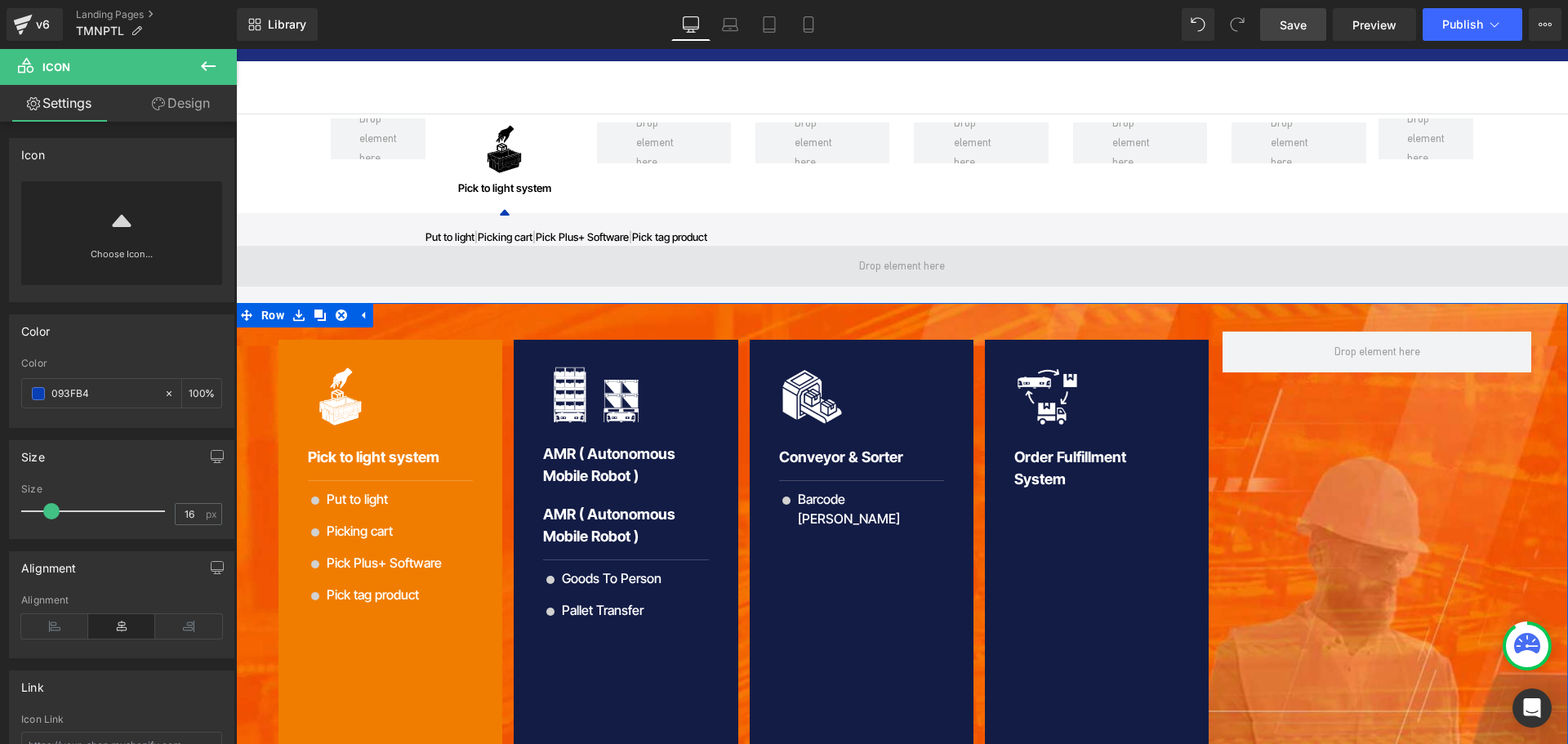 scroll, scrollTop: 0, scrollLeft: 0, axis: both 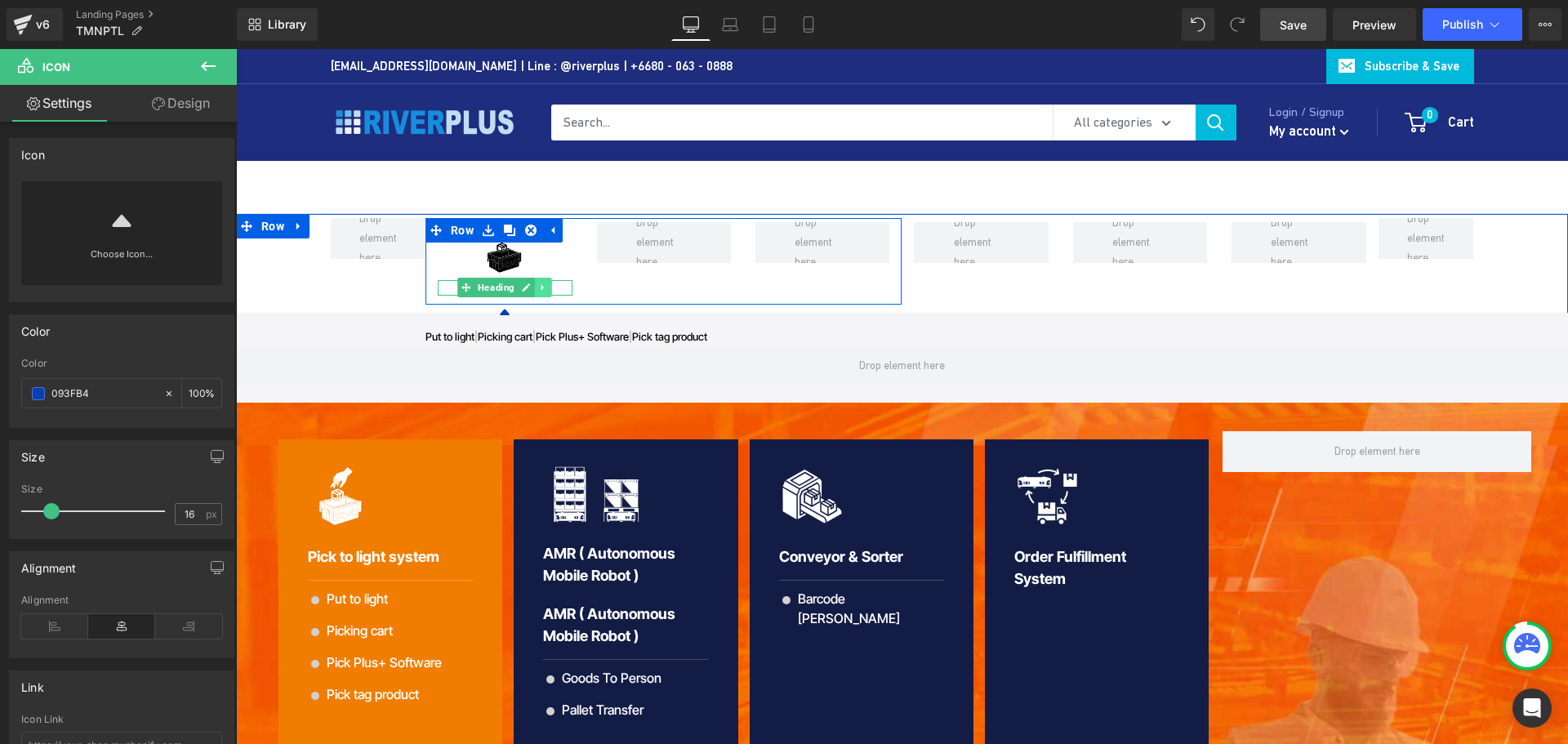 click 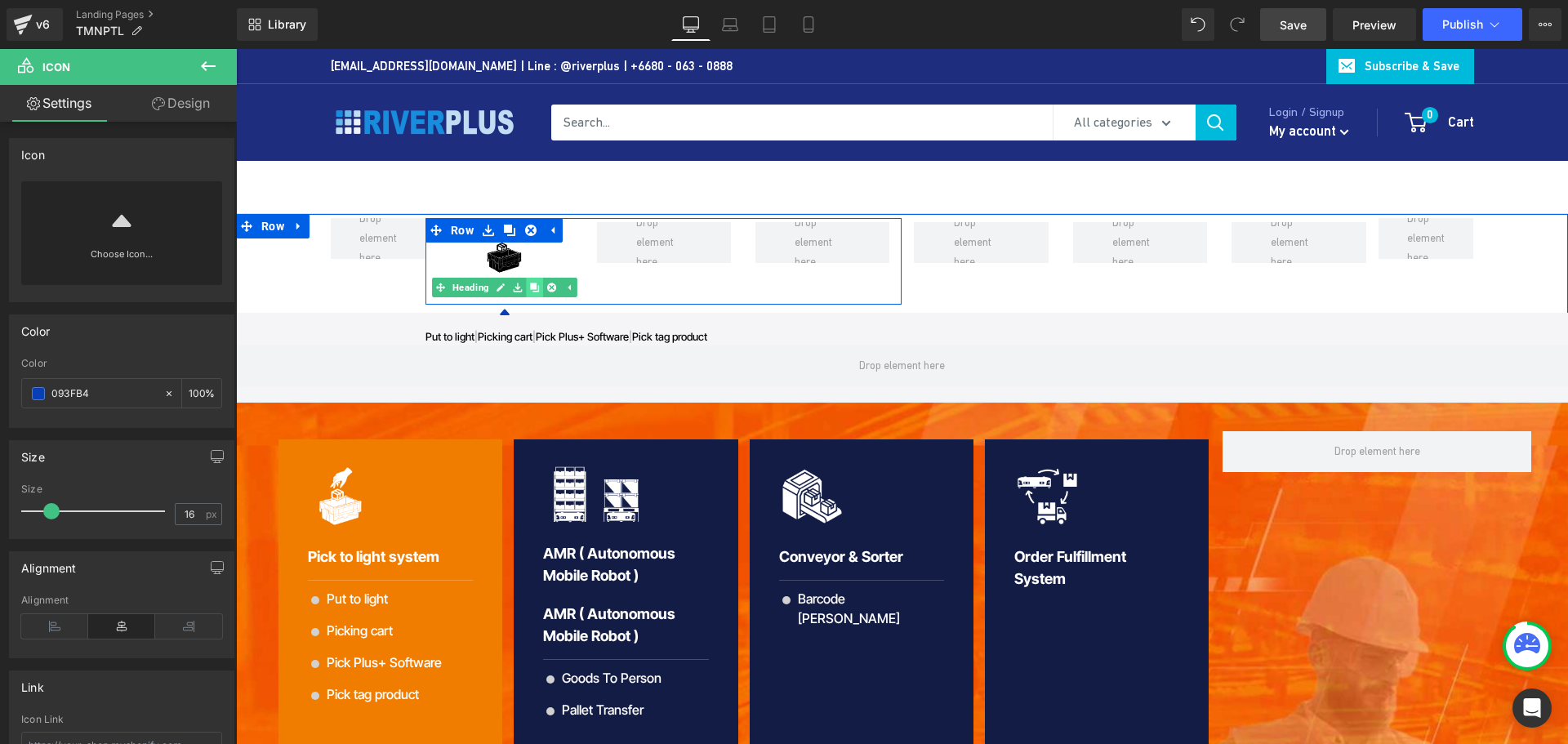 click 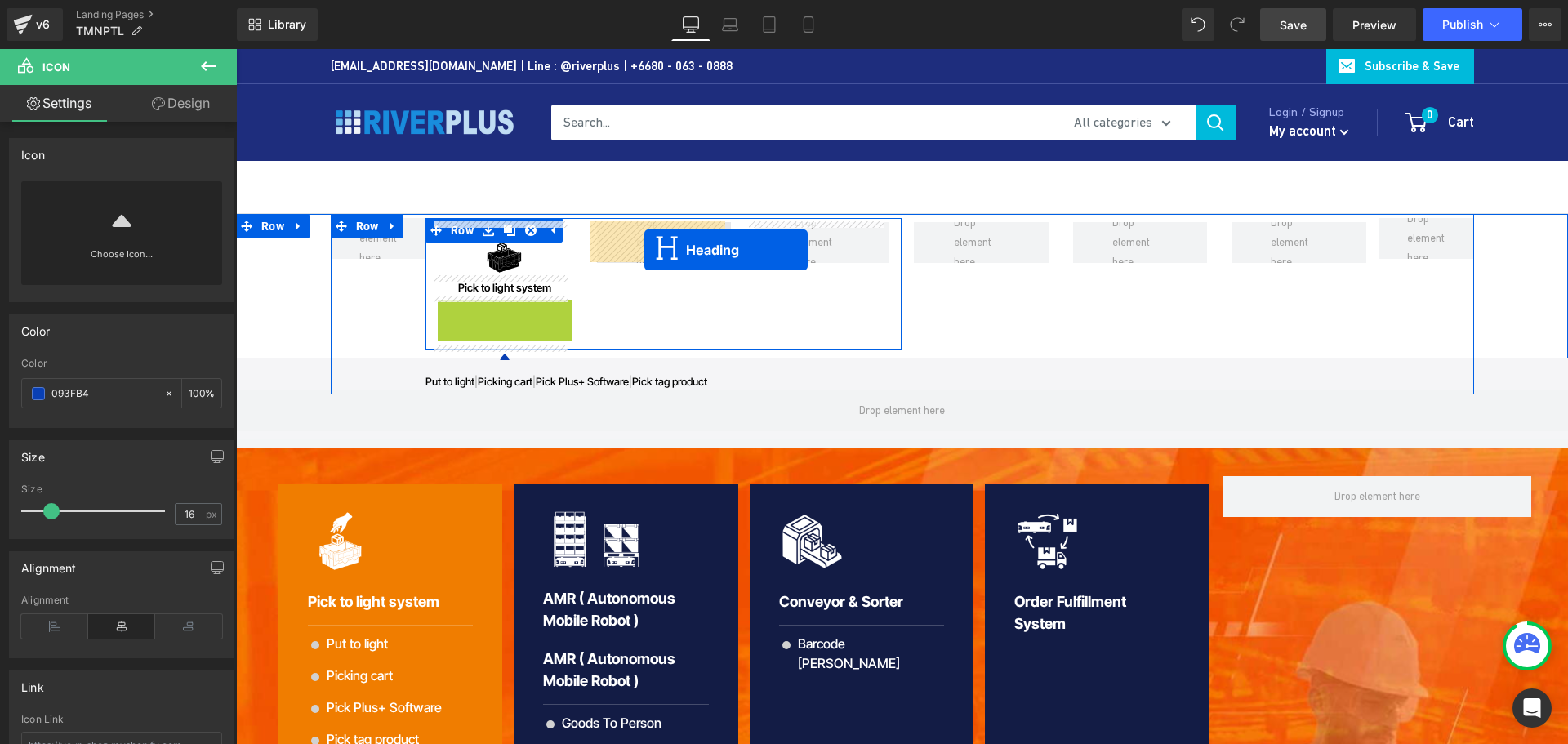 drag, startPoint x: 493, startPoint y: 308, endPoint x: 644, endPoint y: 250, distance: 161.75599 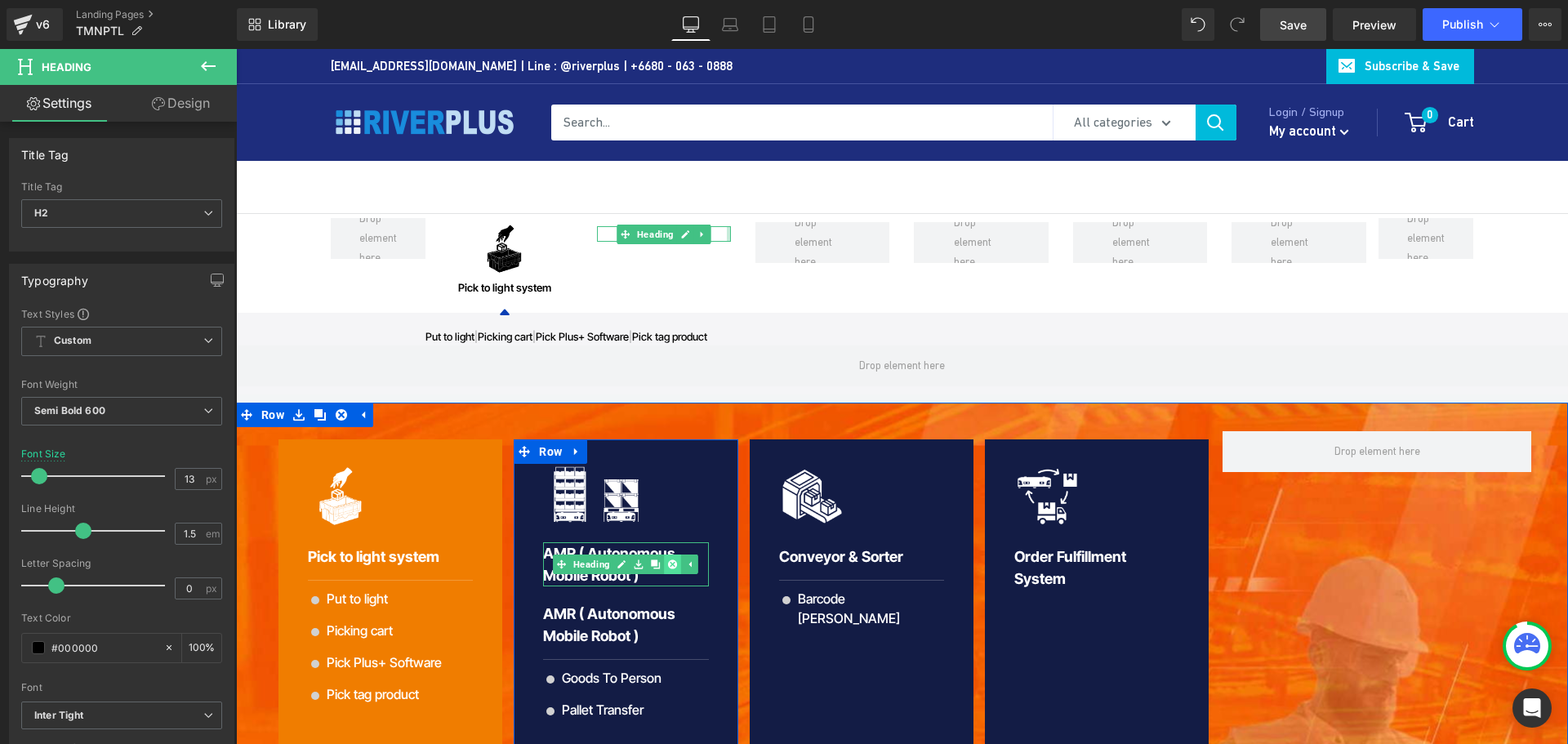 click at bounding box center (673, 564) 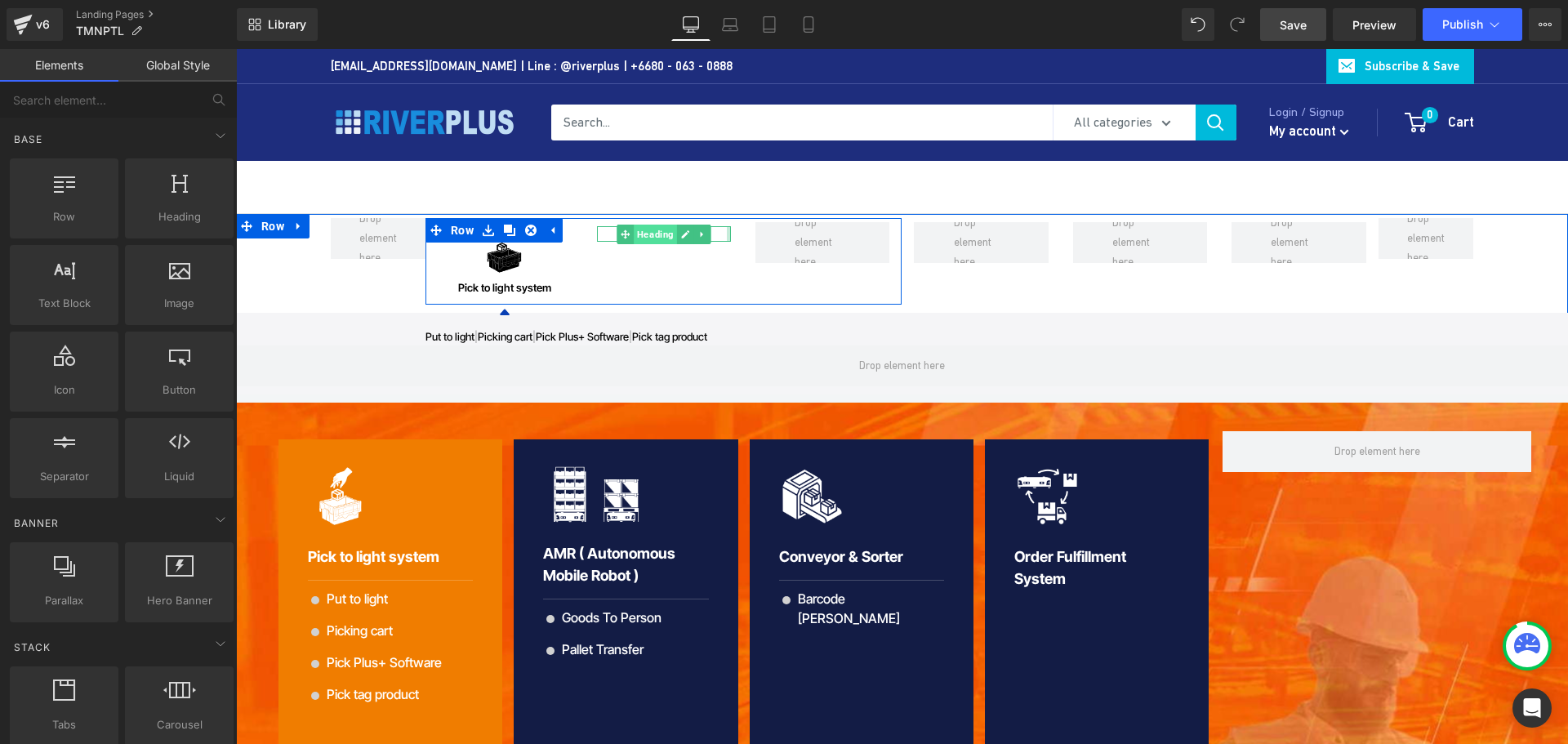 click on "Heading" at bounding box center [655, 234] 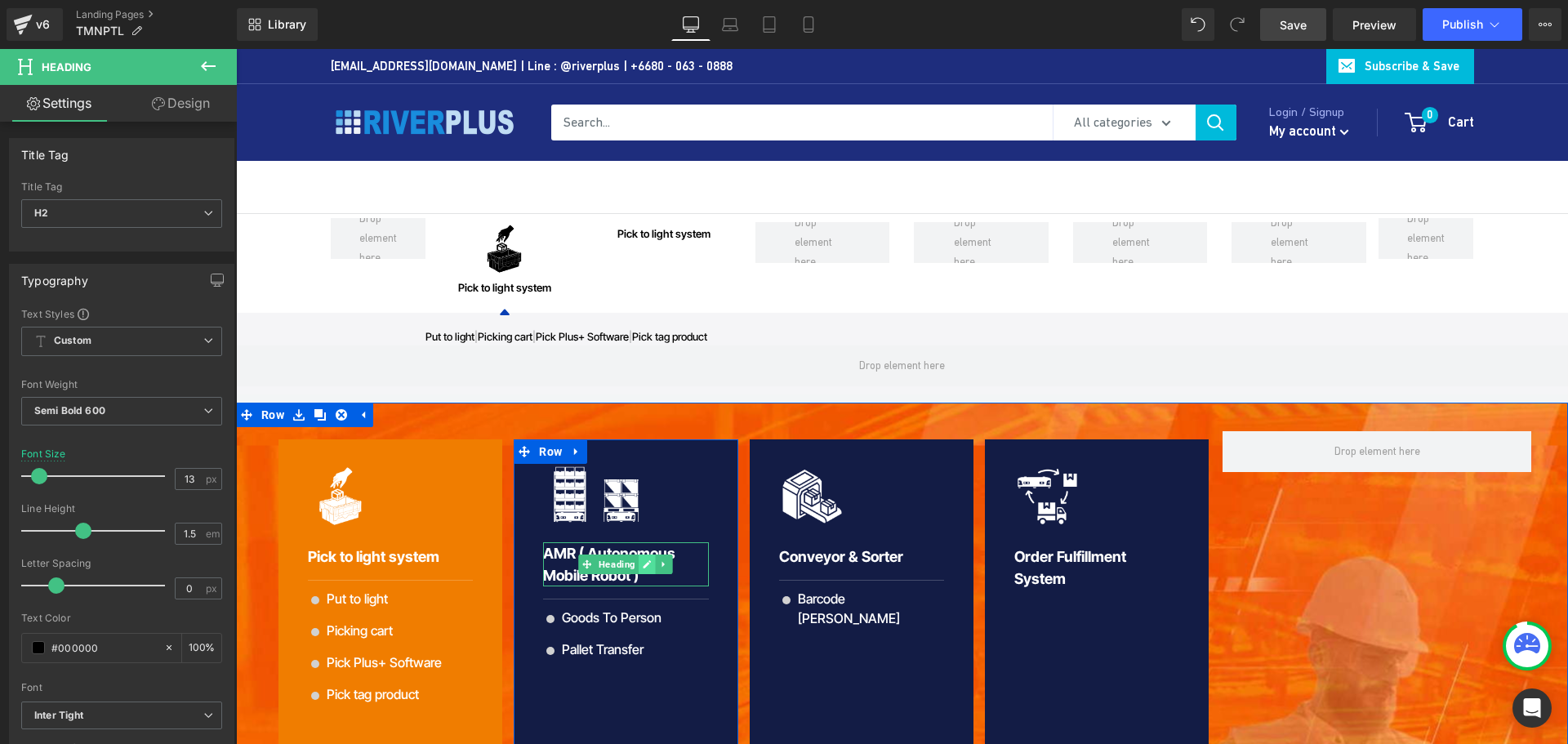 click 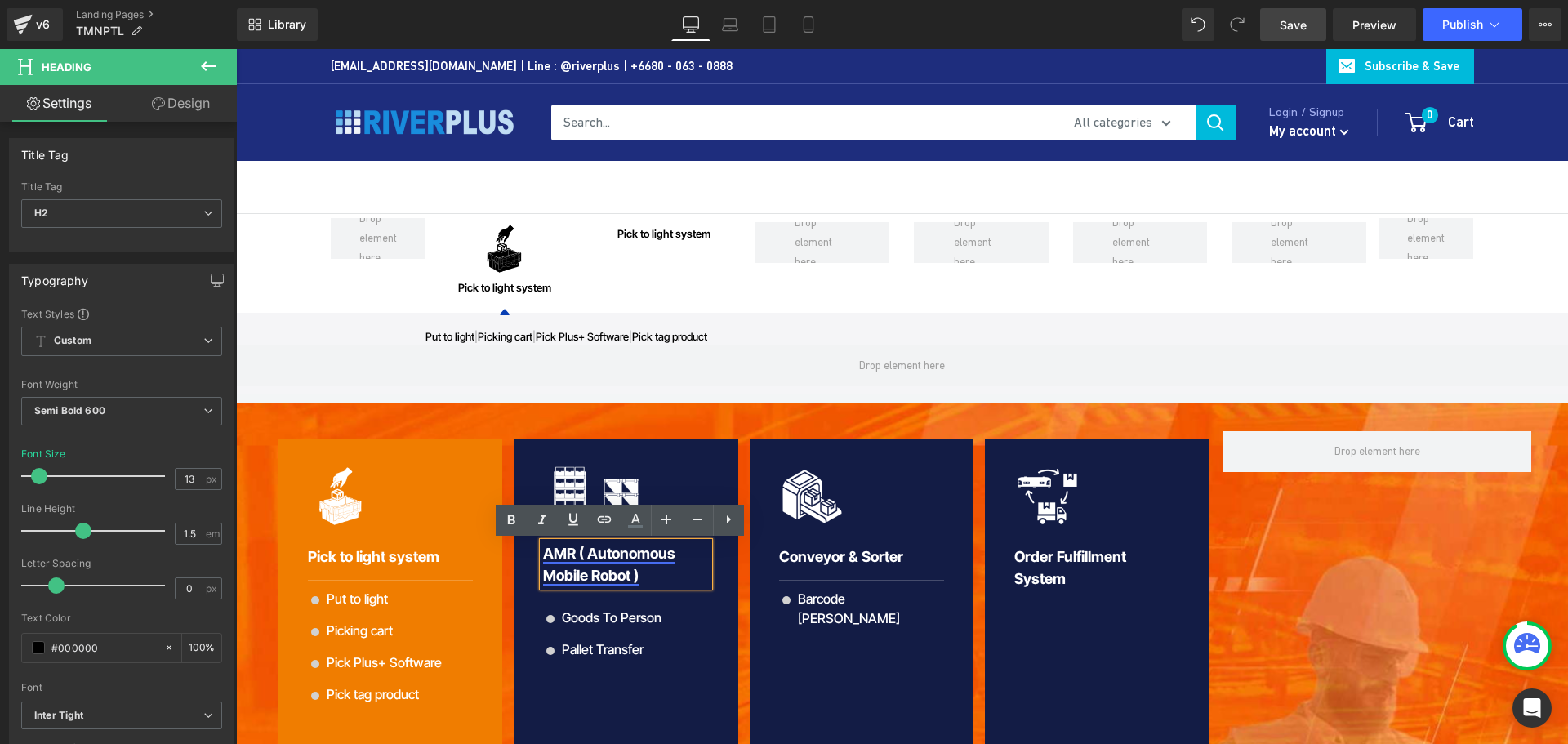 drag, startPoint x: 603, startPoint y: 560, endPoint x: 569, endPoint y: 558, distance: 34.058773 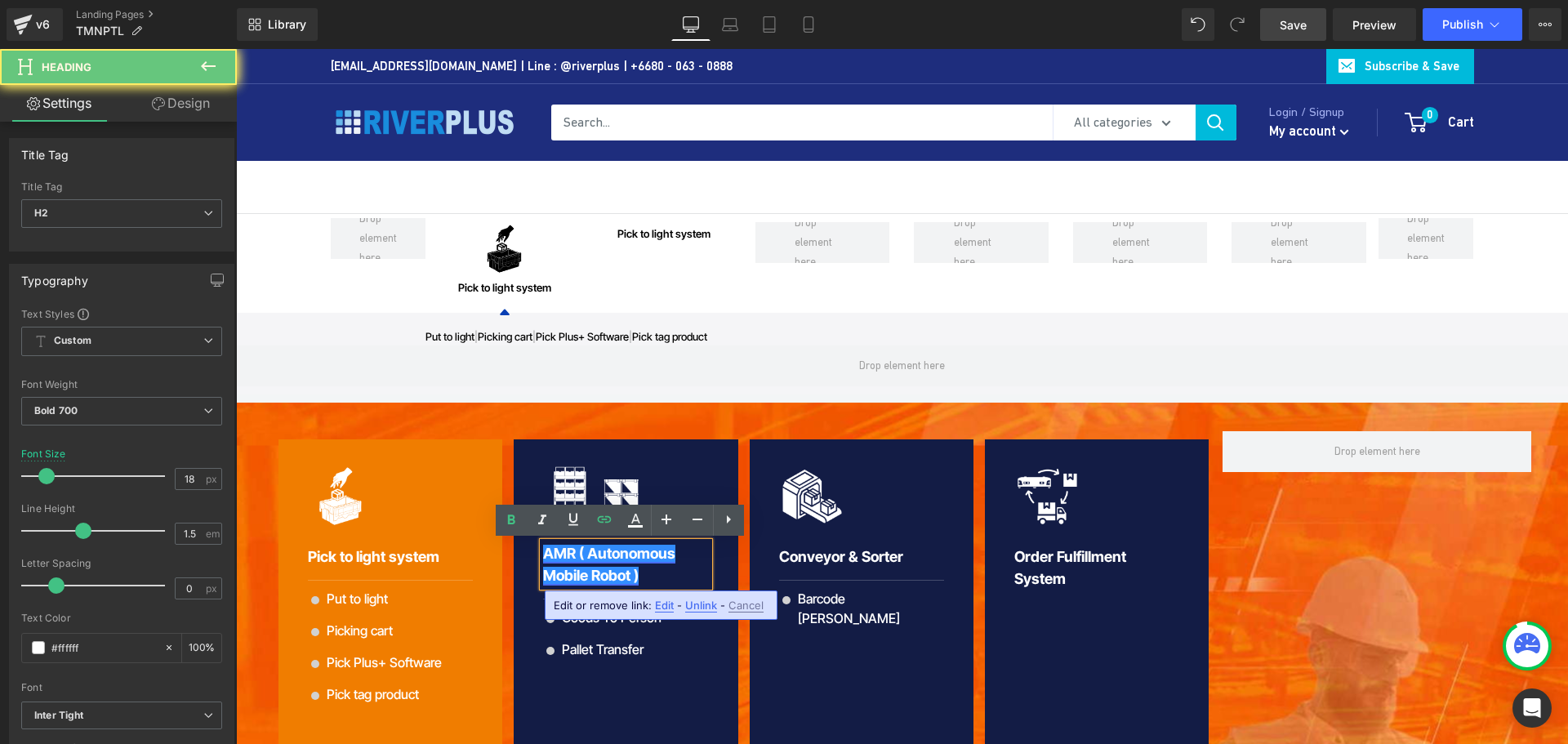 click on "AMR ( Autonomous Mobile Robot )" at bounding box center (609, 564) 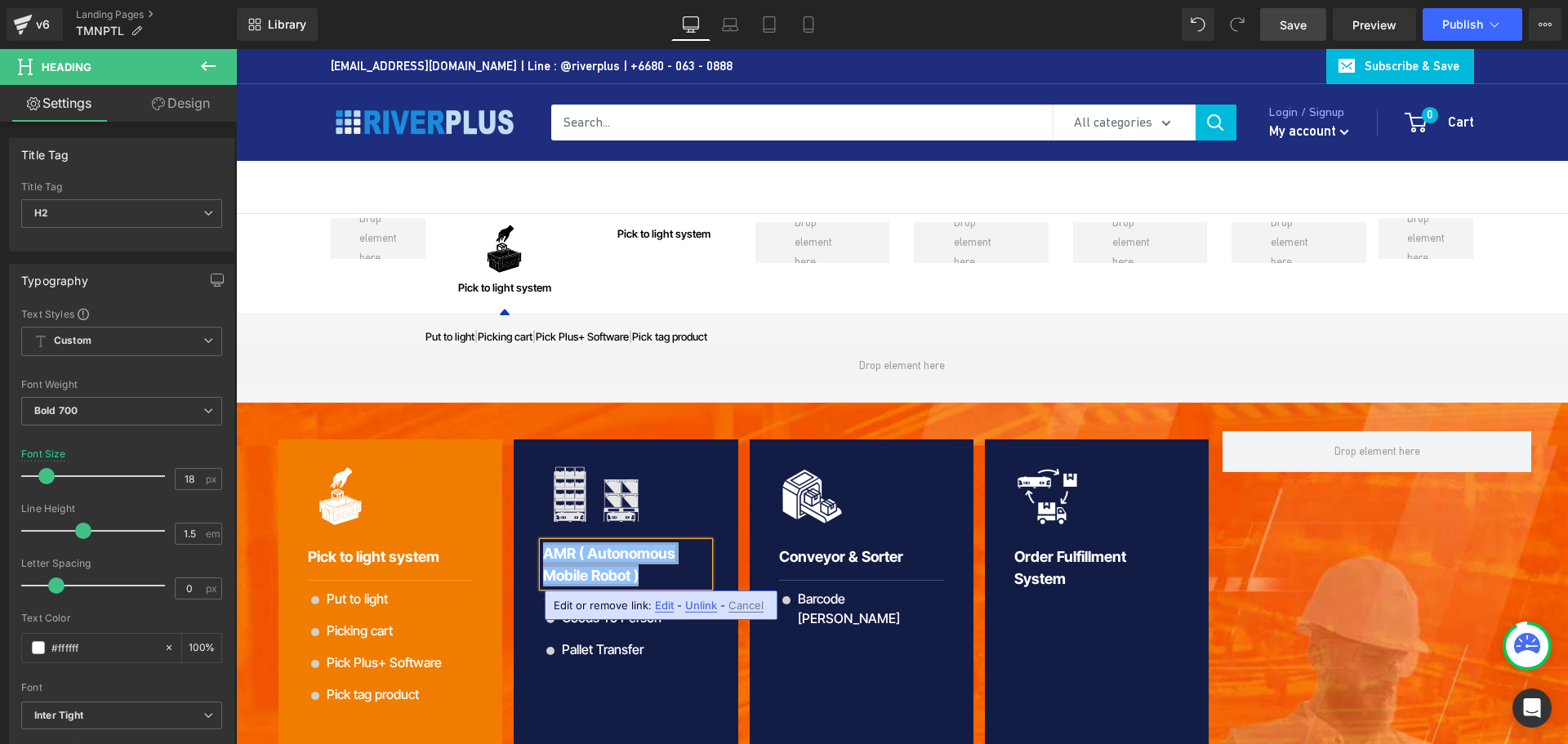 copy on "AMR ( Autonomous Mobile Robot )" 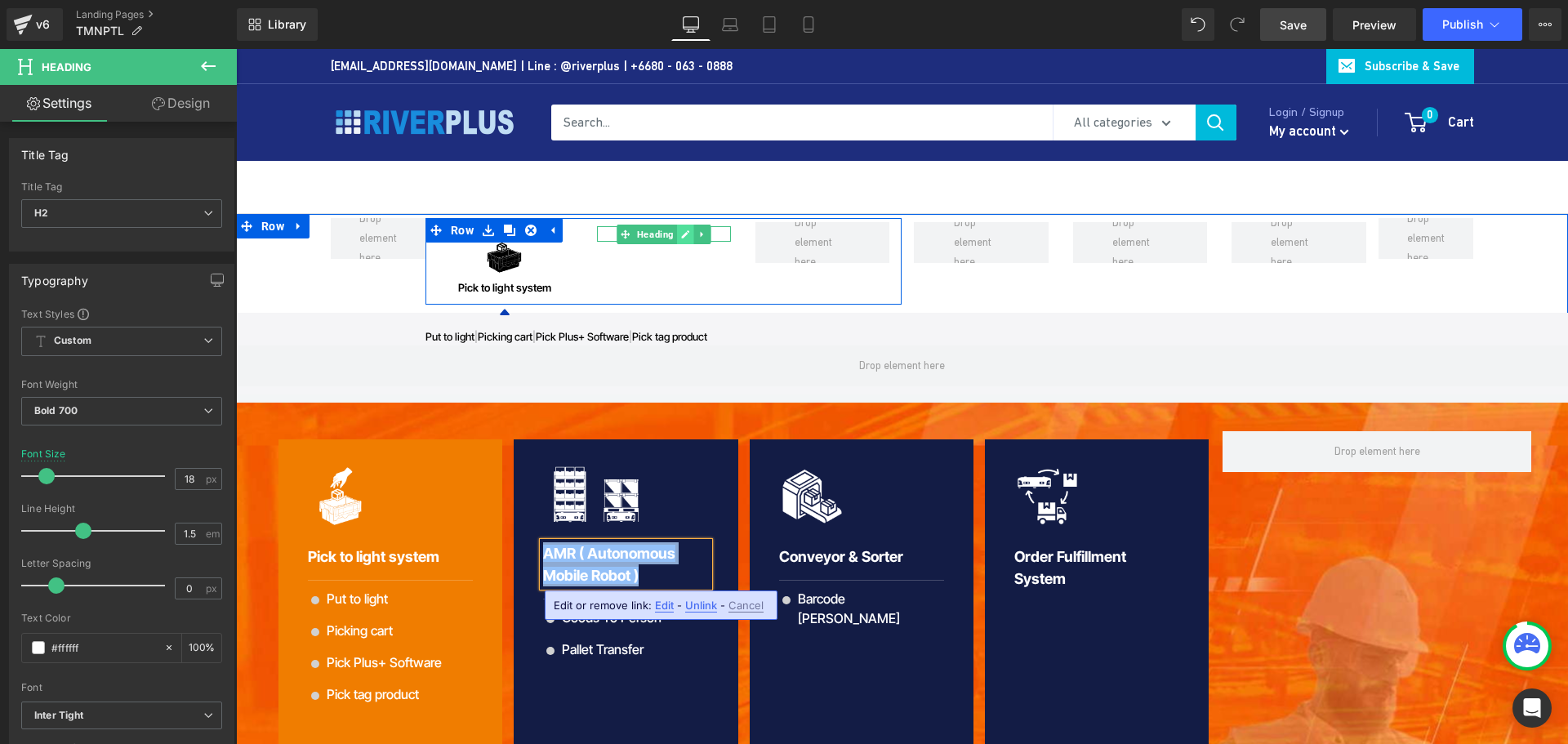 click 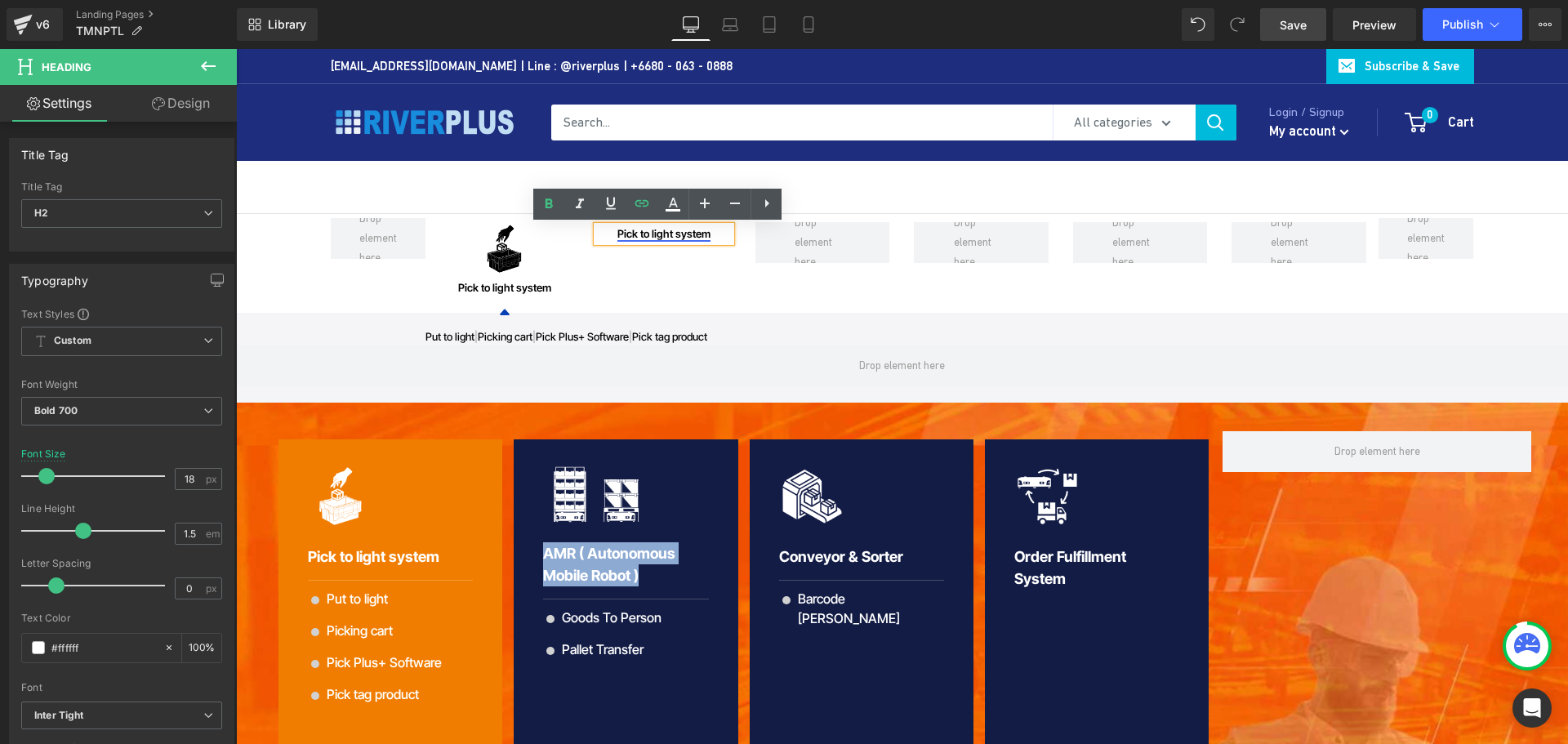 click on "Pick to light system" at bounding box center [664, 234] 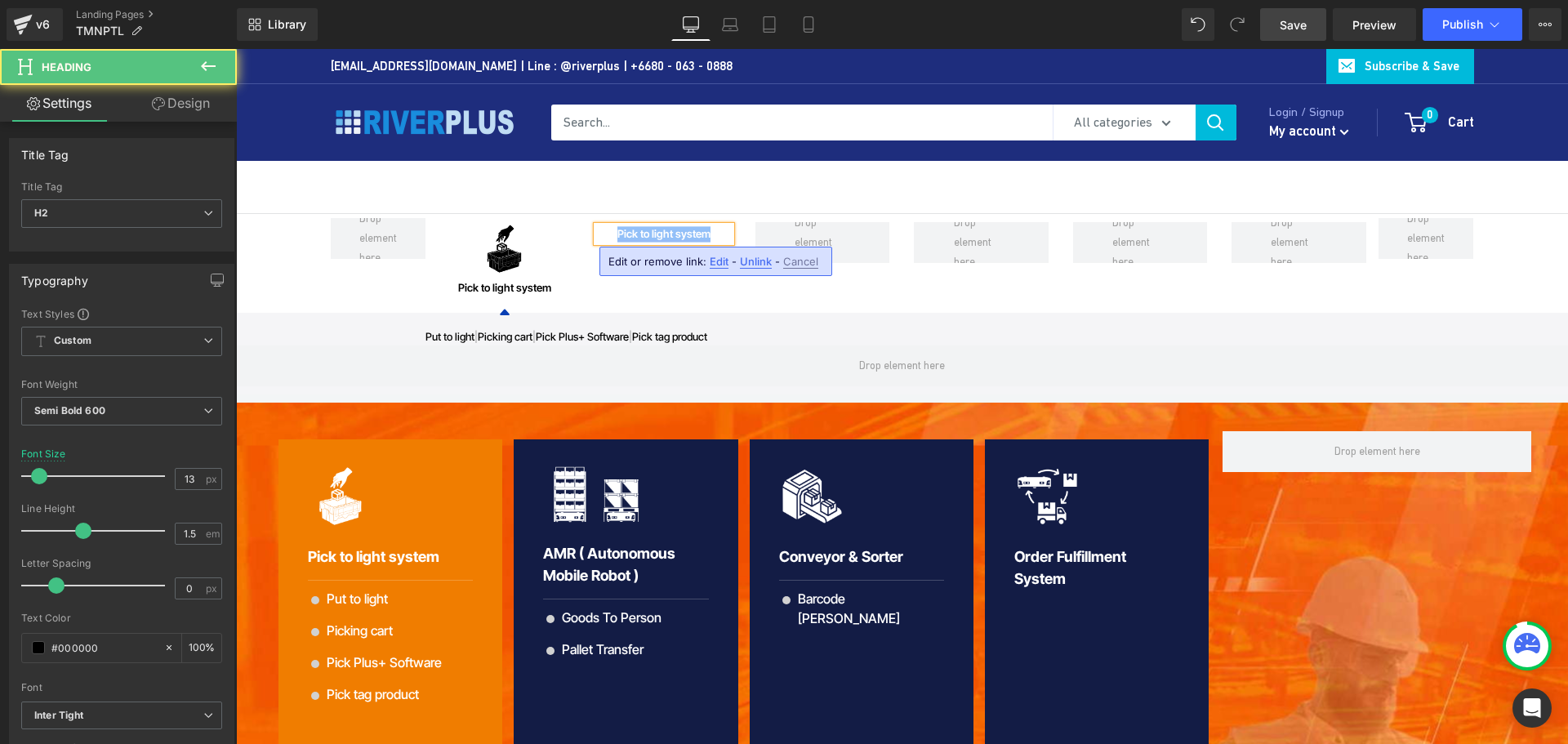 paste 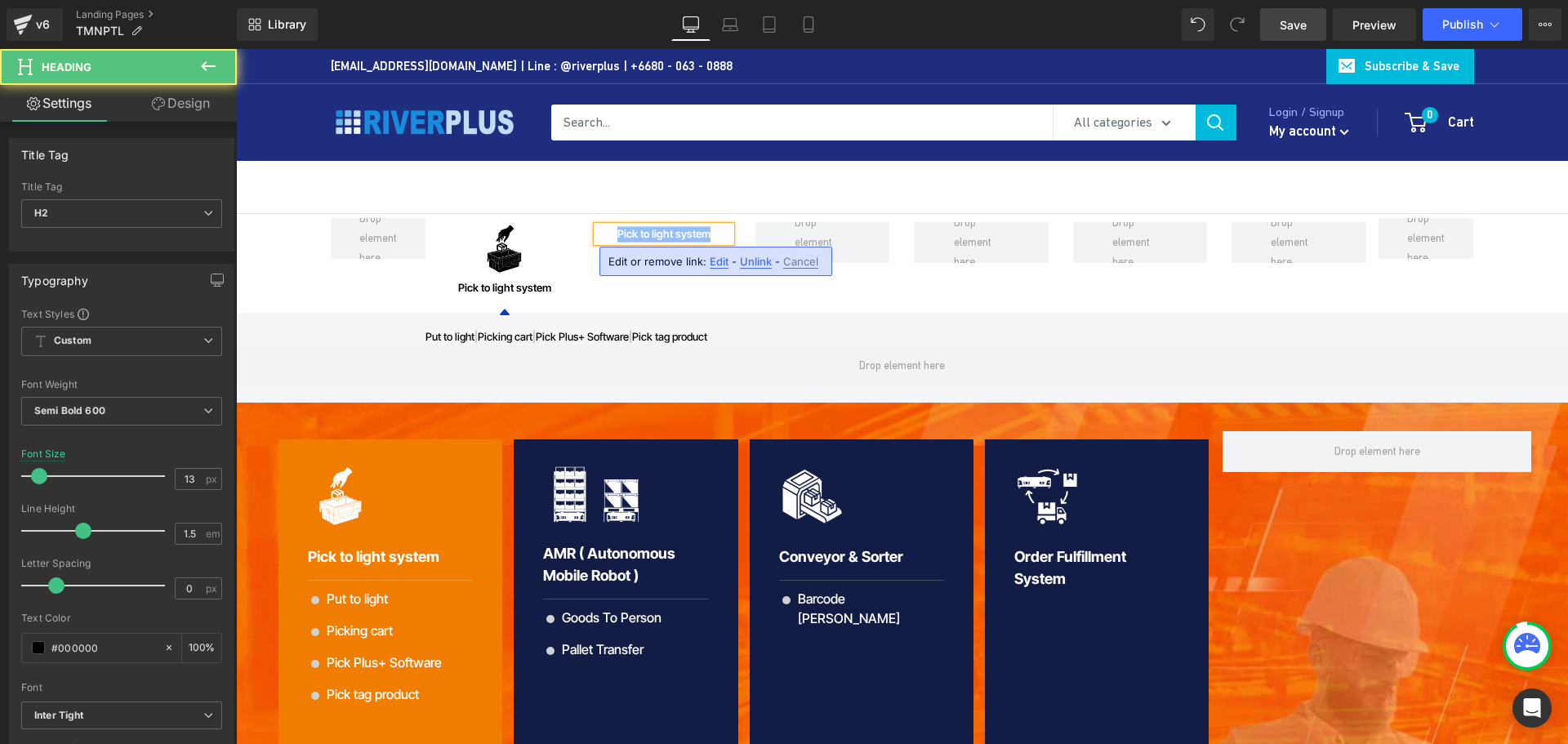 type 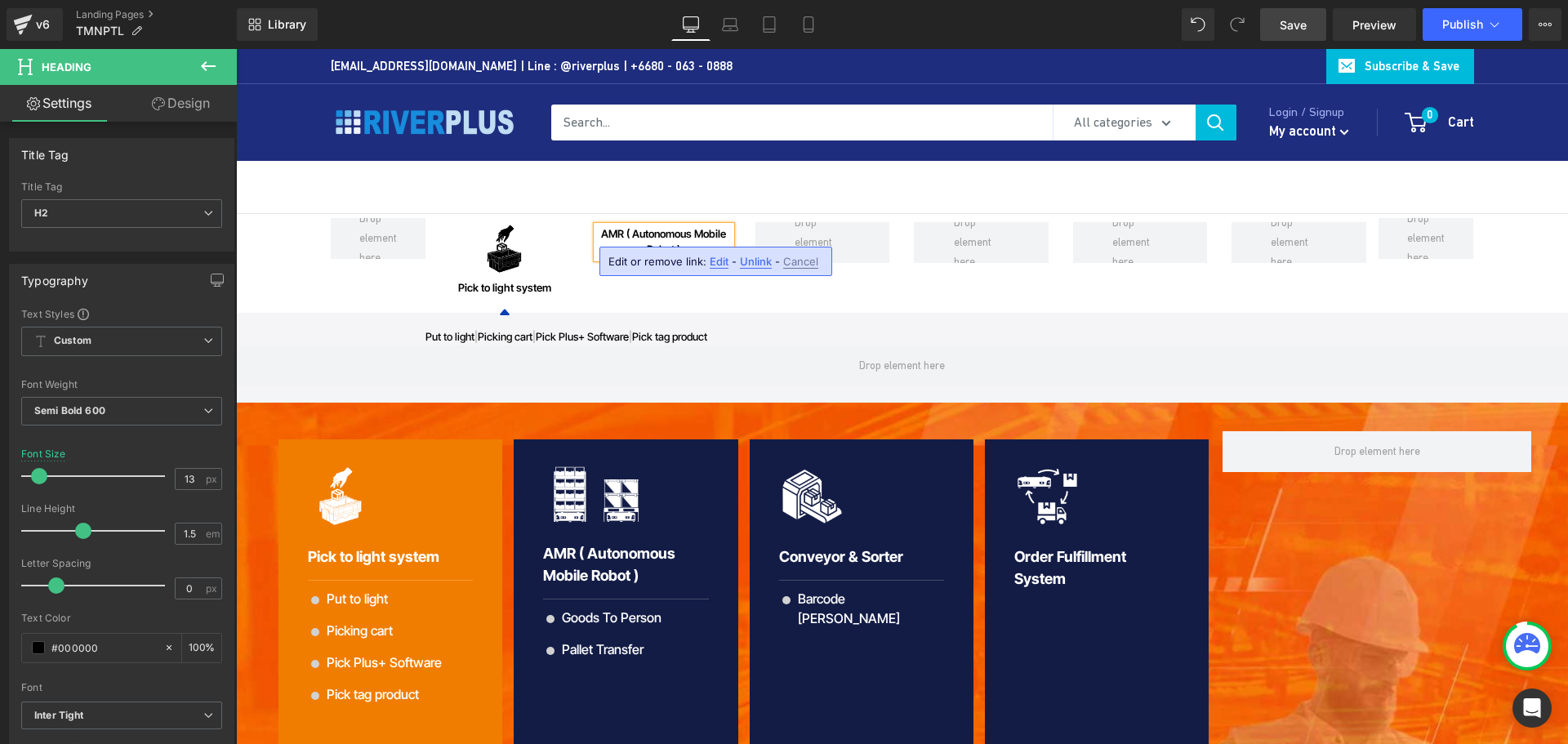click on "AMR ( Autonomous Mobile Robot )" at bounding box center [664, 242] 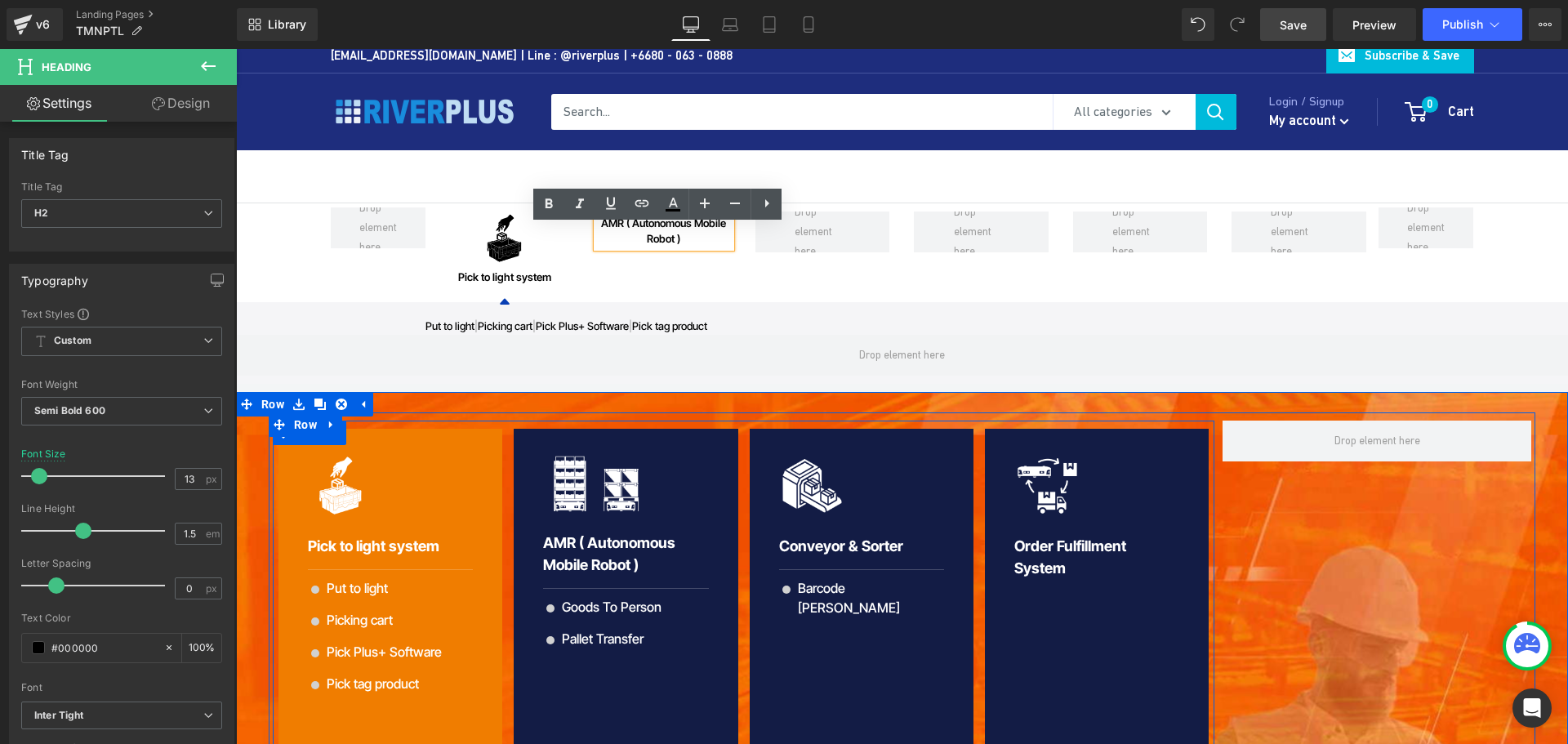 scroll, scrollTop: 0, scrollLeft: 0, axis: both 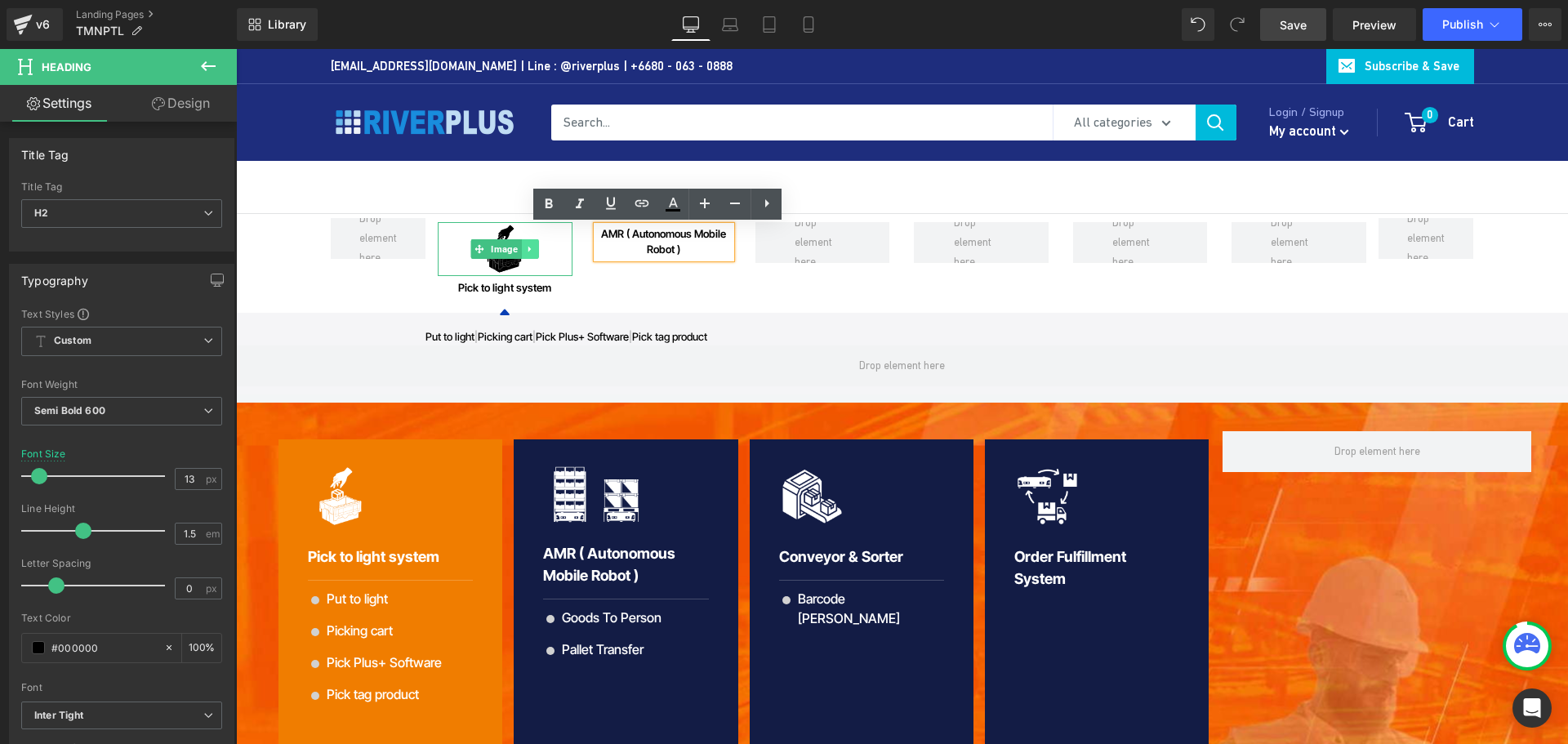 click 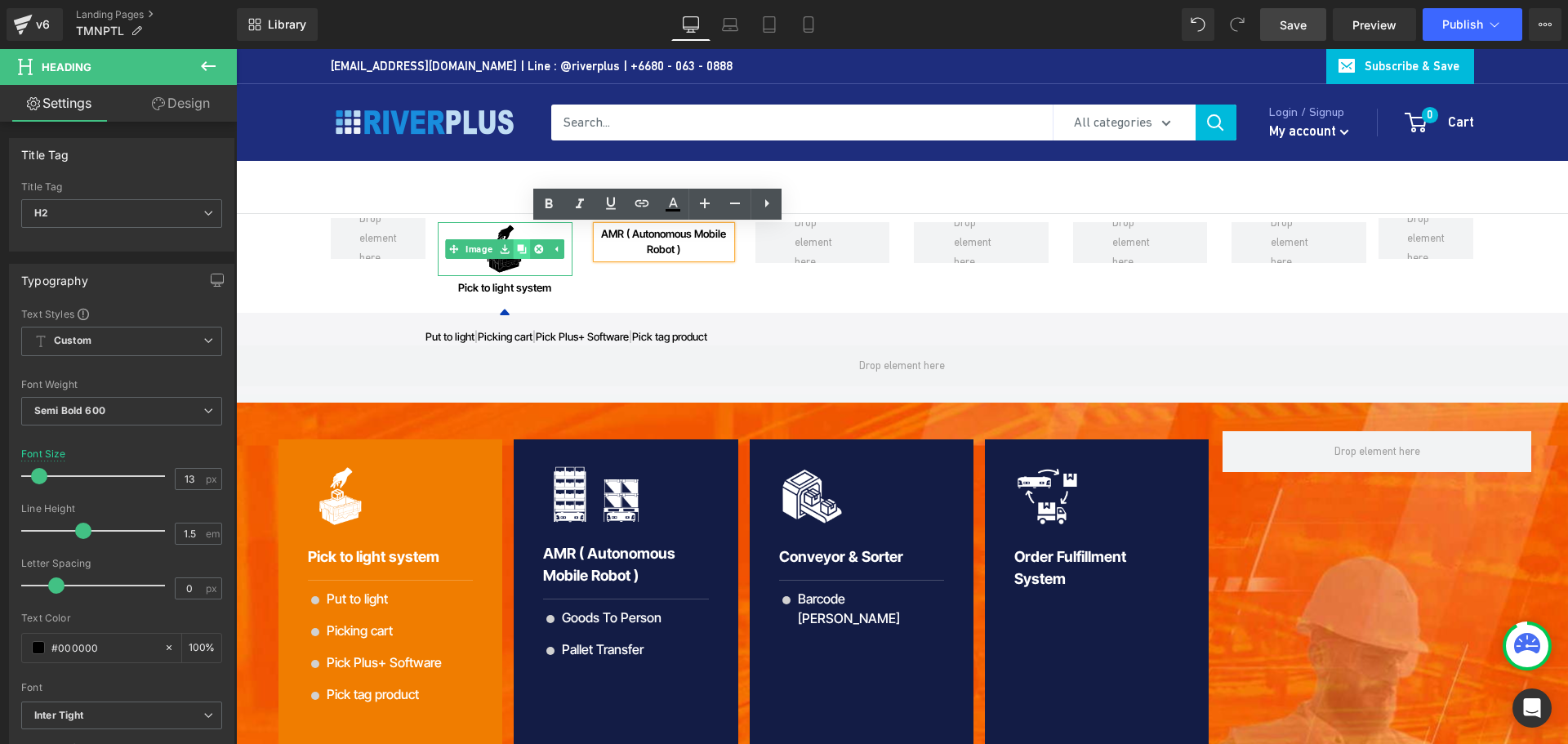 click 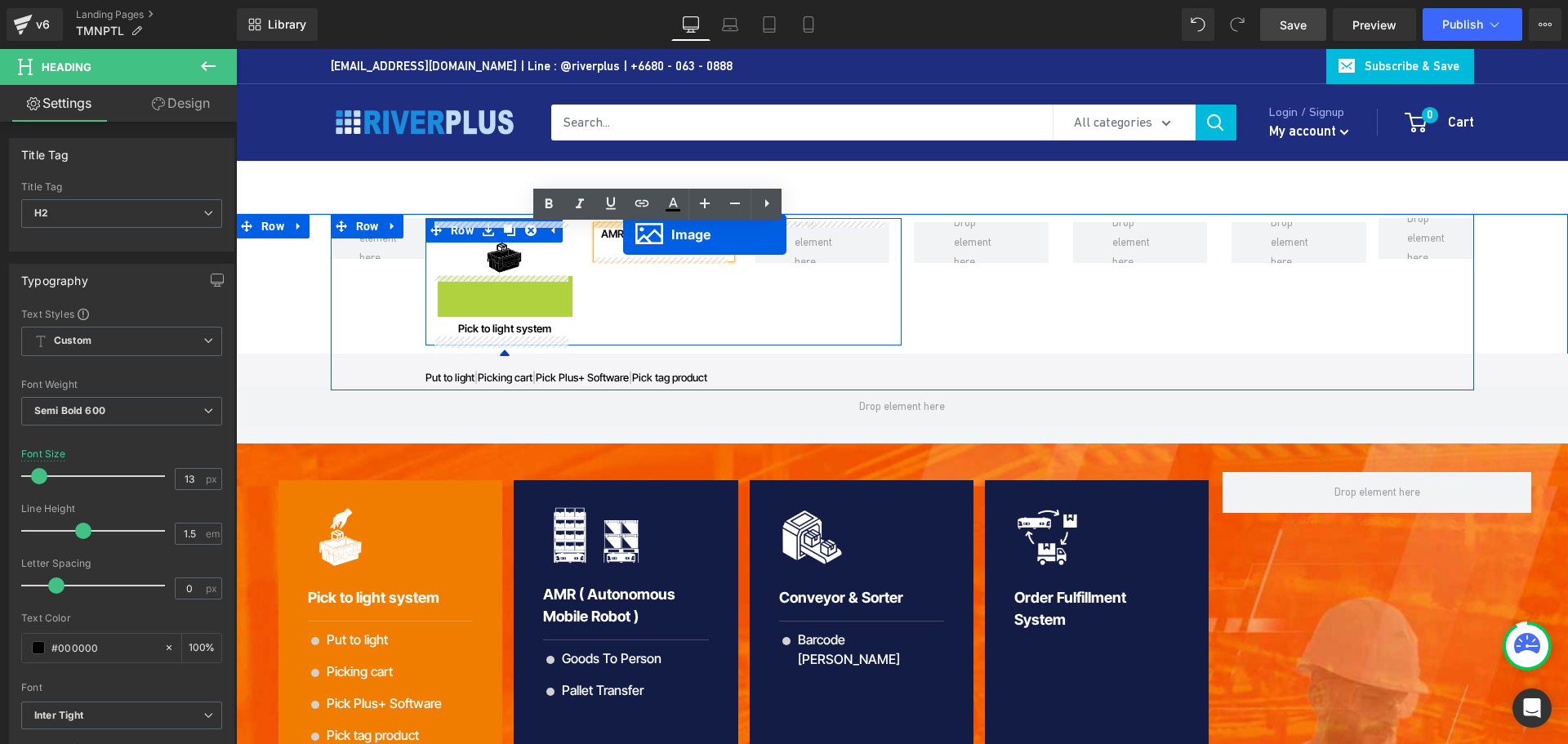 drag, startPoint x: 497, startPoint y: 304, endPoint x: 623, endPoint y: 234, distance: 144.13882 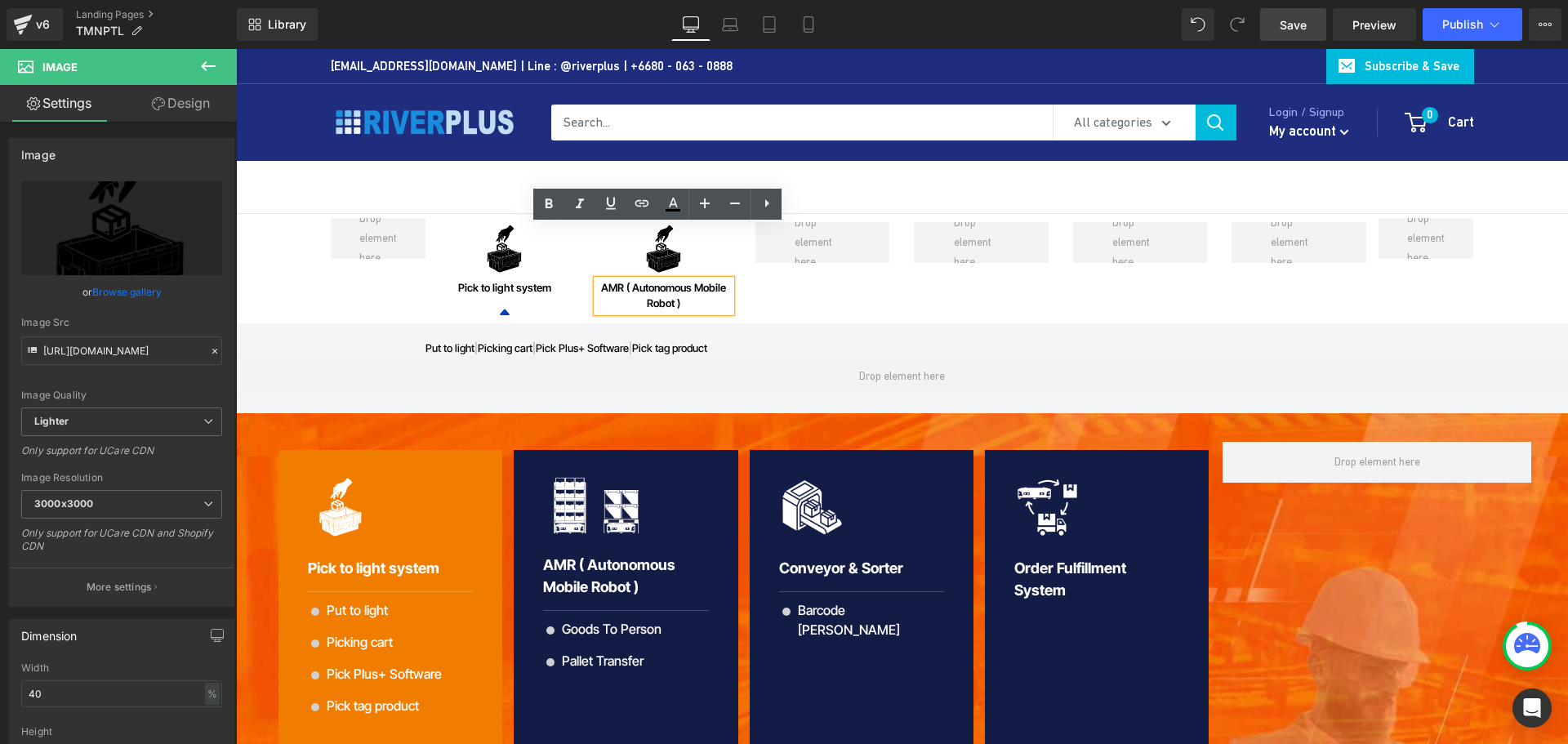 click on "Image         Pick to light system Heading
Icon         Image         AMR ( Autonomous Mobile Robot ) Heading         Row
Put to light      |      Picking cart     |      Pick Plus+ Software      |      Pick tag product
Text Block         Row
Row" at bounding box center [902, 287] 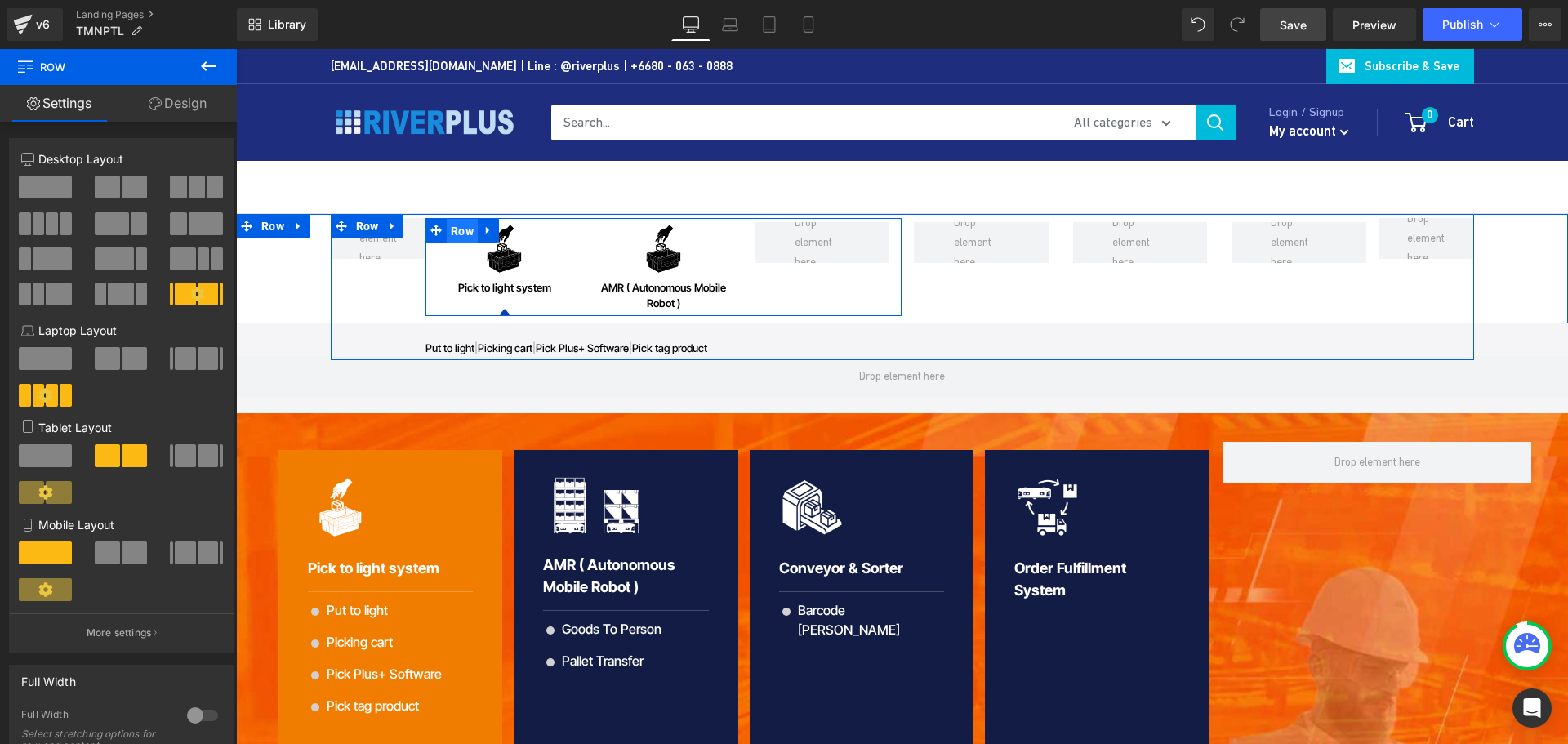 click on "Row" at bounding box center (462, 231) 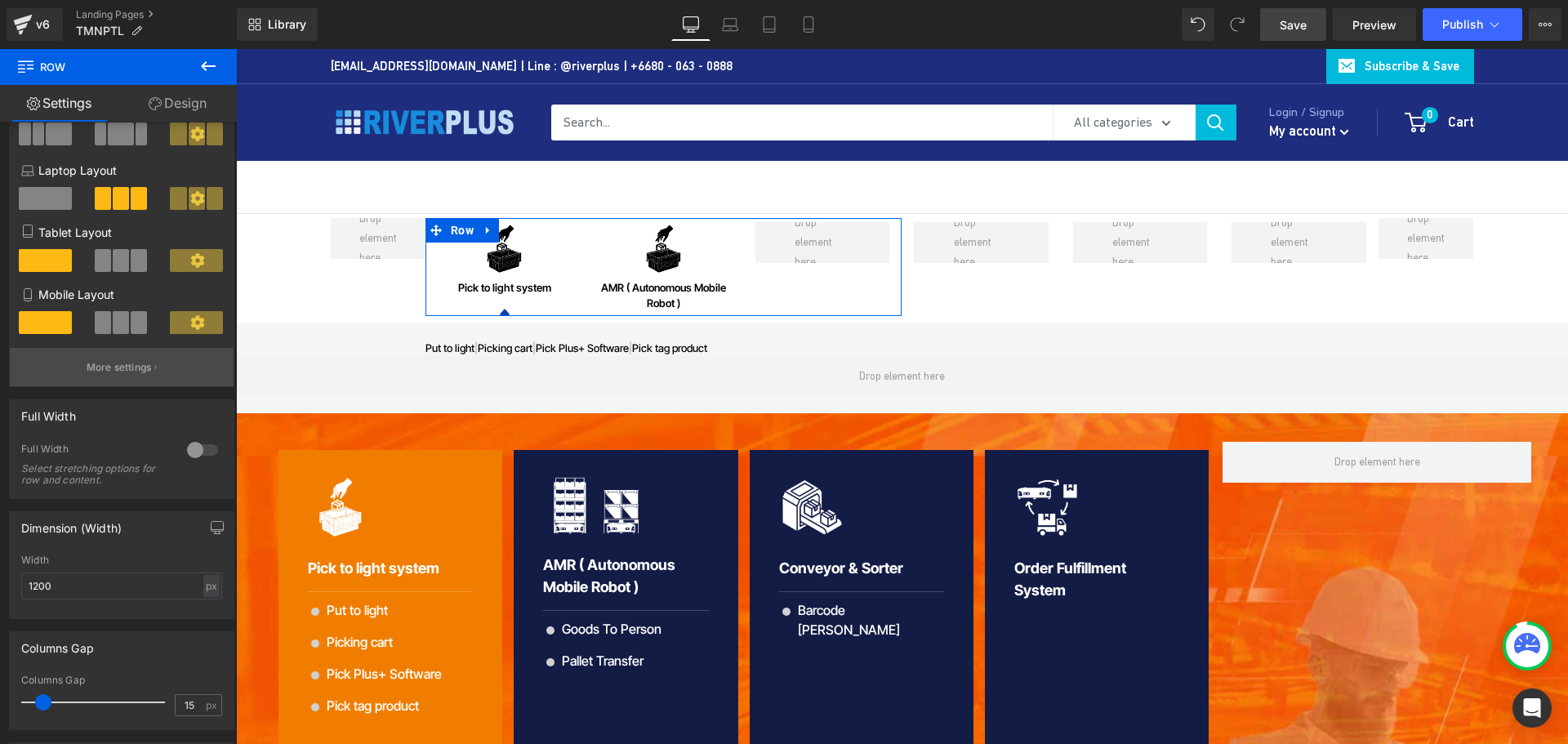 scroll, scrollTop: 163, scrollLeft: 0, axis: vertical 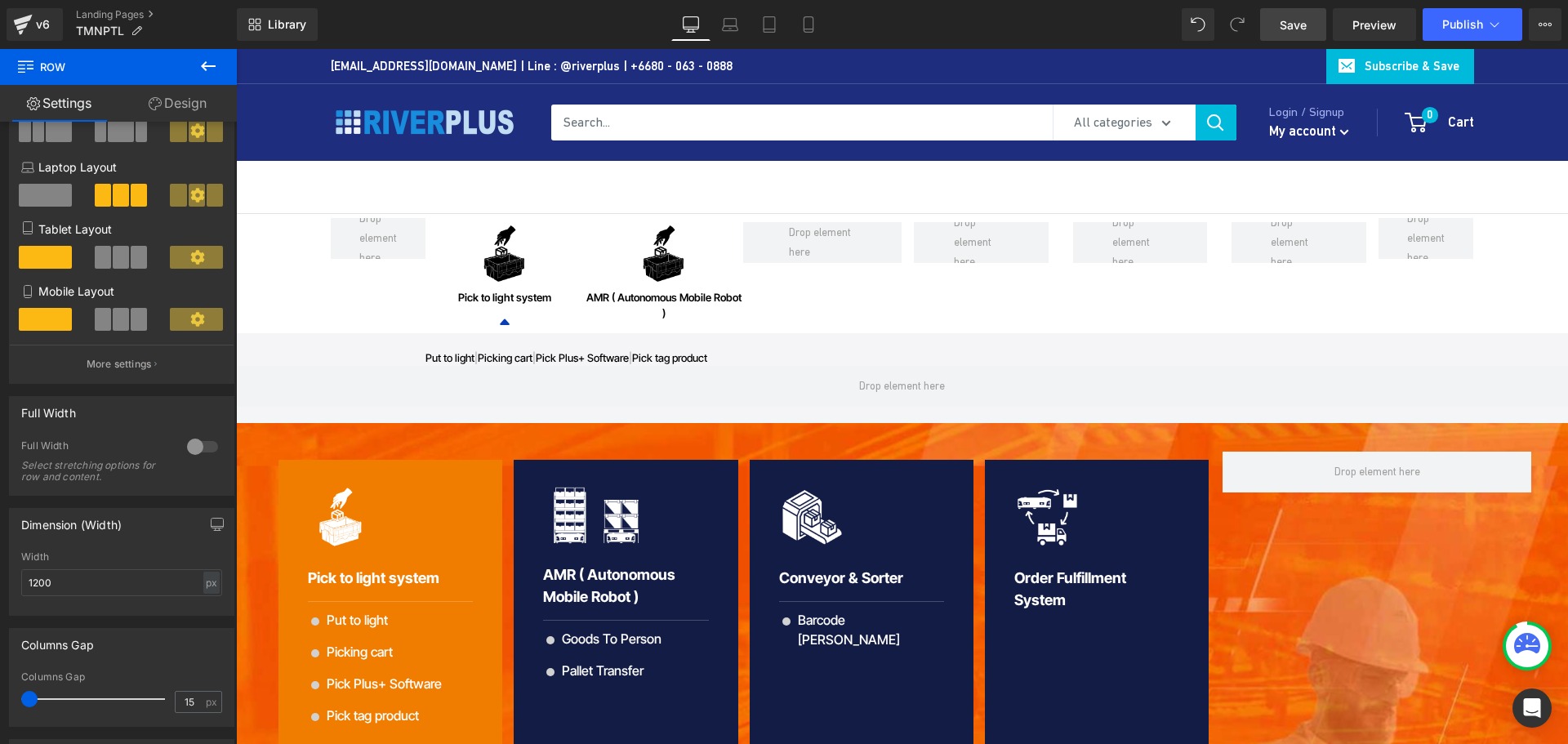 drag, startPoint x: 38, startPoint y: 699, endPoint x: -11, endPoint y: 698, distance: 49.0102 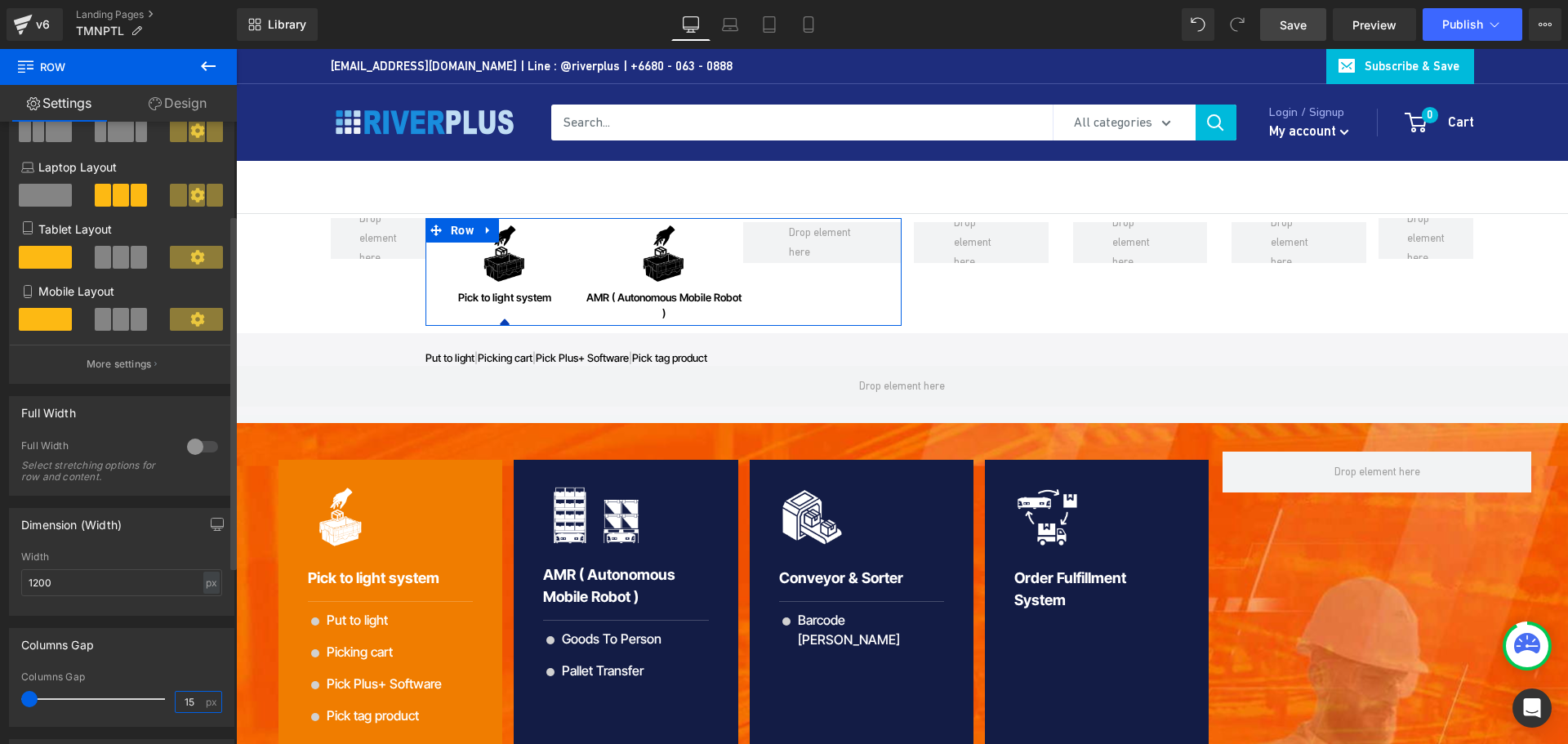 drag, startPoint x: 190, startPoint y: 700, endPoint x: 143, endPoint y: 699, distance: 47.01064 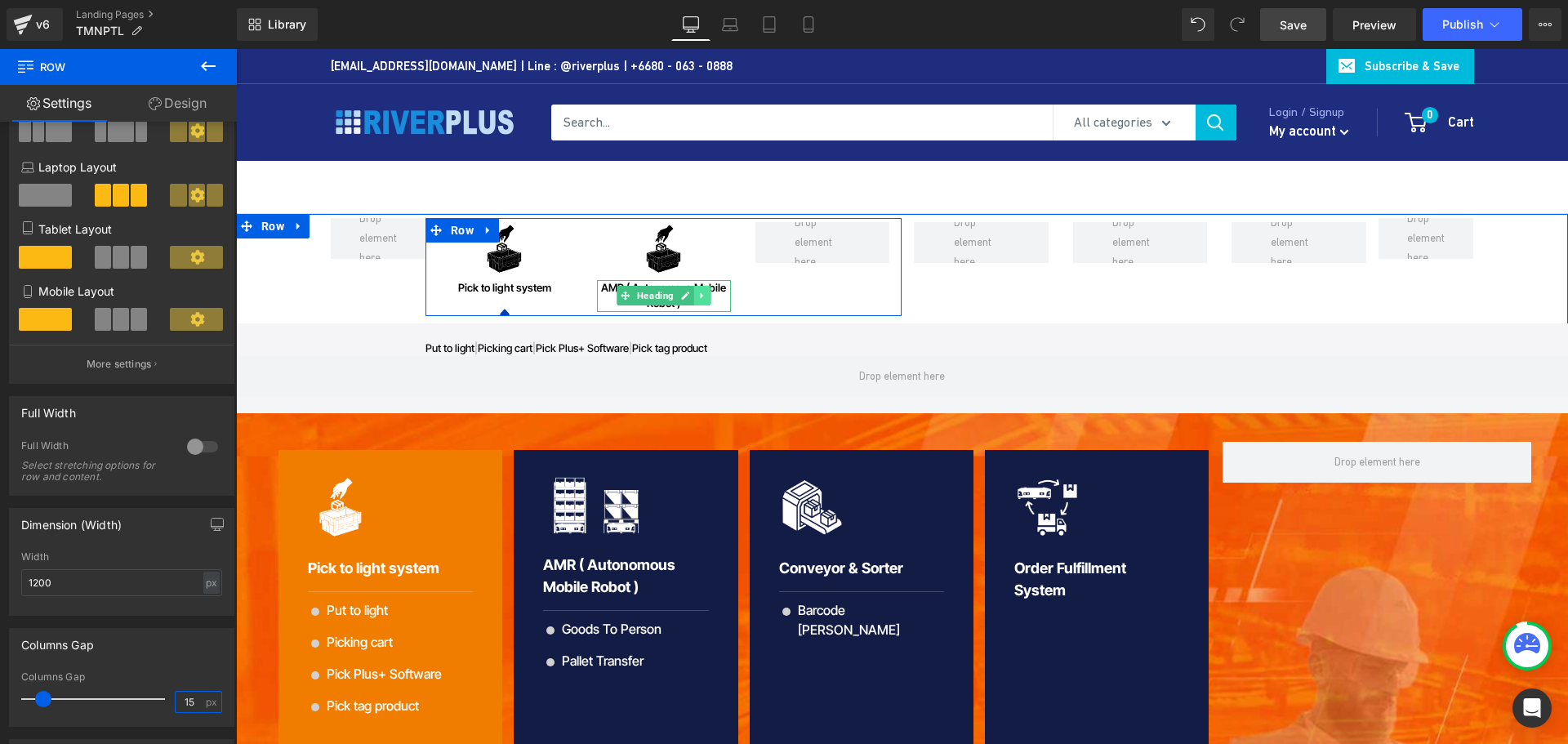 type on "15" 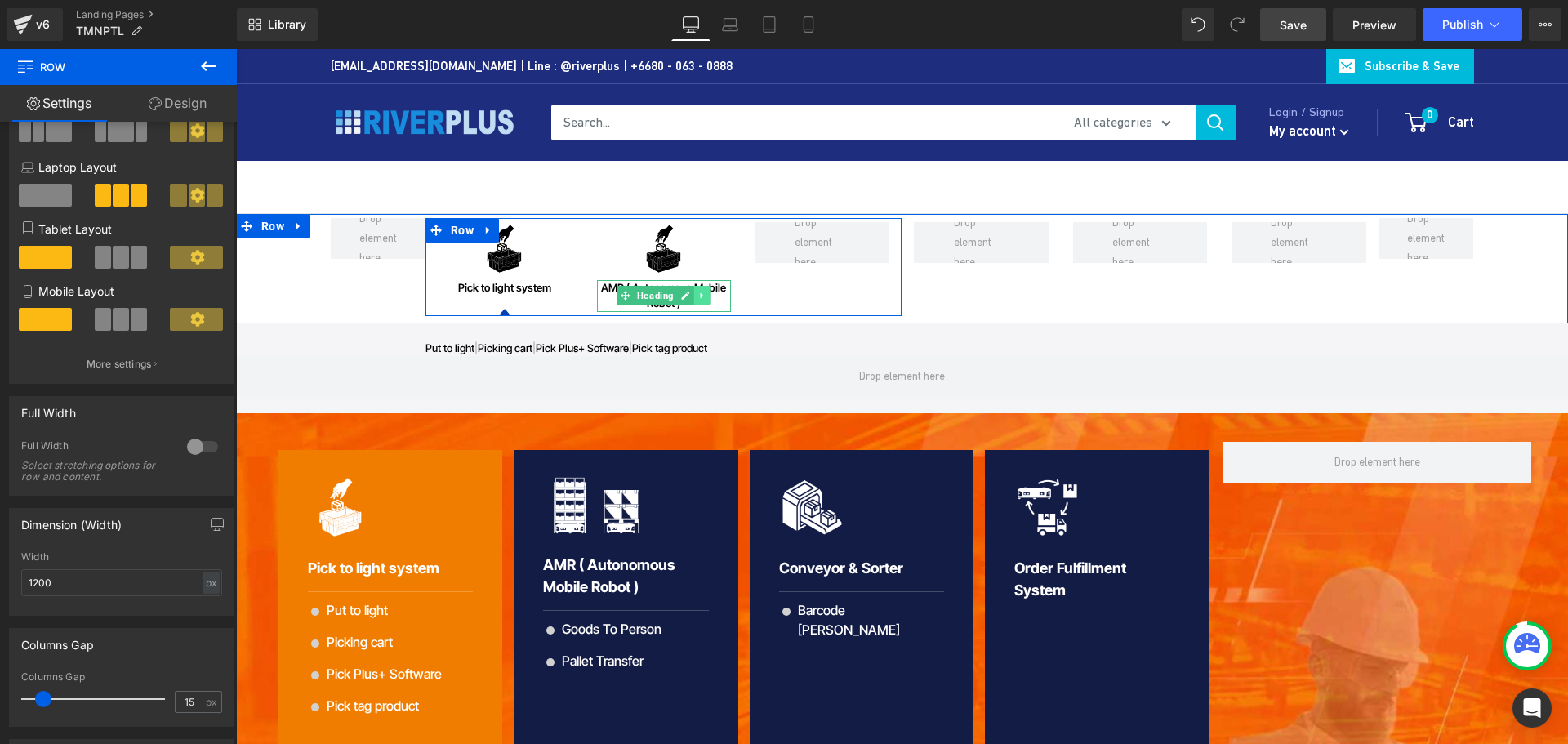 click at bounding box center [702, 296] 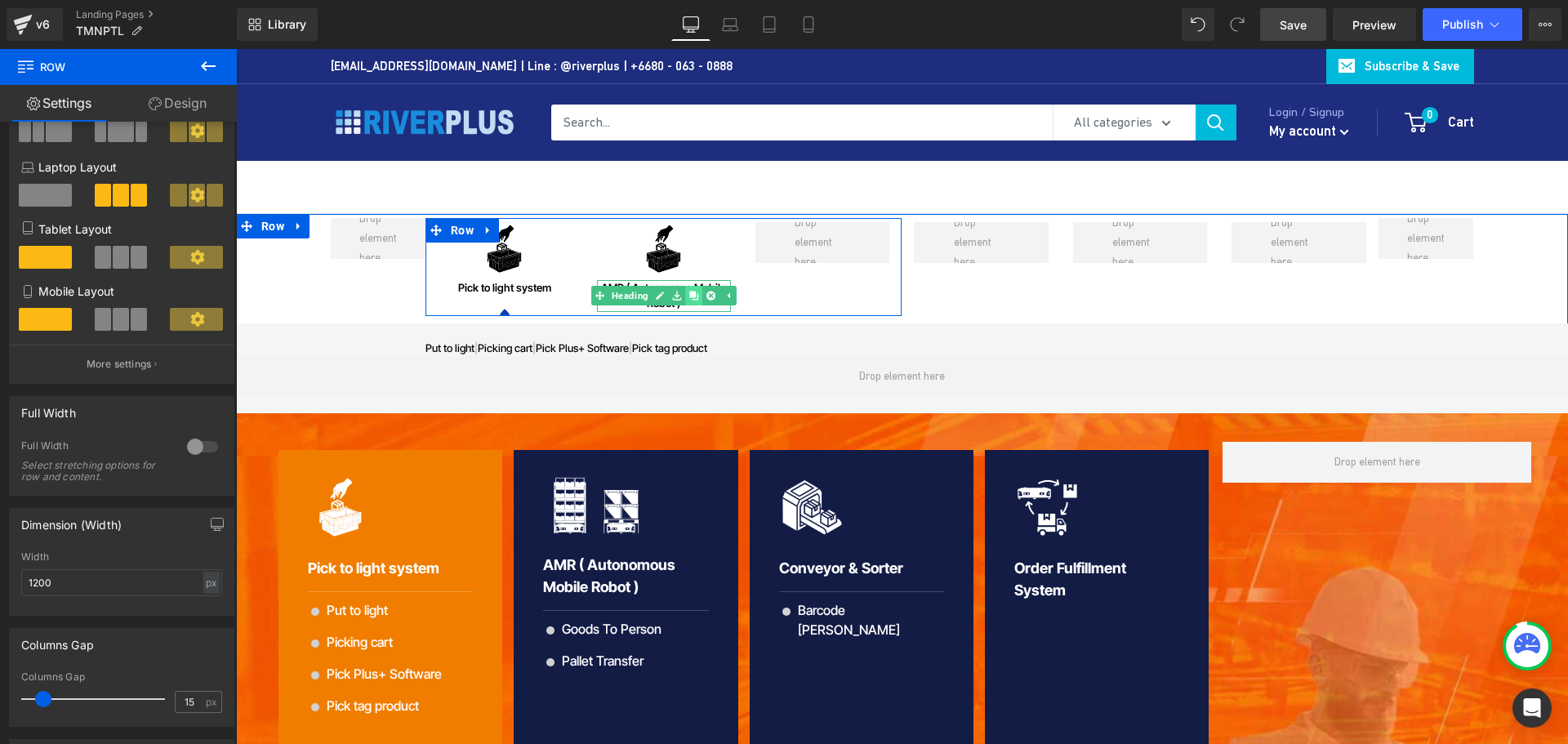 click at bounding box center [693, 296] 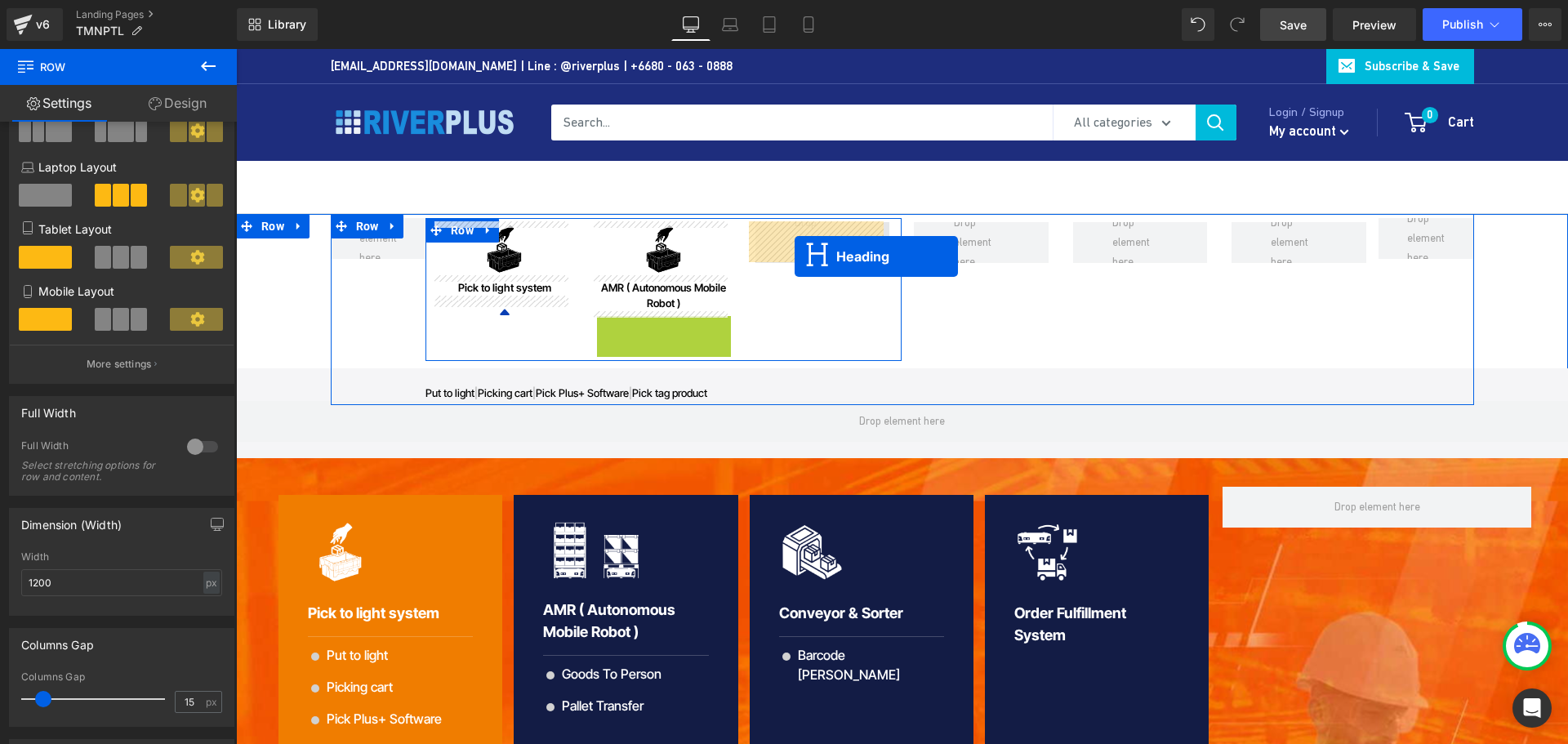 drag, startPoint x: 700, startPoint y: 327, endPoint x: 795, endPoint y: 256, distance: 119 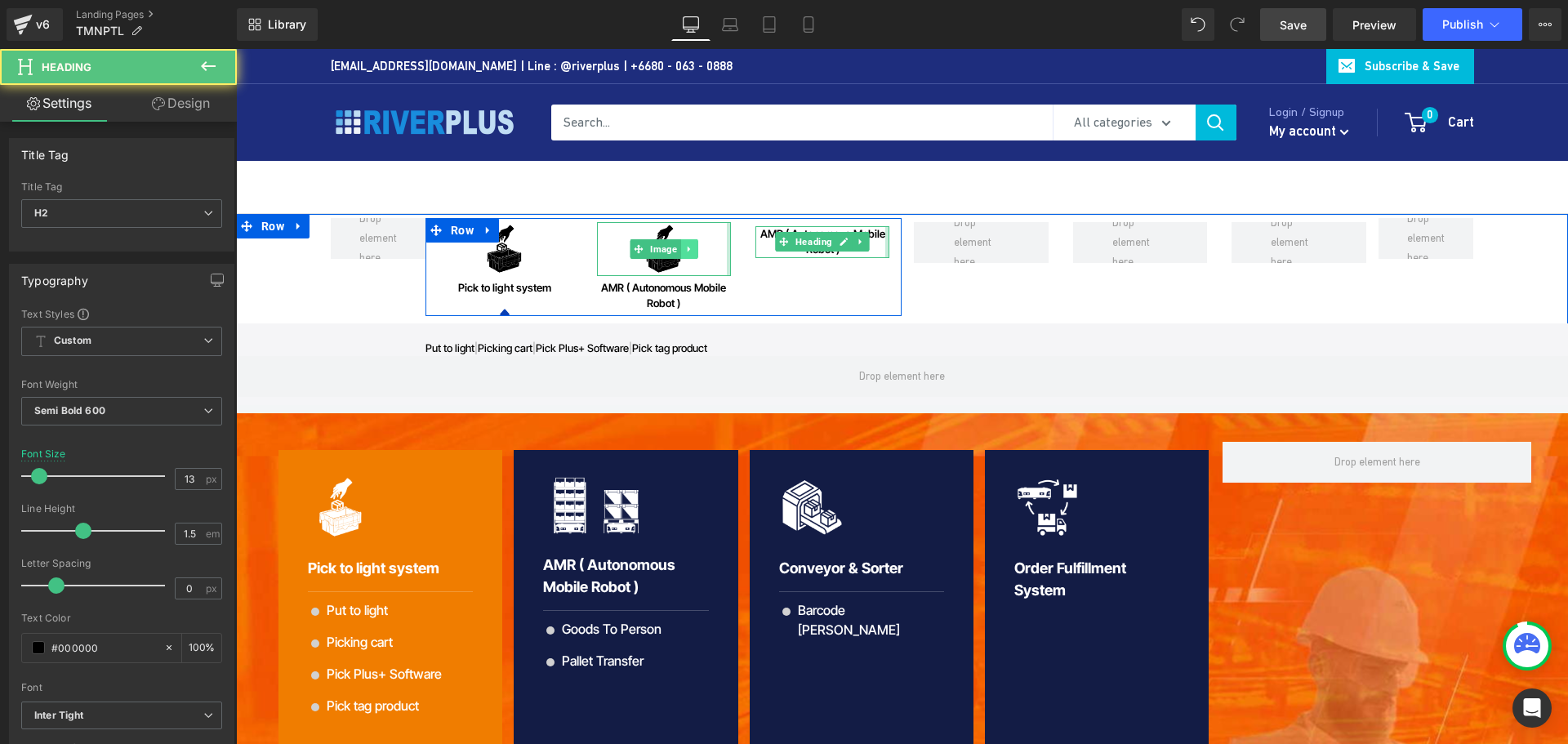 click at bounding box center (688, 249) 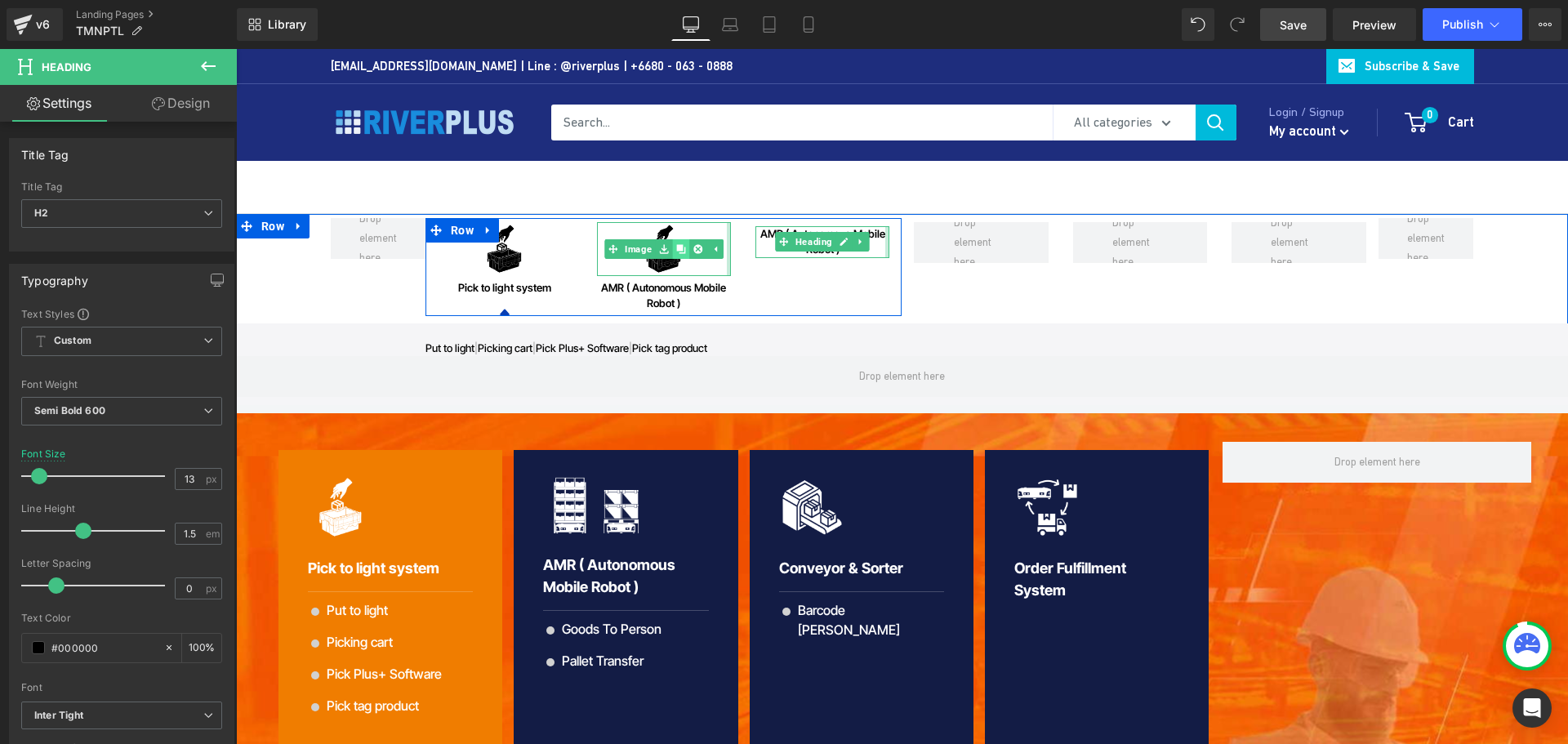click 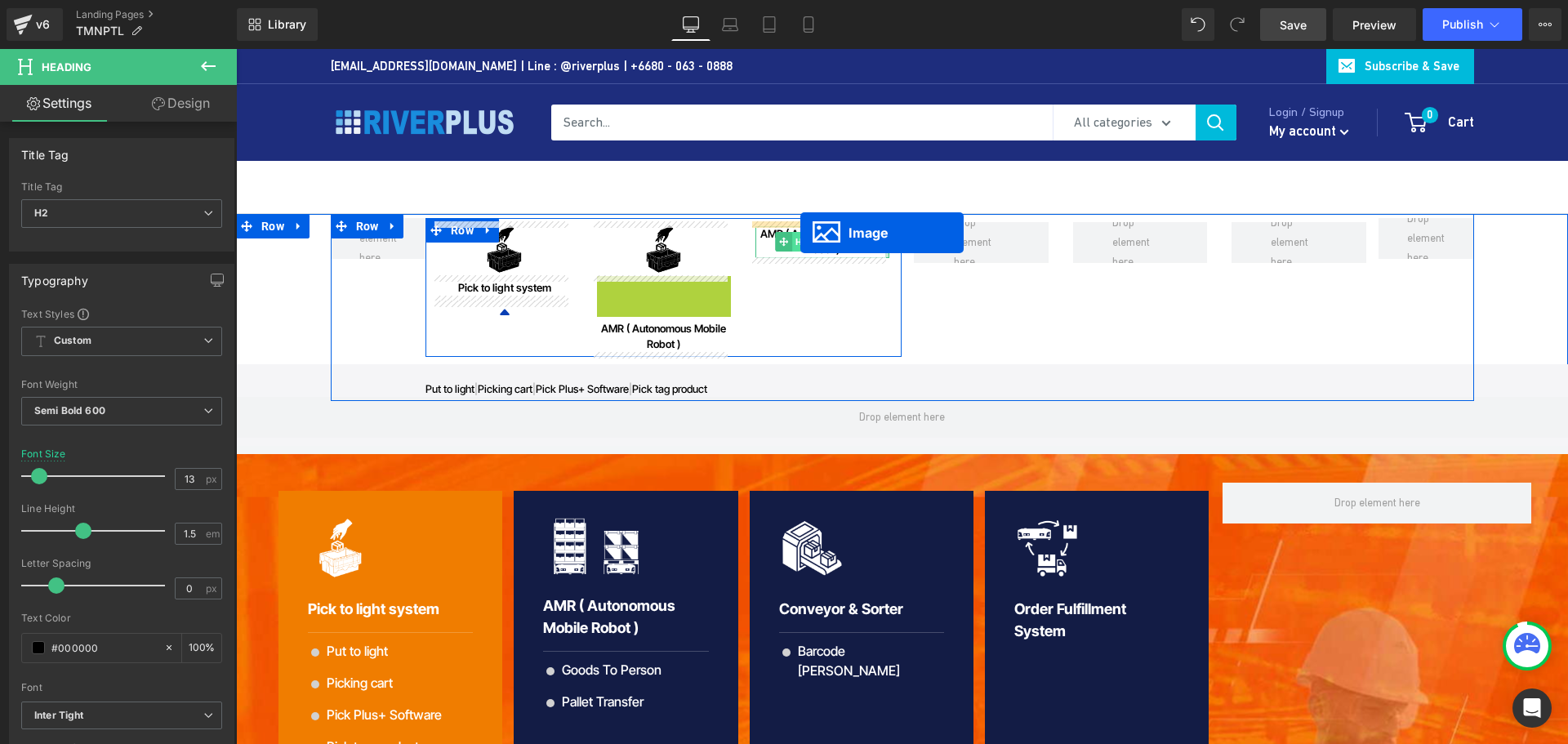 drag, startPoint x: 656, startPoint y: 301, endPoint x: 800, endPoint y: 233, distance: 159.2482 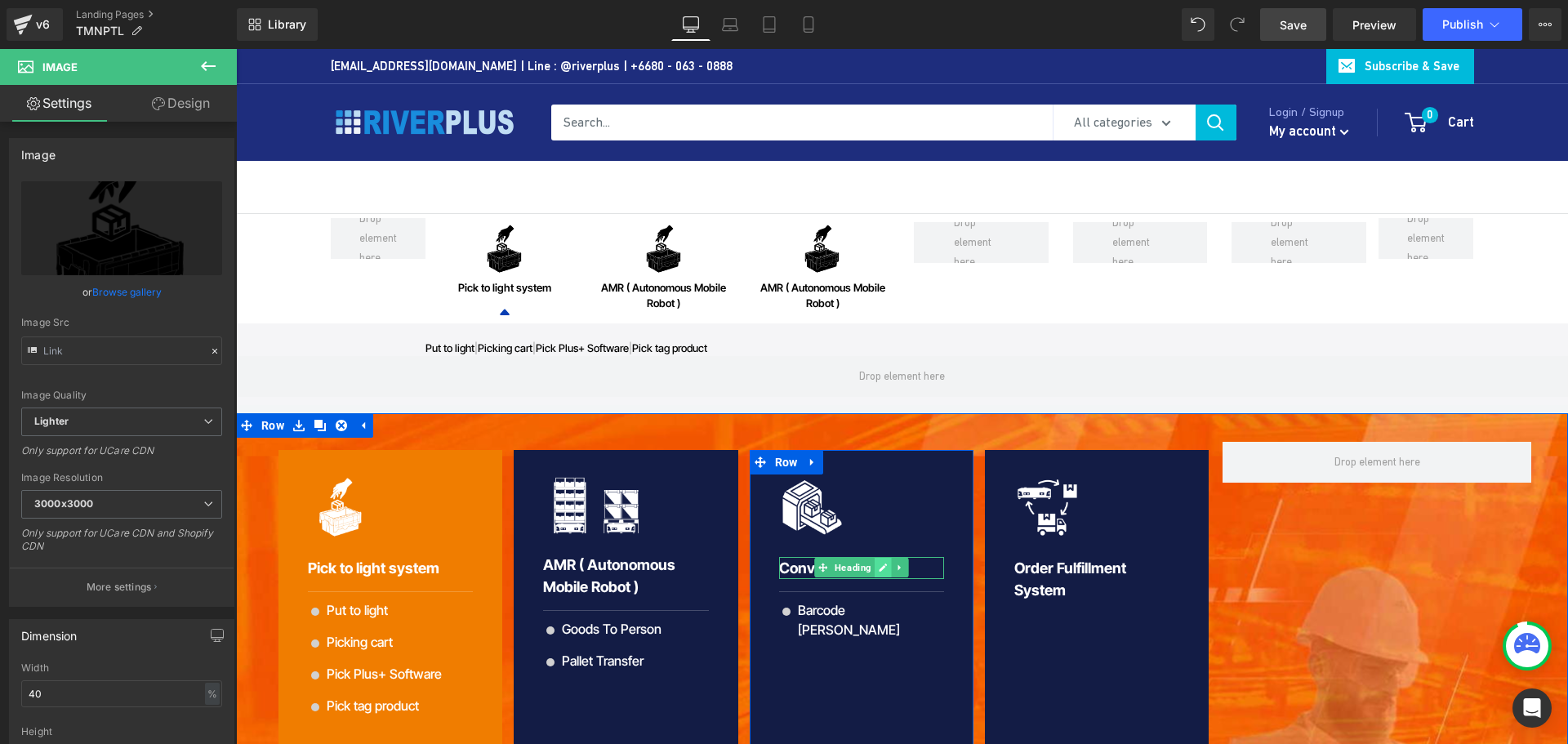 click at bounding box center (883, 568) 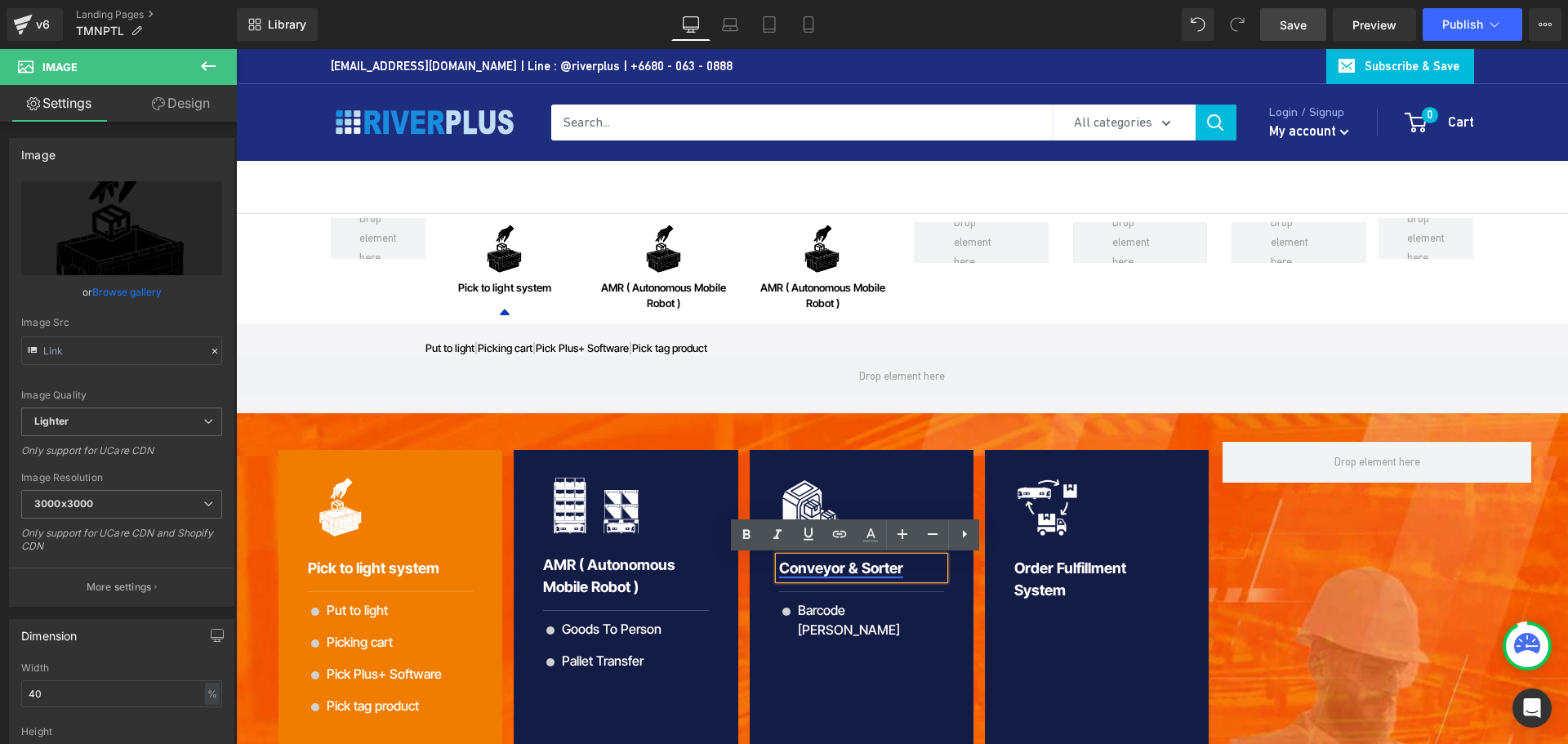 click on "Conveyor & Sorter" at bounding box center (841, 568) 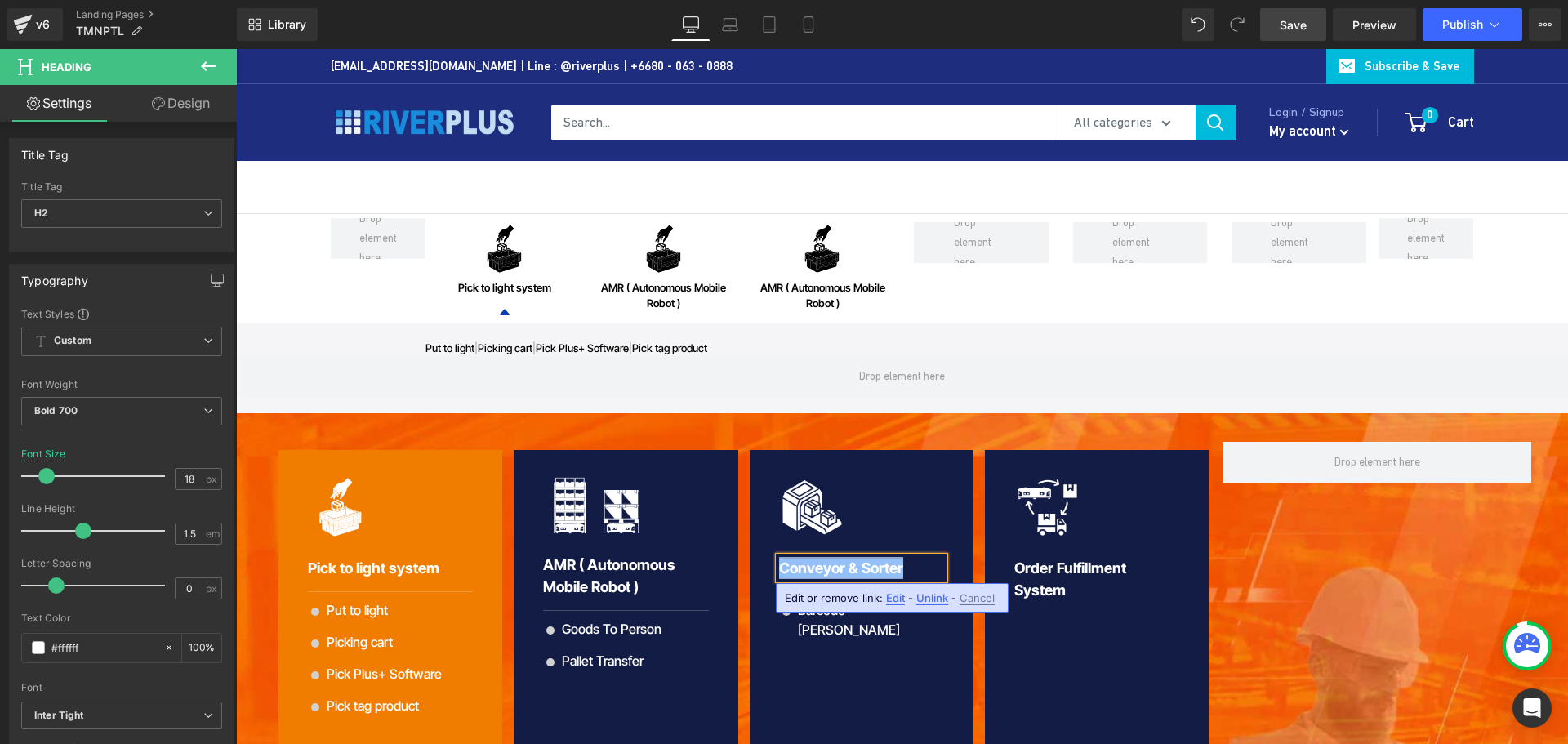 copy on "Conveyor & Sorter" 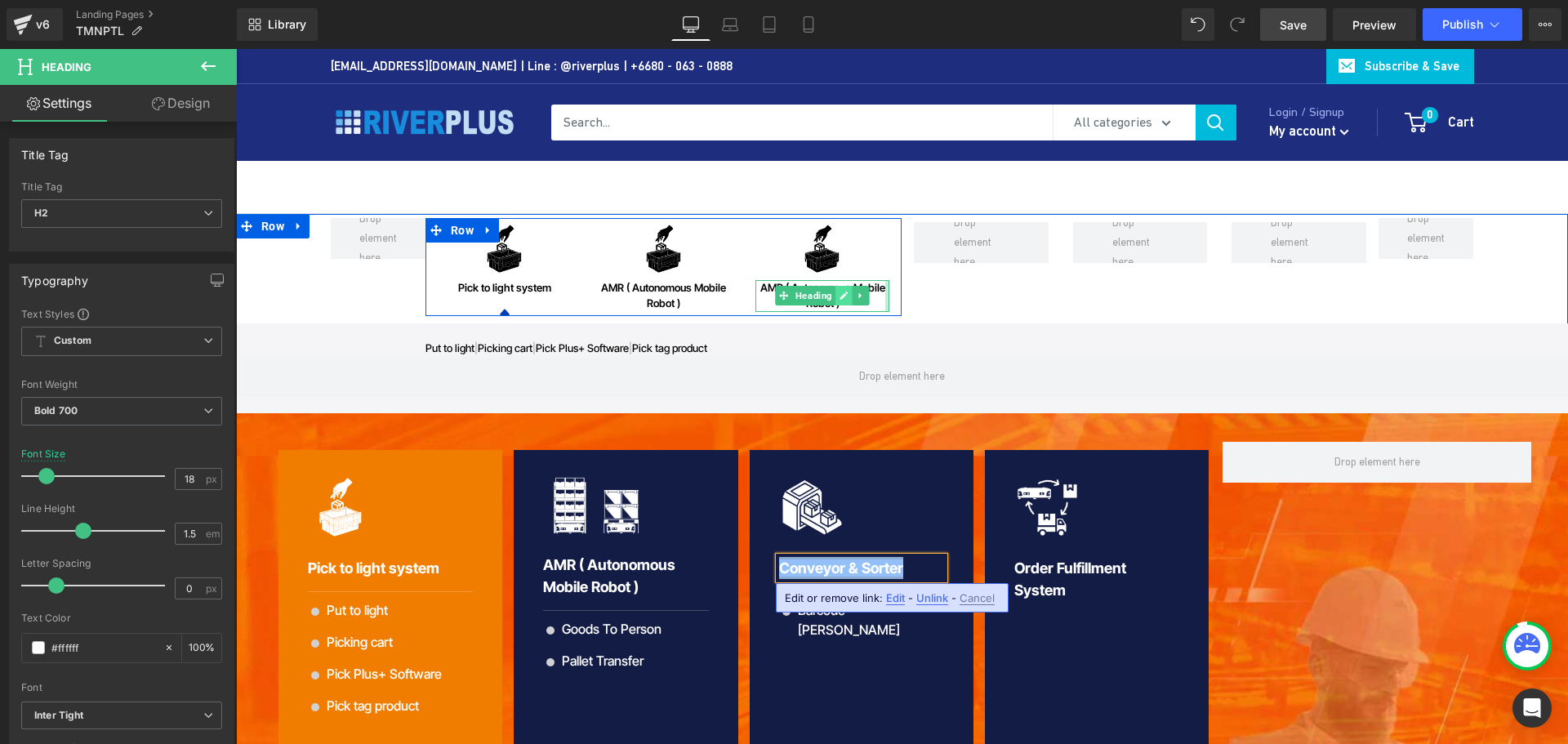 click at bounding box center (844, 296) 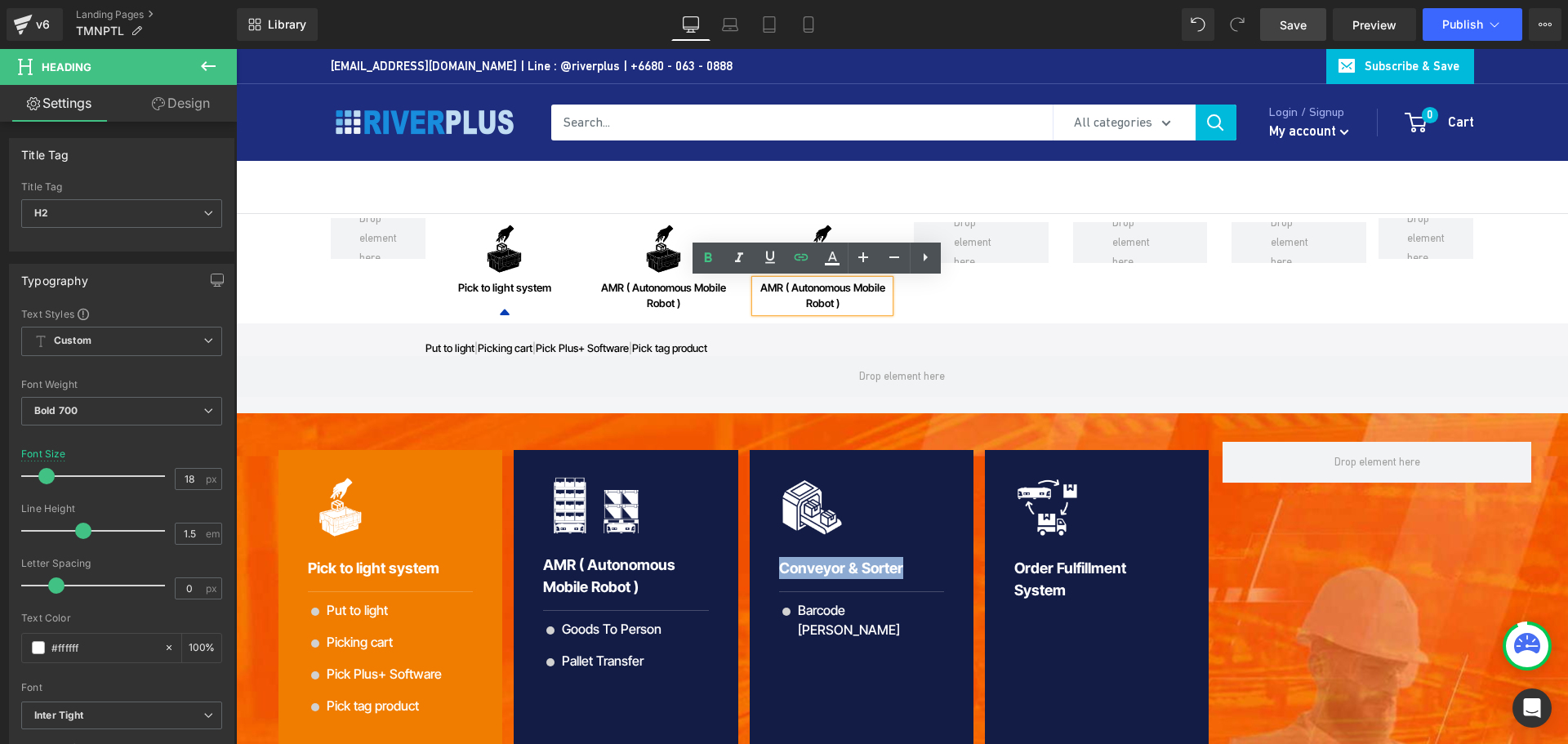 click on "AMR ( Autonomous Mobile Robot )" at bounding box center [822, 296] 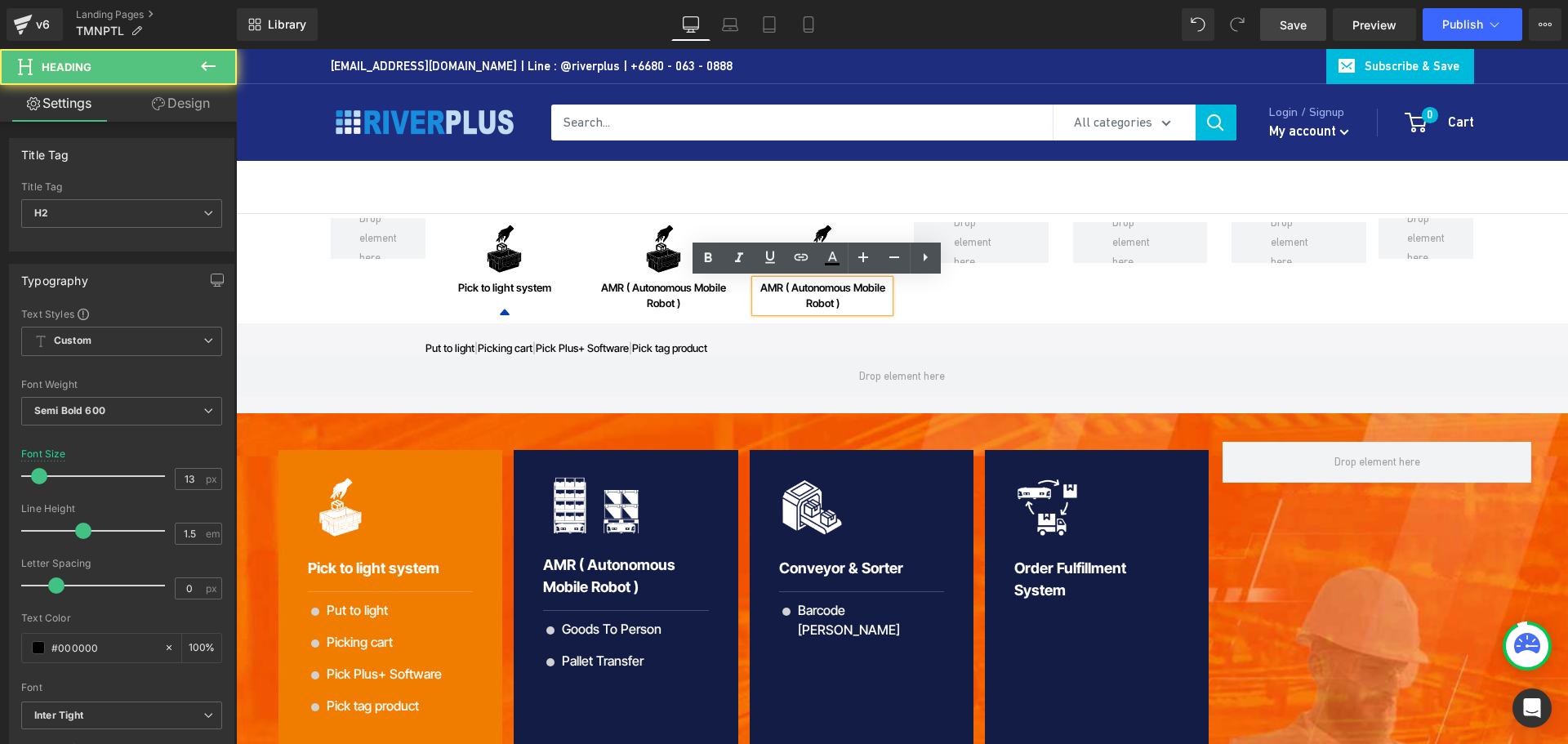 click on "AMR ( Autonomous Mobile Robot )" at bounding box center [822, 296] 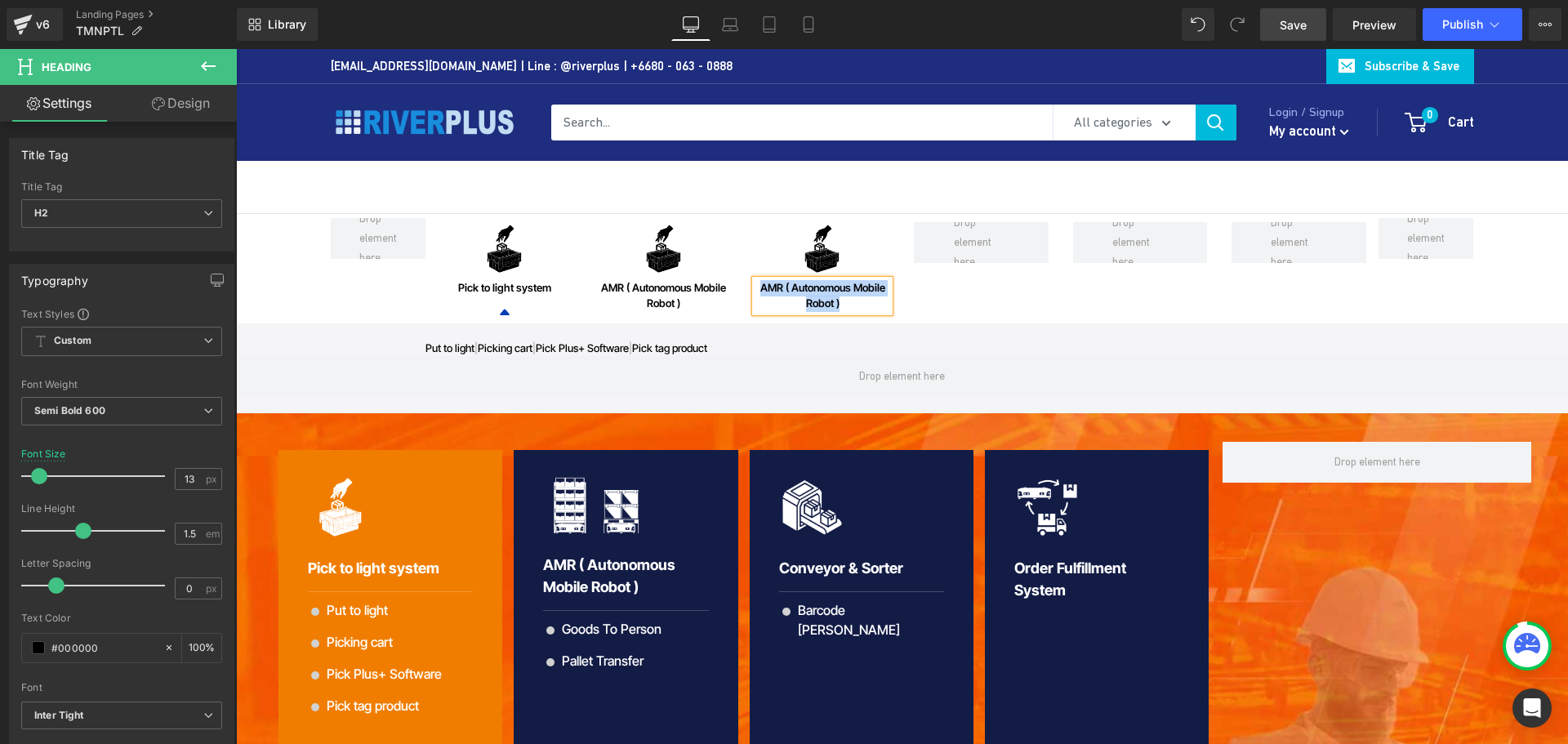 paste 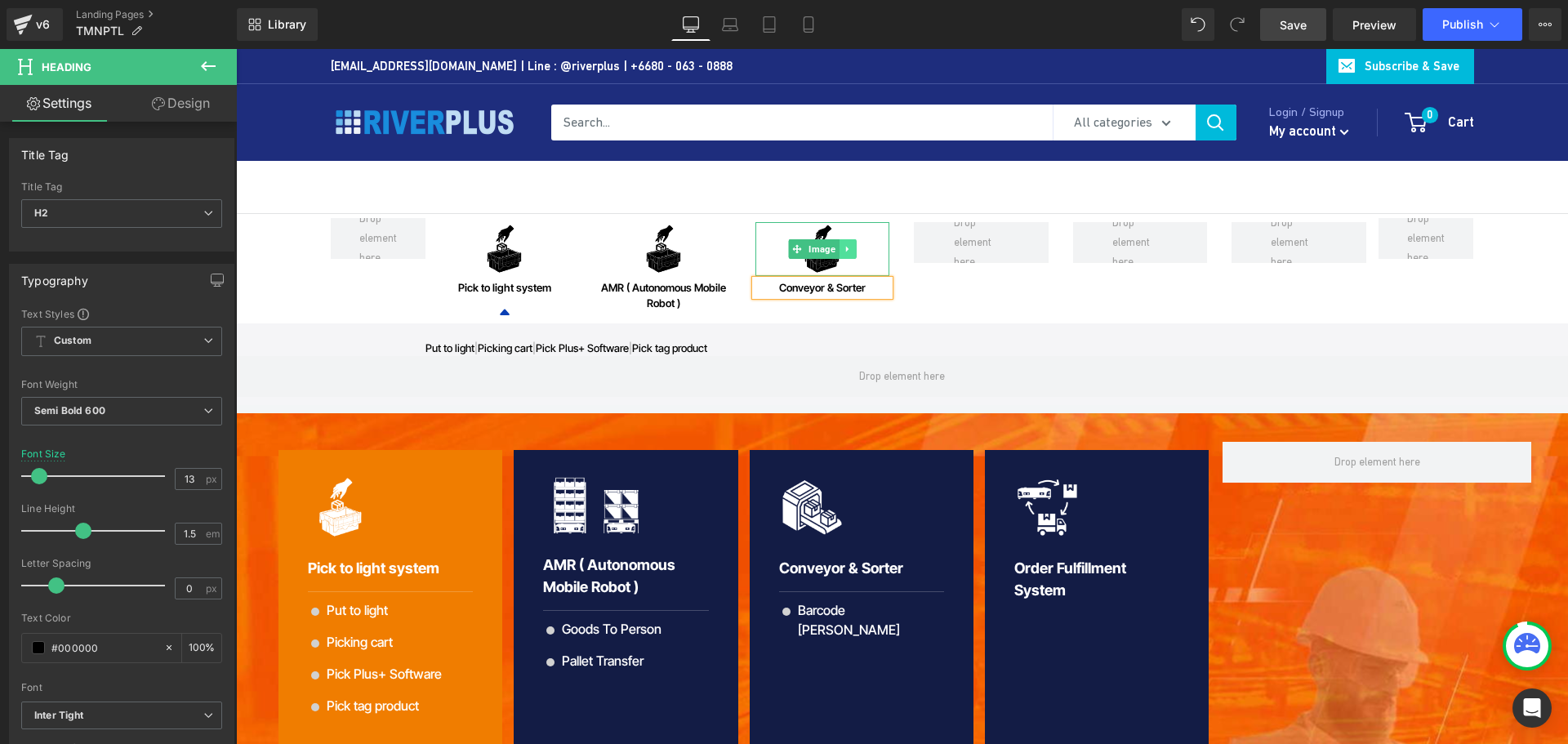 click 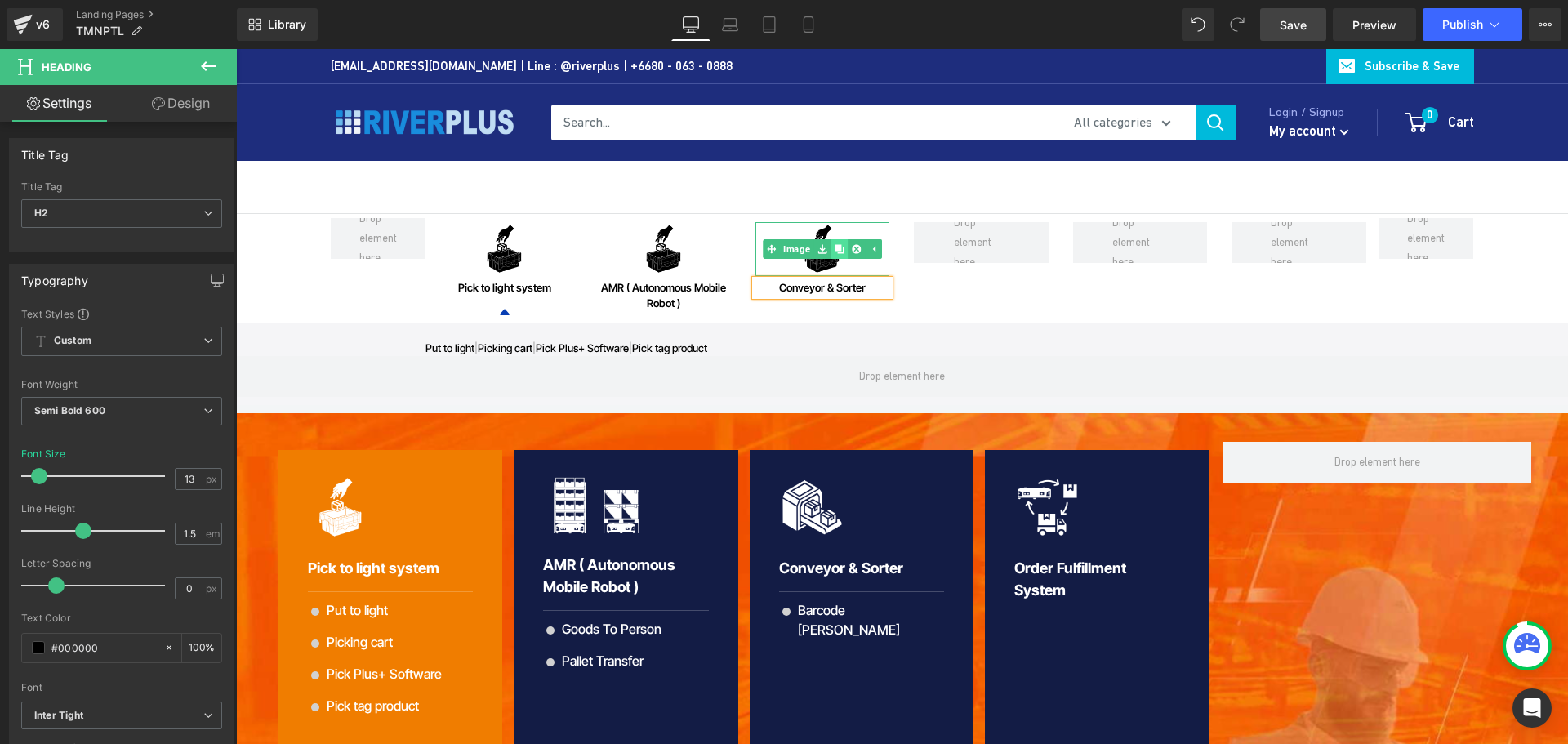 click 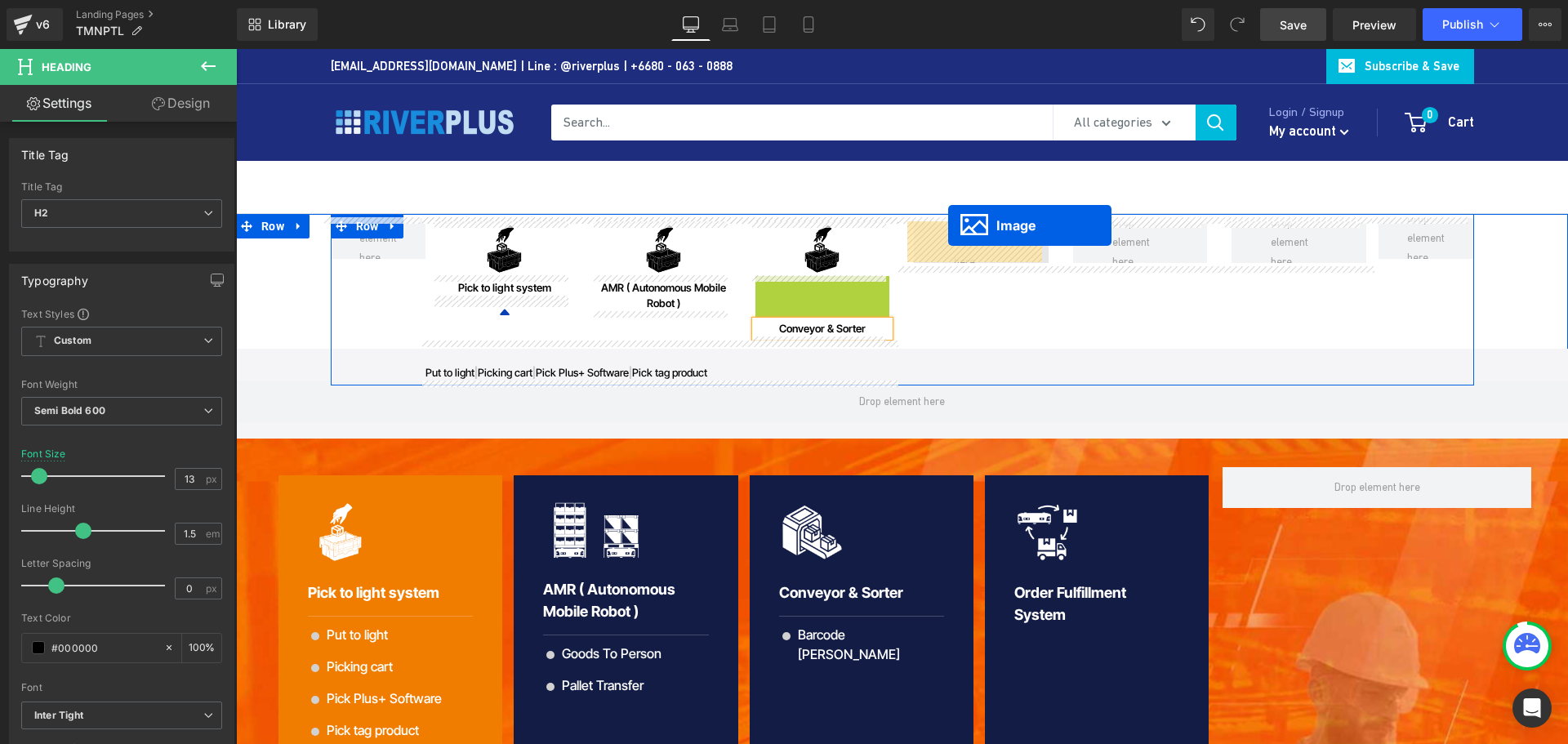 drag, startPoint x: 819, startPoint y: 301, endPoint x: 948, endPoint y: 225, distance: 149.72308 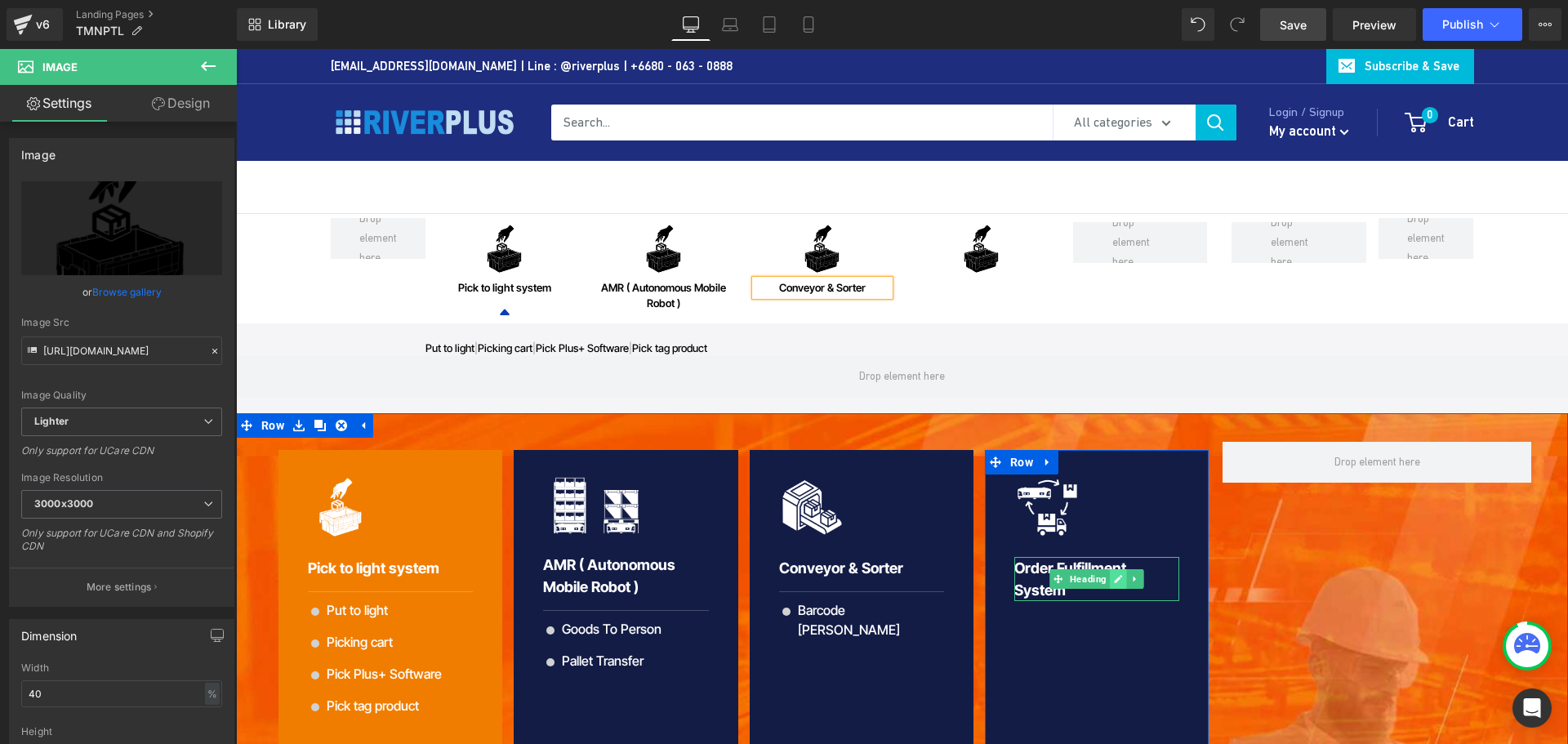 click 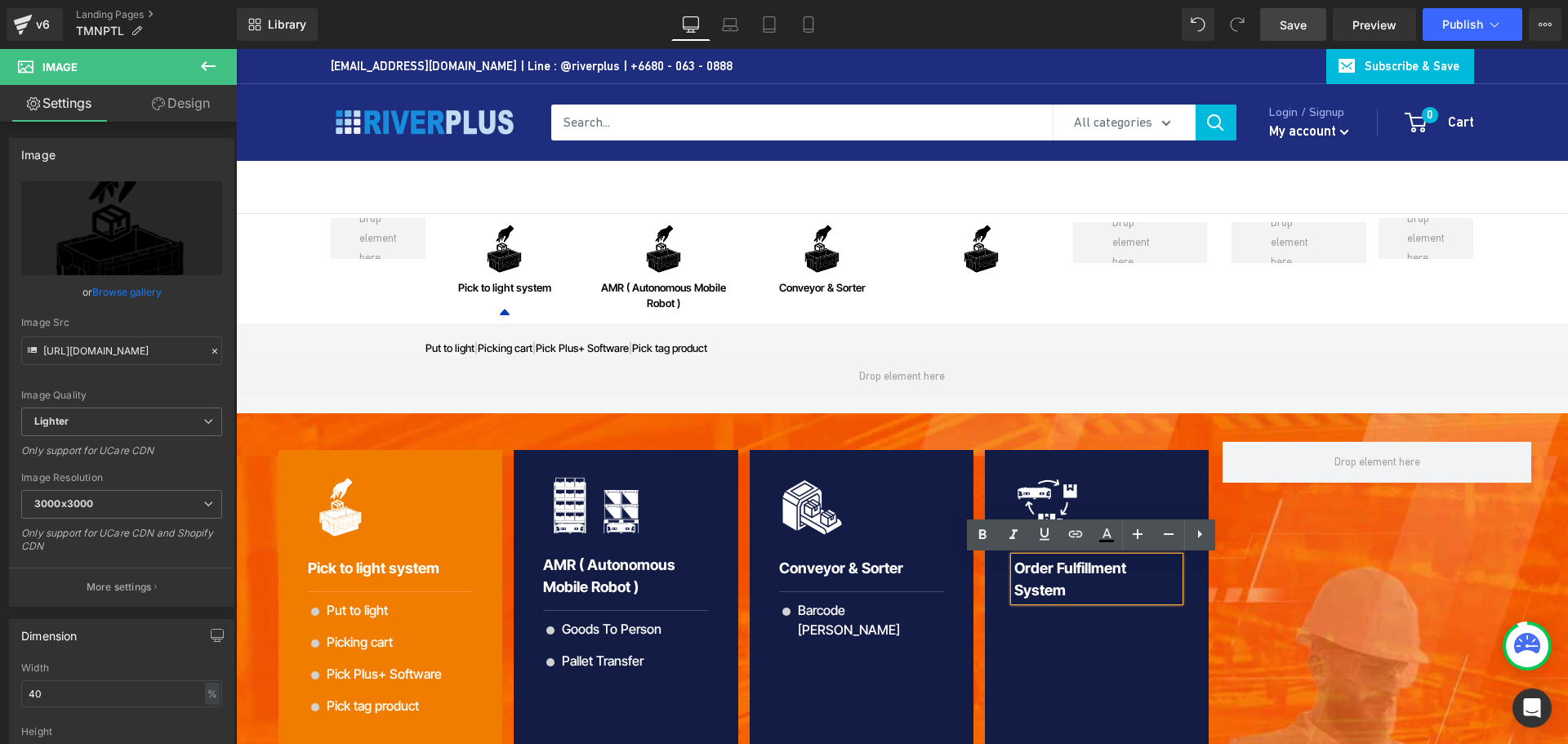 click on "Order fulfillment System" at bounding box center [1097, 579] 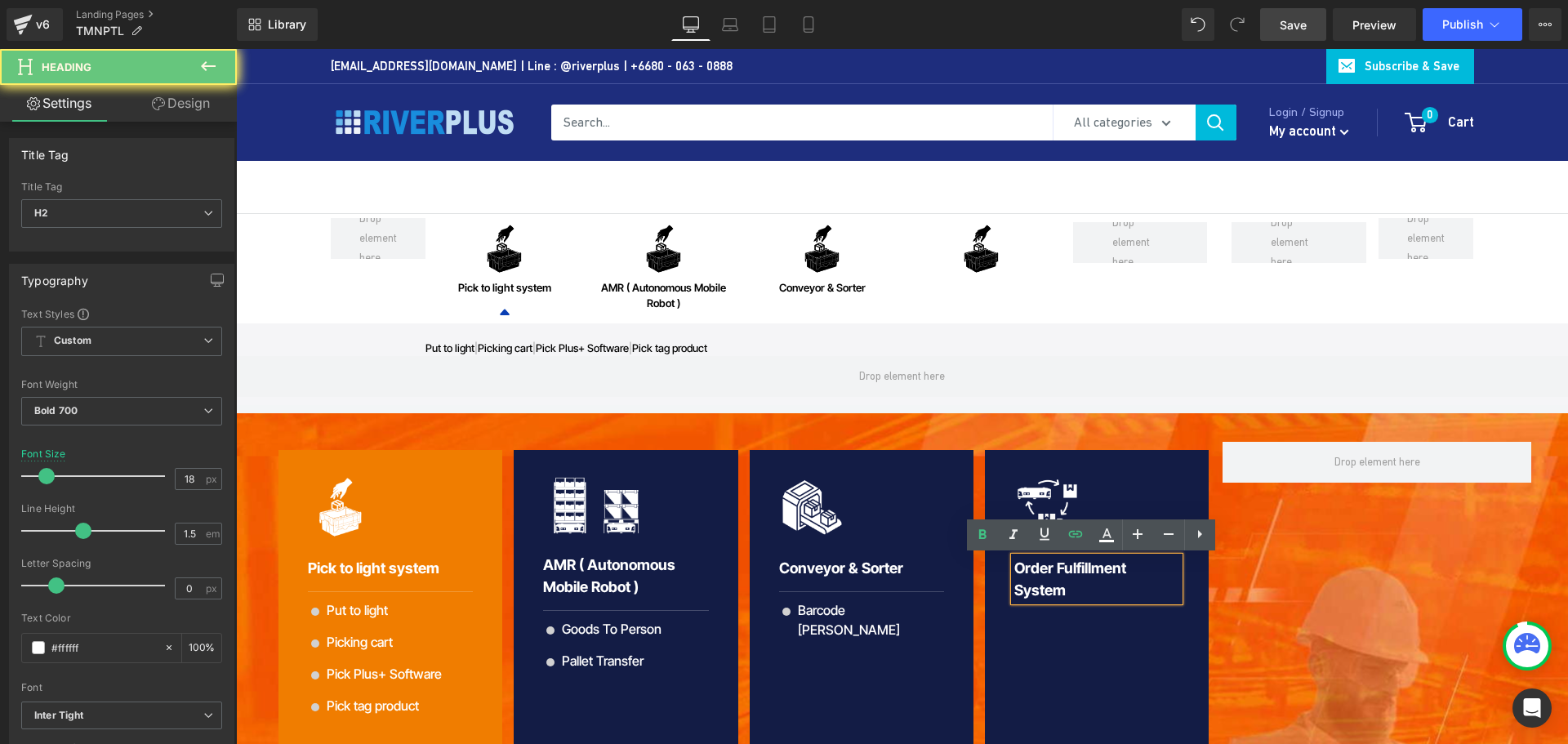 click on "Order fulfillment System" at bounding box center [1097, 579] 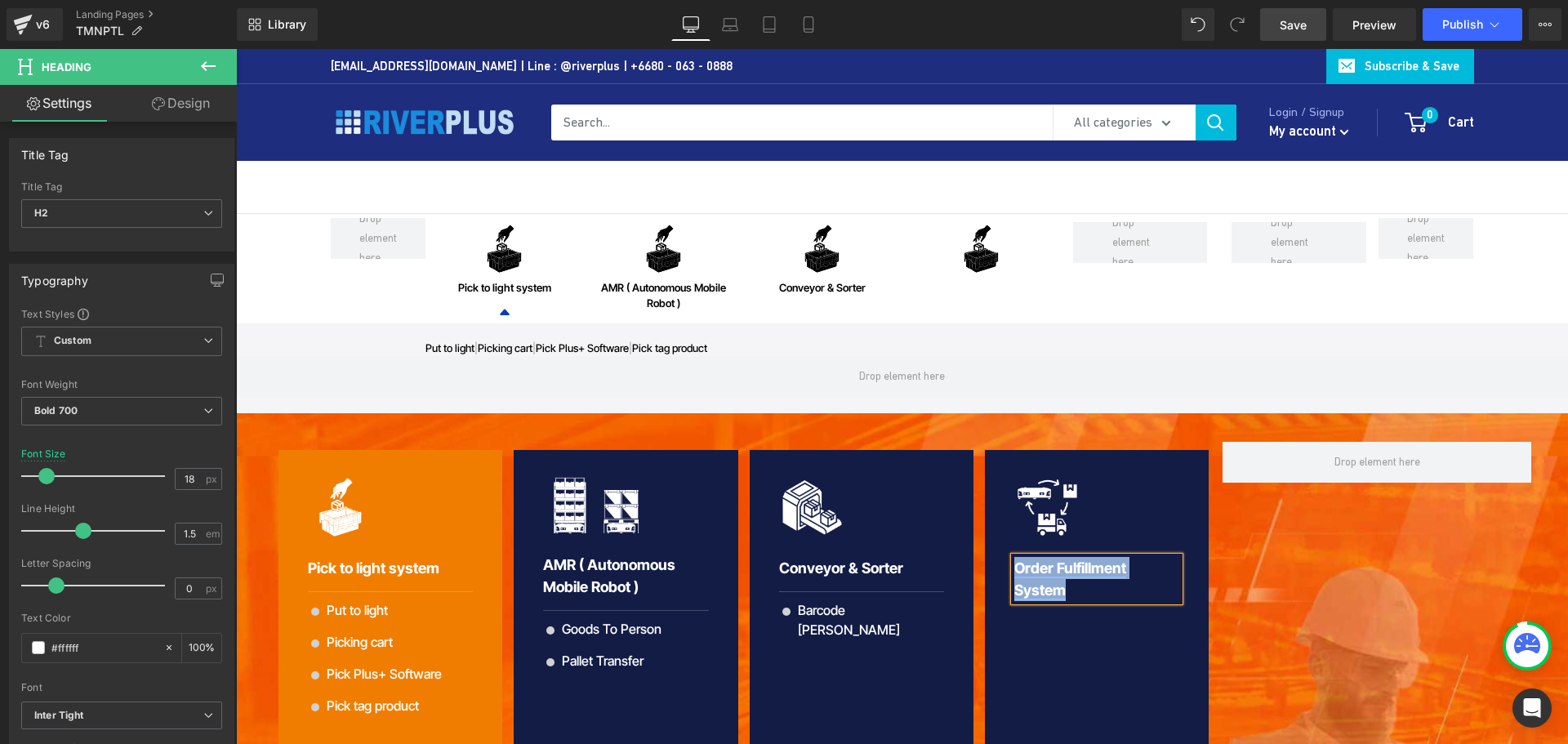 copy on "Order fulfillment System" 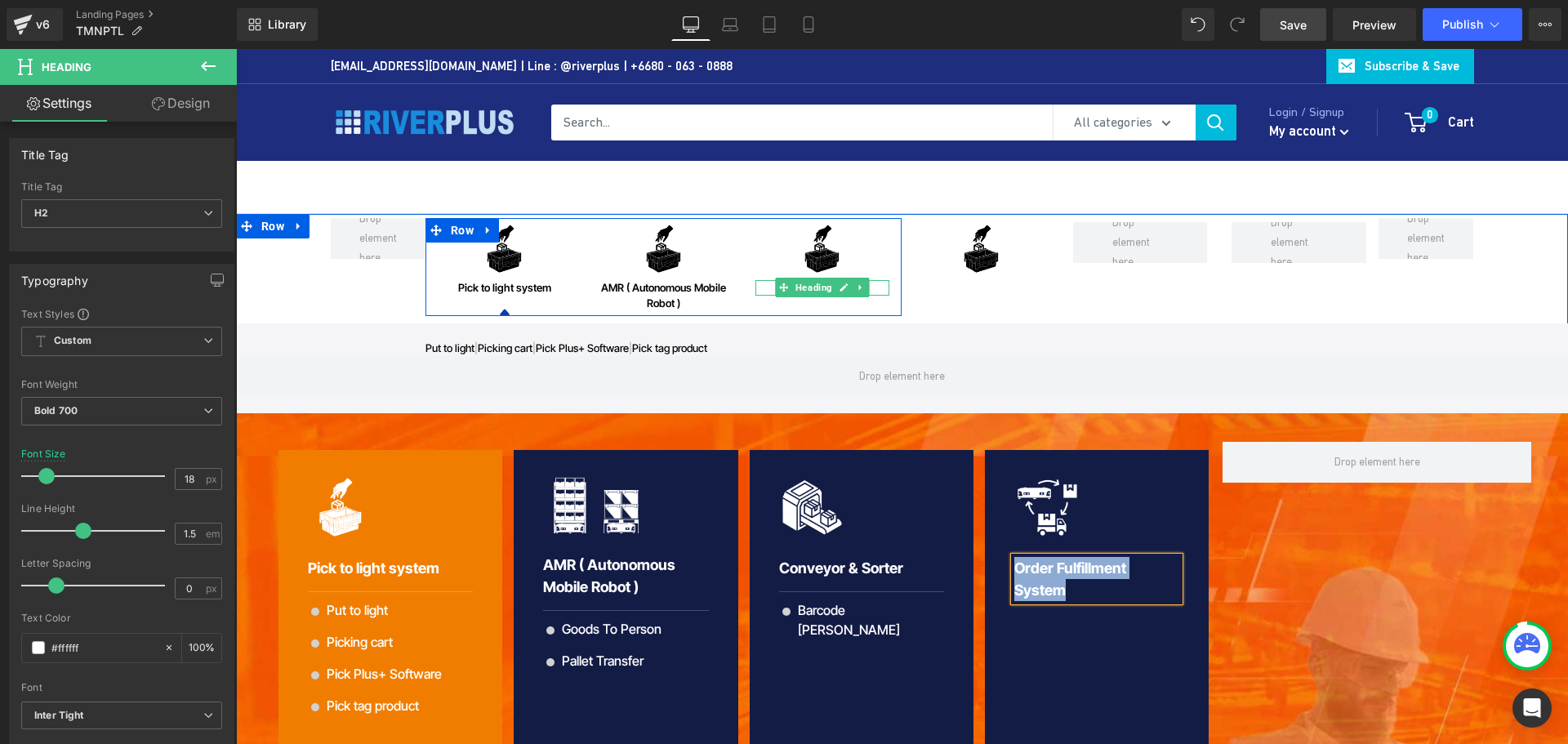 click 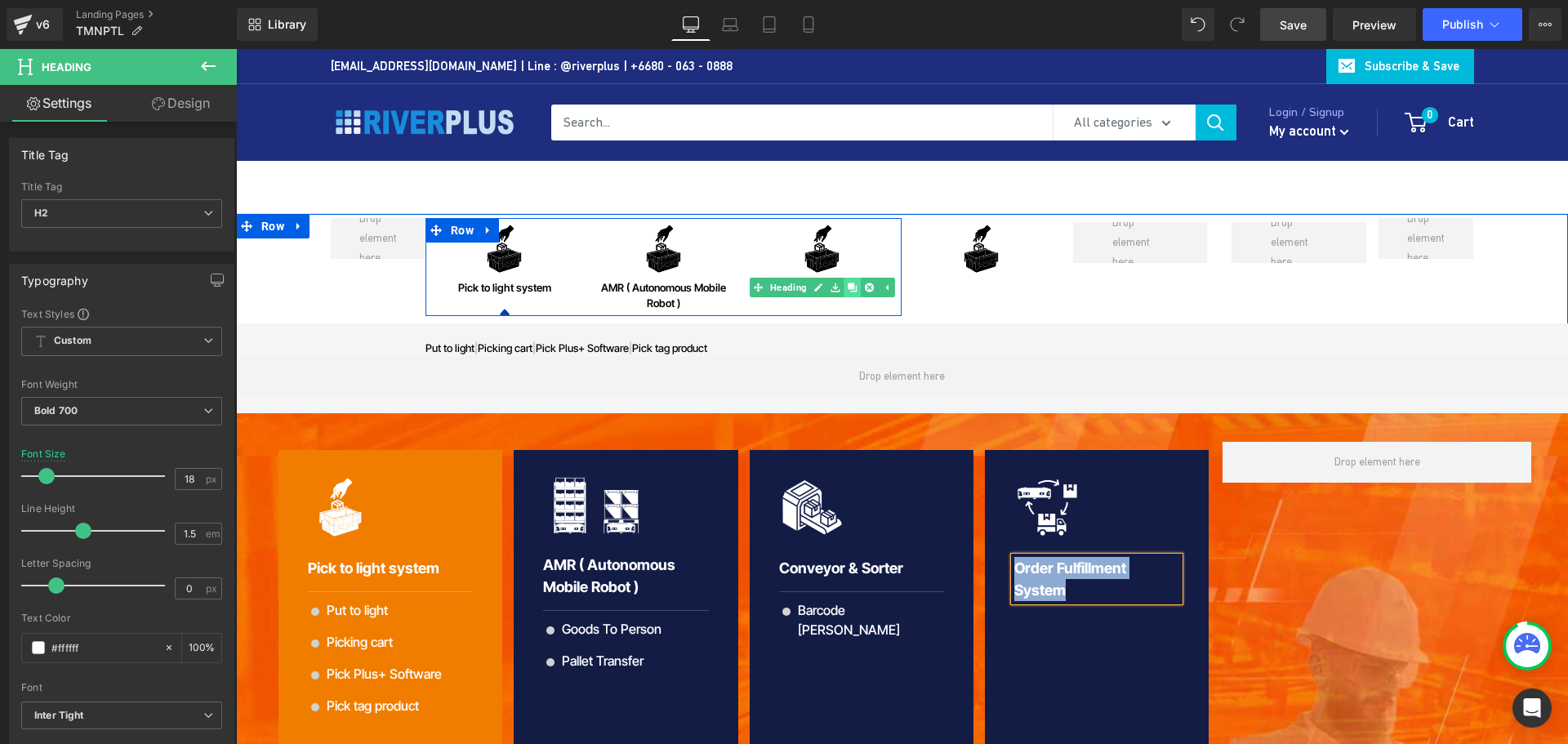 click at bounding box center (853, 287) 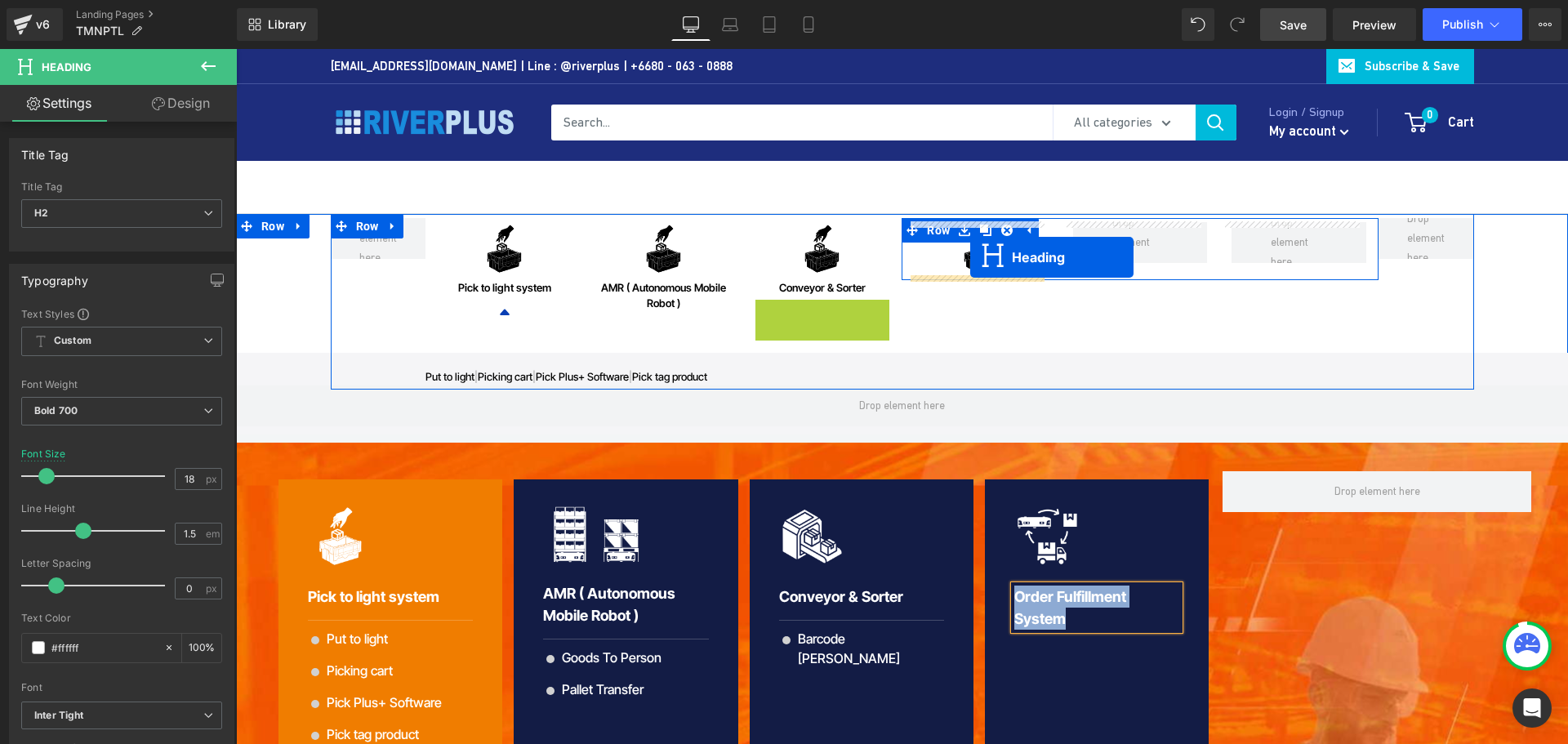 drag, startPoint x: 808, startPoint y: 305, endPoint x: 970, endPoint y: 257, distance: 168.96153 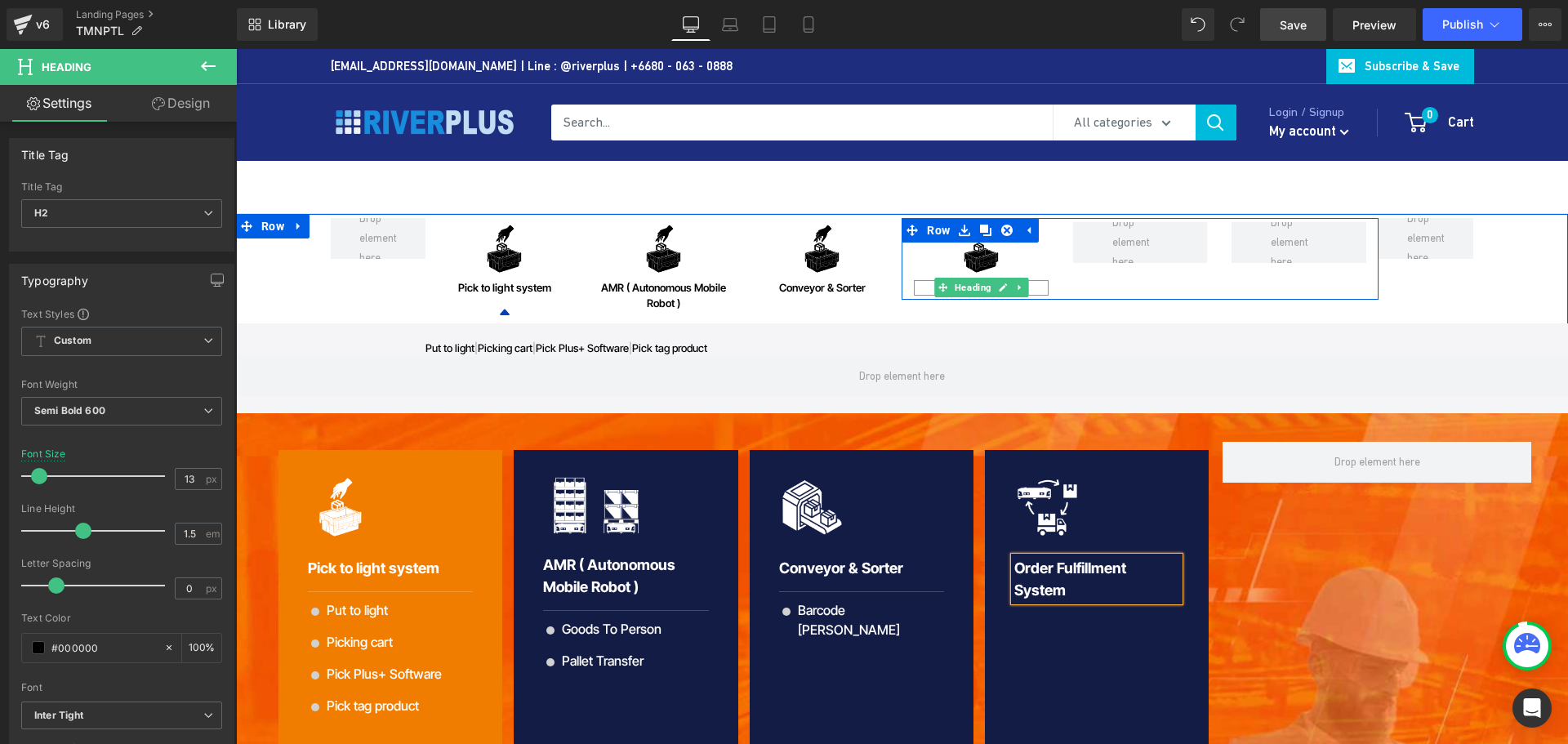 click on "Conveyor & Sorter" at bounding box center [981, 288] 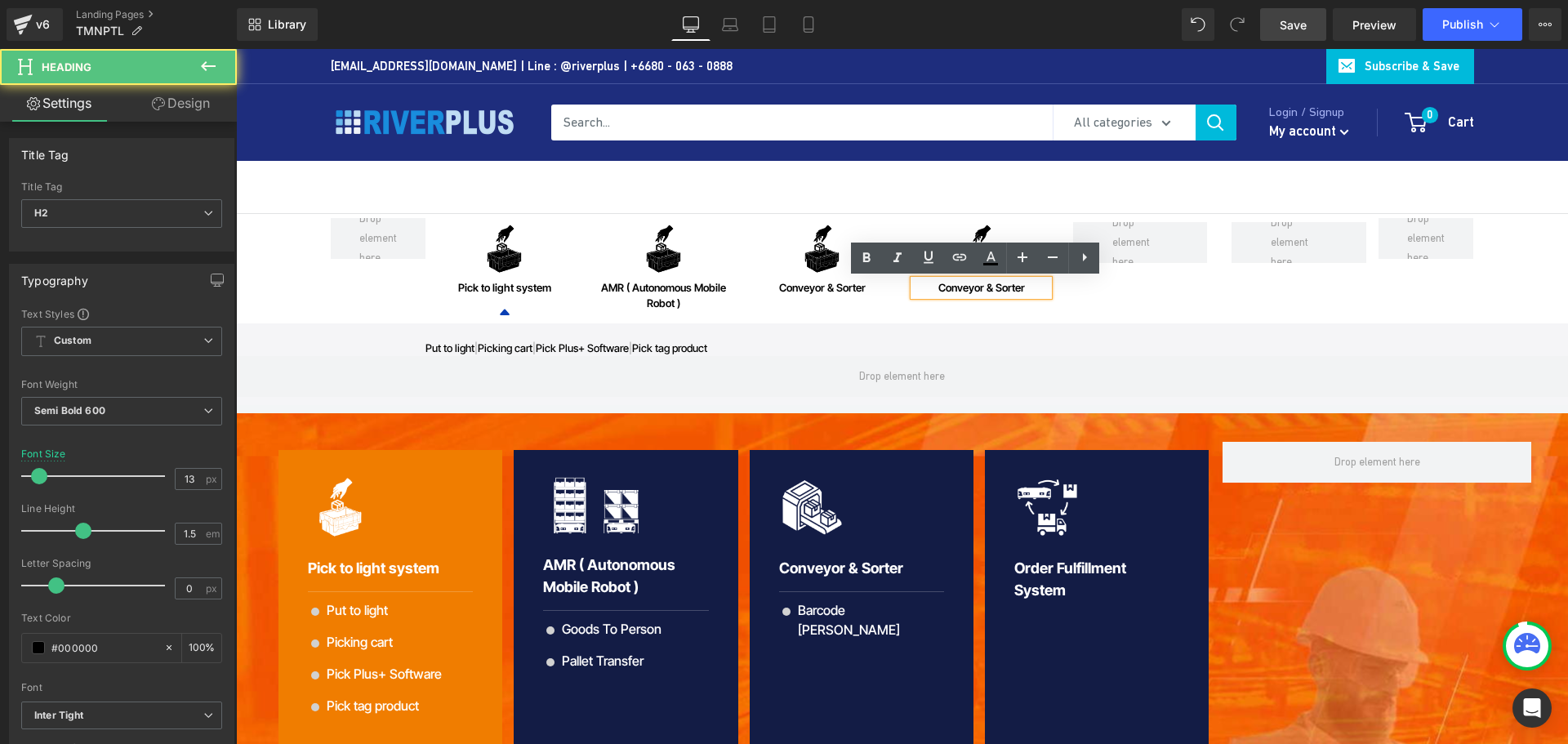 click on "Conveyor & Sorter" at bounding box center (981, 288) 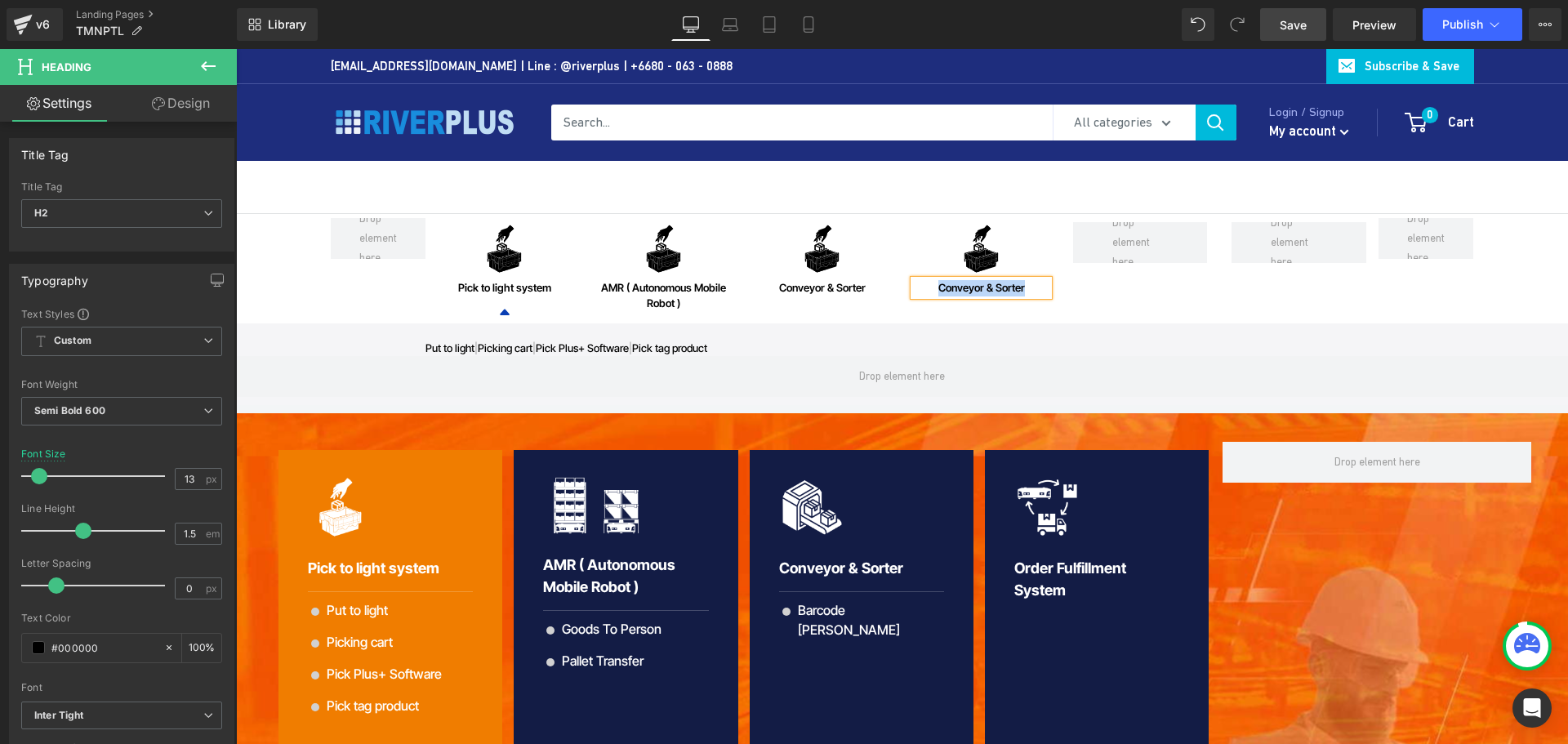 paste 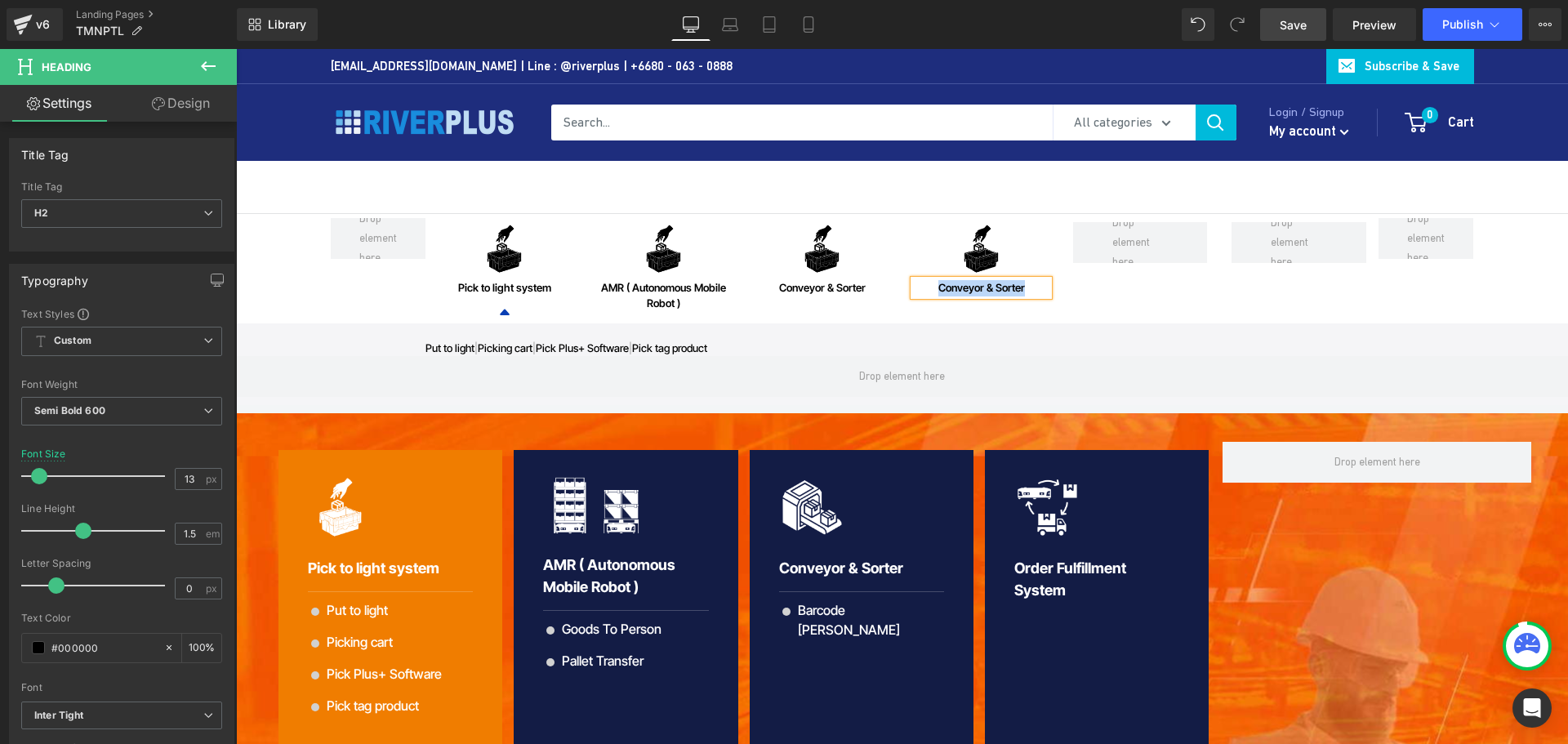 type 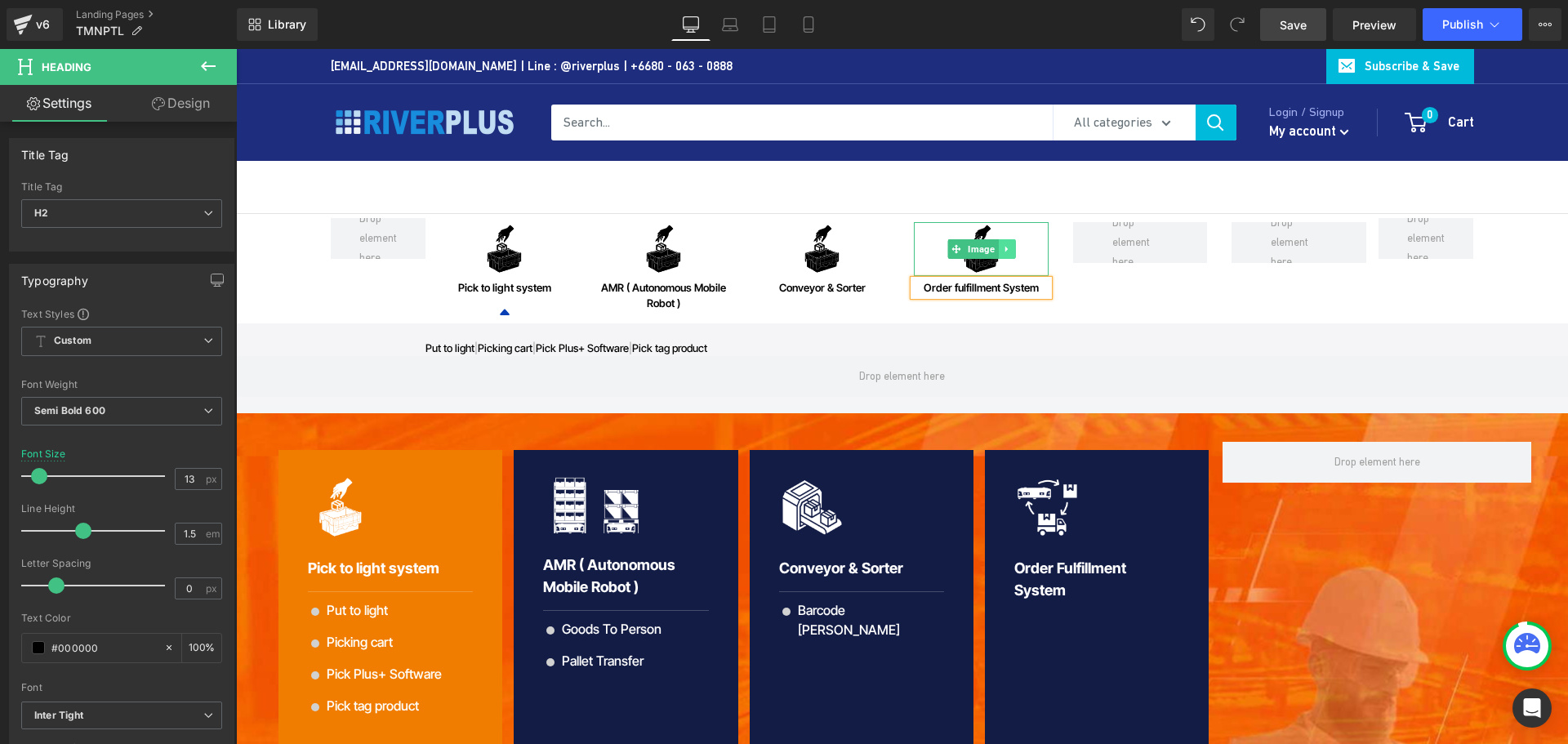 click 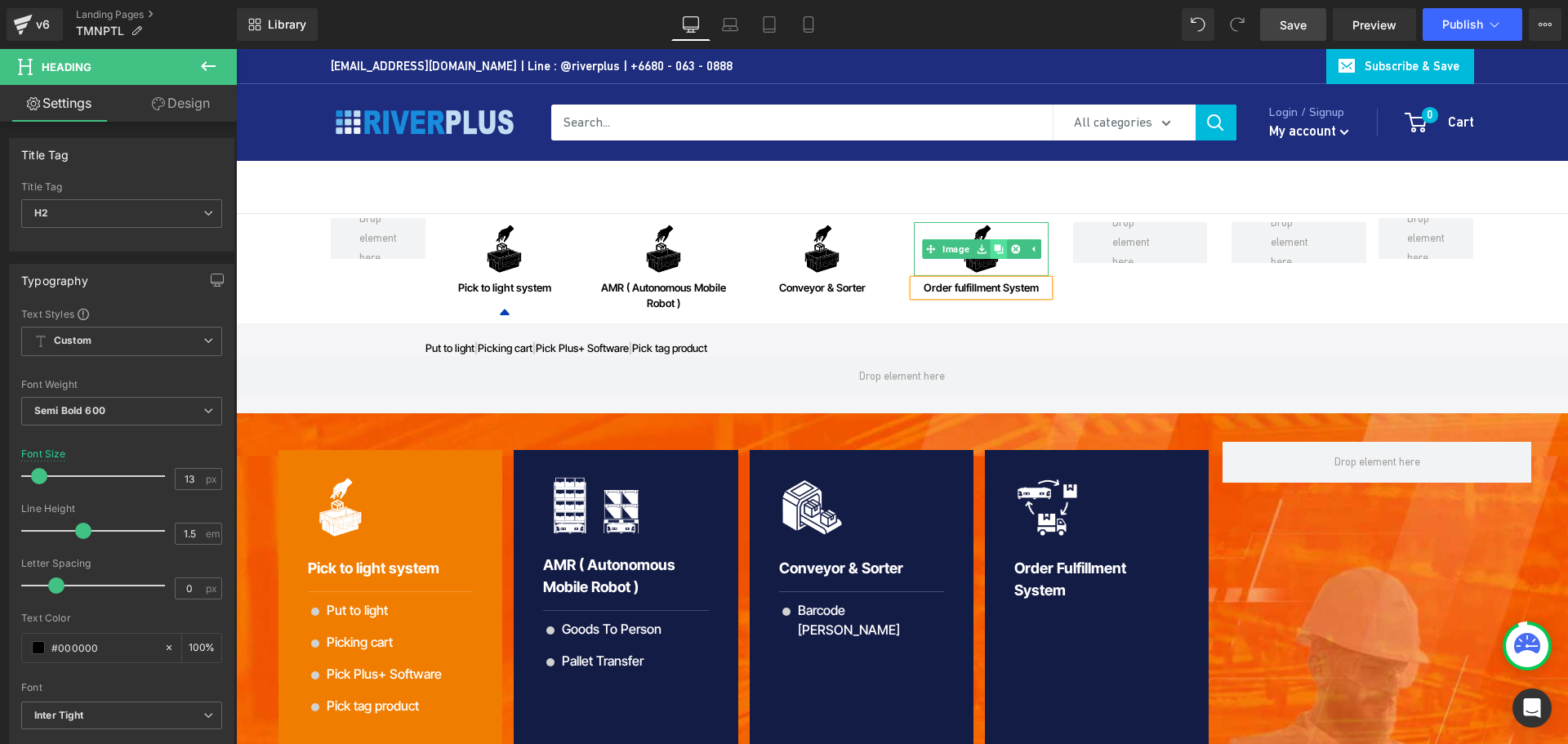 click 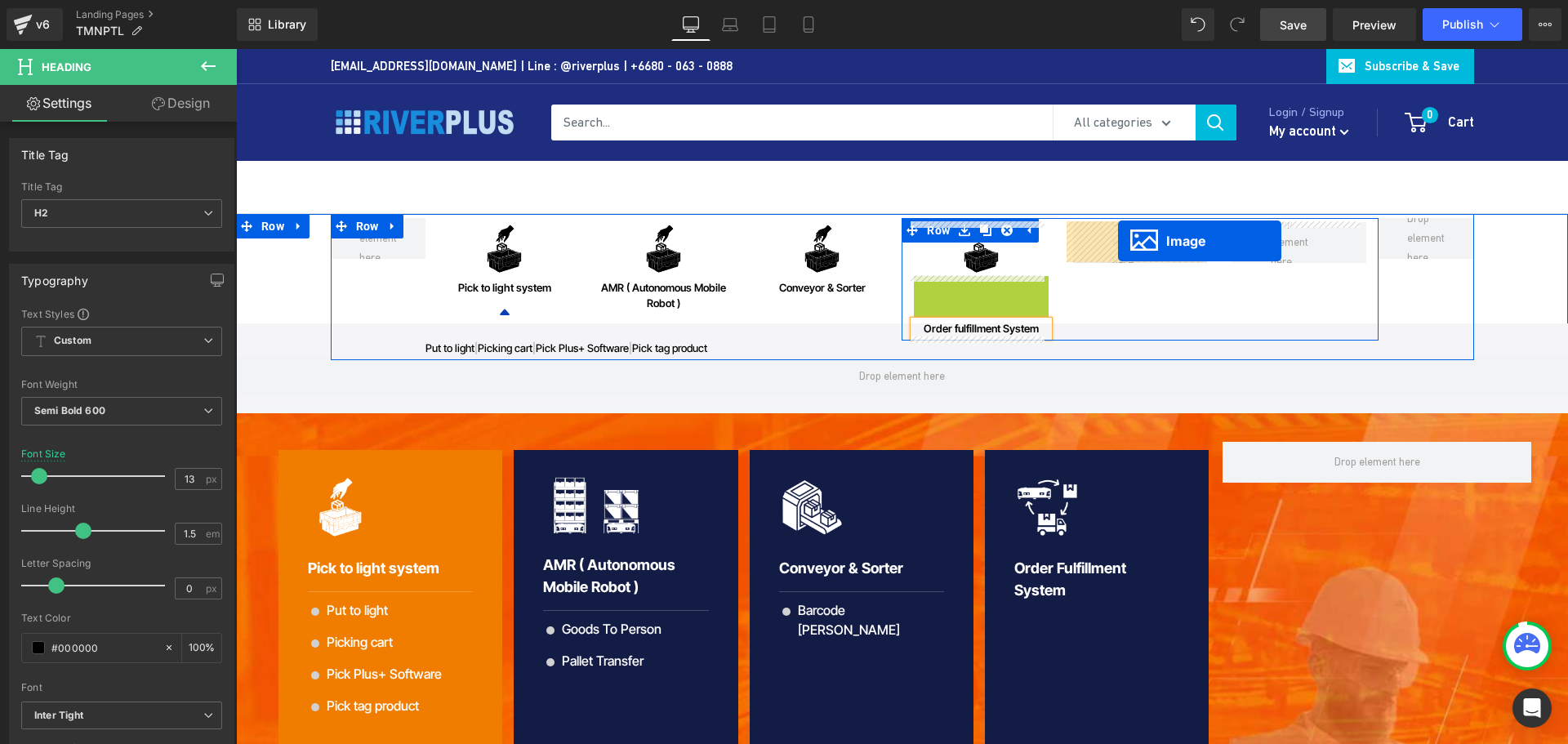 drag, startPoint x: 971, startPoint y: 307, endPoint x: 1118, endPoint y: 241, distance: 161.1366 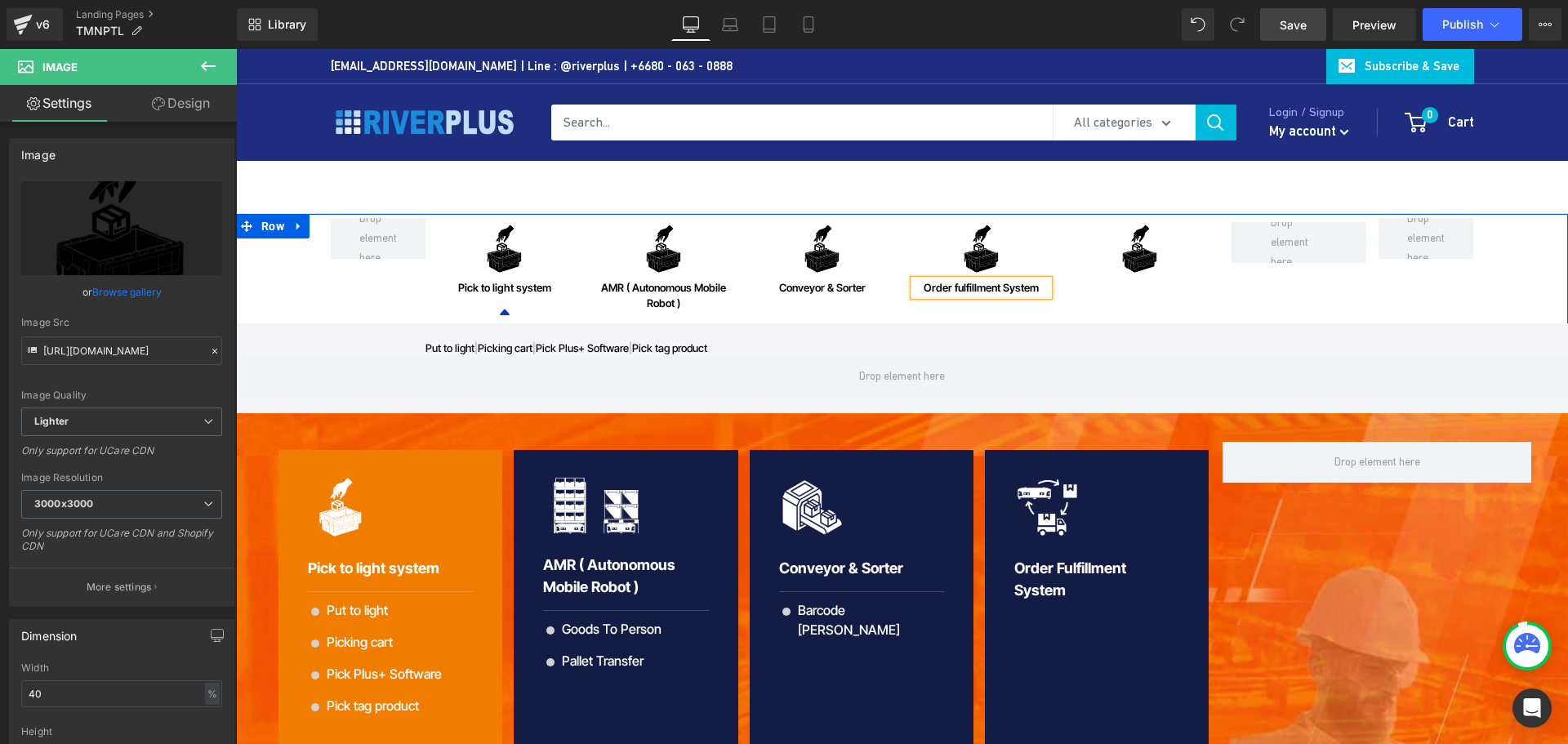 click at bounding box center (236, 49) 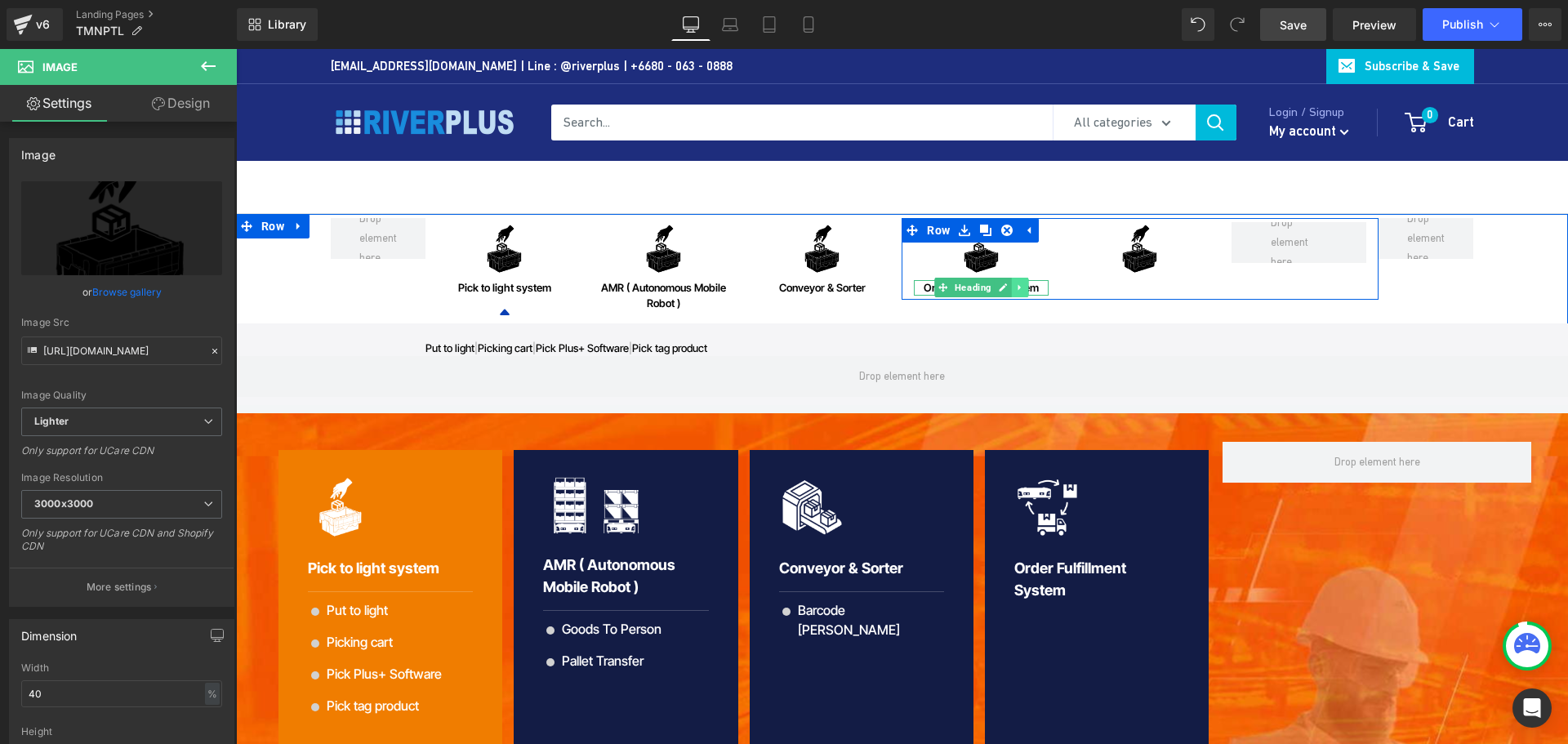 click 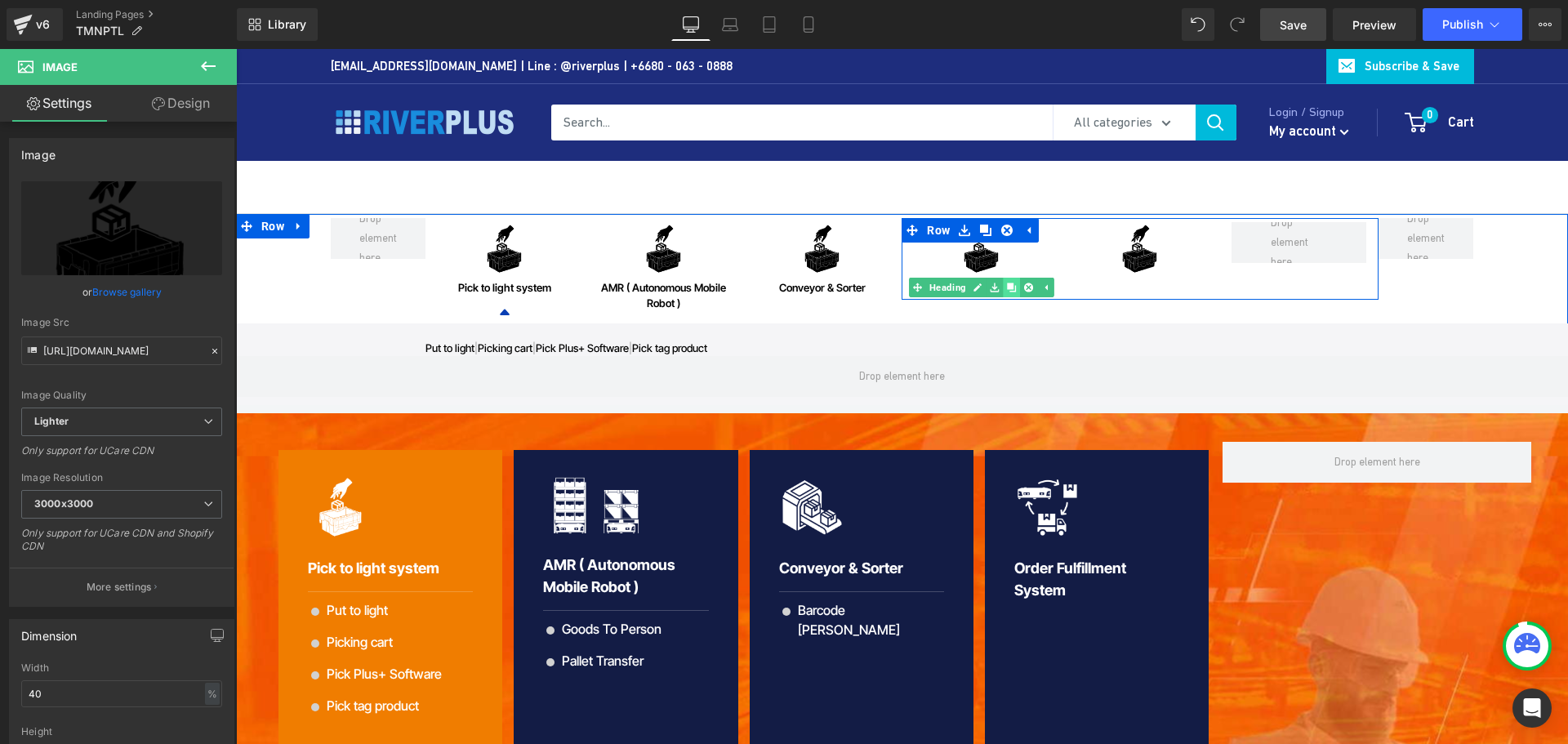 click at bounding box center (1011, 287) 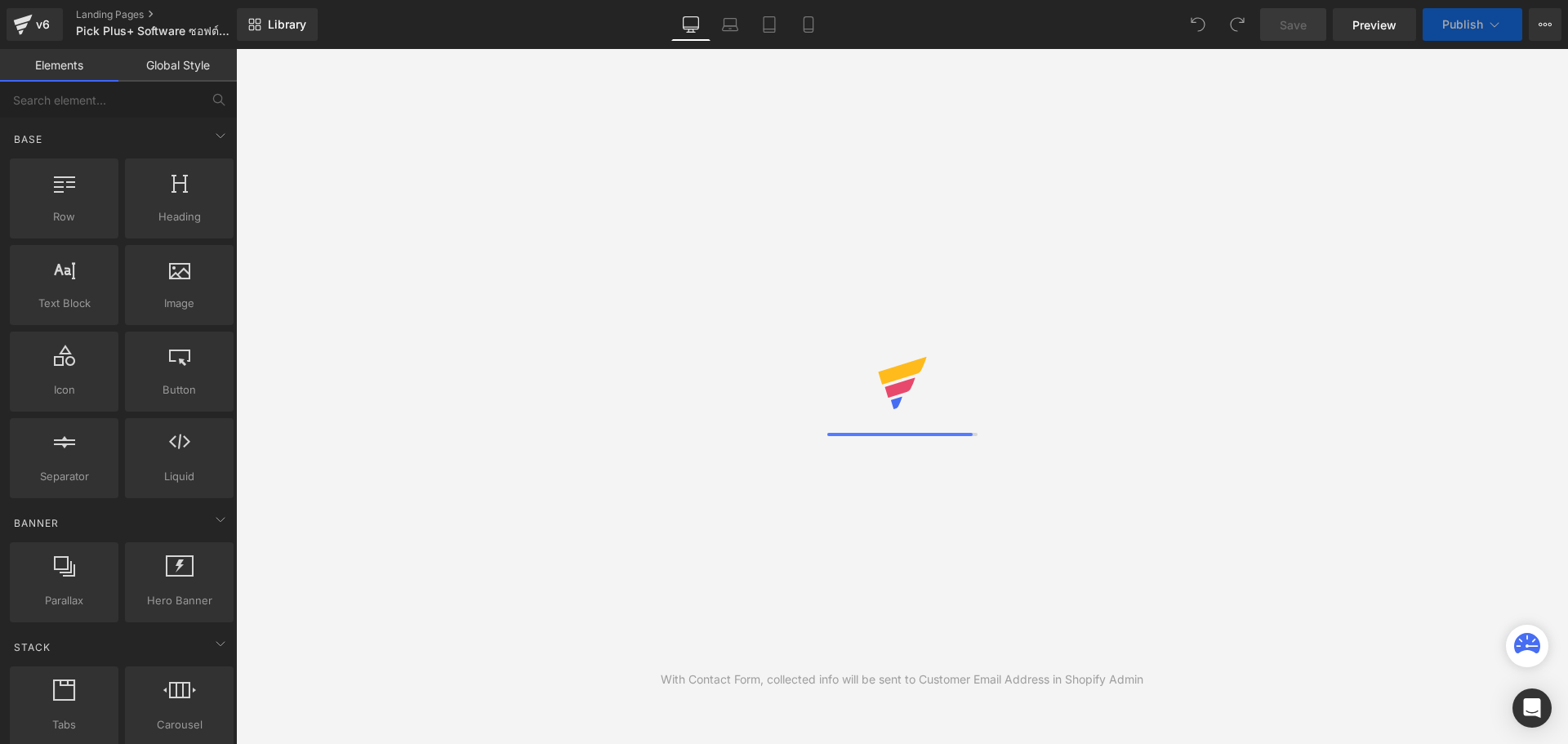 scroll, scrollTop: 0, scrollLeft: 0, axis: both 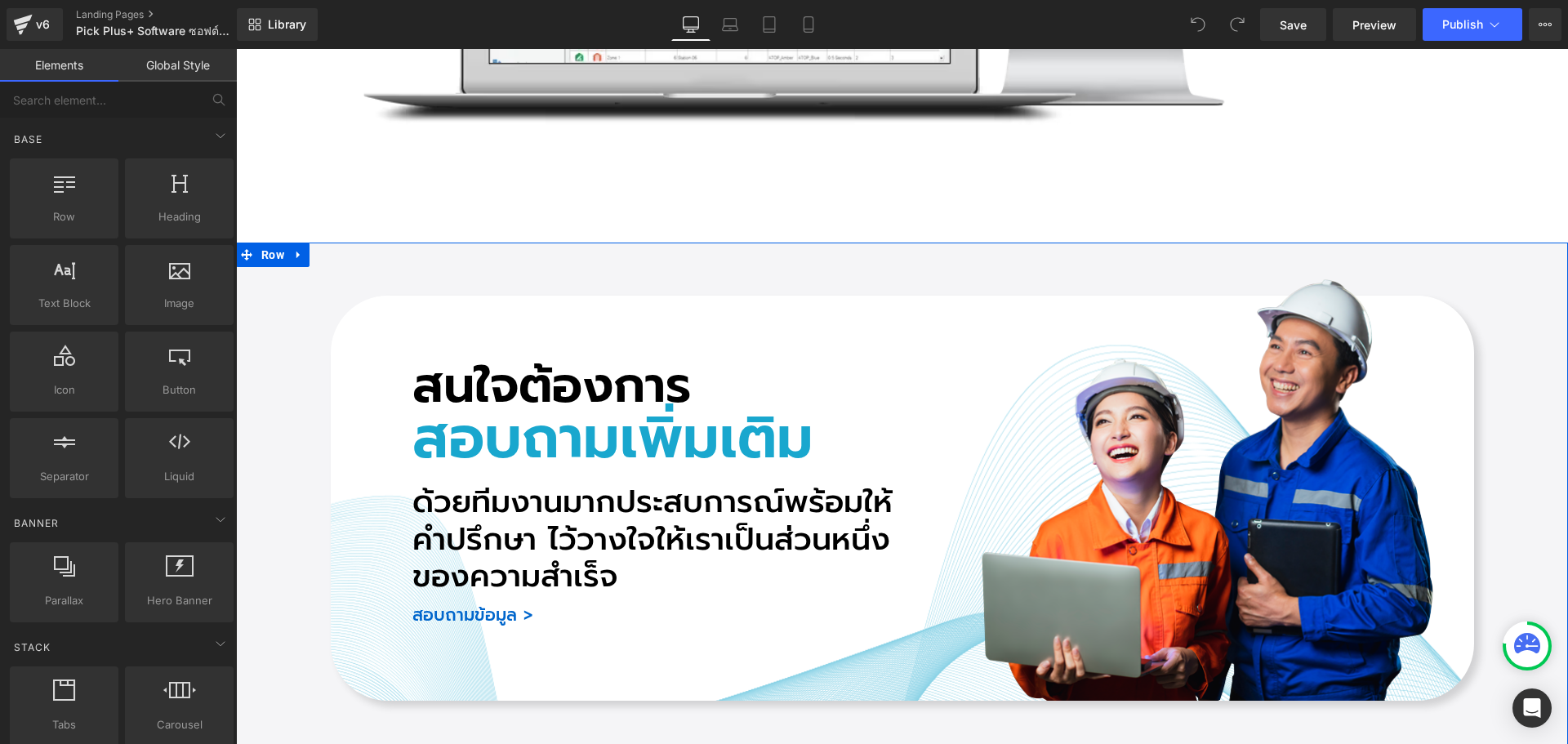drag, startPoint x: 290, startPoint y: 287, endPoint x: 270, endPoint y: 268, distance: 27.58623 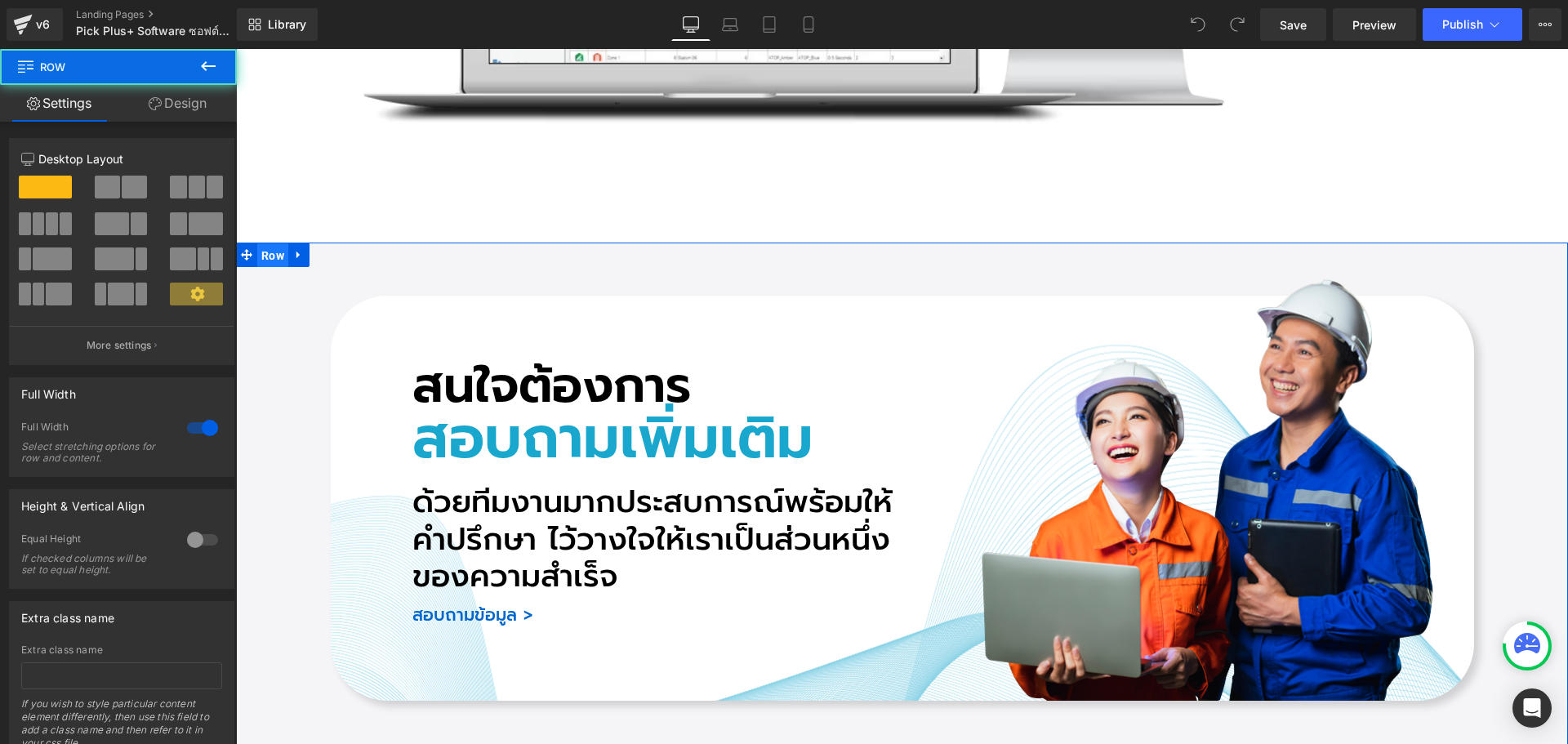 click on "Row" at bounding box center [273, 256] 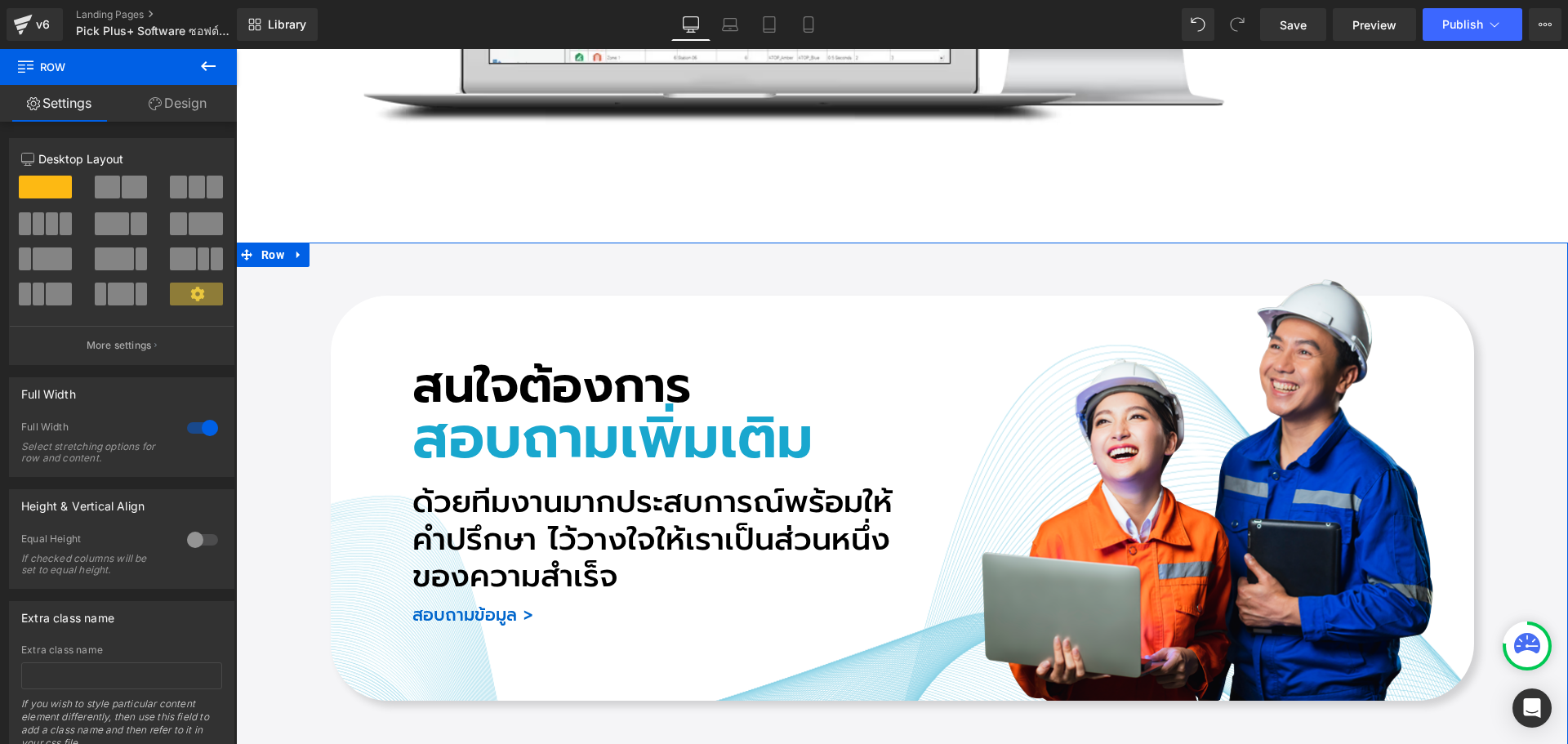 click on "Design" at bounding box center (177, 103) 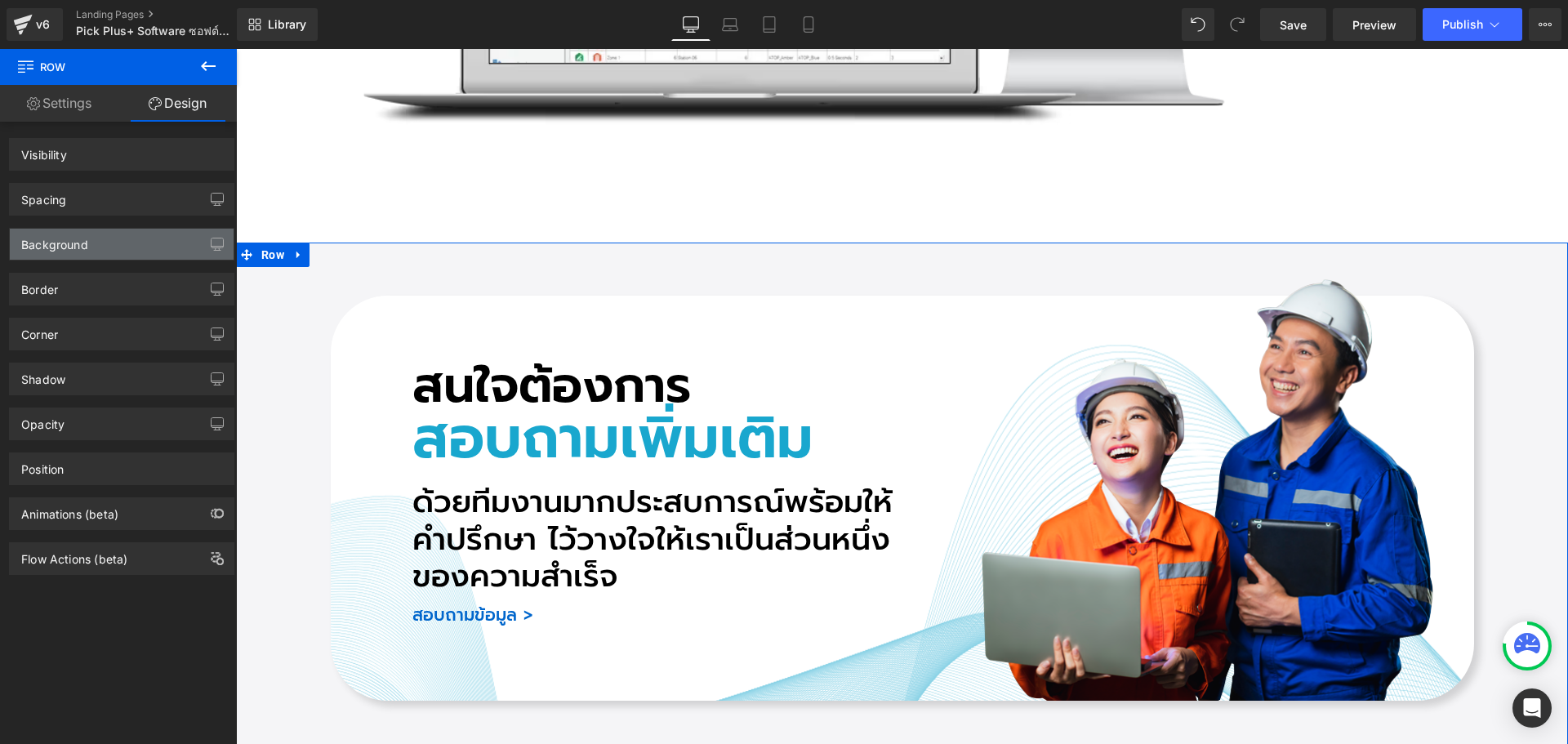 click on "Background" at bounding box center [55, 240] 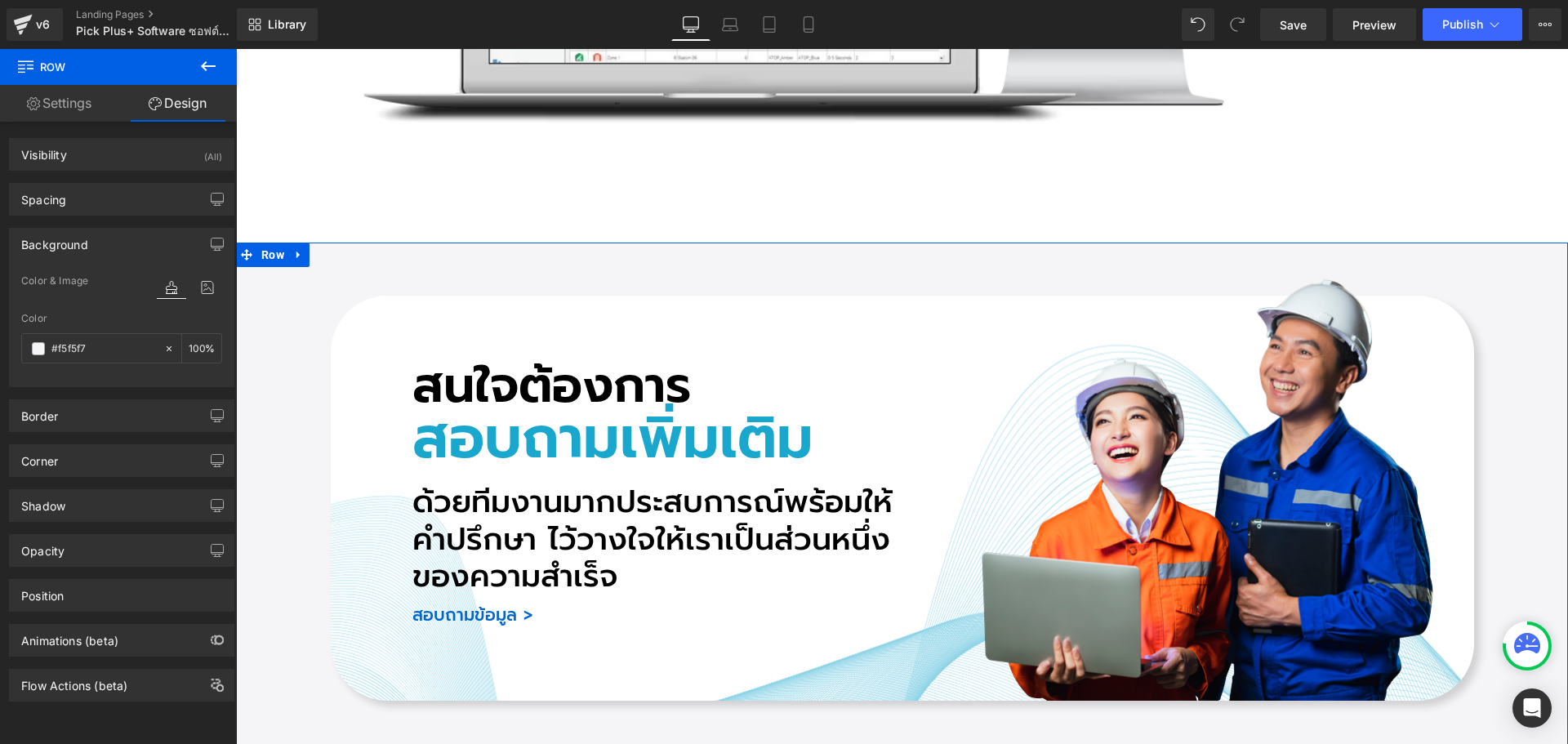 type on "#f5f5f7" 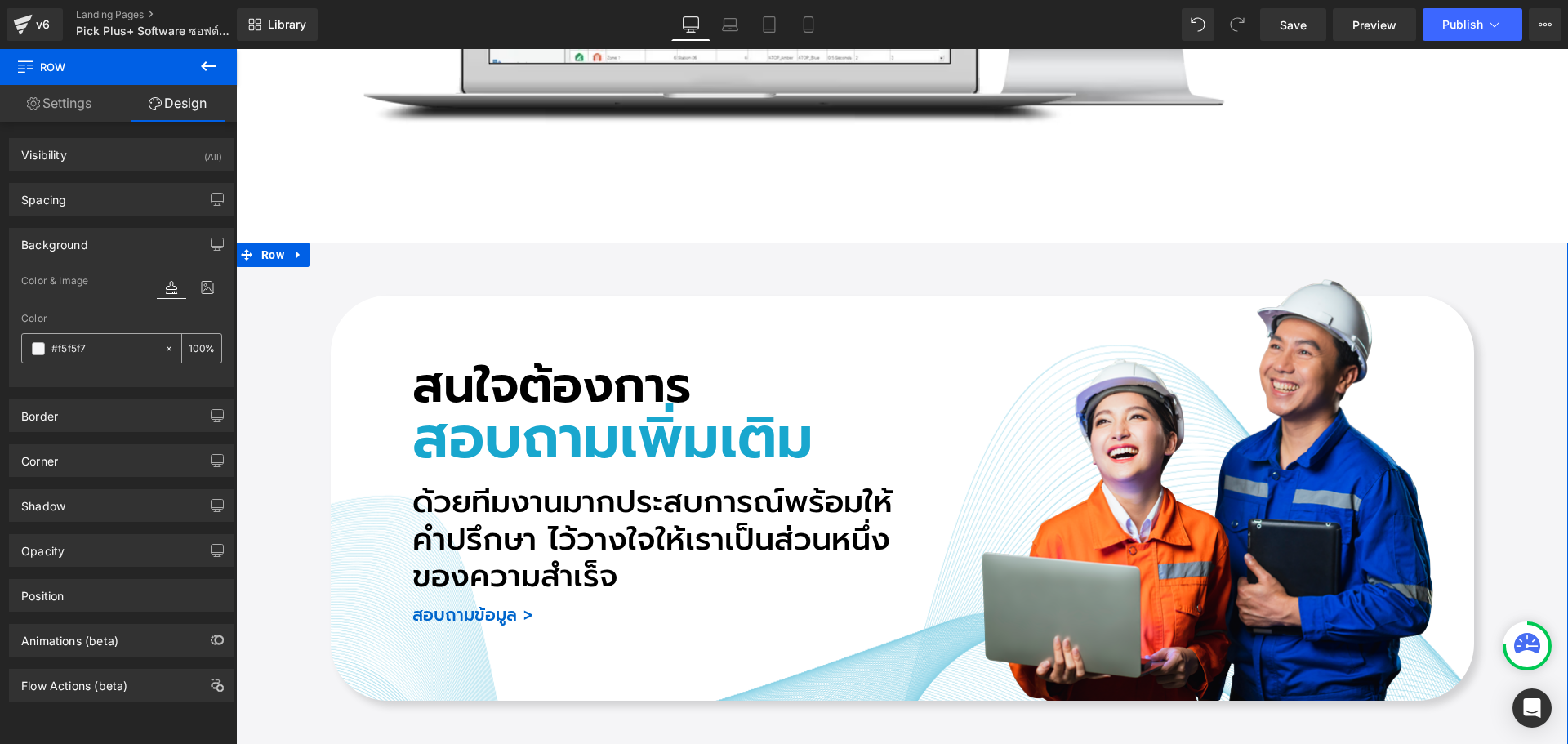 click on "#f5f5f7" at bounding box center [104, 349] 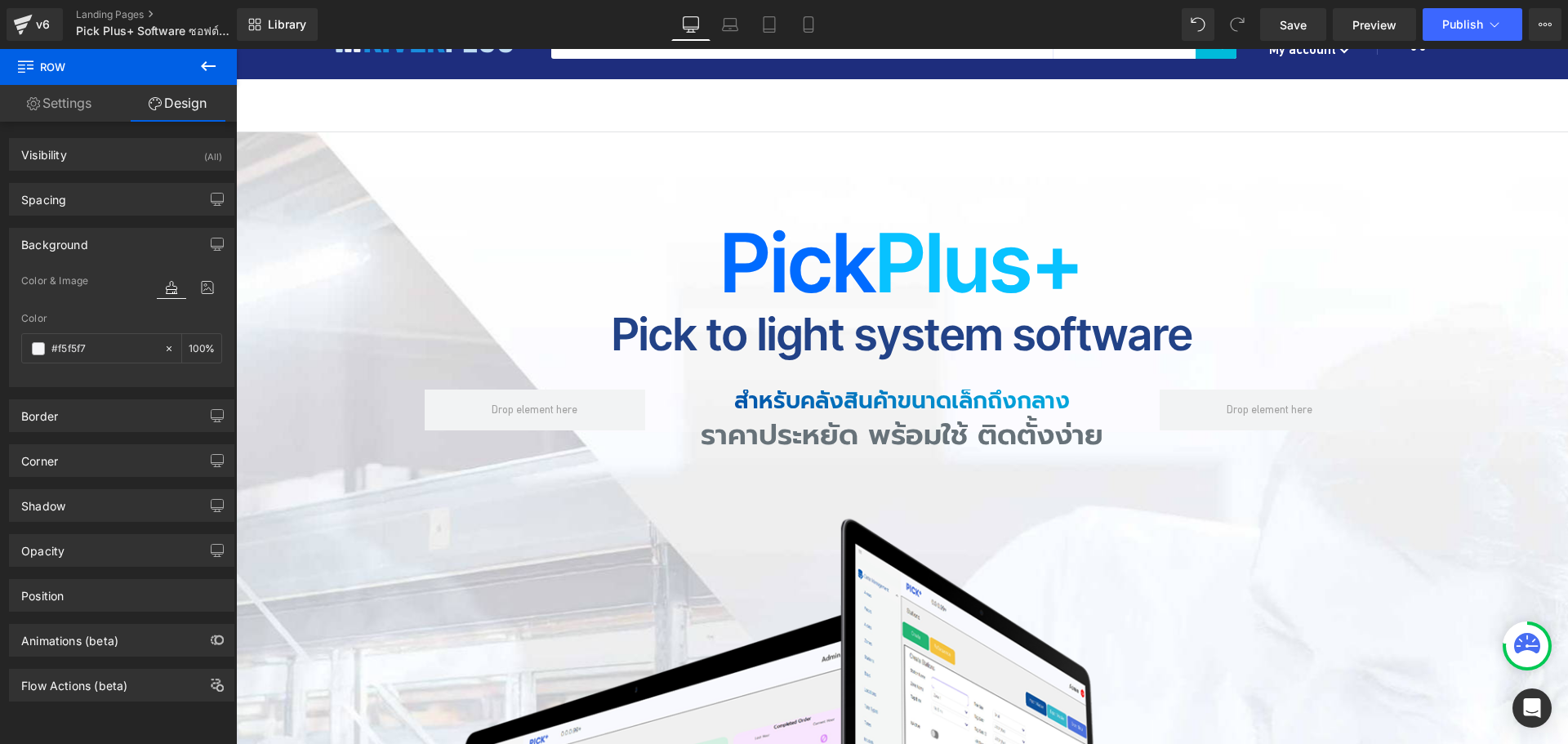 scroll, scrollTop: 0, scrollLeft: 0, axis: both 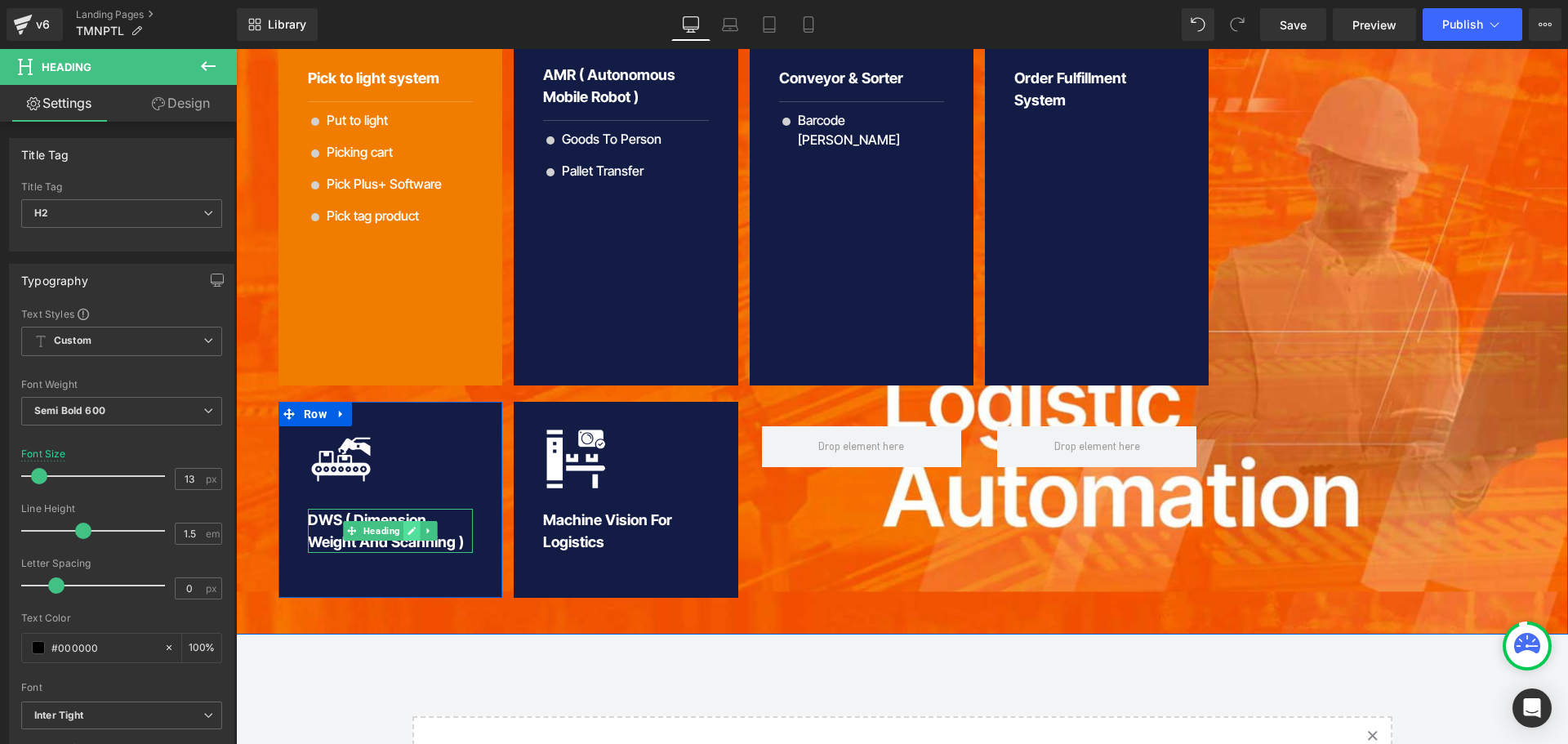 click at bounding box center (412, 531) 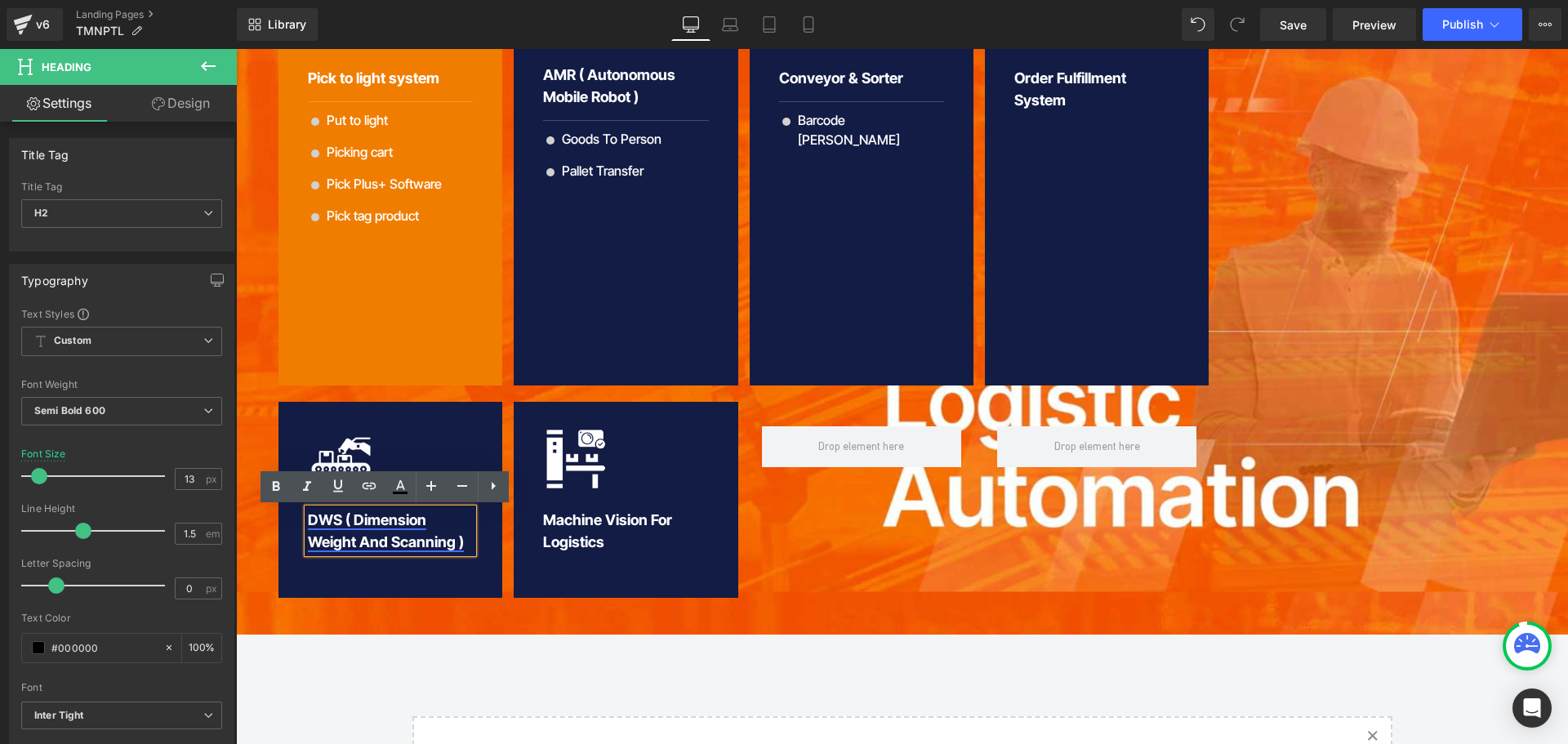 click on "DWS ( Dimension Weight And Scanning )" at bounding box center [385, 531] 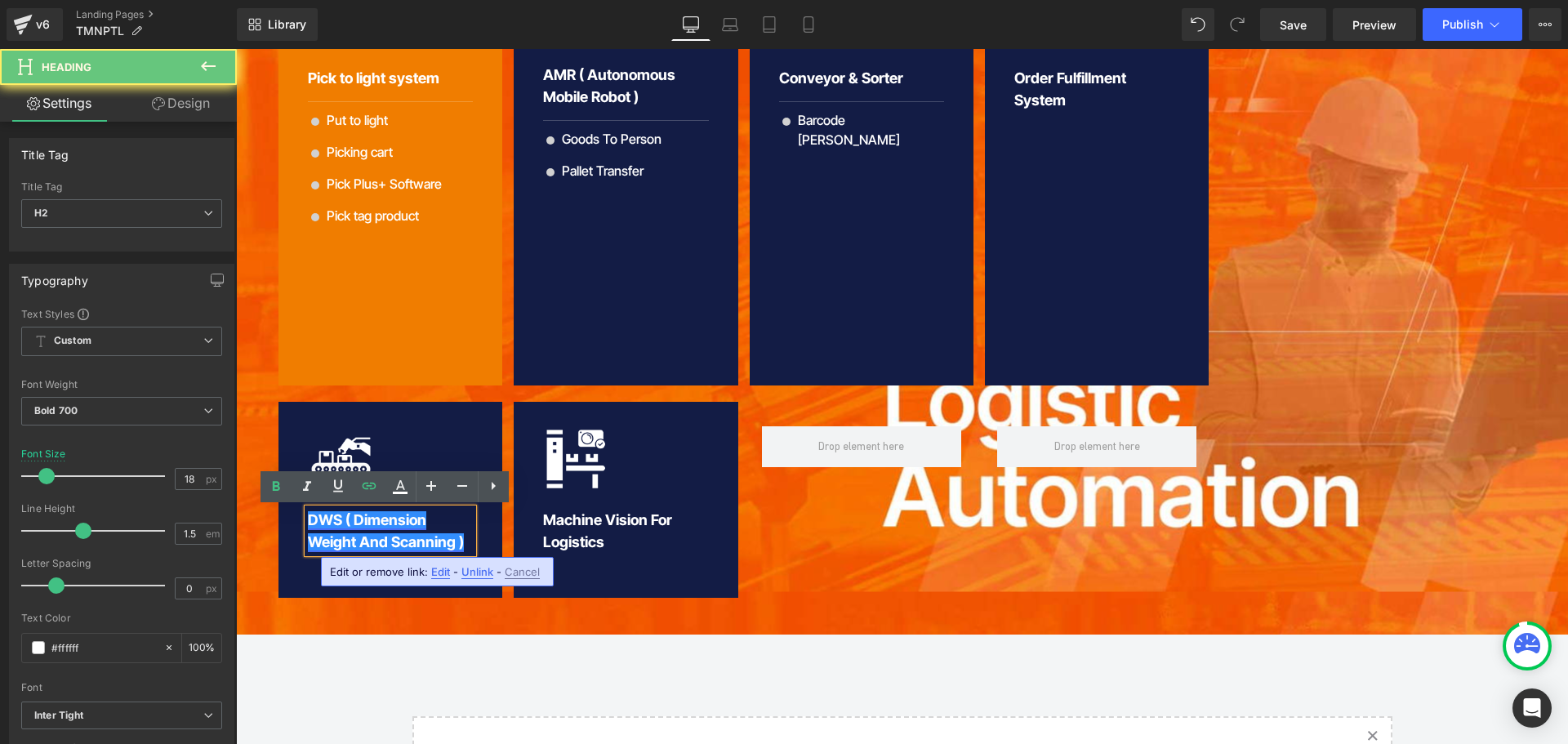 click on "DWS ( Dimension Weight And Scanning )" at bounding box center [385, 531] 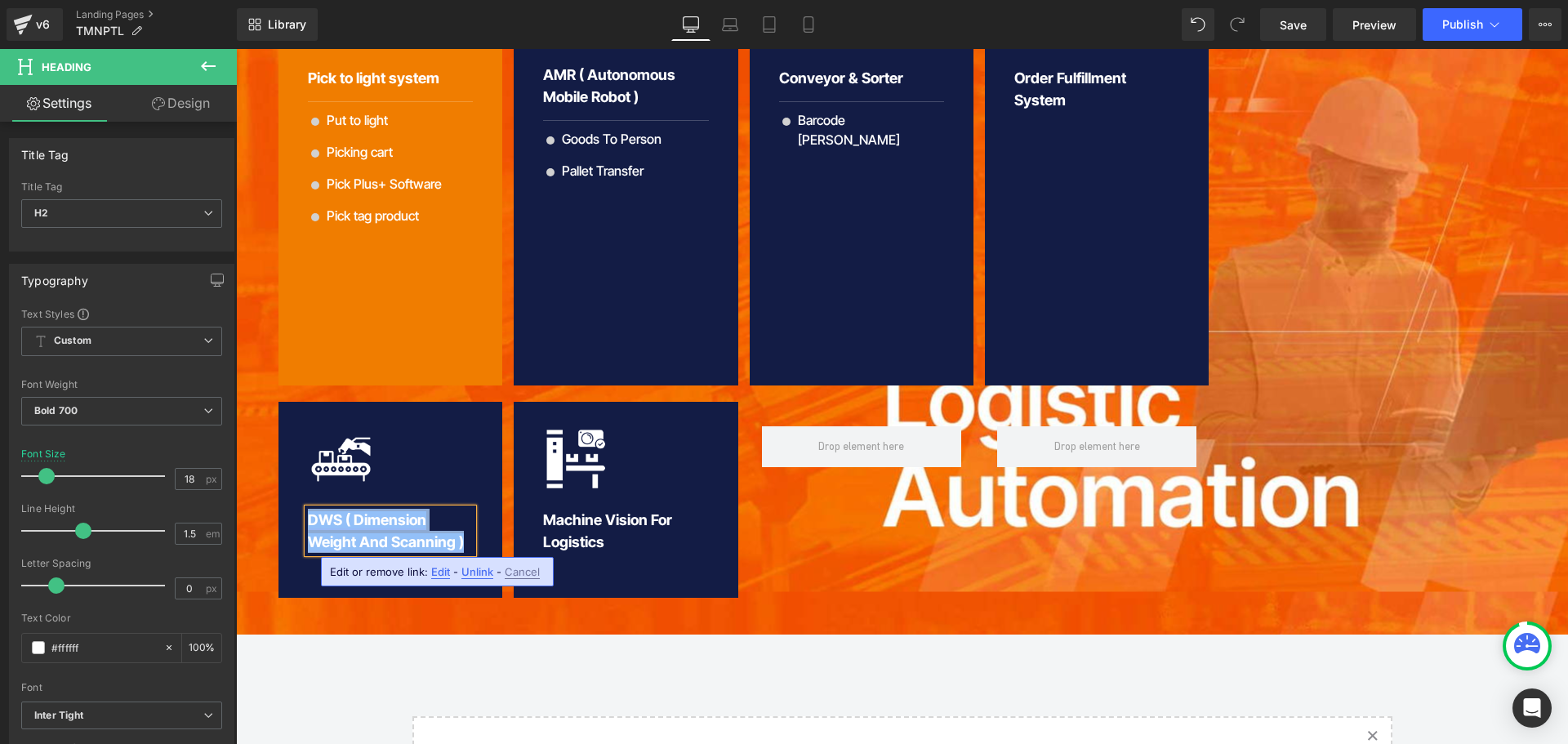 copy on "DWS ( Dimension Weight And Scanning )" 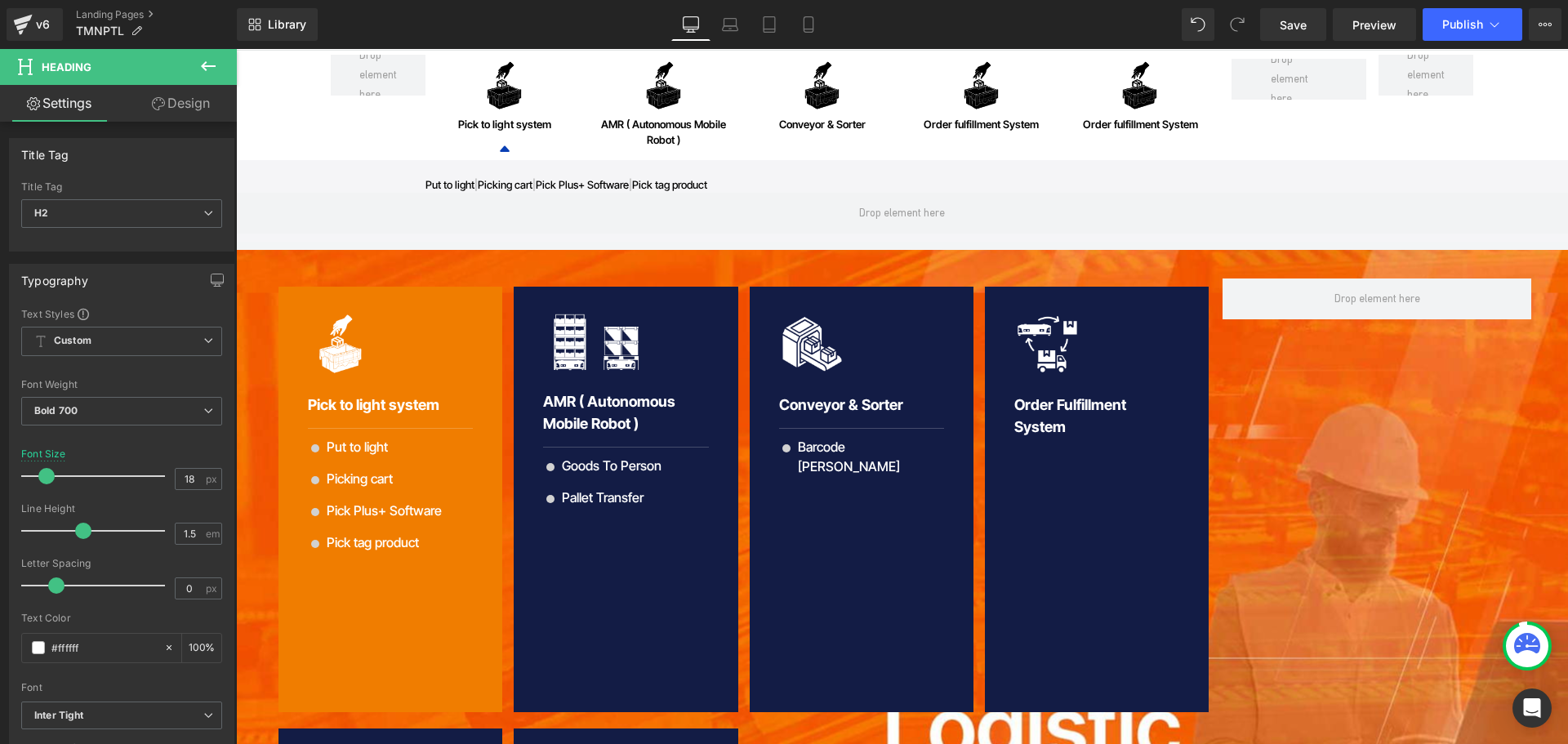 scroll, scrollTop: 0, scrollLeft: 0, axis: both 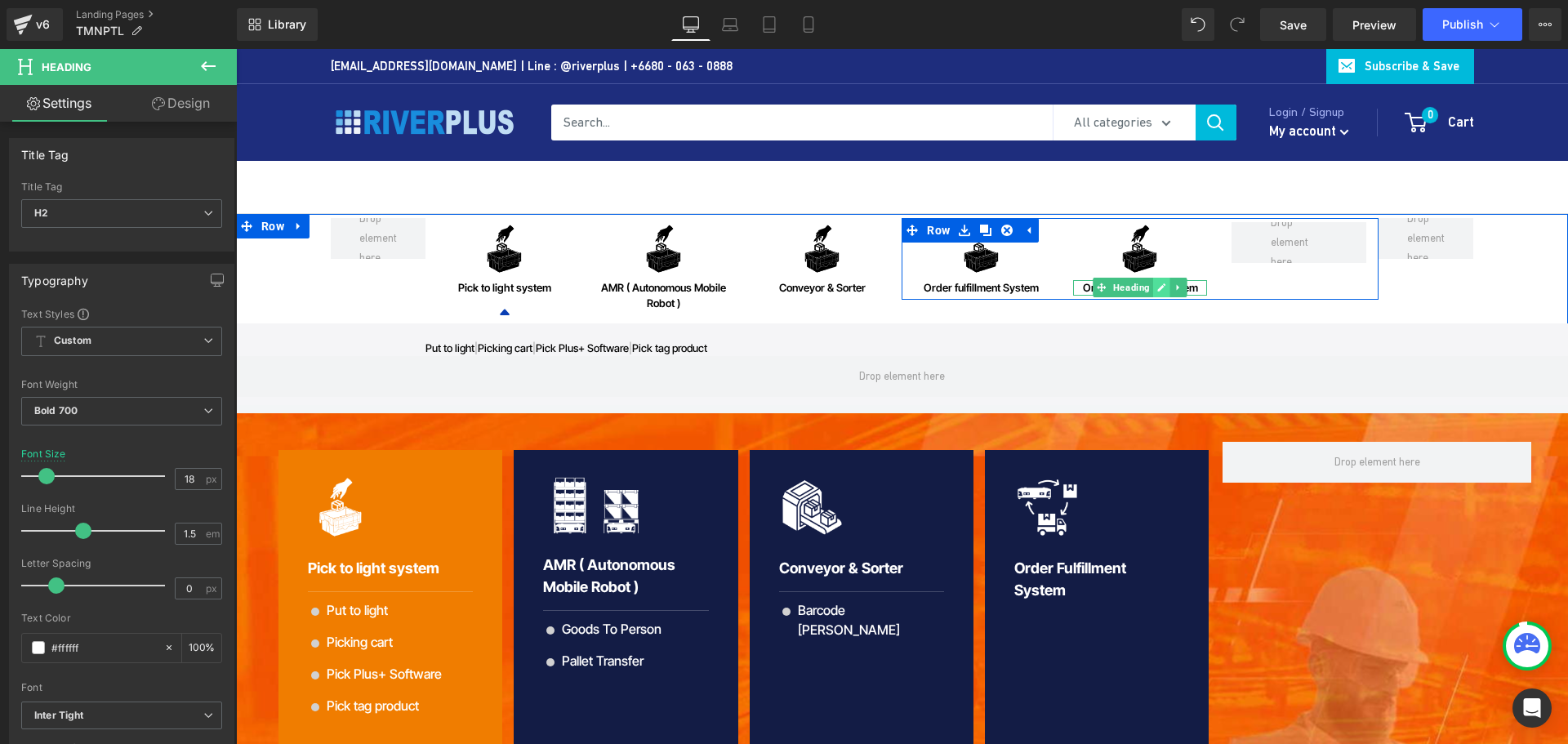 click at bounding box center [1161, 287] 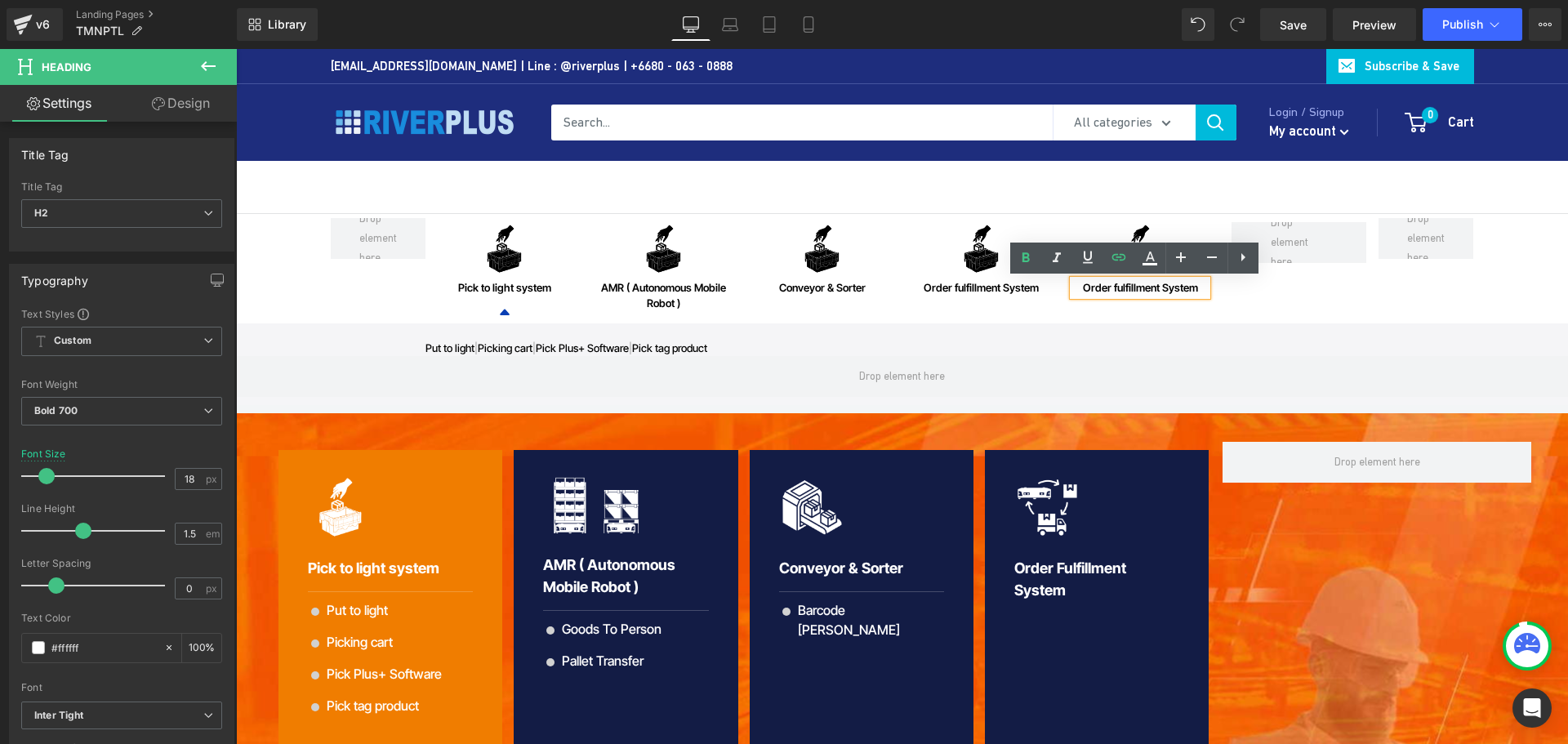 click on "Order fulfillment System" at bounding box center [1140, 288] 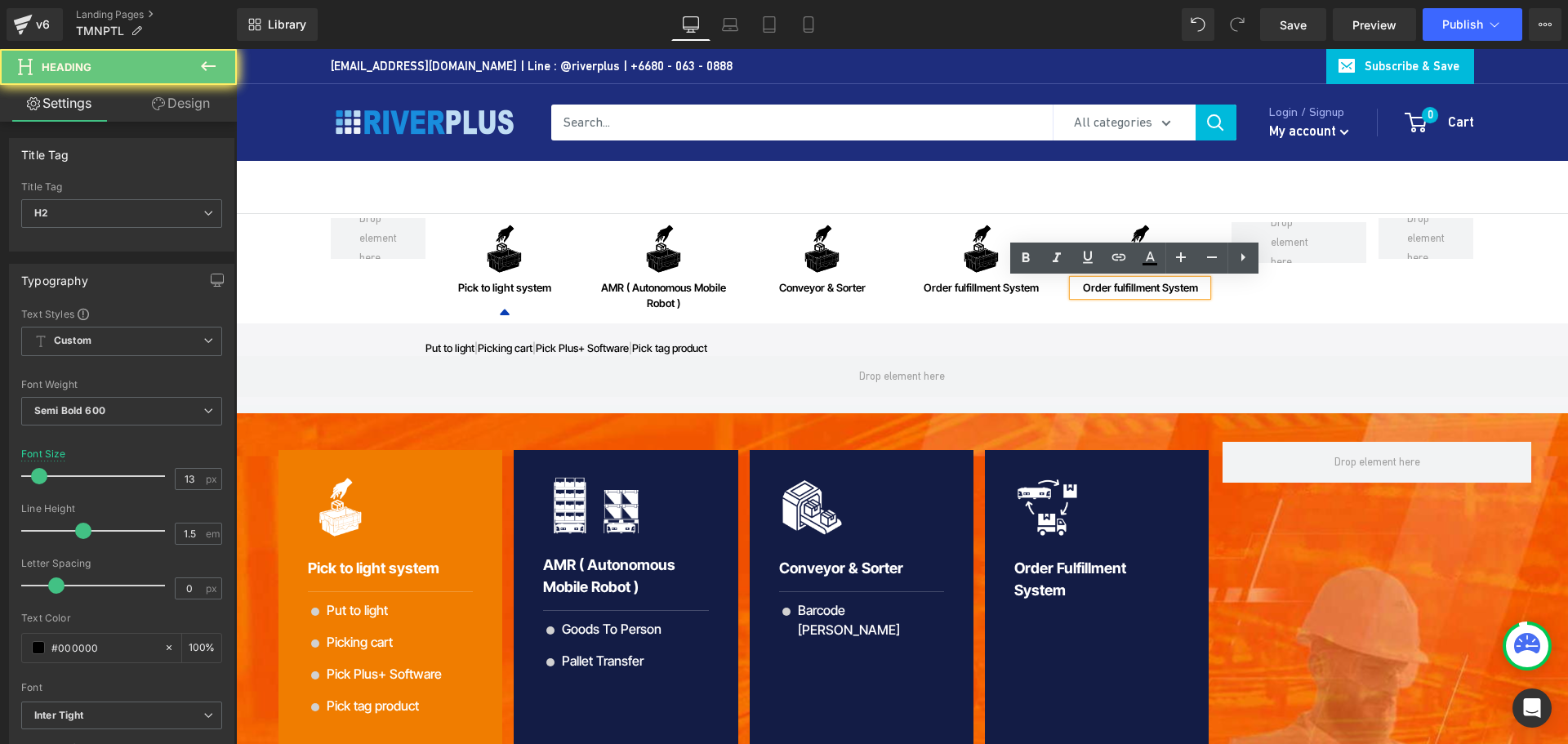 click on "Order fulfillment System" at bounding box center [1140, 288] 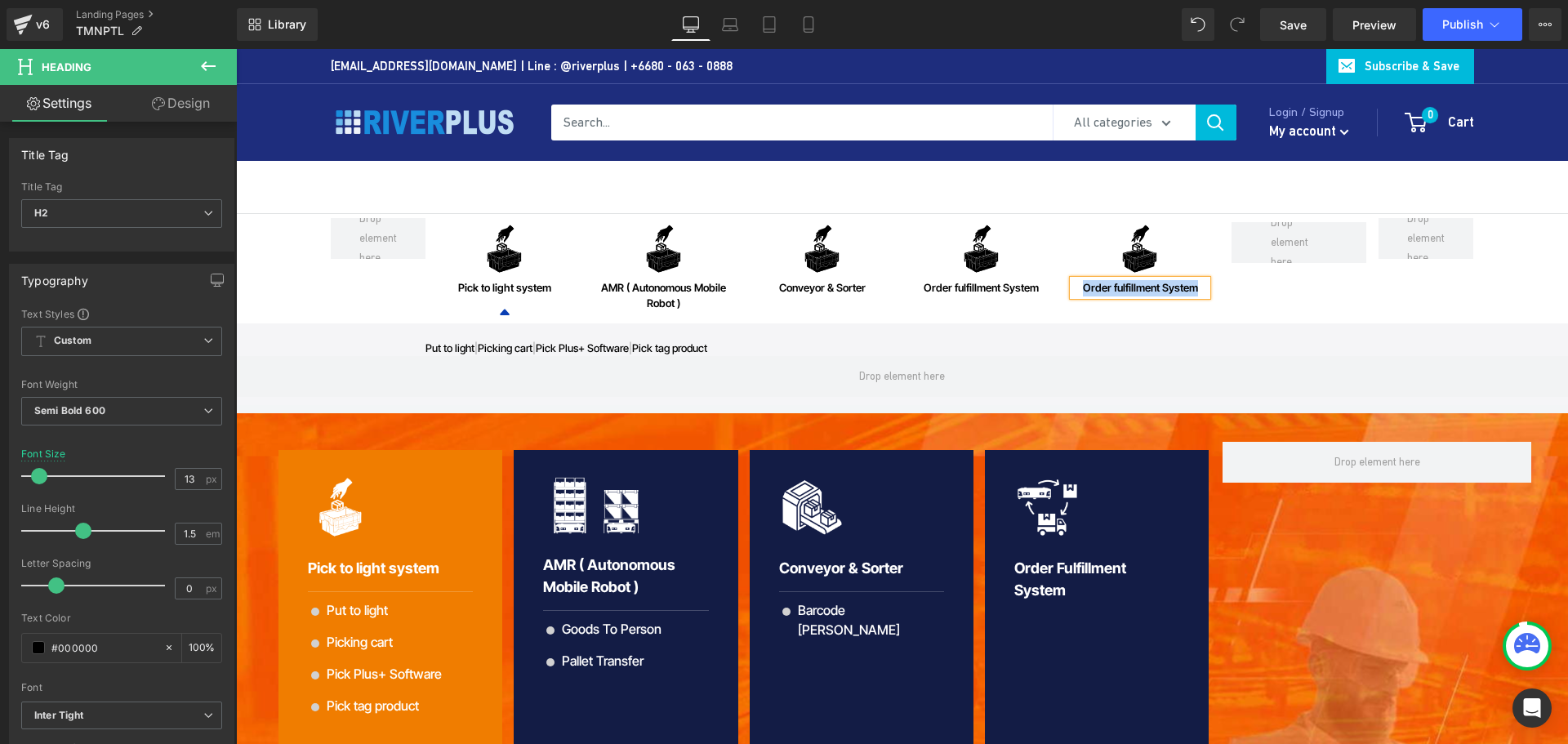 paste 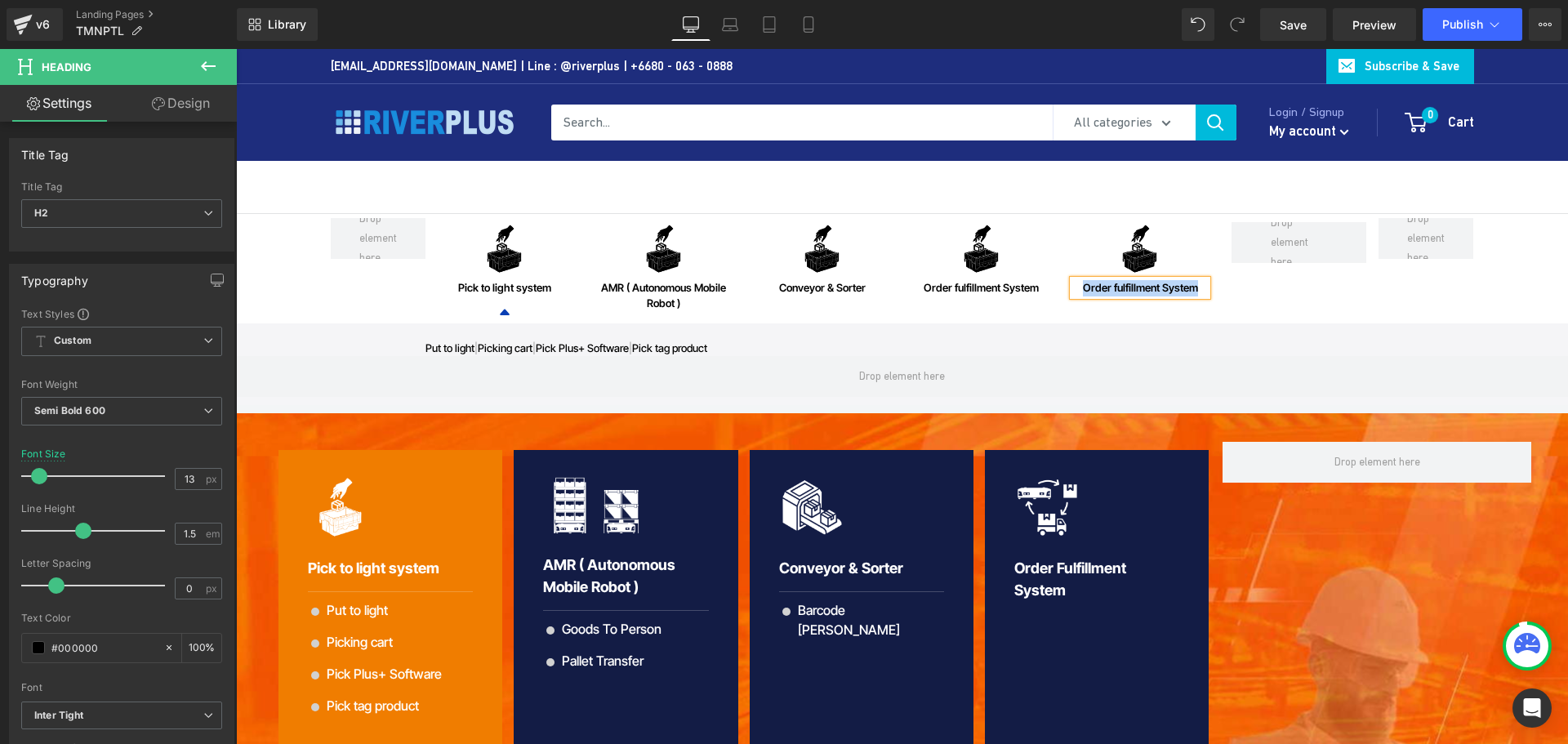 type 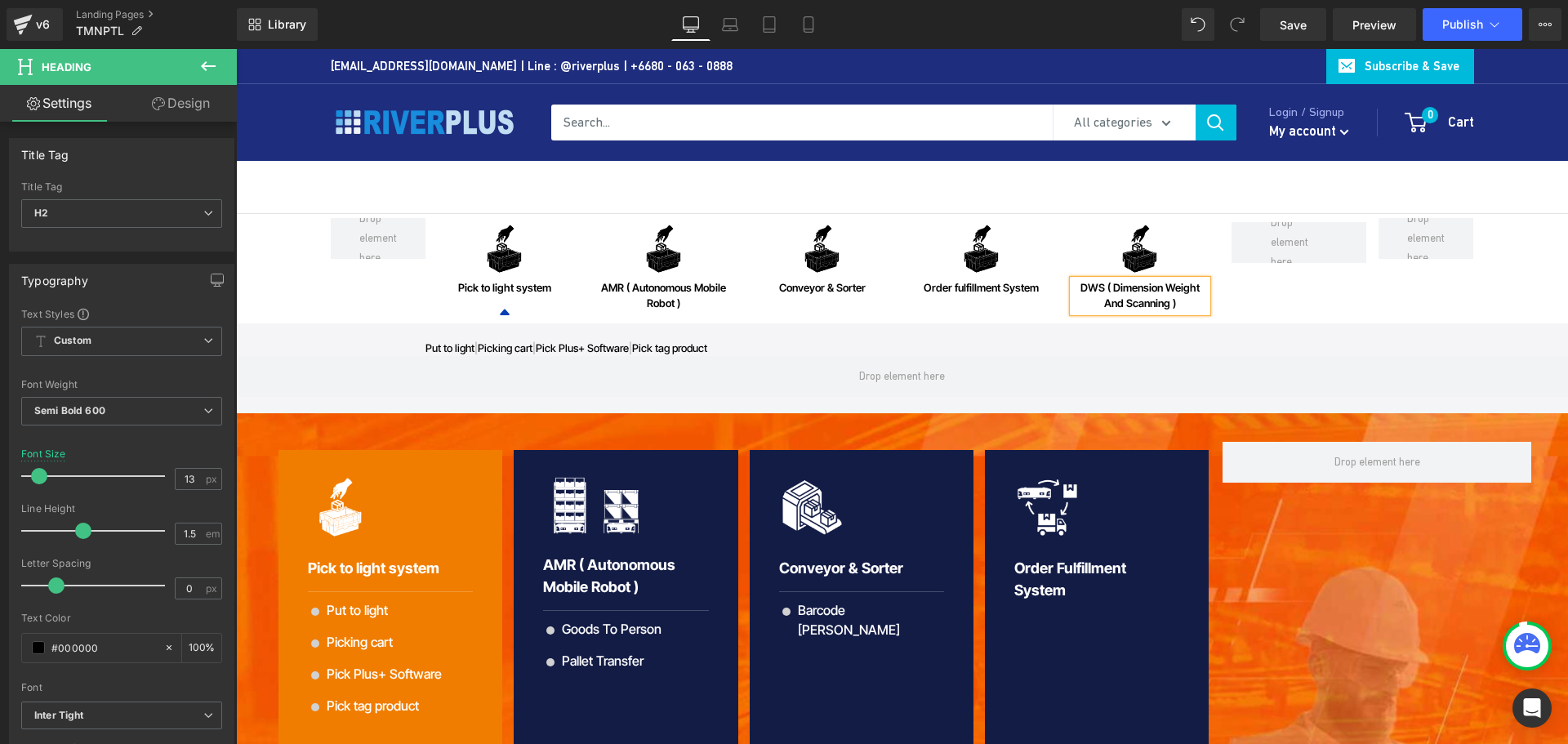 click on "Image         Pick to light system Heading
Icon         Image         AMR ( Autonomous Mobile Robot ) Heading         Image         Conveyor & Sorter Heading         Row
Put to light      |      Picking cart     |      Pick Plus+ Software      |      Pick tag product
Text Block         Image         Order fulfillment System Heading         Image         DWS ( Dimension Weight And Scanning ) Heading         Row
Row" at bounding box center (902, 287) 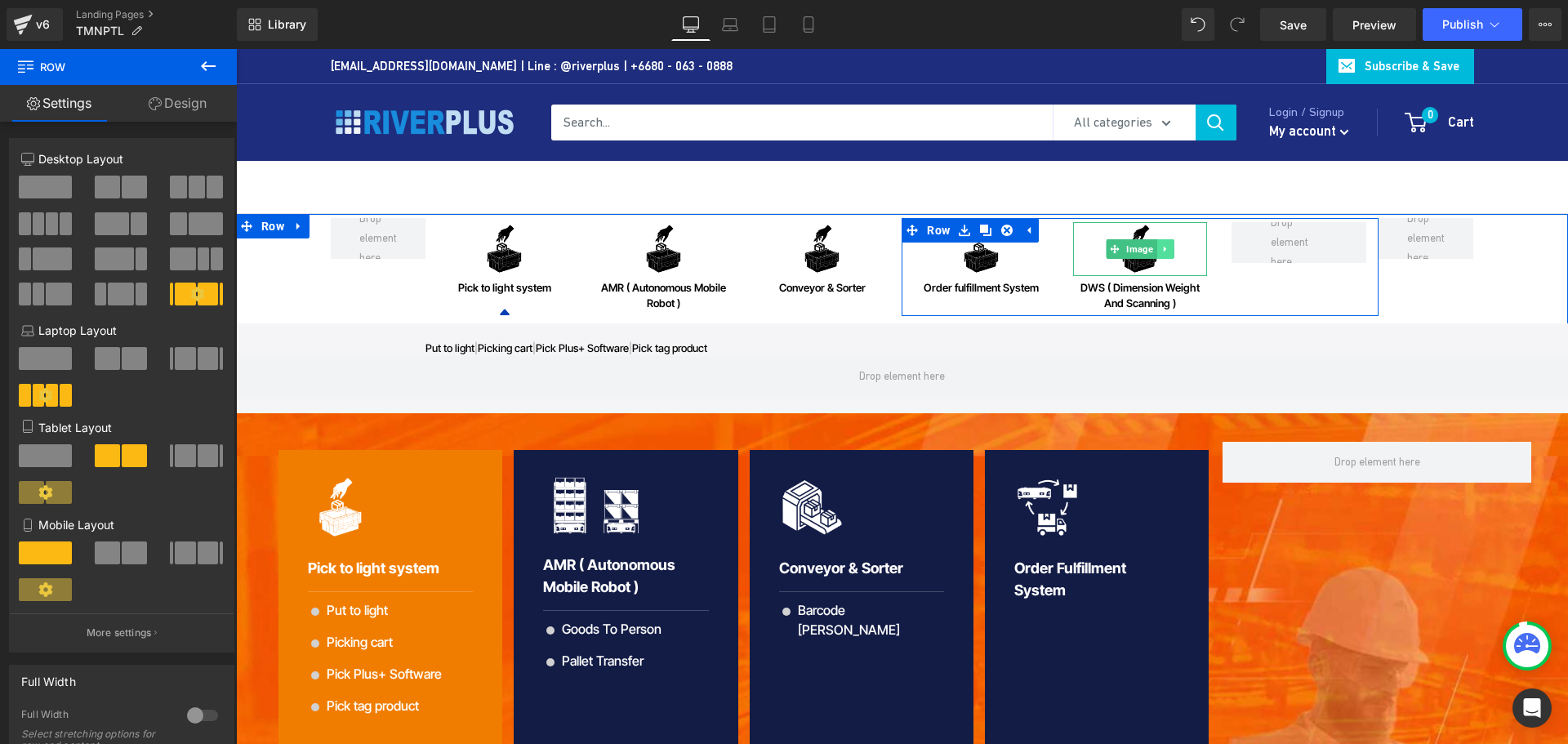 click at bounding box center (1165, 249) 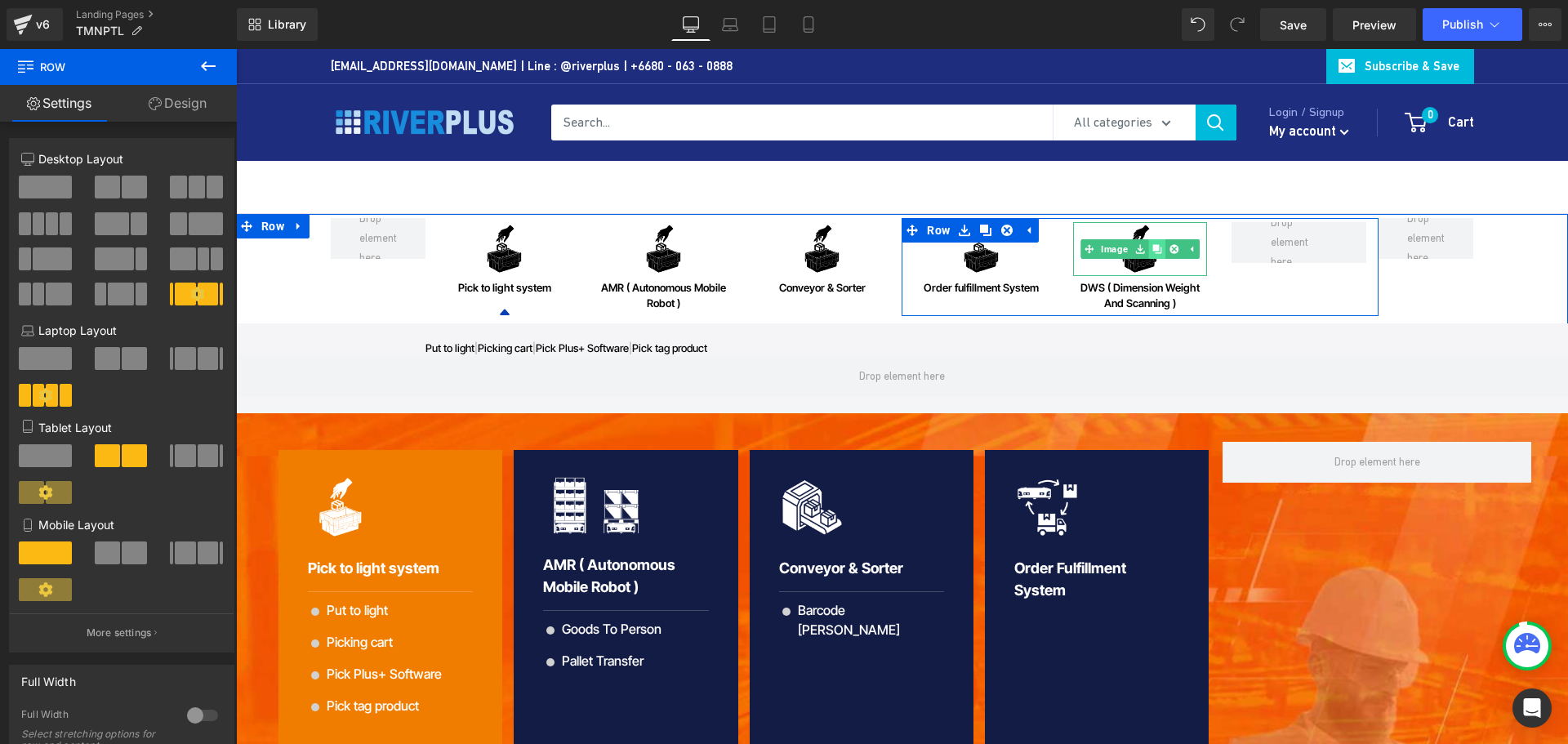 click 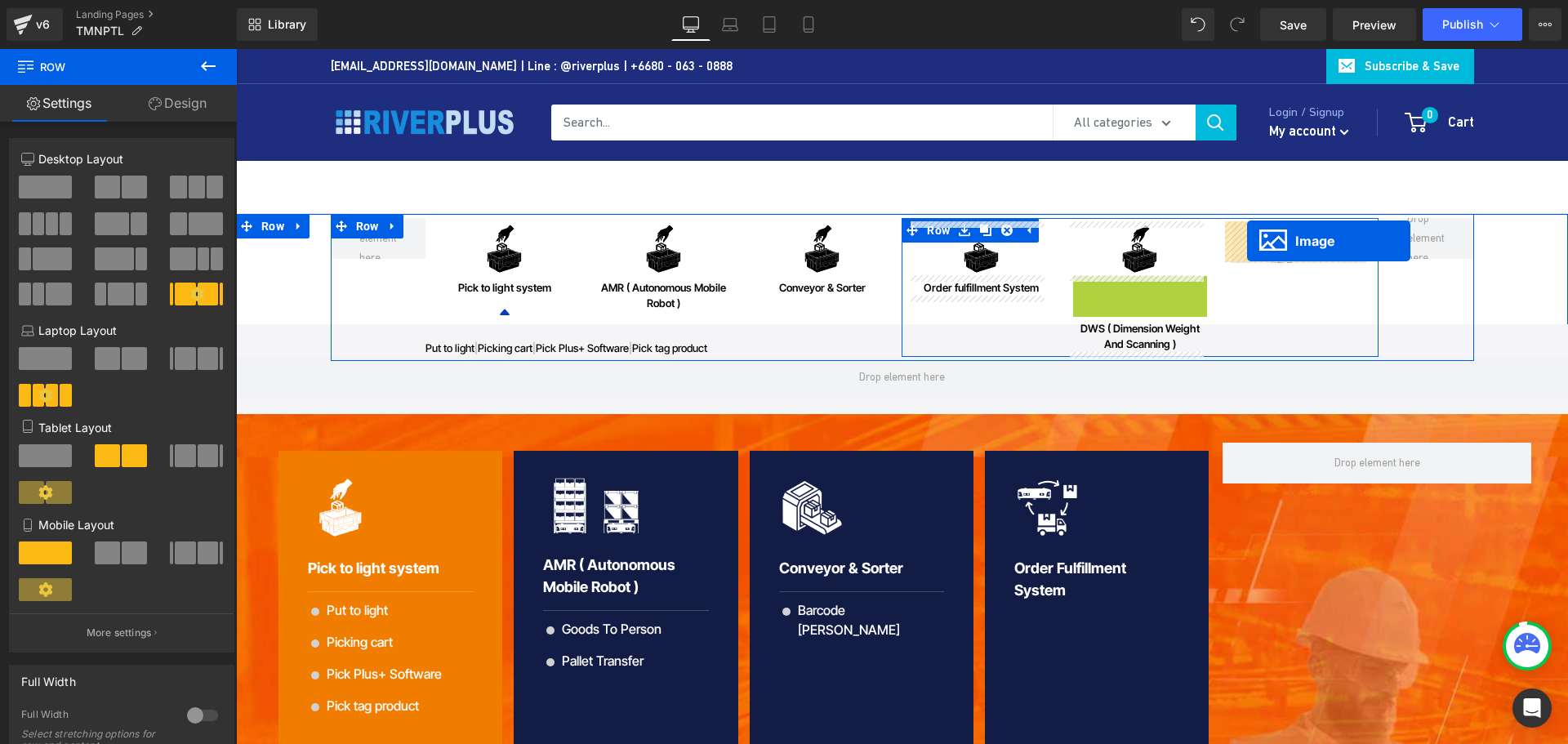 drag, startPoint x: 1215, startPoint y: 286, endPoint x: 1247, endPoint y: 241, distance: 55.217751 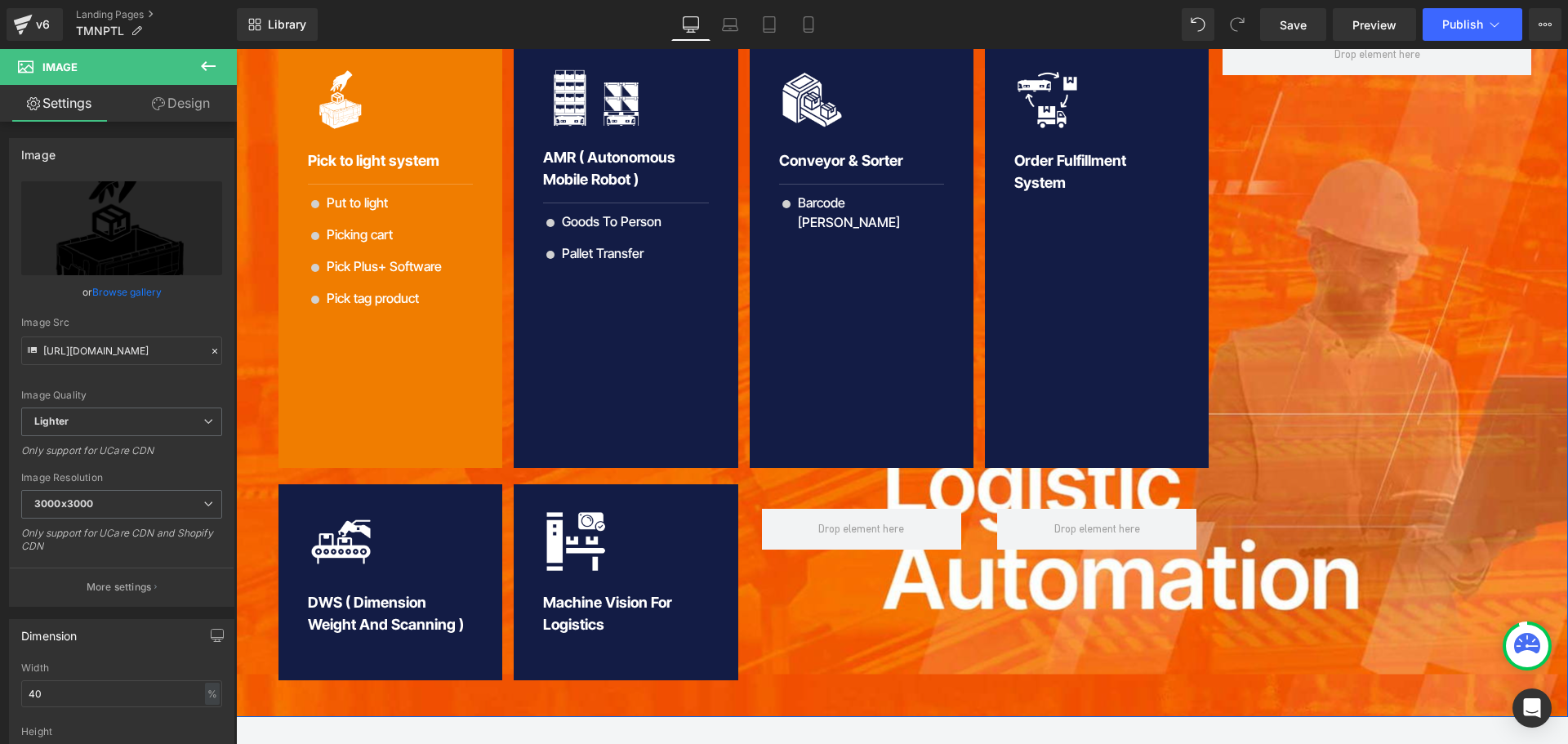 scroll, scrollTop: 408, scrollLeft: 0, axis: vertical 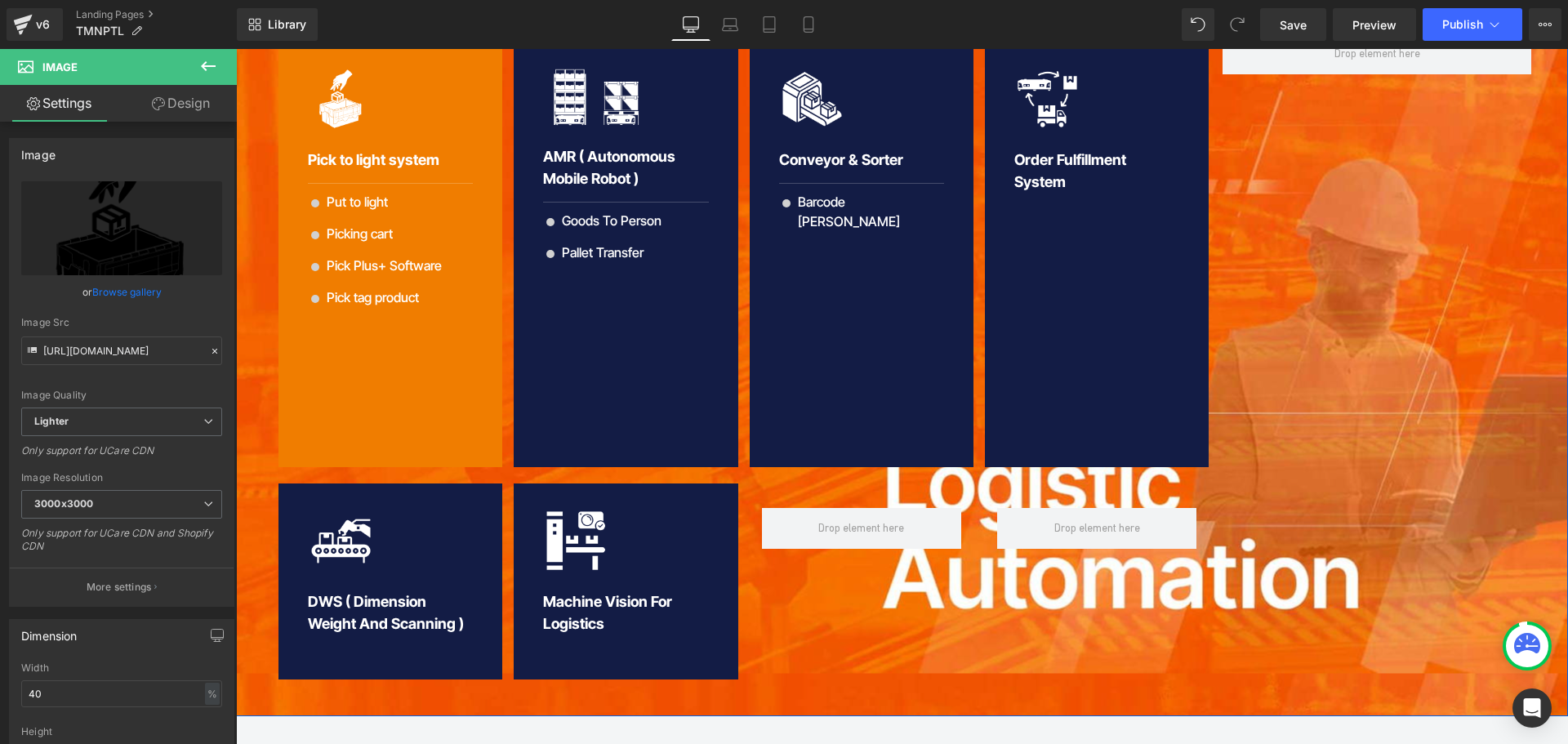 click 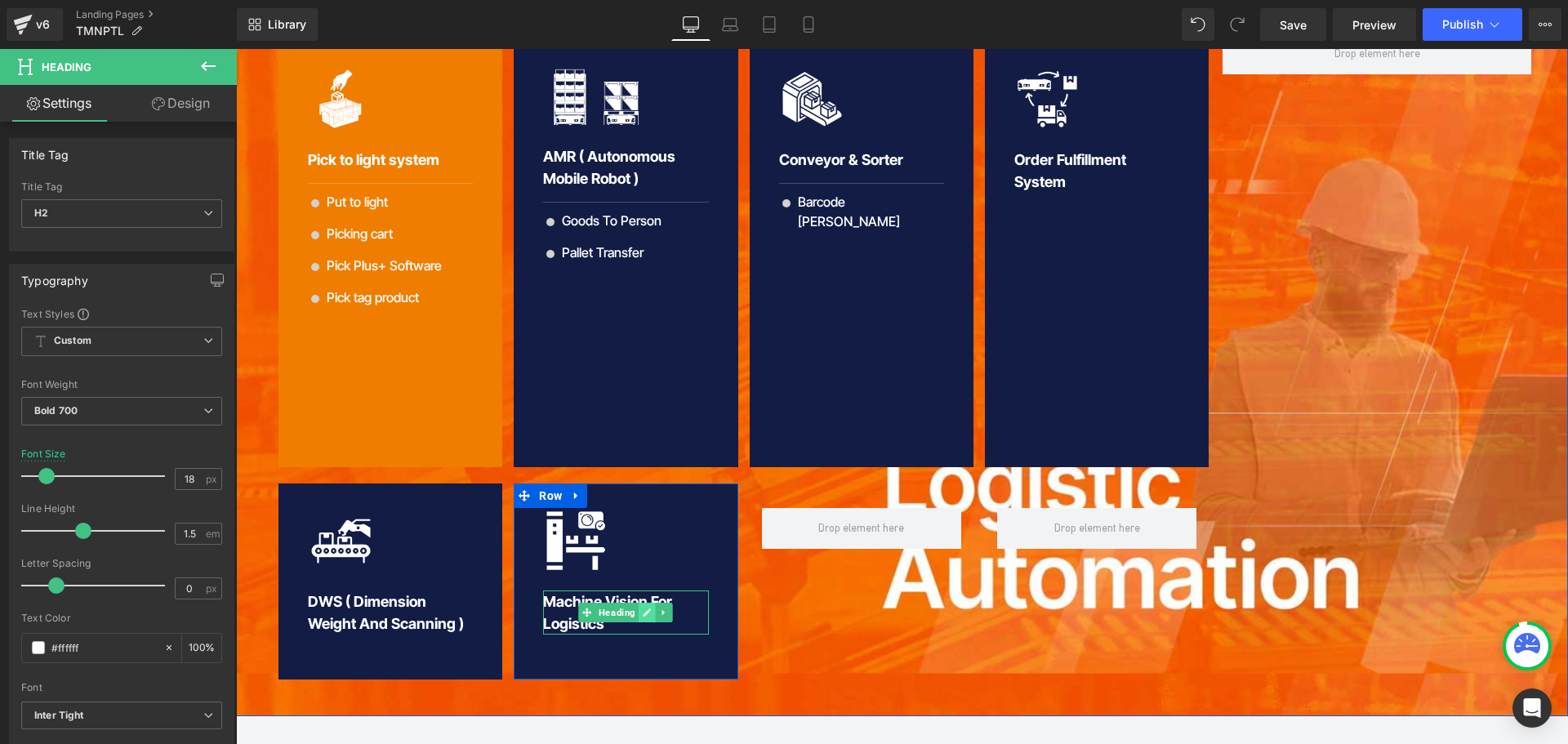 click 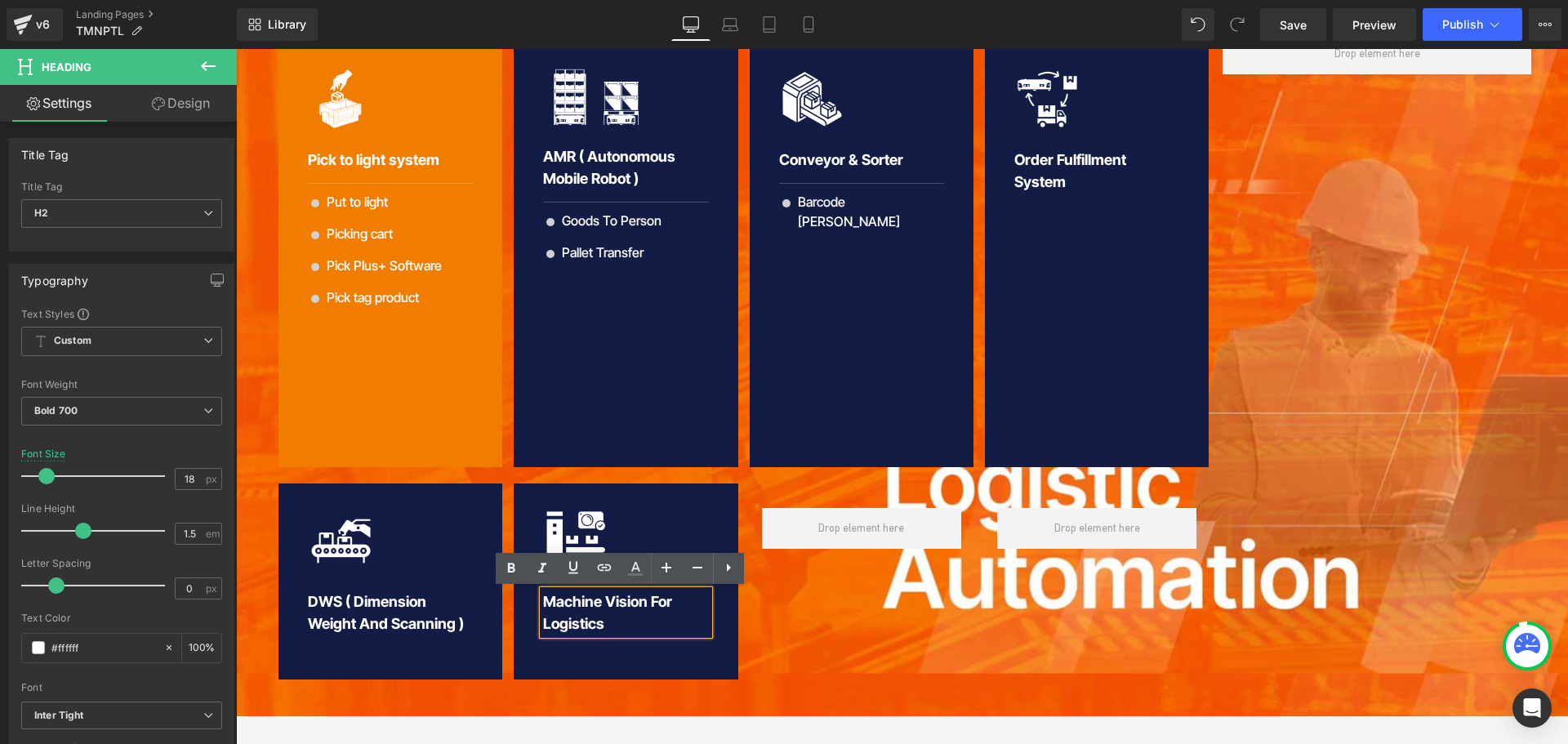 click on "Machine Vision For Logistics" at bounding box center [626, 613] 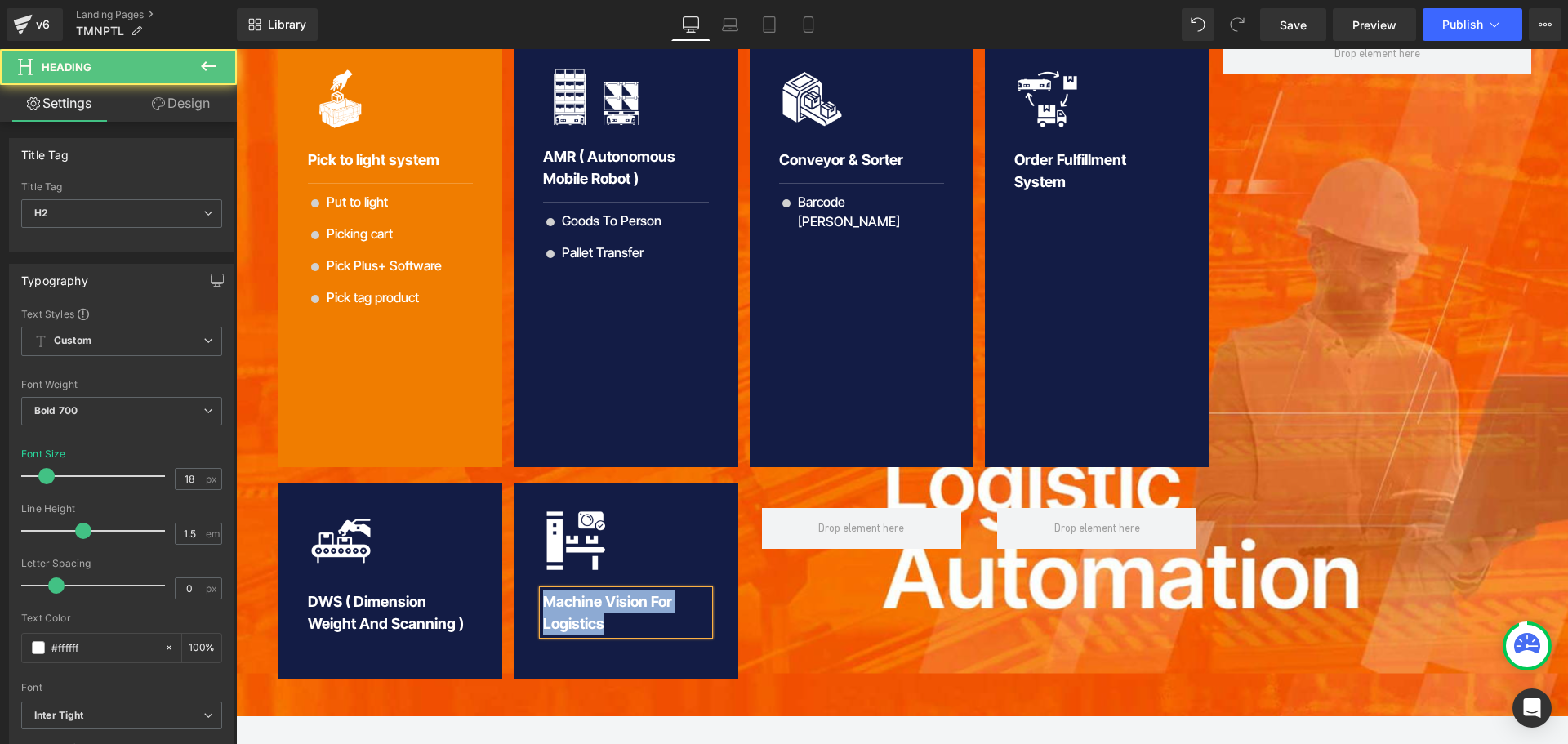 copy on "Machine Vision For Logistics" 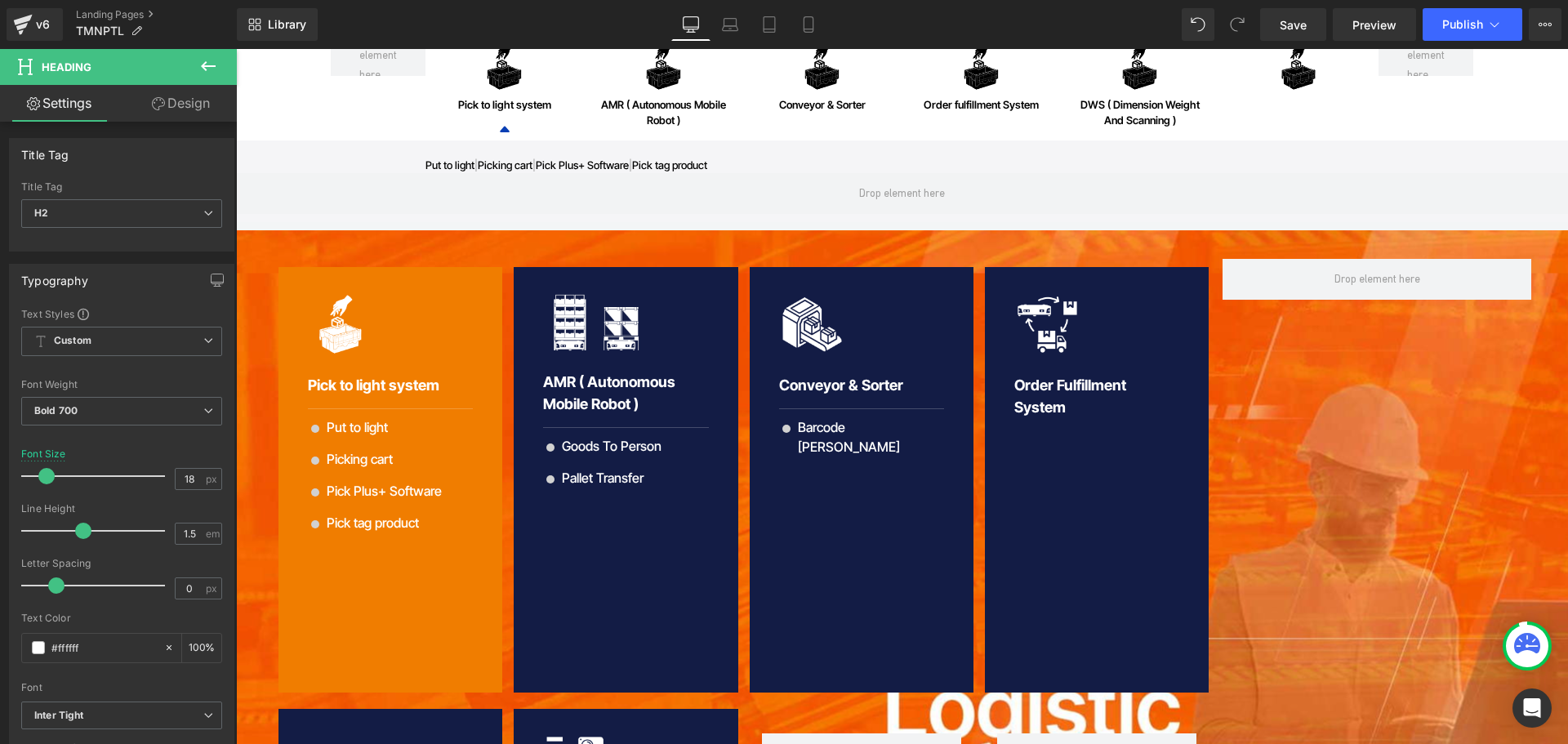 scroll, scrollTop: 0, scrollLeft: 0, axis: both 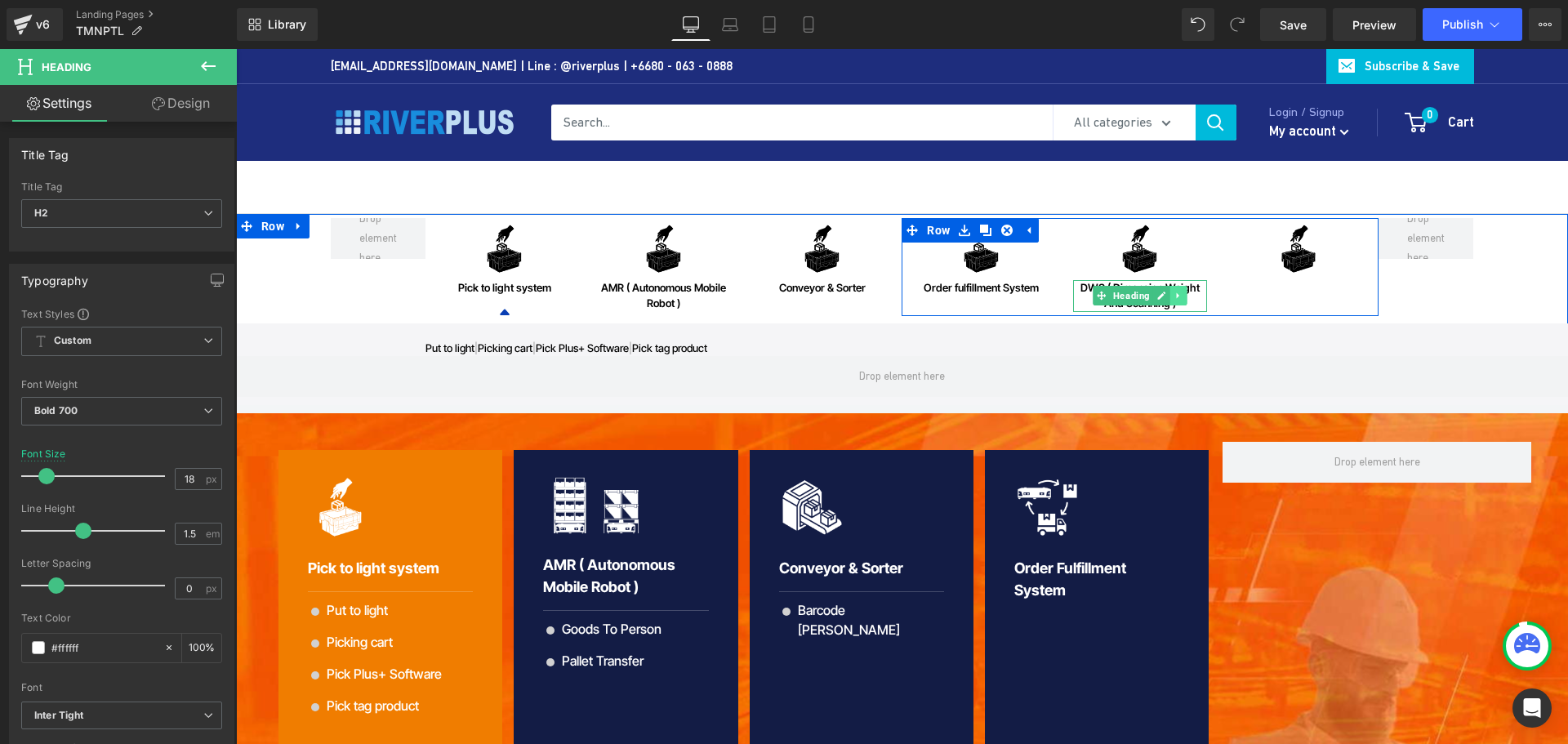 click 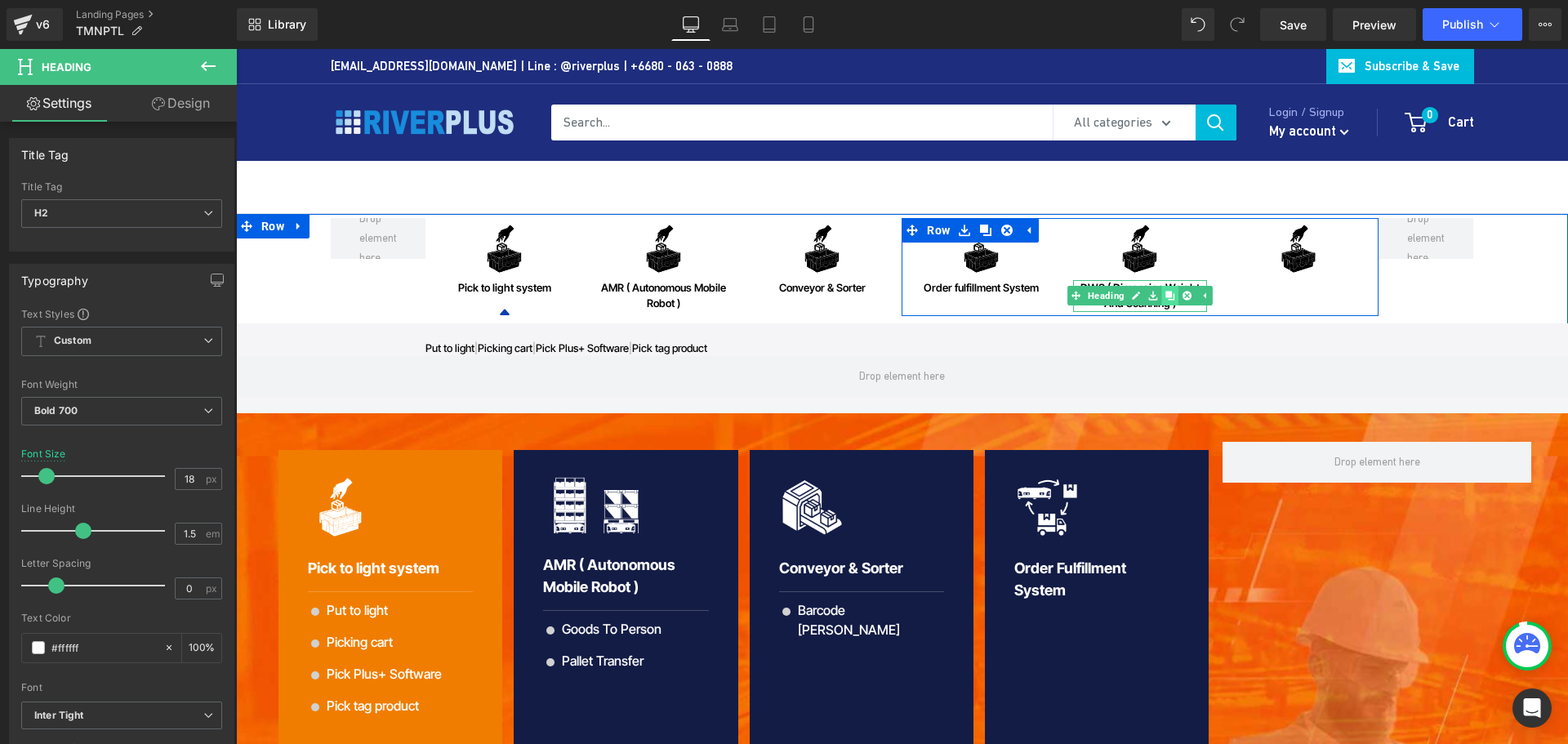 click 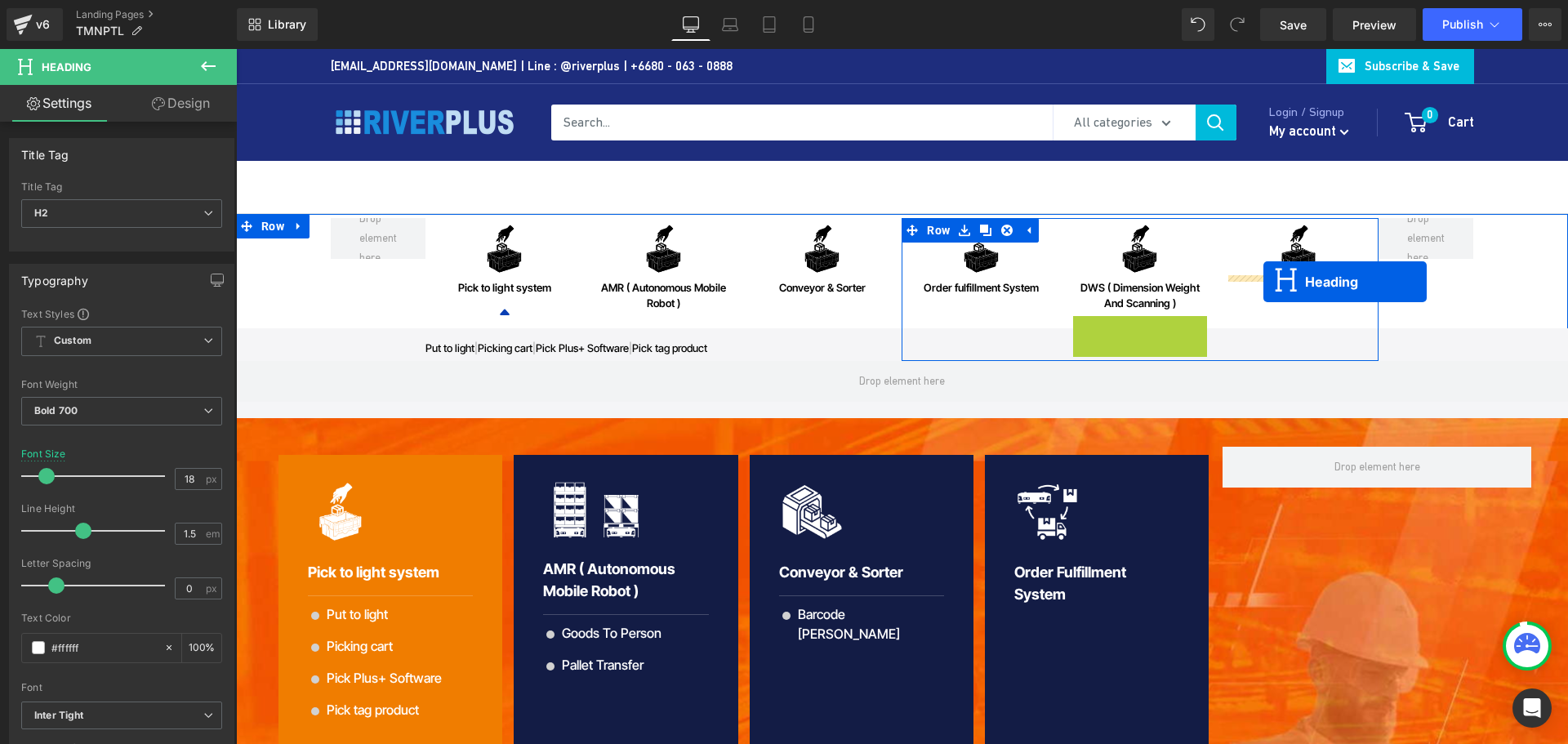 drag, startPoint x: 1134, startPoint y: 329, endPoint x: 1263, endPoint y: 282, distance: 137.2953 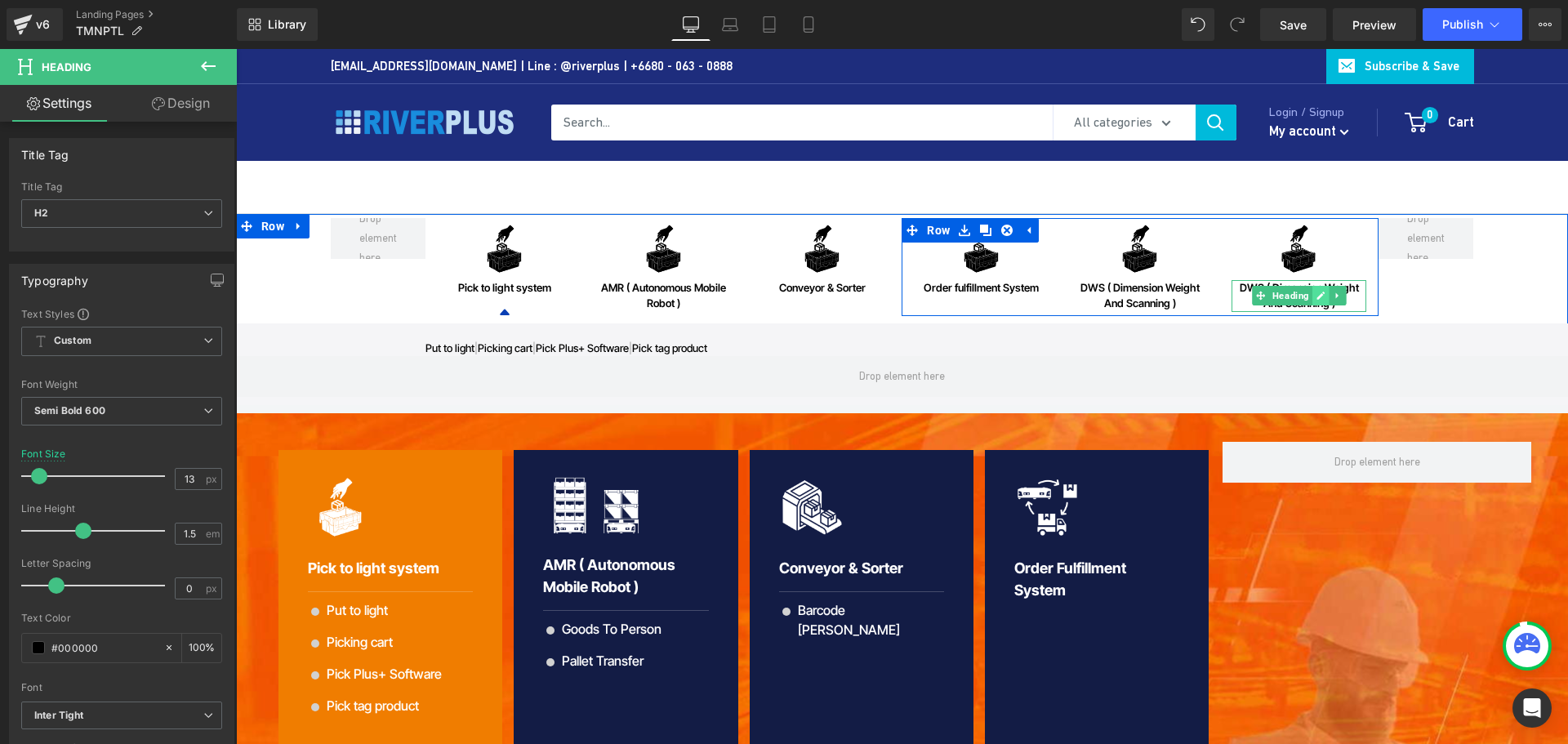 click at bounding box center [1321, 296] 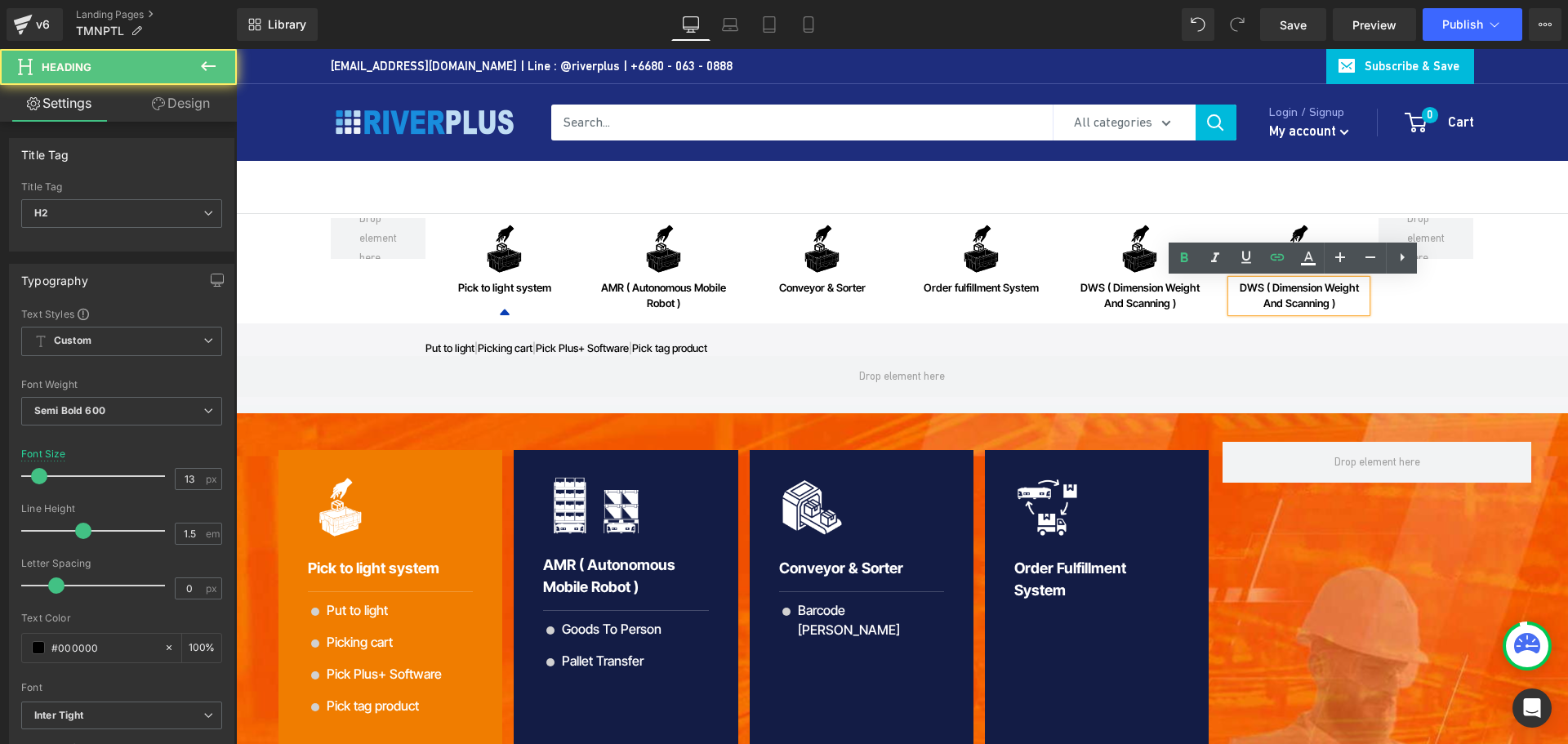 drag, startPoint x: 1272, startPoint y: 299, endPoint x: 1264, endPoint y: 302, distance: 8.544004 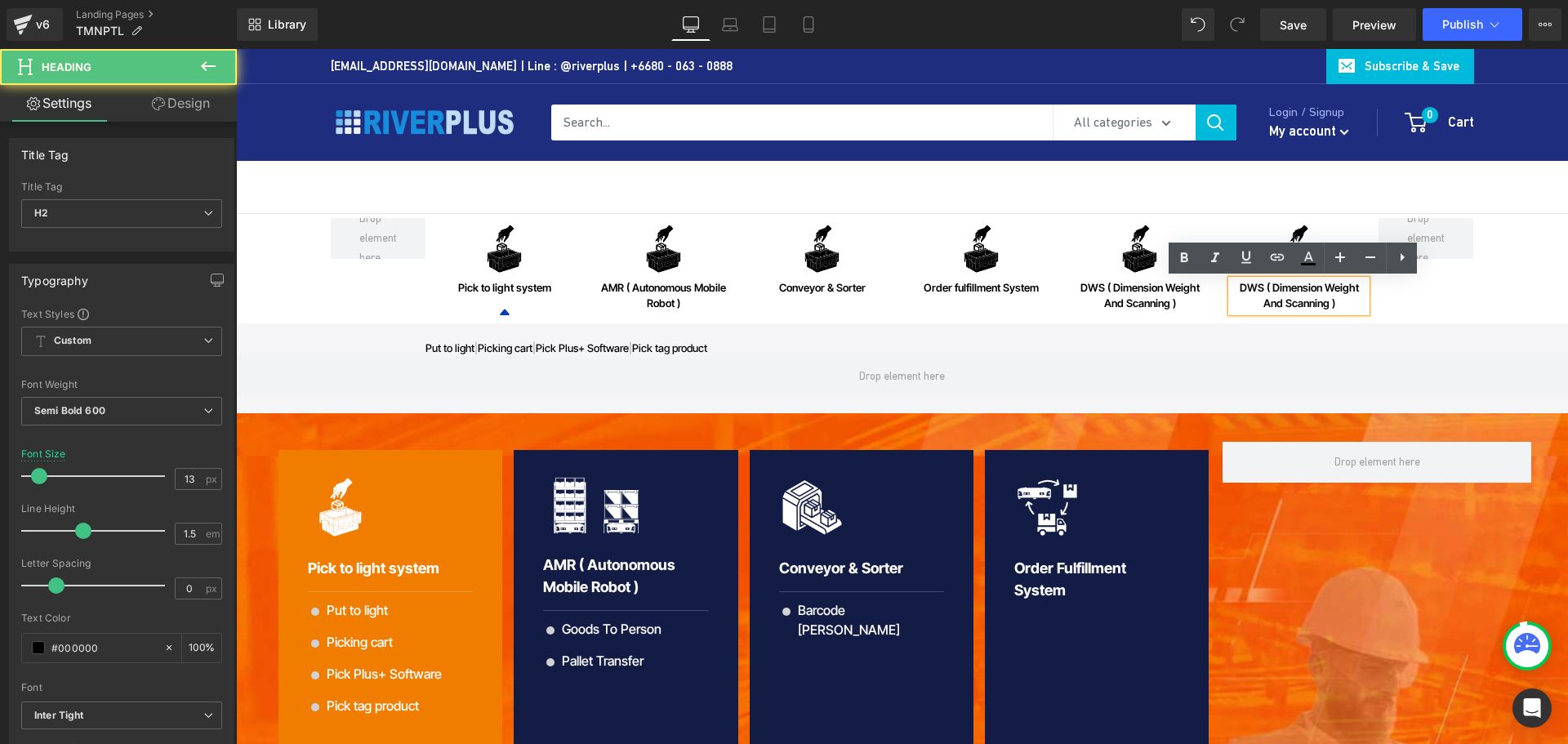 click on "DWS ( Dimension Weight And Scanning )" at bounding box center (1298, 296) 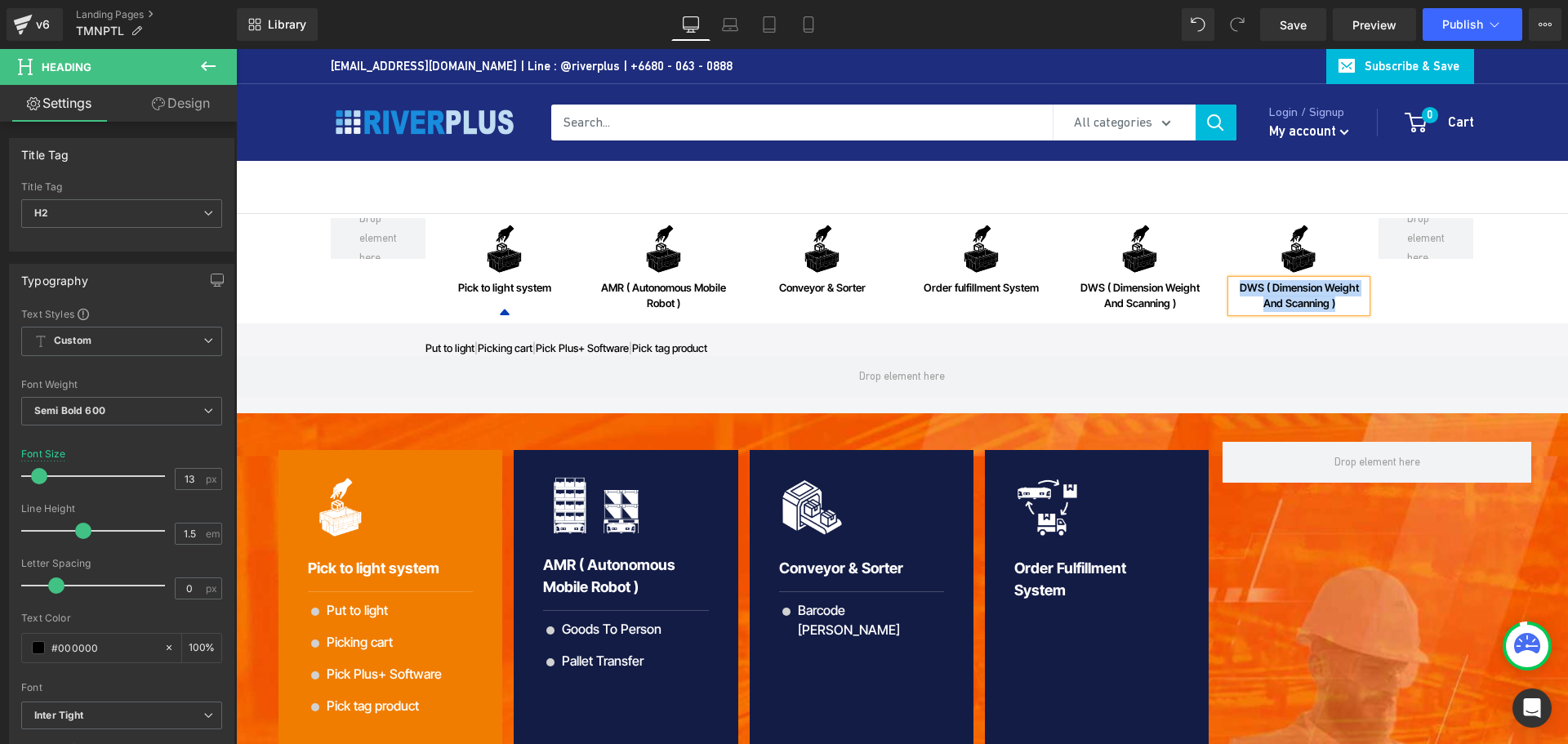 paste 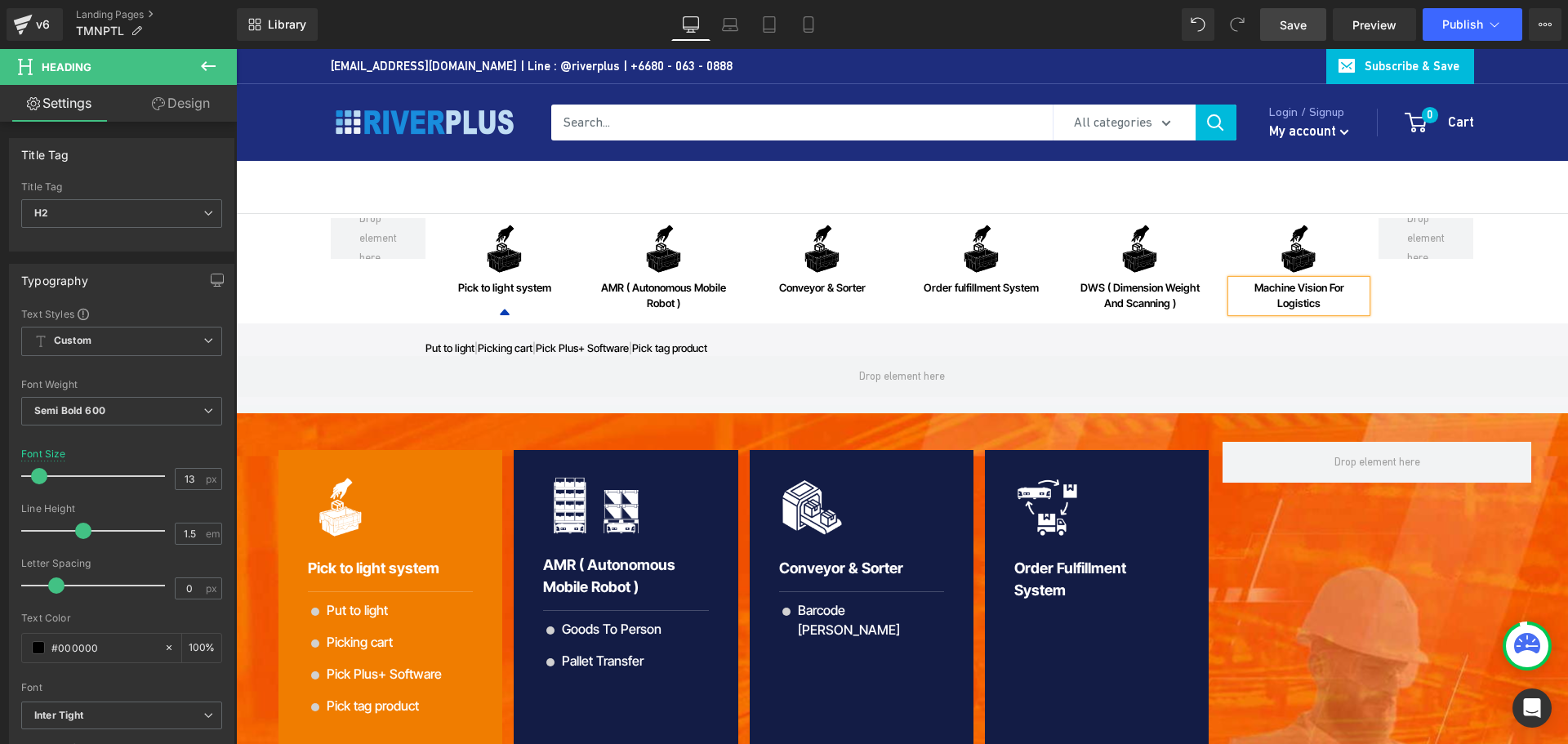 click on "Save" at bounding box center [1293, 25] 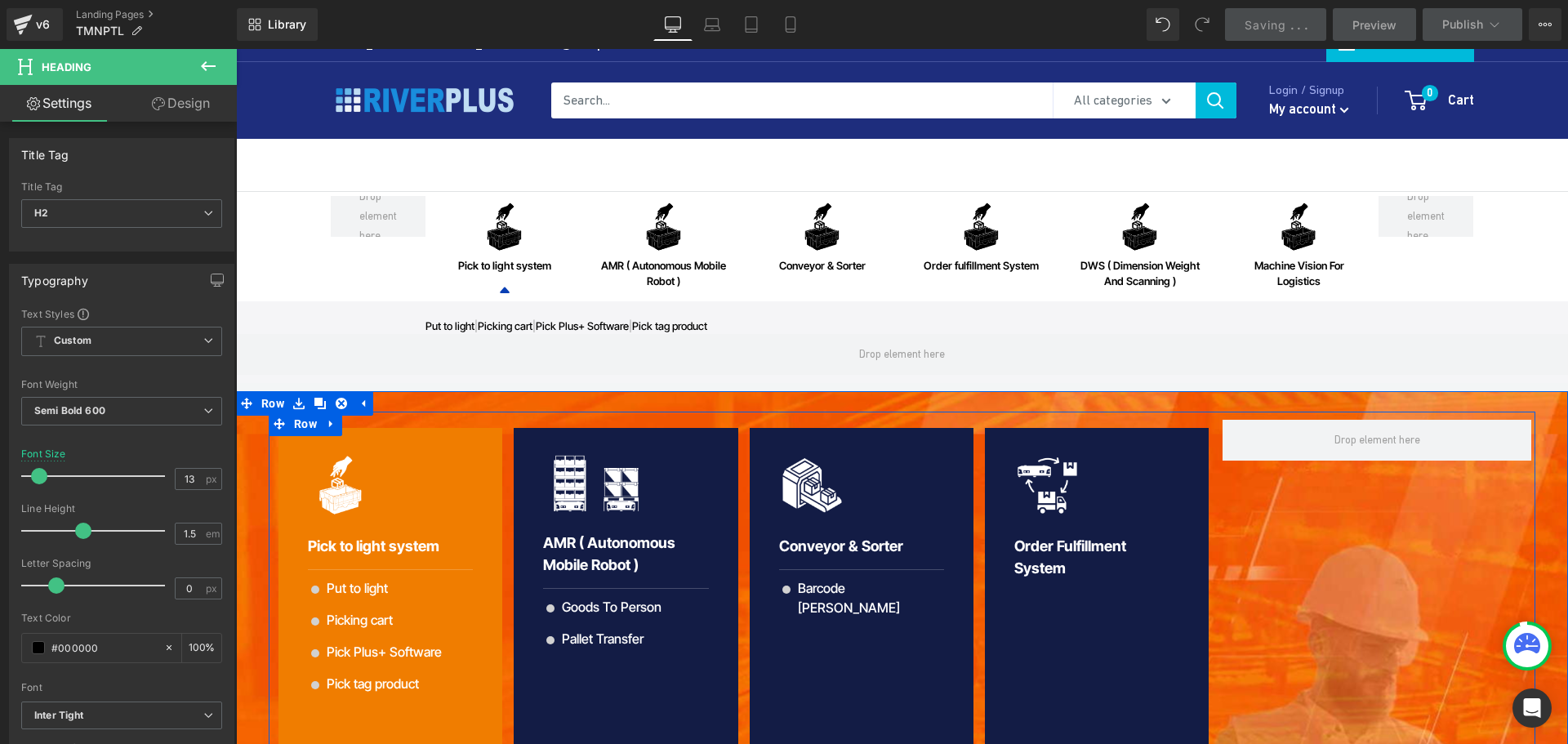 scroll, scrollTop: 0, scrollLeft: 0, axis: both 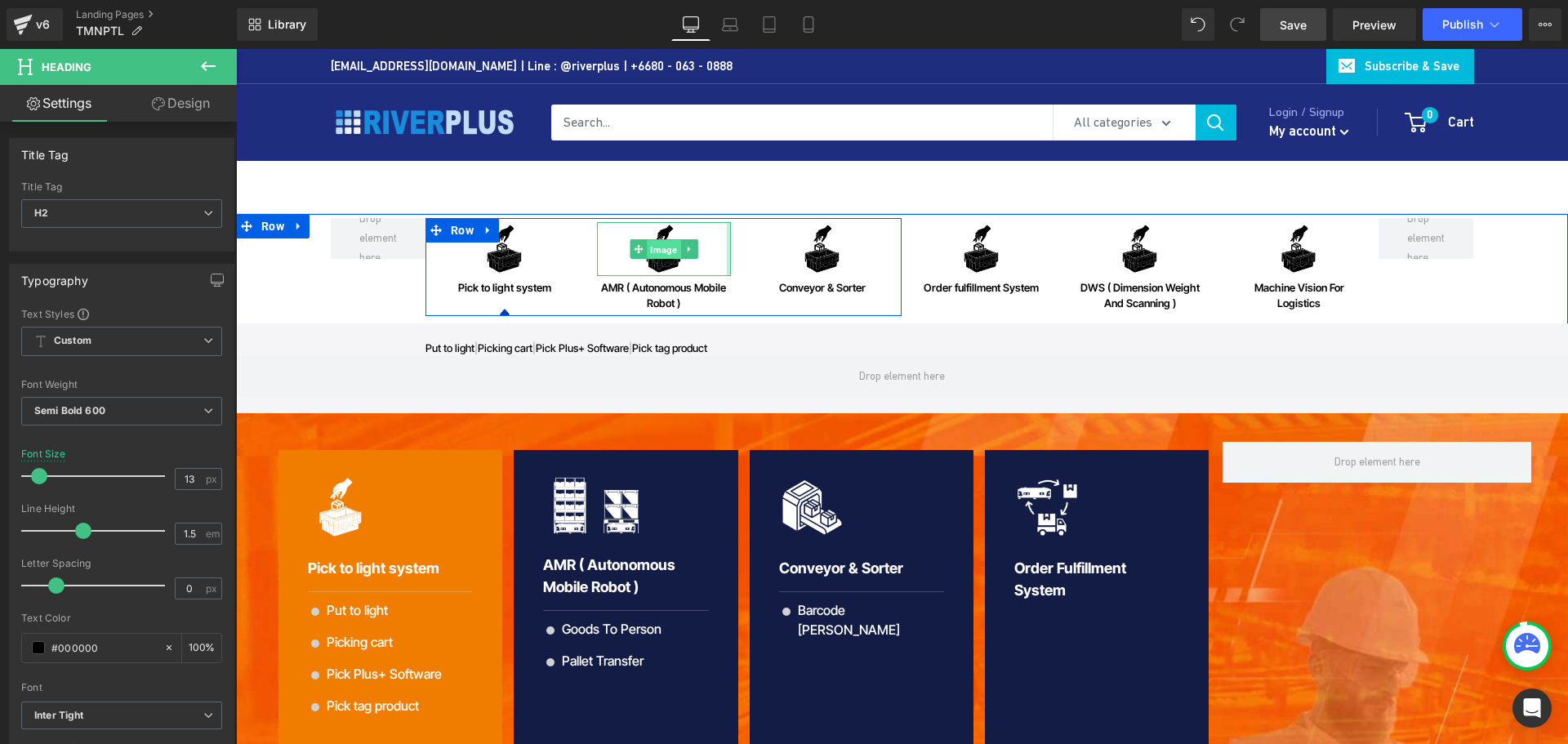 click on "Image" at bounding box center [664, 249] 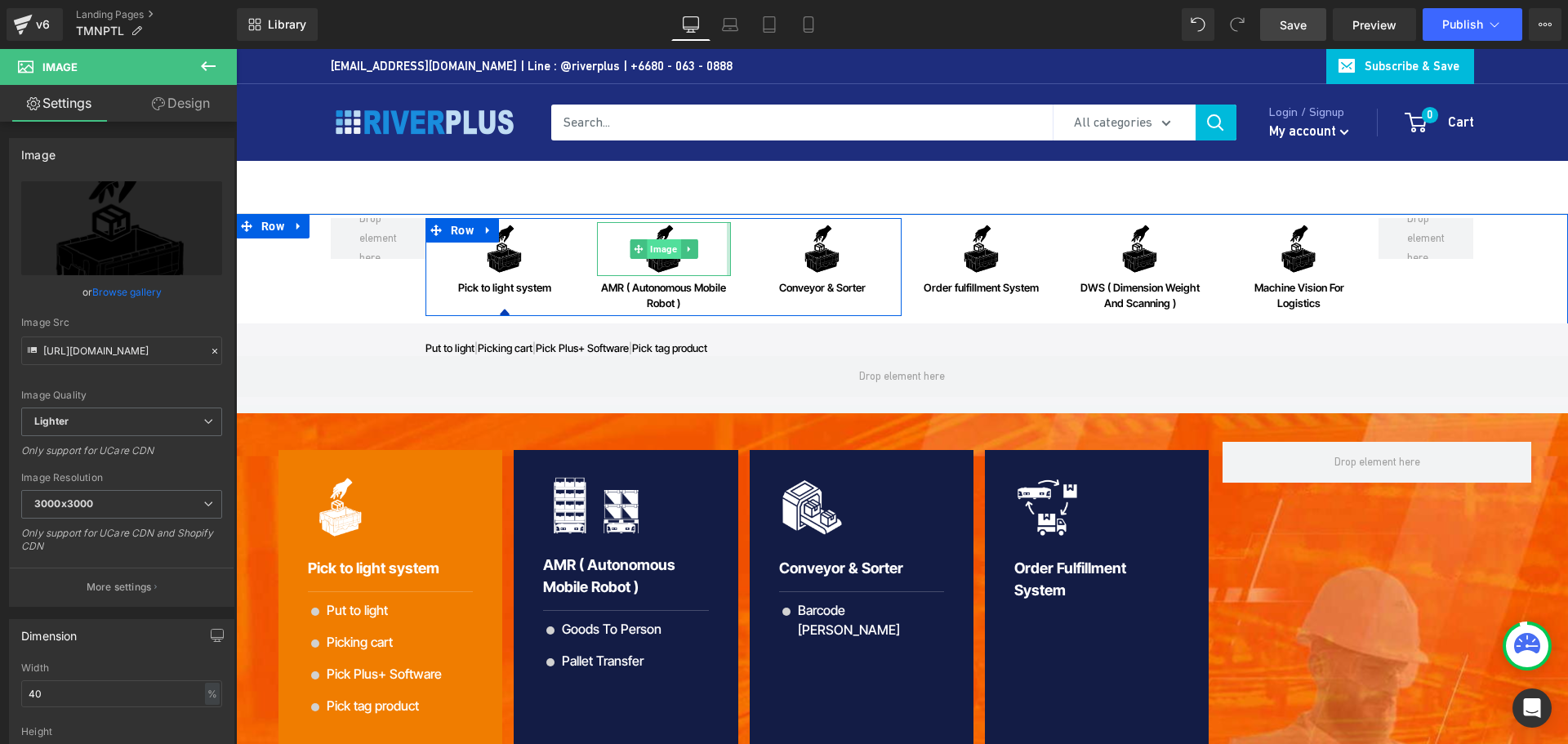 click on "Image" at bounding box center (663, 249) 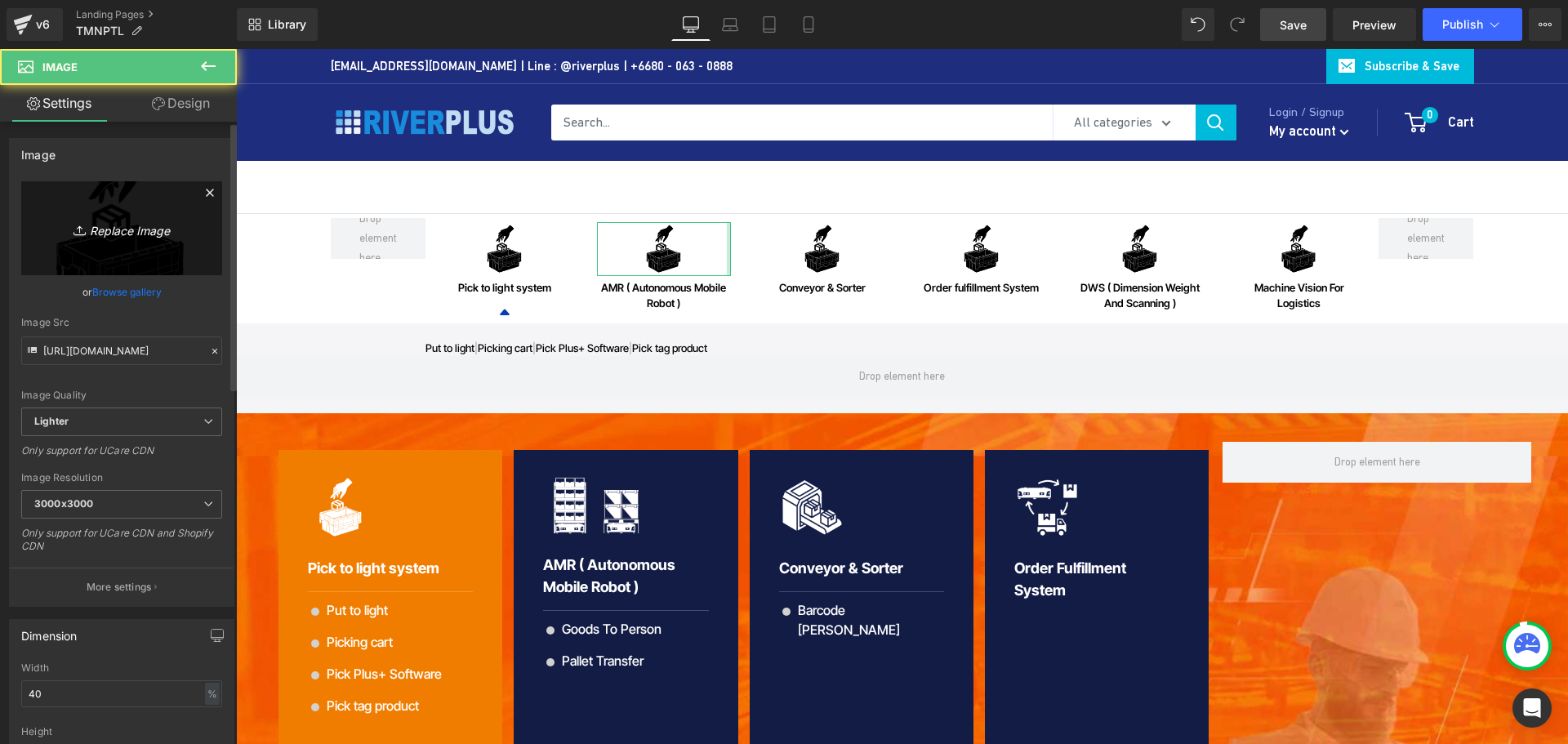 click on "Replace Image" at bounding box center [122, 228] 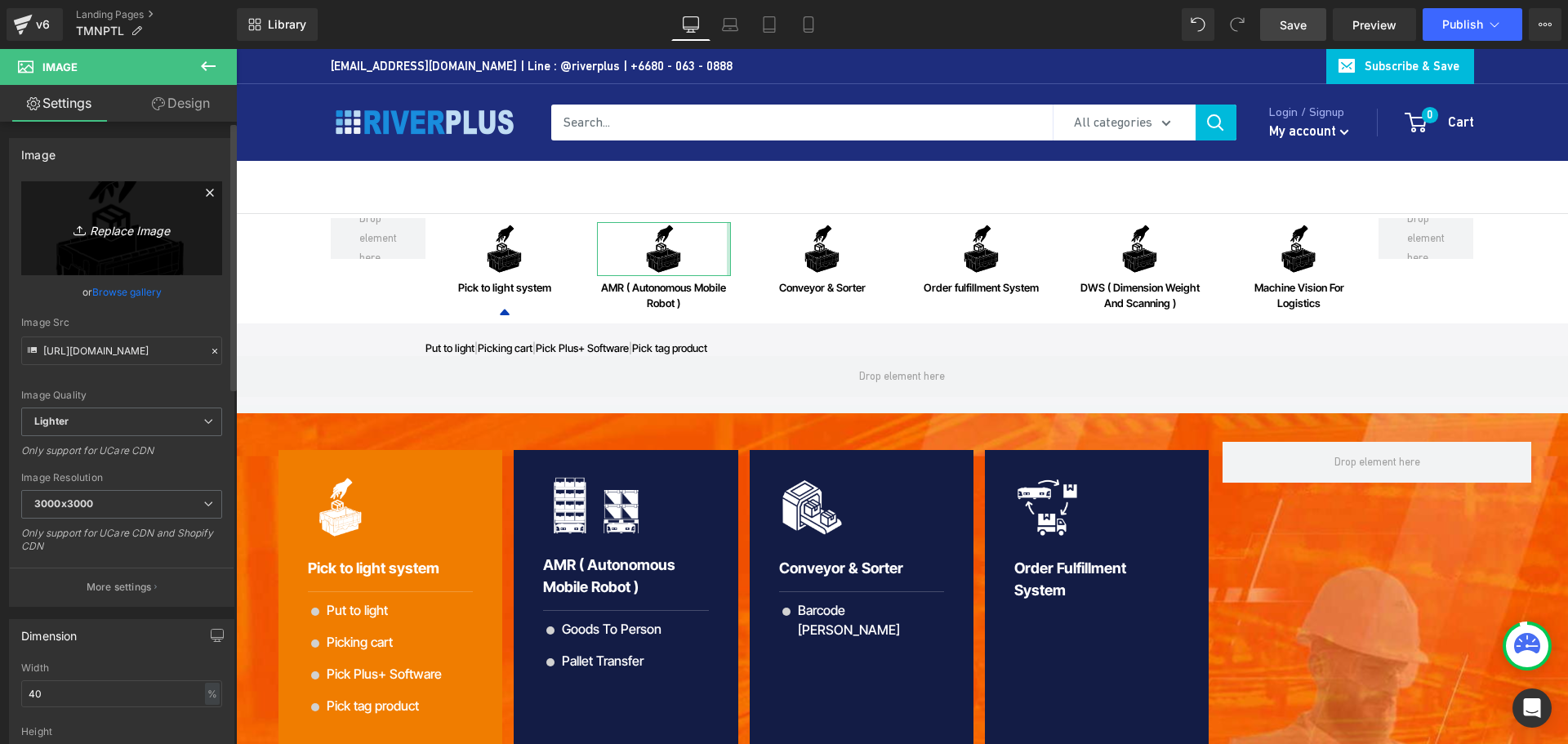 type on "C:\fakepath\AMR_icon02Ed01.png" 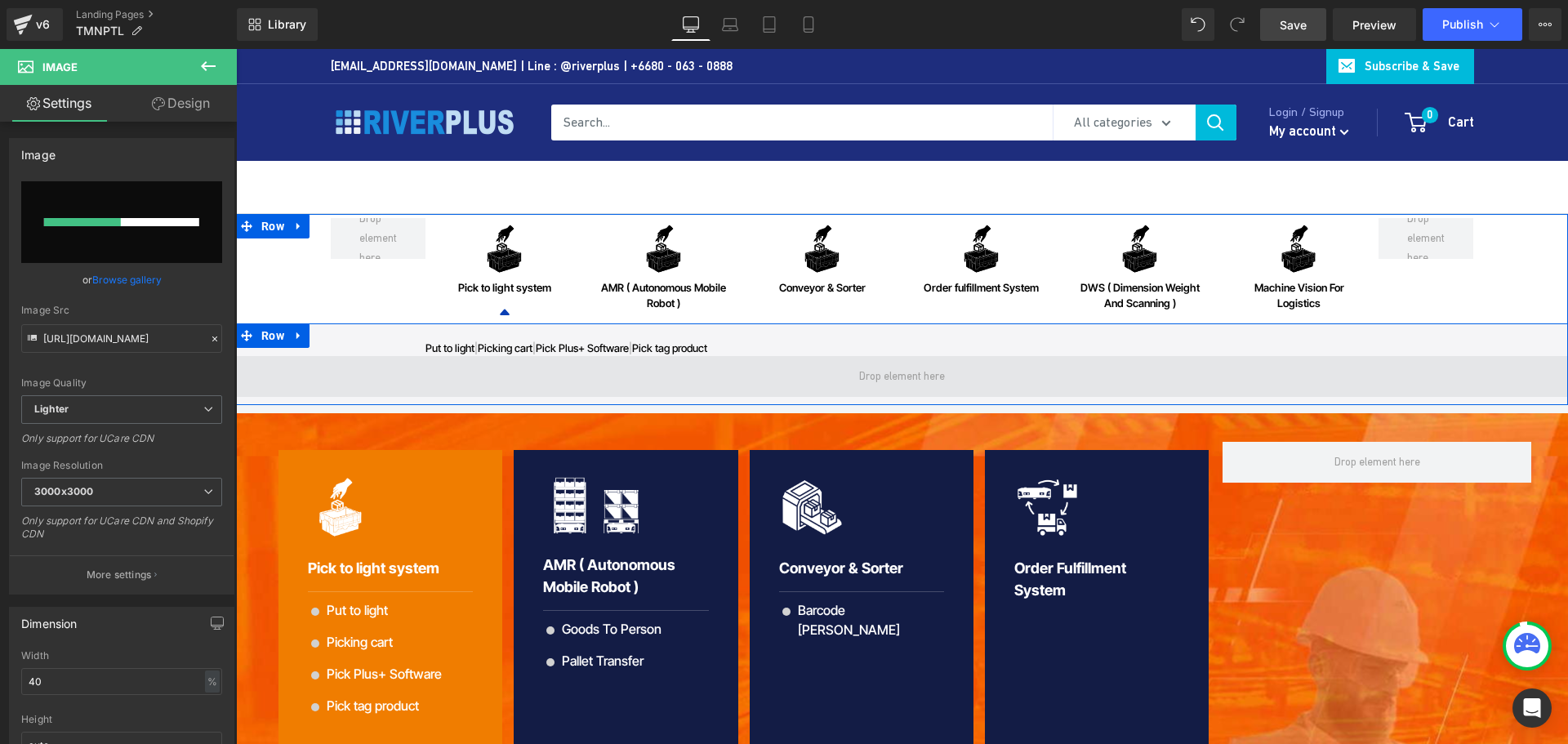 type 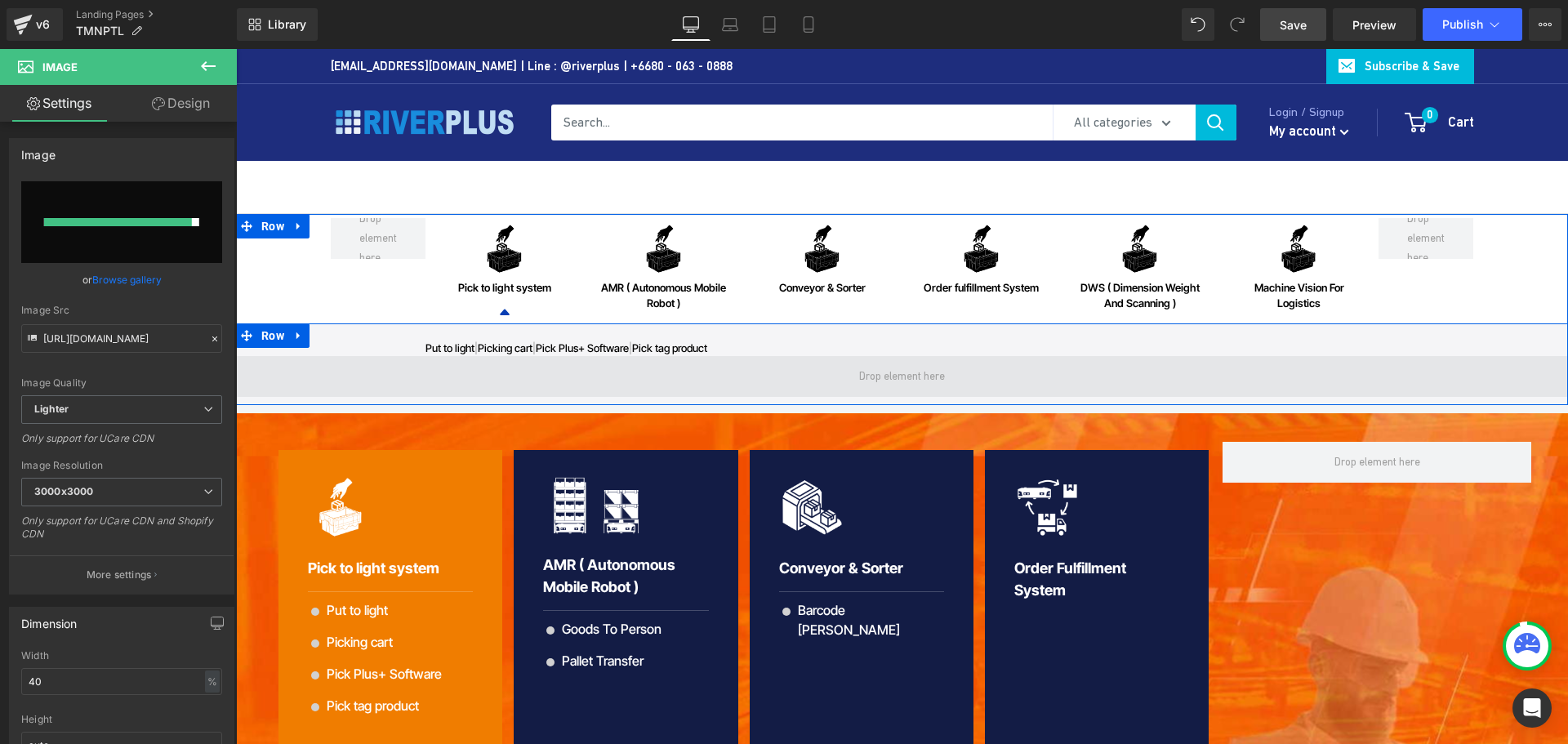 type on "https://ucarecdn.com/8ce411bf-94c8-46ce-ac4a-2bd0d53ae95e/-/format/auto/-/preview/3000x3000/-/quality/lighter/AMR_icon02Ed01.png" 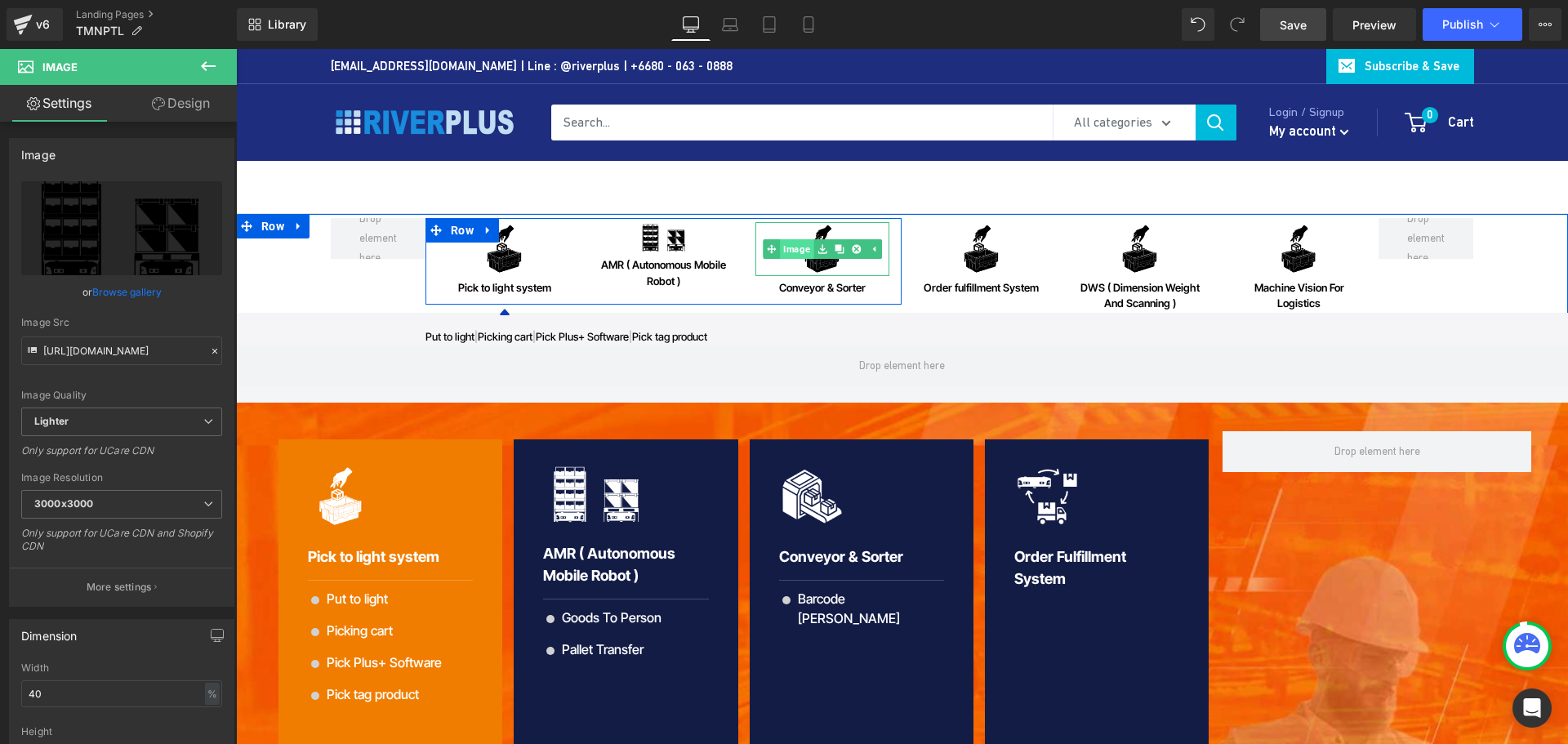 click on "Image" at bounding box center [789, 249] 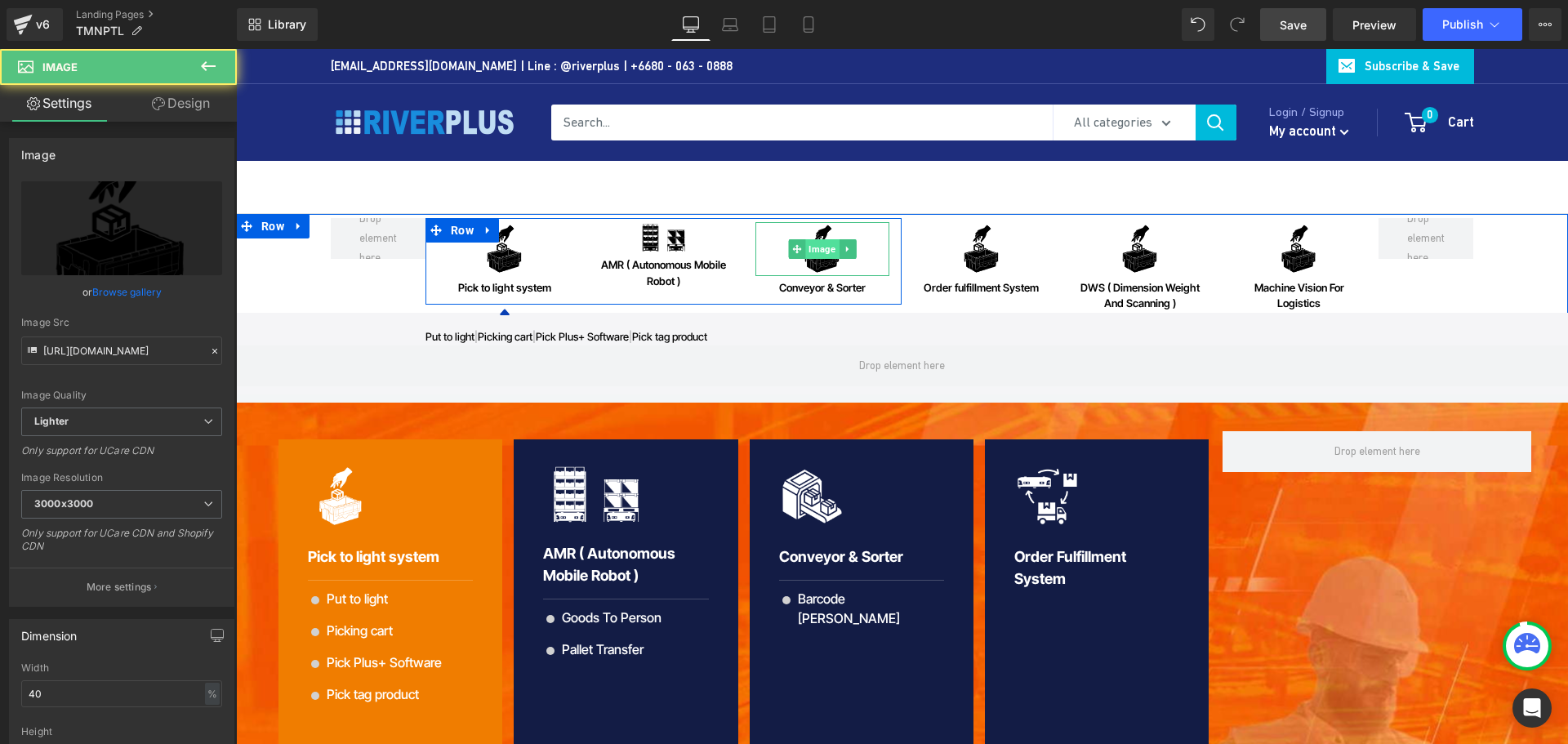 click on "Image" at bounding box center (822, 249) 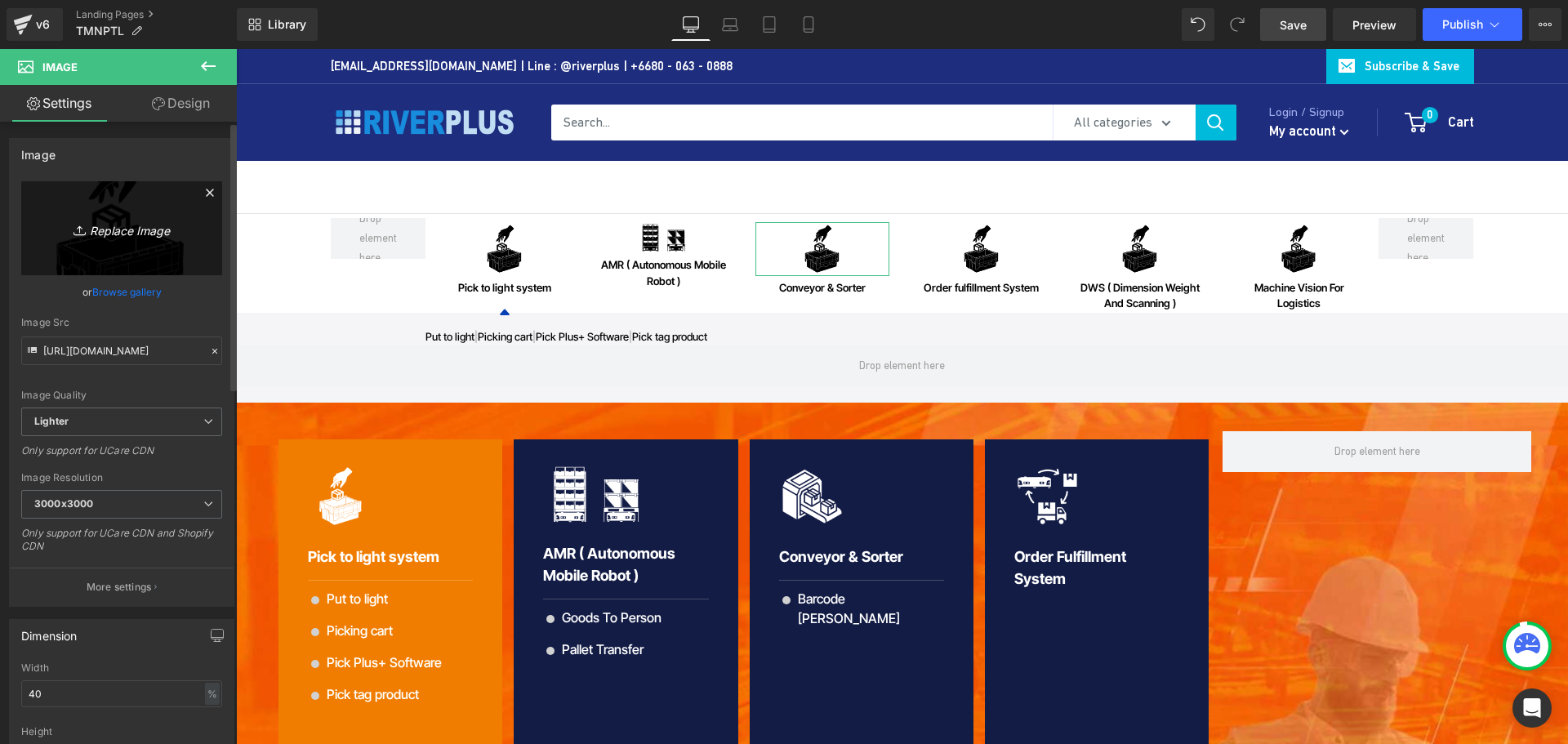 click on "Replace Image" at bounding box center [122, 228] 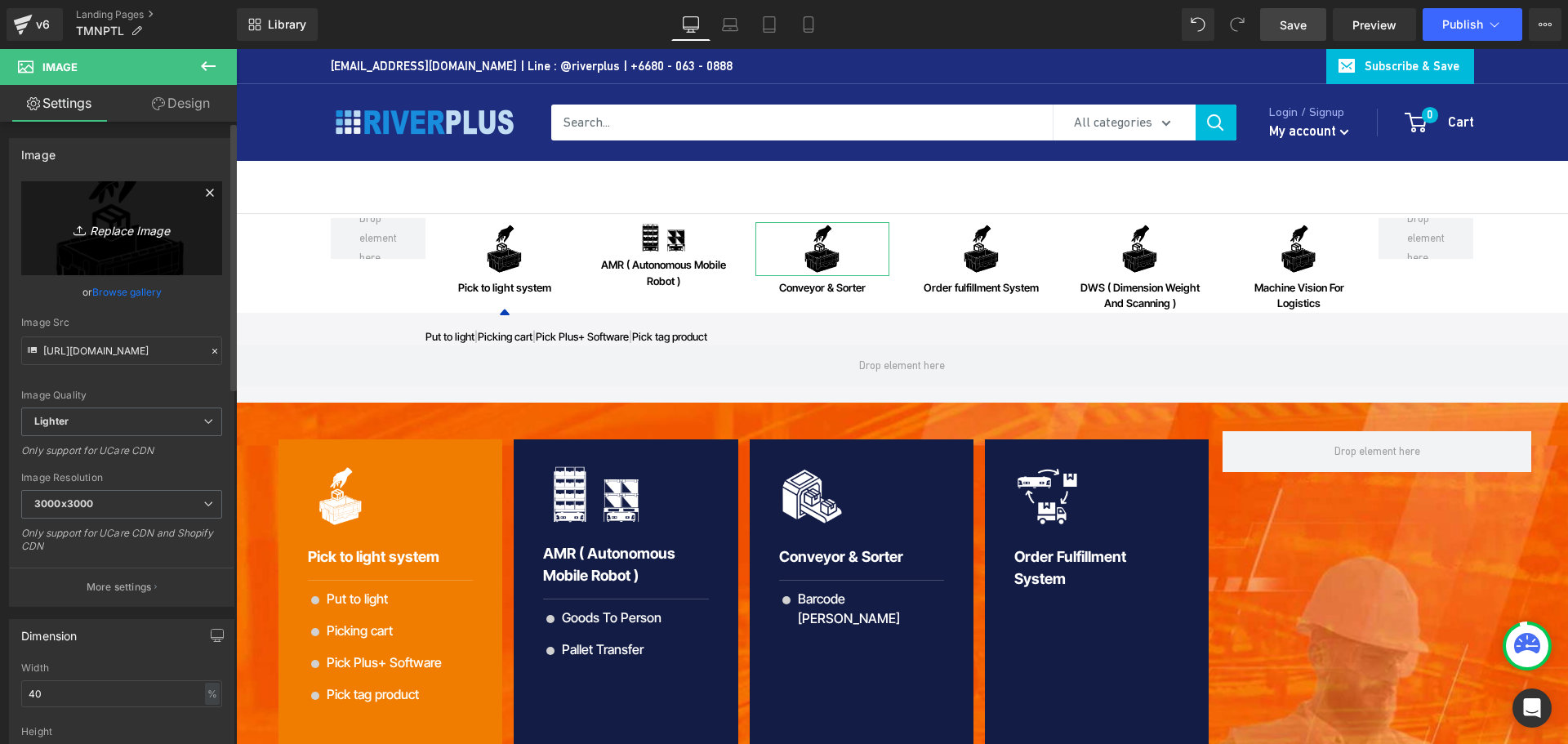 type on "C:\fakepath\icon_conveyor0202.png" 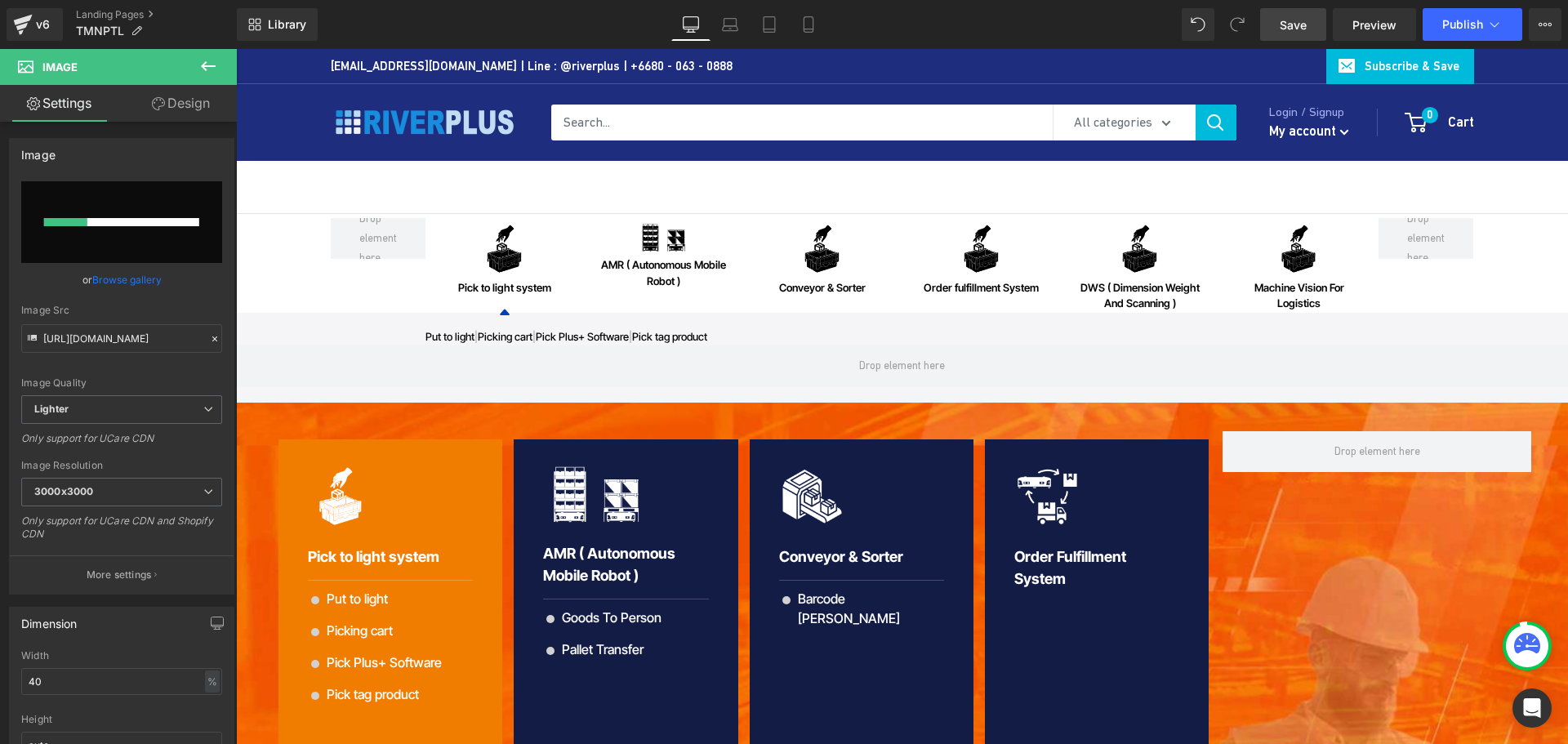 type 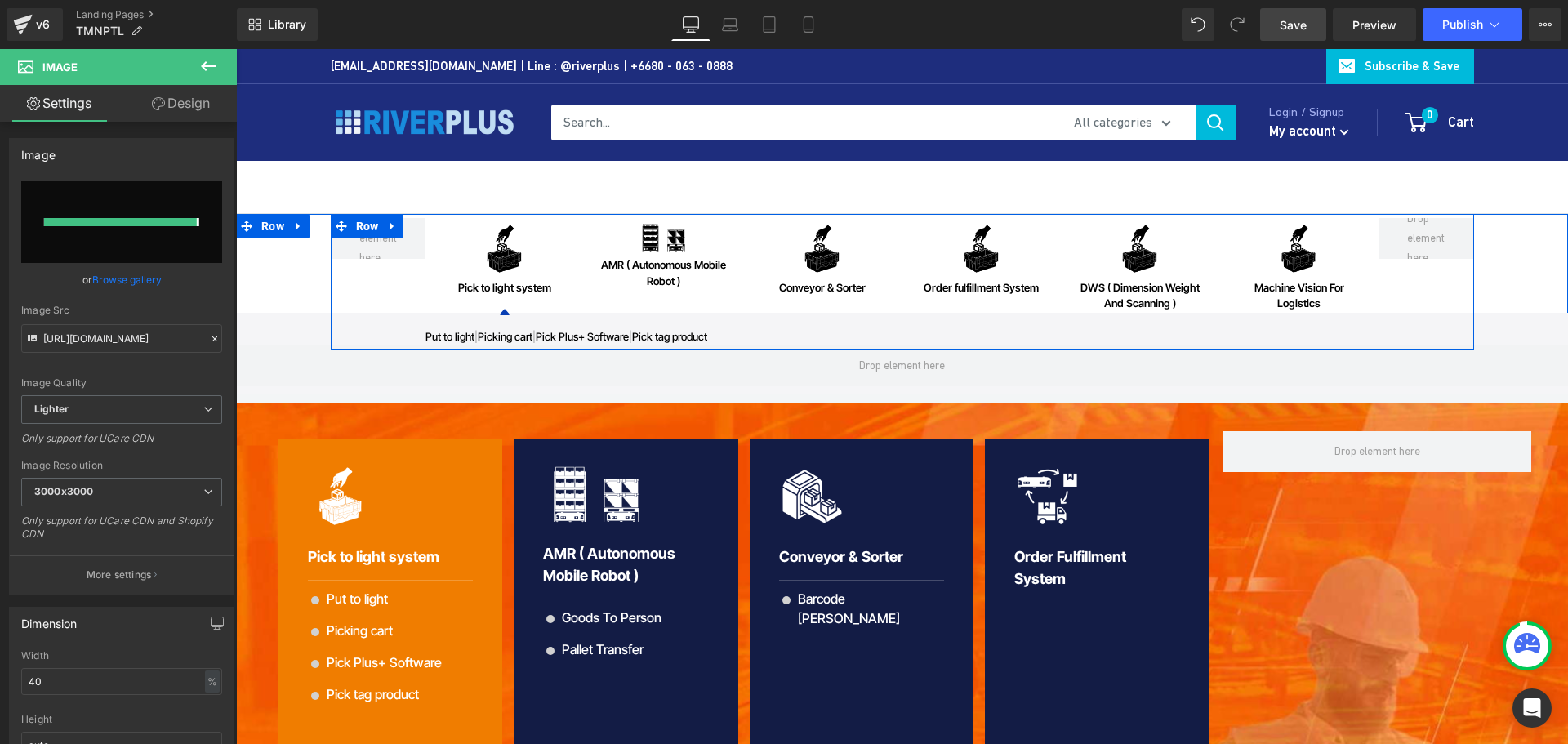 type on "https://ucarecdn.com/70c2a891-2e64-4b47-9e3a-d74f11aff31c/-/format/auto/-/preview/3000x3000/-/quality/lighter/icon_conveyor0202.png" 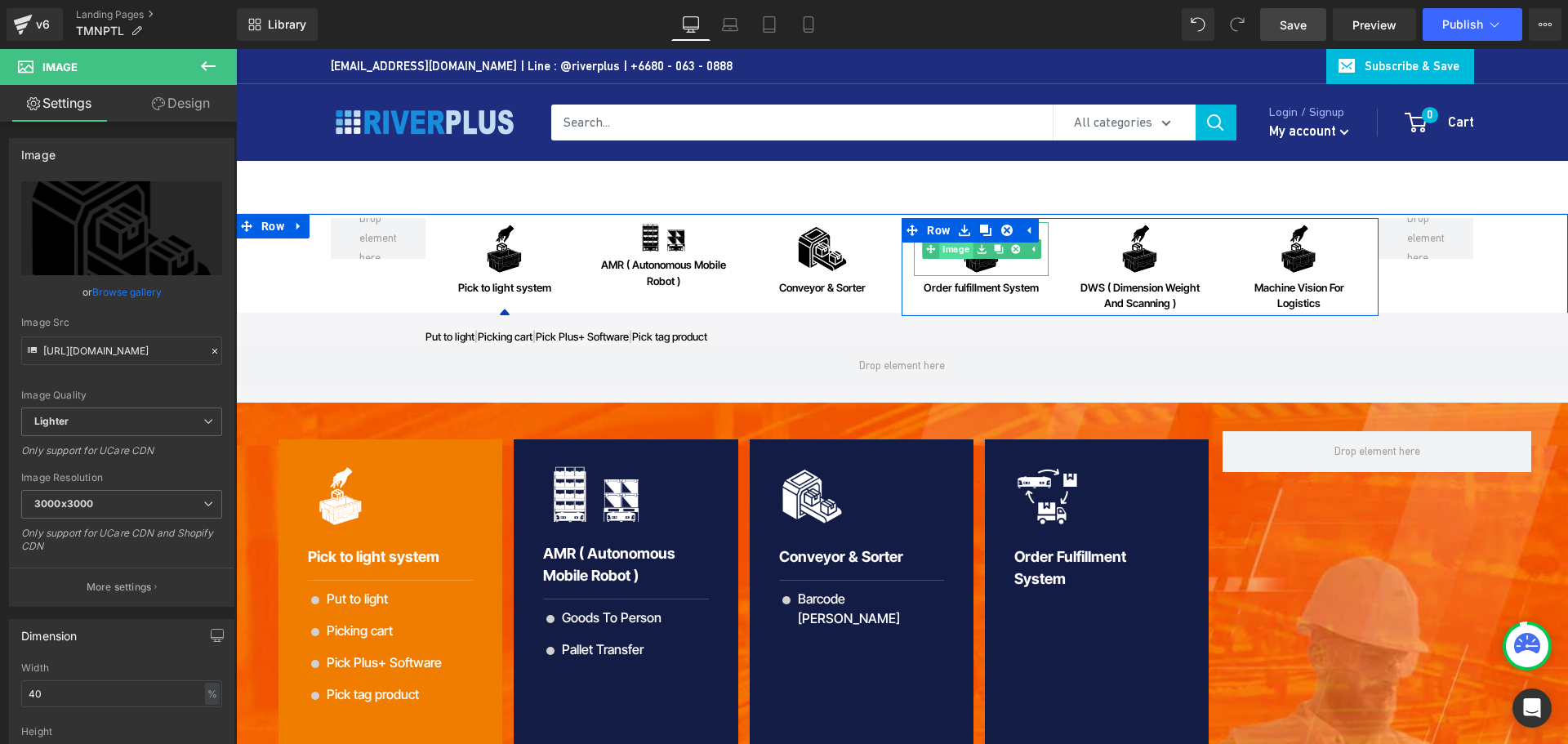 click on "Image" at bounding box center [947, 249] 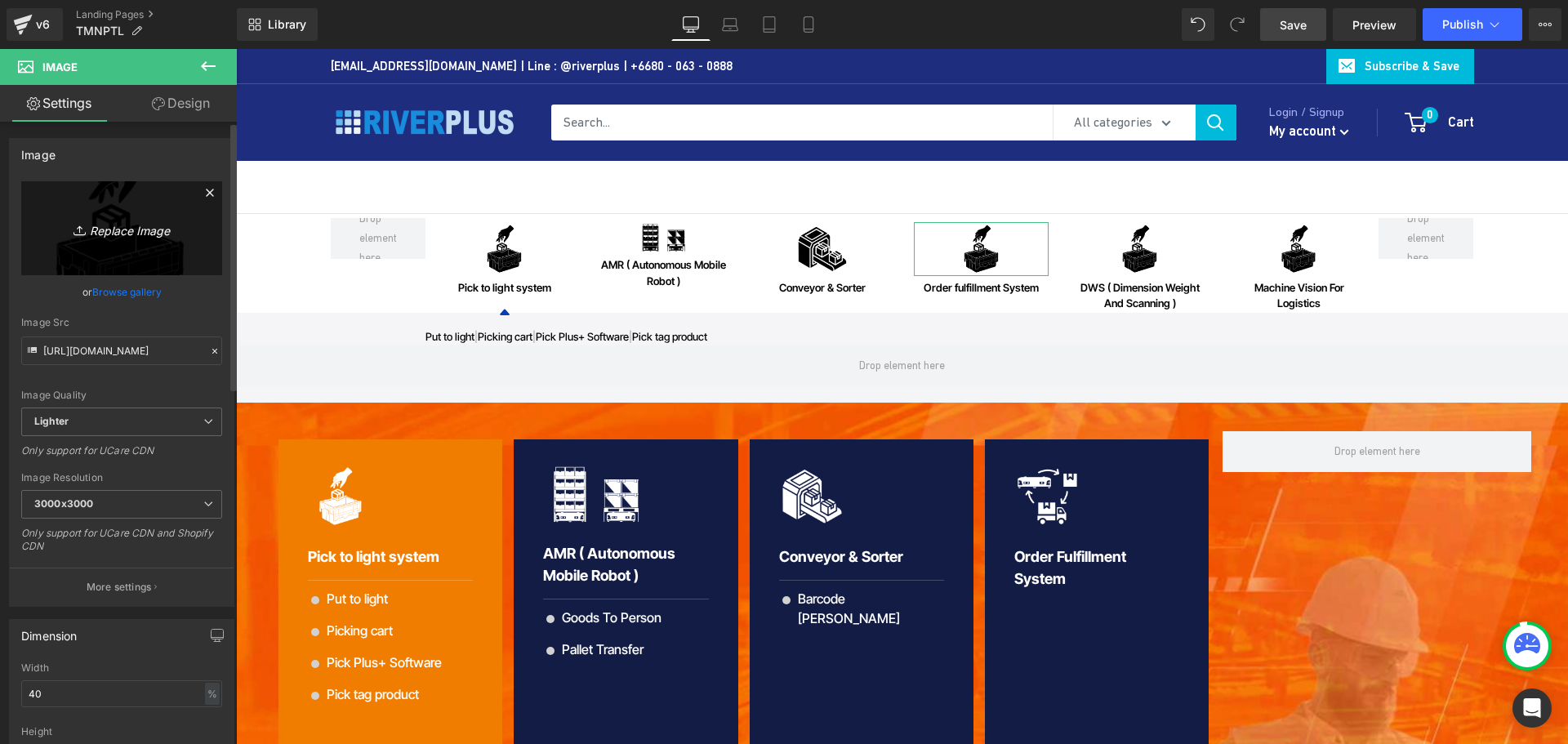 click on "Replace Image" at bounding box center (122, 228) 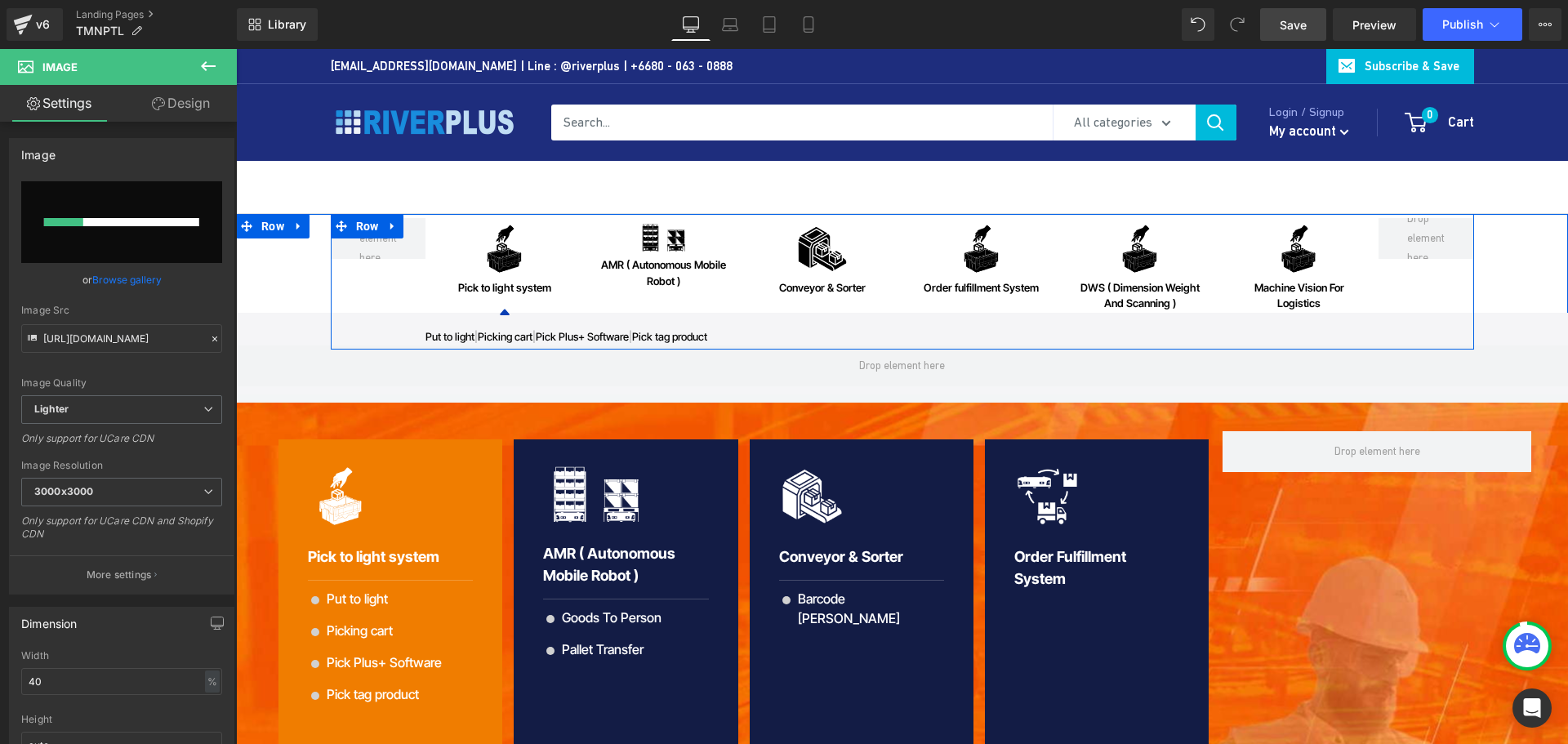 type 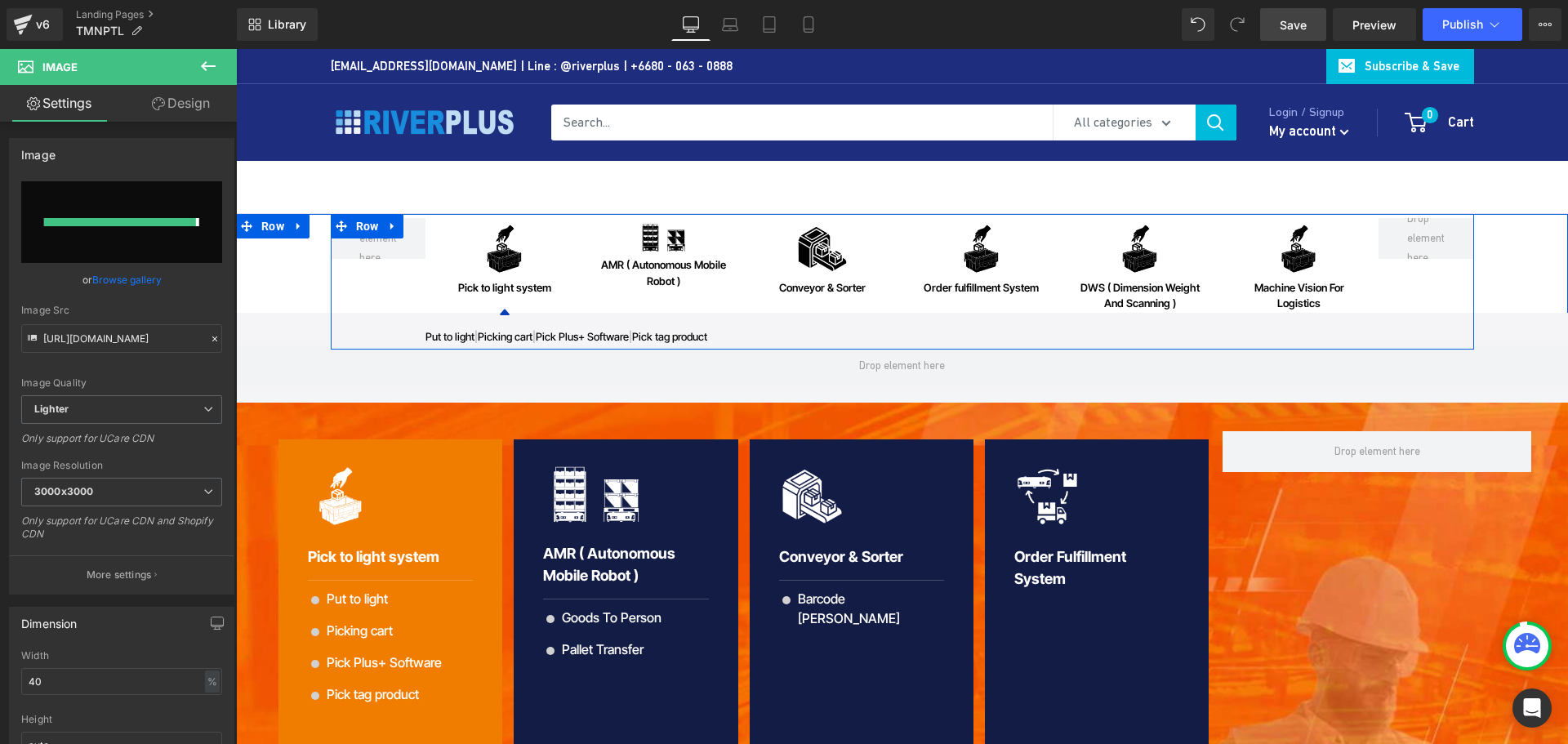 type on "https://ucarecdn.com/f016b89e-198f-4cf1-bc63-555ca11549a2/-/format/auto/-/preview/3000x3000/-/quality/lighter/icon_Order-fulfillment0203.png" 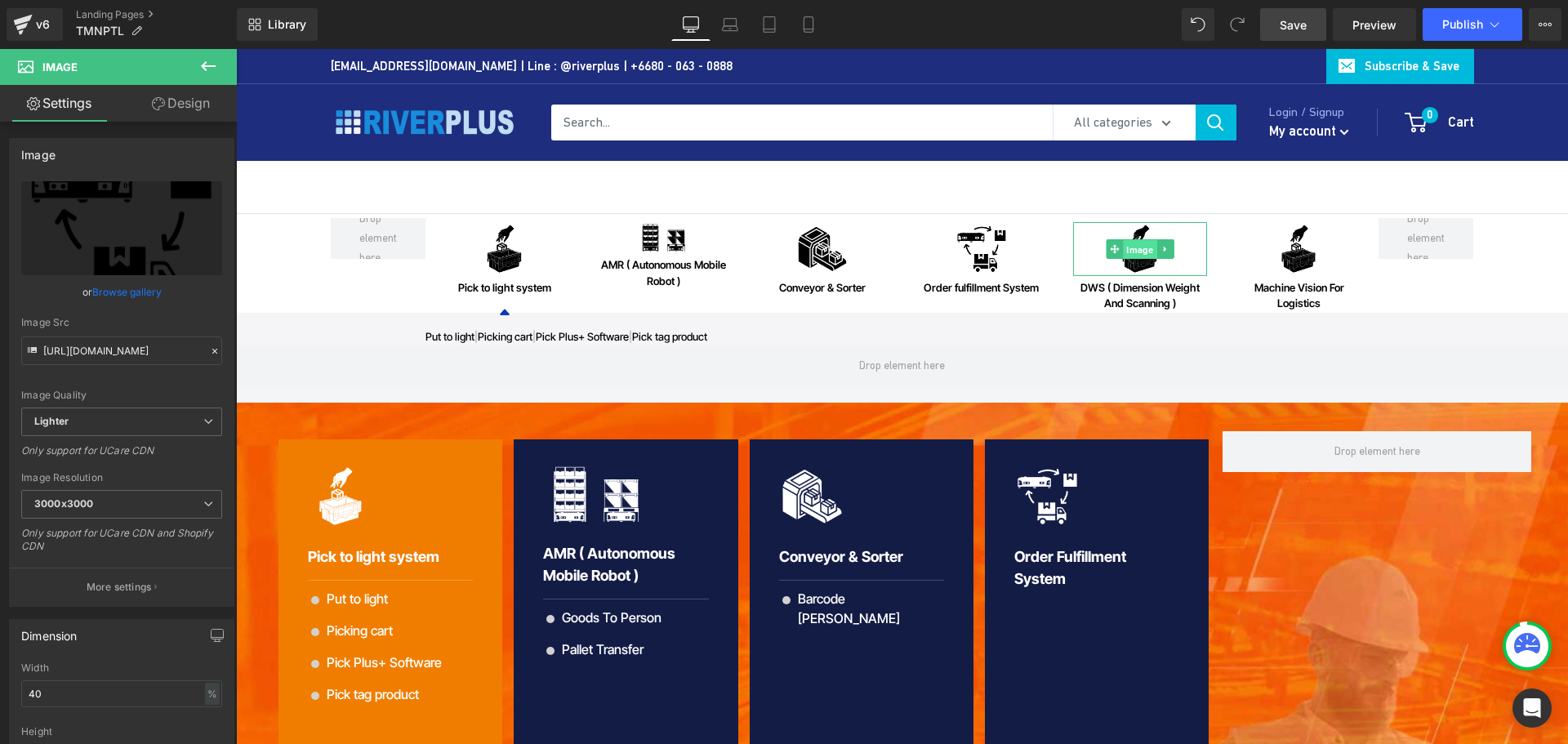 click on "Image" at bounding box center [1132, 249] 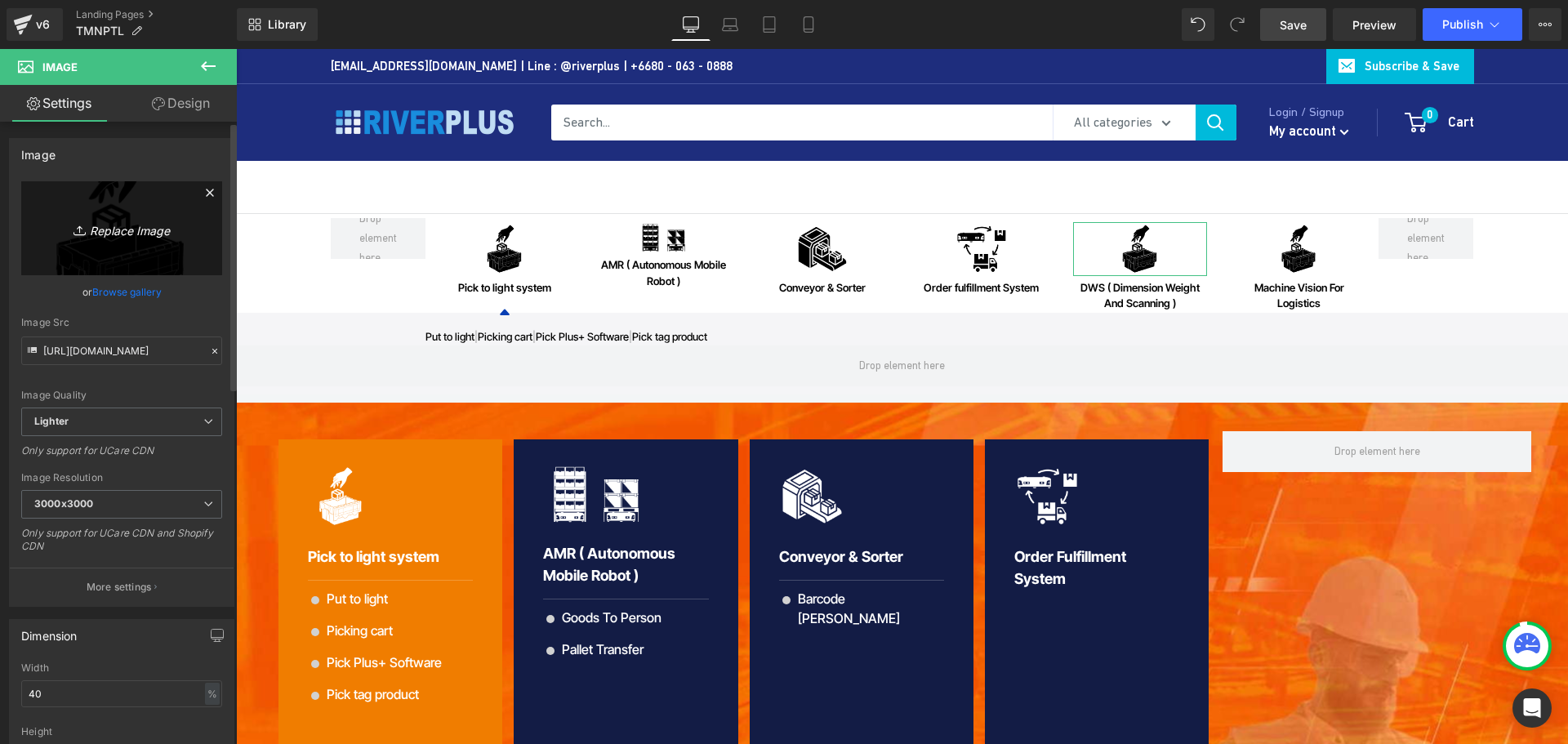 click on "Replace Image" at bounding box center (122, 228) 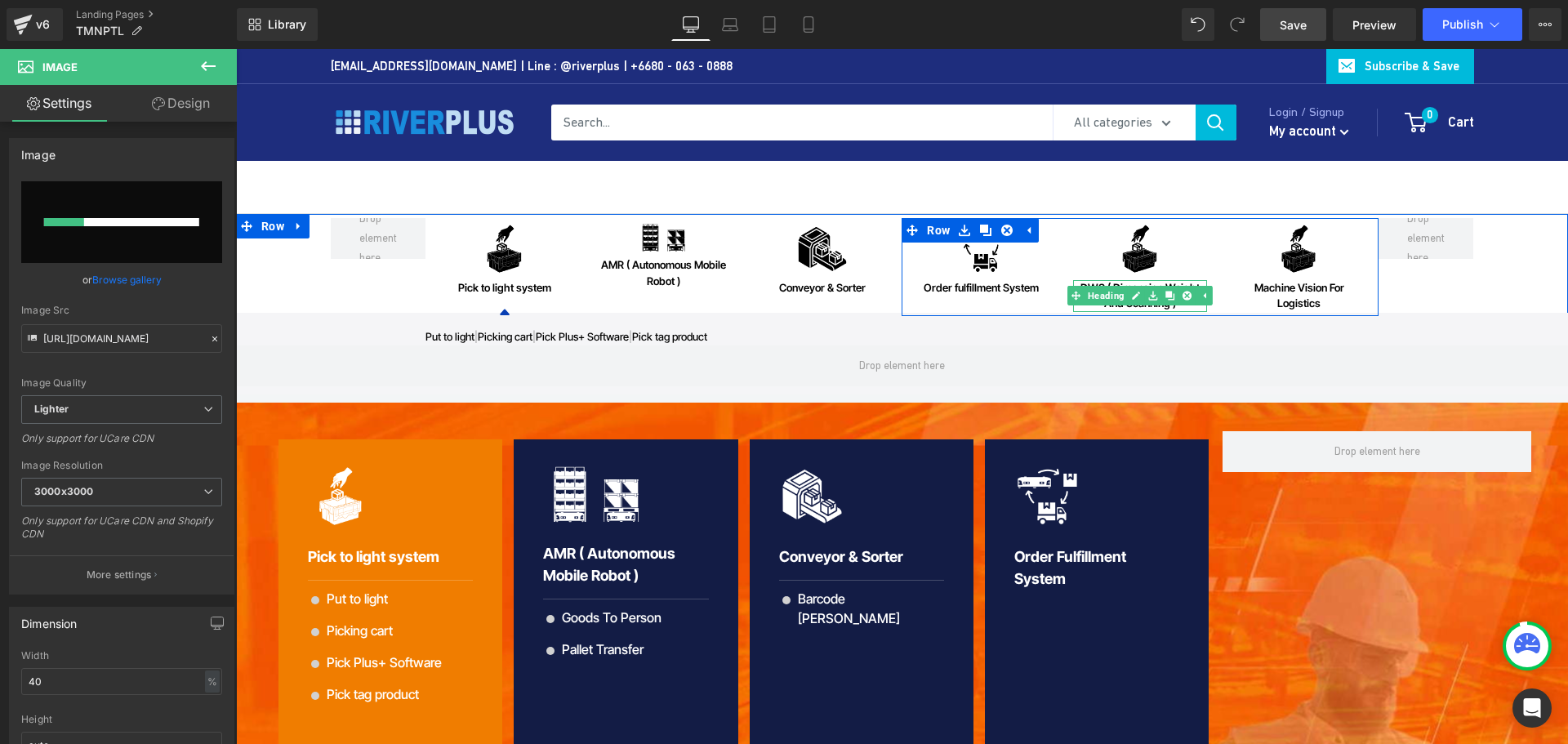 type 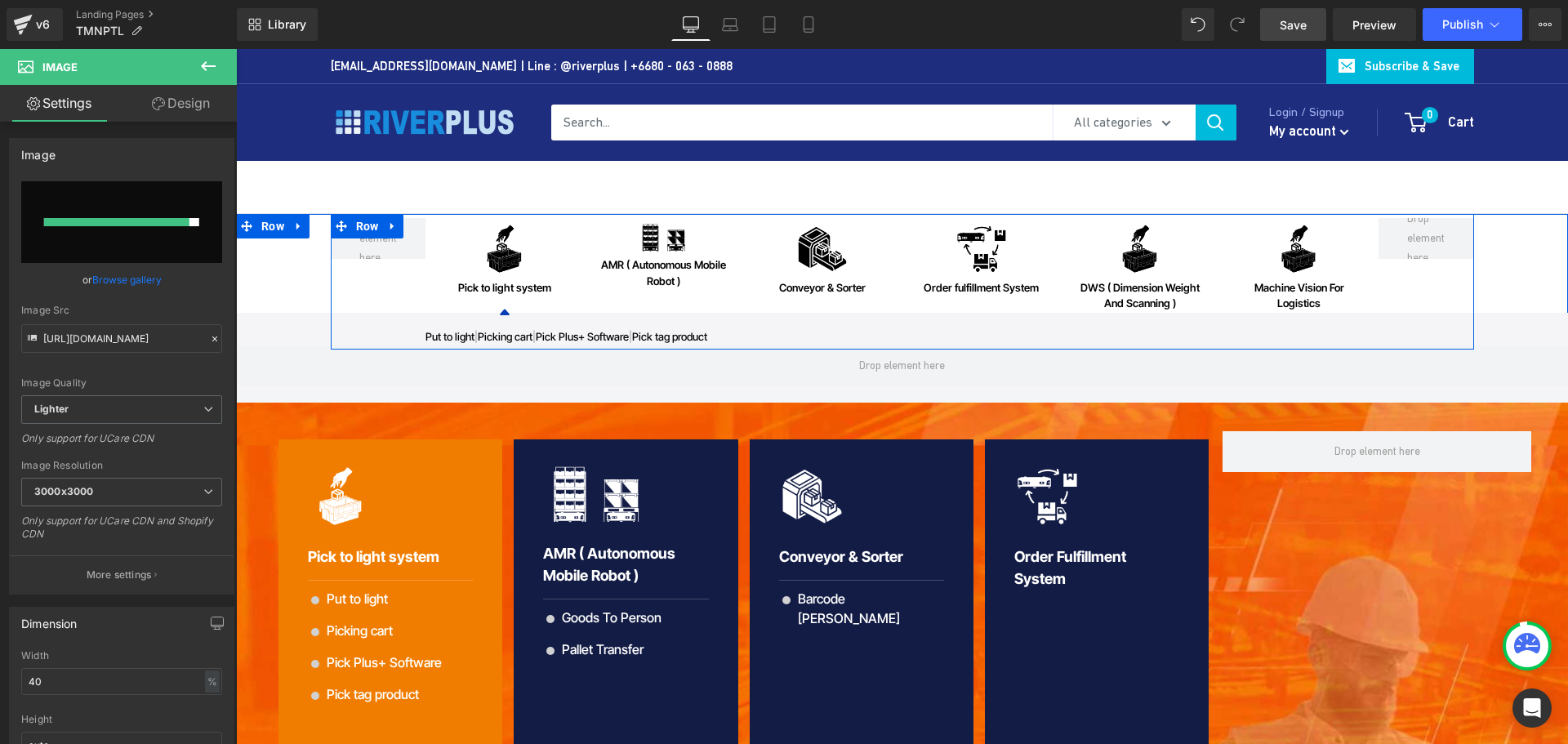 type on "https://ucarecdn.com/e61a0787-6d66-4f23-bf1a-2822e7d8f405/-/format/auto/-/preview/3000x3000/-/quality/lighter/icon_DWS0203.png" 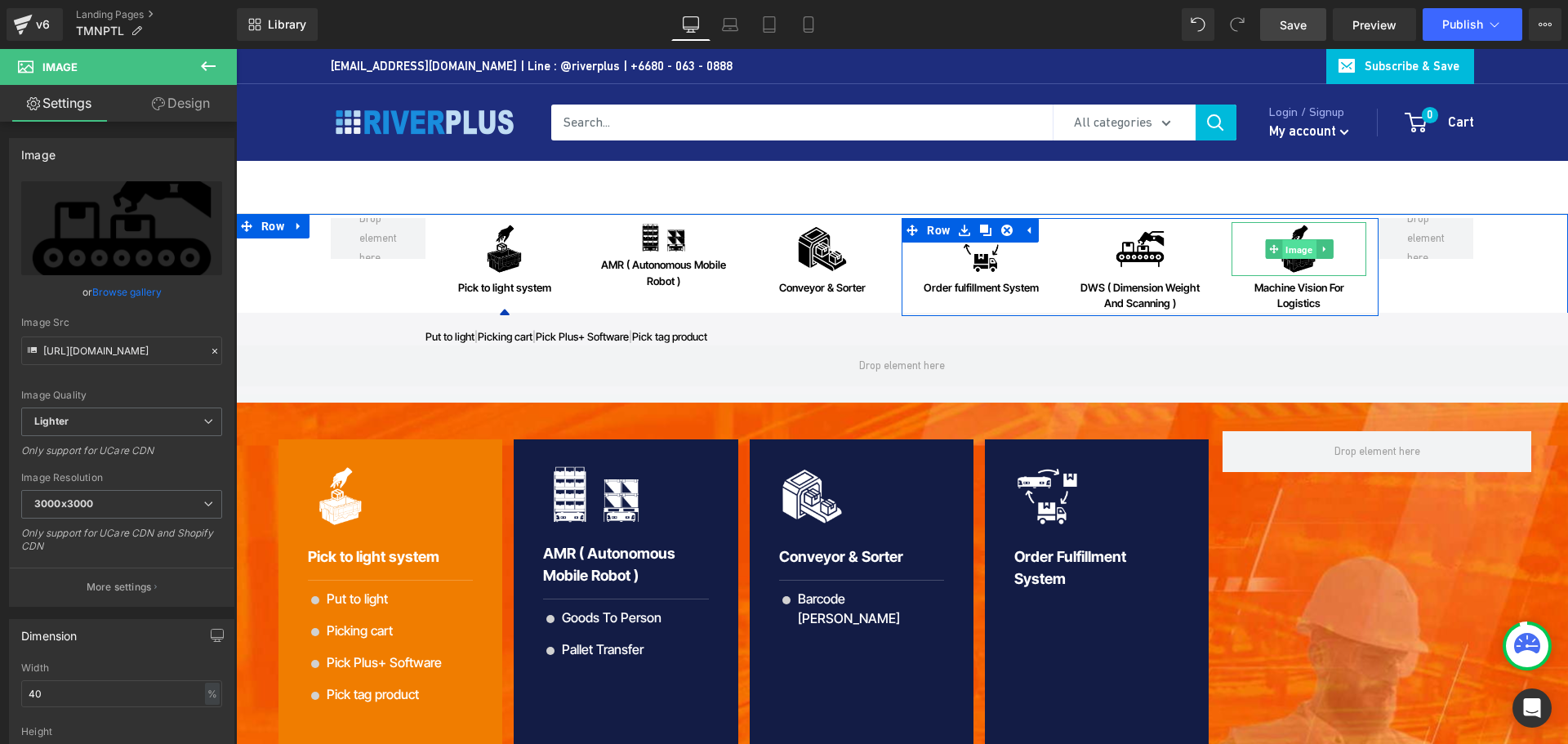 click on "Image" at bounding box center [1298, 249] 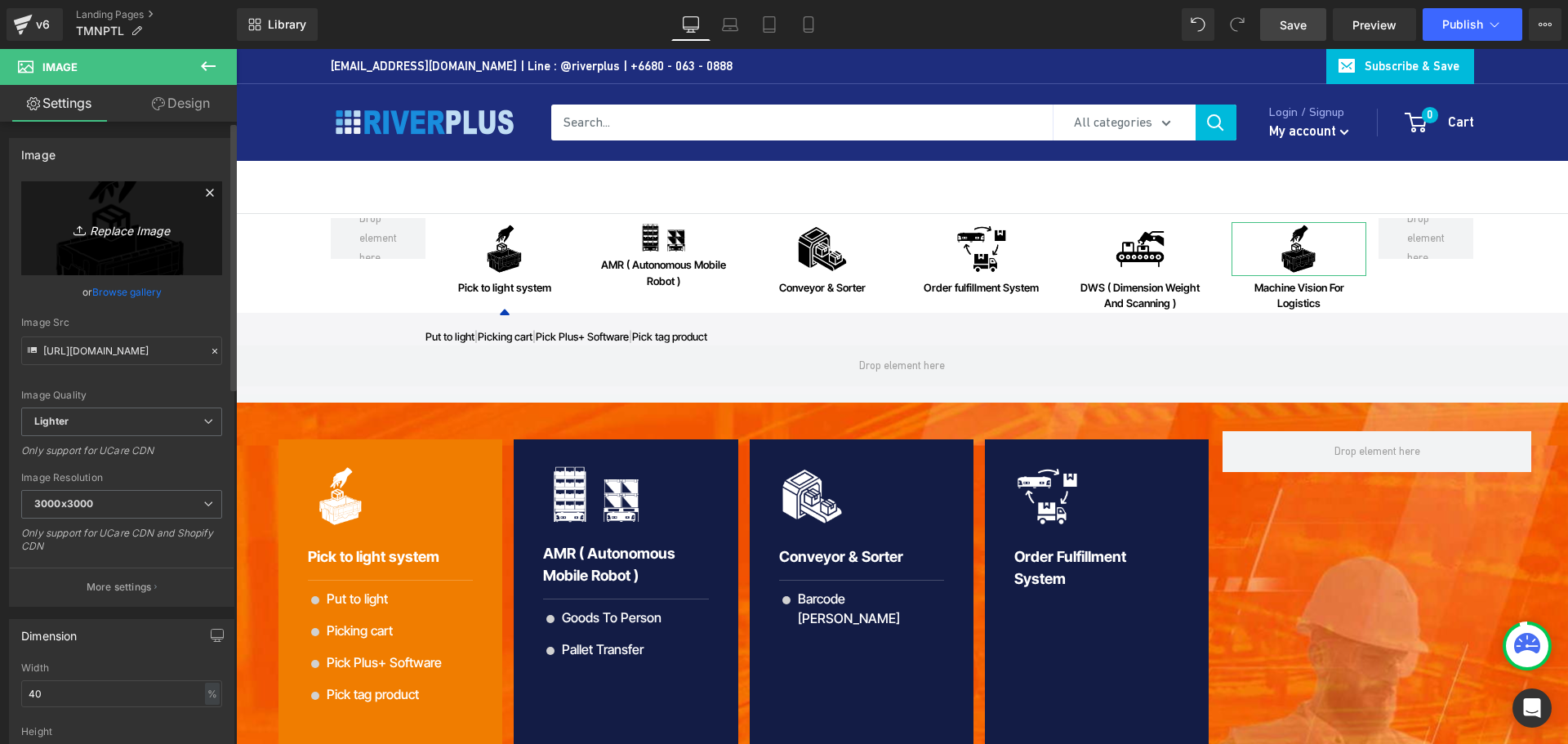 click on "Replace Image" at bounding box center (122, 228) 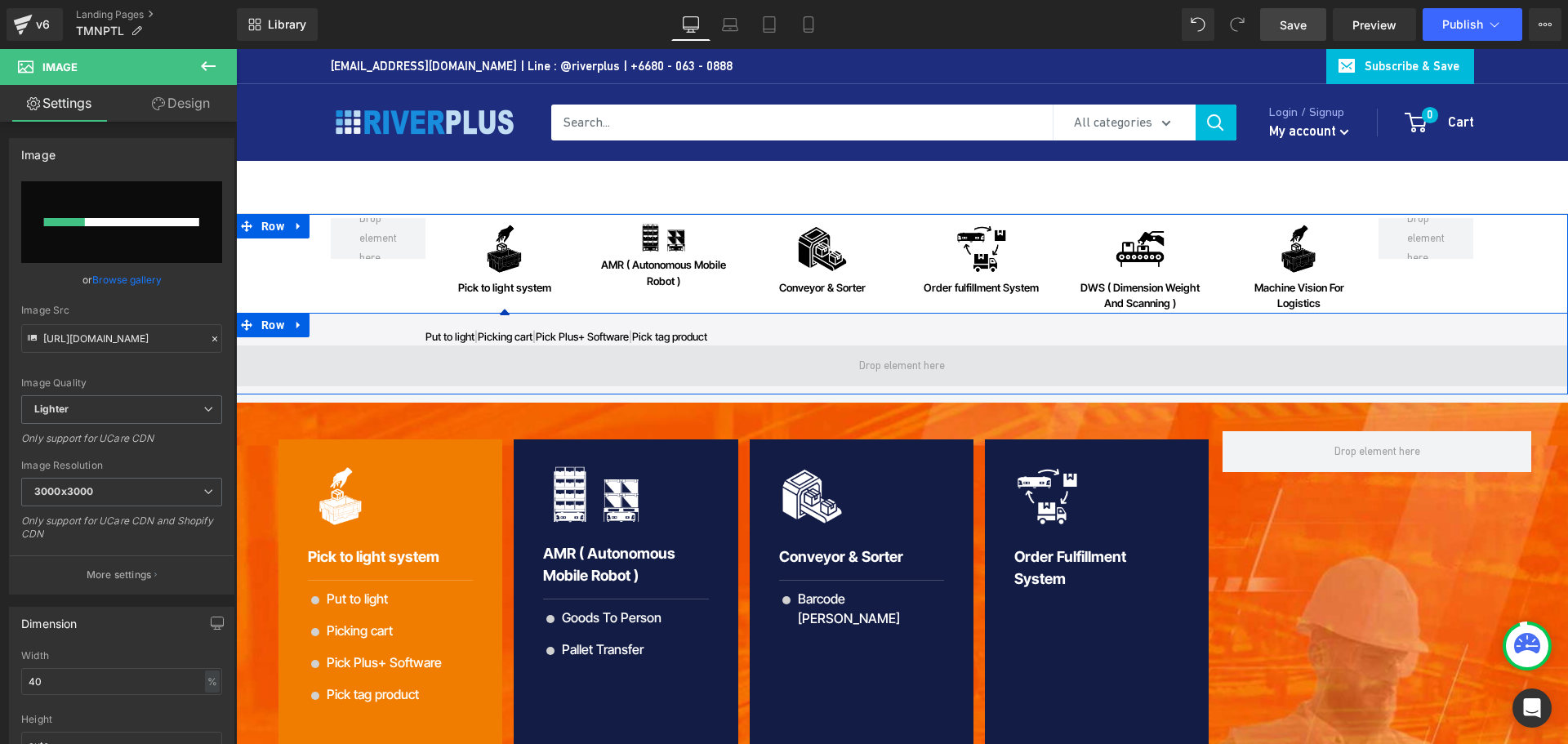 type 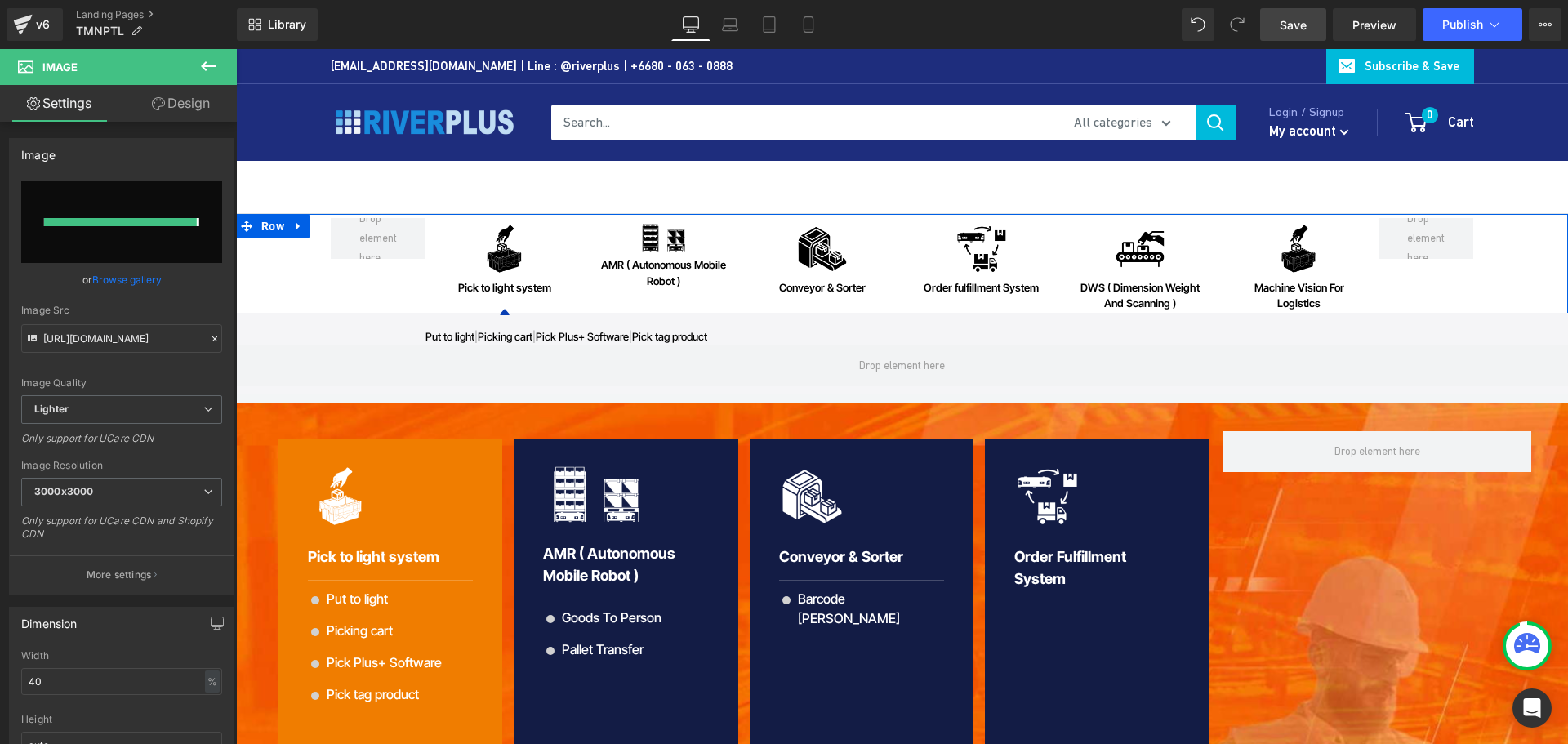 type on "https://ucarecdn.com/e5158163-ce75-4026-a8e7-2816ad657620/-/format/auto/-/preview/3000x3000/-/quality/lighter/icon_Machine-Vision0203.png" 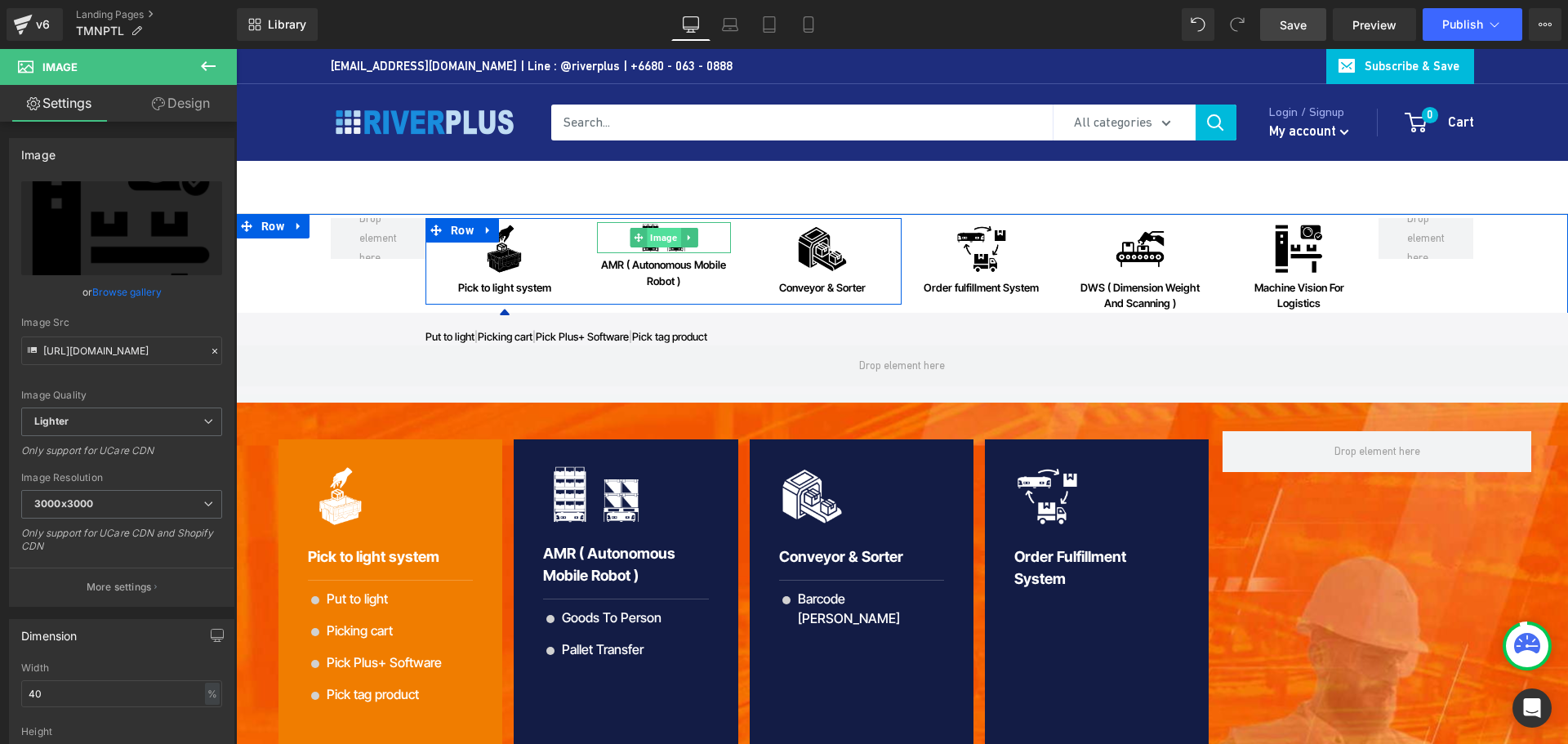 click on "Image" at bounding box center (663, 238) 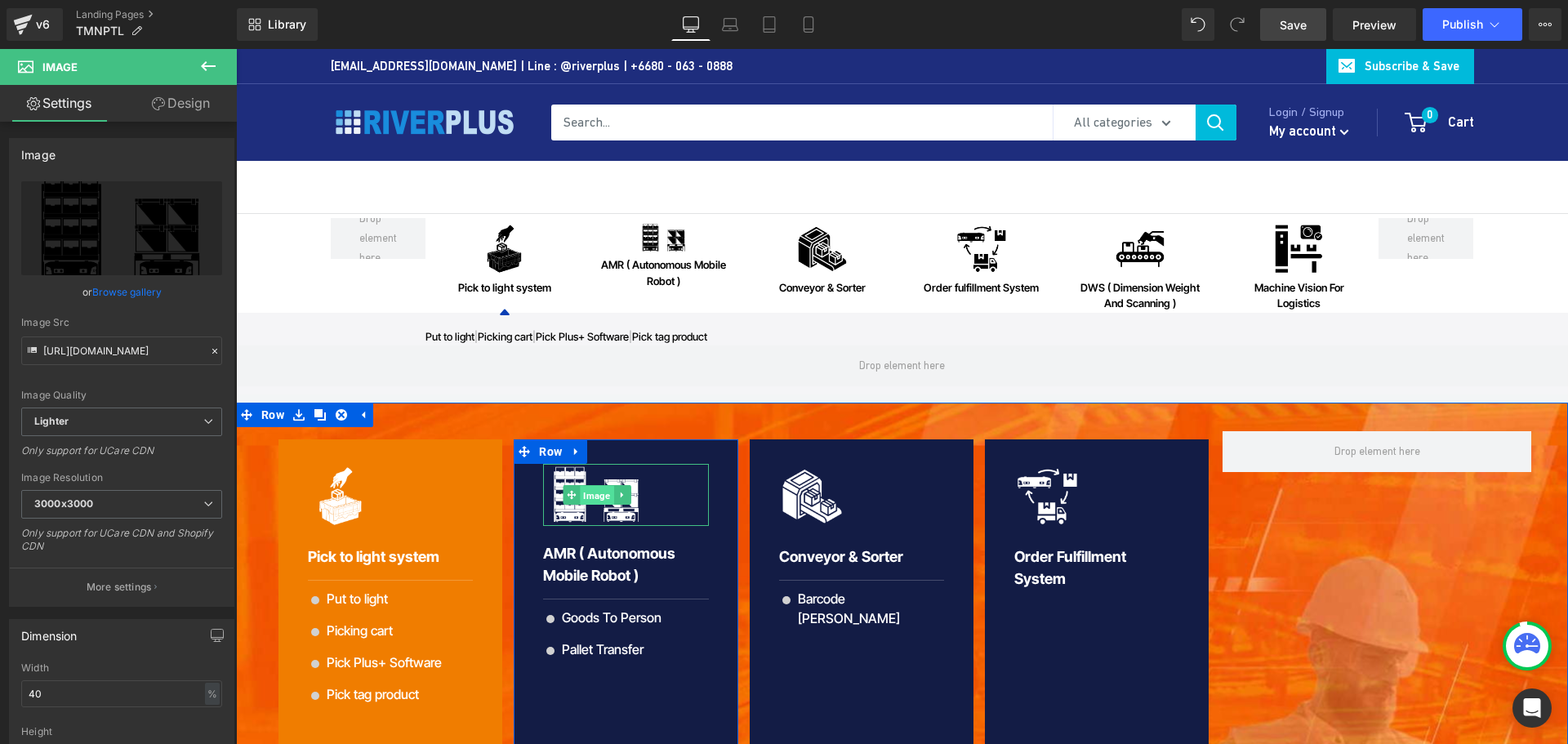 click on "Image" at bounding box center (596, 496) 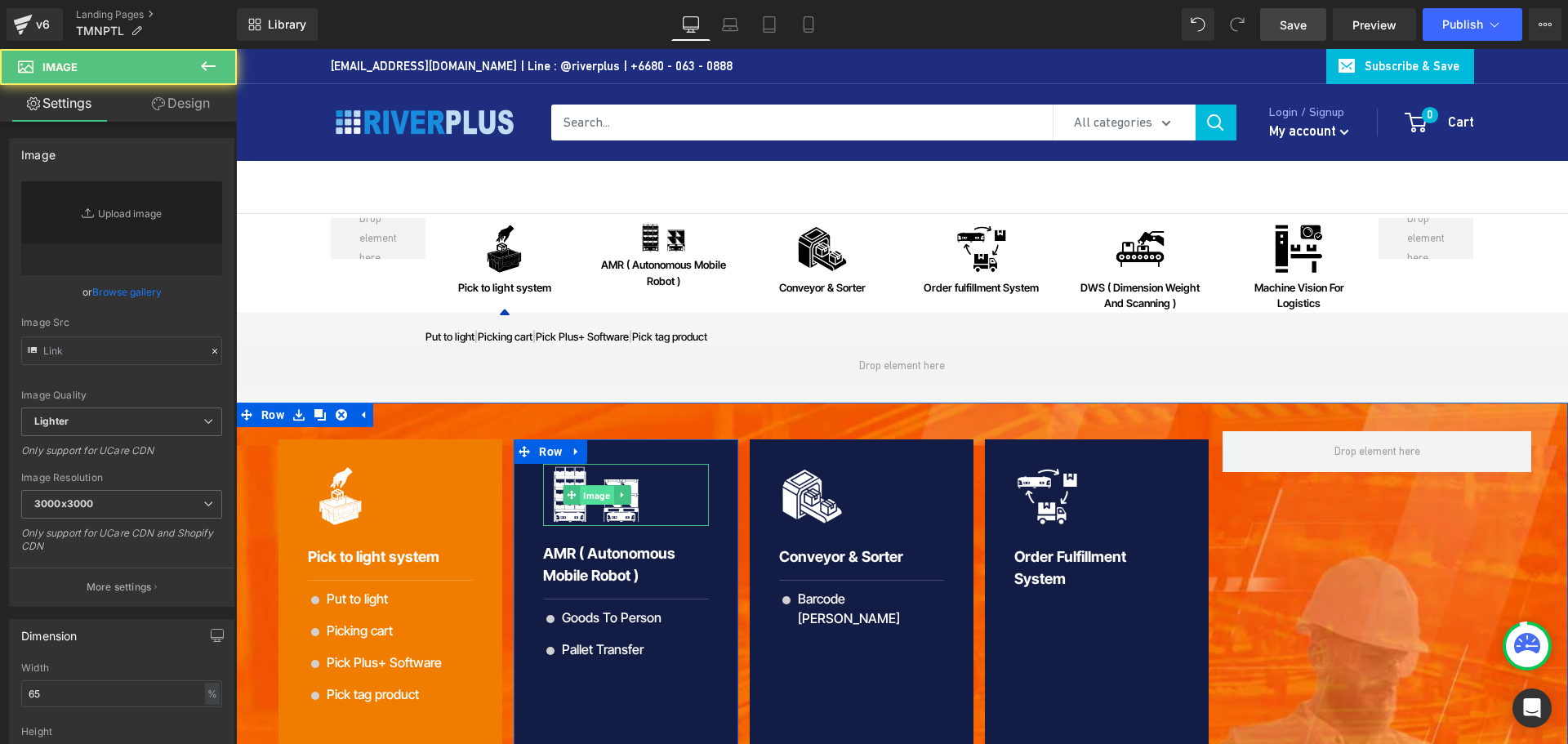 type on "https://ucarecdn.com/e5cf6f90-cd6f-4dc0-aef4-207bbd755998/-/format/auto/-/preview/3000x3000/-/quality/lighter/AMR_icon02Ed.png" 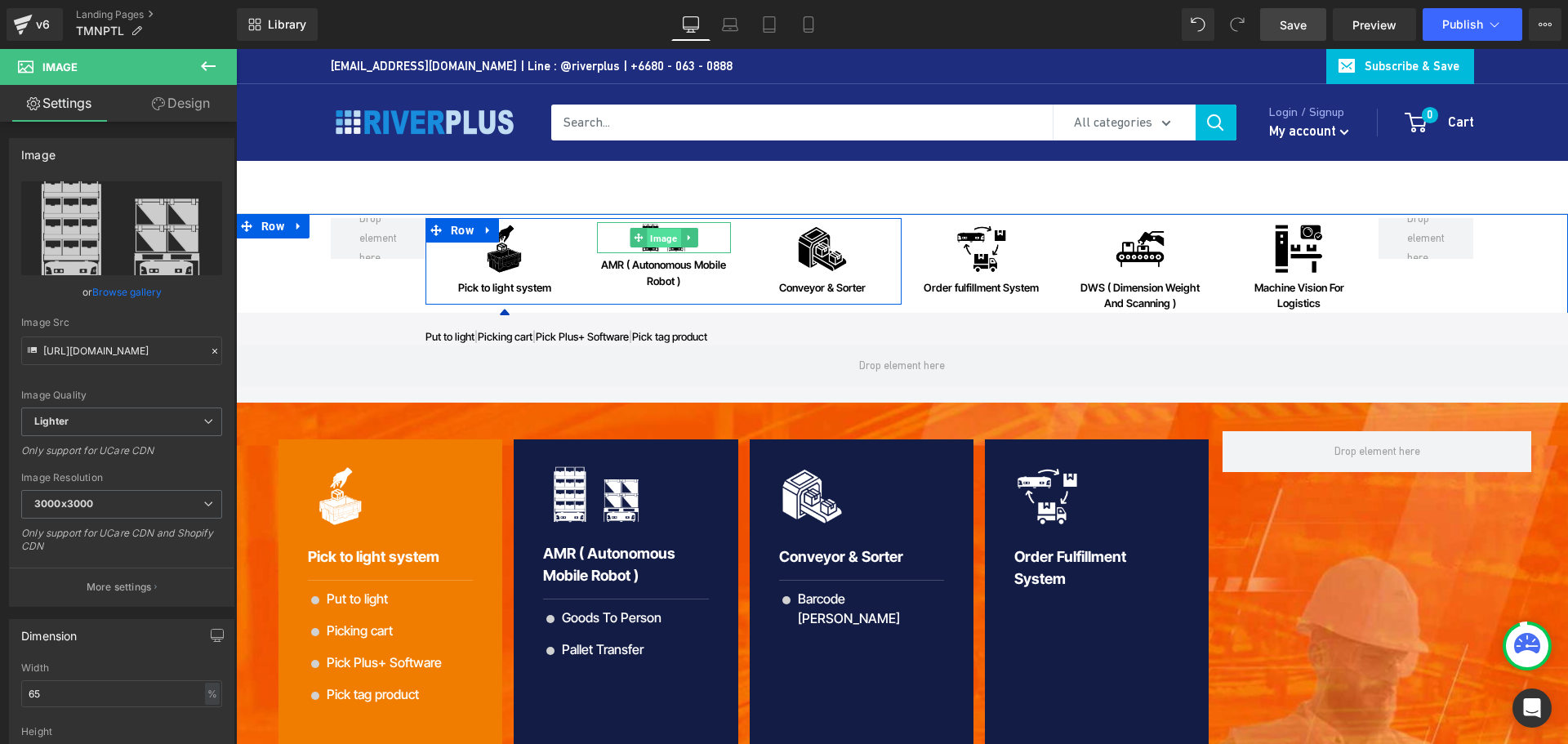 click on "Image" at bounding box center (663, 238) 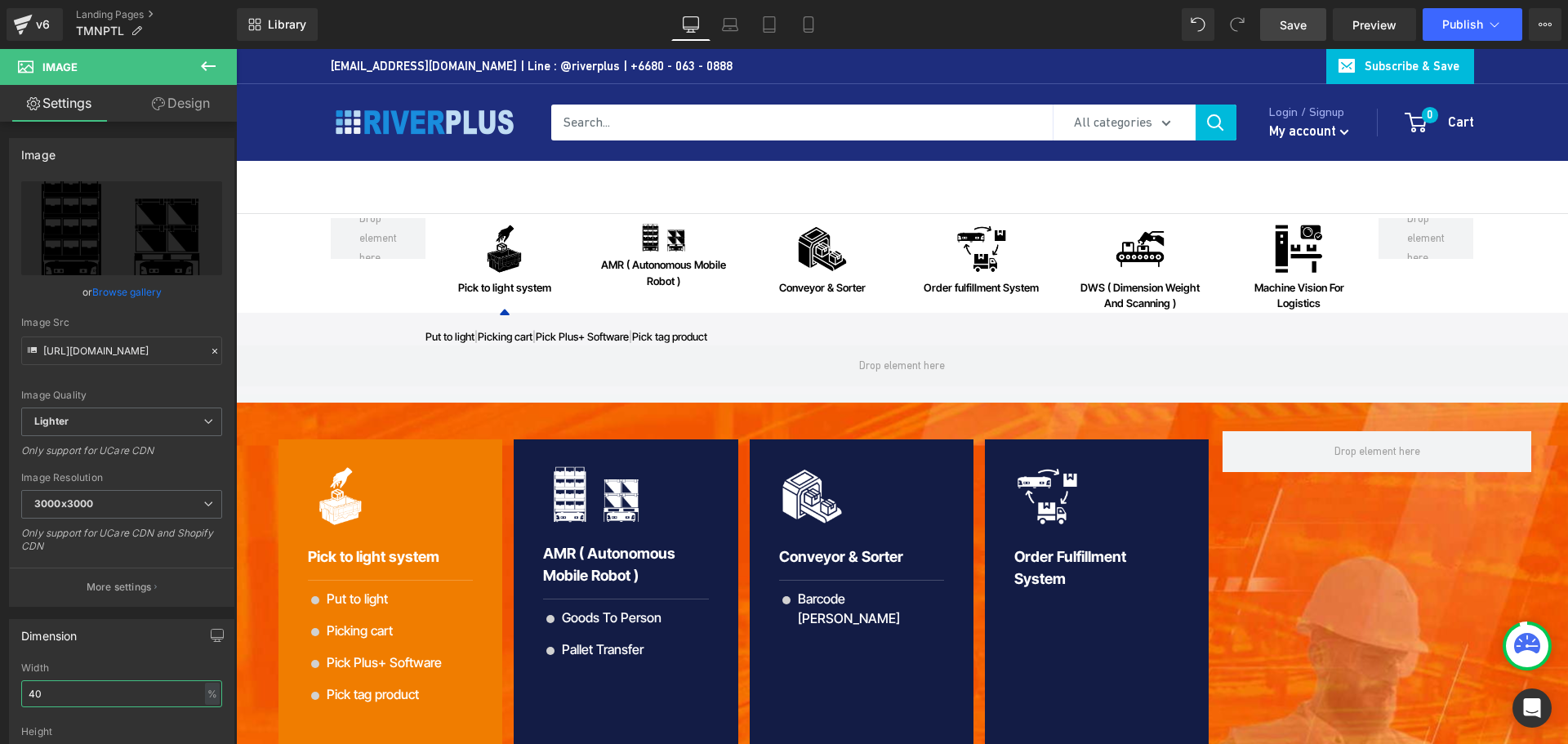 drag, startPoint x: 47, startPoint y: 688, endPoint x: -20, endPoint y: 688, distance: 67 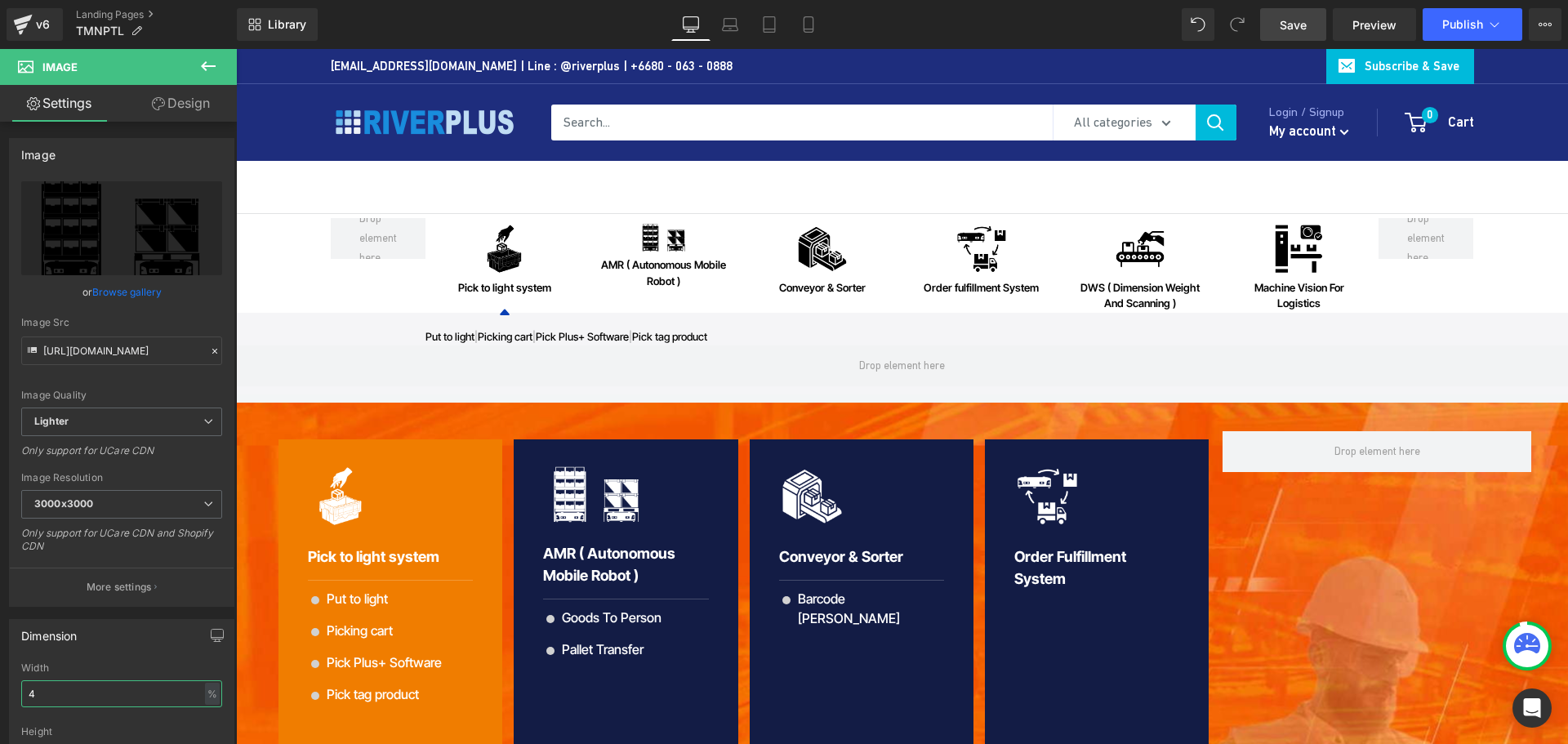 type on "45" 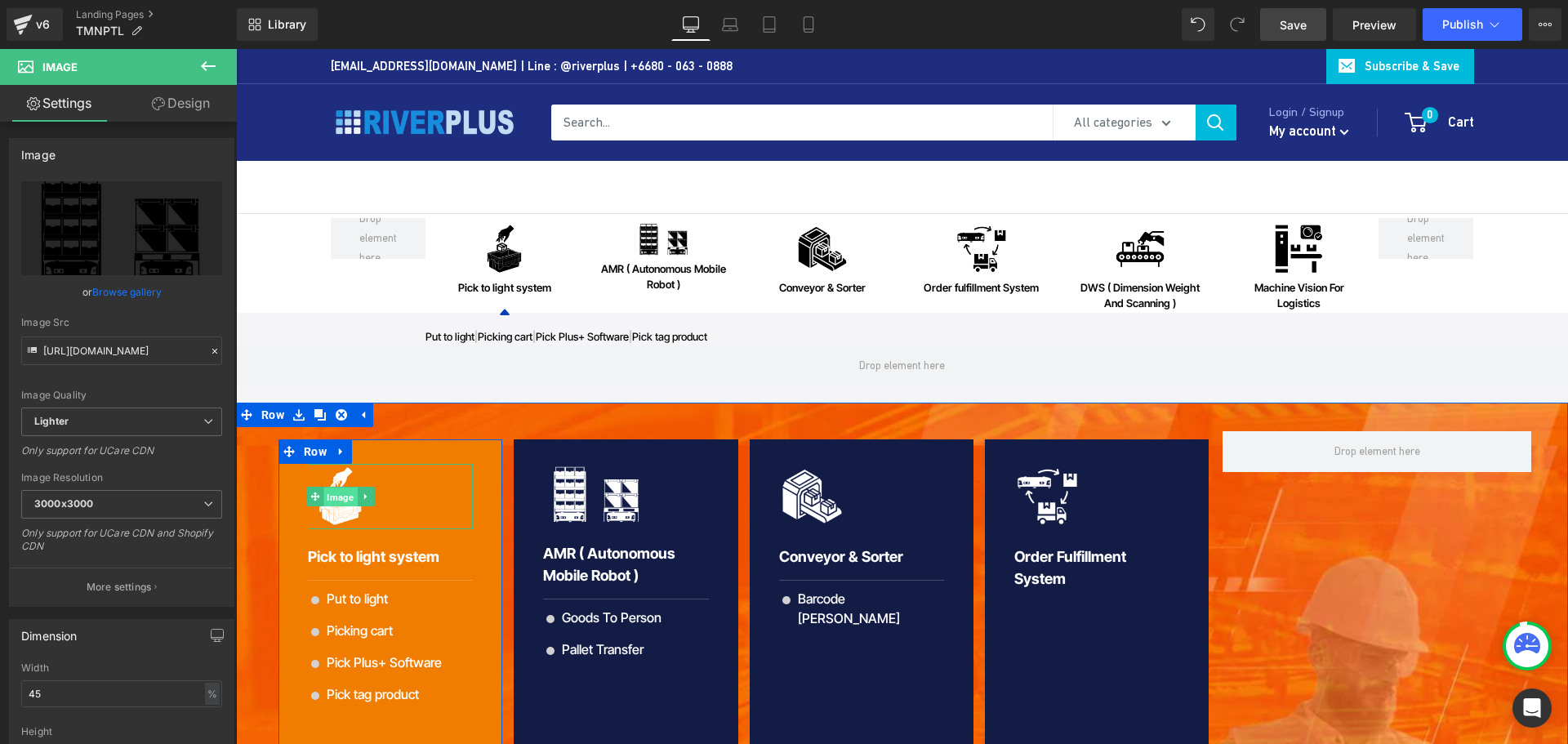 click on "Image" at bounding box center [332, 497] 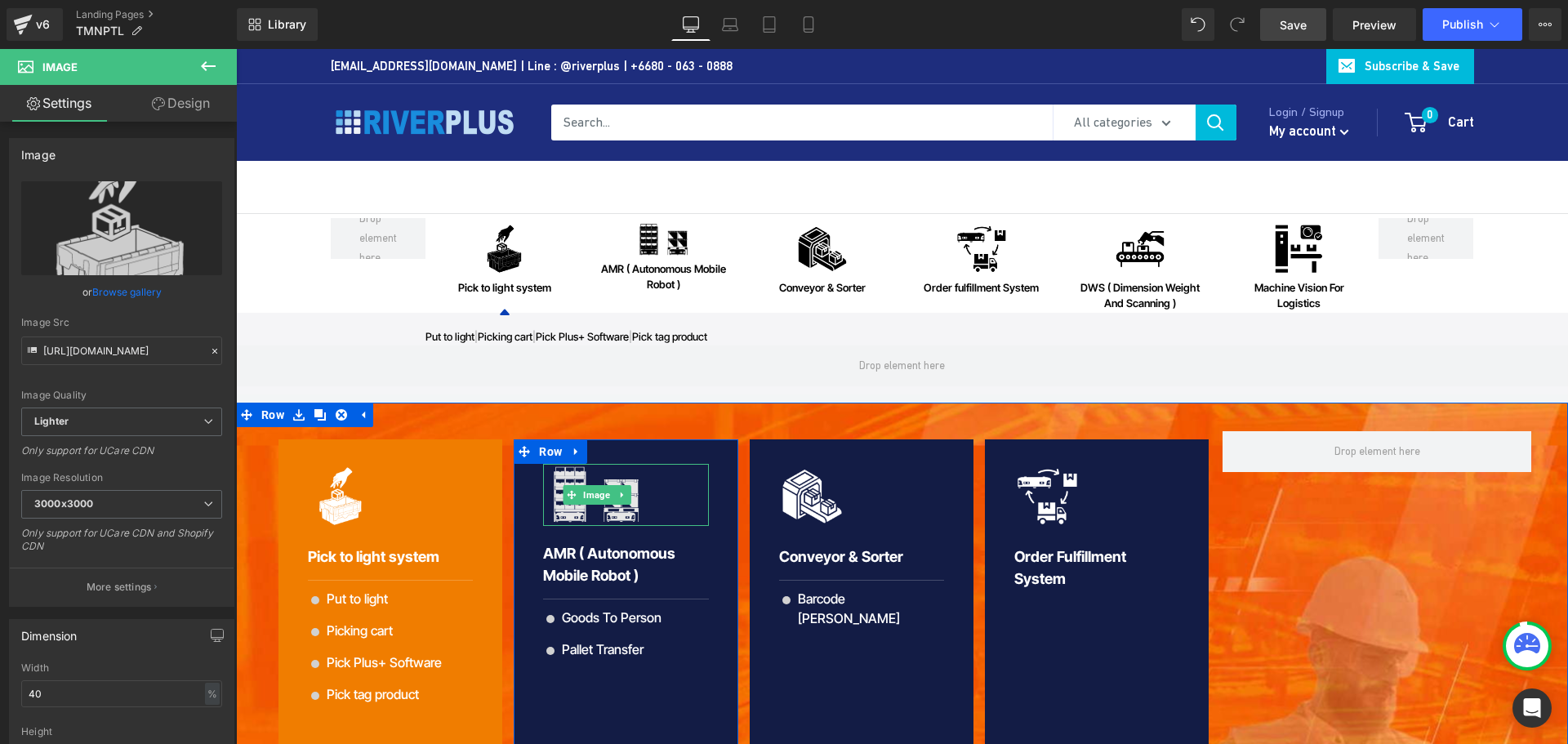click on "Image" at bounding box center (596, 495) 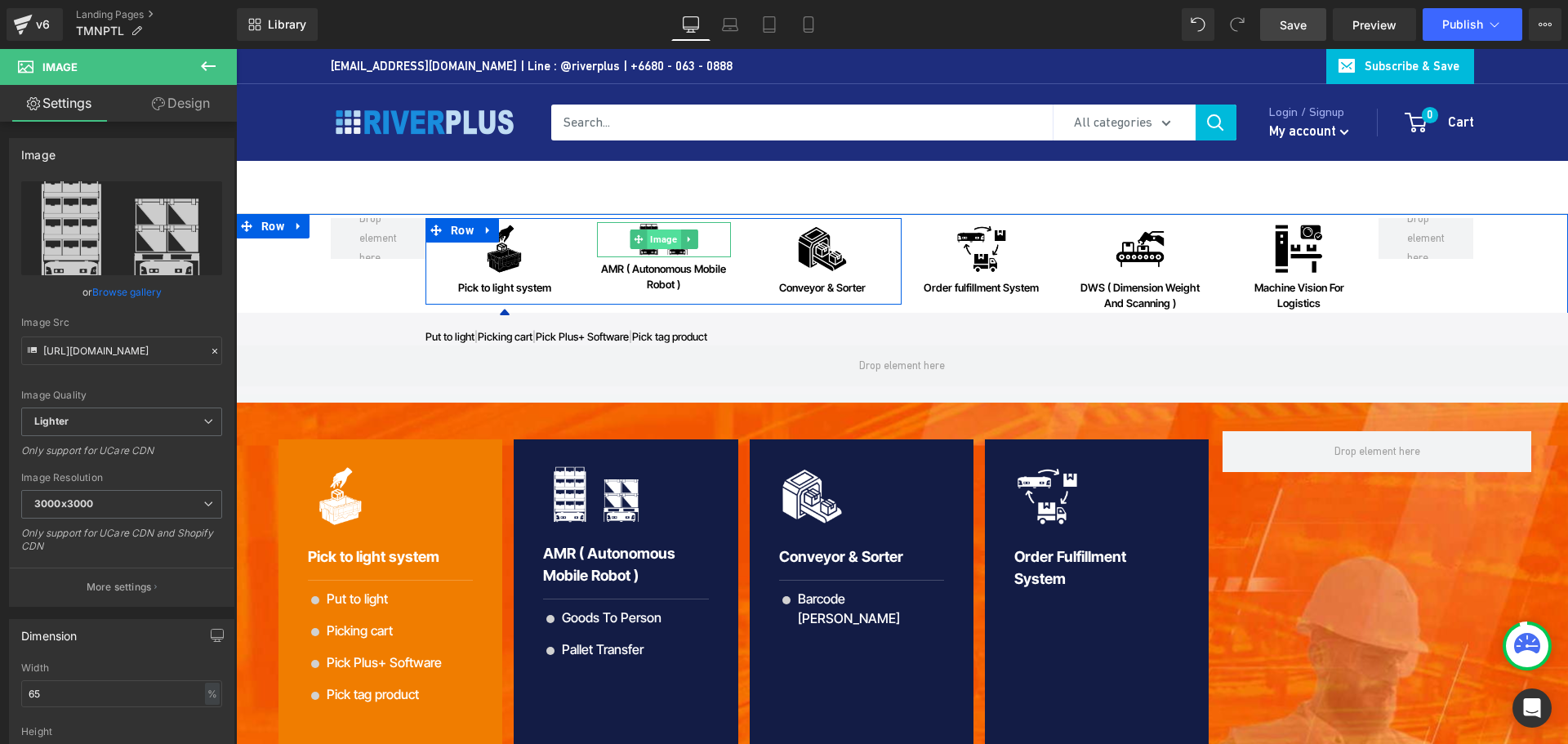 click on "Image" at bounding box center [663, 239] 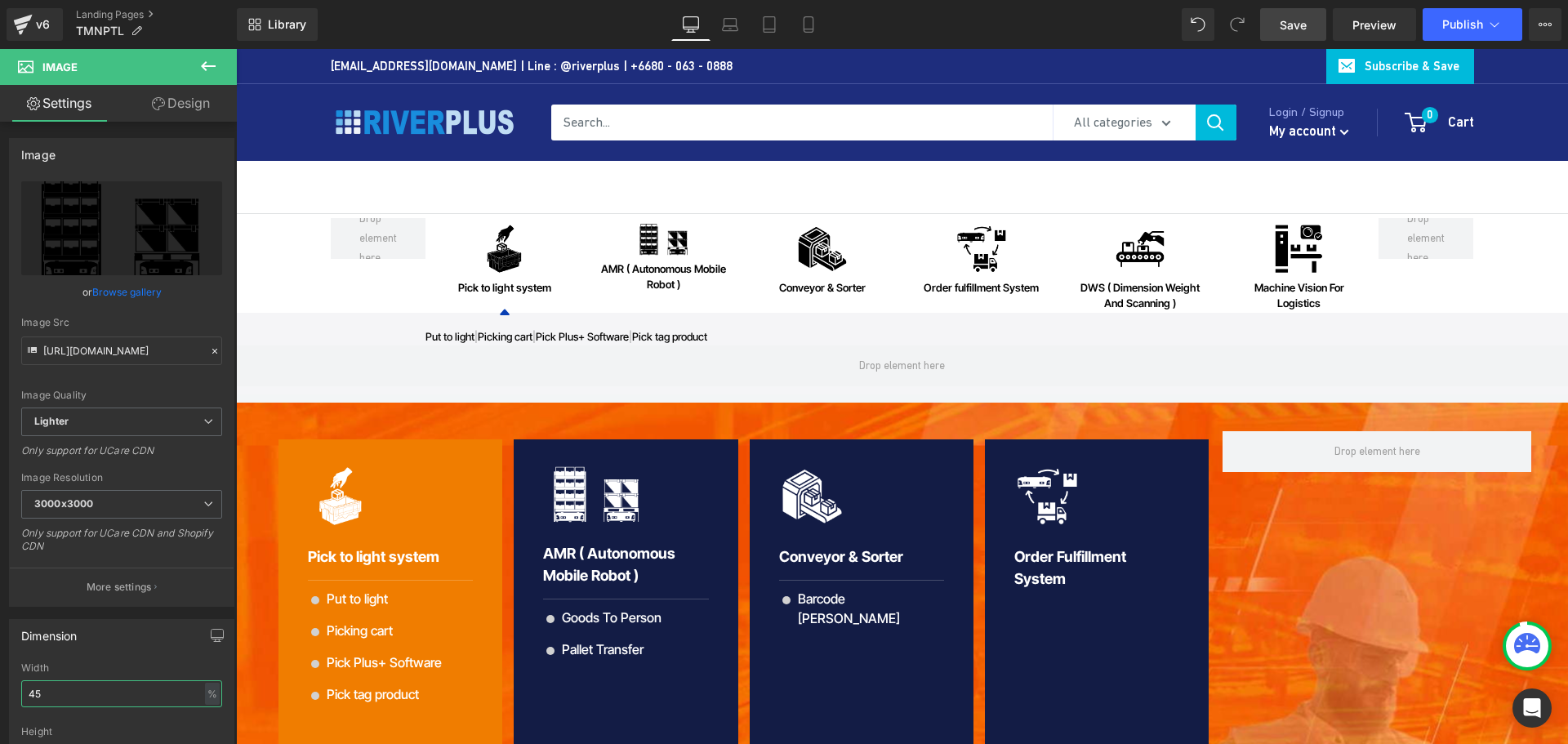 drag, startPoint x: 74, startPoint y: 689, endPoint x: -6, endPoint y: 688, distance: 80.00625 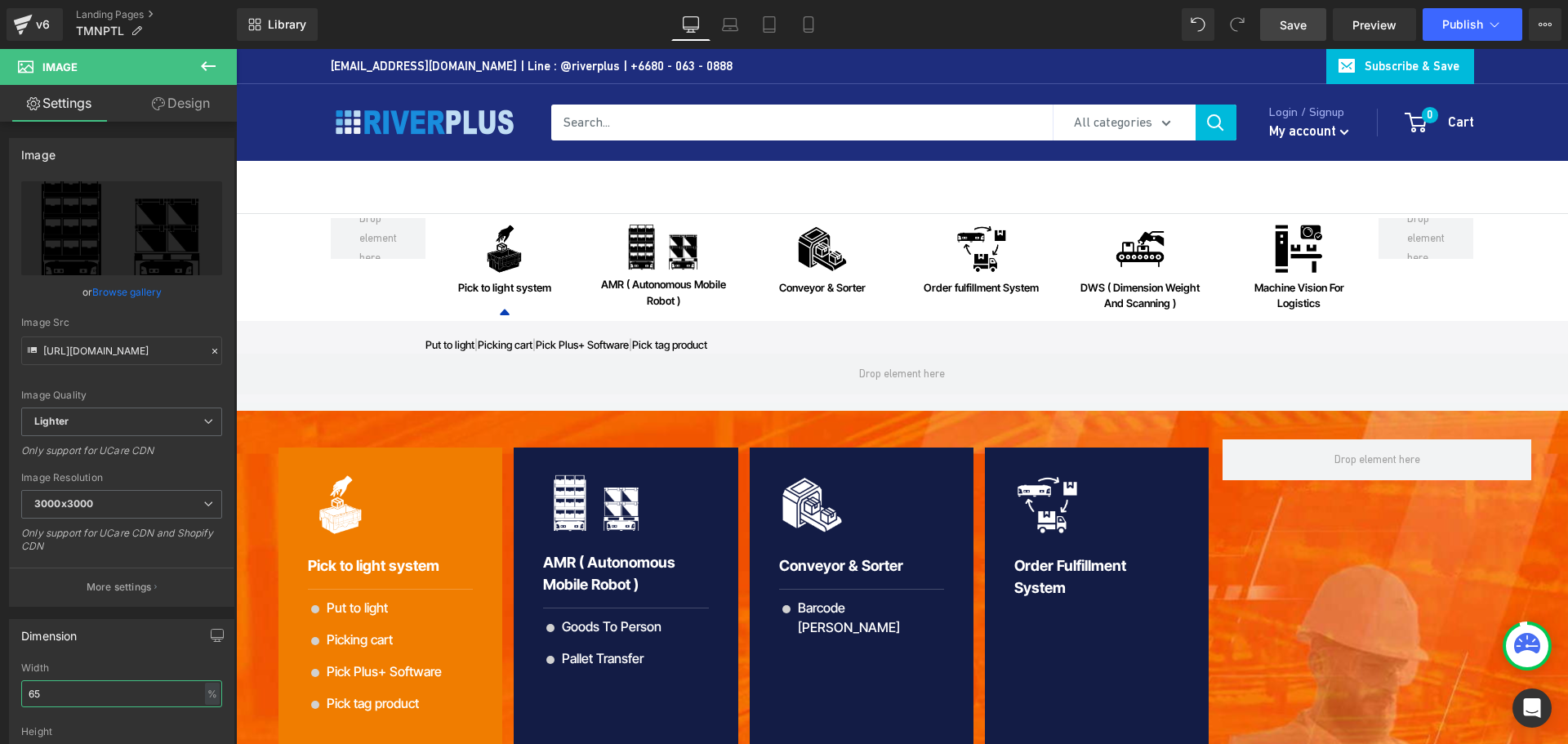 type on "6" 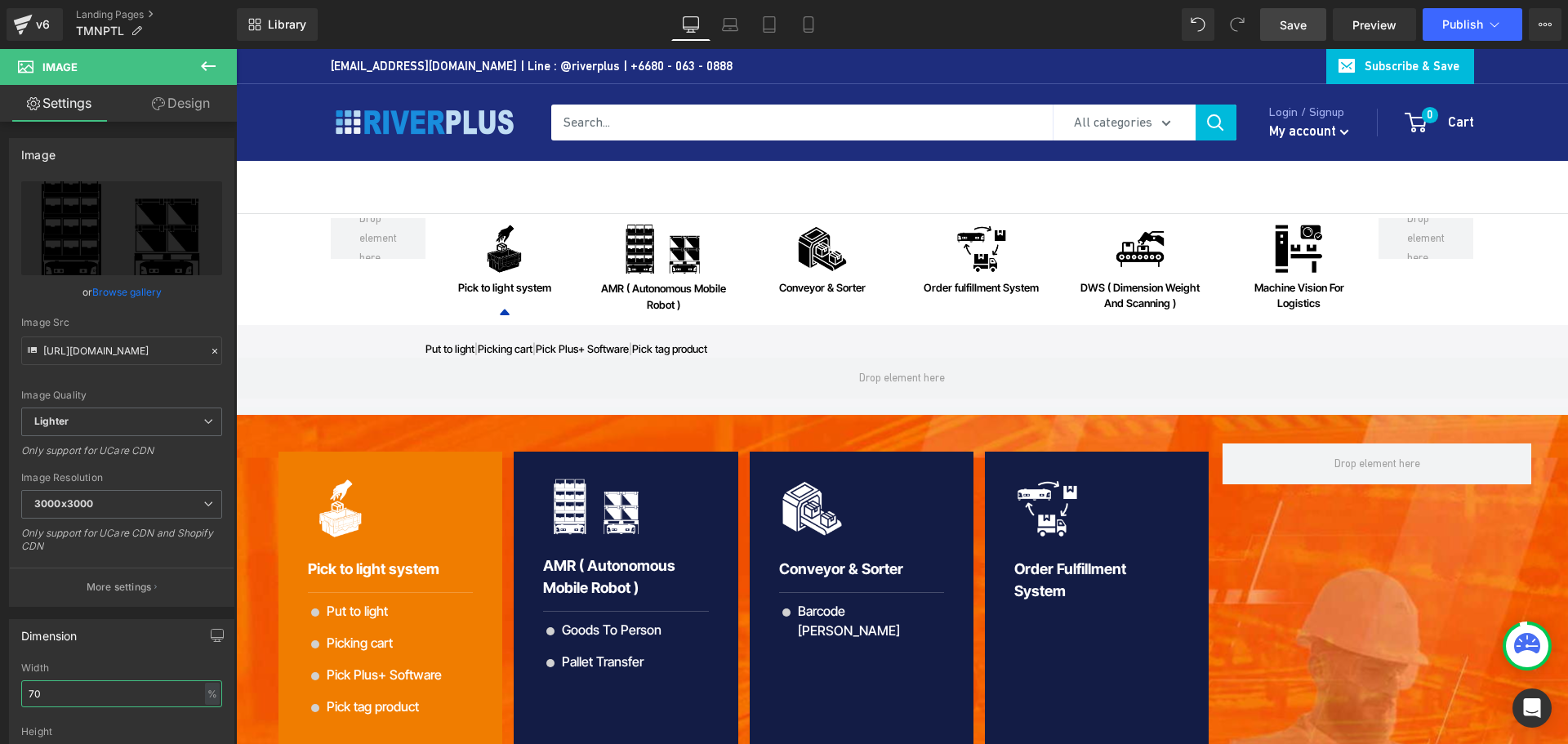 drag, startPoint x: 44, startPoint y: 692, endPoint x: -52, endPoint y: 692, distance: 96 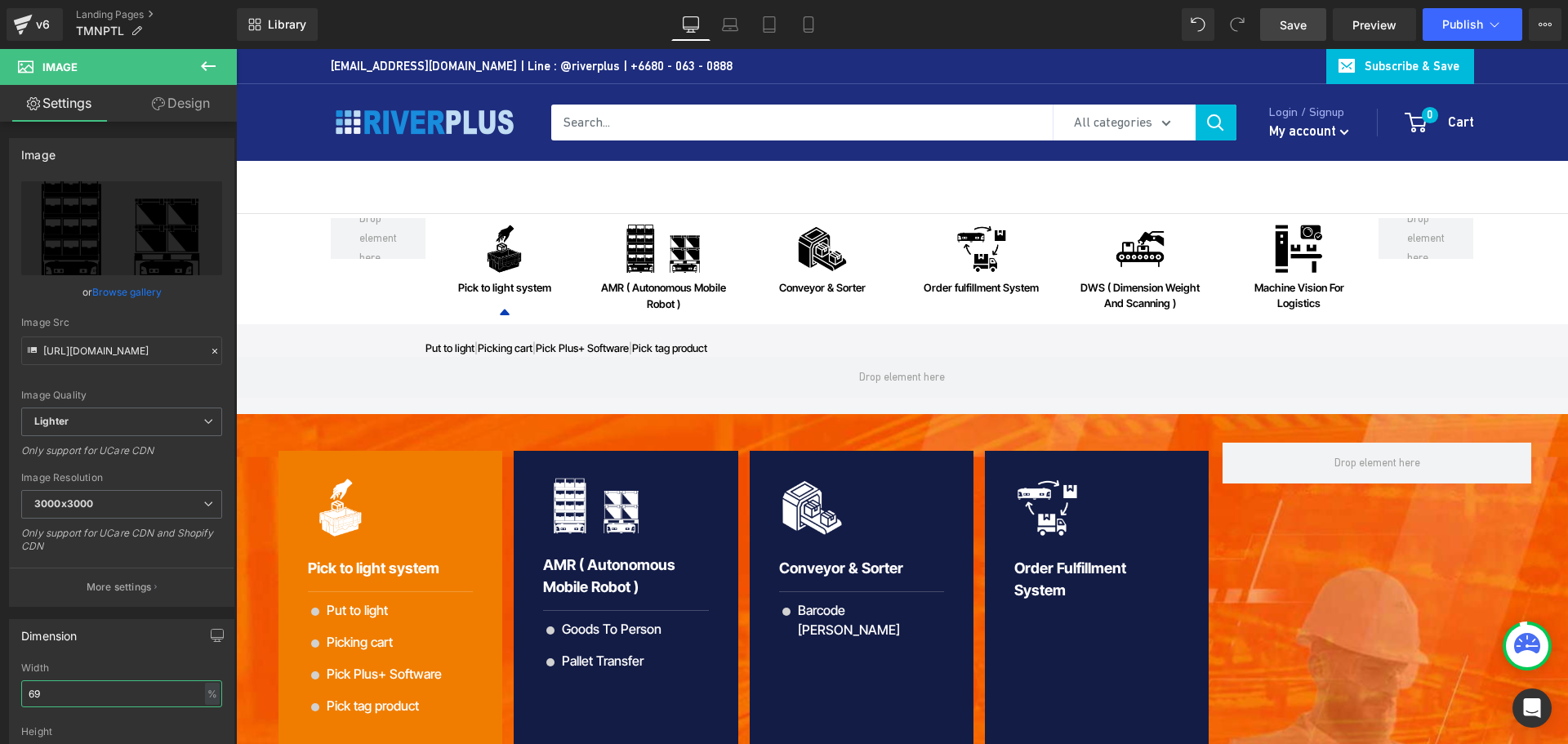 type on "69" 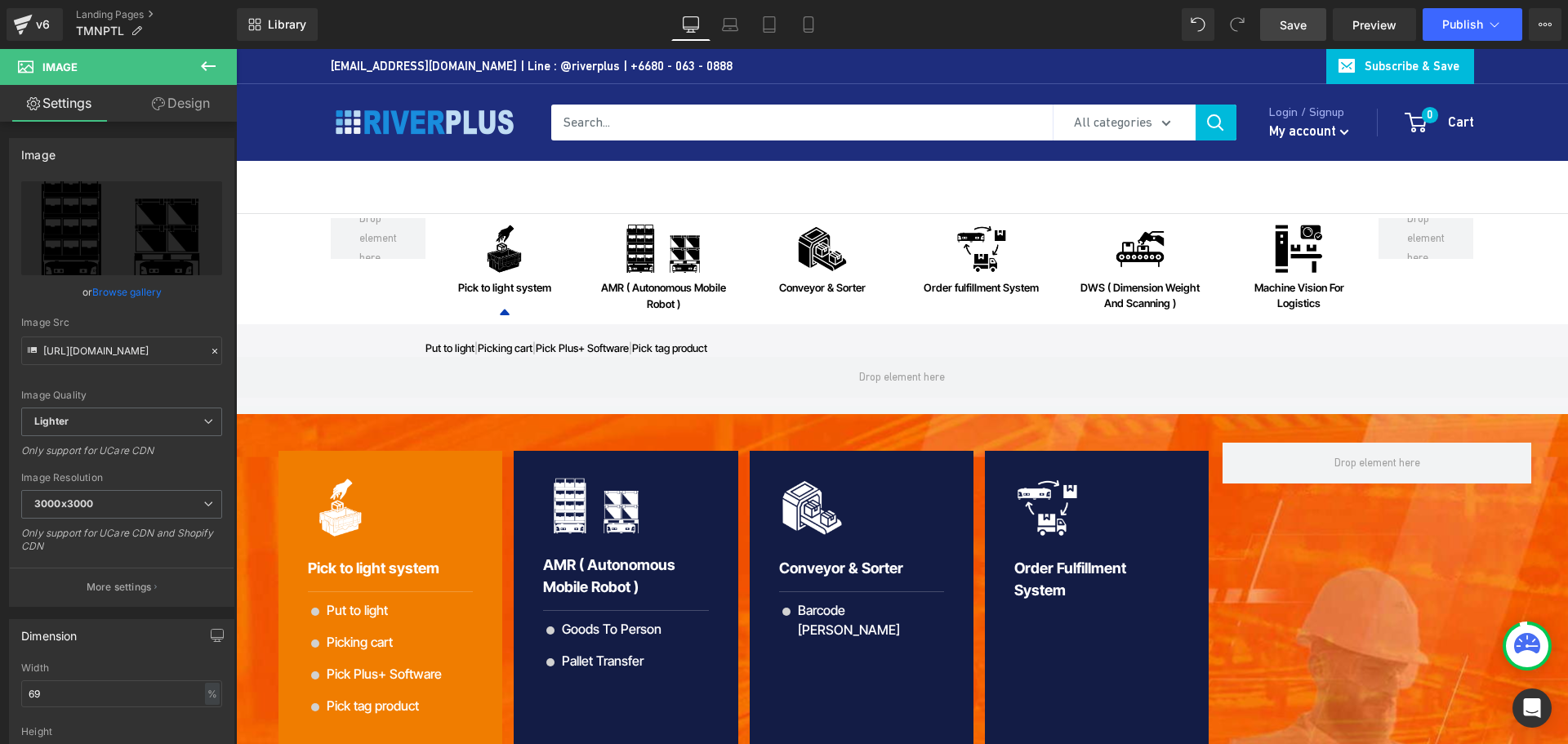 drag, startPoint x: 1294, startPoint y: 22, endPoint x: 517, endPoint y: 304, distance: 826.5912 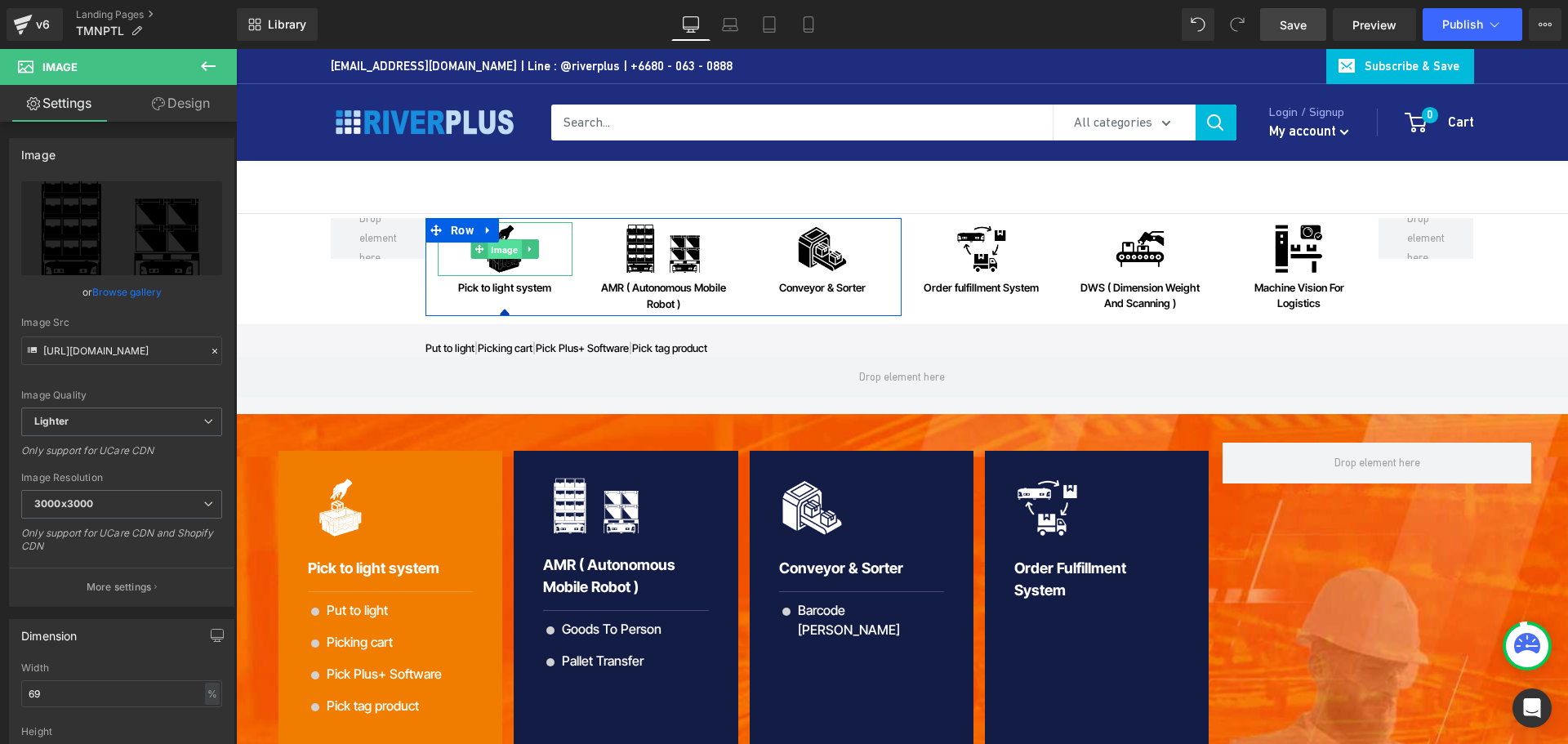 click on "Image" at bounding box center [497, 249] 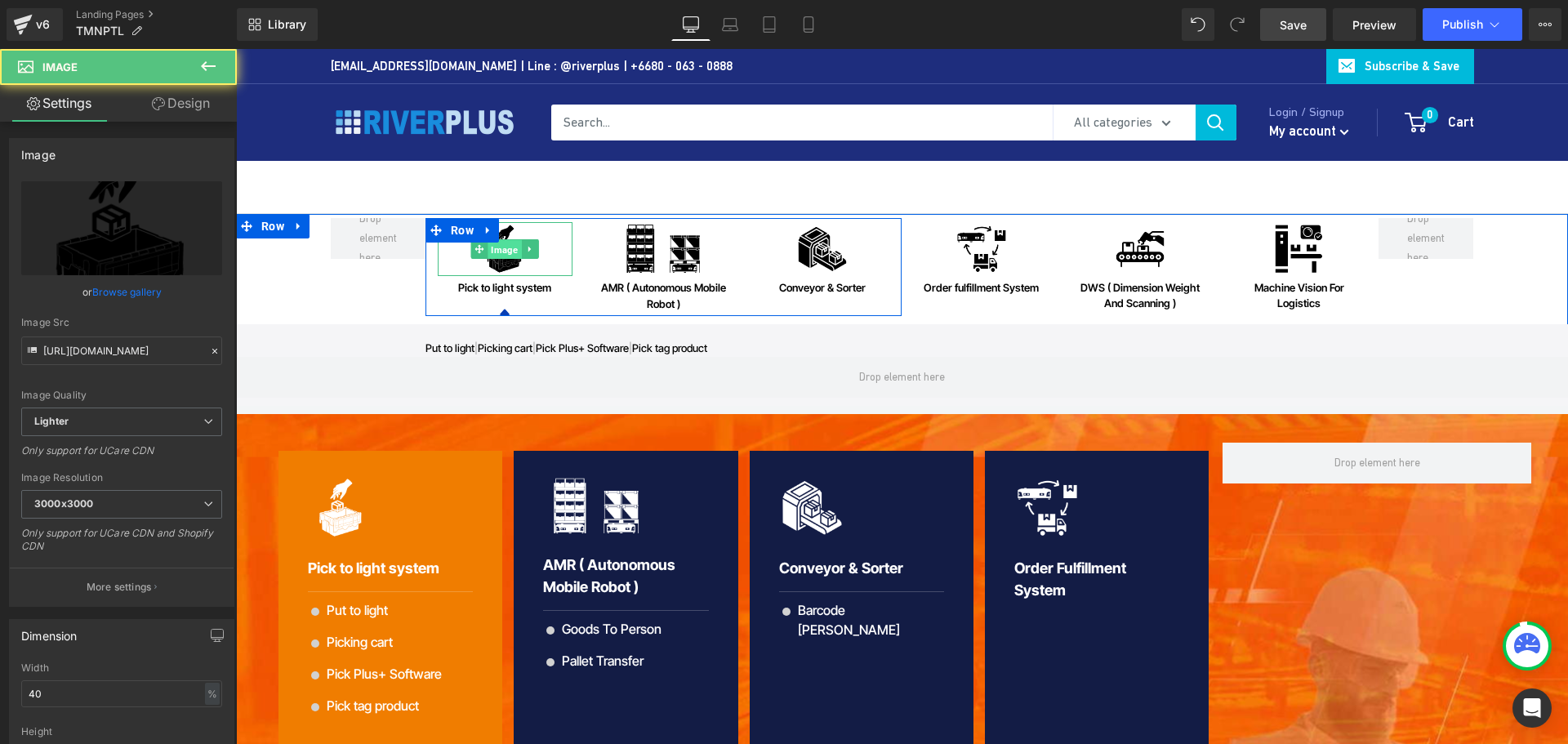 click on "Image" at bounding box center (505, 249) 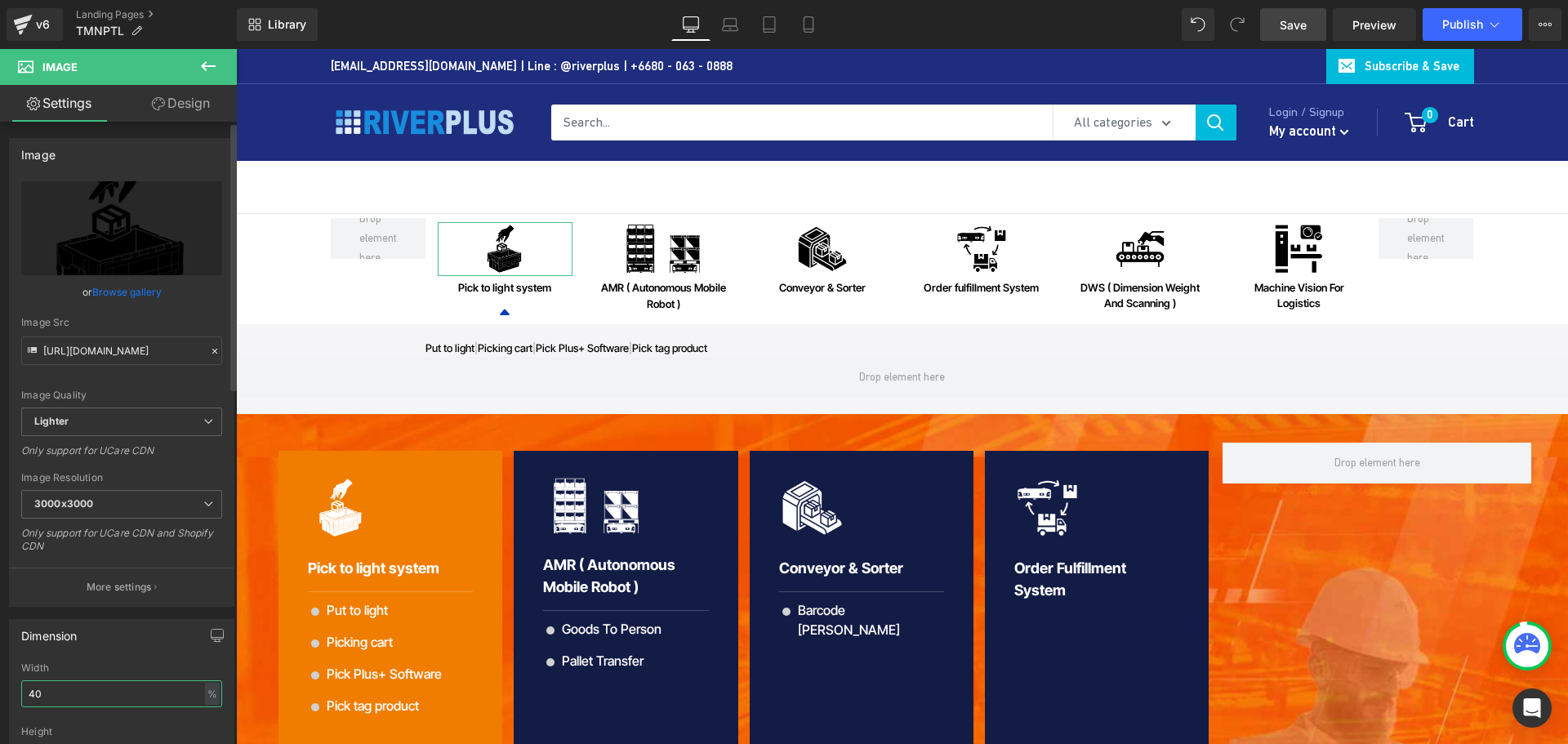 drag, startPoint x: 84, startPoint y: 696, endPoint x: 24, endPoint y: 700, distance: 60.133186 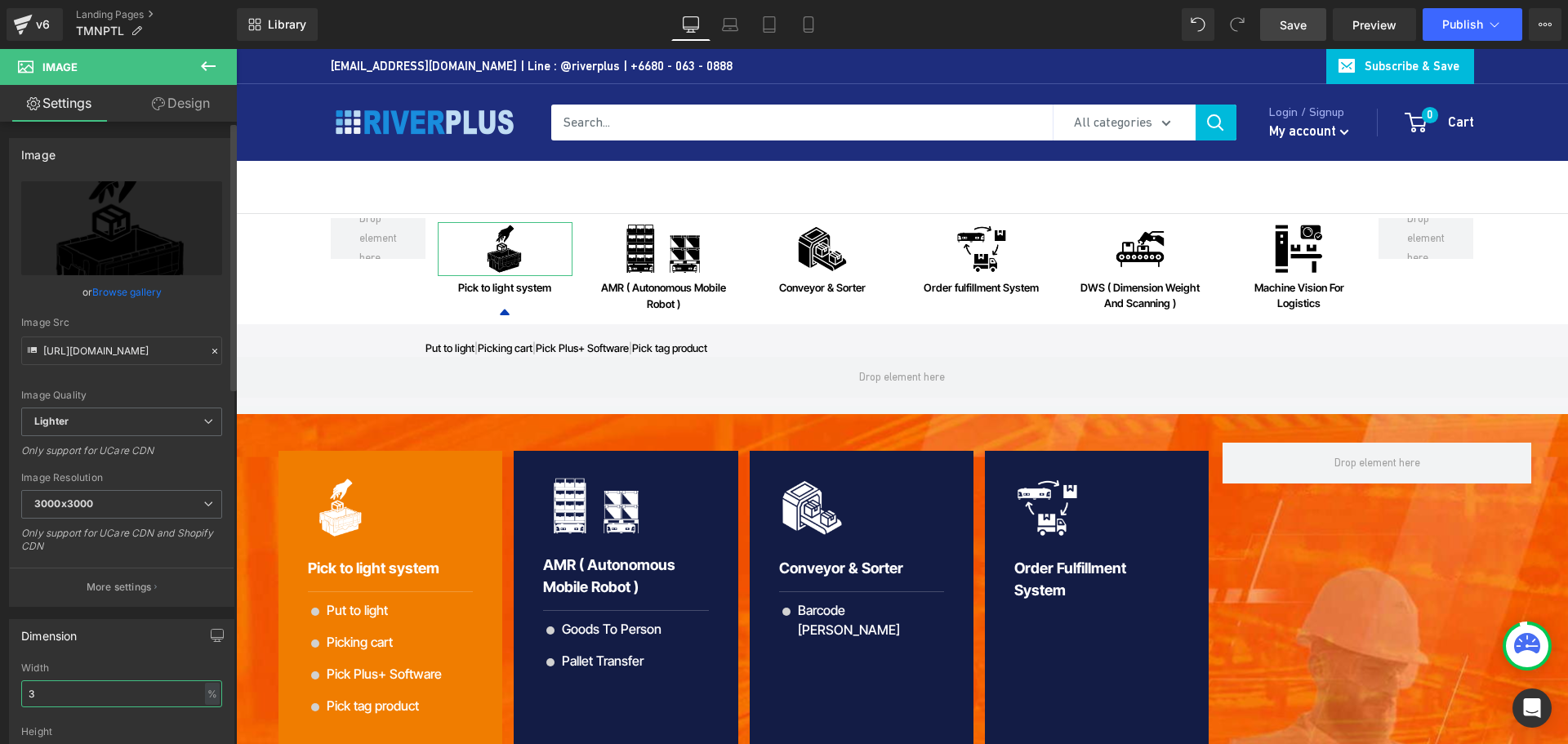 type on "35" 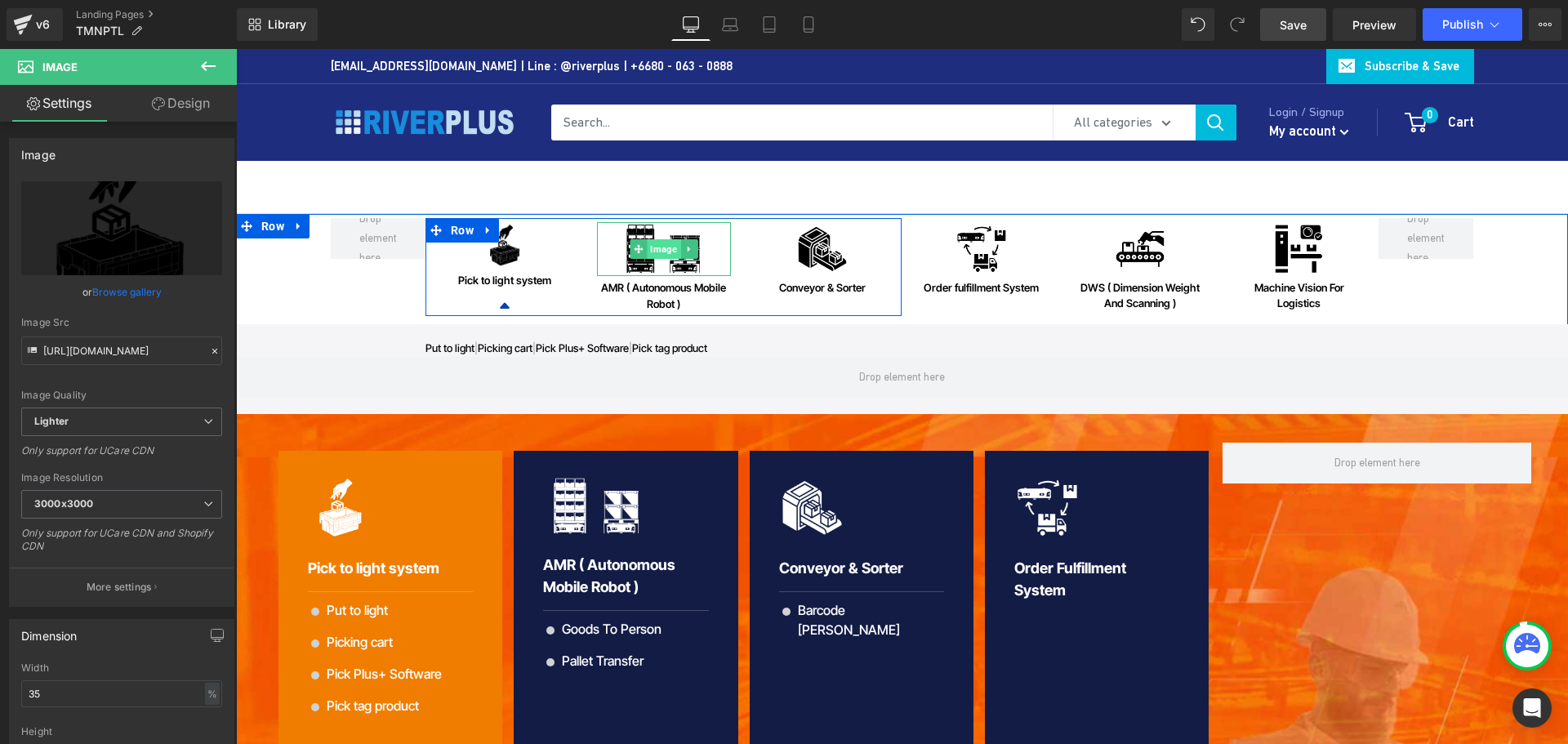 click on "Image" at bounding box center [663, 249] 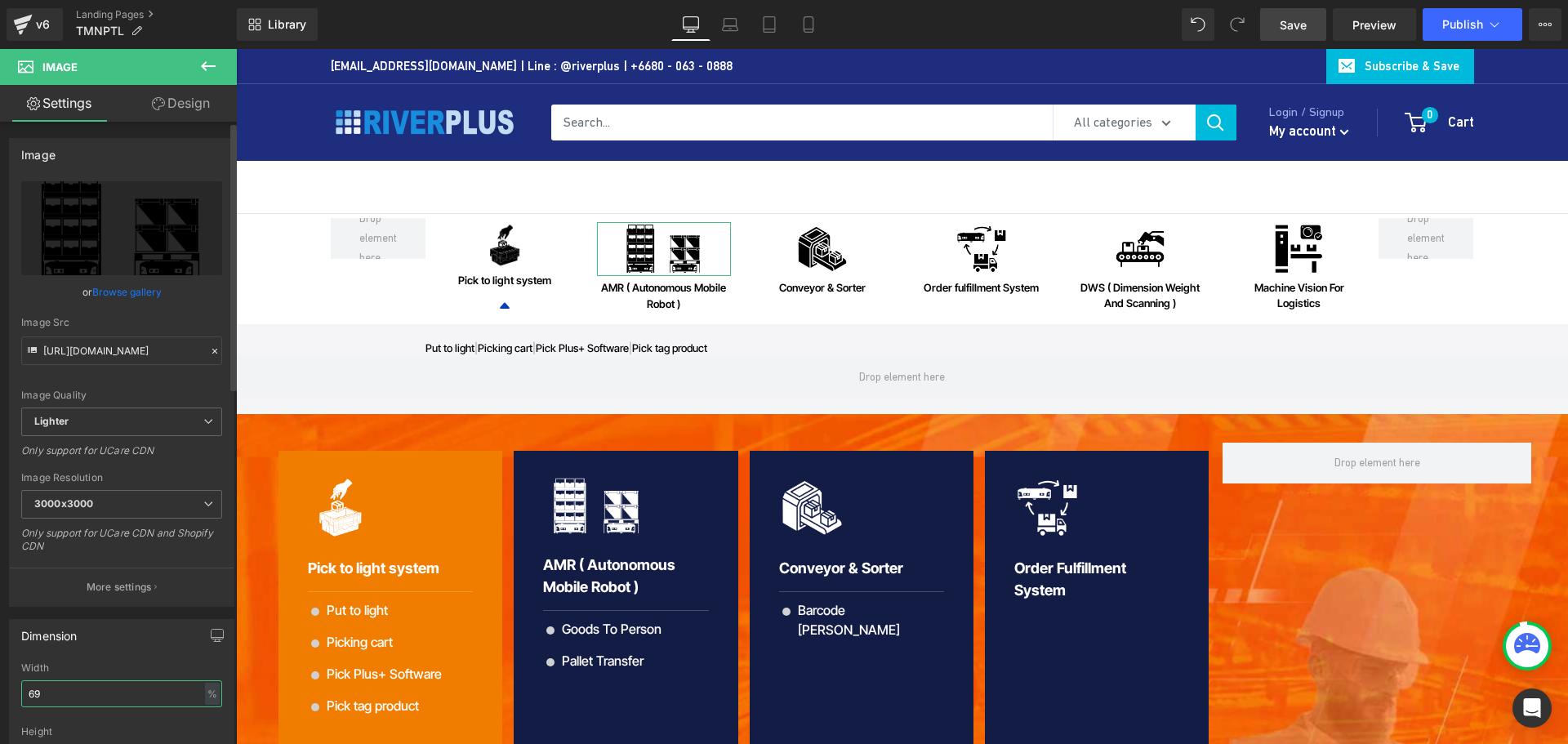 drag, startPoint x: 67, startPoint y: 703, endPoint x: 20, endPoint y: 703, distance: 47 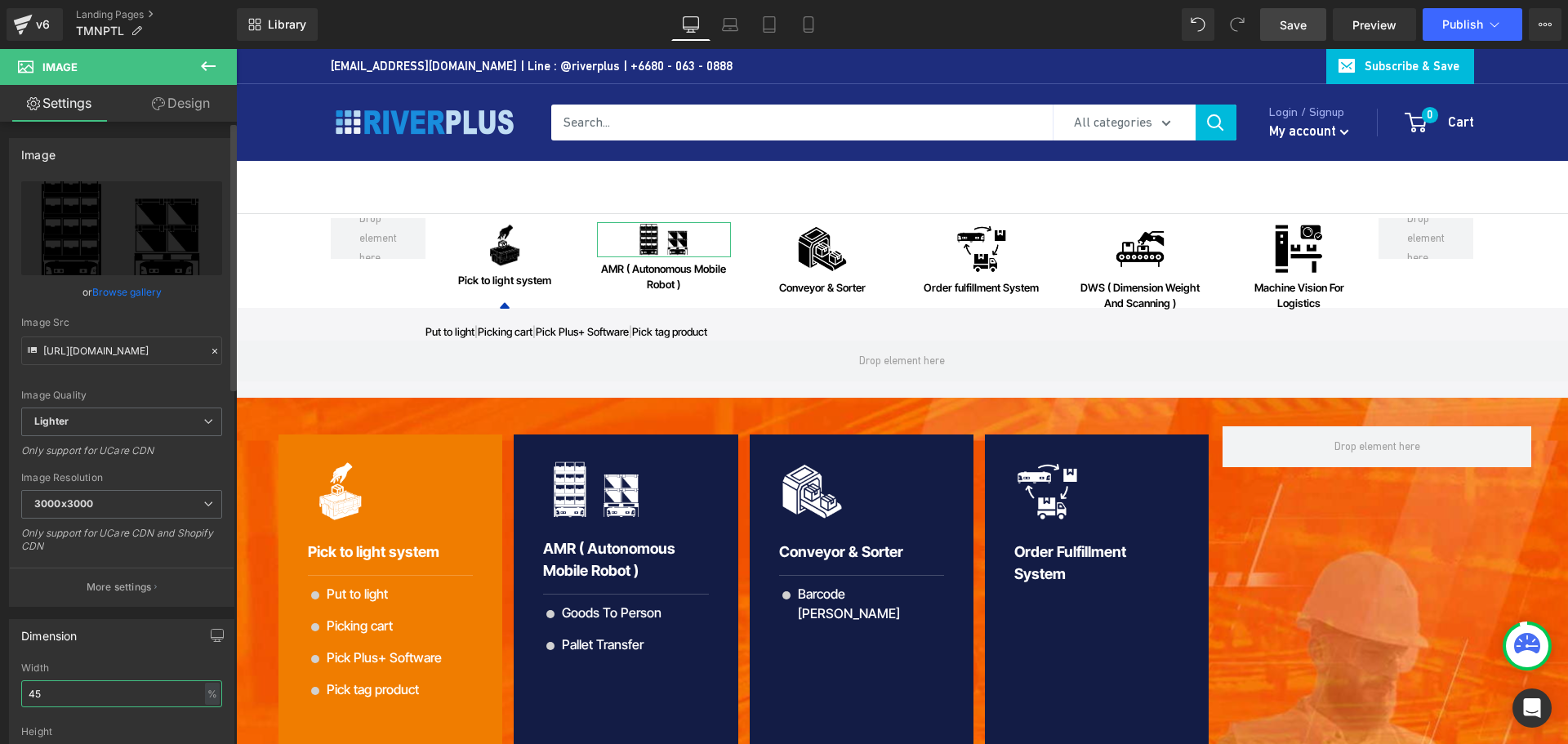 type on "4" 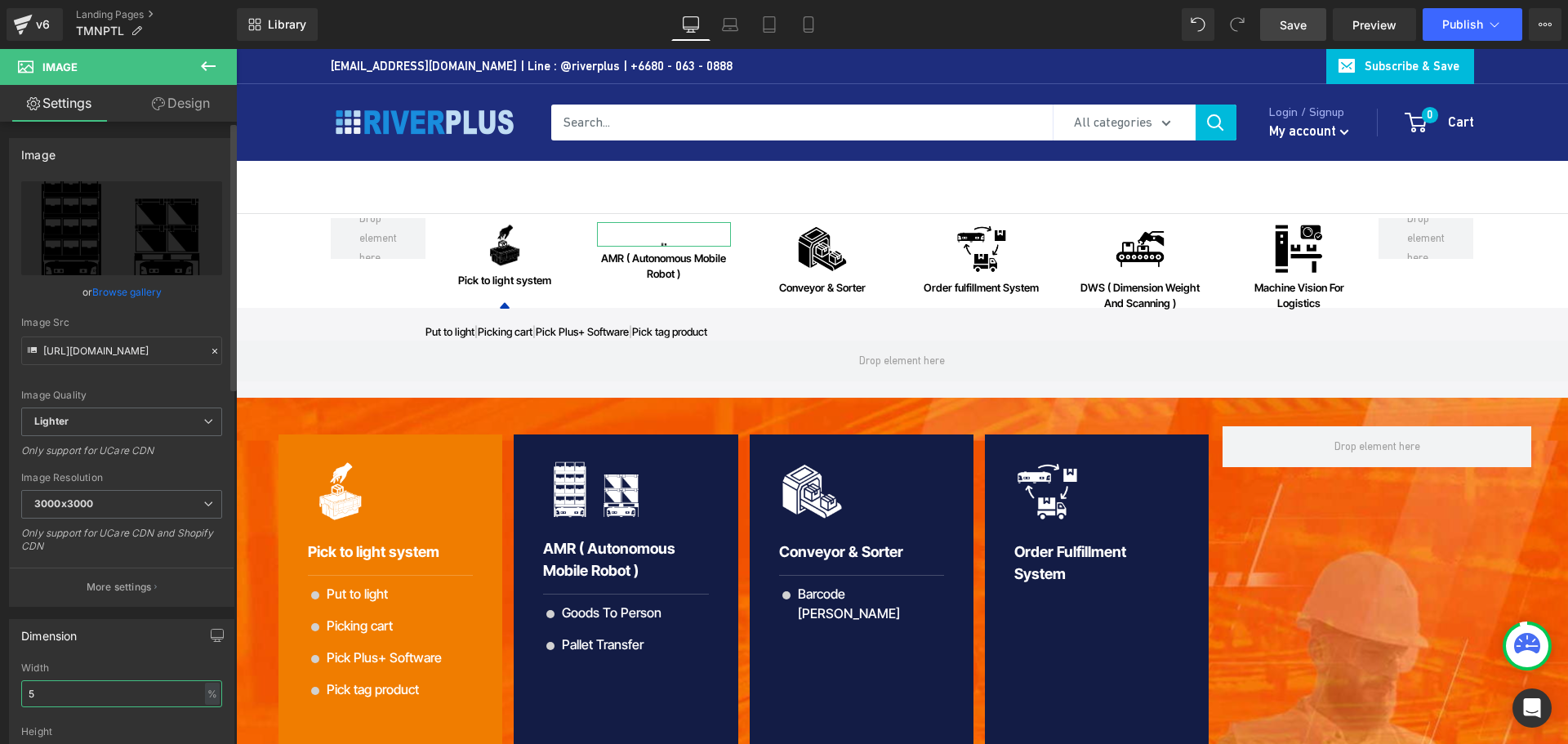 type on "59" 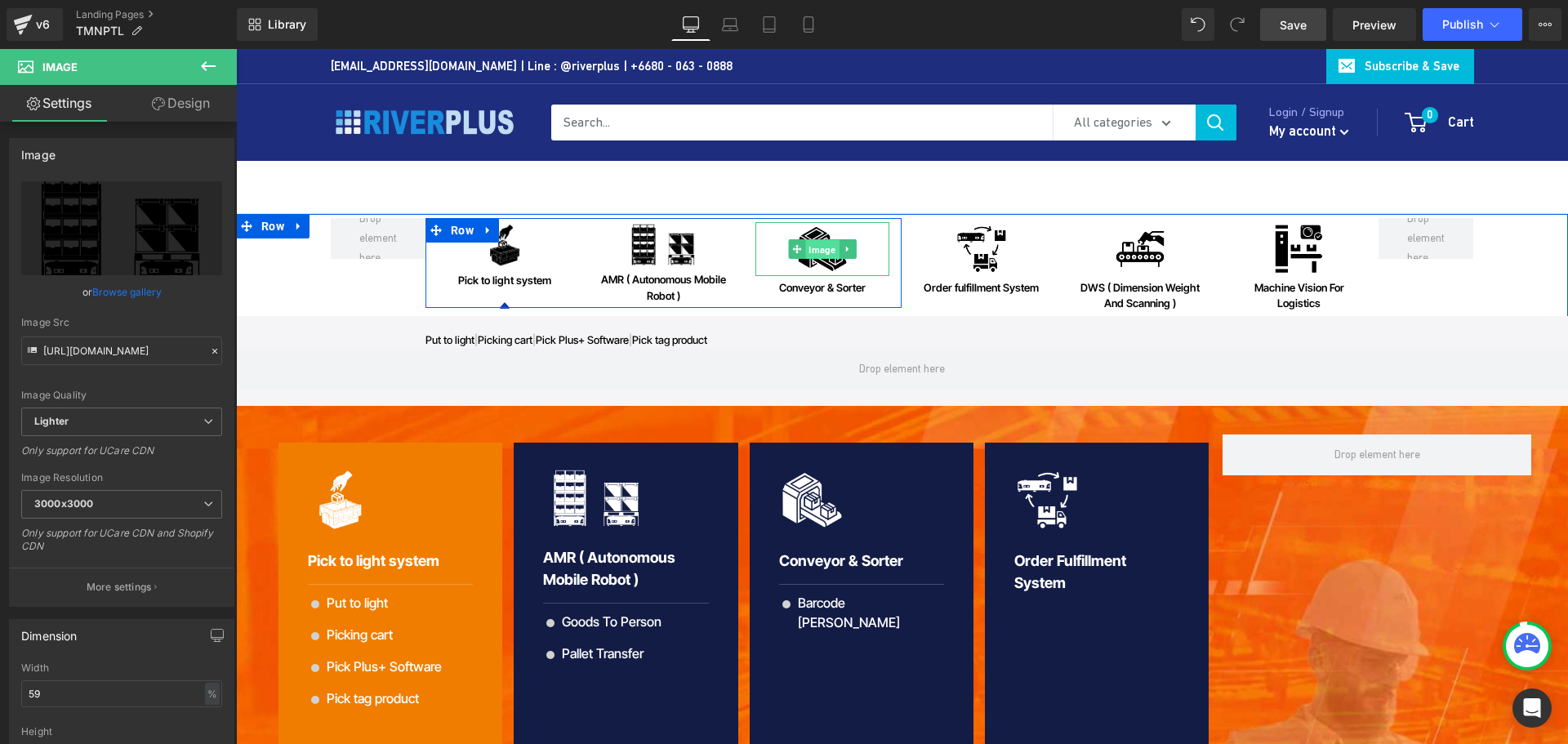 click on "Image" at bounding box center [822, 249] 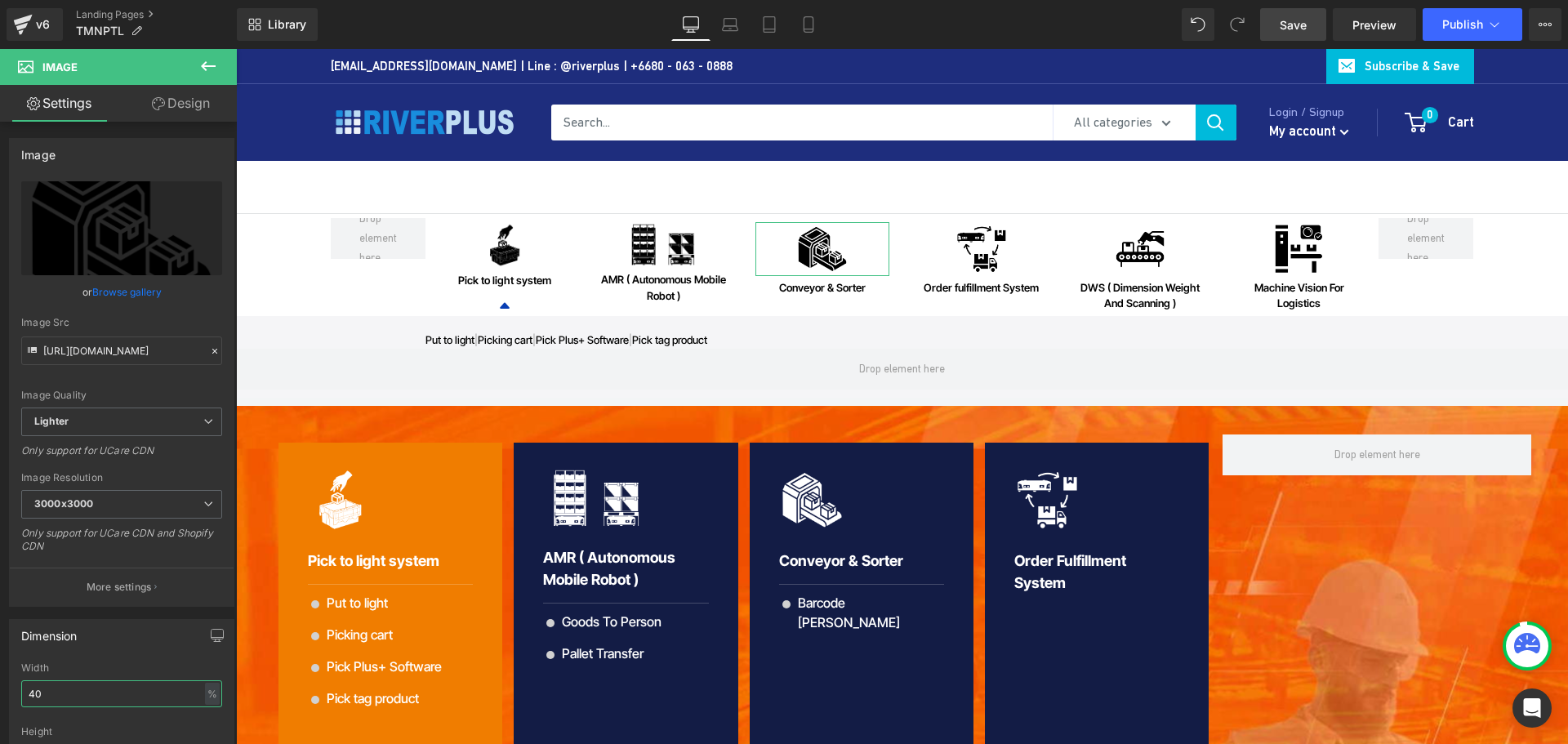 drag, startPoint x: 78, startPoint y: 688, endPoint x: -7, endPoint y: 703, distance: 86.313383 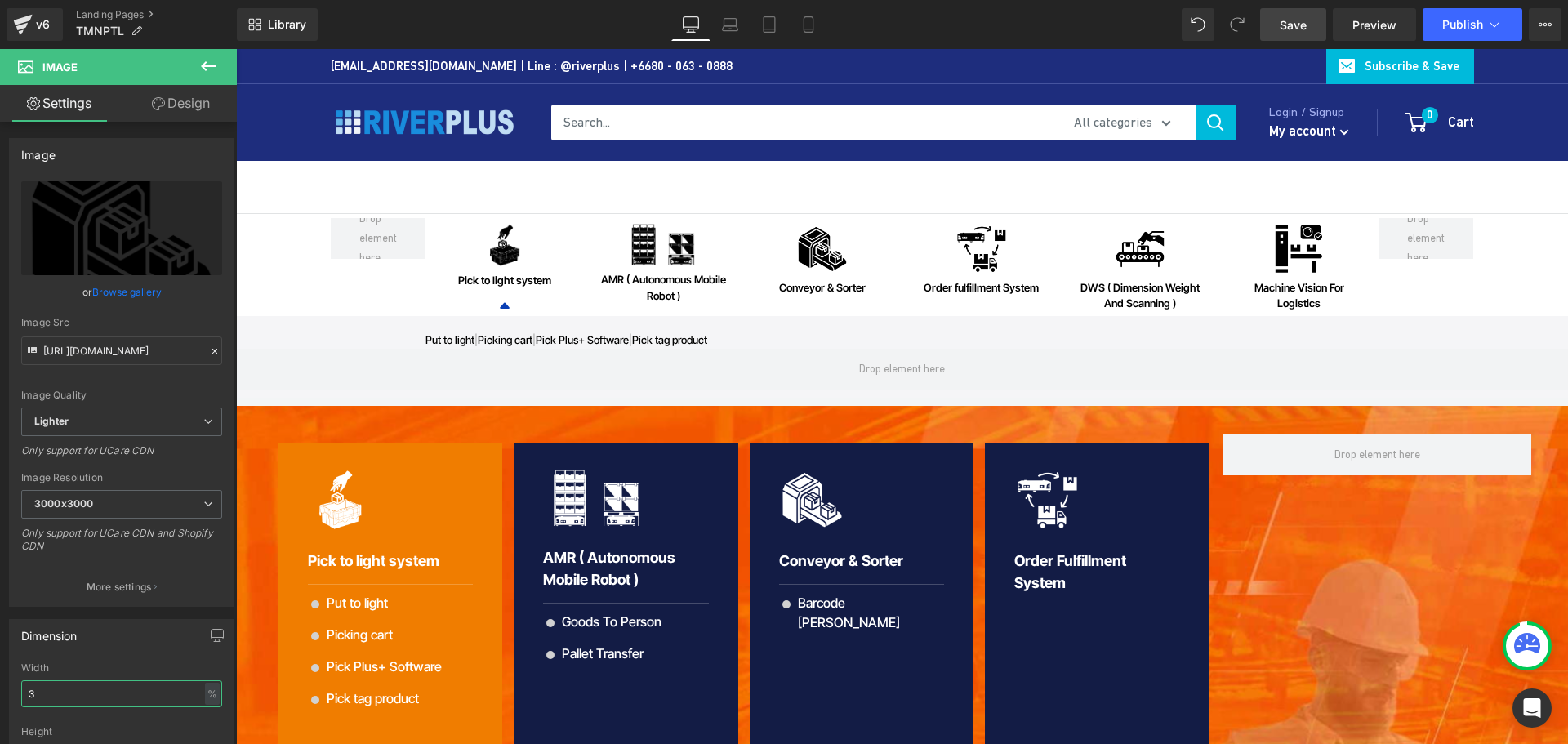 type on "35" 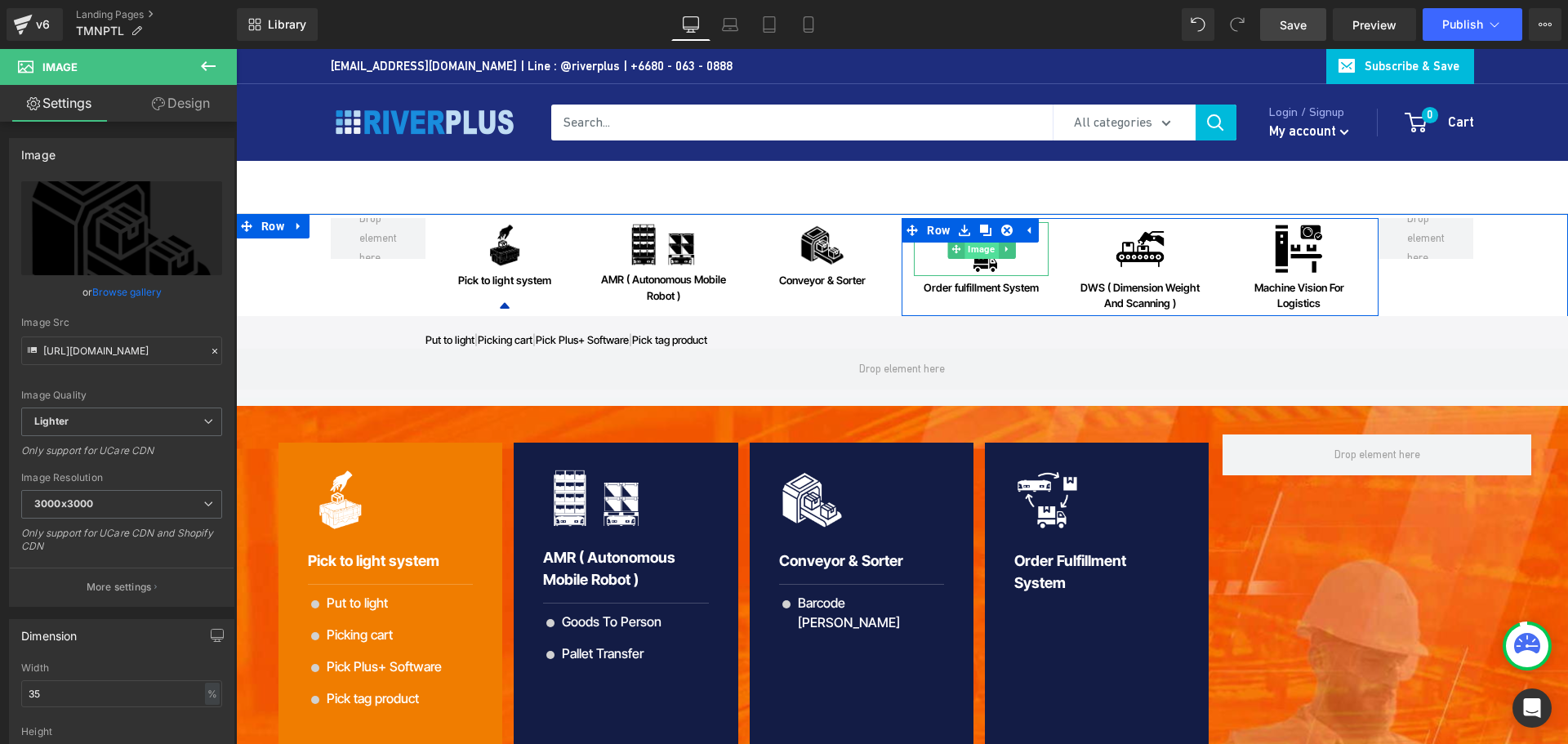 click on "Image" at bounding box center (981, 249) 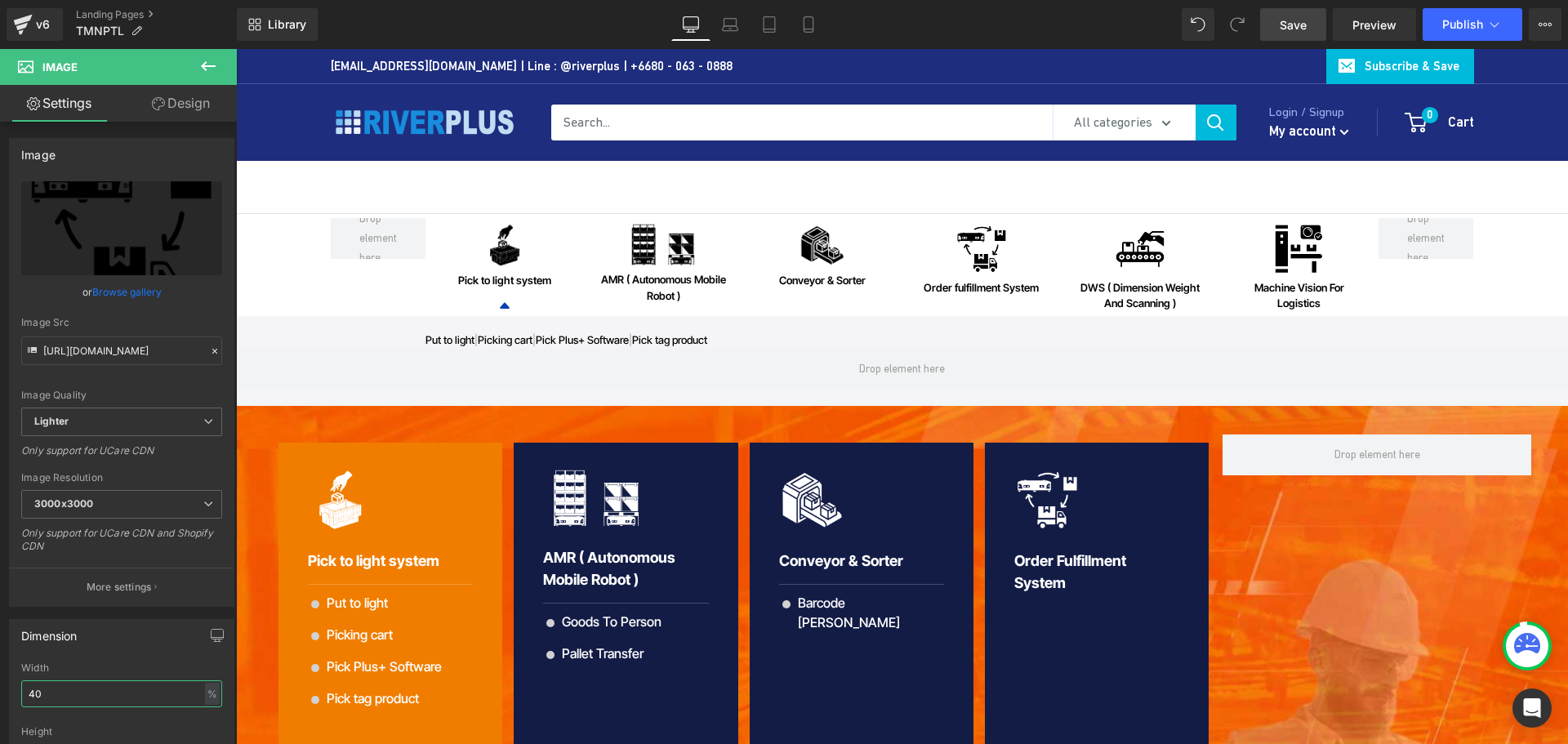 drag, startPoint x: 2, startPoint y: 692, endPoint x: -29, endPoint y: 692, distance: 31 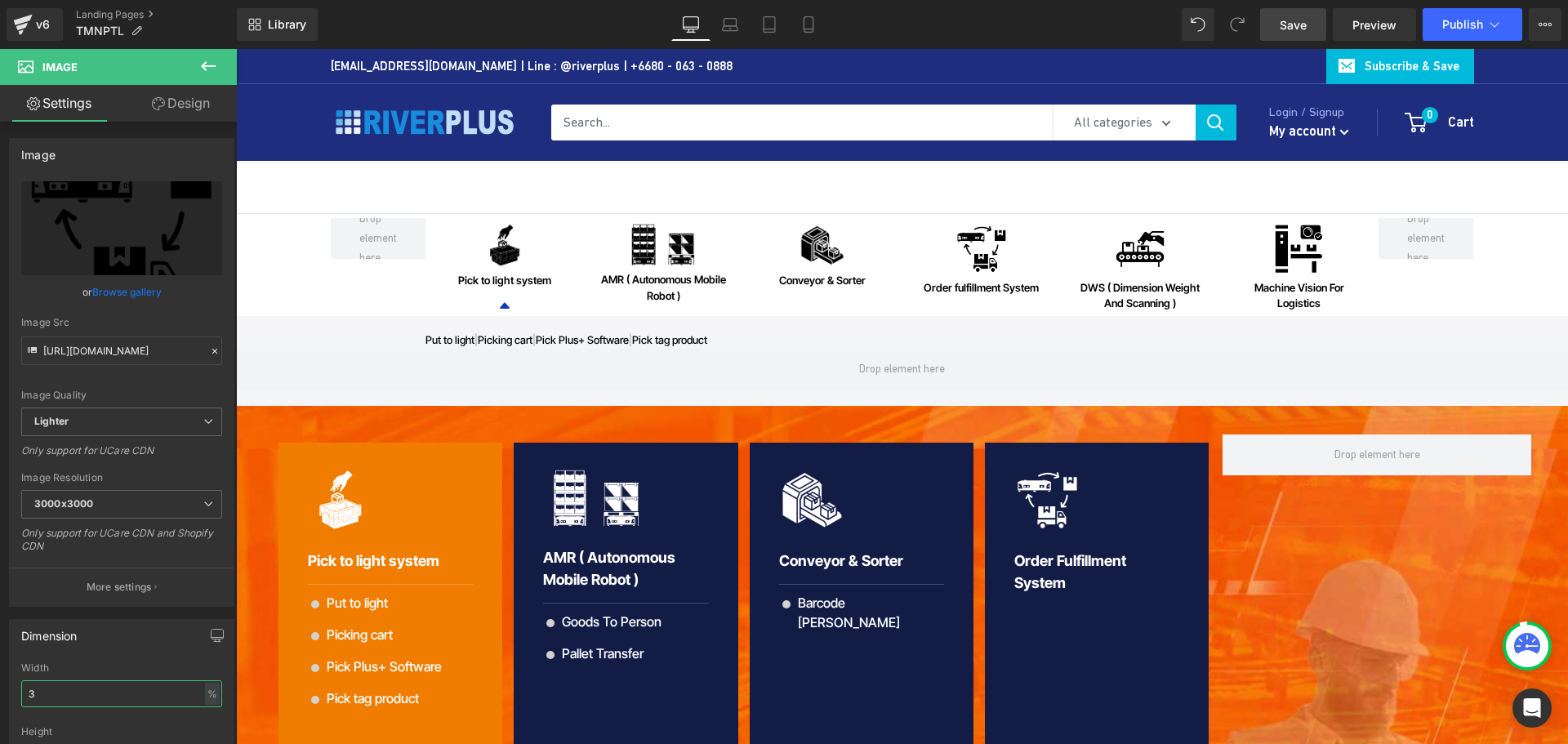 type on "35" 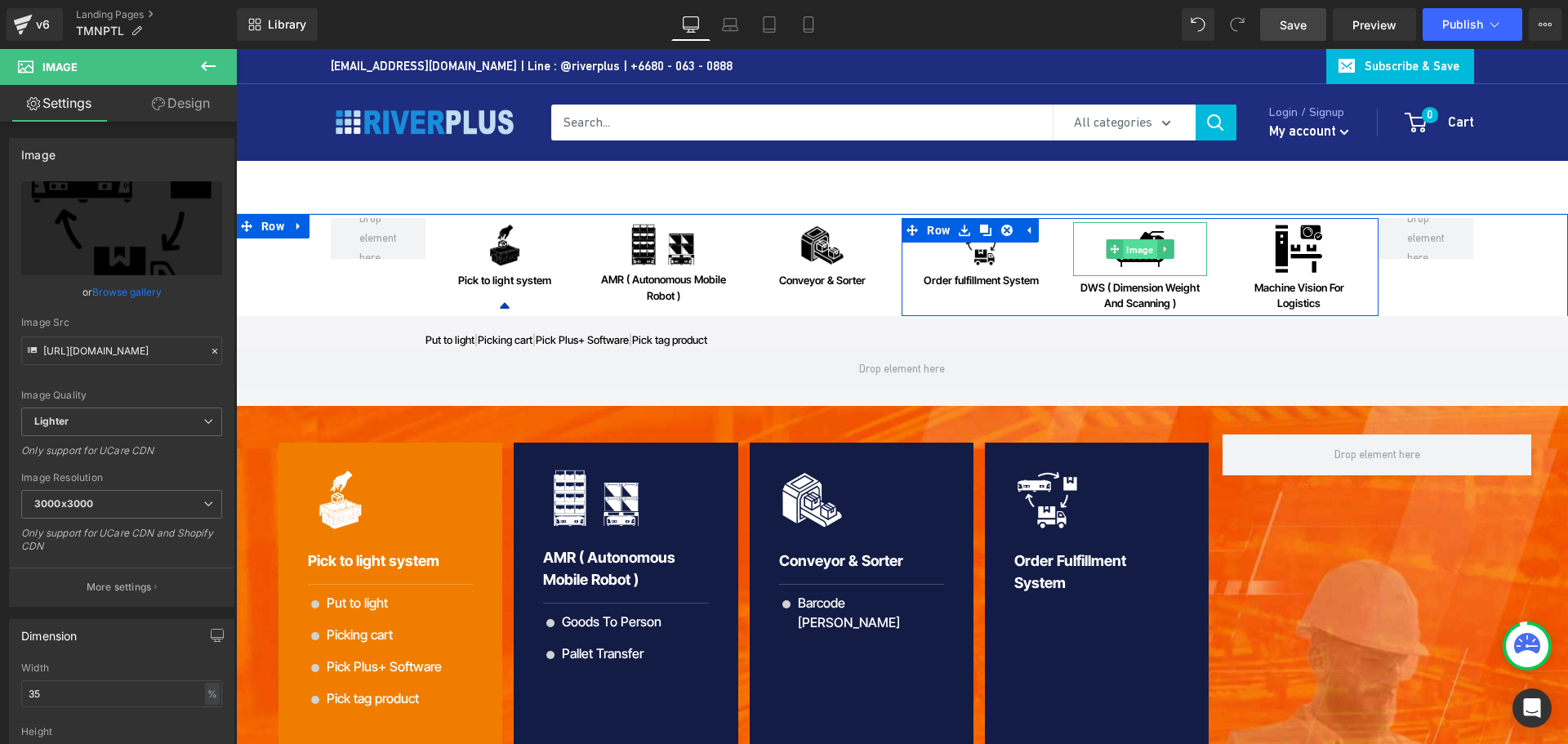 click on "Image" at bounding box center (1140, 249) 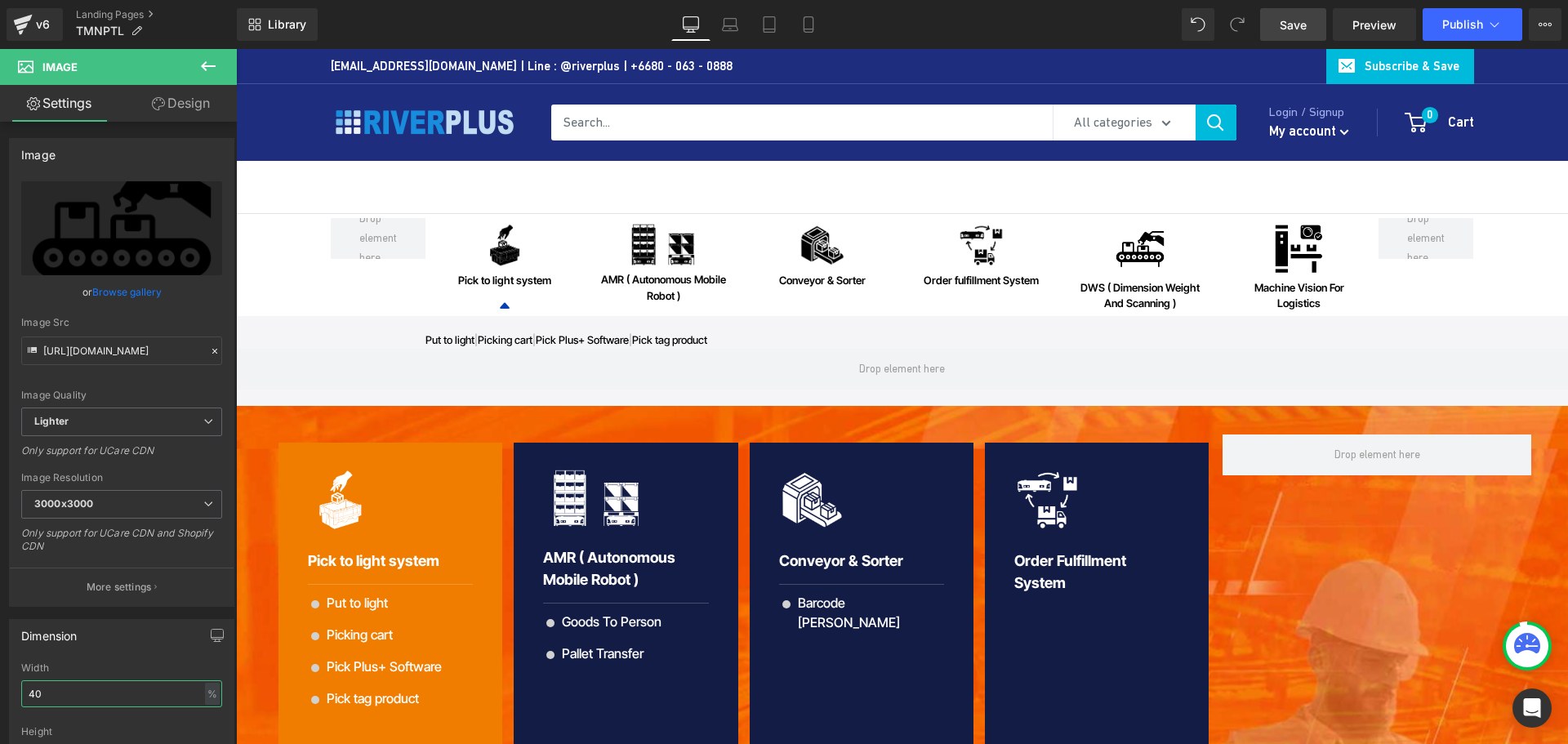 drag, startPoint x: 78, startPoint y: 688, endPoint x: -36, endPoint y: 688, distance: 114 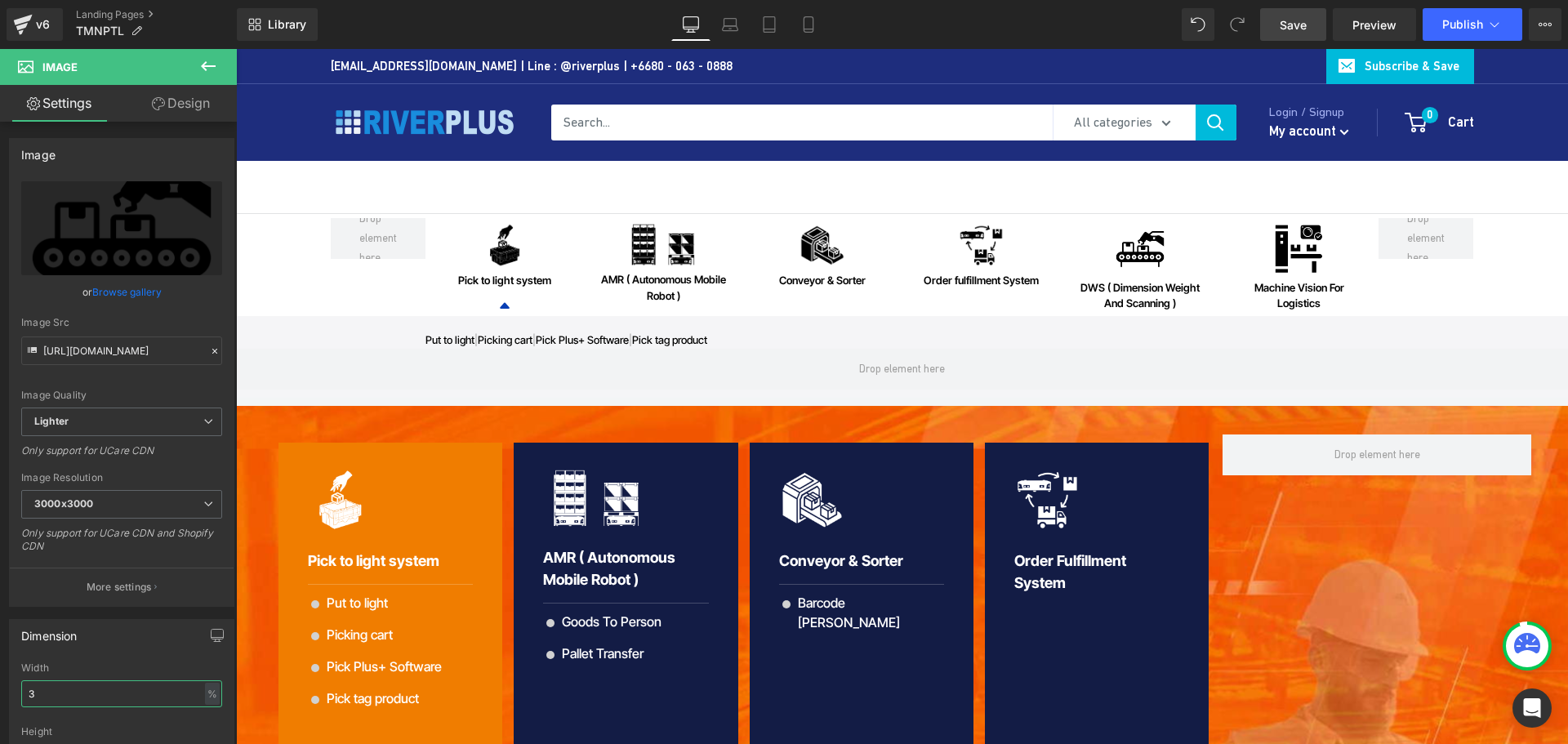 type on "35" 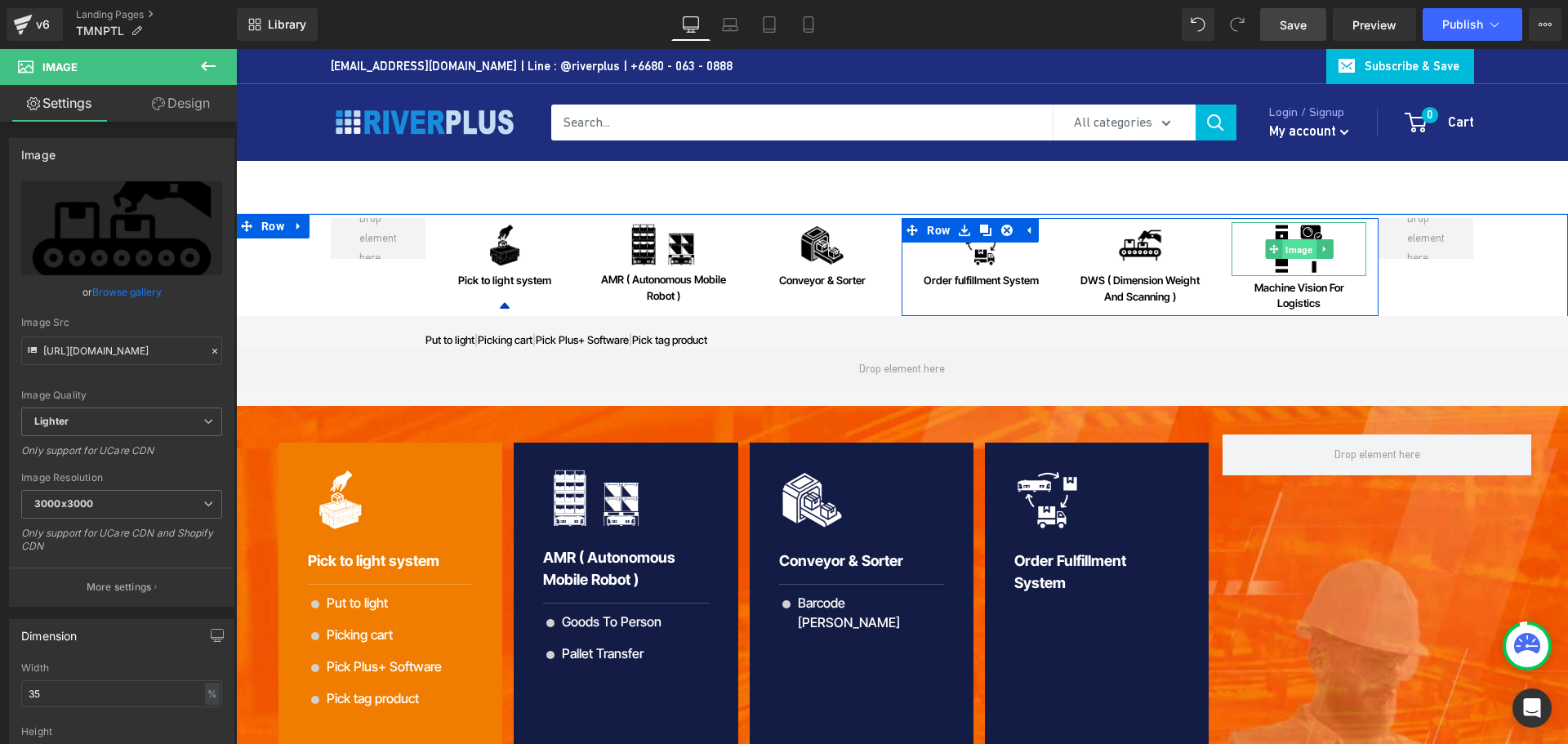 click on "Image" at bounding box center [1298, 249] 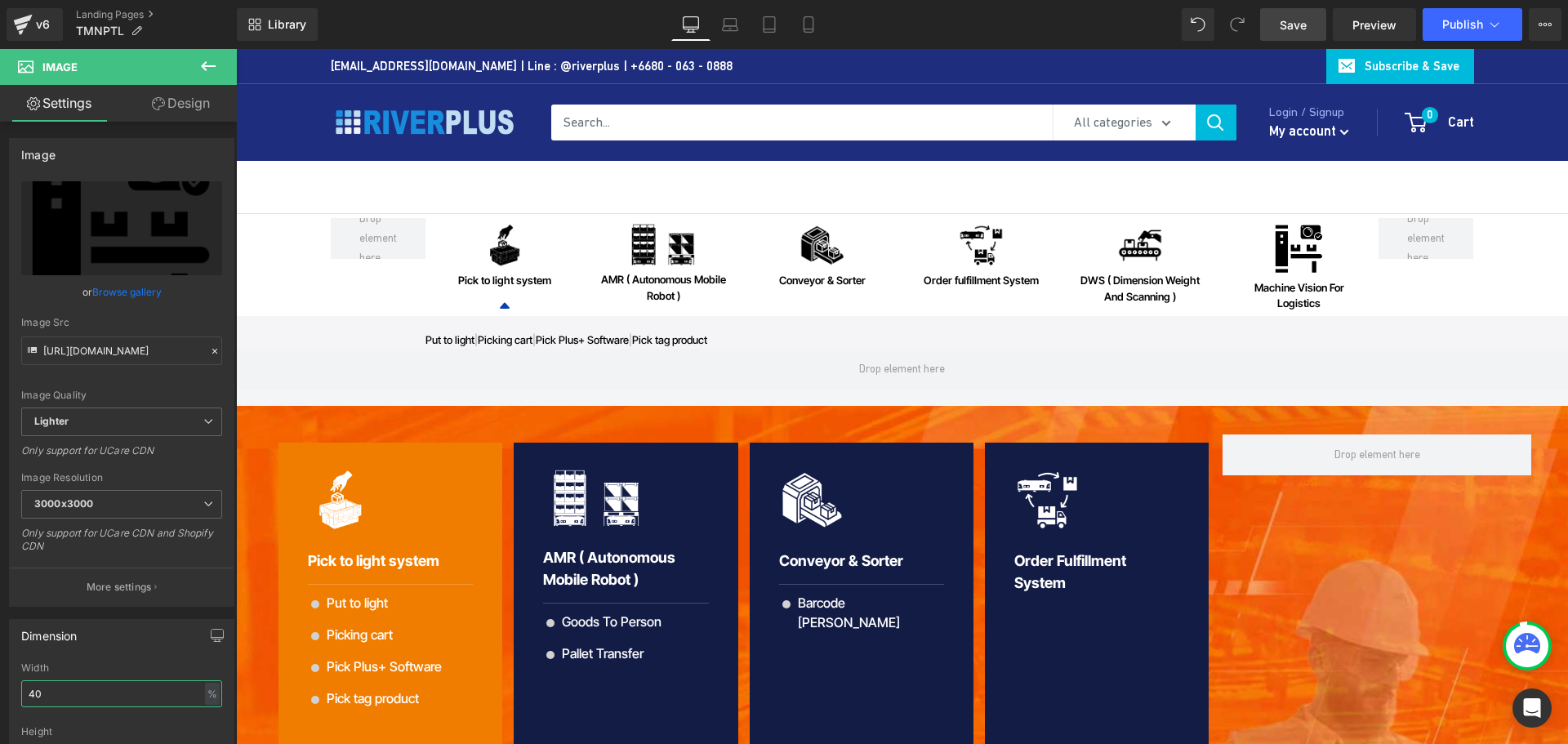drag, startPoint x: 59, startPoint y: 696, endPoint x: -81, endPoint y: 696, distance: 140 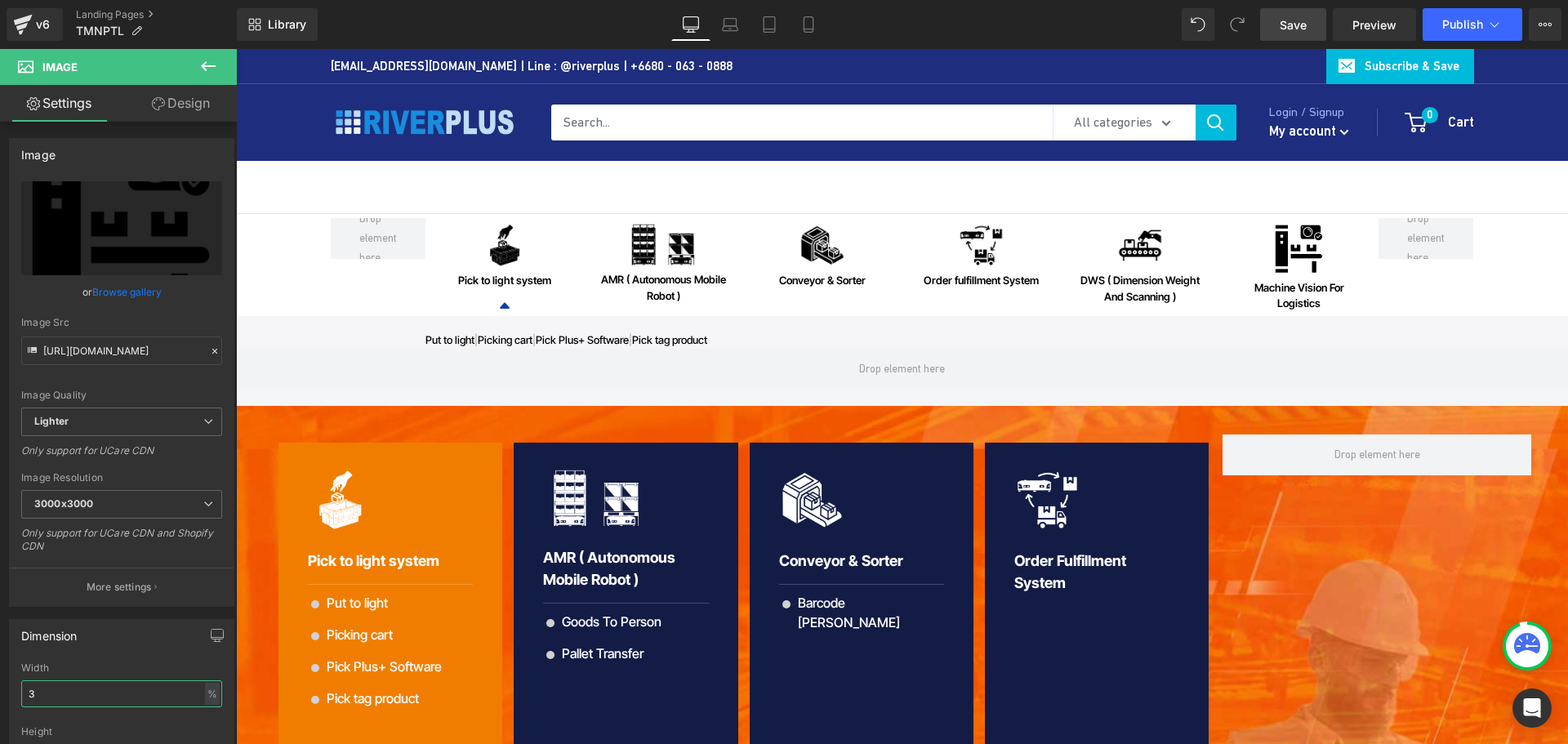 type on "35" 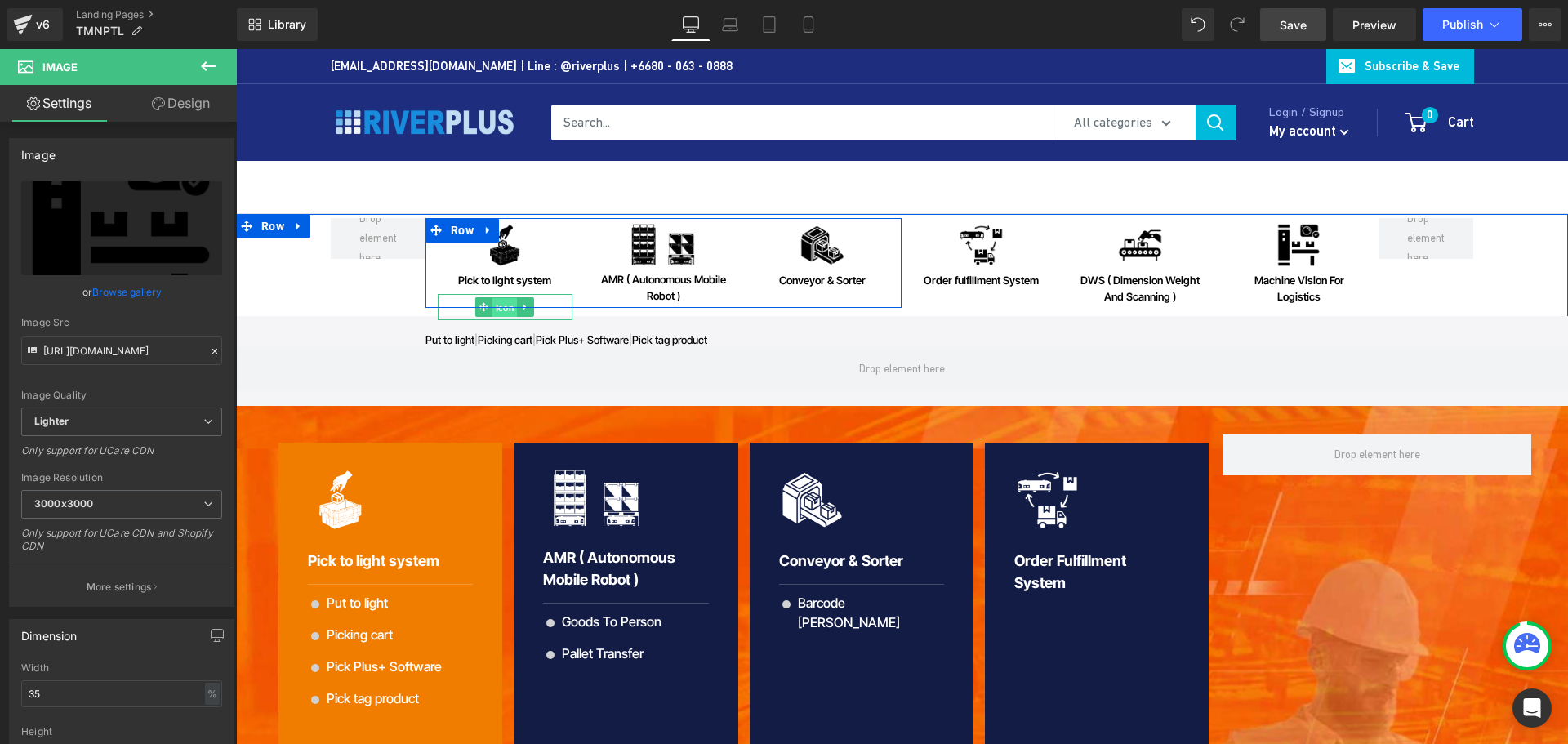 click on "Icon" at bounding box center (505, 308) 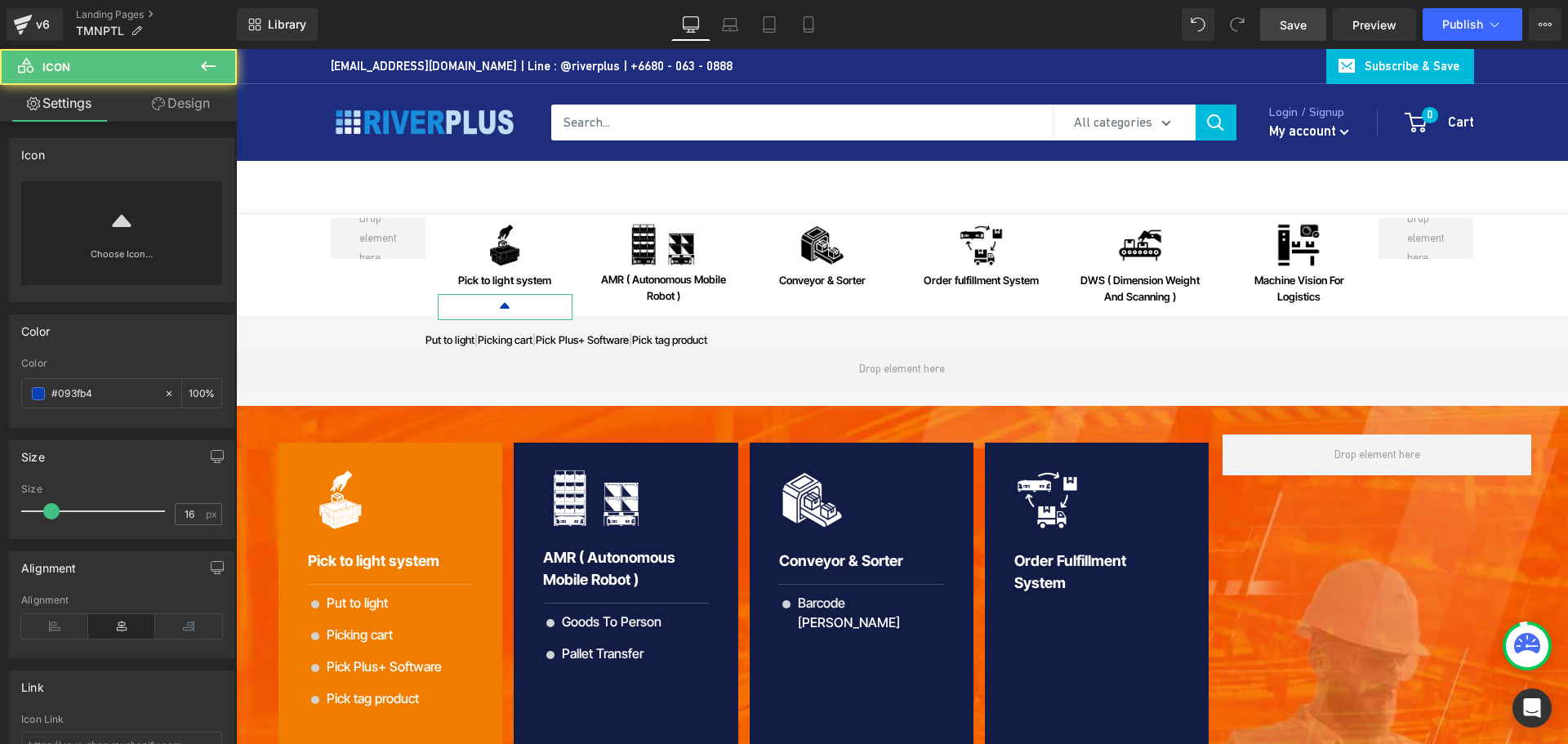 click on "Design" at bounding box center [180, 103] 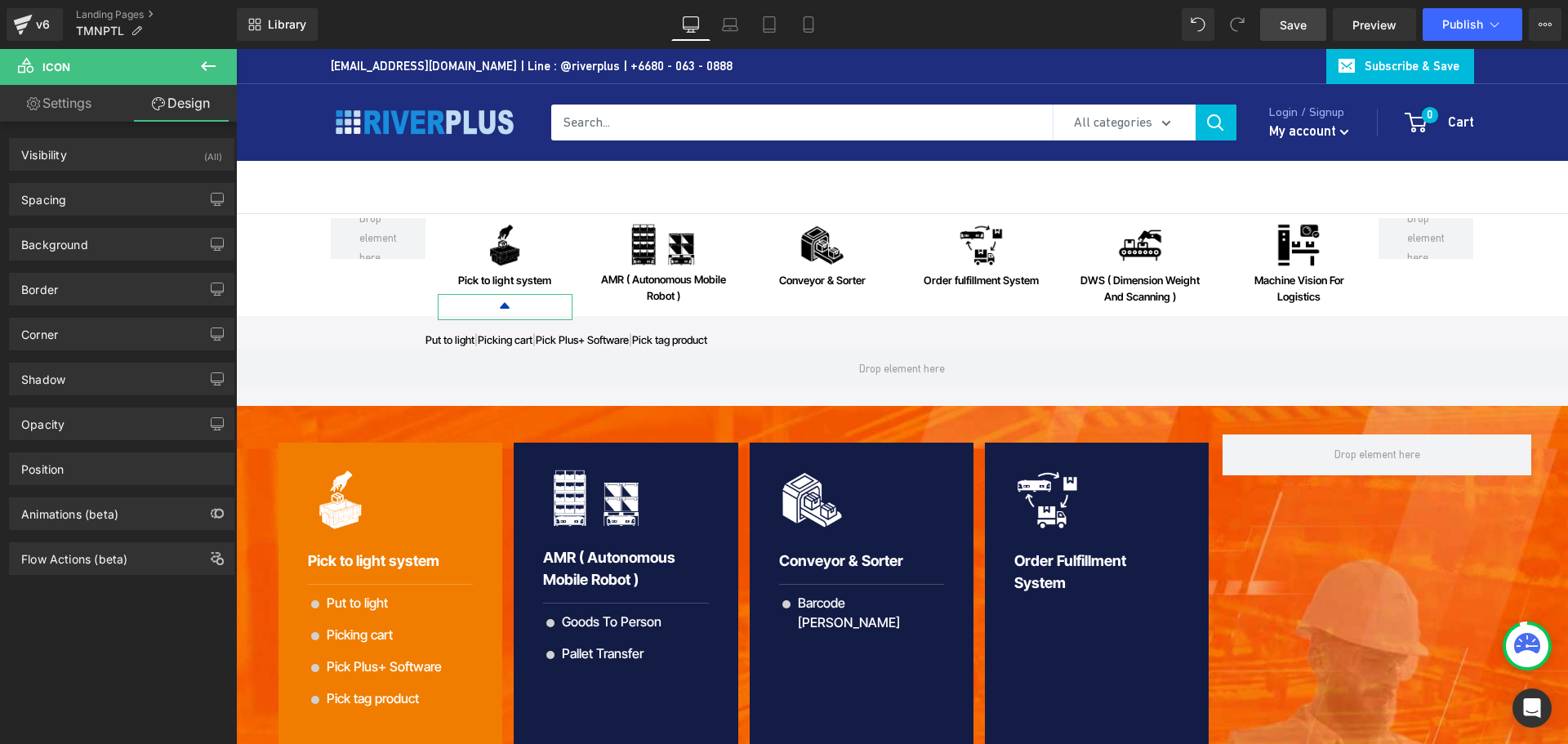 type on "6" 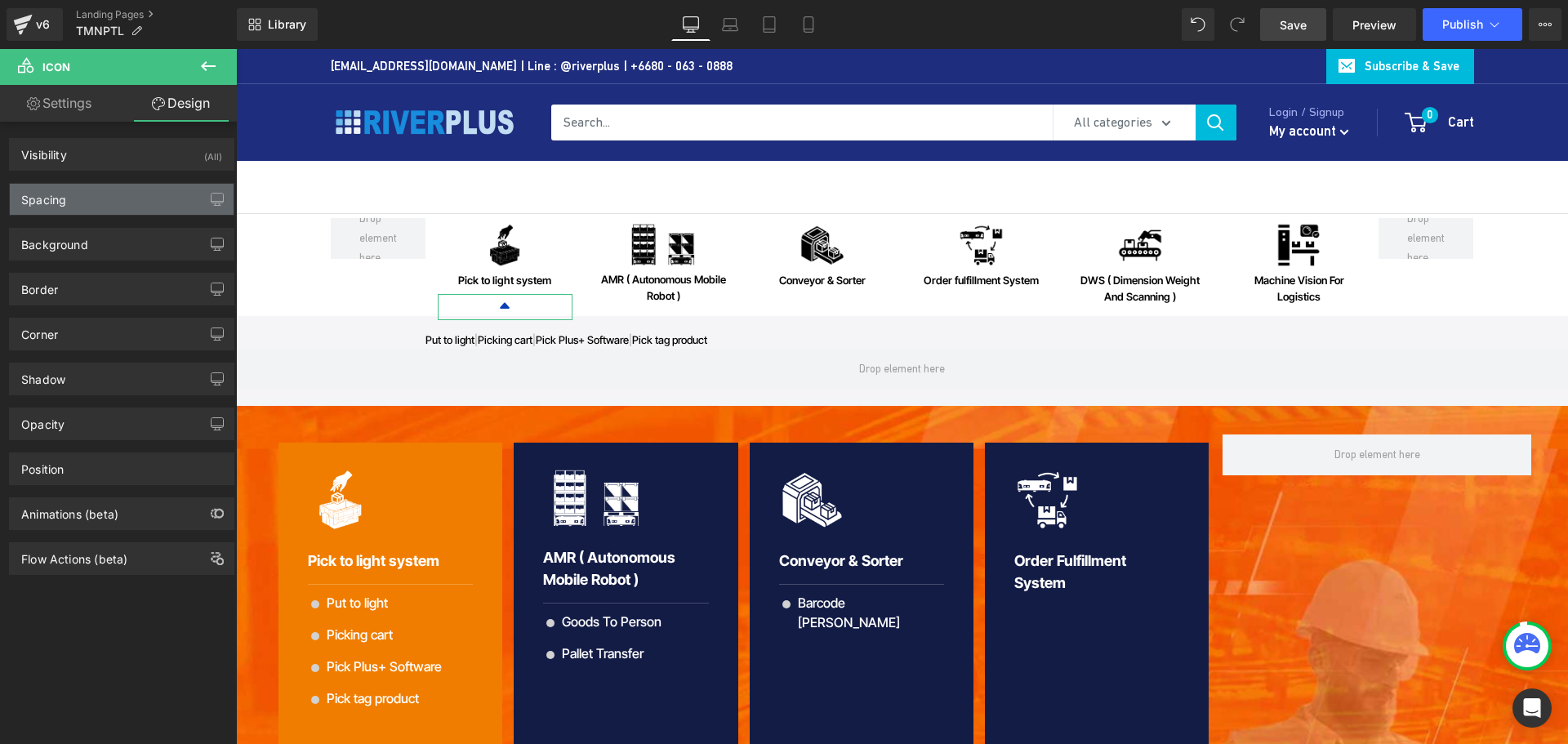 click on "Spacing" at bounding box center [122, 199] 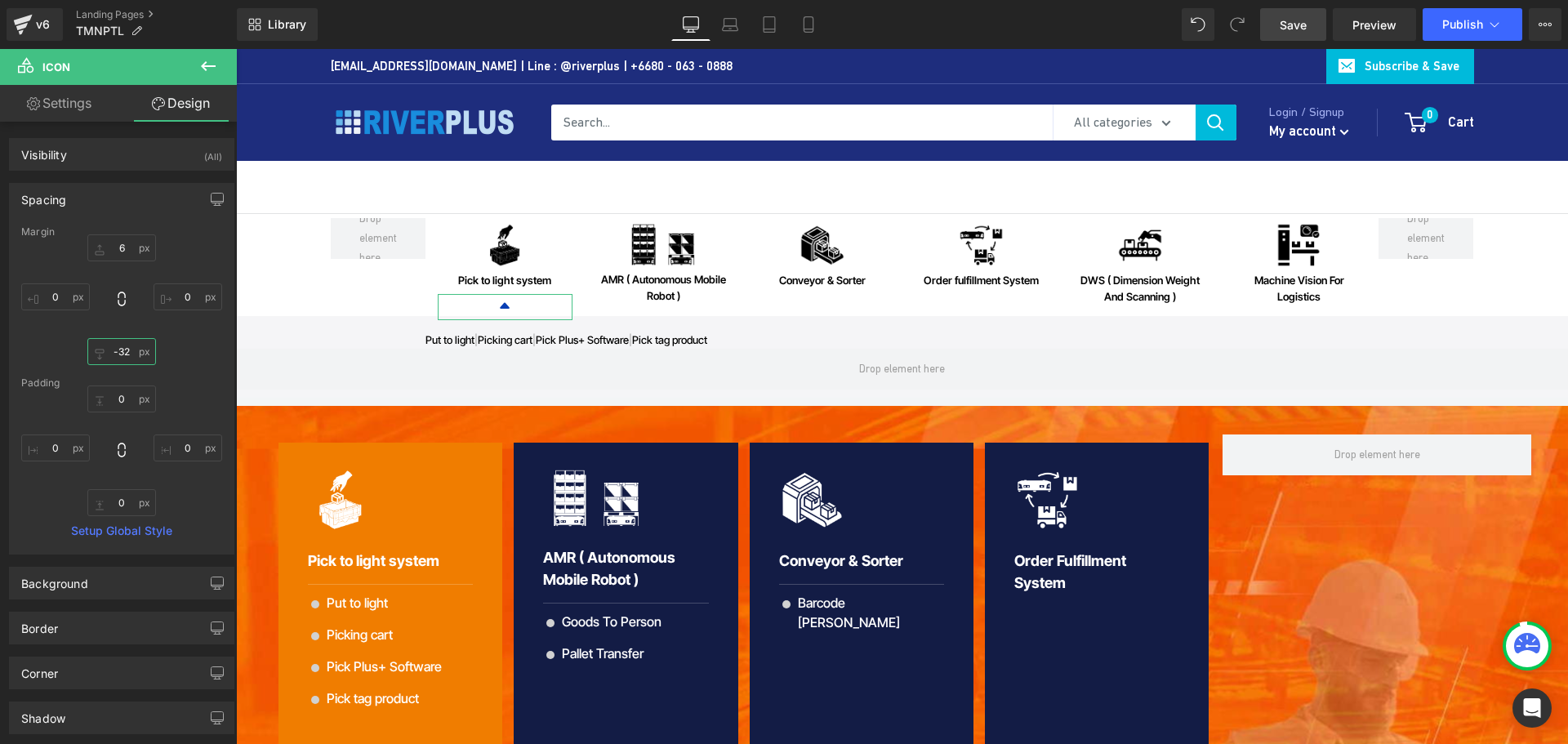 click on "-32" at bounding box center (122, 351) 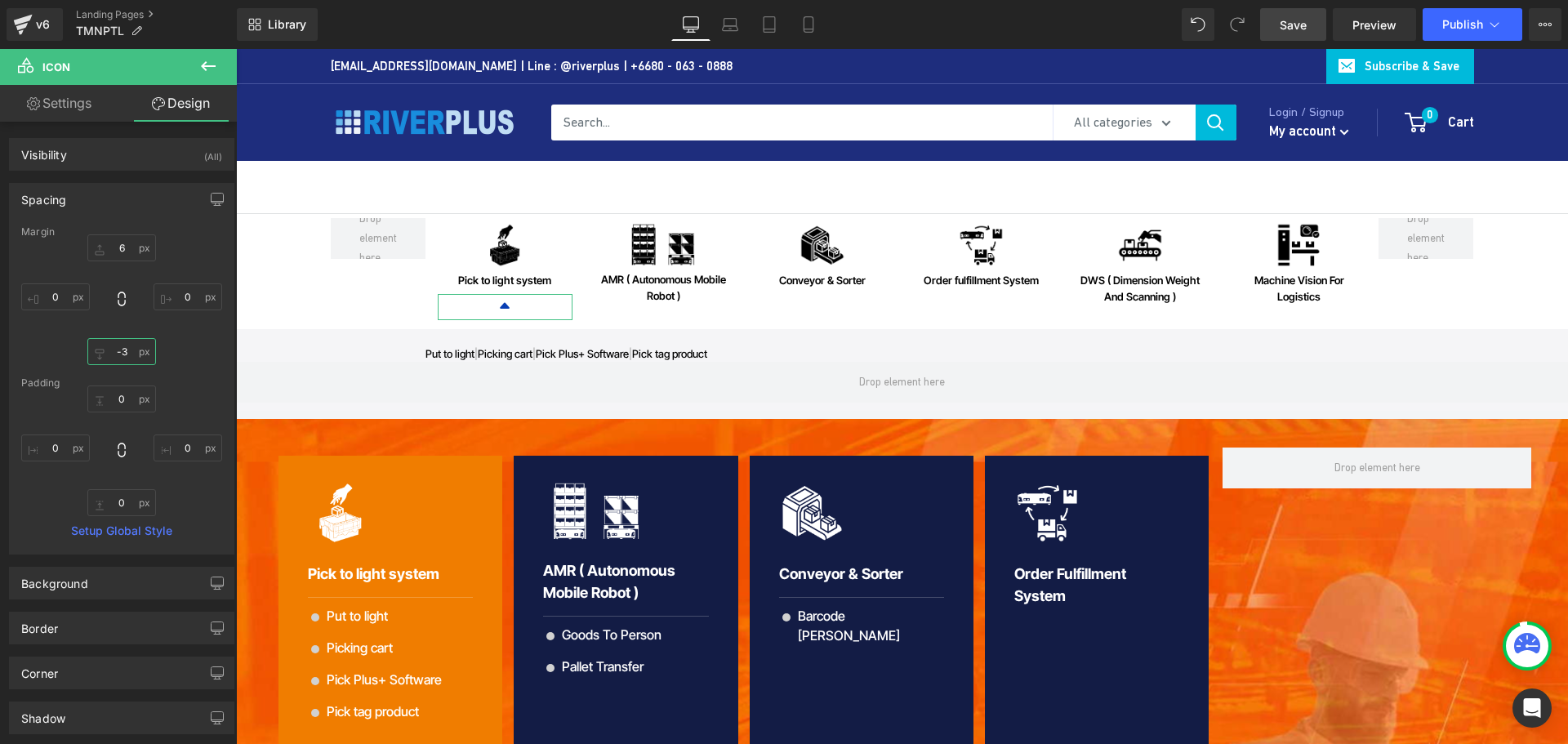 type on "-32" 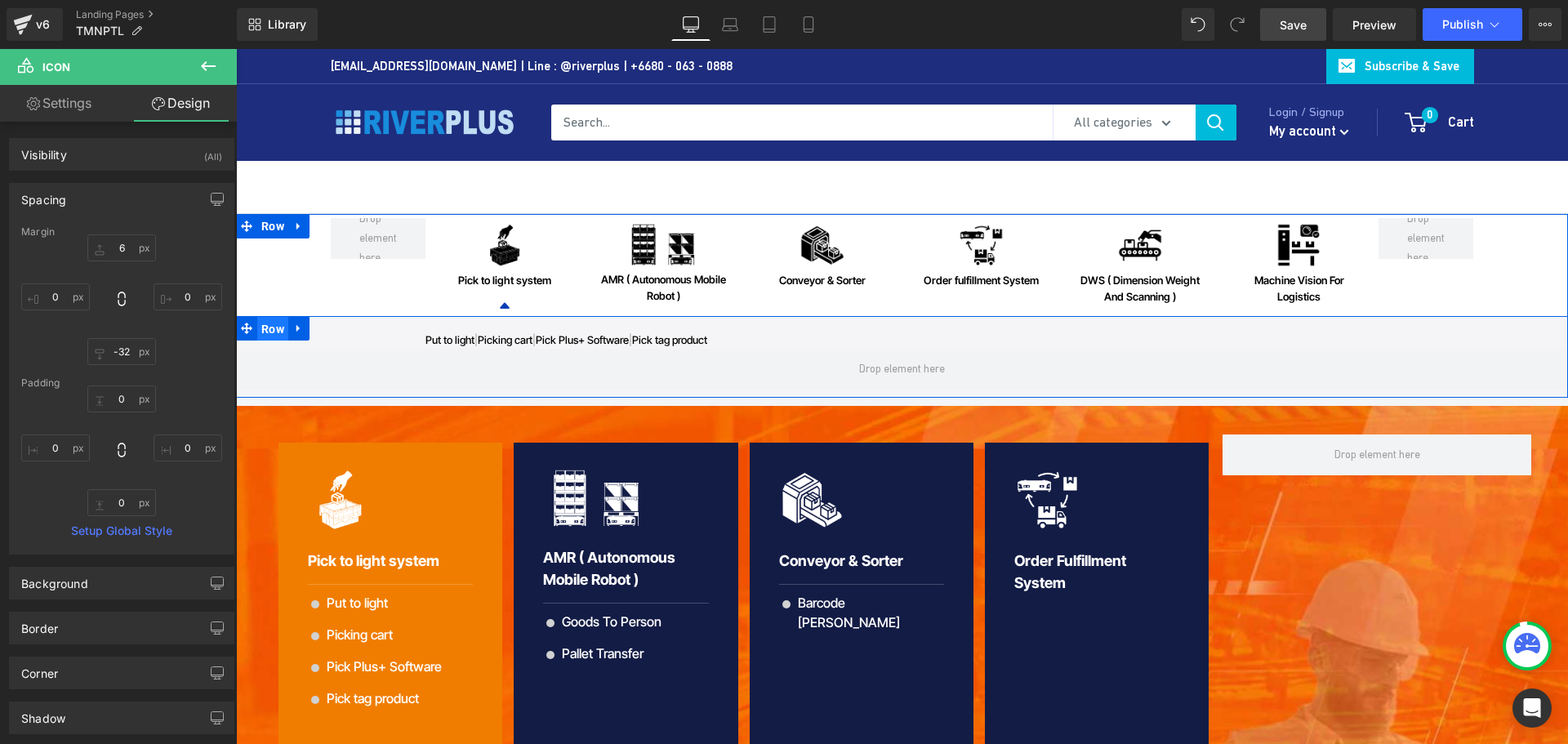 click on "Row" at bounding box center (273, 329) 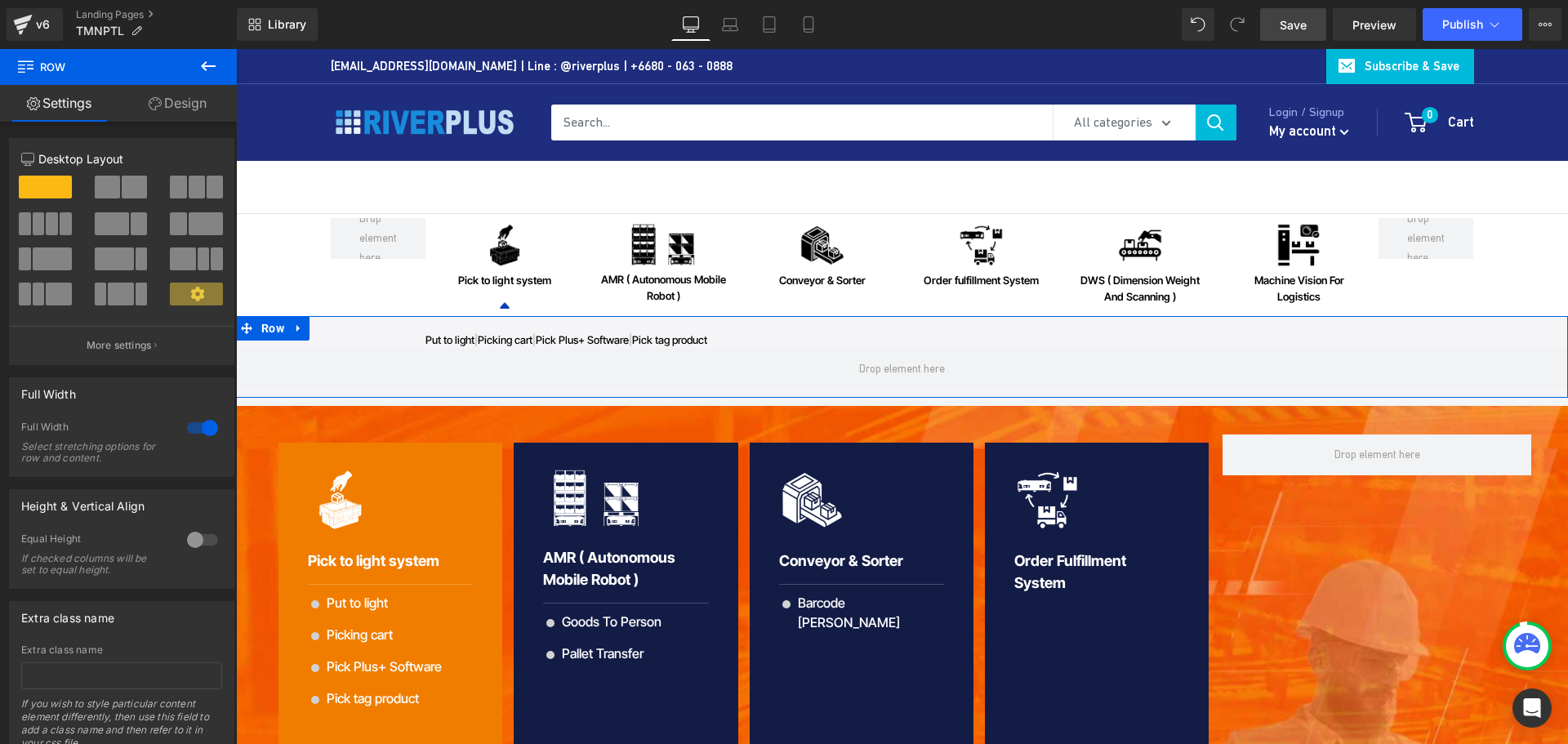 click on "Design" at bounding box center (177, 103) 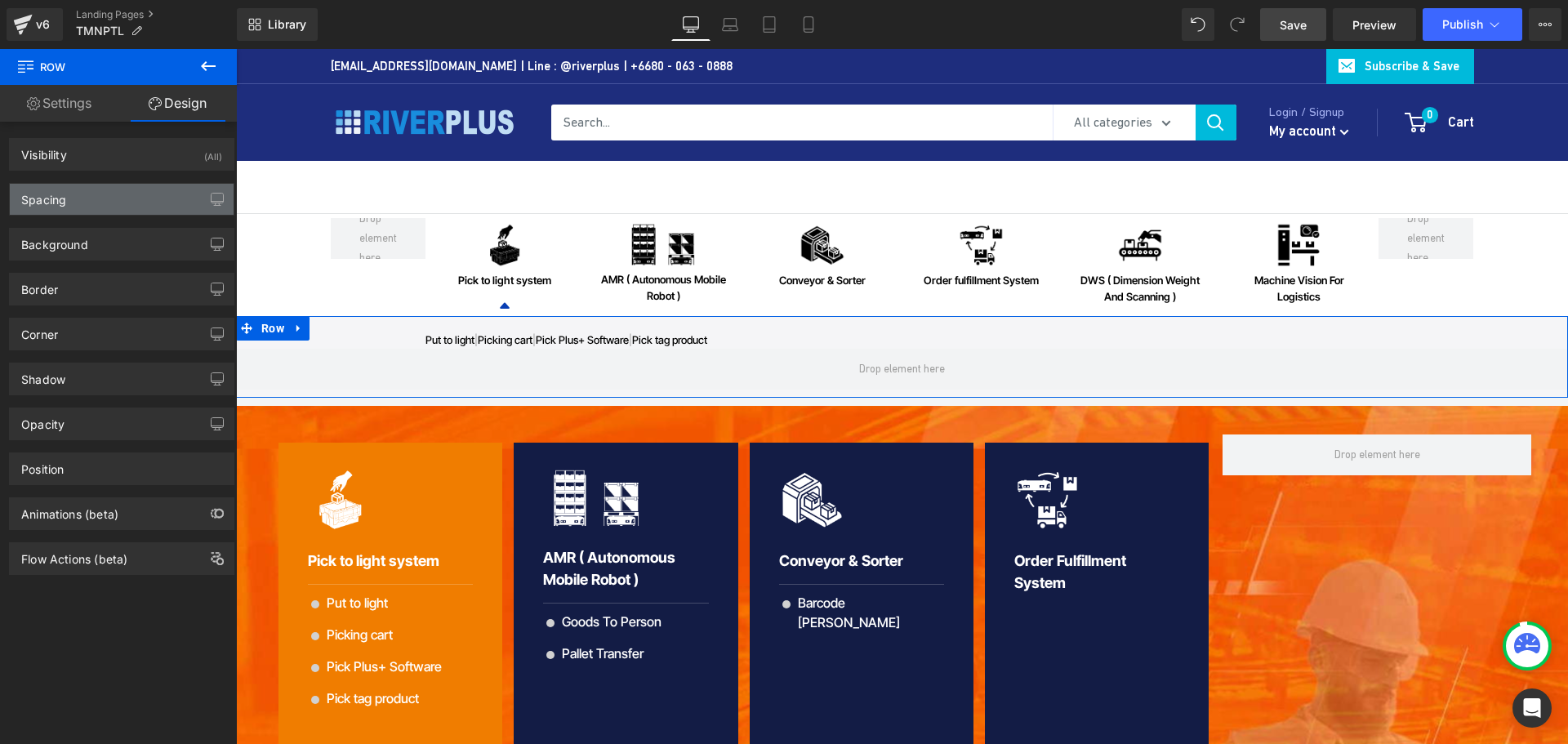 type on "-45" 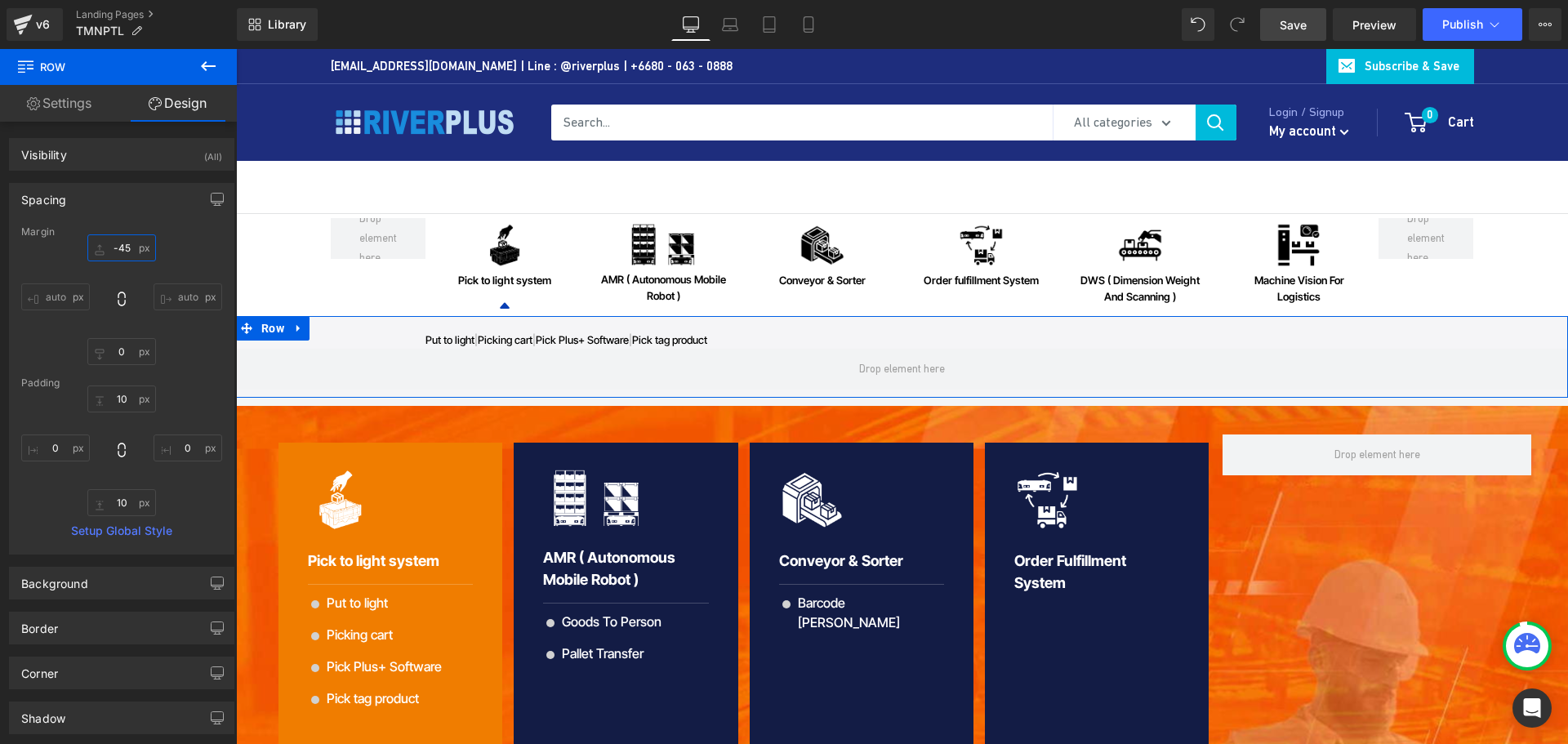 click on "-45" at bounding box center [122, 247] 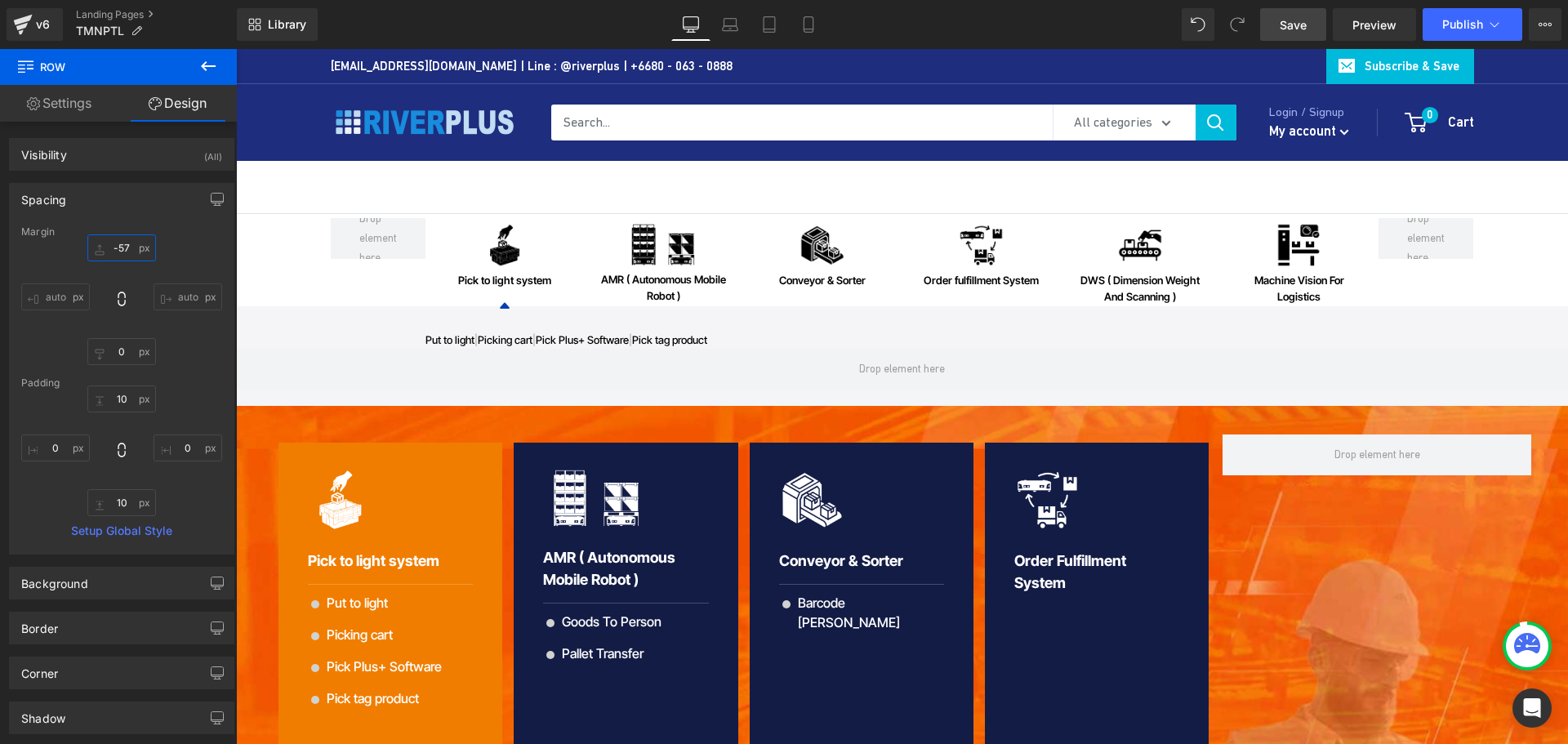 type on "-57" 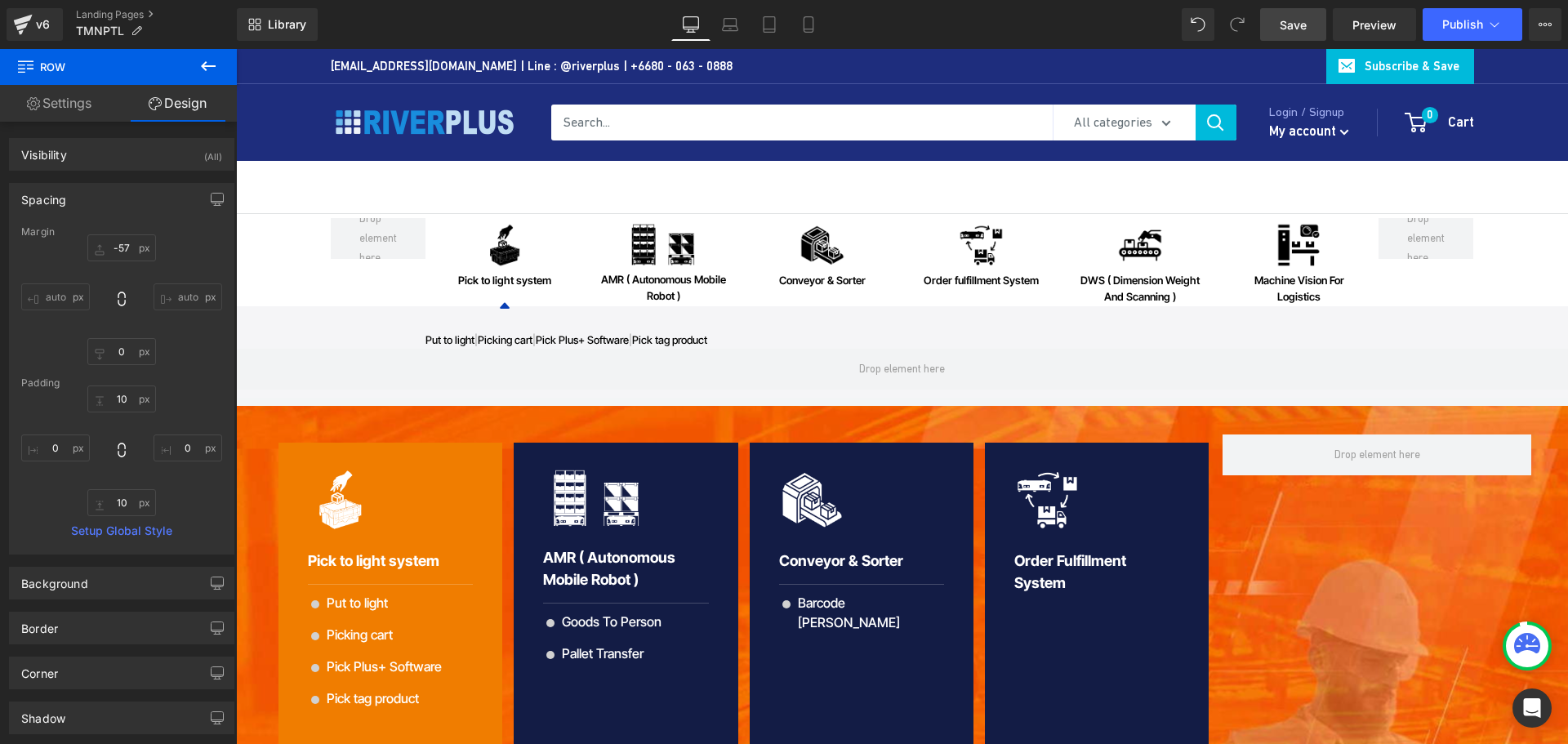 click on "Save" at bounding box center (1293, 25) 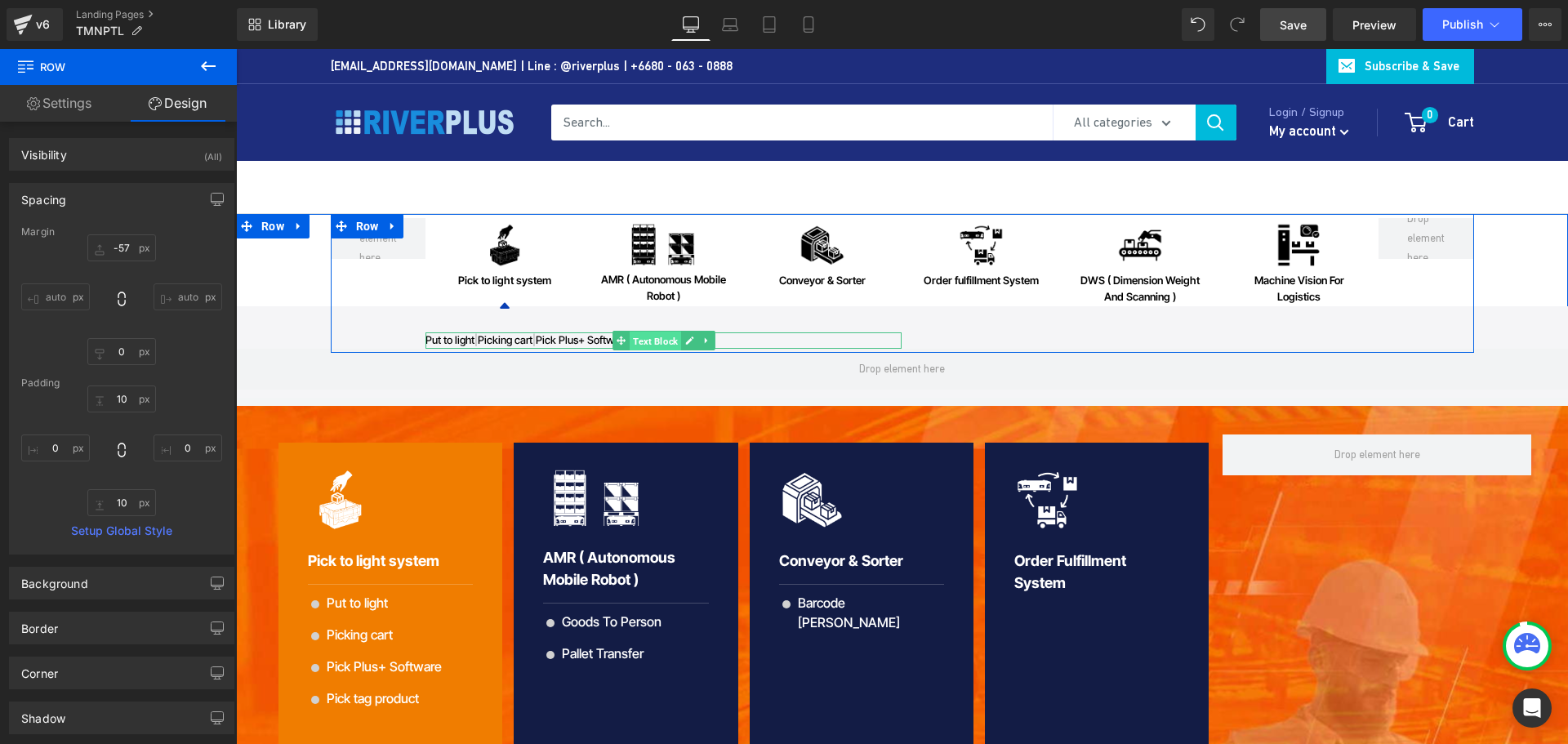 click on "Text Block" at bounding box center (655, 341) 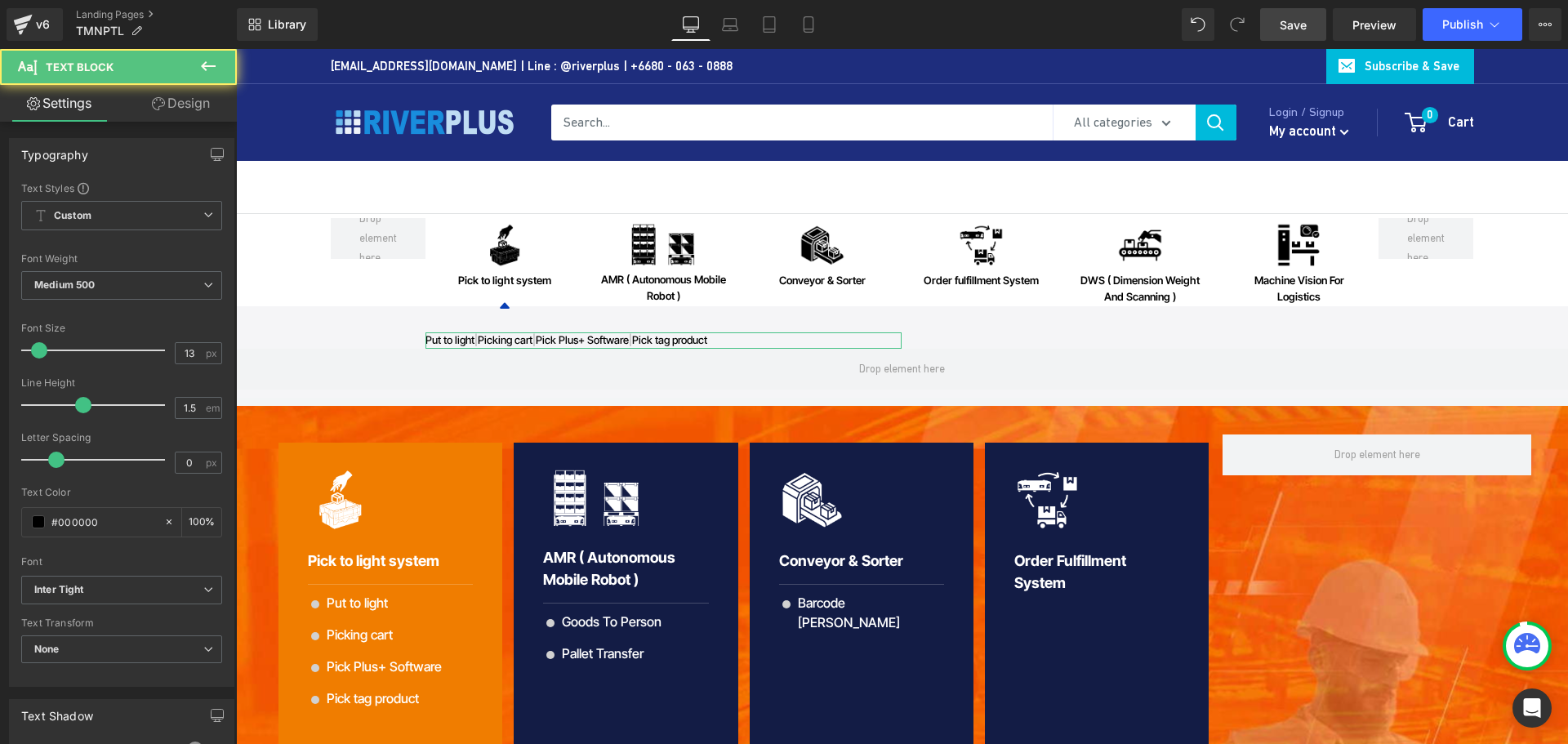 click on "Design" at bounding box center (180, 103) 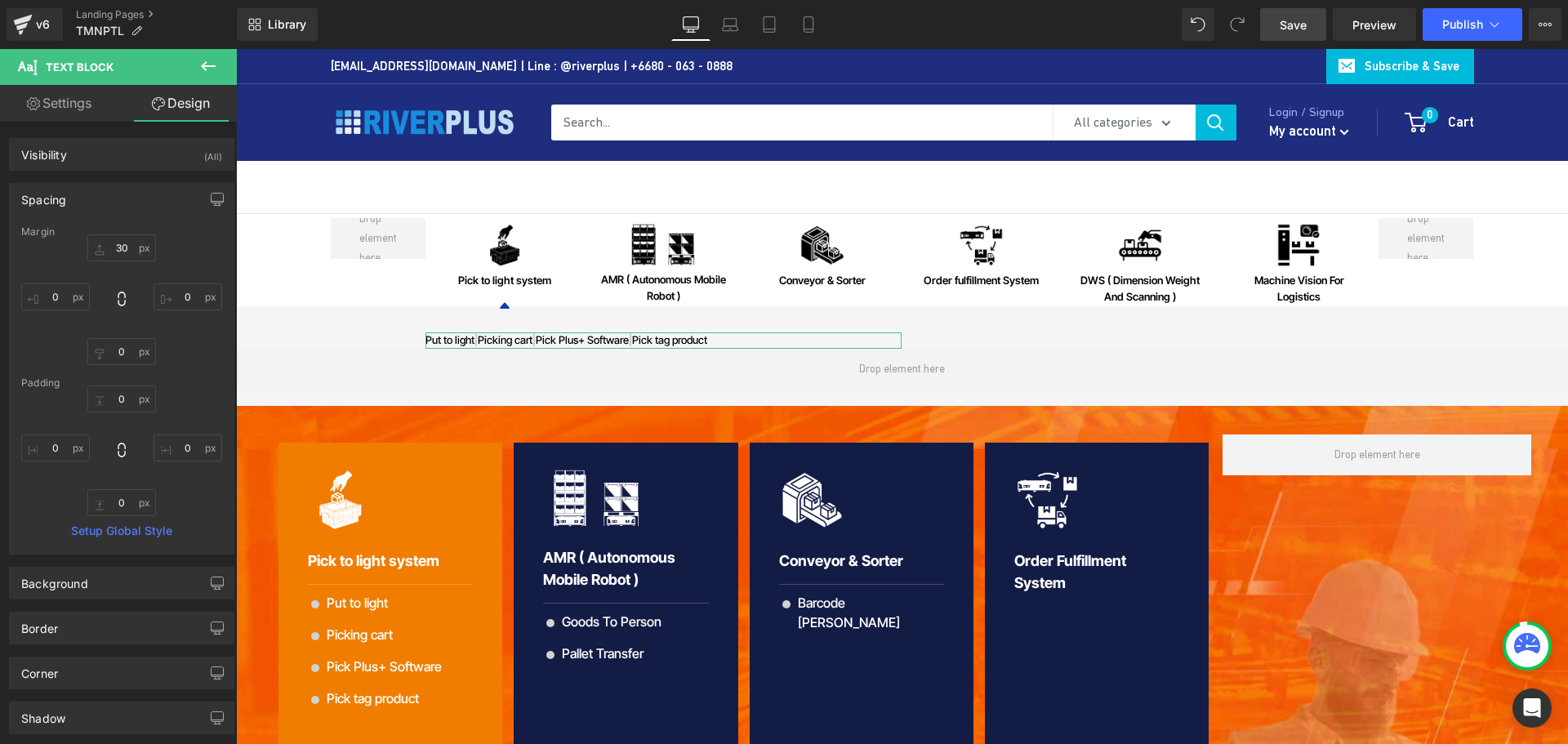 type on "30" 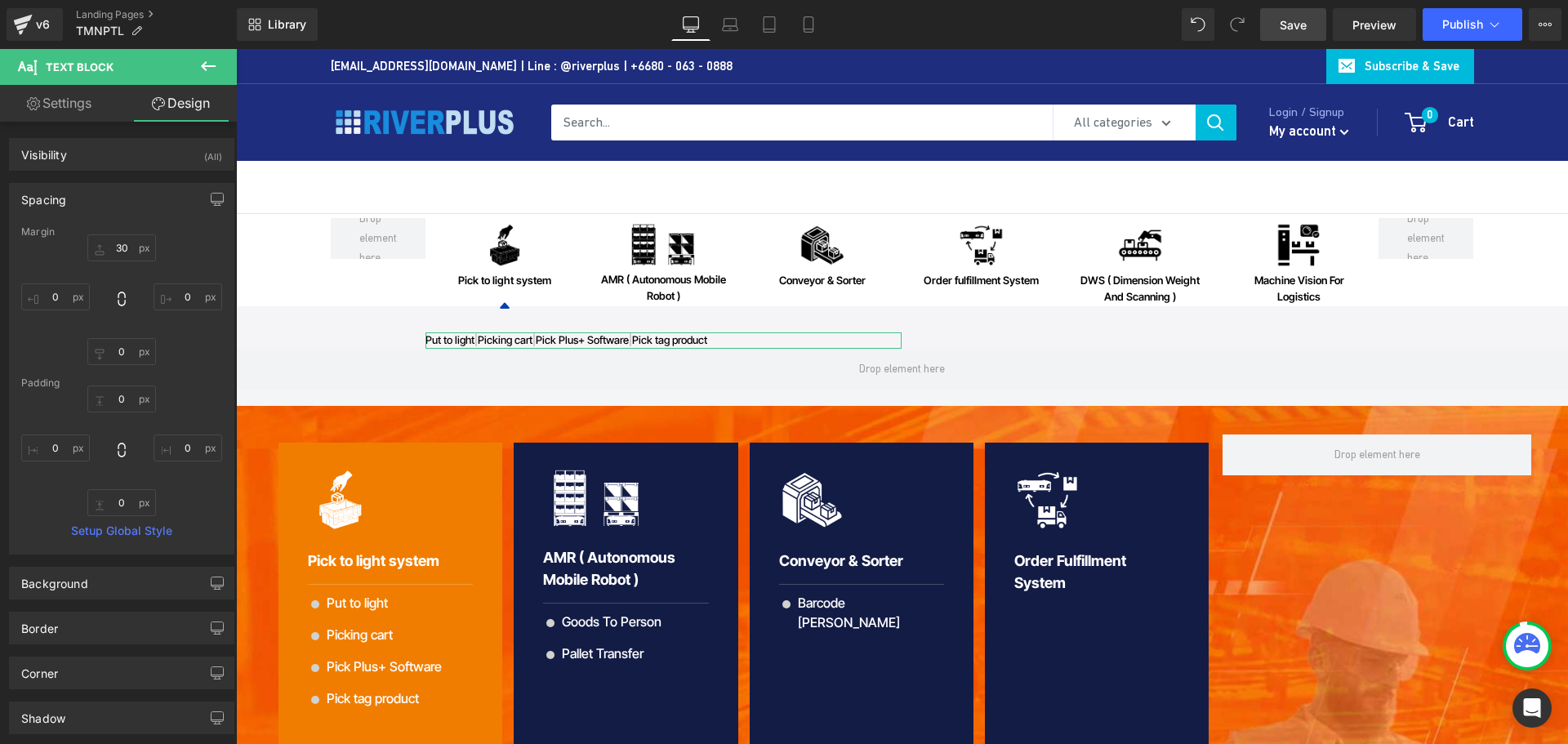 type on "0" 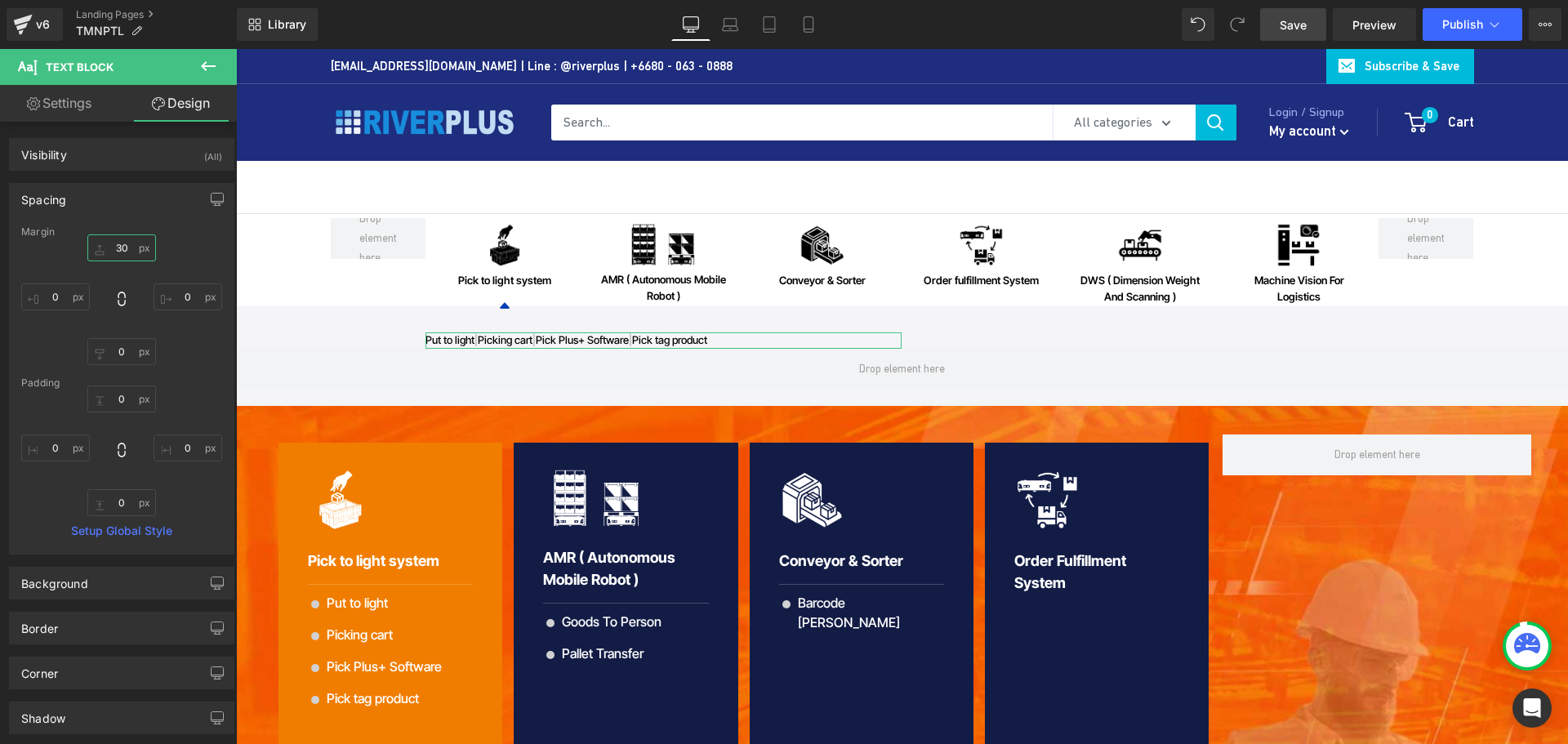 click on "30" at bounding box center (122, 247) 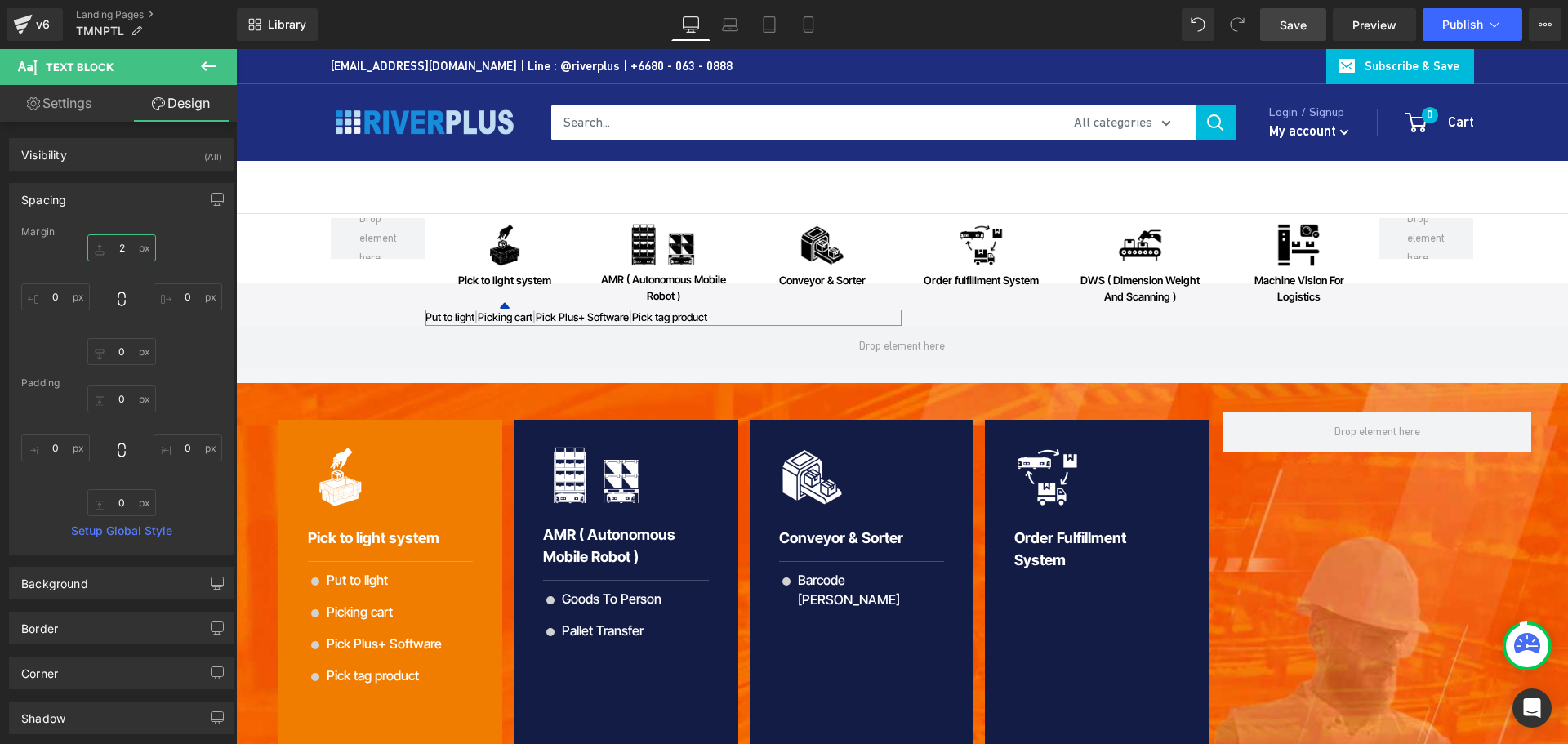 type on "20" 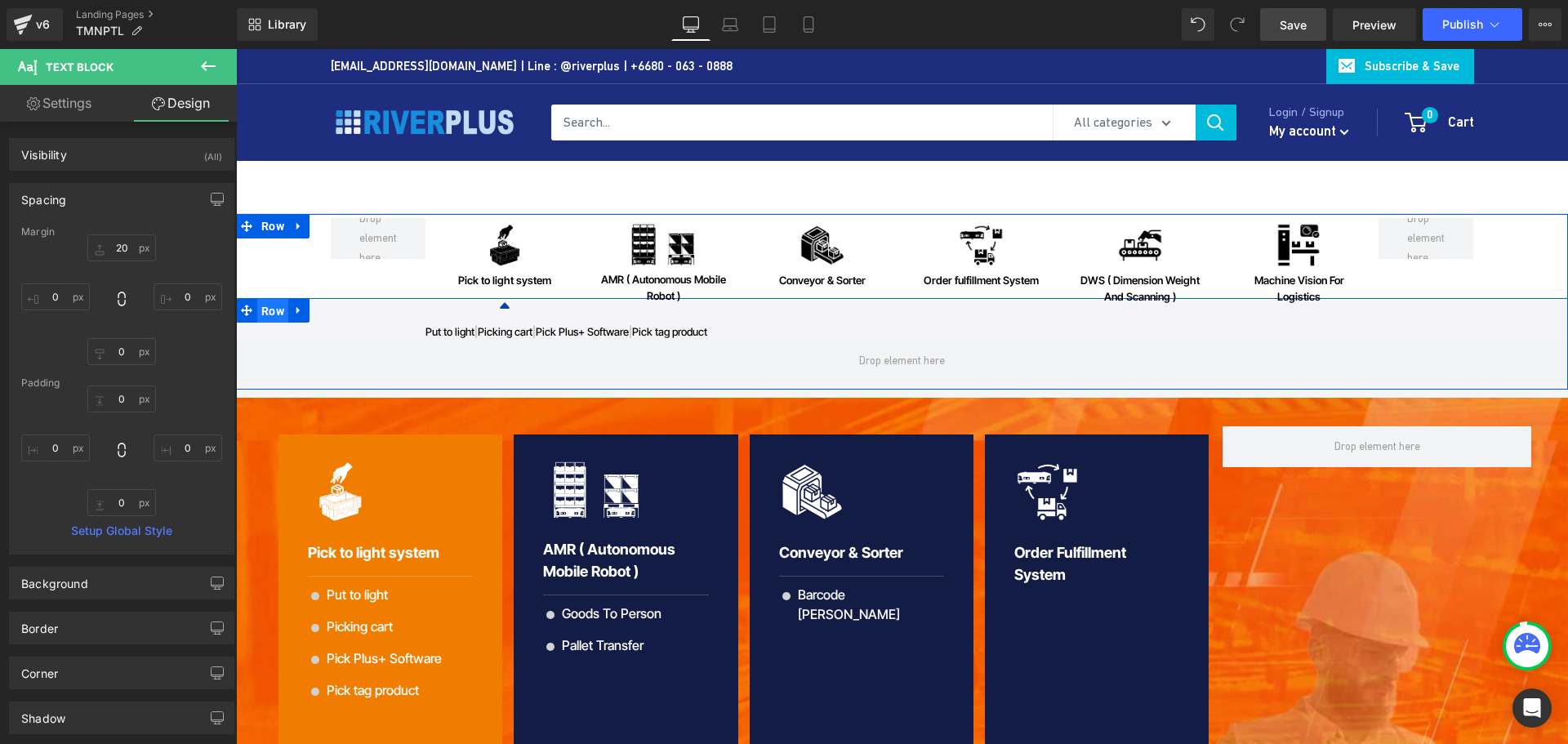 click on "Row" at bounding box center (273, 311) 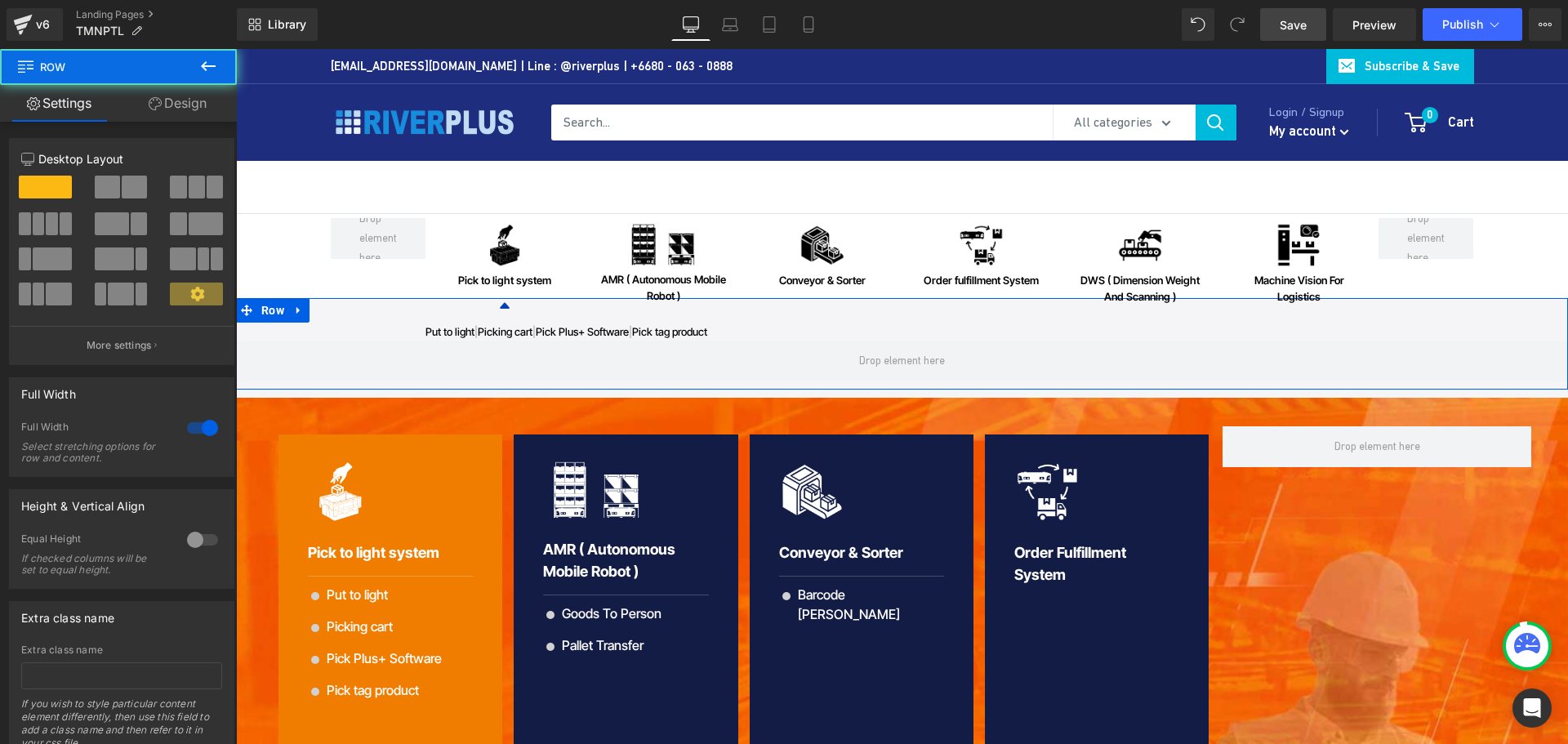 click on "Design" at bounding box center (177, 103) 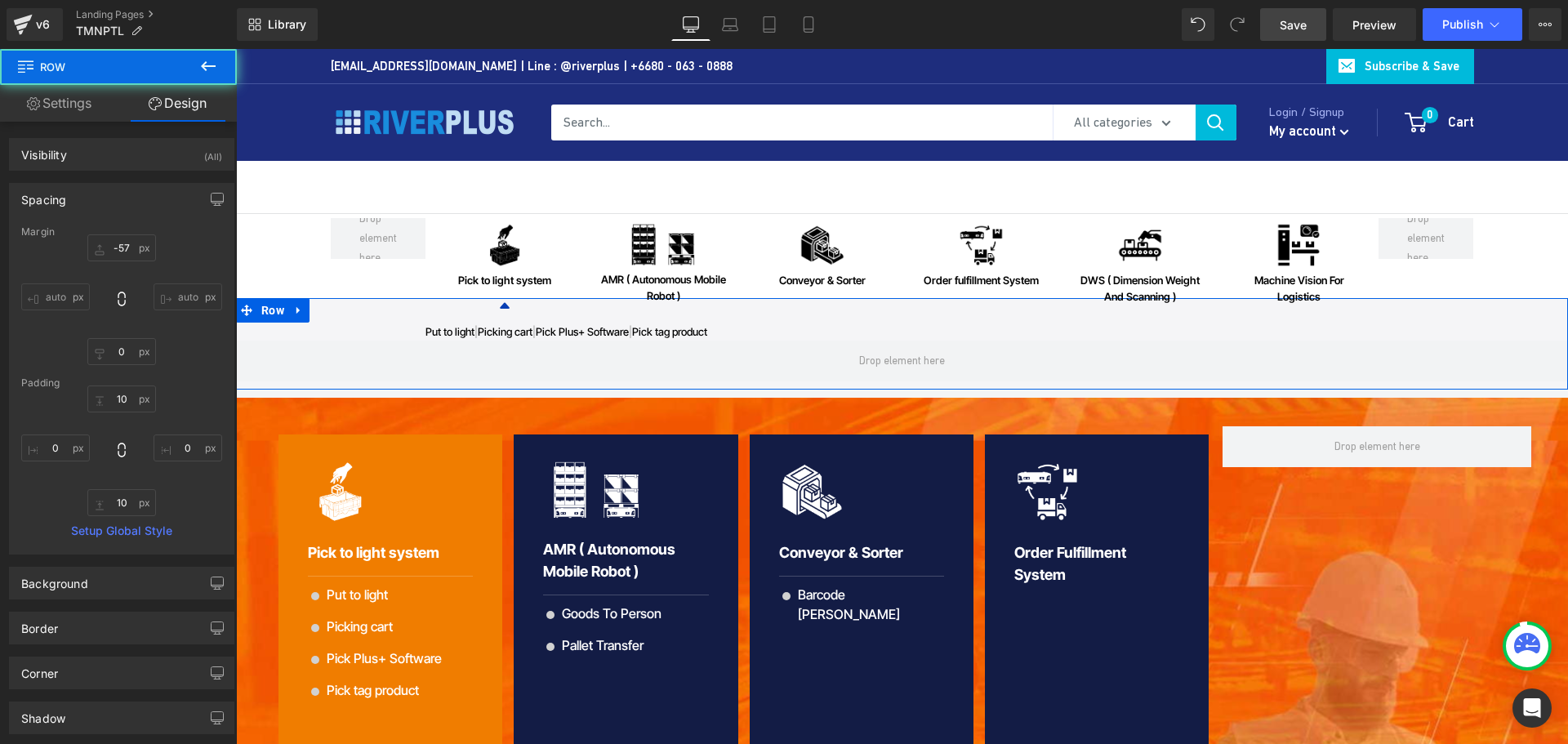 type on "-57" 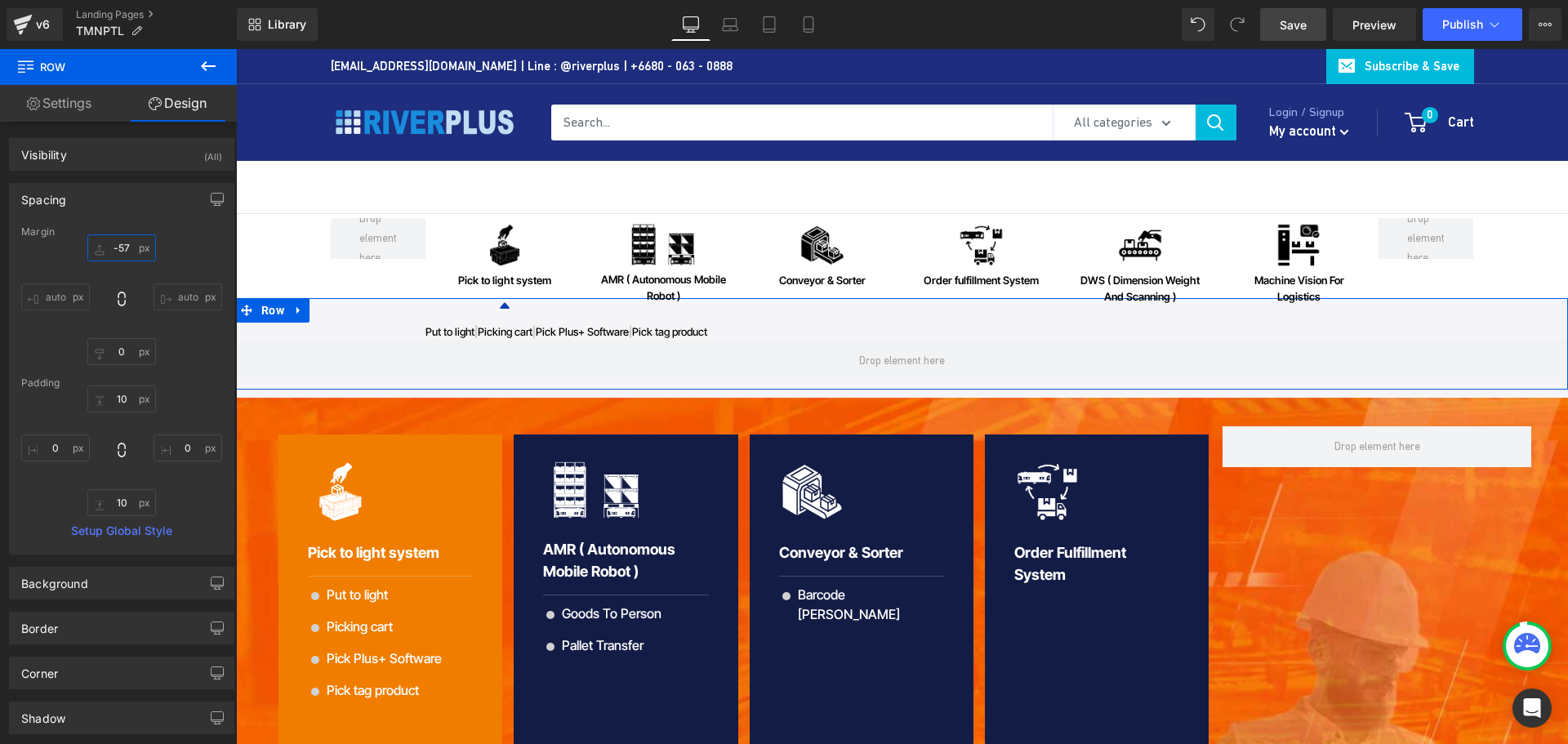 click on "-57" at bounding box center (122, 247) 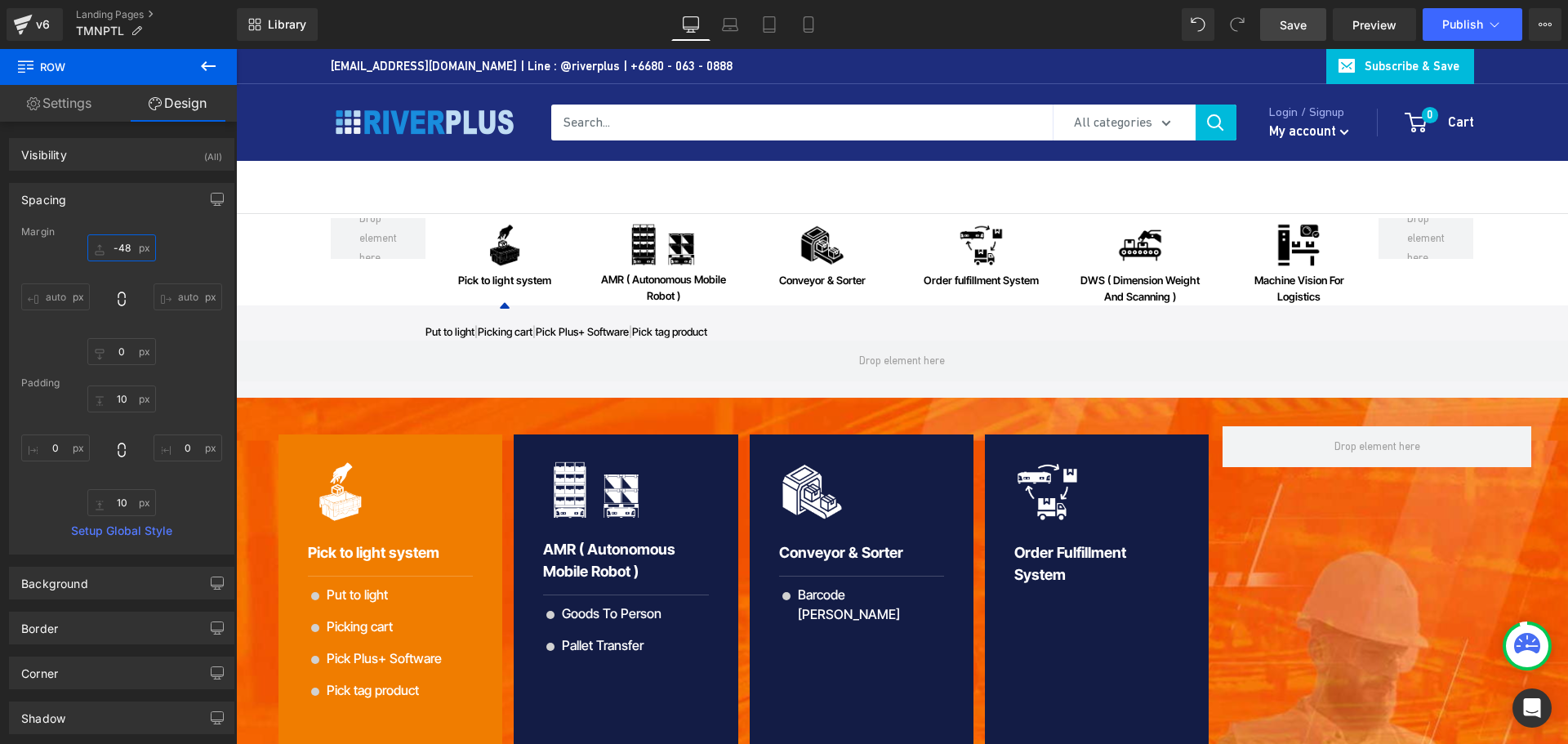 type on "-48" 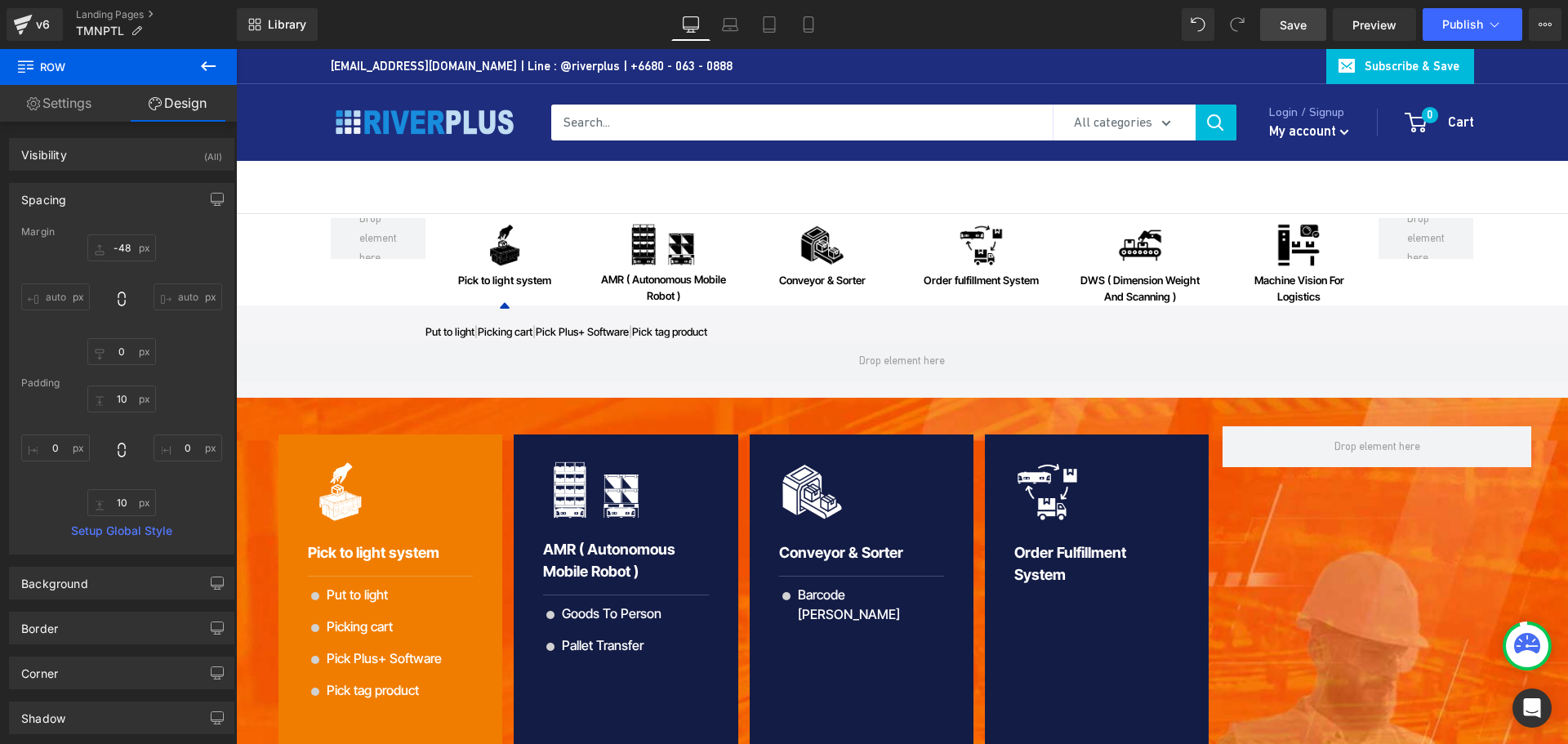 drag, startPoint x: 1288, startPoint y: 29, endPoint x: 1099, endPoint y: 224, distance: 271.56 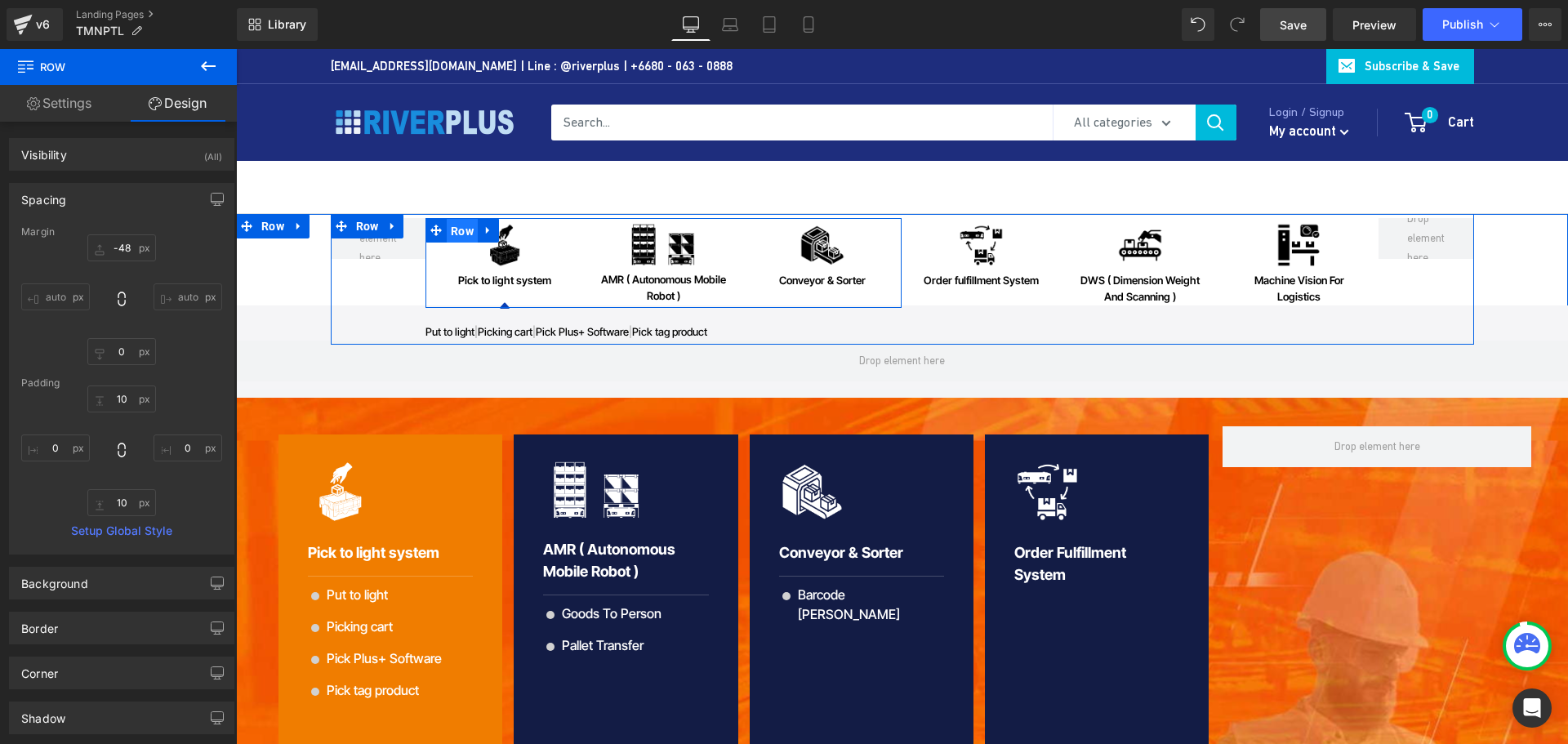 click on "Row" at bounding box center (462, 231) 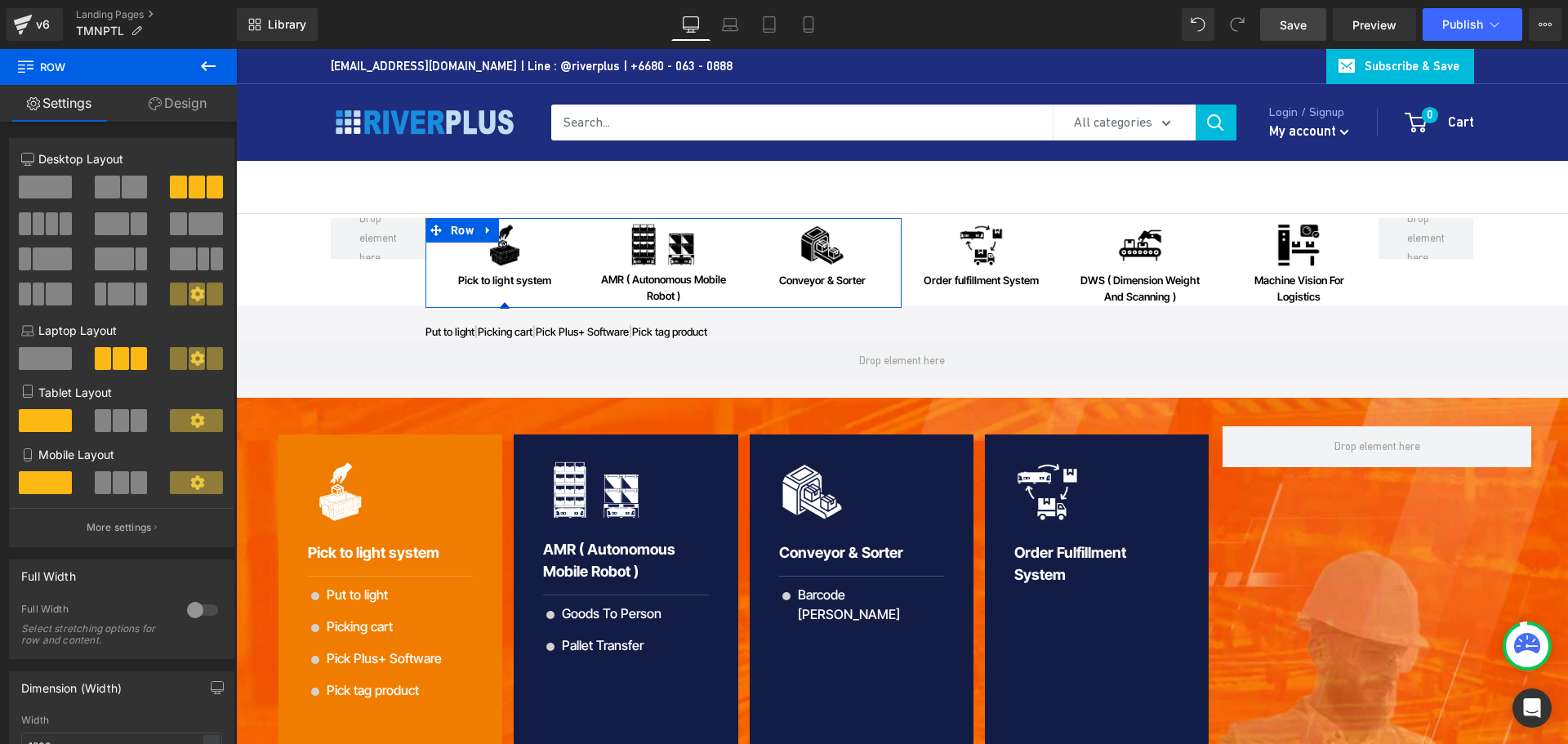 click on "Design" at bounding box center [177, 103] 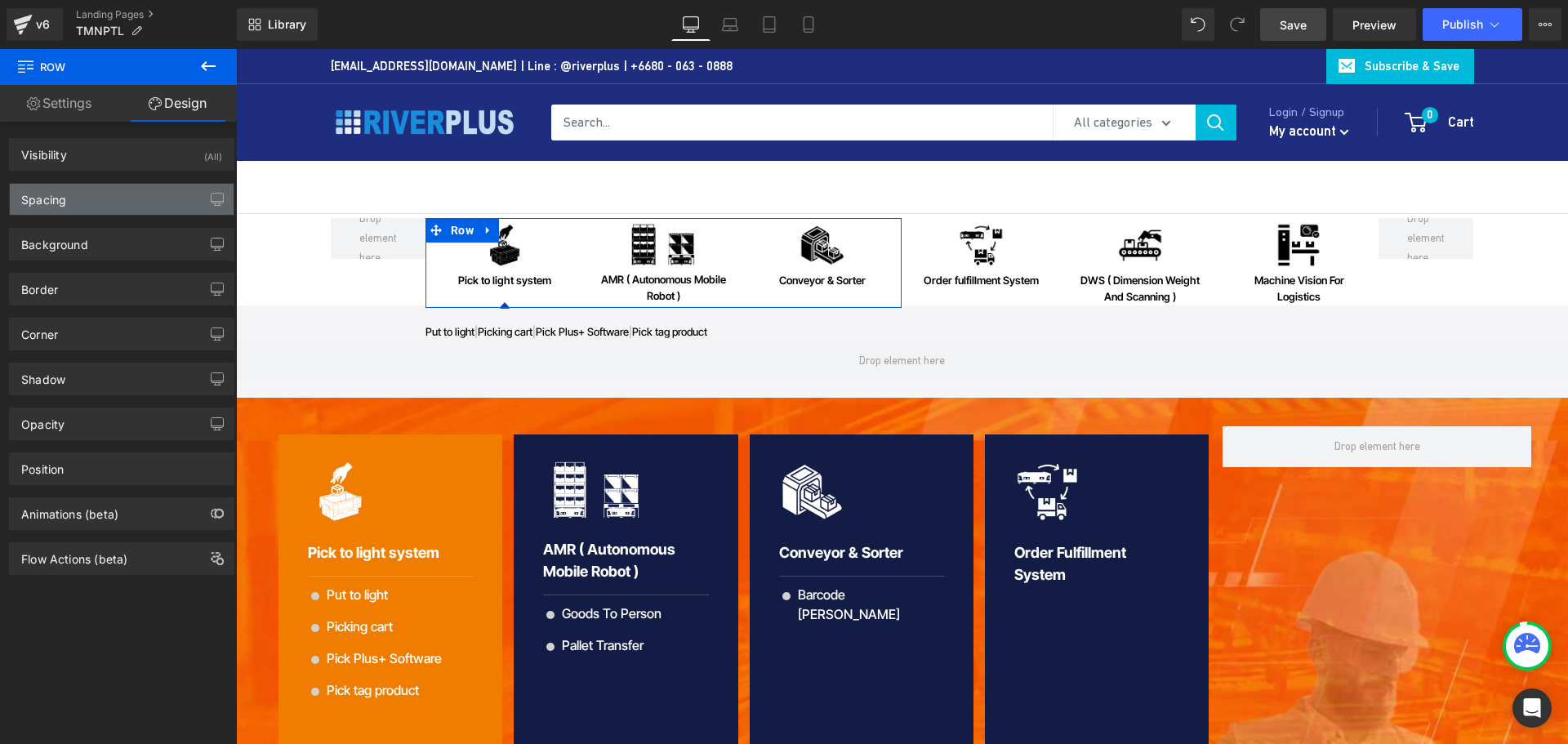 click on "Spacing" at bounding box center [122, 199] 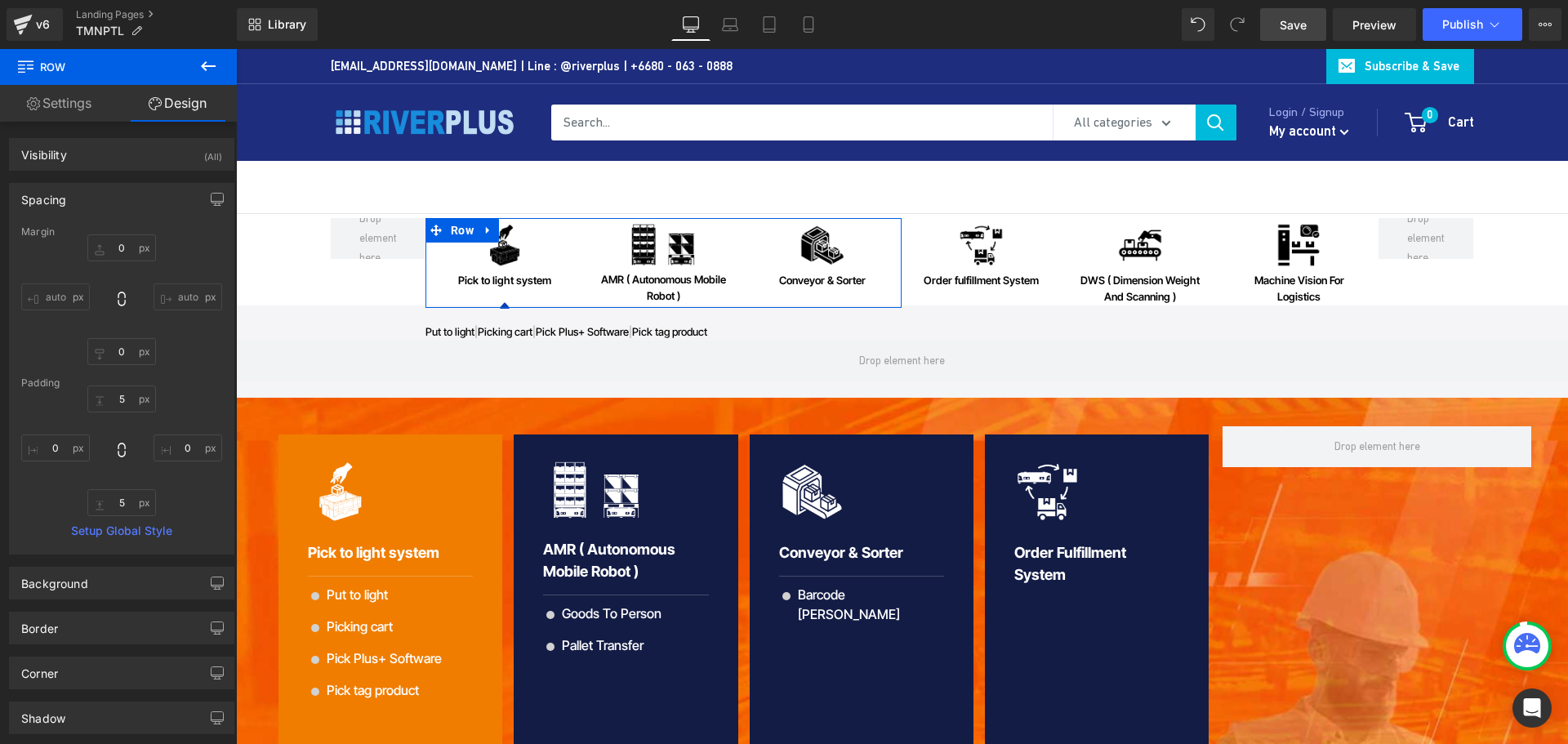 type on "0" 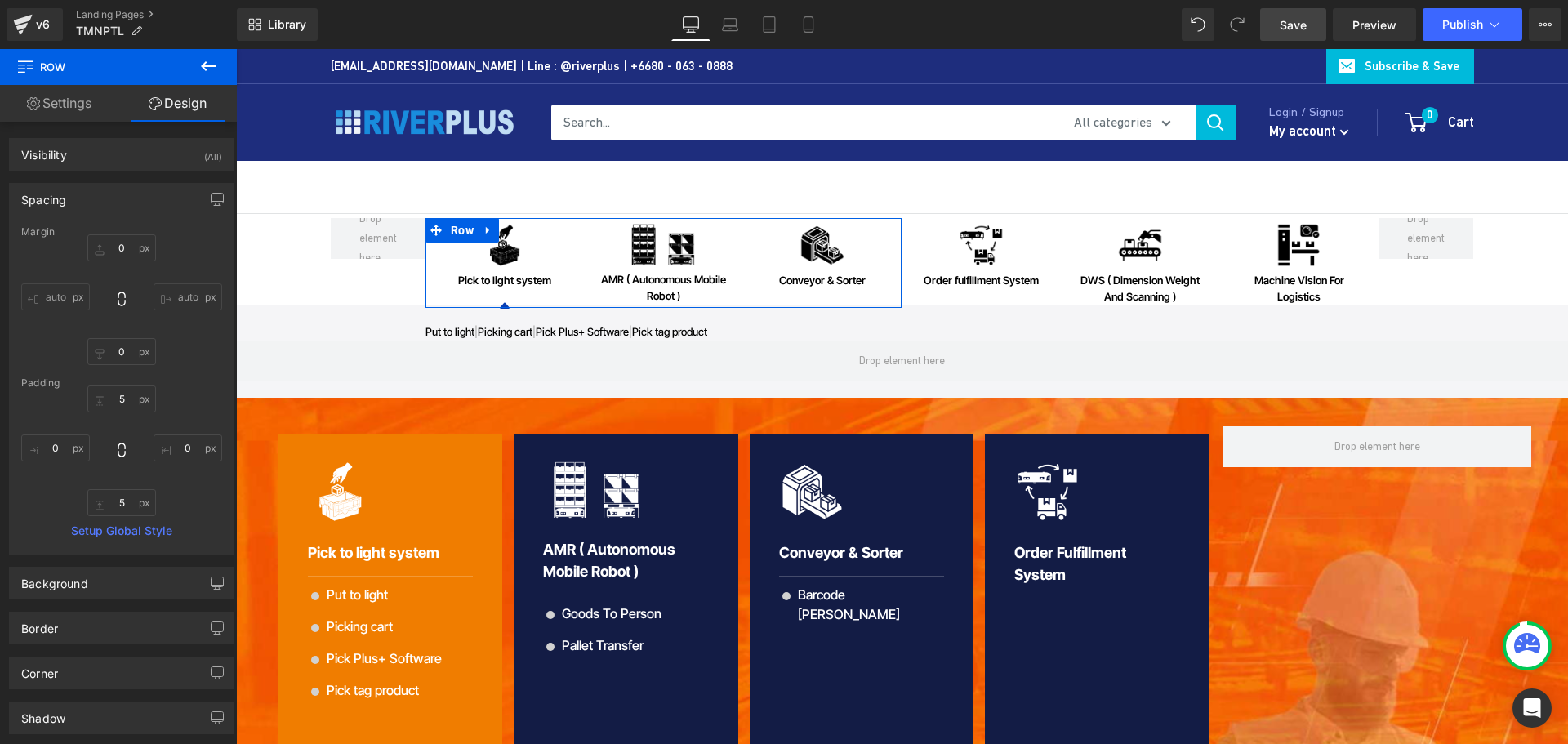 type on "0" 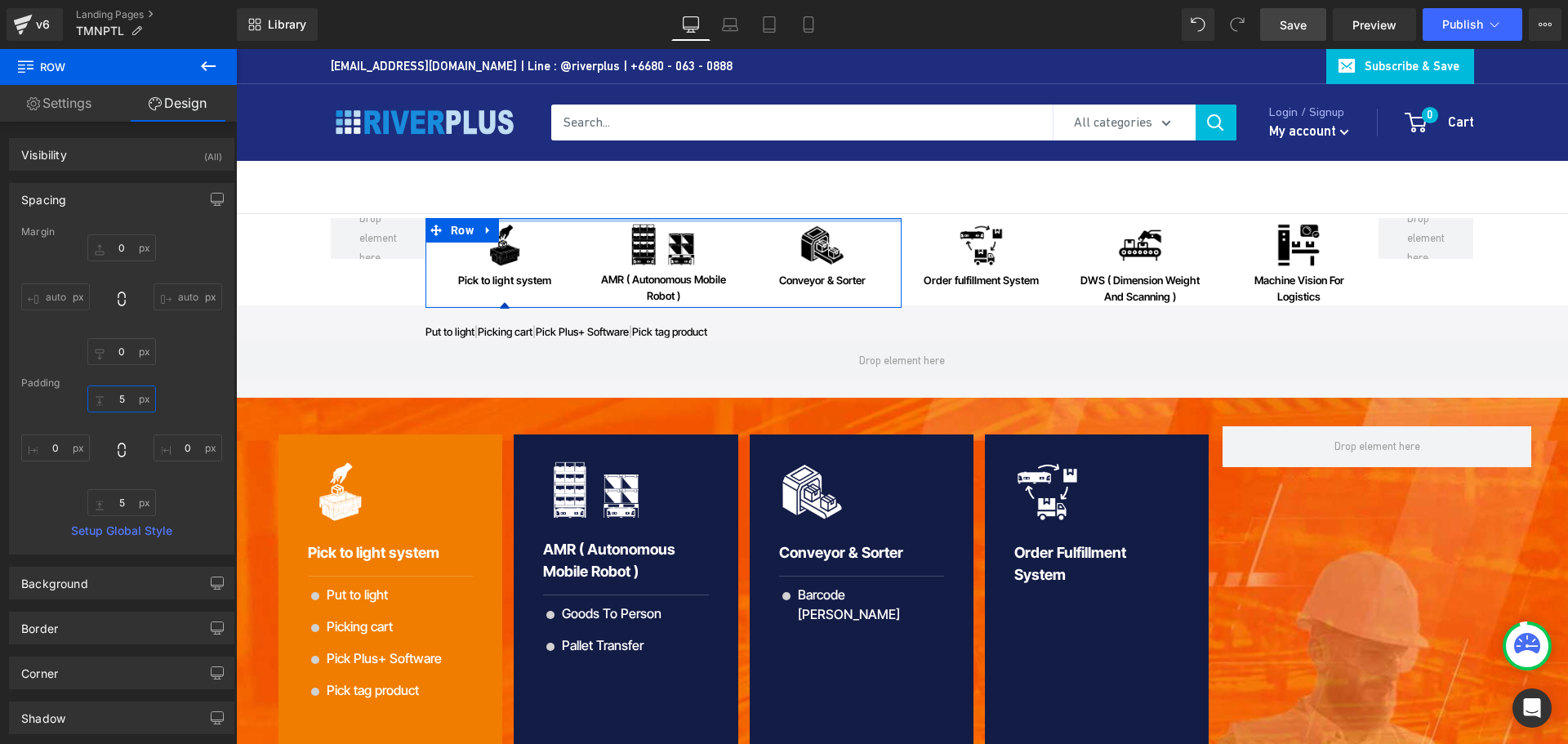 click on "5" at bounding box center [122, 399] 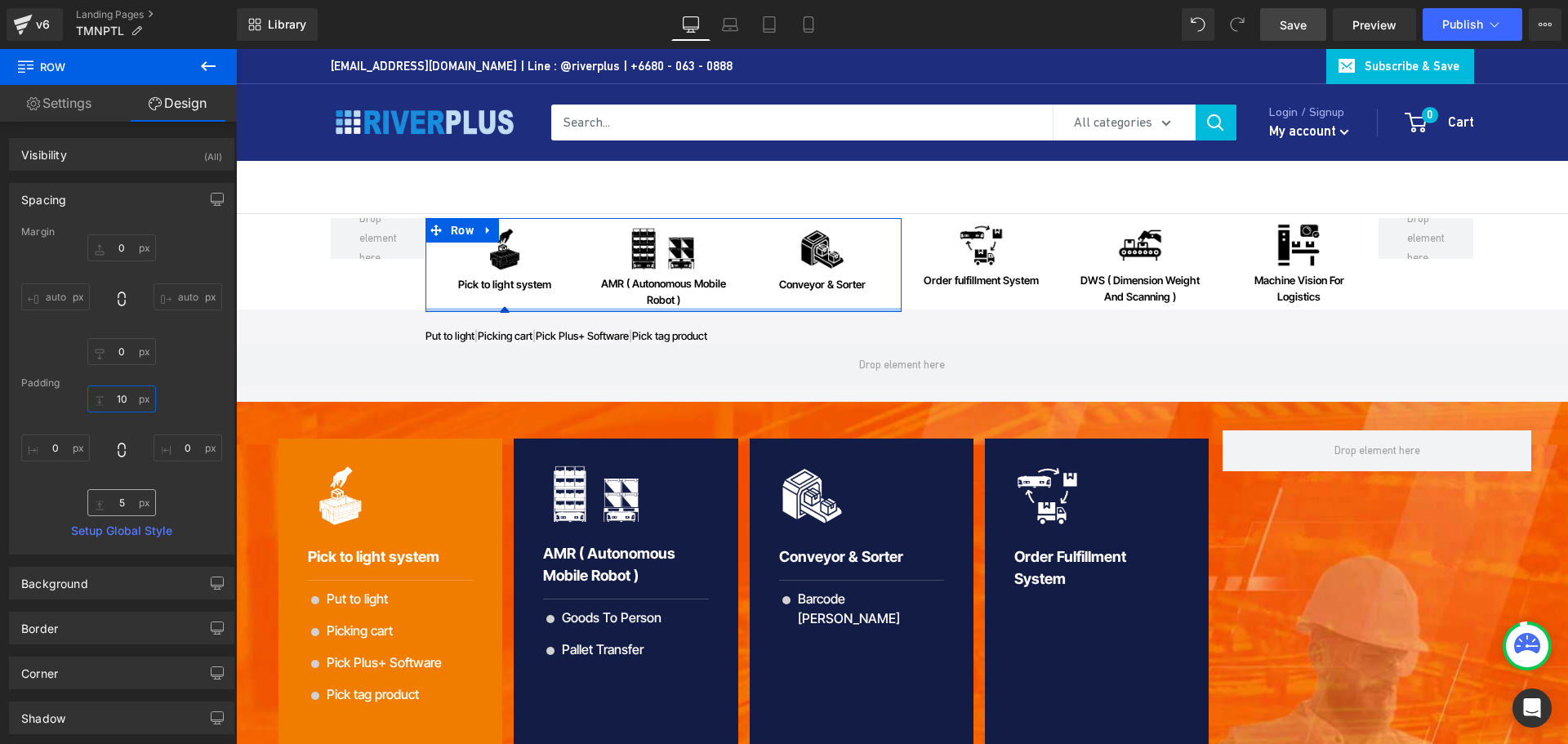 type on "10" 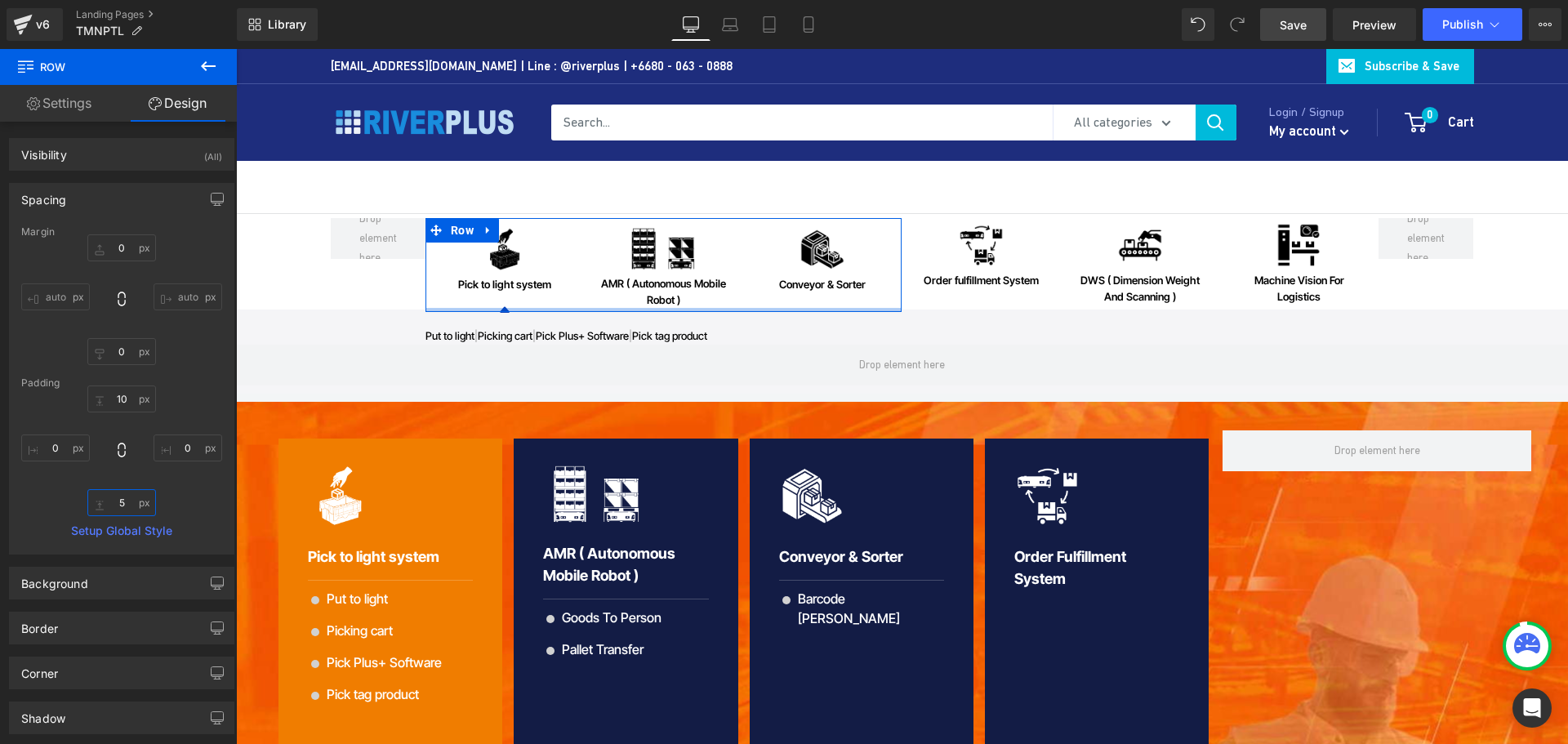 click on "5" at bounding box center (122, 502) 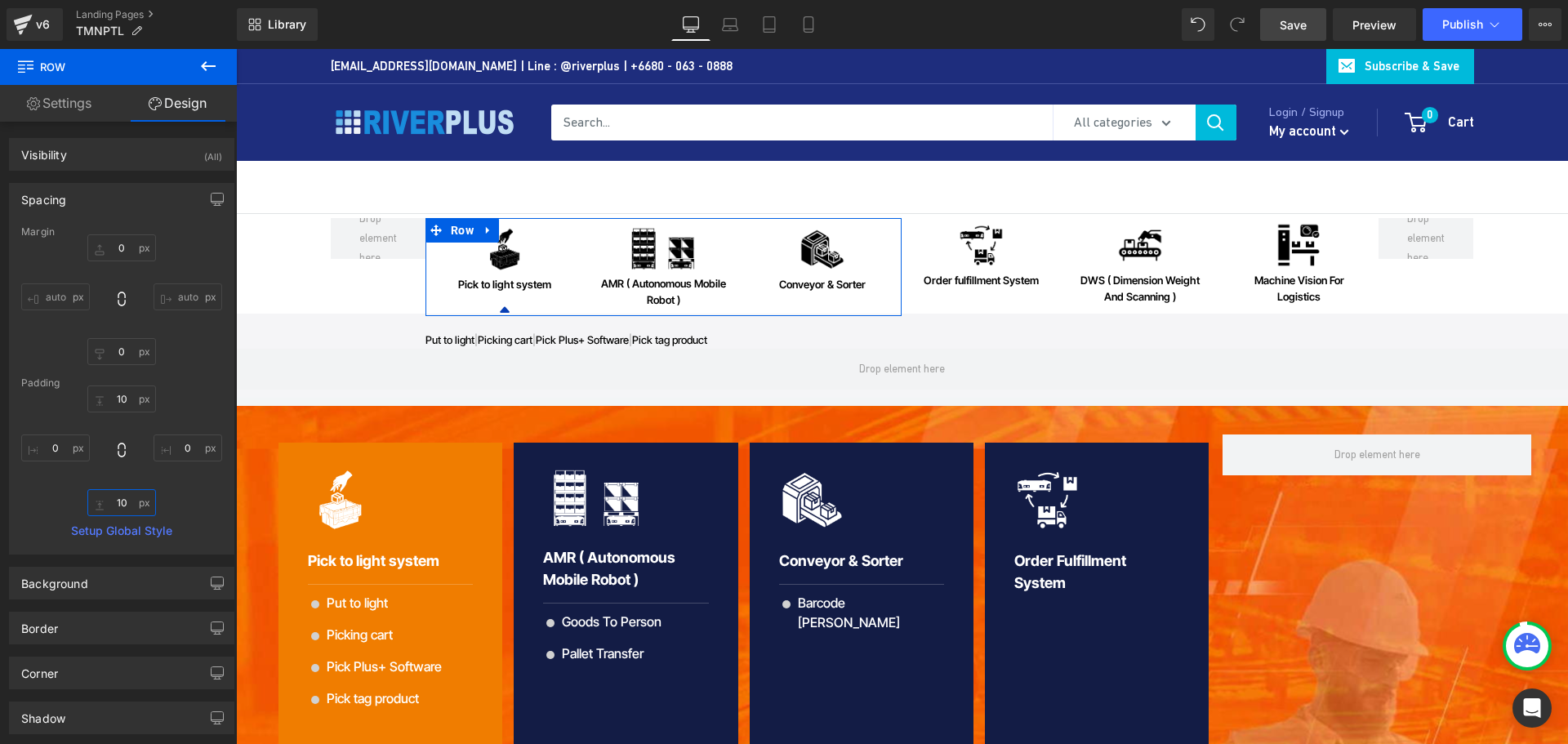 type on "1" 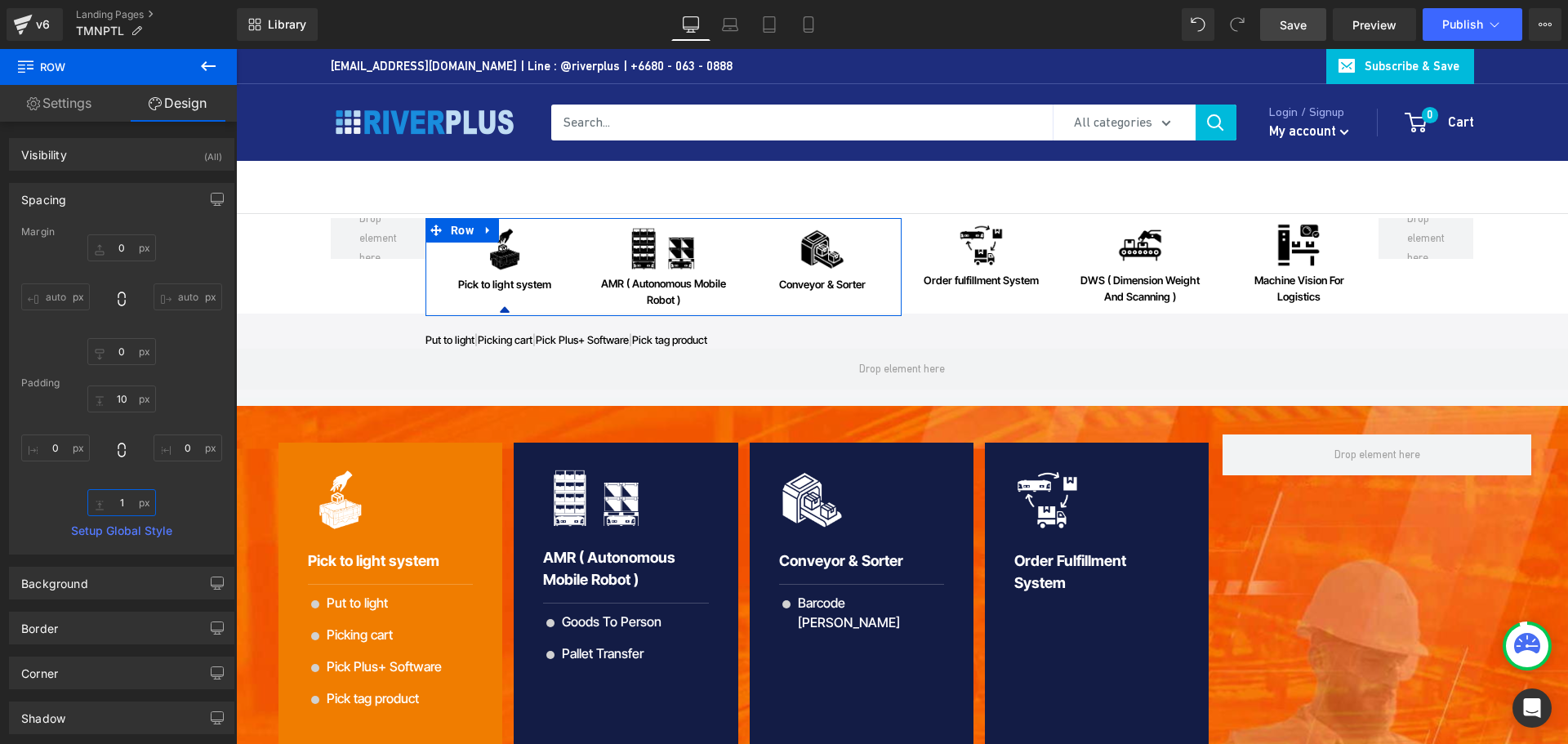 type on "15" 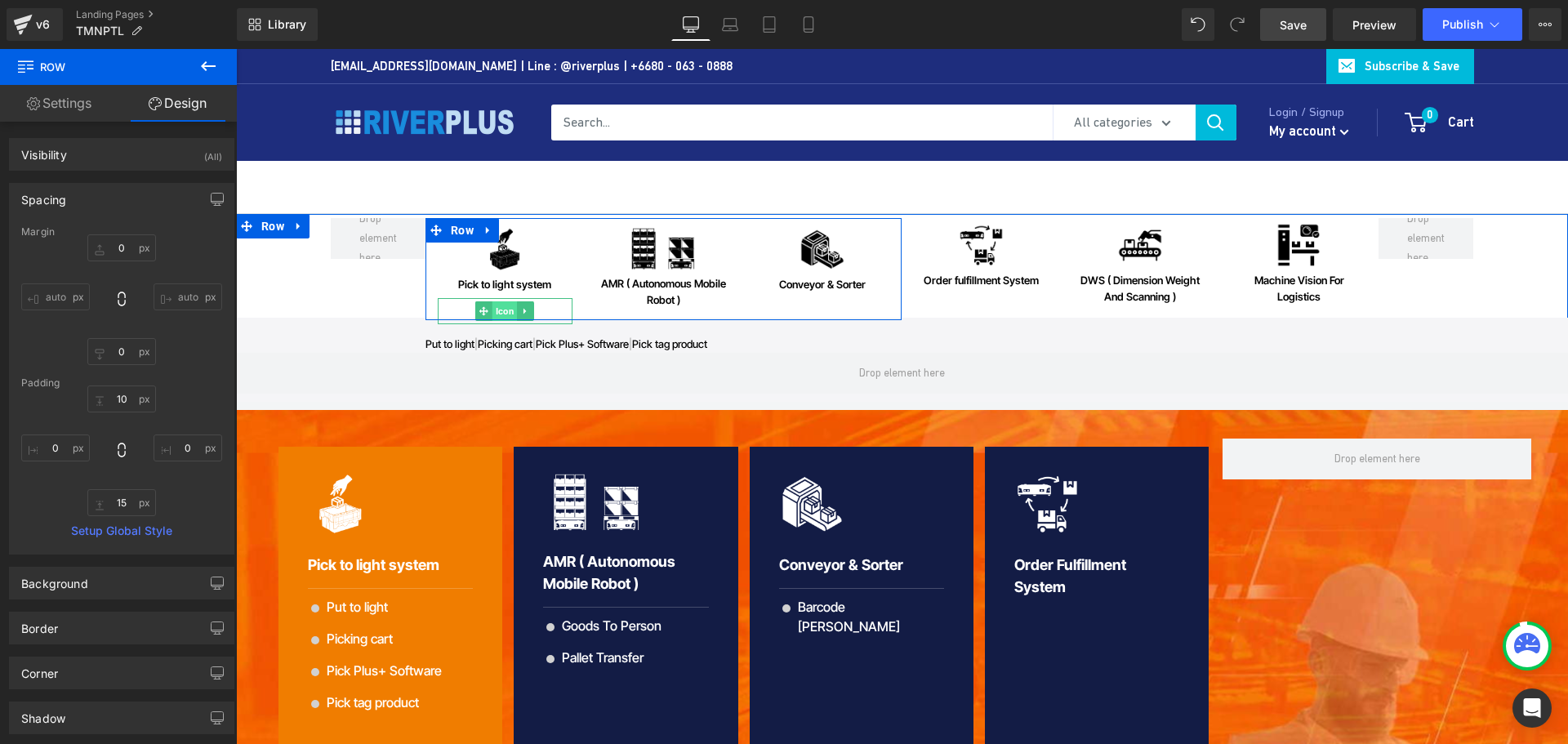 click on "Icon" at bounding box center (505, 311) 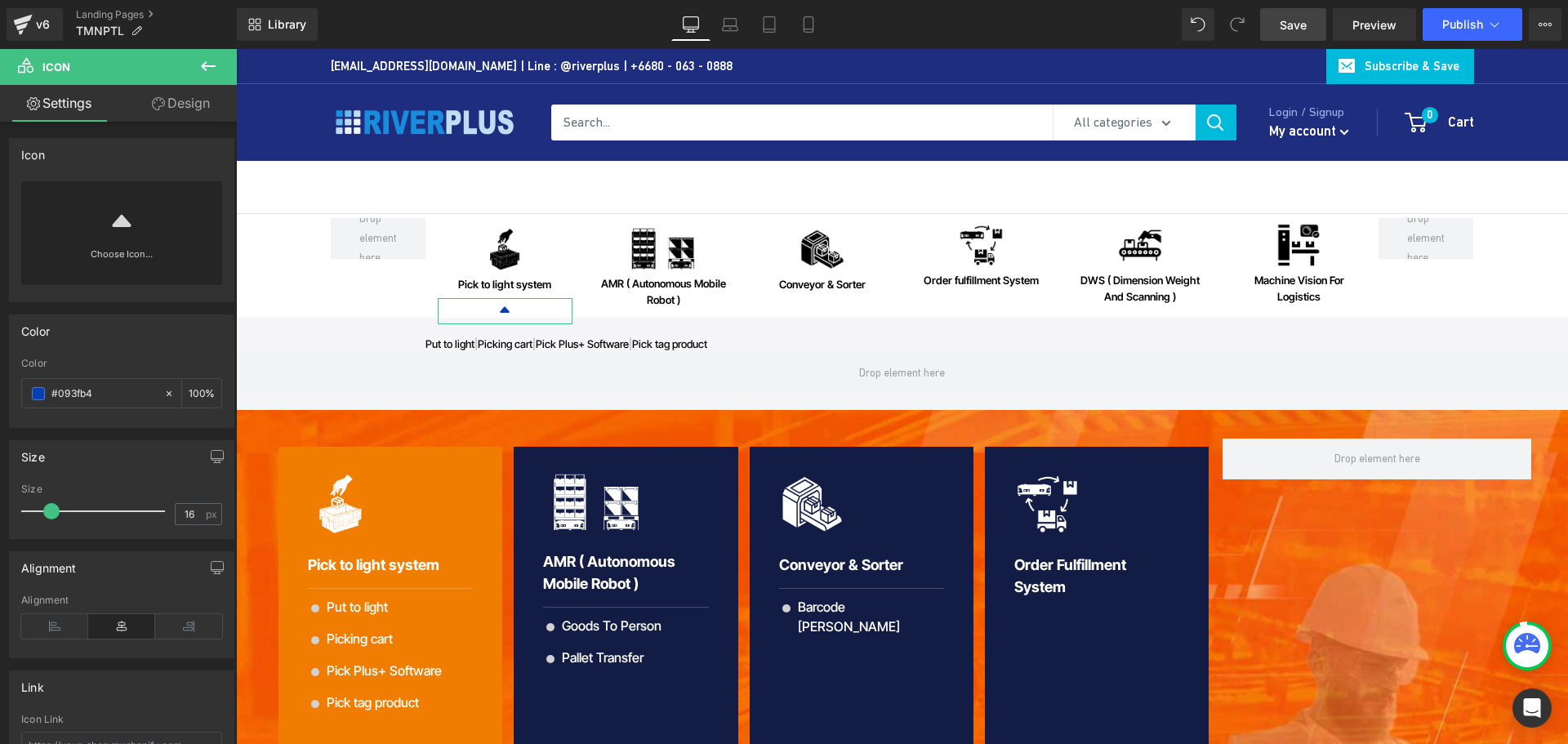 click on "Design" at bounding box center [180, 103] 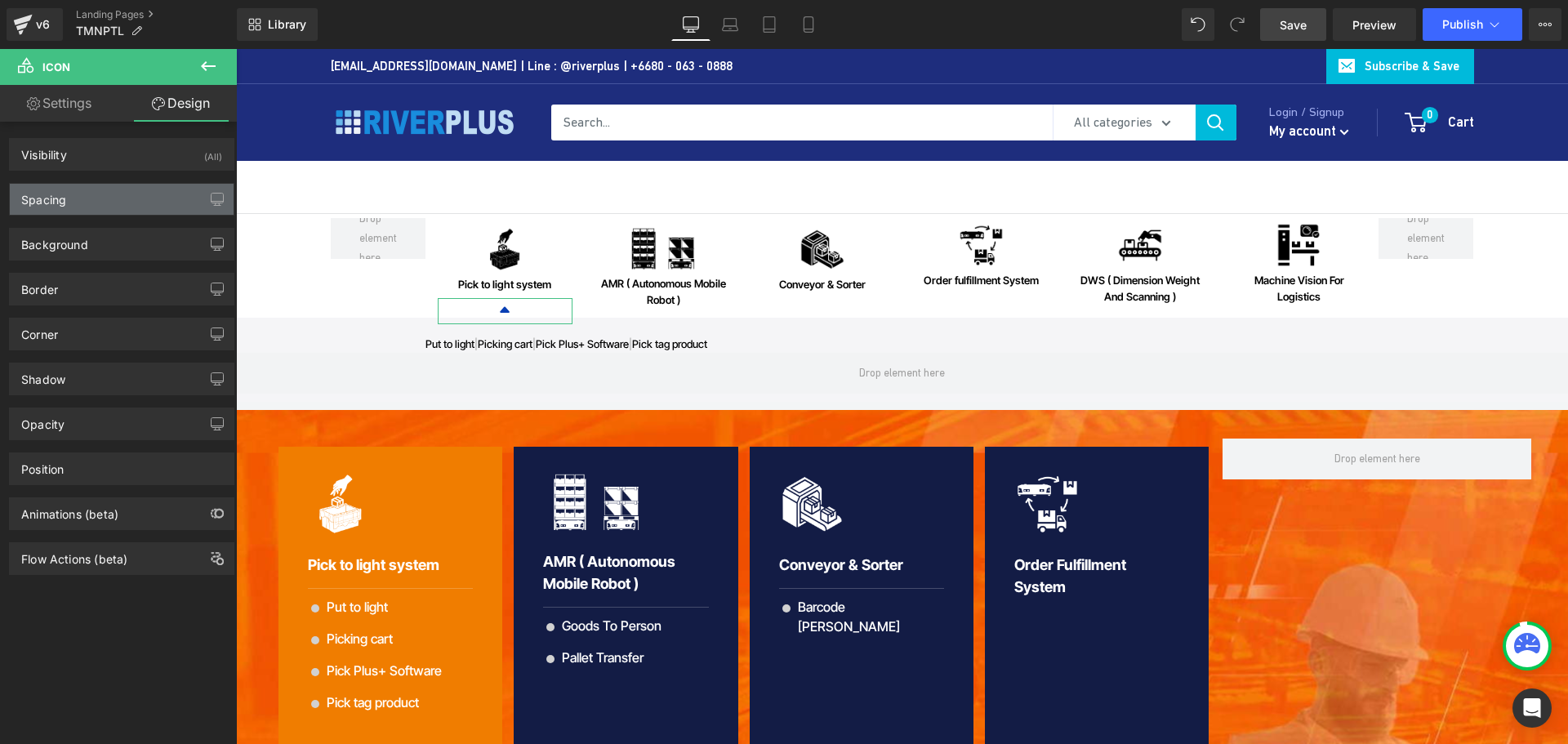 click on "Spacing" at bounding box center (122, 199) 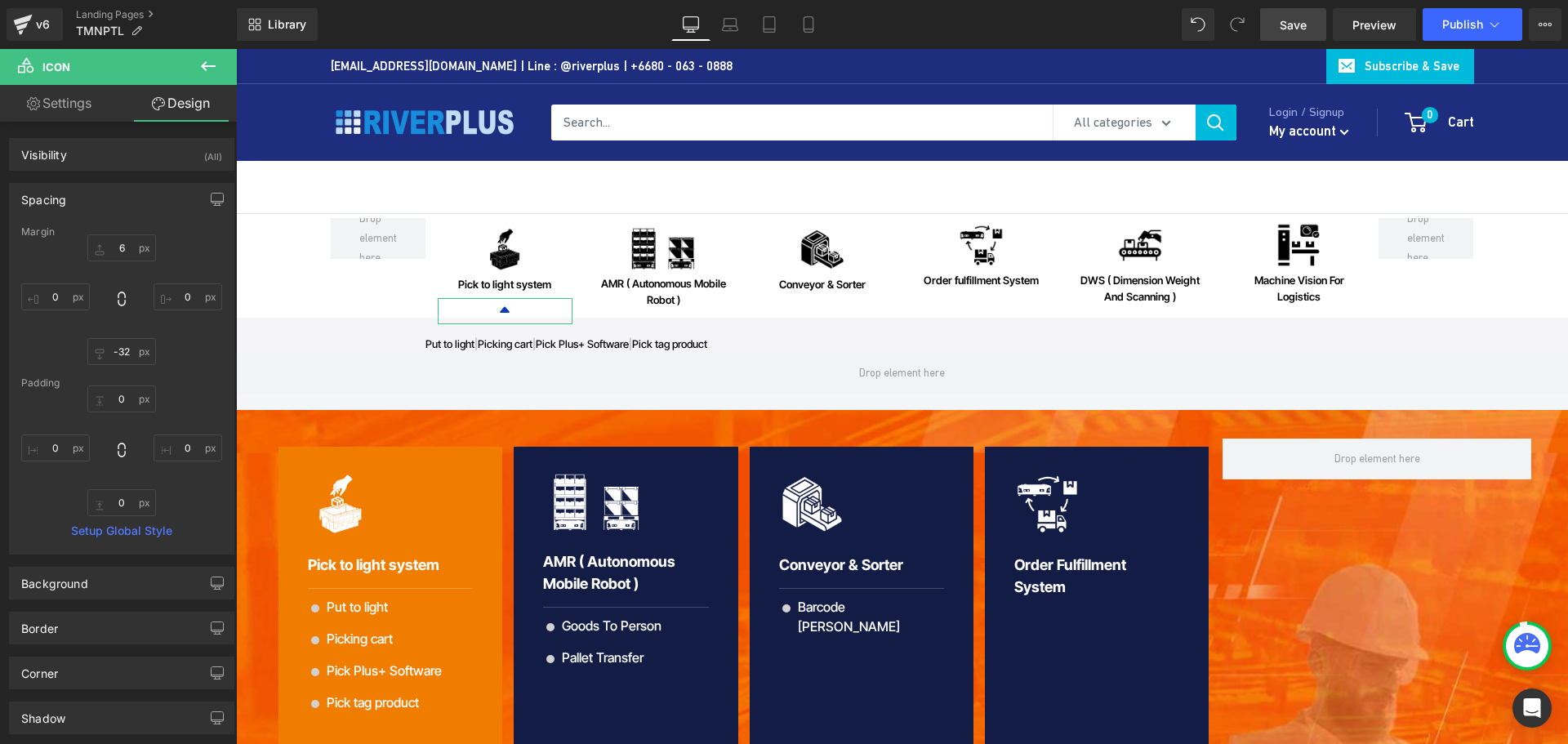 type on "6" 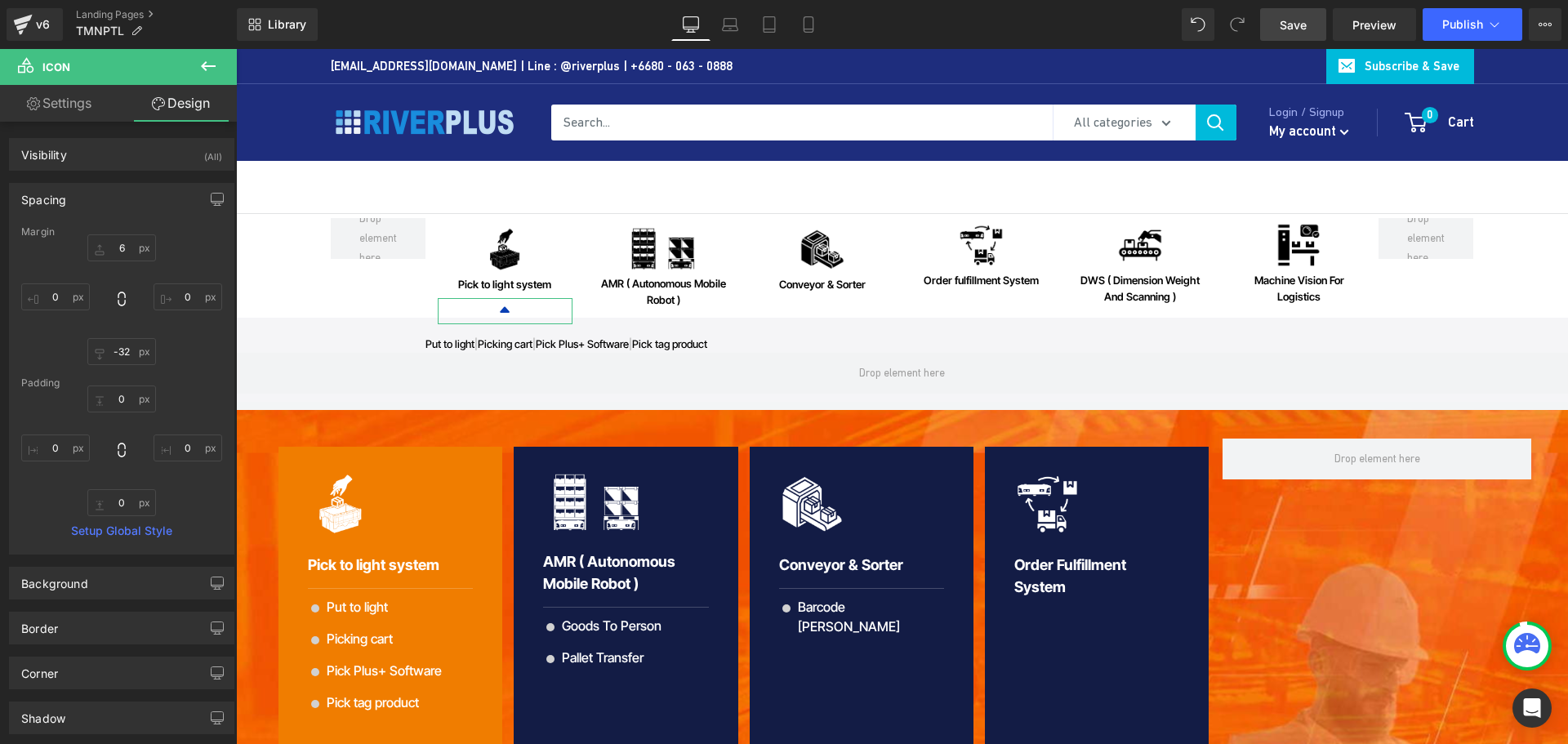 type on "0" 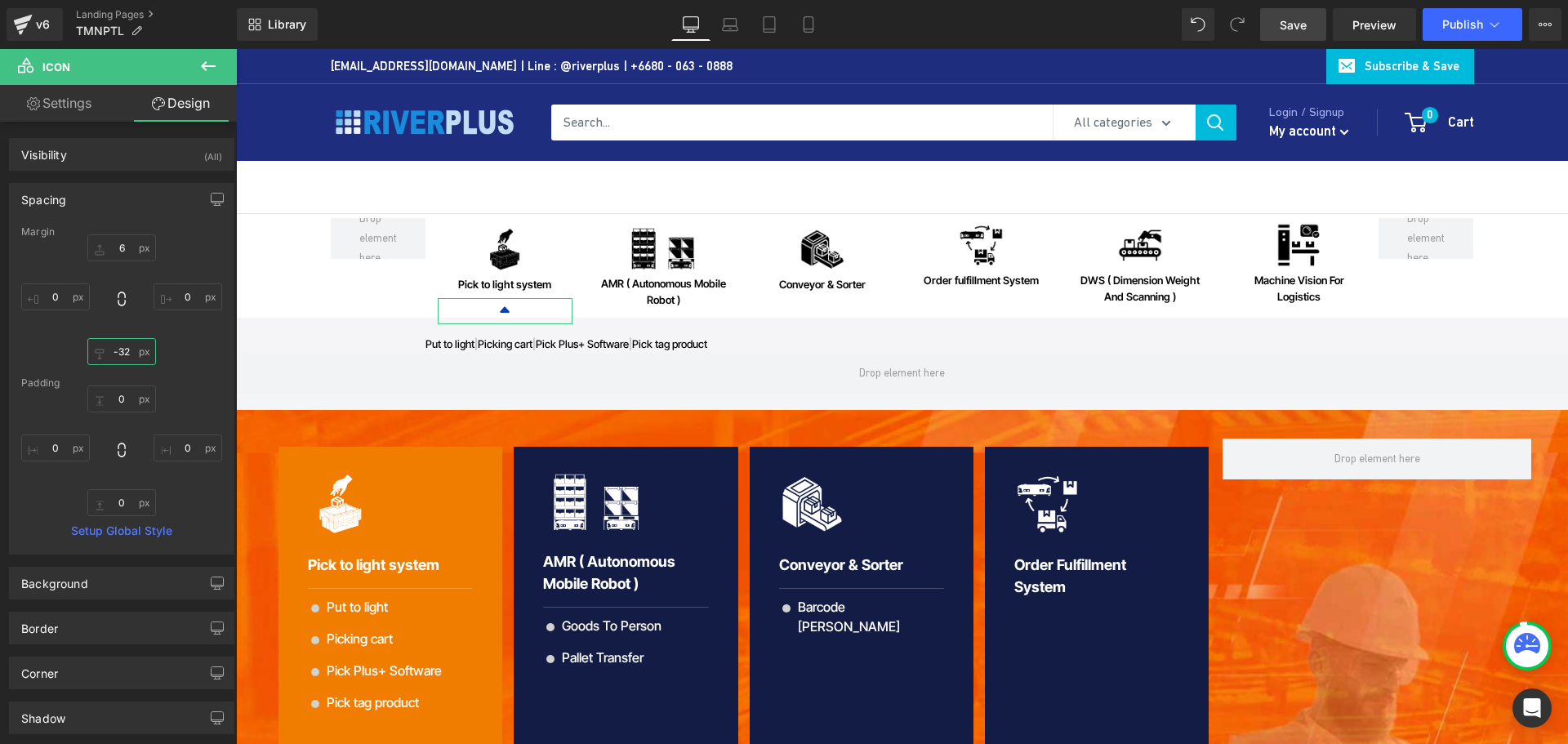 click on "-32" at bounding box center (122, 351) 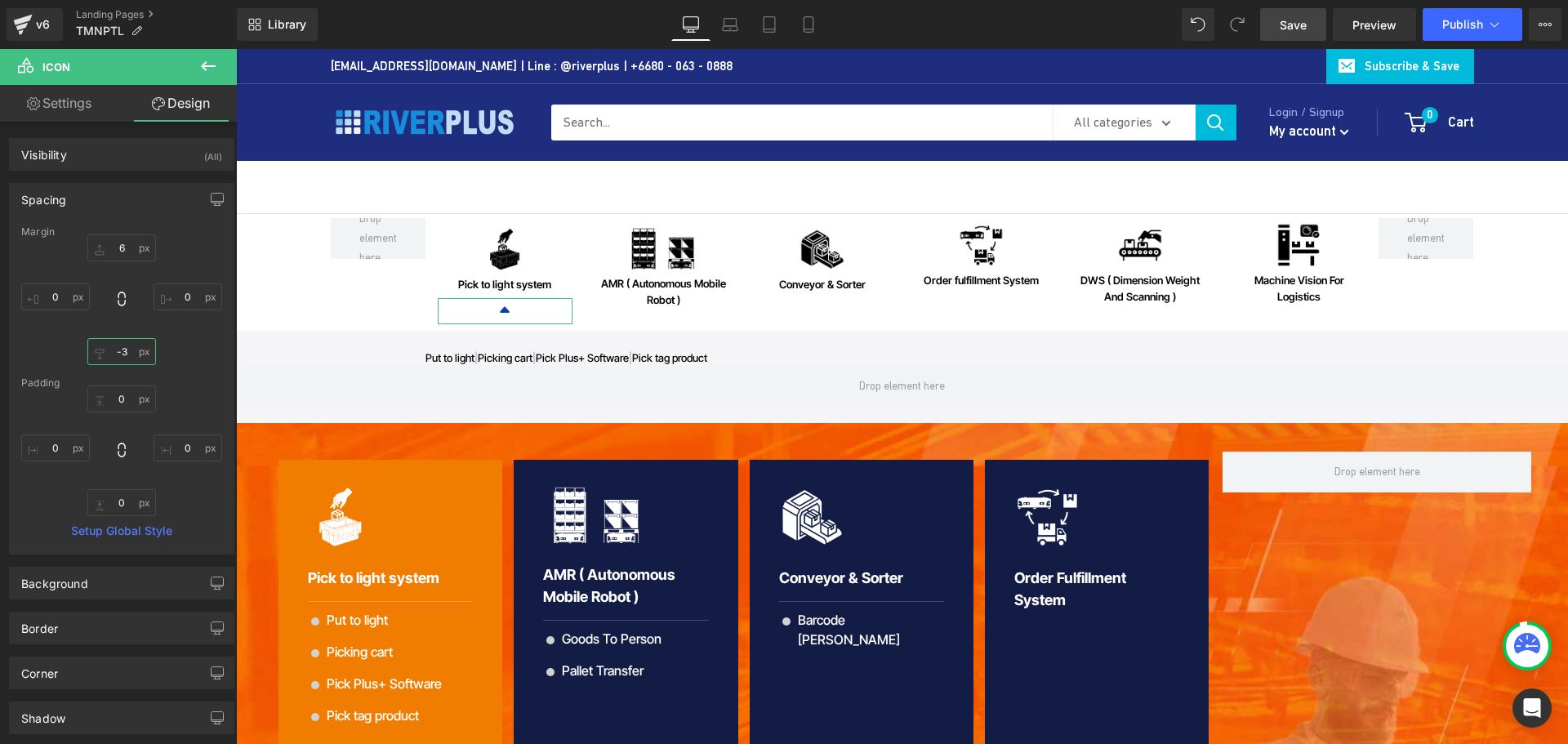 type on "-32" 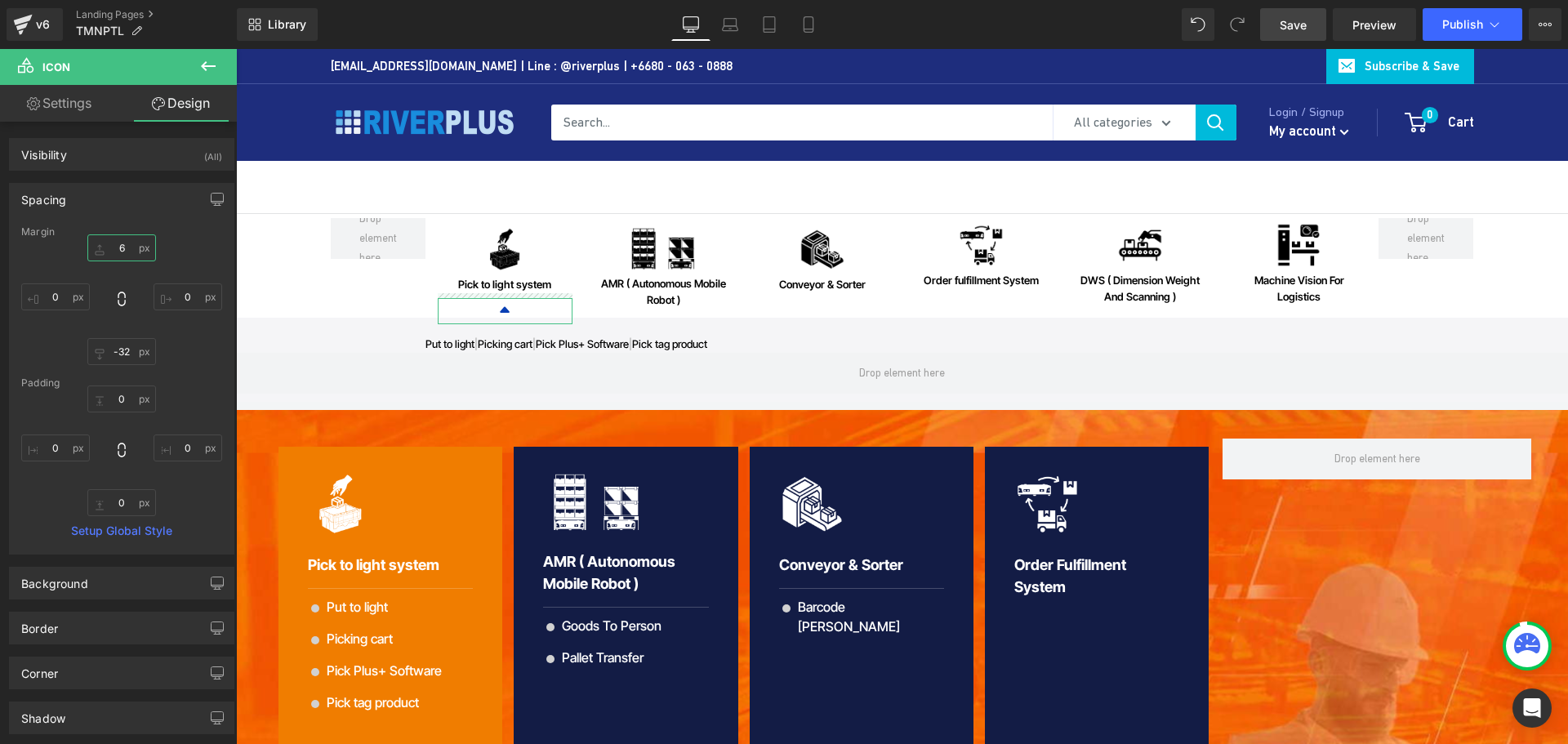 click on "6" at bounding box center (122, 247) 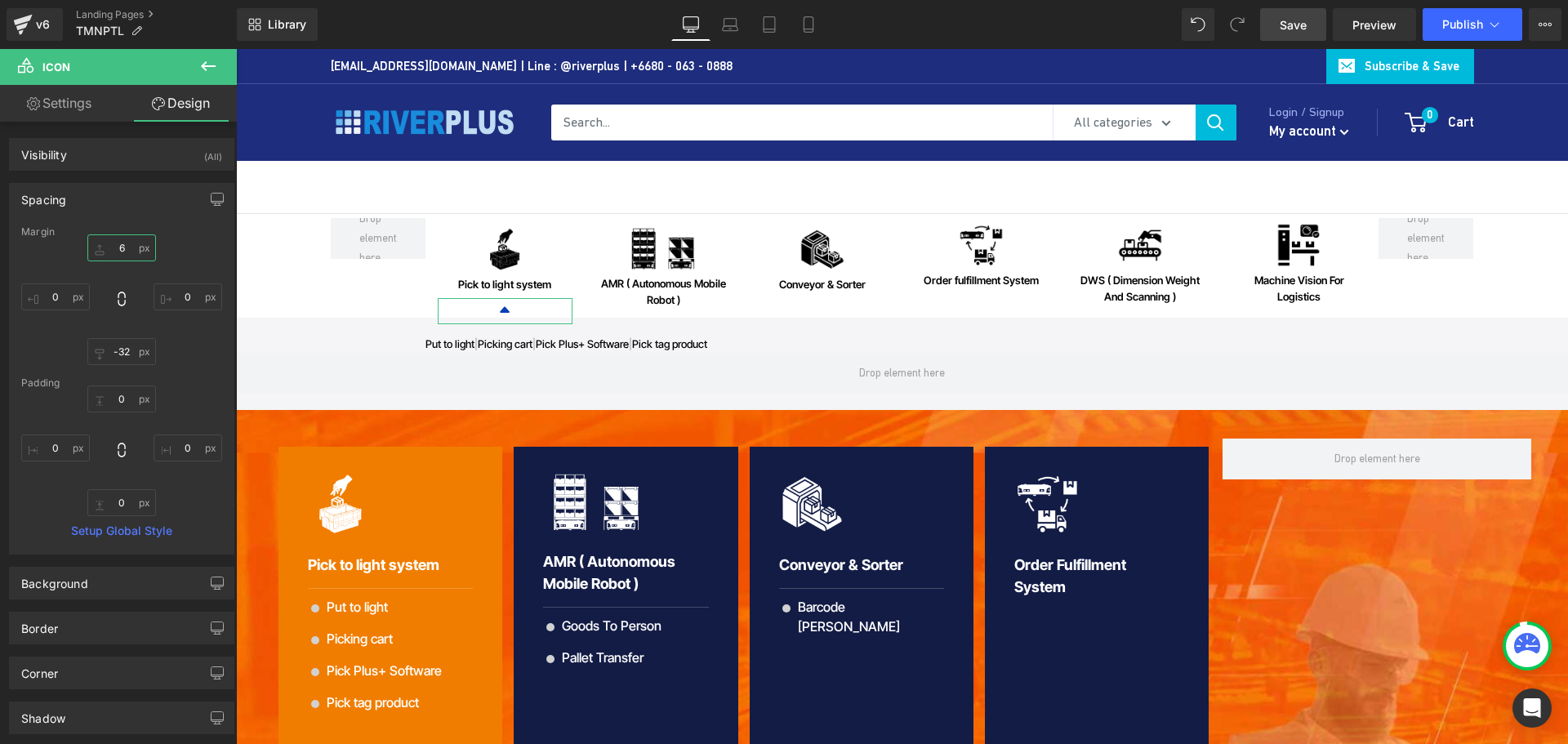 type on "8" 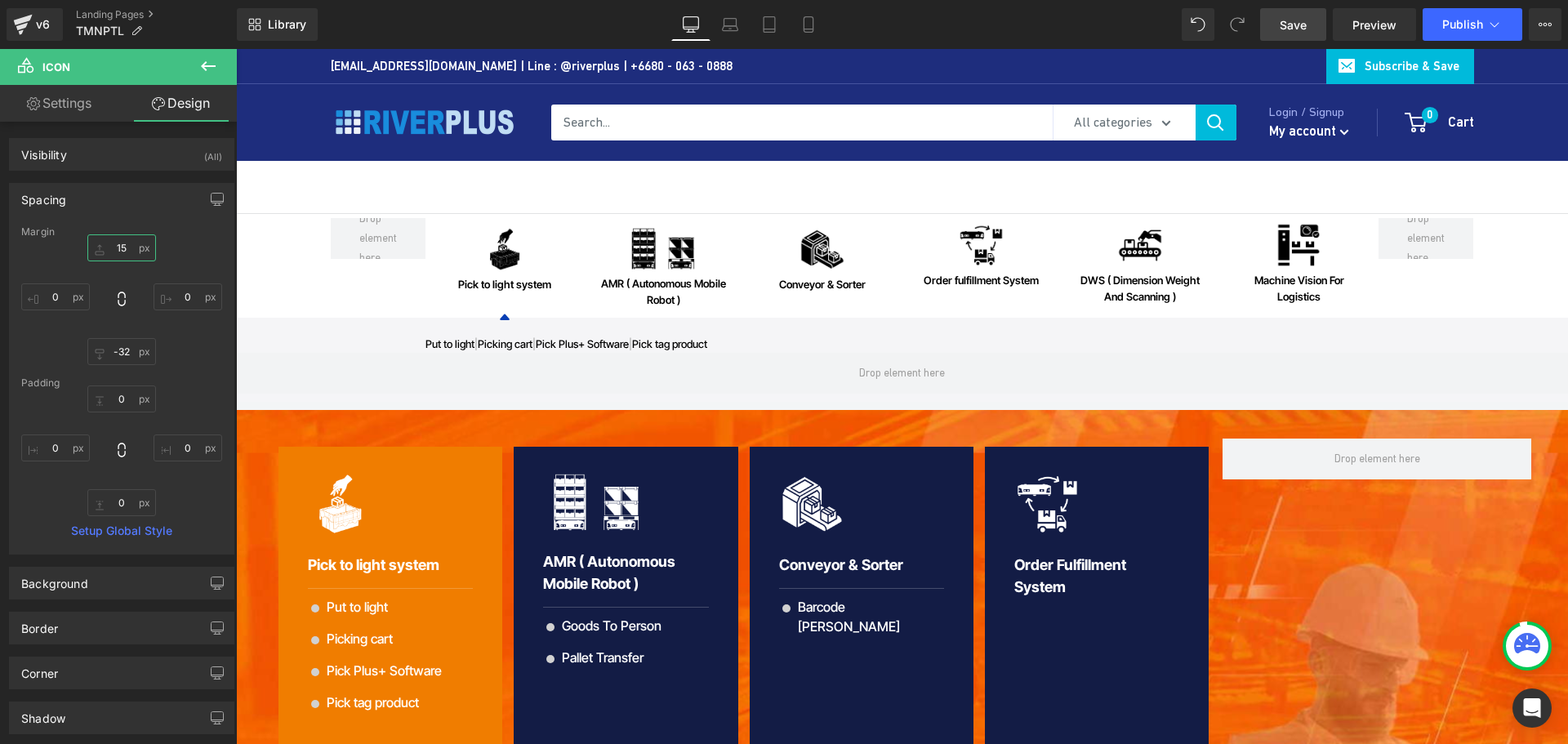 type on "15" 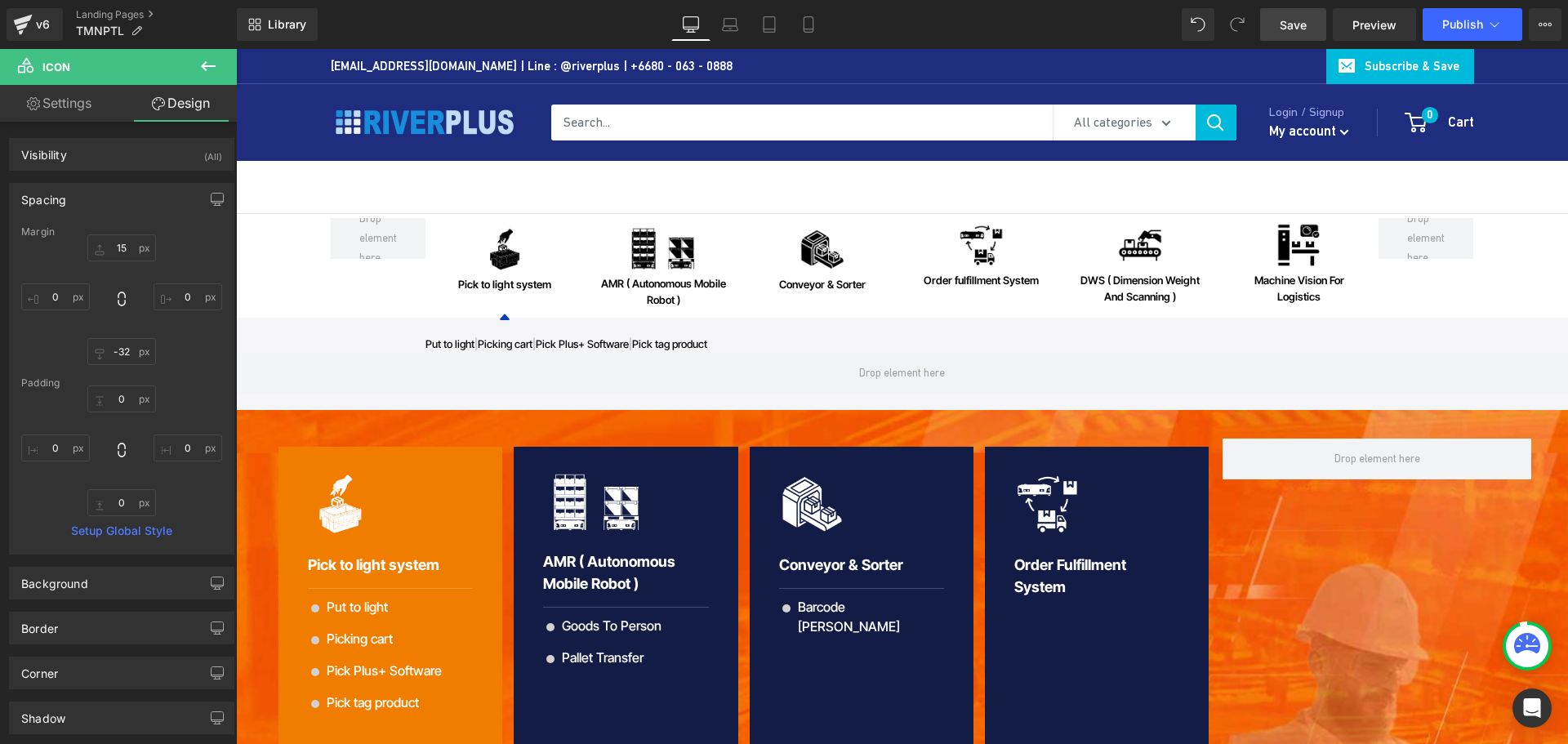 drag, startPoint x: 1298, startPoint y: 25, endPoint x: 880, endPoint y: 320, distance: 511.6141 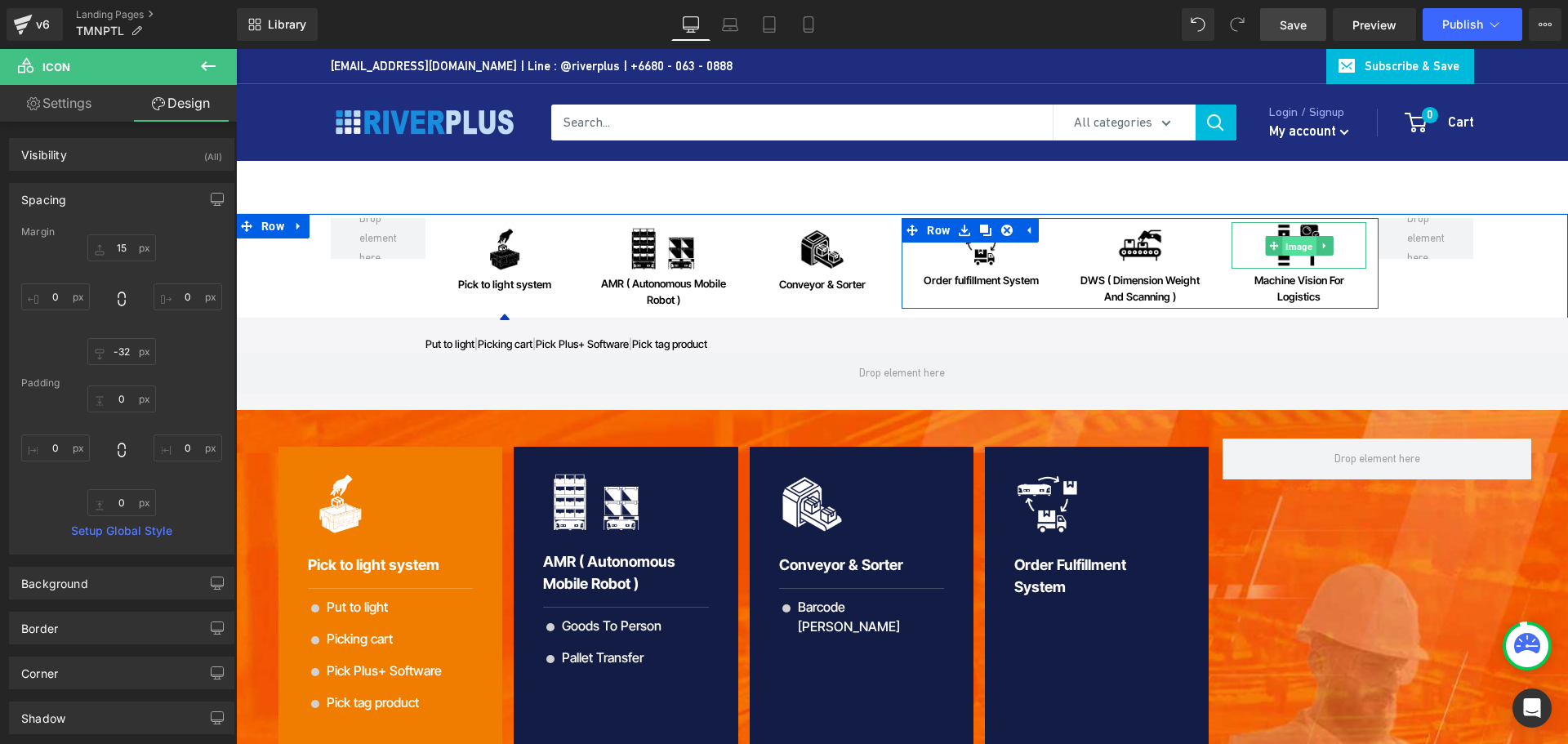 click on "Image" at bounding box center [1298, 246] 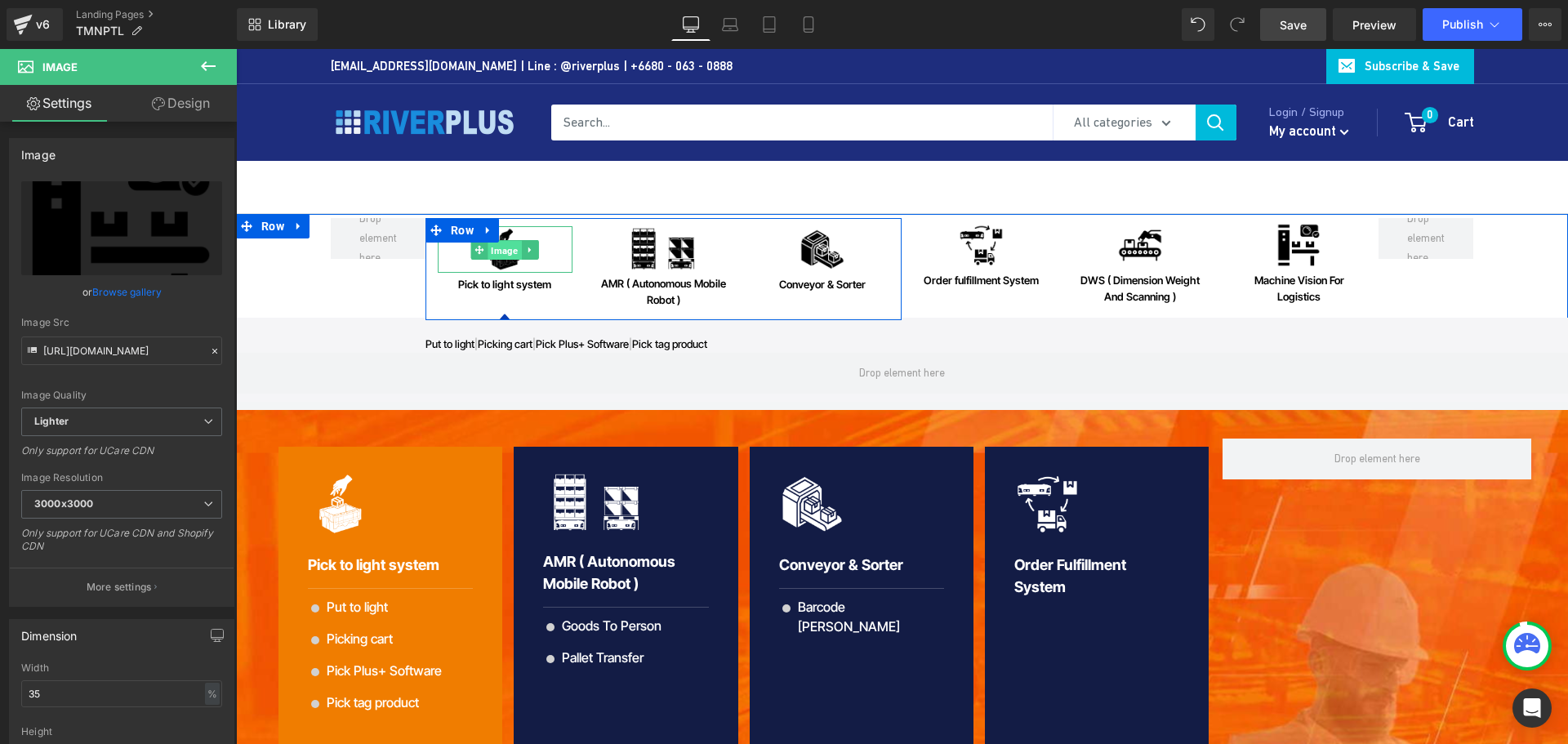 click on "Image" at bounding box center (505, 250) 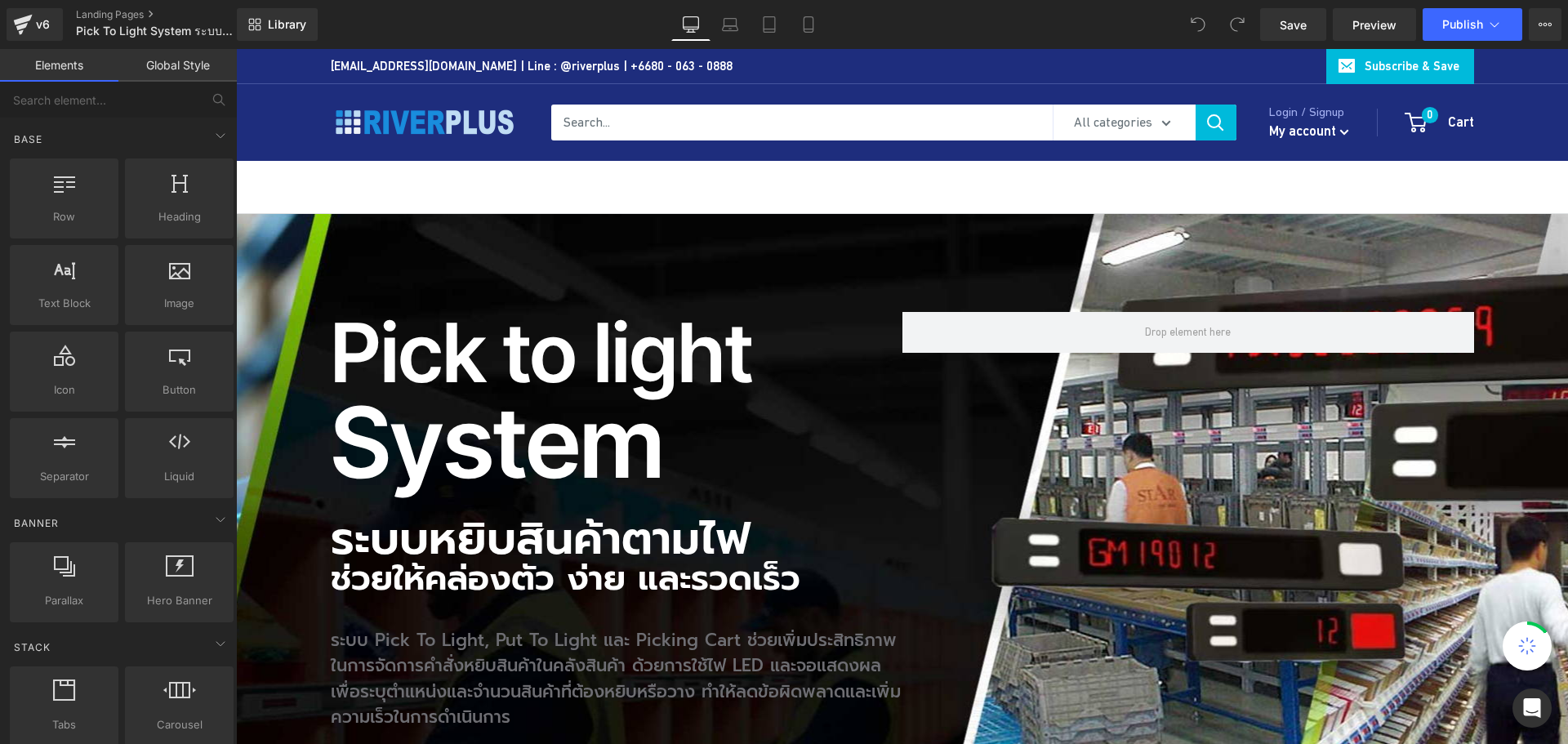 scroll, scrollTop: 0, scrollLeft: 0, axis: both 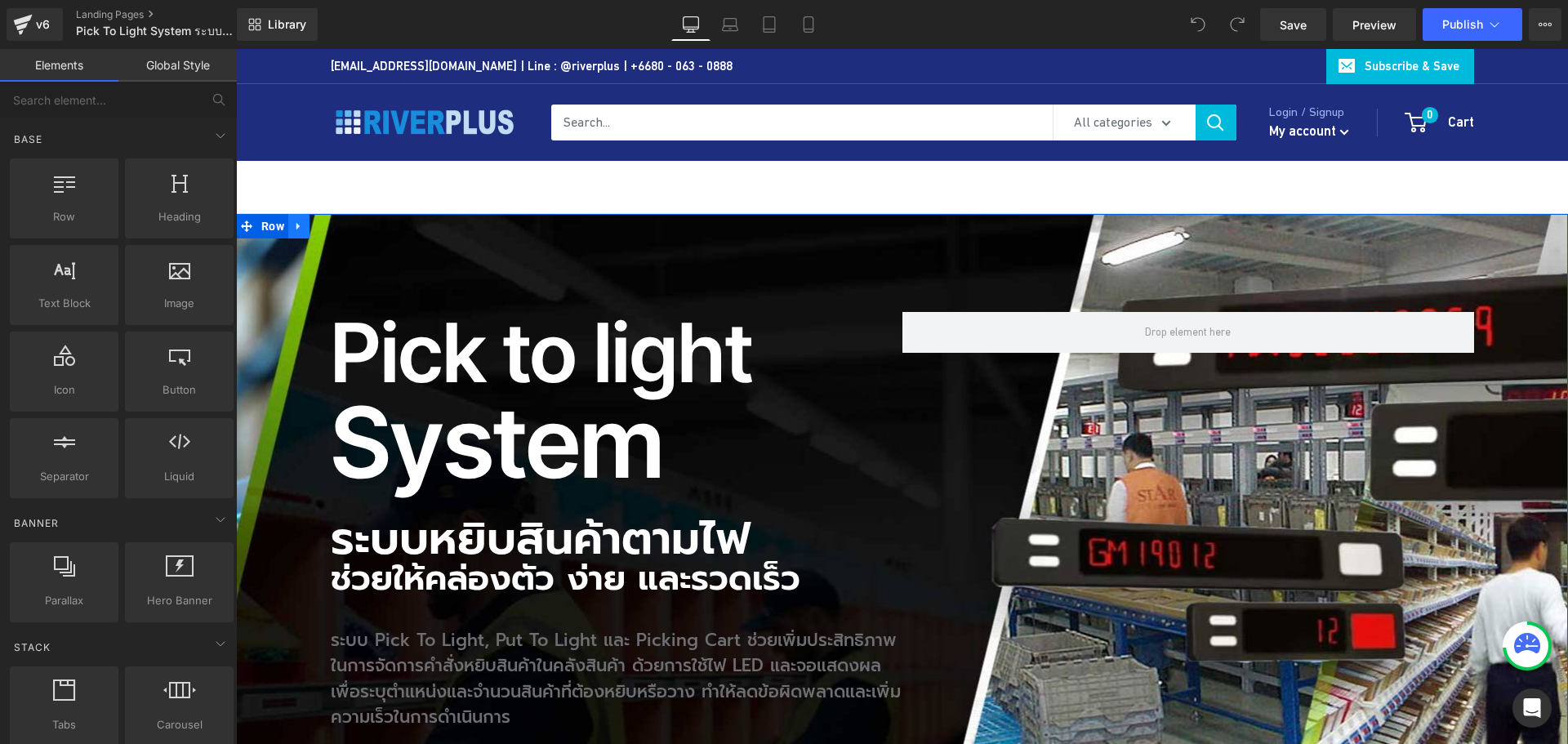 click 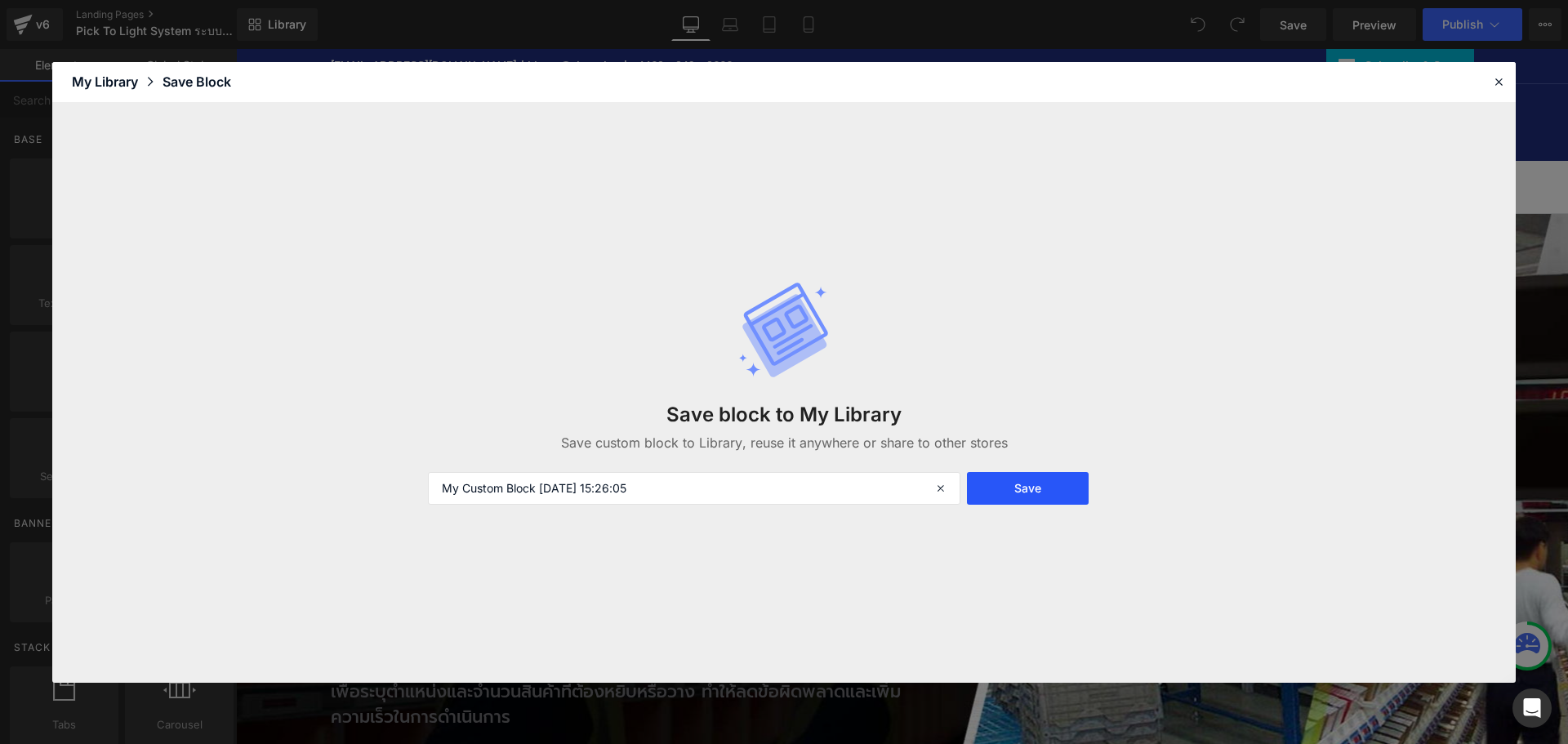 click on "Save" at bounding box center [1027, 488] 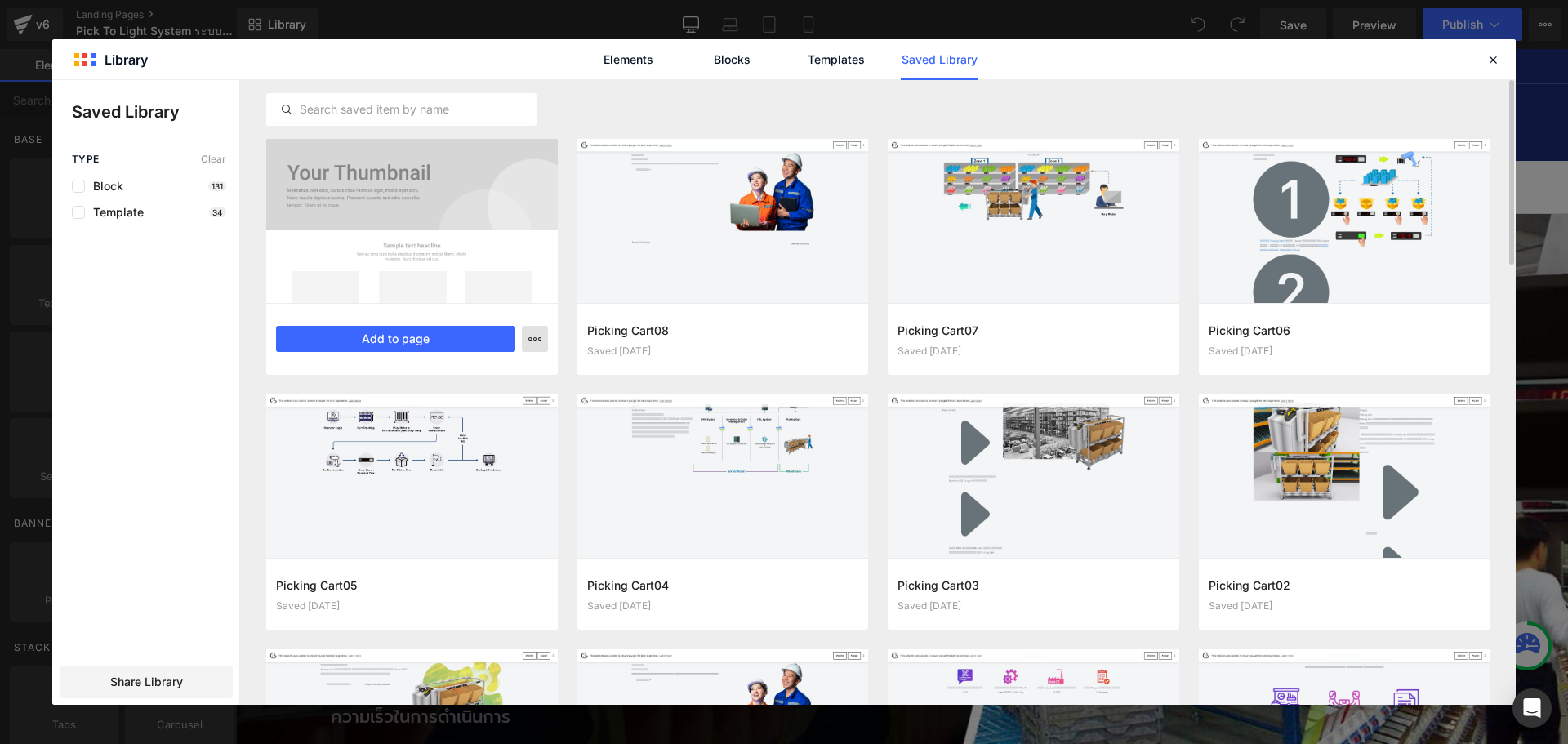click at bounding box center (535, 339) 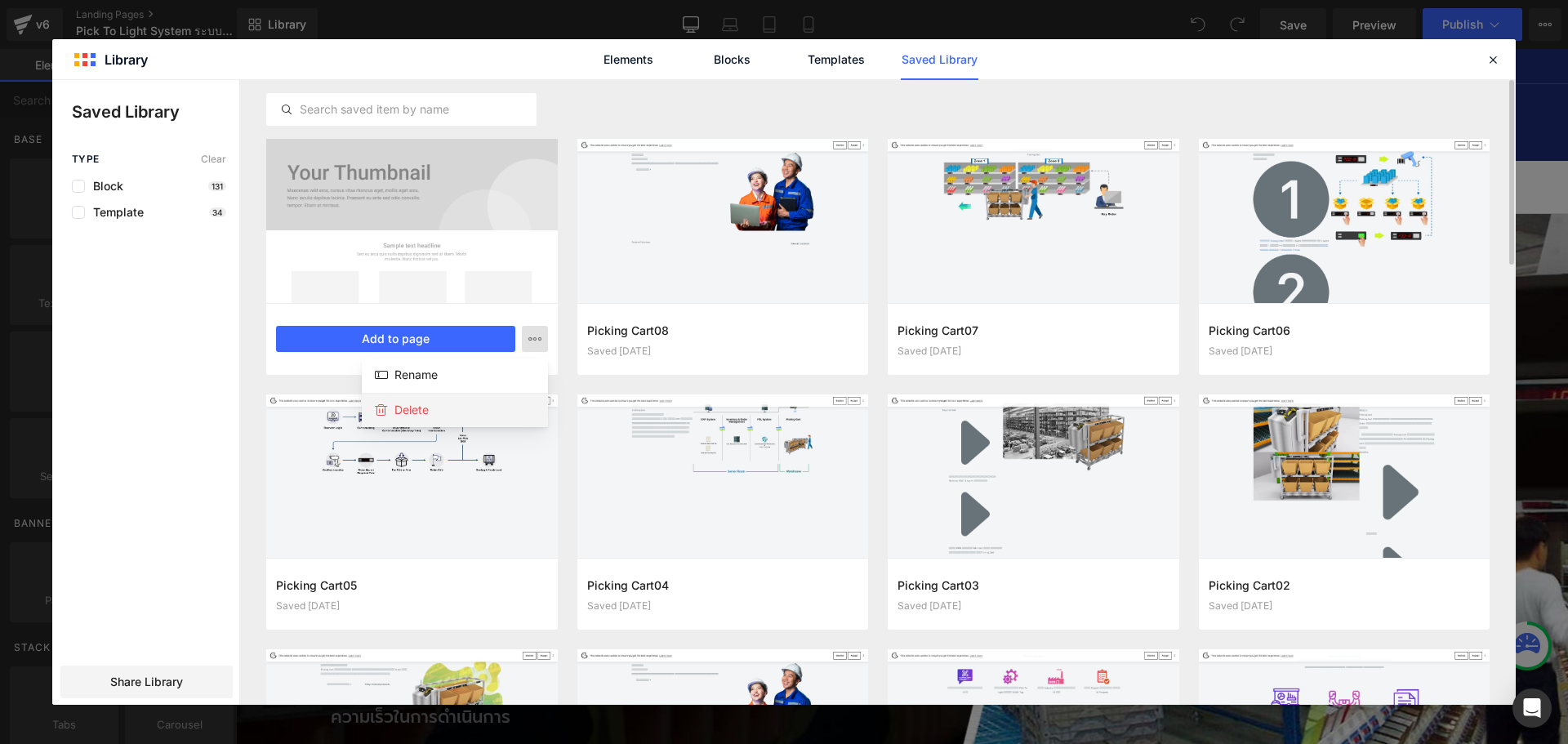 click on "Delete" 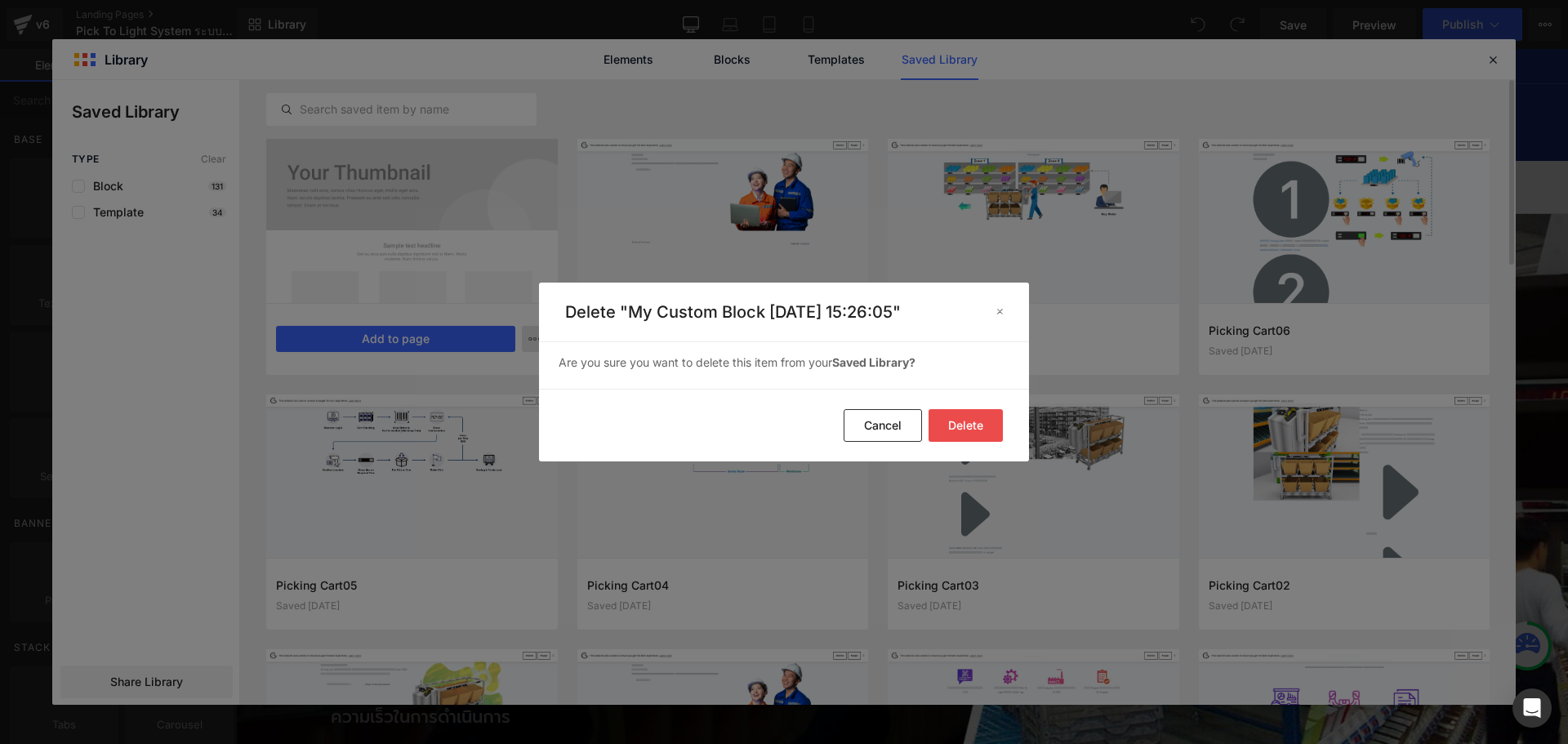 click on "Delete" 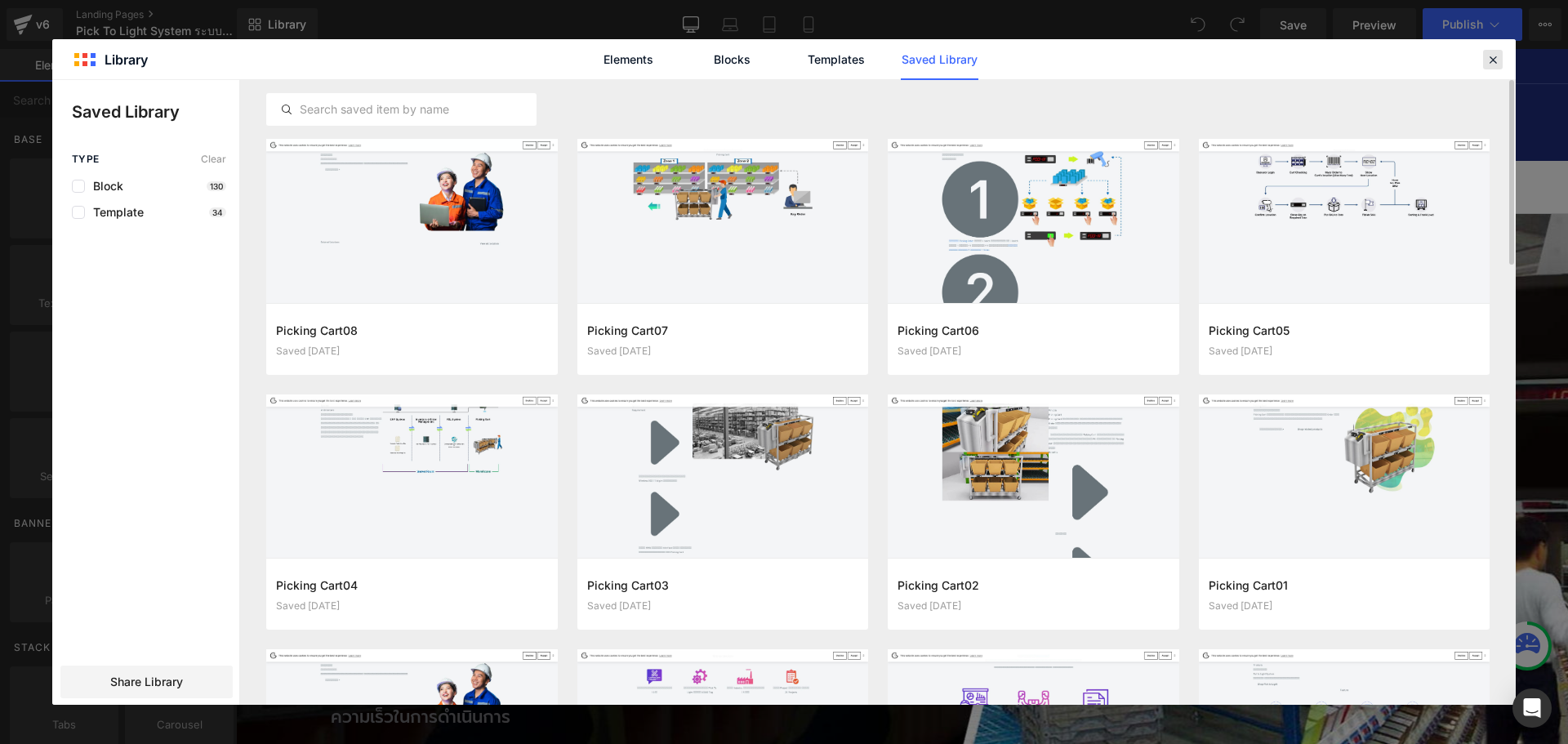 click at bounding box center (1493, 60) 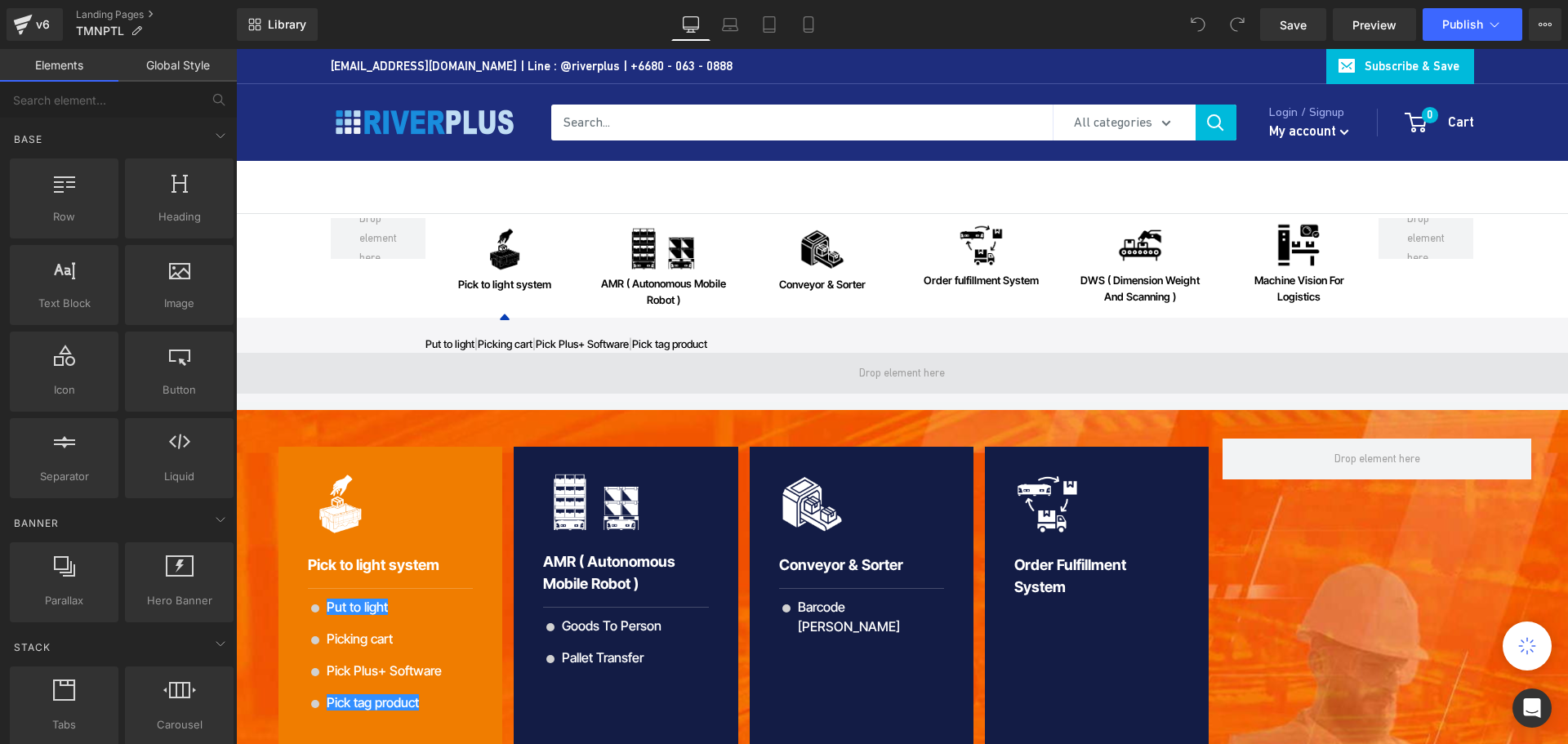 scroll, scrollTop: 0, scrollLeft: 0, axis: both 